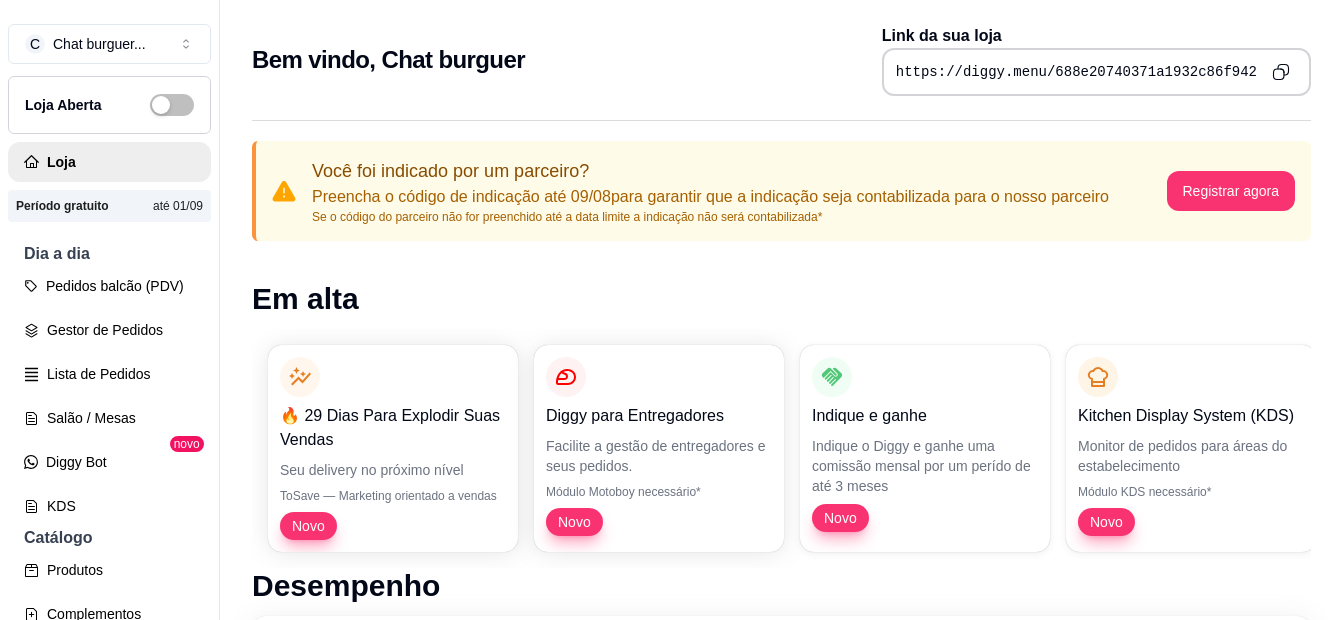 scroll, scrollTop: 0, scrollLeft: 0, axis: both 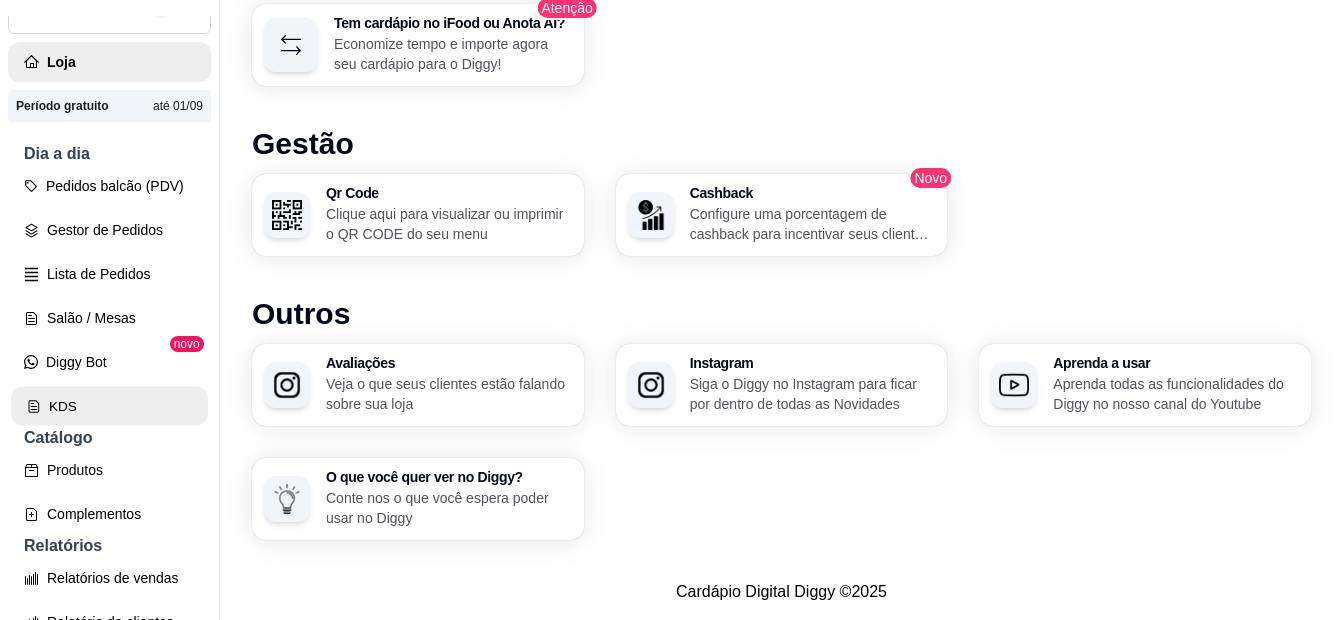 click on "KDS" at bounding box center (109, 406) 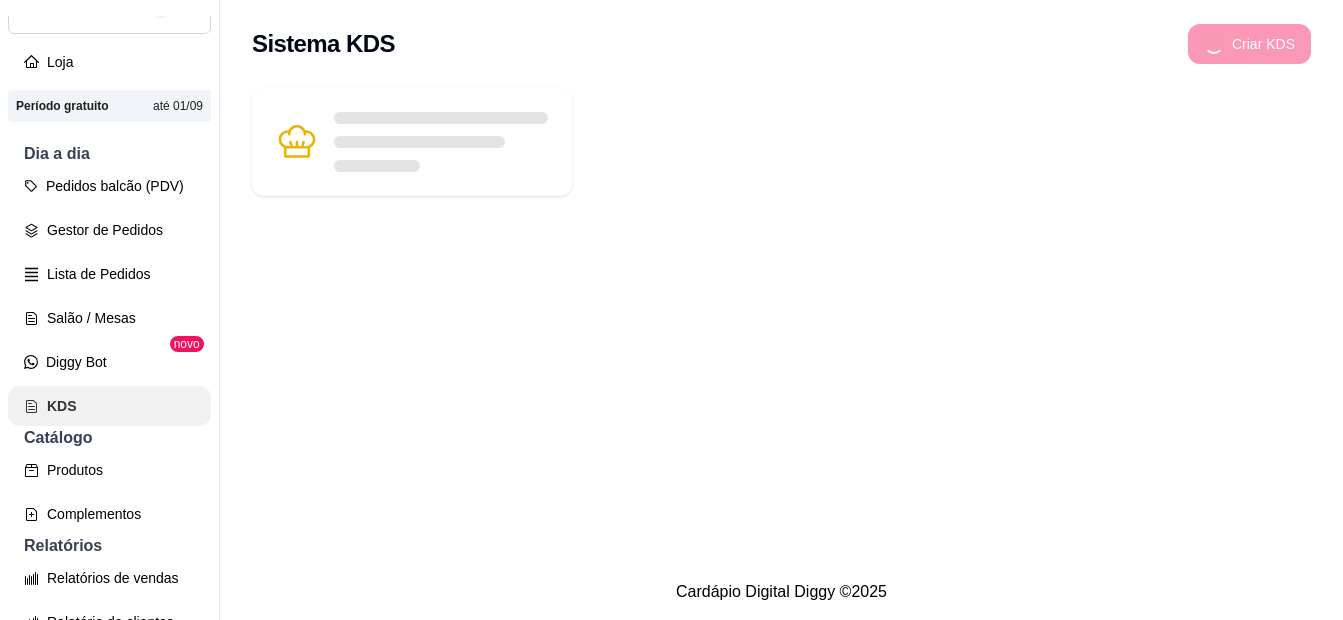 scroll, scrollTop: 0, scrollLeft: 0, axis: both 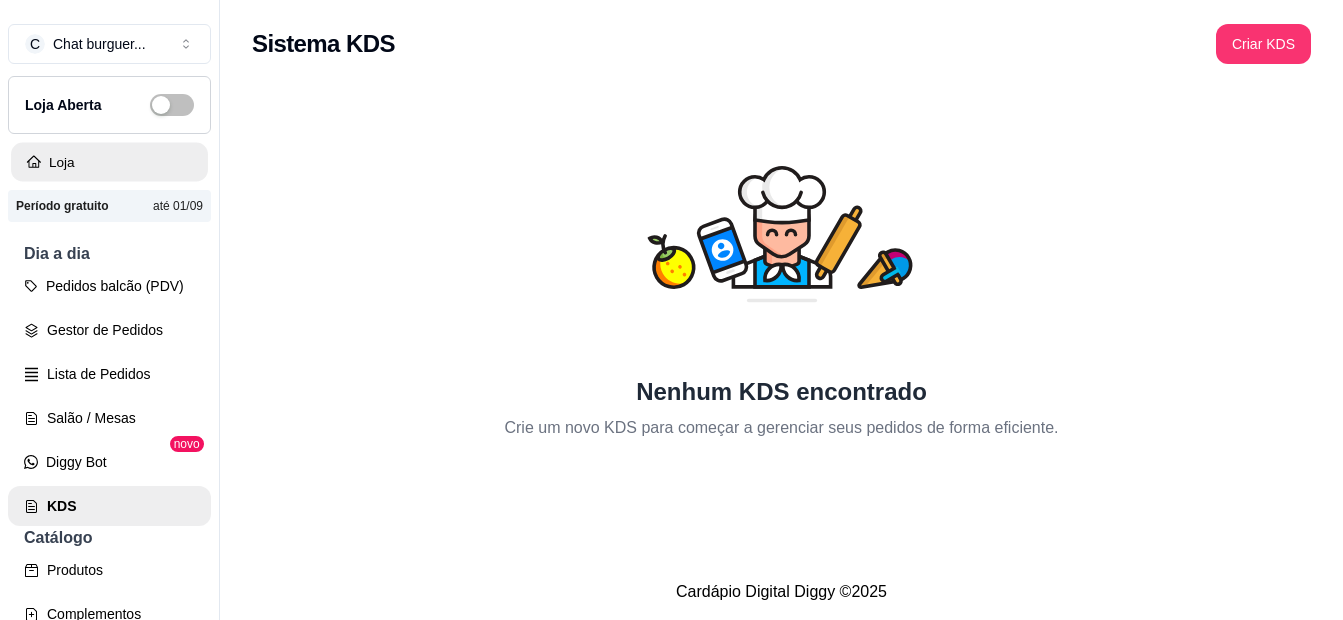 click on "Loja" at bounding box center (109, 162) 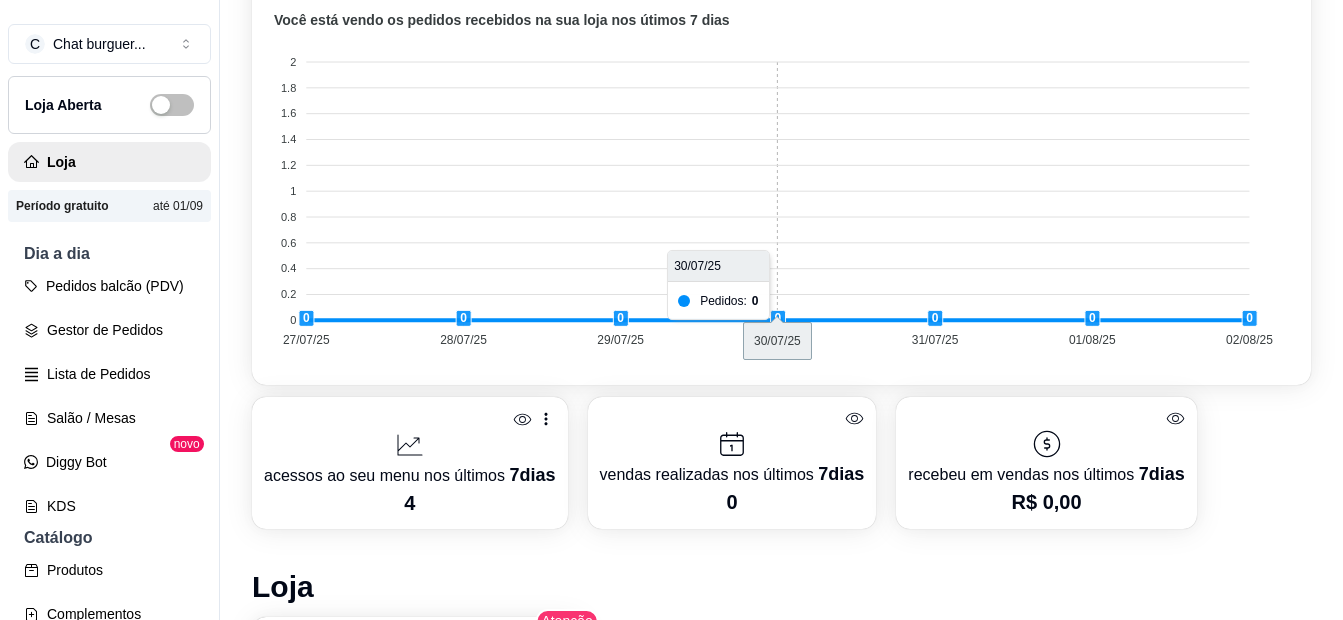 scroll, scrollTop: 700, scrollLeft: 0, axis: vertical 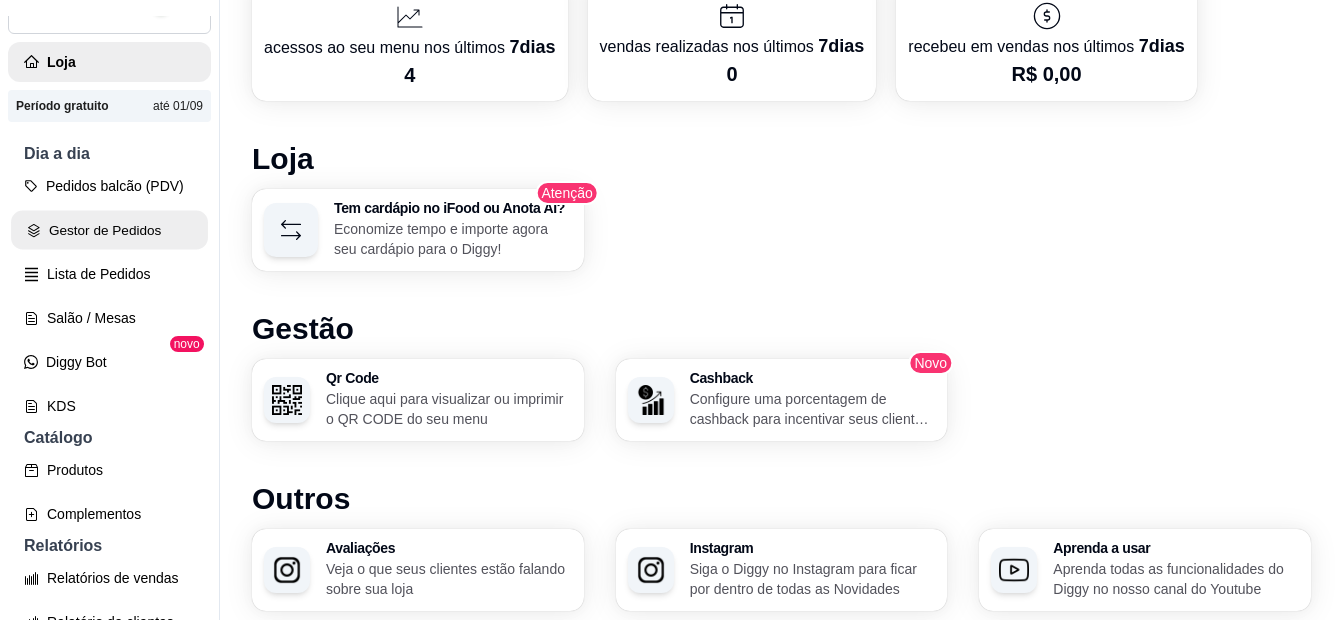 click on "Gestor de Pedidos" at bounding box center (109, 230) 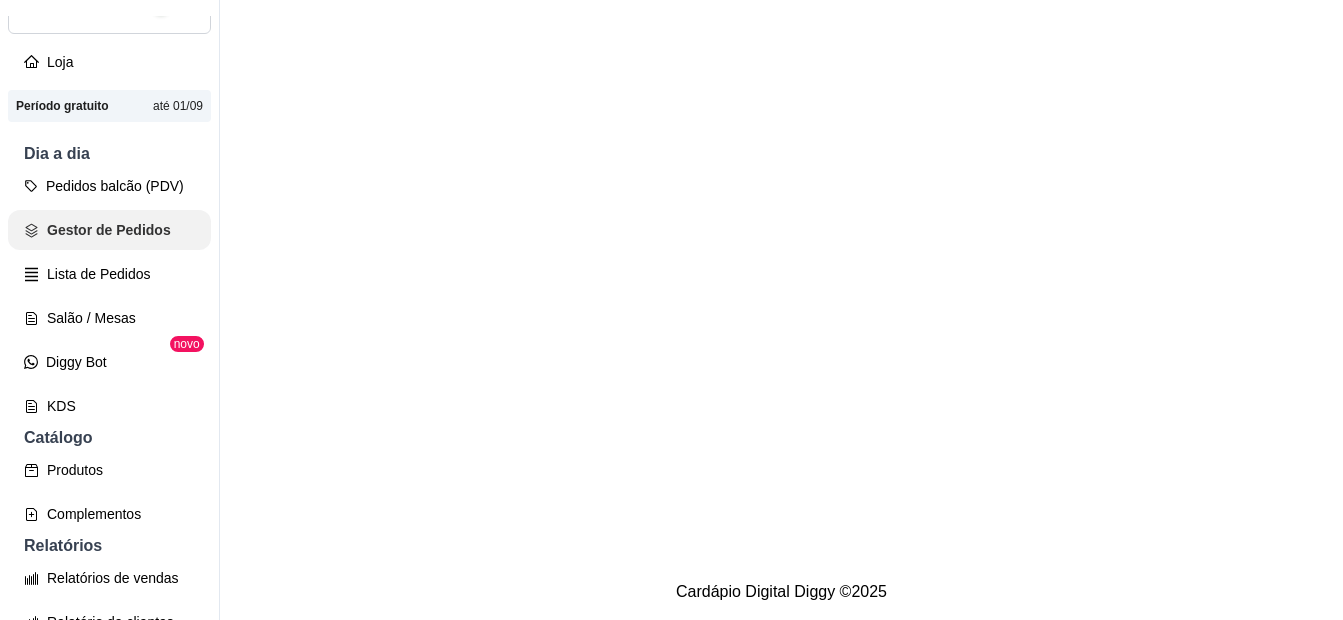 scroll, scrollTop: 0, scrollLeft: 0, axis: both 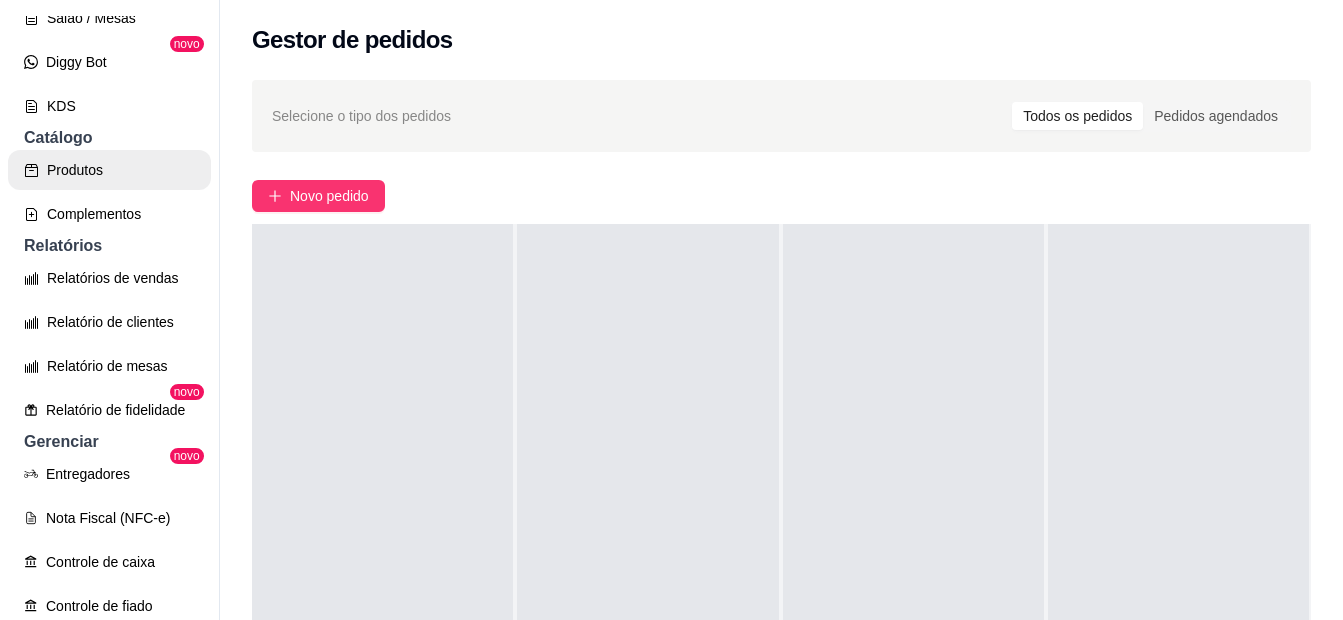click on "Produtos" at bounding box center [109, 170] 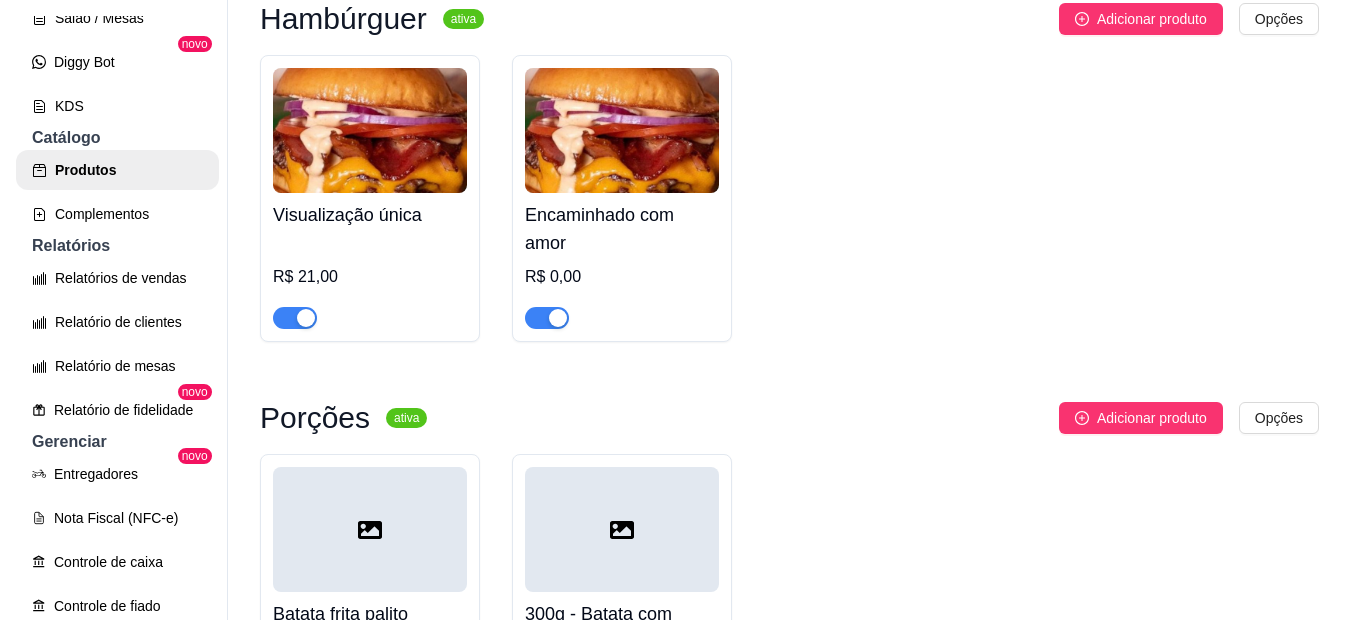 scroll, scrollTop: 200, scrollLeft: 0, axis: vertical 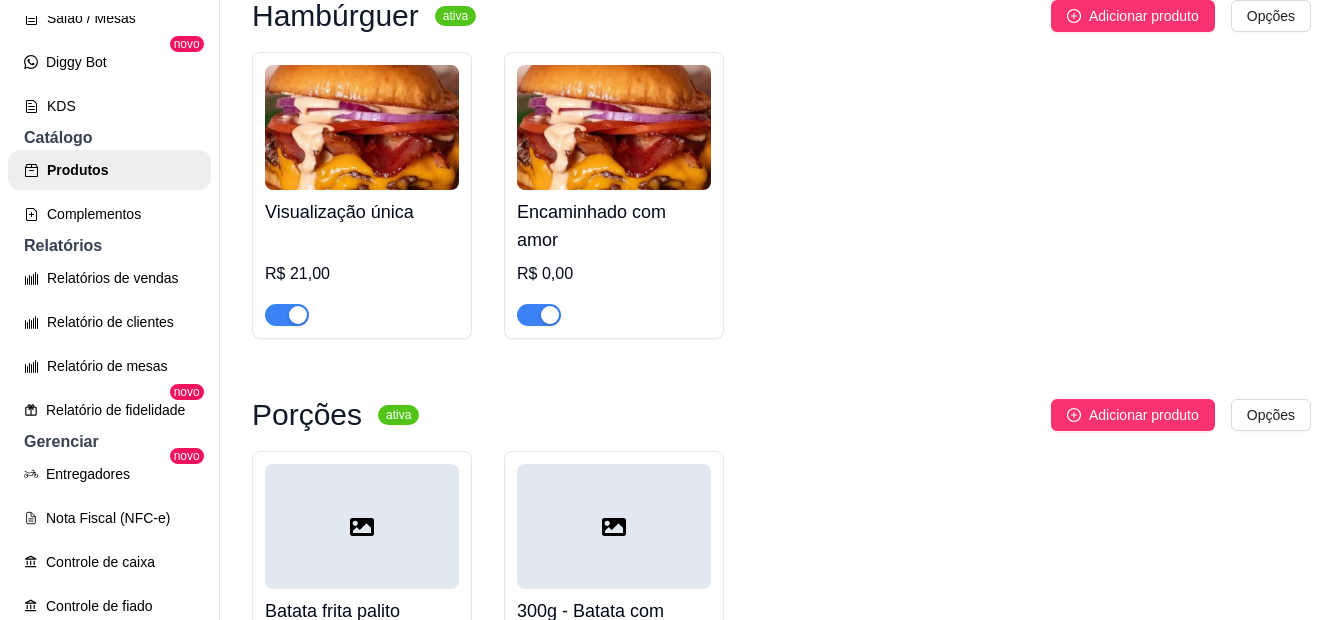 click on "R$ 0,00" at bounding box center (614, 274) 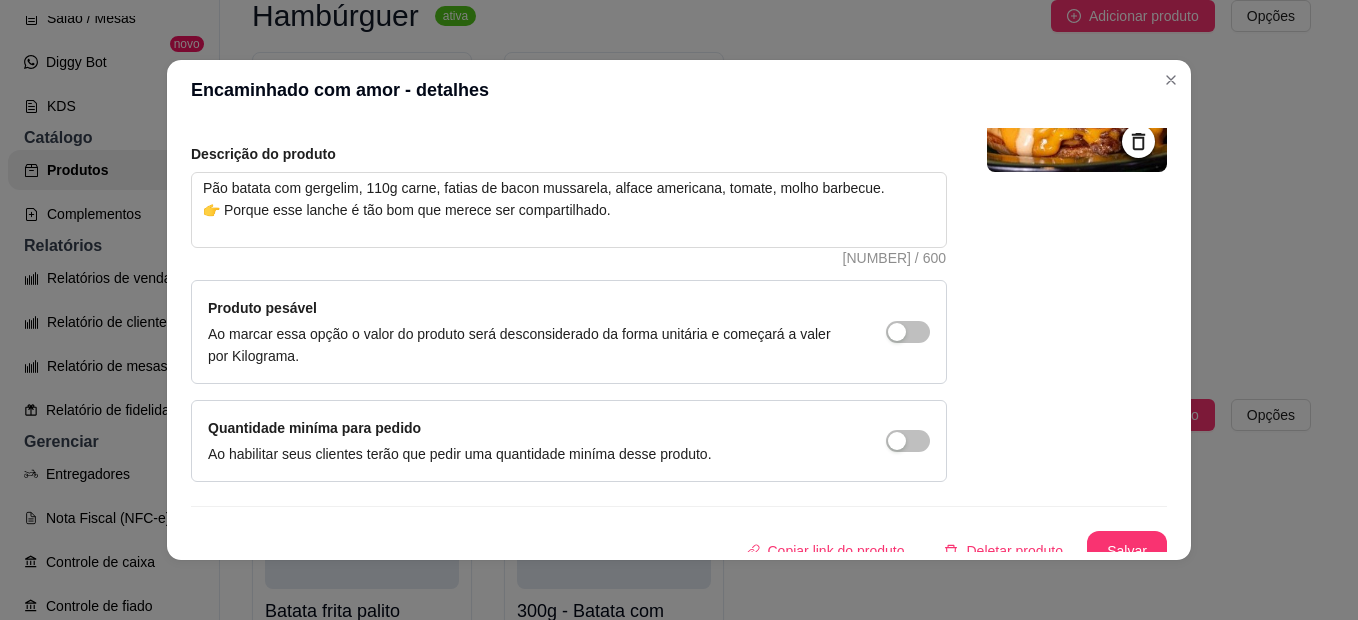 scroll, scrollTop: 228, scrollLeft: 0, axis: vertical 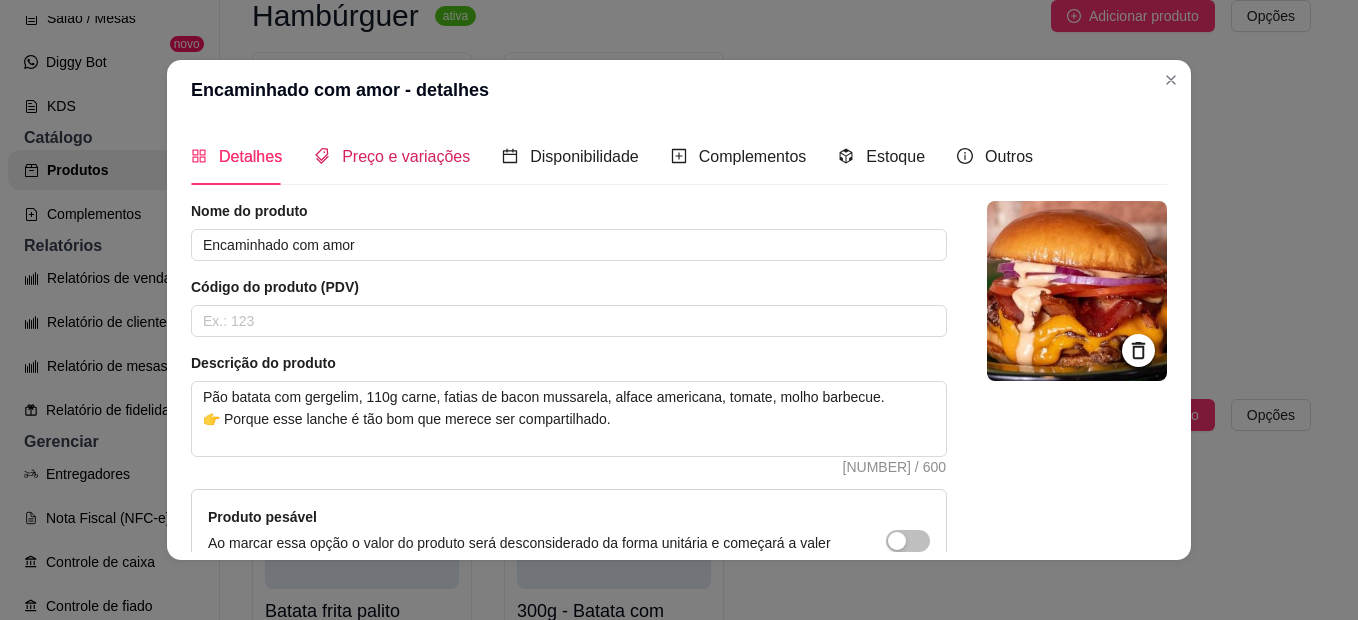 click on "Preço e variações" at bounding box center [406, 156] 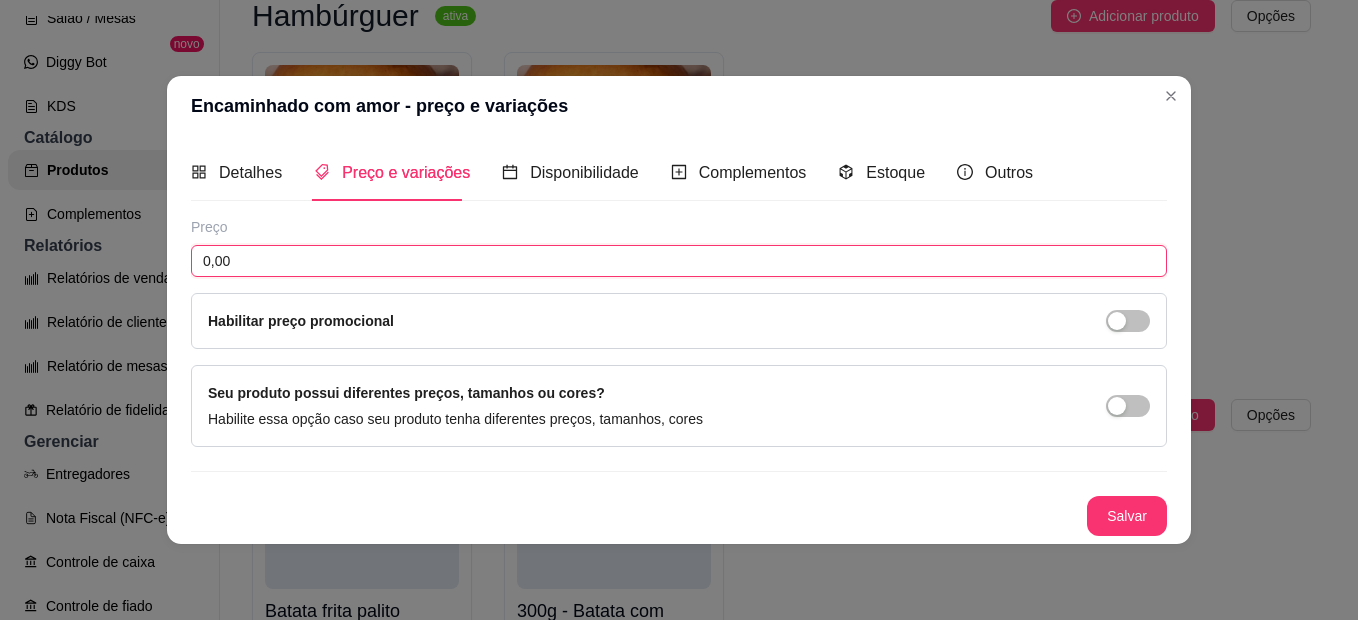 click on "0,00" at bounding box center [679, 261] 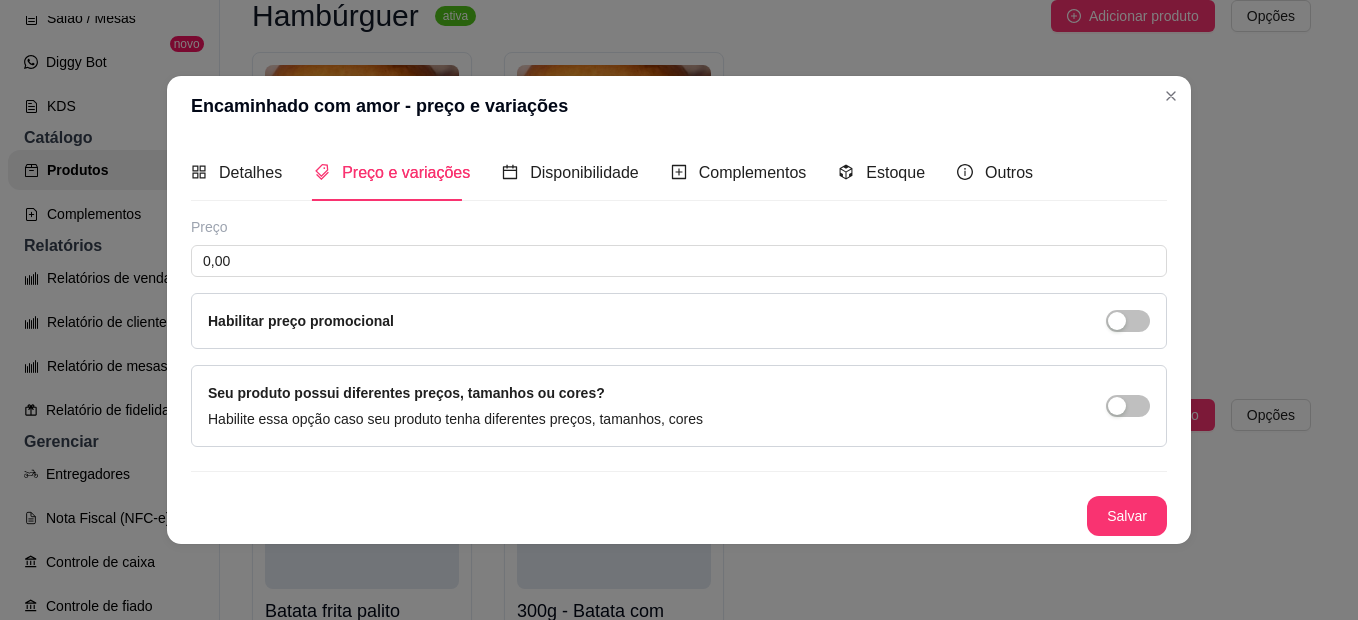 click on "Preço  0,00 Habilitar preço promocional" at bounding box center (679, 283) 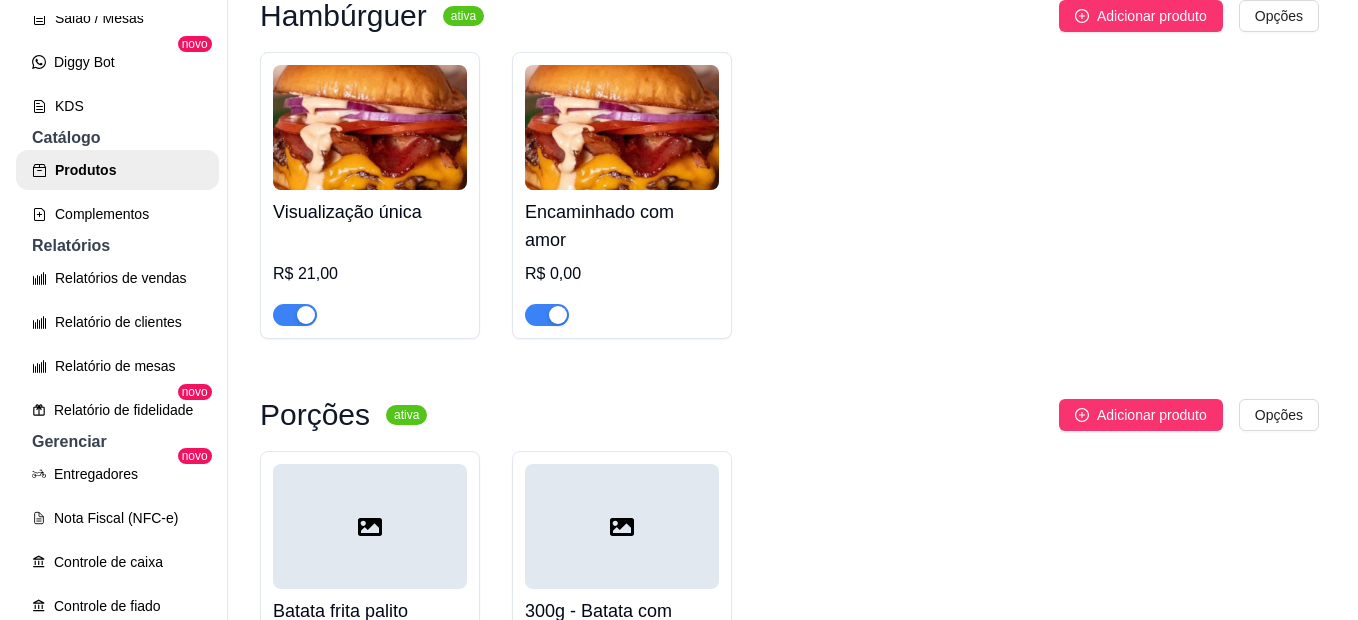 scroll, scrollTop: 0, scrollLeft: 0, axis: both 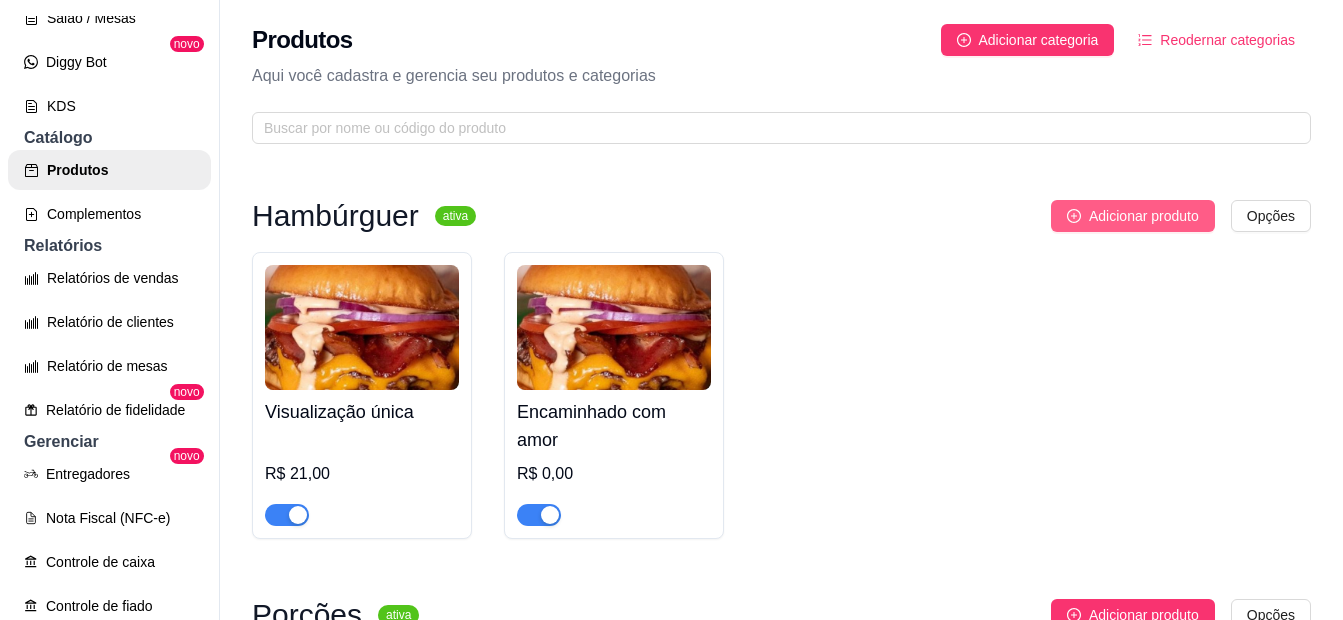 click on "Adicionar produto" at bounding box center (1144, 216) 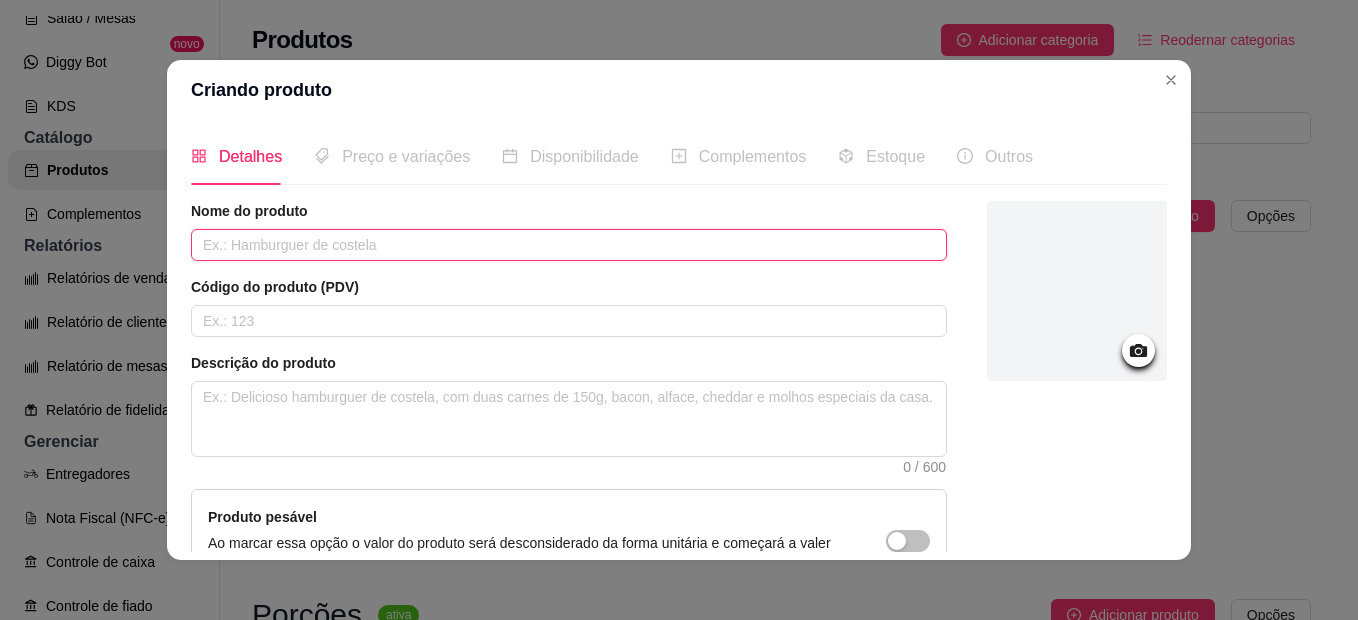 click at bounding box center (569, 245) 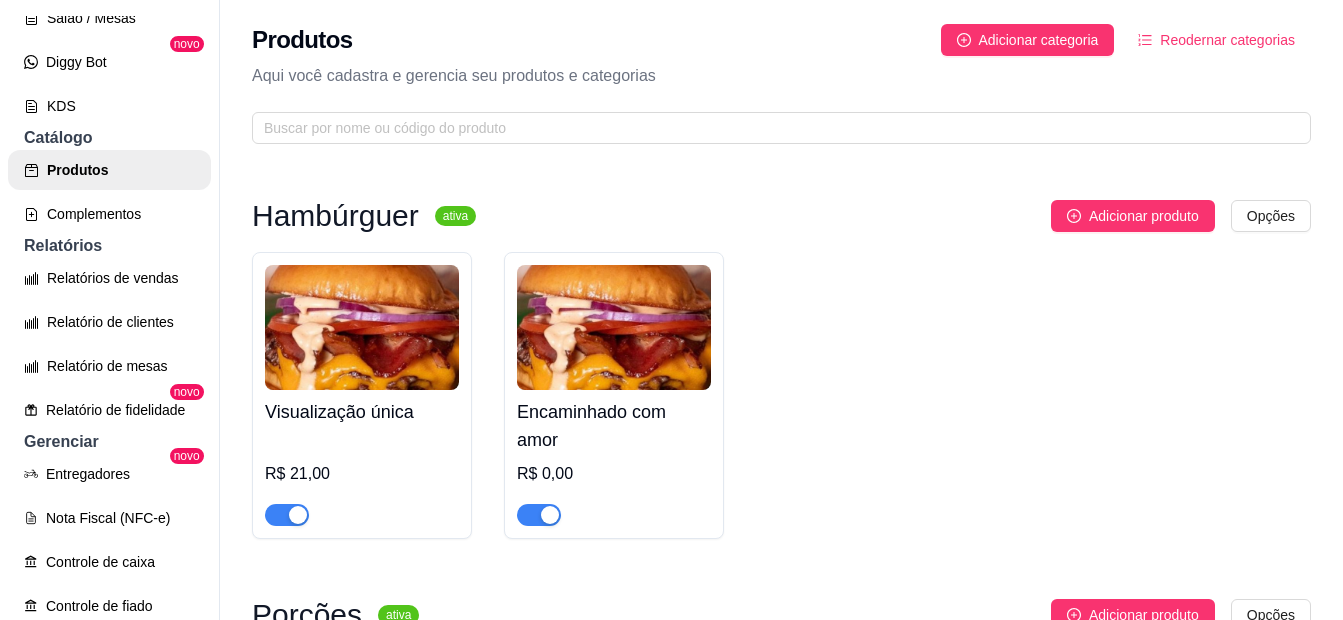 click at bounding box center (362, 327) 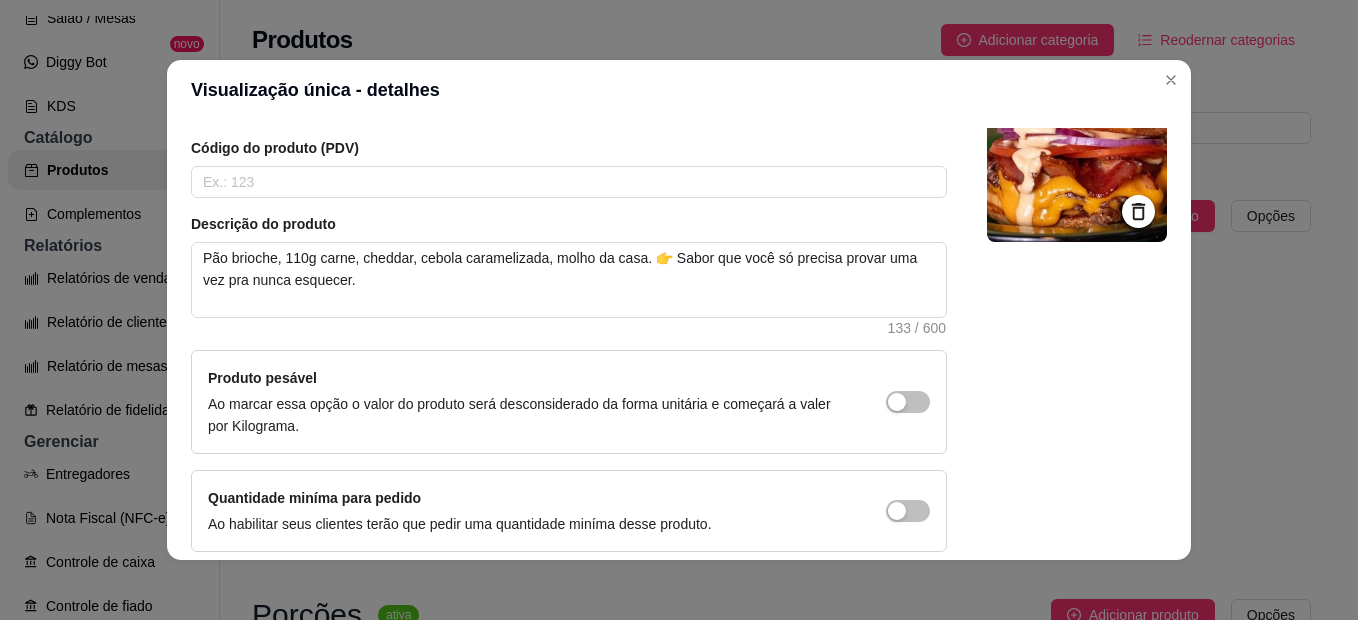 scroll, scrollTop: 200, scrollLeft: 0, axis: vertical 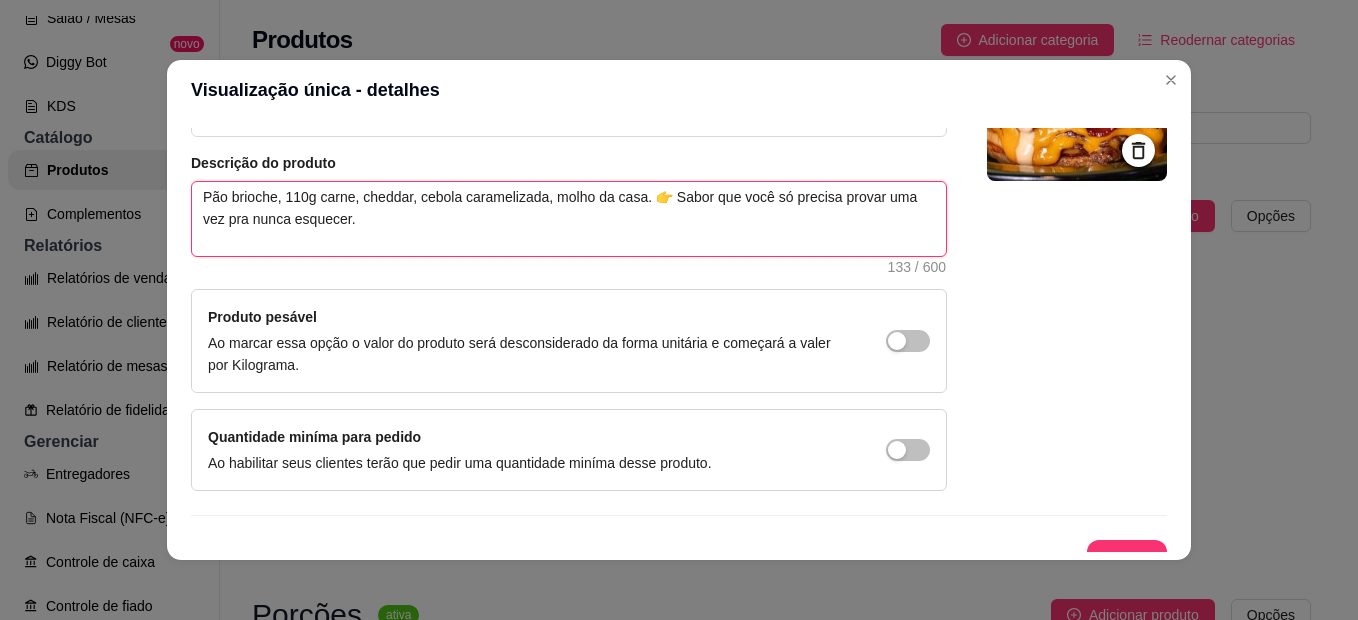 drag, startPoint x: 502, startPoint y: 198, endPoint x: 411, endPoint y: 197, distance: 91.00549 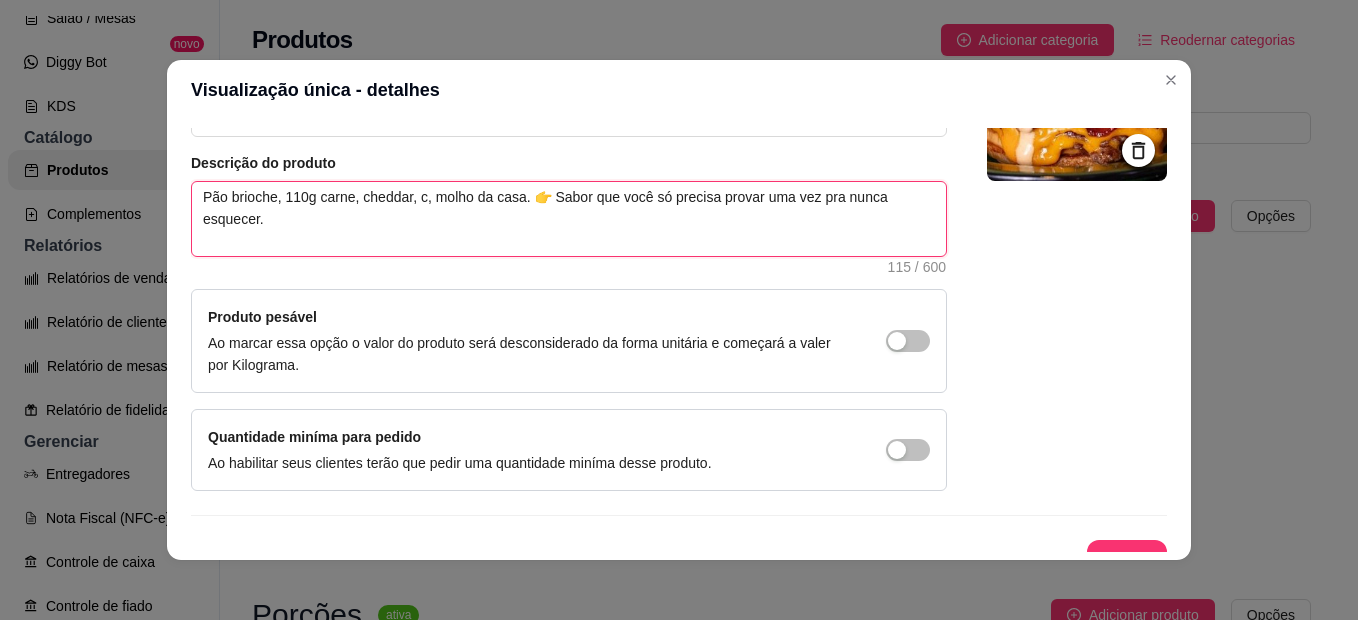 type 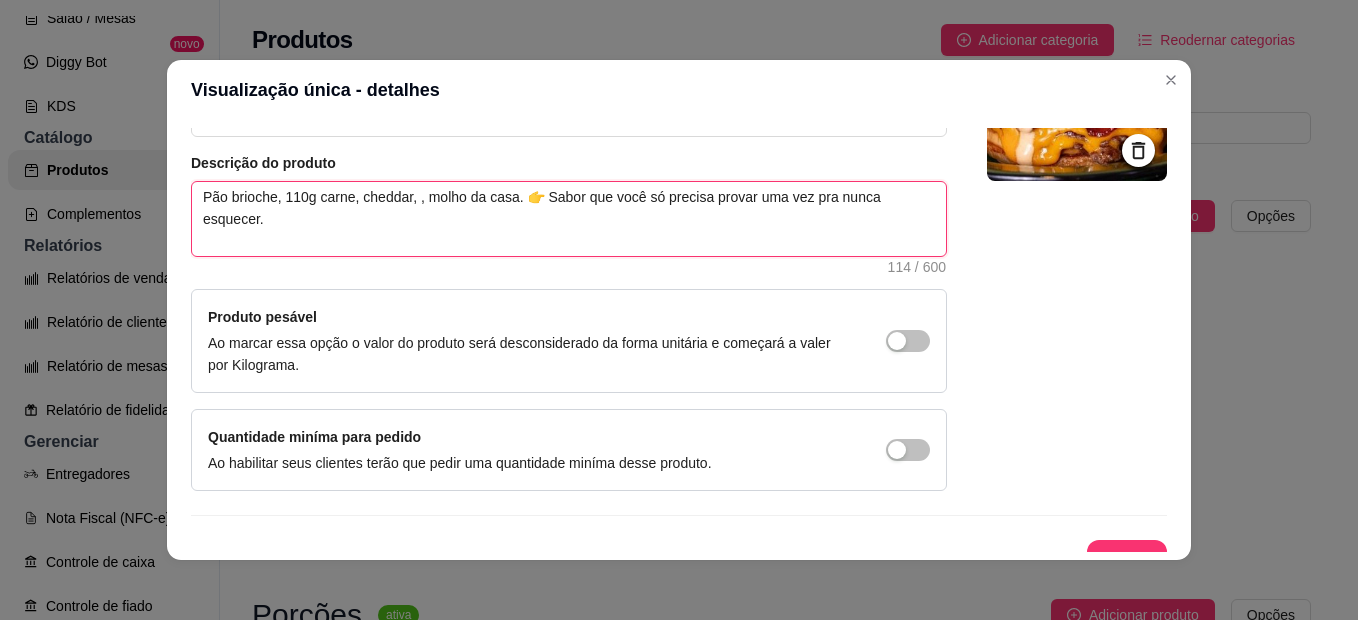 type on "[BREAD] [FILLING], [MEAT_WEIGHT] [MEAT_TYPE], [CHEESE] [CHEESE_TYPE],, [SAUCE] [SAUCE_TYPE]. 👉 Sabor que você só precisa provar uma vez pra nunca esquecer." 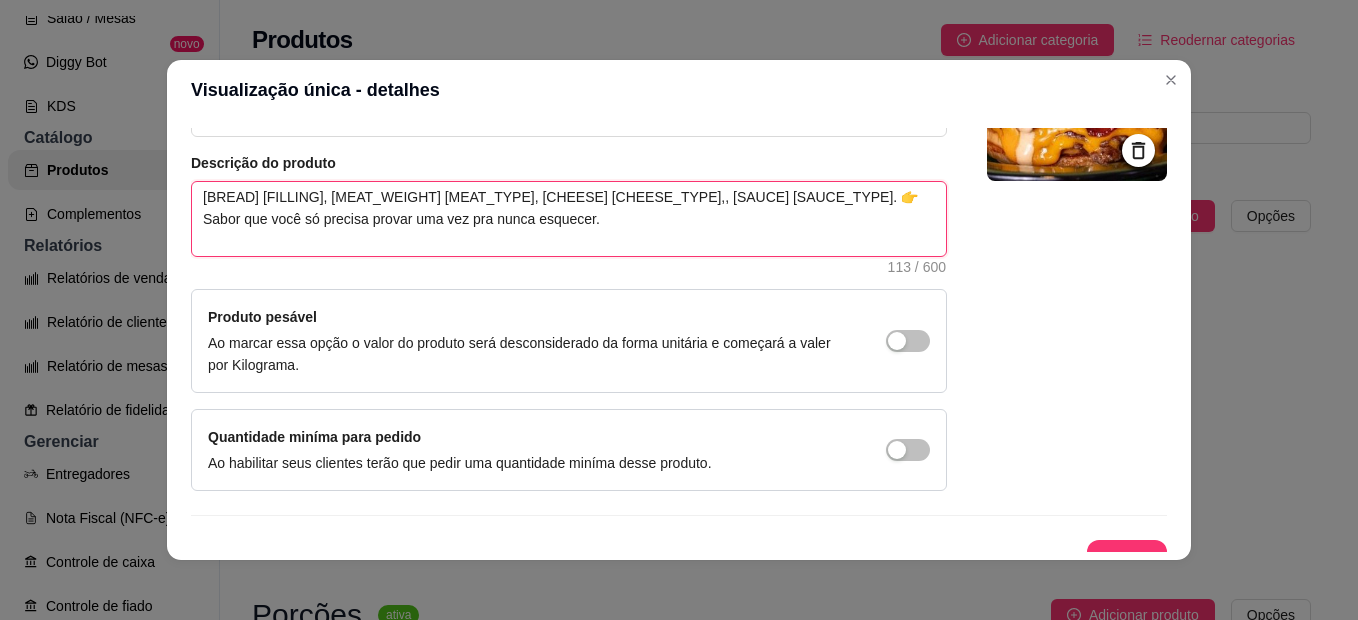 click on "[BREAD] [FILLING], [MEAT_WEIGHT] [MEAT_TYPE], [CHEESE] [CHEESE_TYPE],, [SAUCE] [SAUCE_TYPE]. 👉 Sabor que você só precisa provar uma vez pra nunca esquecer." at bounding box center [569, 219] 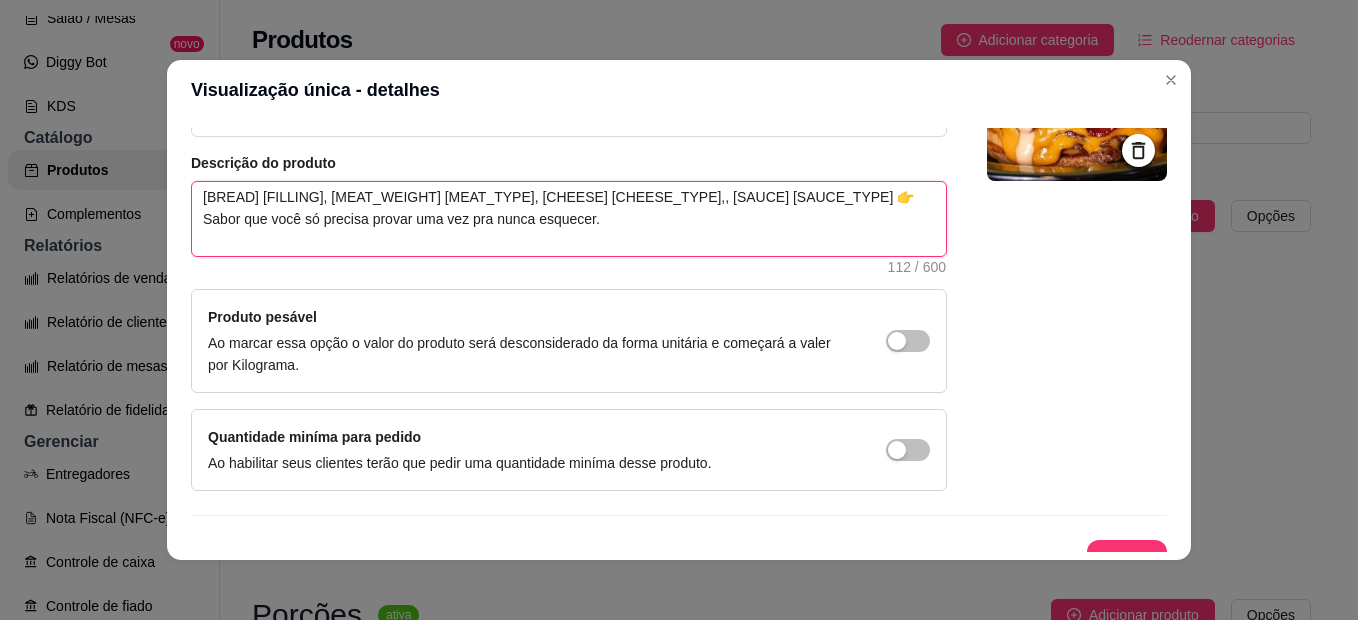 type 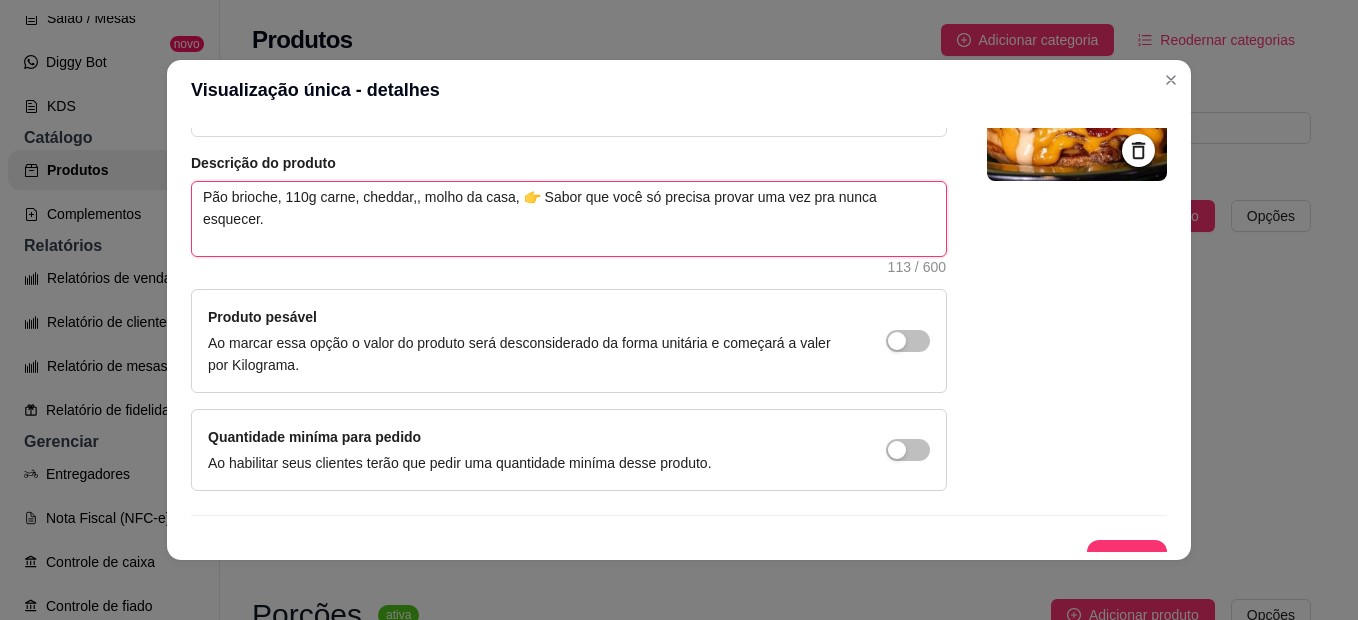 type on "Pão brioche, 110g carne, cheddar,, molho da casa,  👉 Sabor que você só precisa provar uma vez pra nunca esquecer." 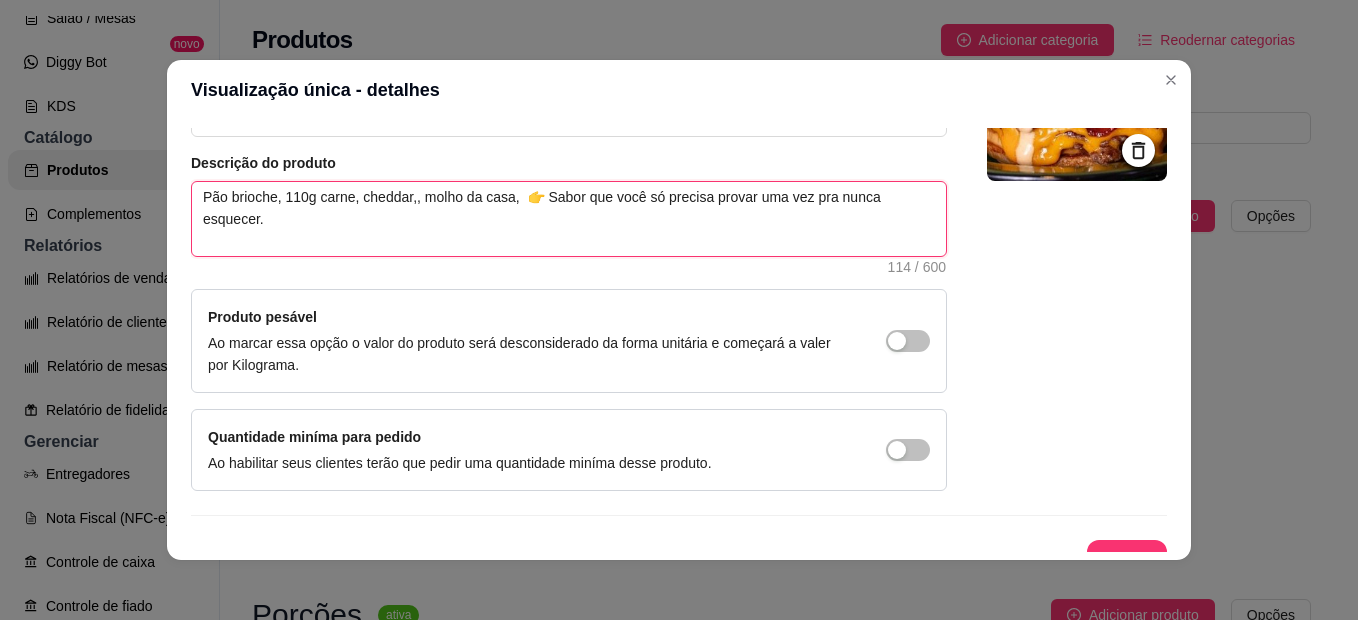 type 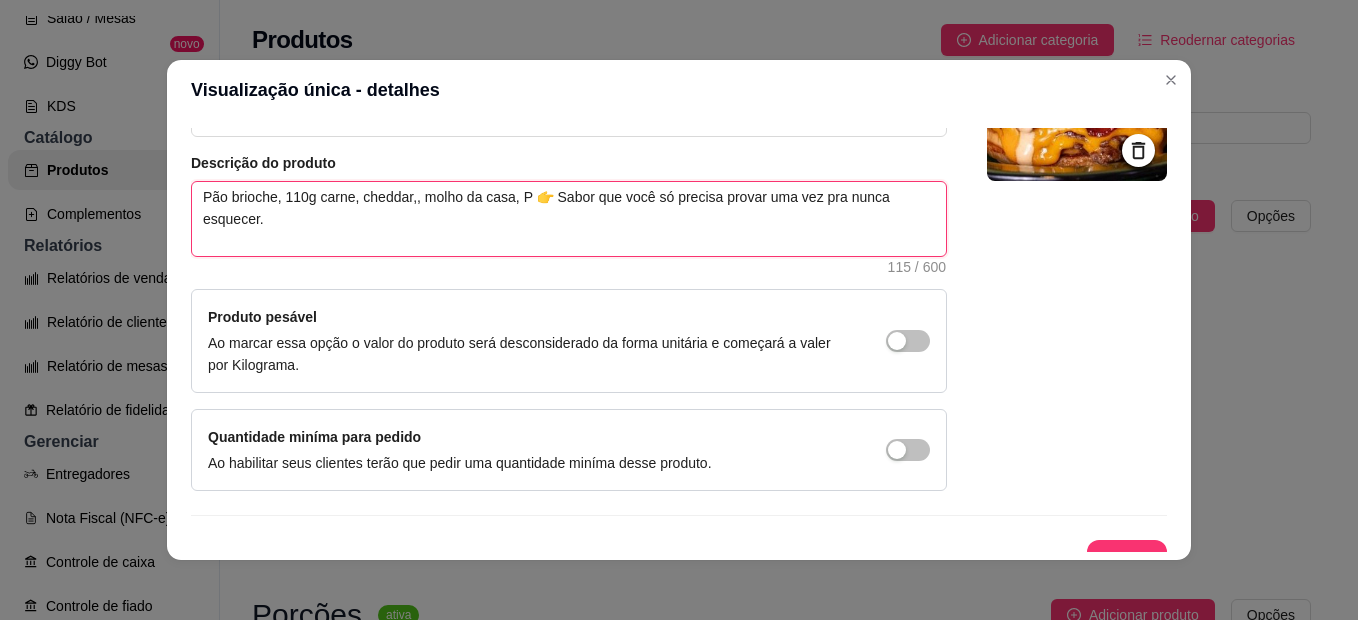 type 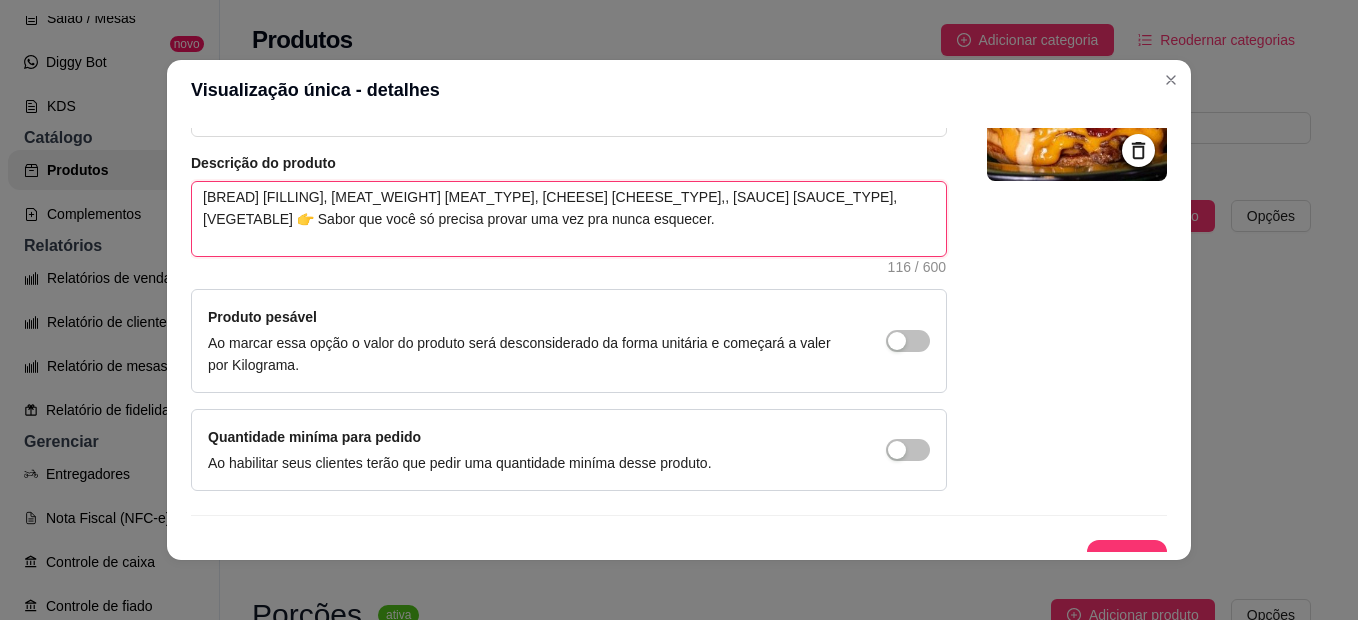 type 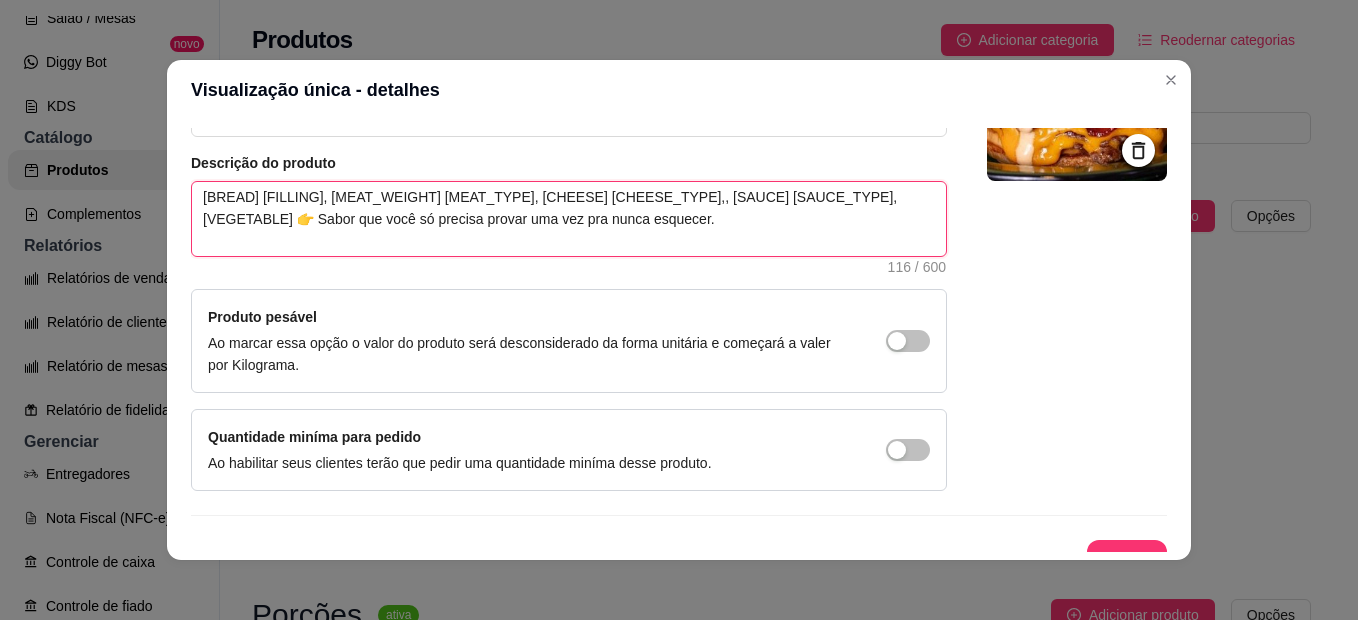 type on "Pão brioche, 110g carne, cheddar,, molho da casa, PIC 👉 Sabor que você só precisa provar uma vez pra nunca esquecer." 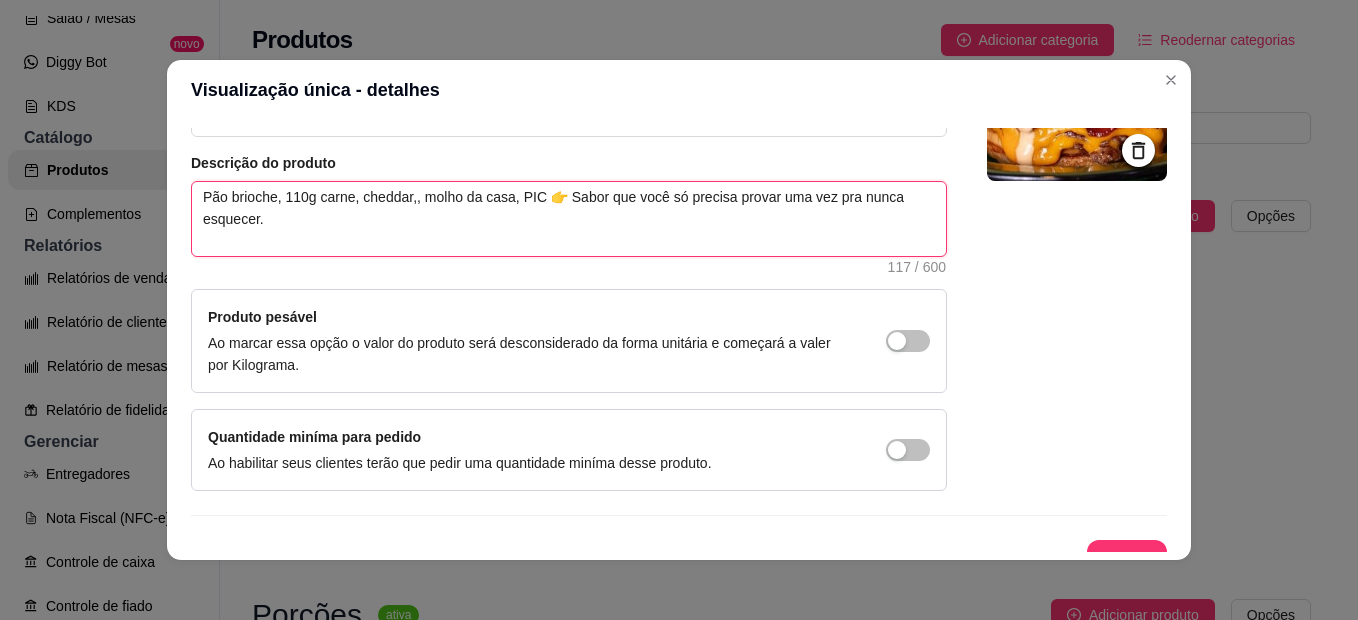 type 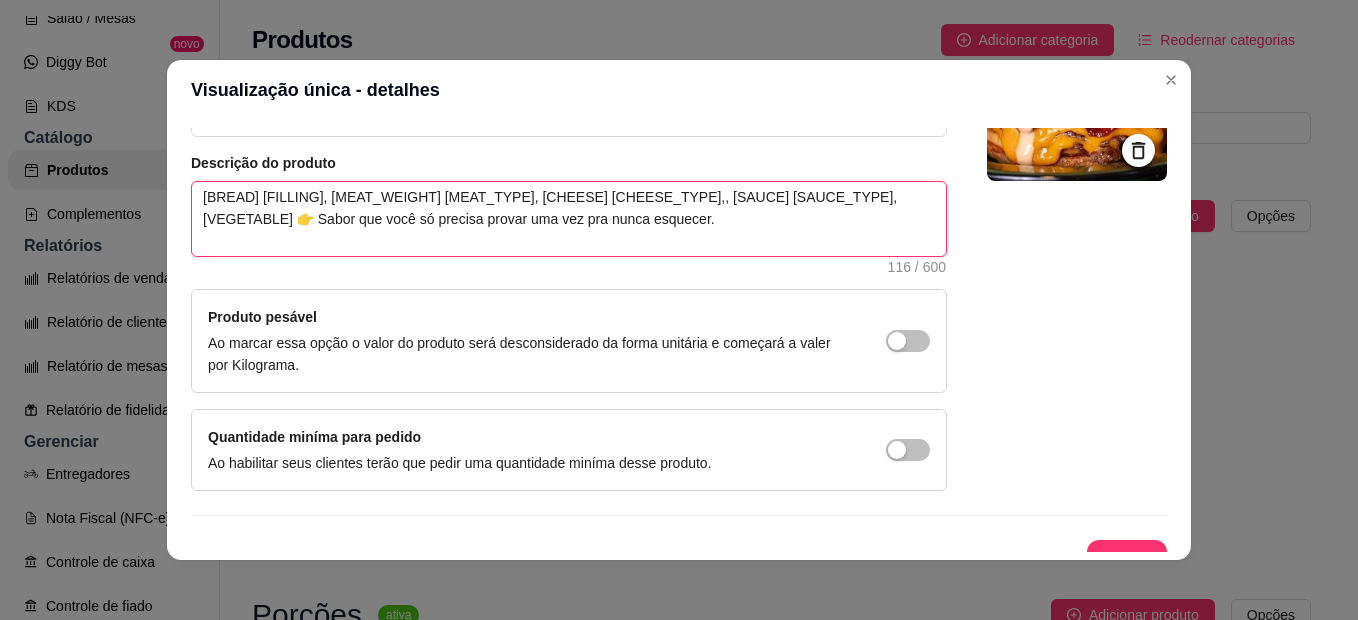type 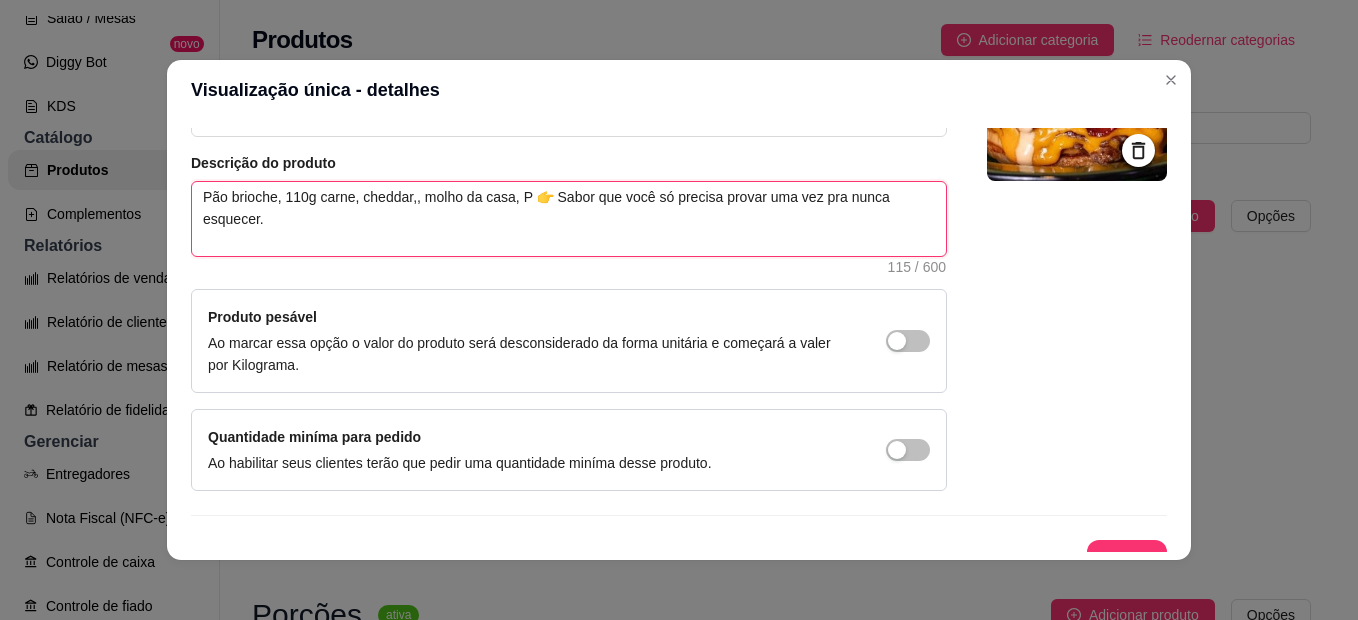 type 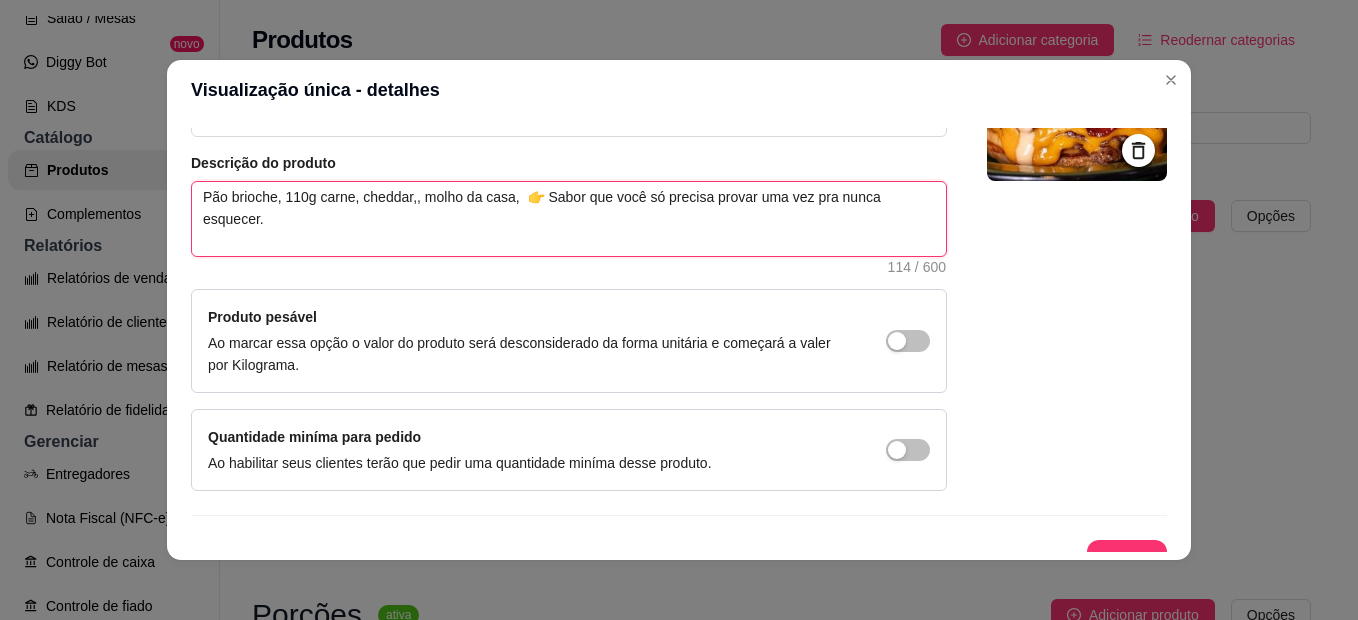 type 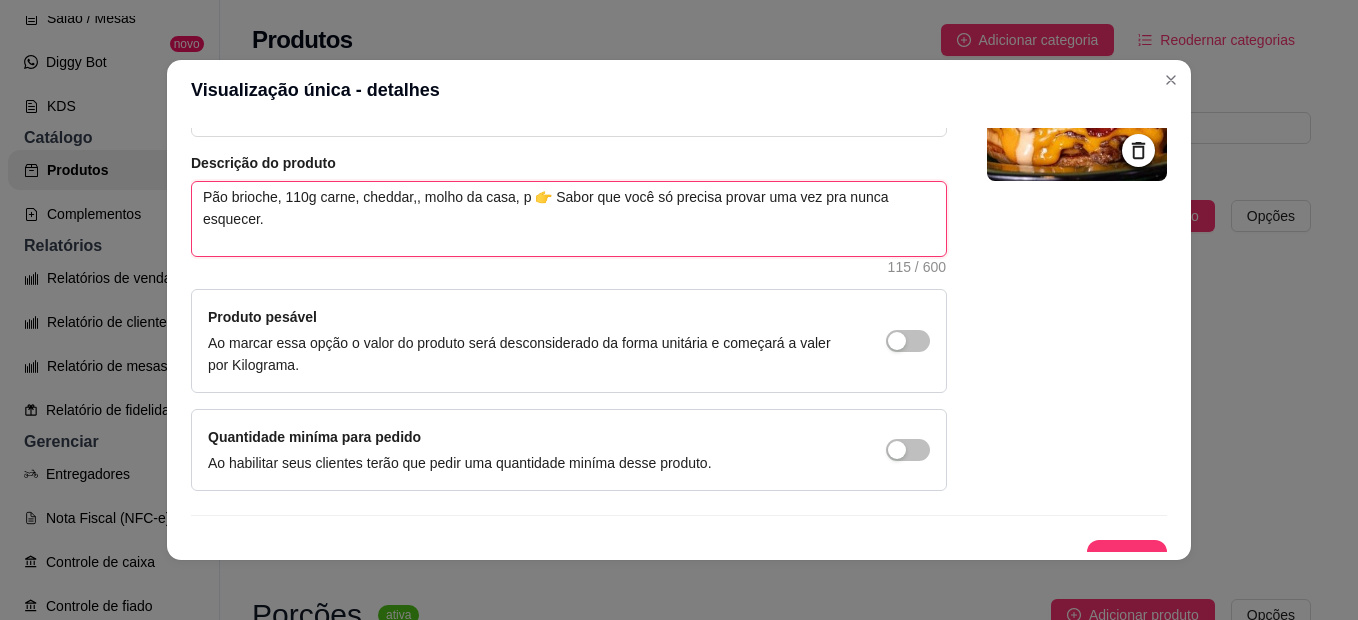 type on "Pão brioche, 110g carne, cheddar,, molho da casa, pi 👉 Sabor que você só precisa provar uma vez pra nunca esquecer." 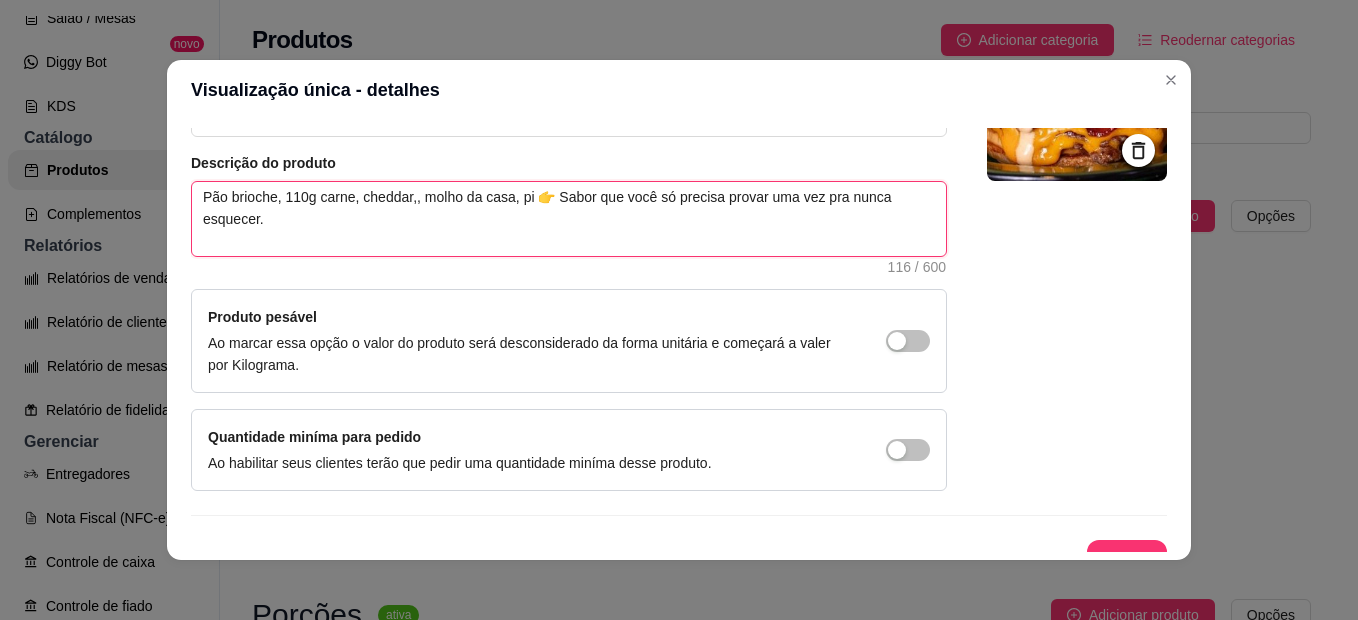 type 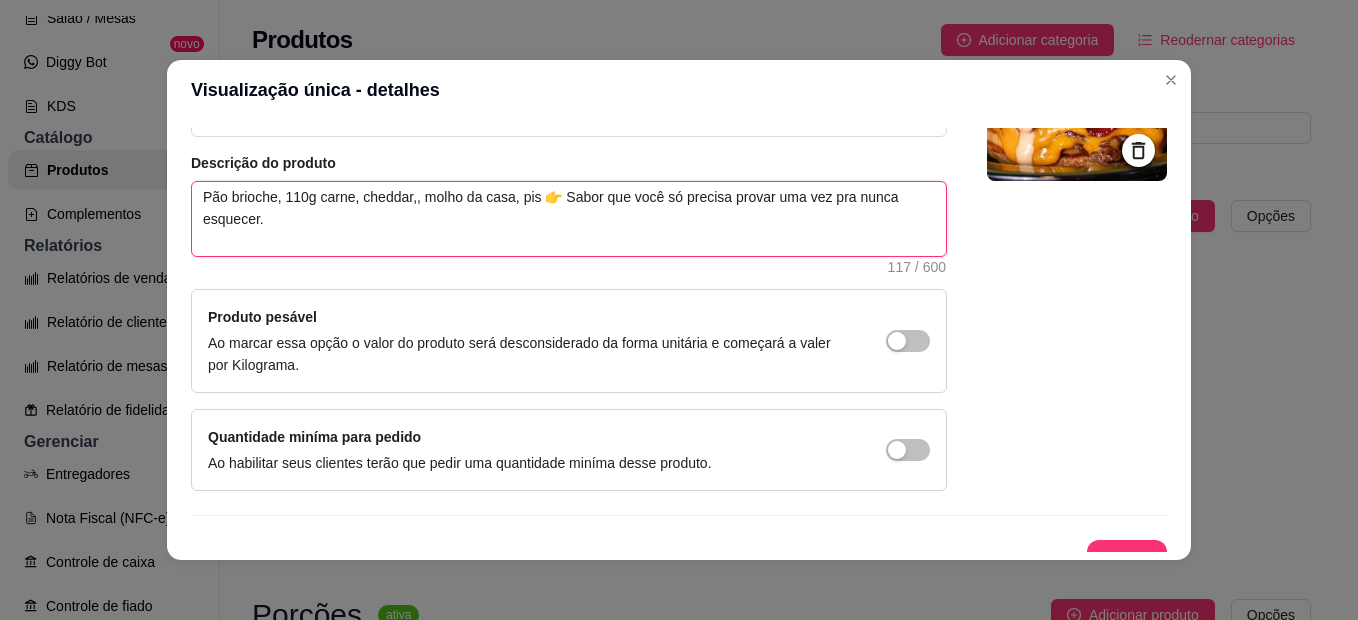 type 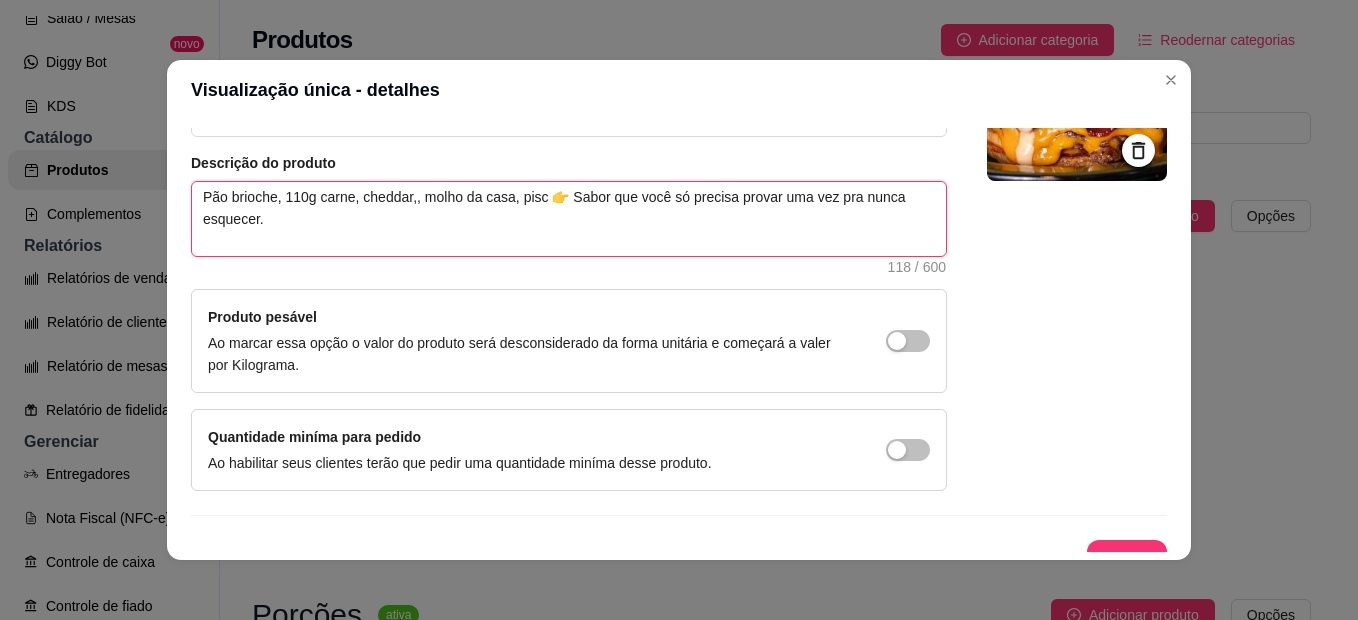 type 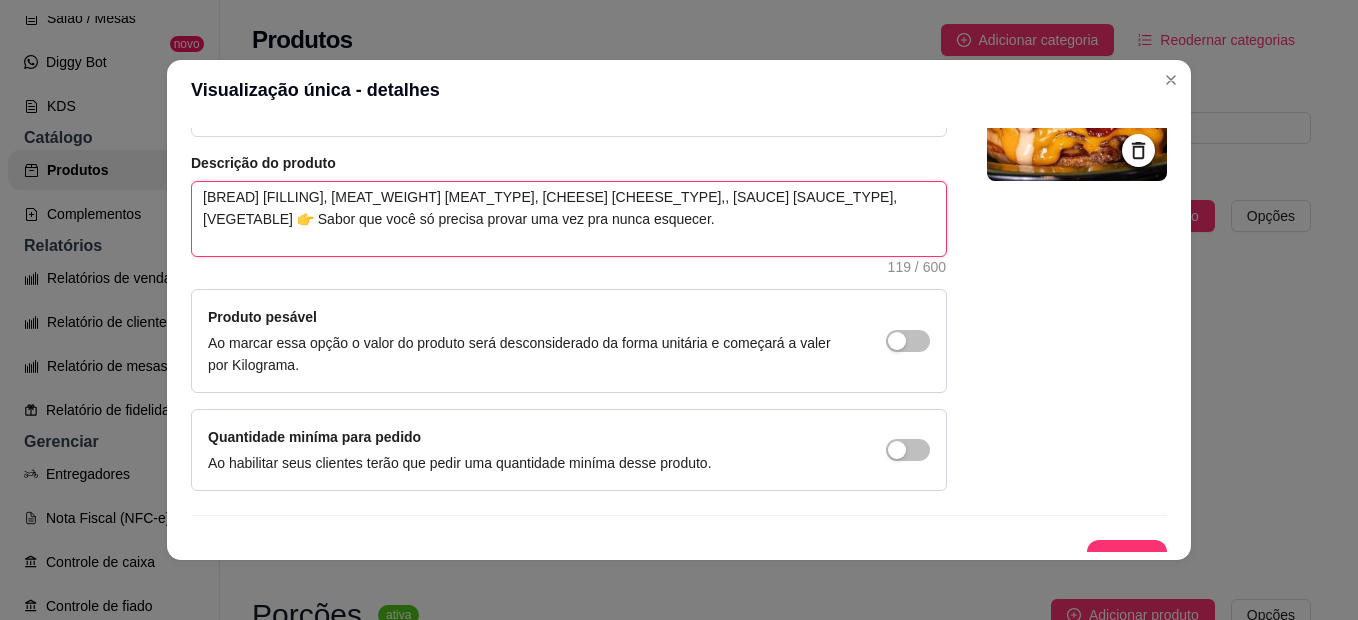 type 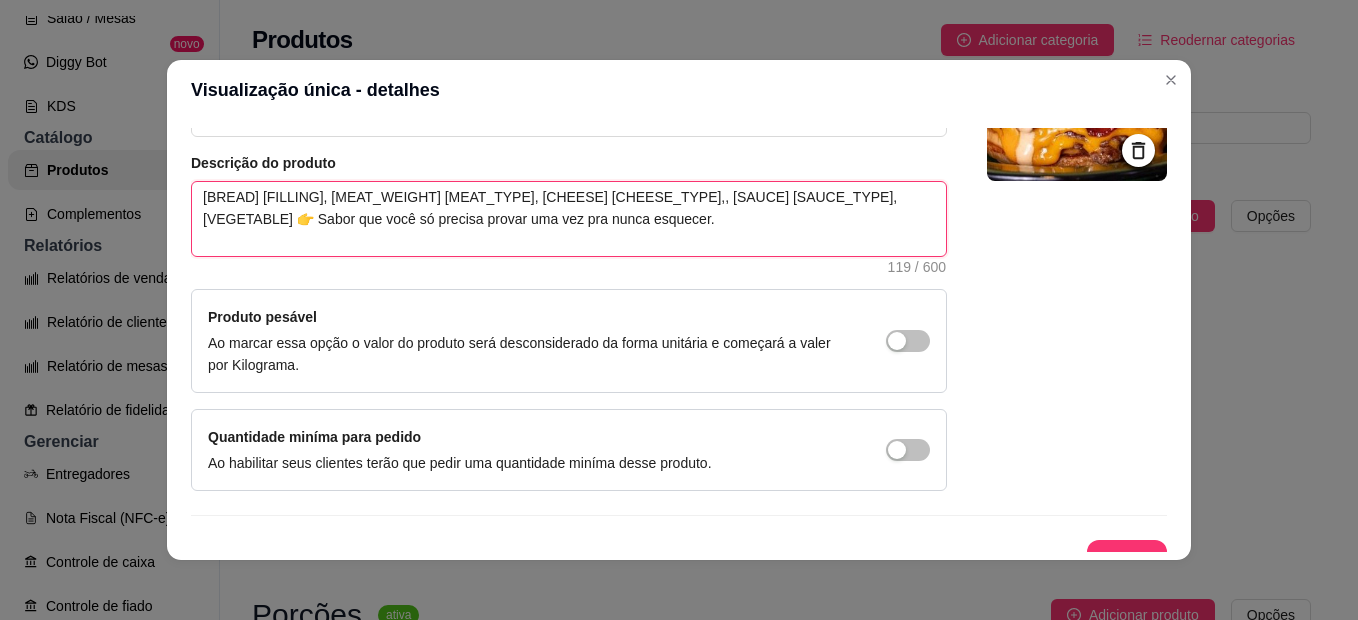 type on "Pão brioche, 110g carne, cheddar,, molho da casa, pisc 👉 Sabor que você só precisa provar uma vez pra nunca esquecer." 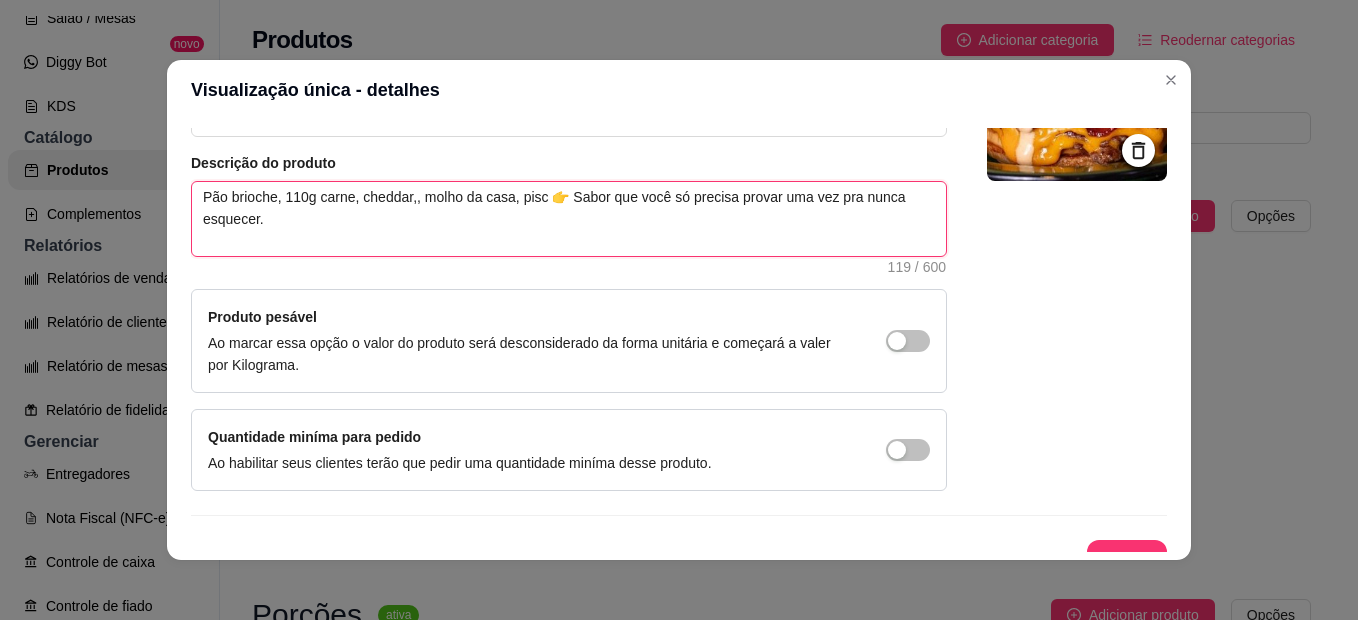 type 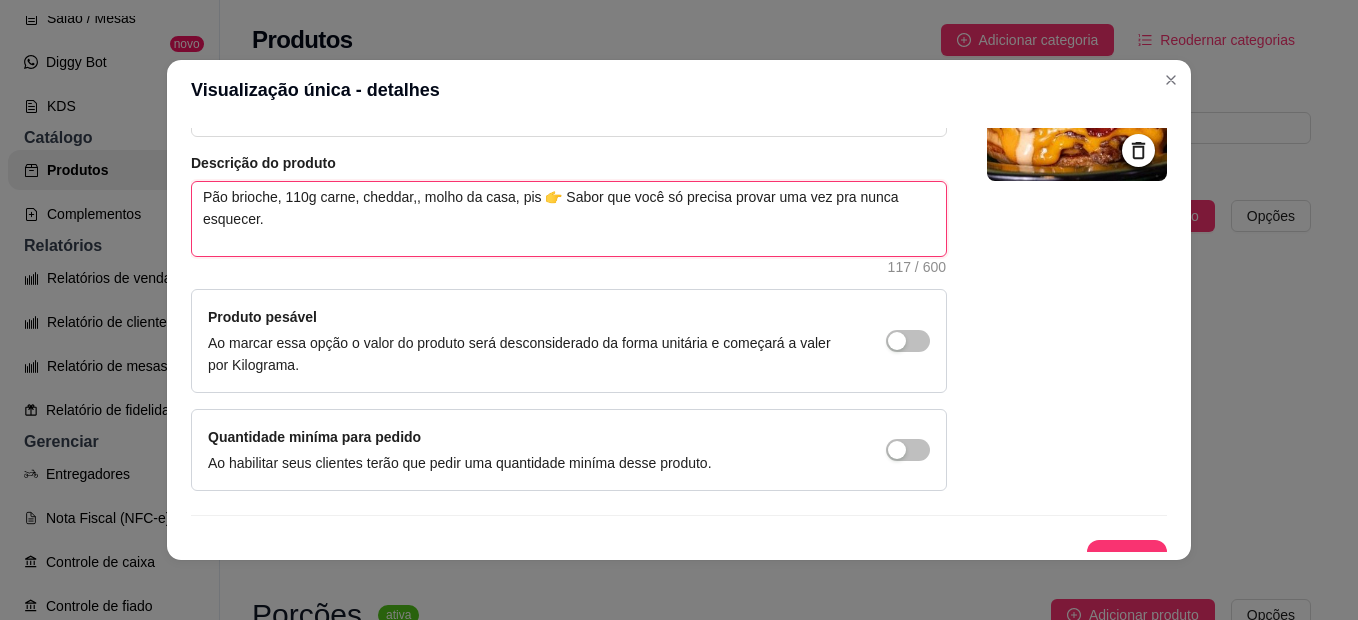 type 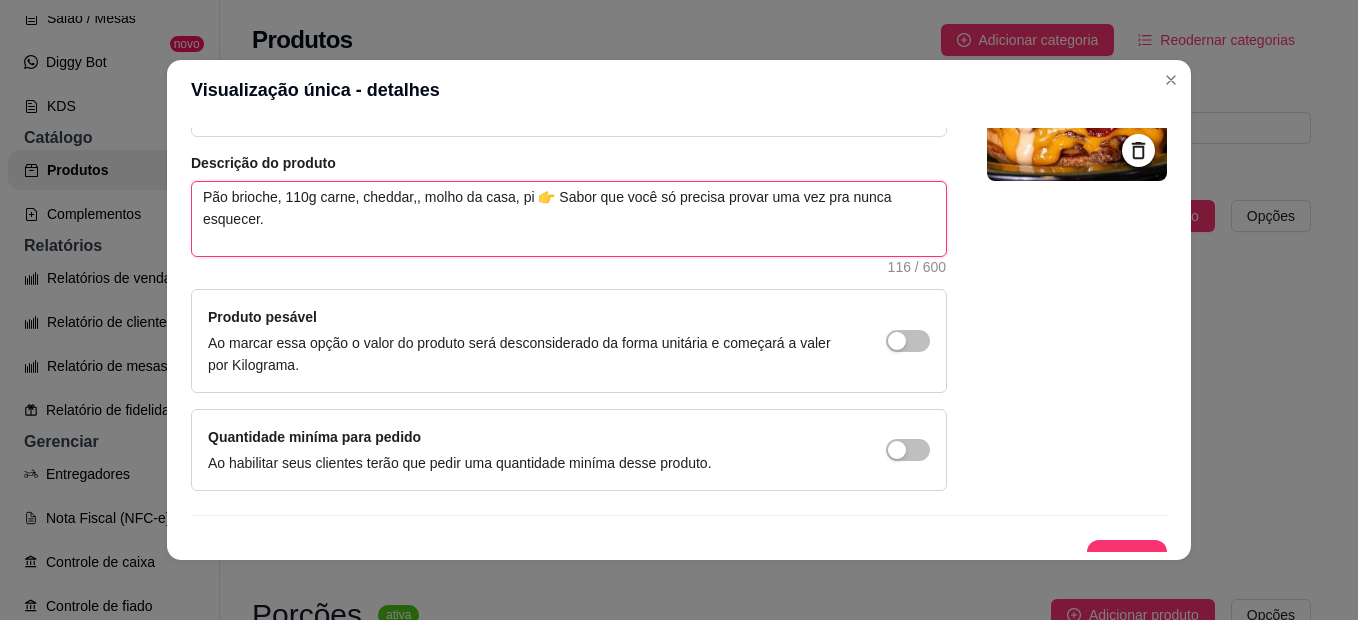 type 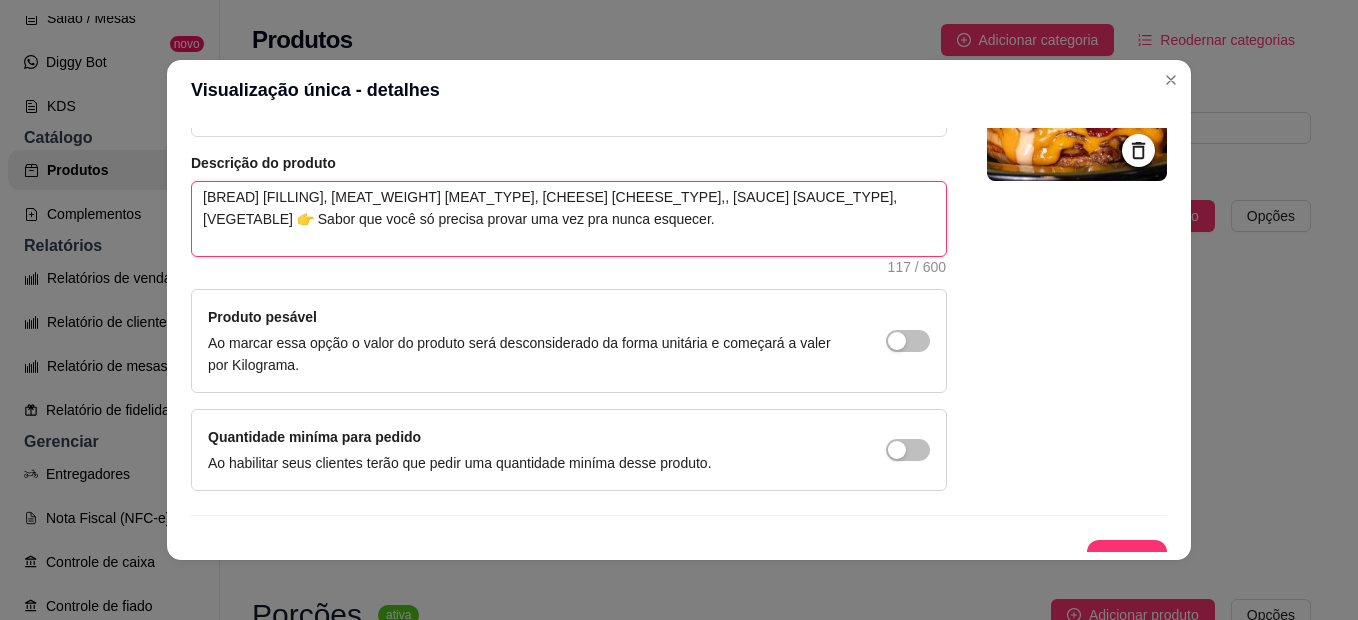type on "Pão brioche, 110g carne, cheddar,, molho da casa, pick 👉 Sabor que você só precisa provar uma vez pra nunca esquecer." 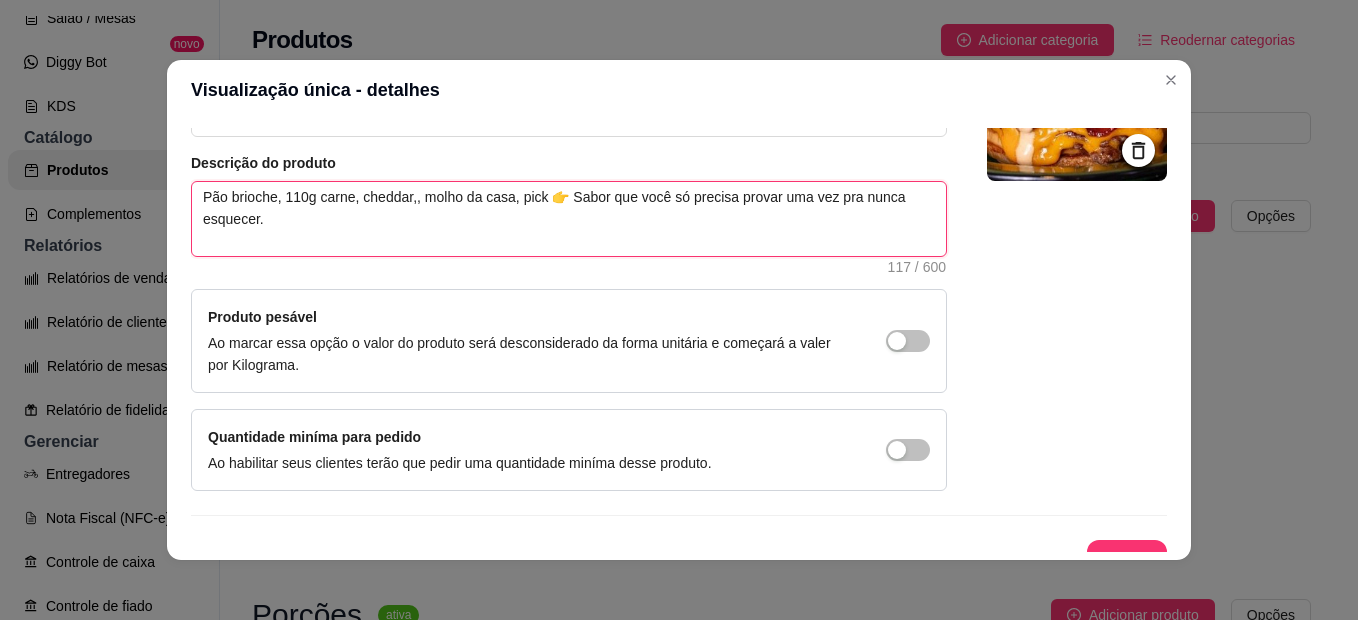 type 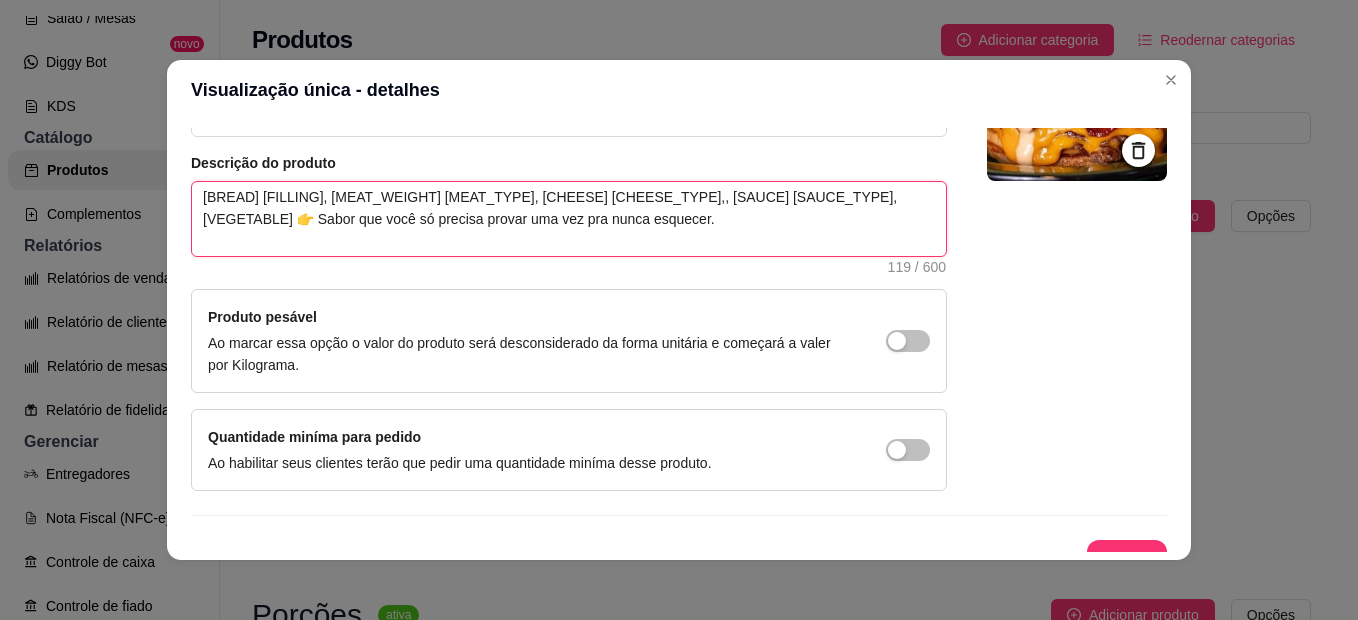 type 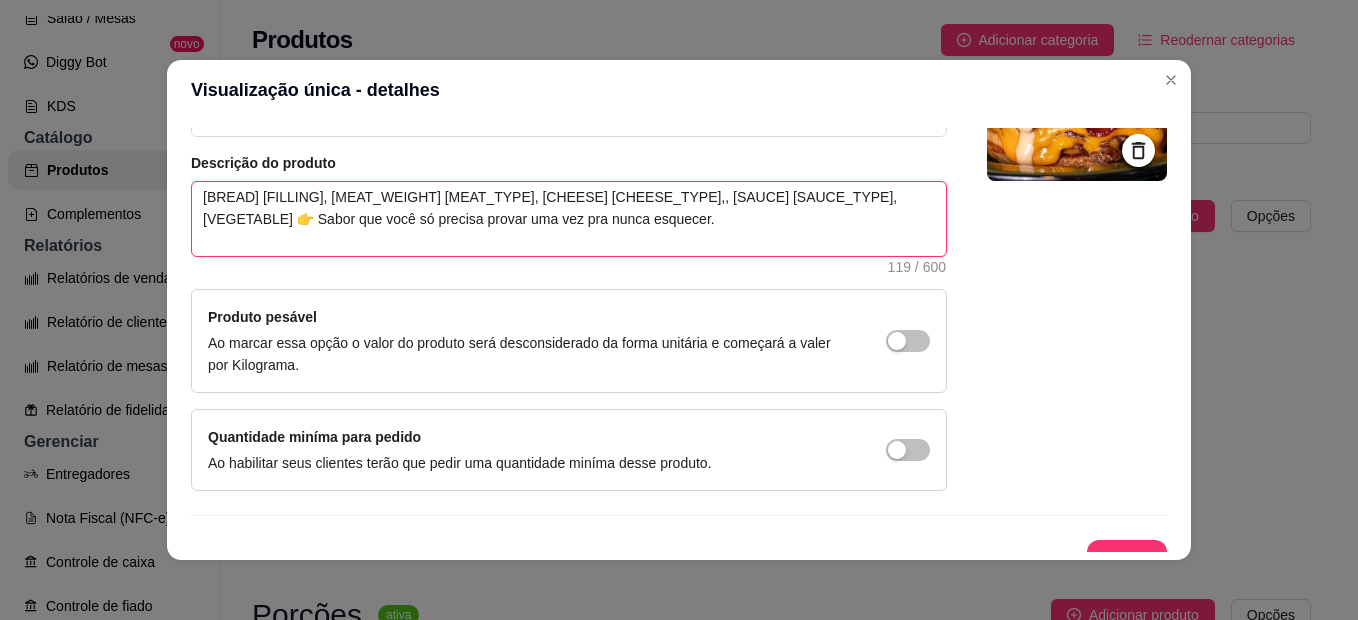 type on "Pão brioche, 110g carne, cheddar,, molho da casa, pickle 👉 Sabor que você só precisa provar uma vez pra nunca esquecer." 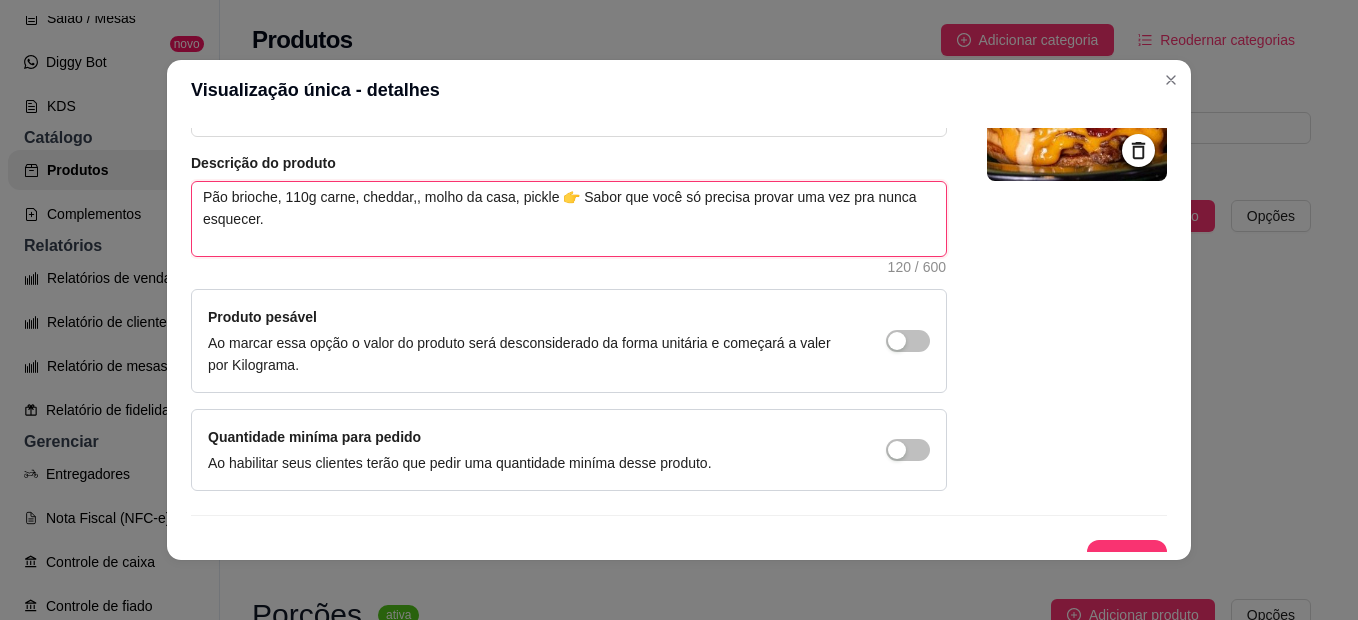 type 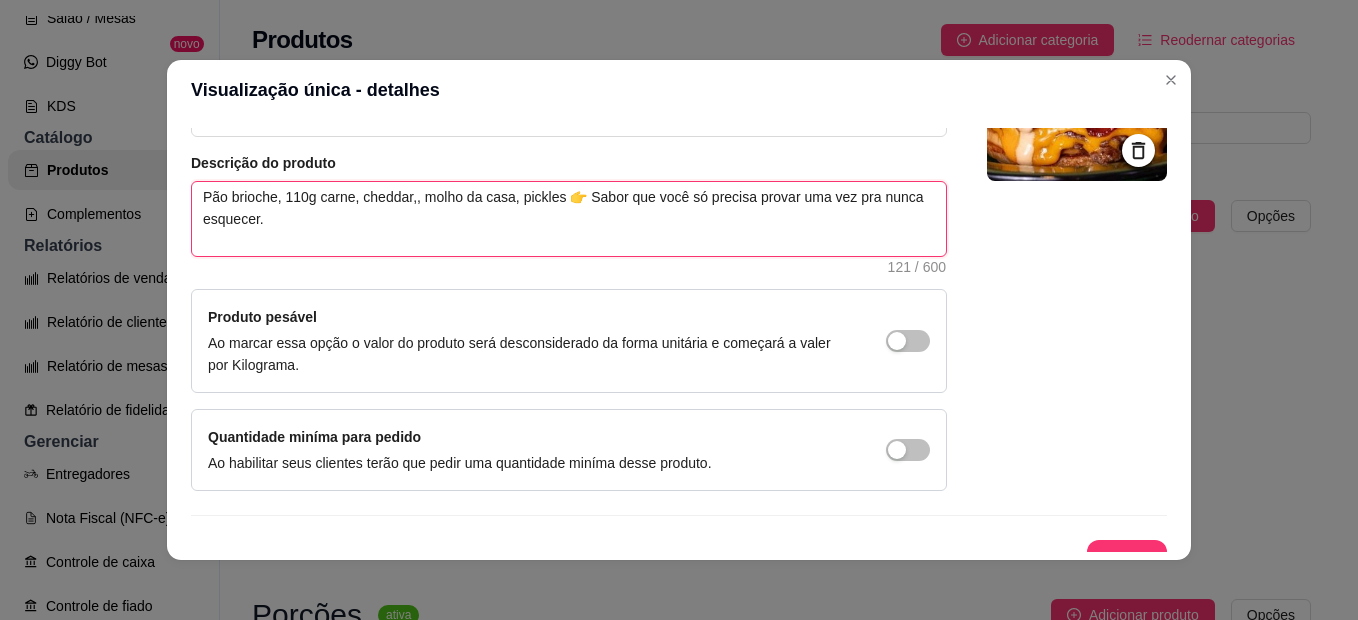 type 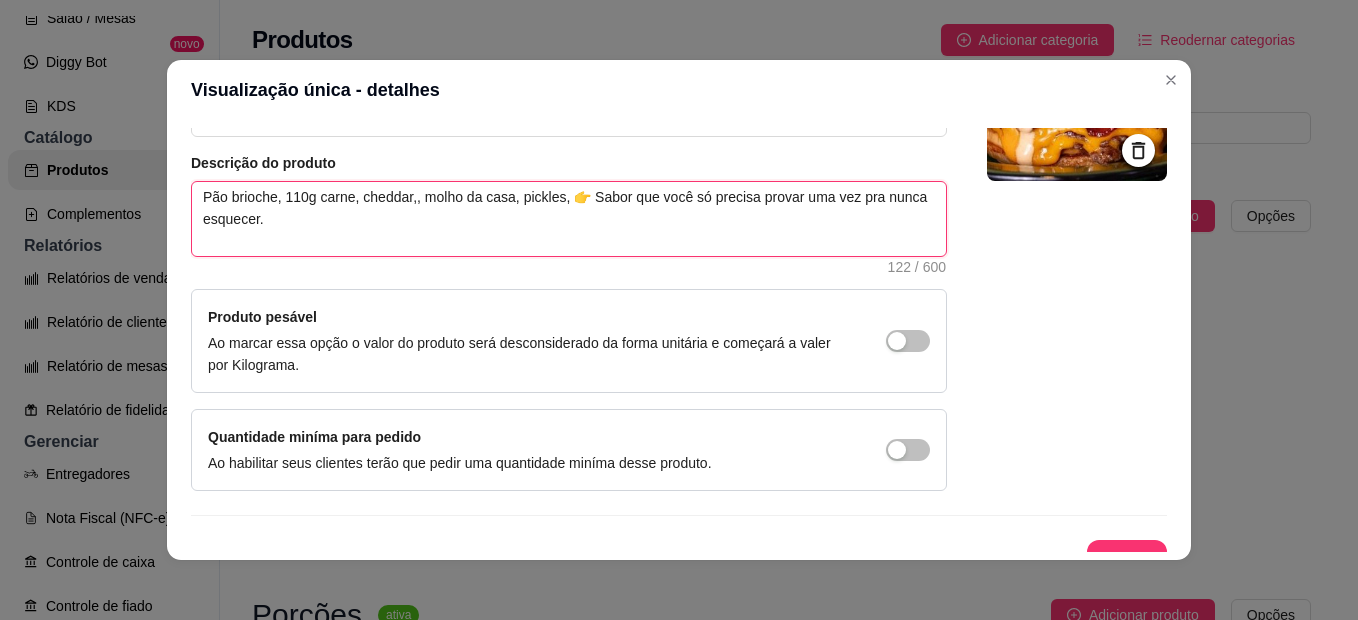 type on "Pão brioche, [WEIGHT] carne, cheddar,, molho da casa, pickles,  👉 Sabor que você só precisa provar uma vez pra nunca esquecer." 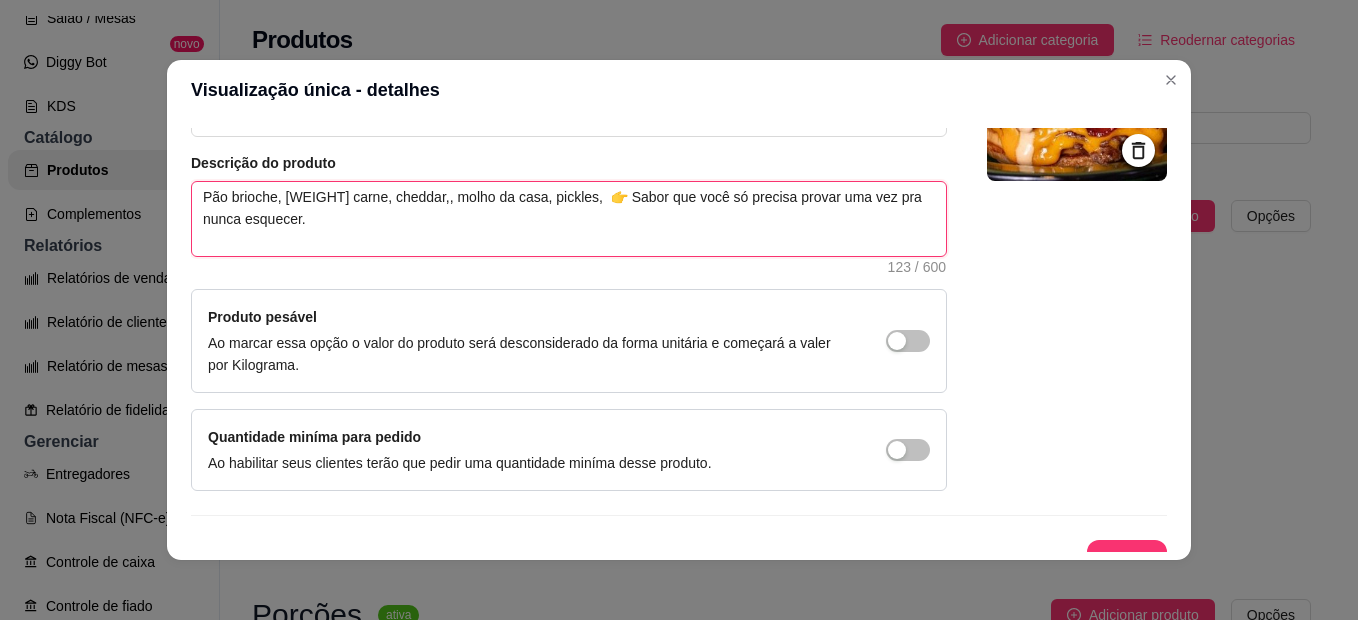 type 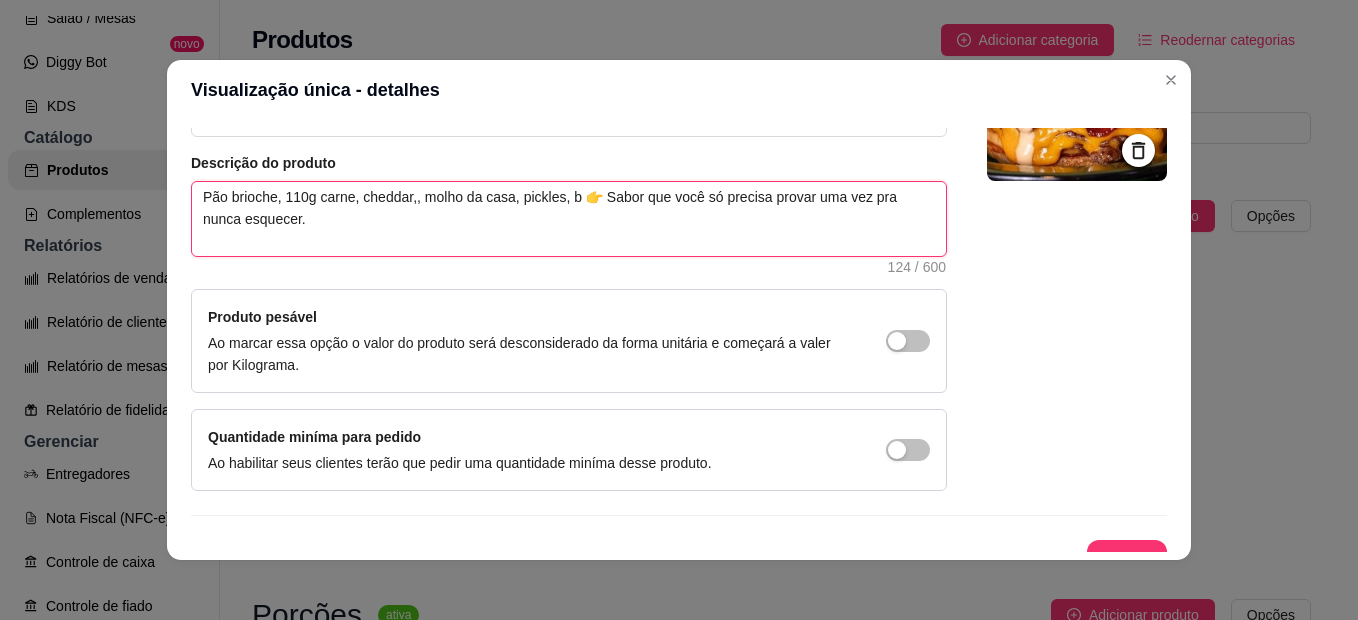 type 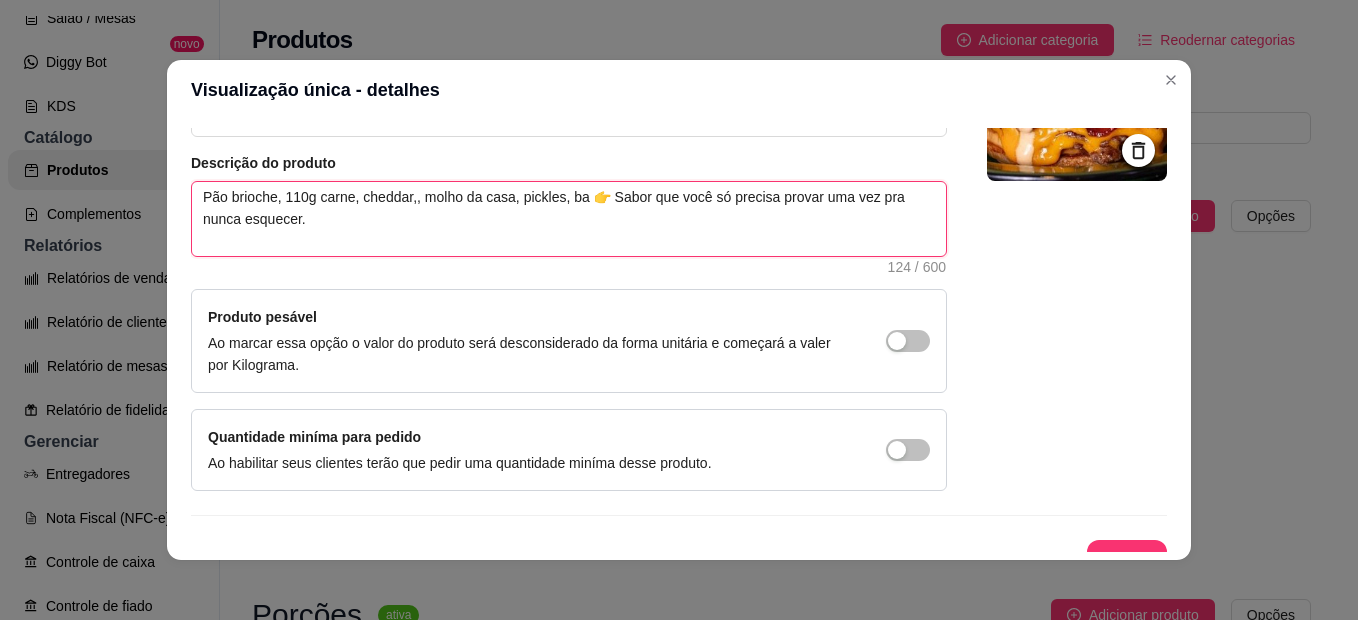 type 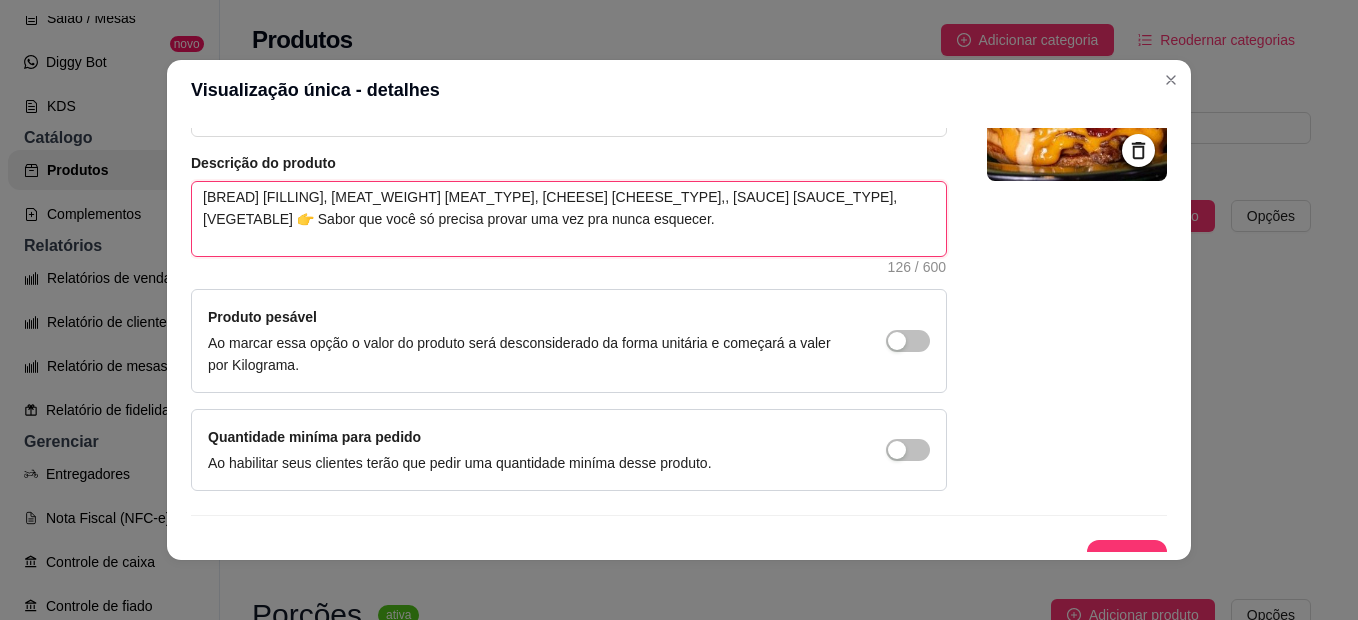 type 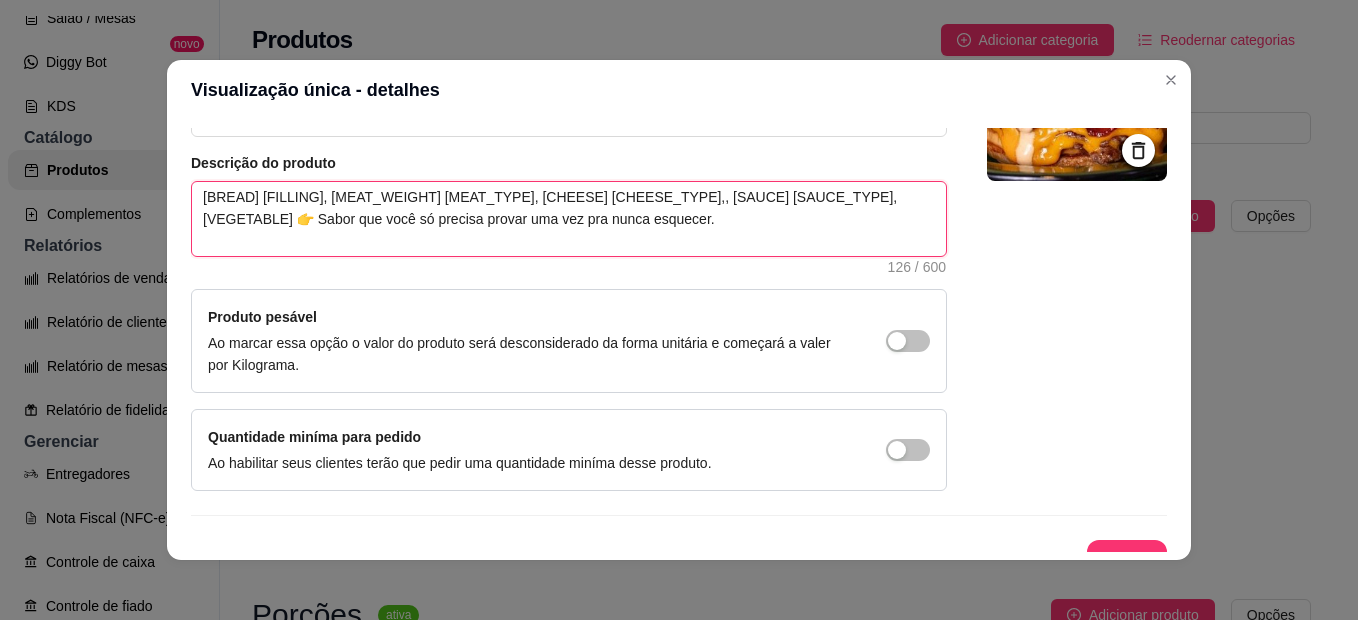 type on "Pão brioche, 110g carne, cheddar,, molho da casa, pickles, banc 👉 Sabor que você só precisa provar uma vez pra nunca esquecer." 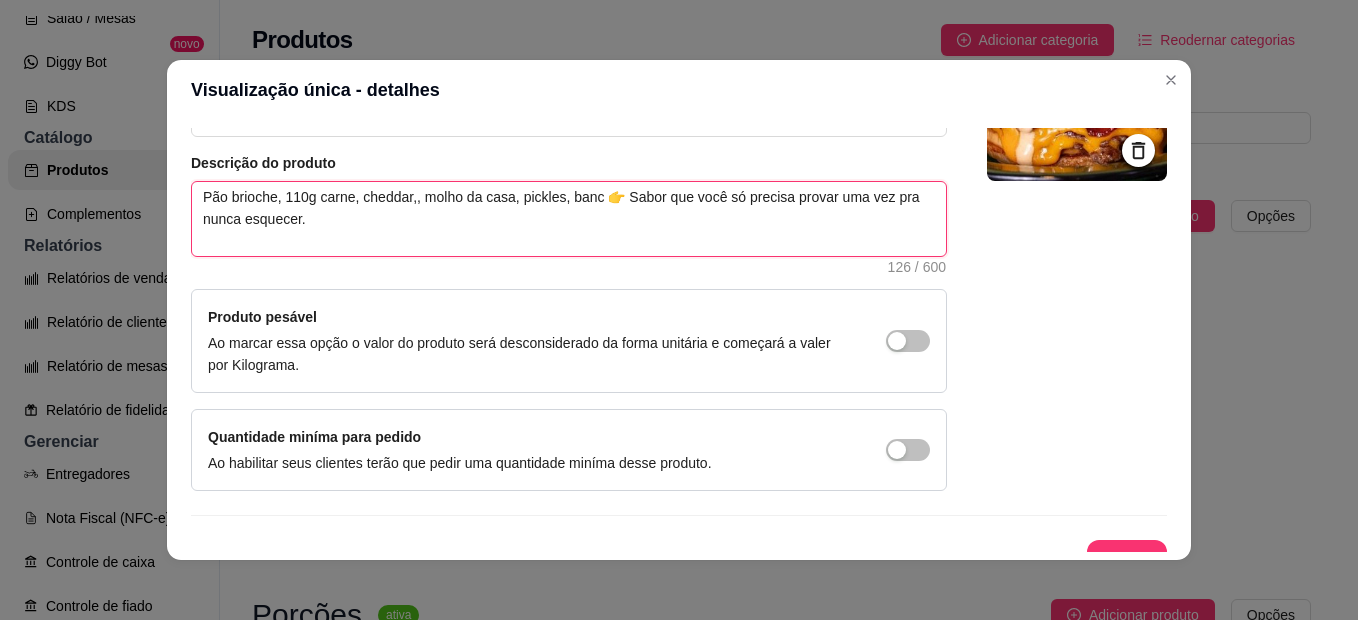 type 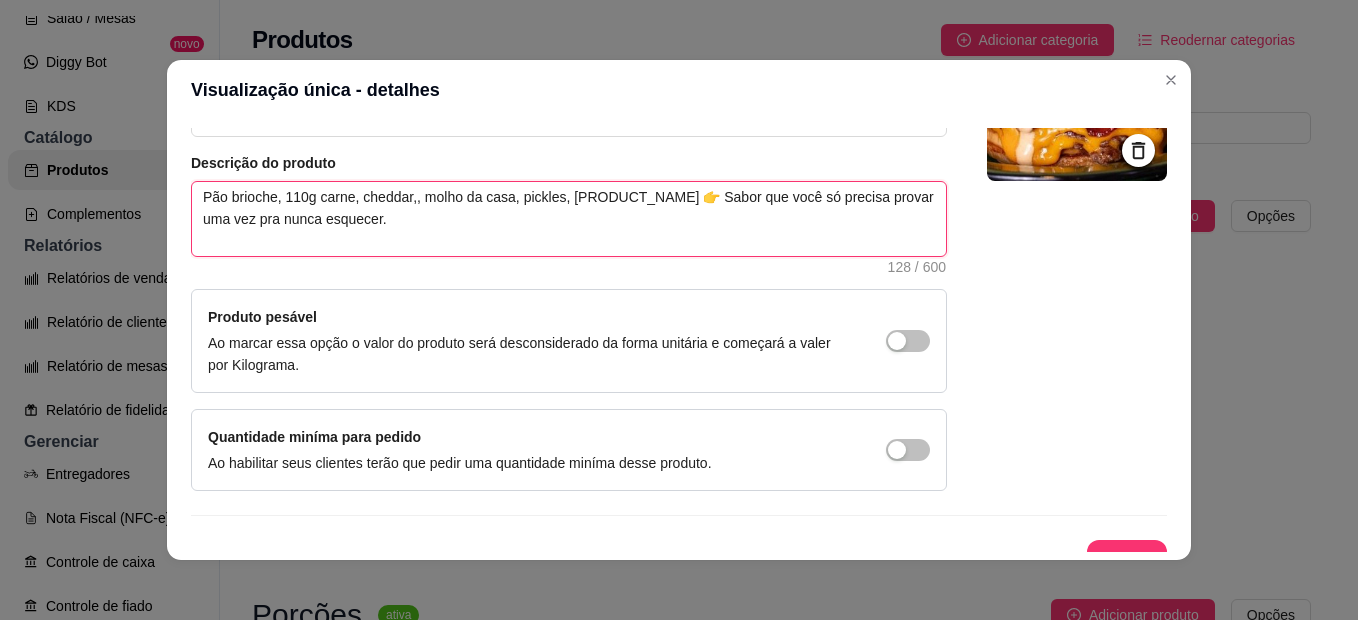 type 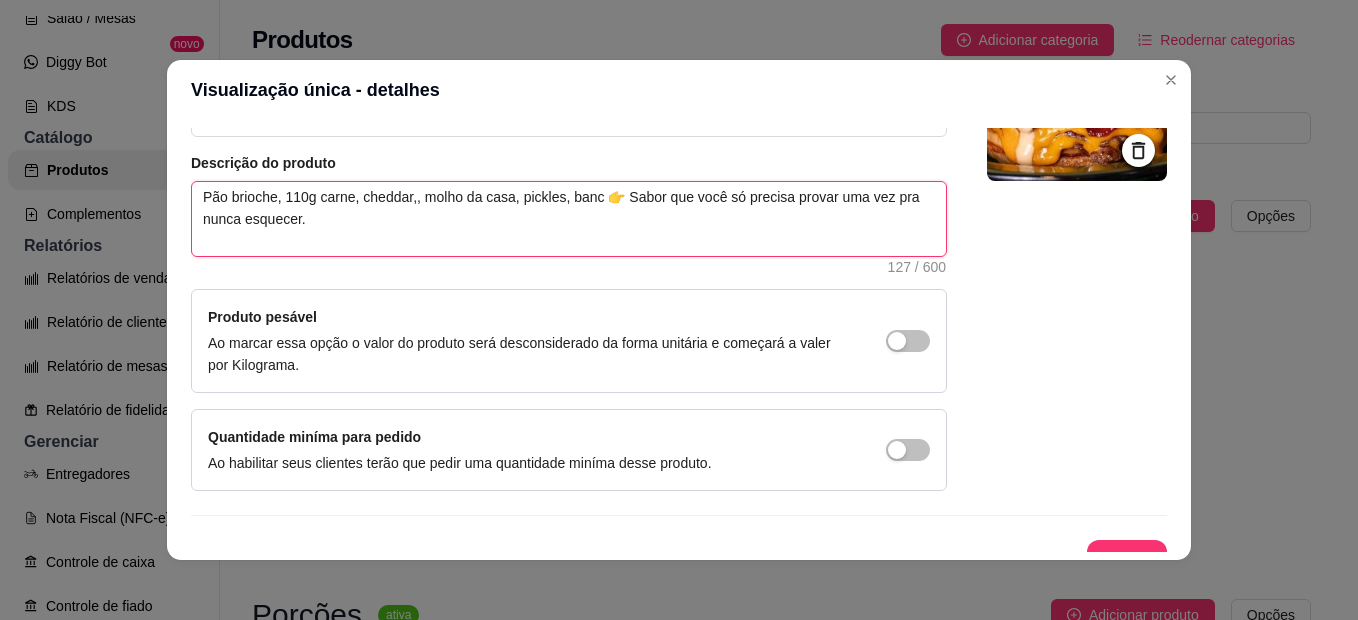 type 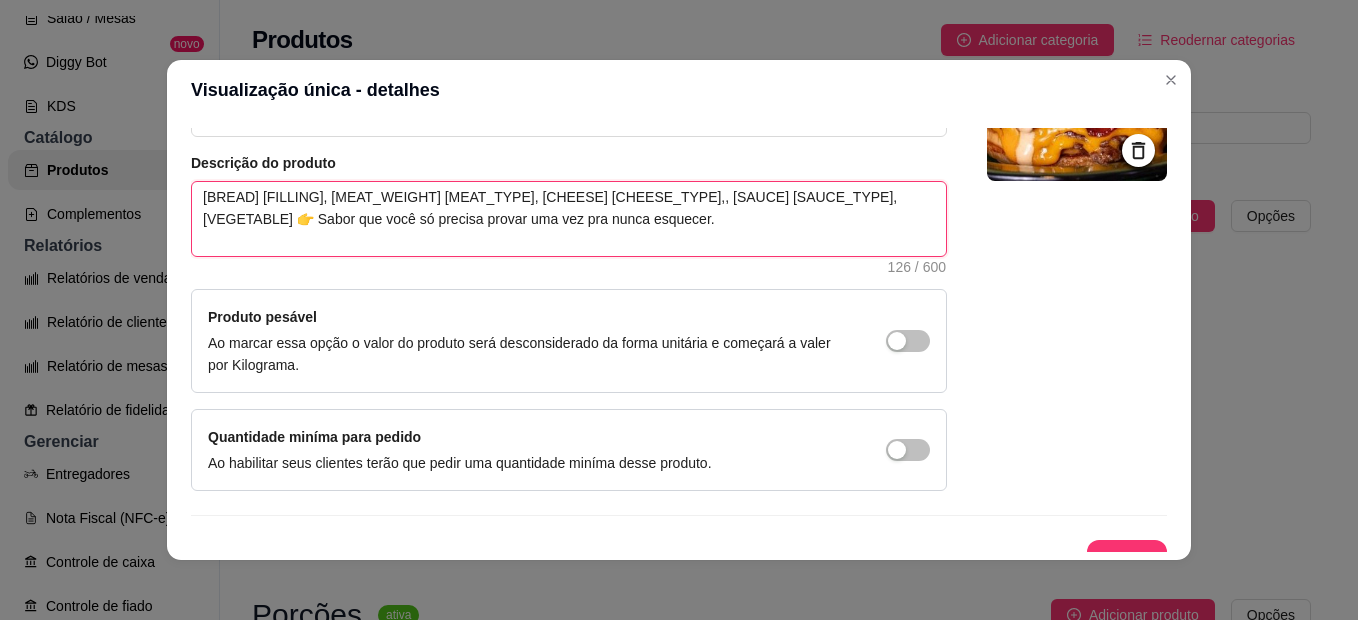 type 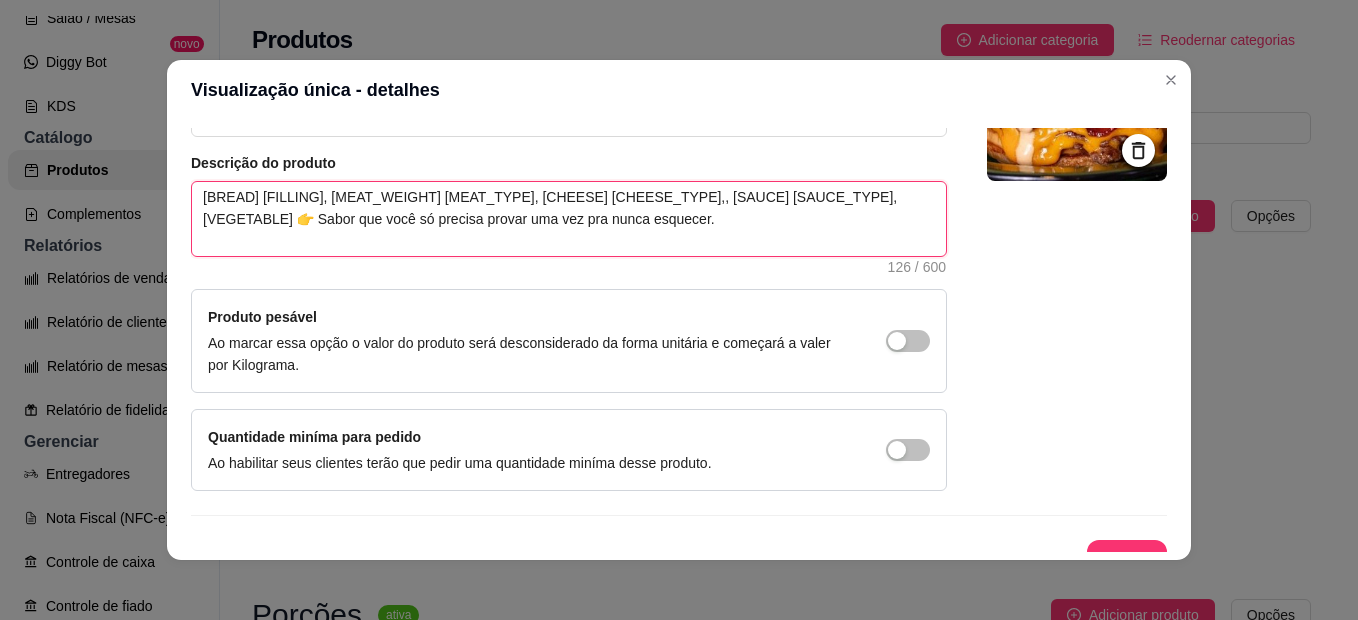 type on "Pão brioche, 110g carne, cheddar,, molho da casa, pickles, ba 👉 Sabor que você só precisa provar uma vez pra nunca esquecer." 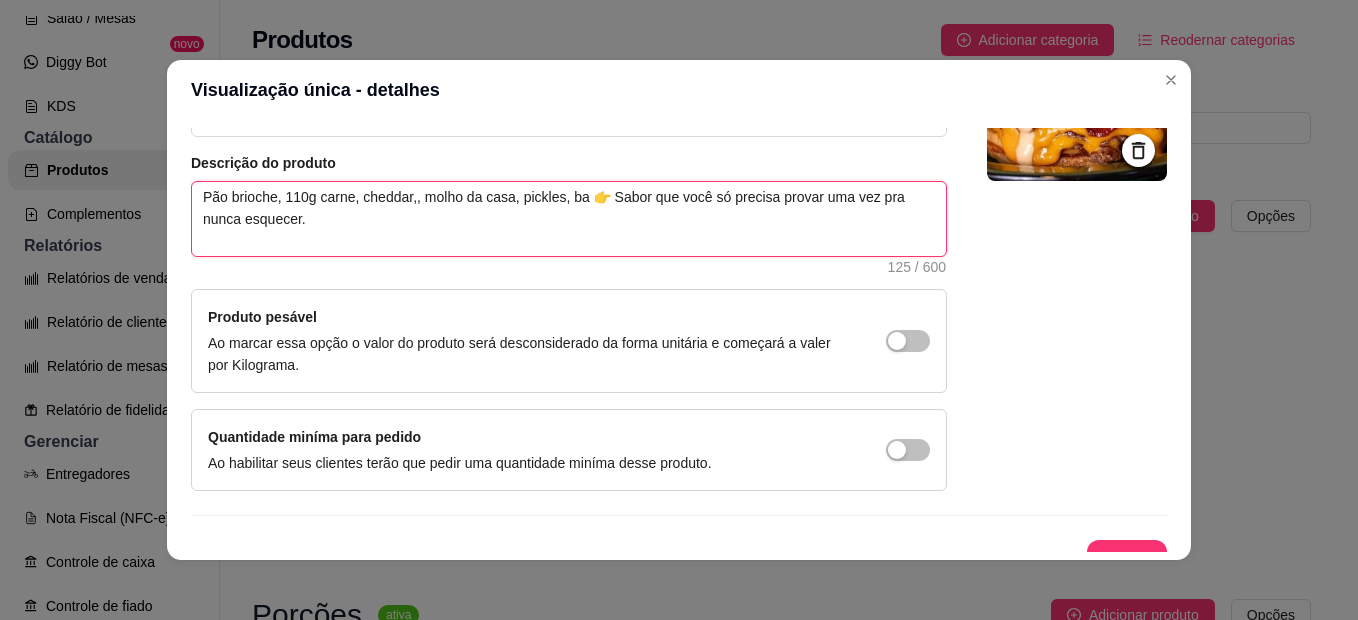 type 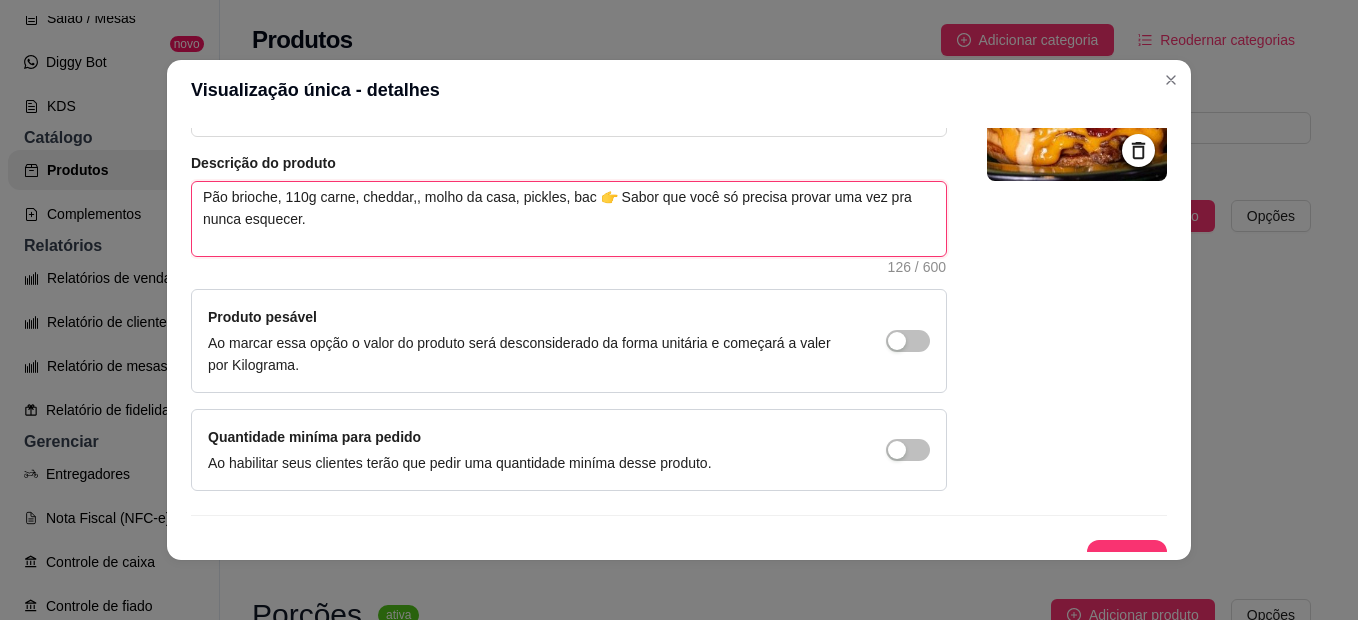 type on "Pão brioche, 110g carne, cheddar,, molho da casa, pickles, baco 👉 Sabor que você só precisa provar uma vez pra nunca esquecer." 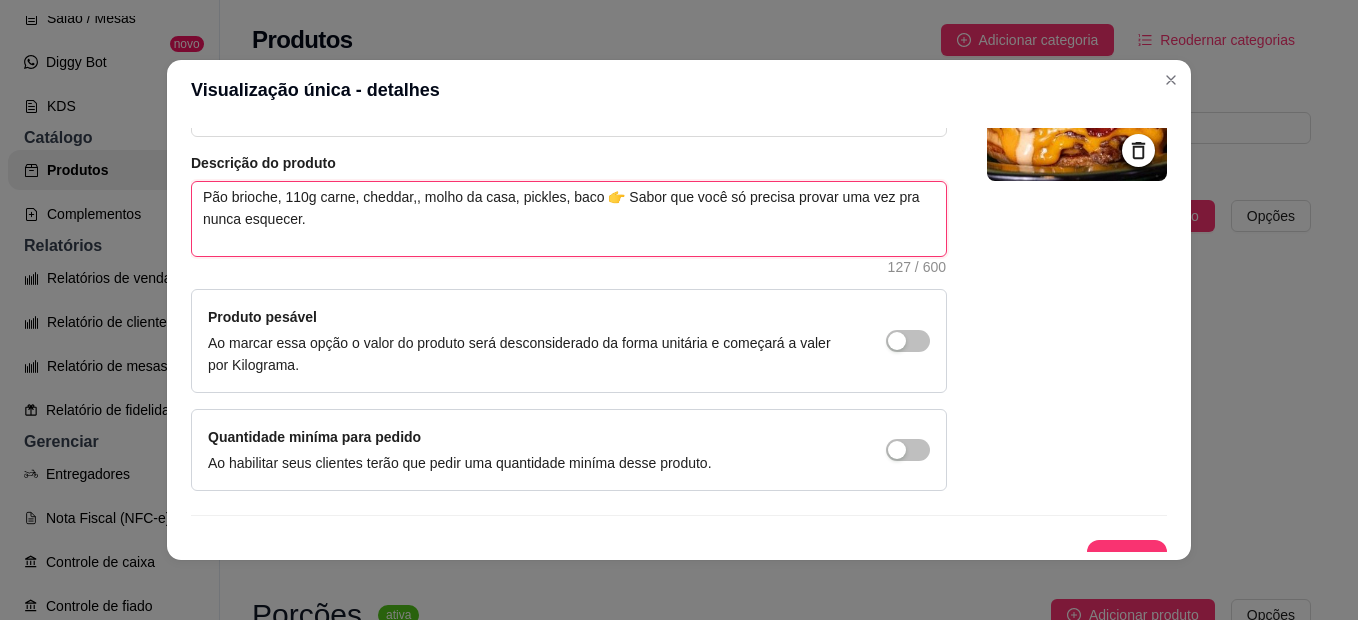 type 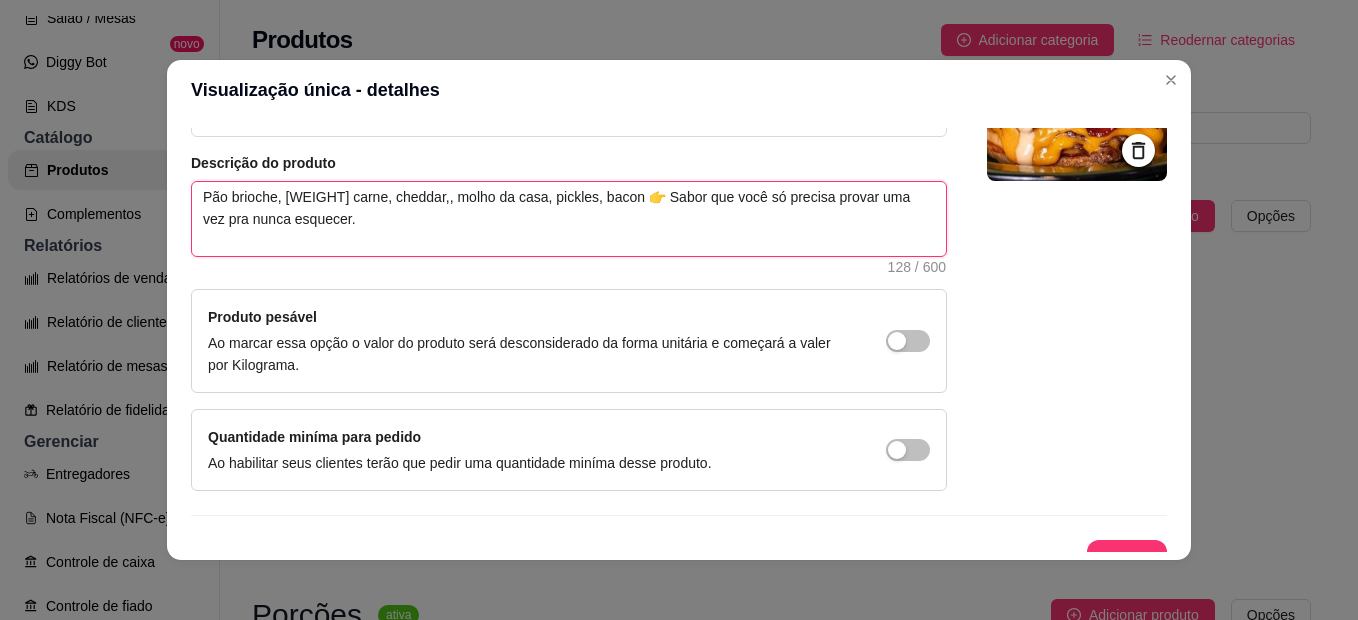 type 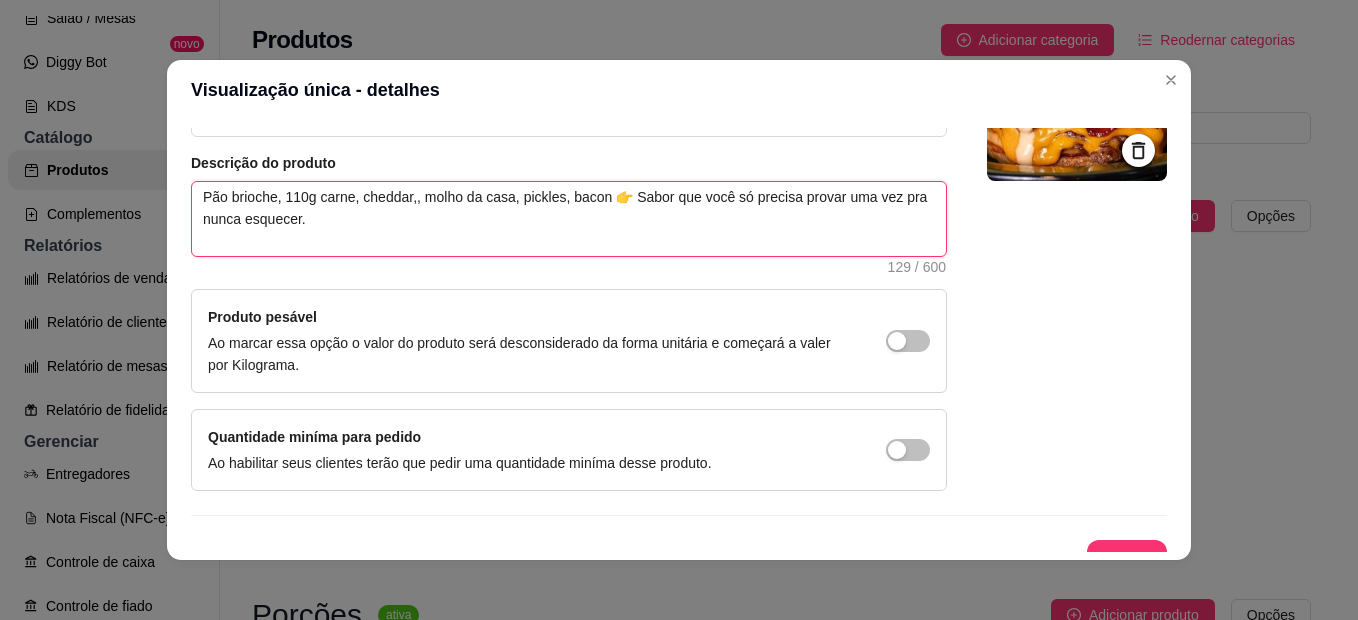 type 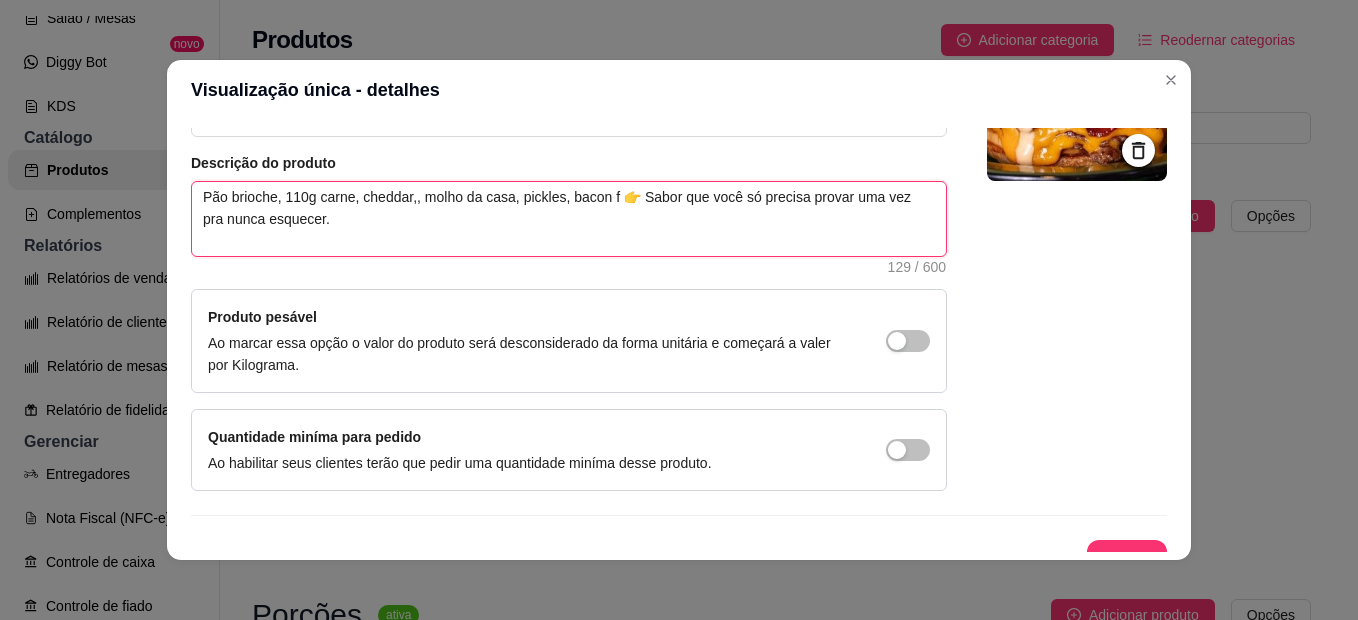 type 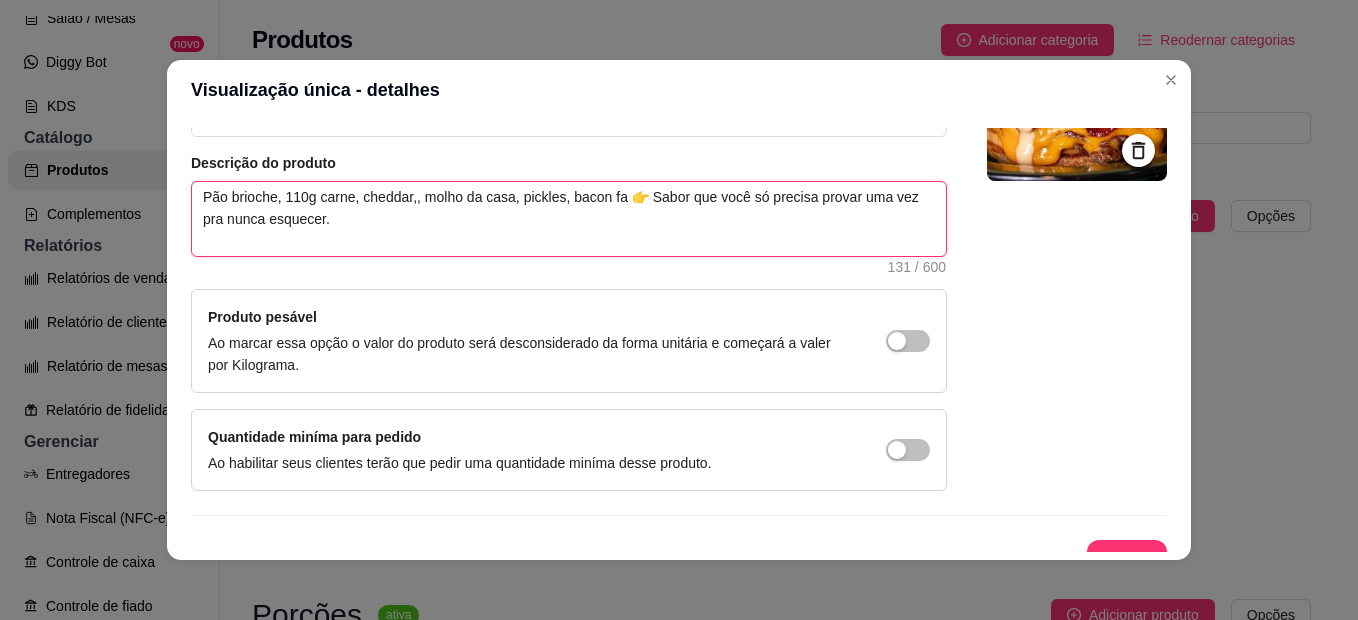 type on "Pão brioche, 110g carne, cheddar,, molho da casa, pickles, bacon fat 👉 Sabor que você só precisa provar uma vez pra nunca esquecer." 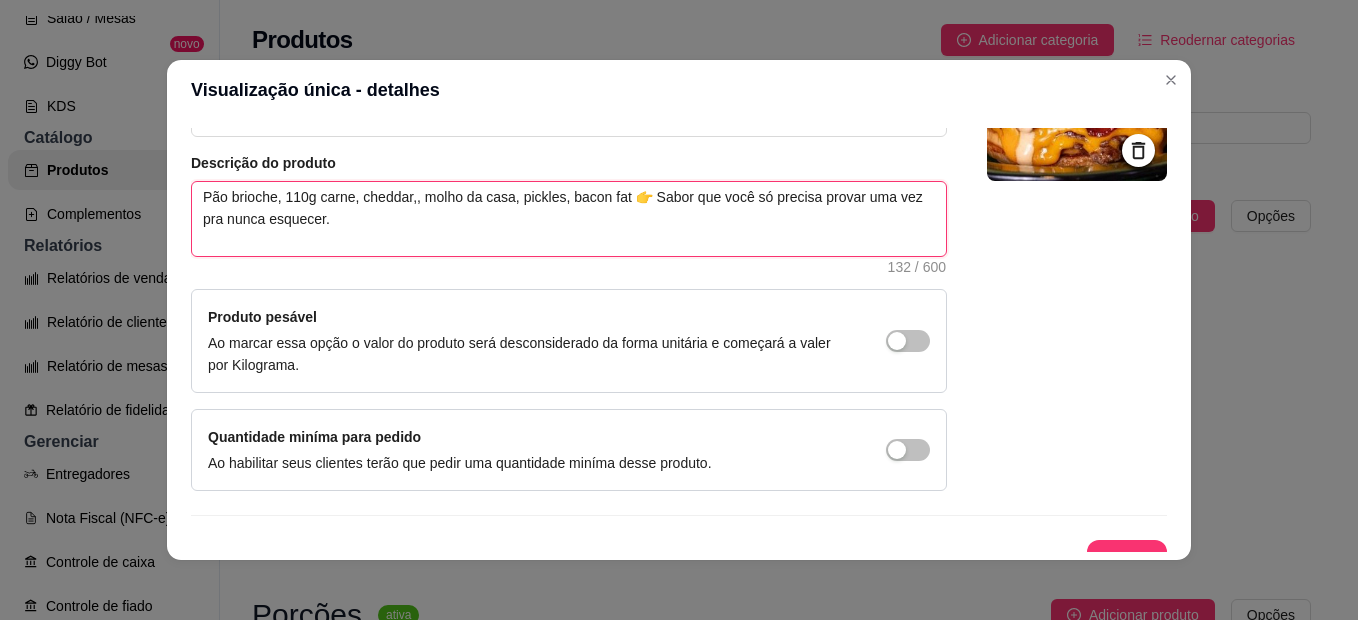 type 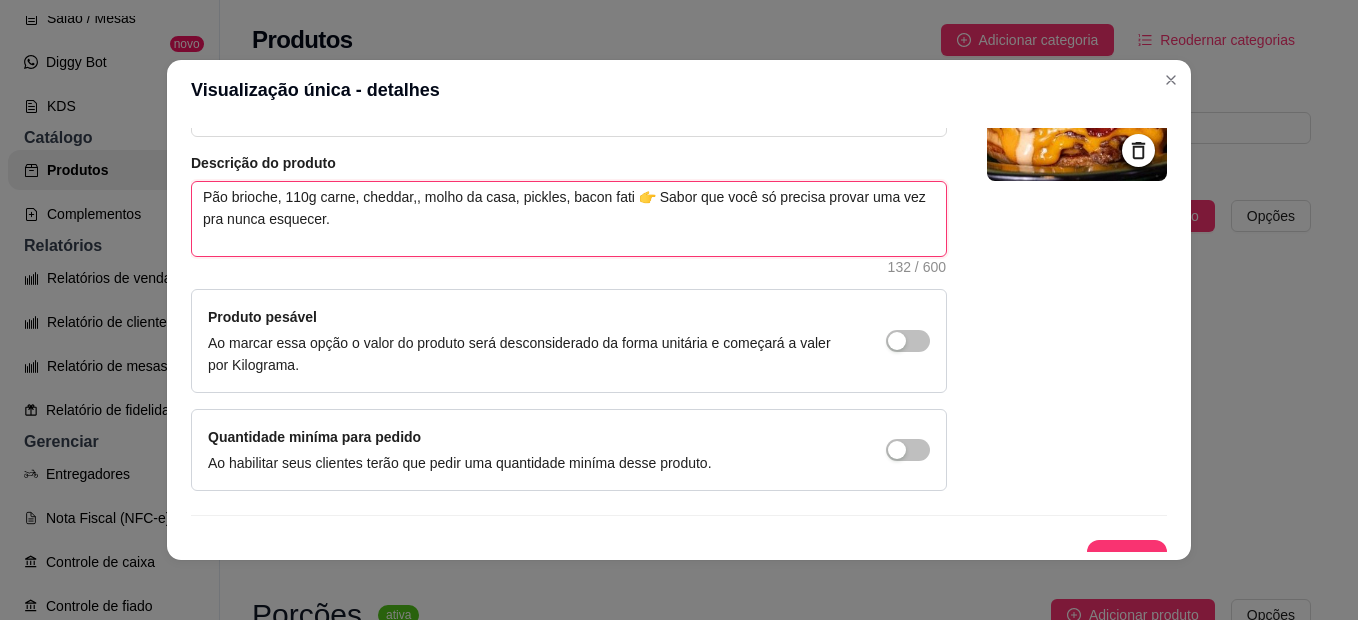 type 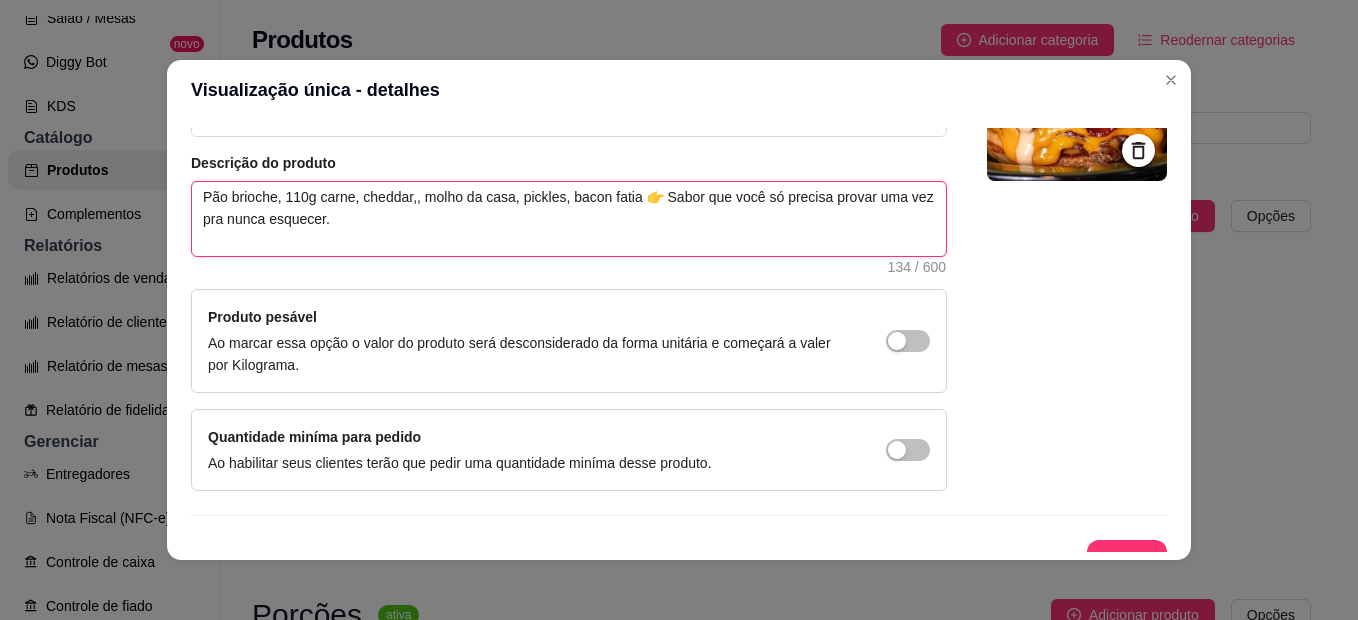 type 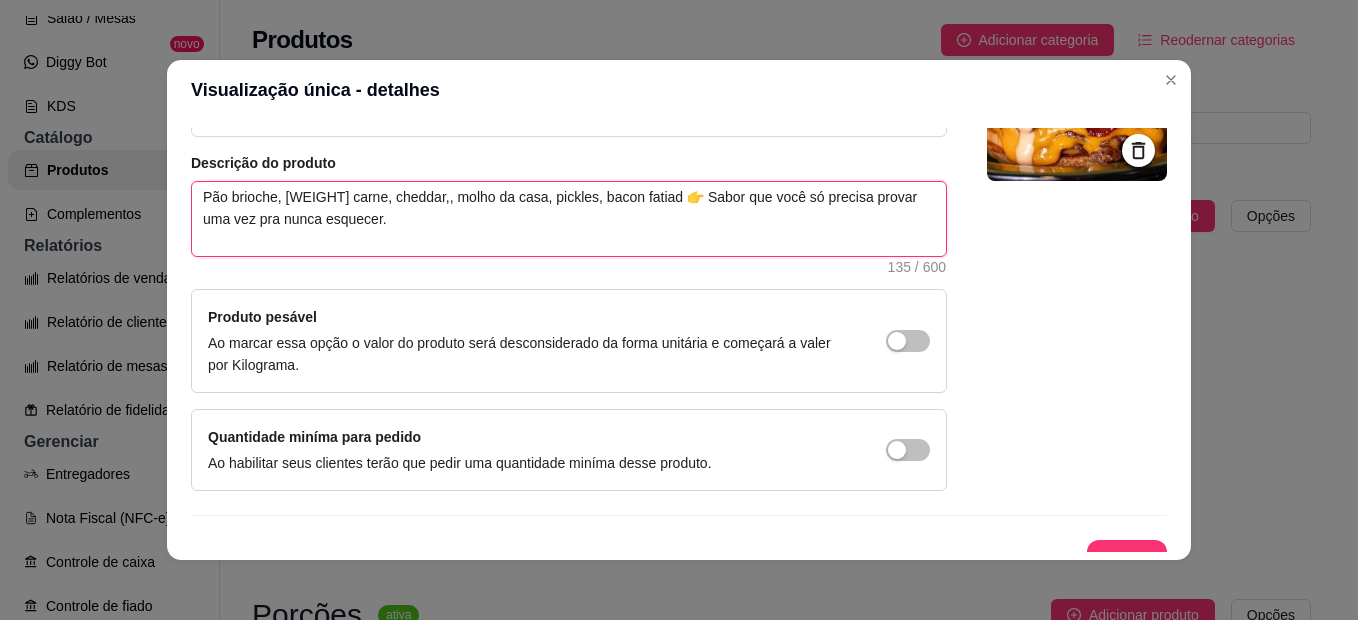 type 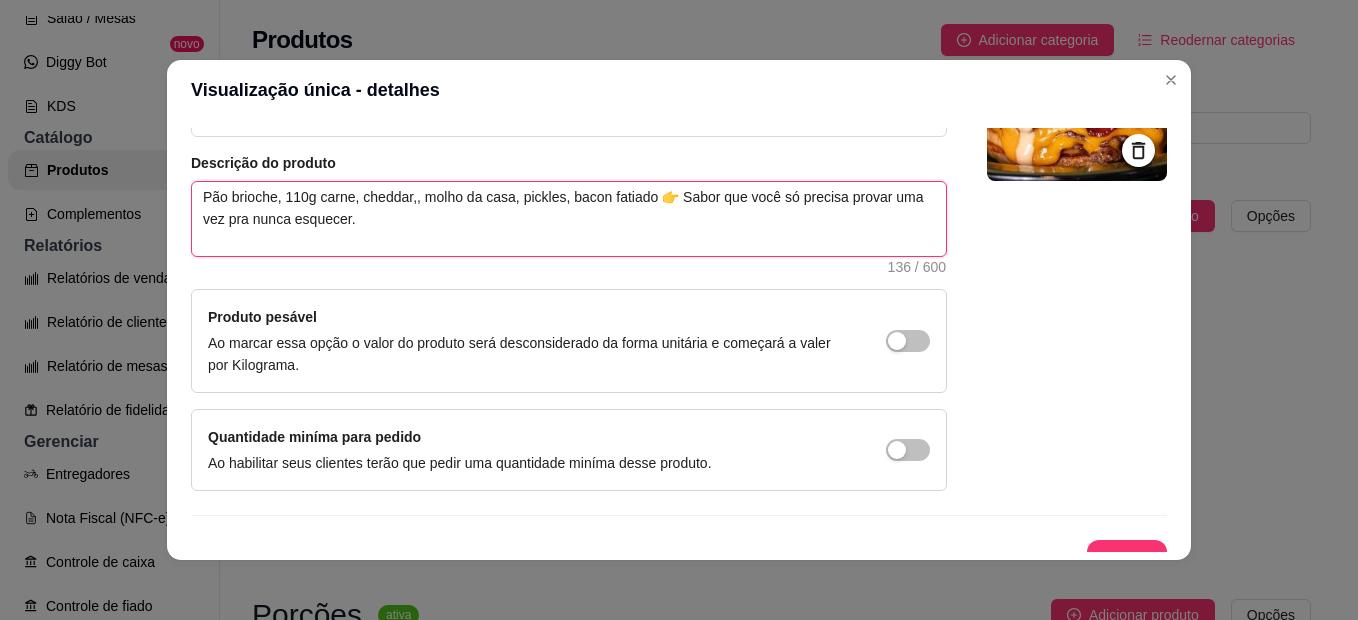type on "Pão brioche, 110g carne, cheddar,, molho da casa, pickles, bacon fatiado 👉 Sabor que você só precisa provar uma vez pra nunca esquecer." 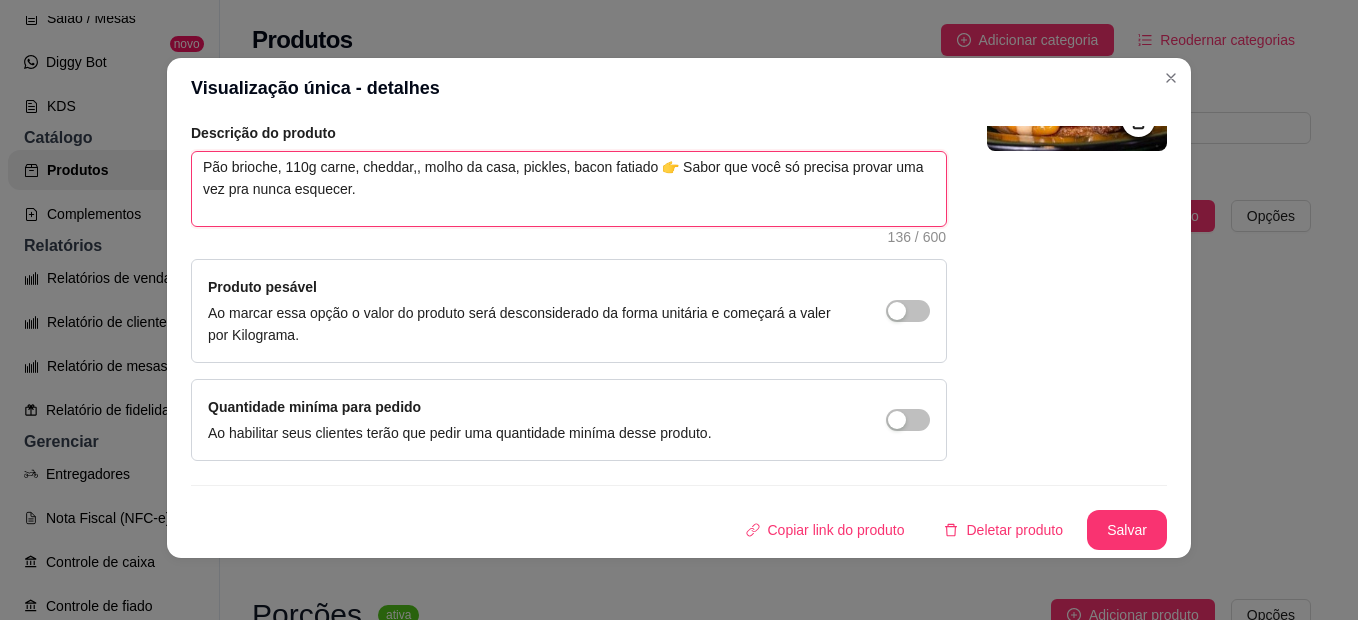scroll, scrollTop: 4, scrollLeft: 0, axis: vertical 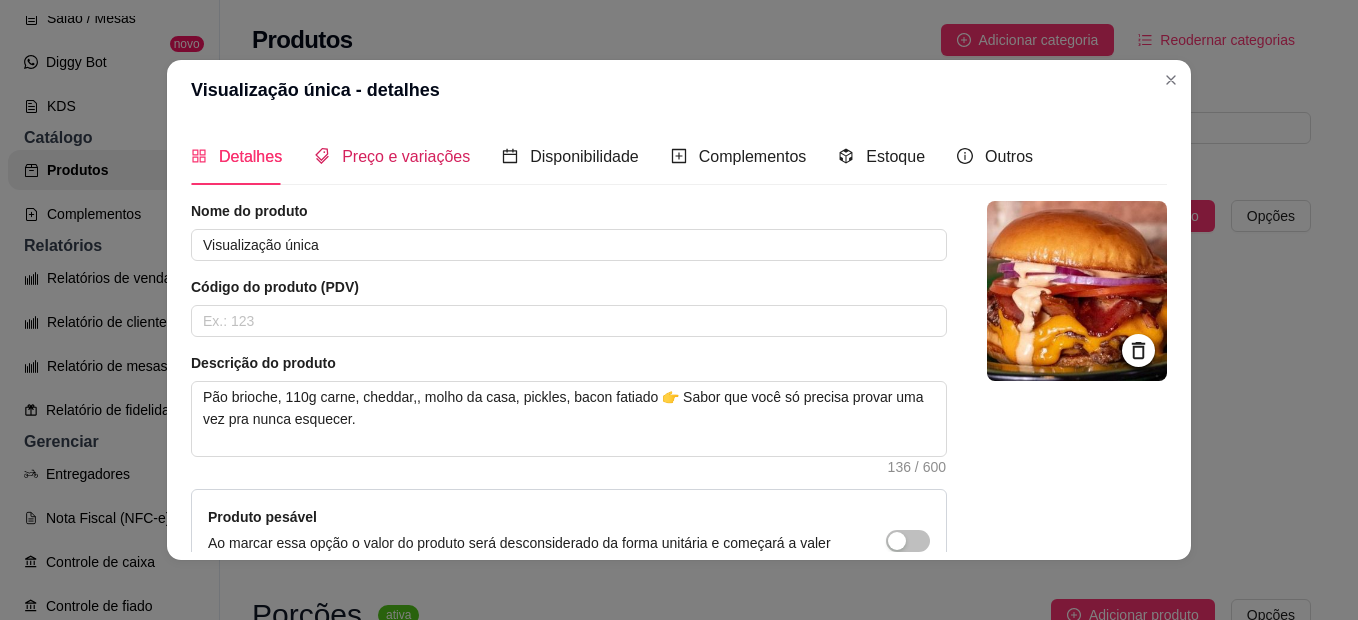 click on "Preço e variações" at bounding box center (406, 156) 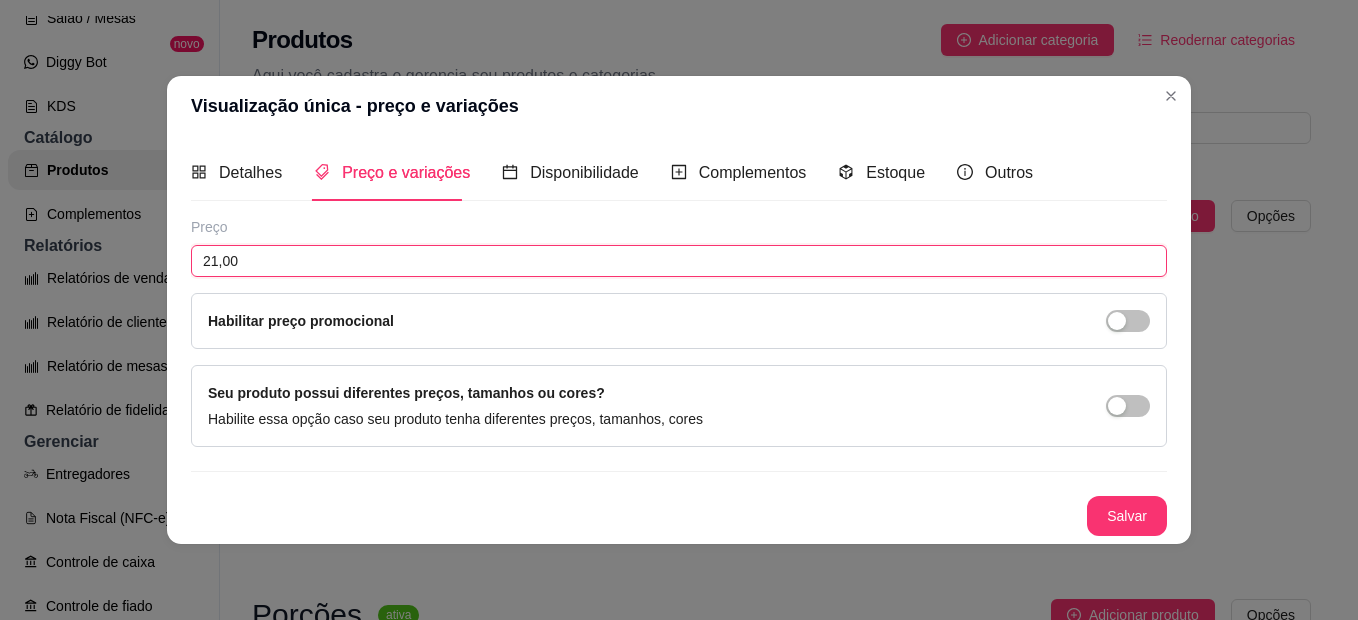 click on "21,00" at bounding box center (679, 261) 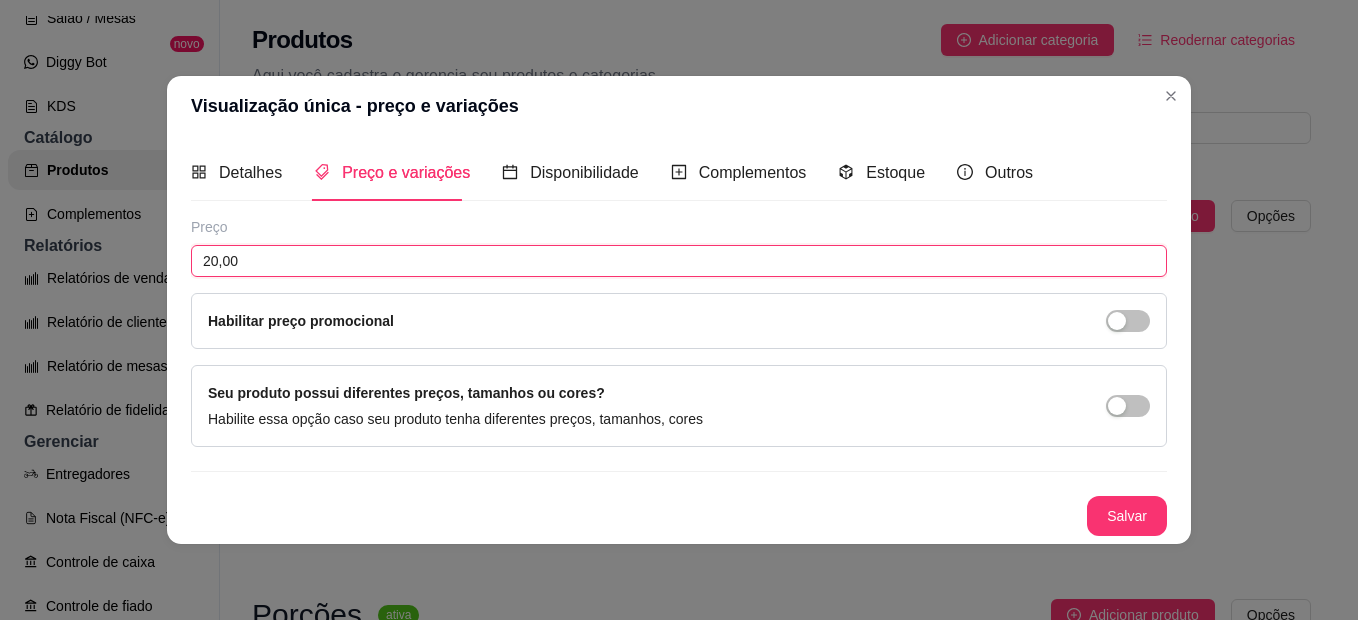 type on "20,00" 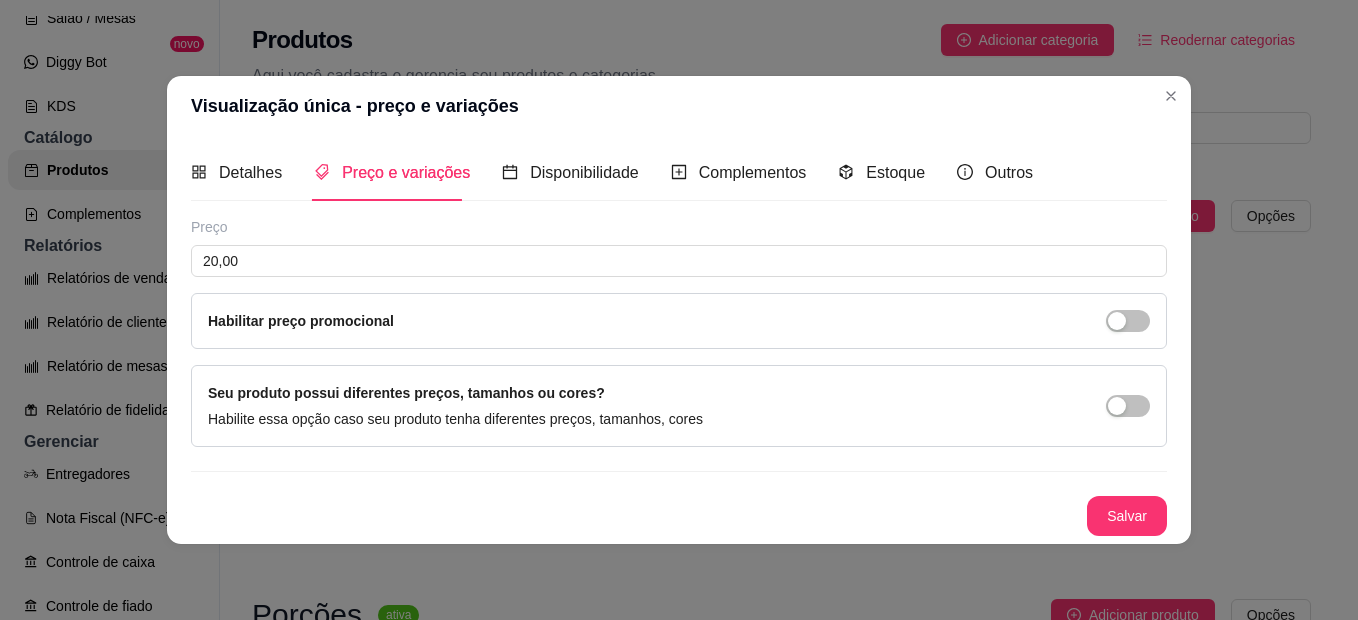 click on "Detalhes Preço e variações Disponibilidade Complementos Estoque Outros Nome do produto Visualização única Código do produto (PDV) Descrição do produto Pão brioche, 110g carne, cheddar,, molho da casa, pickles, bacon fatiado 👉 Sabor que você só precisa provar uma vez pra nunca esquecer. 136 / 600 Produto pesável Ao marcar essa opção o valor do produto será desconsiderado da forma unitária e começará a valer por Kilograma. Quantidade miníma para pedido Ao habilitar seus clientes terão que pedir uma quantidade miníma desse produto. Copiar link do produto Deletar produto Salvar Preço 20,00 Habilitar preço promocional Seu produto possui diferentes preços, tamanhos ou cores? Habilite essa opção caso seu produto tenha diferentes preços, tamanhos, cores Salvar" at bounding box center (679, 340) 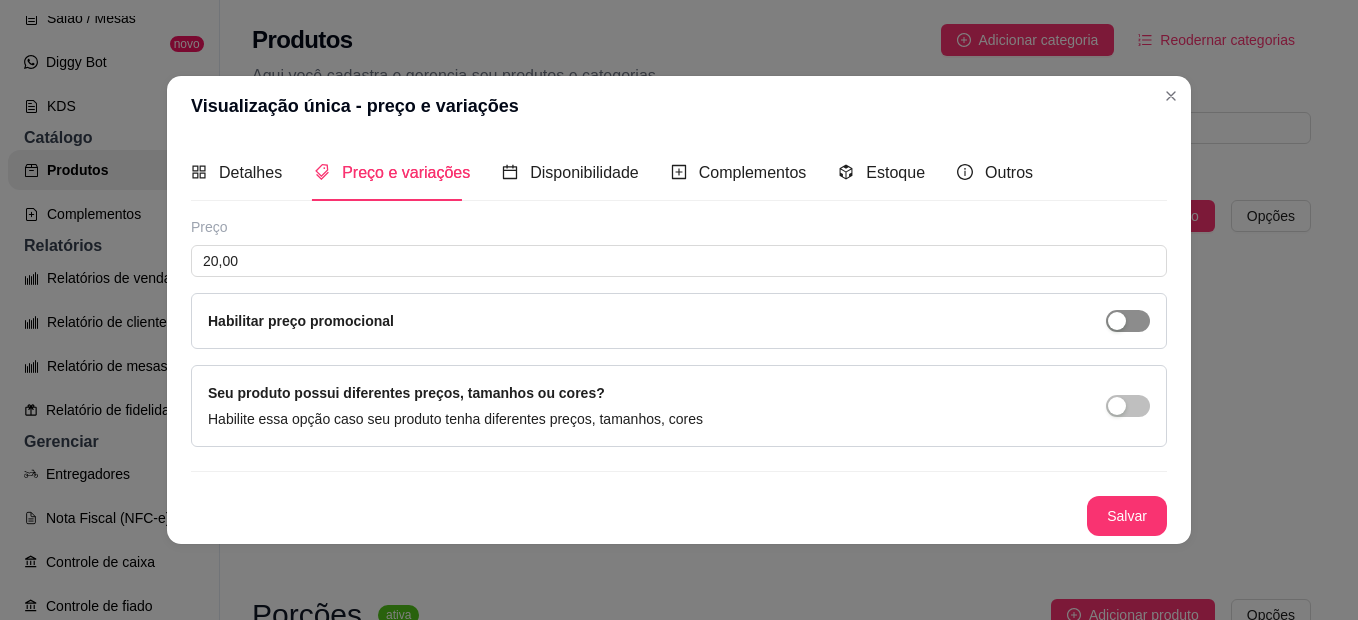 click at bounding box center (1128, 321) 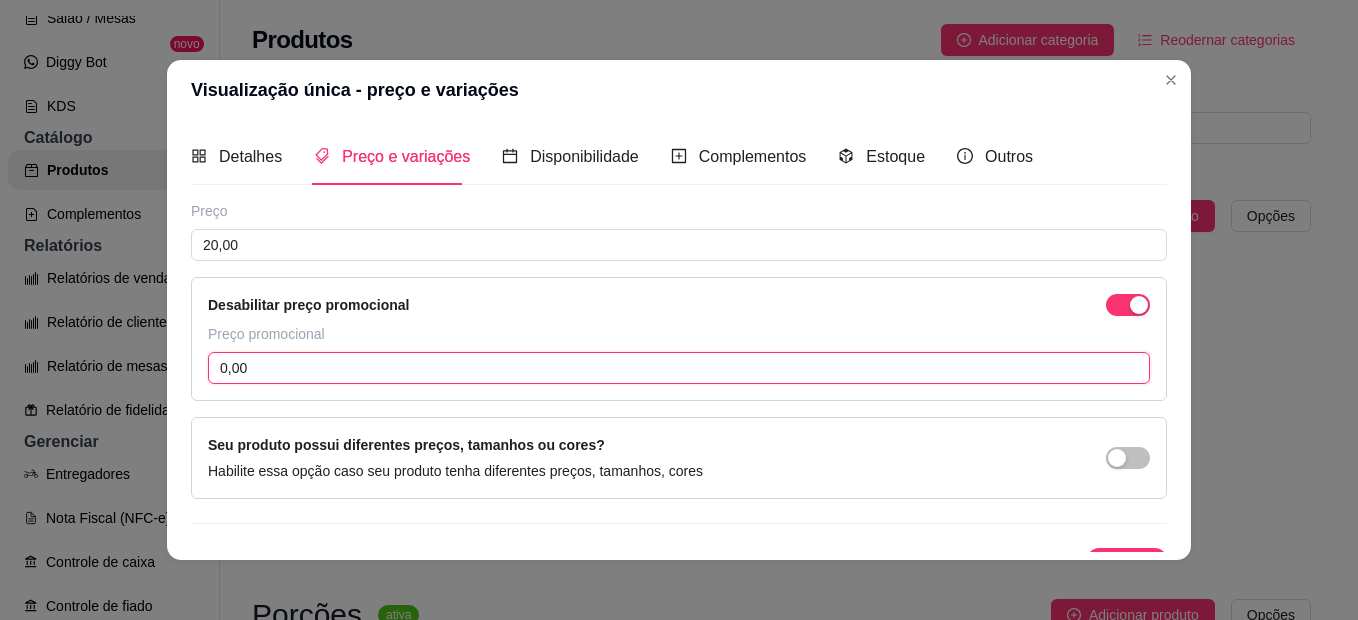 click on "0,00" at bounding box center (679, 368) 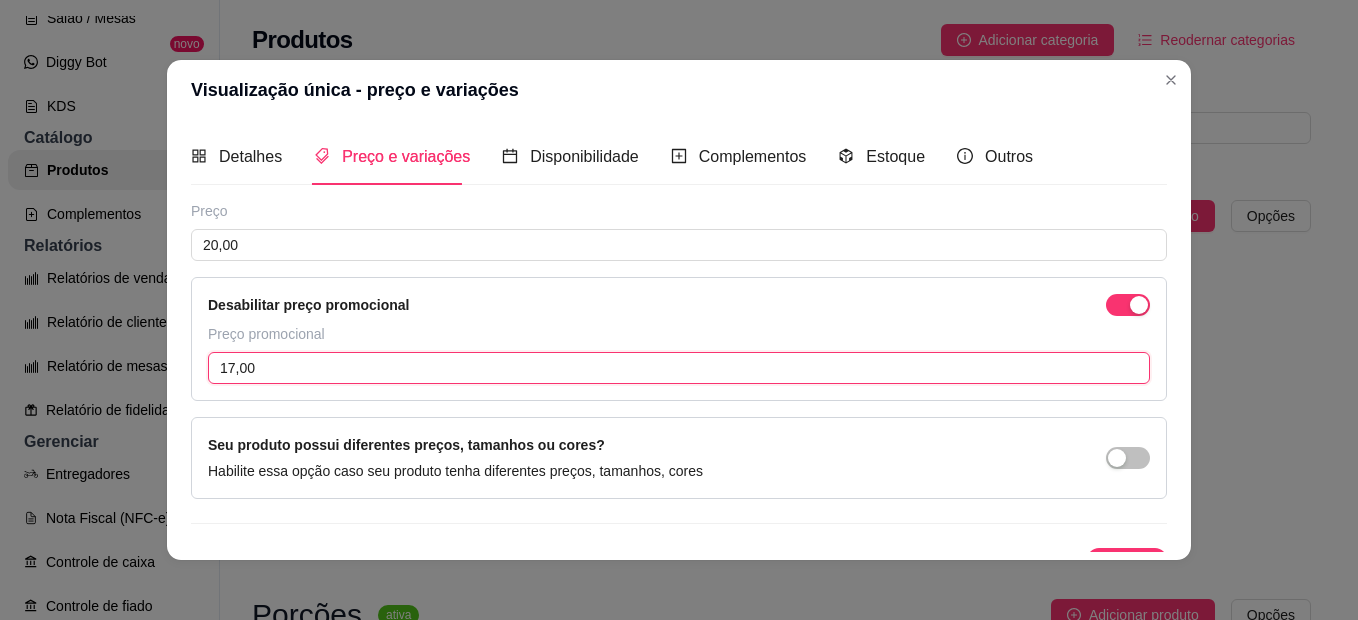 type on "17,00" 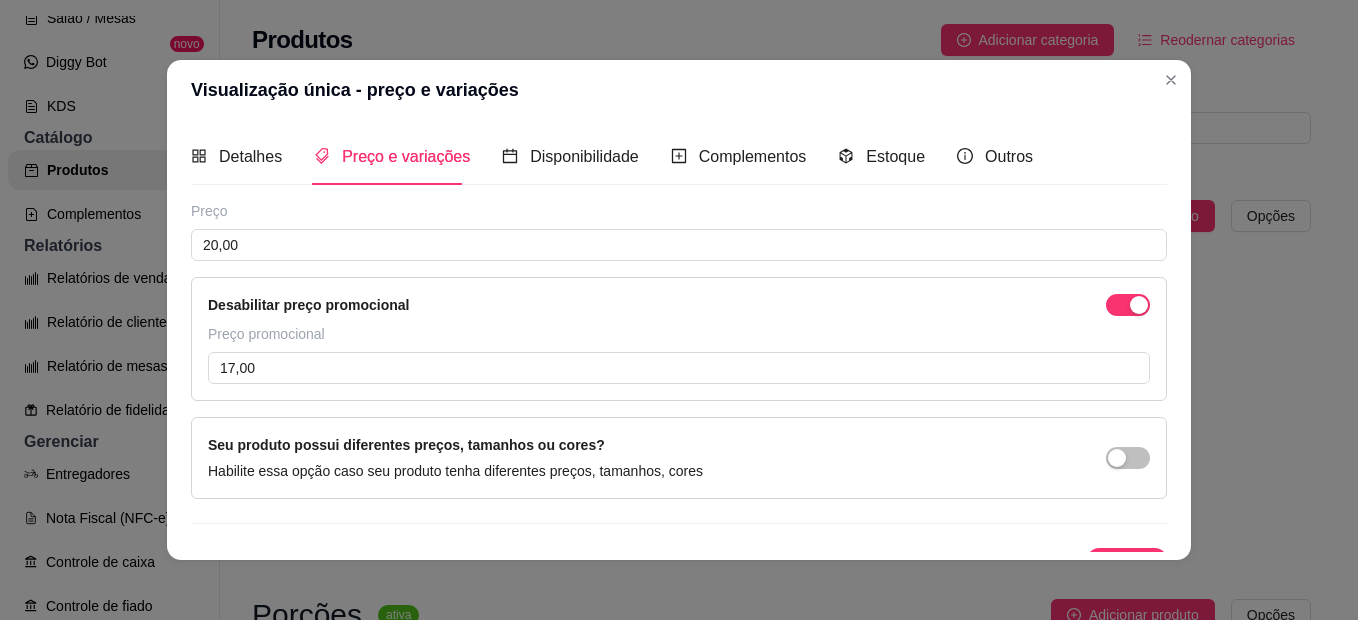 click on "Desabilitar preço promocional" at bounding box center [679, 305] 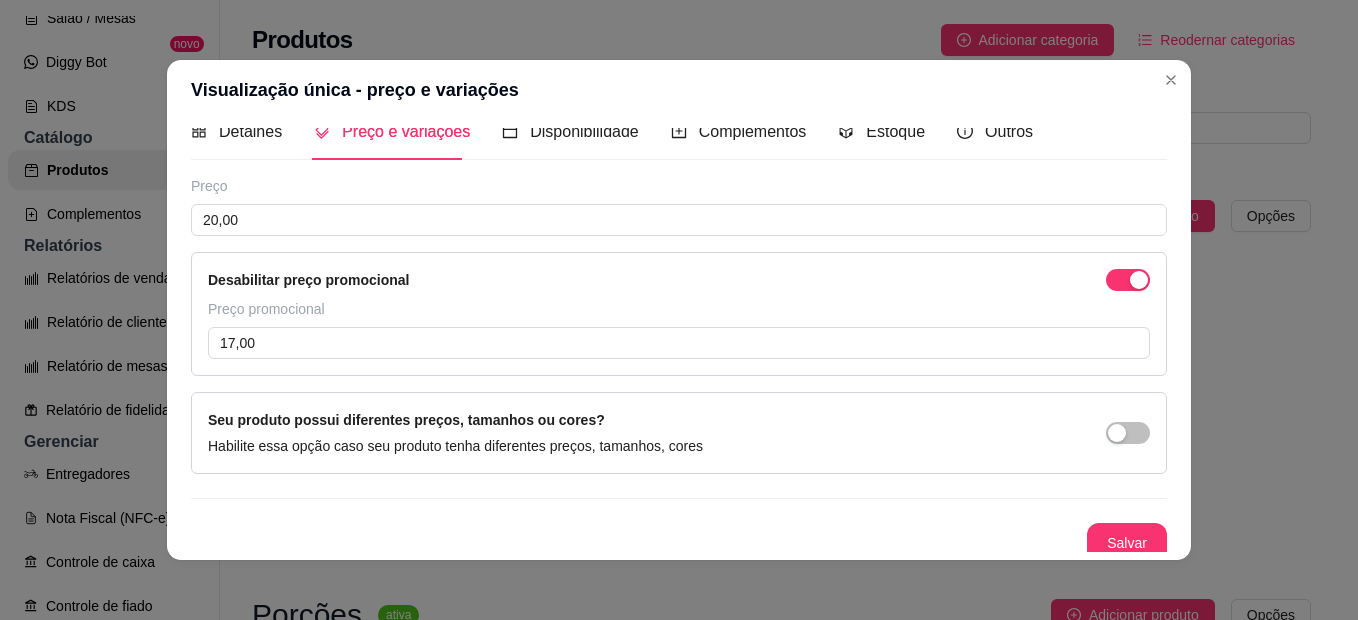 scroll, scrollTop: 36, scrollLeft: 0, axis: vertical 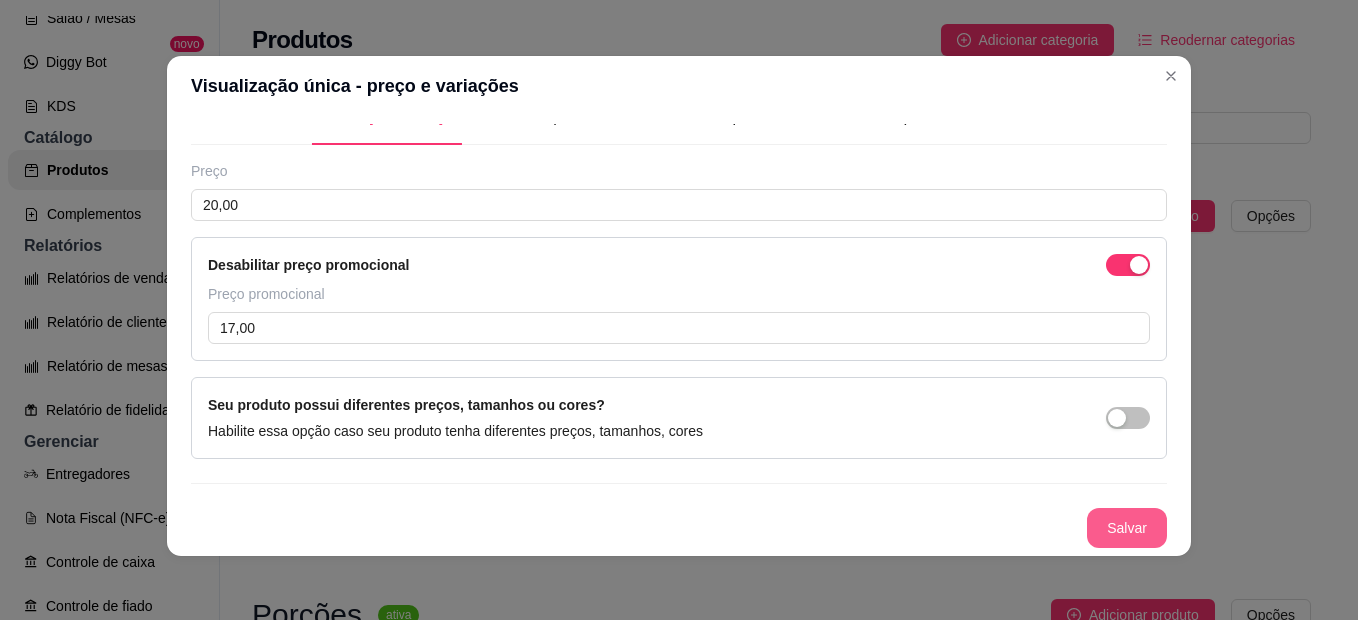 click on "Salvar" at bounding box center [1127, 528] 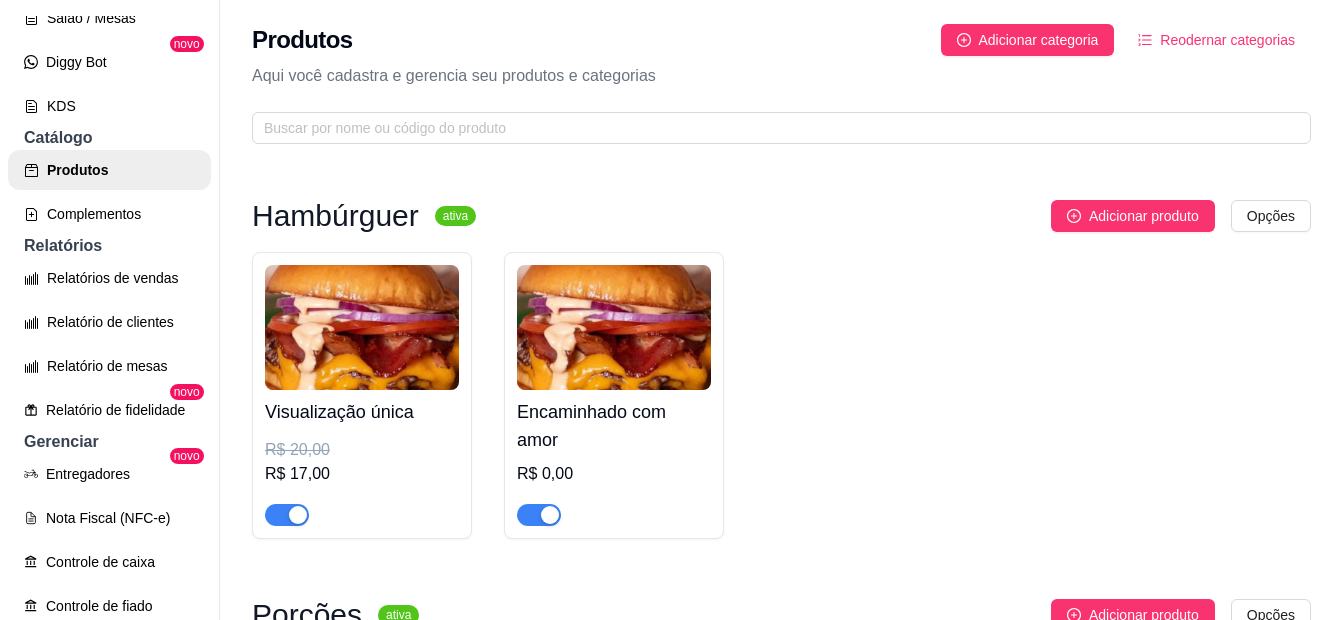 click at bounding box center [614, 327] 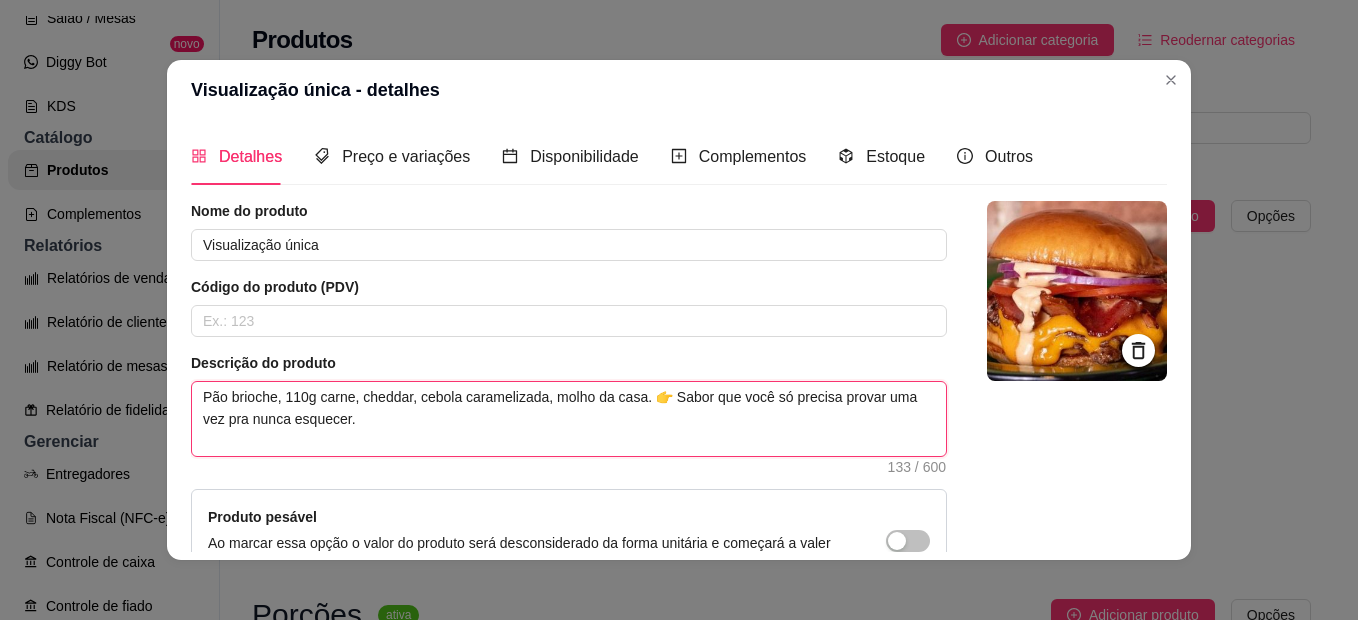 drag, startPoint x: 265, startPoint y: 397, endPoint x: 225, endPoint y: 397, distance: 40 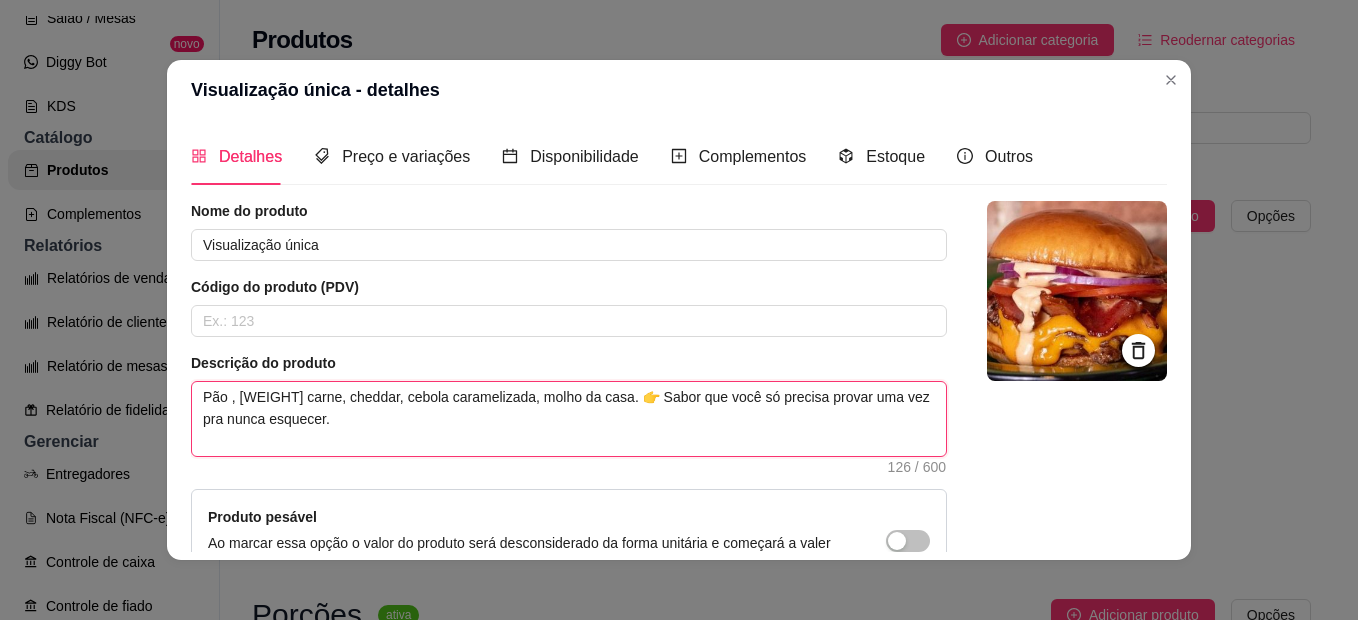type 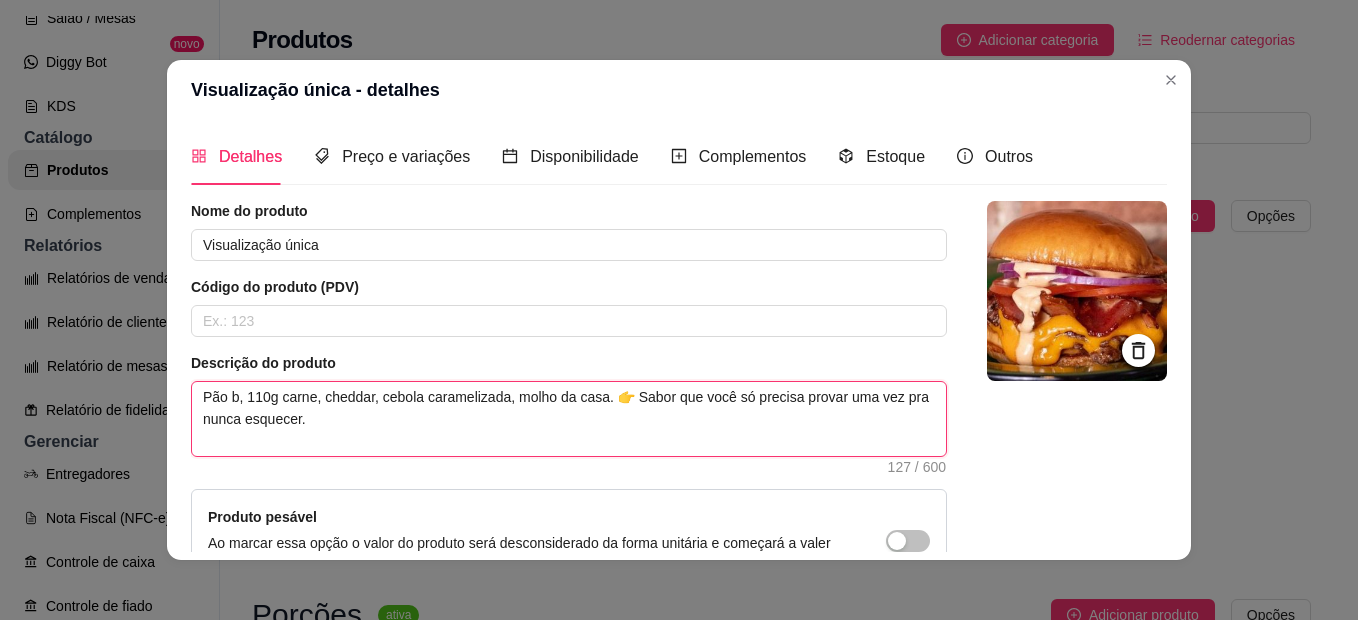 type 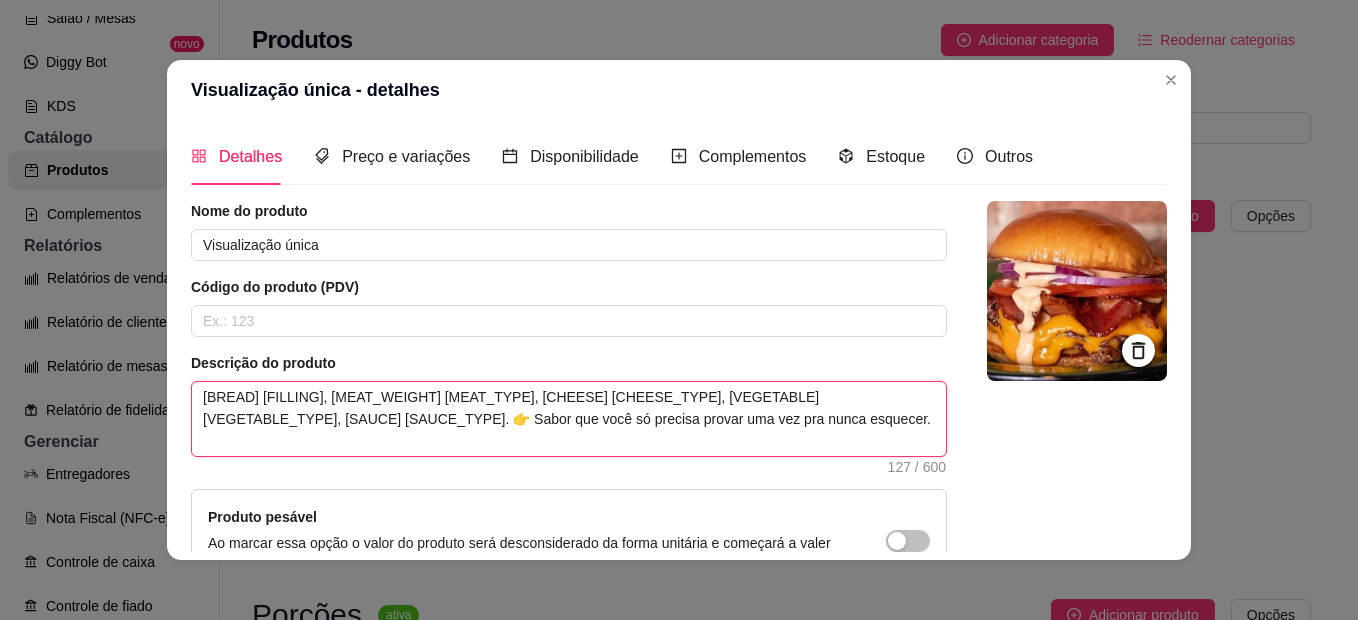 type on "Pão bat, 110g carne, cheddar, cebola caramelizada, molho da casa. 👉 Sabor que você só precisa provar uma vez pra nunca esquecer." 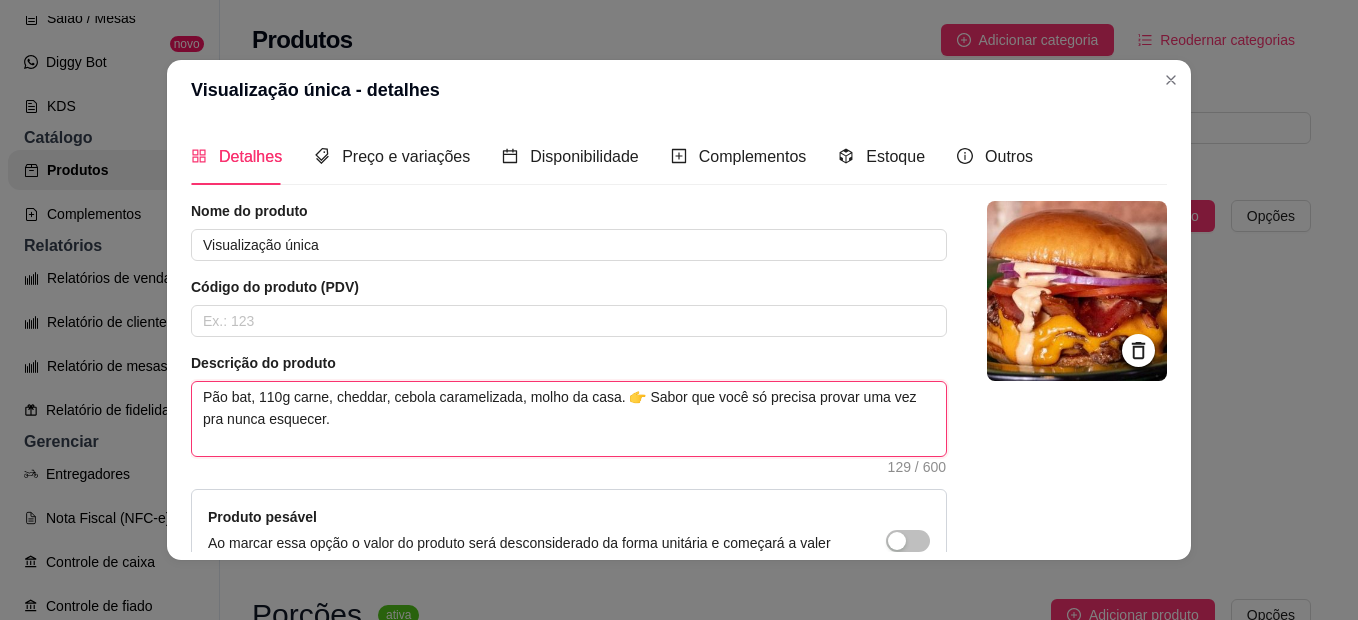 type 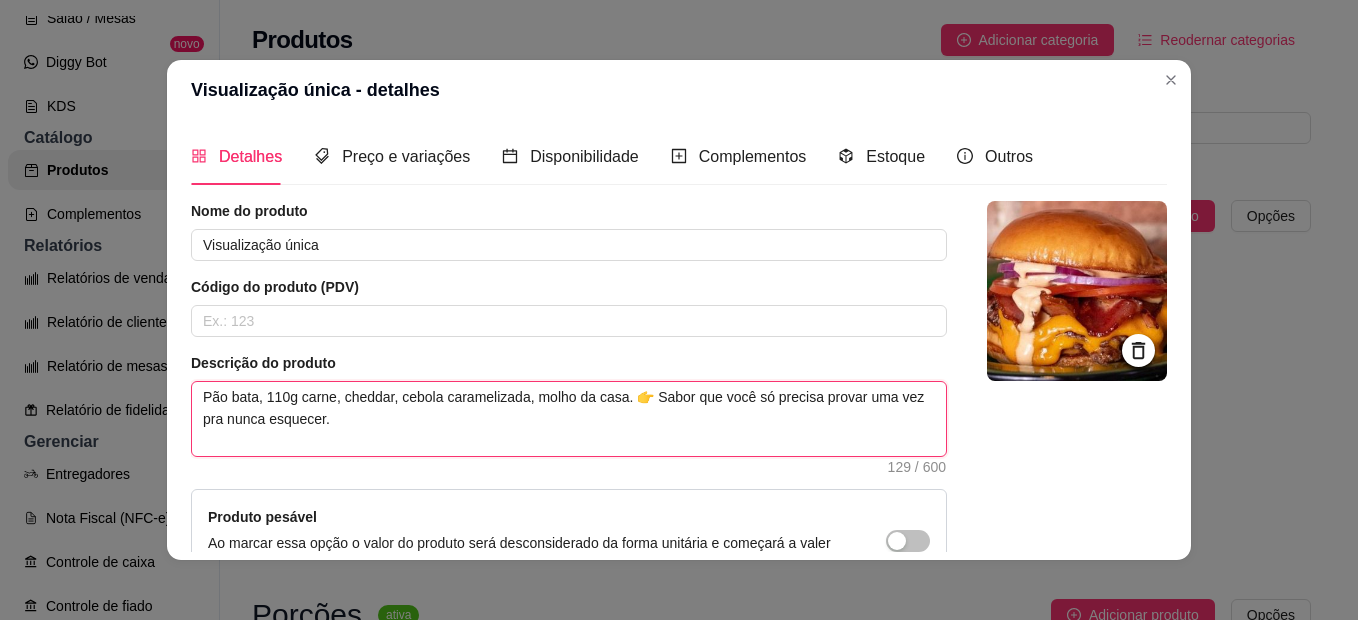 type 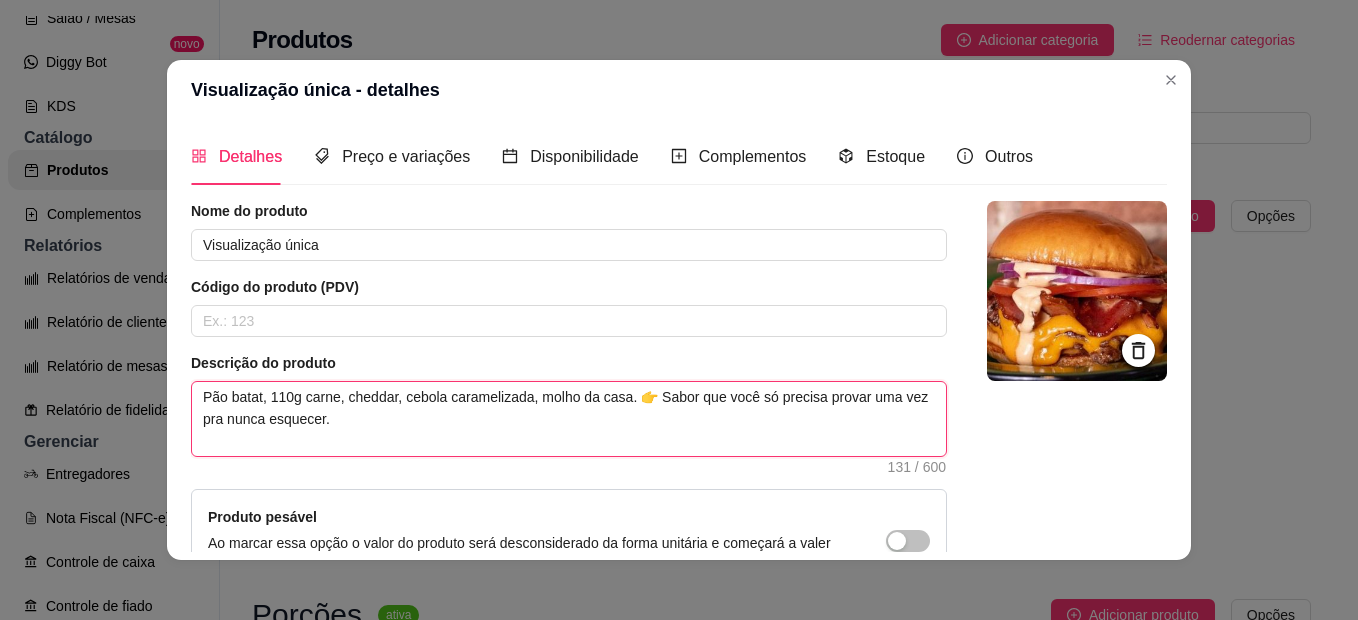 type 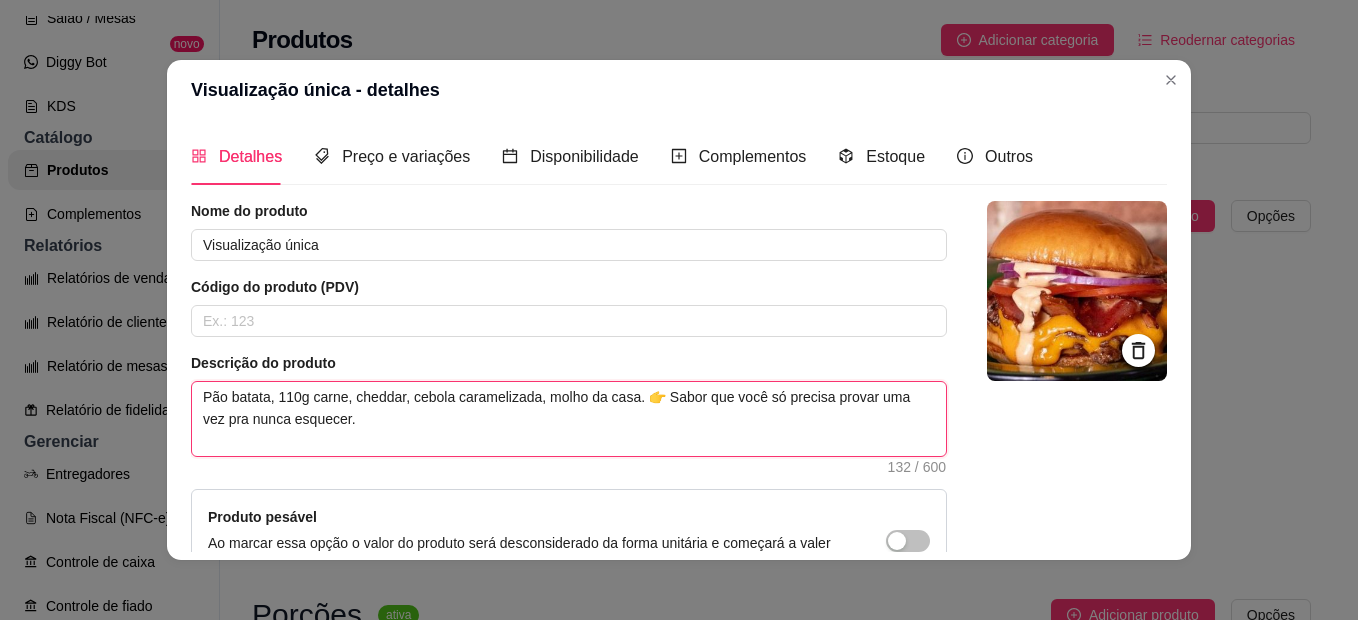 type on "Pão batata, 110g carne, cheddar, cebola caramelizada, molho da casa. 👉 Sabor que você só precisa provar uma vez pra nunca esquecer." 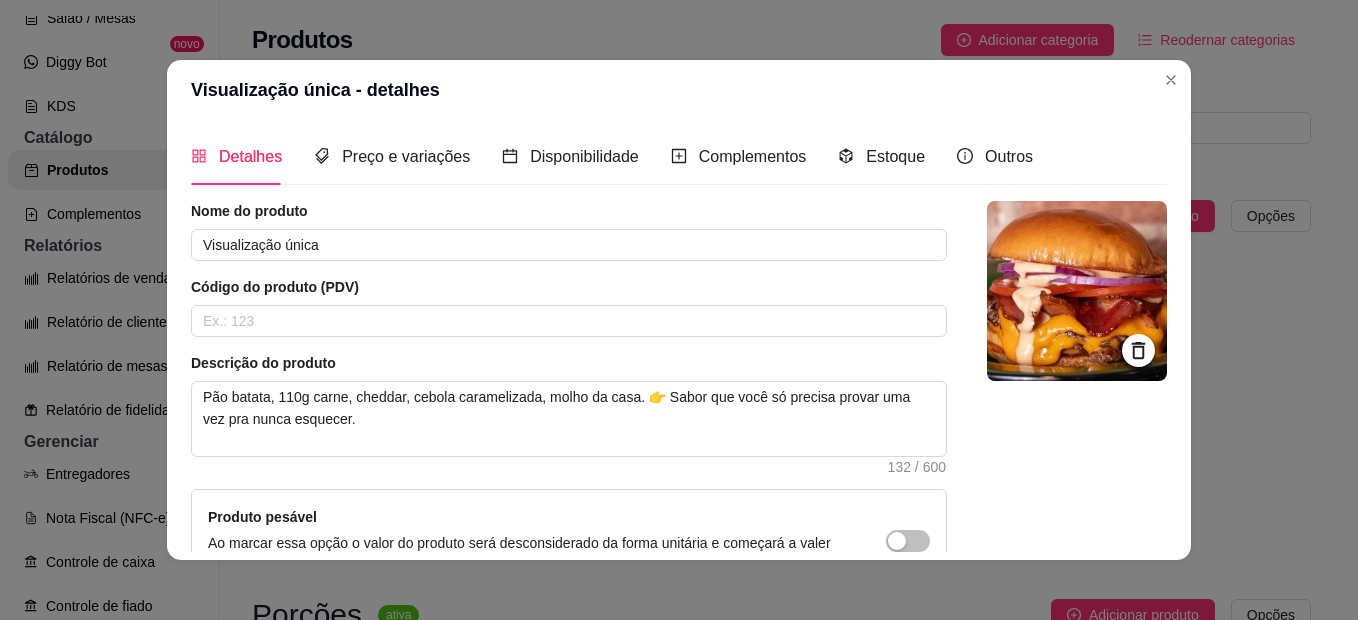 click on "Nome do produto Visualização única Código do produto (PDV) Descrição do produto Pão batata, 110g carne, cheddar, cebola caramelizada, molho da casa. 👉 Sabor que você só precisa provar uma vez pra nunca esquecer. 132 / 600 Produto pesável Ao marcar essa opção o valor do produto será desconsiderado da forma unitária e começará a valer por Kilograma. Quantidade miníma para pedido Ao habilitar seus clientes terão que pedir uma quantidade miníma desse produto." at bounding box center (569, 446) 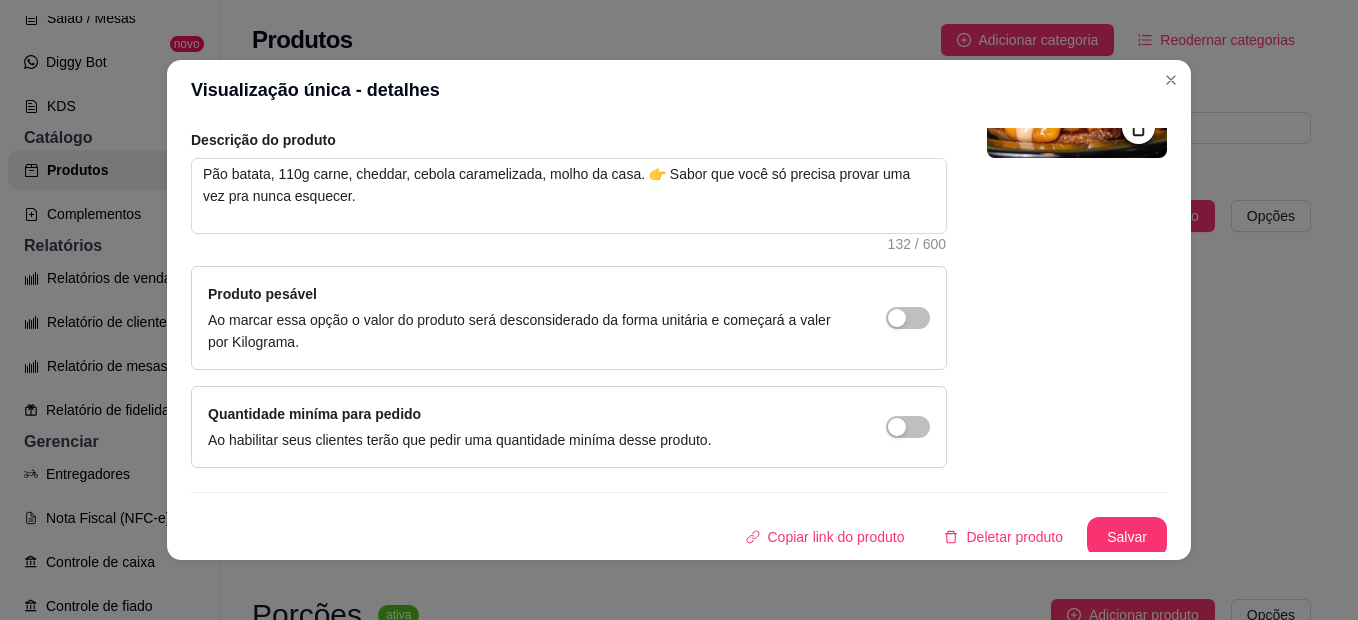 scroll, scrollTop: 228, scrollLeft: 0, axis: vertical 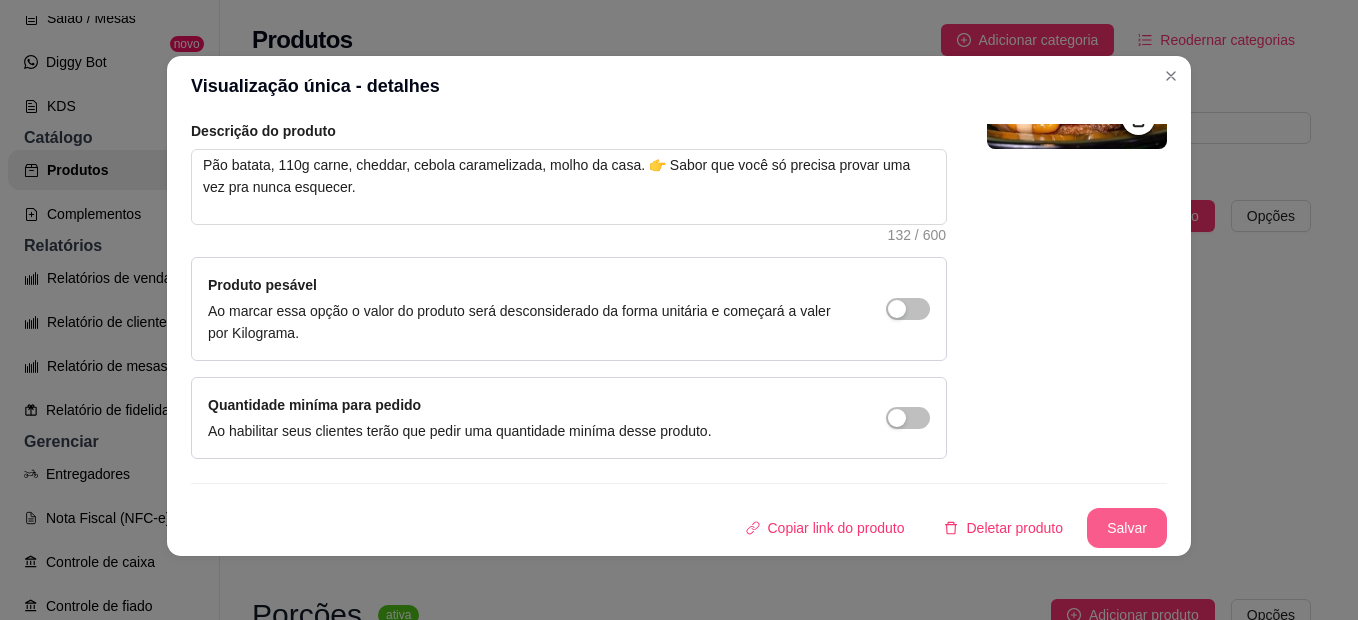 click on "Salvar" at bounding box center (1127, 528) 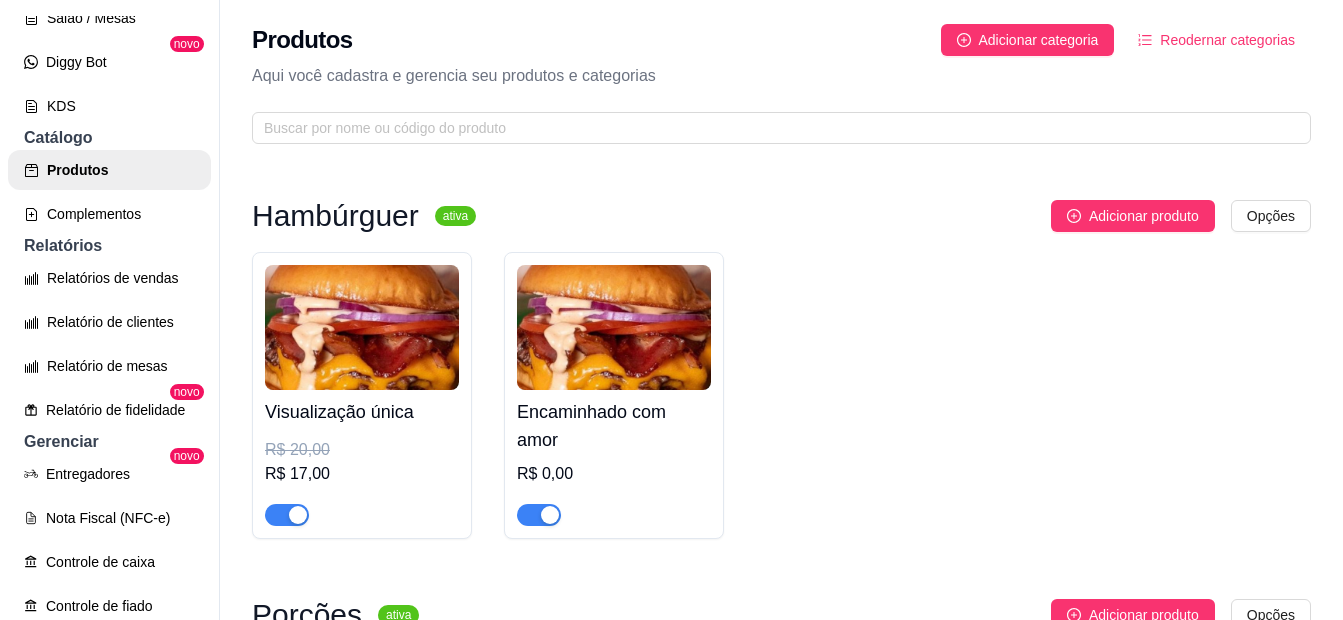click at bounding box center [614, 327] 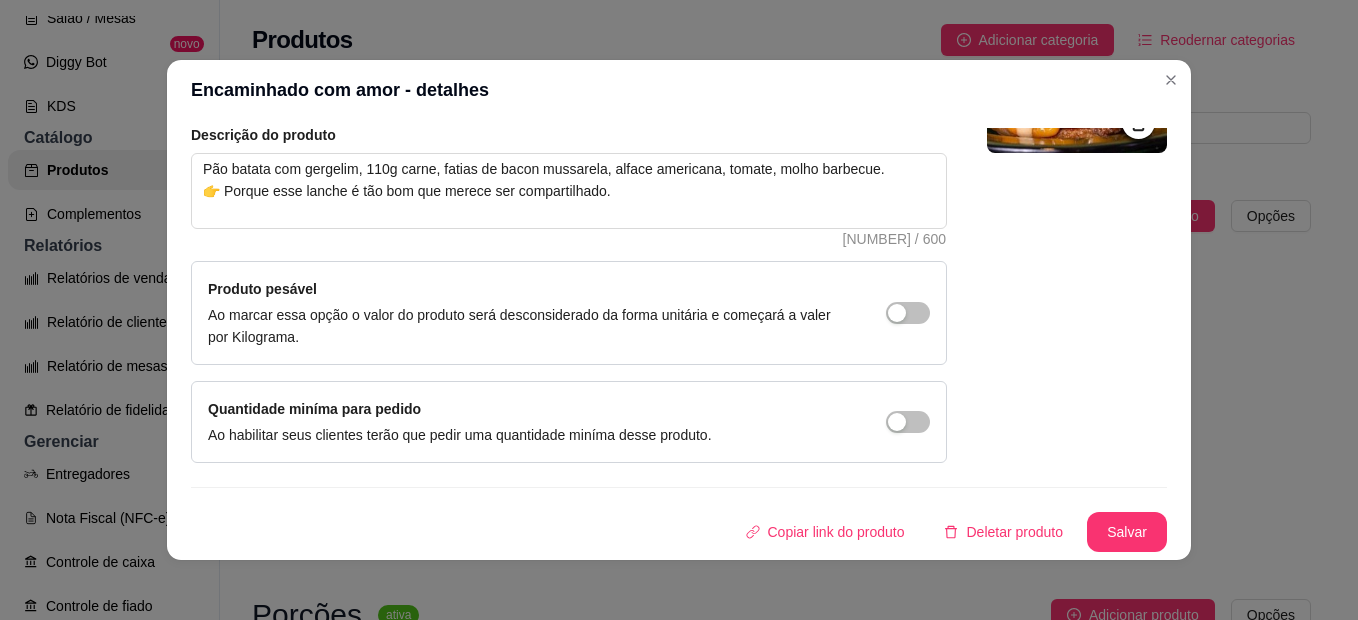 scroll, scrollTop: 0, scrollLeft: 0, axis: both 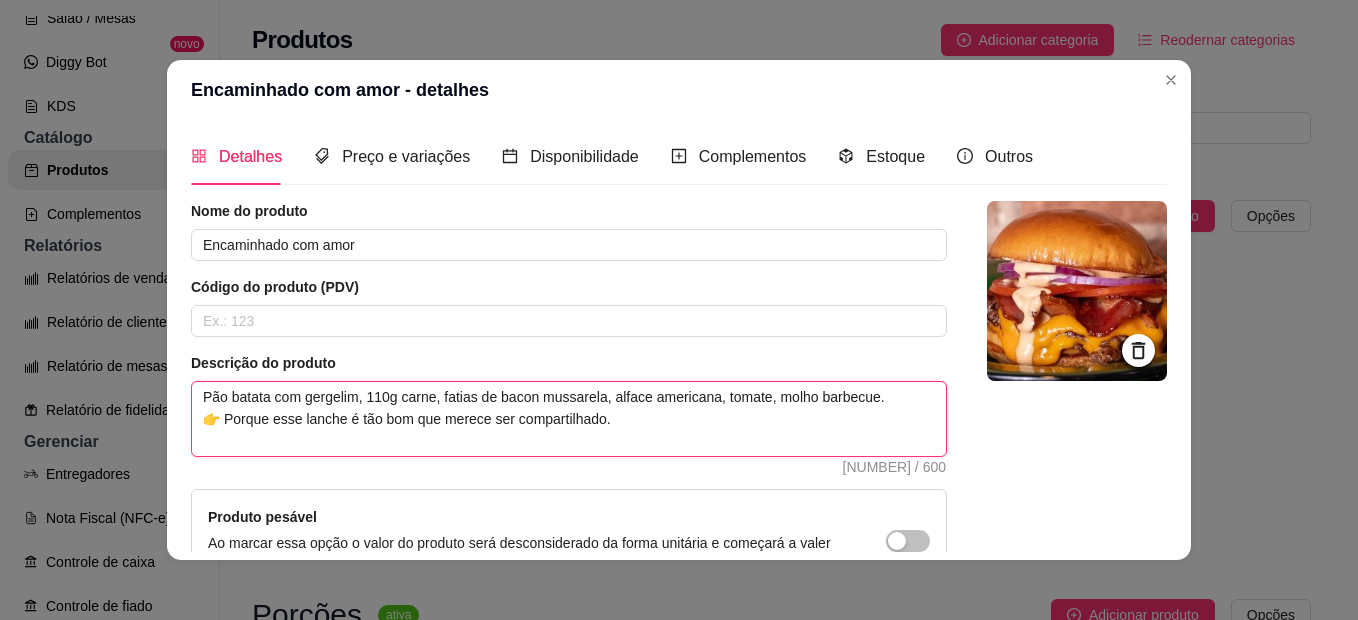 click on "Pão batata com gergelim, 110g carne, fatias de bacon mussarela, alface americana, tomate, molho barbecue.
👉 Porque esse lanche é tão bom que merece ser compartilhado." at bounding box center (569, 419) 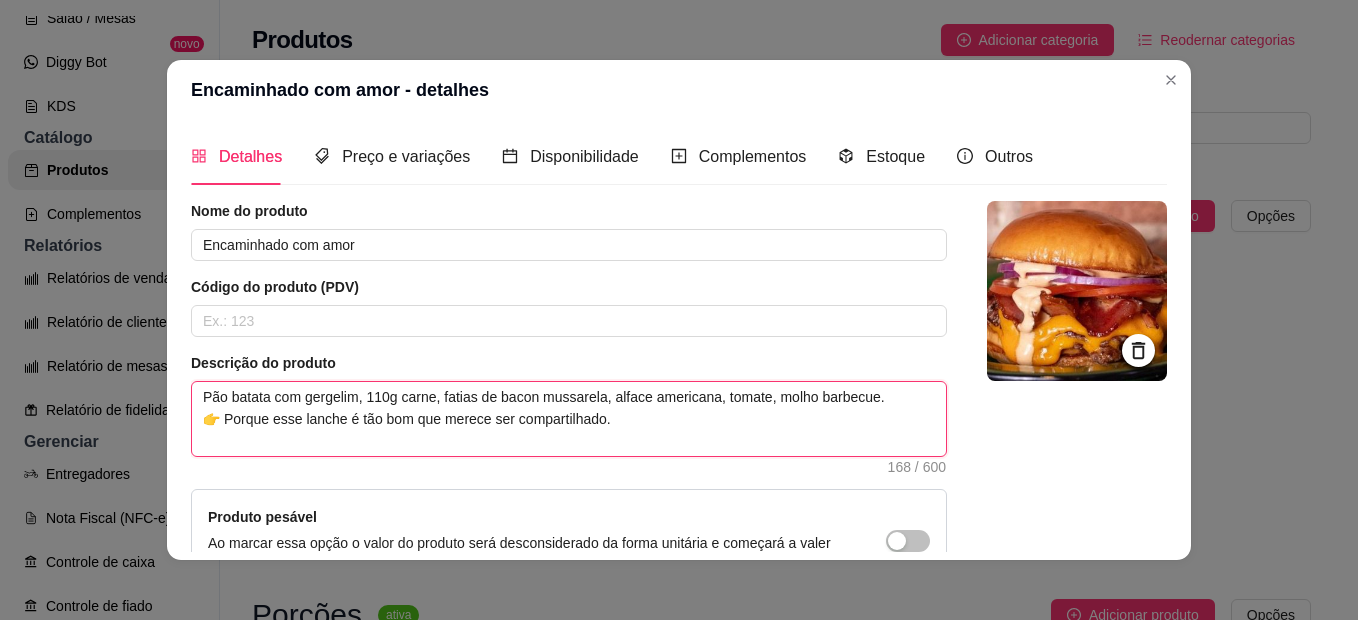 type 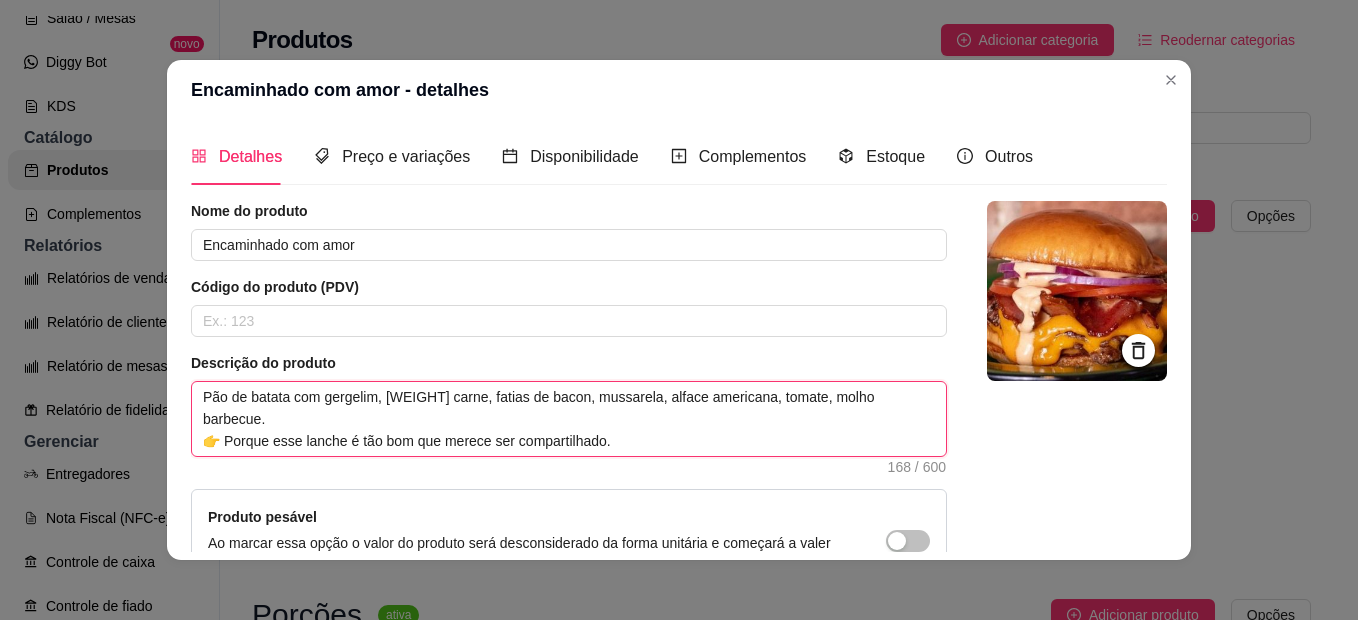 type on "Pão de batata com gergelim, [WEIGHT] carne, fatias de bacon, mussarela, alface americana, tomate, molho barbecue.
👉 Porque esse lanche é tão bom que merece ser compartilhado." 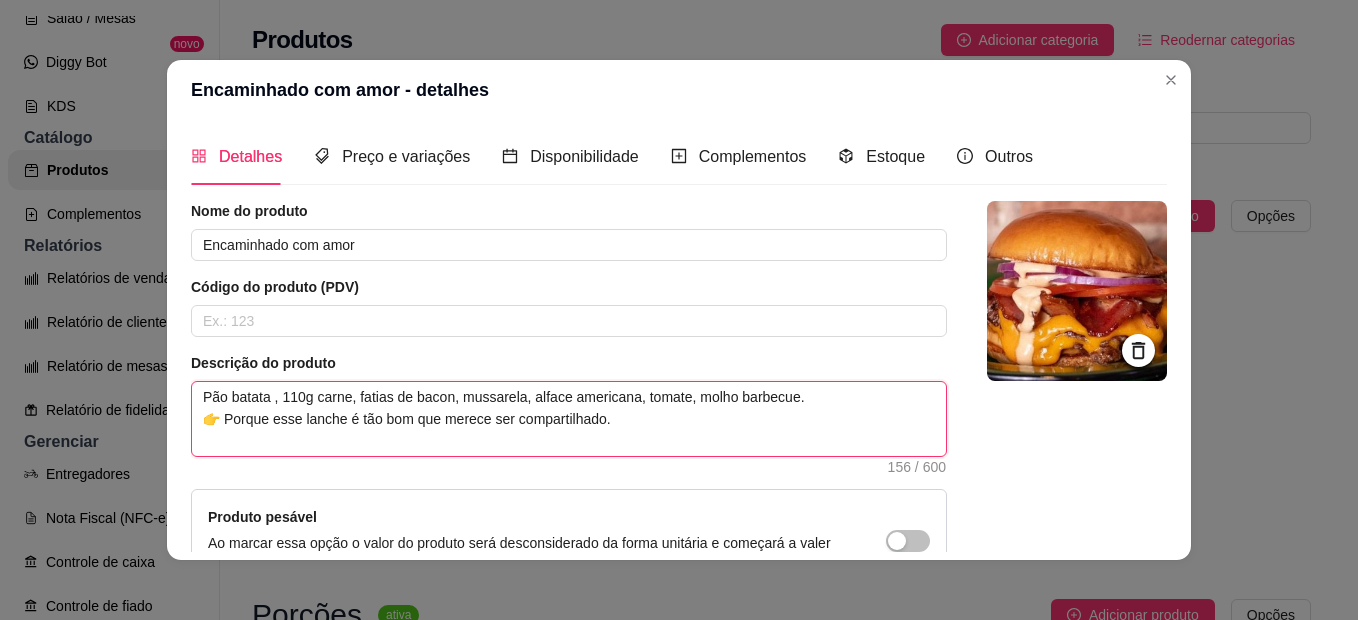 click on "Pão batata , 110g carne, fatias de bacon, mussarela, alface americana, tomate, molho barbecue.
👉 Porque esse lanche é tão bom que merece ser compartilhado." at bounding box center (569, 419) 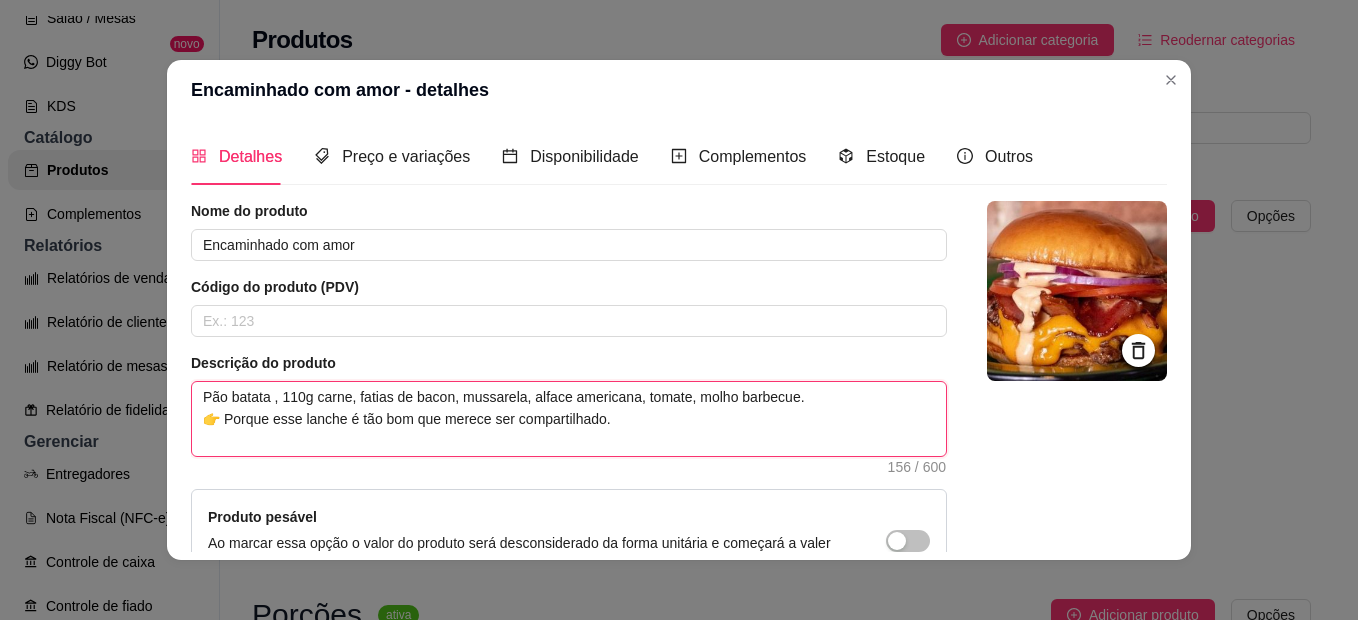 type on "Pão batata , 110g carne, fatias de bacon, mussarela, alface americana, tomate, molho barbecue.
👉 Porque esse lanche é tão bom que merece ser compartilhado." 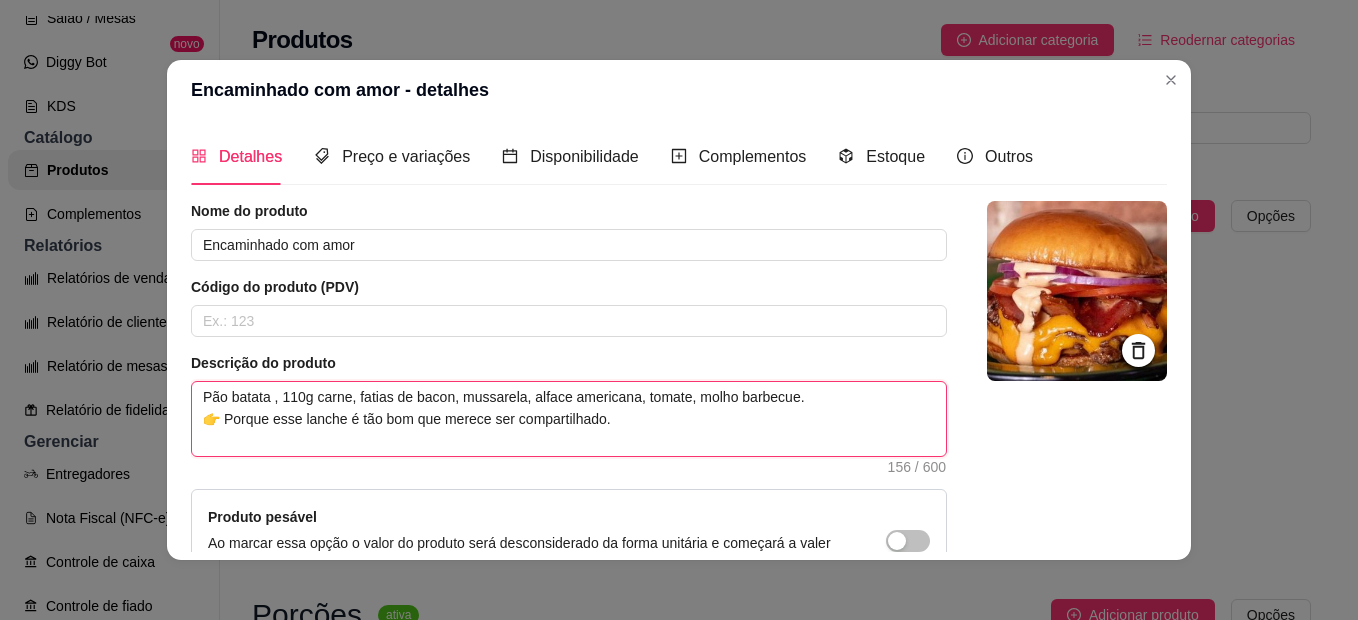 drag, startPoint x: 460, startPoint y: 399, endPoint x: 412, endPoint y: 408, distance: 48.83646 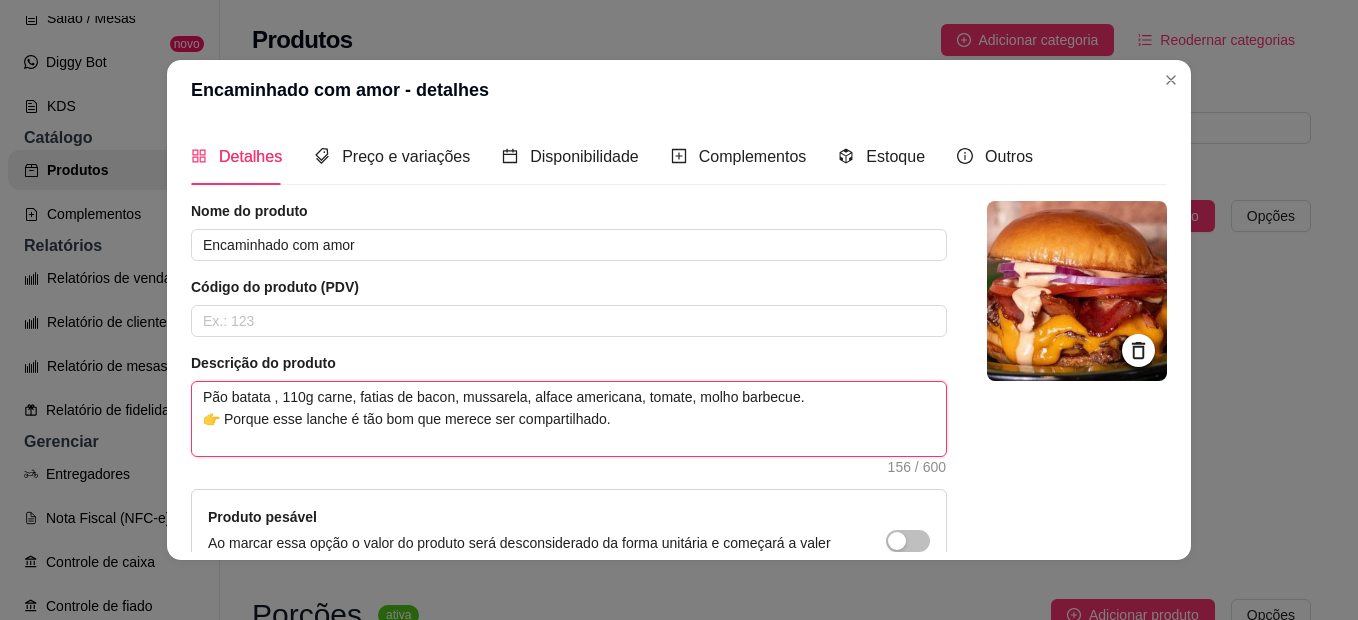 type 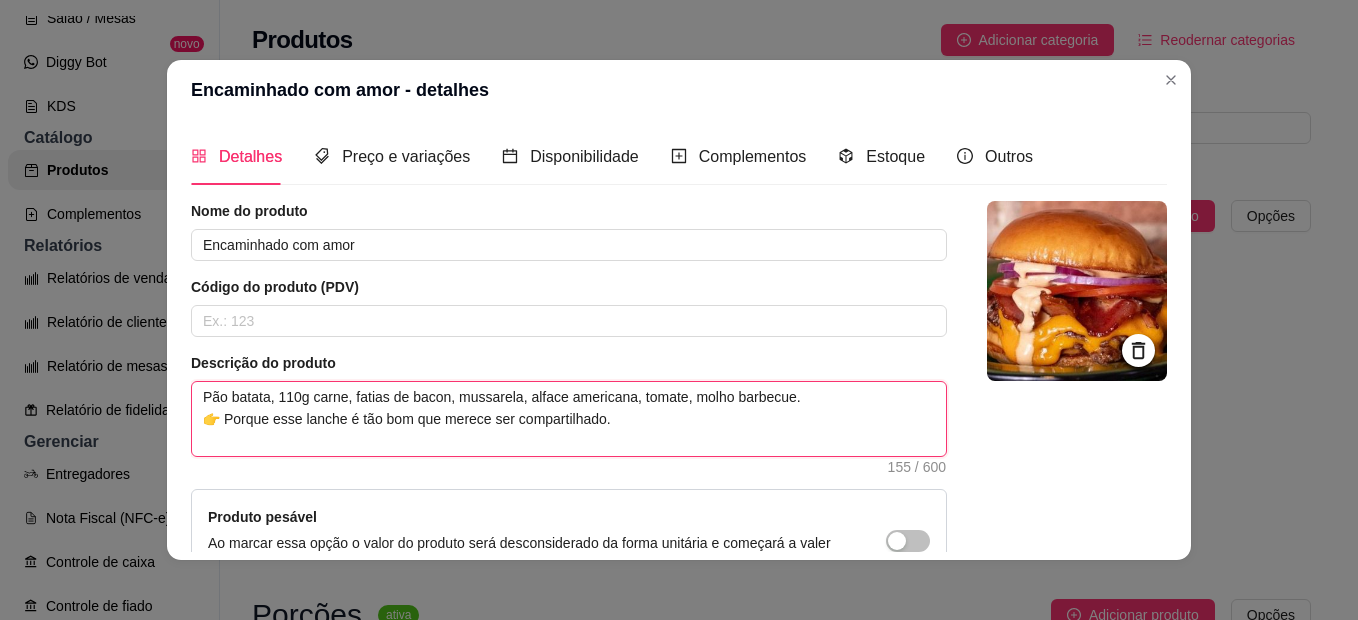 click on "Pão batata, 110g carne, fatias de bacon, mussarela, alface americana, tomate, molho barbecue.
👉 Porque esse lanche é tão bom que merece ser compartilhado." at bounding box center [569, 419] 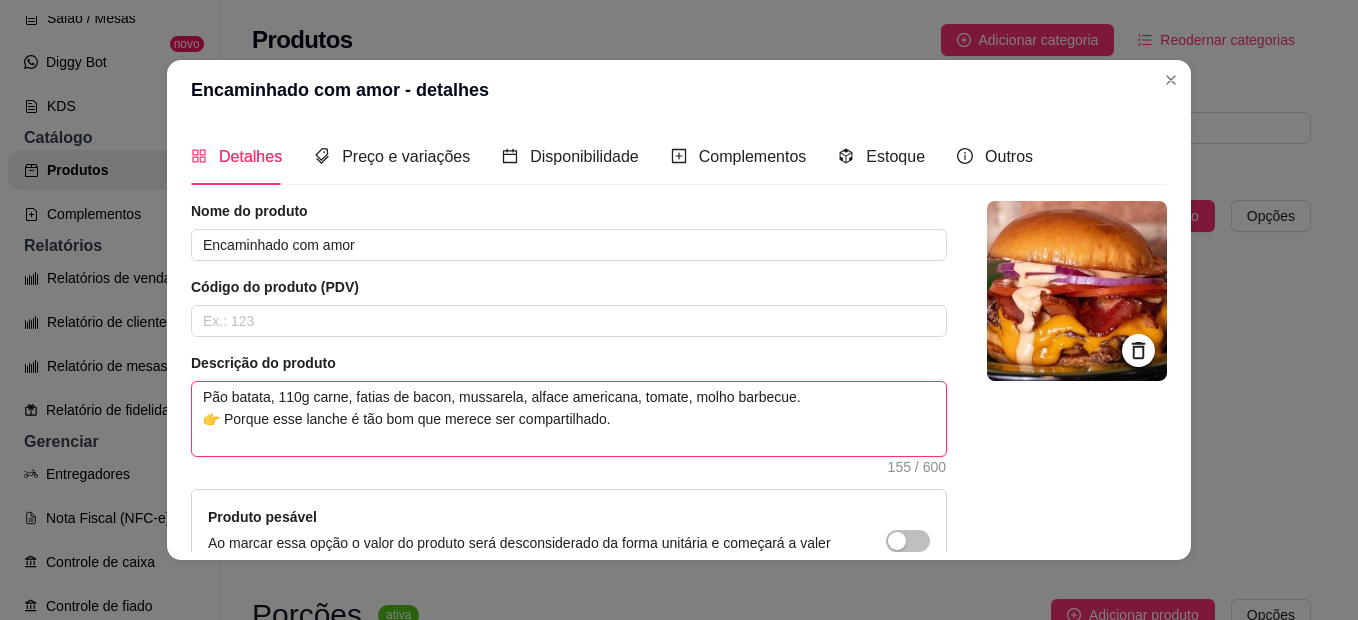 type on "Pão batata, [WEIGHT] carne, fatias de bacon, mussarela, alface americana, tomate,  molho barbecue.
👉 Porque esse lanche é tão bom que merece ser compartilhado." 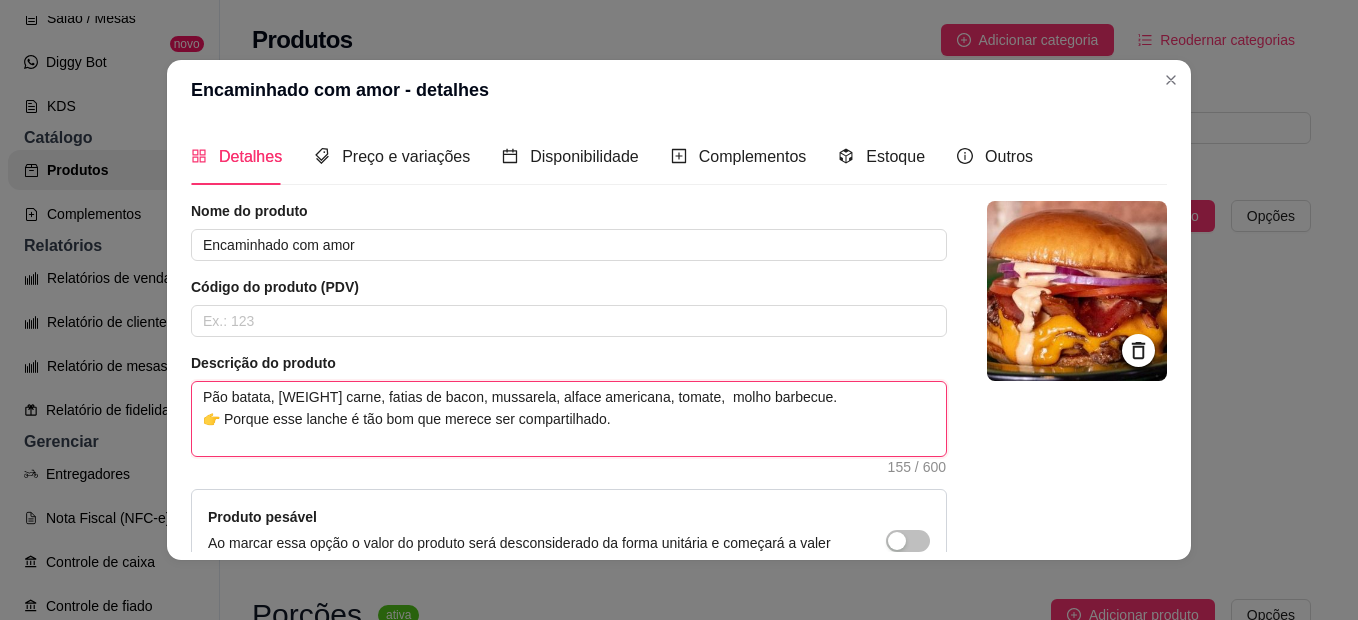 type 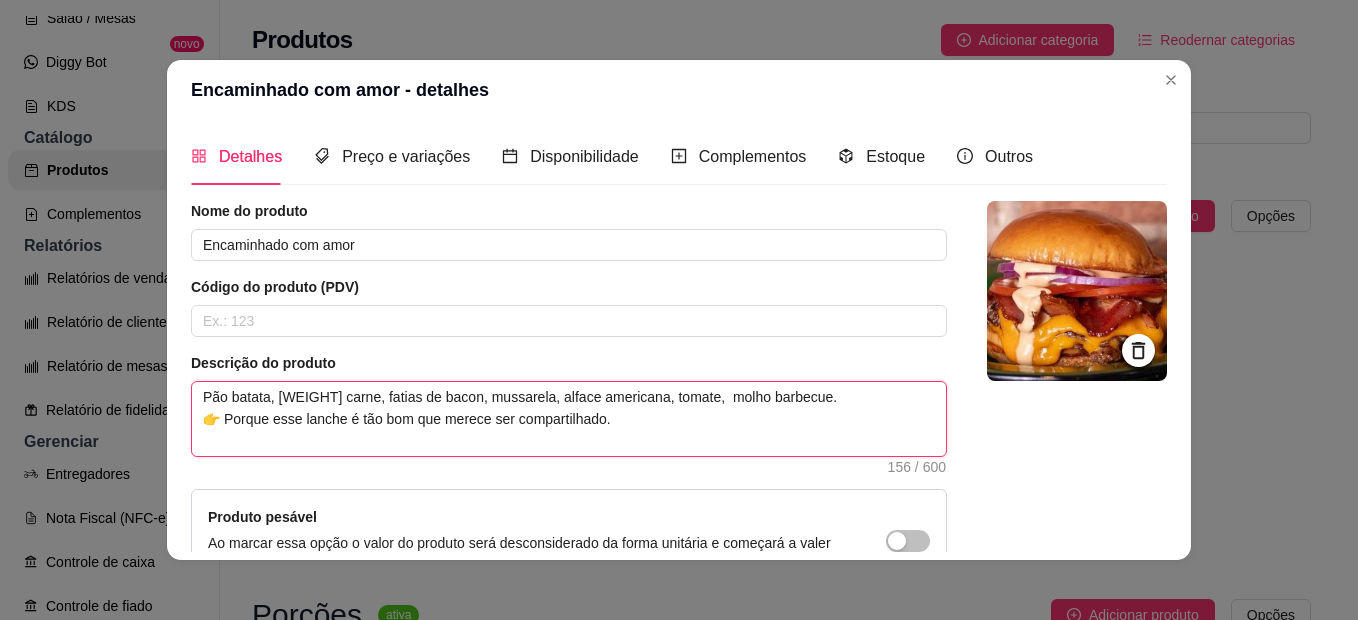 type on "Pão batata, 110g carne, fatias de bacon, mussarela, alface americana, tomate, c molho barbecue.
👉 Porque esse lanche é tão bom que merece ser compartilhado." 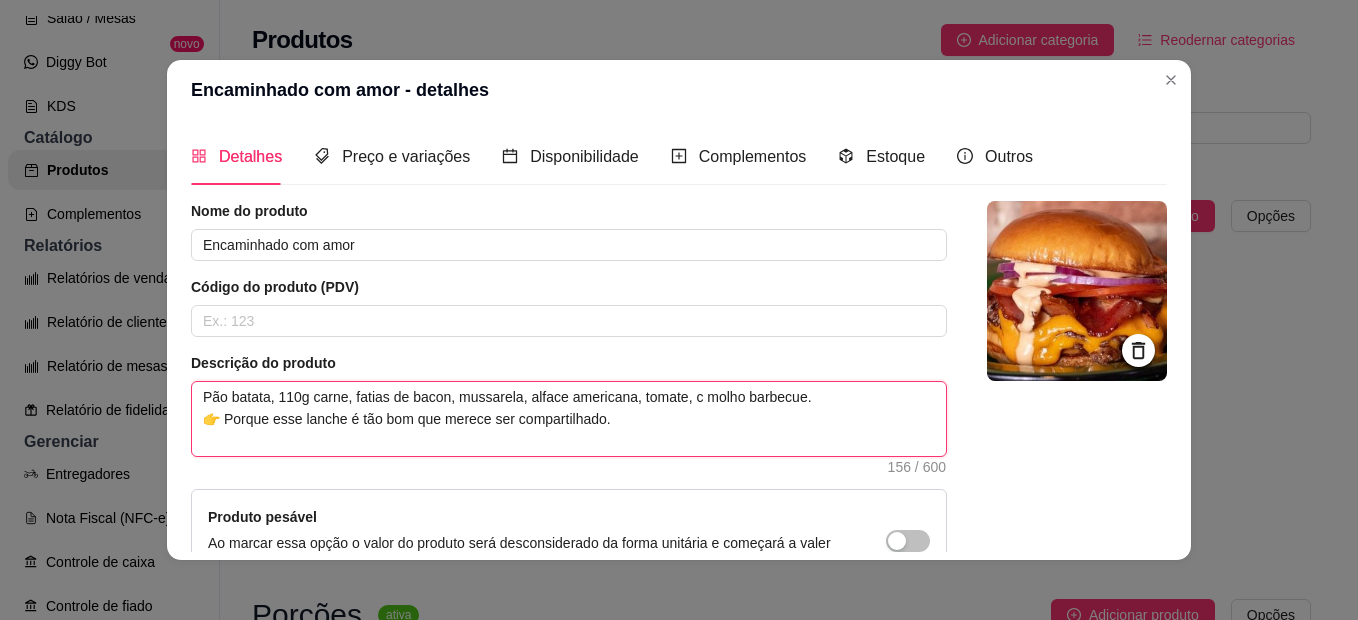 type 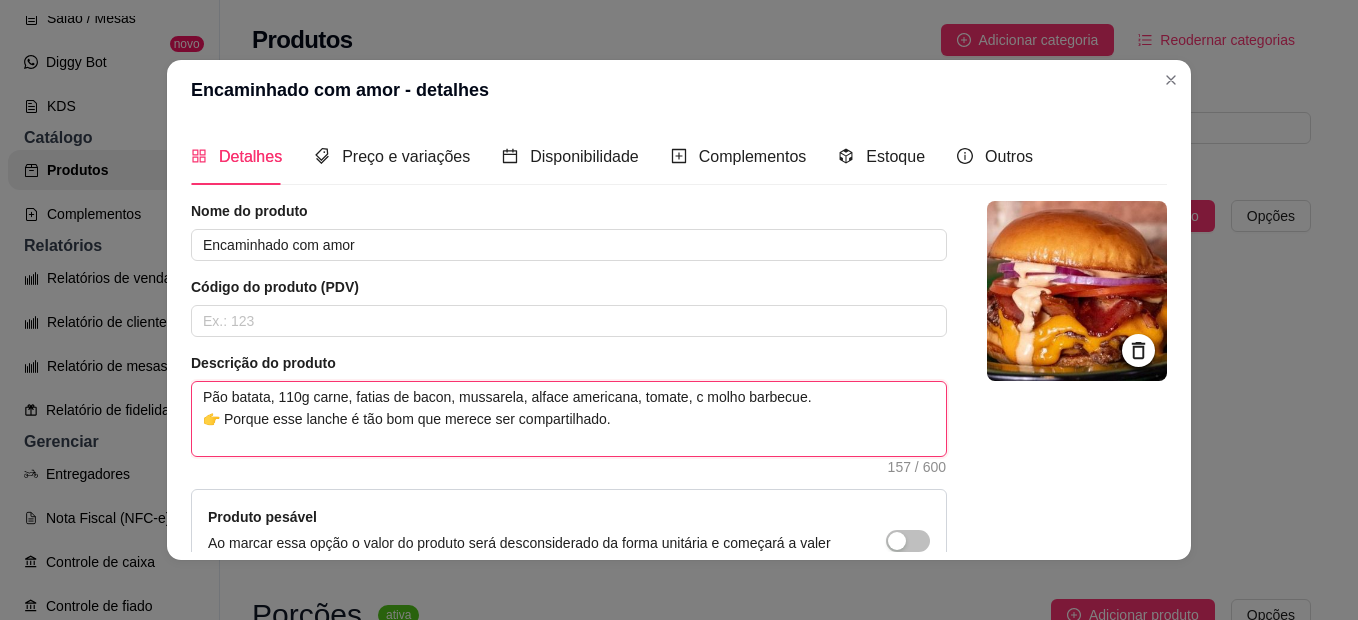 type on "[BREAD] [FILLING], [MEAT_WEIGHT] [MEAT_TYPE], [MEAT_WEIGHT] [MEAT_TYPE], [CHEESE] [CHEESE_TYPE], [VEGETABLE] [VEGETABLE_TYPE], [VEGETABLE] [VEGETABLE_TYPE] [SAUCE] [SAUCE_TYPE].
👉 Porque esse lanche é tão bom que merece ser compartilhado." 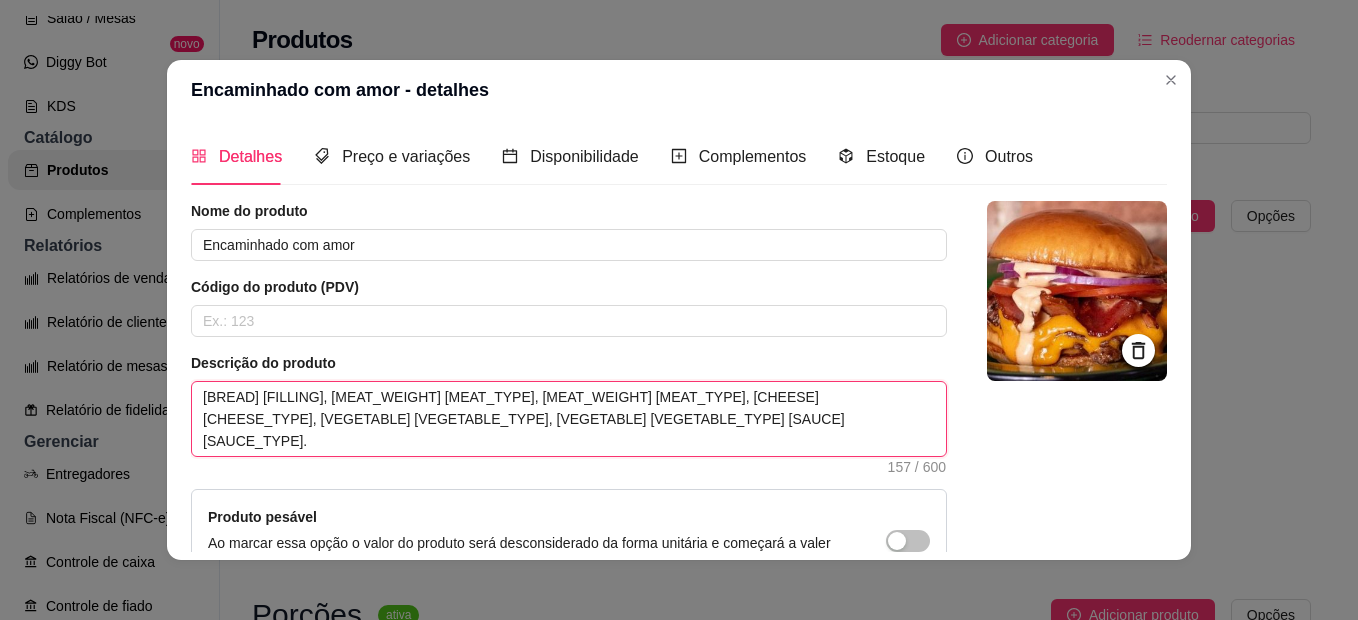 type 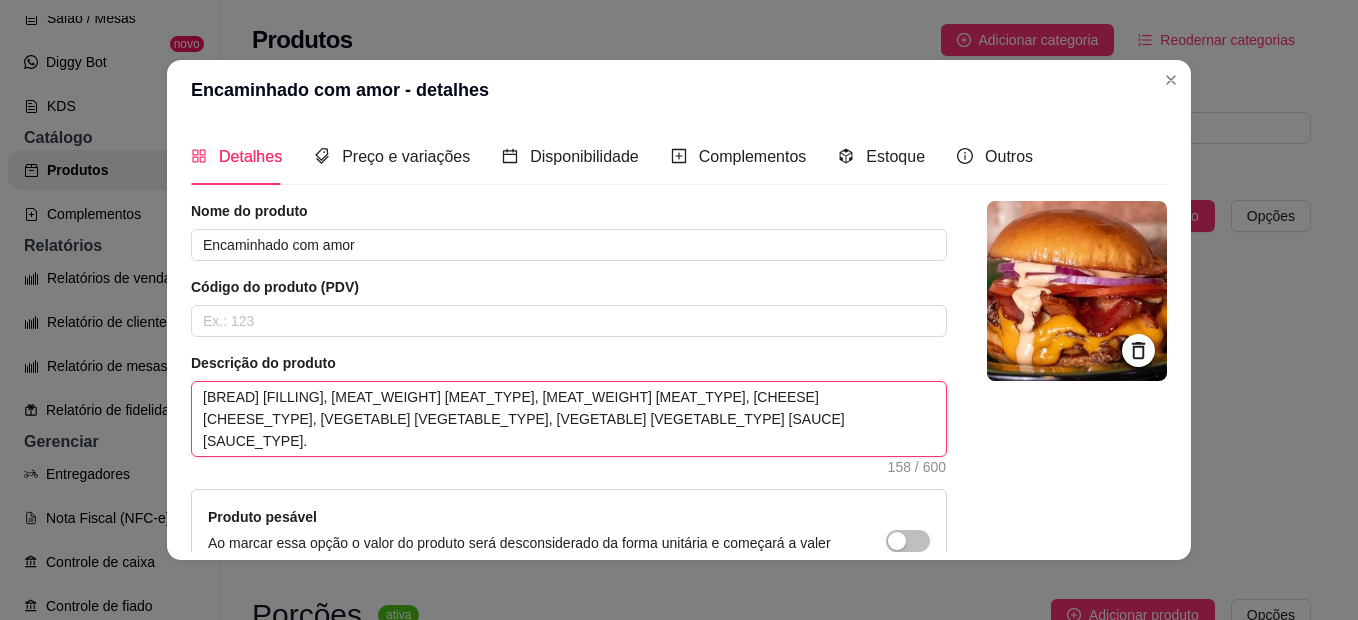type on "Pão batata, 110g carne, fatias de bacon, mussarela, alface americana, tomate, ceb molho barbecue.
👉 Porque esse lanche é tão bom que merece ser compartilhado." 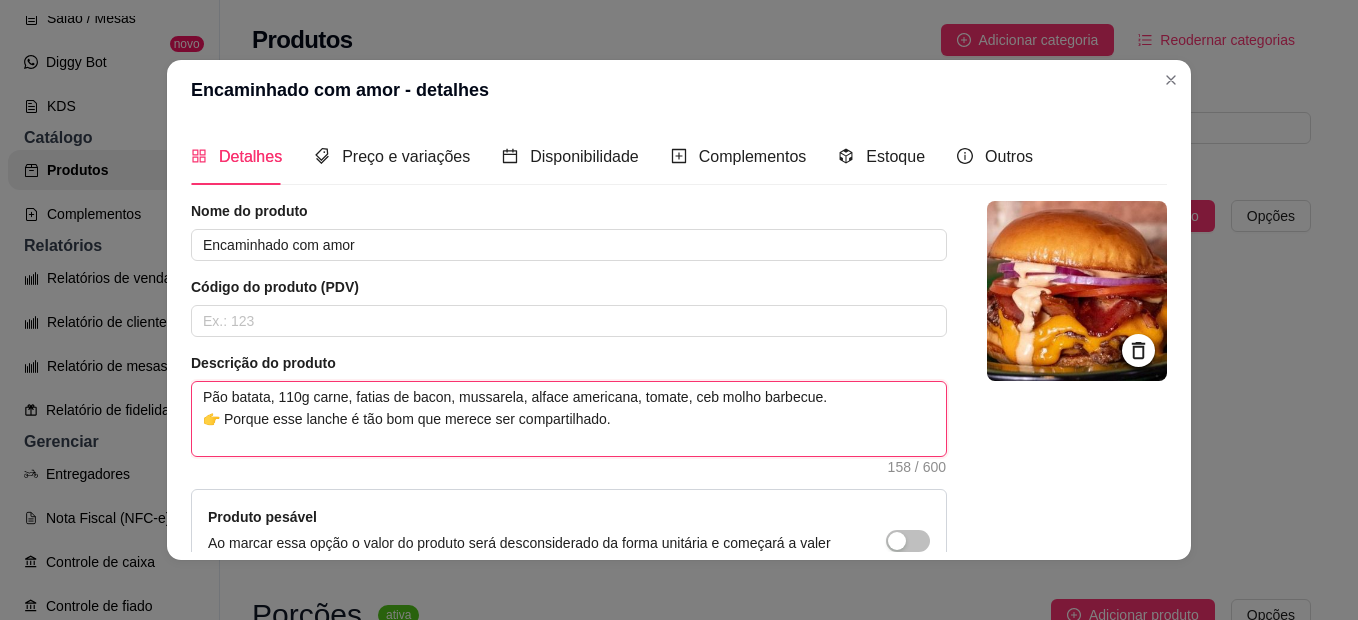 type 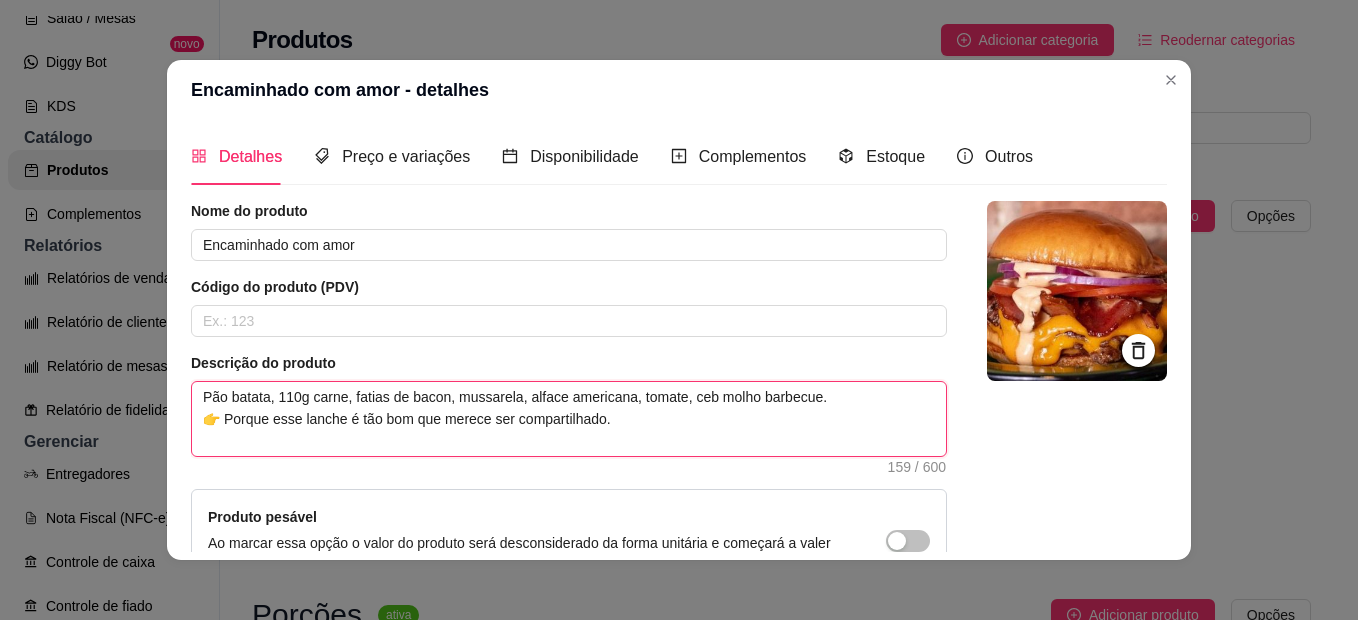 type on "Pão batata, 110g carne, fatias de bacon, mussarela, alface americana, tomate, cebo molho barbecue.
👉 Porque esse lanche é tão bom que merece ser compartilhado." 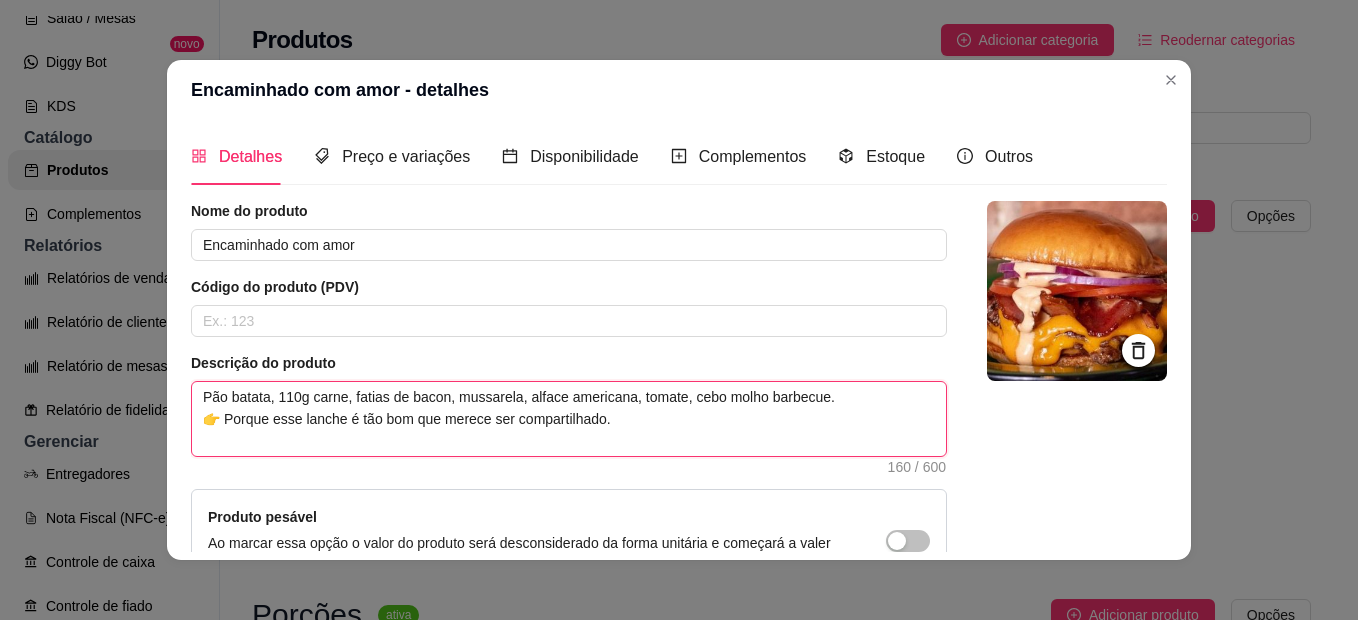type 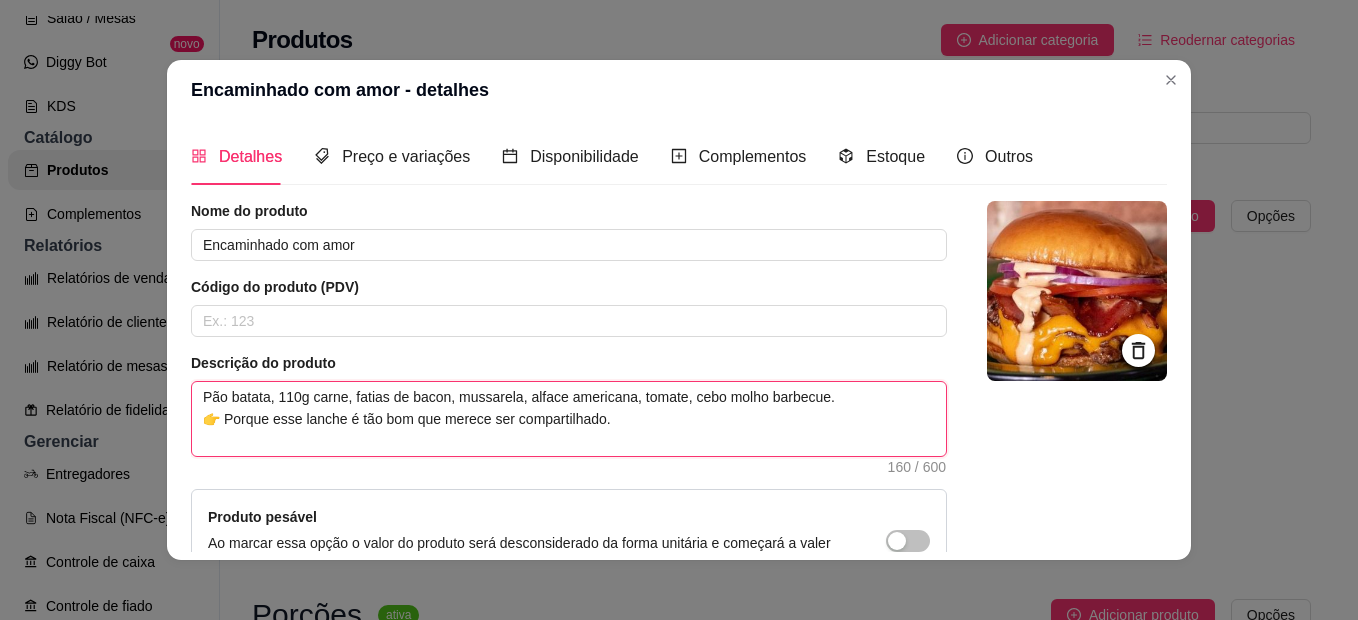 type on "Pão batata, 110g carne, fatias de bacon, mussarela, alface americana, tomate, cebol molho barbecue.
👉 Porque esse lanche é tão bom que merece ser compartilhado." 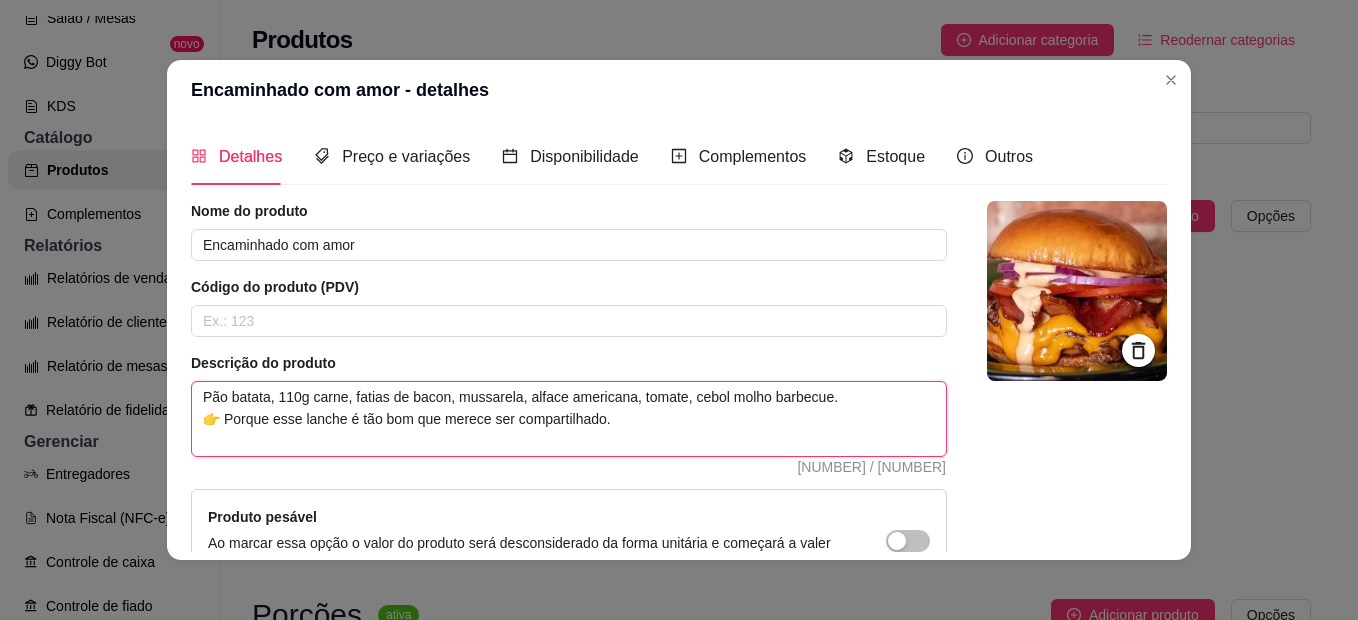 type 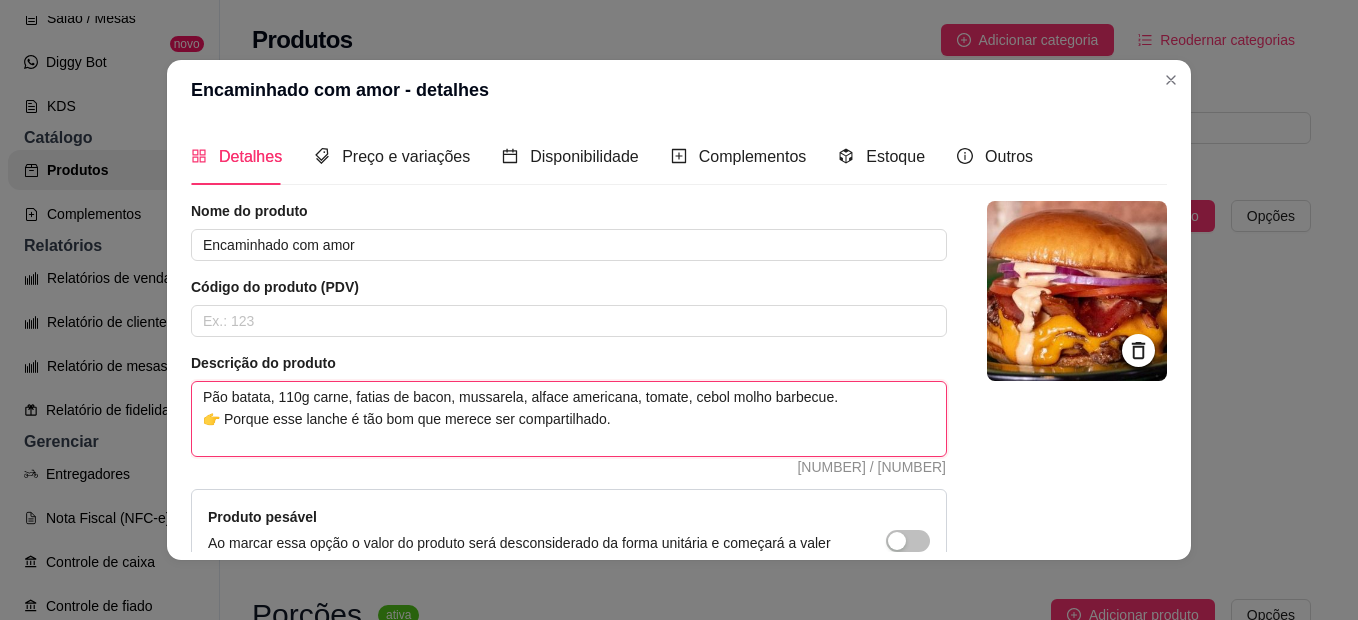 type on "Pão batata, 110g carne, fatias de bacon, mussarela, alface americana, tomate, cebola molho barbecue.
👉 Porque esse lanche é tão bom que merece ser compartilhado." 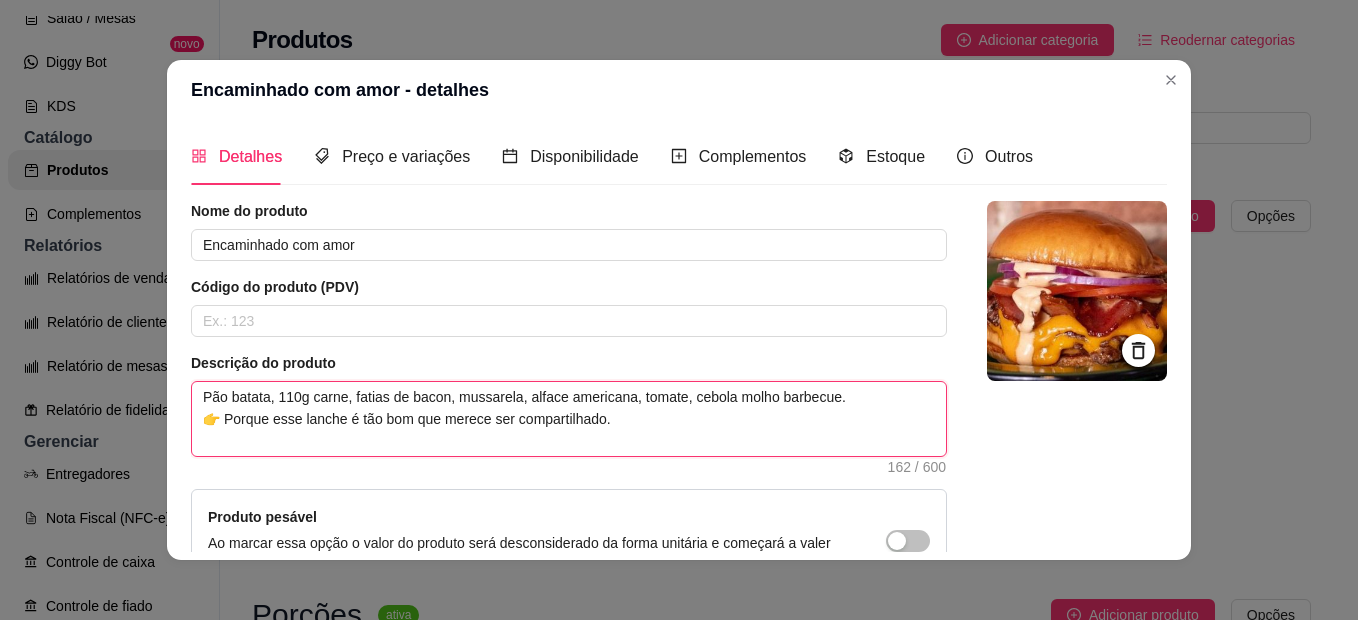 type 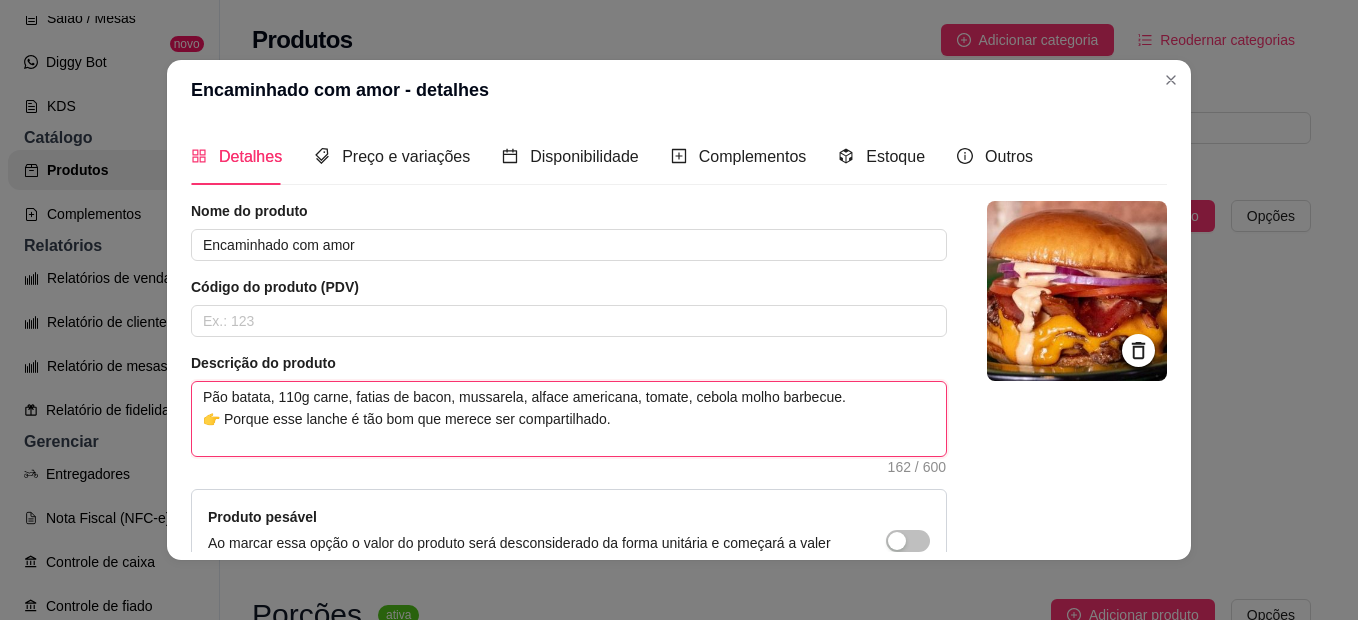 type on "[BREAD] [FILLING], [MEAT_WEIGHT] [MEAT_TYPE], [MEAT_WEIGHT] [MEAT_TYPE], [CHEESE] [CHEESE_TYPE], [VEGETABLE] [VEGETABLE_TYPE], [VEGETABLE] [VEGETABLE_TYPE], [VEGETABLE] [VEGETABLE_TYPE] [SAUCE] [SAUCE_TYPE].
👉 Porque esse lanche é tão bom que merece ser compartilhado." 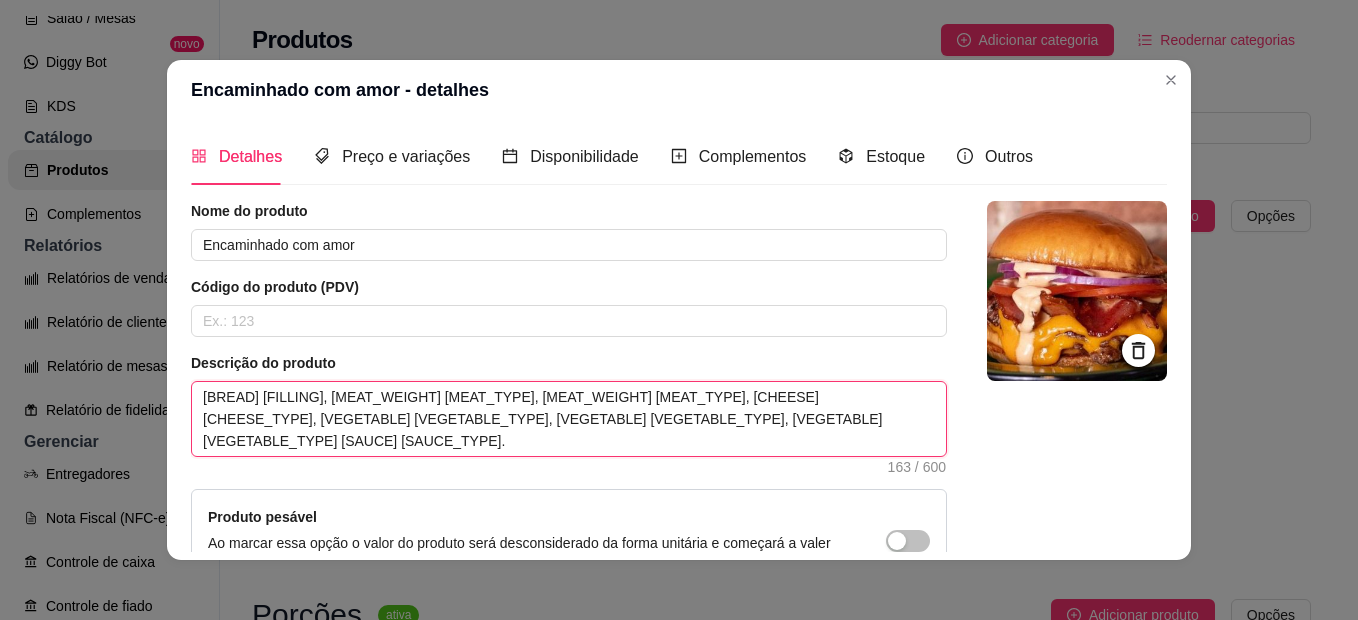 type 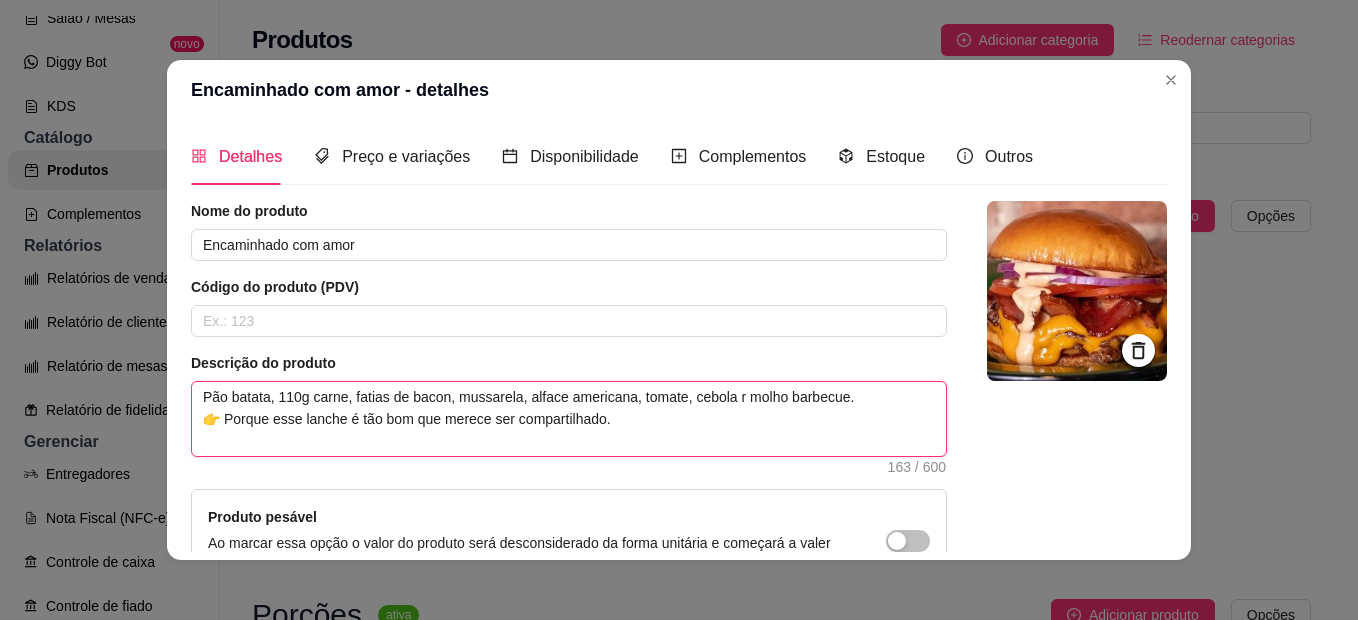 type 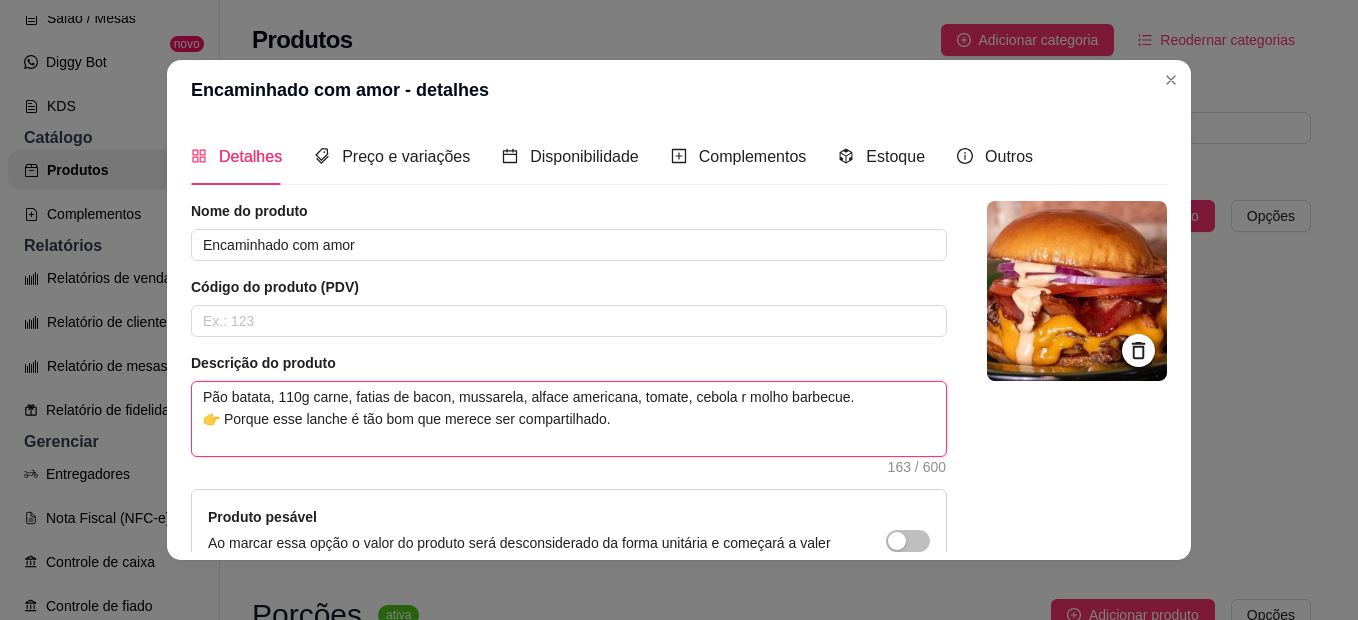 type on "Pão batata, 110g carne, fatias de bacon, mussarela, alface americana, tomate, cebola ro molho barbecue.
👉 Porque esse lanche é tão bom que merece ser compartilhado." 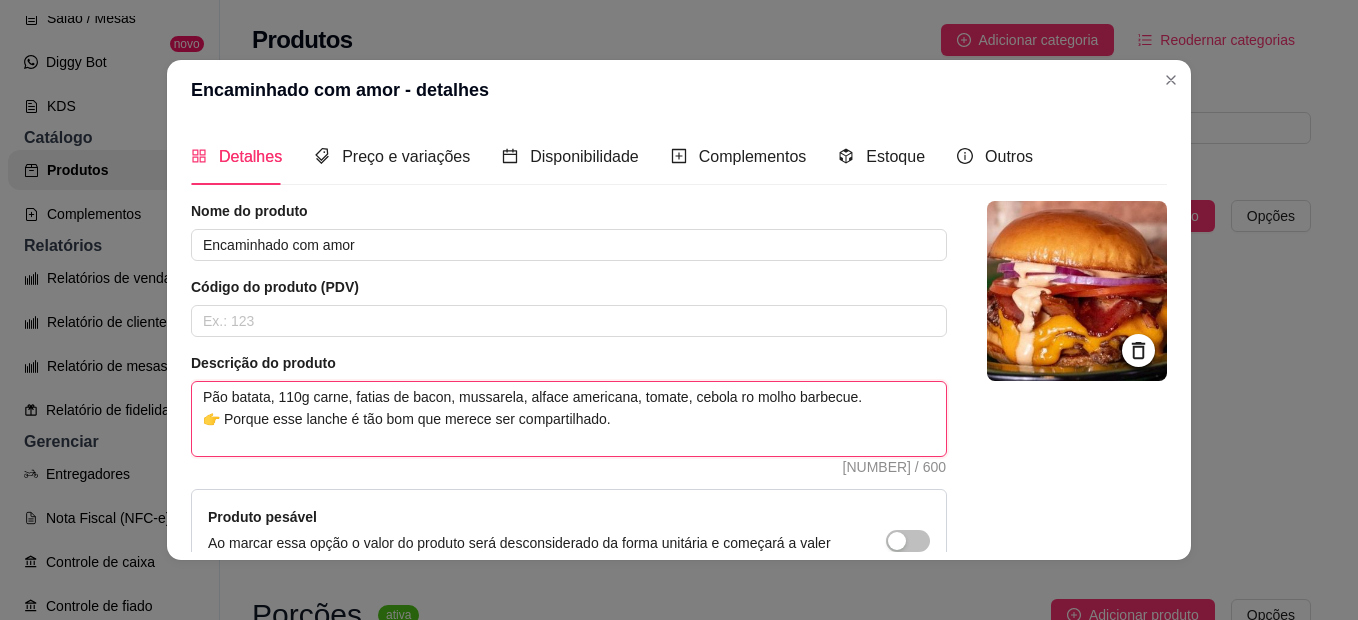 type 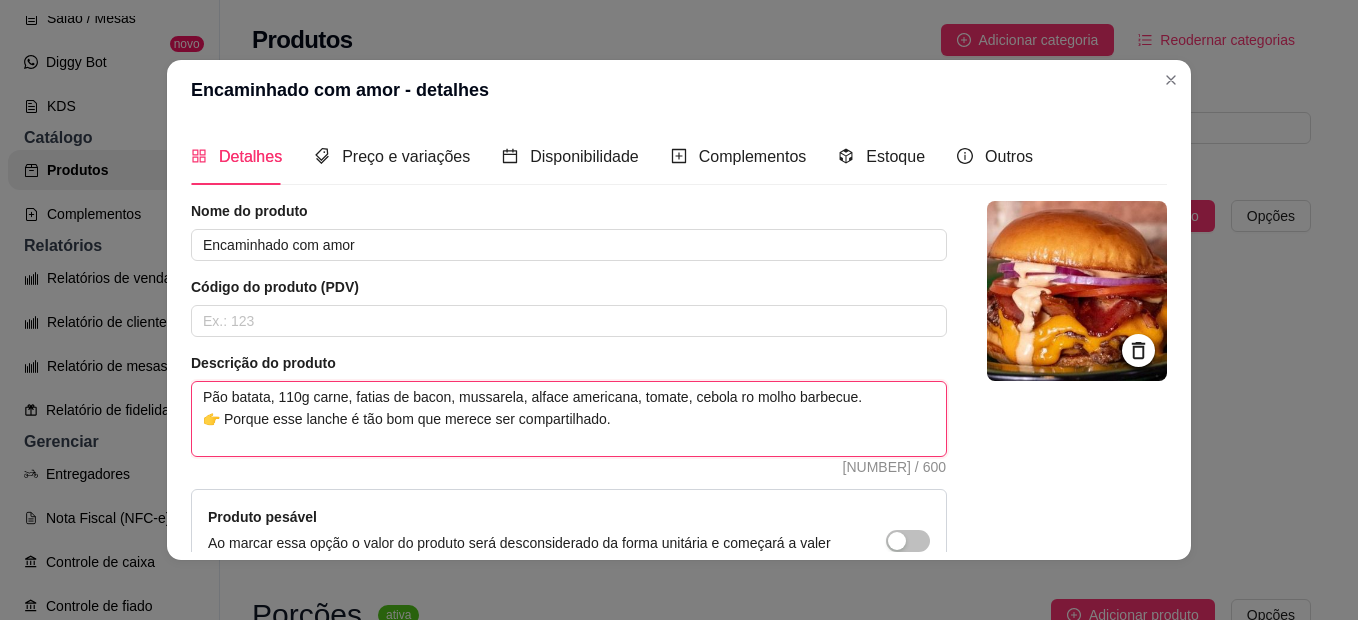type on "[BREAD] [FILLING], [MEAT_WEIGHT] [MEAT_TYPE], [MEAT_WEIGHT] [MEAT_TYPE], [CHEESE] [CHEESE_TYPE], [VEGETABLE] [VEGETABLE_TYPE], [VEGETABLE] [VEGETABLE_TYPE], [VEGETABLE] [VEGETABLE_TYPE] [SAUCE] [SAUCE_TYPE].
👉 Porque esse lanche é tão bom que merece ser compartilhado." 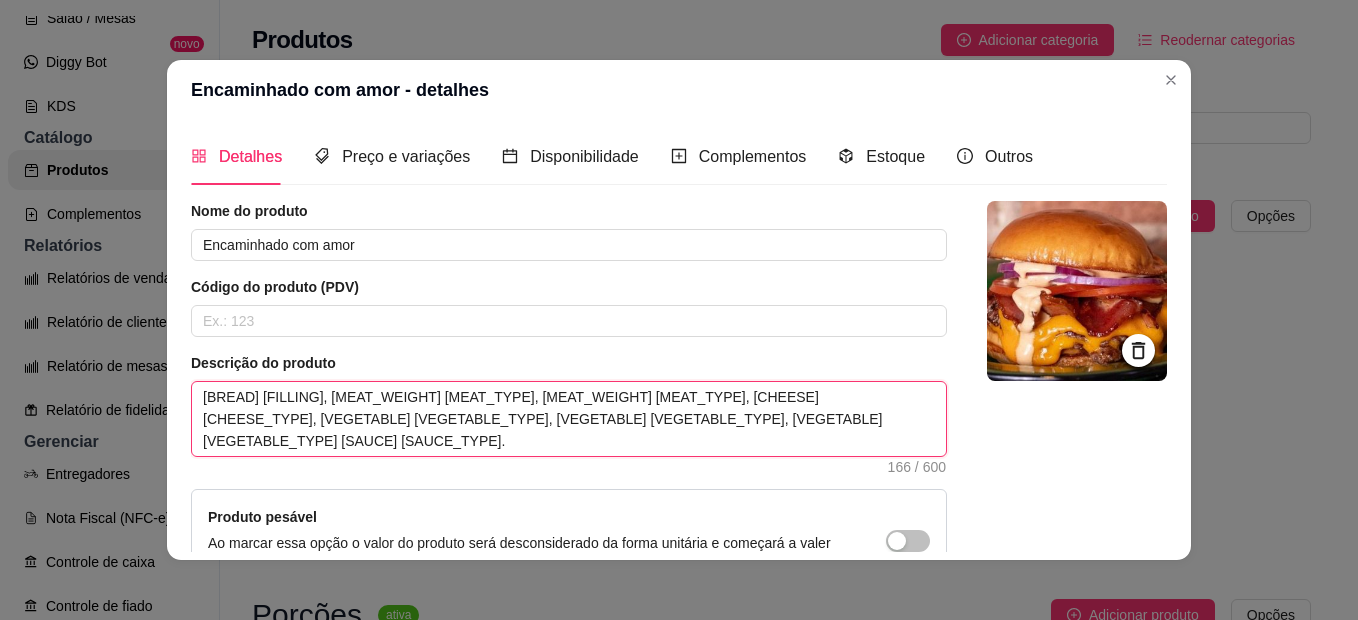 type 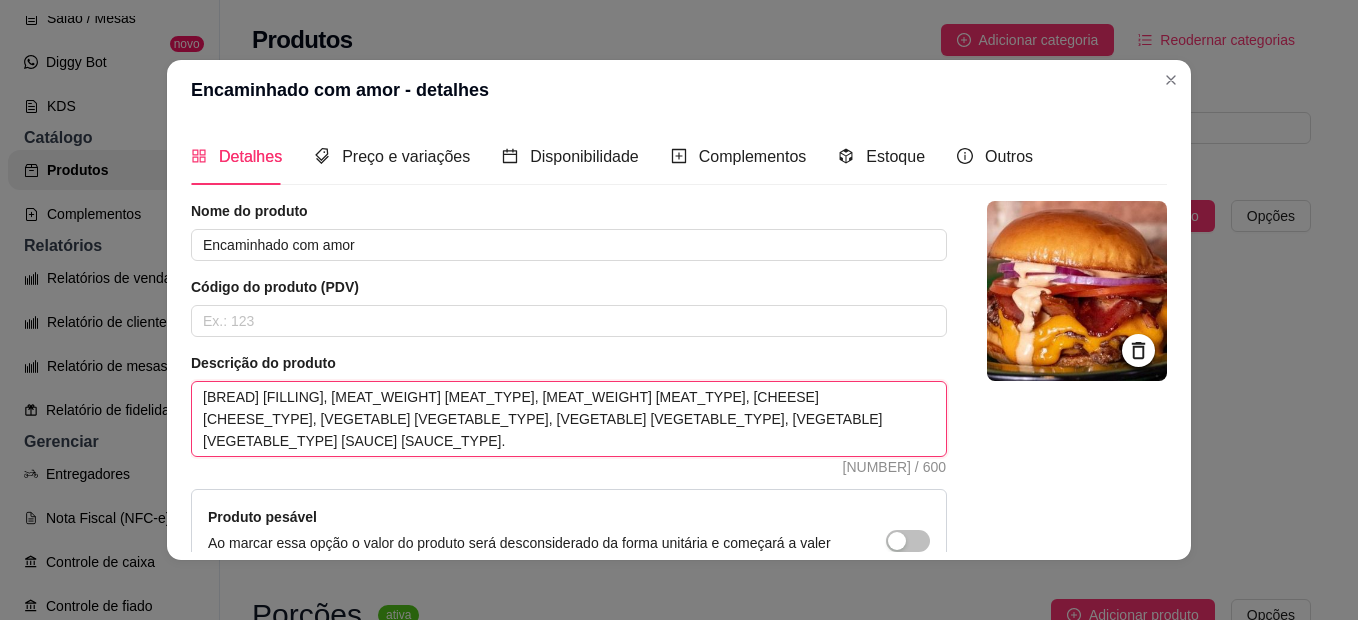 type 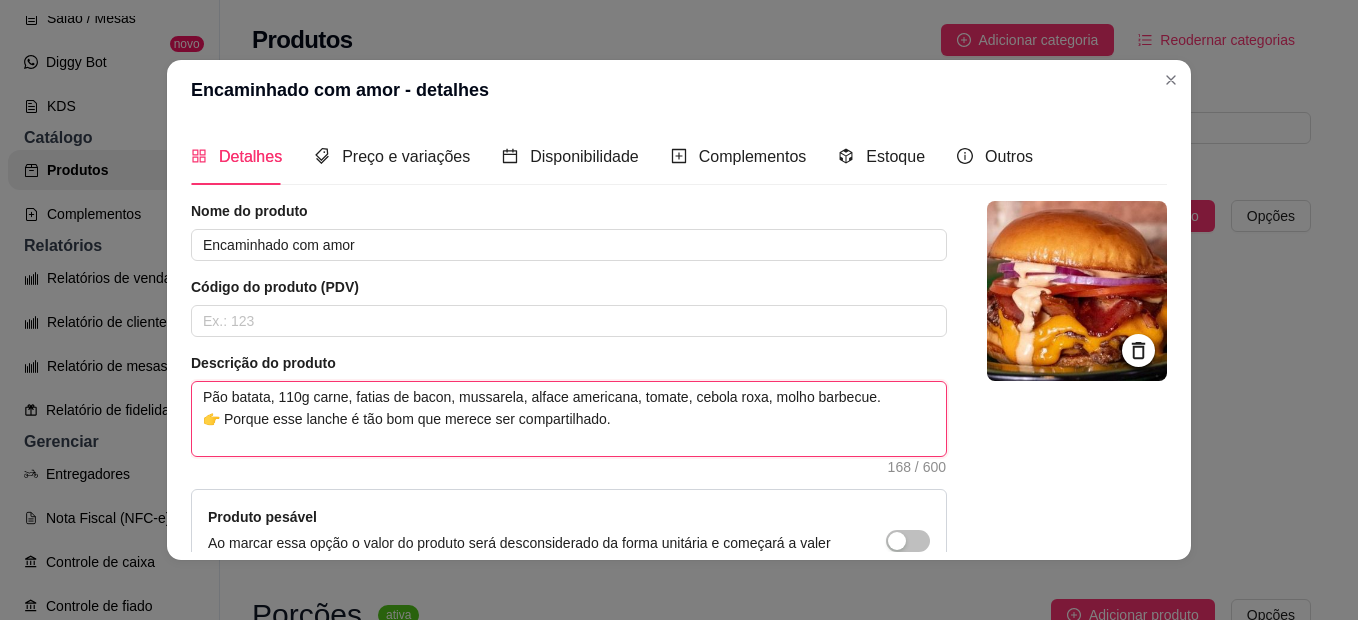 type on "Pão batata, 110g carne, fatias de bacon, mussarela, alface americana, tomate, cebola roxa, molho barbecue.
👉 Porque esse lanche é tão bom que merece ser compartilhado." 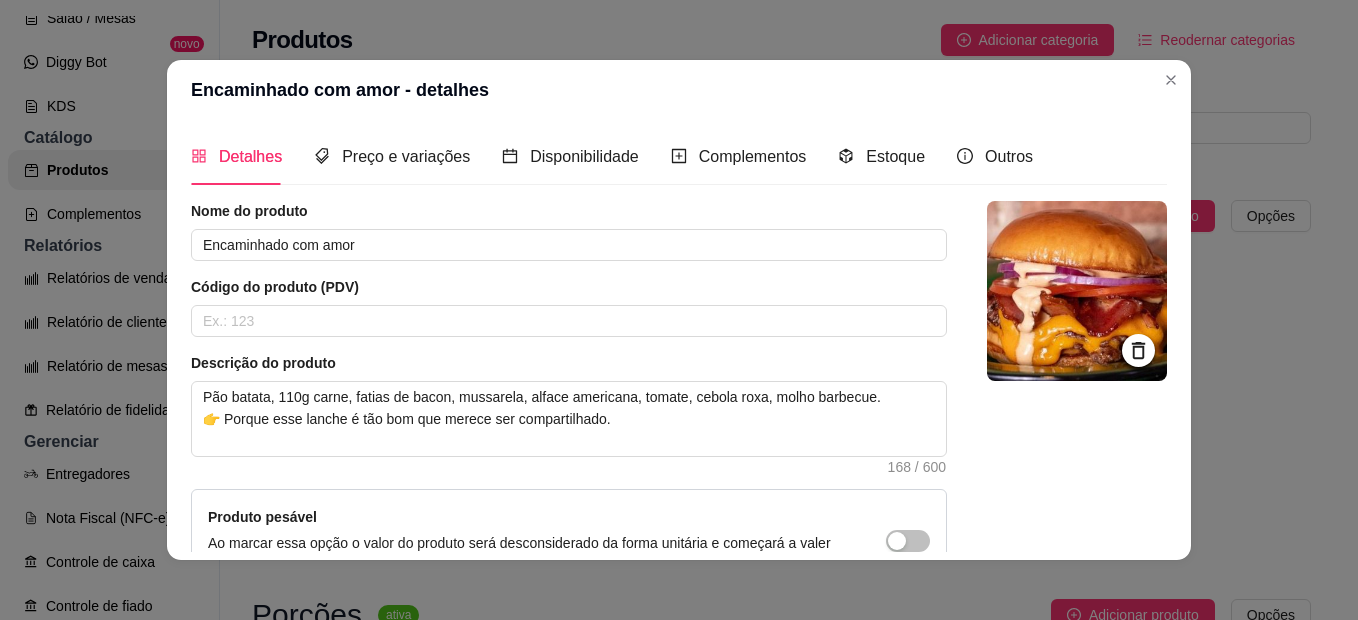 drag, startPoint x: 812, startPoint y: 399, endPoint x: 997, endPoint y: 444, distance: 190.39433 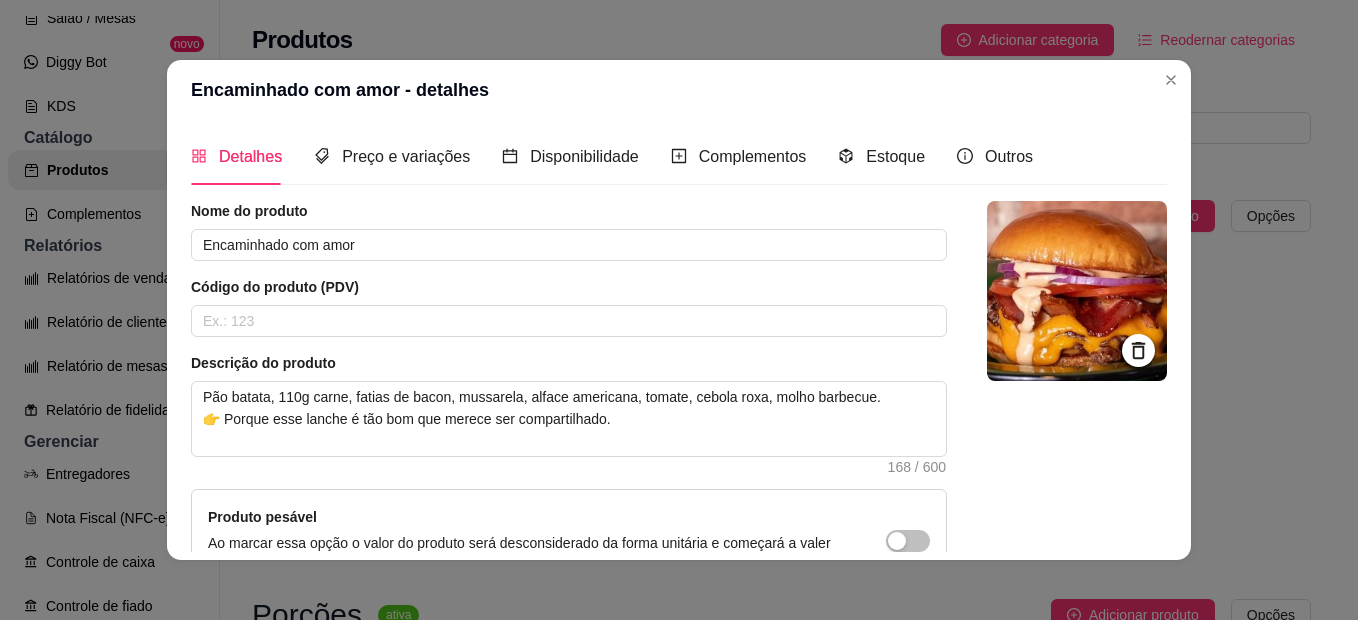 click at bounding box center (1077, 446) 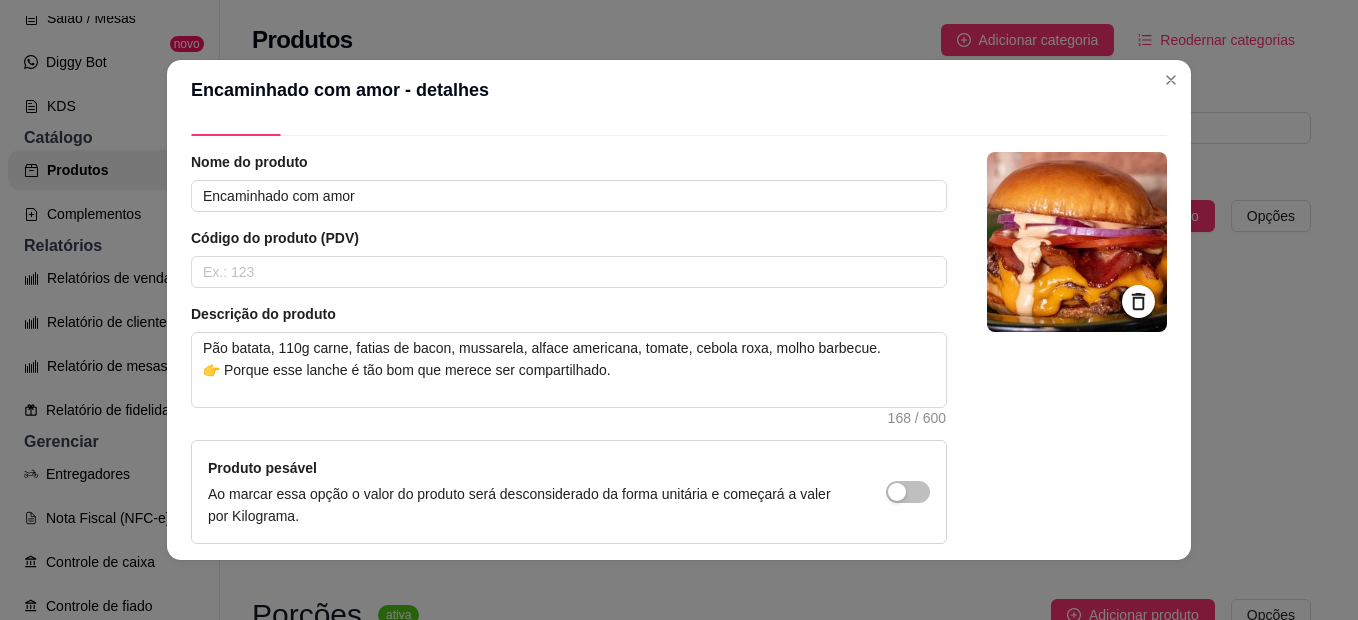 scroll, scrollTop: 0, scrollLeft: 0, axis: both 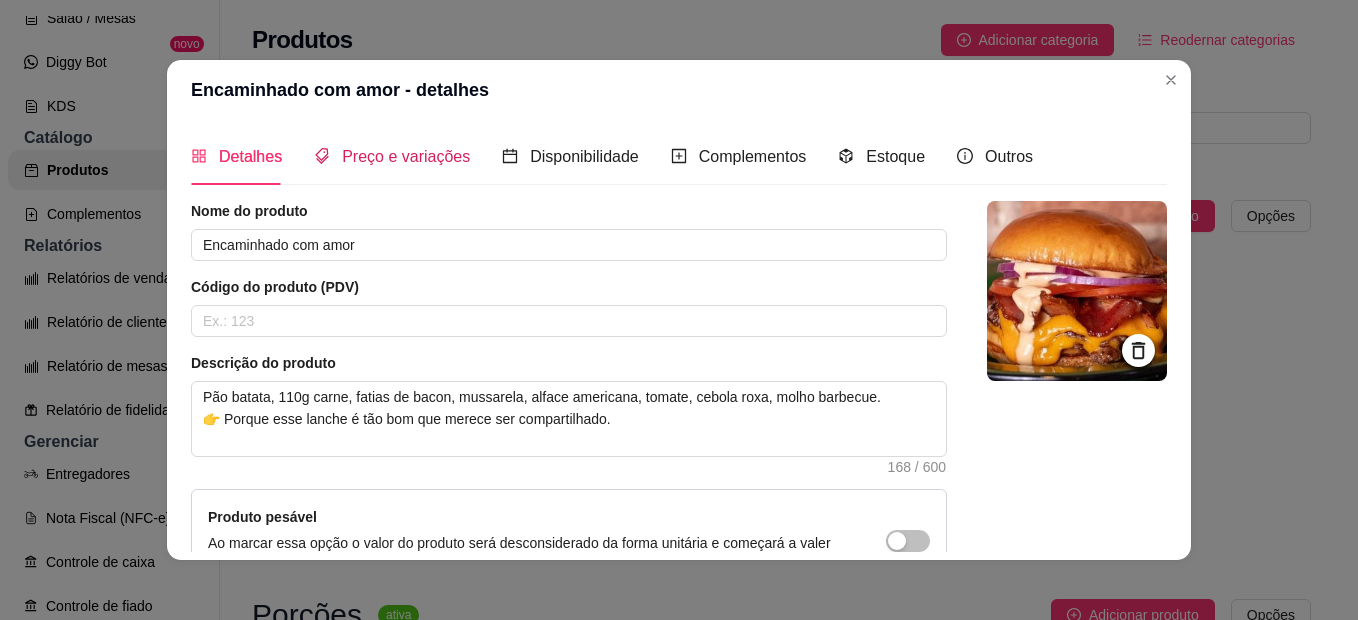 click on "Preço e variações" at bounding box center [406, 156] 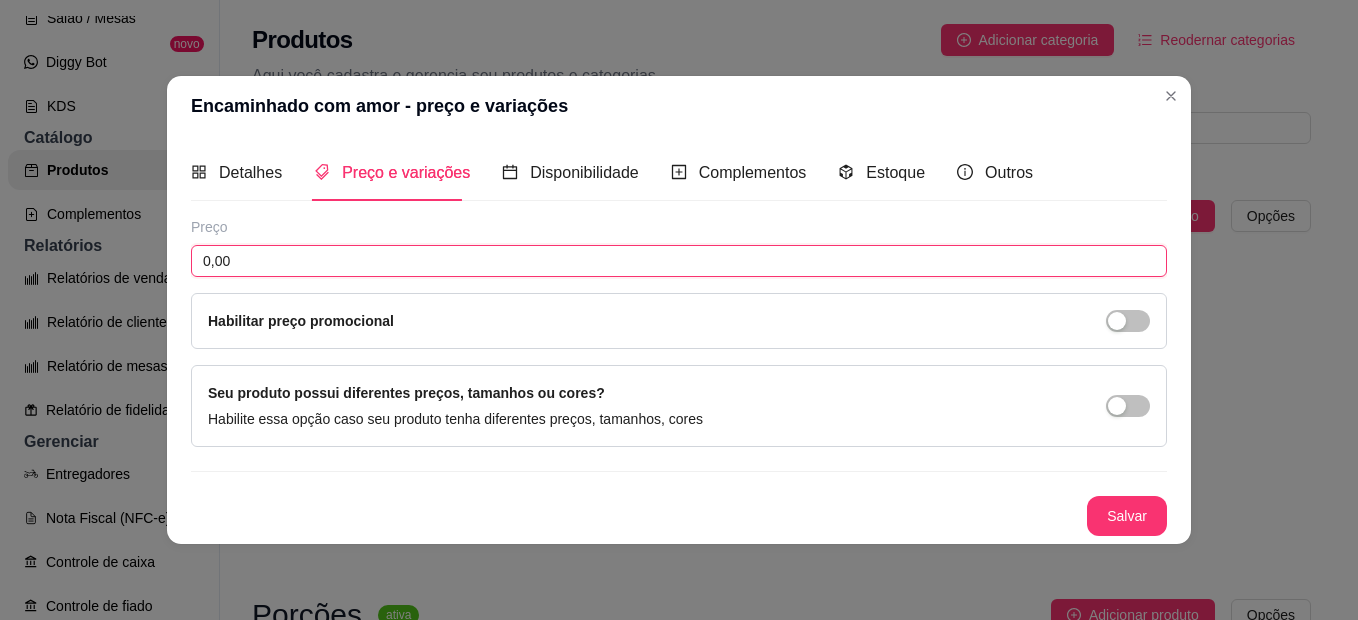 click on "0,00" at bounding box center [679, 261] 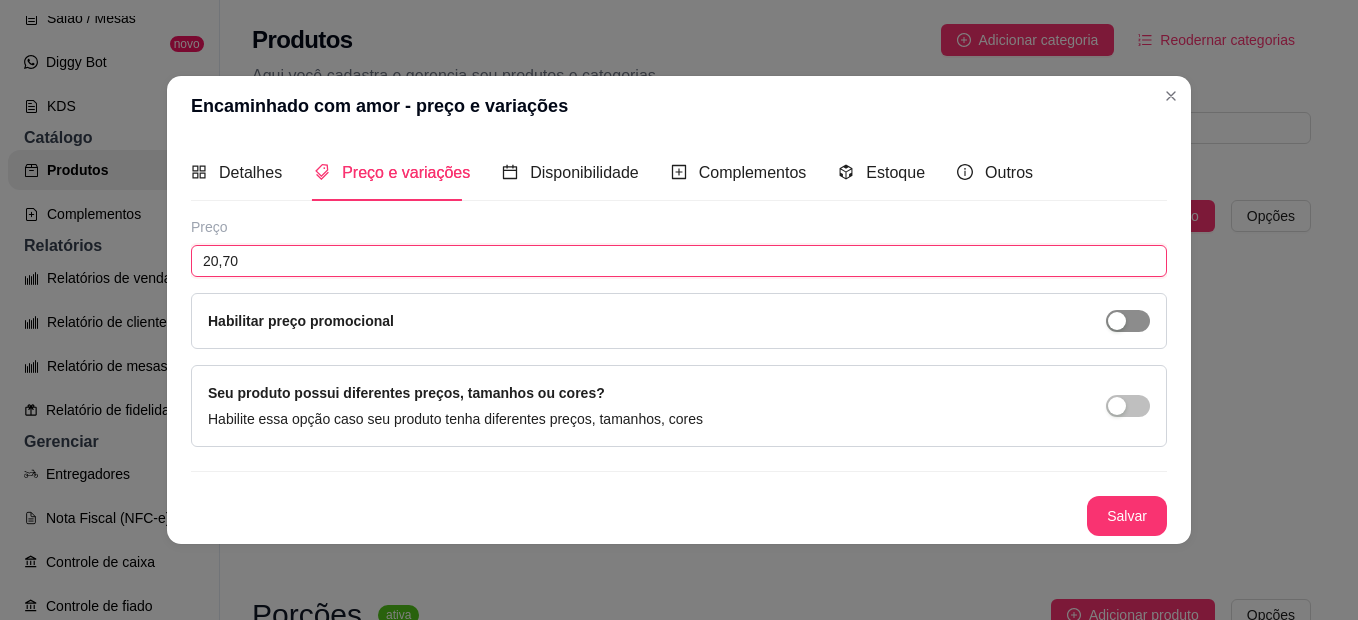 type on "20,70" 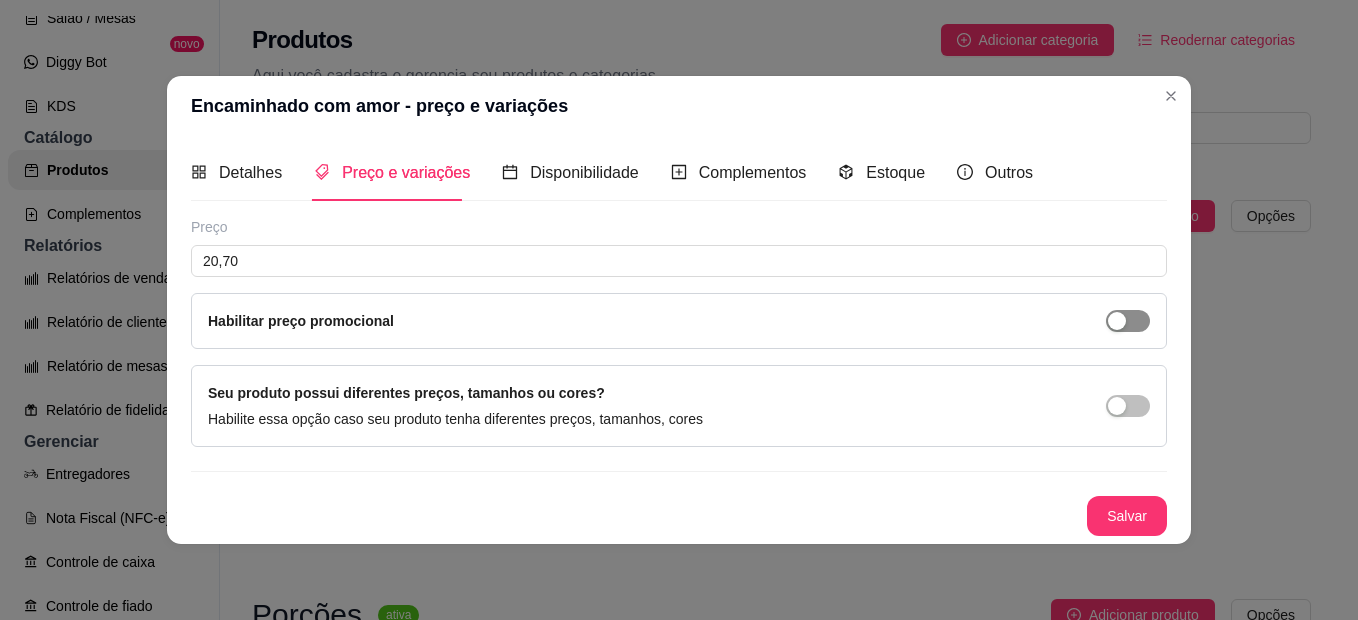 click at bounding box center (1117, 321) 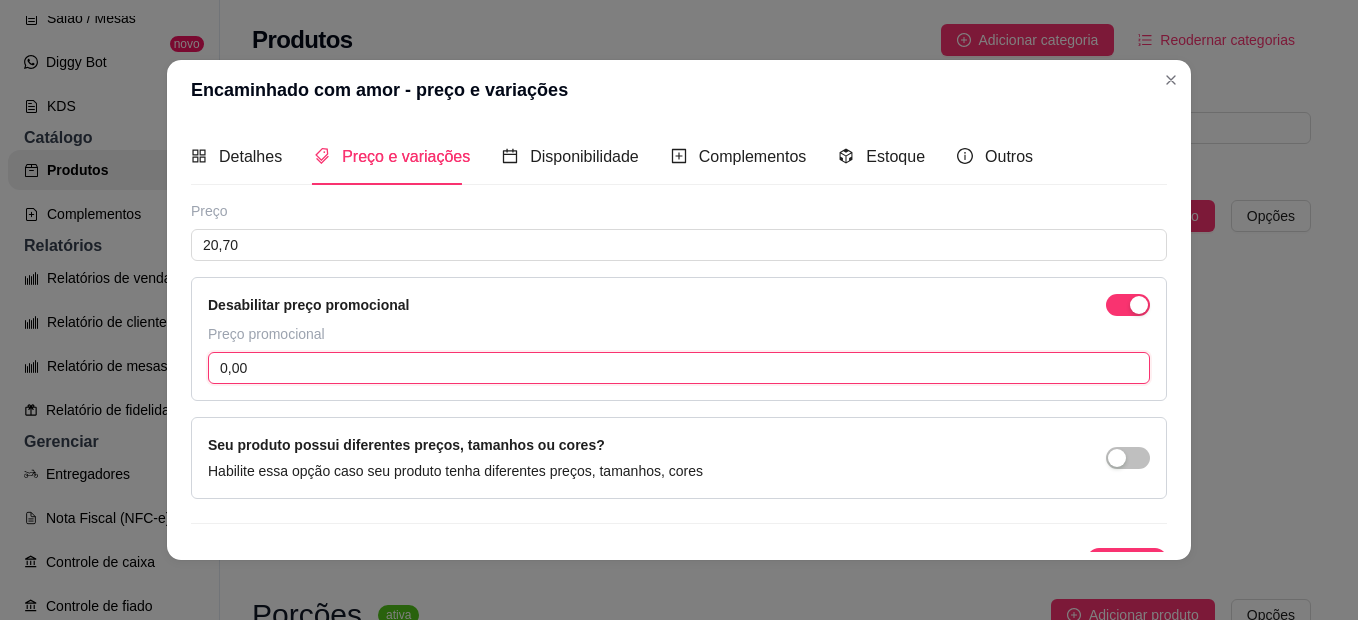 click on "0,00" at bounding box center (679, 368) 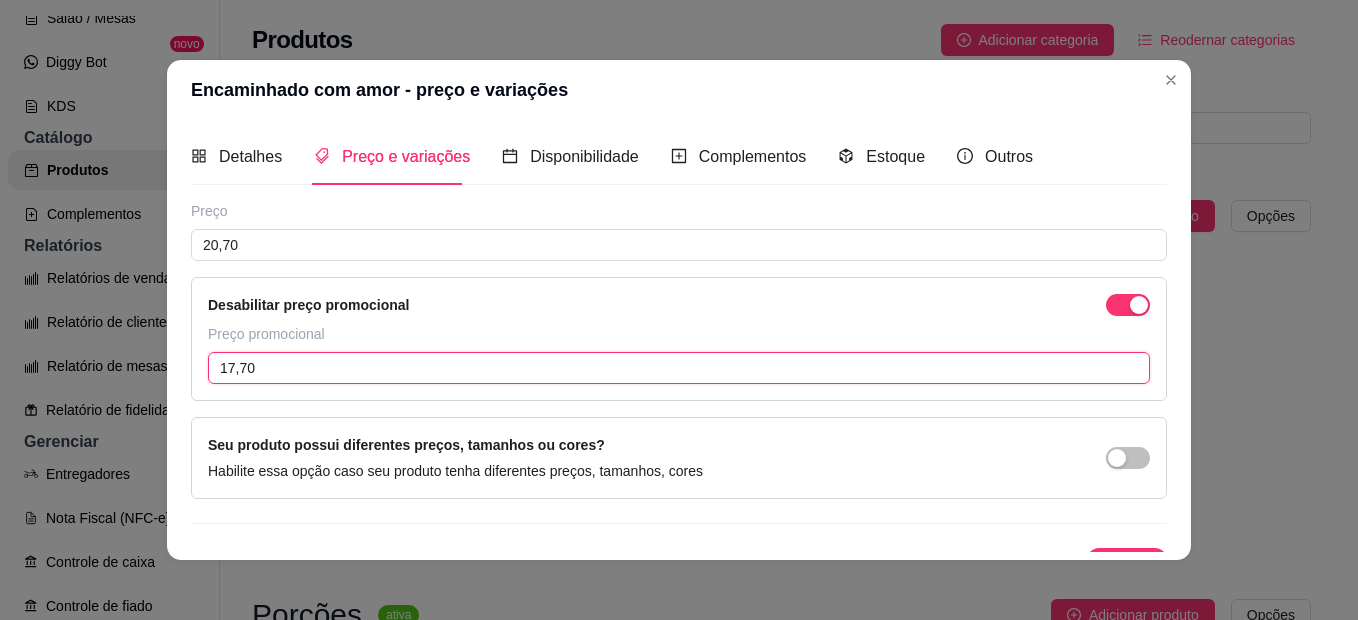 type on "17,70" 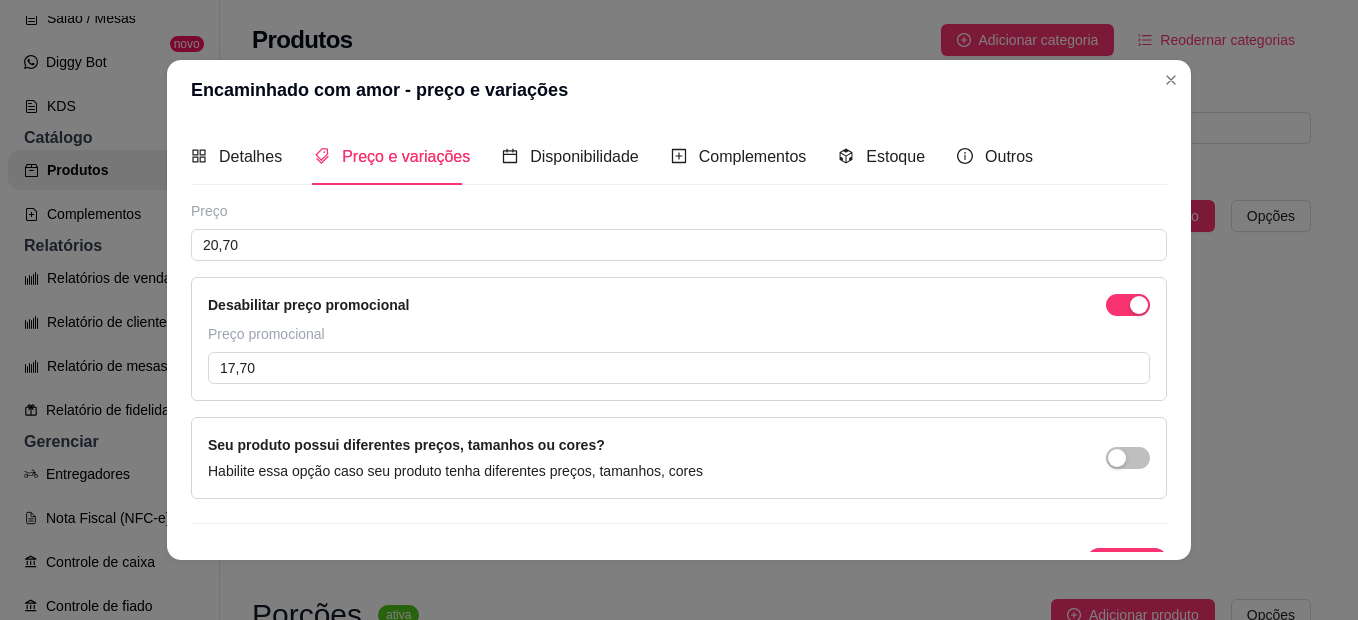 click on "Desabilitar preço promocional" at bounding box center [679, 305] 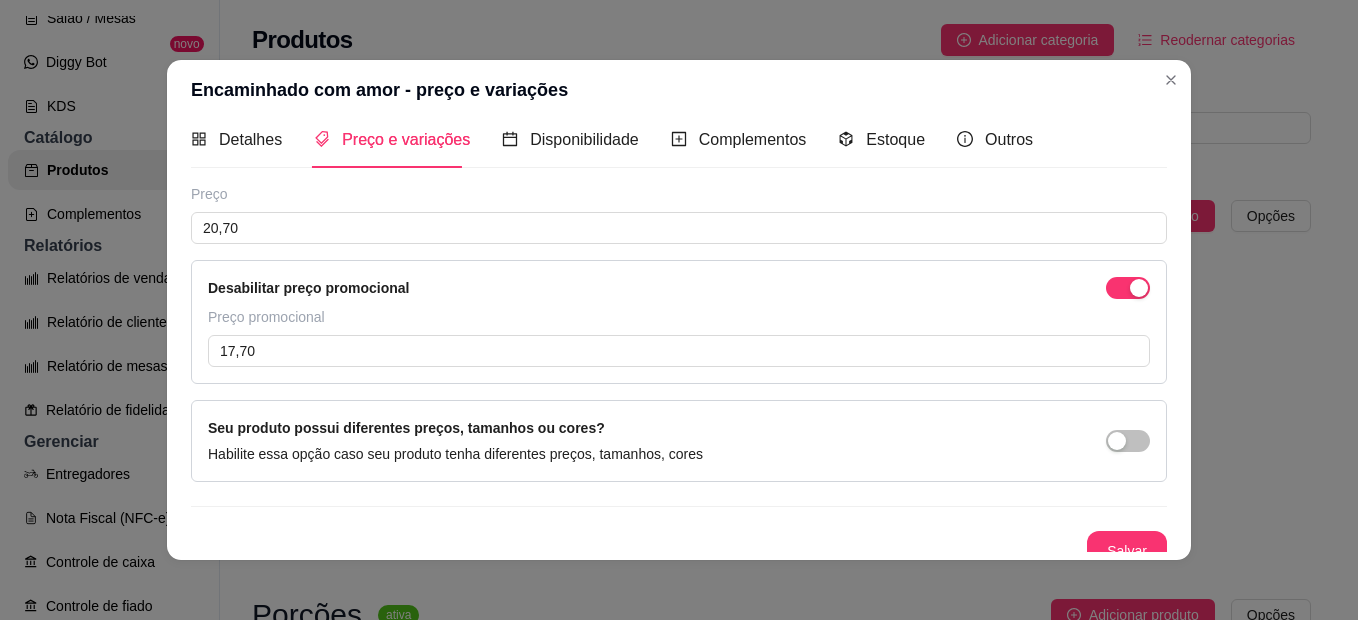 scroll, scrollTop: 36, scrollLeft: 0, axis: vertical 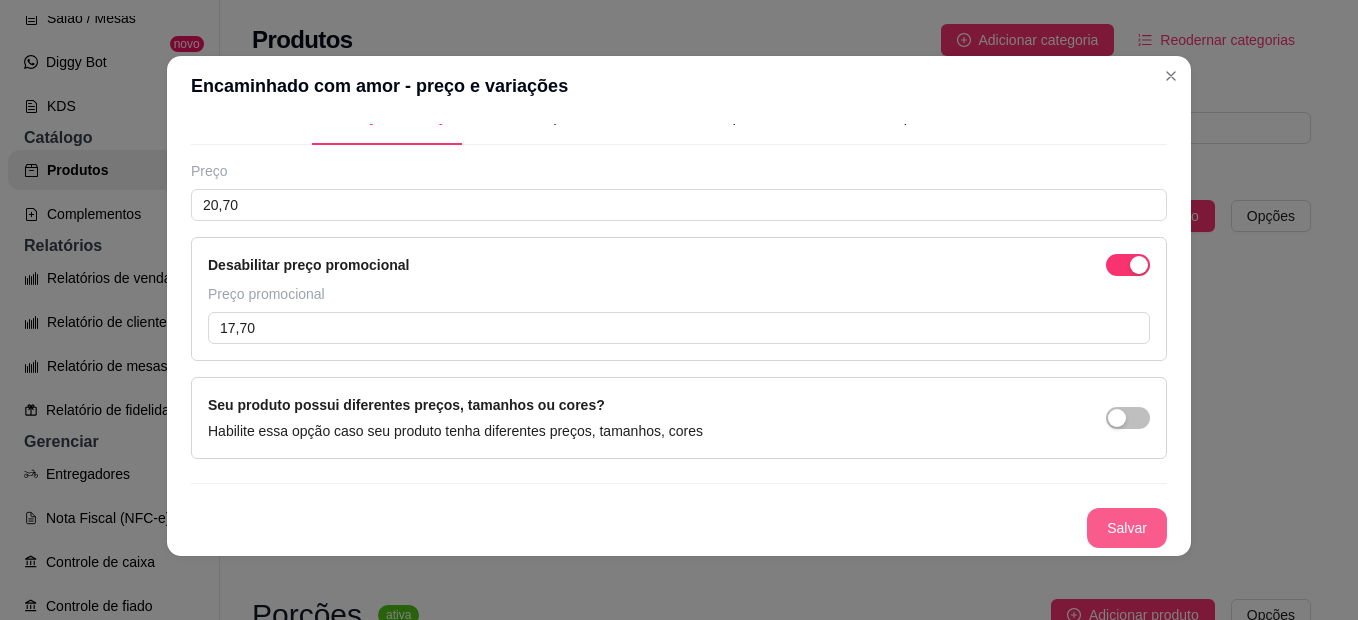 click on "Salvar" at bounding box center [1127, 528] 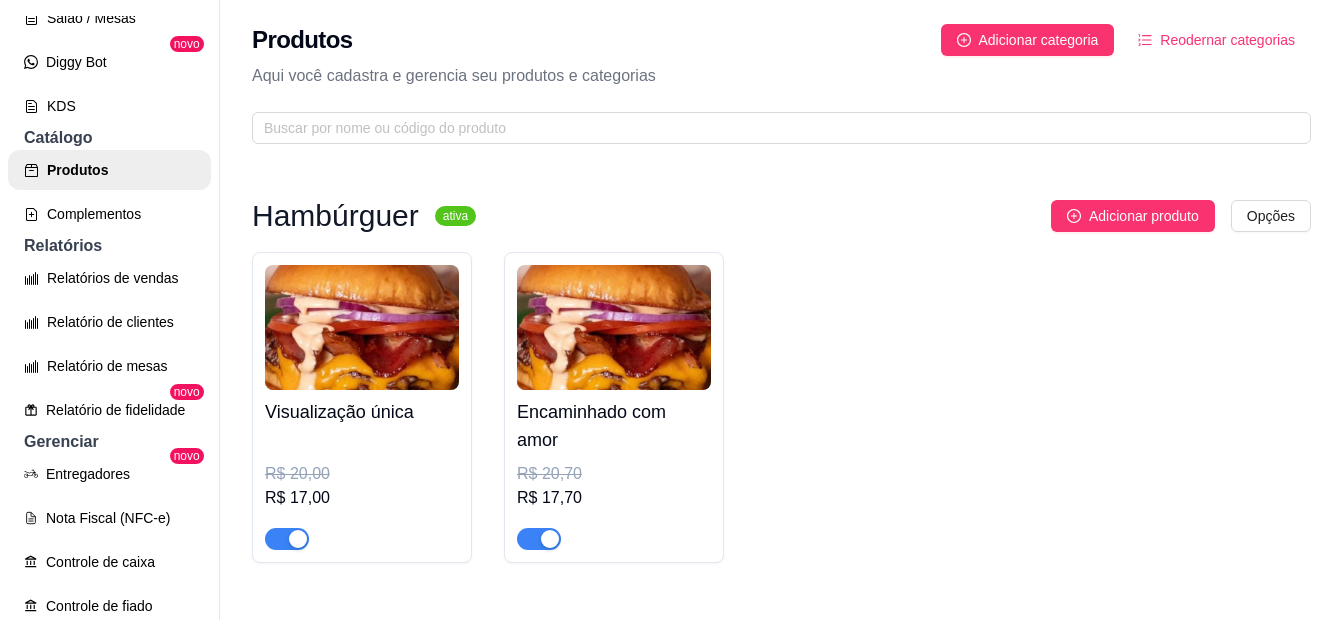 click on "Aqui você cadastra e gerencia seu produtos e categorias" at bounding box center (781, 76) 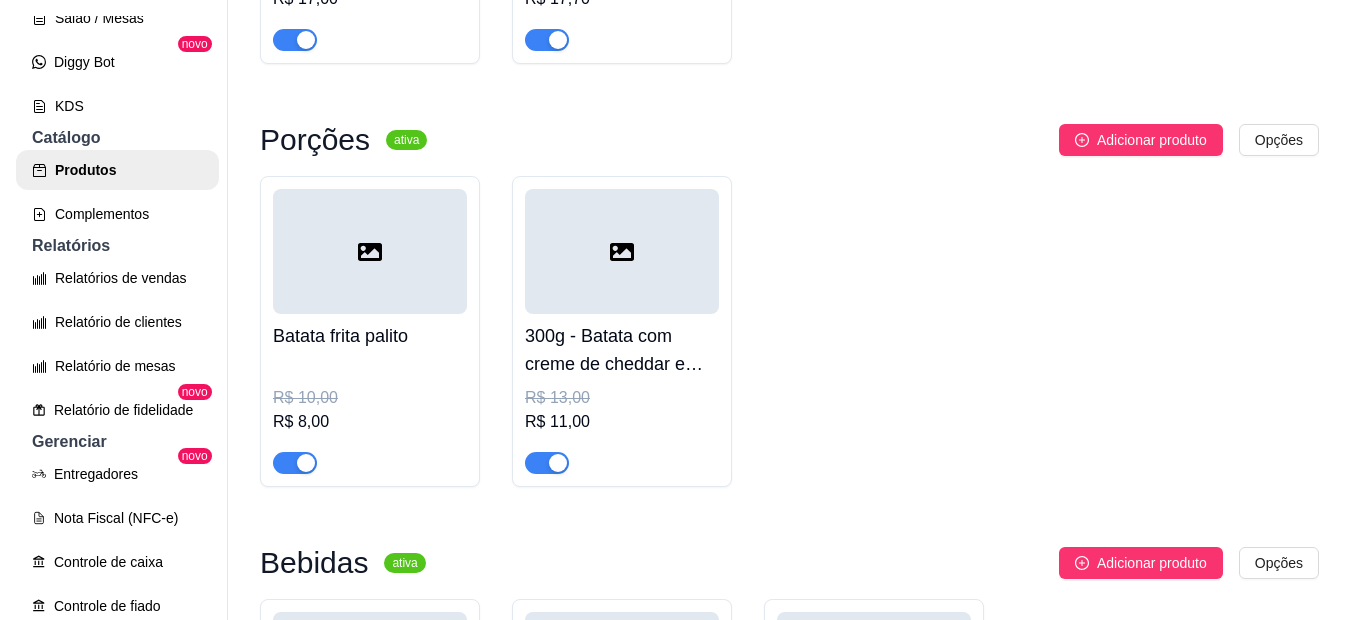 scroll, scrollTop: 500, scrollLeft: 0, axis: vertical 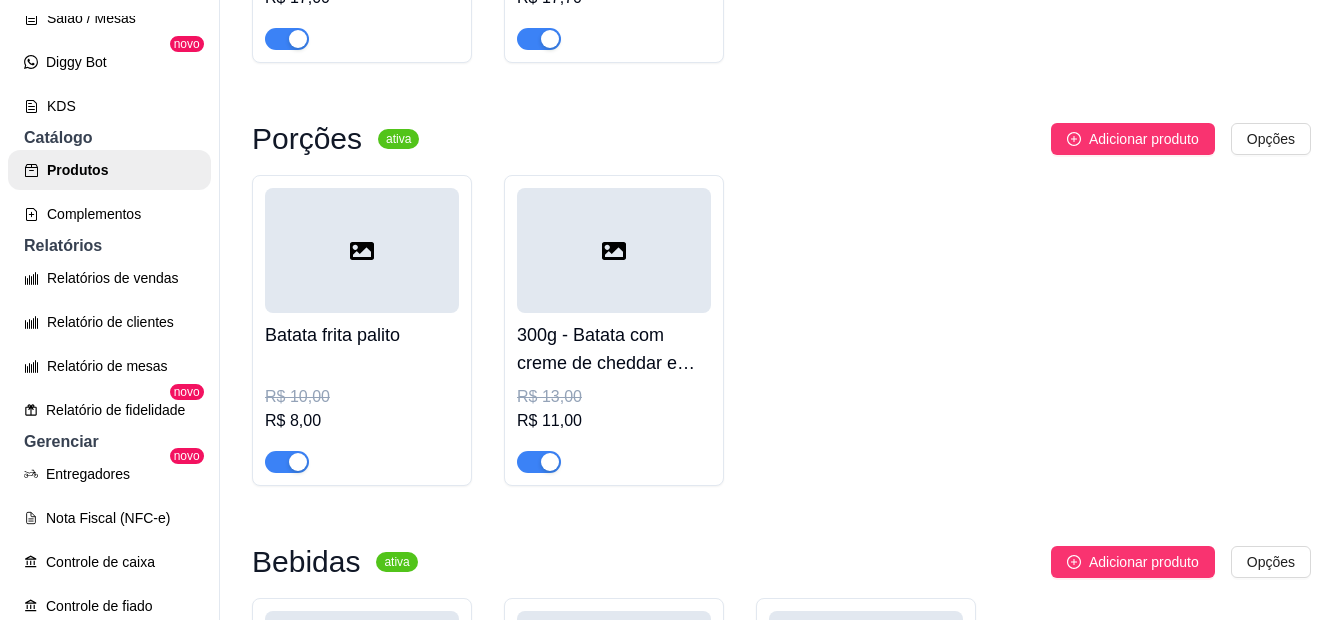 click at bounding box center [362, 250] 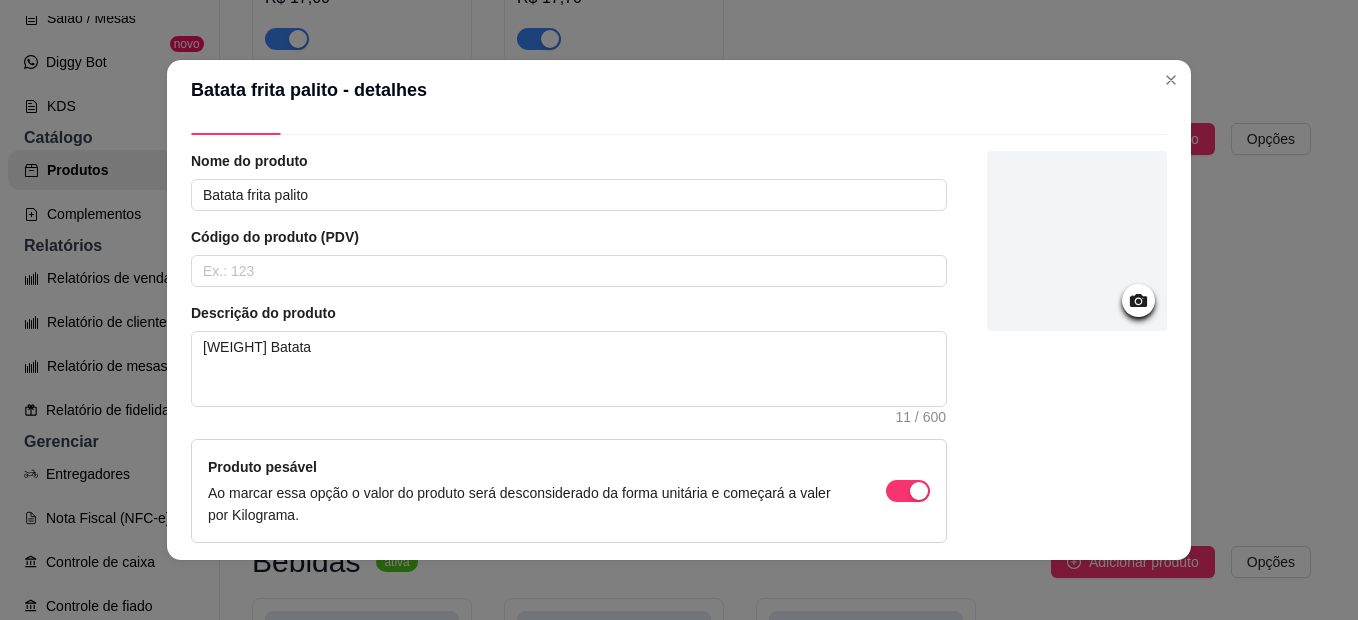 scroll, scrollTop: 0, scrollLeft: 0, axis: both 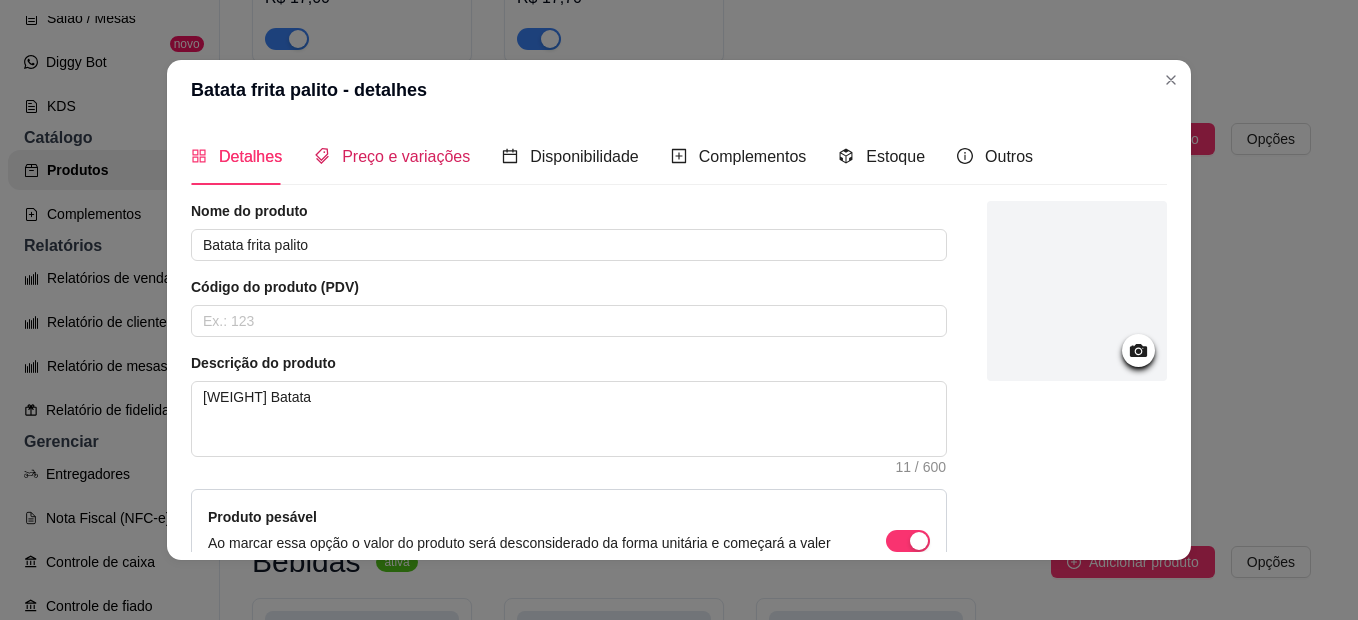 click on "Preço e variações" at bounding box center (406, 156) 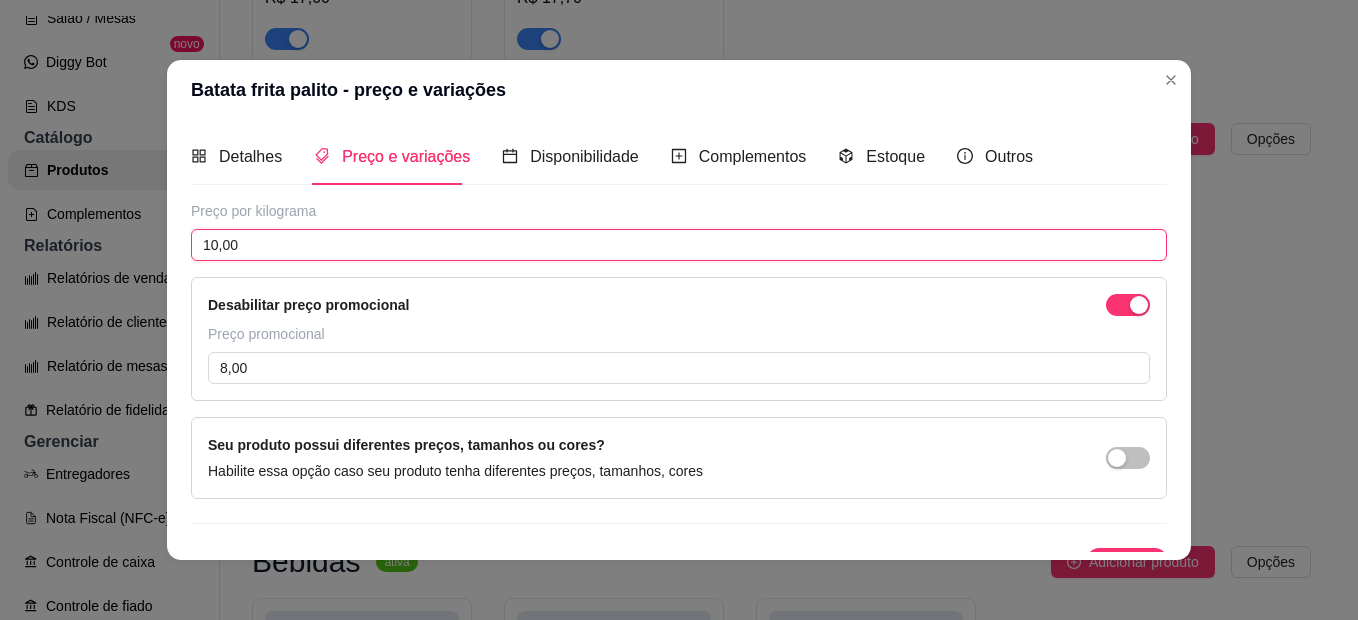 click on "10,00" at bounding box center (679, 245) 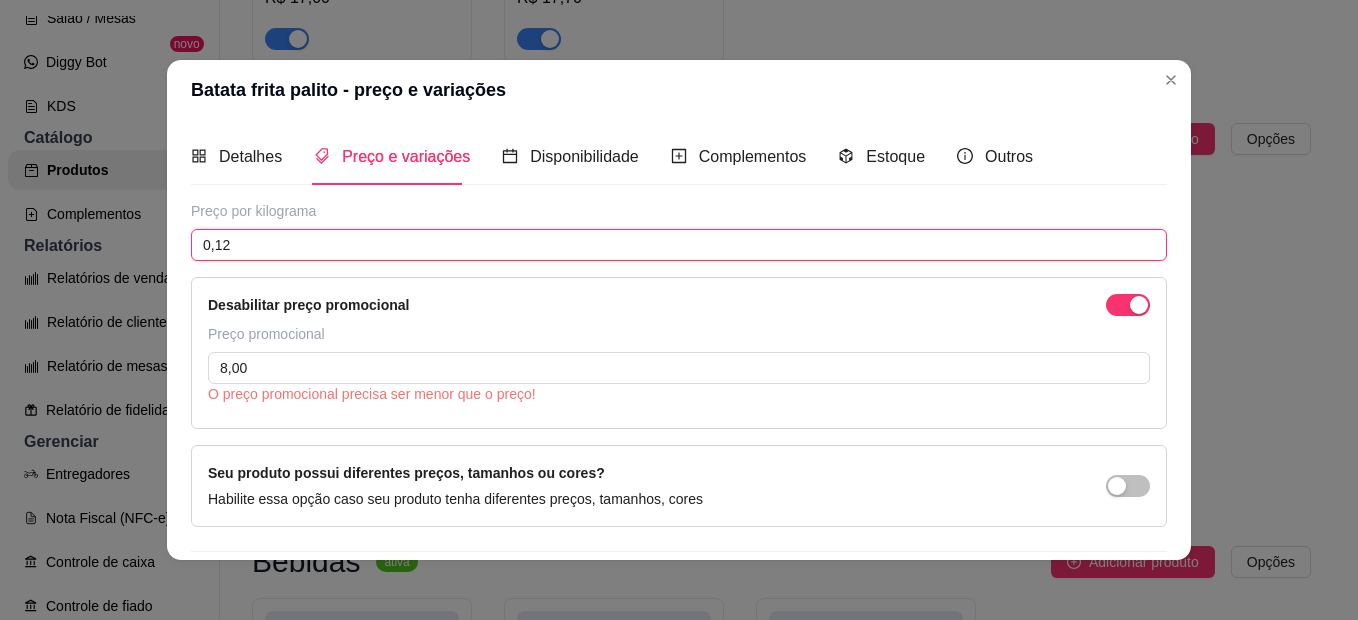 click on "0,12" at bounding box center [679, 245] 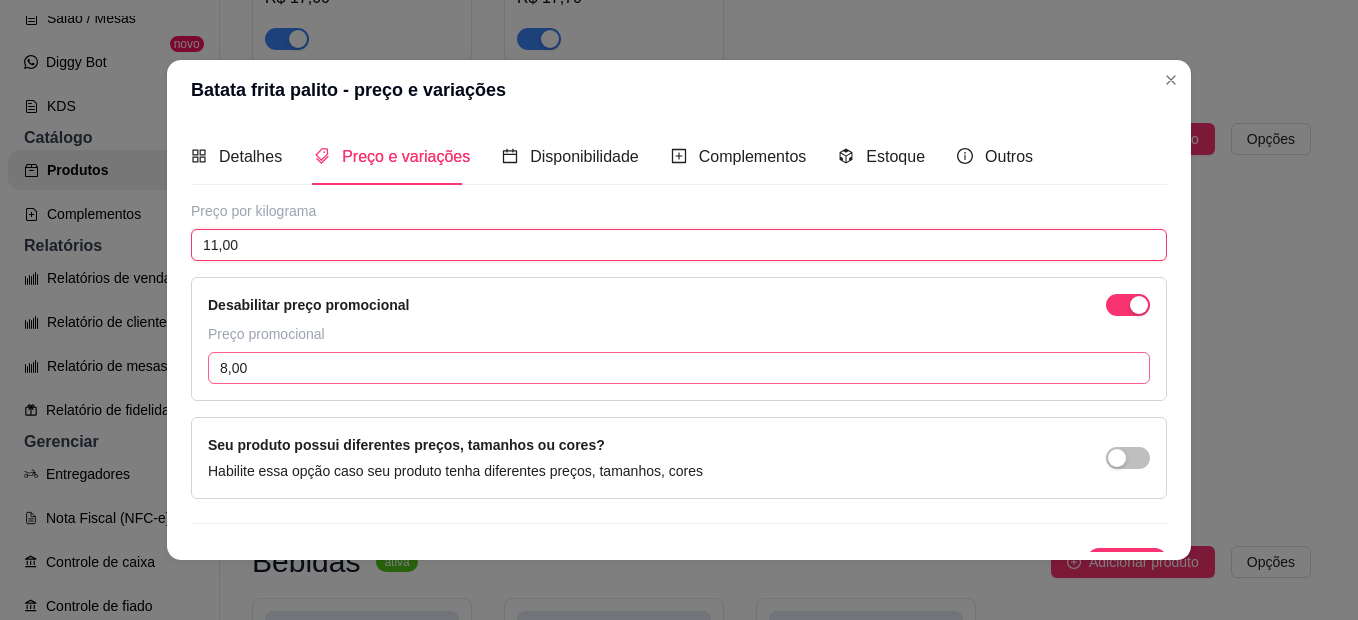 type on "11,00" 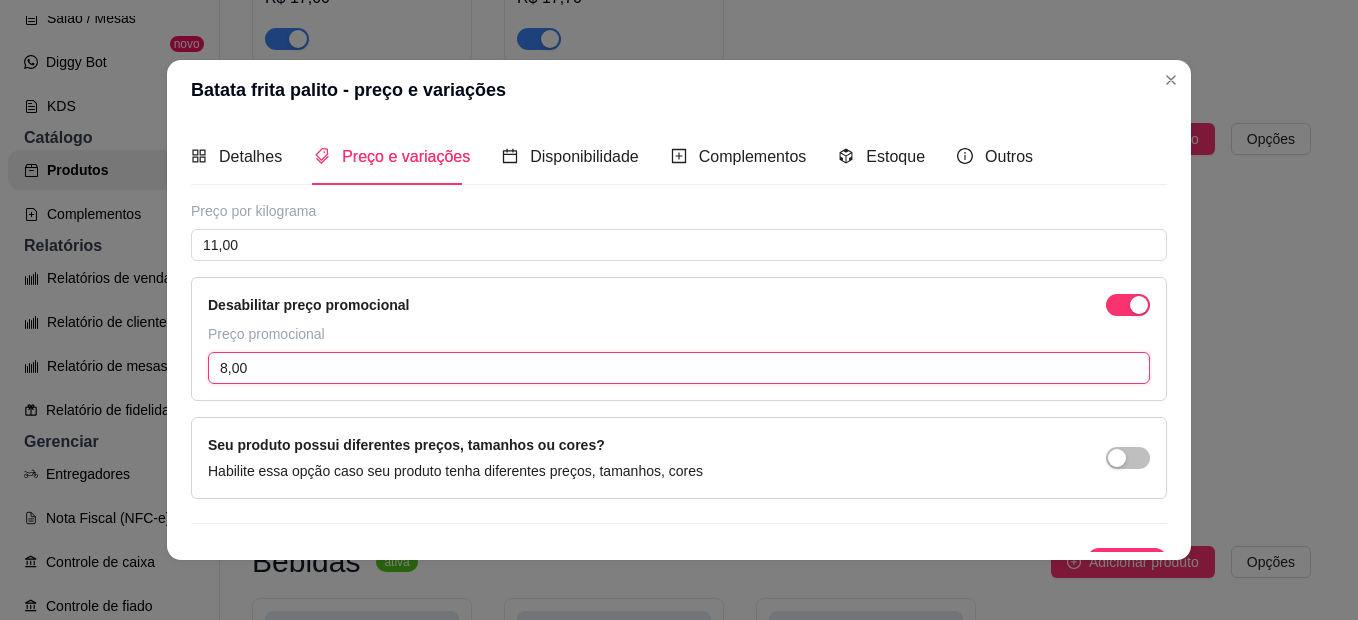 click on "8,00" at bounding box center (679, 368) 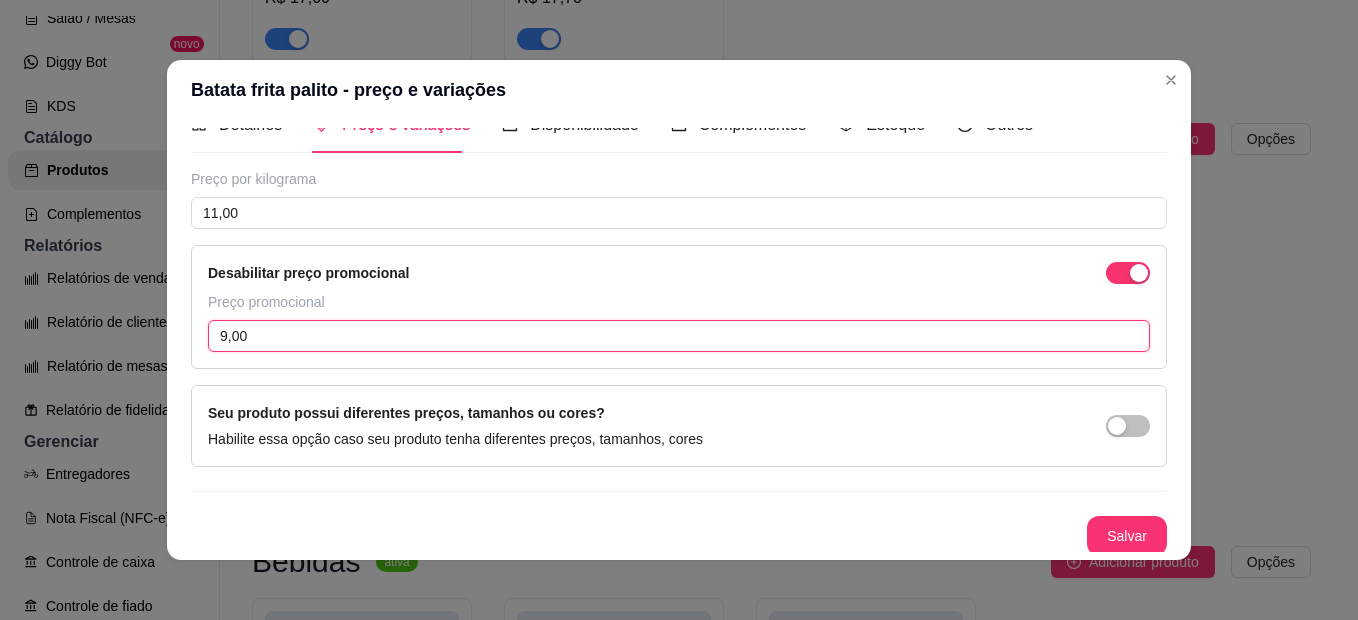 scroll, scrollTop: 36, scrollLeft: 0, axis: vertical 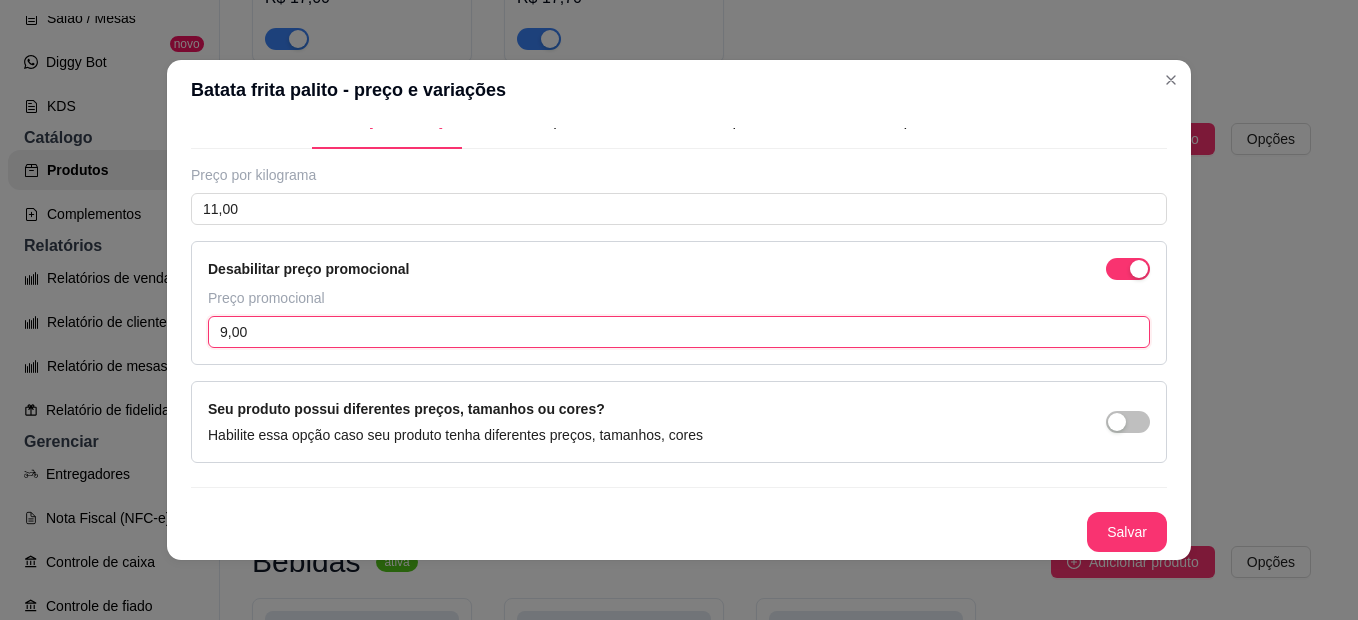 type on "9,00" 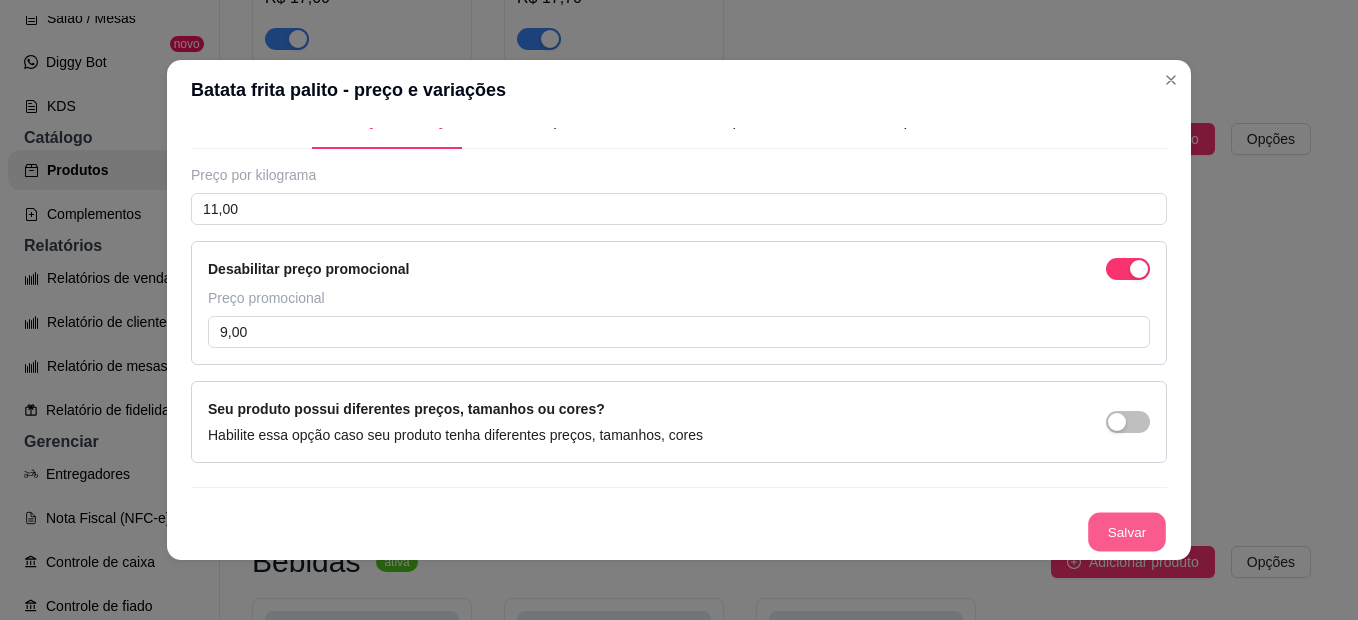 click on "Salvar" at bounding box center (1127, 532) 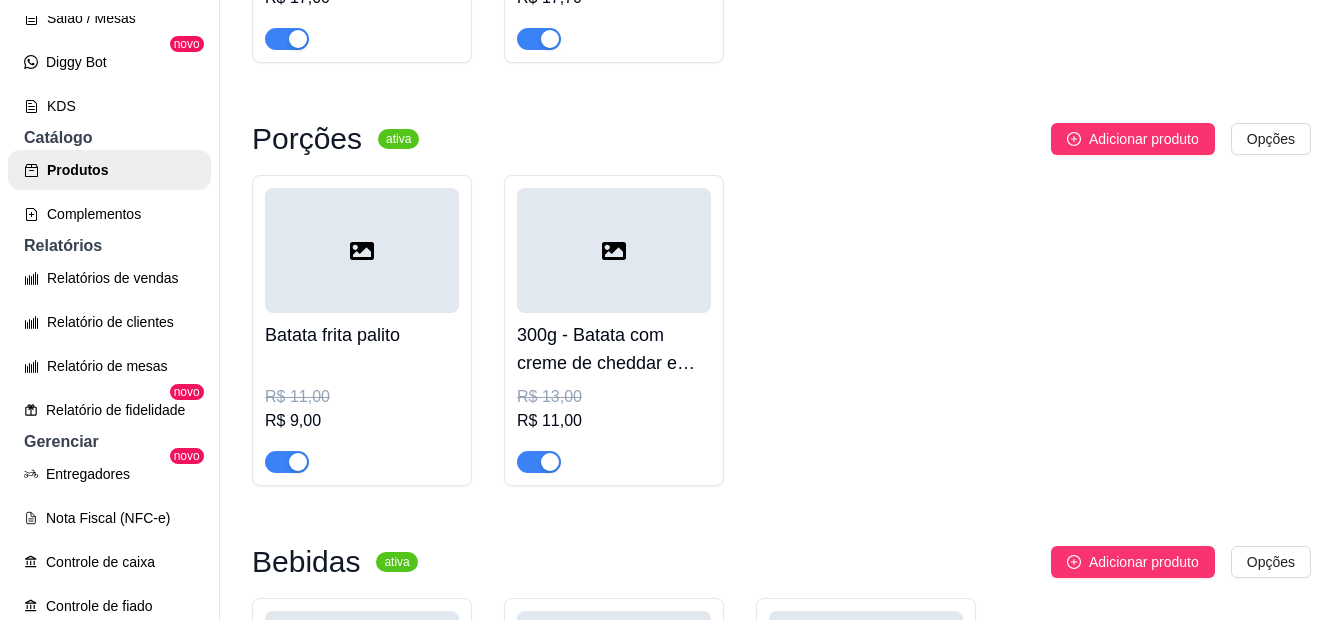 click at bounding box center [362, 250] 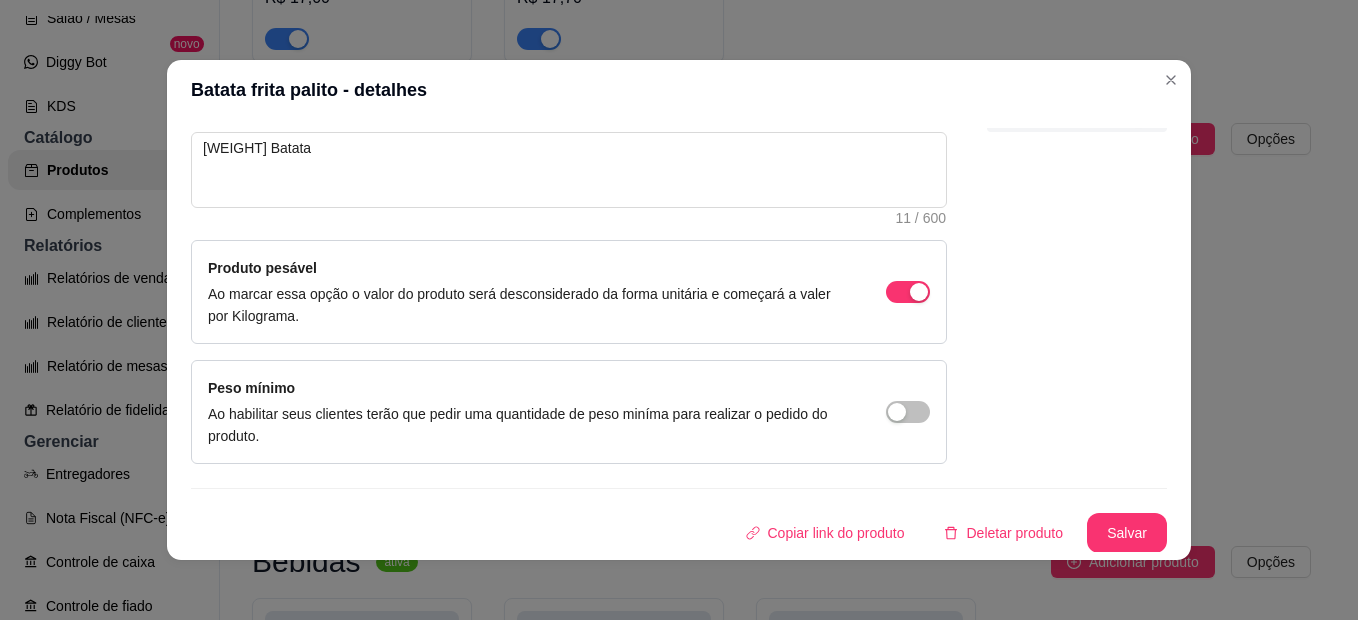 scroll, scrollTop: 250, scrollLeft: 0, axis: vertical 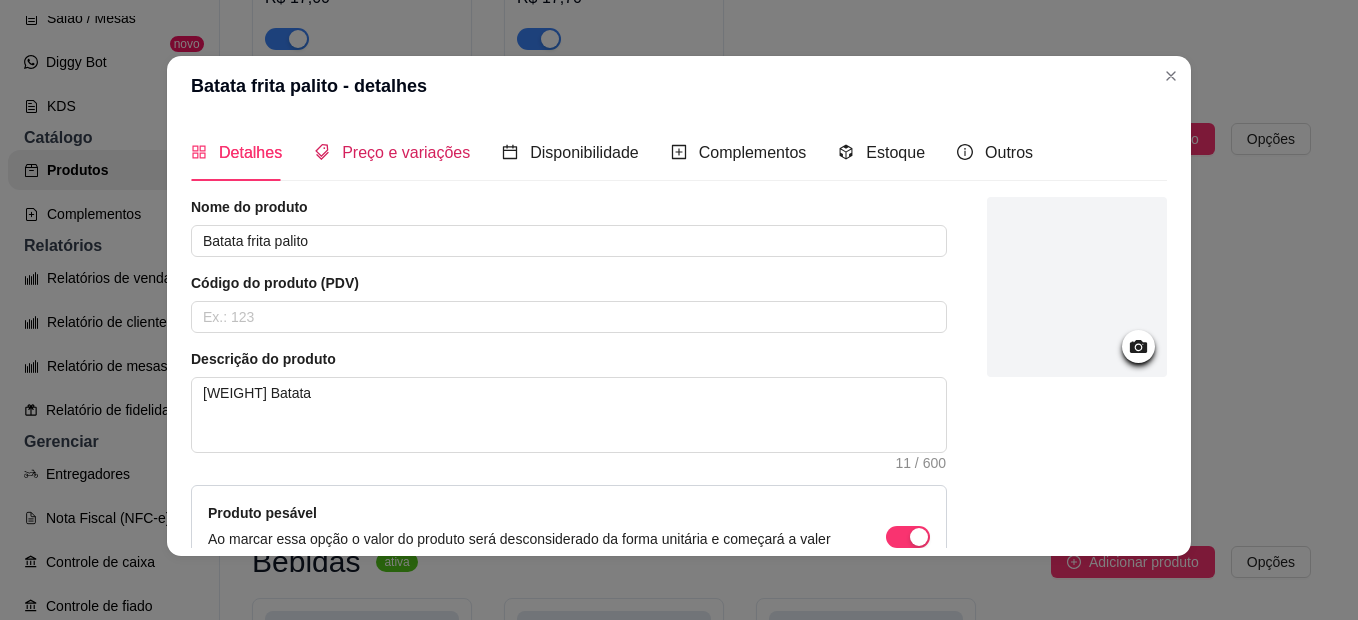 click on "Preço e variações" at bounding box center (392, 152) 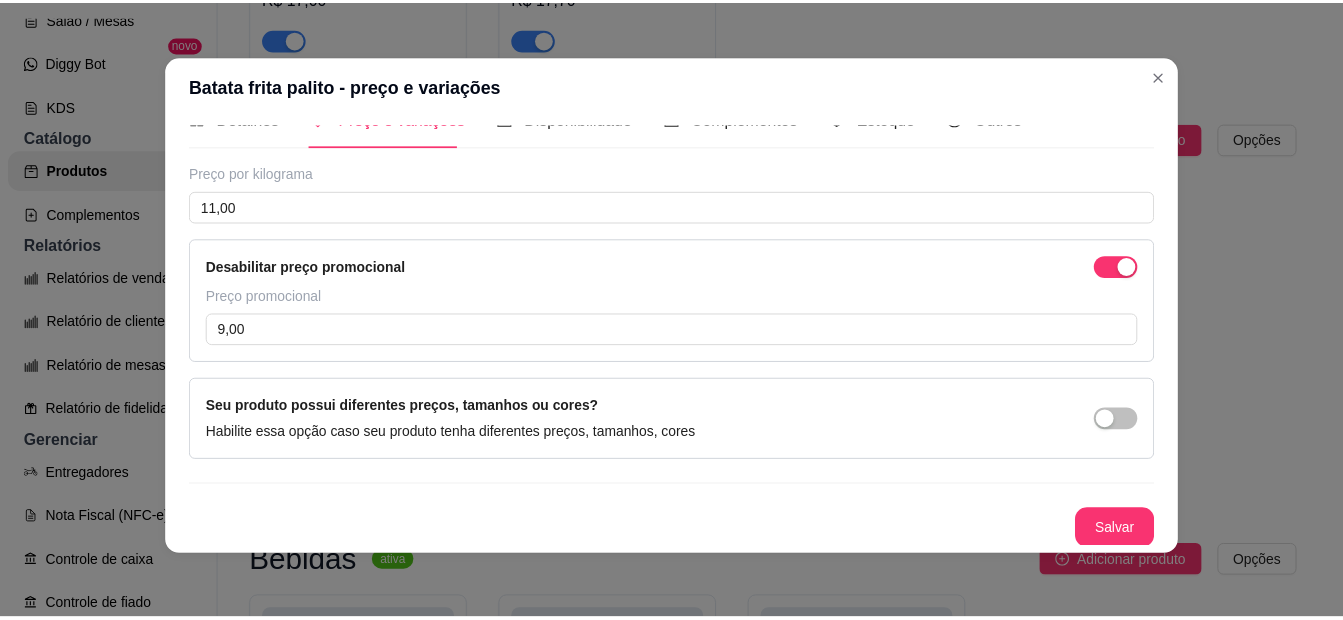 scroll, scrollTop: 36, scrollLeft: 0, axis: vertical 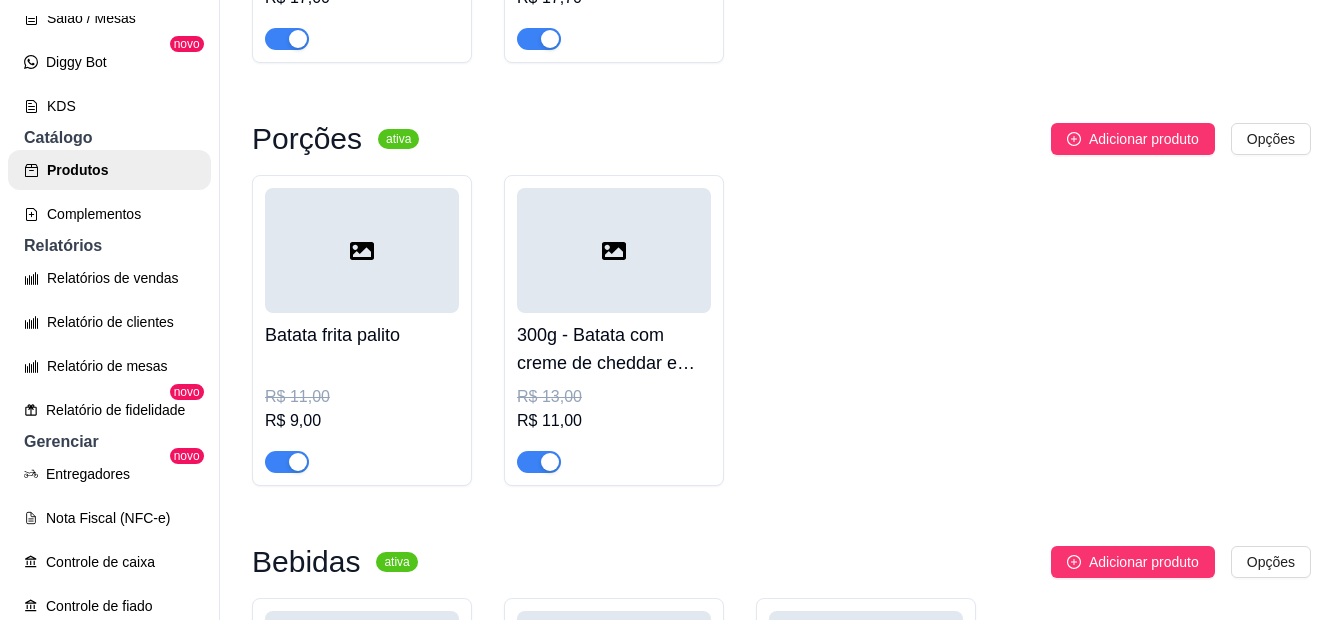 click 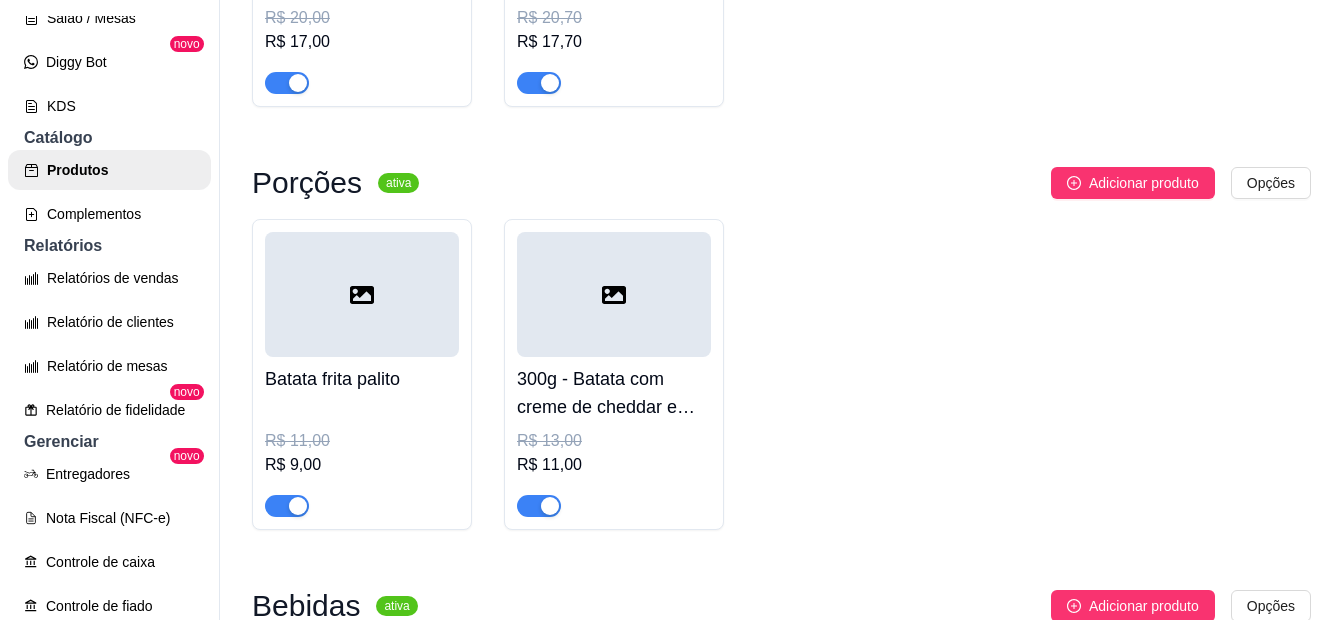 scroll, scrollTop: 400, scrollLeft: 0, axis: vertical 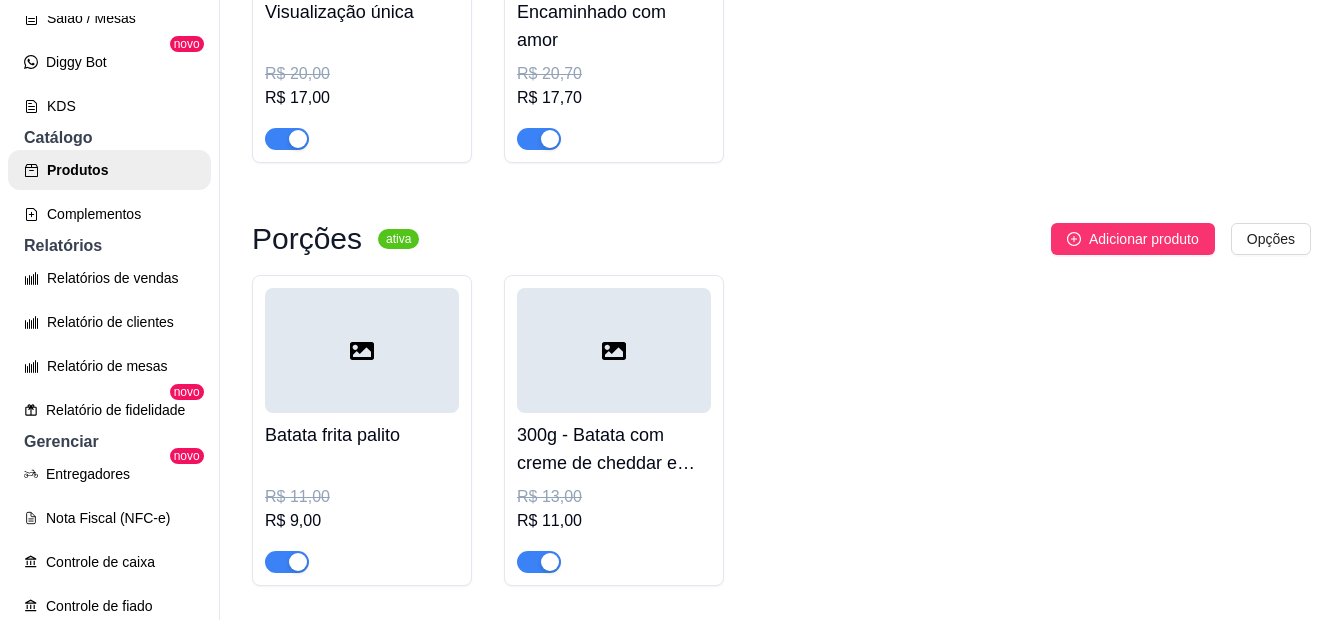 click at bounding box center [362, 350] 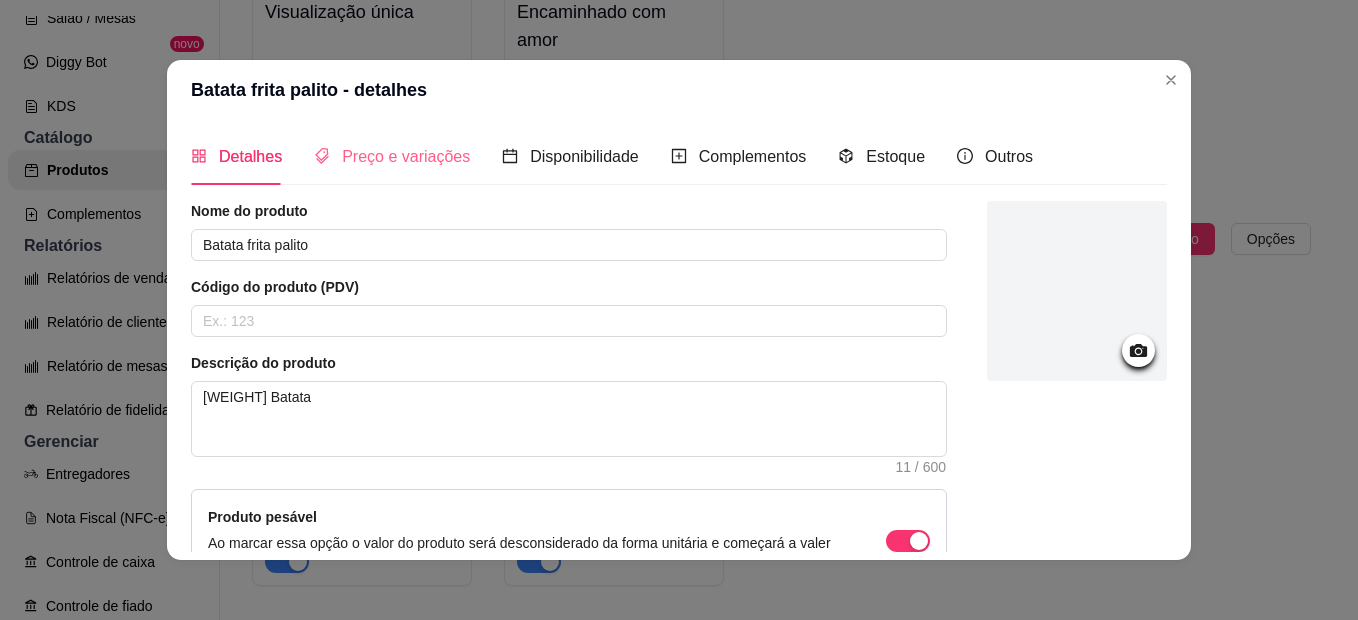 click on "Preço e variações" at bounding box center [392, 156] 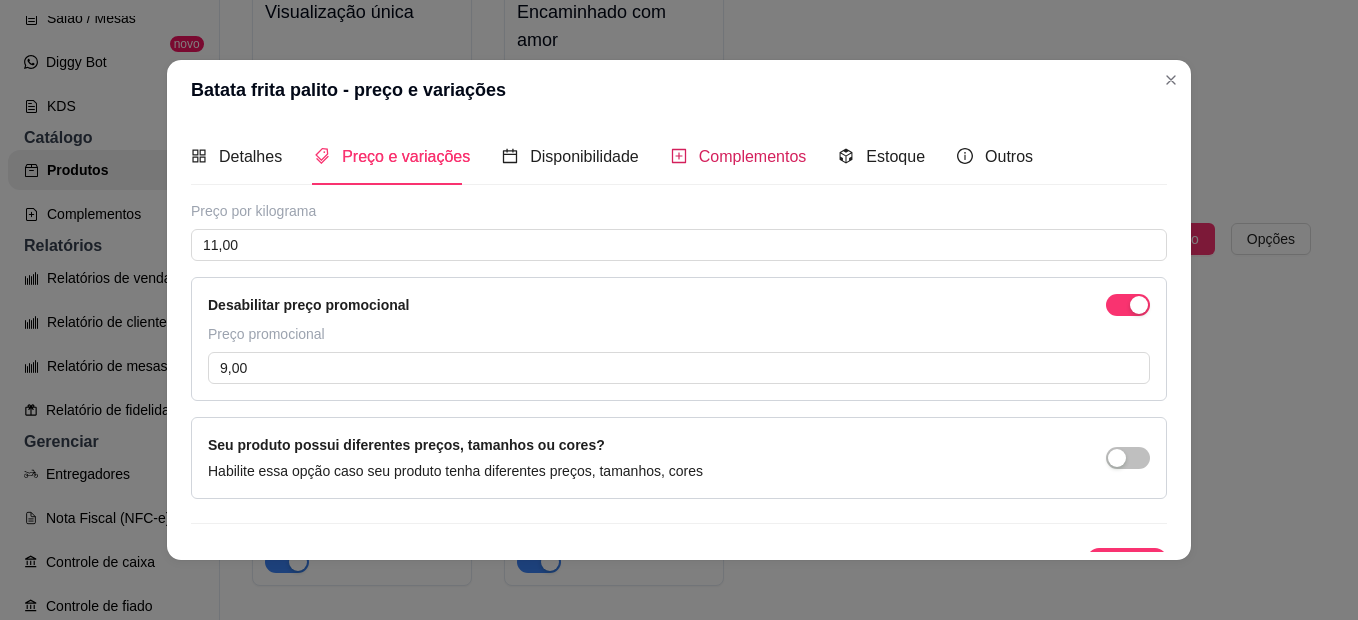 click on "Complementos" at bounding box center [753, 156] 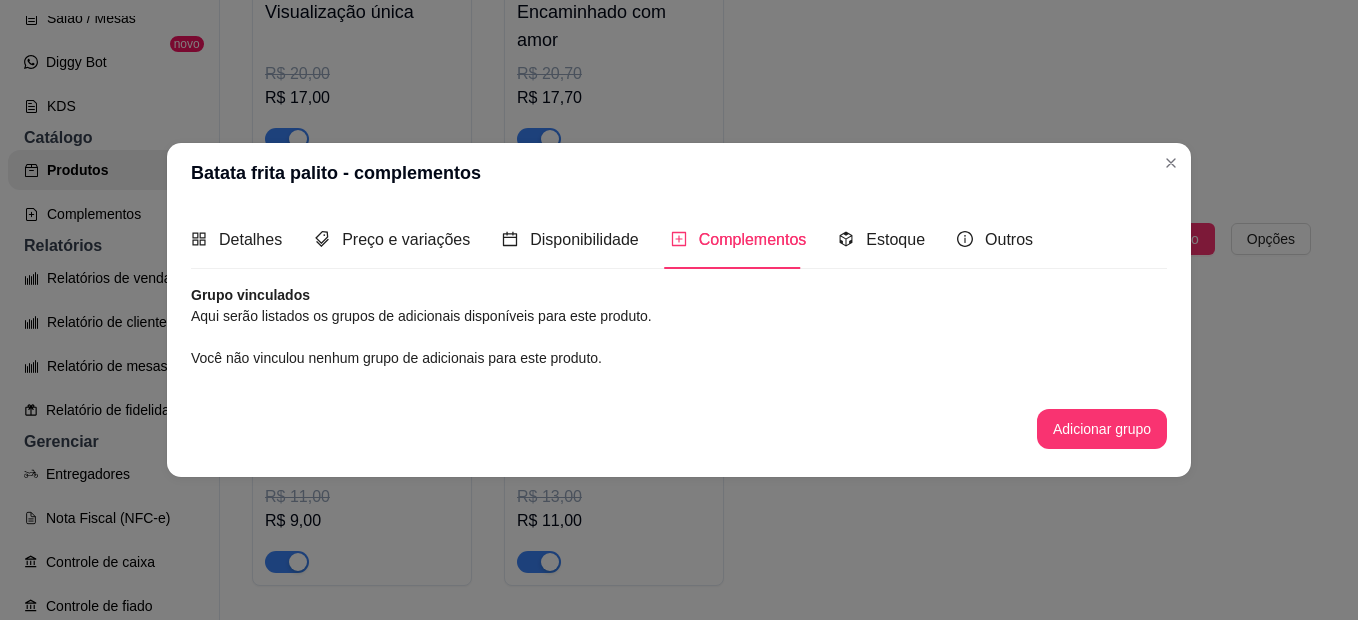 click on "Aqui serão listados os grupos de adicionais disponíveis para este produto." at bounding box center (679, 316) 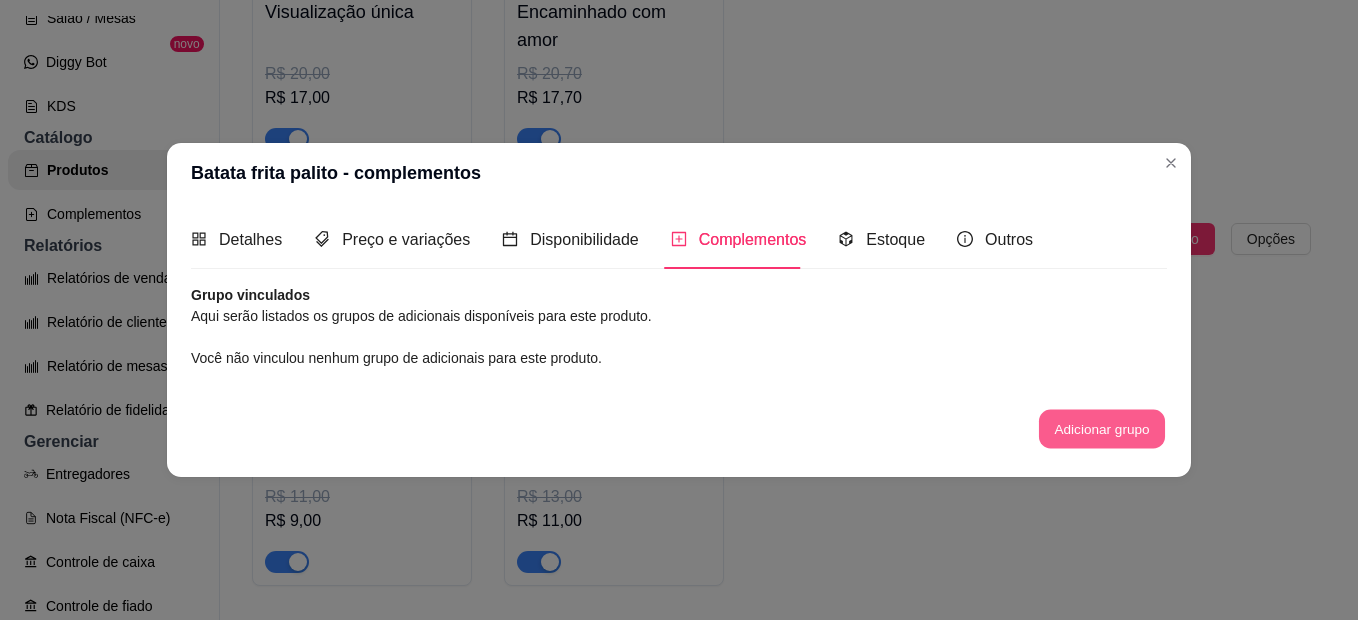 click on "Adicionar grupo" at bounding box center [1102, 428] 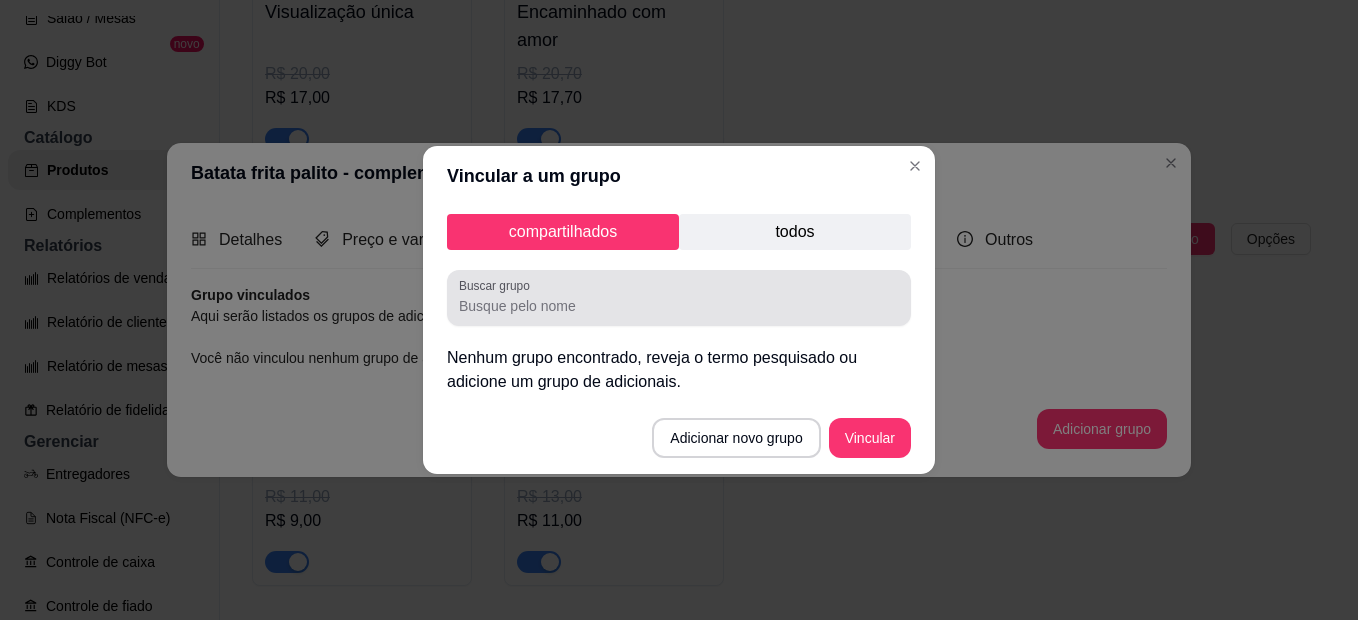 click on "Buscar grupo" at bounding box center (679, 306) 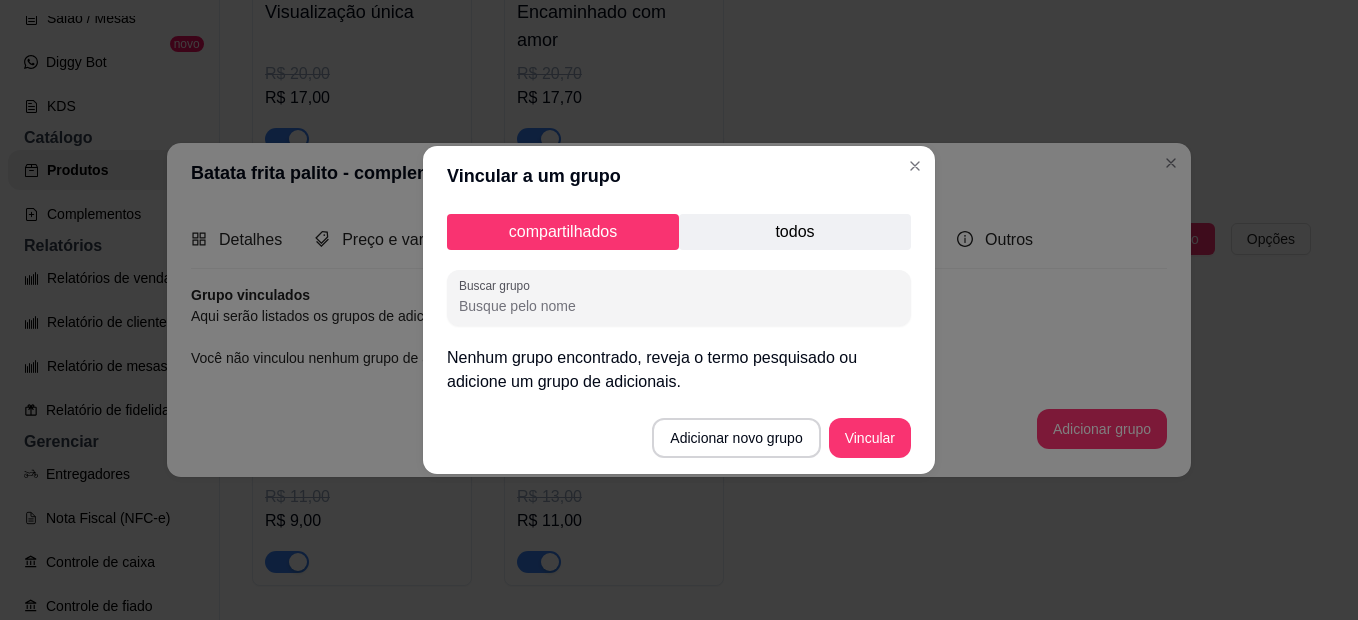 click on "todos" at bounding box center [795, 232] 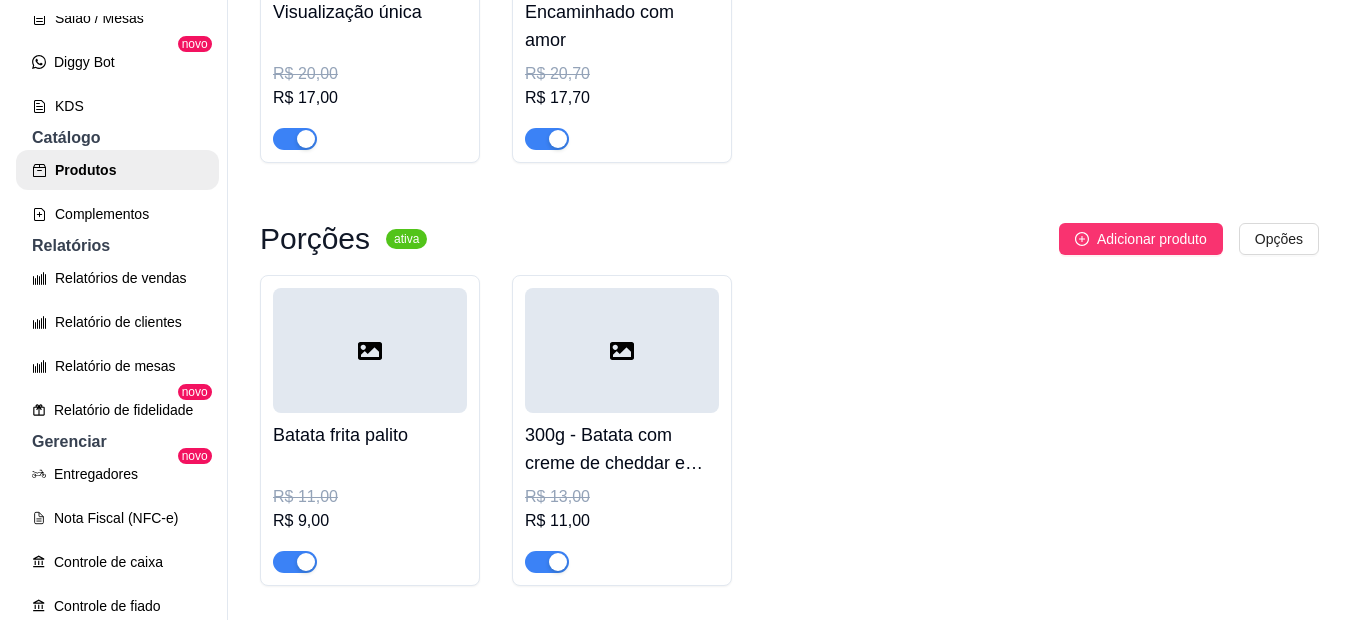 scroll, scrollTop: 0, scrollLeft: 0, axis: both 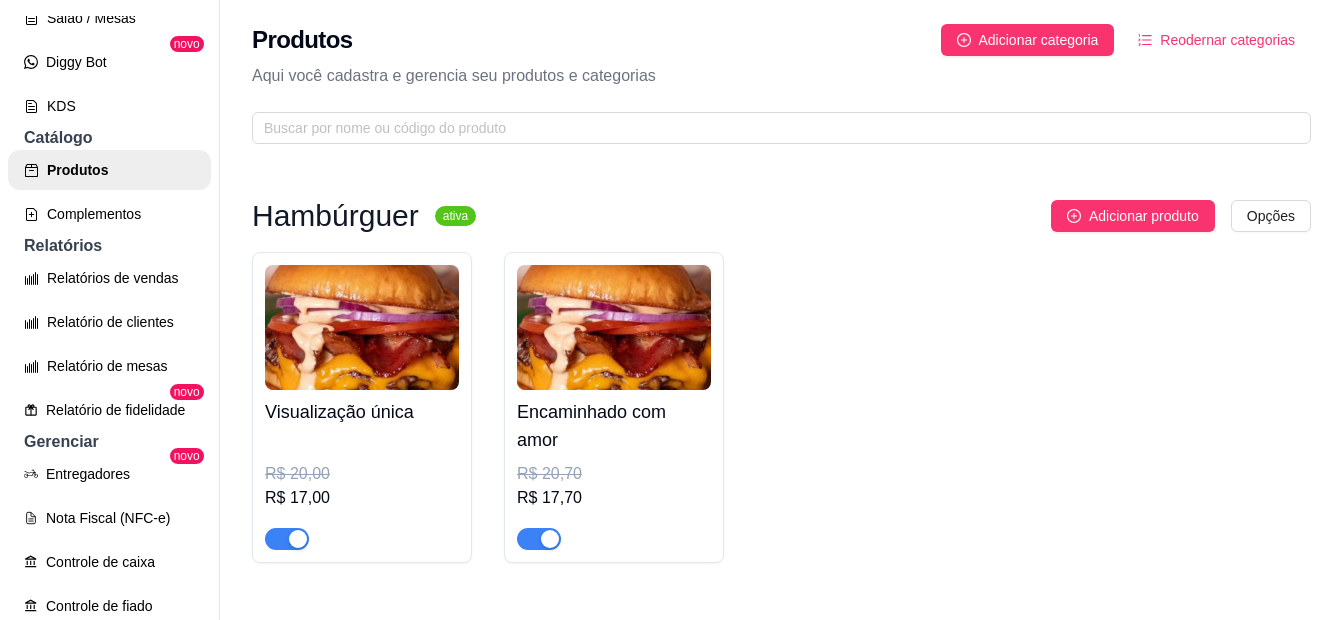 click on "Reodernar categorias" at bounding box center [1227, 40] 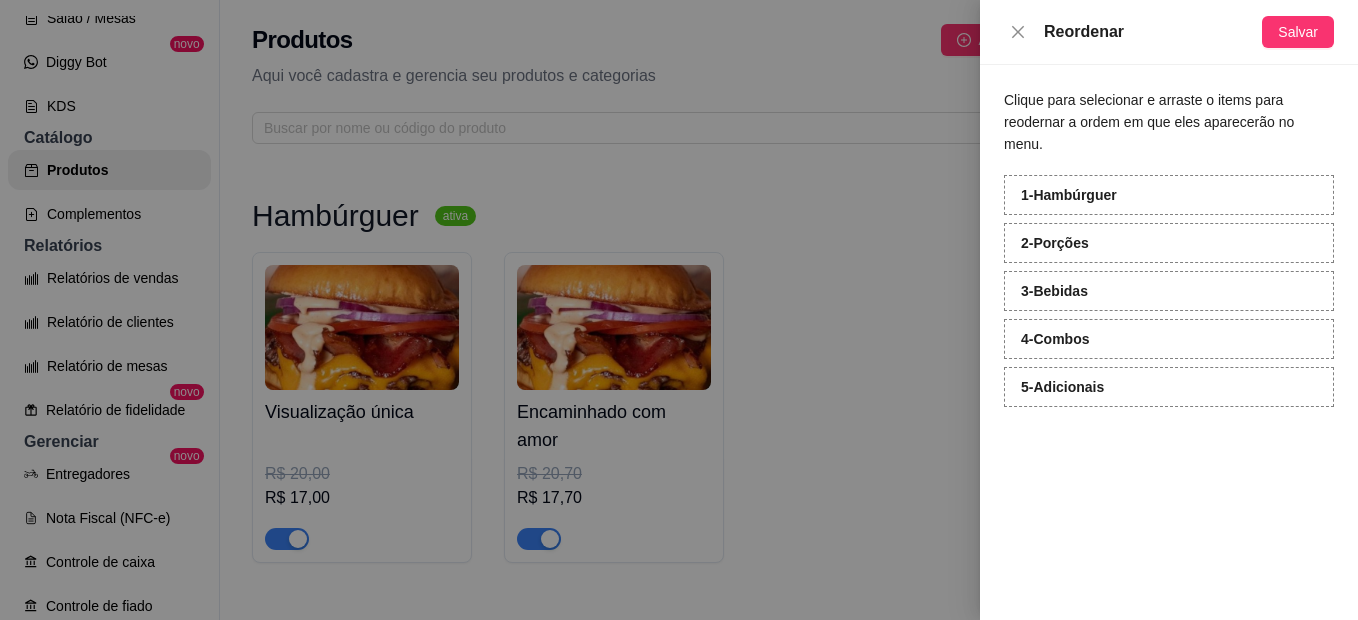 click on "[NUMBER] - Adicionais" at bounding box center [1062, 387] 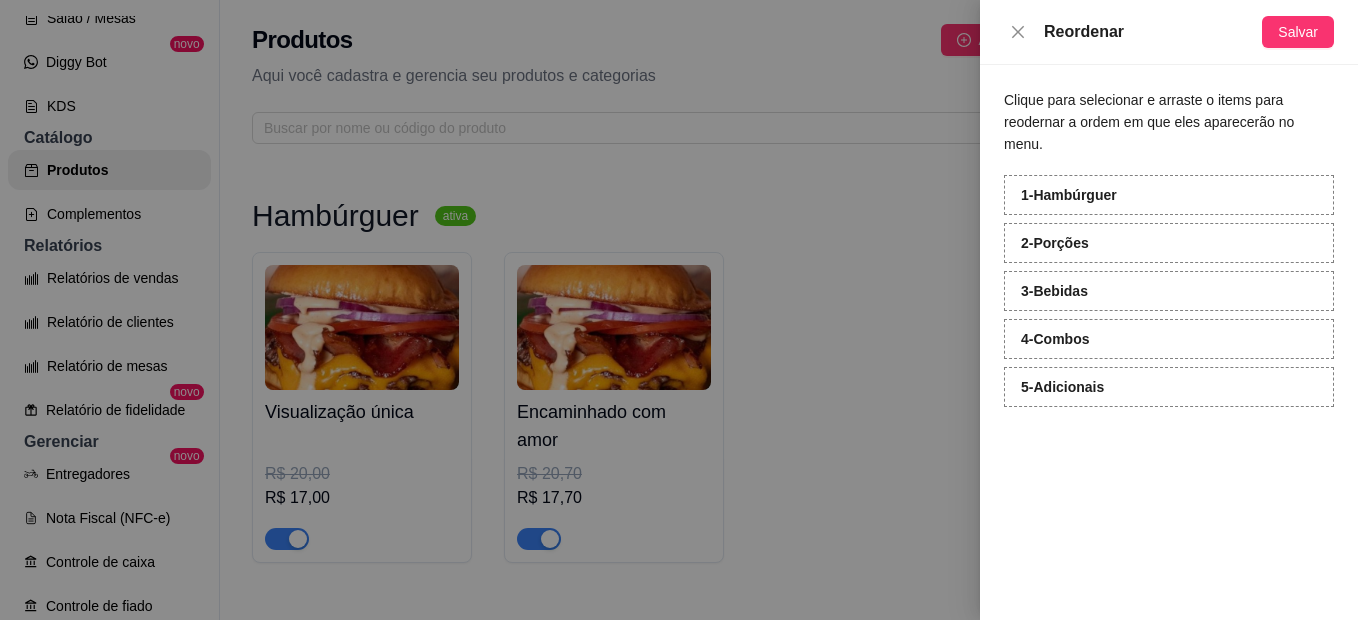 click at bounding box center [679, 310] 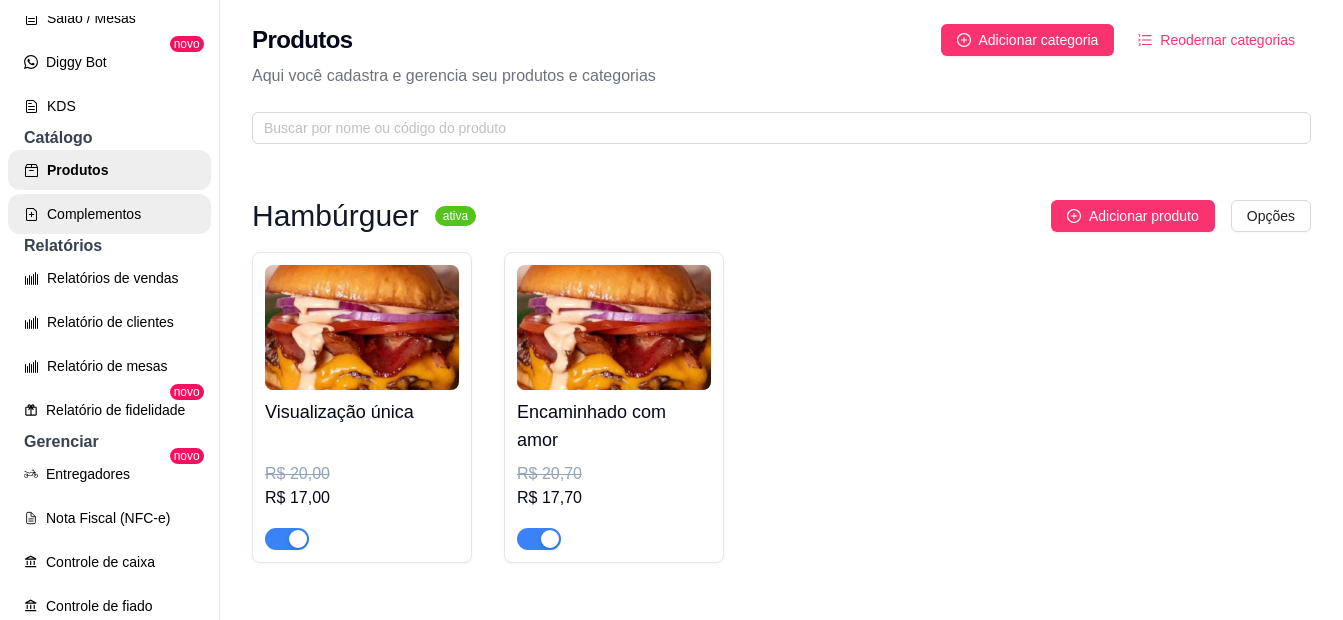 click on "Complementos" at bounding box center [109, 214] 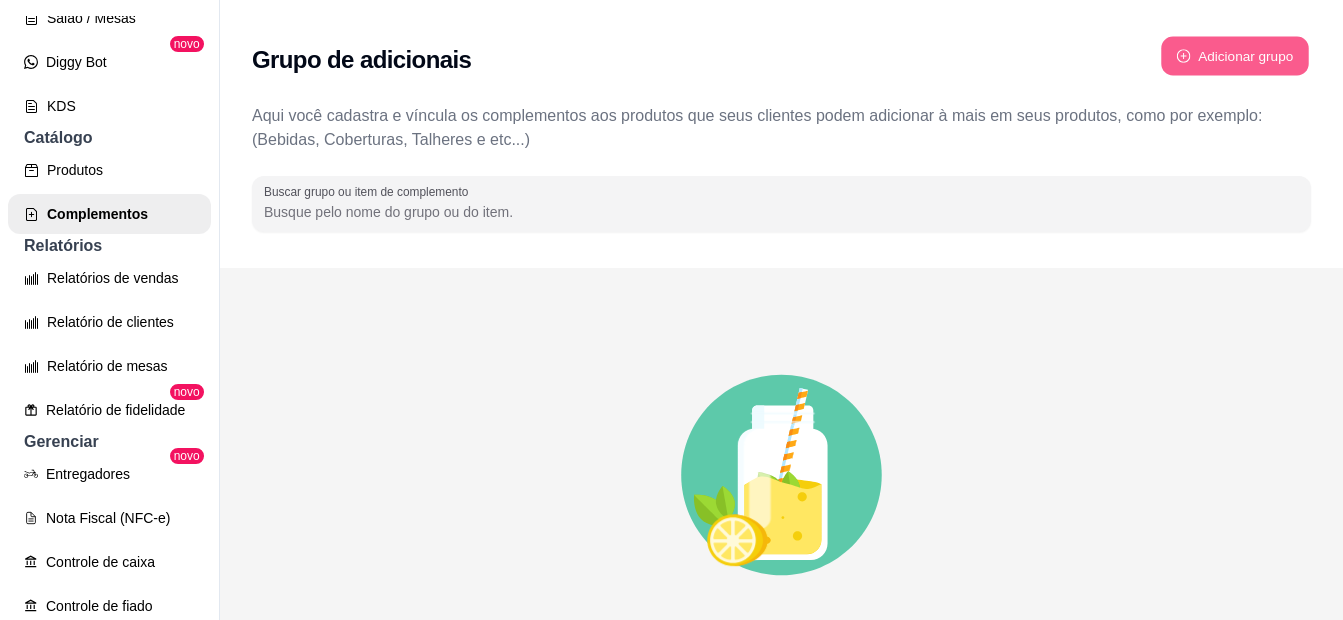 click on "Adicionar grupo" at bounding box center [1235, 56] 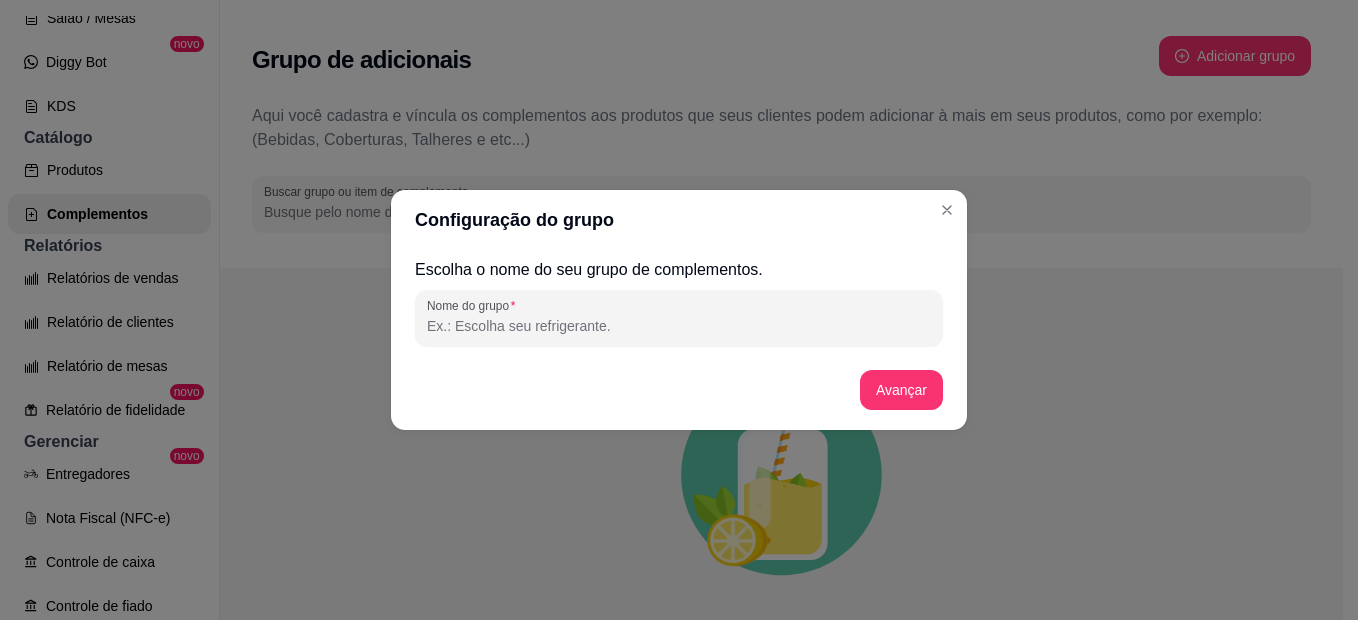 click on "Nome do grupo" at bounding box center (679, 326) 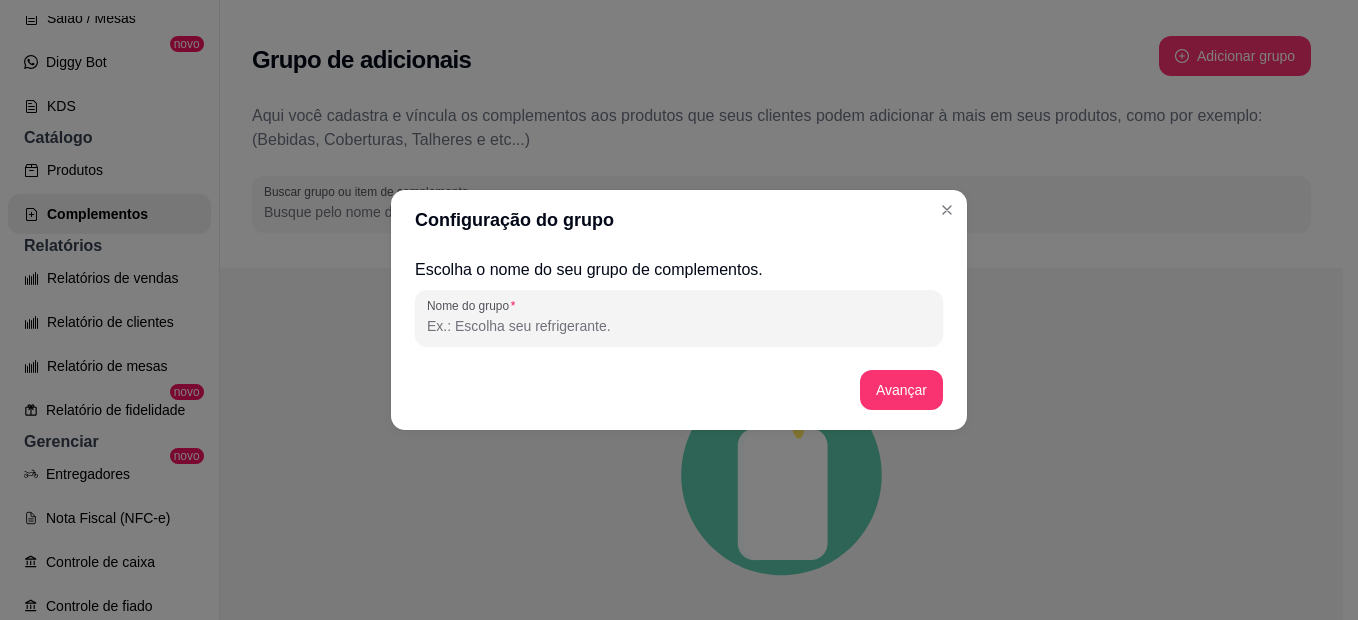 click on "Nome do grupo" at bounding box center [679, 326] 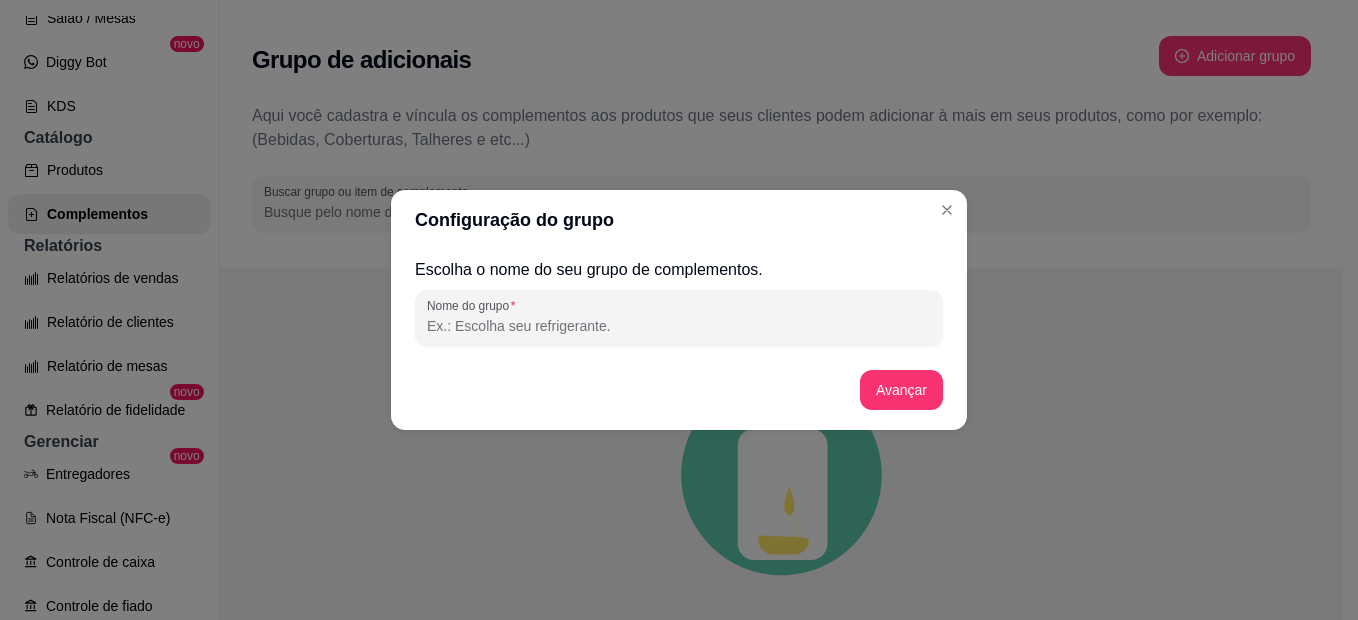 click on "Nome do grupo" at bounding box center (679, 326) 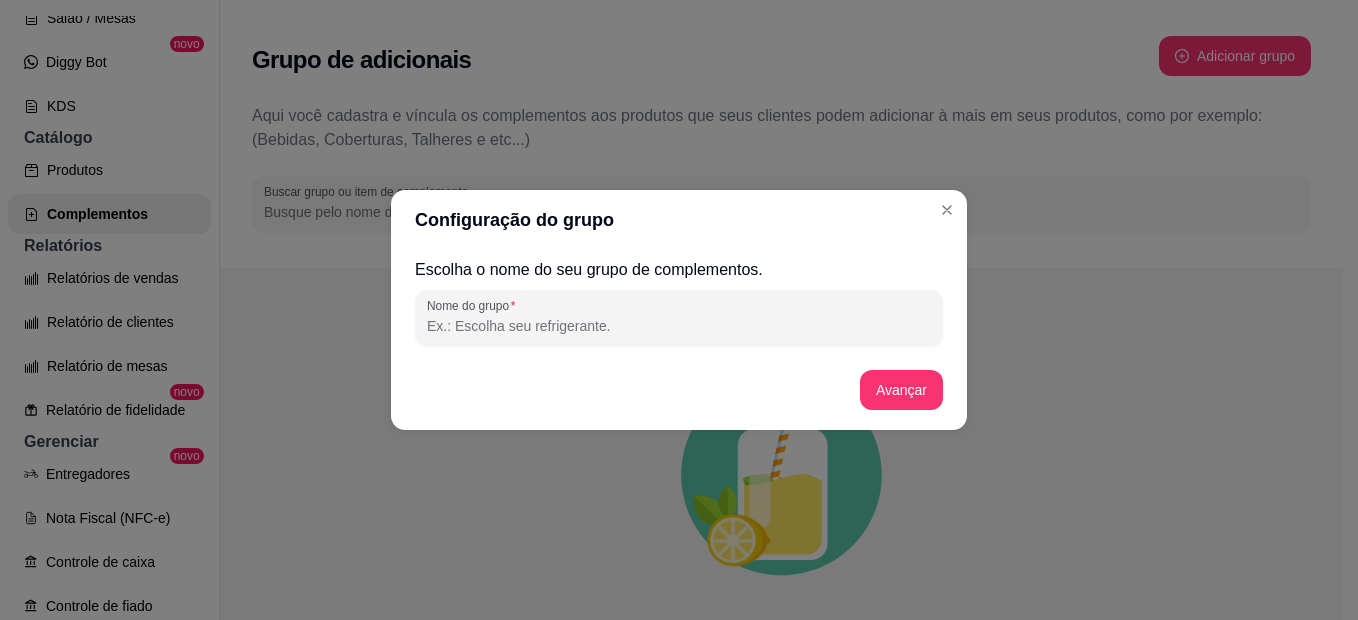 click on "Nome do grupo" at bounding box center [679, 326] 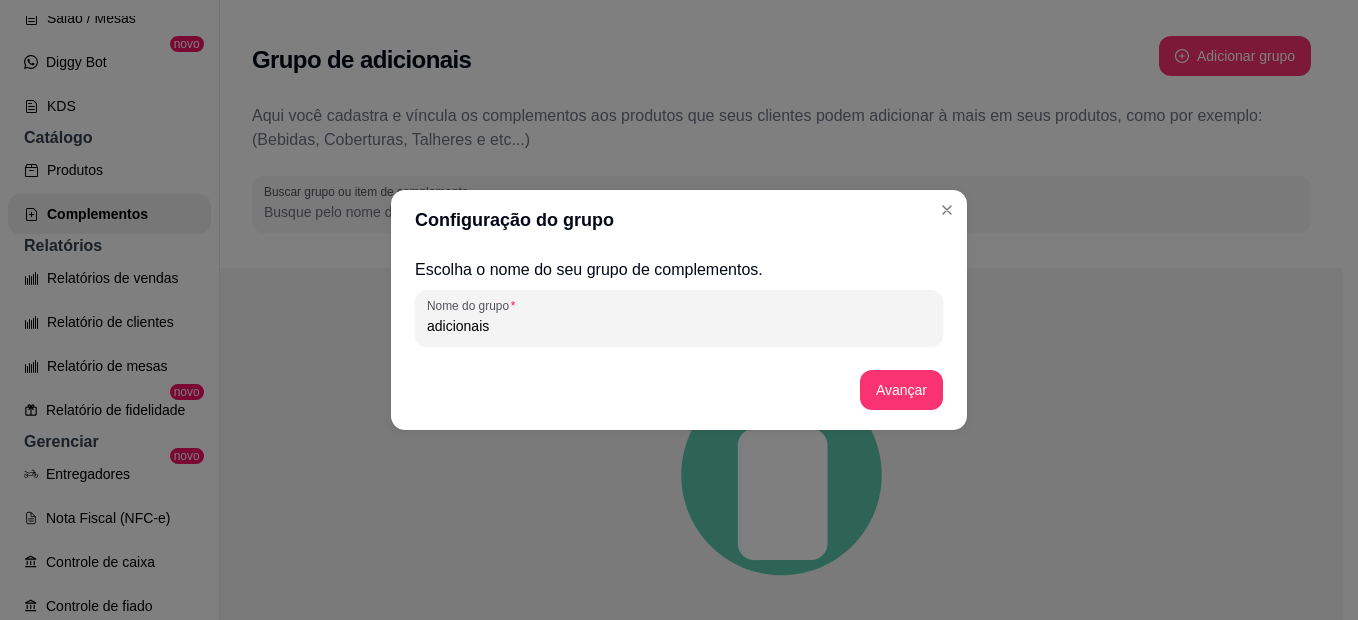 type on "adicionais" 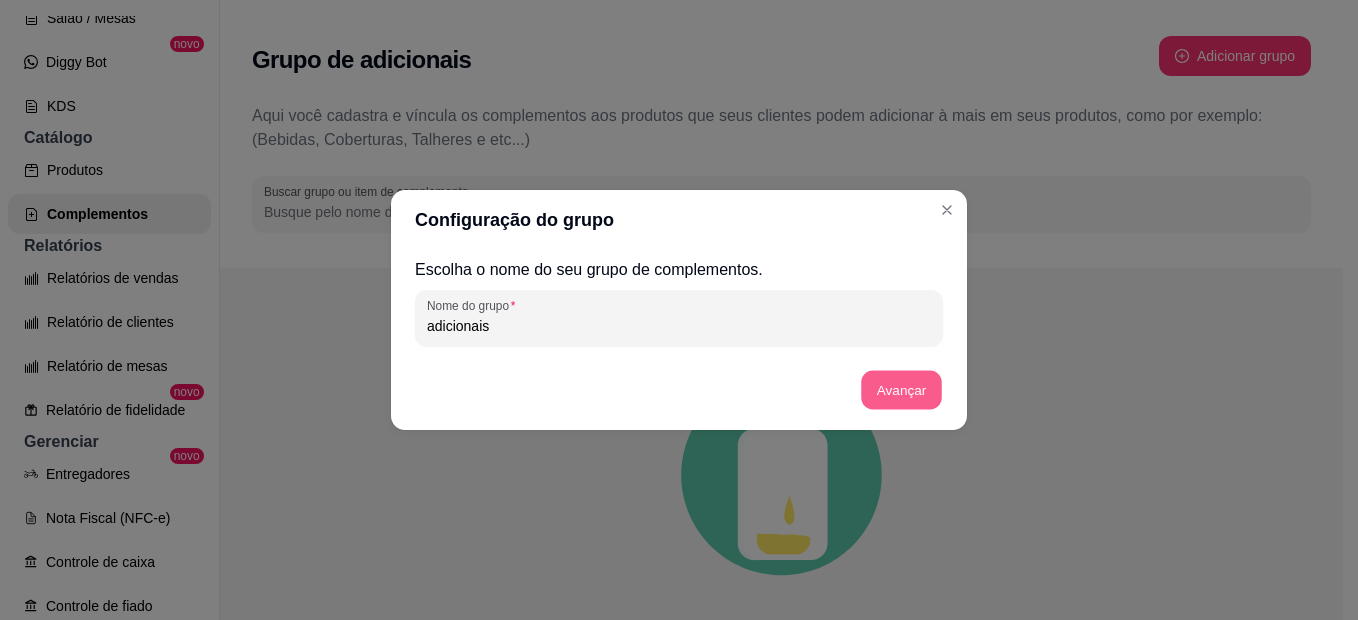 click on "Avançar" at bounding box center [901, 390] 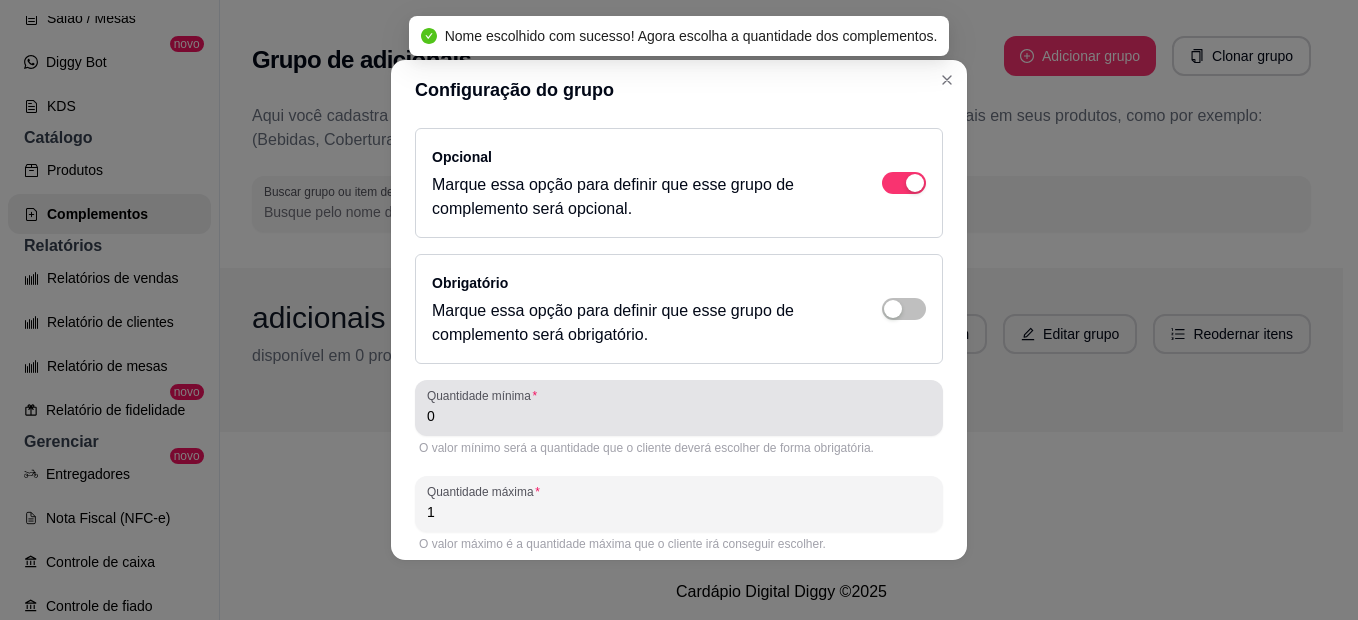 scroll, scrollTop: 80, scrollLeft: 0, axis: vertical 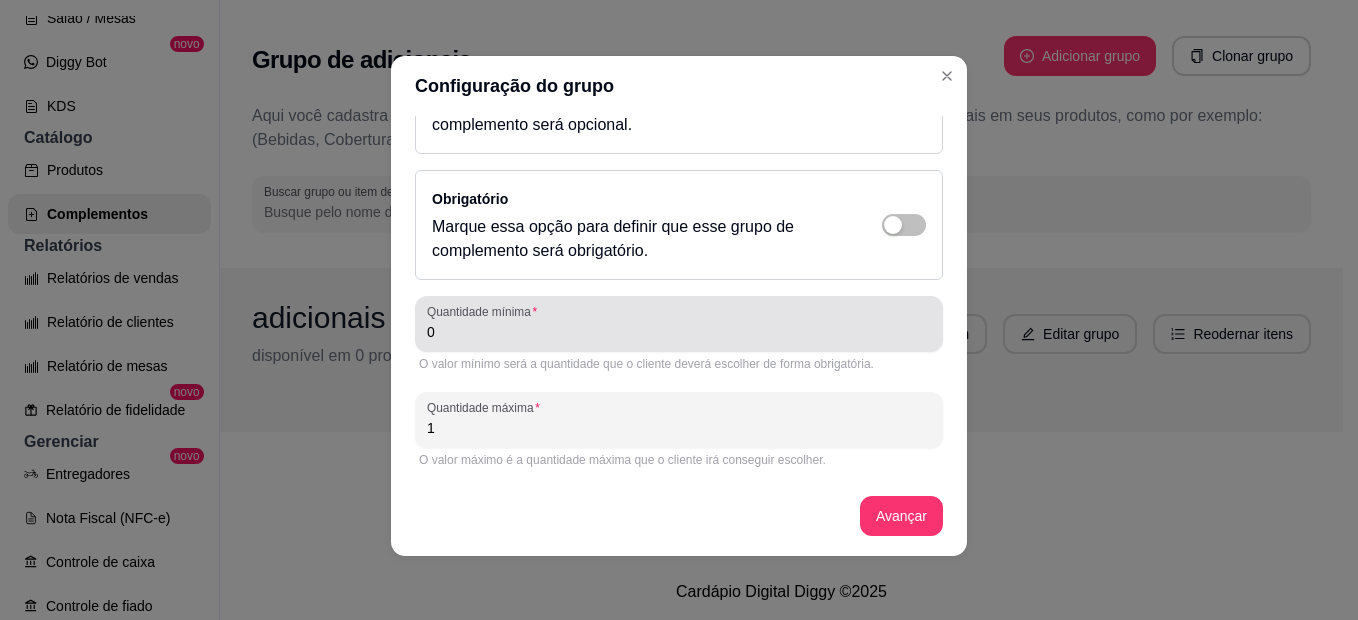 click on "0" at bounding box center (679, 332) 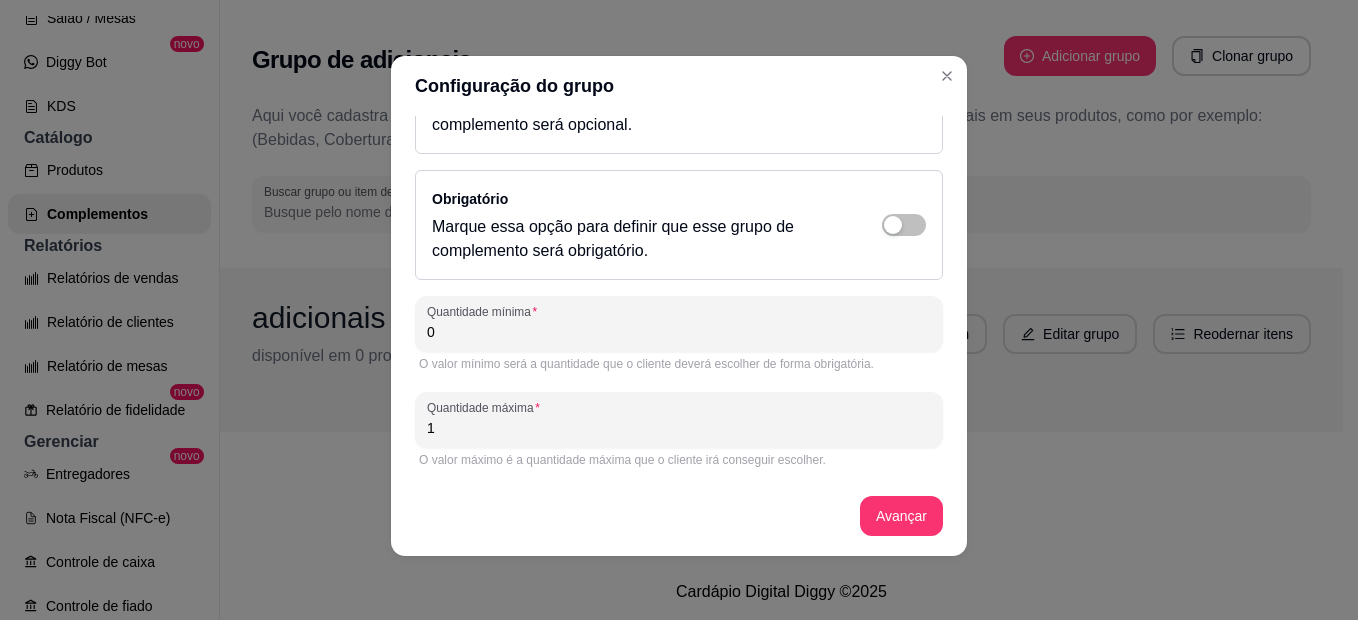 click on "0" at bounding box center (679, 332) 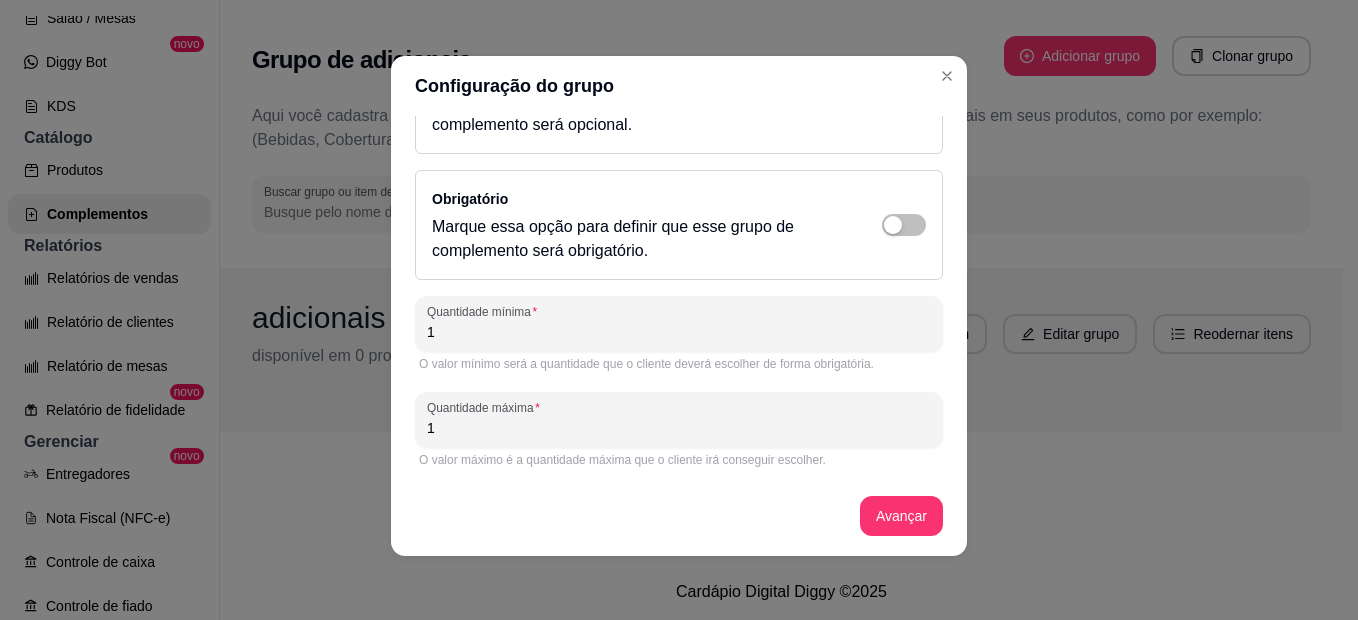 type on "1" 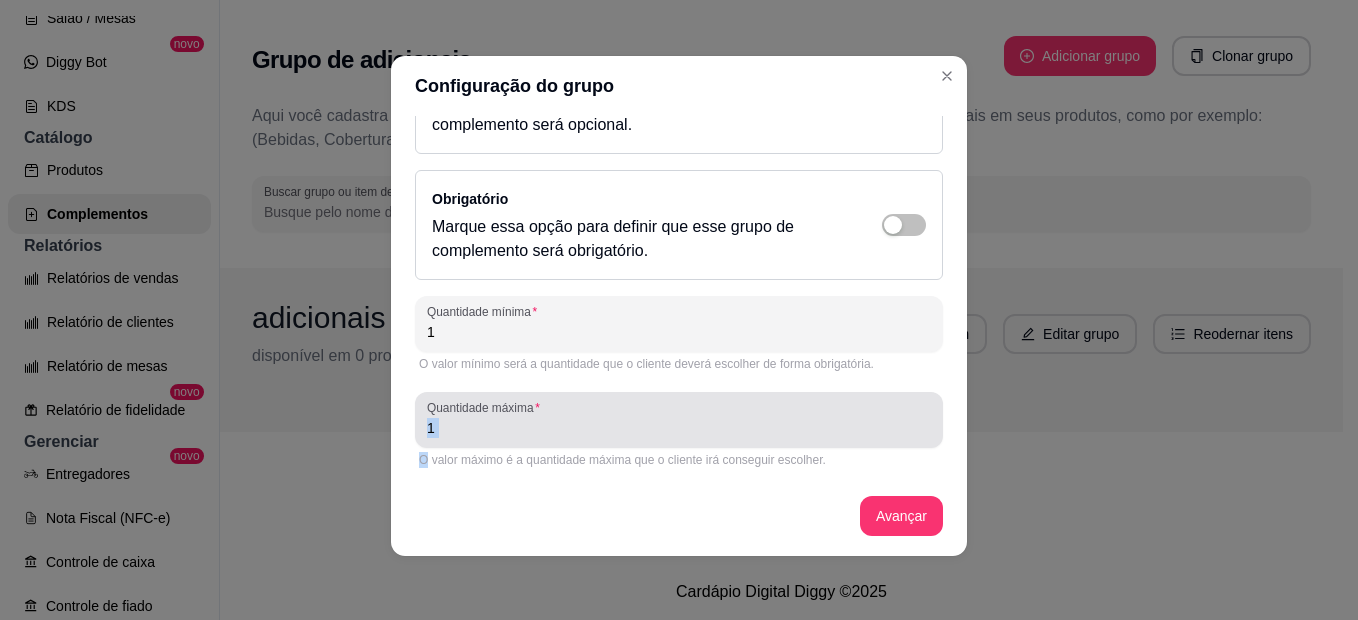 click on "Quantidade máxima 1" at bounding box center (679, 420) 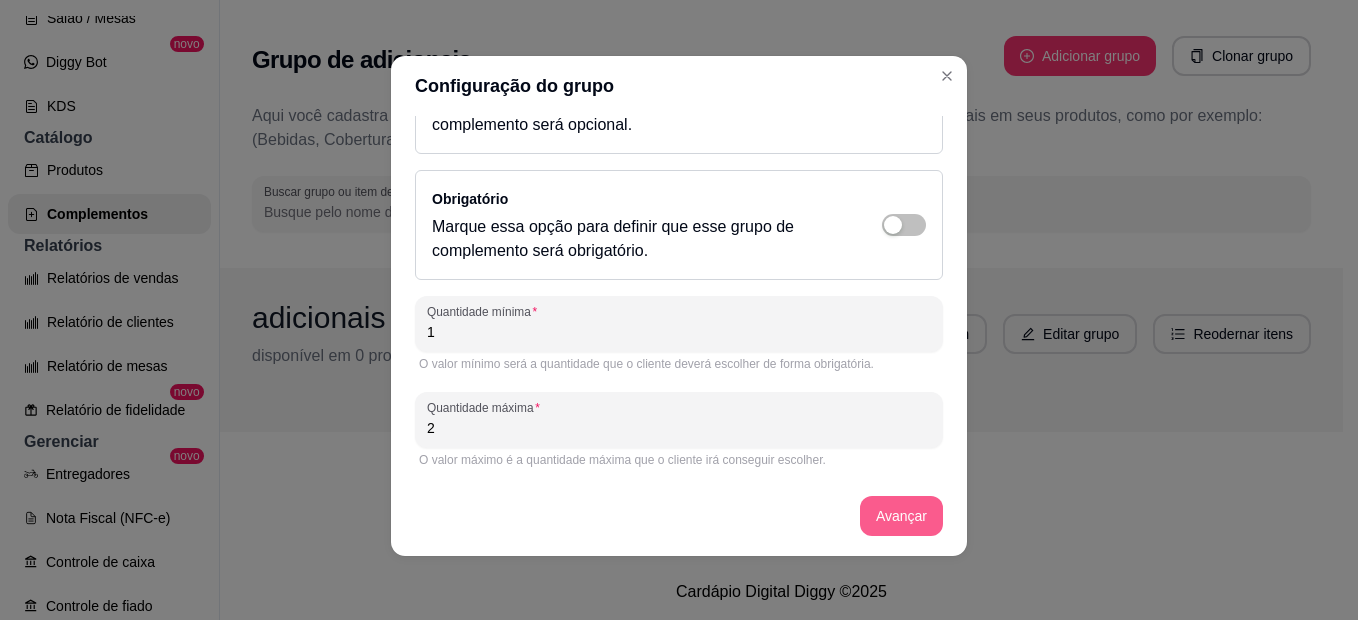 type on "2" 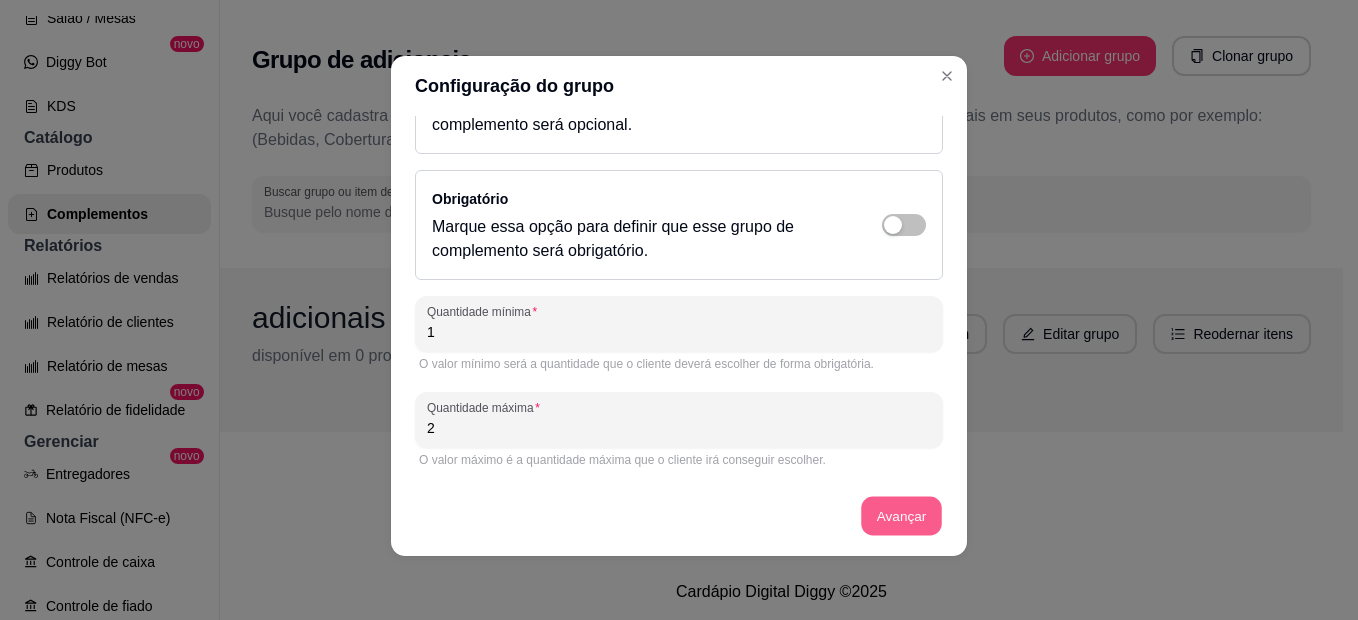 click on "Avançar" at bounding box center (901, 516) 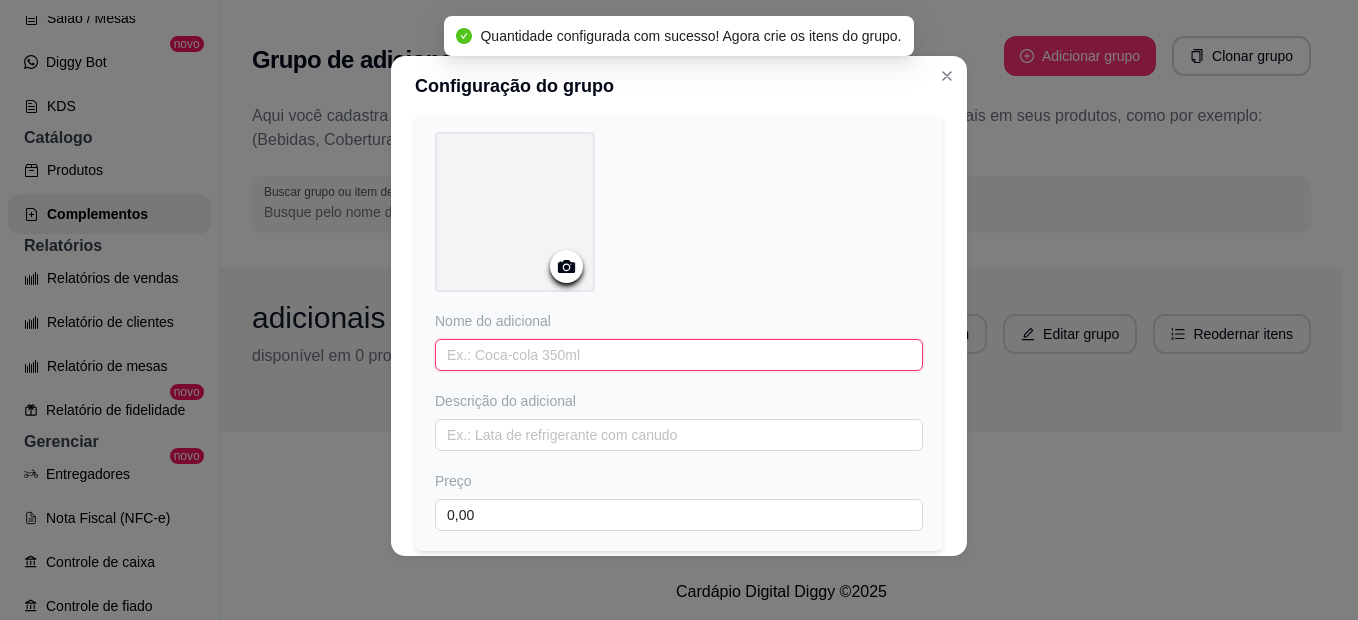 click at bounding box center [679, 355] 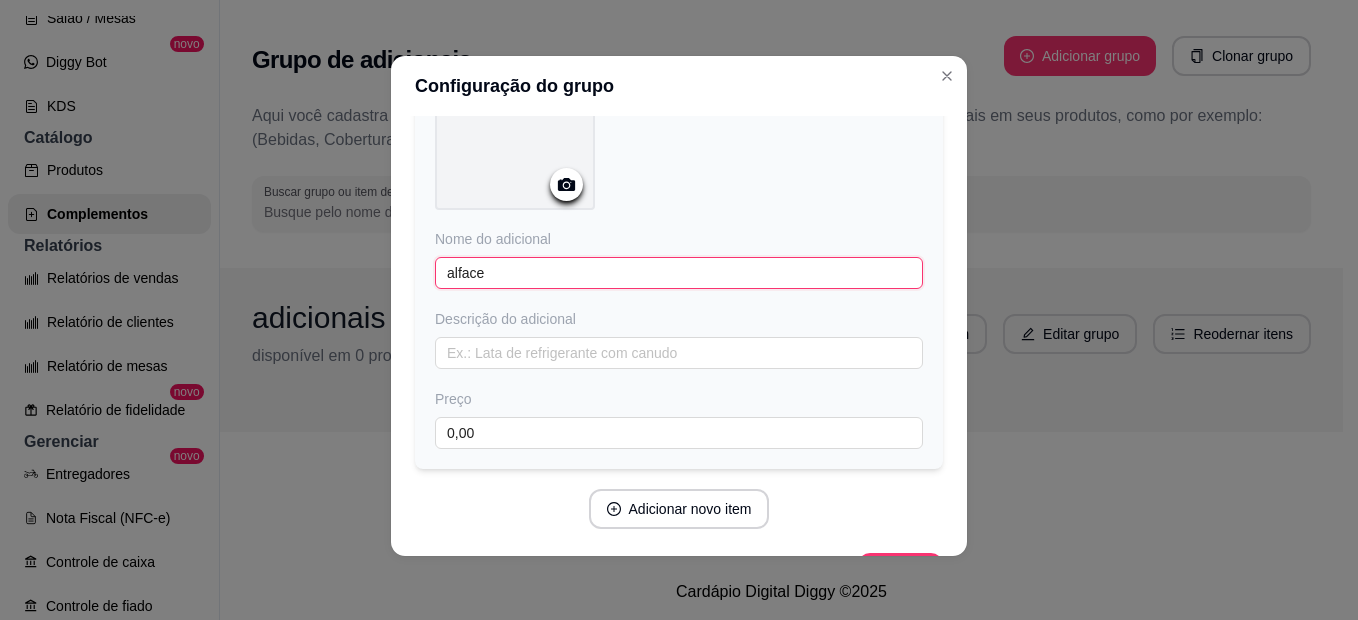 scroll, scrollTop: 180, scrollLeft: 0, axis: vertical 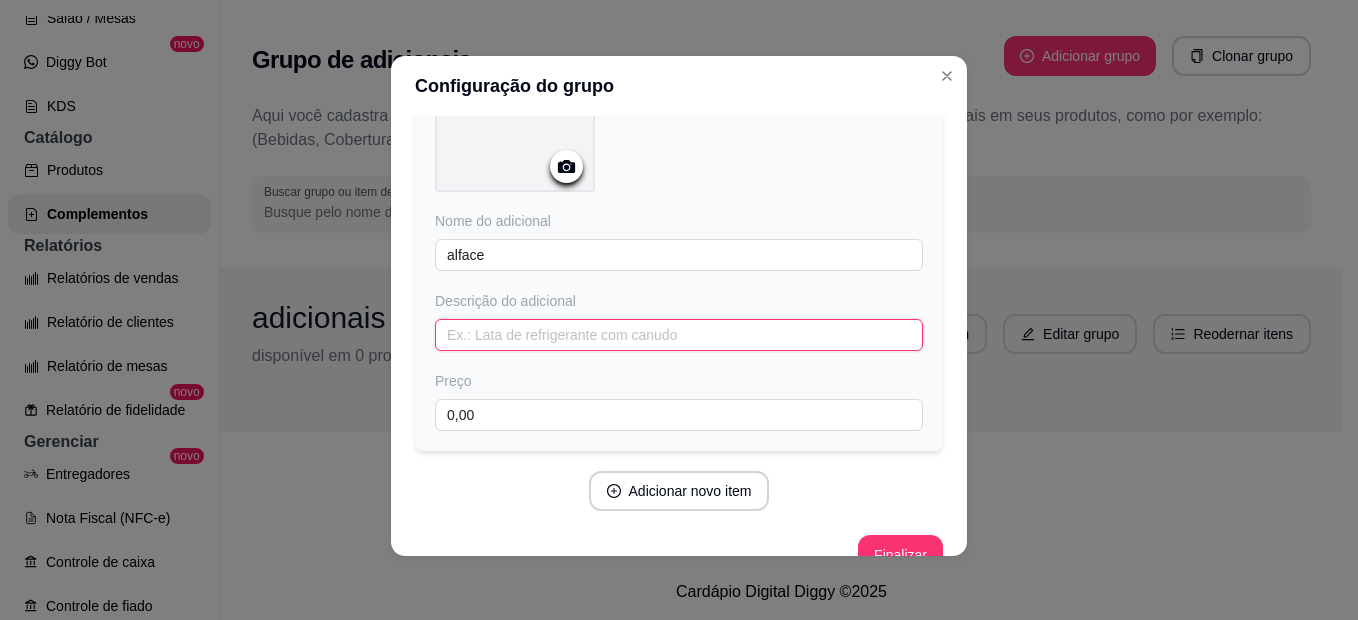click at bounding box center (679, 335) 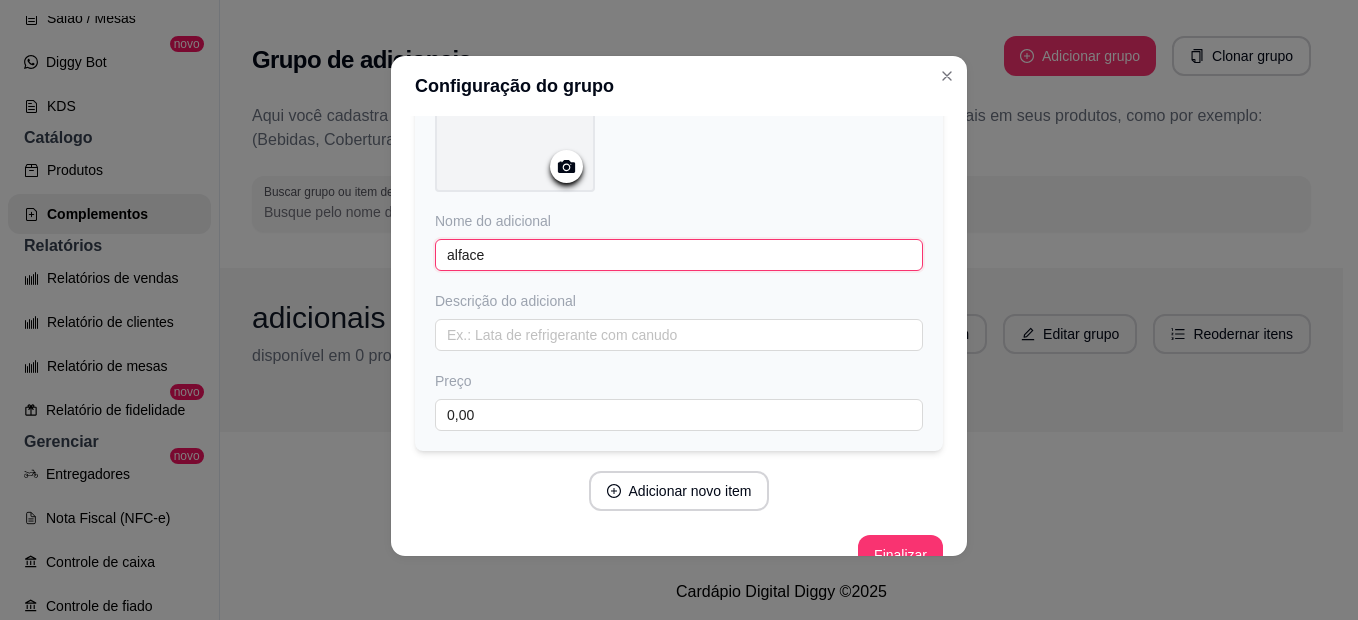 click on "alface" at bounding box center [679, 255] 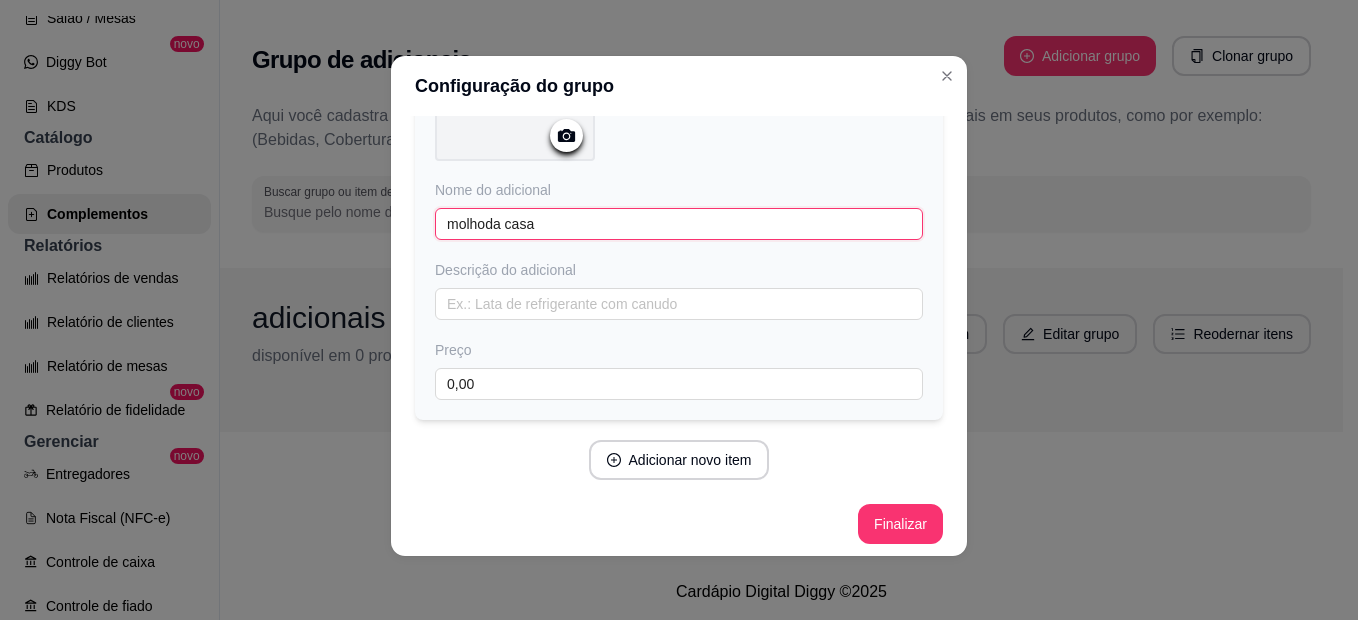 scroll, scrollTop: 218, scrollLeft: 0, axis: vertical 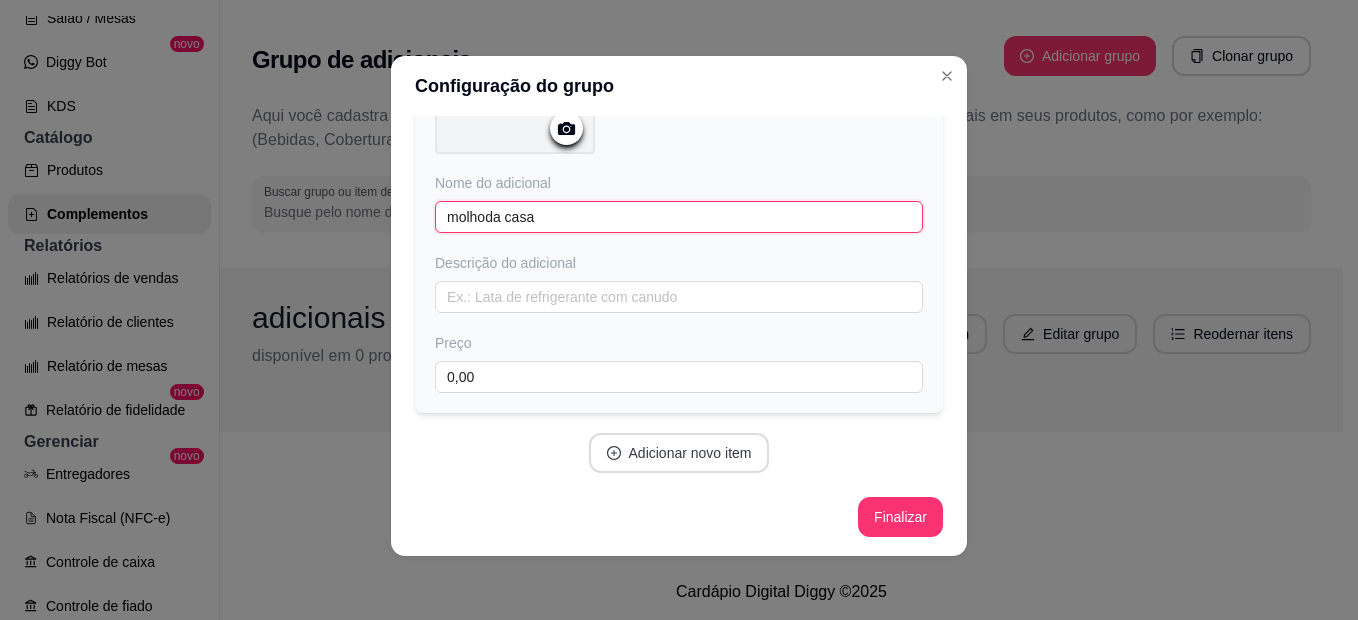 type on "molhoda casa" 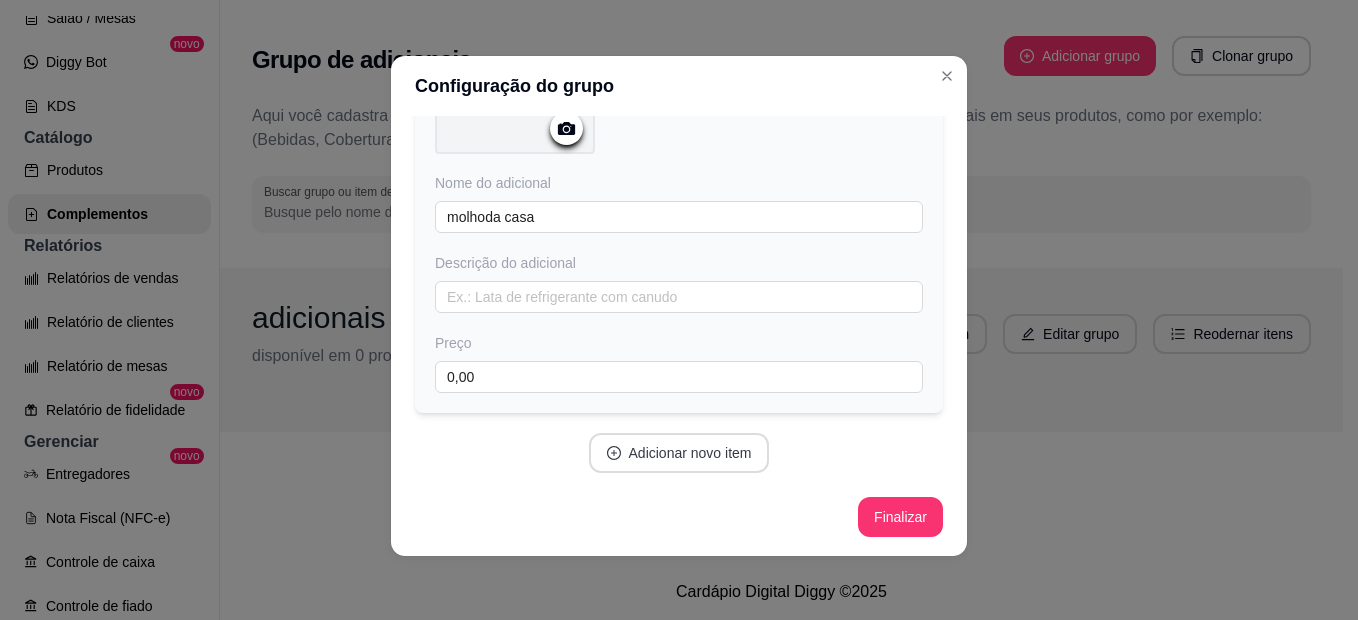 click on "Adicionar novo item" at bounding box center (679, 453) 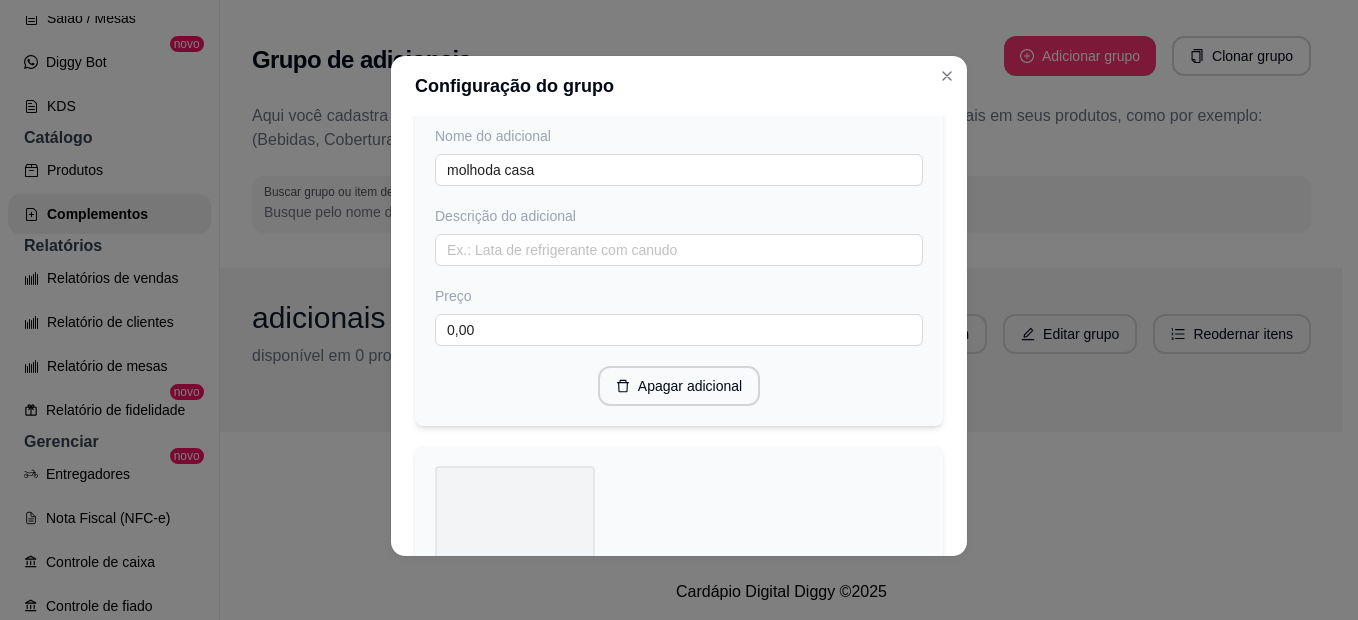 scroll, scrollTop: 218, scrollLeft: 0, axis: vertical 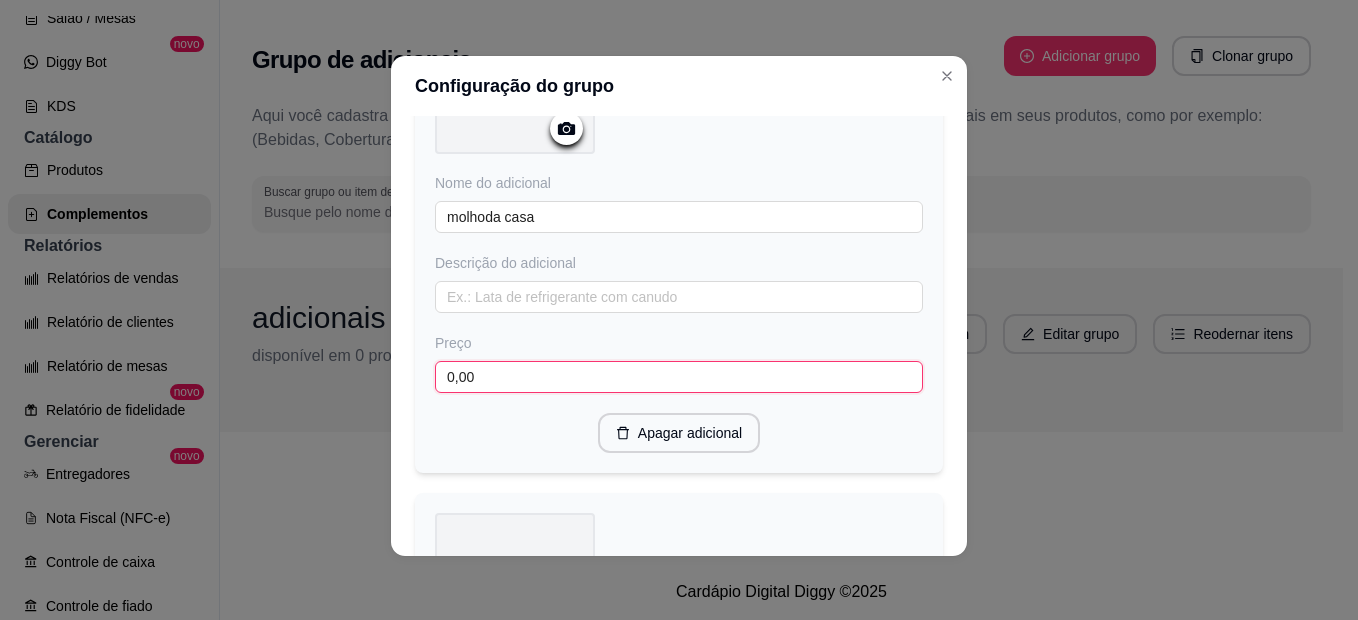 click on "0,00" at bounding box center (679, 377) 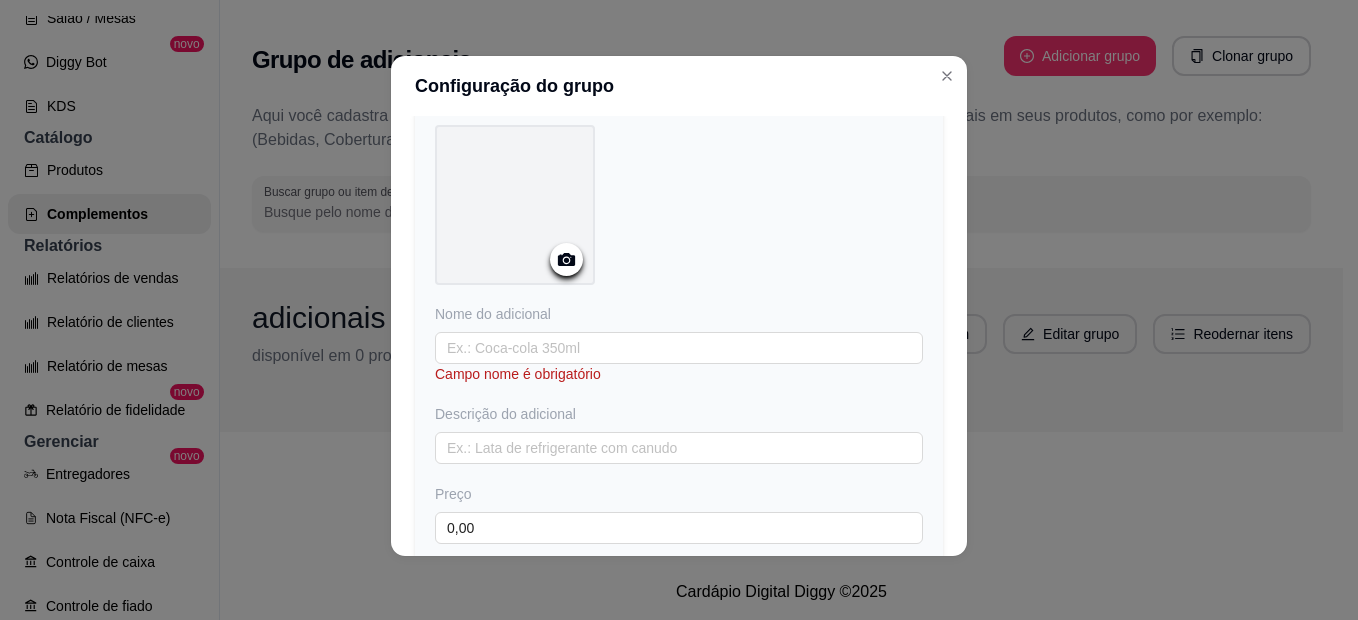 scroll, scrollTop: 700, scrollLeft: 0, axis: vertical 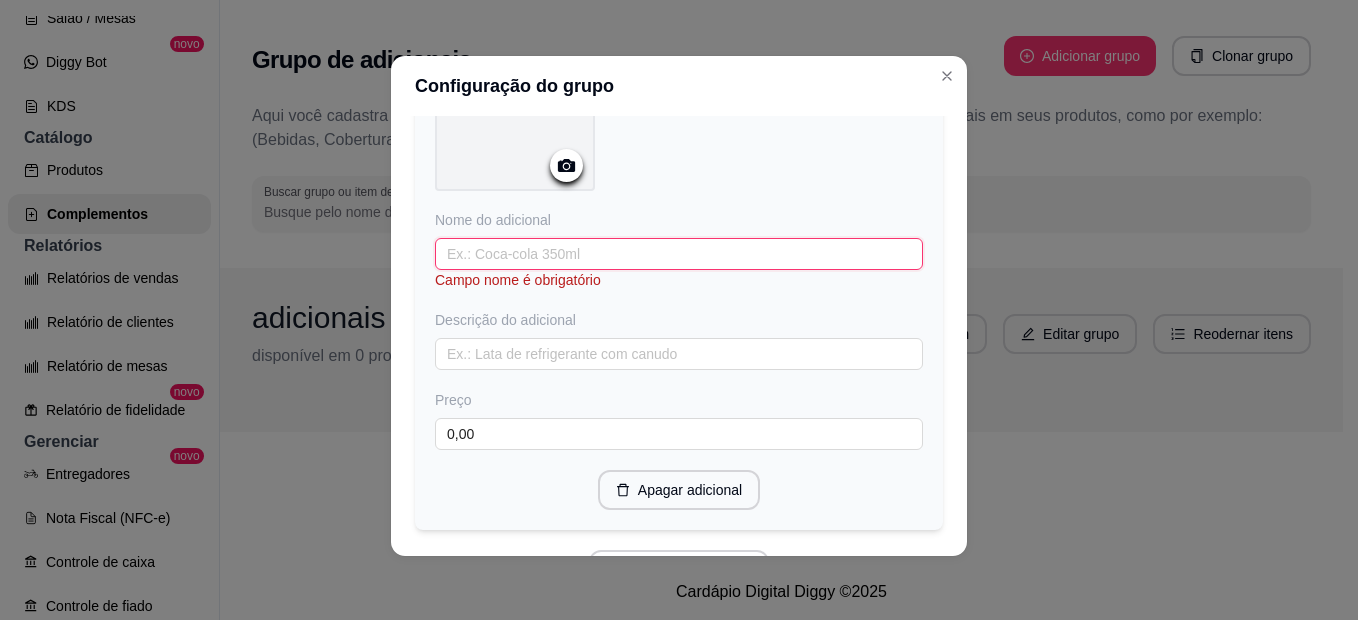 click at bounding box center (679, 254) 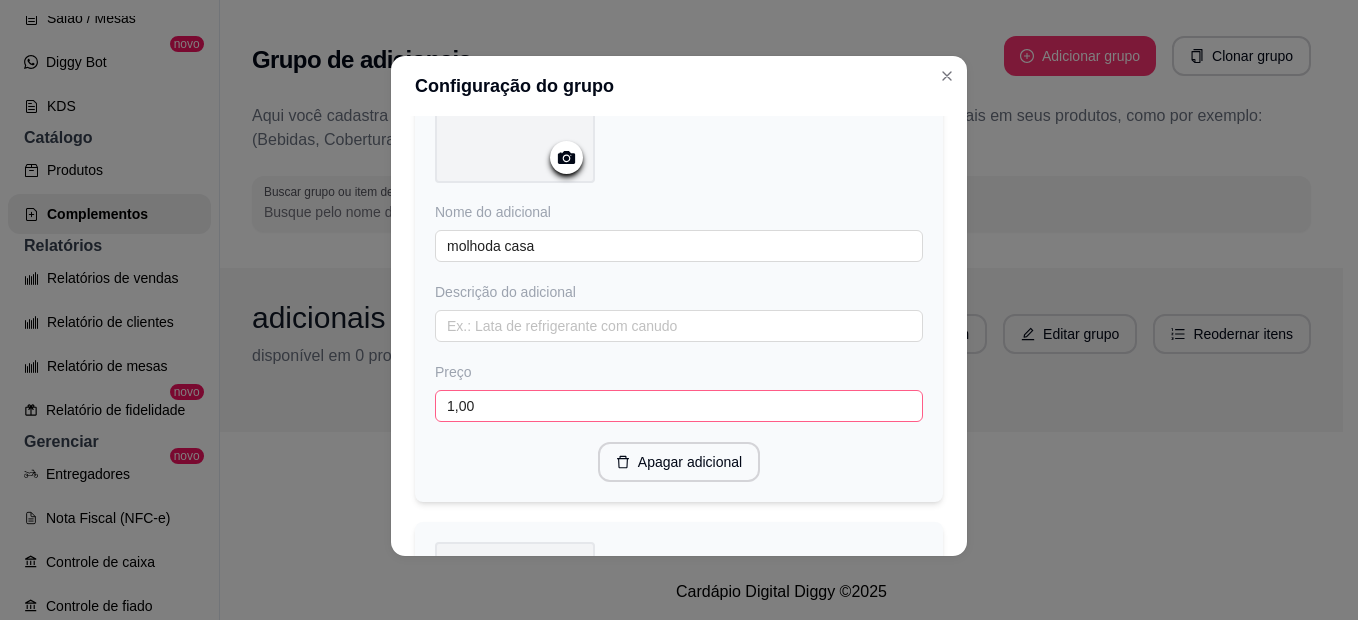 scroll, scrollTop: 200, scrollLeft: 0, axis: vertical 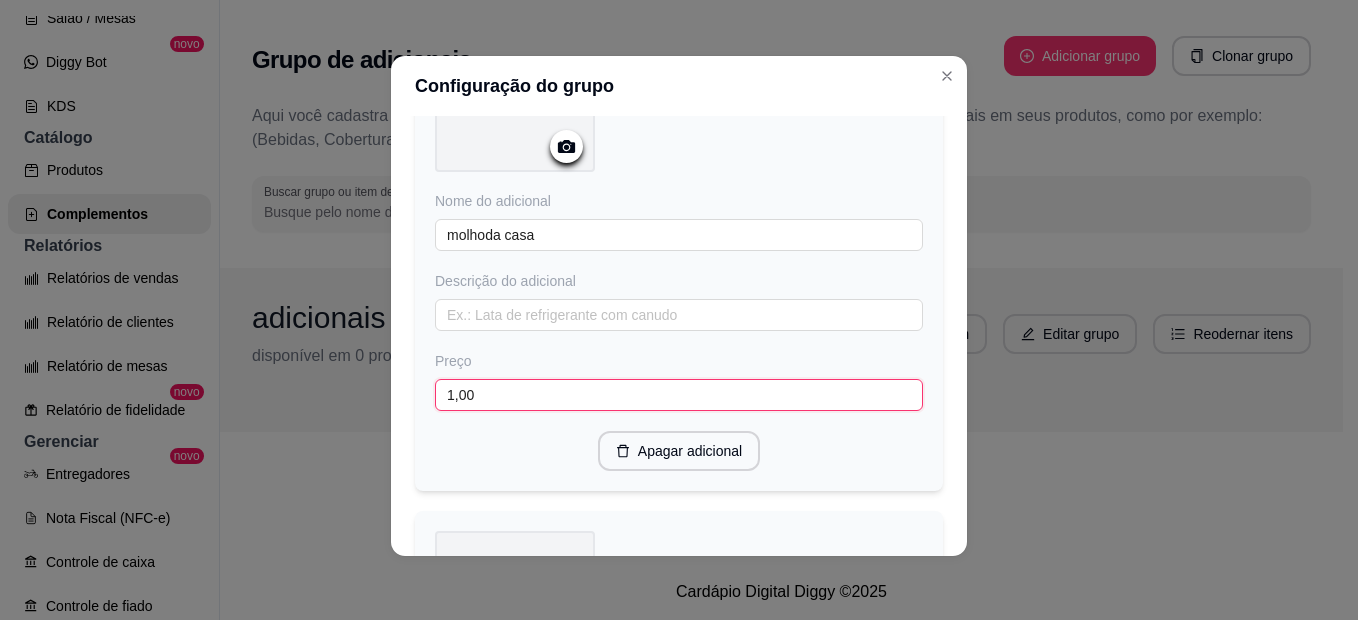click on "1,00" at bounding box center [679, 395] 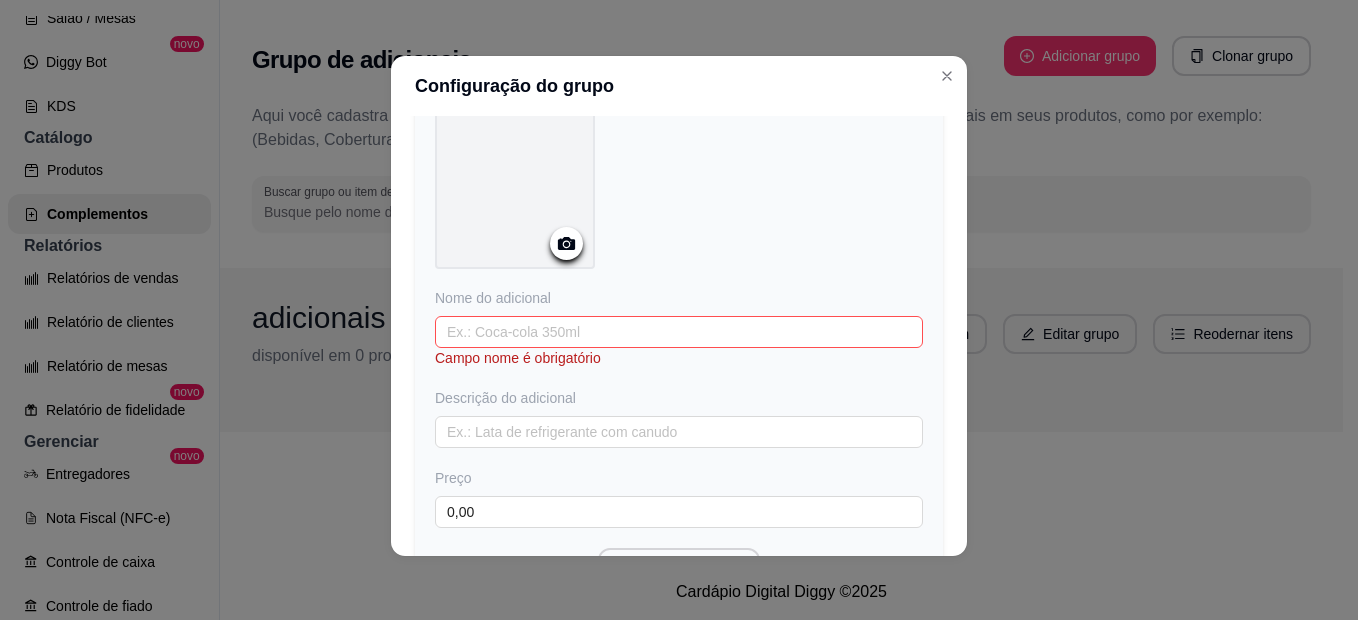 scroll, scrollTop: 700, scrollLeft: 0, axis: vertical 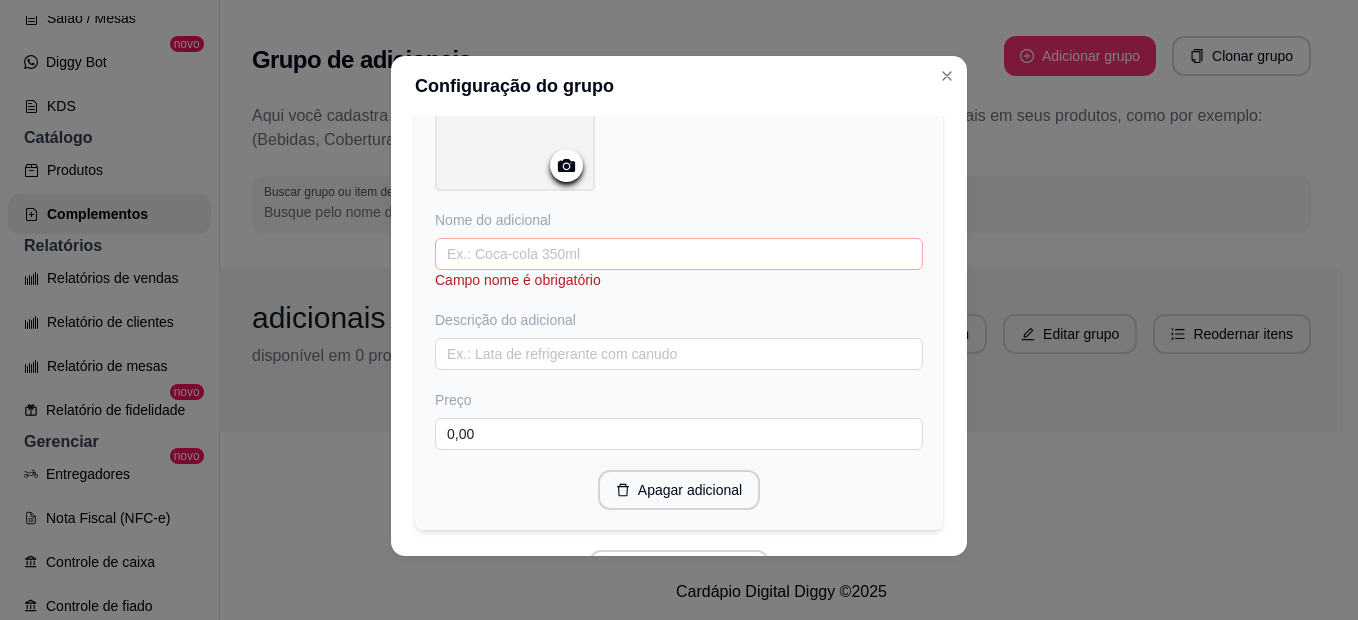 type on "1,50" 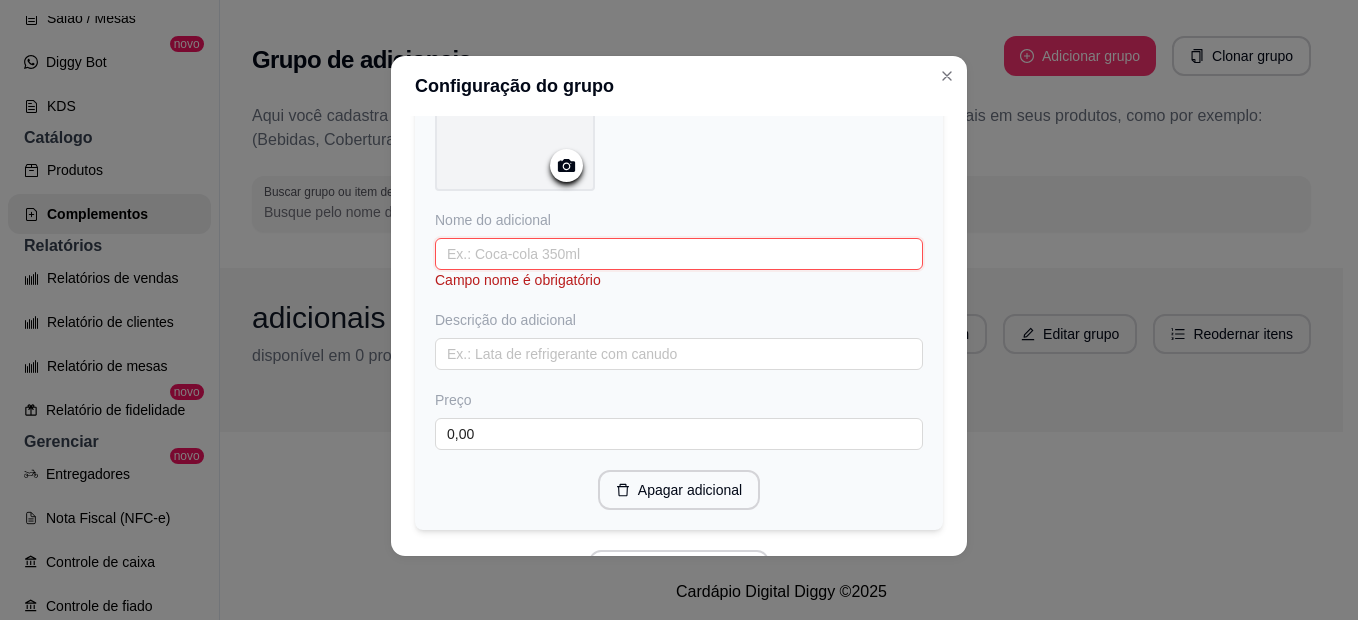 click at bounding box center [679, 254] 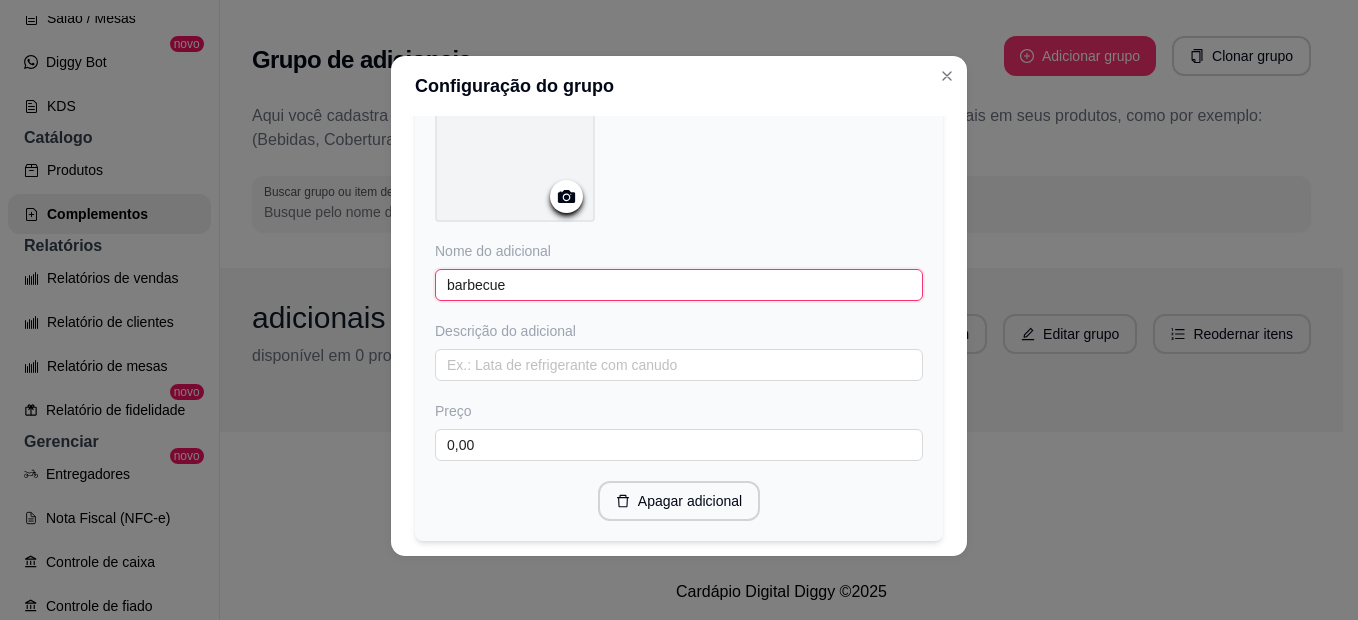scroll, scrollTop: 700, scrollLeft: 0, axis: vertical 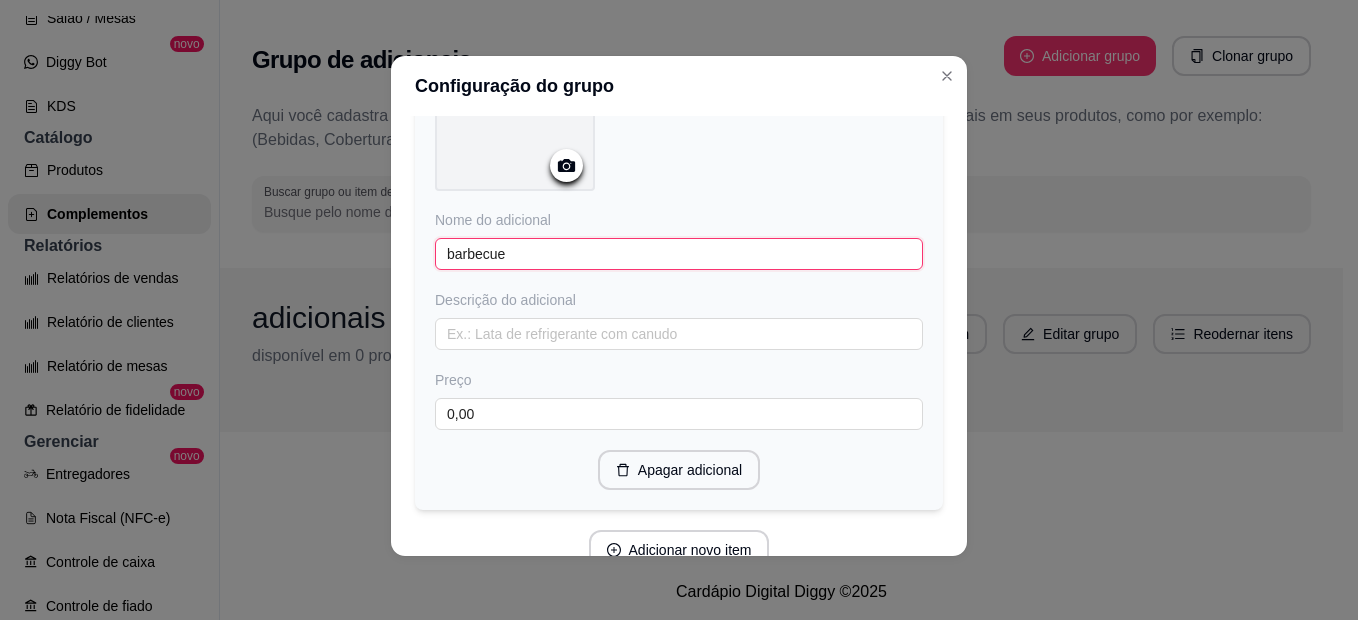 type on "barbecue" 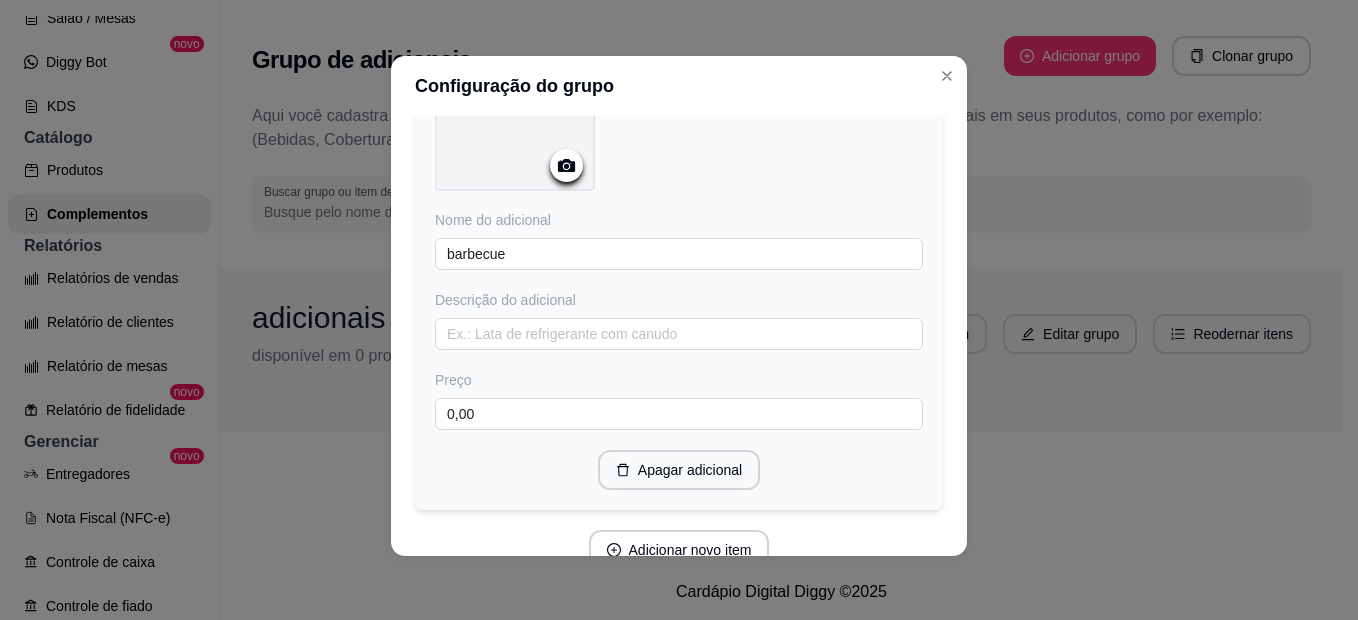 click on "Preço" at bounding box center [679, 380] 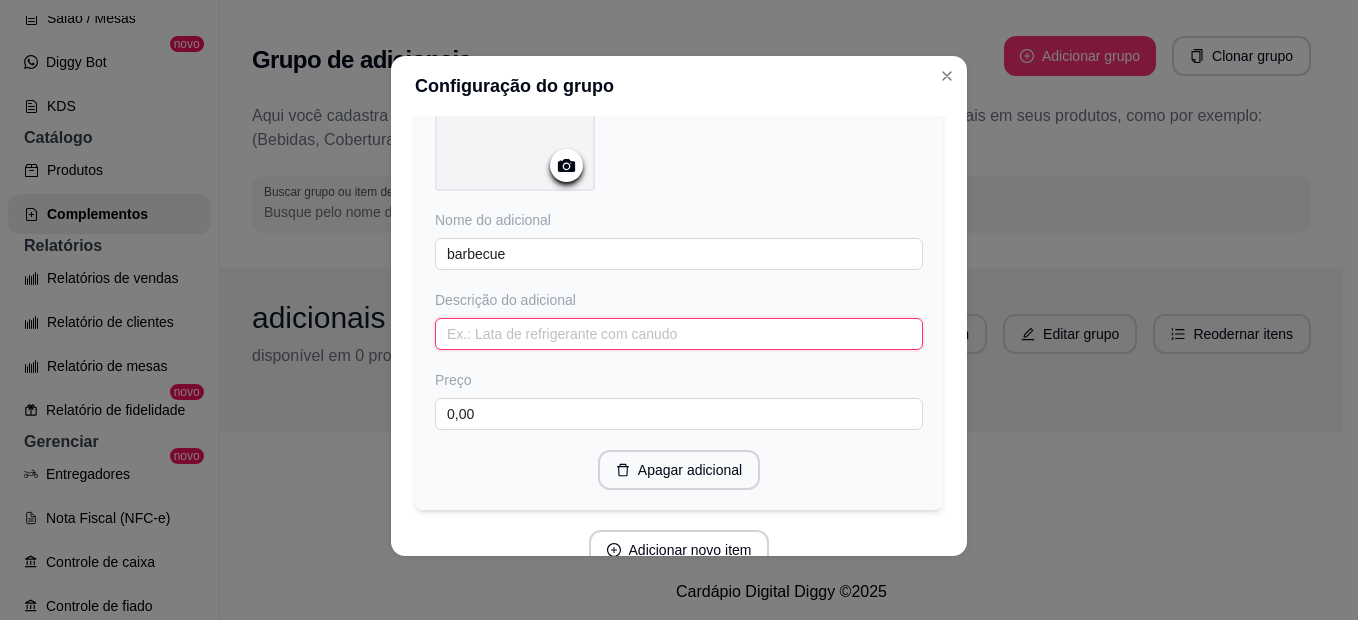 click at bounding box center (679, 334) 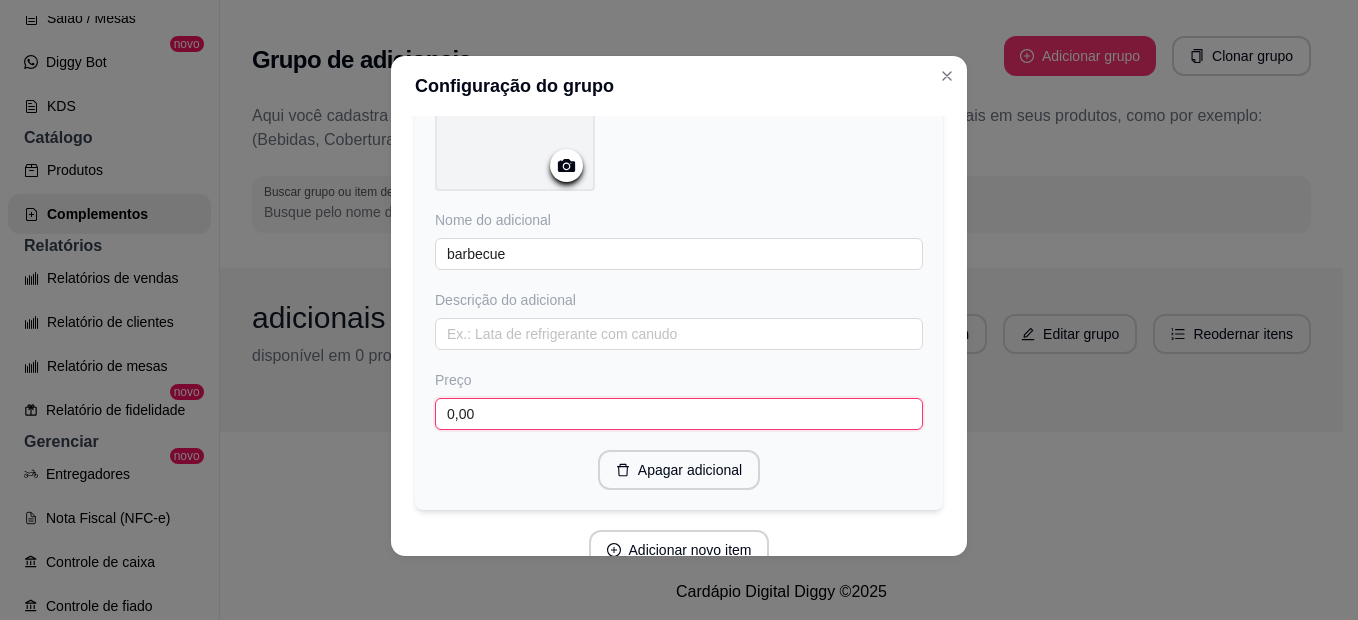 click on "0,00" at bounding box center (679, 414) 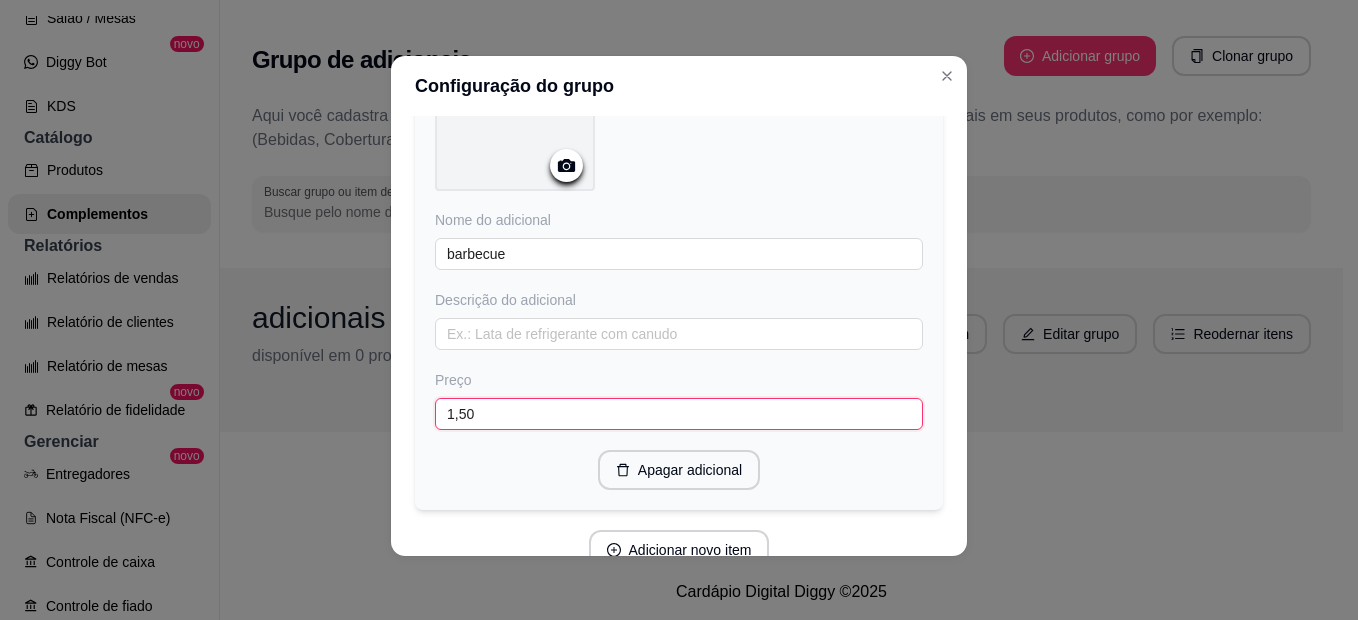 scroll, scrollTop: 796, scrollLeft: 0, axis: vertical 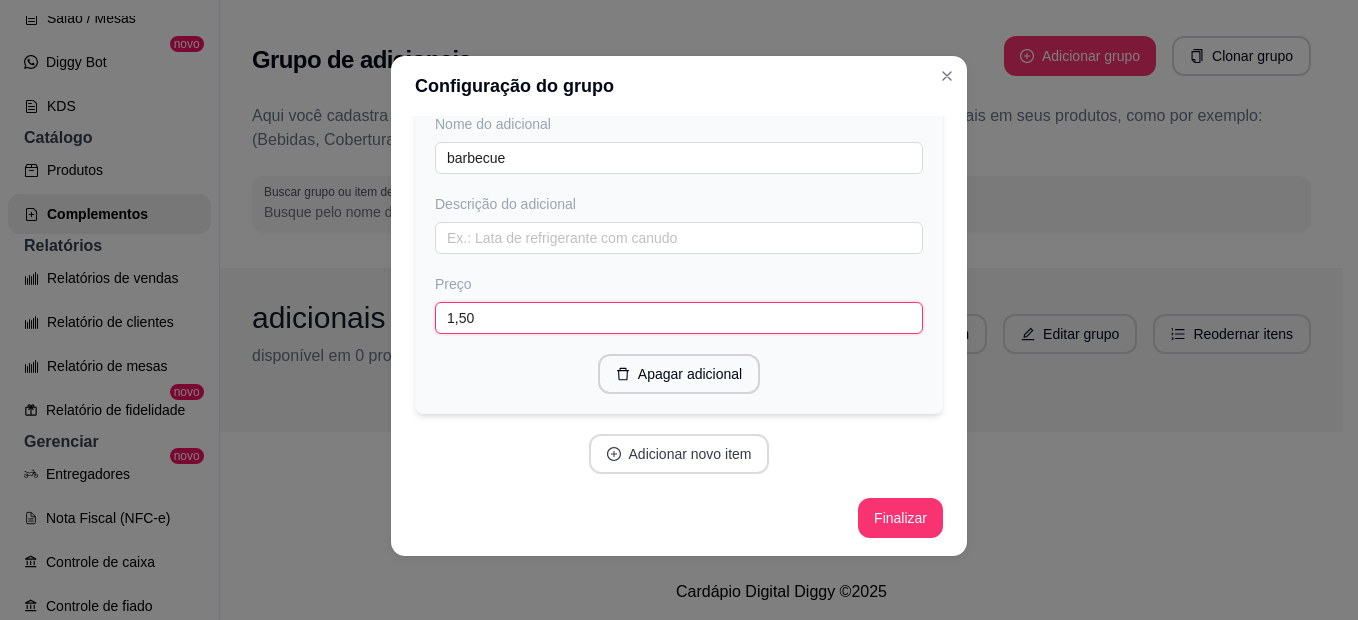 type on "1,50" 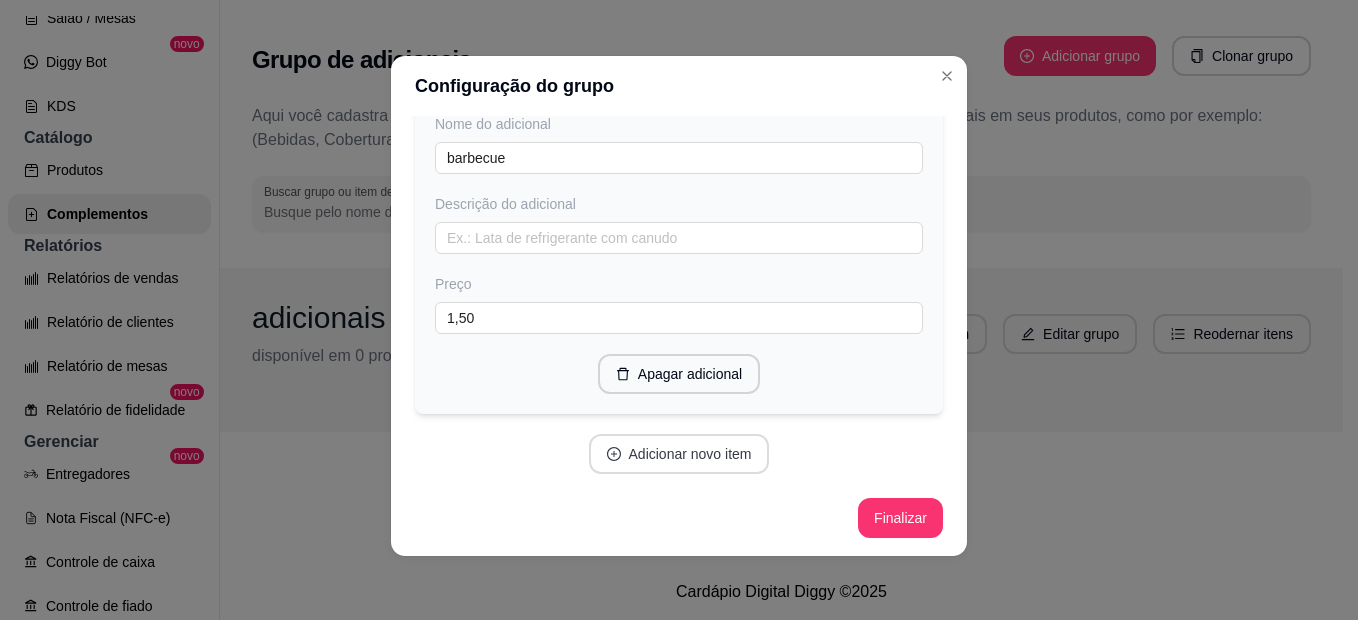 click on "Adicionar novo item" at bounding box center (679, 454) 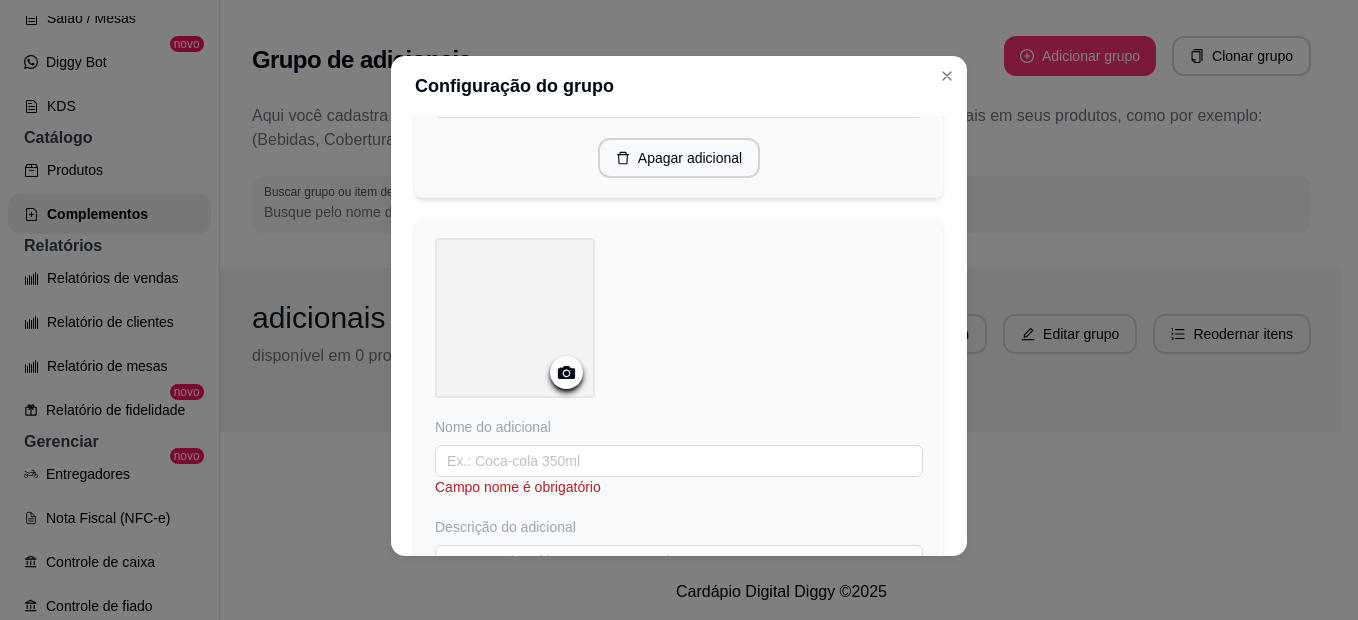 scroll, scrollTop: 1096, scrollLeft: 0, axis: vertical 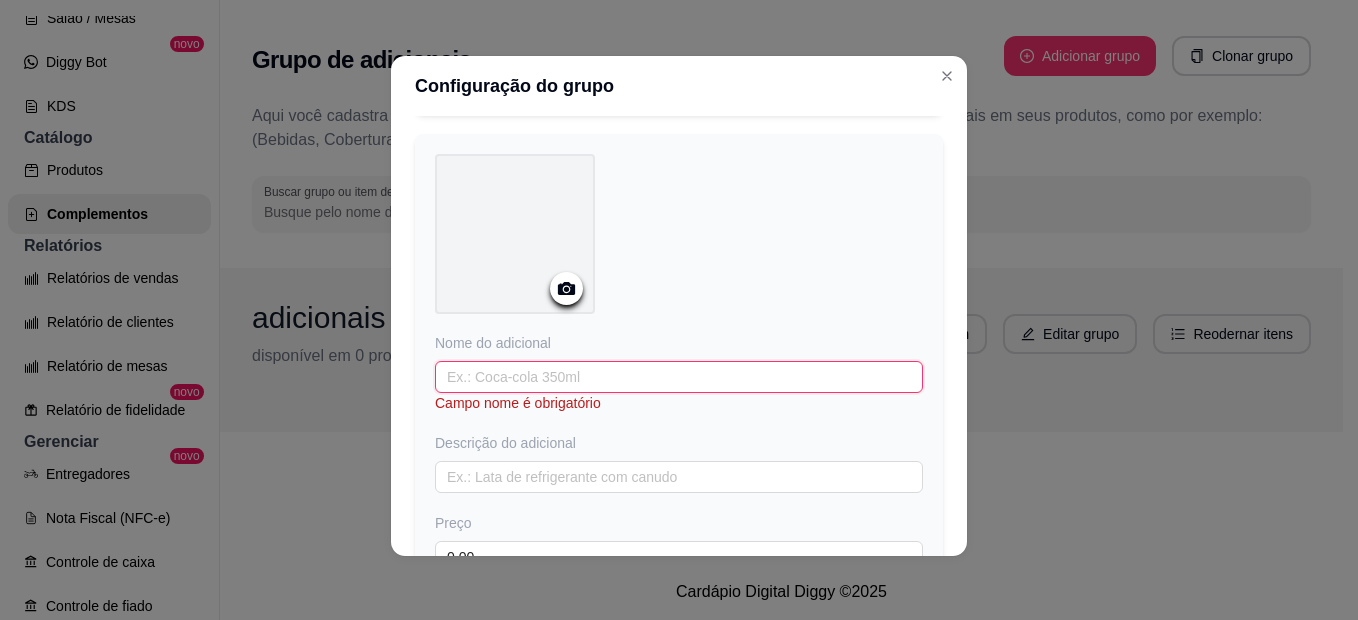 click at bounding box center [679, 377] 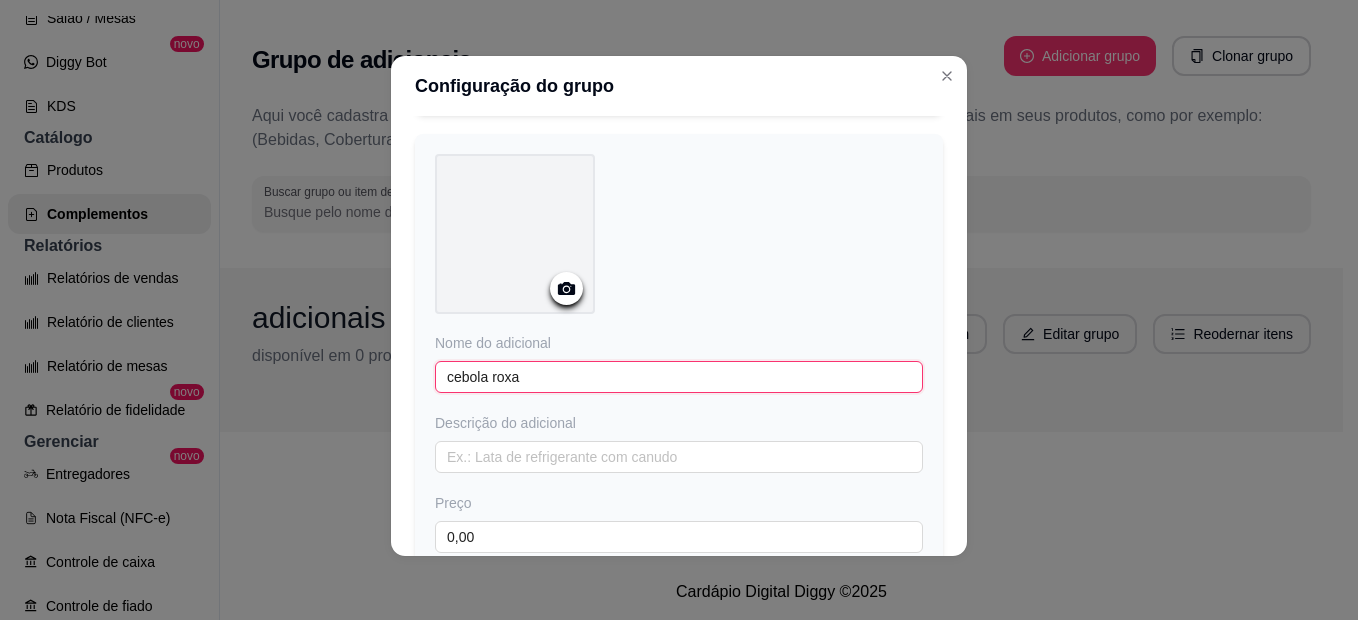scroll, scrollTop: 1296, scrollLeft: 0, axis: vertical 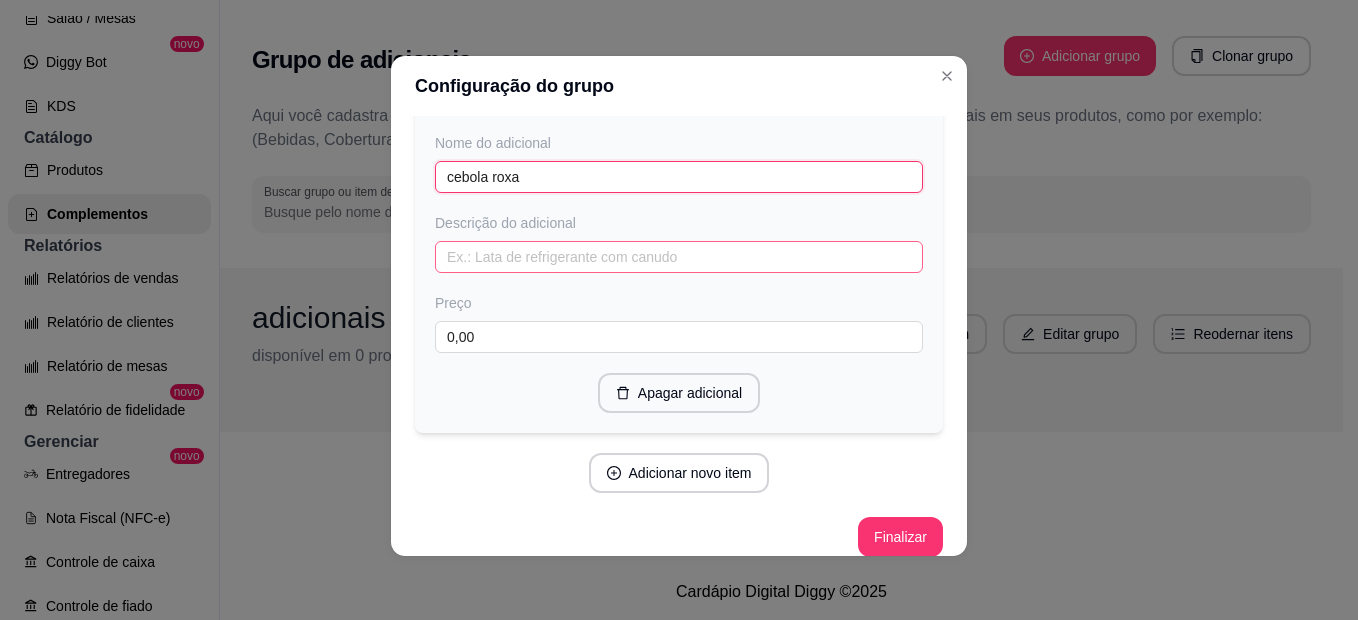 type on "cebola roxa" 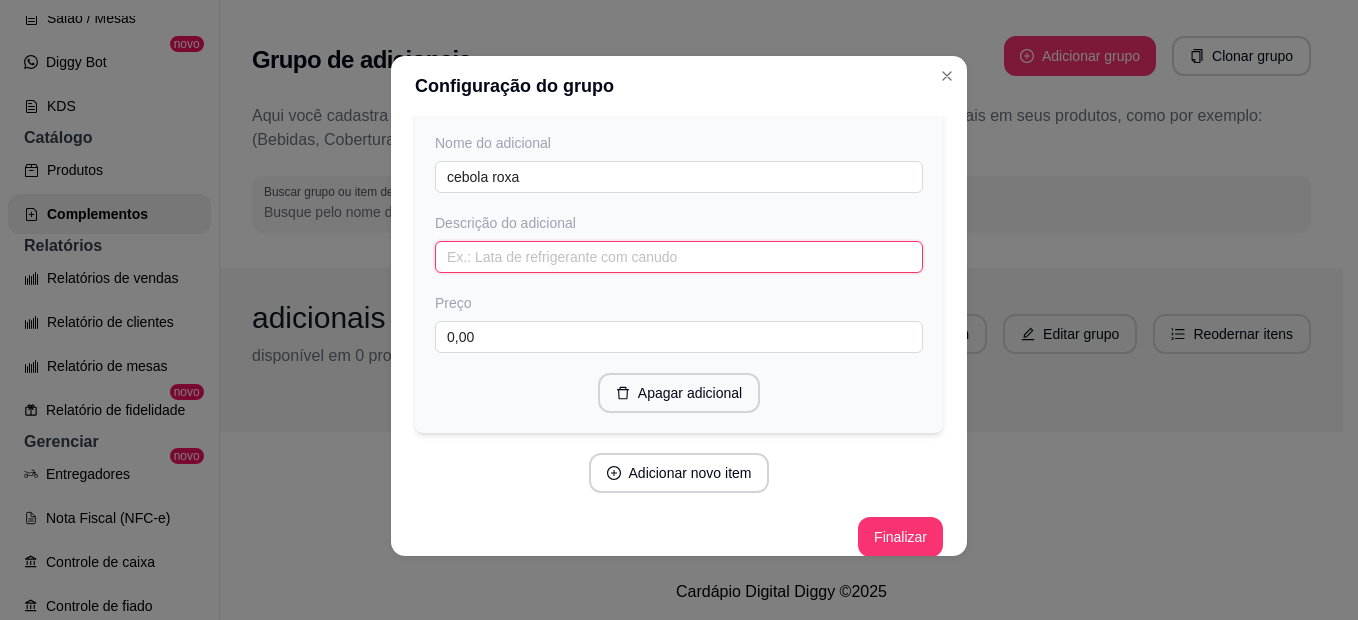 click at bounding box center [679, 257] 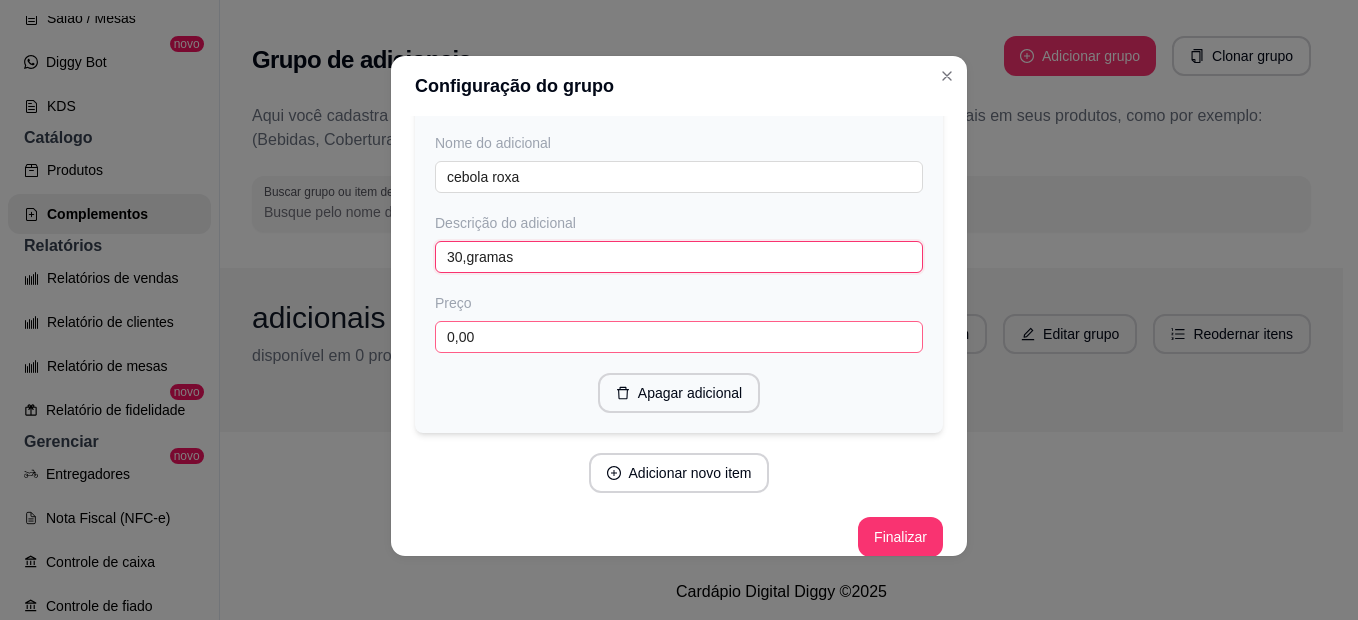 type on "30,gramas" 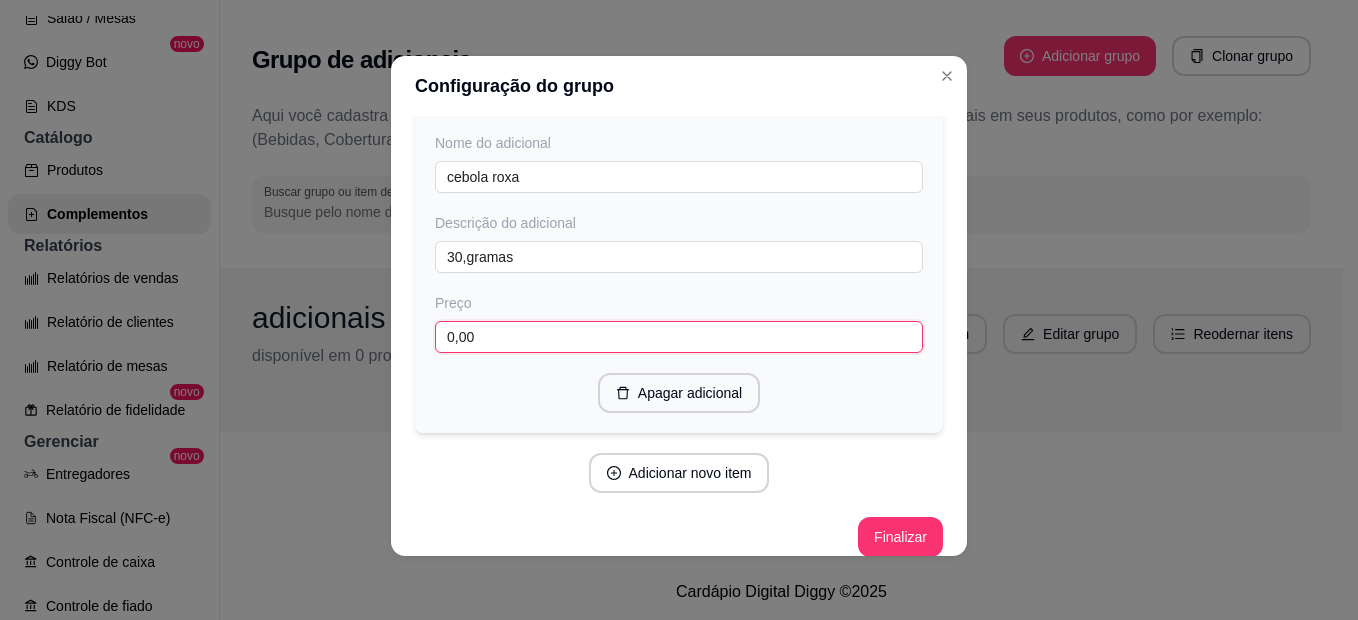 click on "0,00" at bounding box center (679, 337) 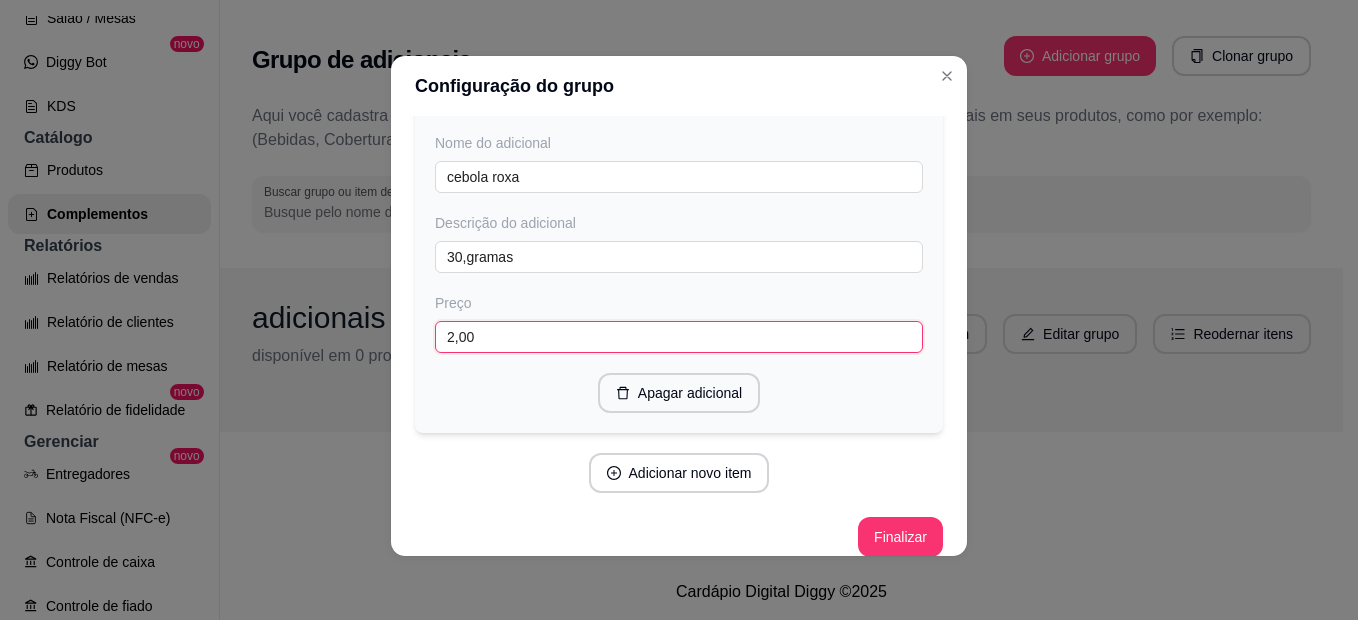 scroll, scrollTop: 1314, scrollLeft: 0, axis: vertical 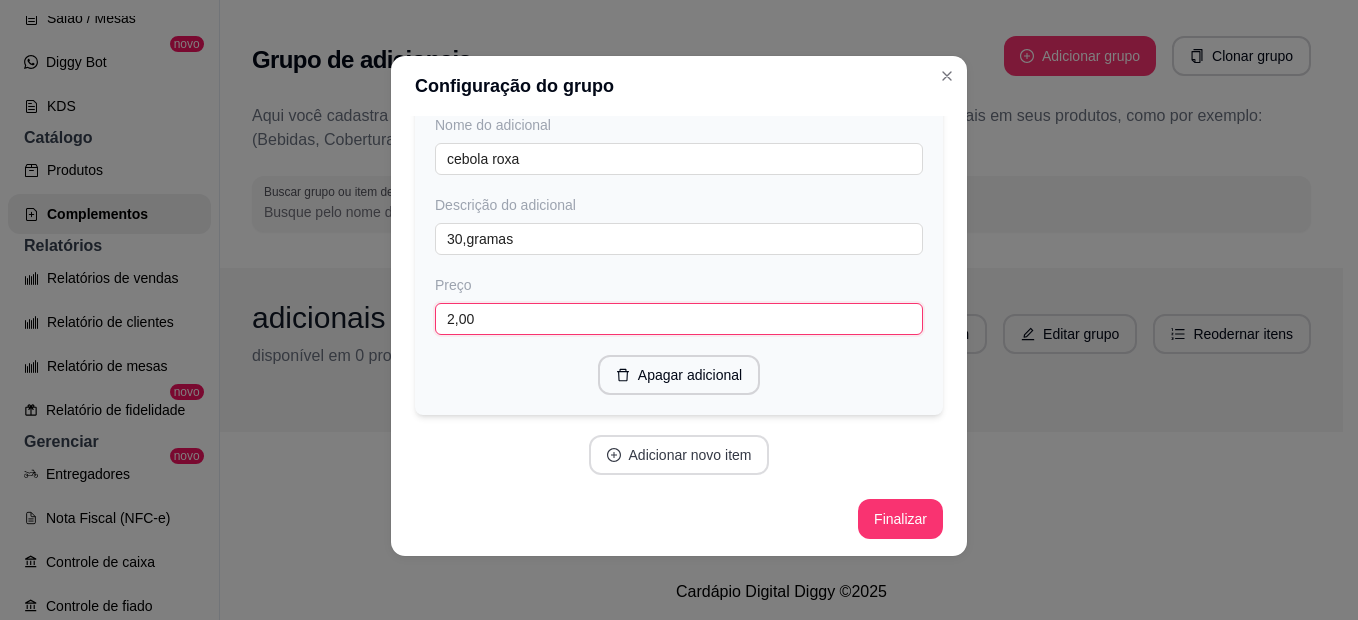 type on "2,00" 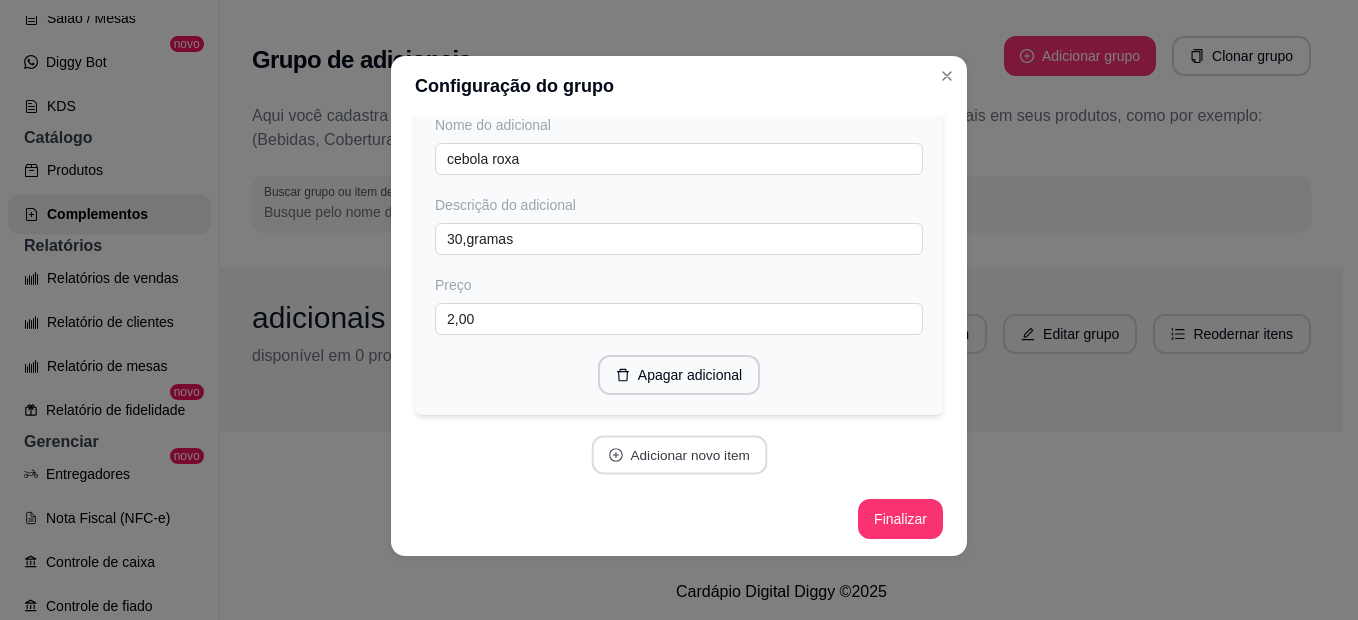 click on "Adicionar novo item" at bounding box center (679, 455) 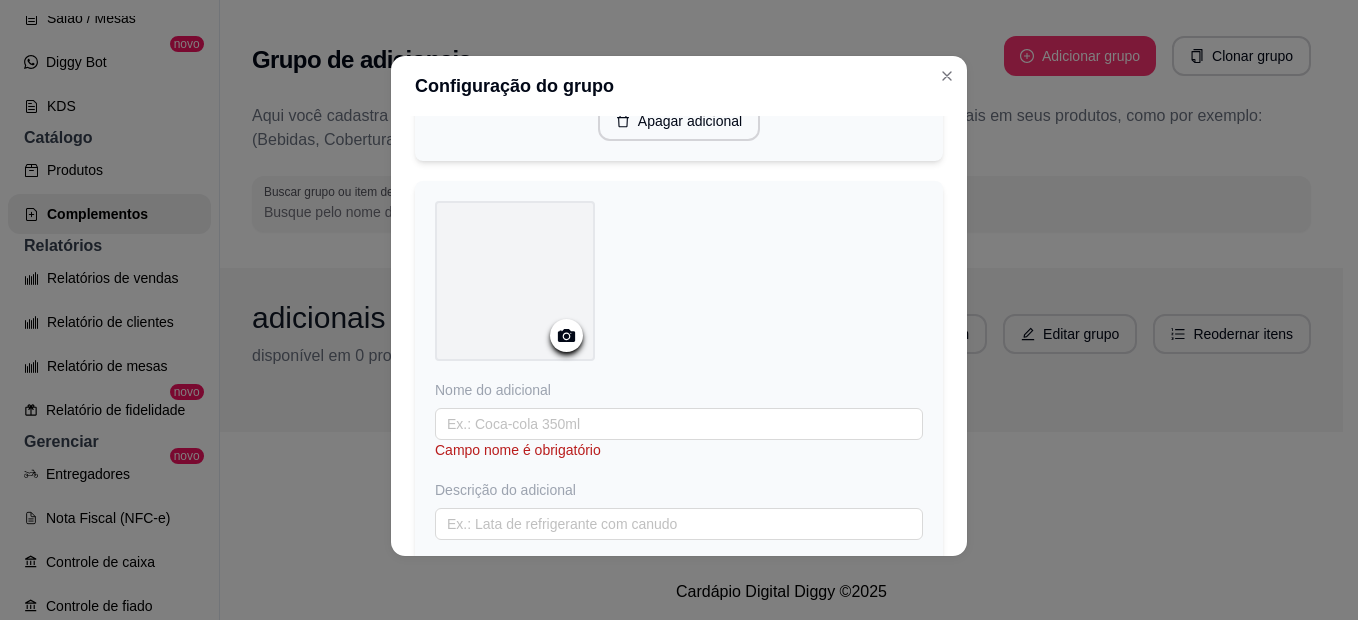 scroll, scrollTop: 1614, scrollLeft: 0, axis: vertical 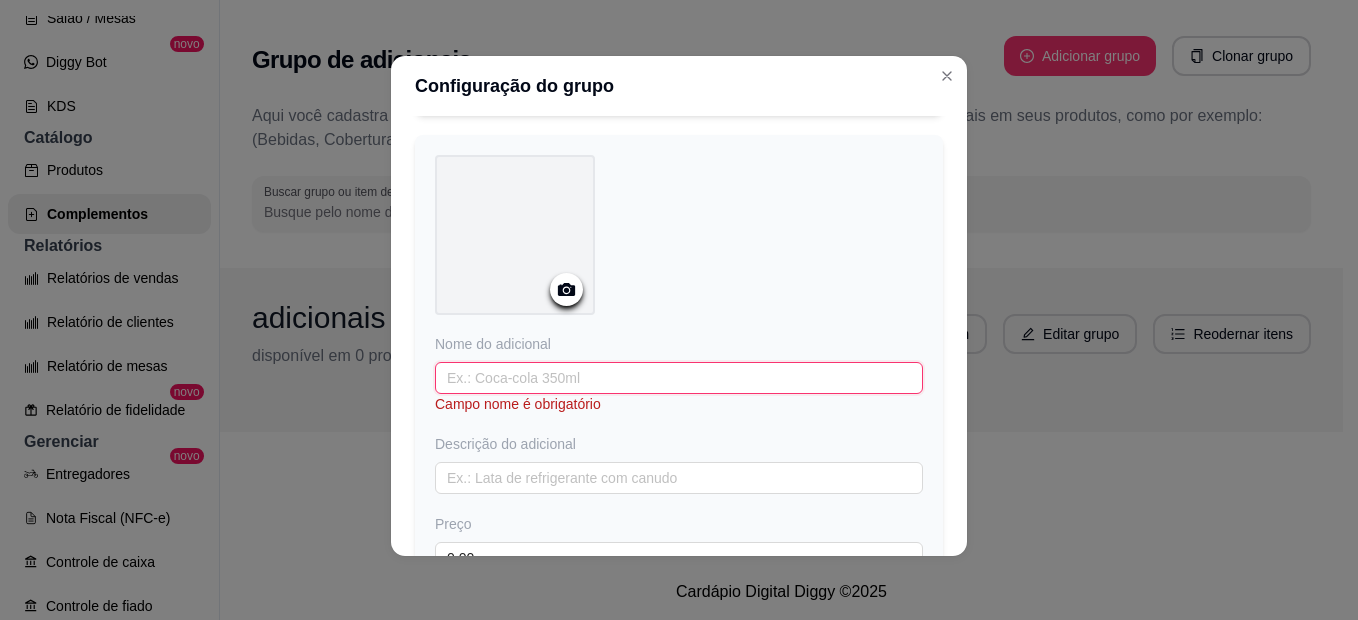 click at bounding box center (679, 378) 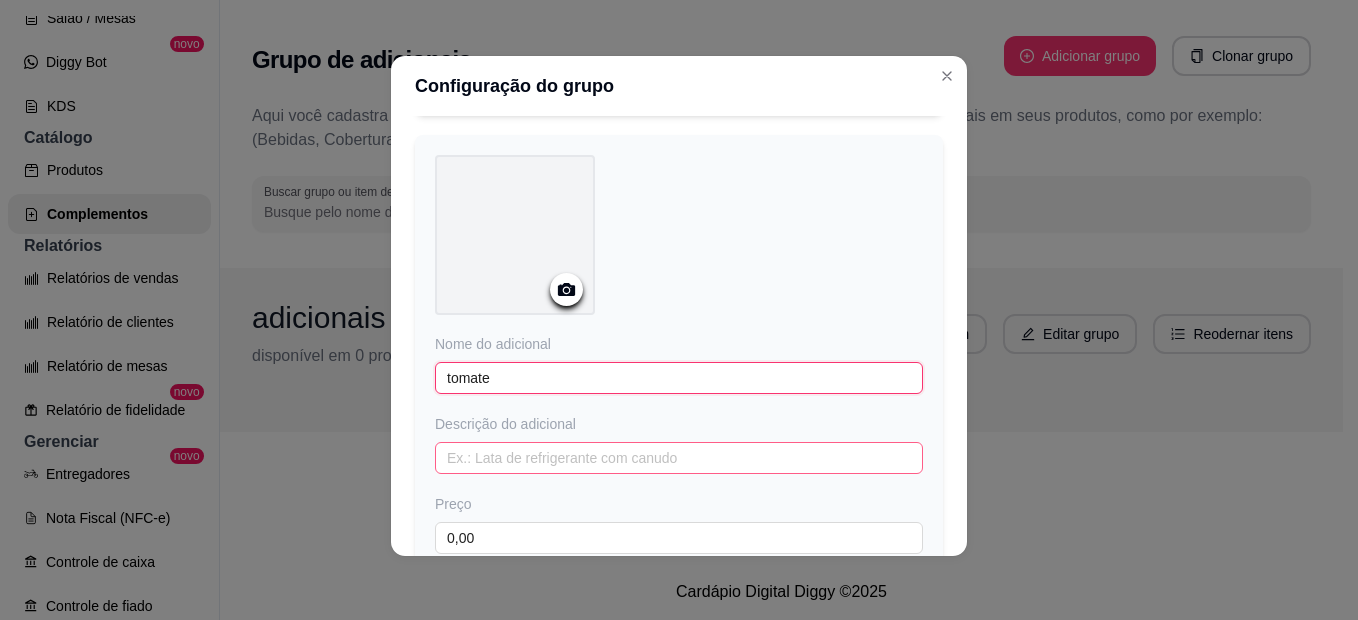 type on "tomate" 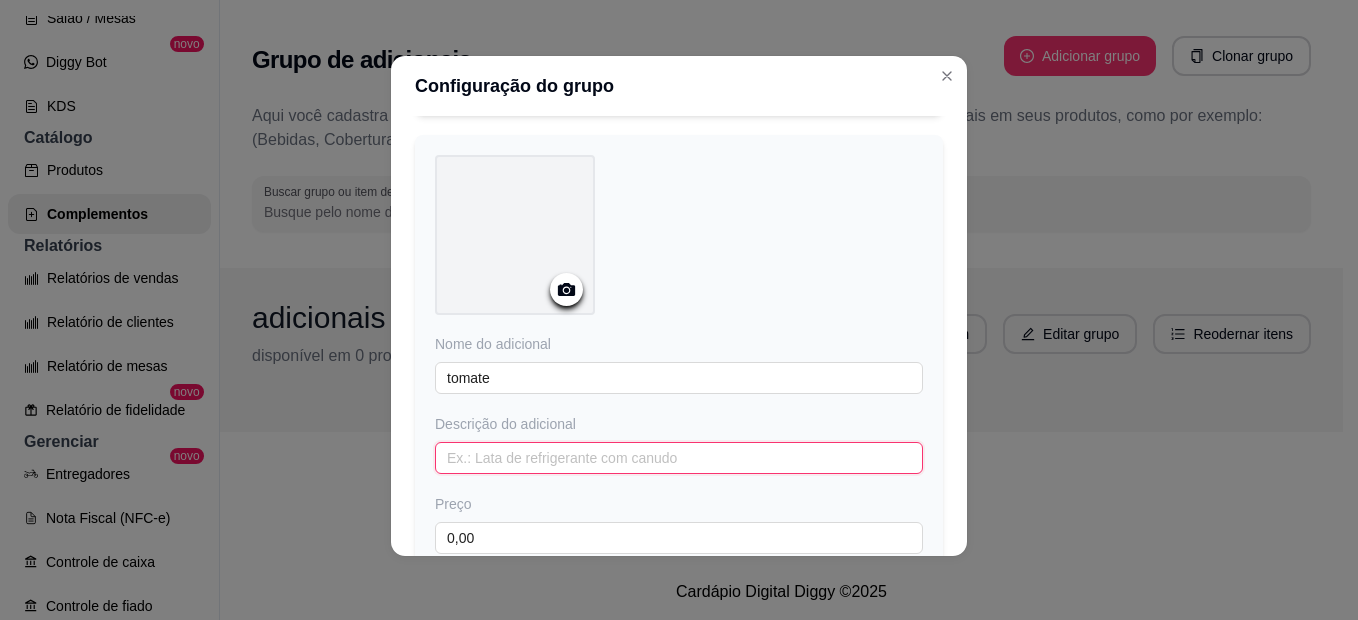 click at bounding box center (679, 458) 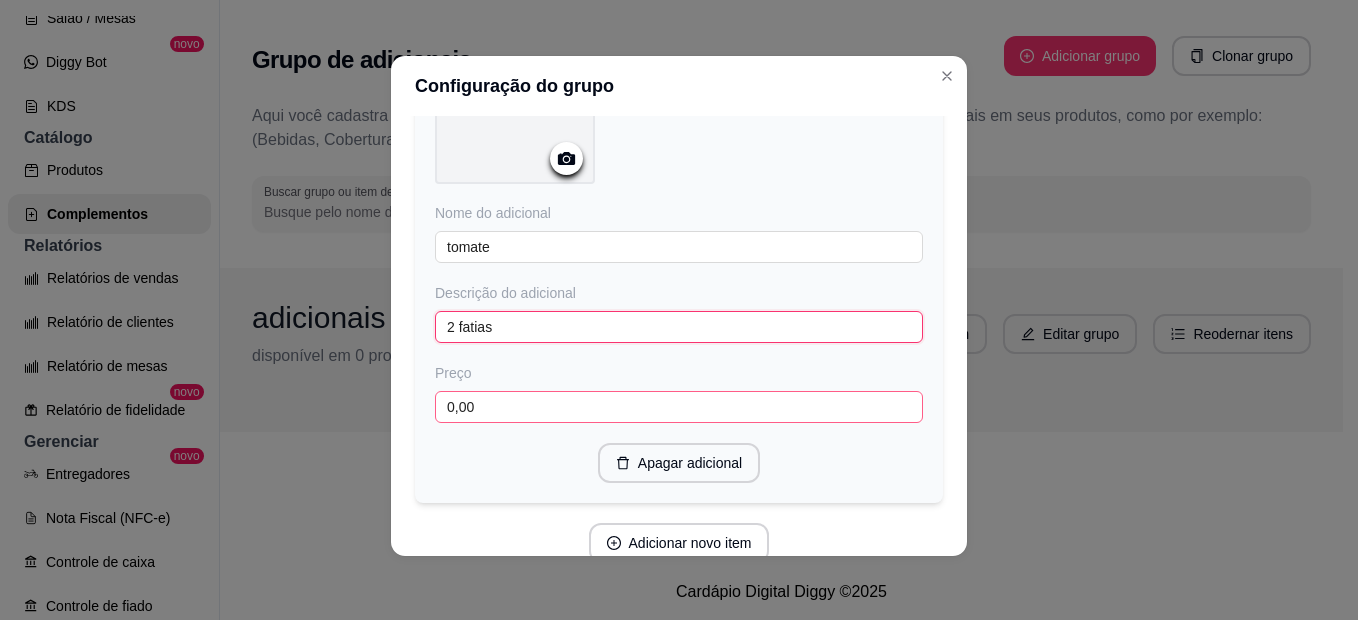 scroll, scrollTop: 1814, scrollLeft: 0, axis: vertical 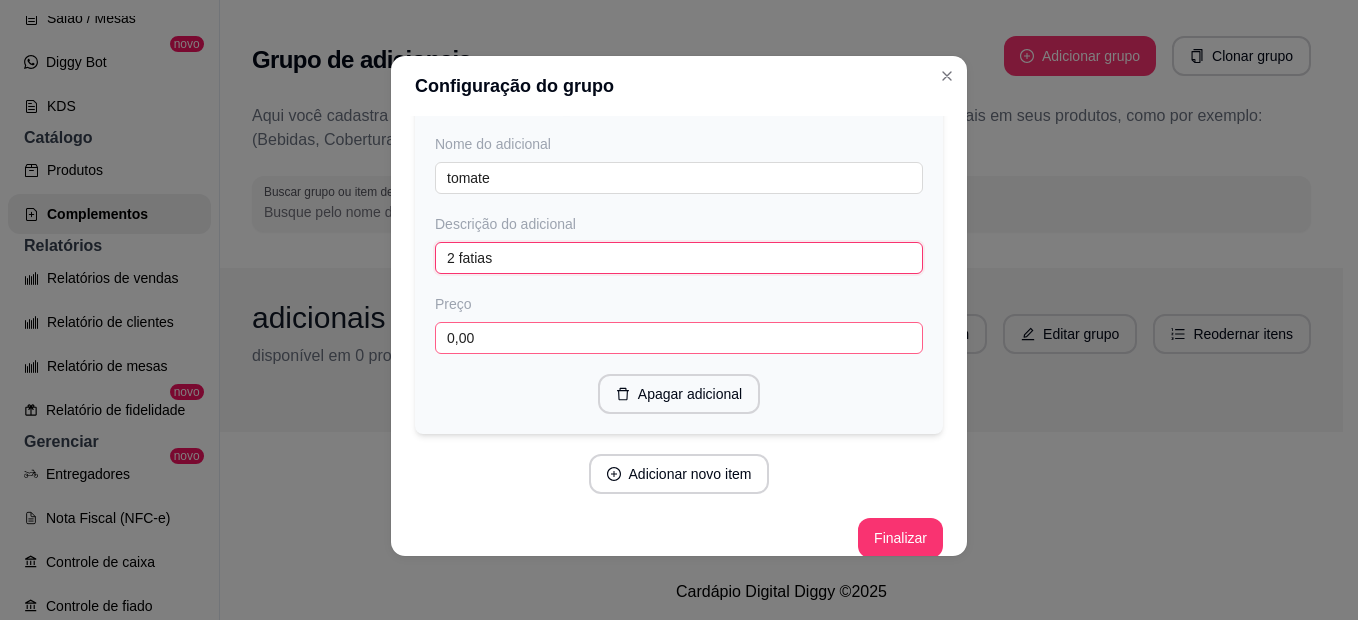 type on "2 fatias" 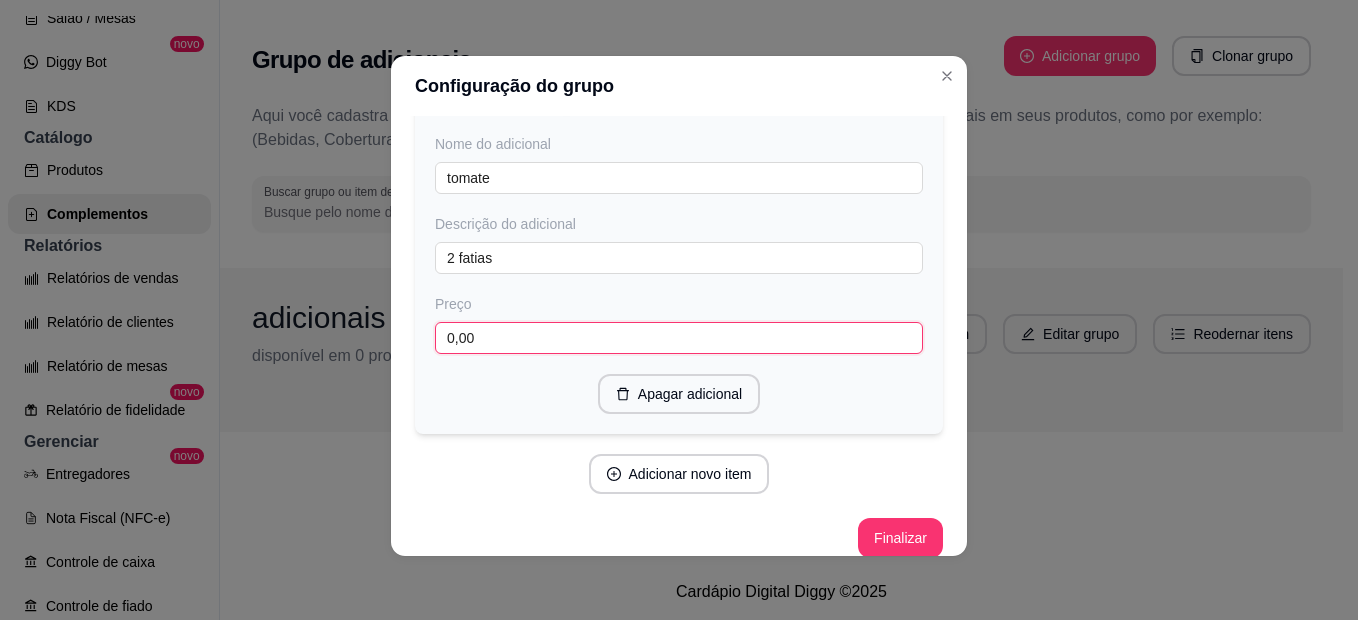 click on "0,00" at bounding box center (679, 338) 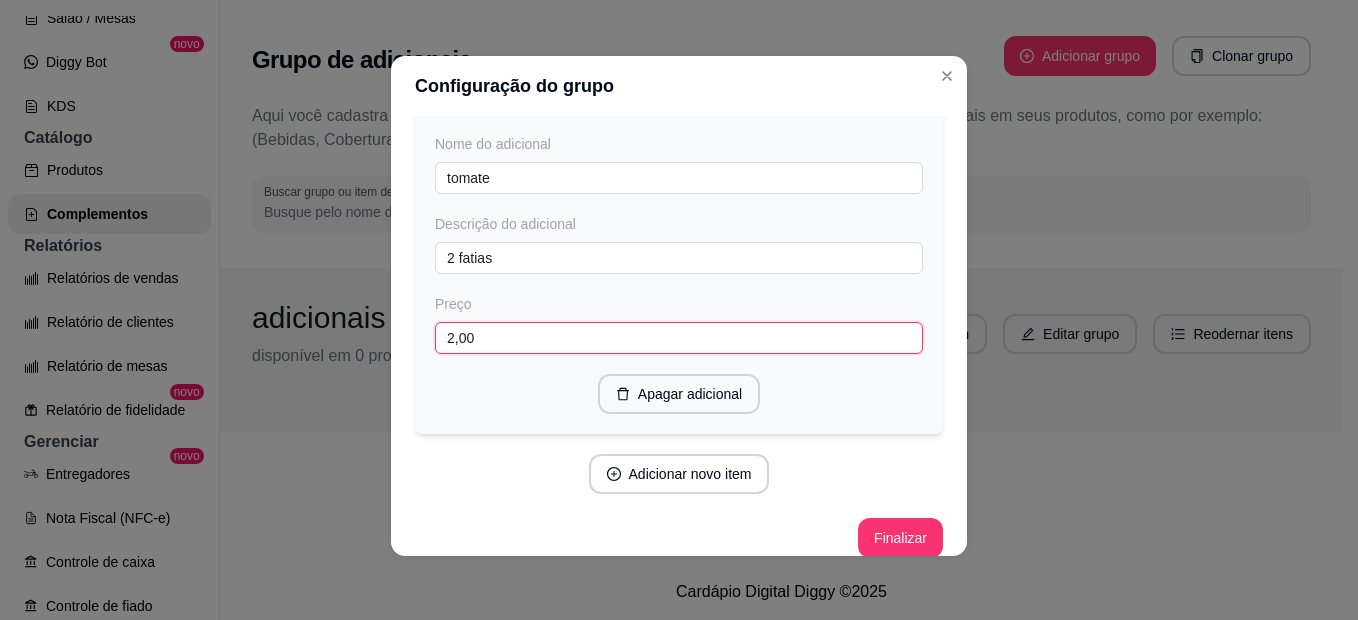 scroll, scrollTop: 1832, scrollLeft: 0, axis: vertical 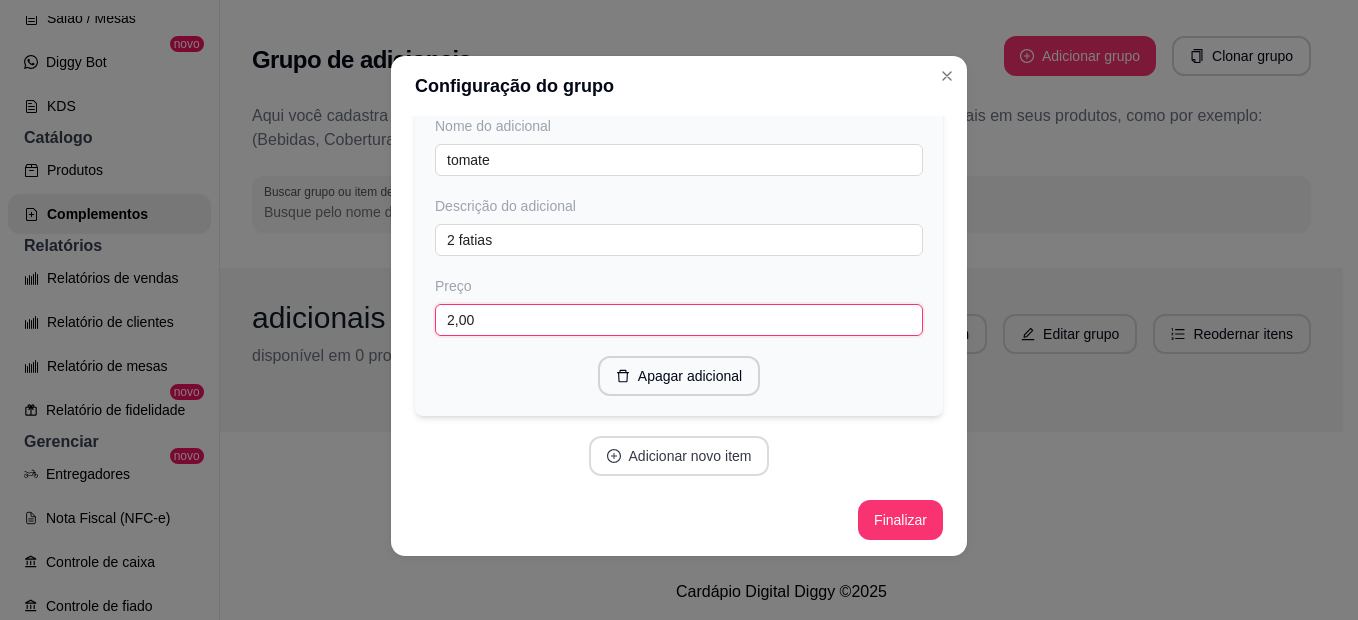 type on "2,00" 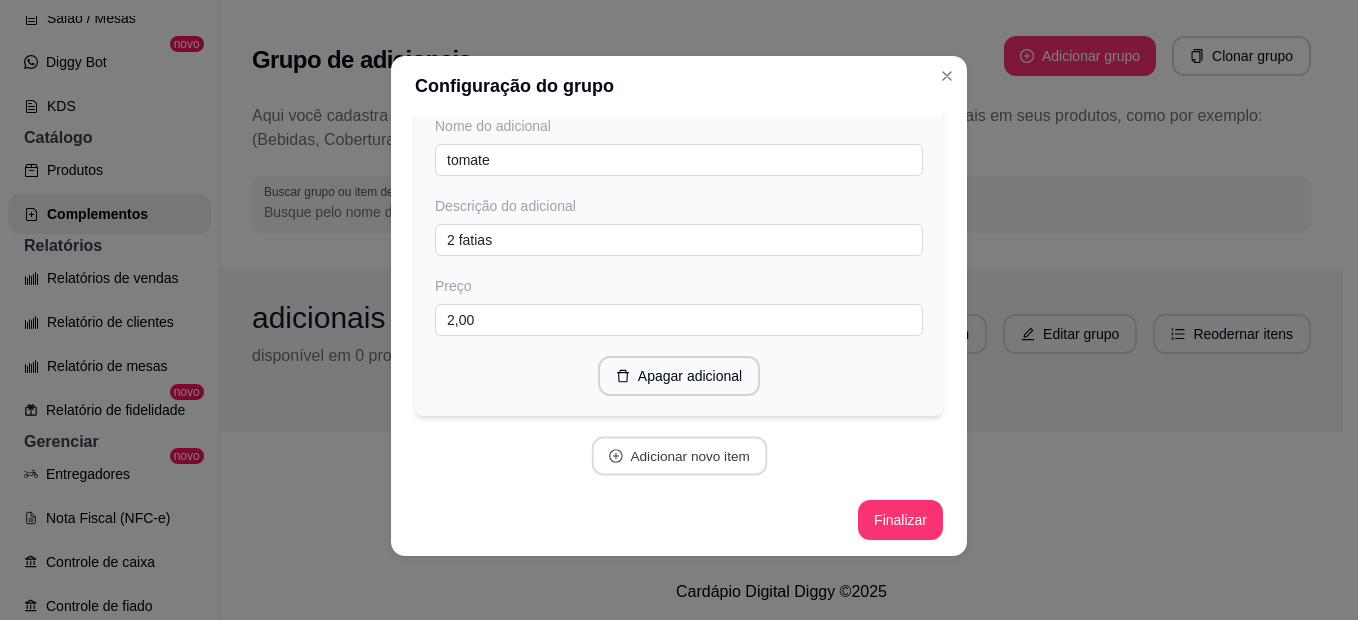 click on "Adicionar novo item" at bounding box center [679, 456] 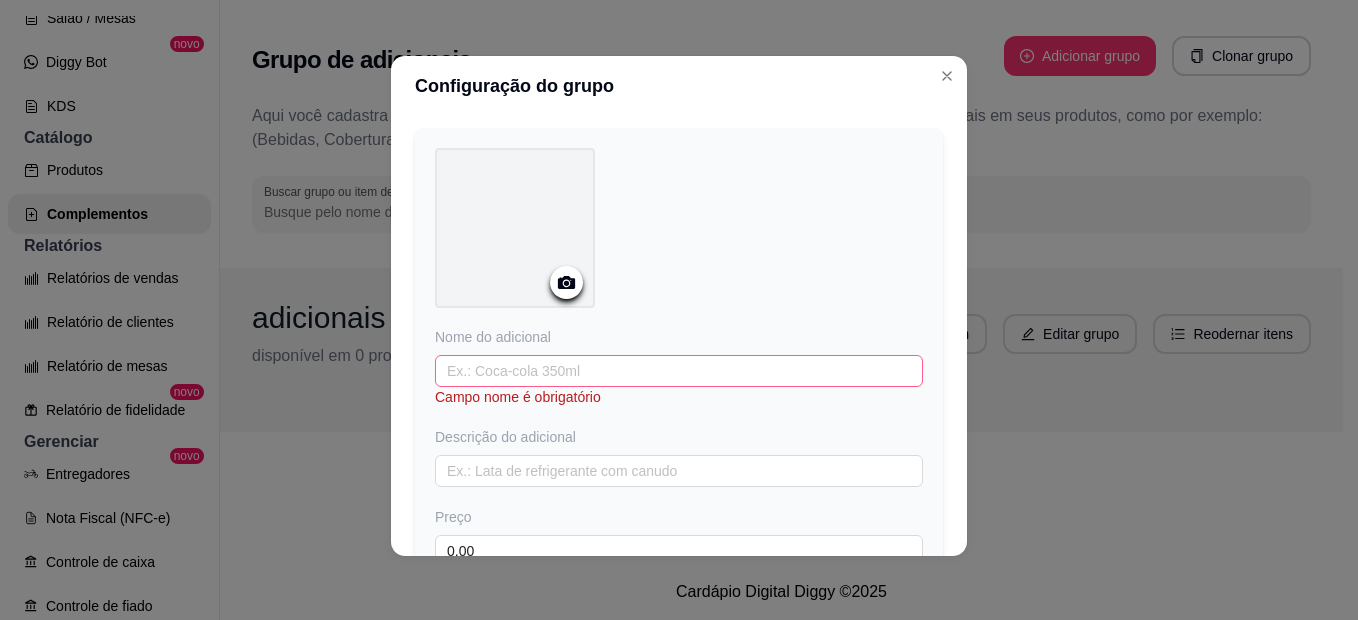 scroll, scrollTop: 2232, scrollLeft: 0, axis: vertical 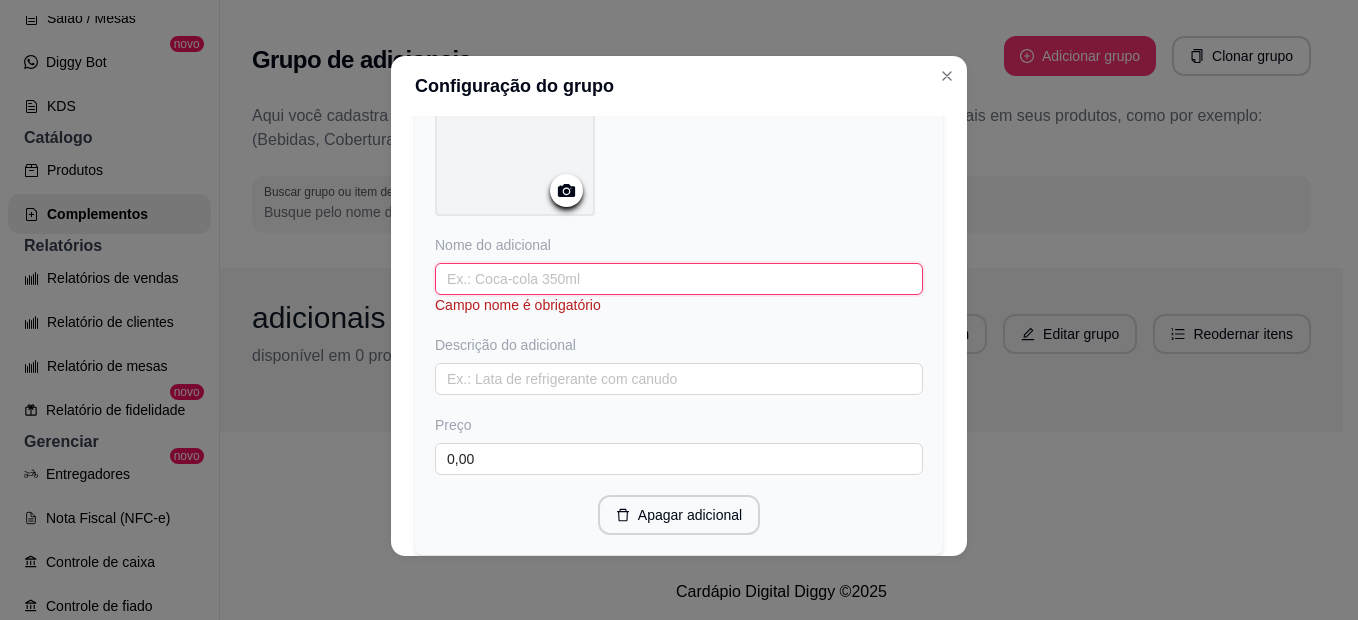 click at bounding box center [679, 279] 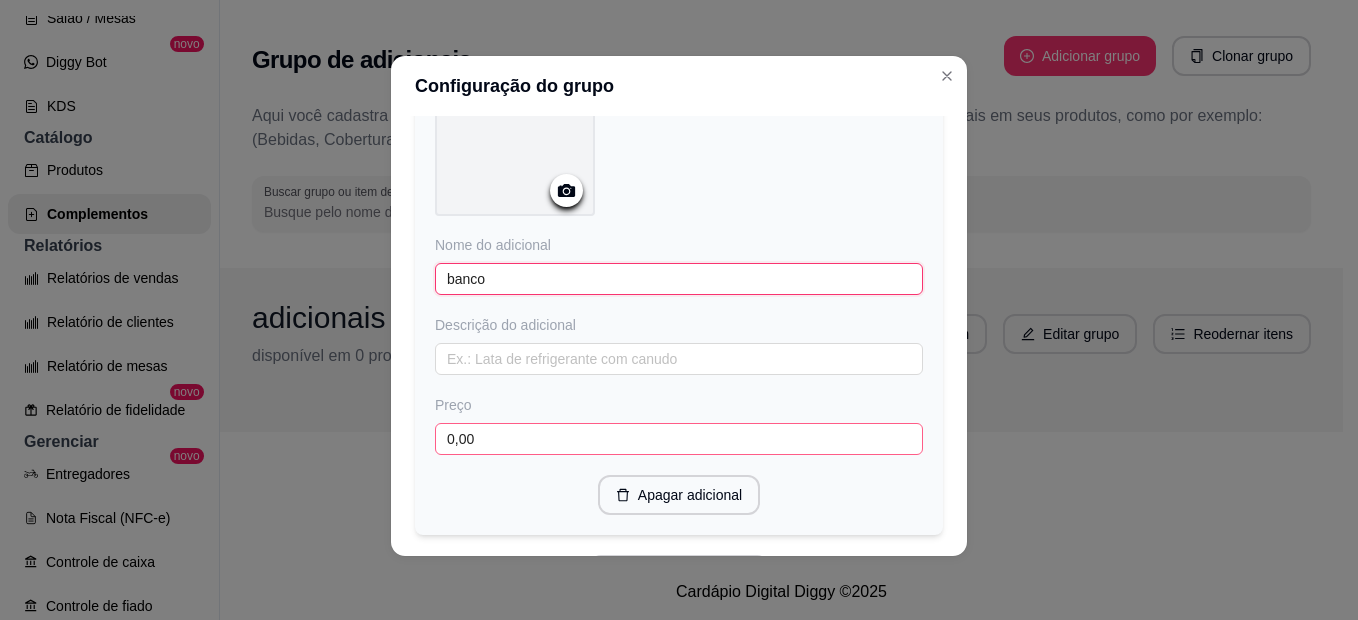 type on "banco" 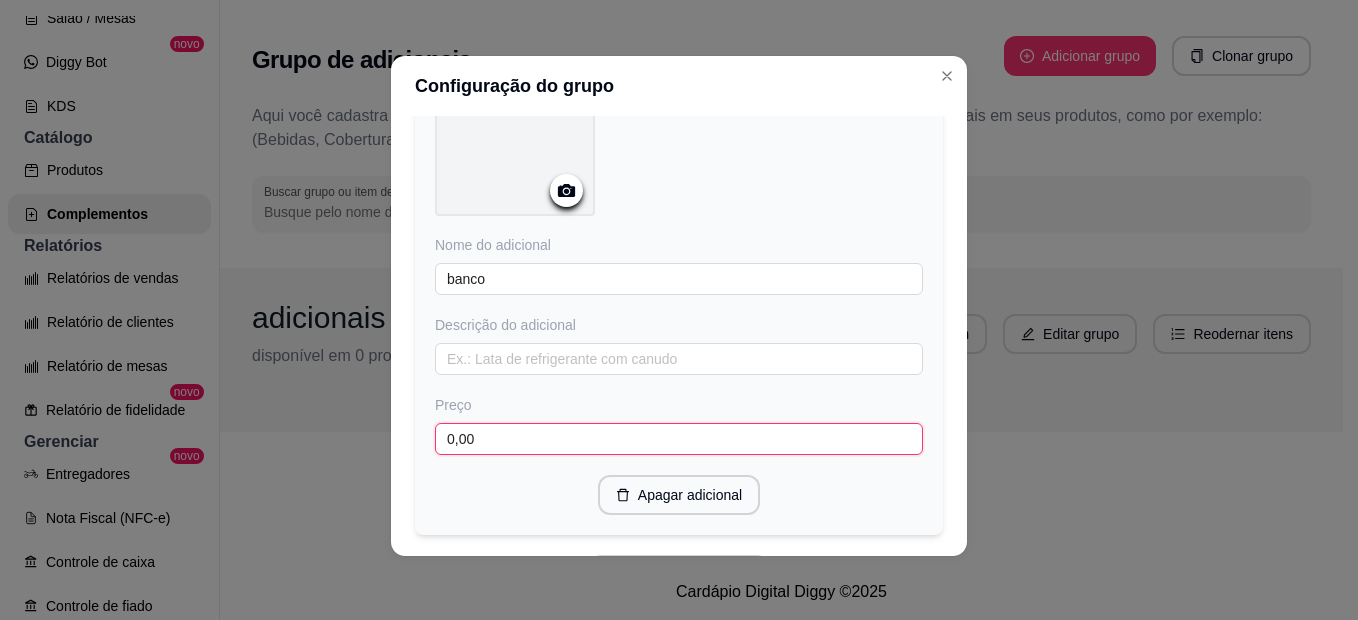click on "0,00" at bounding box center (679, 439) 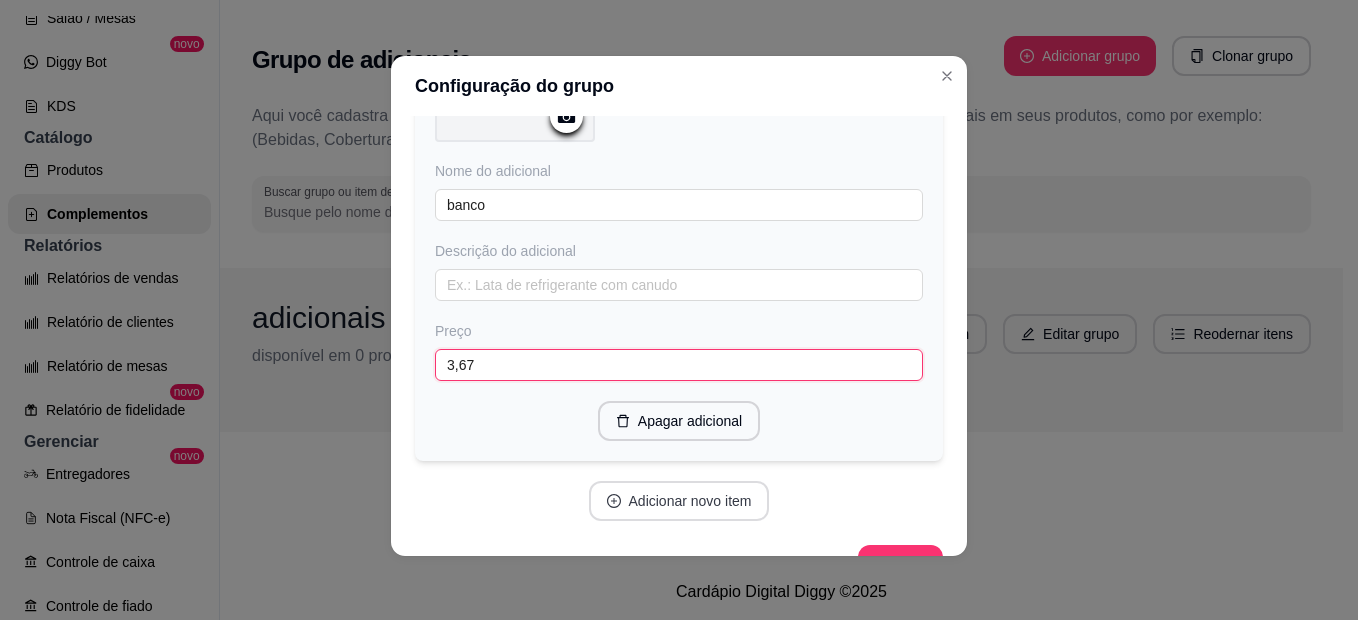 scroll, scrollTop: 2350, scrollLeft: 0, axis: vertical 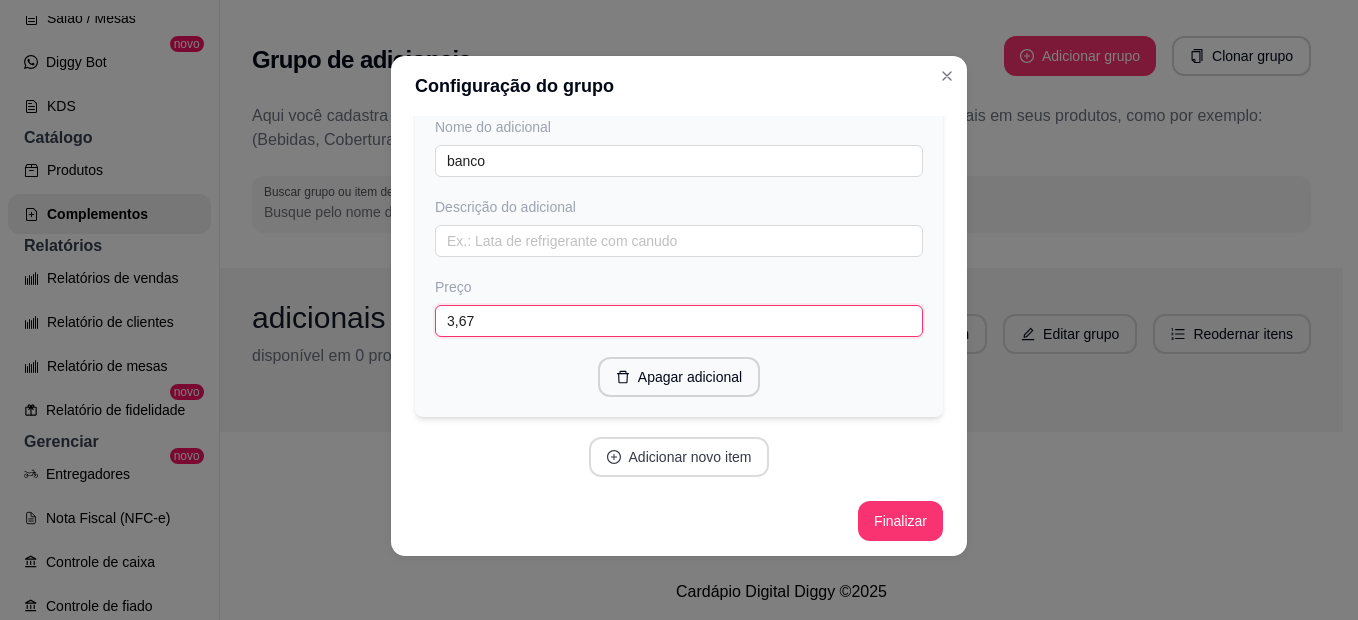 type on "3,67" 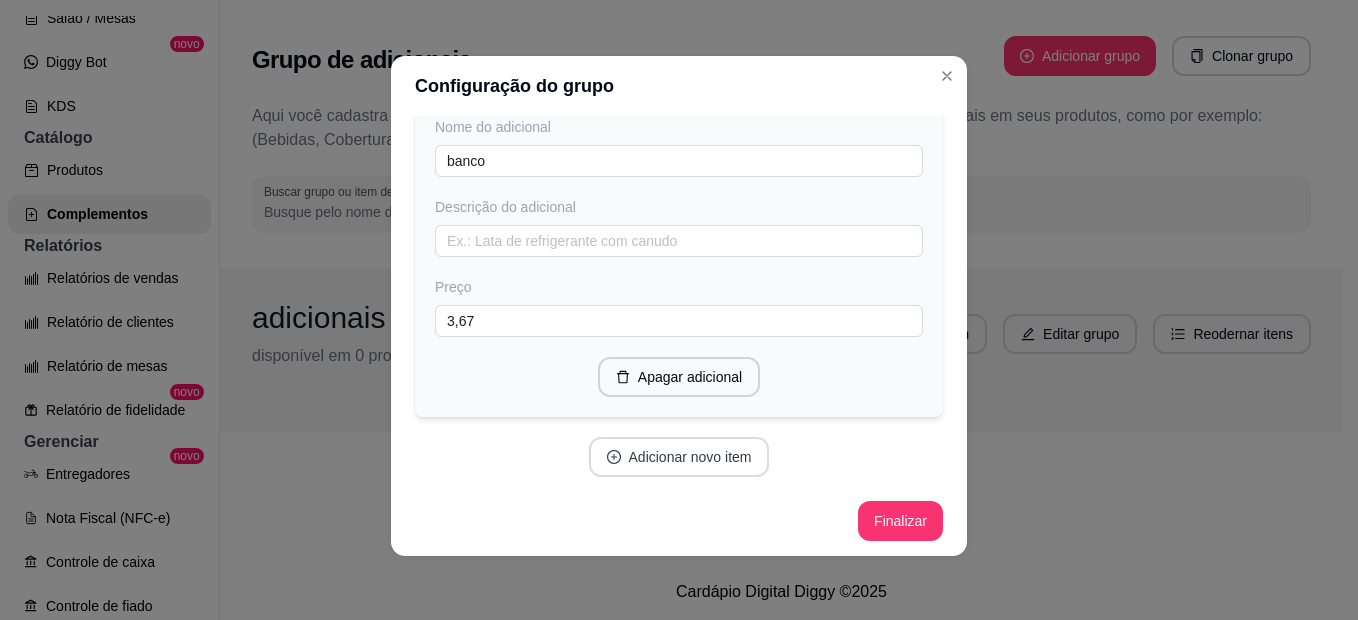 click on "Adicionar novo item" at bounding box center (679, 457) 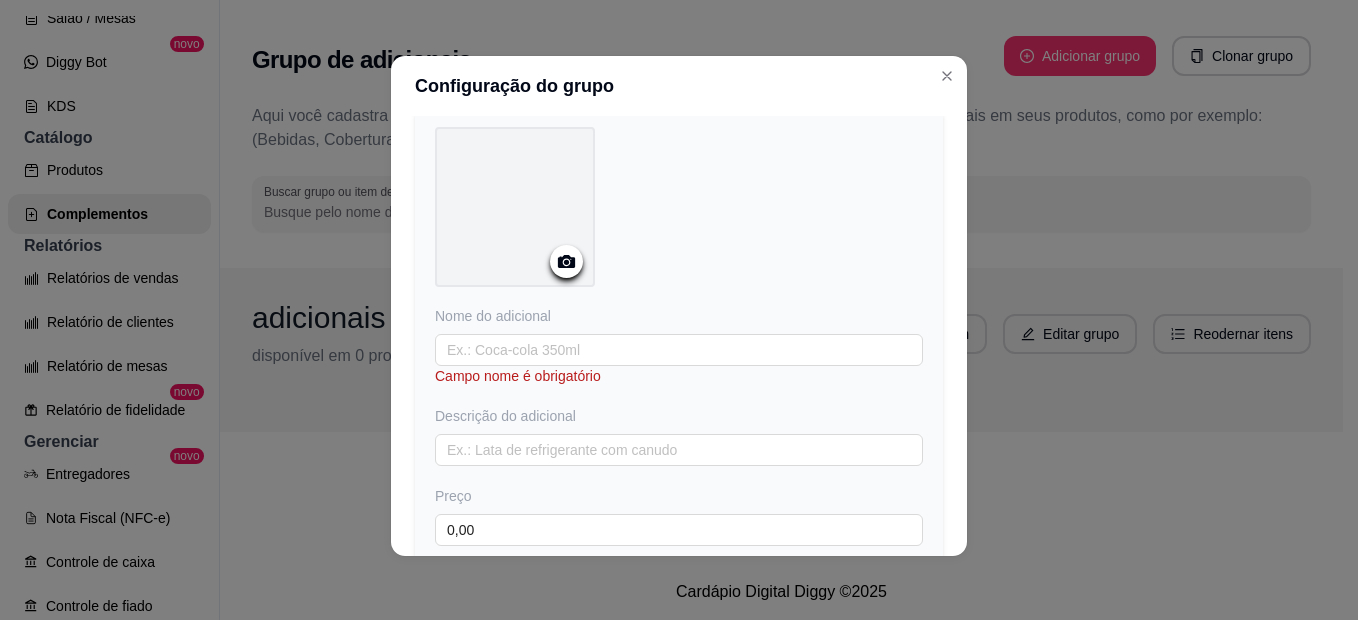 scroll, scrollTop: 2750, scrollLeft: 0, axis: vertical 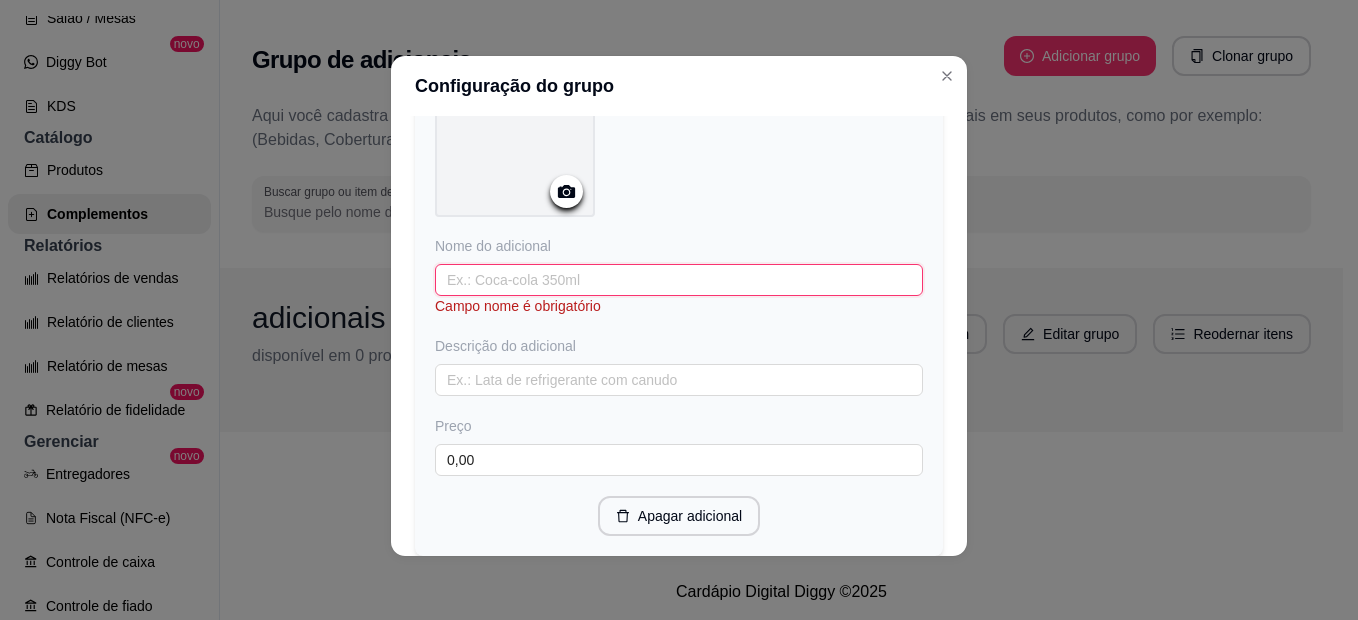 click at bounding box center [679, 280] 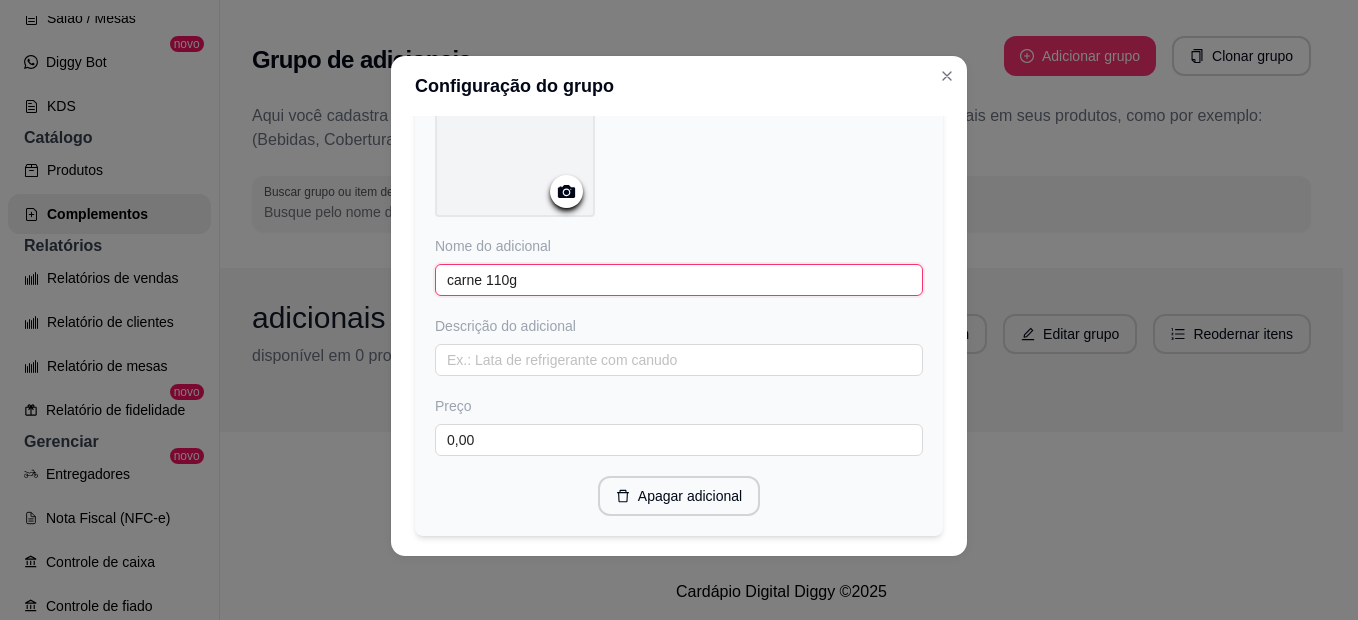 scroll, scrollTop: 2868, scrollLeft: 0, axis: vertical 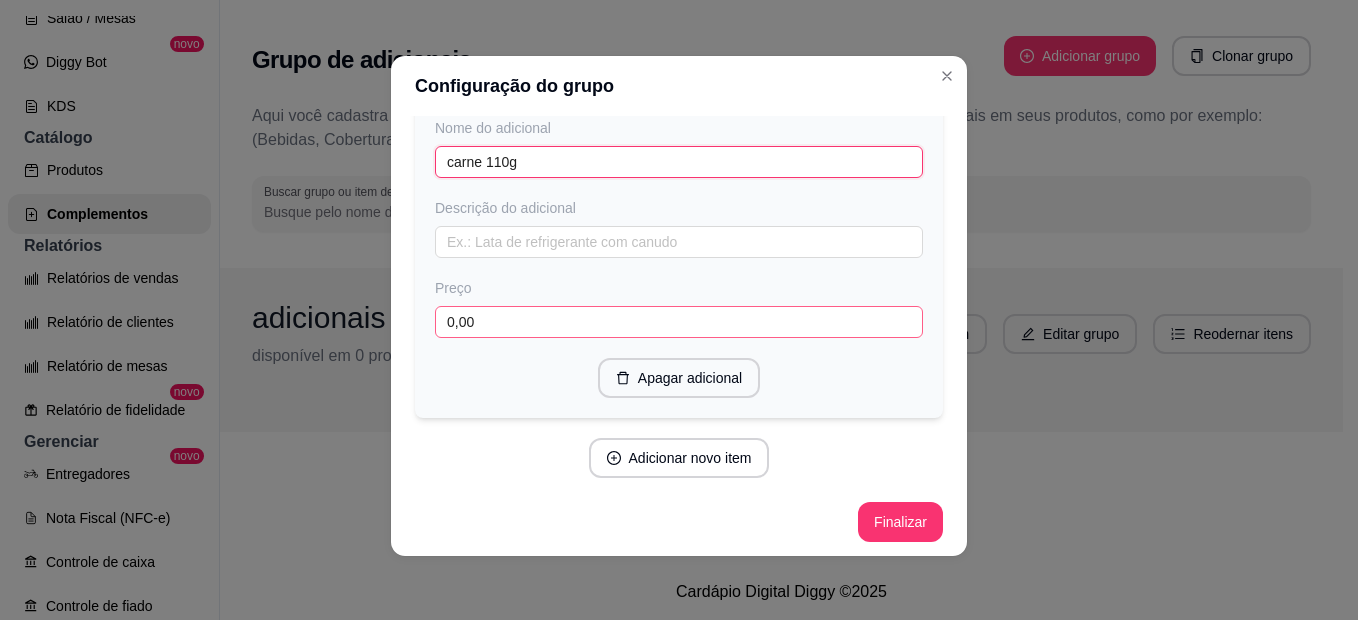 type on "carne 110g" 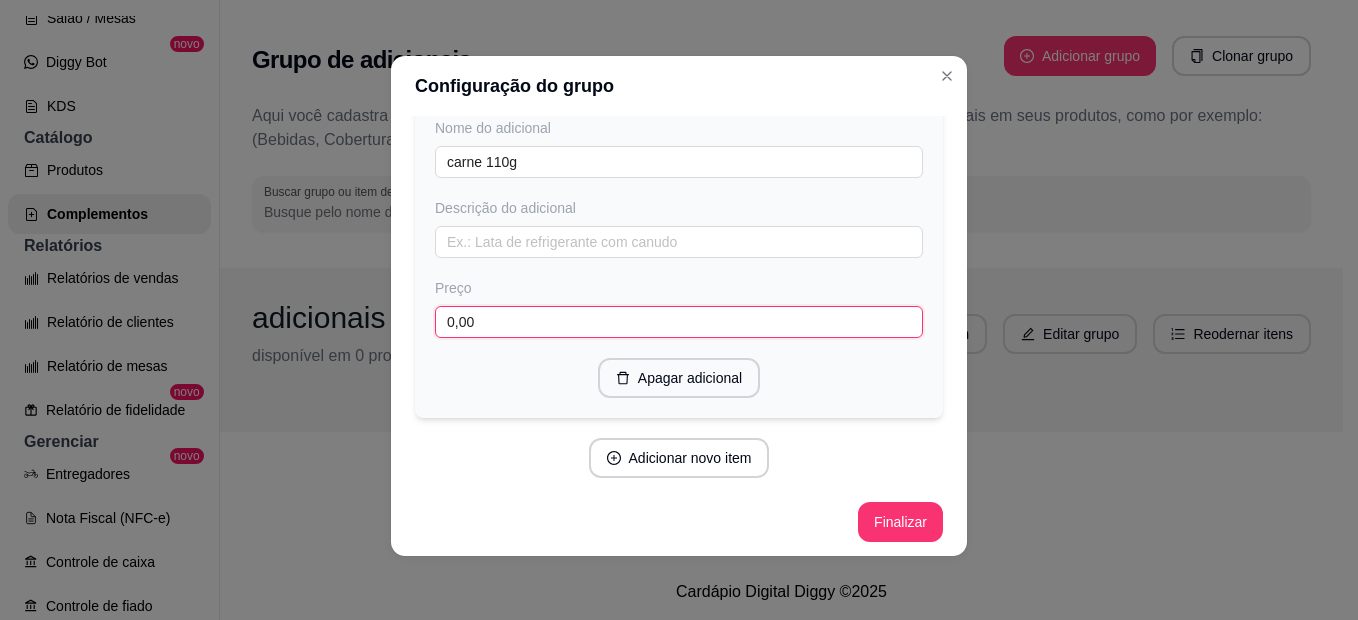 click on "0,00" at bounding box center (679, 322) 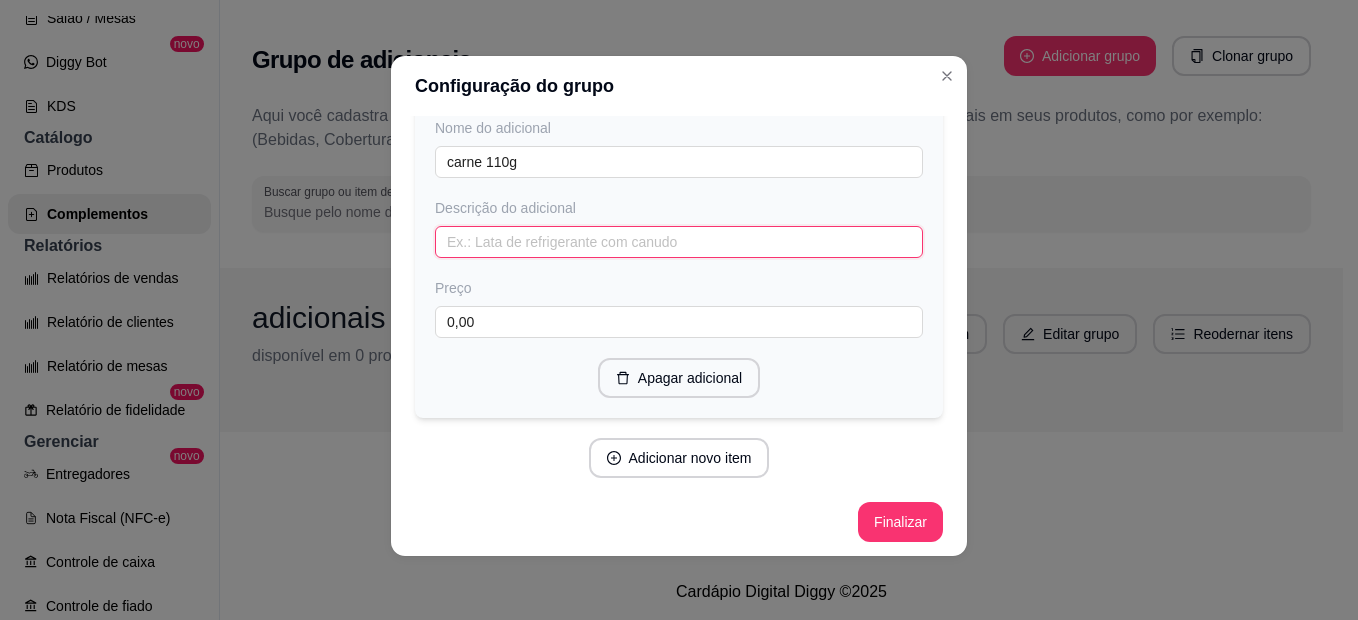 click at bounding box center (679, 242) 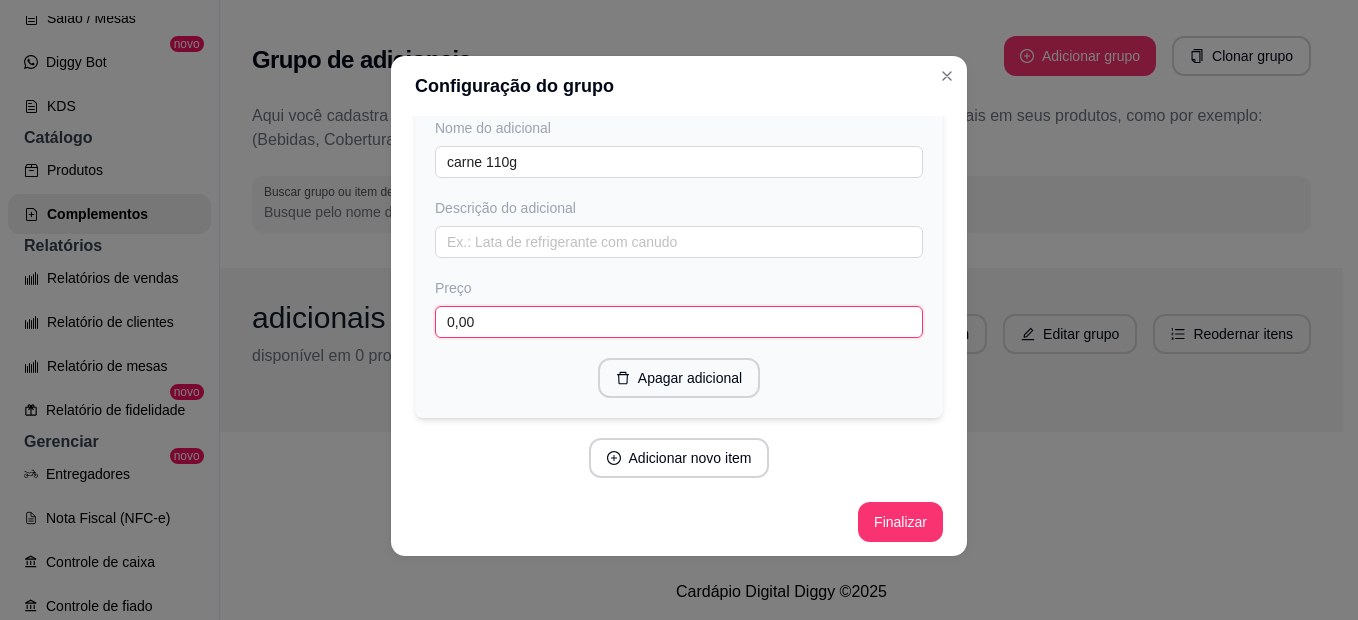 click on "0,00" at bounding box center (679, 322) 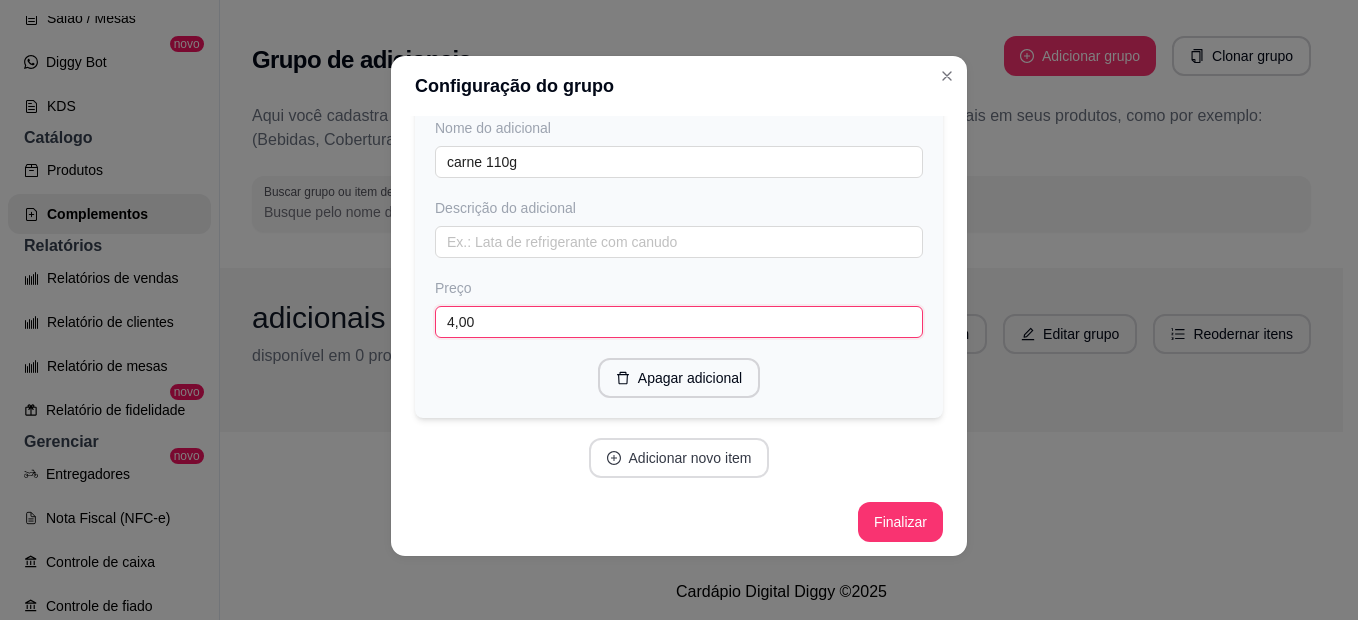 type on "4,00" 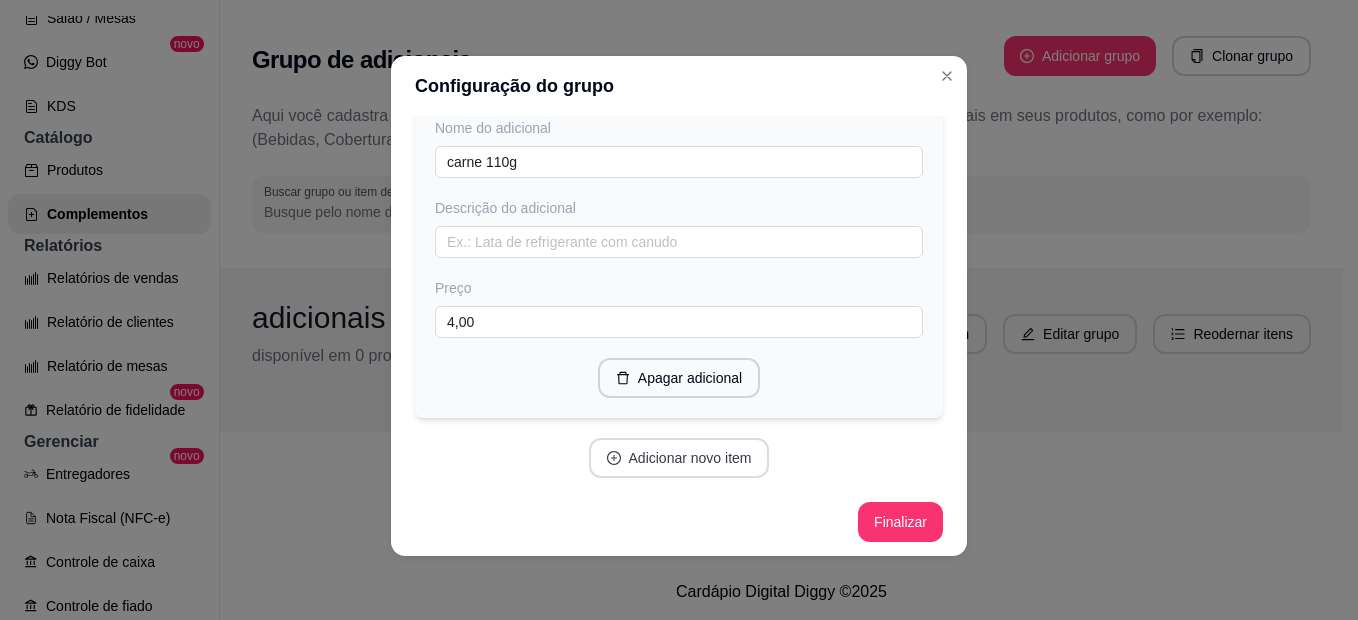 click on "Adicionar novo item" at bounding box center [679, 458] 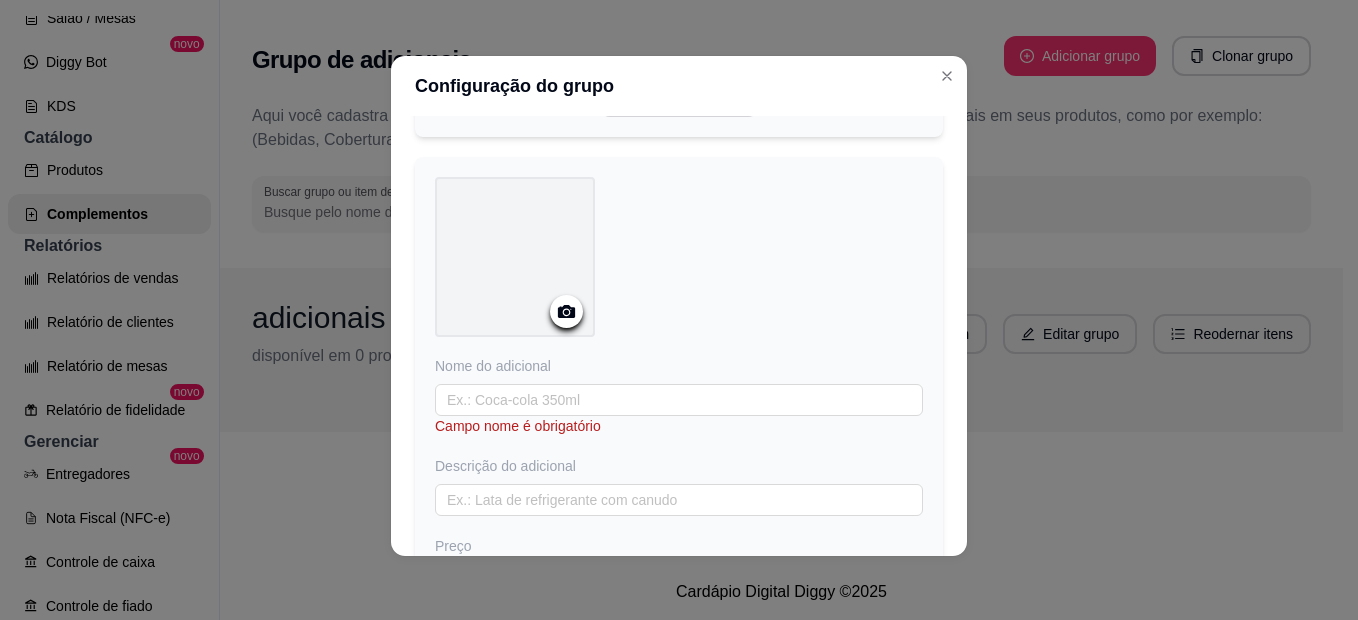 scroll, scrollTop: 3268, scrollLeft: 0, axis: vertical 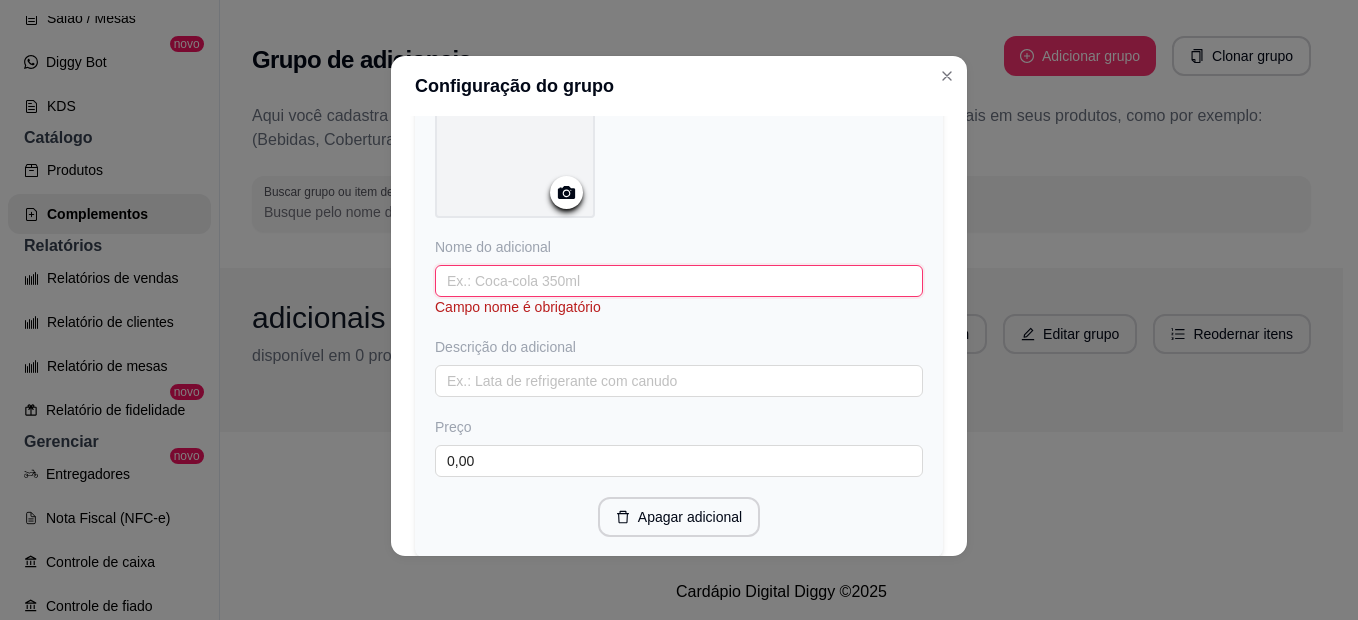 click at bounding box center [679, 281] 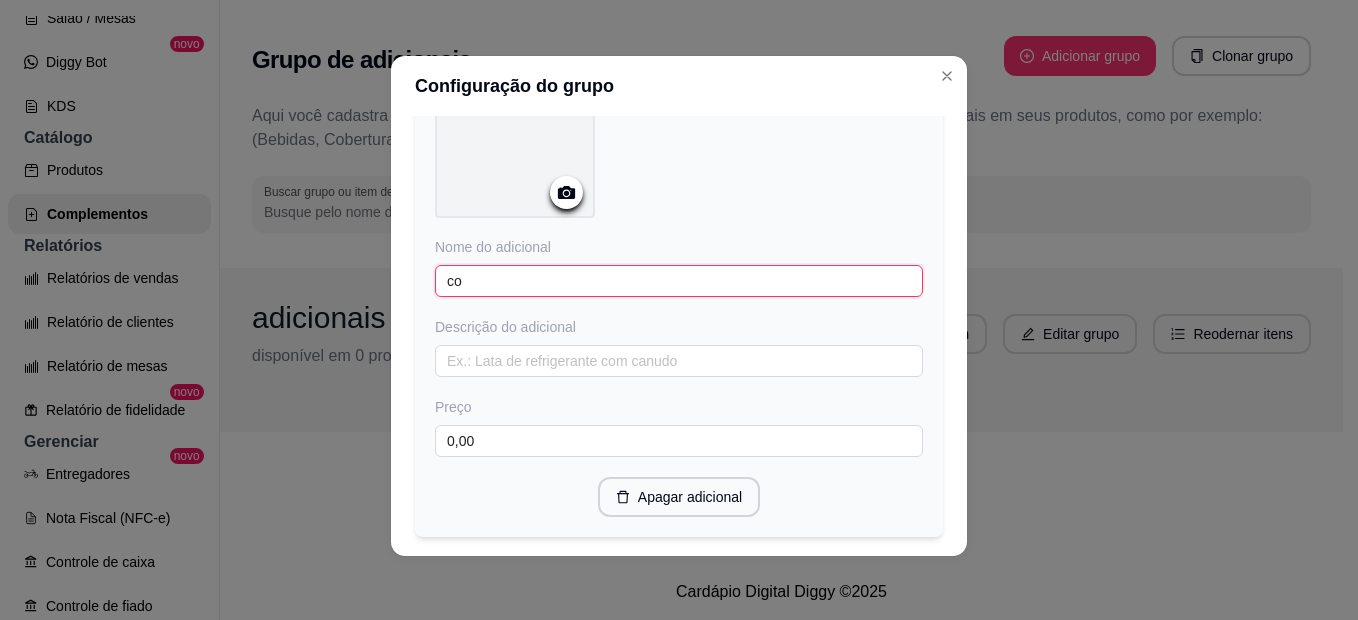 type on "c" 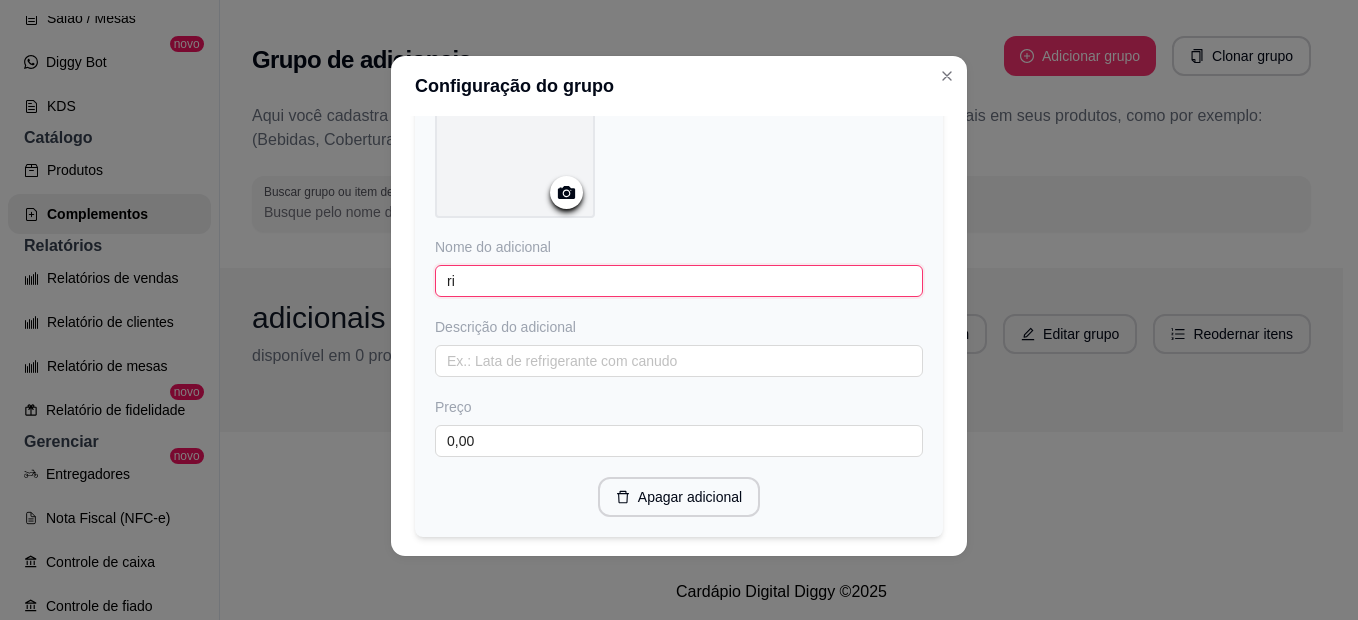 type on "r" 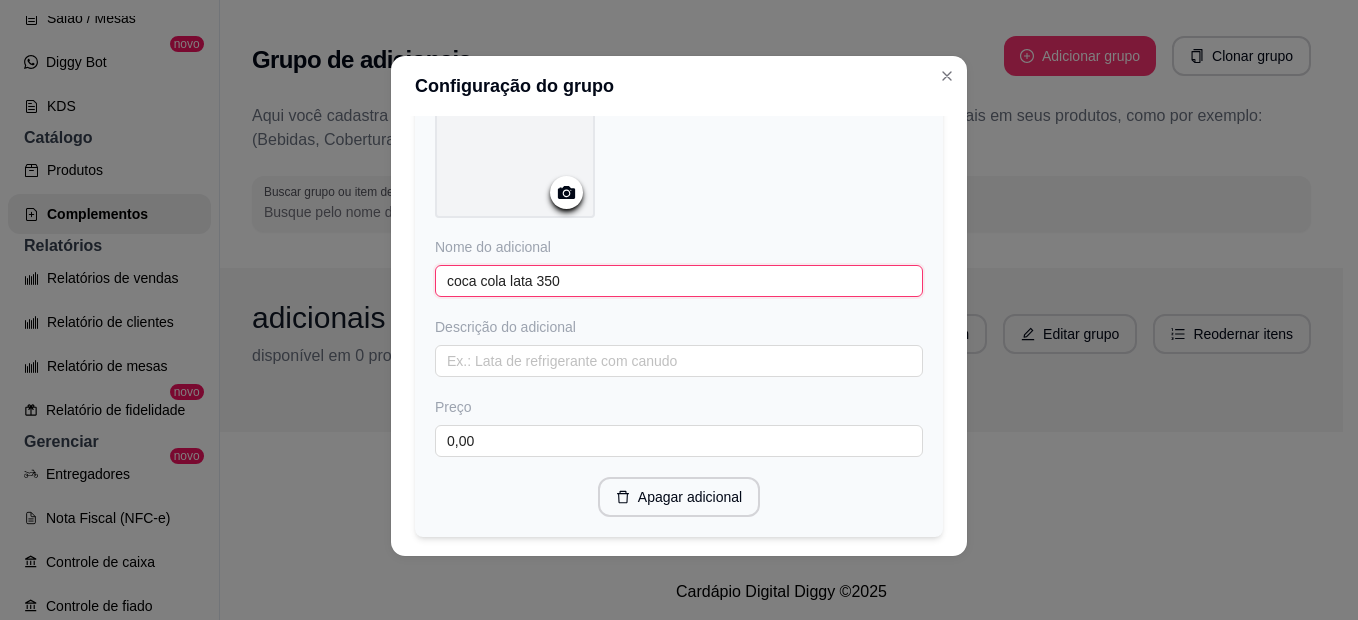drag, startPoint x: 558, startPoint y: 273, endPoint x: 500, endPoint y: 272, distance: 58.00862 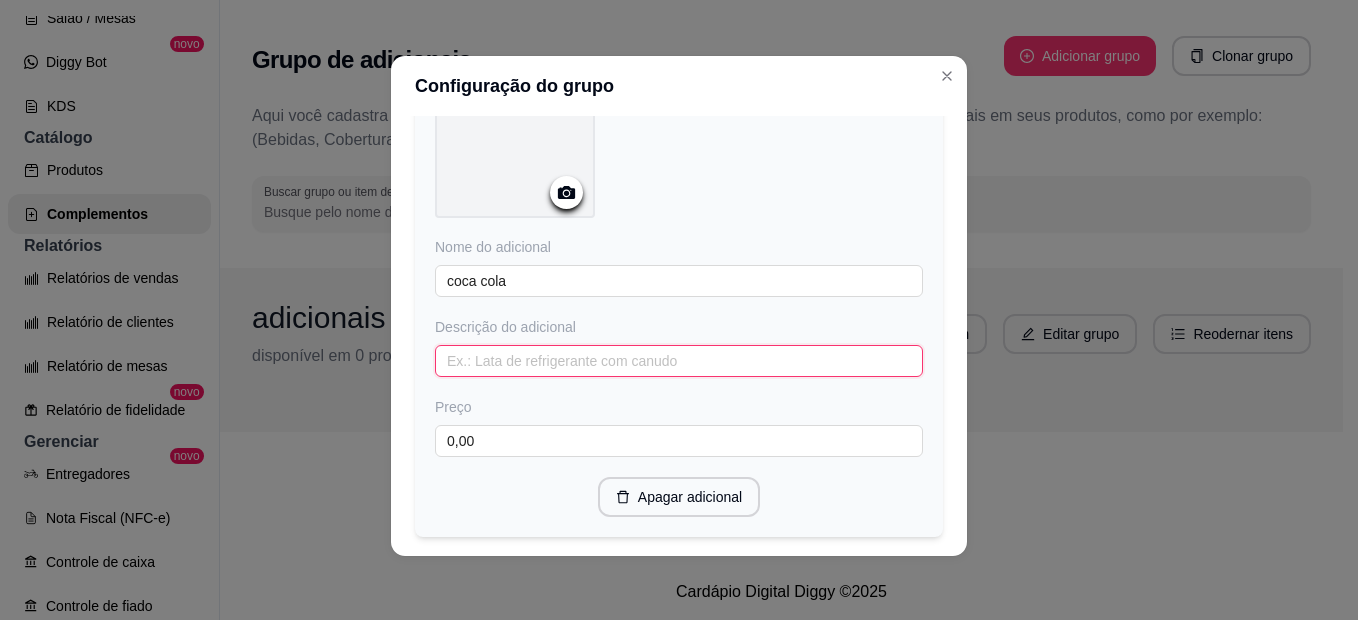 click at bounding box center [679, 361] 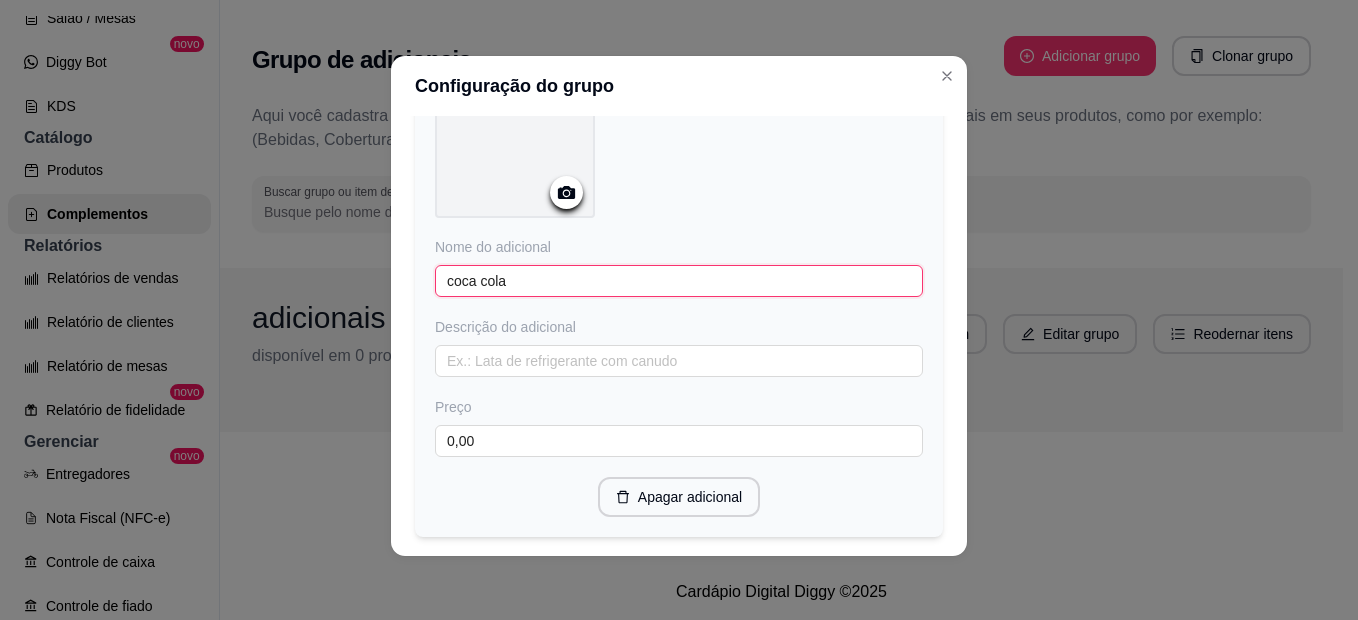 paste on "lata 350" 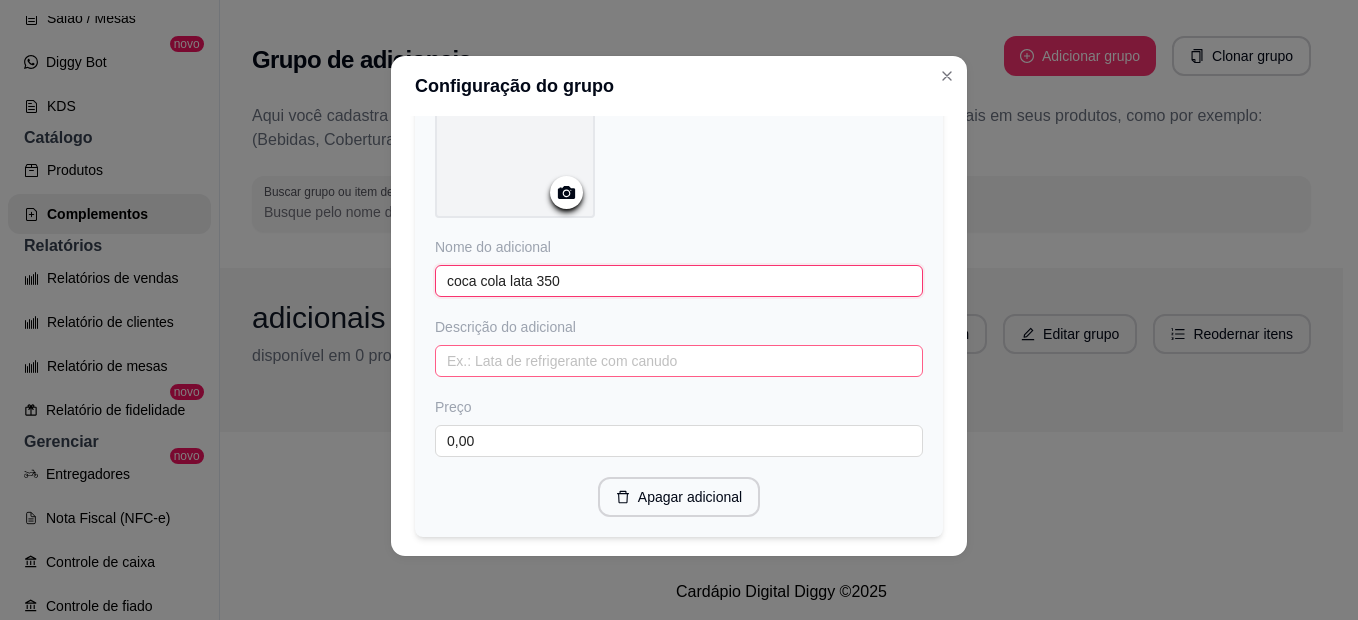 type on "coca cola lata 350" 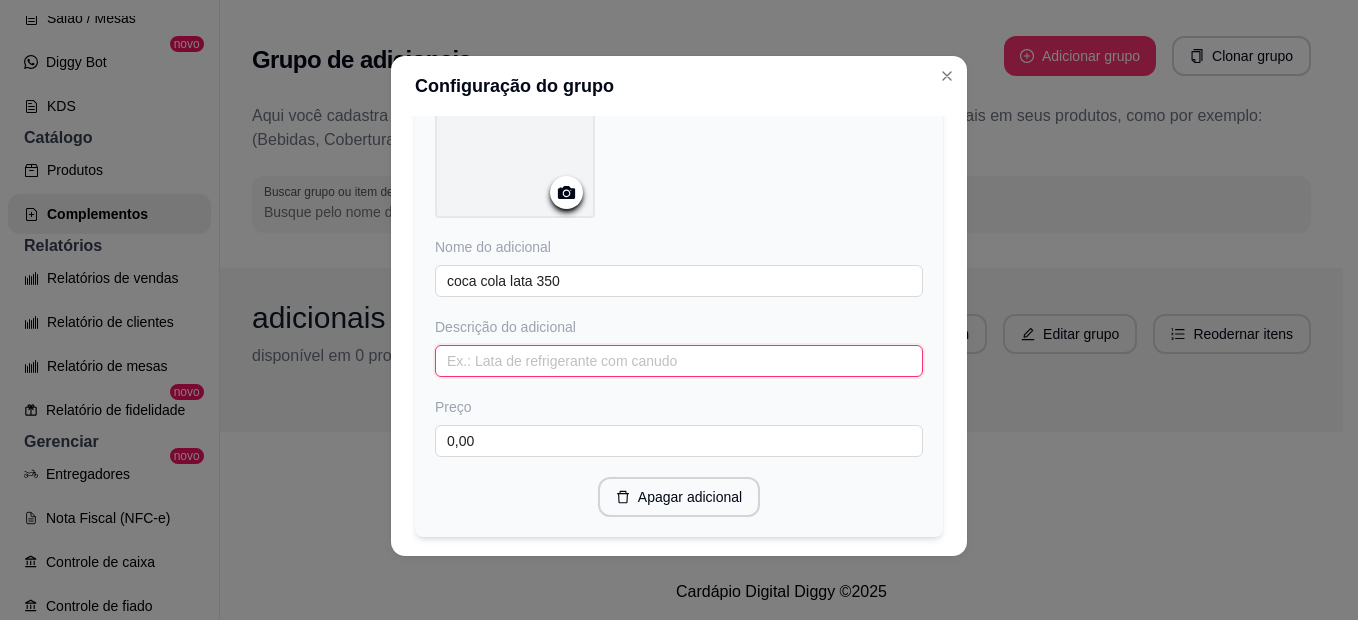 paste on "lata 350" 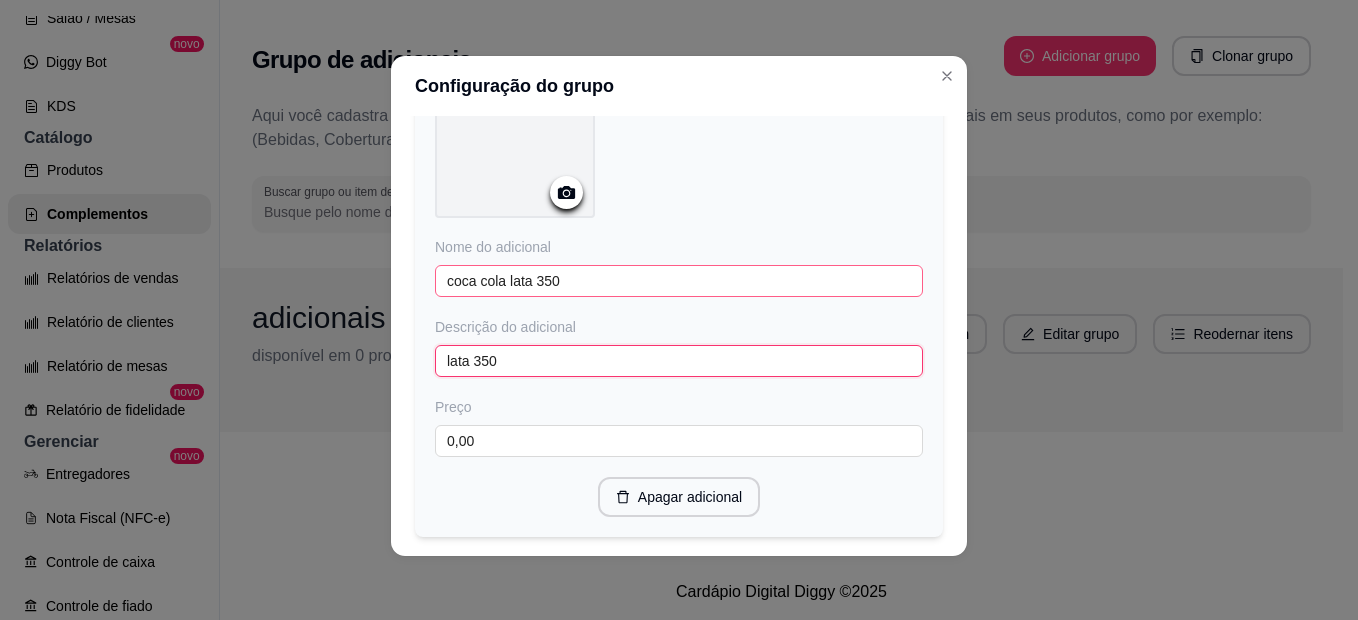 type on "lata 350" 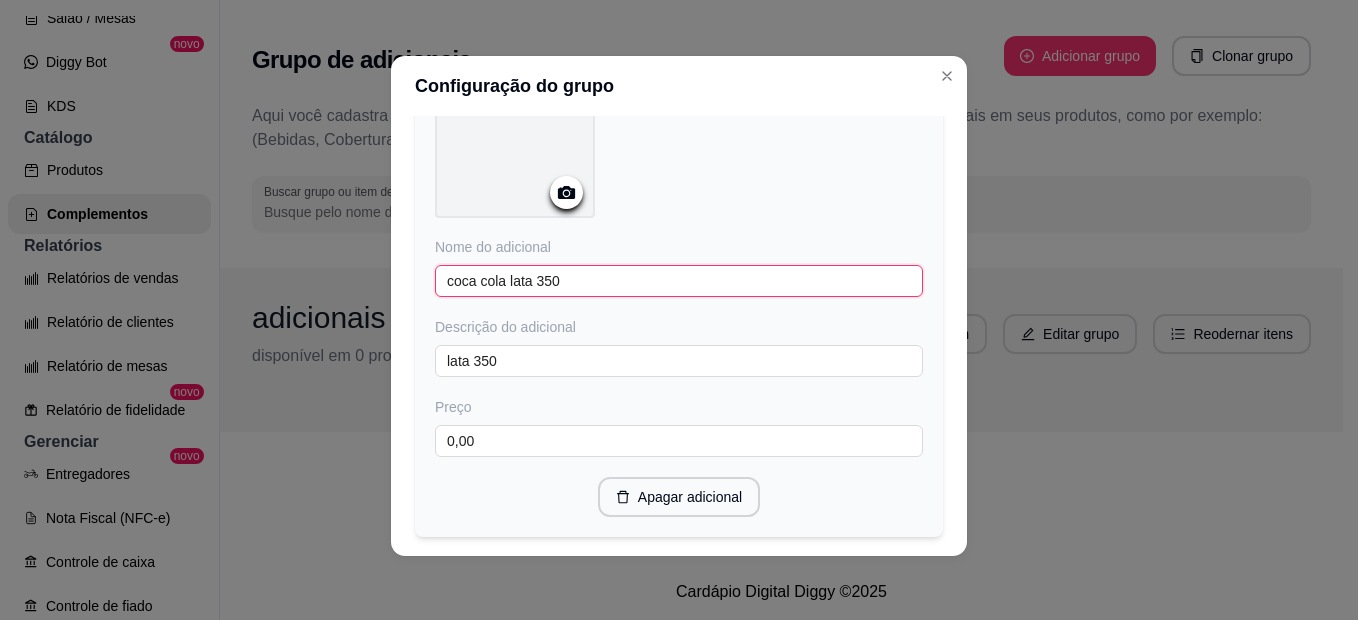 drag, startPoint x: 557, startPoint y: 270, endPoint x: 500, endPoint y: 272, distance: 57.035076 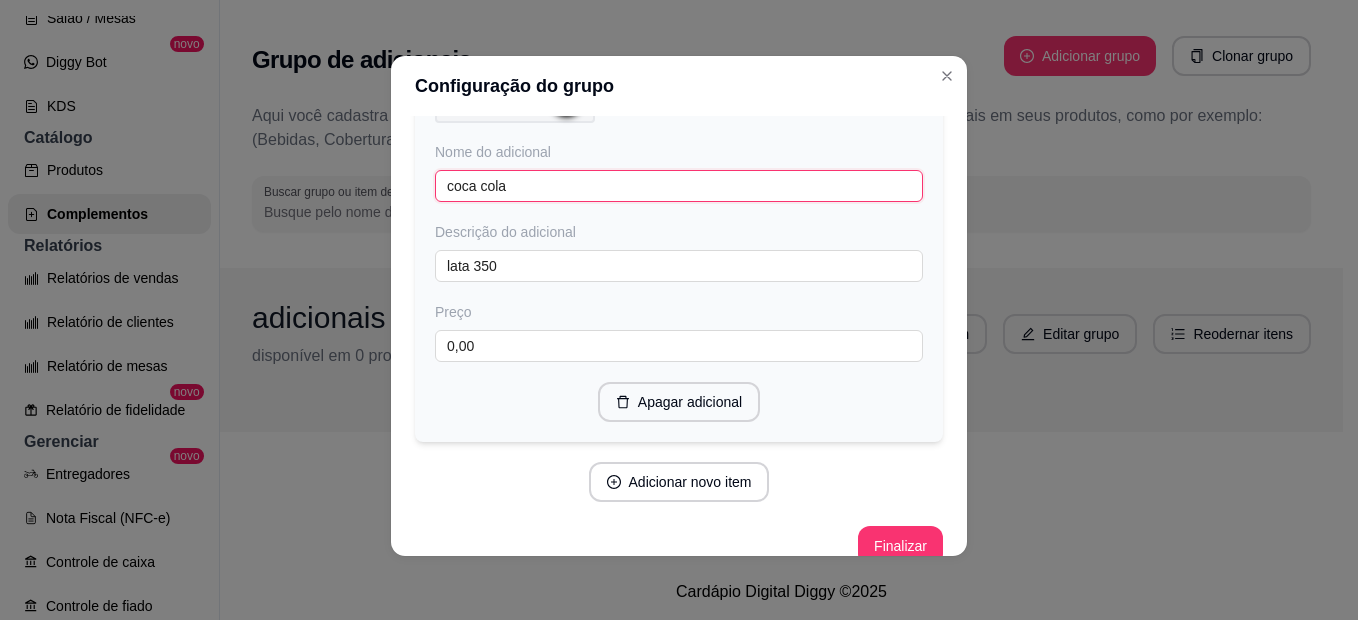 scroll, scrollTop: 3368, scrollLeft: 0, axis: vertical 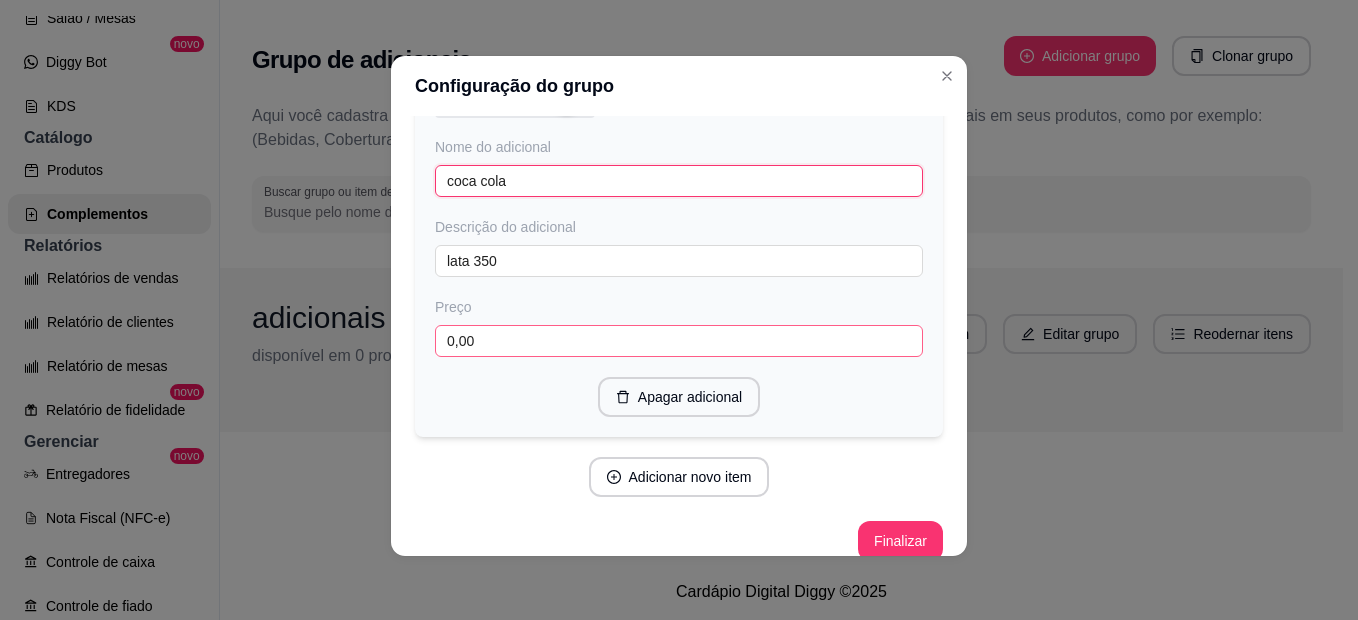 type on "coca cola" 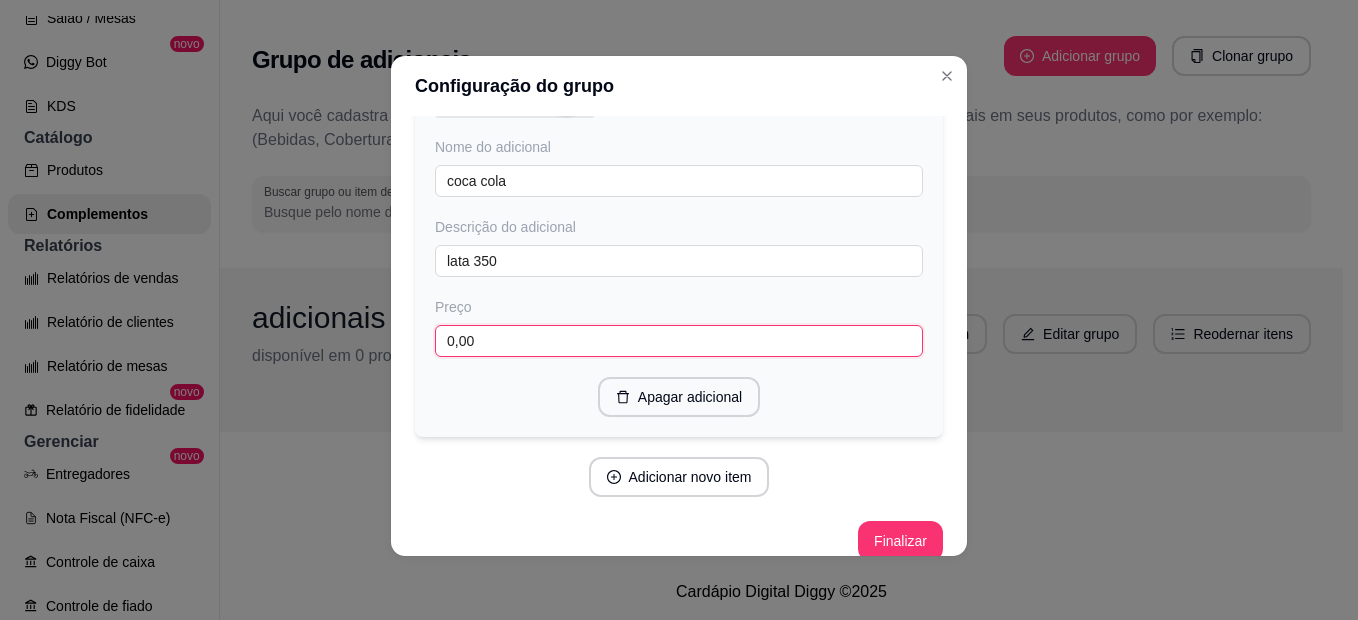click on "0,00" at bounding box center (679, 341) 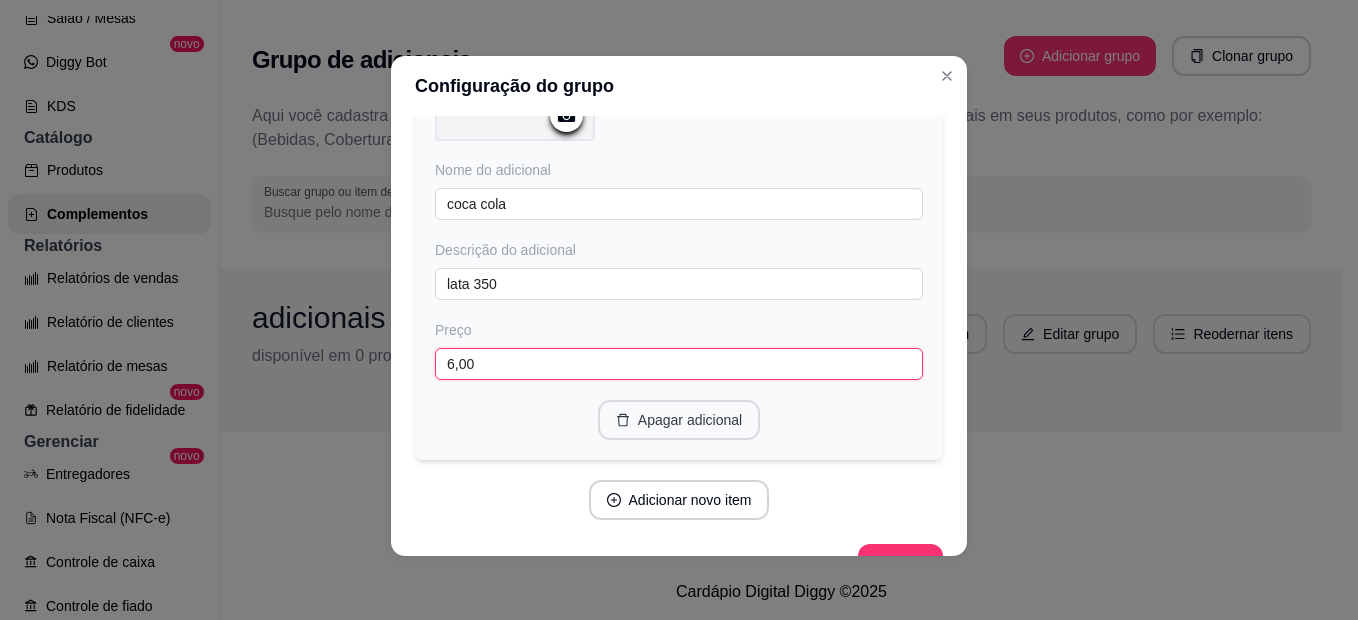 scroll, scrollTop: 3368, scrollLeft: 0, axis: vertical 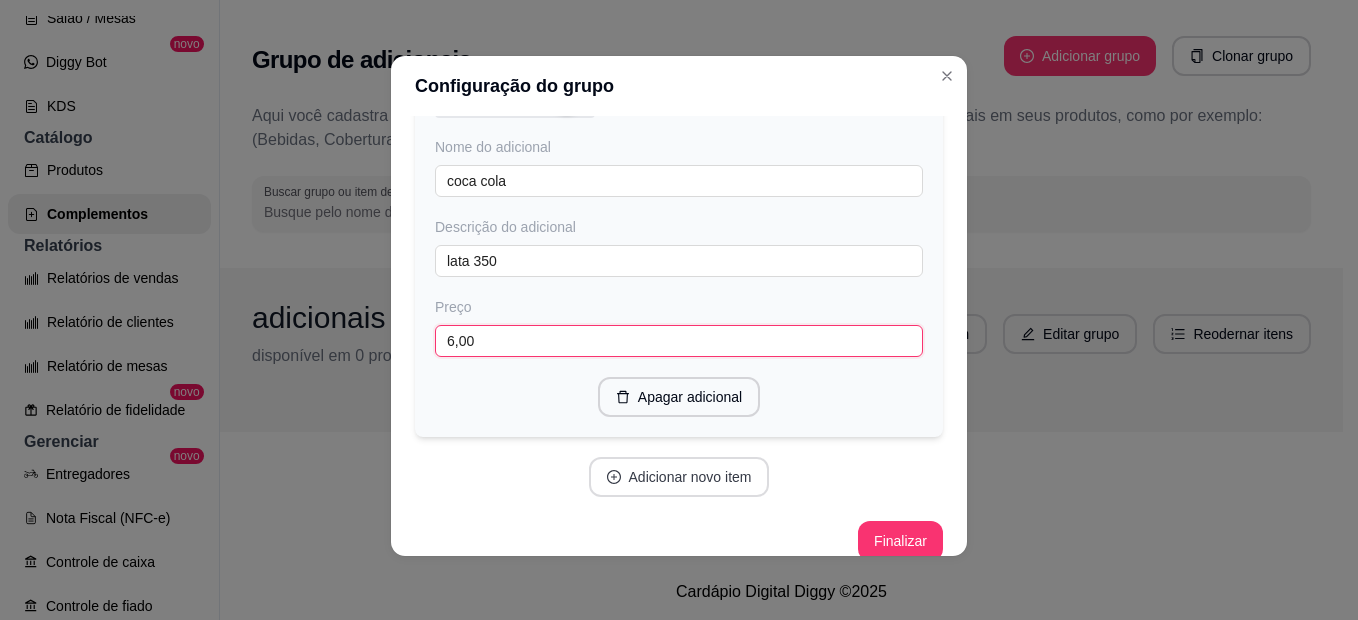 type on "6,00" 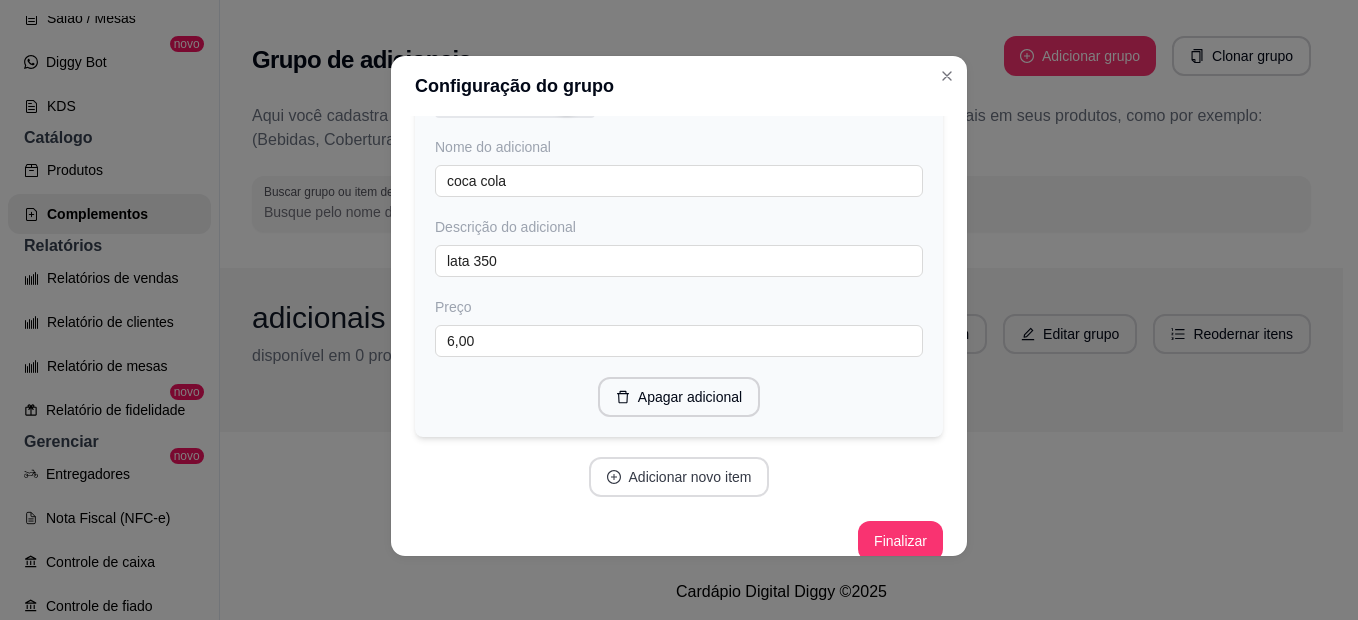 click on "Adicionar novo item" at bounding box center (679, 477) 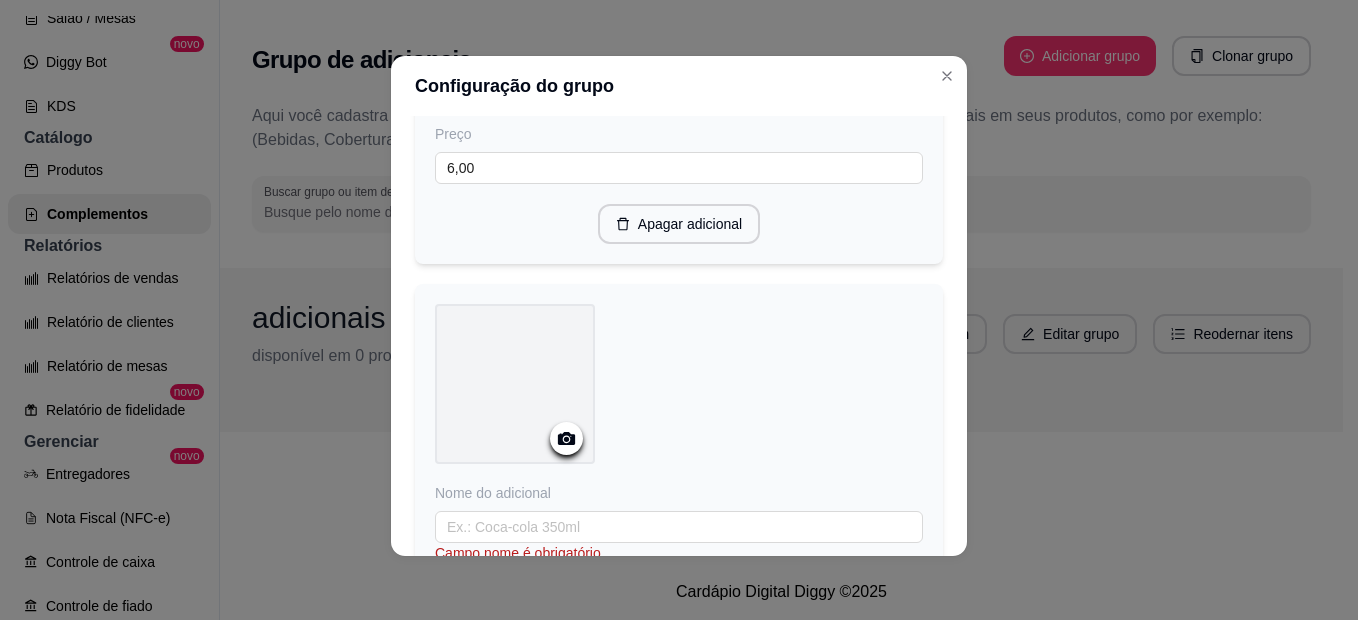 scroll, scrollTop: 3768, scrollLeft: 0, axis: vertical 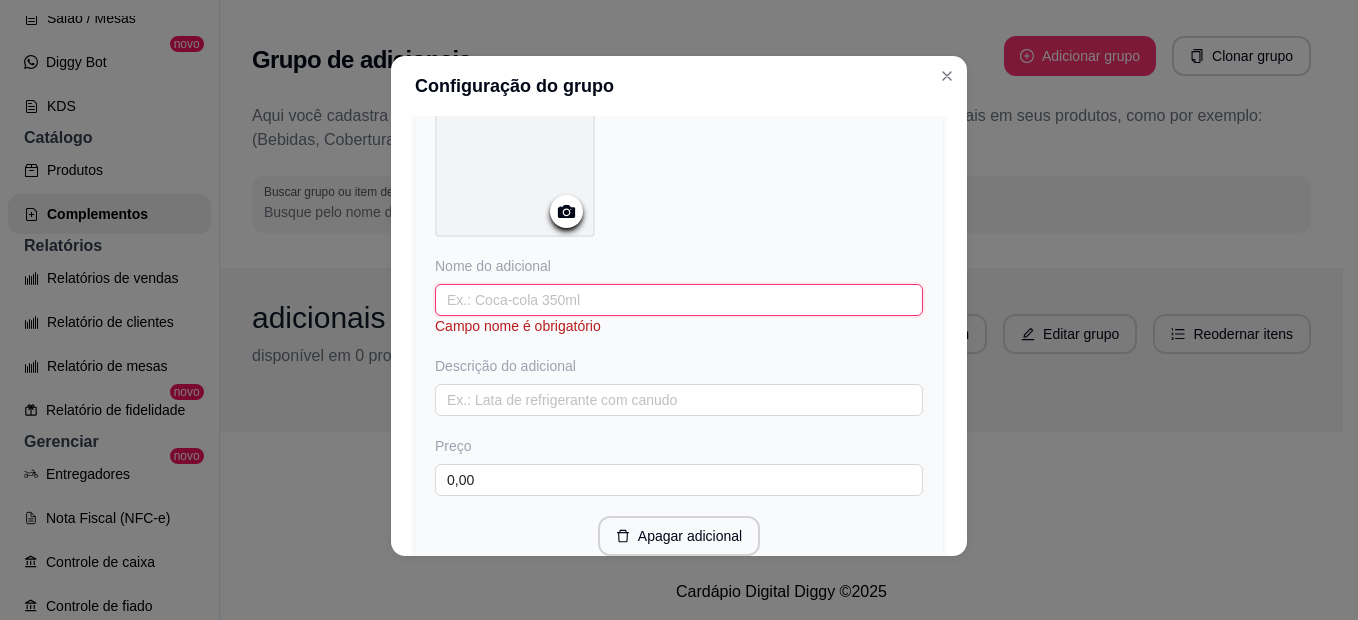 click at bounding box center (679, 300) 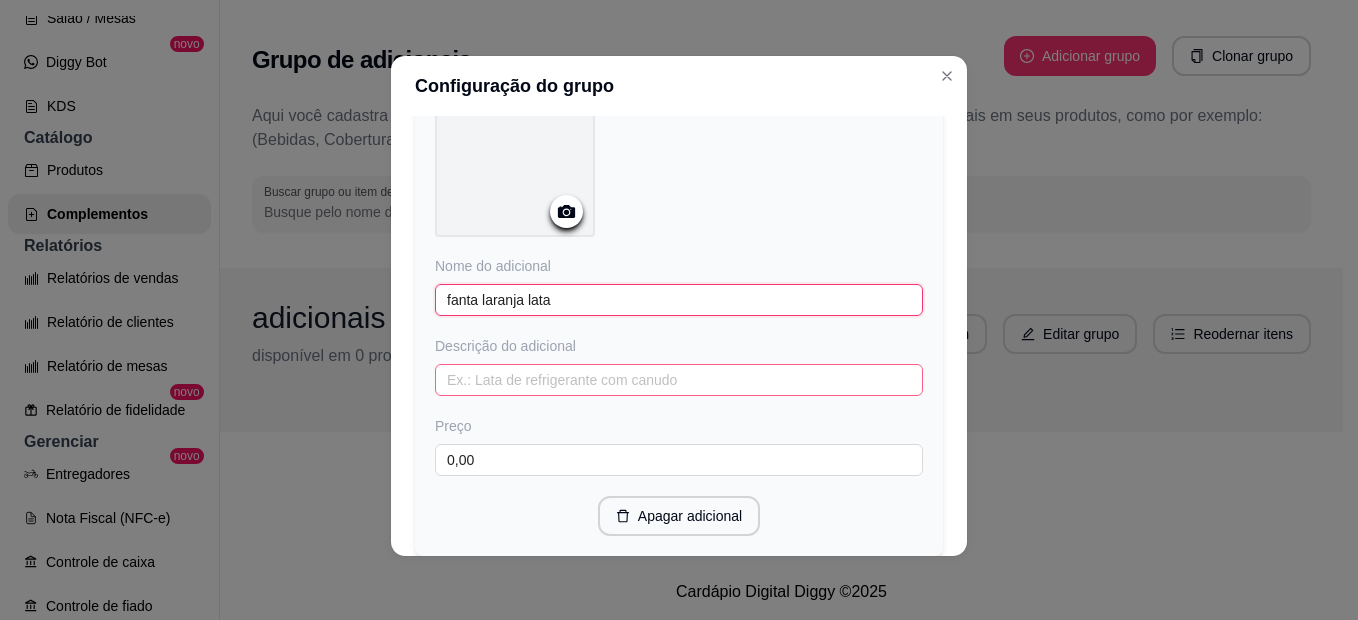 type on "fanta laranja lata" 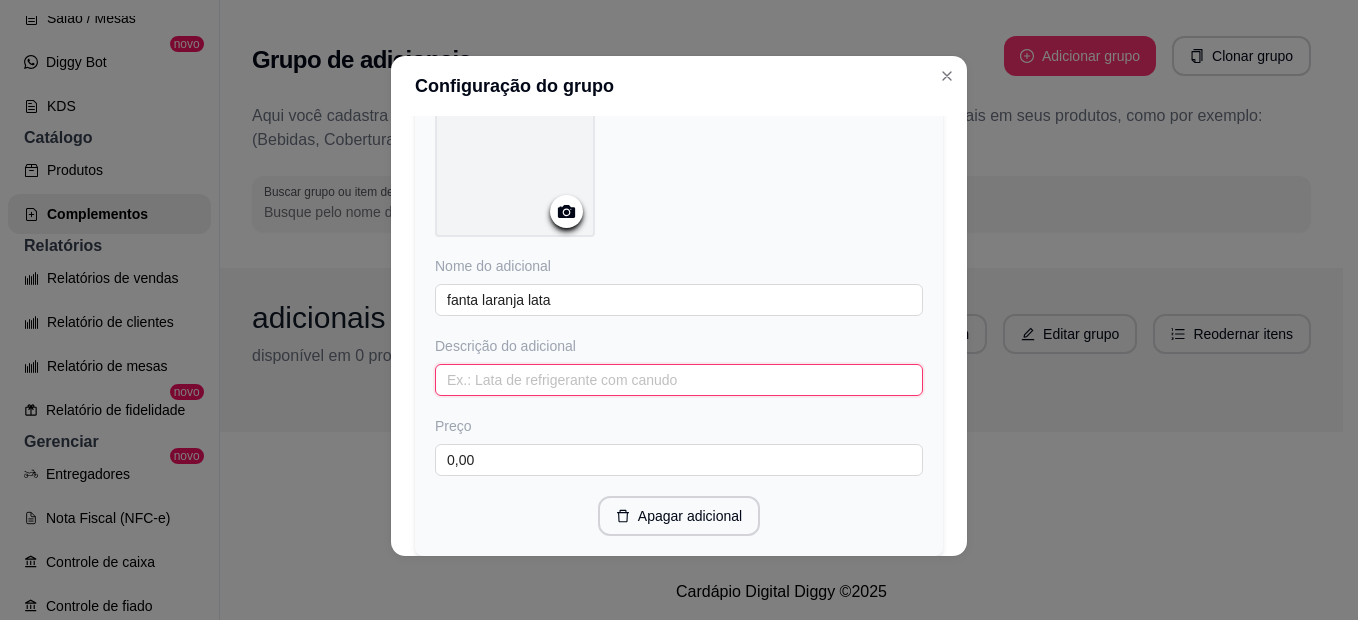 paste on "lata 350" 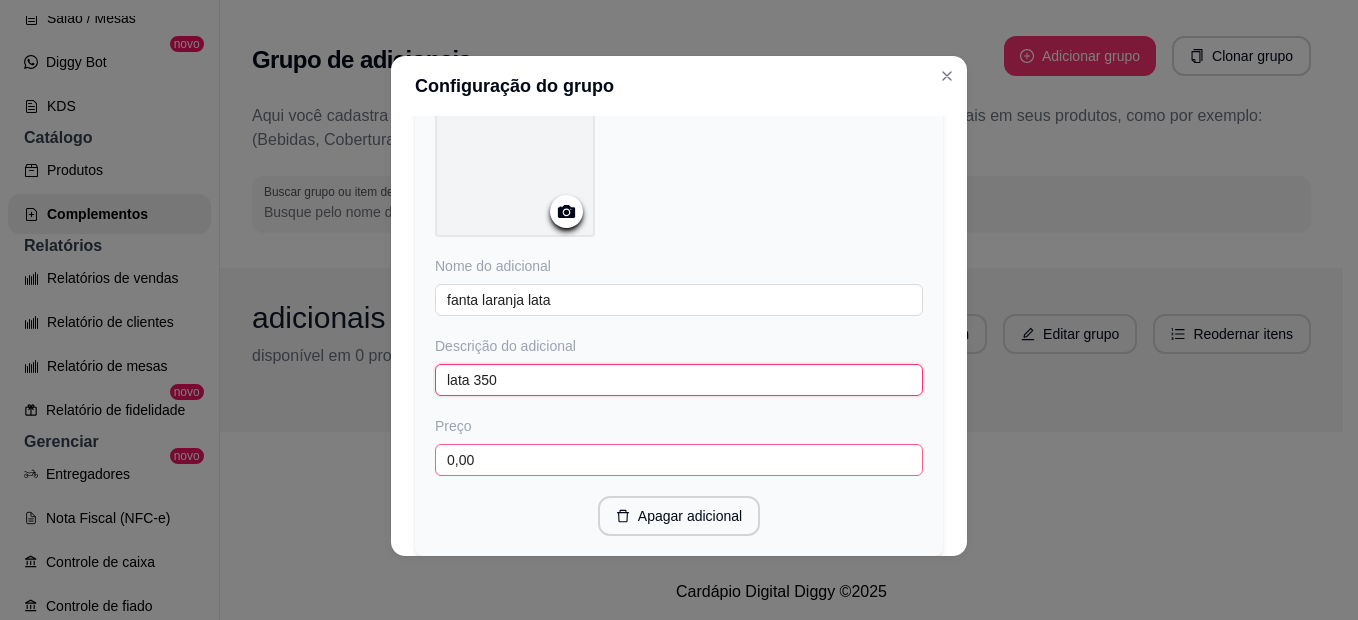 type on "lata 350" 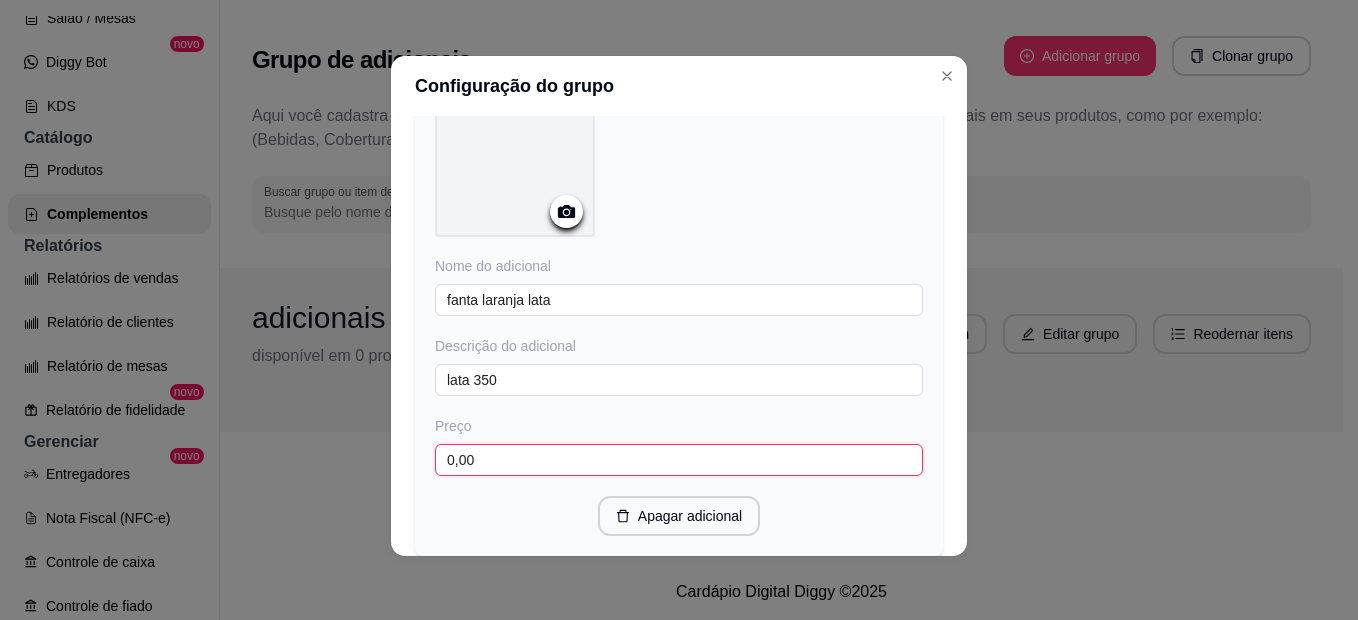 click on "0,00" at bounding box center [679, 460] 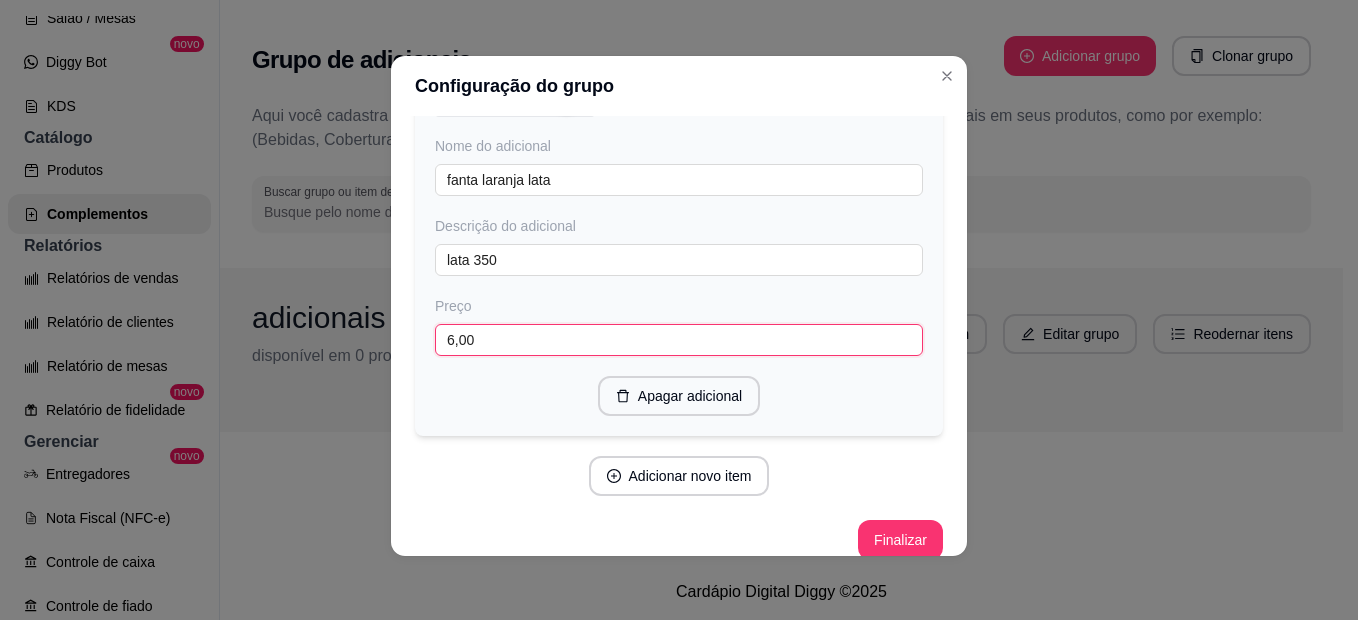 scroll, scrollTop: 3904, scrollLeft: 0, axis: vertical 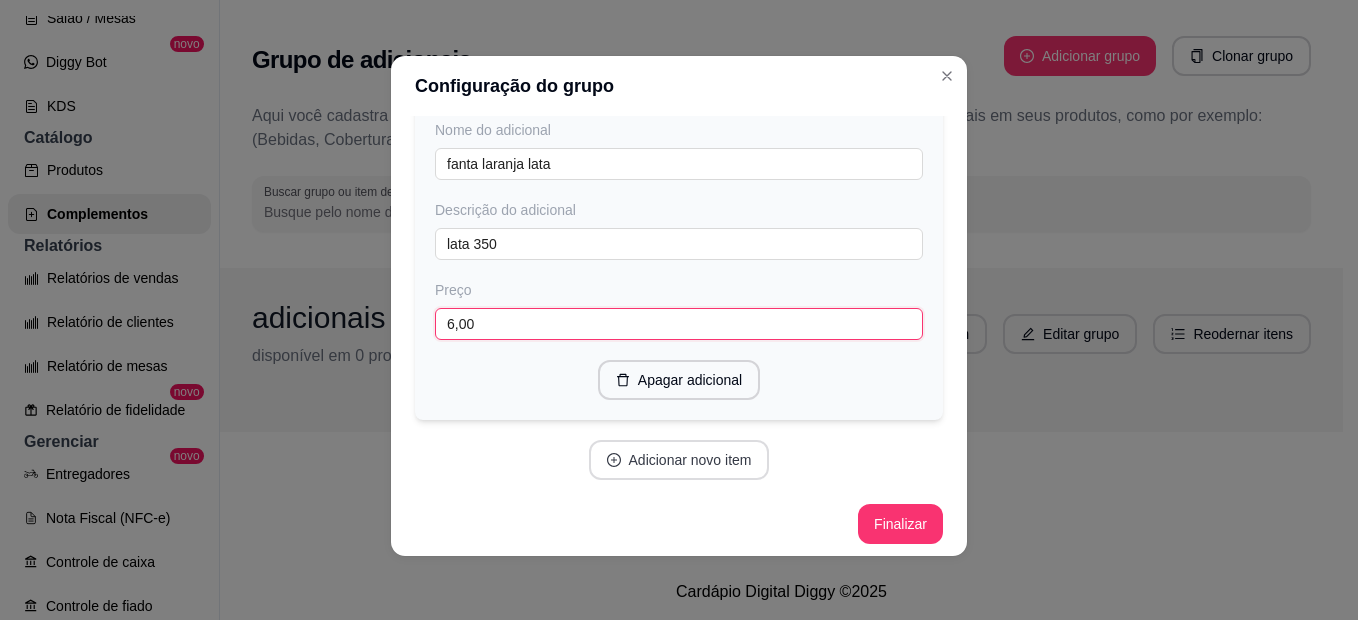 type on "6,00" 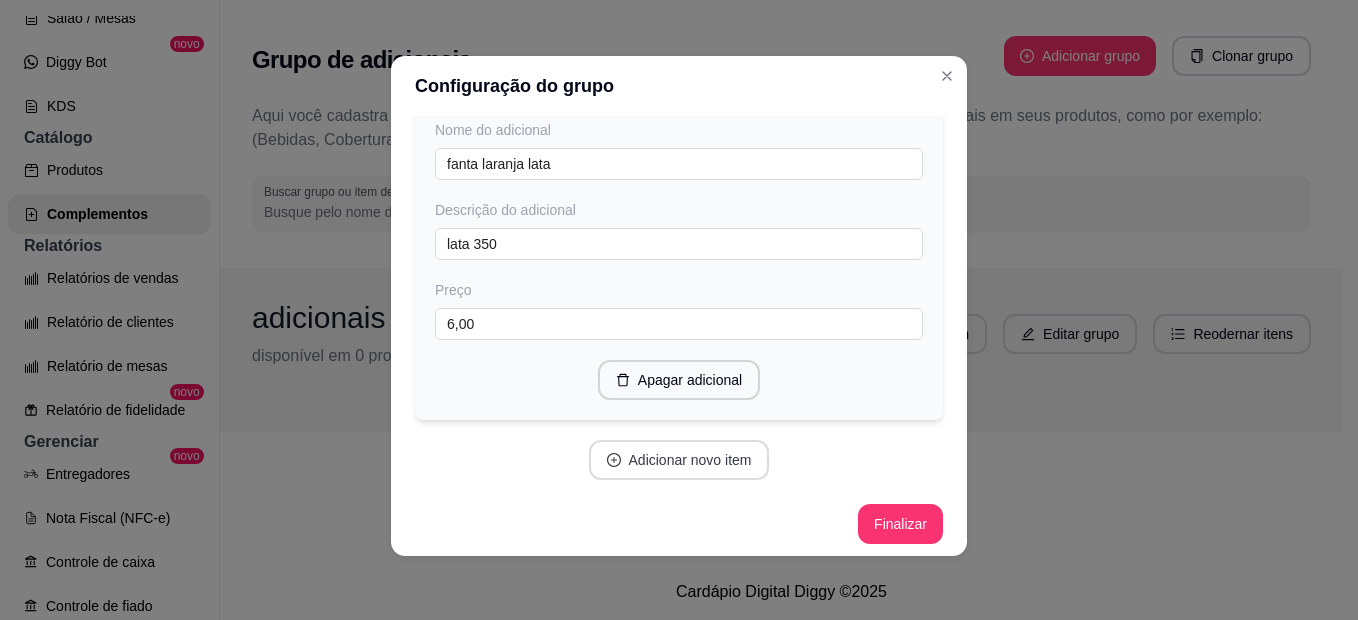 click on "Adicionar novo item" at bounding box center [679, 460] 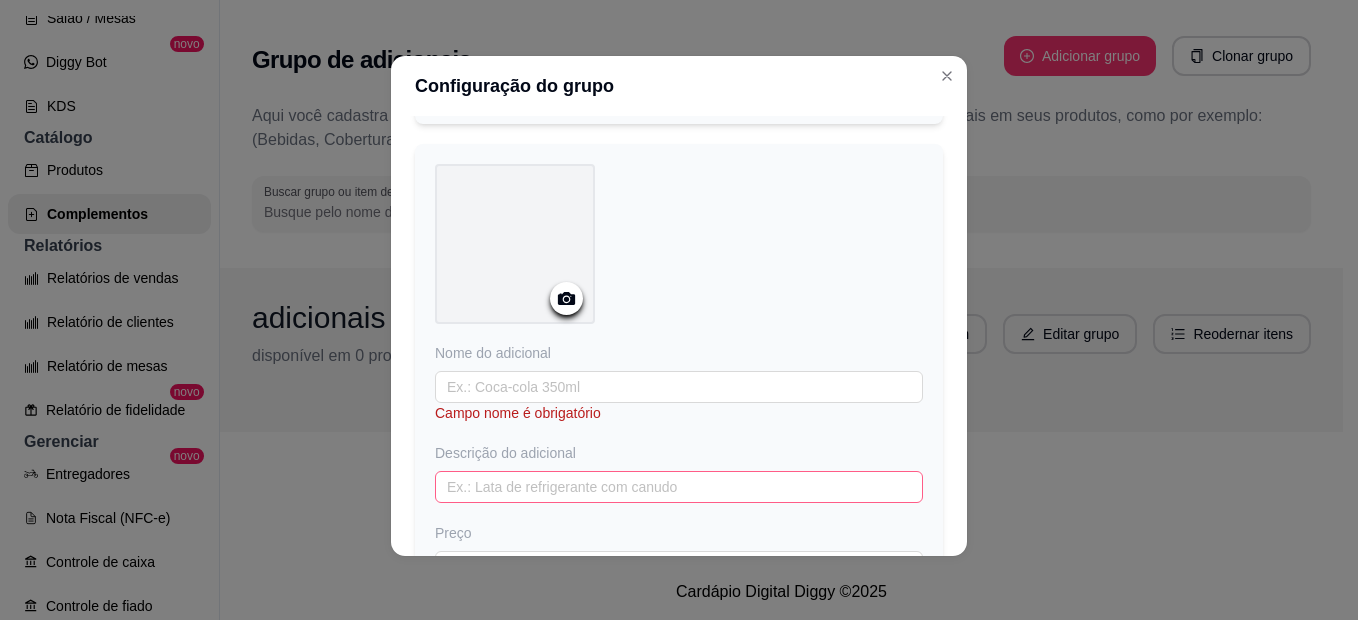 scroll, scrollTop: 4304, scrollLeft: 0, axis: vertical 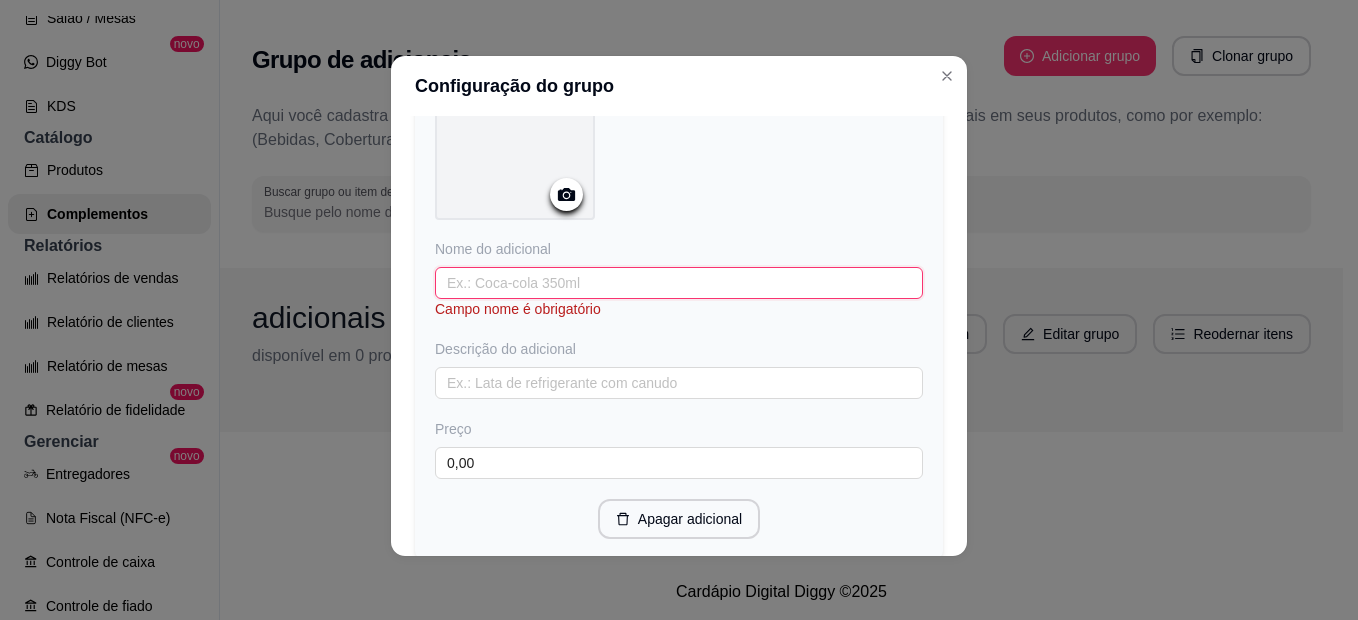 click at bounding box center (679, 283) 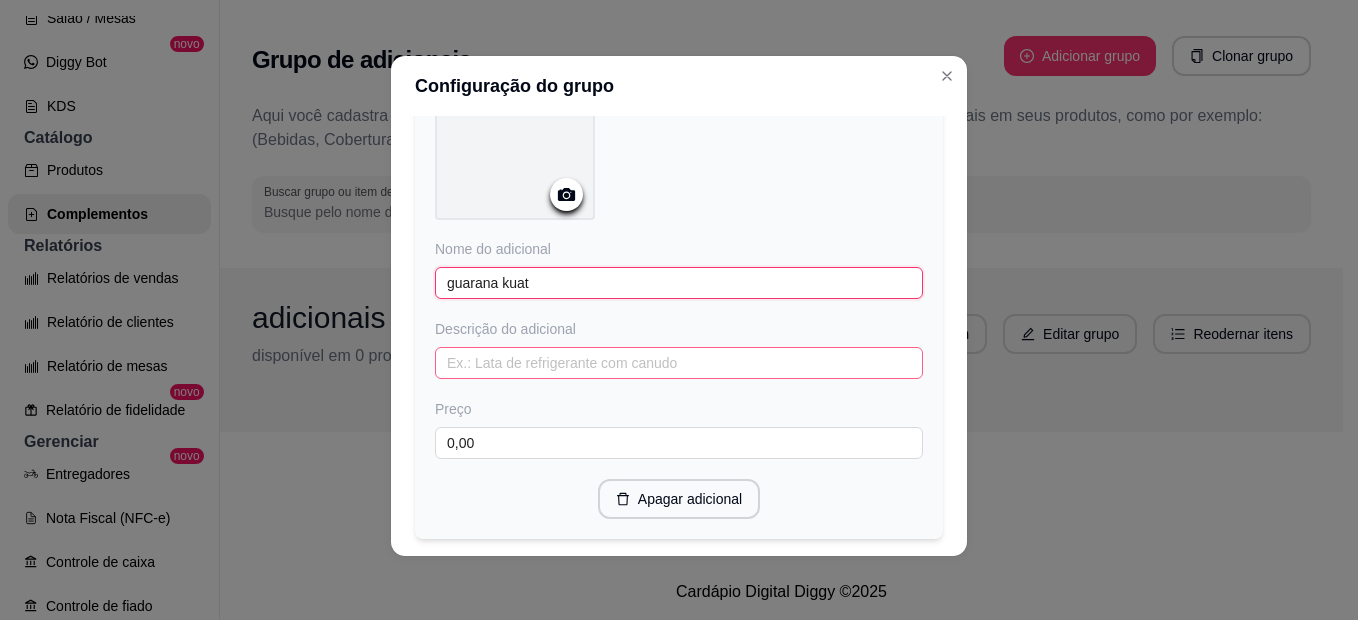 type on "guarana kuat" 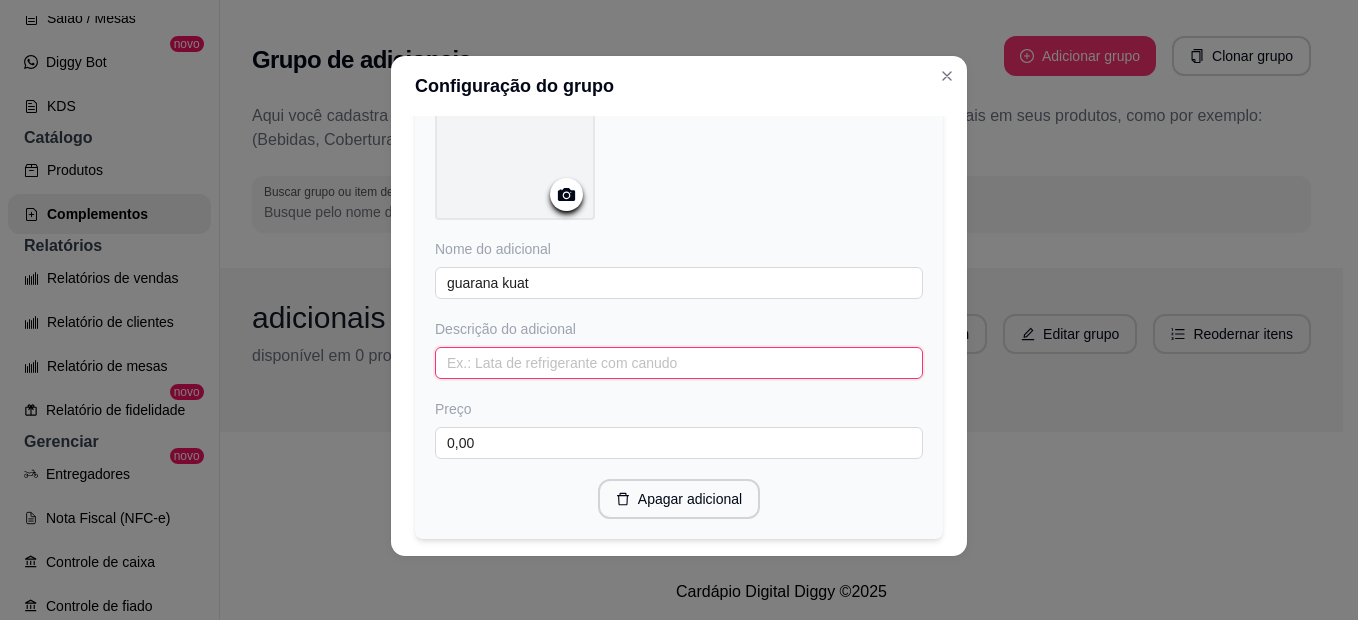click at bounding box center [679, 363] 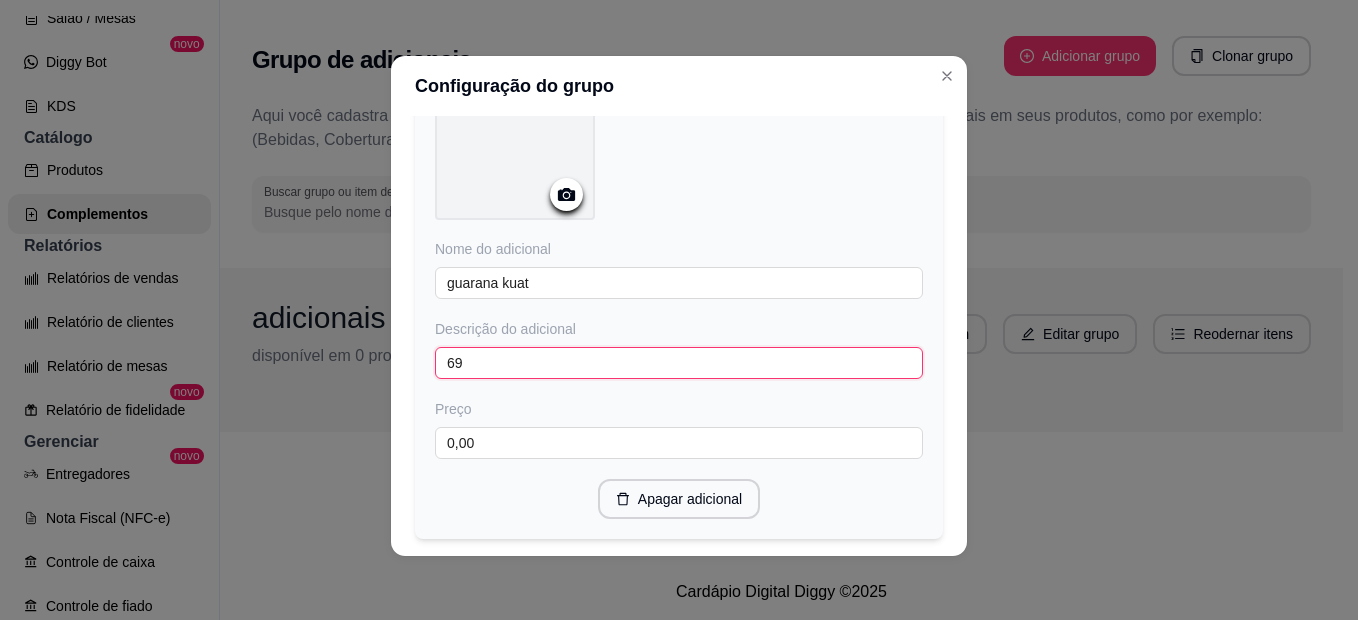 type on "6" 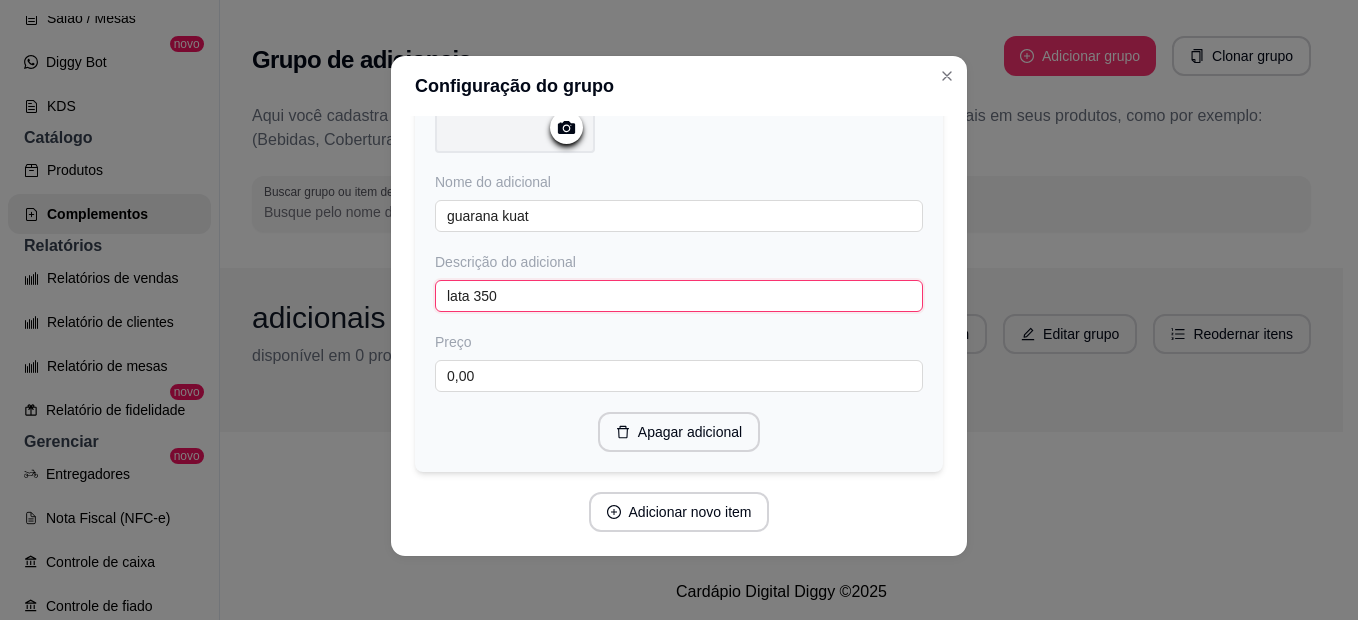 scroll, scrollTop: 4404, scrollLeft: 0, axis: vertical 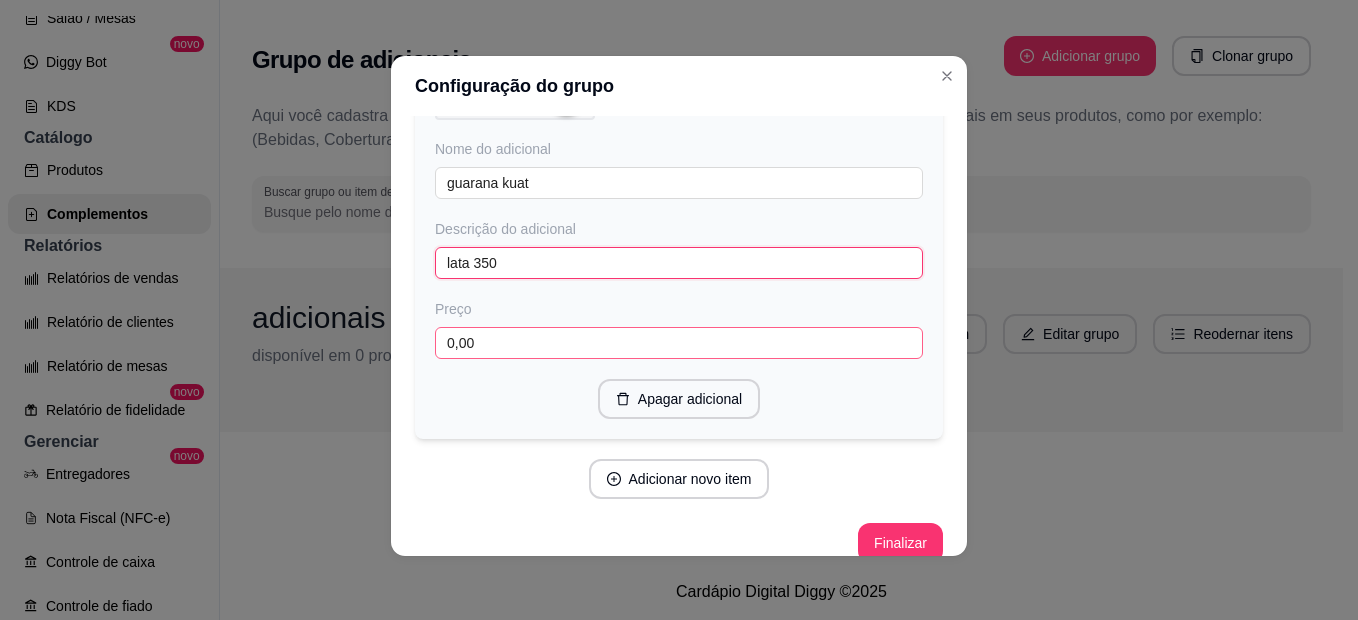 type on "lata 350" 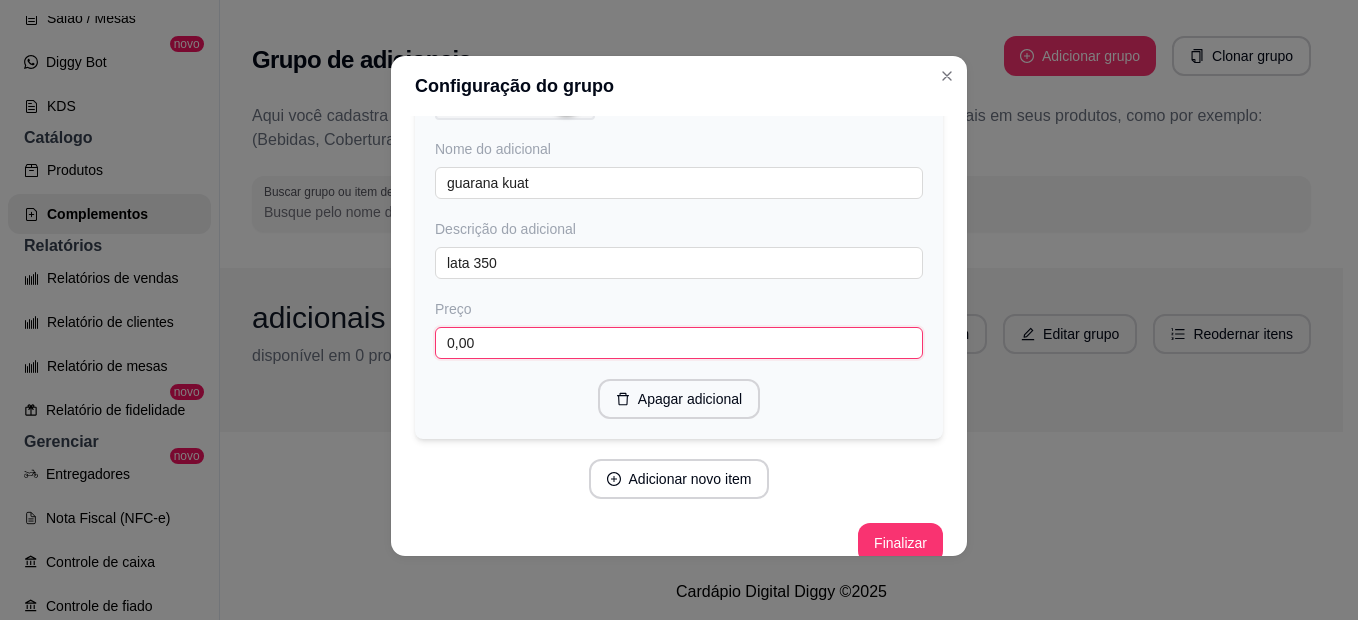 click on "0,00" at bounding box center (679, 343) 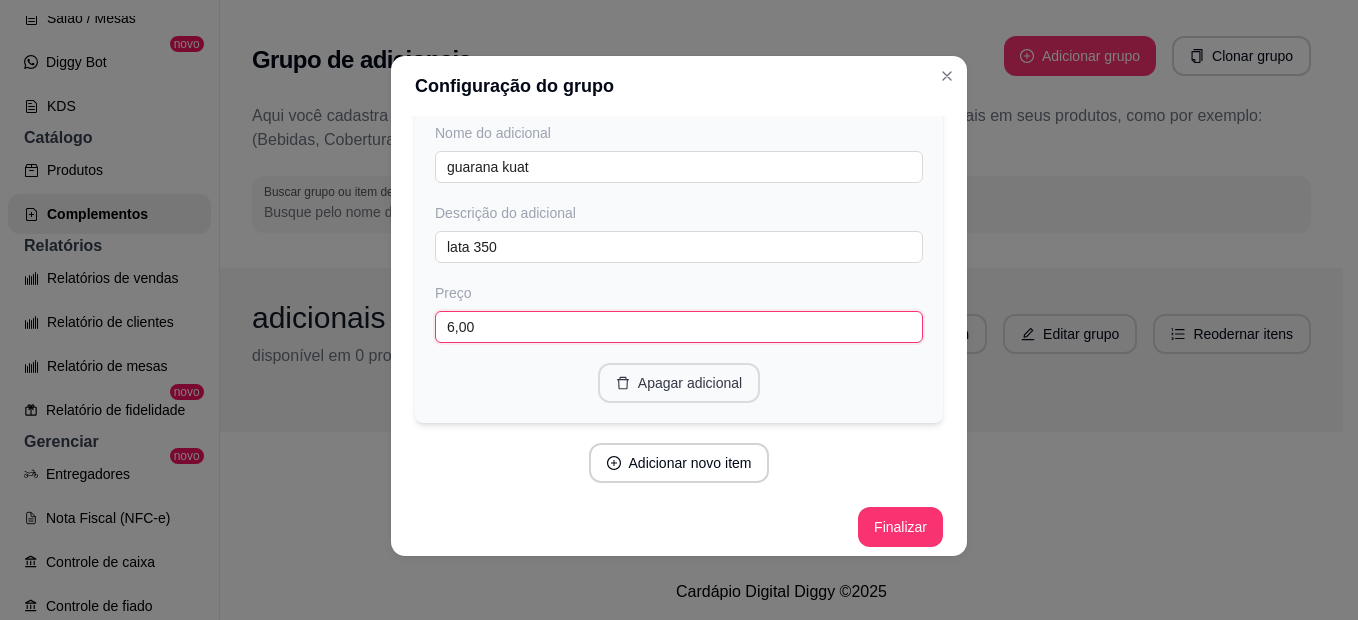 scroll, scrollTop: 4422, scrollLeft: 0, axis: vertical 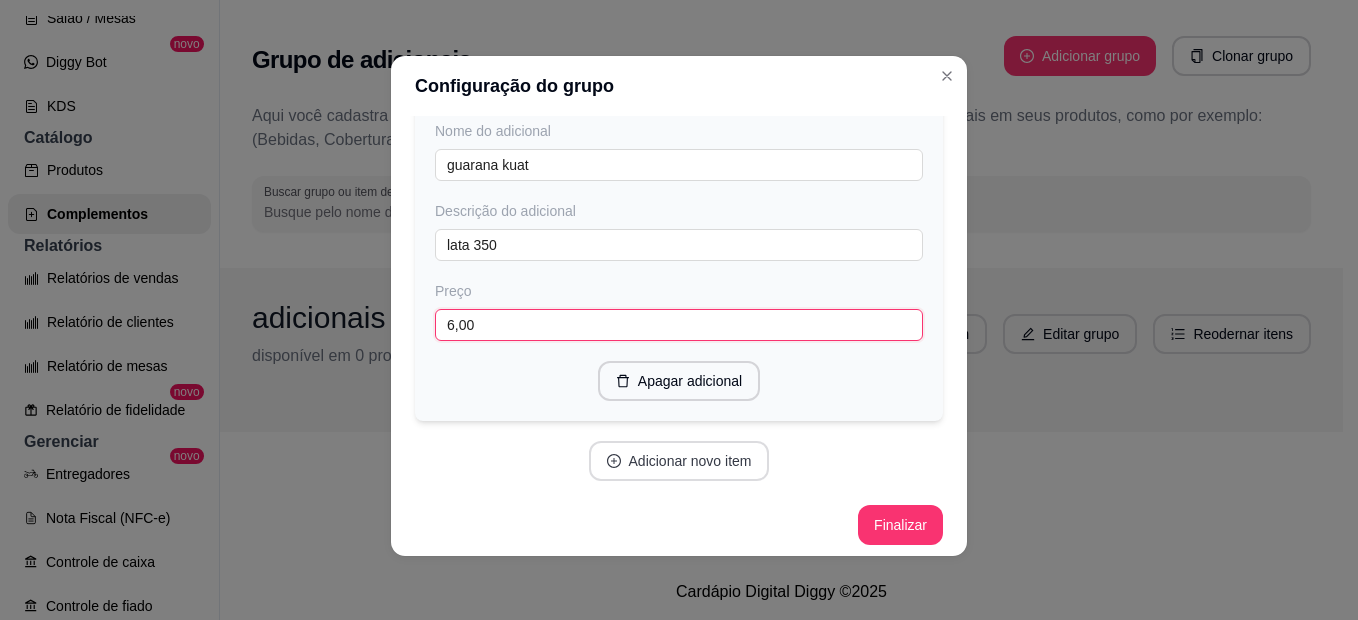 type on "6,00" 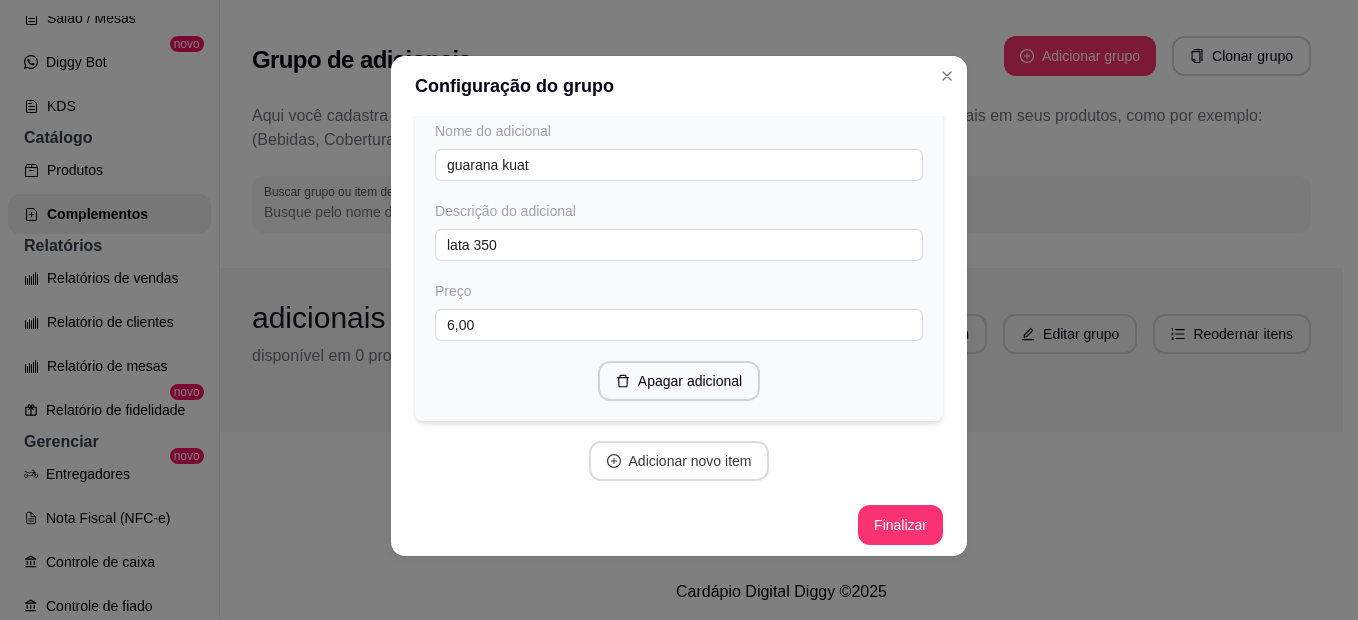 click on "Adicionar novo item" at bounding box center (679, 461) 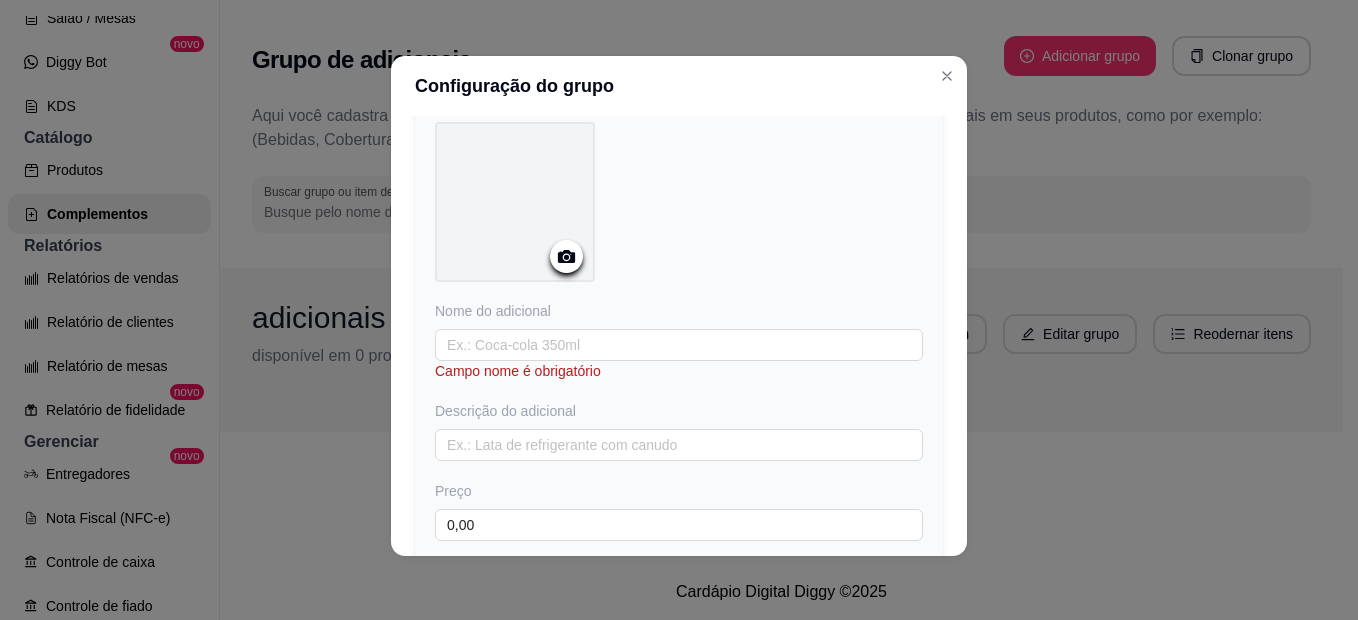scroll, scrollTop: 4860, scrollLeft: 0, axis: vertical 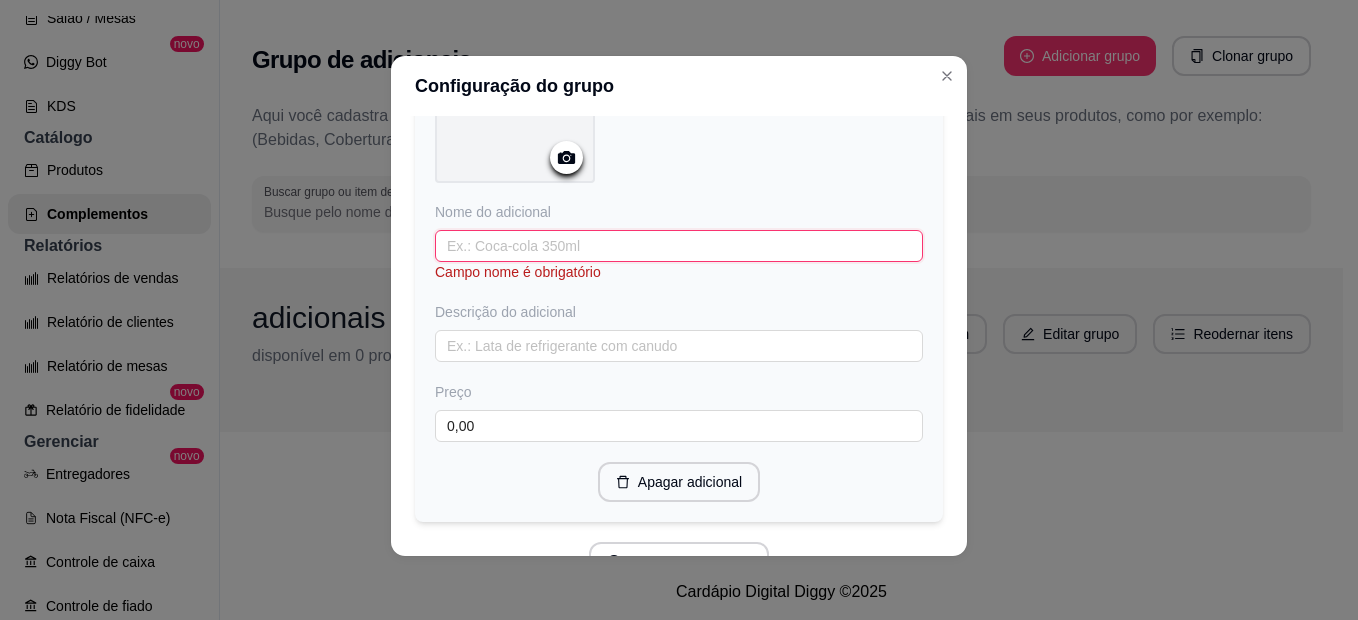 click at bounding box center (679, 246) 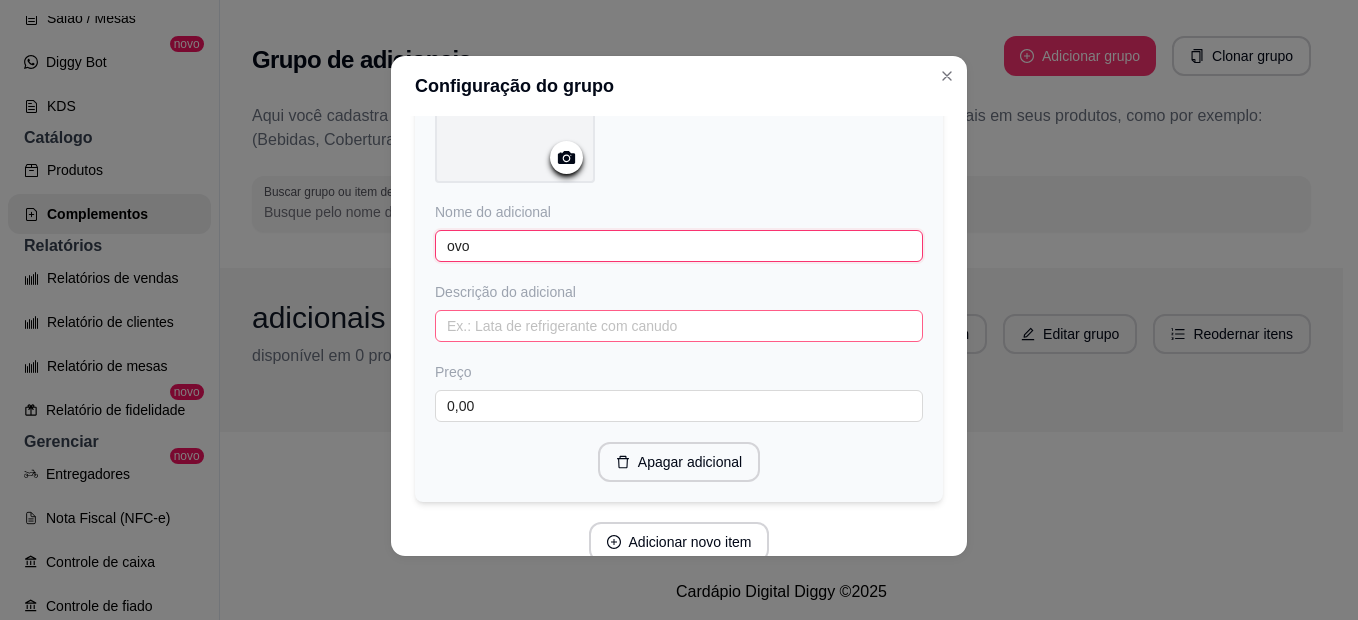 type on "ovo" 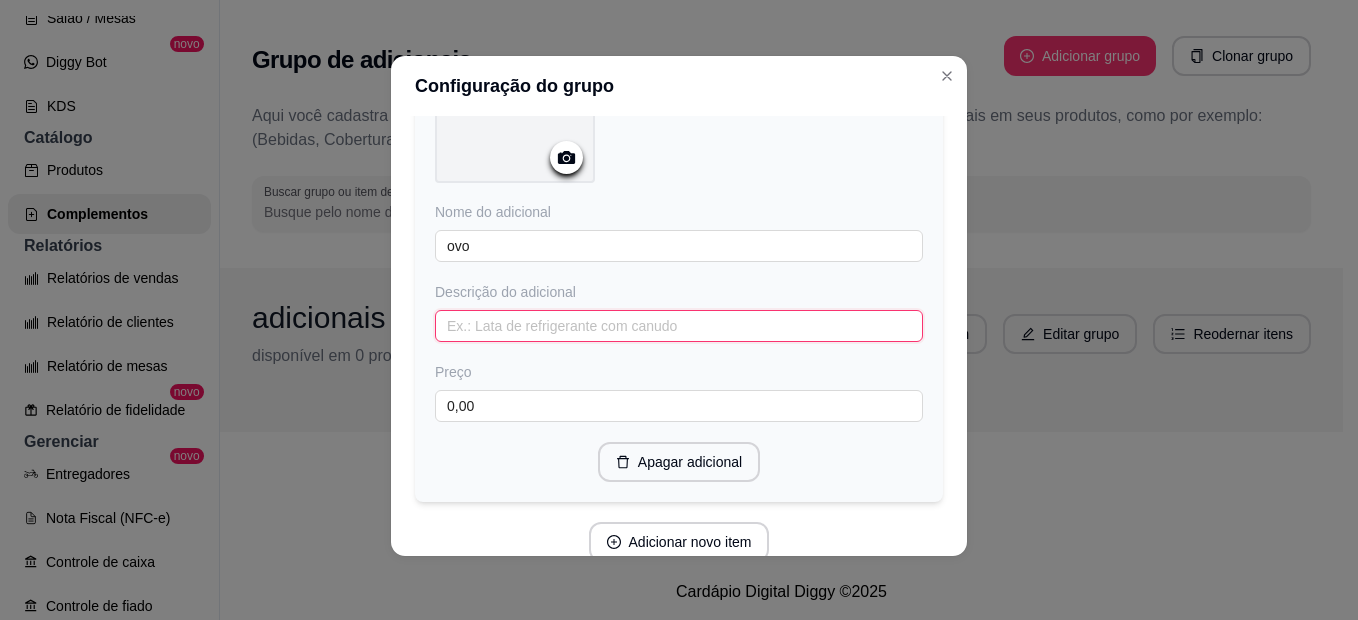 click at bounding box center (679, 326) 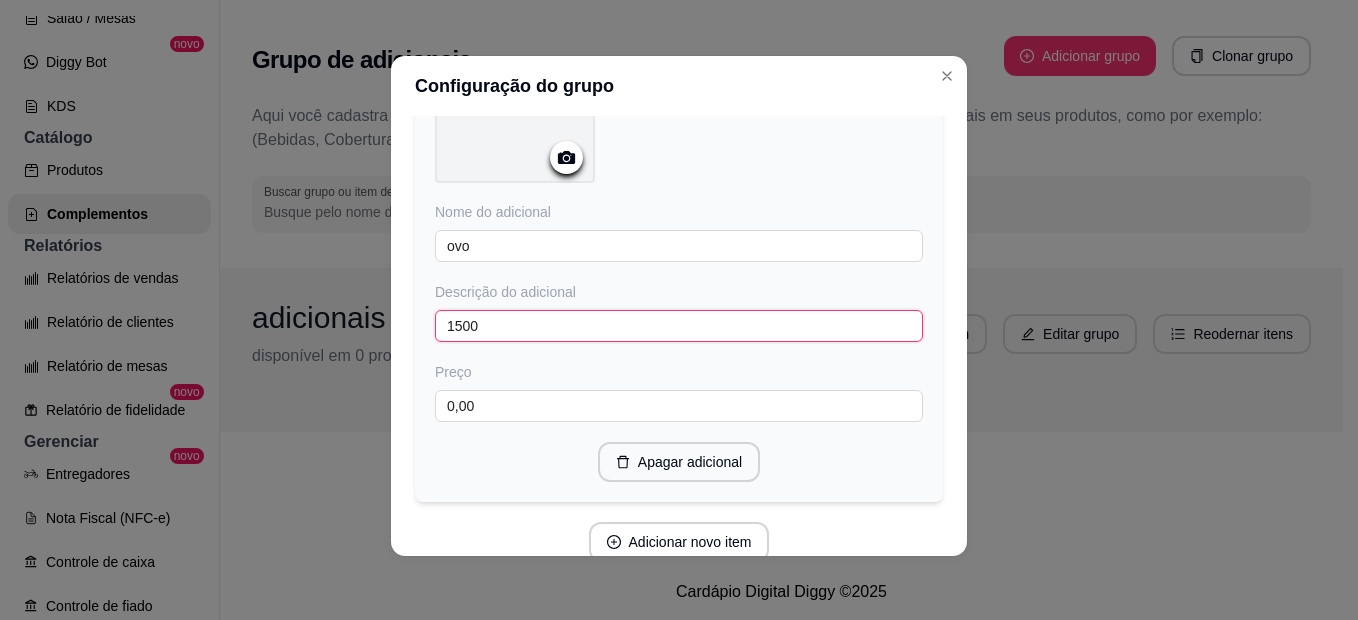 click on "1500" at bounding box center (679, 326) 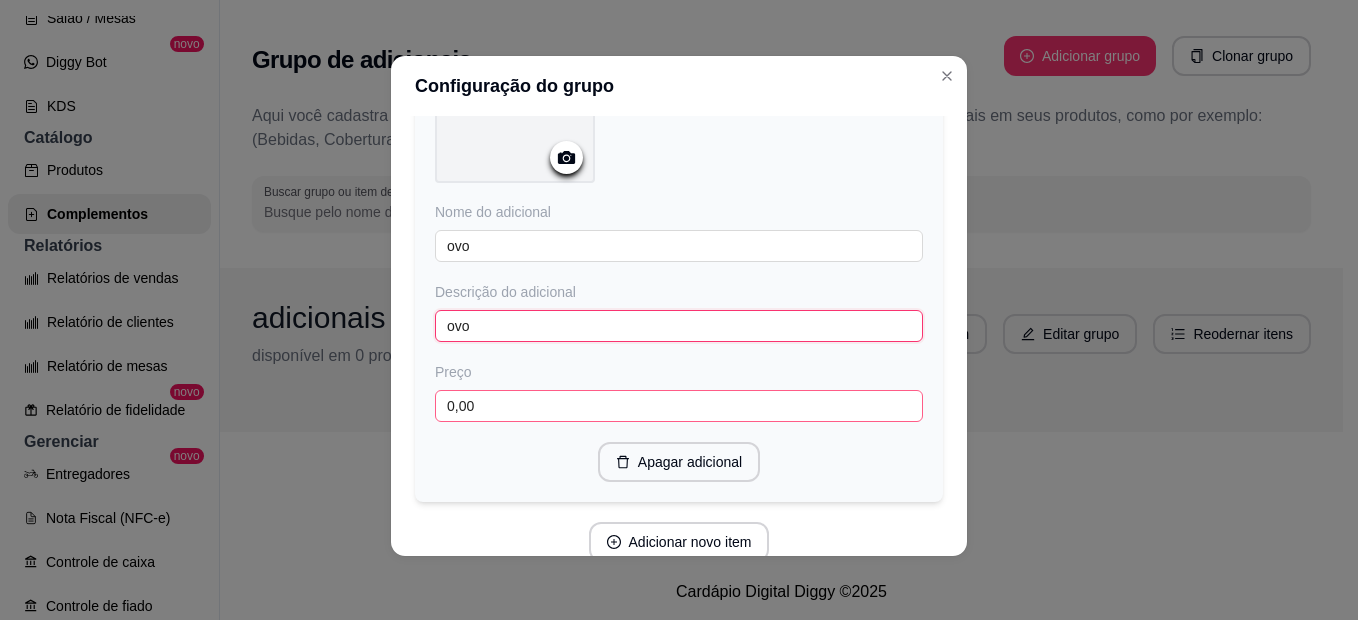 type on "ovo" 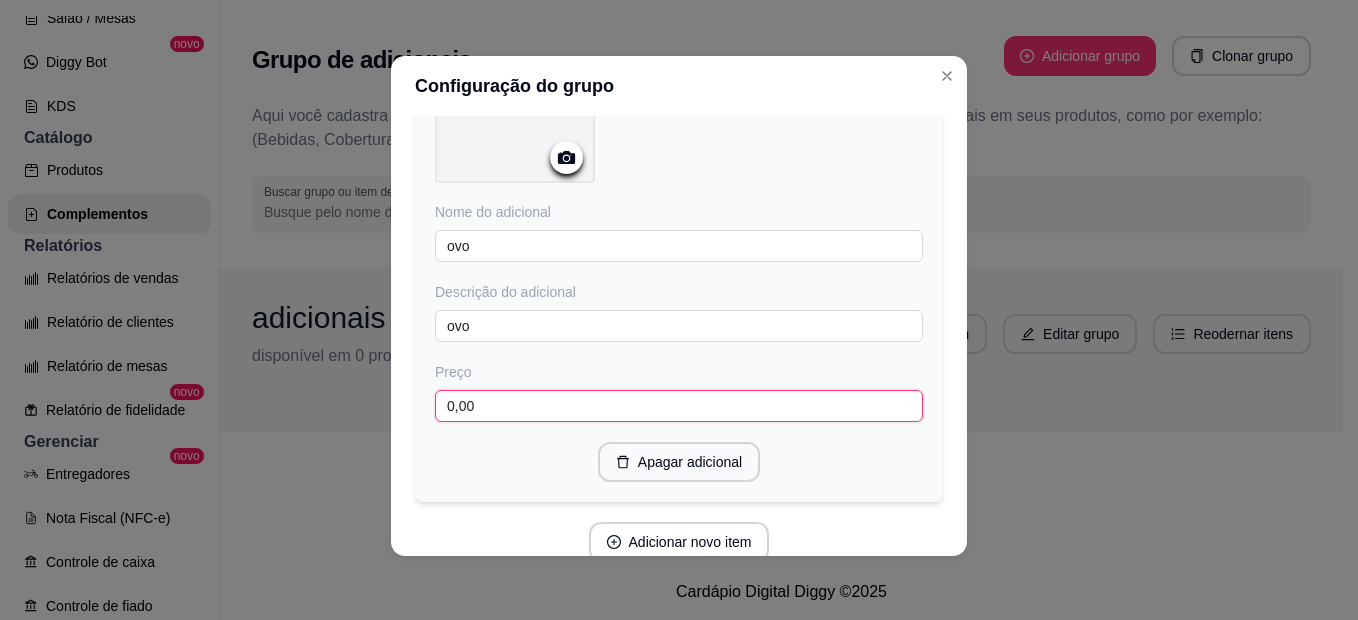 click on "0,00" at bounding box center (679, 406) 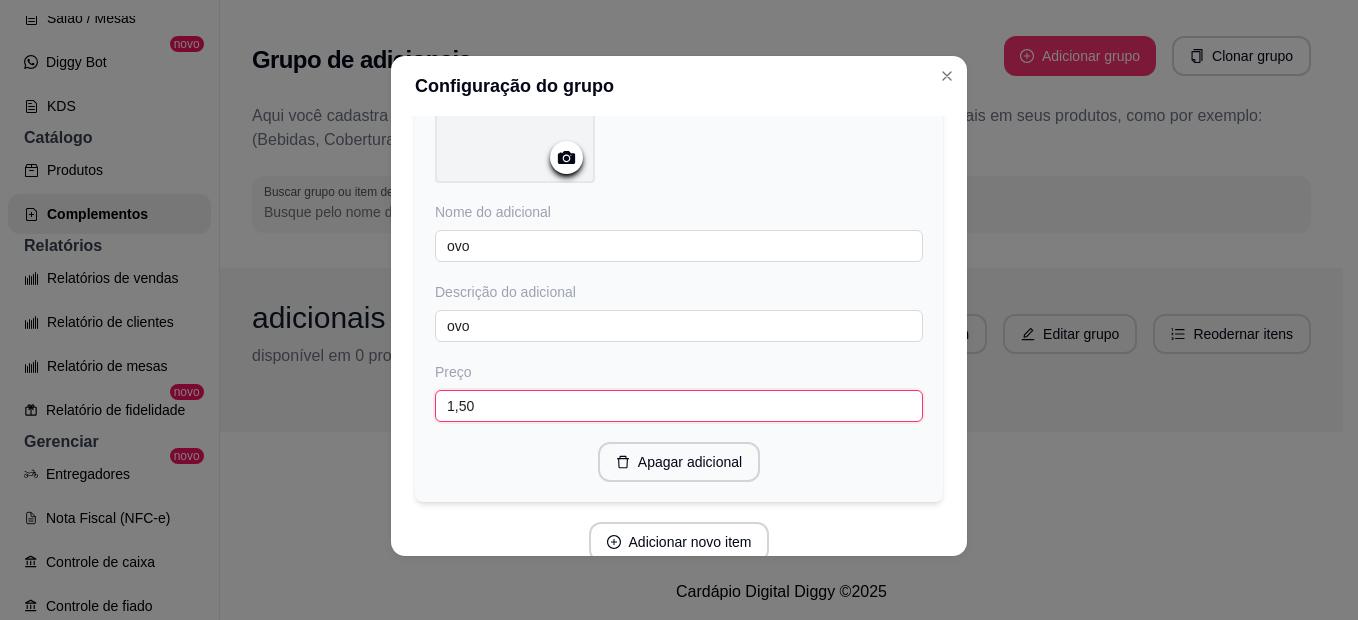 scroll, scrollTop: 4940, scrollLeft: 0, axis: vertical 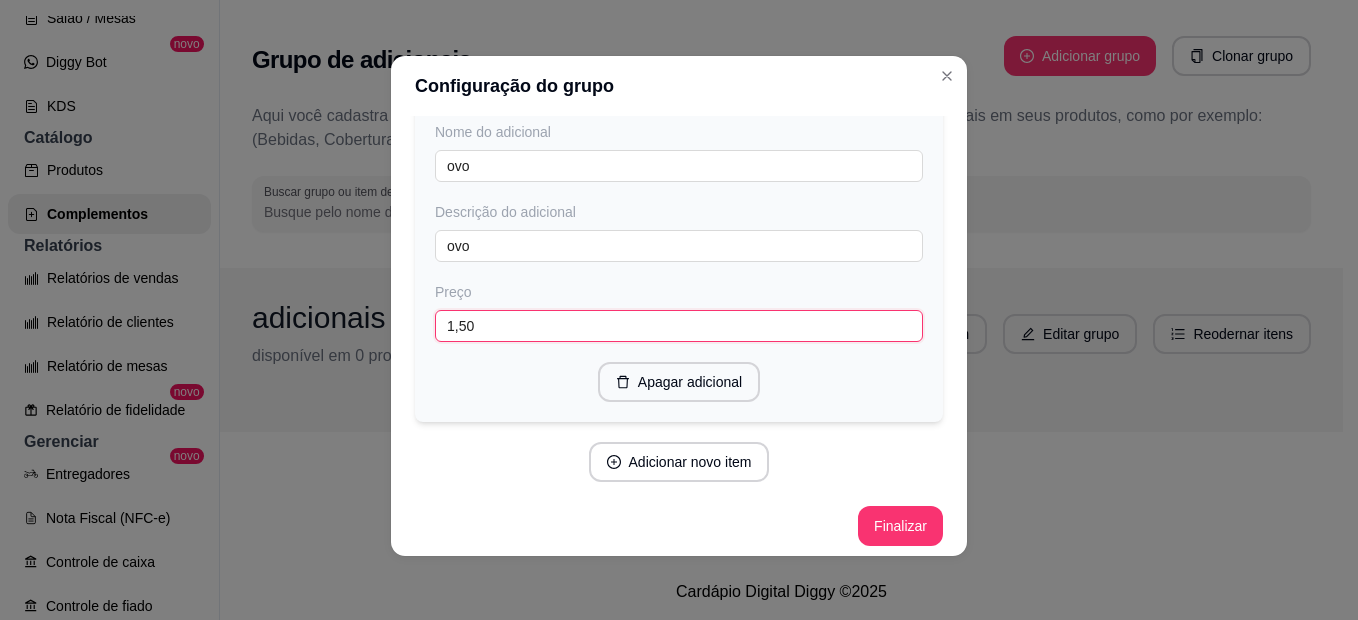 type on "1,50" 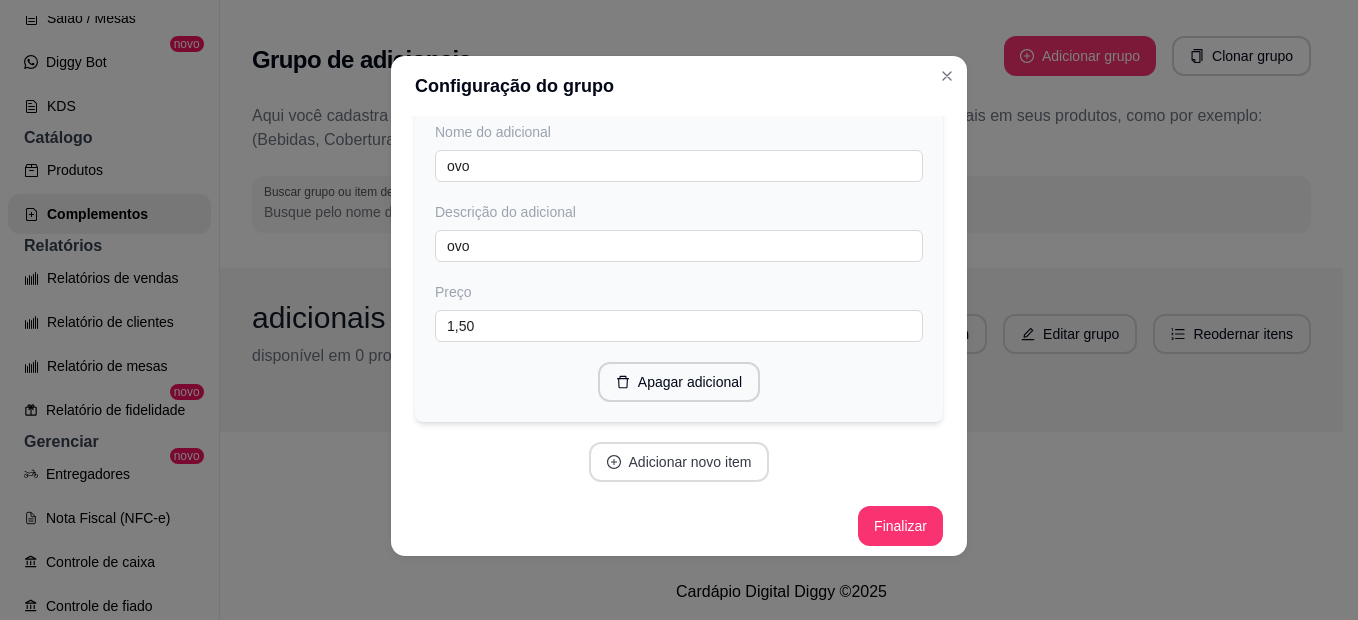 click on "Adicionar novo item" at bounding box center (679, 462) 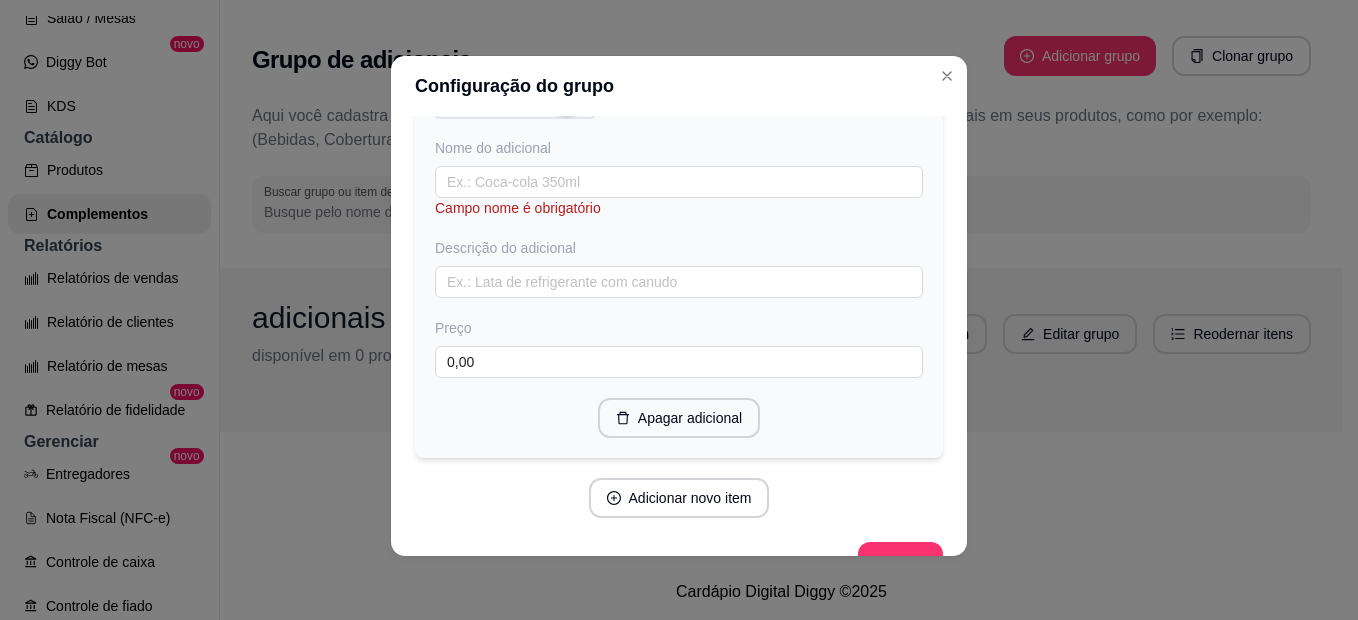 scroll, scrollTop: 5478, scrollLeft: 0, axis: vertical 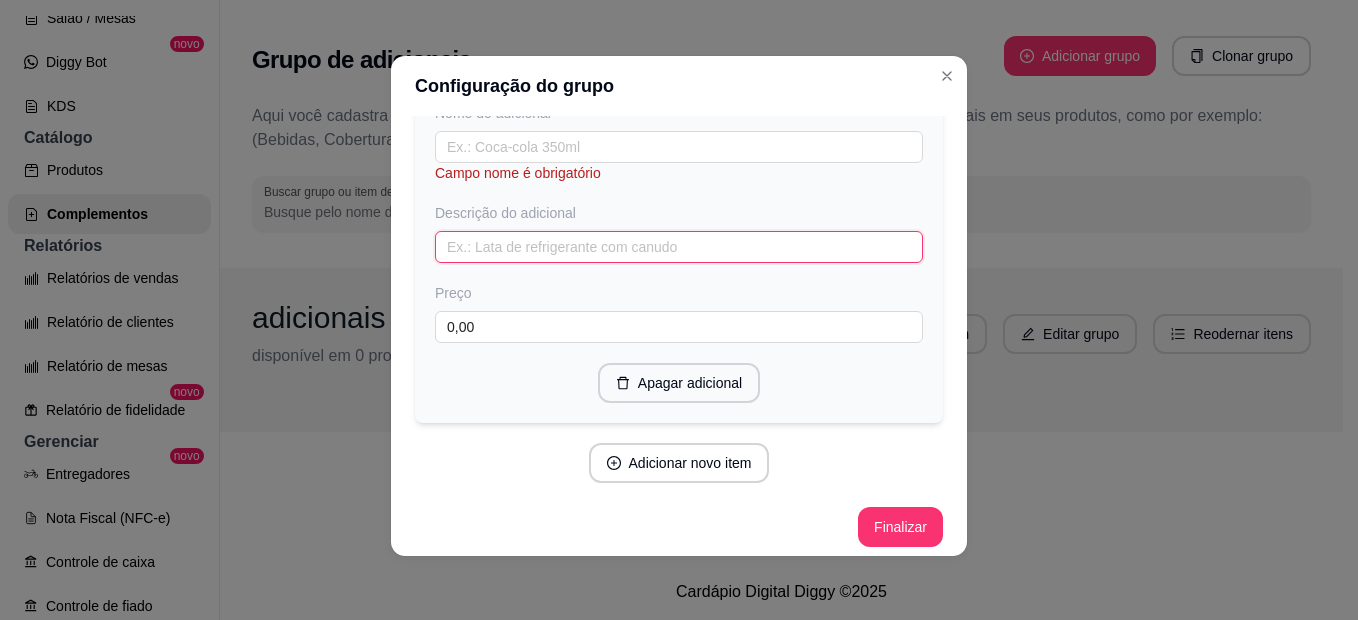 click at bounding box center [679, 247] 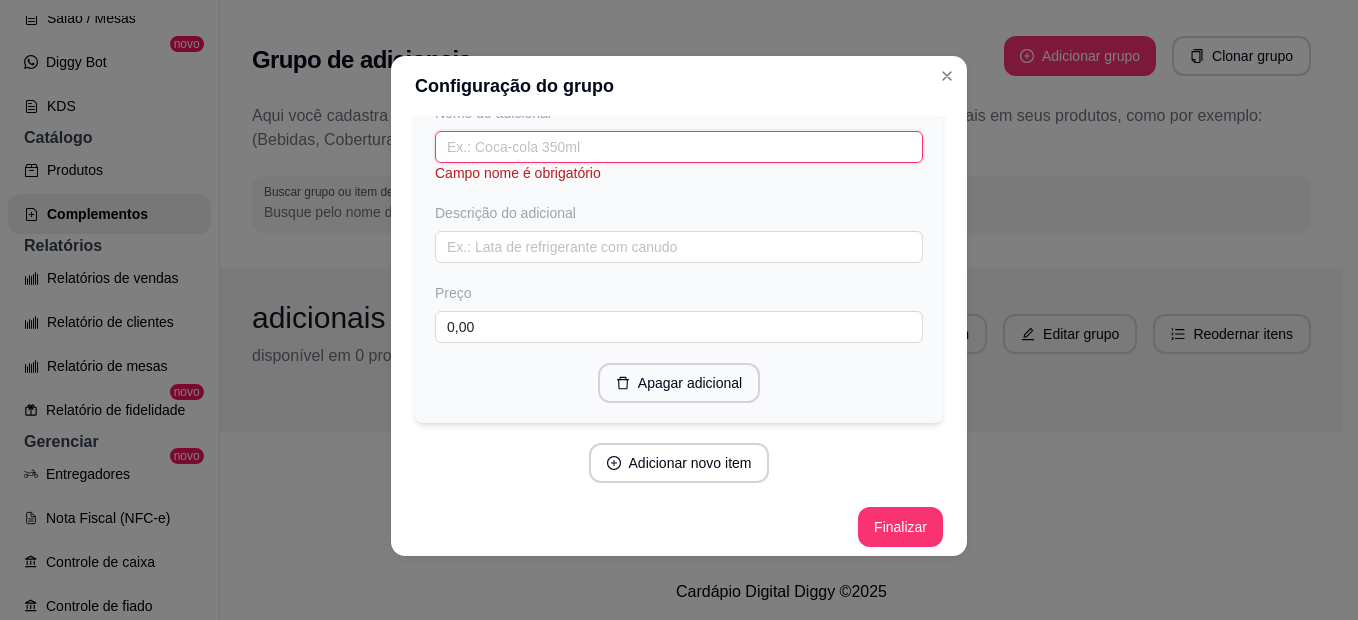 click at bounding box center [679, 147] 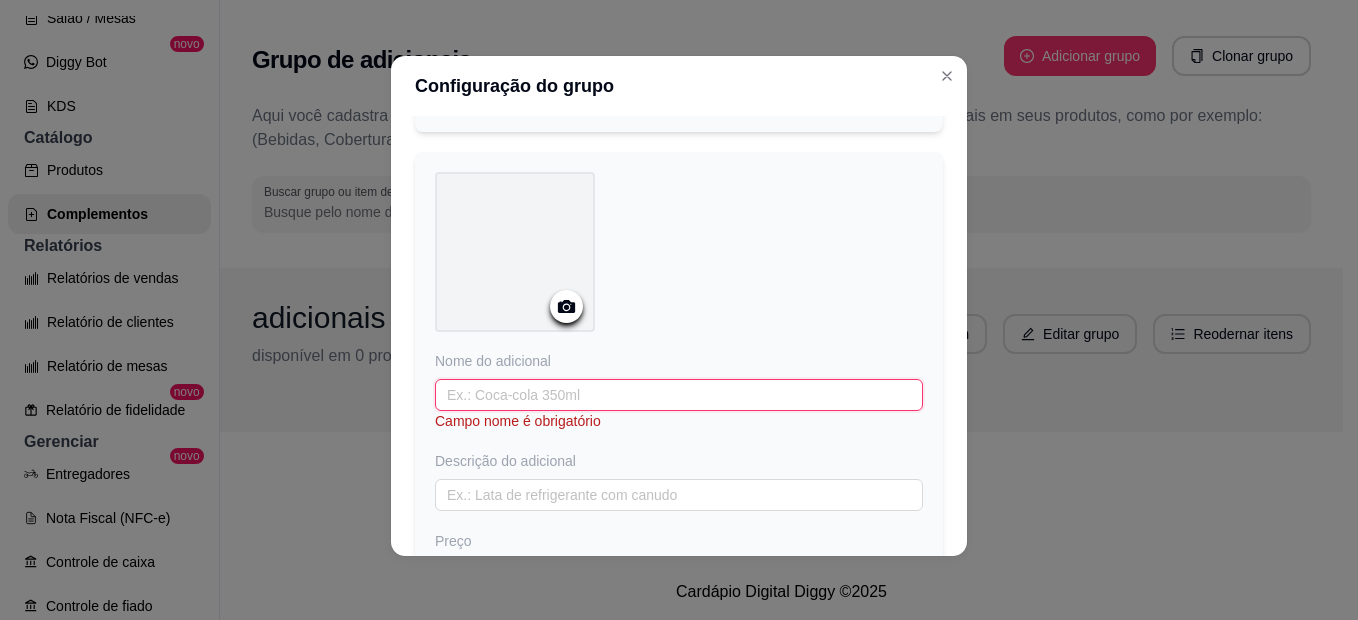 scroll, scrollTop: 5278, scrollLeft: 0, axis: vertical 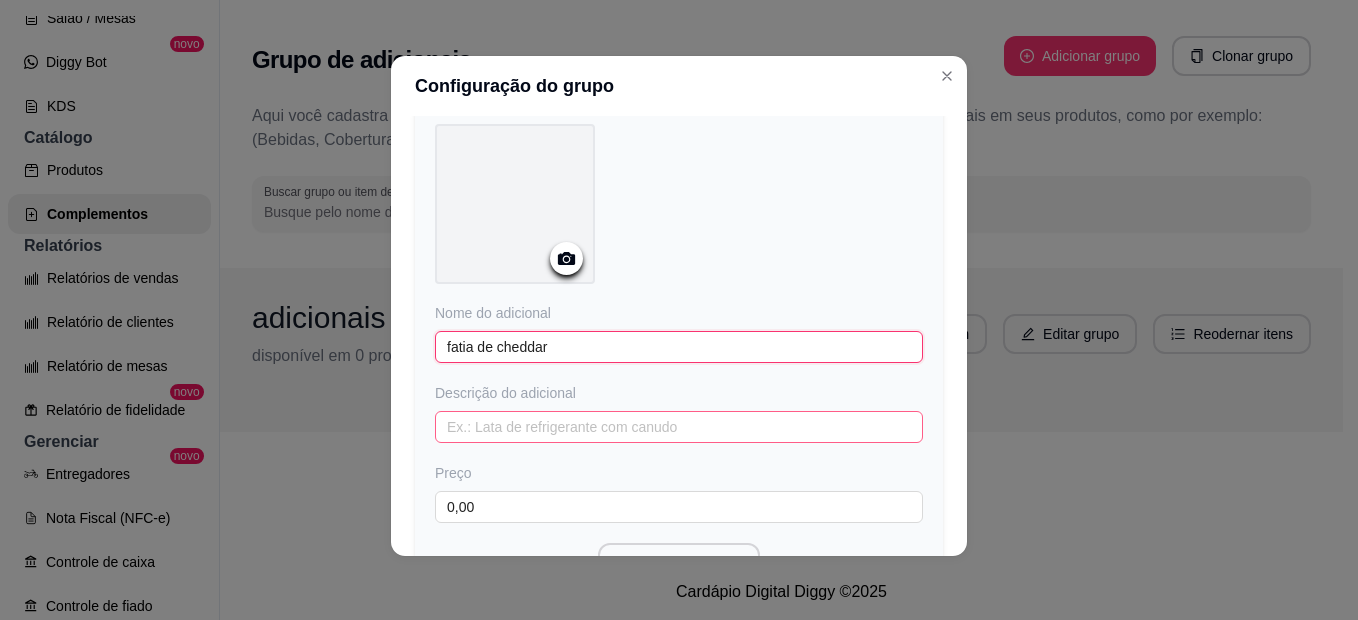 type on "fatia de cheddar" 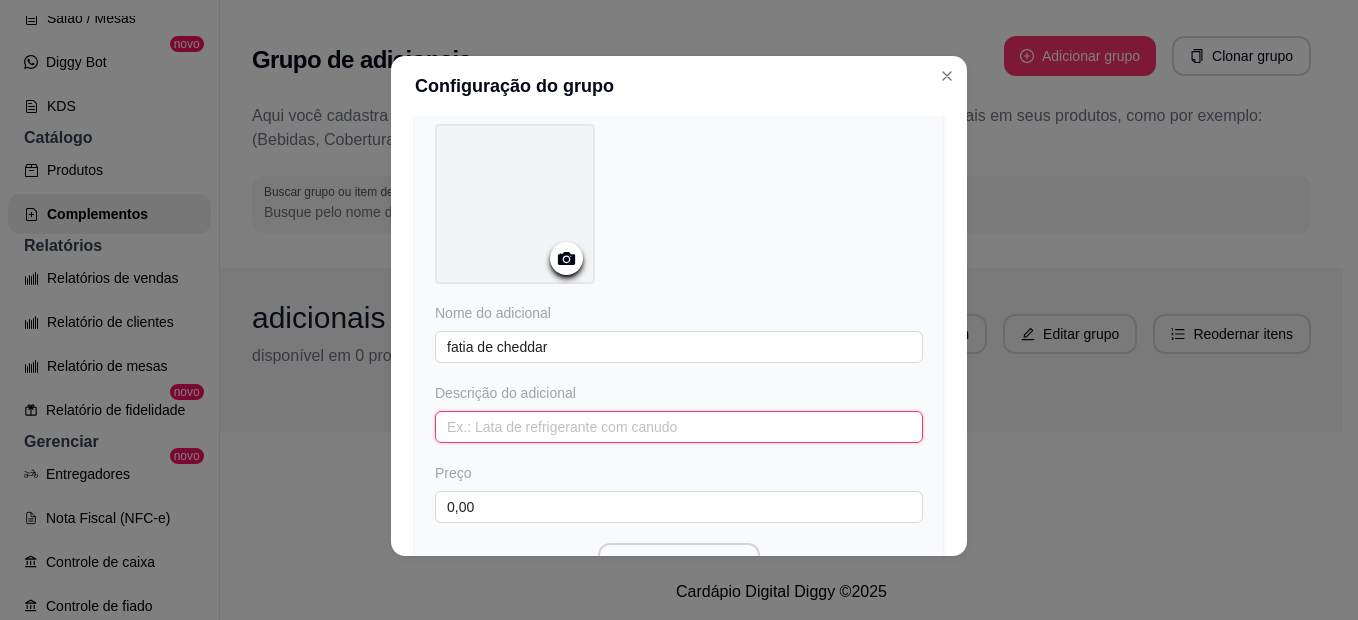 click at bounding box center (679, 427) 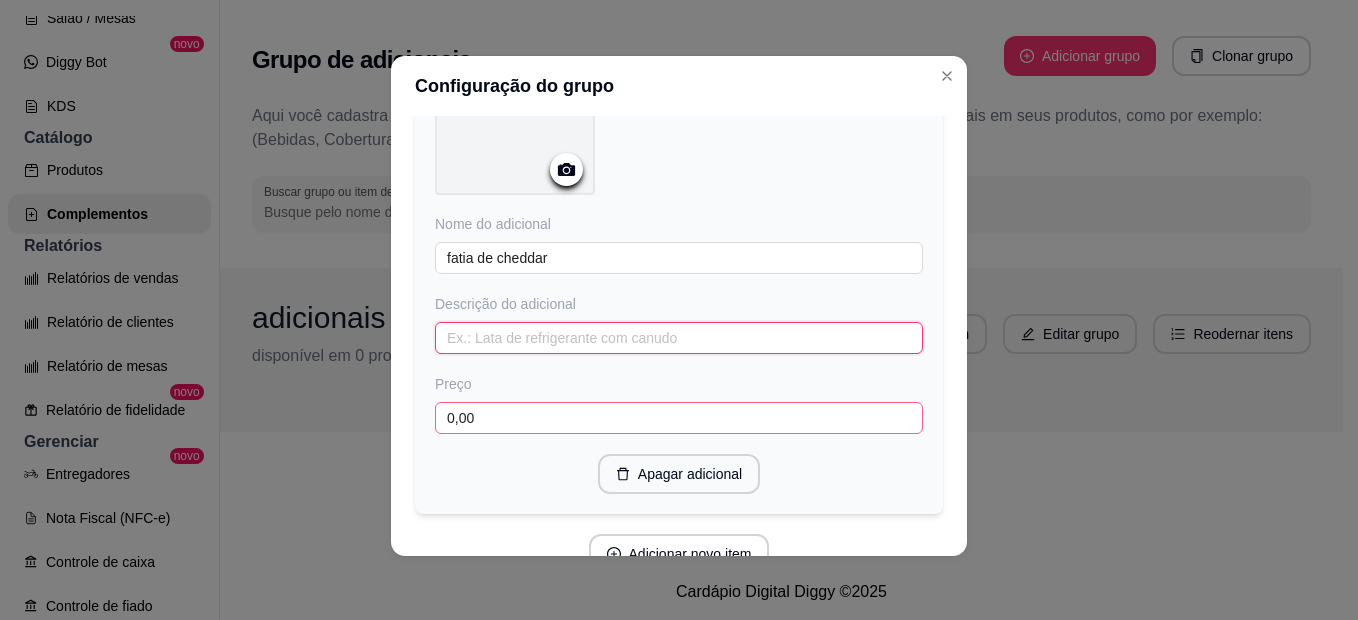 scroll, scrollTop: 5378, scrollLeft: 0, axis: vertical 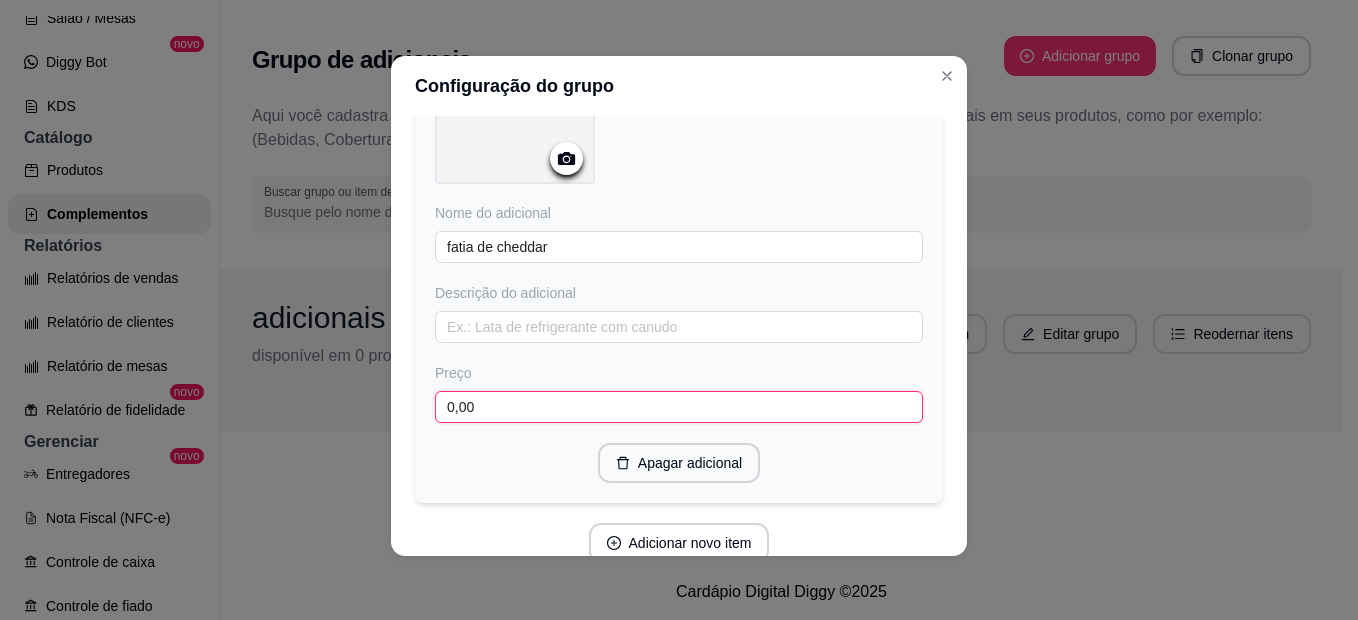 click on "0,00" at bounding box center [679, 407] 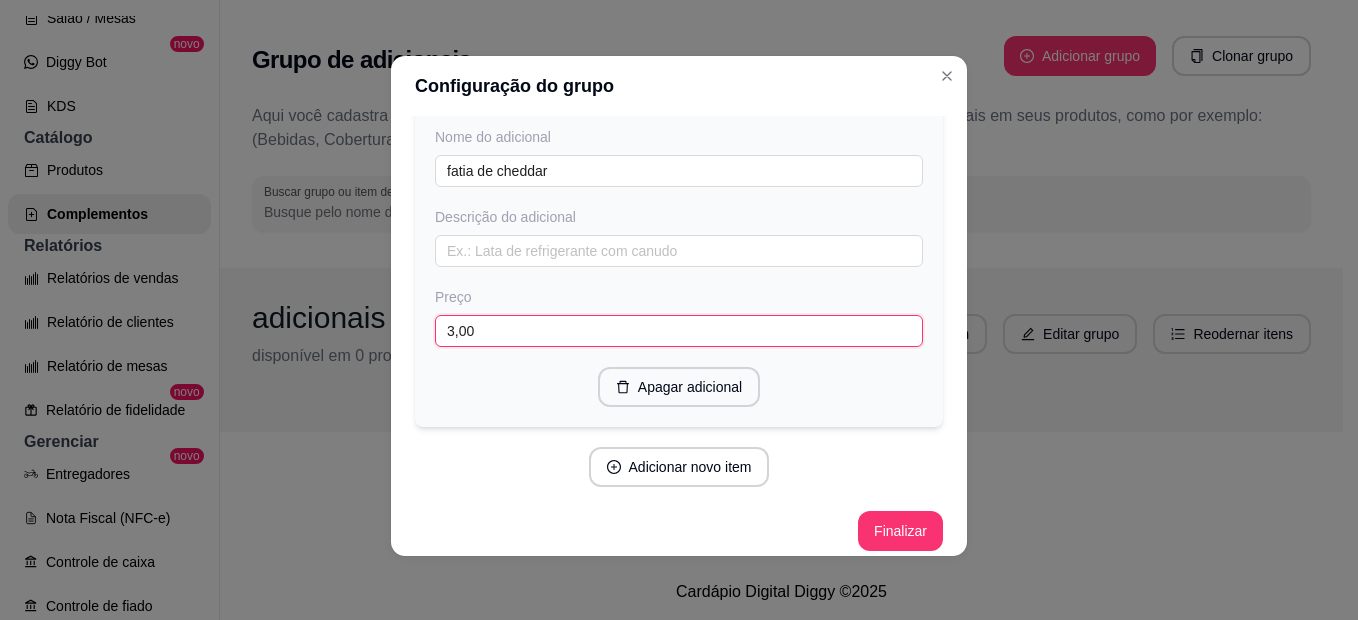 scroll, scrollTop: 5458, scrollLeft: 0, axis: vertical 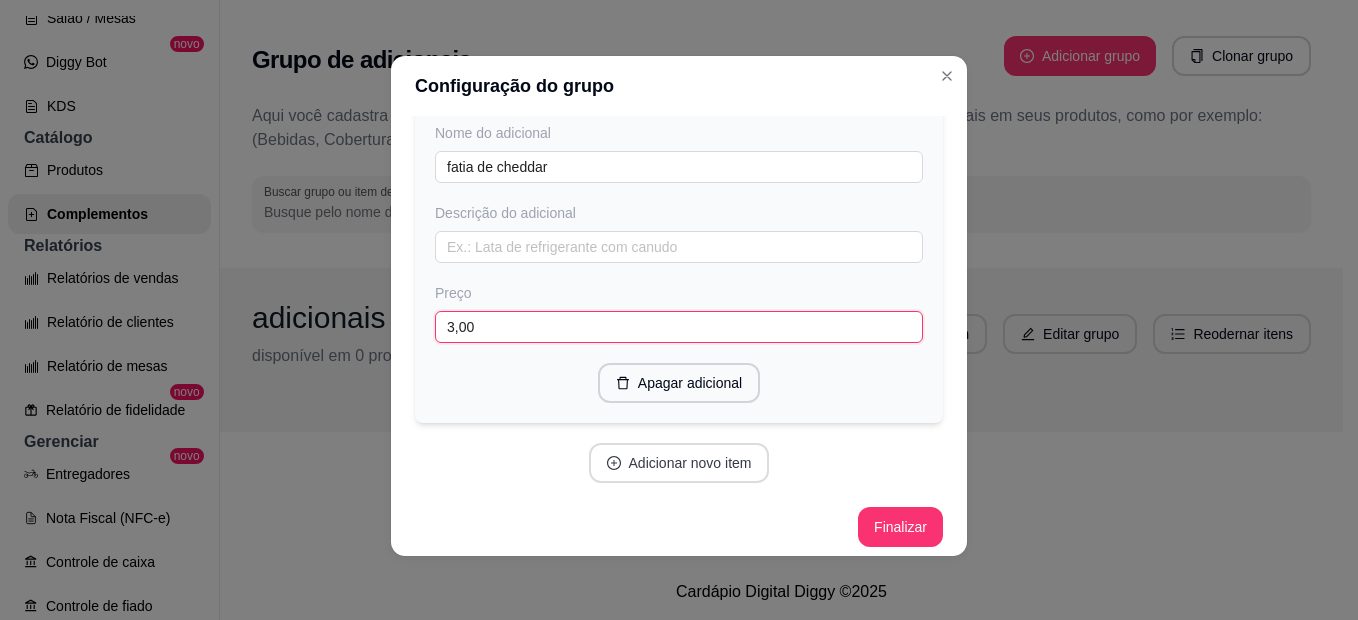 type on "3,00" 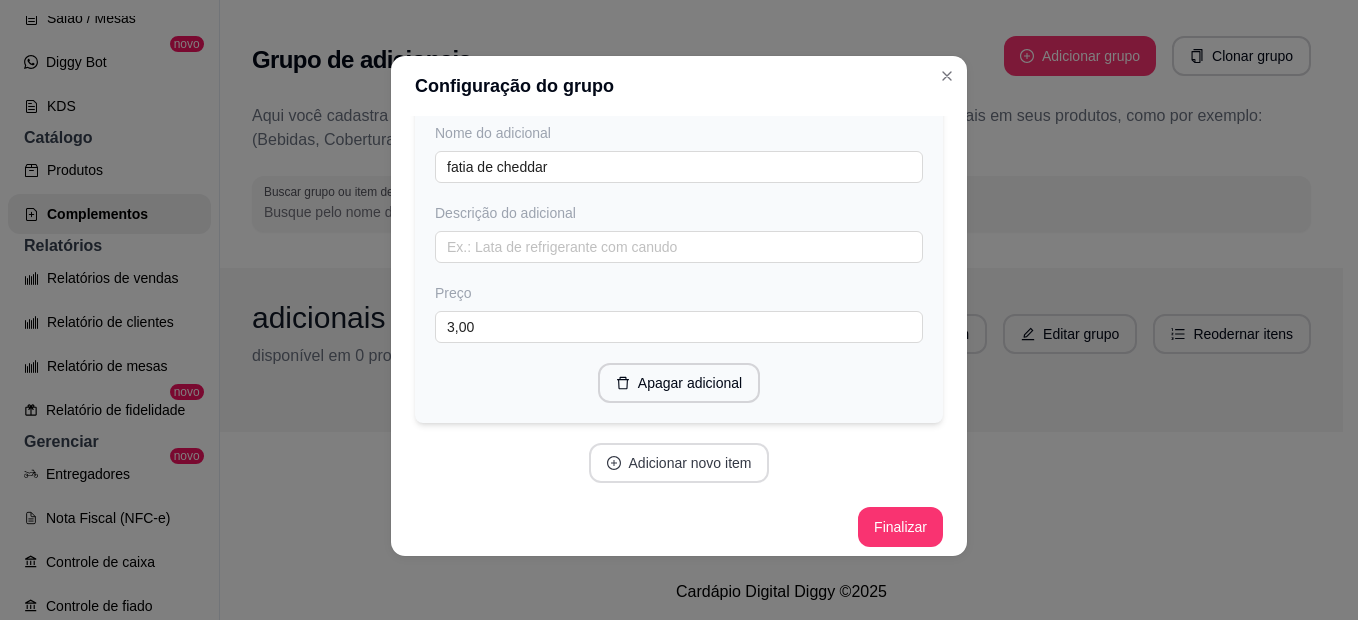 click on "Adicionar novo item" at bounding box center (679, 463) 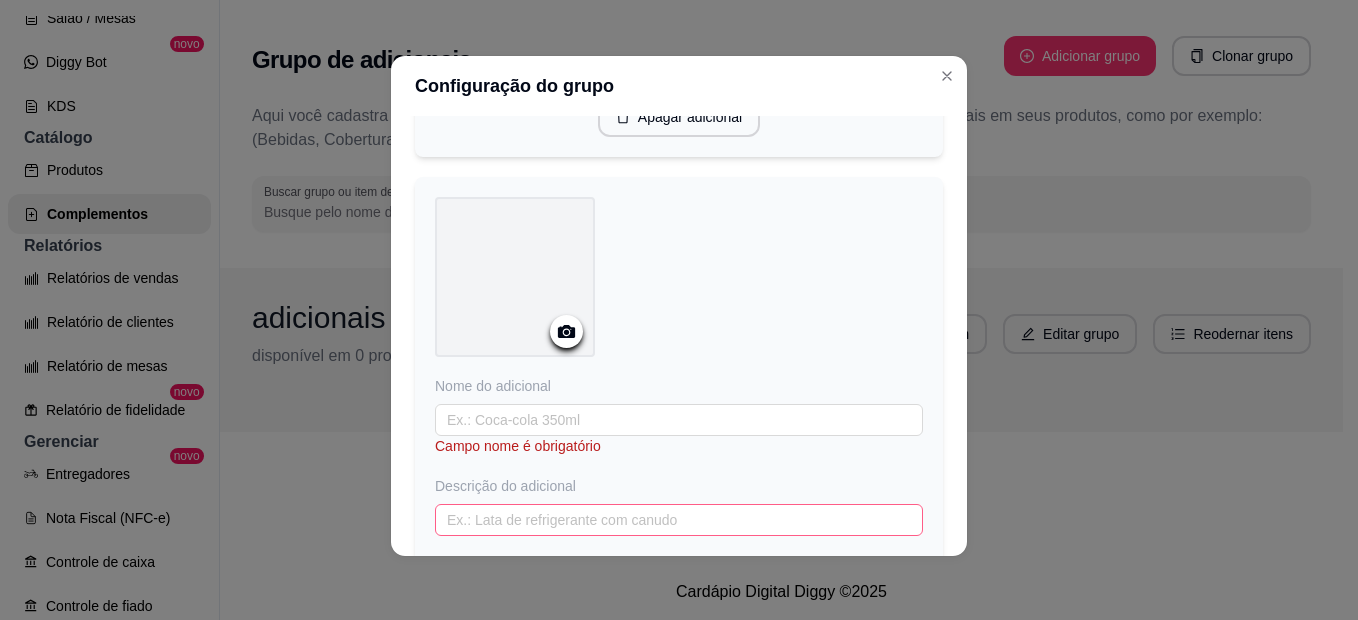 scroll, scrollTop: 5758, scrollLeft: 0, axis: vertical 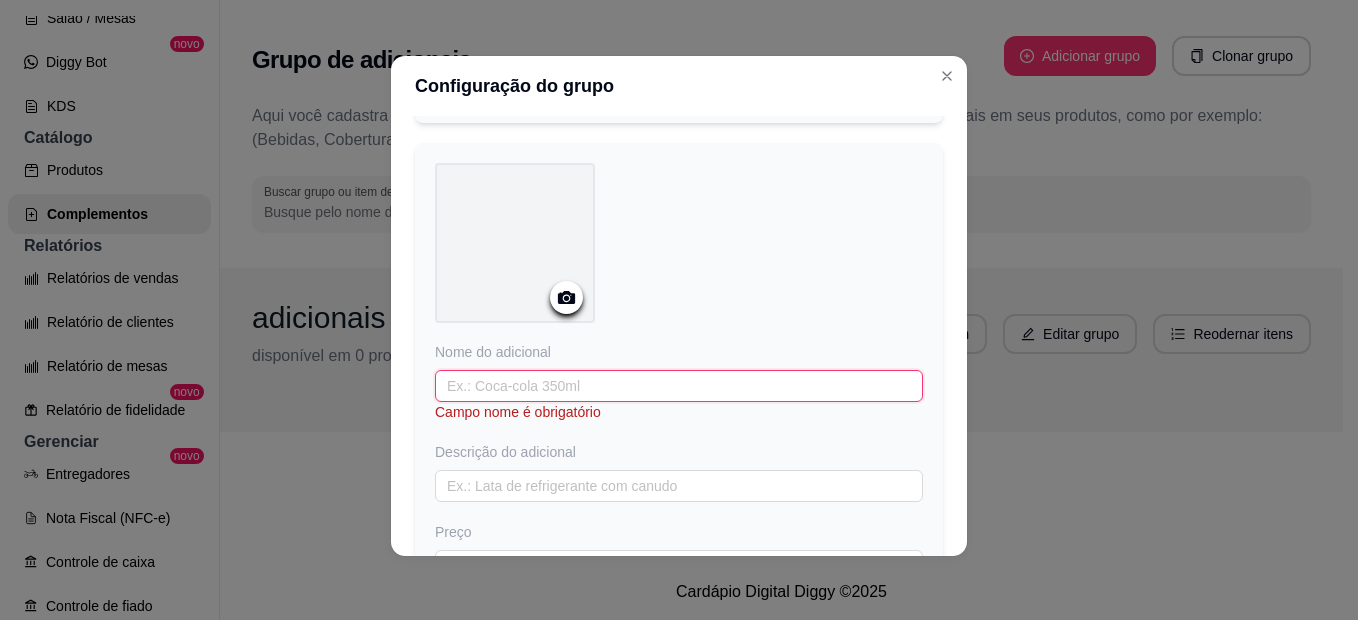 click at bounding box center (679, 386) 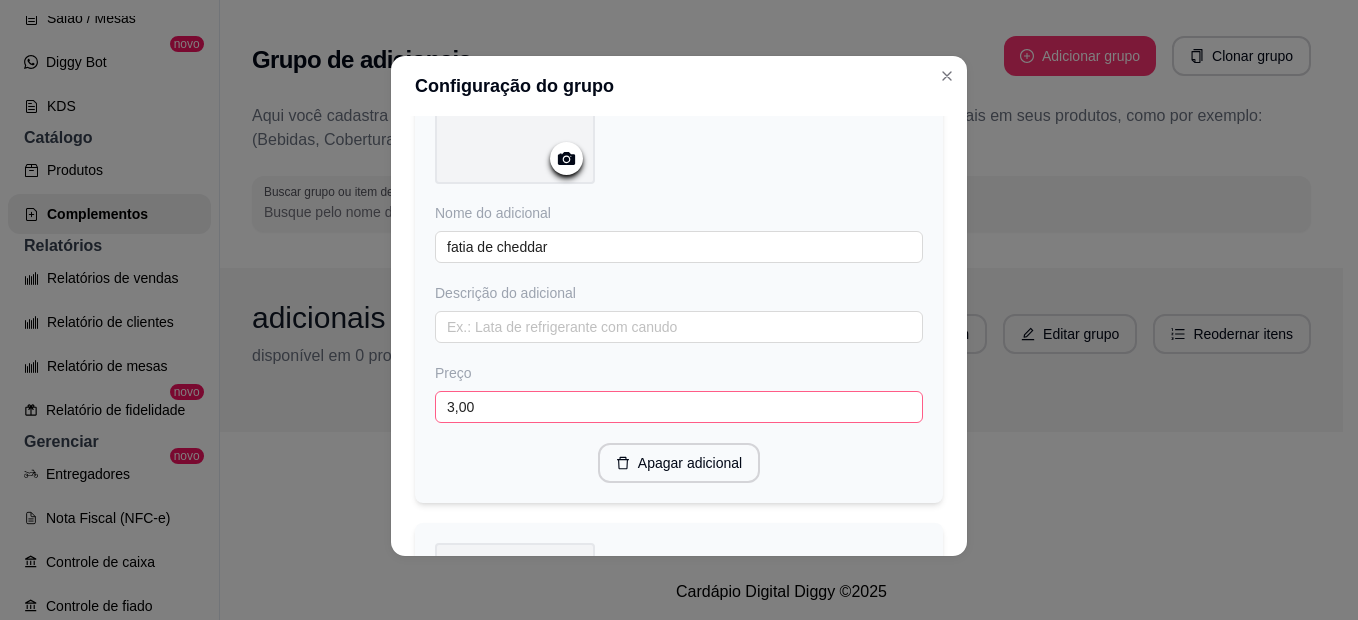 scroll, scrollTop: 5358, scrollLeft: 0, axis: vertical 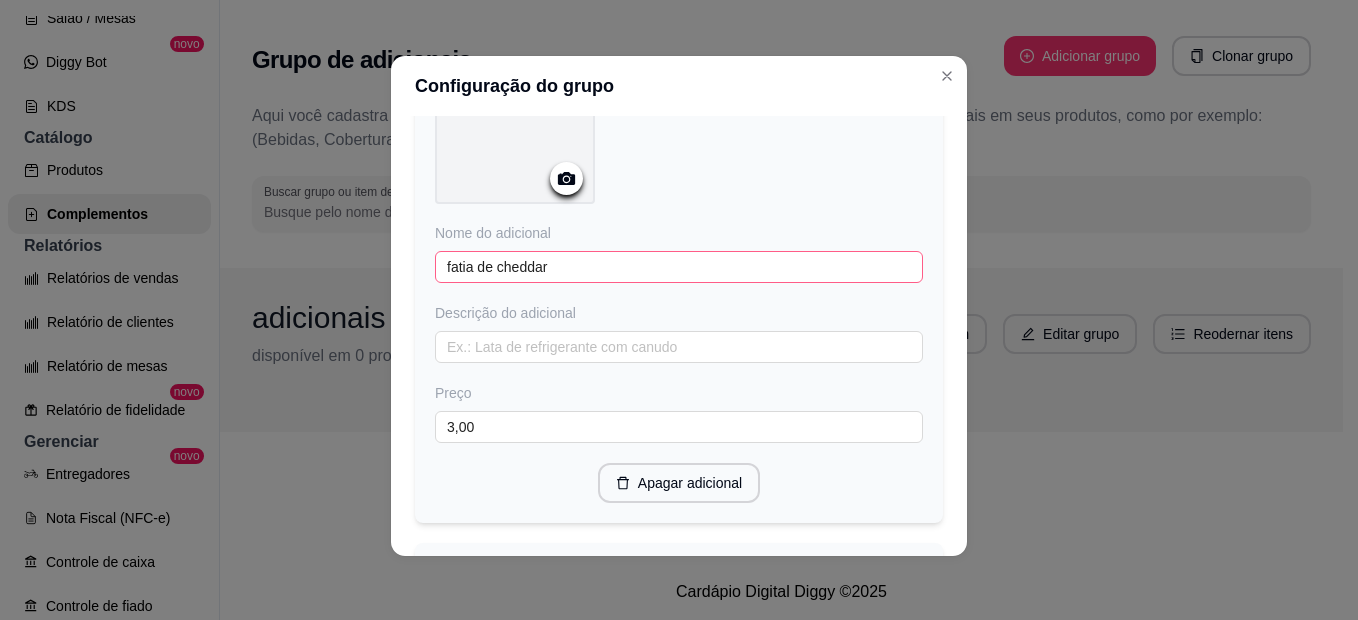 type on "queijo mussarela" 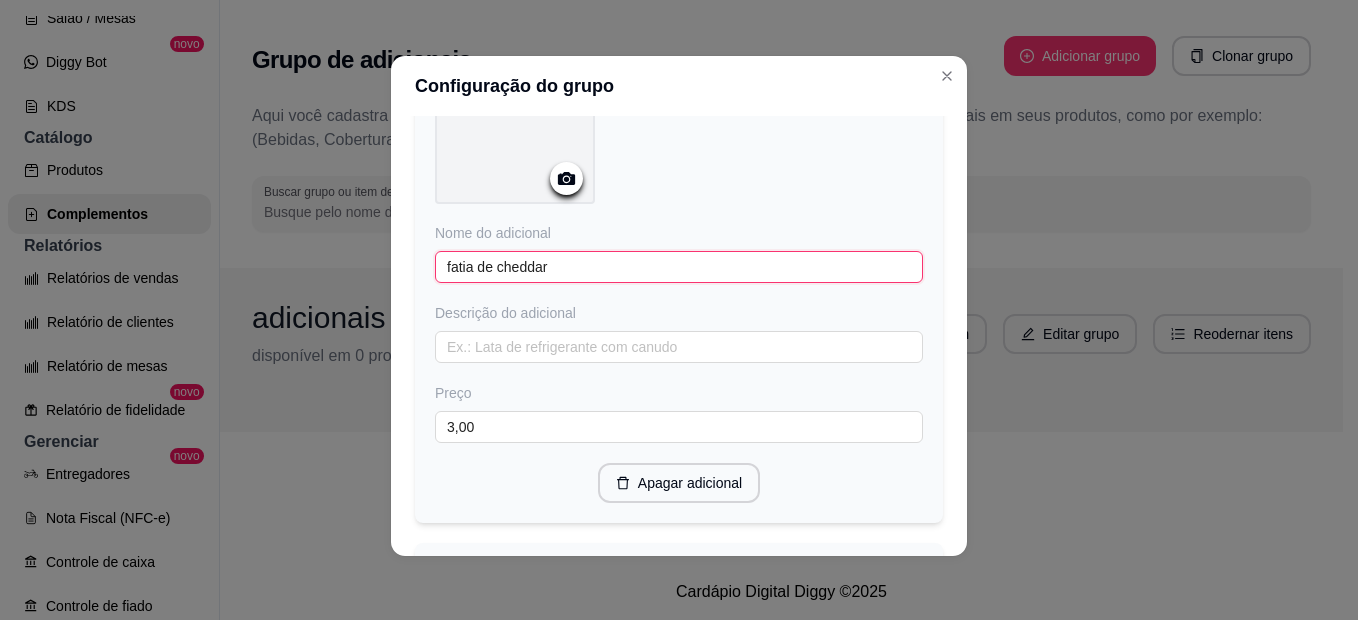drag, startPoint x: 465, startPoint y: 255, endPoint x: 437, endPoint y: 256, distance: 28.01785 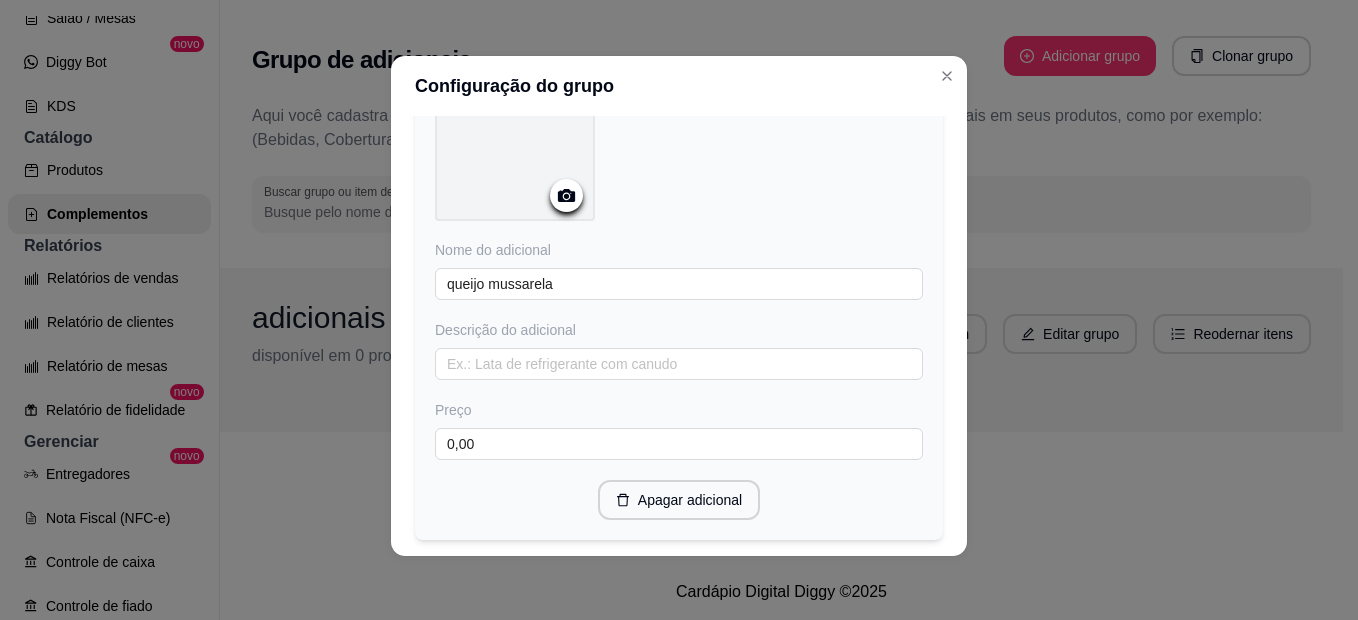 scroll, scrollTop: 5976, scrollLeft: 0, axis: vertical 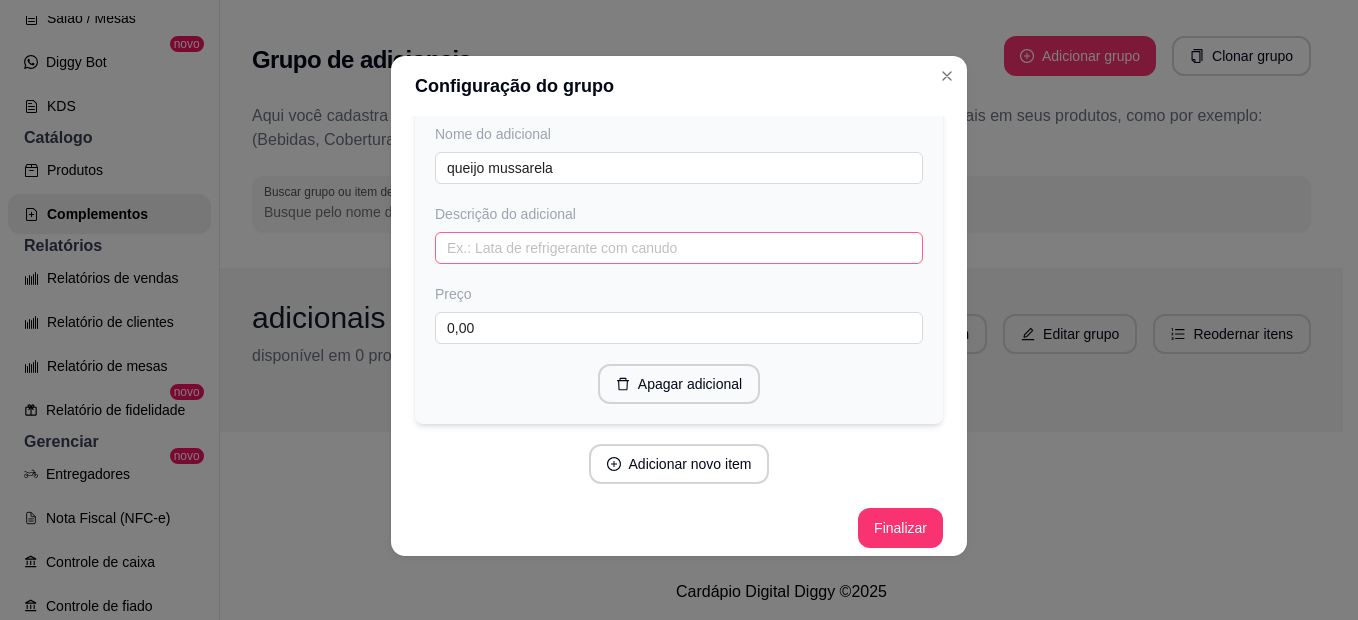 type on "queijo de cheddar" 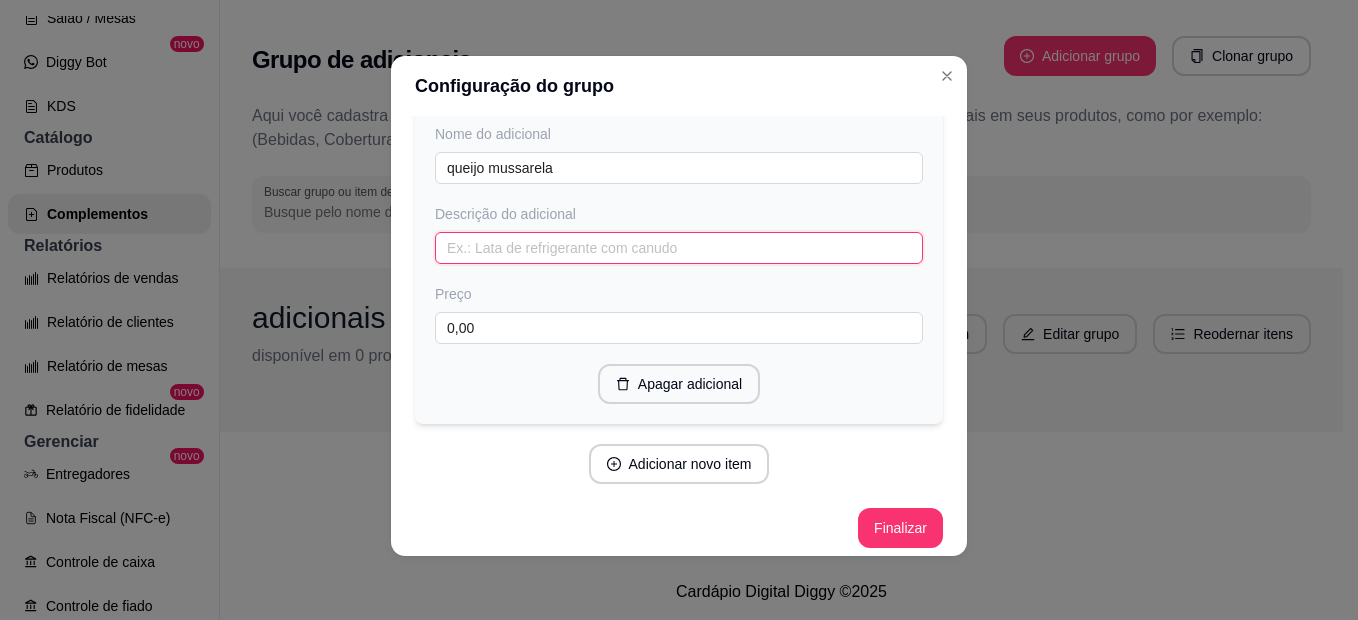 click at bounding box center [679, 248] 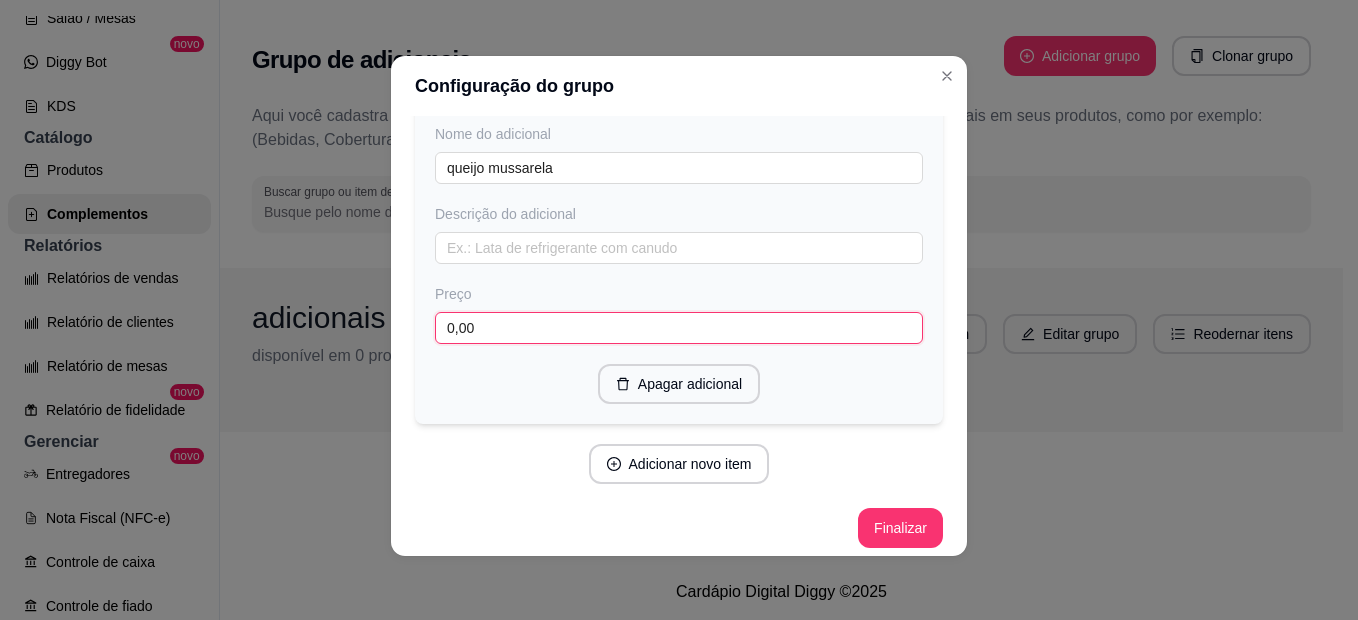 click on "0,00" at bounding box center (679, 328) 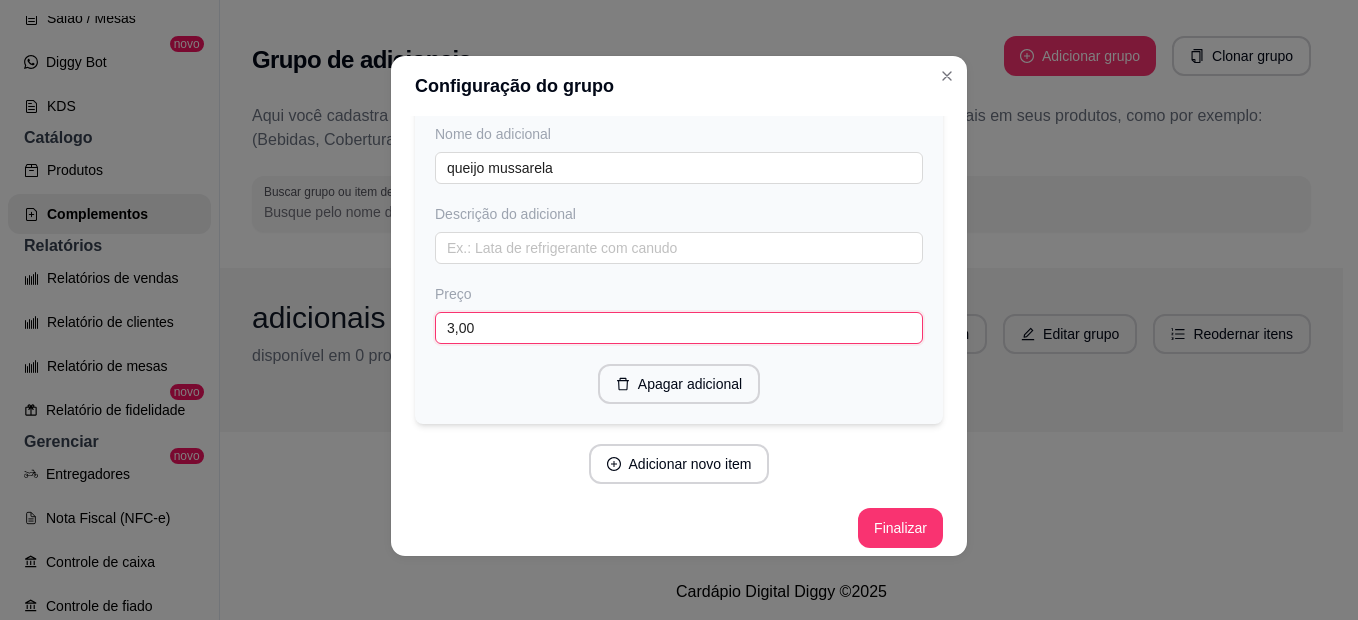 type on "3,00" 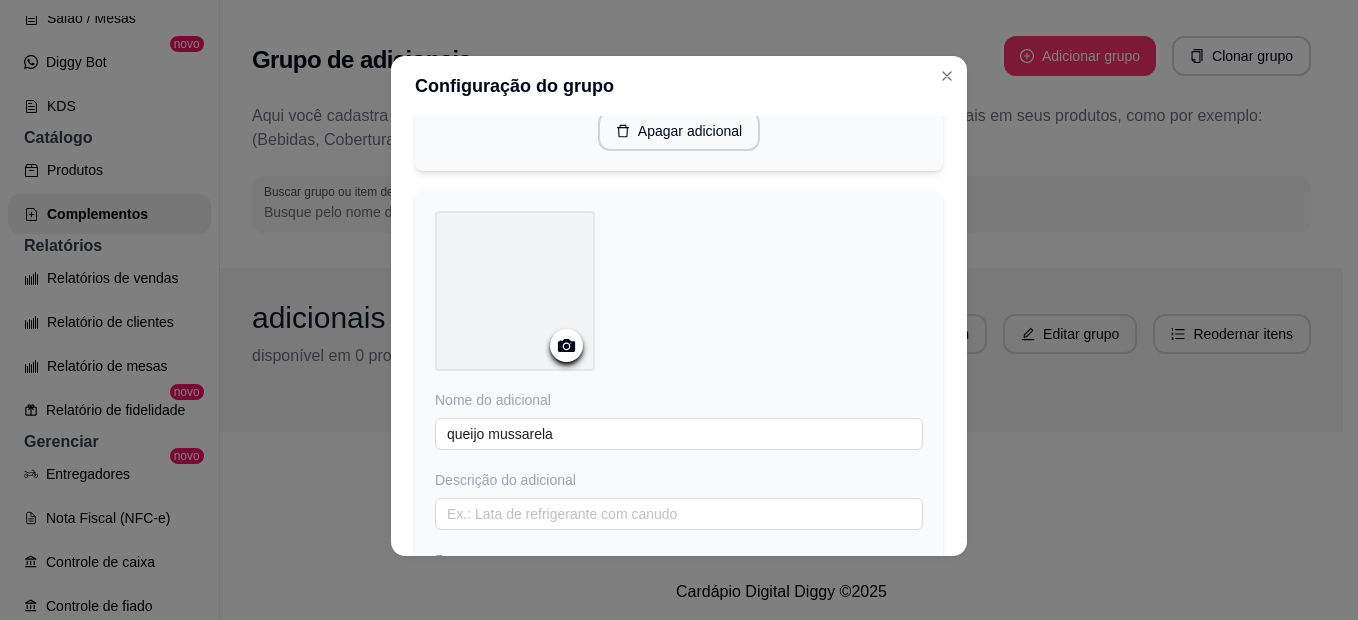 scroll, scrollTop: 5976, scrollLeft: 0, axis: vertical 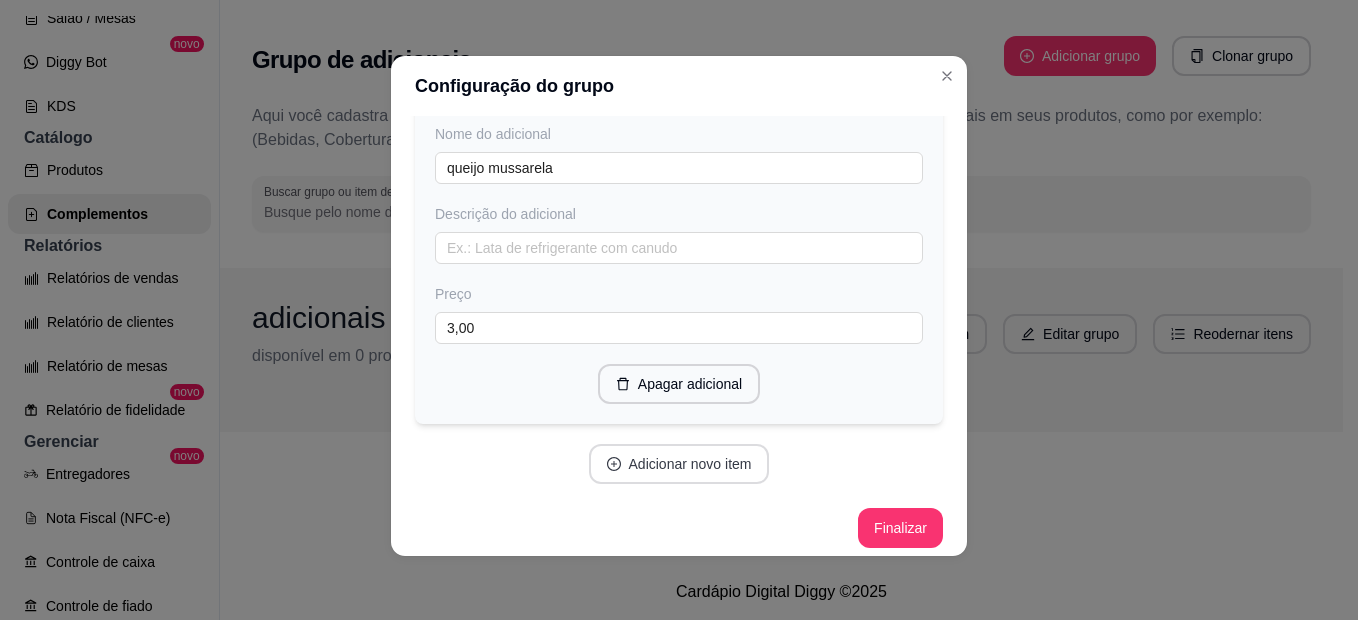 click on "Adicionar novo item" at bounding box center (679, 464) 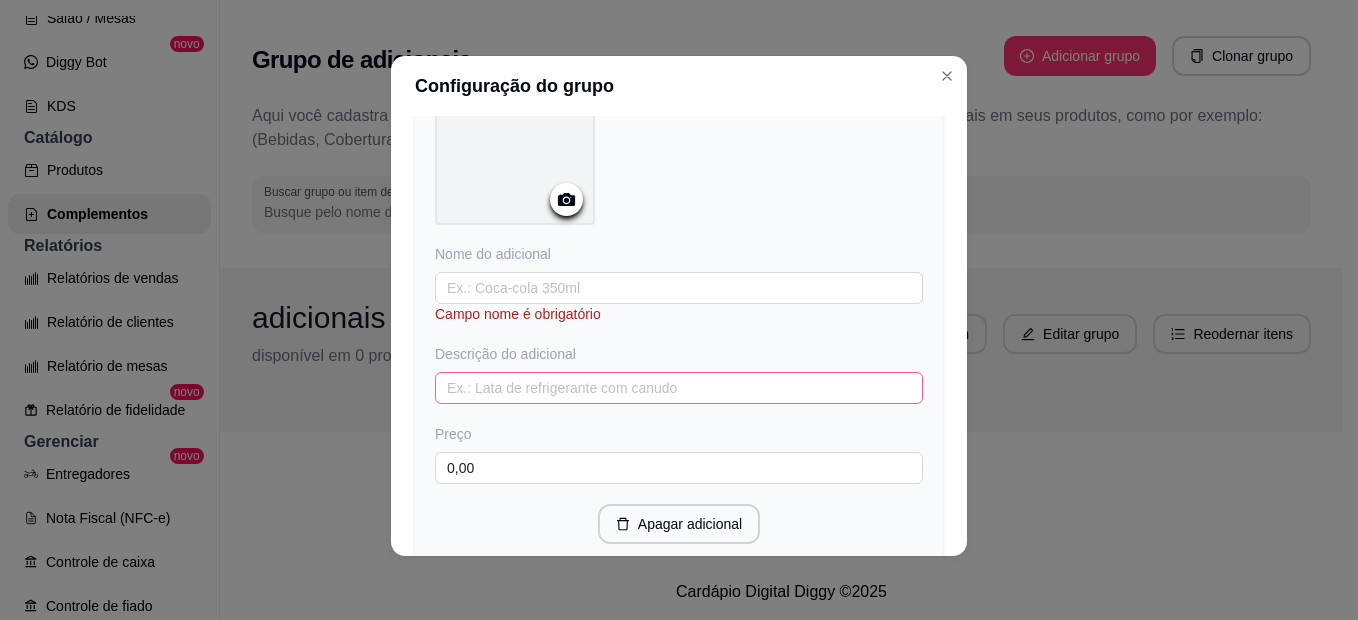 scroll, scrollTop: 6376, scrollLeft: 0, axis: vertical 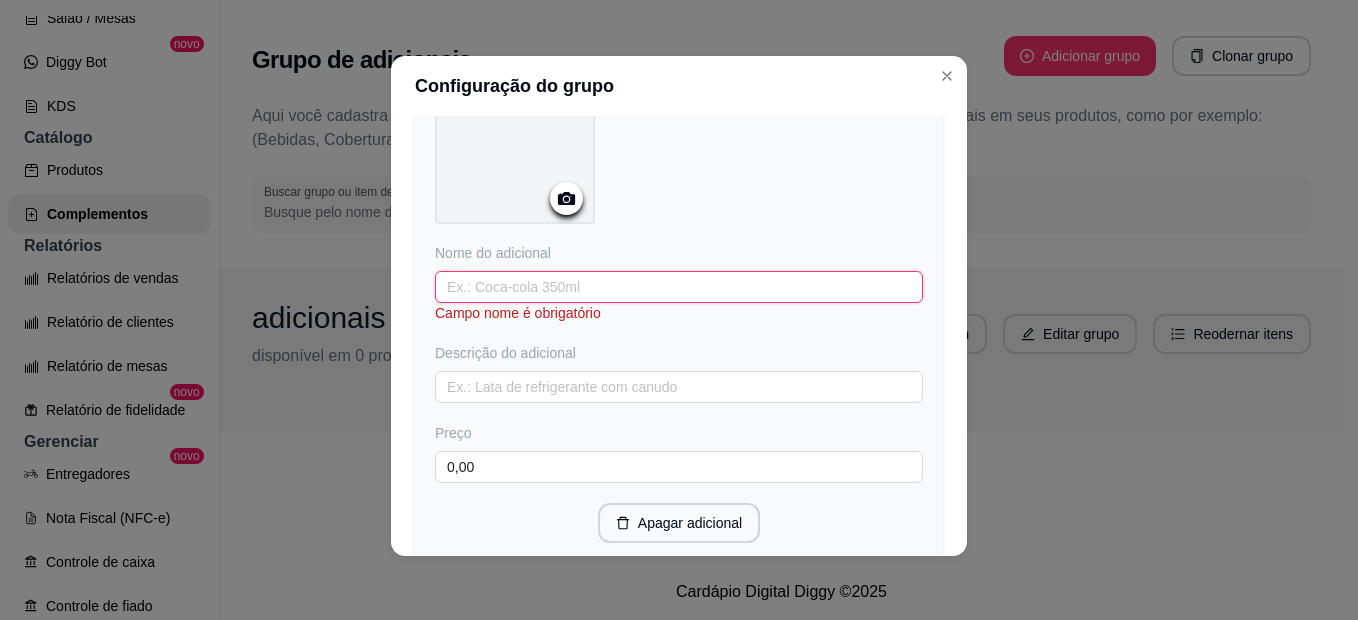 click at bounding box center (679, 287) 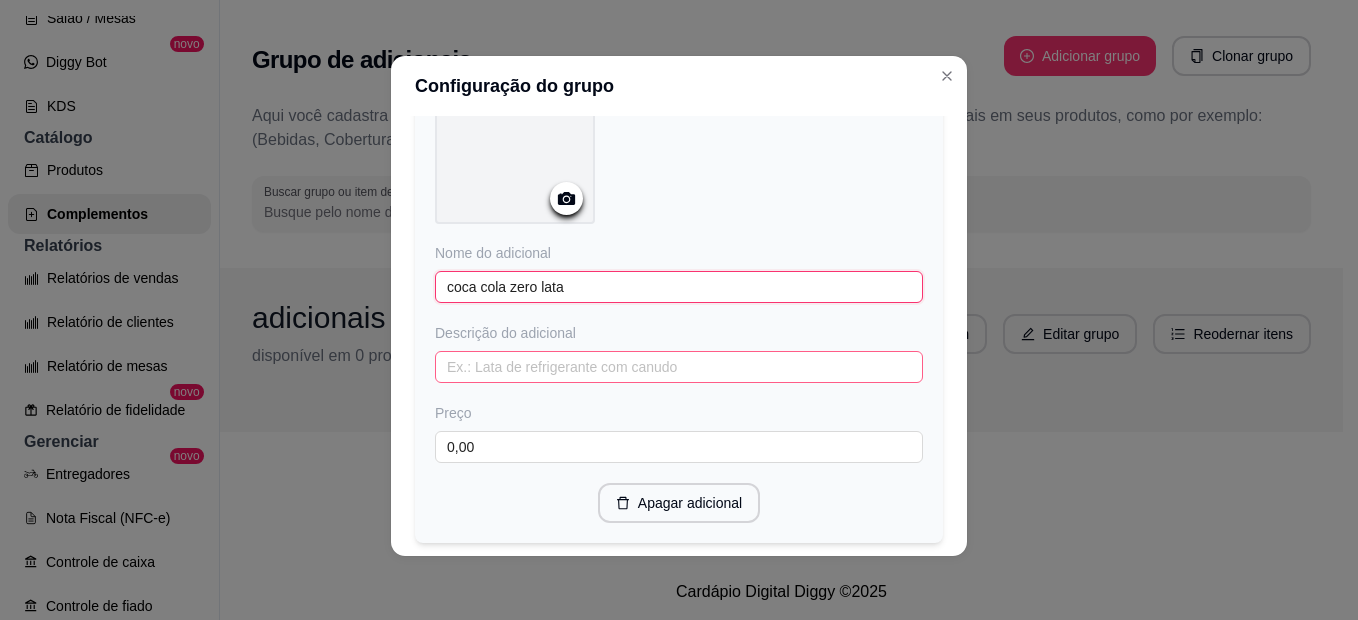 type on "coca cola zero lata" 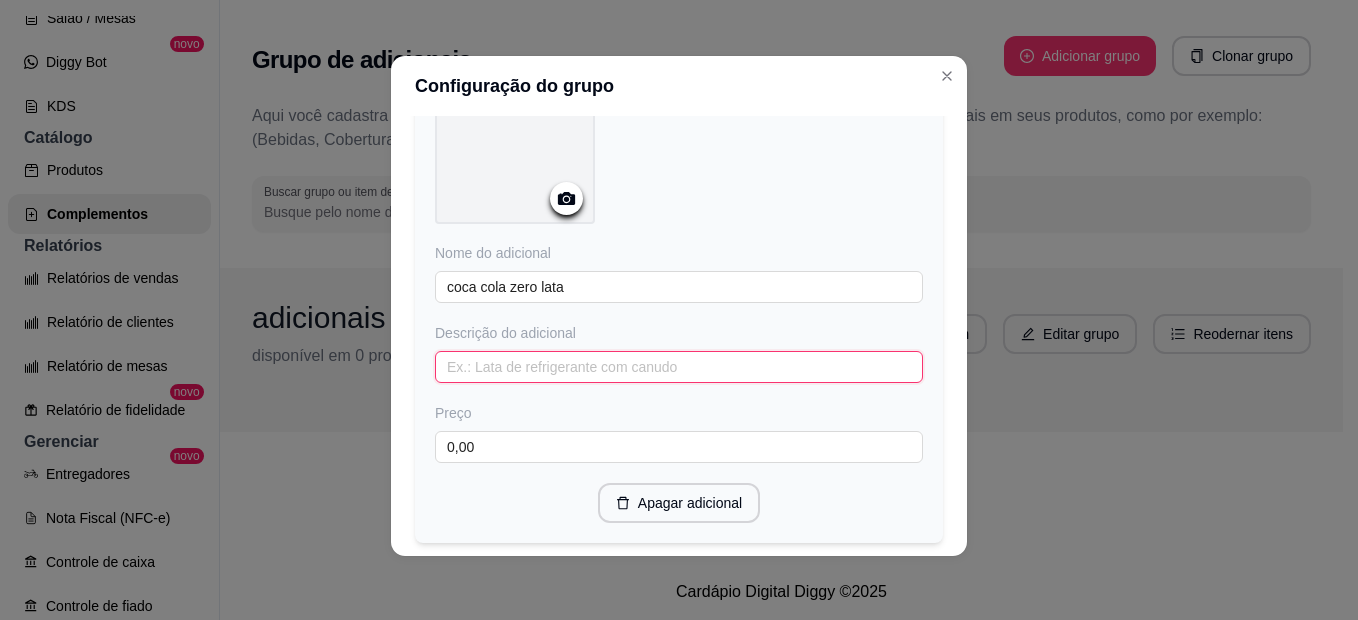 click at bounding box center [679, 367] 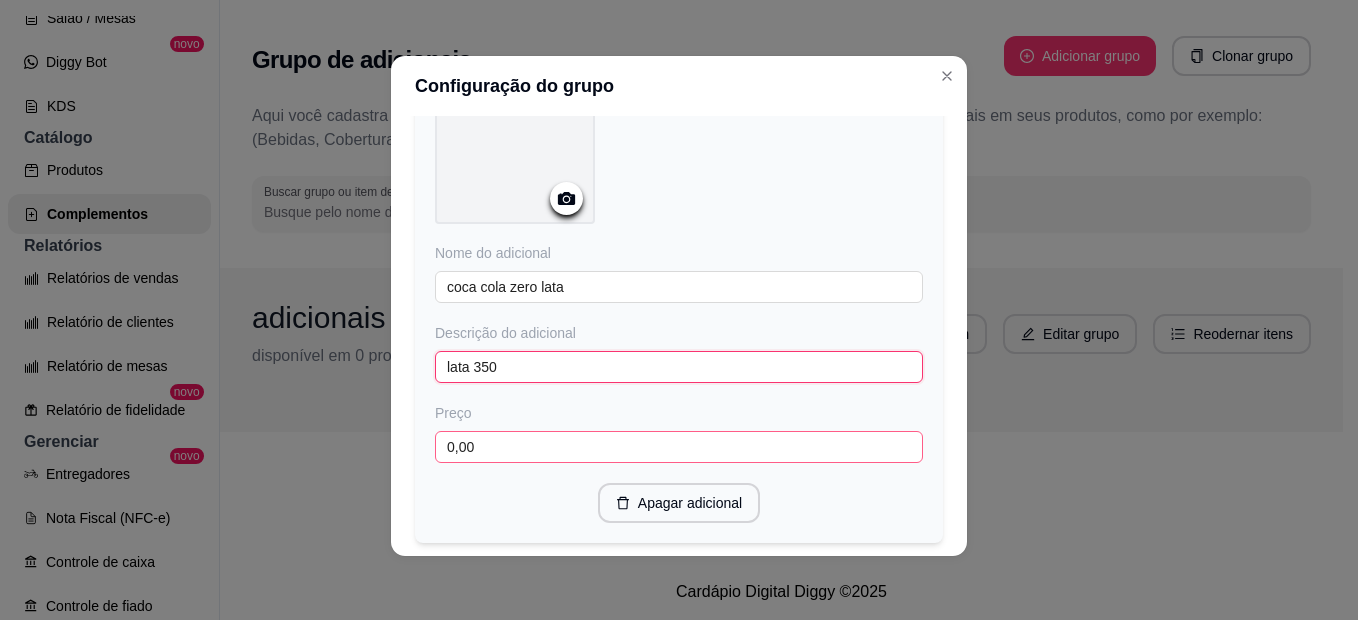 type on "lata 350" 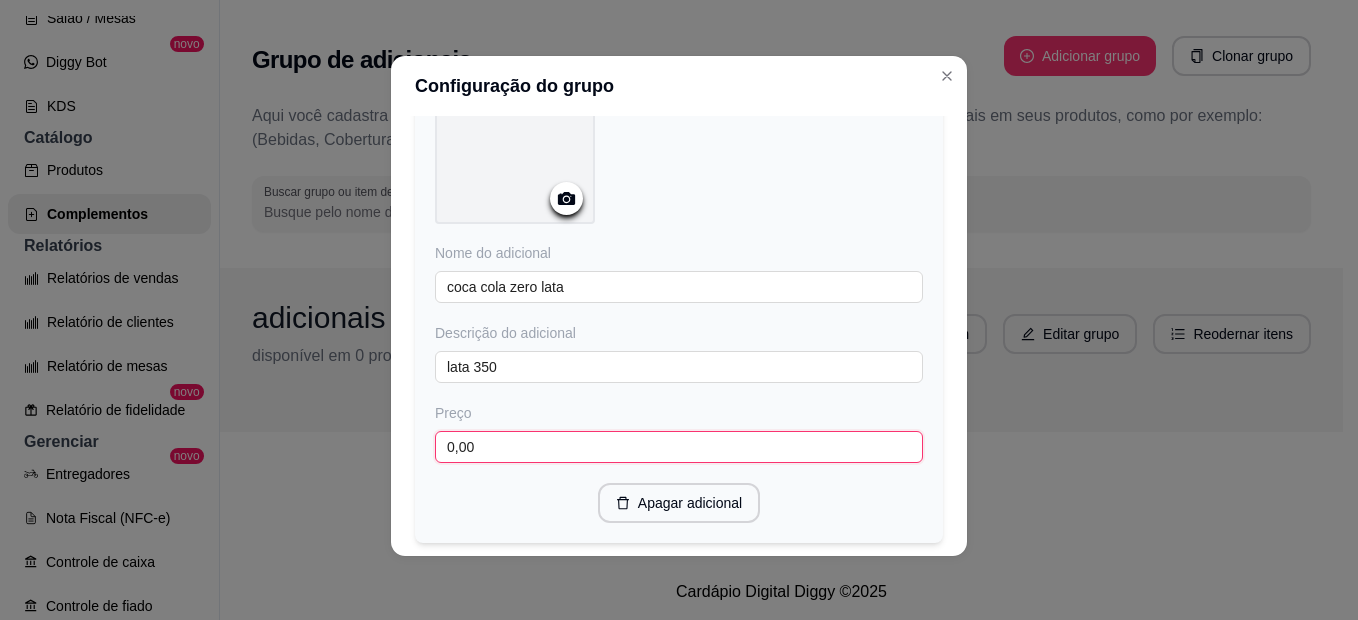 click on "0,00" at bounding box center (679, 447) 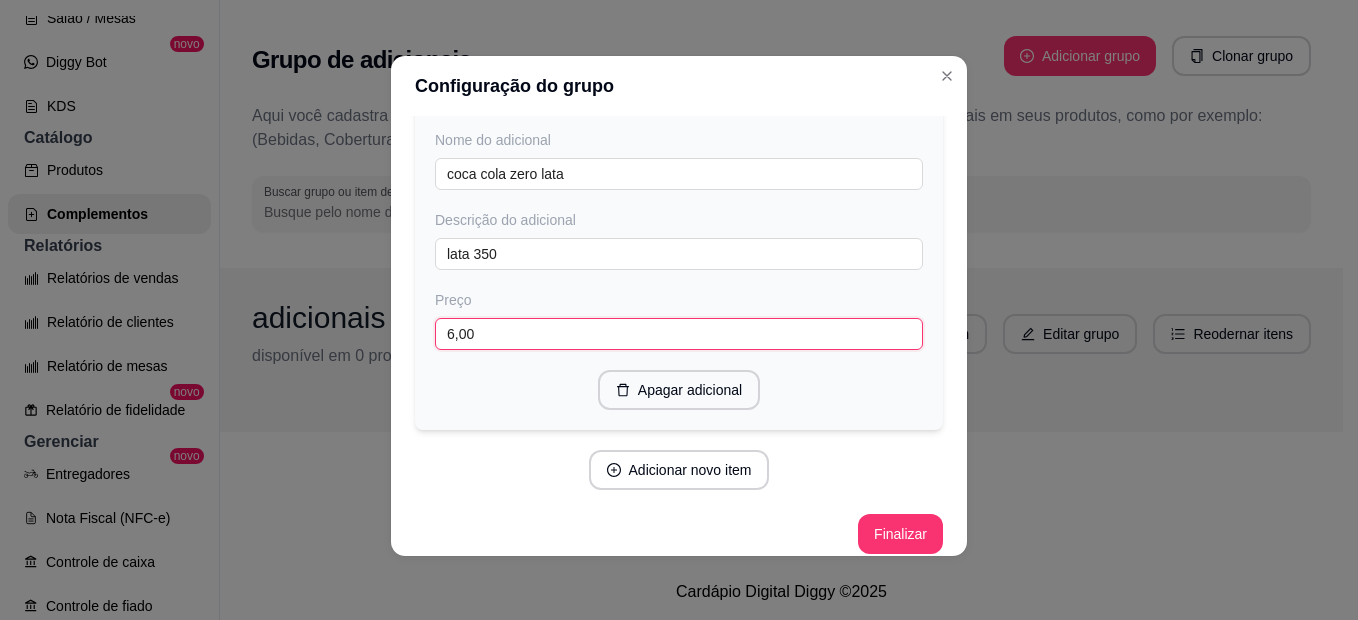 scroll, scrollTop: 6494, scrollLeft: 0, axis: vertical 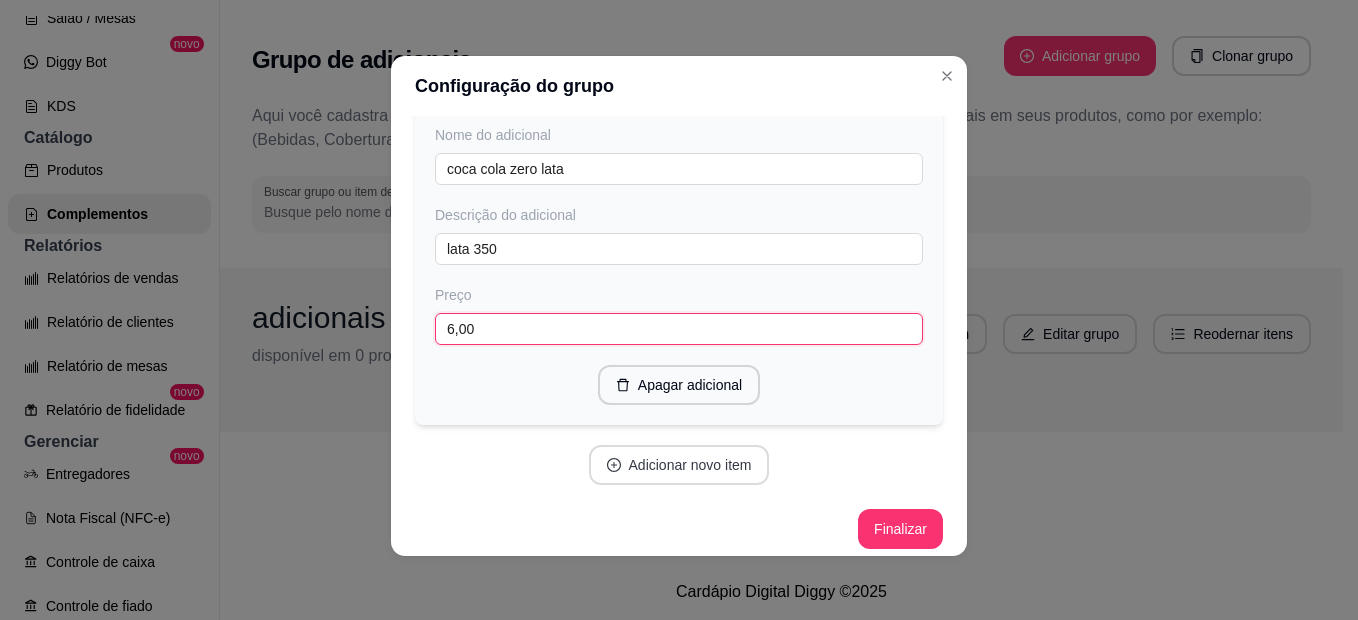 type on "6,00" 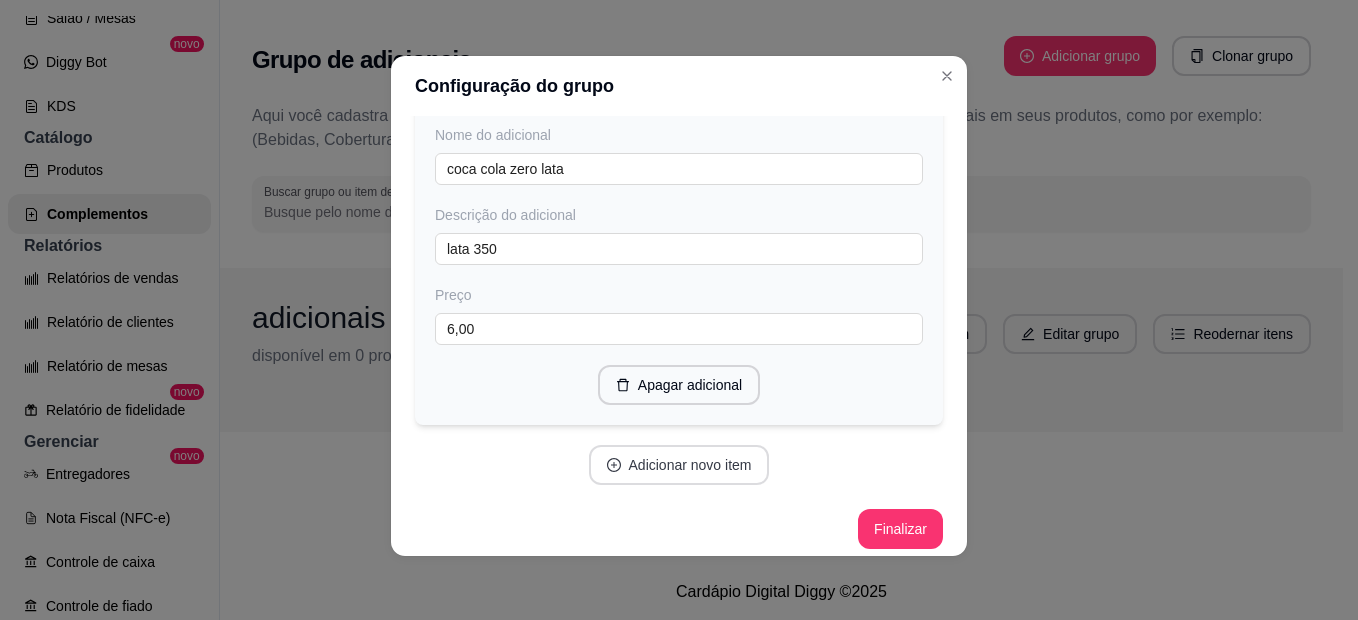 click on "Adicionar novo item" at bounding box center [679, 465] 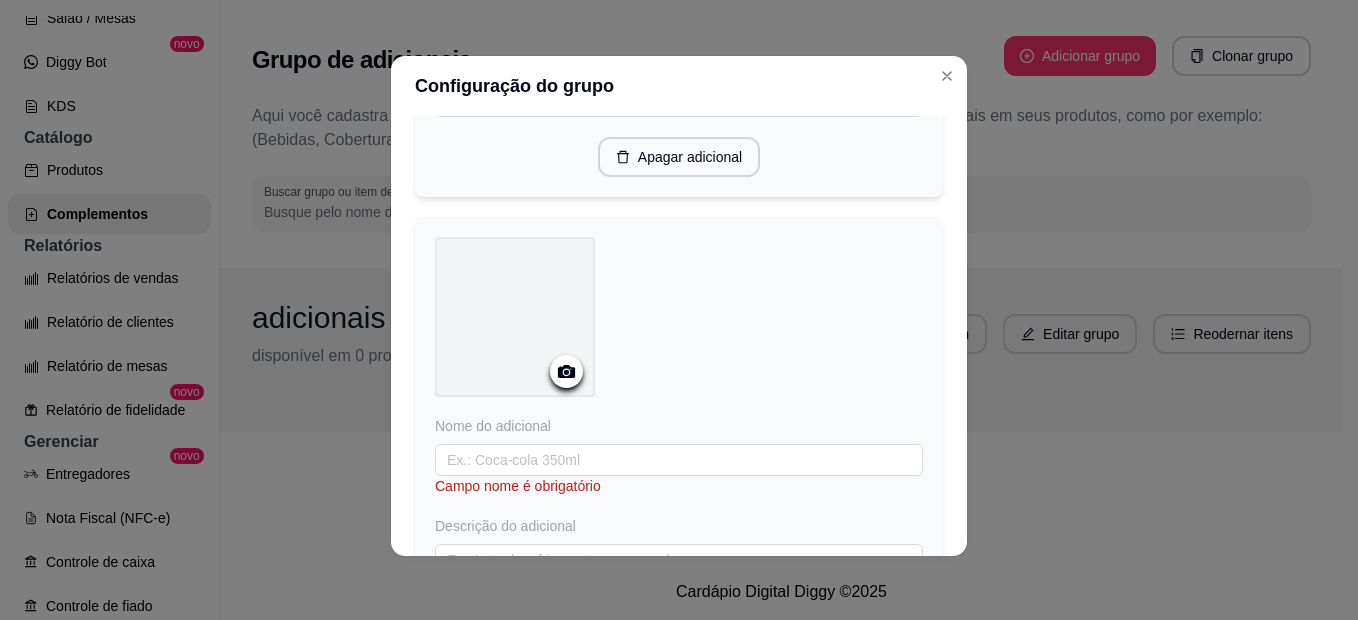 scroll, scrollTop: 6794, scrollLeft: 0, axis: vertical 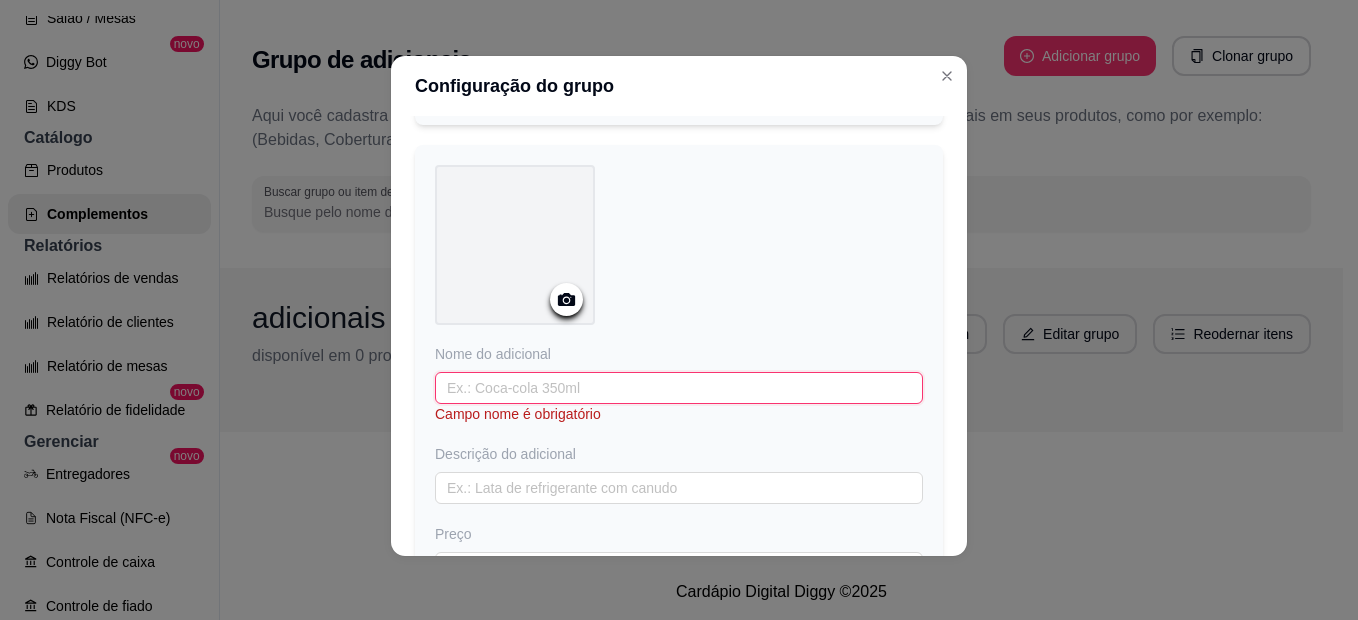 click at bounding box center (679, 388) 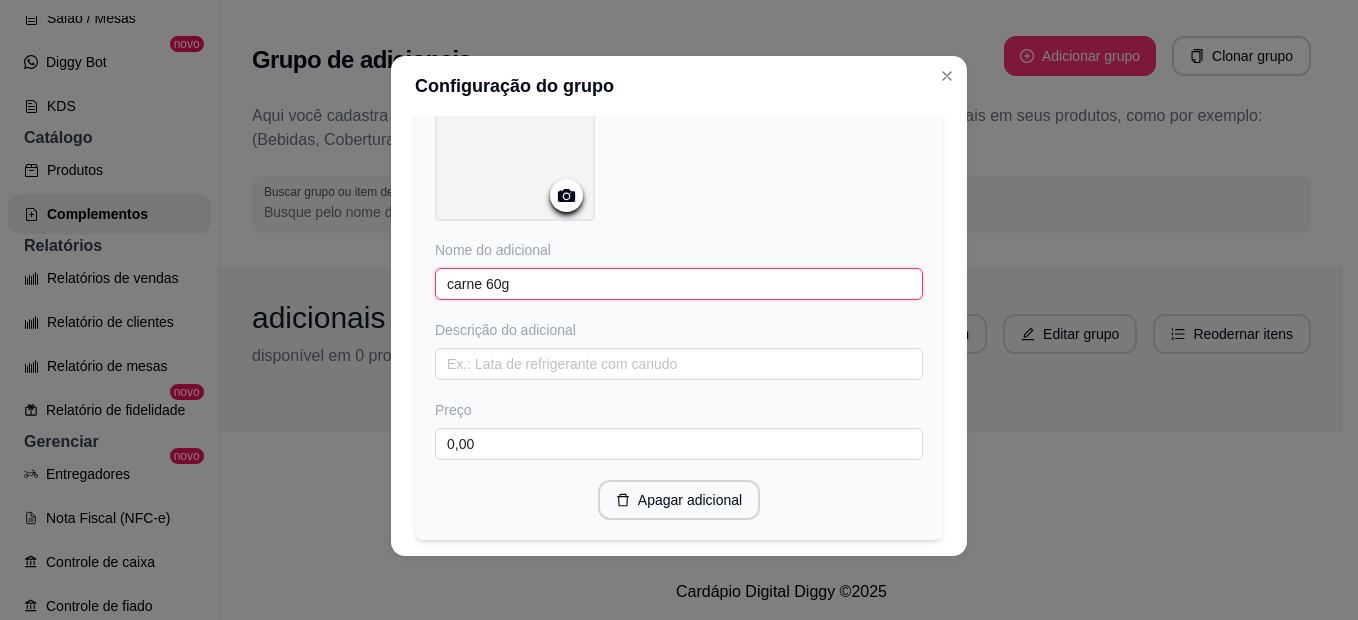 scroll, scrollTop: 6994, scrollLeft: 0, axis: vertical 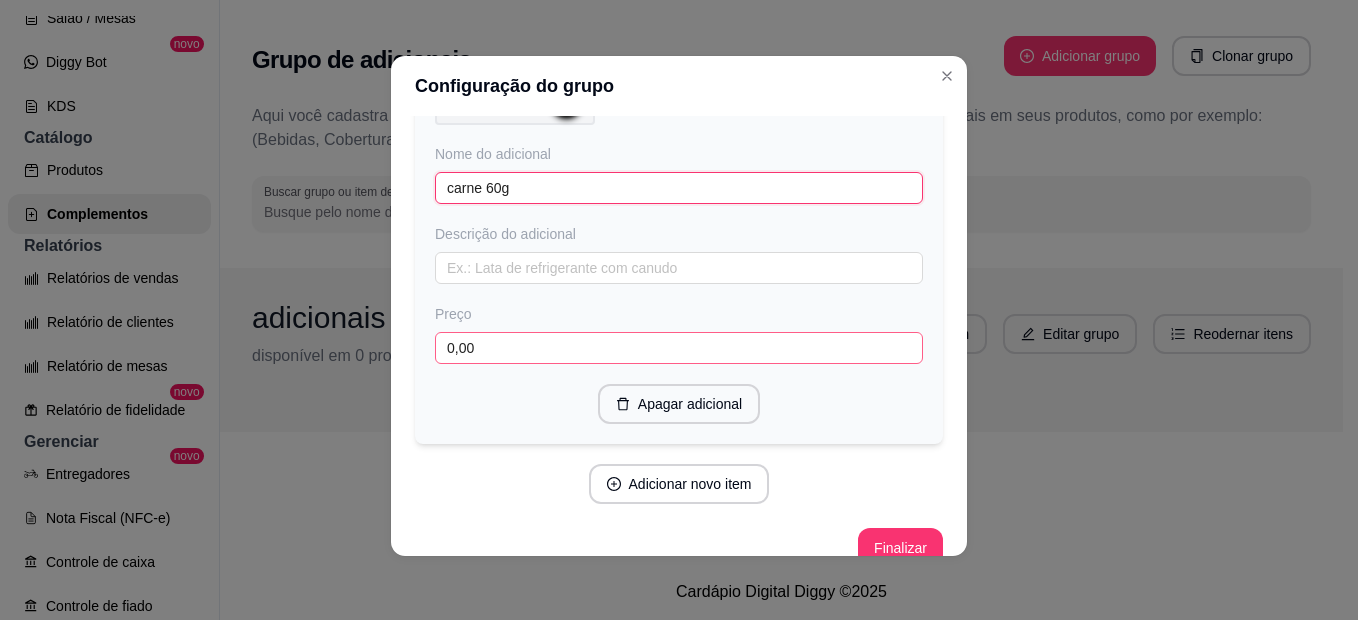 type on "carne 60g" 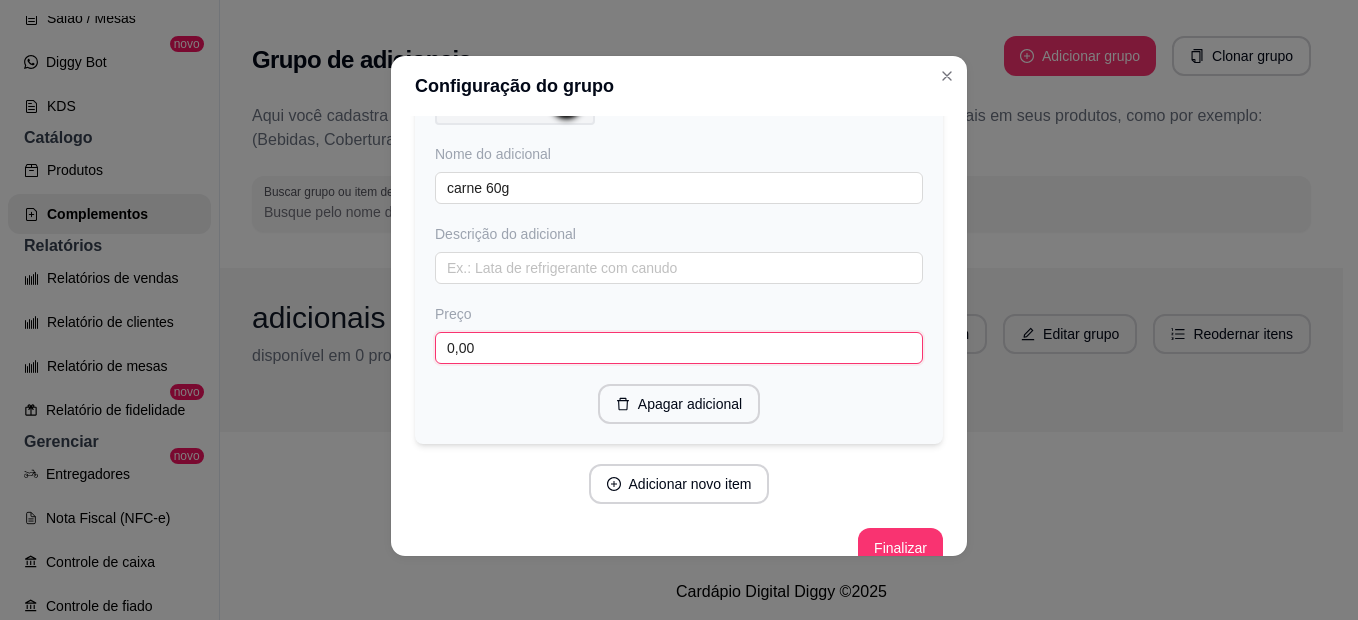 click on "0,00" at bounding box center (679, 348) 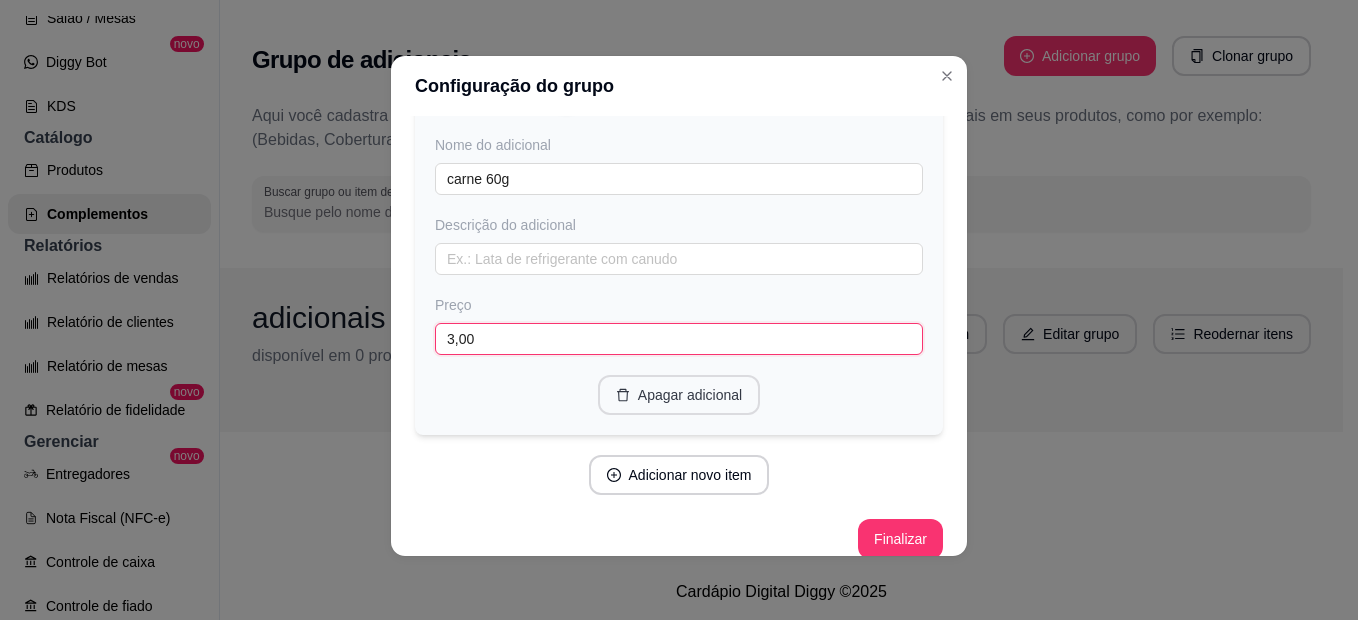 scroll, scrollTop: 7012, scrollLeft: 0, axis: vertical 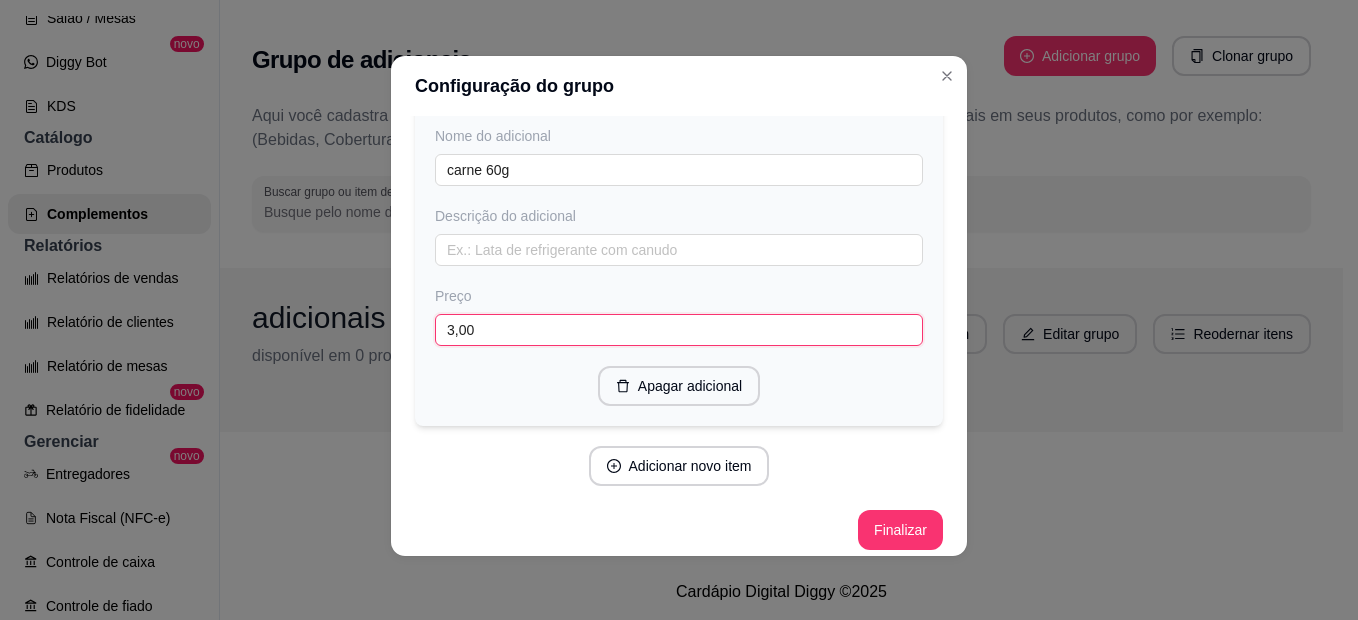 type on "3,00" 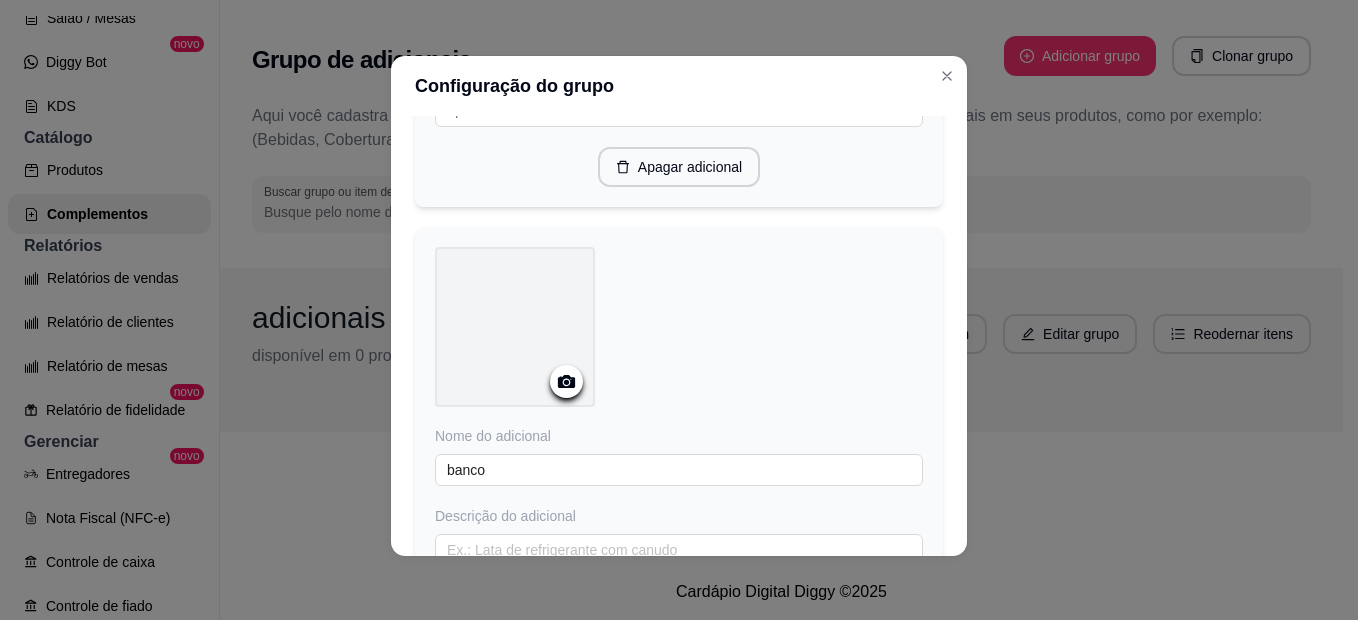 scroll, scrollTop: 2212, scrollLeft: 0, axis: vertical 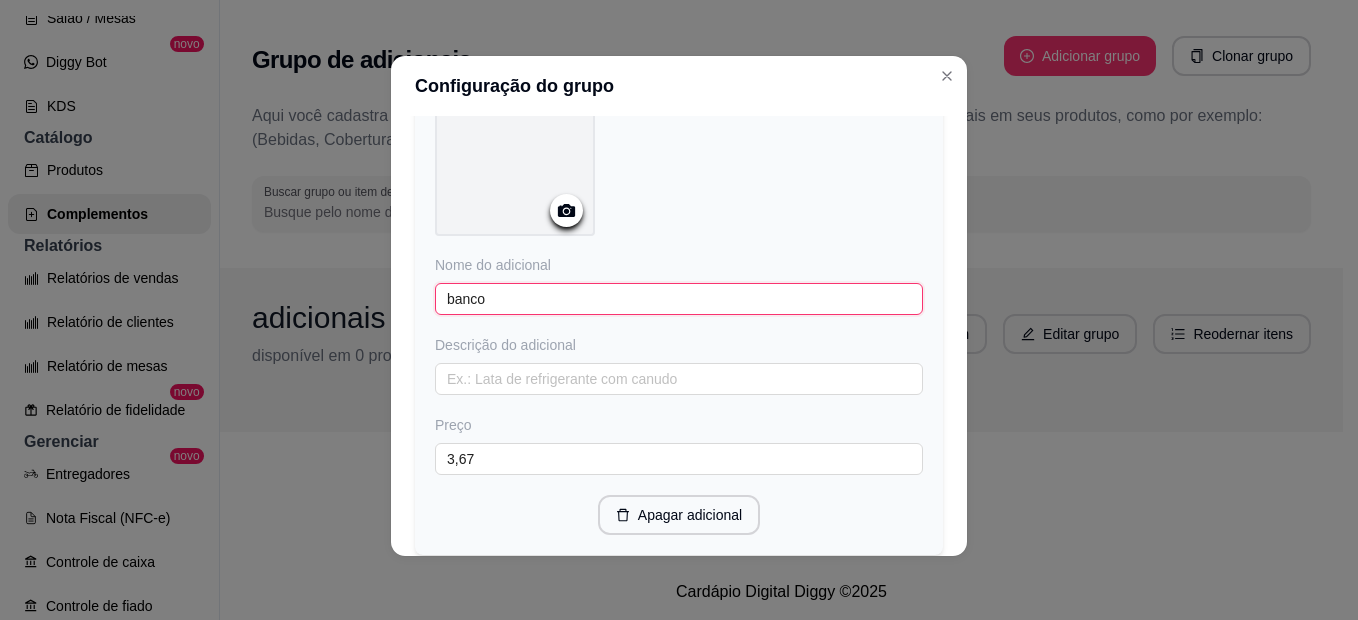 click on "banco" at bounding box center [679, 299] 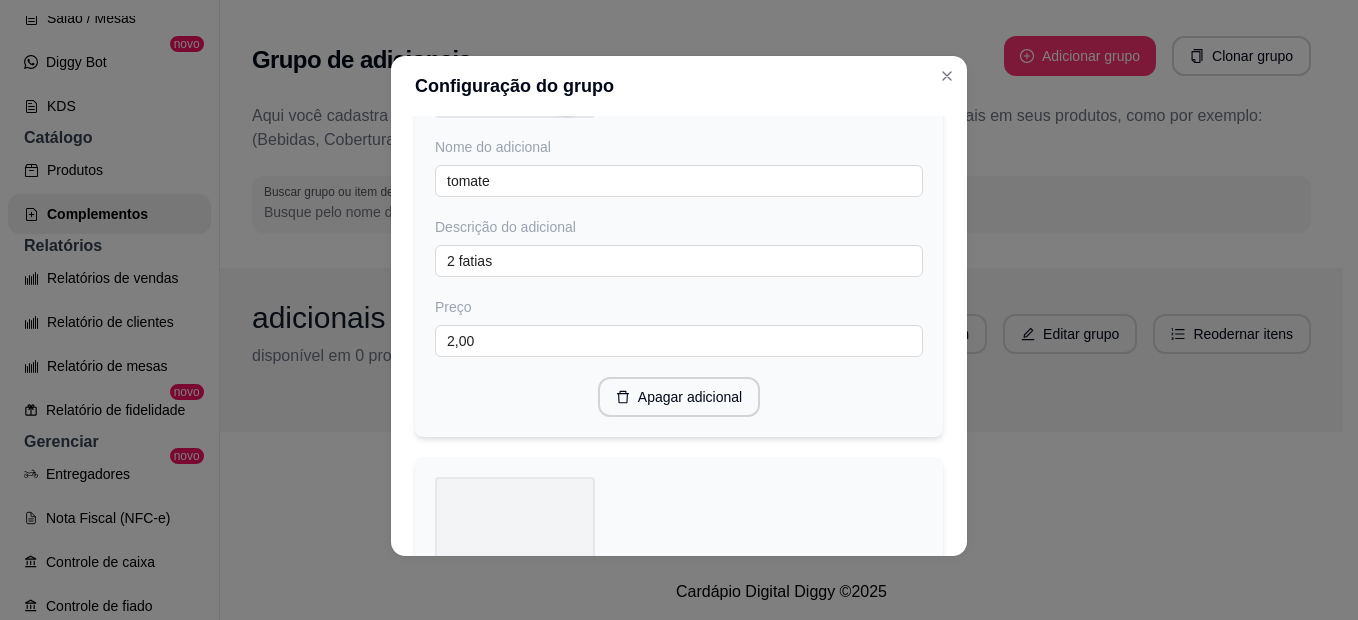 scroll, scrollTop: 1712, scrollLeft: 0, axis: vertical 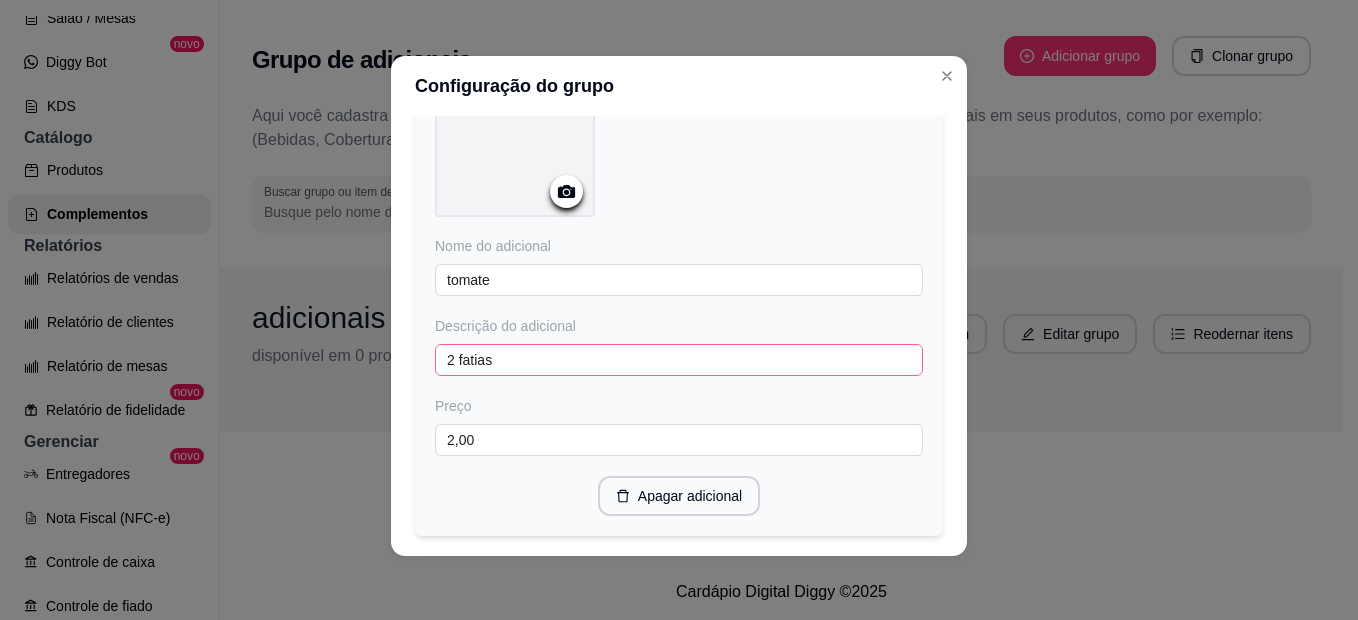 type on "bacon" 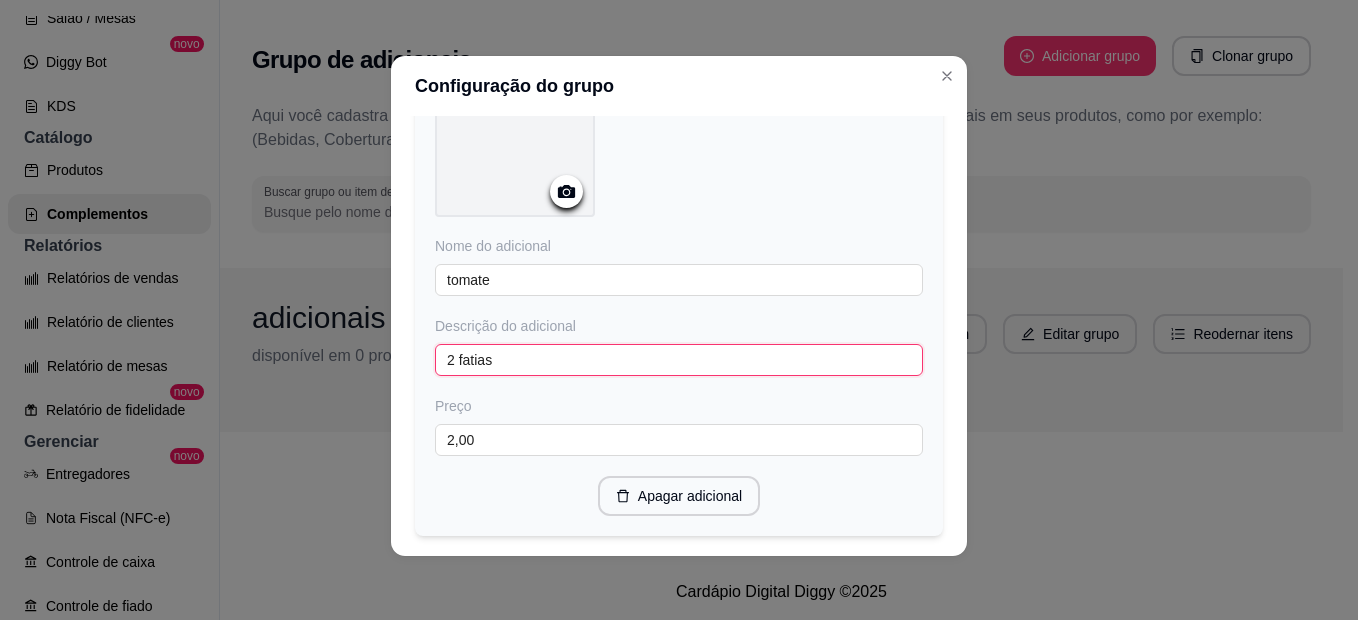 drag, startPoint x: 452, startPoint y: 360, endPoint x: 435, endPoint y: 360, distance: 17 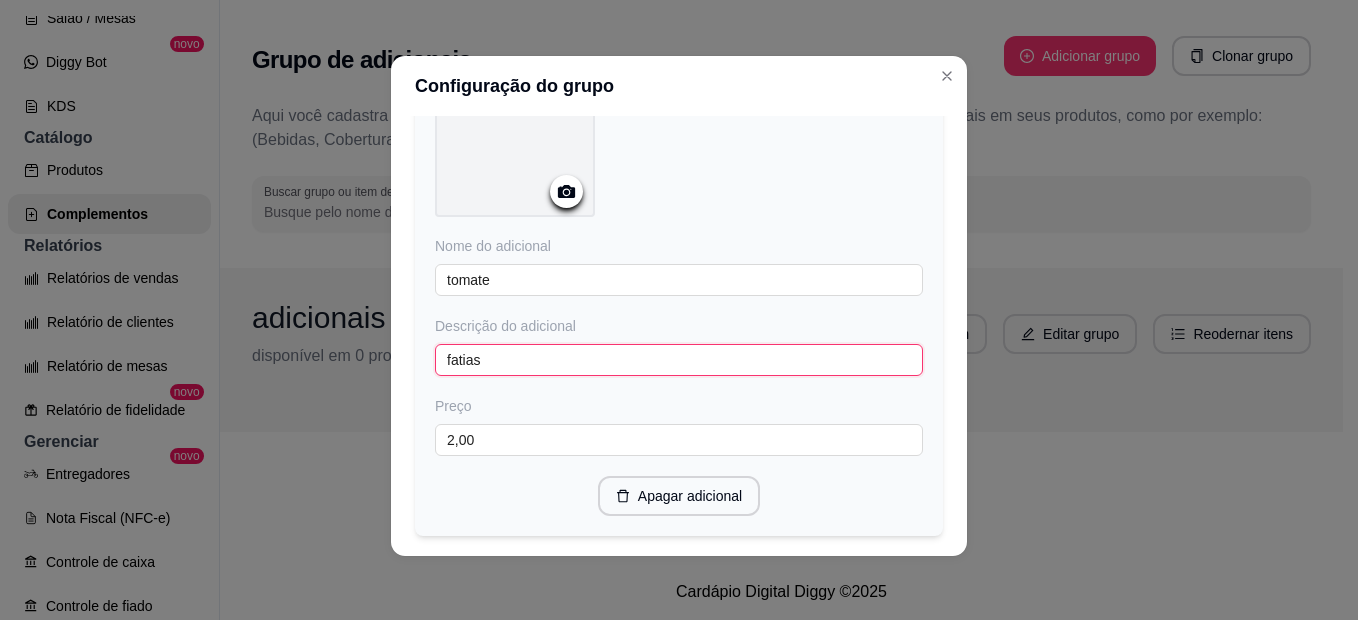 drag, startPoint x: 515, startPoint y: 363, endPoint x: 426, endPoint y: 362, distance: 89.005615 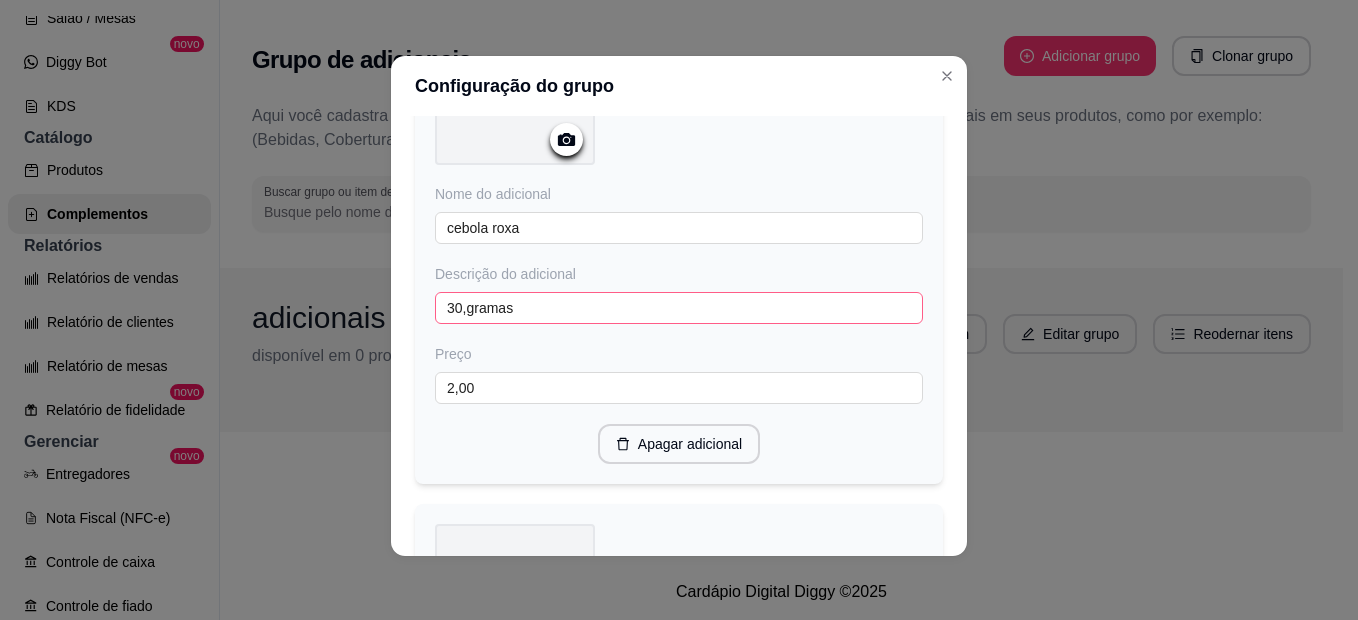 scroll, scrollTop: 1212, scrollLeft: 0, axis: vertical 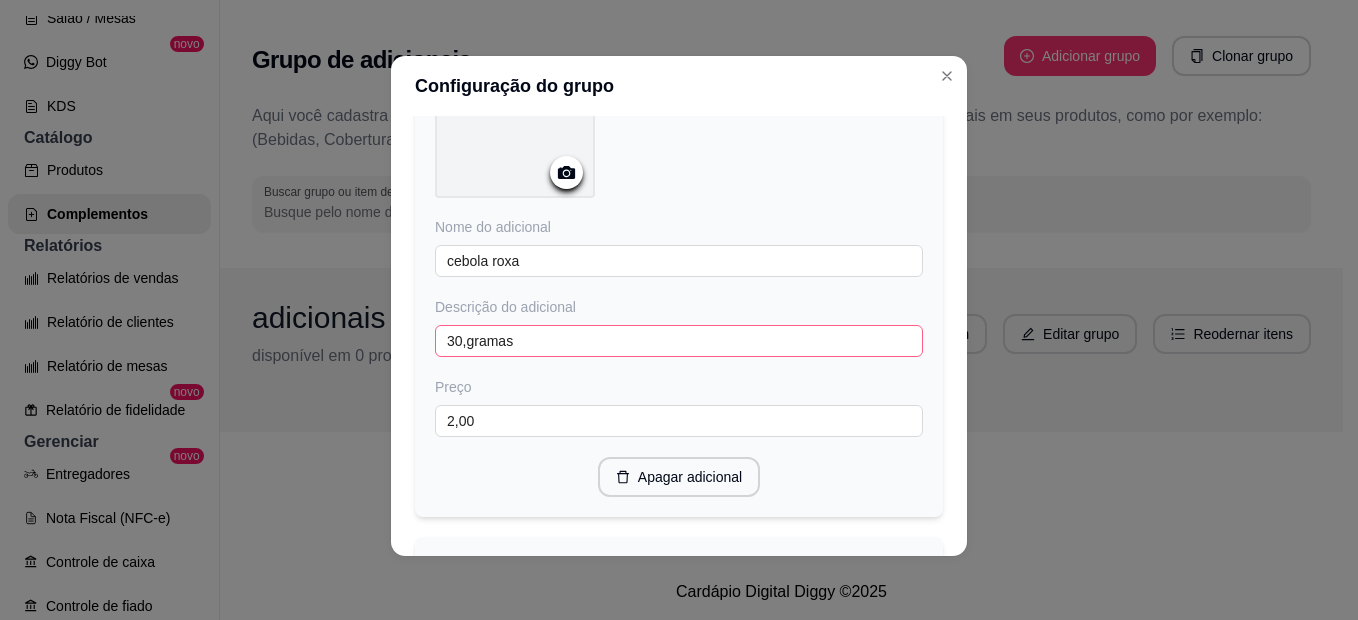 type 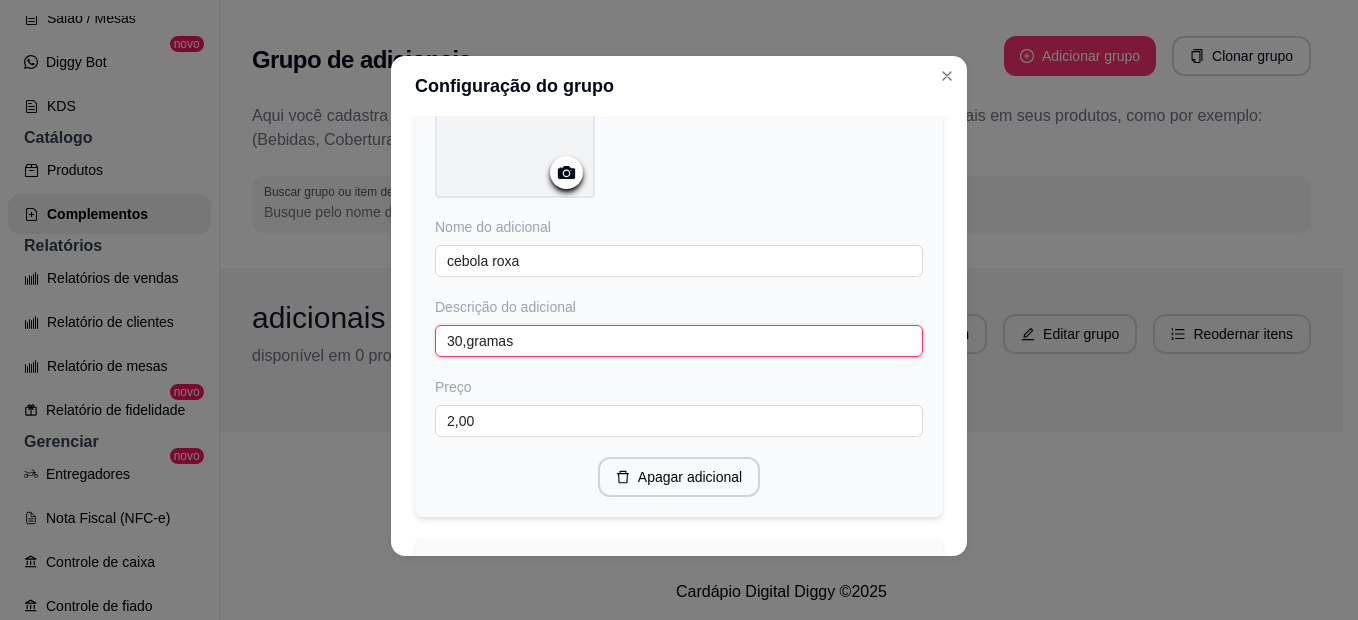 drag, startPoint x: 525, startPoint y: 342, endPoint x: 434, endPoint y: 336, distance: 91.197586 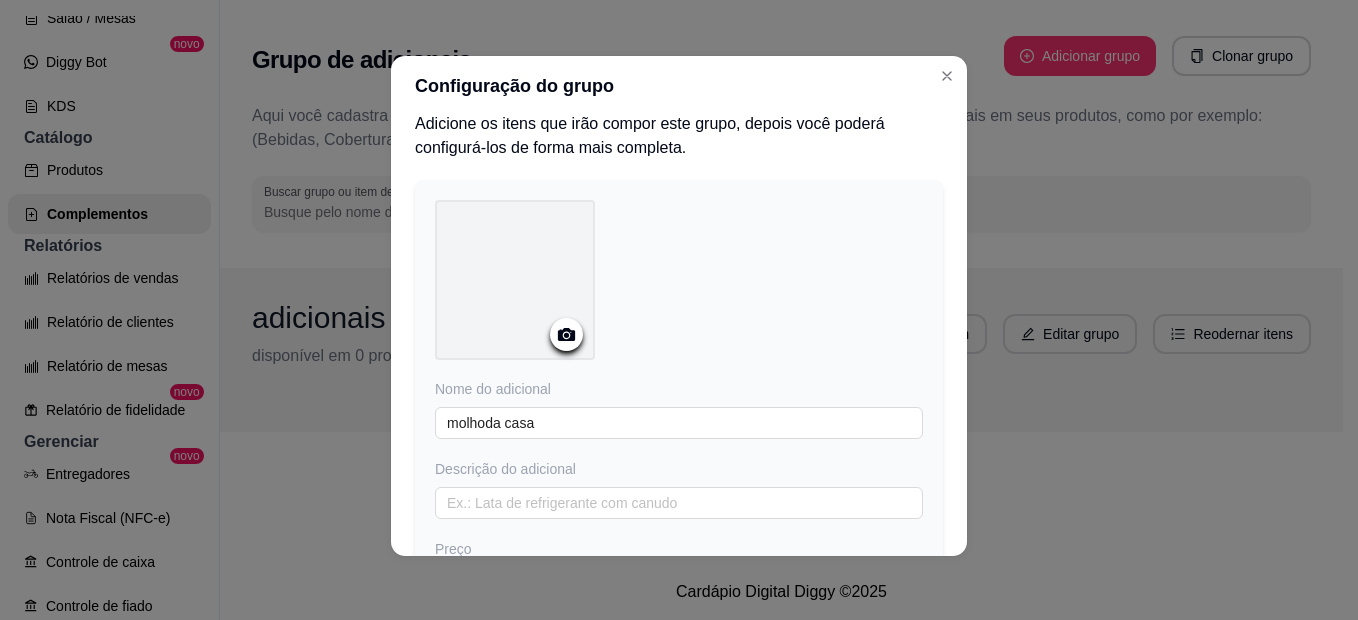 scroll, scrollTop: 0, scrollLeft: 0, axis: both 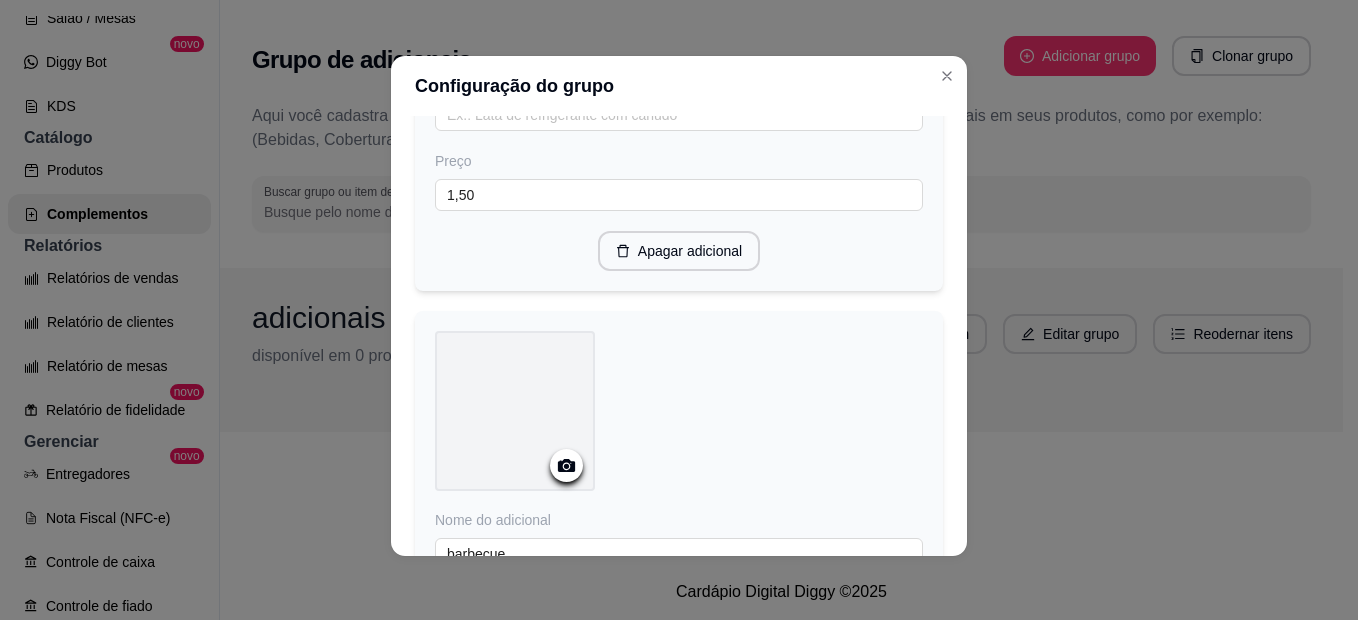 type 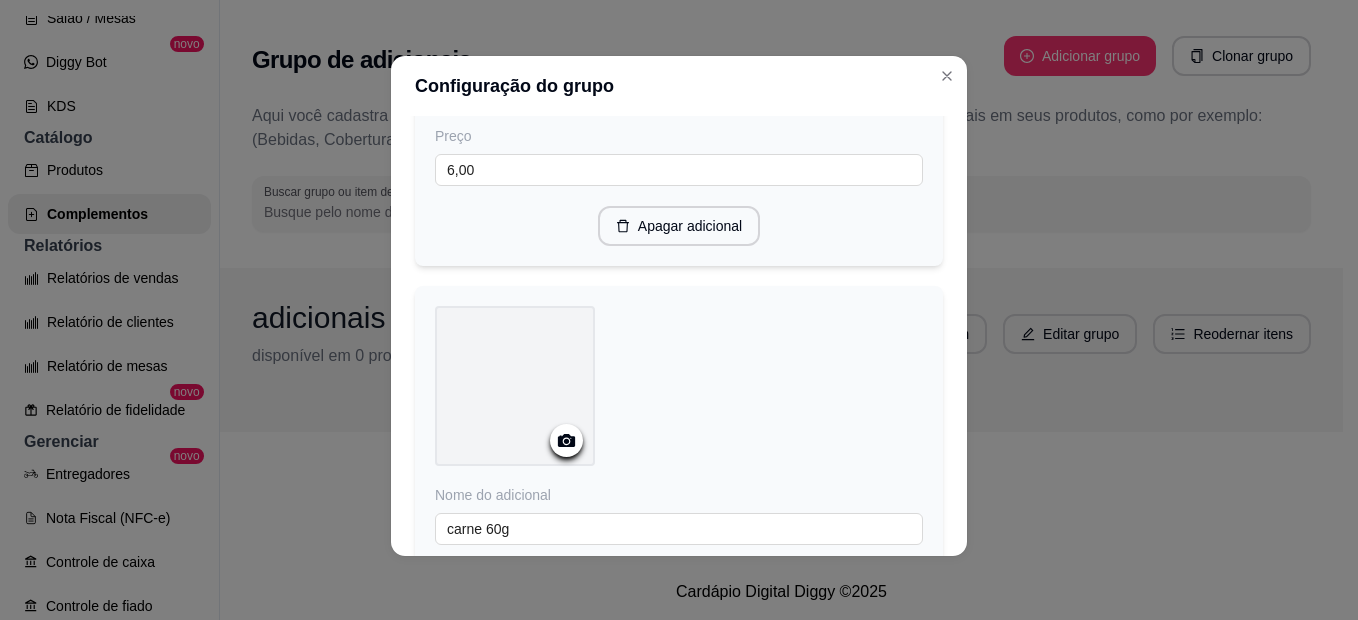 scroll, scrollTop: 7012, scrollLeft: 0, axis: vertical 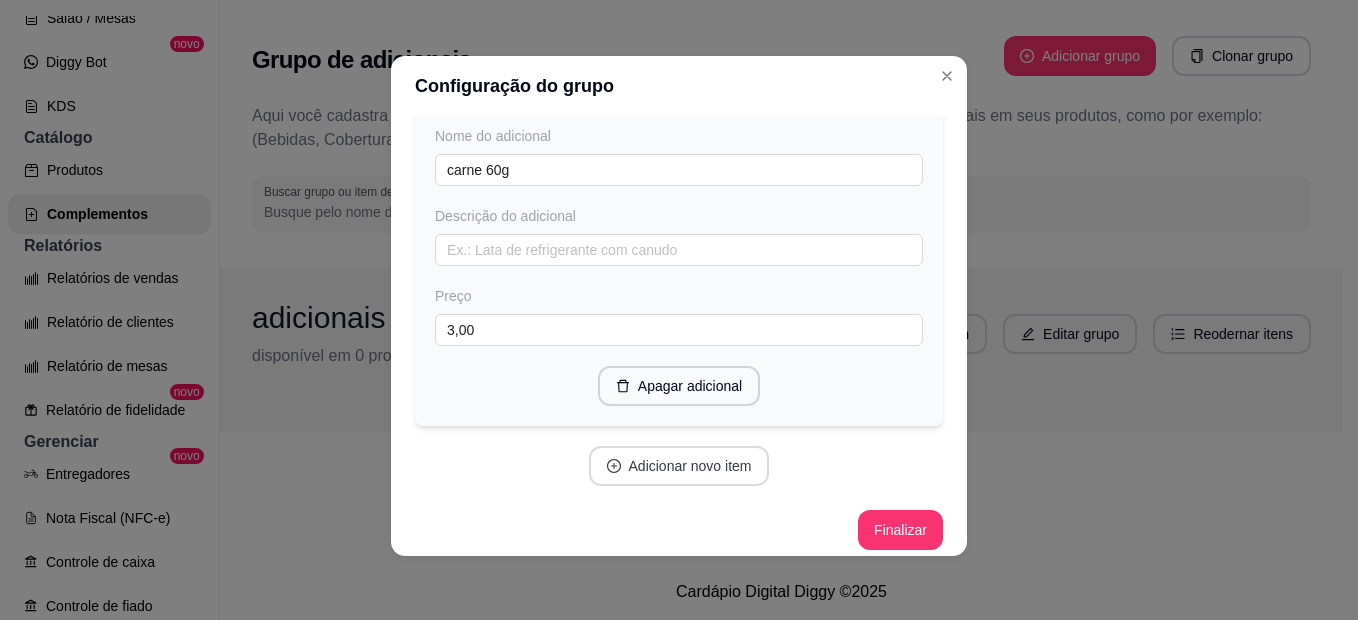 click on "Adicionar novo item" at bounding box center [679, 466] 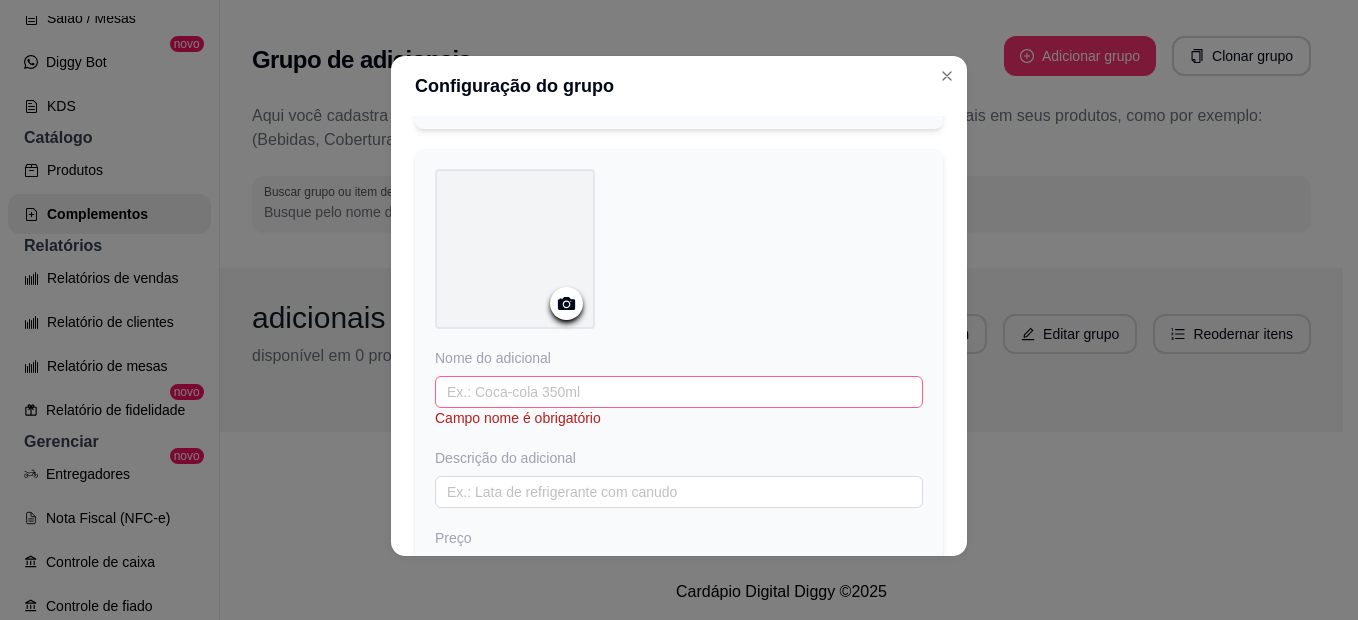 scroll, scrollTop: 7312, scrollLeft: 0, axis: vertical 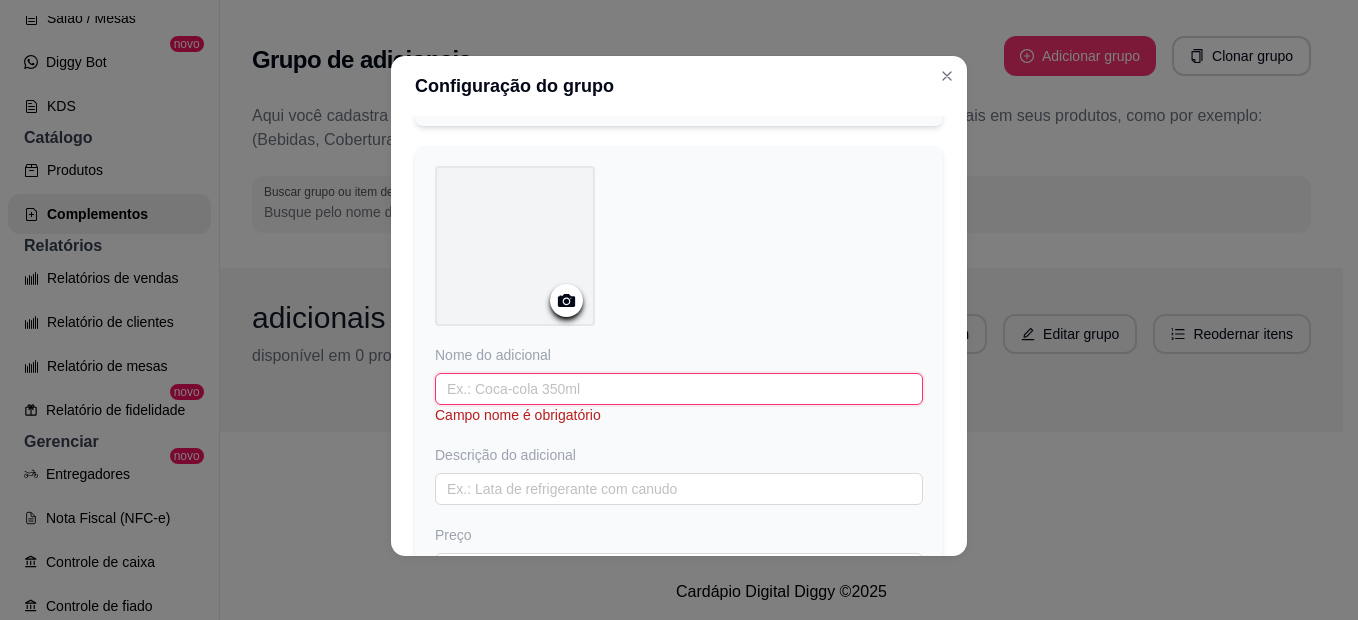 click at bounding box center [679, 389] 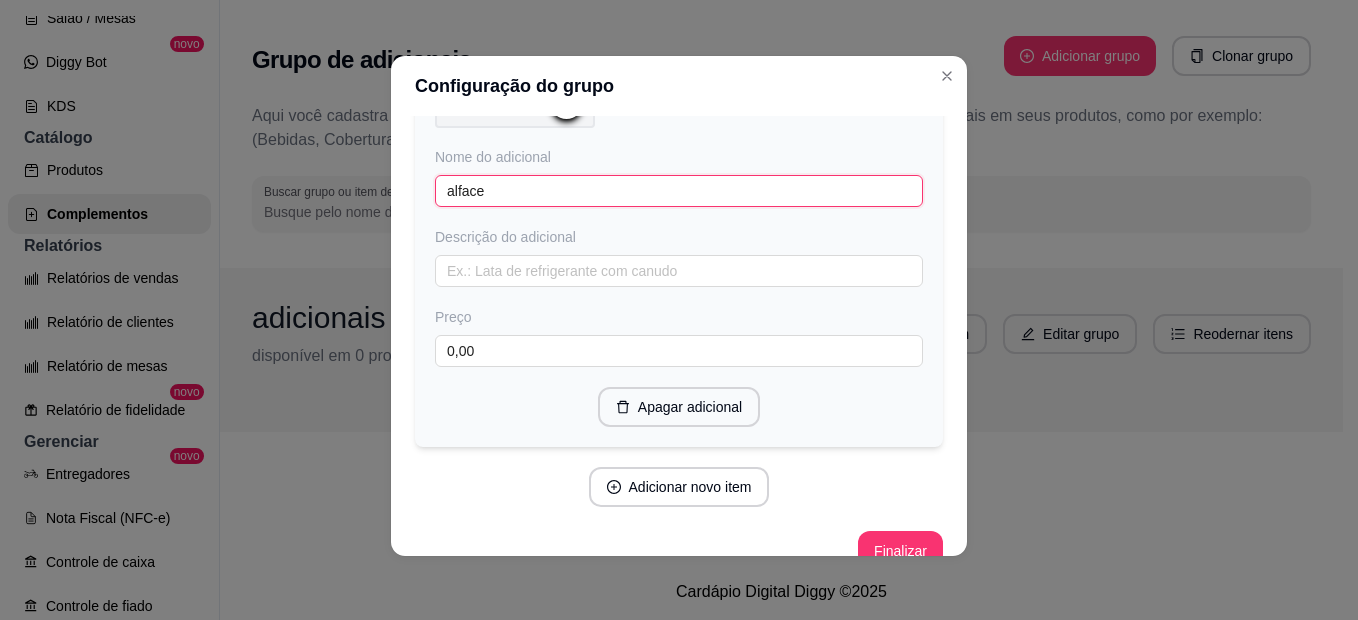scroll, scrollTop: 7512, scrollLeft: 0, axis: vertical 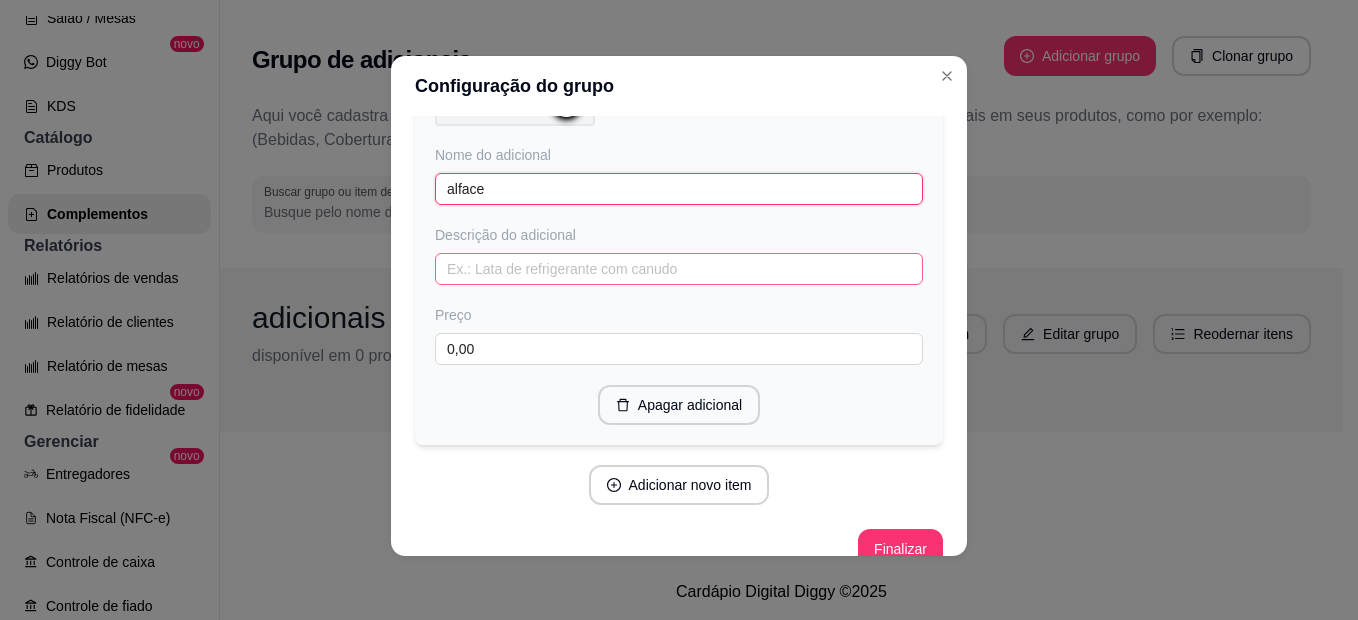 type on "alface" 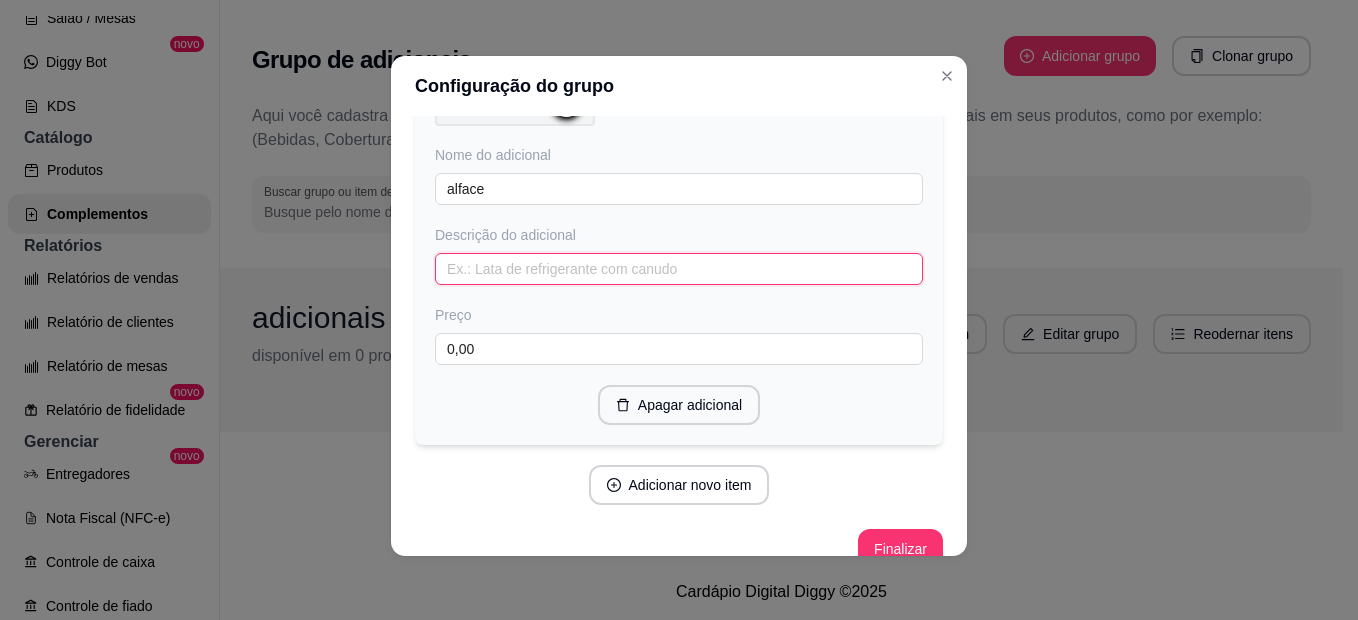 click at bounding box center (679, 269) 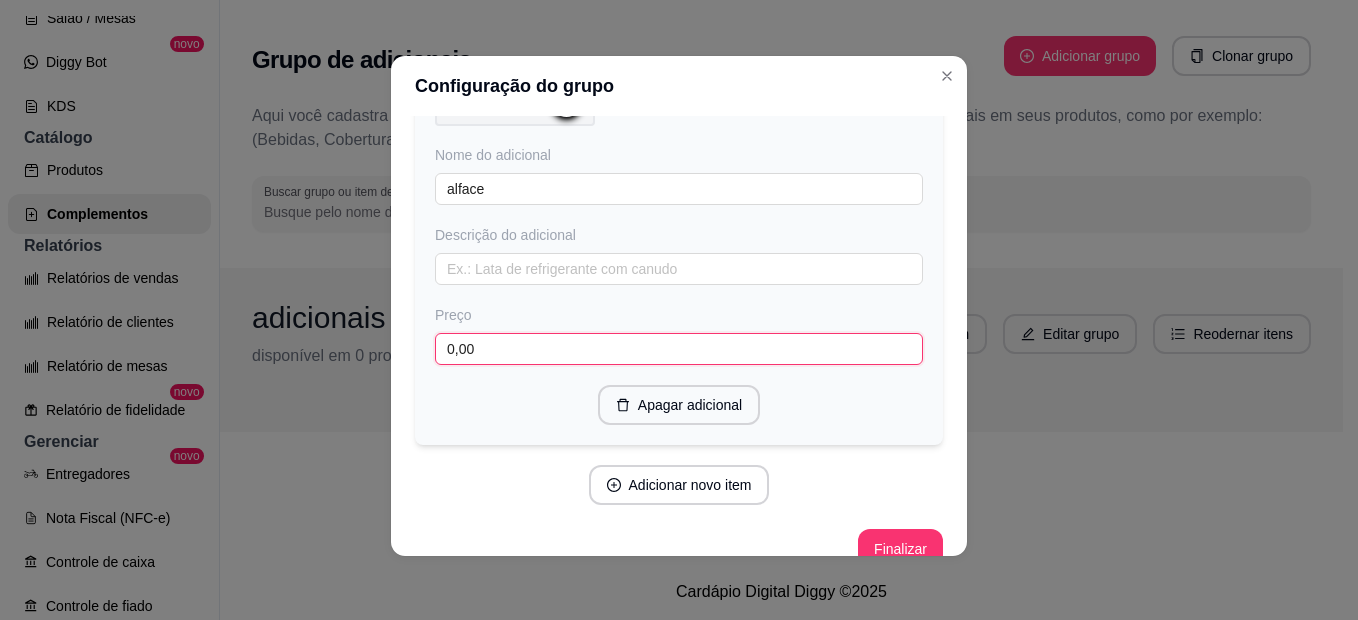 click on "0,00" at bounding box center [679, 349] 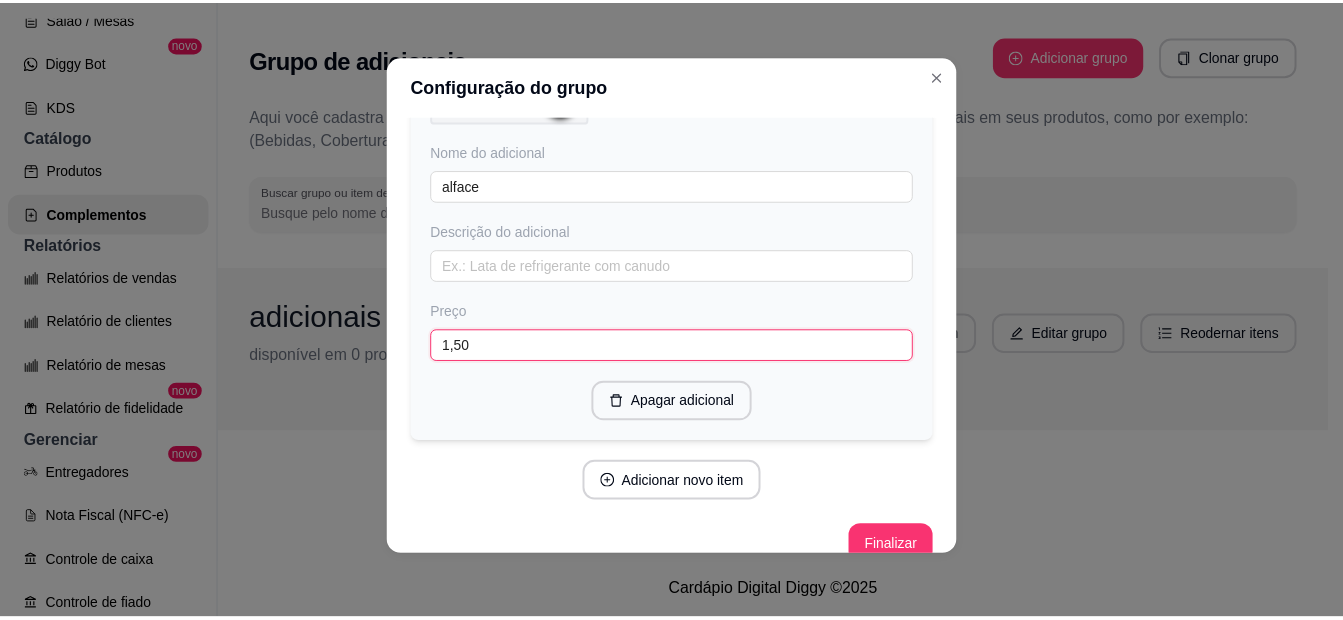 scroll, scrollTop: 7530, scrollLeft: 0, axis: vertical 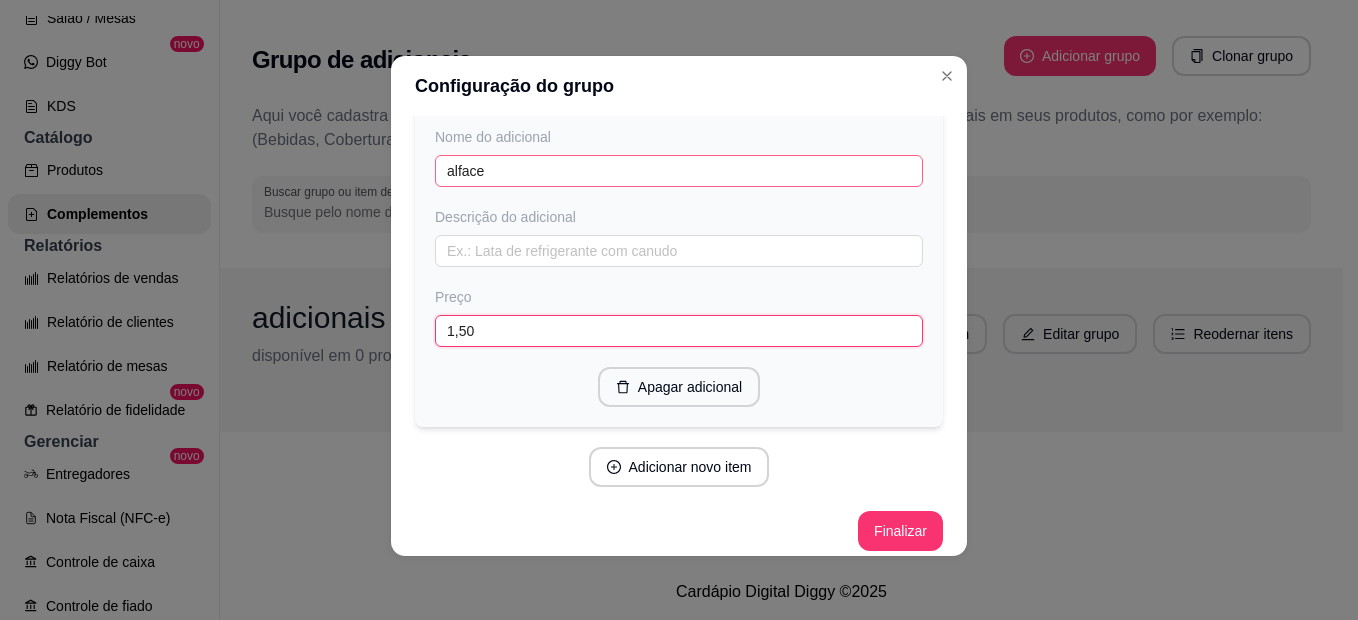 type on "1,50" 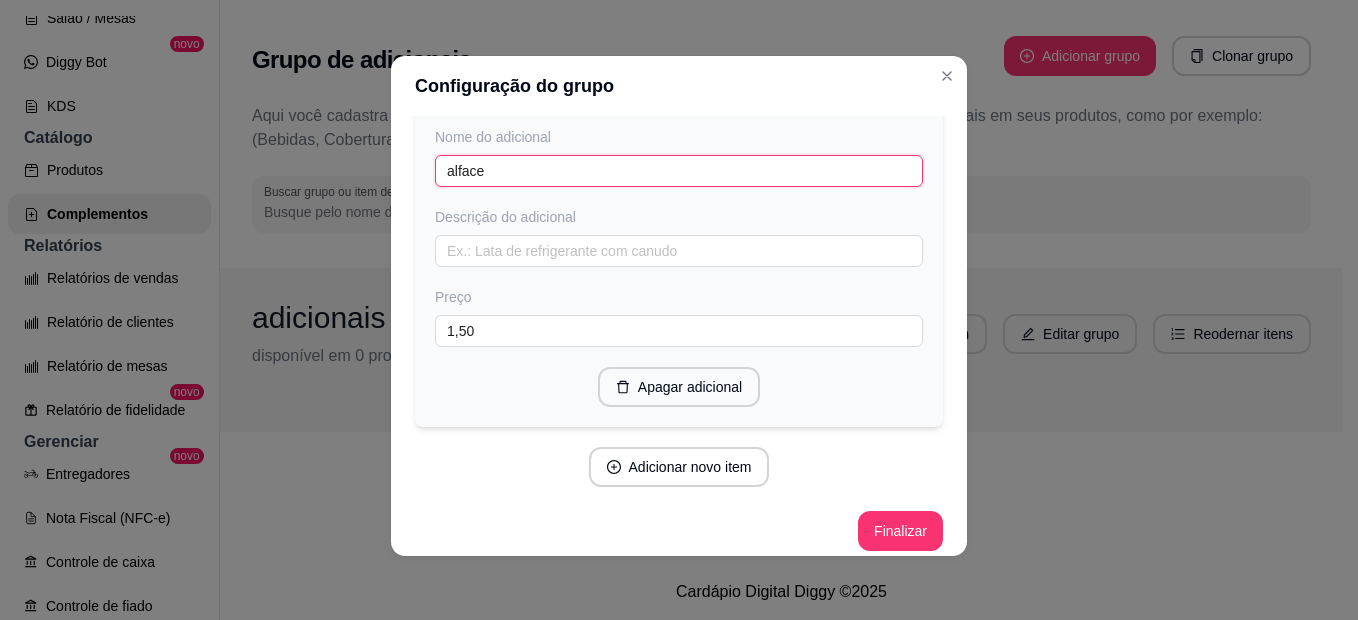 click on "alface" at bounding box center (679, 171) 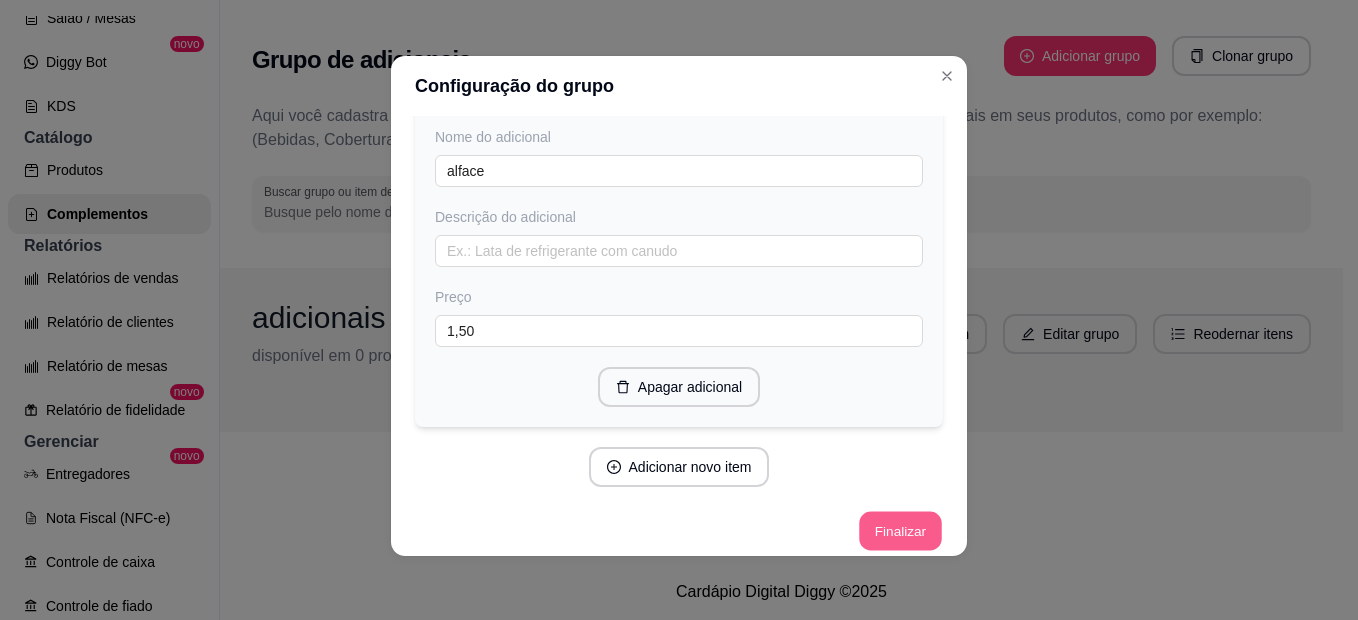 click on "Finalizar" at bounding box center (900, 531) 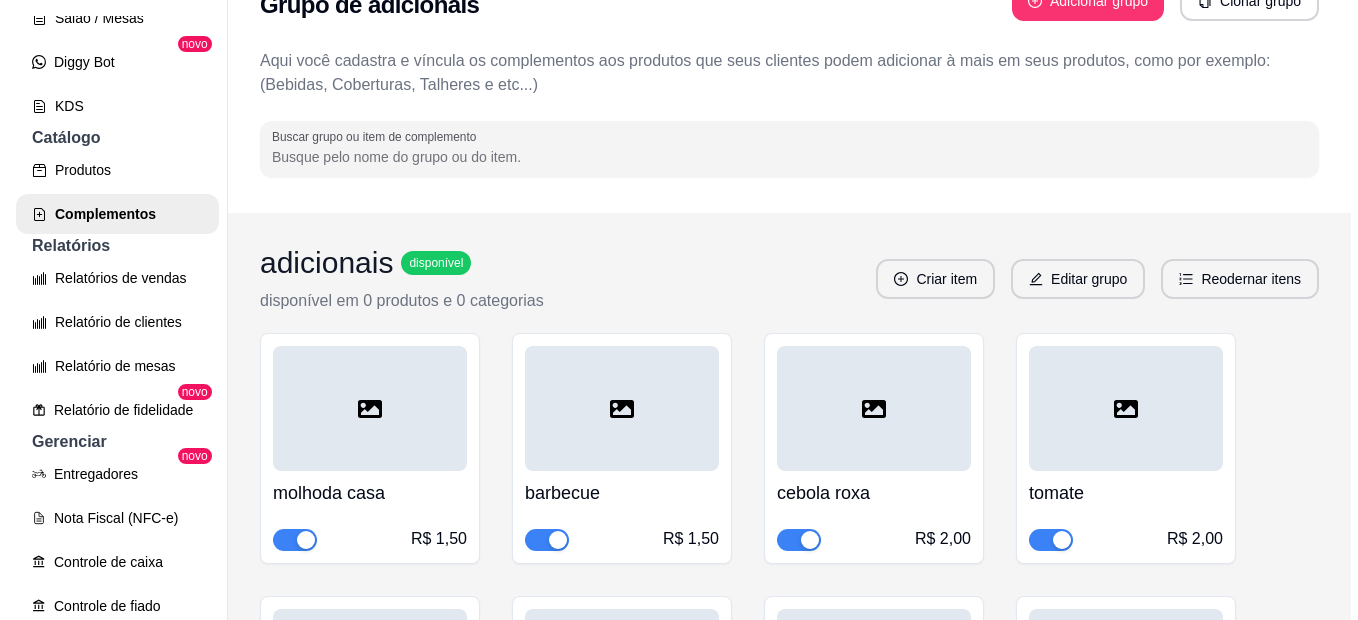 scroll, scrollTop: 100, scrollLeft: 0, axis: vertical 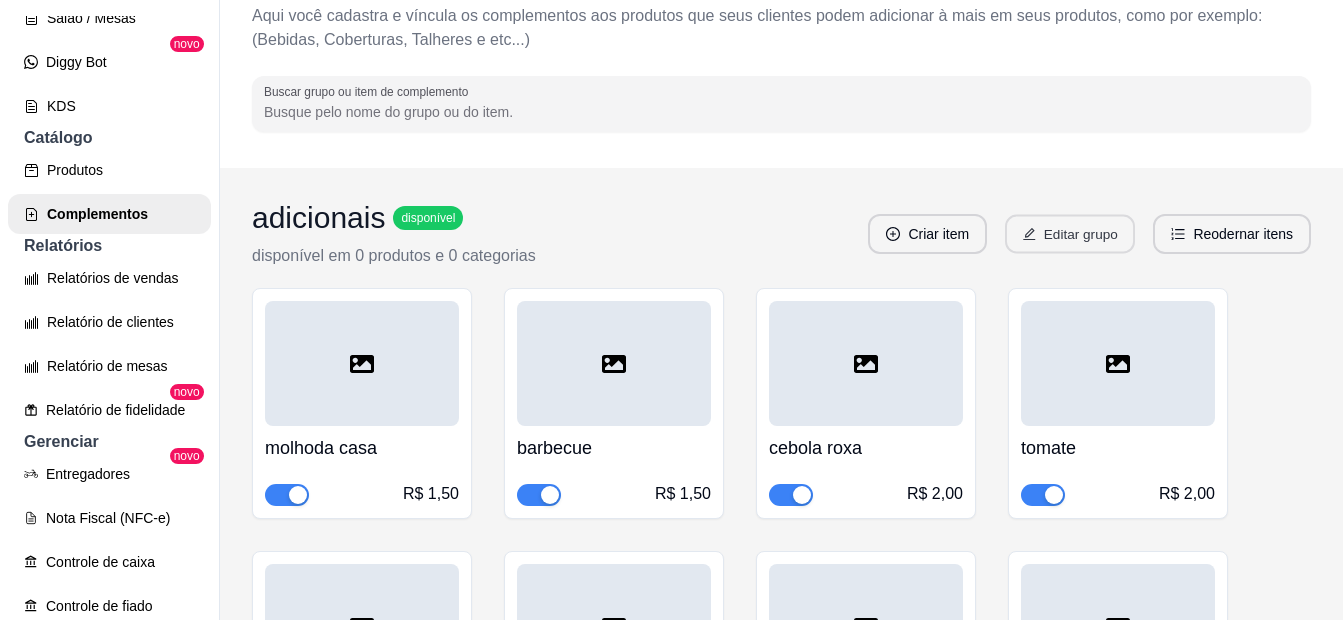 click on "Editar grupo" at bounding box center [1070, 234] 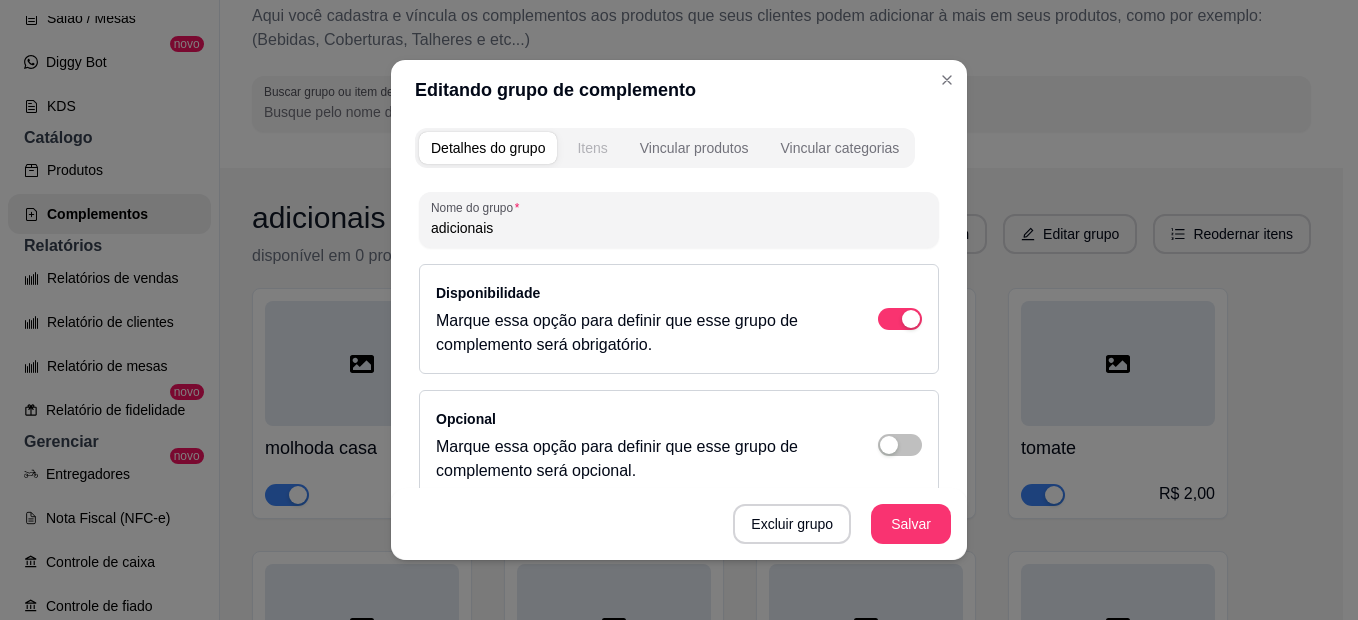 click on "Itens" at bounding box center (592, 148) 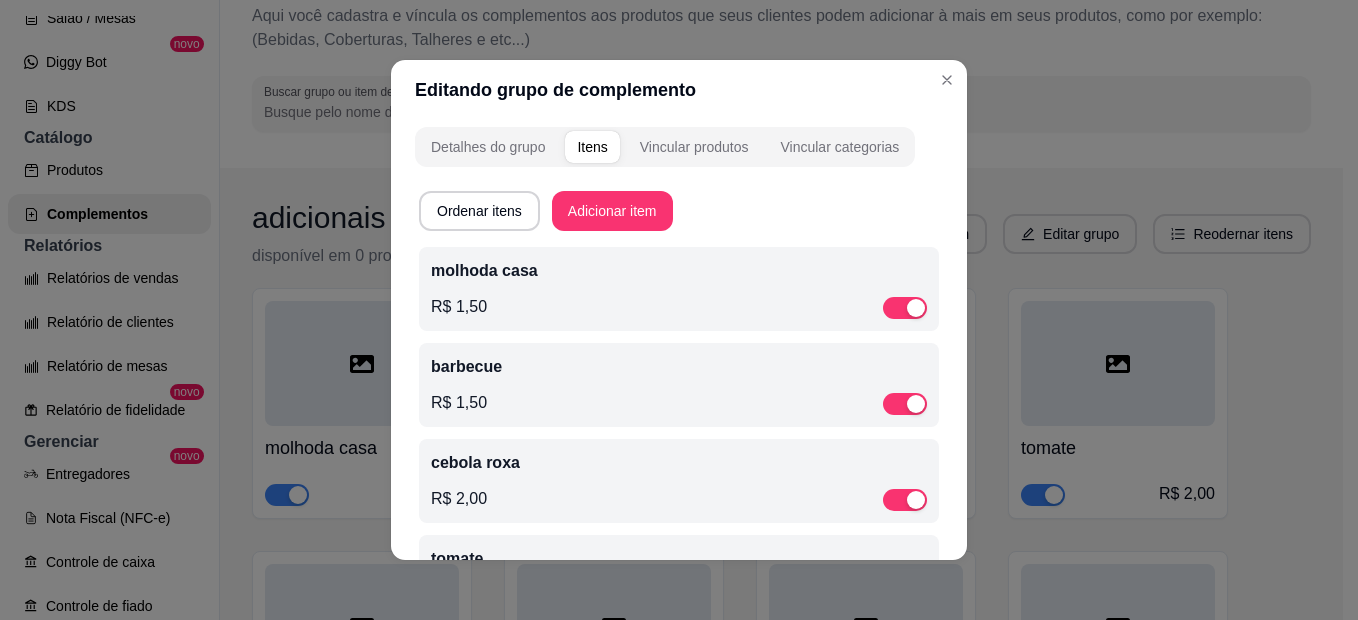 scroll, scrollTop: 0, scrollLeft: 0, axis: both 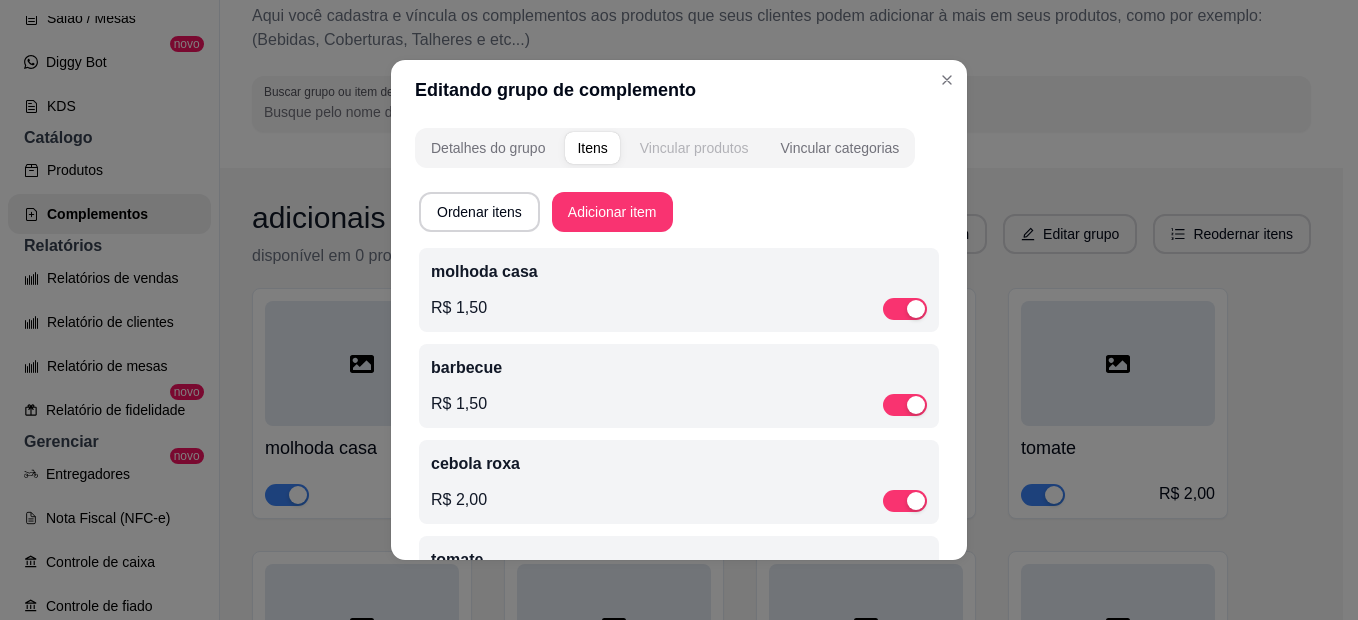 click on "Vincular produtos" at bounding box center (694, 148) 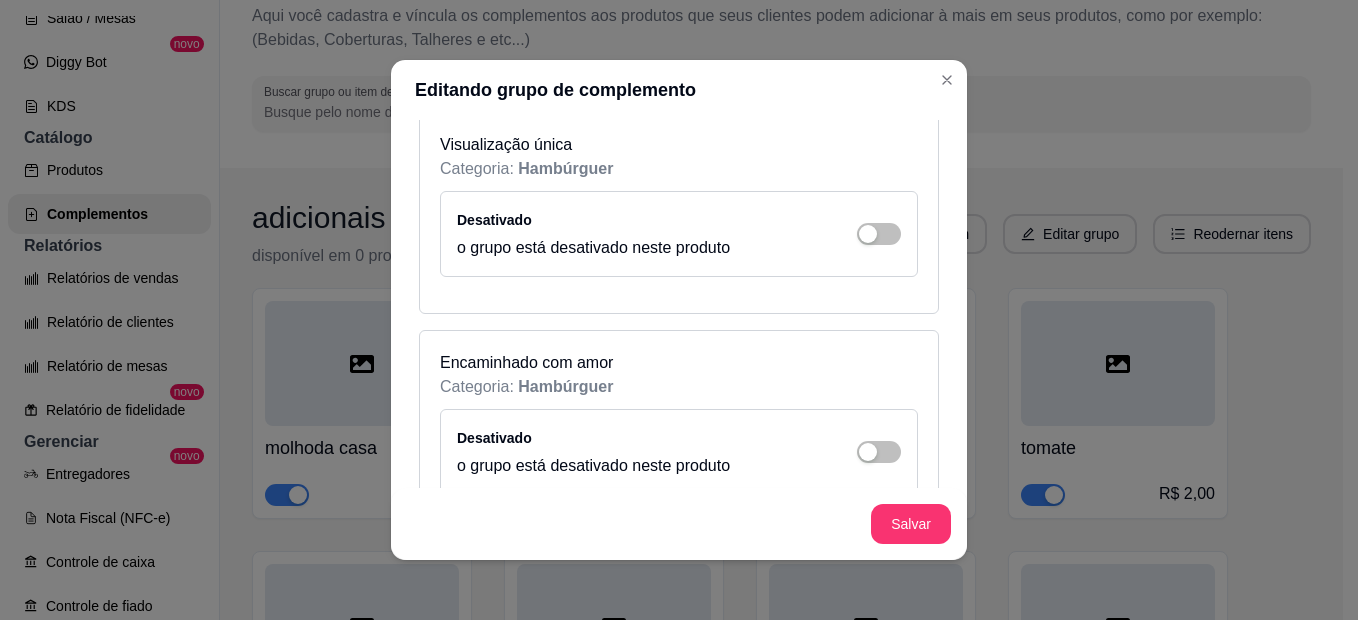 scroll, scrollTop: 300, scrollLeft: 0, axis: vertical 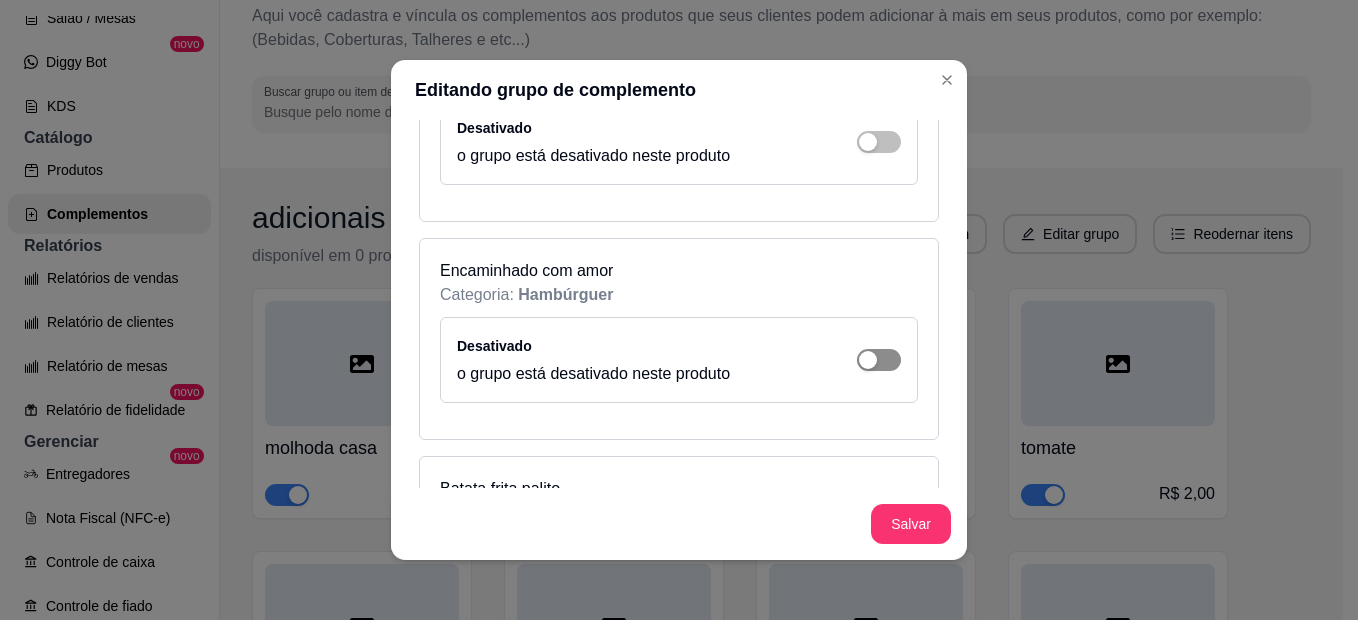 click at bounding box center (879, 142) 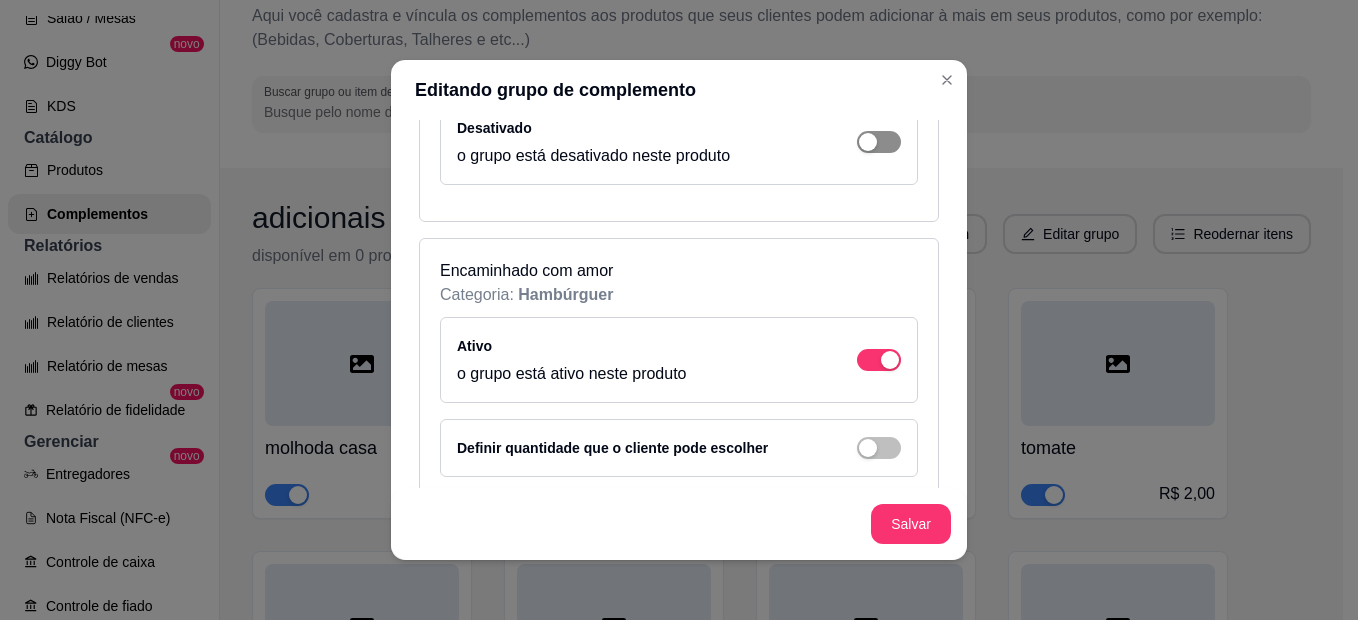 click at bounding box center [879, 142] 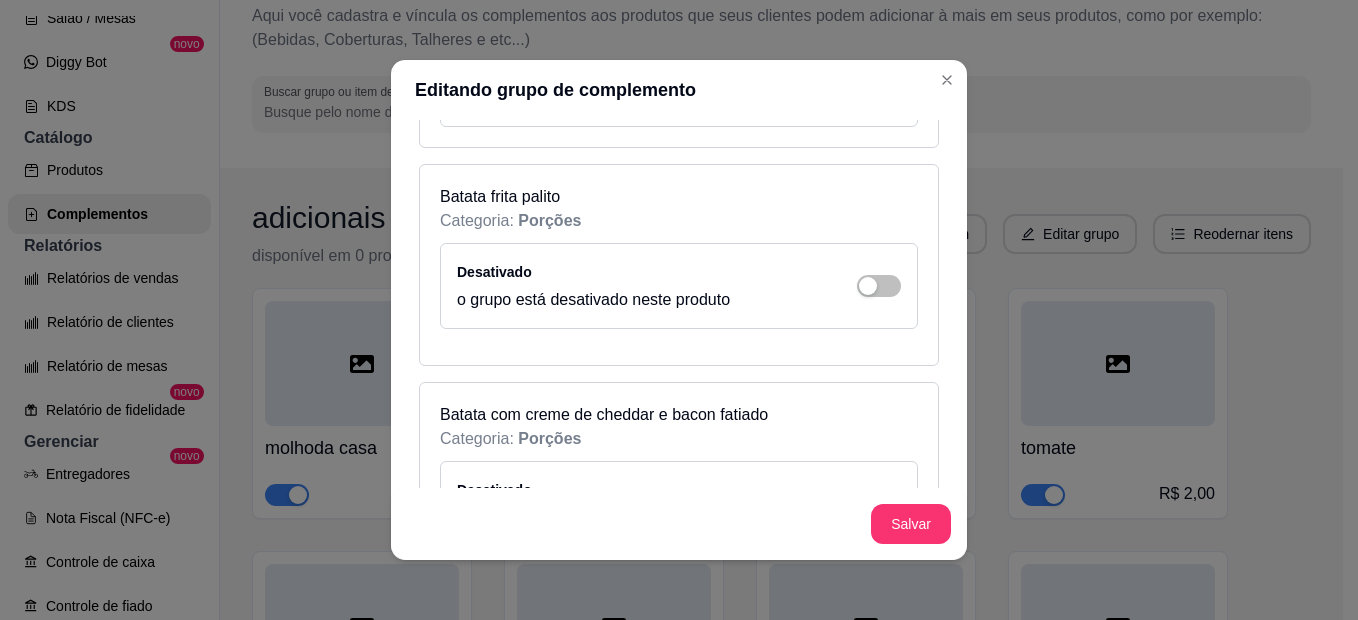 scroll, scrollTop: 700, scrollLeft: 0, axis: vertical 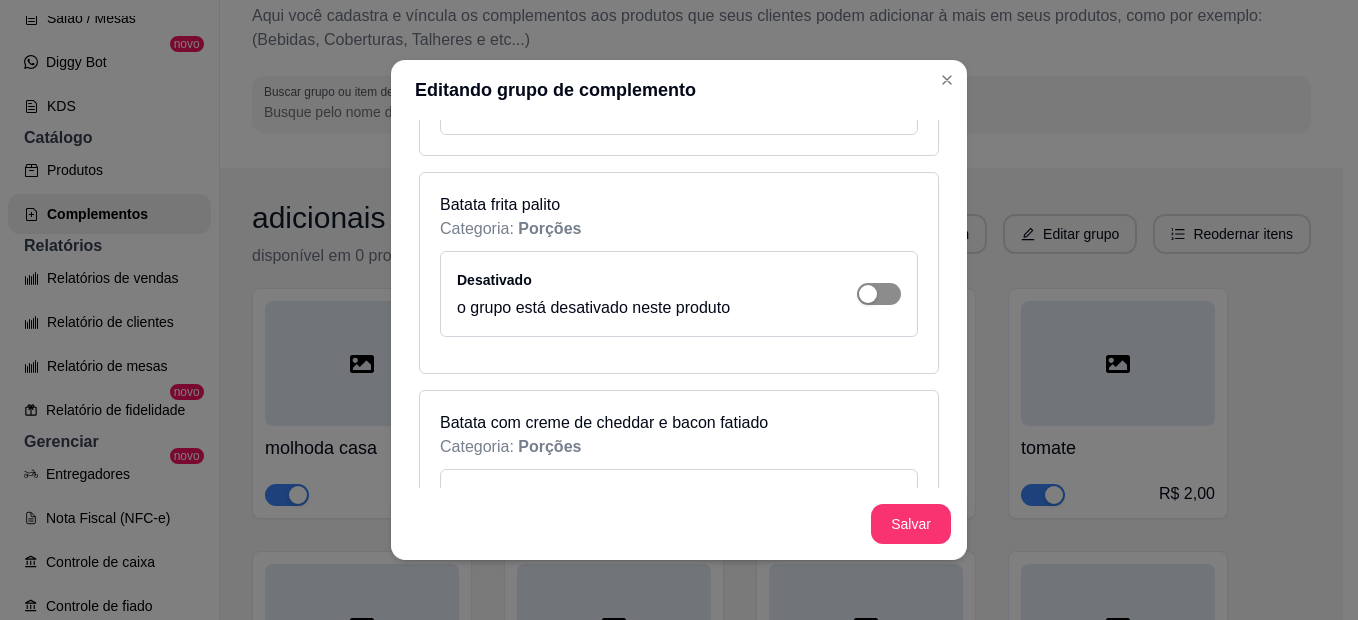click at bounding box center (890, -258) 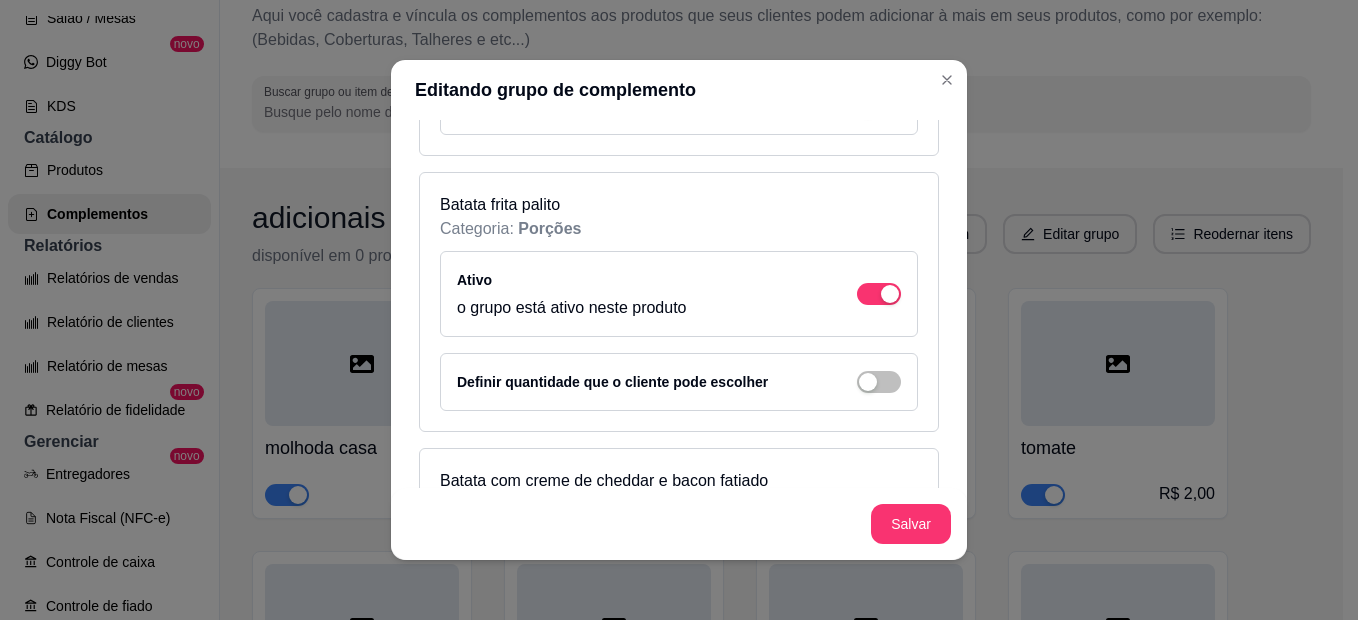 scroll, scrollTop: 800, scrollLeft: 0, axis: vertical 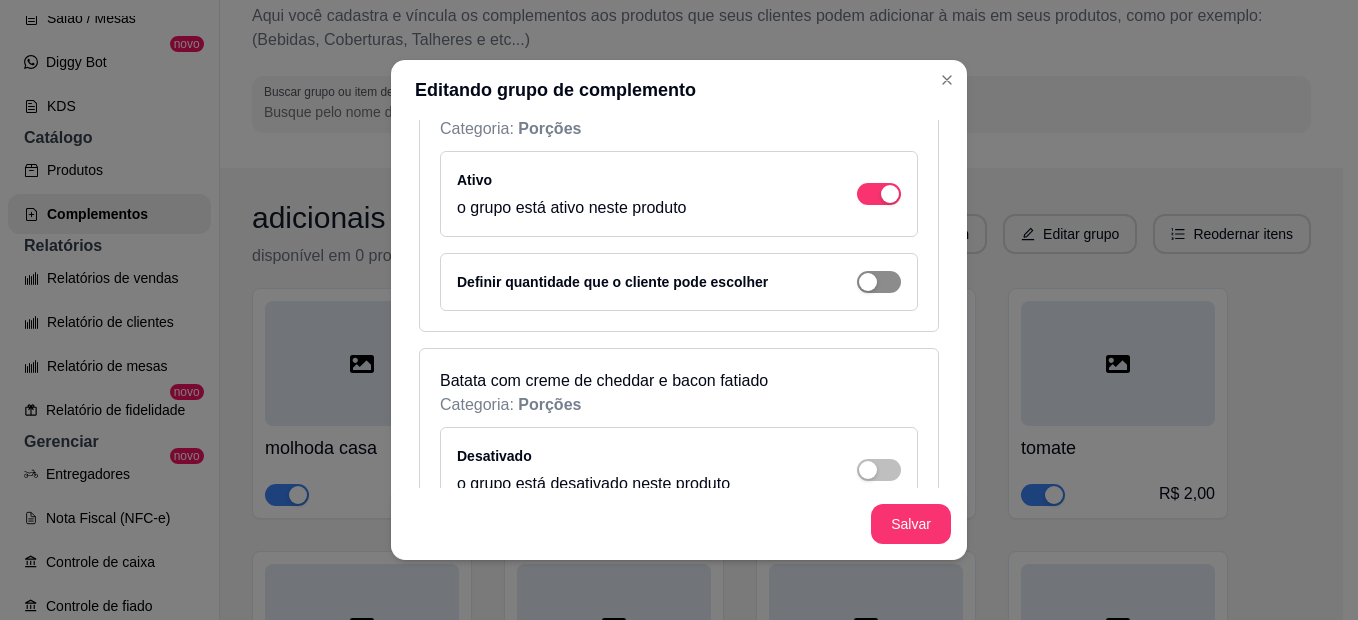 click at bounding box center (868, -270) 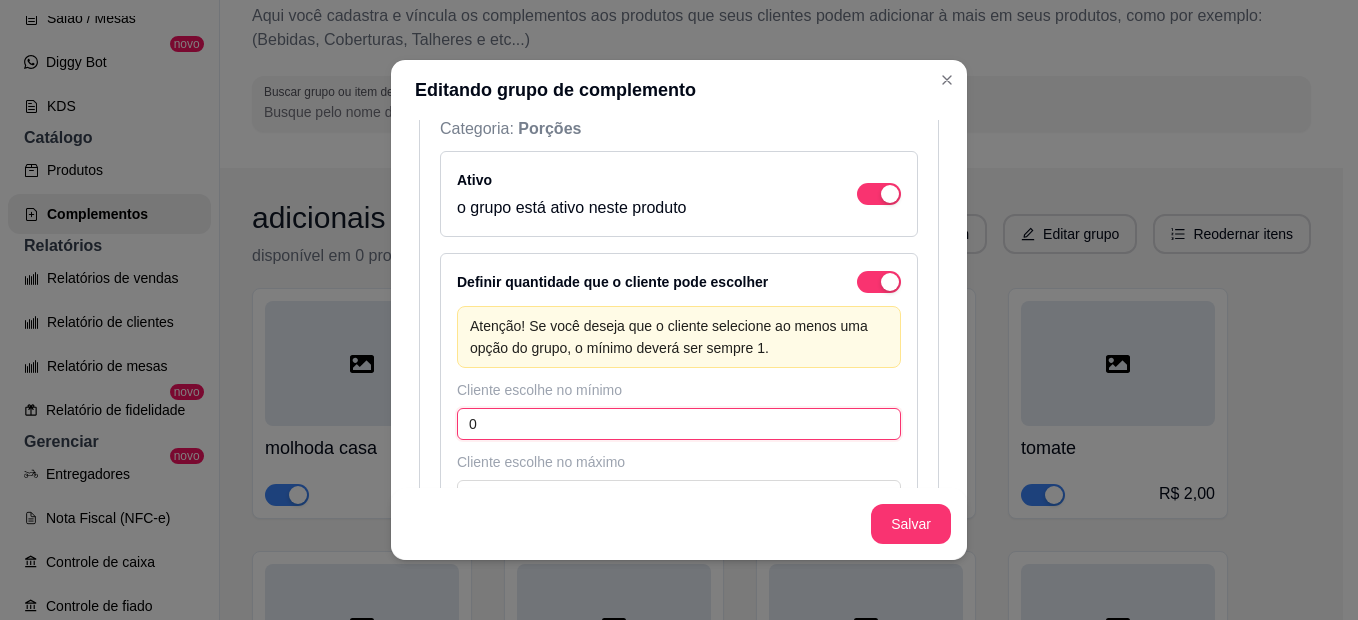 click on "0" at bounding box center [679, 424] 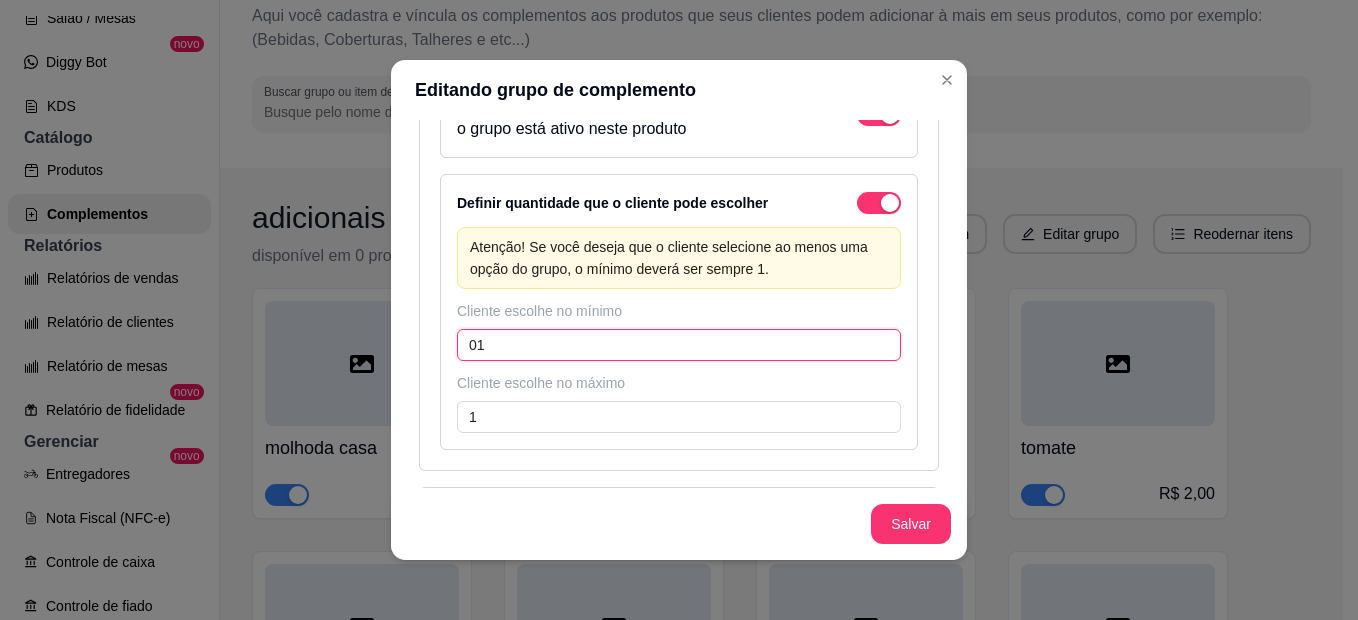 scroll, scrollTop: 900, scrollLeft: 0, axis: vertical 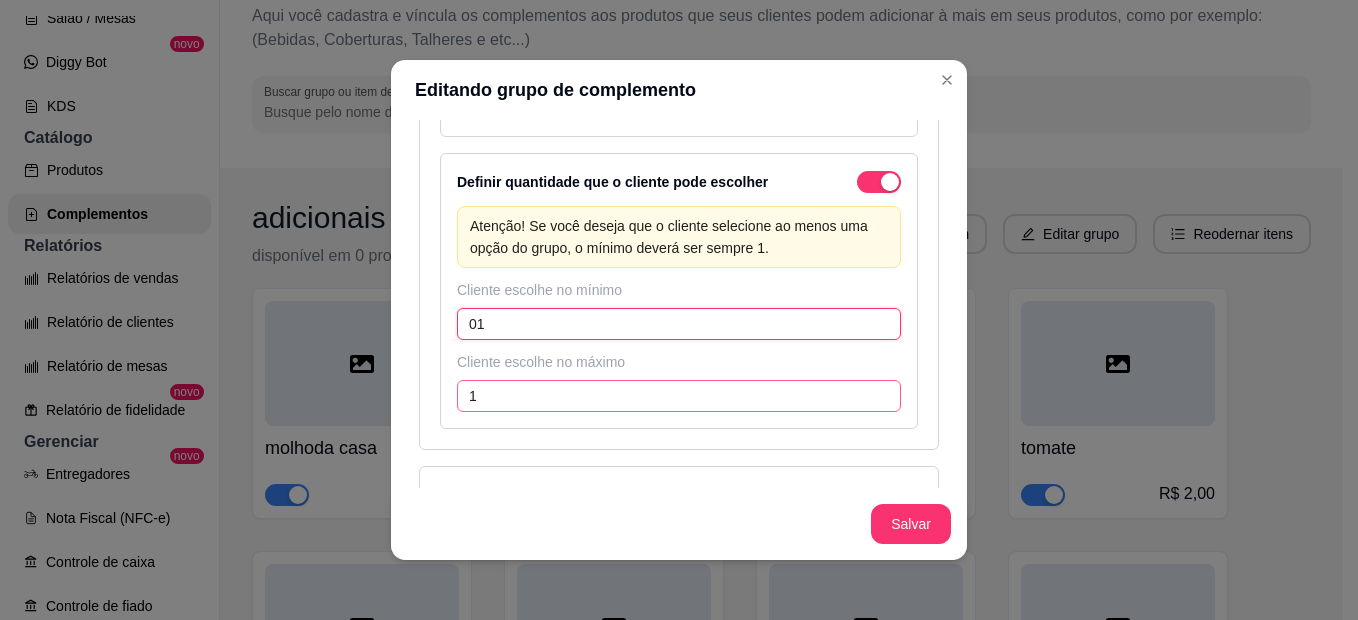type on "01" 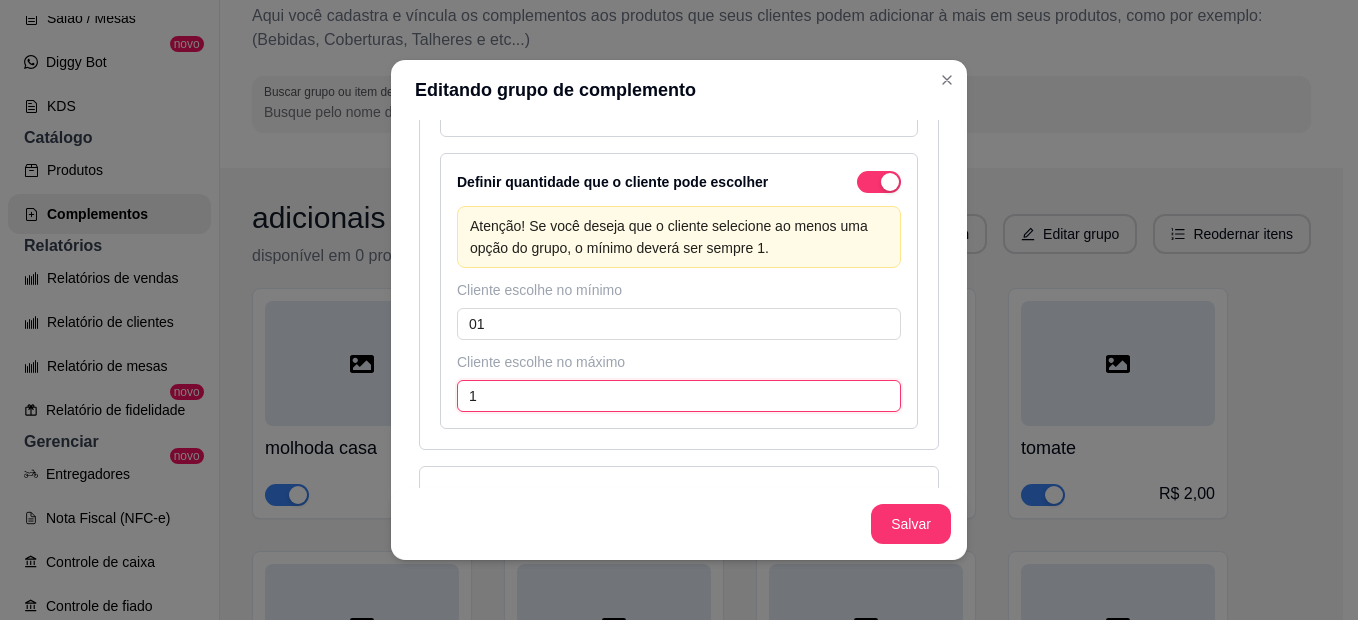 click on "1" at bounding box center (679, 396) 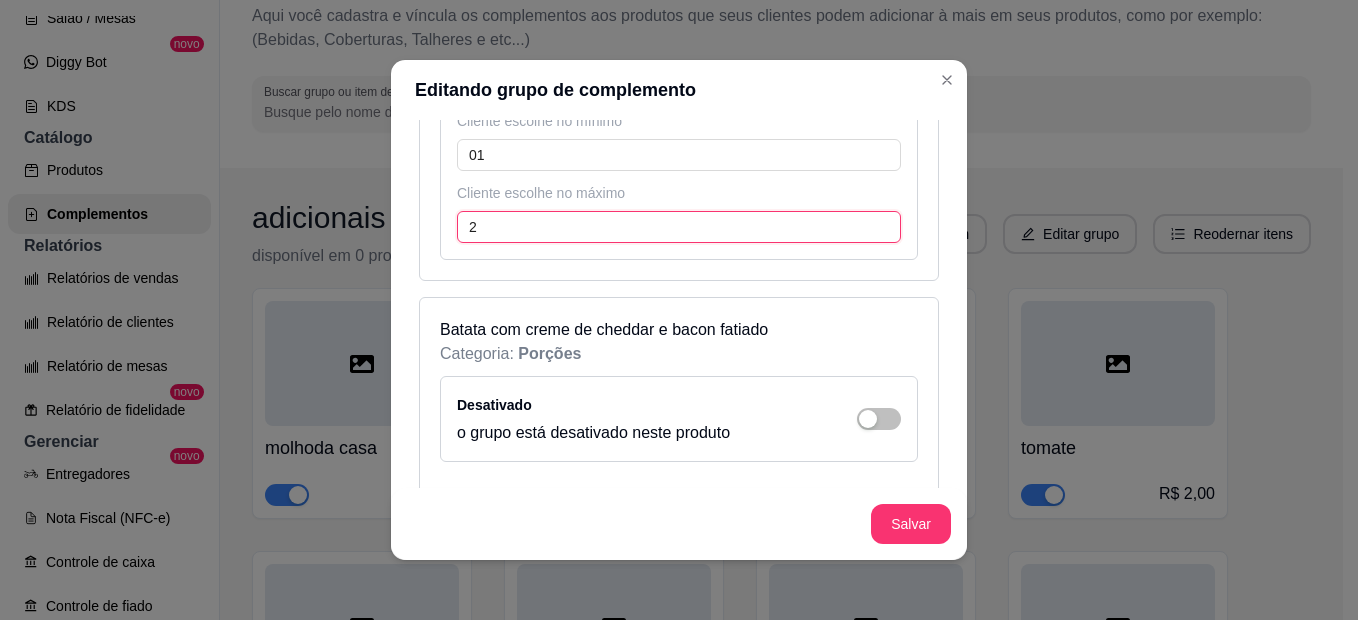 scroll, scrollTop: 1200, scrollLeft: 0, axis: vertical 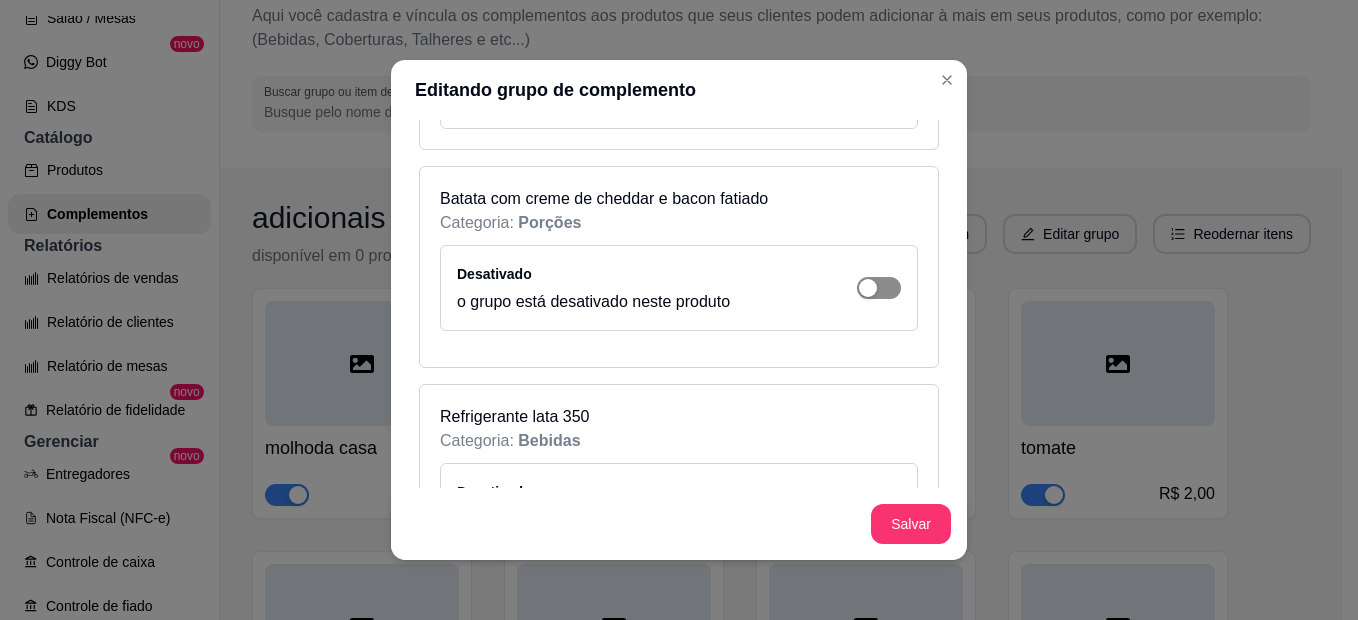 type on "2" 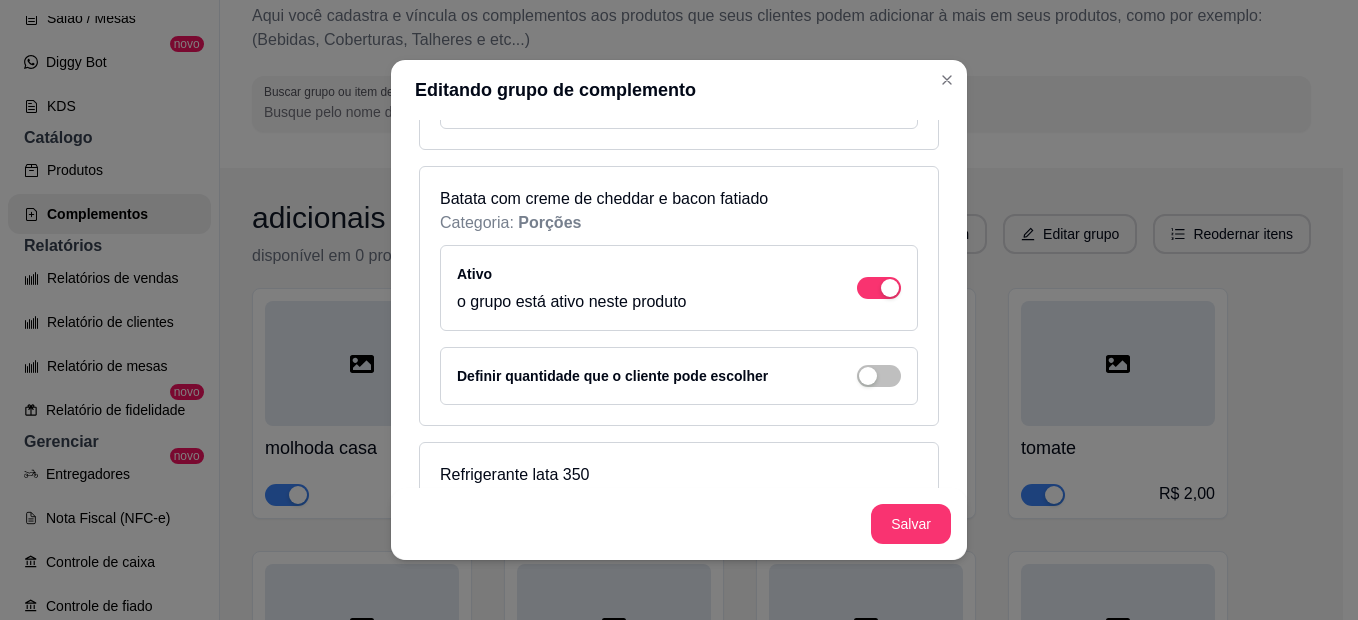 scroll, scrollTop: 1300, scrollLeft: 0, axis: vertical 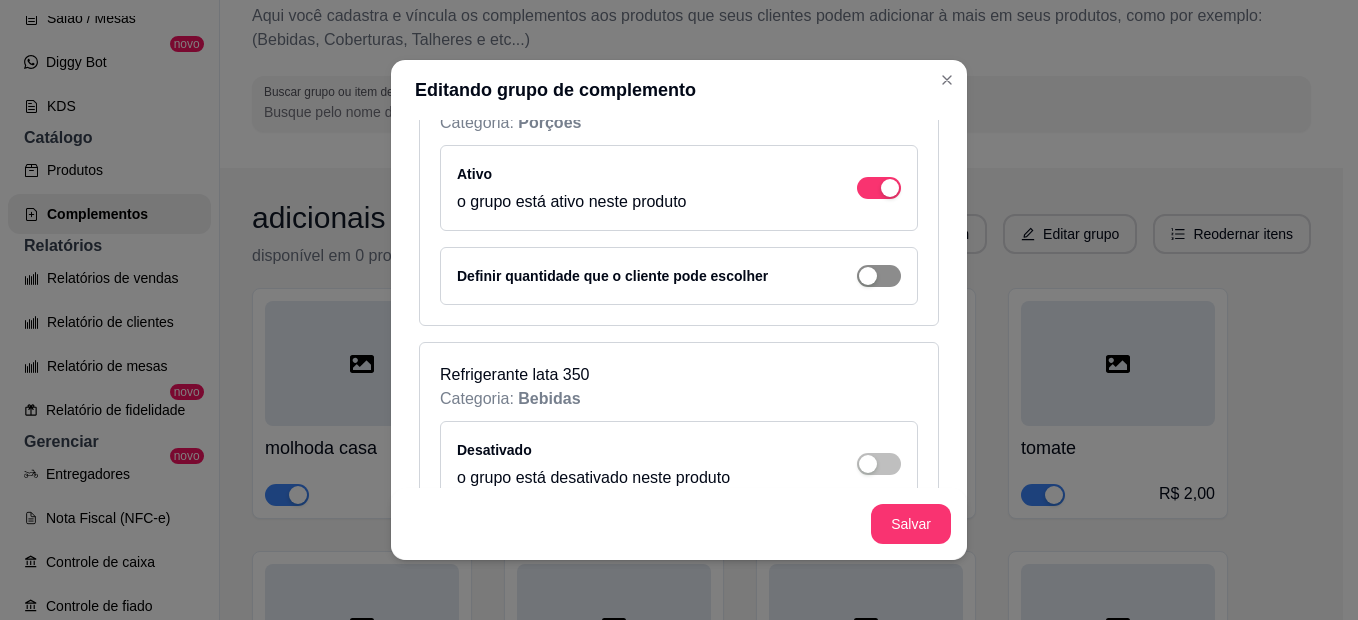 click at bounding box center (868, -770) 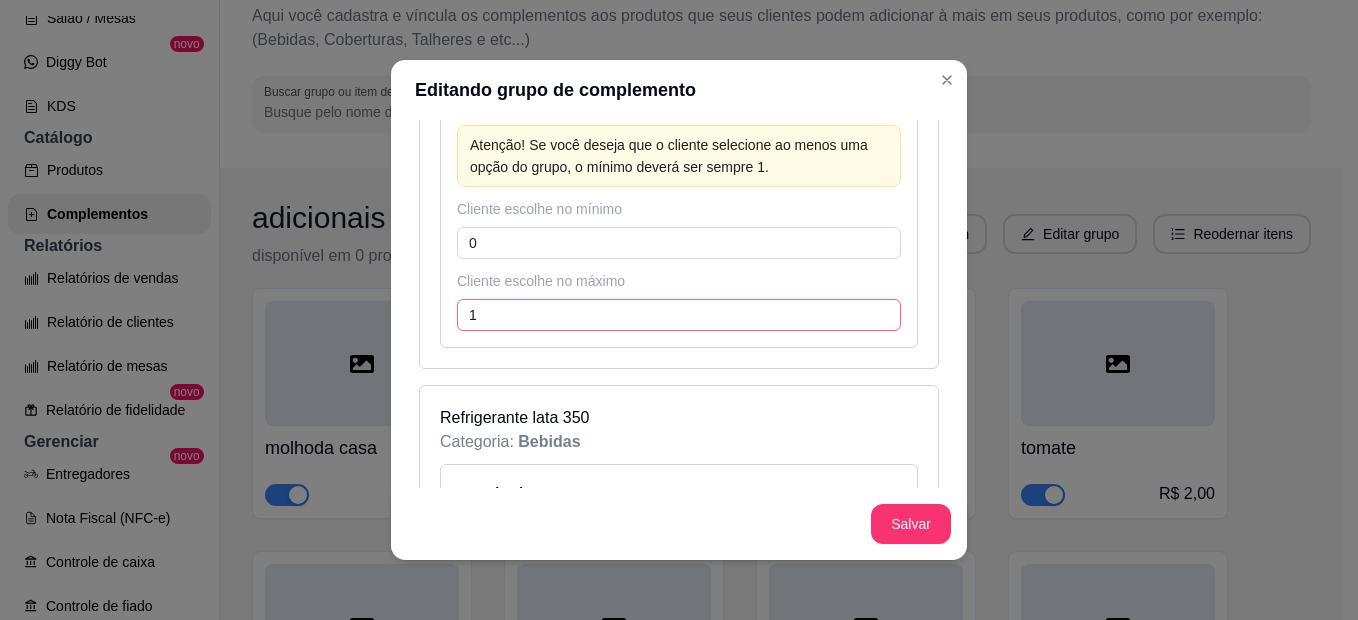 scroll, scrollTop: 1500, scrollLeft: 0, axis: vertical 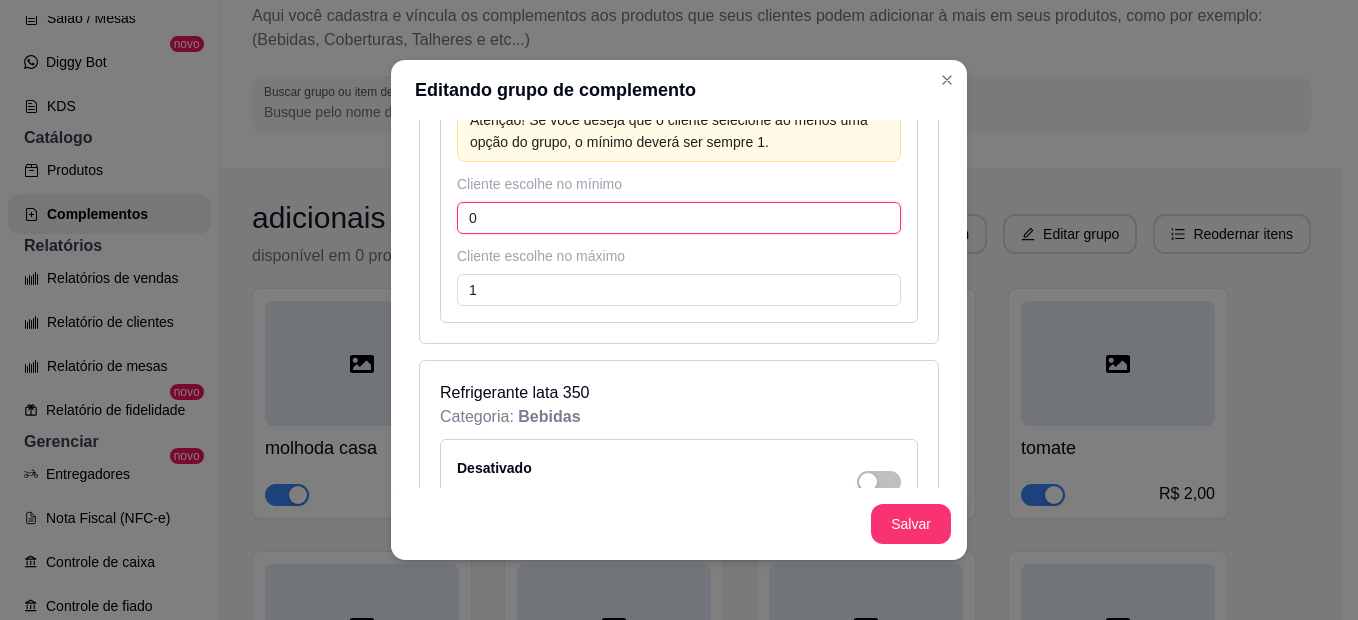 click on "0" at bounding box center (679, 218) 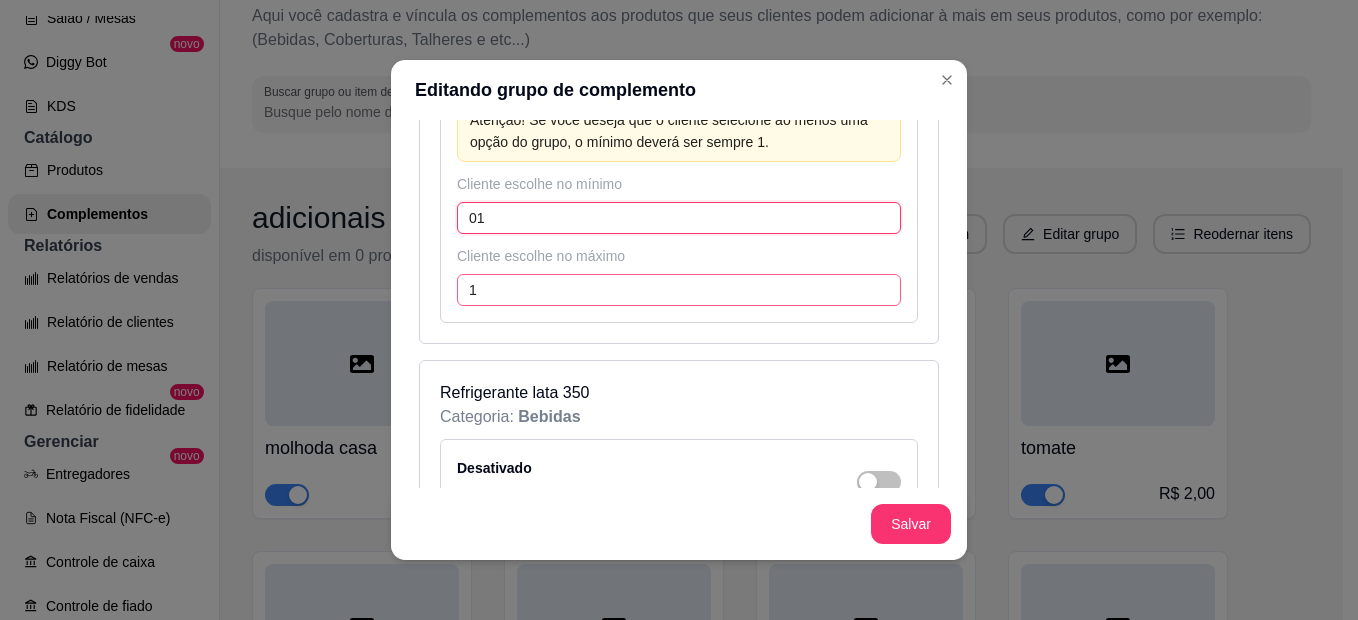 type on "01" 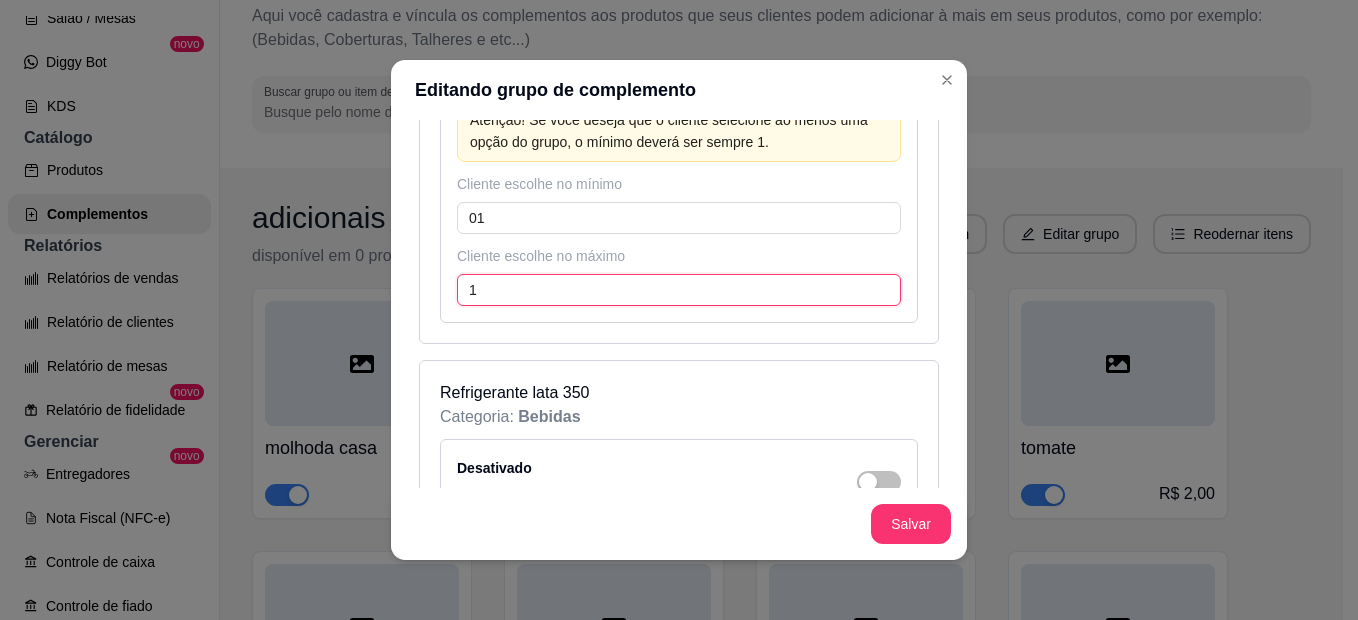 click on "1" at bounding box center (679, 290) 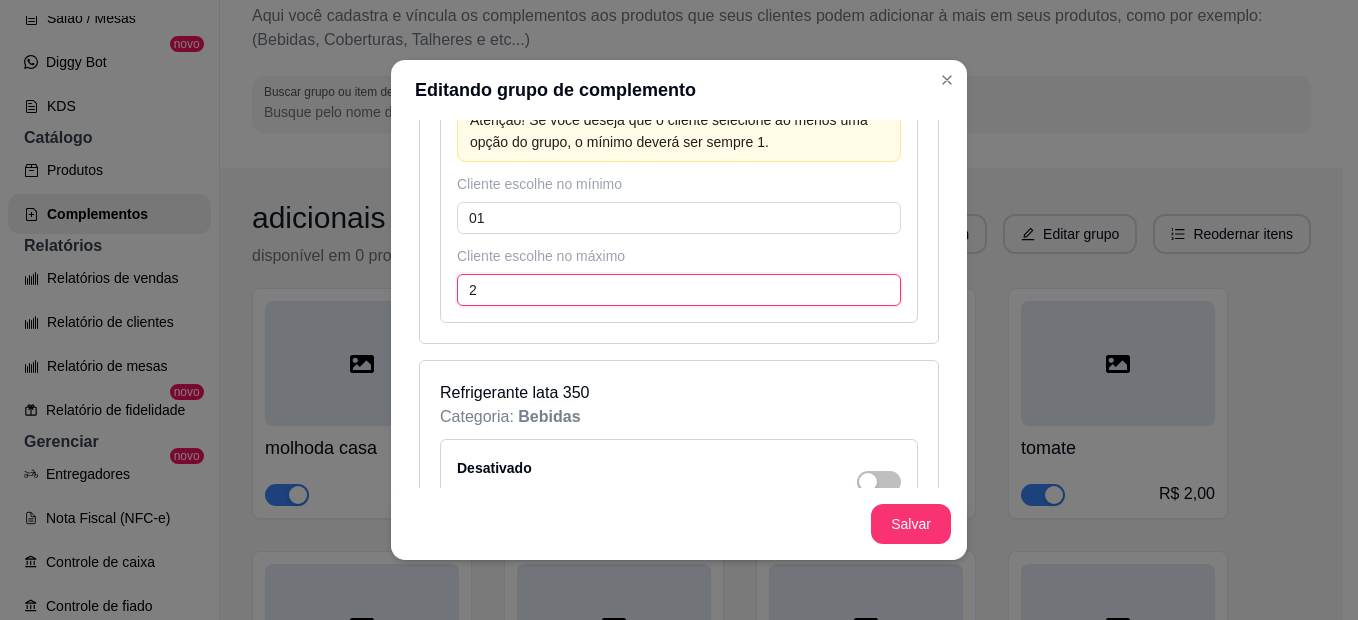 type on "2" 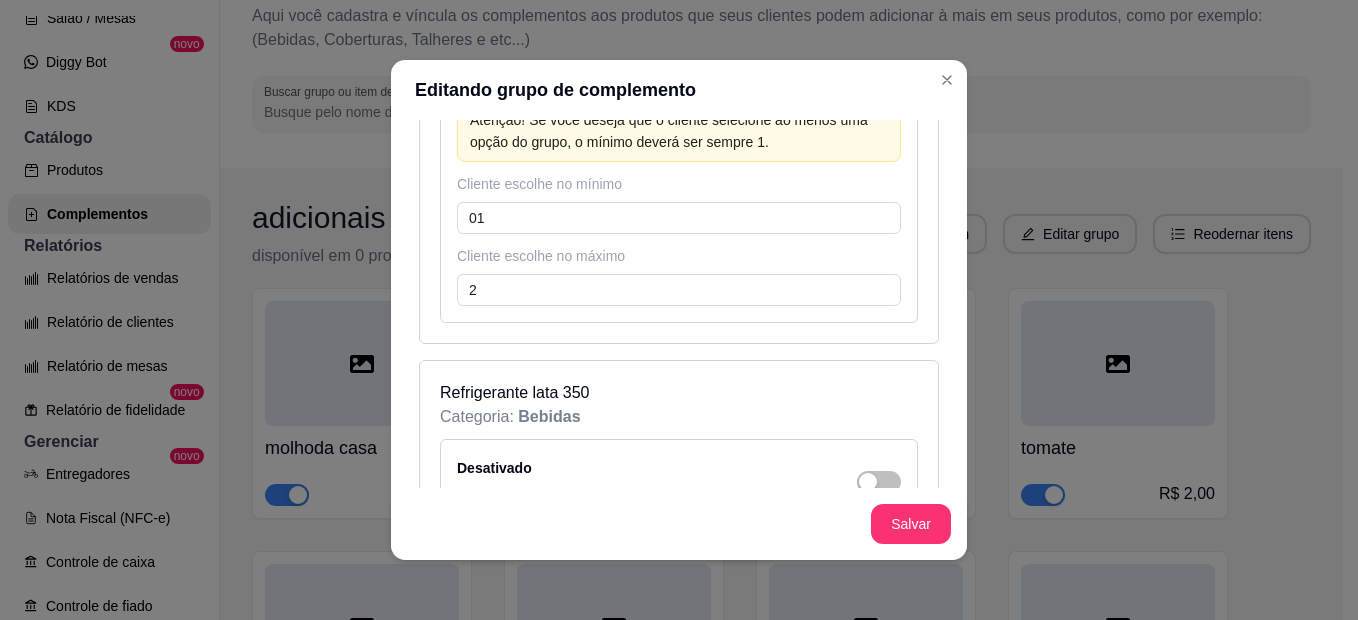 click on "Cliente escolhe no máximo" at bounding box center (679, 256) 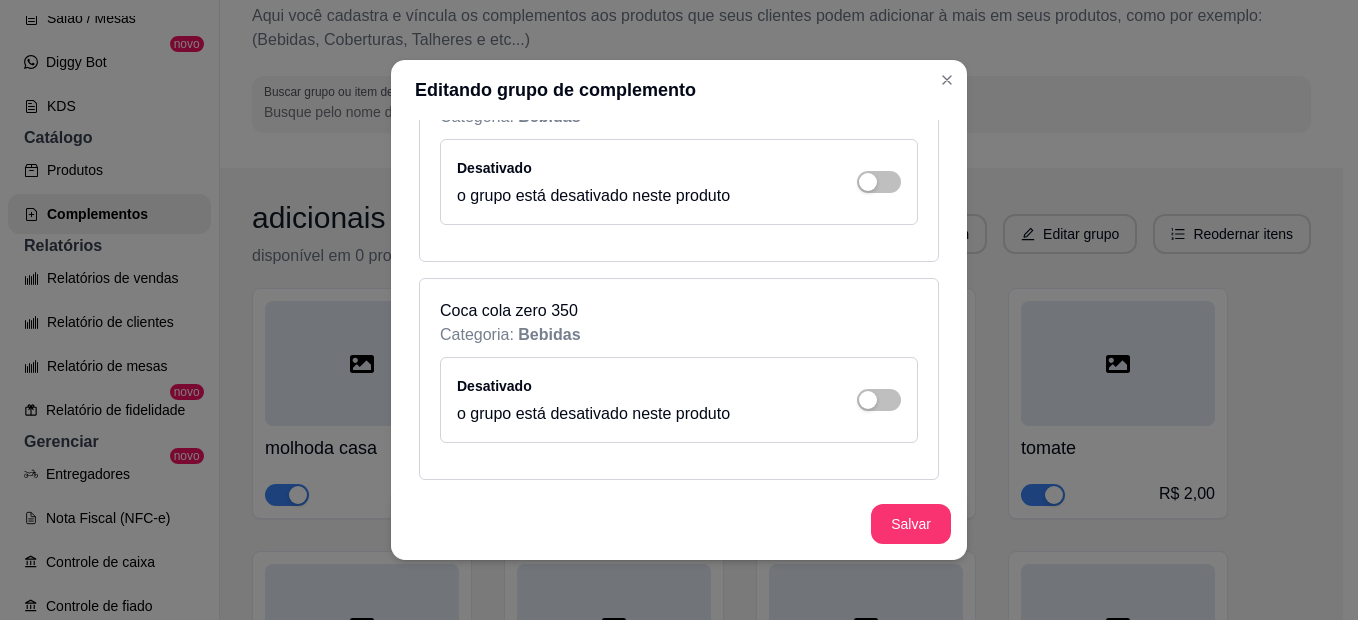 scroll, scrollTop: 2022, scrollLeft: 0, axis: vertical 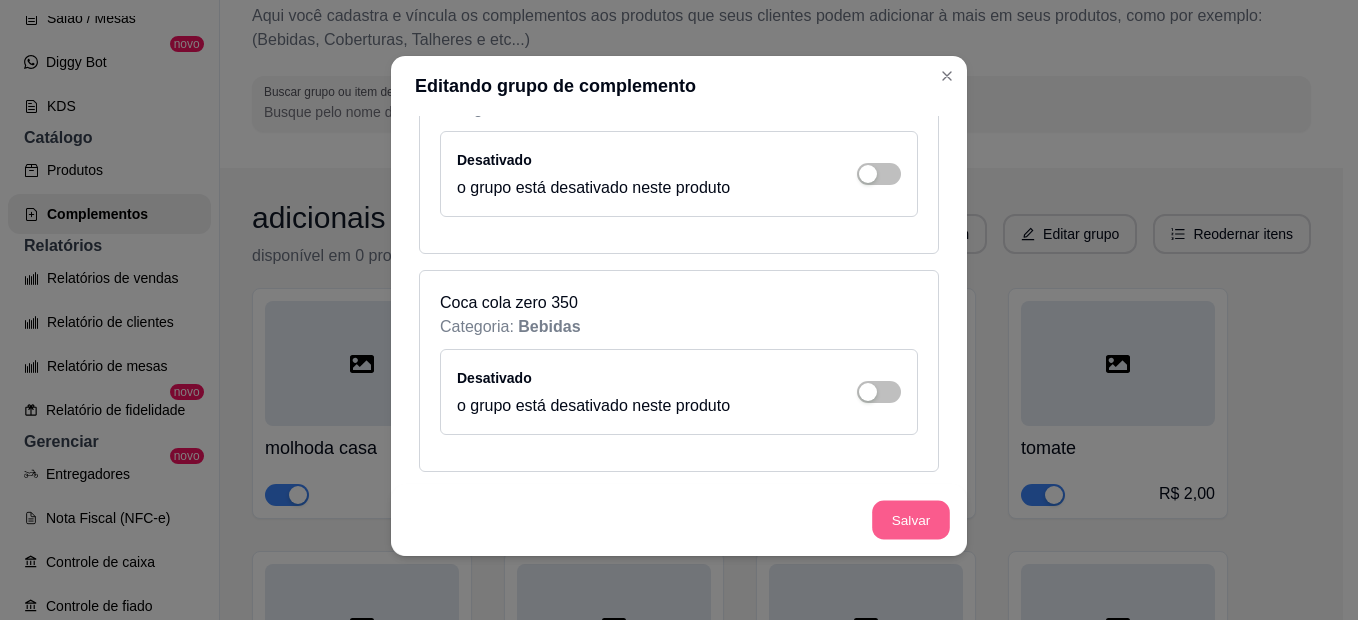click on "Salvar" at bounding box center (911, 520) 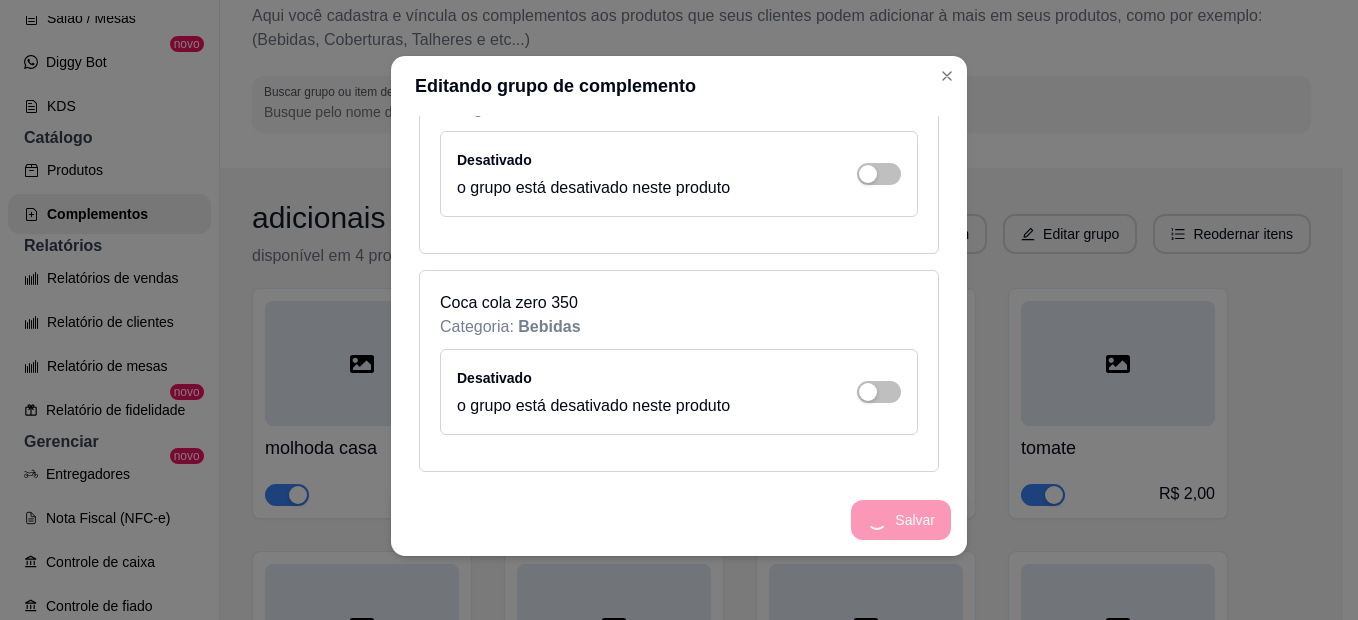 type on "1" 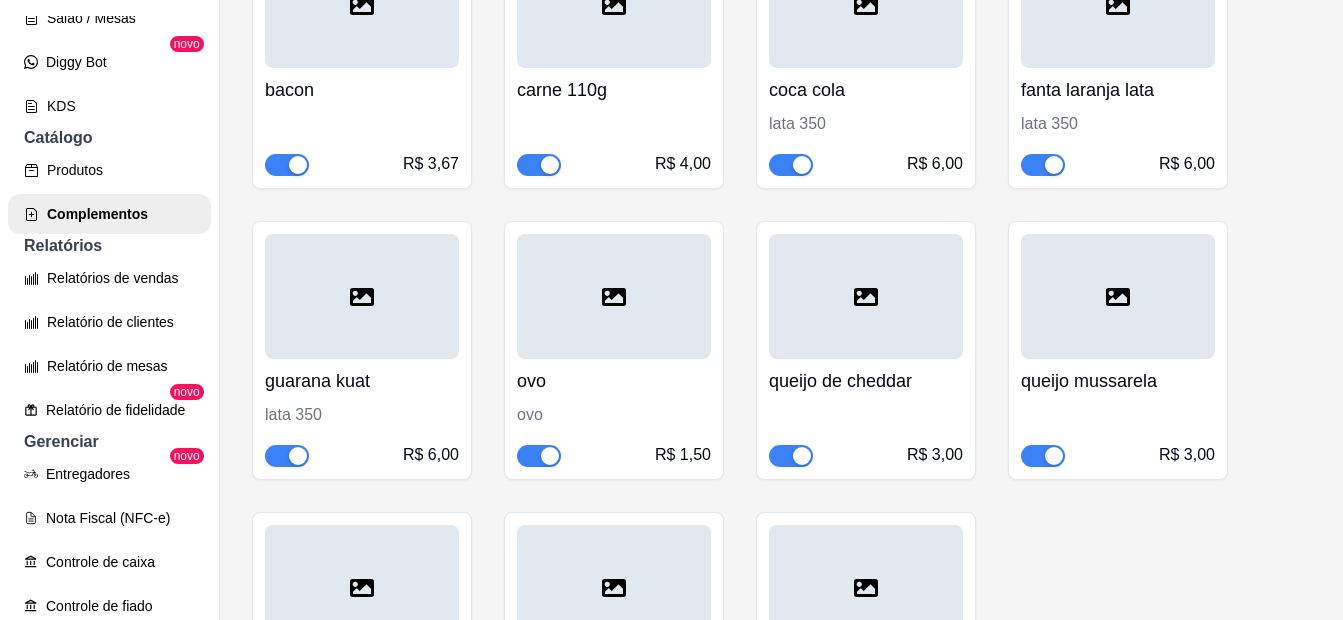 scroll, scrollTop: 711, scrollLeft: 0, axis: vertical 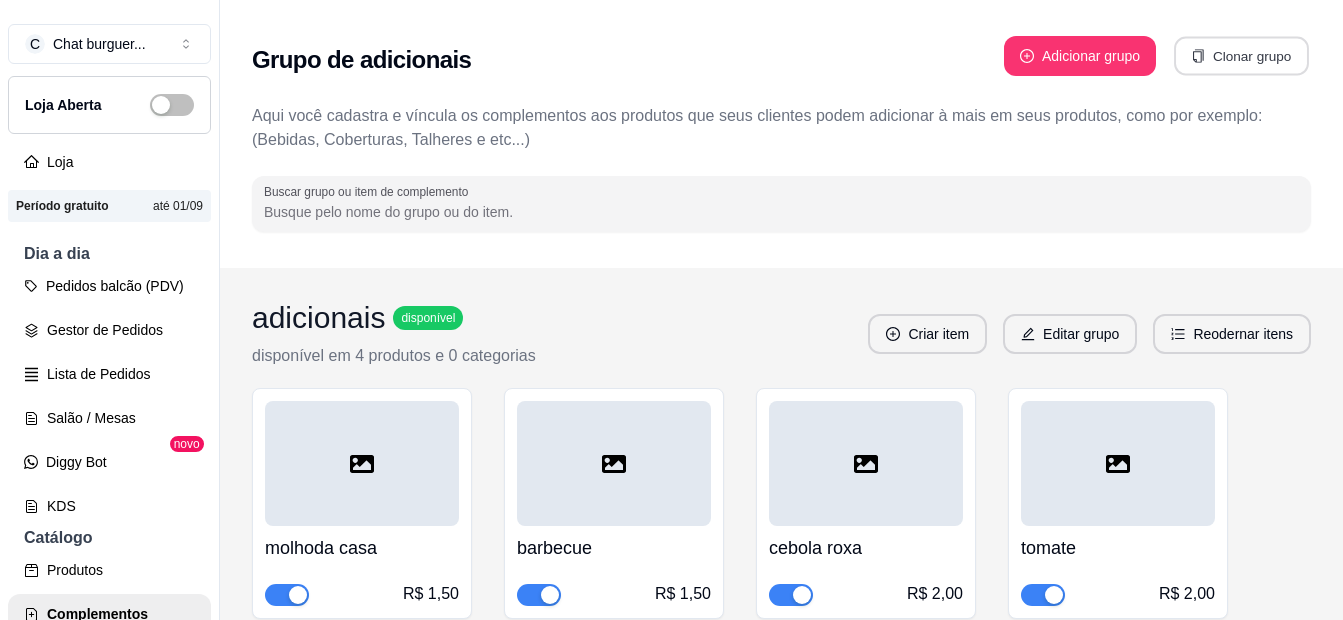 click on "Clonar grupo" at bounding box center [1241, 56] 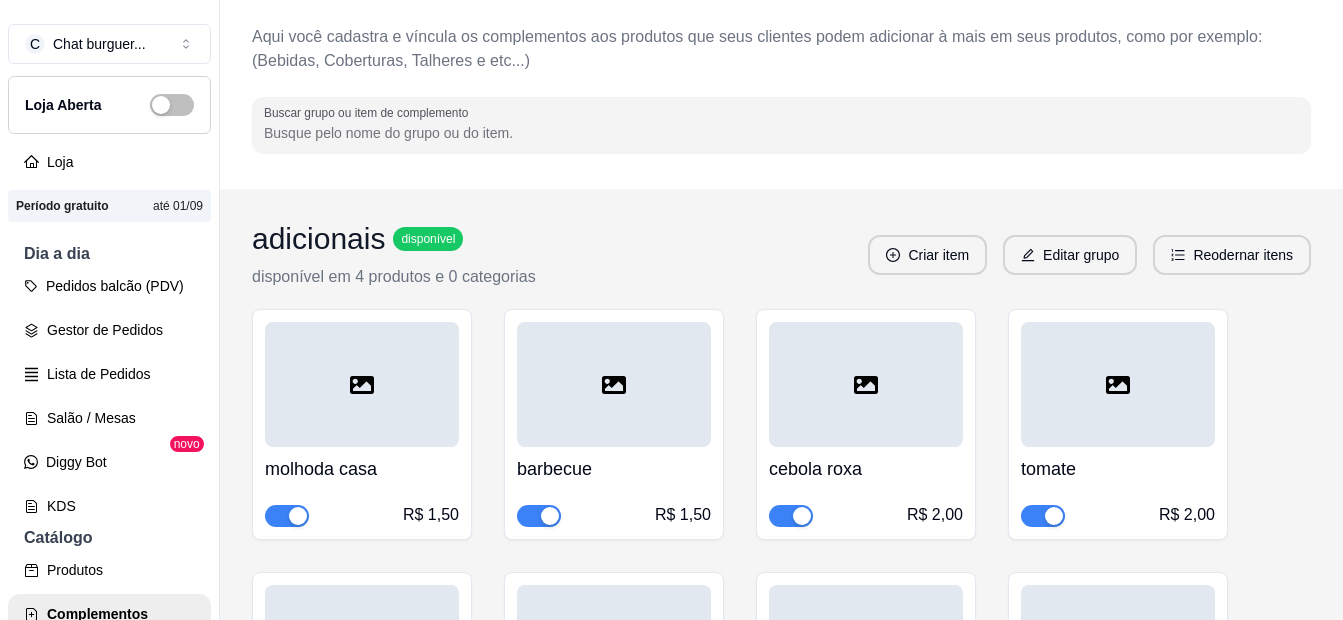 scroll, scrollTop: 100, scrollLeft: 0, axis: vertical 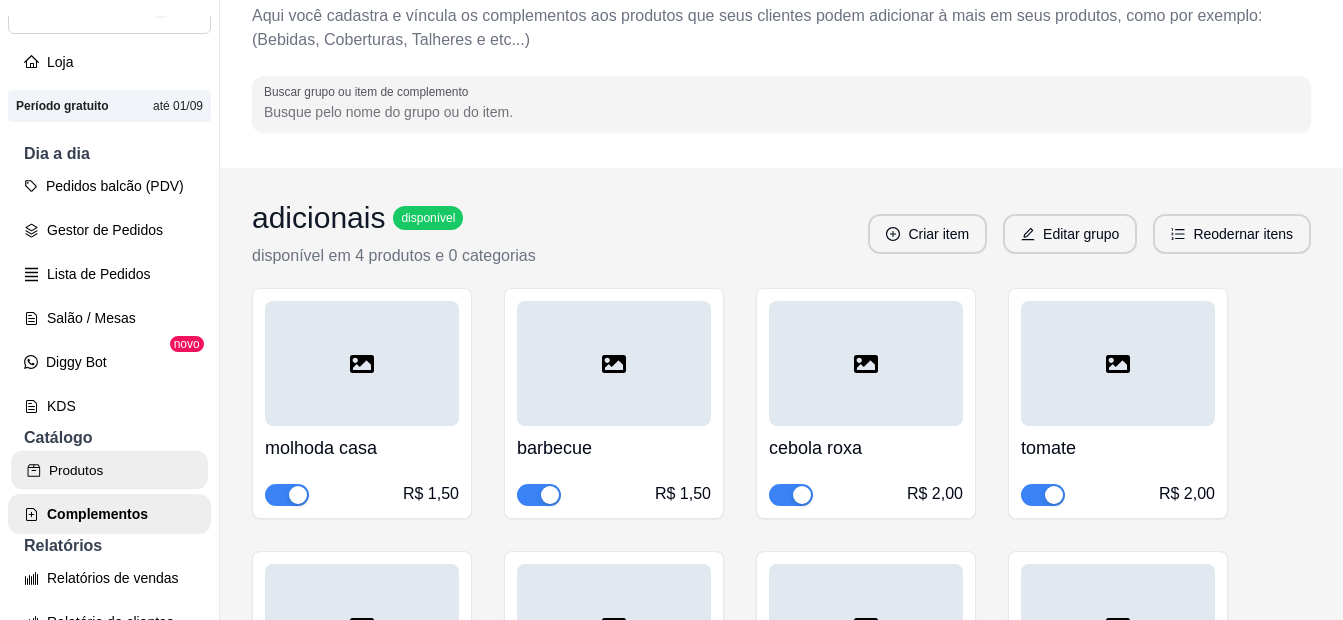 click on "Produtos" at bounding box center (109, 470) 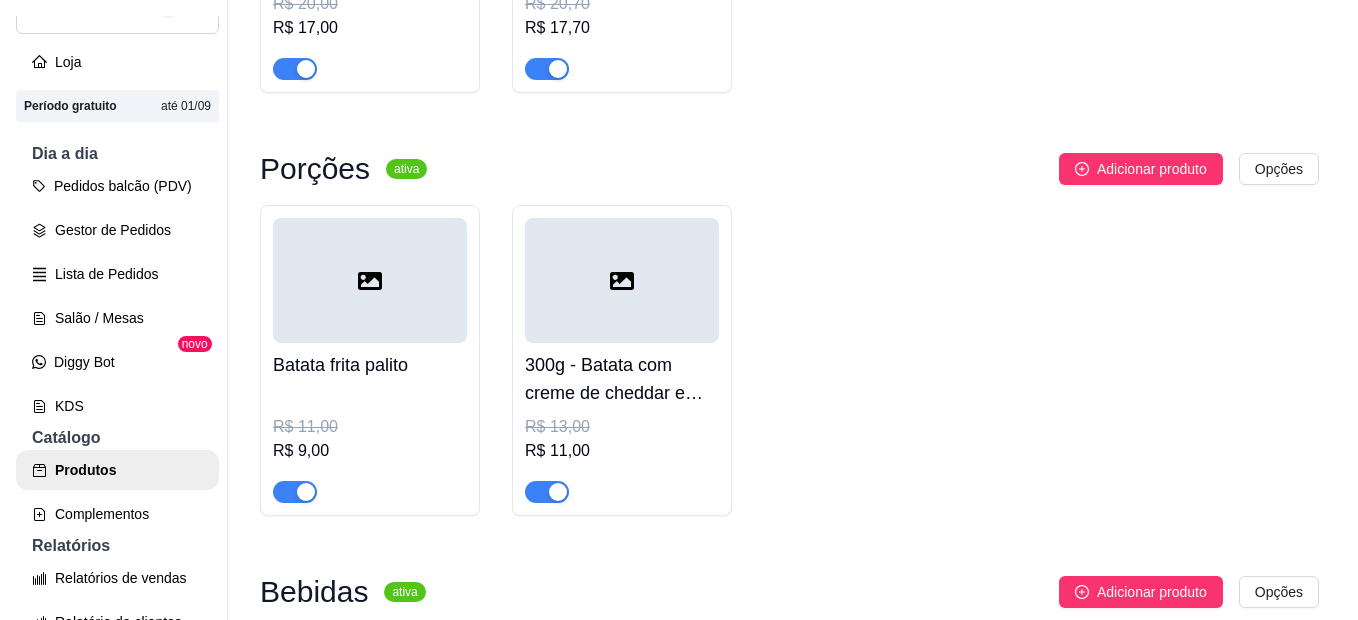 scroll, scrollTop: 500, scrollLeft: 0, axis: vertical 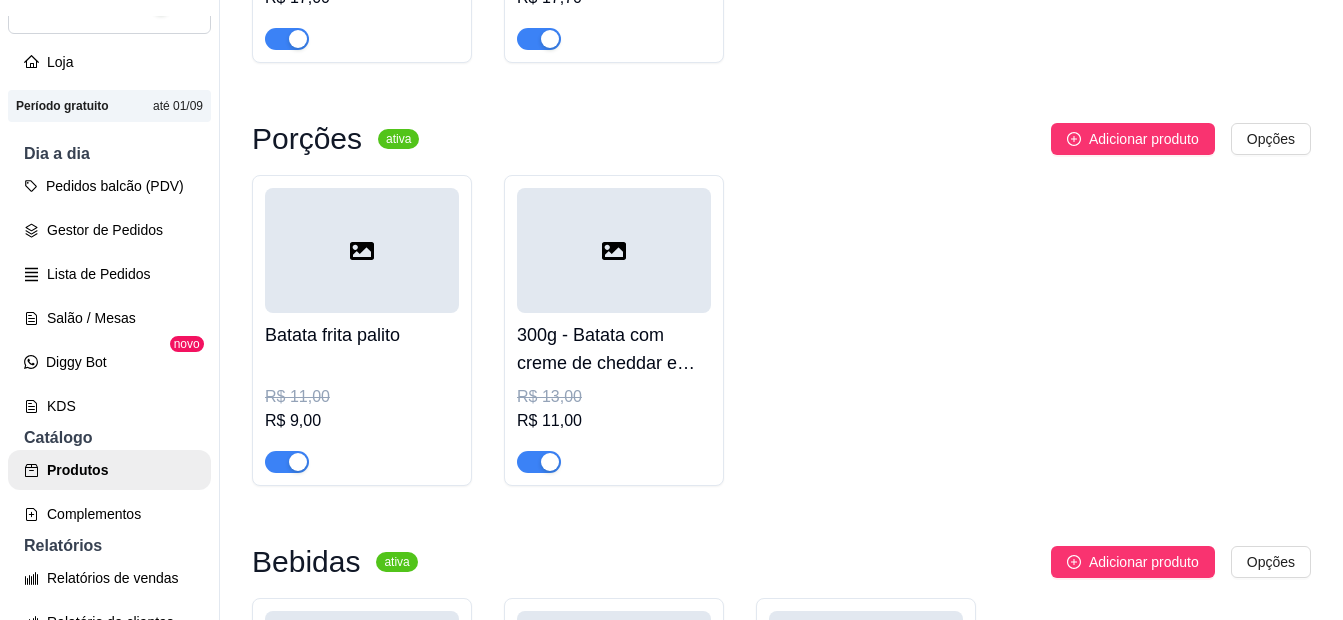 click on "300g  - Batata com creme de cheddar e bacon fatiado" at bounding box center (614, 349) 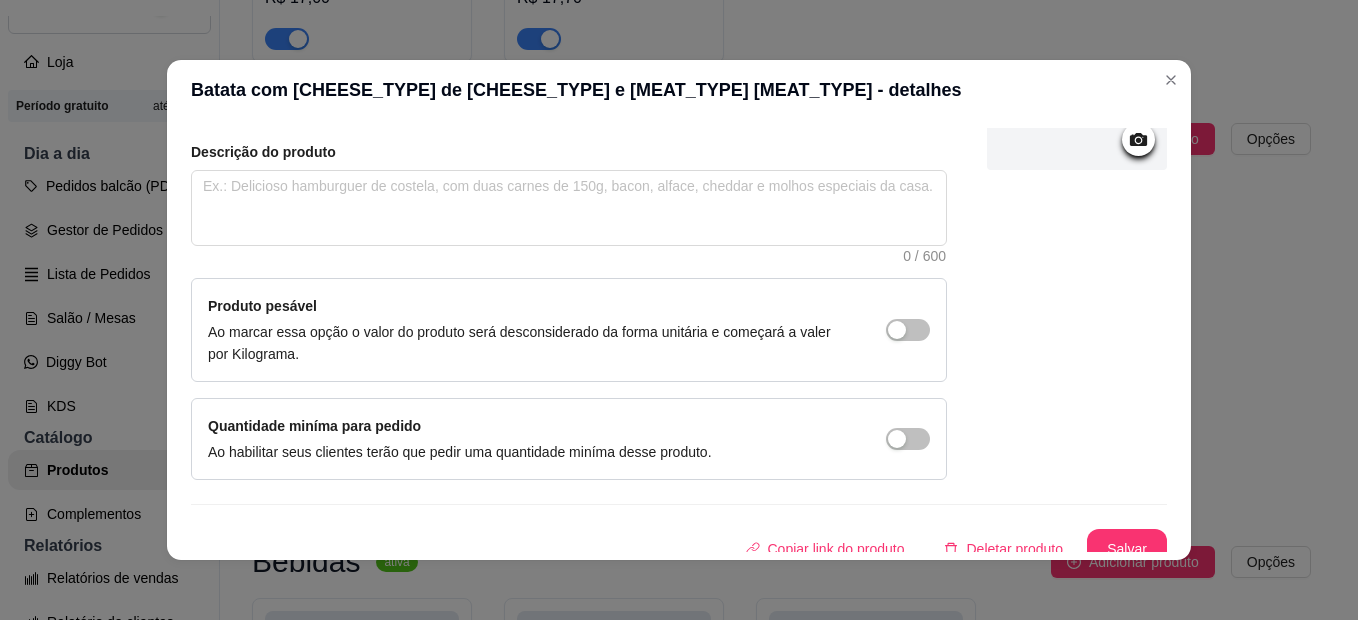 scroll, scrollTop: 228, scrollLeft: 0, axis: vertical 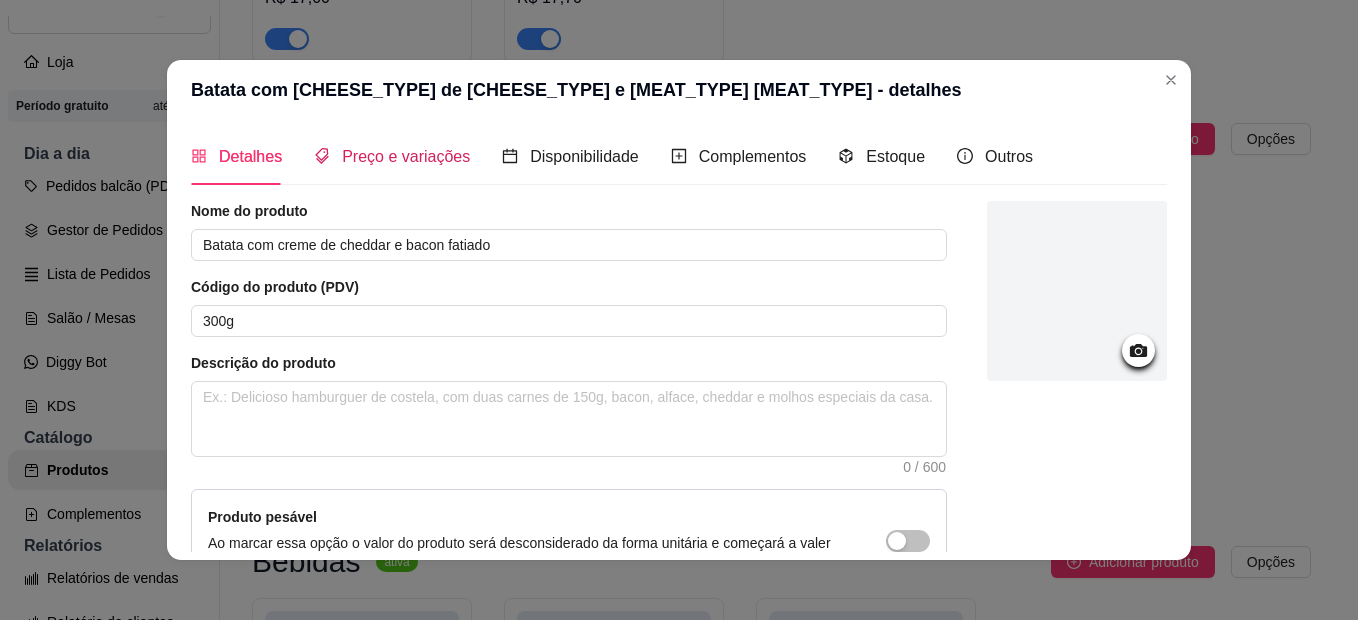 click on "Preço e variações" at bounding box center (392, 156) 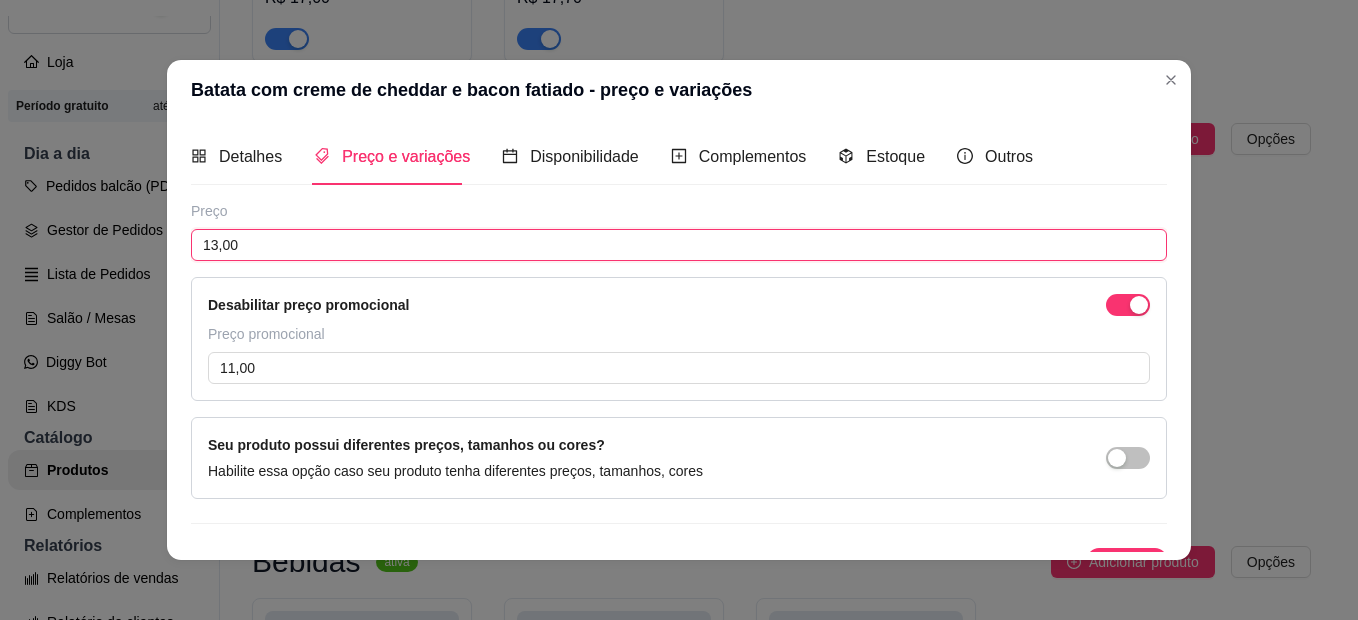 click on "13,00" at bounding box center (679, 245) 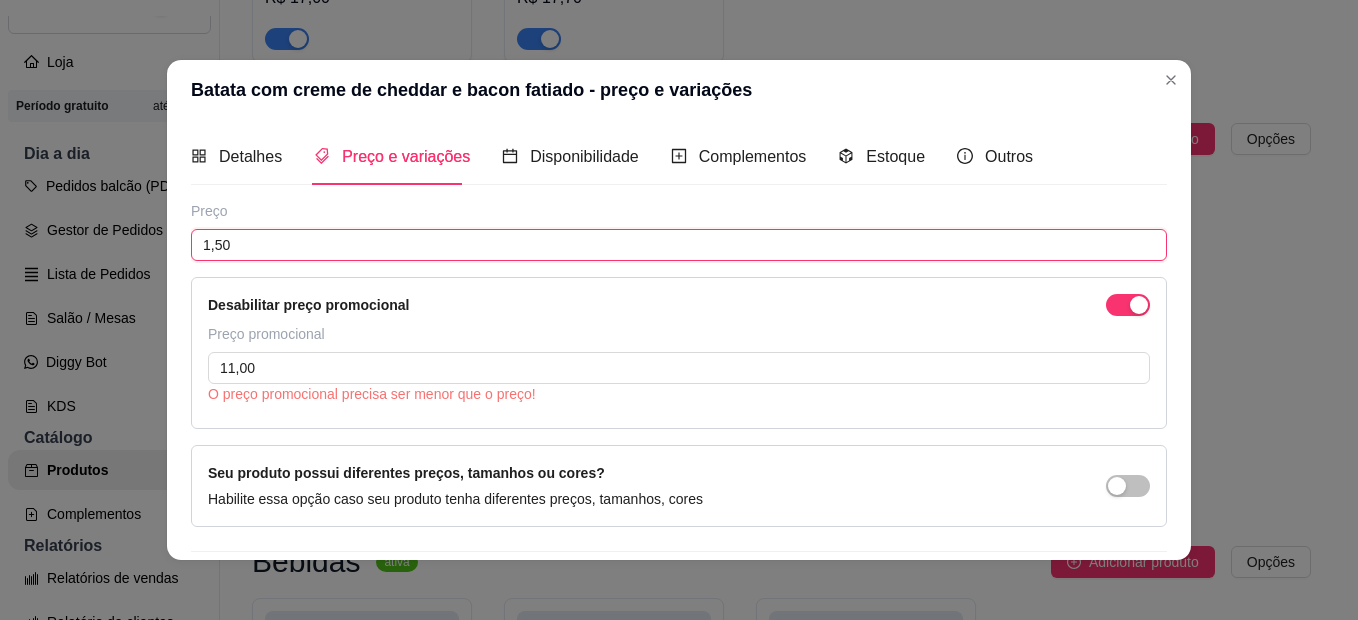 type on "15,00" 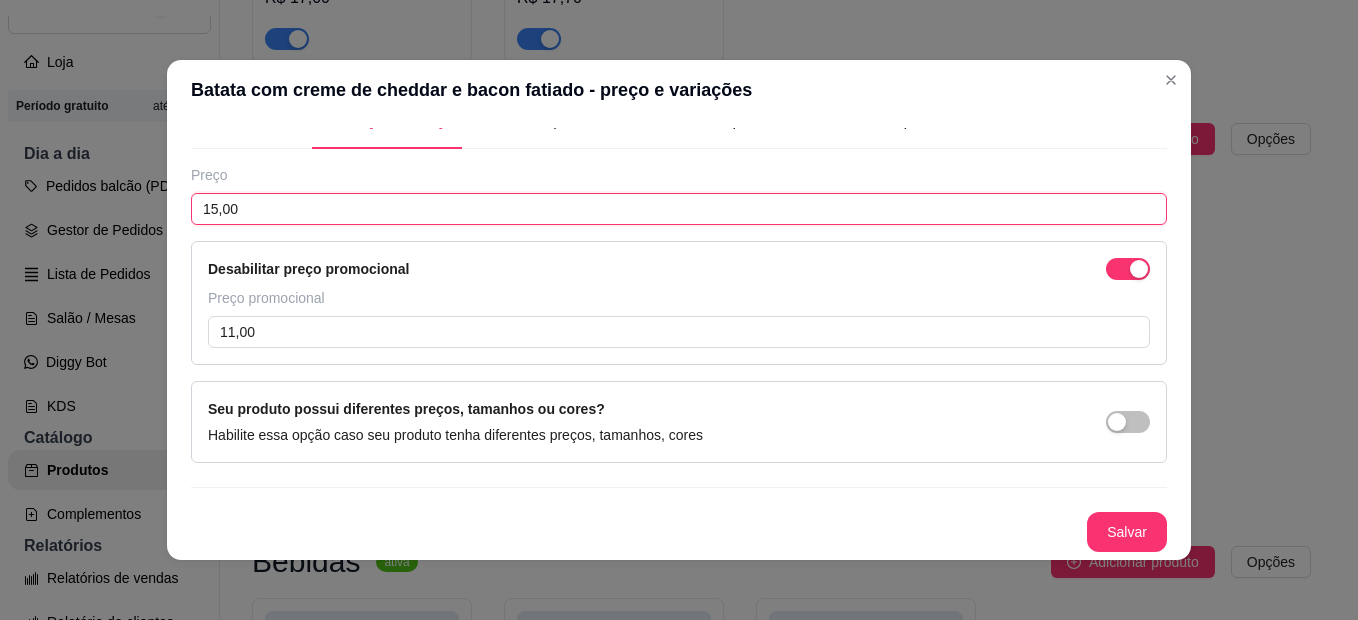 scroll, scrollTop: 0, scrollLeft: 0, axis: both 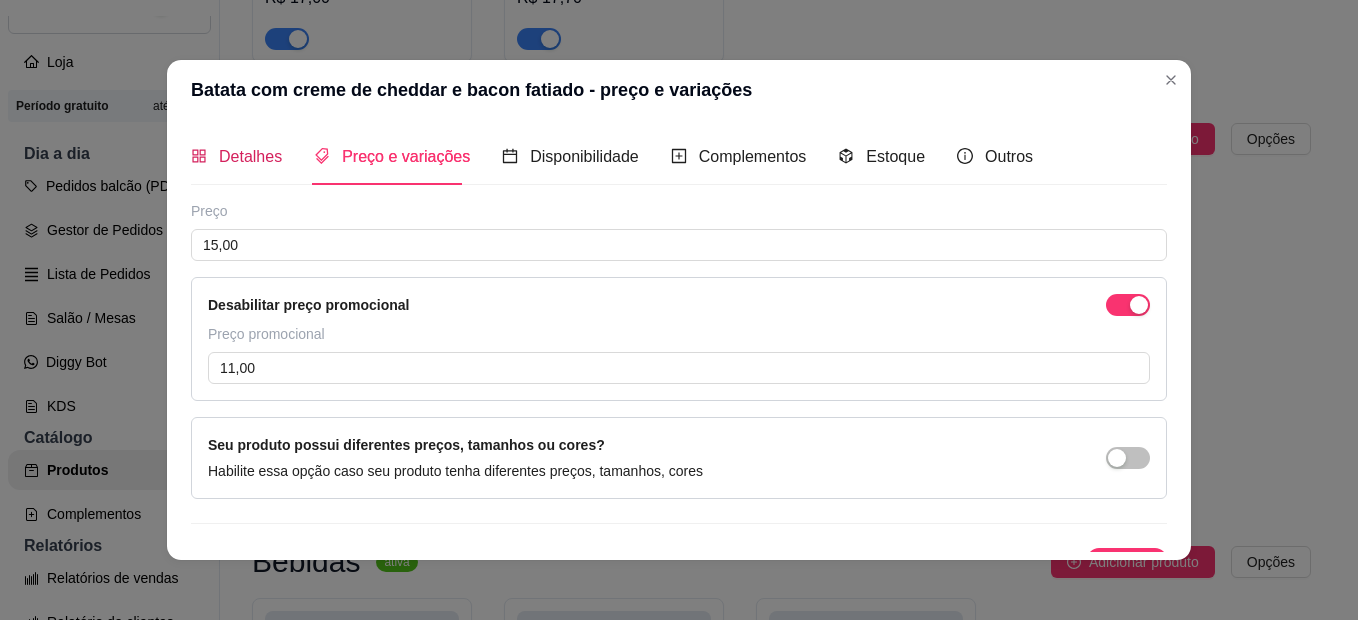 click on "Detalhes" at bounding box center (250, 156) 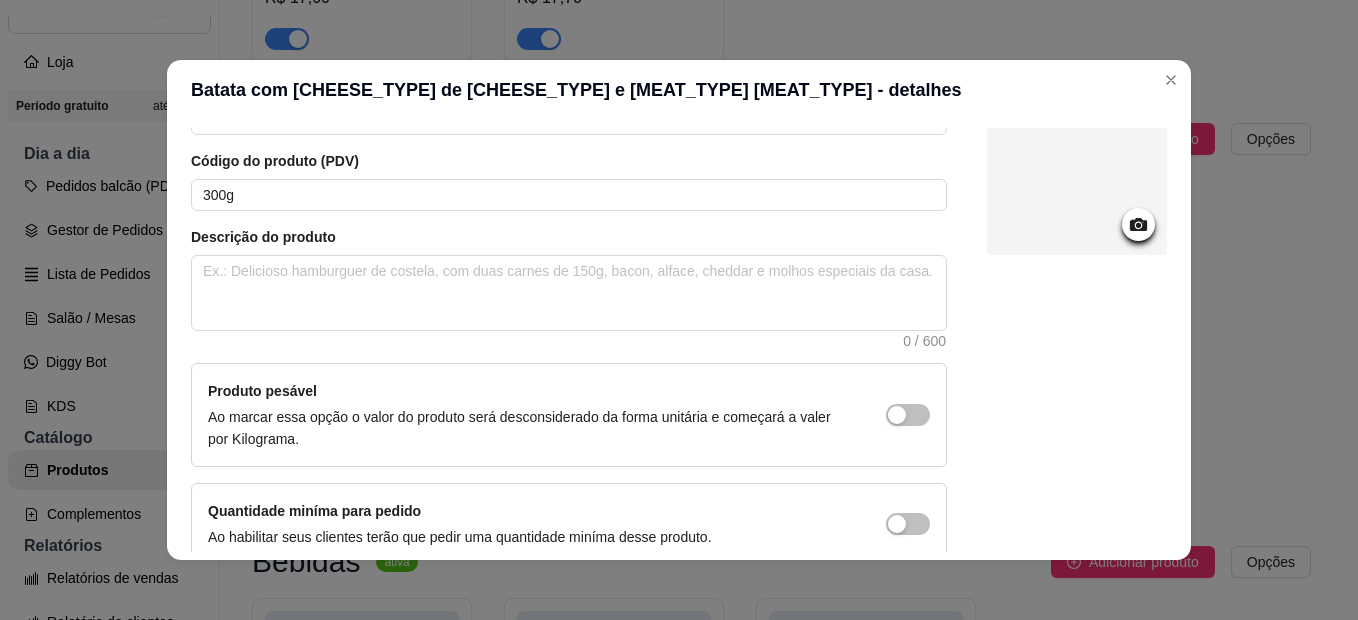 scroll, scrollTop: 228, scrollLeft: 0, axis: vertical 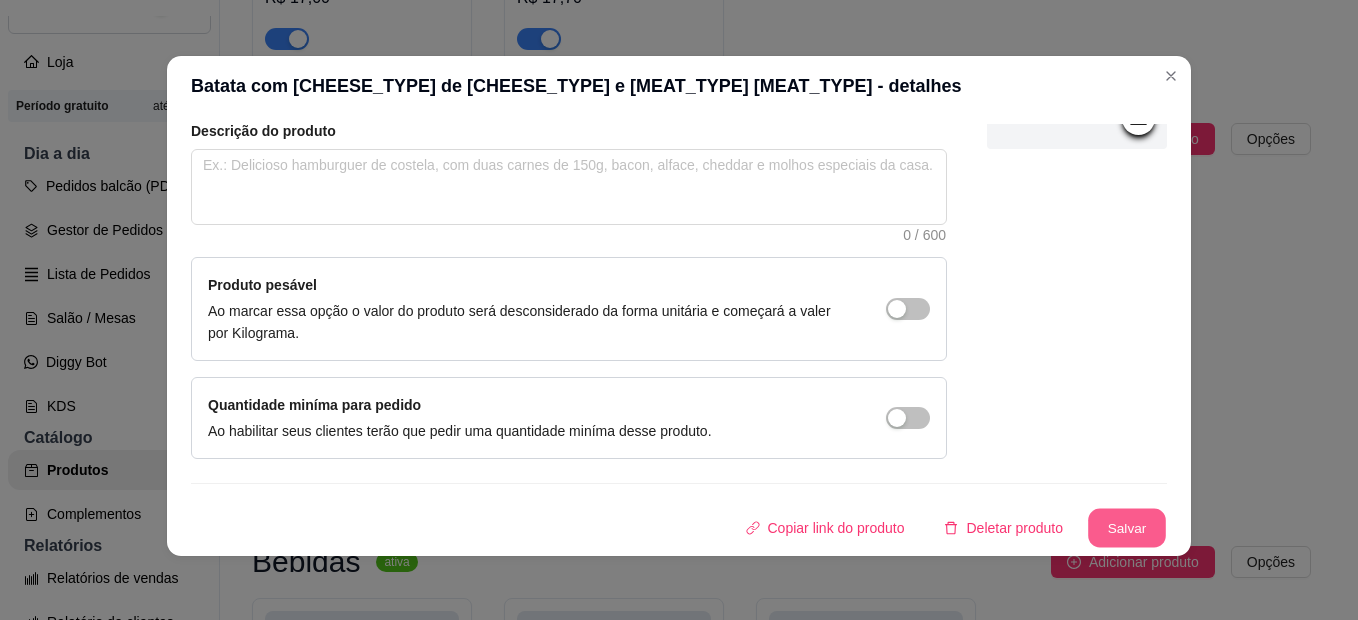 click on "Salvar" at bounding box center [1127, 528] 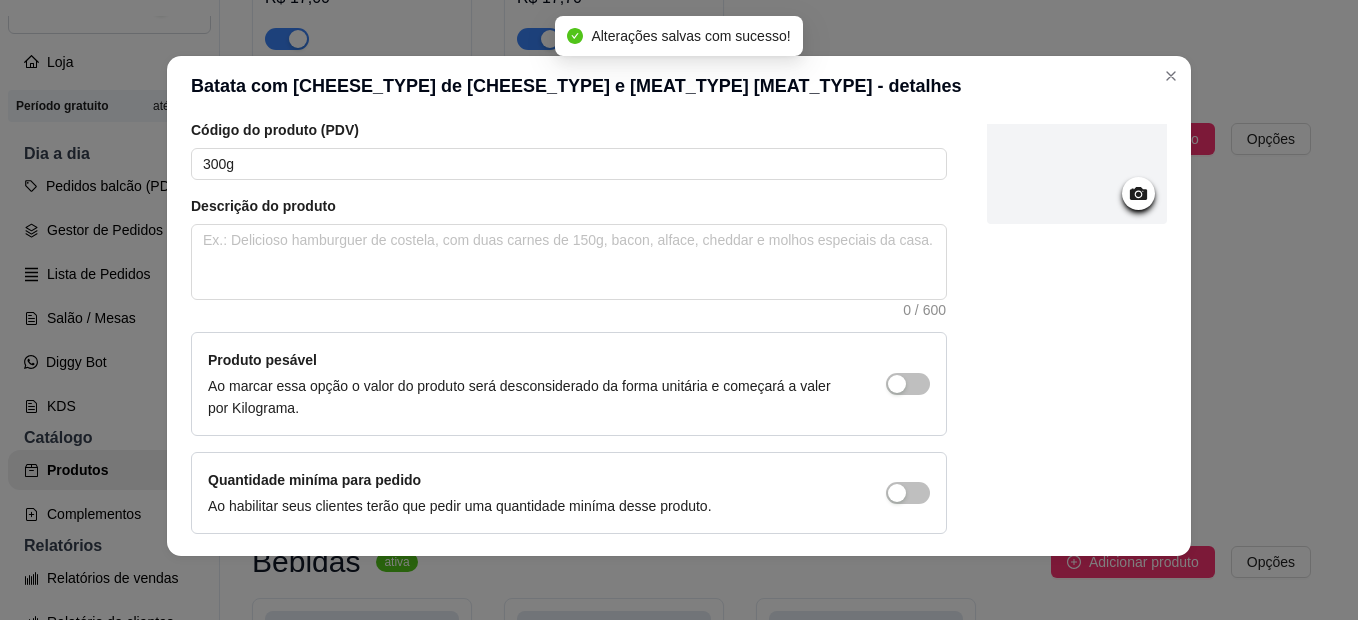 scroll, scrollTop: 0, scrollLeft: 0, axis: both 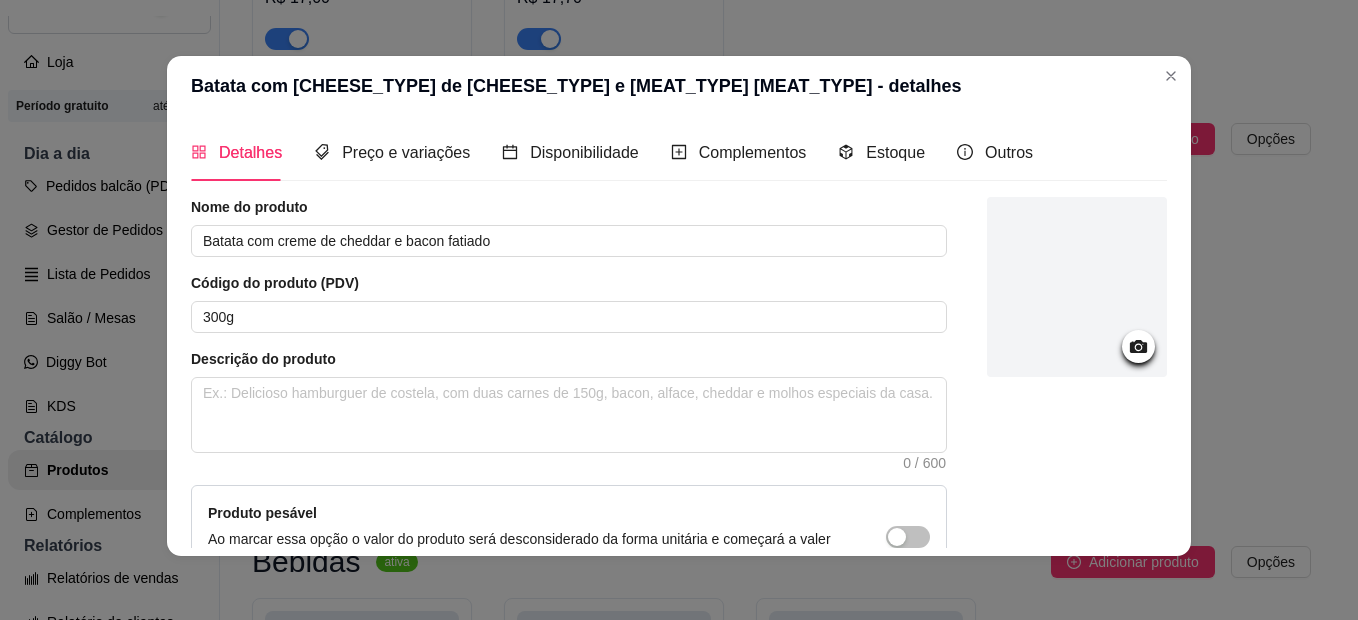 click 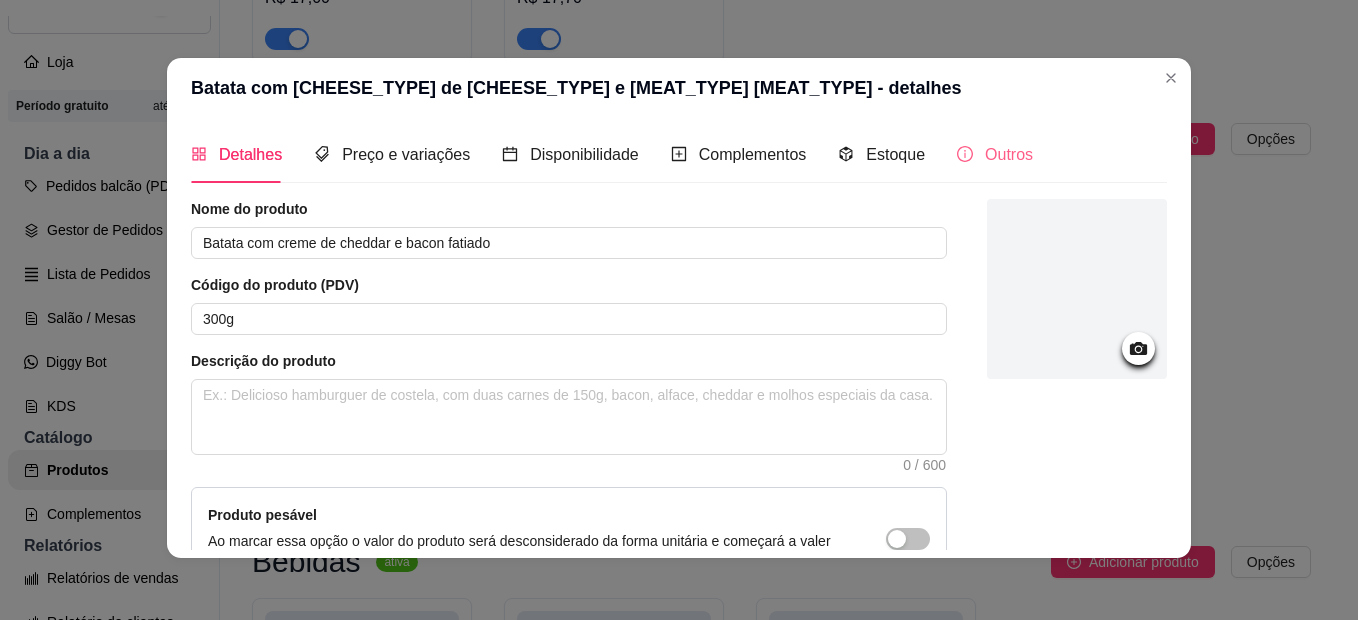 scroll, scrollTop: 0, scrollLeft: 0, axis: both 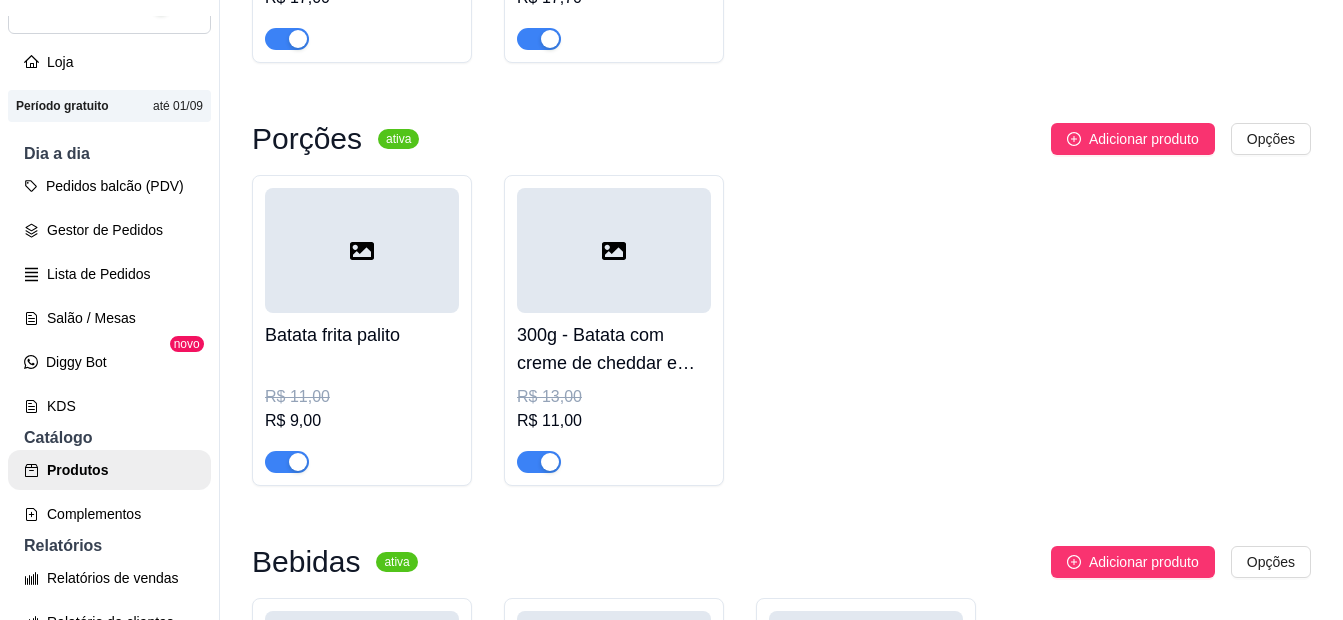 click at bounding box center [362, 250] 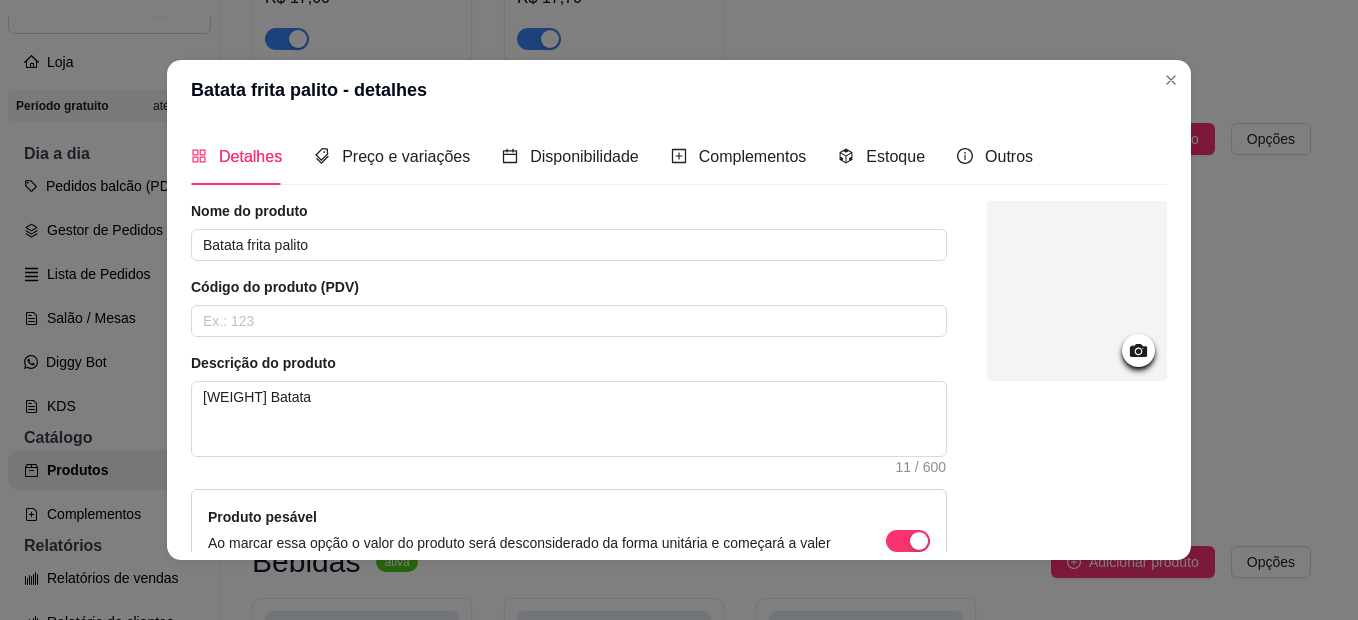click 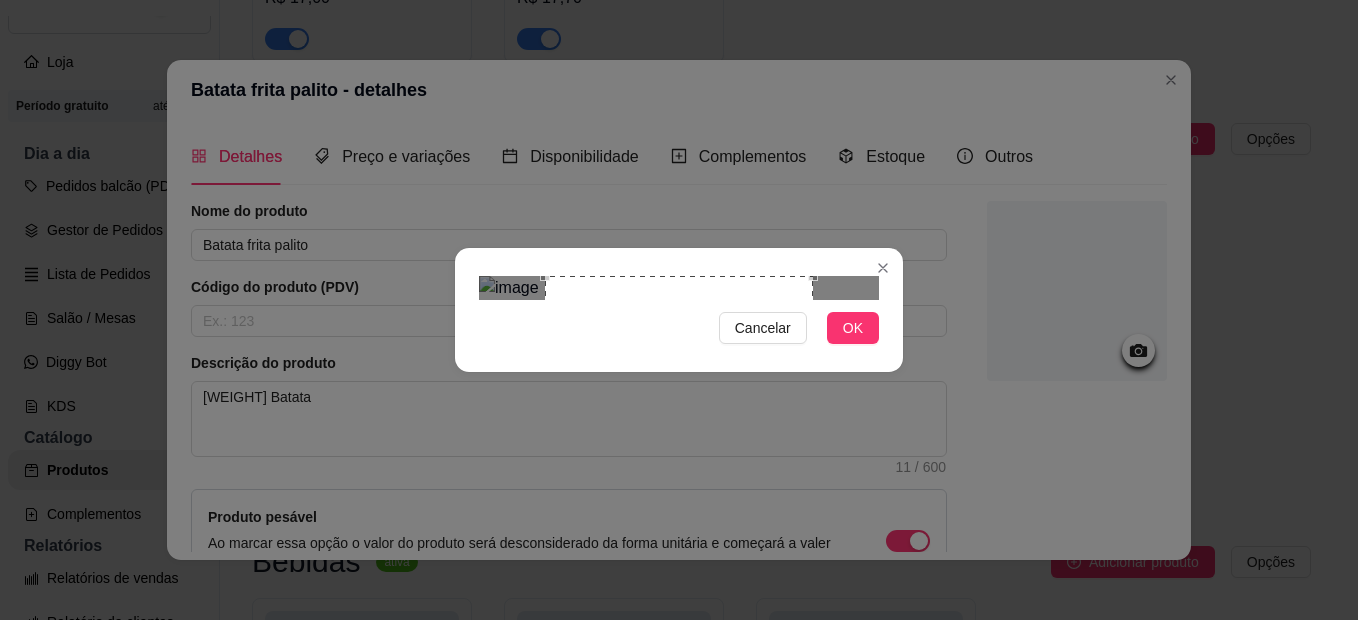 click on "Cancelar OK" at bounding box center [679, 310] 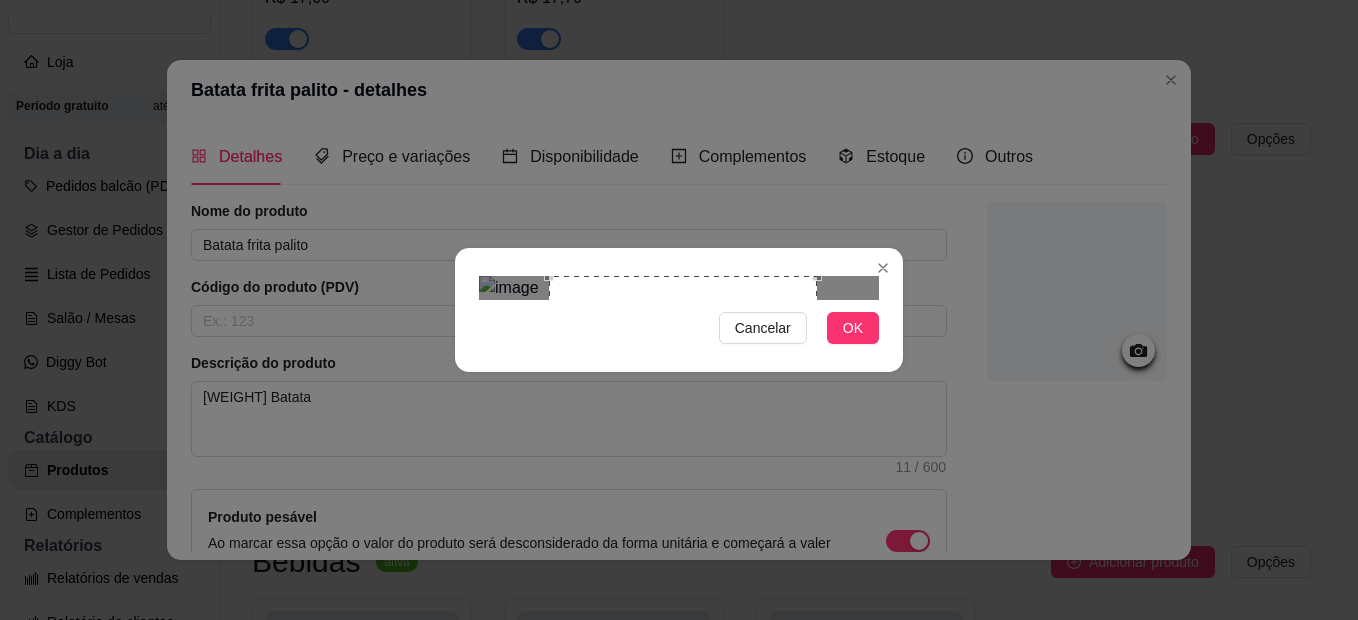 click at bounding box center (683, 410) 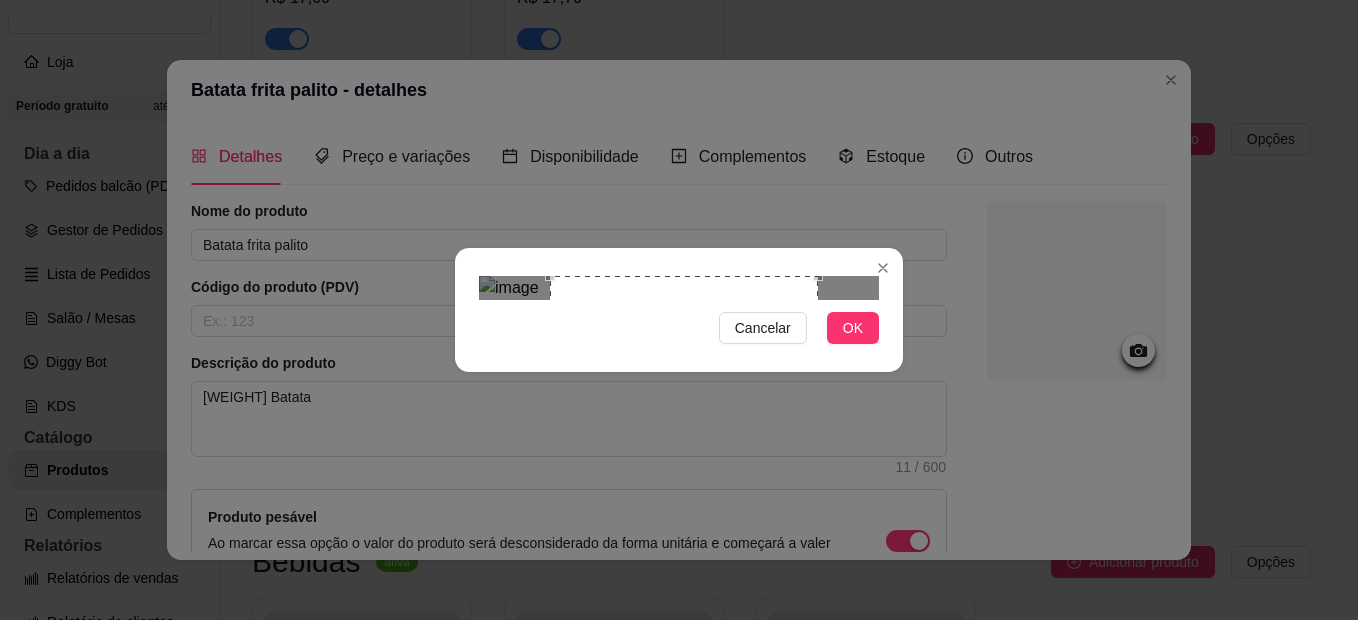 click at bounding box center (679, 288) 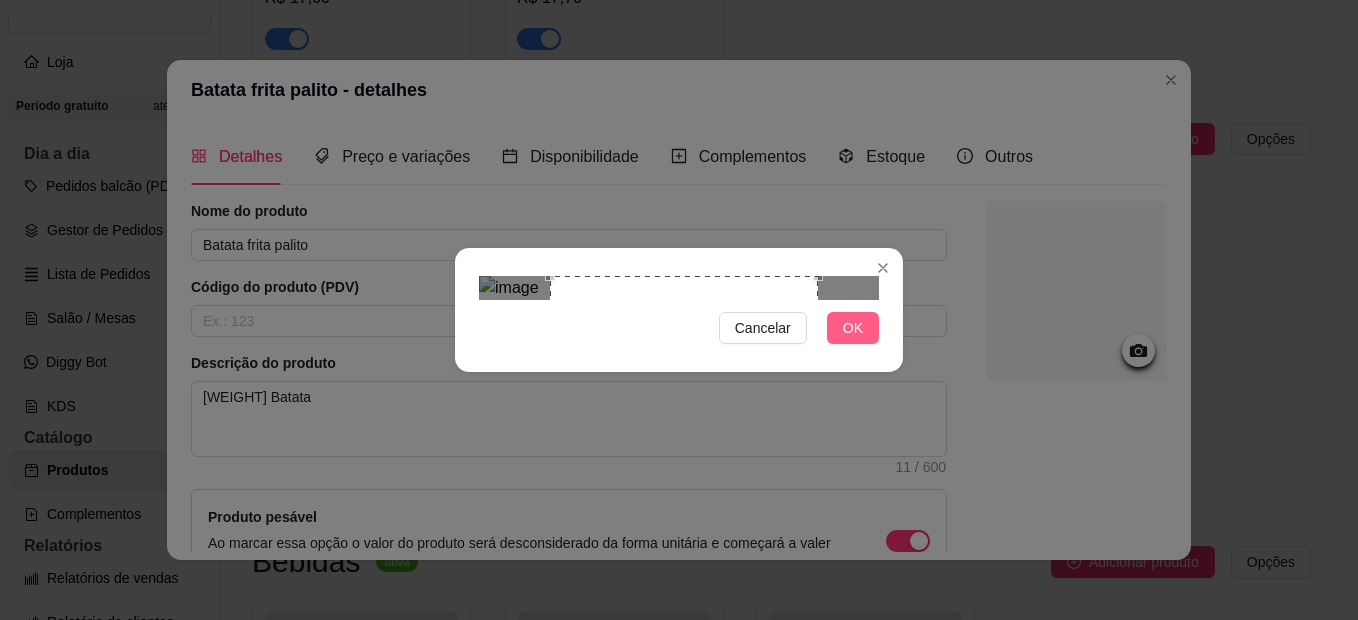 click on "OK" at bounding box center [853, 328] 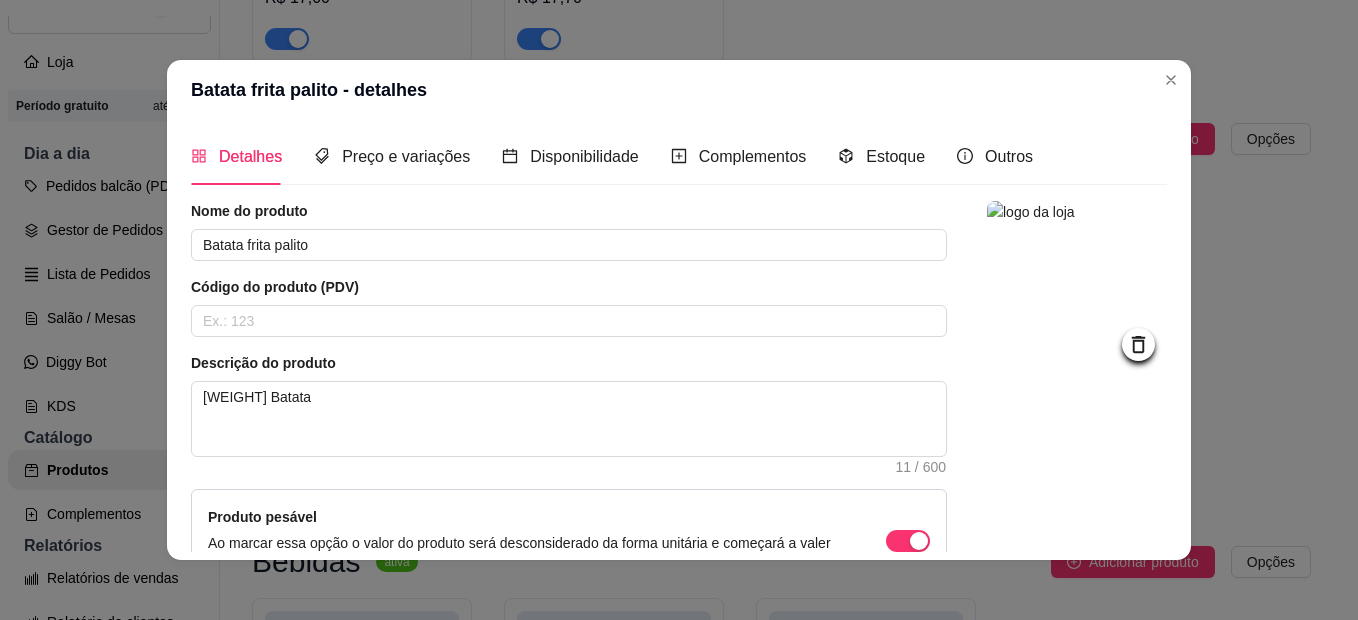 scroll, scrollTop: 250, scrollLeft: 0, axis: vertical 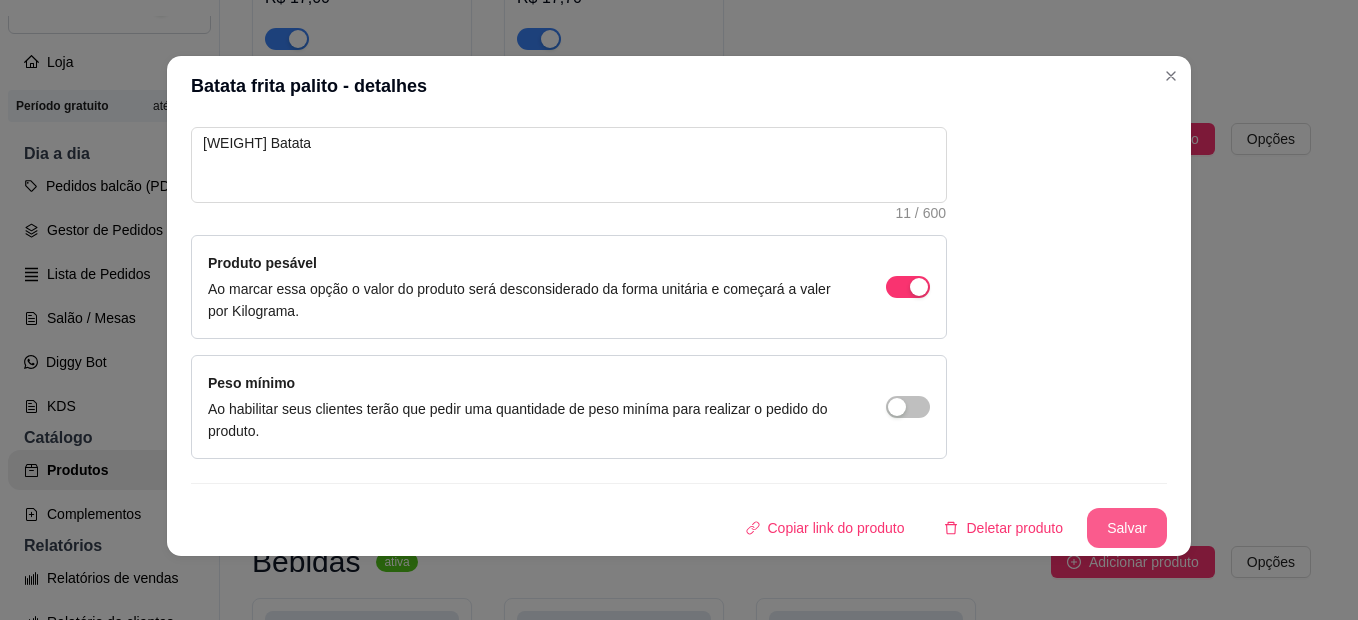 click on "Salvar" at bounding box center (1127, 528) 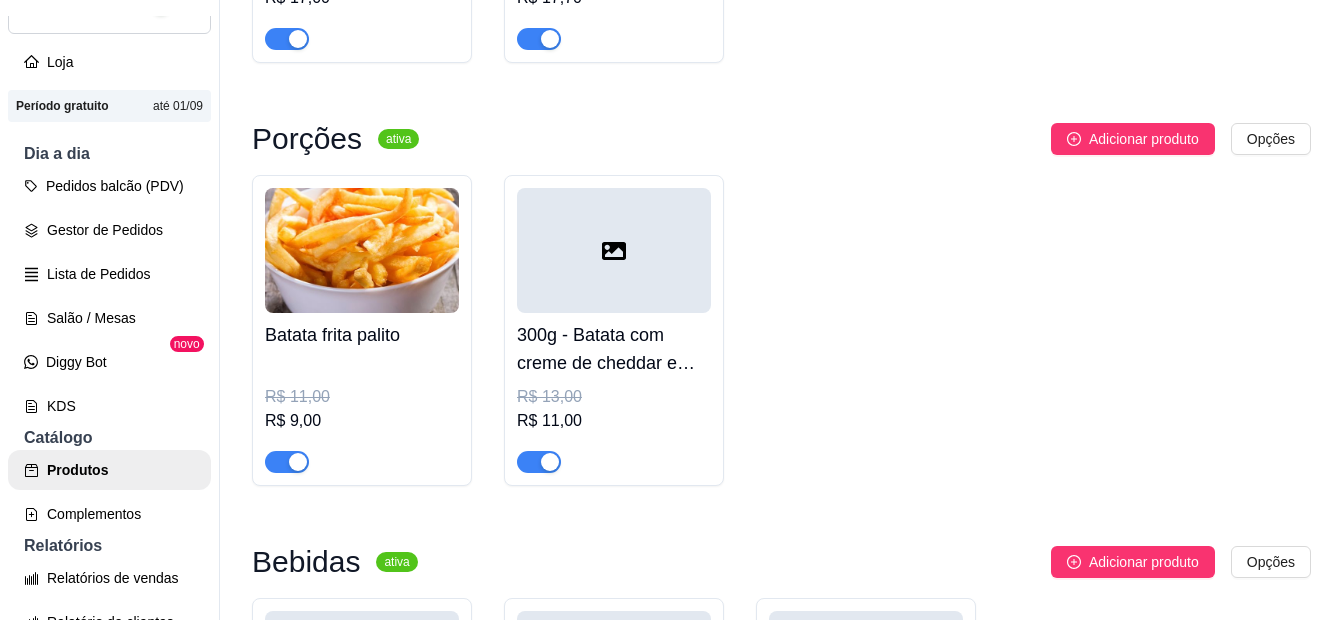 click at bounding box center (614, 250) 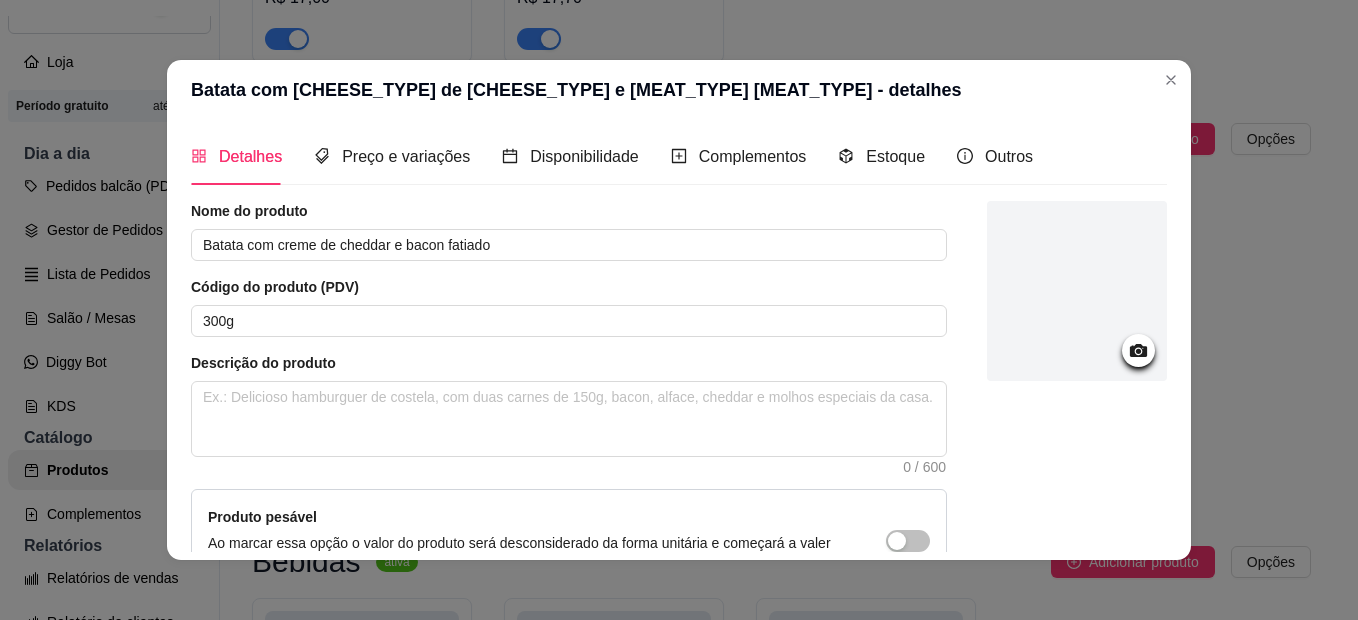 click 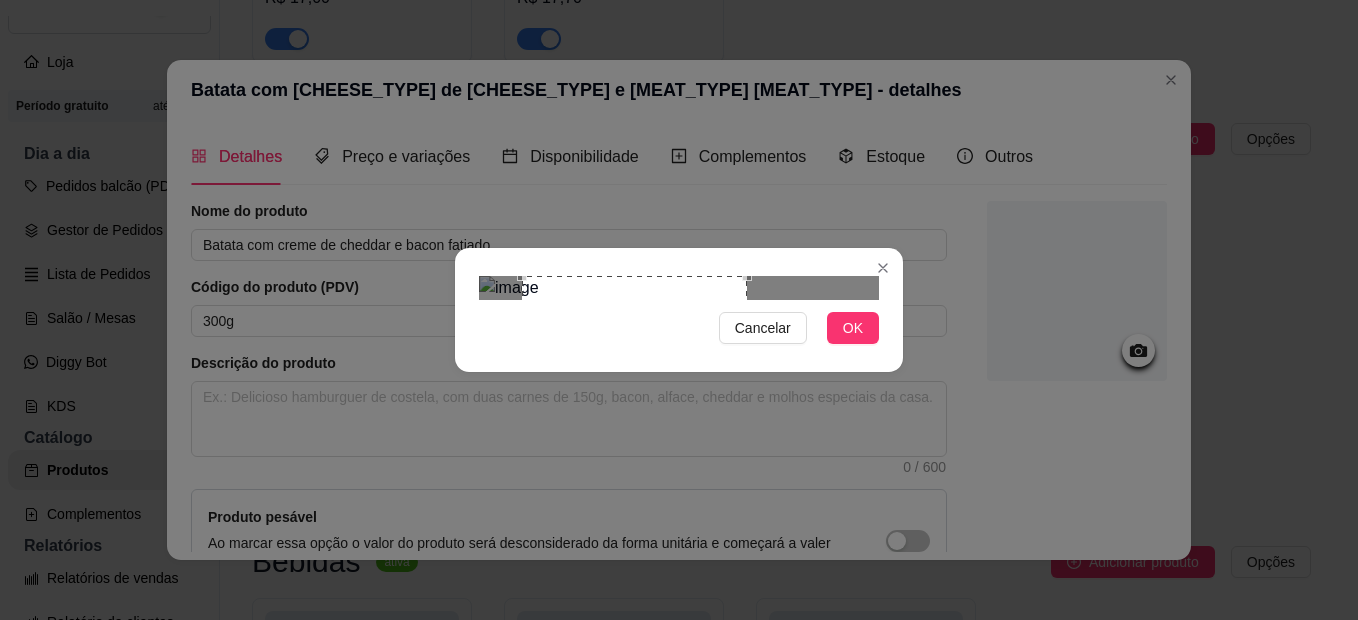 click at bounding box center (634, 388) 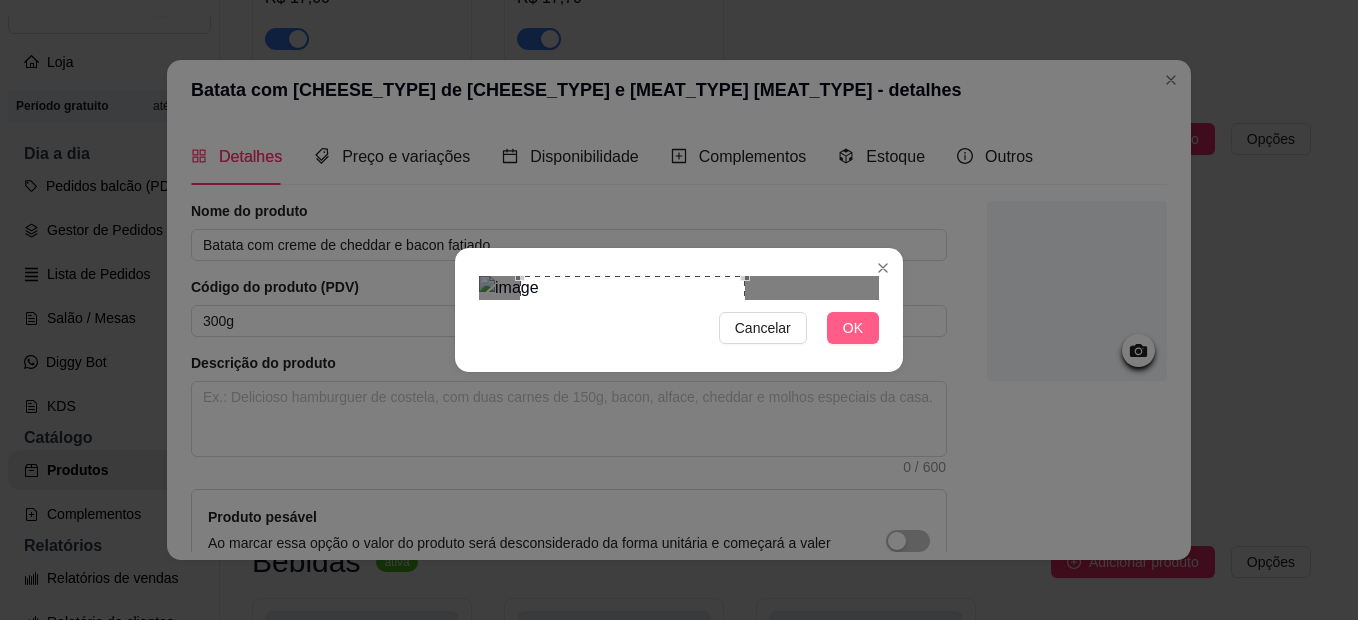 click on "OK" at bounding box center [853, 328] 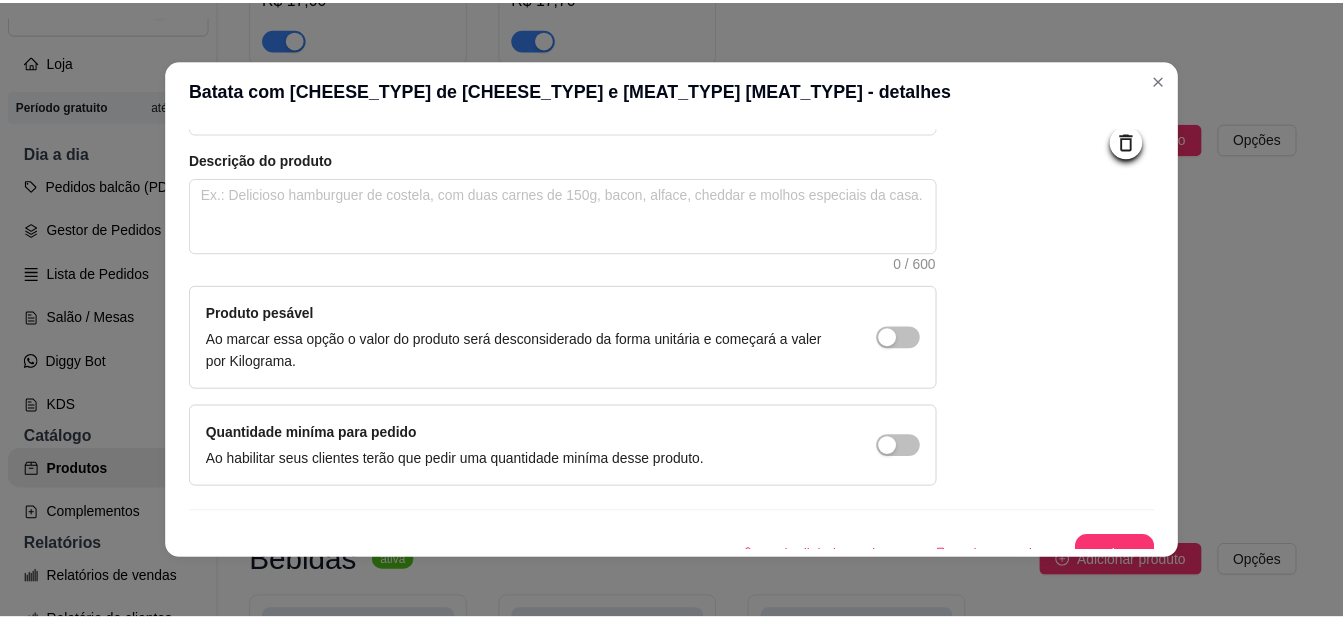 scroll, scrollTop: 228, scrollLeft: 0, axis: vertical 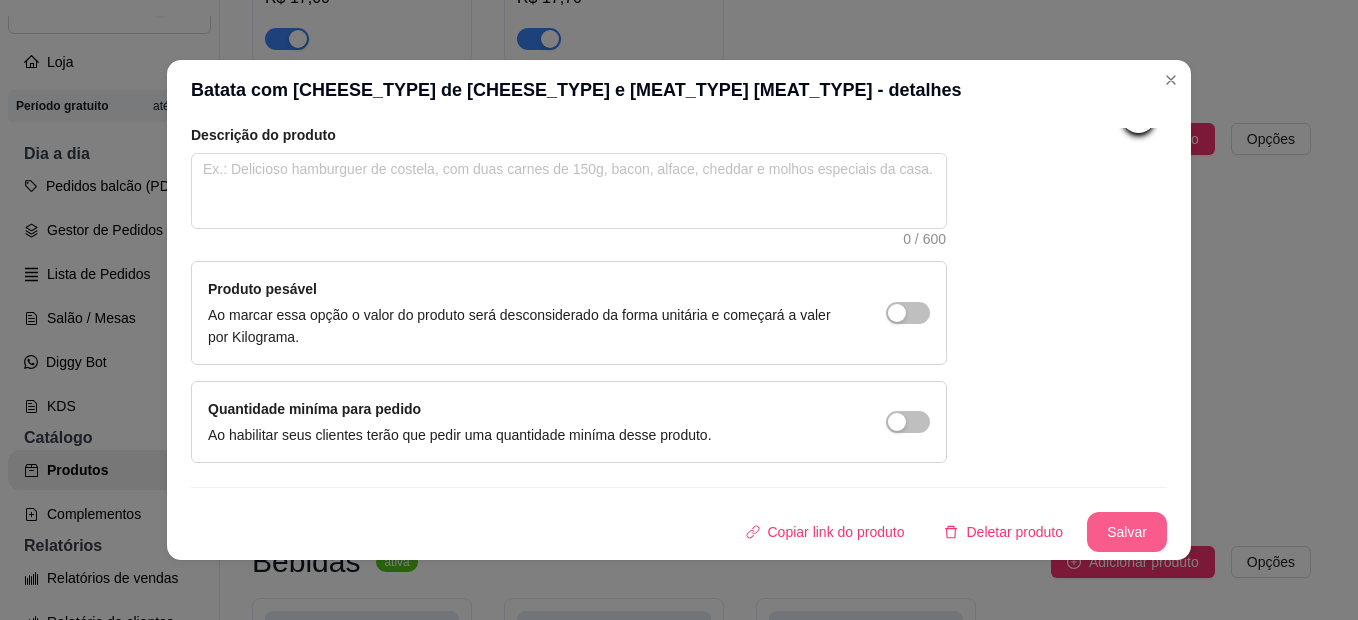 click on "Salvar" at bounding box center (1127, 532) 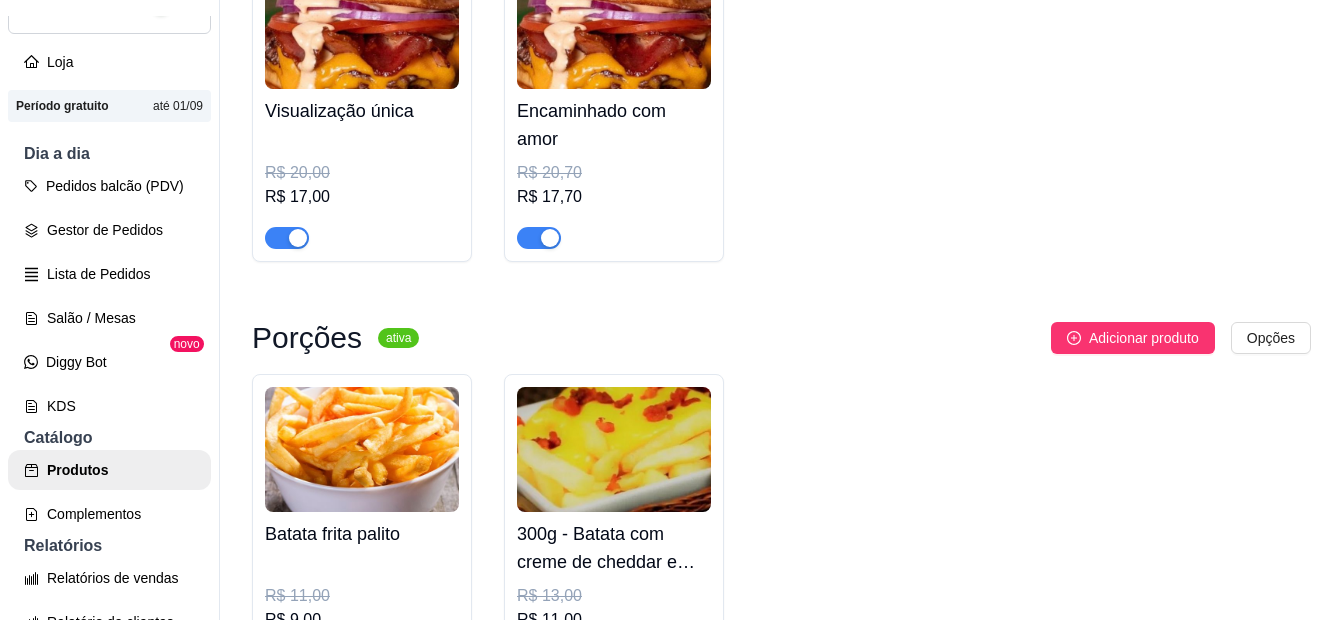 scroll, scrollTop: 300, scrollLeft: 0, axis: vertical 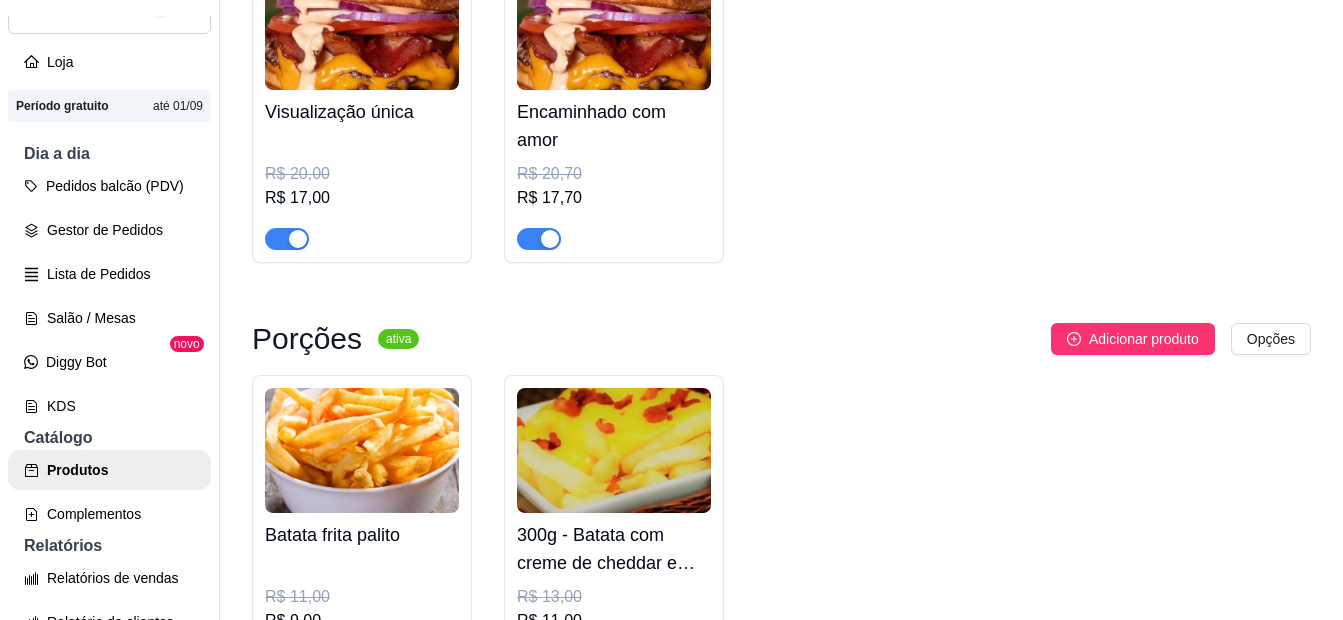 click at bounding box center [362, 450] 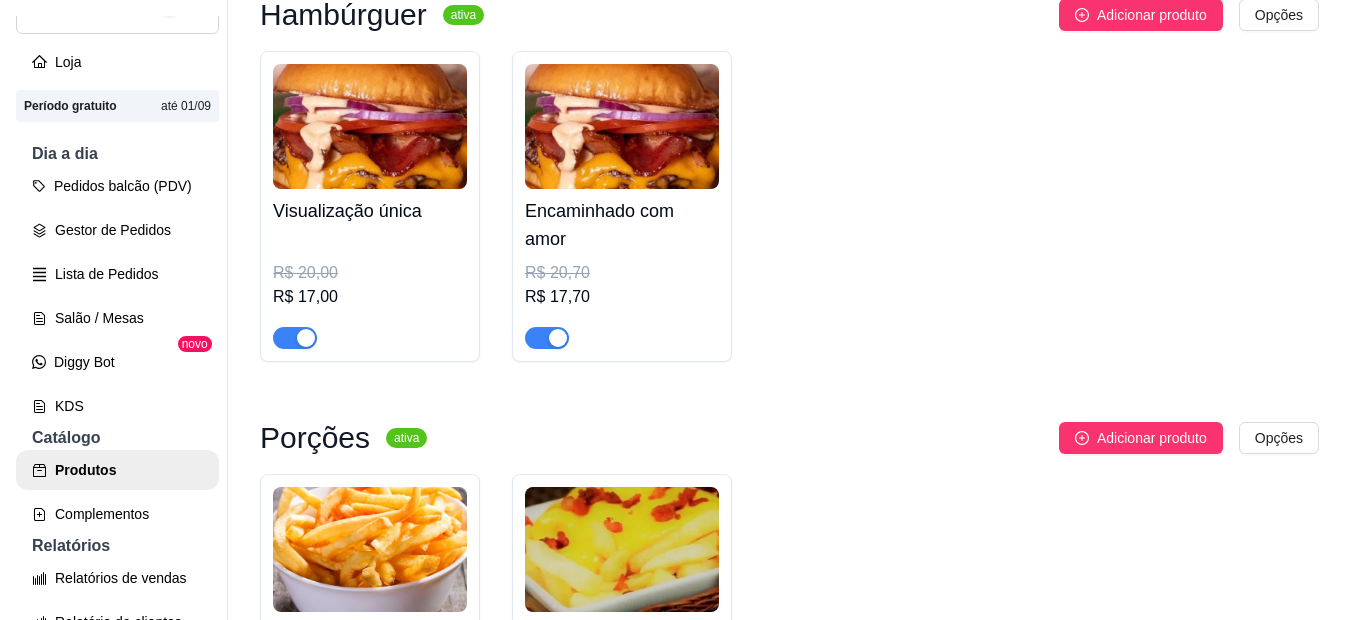 scroll, scrollTop: 200, scrollLeft: 0, axis: vertical 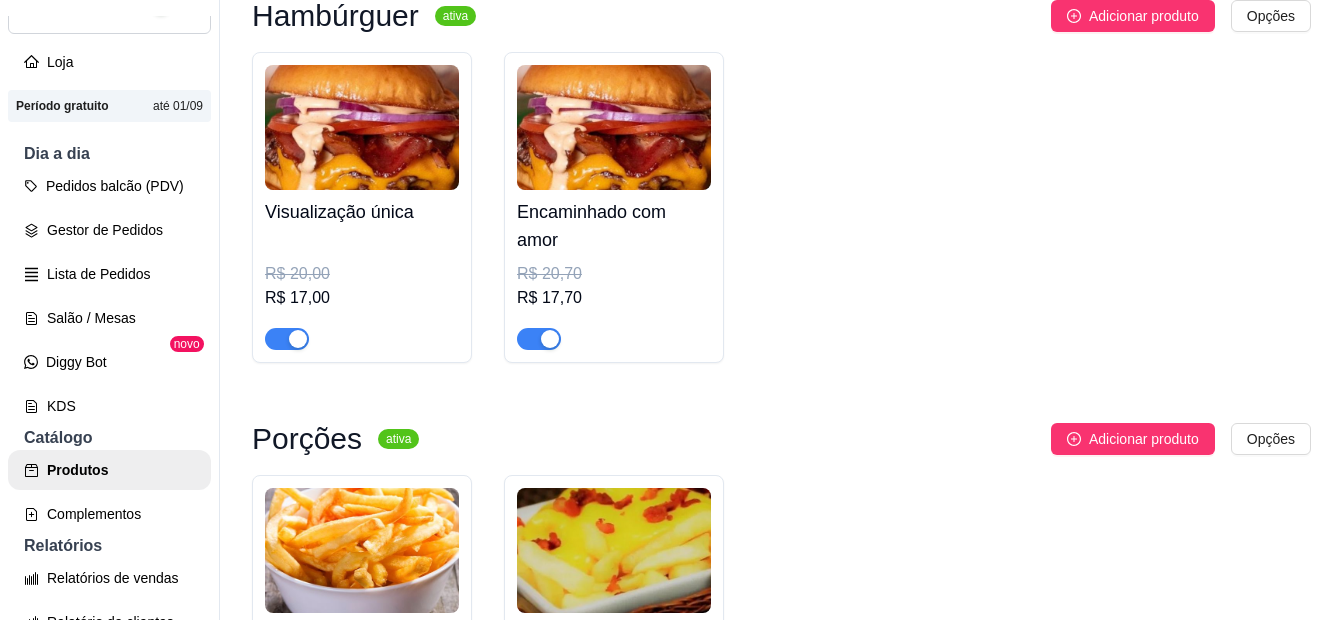 click at bounding box center (362, 127) 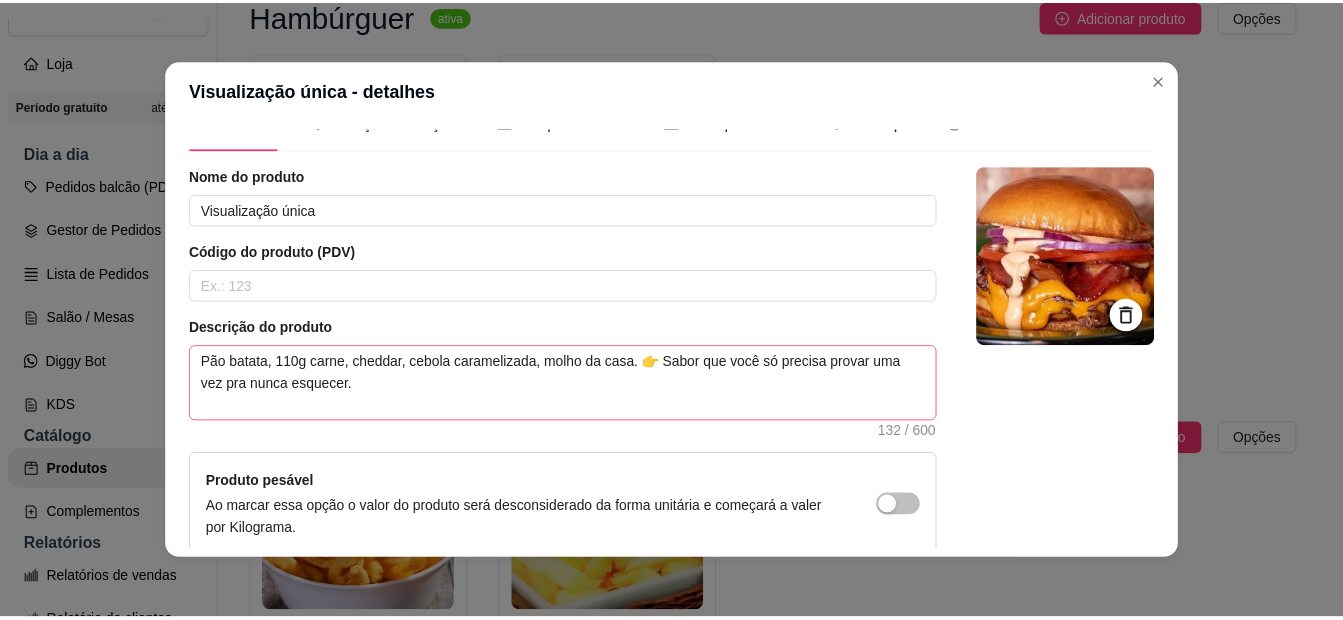 scroll, scrollTop: 100, scrollLeft: 0, axis: vertical 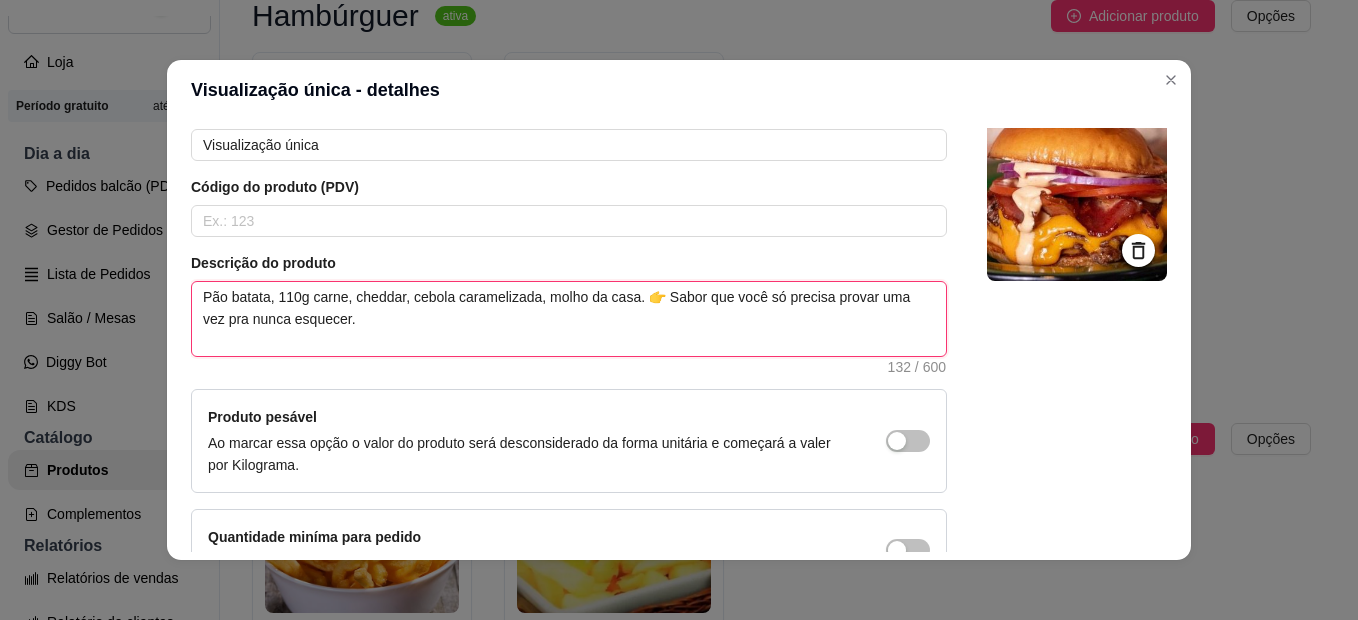 drag, startPoint x: 522, startPoint y: 298, endPoint x: 444, endPoint y: 293, distance: 78.160095 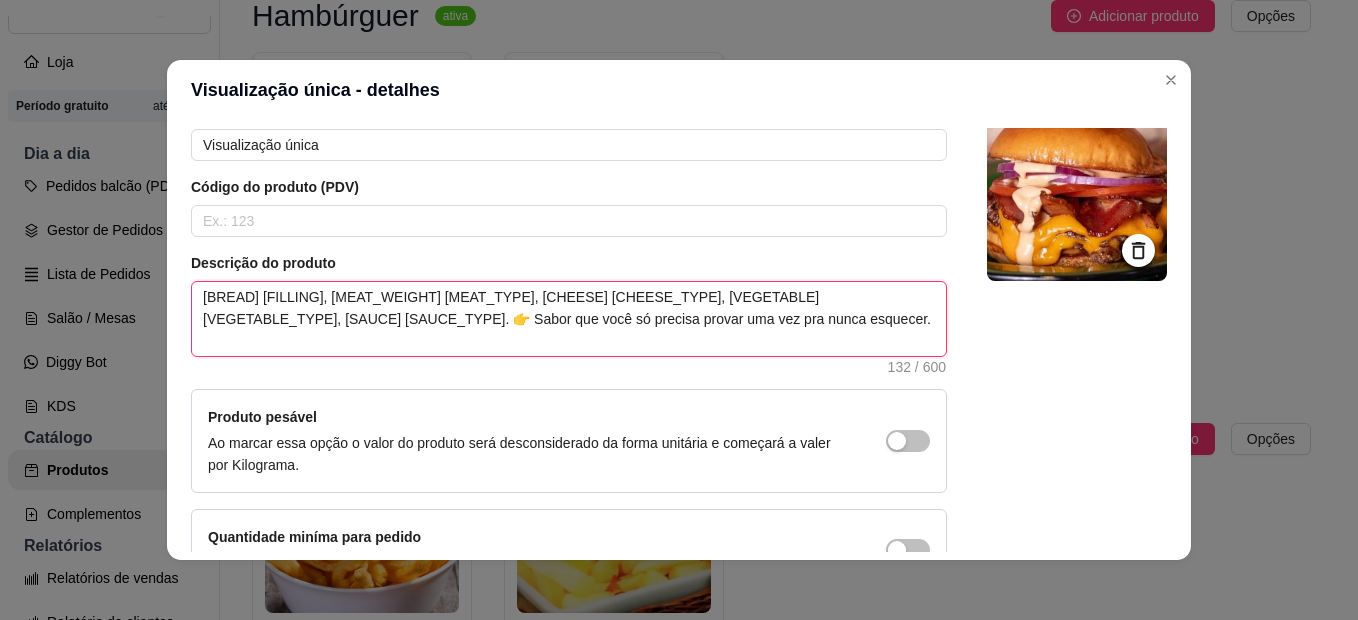 type 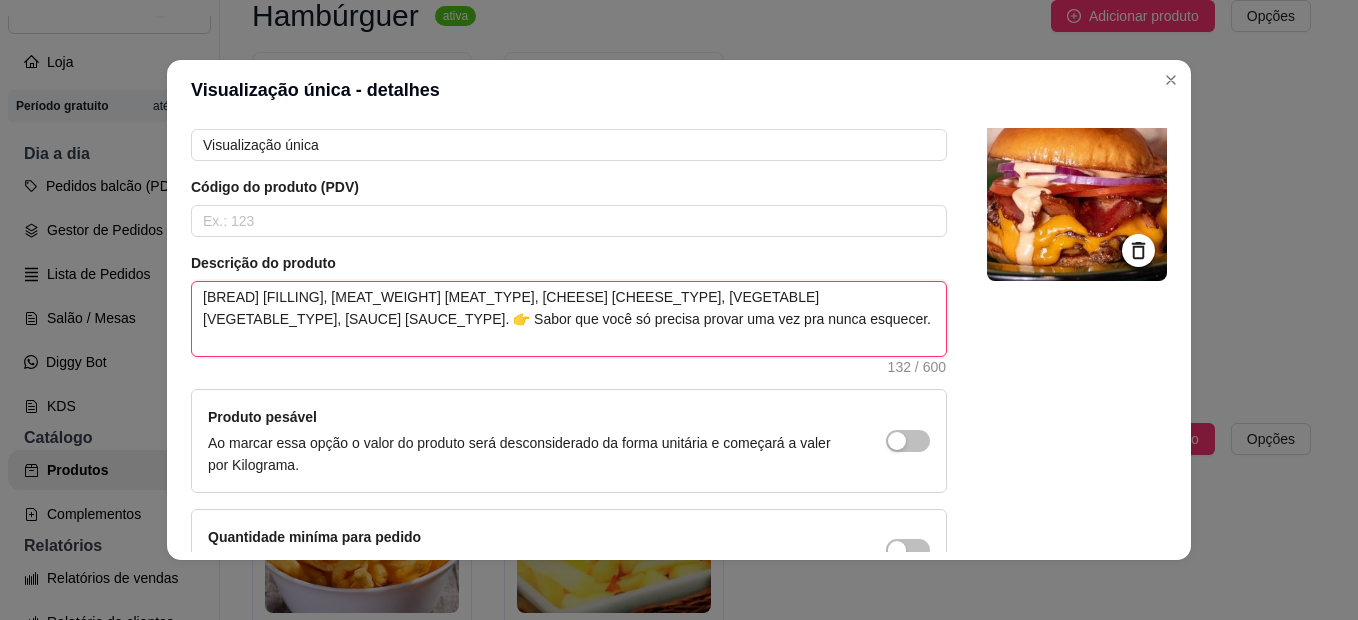 type on "Pão batata, 110g carne, cheddar, cebola ro, molho da casa. 👉 Sabor que você só precisa provar uma vez pra nunca esquecer." 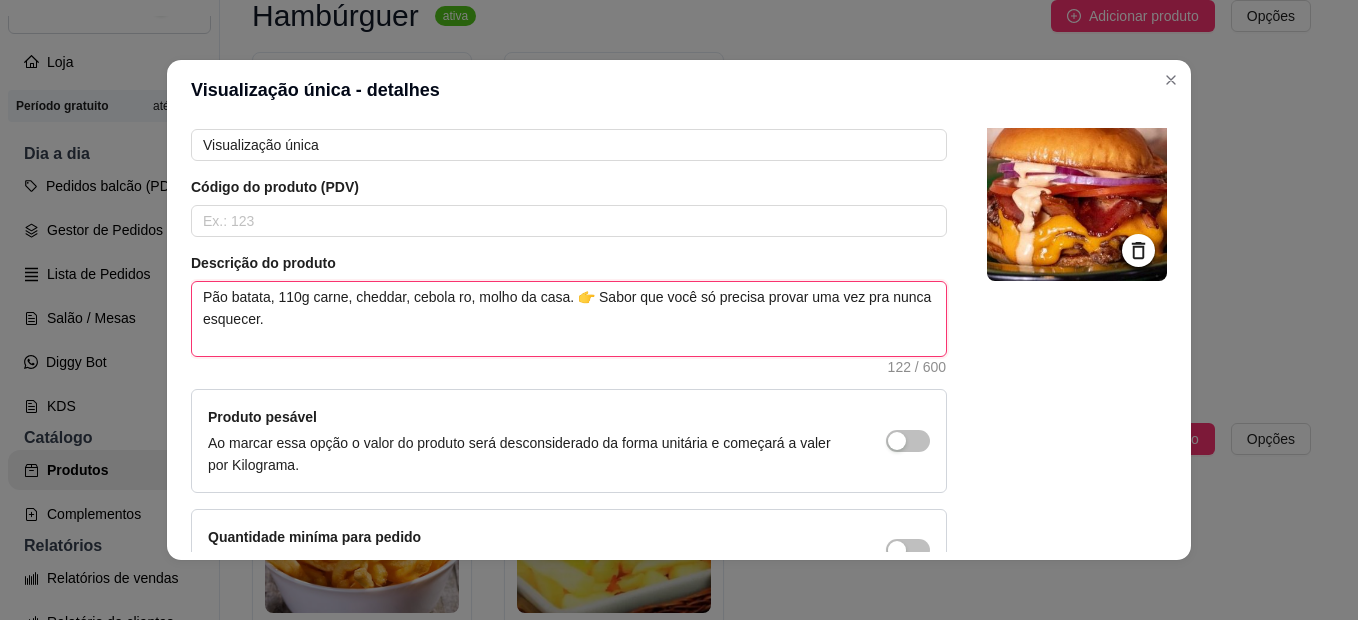 type 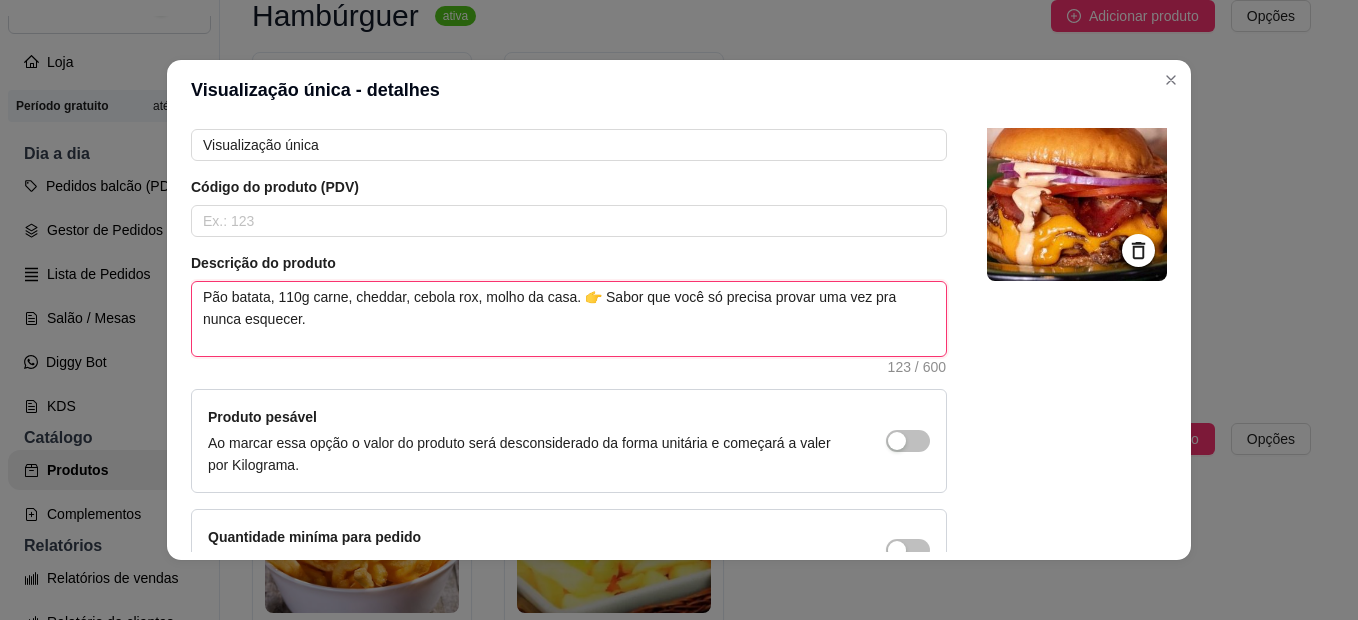 type 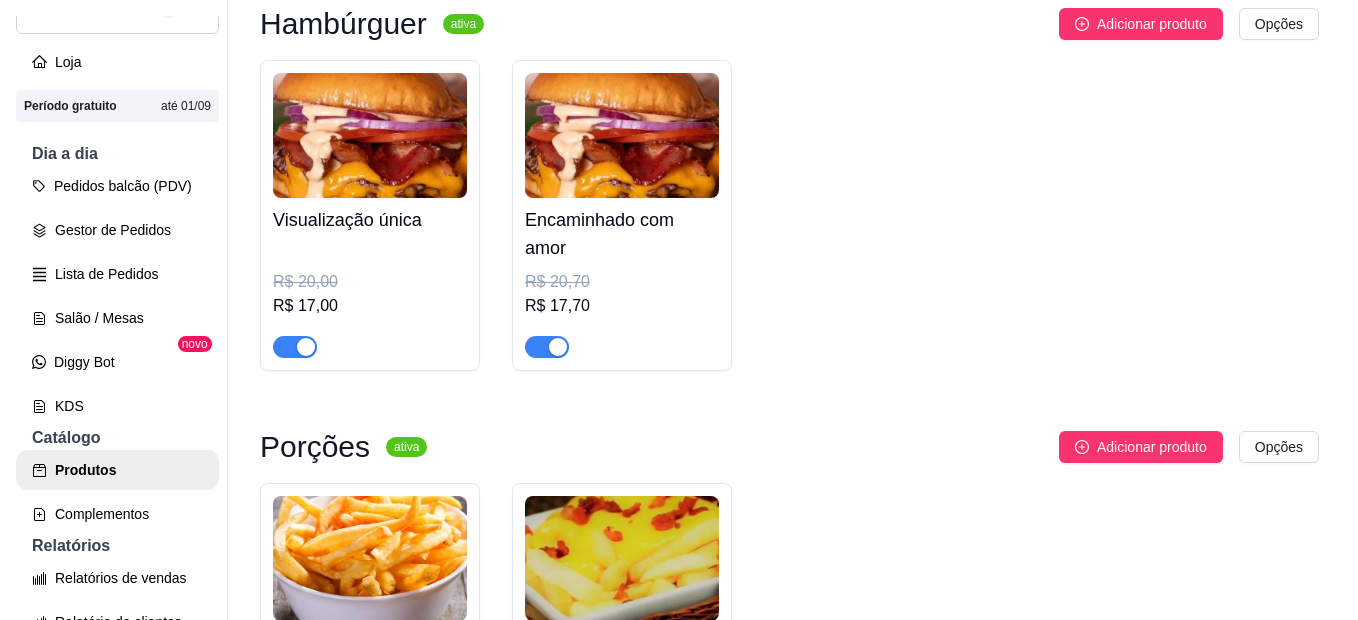 scroll, scrollTop: 200, scrollLeft: 0, axis: vertical 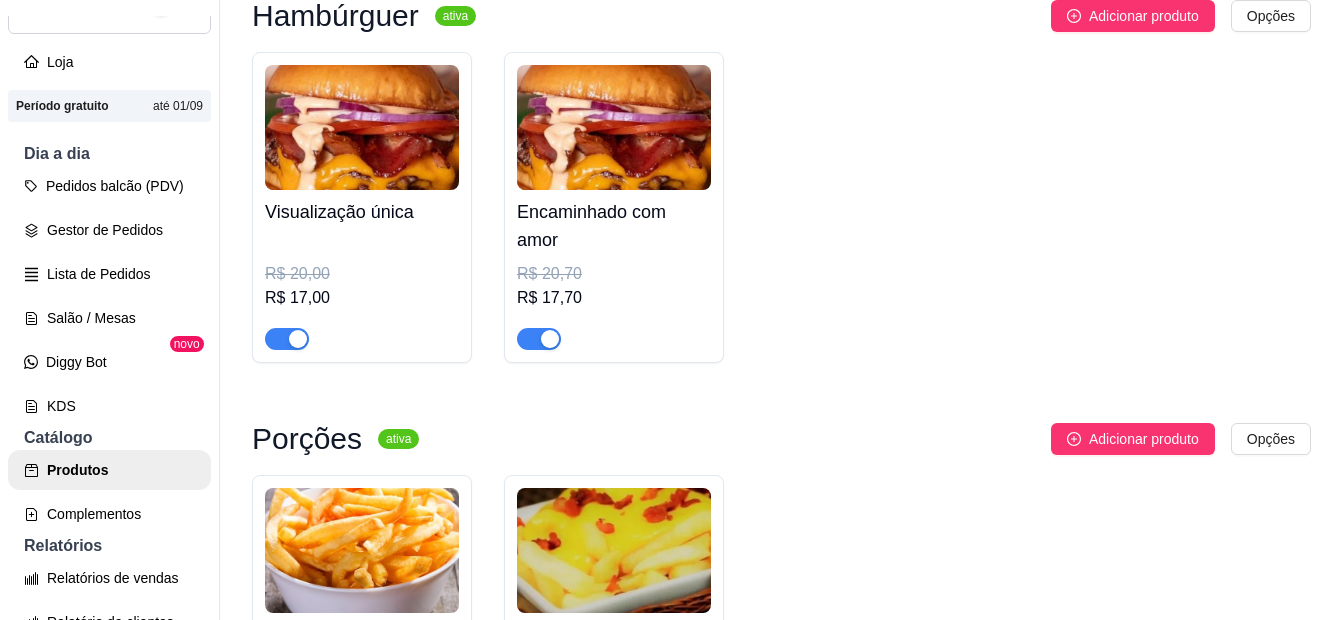 click at bounding box center (362, 127) 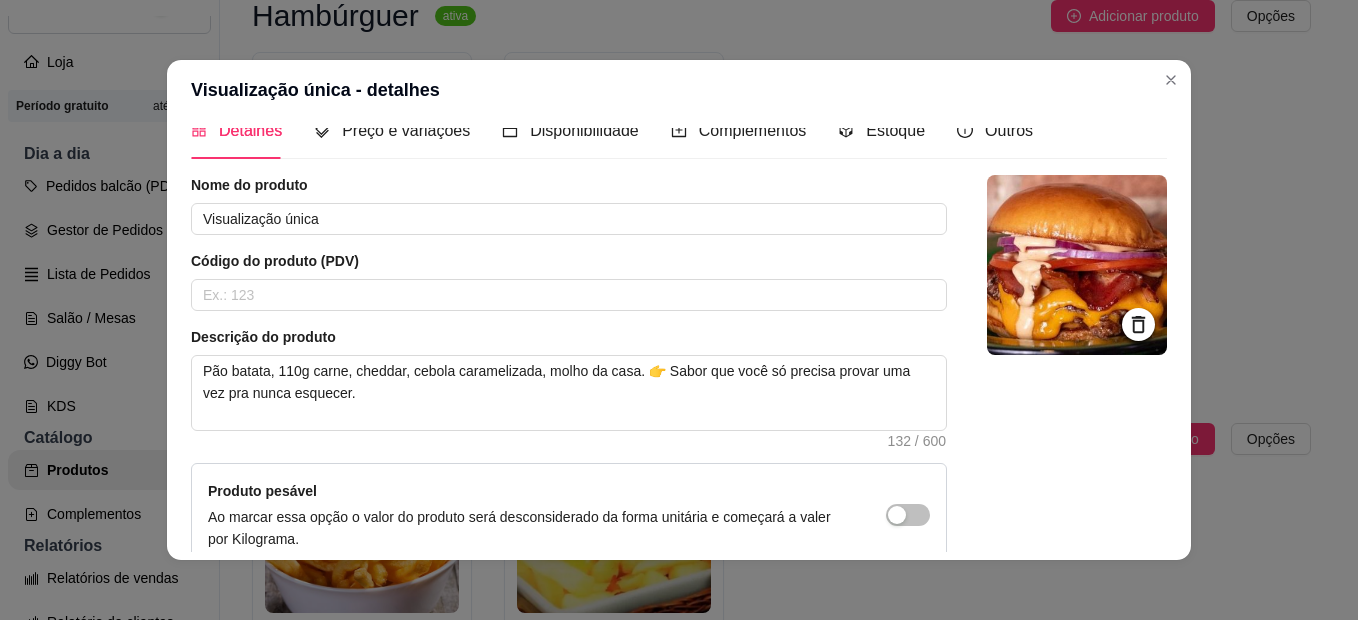 scroll, scrollTop: 100, scrollLeft: 0, axis: vertical 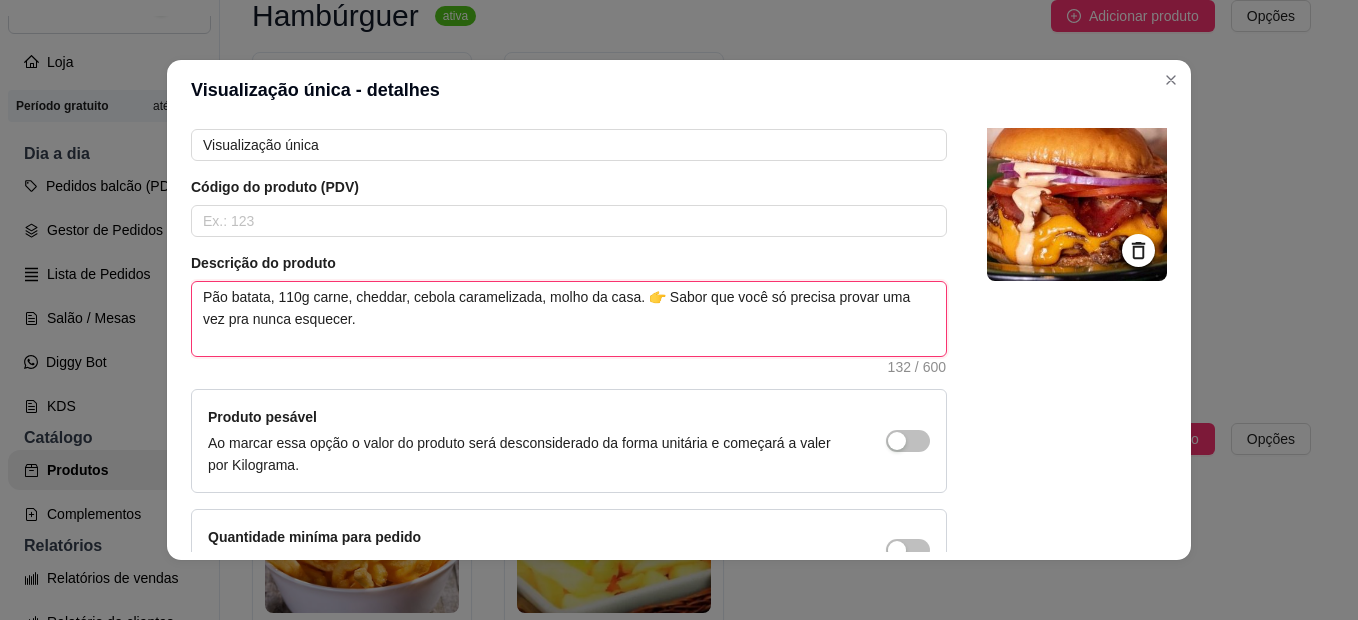 drag, startPoint x: 525, startPoint y: 297, endPoint x: 451, endPoint y: 296, distance: 74.00676 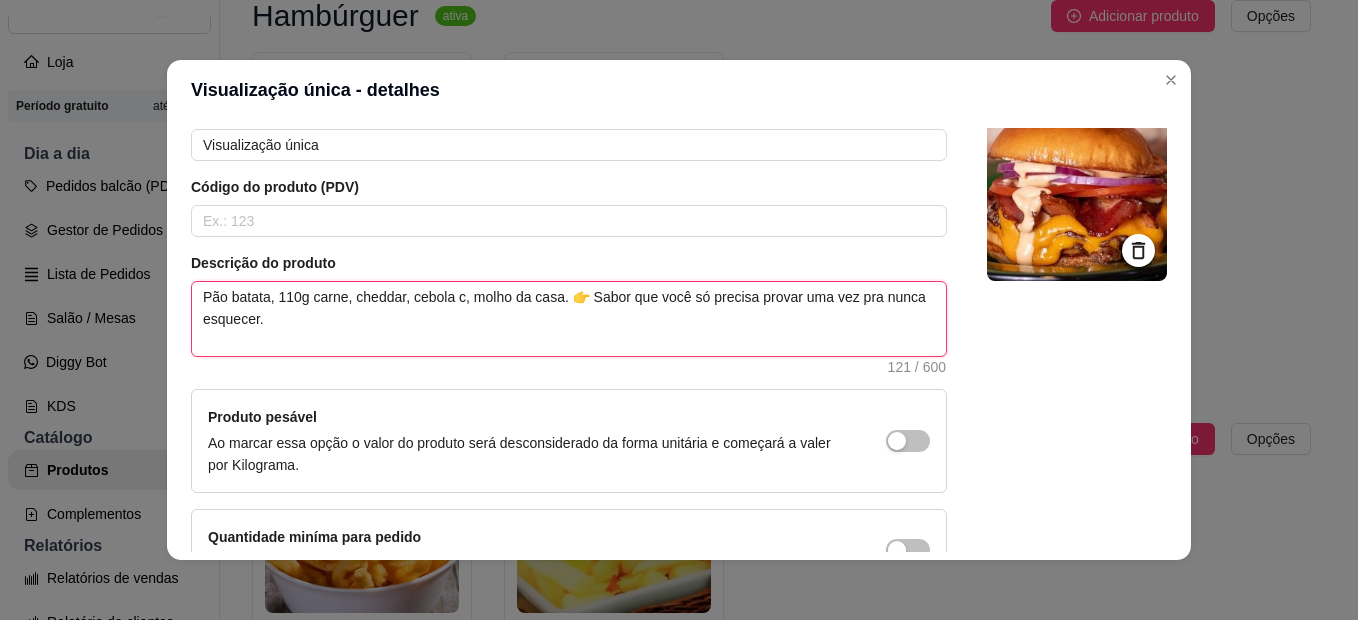 type 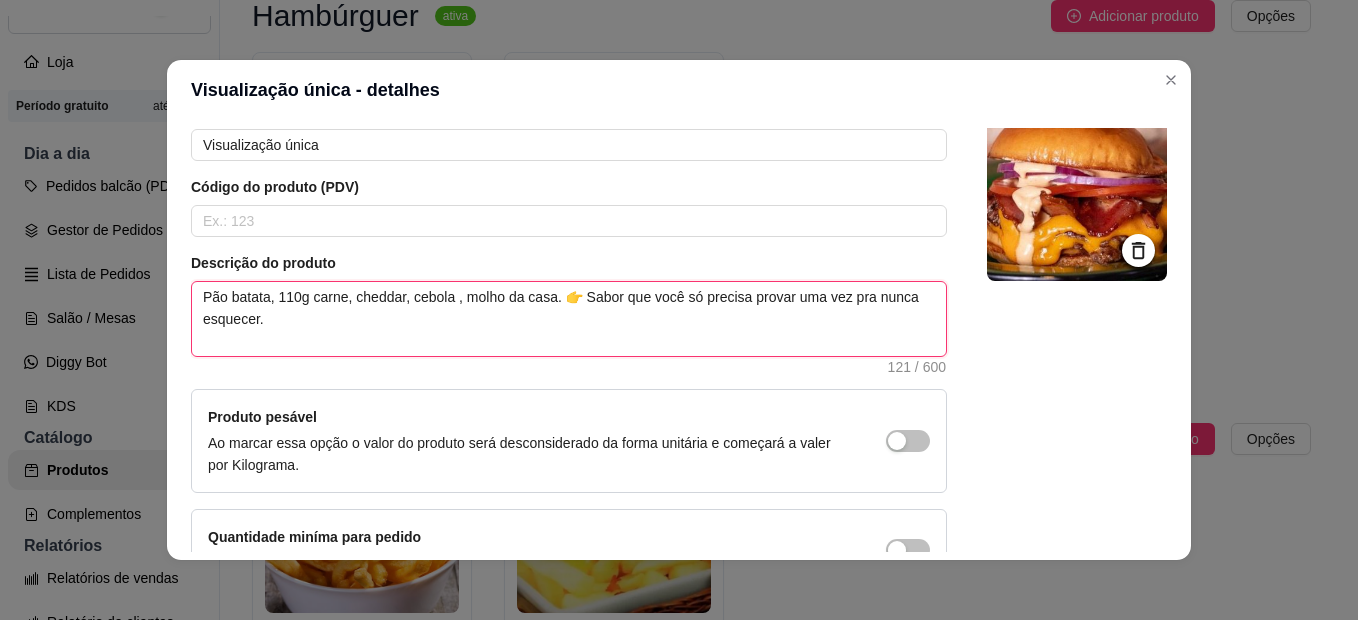 type 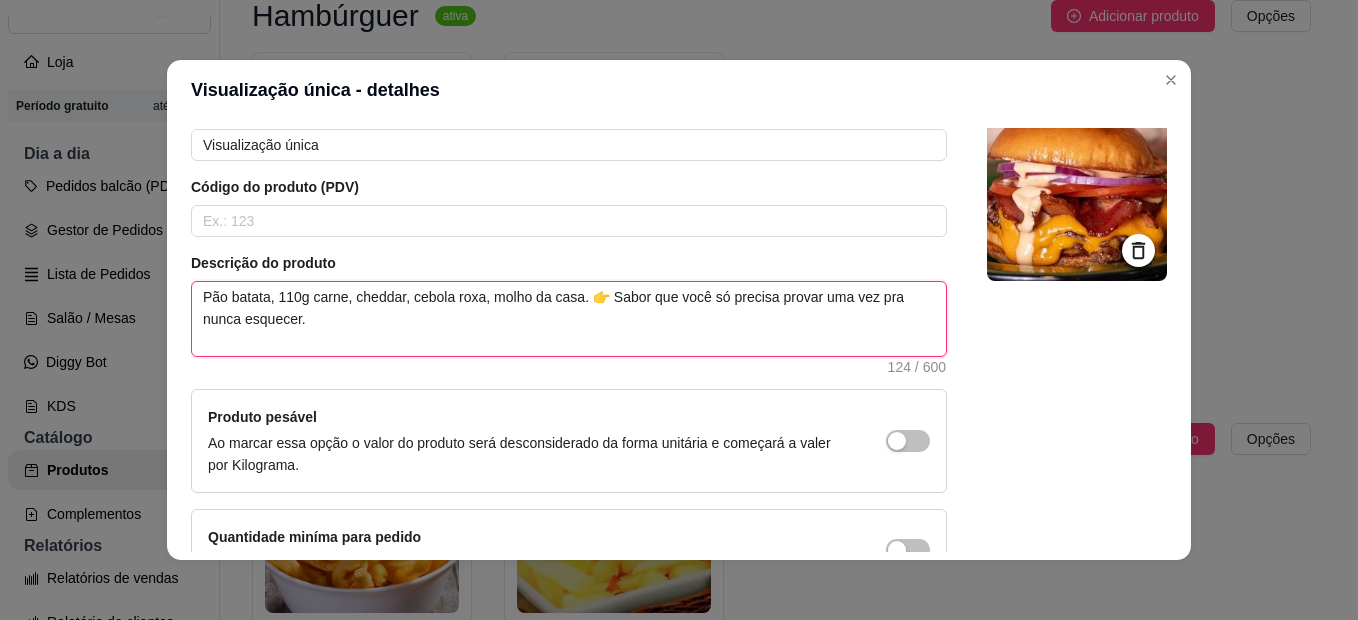 click on "Pão batata, 110g carne, cheddar, cebola roxa, molho da casa. 👉 Sabor que você só precisa provar uma vez pra nunca esquecer." at bounding box center (569, 319) 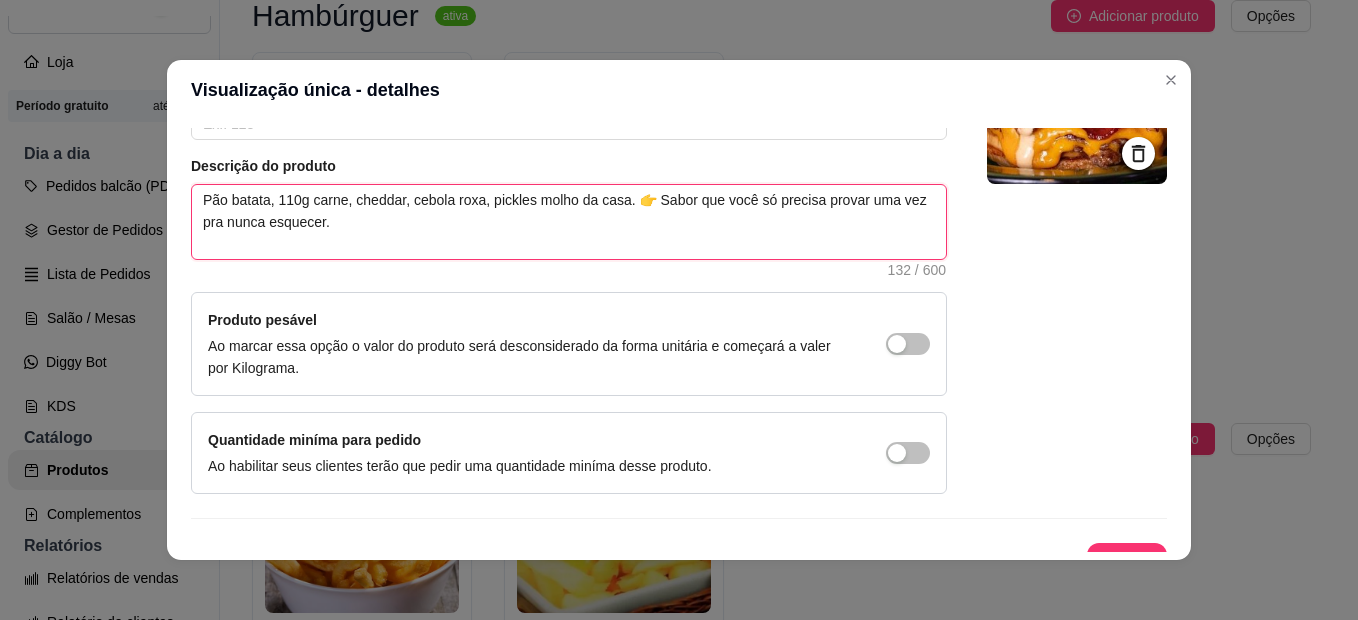 scroll, scrollTop: 228, scrollLeft: 0, axis: vertical 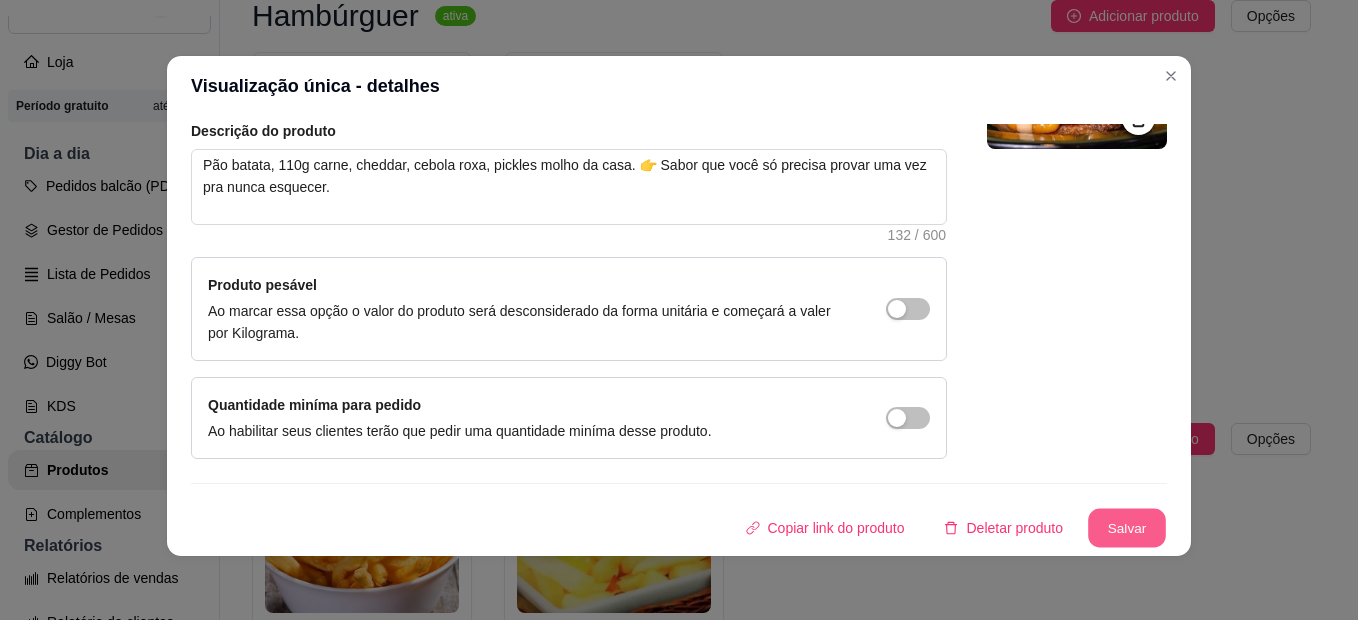 click on "Salvar" at bounding box center (1127, 528) 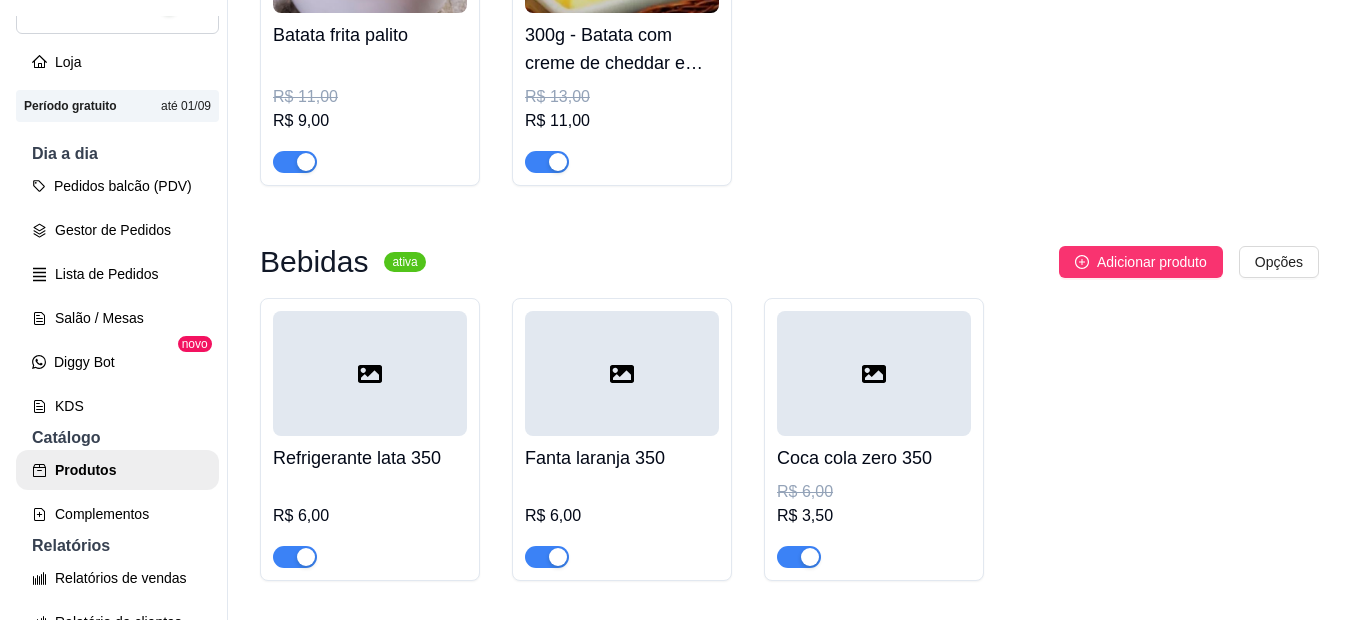 scroll, scrollTop: 900, scrollLeft: 0, axis: vertical 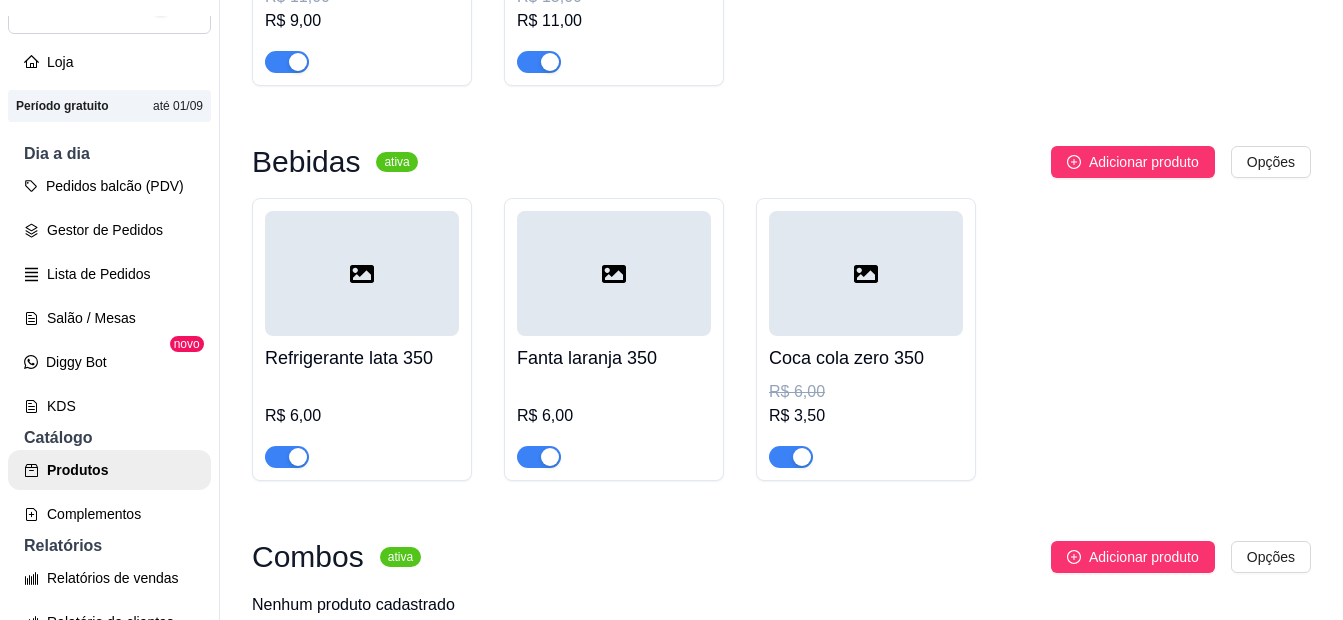 click at bounding box center (362, 273) 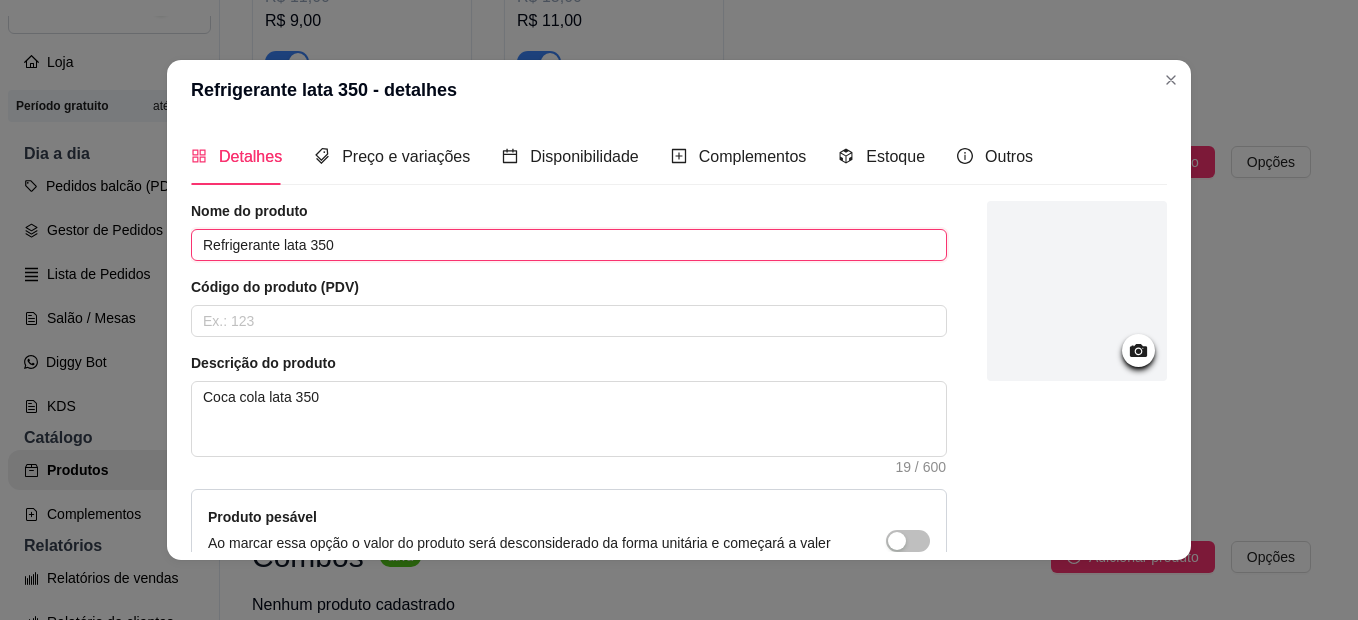 drag, startPoint x: 341, startPoint y: 253, endPoint x: 316, endPoint y: 252, distance: 25.019993 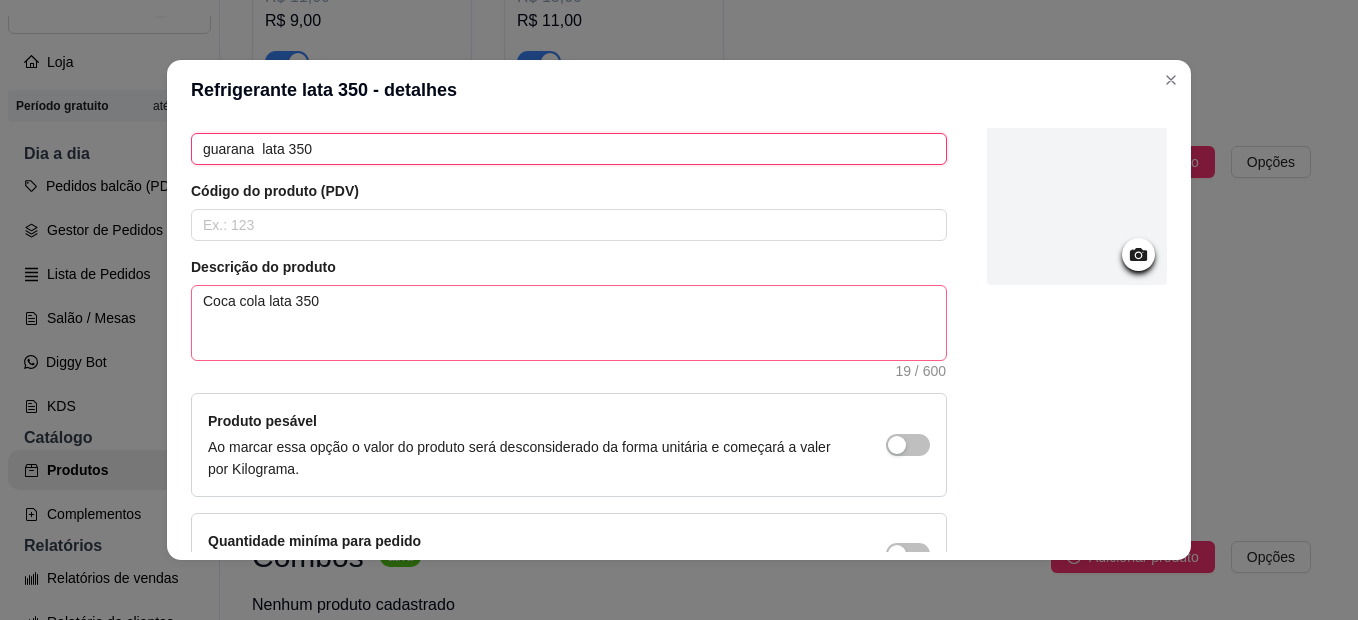 scroll, scrollTop: 128, scrollLeft: 0, axis: vertical 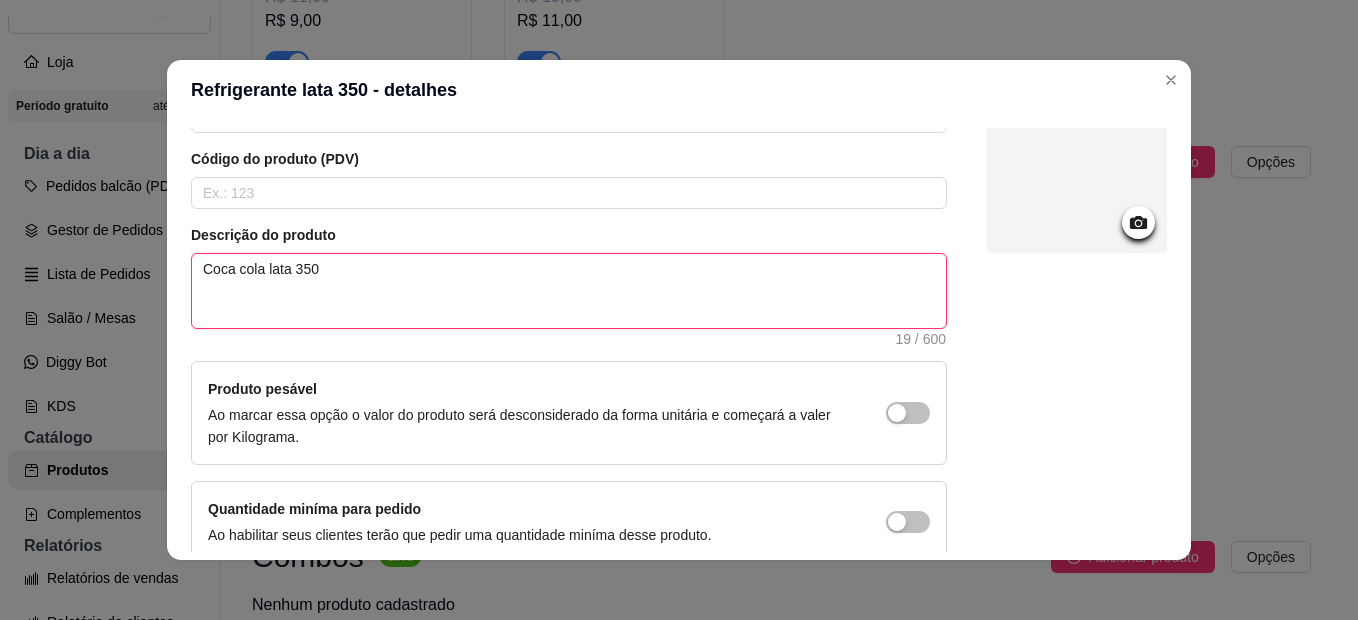 drag, startPoint x: 318, startPoint y: 262, endPoint x: 181, endPoint y: 271, distance: 137.2953 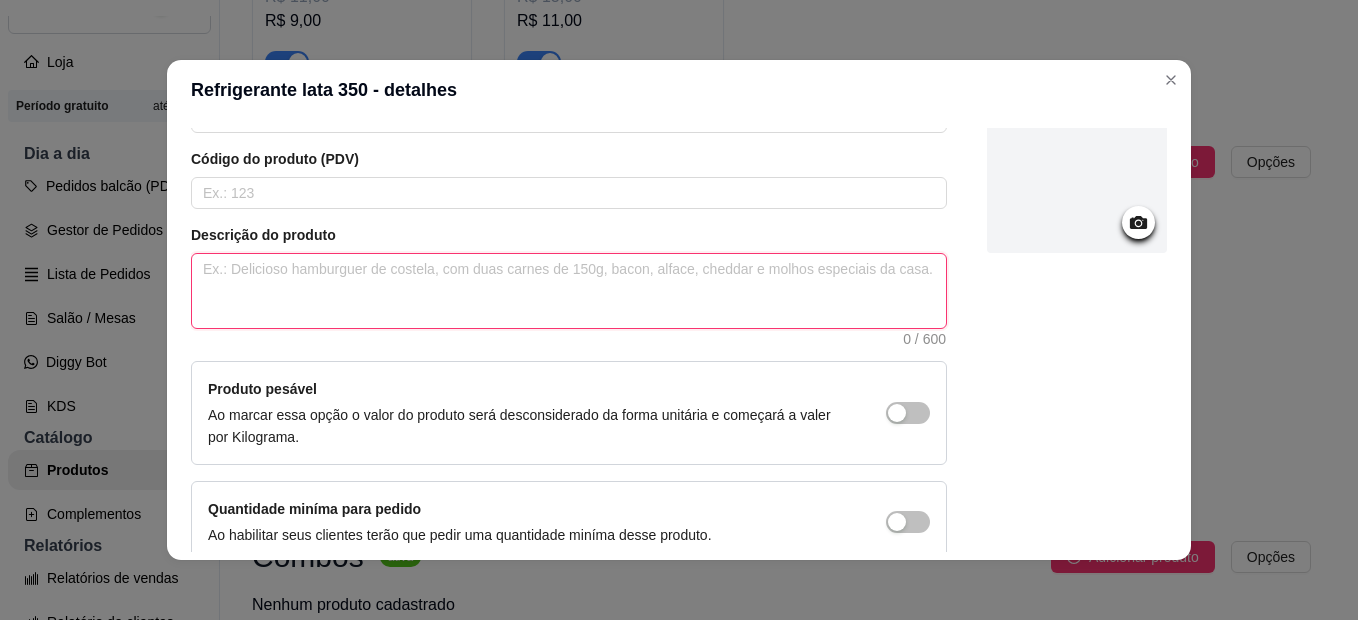 click at bounding box center (569, 291) 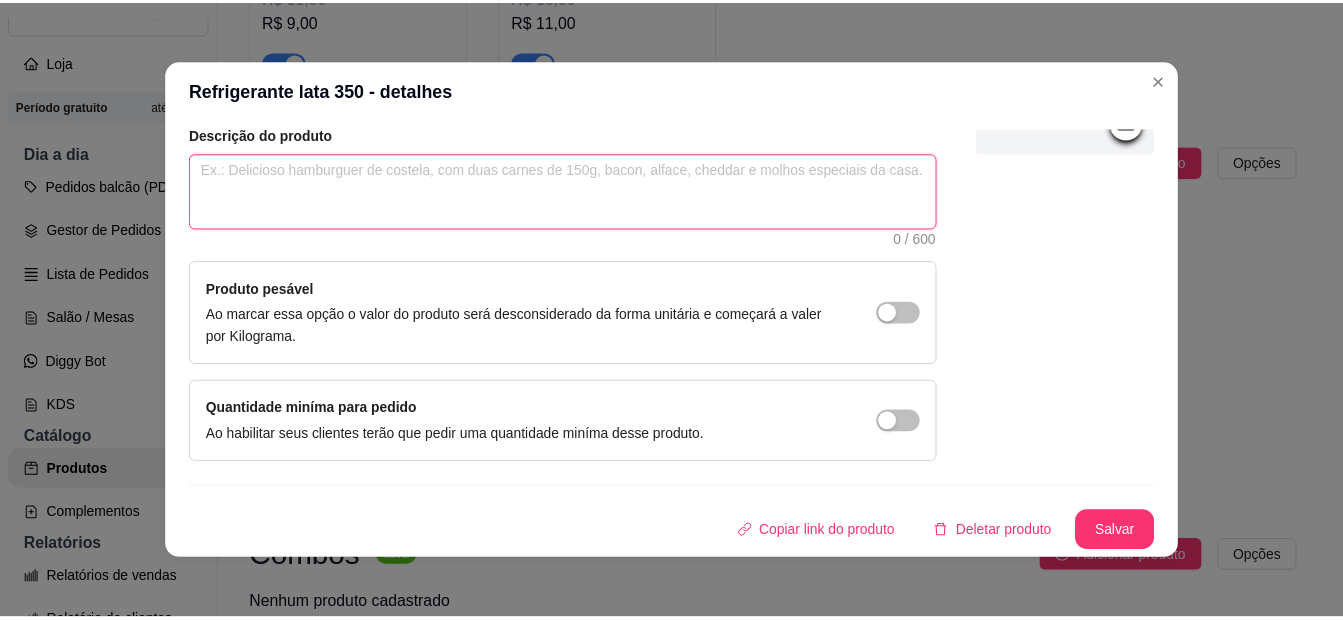 scroll, scrollTop: 4, scrollLeft: 0, axis: vertical 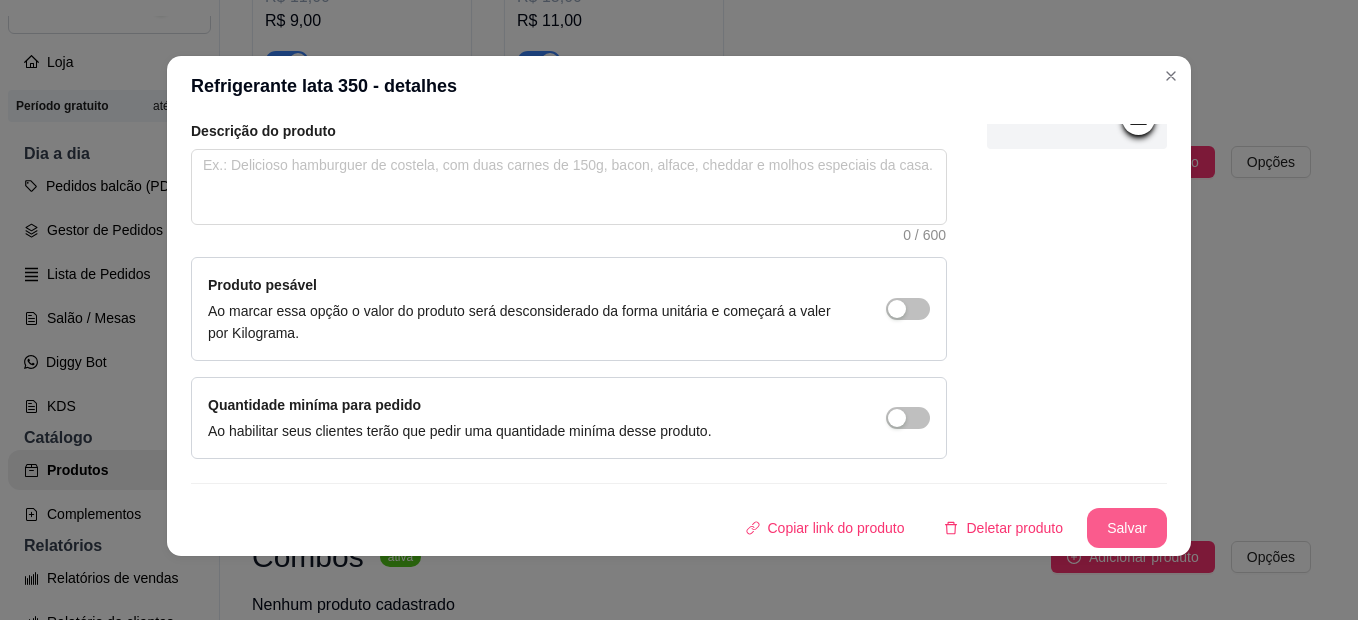 click on "Salvar" at bounding box center (1127, 528) 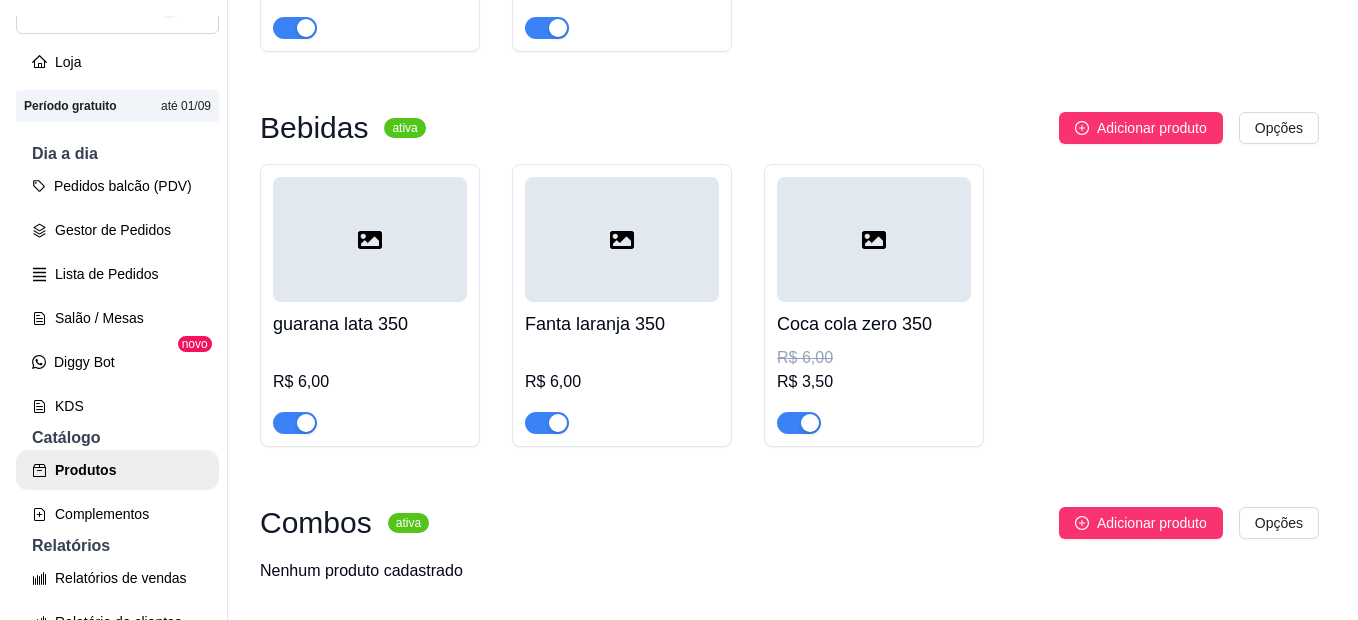 scroll, scrollTop: 900, scrollLeft: 0, axis: vertical 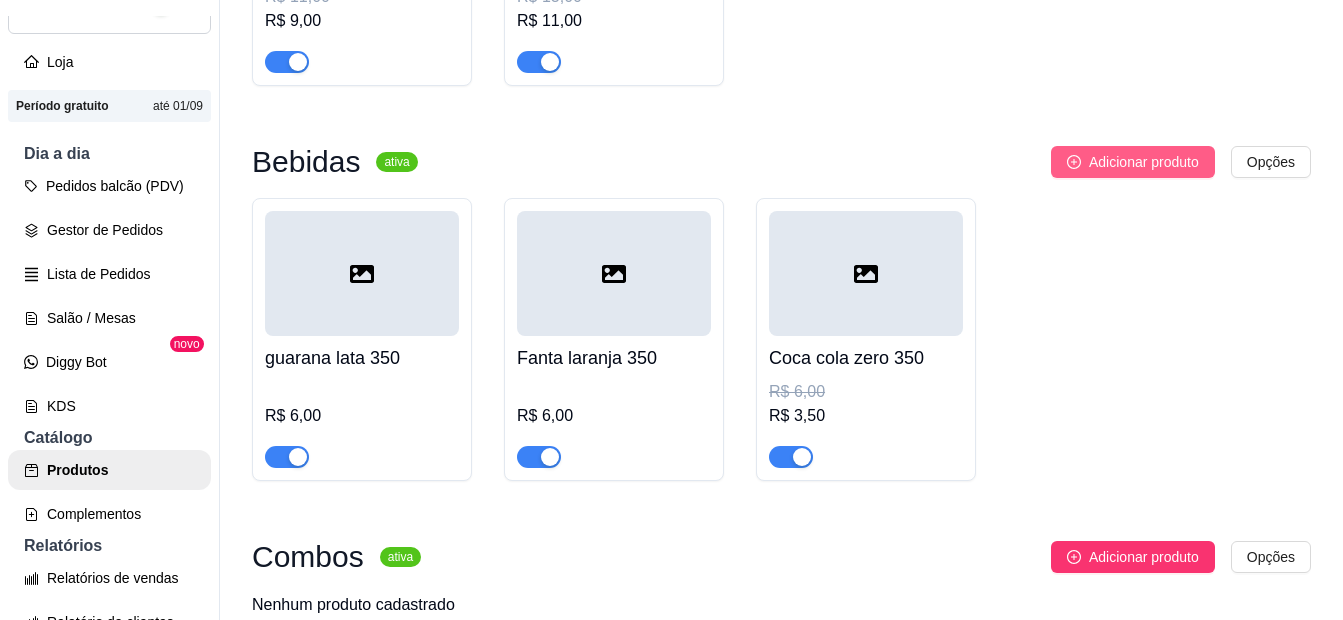 click on "Adicionar produto" at bounding box center [1144, 162] 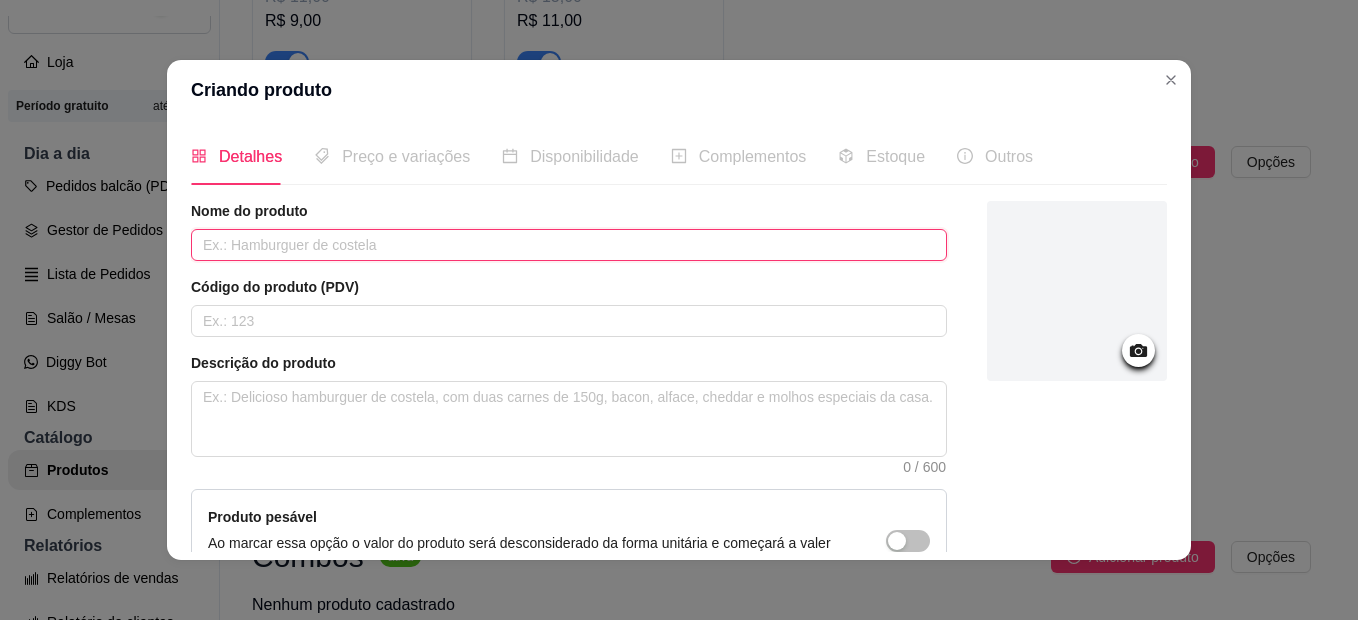 click at bounding box center (569, 245) 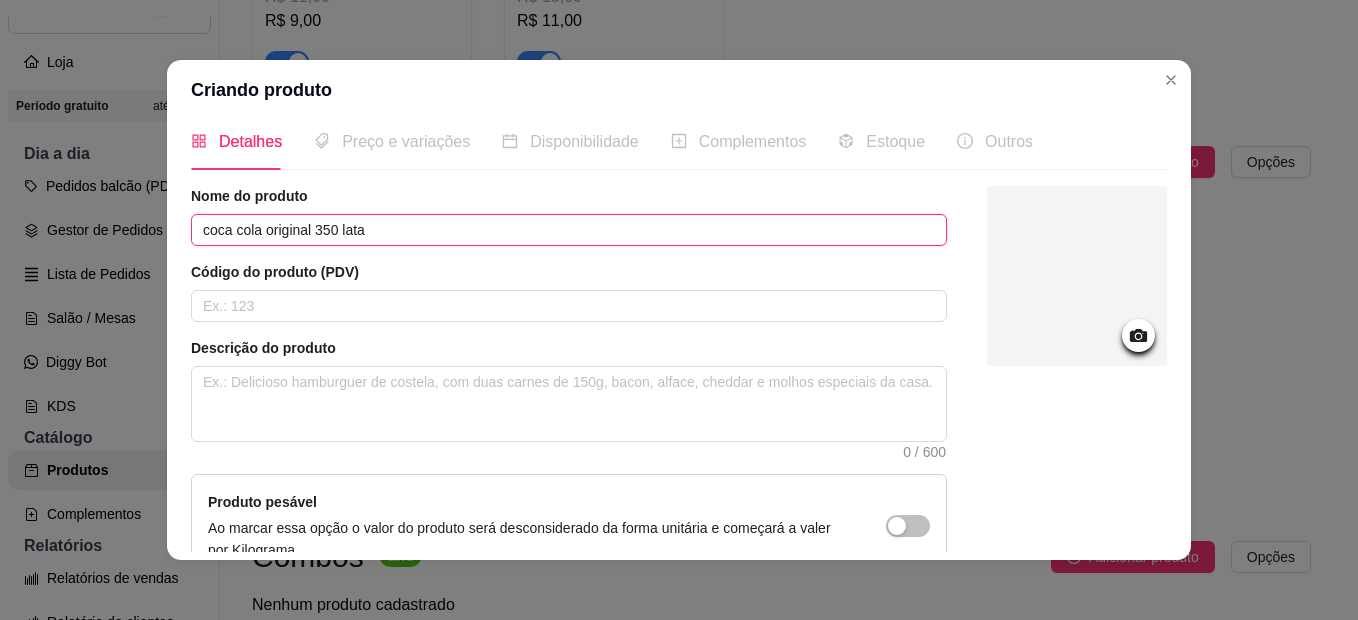scroll, scrollTop: 0, scrollLeft: 0, axis: both 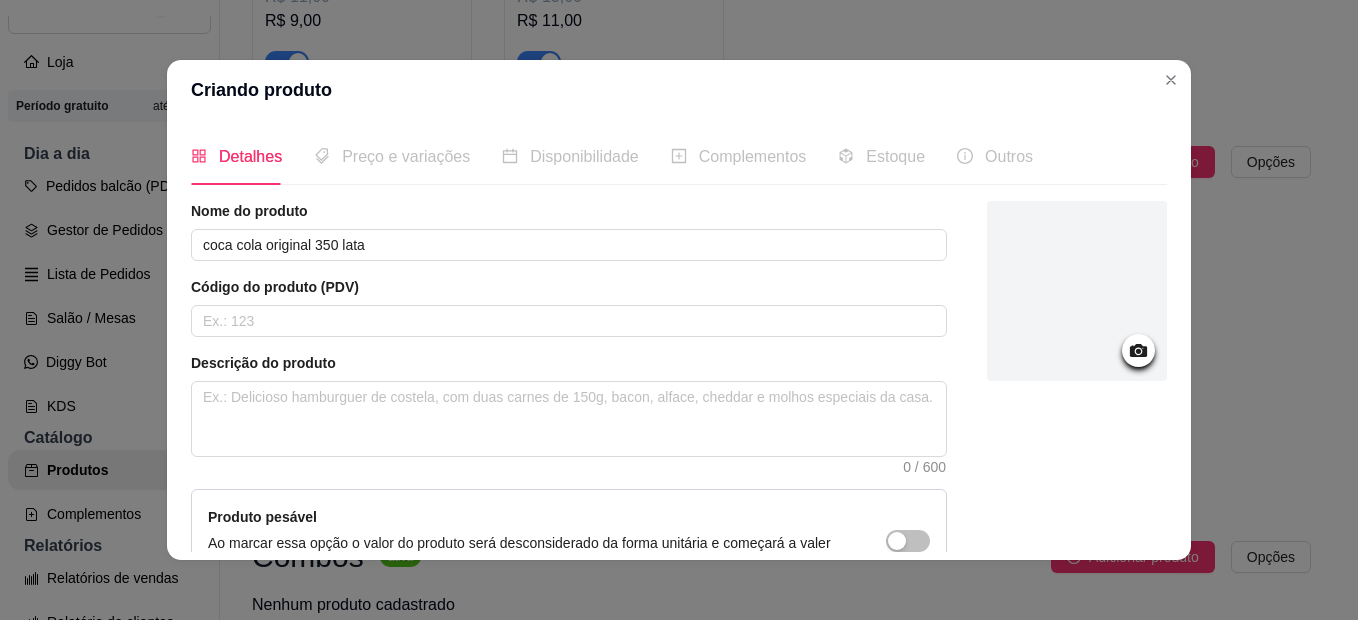 click on "Preço e variações" at bounding box center [406, 156] 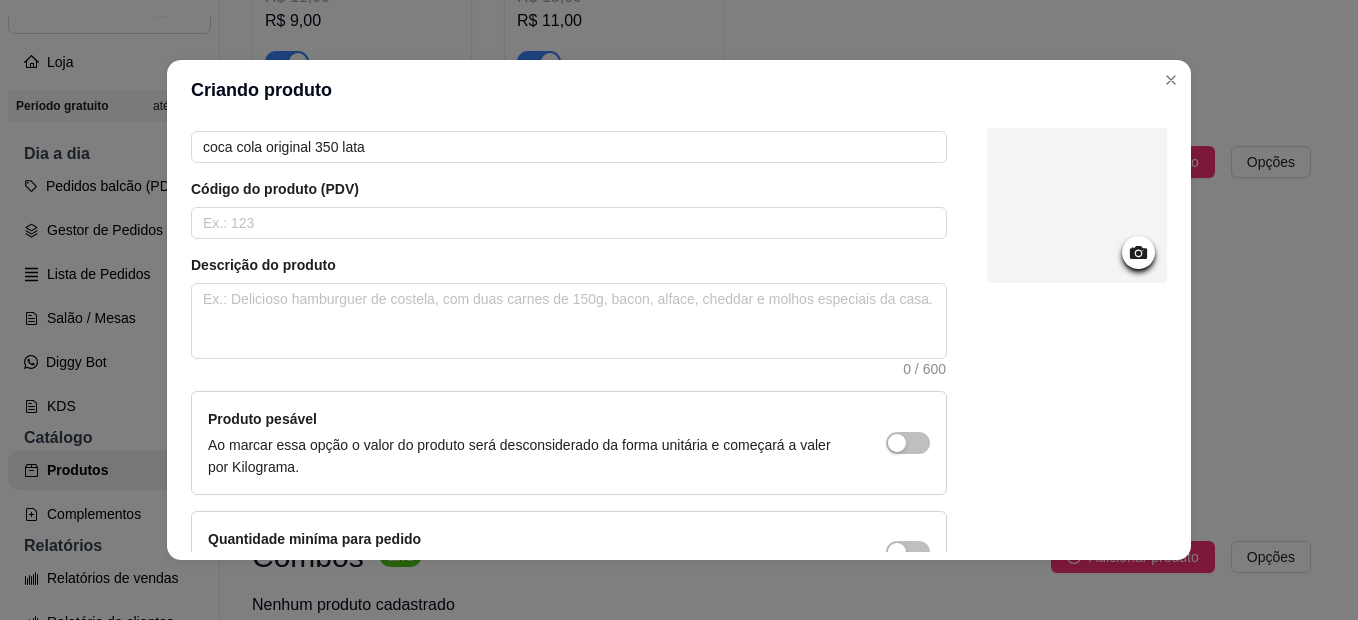 scroll, scrollTop: 228, scrollLeft: 0, axis: vertical 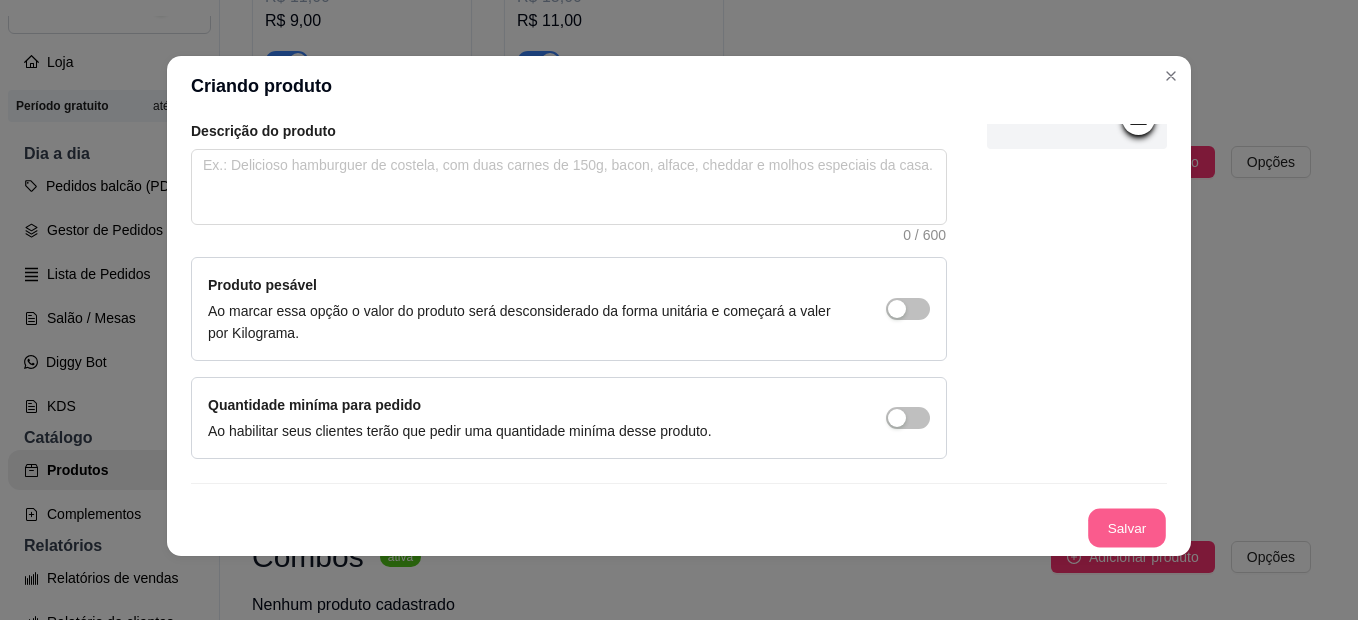 click on "Salvar" at bounding box center (1127, 528) 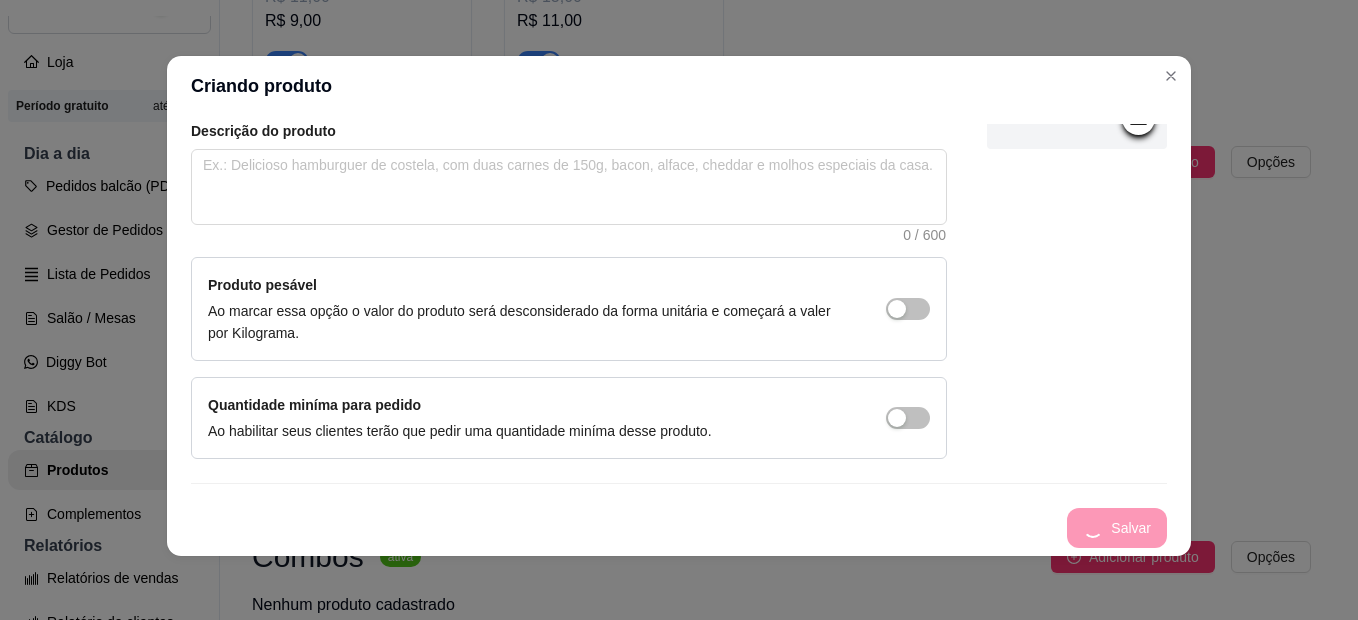 scroll, scrollTop: 0, scrollLeft: 0, axis: both 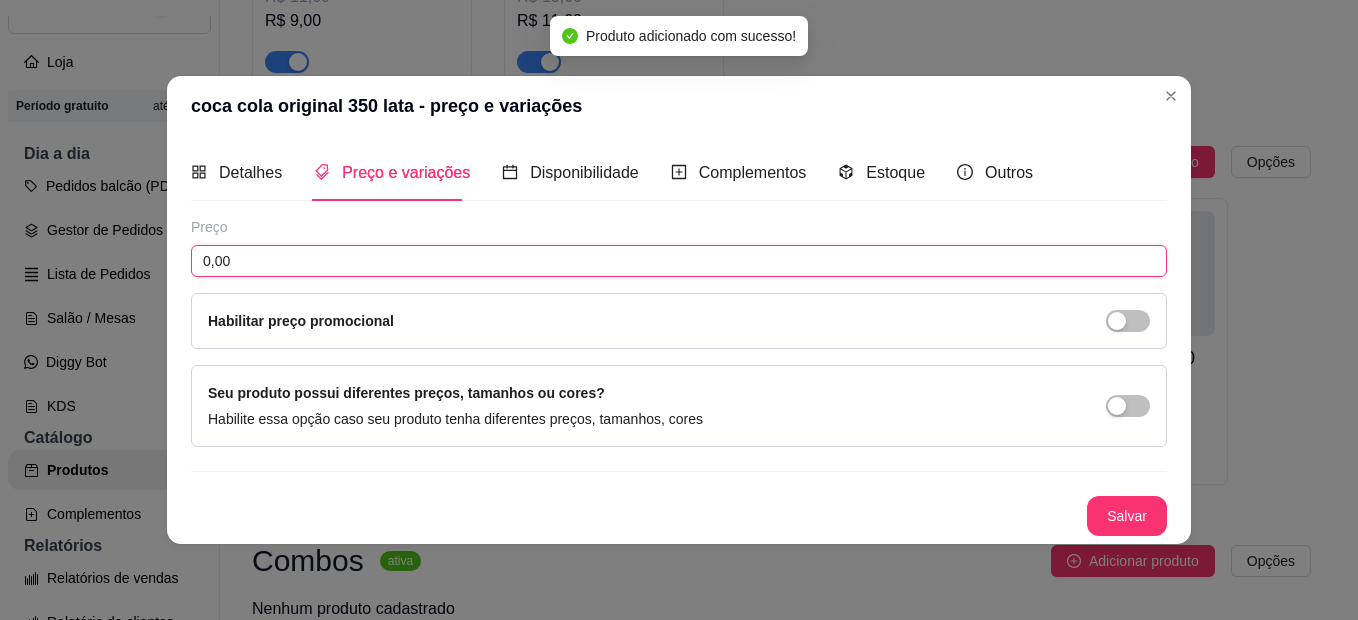 click on "0,00" at bounding box center [679, 261] 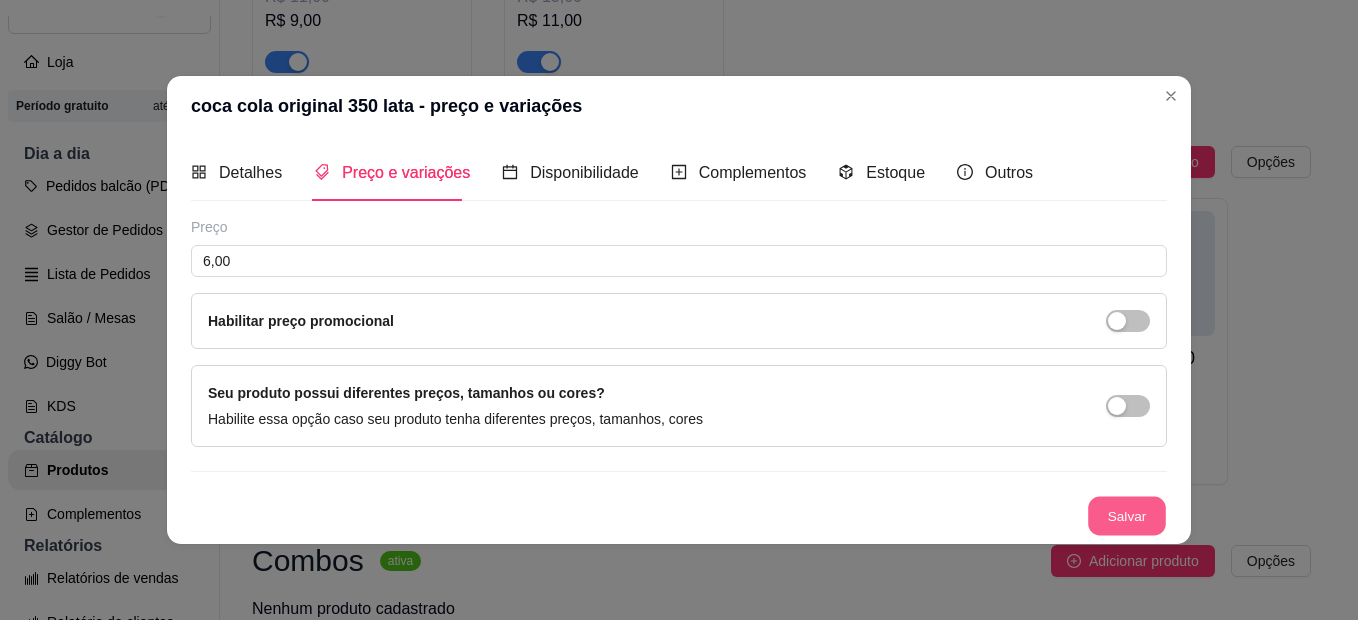click on "Salvar" at bounding box center [1127, 516] 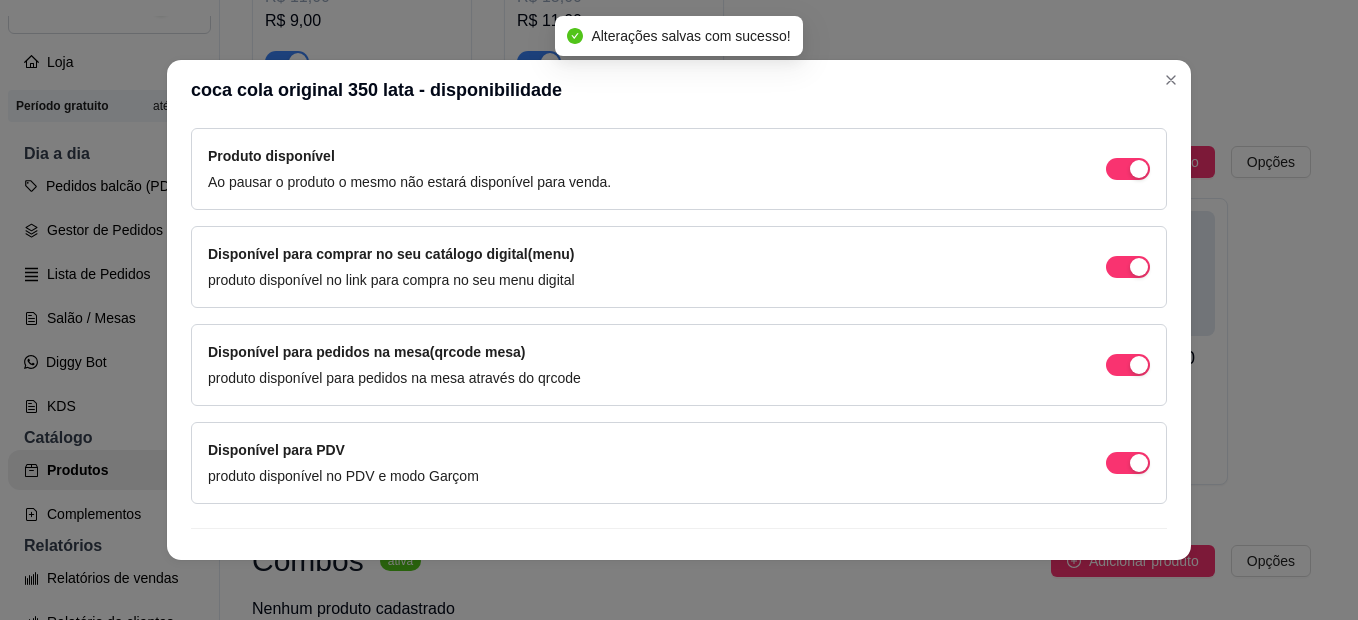 scroll, scrollTop: 226, scrollLeft: 0, axis: vertical 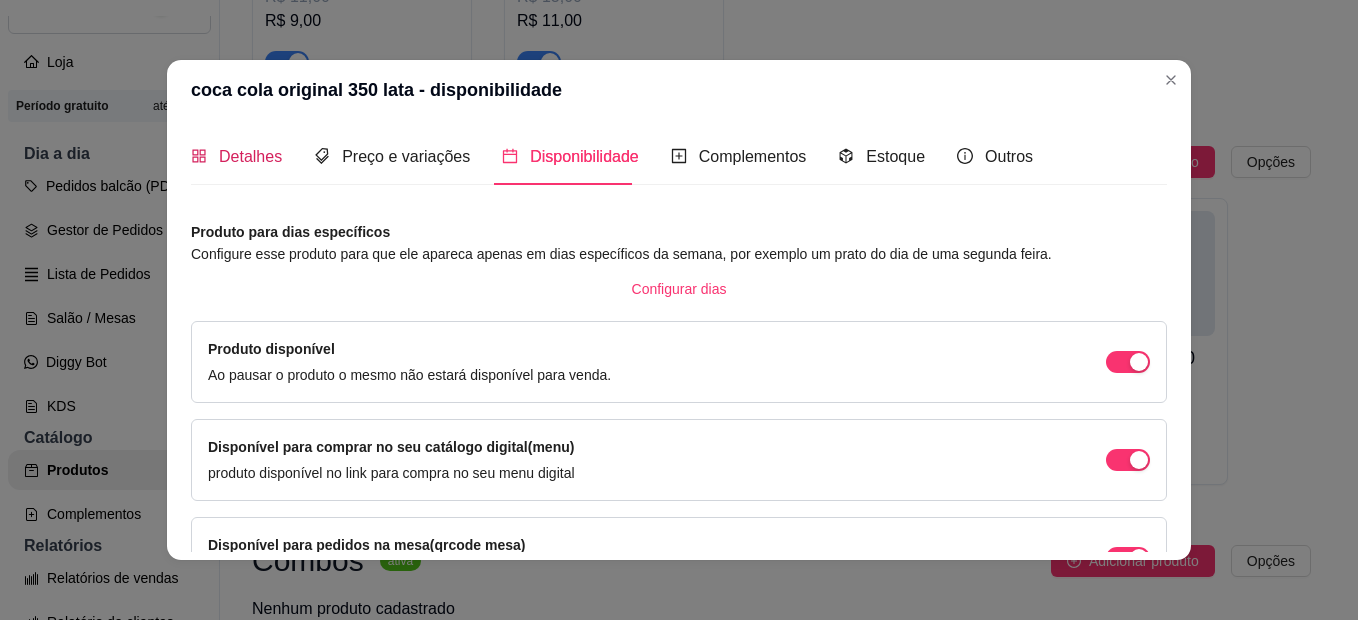 drag, startPoint x: 262, startPoint y: 164, endPoint x: 327, endPoint y: 200, distance: 74.30343 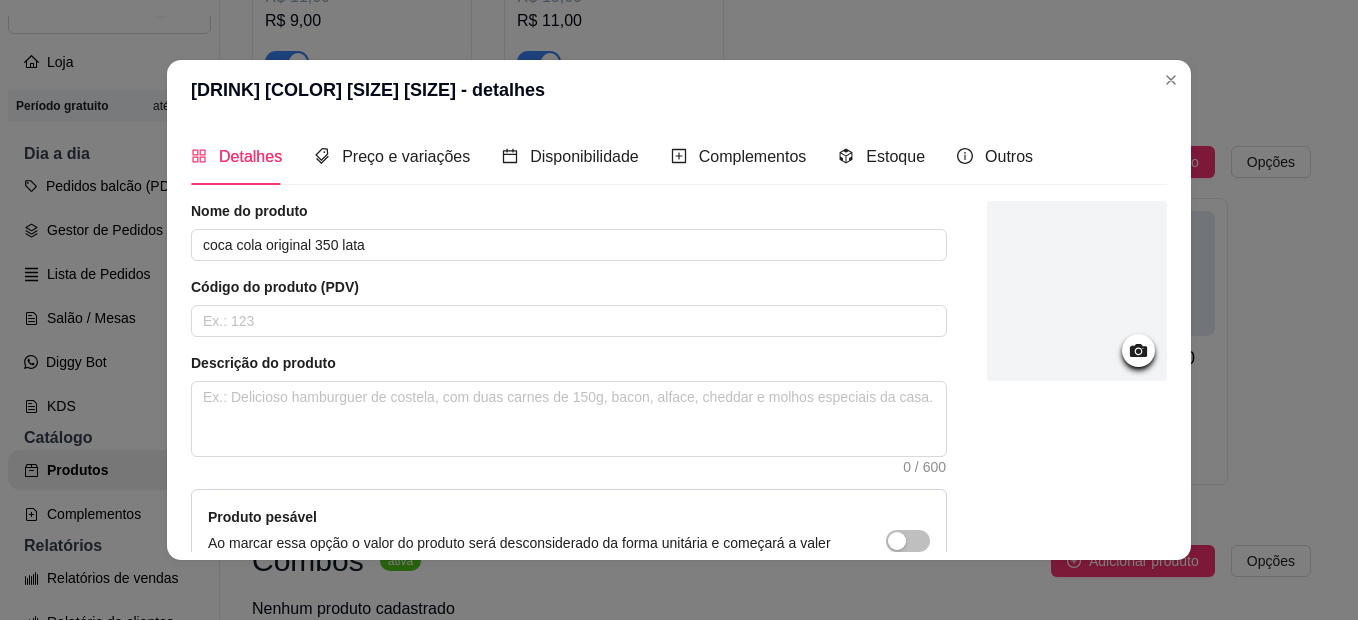 click 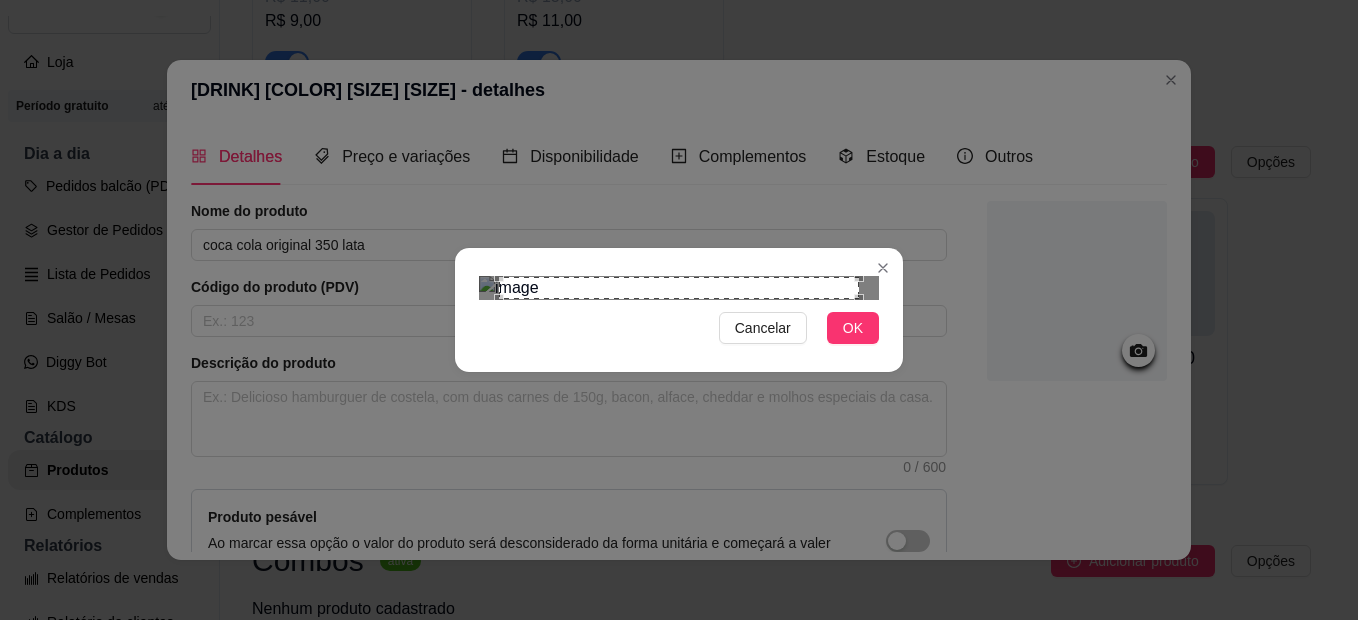 drag, startPoint x: 859, startPoint y: 512, endPoint x: 845, endPoint y: 495, distance: 22.022715 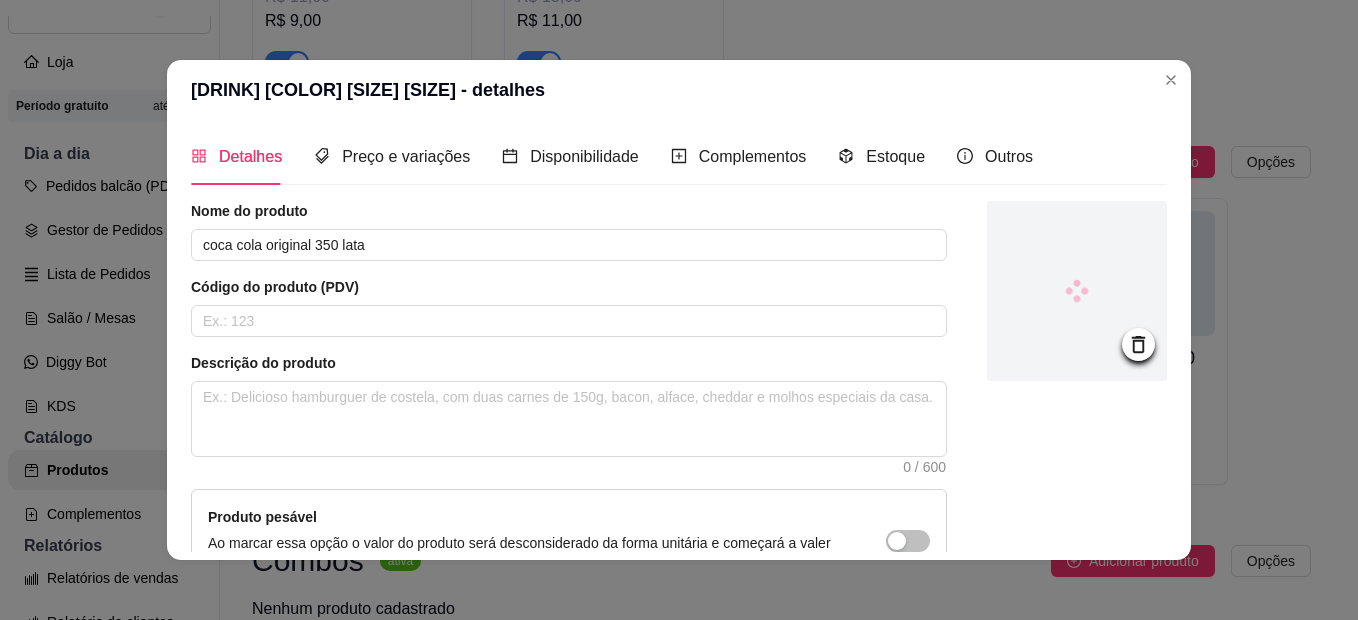 scroll, scrollTop: 228, scrollLeft: 0, axis: vertical 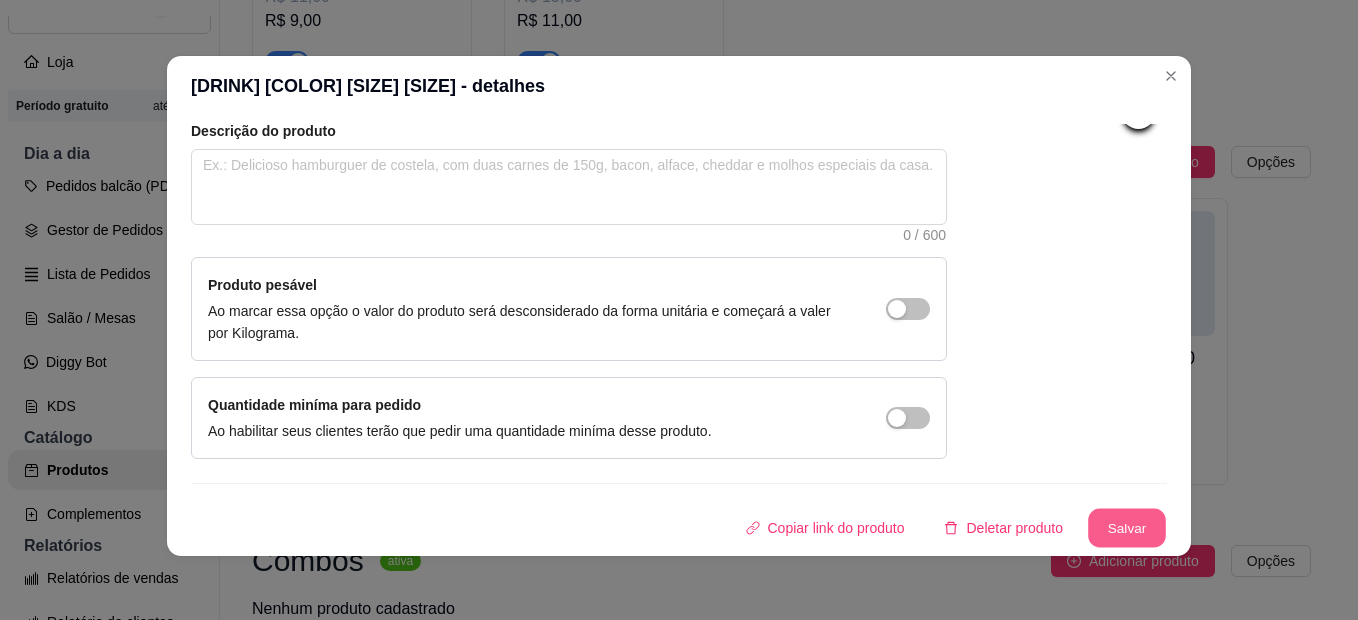 click on "Salvar" at bounding box center (1127, 528) 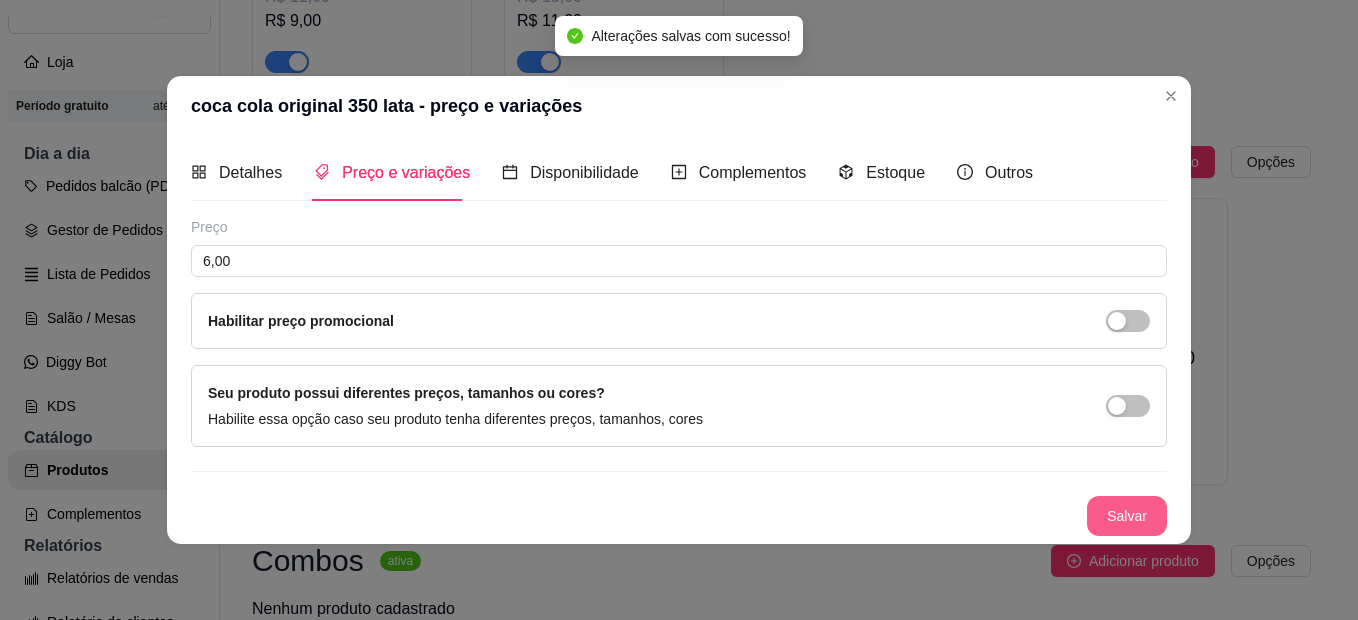 scroll, scrollTop: 0, scrollLeft: 0, axis: both 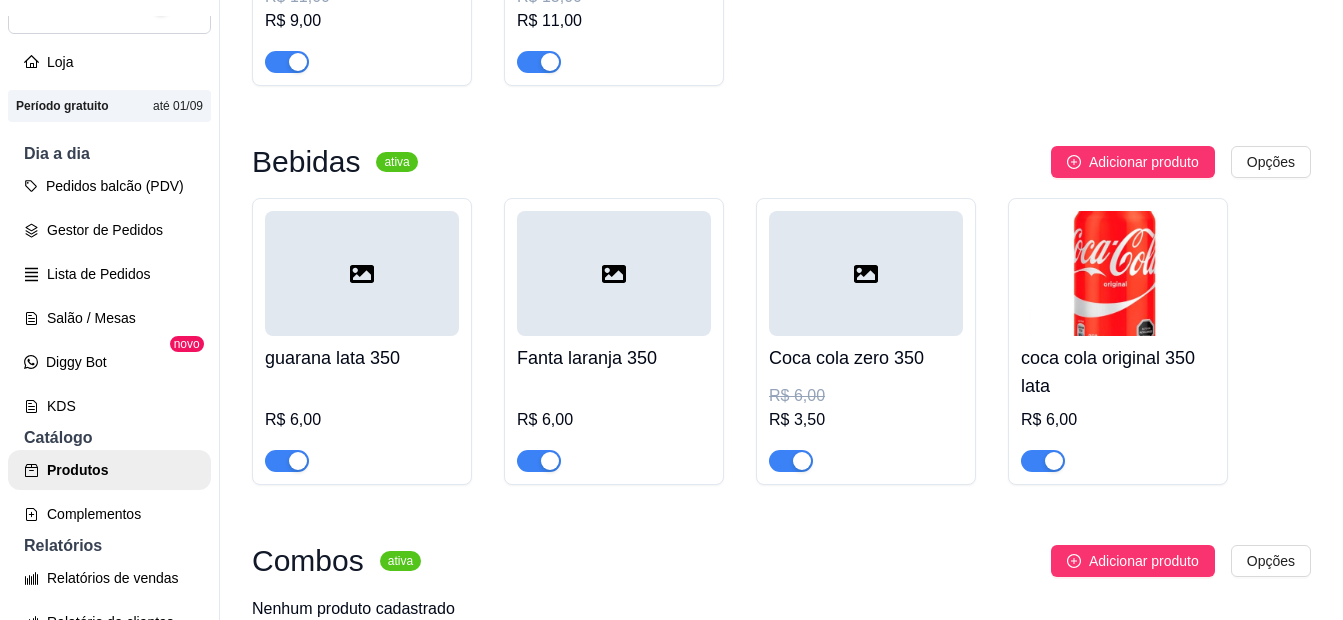 click at bounding box center (866, 273) 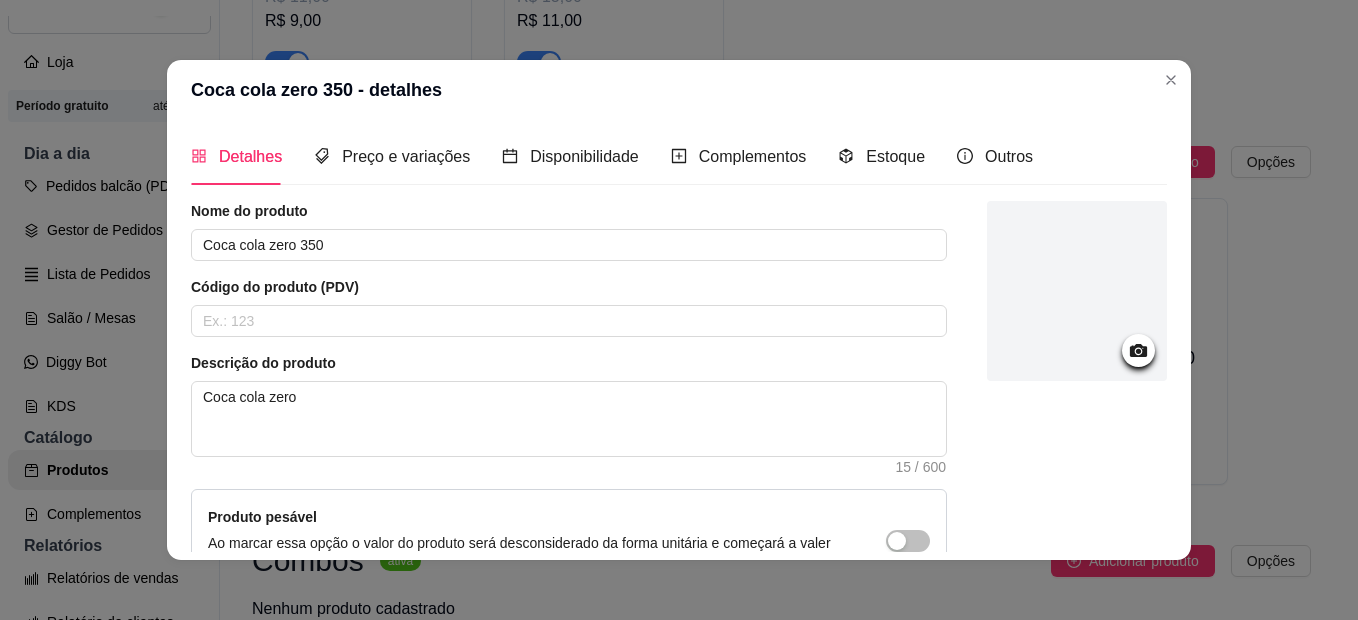 click 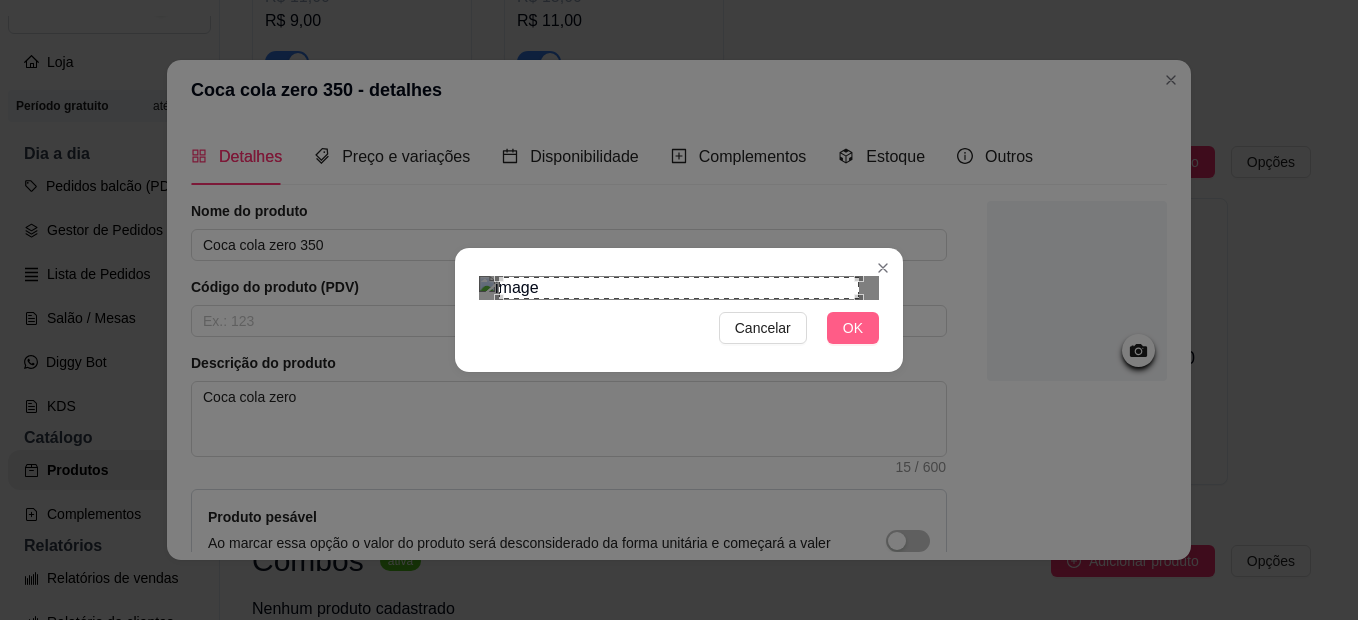 click on "OK" at bounding box center (853, 328) 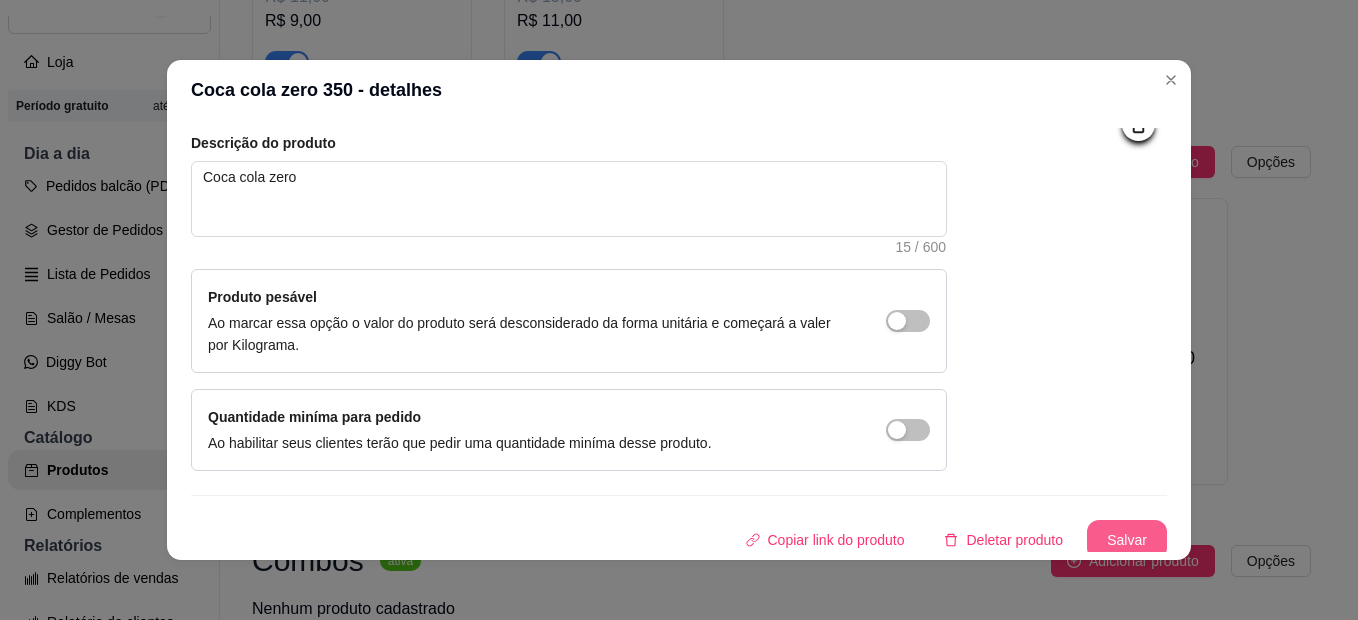 scroll, scrollTop: 228, scrollLeft: 0, axis: vertical 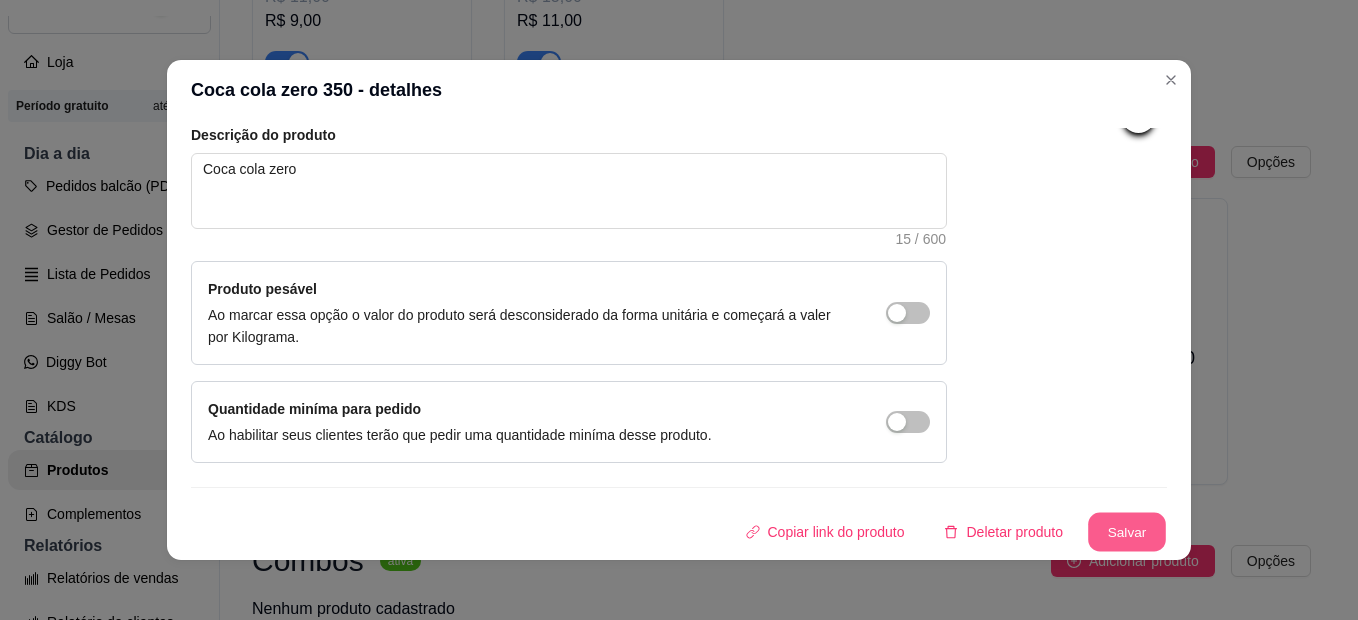 click on "Salvar" at bounding box center [1127, 532] 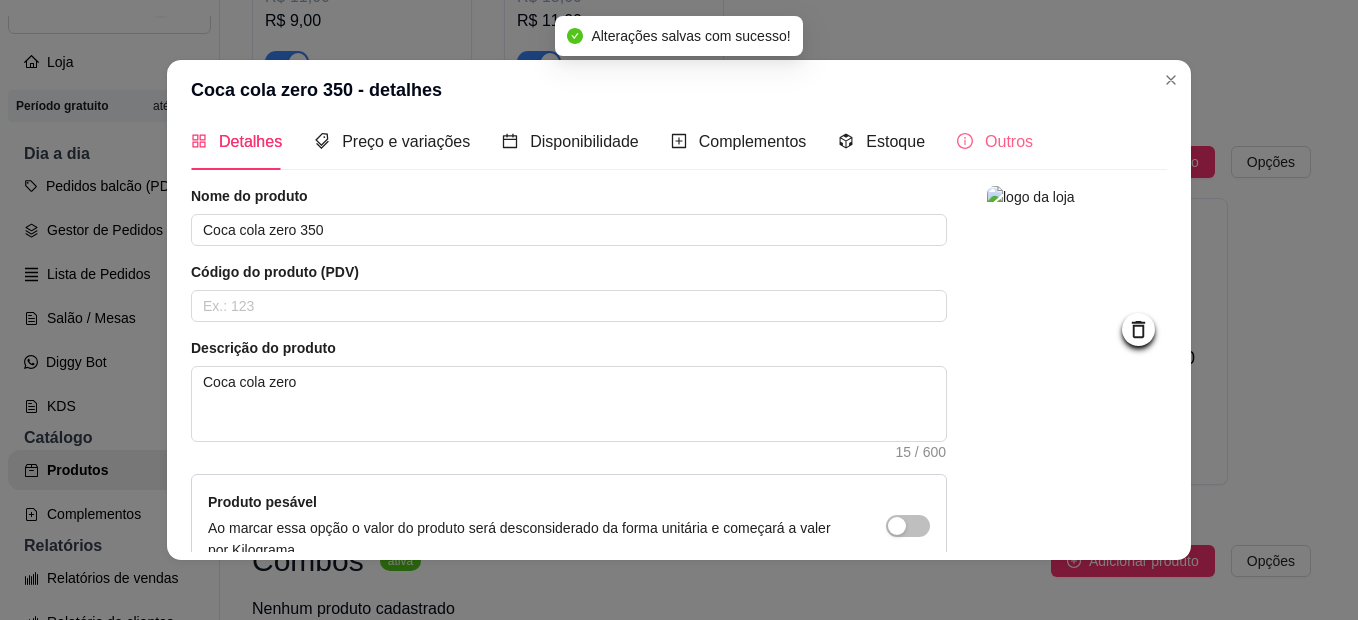 scroll, scrollTop: 0, scrollLeft: 0, axis: both 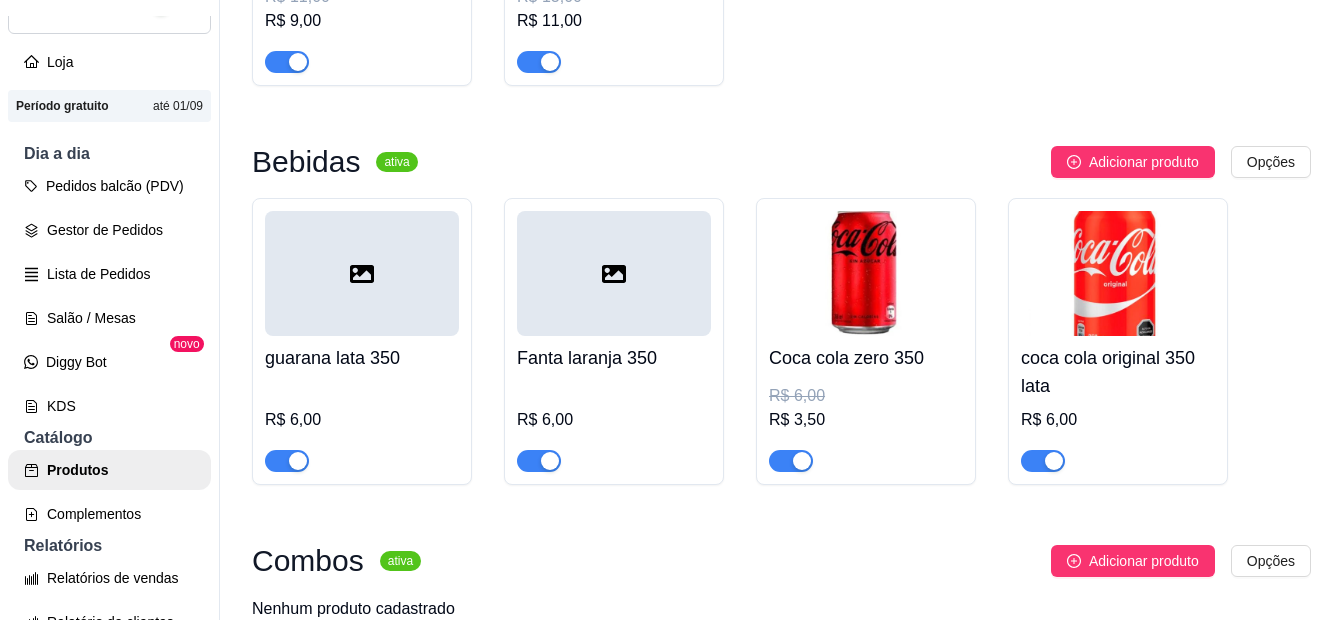 click at bounding box center [614, 273] 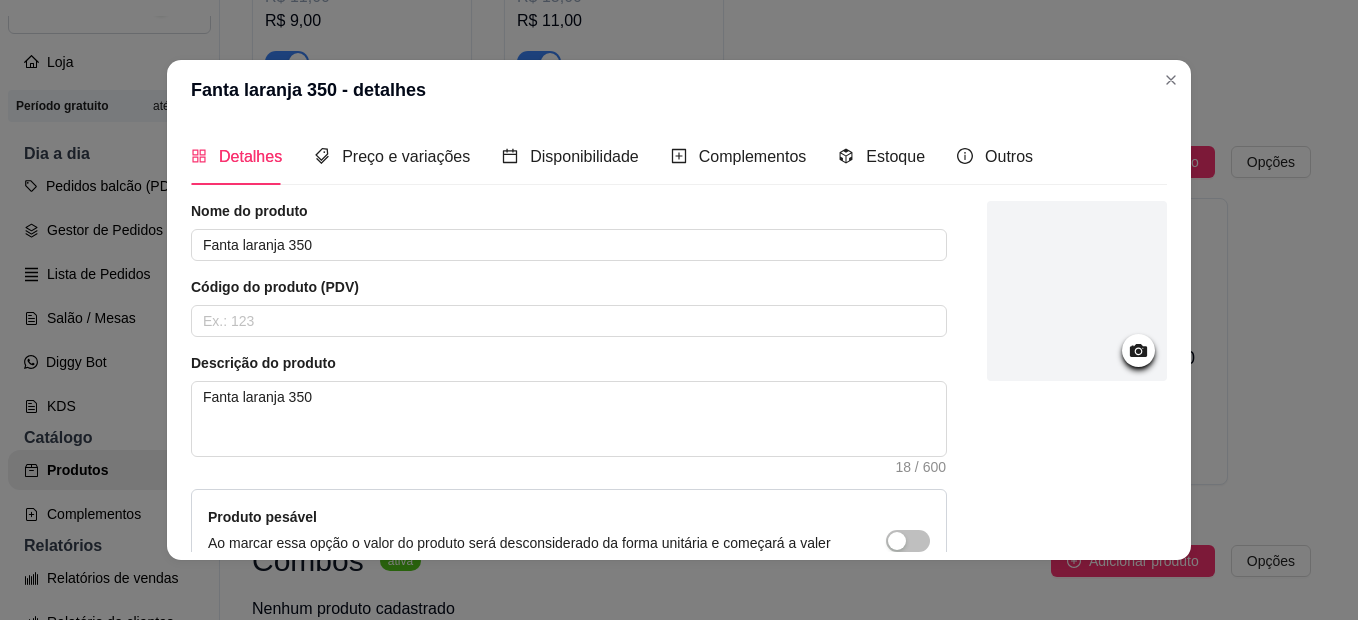 click 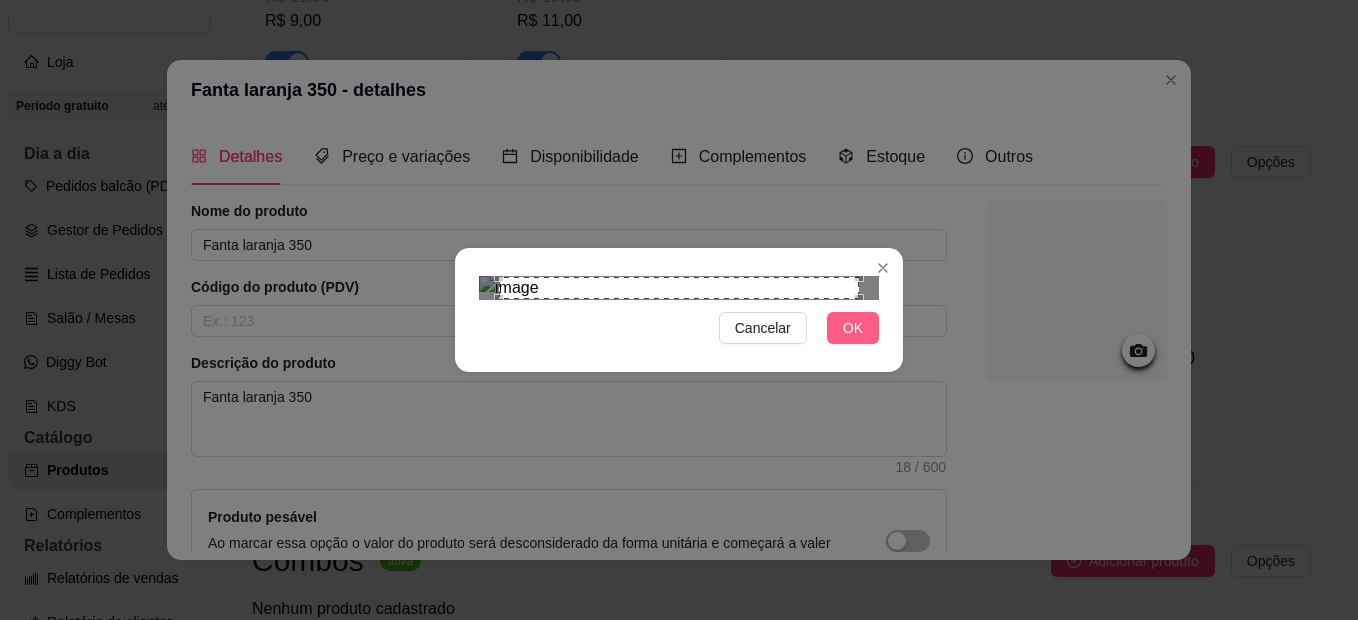 click on "OK" at bounding box center [853, 328] 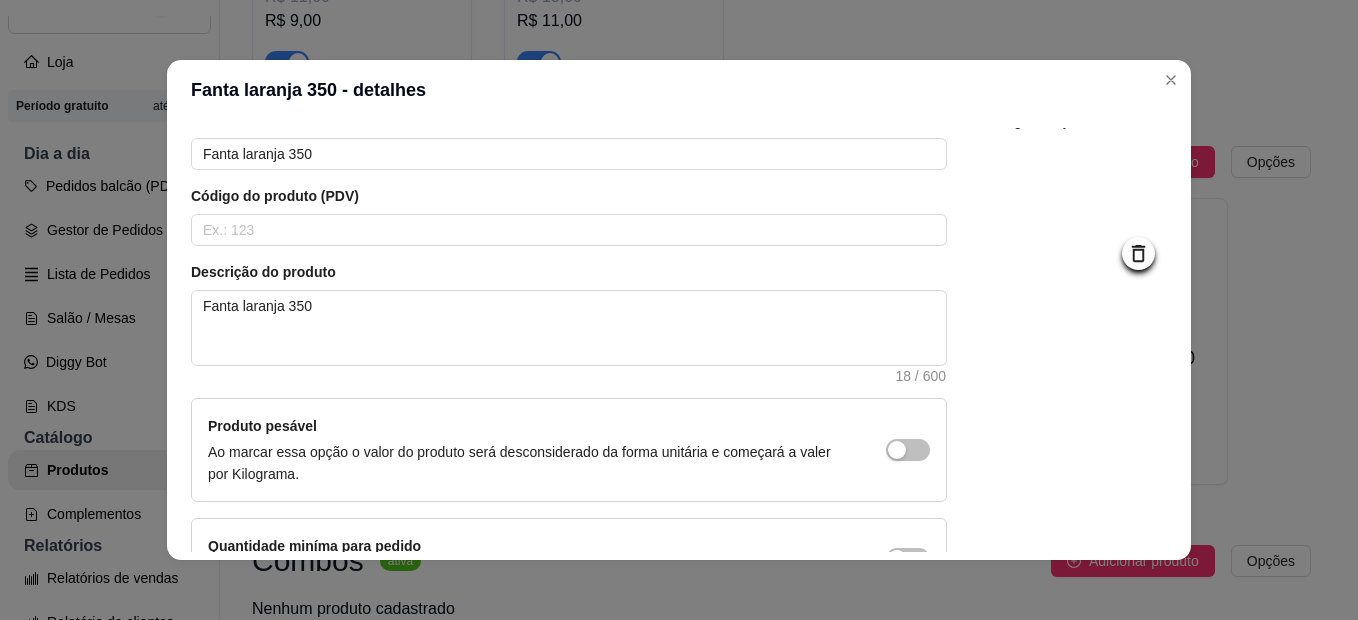 scroll, scrollTop: 228, scrollLeft: 0, axis: vertical 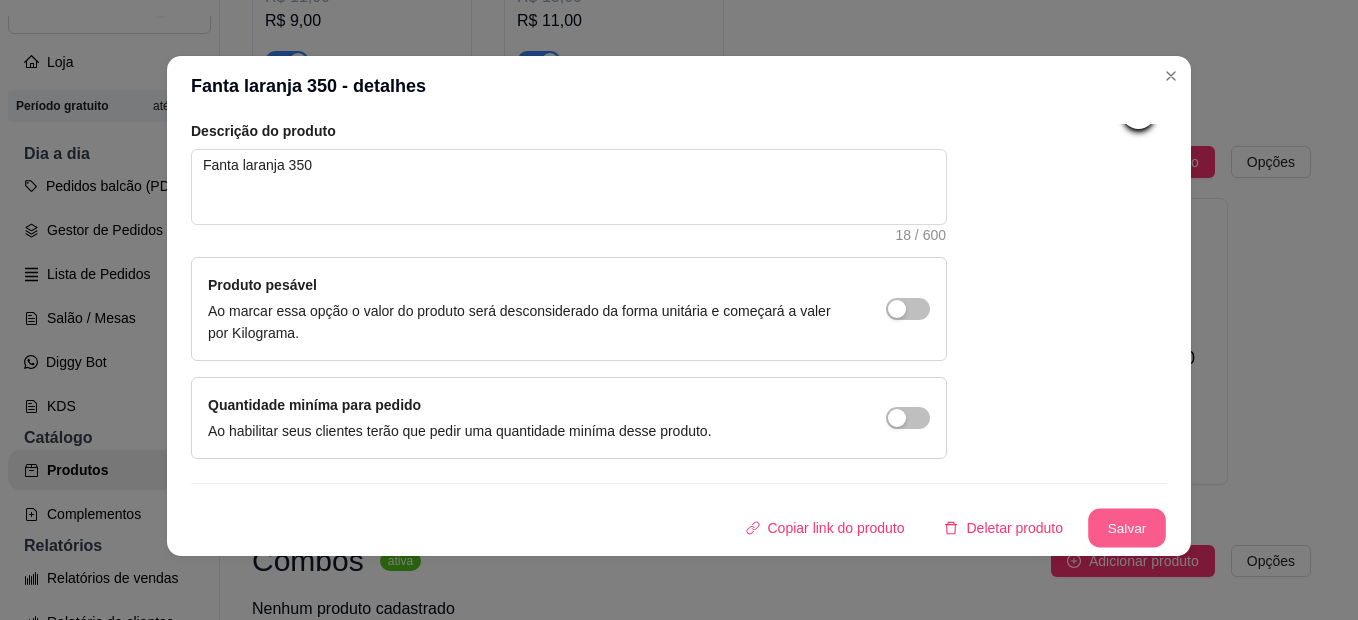 click on "Salvar" at bounding box center [1127, 528] 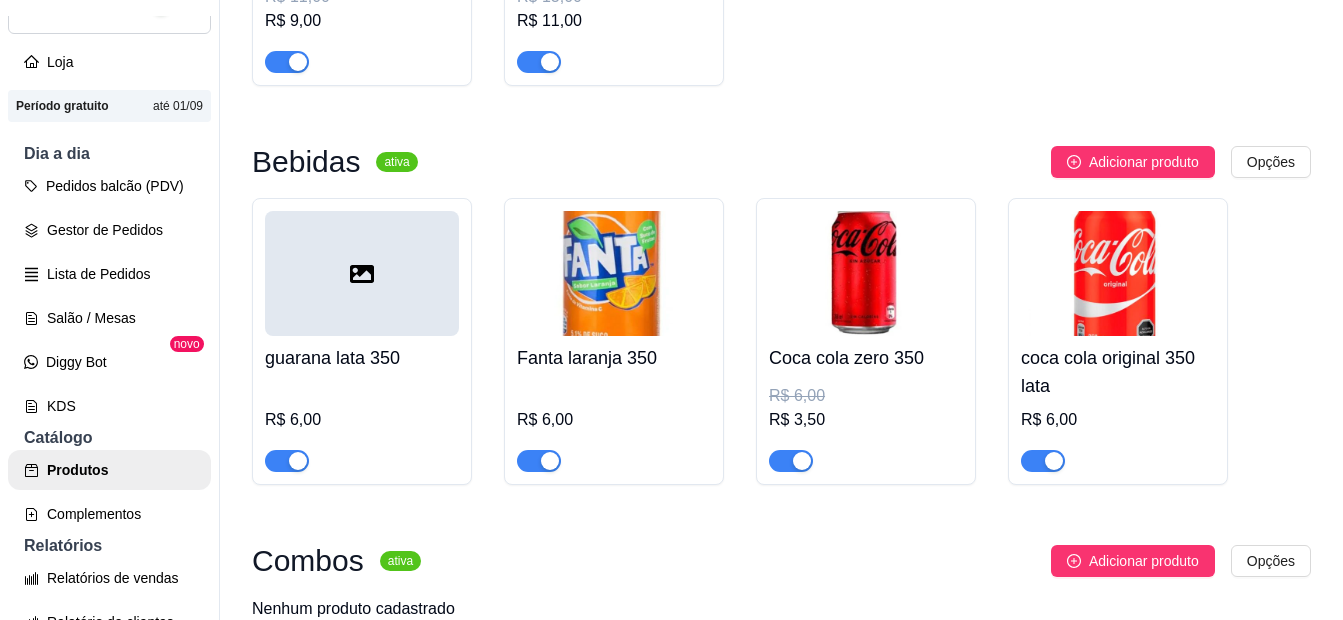 click at bounding box center [362, 273] 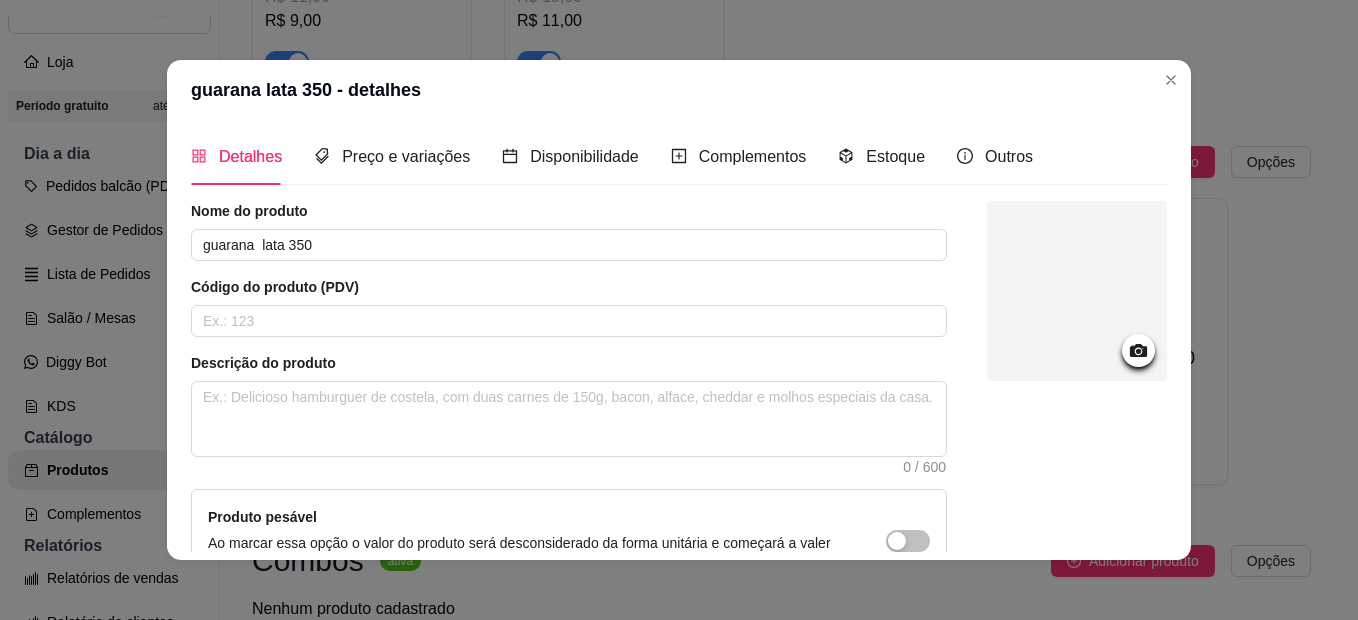 click 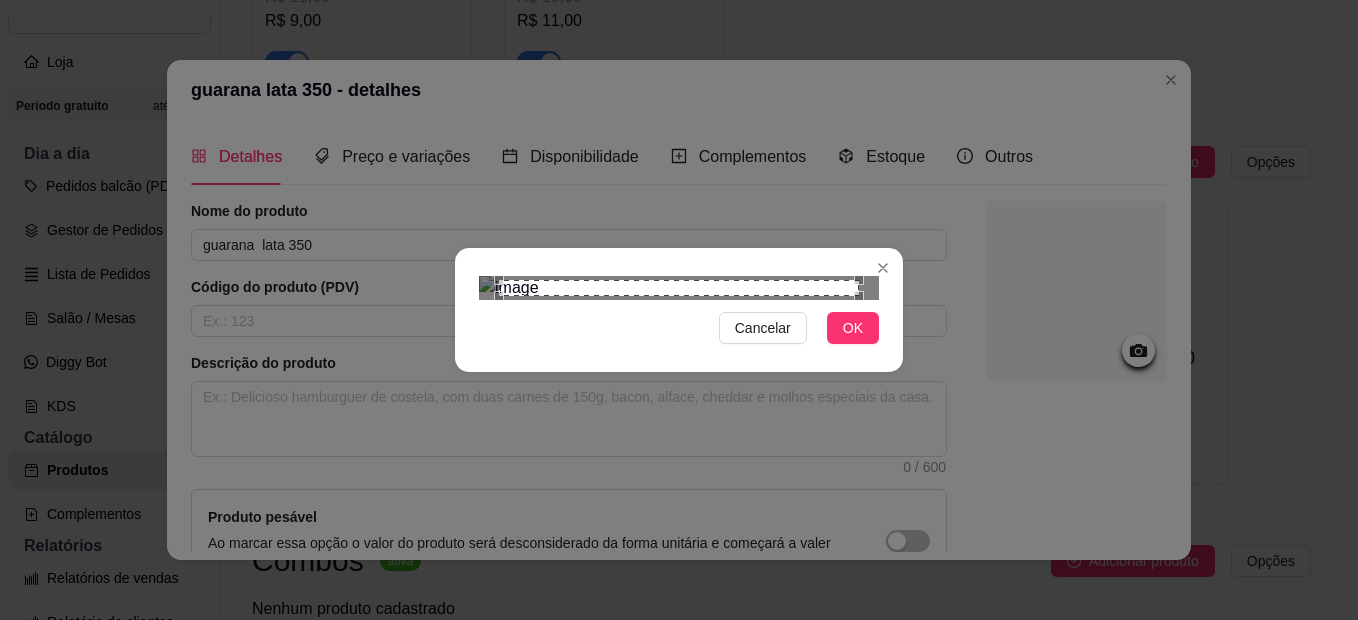 scroll, scrollTop: 71, scrollLeft: 0, axis: vertical 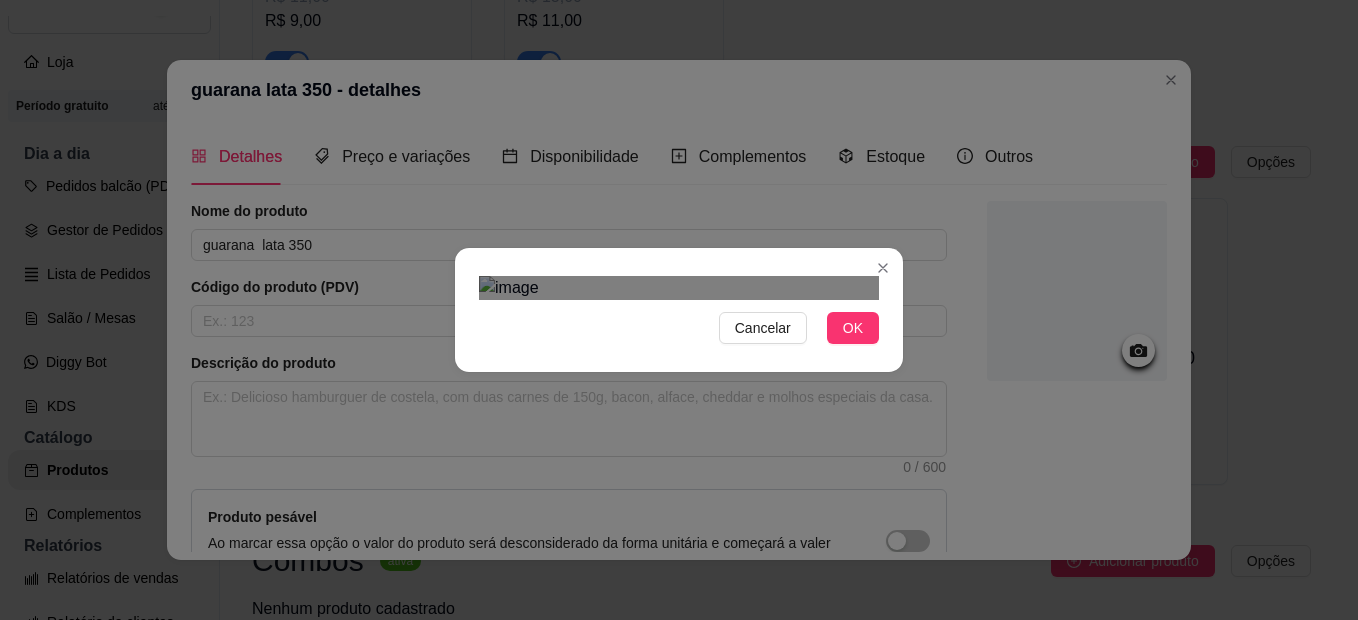click on "Cancelar OK" at bounding box center (679, 310) 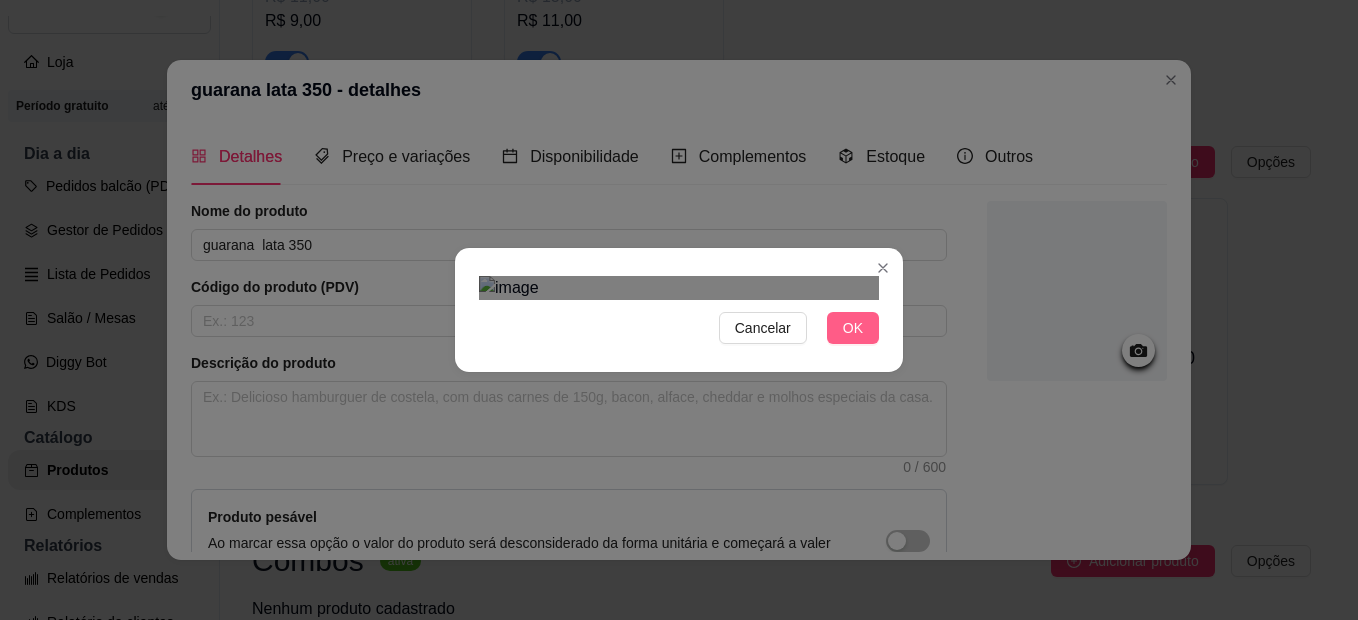 click on "OK" at bounding box center [853, 328] 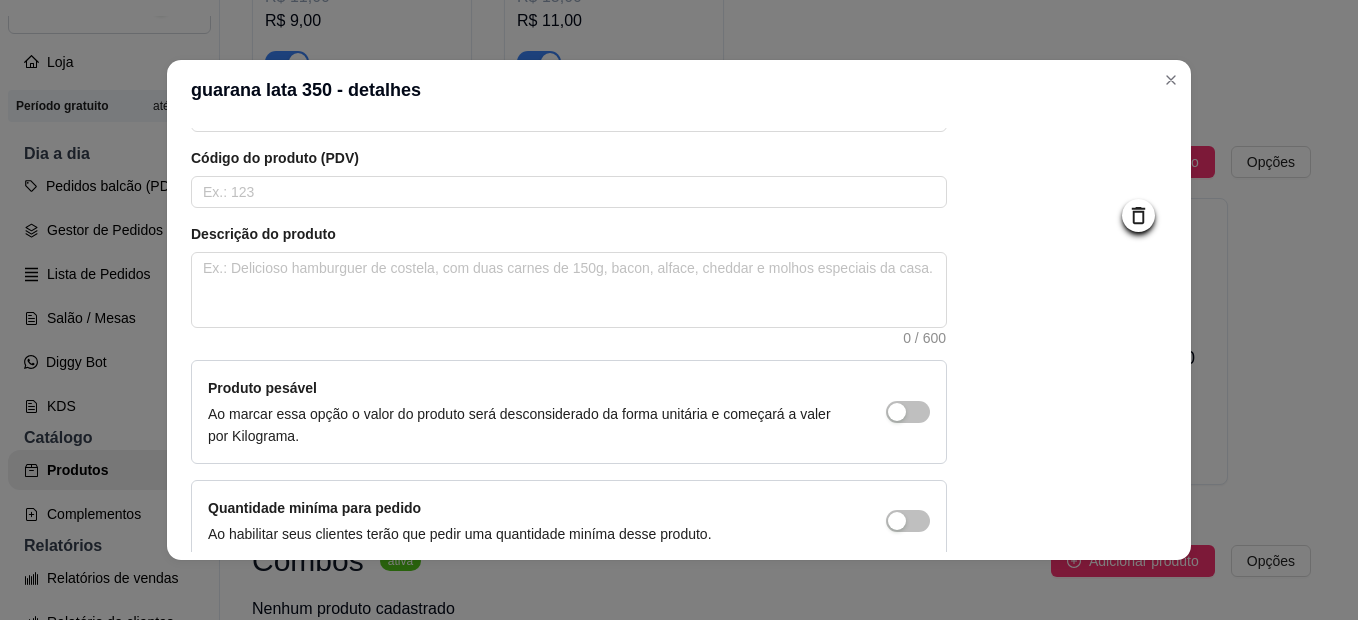 scroll, scrollTop: 228, scrollLeft: 0, axis: vertical 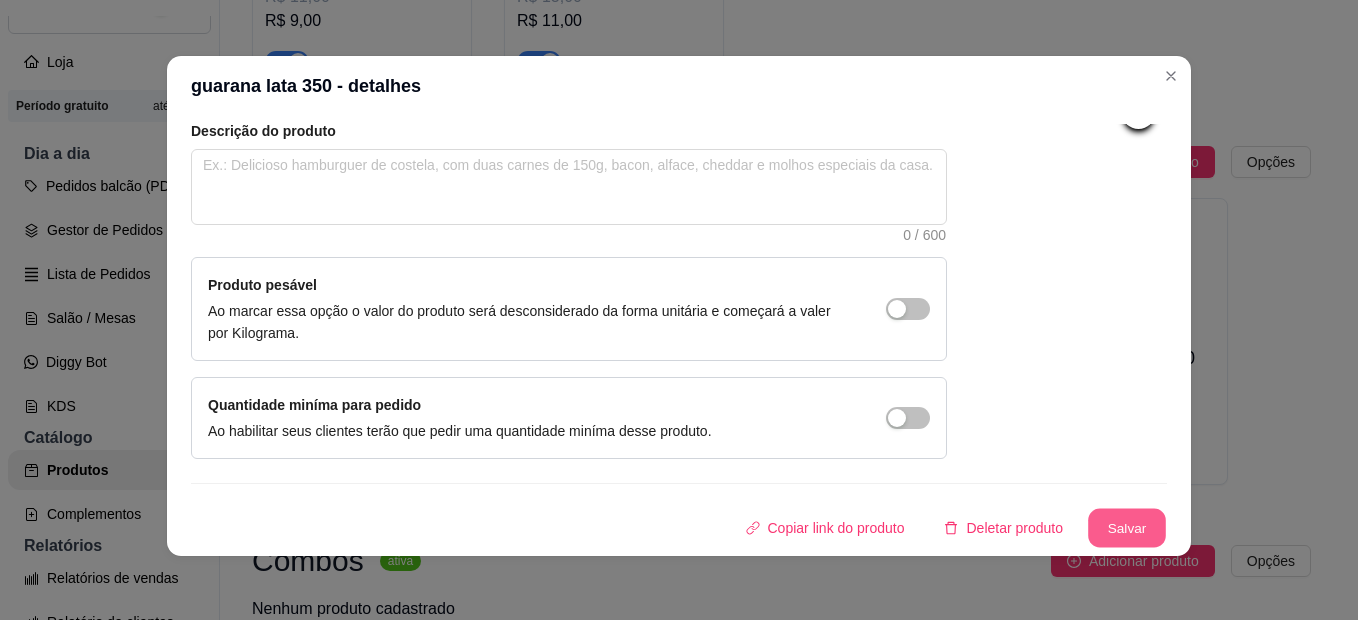 click on "Salvar" at bounding box center (1127, 528) 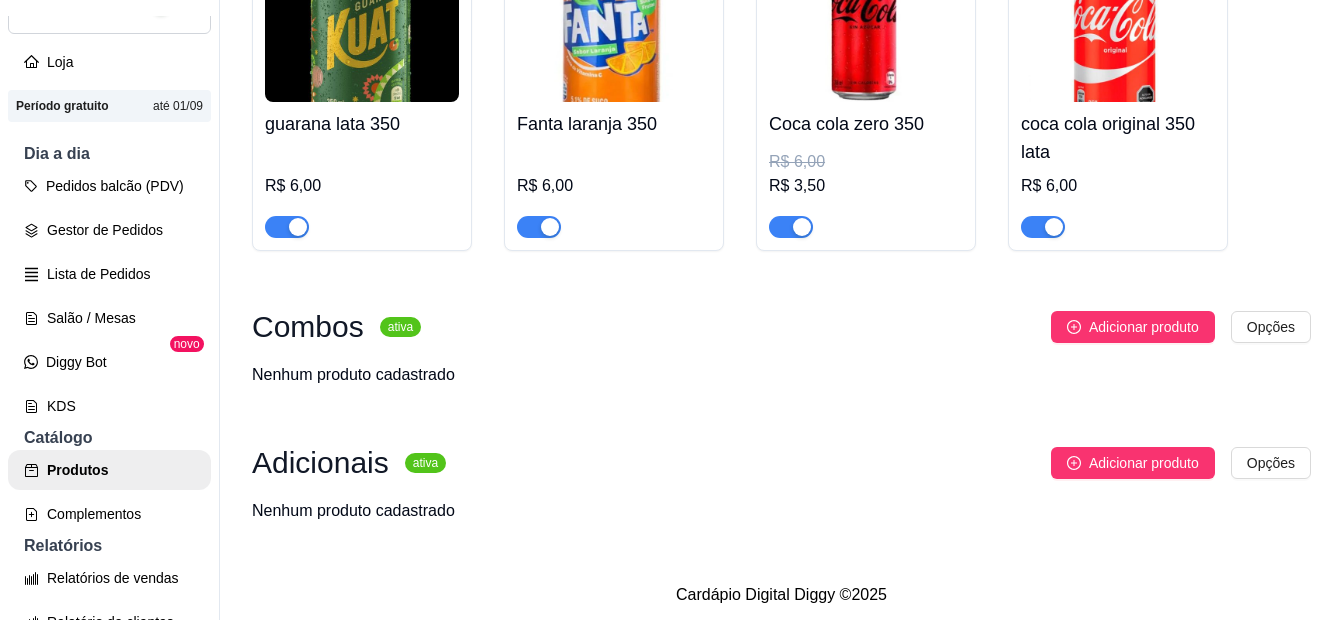 scroll, scrollTop: 1155, scrollLeft: 0, axis: vertical 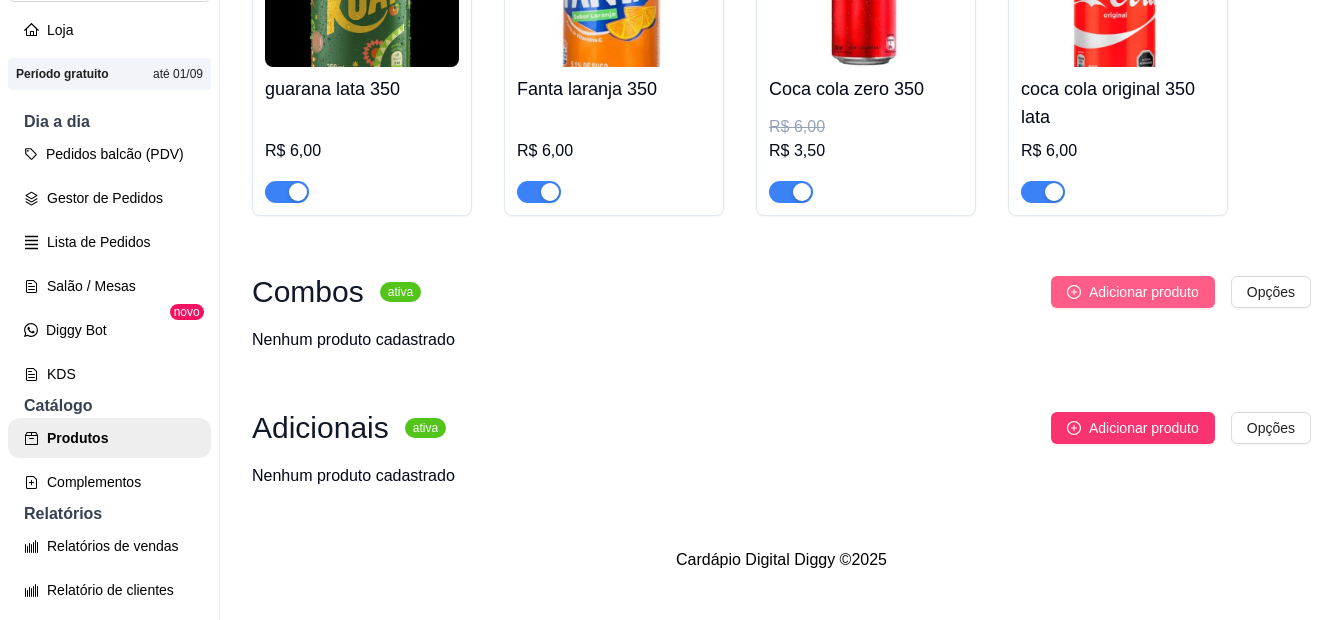 click on "Adicionar produto" at bounding box center (1144, 292) 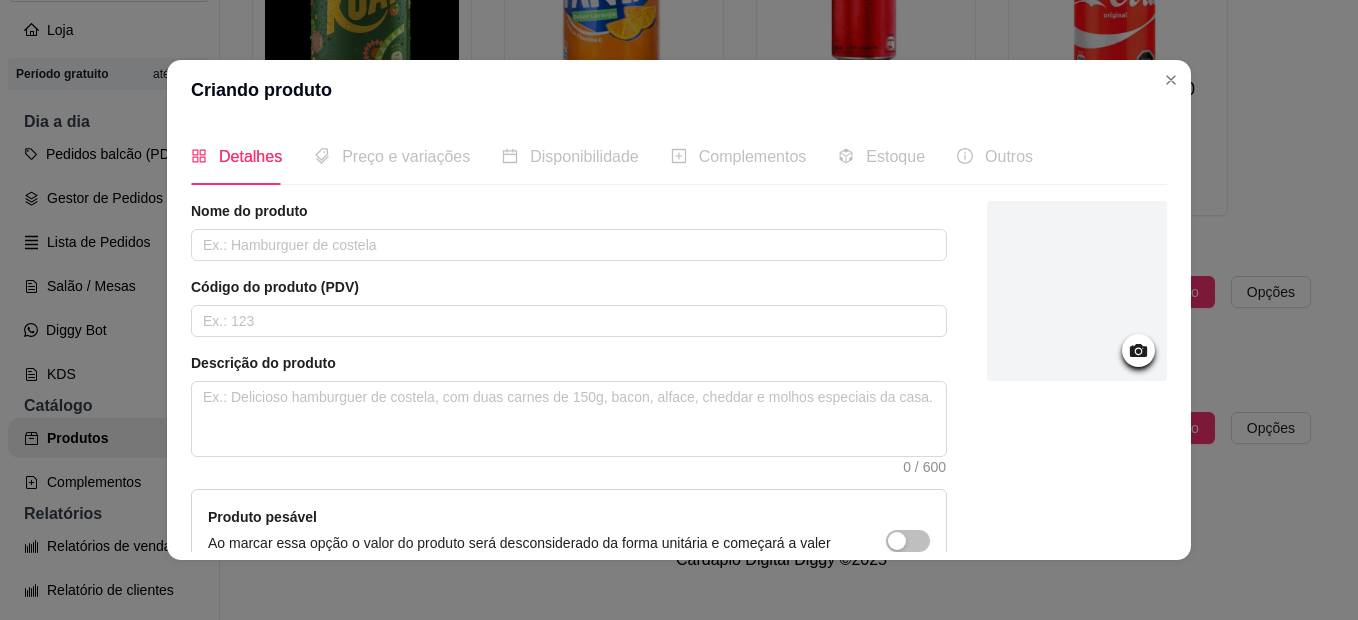 click on "Complementos" at bounding box center [753, 156] 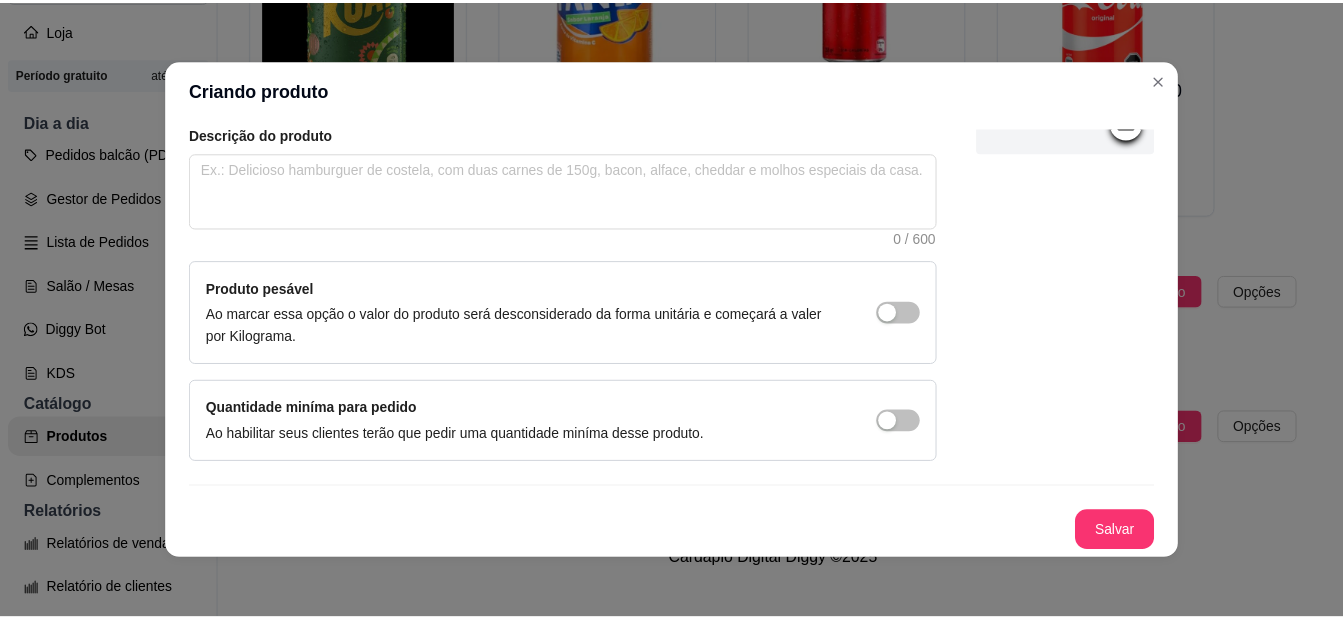 scroll, scrollTop: 0, scrollLeft: 0, axis: both 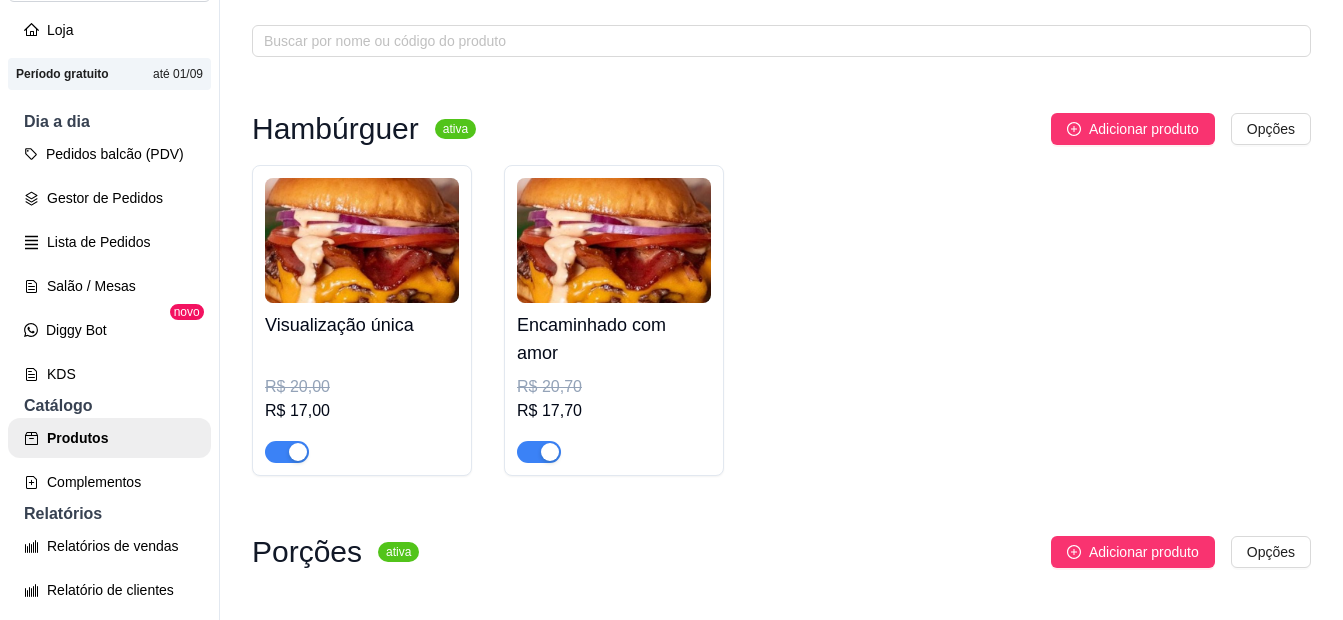 click at bounding box center [614, 240] 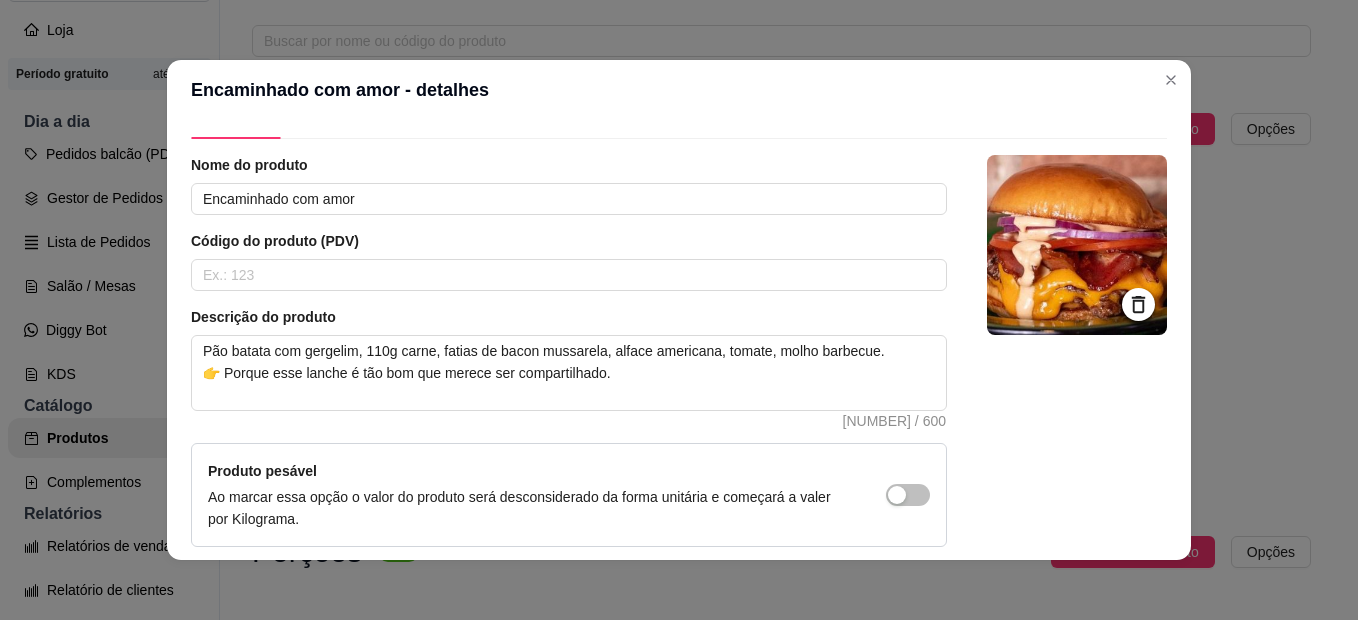 scroll, scrollTop: 0, scrollLeft: 0, axis: both 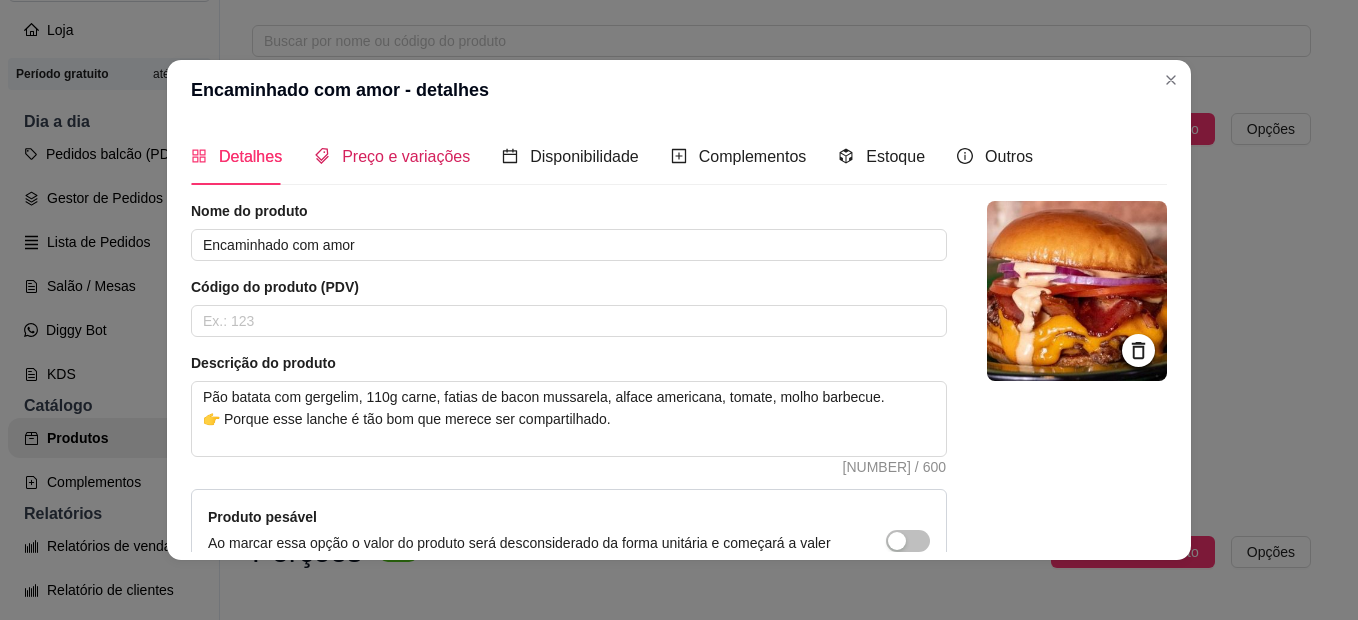click on "Preço e variações" at bounding box center [406, 156] 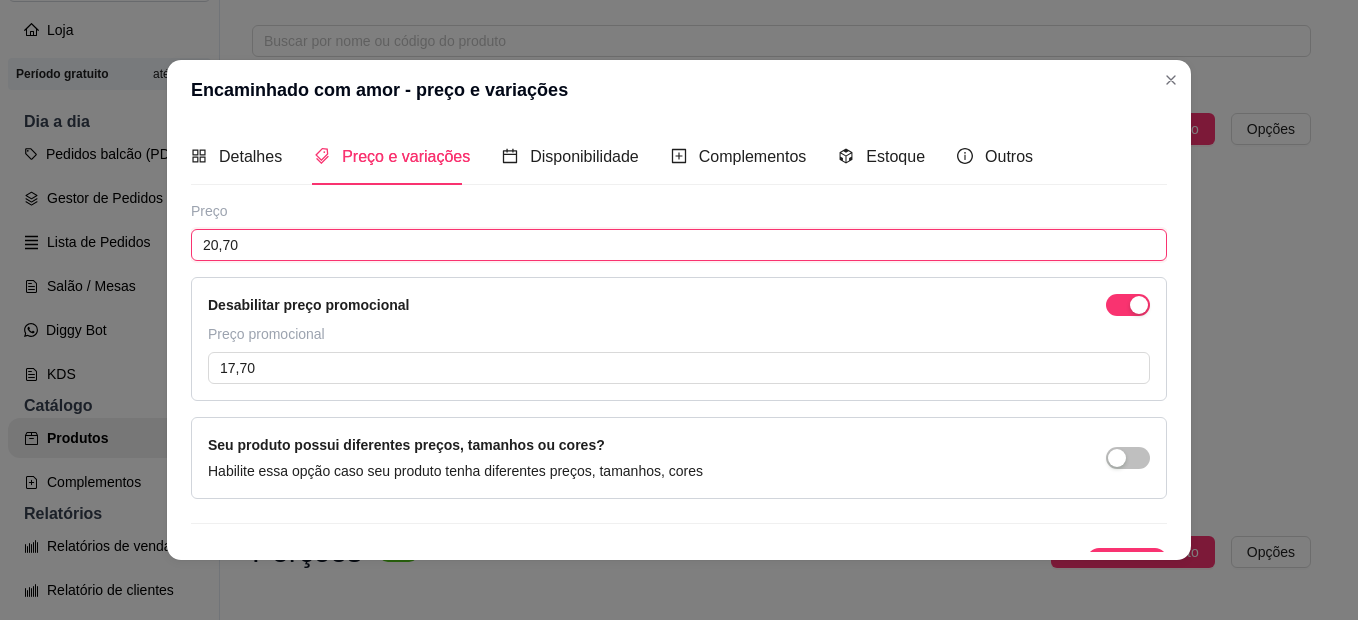 click on "20,70" at bounding box center (679, 245) 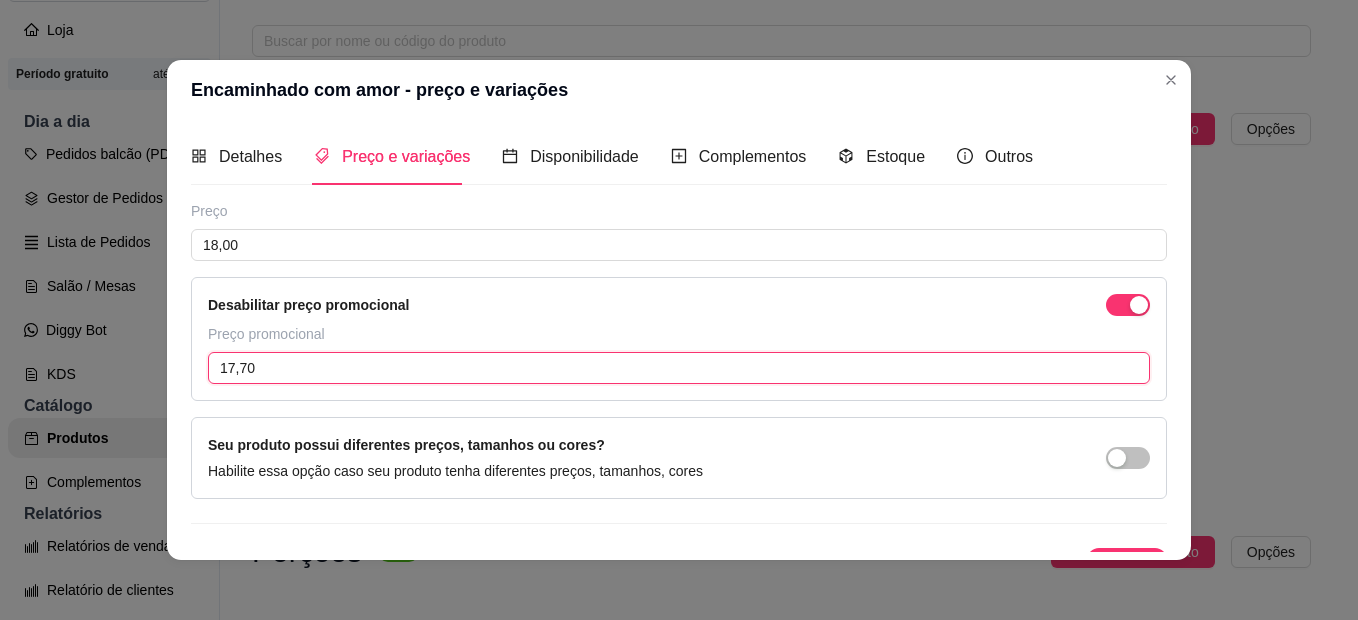 click on "17,70" at bounding box center [679, 368] 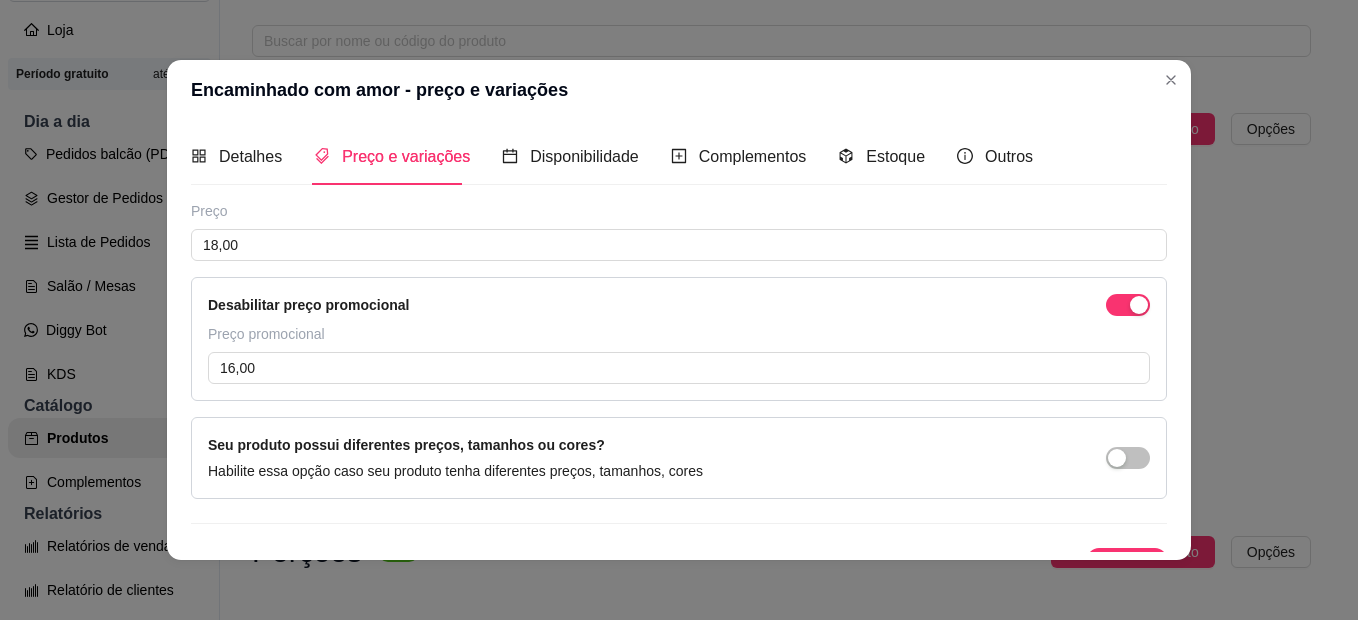 click on "Desabilitar preço promocional" at bounding box center (679, 305) 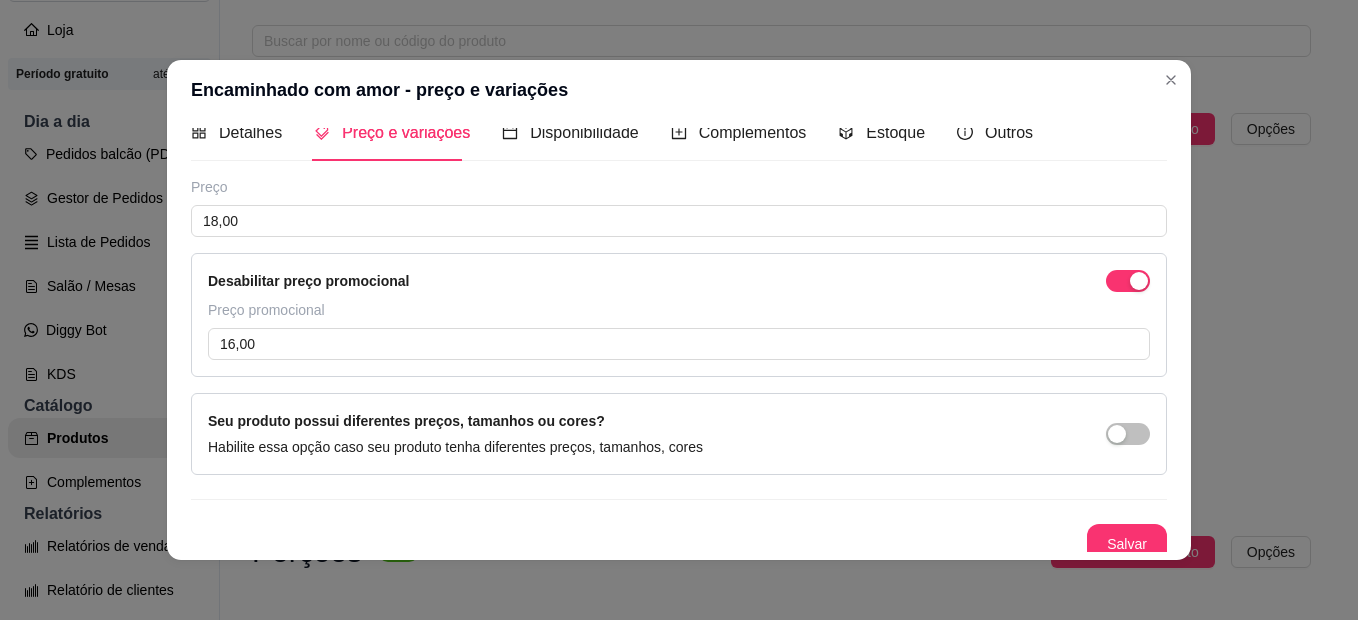 scroll, scrollTop: 36, scrollLeft: 0, axis: vertical 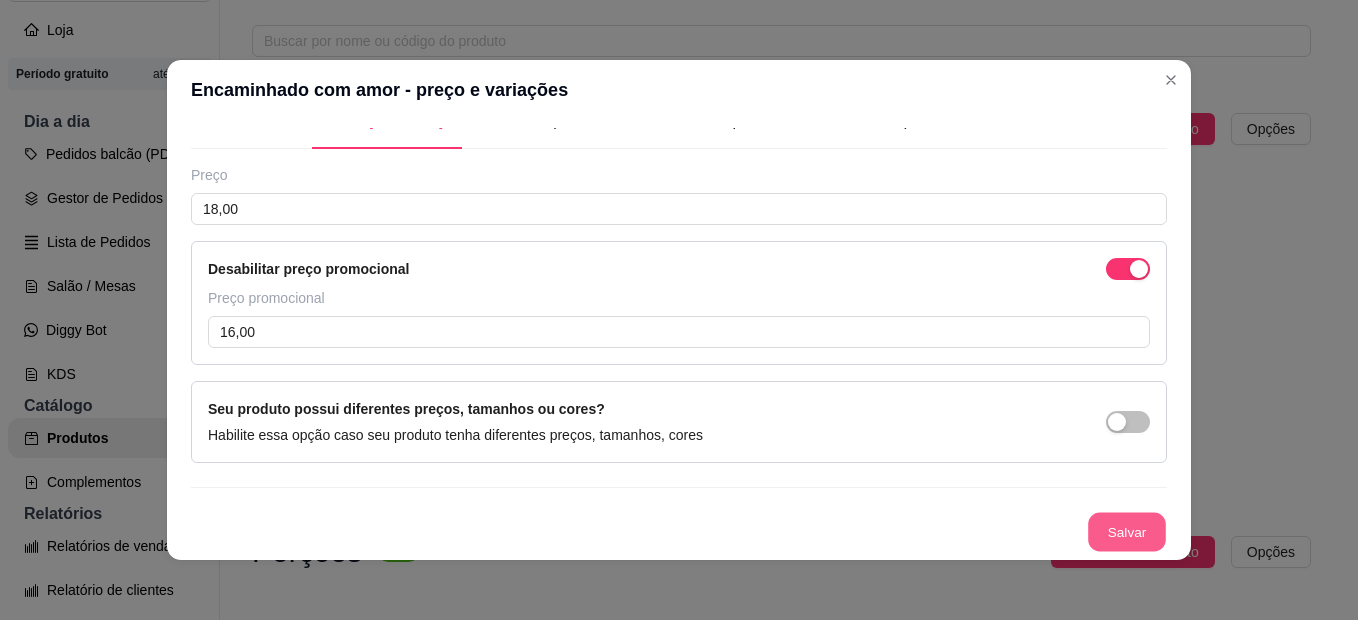 click on "Salvar" at bounding box center [1127, 532] 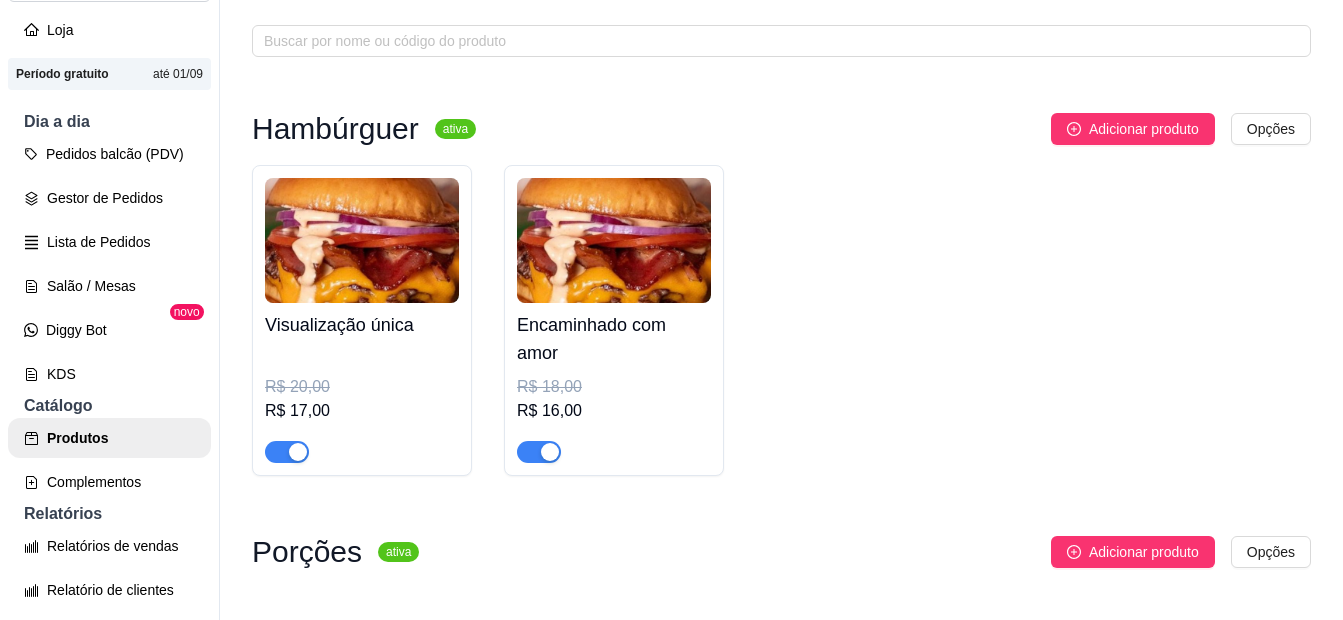 click at bounding box center [362, 240] 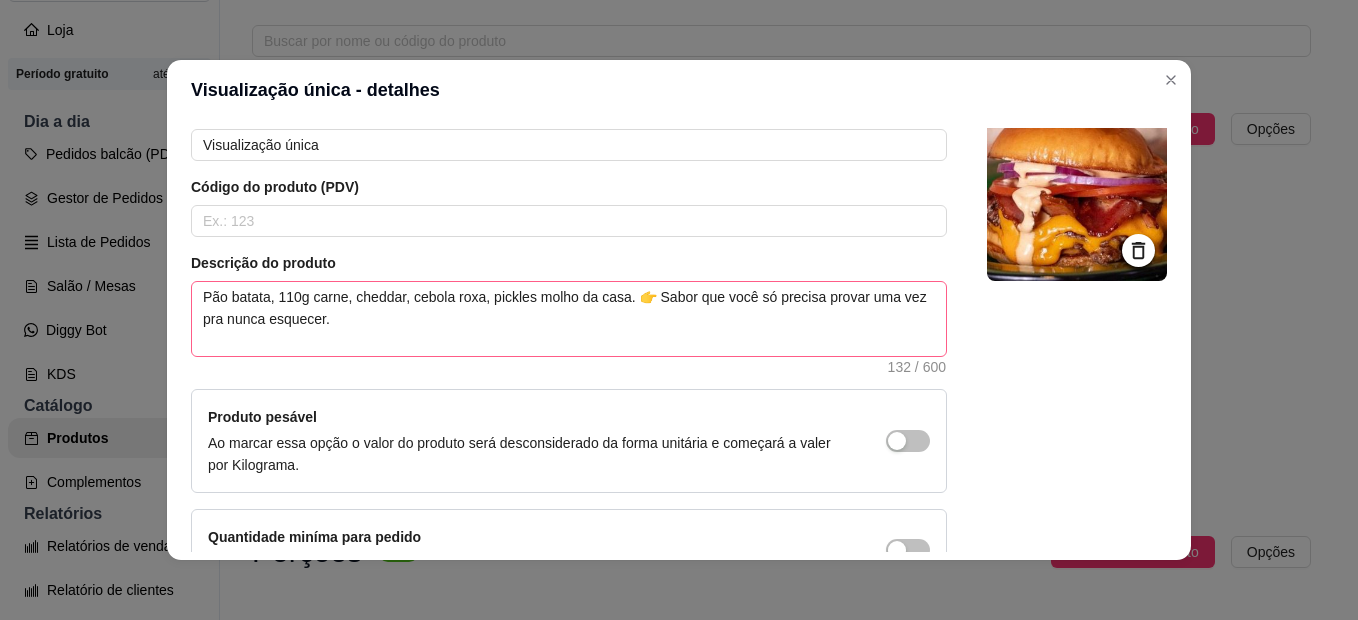 scroll, scrollTop: 0, scrollLeft: 0, axis: both 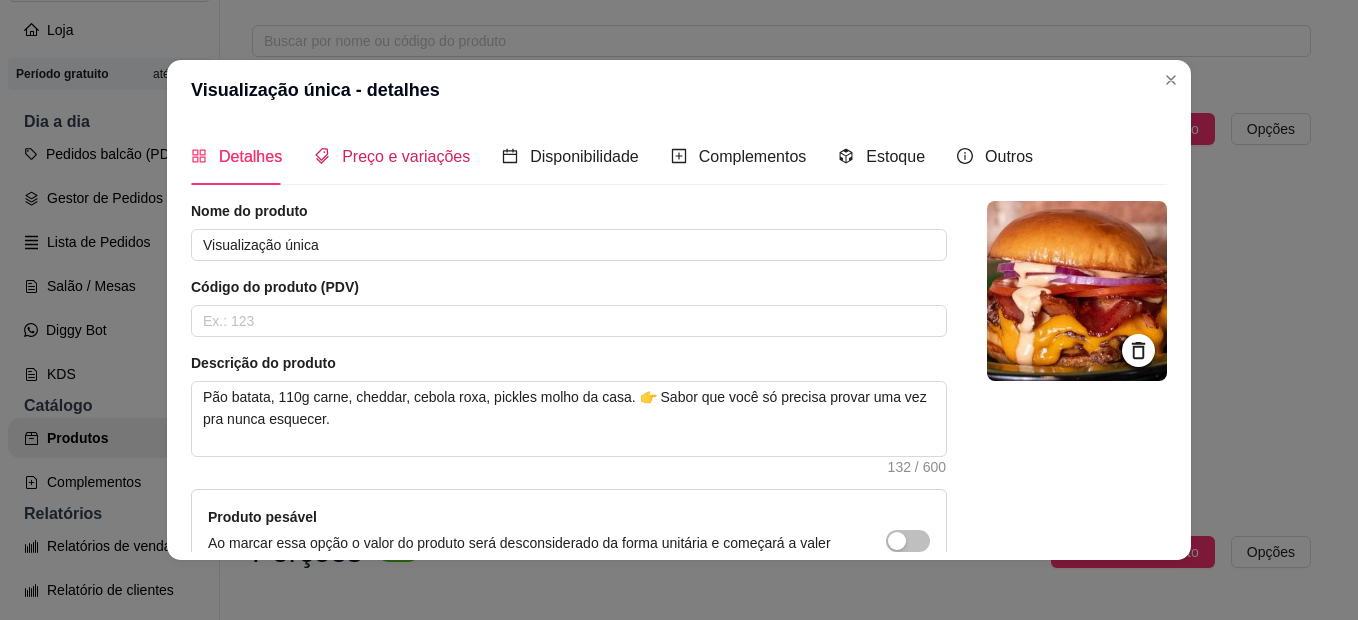 click on "Preço e variações" at bounding box center [406, 156] 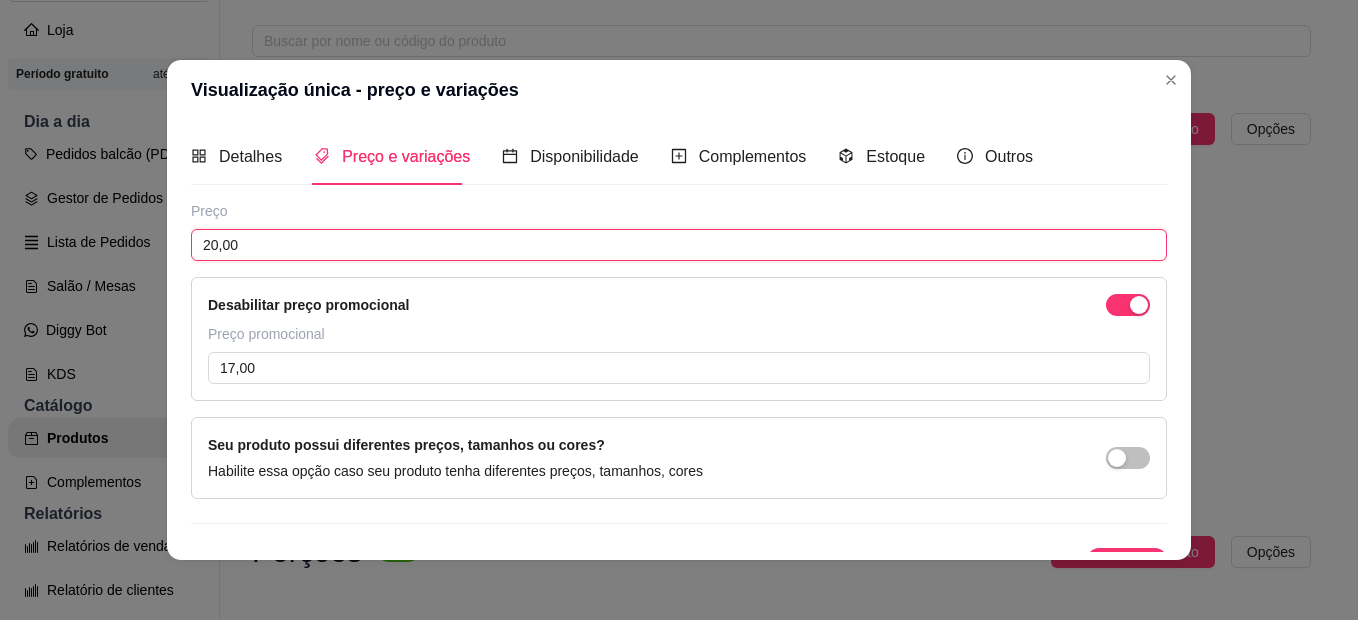 click on "20,00" at bounding box center (679, 245) 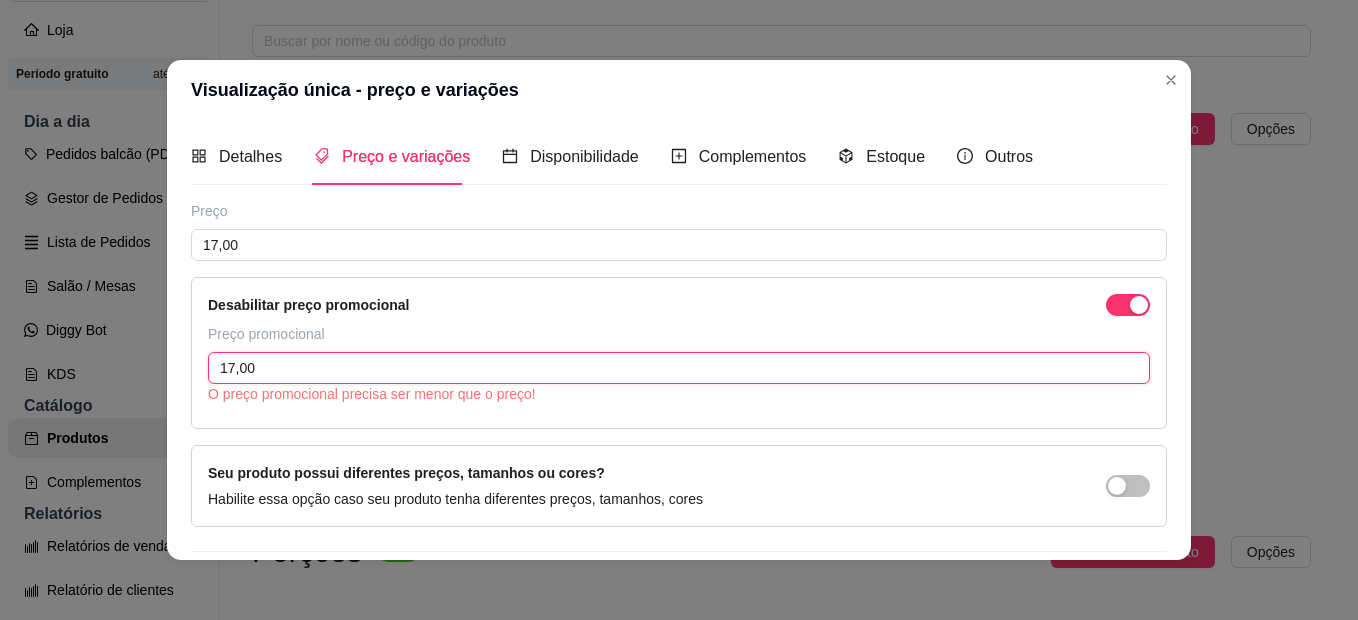 click on "17,00" at bounding box center [679, 368] 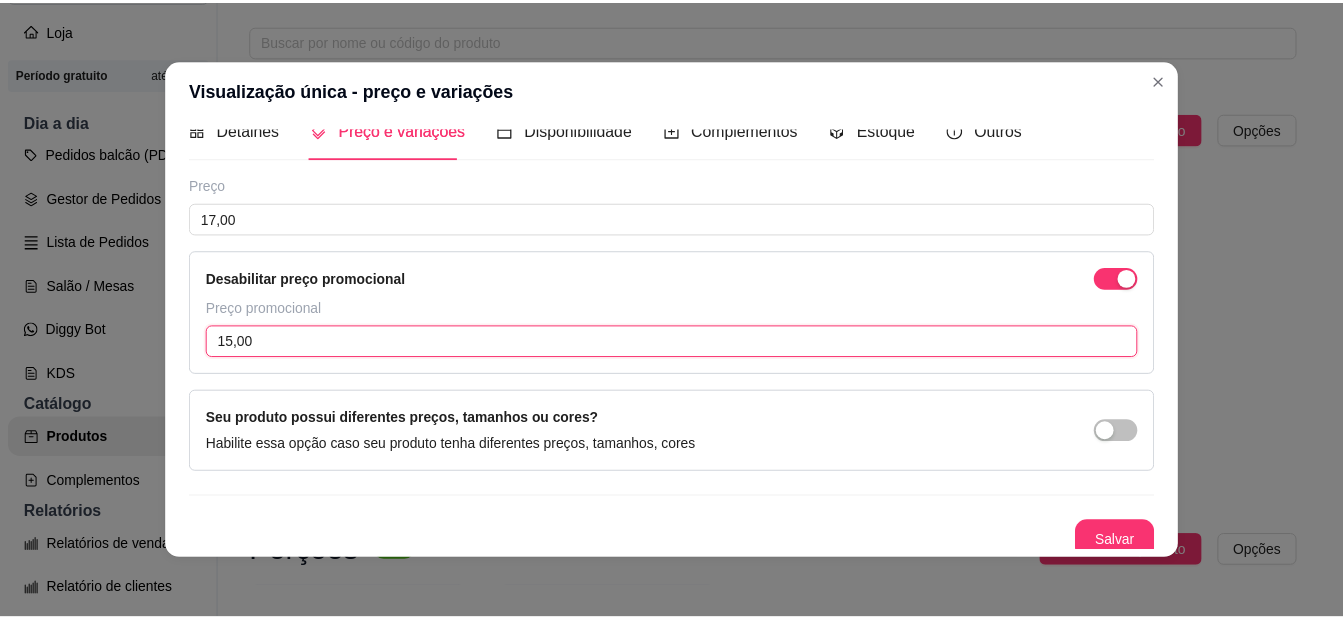 scroll, scrollTop: 36, scrollLeft: 0, axis: vertical 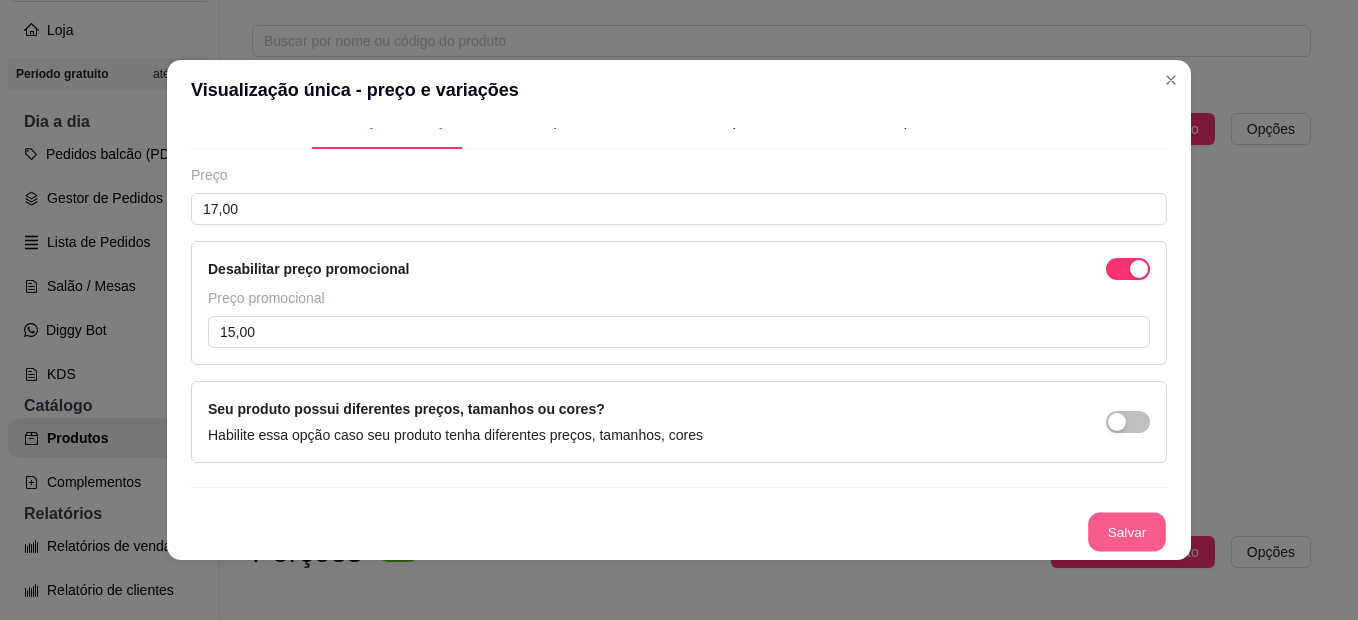 click on "Salvar" at bounding box center [1127, 532] 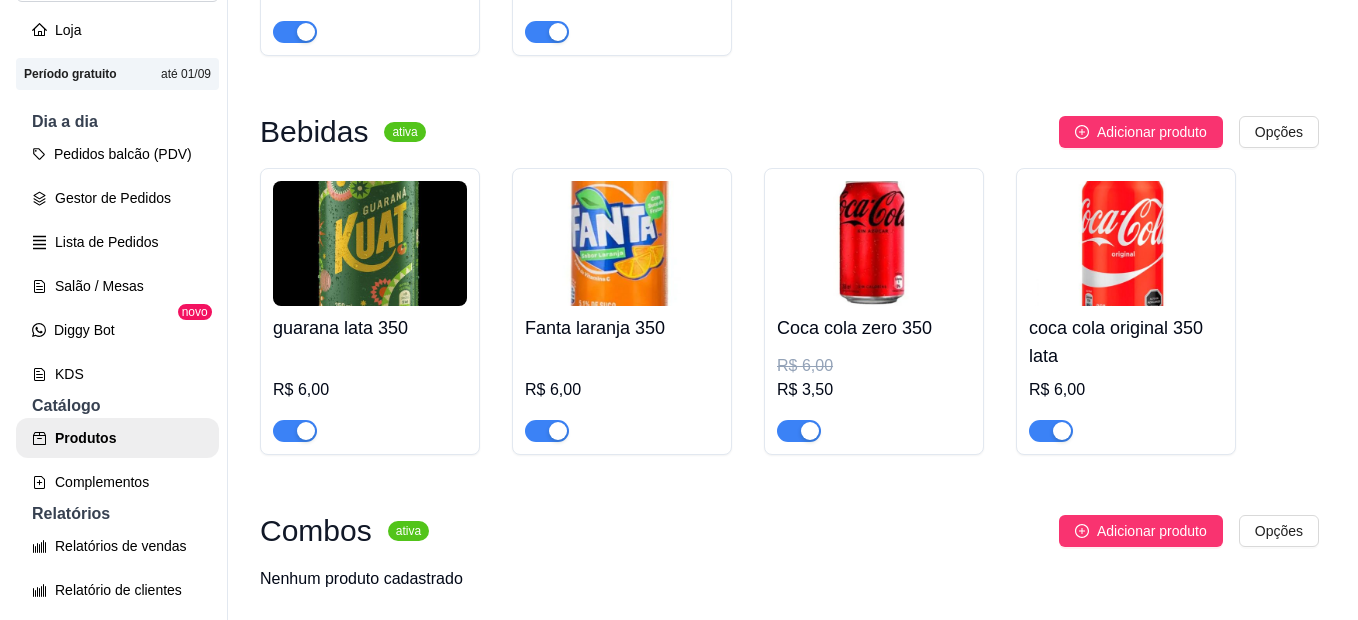 scroll, scrollTop: 955, scrollLeft: 0, axis: vertical 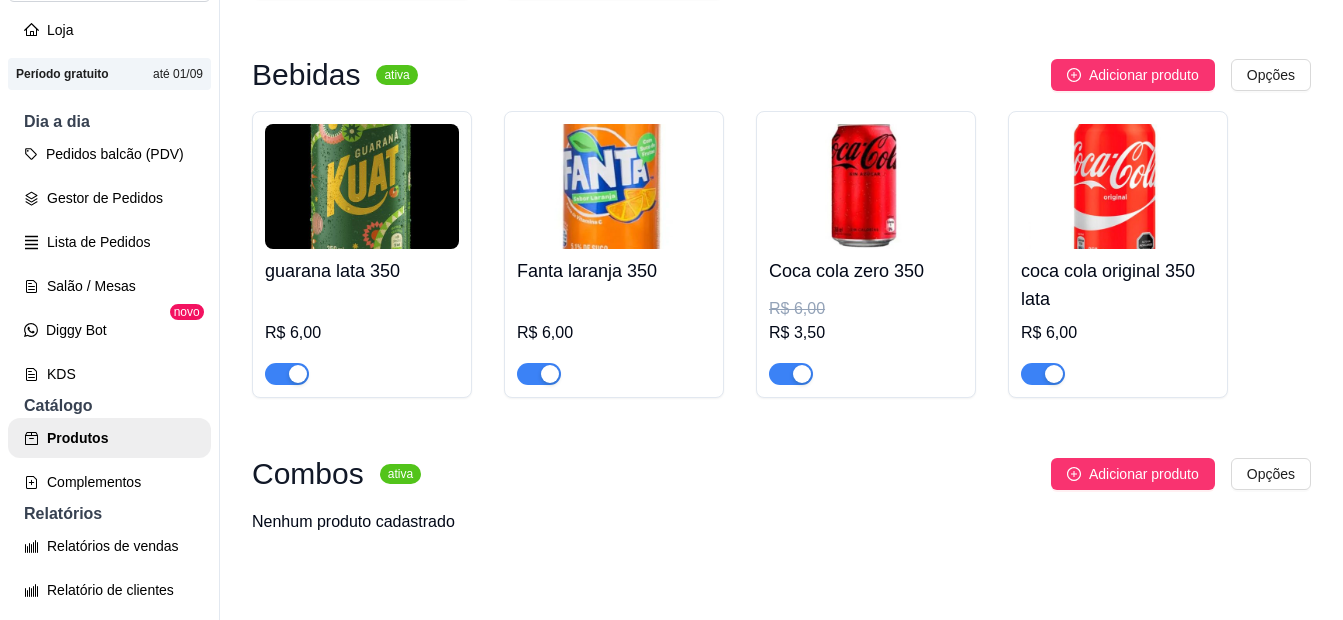 click on "R$ 6,00 R$ 3,50" at bounding box center (866, 339) 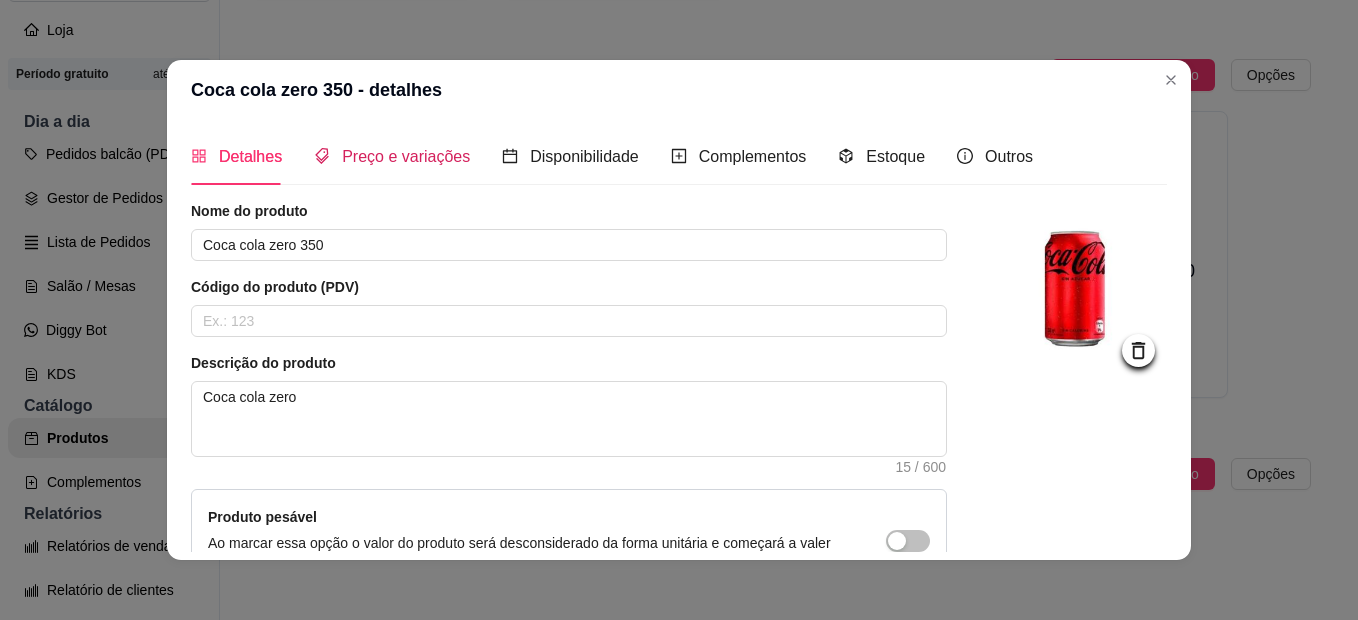 click on "Preço e variações" at bounding box center [406, 156] 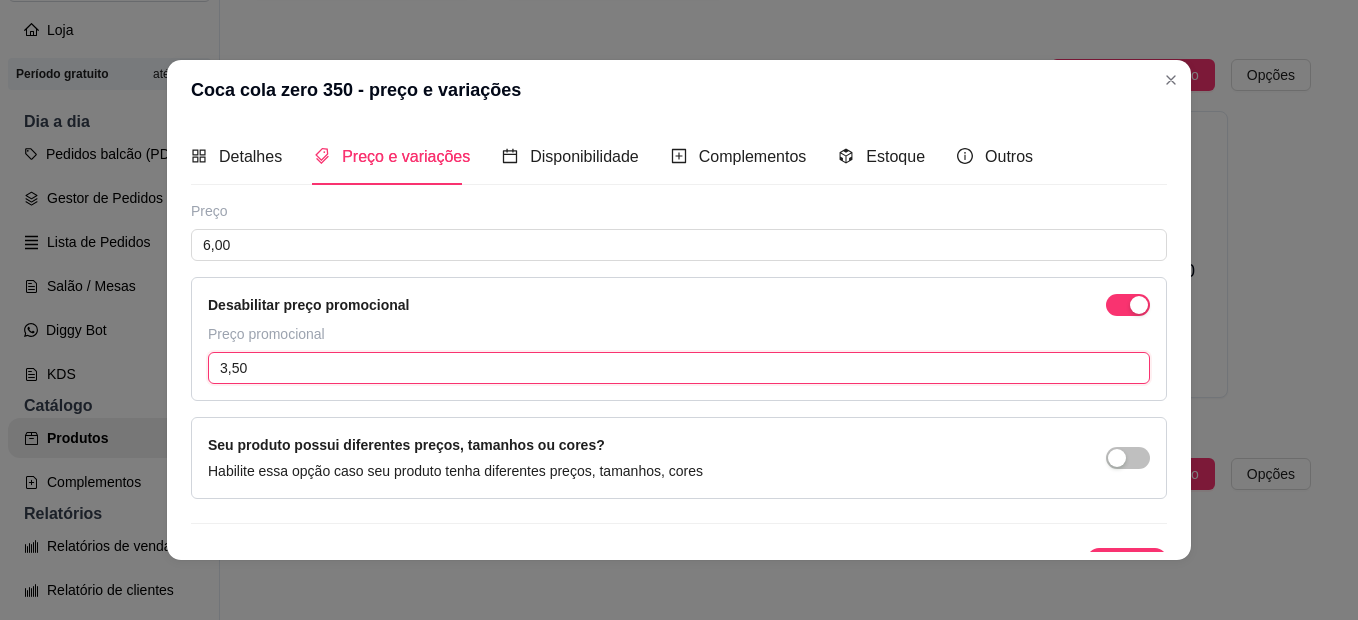 click on "3,50" at bounding box center [679, 368] 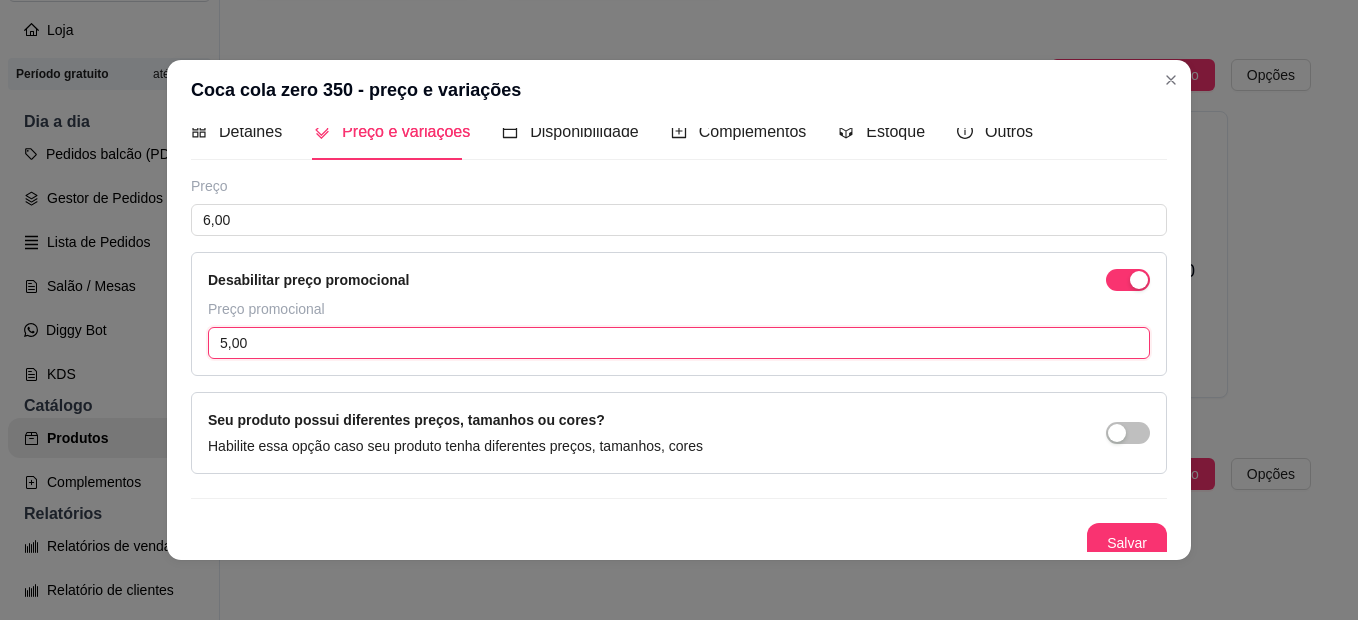 scroll, scrollTop: 36, scrollLeft: 0, axis: vertical 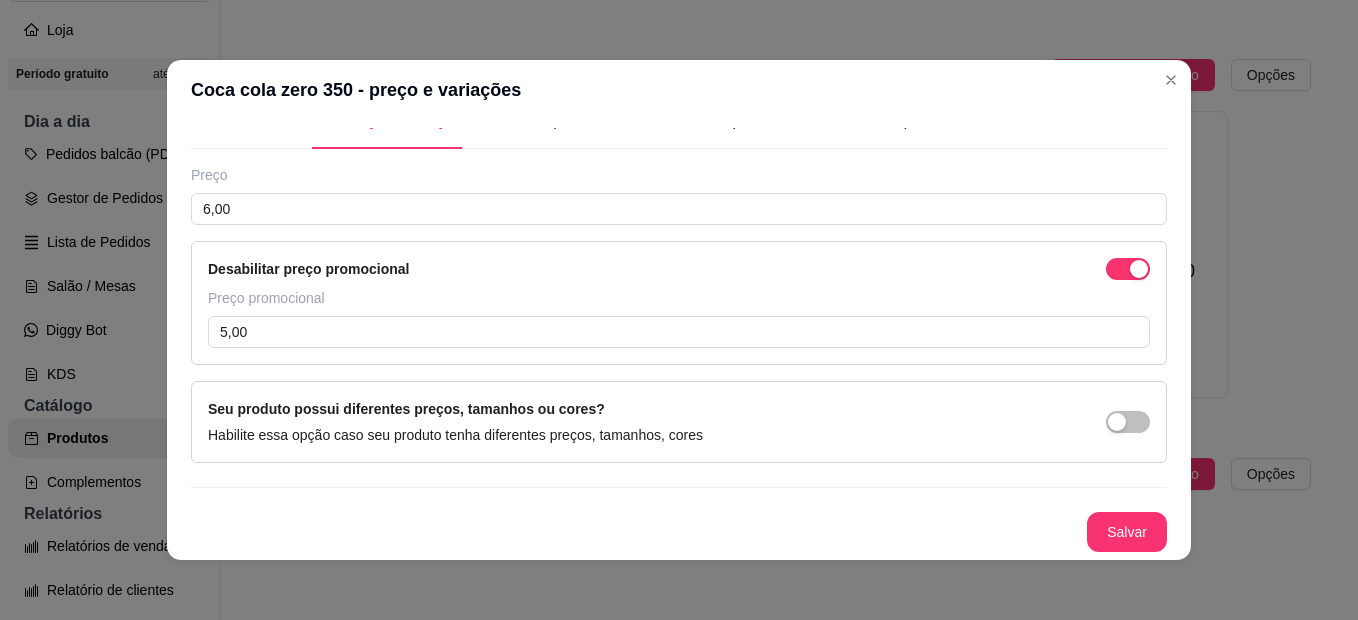 click on "Preço 6,00 Desabilitar preço promocional Preço promocional 5,00 Seu produto possui diferentes preços, tamanhos ou cores? Habilite essa opção caso seu produto tenha diferentes preços, tamanhos, cores Salvar" at bounding box center (679, 358) 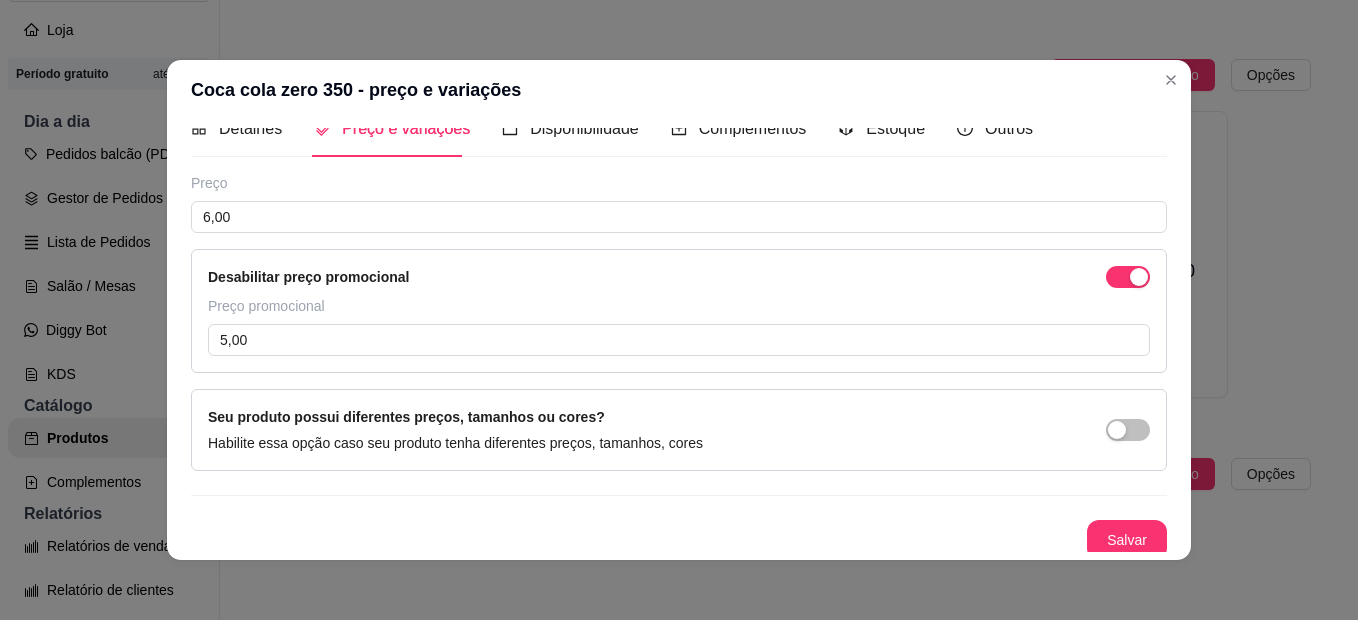 scroll, scrollTop: 36, scrollLeft: 0, axis: vertical 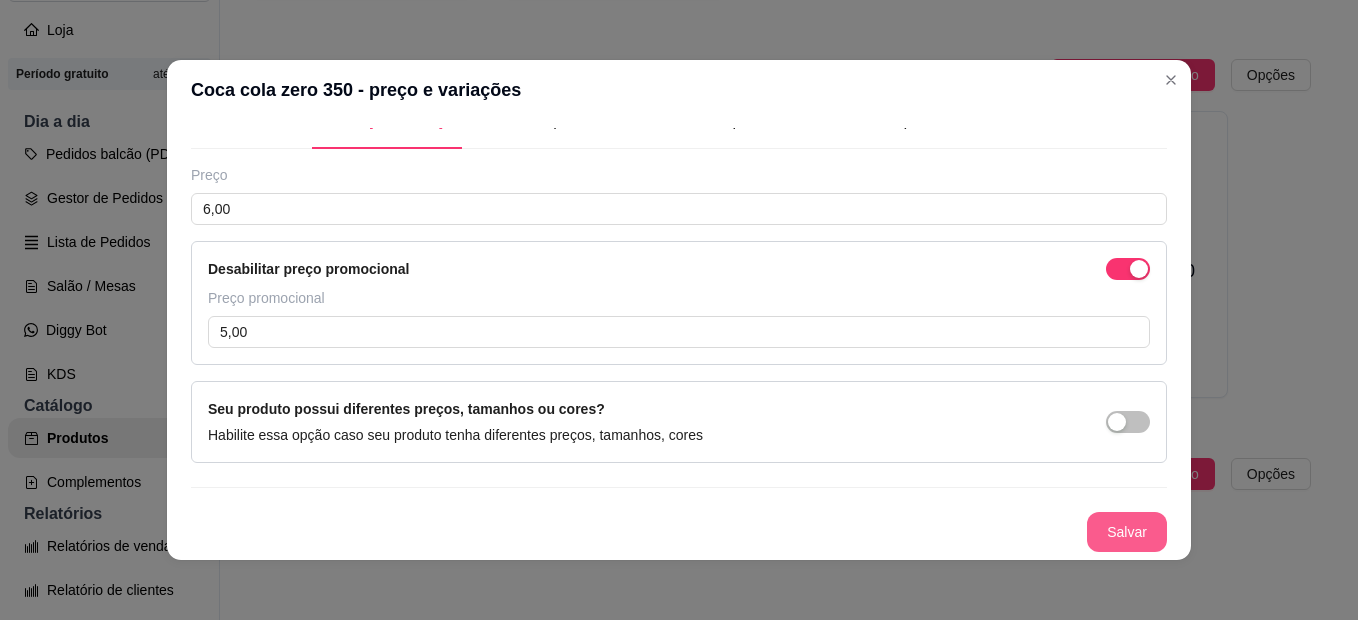 click on "Salvar" at bounding box center (1127, 532) 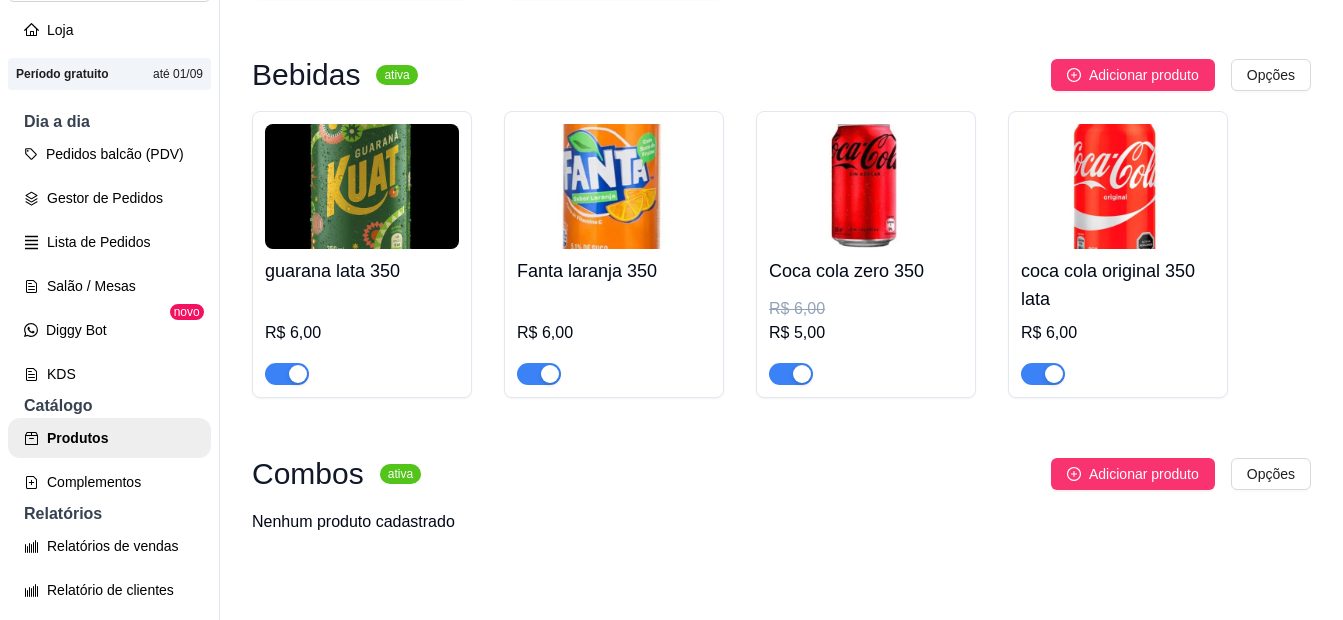 click on "coca cola original 350 lata" at bounding box center [1118, 285] 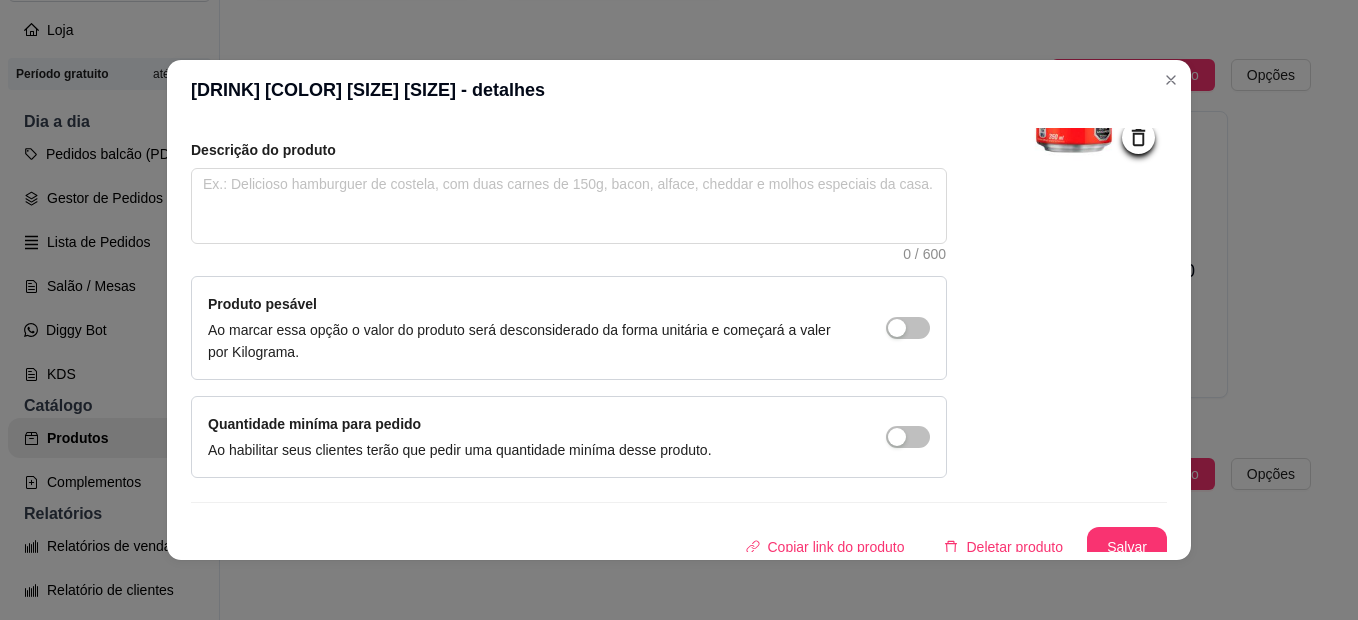 scroll, scrollTop: 228, scrollLeft: 0, axis: vertical 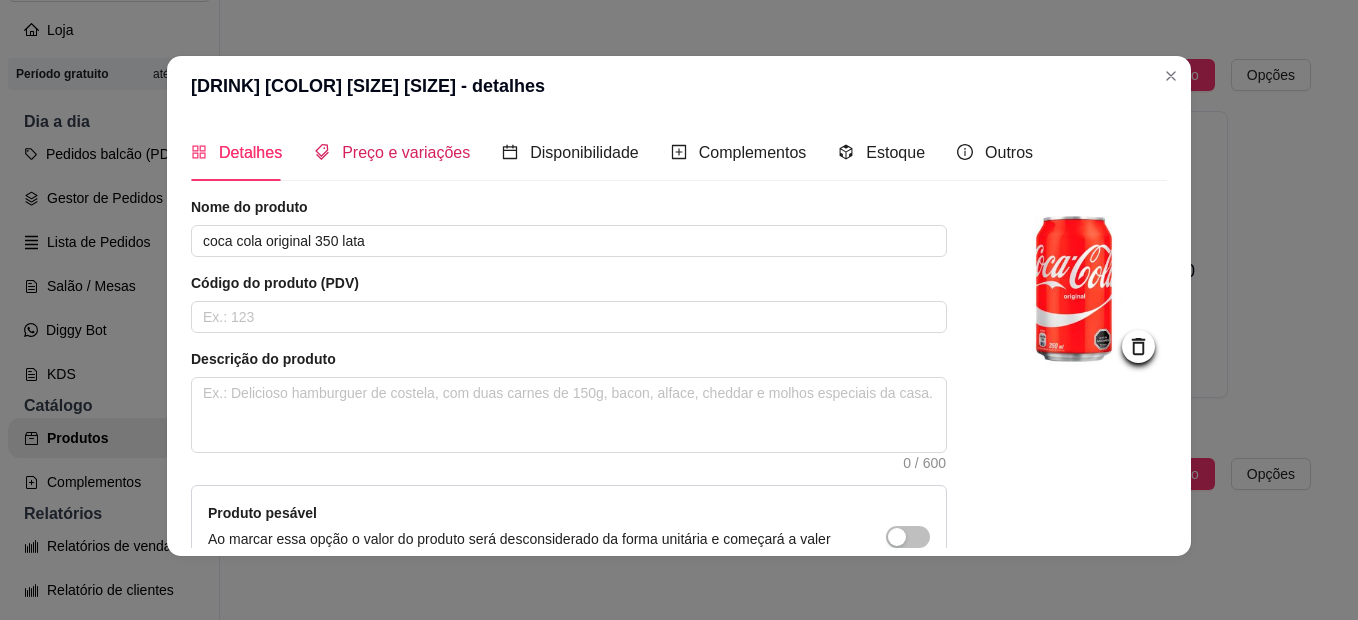click on "Preço e variações" at bounding box center (406, 152) 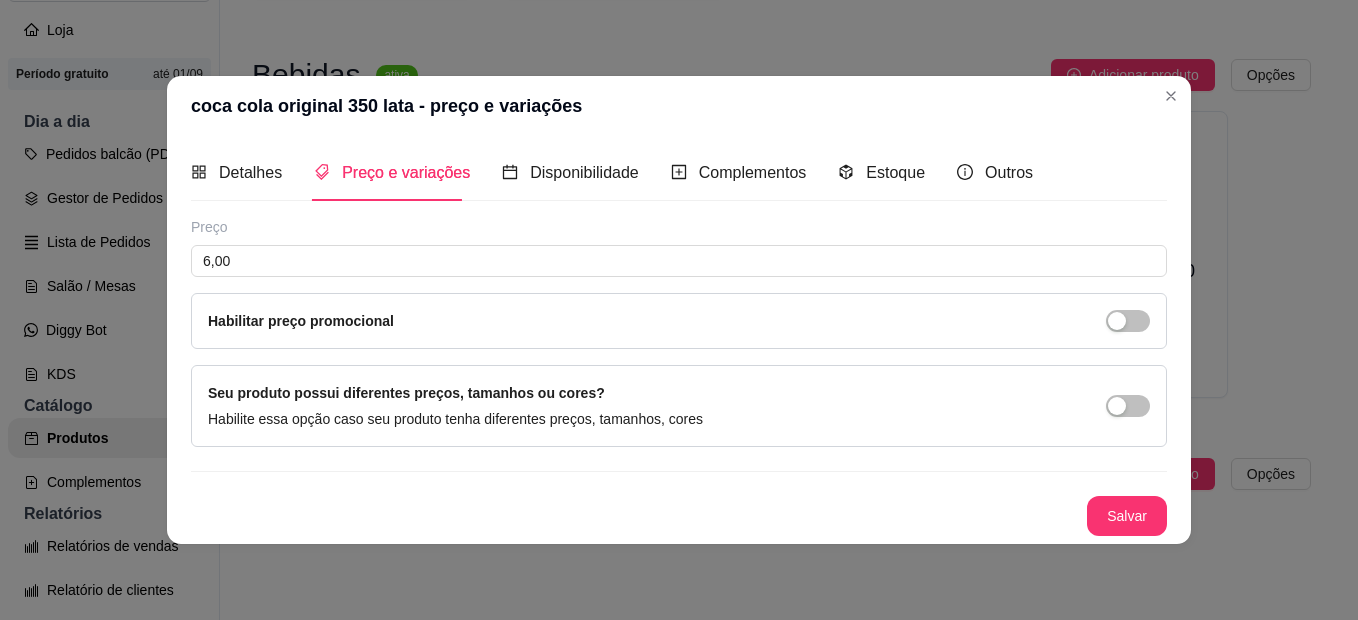 scroll, scrollTop: 0, scrollLeft: 0, axis: both 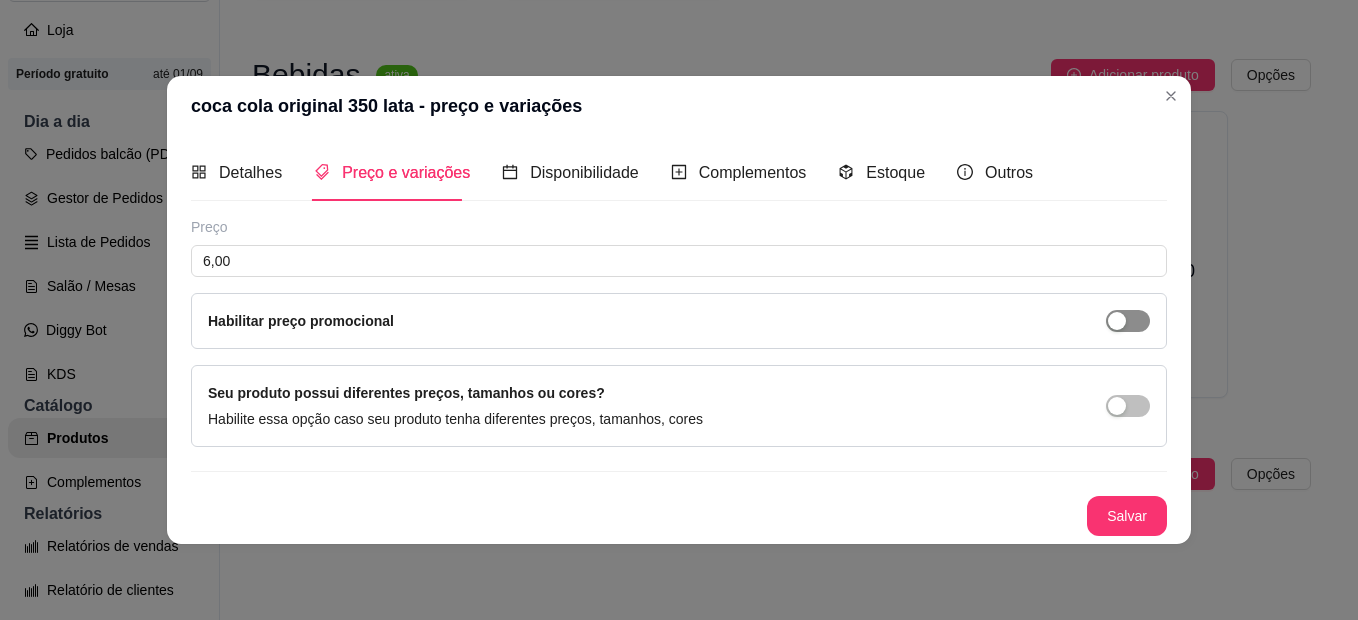 click at bounding box center (1117, 321) 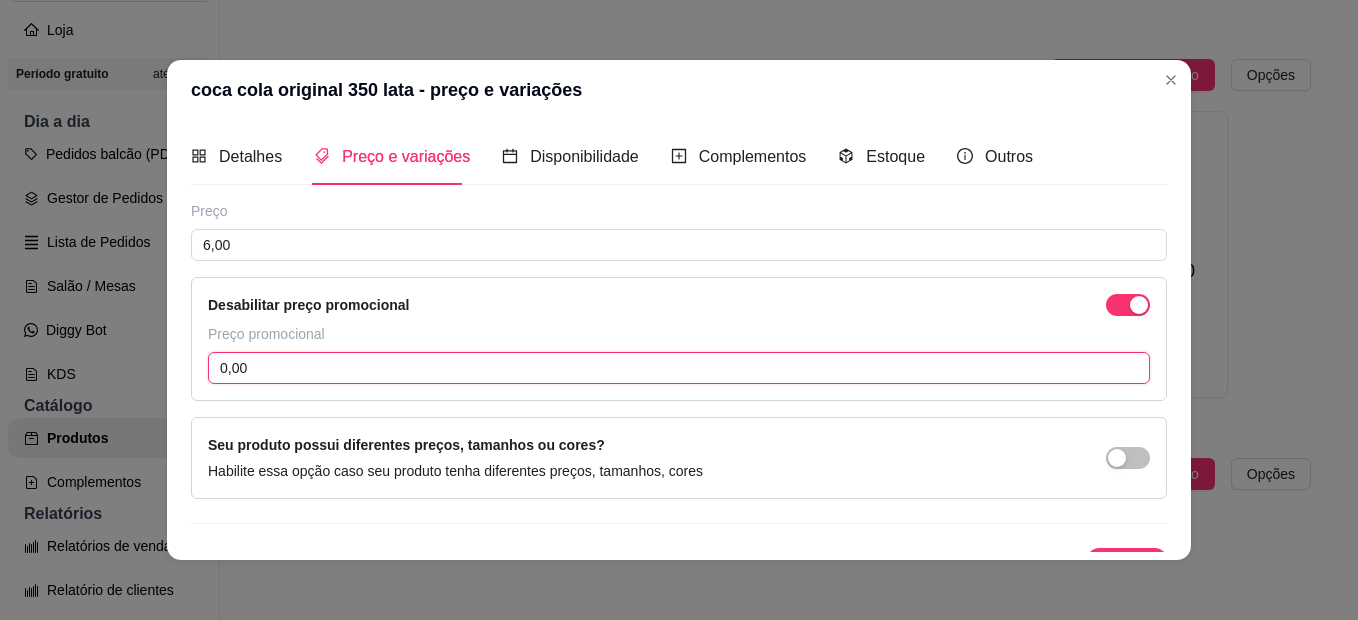 click on "0,00" at bounding box center [679, 368] 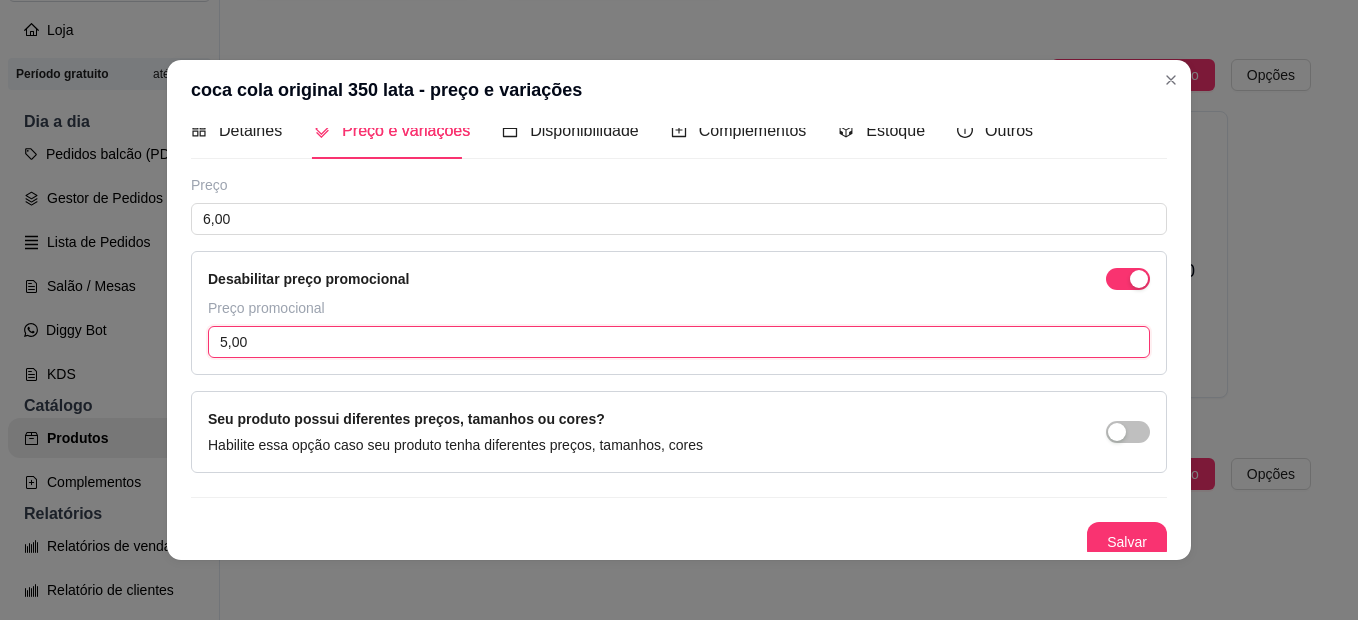 scroll, scrollTop: 36, scrollLeft: 0, axis: vertical 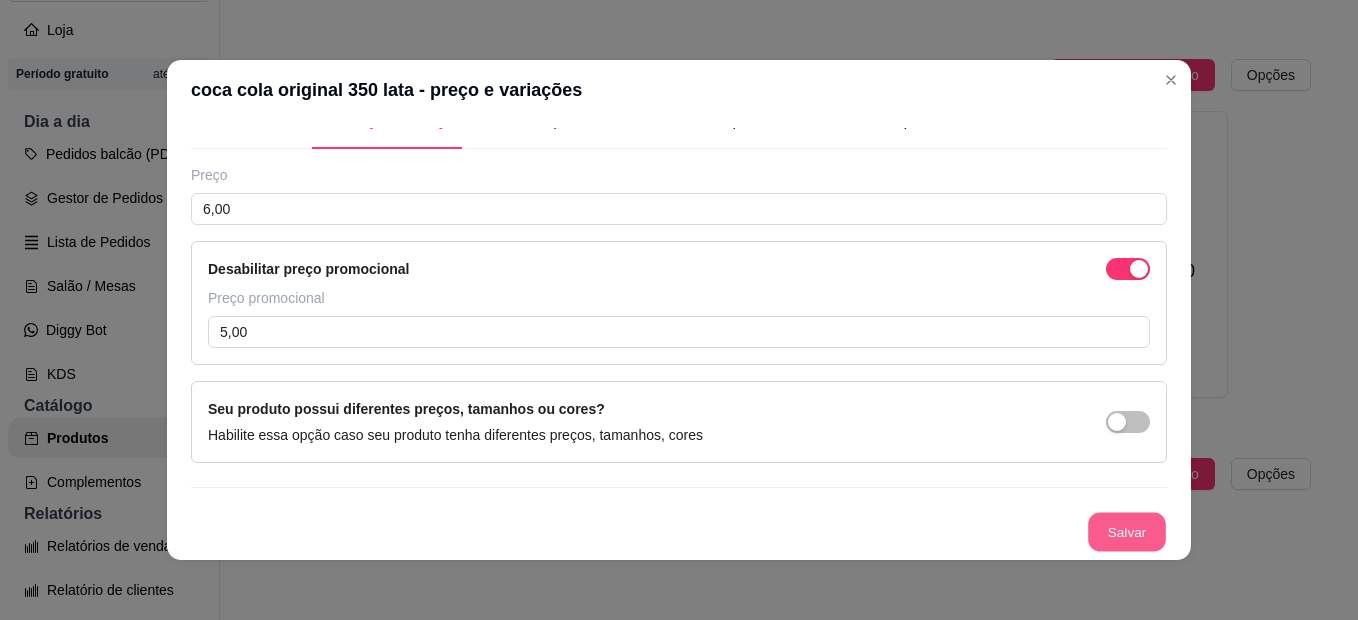 click on "Salvar" at bounding box center [1127, 532] 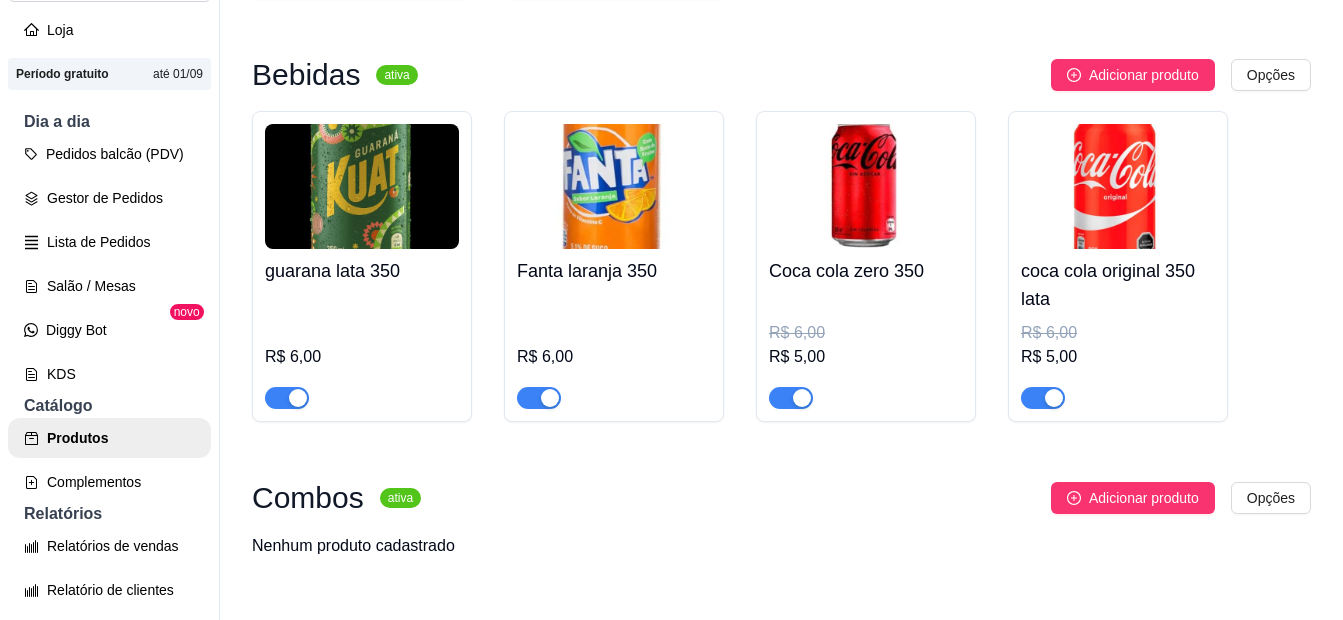 click on "Coca cola zero 350" at bounding box center (866, 271) 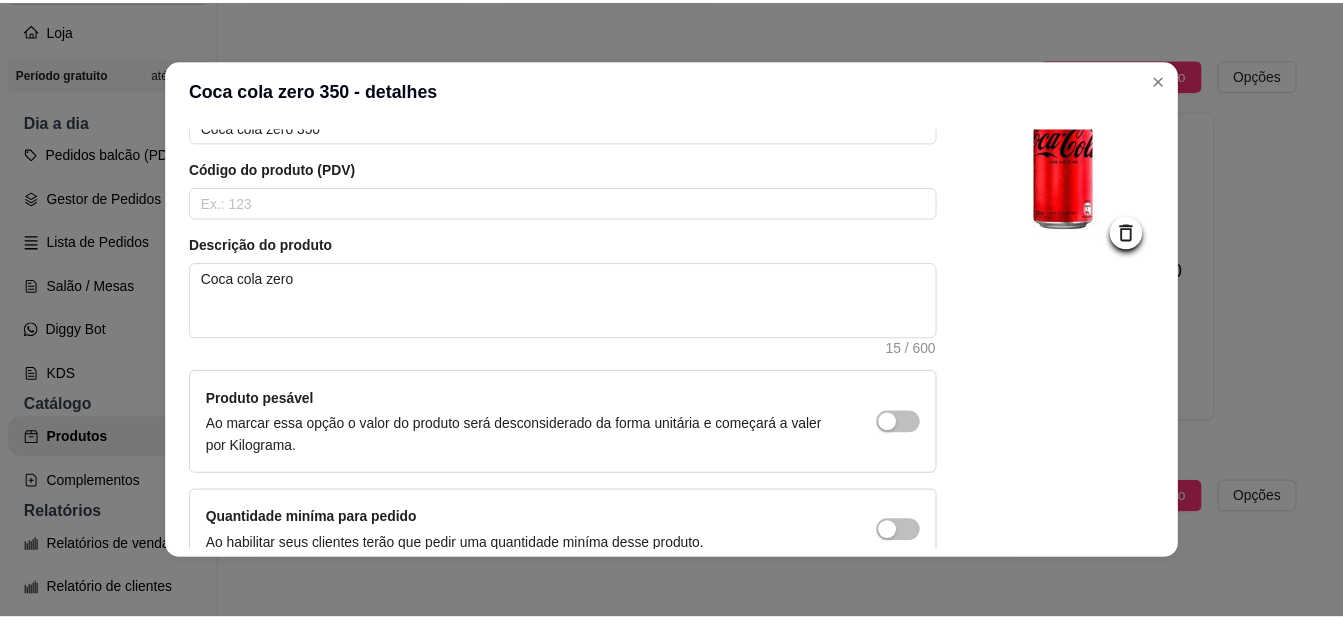 scroll, scrollTop: 0, scrollLeft: 0, axis: both 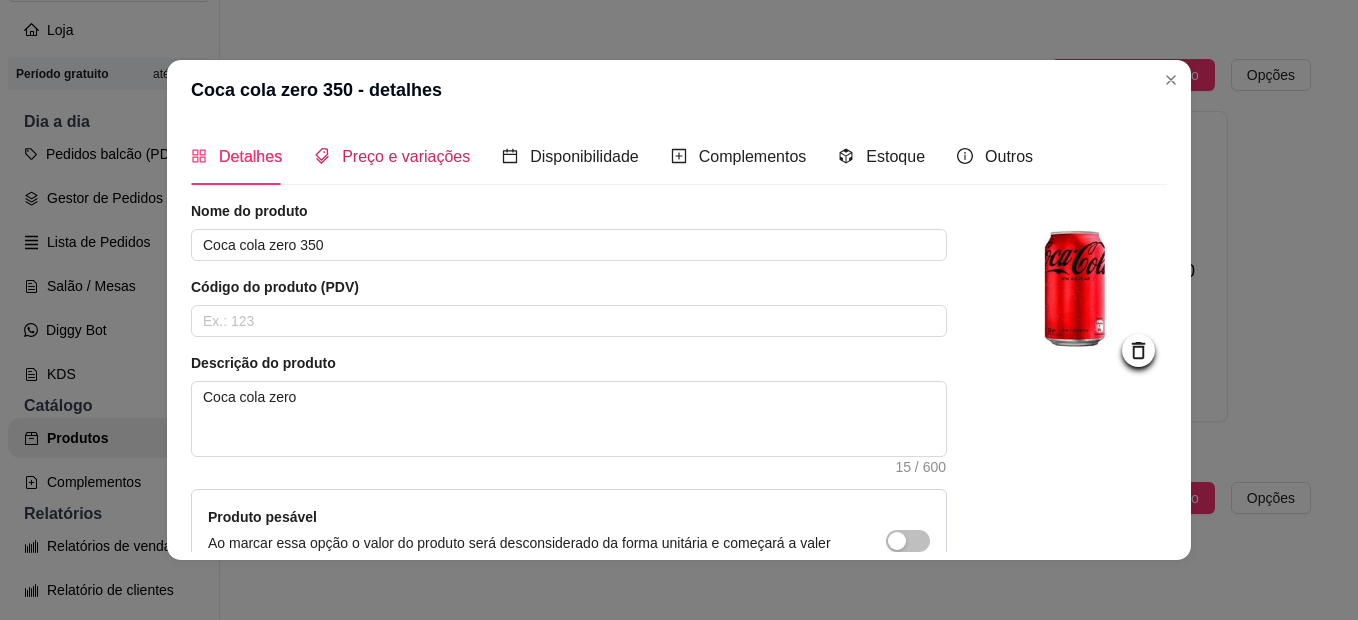 drag, startPoint x: 376, startPoint y: 161, endPoint x: 442, endPoint y: 184, distance: 69.89278 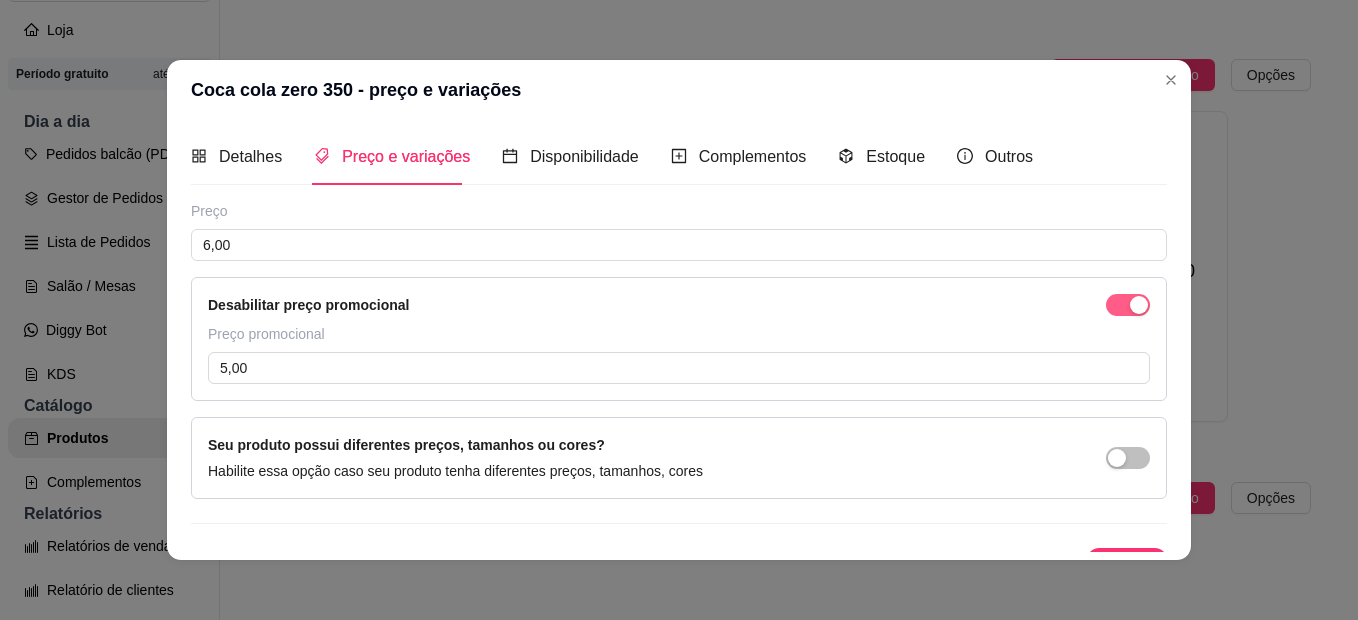 click at bounding box center [1128, 305] 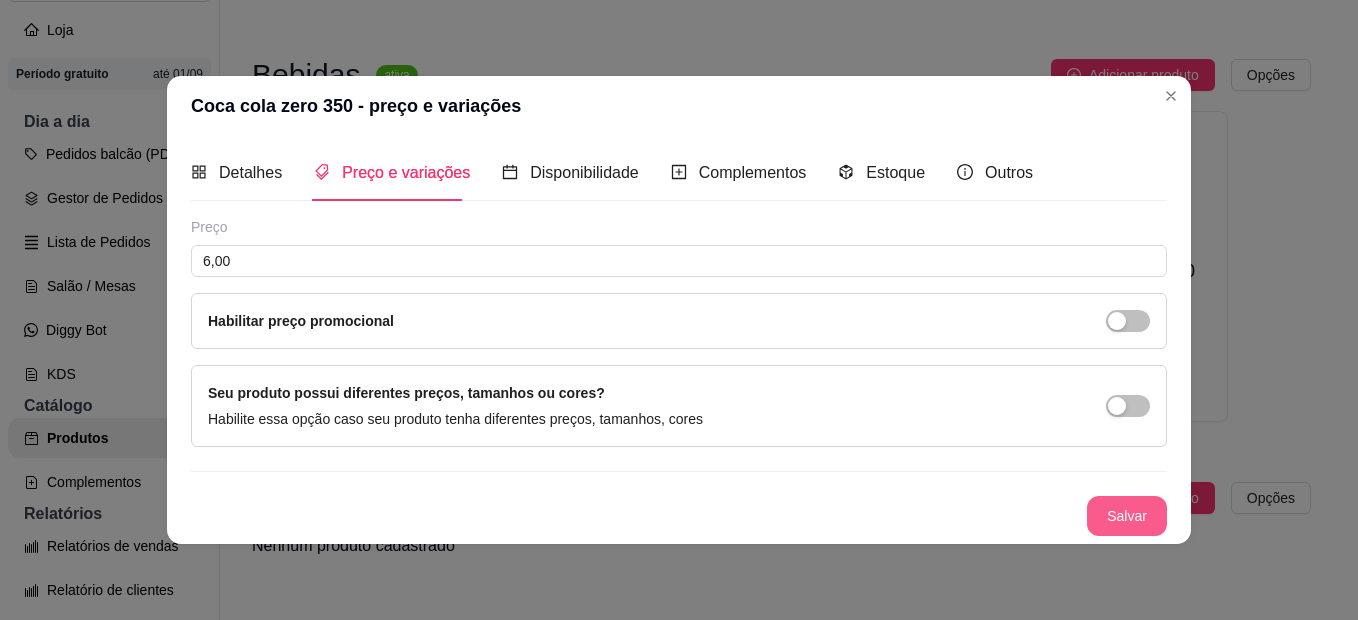 click on "Salvar" at bounding box center (1127, 516) 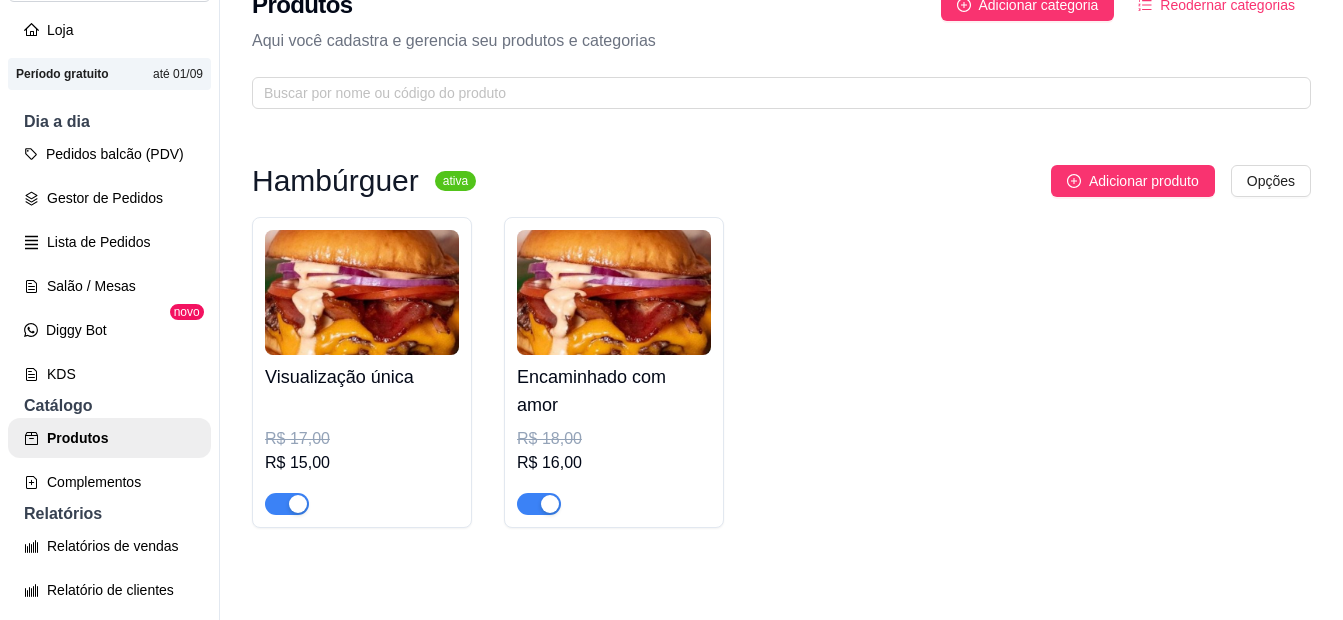 scroll, scrollTop: 0, scrollLeft: 0, axis: both 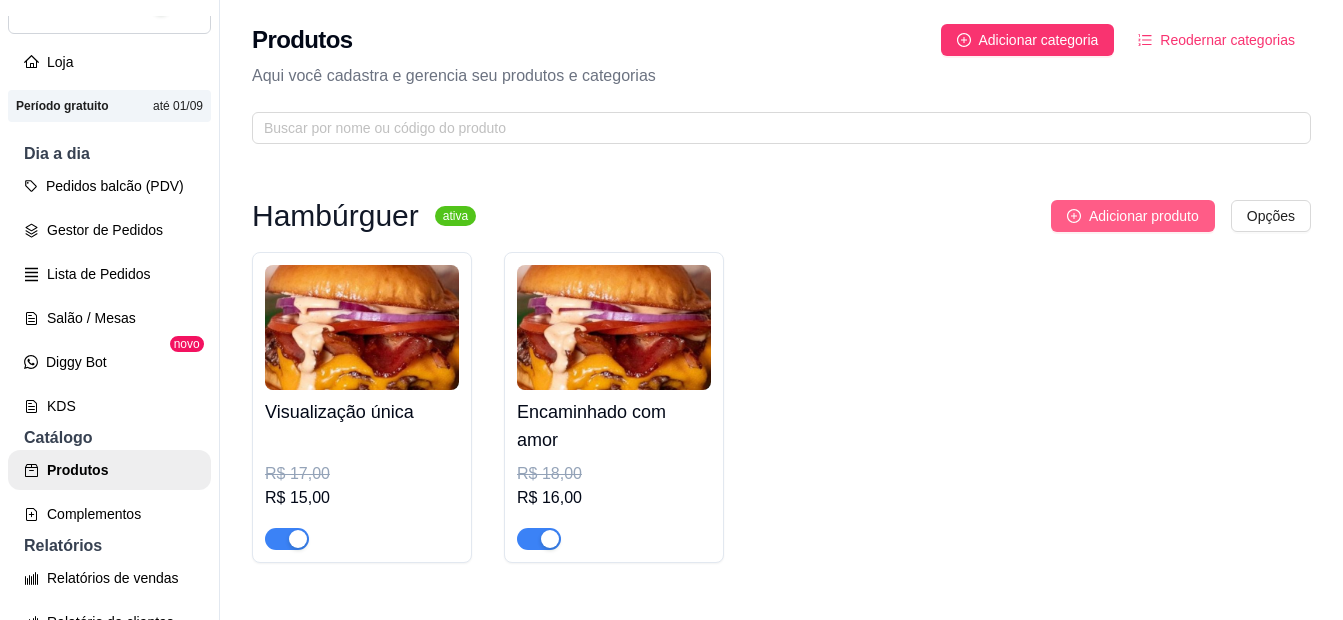 click on "Adicionar produto" at bounding box center [1144, 216] 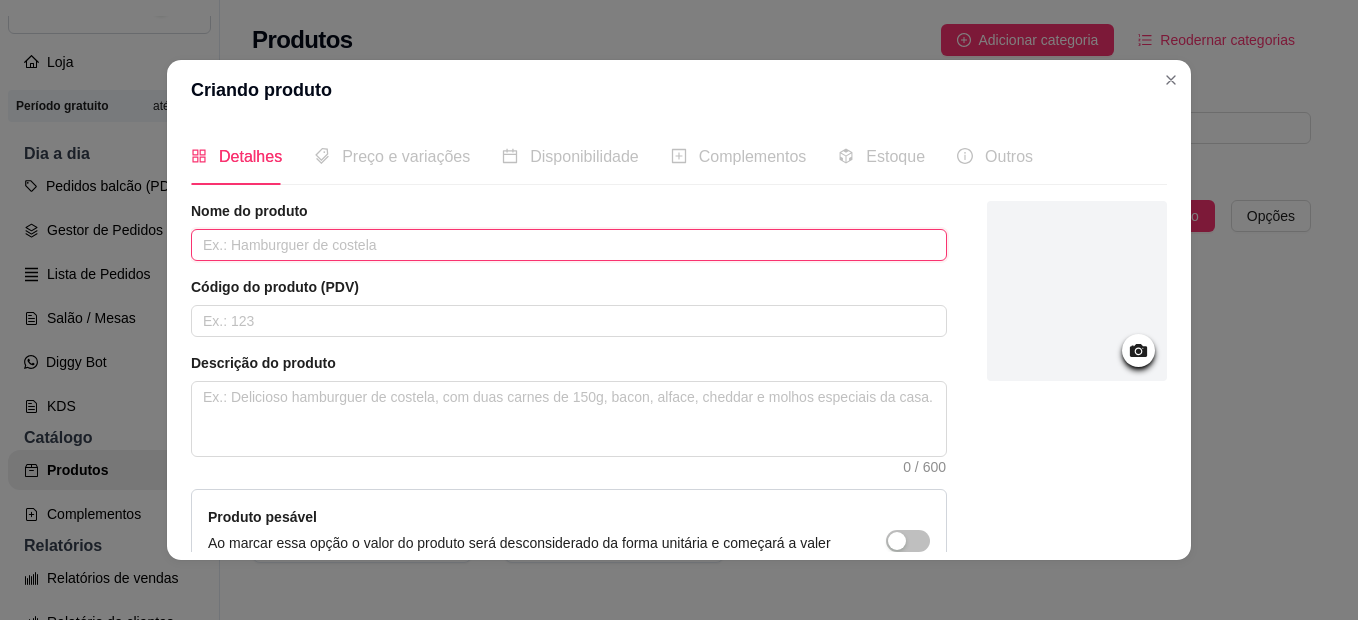 click at bounding box center (569, 245) 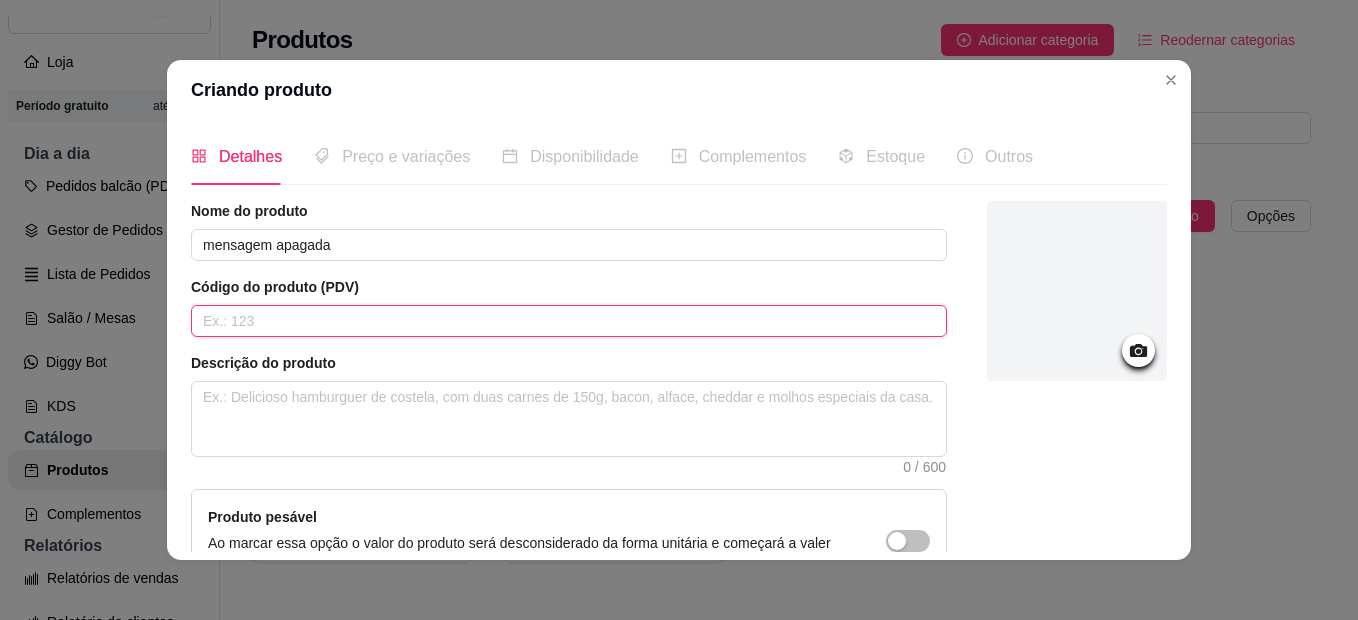 click at bounding box center (569, 321) 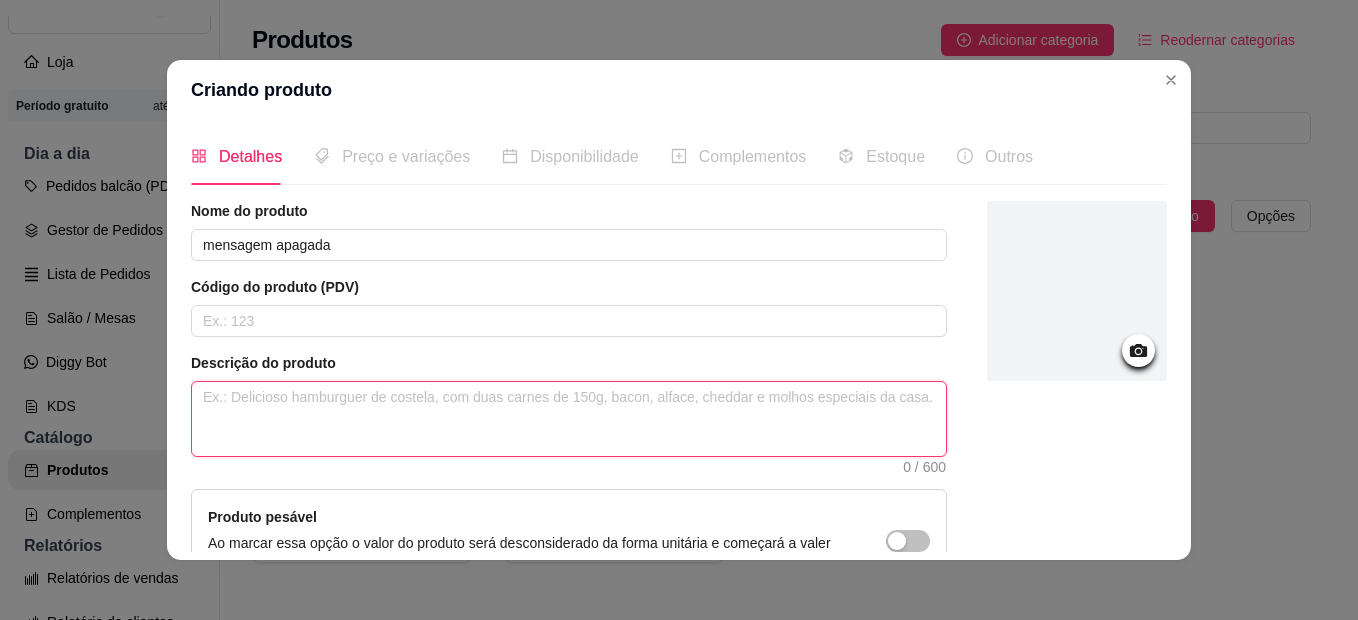 click at bounding box center [569, 419] 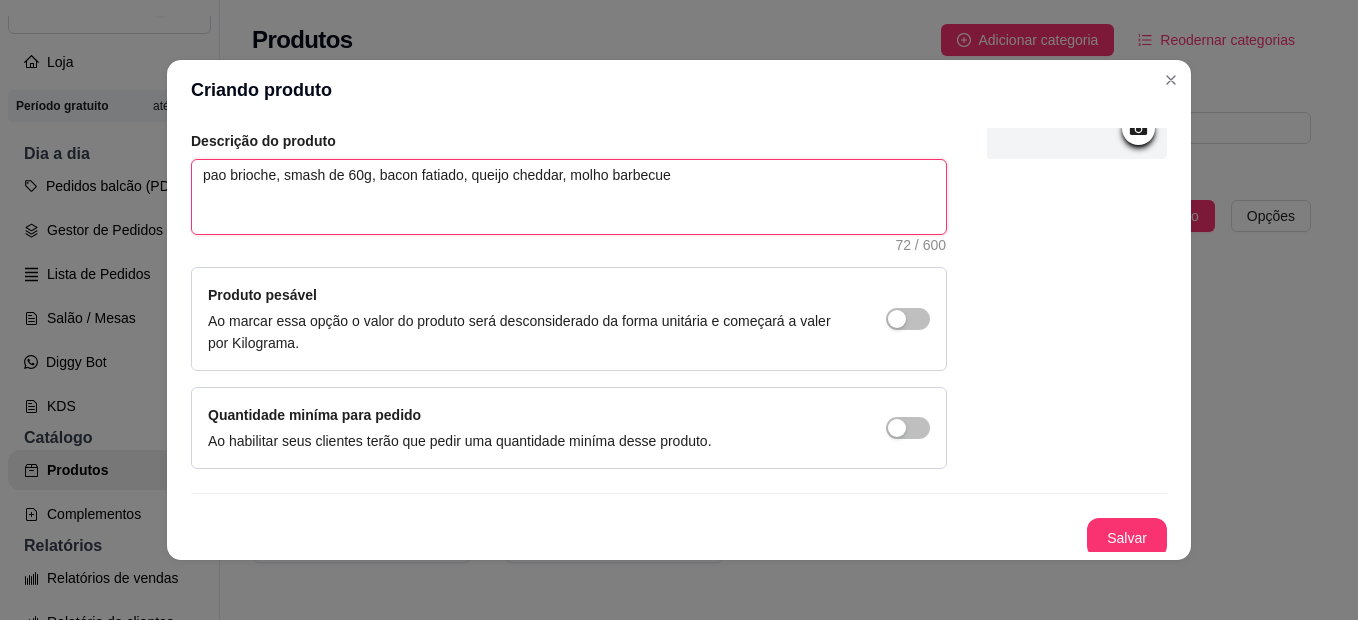 scroll, scrollTop: 228, scrollLeft: 0, axis: vertical 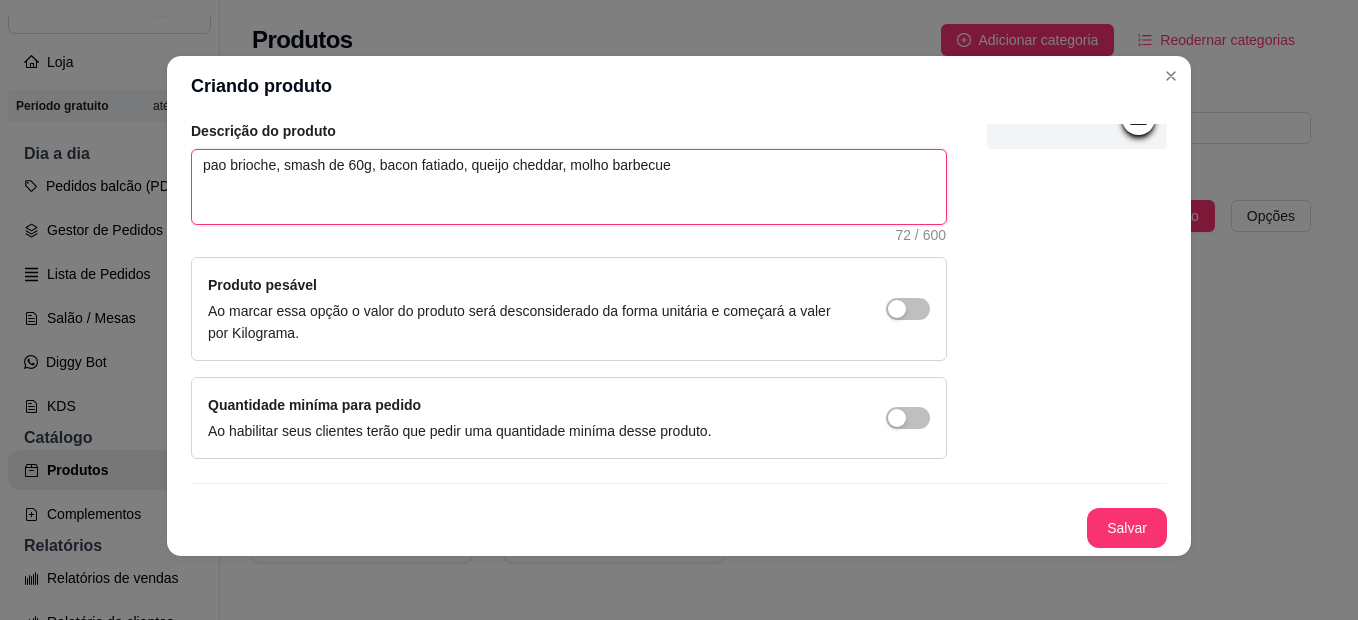 click on "pao brioche, smash de 60g, bacon fatiado, queijo cheddar, molho barbecue" at bounding box center (569, 187) 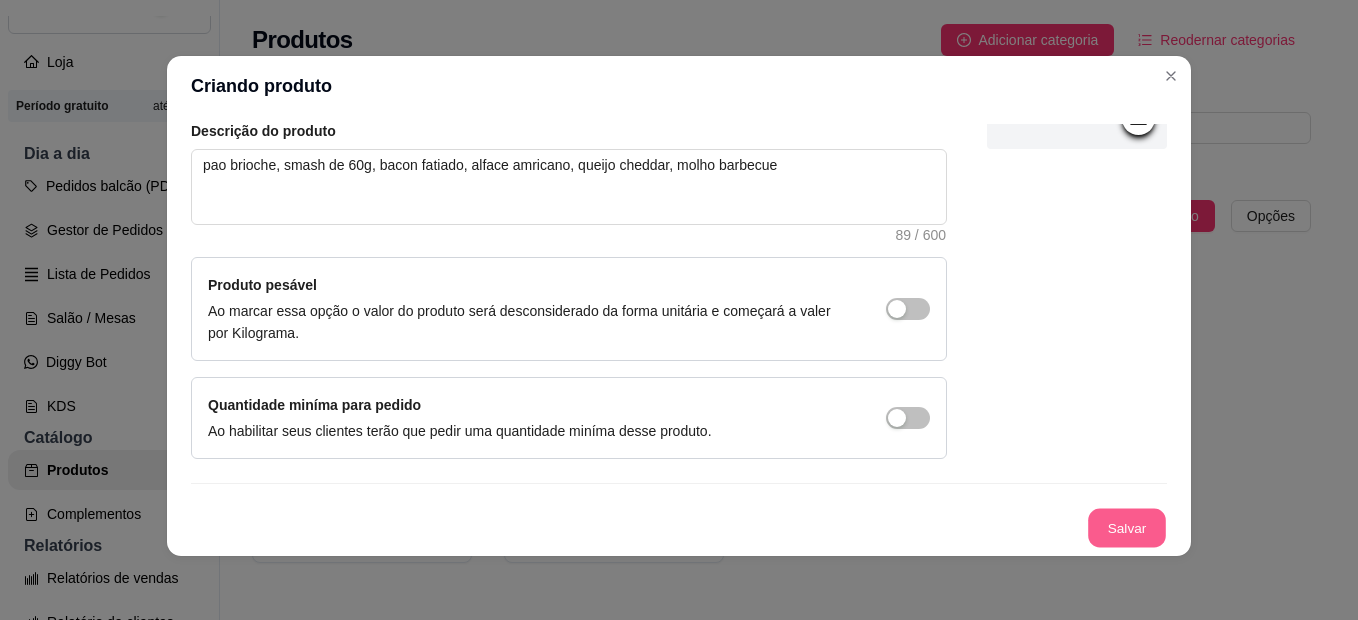 click on "Salvar" at bounding box center (1127, 528) 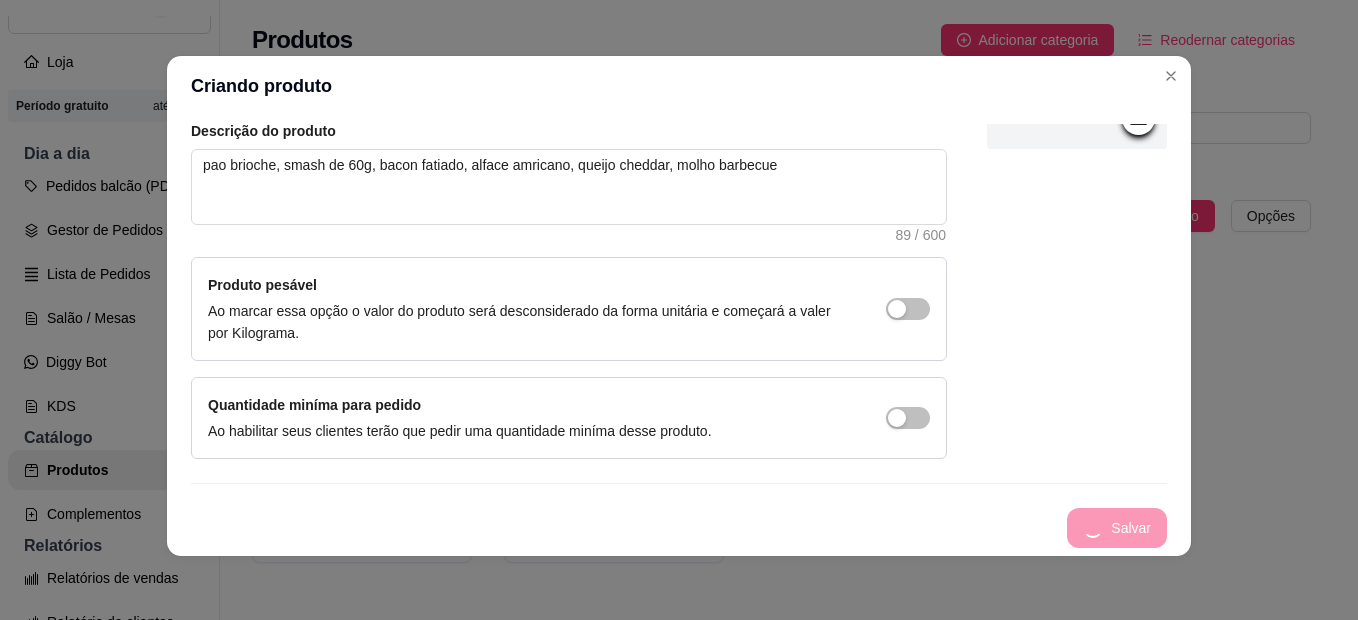 scroll, scrollTop: 0, scrollLeft: 0, axis: both 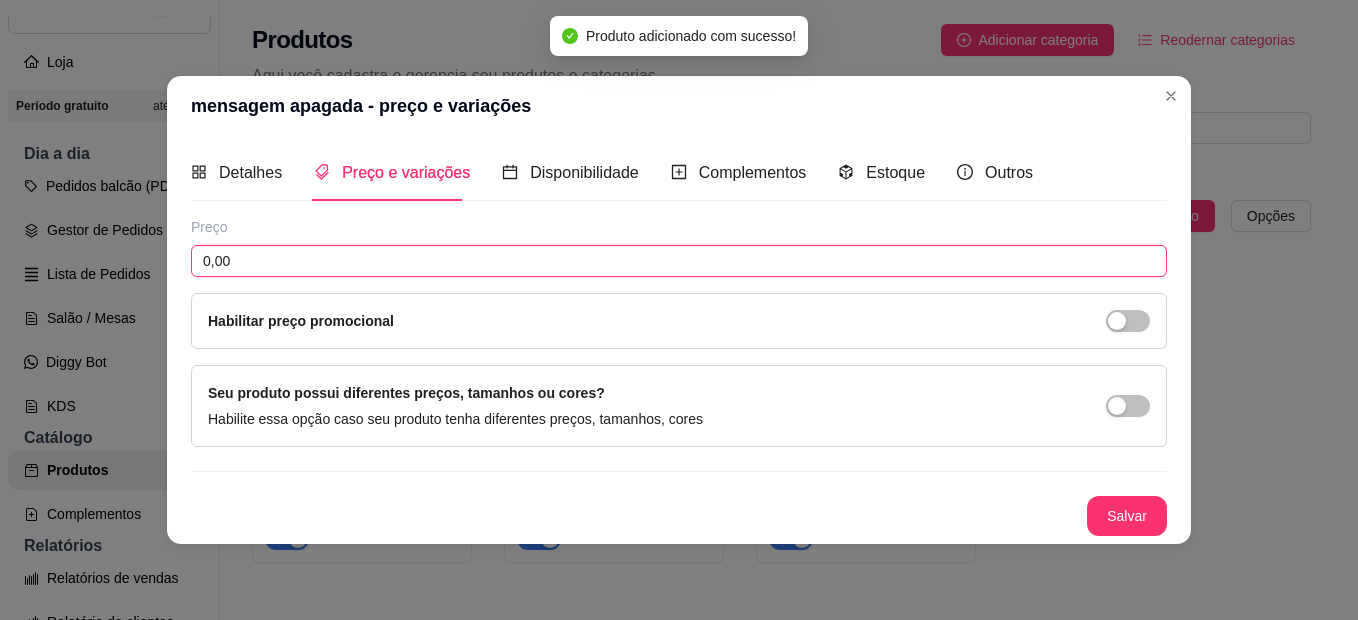 click on "0,00" at bounding box center [679, 261] 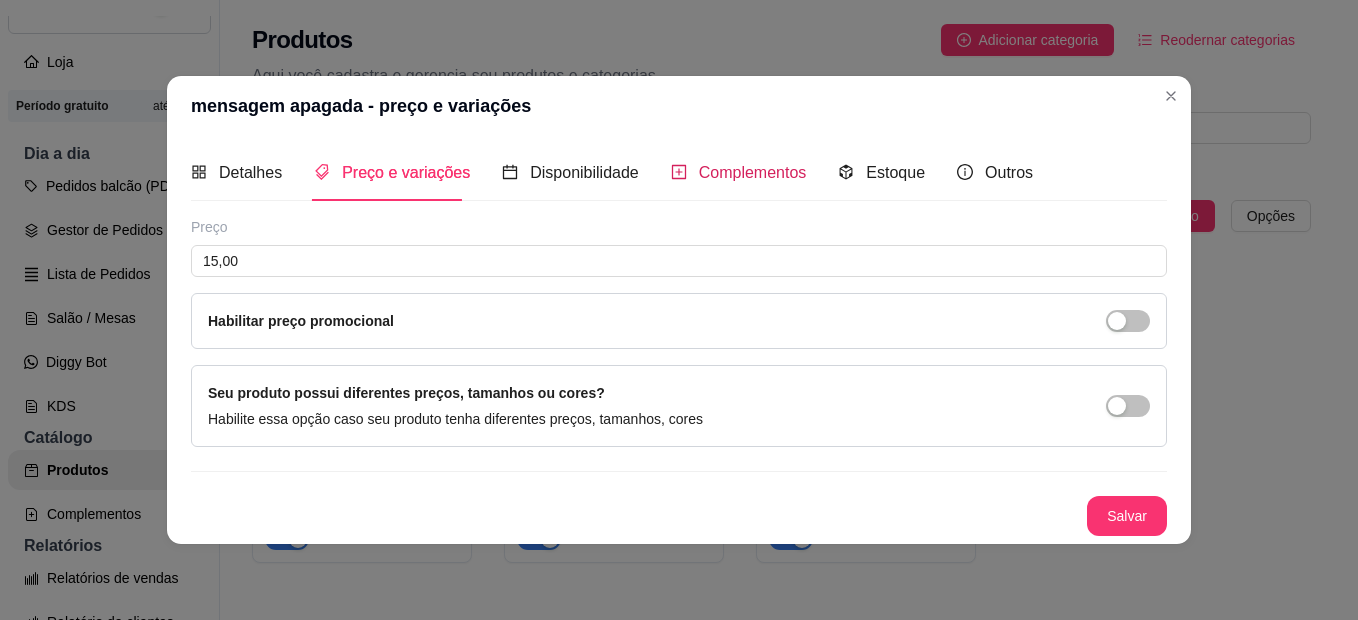 click on "Complementos" at bounding box center (753, 172) 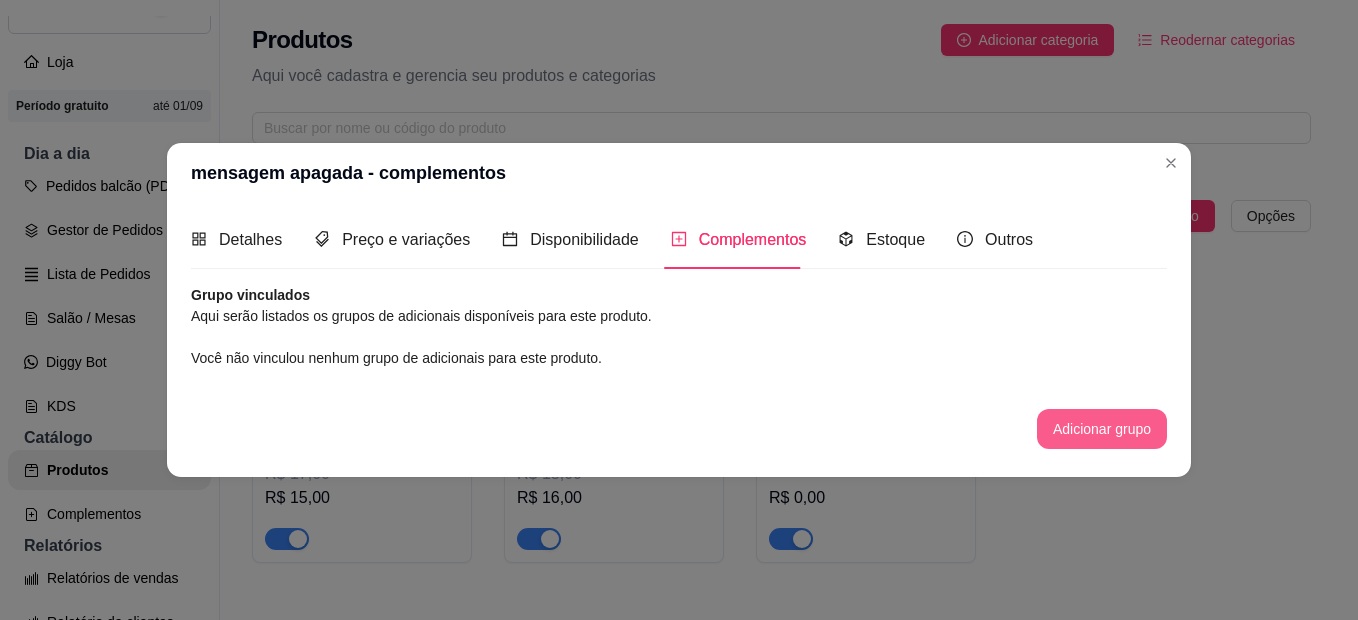 click on "Adicionar grupo" at bounding box center [1102, 429] 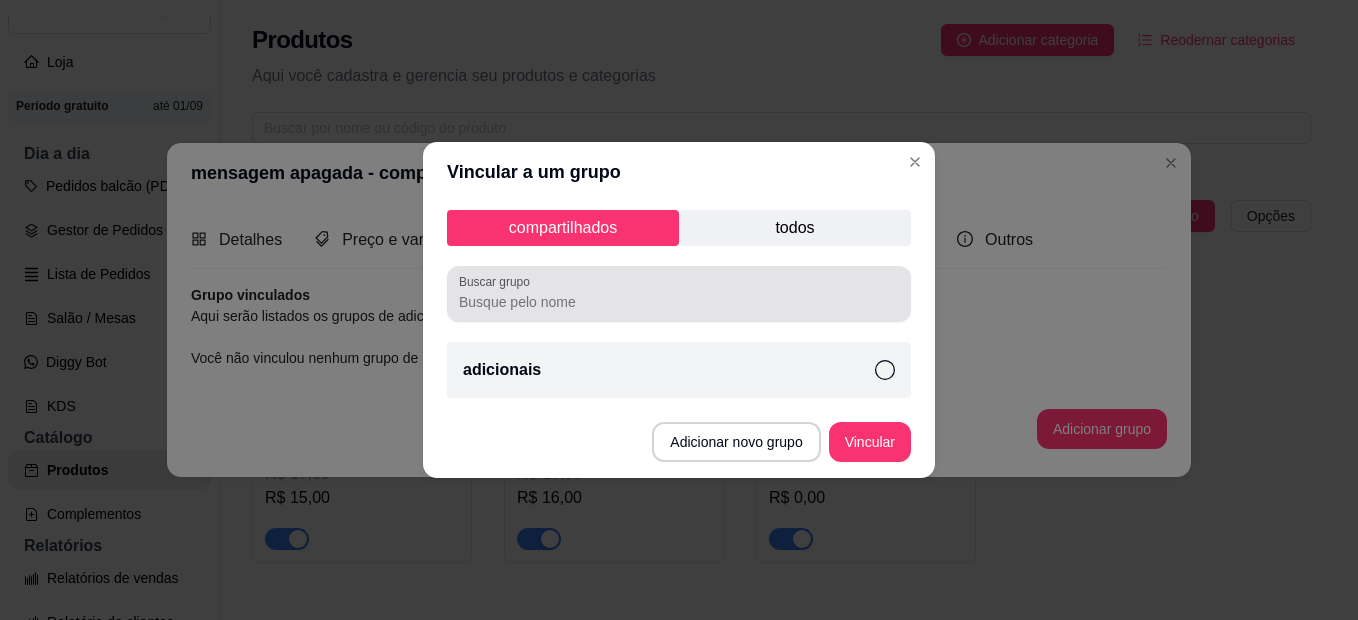click on "Buscar grupo" at bounding box center [679, 302] 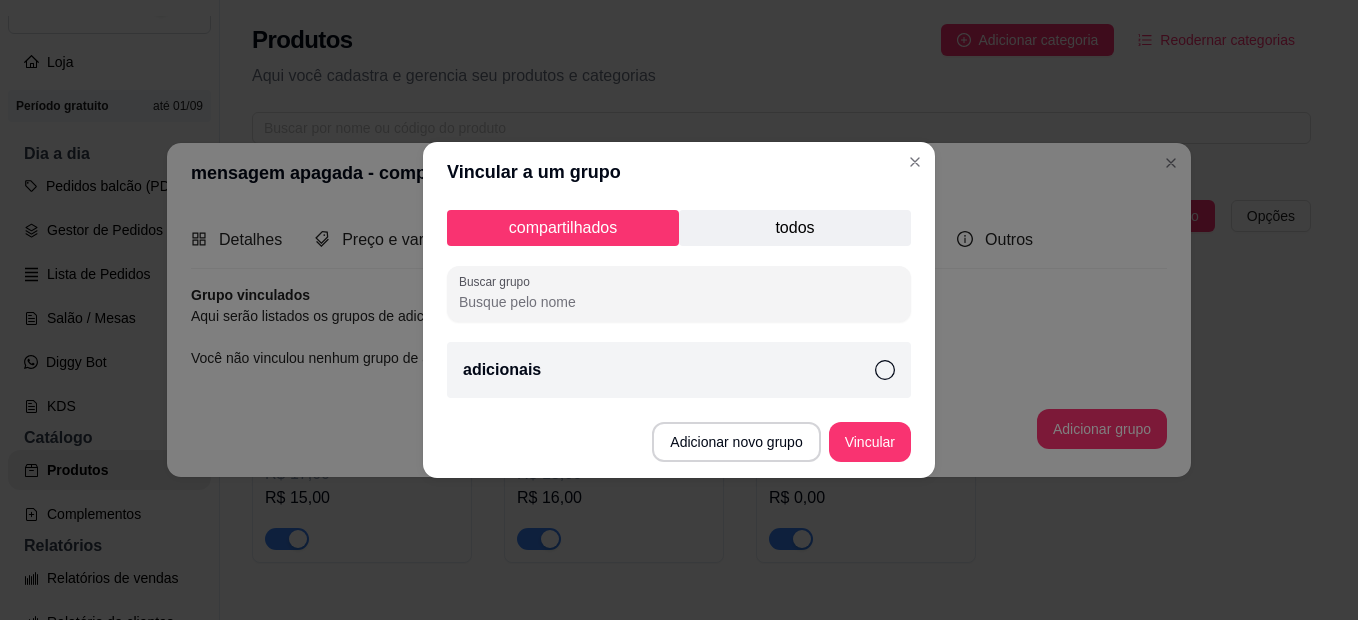 click on "adicionais" at bounding box center [679, 370] 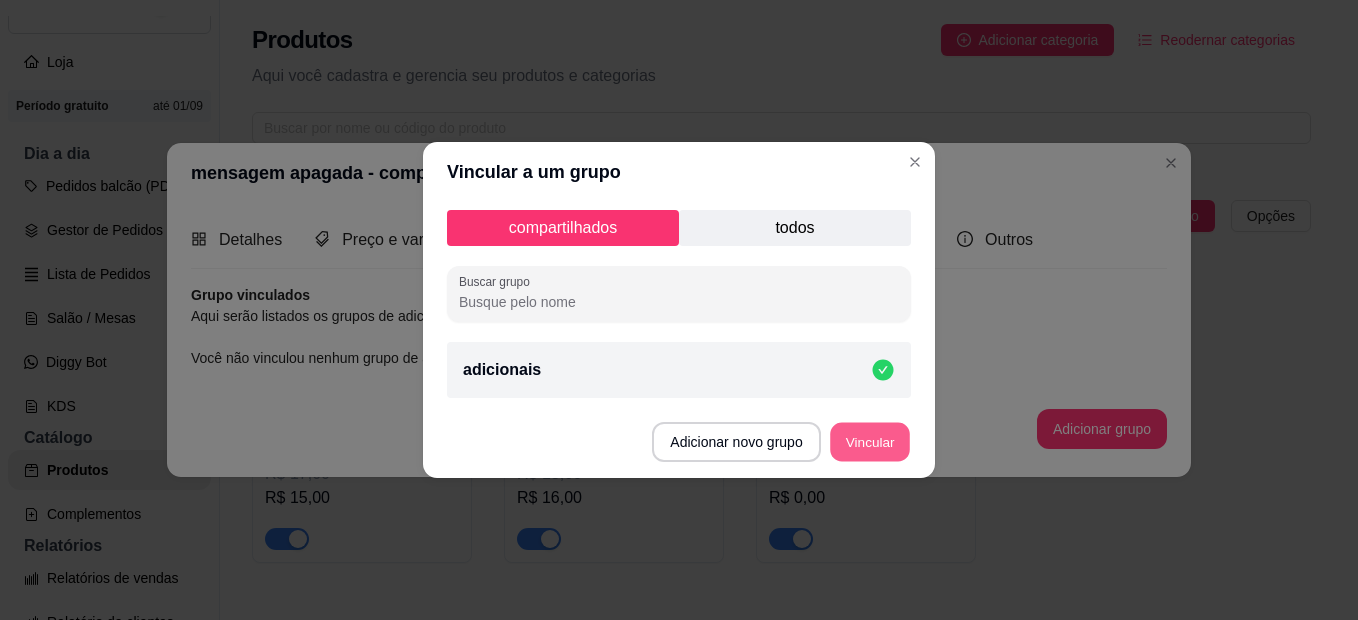 click on "Vincular" at bounding box center (870, 442) 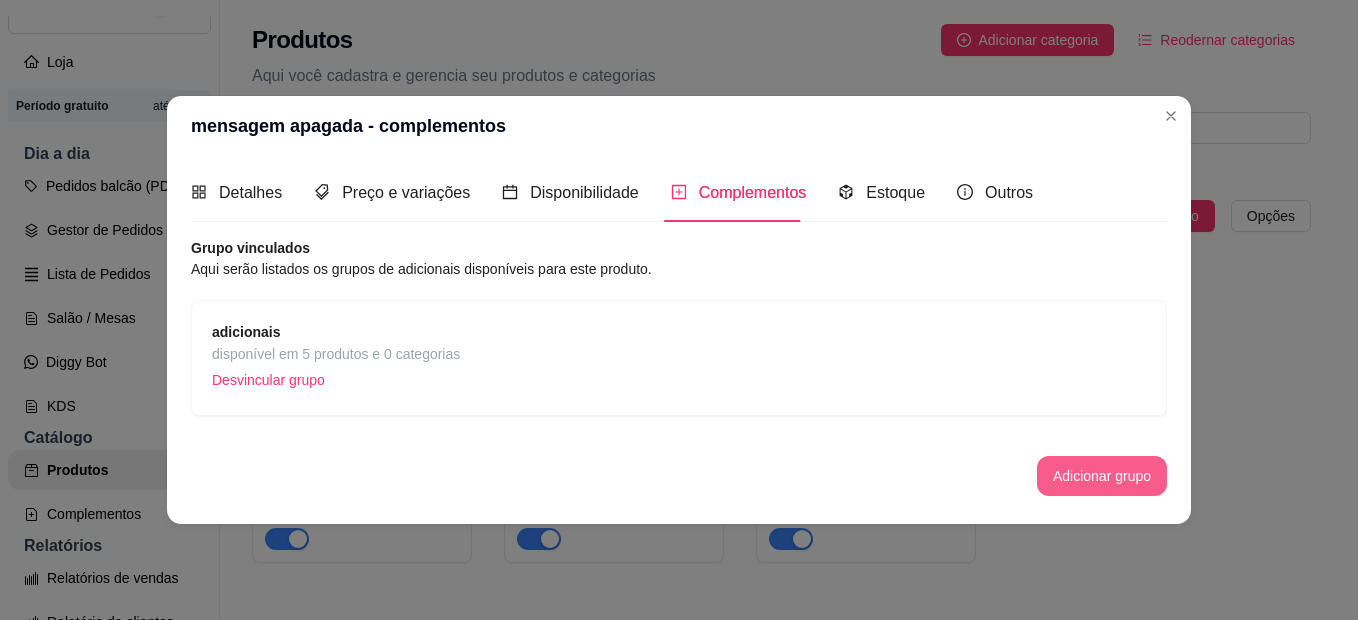 click on "Adicionar grupo" at bounding box center (1102, 476) 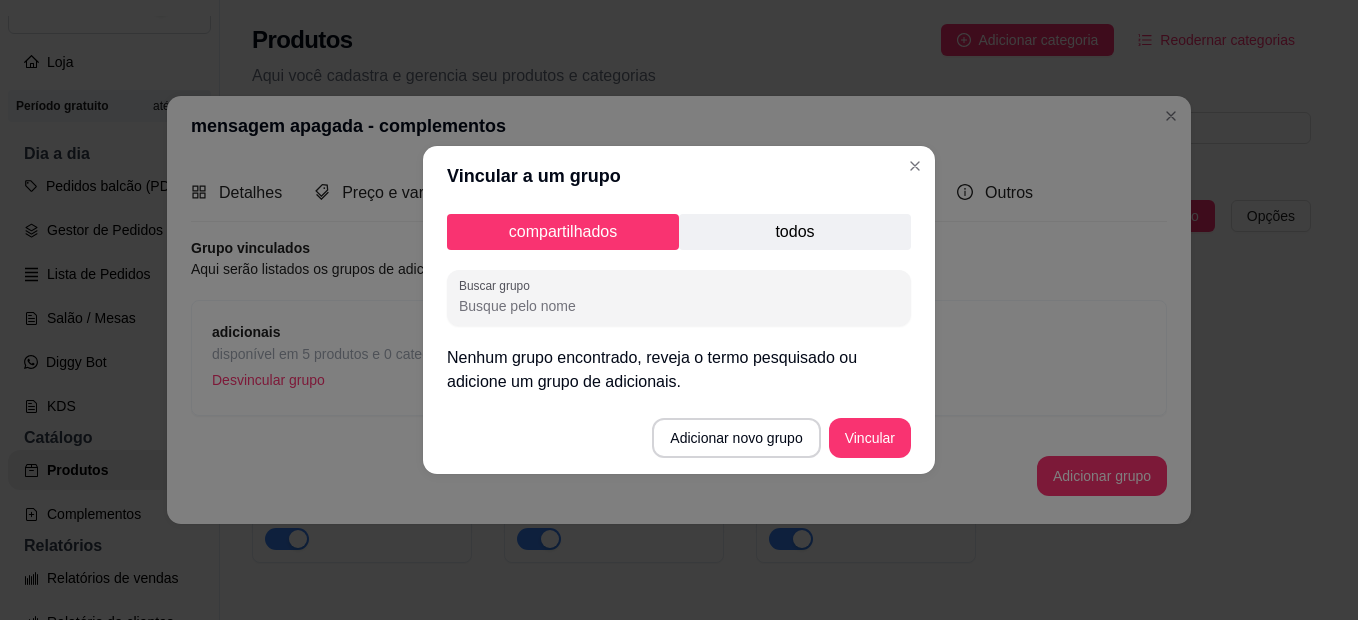 click on "todos" at bounding box center (795, 232) 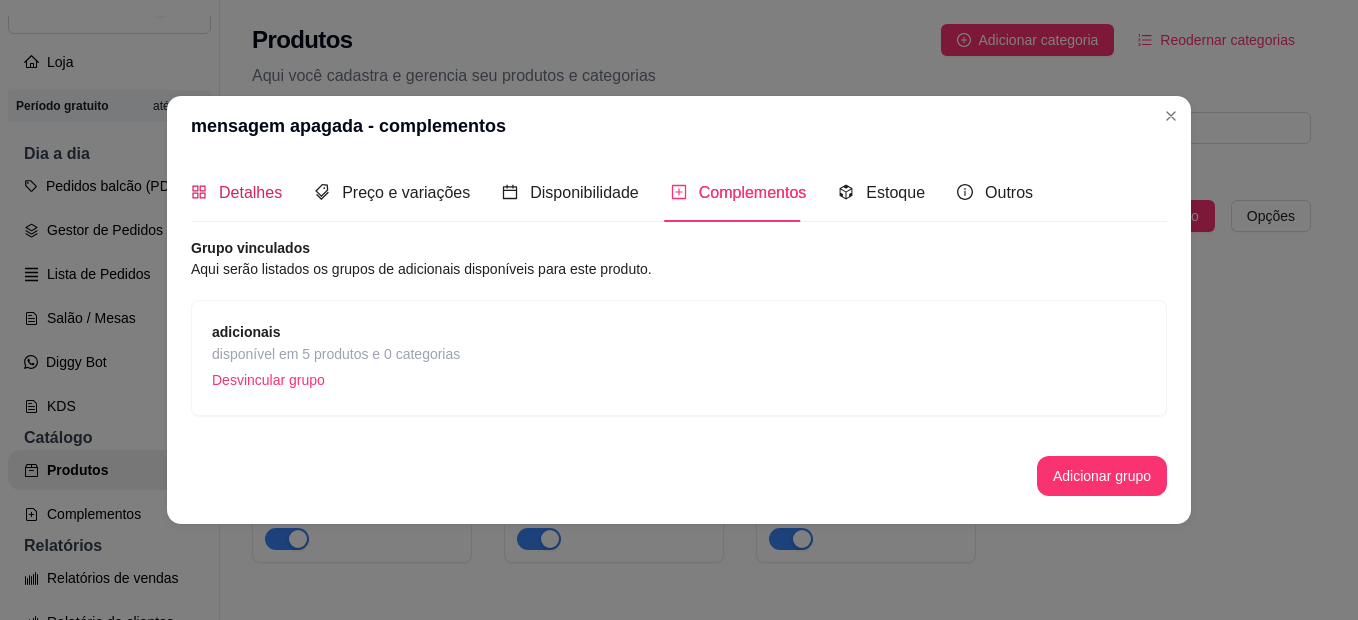 click on "Detalhes" at bounding box center (250, 192) 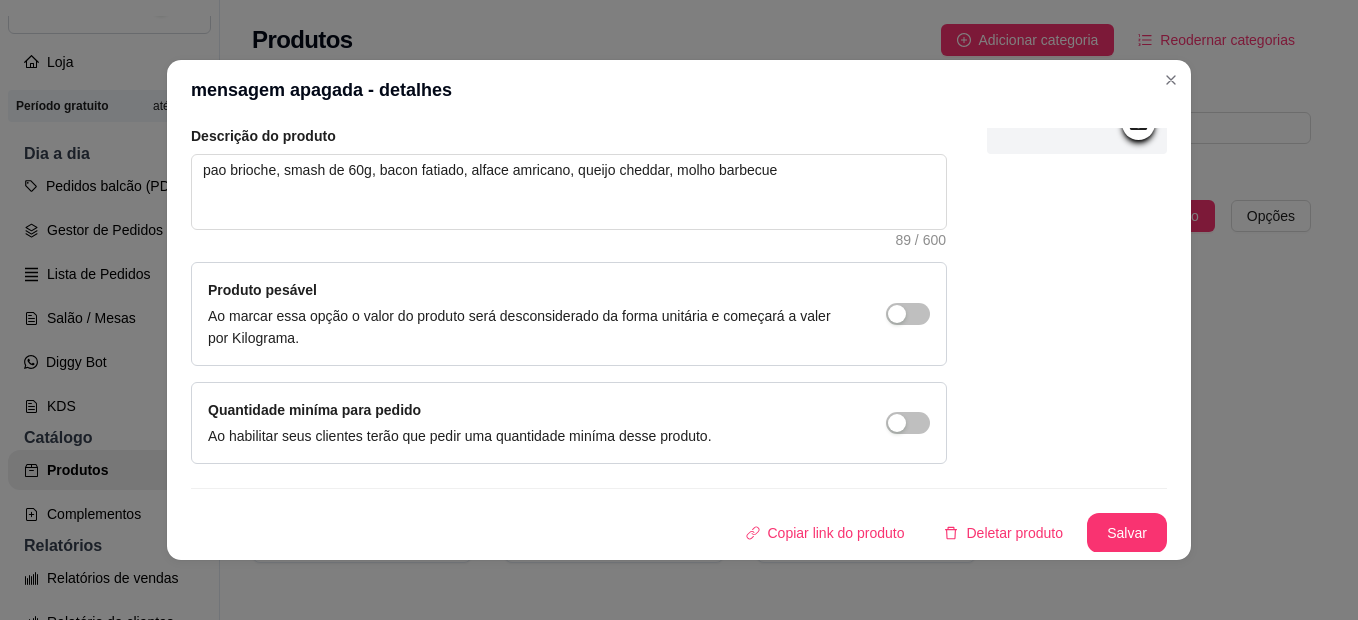 scroll, scrollTop: 228, scrollLeft: 0, axis: vertical 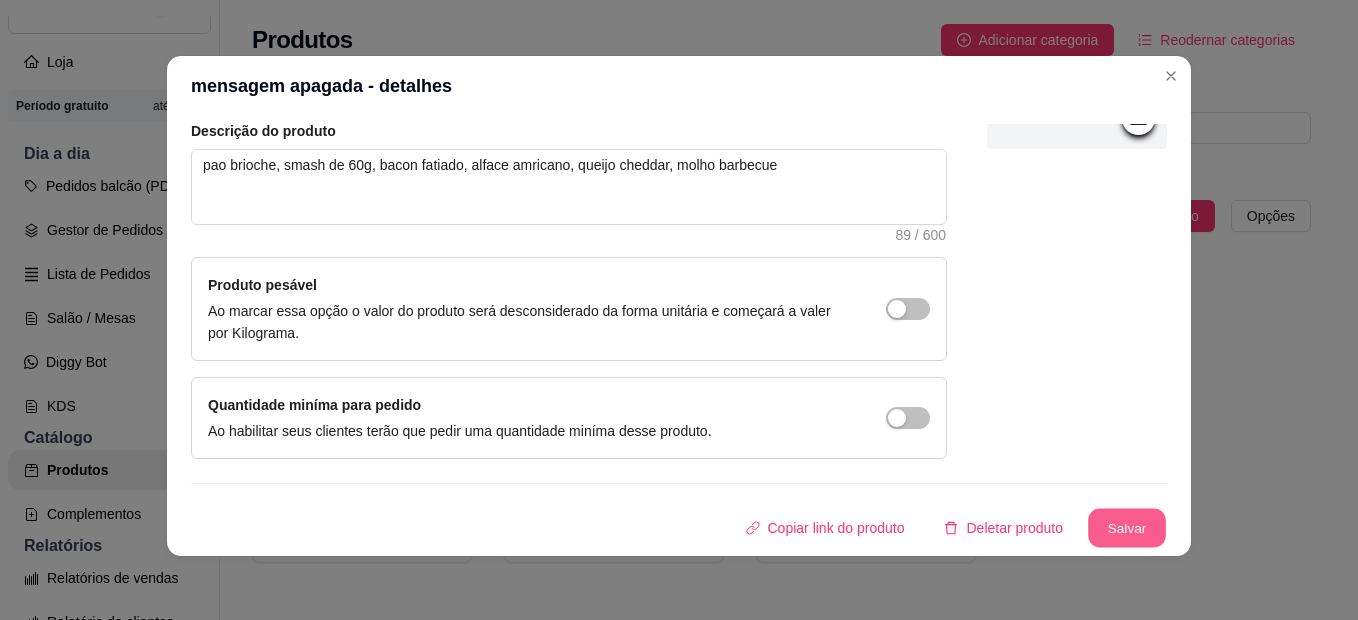 click on "Salvar" at bounding box center [1127, 528] 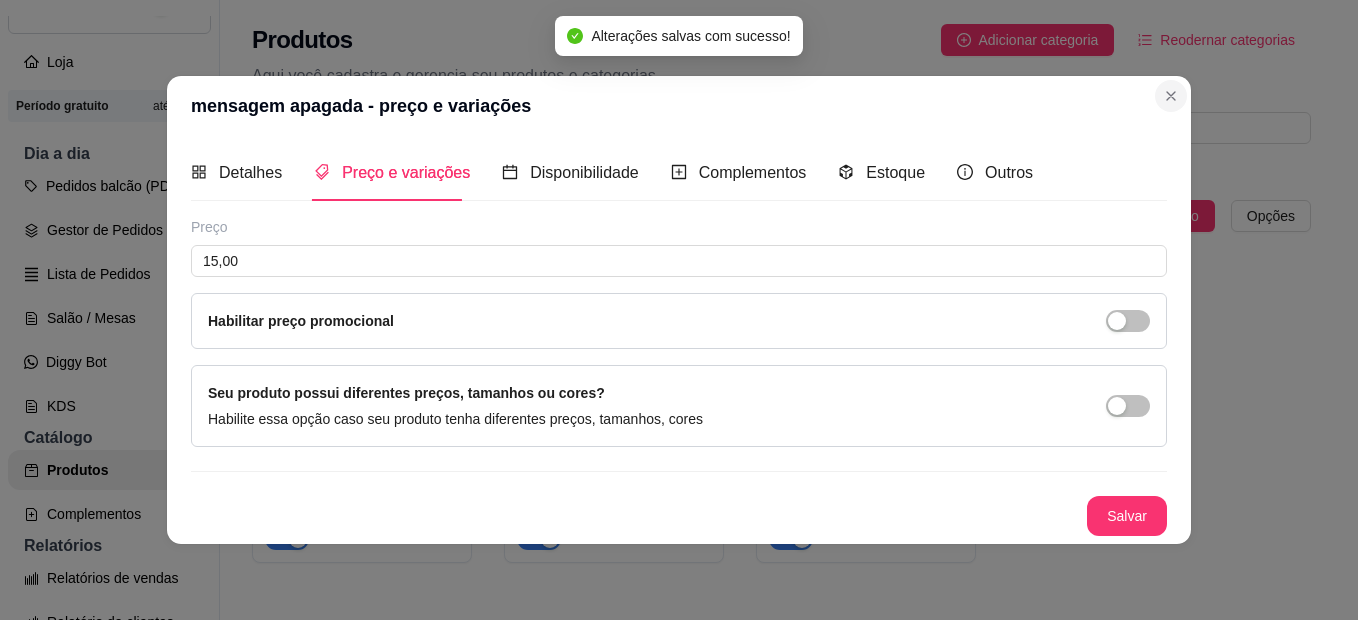 scroll, scrollTop: 0, scrollLeft: 0, axis: both 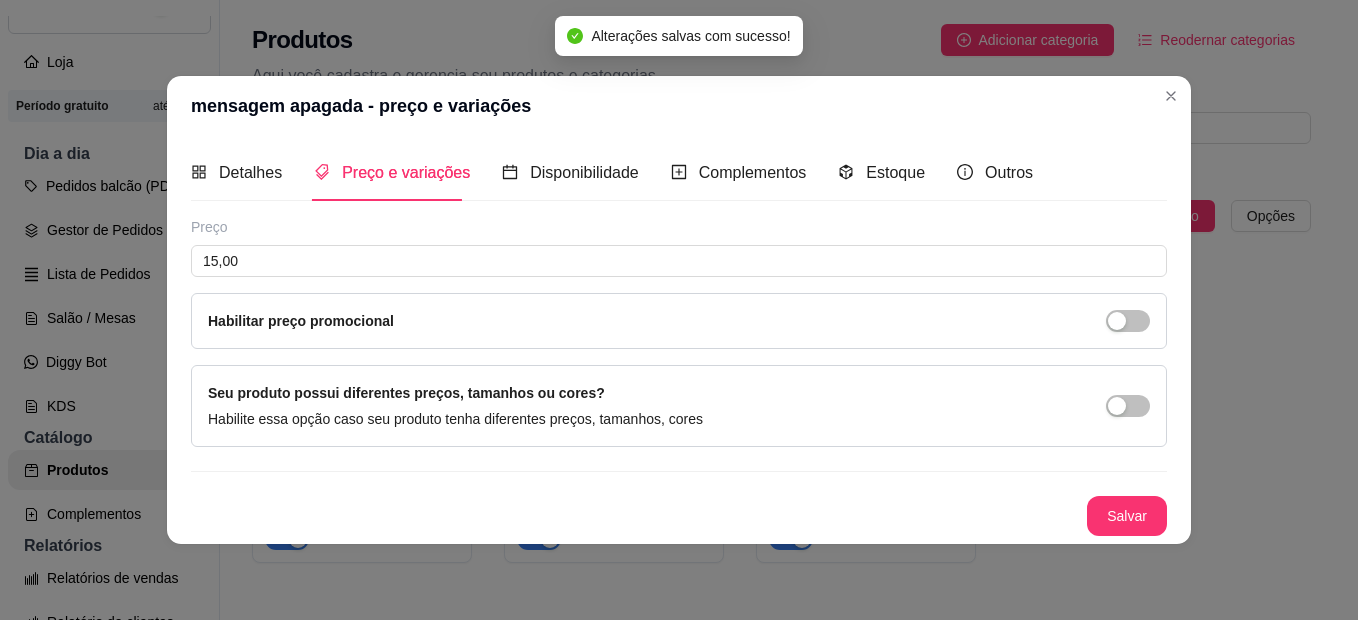 click on "Produtos Adicionar categoria Reodernar categorias Aqui você cadastra e gerencia seu produtos e categorias" at bounding box center [781, 78] 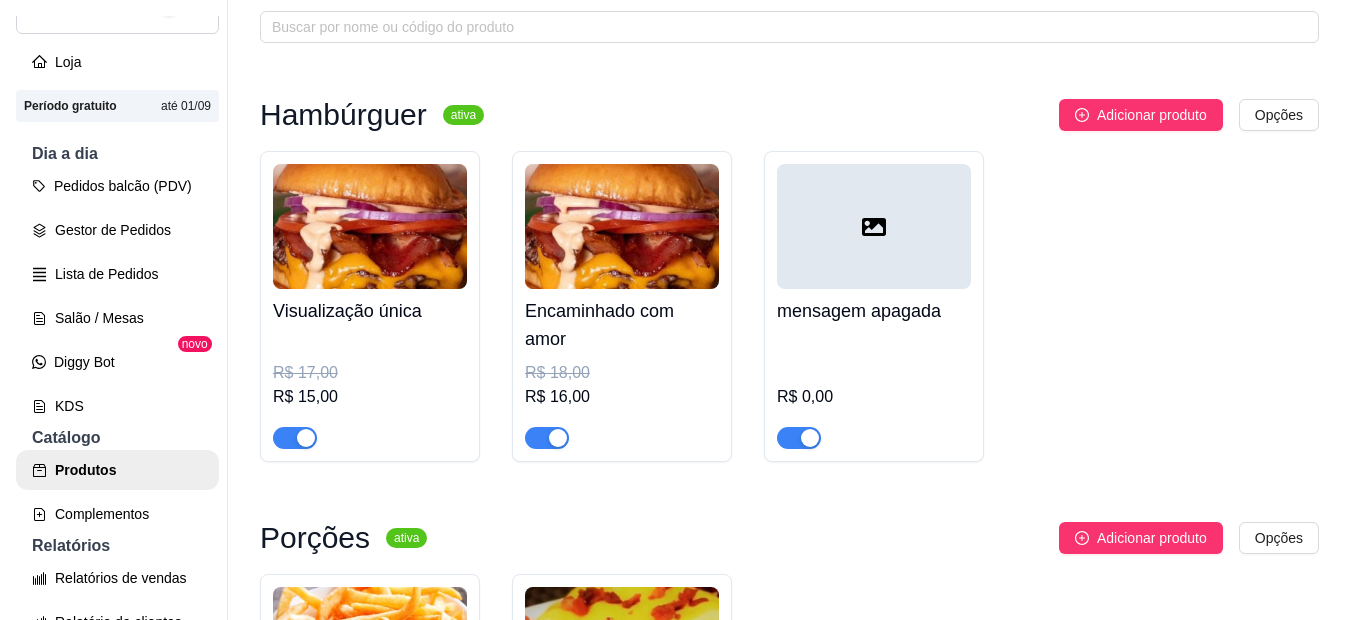 scroll, scrollTop: 100, scrollLeft: 0, axis: vertical 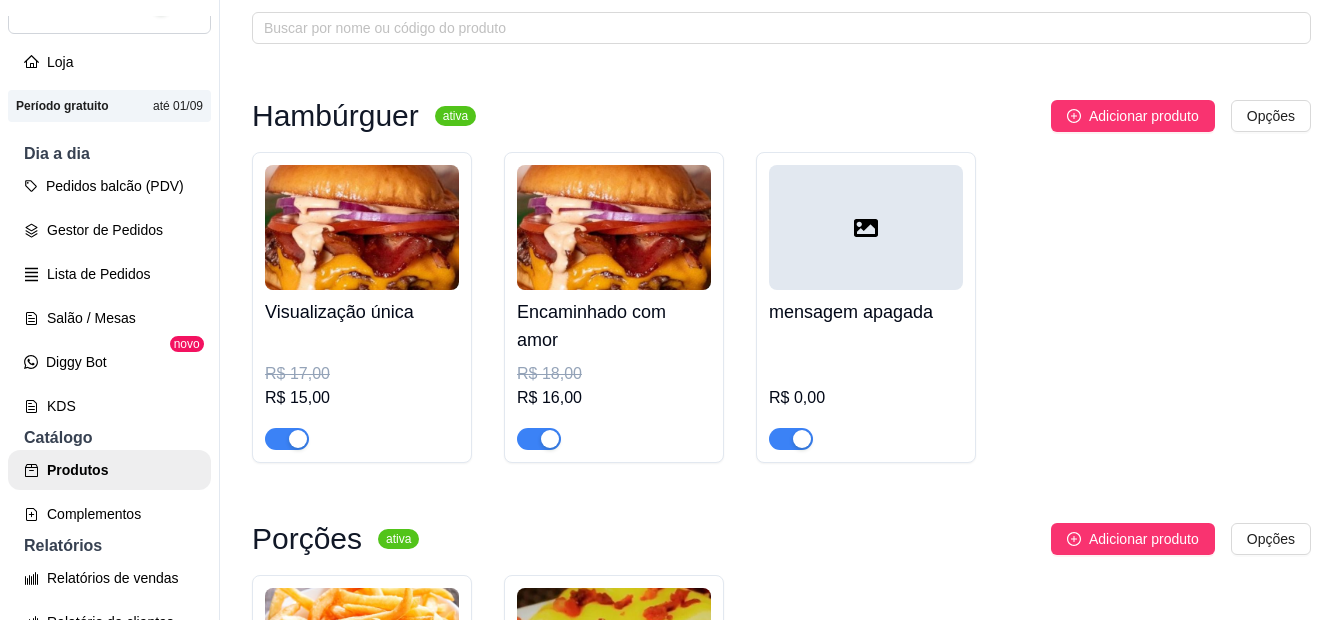 click at bounding box center [614, 227] 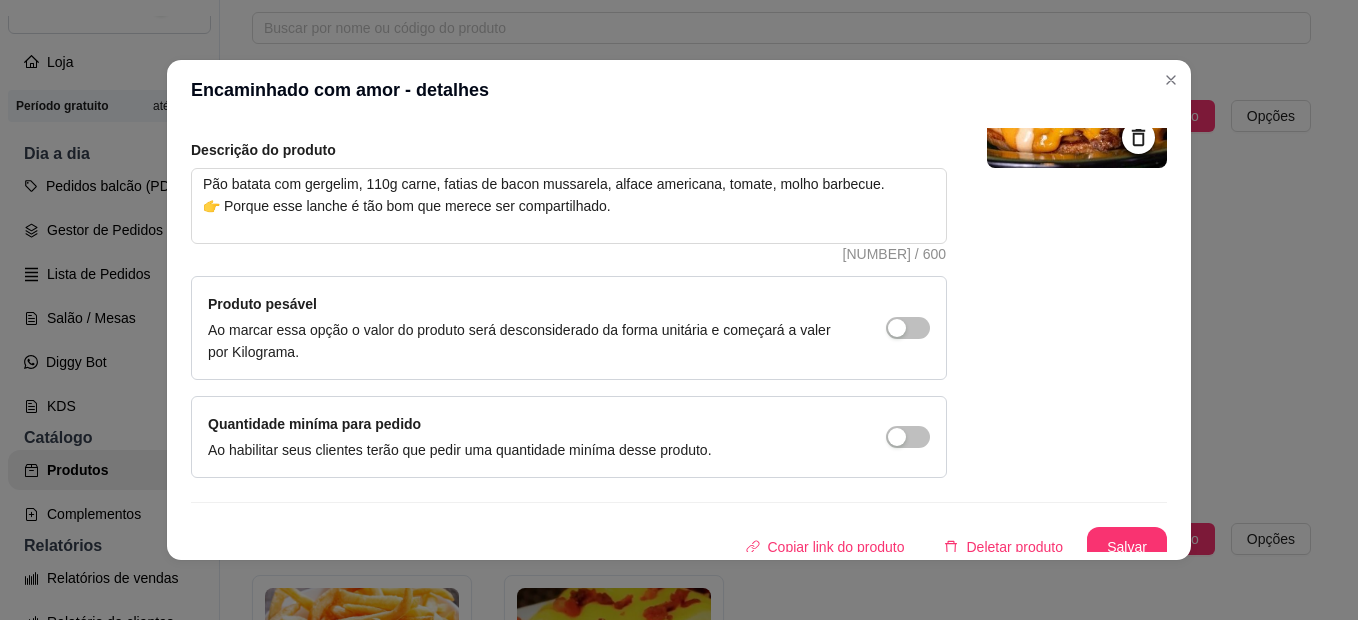 scroll, scrollTop: 228, scrollLeft: 0, axis: vertical 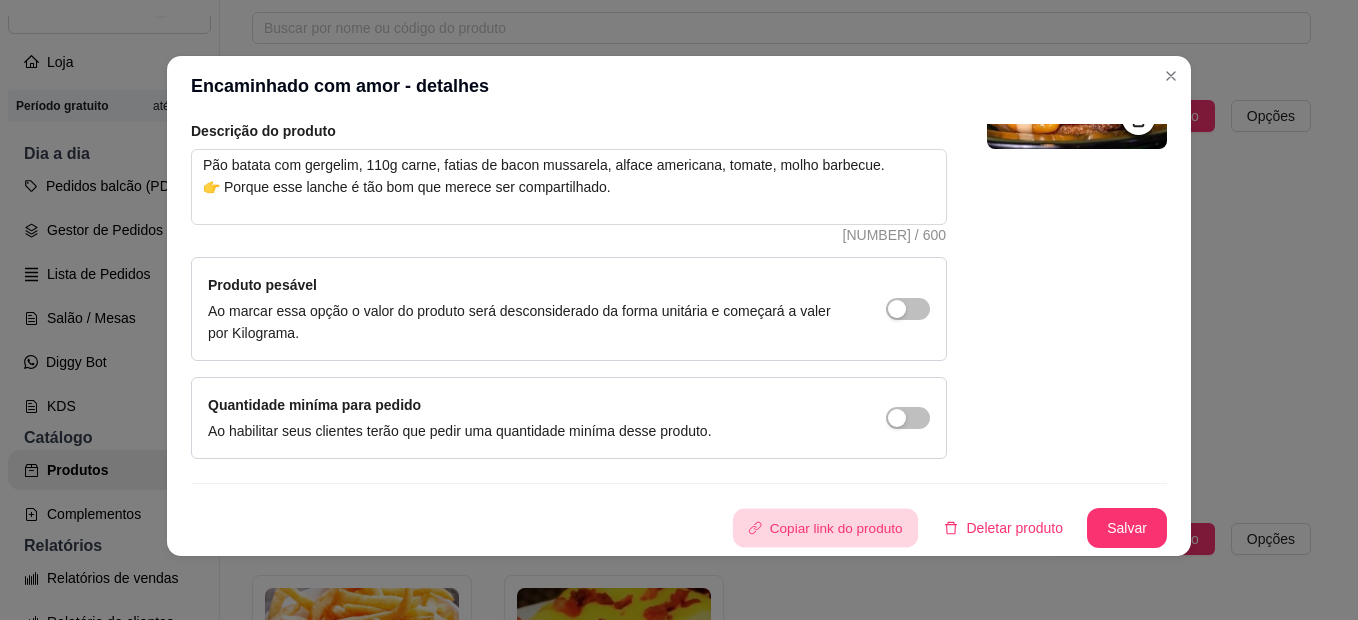 click on "Copiar link do produto" at bounding box center [824, 528] 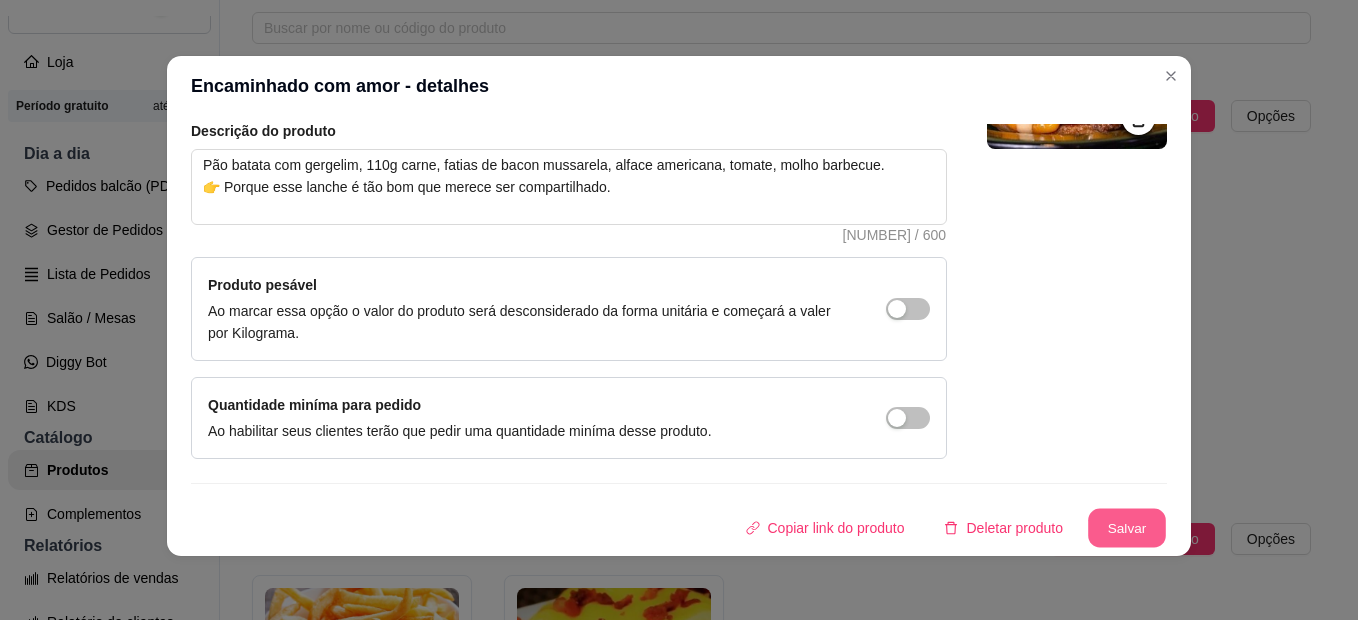 click on "Salvar" at bounding box center (1127, 528) 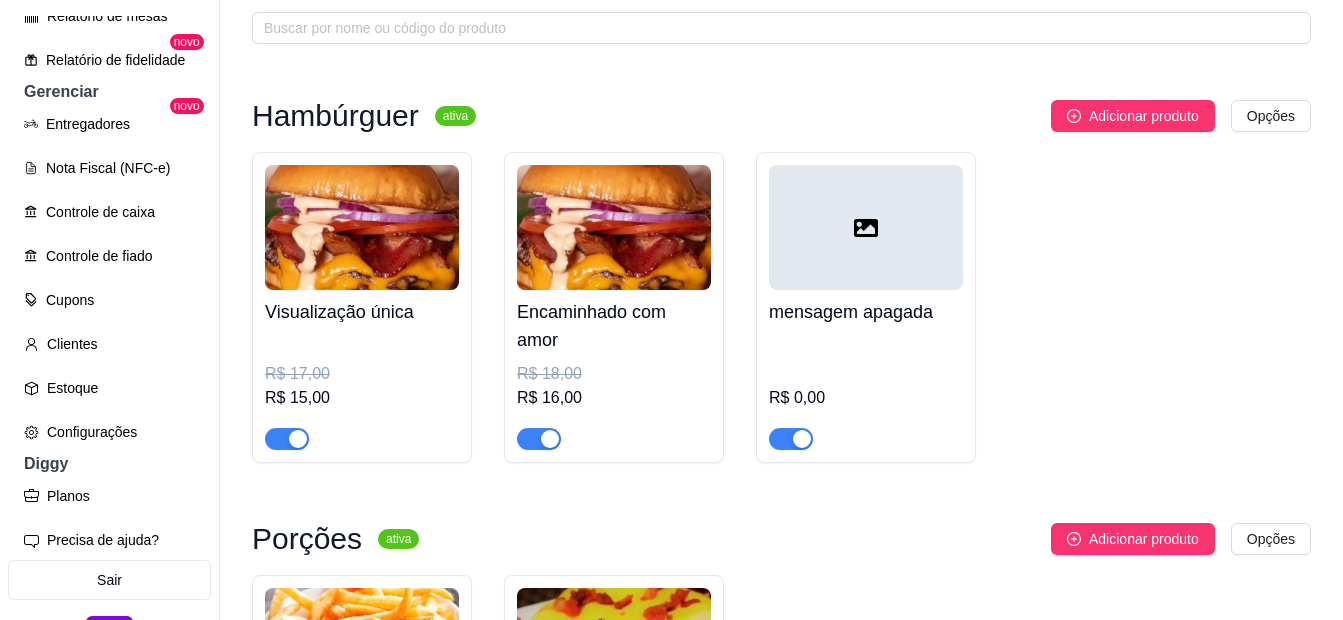 scroll, scrollTop: 794, scrollLeft: 0, axis: vertical 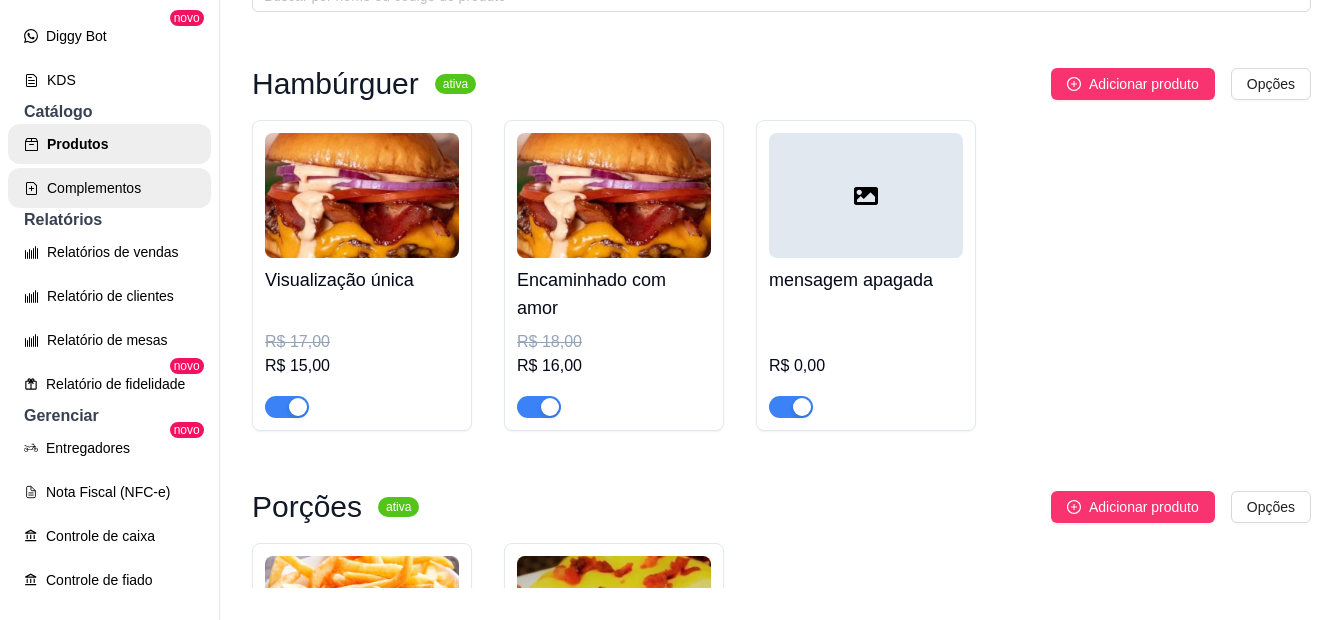 click on "Complementos" at bounding box center [109, 188] 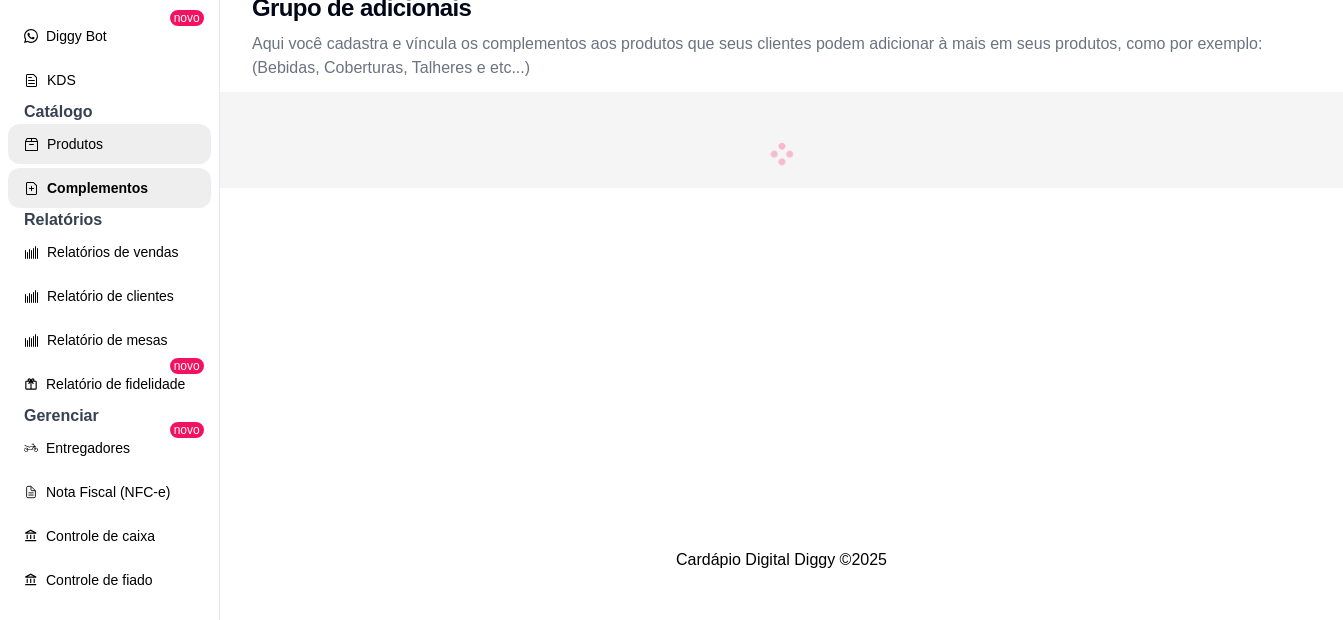 scroll, scrollTop: 0, scrollLeft: 0, axis: both 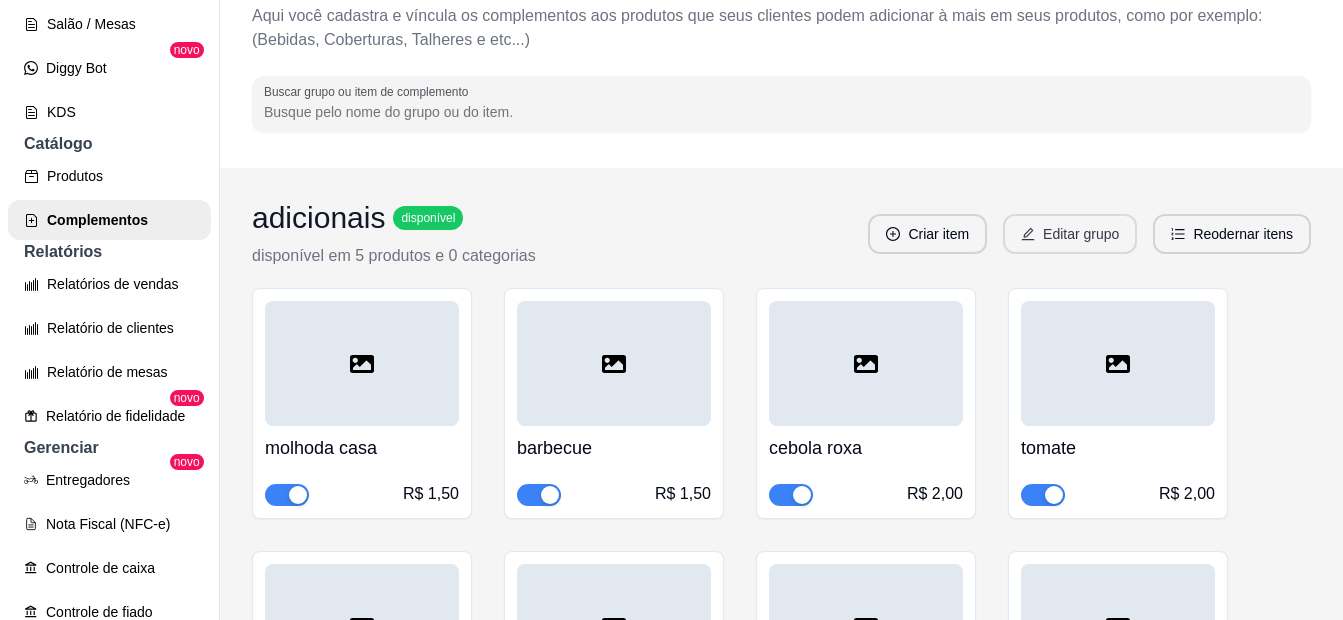 click on "Editar grupo" at bounding box center [1070, 234] 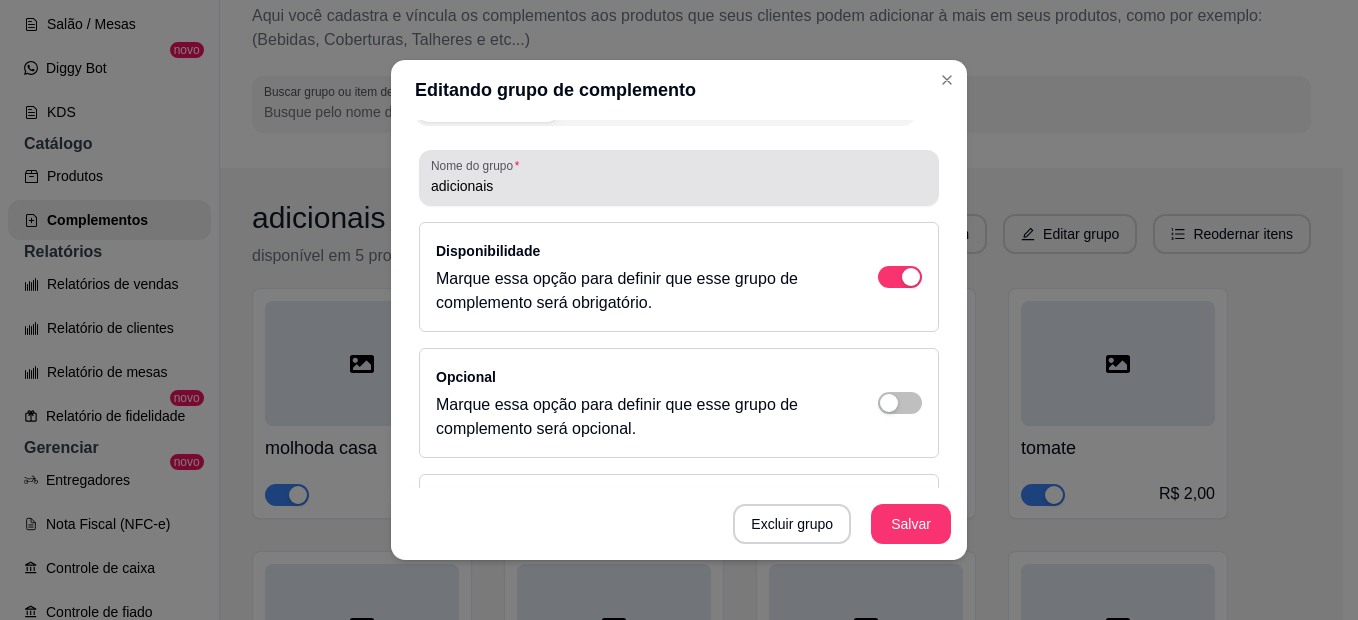 scroll, scrollTop: 0, scrollLeft: 0, axis: both 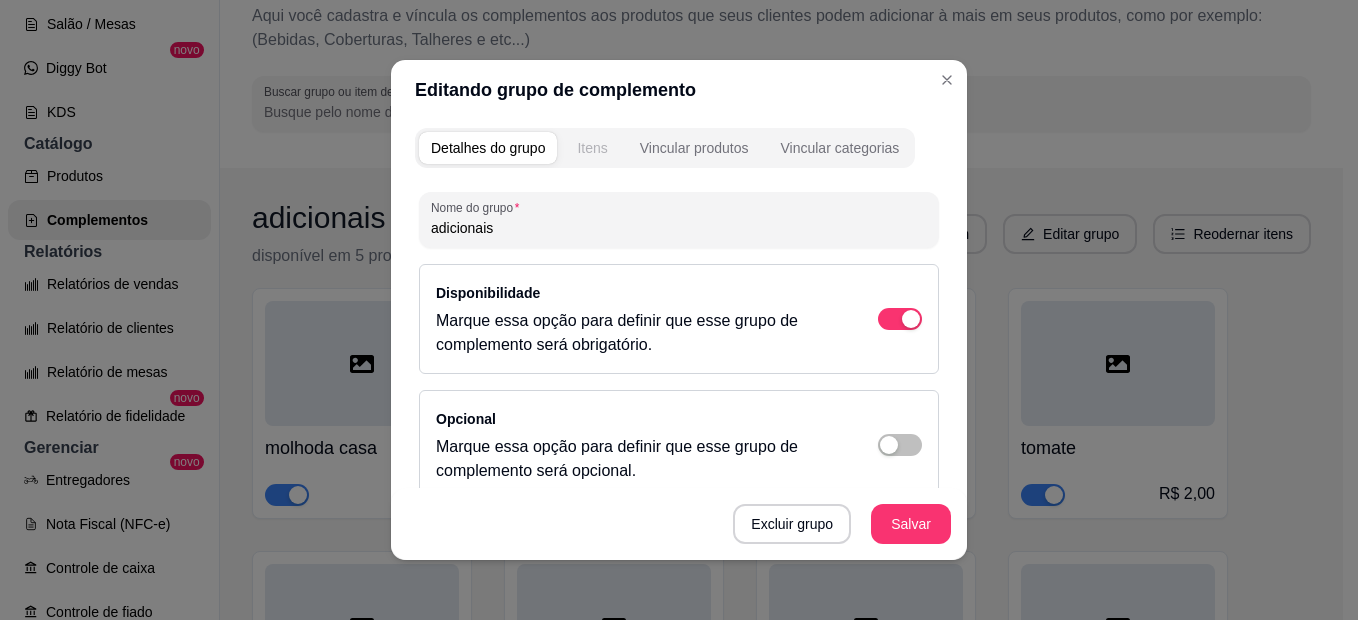 click on "Itens" at bounding box center [592, 148] 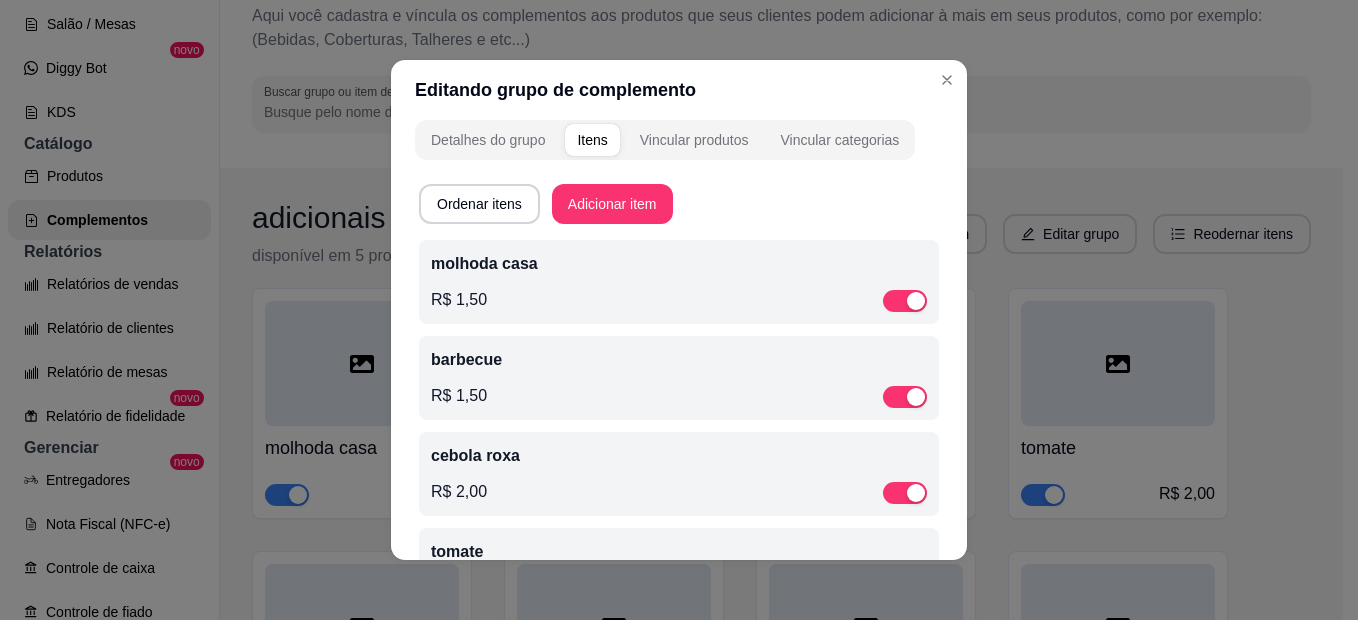 scroll, scrollTop: 0, scrollLeft: 0, axis: both 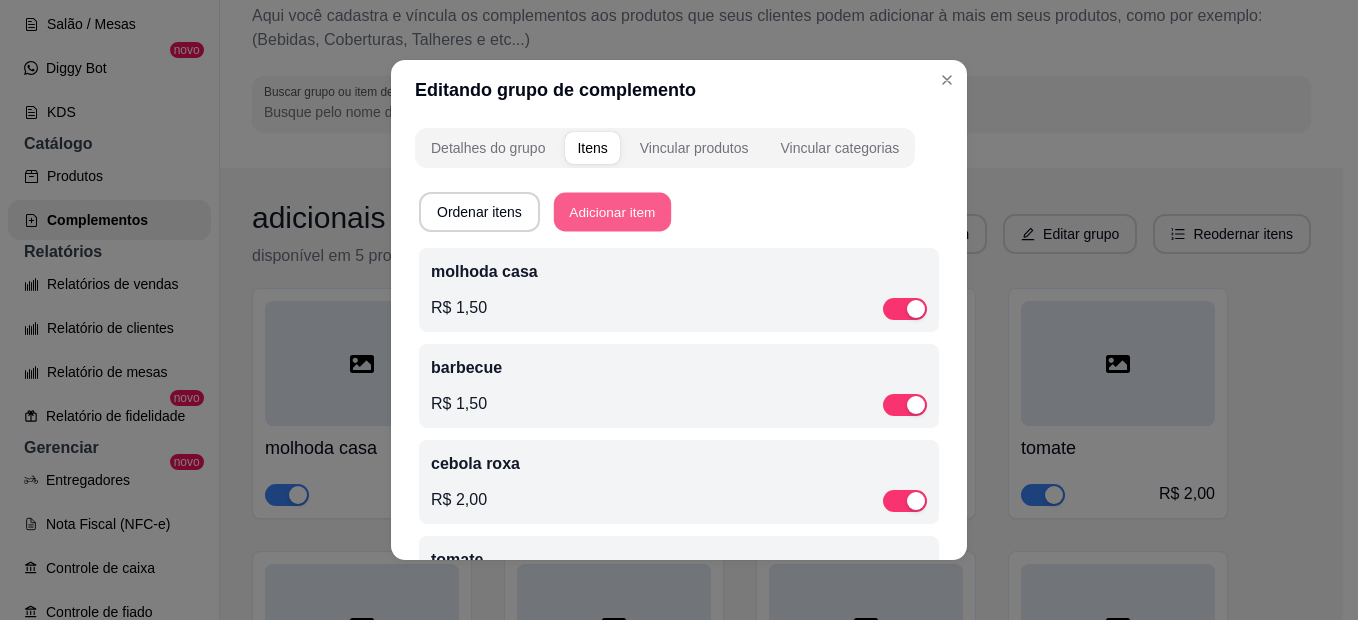 click on "Adicionar item" at bounding box center (612, 212) 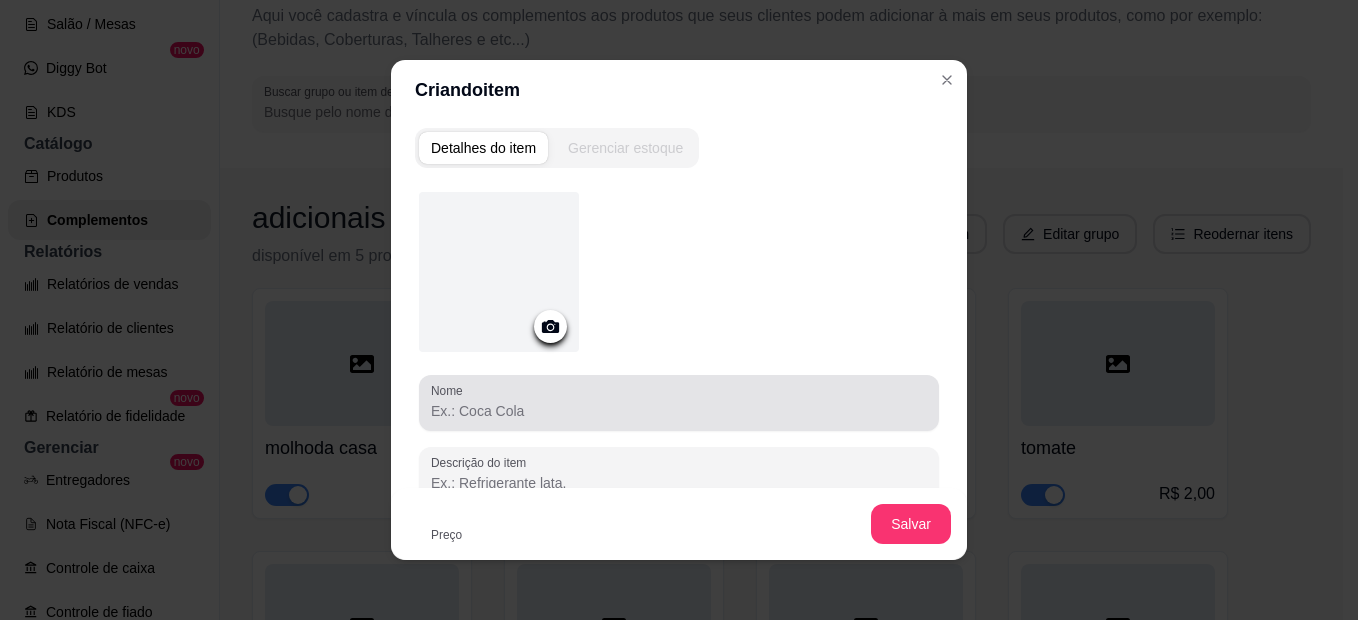 click on "Nome" at bounding box center [679, 411] 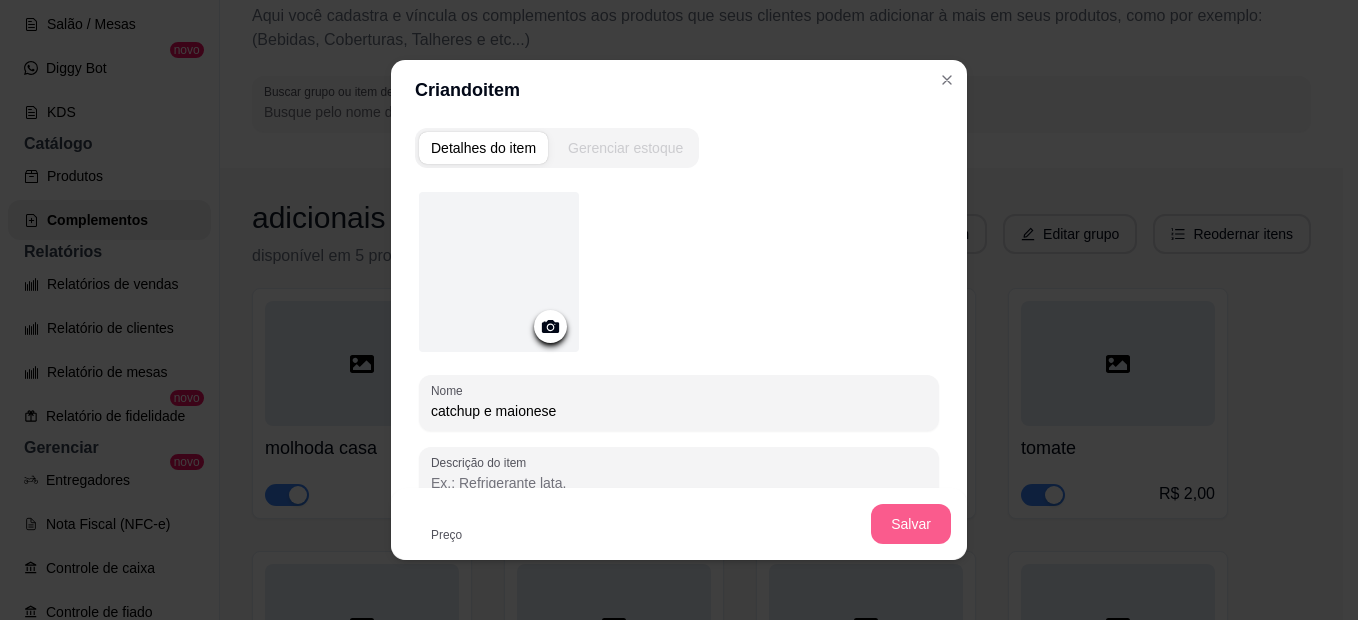 click on "Salvar" at bounding box center (911, 524) 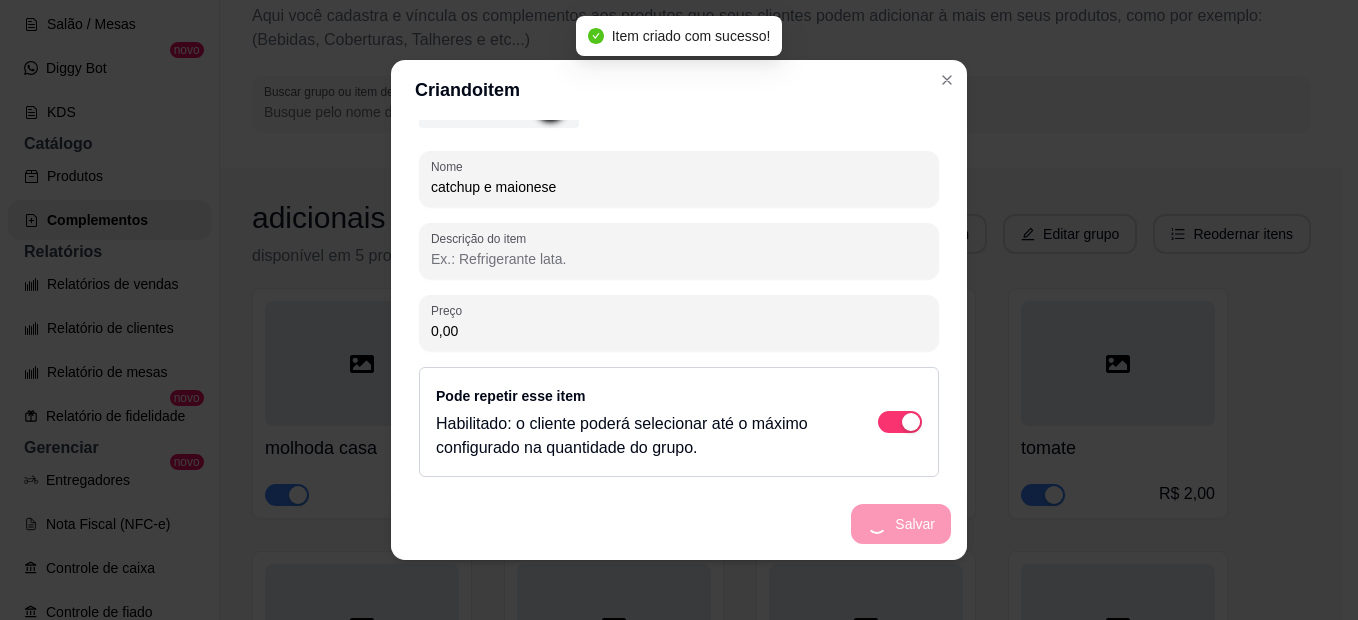 scroll, scrollTop: 0, scrollLeft: 0, axis: both 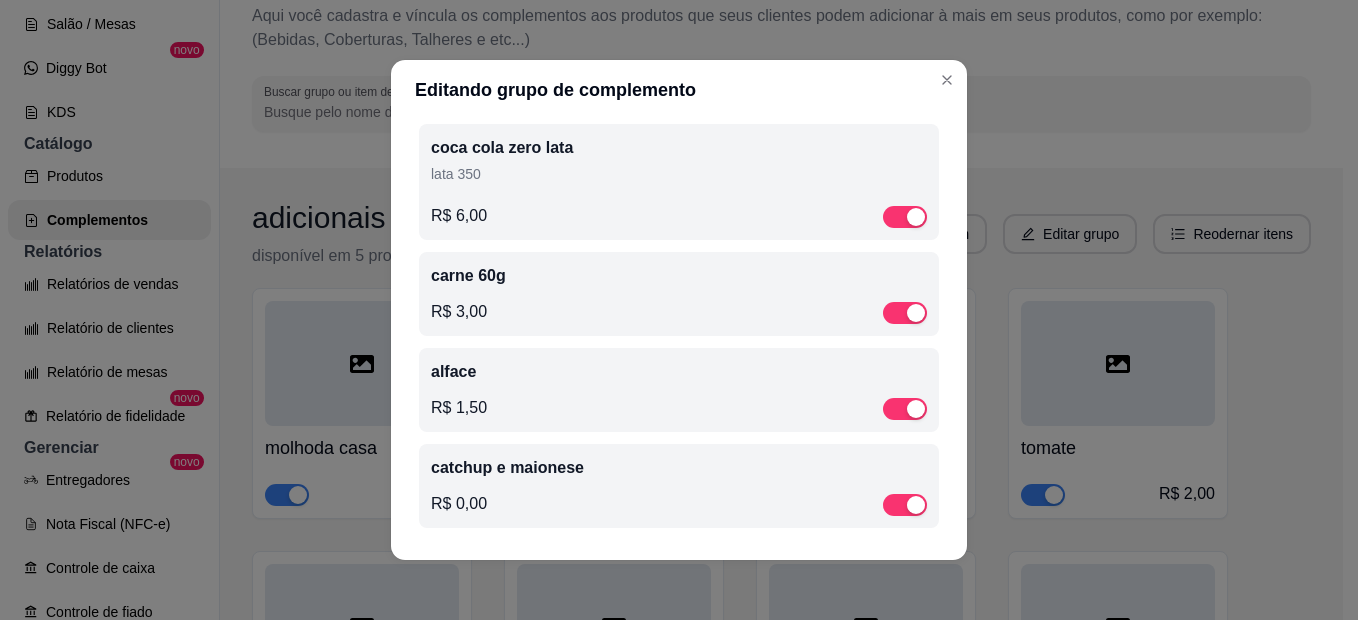 click on "[SAUCE_TYPE] e [SAUCE_TYPE] R$ [PRICE]" at bounding box center [679, 486] 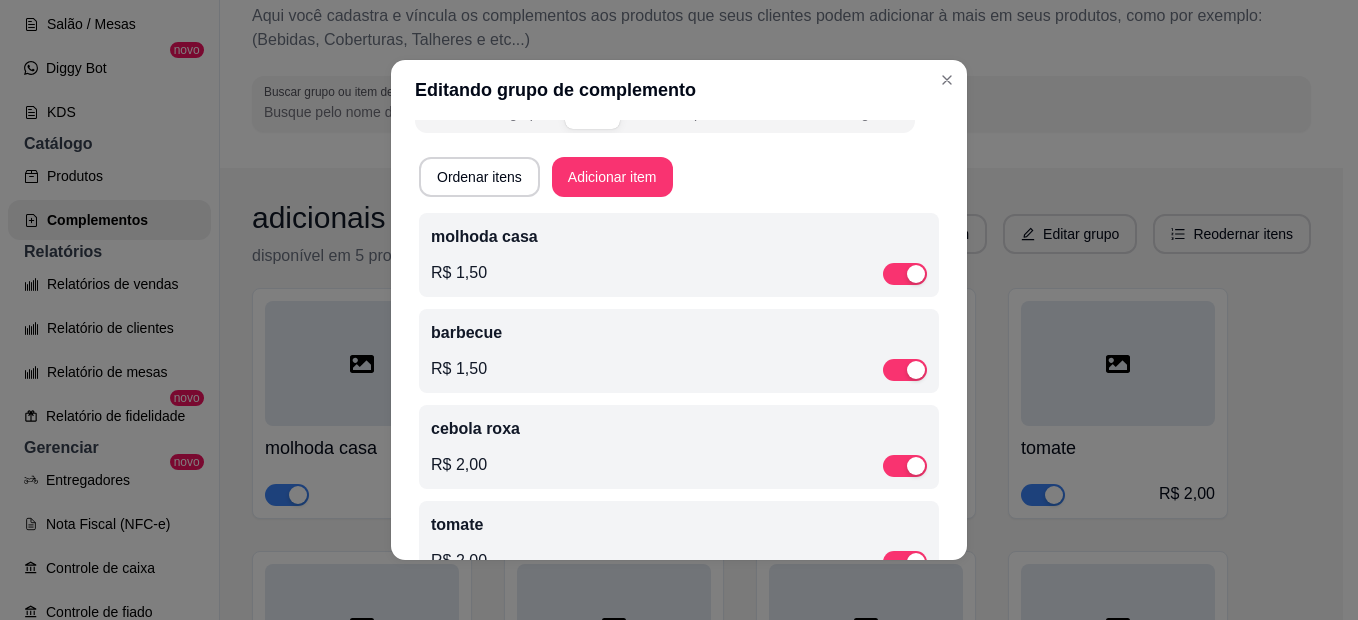 scroll, scrollTop: 0, scrollLeft: 0, axis: both 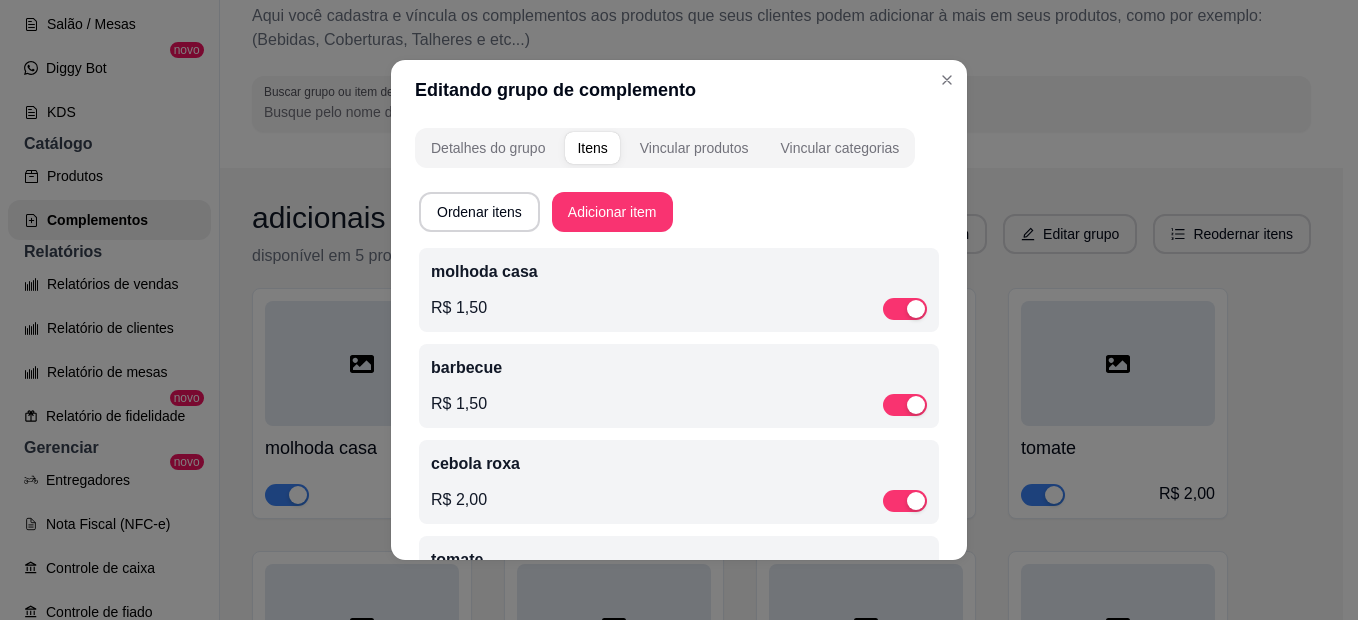click on "R$ 1,50" at bounding box center (679, 308) 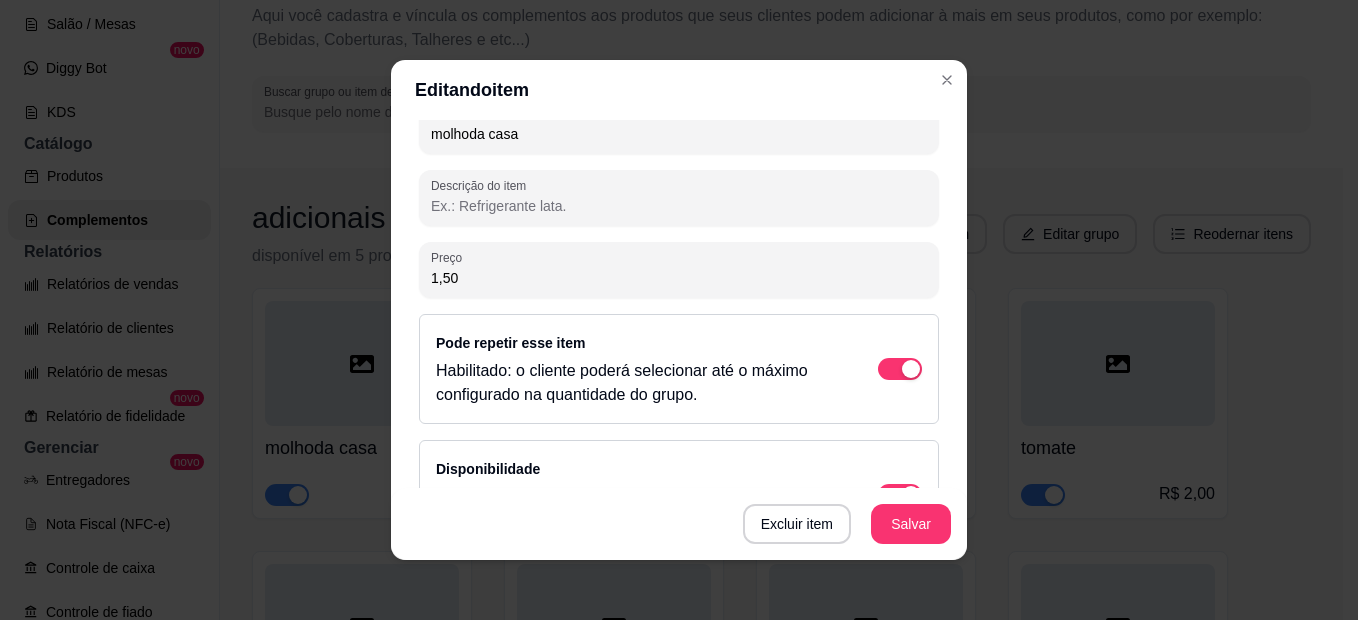 scroll, scrollTop: 150, scrollLeft: 0, axis: vertical 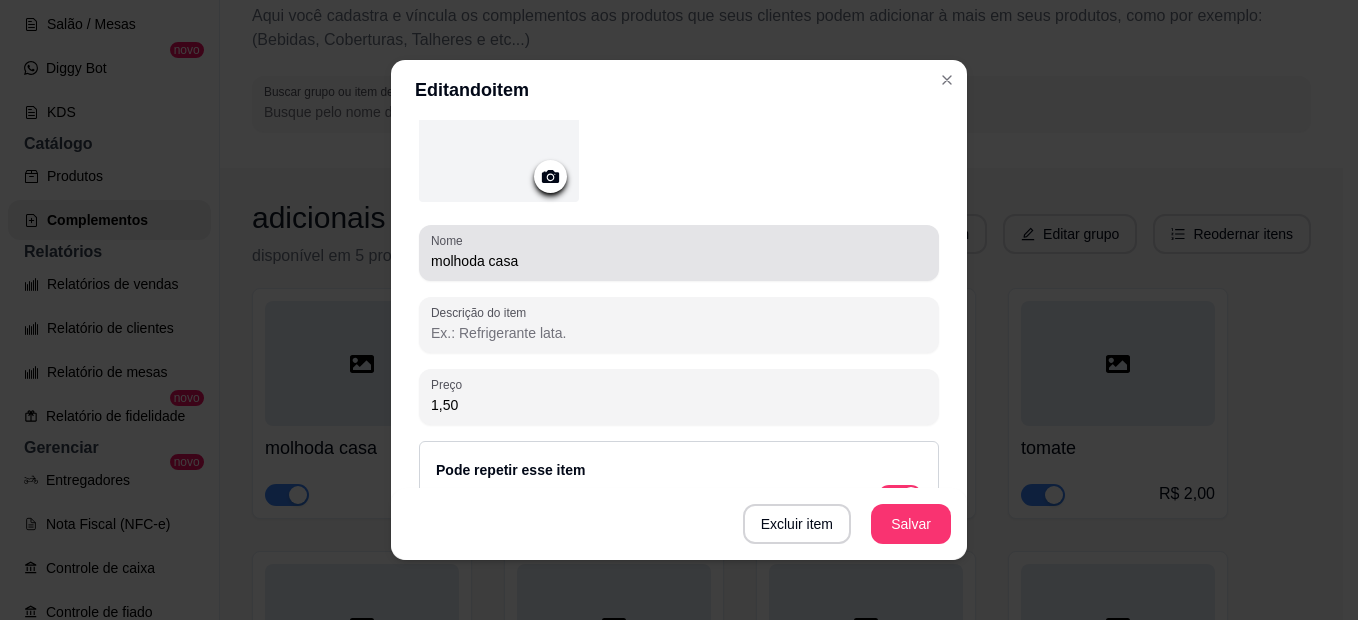click on "molhoda casa" at bounding box center (679, 261) 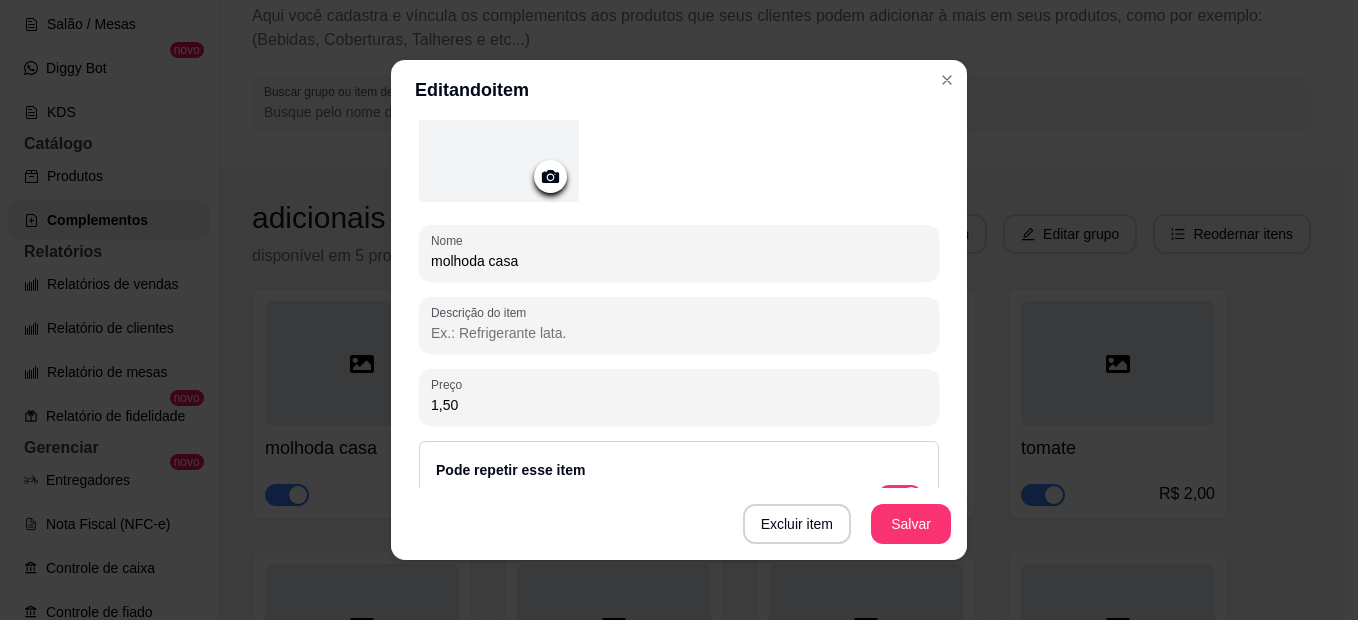click on "molhoda casa" at bounding box center (679, 261) 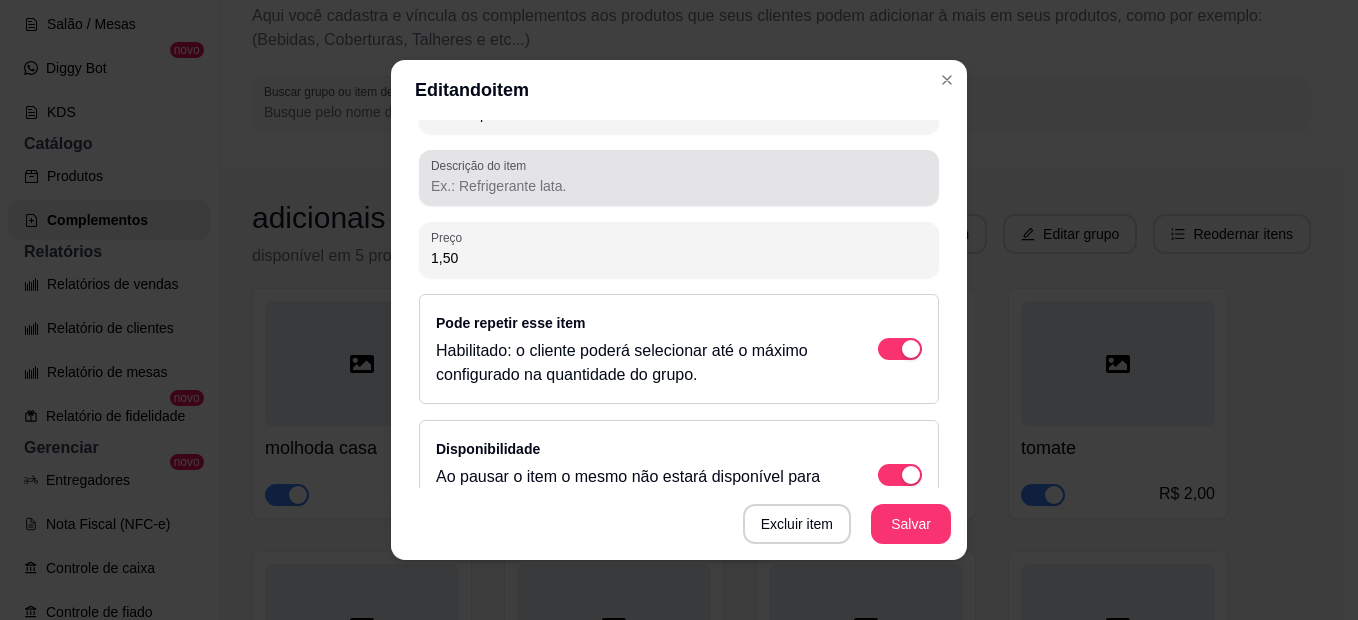 scroll, scrollTop: 350, scrollLeft: 0, axis: vertical 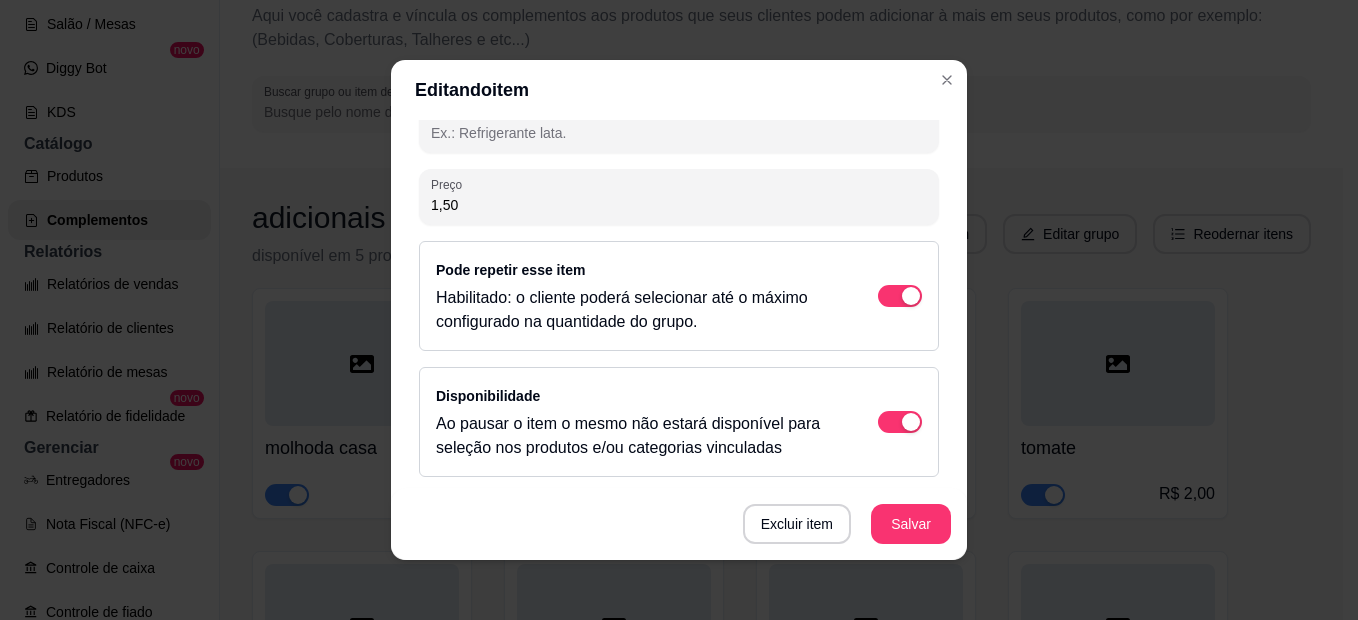 click on "1,50" at bounding box center [679, 205] 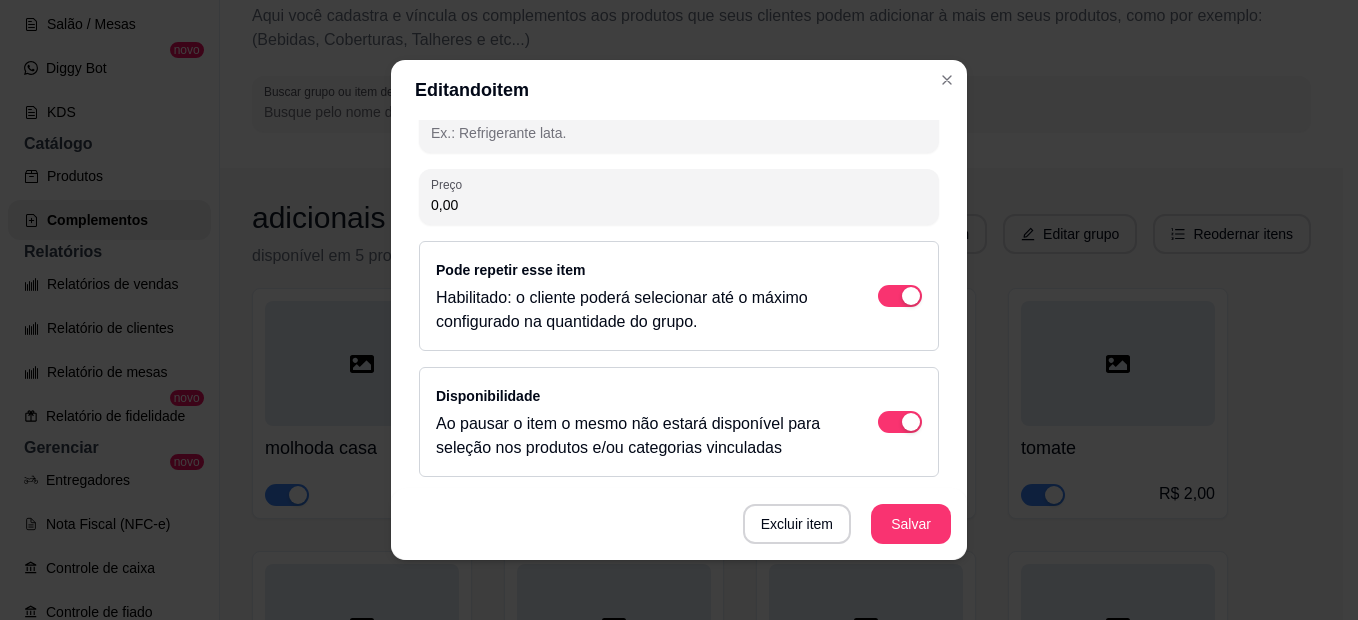 scroll, scrollTop: 4, scrollLeft: 0, axis: vertical 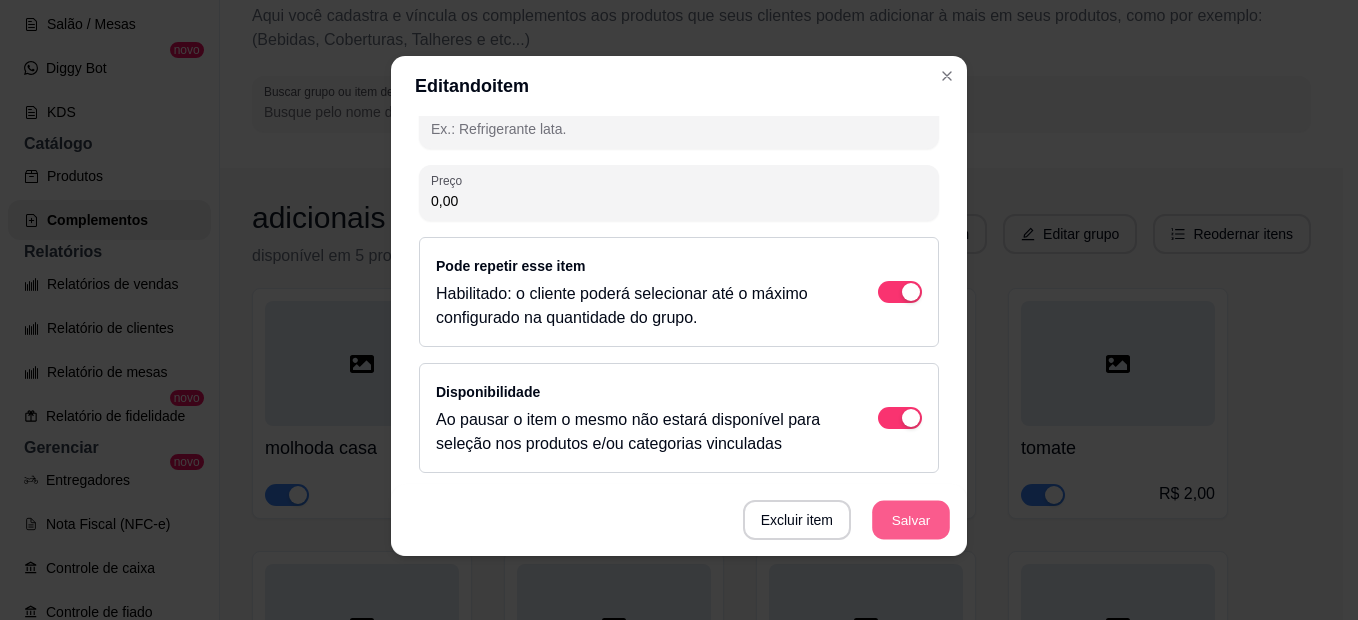click on "Salvar" at bounding box center [911, 520] 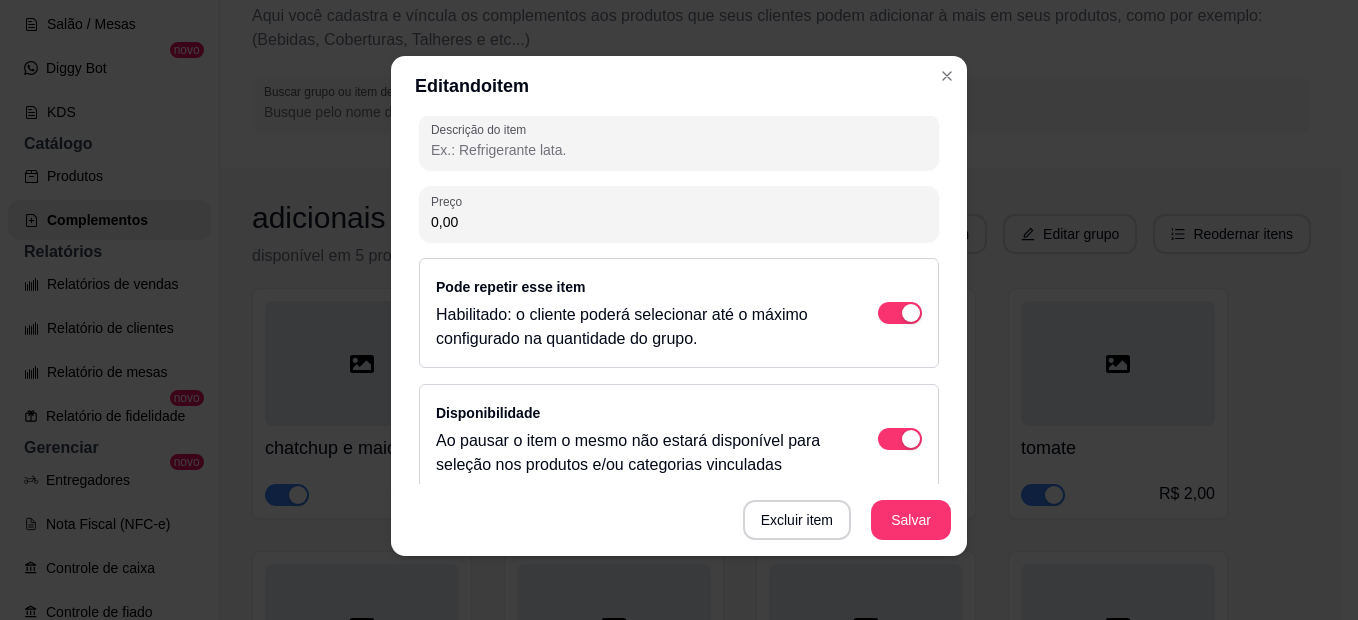 scroll, scrollTop: 350, scrollLeft: 0, axis: vertical 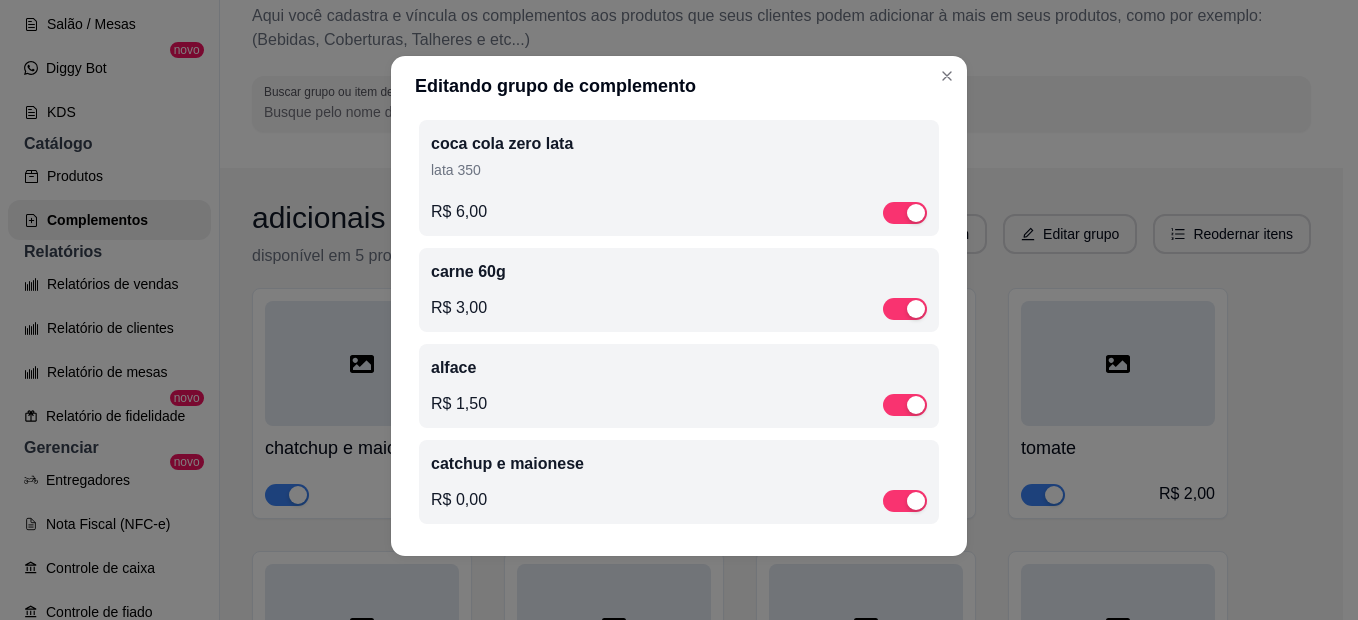 click on "R$ 0,00" at bounding box center (679, 500) 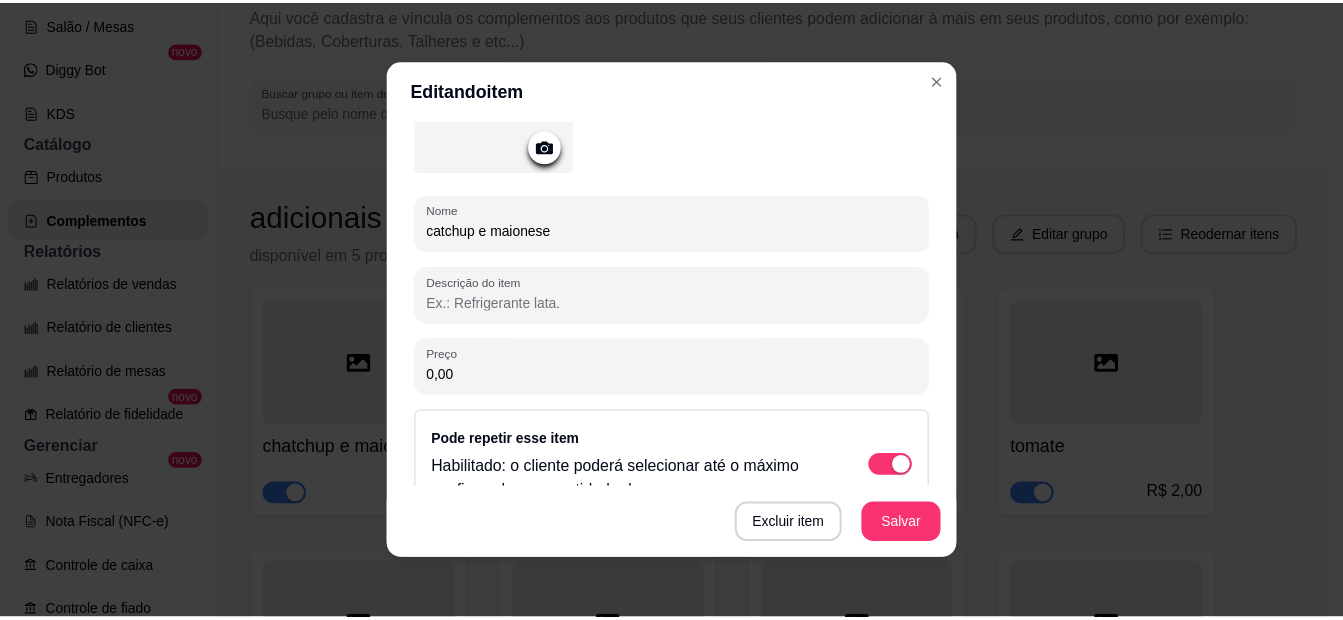 scroll, scrollTop: 200, scrollLeft: 0, axis: vertical 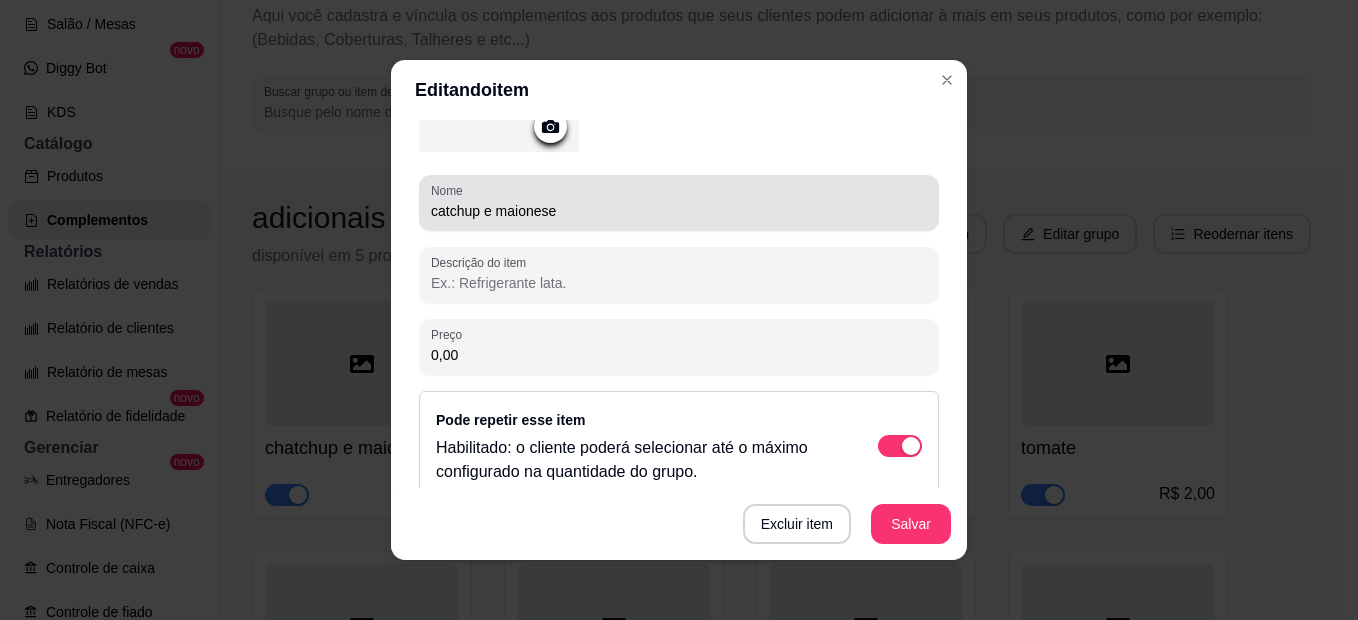 click on "catchup e maionese" at bounding box center (679, 203) 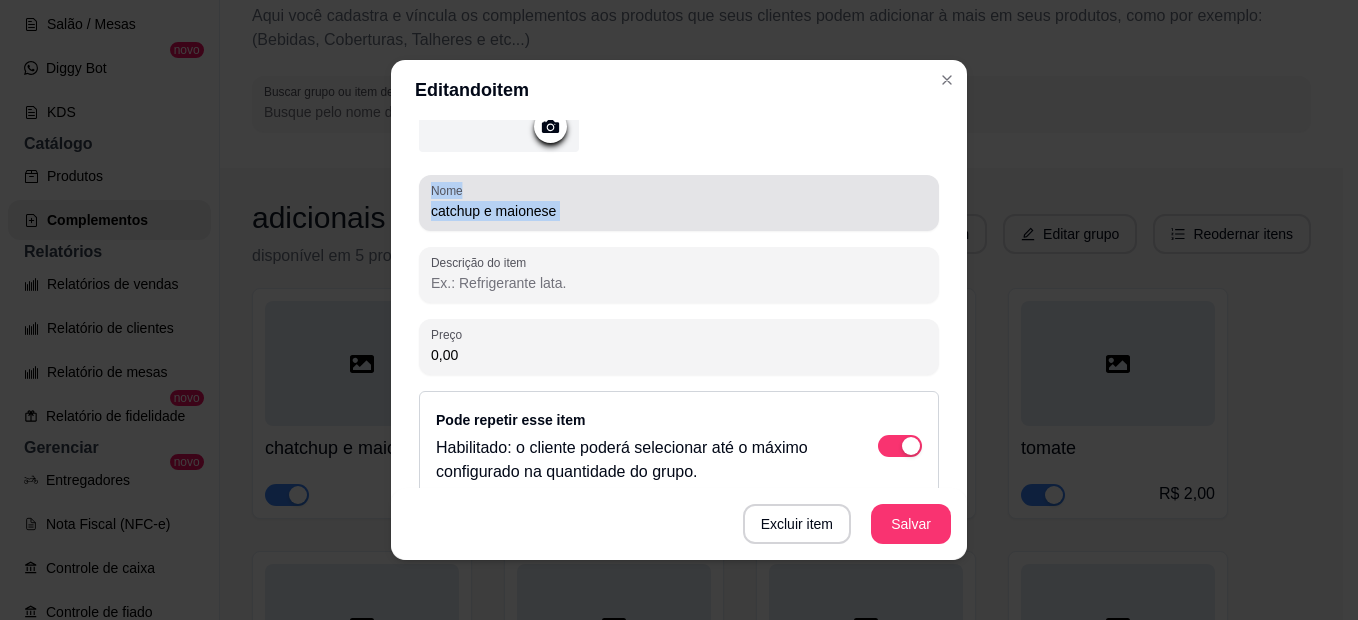 click on "catchup e maionese" at bounding box center (679, 203) 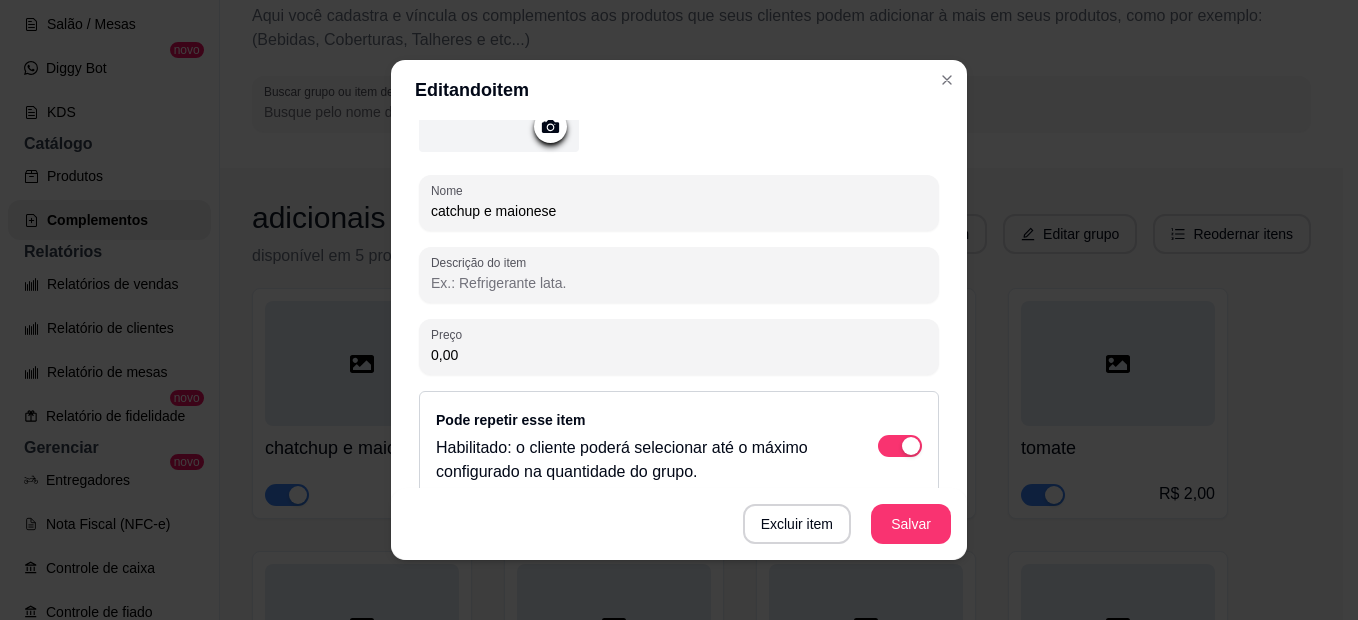 click on "catchup e maionese" at bounding box center (679, 203) 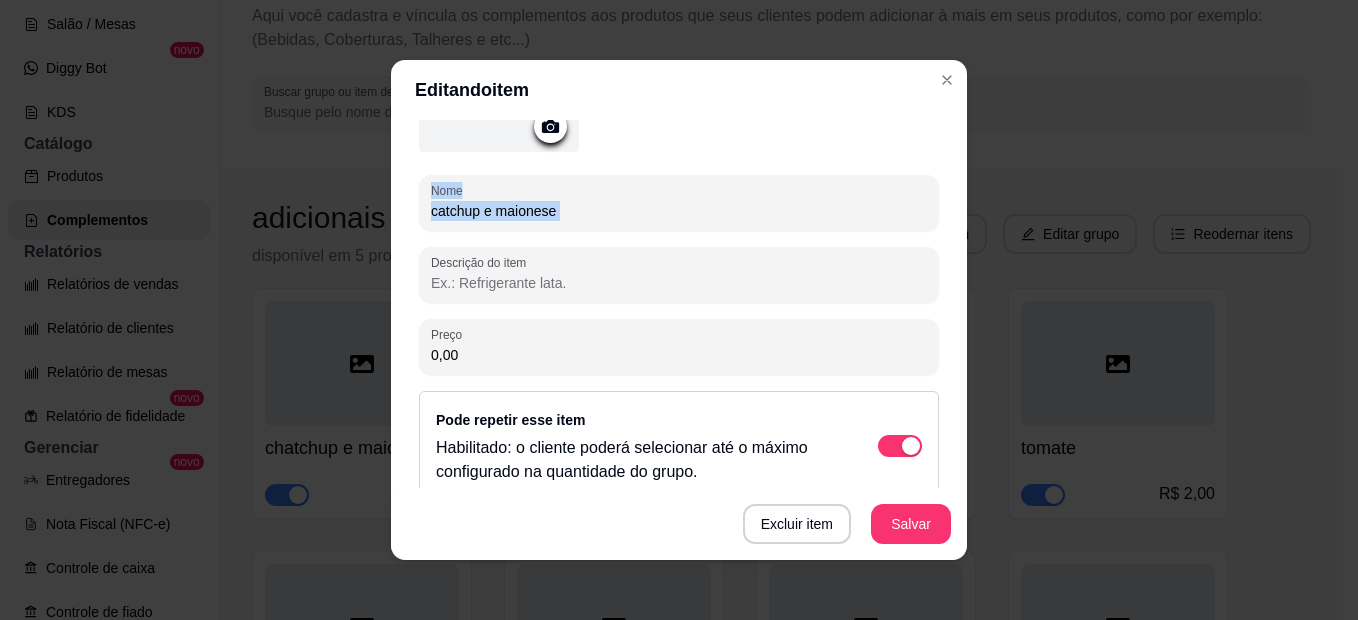 click on "catchup e maionese" at bounding box center [679, 203] 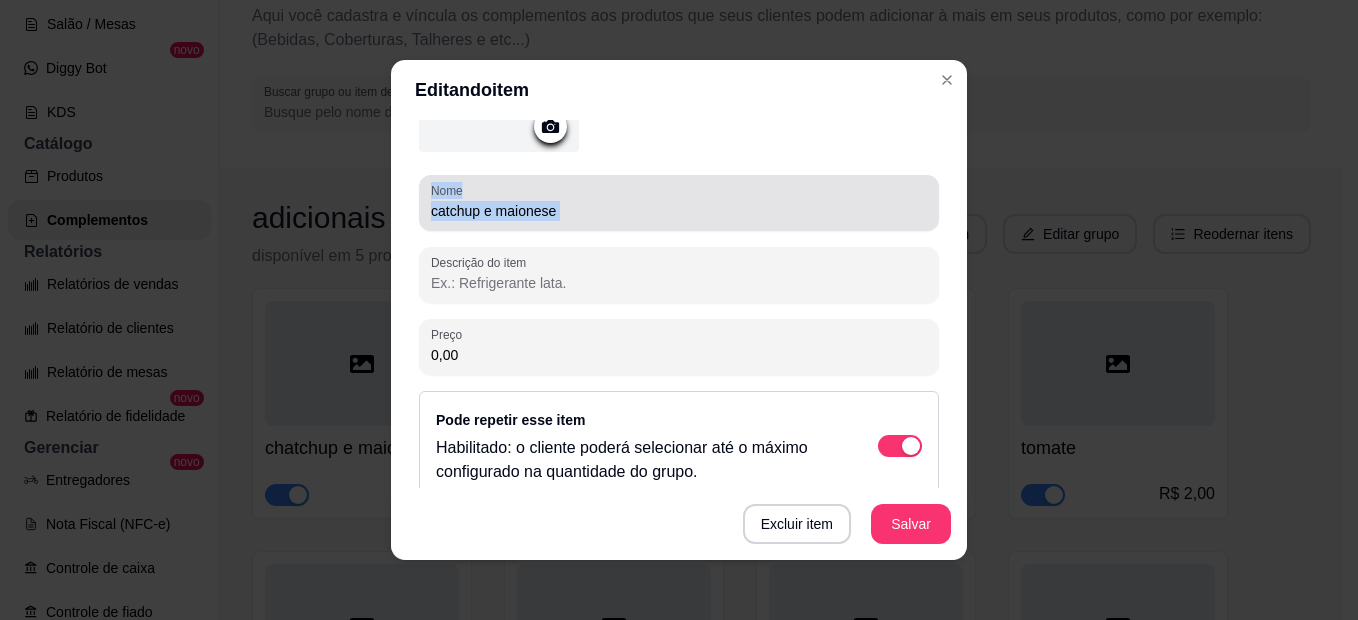 click on "catchup e maionese" at bounding box center [679, 203] 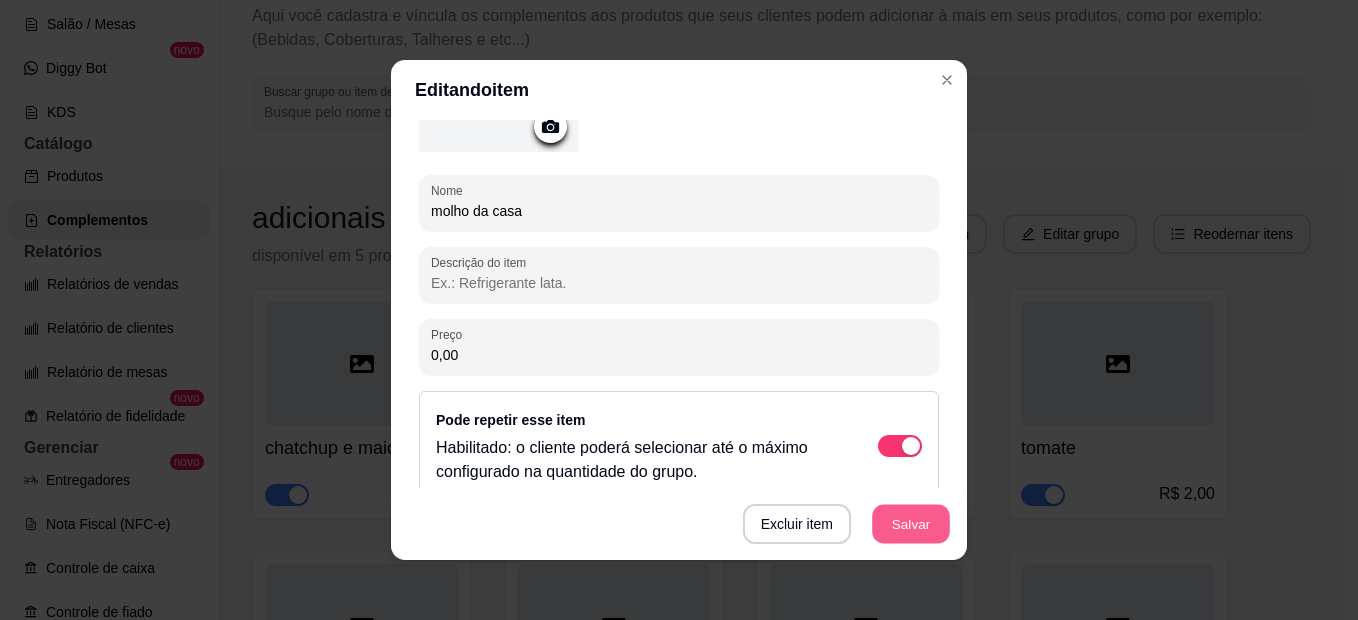 click on "Salvar" at bounding box center (911, 524) 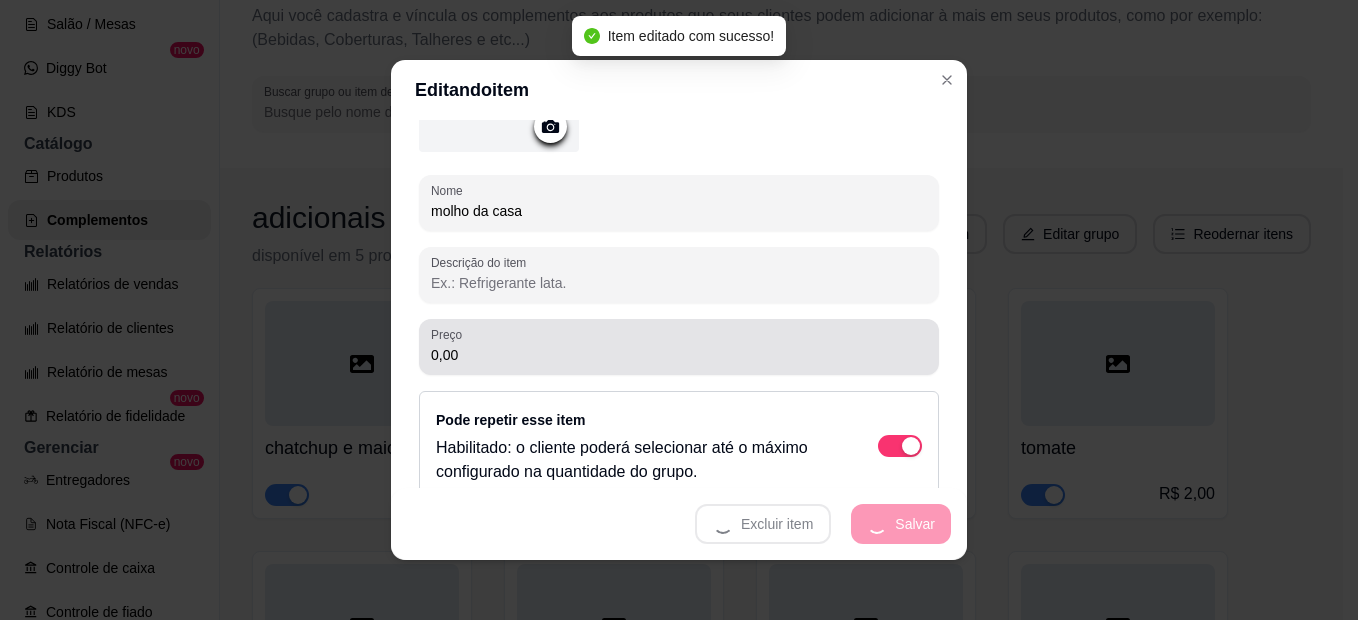 click on "0,00" at bounding box center (679, 355) 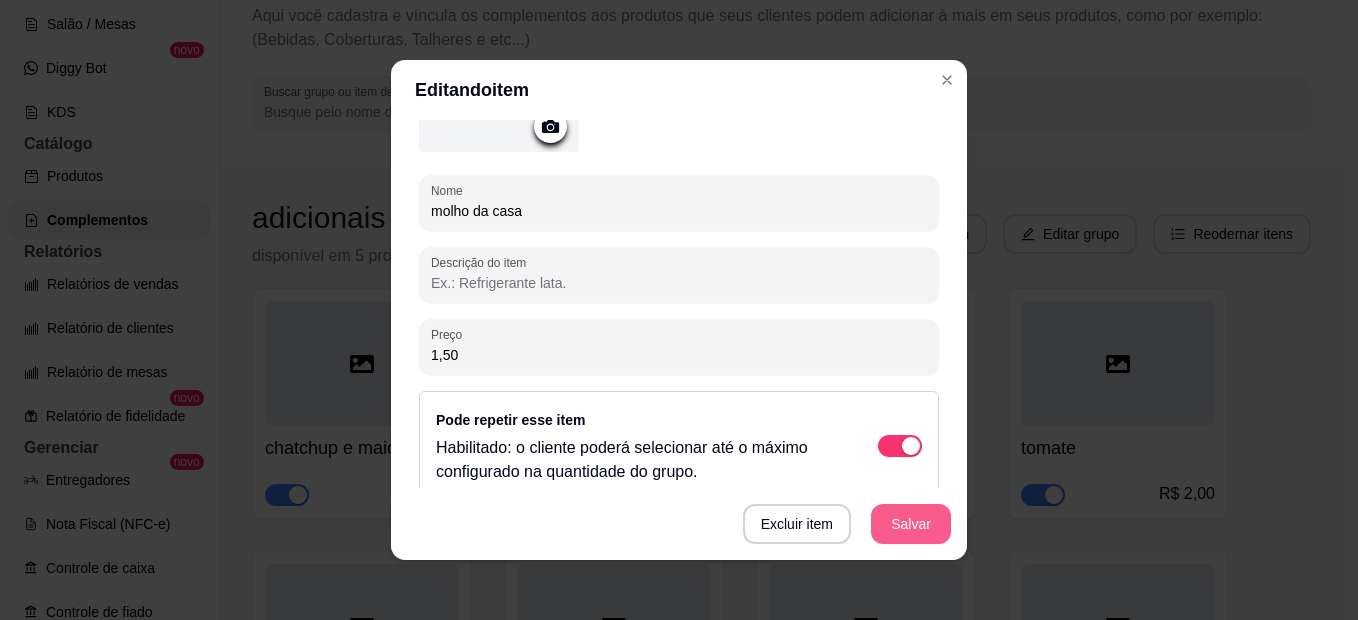 click on "Salvar" at bounding box center (911, 524) 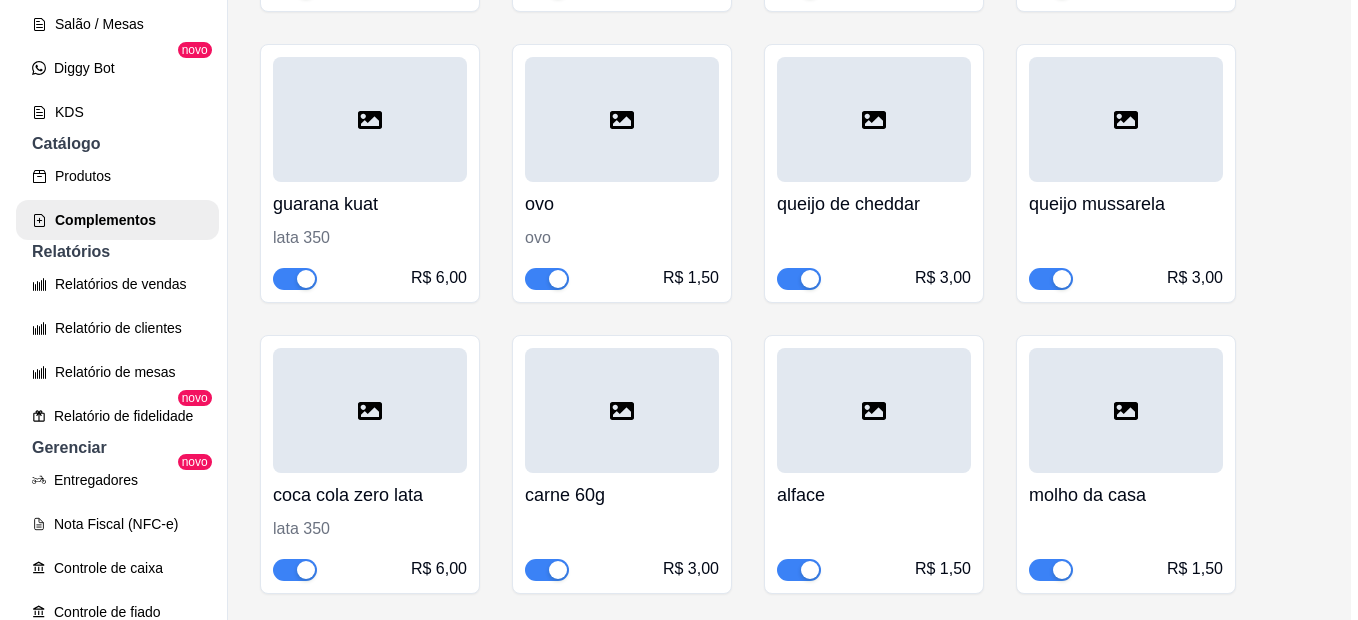 scroll, scrollTop: 811, scrollLeft: 0, axis: vertical 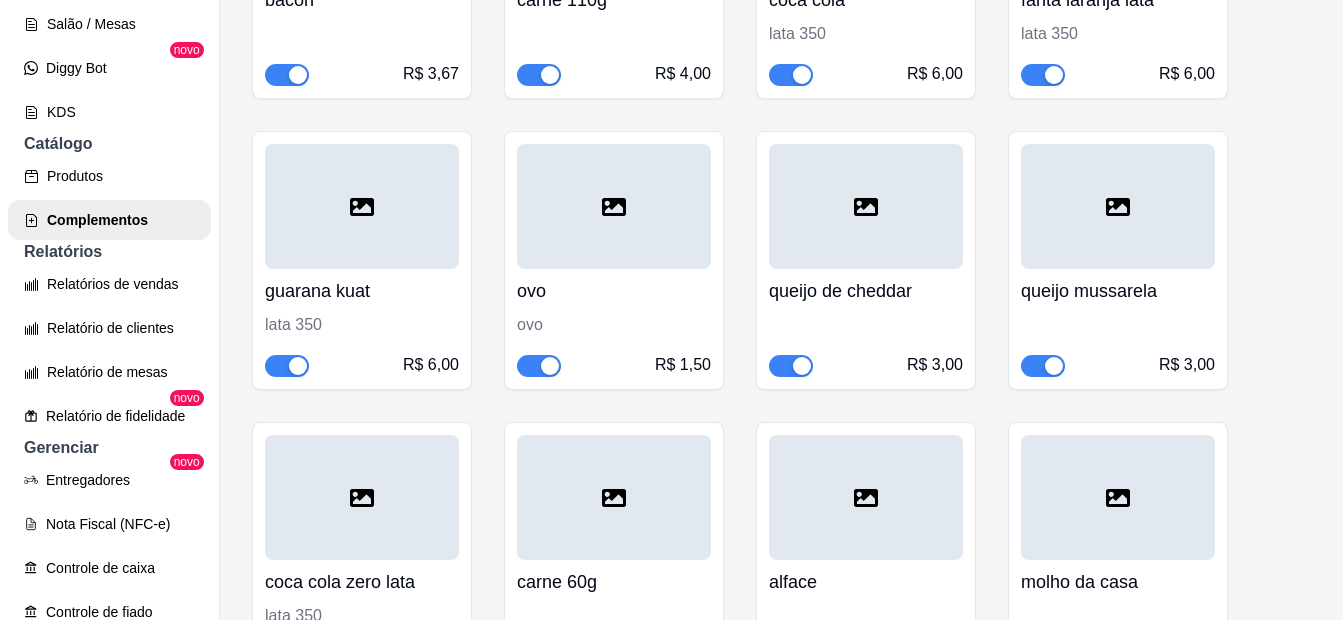 click at bounding box center [866, 206] 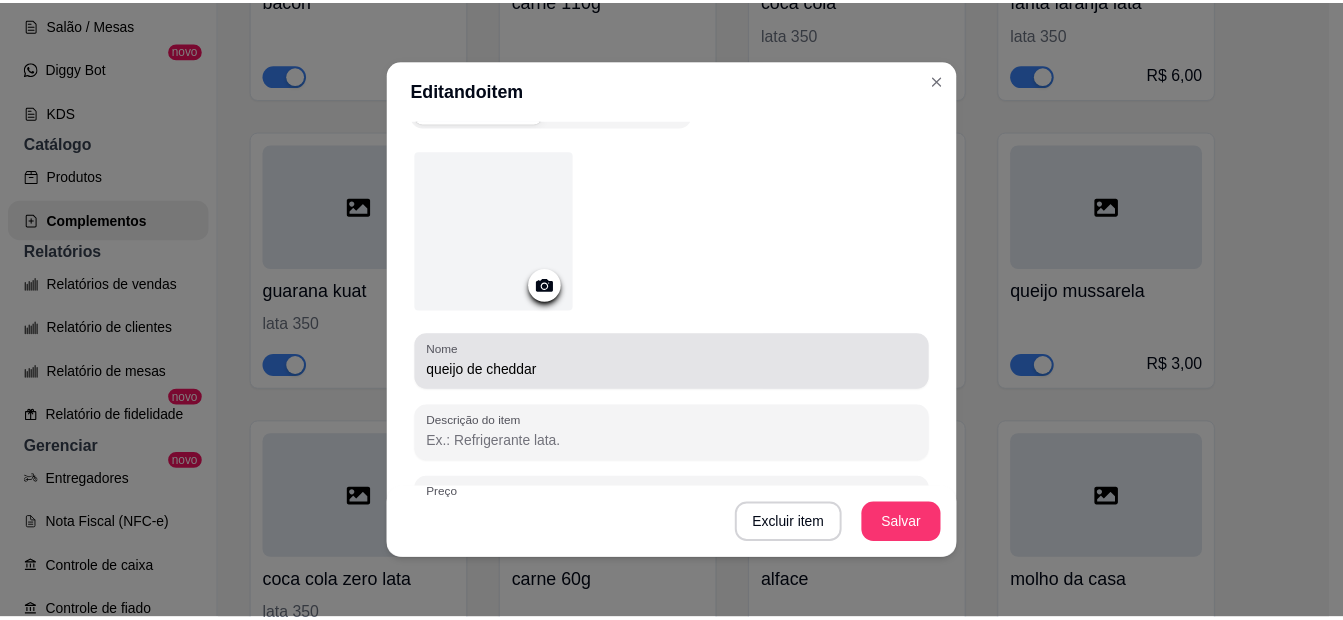 scroll, scrollTop: 100, scrollLeft: 0, axis: vertical 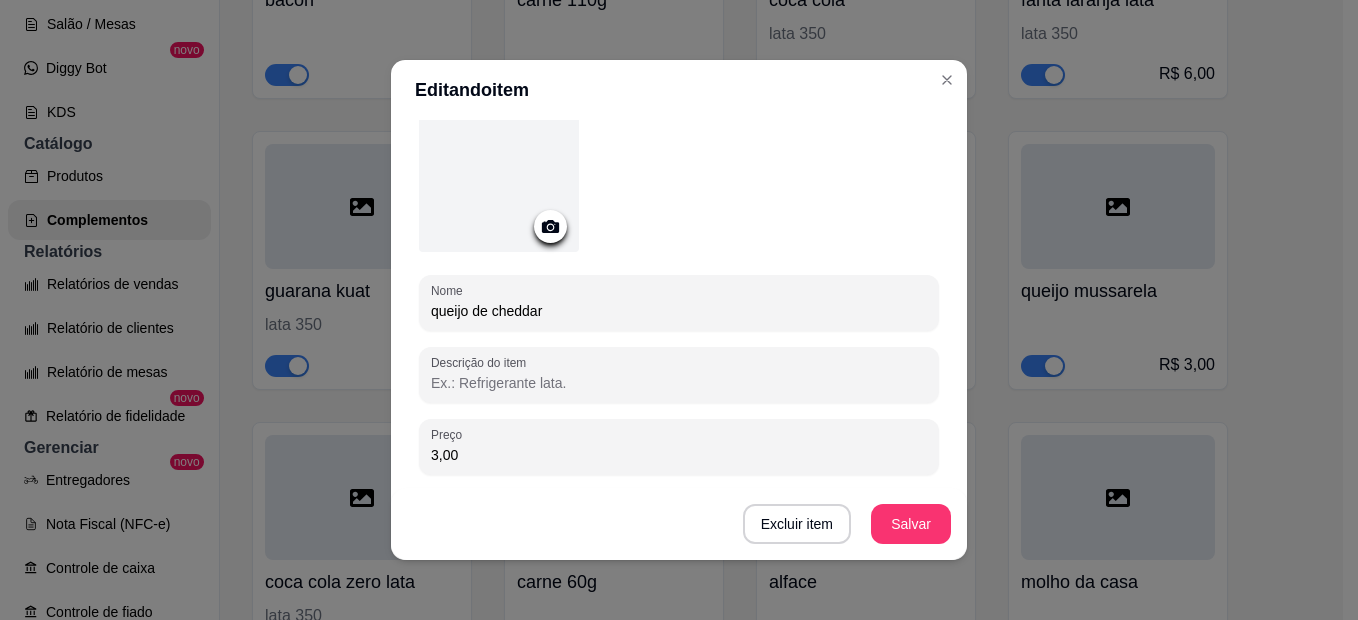 drag, startPoint x: 479, startPoint y: 313, endPoint x: 465, endPoint y: 312, distance: 14.035668 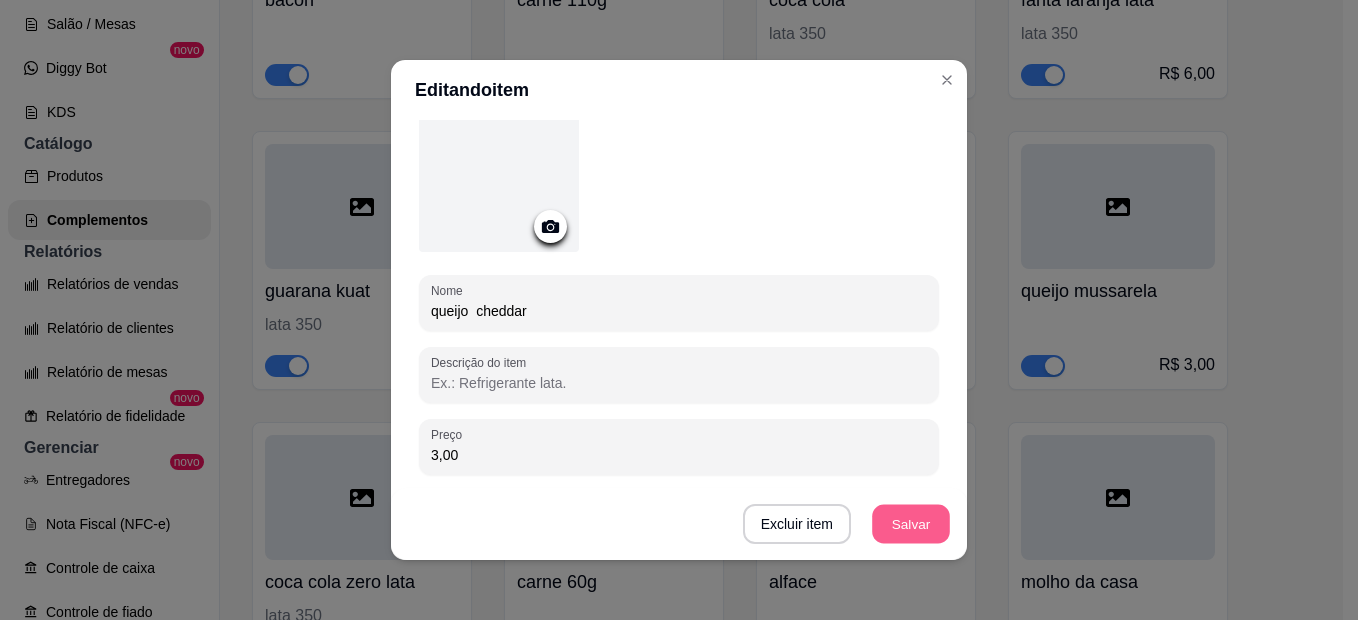 click on "Salvar" at bounding box center [911, 524] 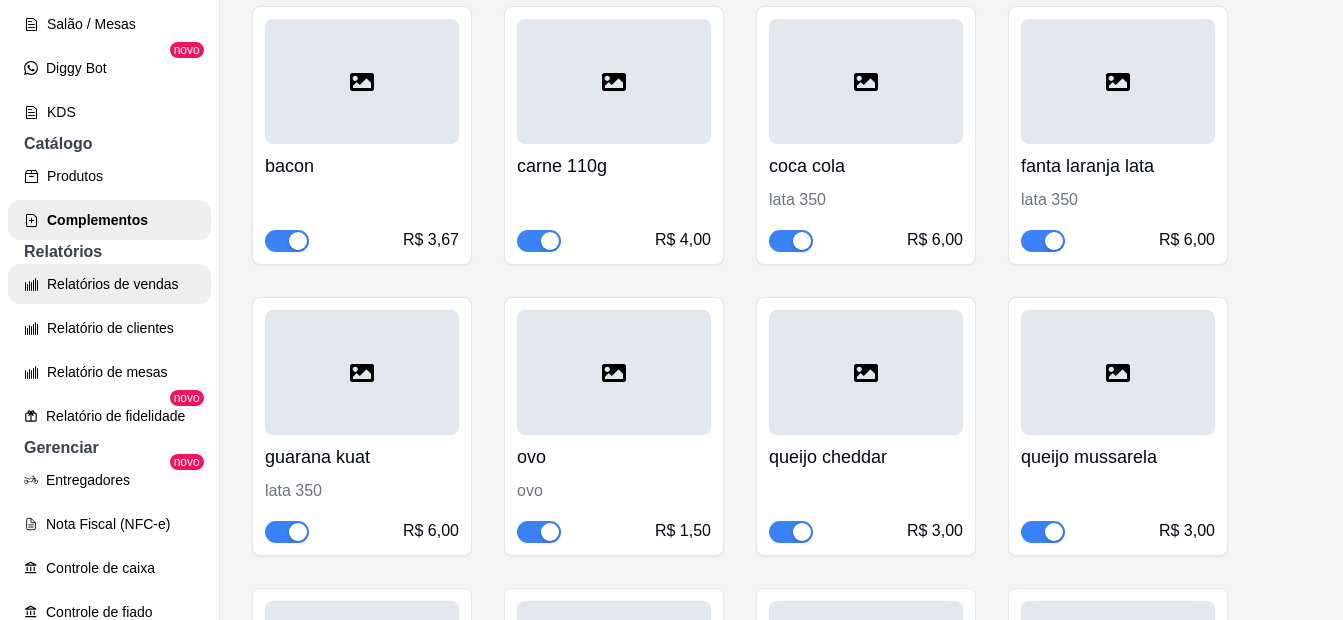 scroll, scrollTop: 511, scrollLeft: 0, axis: vertical 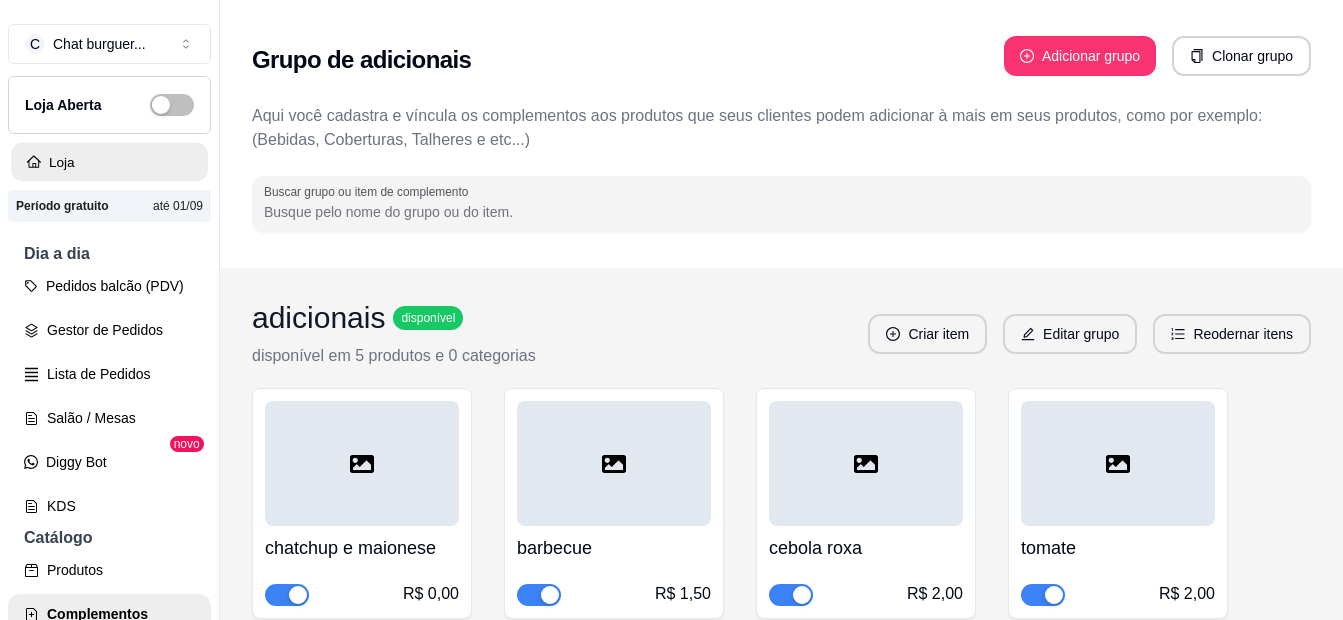 click on "Loja" at bounding box center [109, 162] 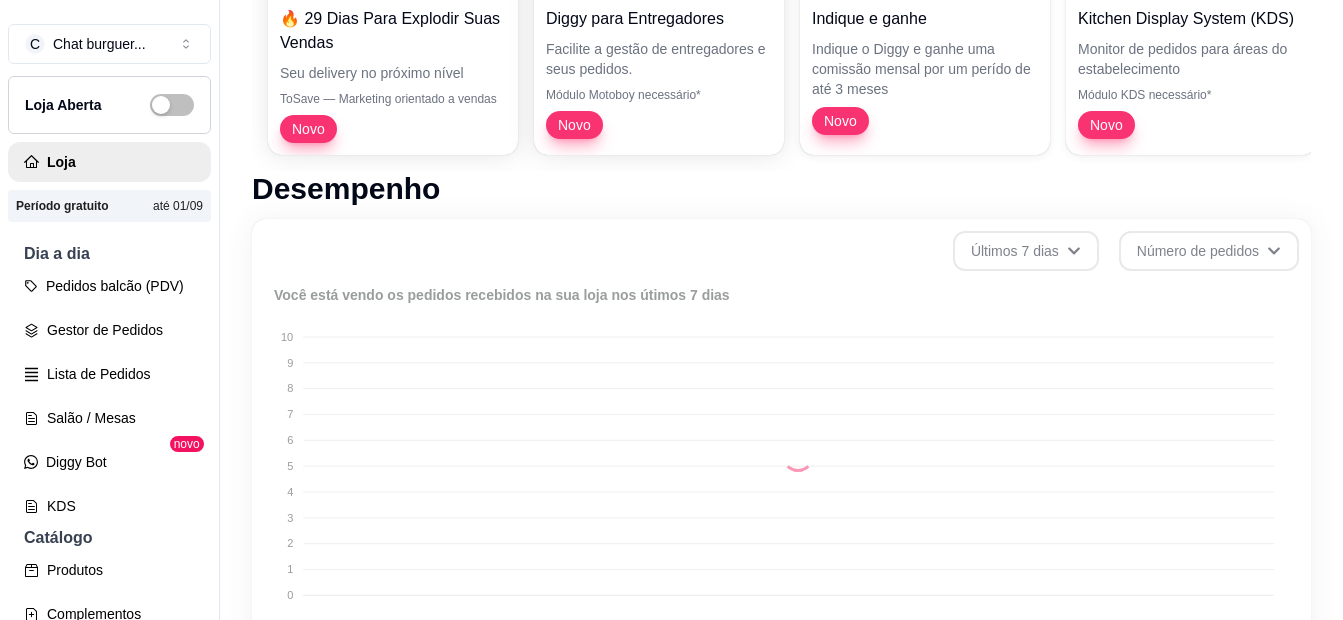 scroll, scrollTop: 400, scrollLeft: 0, axis: vertical 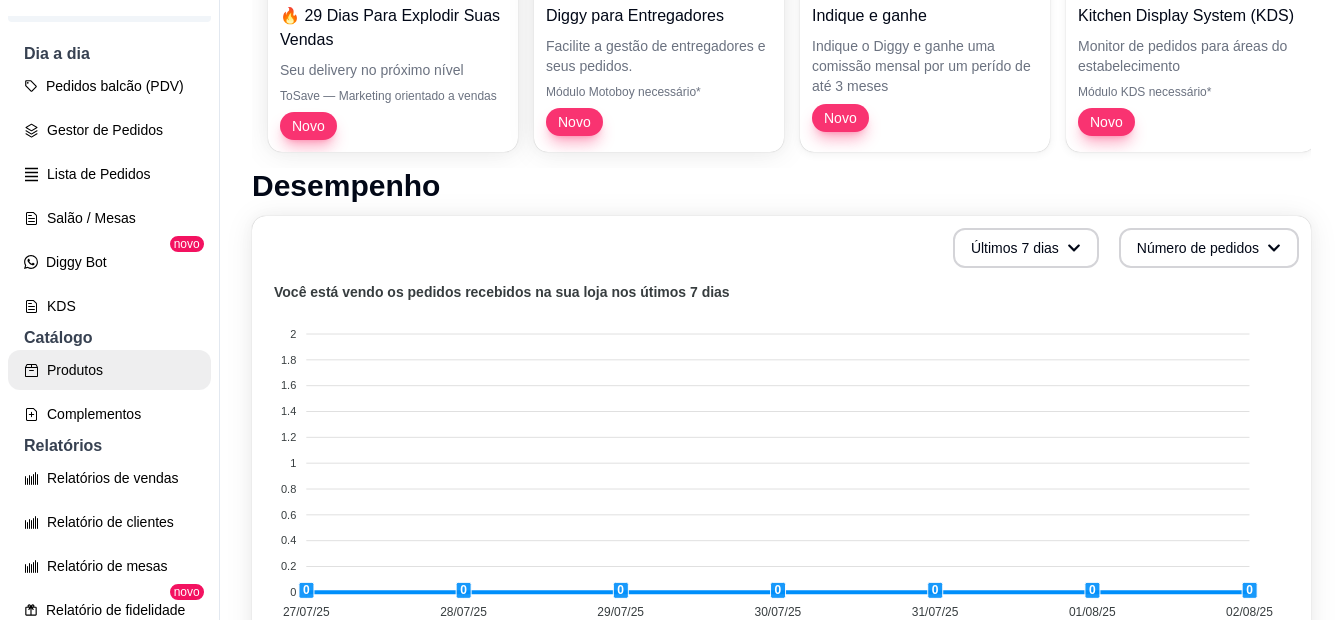 click on "Produtos" at bounding box center [109, 370] 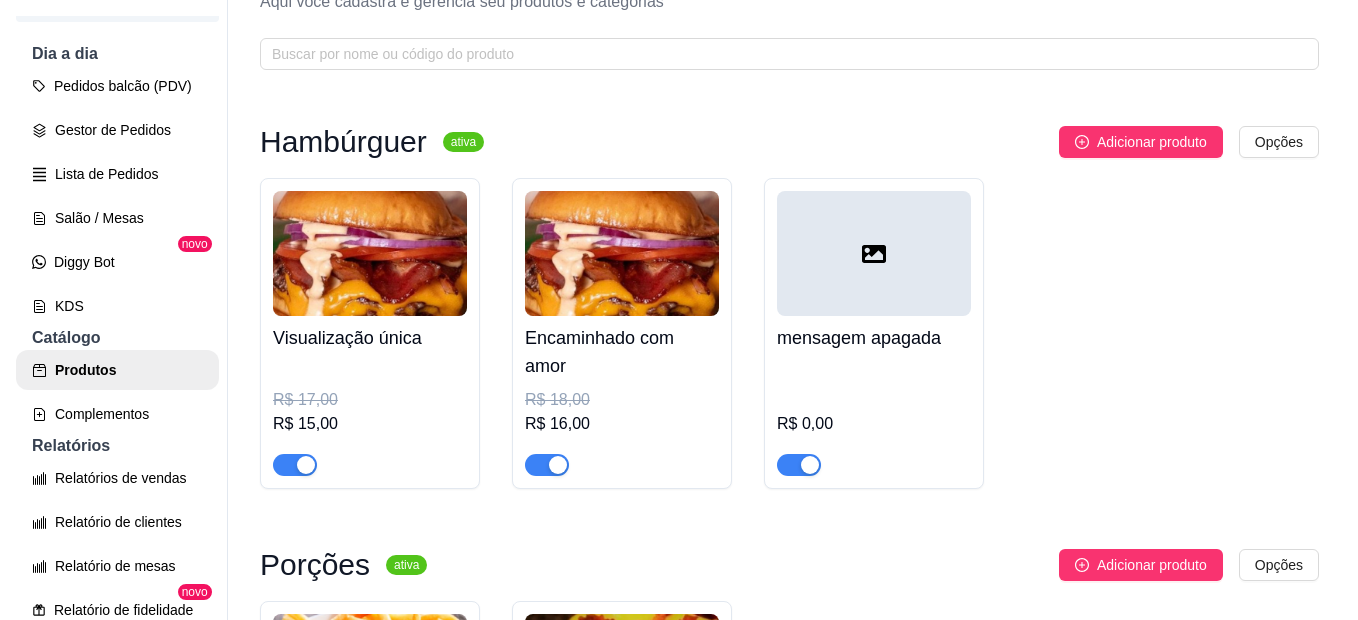 scroll, scrollTop: 0, scrollLeft: 0, axis: both 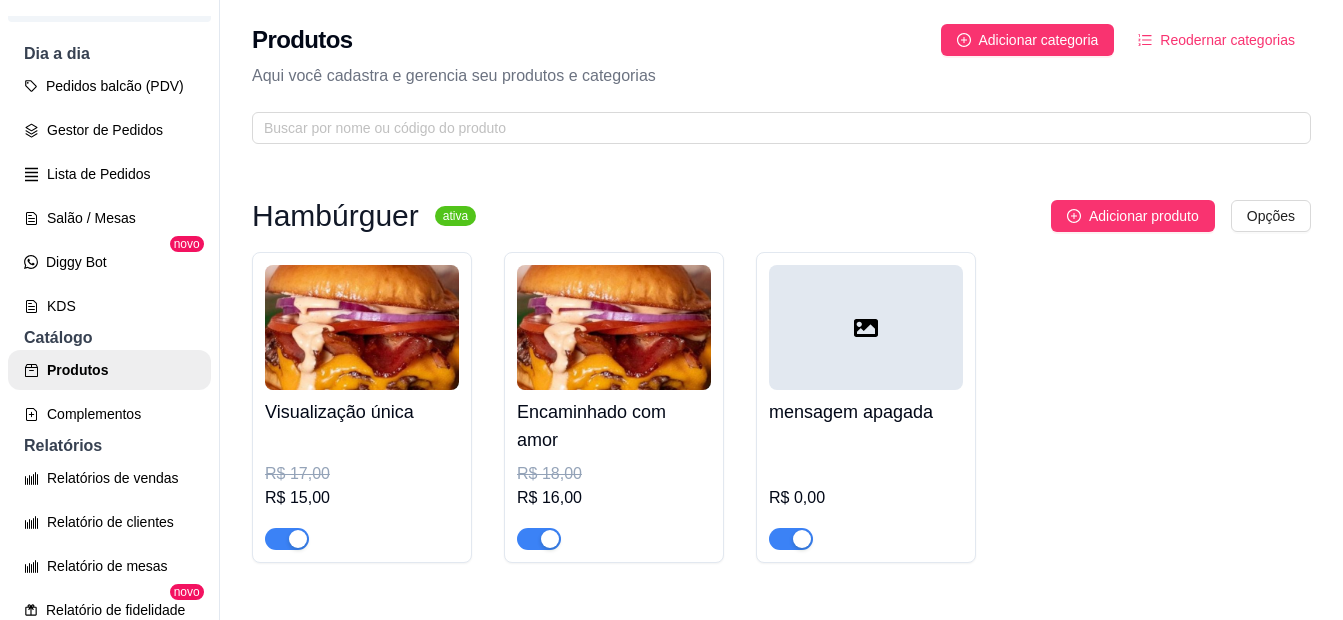 click on "mensagem apagada" at bounding box center (866, 412) 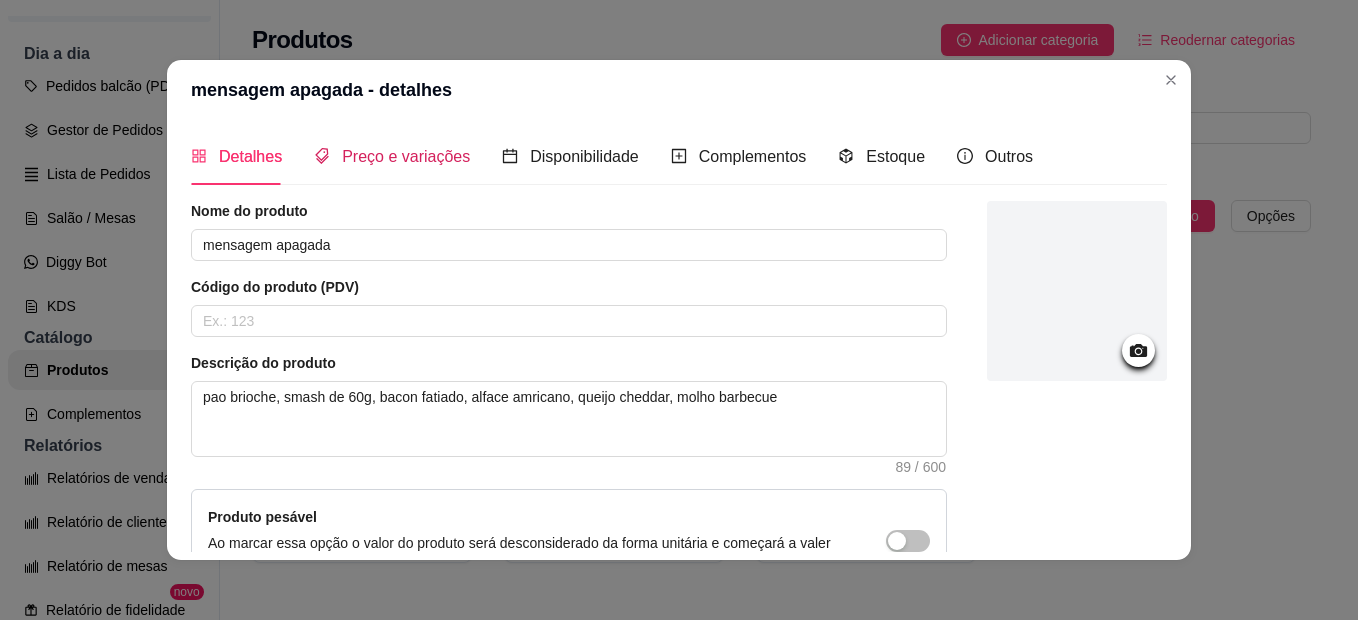 click on "Preço e variações" at bounding box center (406, 156) 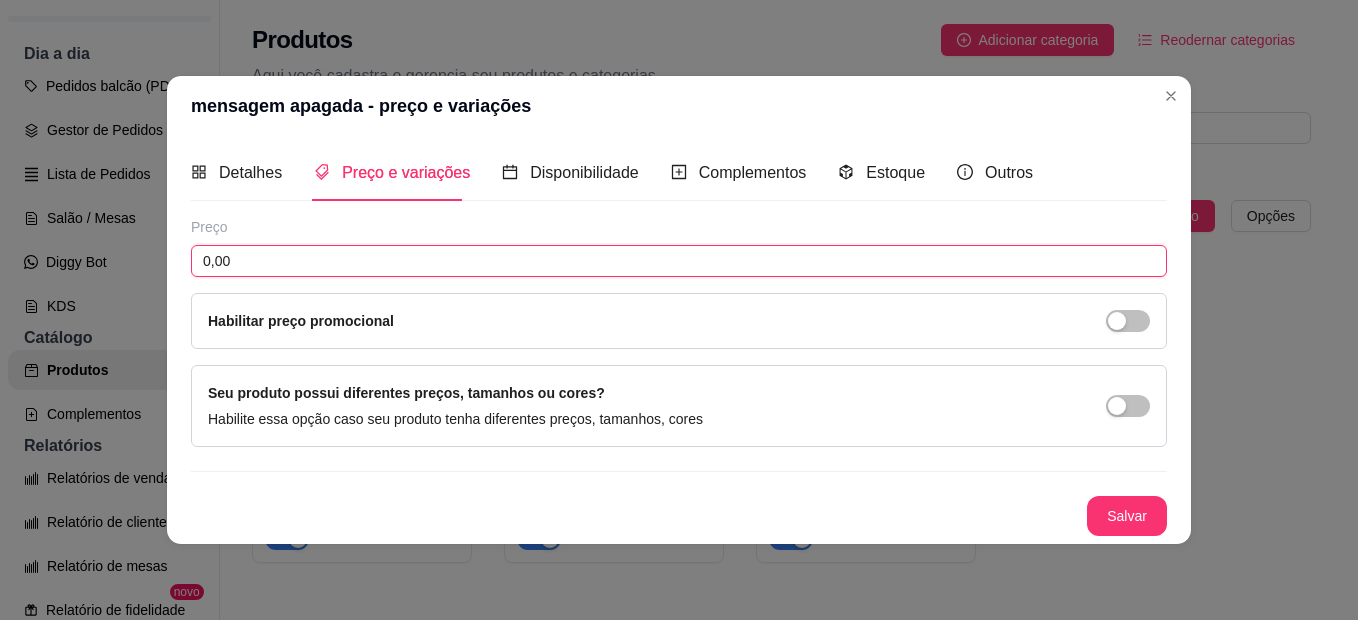 click on "0,00" at bounding box center [679, 261] 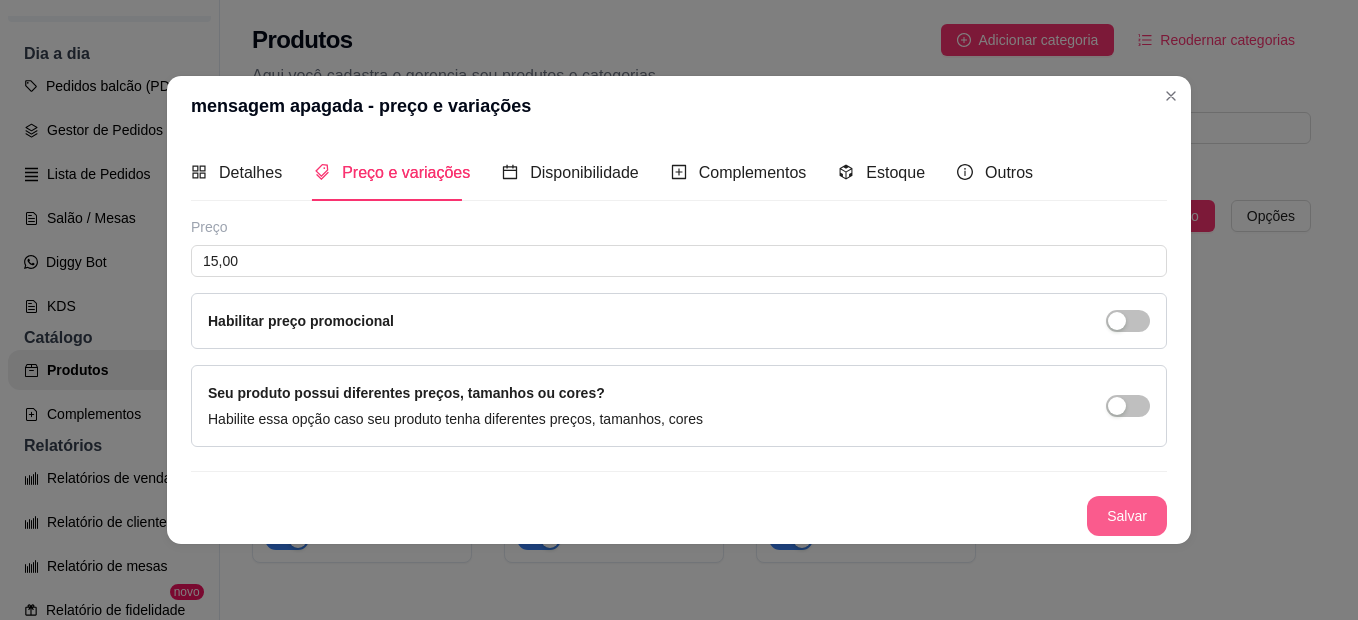 click on "Salvar" at bounding box center (1127, 516) 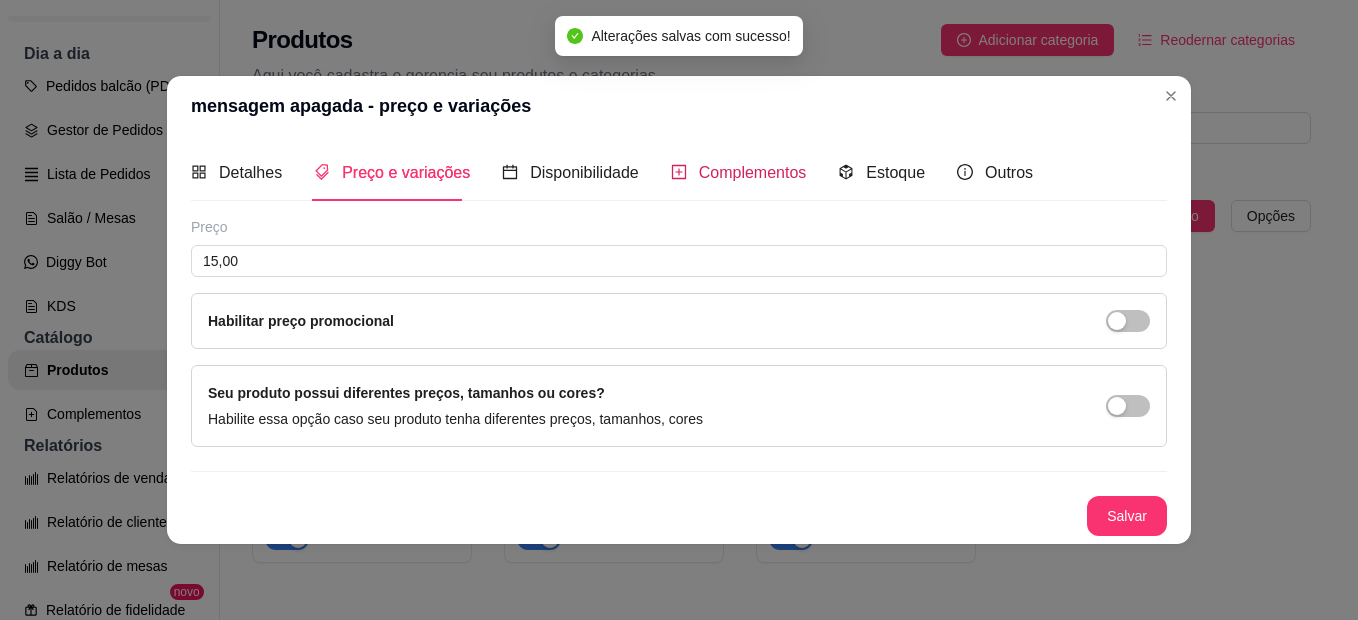 click on "Complementos" at bounding box center [753, 172] 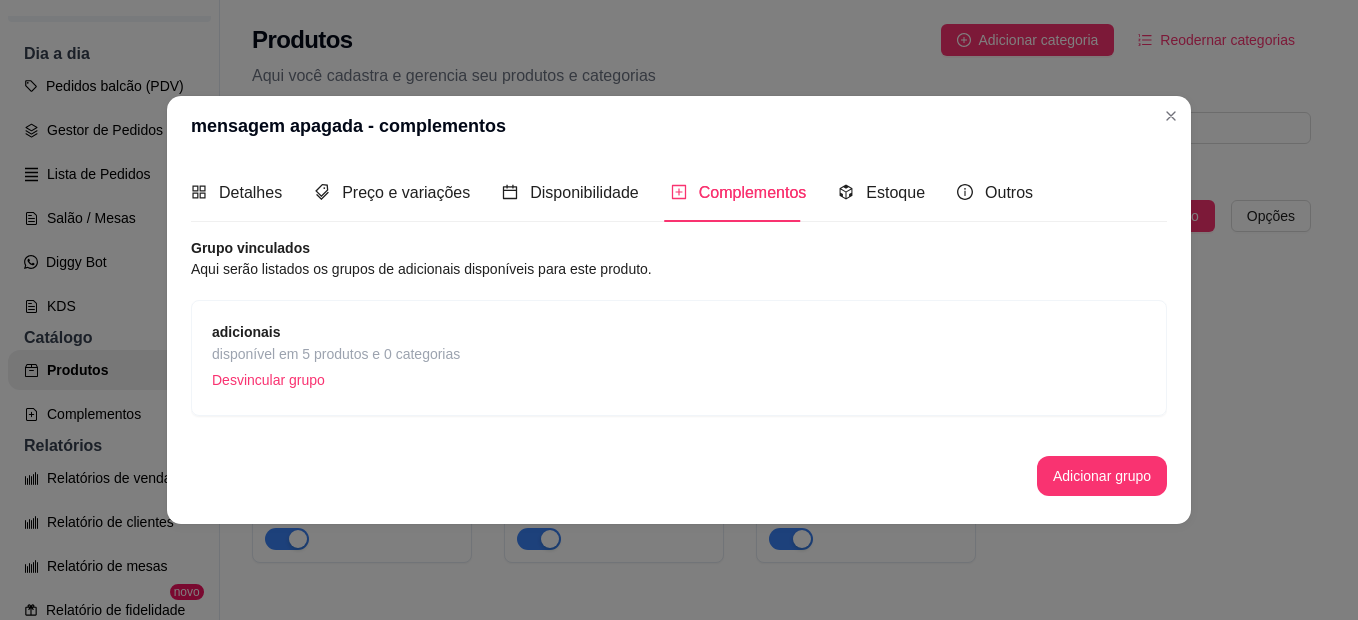 click on "Desvincular grupo" at bounding box center (336, 380) 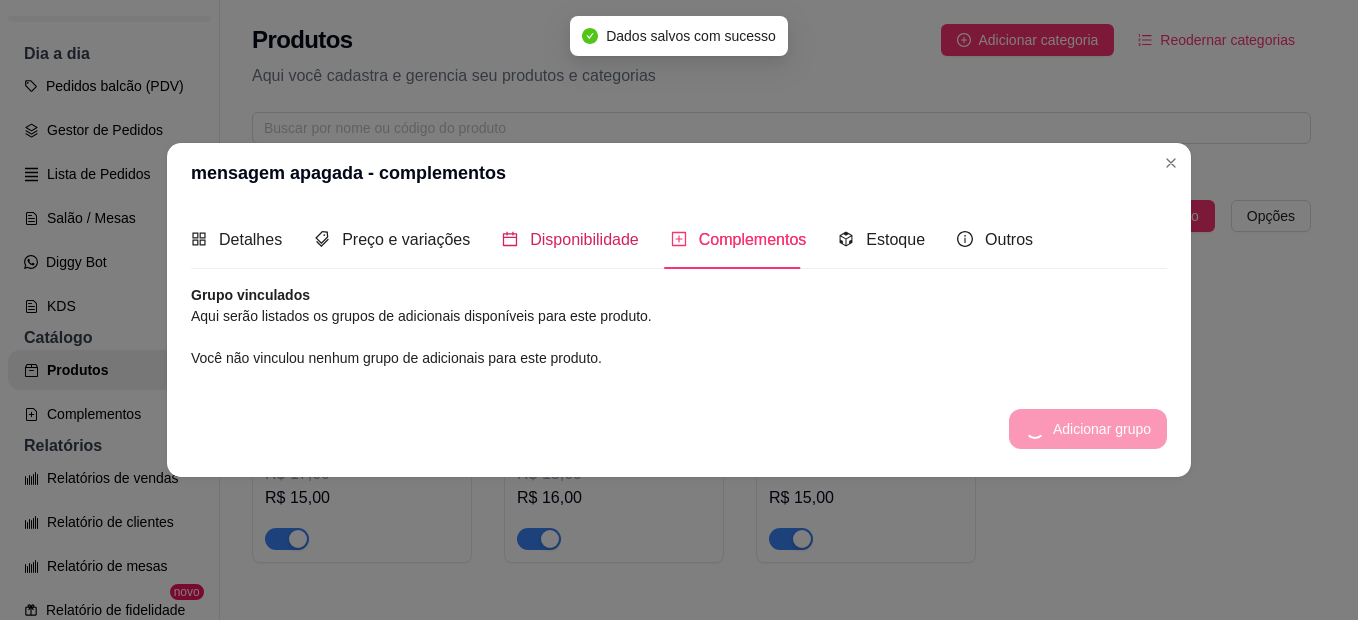click on "Disponibilidade" at bounding box center (584, 239) 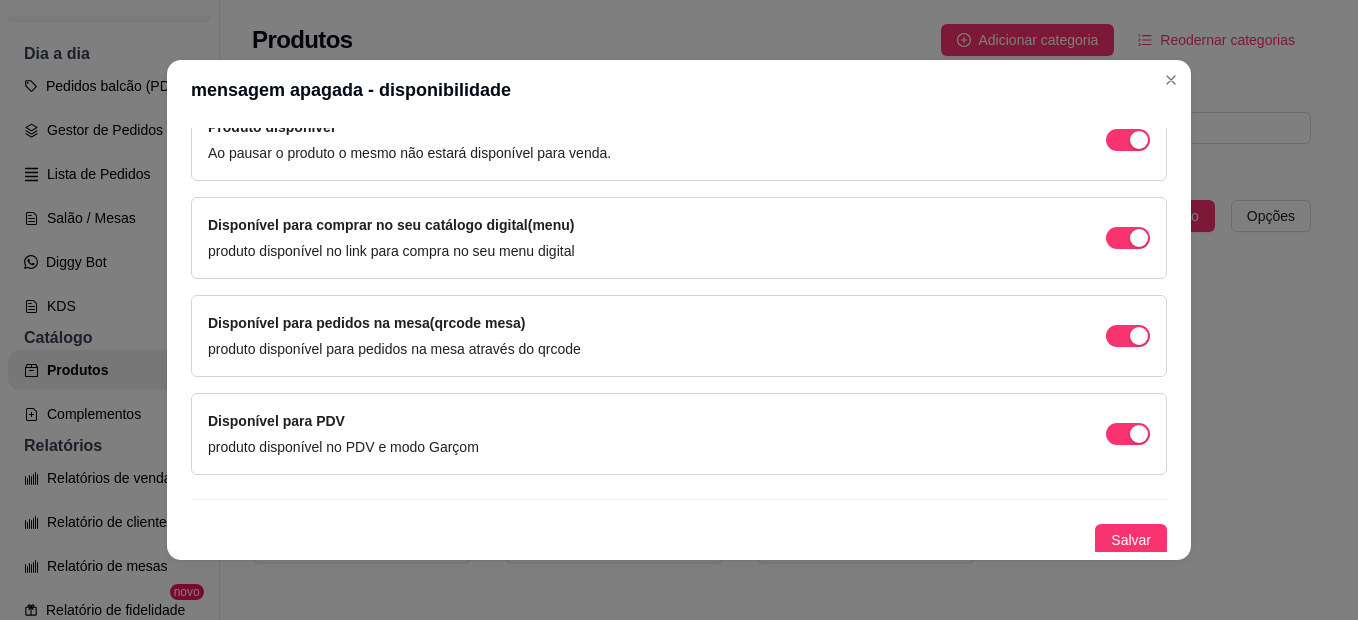 scroll, scrollTop: 226, scrollLeft: 0, axis: vertical 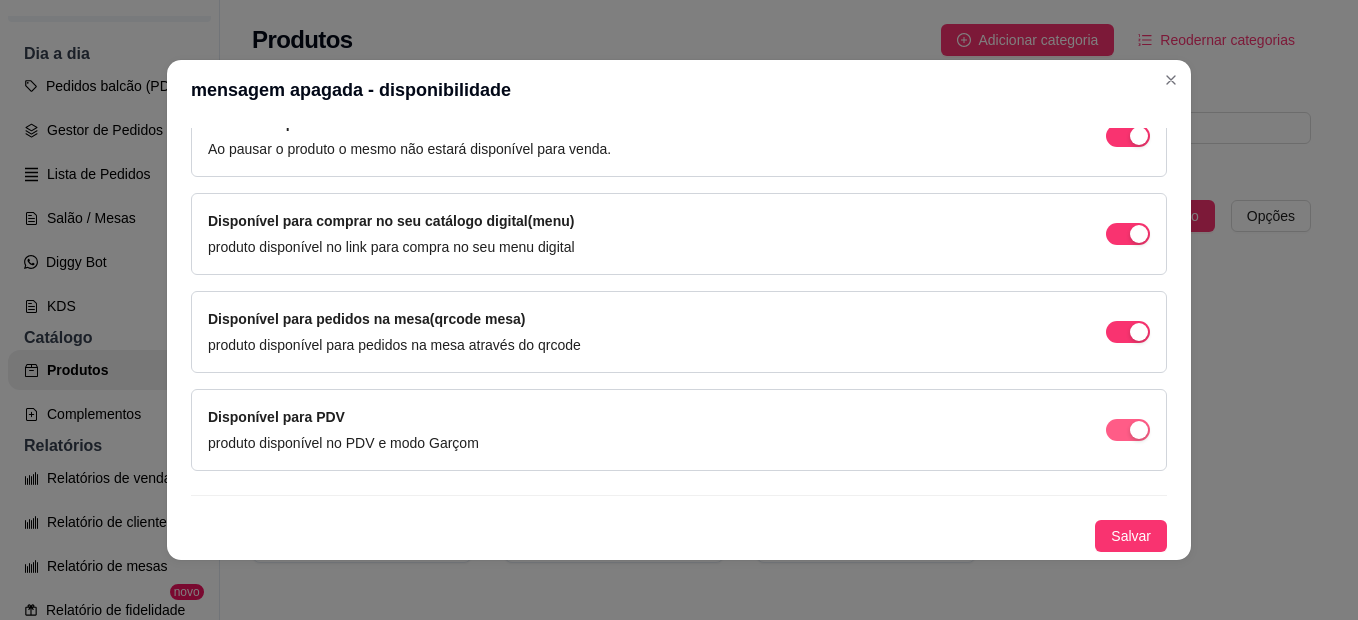 click at bounding box center [1128, 136] 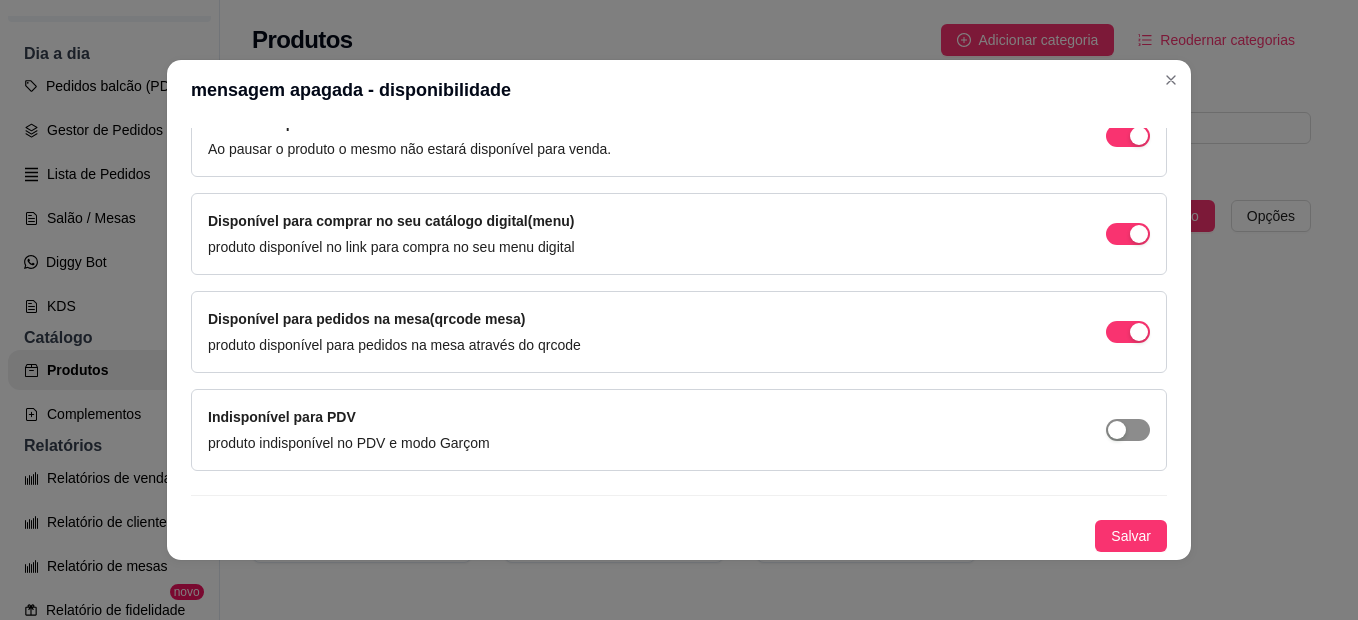 click at bounding box center [1128, 430] 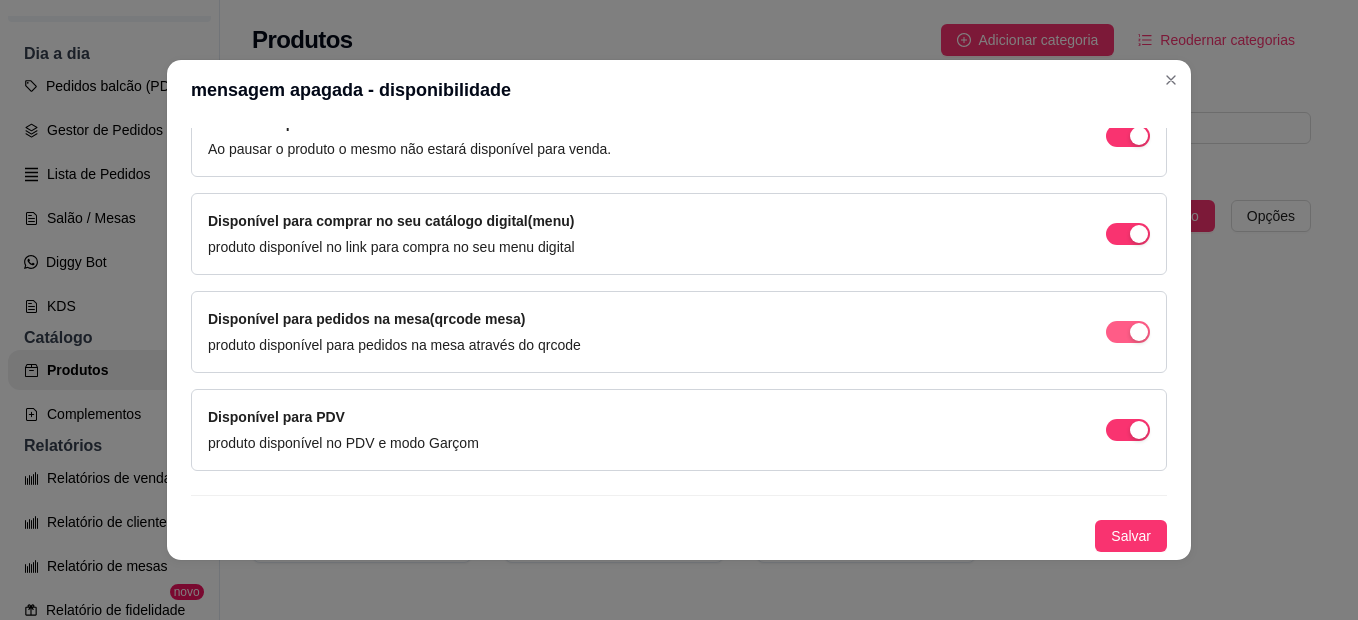 click at bounding box center [1139, 136] 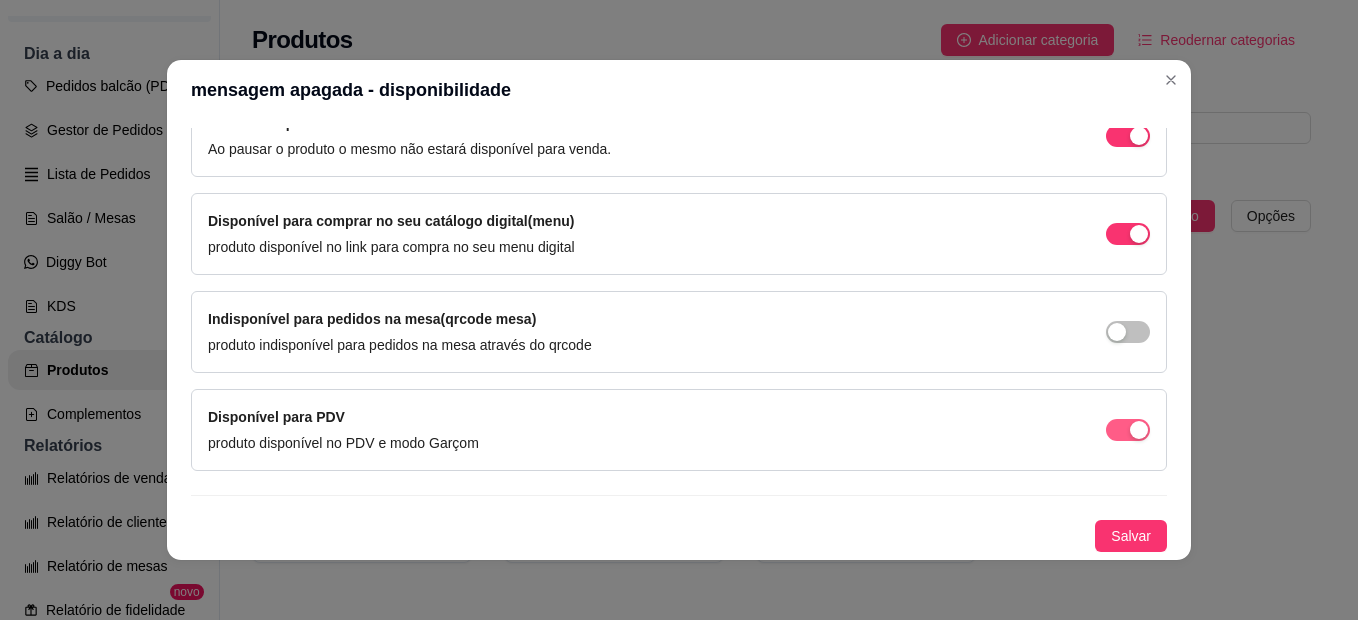 click at bounding box center (1139, 136) 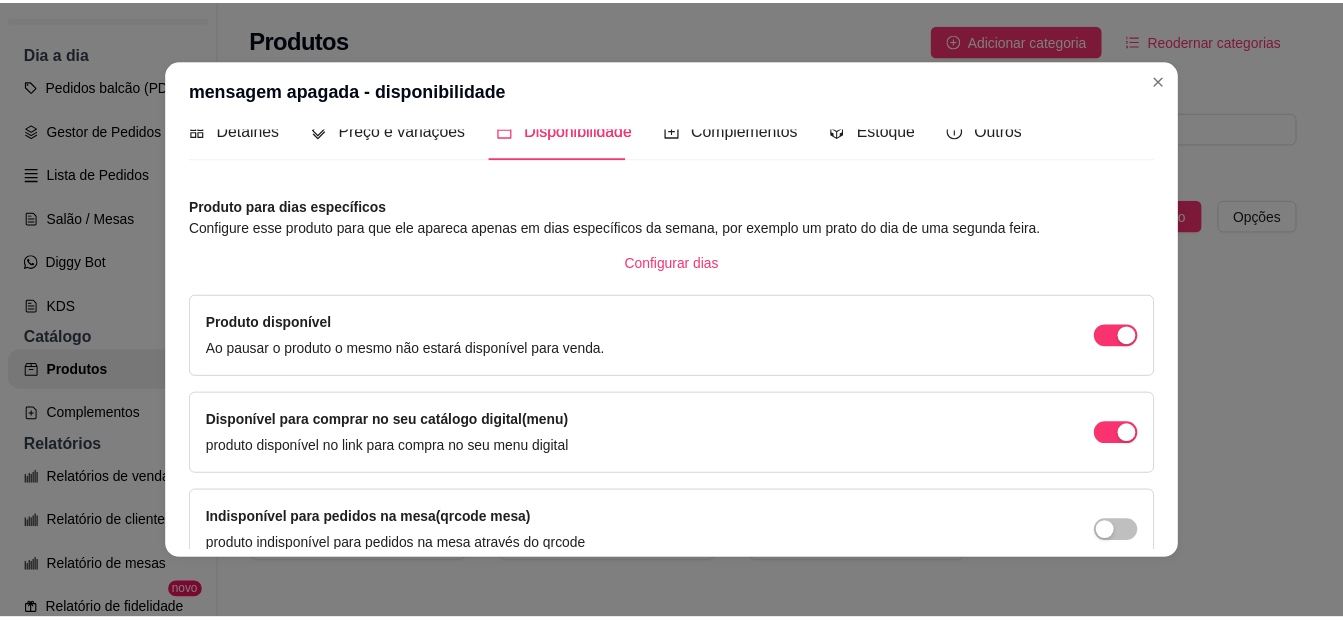 scroll, scrollTop: 0, scrollLeft: 0, axis: both 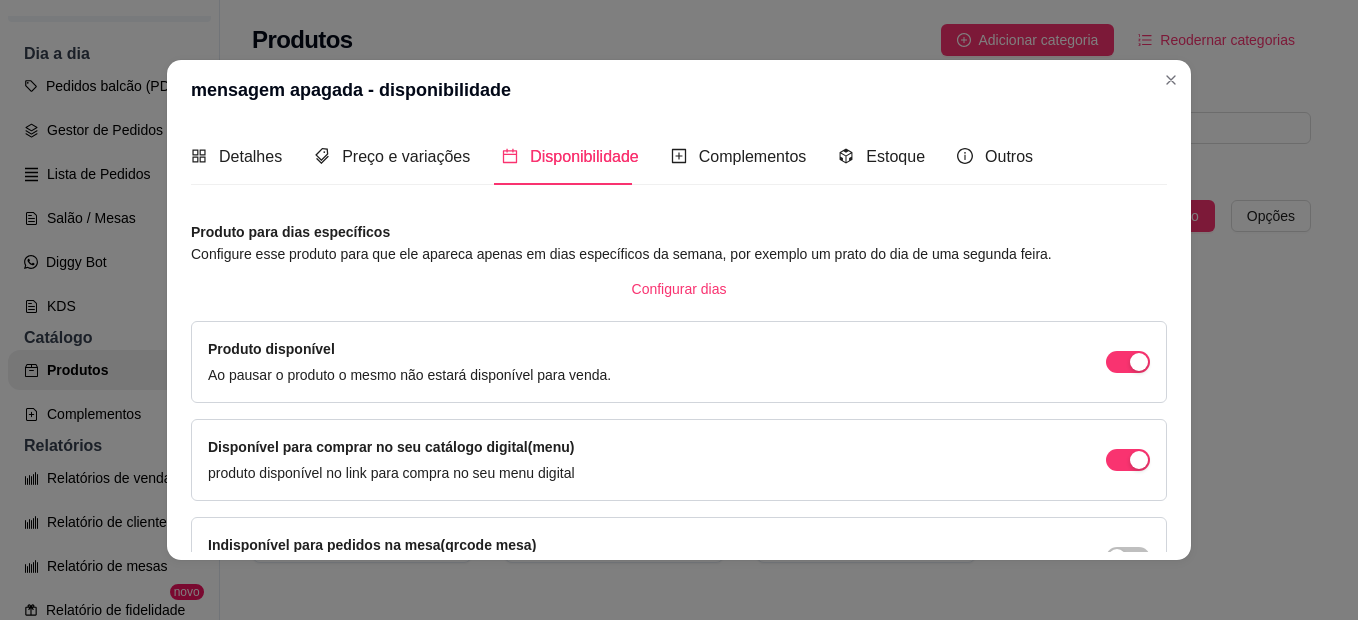 click on "Complementos" at bounding box center [739, 156] 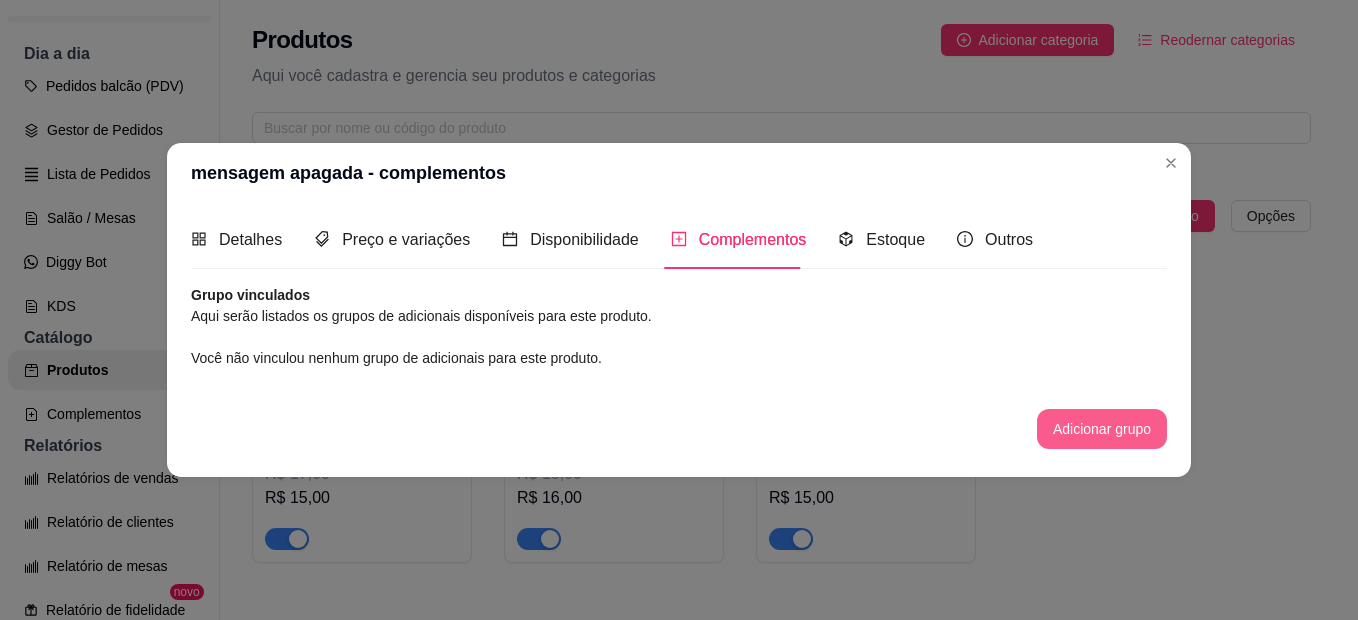 click on "Adicionar grupo" at bounding box center [1102, 429] 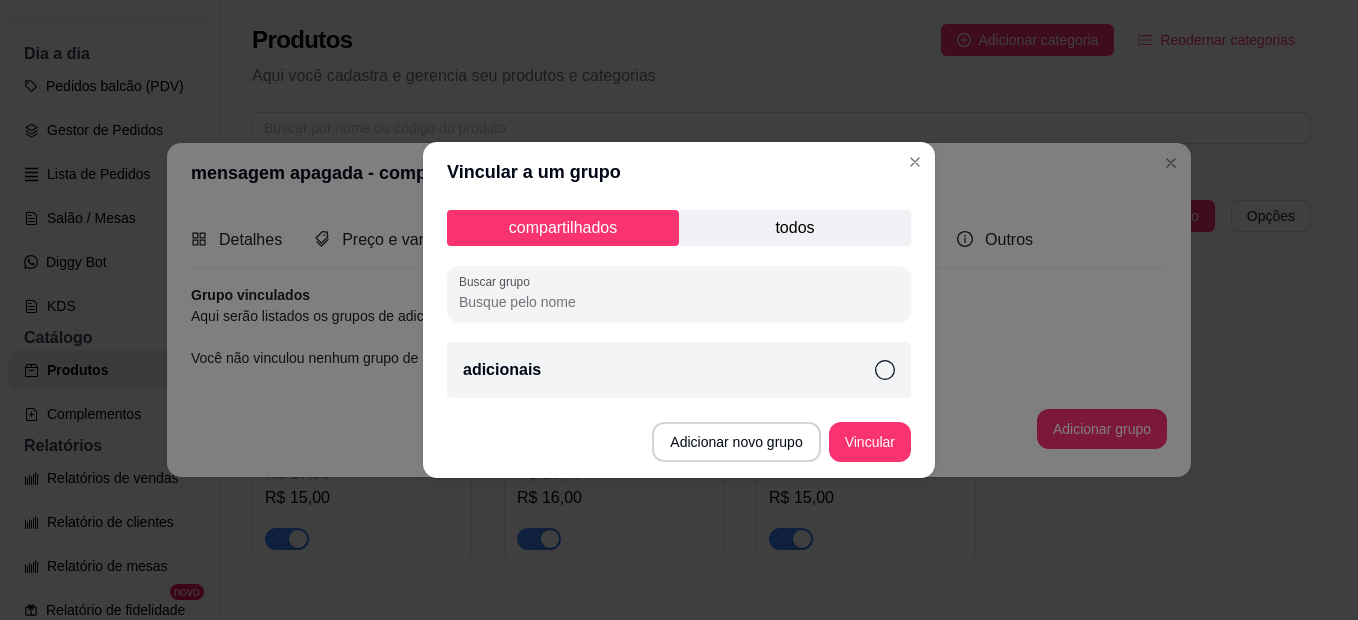 click on "adicionais" at bounding box center (679, 370) 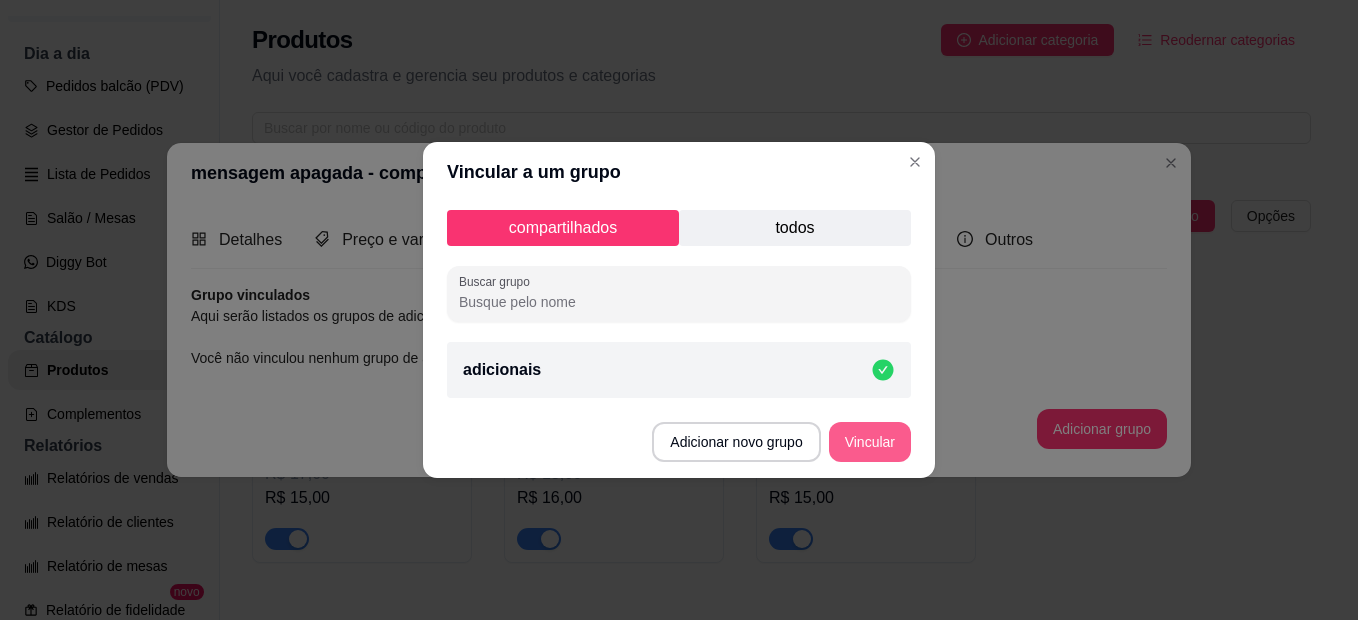 click on "Vincular" at bounding box center (870, 442) 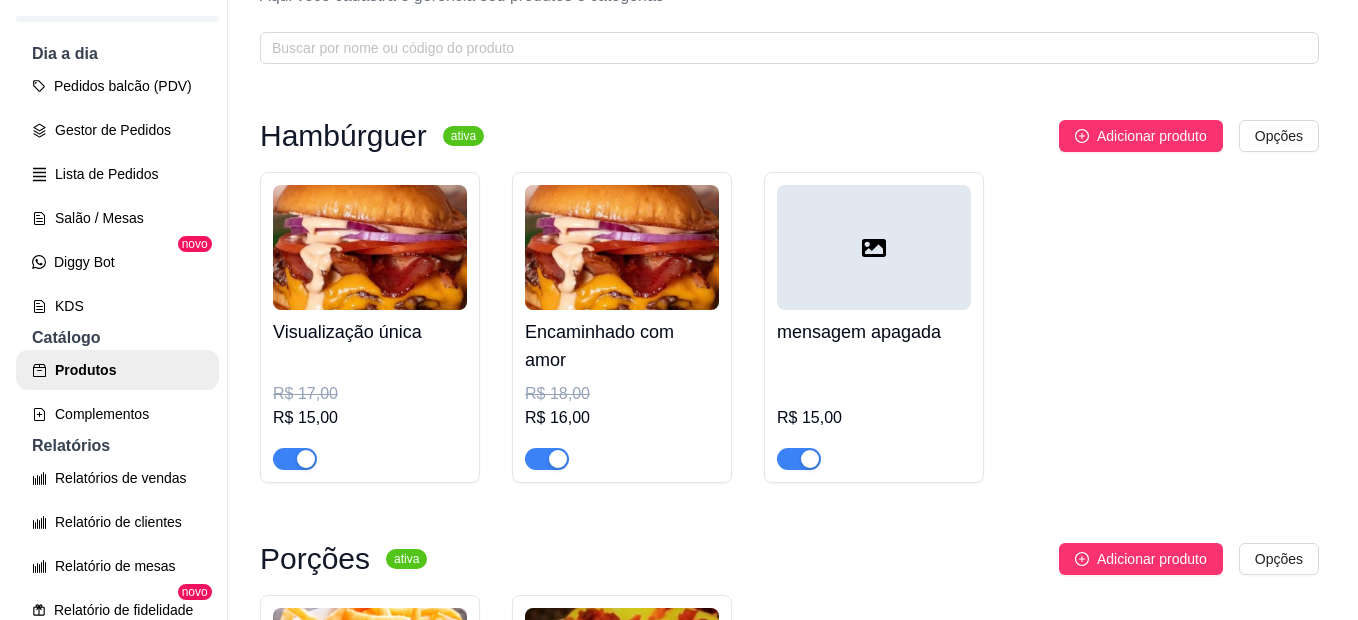 scroll, scrollTop: 100, scrollLeft: 0, axis: vertical 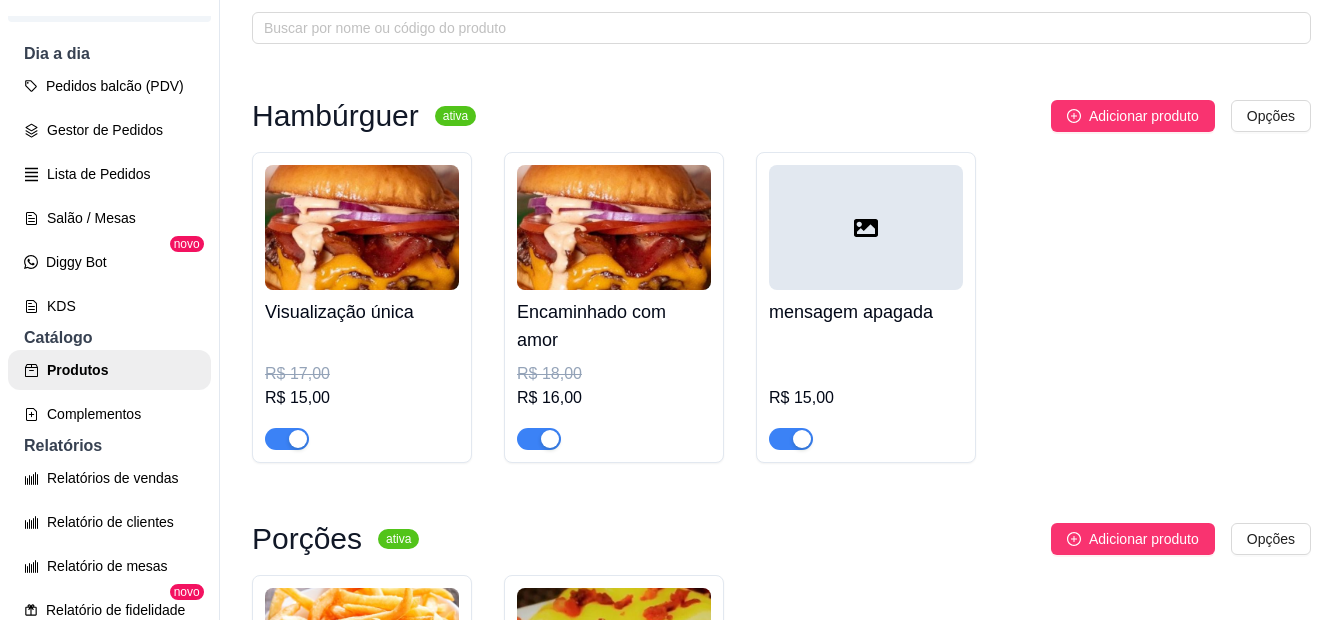 click at bounding box center [614, 227] 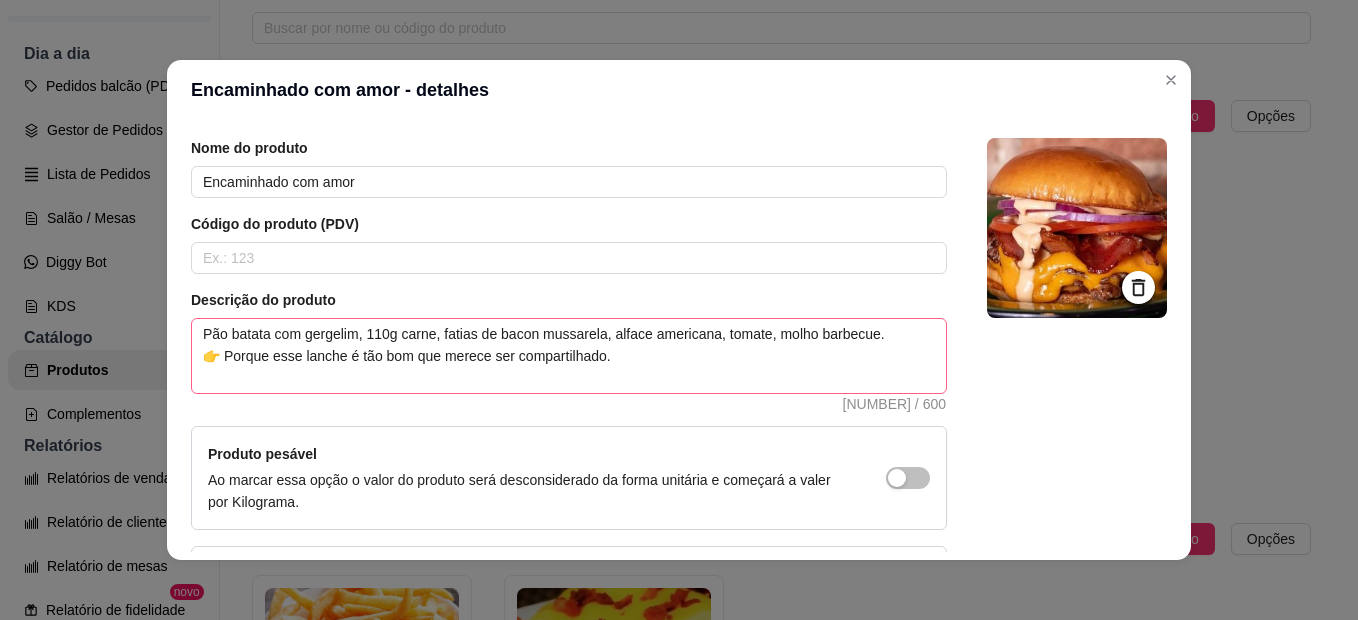 scroll, scrollTop: 228, scrollLeft: 0, axis: vertical 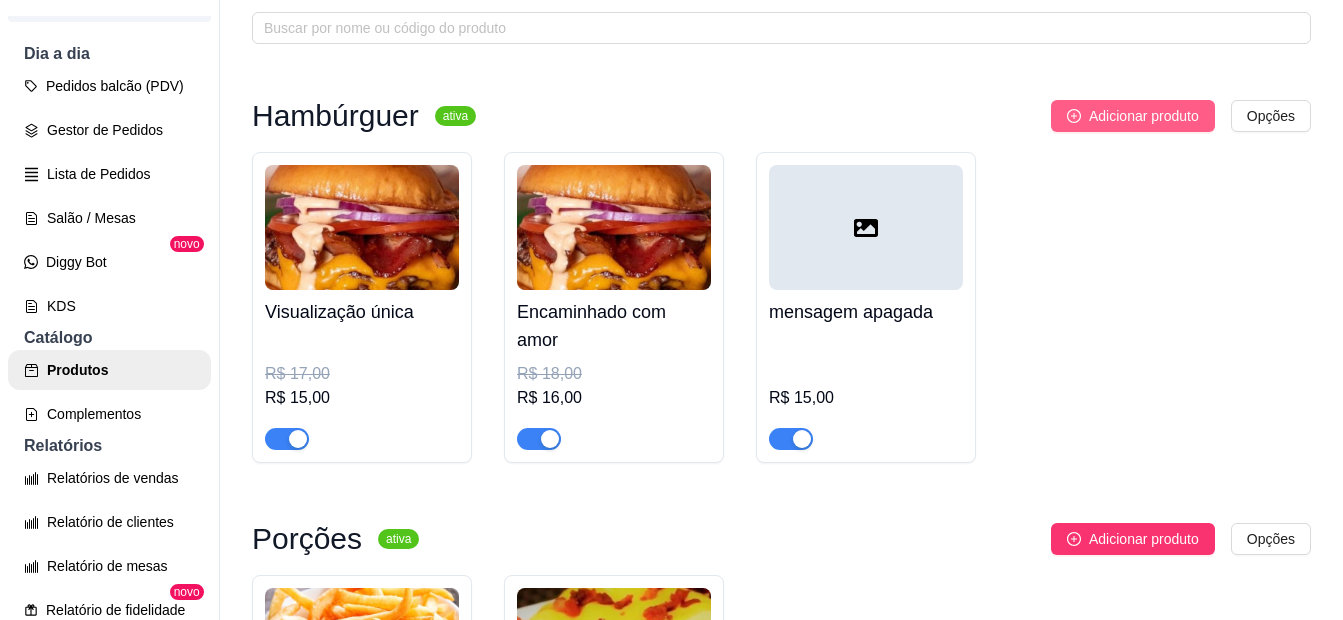 click on "Adicionar produto" at bounding box center (1144, 116) 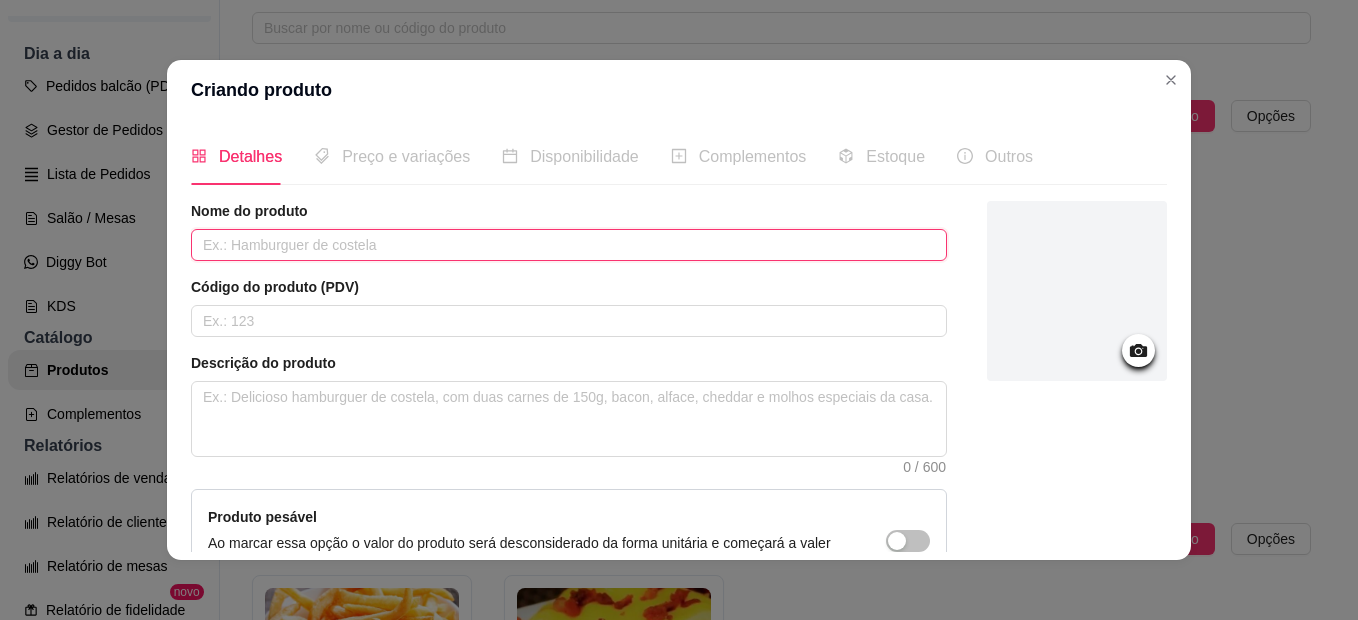 paste on "Digitando... – pra deixar todo mundo na expectativa" 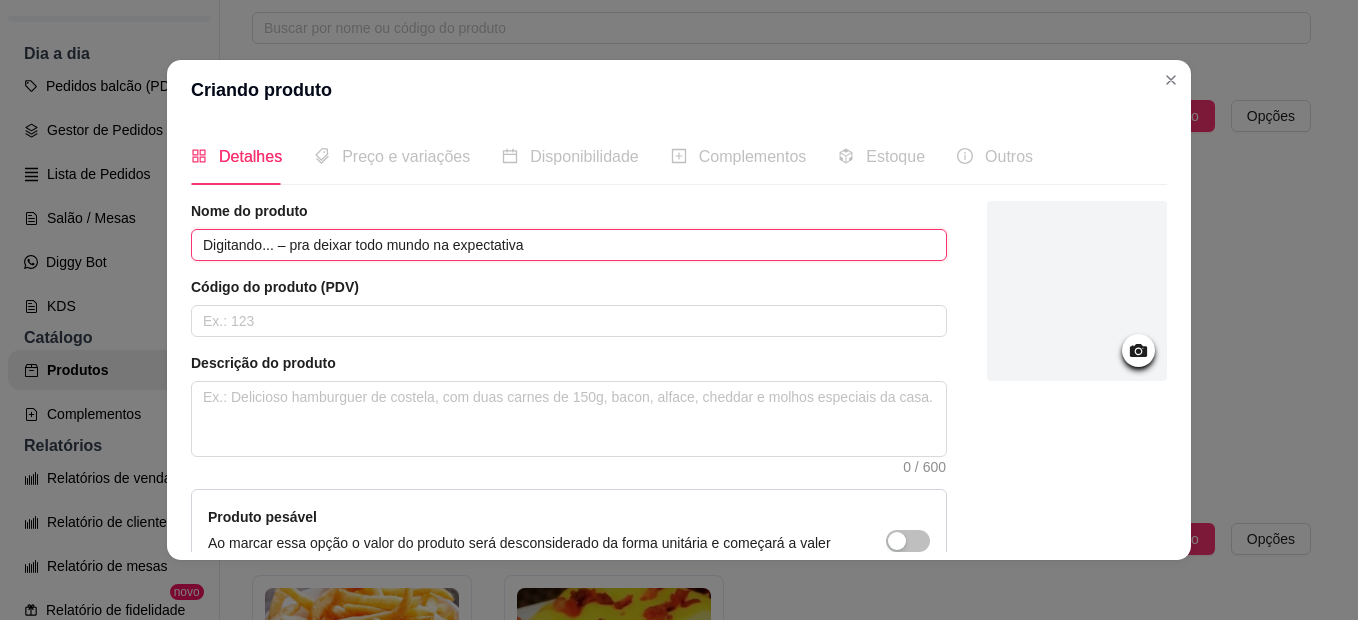 drag, startPoint x: 278, startPoint y: 246, endPoint x: 528, endPoint y: 246, distance: 250 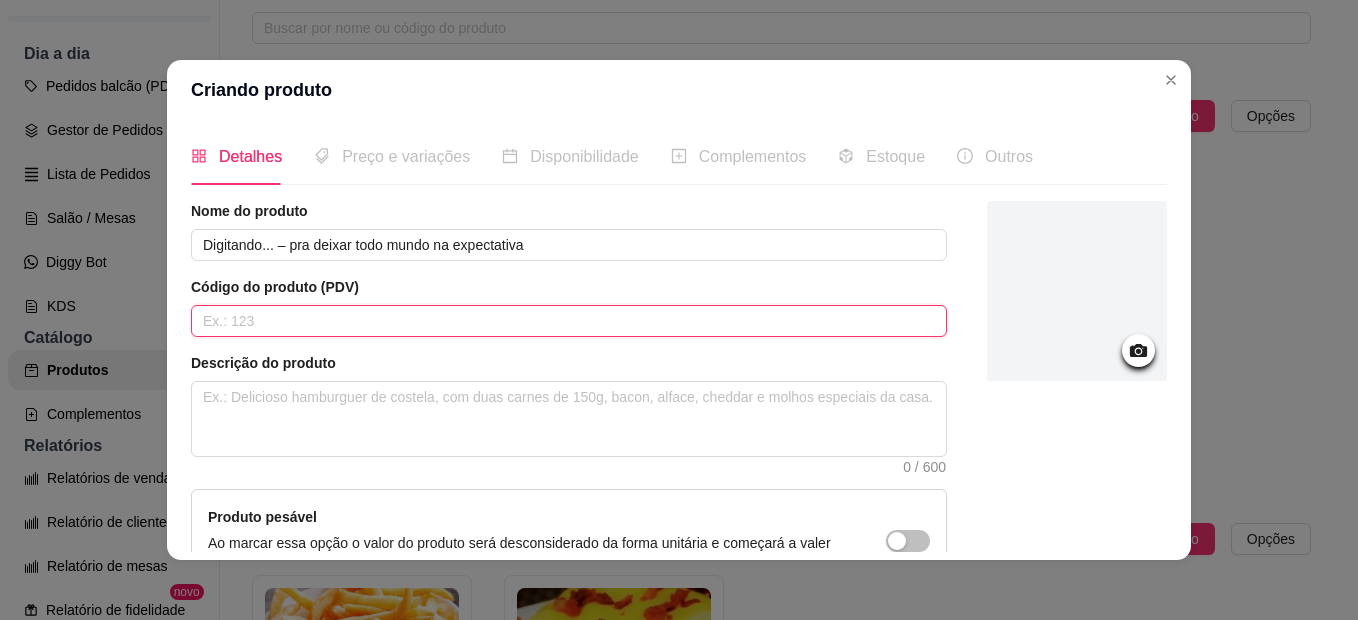 click at bounding box center (569, 321) 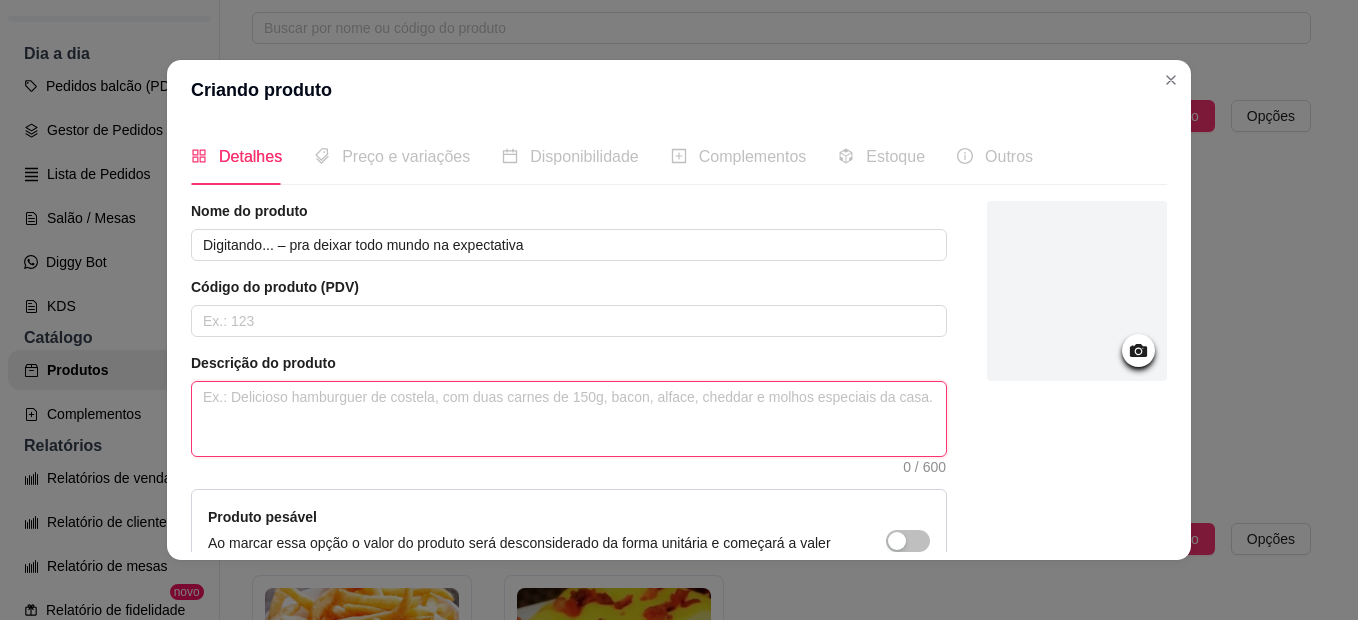 click at bounding box center [569, 419] 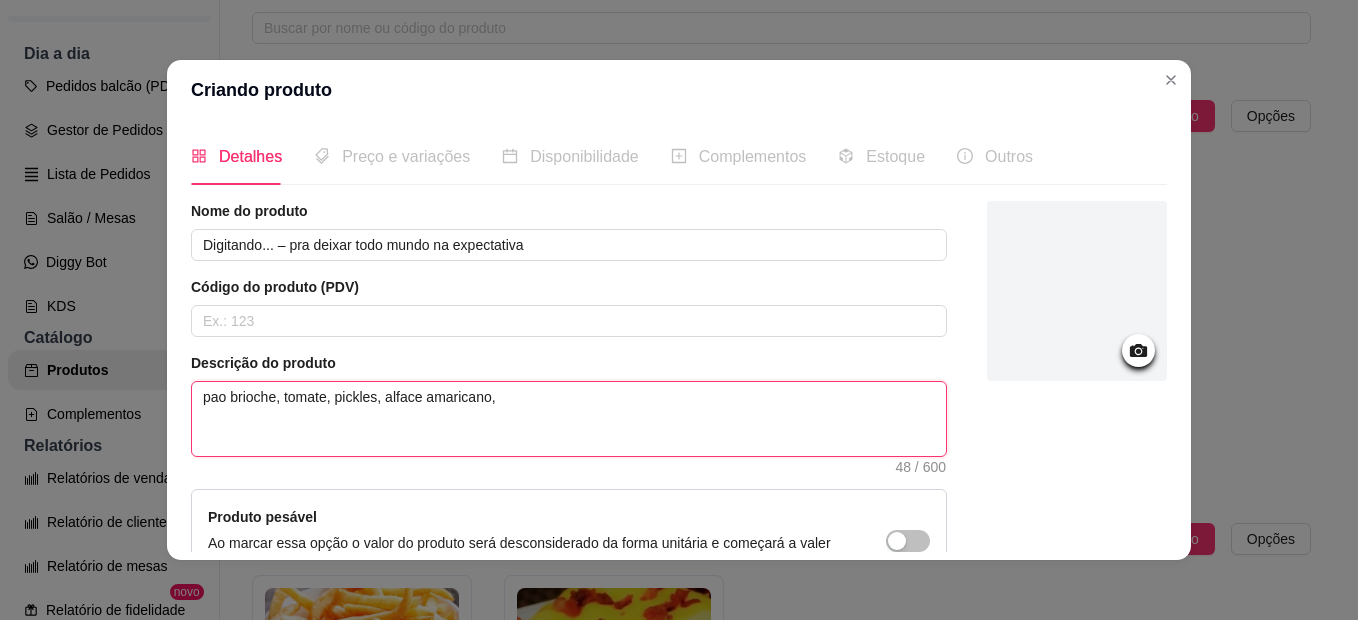 click on "pao brioche, tomate, pickles, alface amaricano," at bounding box center [569, 419] 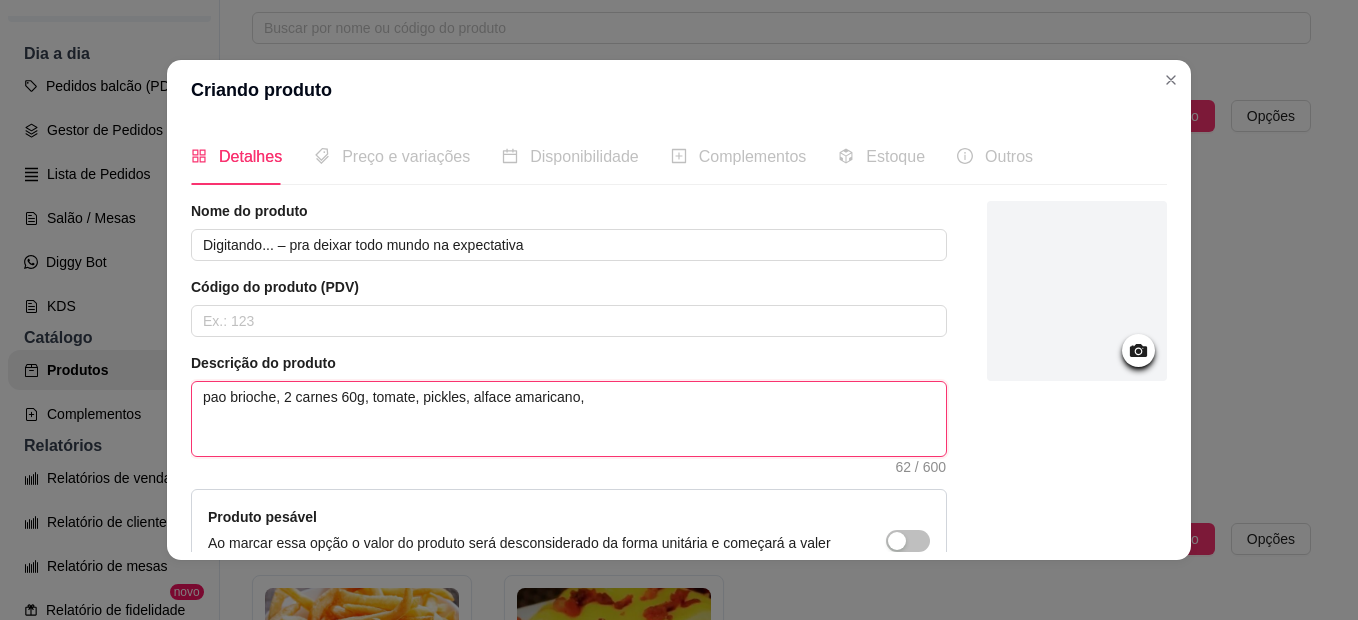 click on "pao brioche, 2 carnes 60g, tomate, pickles, alface amaricano," at bounding box center (569, 419) 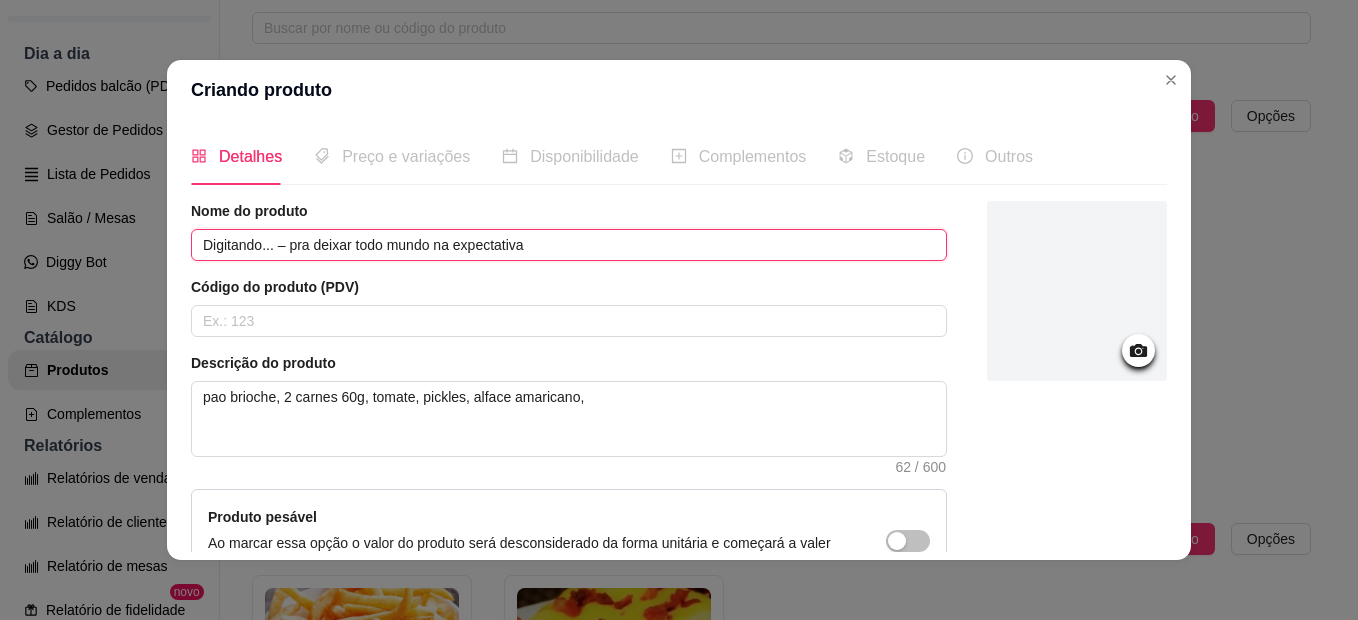 drag, startPoint x: 278, startPoint y: 243, endPoint x: 528, endPoint y: 241, distance: 250.008 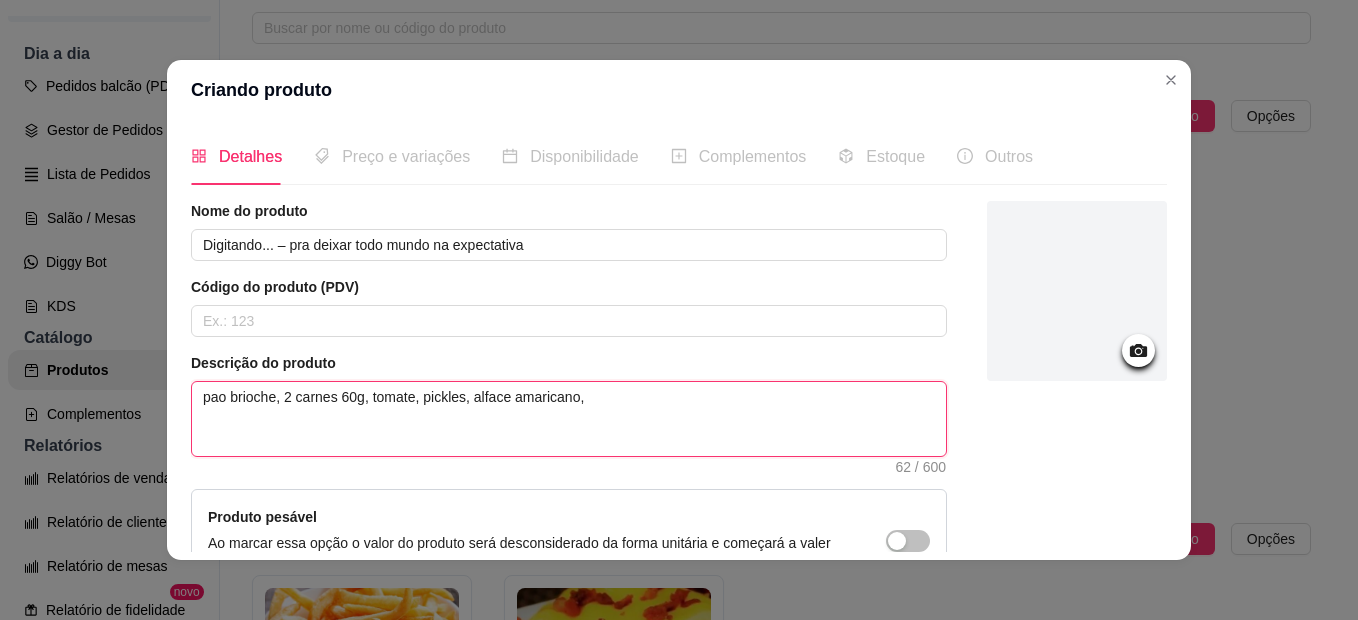 click on "pao brioche, 2 carnes 60g, tomate, pickles, alface amaricano," at bounding box center [569, 419] 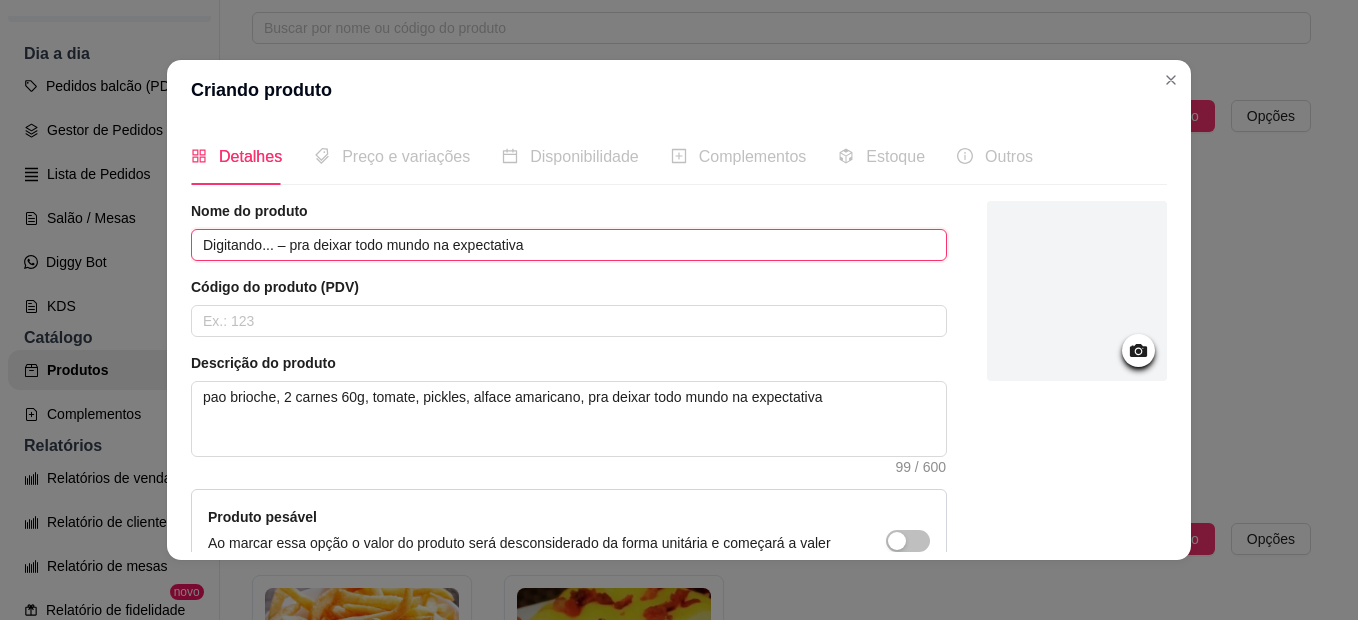 drag, startPoint x: 548, startPoint y: 247, endPoint x: 286, endPoint y: 245, distance: 262.00763 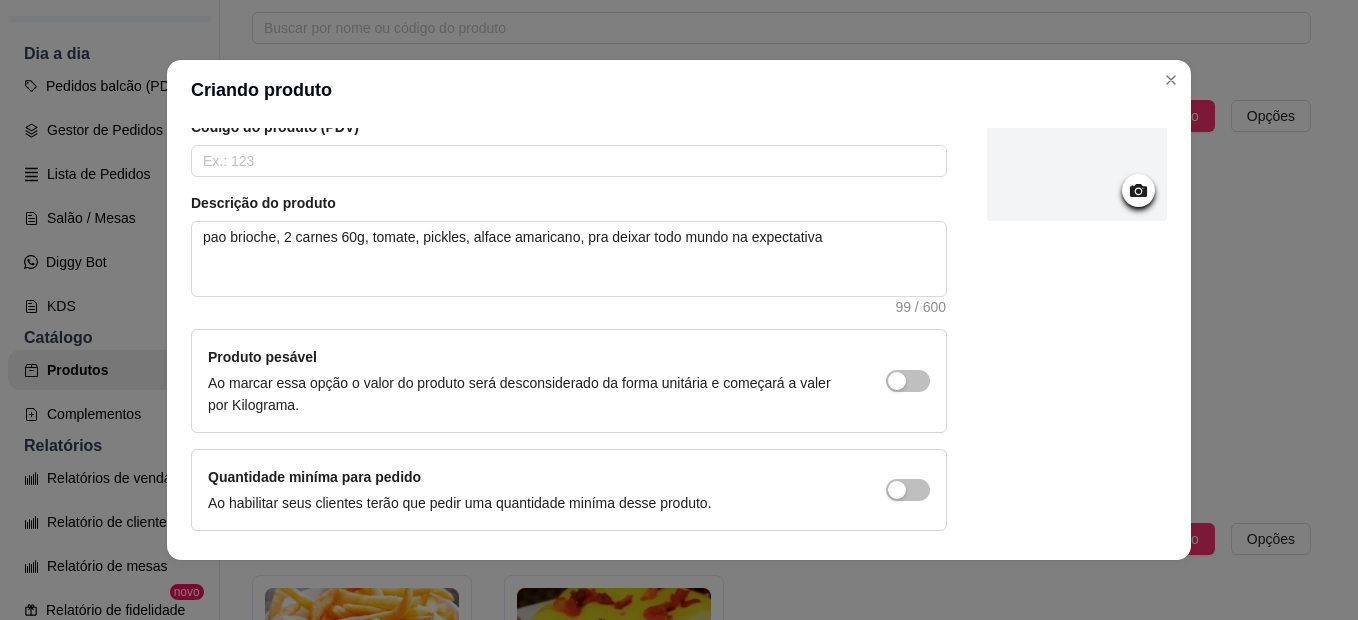 scroll, scrollTop: 200, scrollLeft: 0, axis: vertical 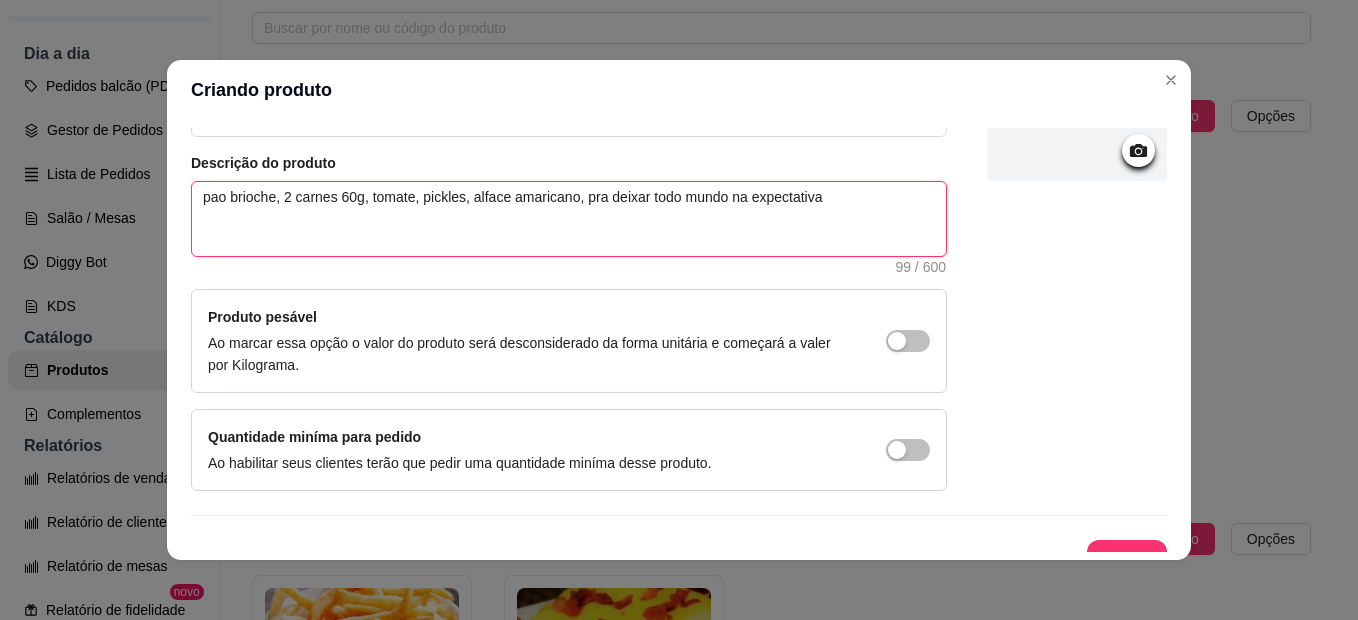 click on "pao brioche, 2 carnes 60g, tomate, pickles, alface amaricano, pra deixar todo mundo na expectativa" at bounding box center [569, 219] 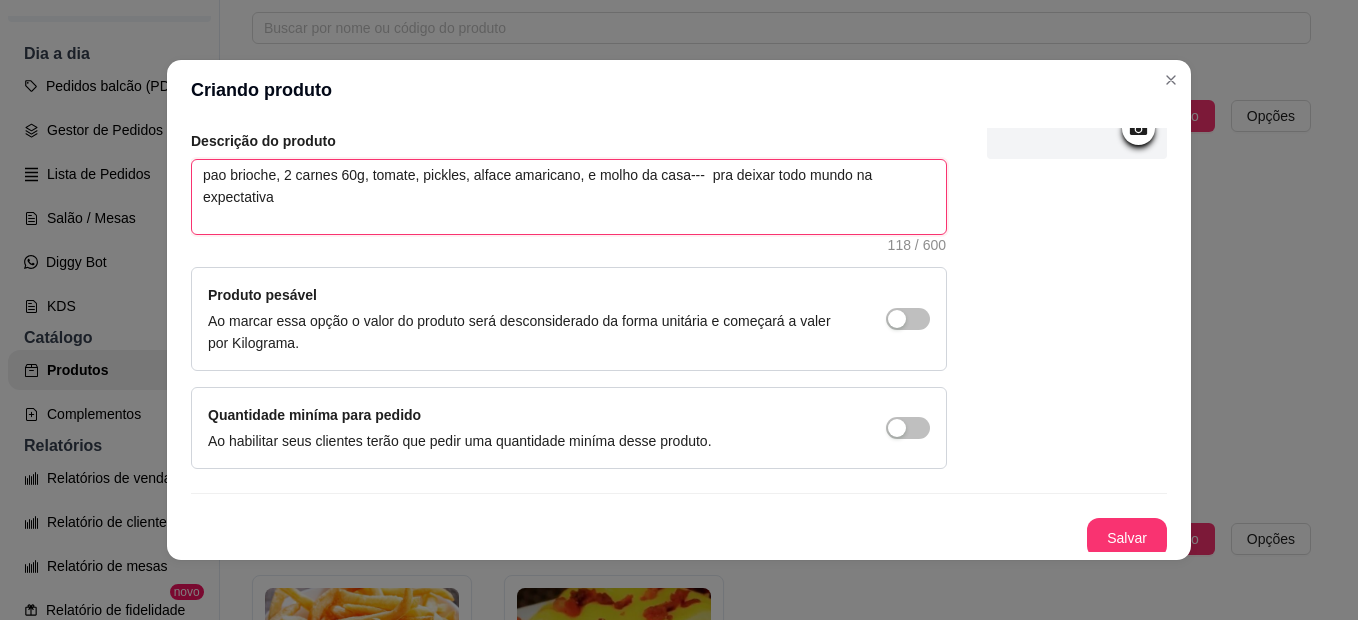 scroll, scrollTop: 228, scrollLeft: 0, axis: vertical 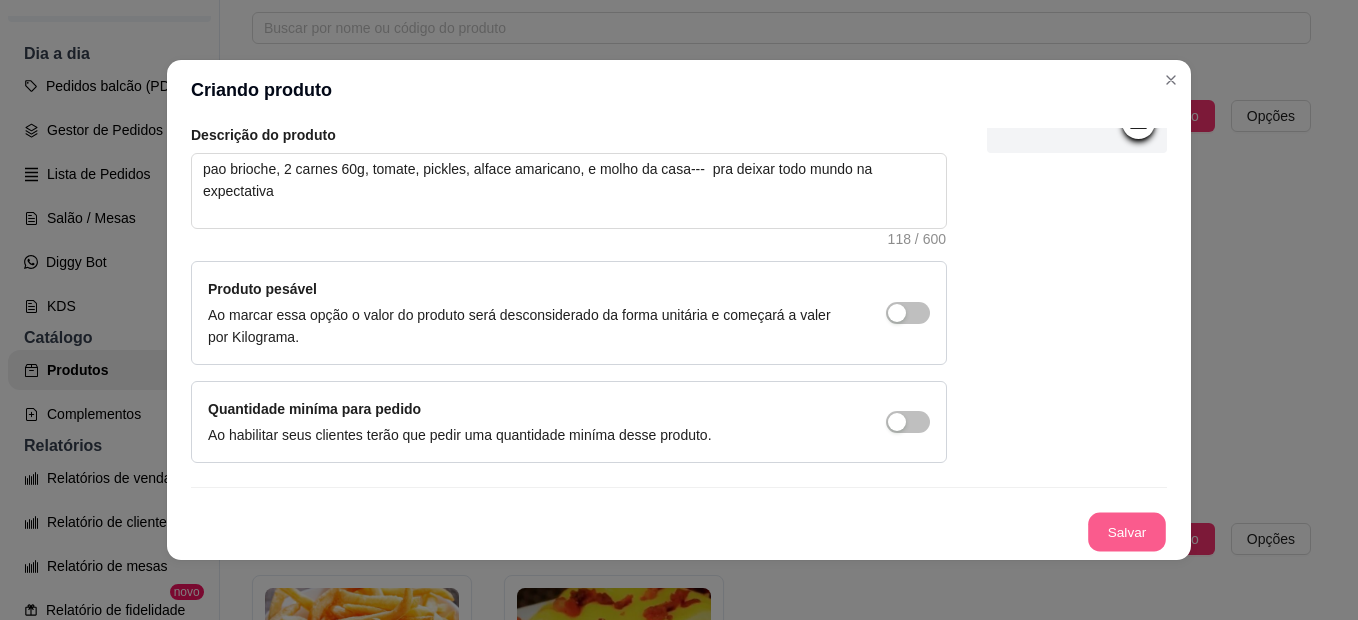 click on "Salvar" at bounding box center [1127, 532] 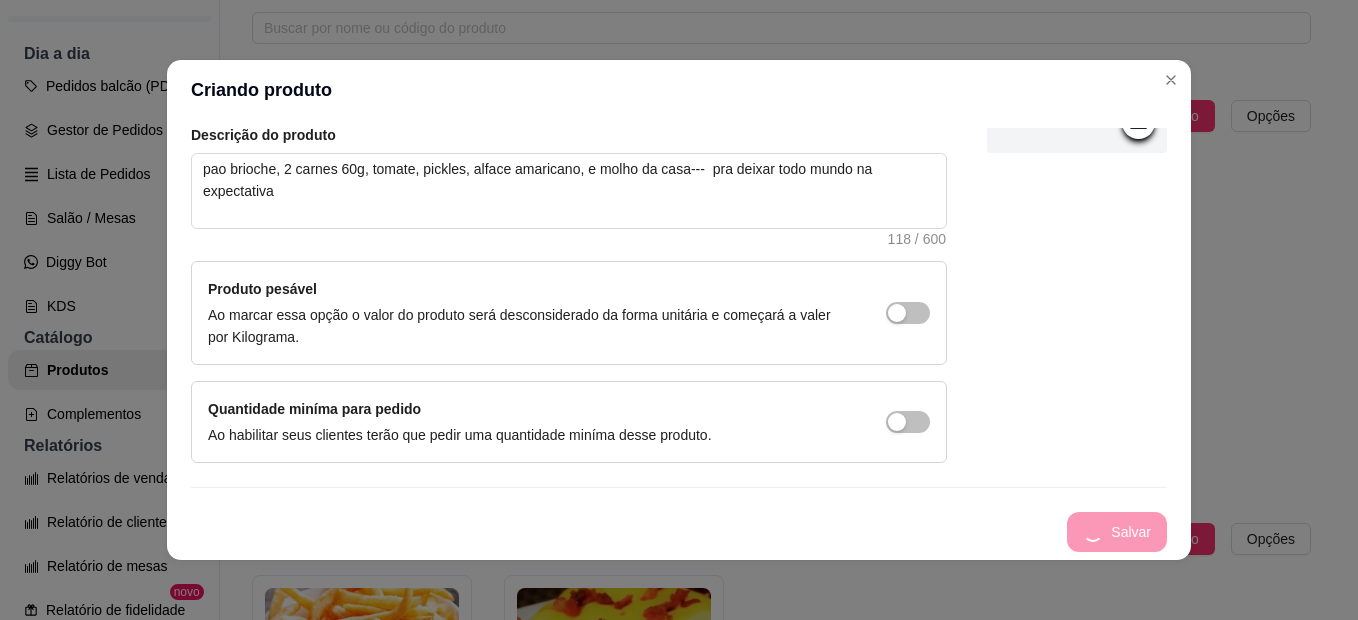 scroll, scrollTop: 0, scrollLeft: 0, axis: both 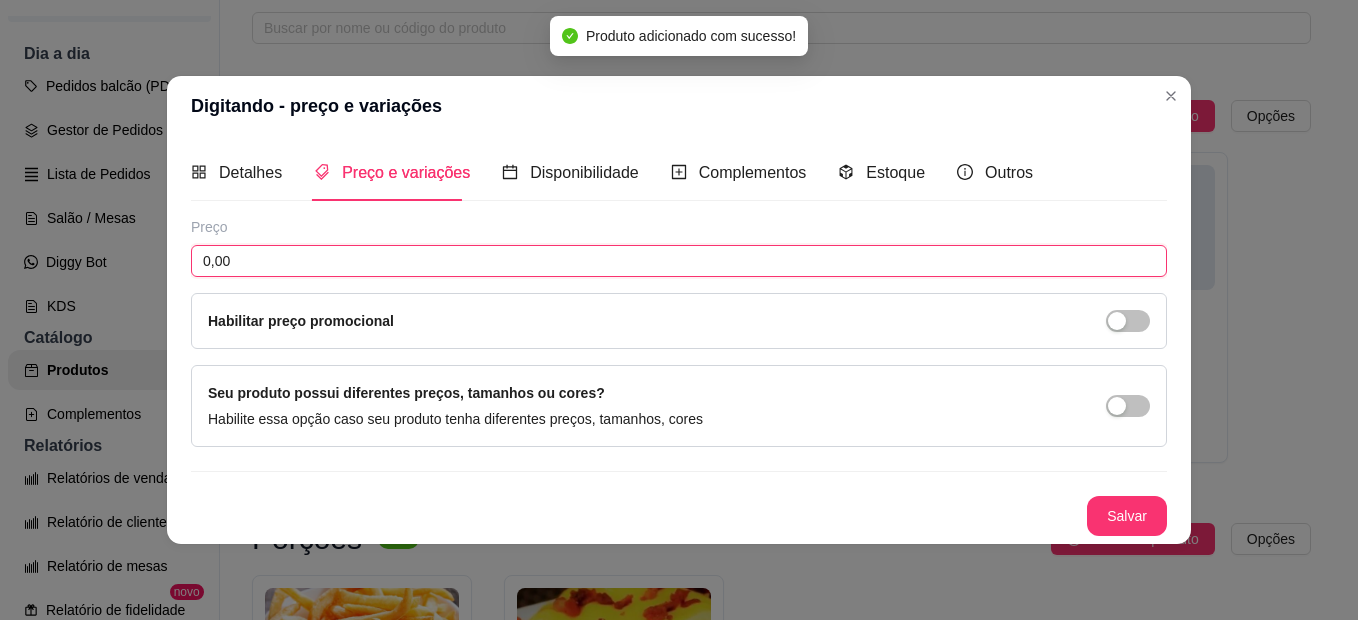 click on "0,00" at bounding box center (679, 261) 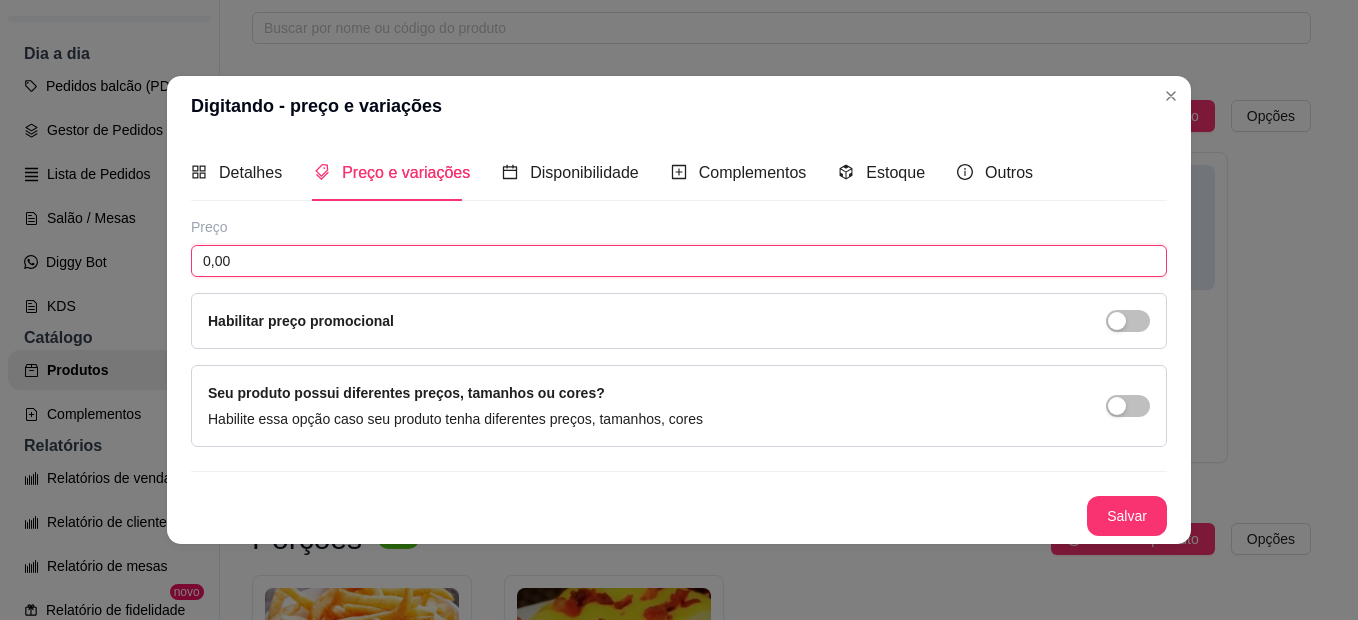 click on "0,00" at bounding box center (679, 261) 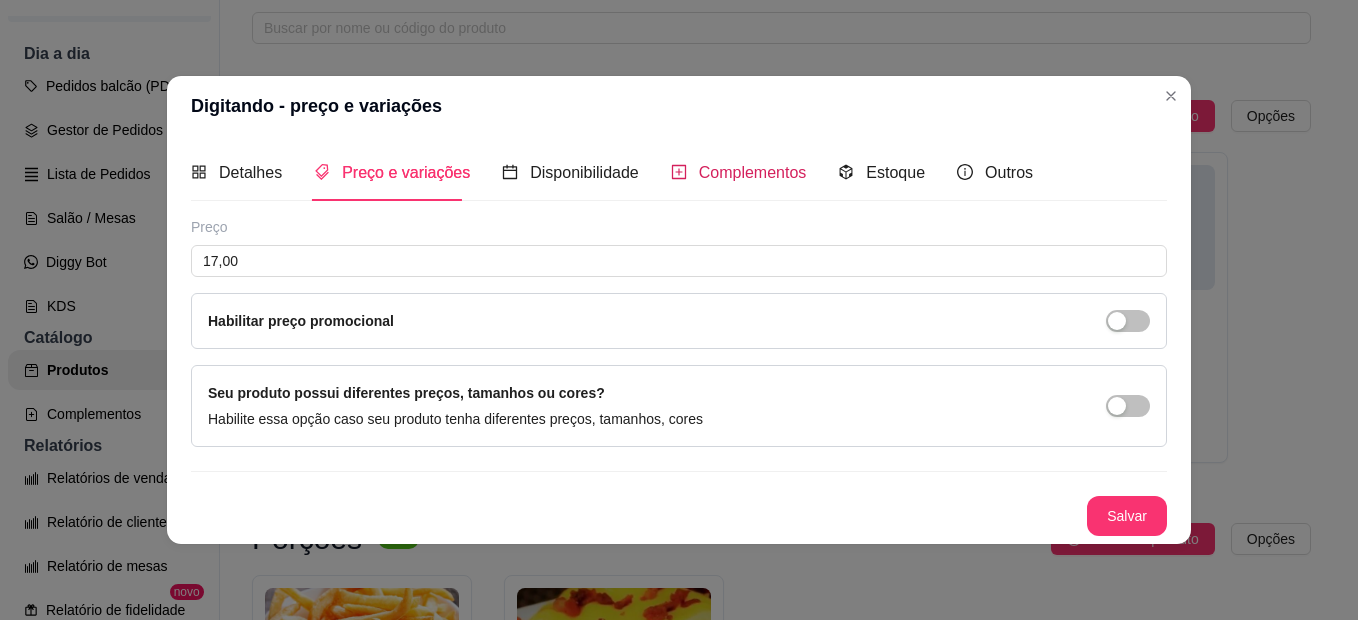 click on "Complementos" at bounding box center [753, 172] 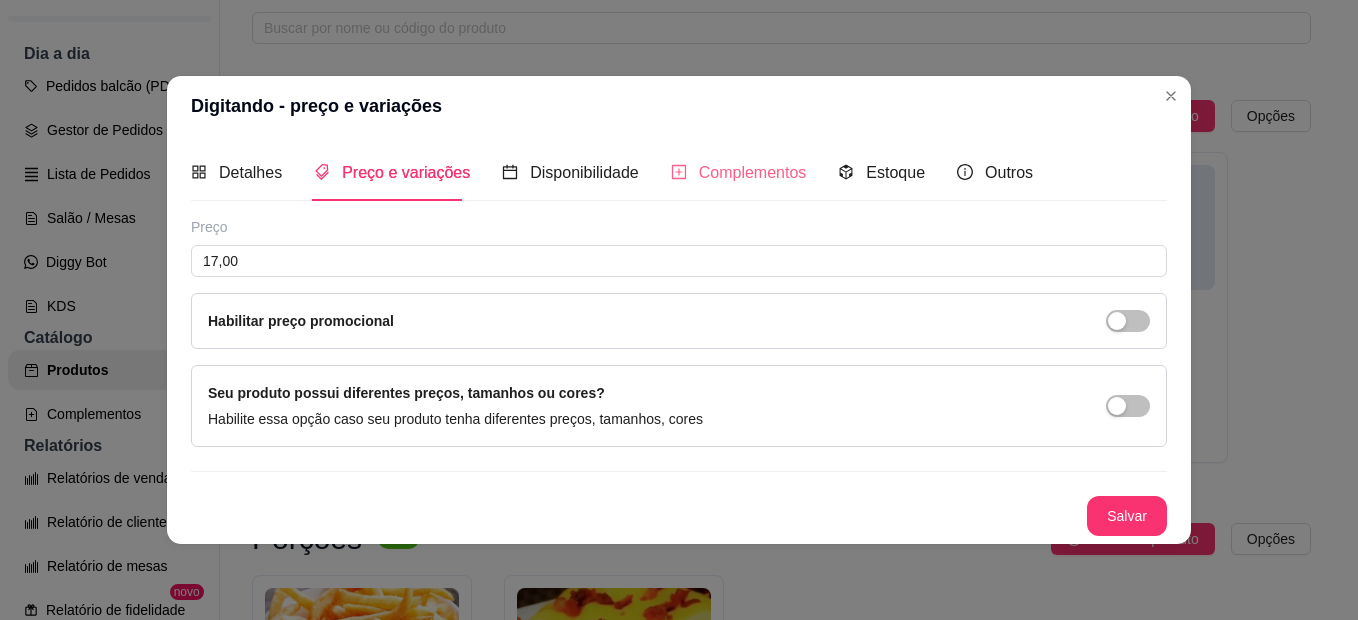 click on "Digitando - preço e variações" at bounding box center (679, 106) 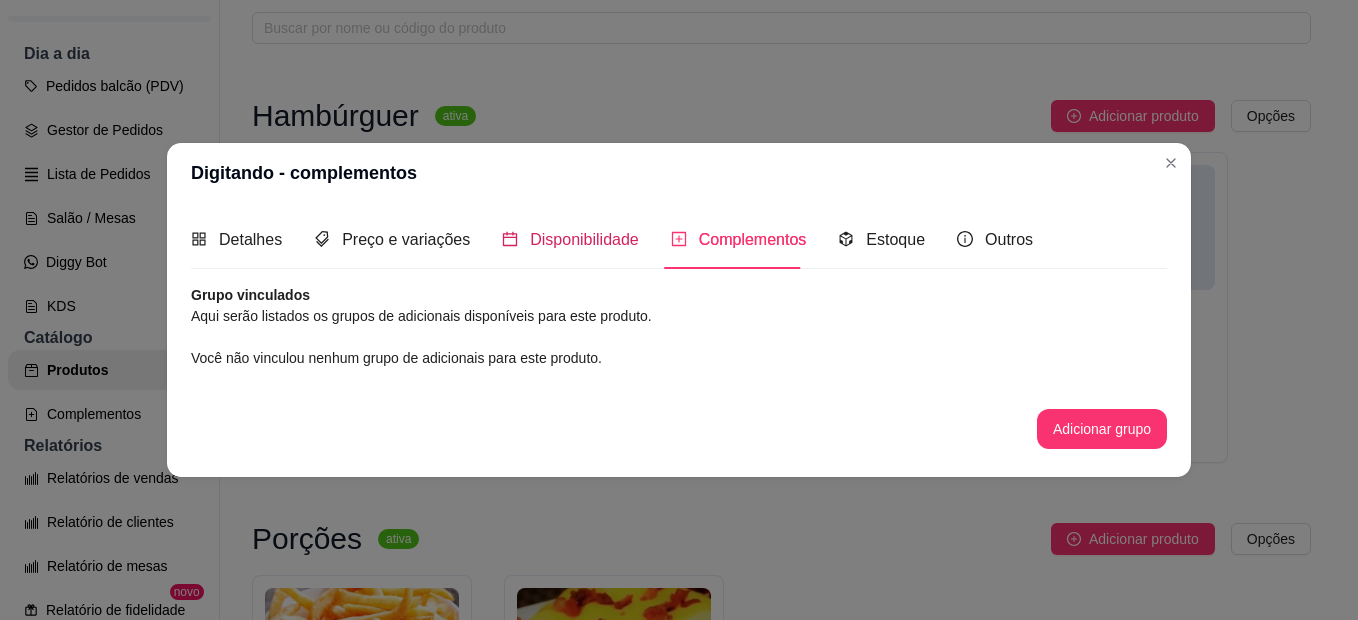 click on "Disponibilidade" at bounding box center (584, 239) 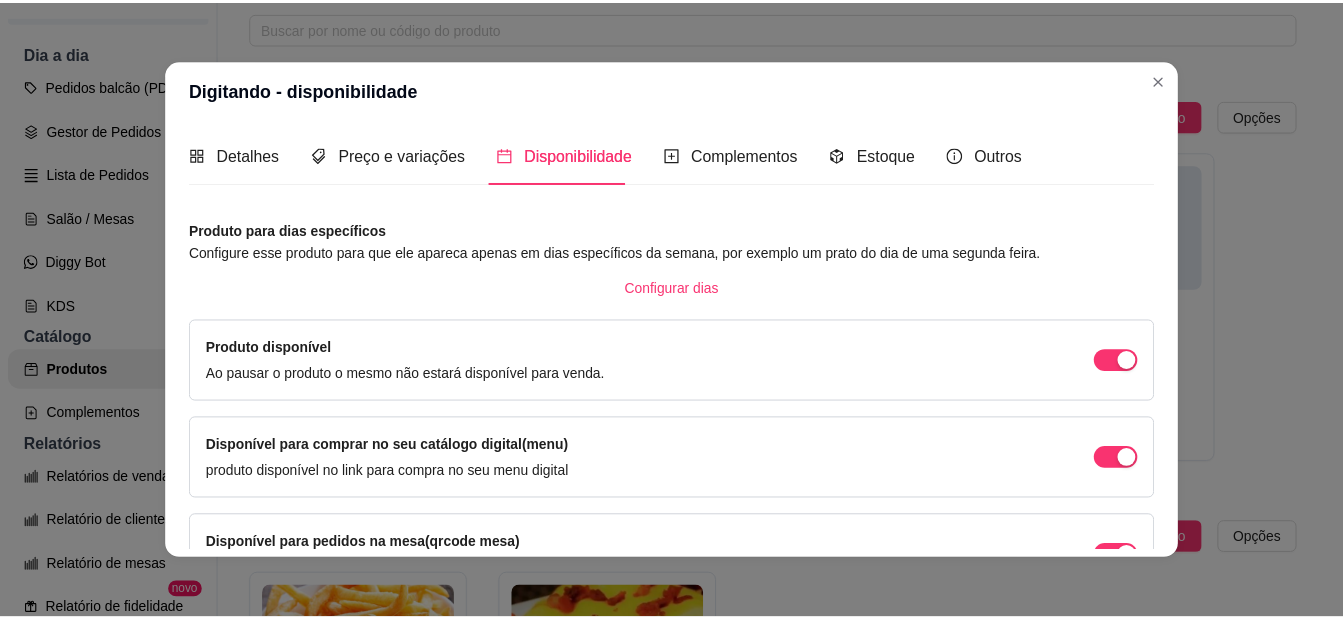 scroll, scrollTop: 0, scrollLeft: 0, axis: both 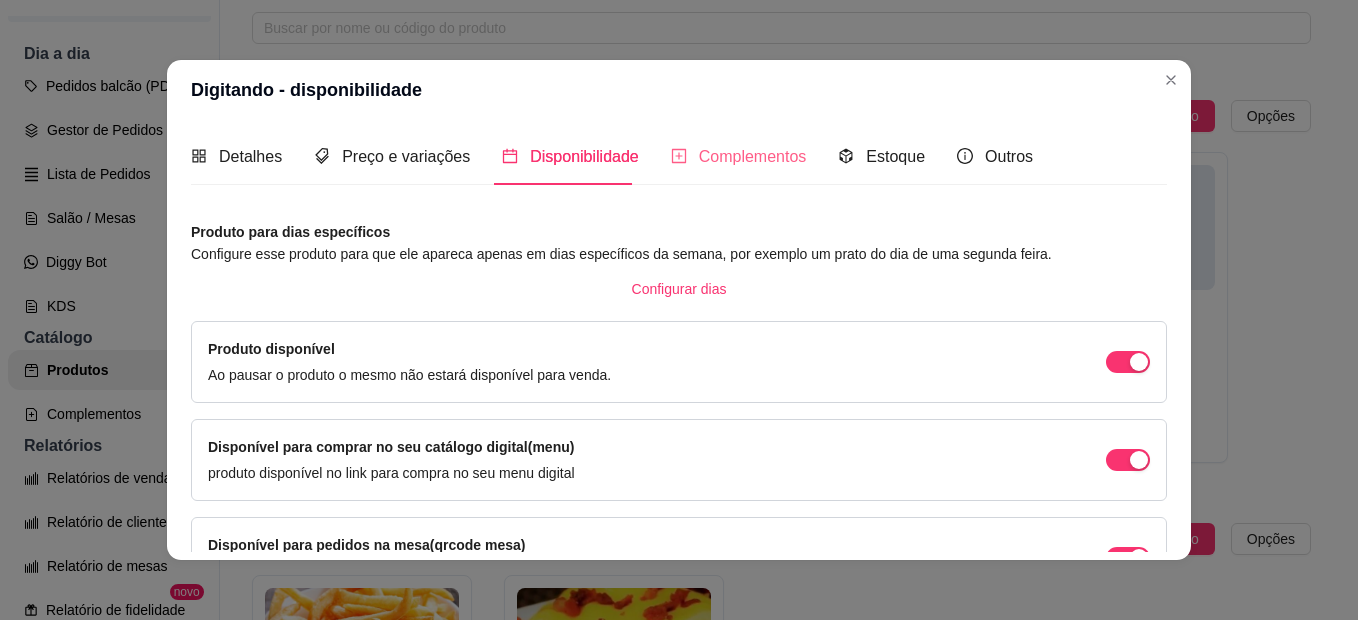 click on "Complementos" at bounding box center (739, 156) 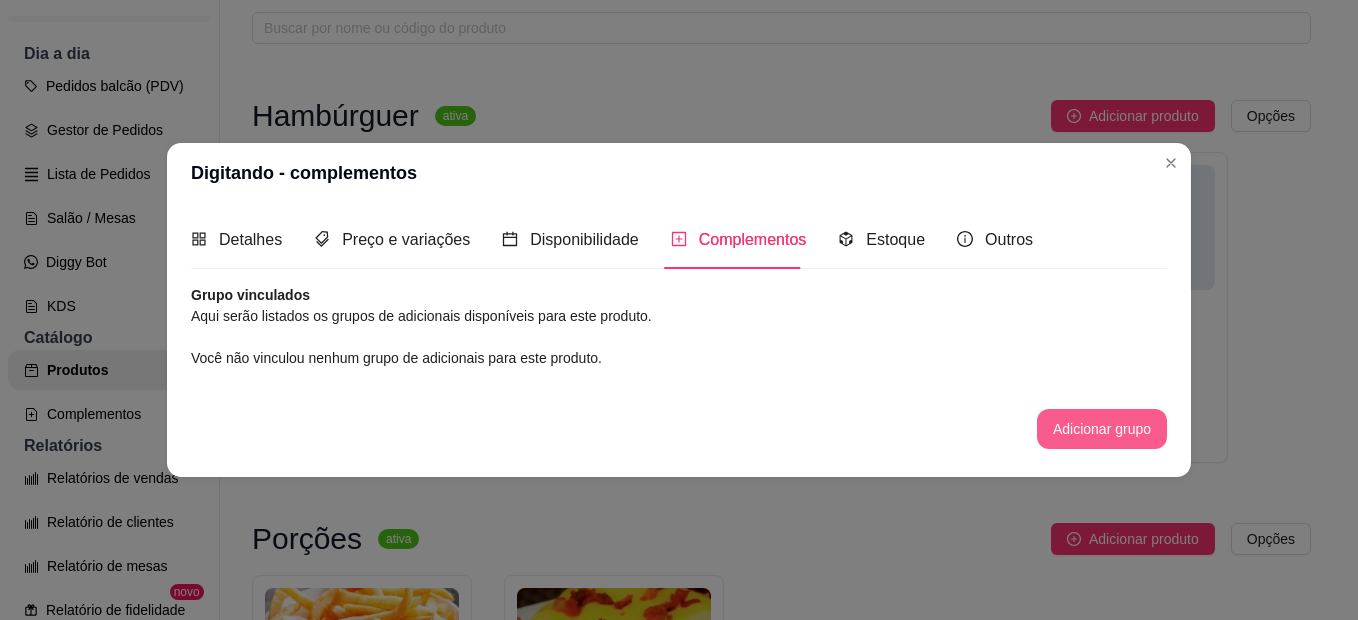 click on "Adicionar grupo" at bounding box center (1102, 429) 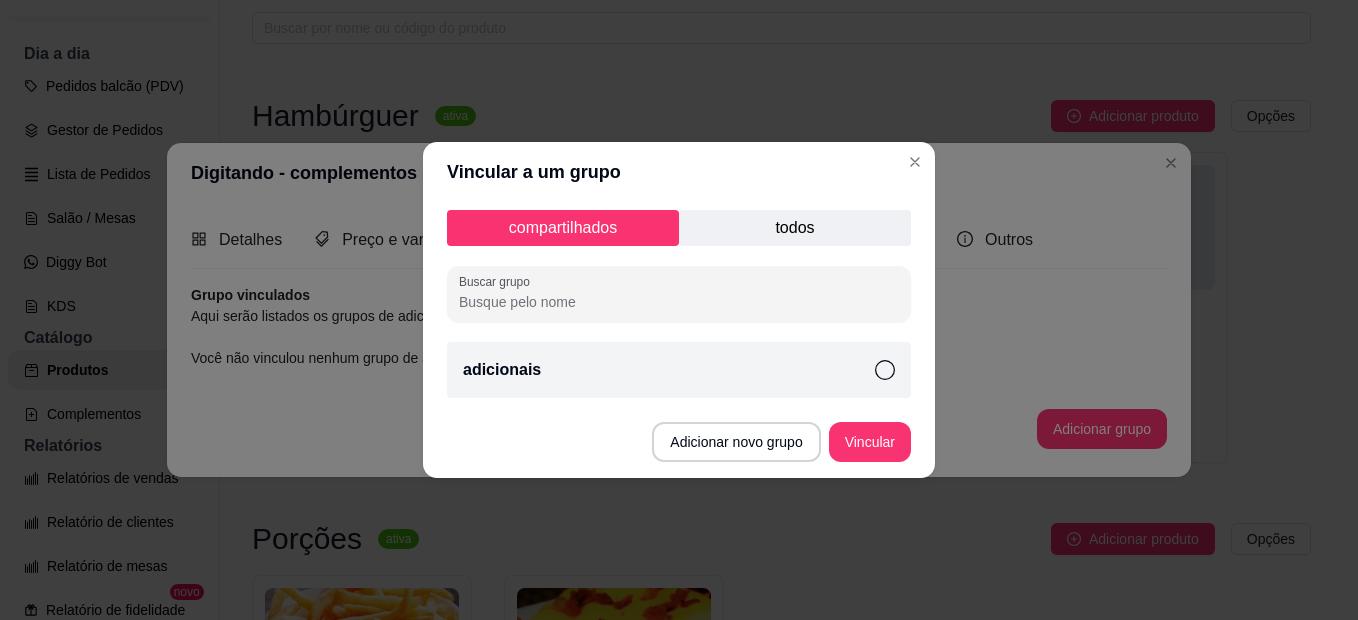 click on "adicionais" at bounding box center [679, 370] 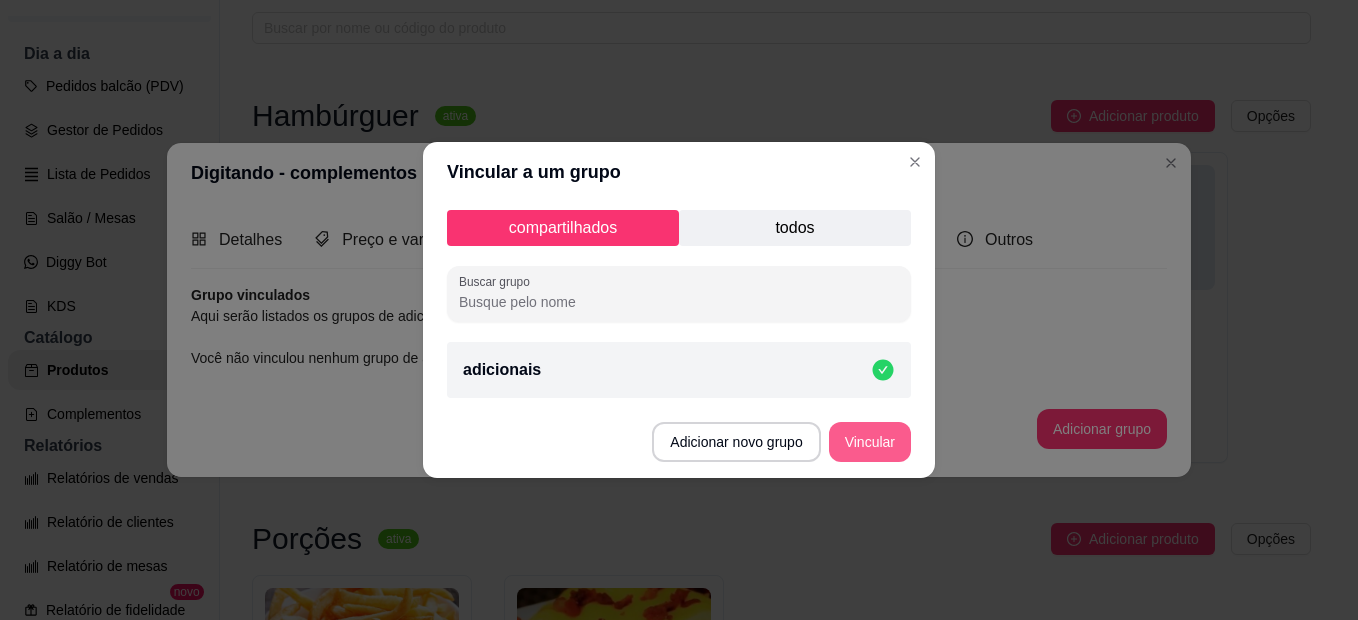 click on "Vincular" at bounding box center (870, 442) 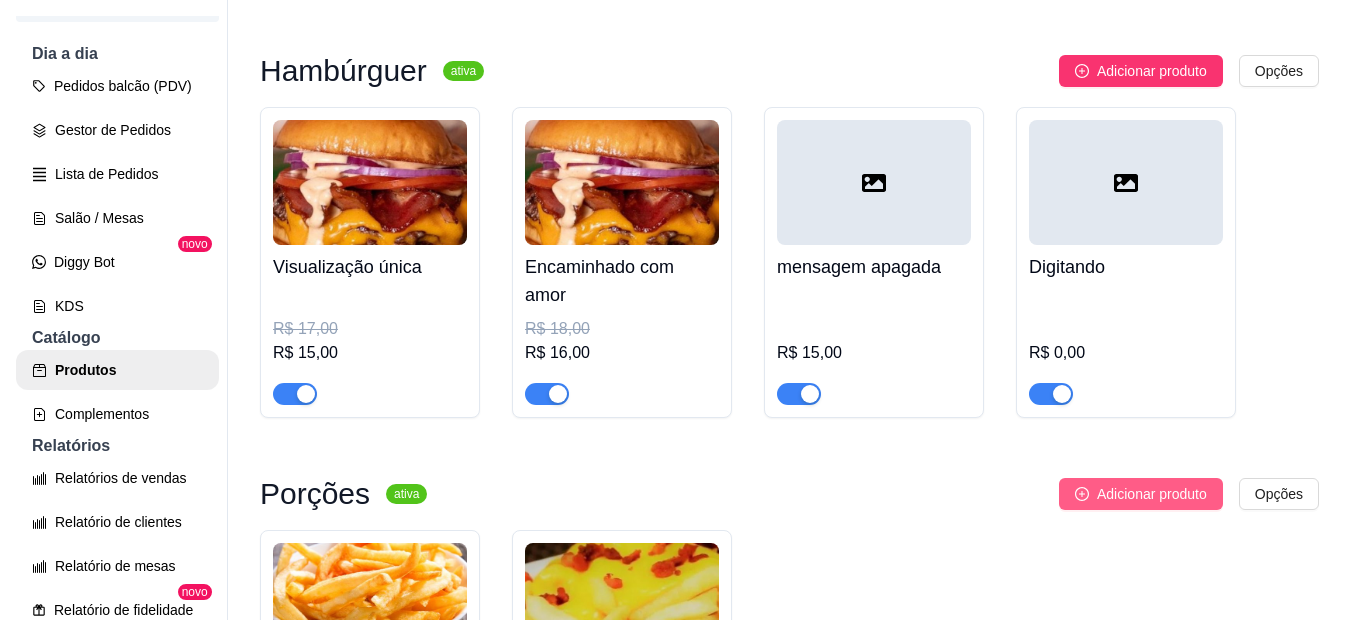 scroll, scrollTop: 100, scrollLeft: 0, axis: vertical 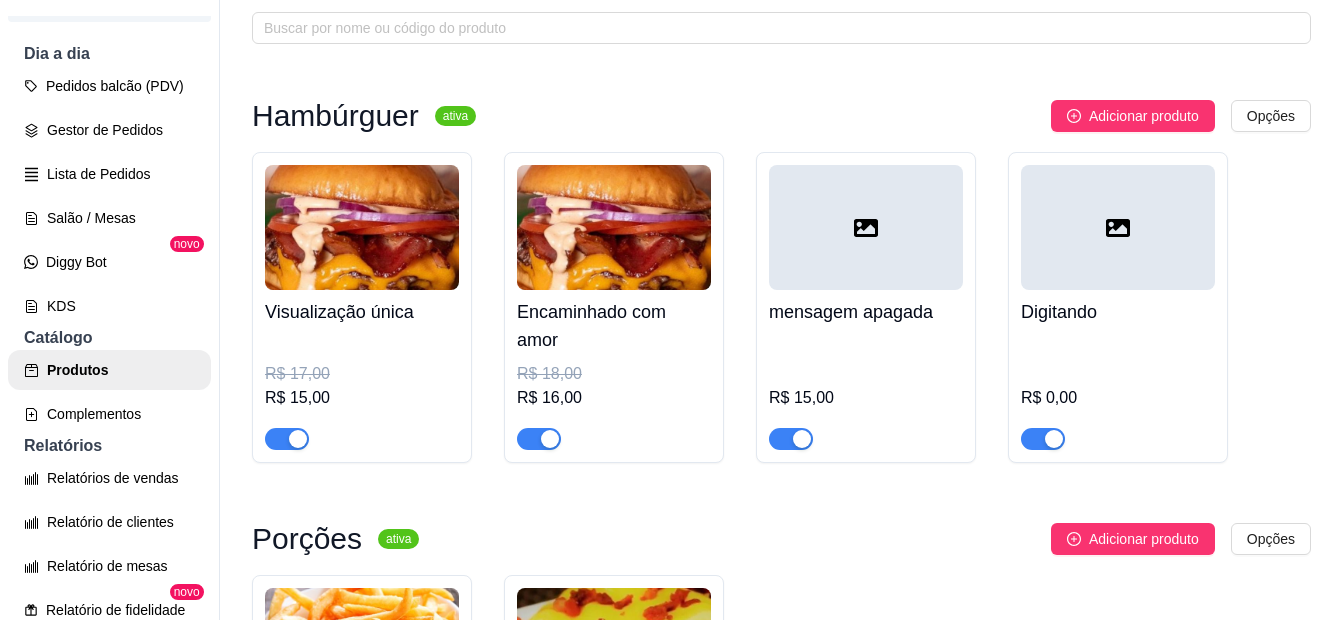 click on "R$ 0,00" at bounding box center [1118, 392] 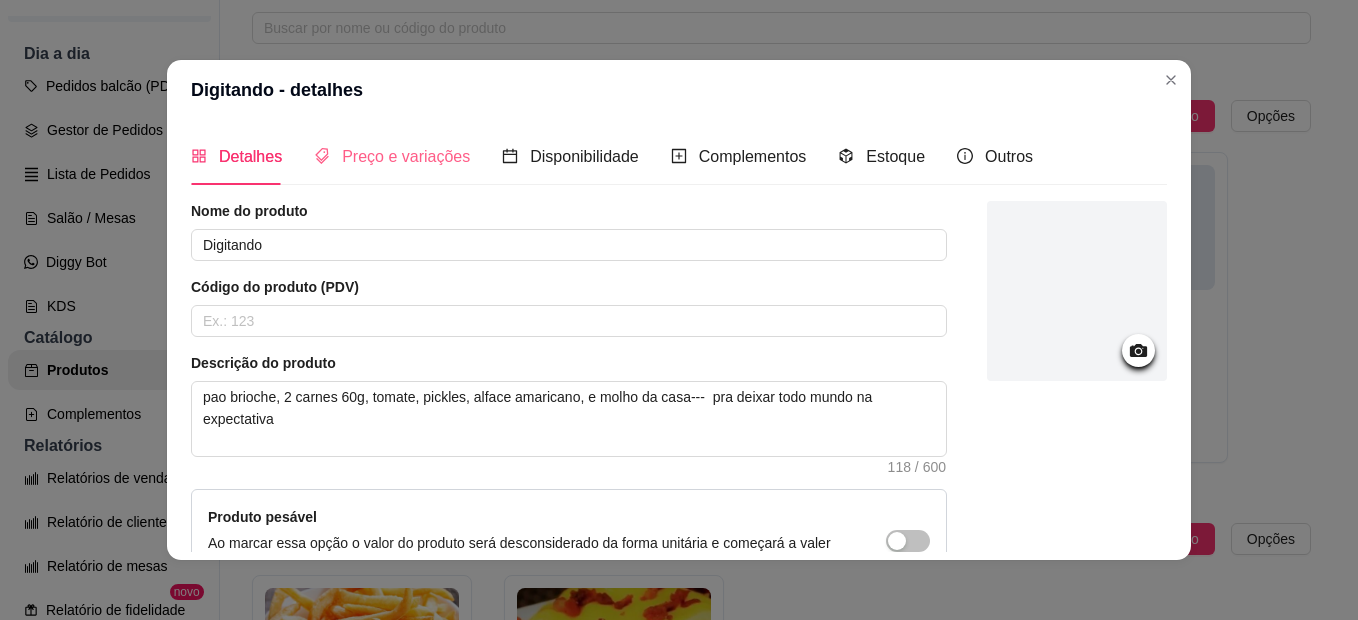 click on "Preço e variações" at bounding box center (392, 156) 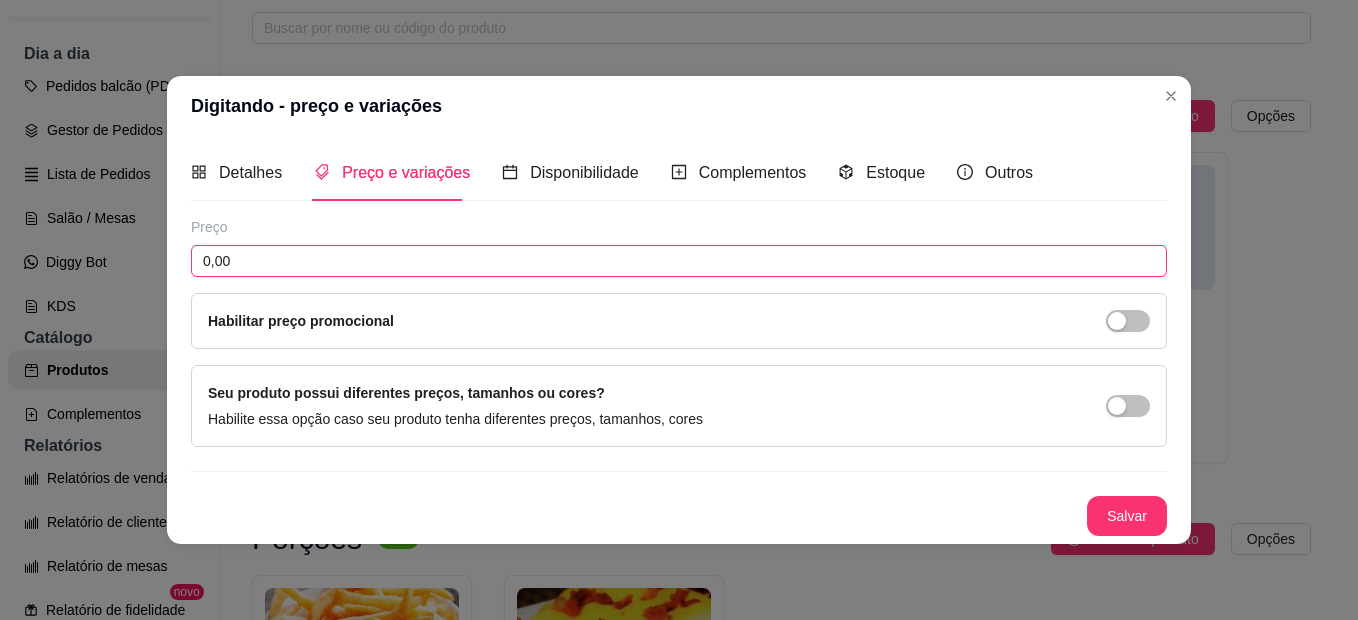 click on "0,00" at bounding box center (679, 261) 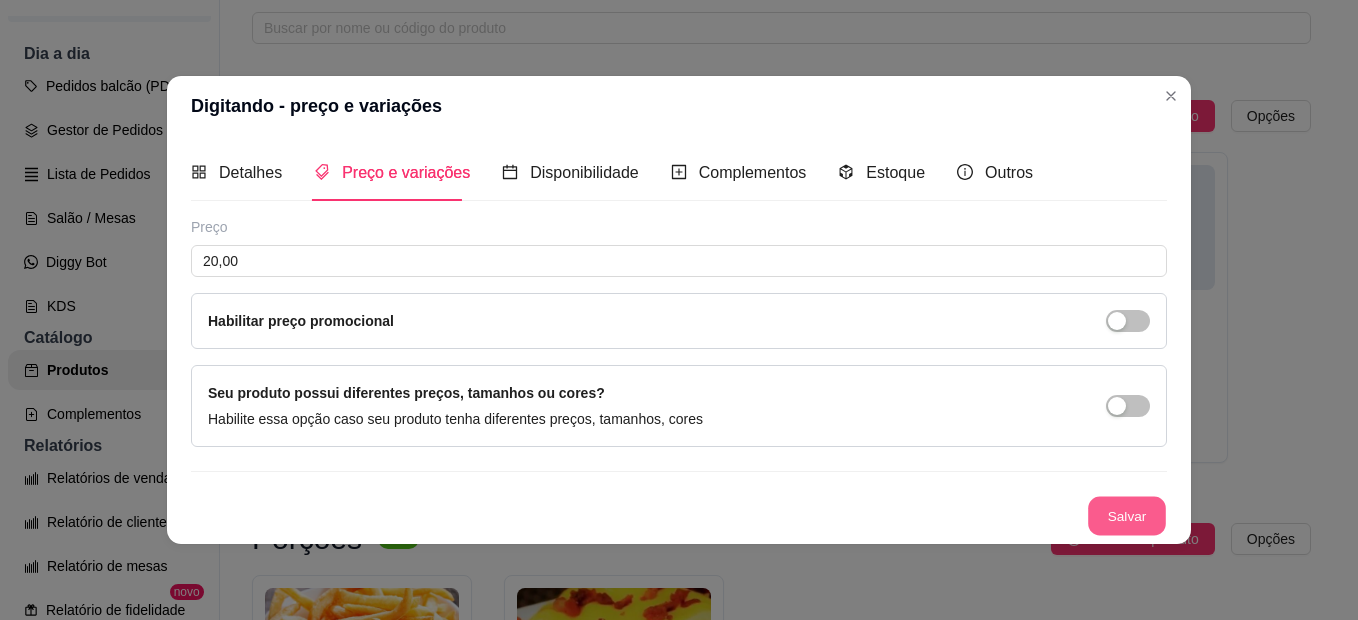 click on "Salvar" at bounding box center [1127, 516] 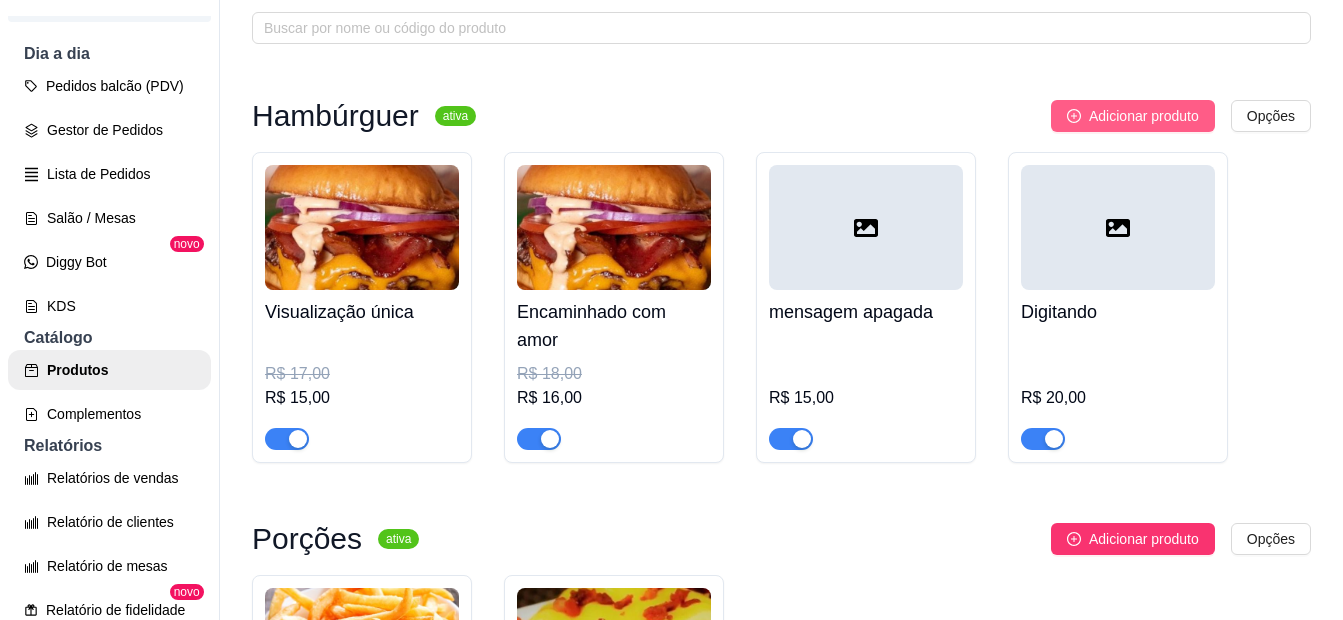 click on "Adicionar produto" at bounding box center [1133, 116] 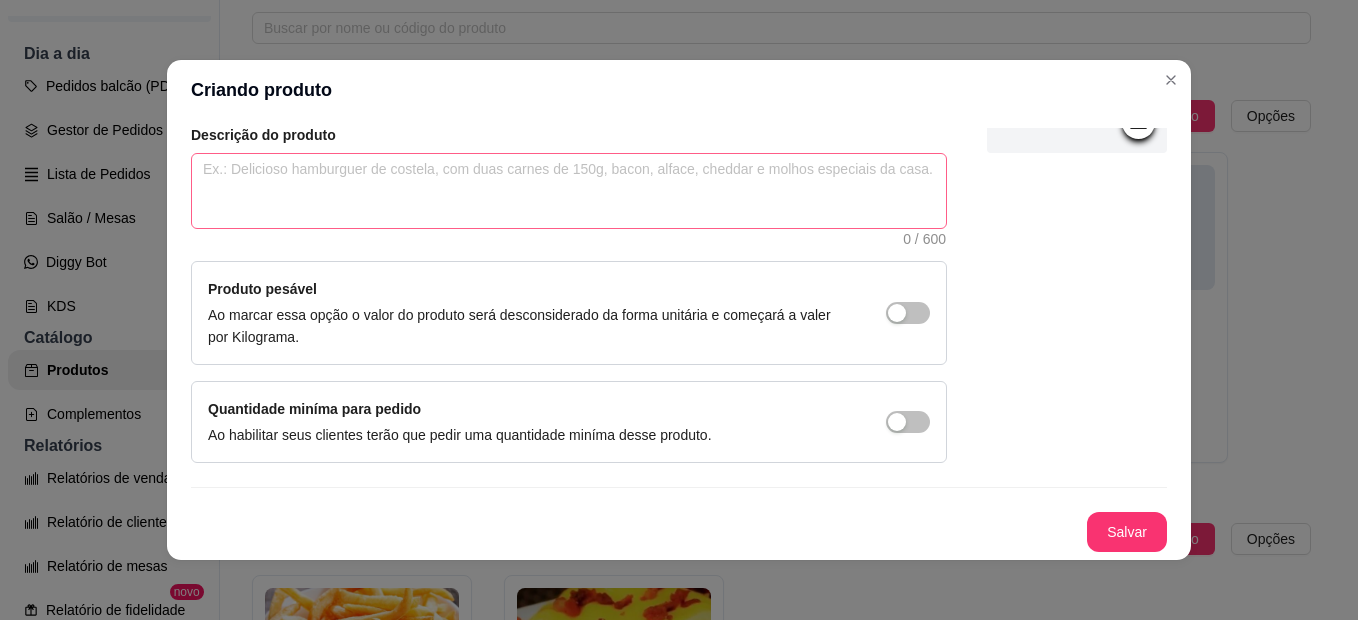 scroll, scrollTop: 0, scrollLeft: 0, axis: both 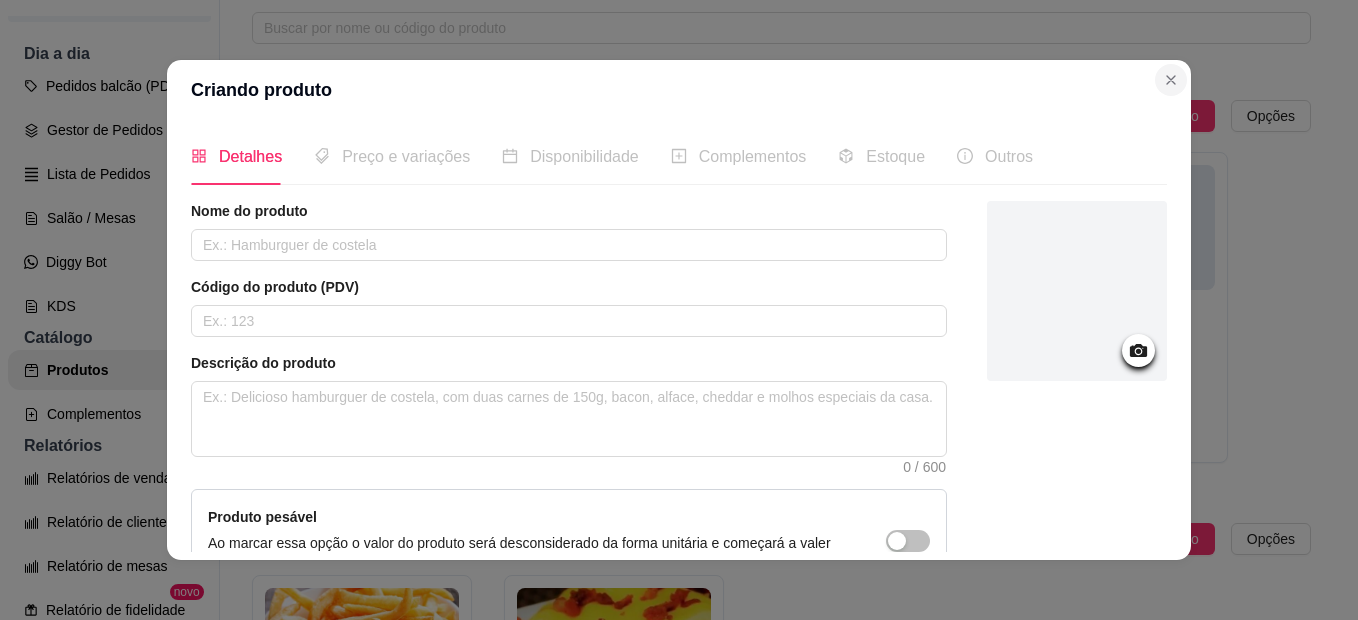 click on "Hambúrguer ativa Adicionar produto Opções Visualização única R$ 17,00 R$ 15,00 Encaminhado com amor R$ 18,00 R$ 16,00 mensagem apagada R$ 15,00 Digitando R$ 20,00 Porções ativa Adicionar produto Opções Batata frita palito R$ 11,00 R$ 9,00 300g - Batata com creme de cheddar e bacon fatiado R$ 13,00 R$ 11,00 Bebidas ativa Adicionar produto Opções guarana lata 350 R$ 6,00 Fanta laranja 350 R$ 6,00 Coca cola zero 350 R$ 6,00 coca cola original 350 lata R$ 6,00 R$ 5,00 Combos ativa Adicionar produto Opções Nenhum produto cadastrado Adicionais ativa Adicionar produto Opções Nenhum produto cadastrado" at bounding box center (781, 840) 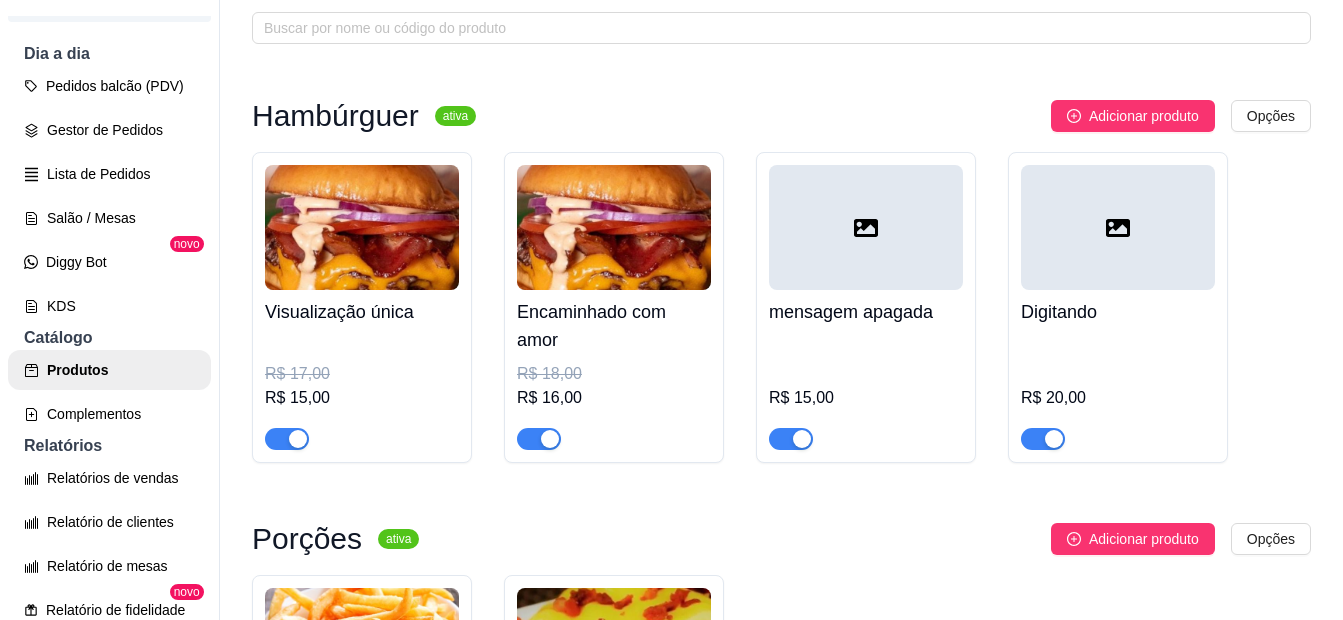 click on "R$ 15,00" at bounding box center (866, 392) 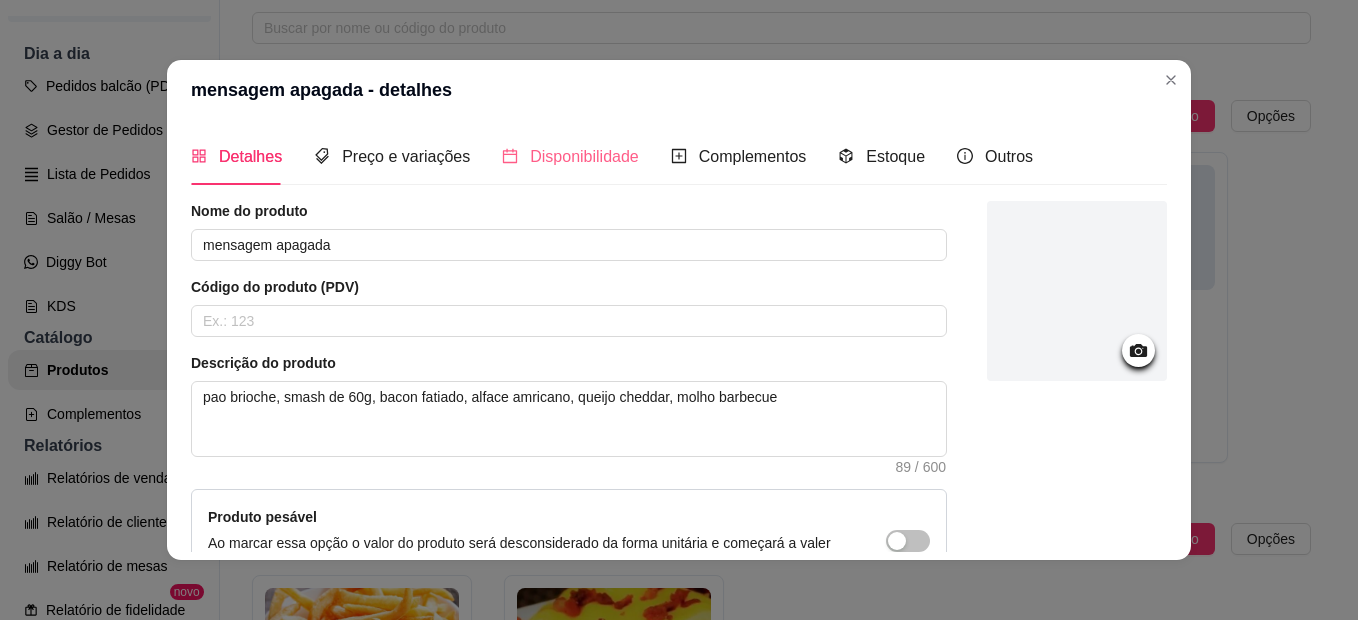 click on "Disponibilidade" at bounding box center [570, 156] 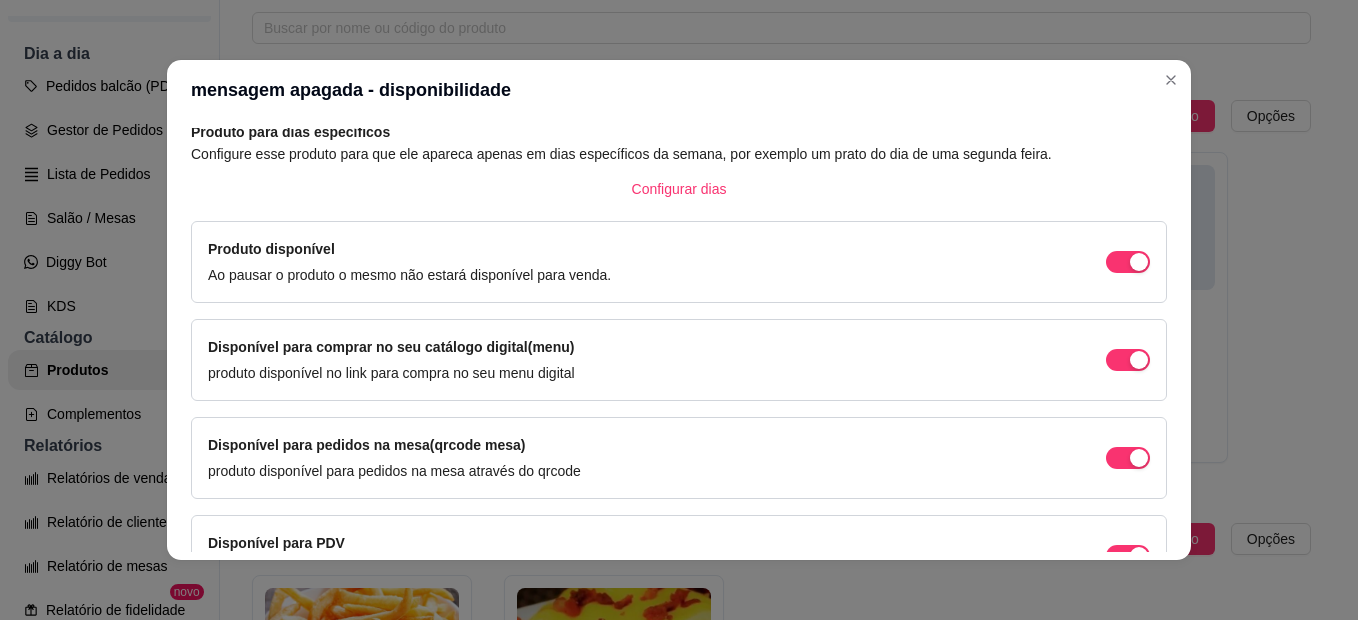 scroll, scrollTop: 0, scrollLeft: 0, axis: both 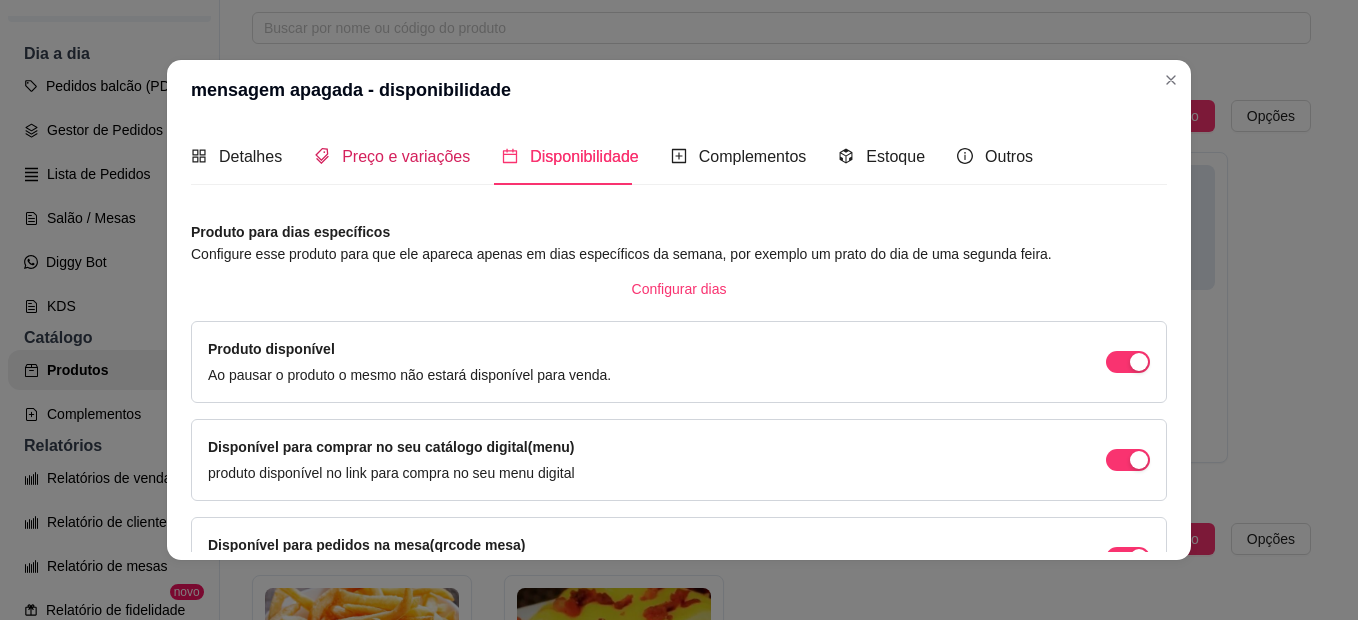 click on "Preço e variações" at bounding box center (406, 156) 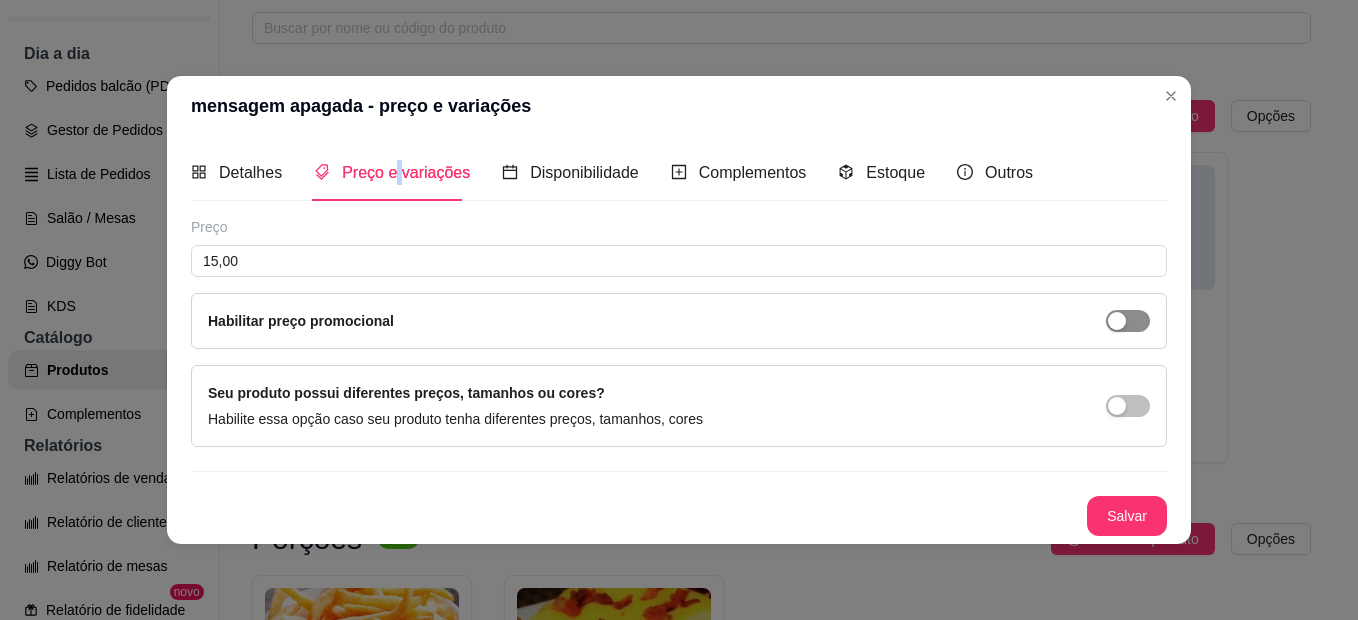 click at bounding box center [1117, 321] 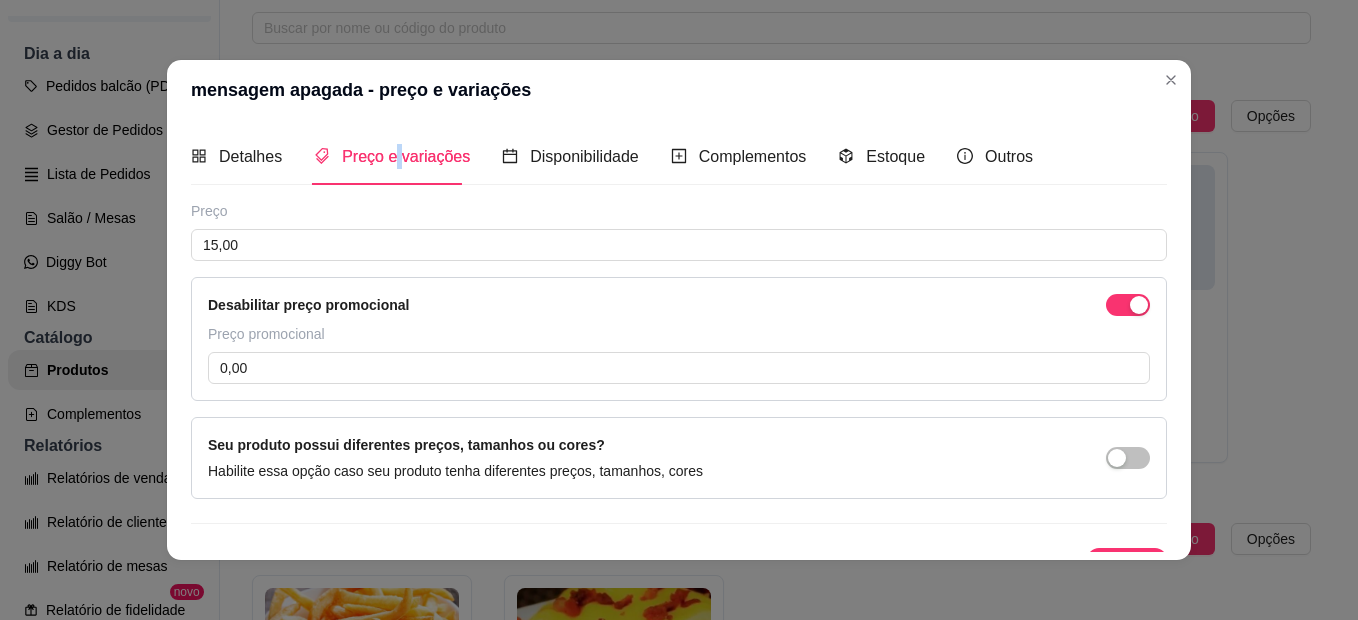 scroll, scrollTop: 36, scrollLeft: 0, axis: vertical 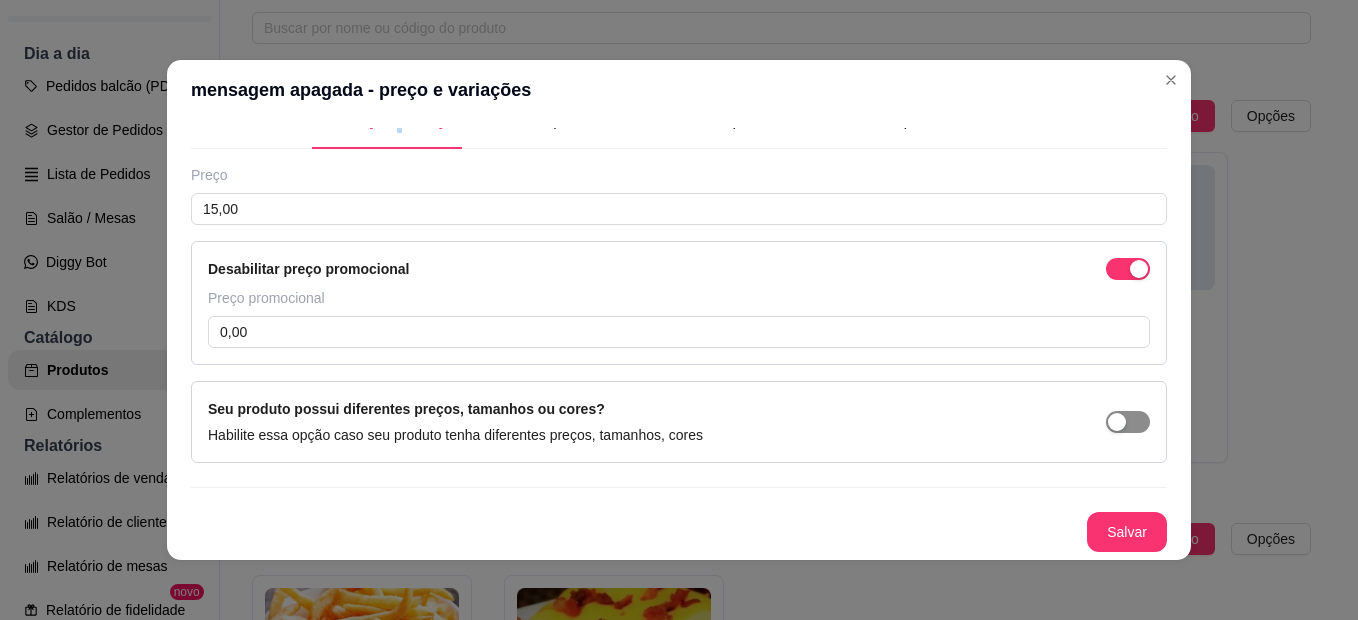 click at bounding box center (1117, 422) 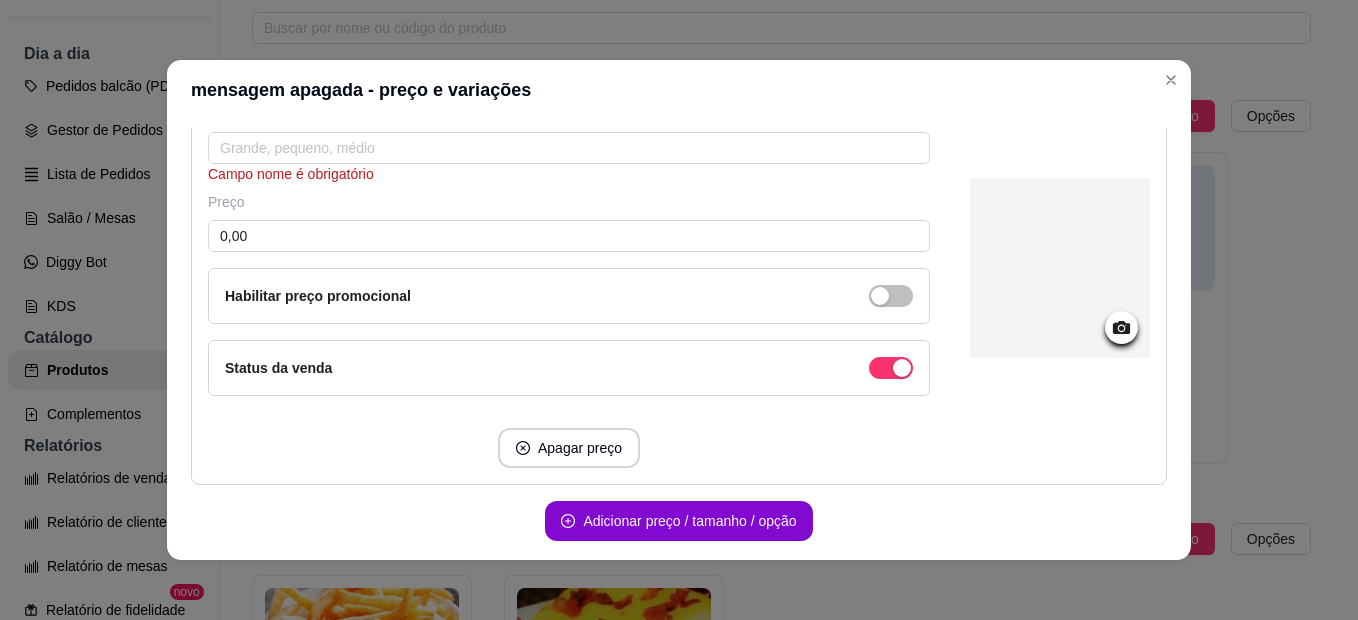 scroll, scrollTop: 378, scrollLeft: 0, axis: vertical 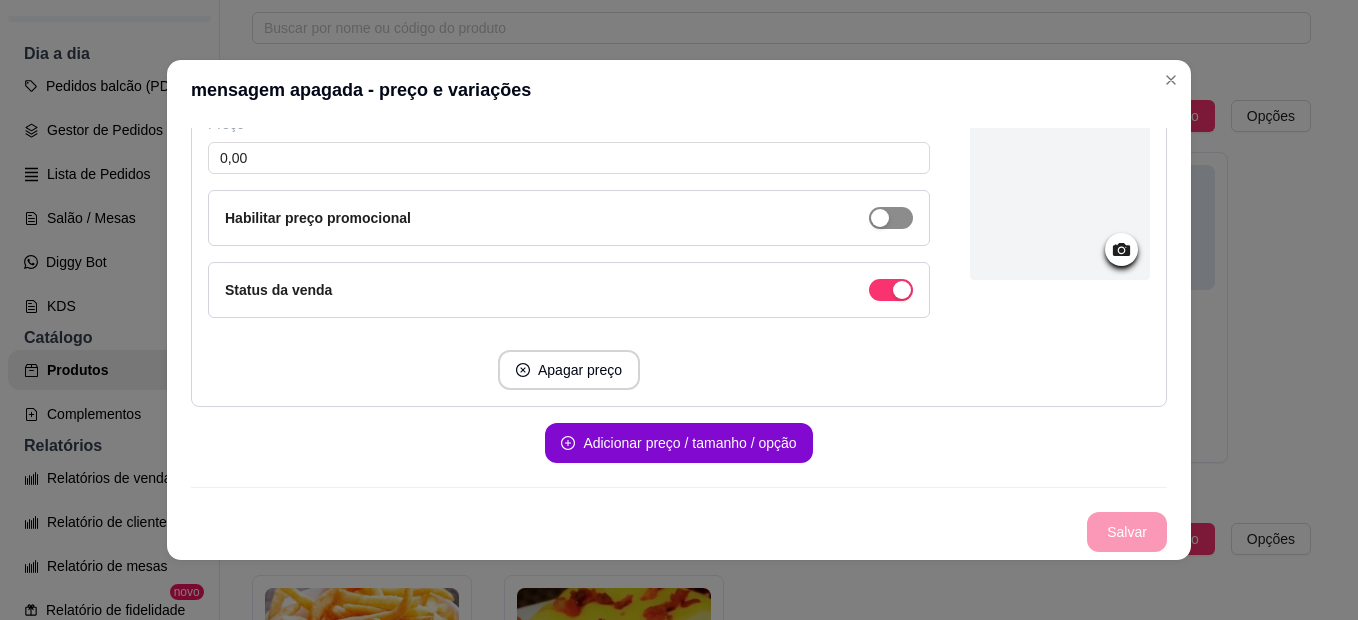 click at bounding box center [891, 218] 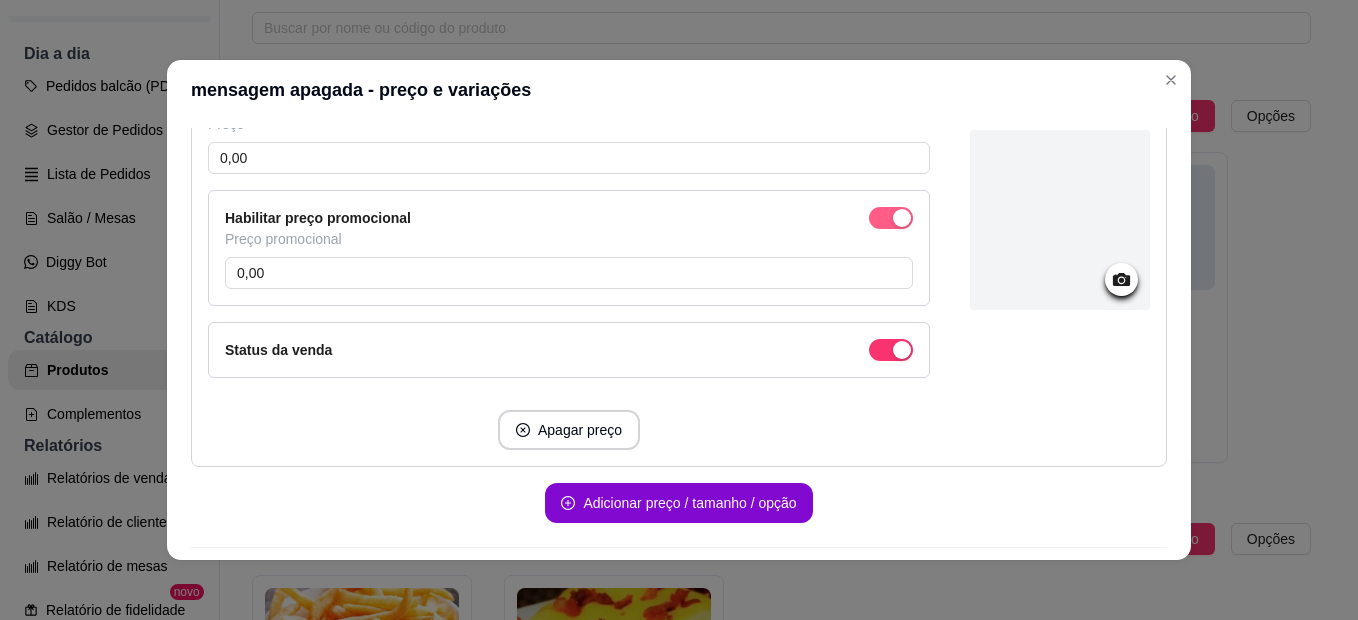 click at bounding box center (891, 218) 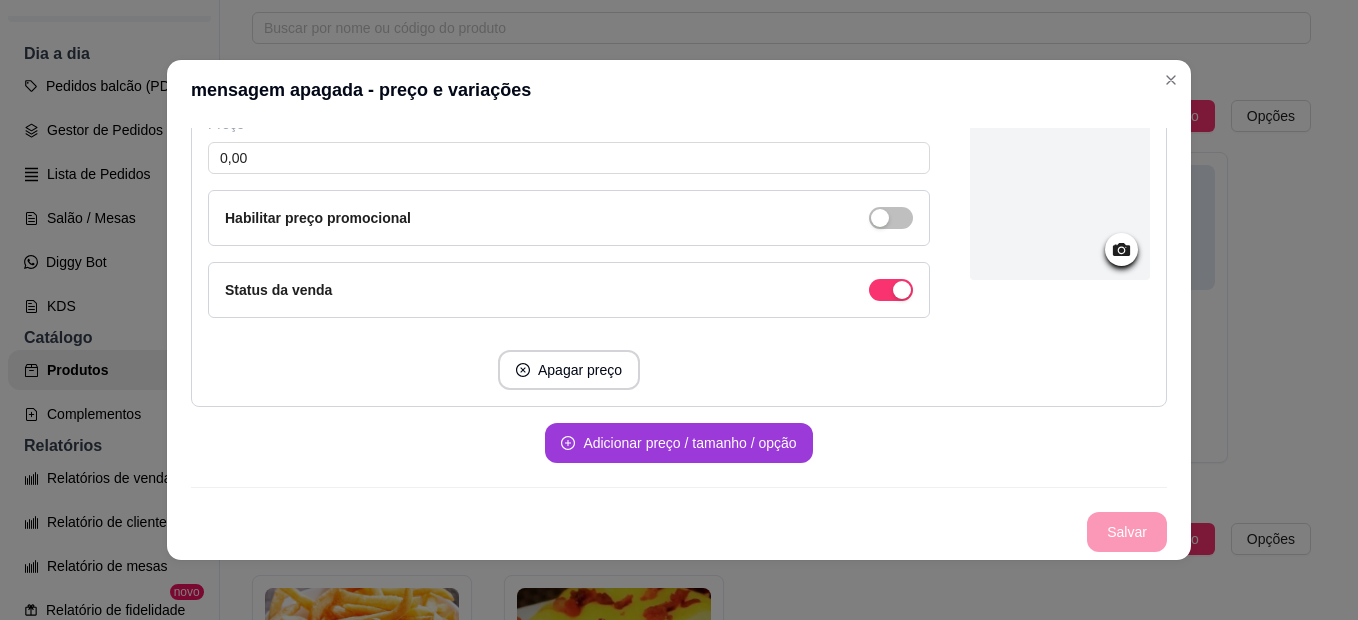 click on "Adicionar preço / tamanho / opção" at bounding box center [678, 443] 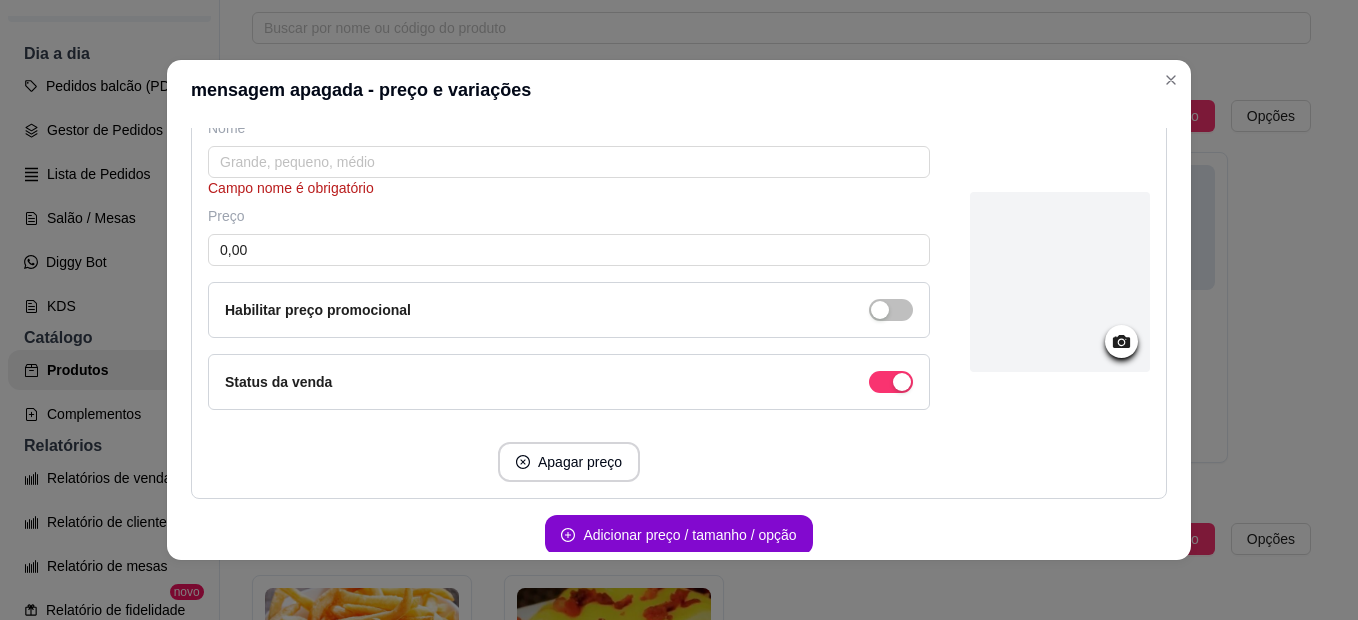 scroll, scrollTop: 826, scrollLeft: 0, axis: vertical 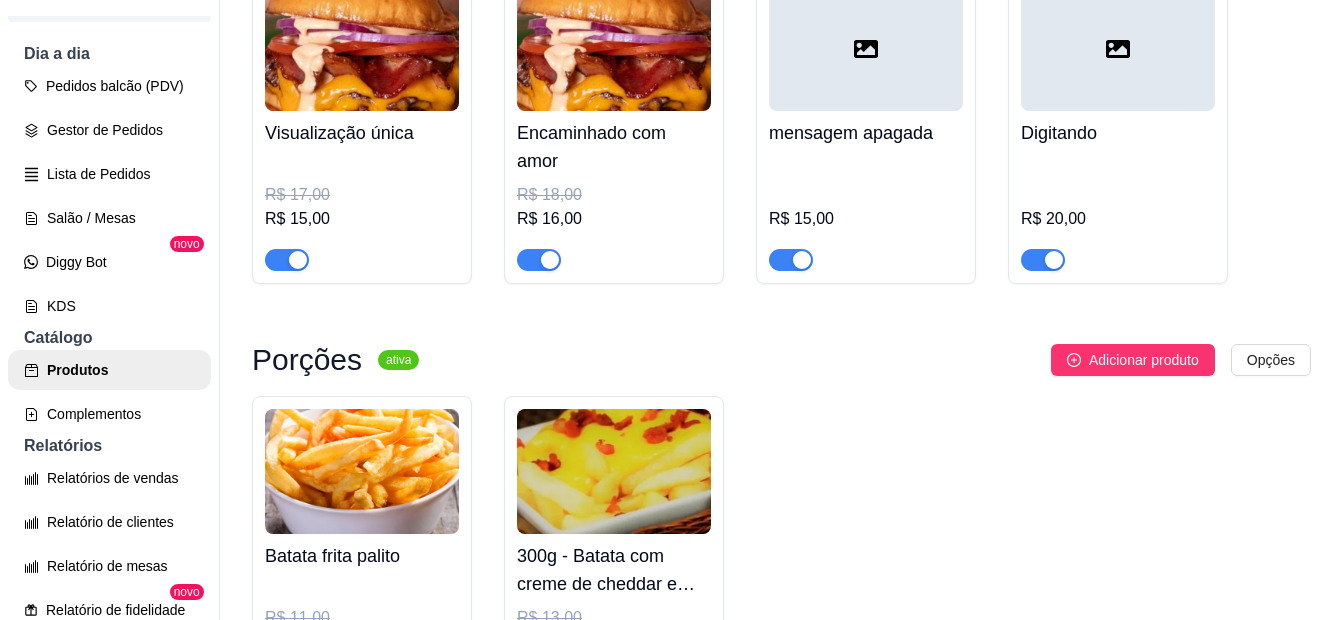 click at bounding box center [362, 471] 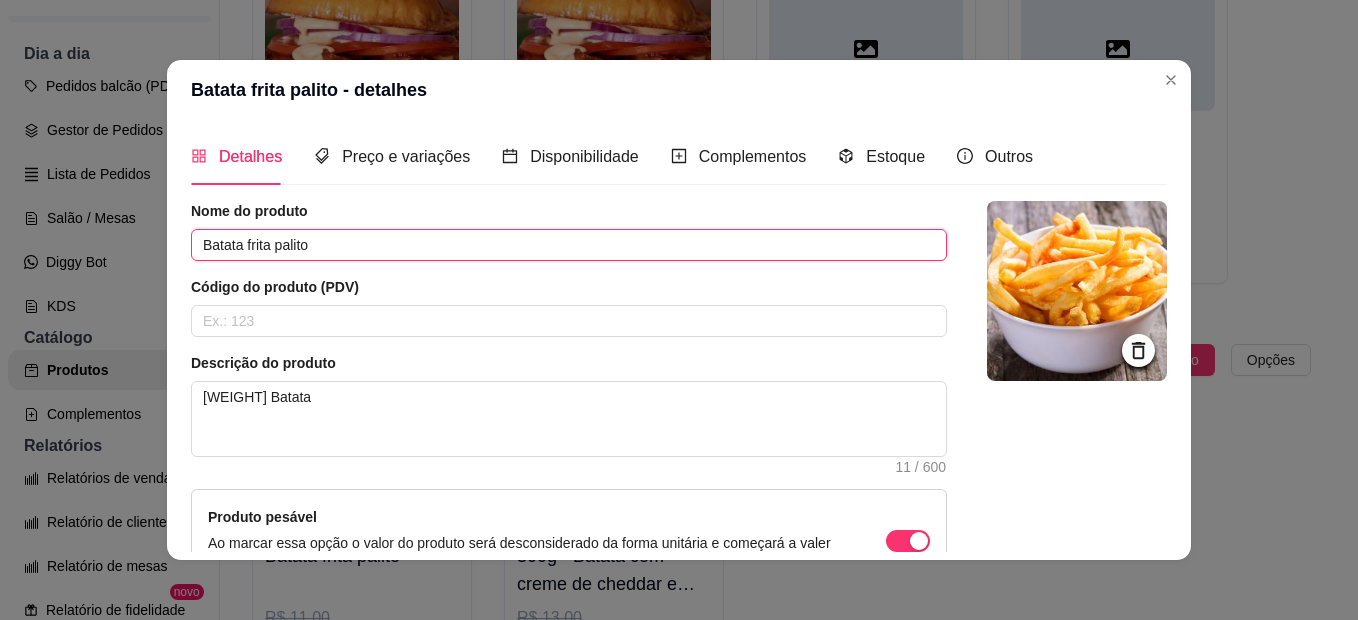 click on "Batata frita palito" at bounding box center [569, 245] 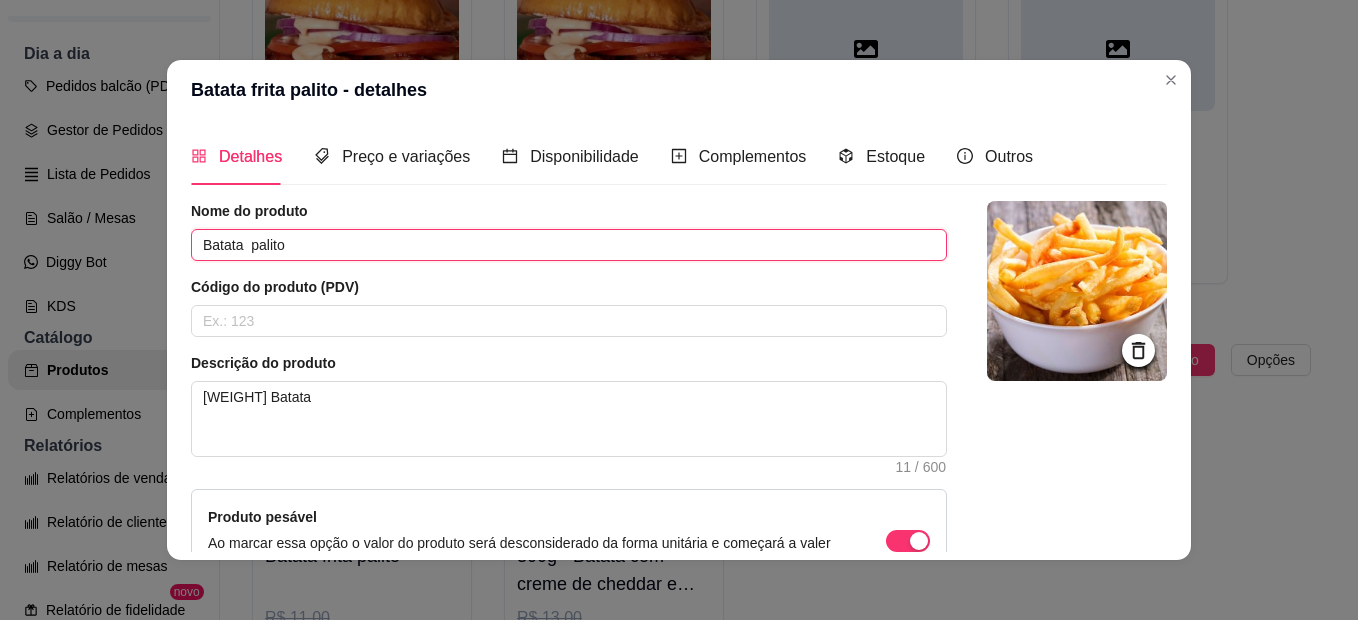 click on "Batata  palito" at bounding box center [569, 245] 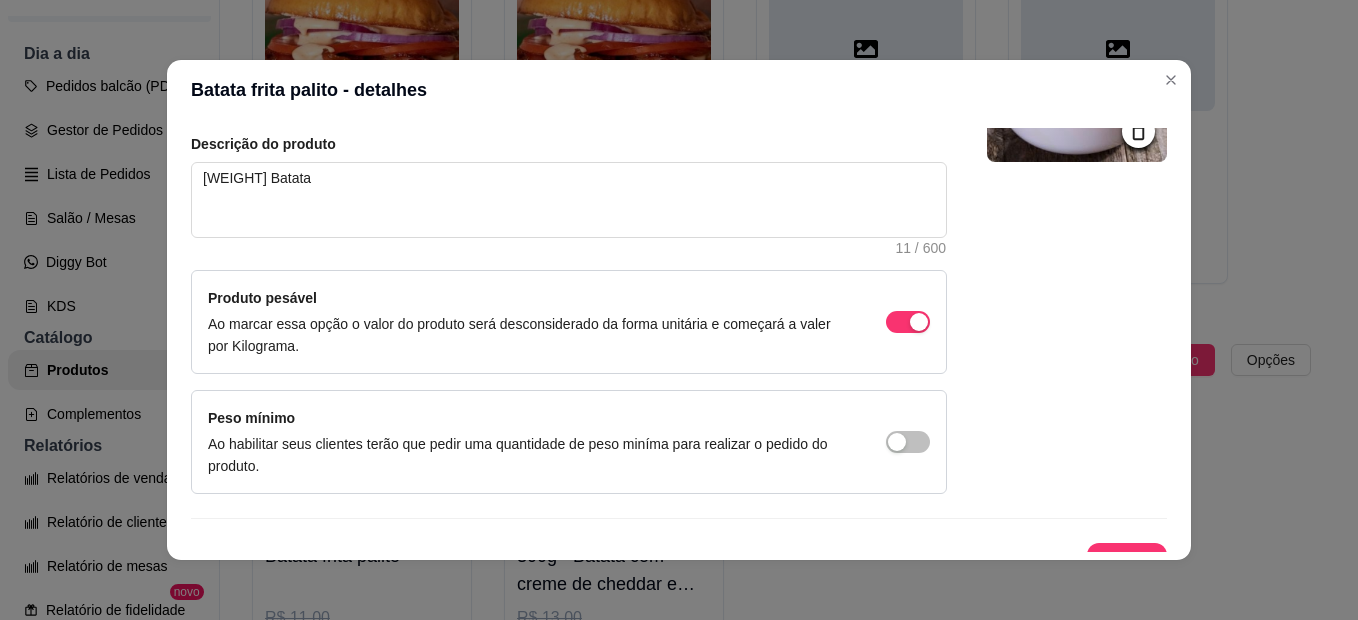 scroll, scrollTop: 250, scrollLeft: 0, axis: vertical 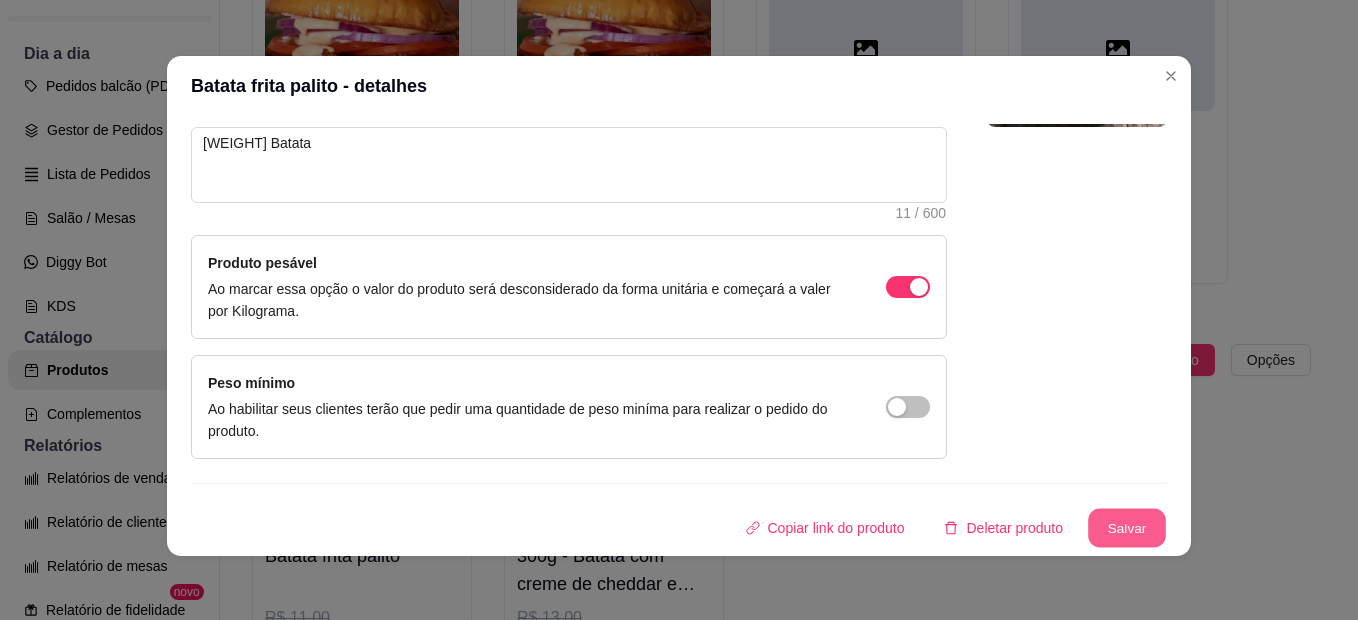 click on "Salvar" at bounding box center [1127, 528] 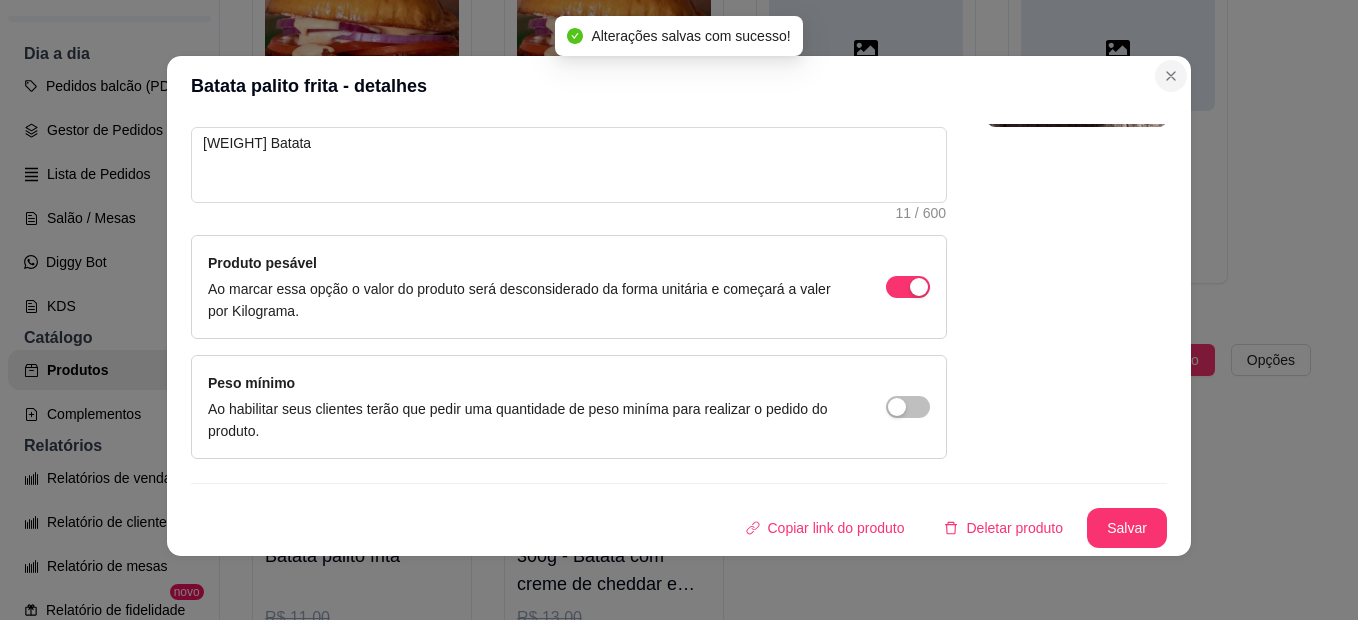 click at bounding box center [1118, 48] 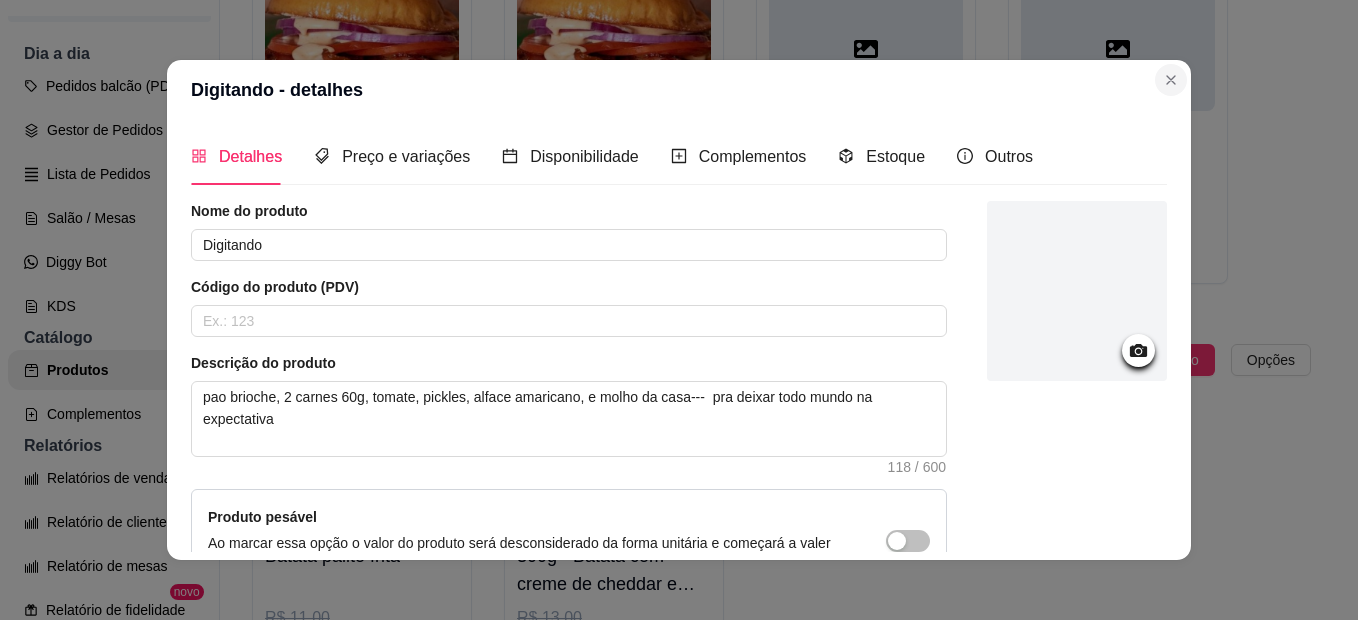 click at bounding box center [1118, 48] 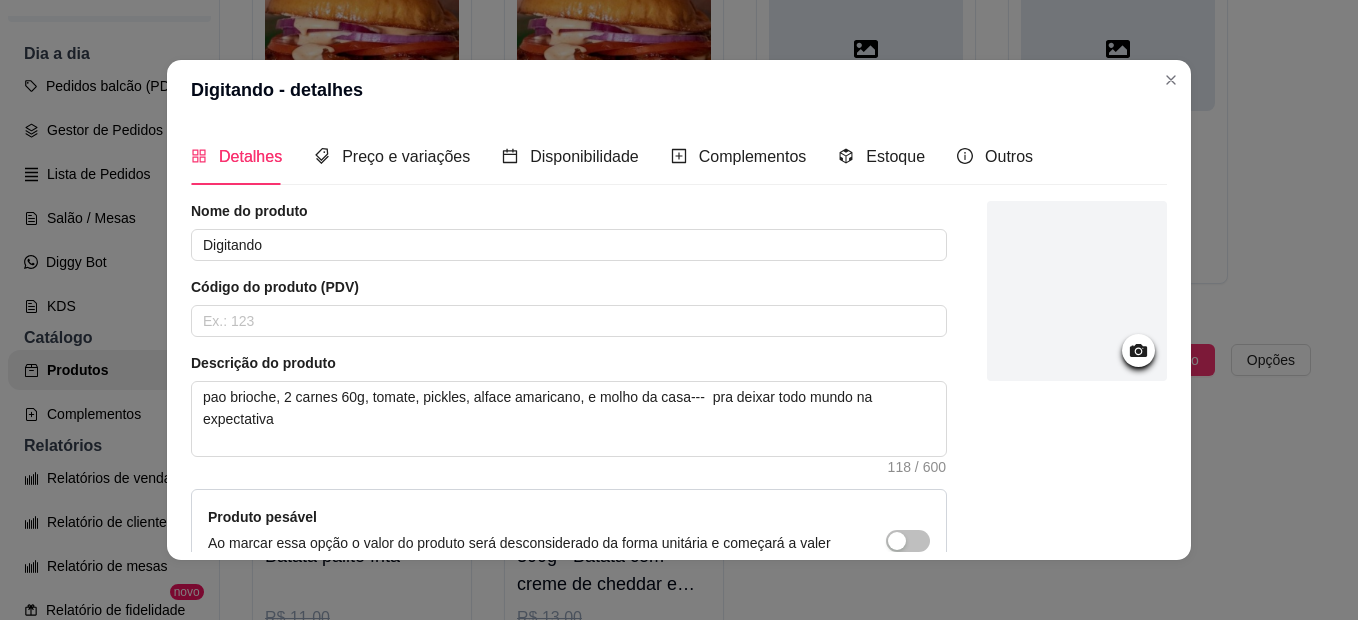 click at bounding box center (1118, 48) 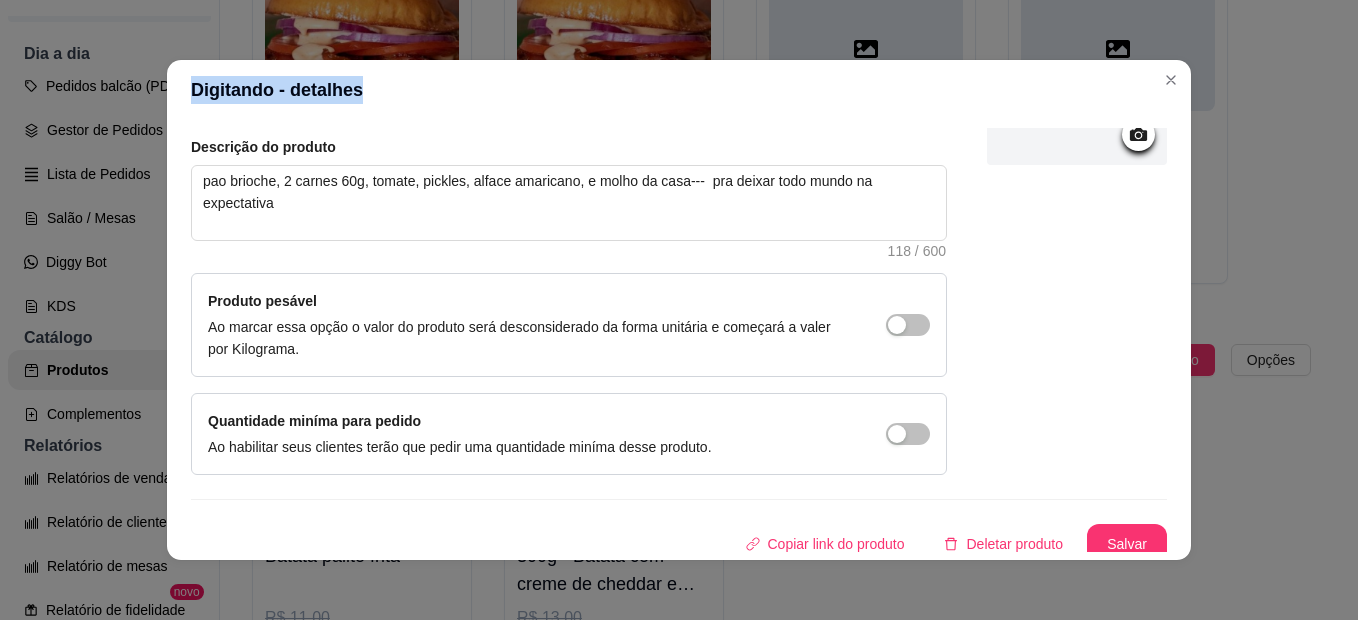 scroll, scrollTop: 228, scrollLeft: 0, axis: vertical 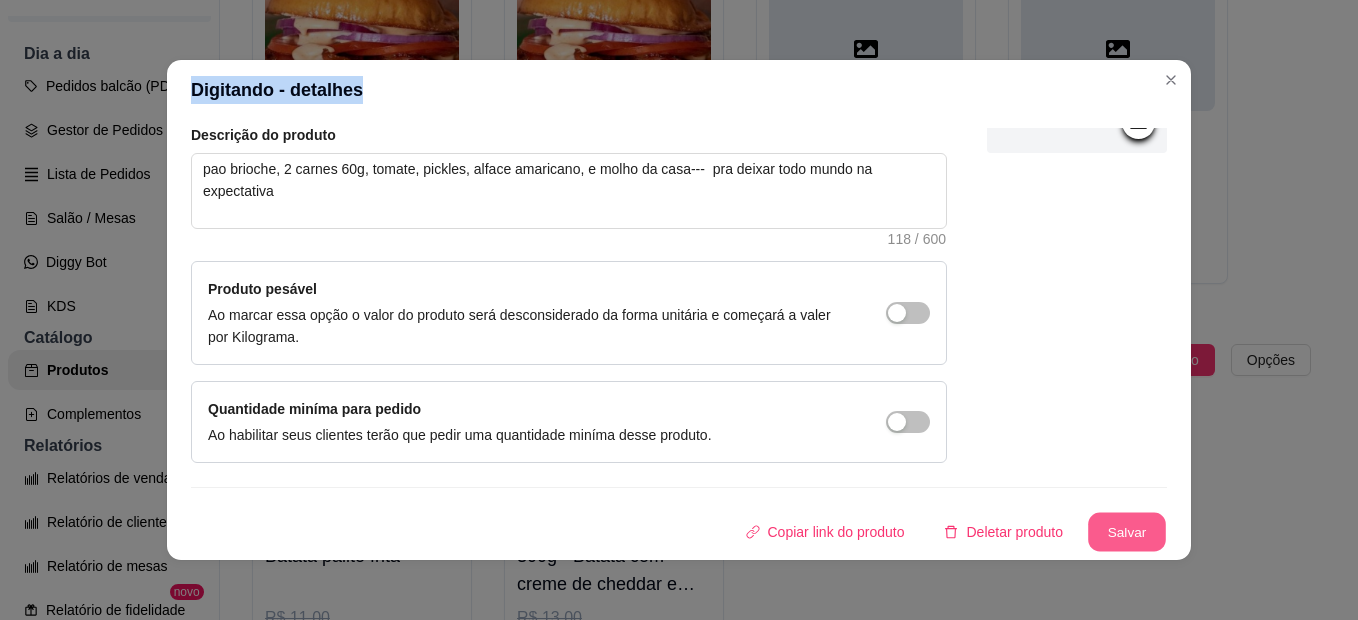 click on "Salvar" at bounding box center (1127, 532) 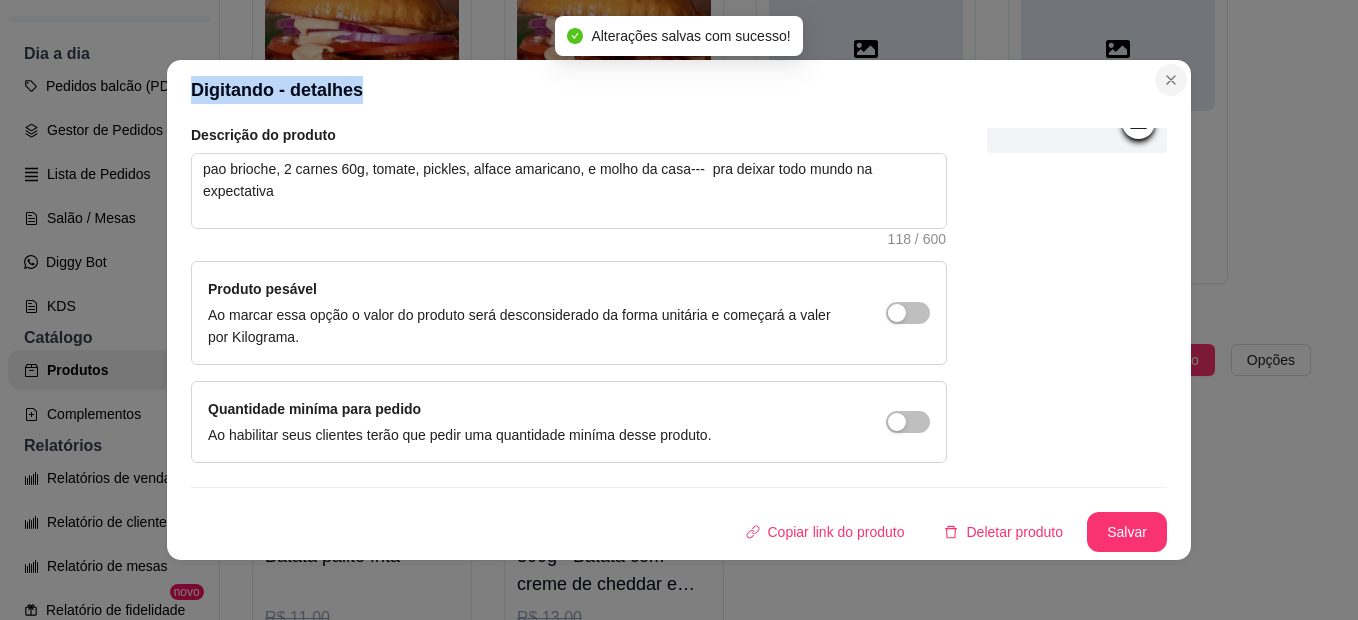 click at bounding box center [1118, 48] 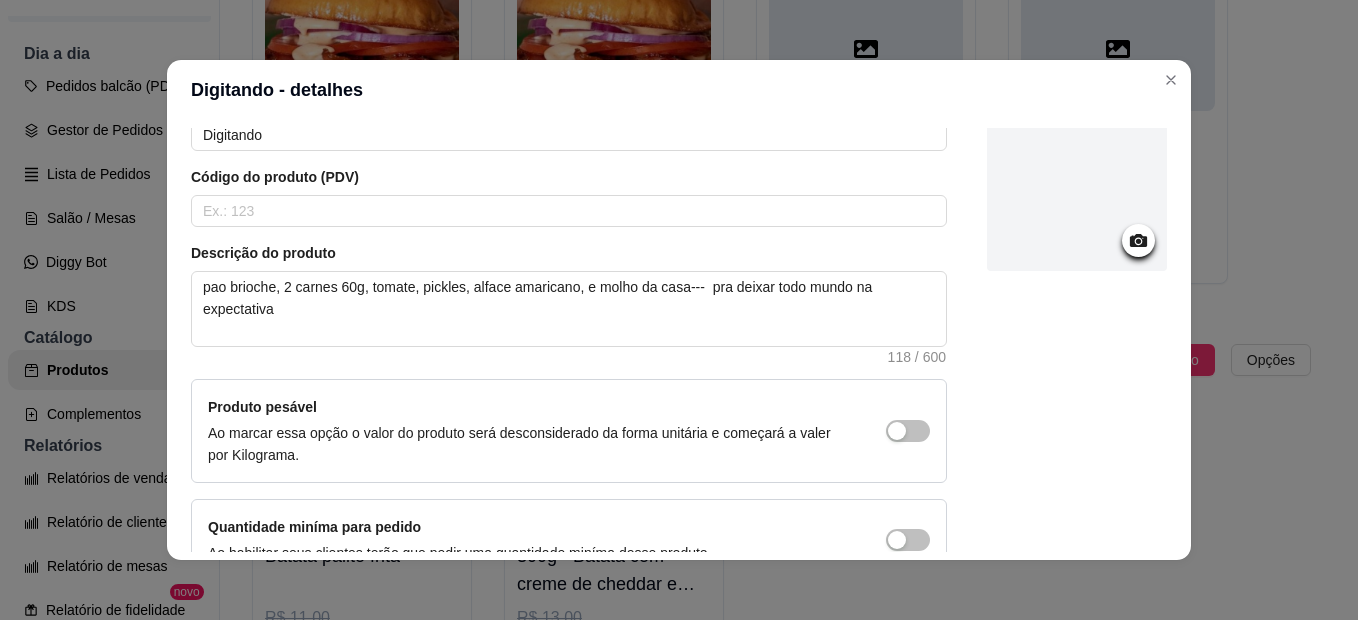scroll, scrollTop: 228, scrollLeft: 0, axis: vertical 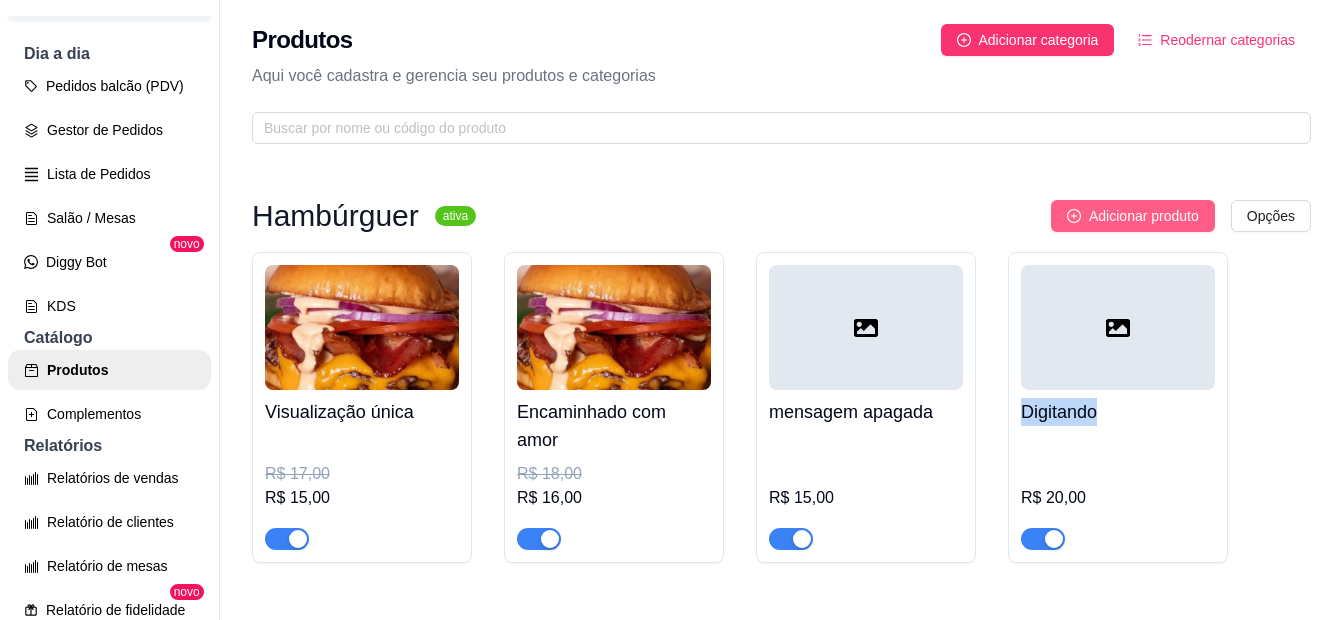 click on "Adicionar produto" at bounding box center [1144, 216] 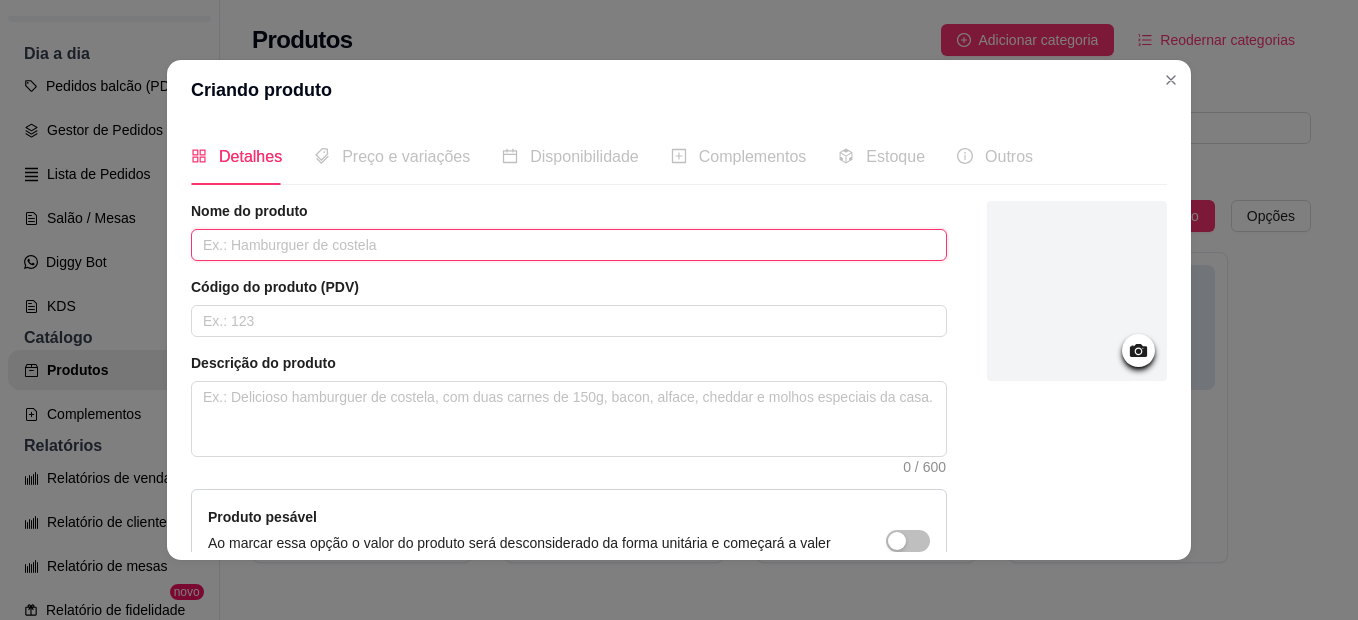 click at bounding box center (569, 245) 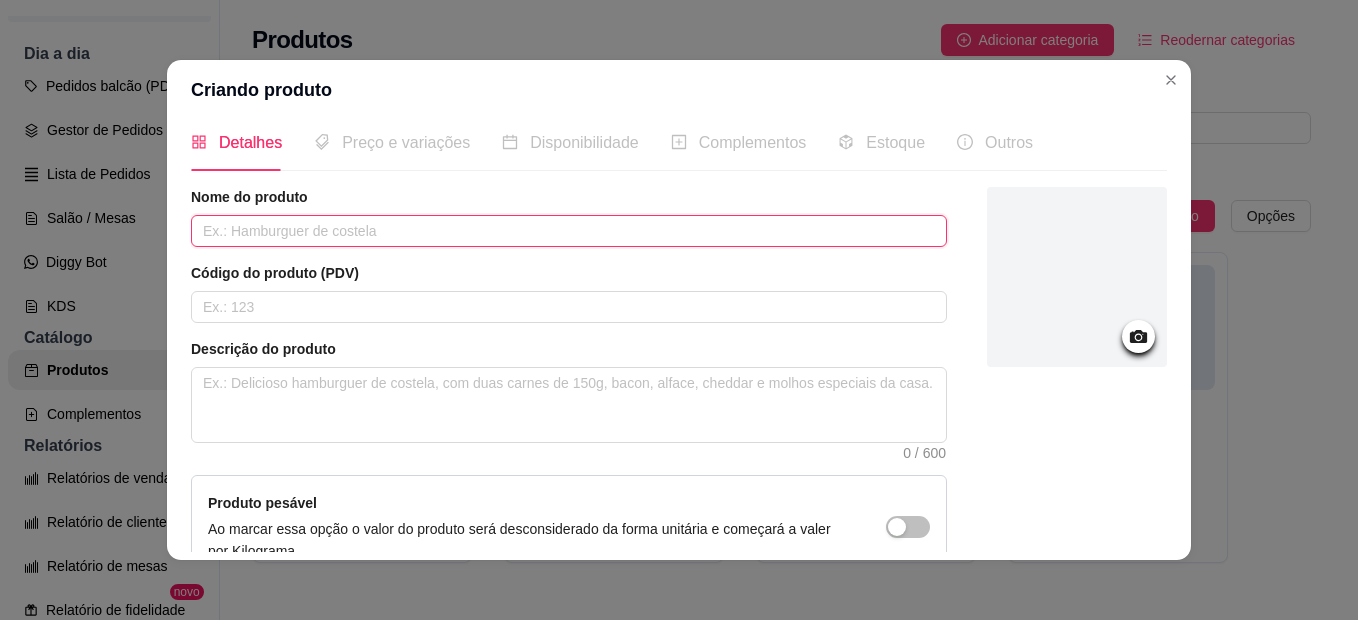scroll, scrollTop: 0, scrollLeft: 0, axis: both 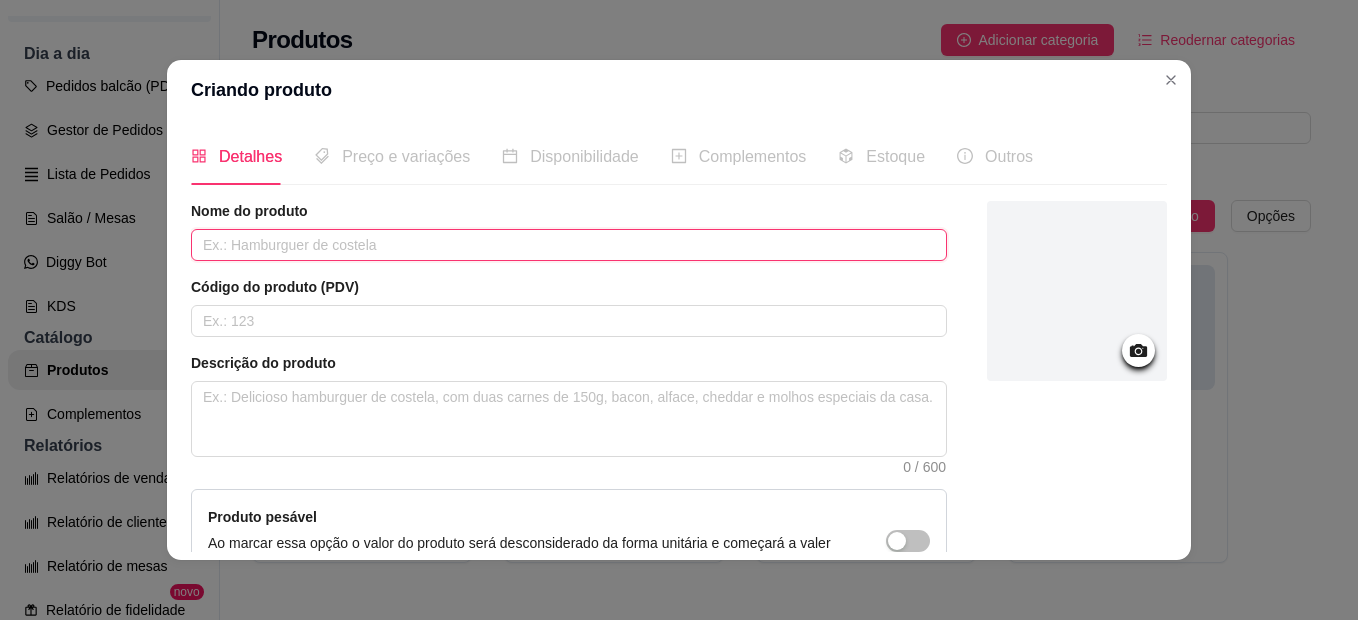paste on "Online Agora Descrição: Pão de batata, carne 150g, cheddar, cebola branca crispy, tomate, pickles, molho da casa. “100% presente no sabor.”" 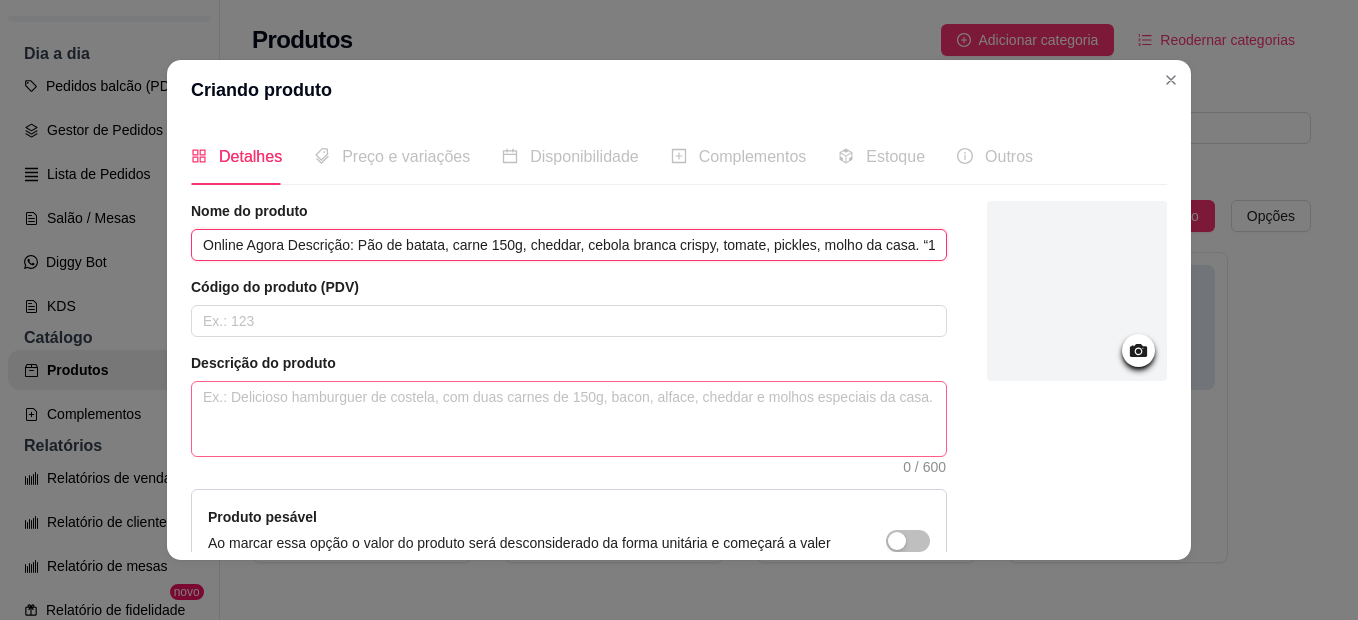 scroll, scrollTop: 0, scrollLeft: 159, axis: horizontal 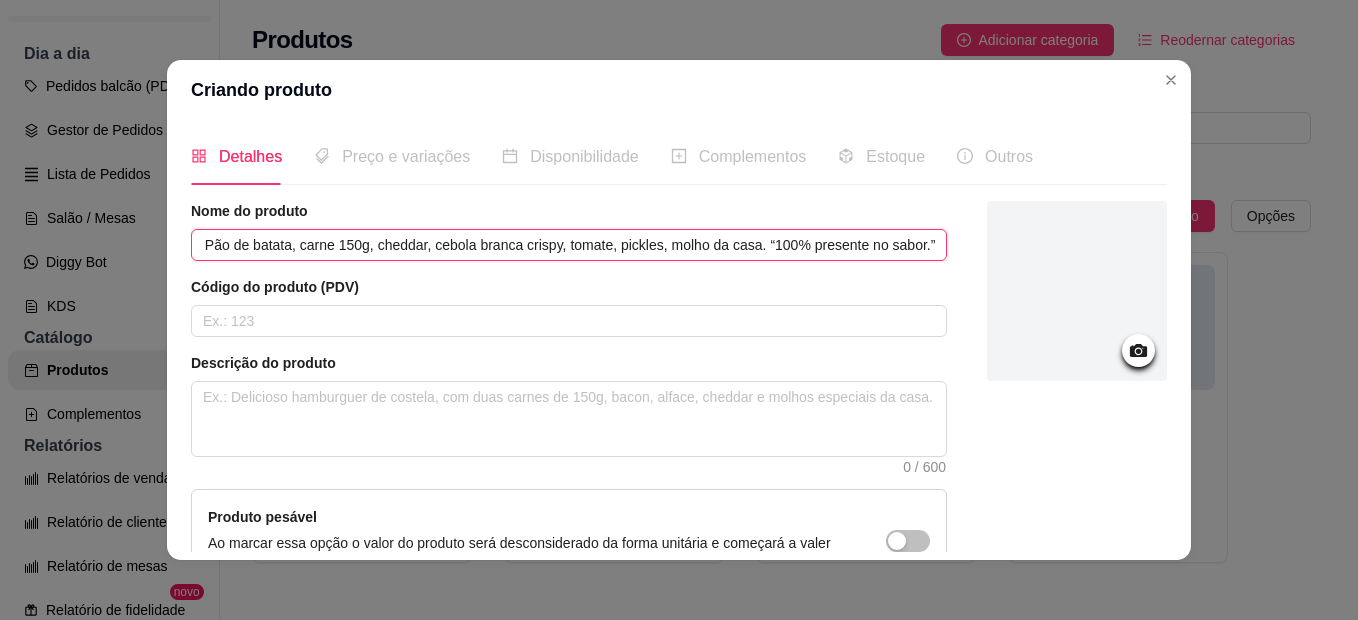 click on "Online Agora Descrição: Pão de batata, carne 150g, cheddar, cebola branca crispy, tomate, pickles, molho da casa. “100% presente no sabor.”" at bounding box center (569, 245) 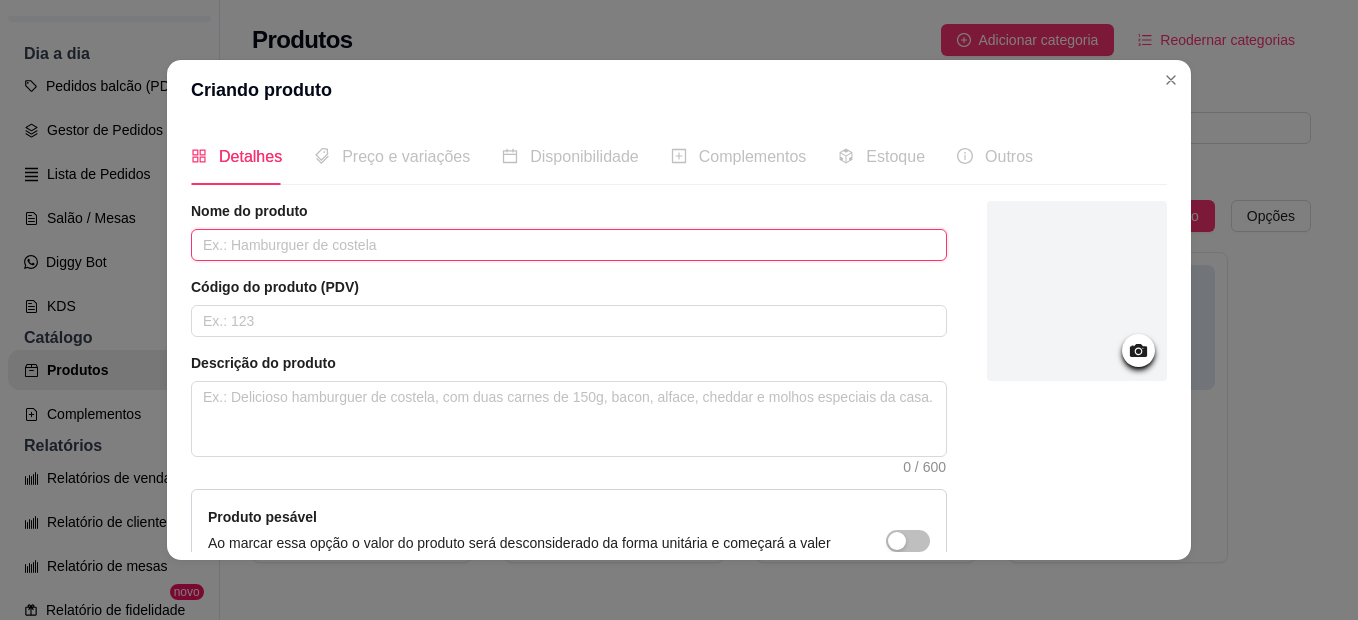 scroll, scrollTop: 0, scrollLeft: 0, axis: both 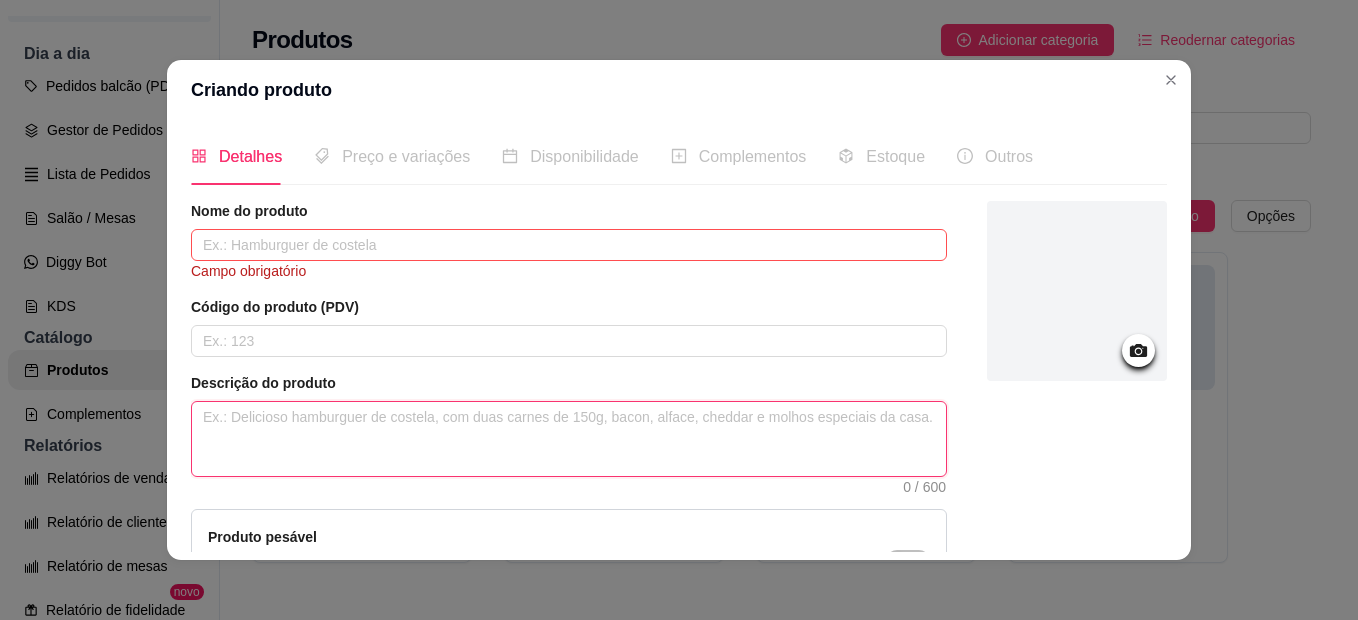 paste on "Online Agora
Descrição: Pão de batata, carne 150g, cheddar, cebola branca crispy, tomate, pickles, molho da casa.
“100% presente no sabor.”" 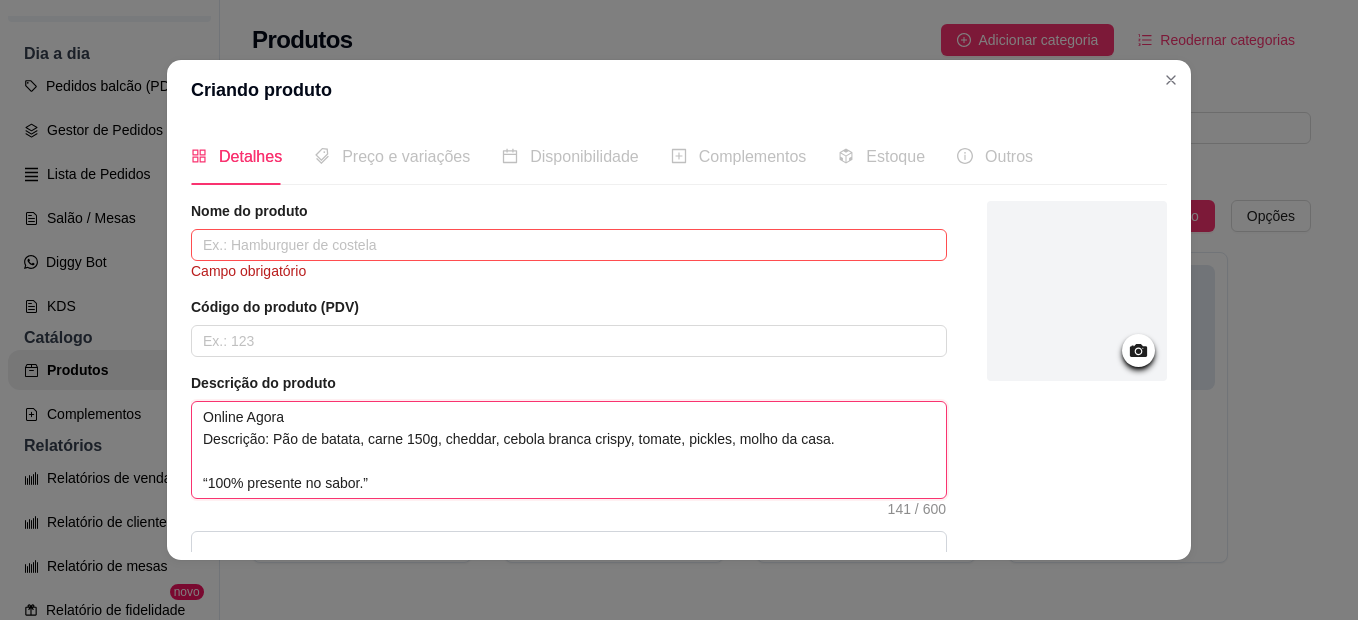 drag, startPoint x: 223, startPoint y: 428, endPoint x: 284, endPoint y: 425, distance: 61.073727 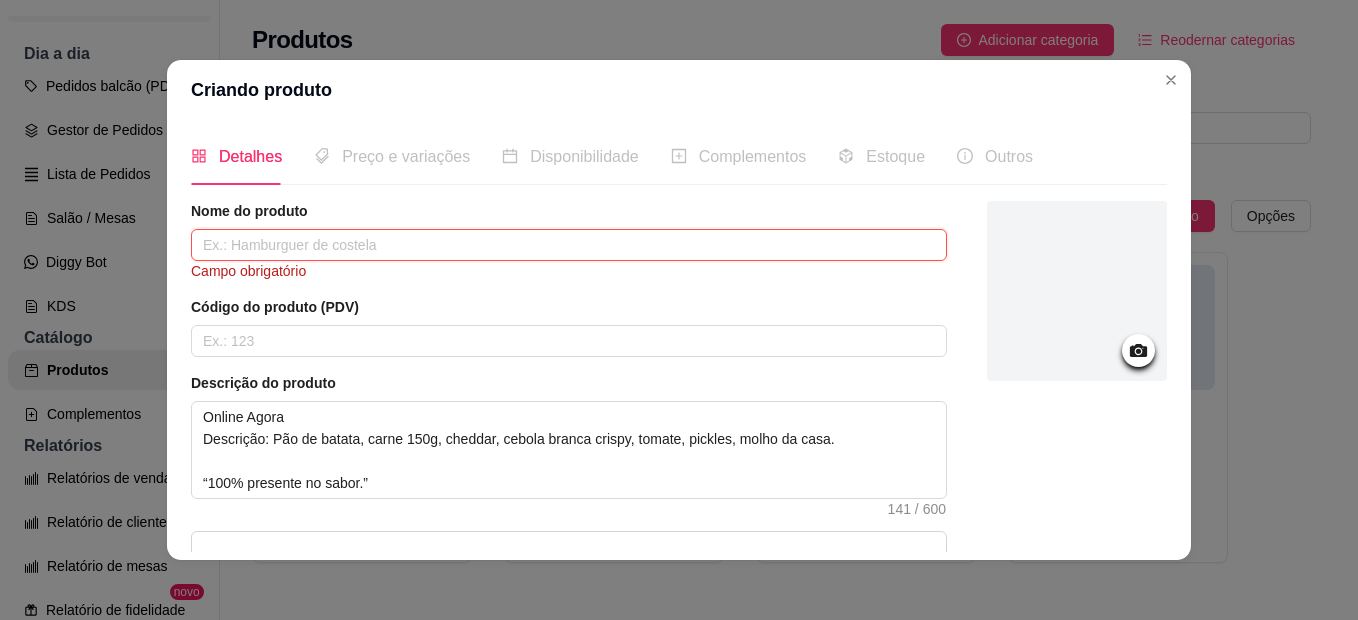 click at bounding box center [569, 245] 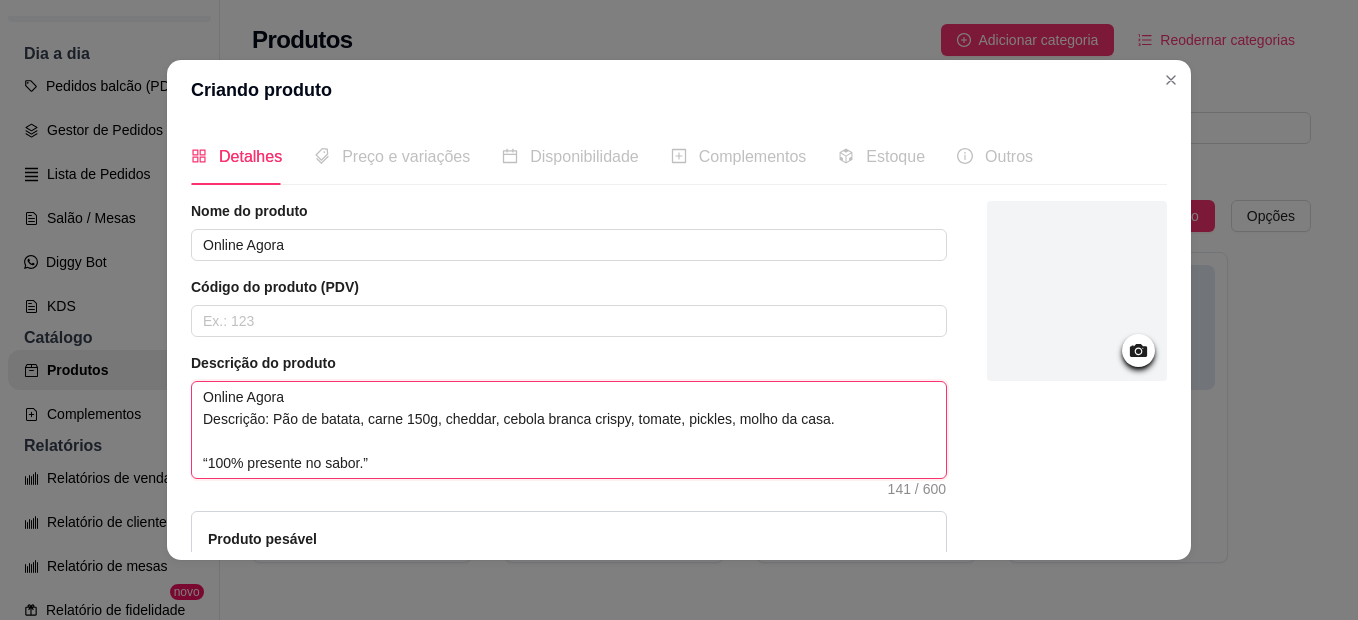 drag, startPoint x: 288, startPoint y: 403, endPoint x: 197, endPoint y: 395, distance: 91.350975 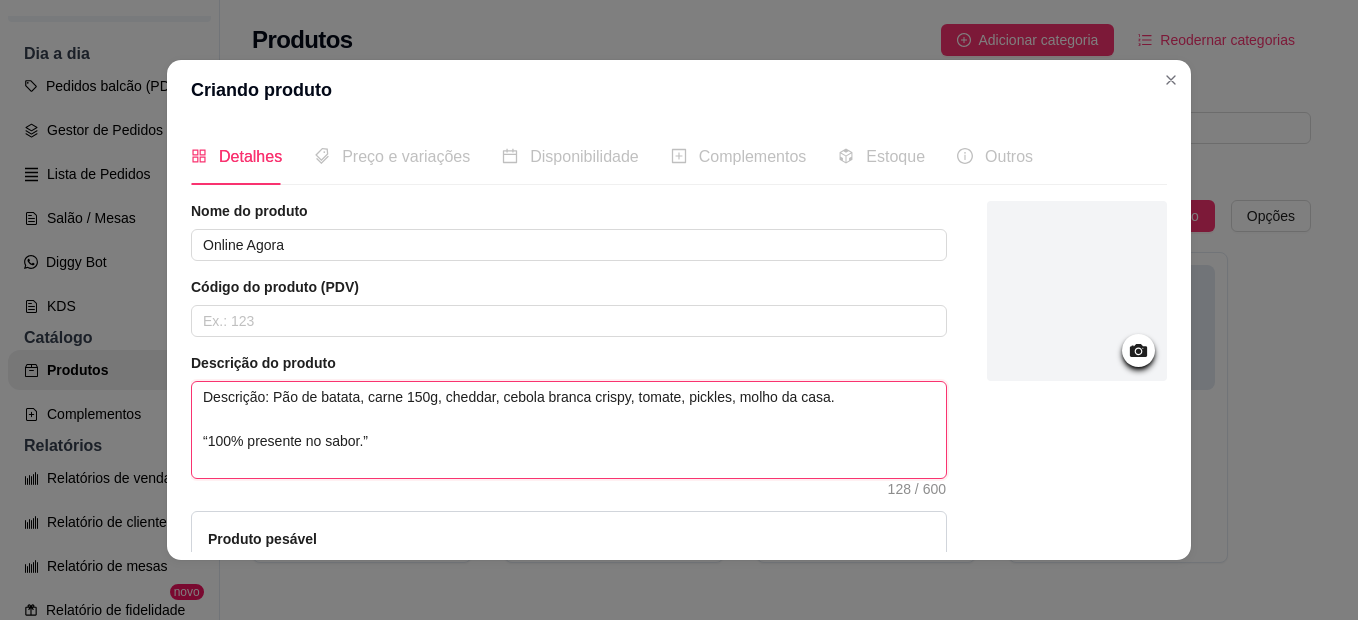 drag, startPoint x: 258, startPoint y: 421, endPoint x: 192, endPoint y: 421, distance: 66 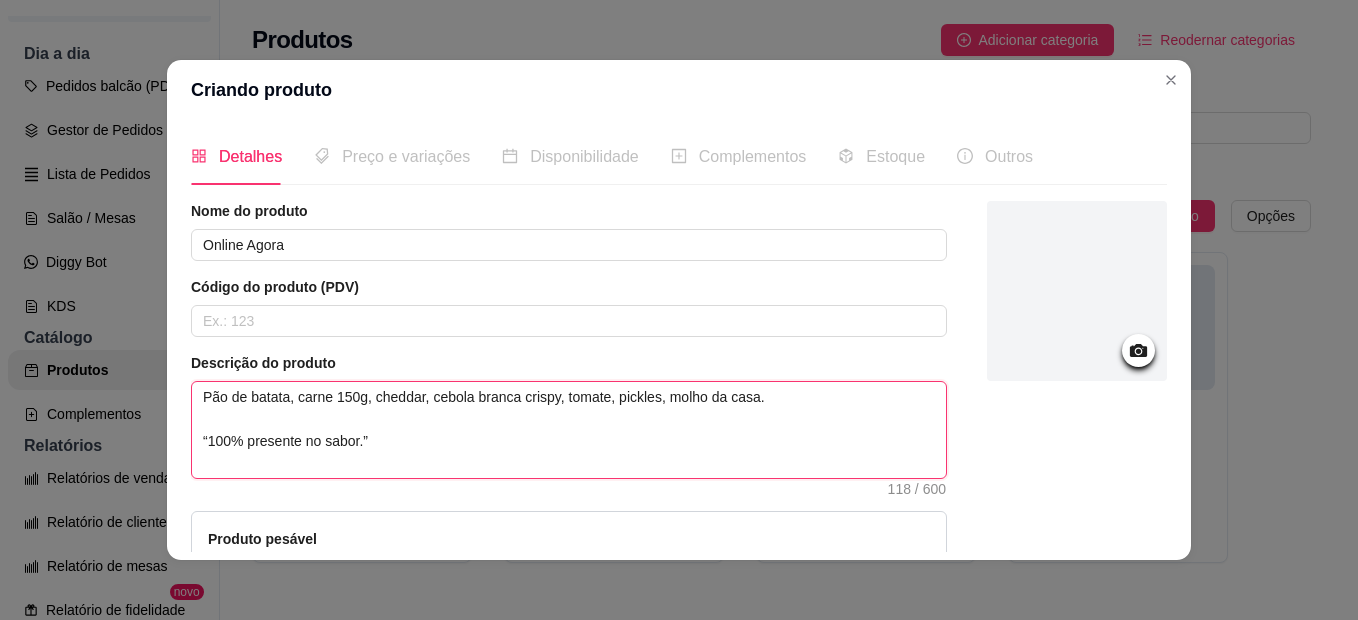 click on "Pão de batata, carne 150g, cheddar, cebola branca crispy, tomate, pickles, molho da casa.
“100% presente no sabor.”" at bounding box center (569, 430) 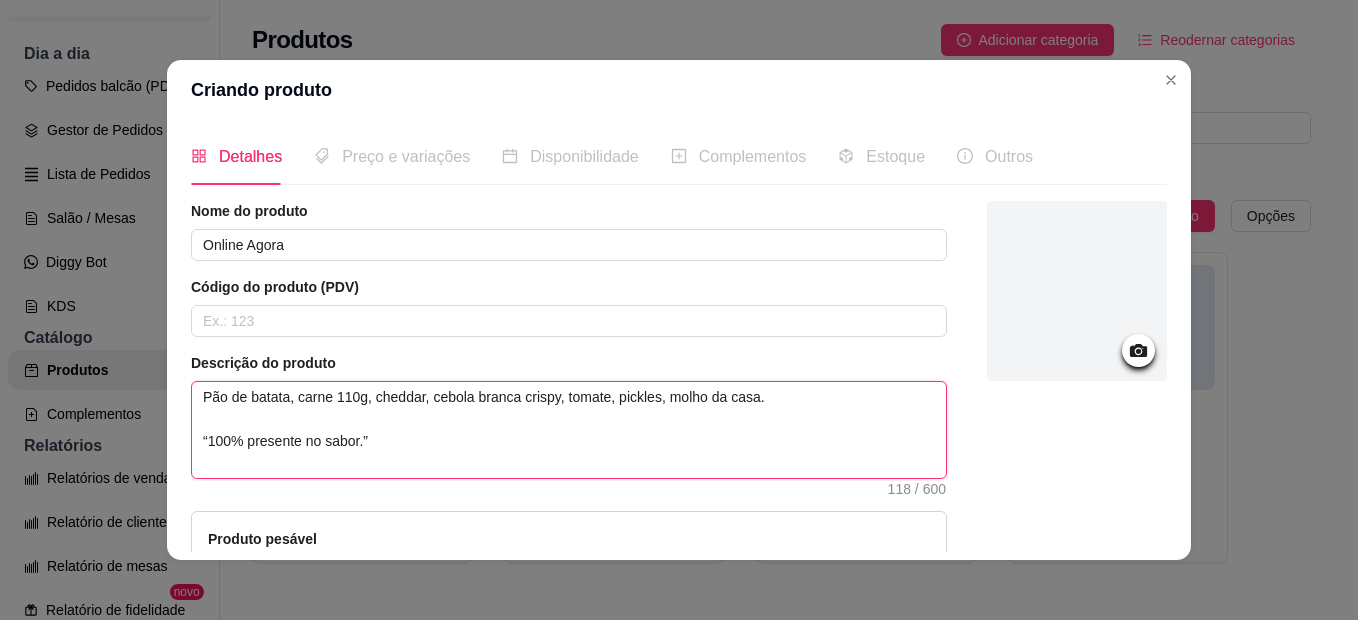 drag, startPoint x: 548, startPoint y: 421, endPoint x: 515, endPoint y: 423, distance: 33.06055 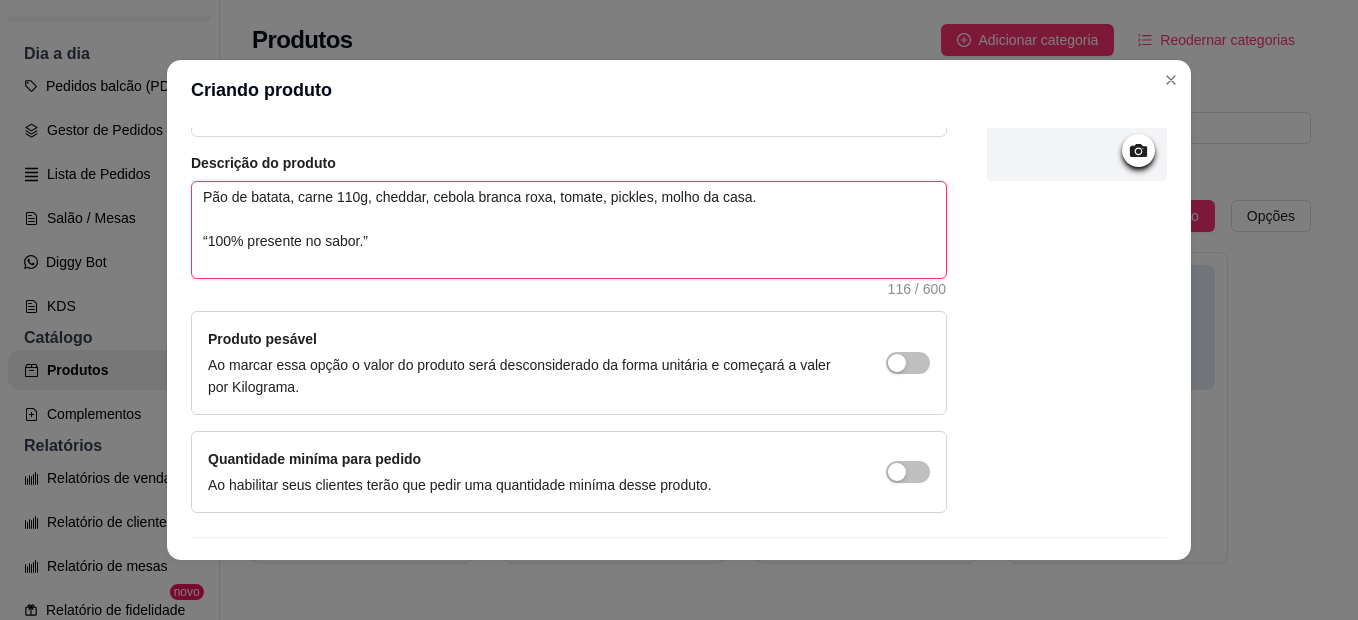scroll, scrollTop: 250, scrollLeft: 0, axis: vertical 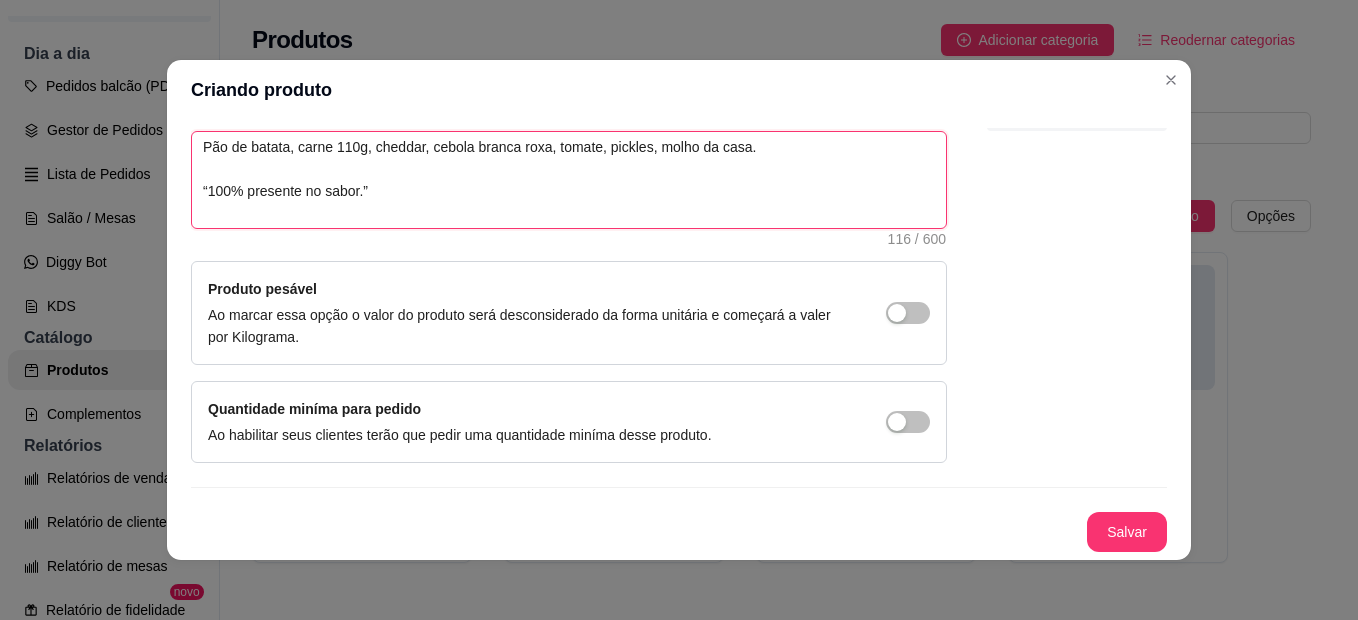 drag, startPoint x: 415, startPoint y: 171, endPoint x: 367, endPoint y: 176, distance: 48.259712 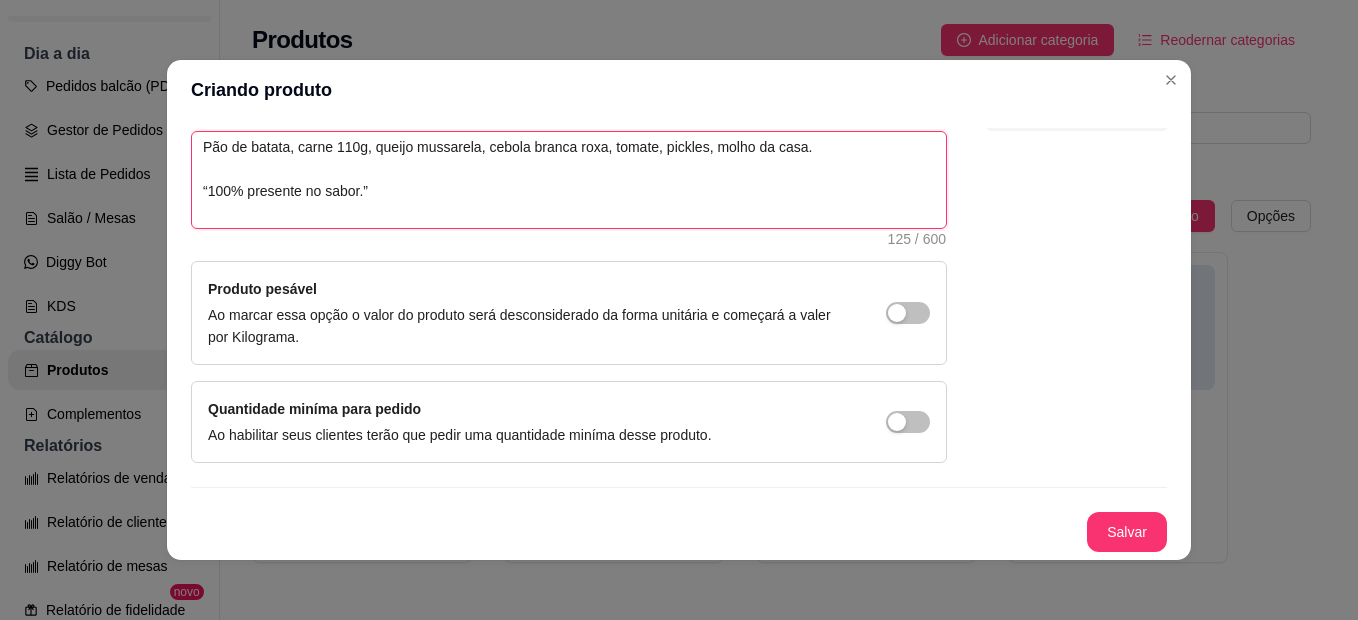 click on "Pão de batata, carne 110g, queijo mussarela, cebola branca roxa, tomate, pickles, molho da casa.
“100% presente no sabor.”" at bounding box center [569, 180] 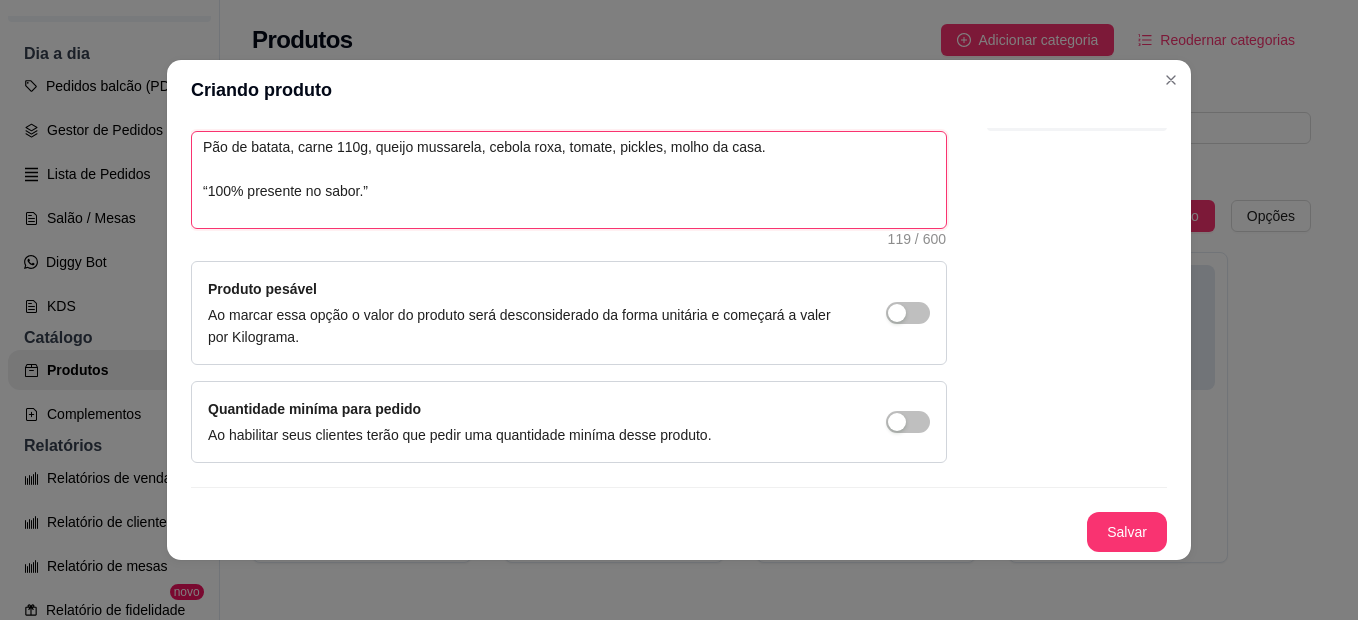 drag, startPoint x: 479, startPoint y: 170, endPoint x: 551, endPoint y: 174, distance: 72.11102 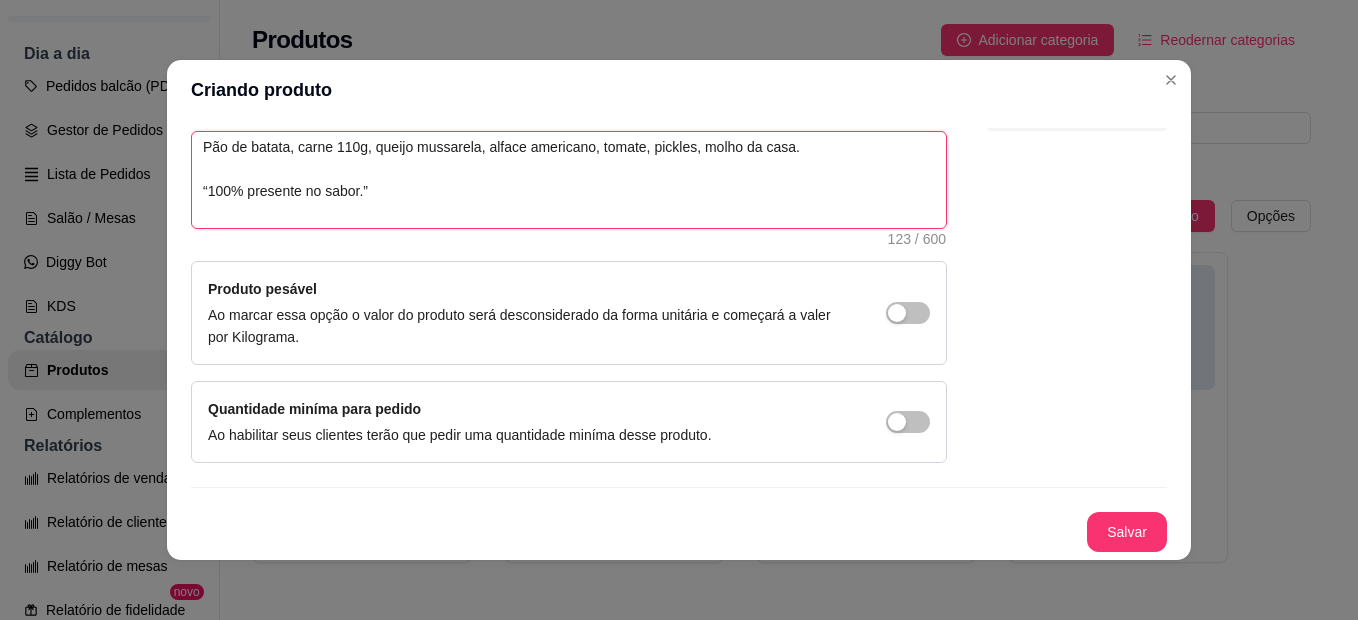 drag, startPoint x: 643, startPoint y: 172, endPoint x: 682, endPoint y: 172, distance: 39 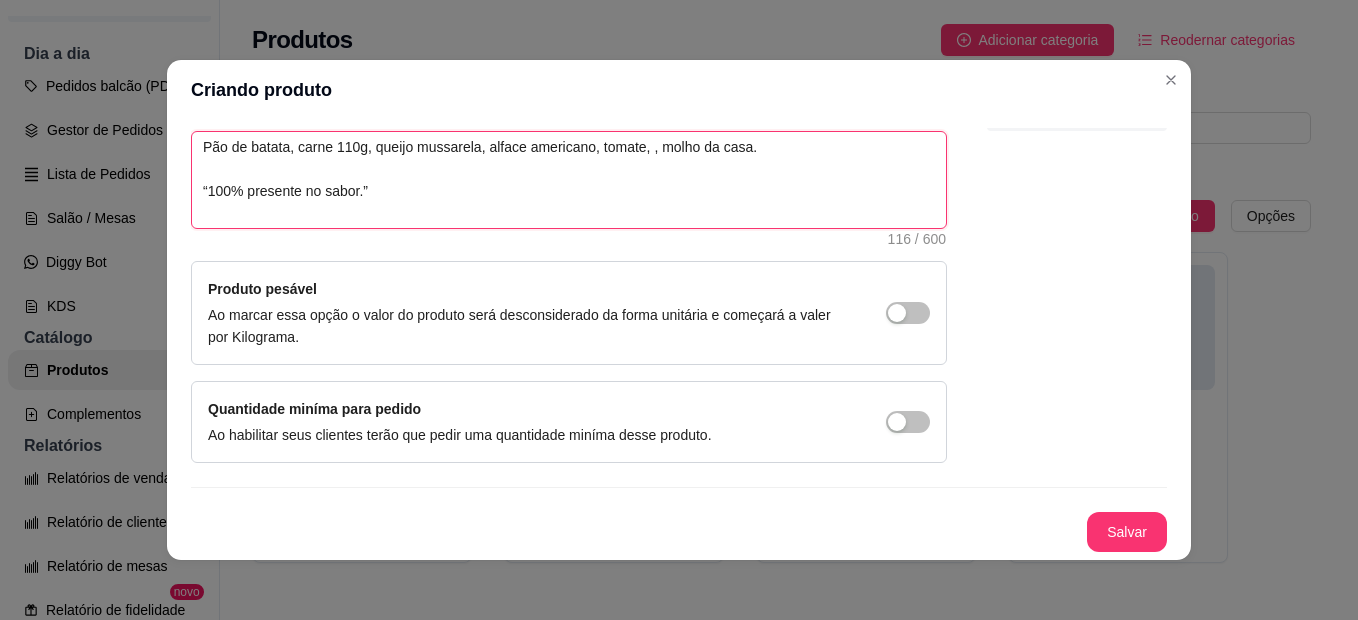 drag, startPoint x: 441, startPoint y: 171, endPoint x: 408, endPoint y: 166, distance: 33.37664 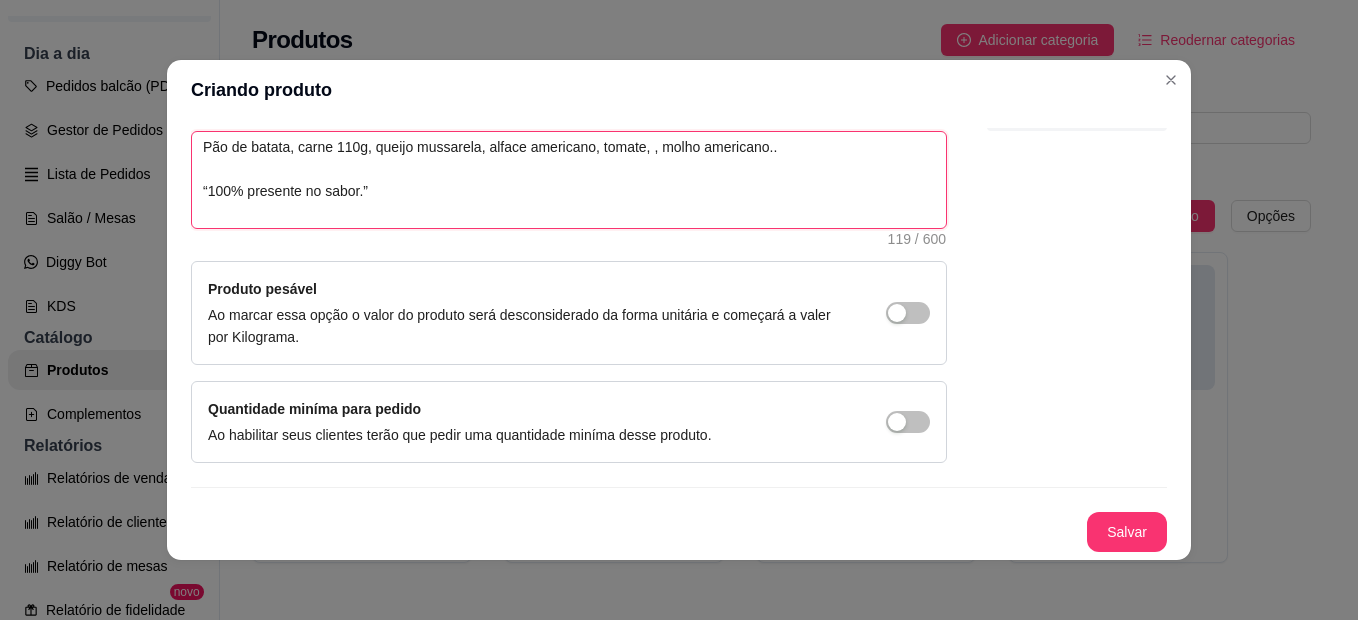 click on "Pão de batata, carne 110g, queijo mussarela, alface americano, tomate, , molho americano..
“100% presente no sabor.”" at bounding box center [569, 180] 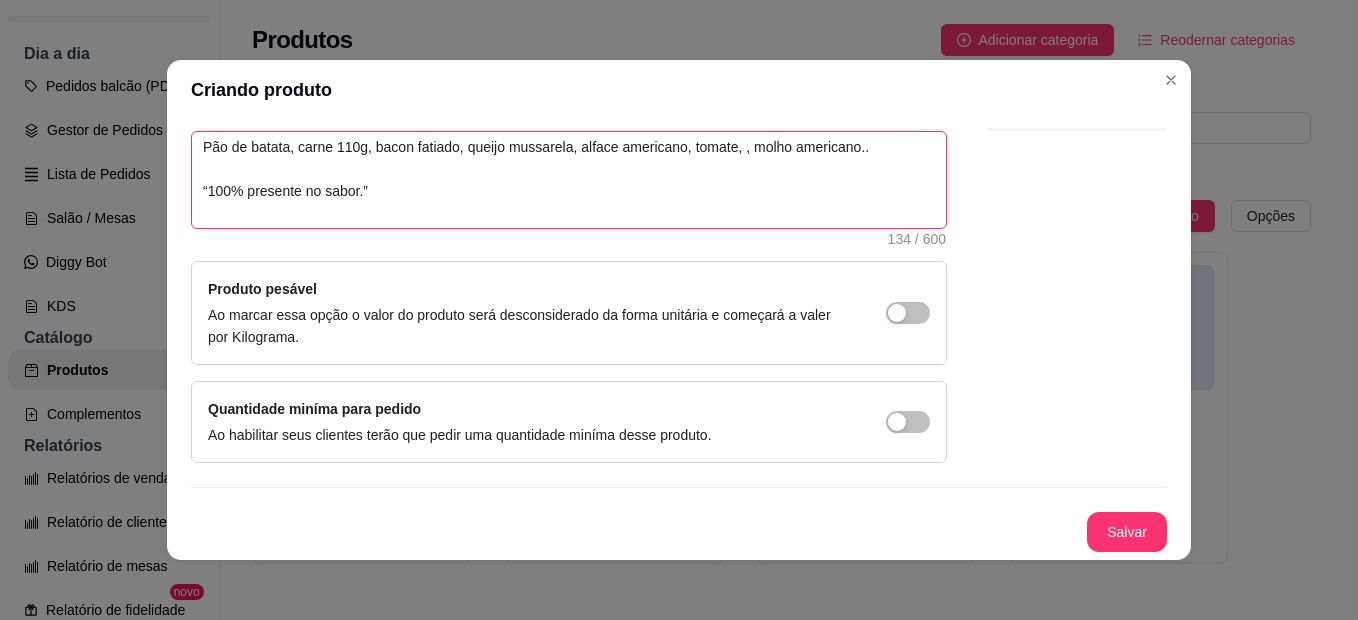 scroll, scrollTop: 4, scrollLeft: 0, axis: vertical 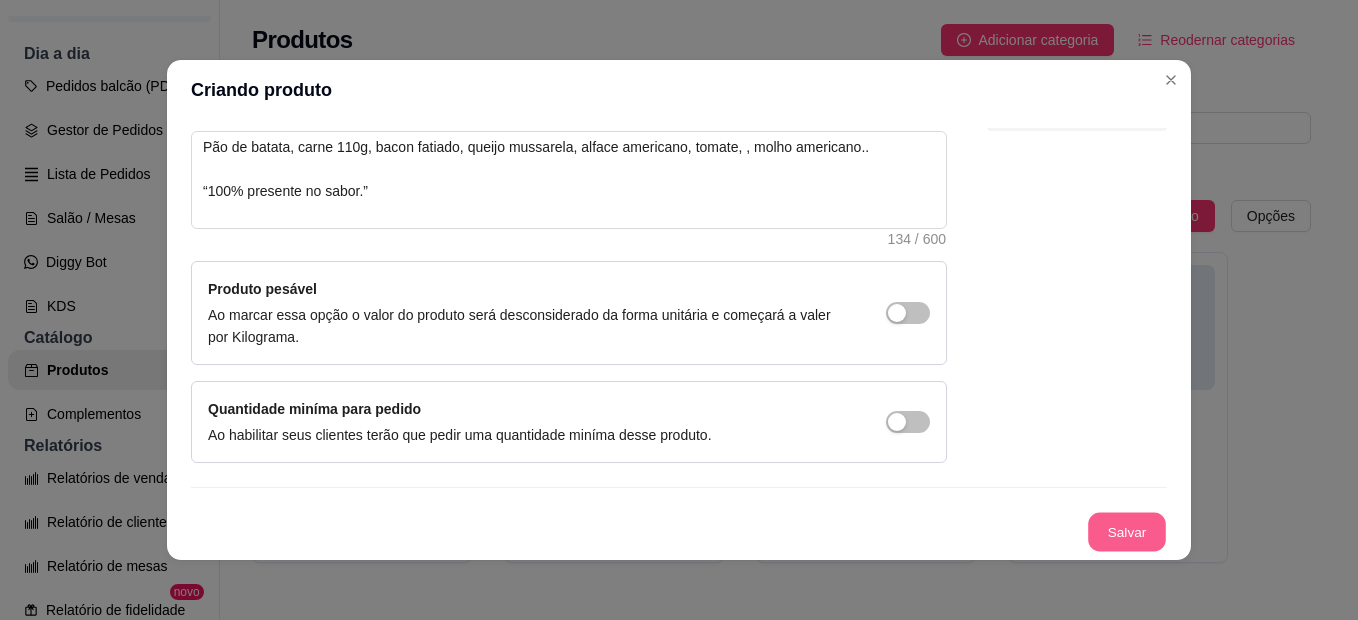 click on "Salvar" at bounding box center (1127, 532) 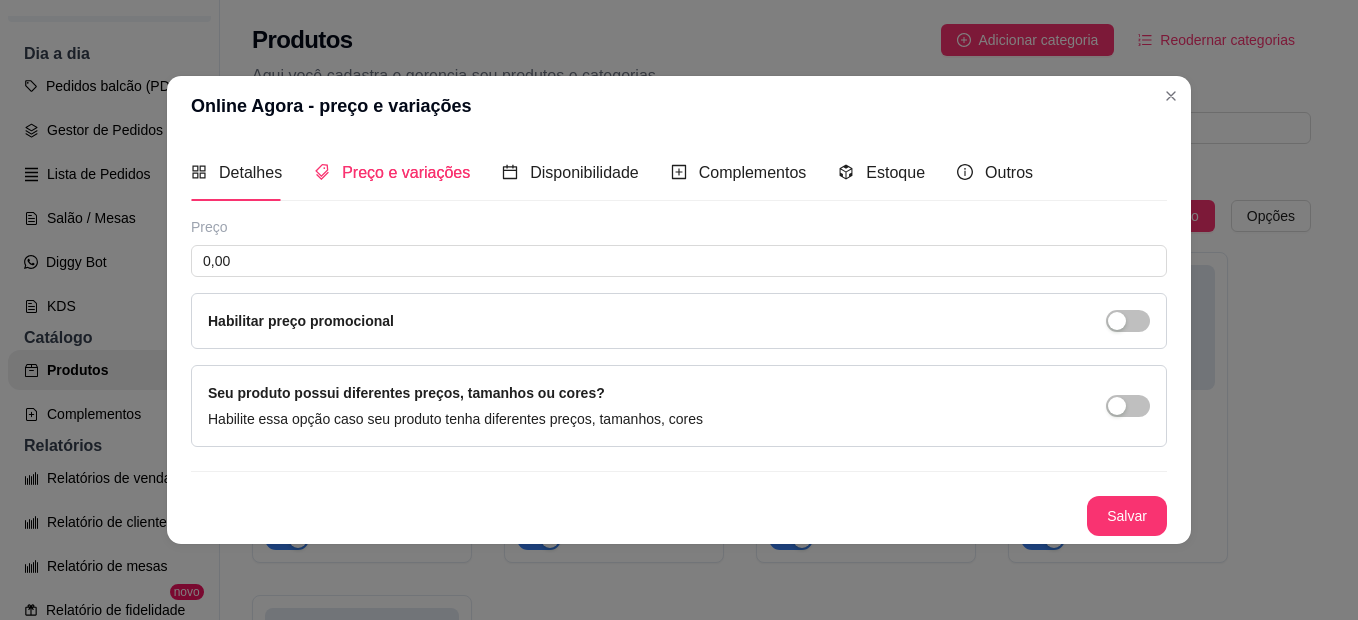 scroll, scrollTop: 0, scrollLeft: 0, axis: both 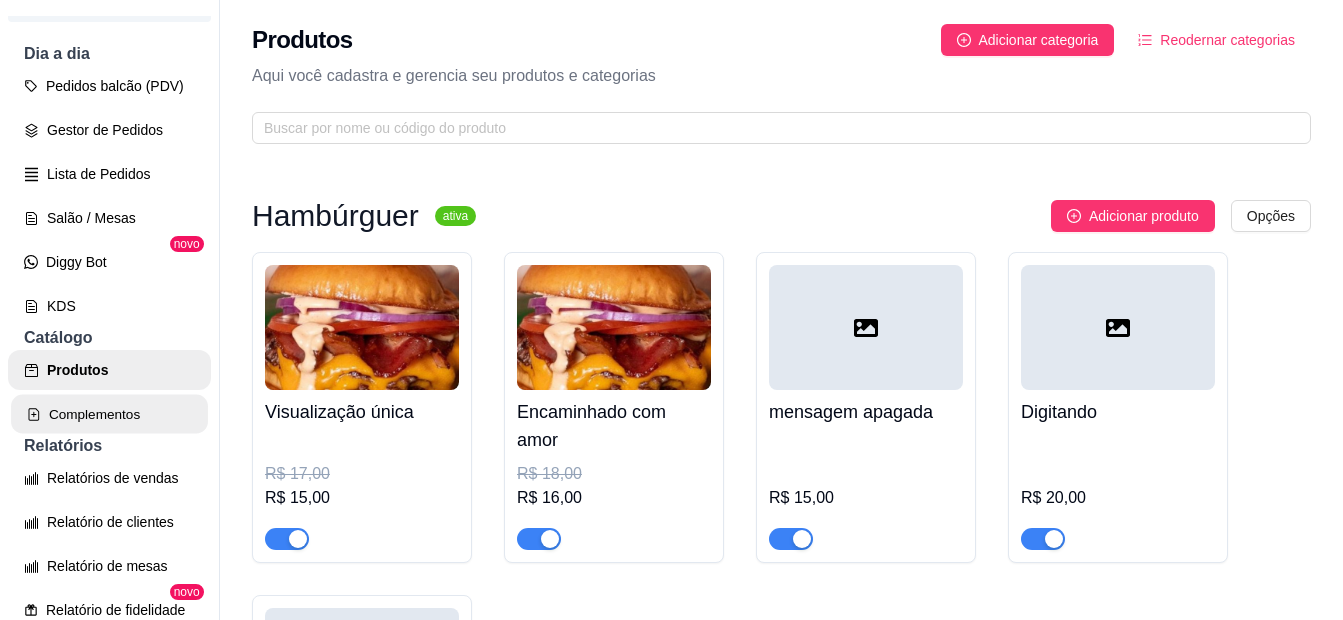 click on "Complementos" at bounding box center [109, 414] 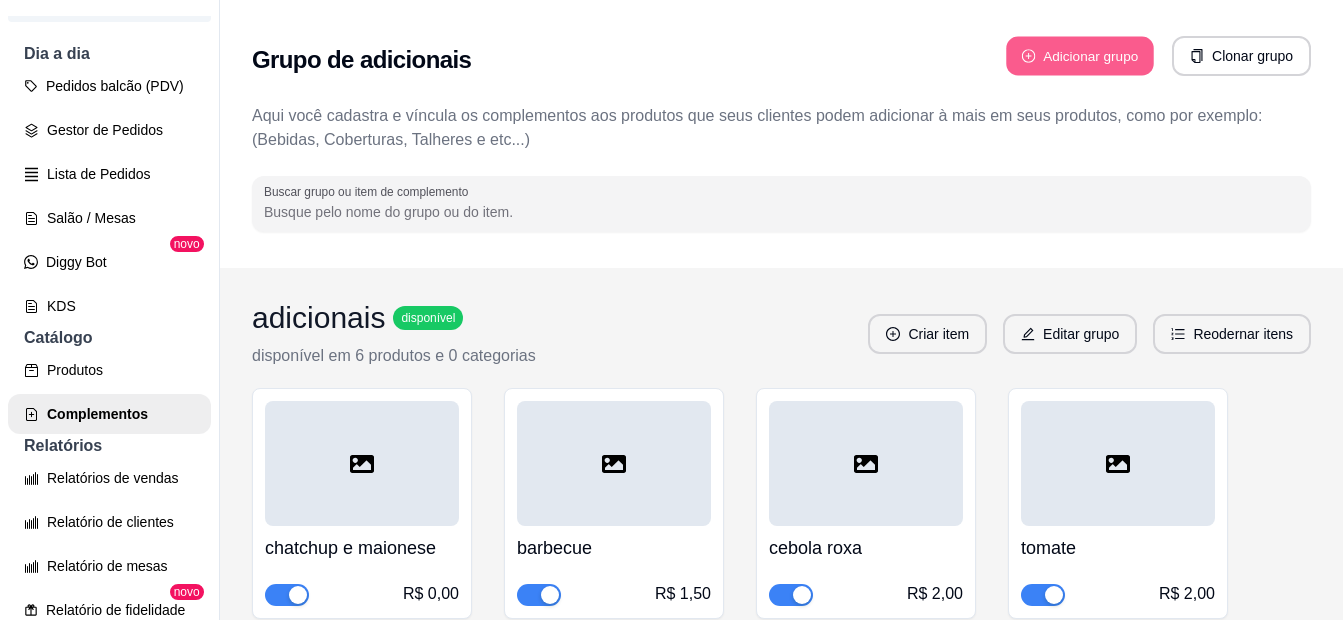 click on "Adicionar grupo" at bounding box center (1080, 56) 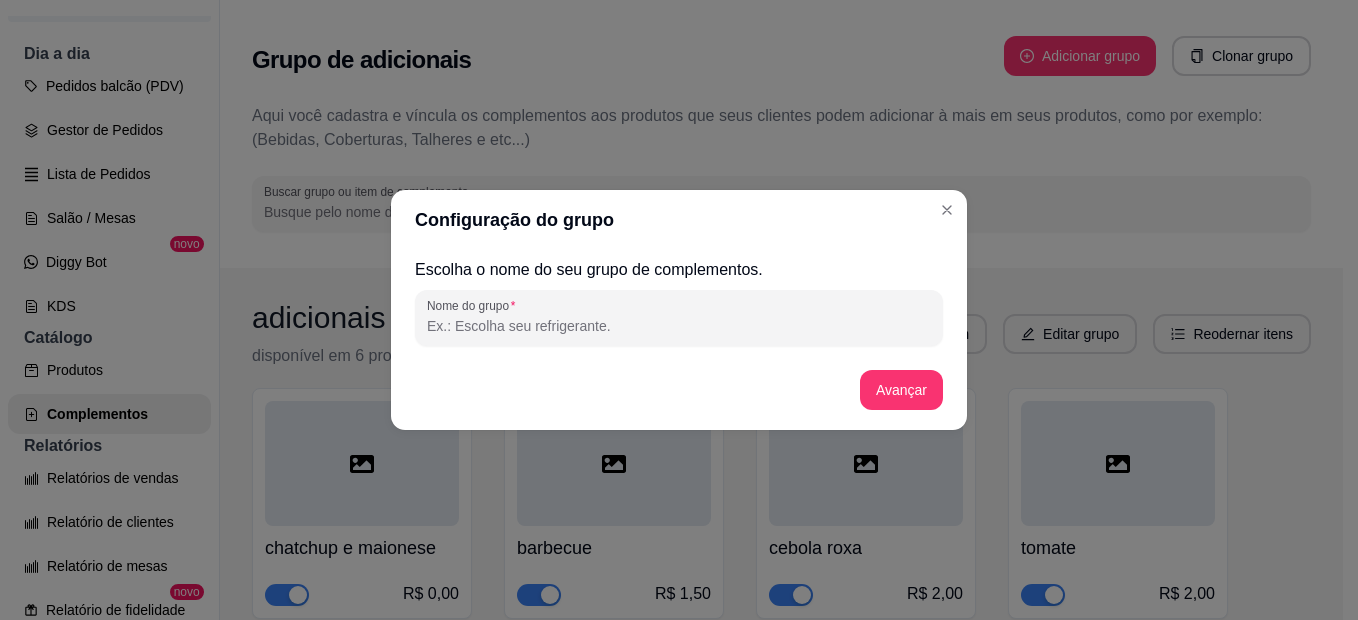 click on "Nome do grupo" at bounding box center (679, 326) 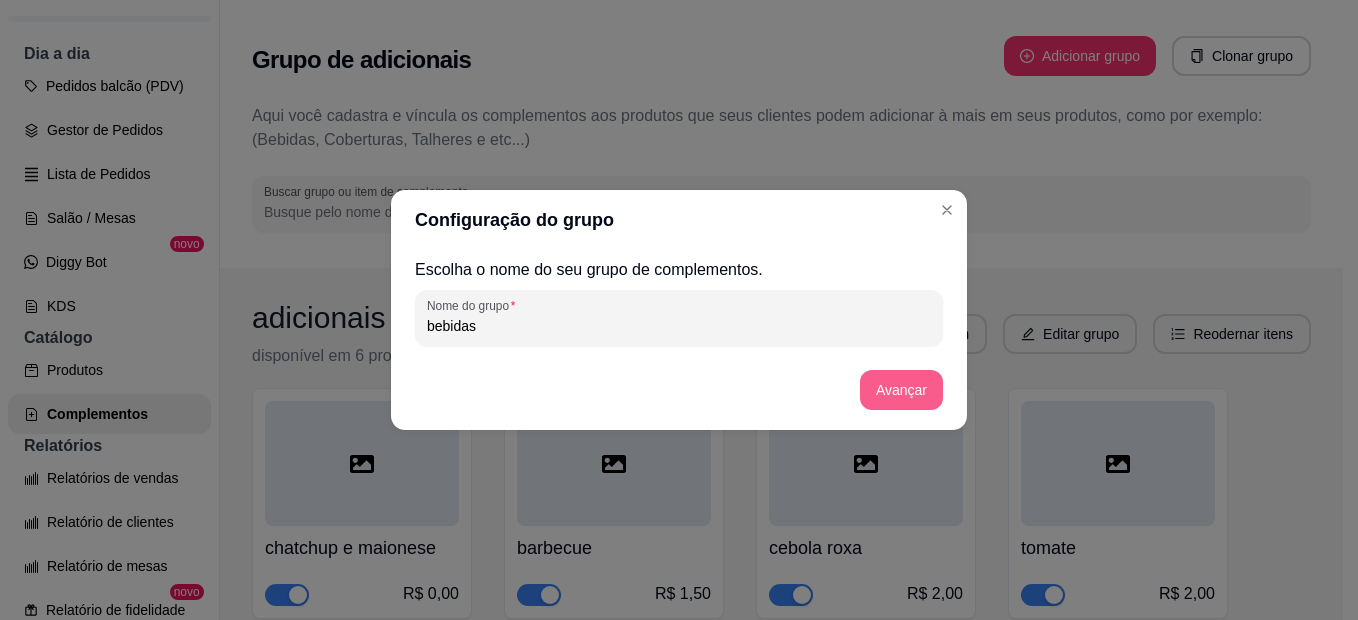 click on "Avançar" at bounding box center (901, 390) 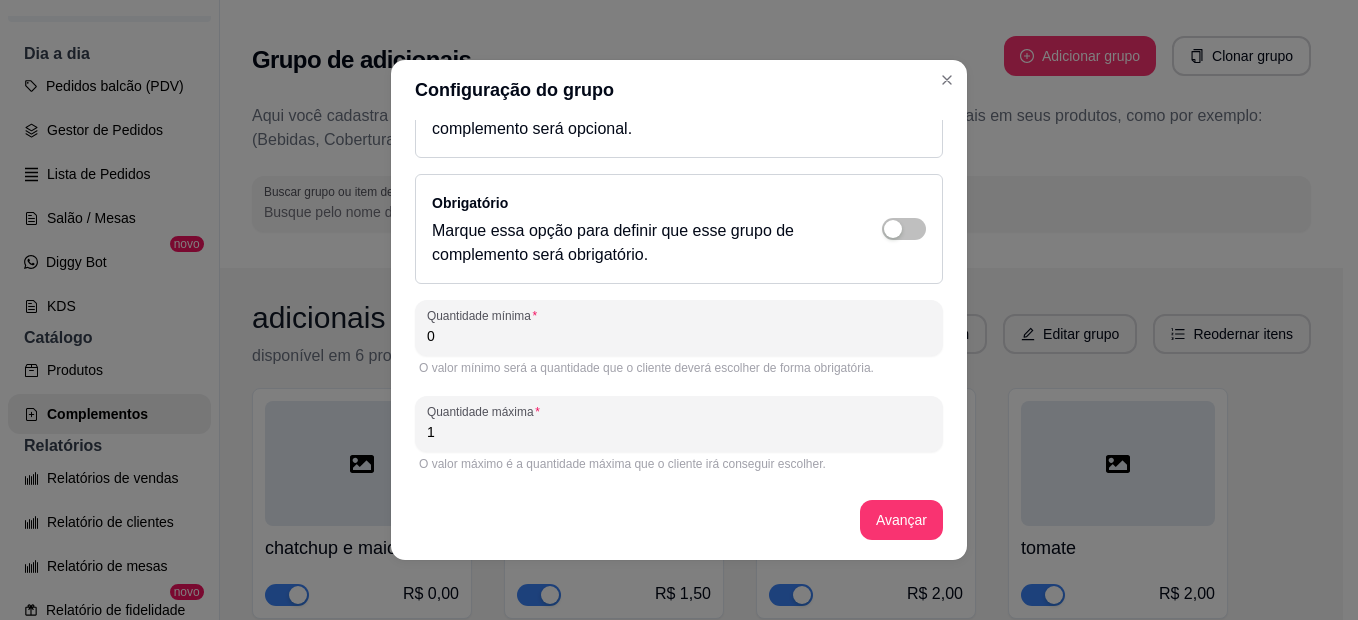 scroll, scrollTop: 0, scrollLeft: 0, axis: both 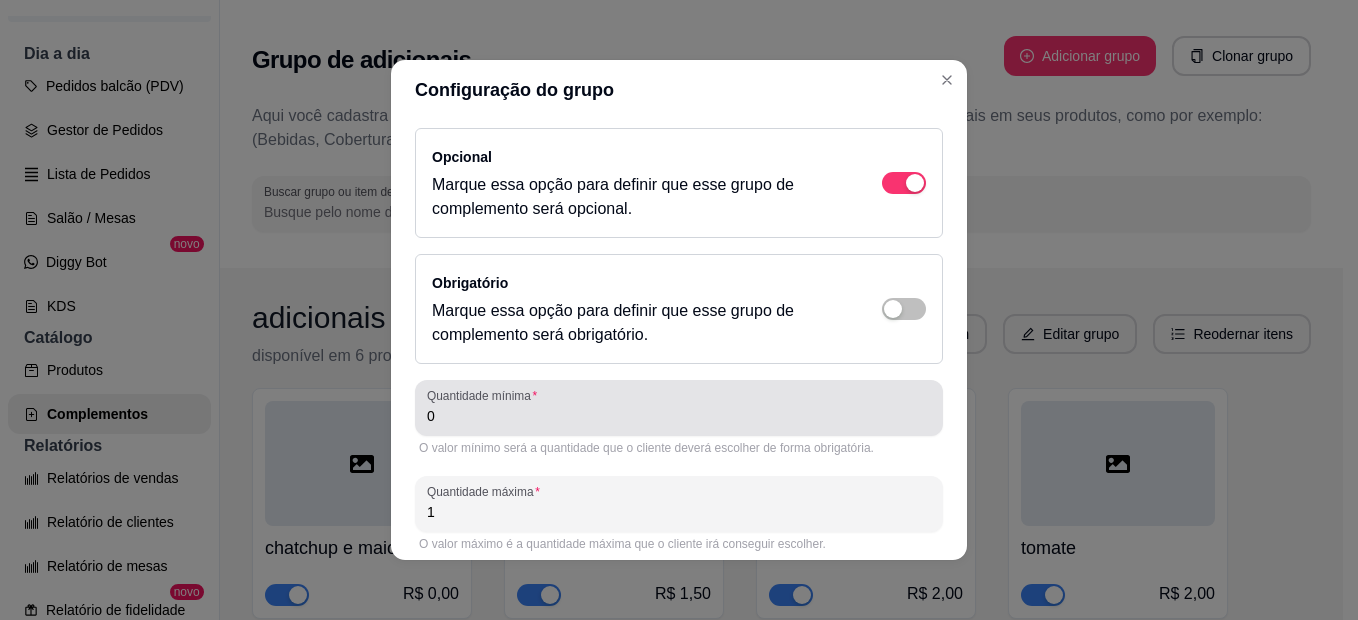 click on "0" at bounding box center (679, 416) 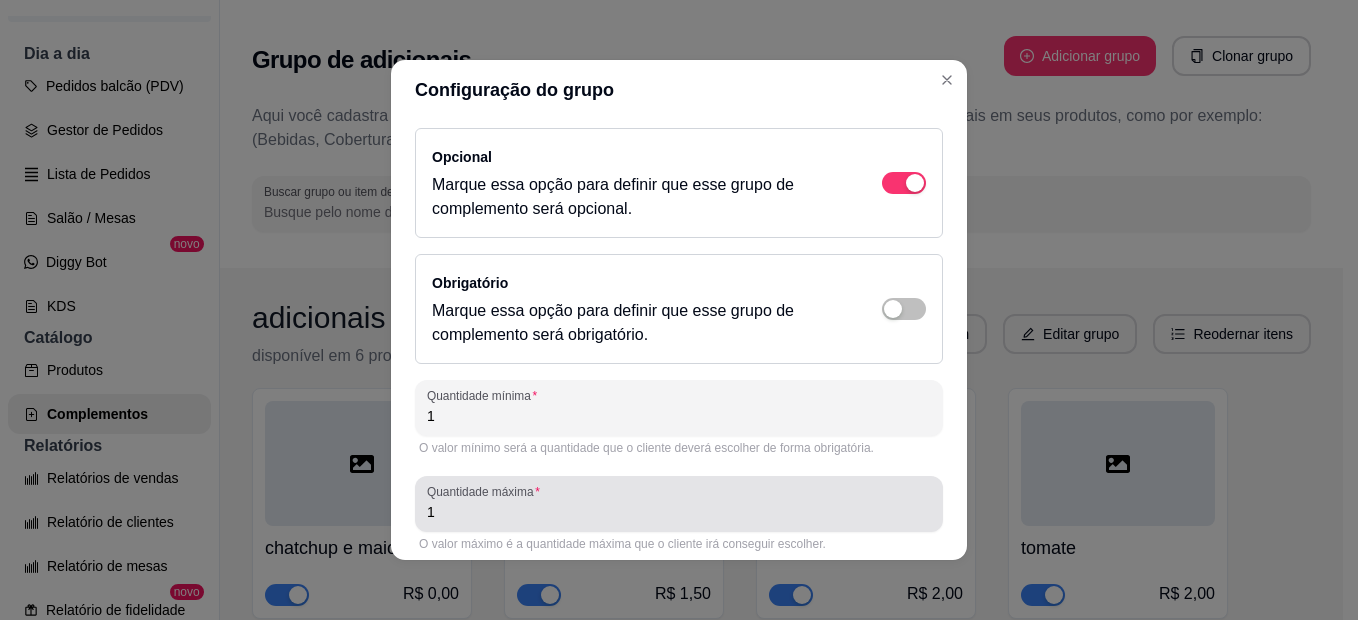 click on "1" at bounding box center [679, 512] 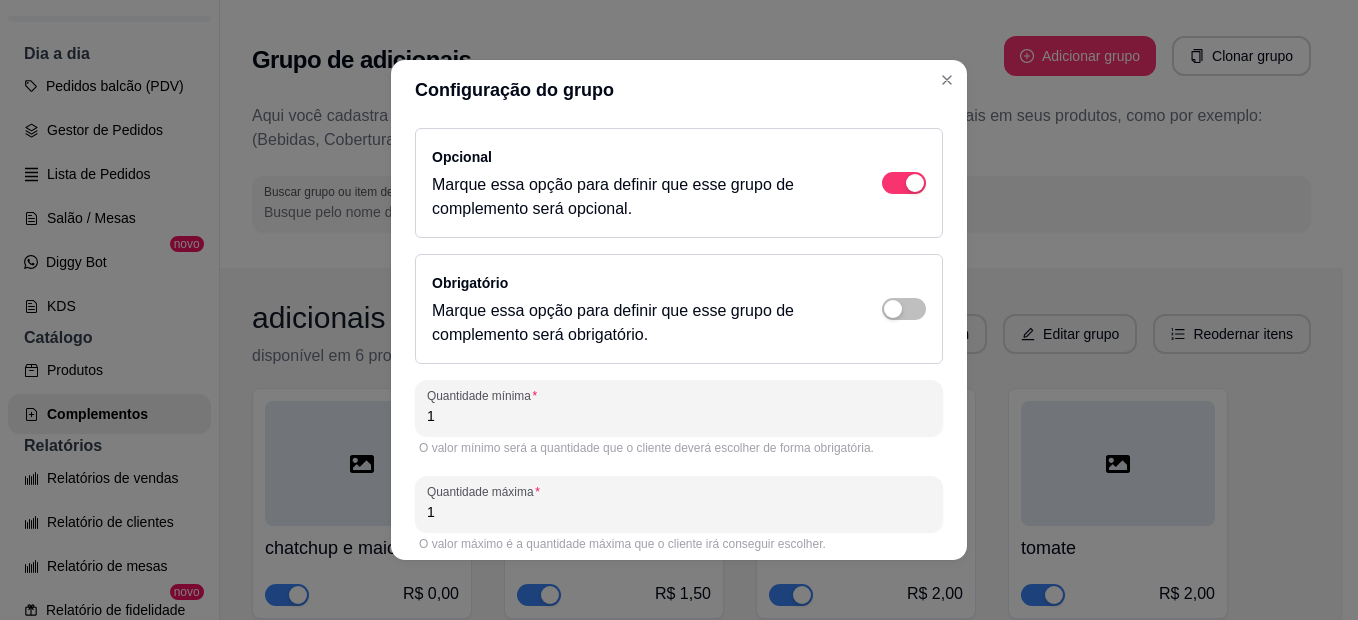 click on "1" at bounding box center [679, 512] 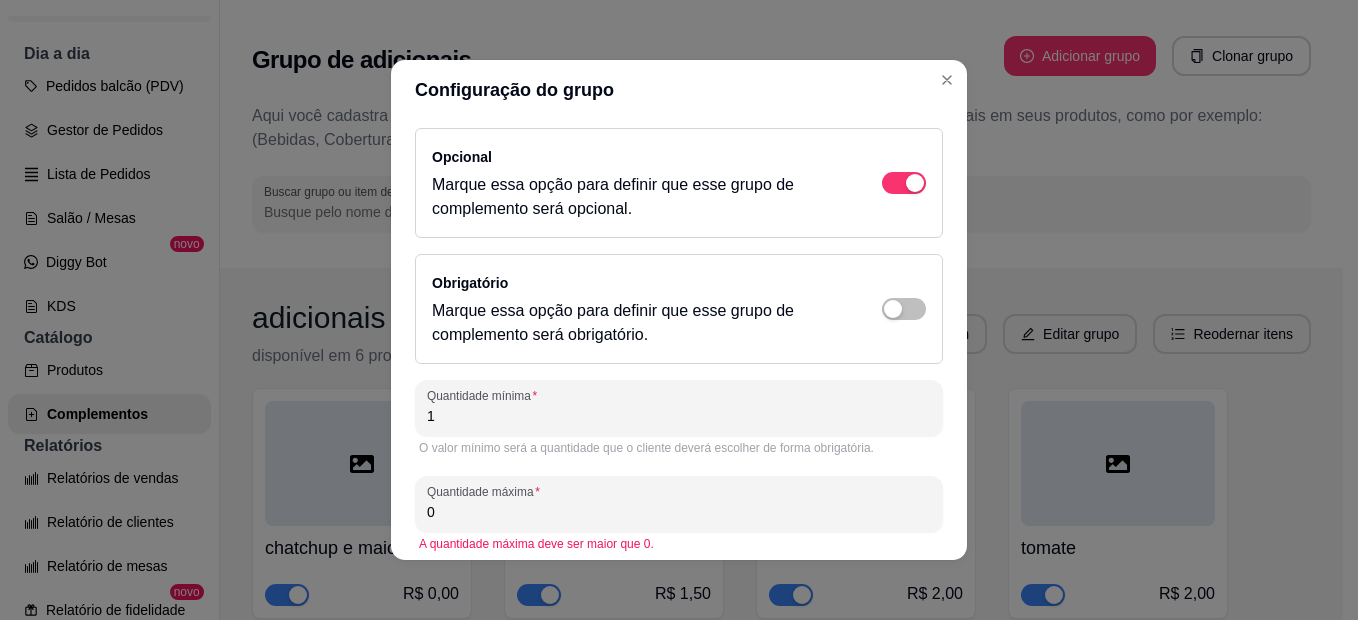 scroll, scrollTop: 80, scrollLeft: 0, axis: vertical 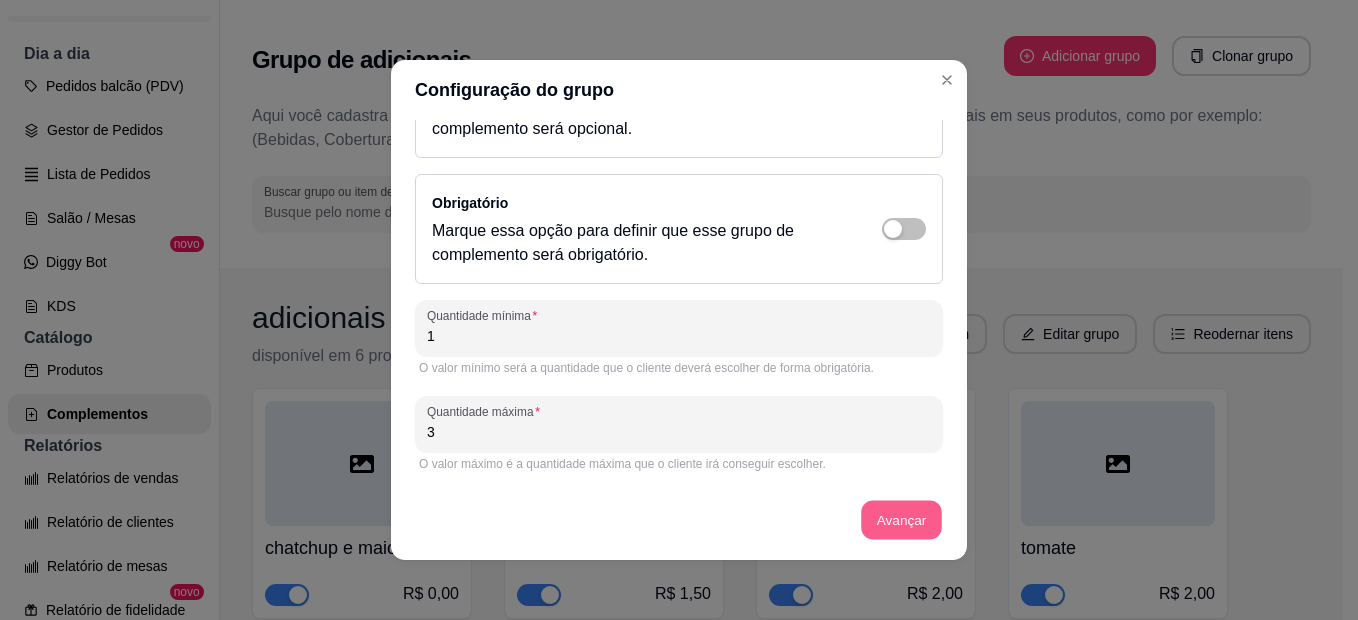 click on "Avançar" at bounding box center (901, 520) 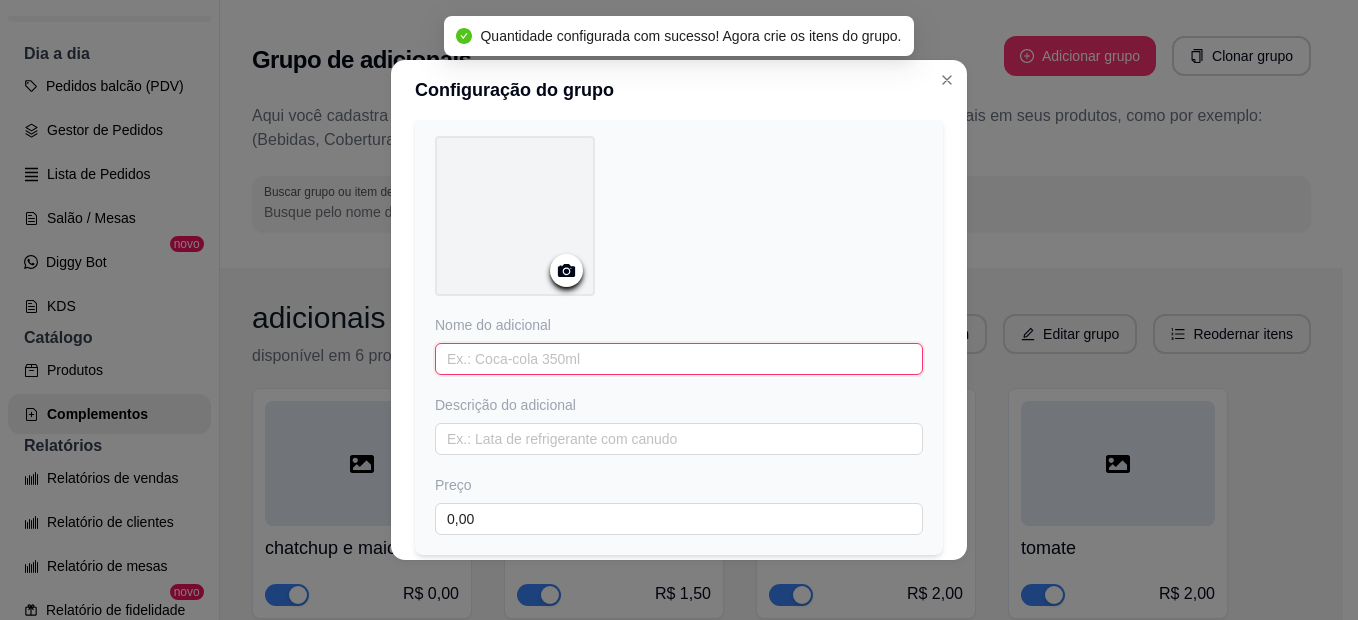 click at bounding box center [679, 359] 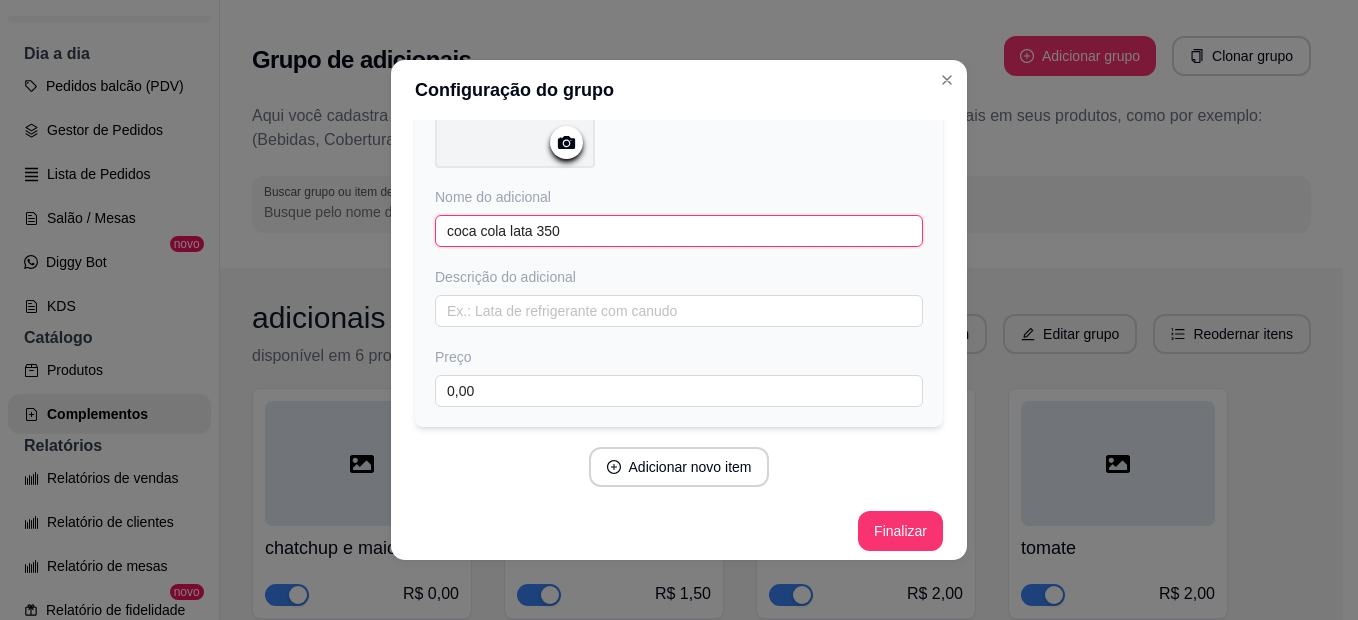scroll, scrollTop: 218, scrollLeft: 0, axis: vertical 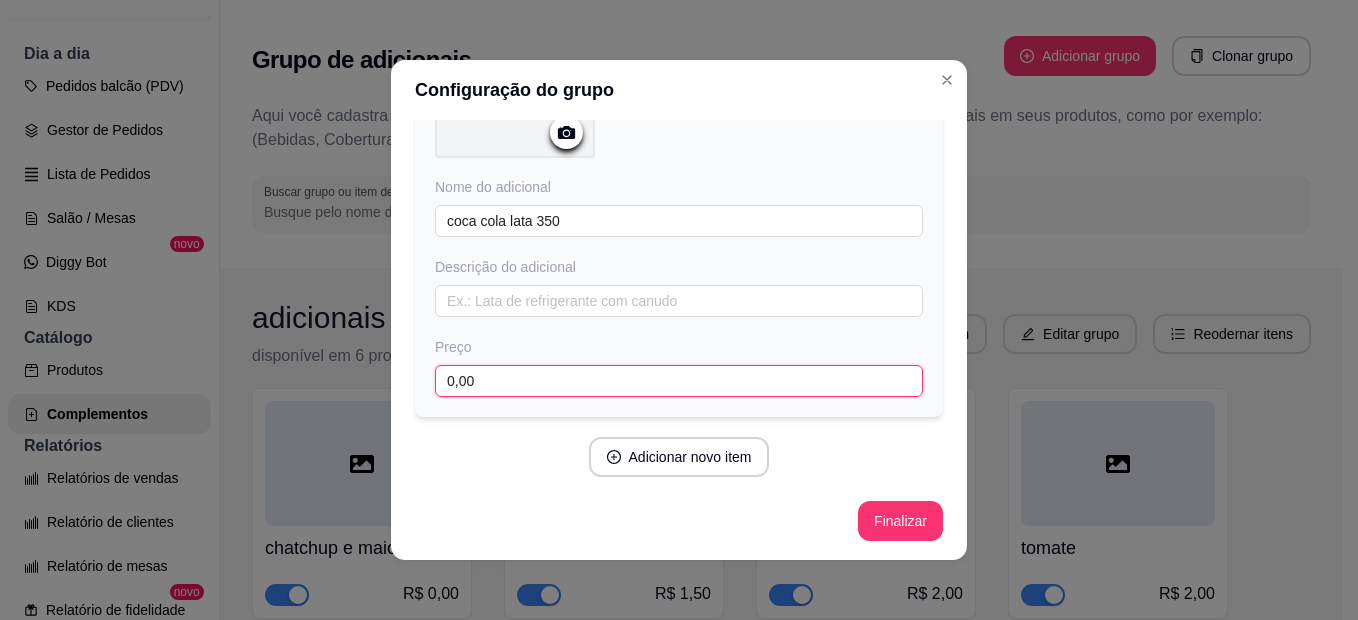 click on "0,00" at bounding box center [679, 381] 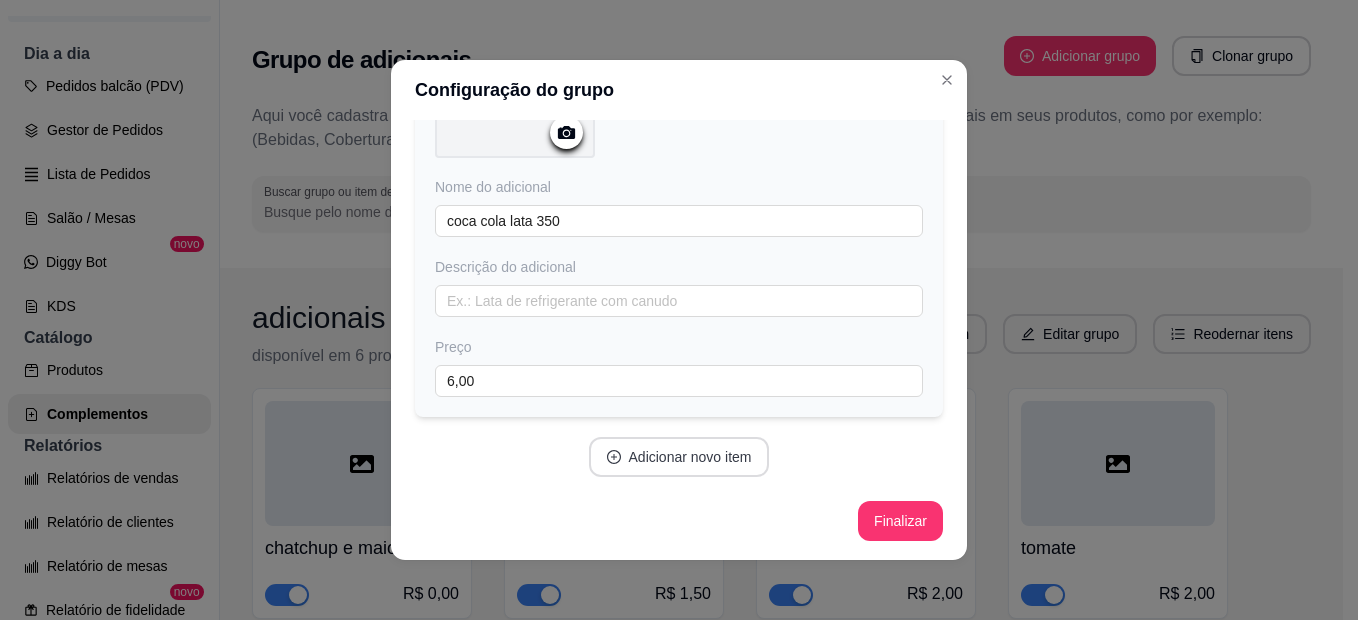 click on "Adicionar novo item" at bounding box center (679, 457) 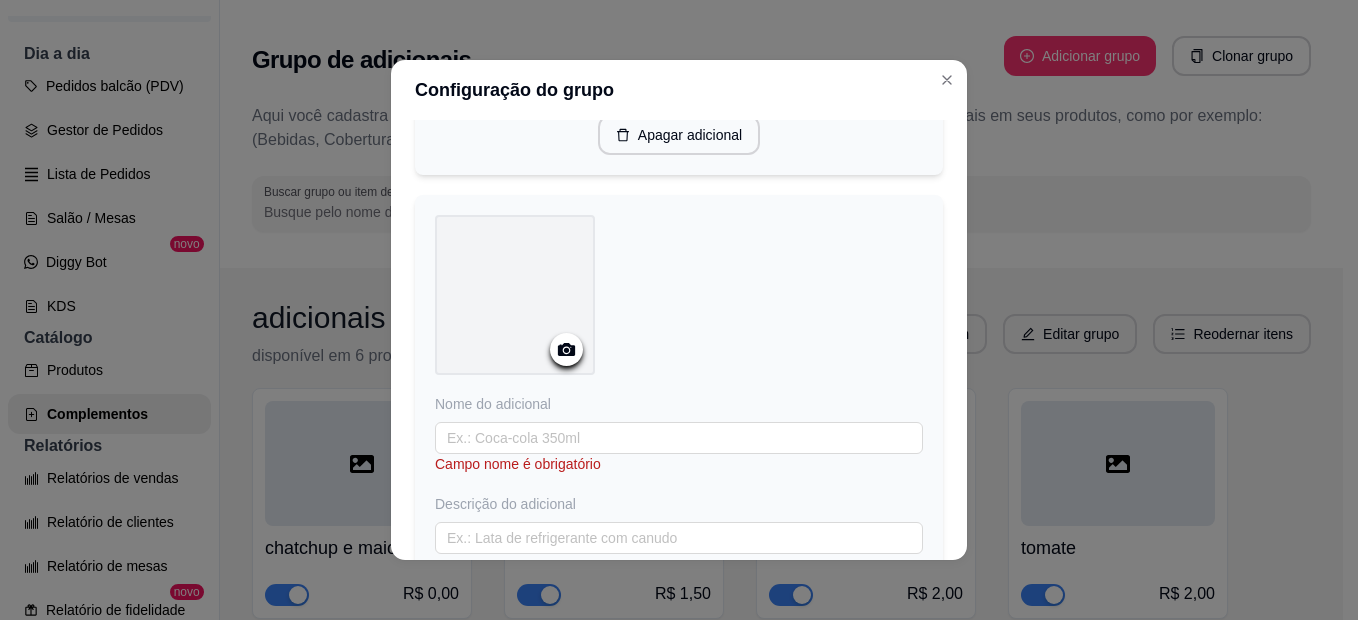 scroll, scrollTop: 518, scrollLeft: 0, axis: vertical 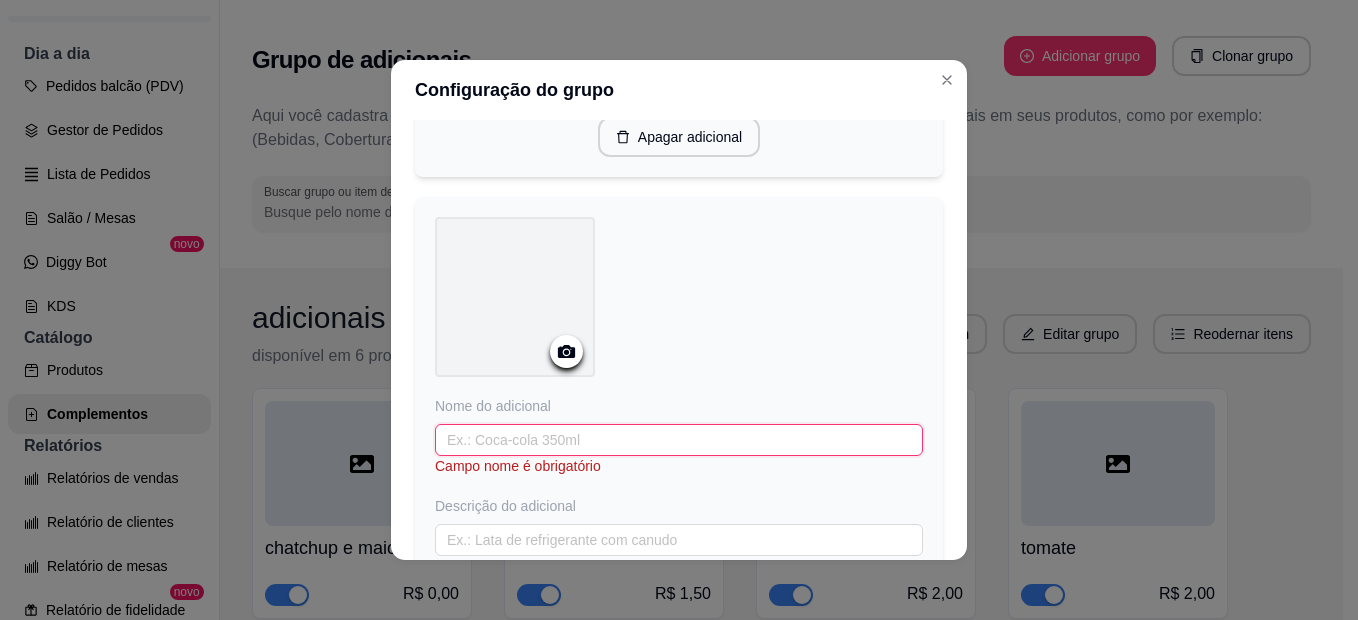 click at bounding box center (679, 440) 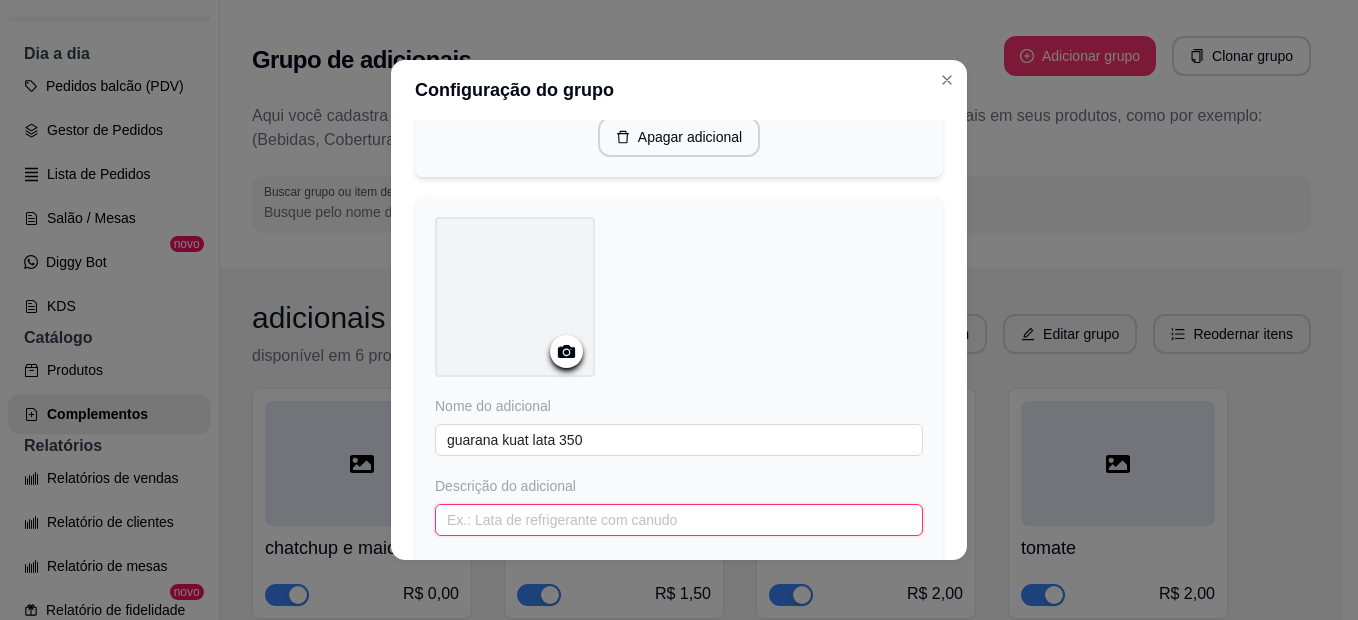 click at bounding box center (679, 520) 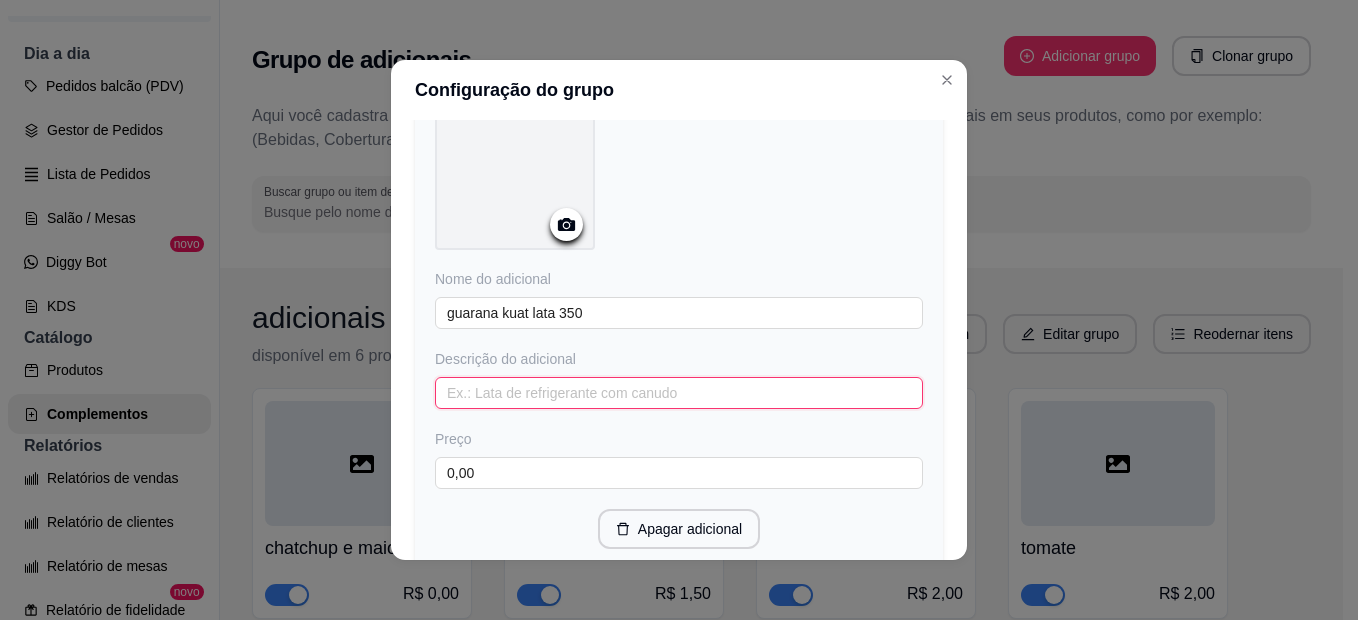 scroll, scrollTop: 718, scrollLeft: 0, axis: vertical 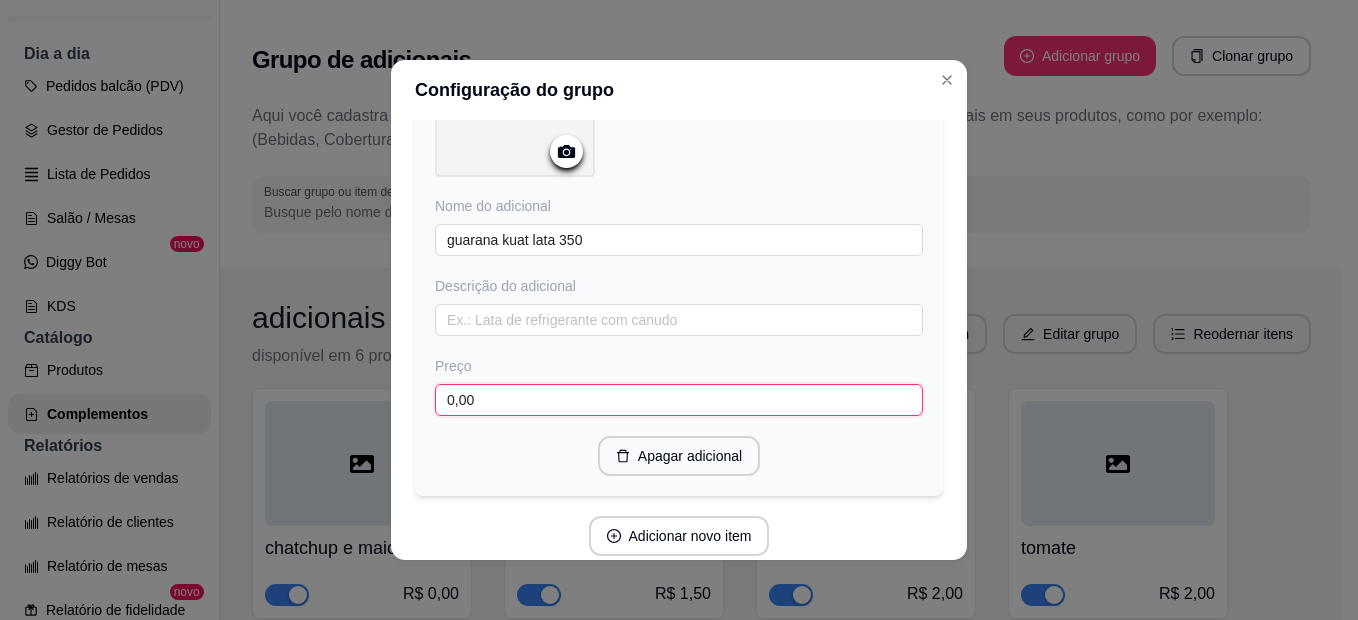 click on "0,00" at bounding box center (679, 400) 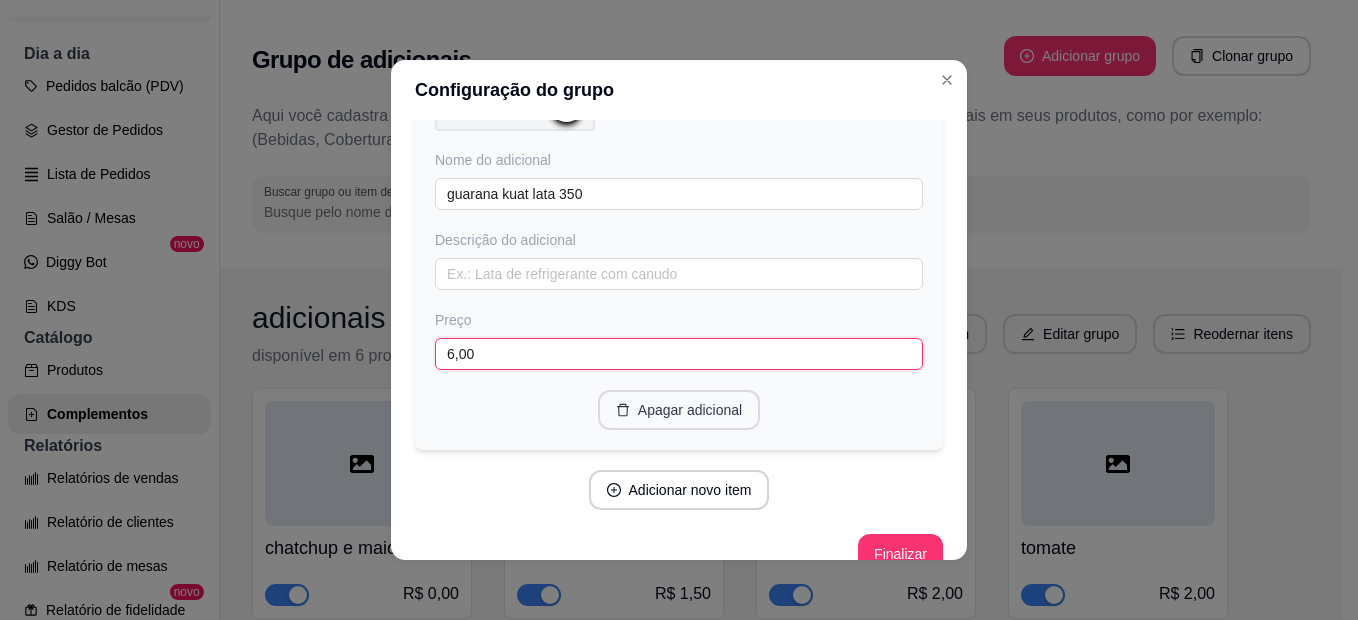 scroll, scrollTop: 796, scrollLeft: 0, axis: vertical 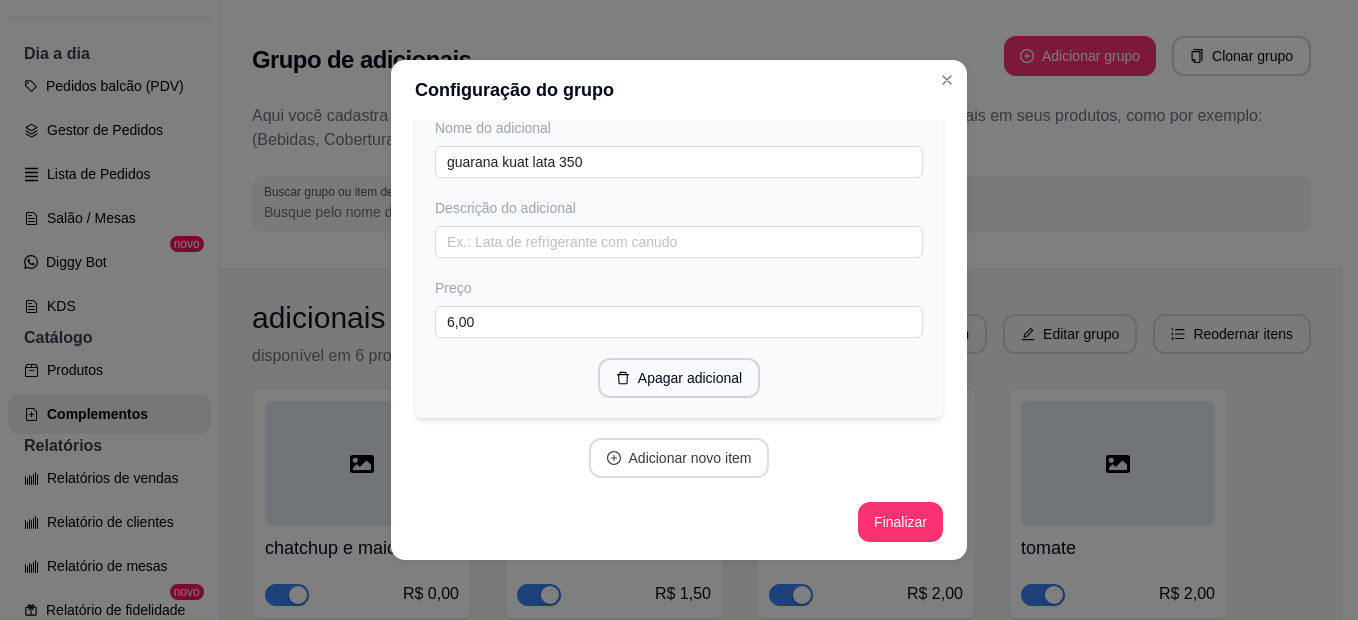 click on "Adicionar novo item" at bounding box center [679, 458] 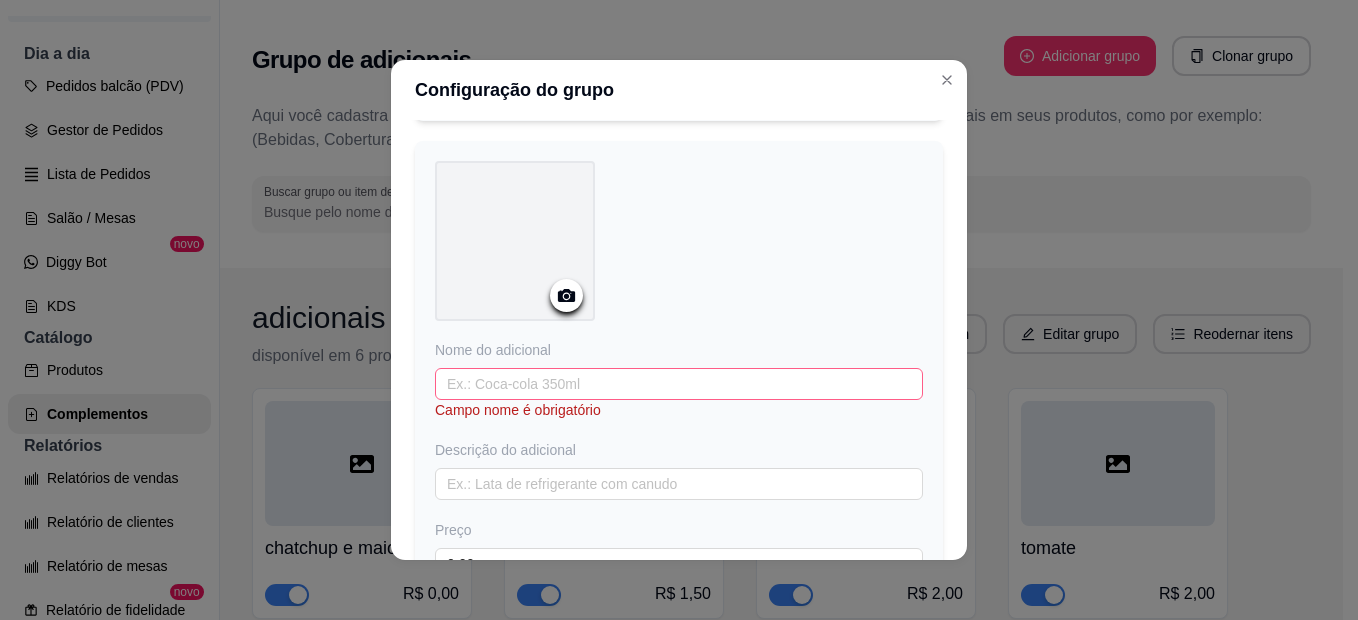 scroll, scrollTop: 1096, scrollLeft: 0, axis: vertical 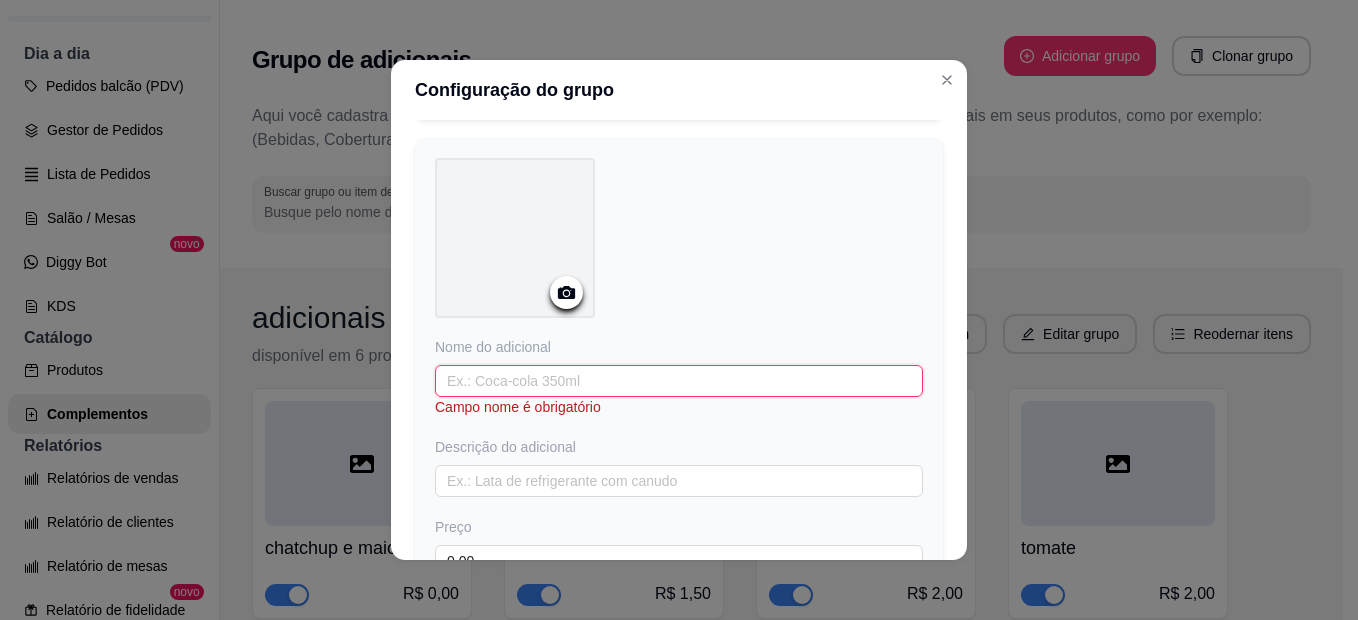 click at bounding box center (679, 381) 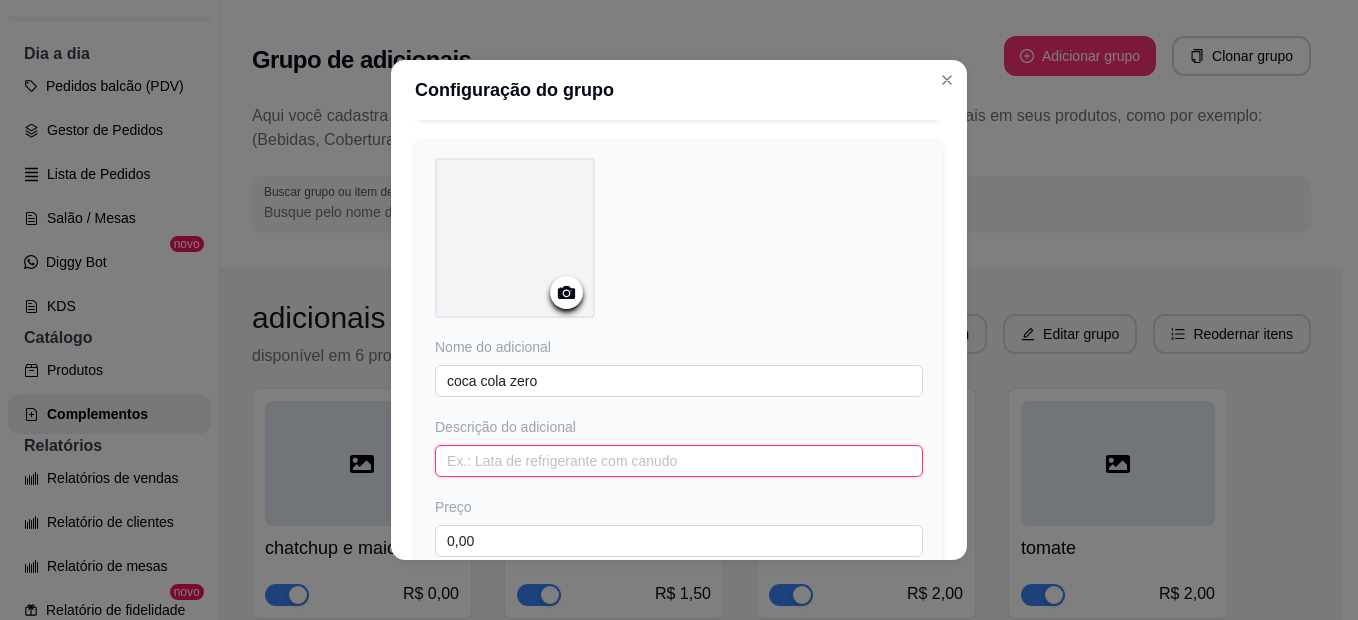 click at bounding box center (679, 461) 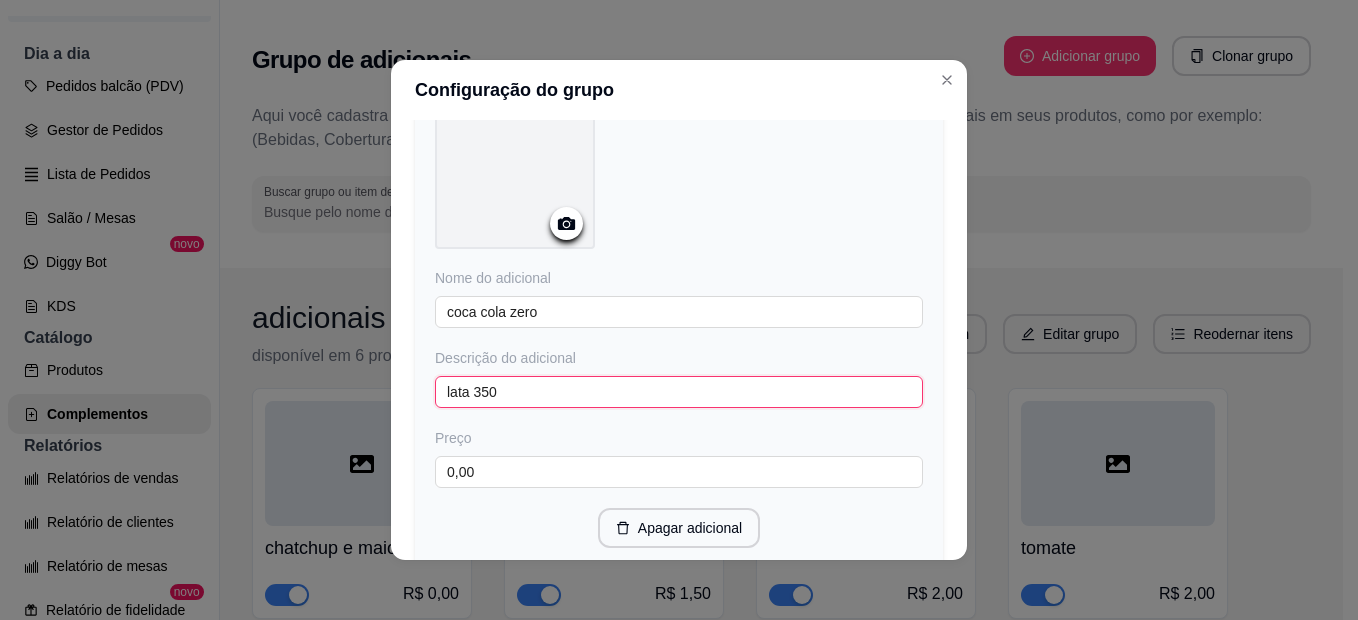 scroll, scrollTop: 1196, scrollLeft: 0, axis: vertical 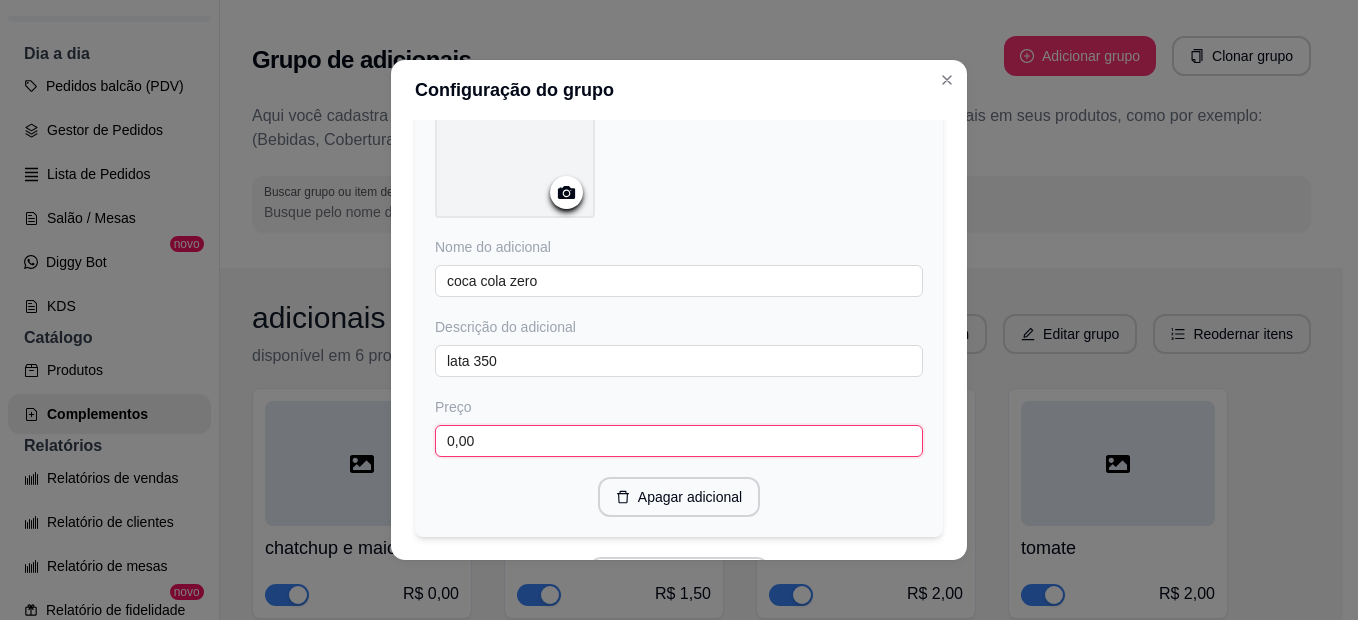 click on "0,00" at bounding box center (679, 441) 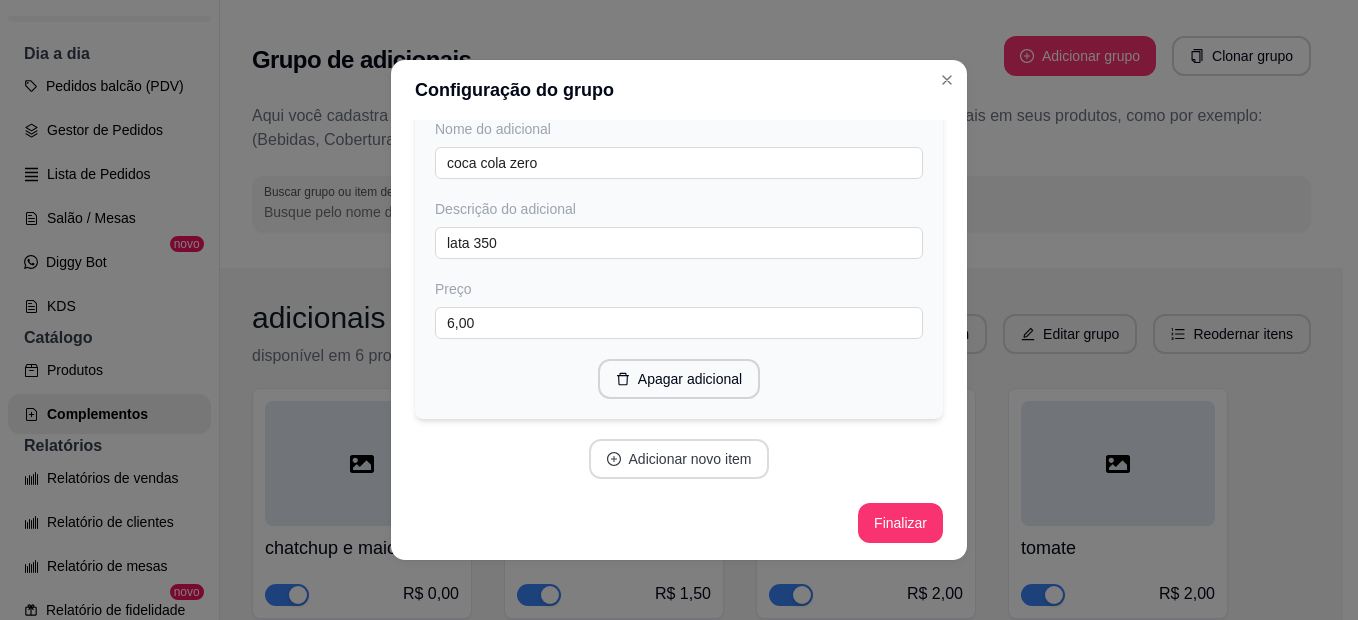 click on "Adicionar novo item" at bounding box center [679, 459] 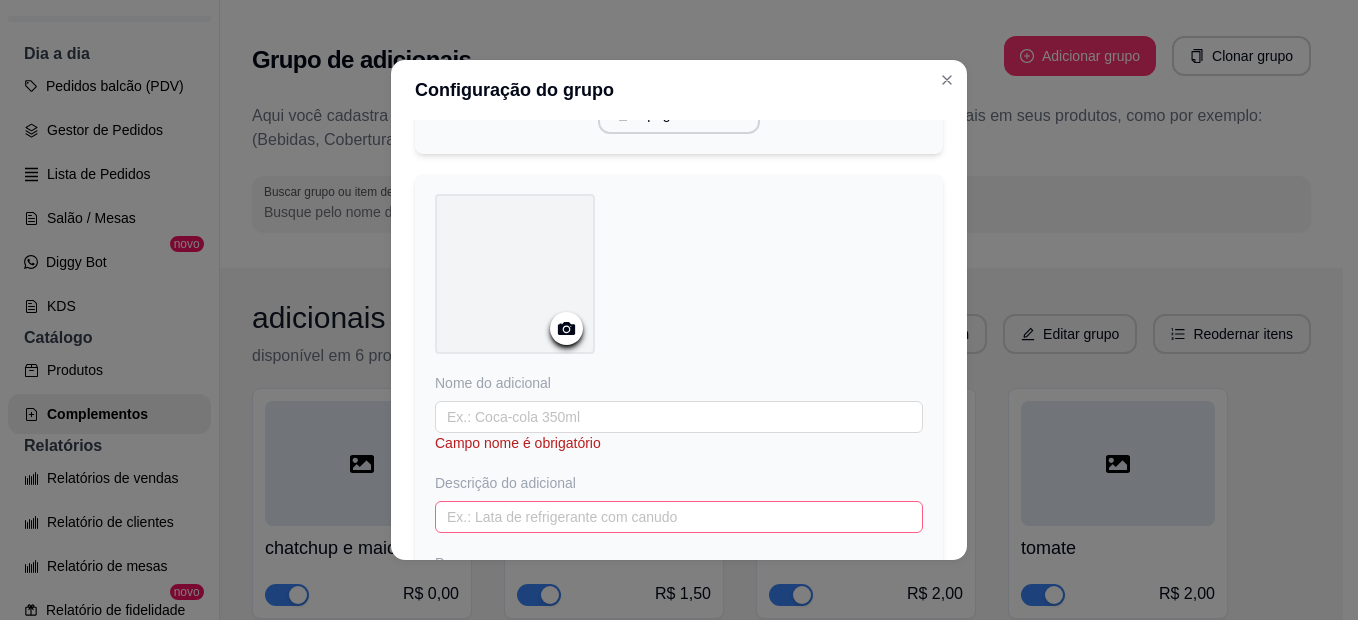 scroll, scrollTop: 1614, scrollLeft: 0, axis: vertical 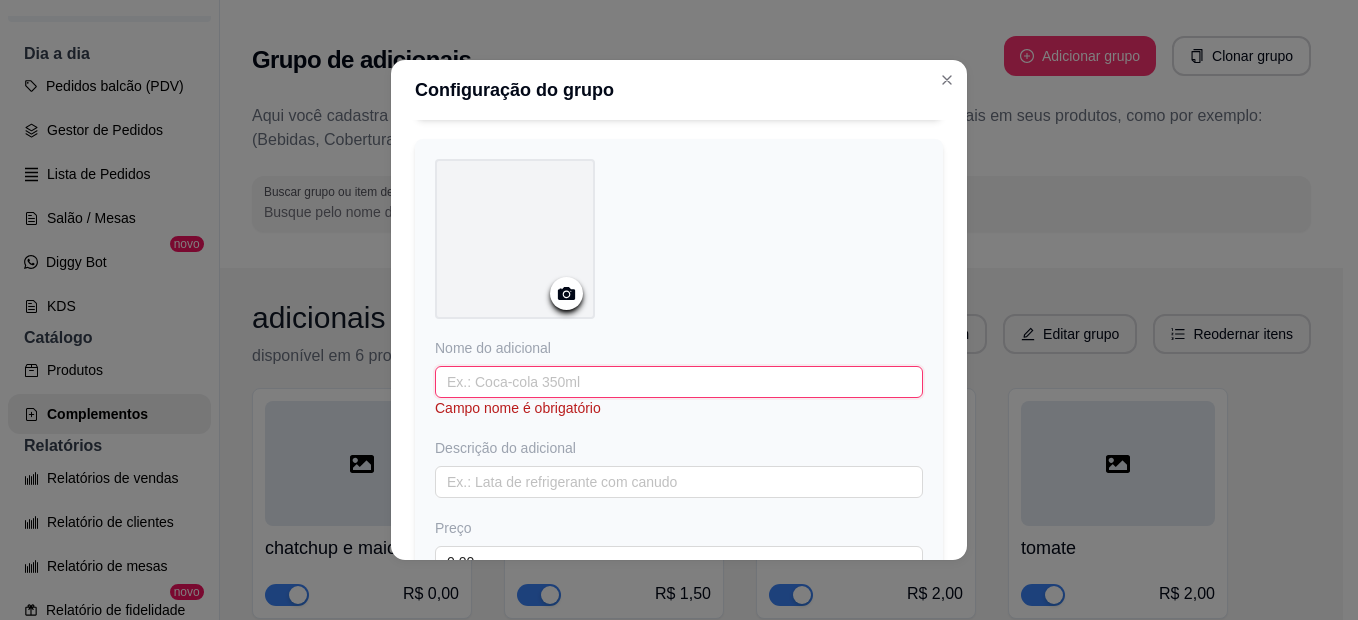 click at bounding box center (679, 382) 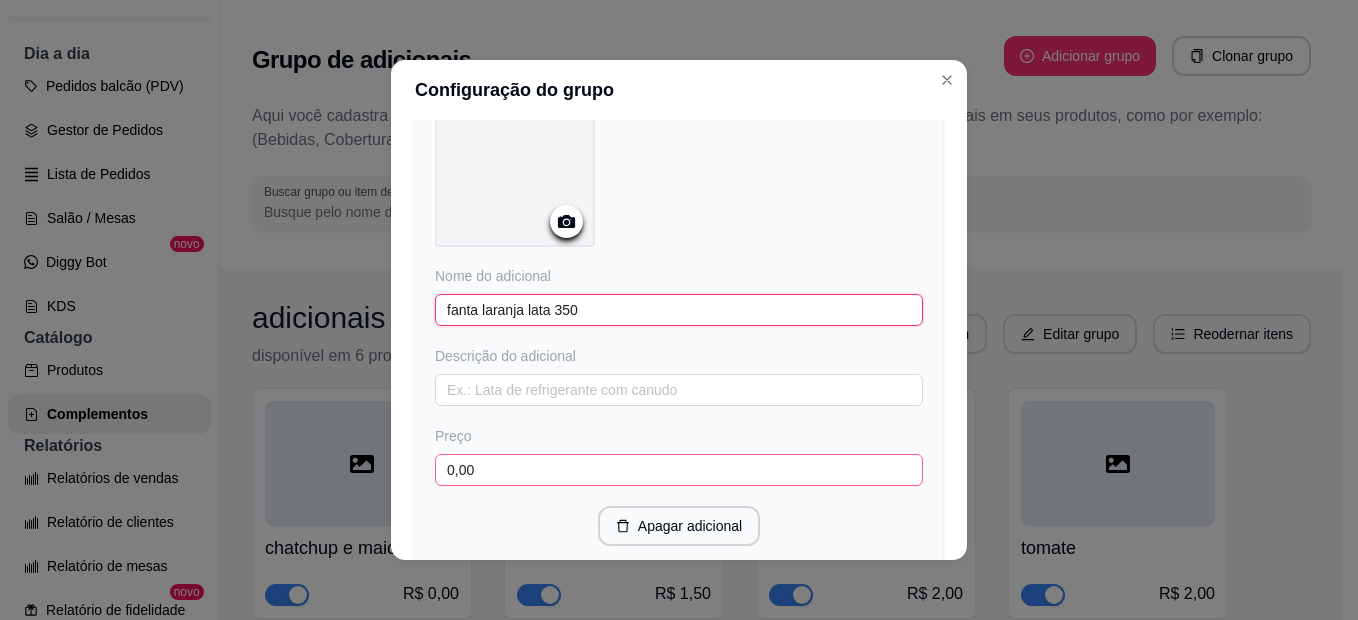 scroll, scrollTop: 1714, scrollLeft: 0, axis: vertical 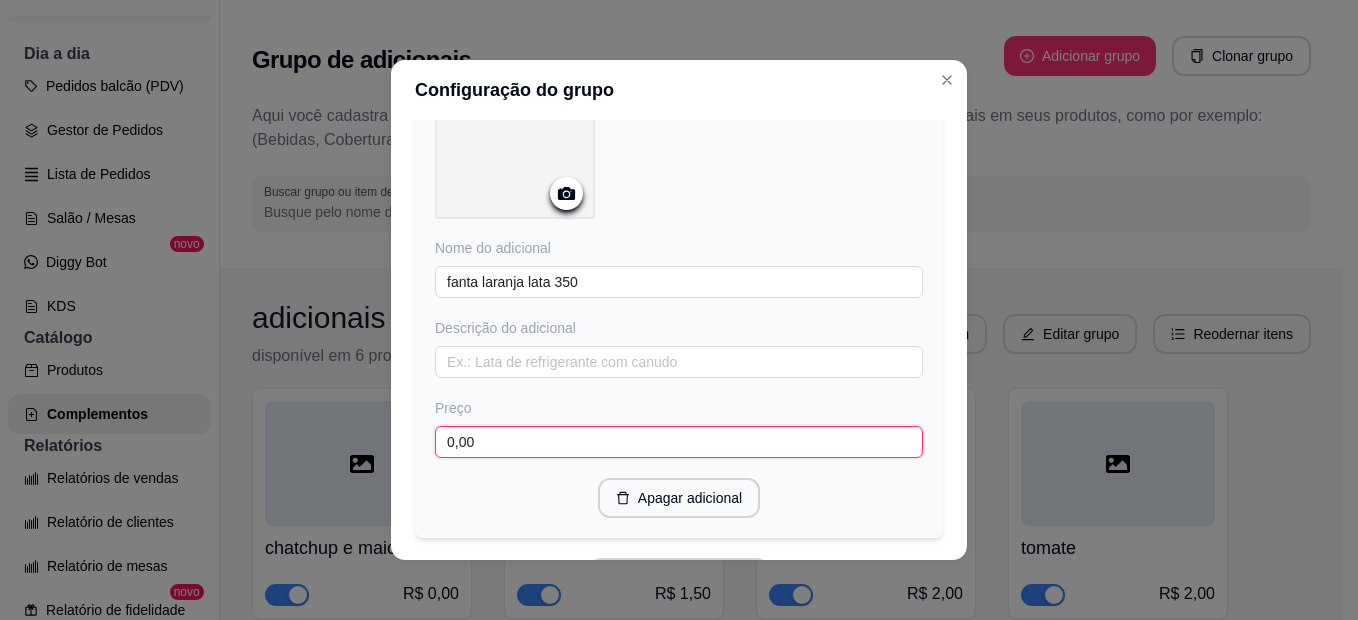 click on "0,00" at bounding box center [679, 442] 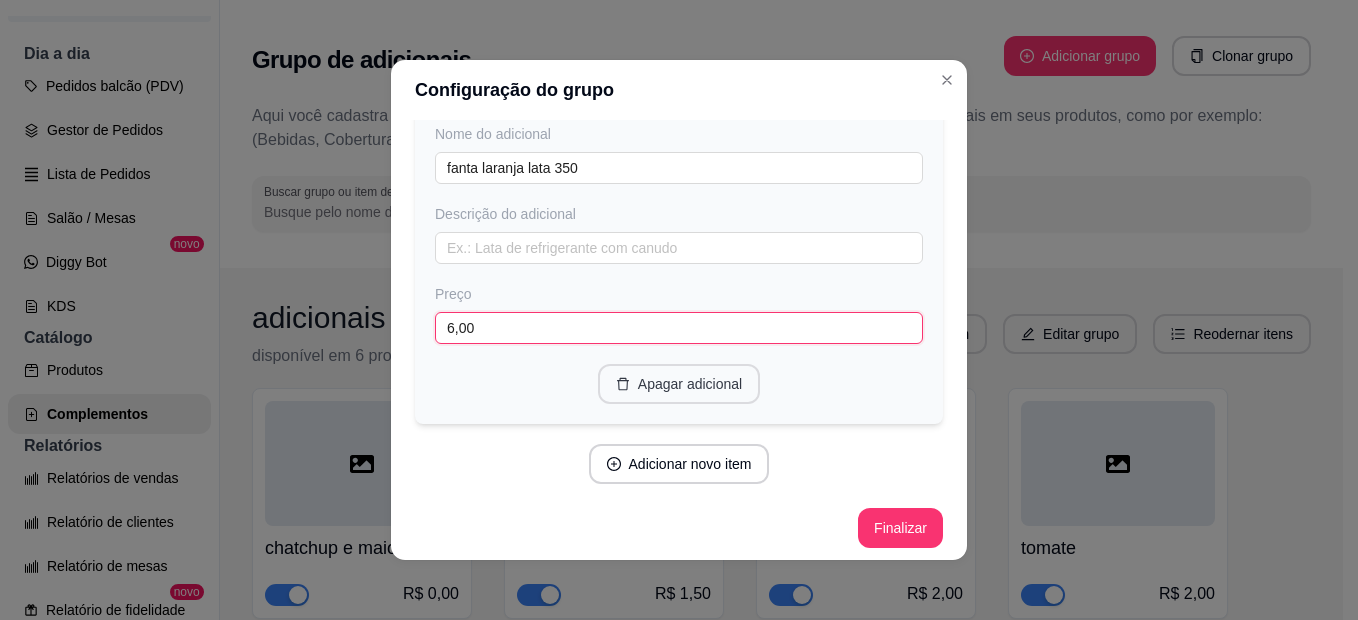 scroll, scrollTop: 1832, scrollLeft: 0, axis: vertical 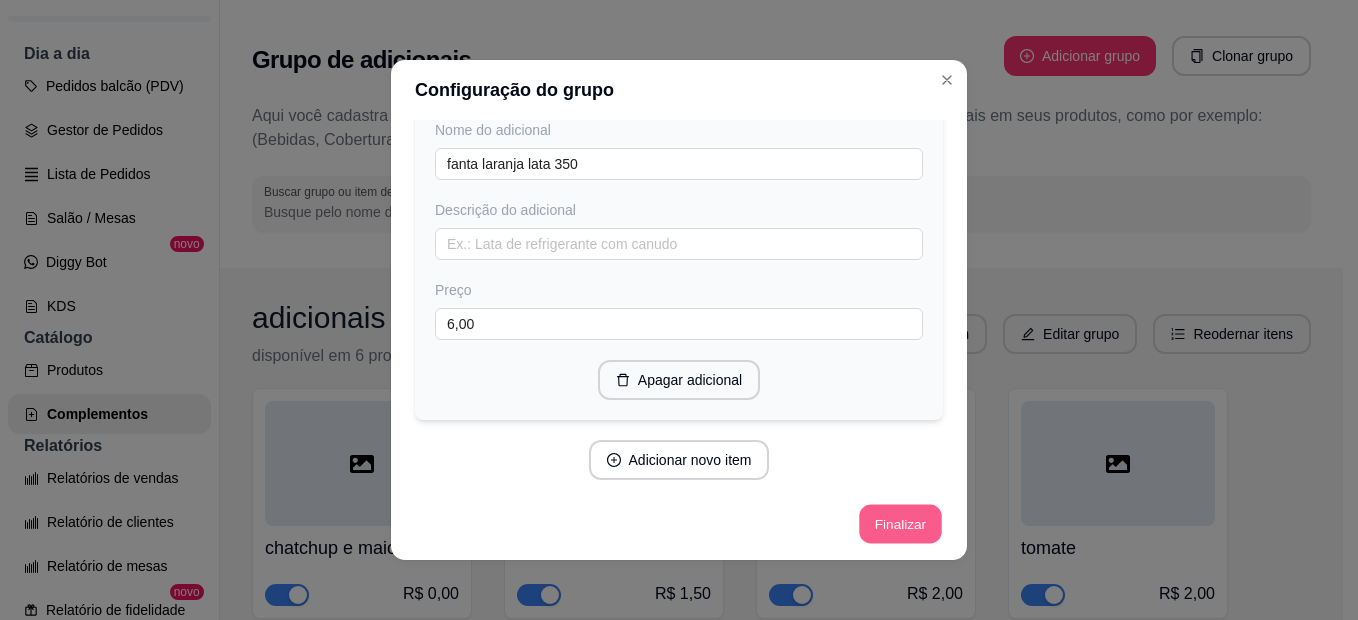 click on "Finalizar" at bounding box center [900, 524] 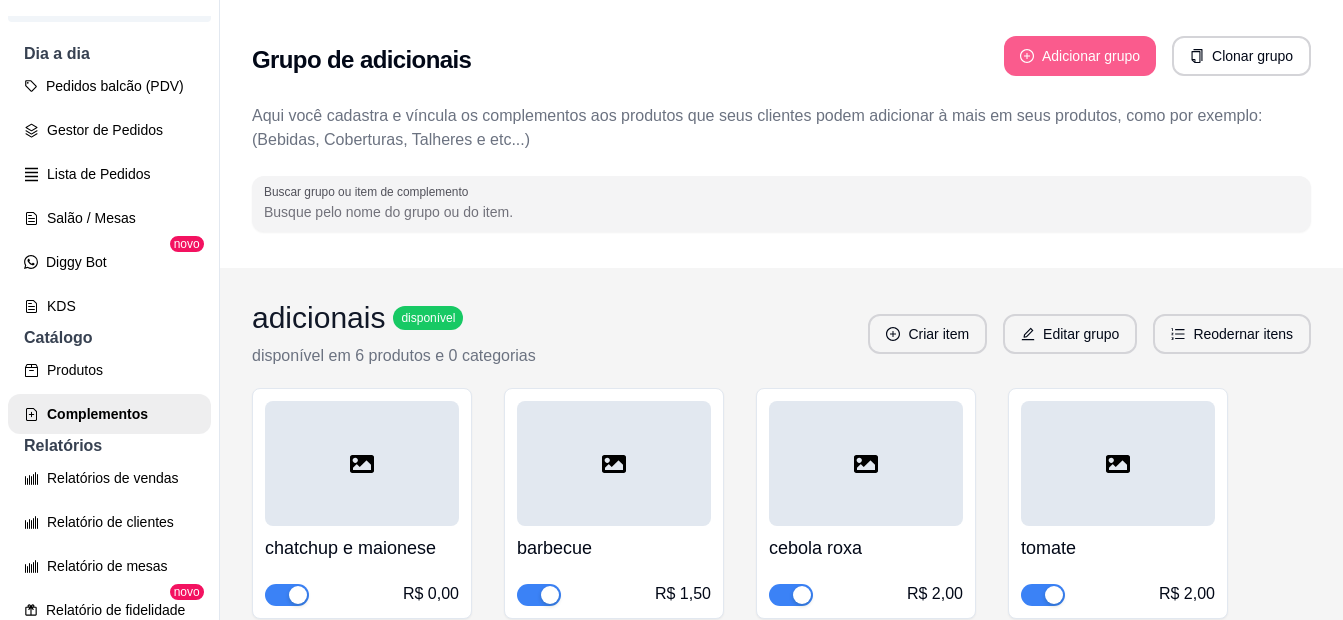 click on "Adicionar grupo" at bounding box center (1080, 56) 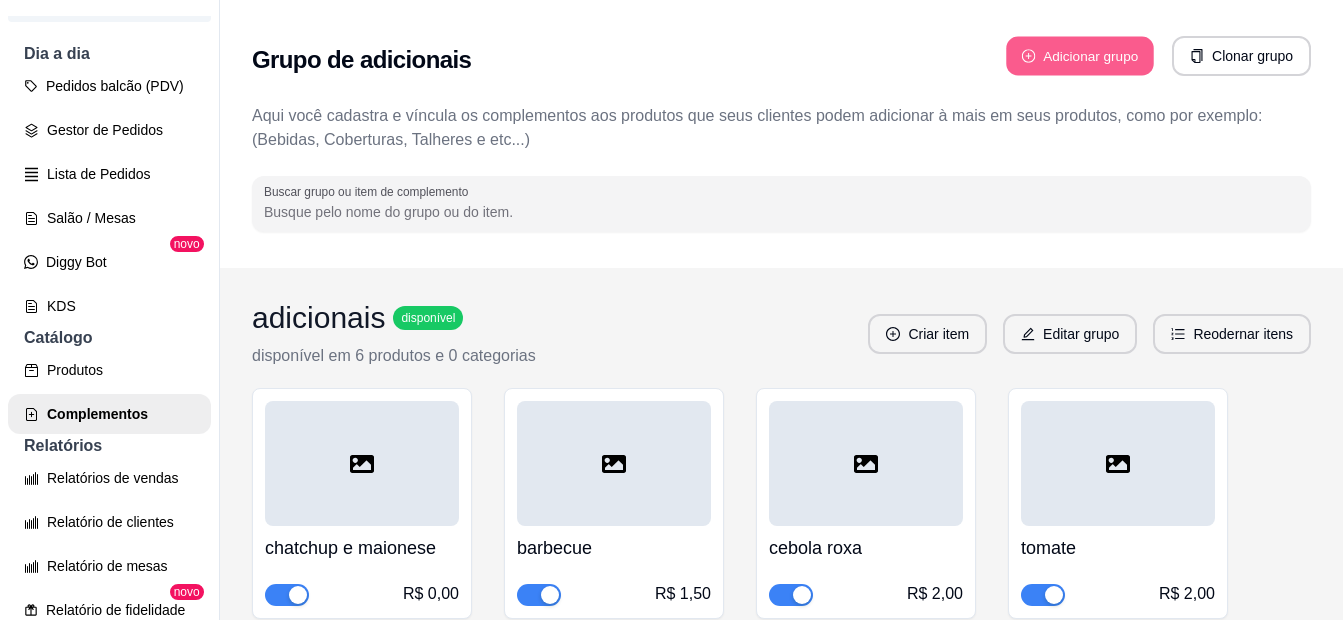 click on "Adicionar grupo" at bounding box center [1080, 56] 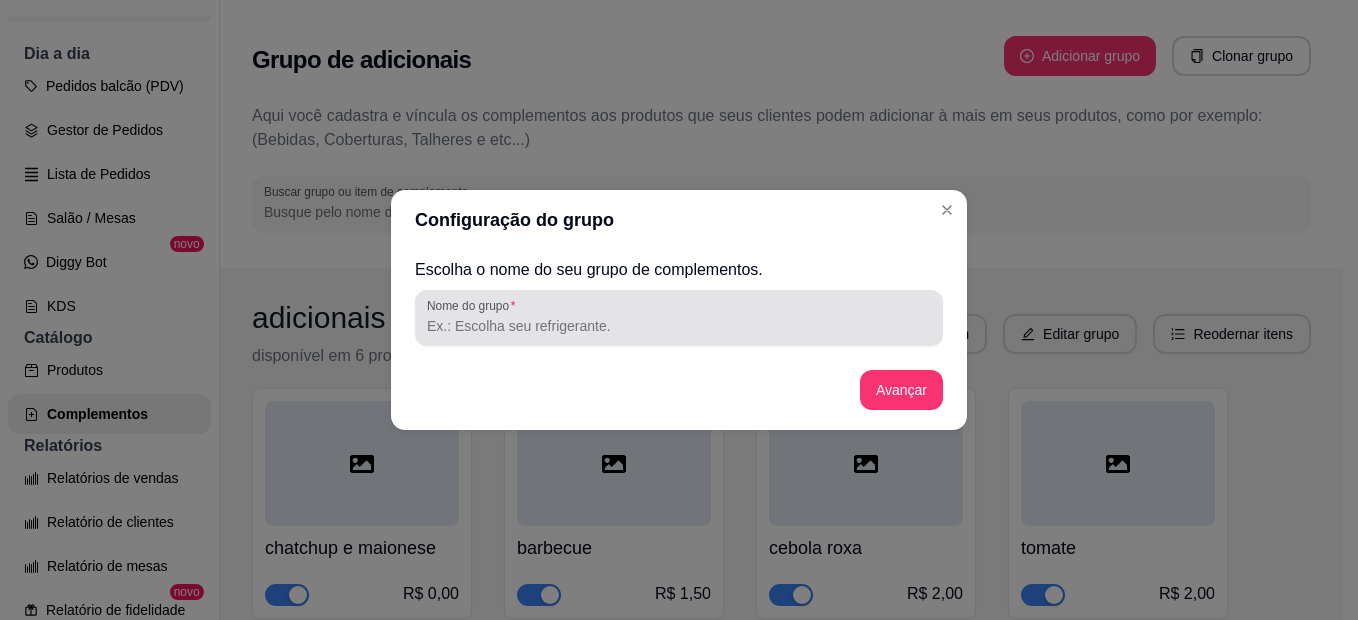 click at bounding box center [679, 318] 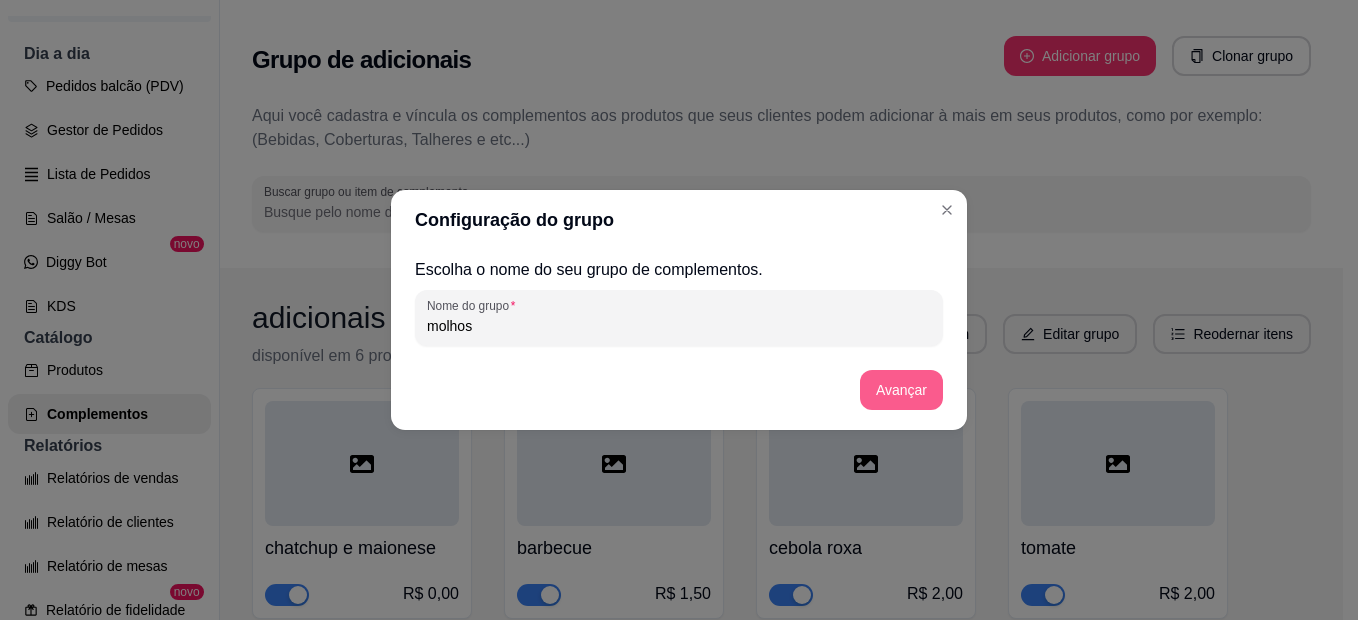 click on "Avançar" at bounding box center [901, 390] 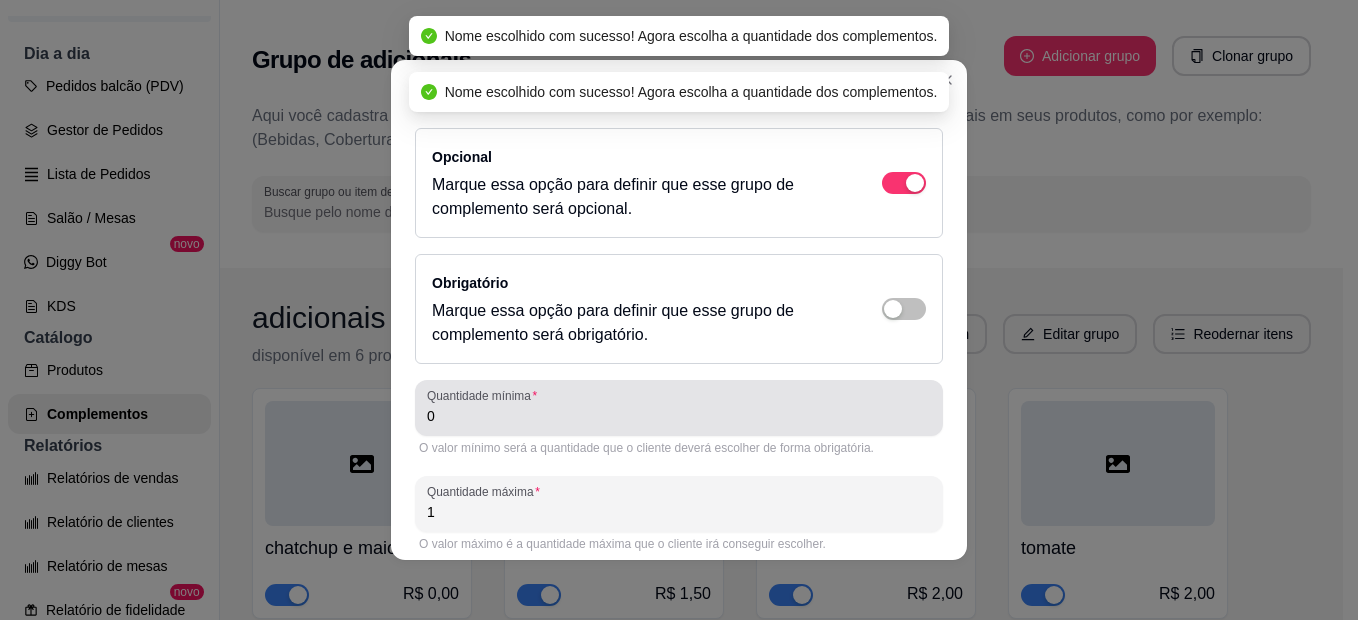 scroll, scrollTop: 80, scrollLeft: 0, axis: vertical 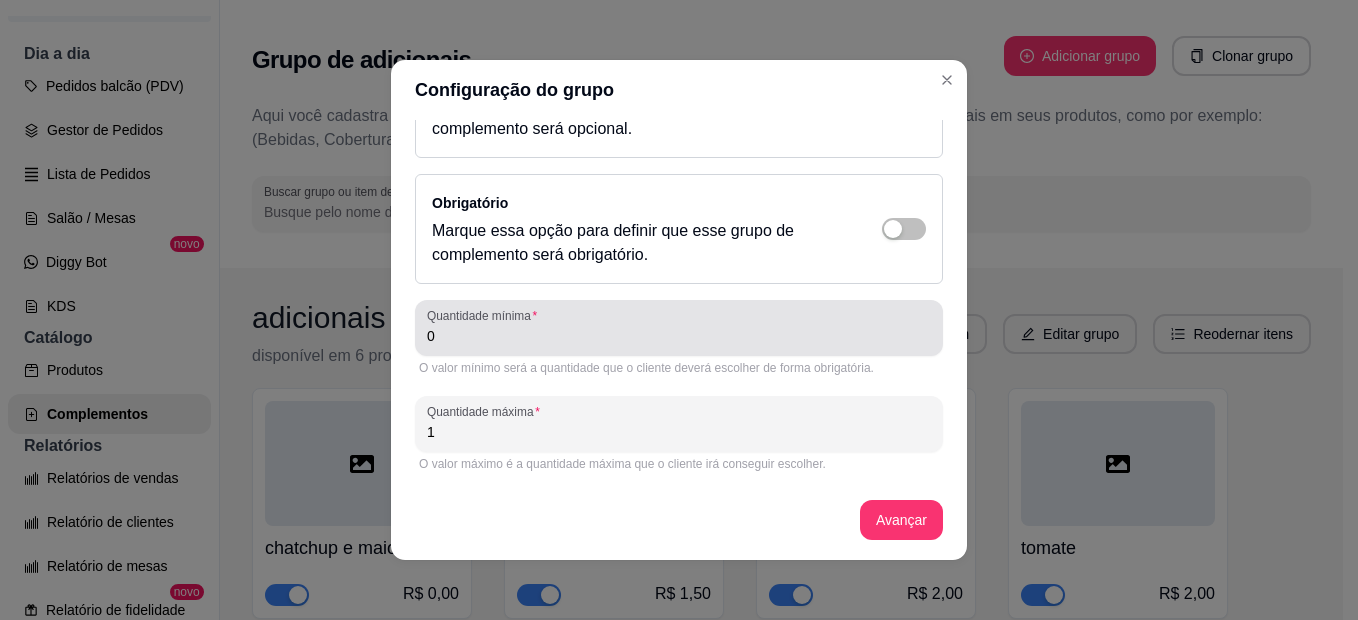 click on "0" at bounding box center (679, 336) 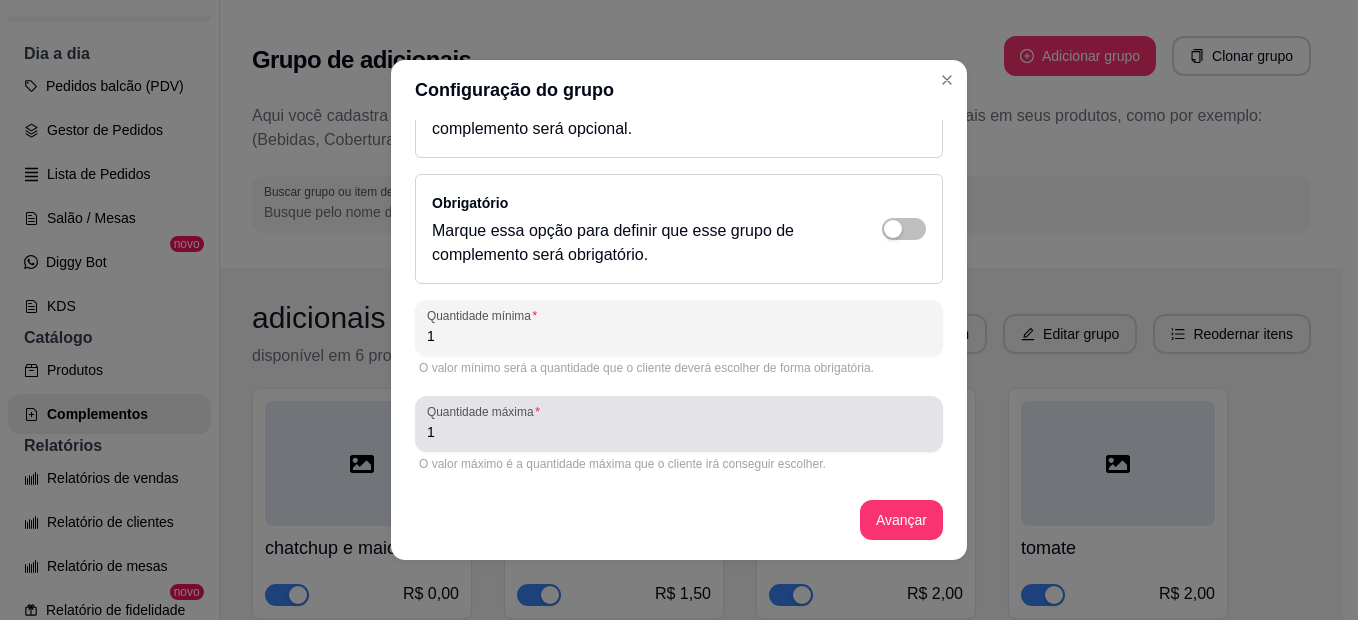 click on "1" at bounding box center [679, 432] 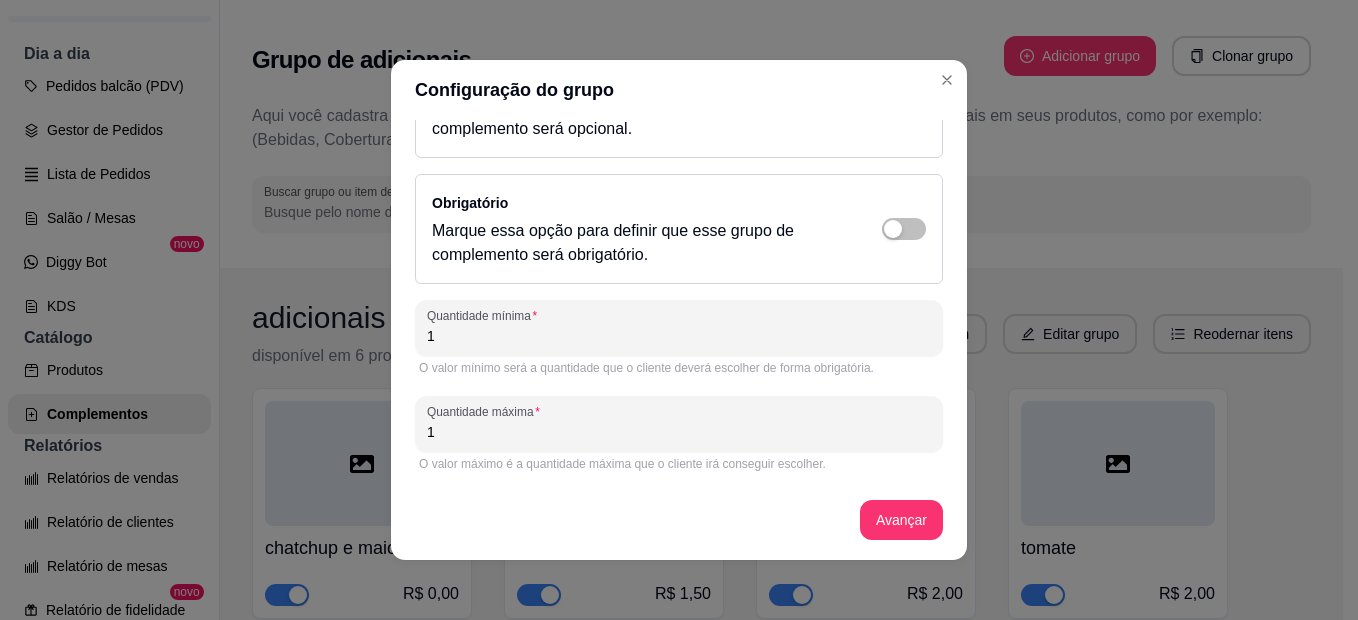 click on "1" at bounding box center (679, 432) 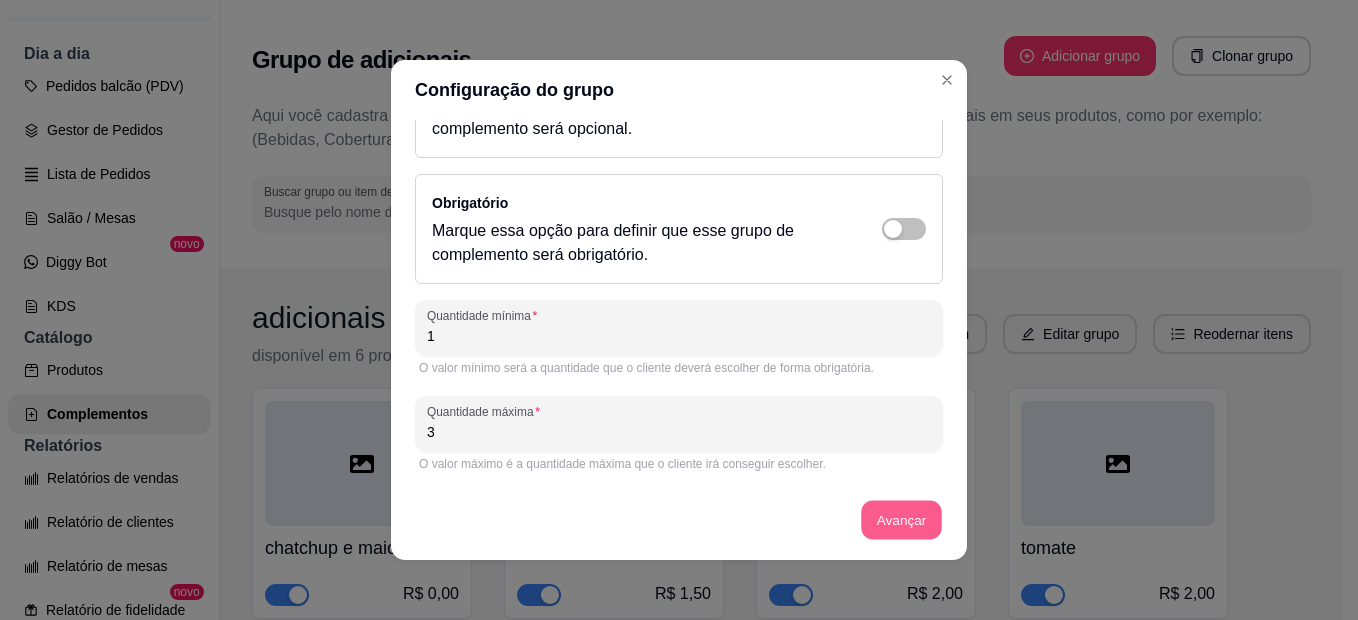 click on "Avançar" at bounding box center [901, 520] 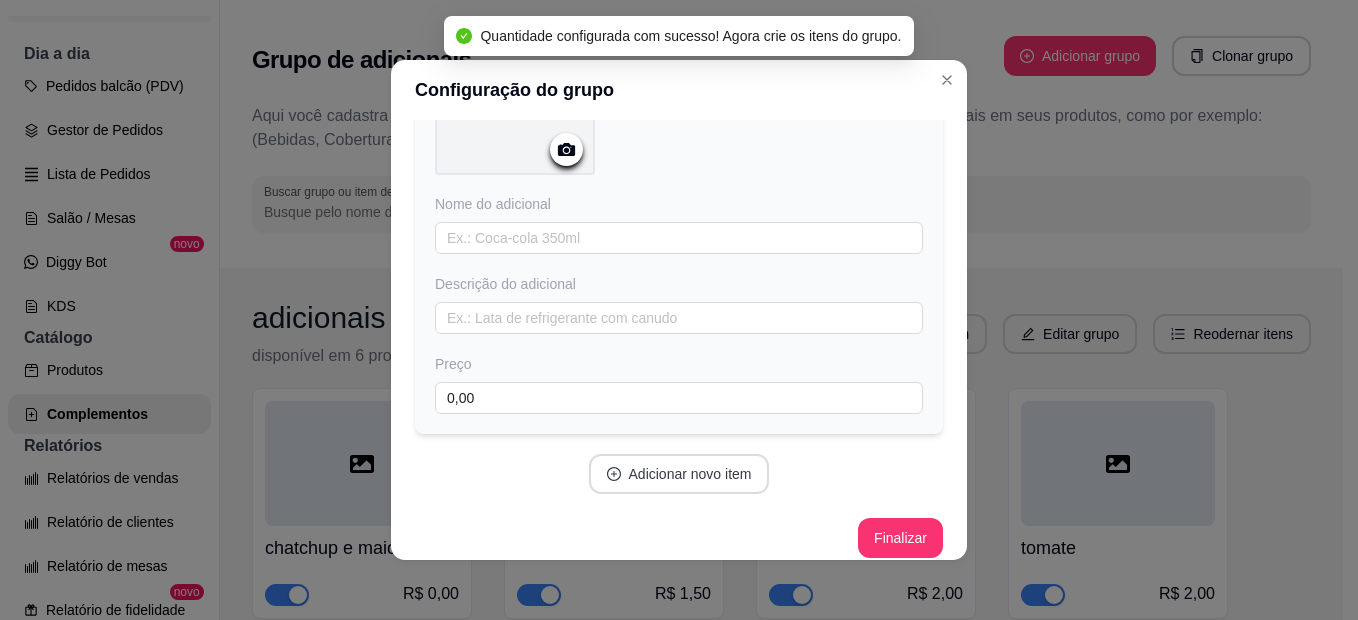 scroll, scrollTop: 218, scrollLeft: 0, axis: vertical 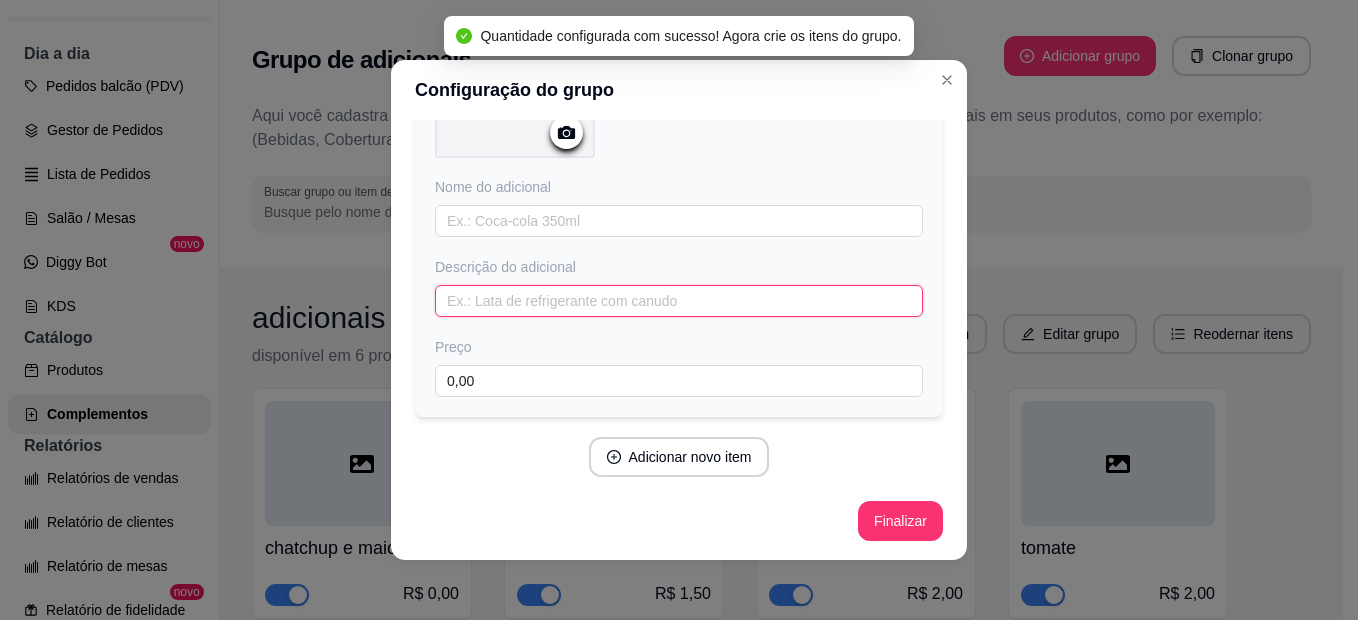 click at bounding box center [679, 301] 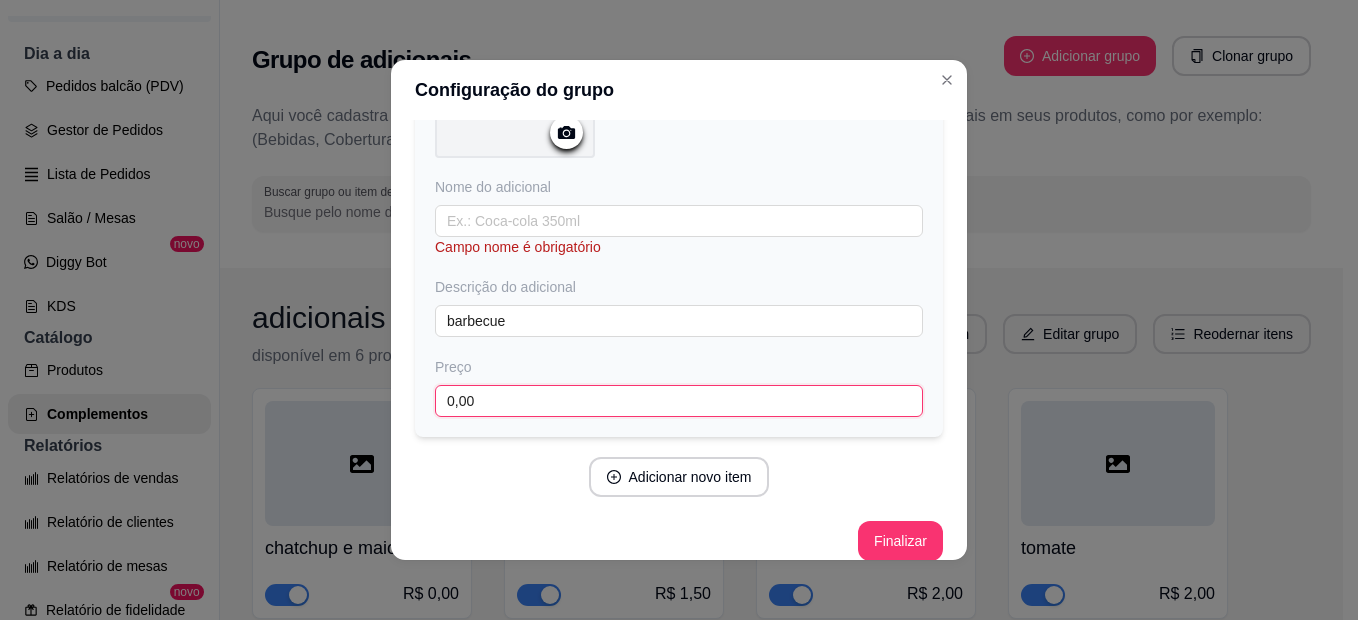 click on "0,00" at bounding box center [679, 401] 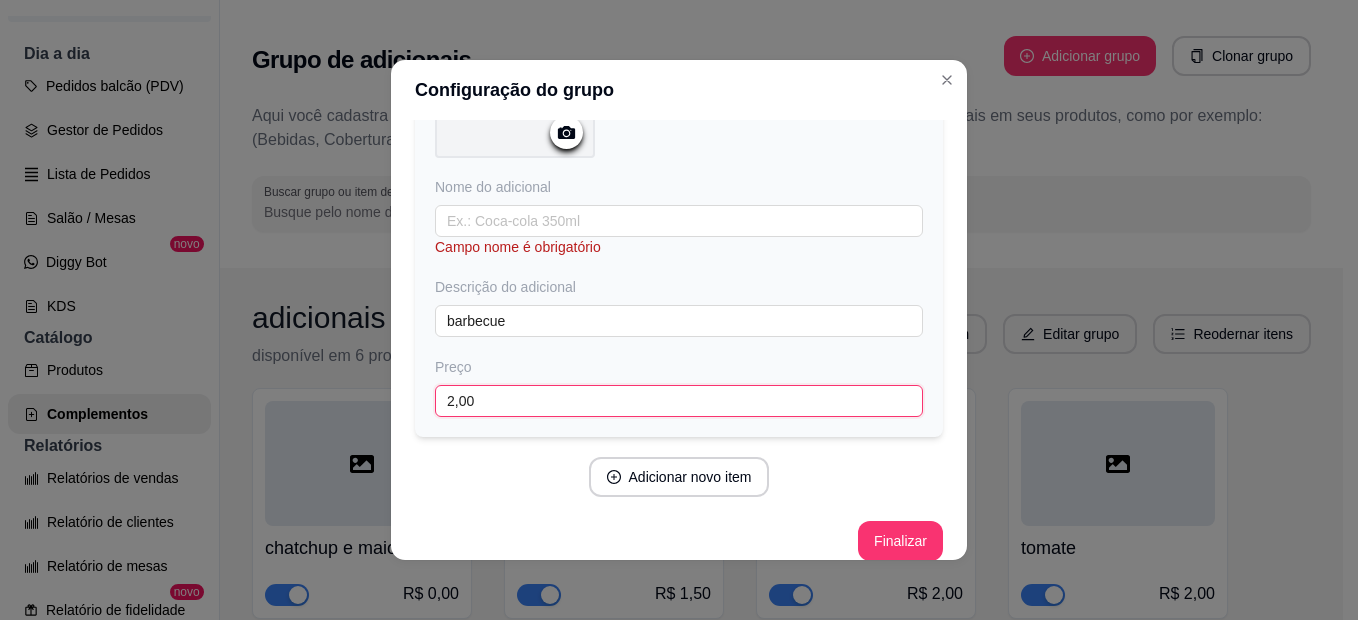 scroll, scrollTop: 238, scrollLeft: 0, axis: vertical 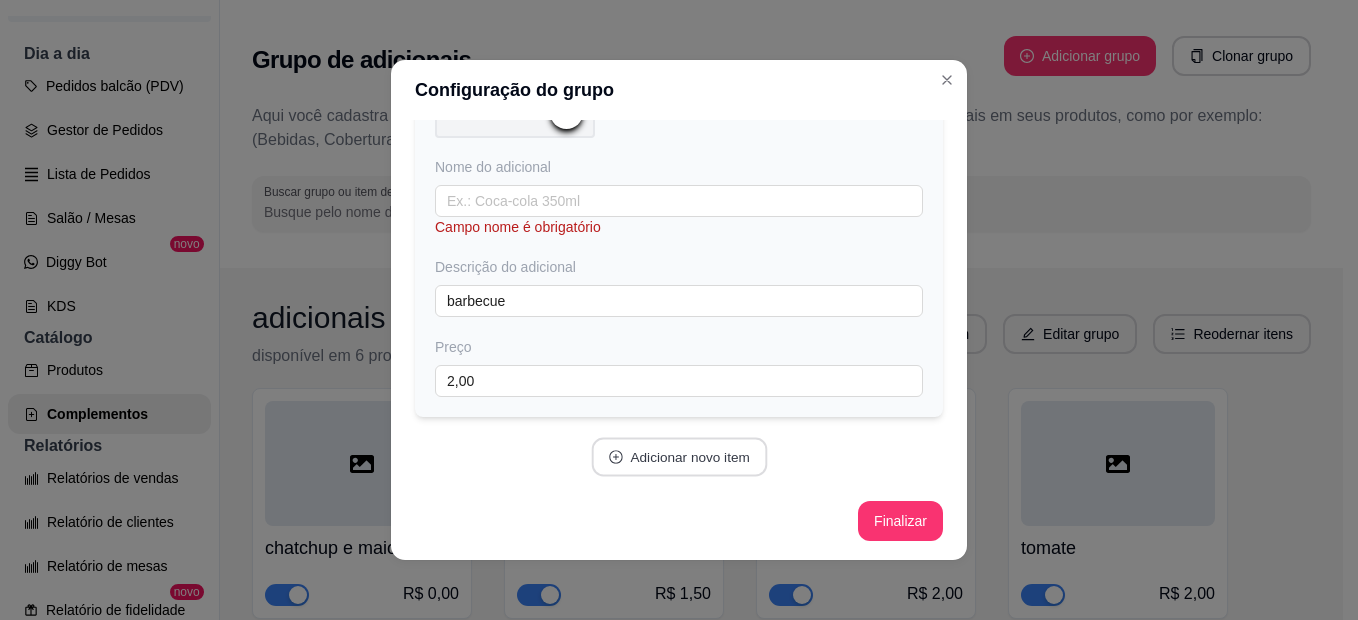click on "Adicionar novo item" at bounding box center [679, 457] 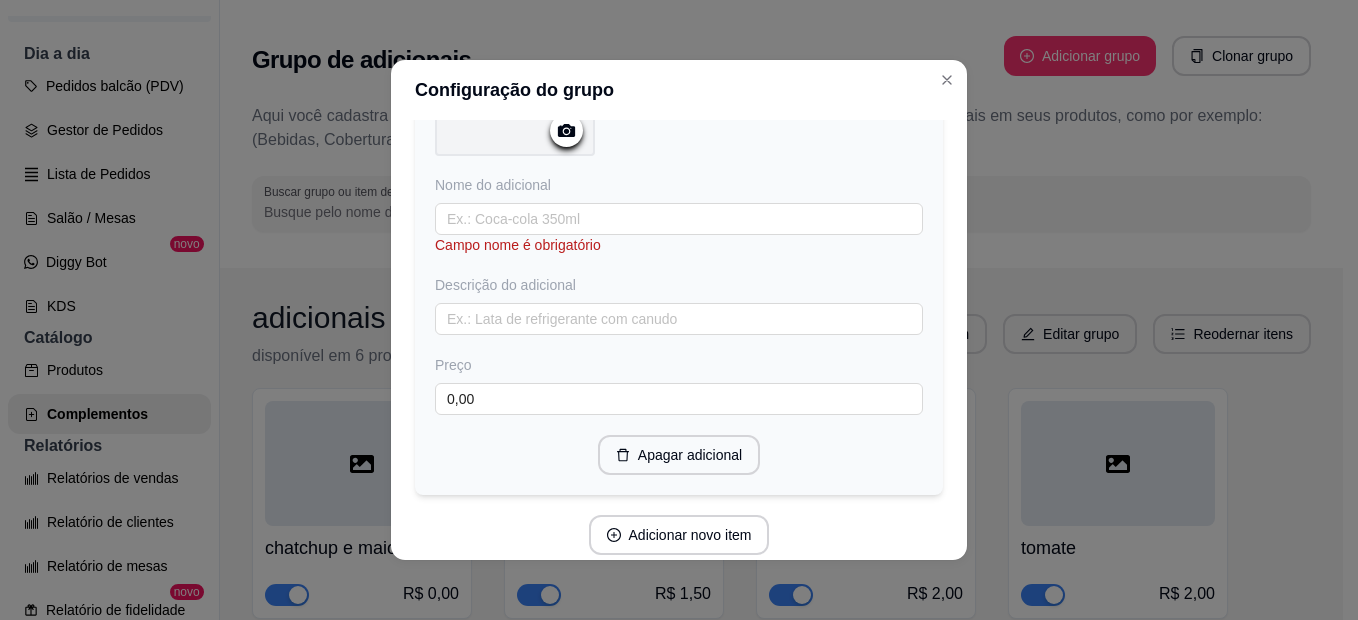 scroll, scrollTop: 836, scrollLeft: 0, axis: vertical 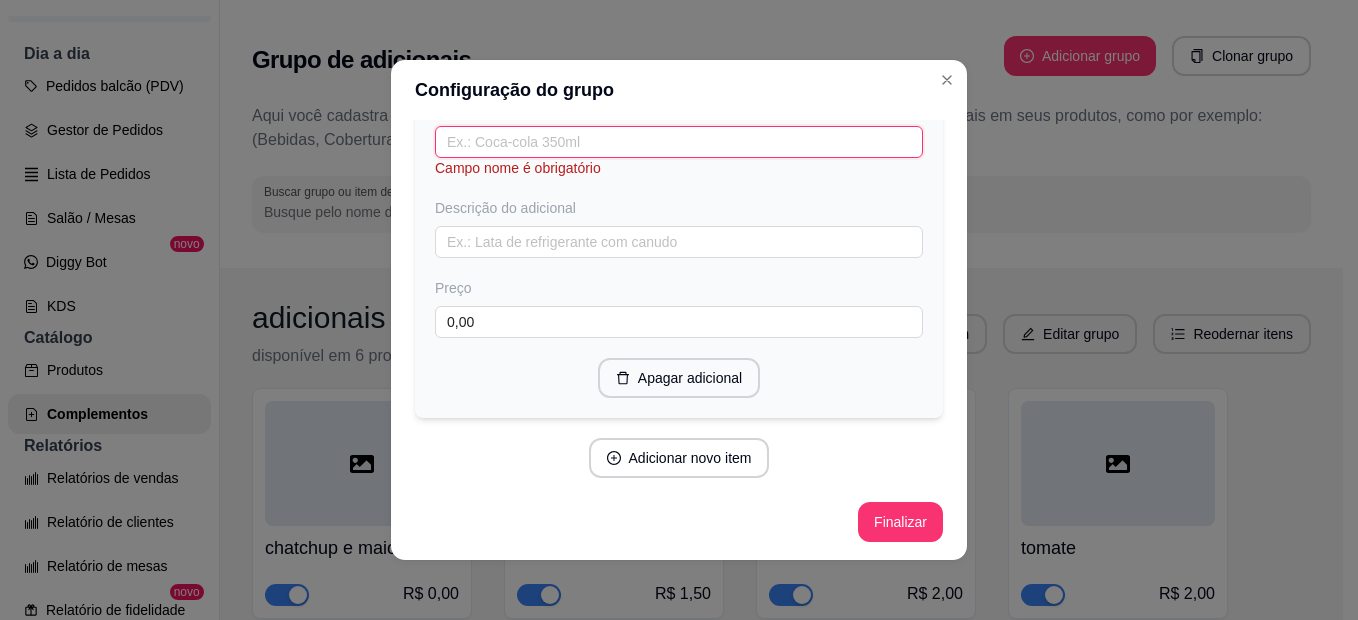 click at bounding box center (679, 142) 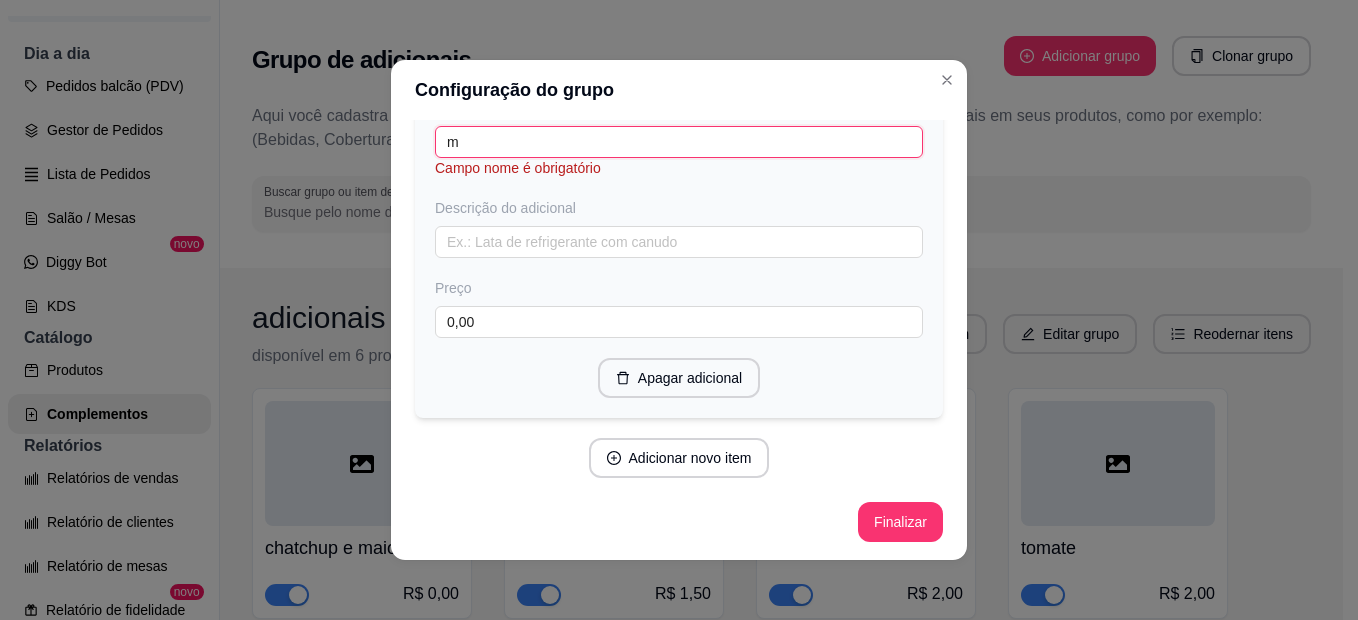 scroll, scrollTop: 816, scrollLeft: 0, axis: vertical 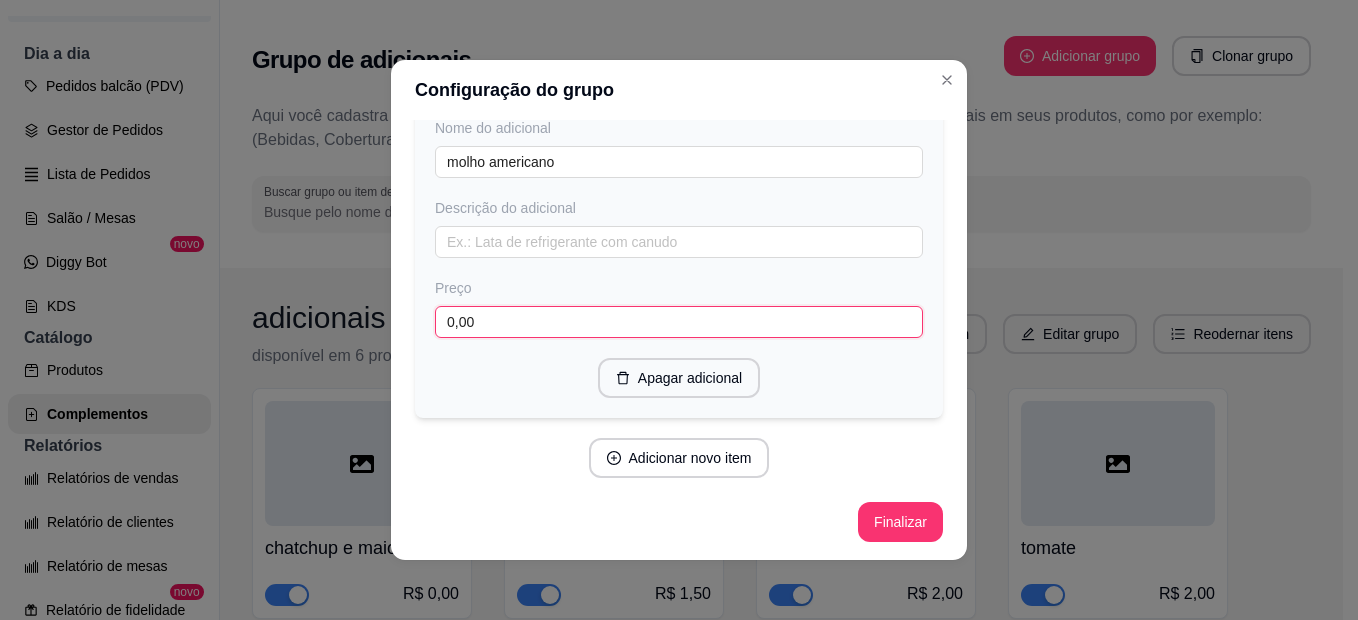 click on "0,00" at bounding box center (679, 322) 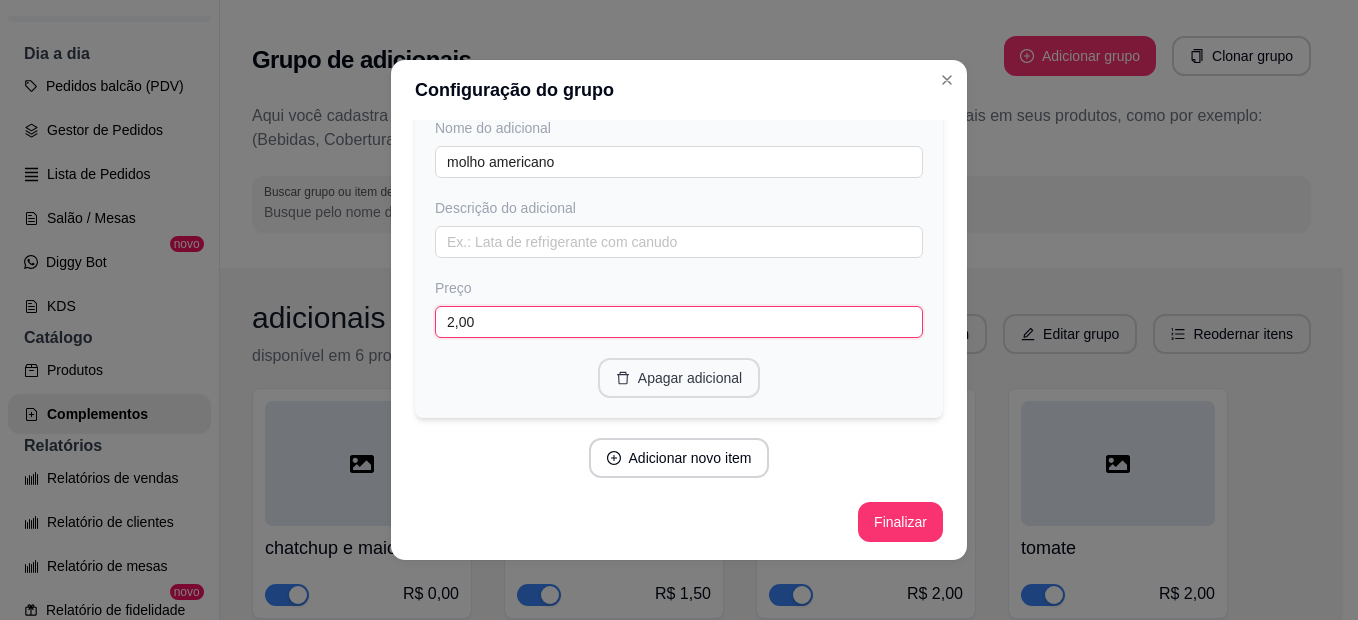 scroll, scrollTop: 4, scrollLeft: 0, axis: vertical 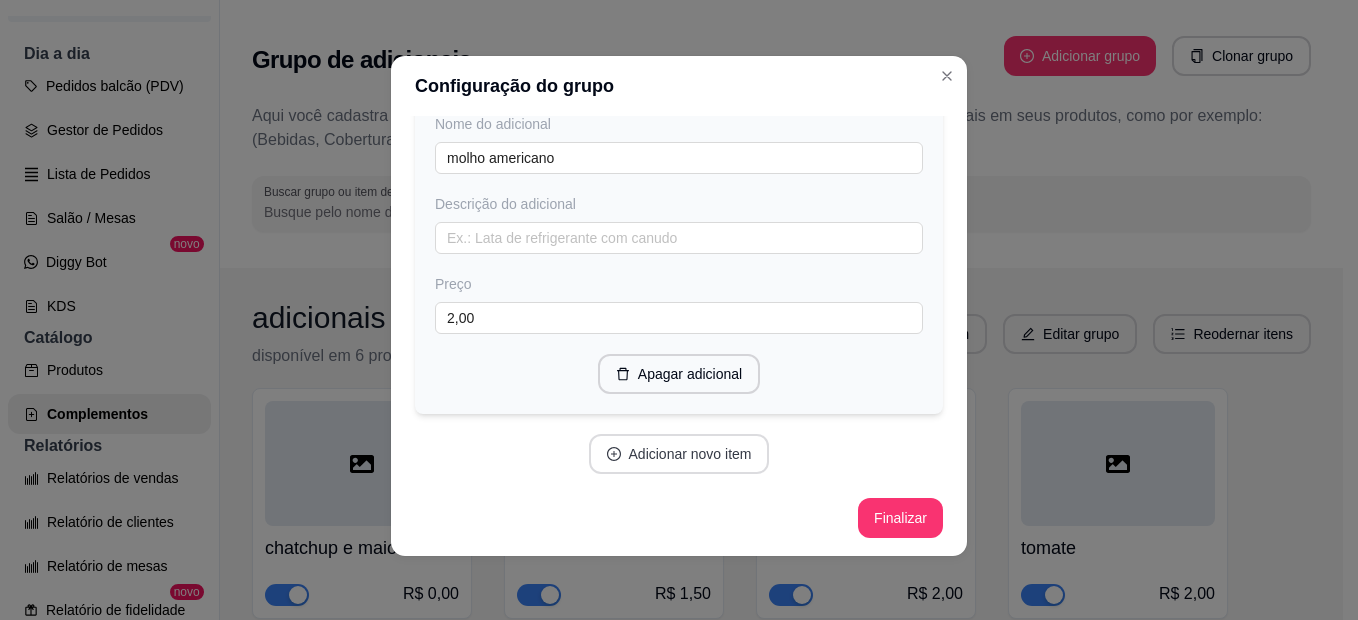 click on "Adicionar novo item" at bounding box center [679, 454] 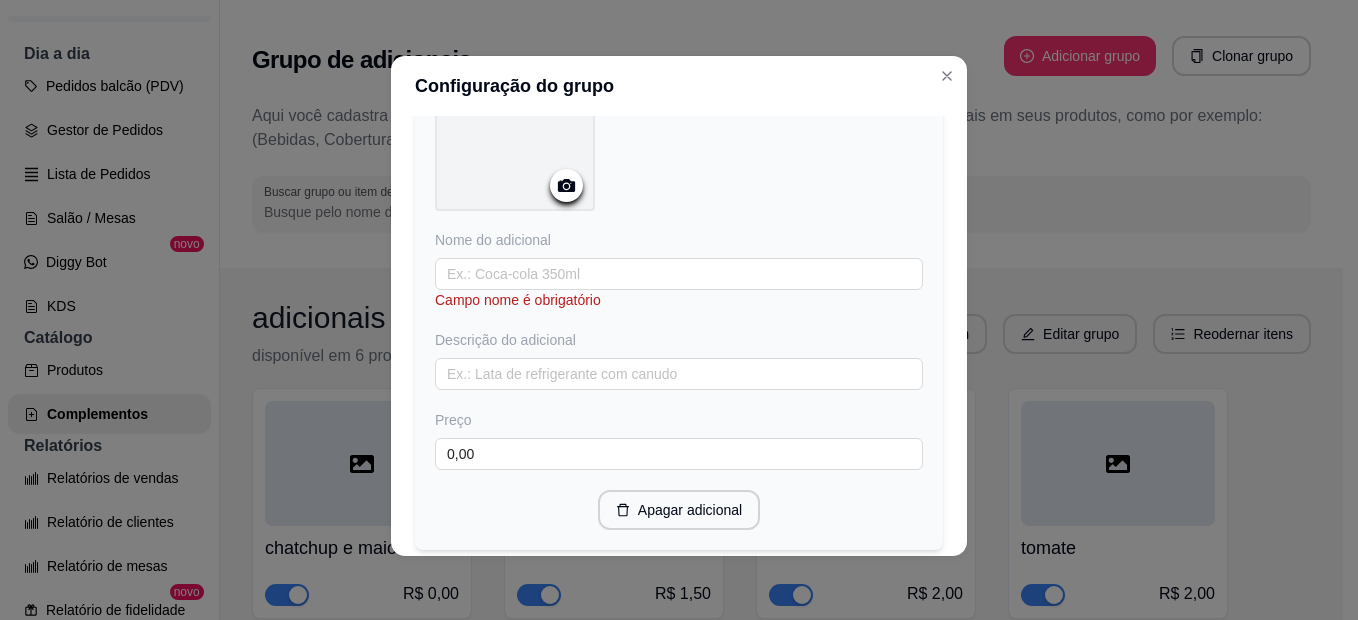 scroll, scrollTop: 1316, scrollLeft: 0, axis: vertical 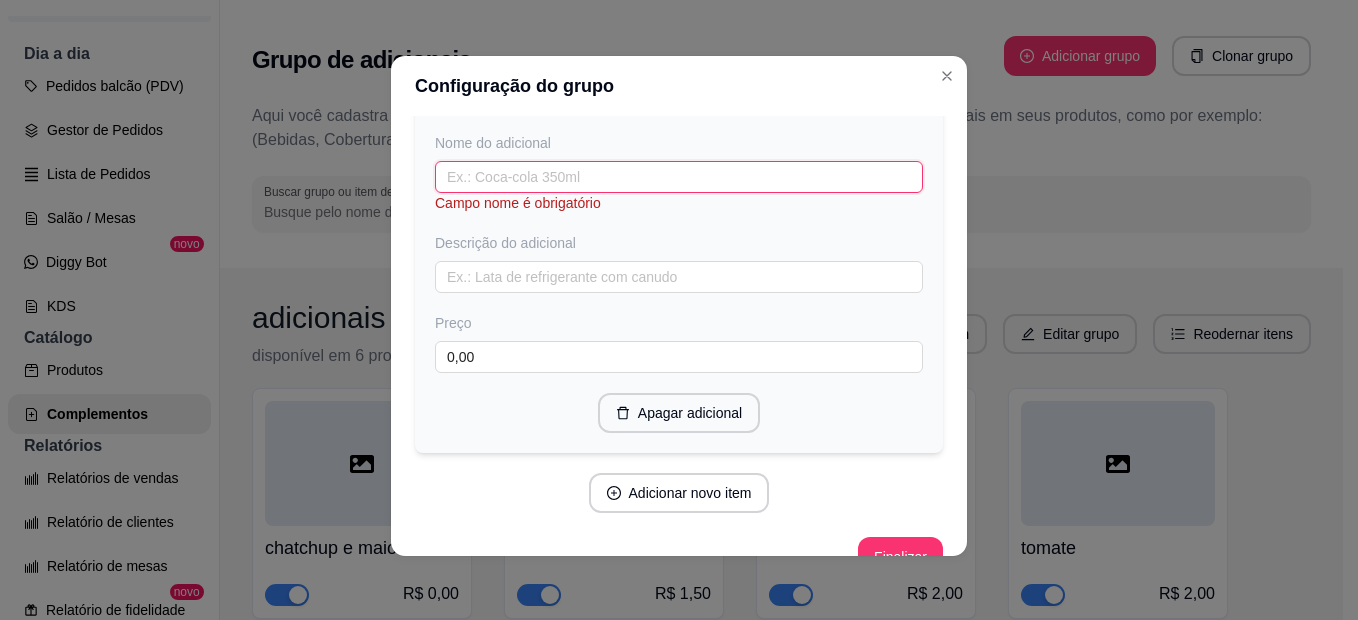 click at bounding box center (679, 177) 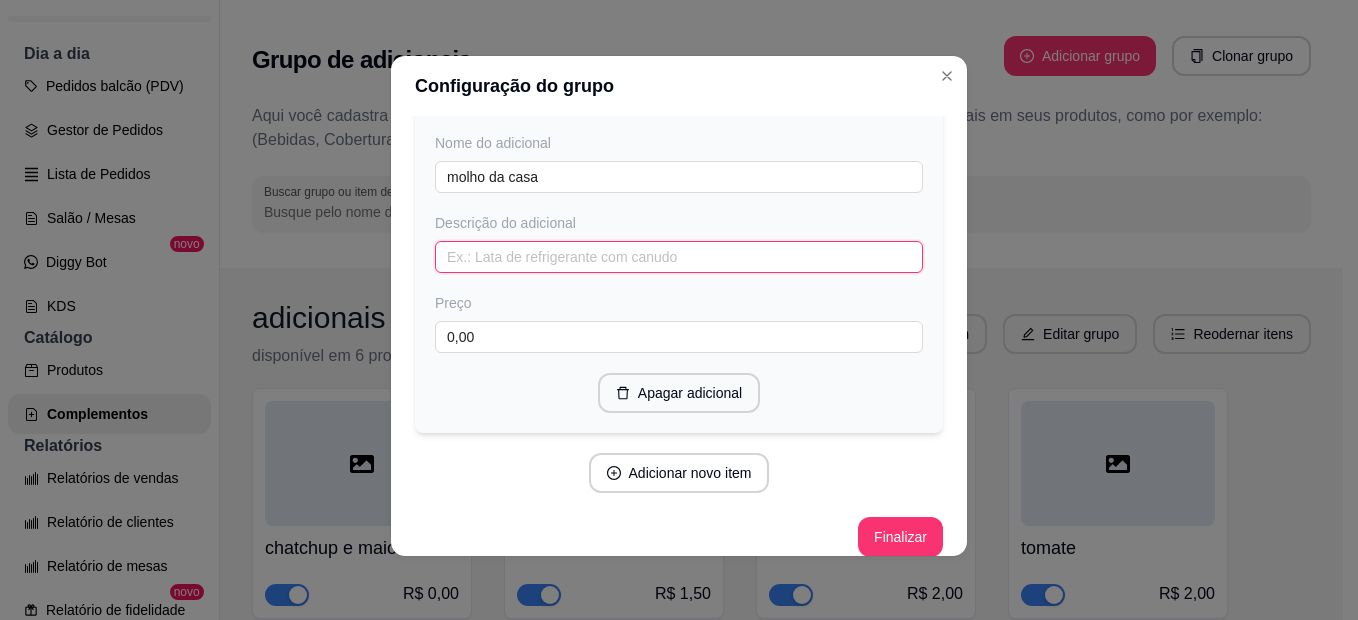 click at bounding box center (679, 257) 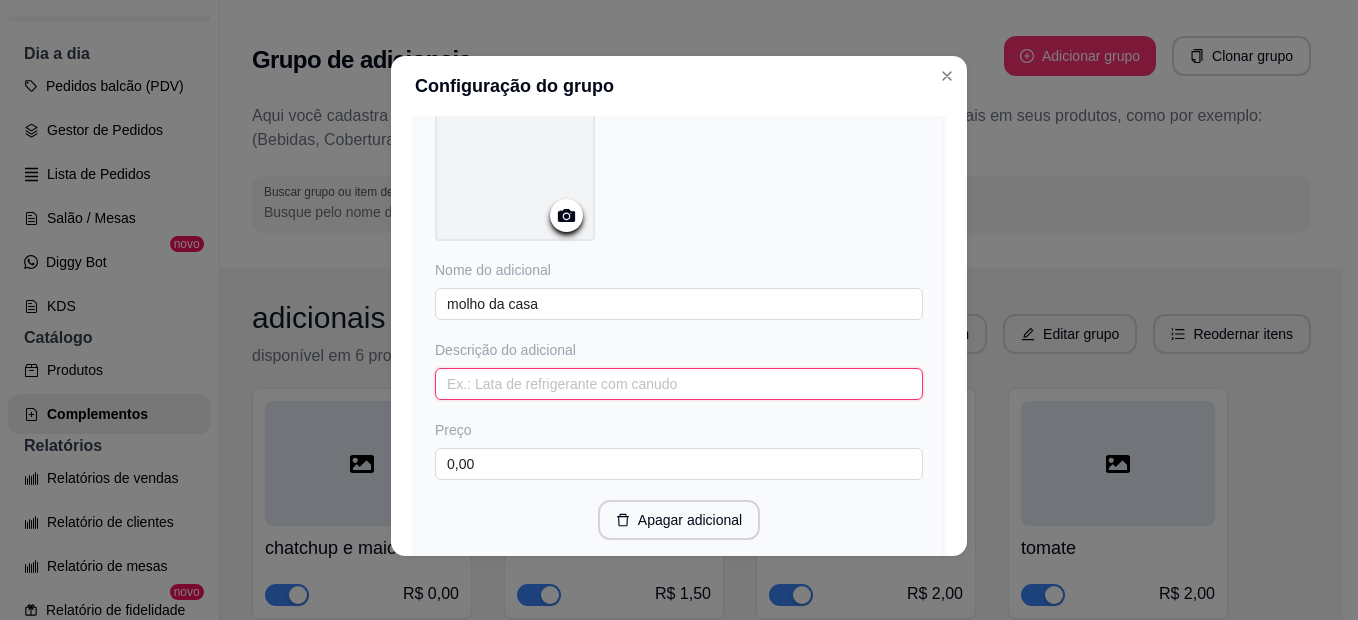 scroll, scrollTop: 1316, scrollLeft: 0, axis: vertical 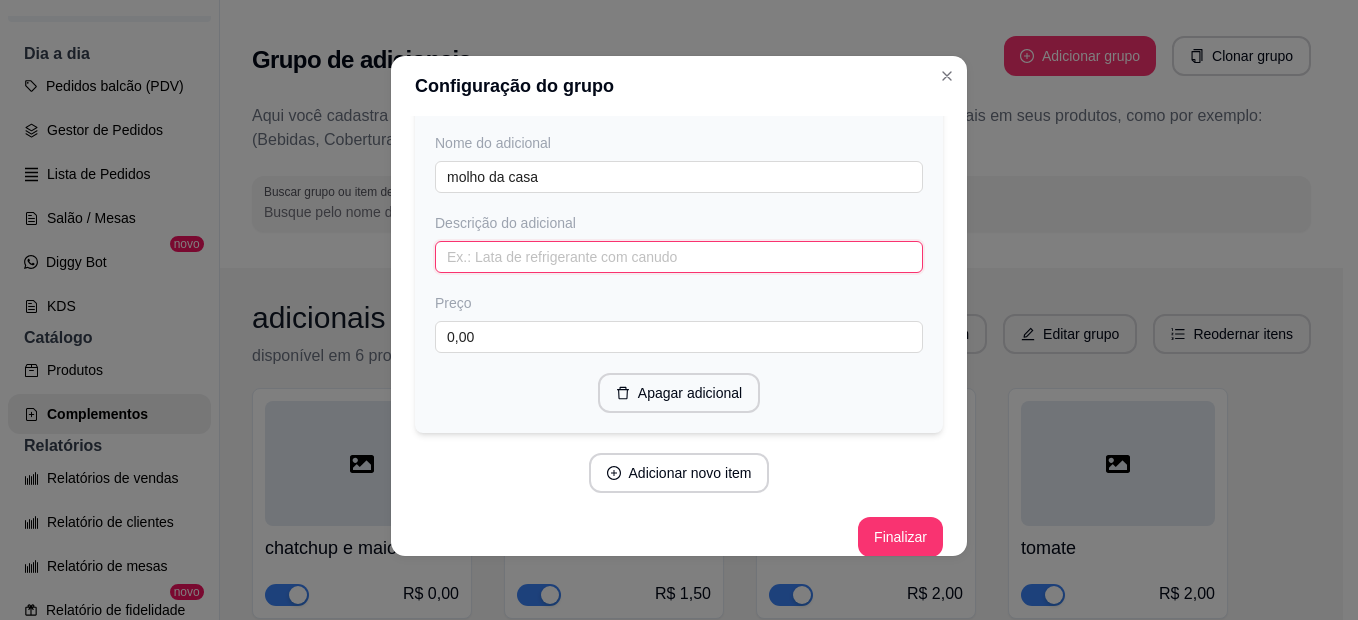 click at bounding box center (679, 257) 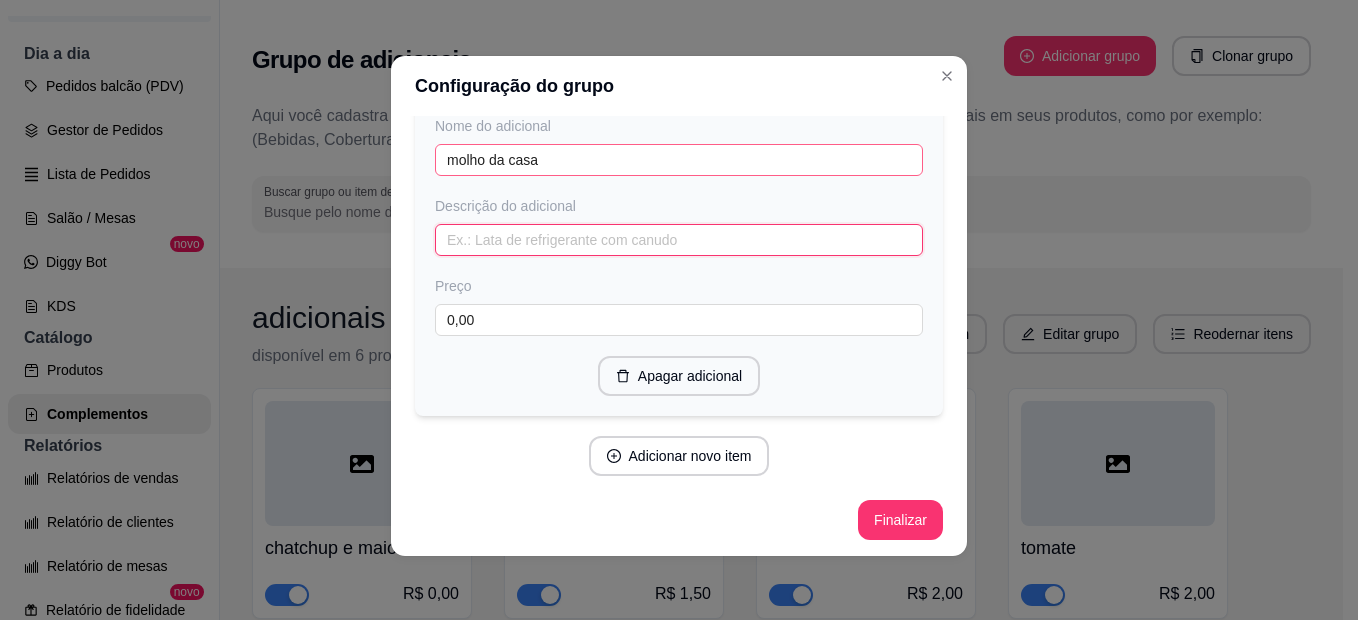 scroll, scrollTop: 1334, scrollLeft: 0, axis: vertical 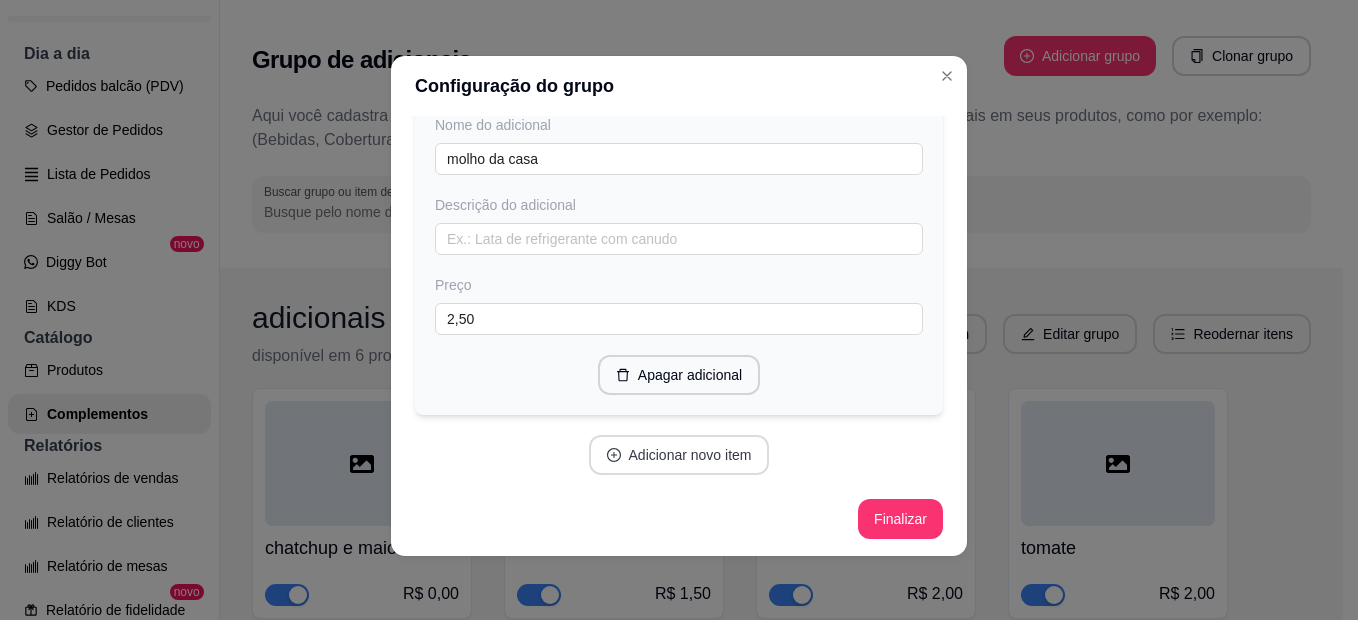 click on "Adicionar novo item" at bounding box center (679, 455) 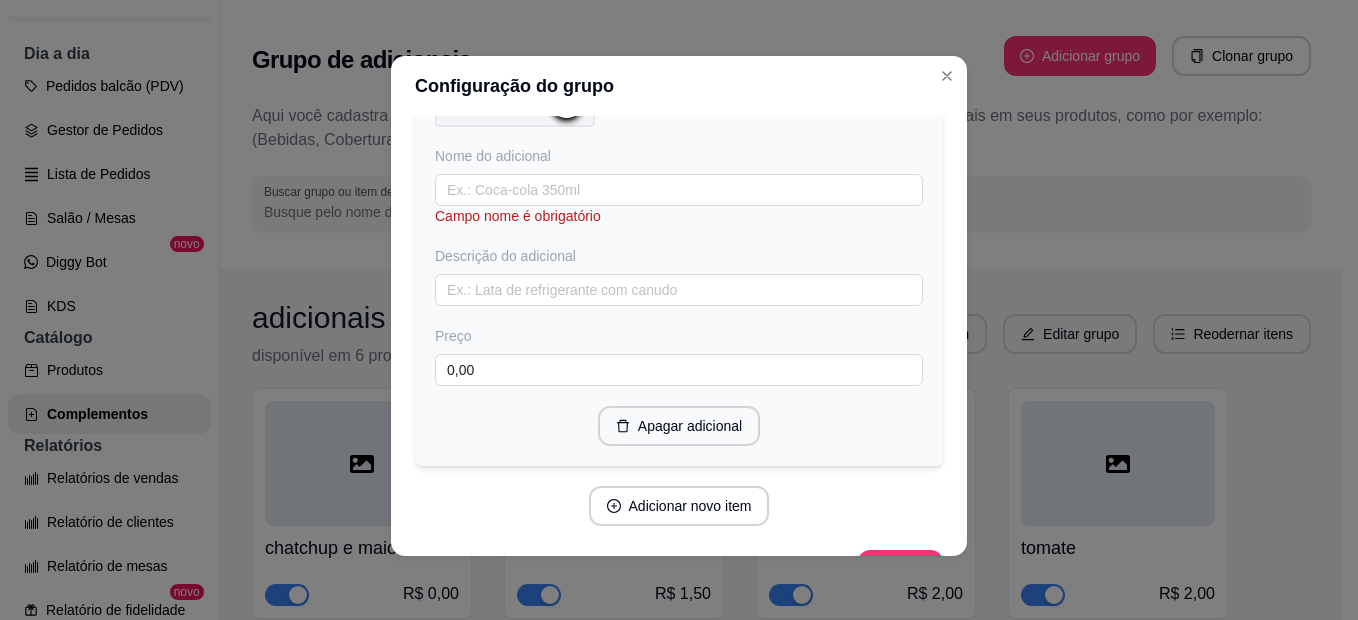 scroll, scrollTop: 1834, scrollLeft: 0, axis: vertical 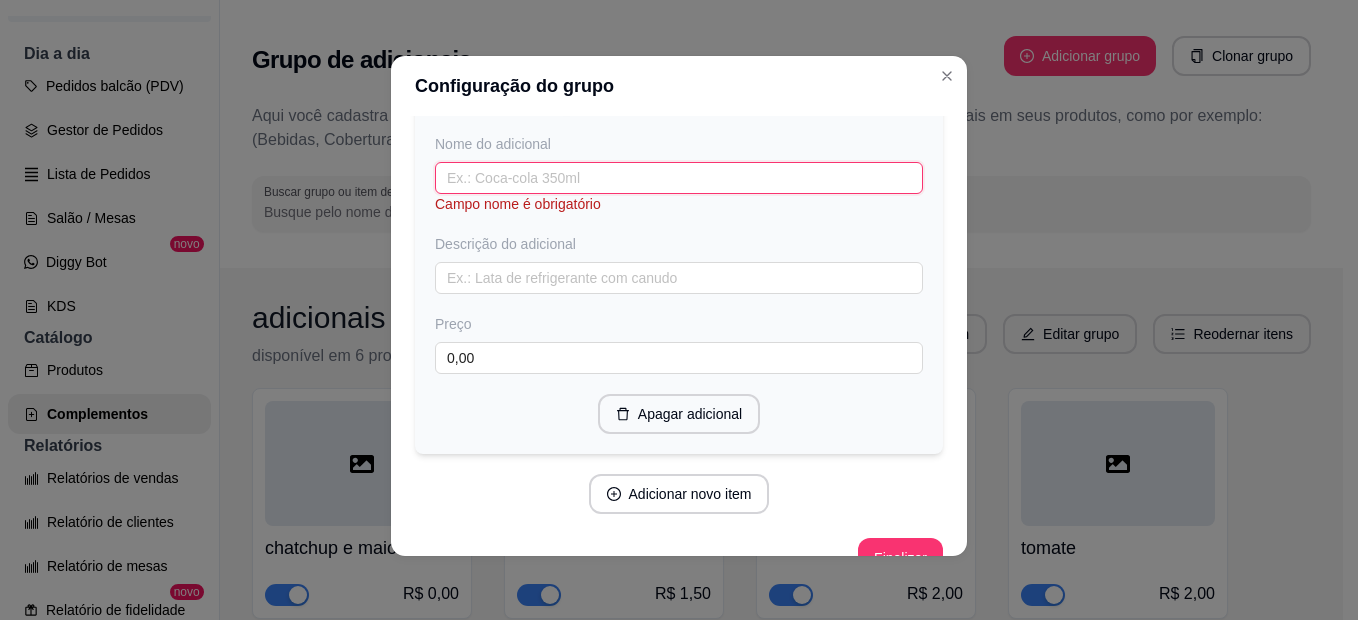 click at bounding box center (679, 178) 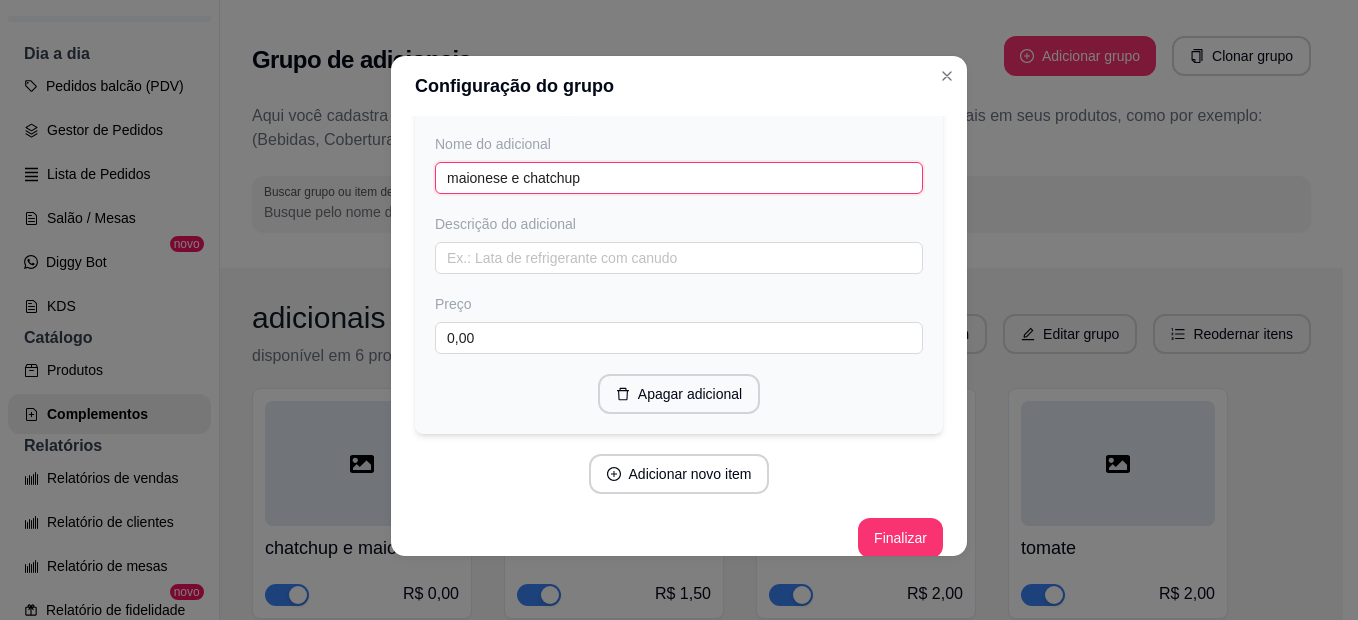 click on "maionese e chatchup" at bounding box center (679, 178) 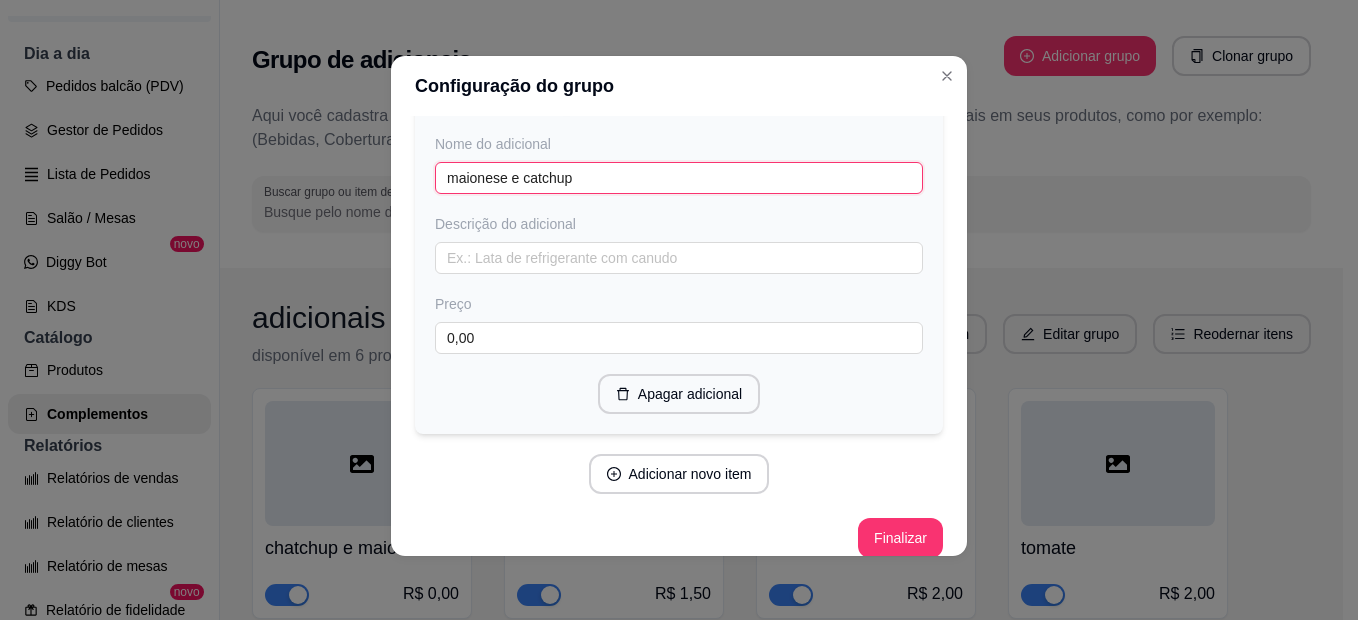 click on "maionese e catchup" at bounding box center [679, 178] 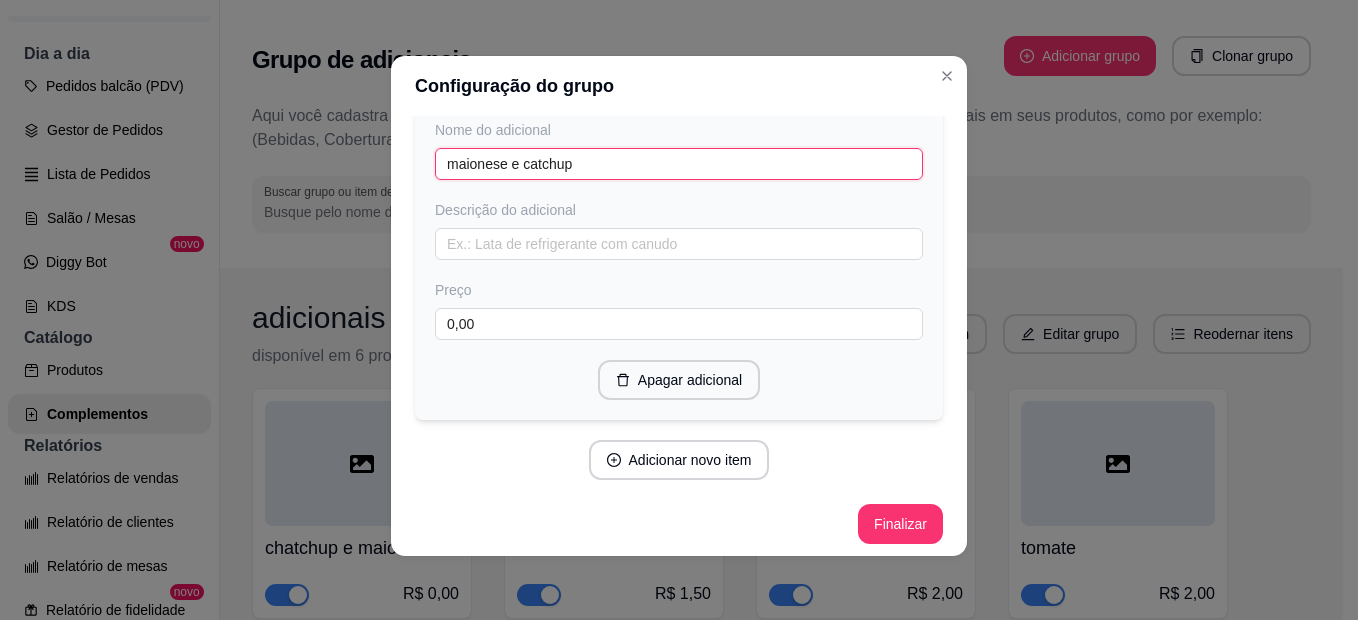 scroll, scrollTop: 1852, scrollLeft: 0, axis: vertical 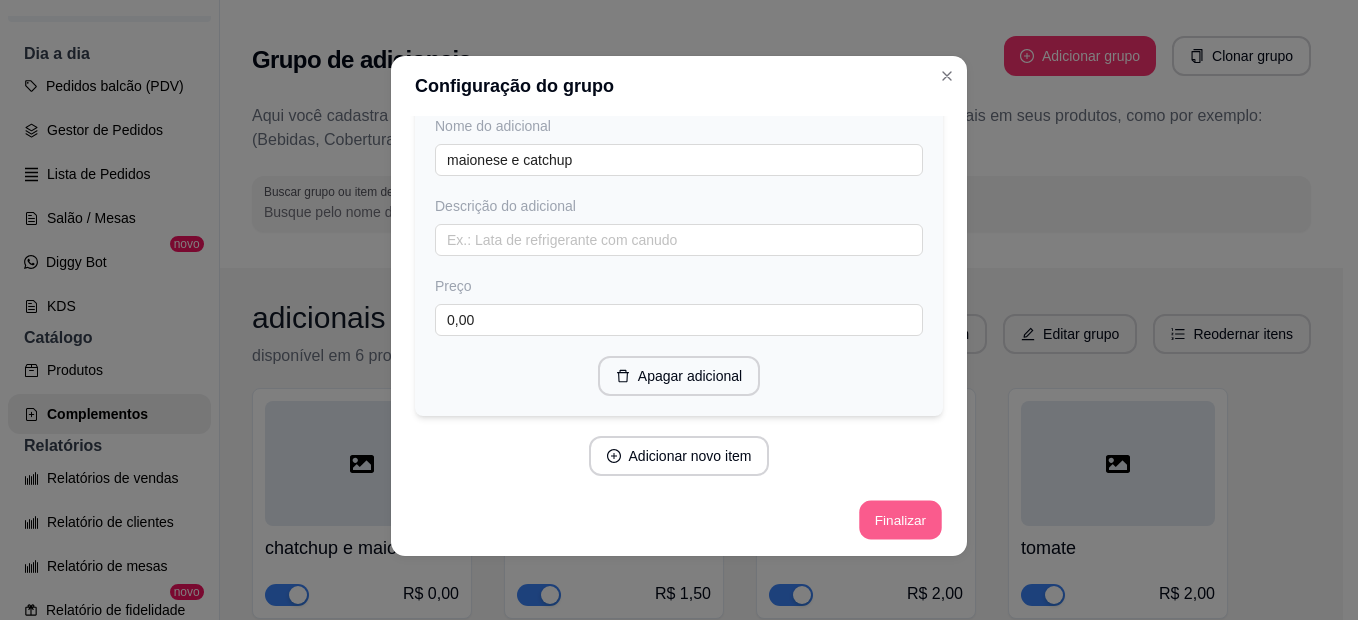 click on "Finalizar" at bounding box center [900, 520] 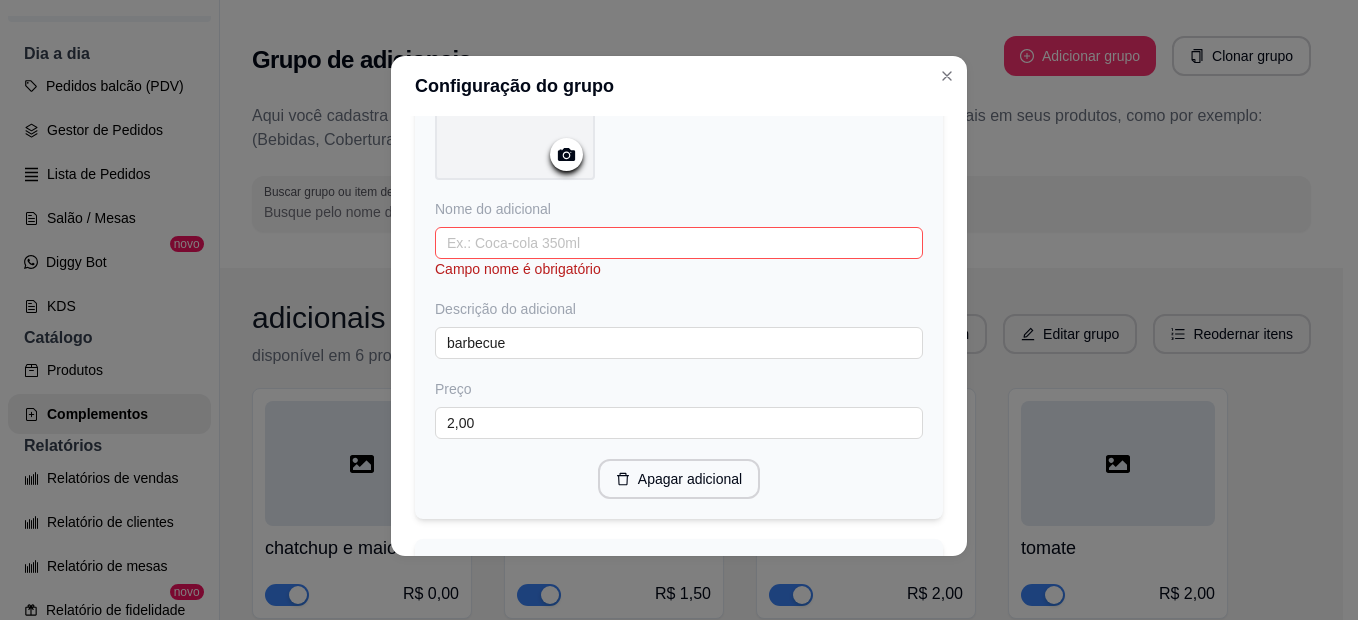 scroll, scrollTop: 200, scrollLeft: 0, axis: vertical 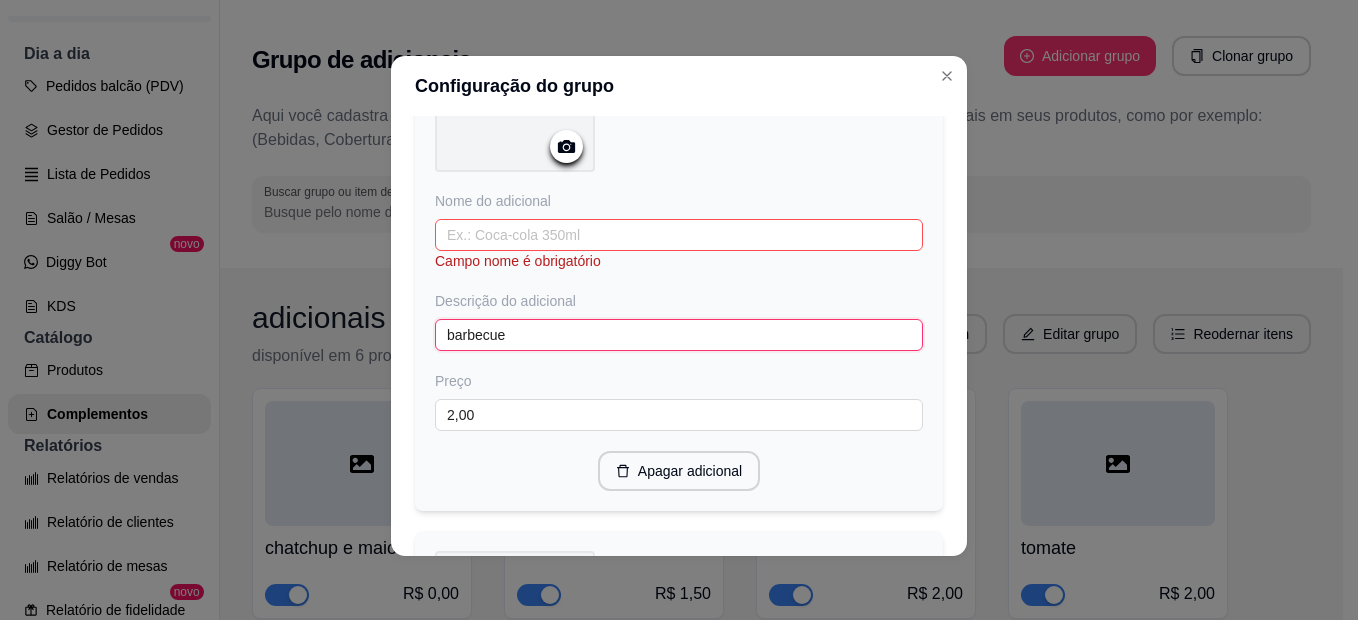 click on "barbecue" at bounding box center (679, 335) 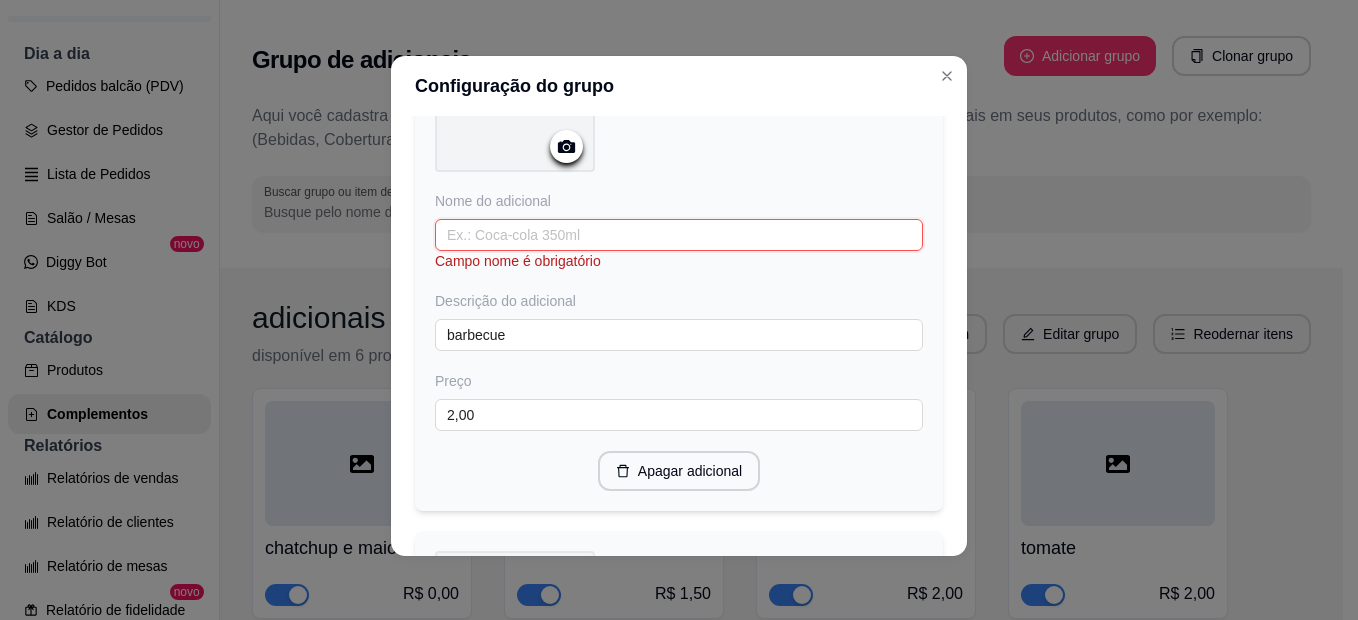 paste on "barbecue" 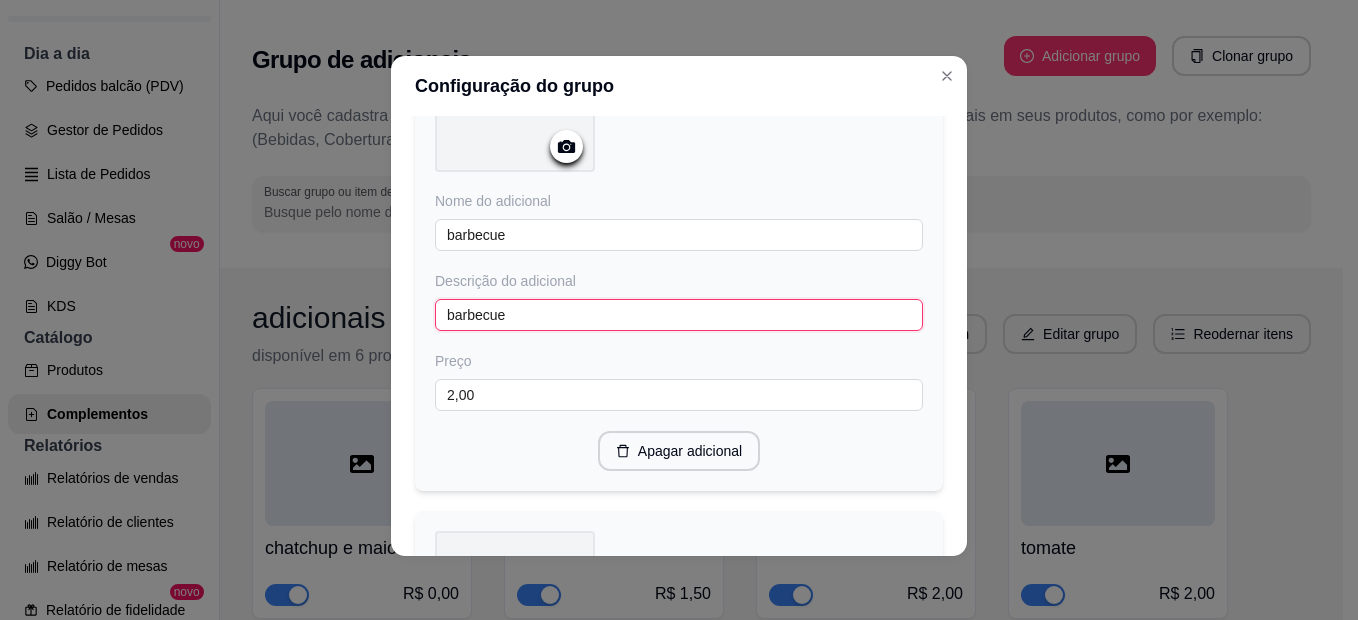 click on "barbecue" at bounding box center [679, 315] 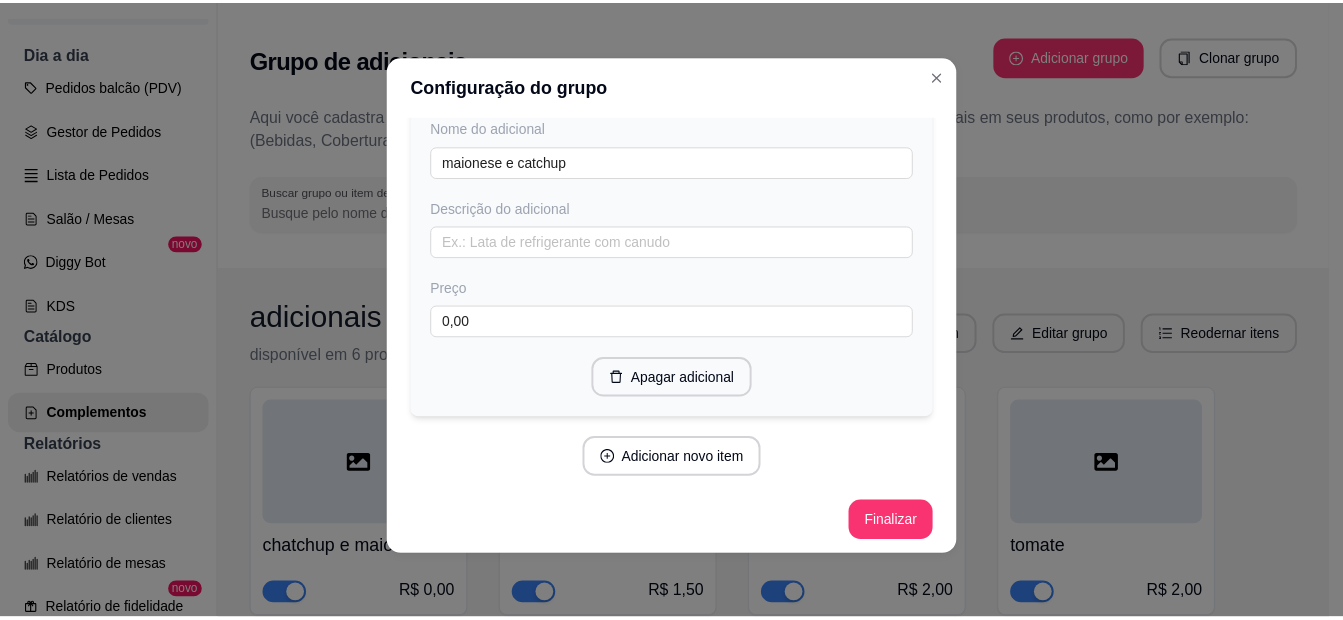 scroll, scrollTop: 1832, scrollLeft: 0, axis: vertical 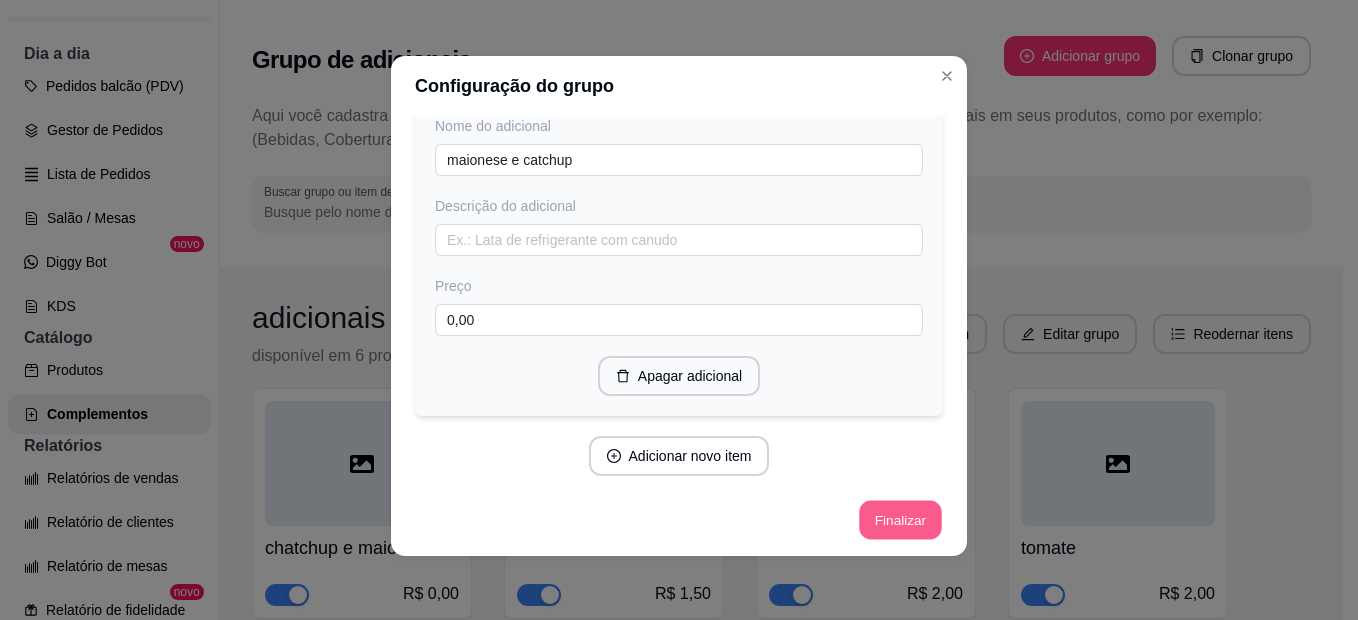 click on "Finalizar" at bounding box center [900, 520] 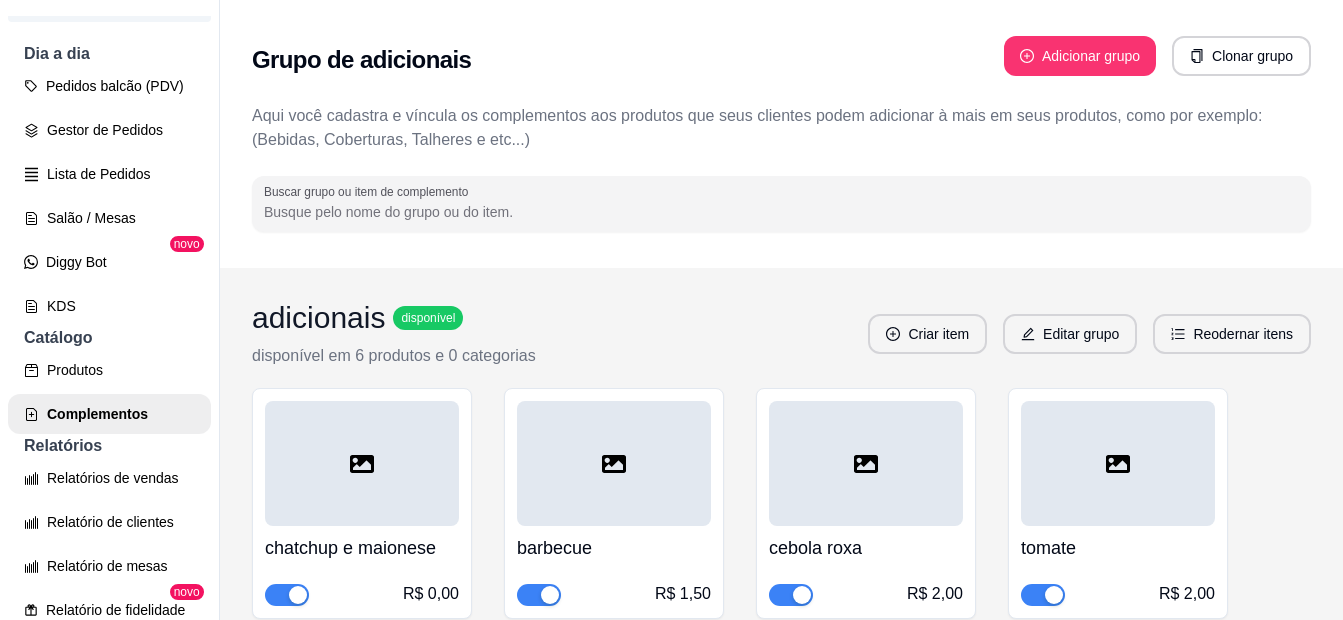click on "Grupo de adicionais Adicionar grupo Clonar grupo" at bounding box center [781, 60] 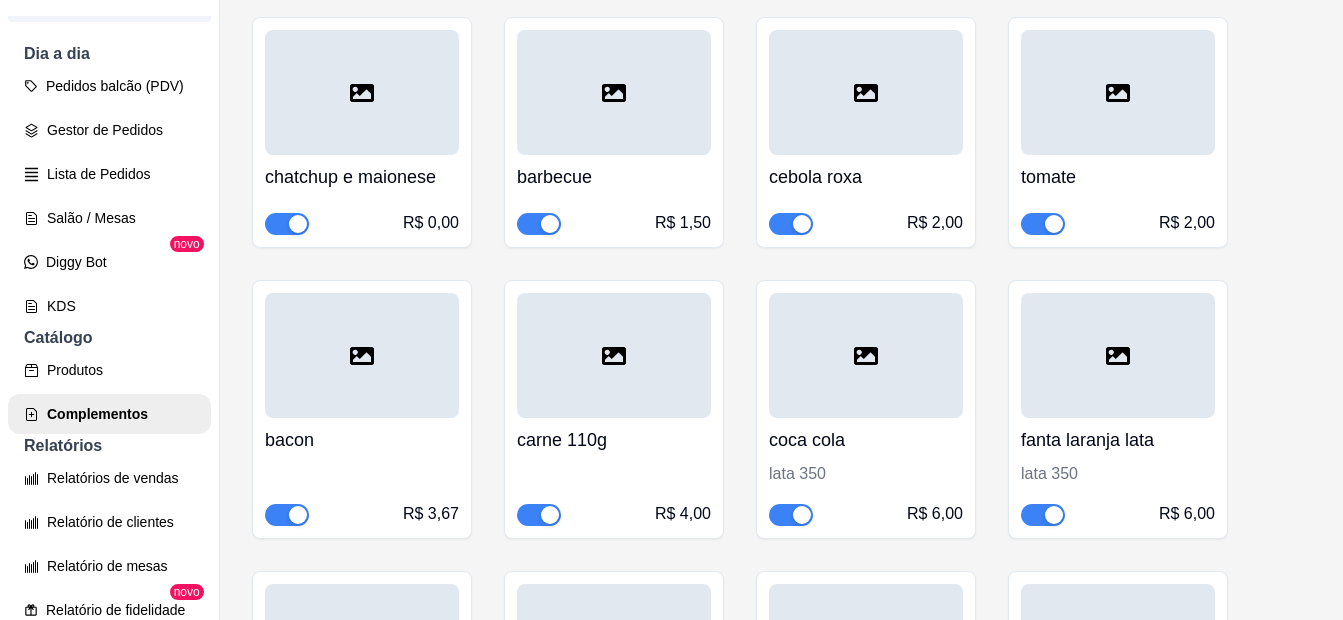 scroll, scrollTop: 367, scrollLeft: 0, axis: vertical 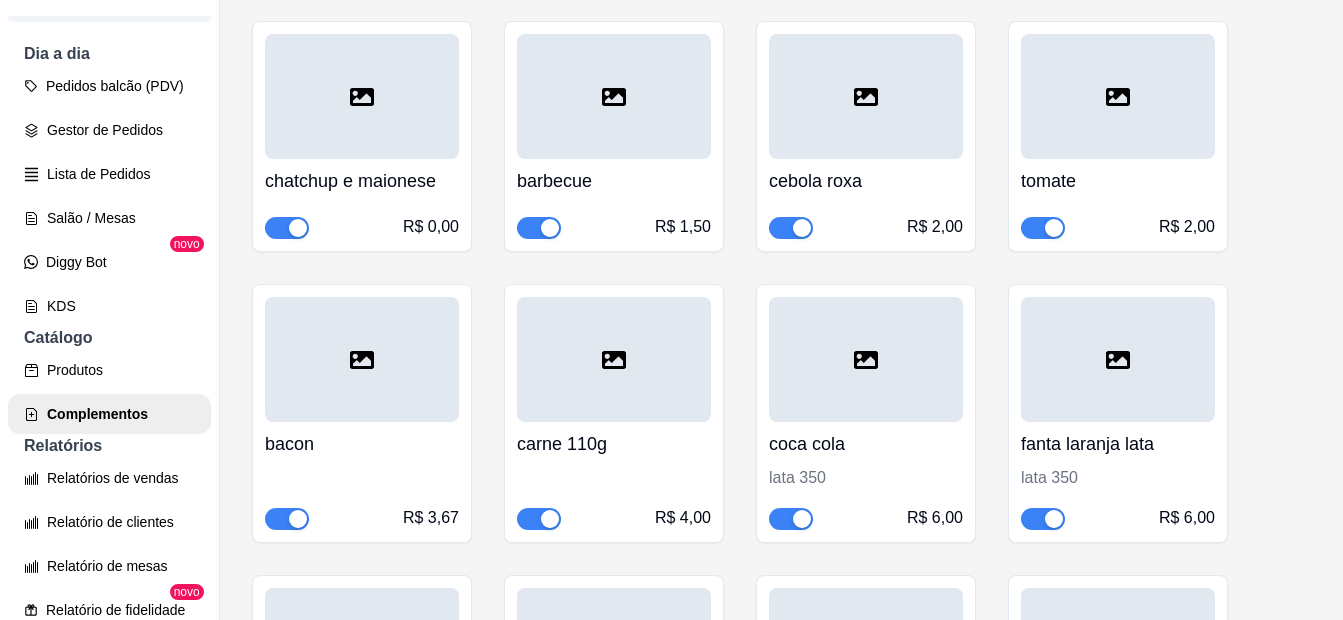 click at bounding box center (287, 228) 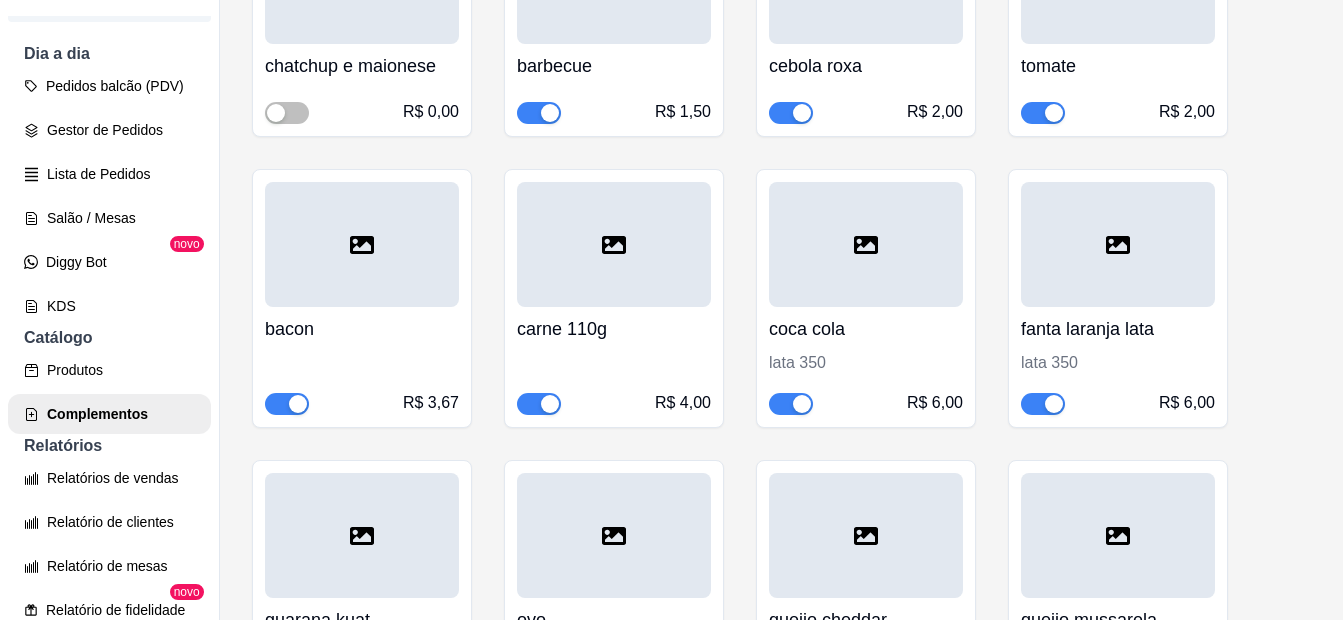 scroll, scrollTop: 367, scrollLeft: 0, axis: vertical 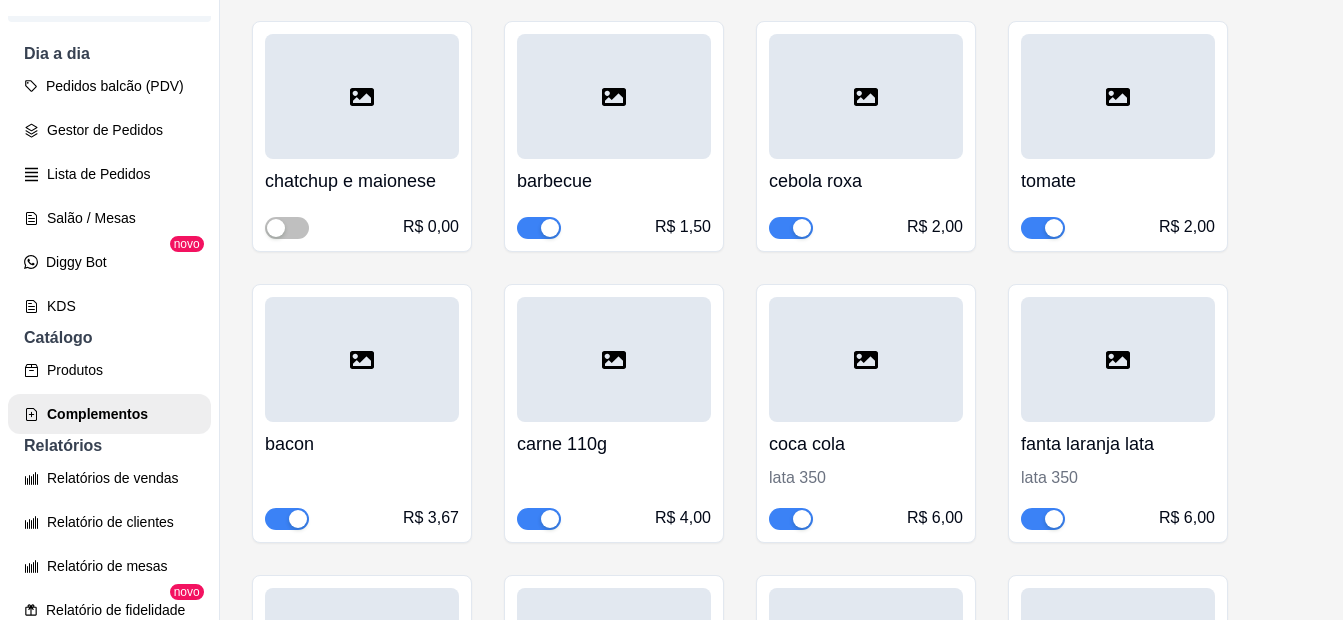click at bounding box center (539, 228) 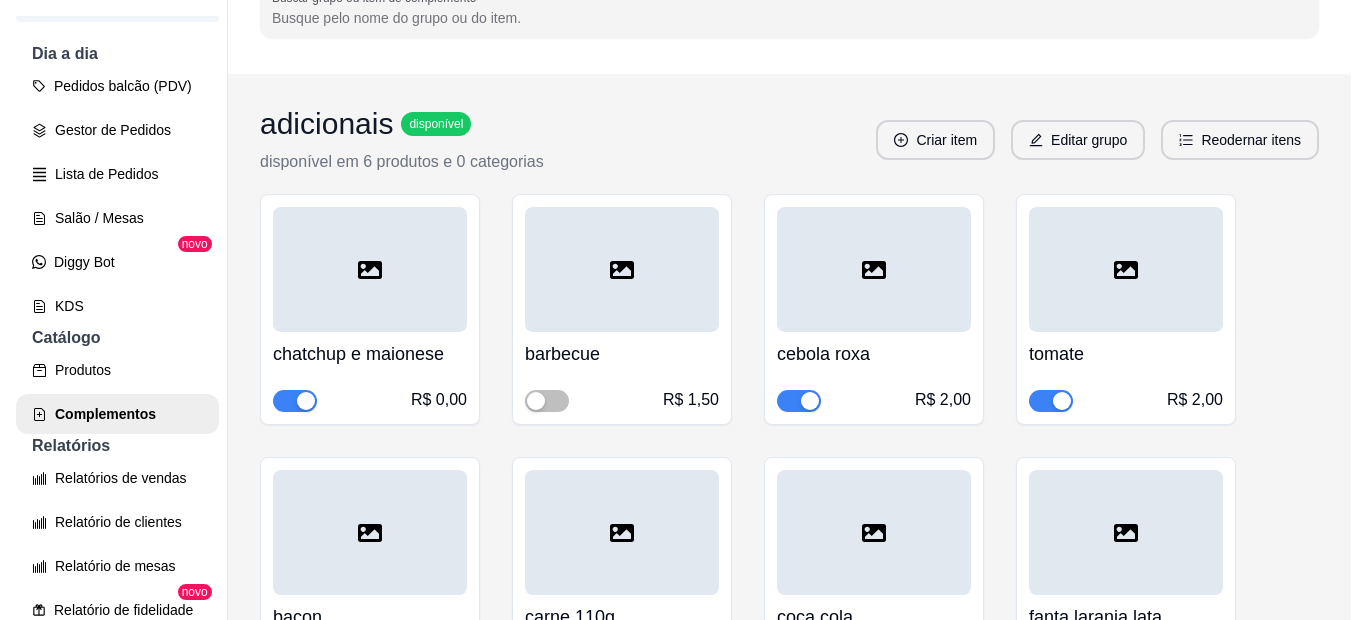 scroll, scrollTop: 167, scrollLeft: 0, axis: vertical 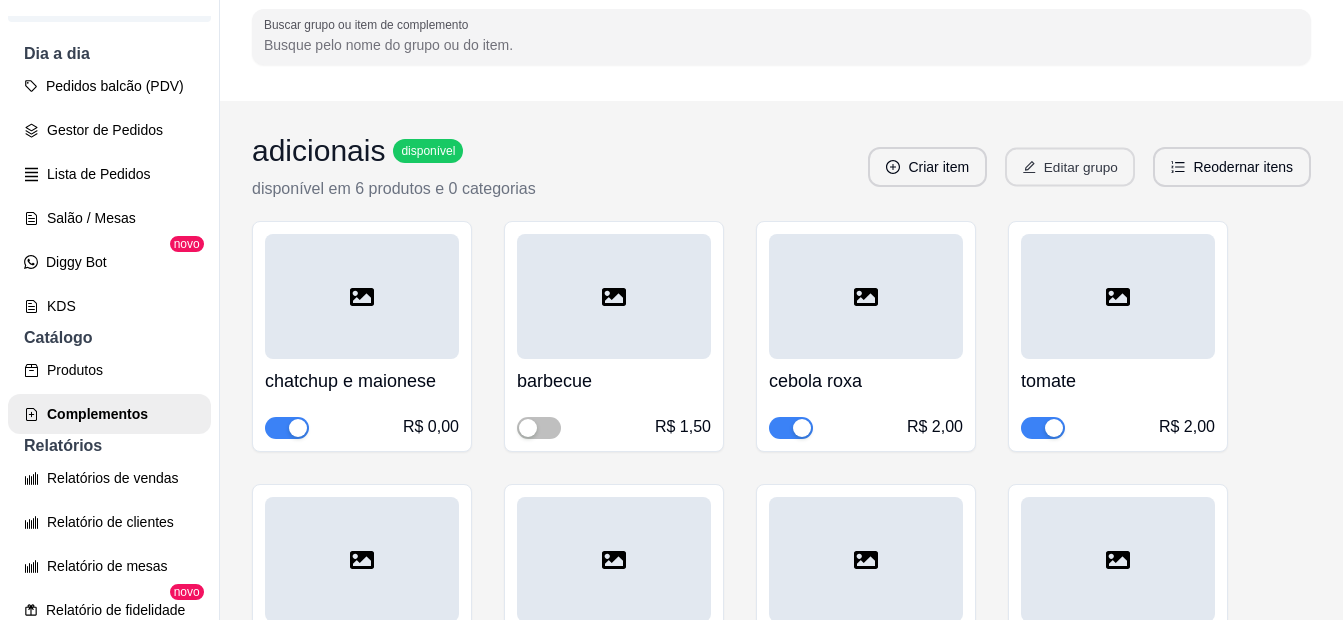 click on "Editar grupo" at bounding box center (1070, 167) 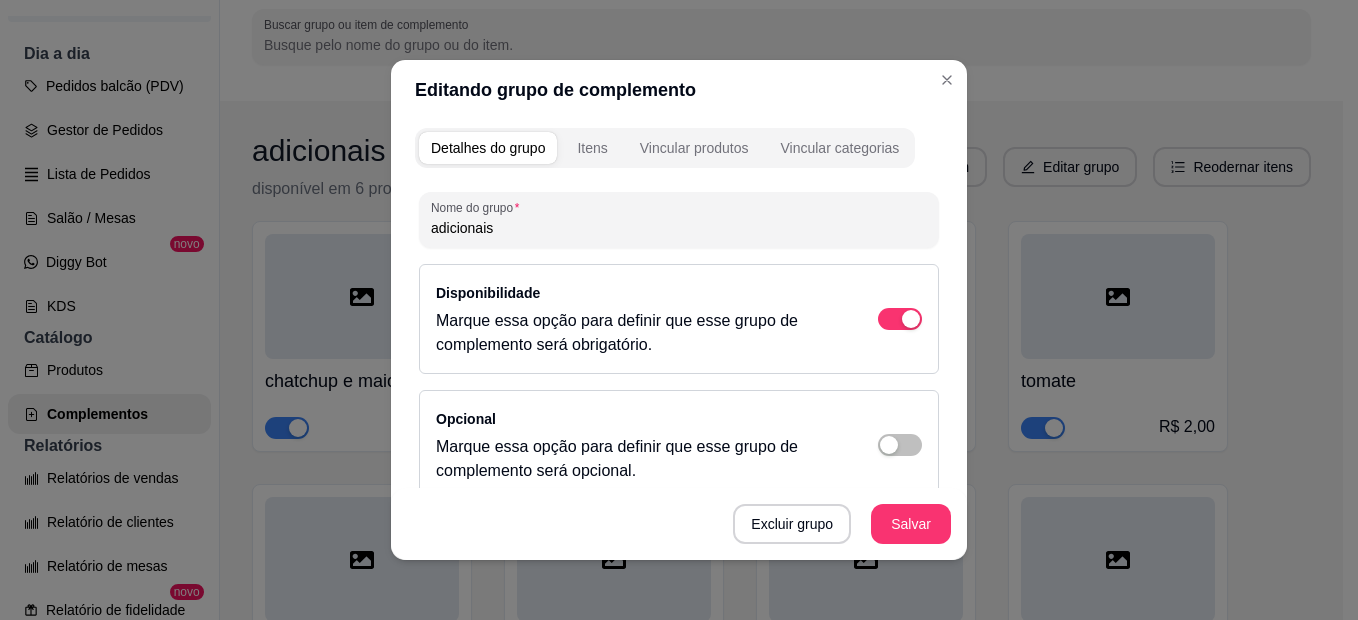 scroll, scrollTop: 100, scrollLeft: 0, axis: vertical 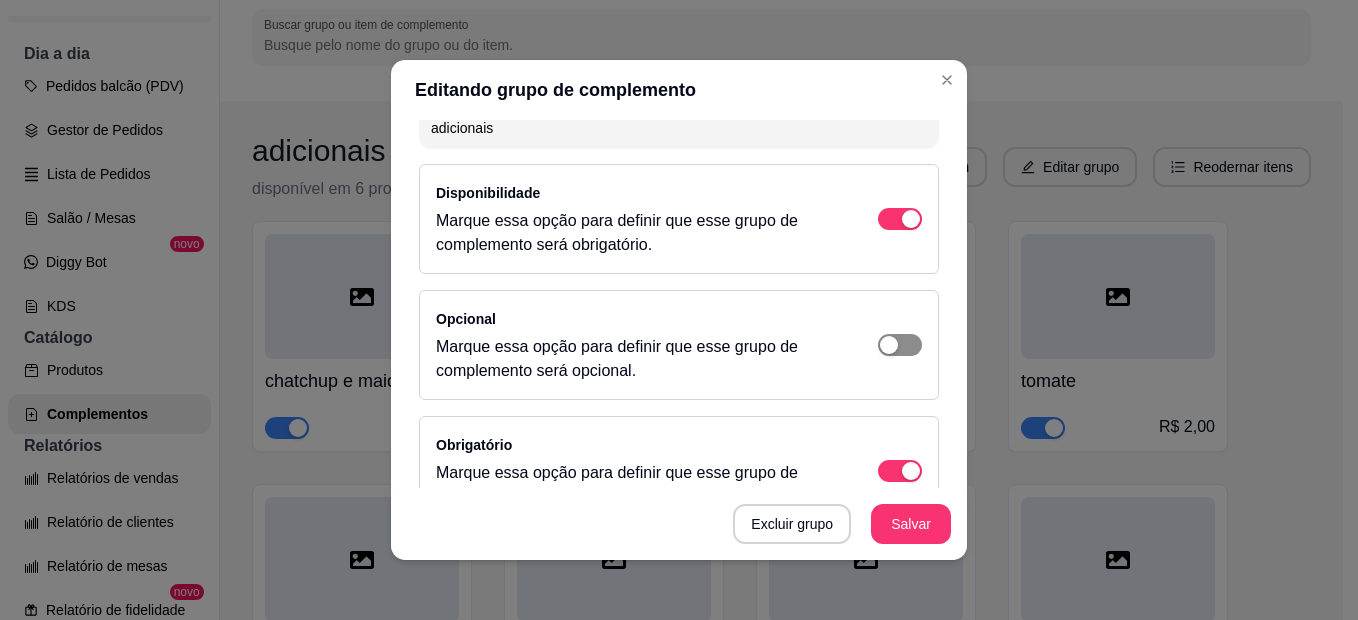 click at bounding box center (900, 219) 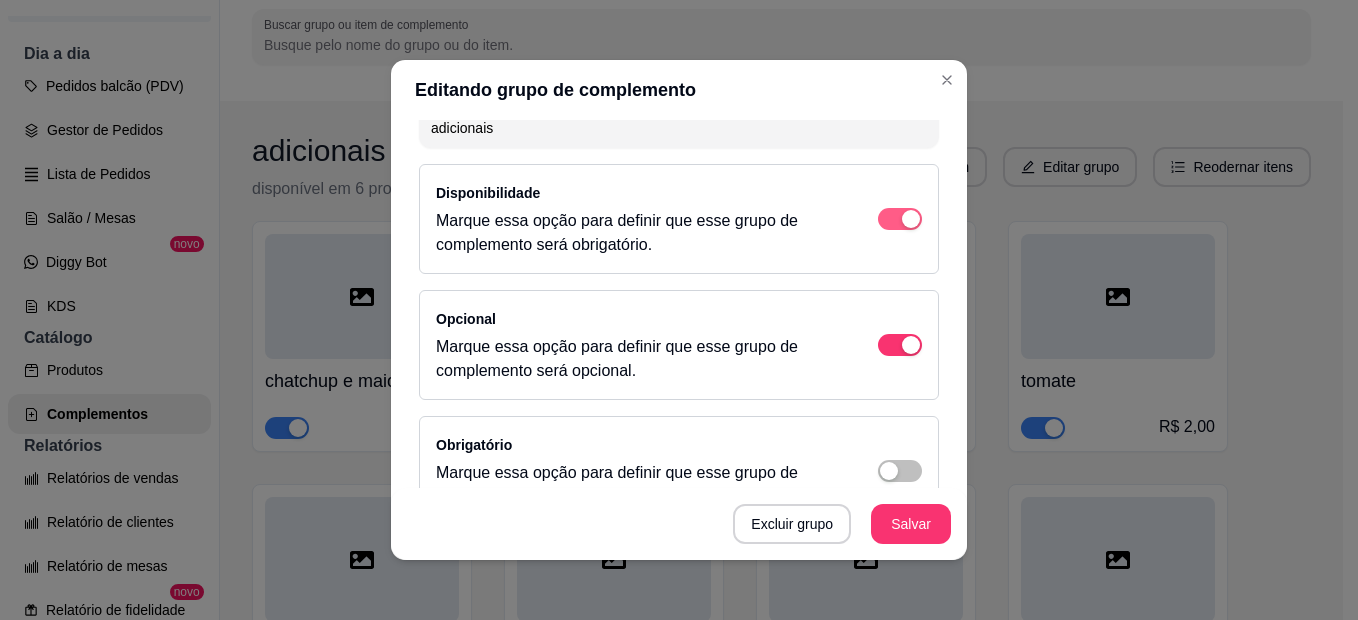 click at bounding box center (911, 219) 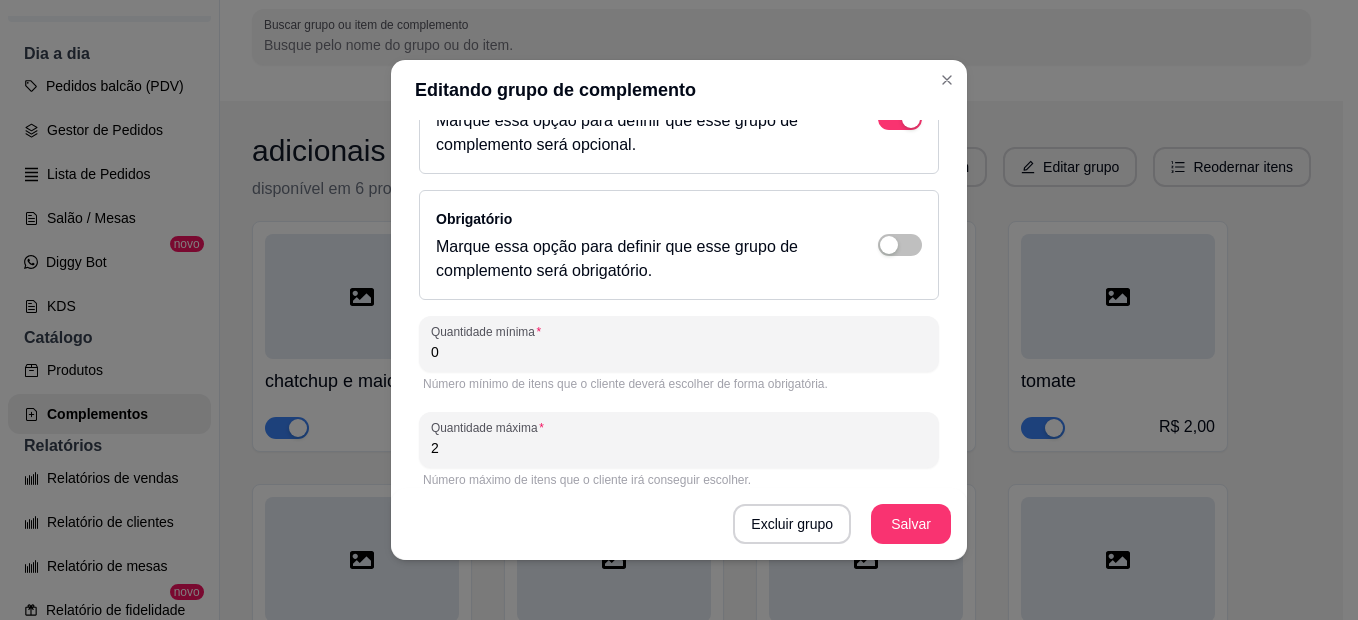 scroll, scrollTop: 342, scrollLeft: 0, axis: vertical 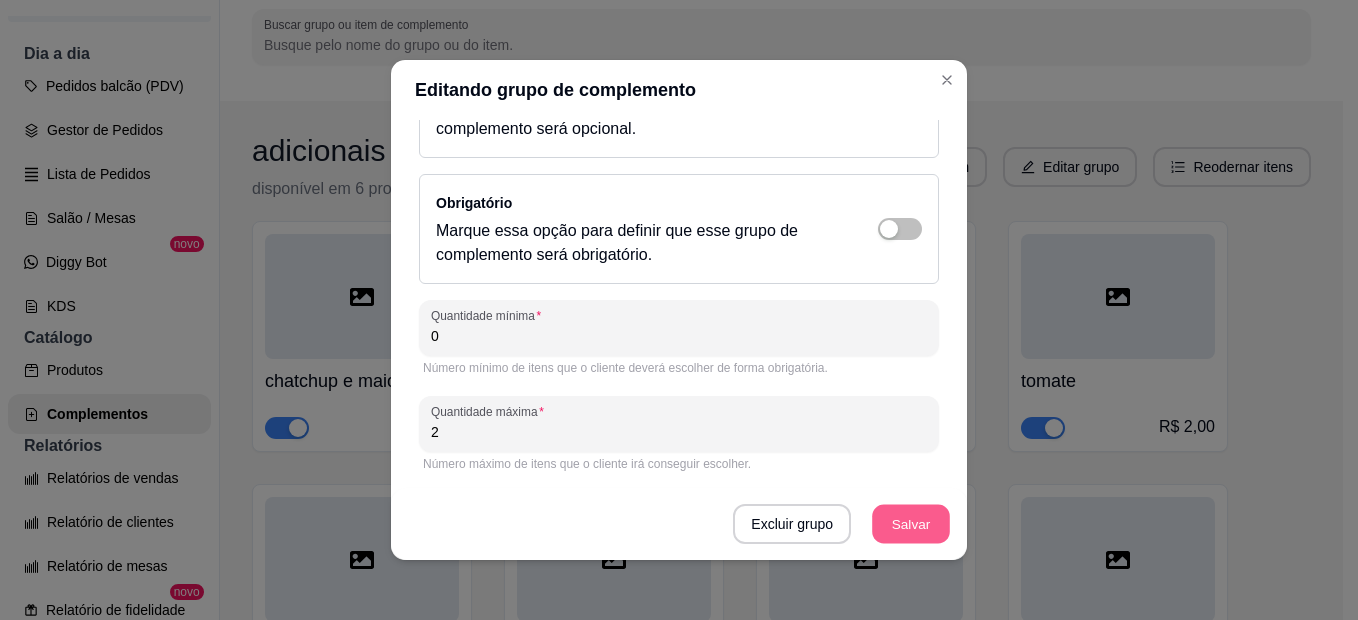 click on "Salvar" at bounding box center (911, 524) 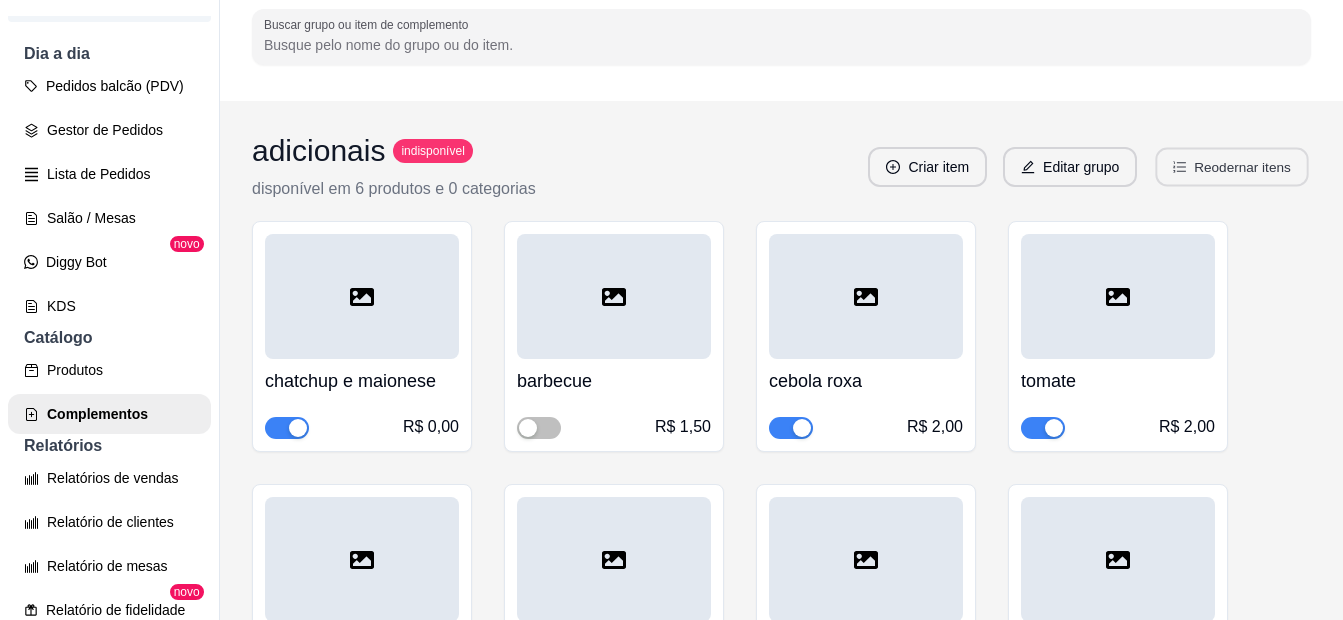 click on "Reodernar itens" at bounding box center [1232, 167] 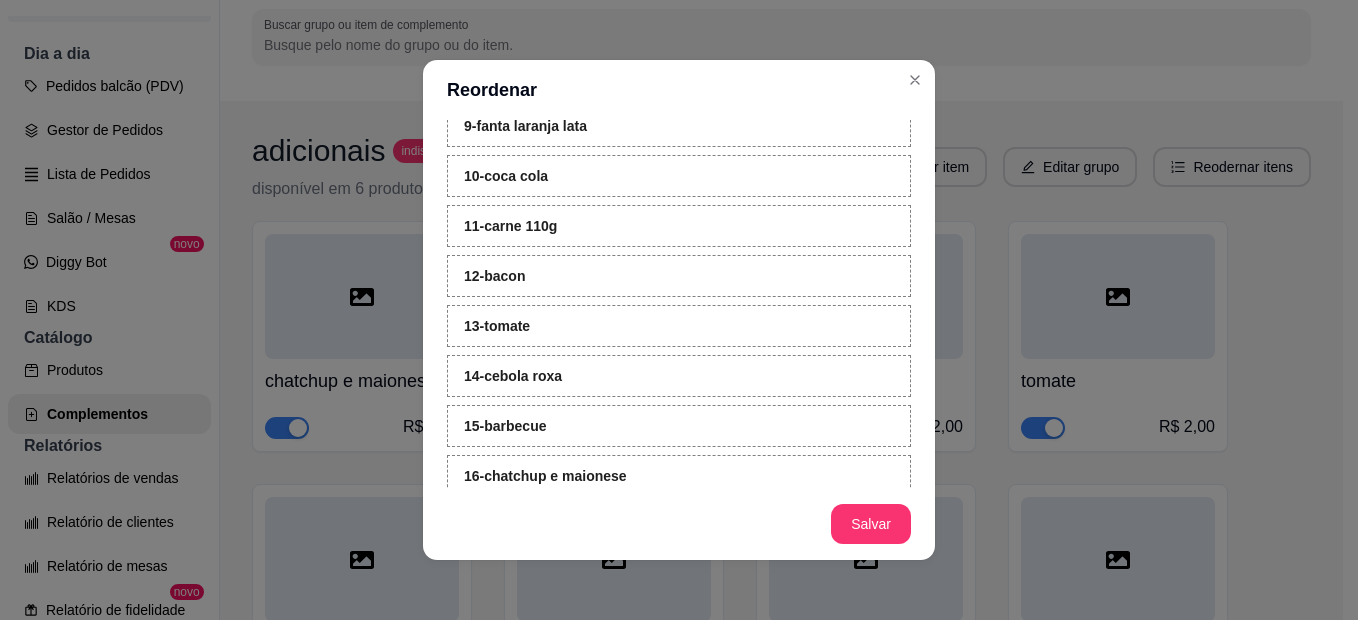 scroll, scrollTop: 500, scrollLeft: 0, axis: vertical 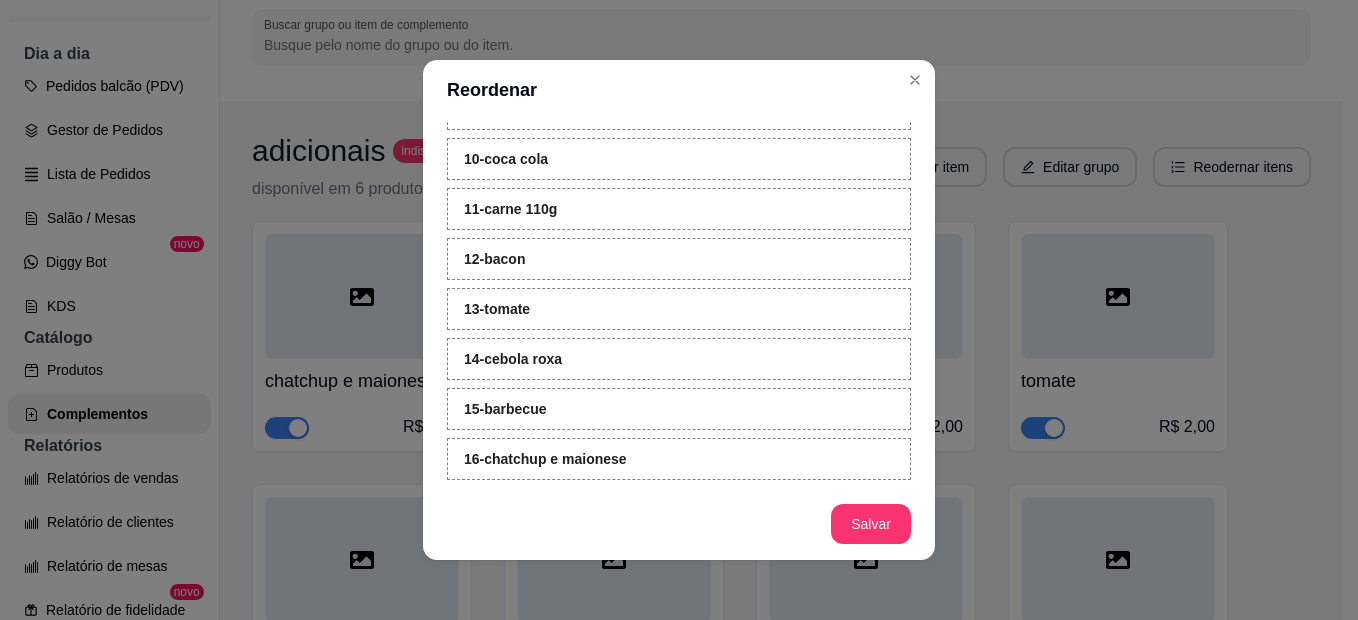 click on "[NUMBER] - [SAUCE_TYPE]  [NUMBER] - [VEGETABLE_TYPE] 3  - [MEAT_TYPE] [WEIGHT]  4  - [DRINK] [COLOR] [SIZE]  5  - [CHEESE_TYPE] [CHEESE_TYPE] 6  - [CHEESE_TYPE]  [CHEESE_TYPE]  7  - [MEAT_TYPE]  8  - [DRINK] [COLOR] 9  - [DRINK] [COLOR] [SIZE]  10  - [DRINK] [COLOR]  11  - [MEAT_TYPE] [WEIGHT]  12  - [MEAT_TYPE] 13  - [VEGETABLE_TYPE]  14  - [VEGETABLE_TYPE]  15  - [SAUCE_TYPE] 16  - [SAUCE_TYPE]" at bounding box center [679, 88] 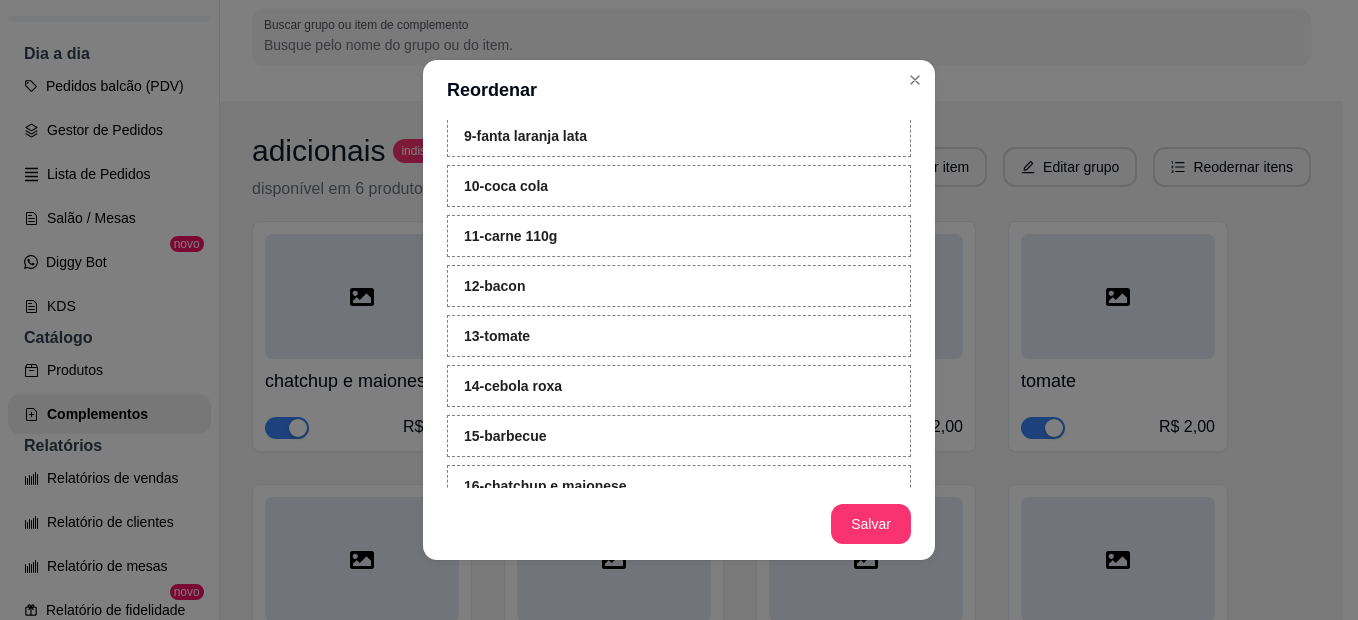 scroll, scrollTop: 508, scrollLeft: 0, axis: vertical 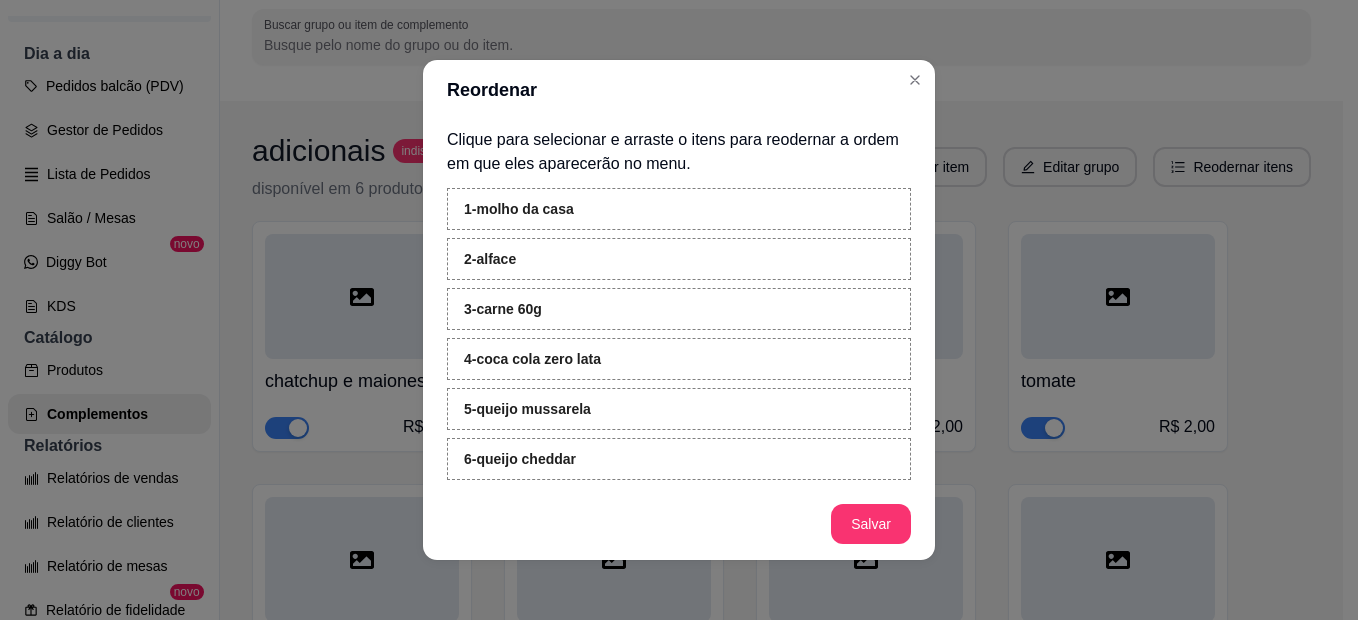 click on "1 - molho da casa" at bounding box center (679, 209) 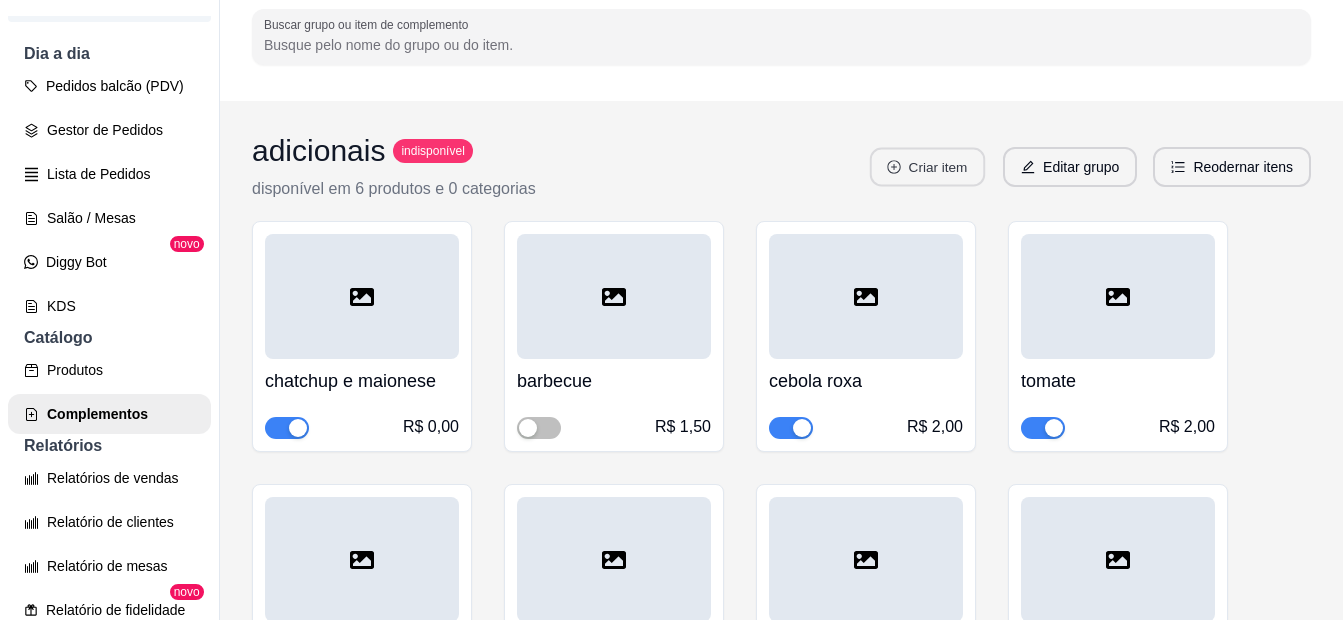 click on "Criar item" at bounding box center [927, 167] 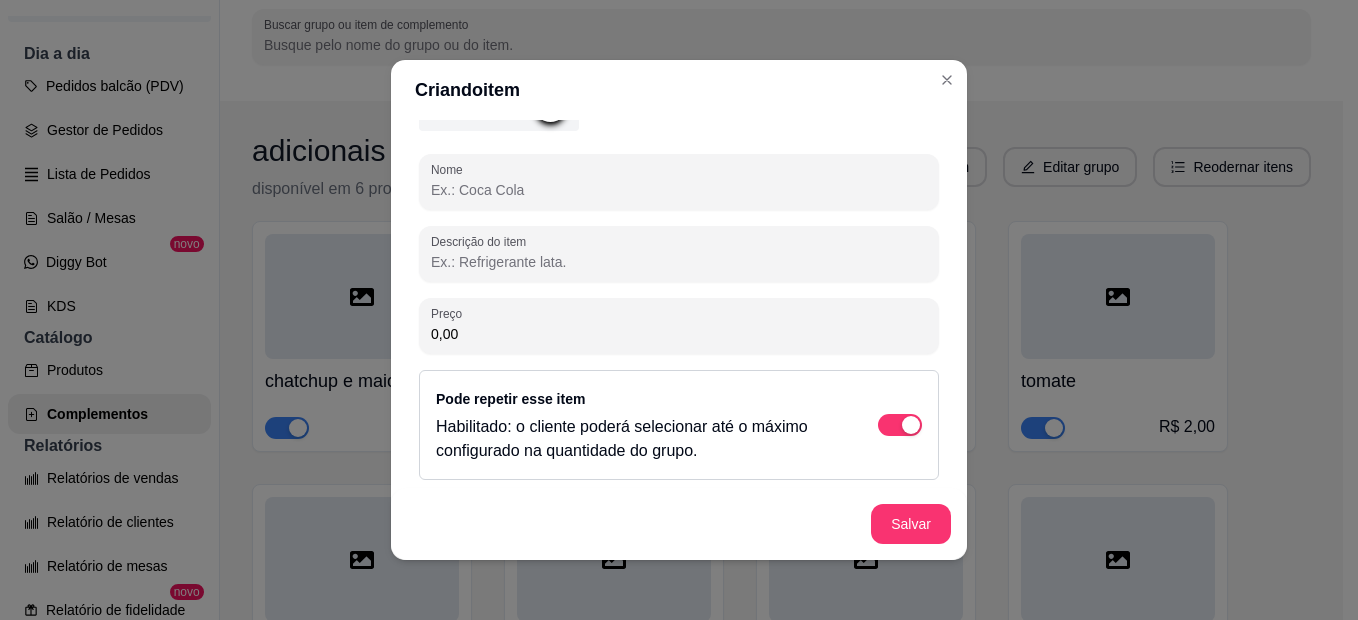 scroll, scrollTop: 224, scrollLeft: 0, axis: vertical 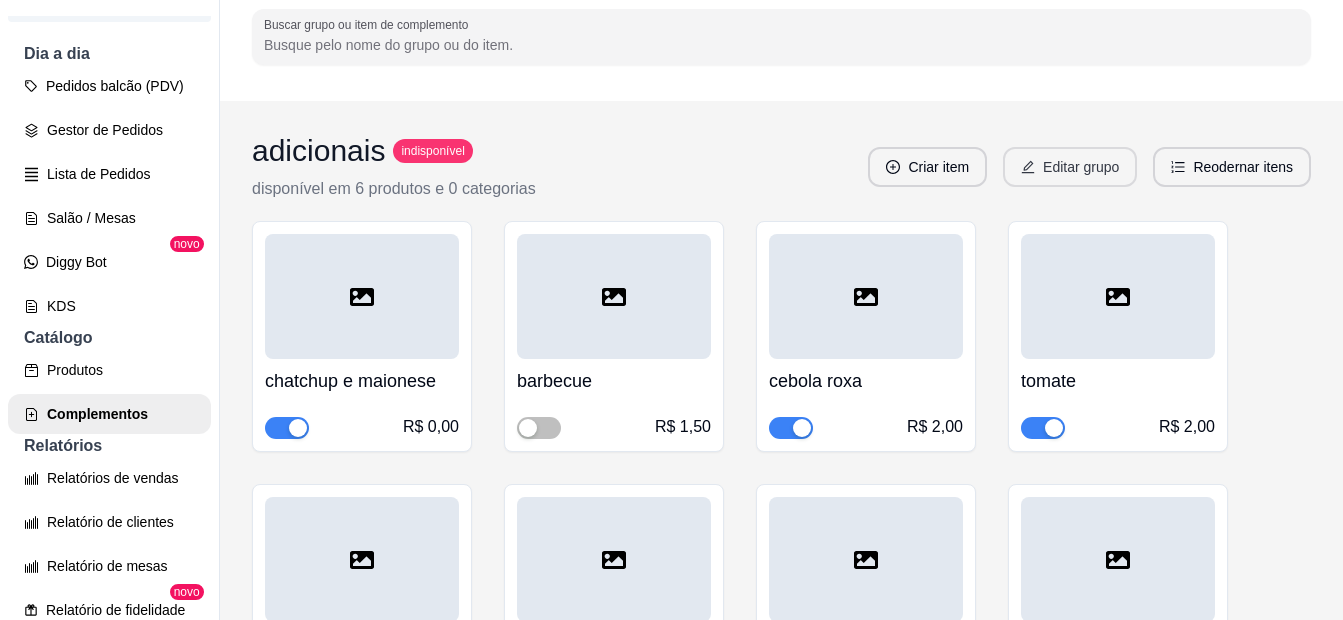 click on "Editar grupo" at bounding box center (1070, 167) 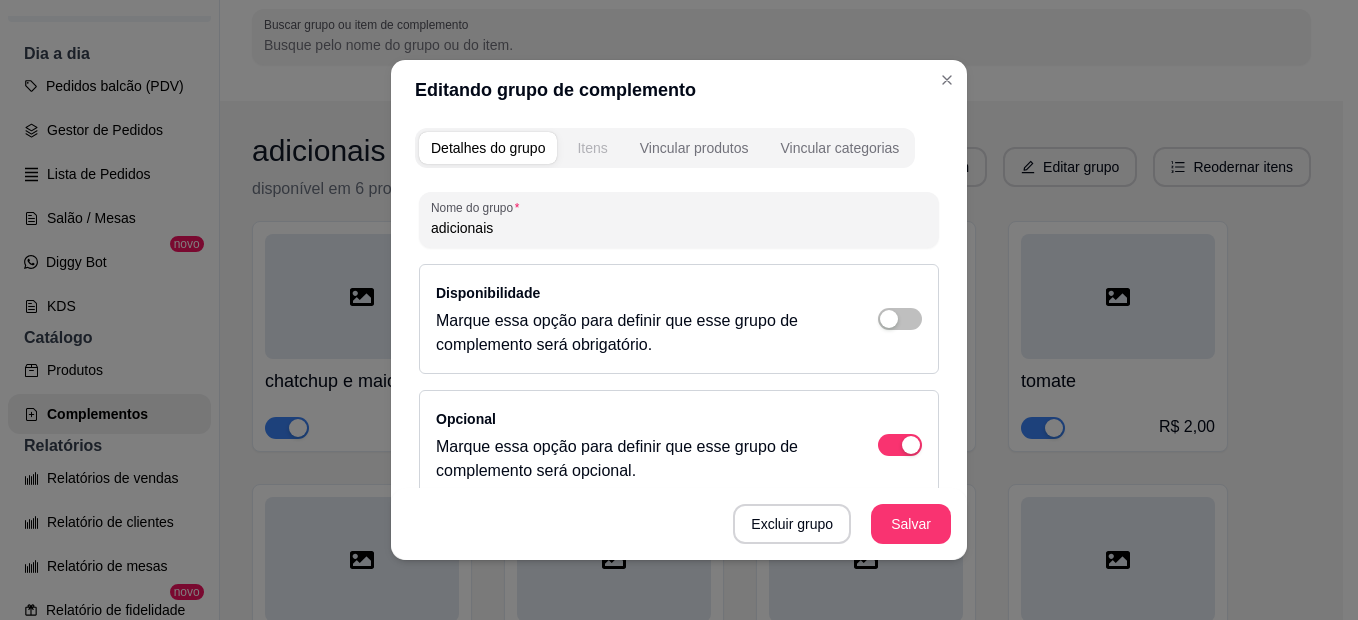 click on "Itens" at bounding box center (592, 148) 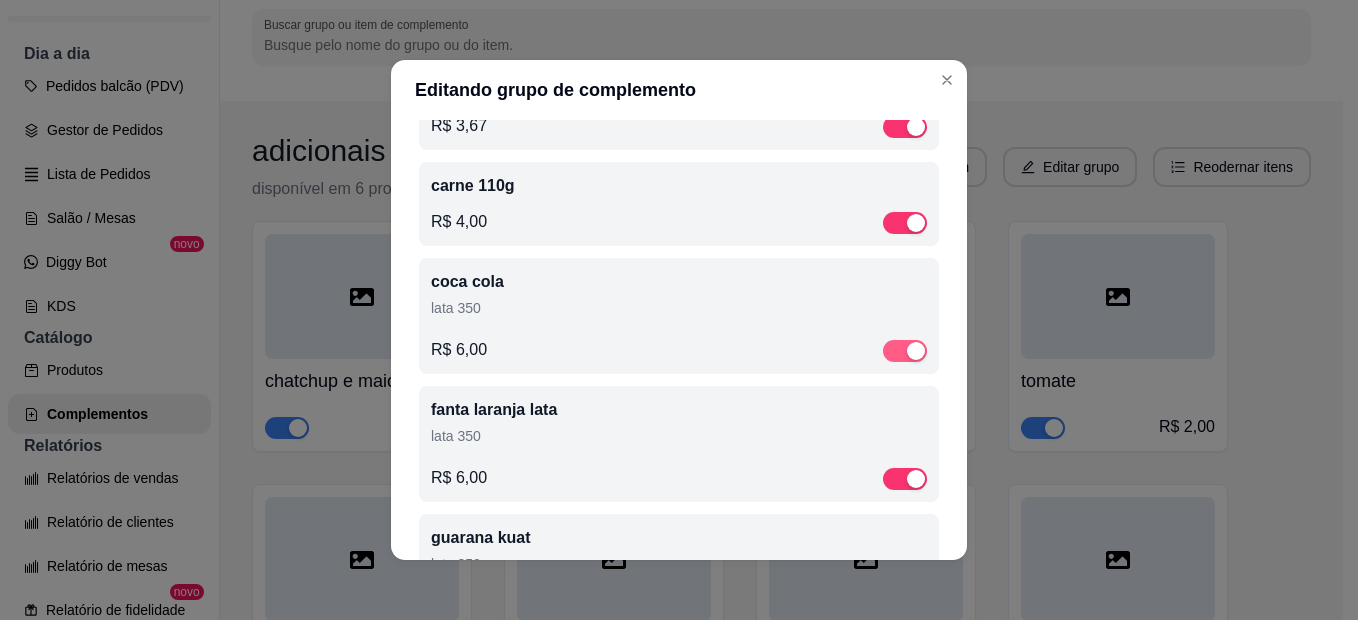 scroll, scrollTop: 600, scrollLeft: 0, axis: vertical 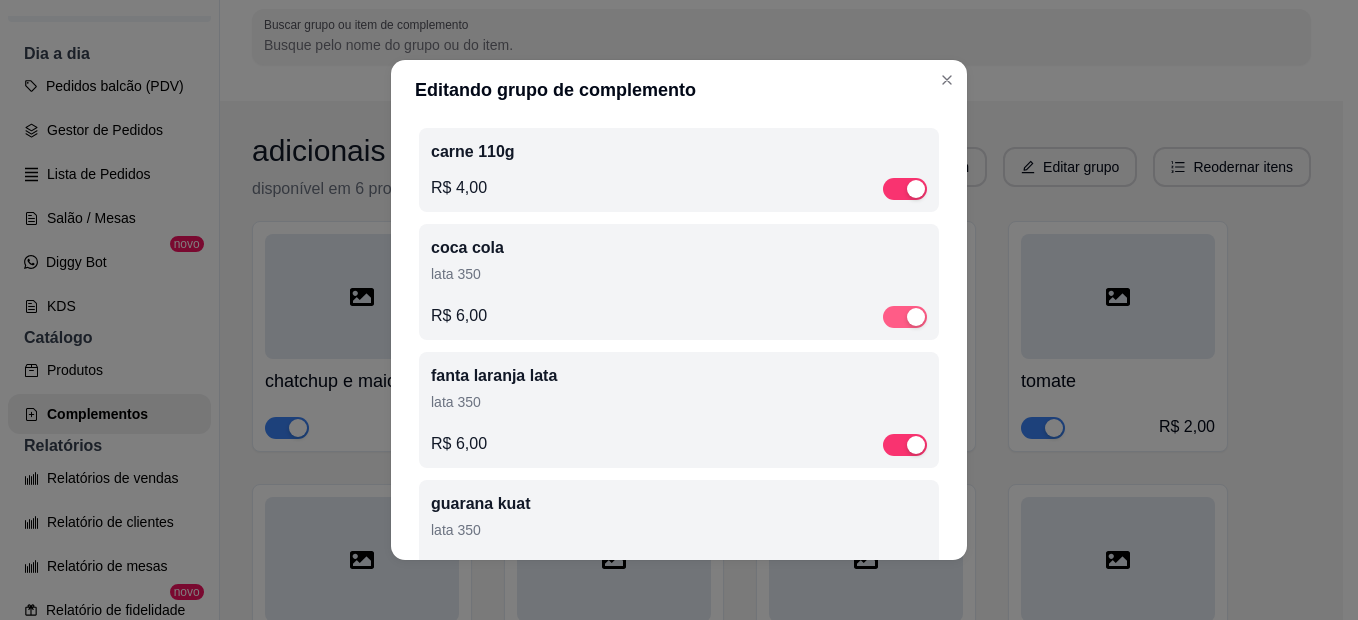 click at bounding box center [905, 317] 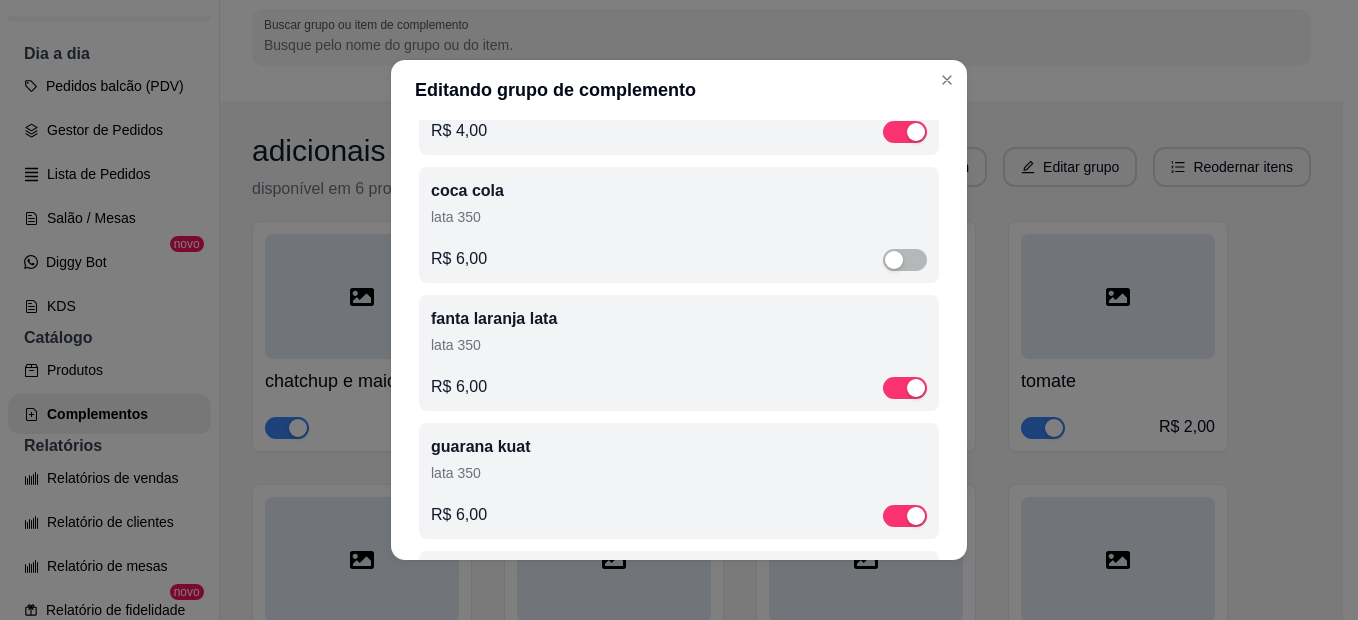 scroll, scrollTop: 700, scrollLeft: 0, axis: vertical 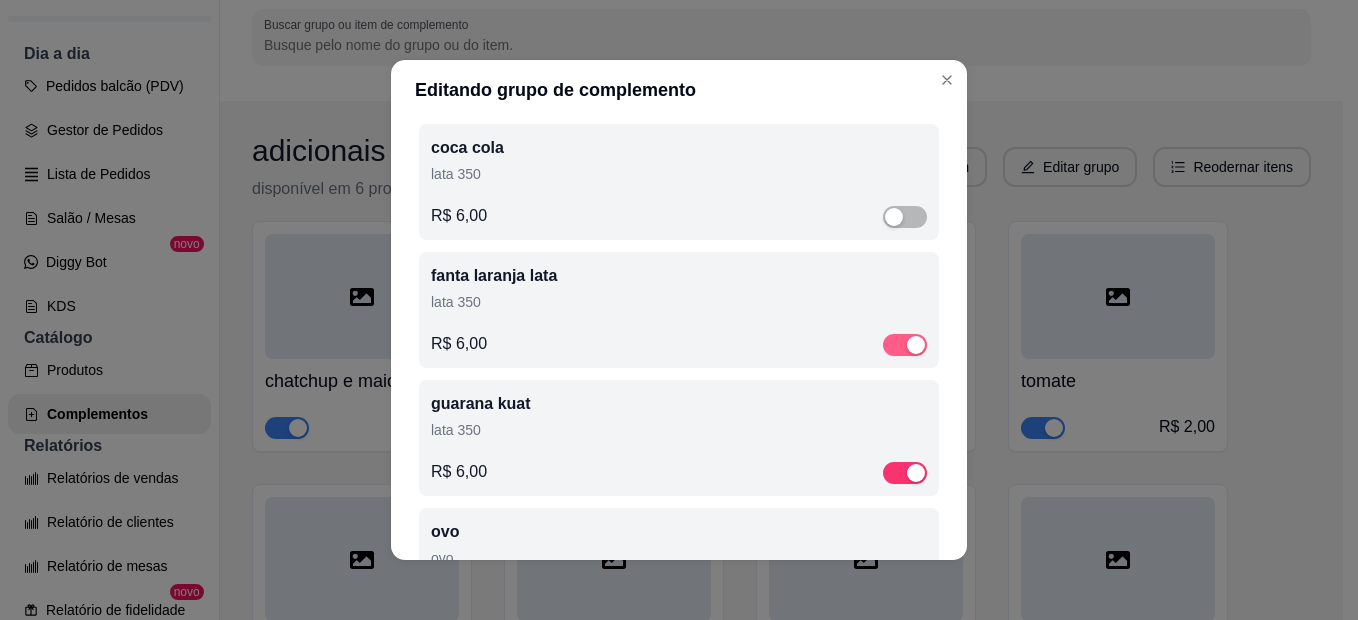 click at bounding box center [905, 345] 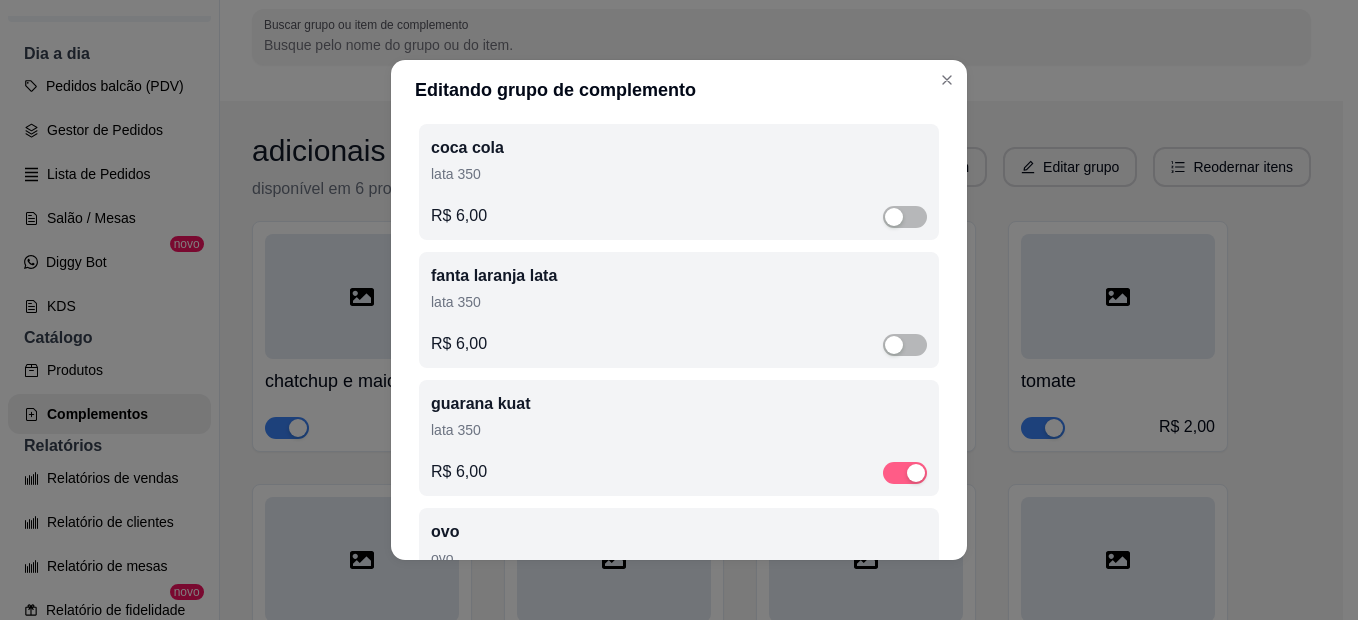 click at bounding box center (905, 473) 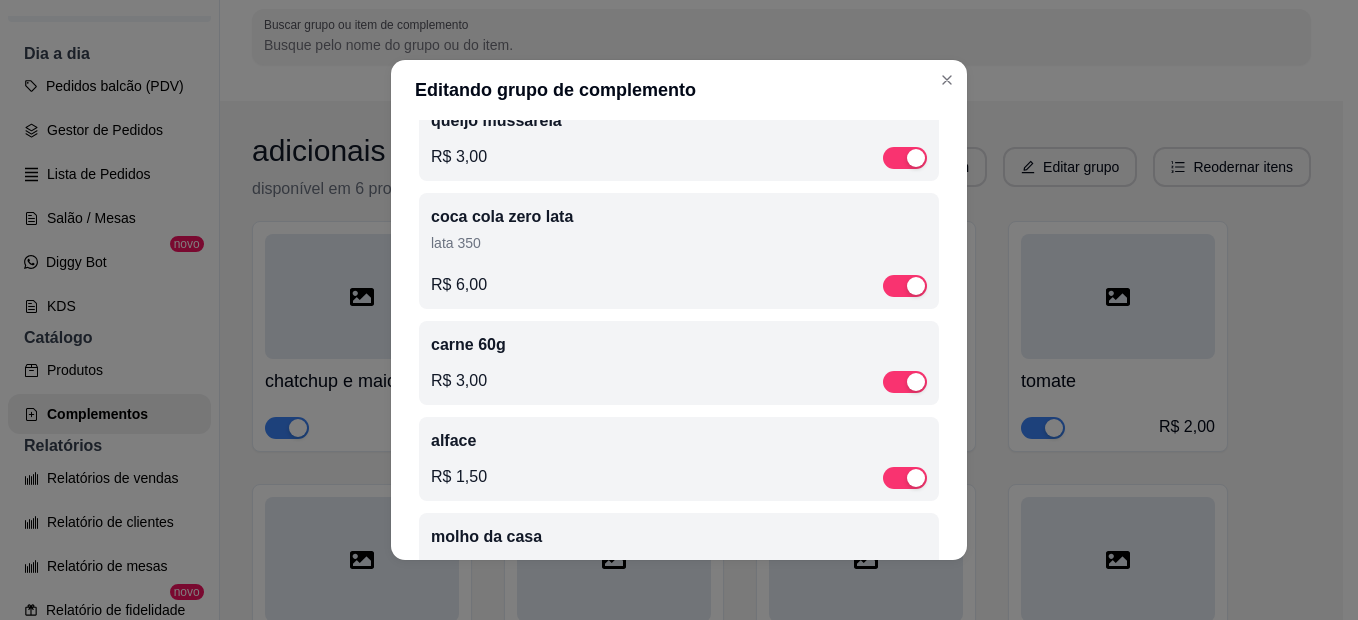 scroll, scrollTop: 1300, scrollLeft: 0, axis: vertical 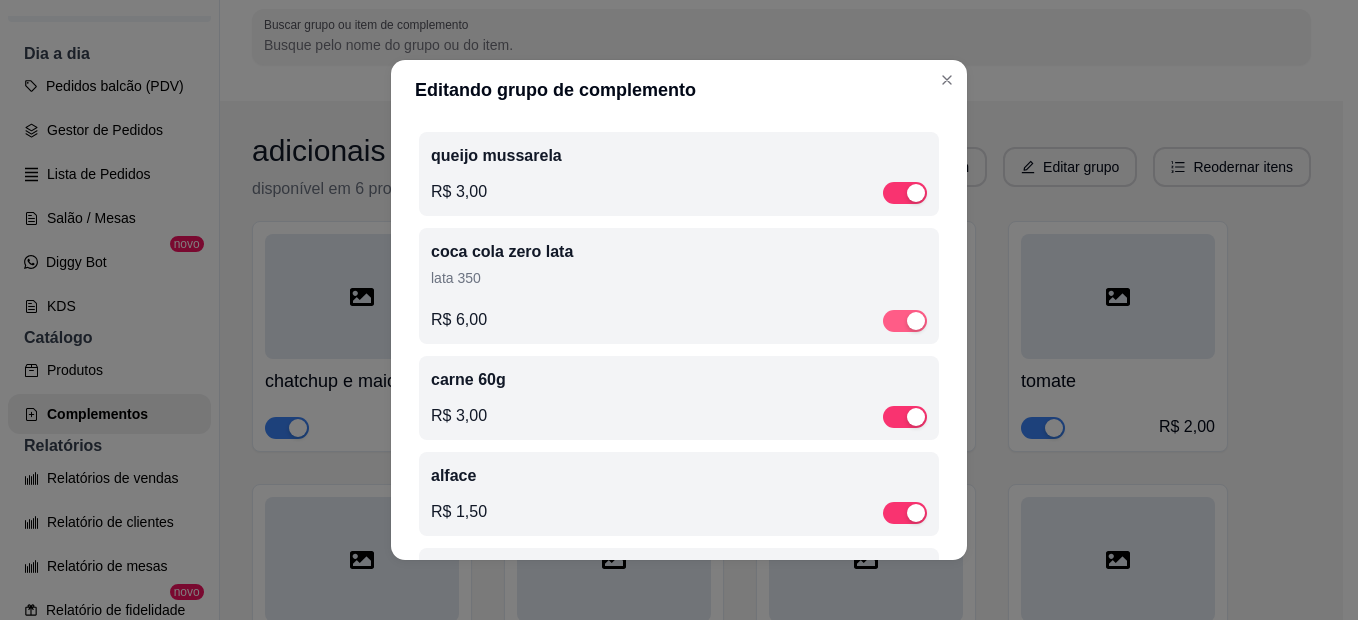 click at bounding box center (905, 321) 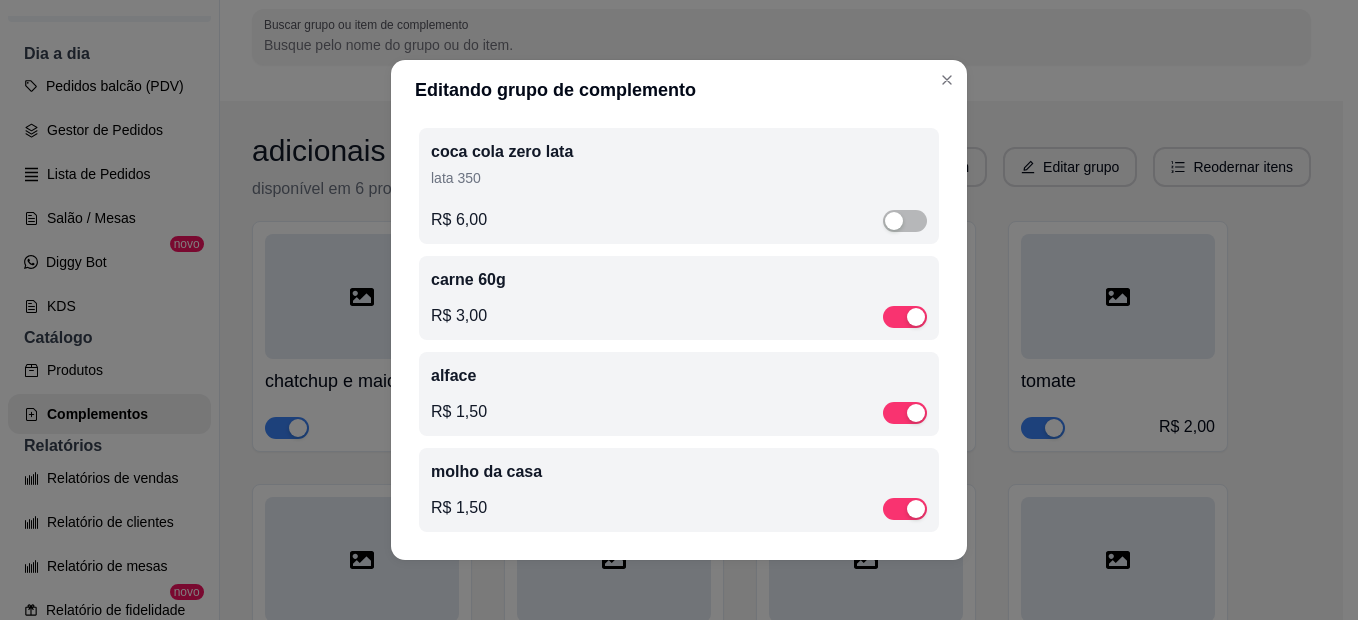 scroll, scrollTop: 1420, scrollLeft: 0, axis: vertical 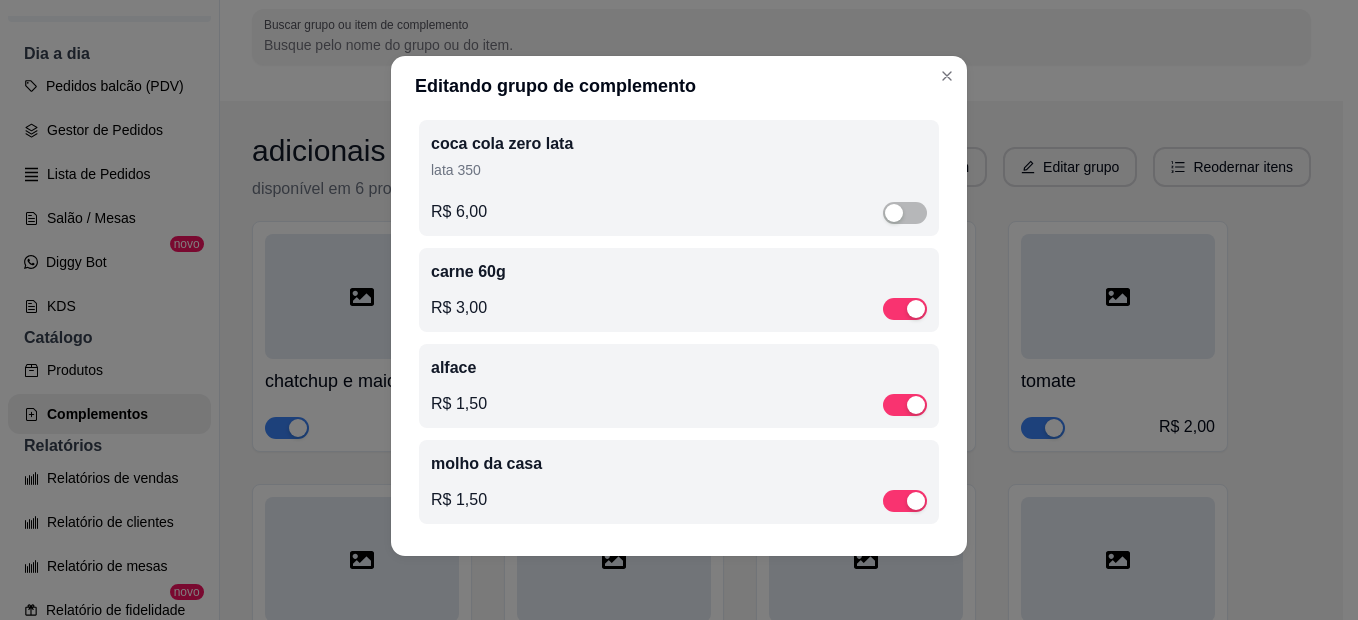 click at bounding box center (905, 501) 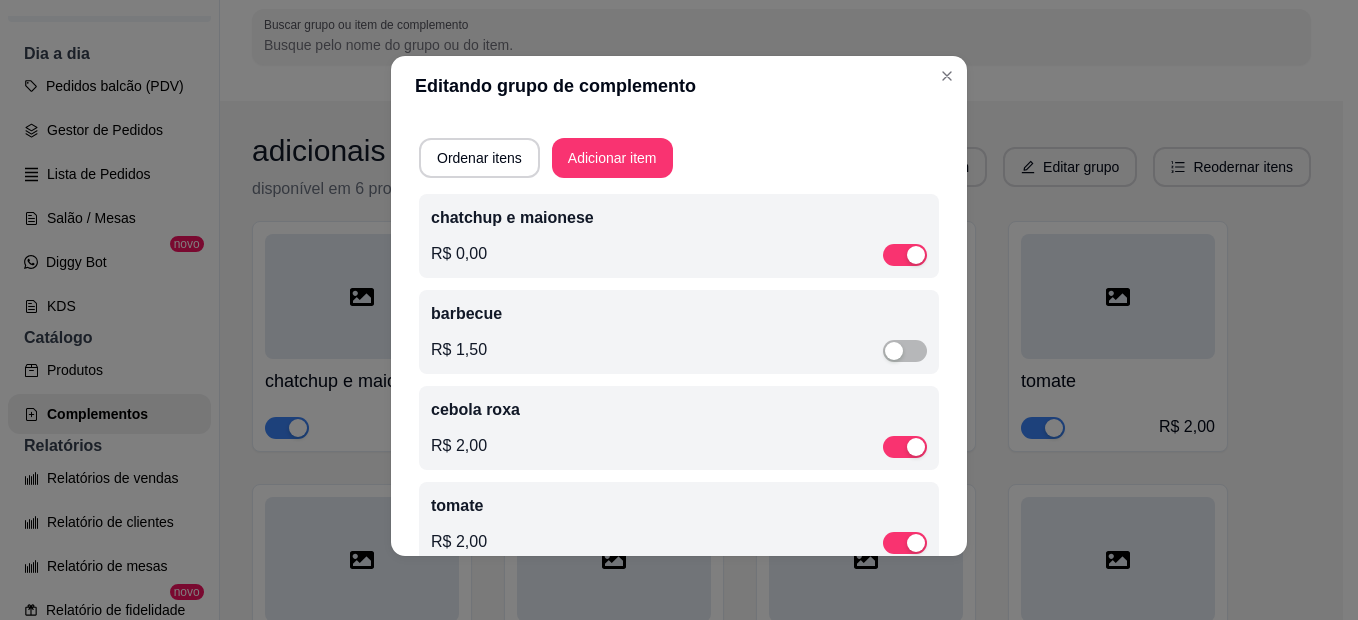 scroll, scrollTop: 20, scrollLeft: 0, axis: vertical 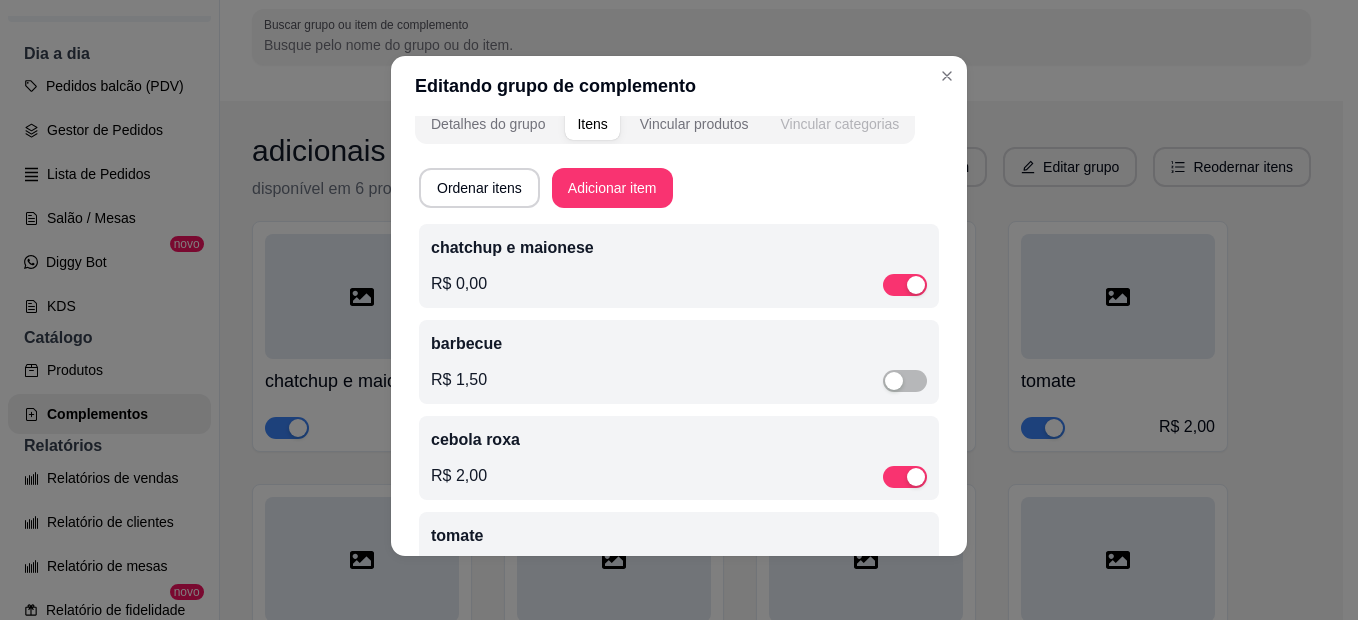 click on "Vincular categorias" at bounding box center (839, 124) 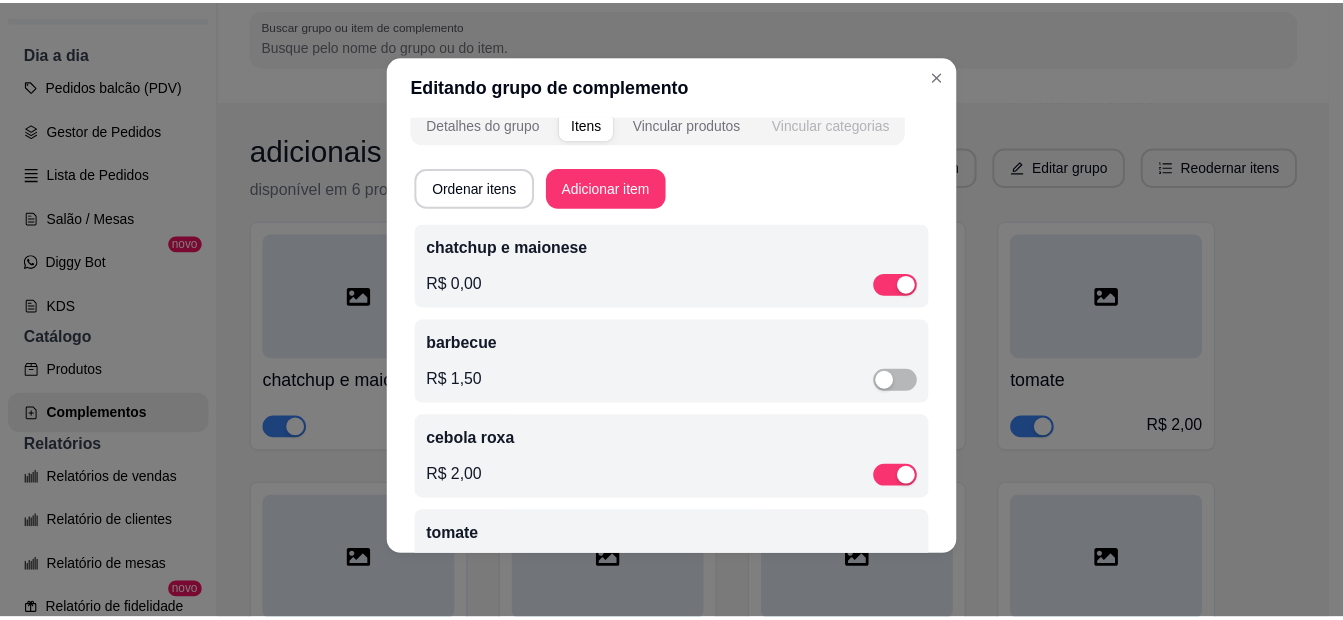 scroll, scrollTop: 0, scrollLeft: 0, axis: both 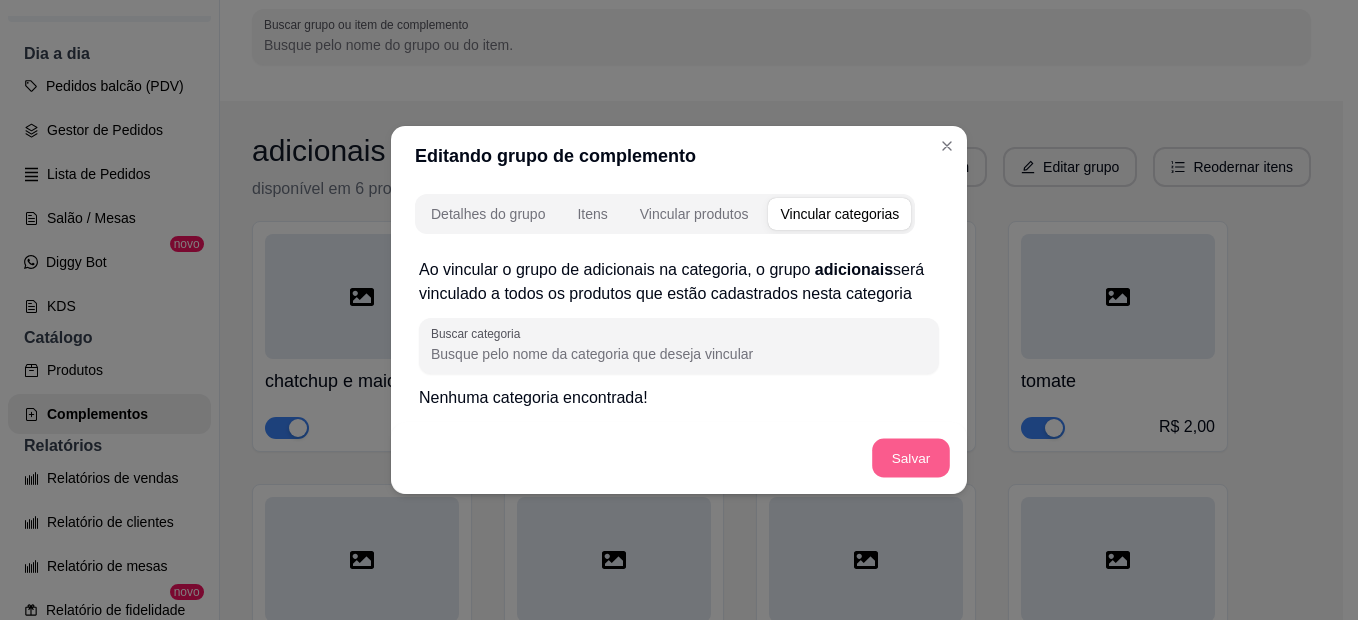 click on "Salvar" at bounding box center [911, 458] 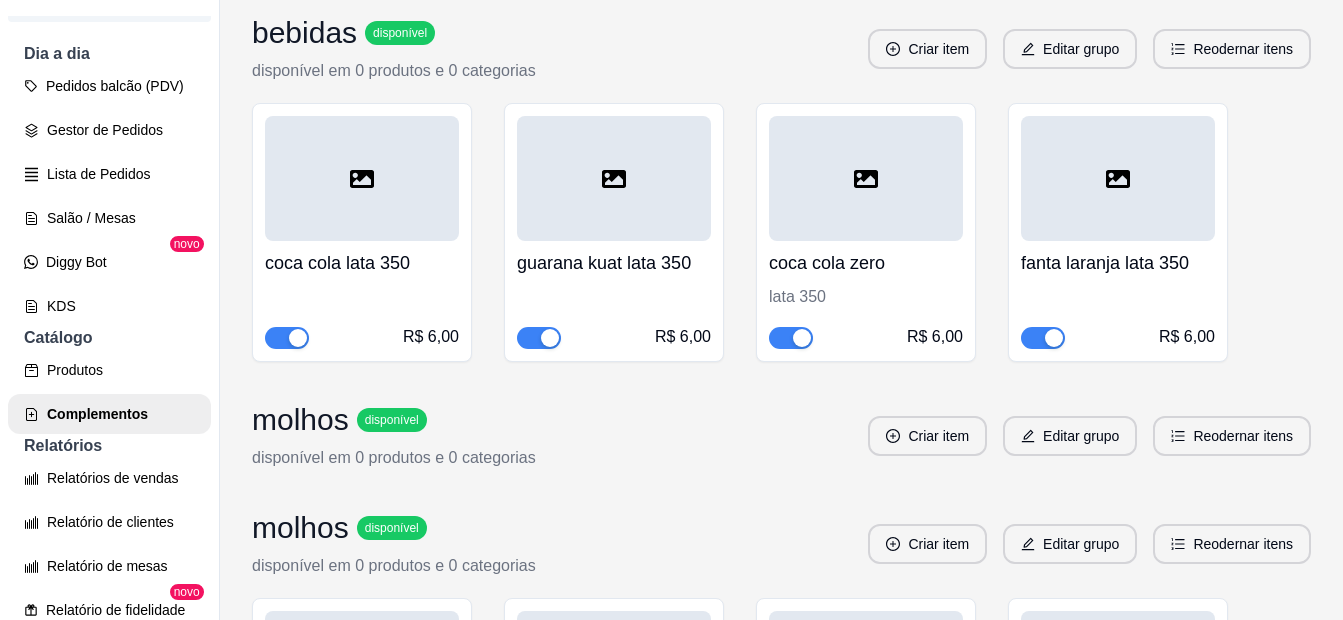 scroll, scrollTop: 1267, scrollLeft: 0, axis: vertical 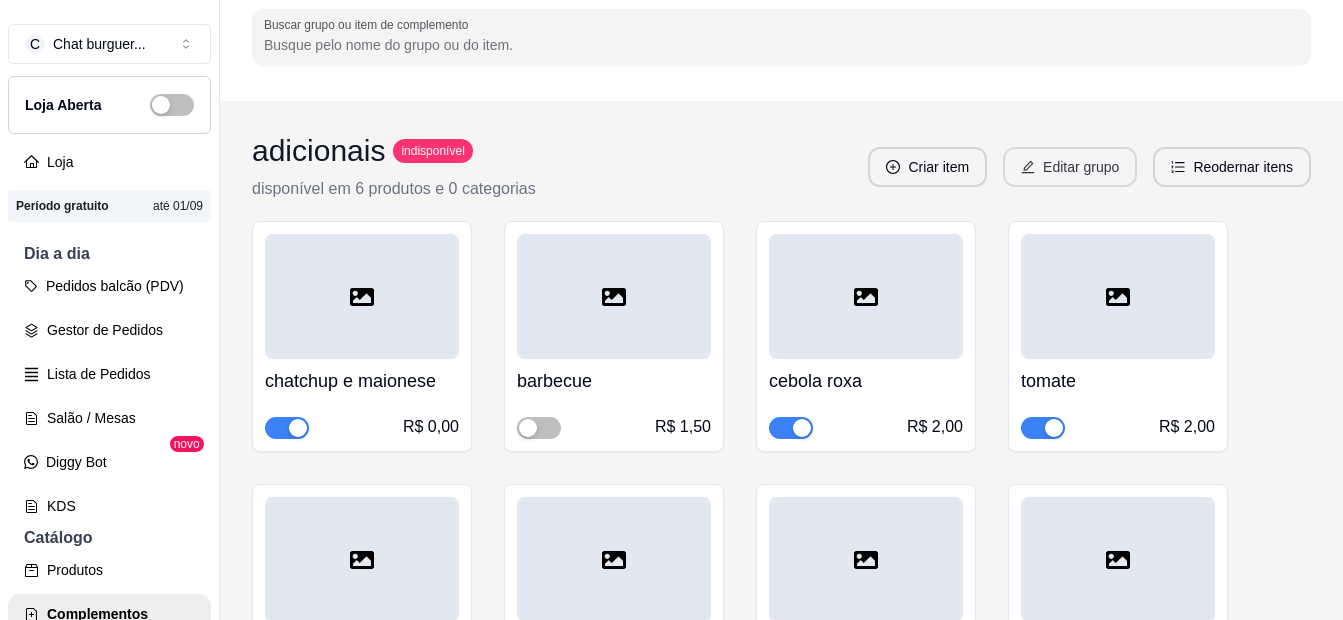 click on "Editar grupo" at bounding box center [1070, 167] 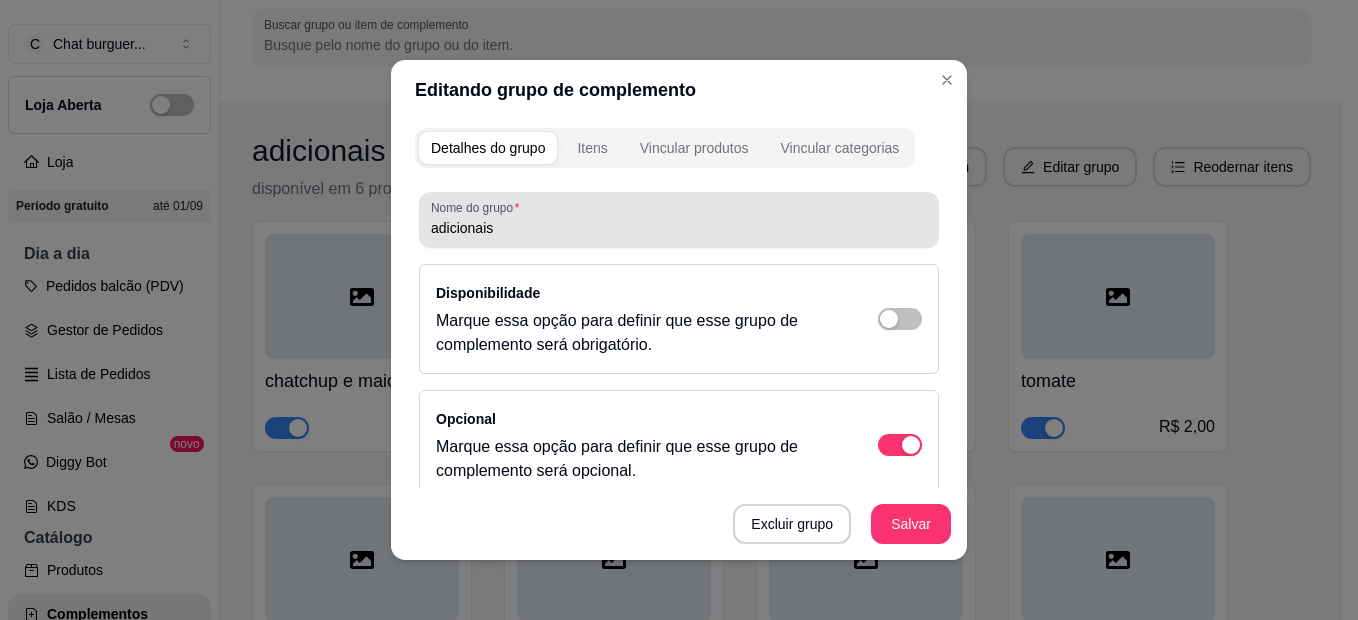 click on "adicionais" at bounding box center [679, 220] 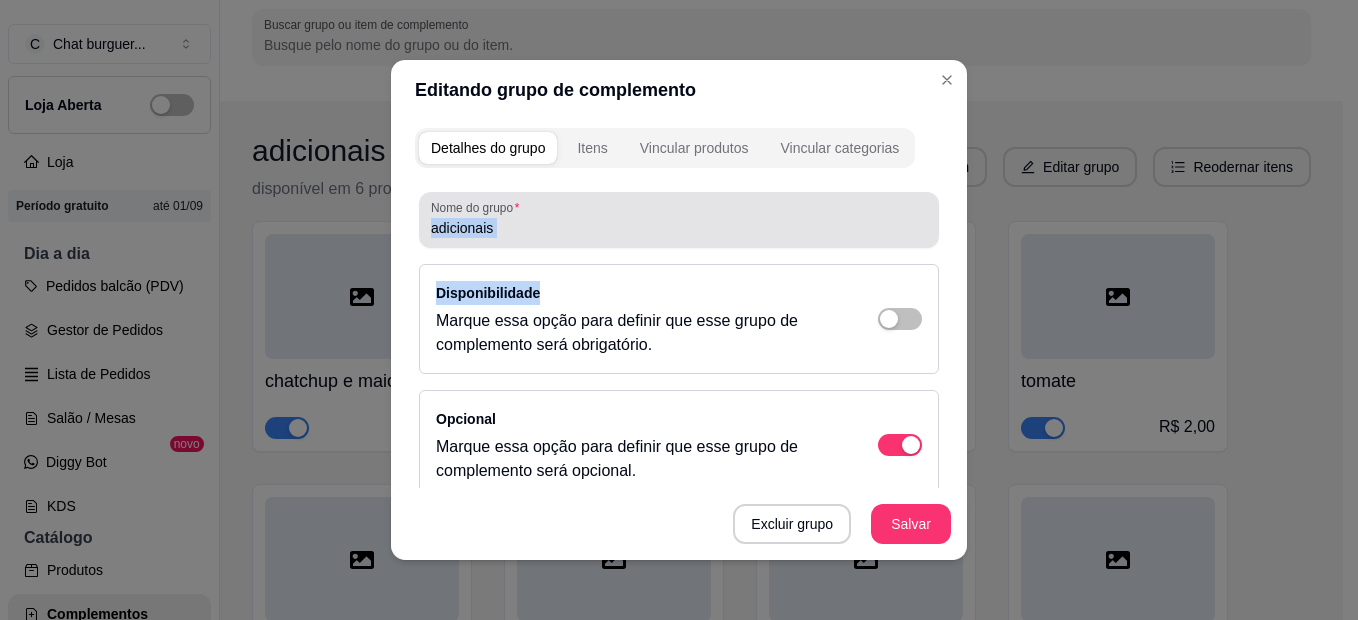 click on "adicionais" at bounding box center [679, 220] 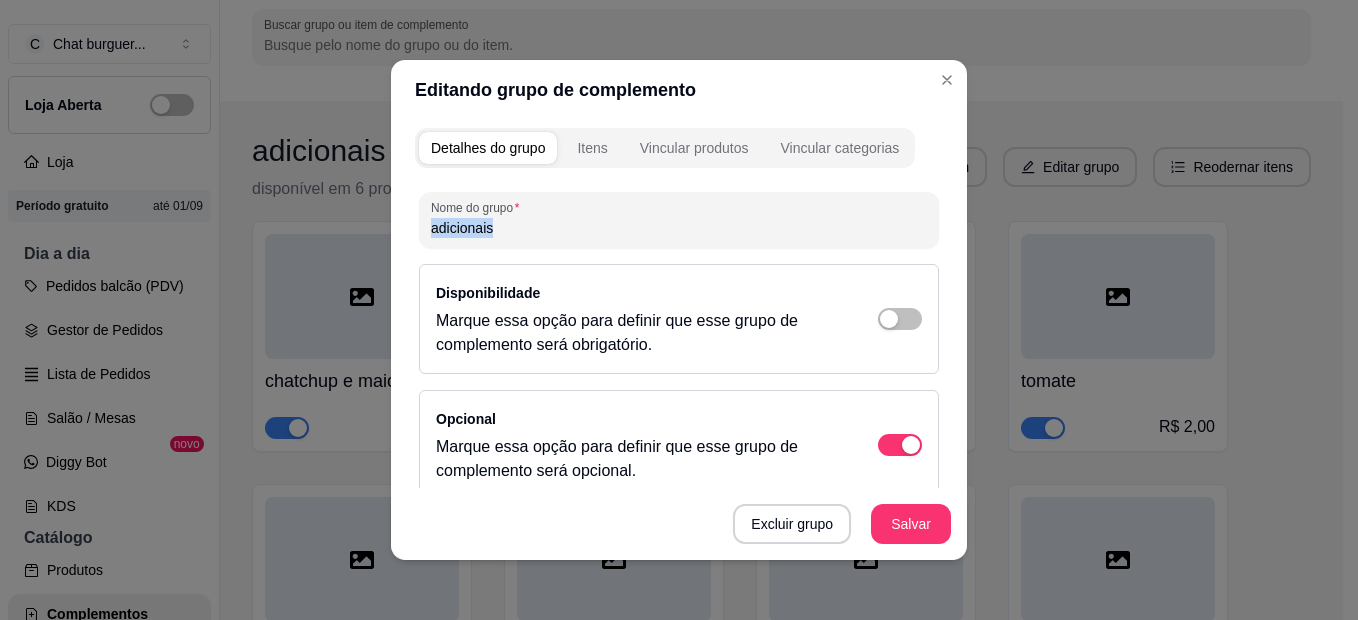 click on "adicionais" at bounding box center [679, 220] 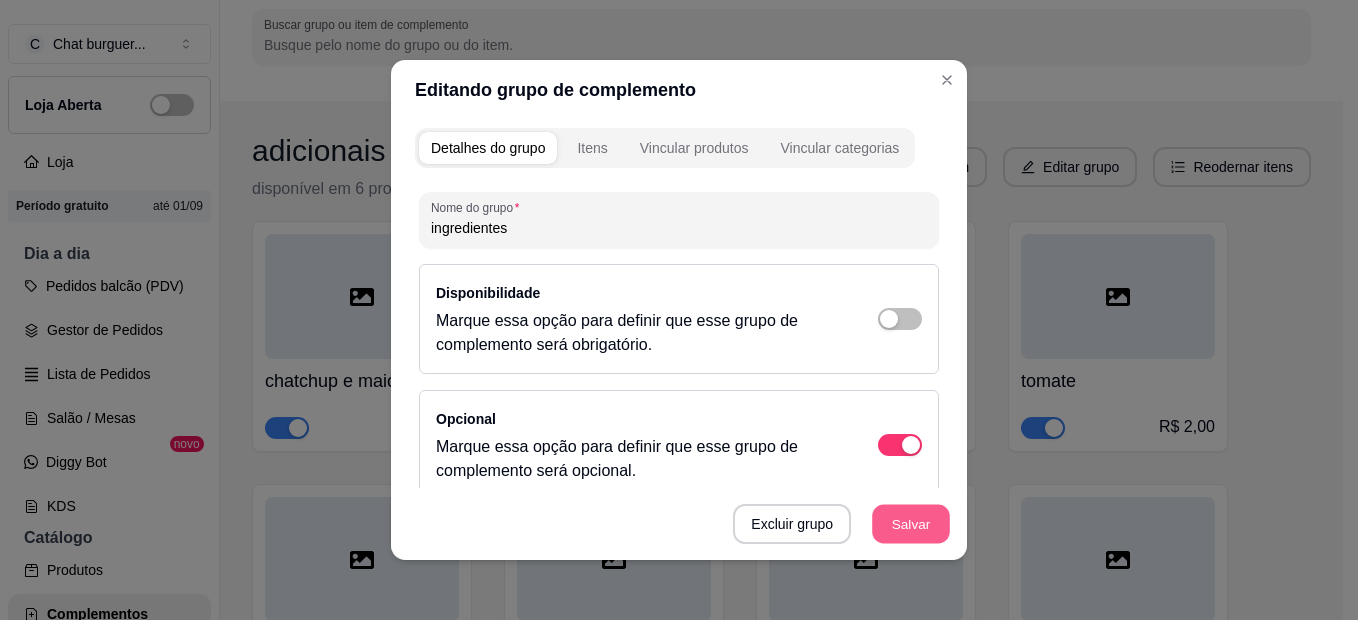 click on "Salvar" at bounding box center (911, 524) 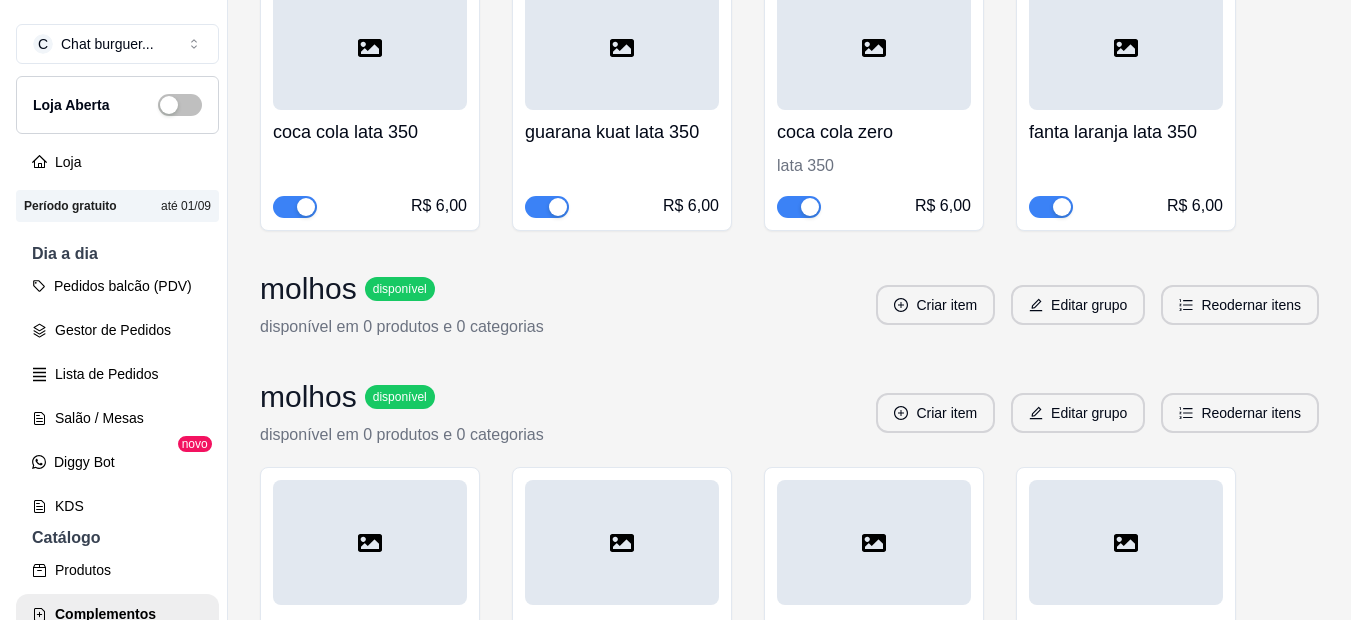 scroll, scrollTop: 1664, scrollLeft: 0, axis: vertical 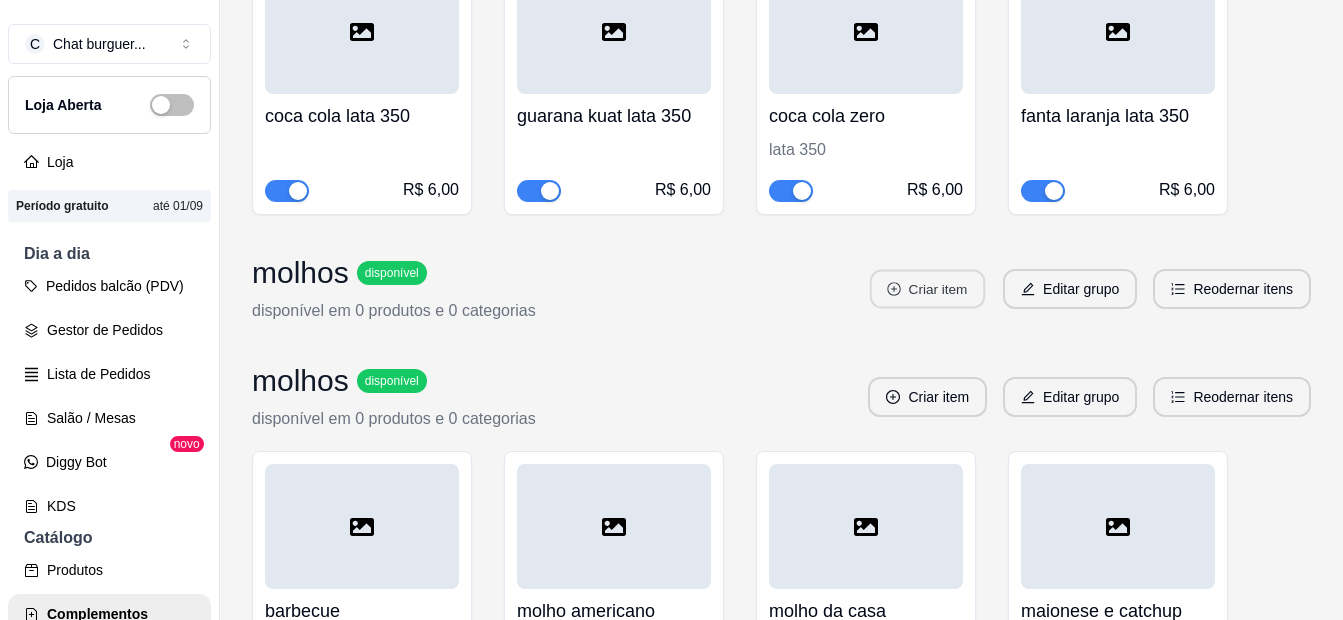 click on "Criar item" at bounding box center (927, 289) 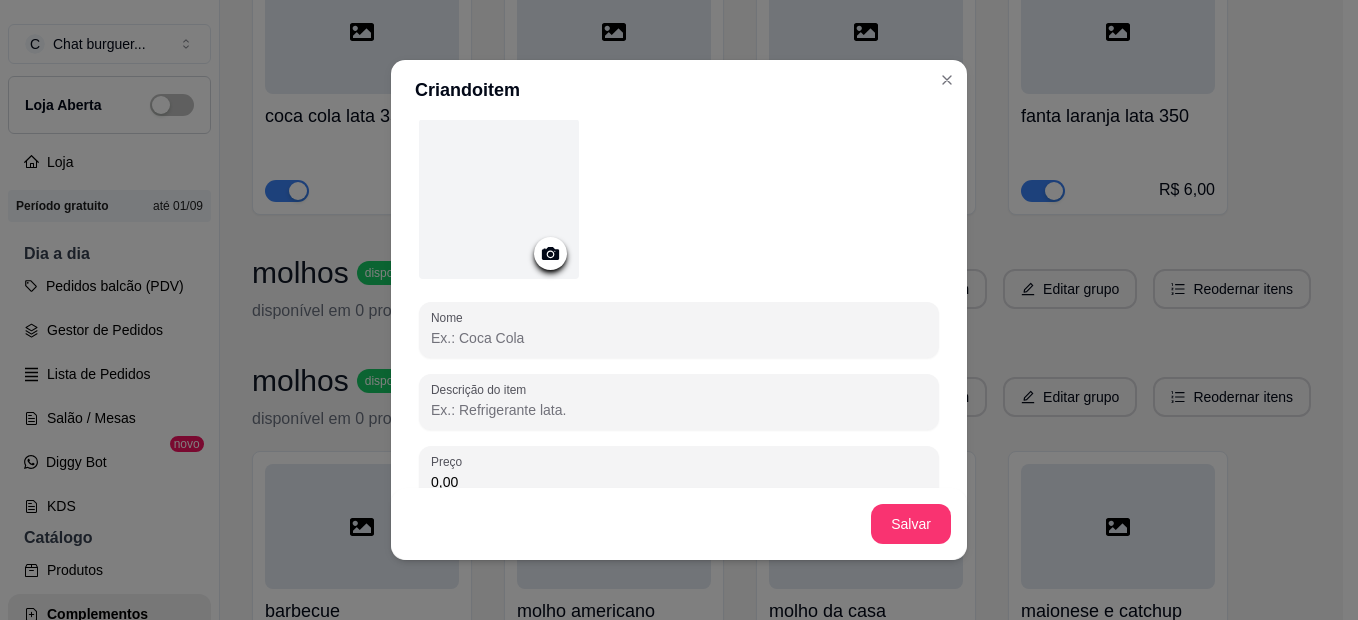 scroll, scrollTop: 200, scrollLeft: 0, axis: vertical 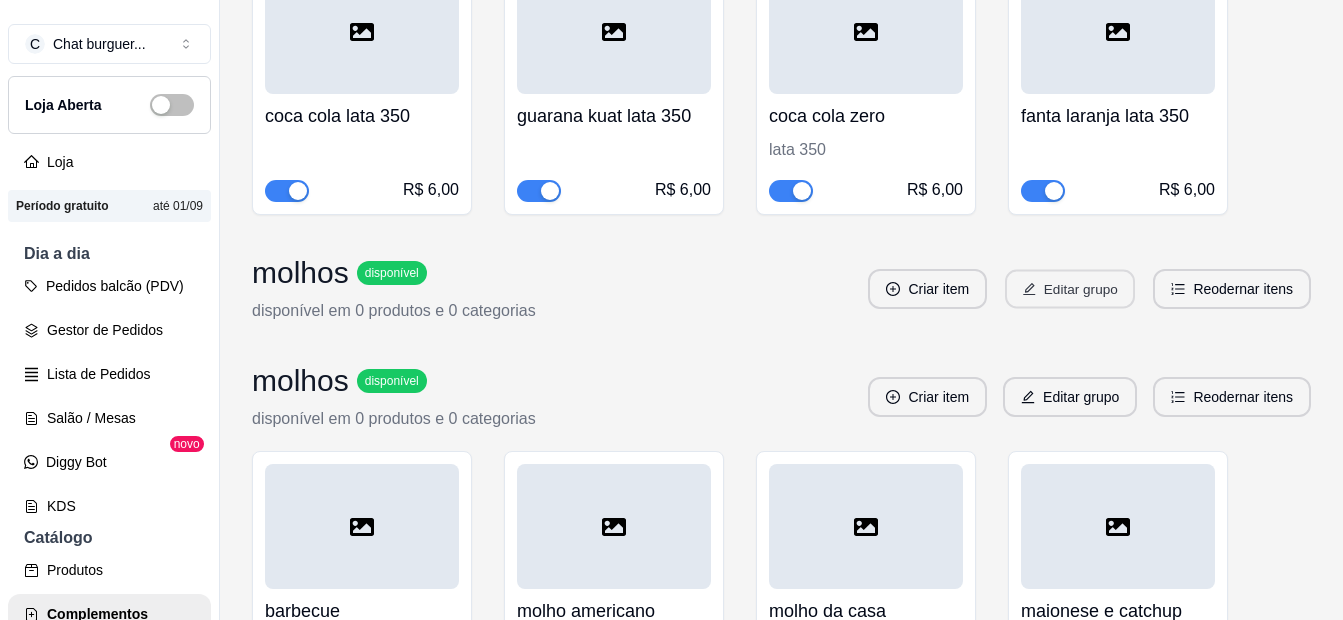 click on "Editar grupo" at bounding box center [1070, 289] 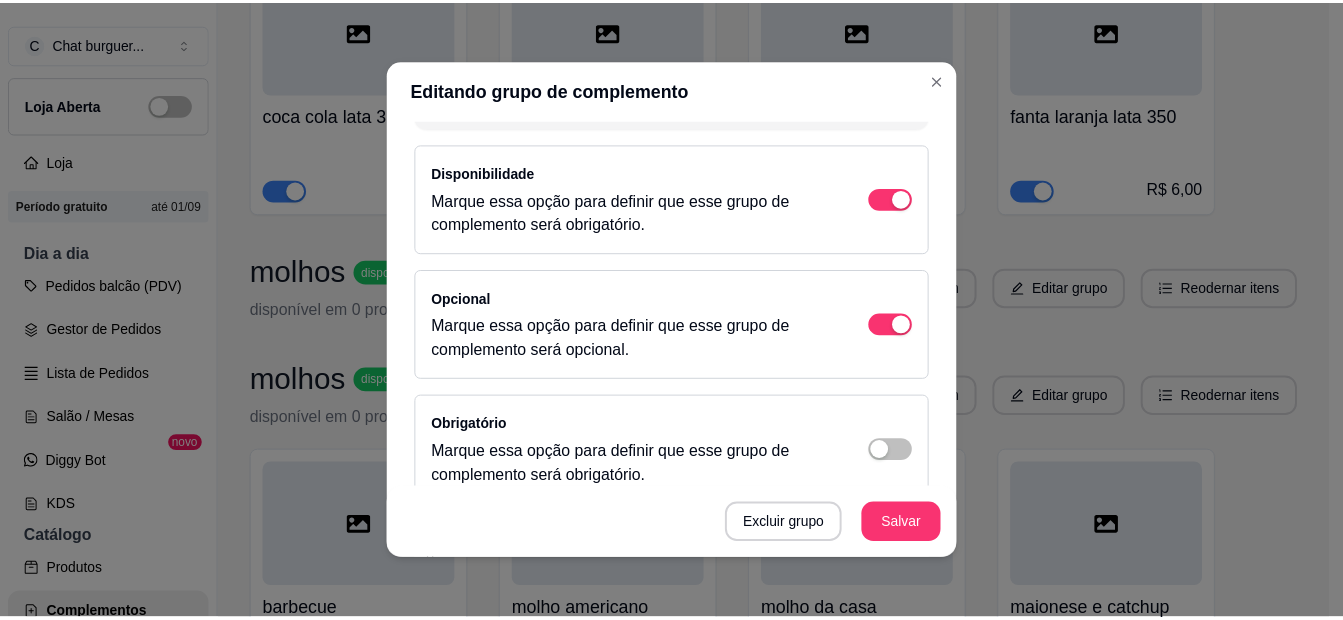 scroll, scrollTop: 200, scrollLeft: 0, axis: vertical 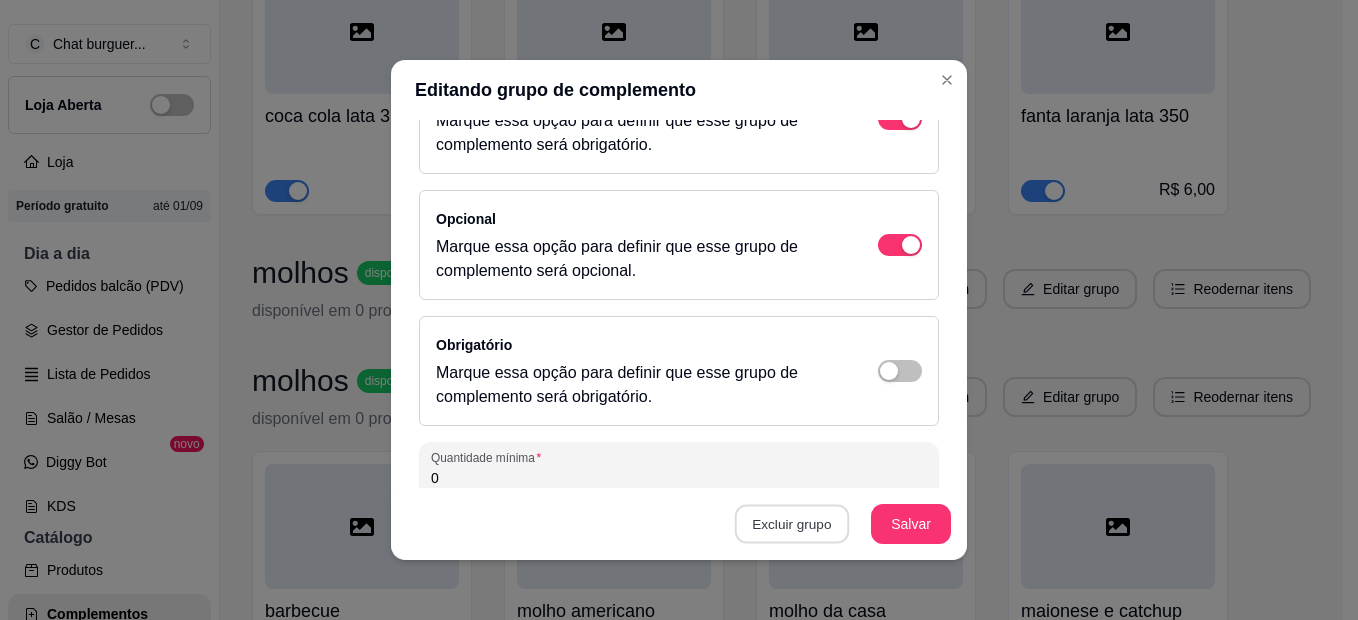 click on "Excluir grupo" at bounding box center (792, 524) 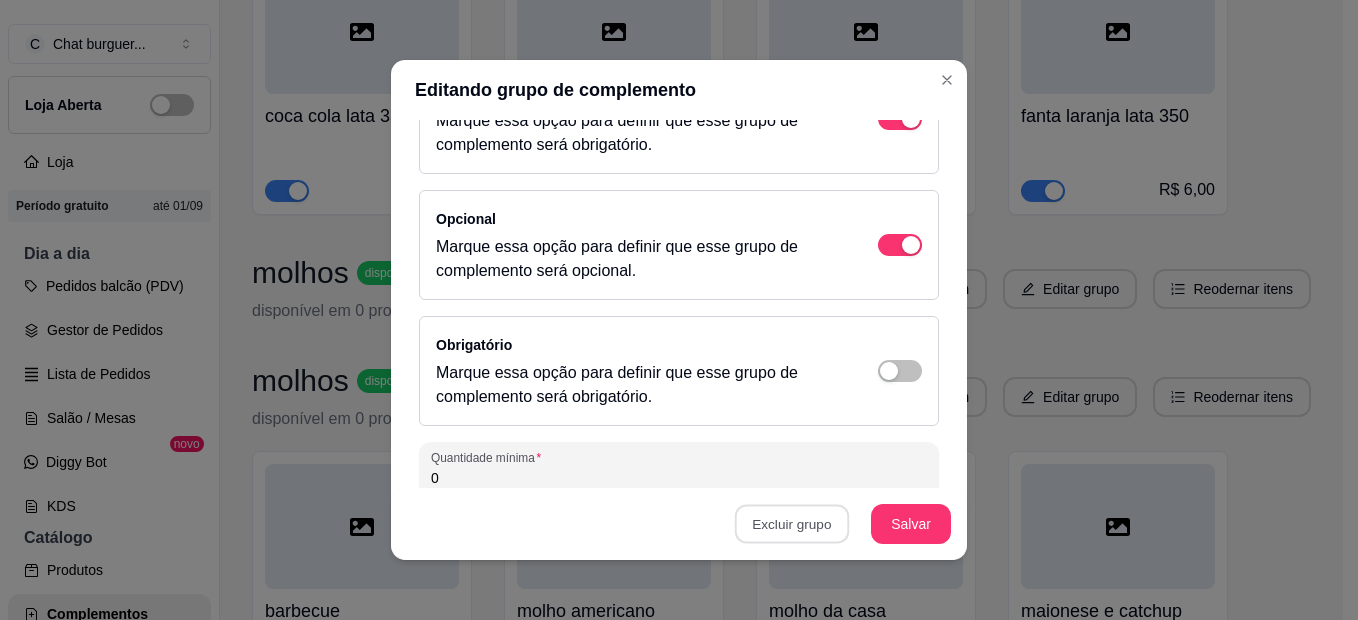click on "Sim" at bounding box center [870, 478] 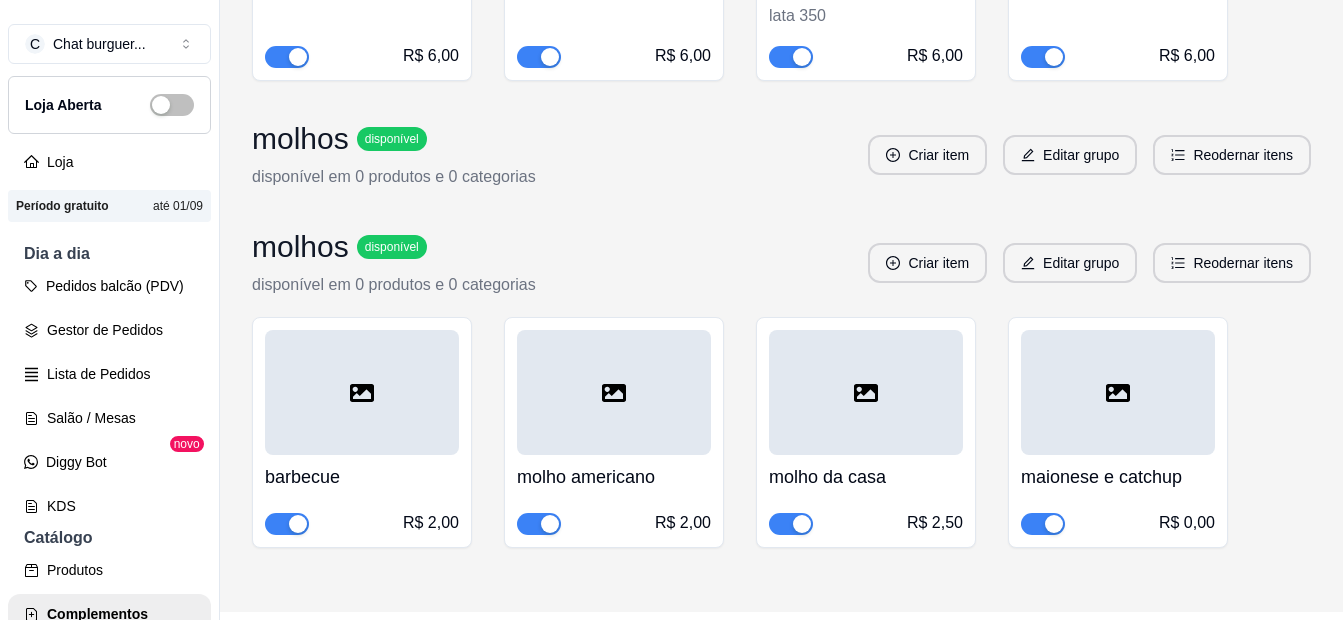 scroll, scrollTop: 1867, scrollLeft: 0, axis: vertical 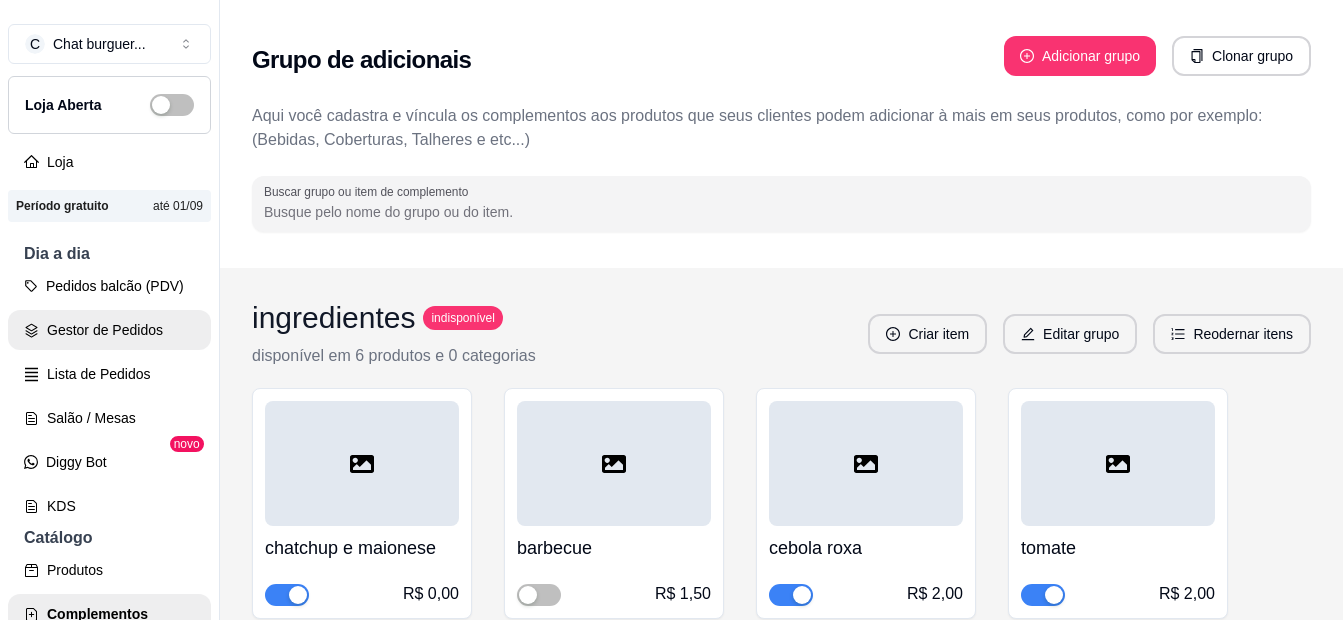 click on "Gestor de Pedidos" at bounding box center (109, 330) 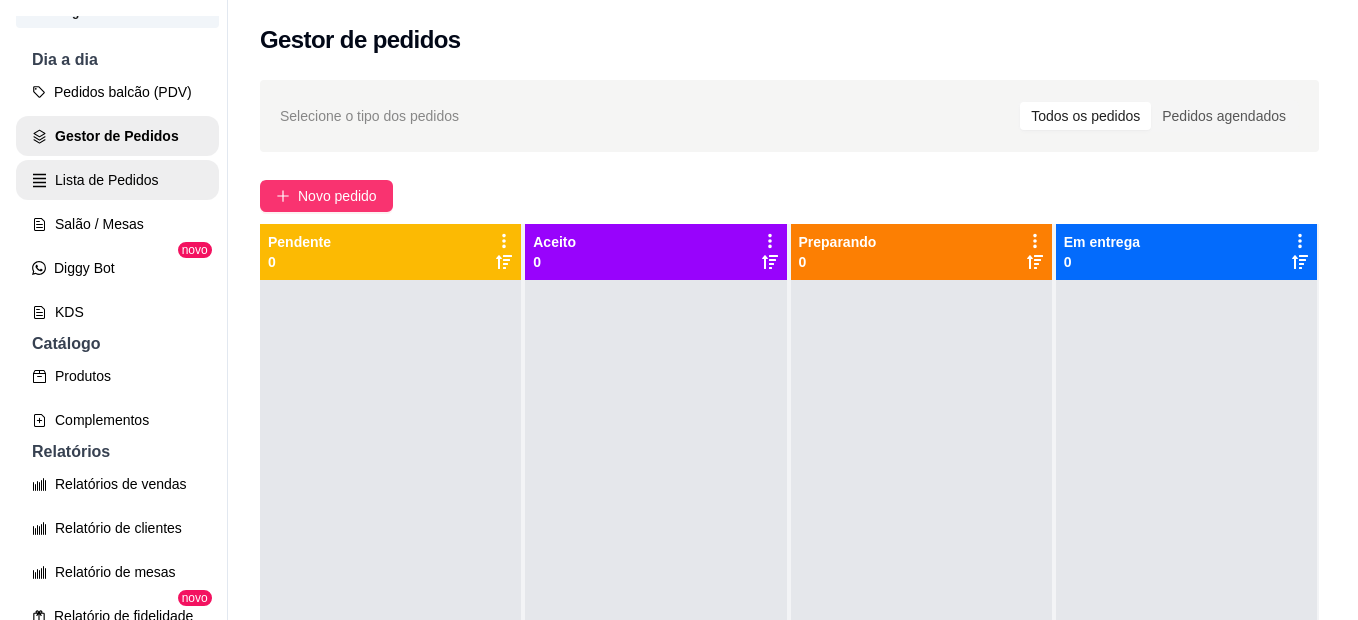 scroll, scrollTop: 200, scrollLeft: 0, axis: vertical 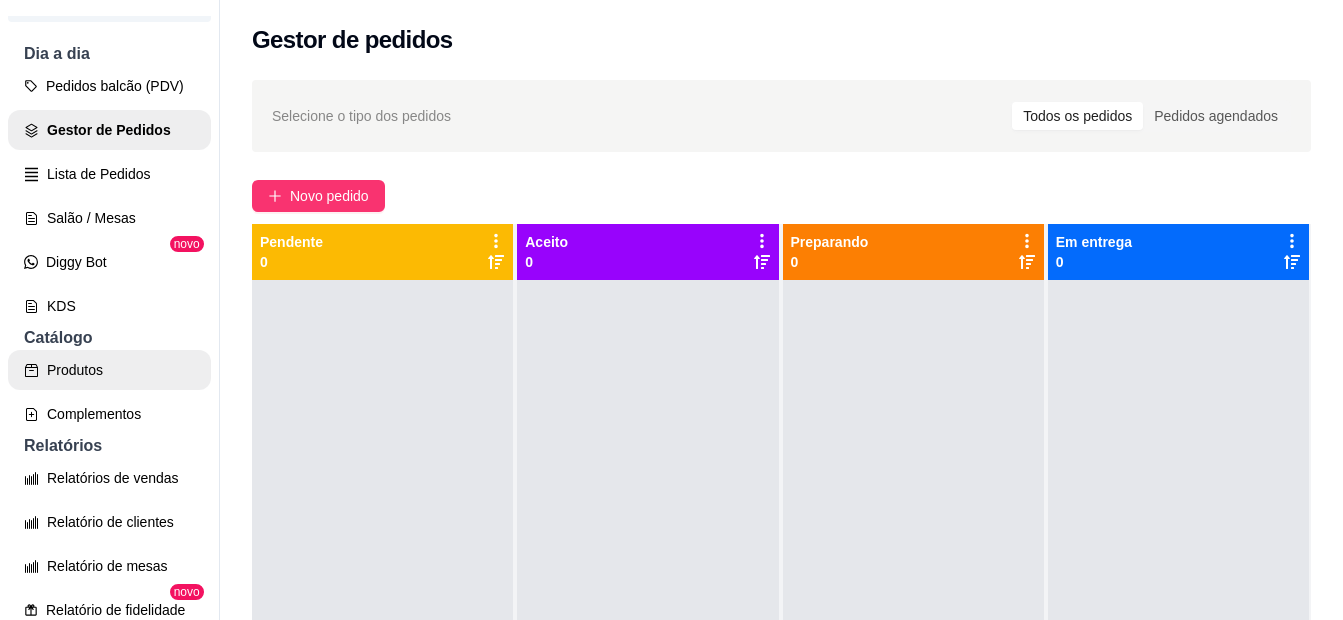 click on "Produtos" at bounding box center [109, 370] 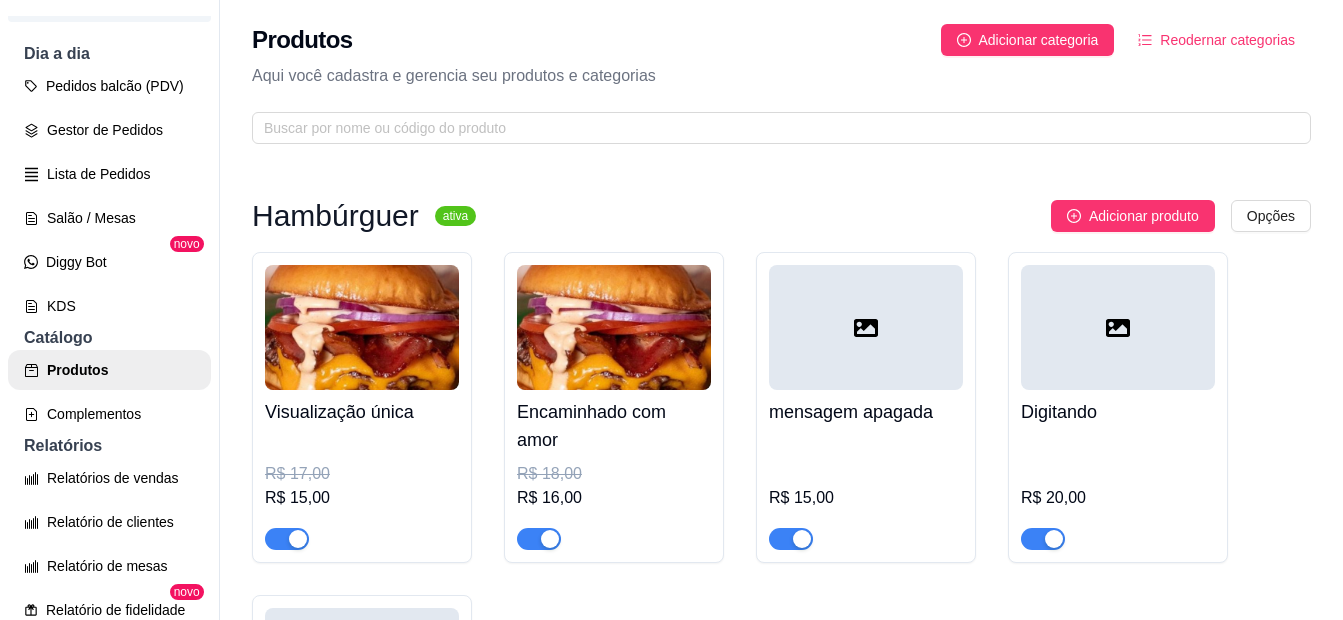 click at bounding box center [362, 327] 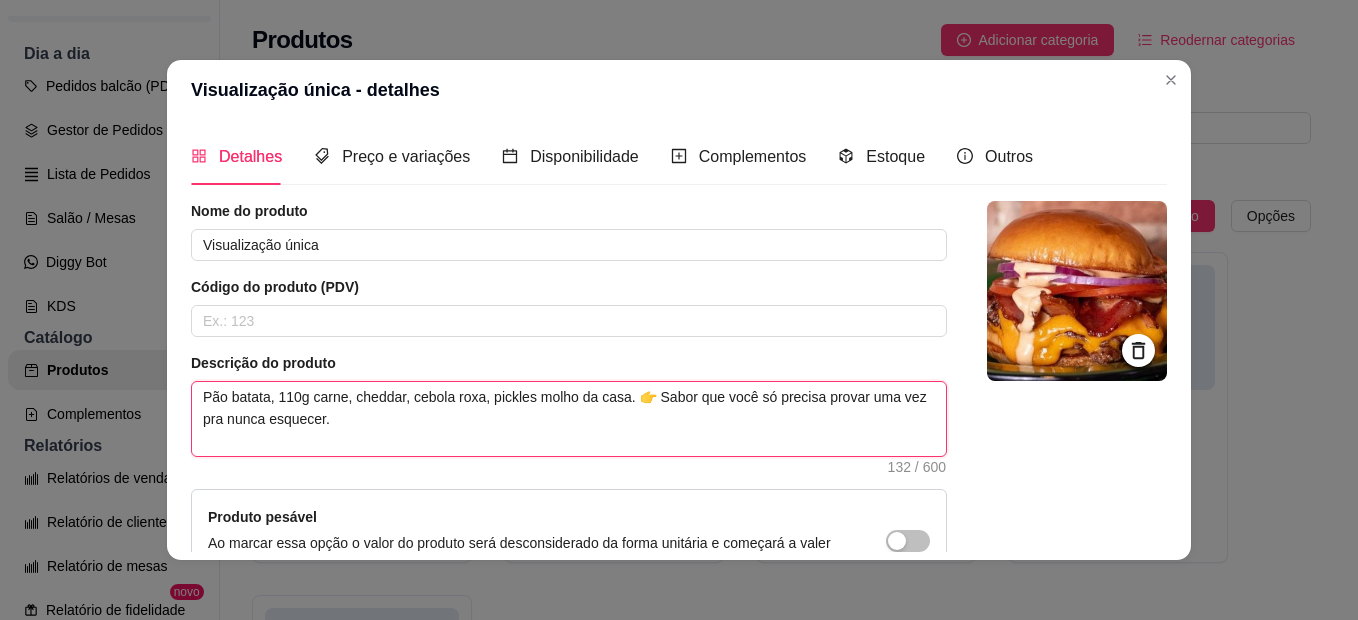 drag, startPoint x: 643, startPoint y: 398, endPoint x: 774, endPoint y: 439, distance: 137.26616 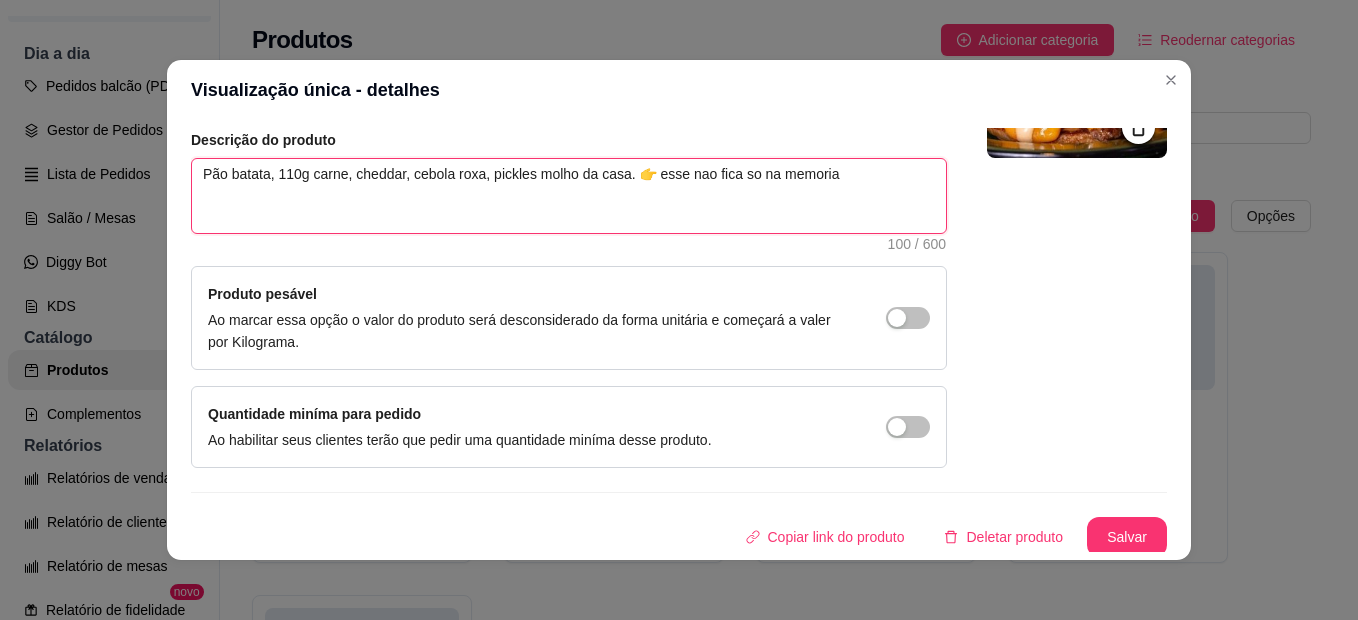 scroll, scrollTop: 228, scrollLeft: 0, axis: vertical 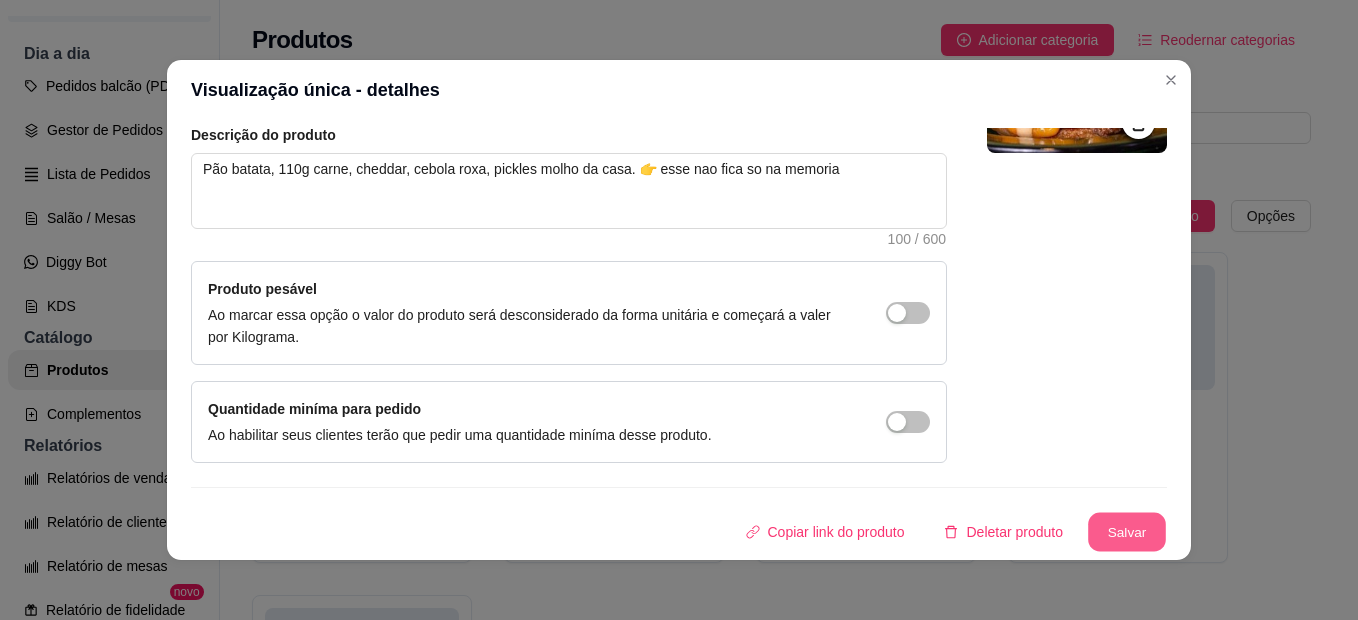 click on "Salvar" at bounding box center (1127, 532) 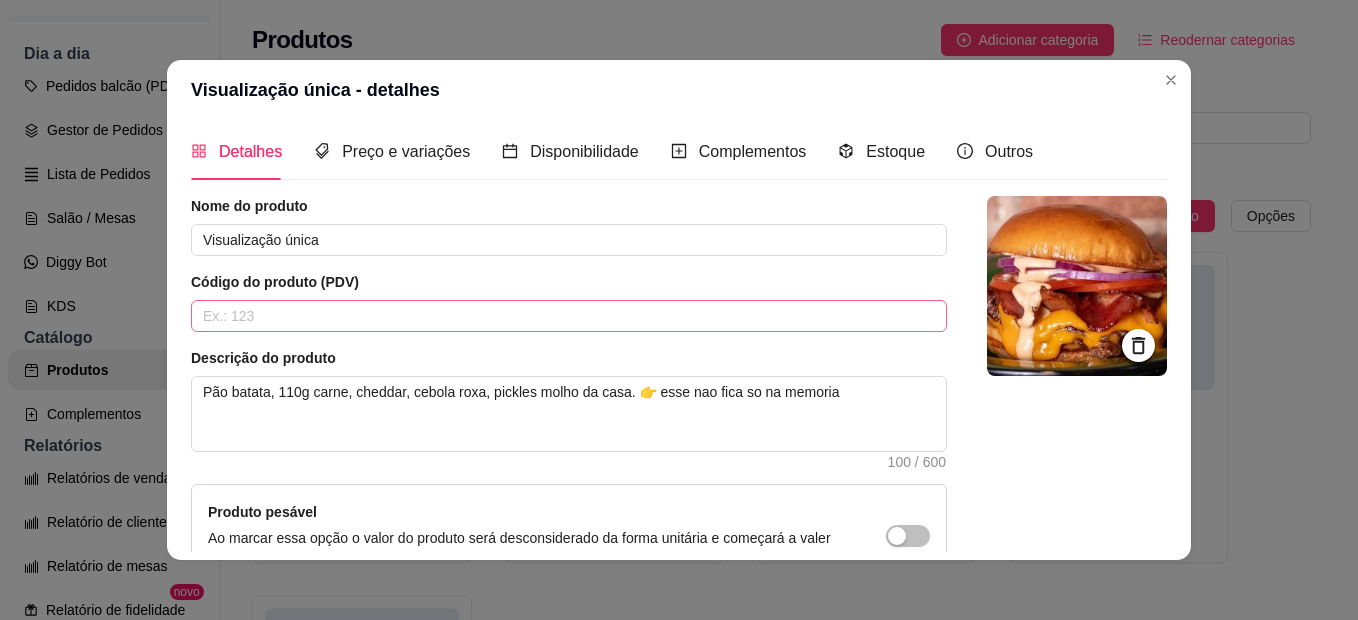 scroll, scrollTop: 0, scrollLeft: 0, axis: both 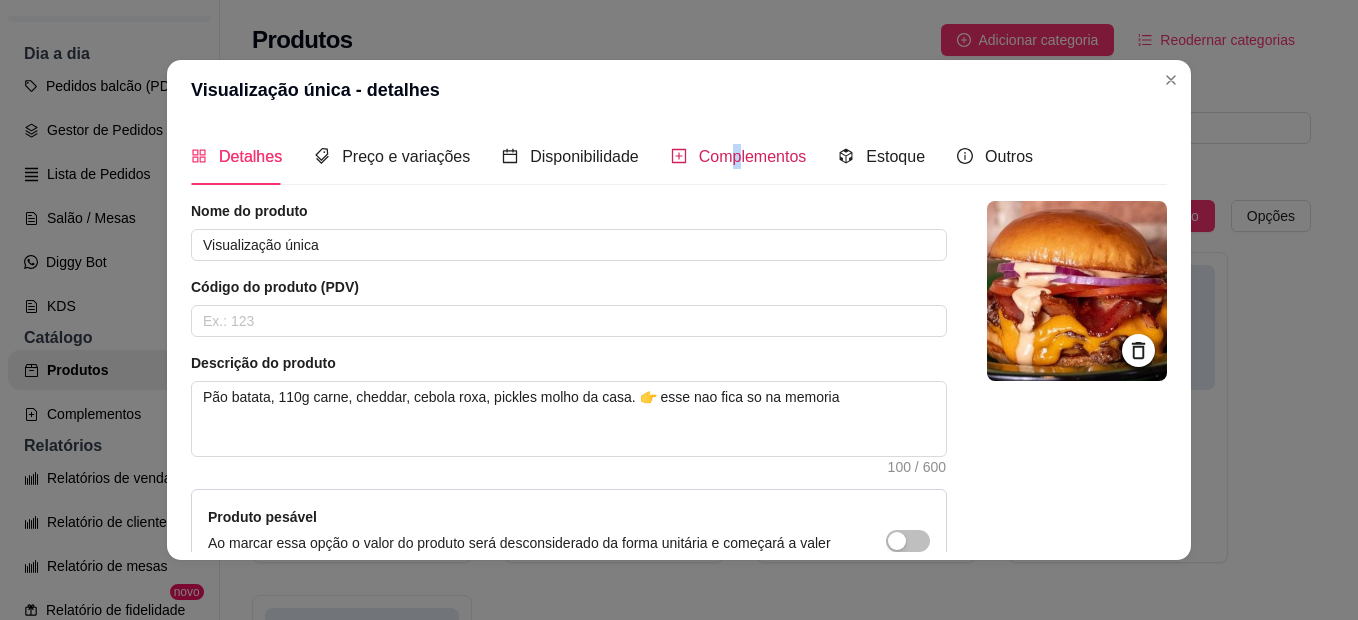 click on "Complementos" at bounding box center (753, 156) 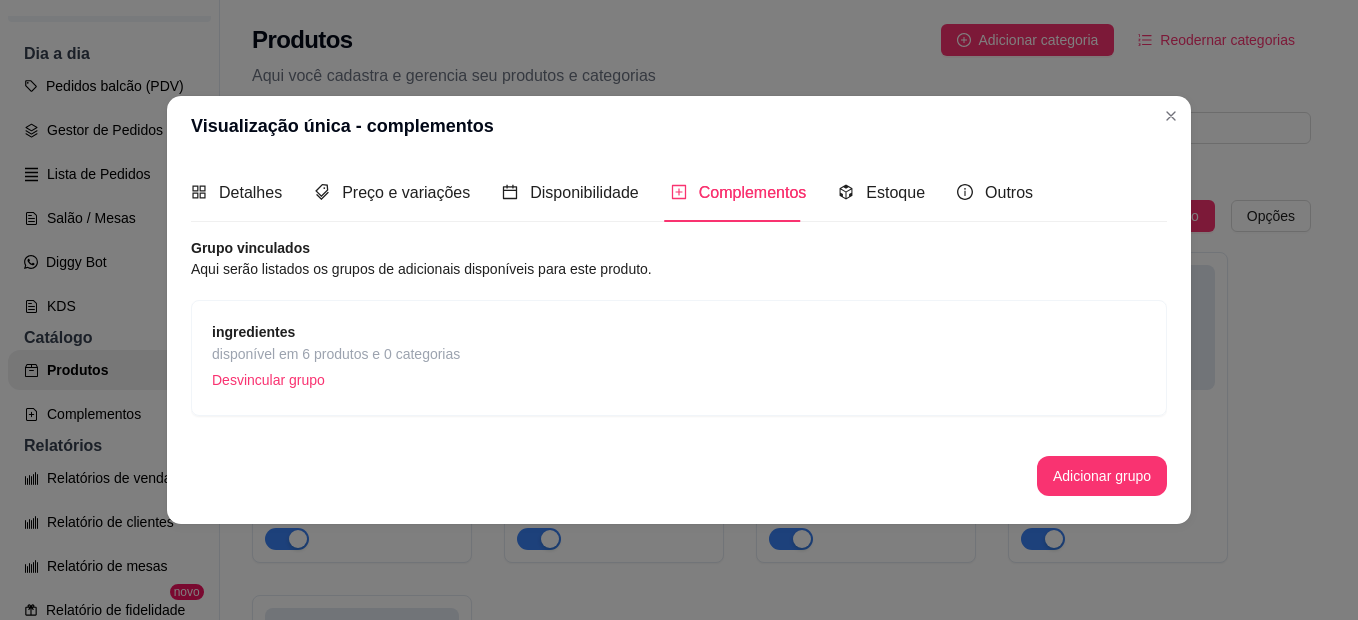 click on "Desvincular grupo" at bounding box center [336, 380] 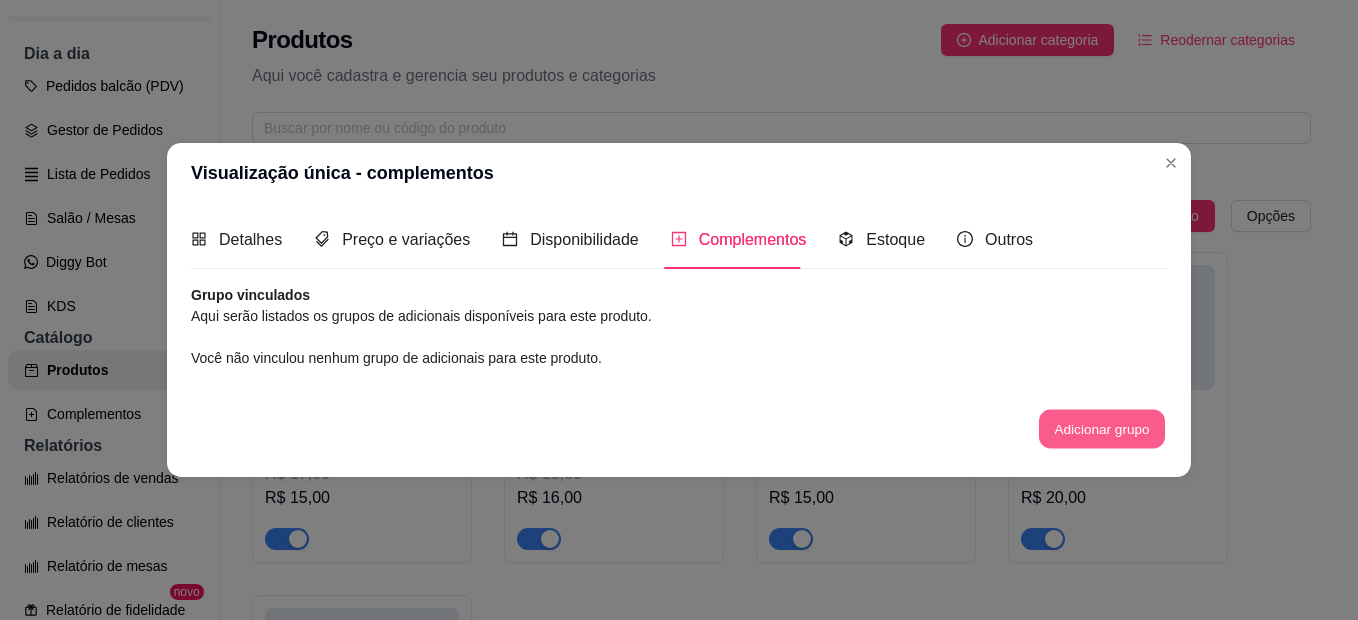 click on "Adicionar grupo" at bounding box center (1102, 428) 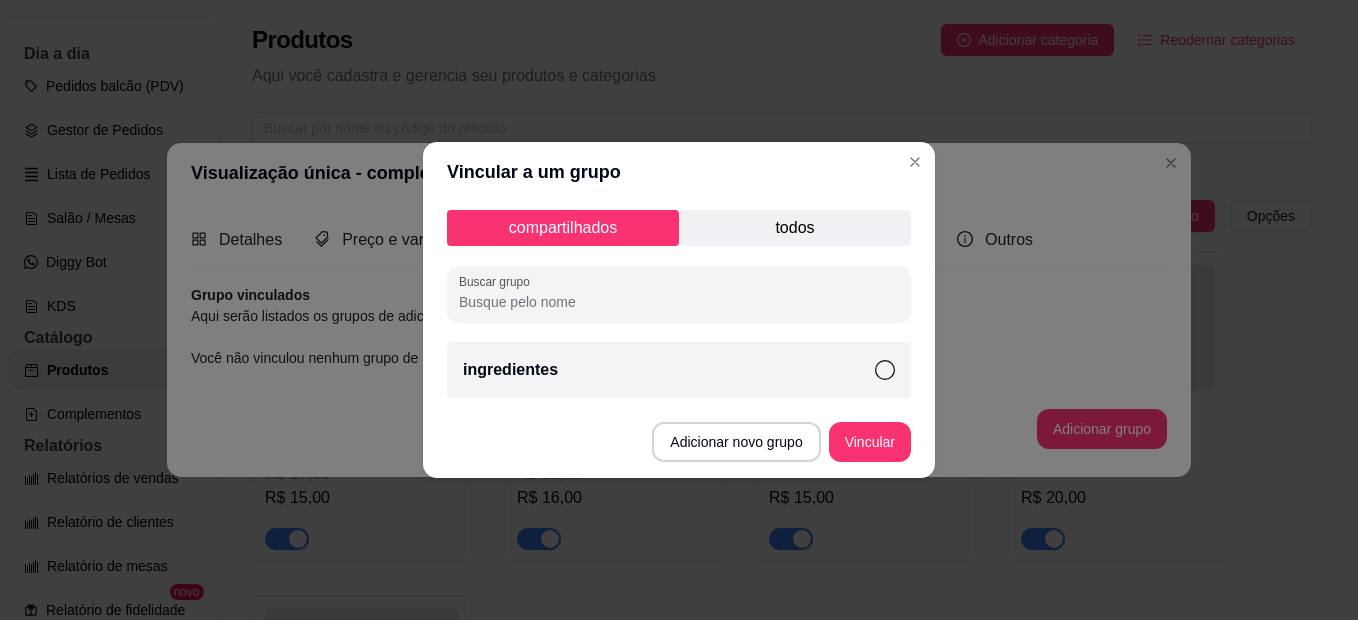 click 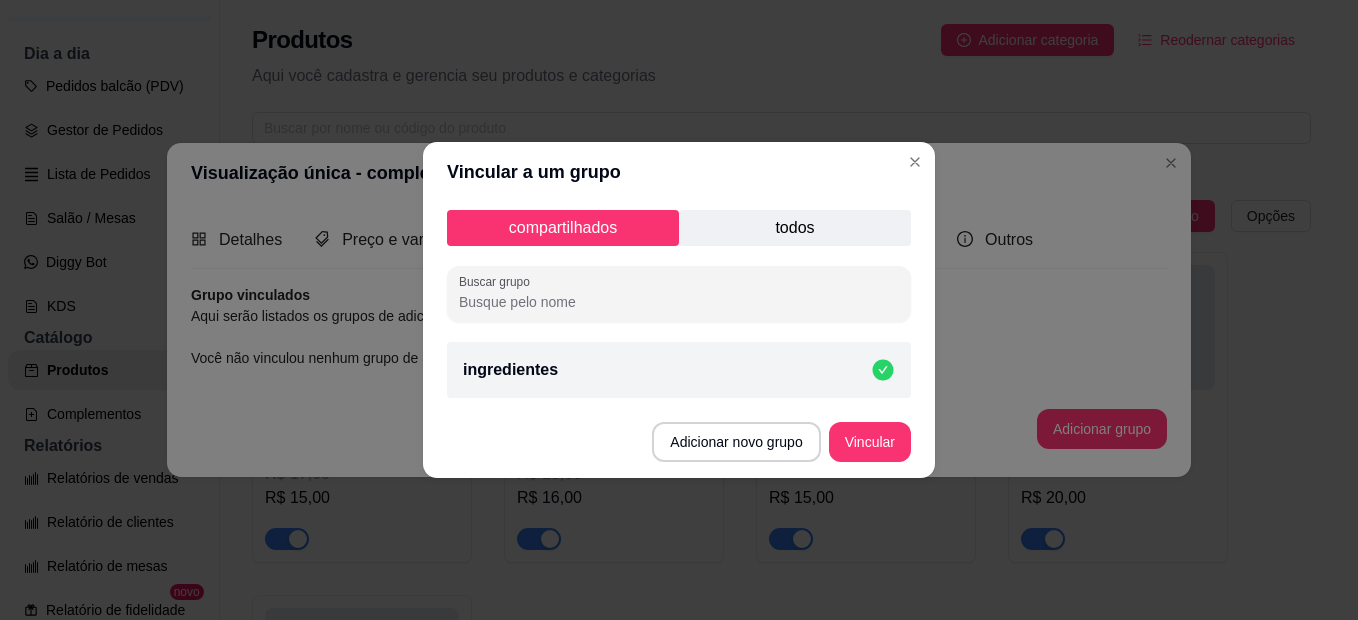 click on "todos" at bounding box center (795, 228) 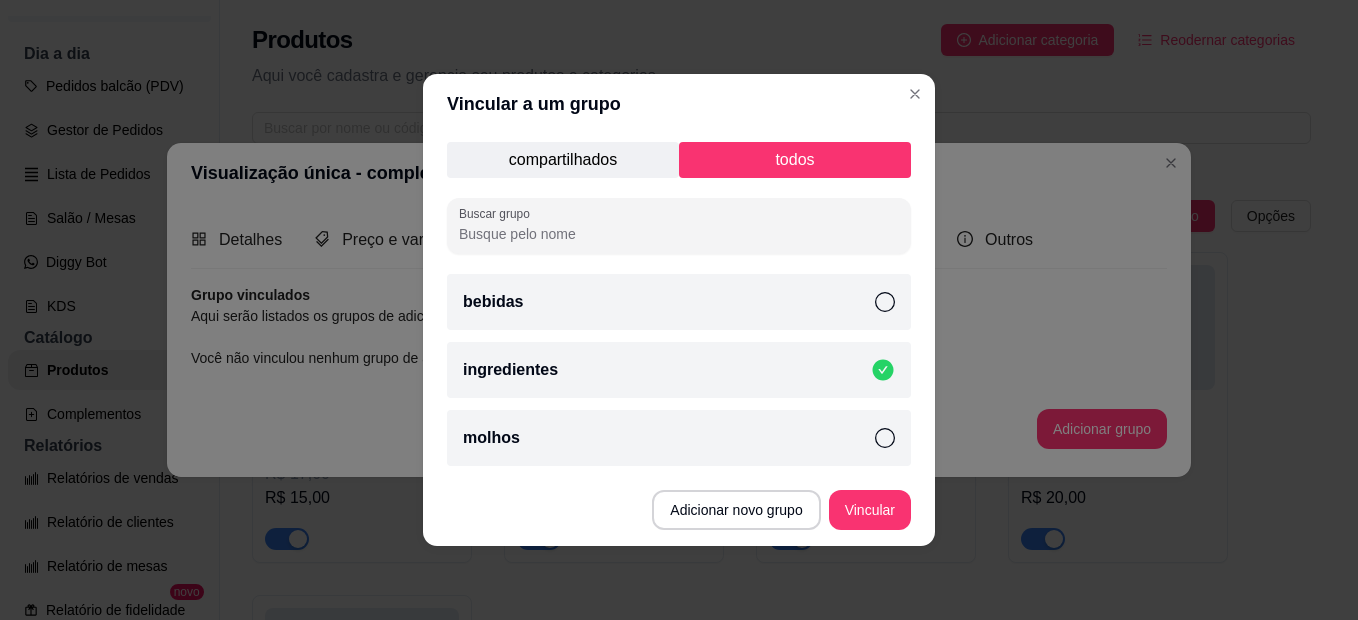 click 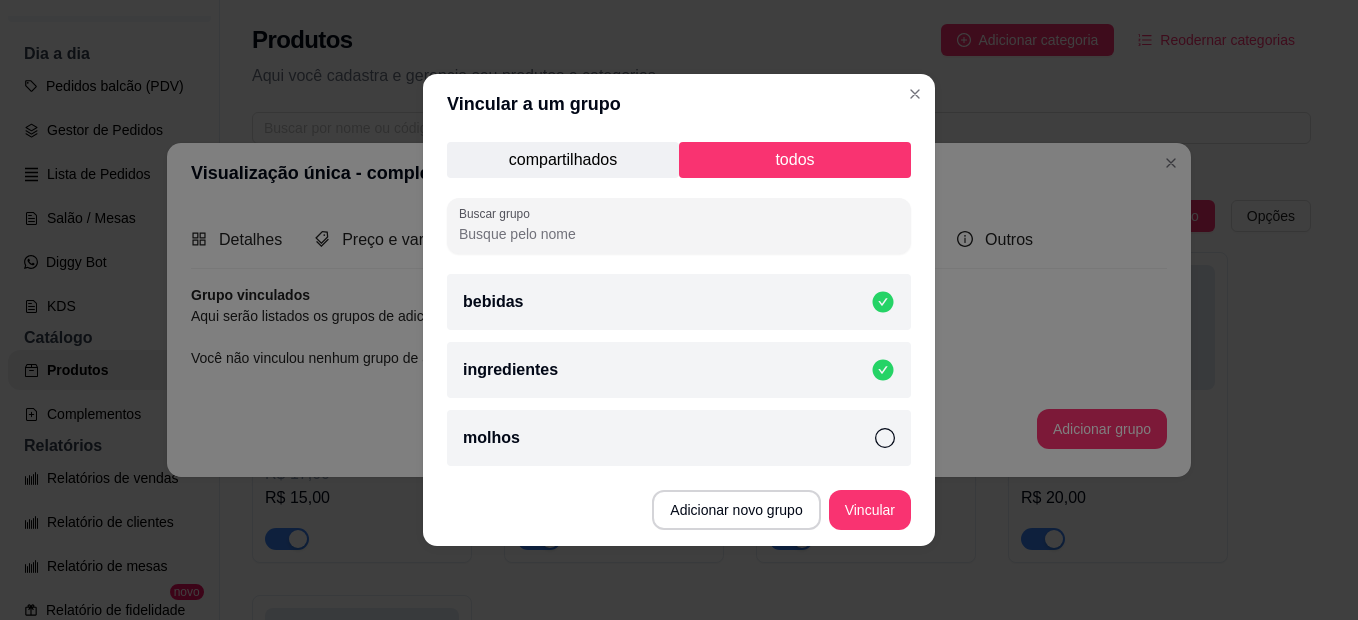 click 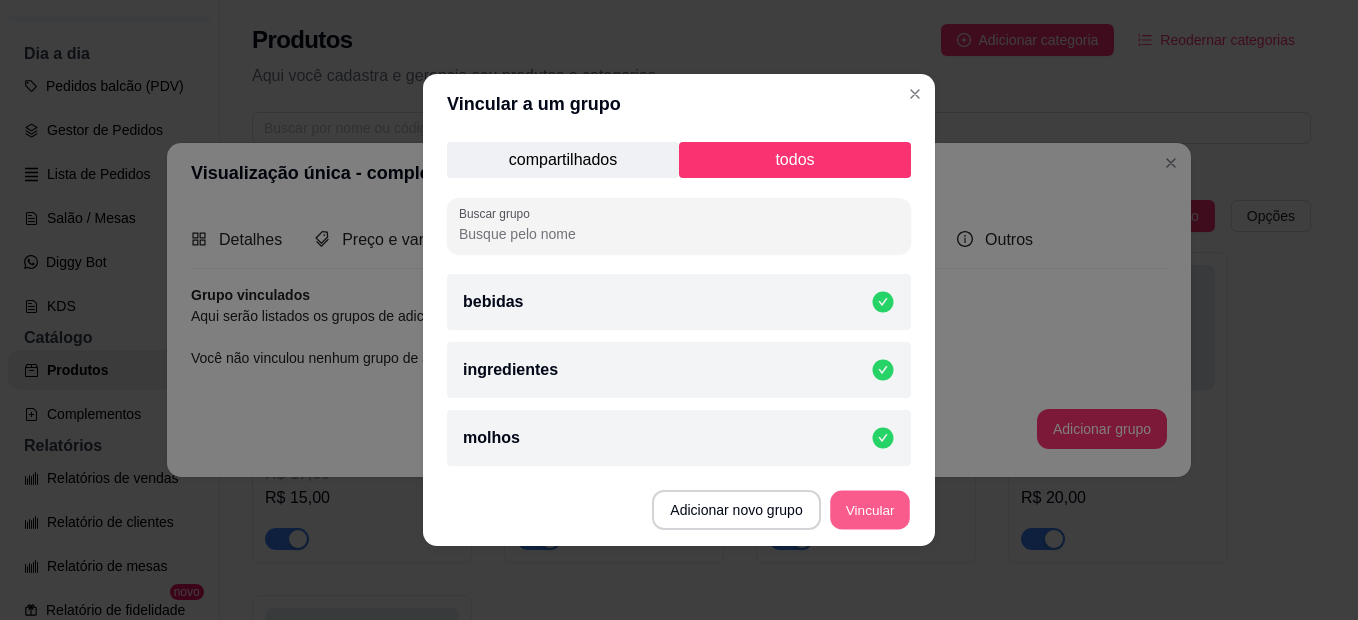 click on "Vincular" at bounding box center [870, 510] 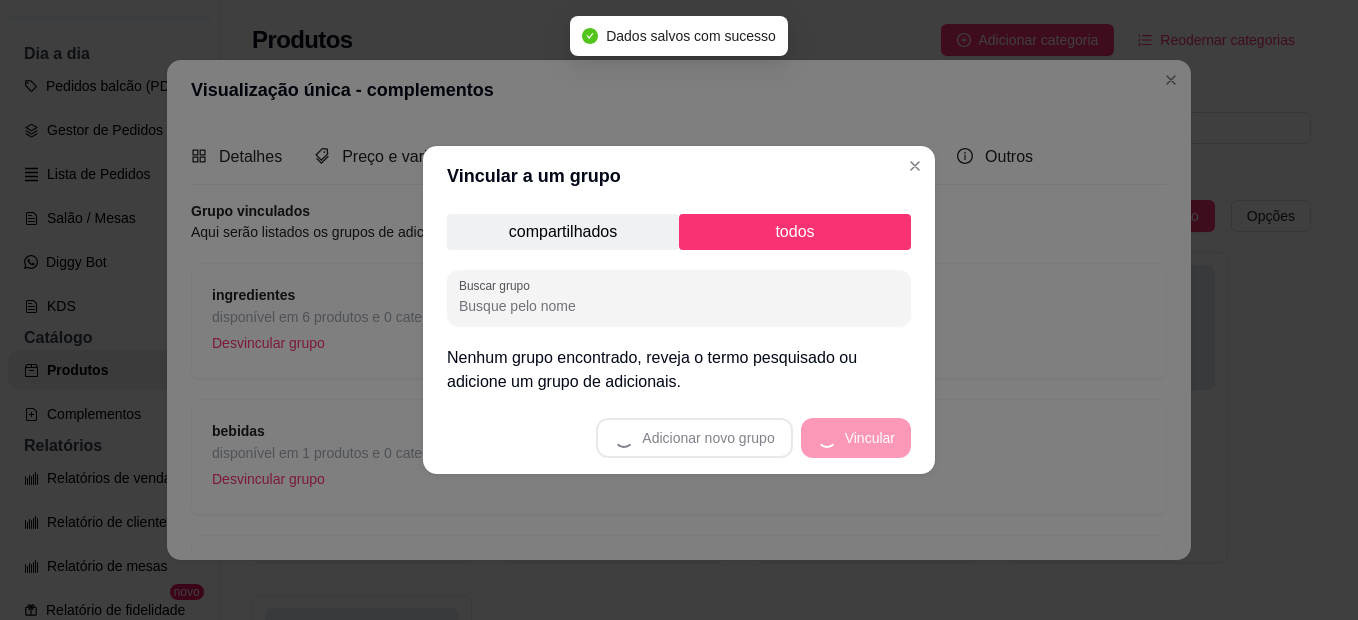 click on "Aqui você cadastra e gerencia seu produtos e categorias" at bounding box center [781, 76] 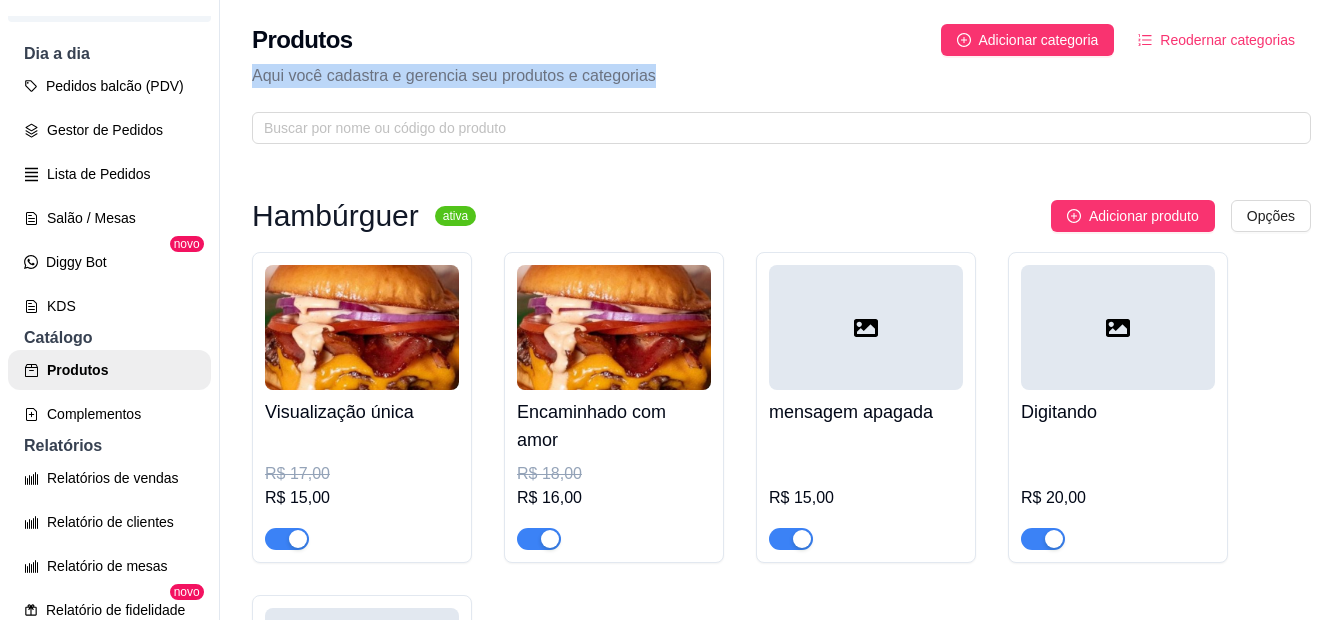 click at bounding box center [362, 327] 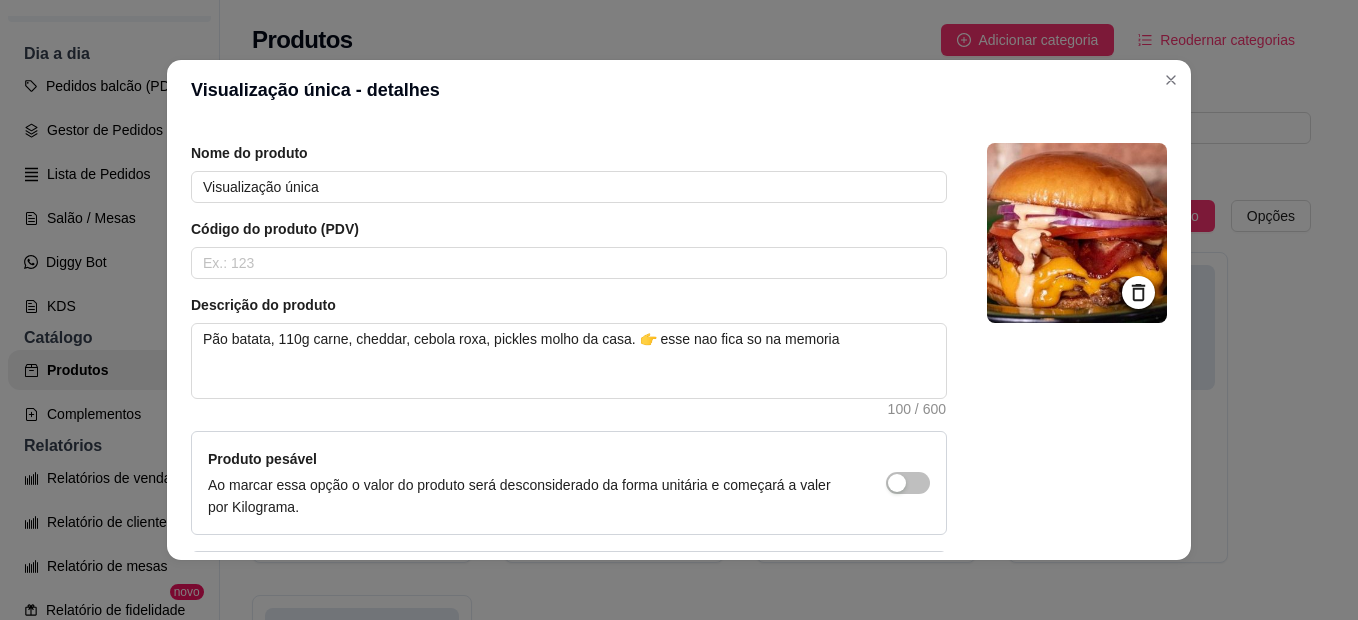 scroll, scrollTop: 228, scrollLeft: 0, axis: vertical 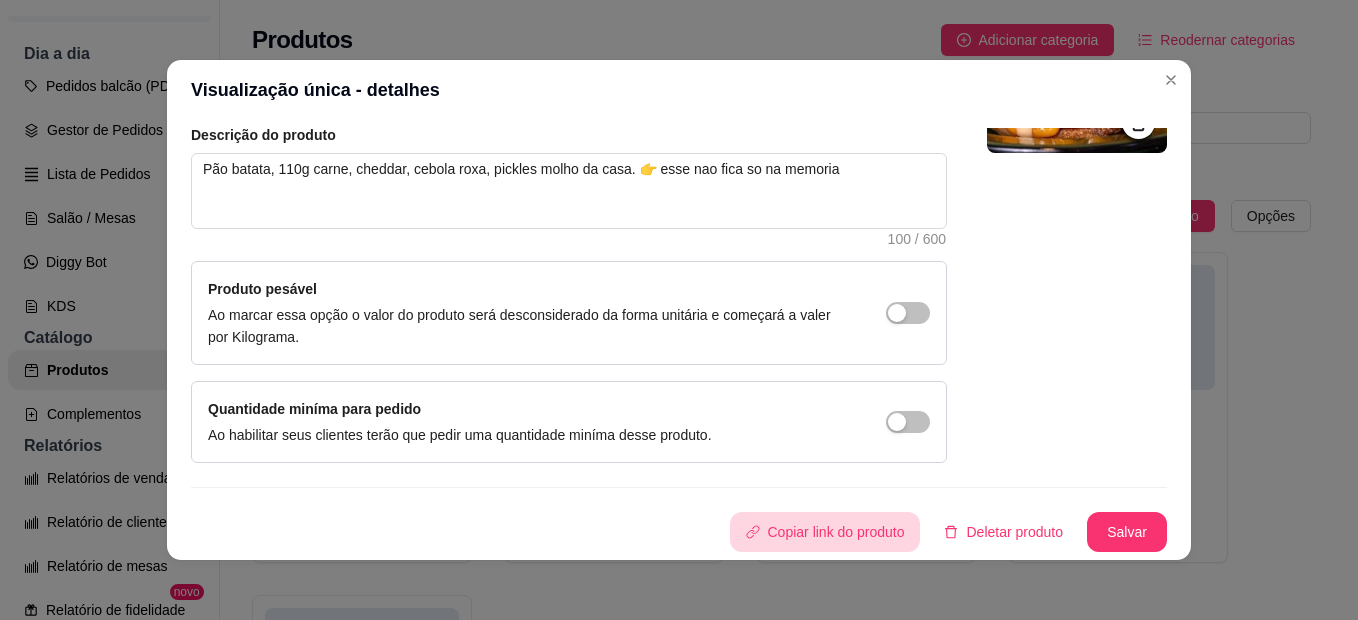 click on "Copiar link do produto" at bounding box center (825, 532) 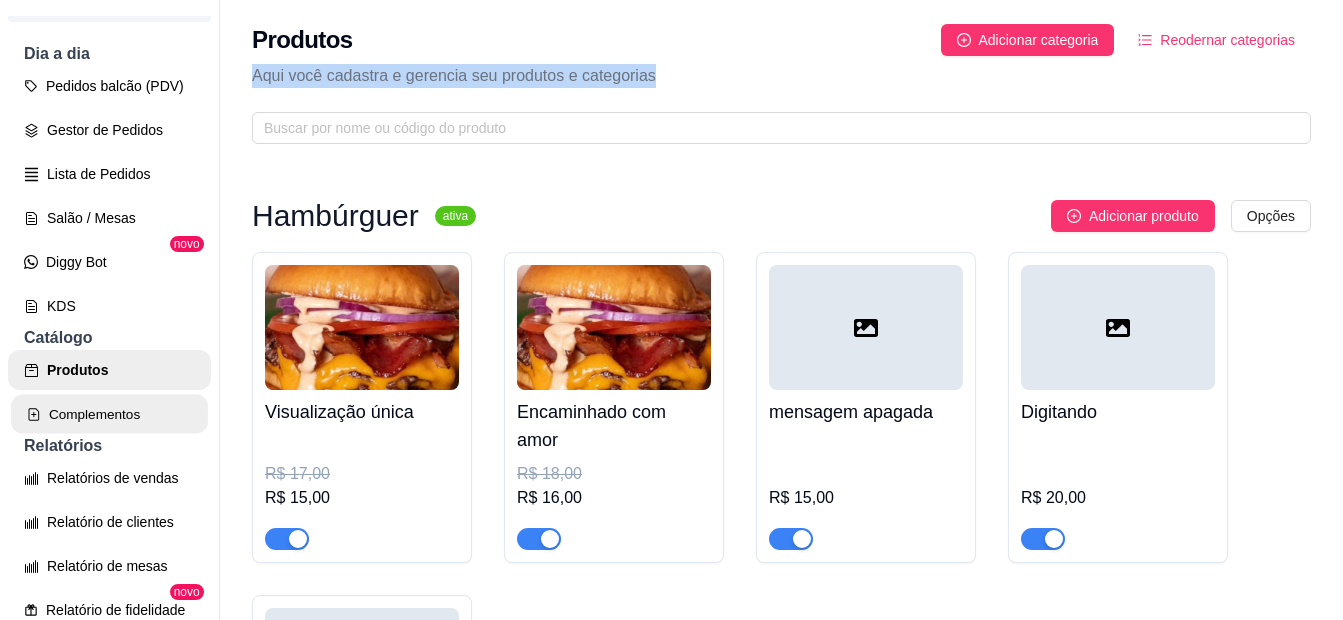 click on "Complementos" at bounding box center [109, 414] 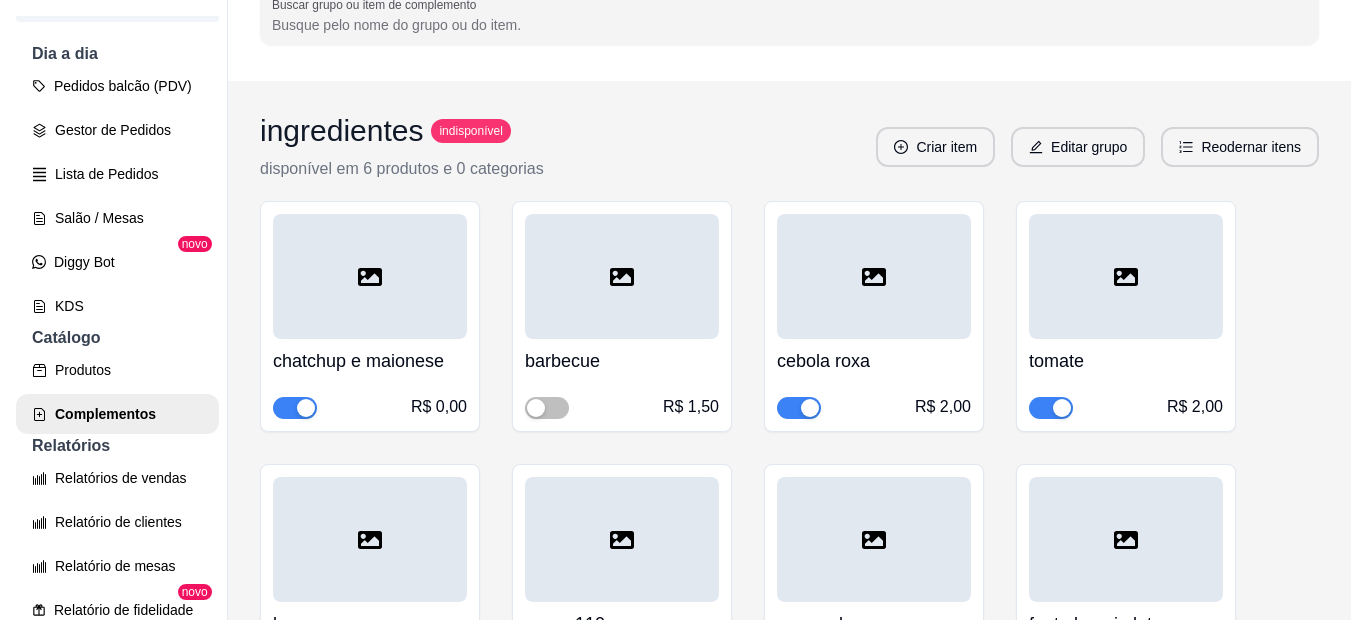 scroll, scrollTop: 200, scrollLeft: 0, axis: vertical 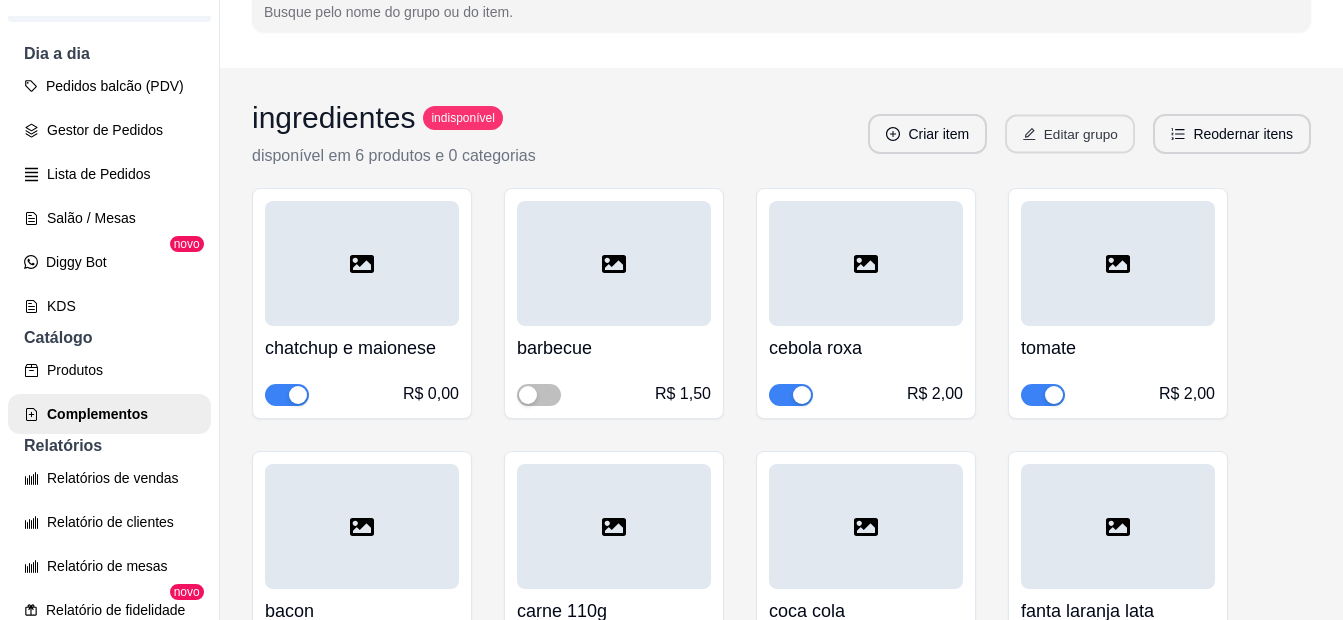 click on "Editar grupo" at bounding box center (1070, 134) 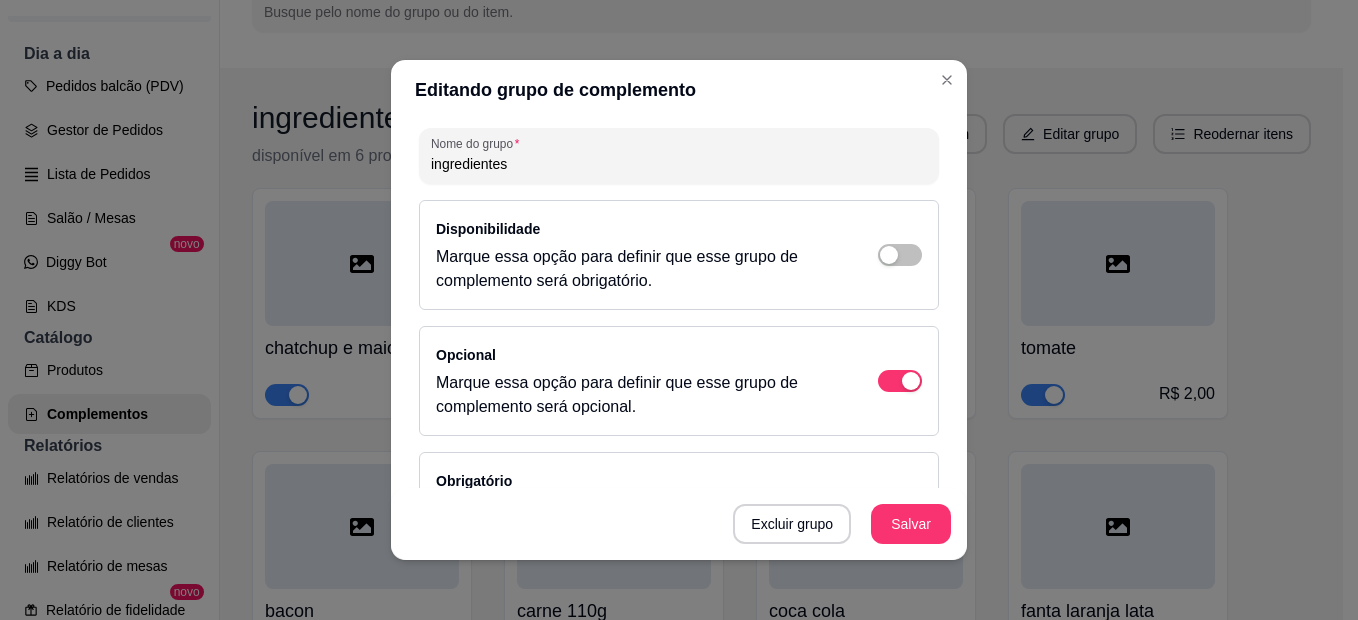 scroll, scrollTop: 100, scrollLeft: 0, axis: vertical 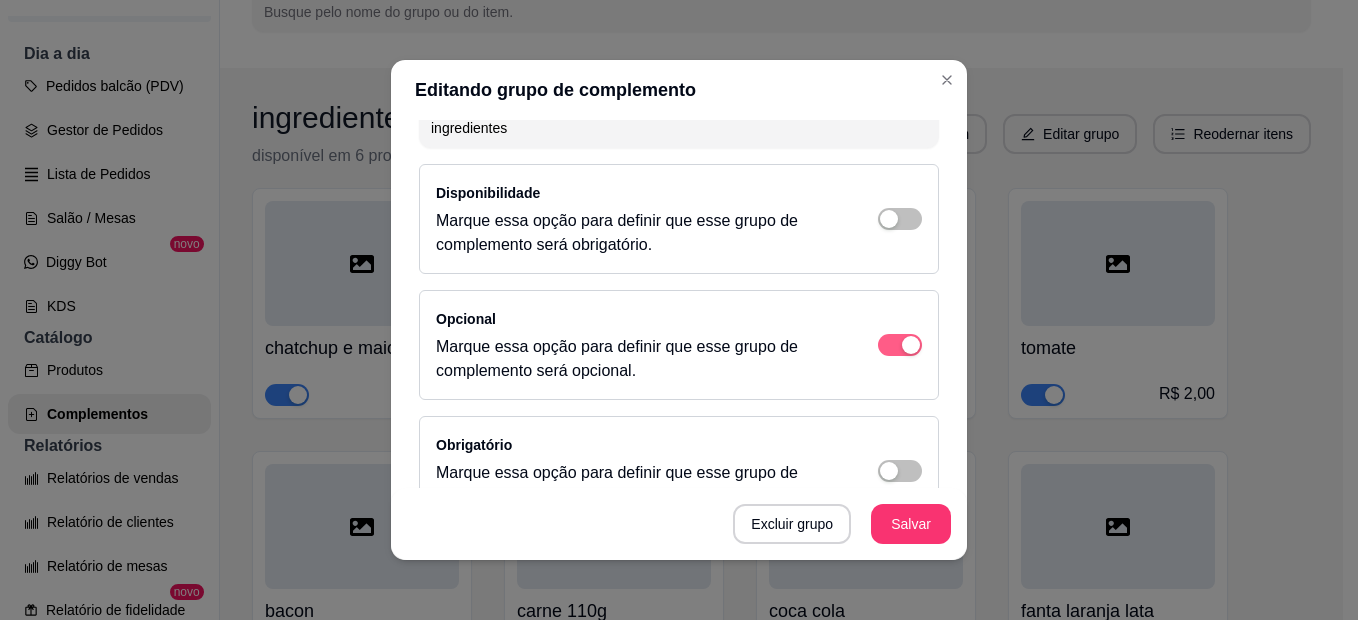 click at bounding box center [911, 345] 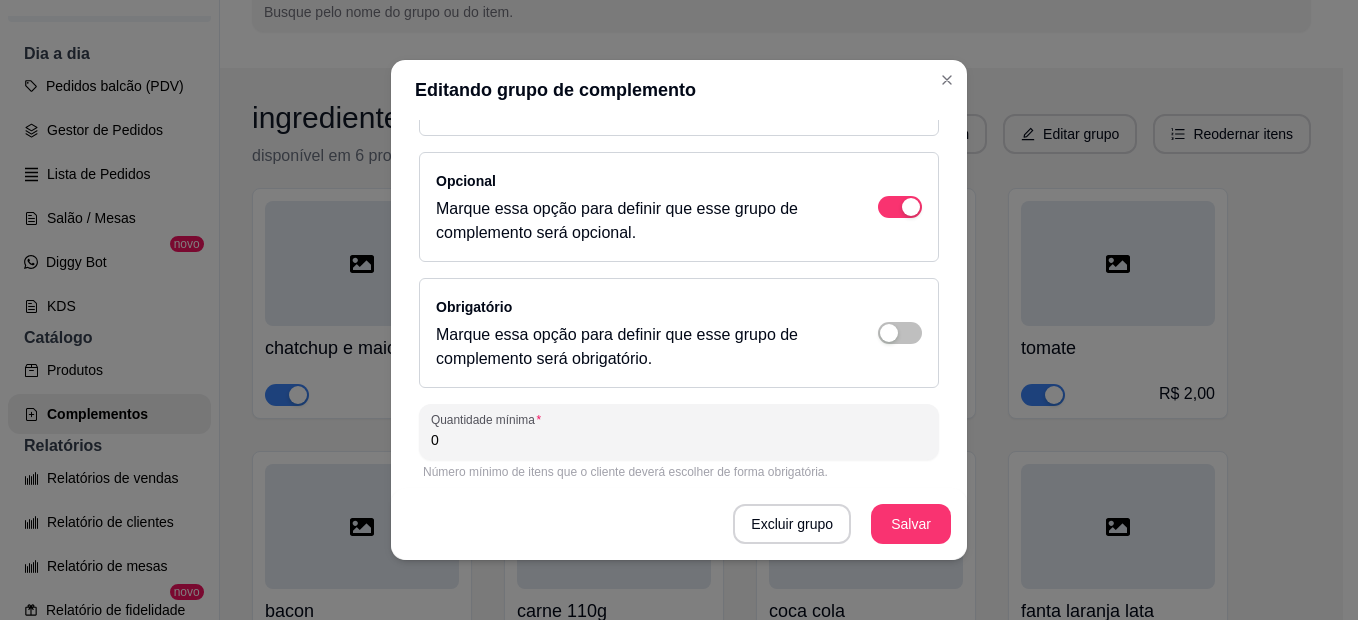 scroll, scrollTop: 300, scrollLeft: 0, axis: vertical 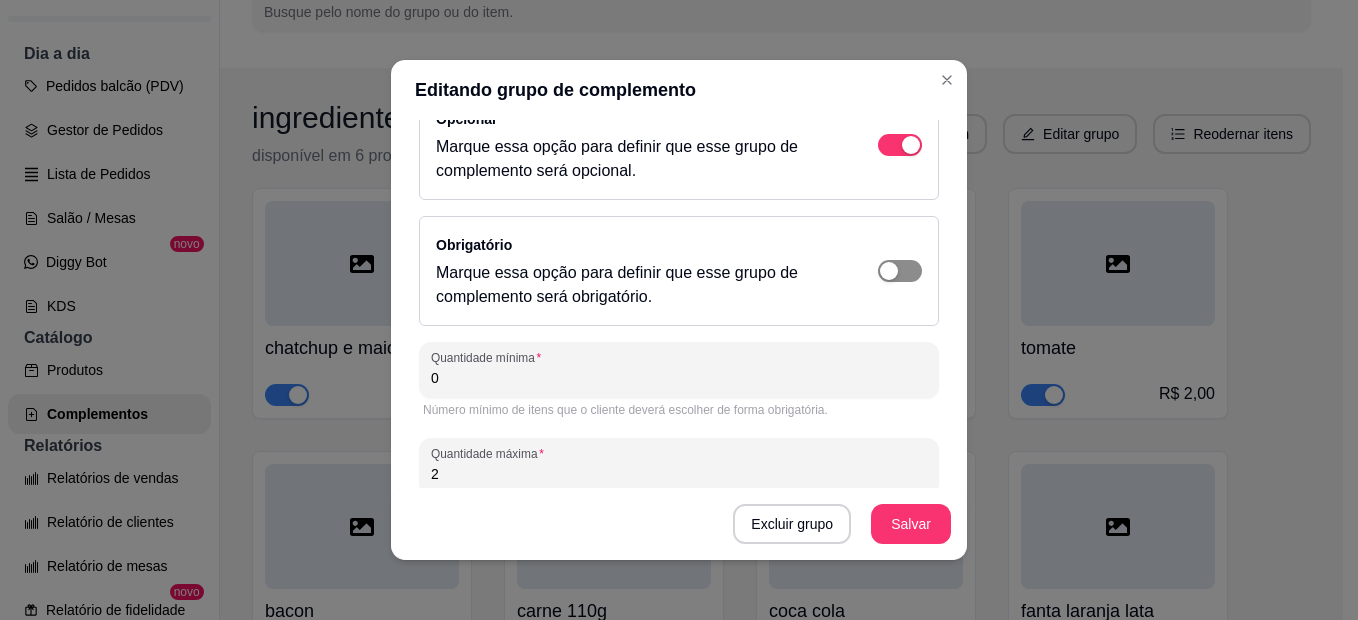 click at bounding box center (900, 19) 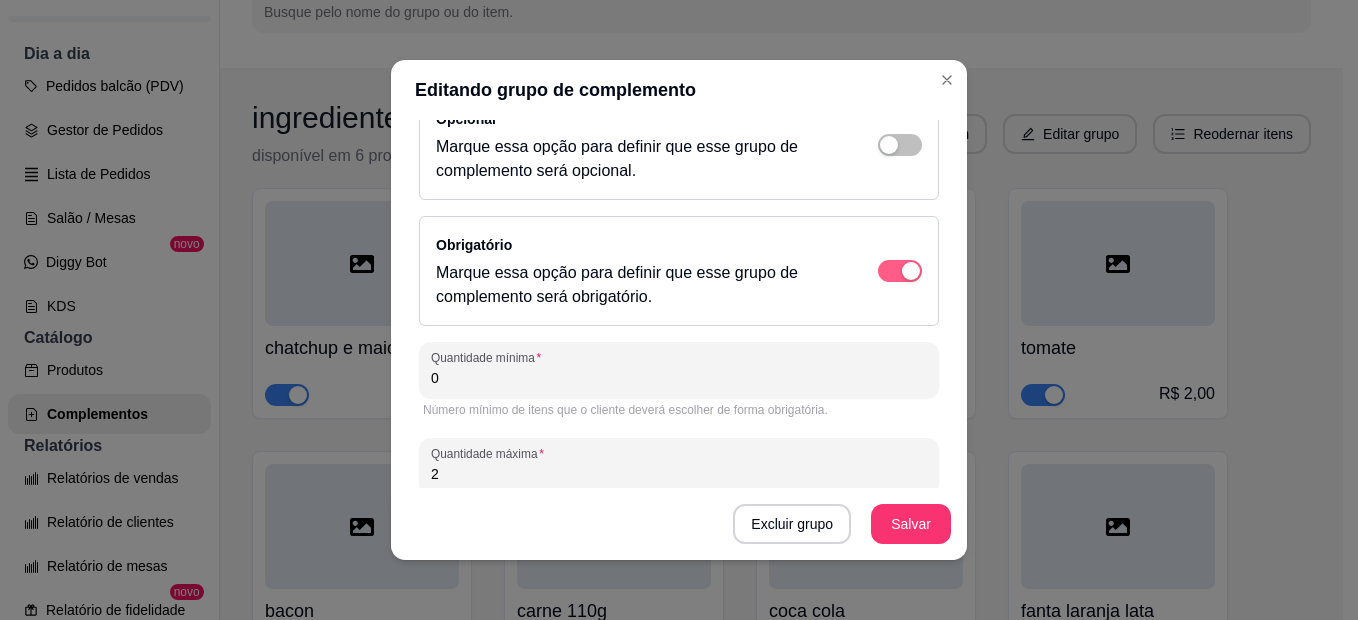 click at bounding box center [900, 271] 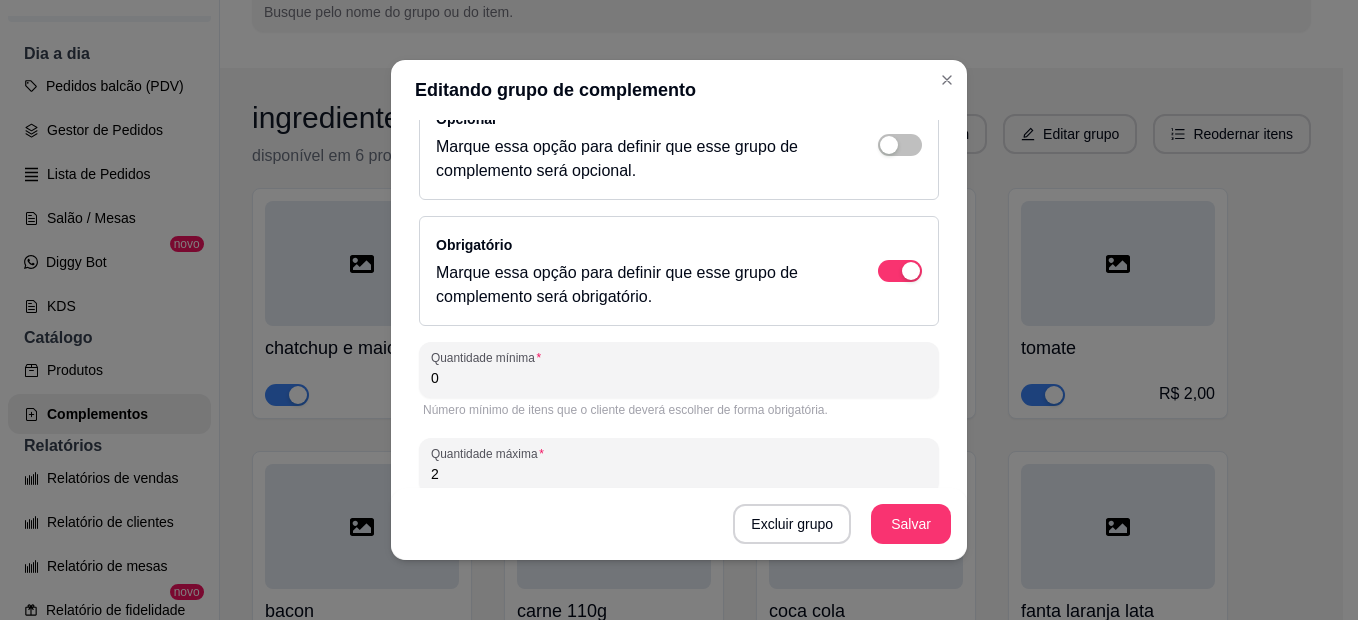 click on "2" at bounding box center (679, 474) 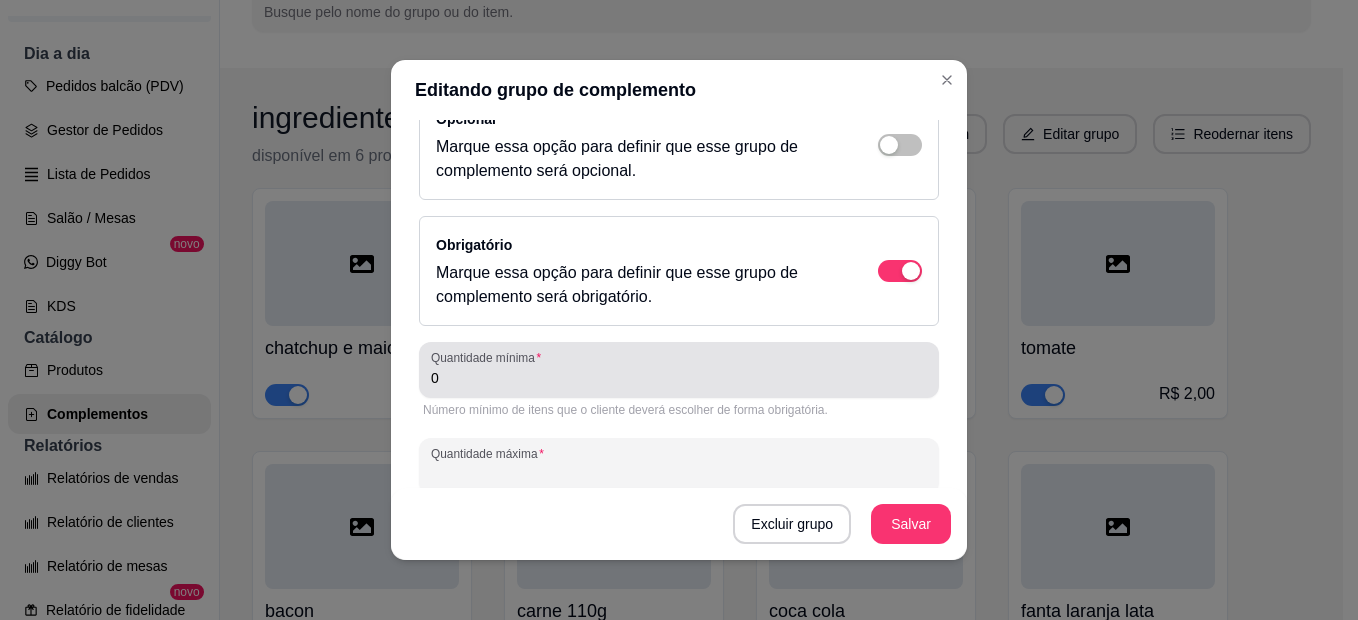 click on "Quantidade mínima 0" at bounding box center [679, 370] 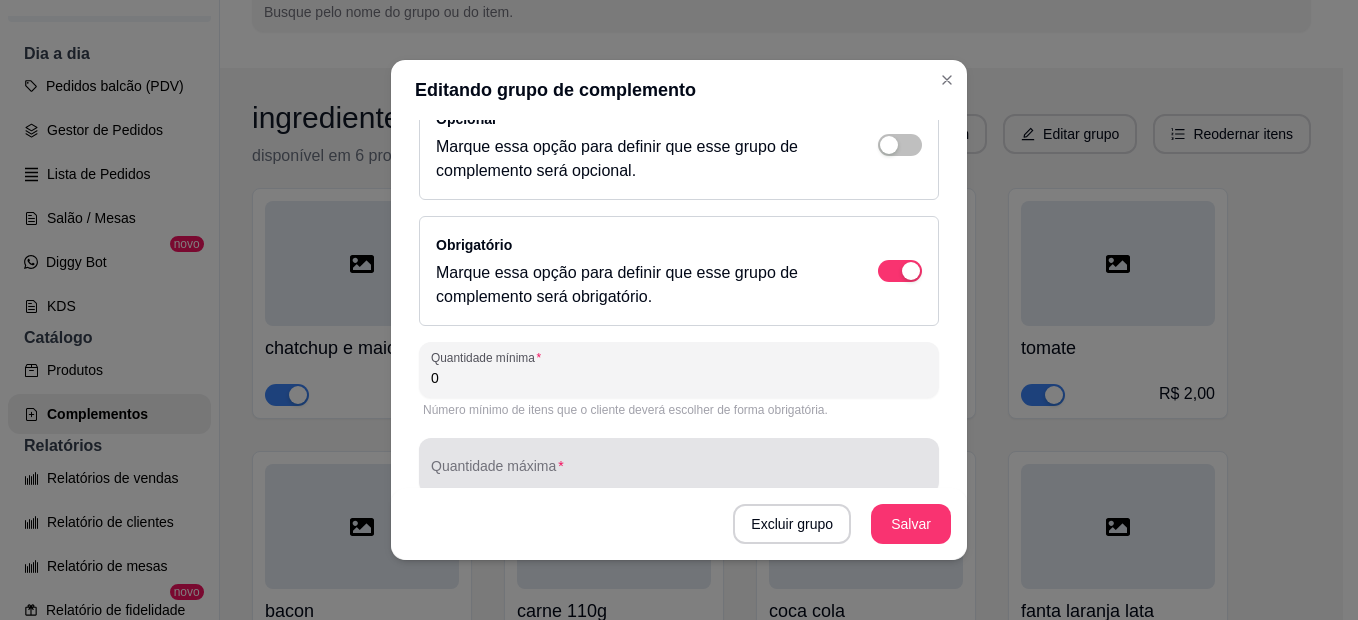 click at bounding box center (679, 466) 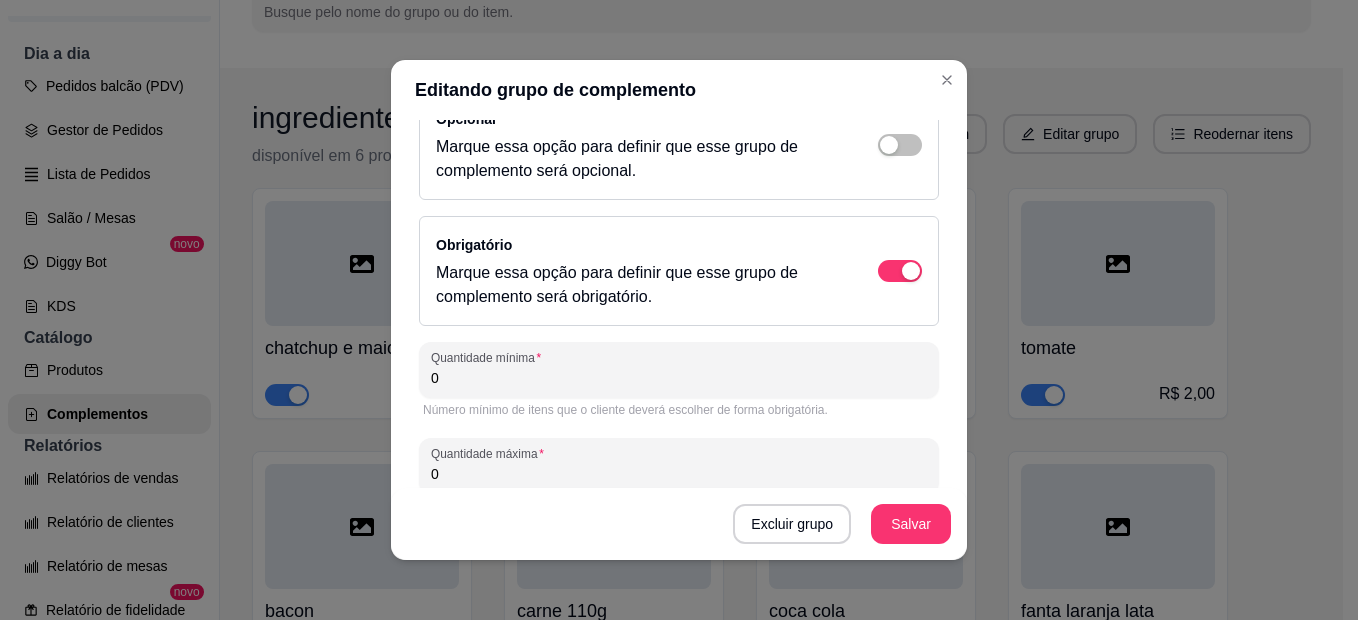 click on "Excluir grupo Salvar" at bounding box center [679, 524] 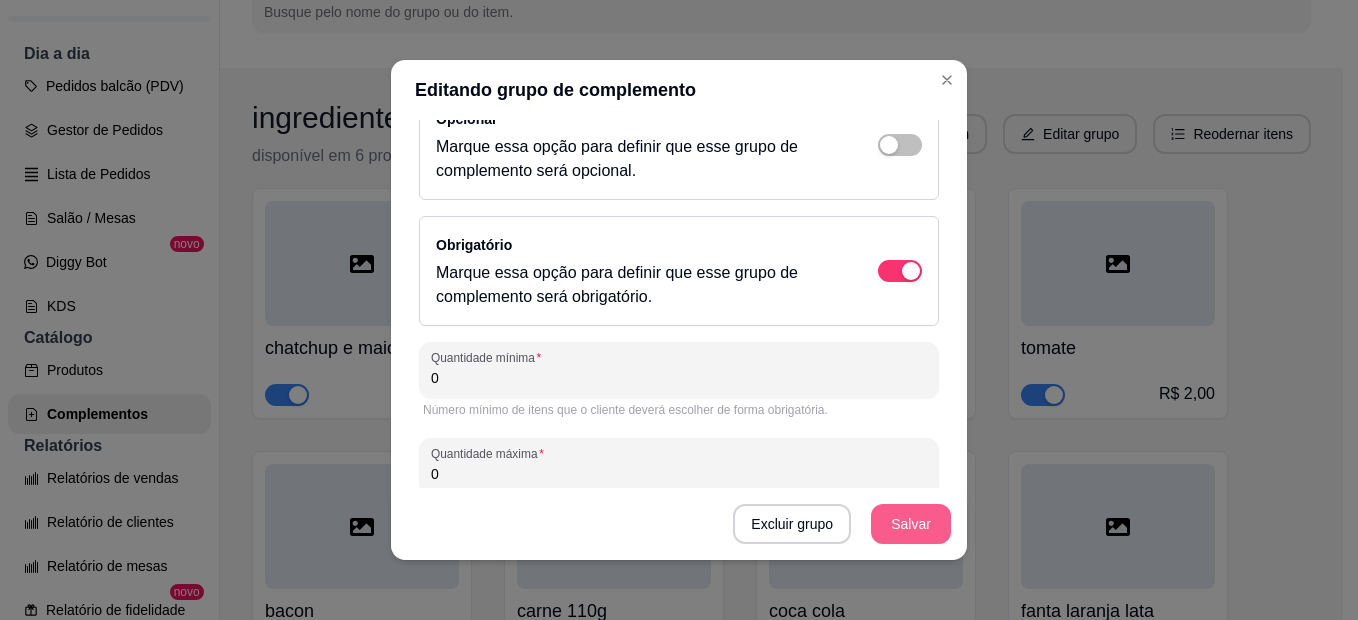 click on "Salvar" at bounding box center [911, 524] 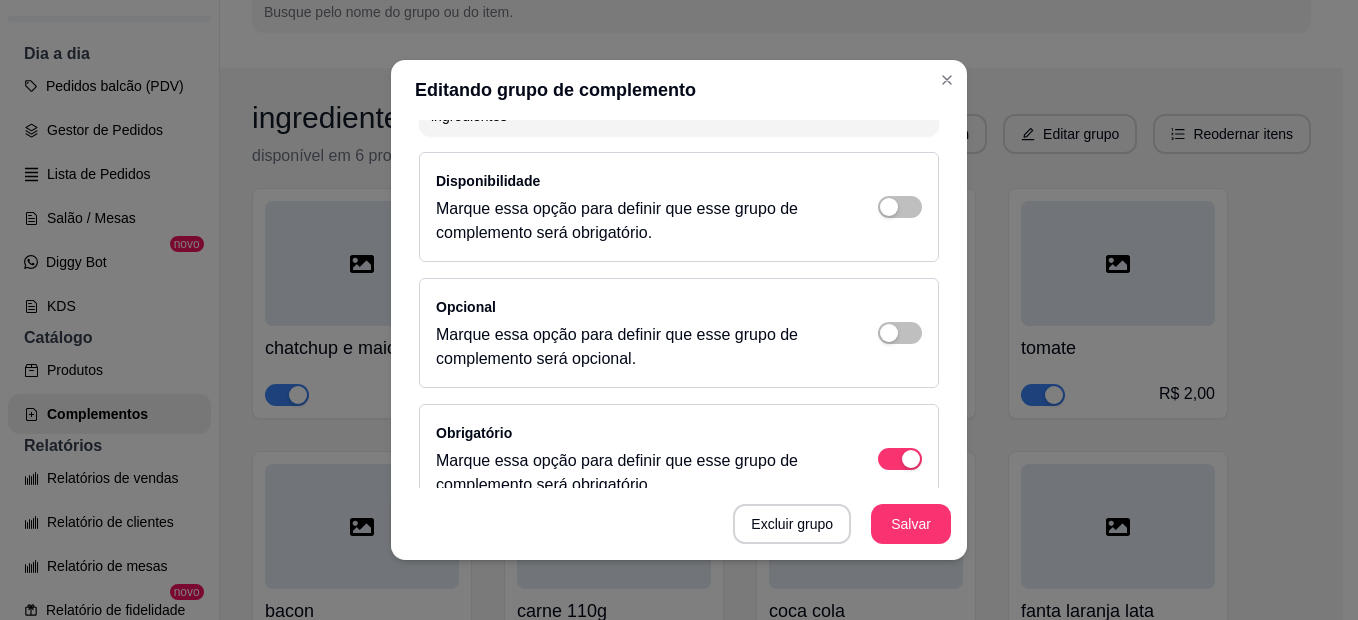 scroll, scrollTop: 100, scrollLeft: 0, axis: vertical 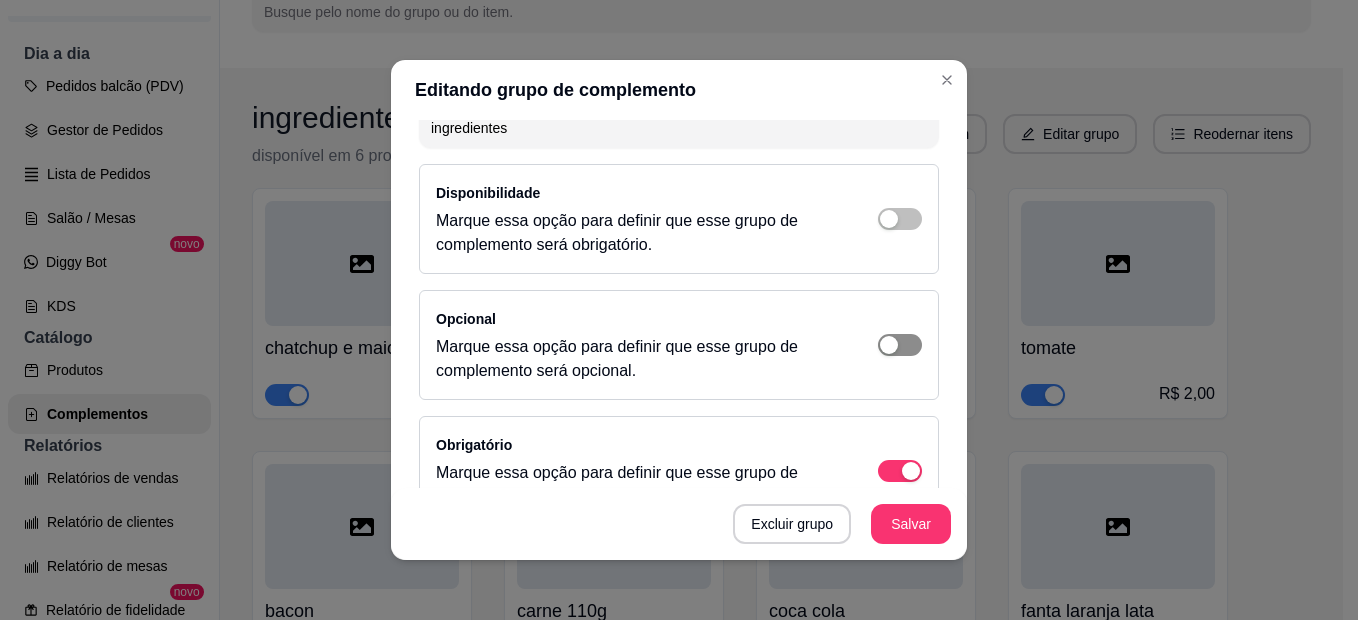 click at bounding box center (900, 219) 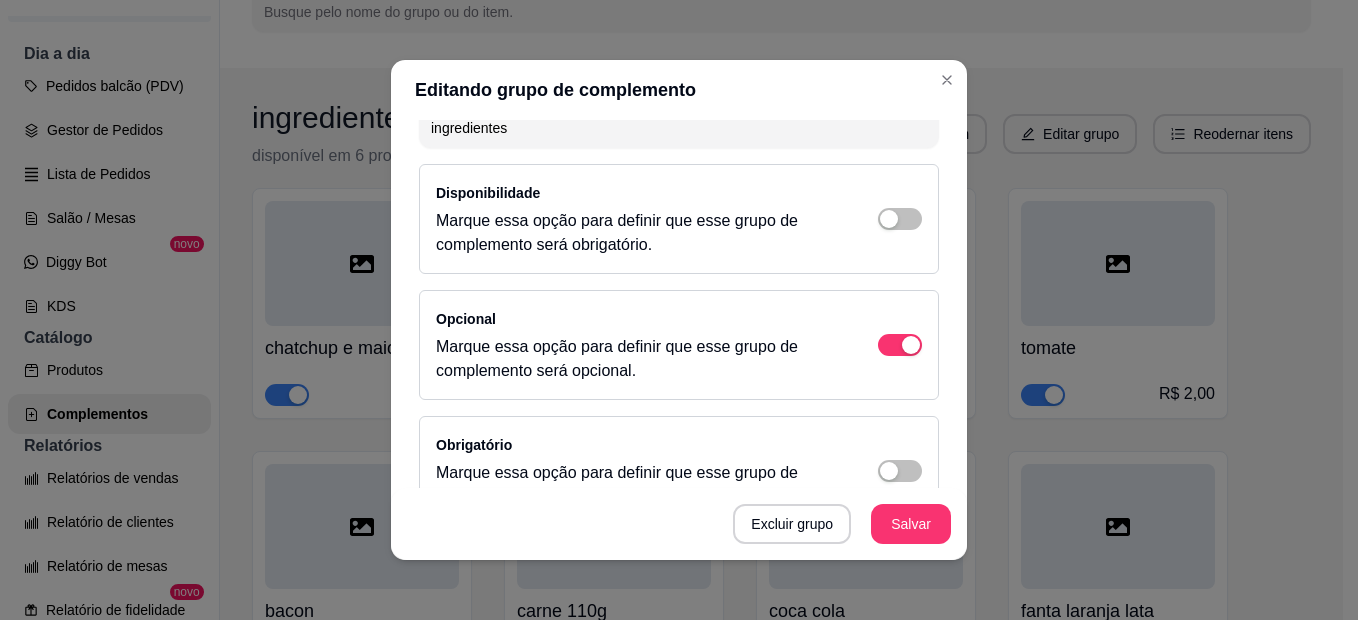 scroll, scrollTop: 0, scrollLeft: 0, axis: both 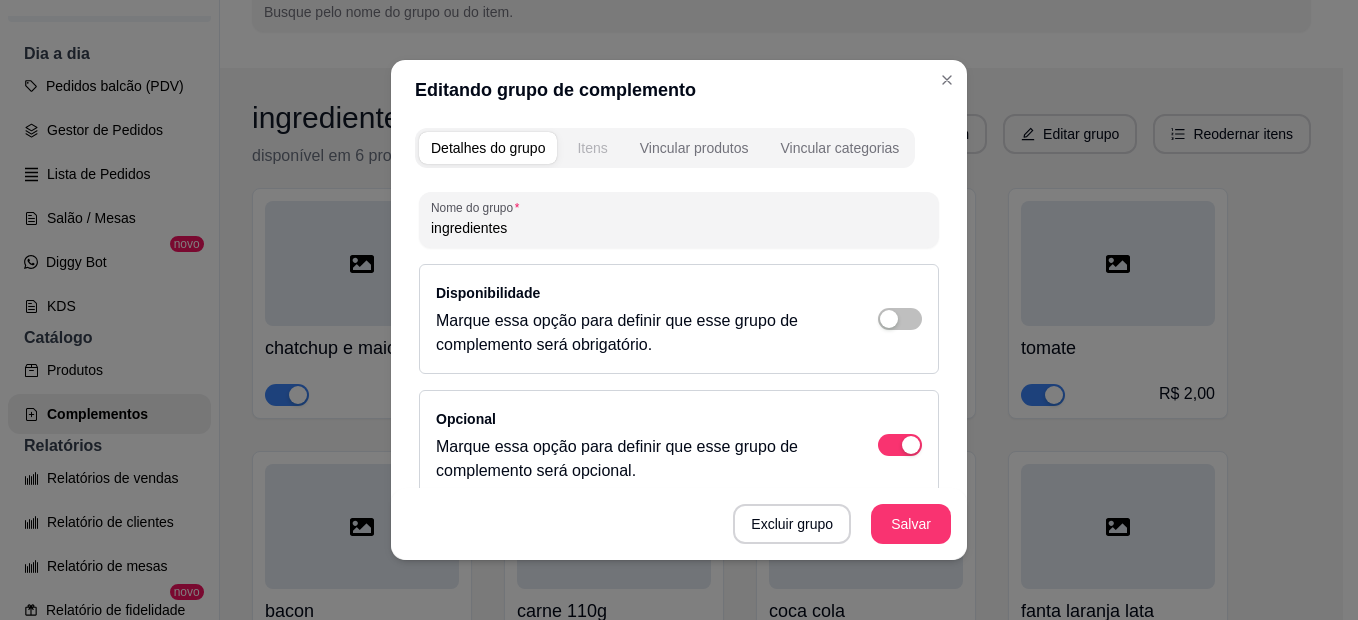 click on "Itens" at bounding box center [592, 148] 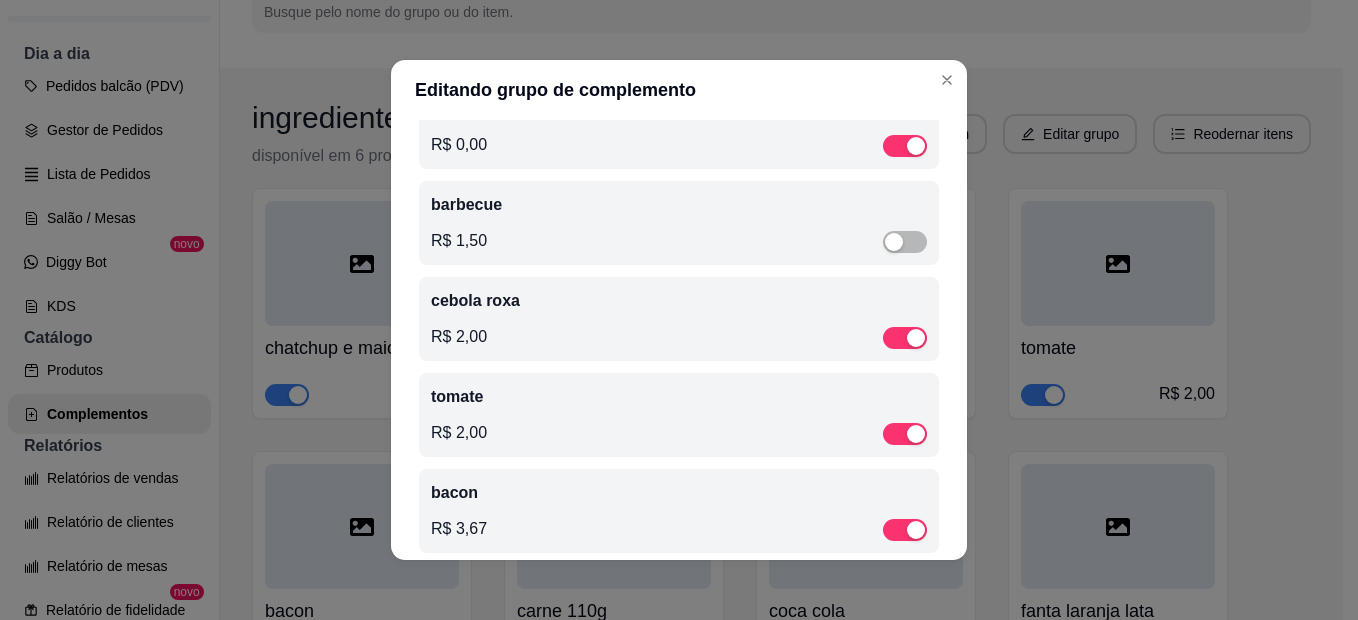 scroll, scrollTop: 0, scrollLeft: 0, axis: both 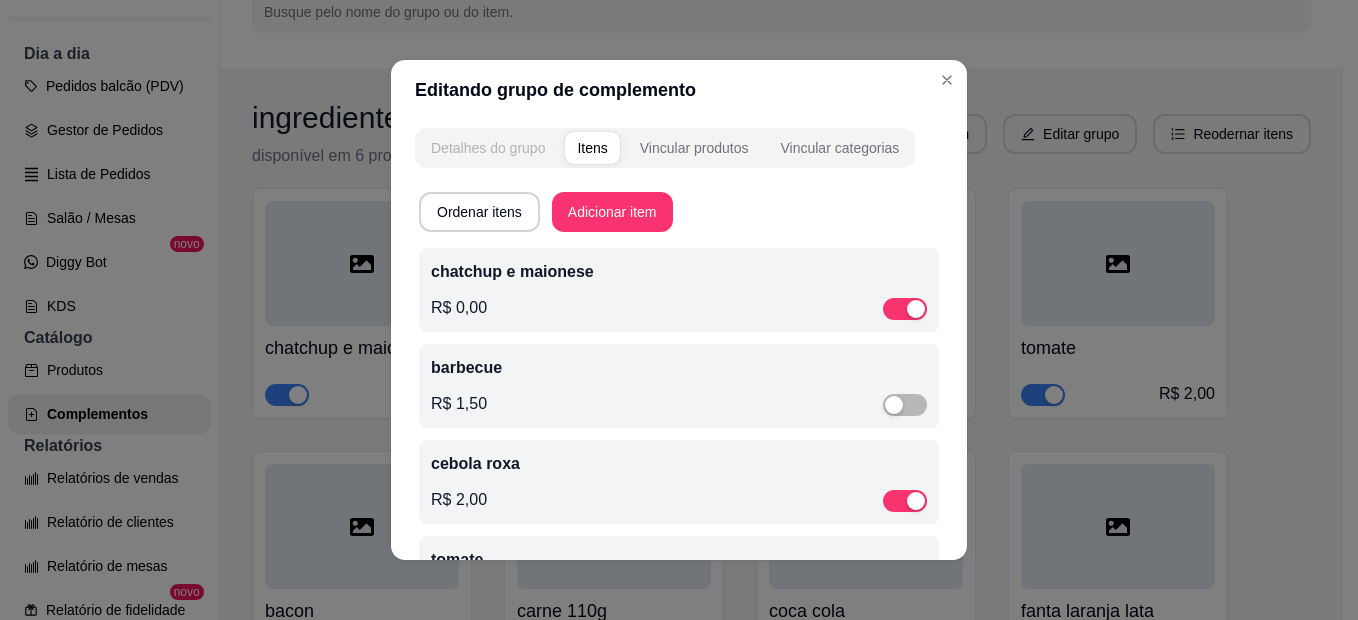 click on "Detalhes do grupo" at bounding box center (488, 148) 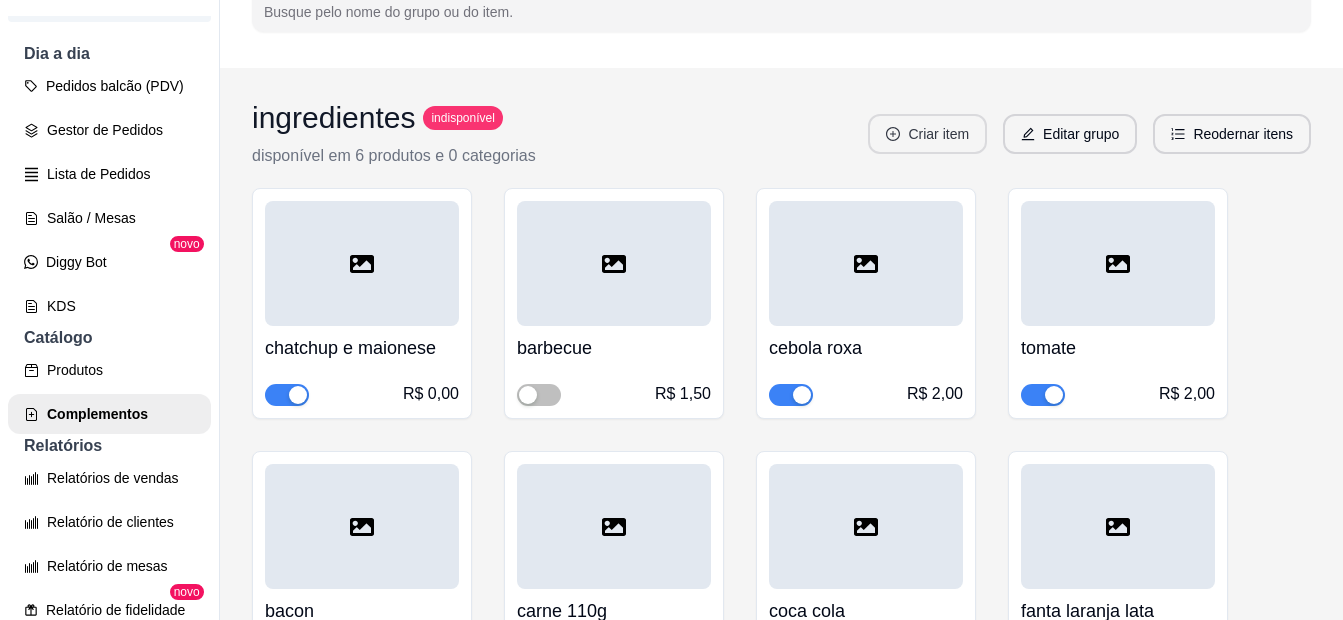 click on "Criar item" at bounding box center (927, 134) 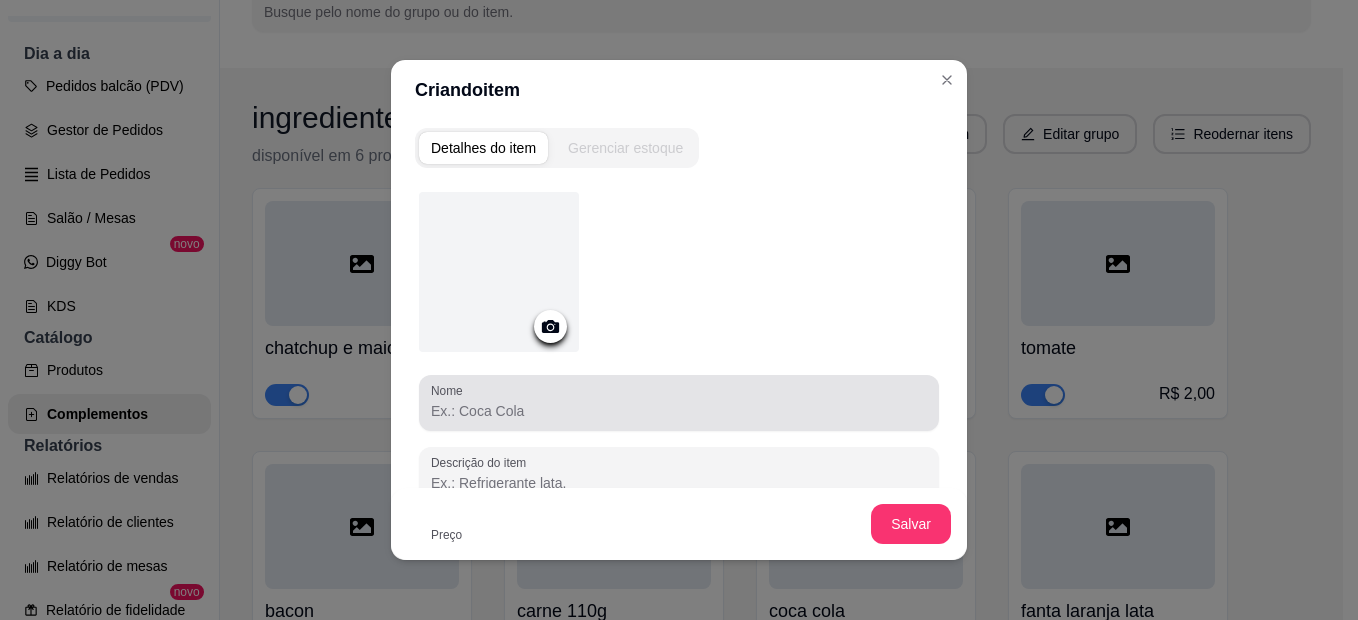 click on "Nome" at bounding box center [679, 411] 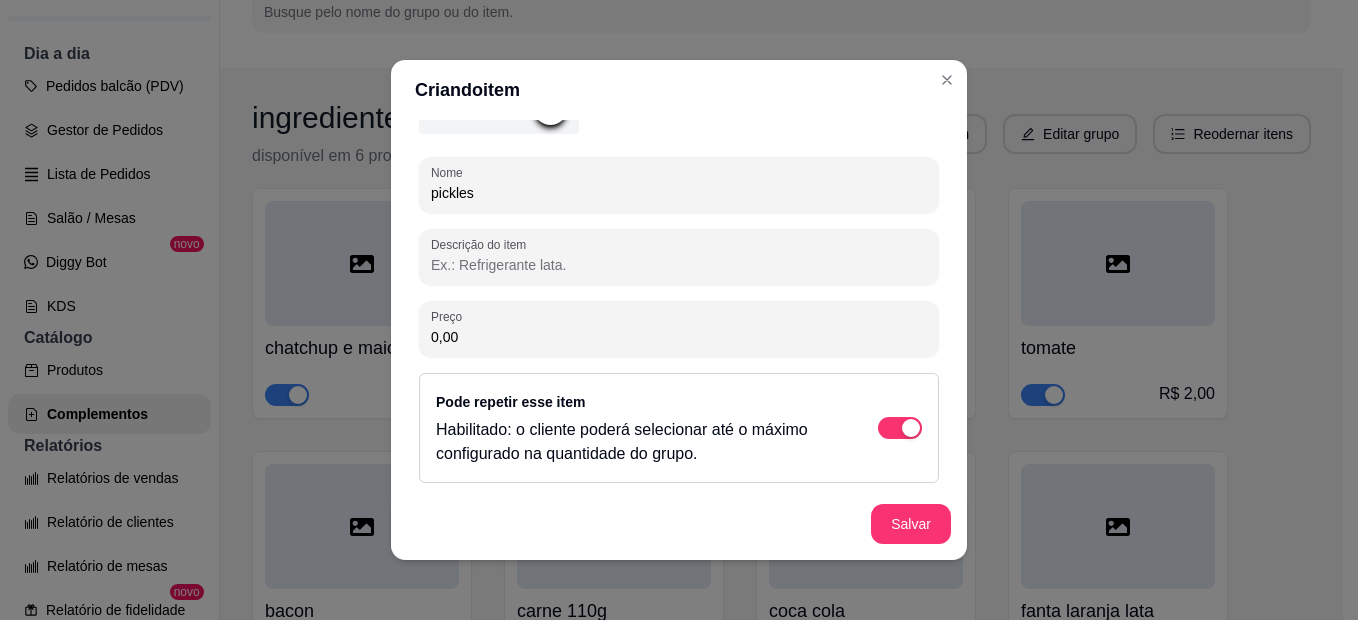 scroll, scrollTop: 224, scrollLeft: 0, axis: vertical 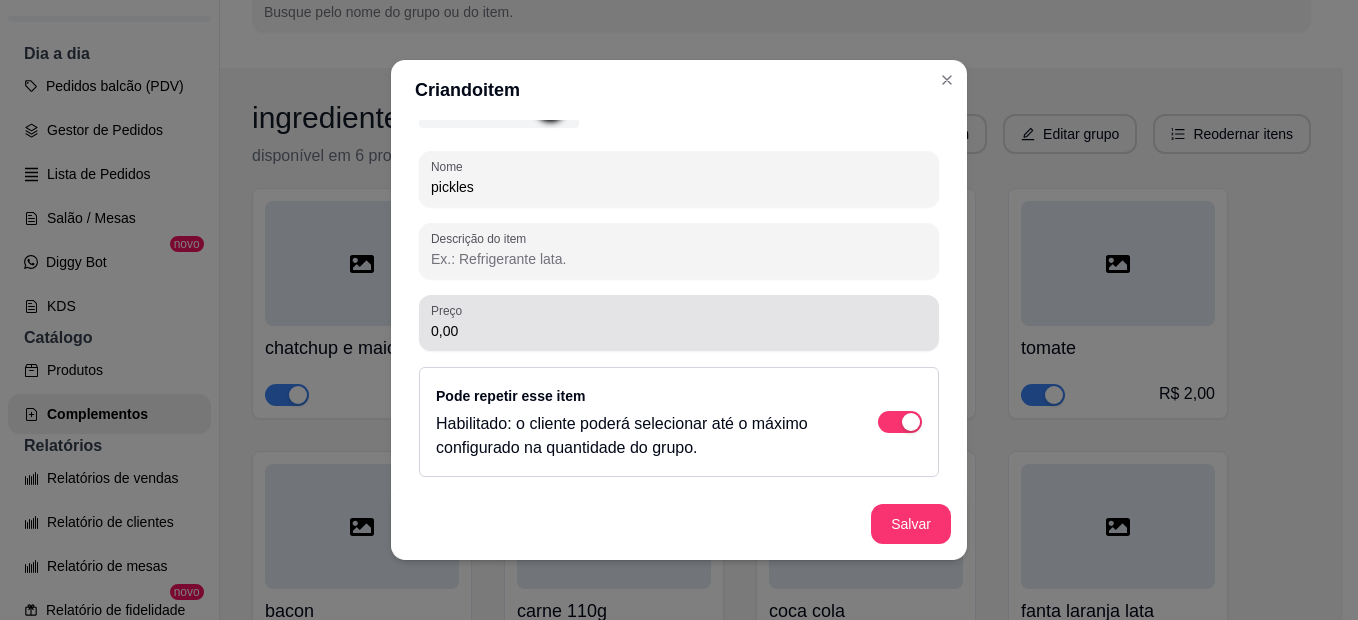 click on "0,00" at bounding box center (679, 331) 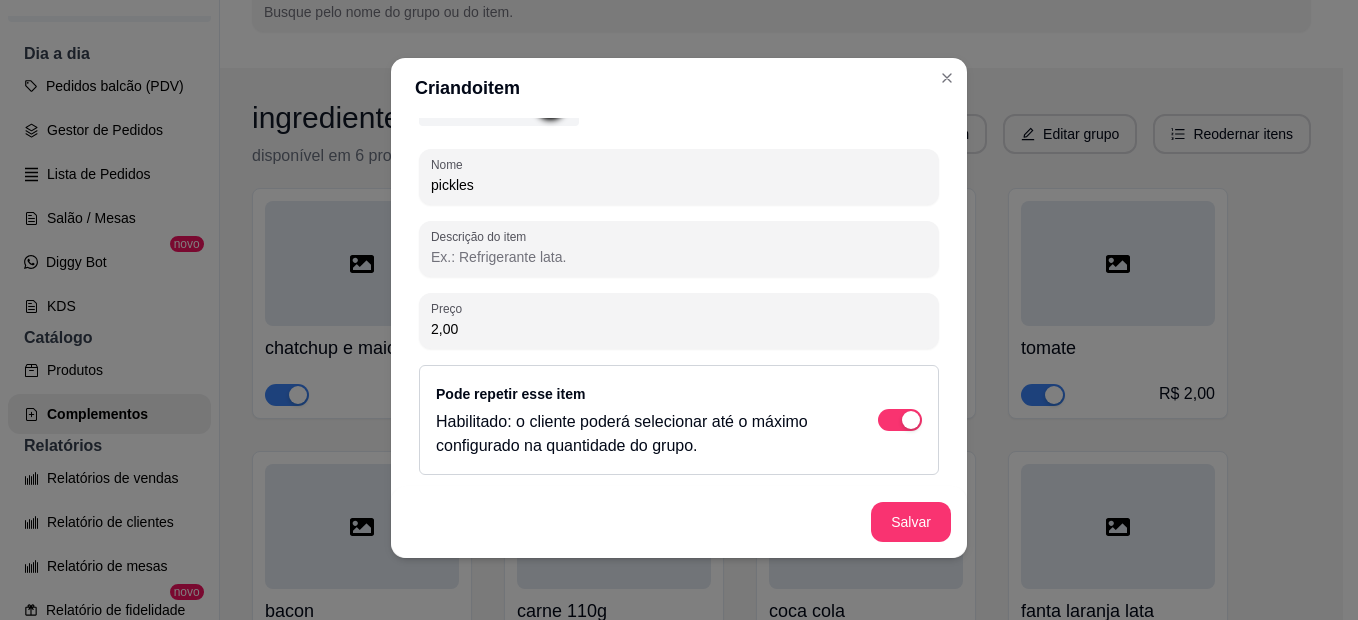 scroll, scrollTop: 4, scrollLeft: 0, axis: vertical 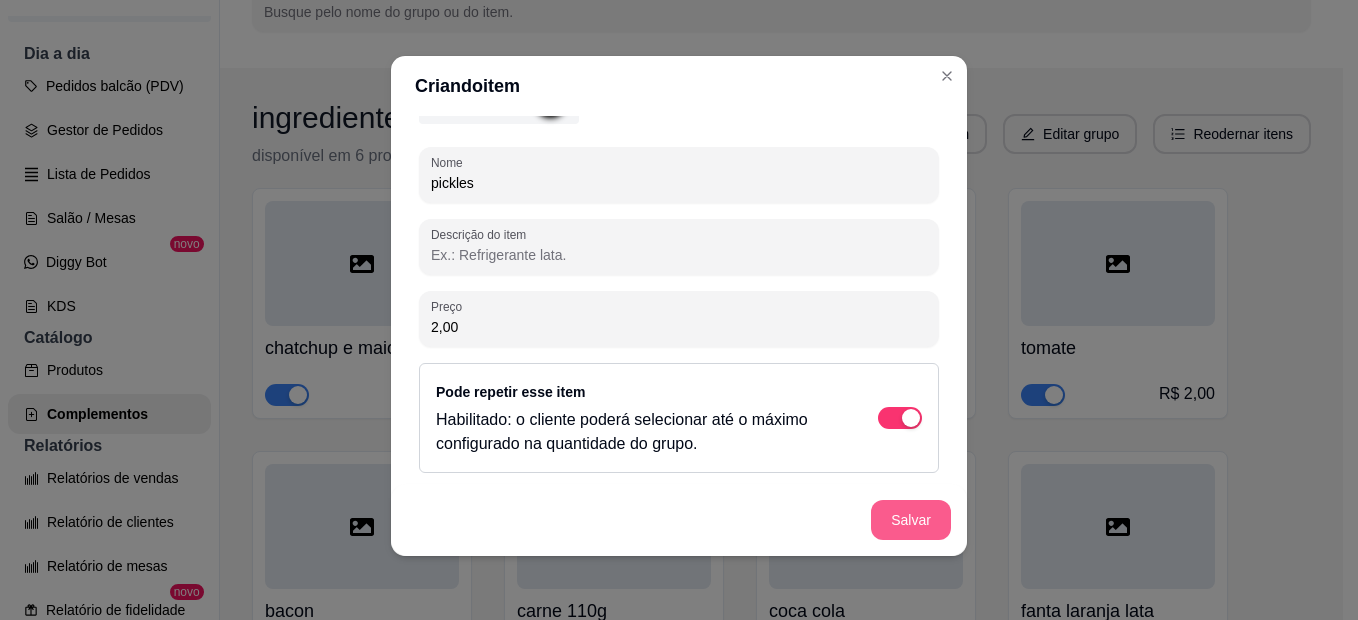 click on "Salvar" at bounding box center (911, 520) 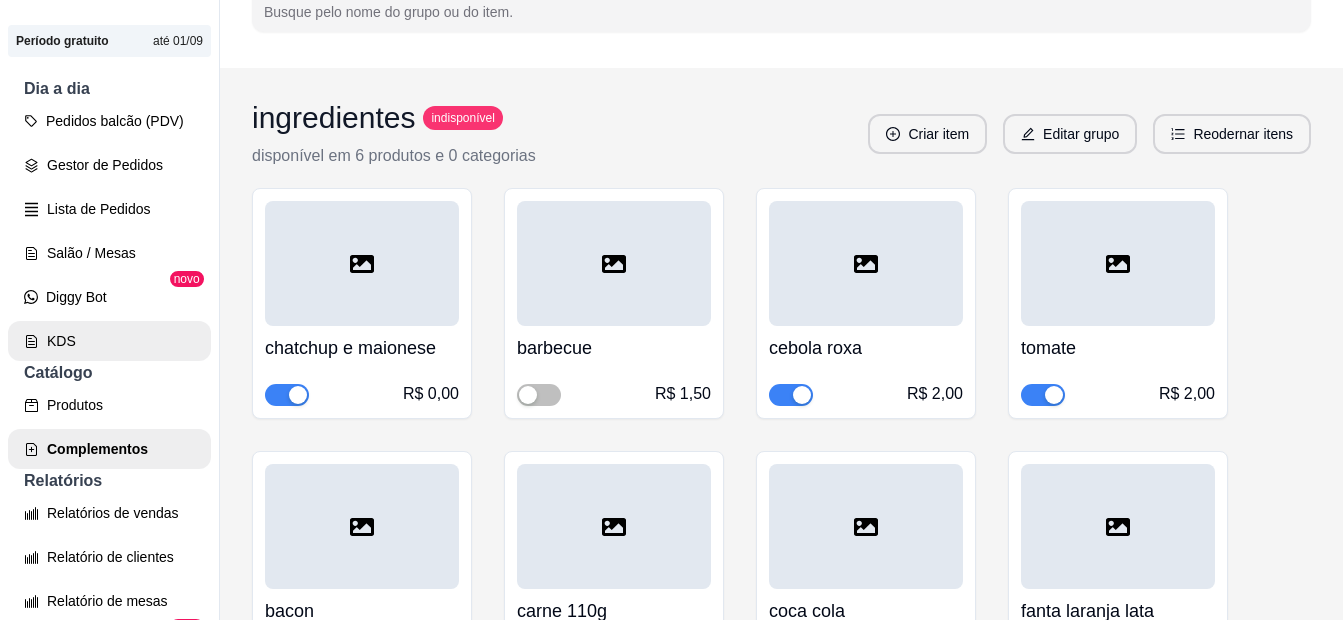 scroll, scrollTop: 200, scrollLeft: 0, axis: vertical 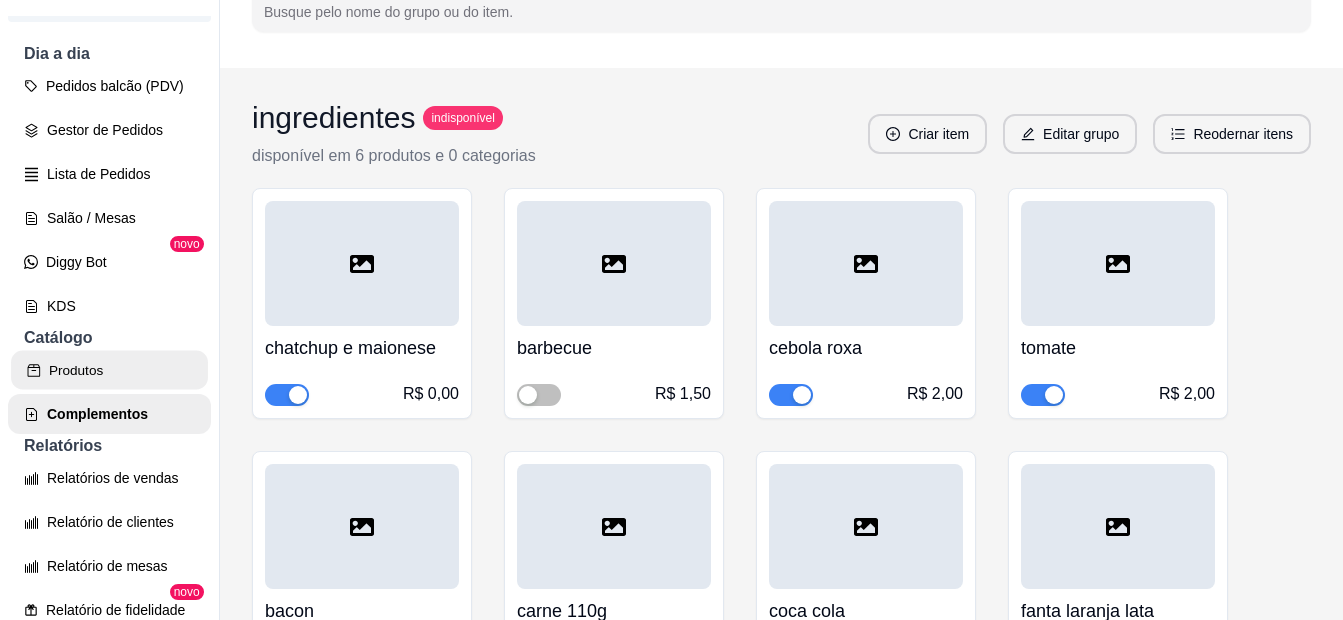 click on "Produtos" at bounding box center (109, 370) 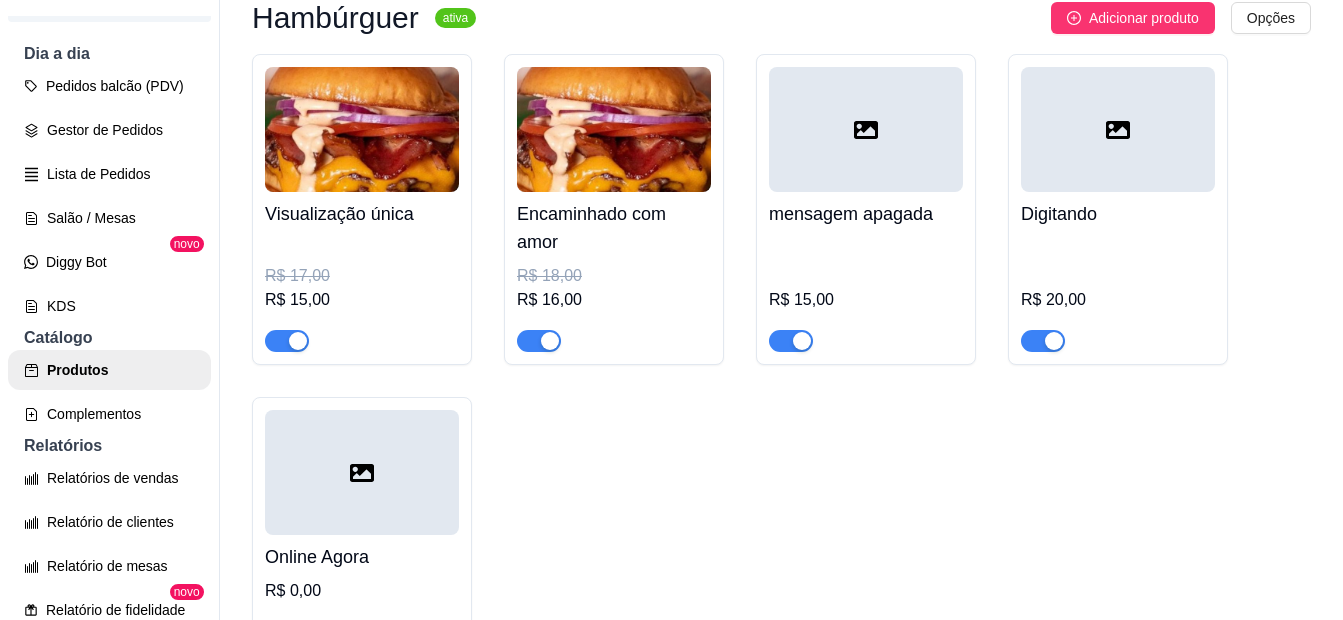 scroll, scrollTop: 200, scrollLeft: 0, axis: vertical 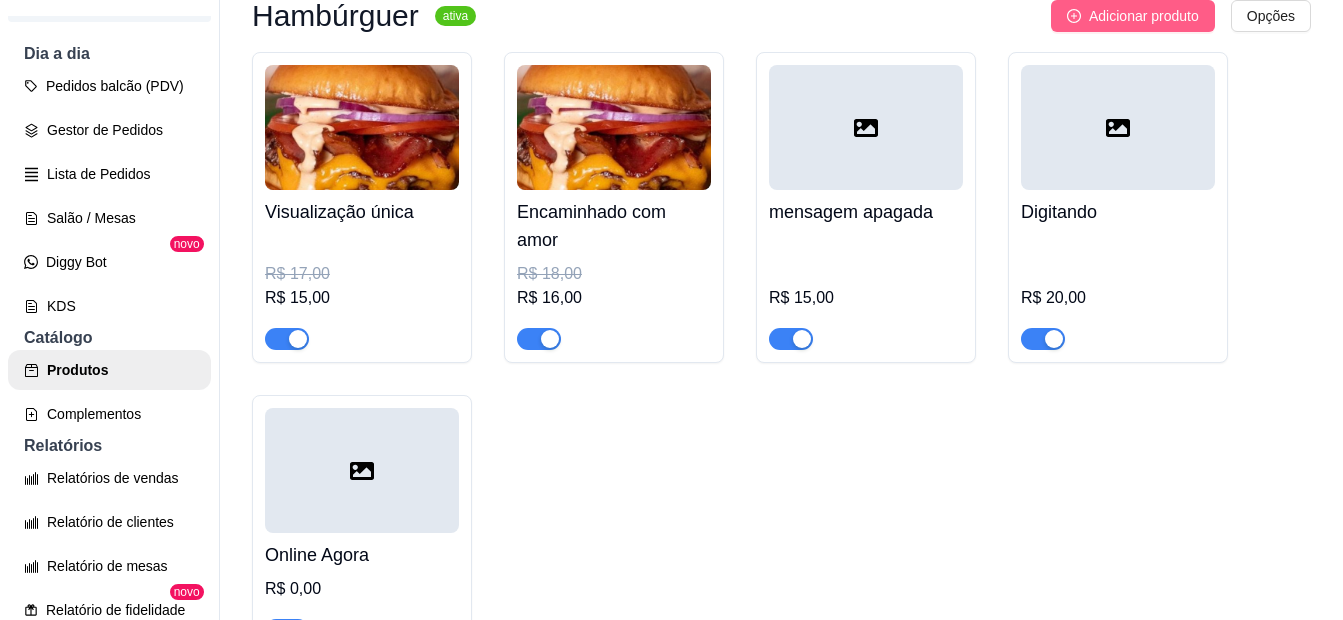click on "Adicionar produto" at bounding box center [1144, 16] 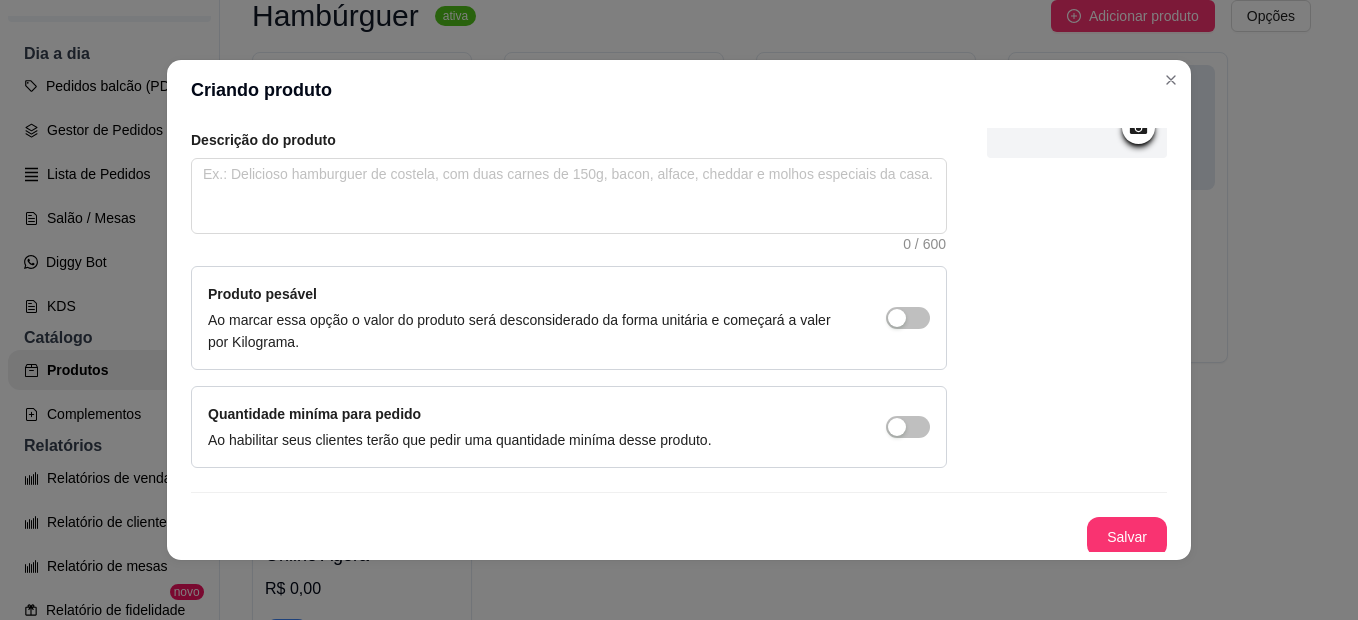 scroll, scrollTop: 228, scrollLeft: 0, axis: vertical 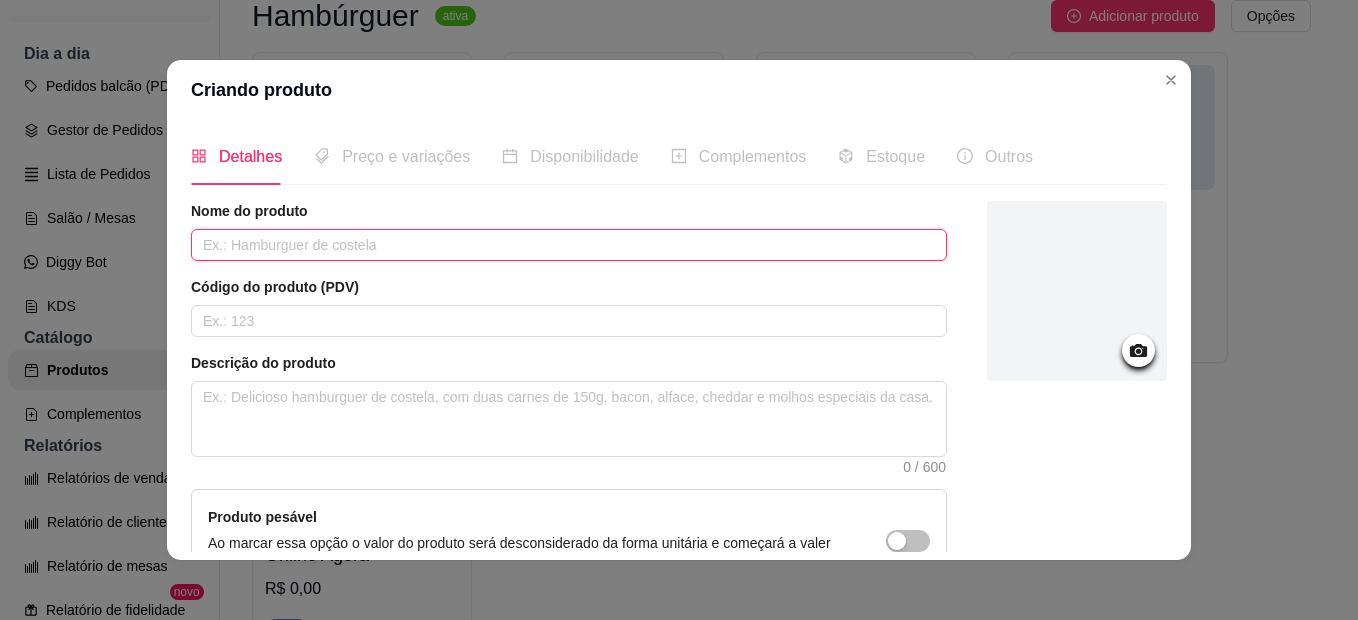 click at bounding box center (569, 245) 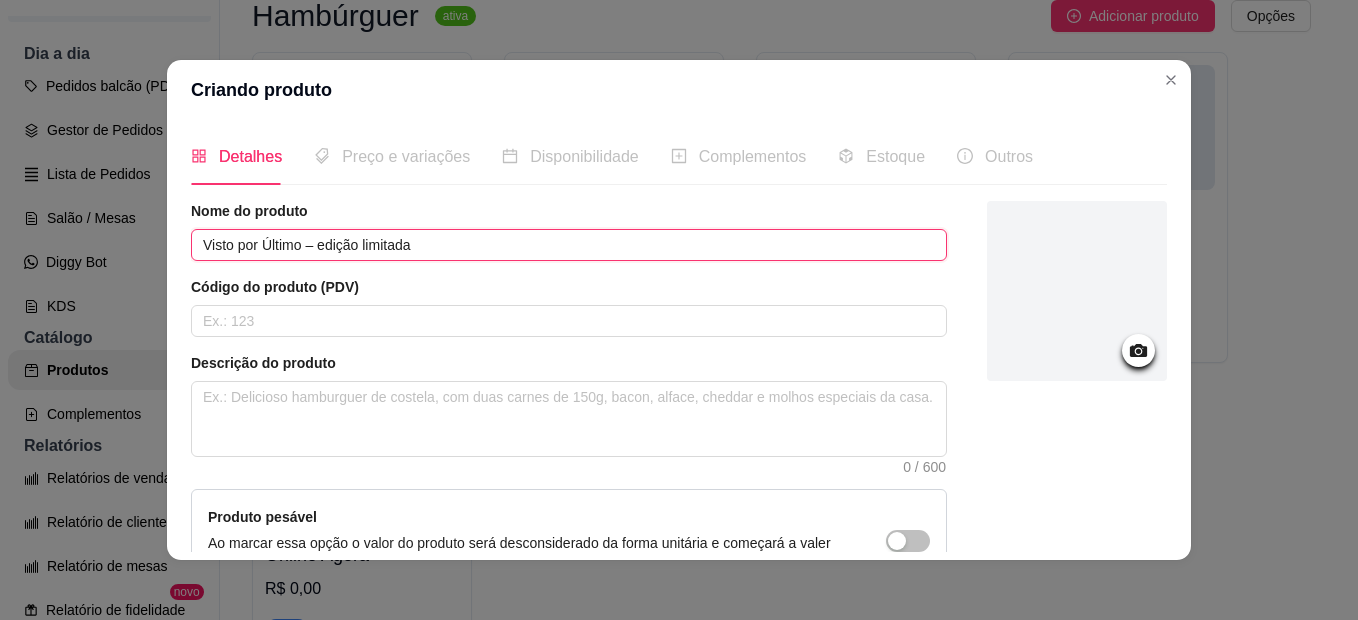 drag, startPoint x: 425, startPoint y: 252, endPoint x: 307, endPoint y: 246, distance: 118.15244 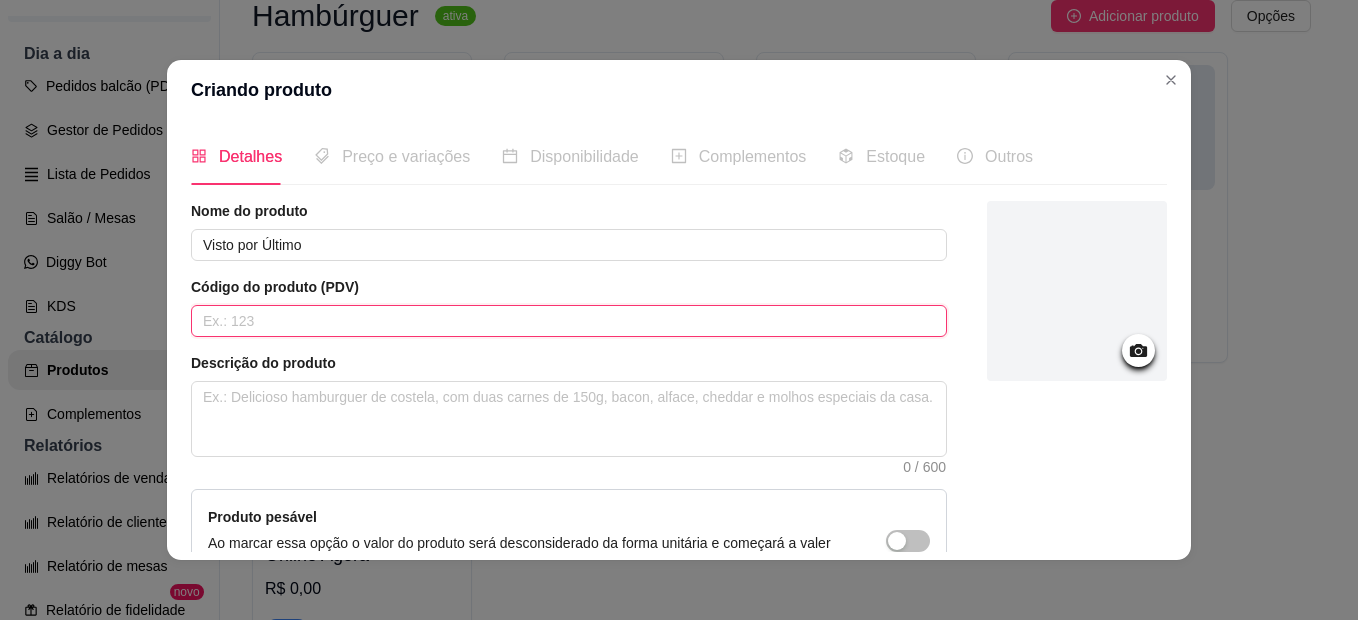 click at bounding box center [569, 321] 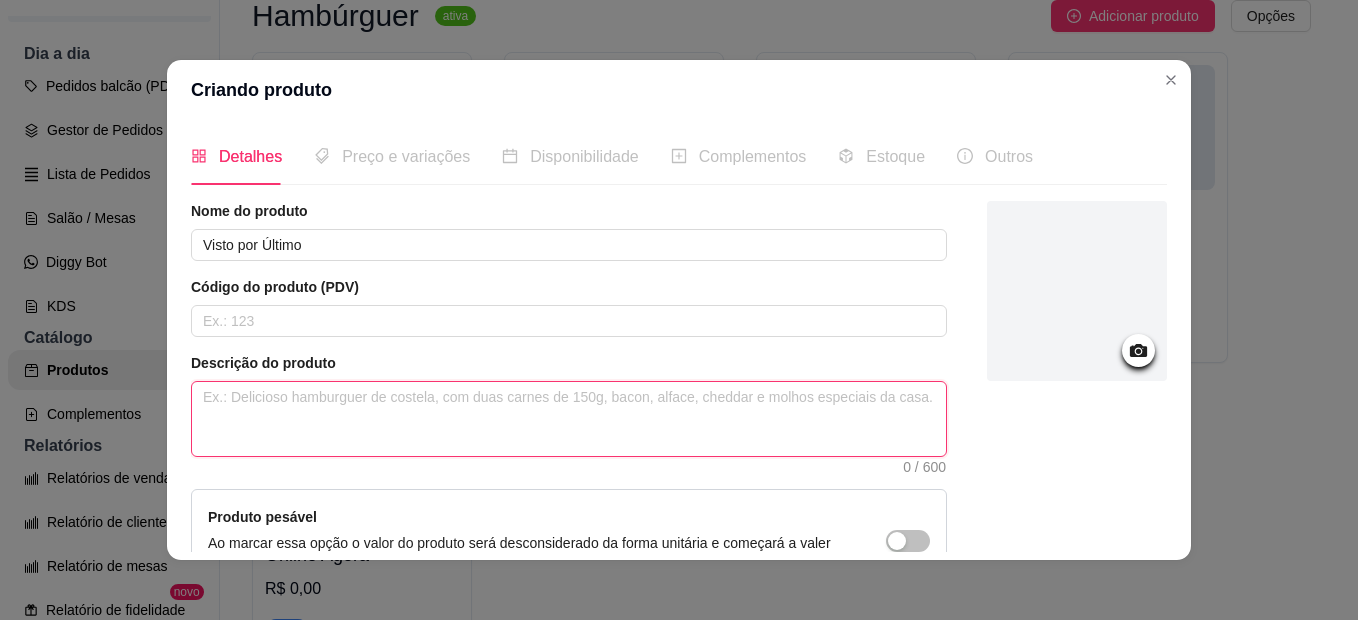 click at bounding box center [569, 419] 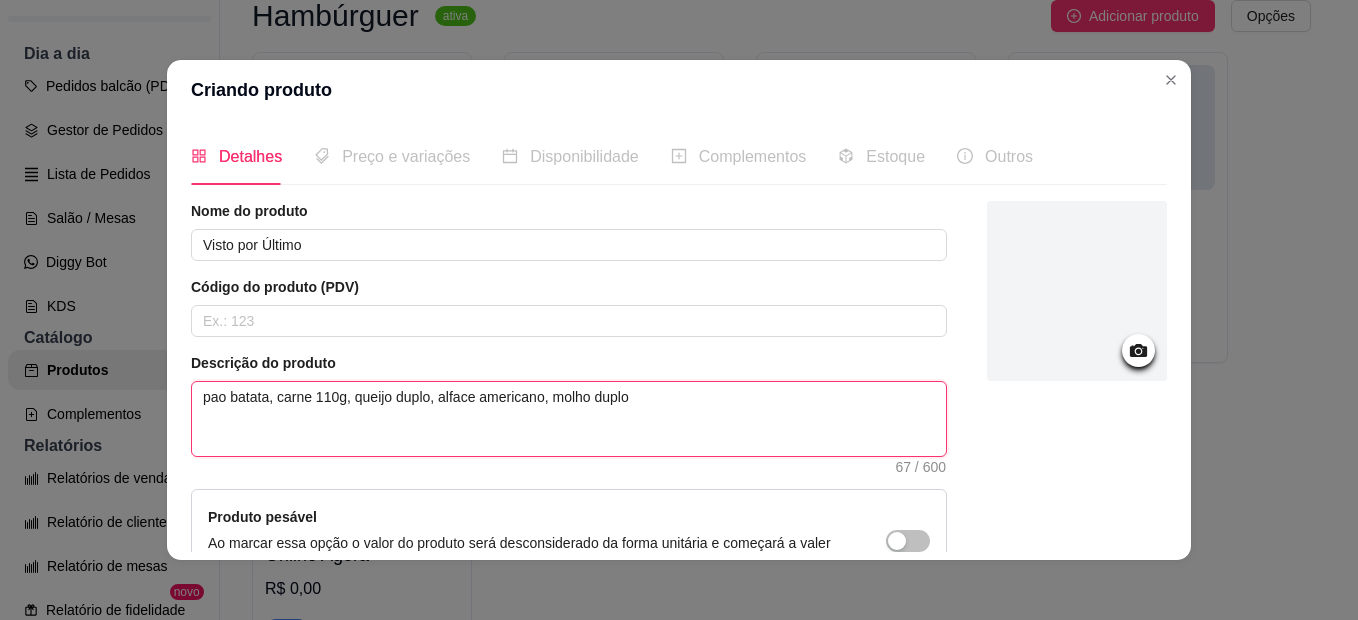 click on "pao batata, carne 110g, queijo duplo, alface americano, molho duplo" at bounding box center (569, 419) 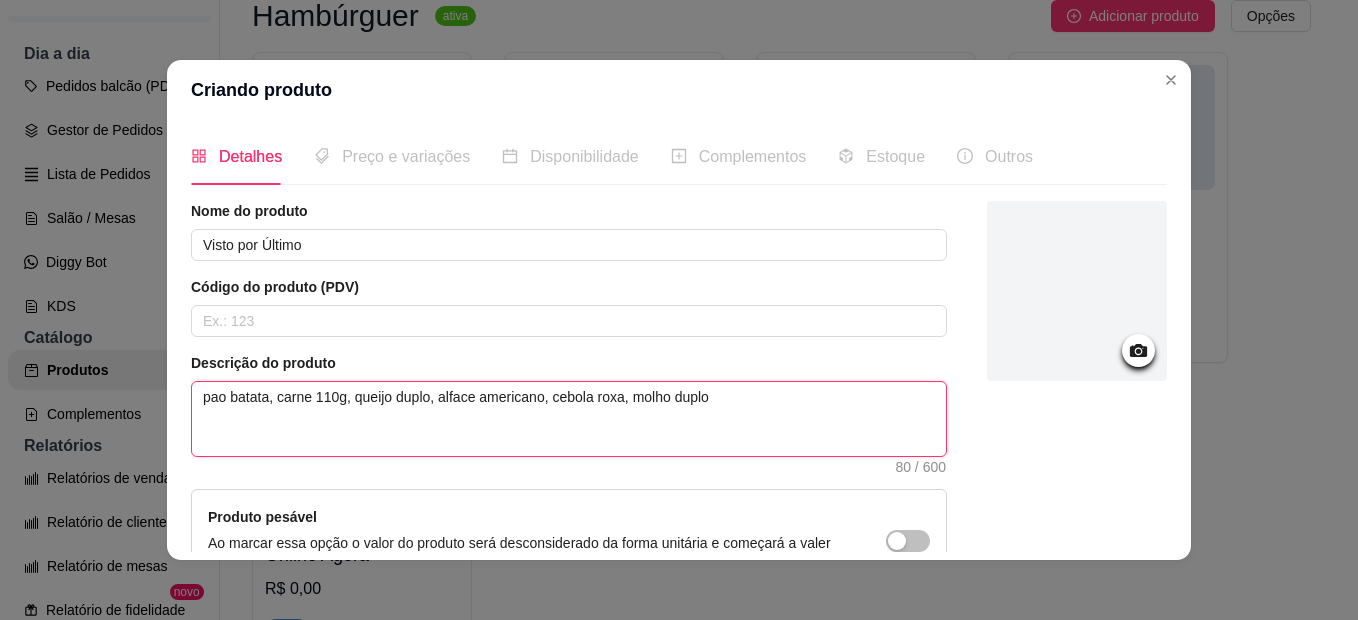 click on "pao batata, carne 110g, queijo duplo, alface americano, cebola roxa, molho duplo" at bounding box center [569, 419] 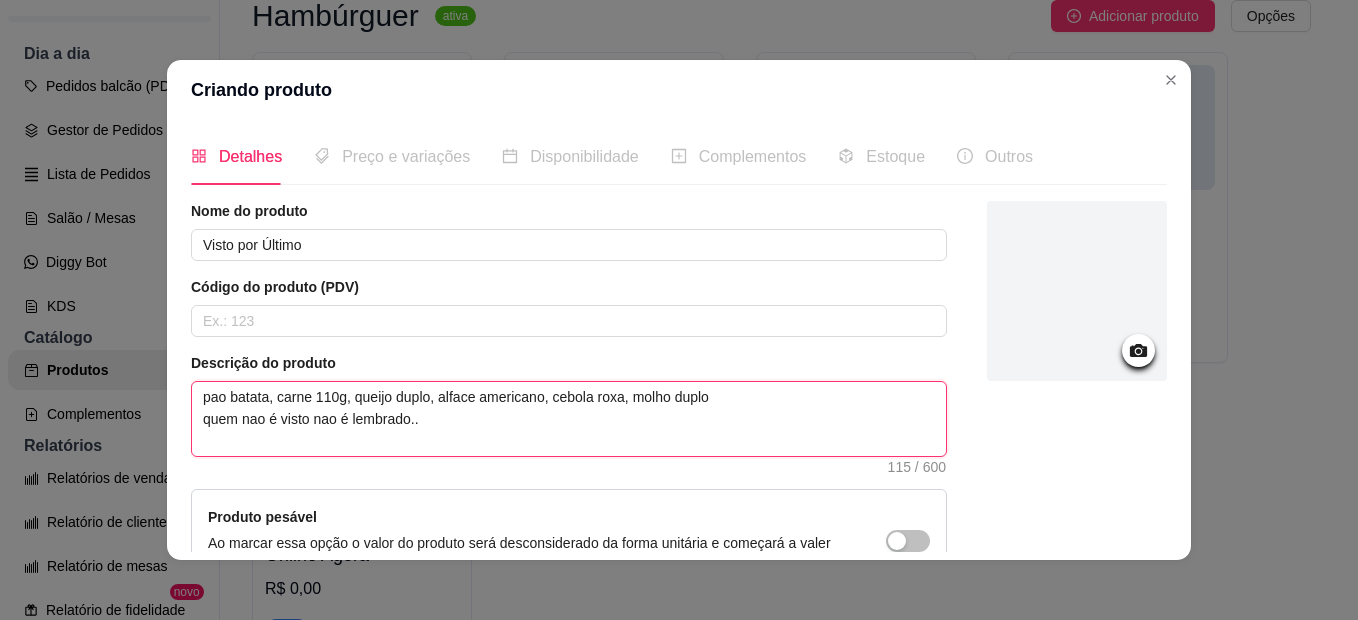 click on "pao batata, carne 110g, queijo duplo, alface americano, cebola roxa, molho duplo
quem nao é visto nao é lembrado.." at bounding box center (569, 419) 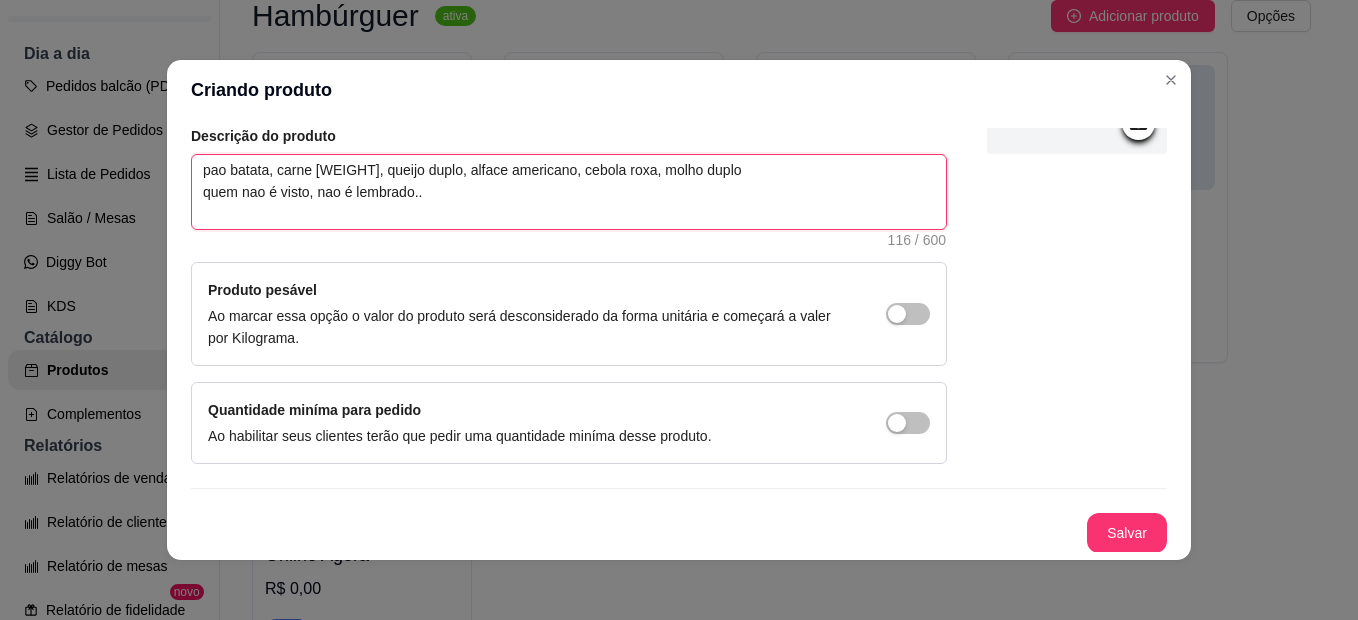 scroll, scrollTop: 228, scrollLeft: 0, axis: vertical 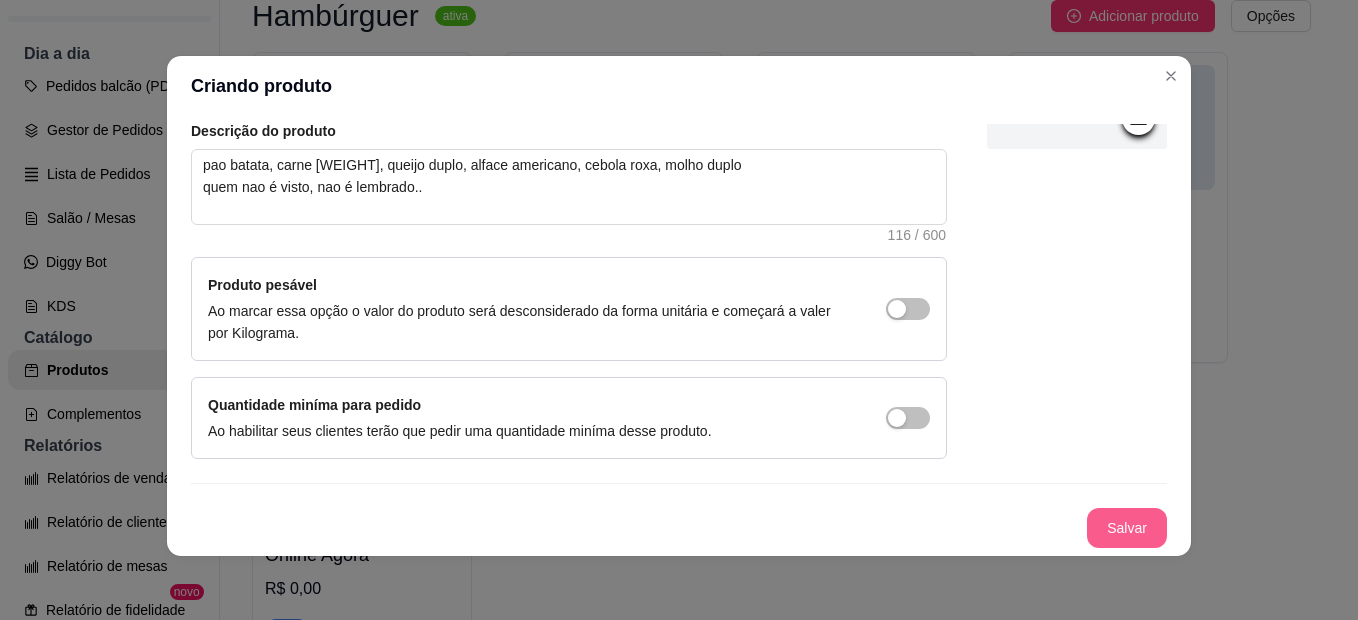 click on "Salvar" at bounding box center (1127, 528) 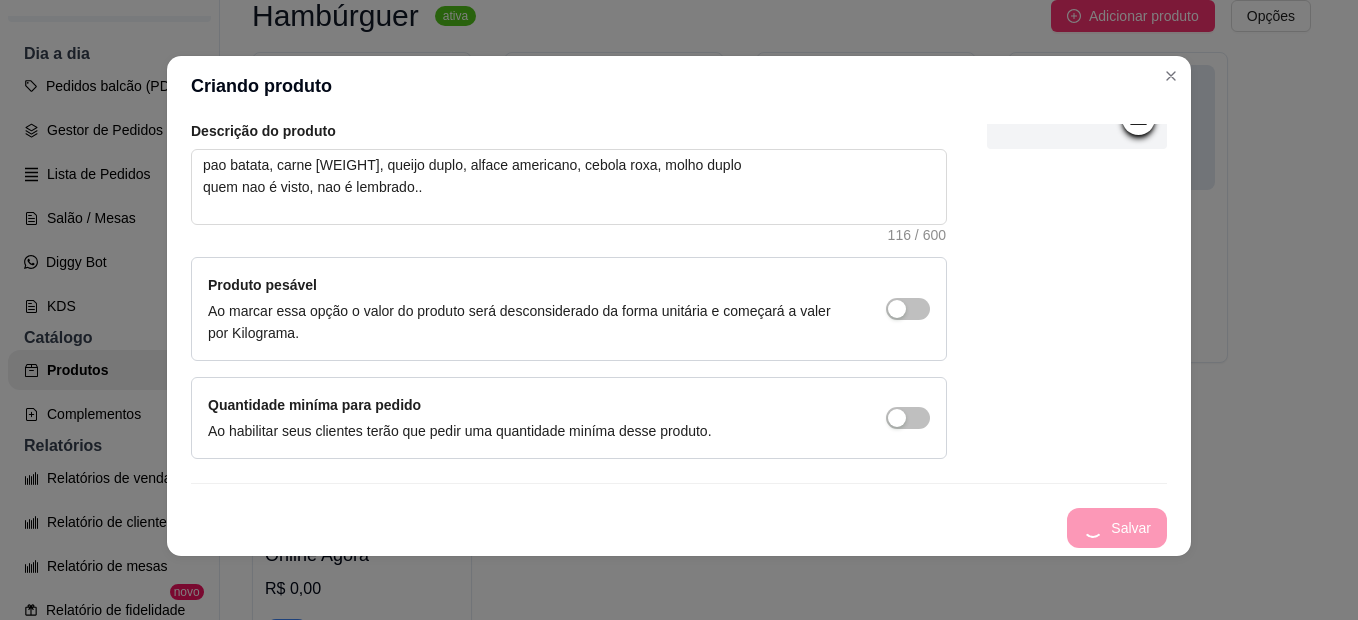scroll, scrollTop: 0, scrollLeft: 0, axis: both 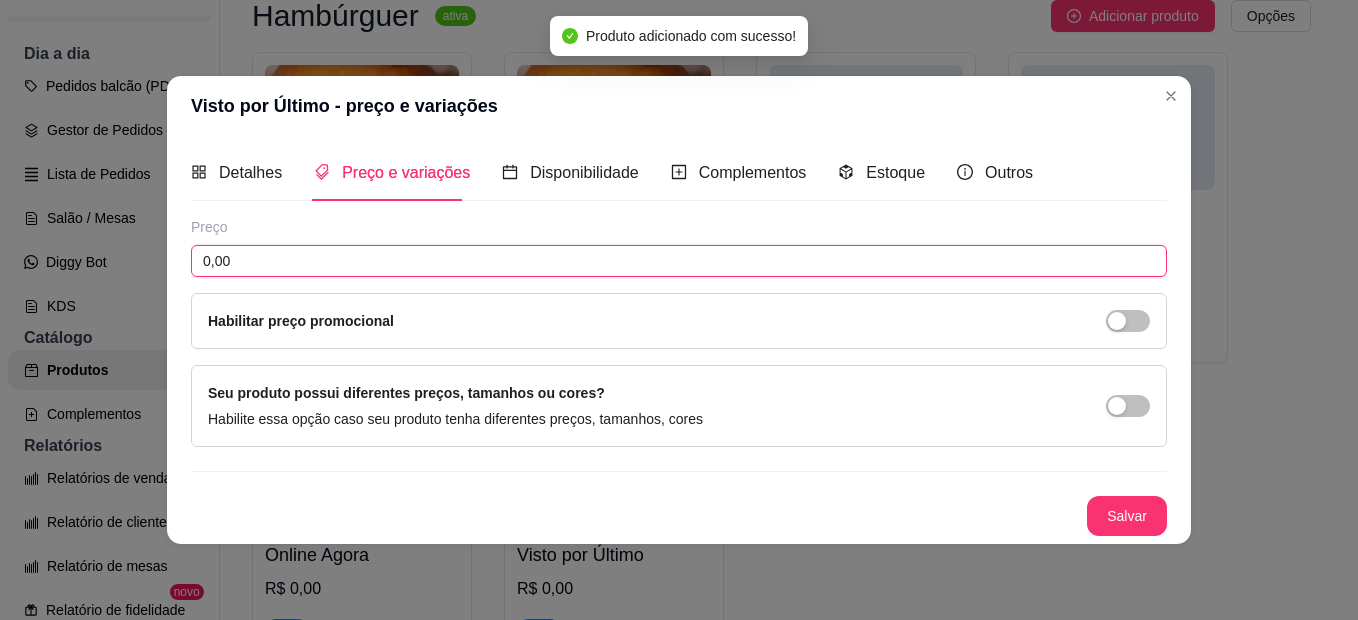 click on "0,00" at bounding box center (679, 261) 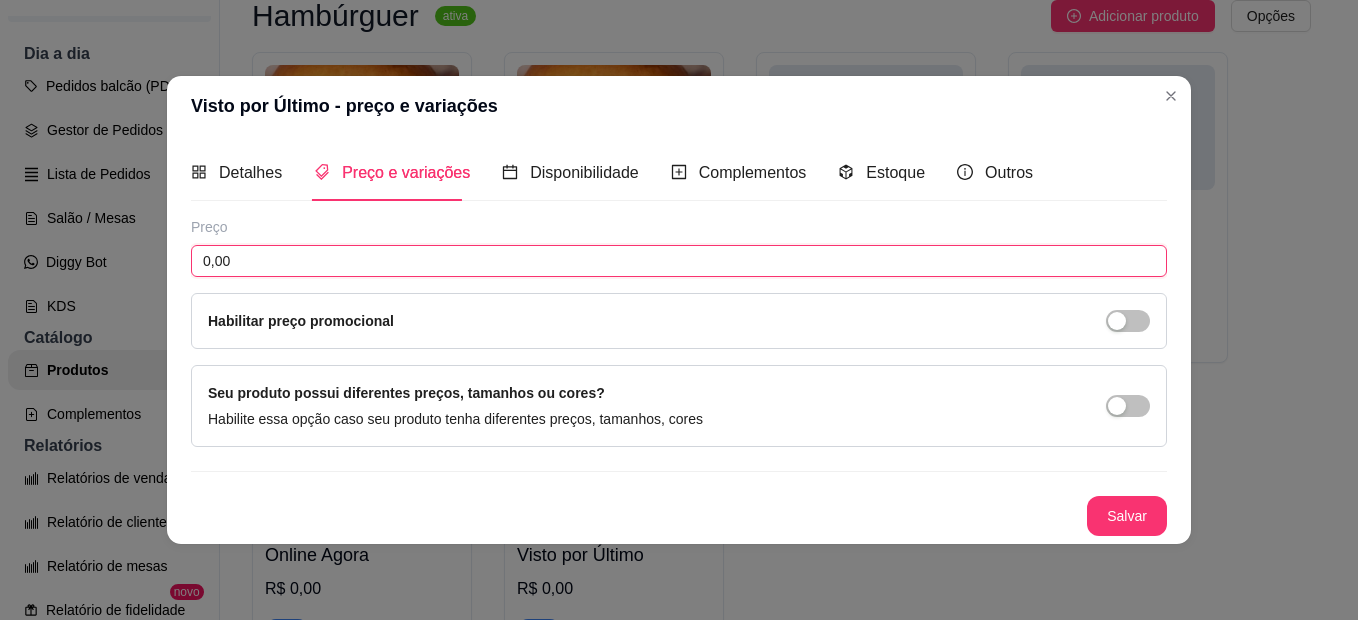 click on "0,00" at bounding box center (679, 261) 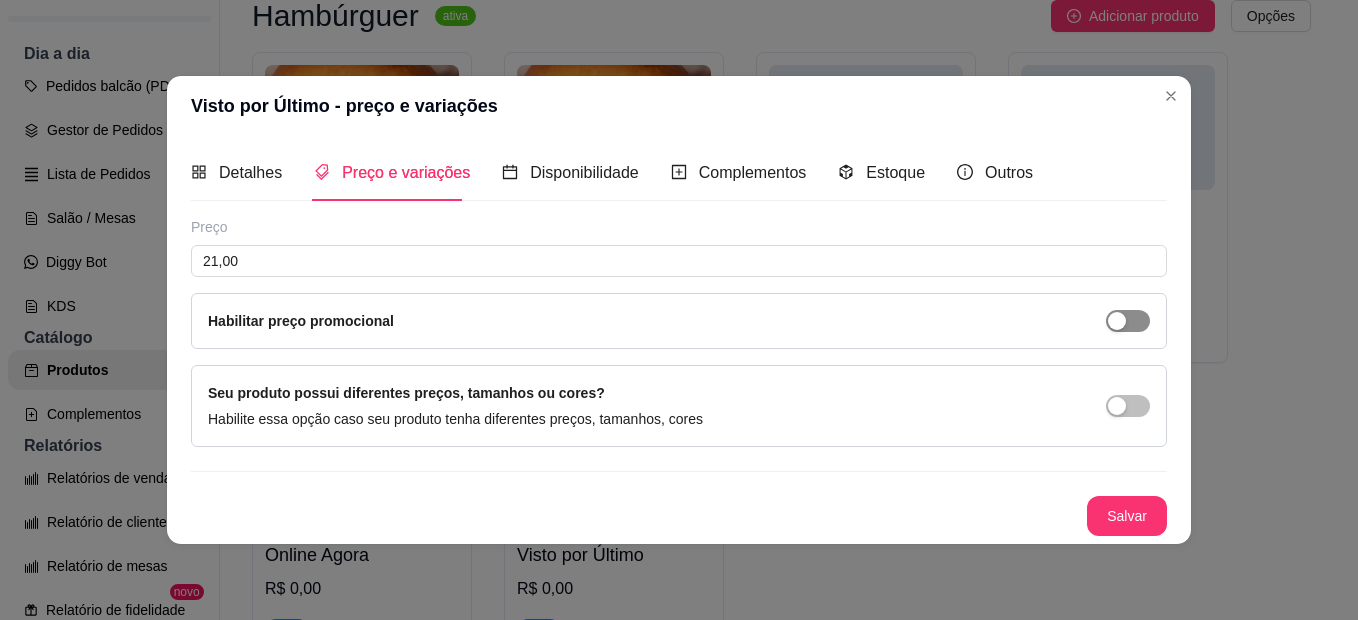 click at bounding box center [1117, 321] 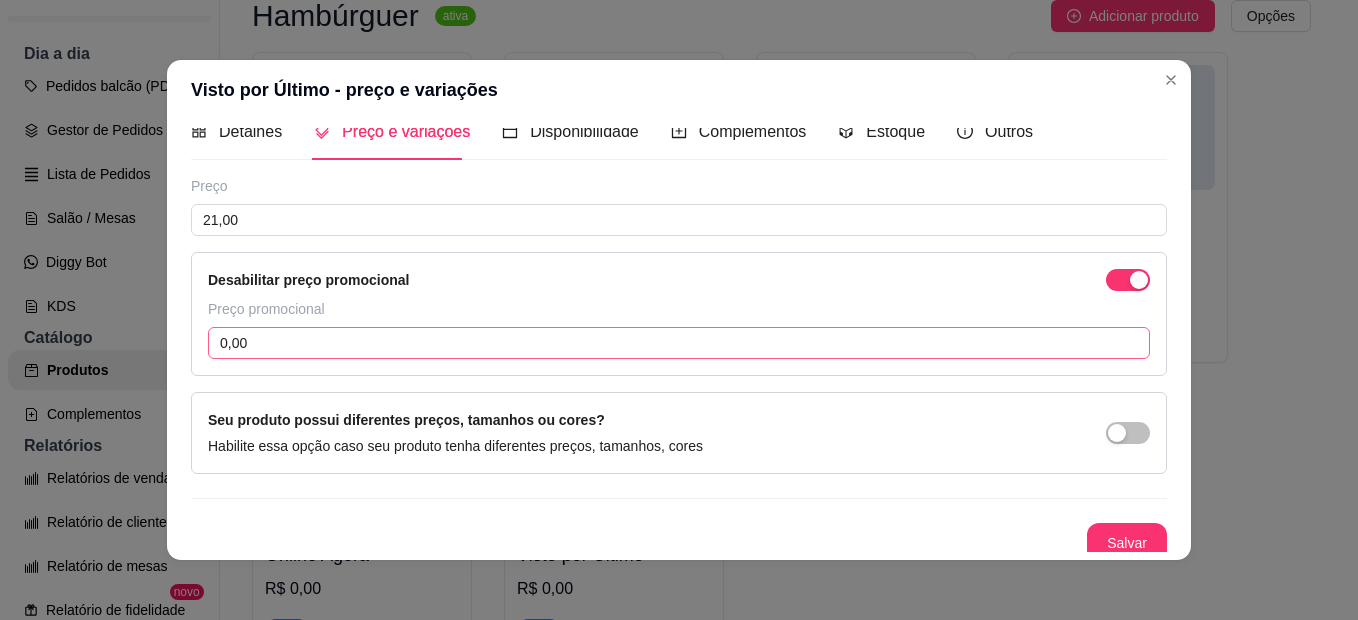 scroll, scrollTop: 36, scrollLeft: 0, axis: vertical 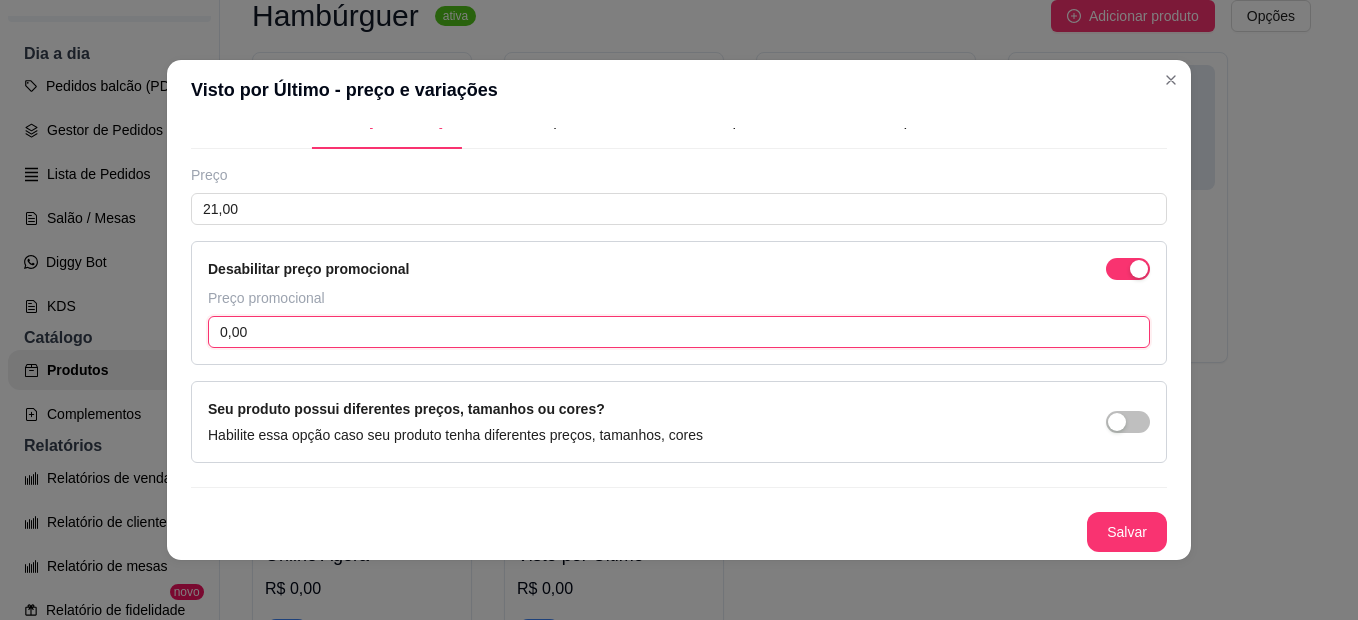 click on "0,00" at bounding box center (679, 332) 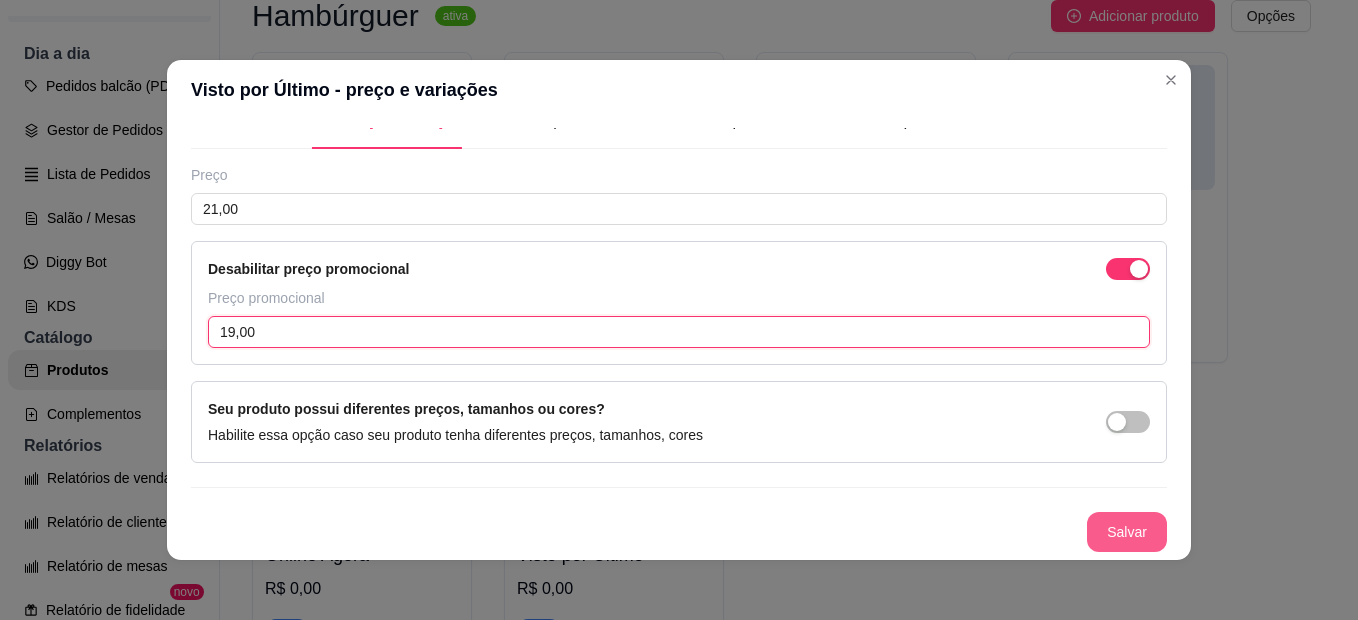 scroll, scrollTop: 4, scrollLeft: 0, axis: vertical 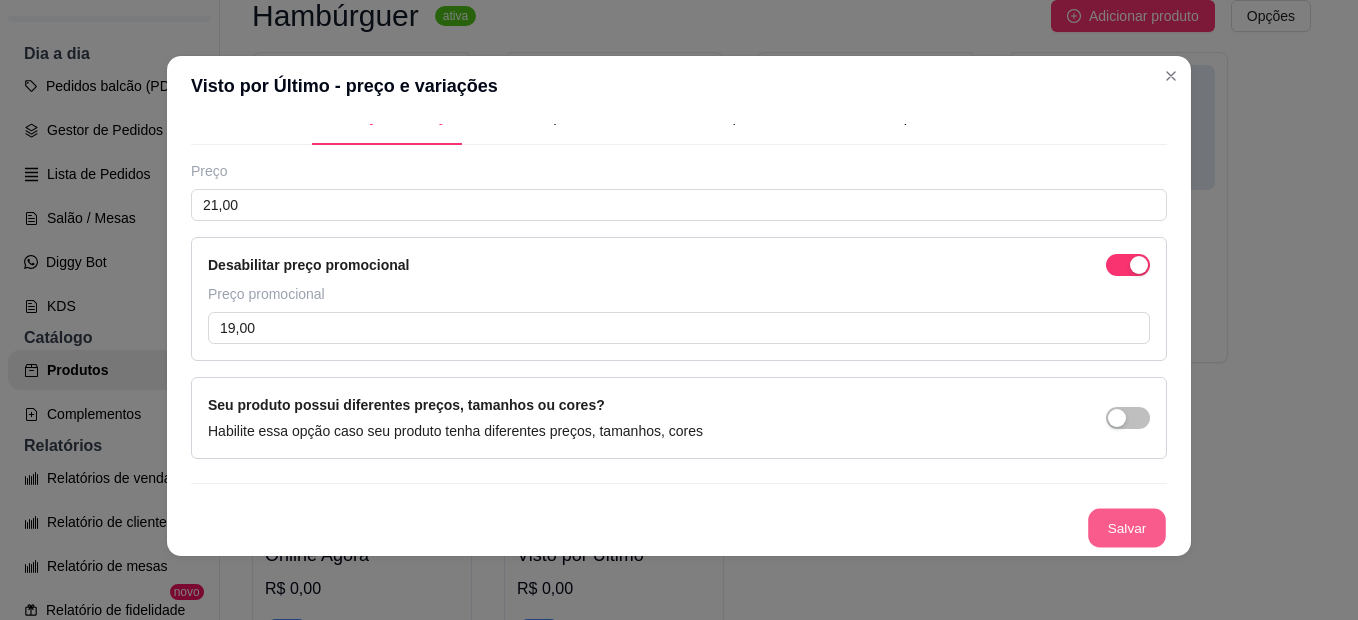 click on "Salvar" at bounding box center (1127, 528) 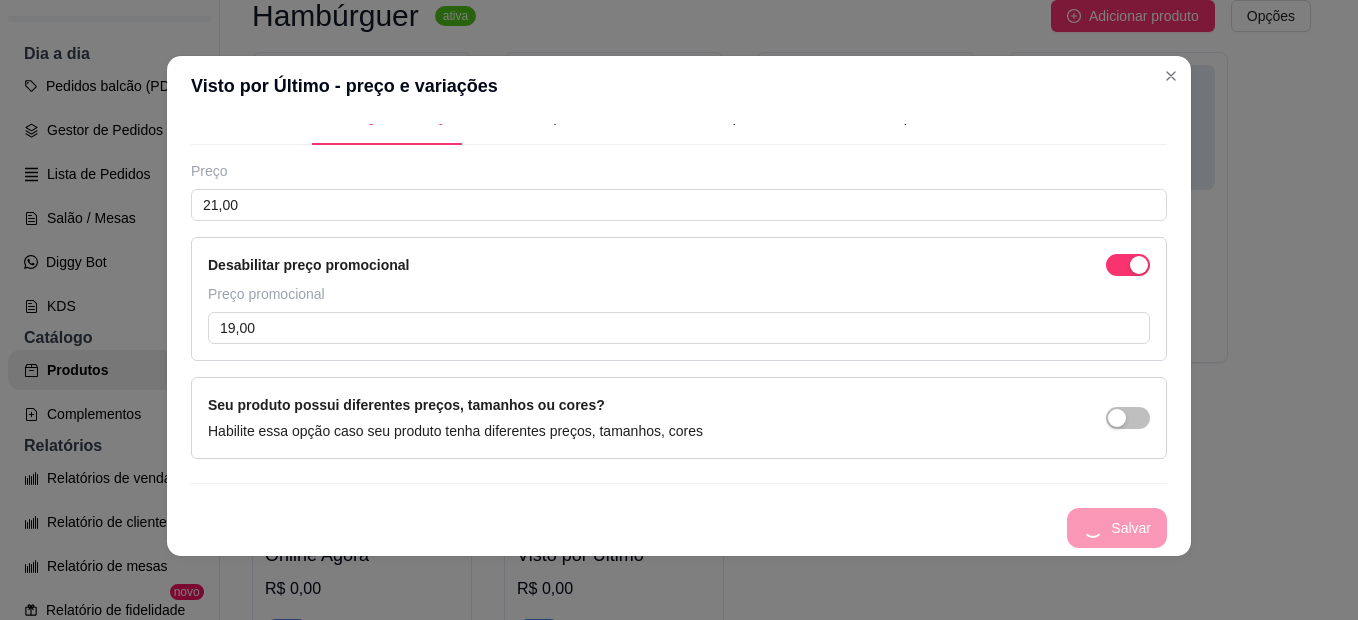 scroll, scrollTop: 0, scrollLeft: 0, axis: both 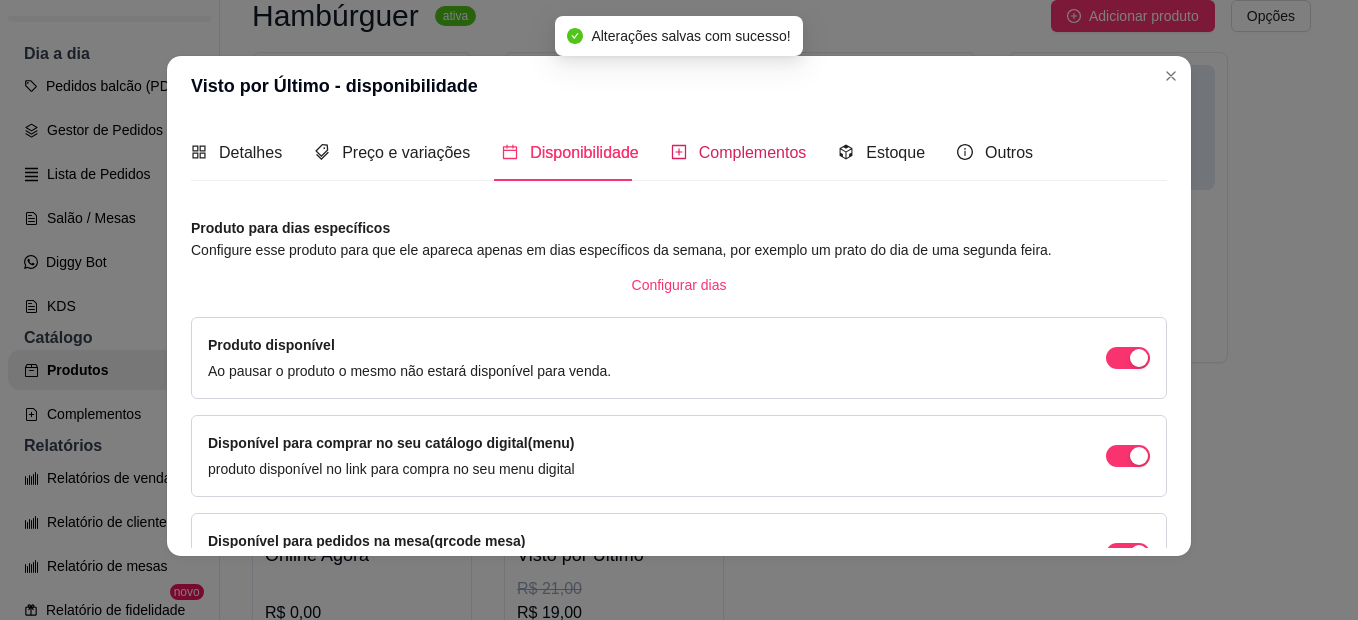 click on "Complementos" at bounding box center [753, 152] 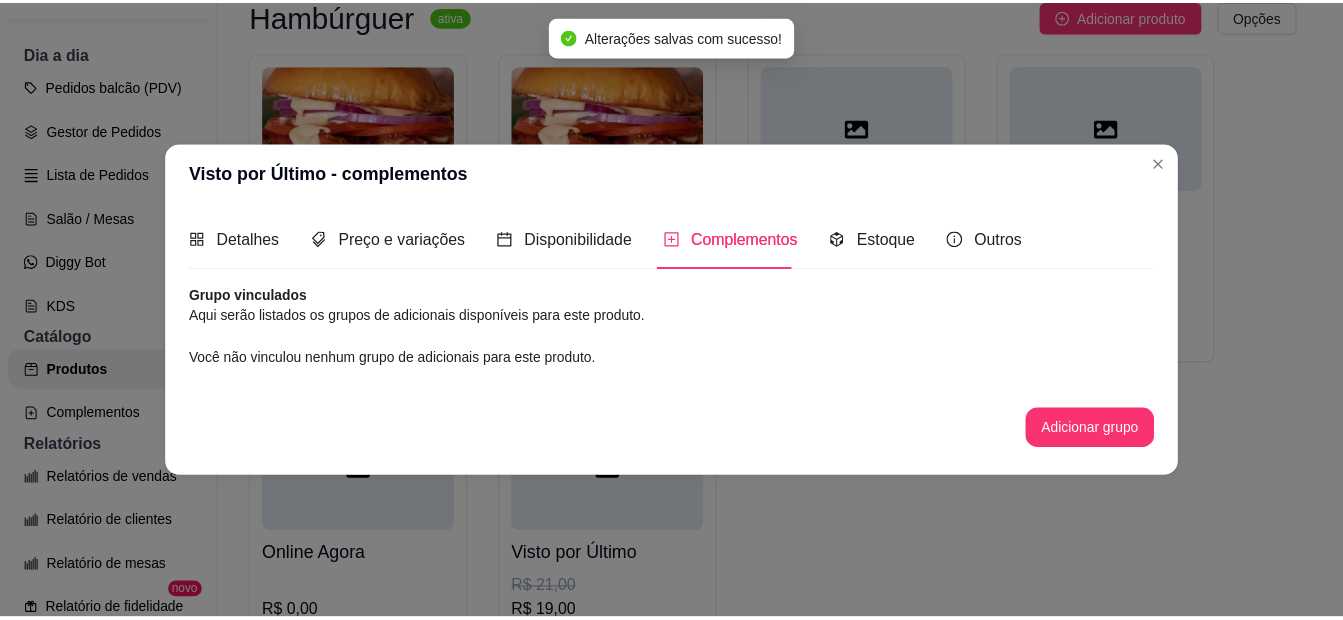 scroll, scrollTop: 0, scrollLeft: 0, axis: both 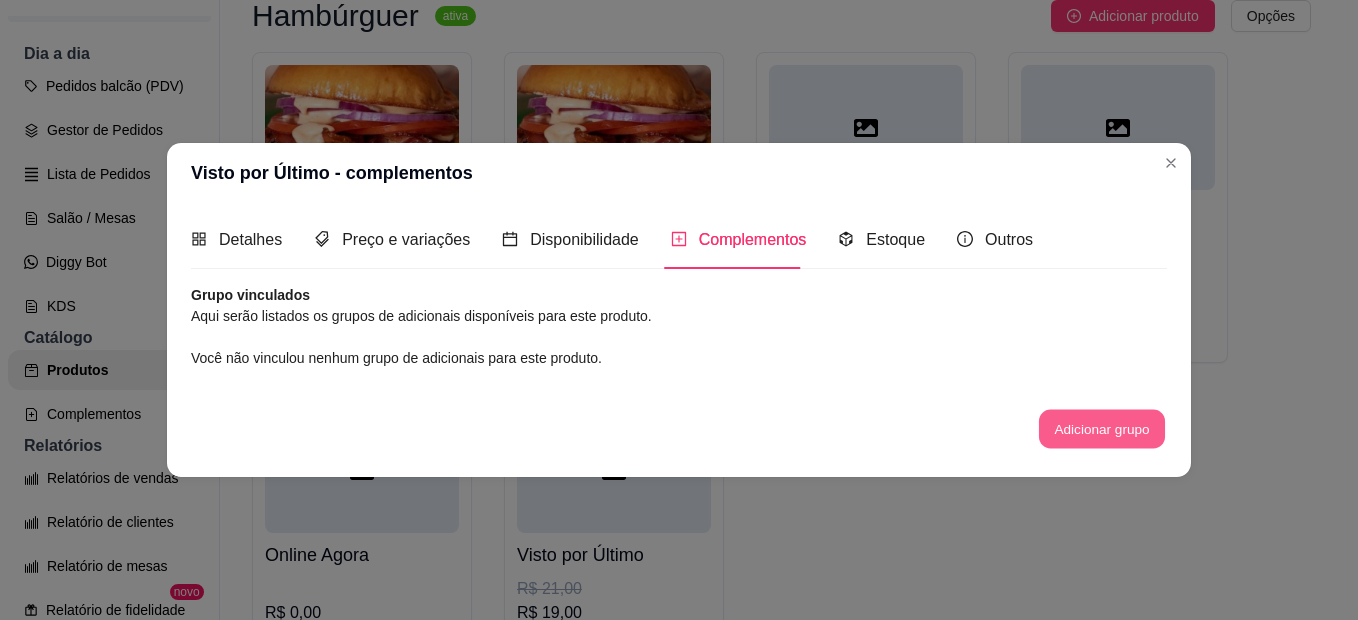 click on "Adicionar grupo" at bounding box center (1102, 428) 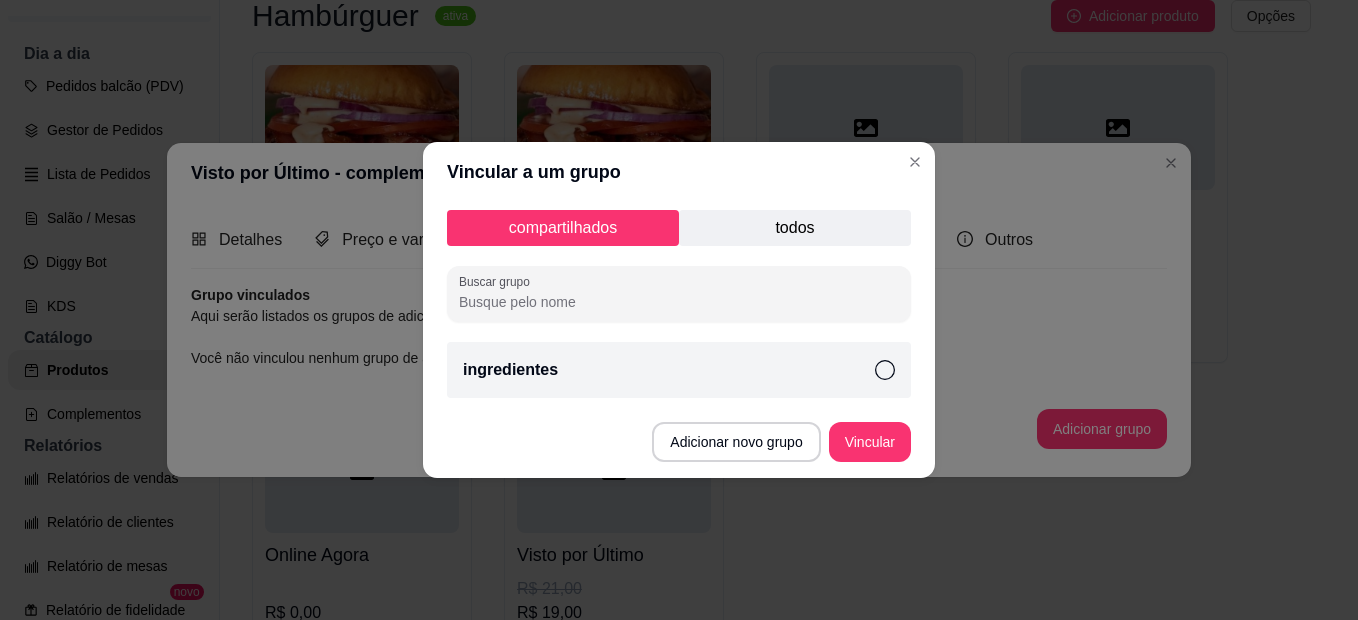 click on "todos" at bounding box center [795, 228] 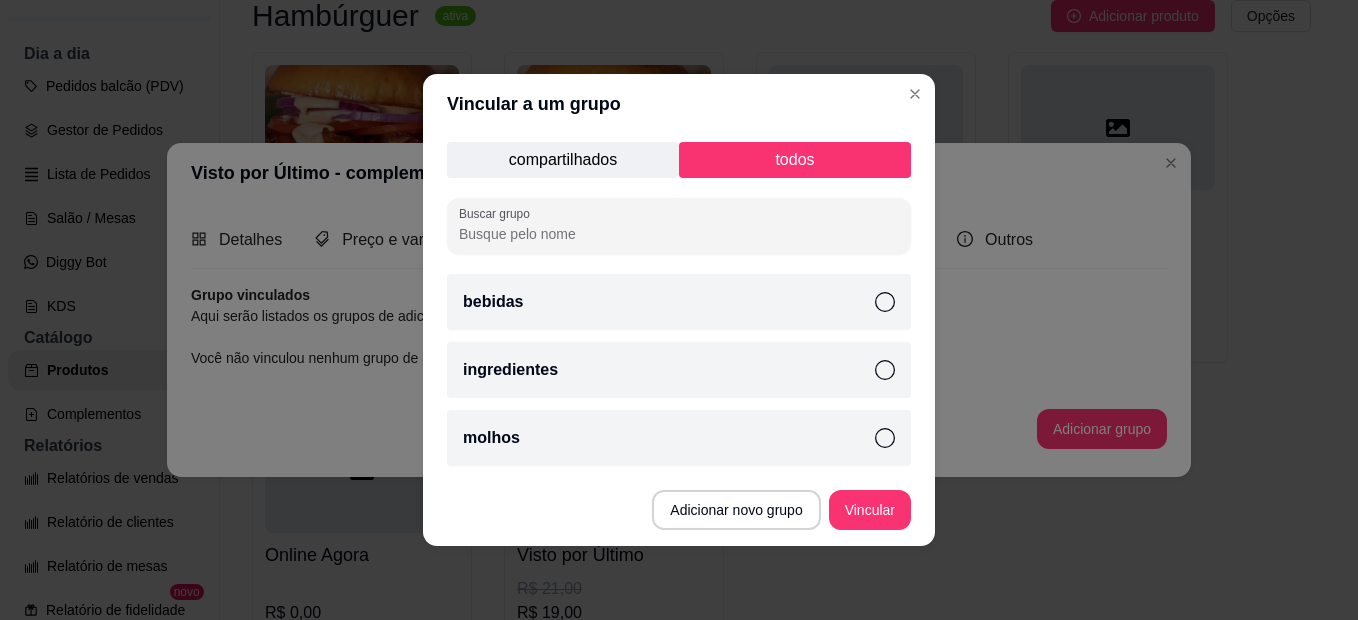 click 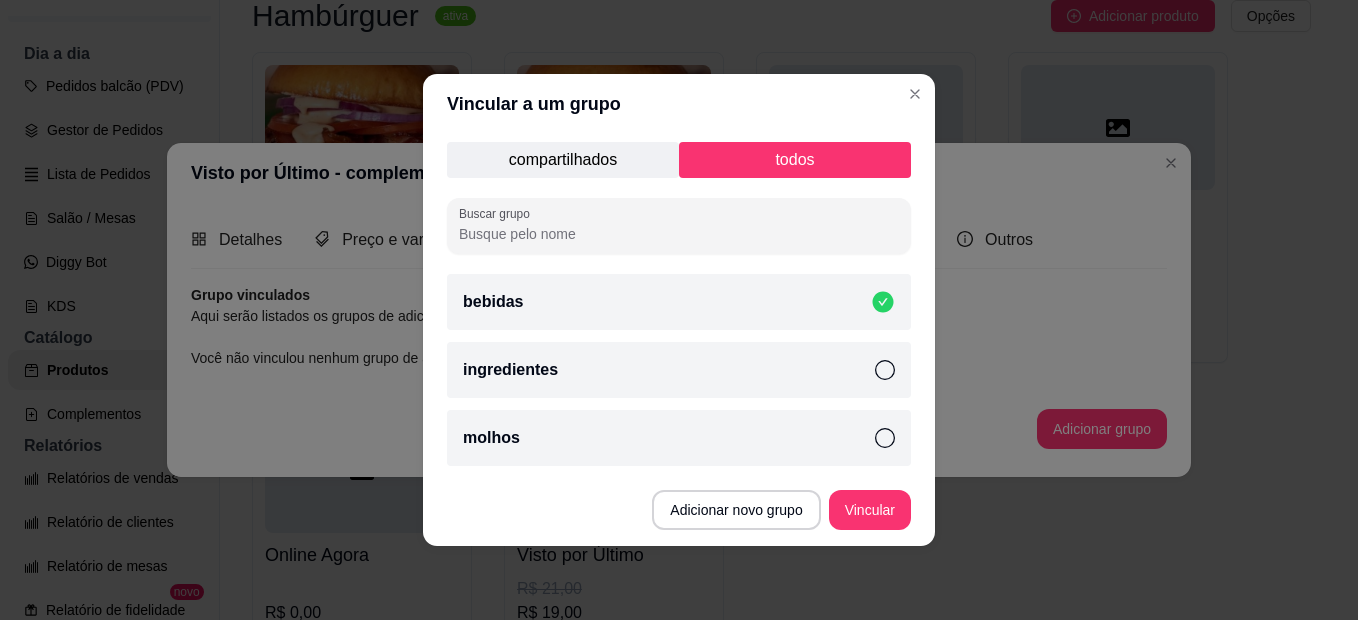 click on "ingredientes" at bounding box center (679, 370) 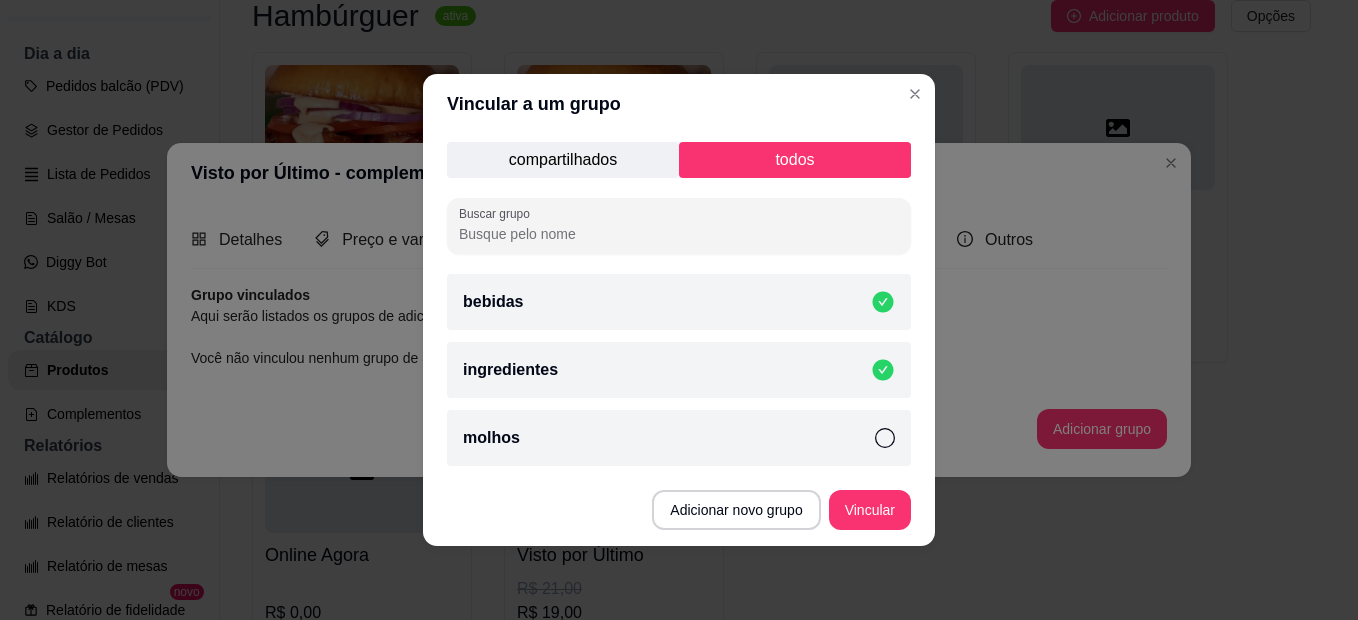 click 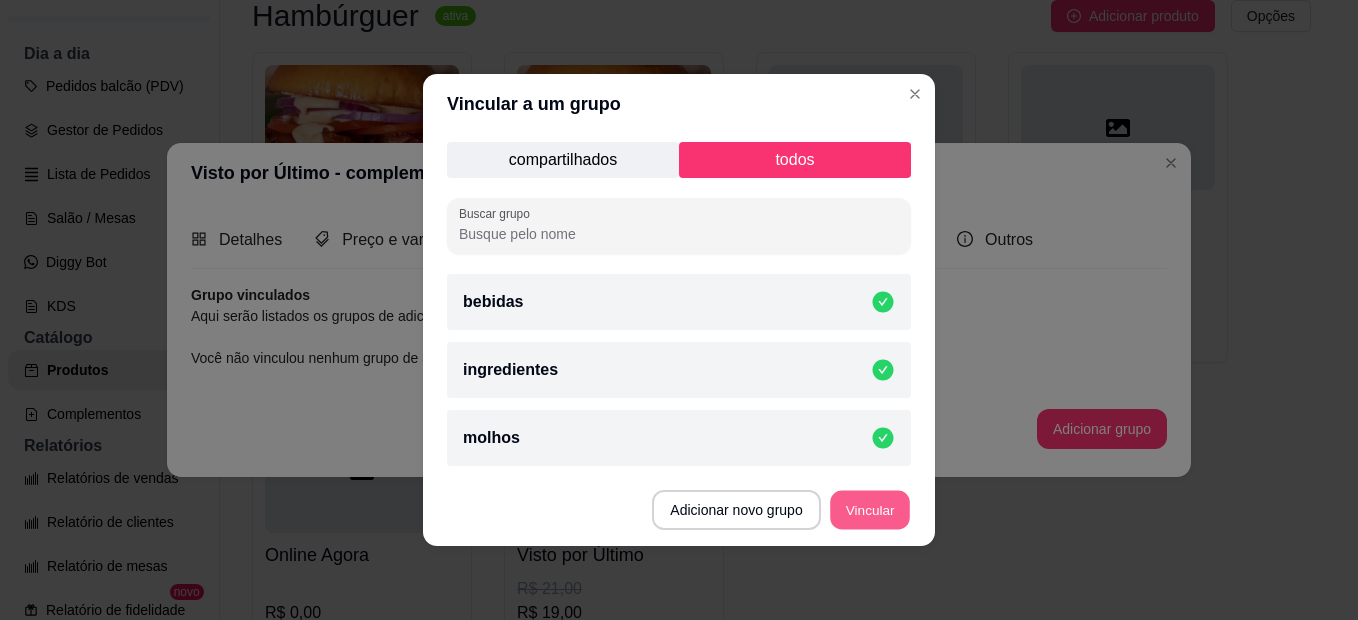click on "Vincular" at bounding box center (870, 510) 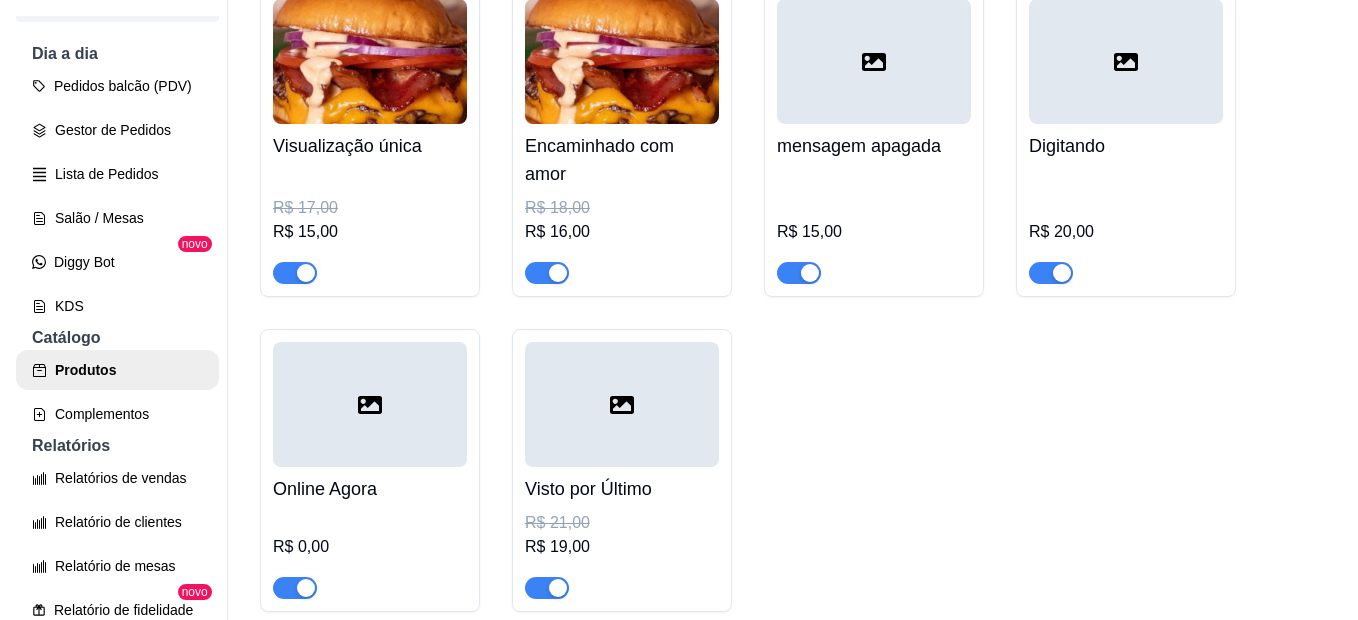 scroll, scrollTop: 300, scrollLeft: 0, axis: vertical 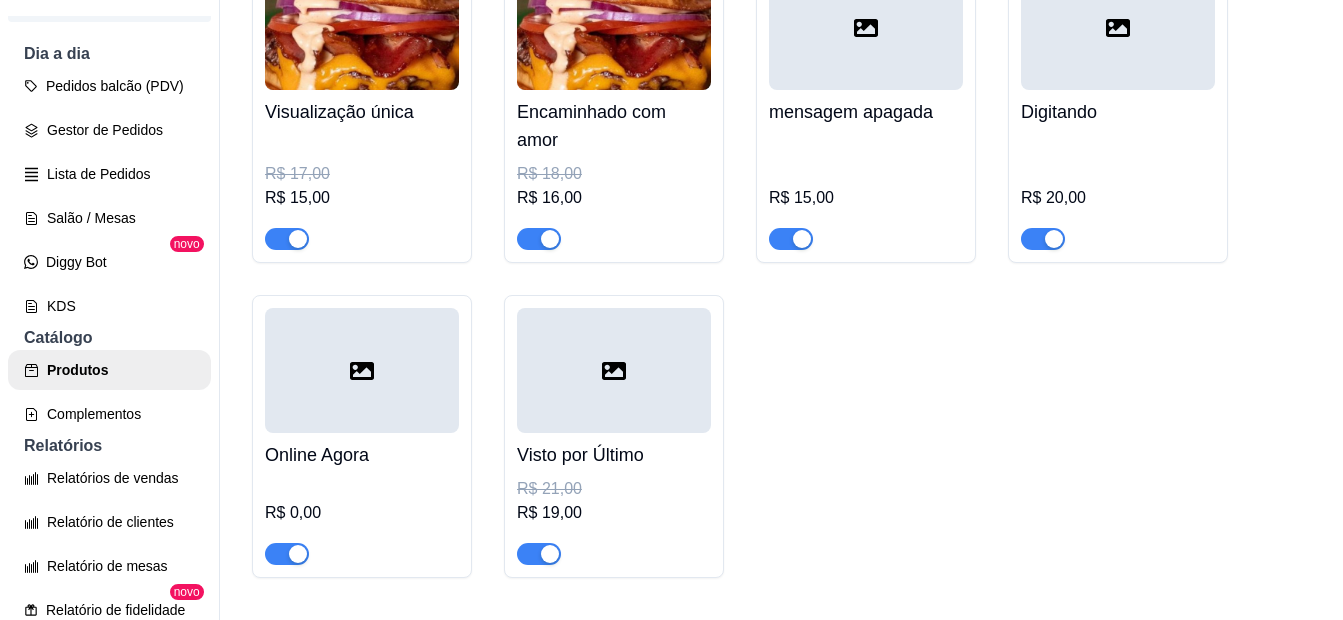click at bounding box center [614, 370] 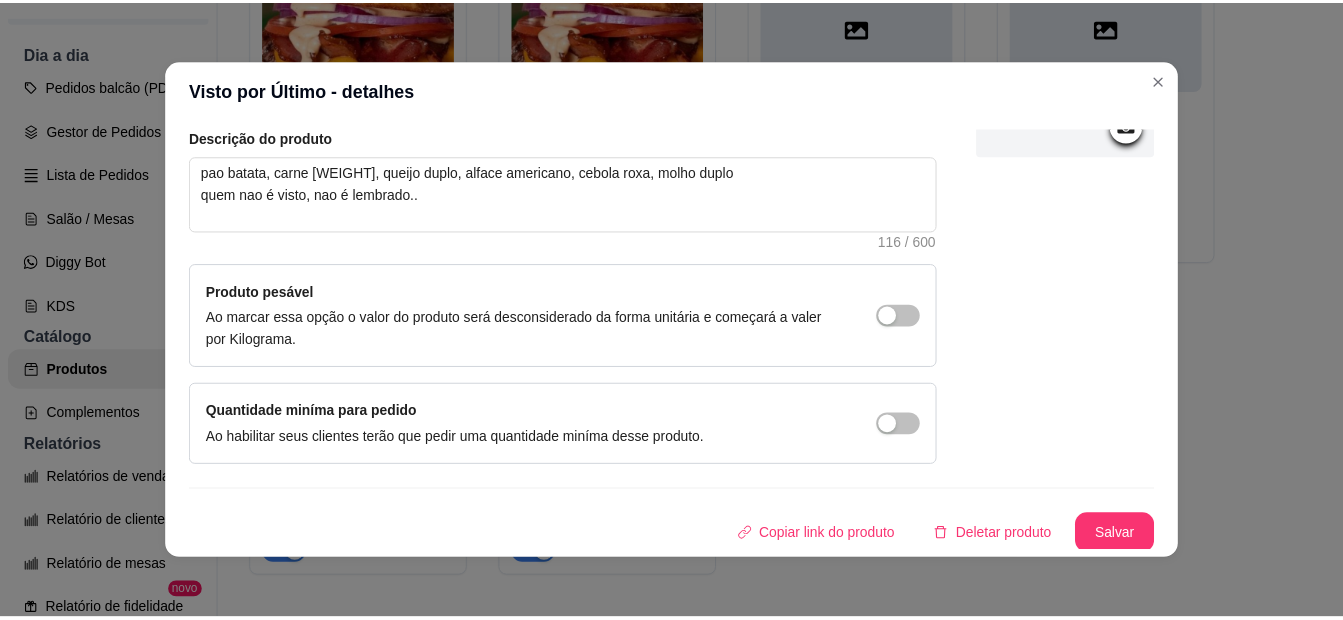 scroll, scrollTop: 228, scrollLeft: 0, axis: vertical 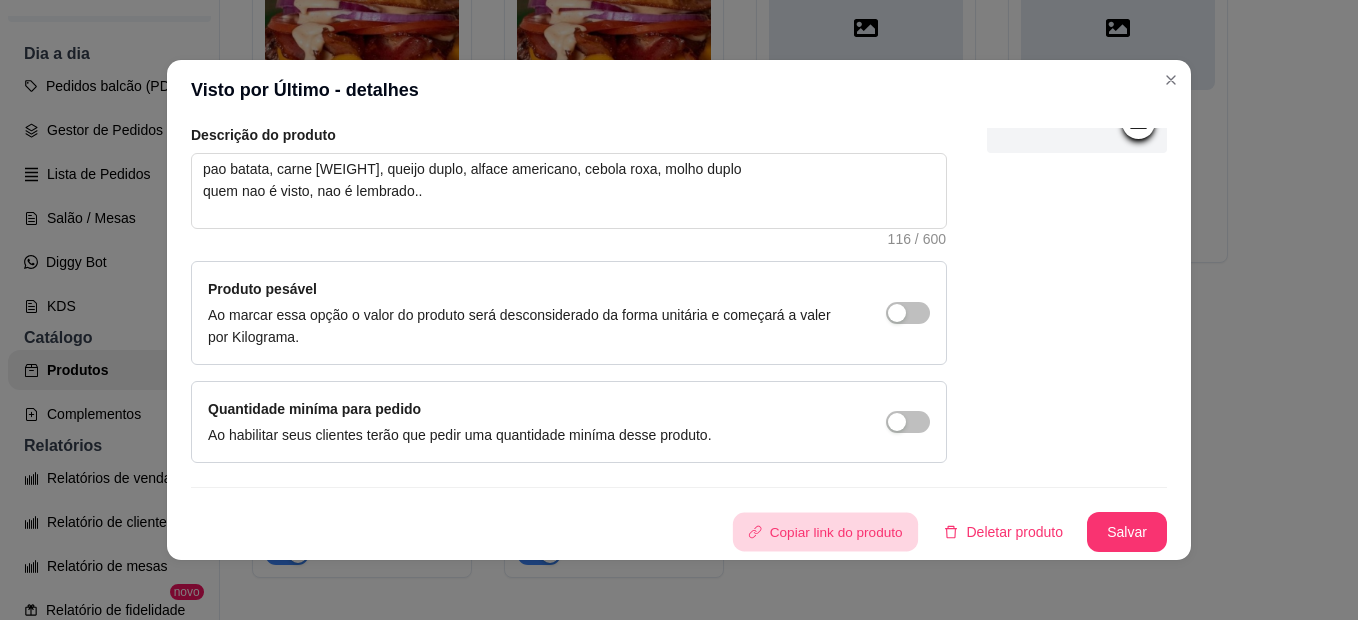 click on "Copiar link do produto" at bounding box center (824, 532) 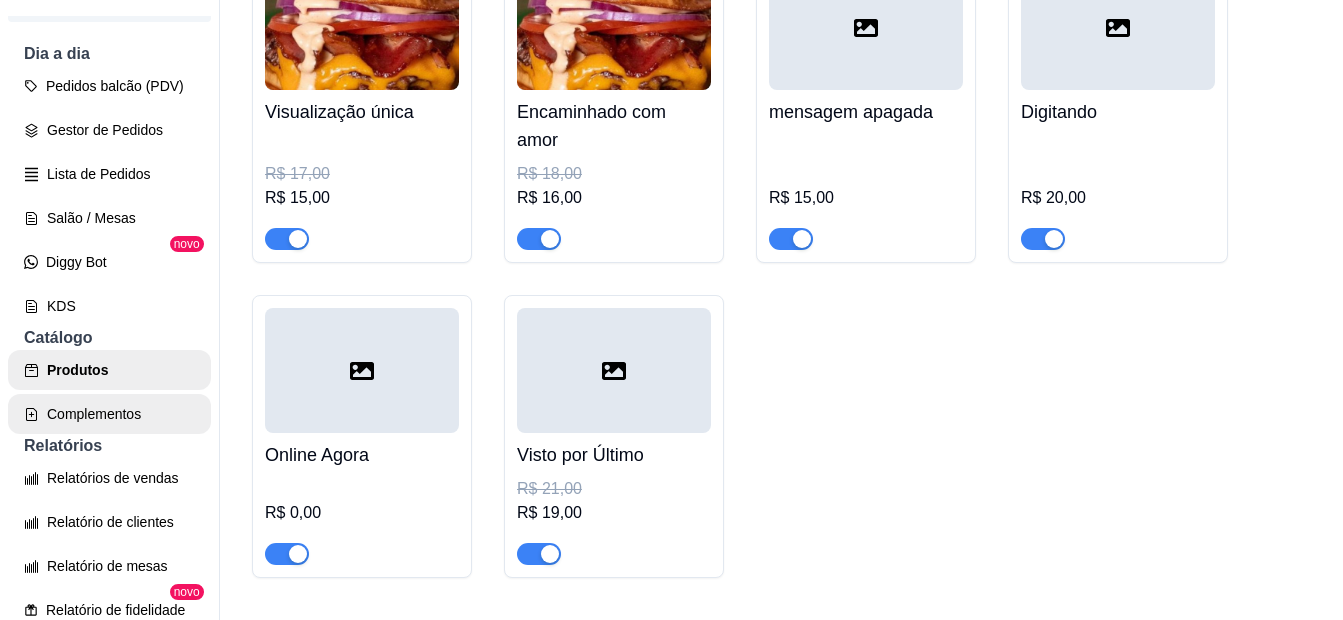 click on "Complementos" at bounding box center [109, 414] 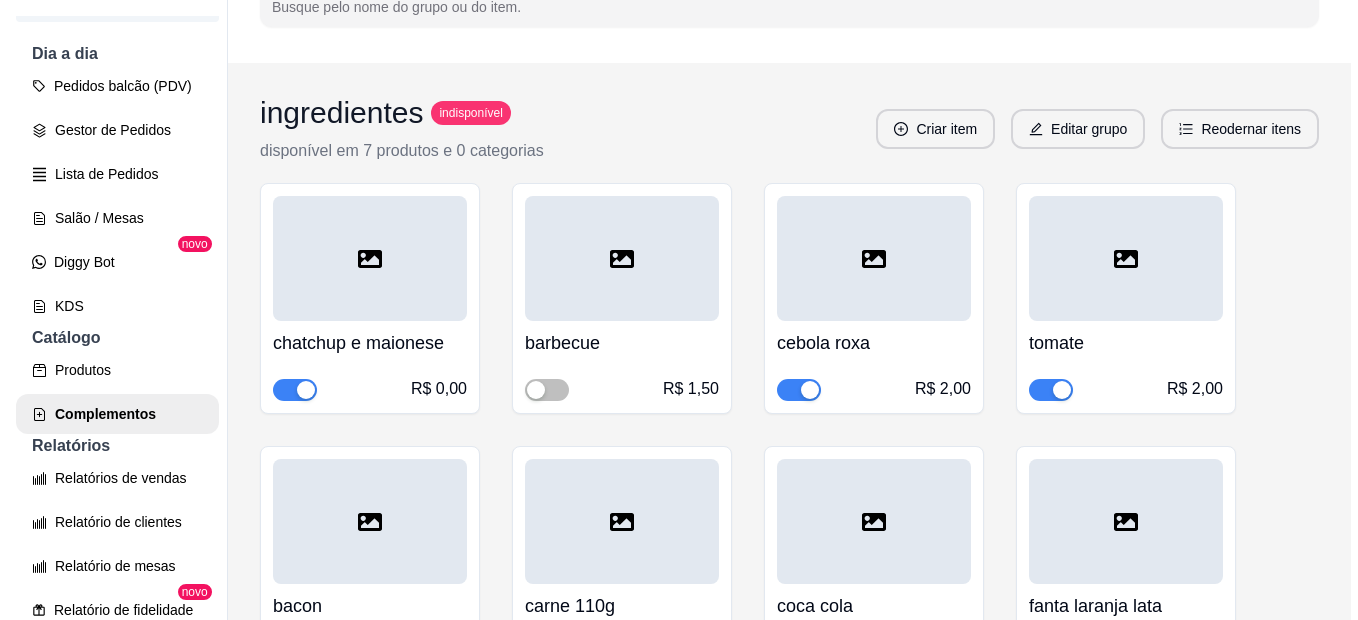 scroll, scrollTop: 200, scrollLeft: 0, axis: vertical 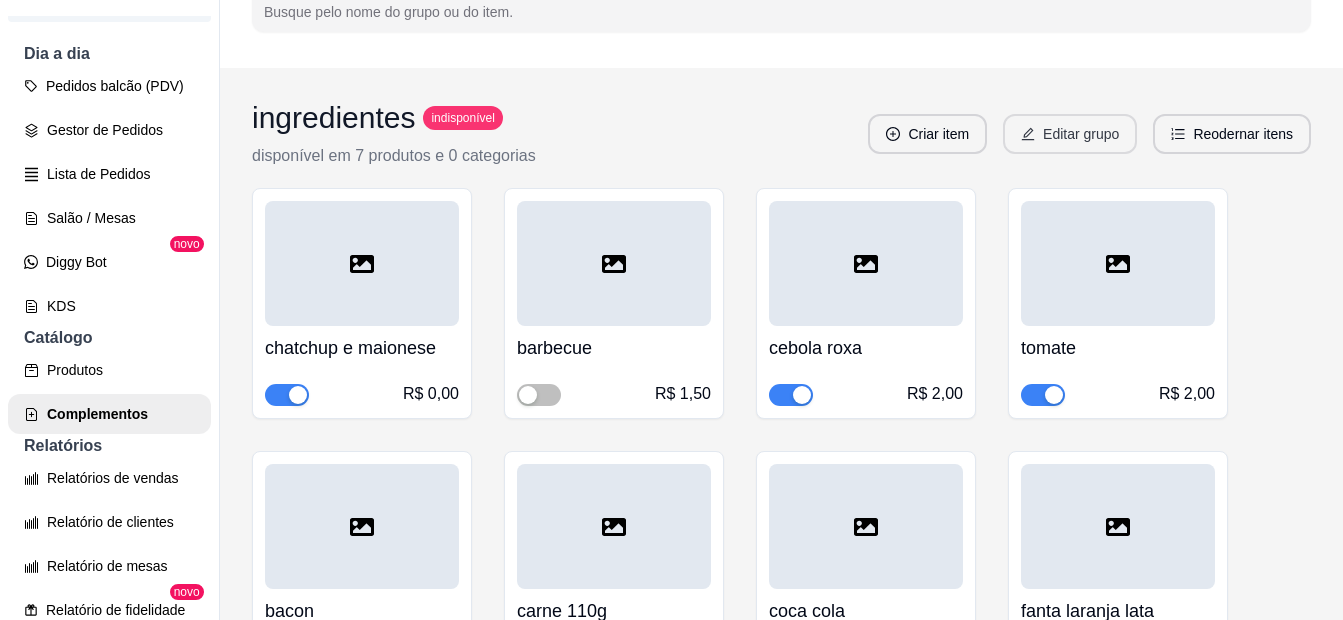 click on "Editar grupo" at bounding box center (1070, 134) 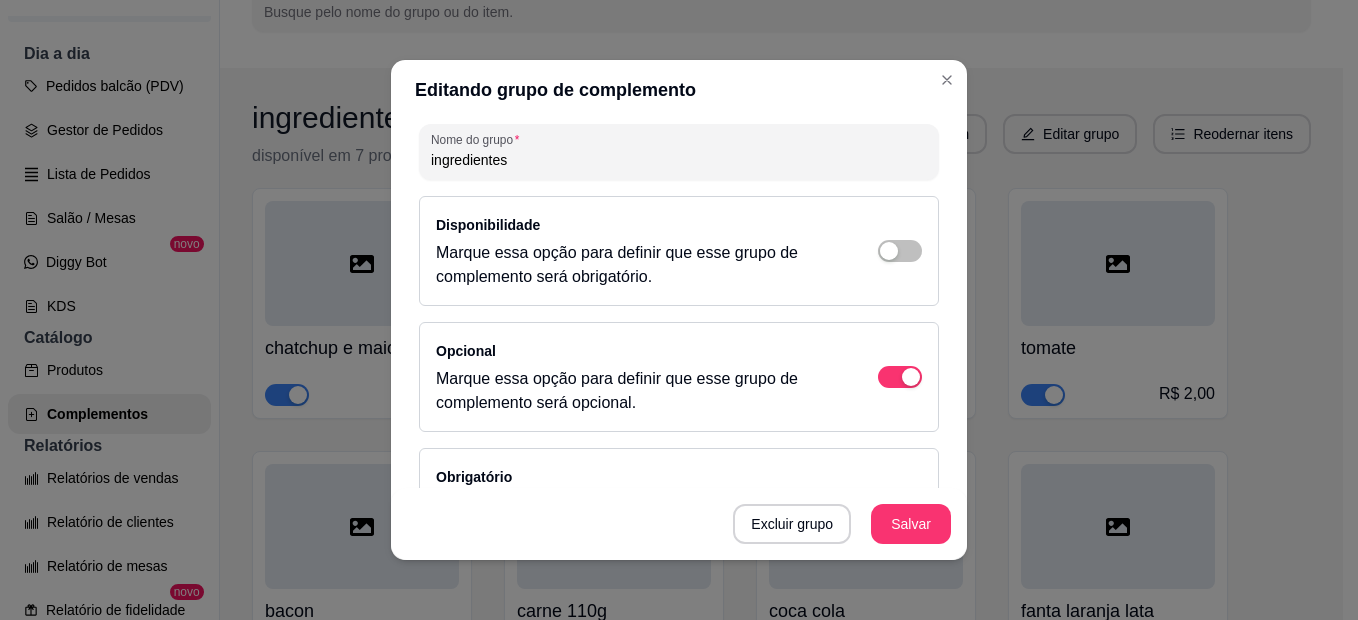 scroll, scrollTop: 100, scrollLeft: 0, axis: vertical 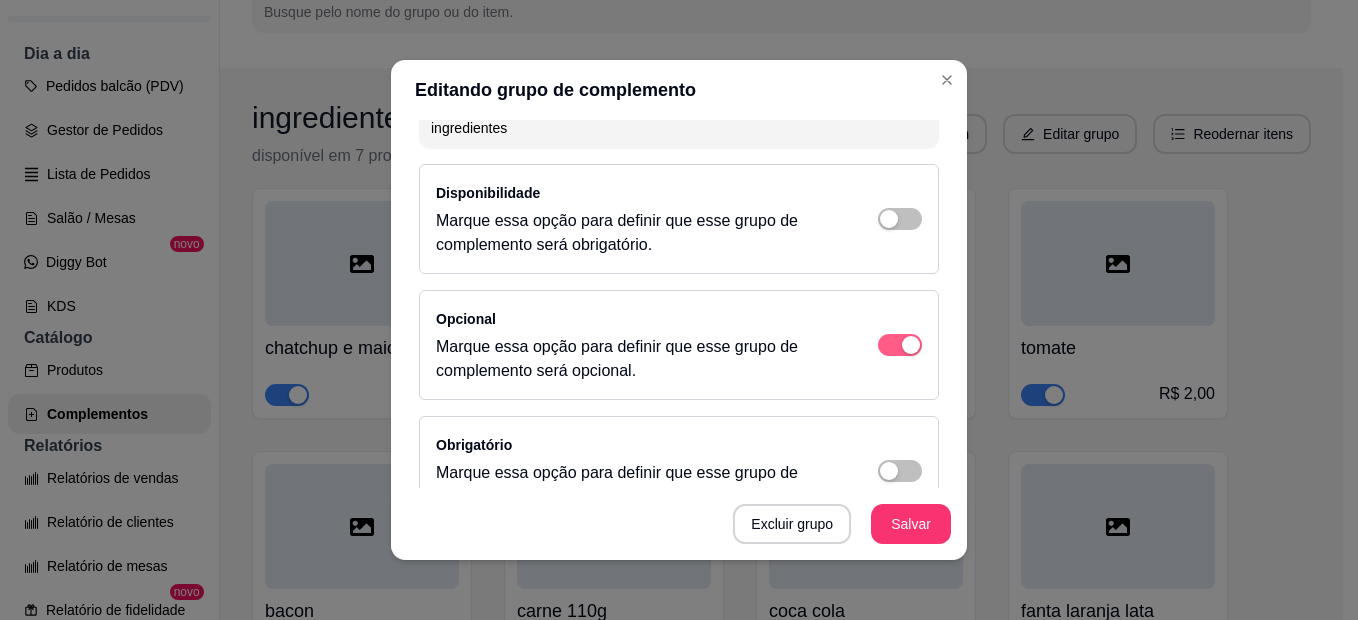 click at bounding box center [900, 345] 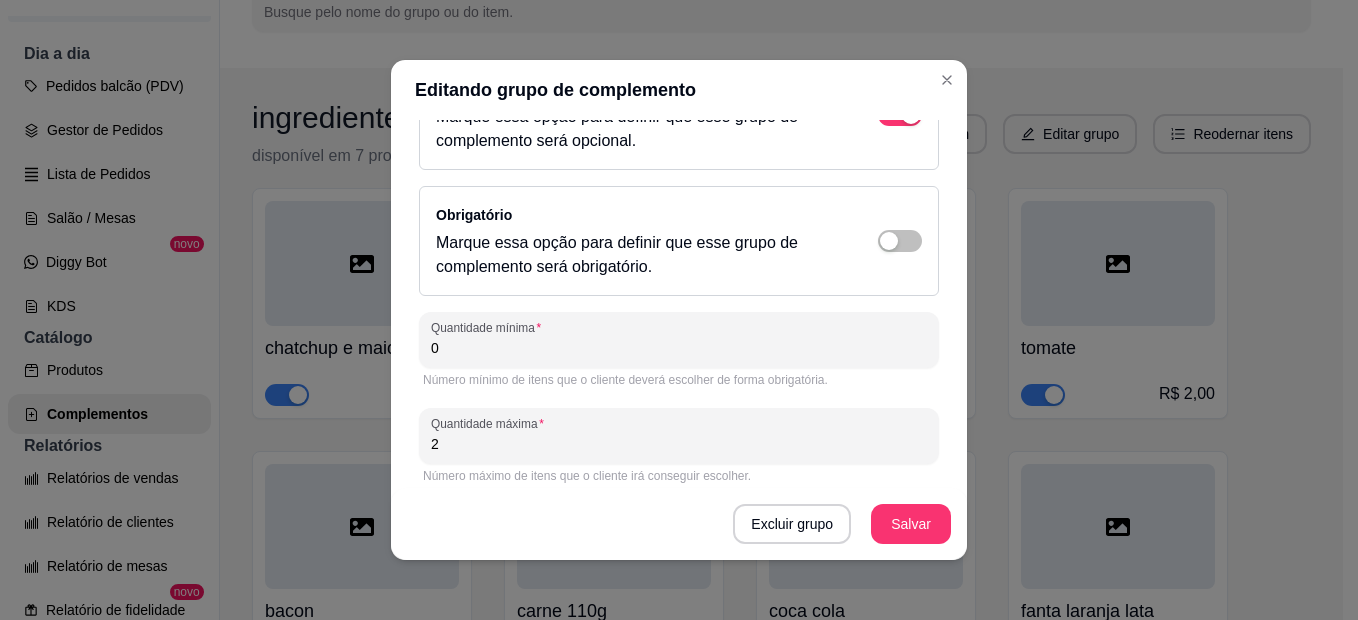 scroll, scrollTop: 342, scrollLeft: 0, axis: vertical 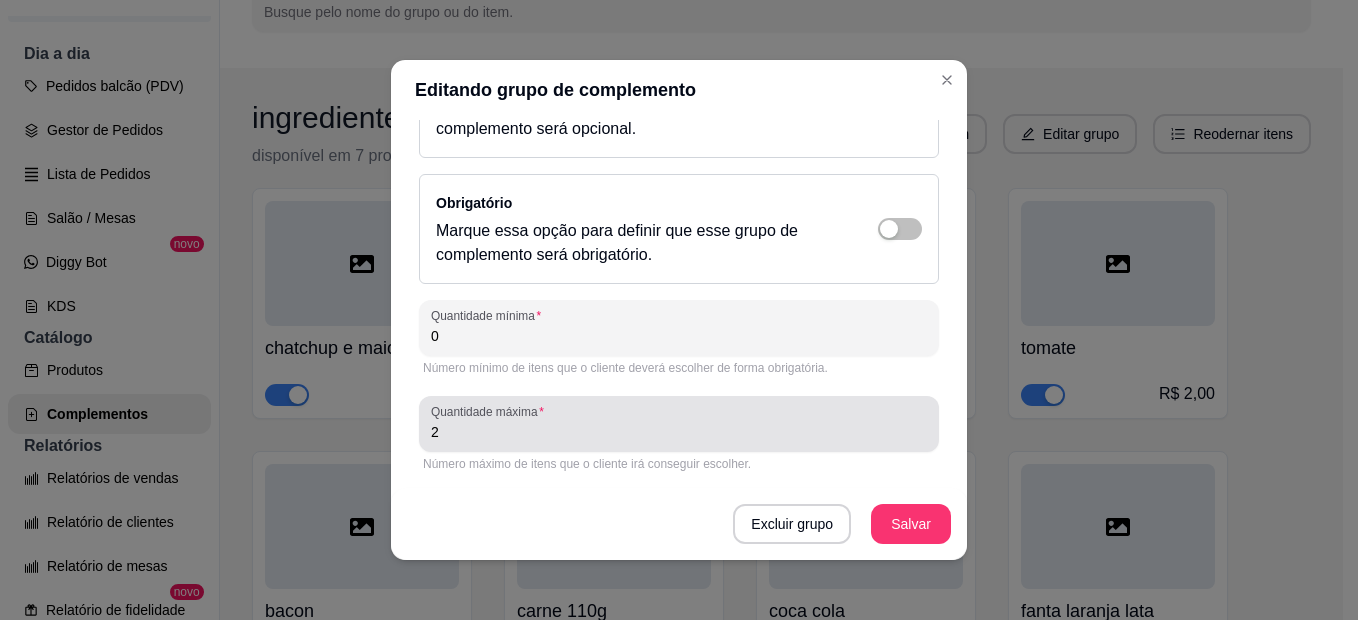 click on "2" at bounding box center (679, 424) 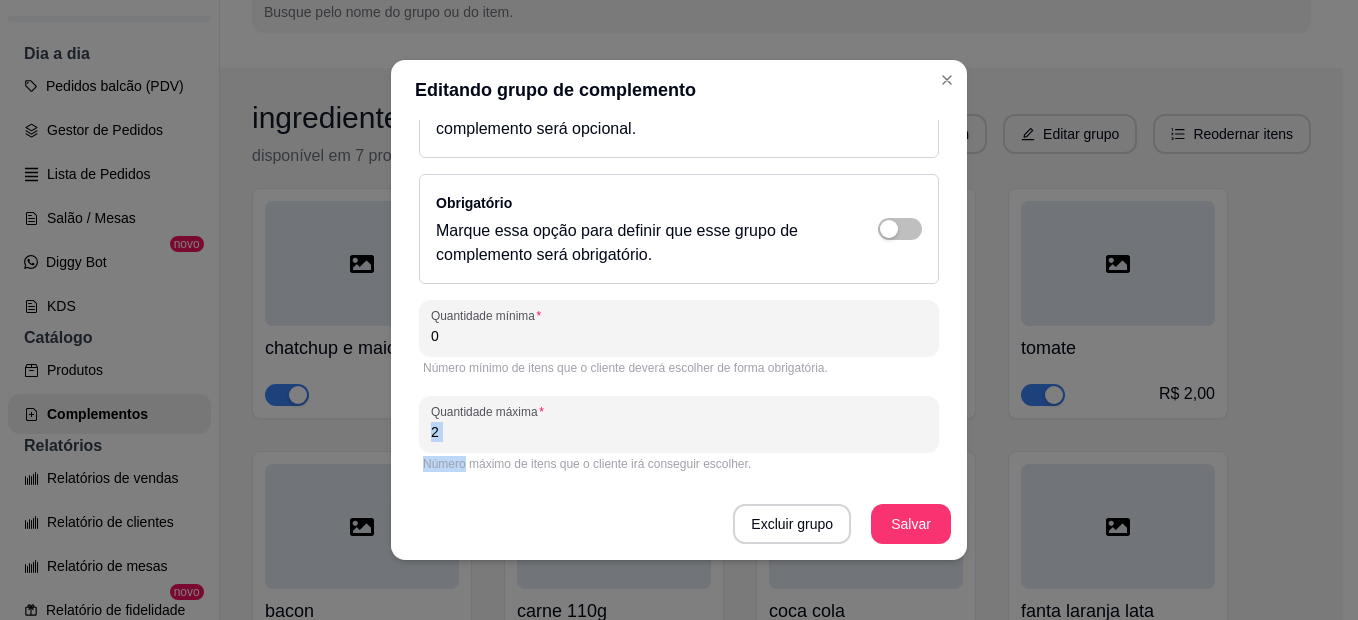 click on "2" at bounding box center [679, 424] 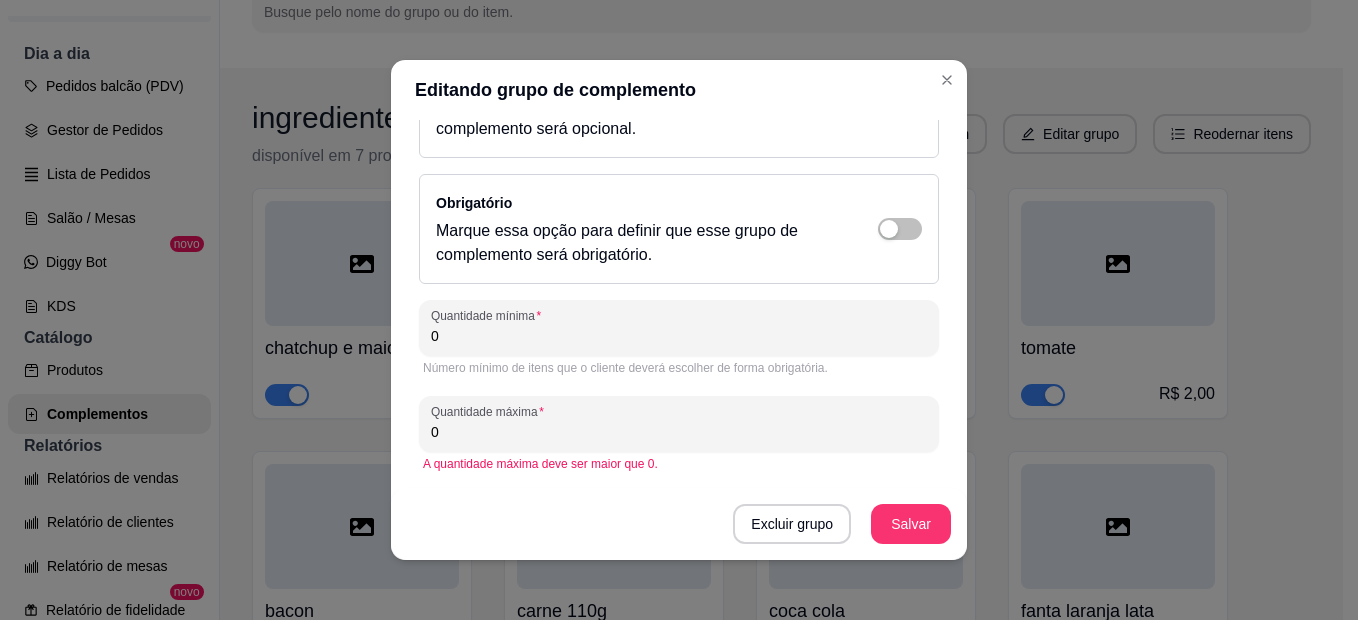 click on "Nome do grupo ingredientes Disponibilidade Marque essa opção para definir que esse grupo de complemento será obrigatório. Opcional Marque essa opção para definir que esse grupo de complemento será opcional. Obrigatório Marque essa opção para definir que esse grupo de complemento será obrigatório. Quantidade mínima 0 Número mínimo de itens que o cliente deverá escolher de forma obrigatória. Quantidade máxima 0 A quantidade máxima deve ser maior que 0." at bounding box center (679, 163) 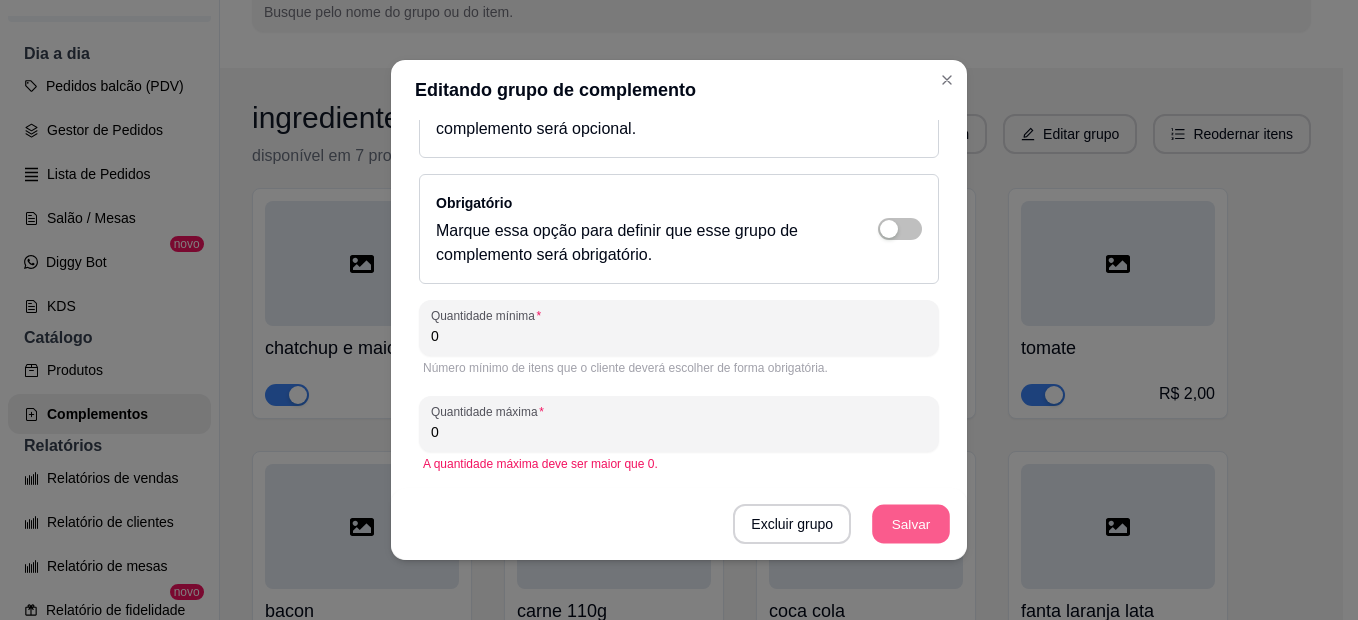 click on "Salvar" at bounding box center [911, 524] 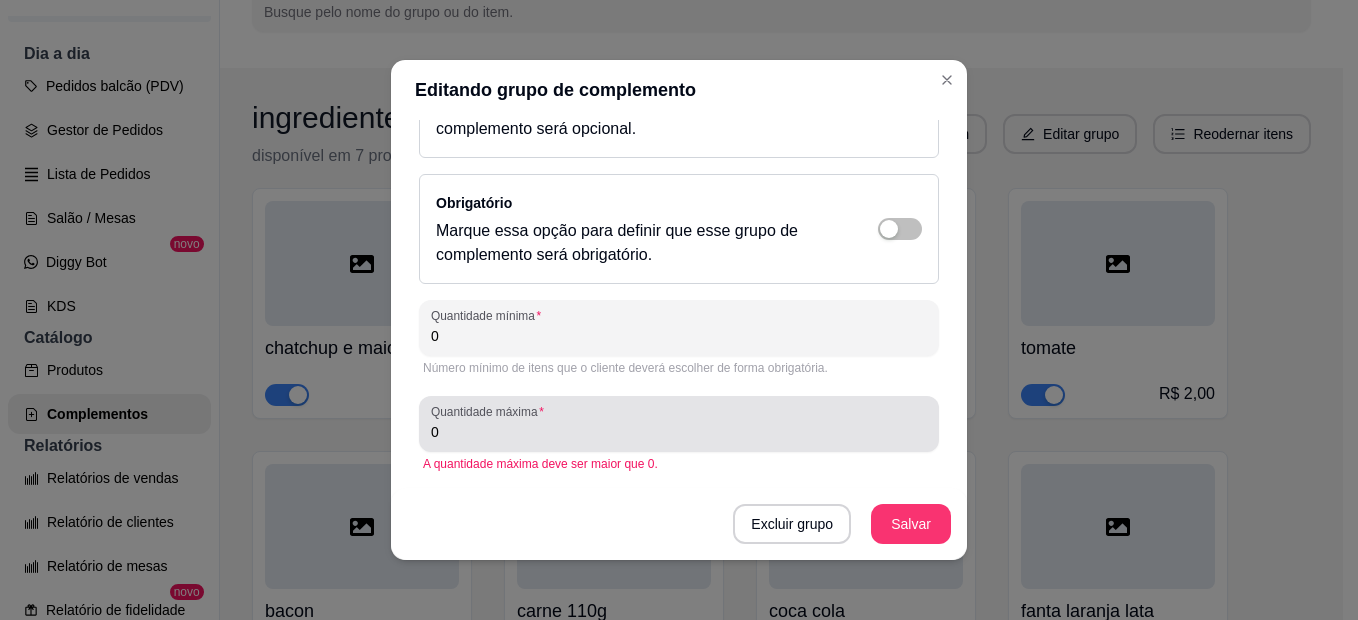 scroll, scrollTop: 0, scrollLeft: 0, axis: both 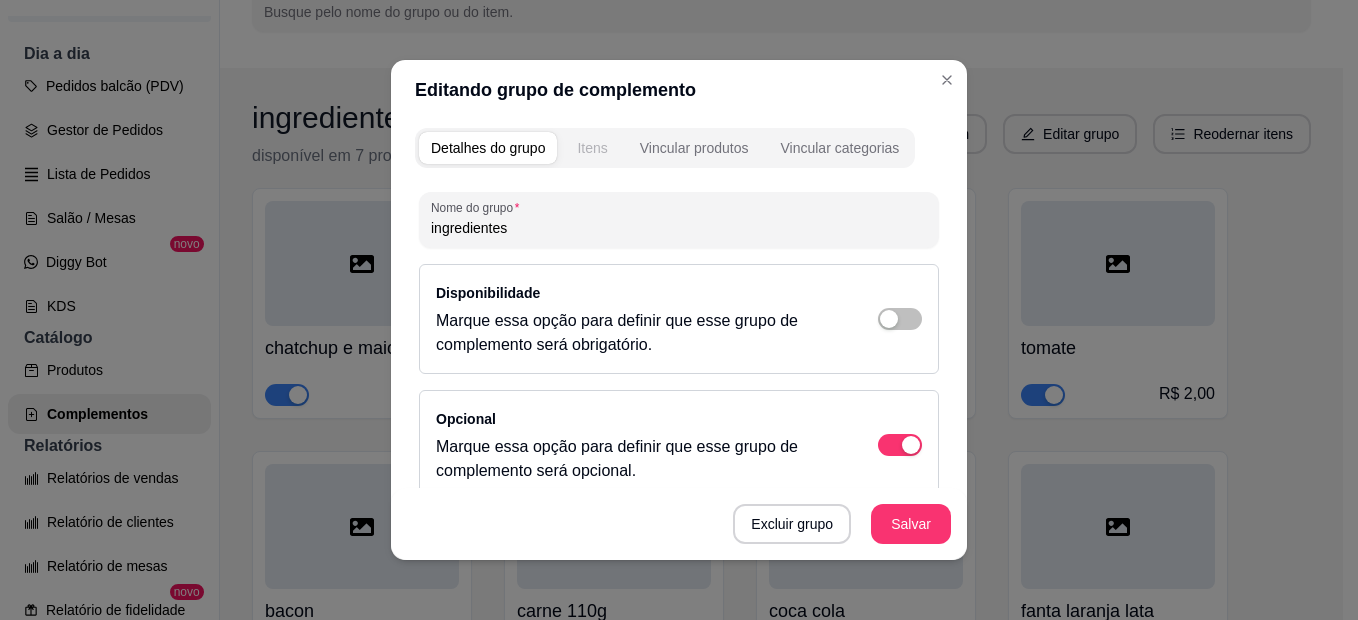 click on "Itens" at bounding box center (592, 148) 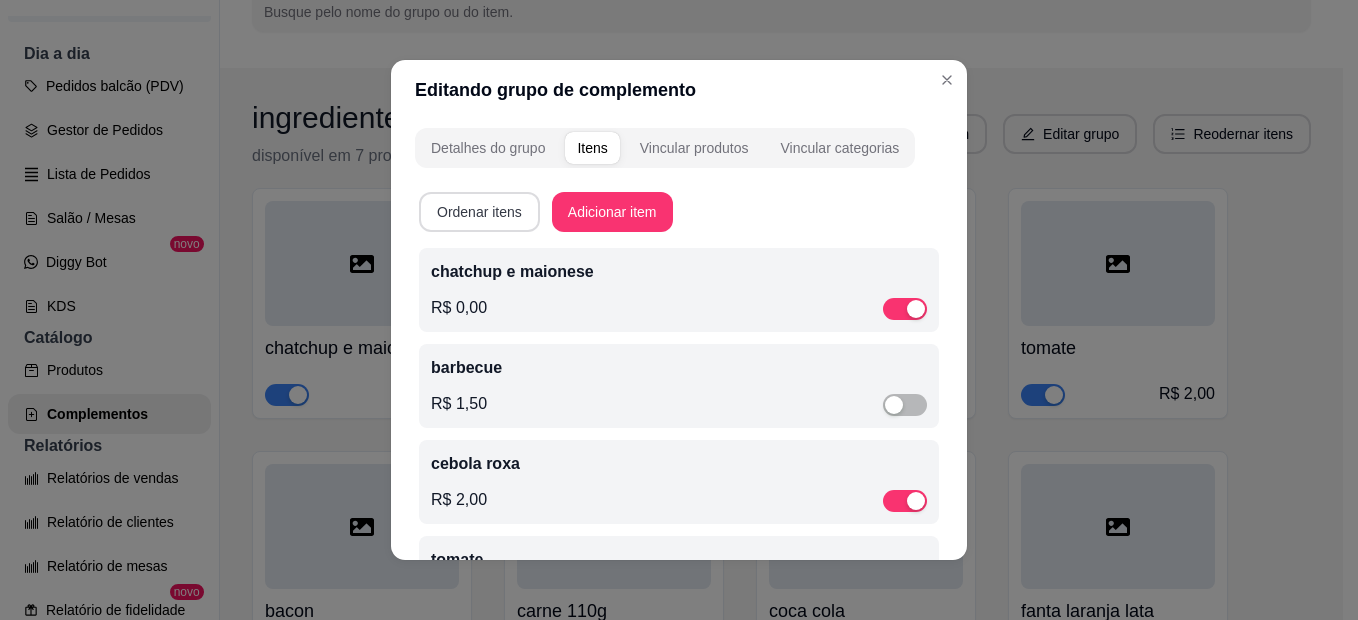 click on "Ordenar itens" at bounding box center [479, 212] 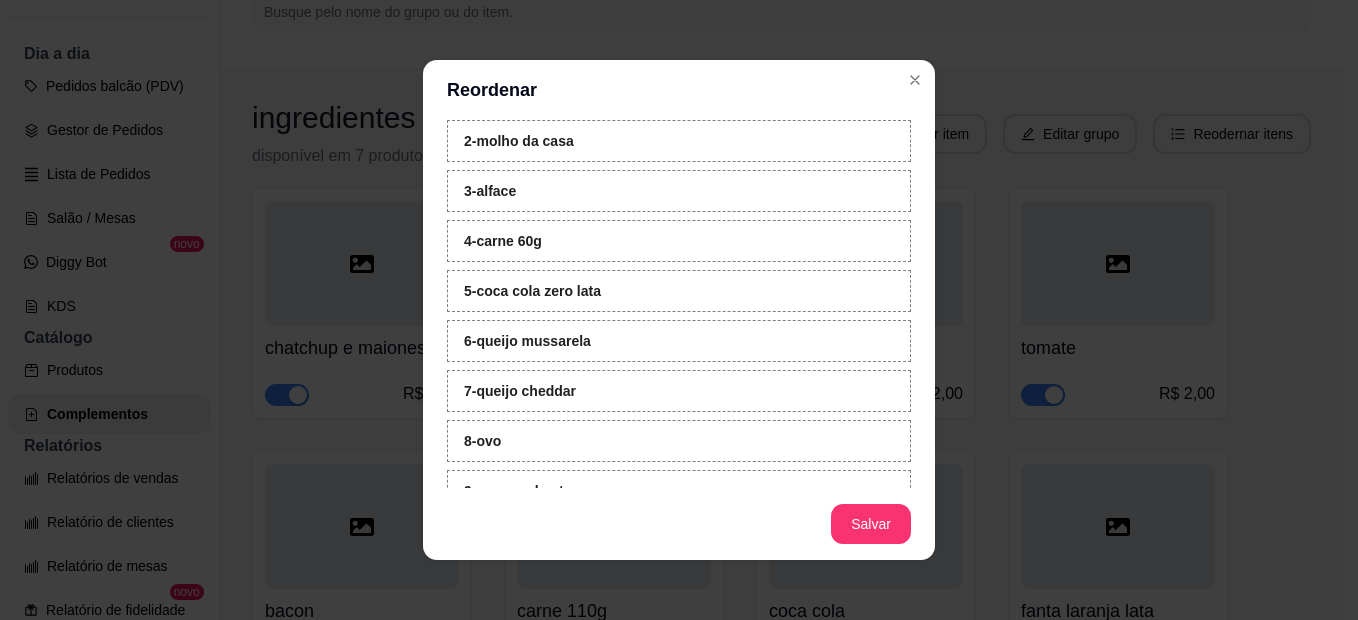scroll, scrollTop: 400, scrollLeft: 0, axis: vertical 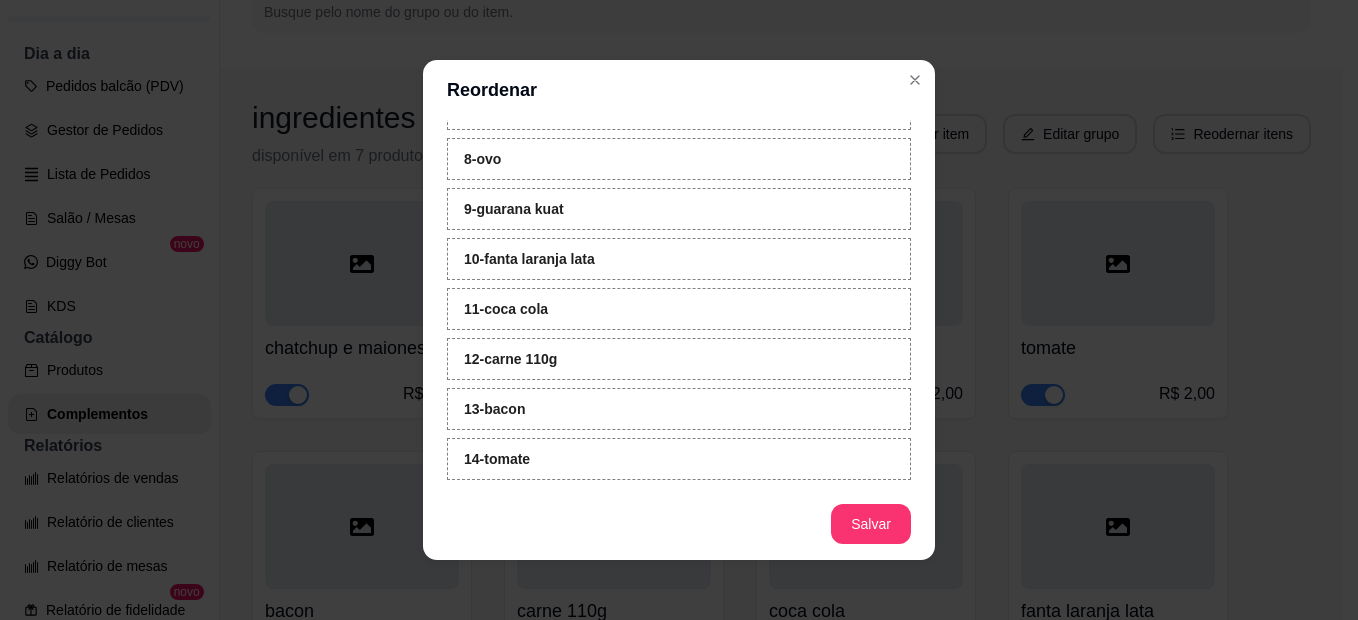 drag, startPoint x: 532, startPoint y: 287, endPoint x: 559, endPoint y: 250, distance: 45.80393 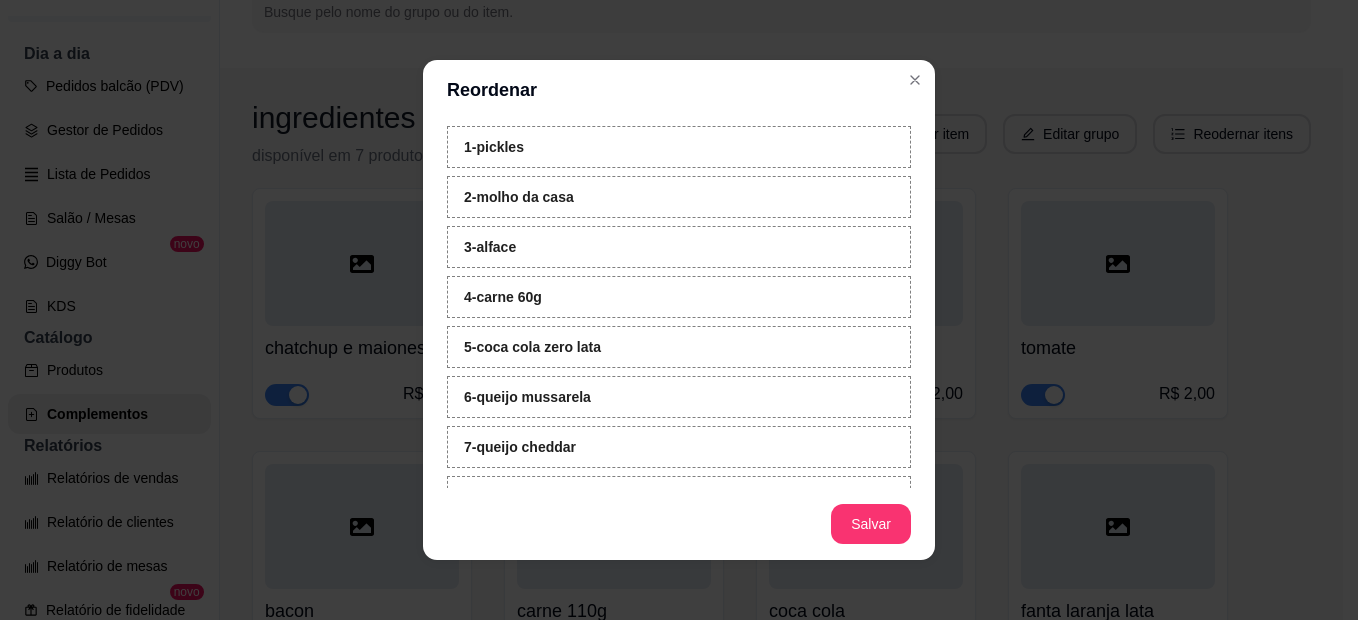 scroll, scrollTop: 0, scrollLeft: 0, axis: both 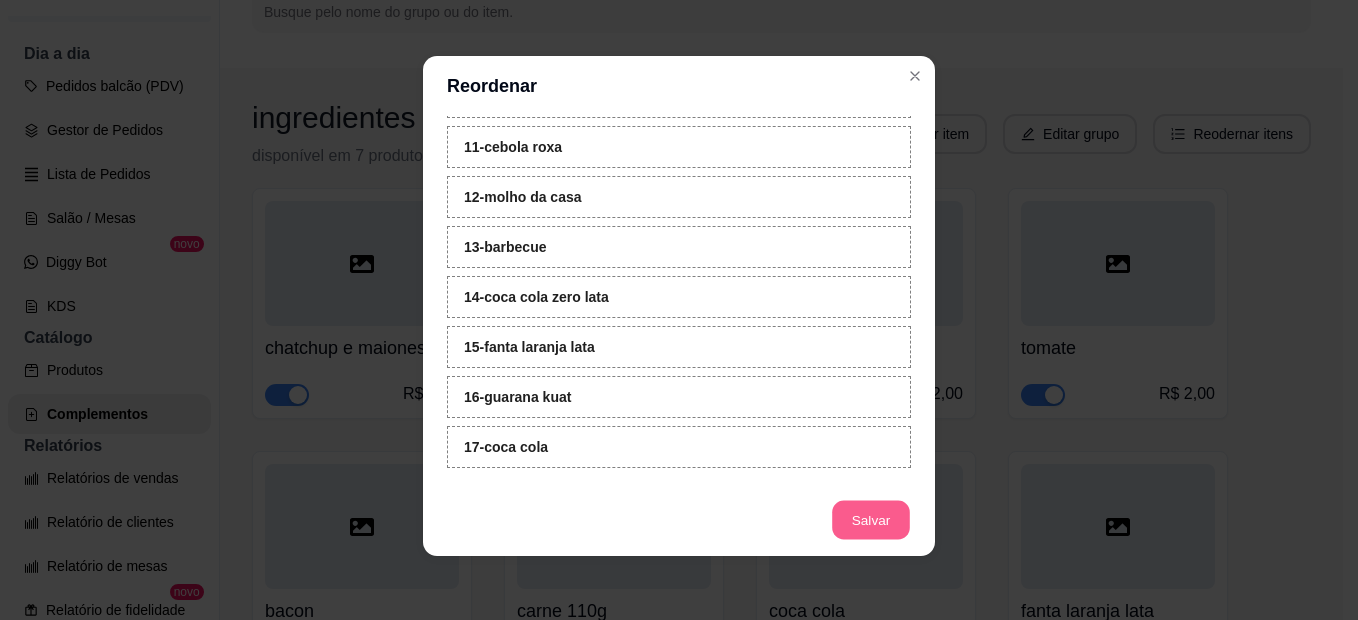 click on "Salvar" at bounding box center (871, 520) 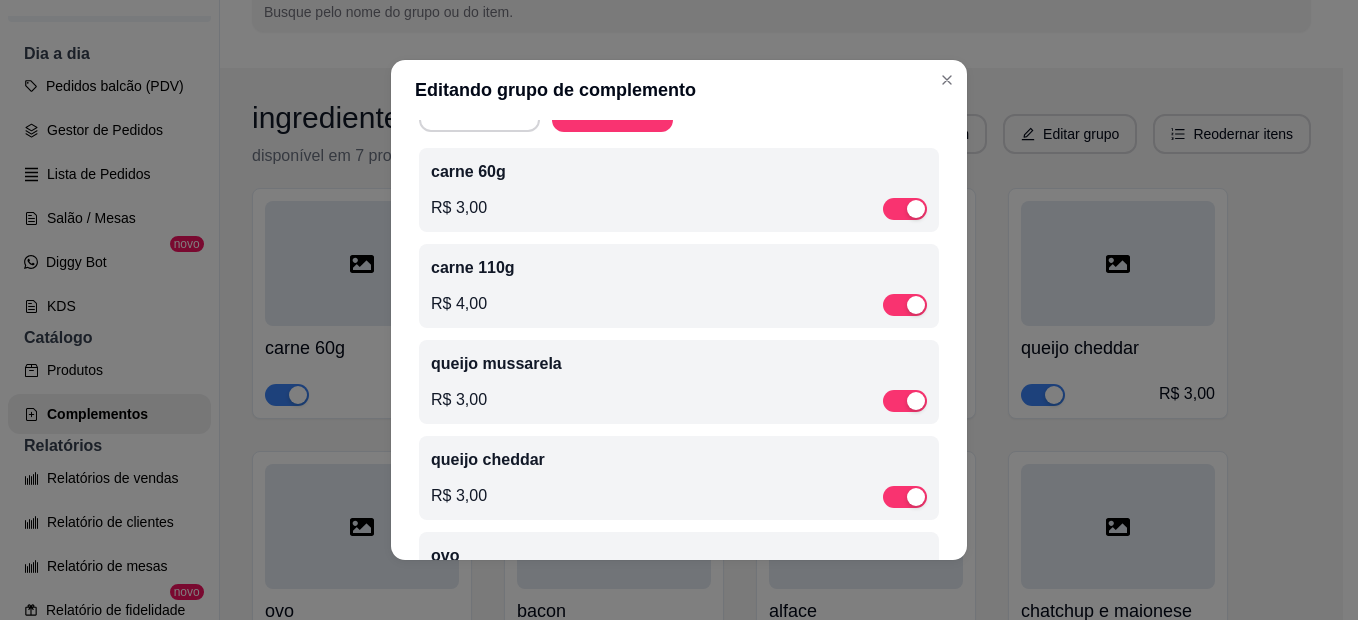 scroll, scrollTop: 0, scrollLeft: 0, axis: both 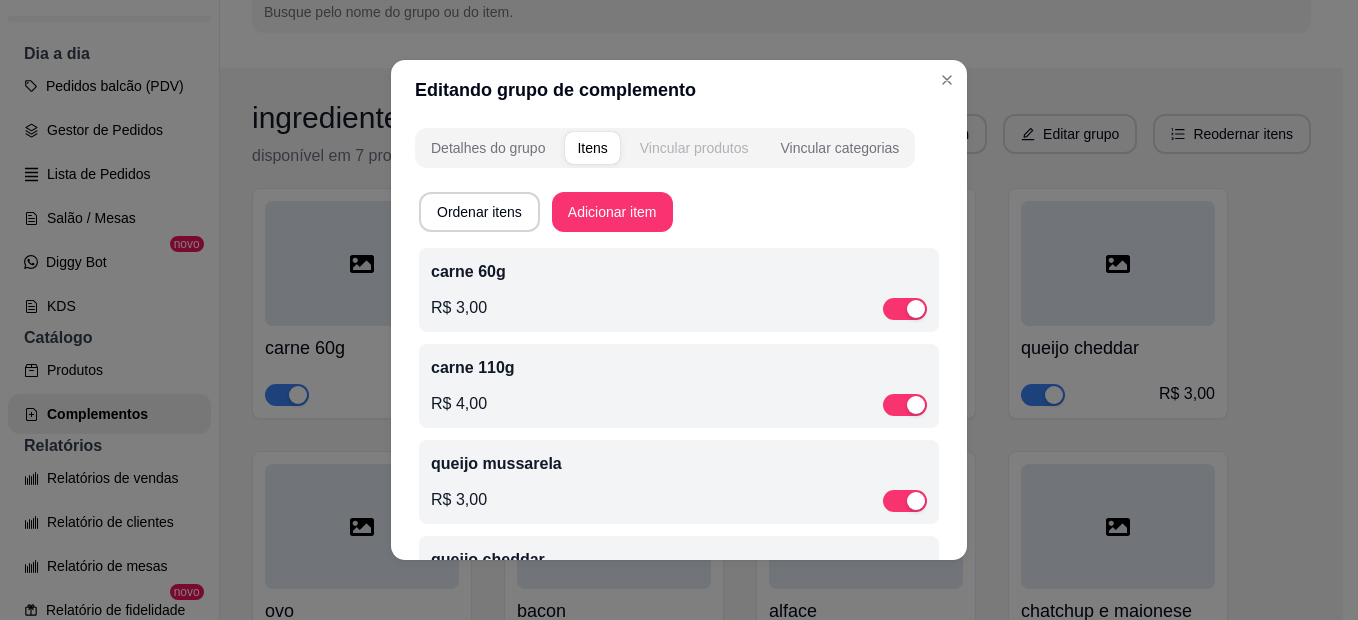 click on "Vincular produtos" at bounding box center (694, 148) 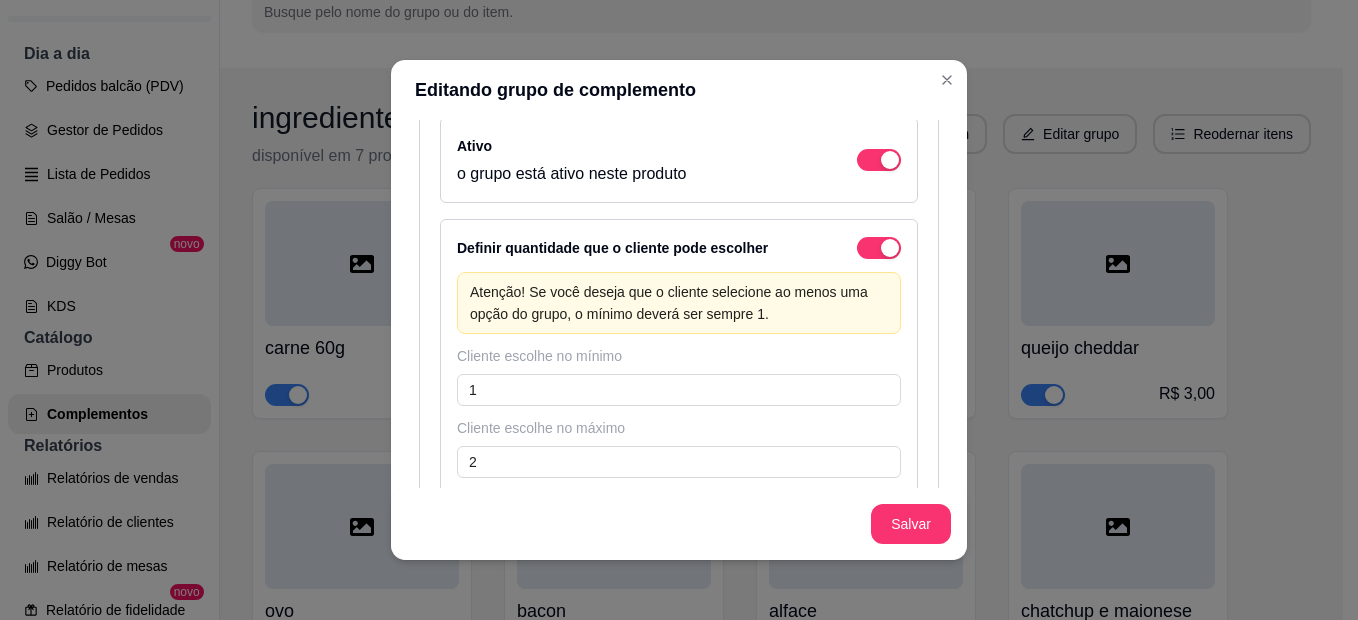 scroll, scrollTop: 1900, scrollLeft: 0, axis: vertical 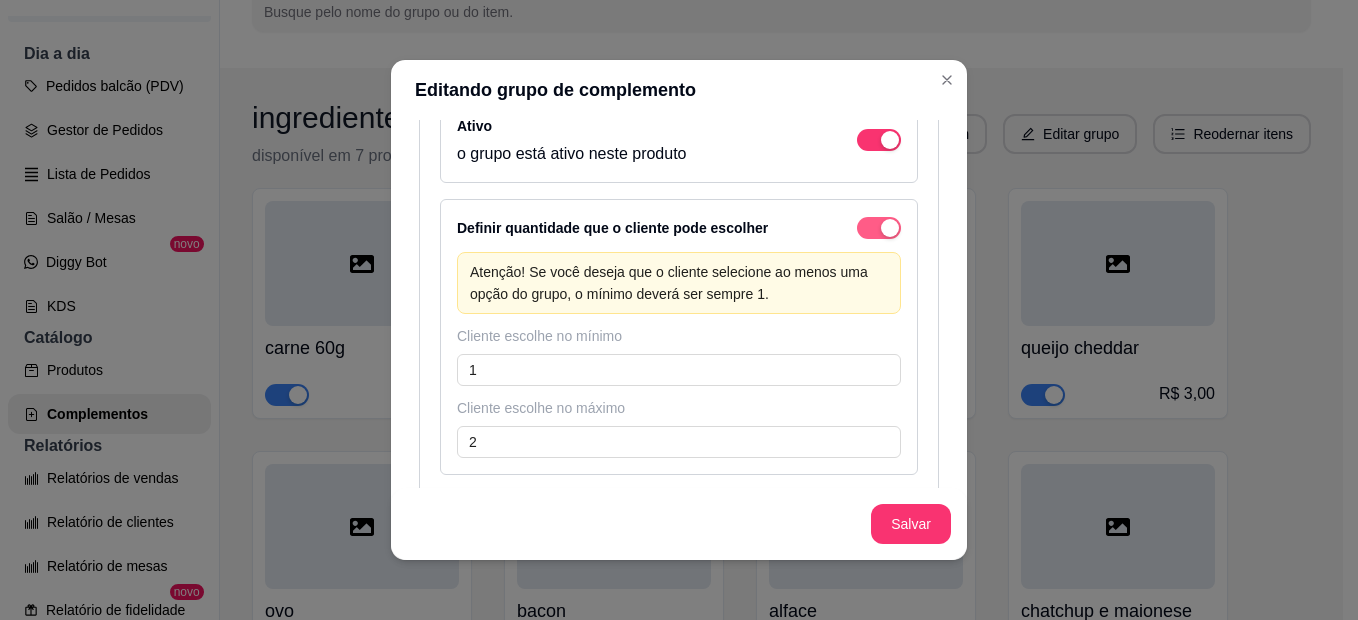 click at bounding box center (879, 228) 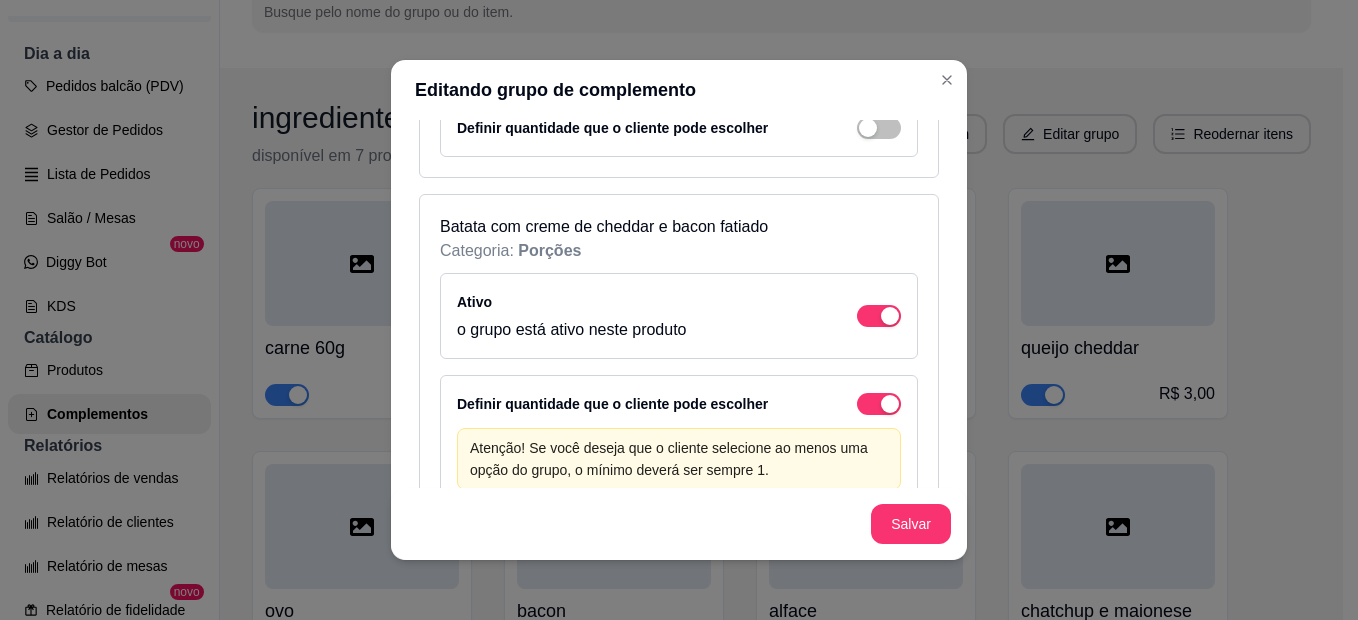 scroll, scrollTop: 2100, scrollLeft: 0, axis: vertical 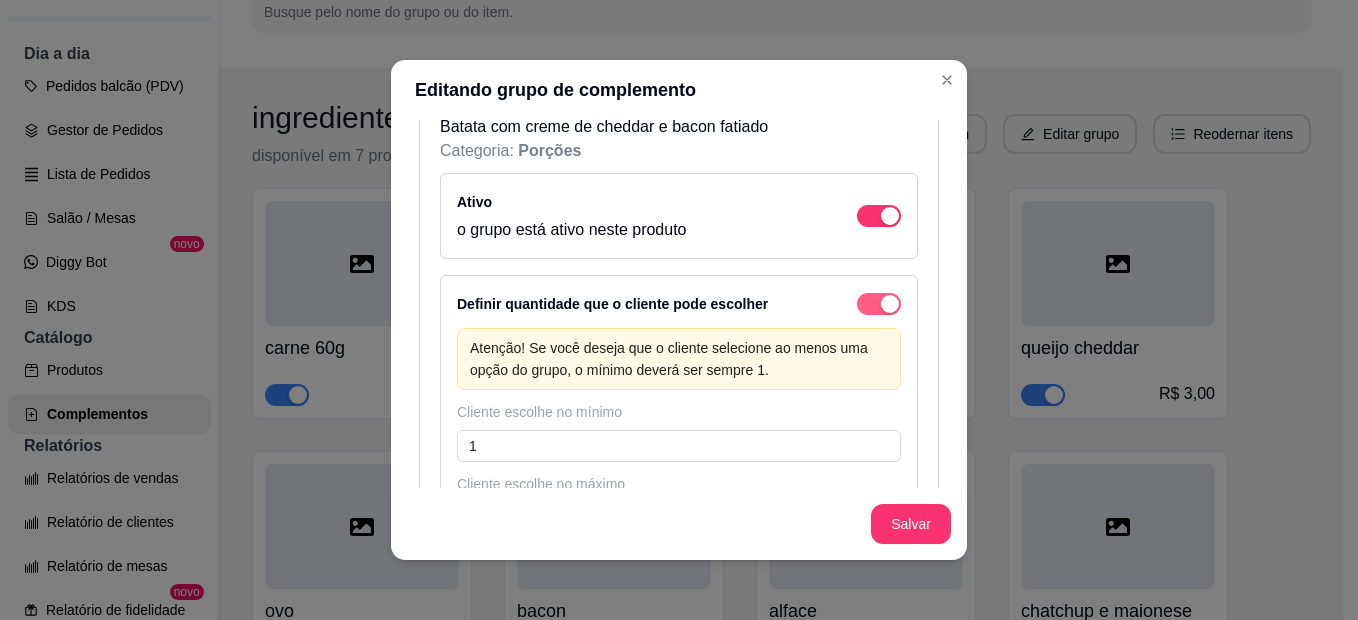 click at bounding box center [890, 304] 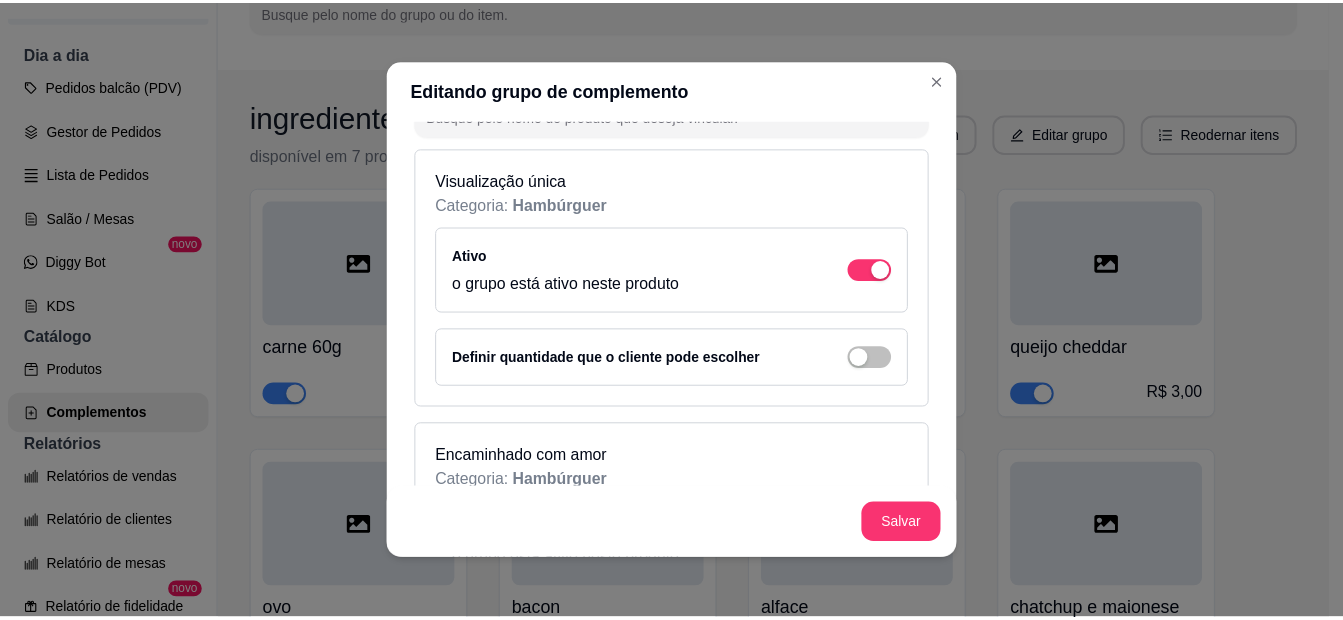 scroll, scrollTop: 200, scrollLeft: 0, axis: vertical 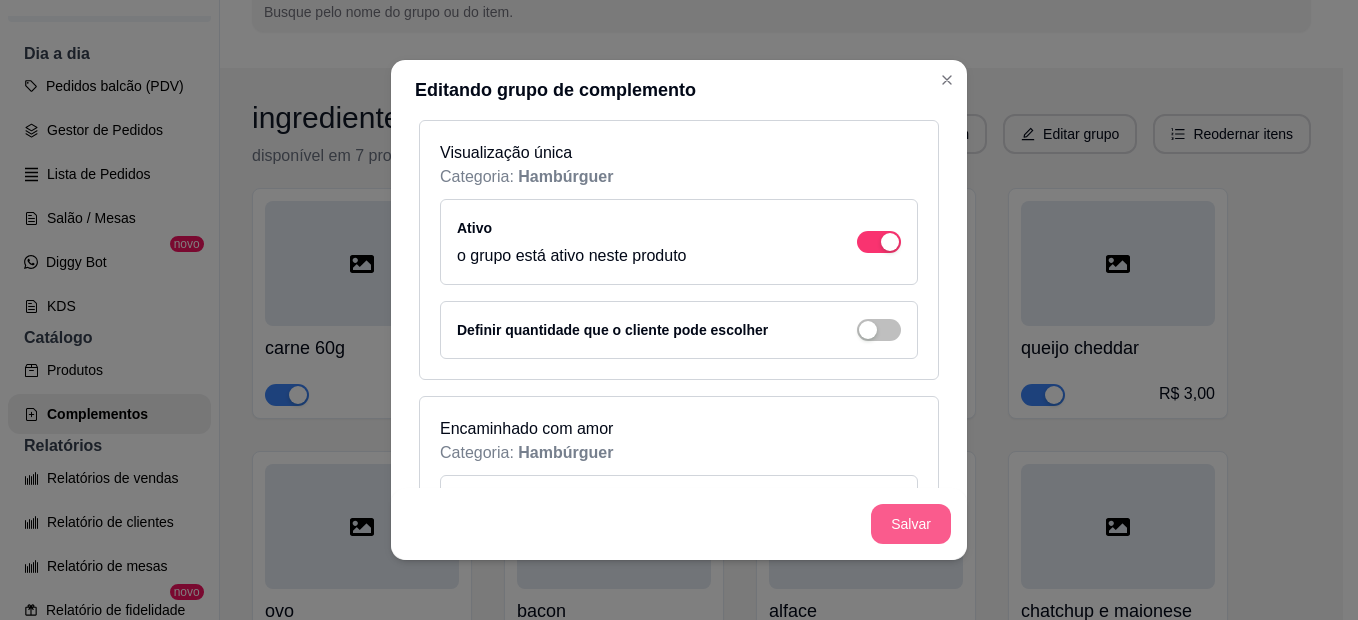 click on "Salvar" at bounding box center (911, 524) 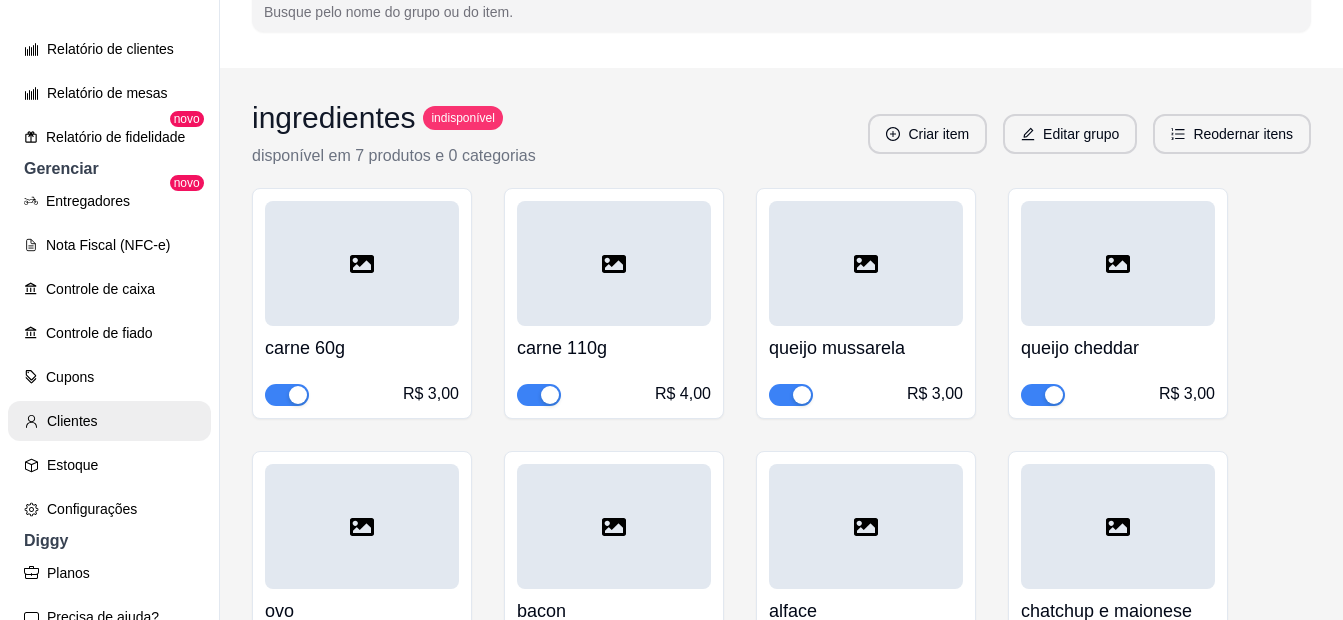 scroll, scrollTop: 794, scrollLeft: 0, axis: vertical 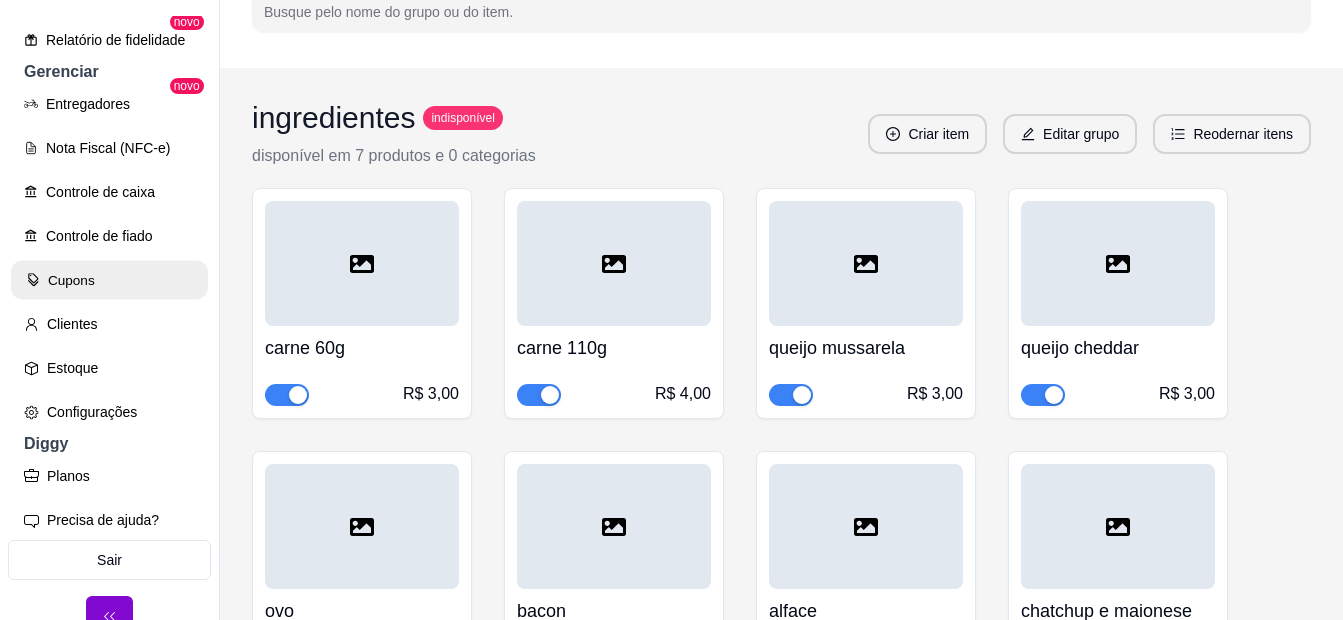 click on "Cupons" at bounding box center (109, 280) 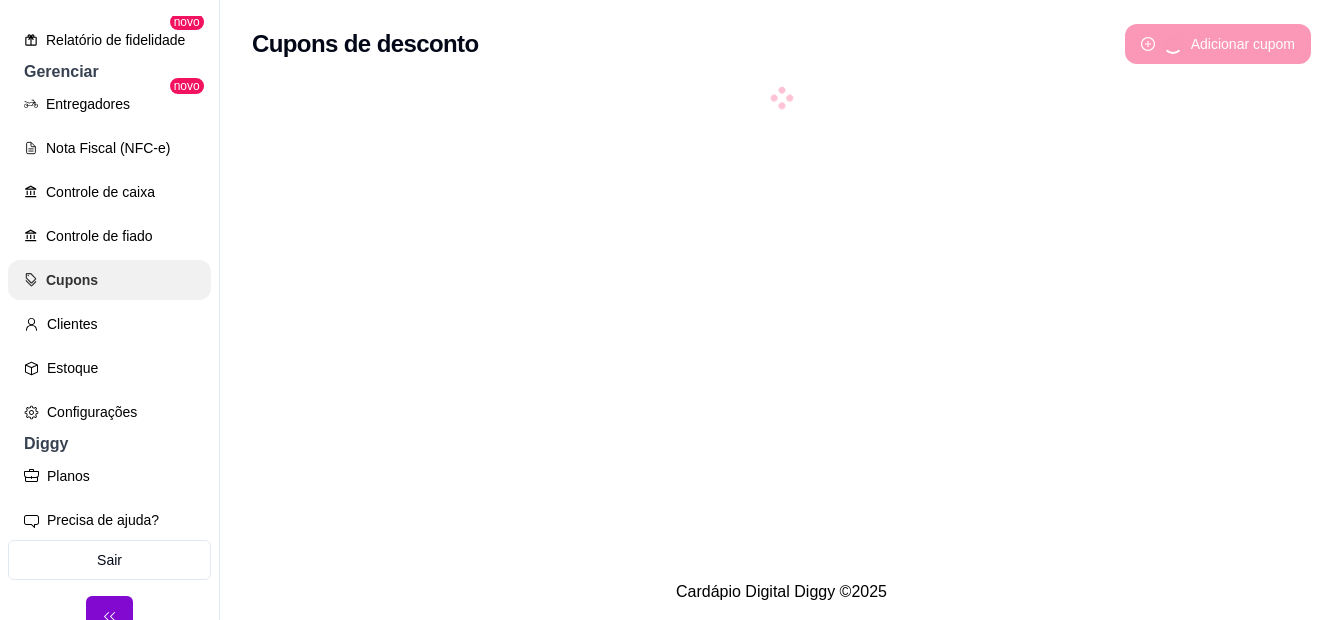 scroll, scrollTop: 0, scrollLeft: 0, axis: both 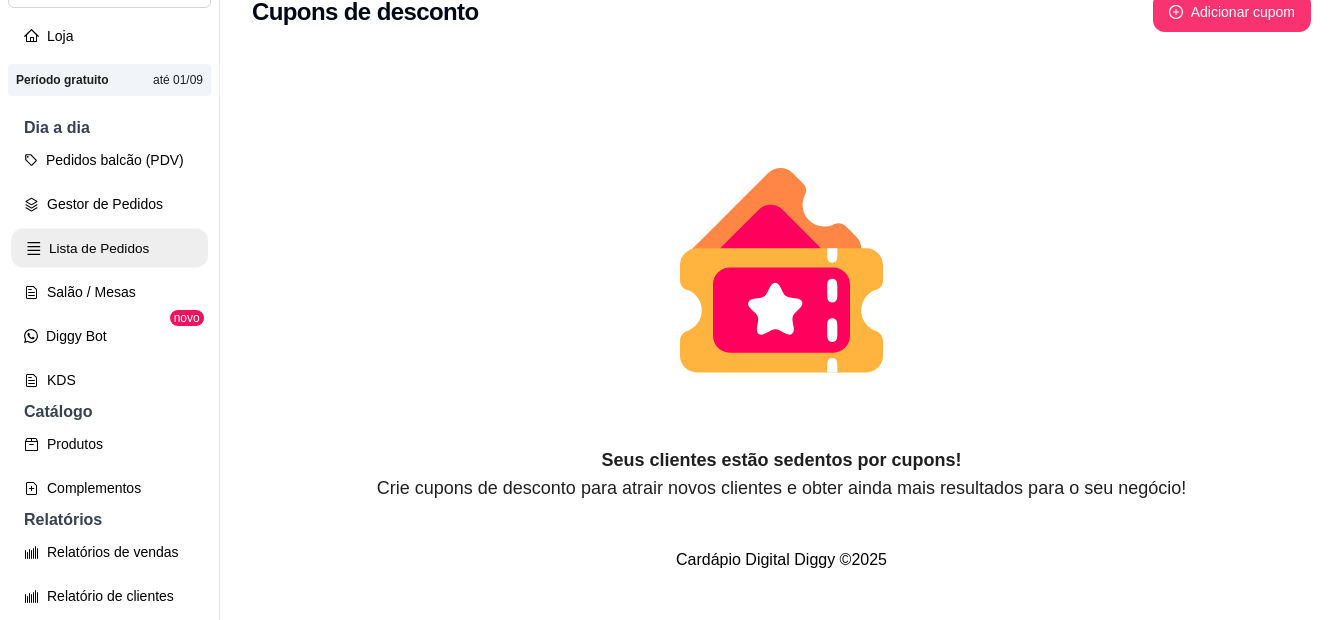 click on "Lista de Pedidos" at bounding box center [109, 248] 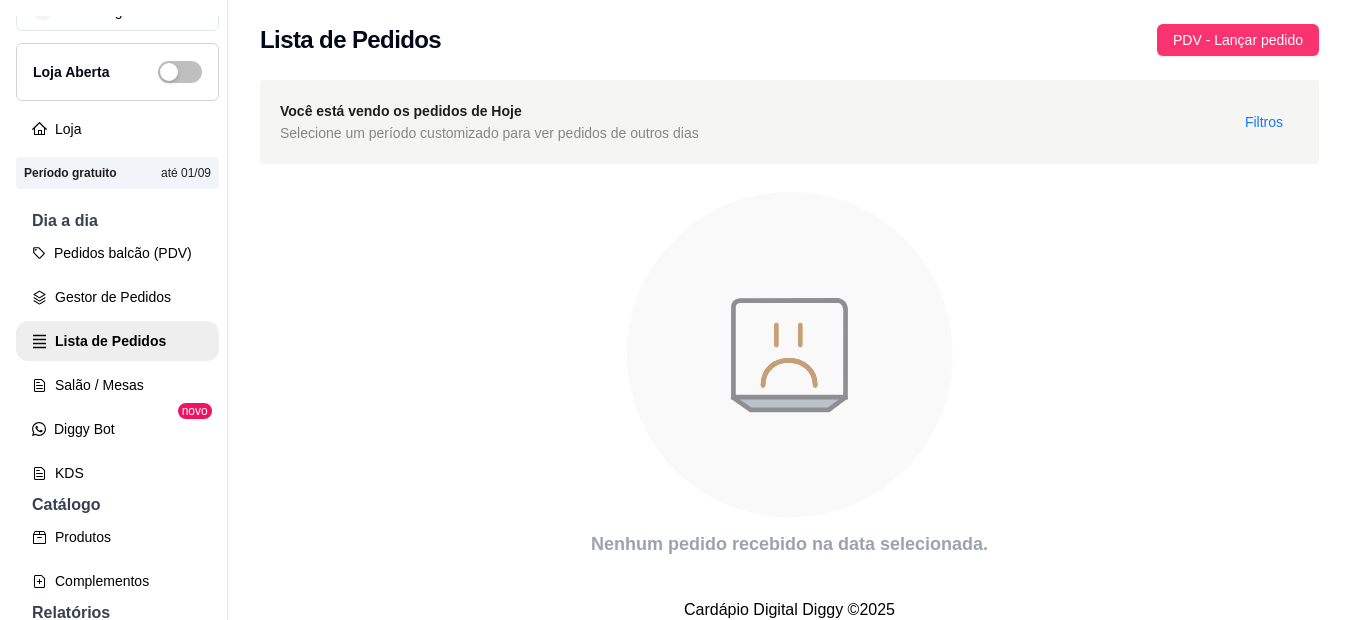 scroll, scrollTop: 0, scrollLeft: 0, axis: both 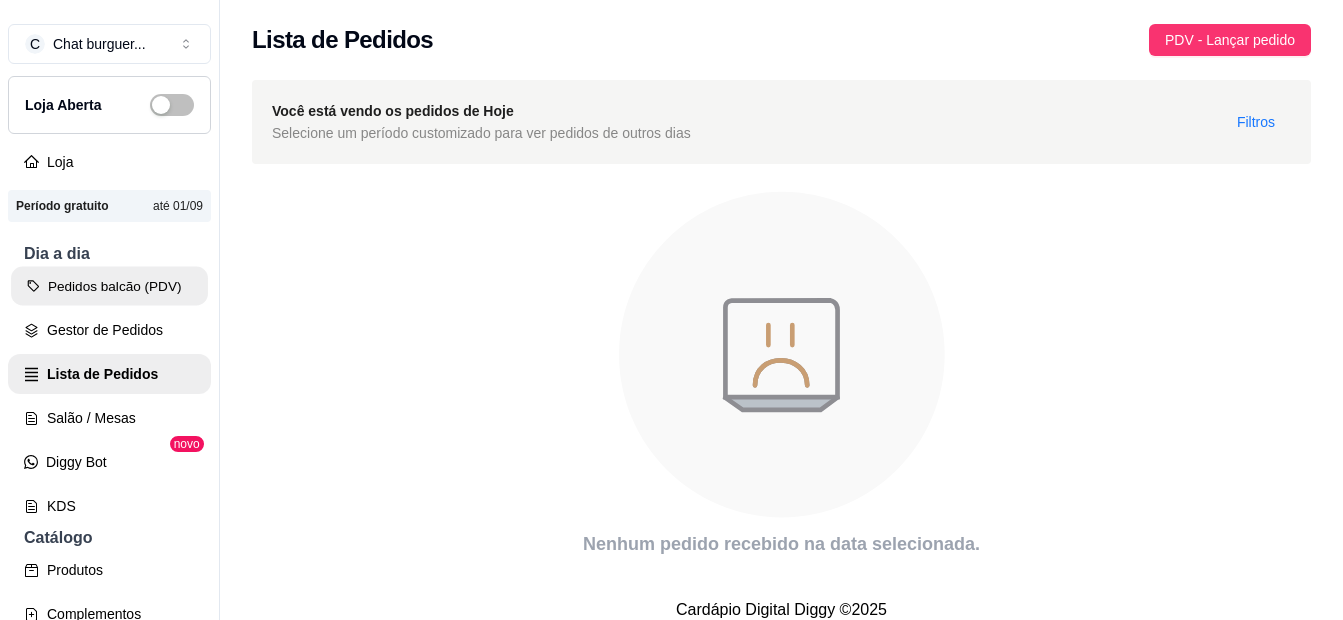 click on "Pedidos balcão (PDV)" at bounding box center [109, 286] 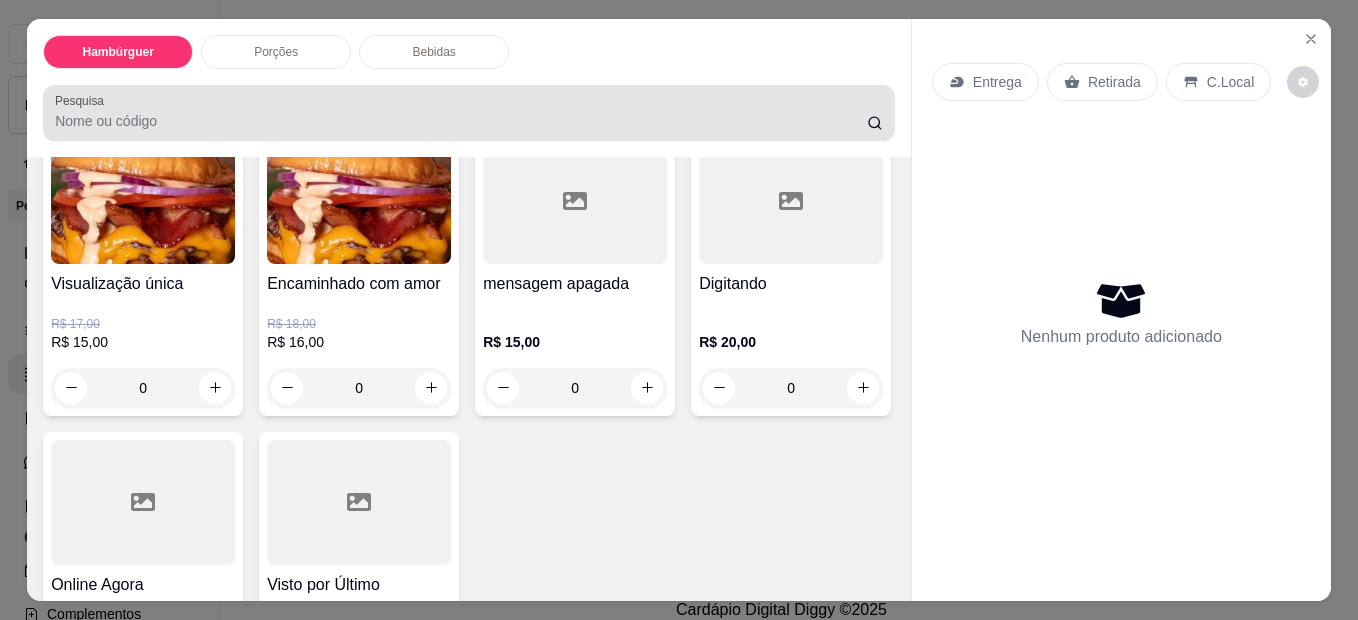 scroll, scrollTop: 100, scrollLeft: 0, axis: vertical 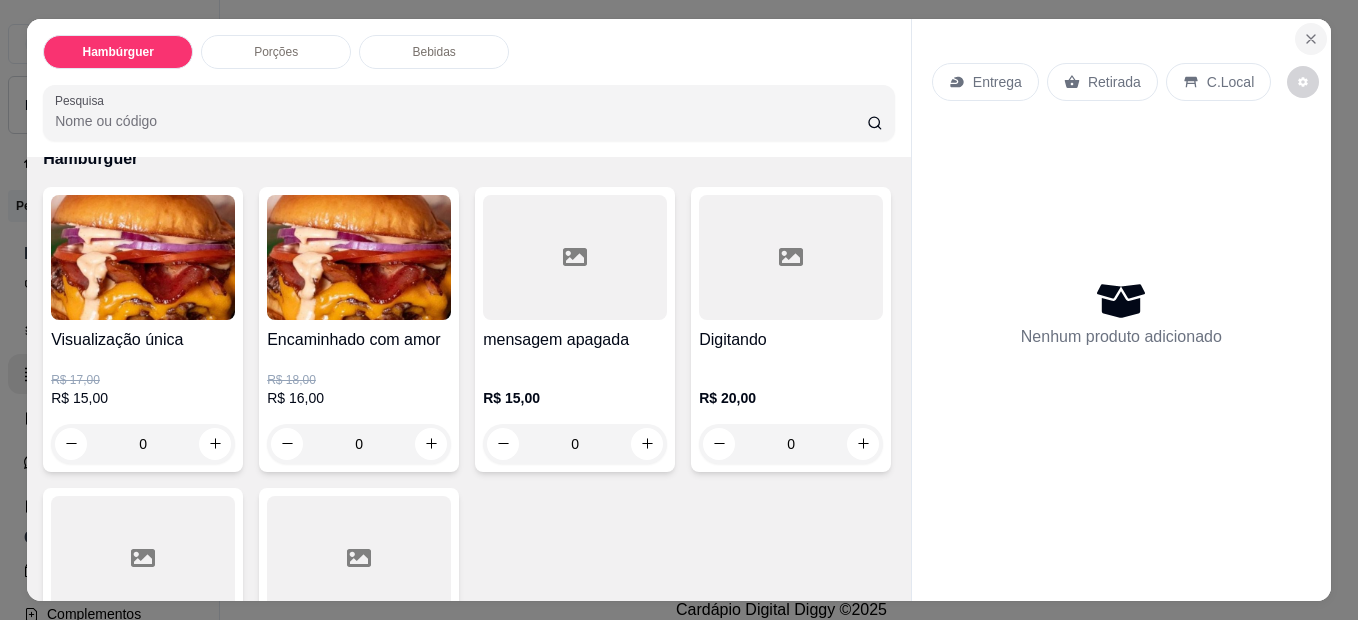 click 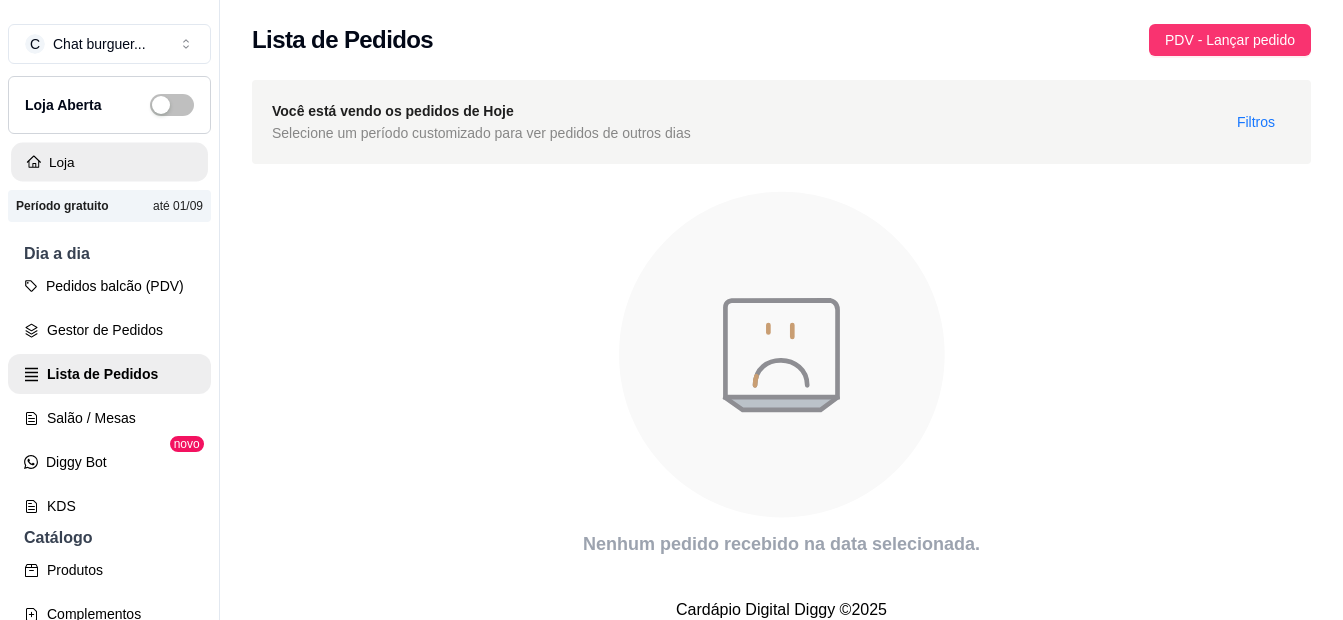click on "Loja" at bounding box center [109, 162] 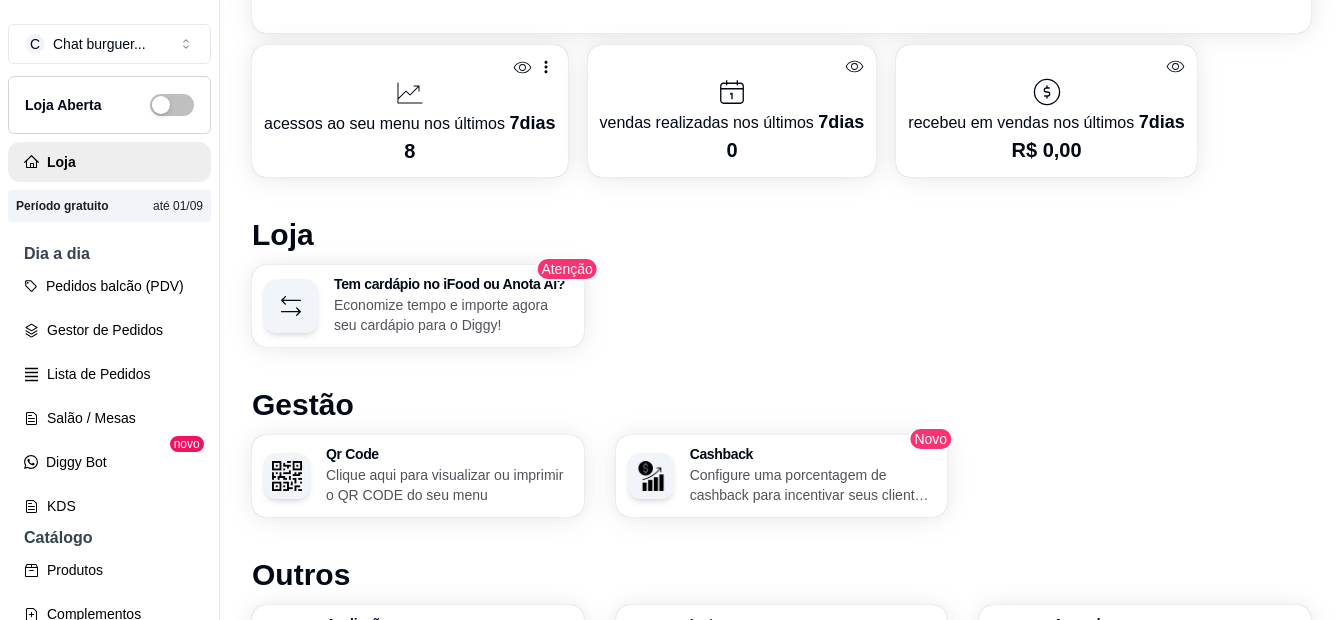 scroll, scrollTop: 1200, scrollLeft: 0, axis: vertical 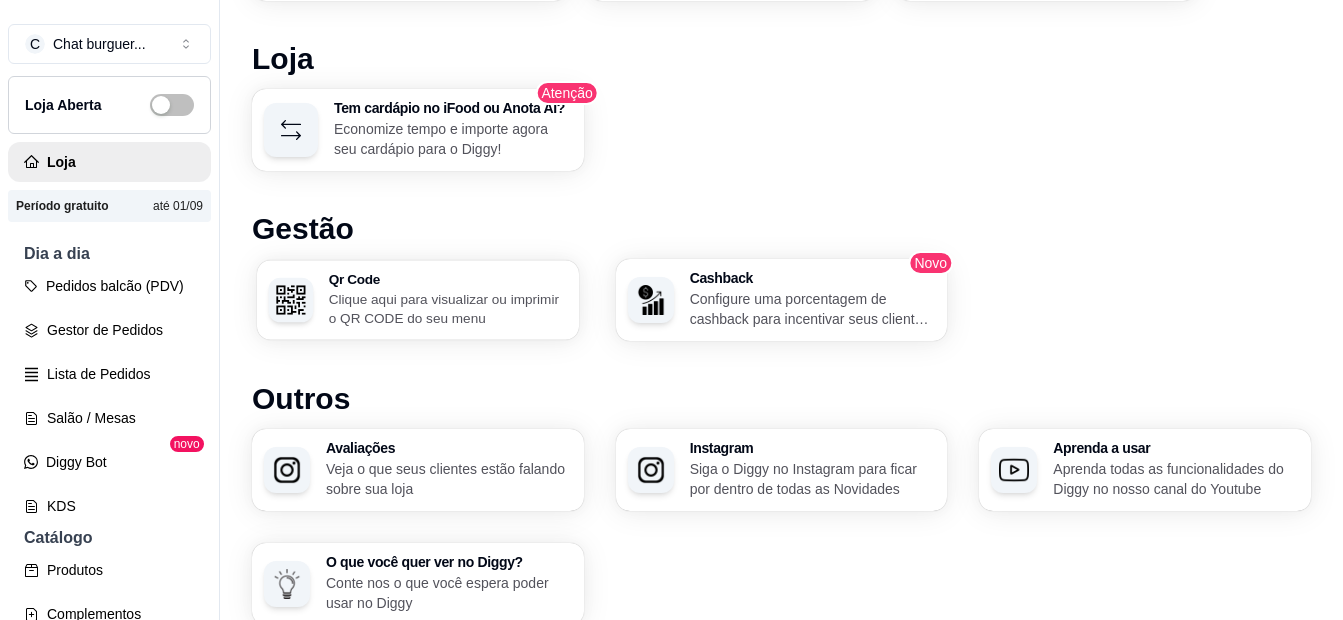 click on "Clique aqui para visualizar ou imprimir o QR CODE do seu menu" at bounding box center (448, 308) 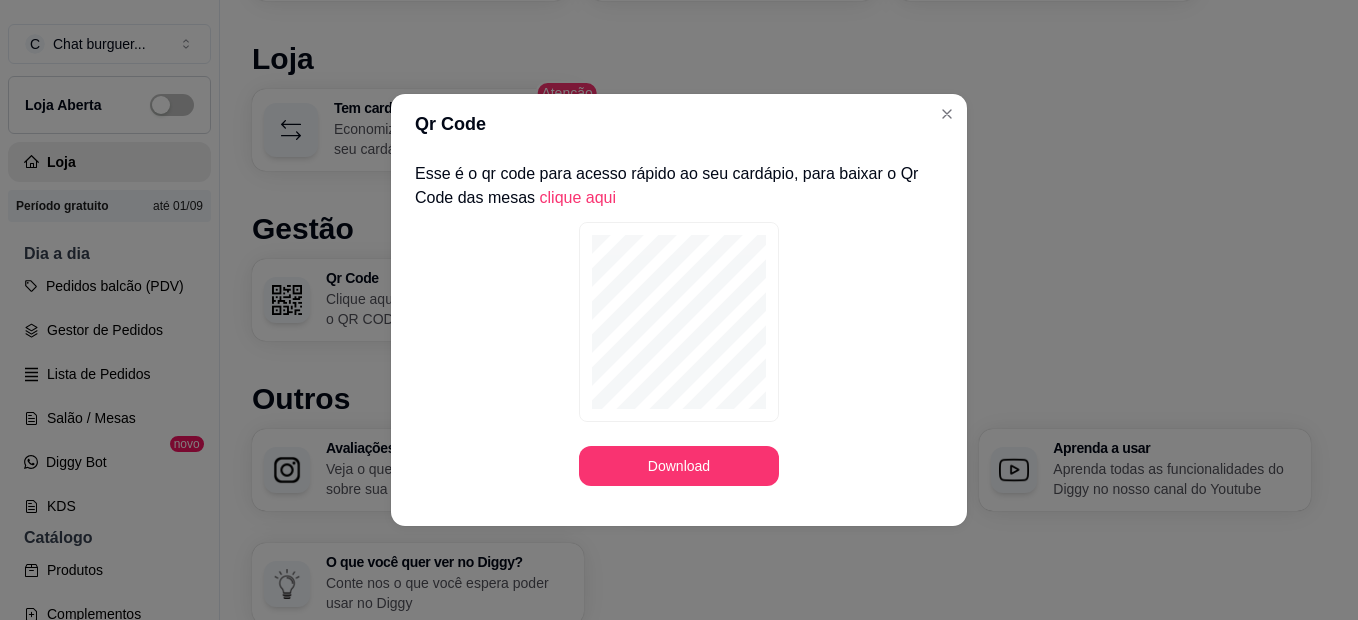 click on "Pedidos balcão (PDV) Gestor de Pedidos Lista de Pedidos Salão / Mesas Diggy Bot novo KDS" at bounding box center [109, 396] 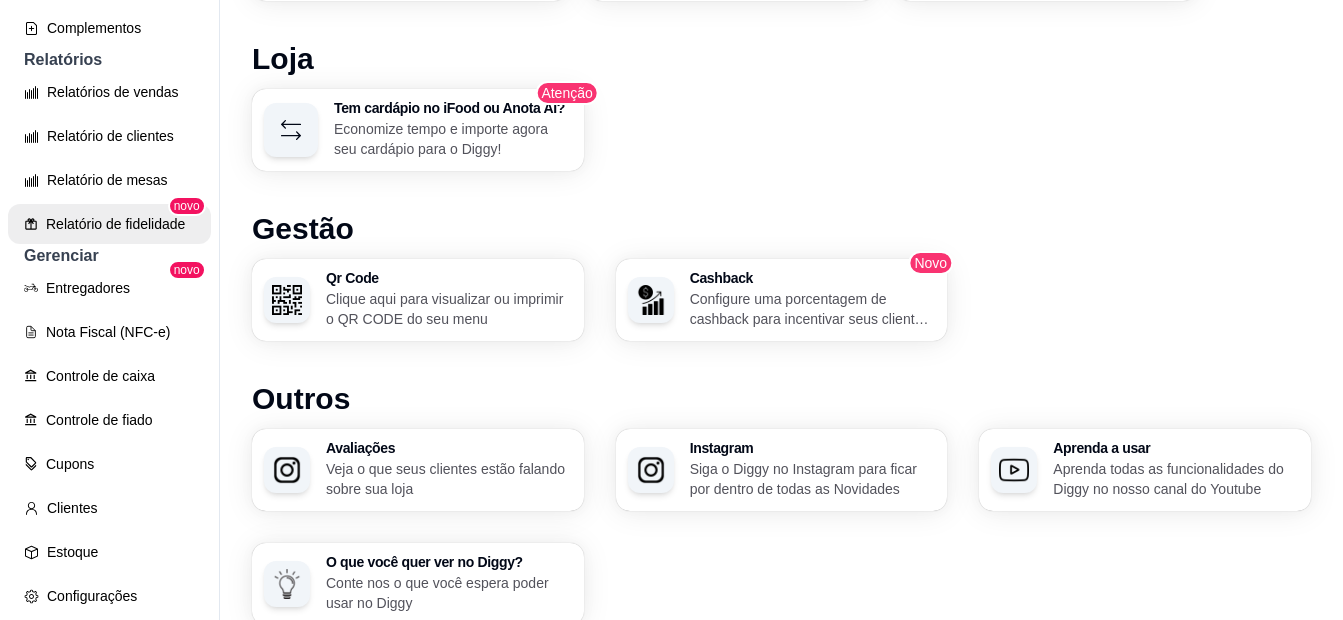 scroll, scrollTop: 600, scrollLeft: 0, axis: vertical 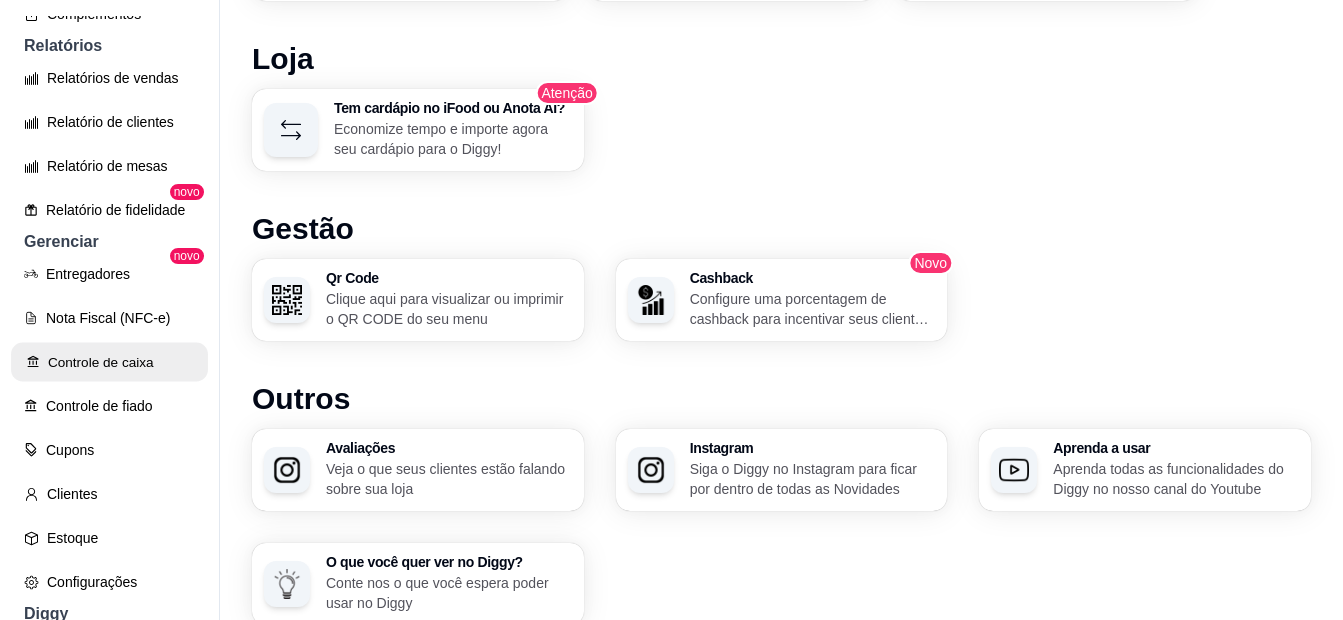 click on "Controle de caixa" at bounding box center (109, 362) 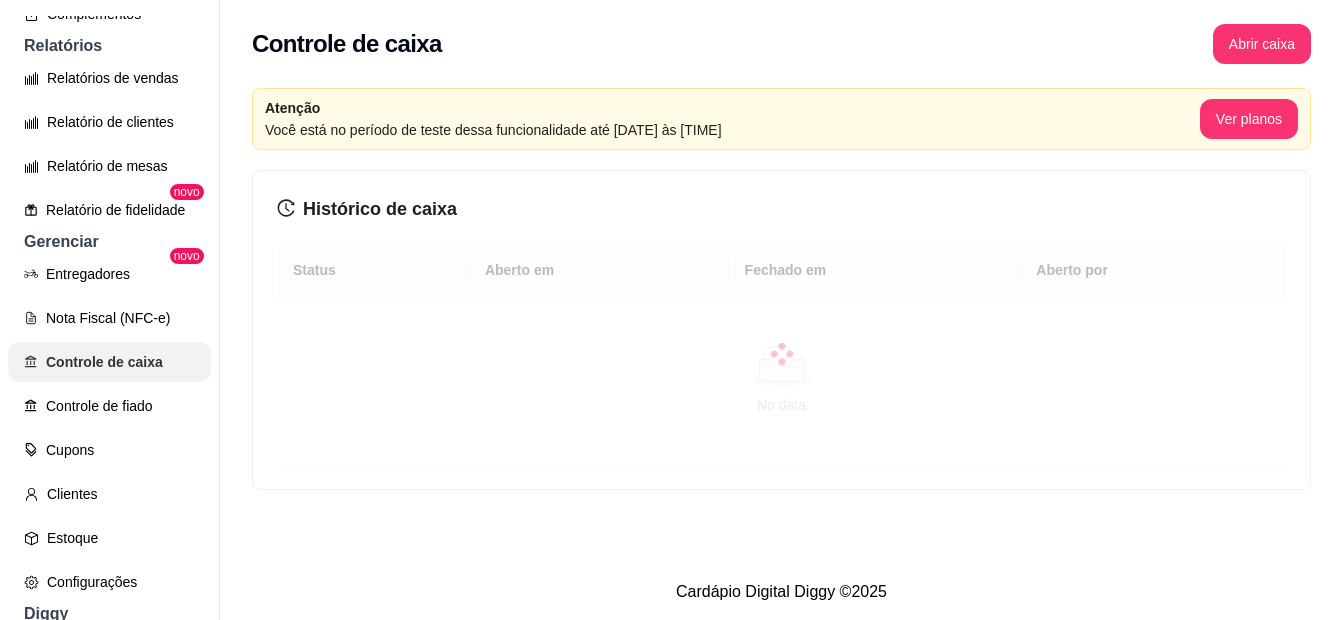 scroll, scrollTop: 0, scrollLeft: 0, axis: both 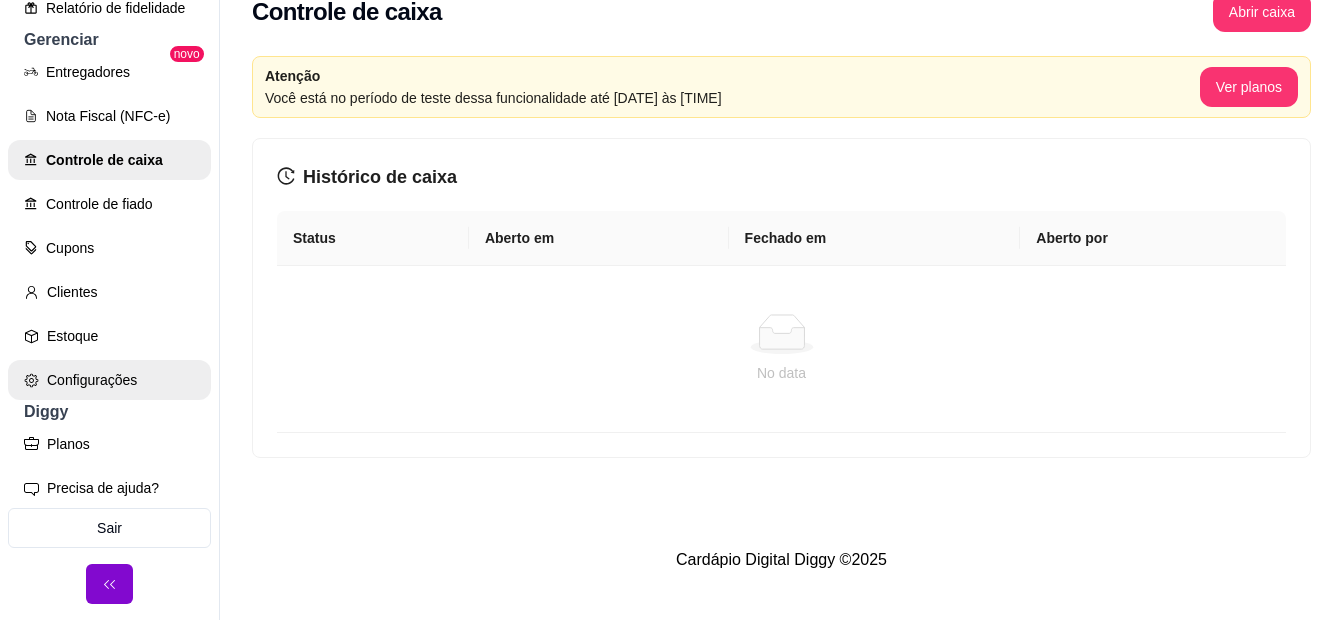 click on "Configurações" at bounding box center (109, 380) 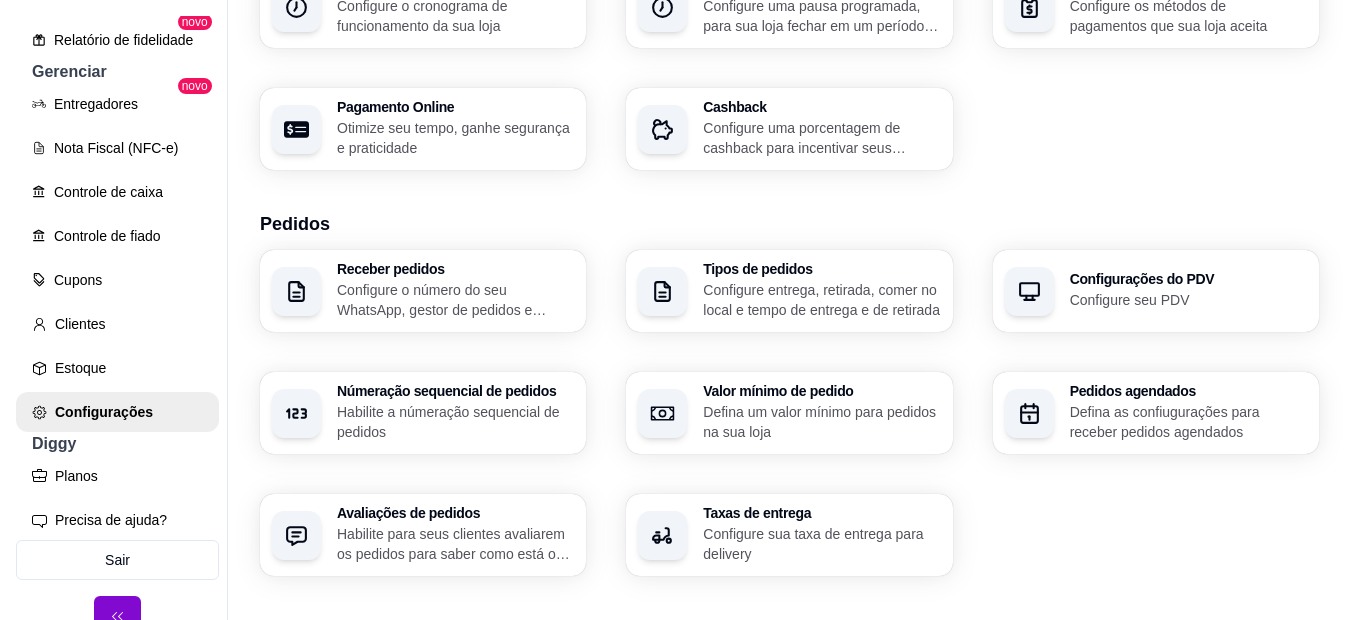 scroll, scrollTop: 300, scrollLeft: 0, axis: vertical 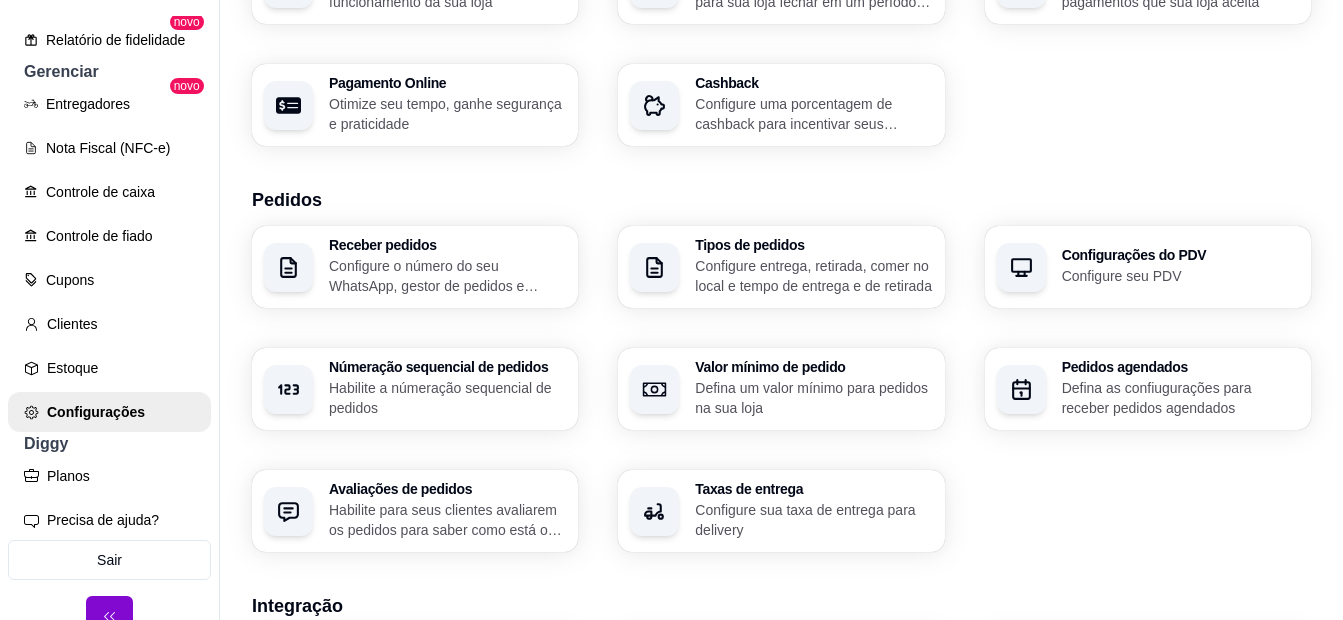 click on "Configure sua taxa de entrega para delivery" at bounding box center [813, 520] 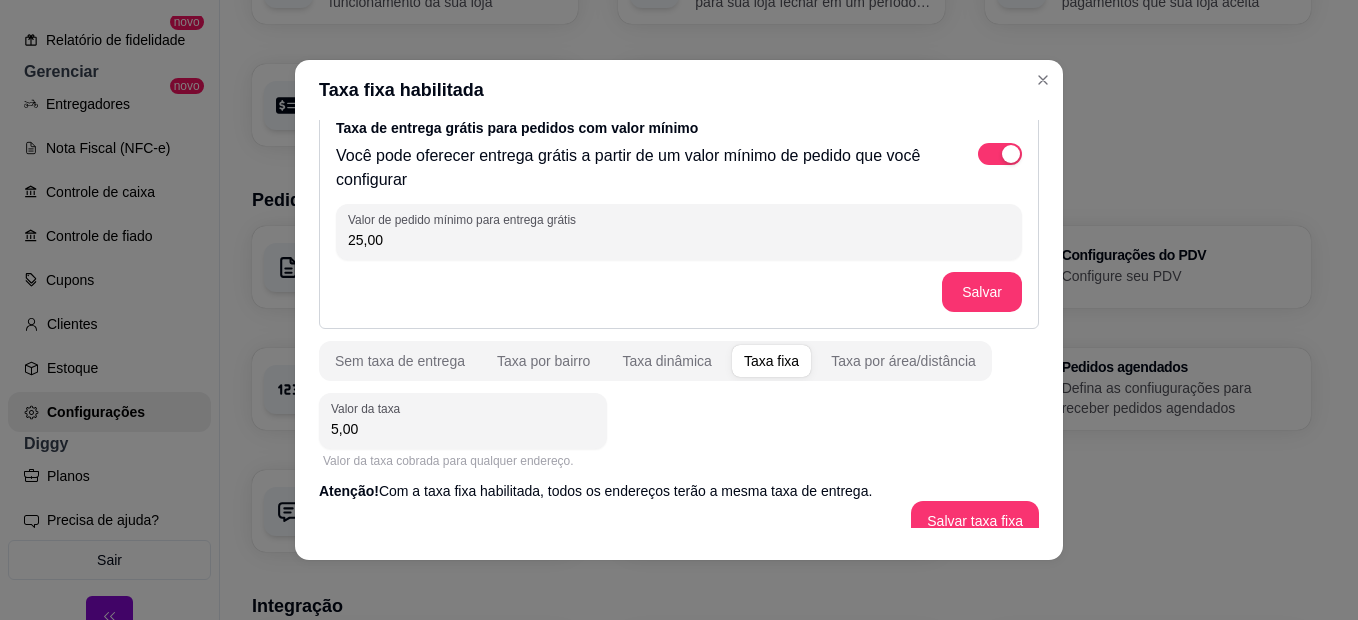scroll, scrollTop: 50, scrollLeft: 0, axis: vertical 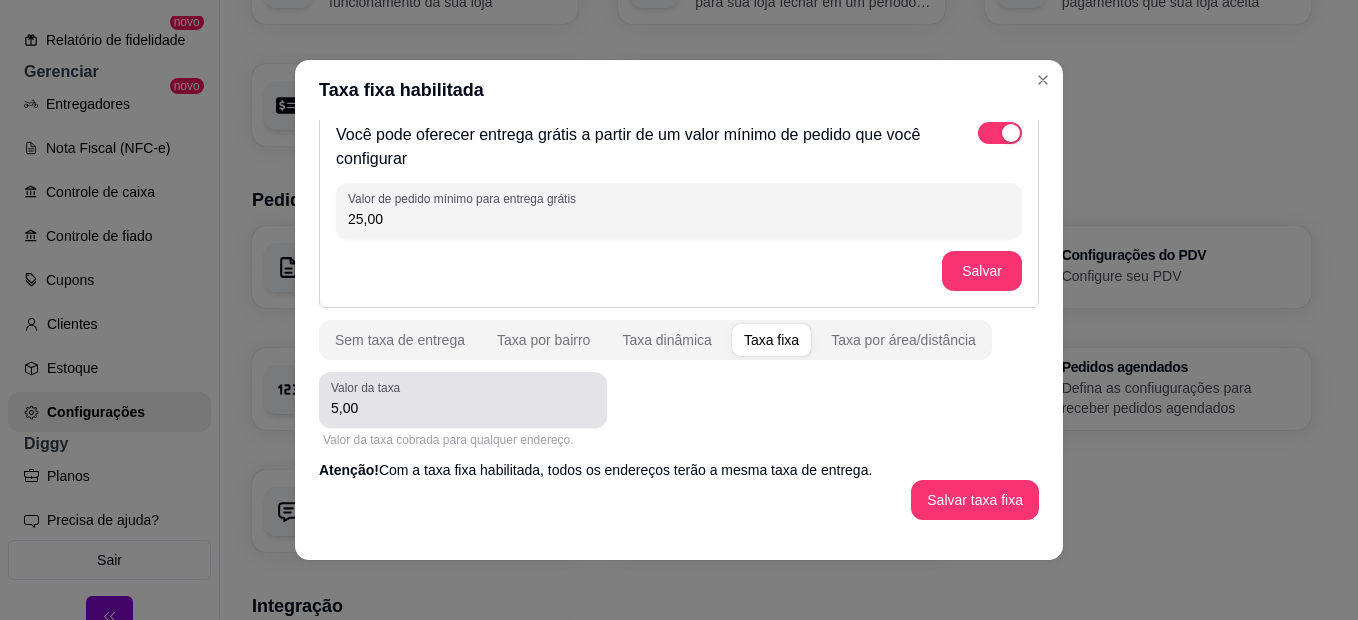 click on "5,00" at bounding box center [463, 408] 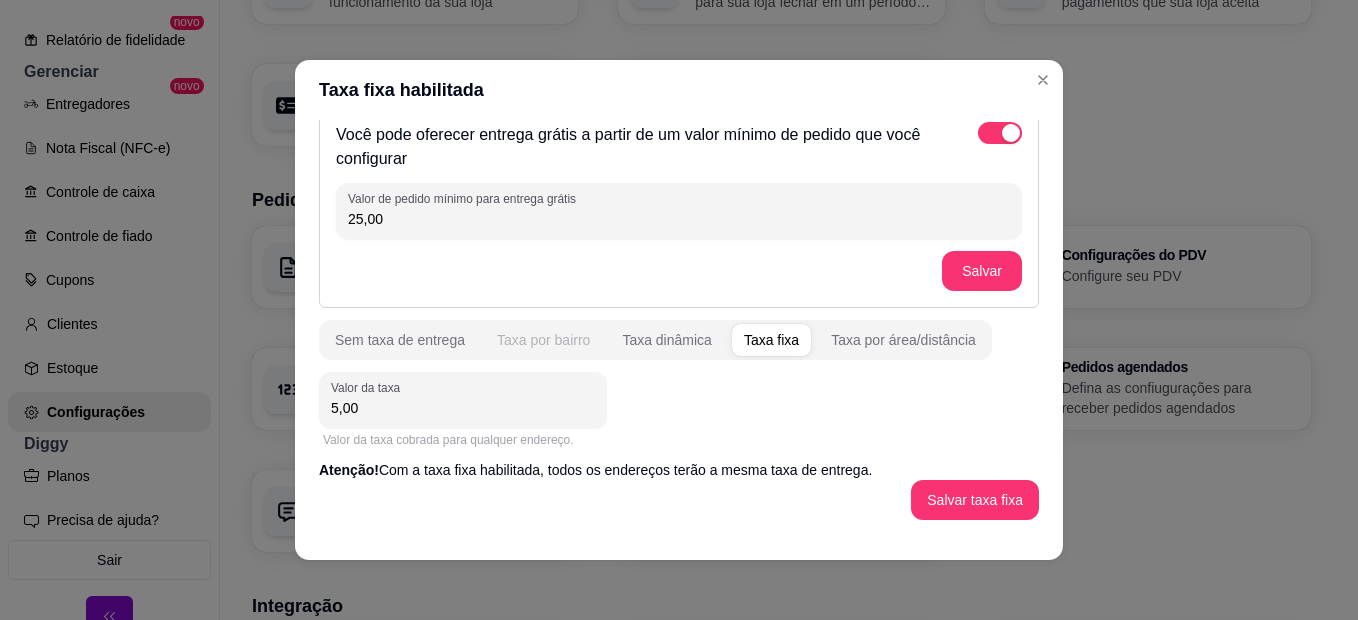 click on "Taxa por bairro" at bounding box center (543, 340) 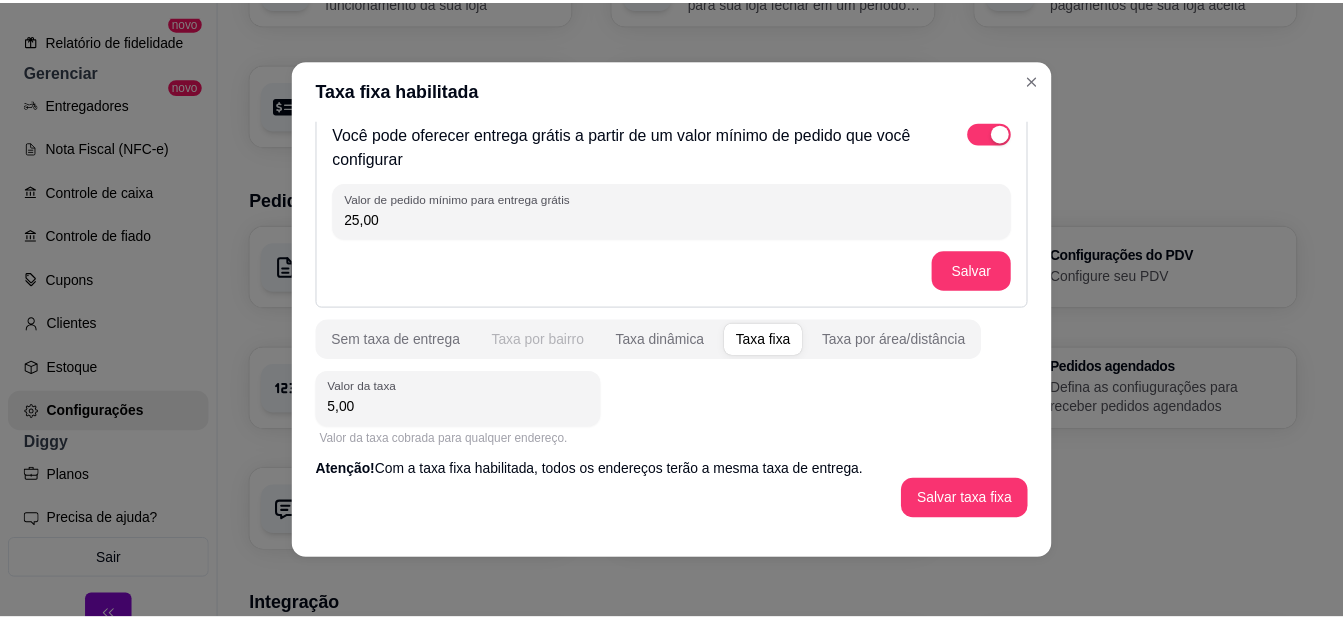 scroll, scrollTop: 0, scrollLeft: 0, axis: both 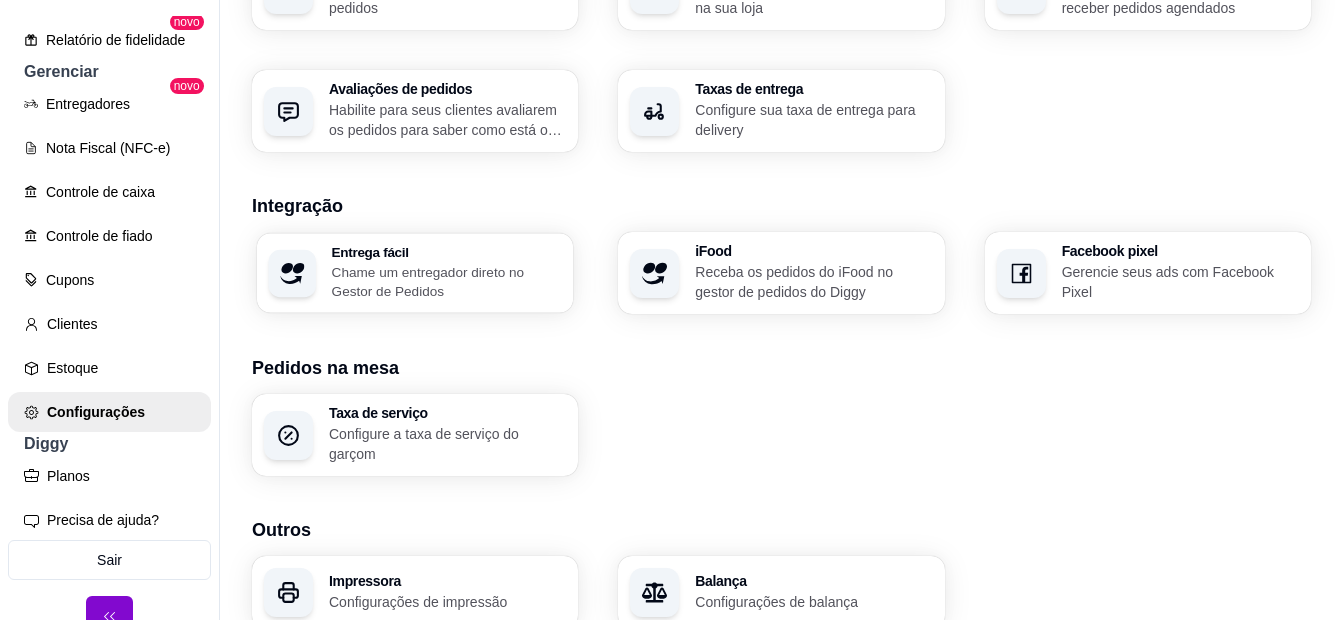 click on "Chame um entregador direto no Gestor de Pedidos" at bounding box center [447, 281] 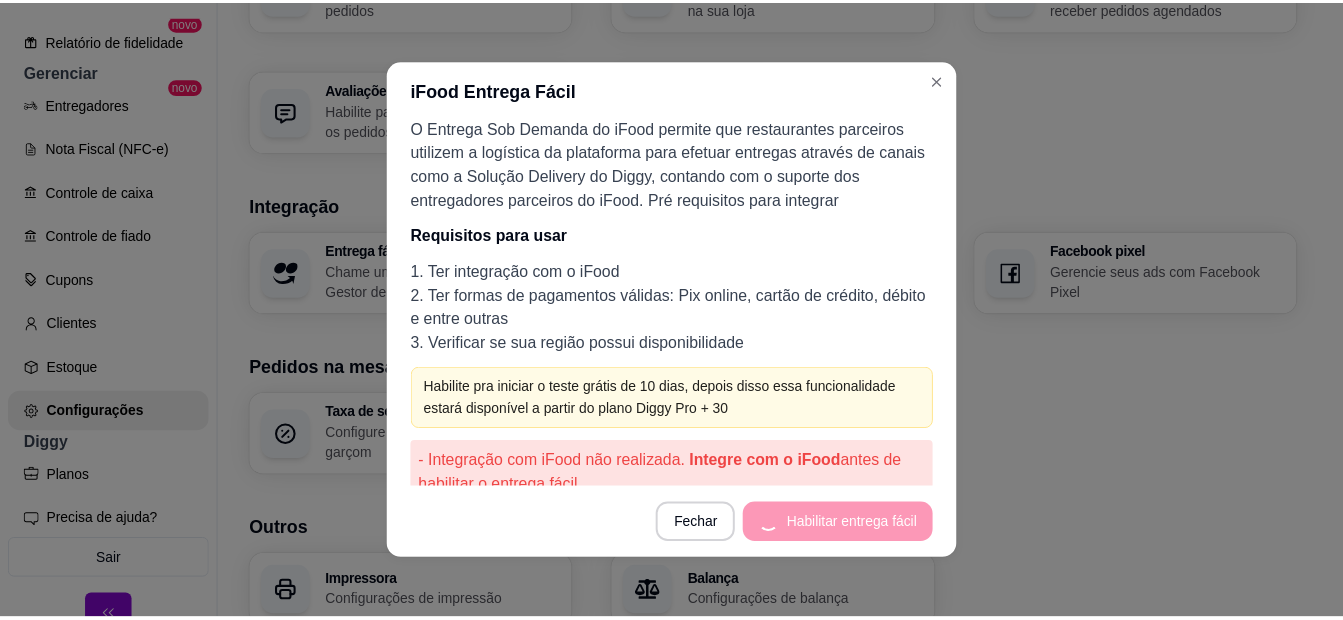 scroll, scrollTop: 74, scrollLeft: 0, axis: vertical 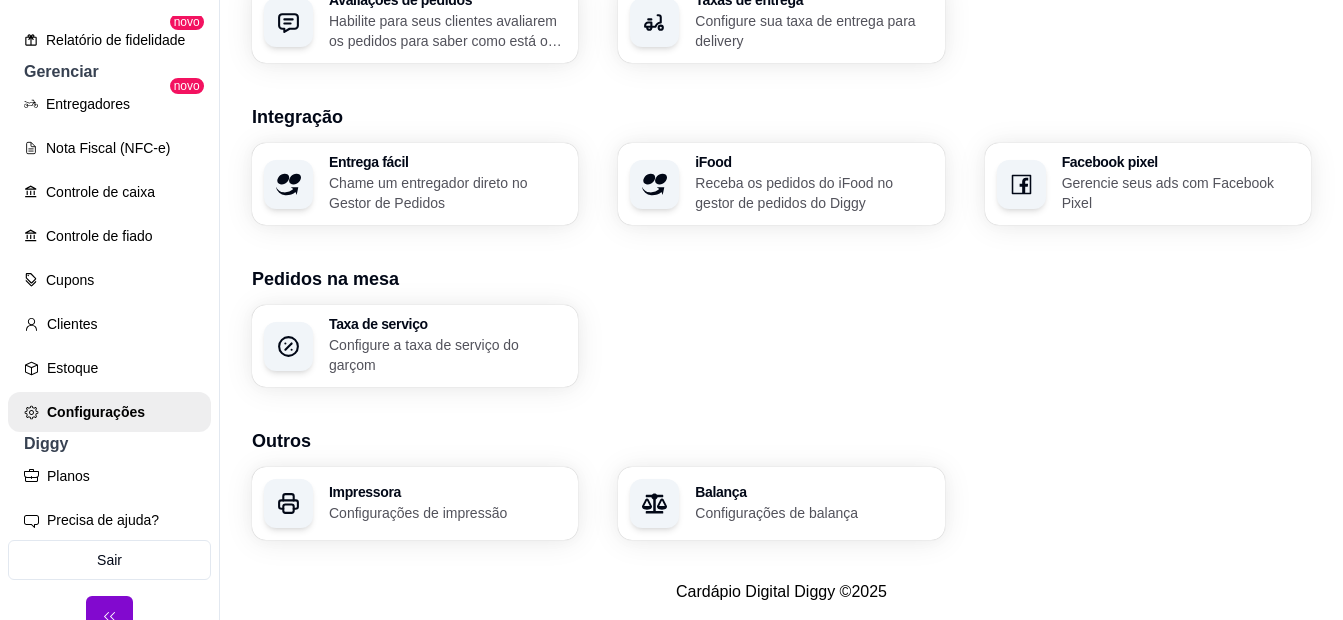 click on "Configurações de impressão" at bounding box center [447, 513] 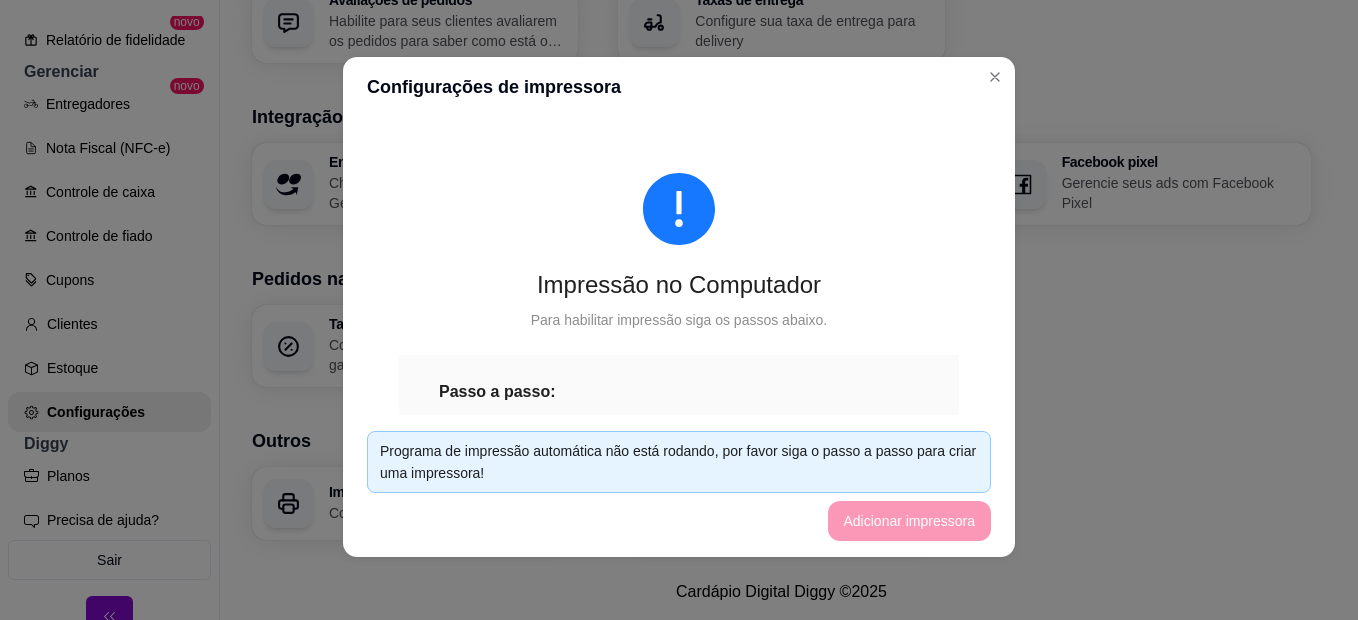 scroll, scrollTop: 4, scrollLeft: 0, axis: vertical 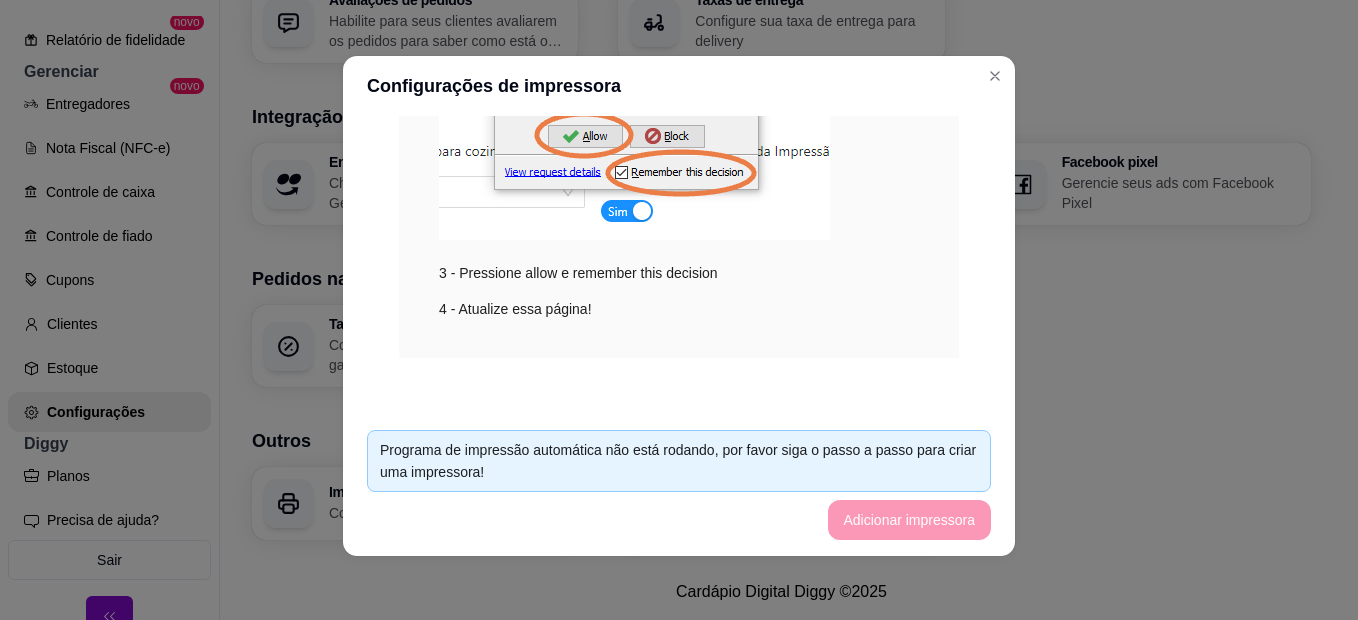 click on "Passo a passo: 1 - Baixe e instale o   Java > 2 - Baixe e instale o   app de impressão automática >   3 - Pressione allow e remember this decision 4 - Atualize essa página!" at bounding box center (679, 93) 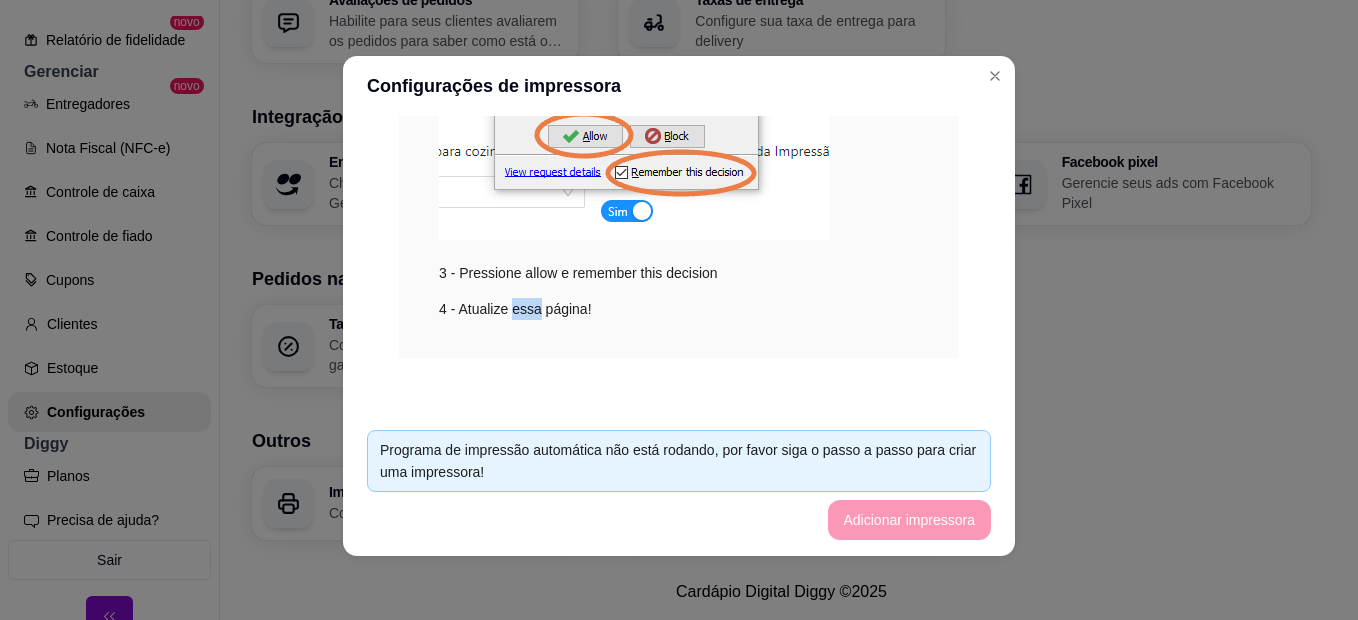 click on "Passo a passo: 1 - Baixe e instale o   Java > 2 - Baixe e instale o   app de impressão automática >   3 - Pressione allow e remember this decision 4 - Atualize essa página!" at bounding box center (679, 93) 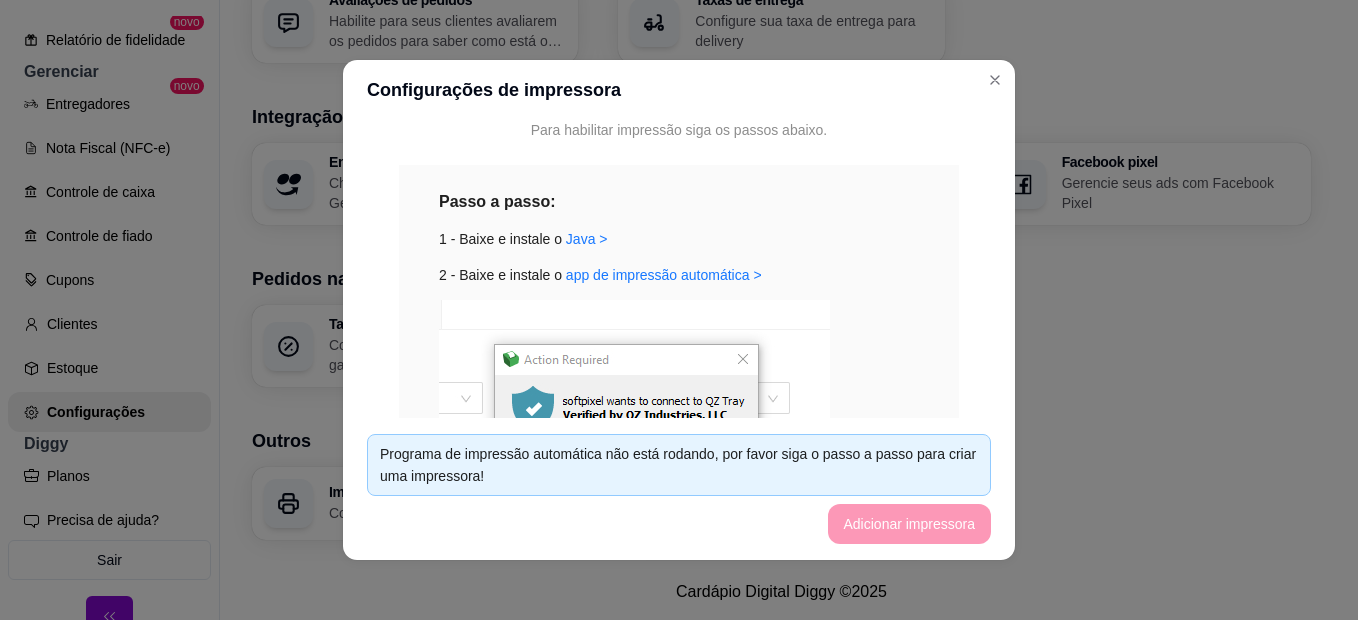 scroll, scrollTop: 200, scrollLeft: 0, axis: vertical 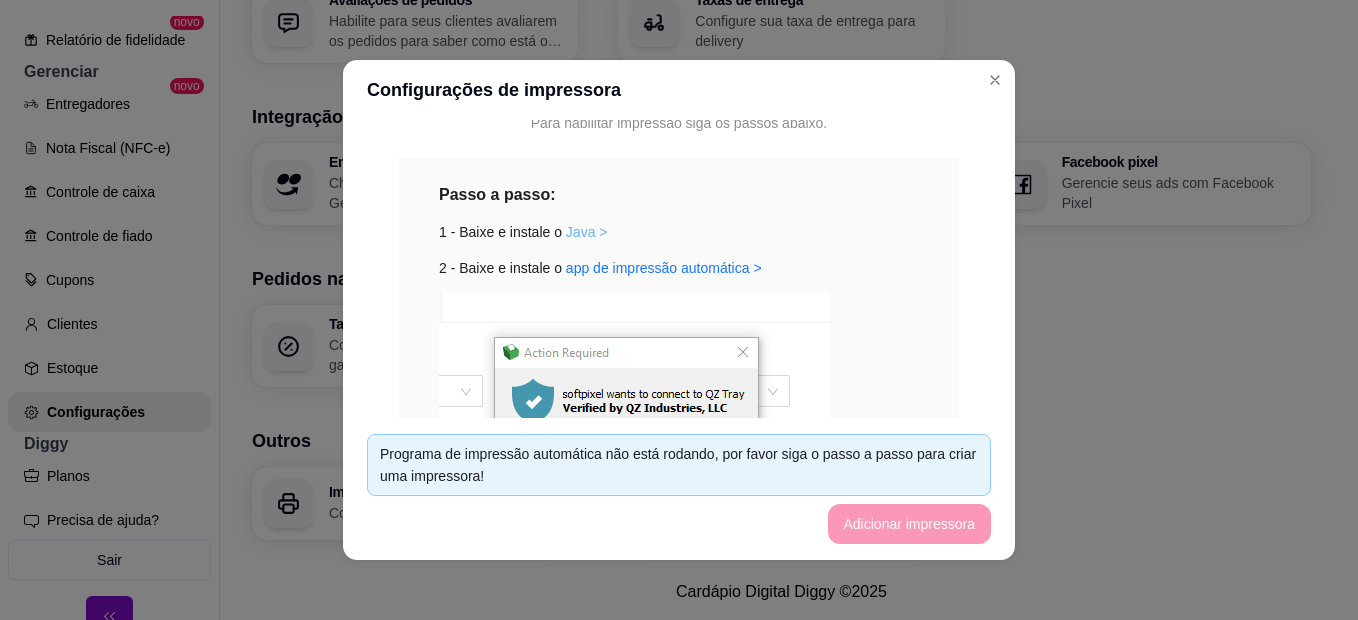 click on "Java >" at bounding box center (587, 232) 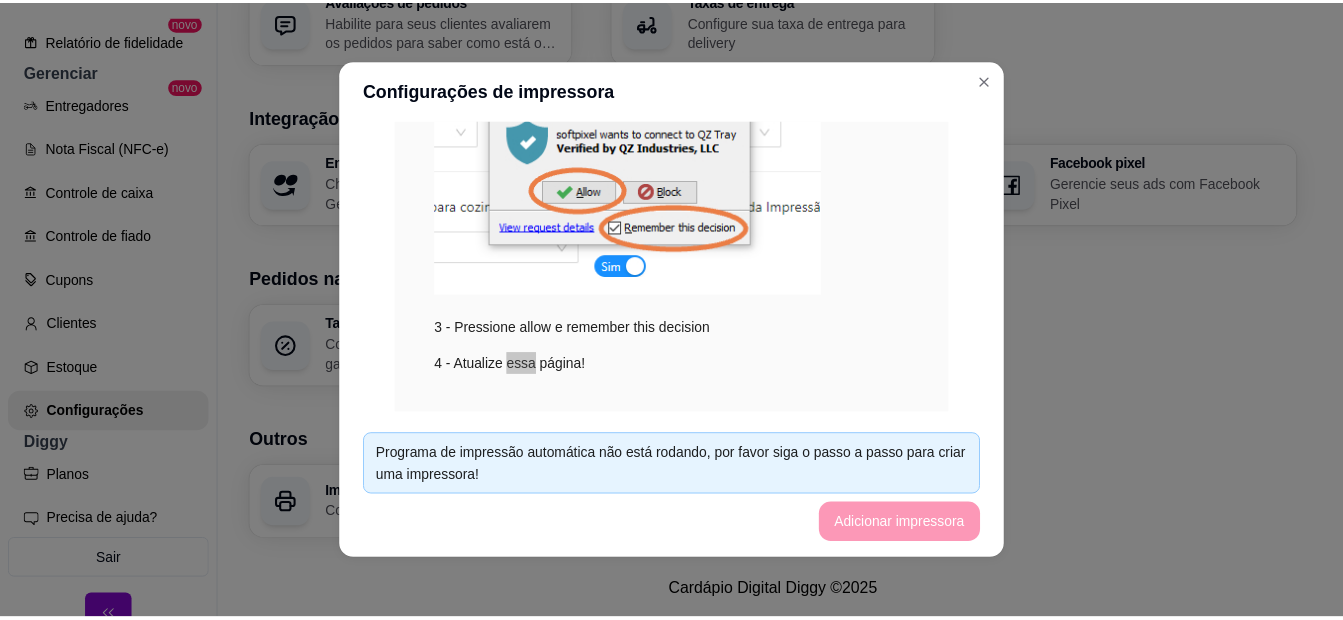 scroll, scrollTop: 512, scrollLeft: 0, axis: vertical 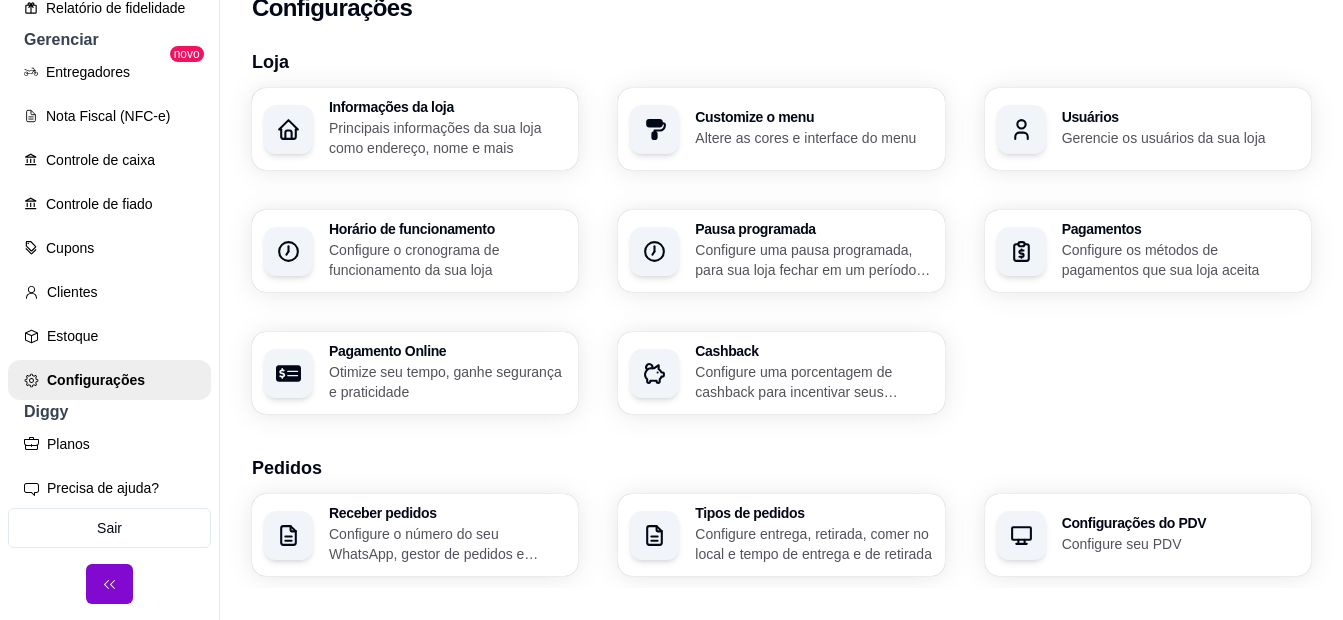 click on "Configure os métodos de pagamentos que sua loja aceita" at bounding box center (1180, 260) 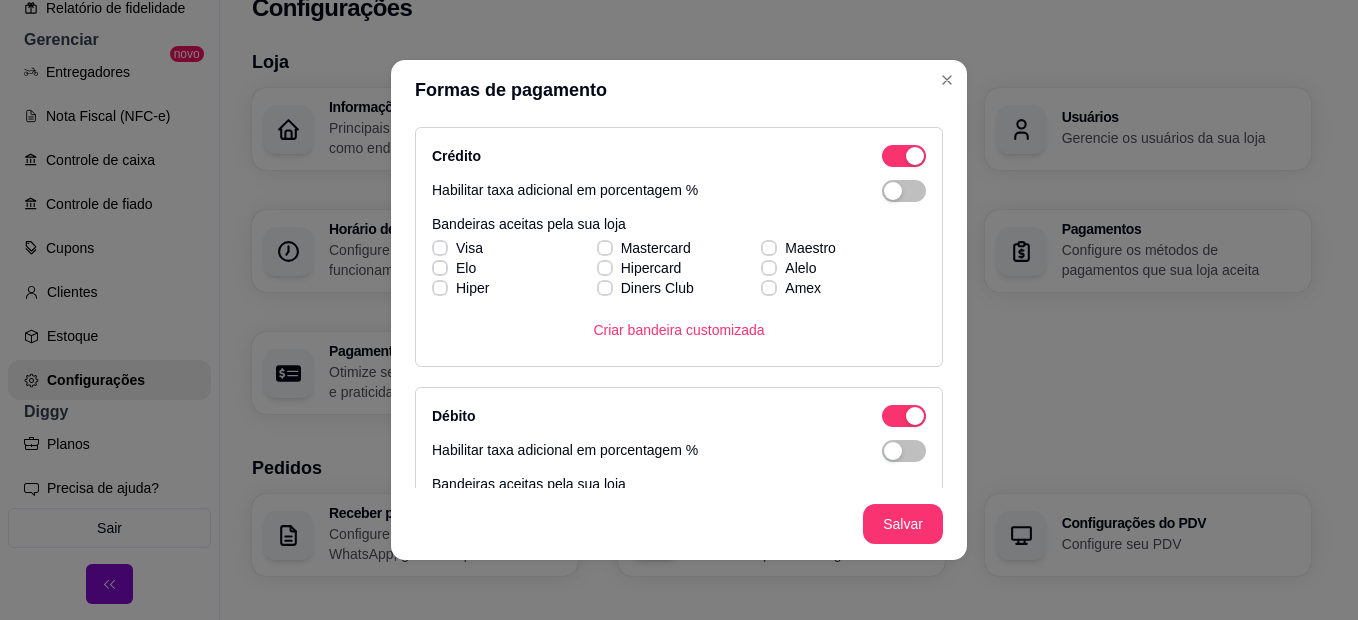 scroll, scrollTop: 400, scrollLeft: 0, axis: vertical 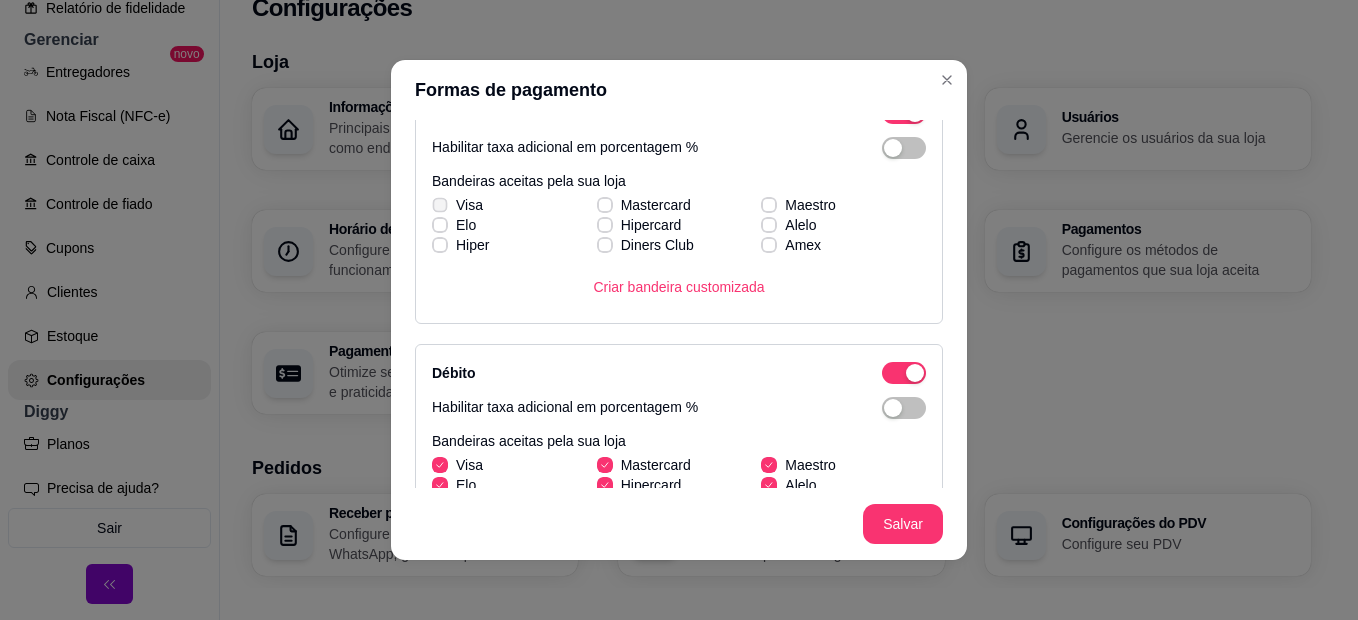 click 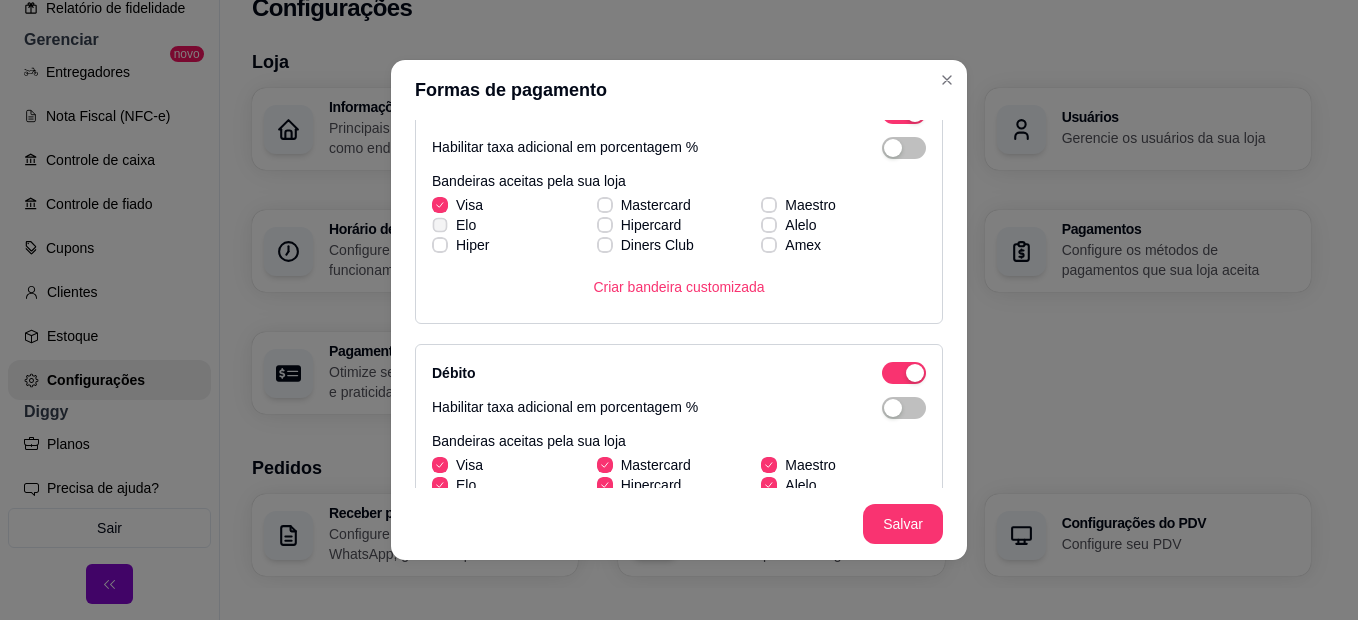click 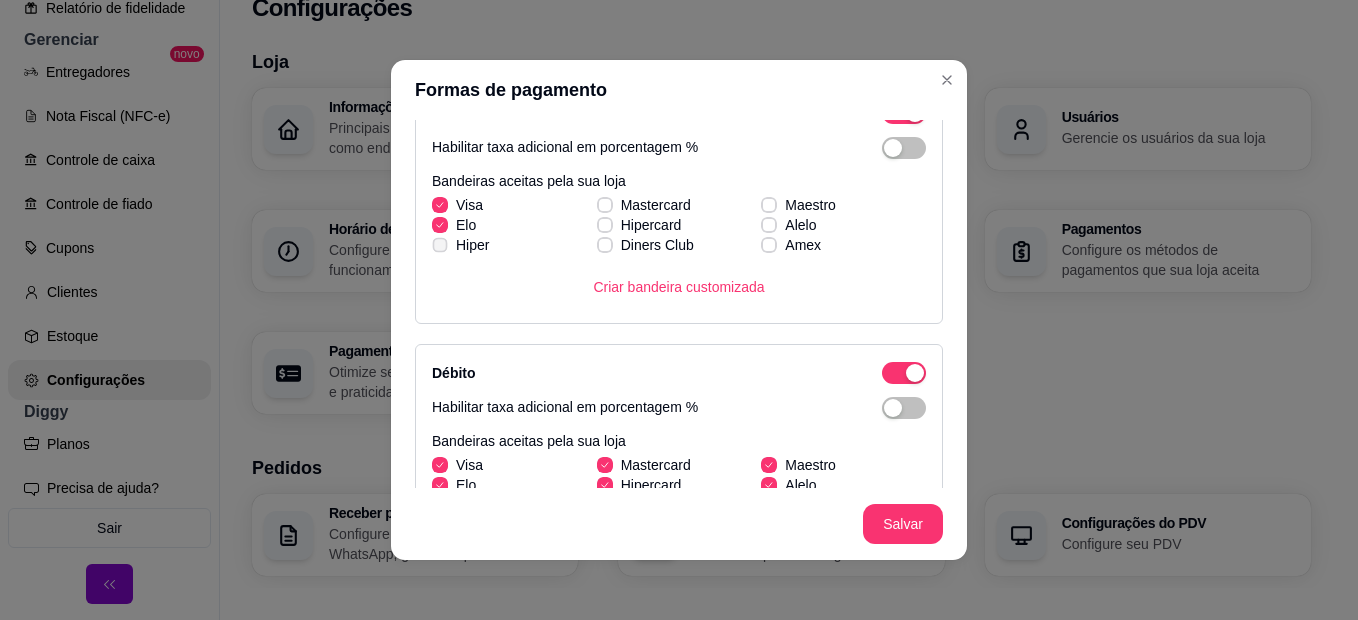click 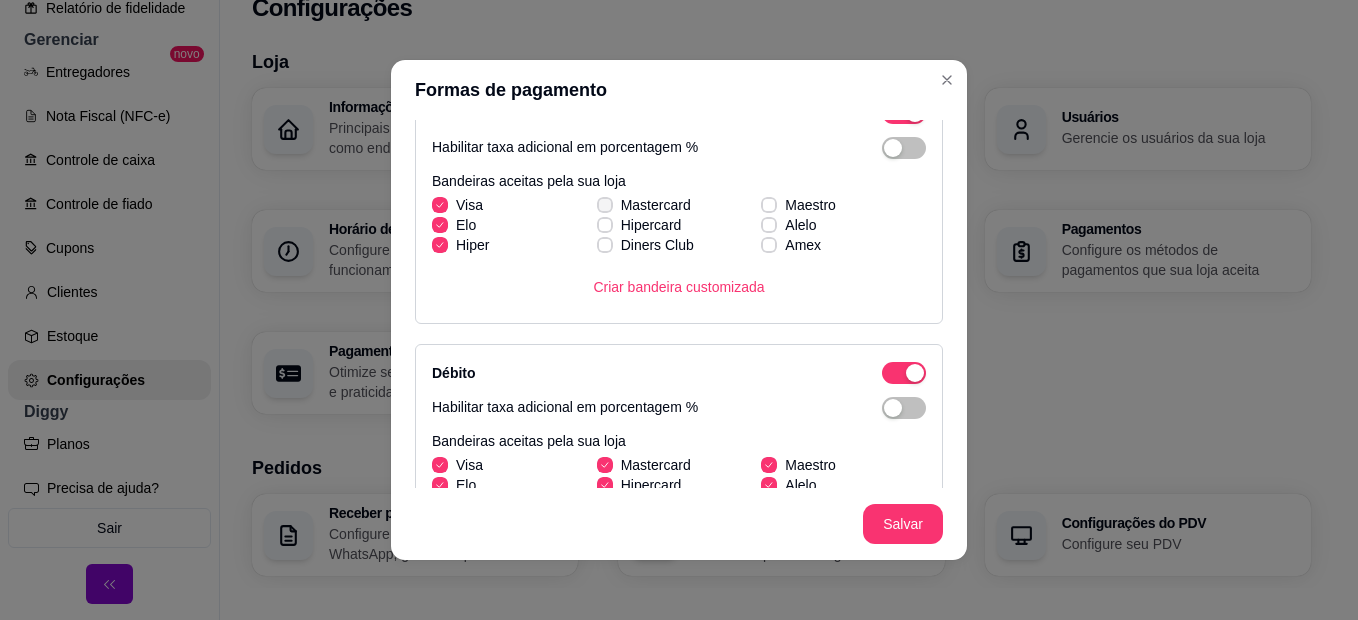 click on "Mastercard" at bounding box center [644, 205] 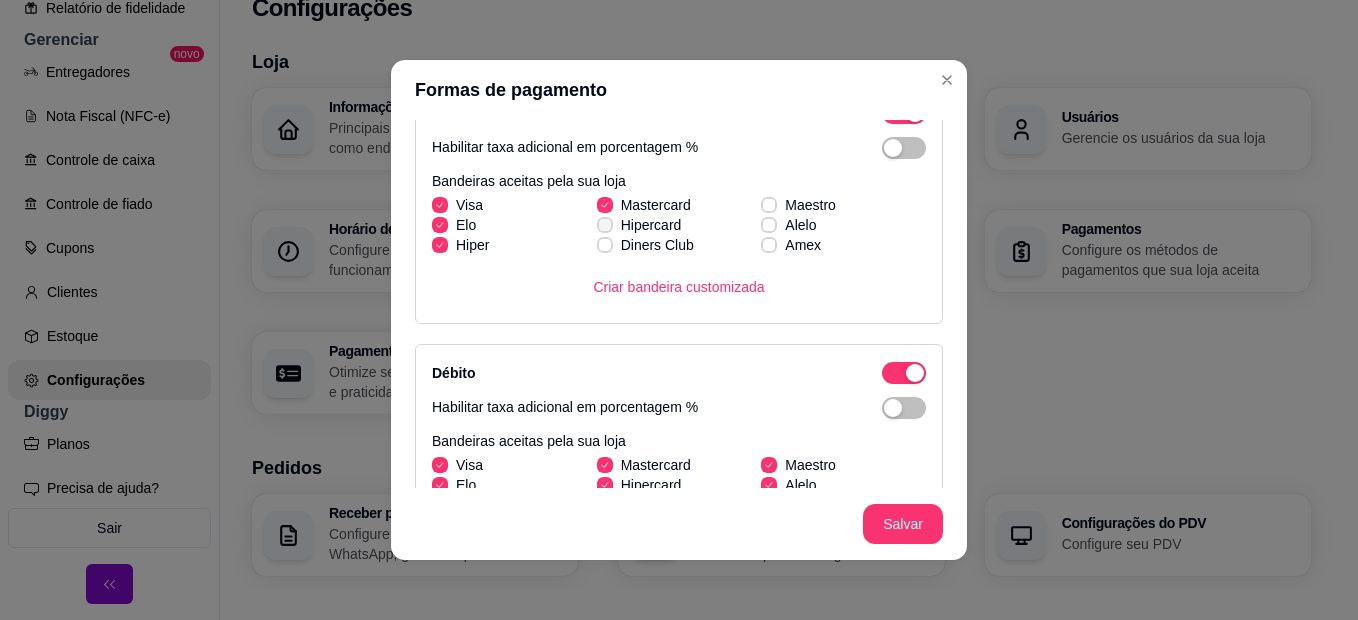 click 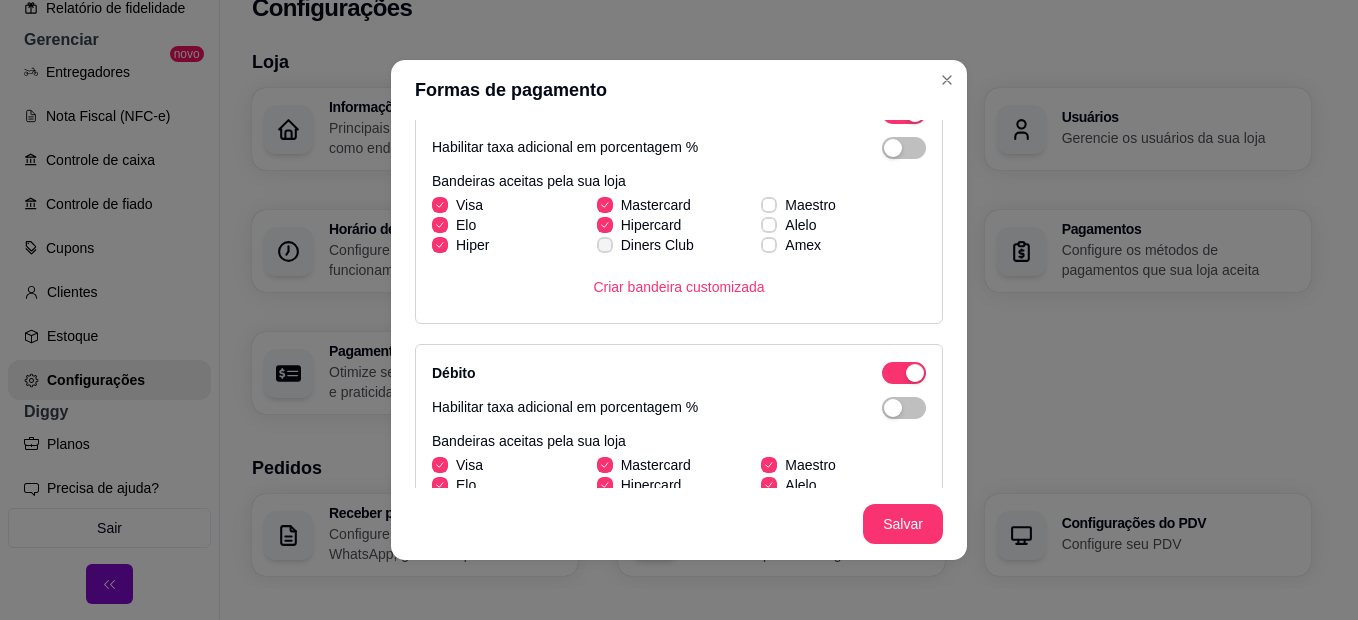 click 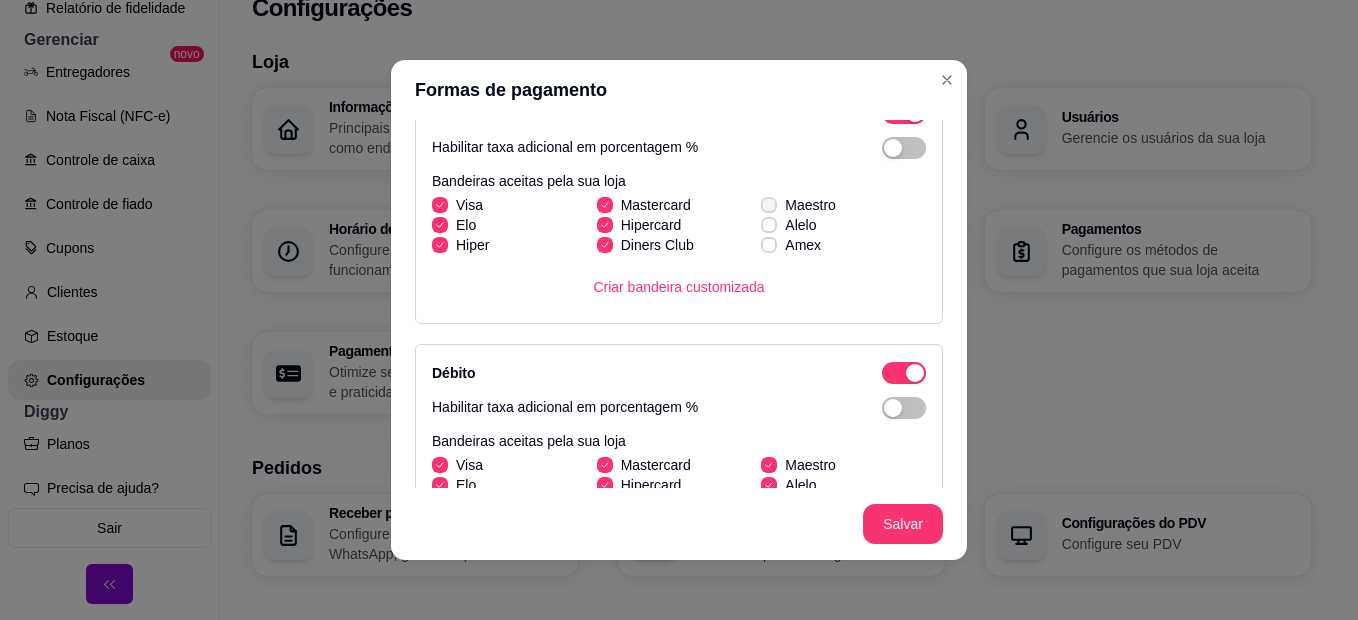 click on "Maestro" at bounding box center [798, 205] 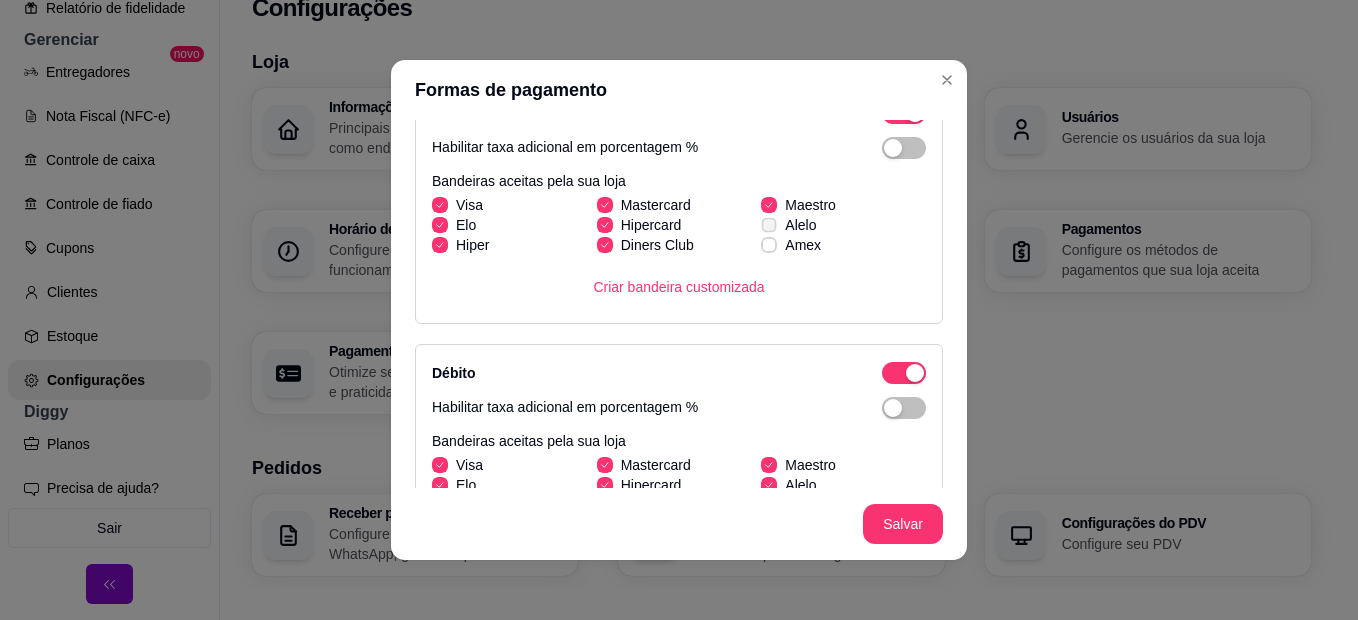 click at bounding box center [769, 224] 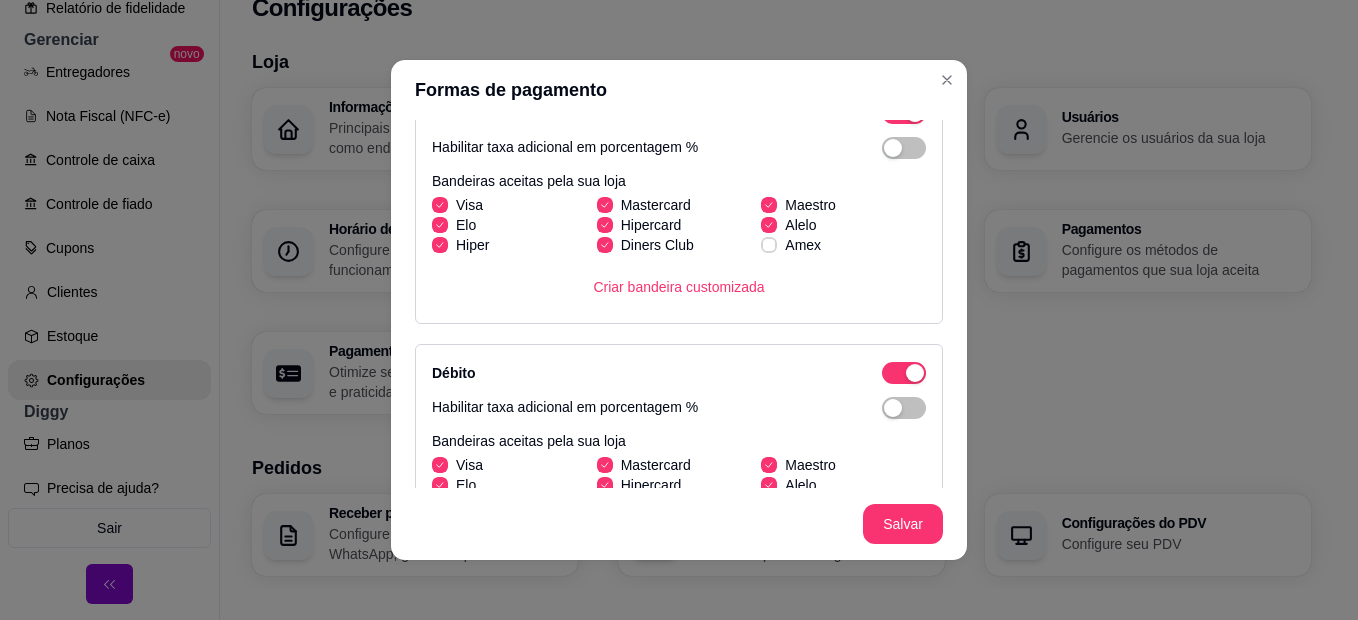 scroll, scrollTop: 331, scrollLeft: 0, axis: vertical 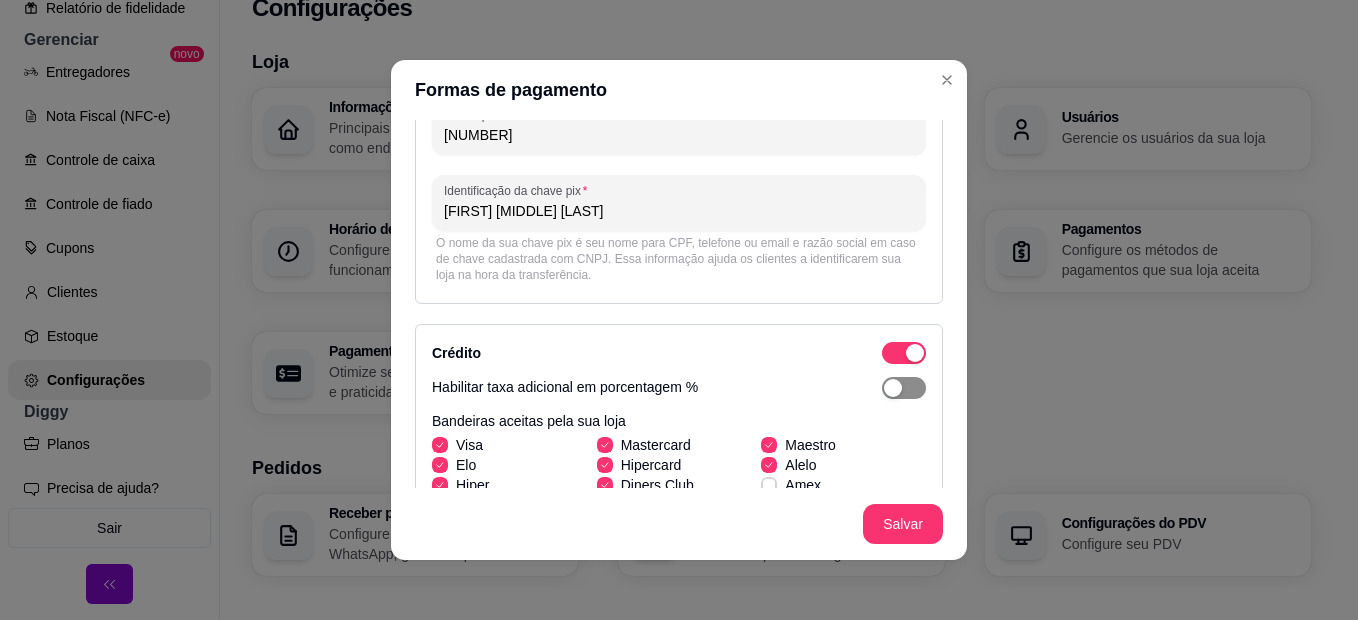 click at bounding box center [904, 388] 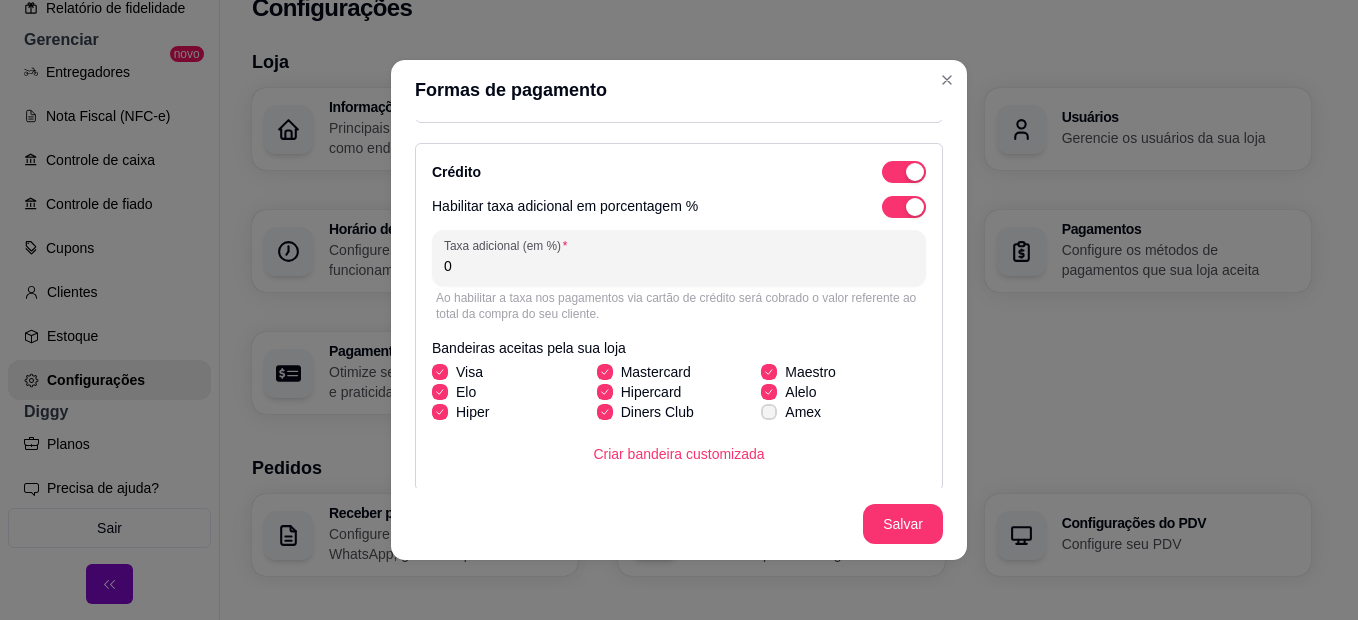 scroll, scrollTop: 360, scrollLeft: 0, axis: vertical 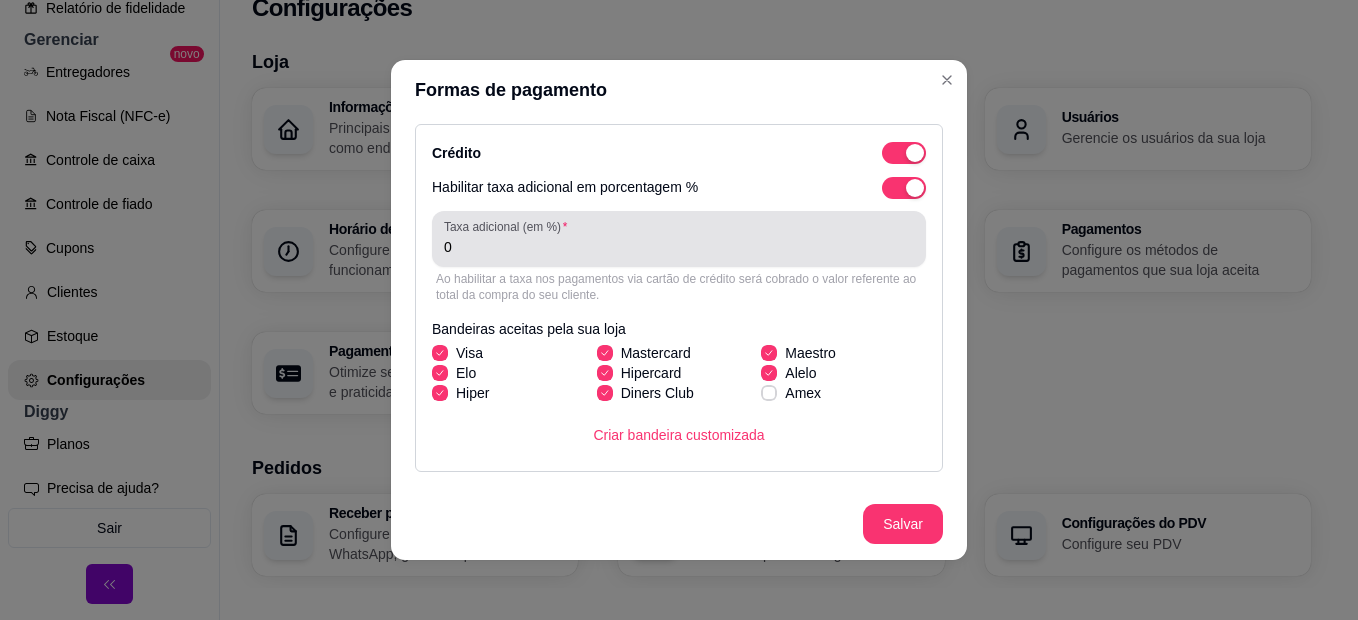 click on "0" at bounding box center (679, 247) 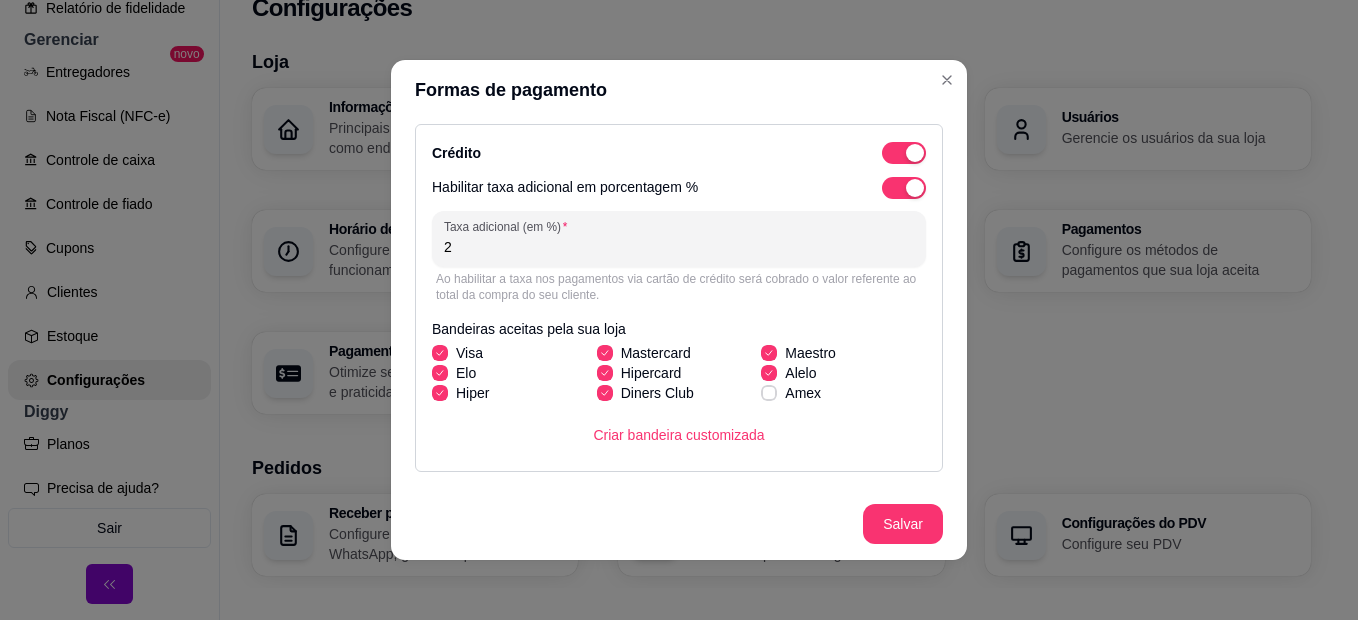 click on "2" at bounding box center (679, 247) 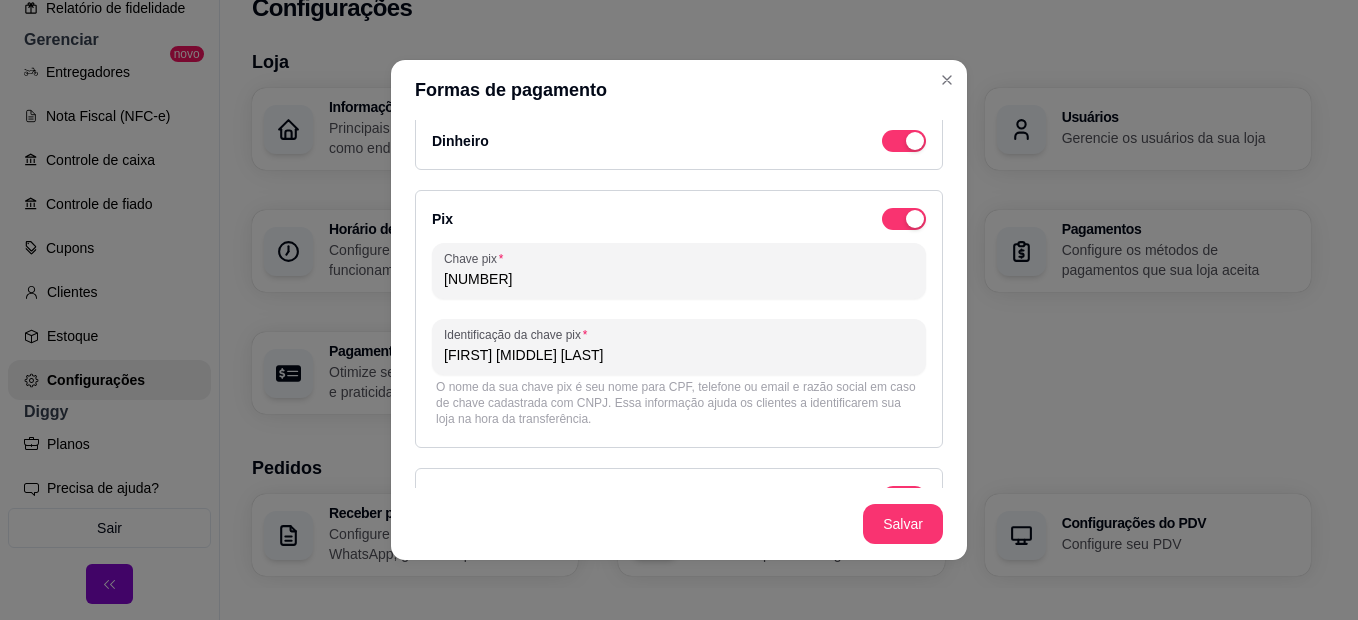 scroll, scrollTop: 0, scrollLeft: 0, axis: both 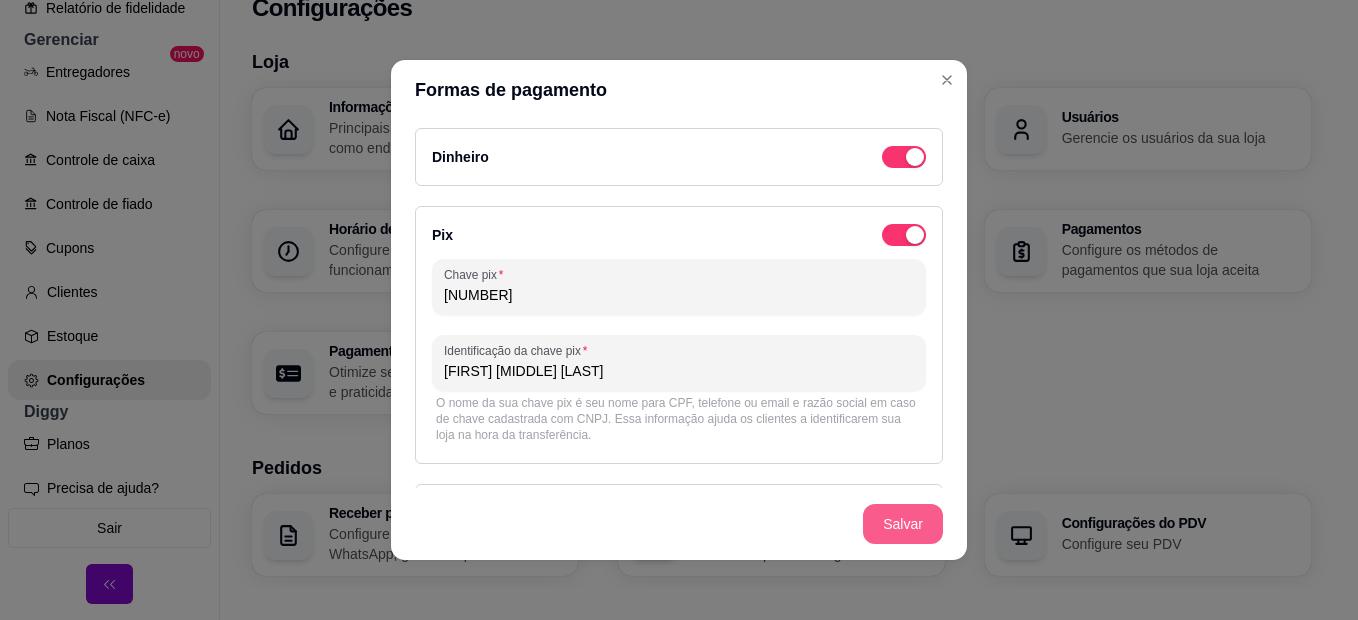 type on "2" 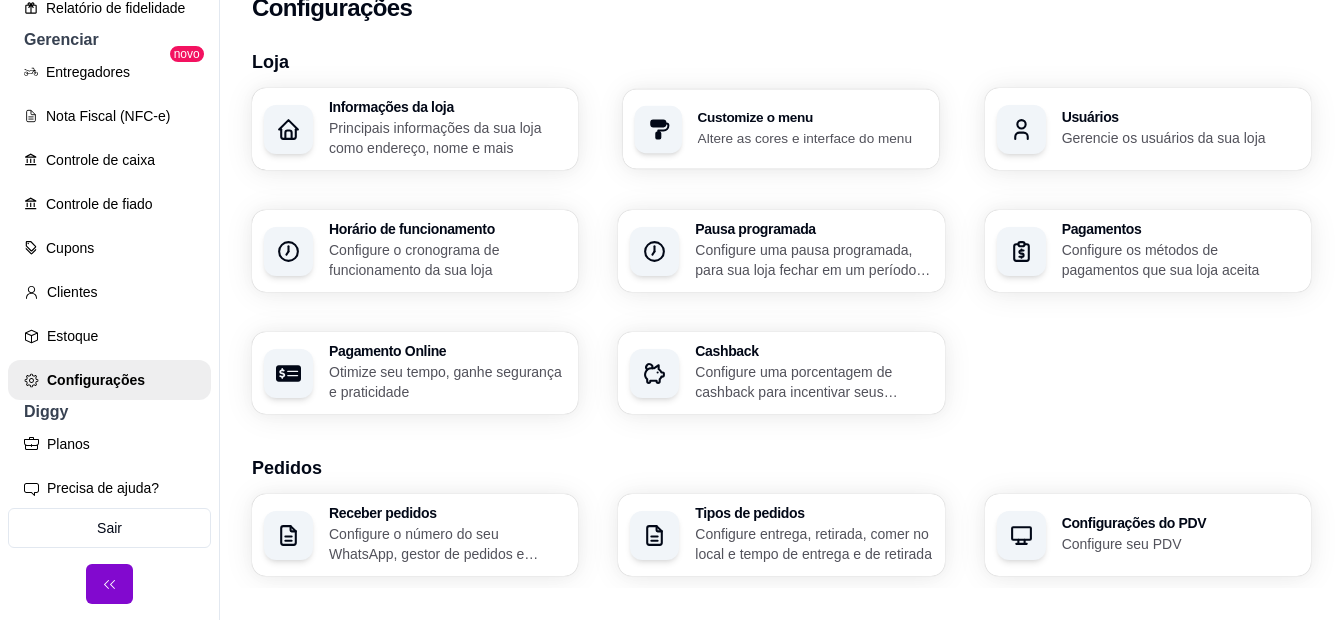 click on "Altere as cores e interface do menu" at bounding box center (813, 137) 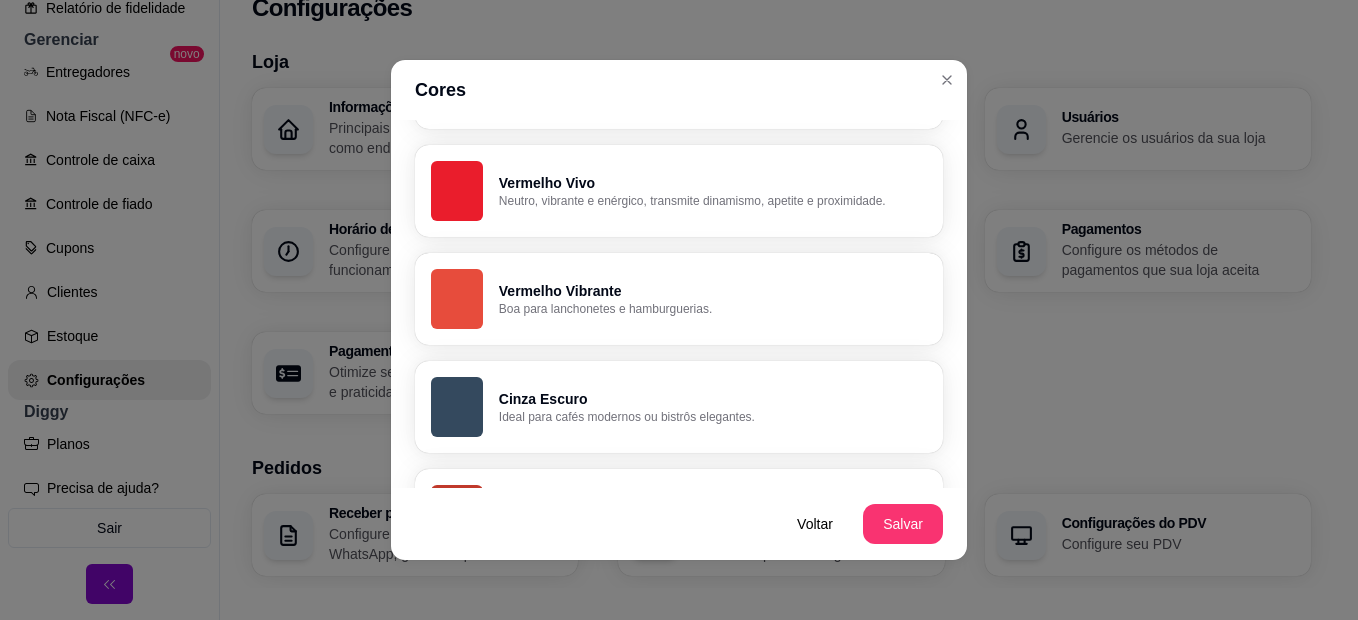 scroll, scrollTop: 100, scrollLeft: 0, axis: vertical 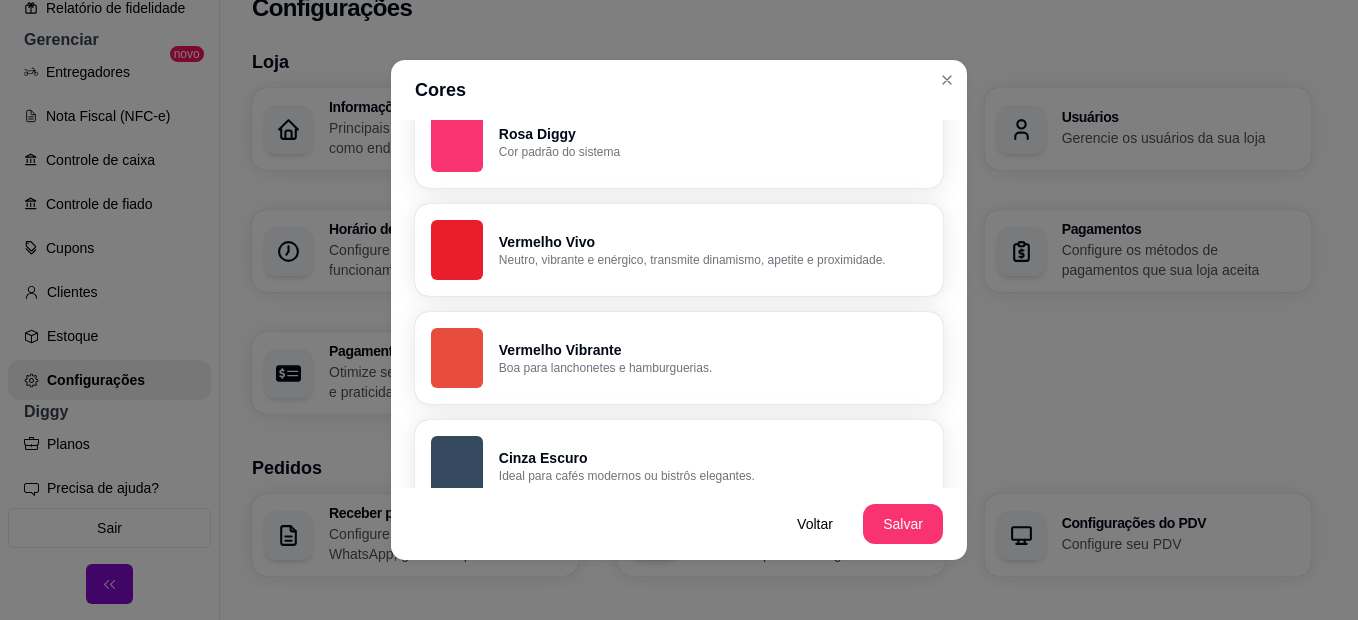 click on "Neutro, vibrante e enérgico, transmite dinamismo, apetite e proximidade." at bounding box center [713, 260] 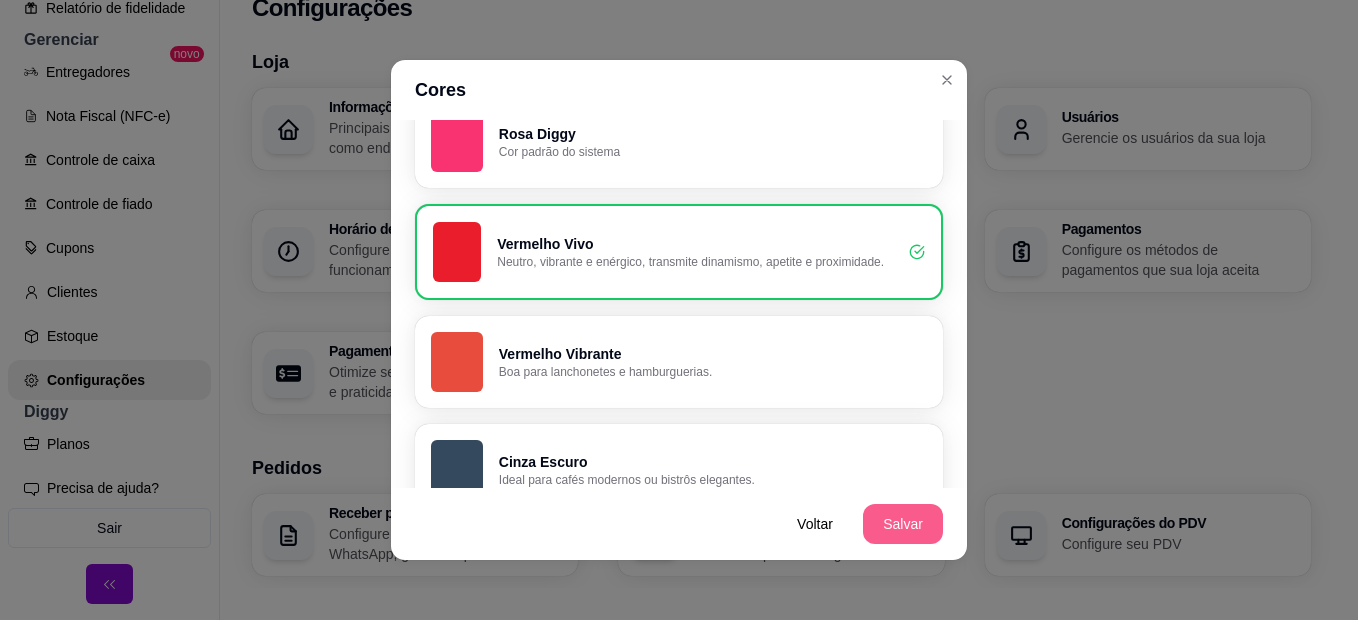 click on "Salvar" at bounding box center (903, 524) 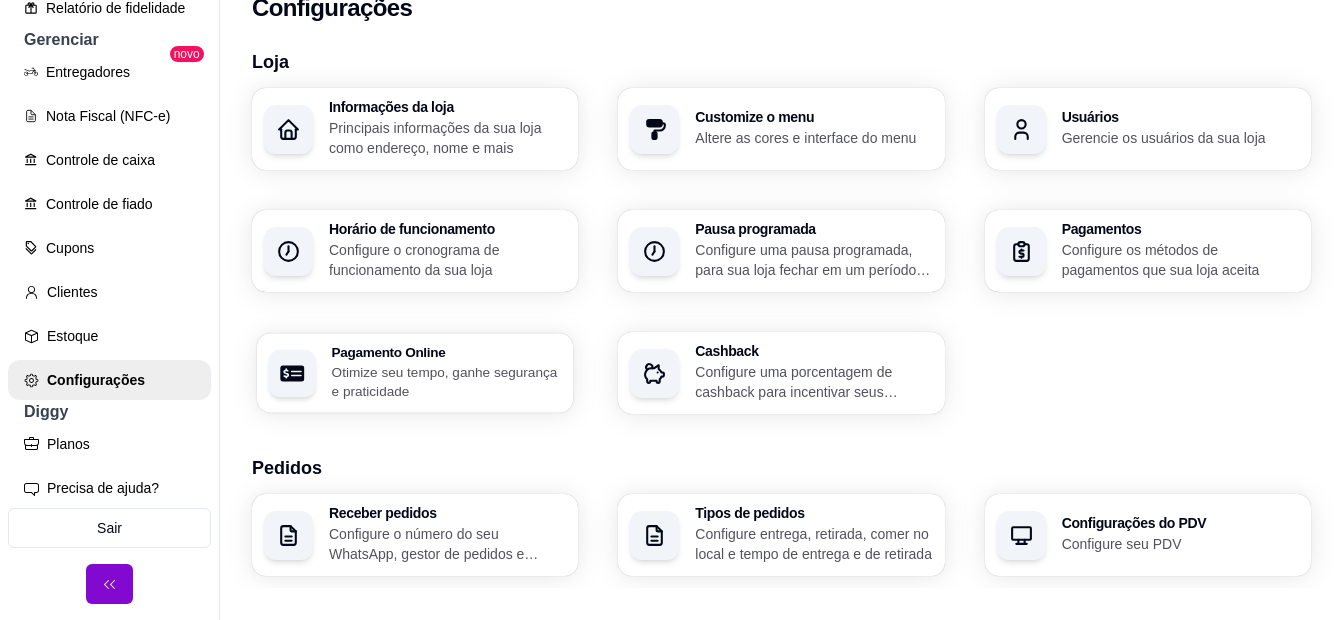 click on "Pagamento Online" at bounding box center (447, 352) 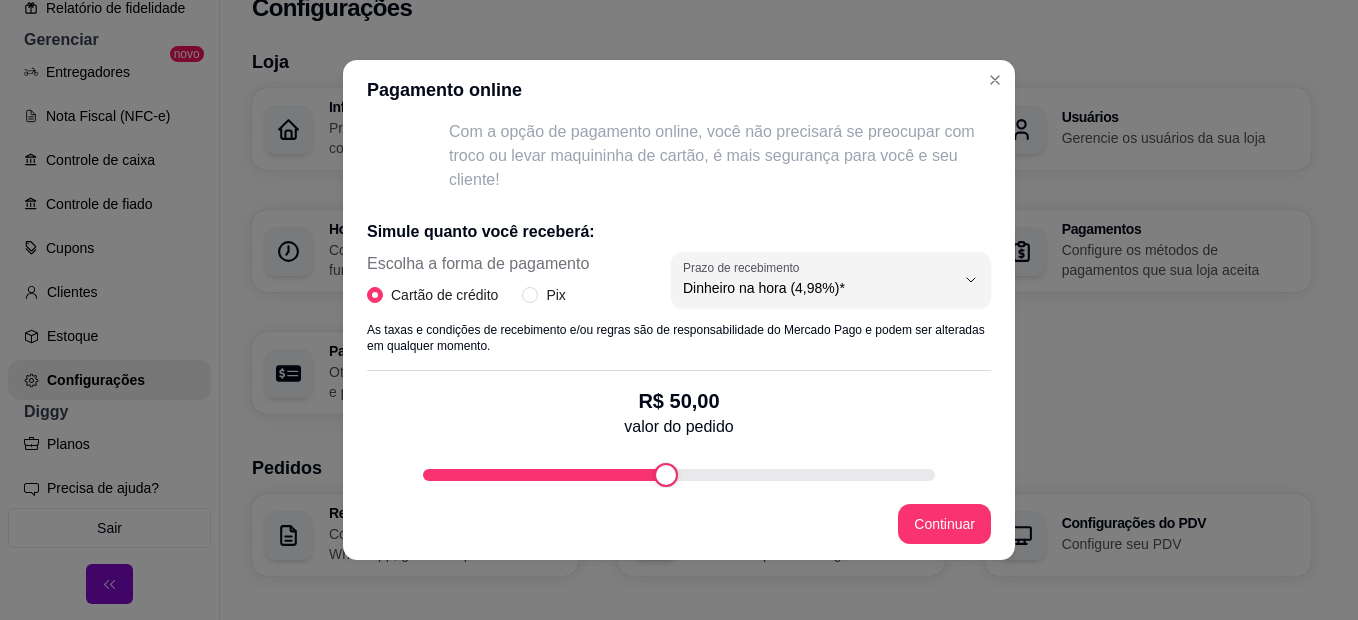 scroll, scrollTop: 295, scrollLeft: 0, axis: vertical 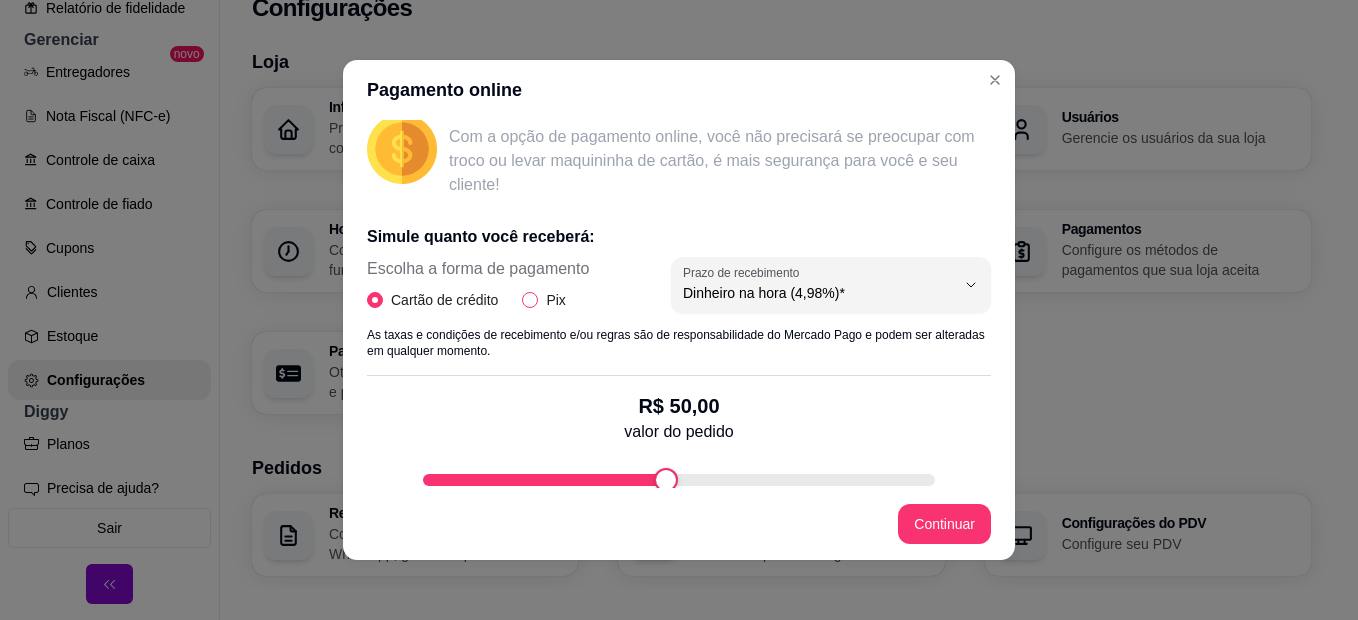 click on "Pix" at bounding box center (530, 300) 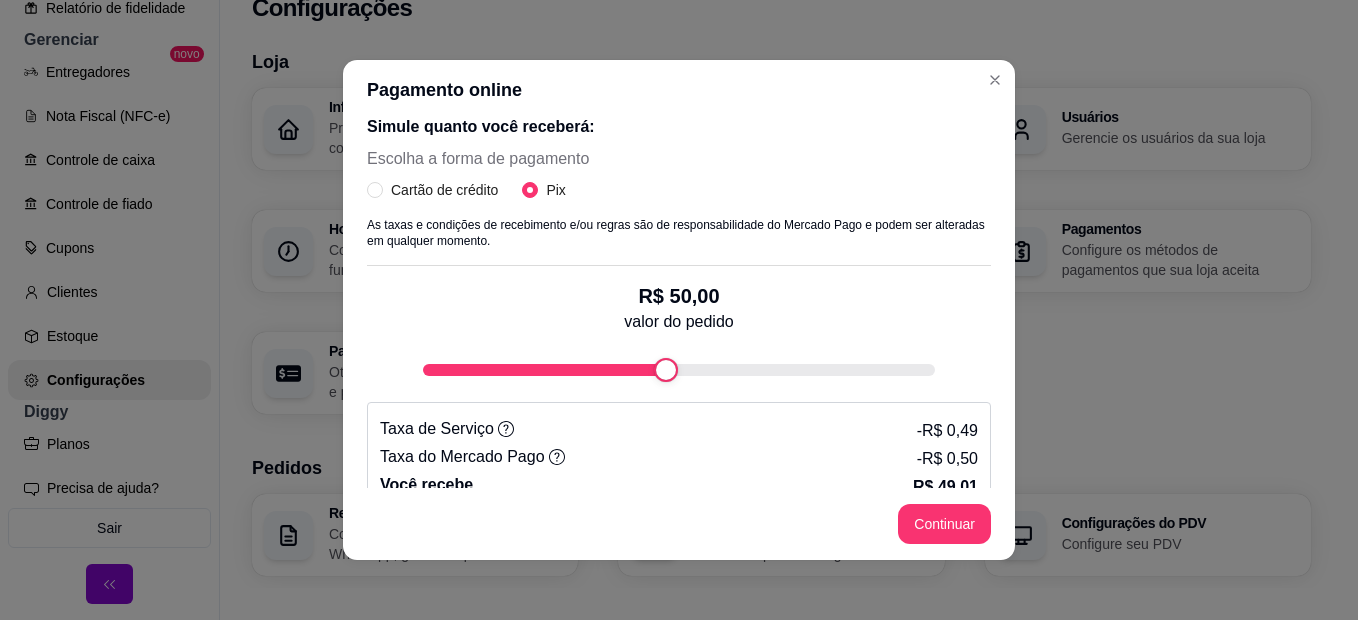 scroll, scrollTop: 437, scrollLeft: 0, axis: vertical 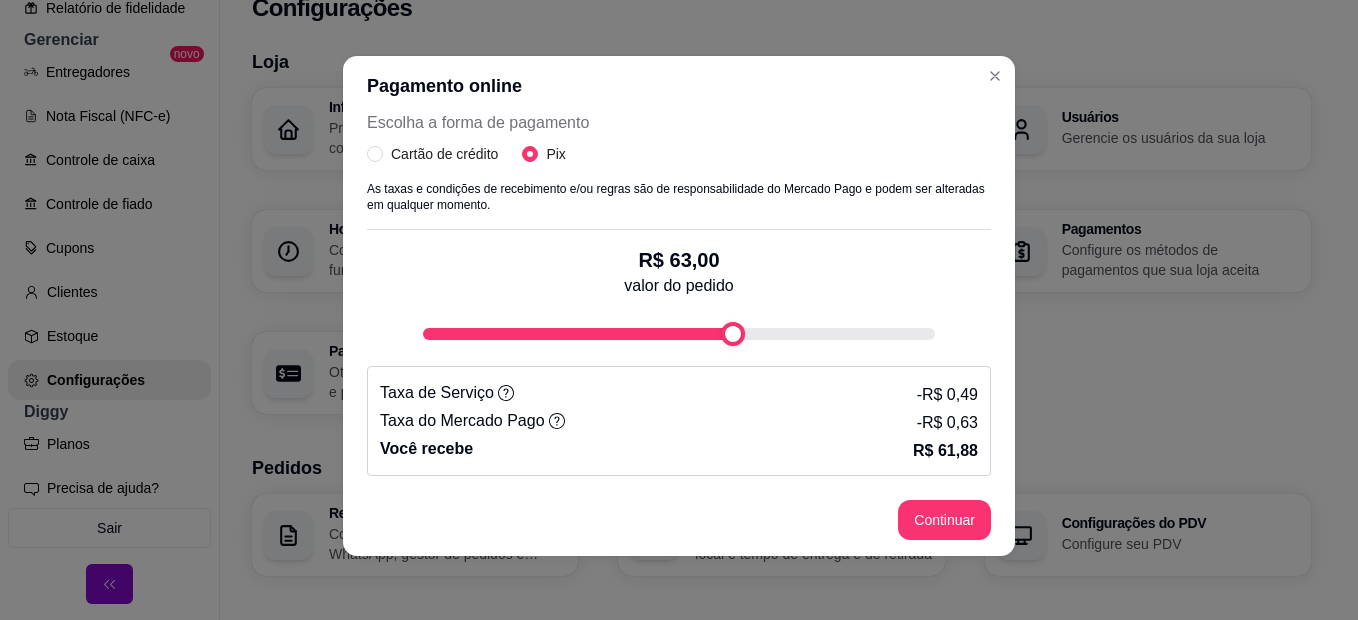 click at bounding box center (733, 334) 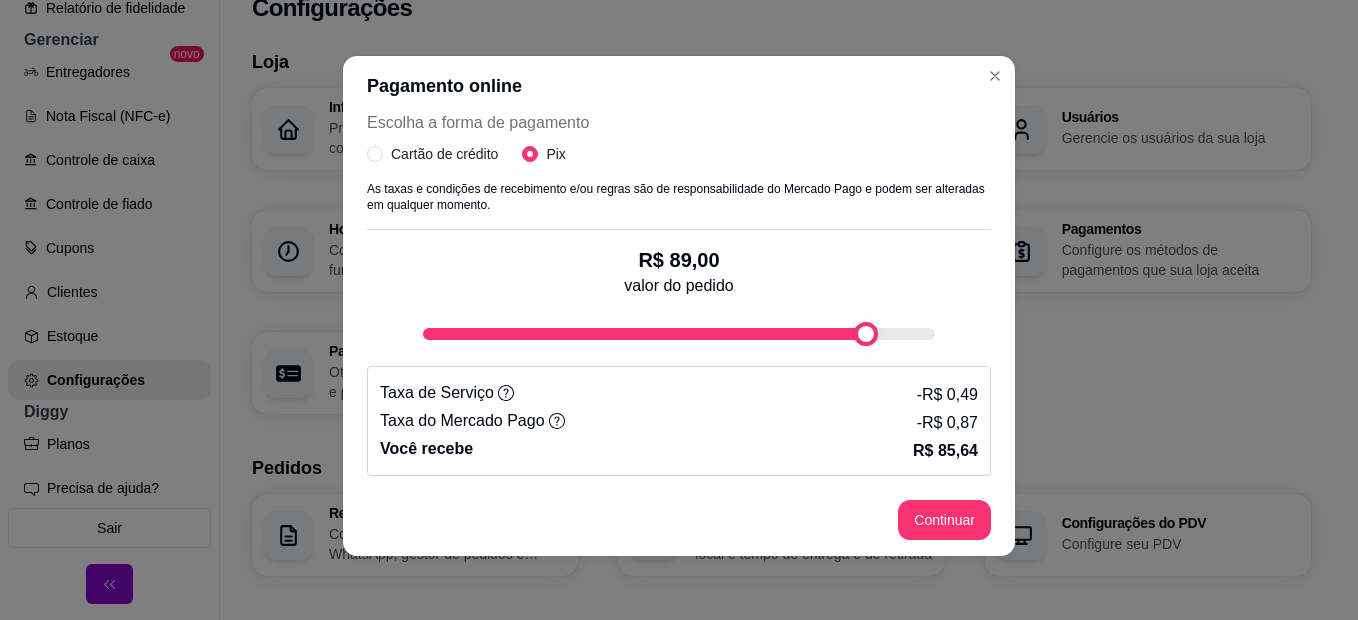 type on "100" 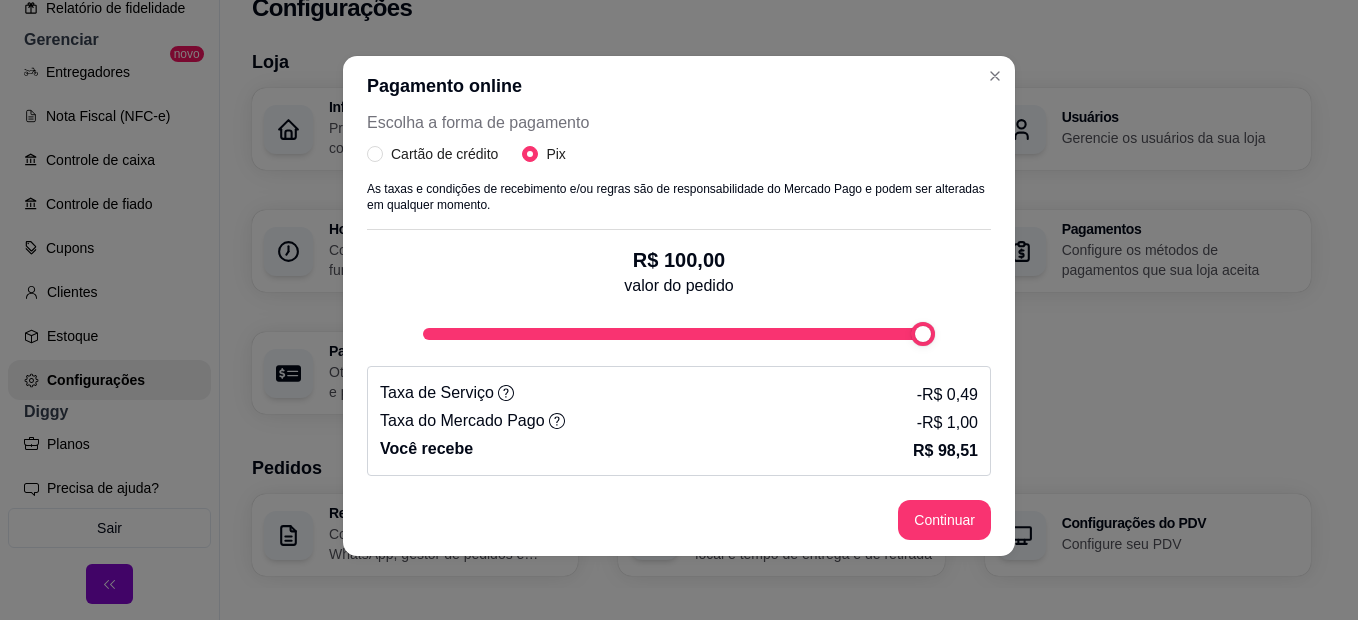 click on "R$ 100,00 valor do pedido" at bounding box center [679, 288] 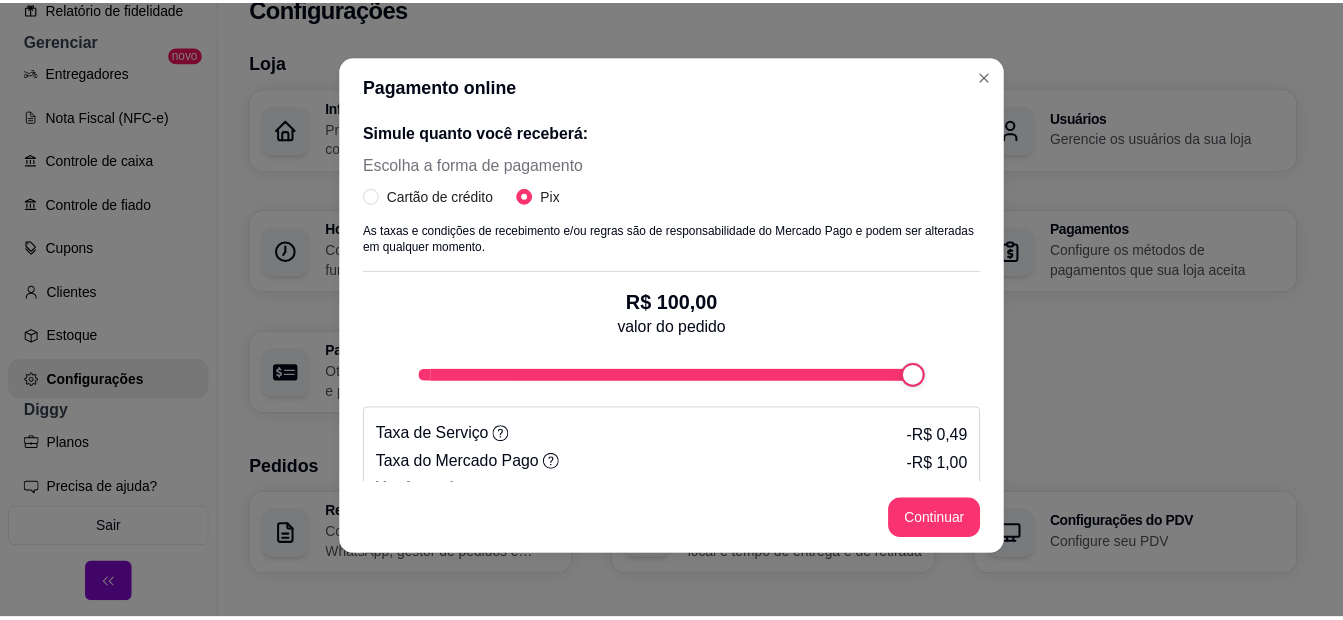 scroll, scrollTop: 437, scrollLeft: 0, axis: vertical 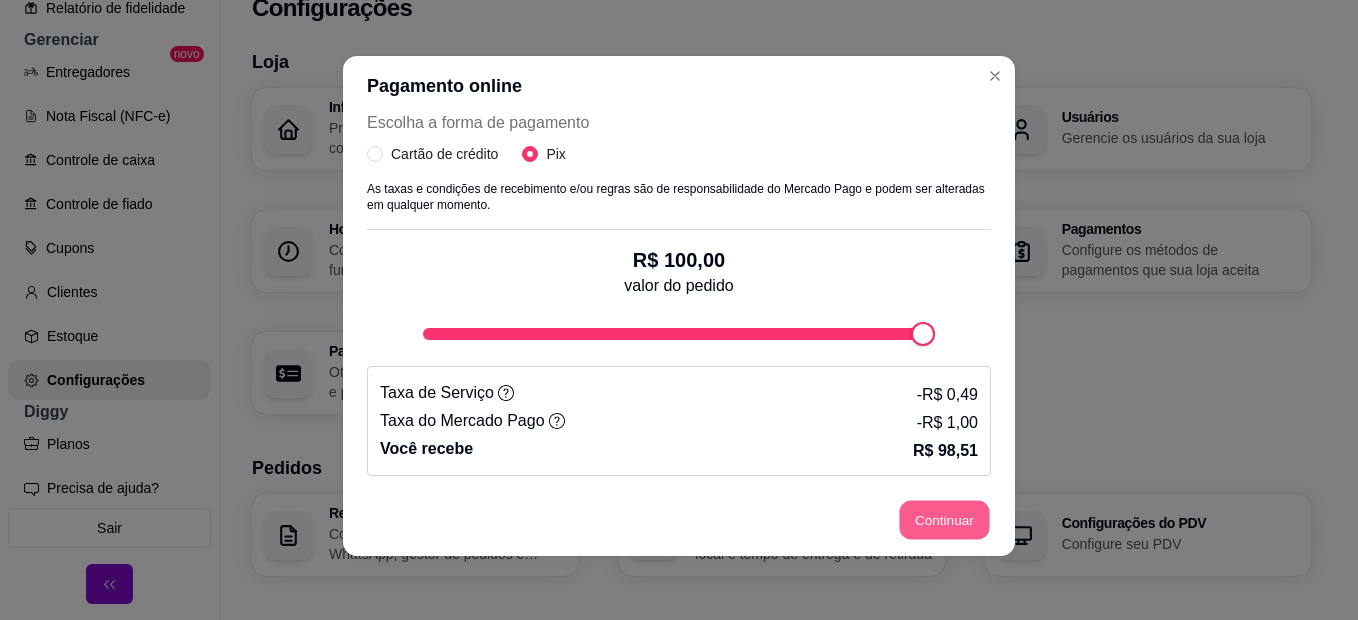 click on "Continuar" at bounding box center [945, 520] 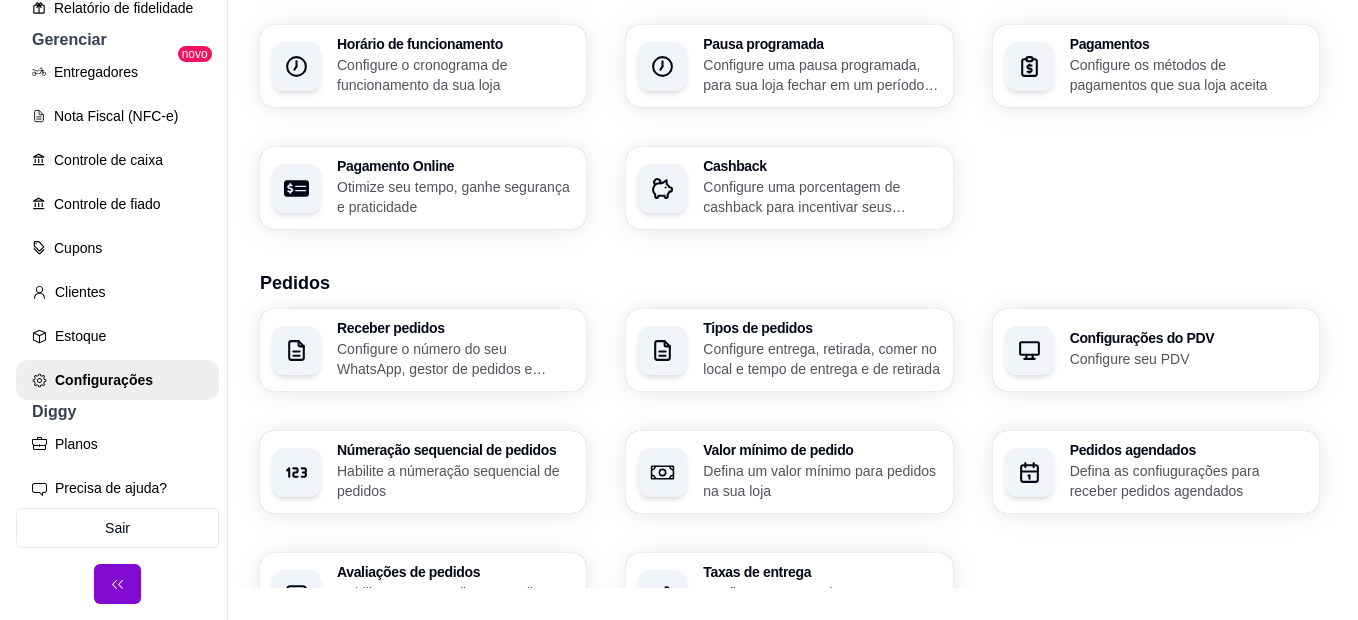 scroll, scrollTop: 200, scrollLeft: 0, axis: vertical 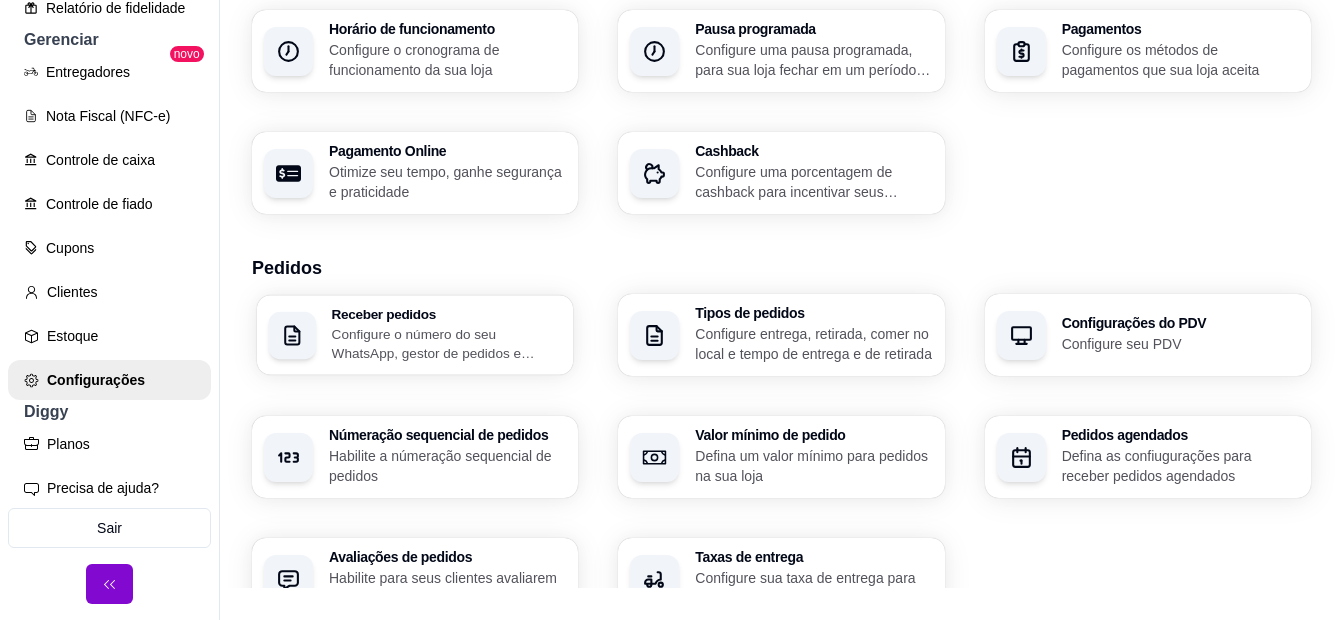 click on "Configure o número do seu WhatsApp, gestor de pedidos e outros" at bounding box center [447, 343] 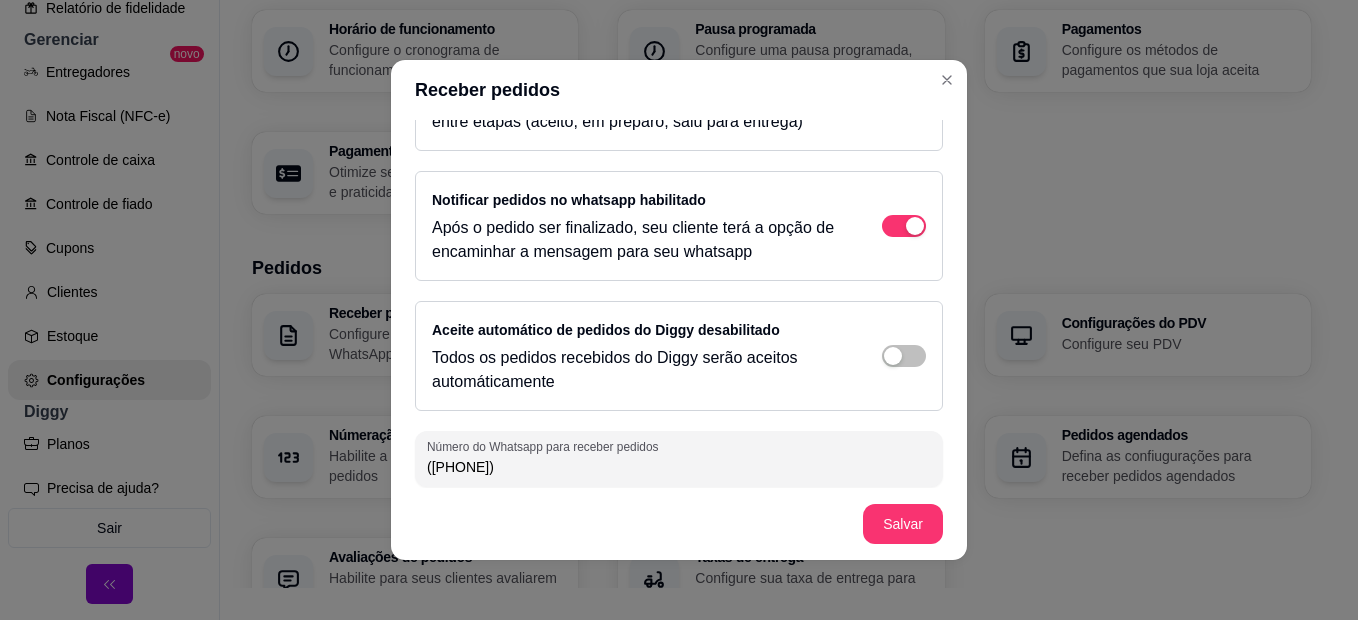 scroll, scrollTop: 224, scrollLeft: 0, axis: vertical 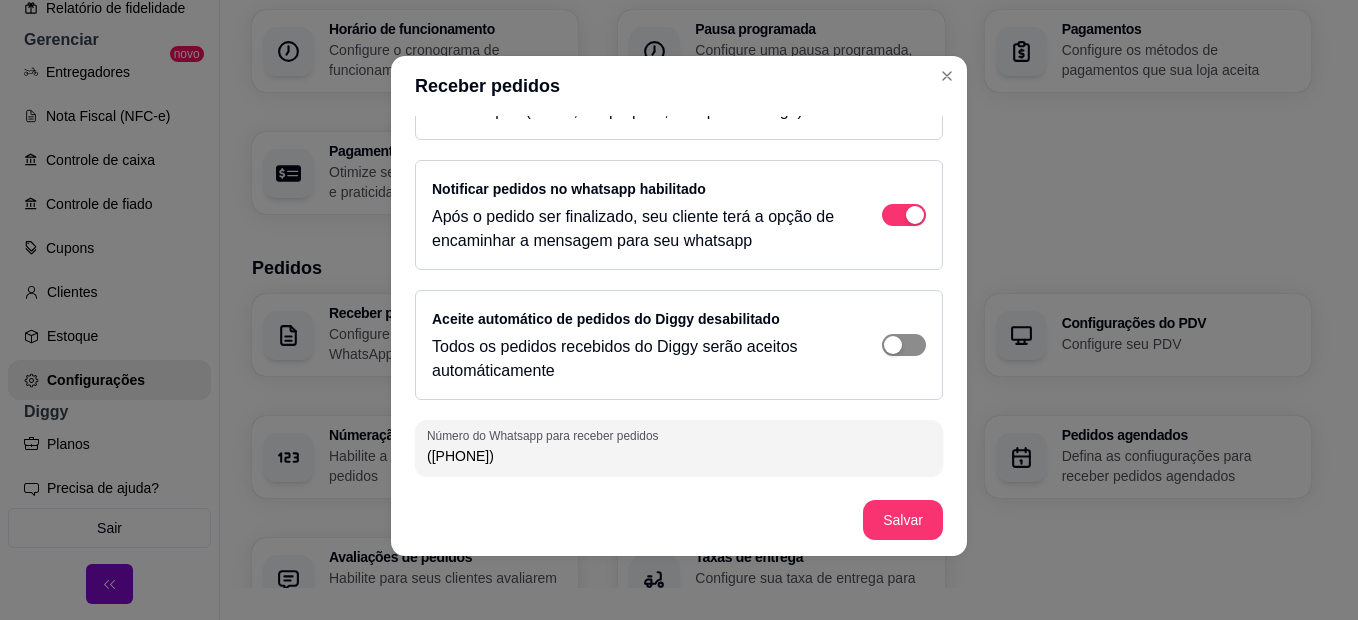click at bounding box center (915, -45) 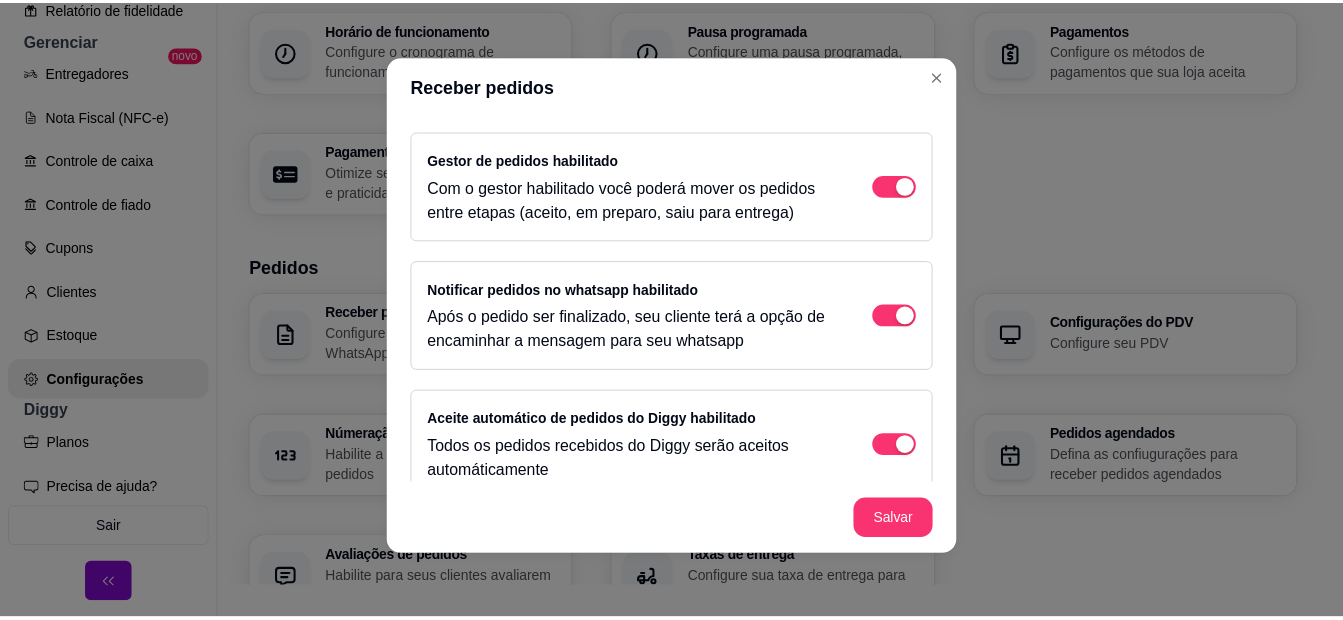 scroll, scrollTop: 0, scrollLeft: 0, axis: both 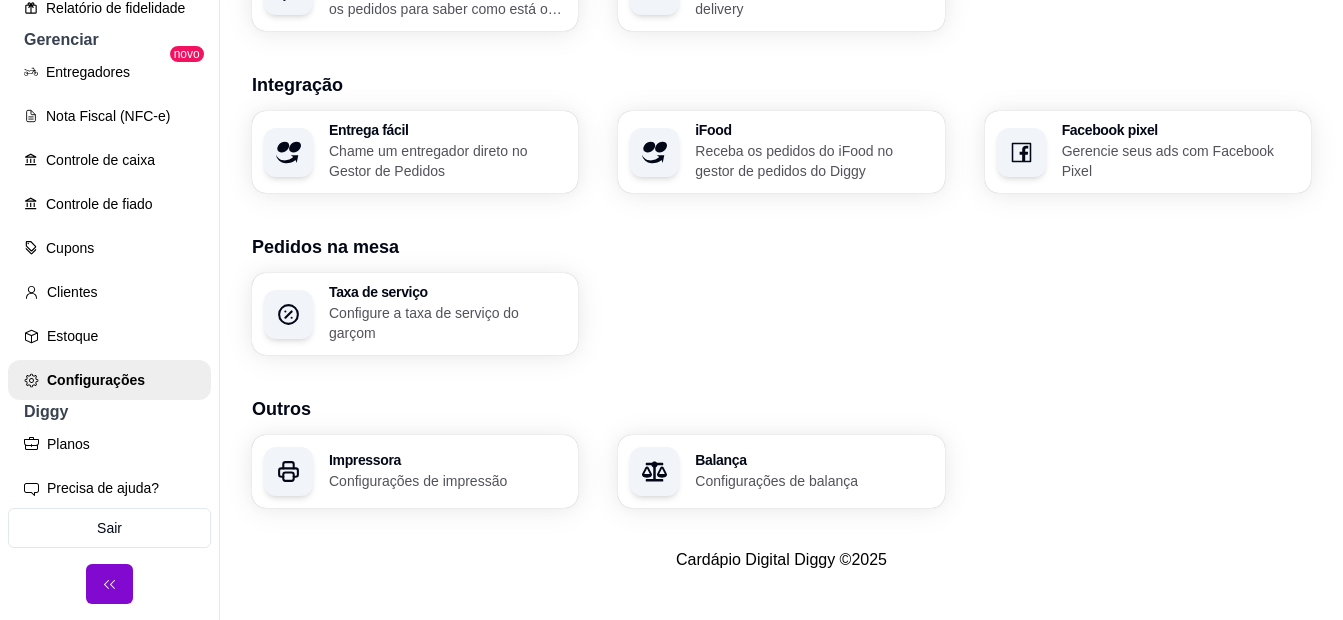 click on "Configurações de impressão" at bounding box center (447, 481) 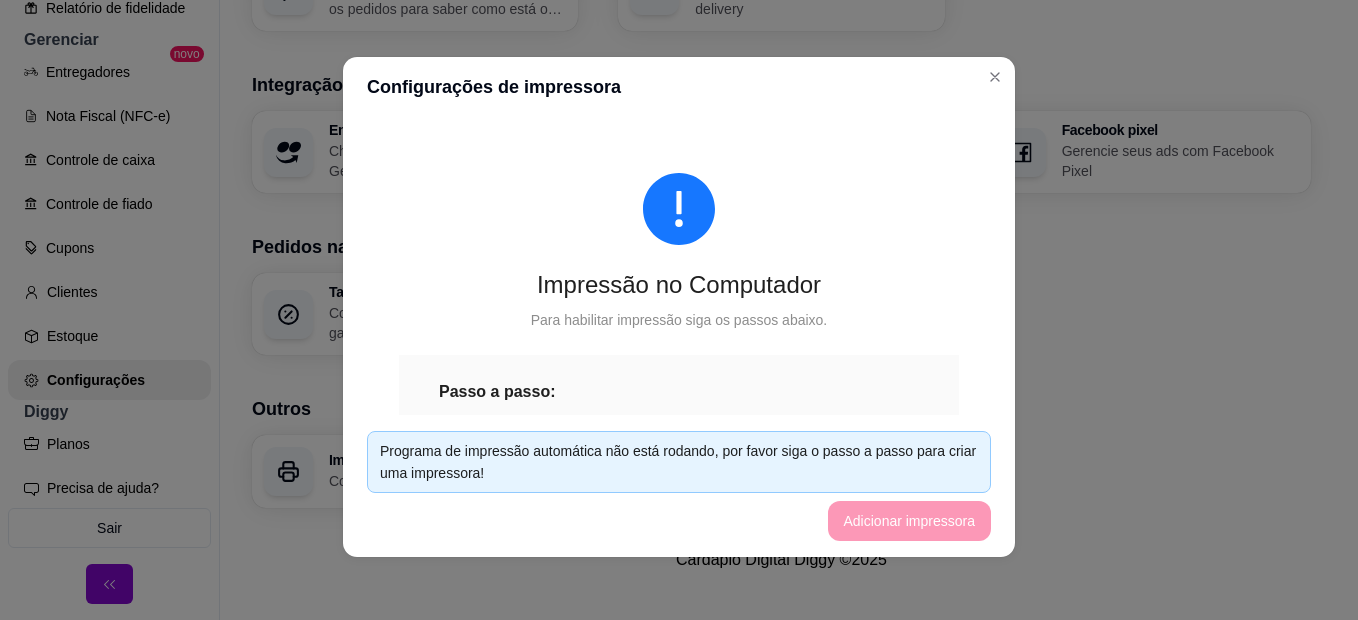 scroll, scrollTop: 4, scrollLeft: 0, axis: vertical 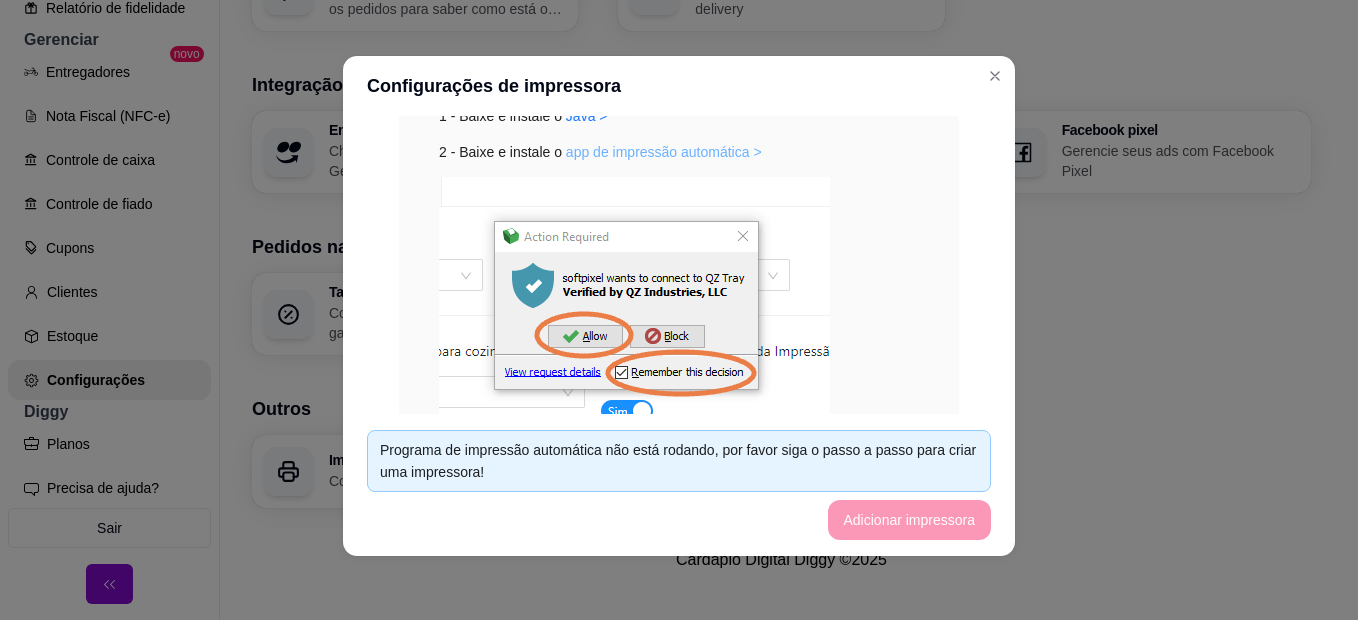 click on "app de impressão automática >" at bounding box center (664, 152) 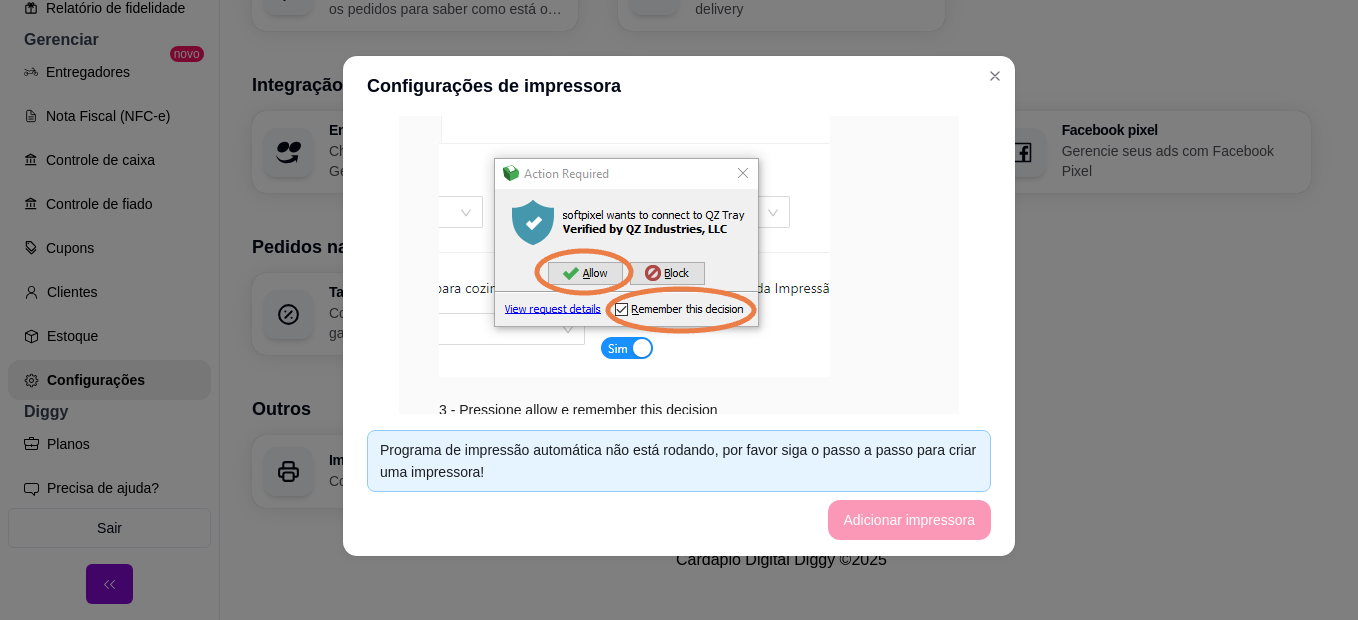 scroll, scrollTop: 312, scrollLeft: 0, axis: vertical 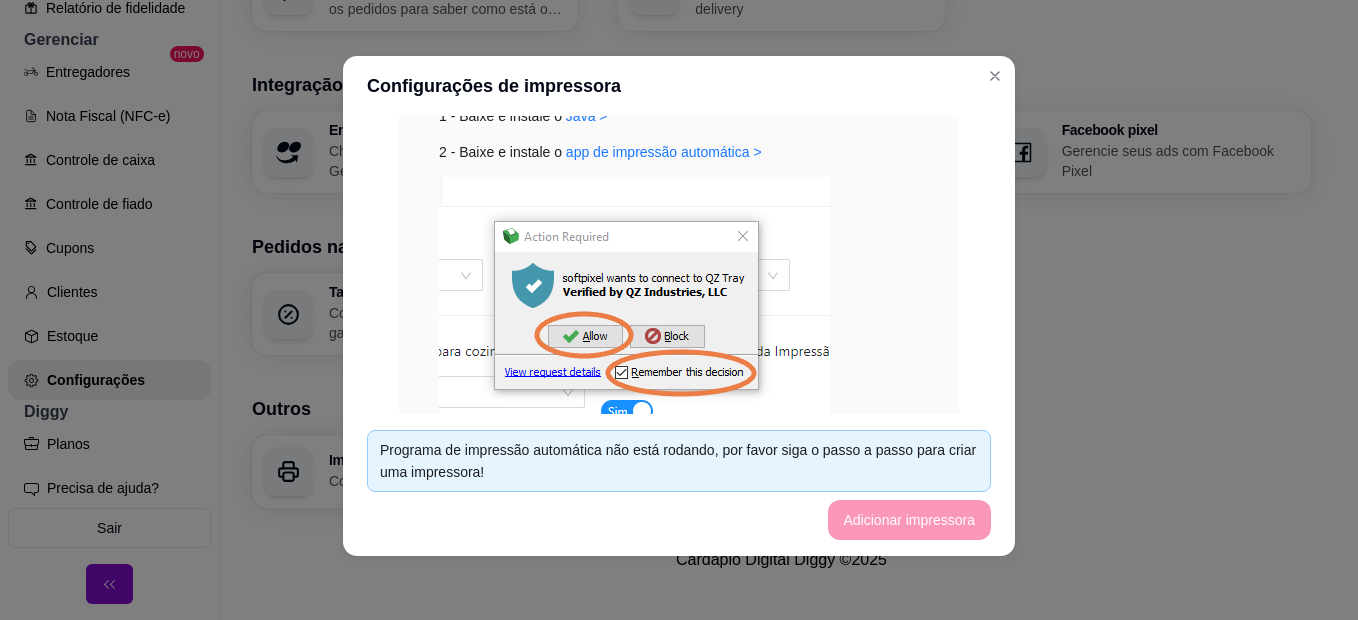 click at bounding box center [634, 308] 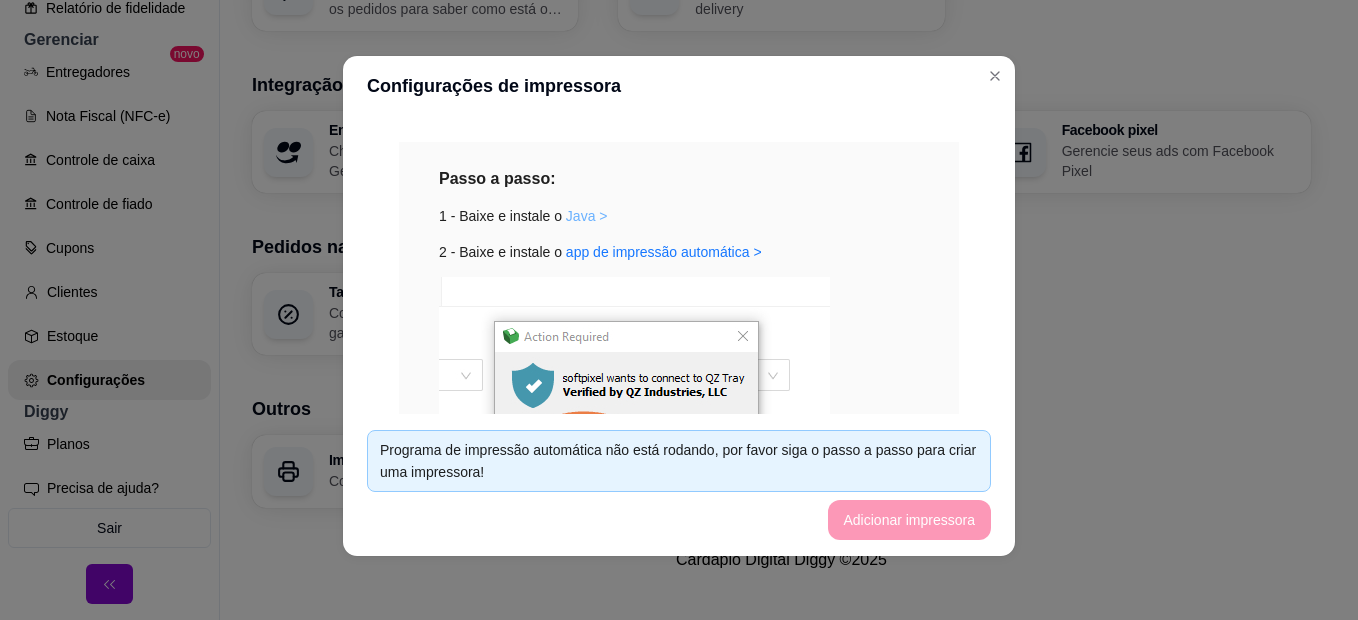 click on "Java >" at bounding box center [587, 216] 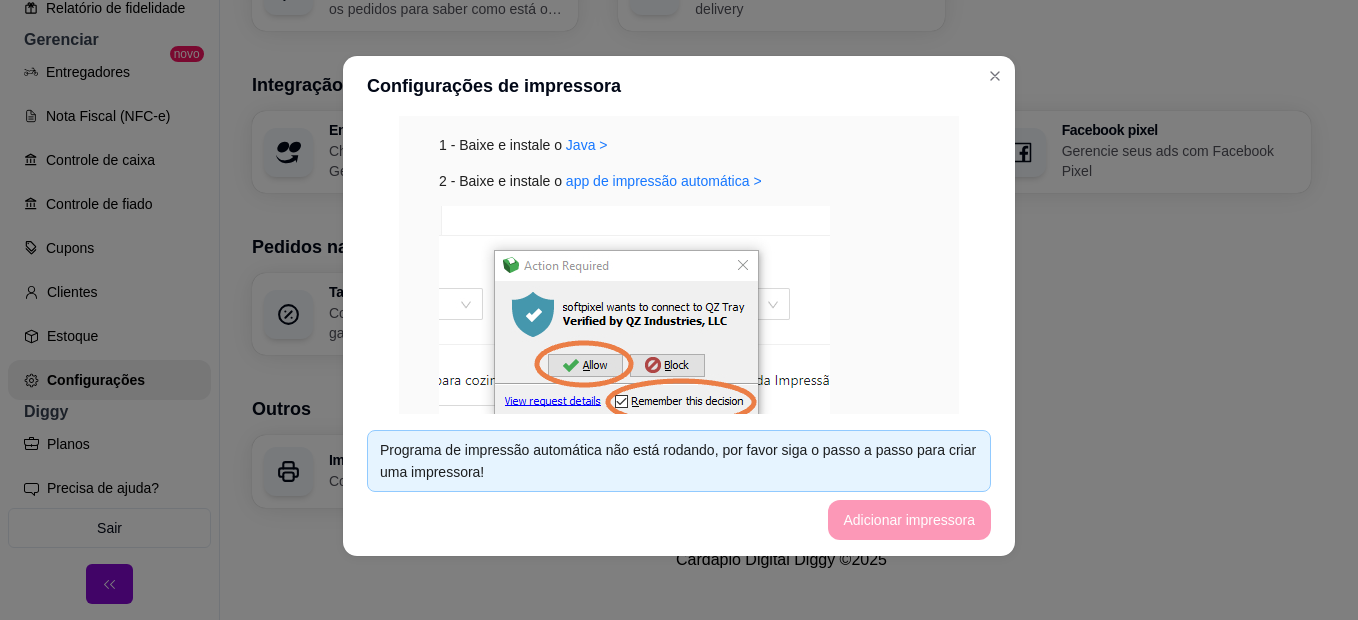 scroll, scrollTop: 312, scrollLeft: 0, axis: vertical 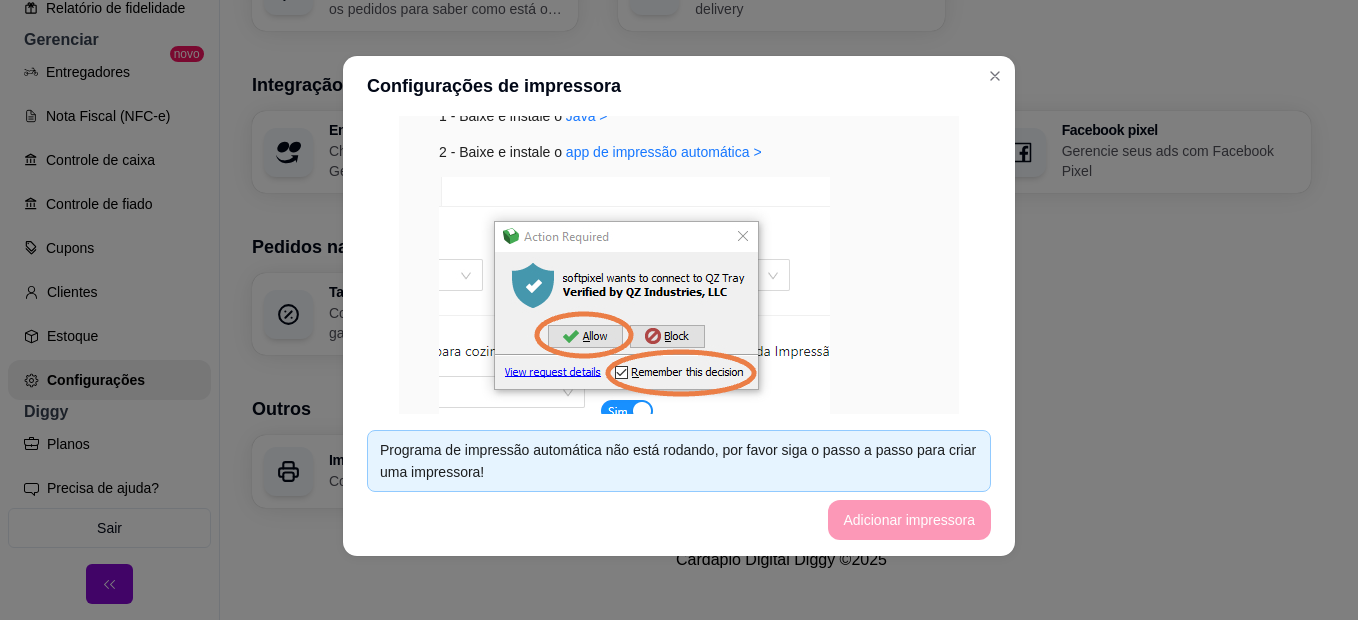 click at bounding box center (634, 308) 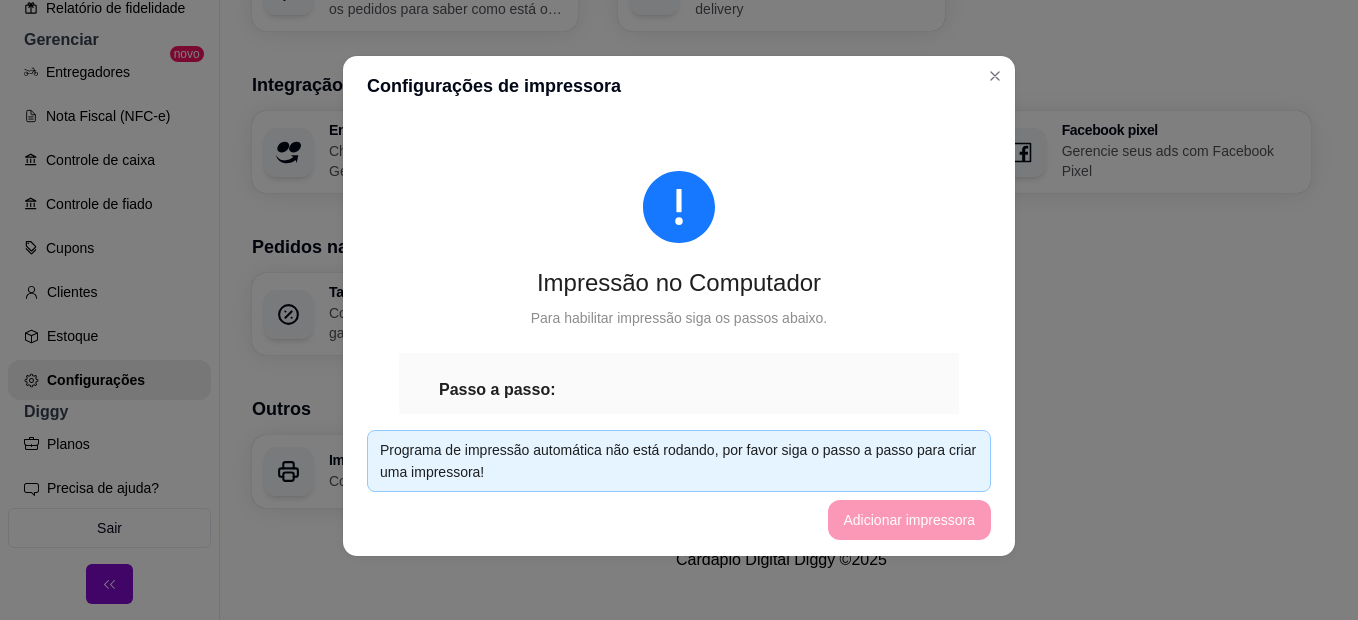 scroll, scrollTop: 0, scrollLeft: 0, axis: both 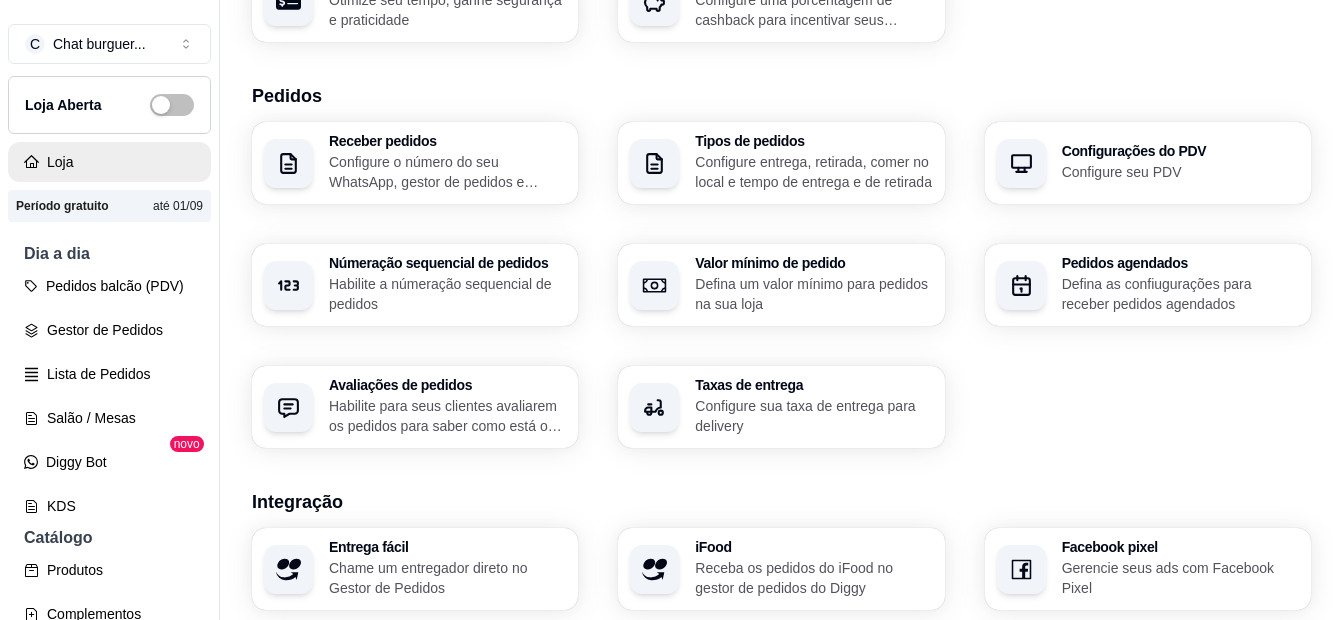 click on "Loja" at bounding box center (109, 162) 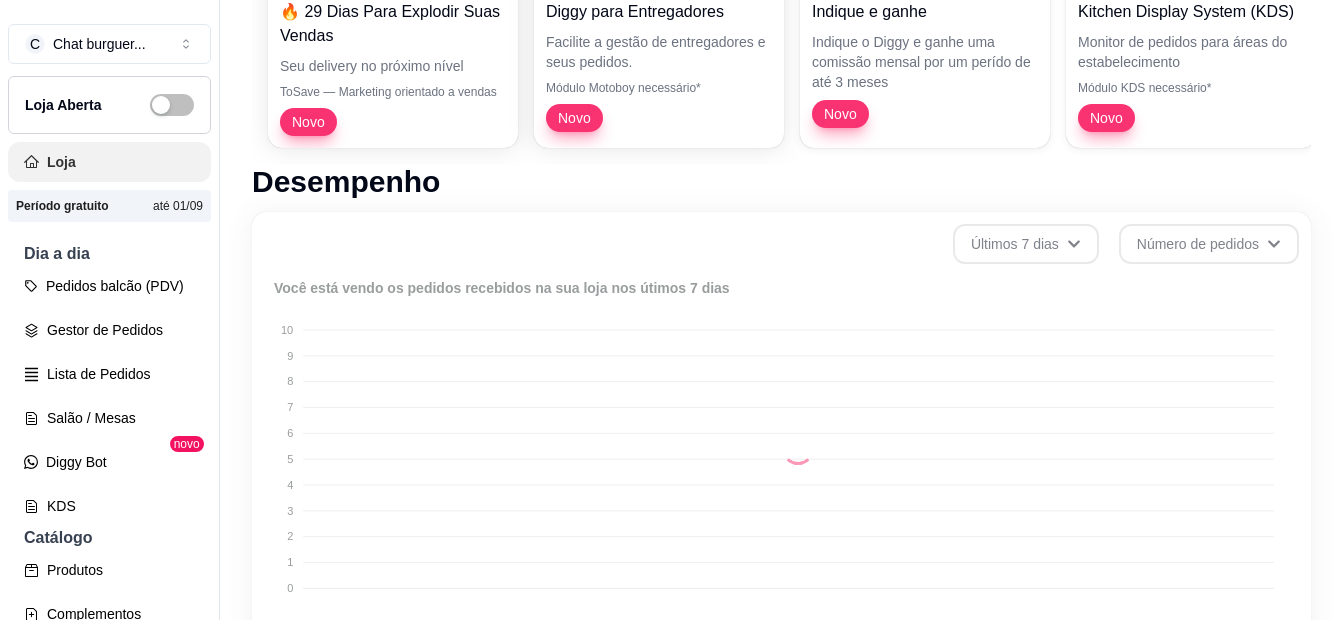 scroll, scrollTop: 0, scrollLeft: 0, axis: both 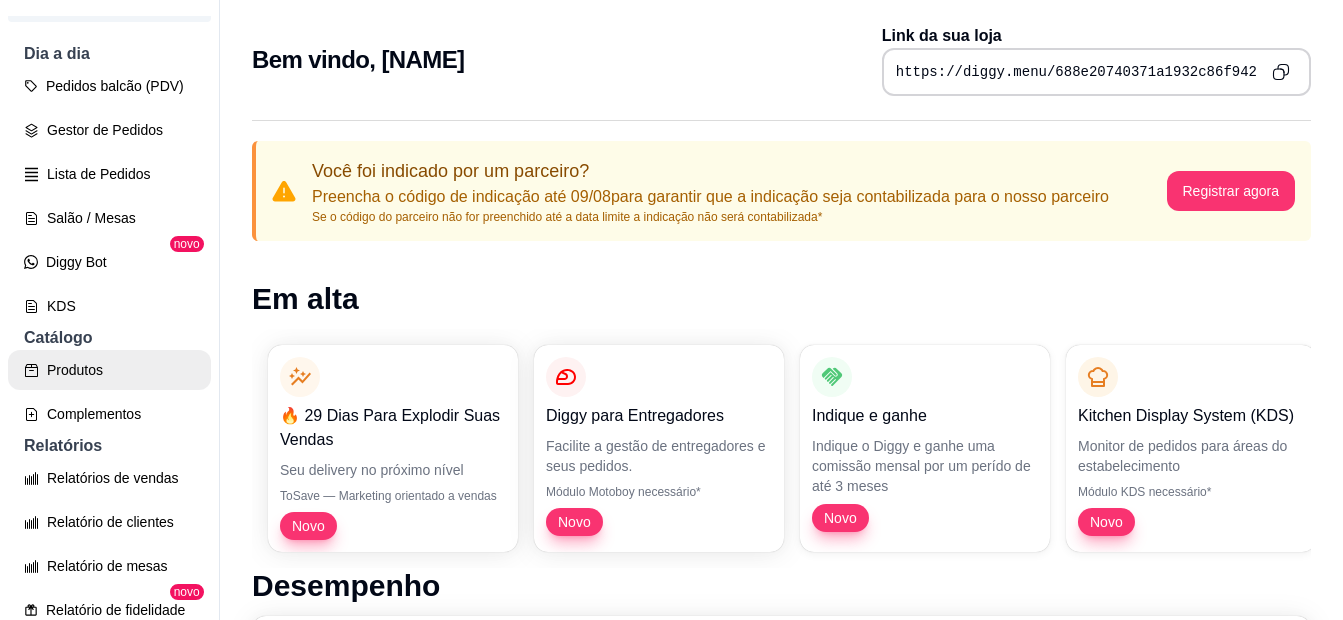 click on "Produtos" at bounding box center [109, 370] 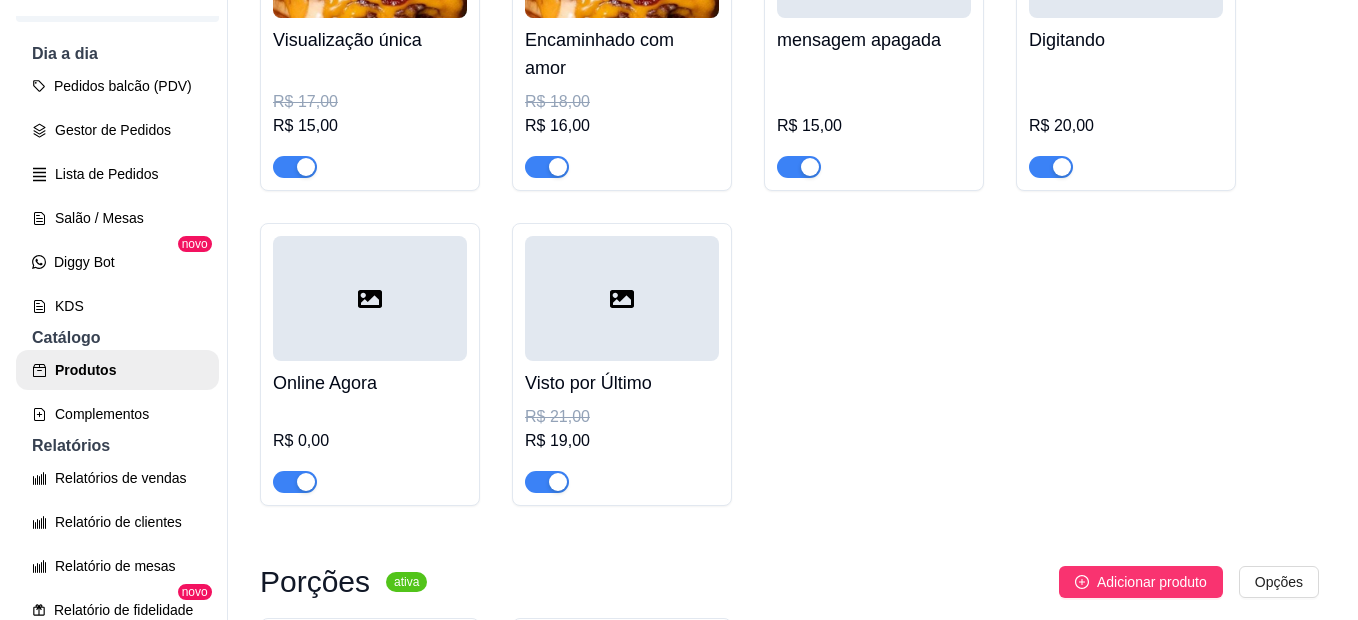 scroll, scrollTop: 300, scrollLeft: 0, axis: vertical 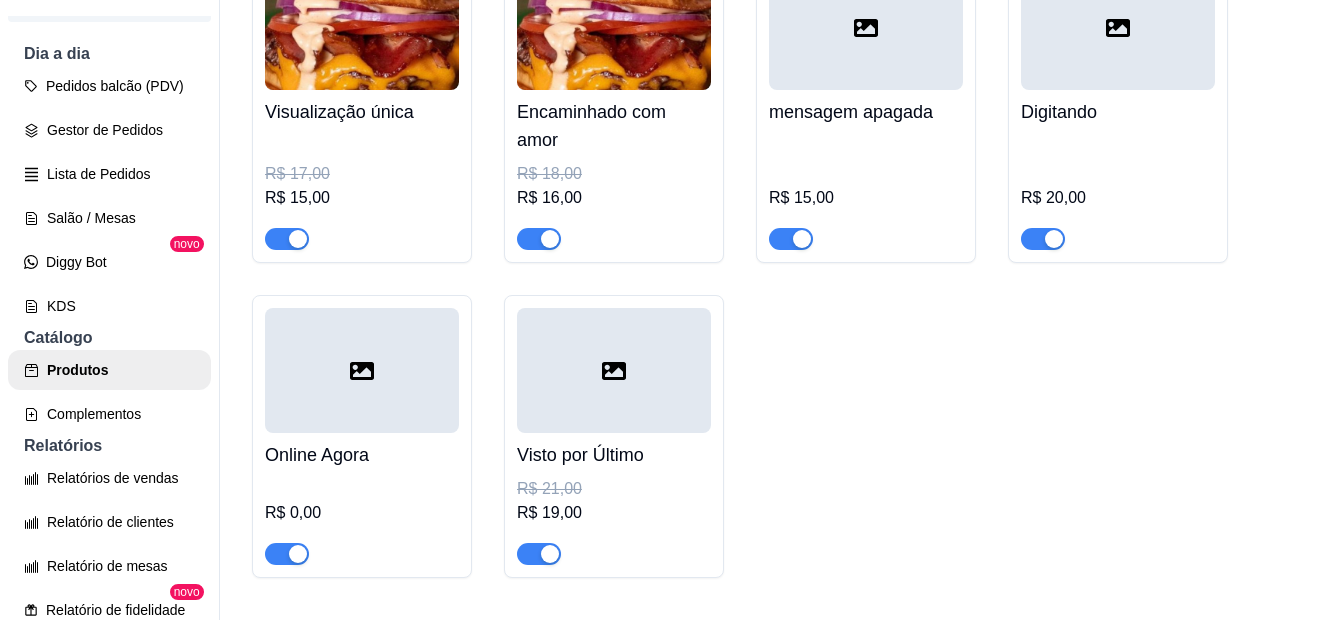 click at bounding box center (362, 370) 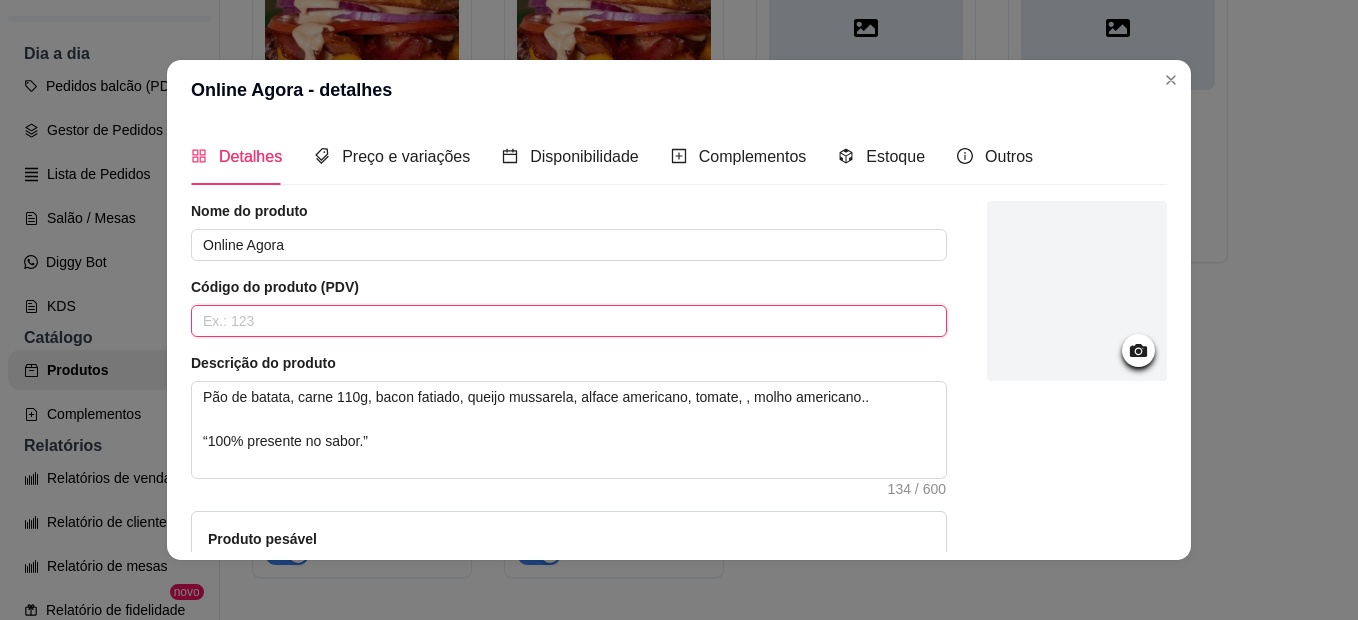 click at bounding box center [569, 321] 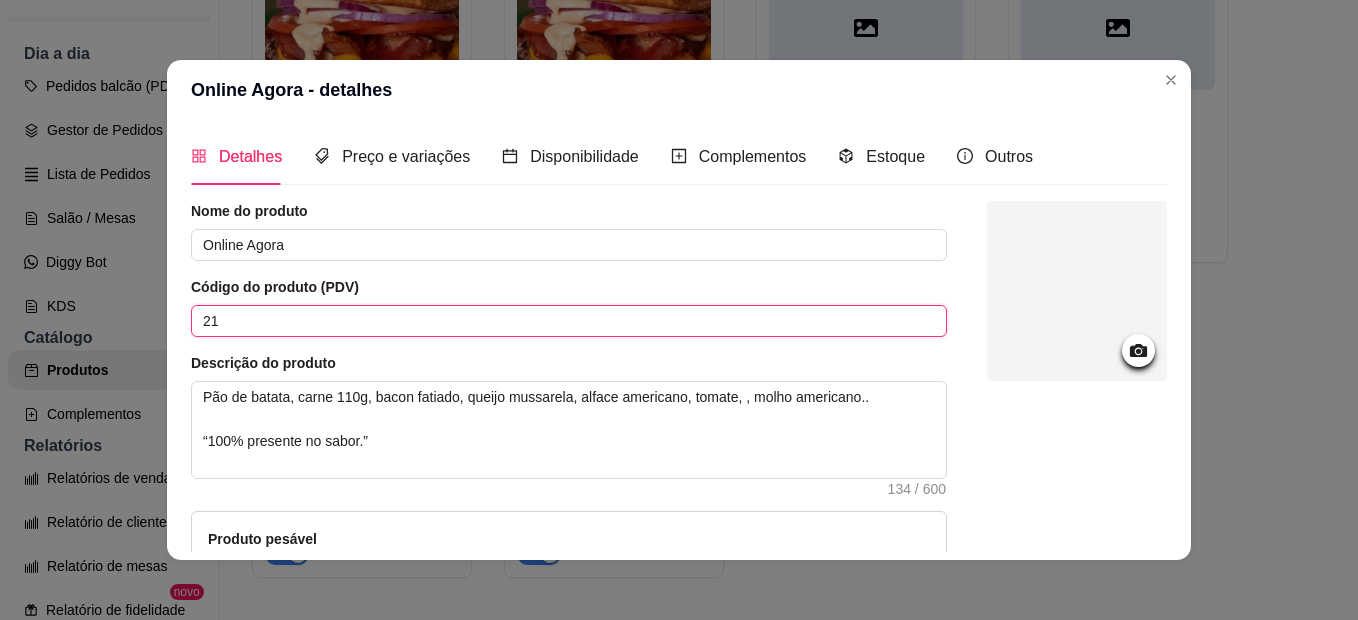 type on "21" 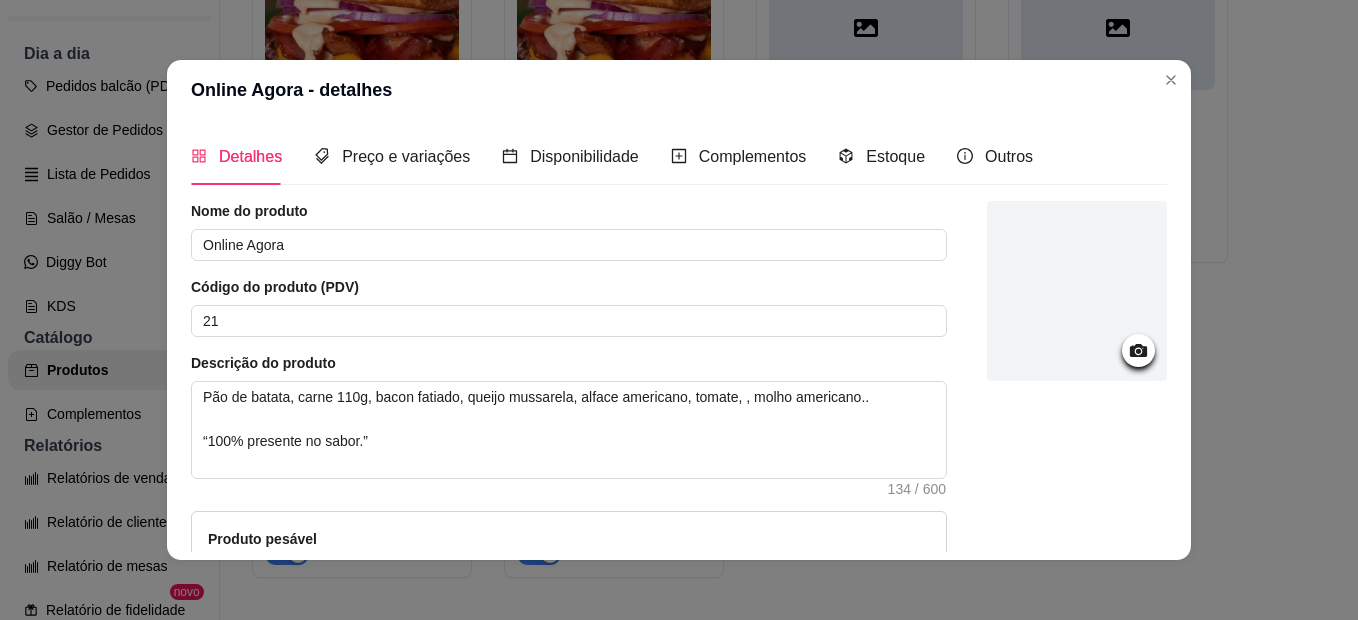 click at bounding box center [1077, 291] 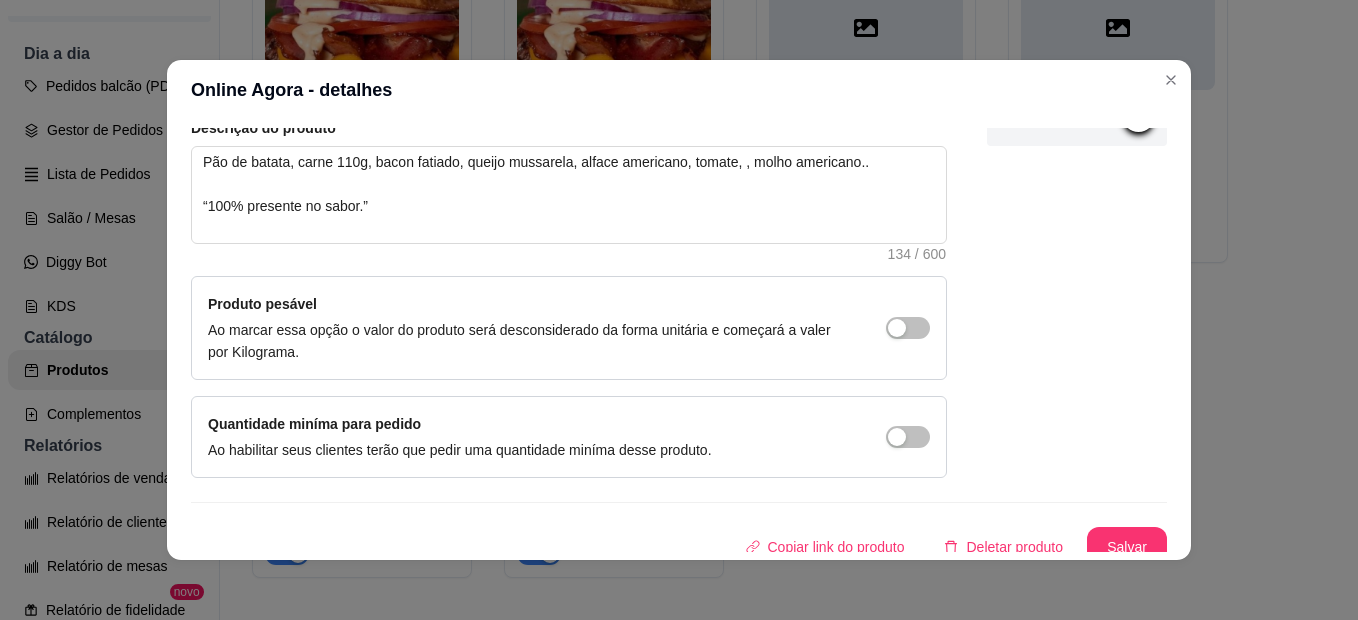 scroll, scrollTop: 250, scrollLeft: 0, axis: vertical 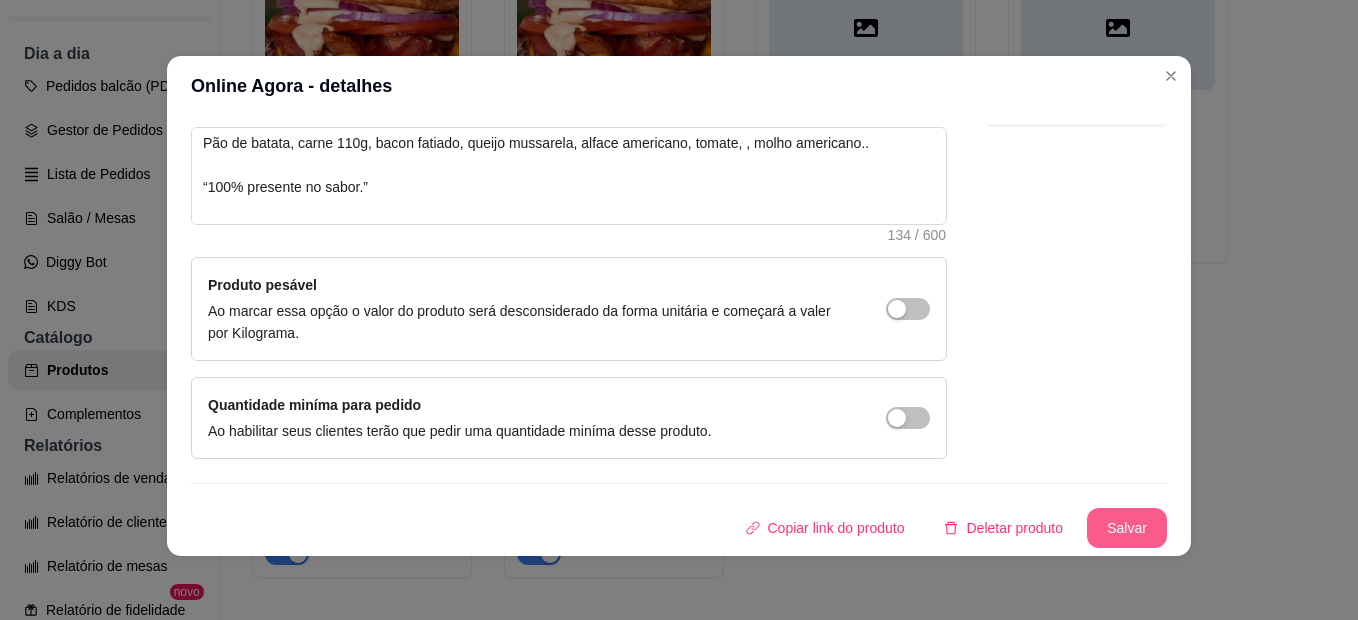 click on "Salvar" at bounding box center [1127, 528] 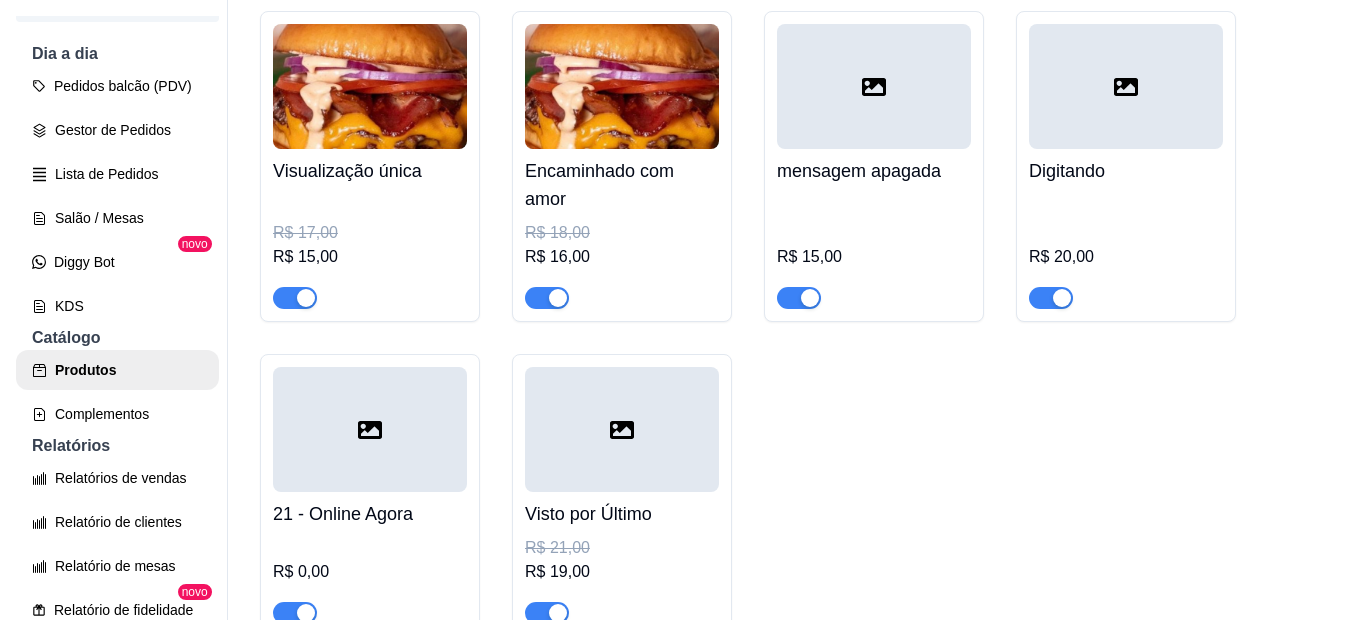 scroll, scrollTop: 0, scrollLeft: 0, axis: both 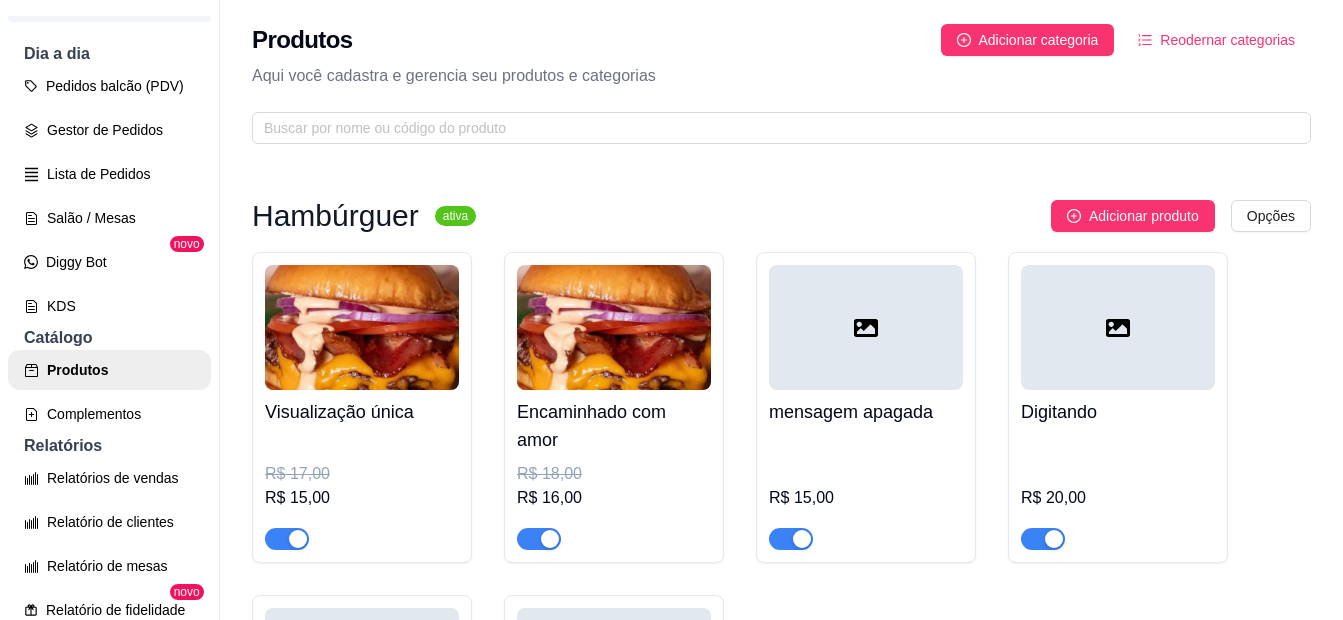 click at bounding box center (362, 327) 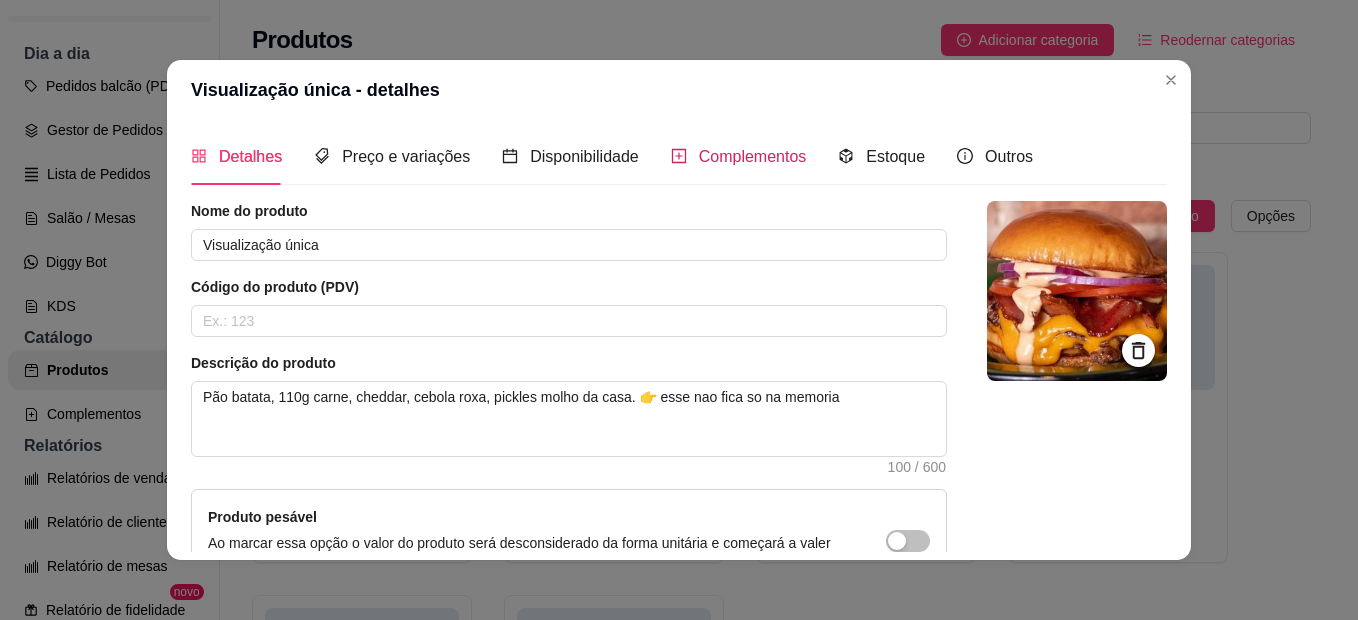 click on "Complementos" at bounding box center [753, 156] 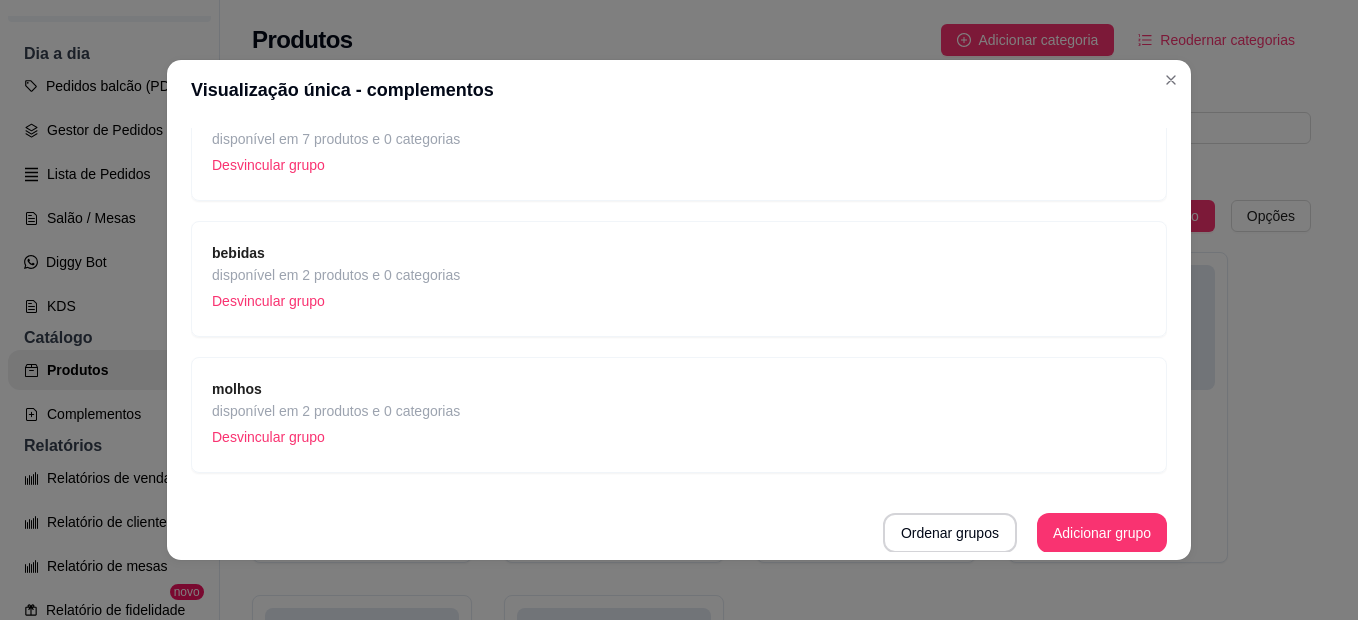 scroll, scrollTop: 179, scrollLeft: 0, axis: vertical 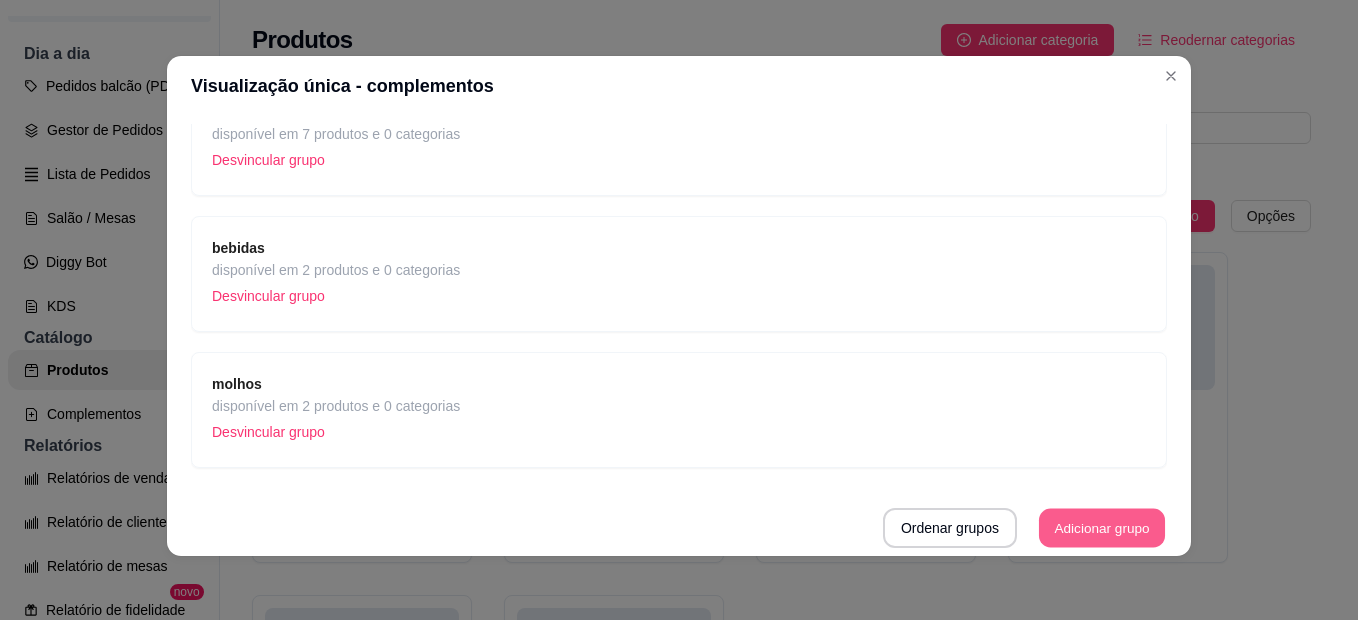 click on "Adicionar grupo" at bounding box center [1102, 528] 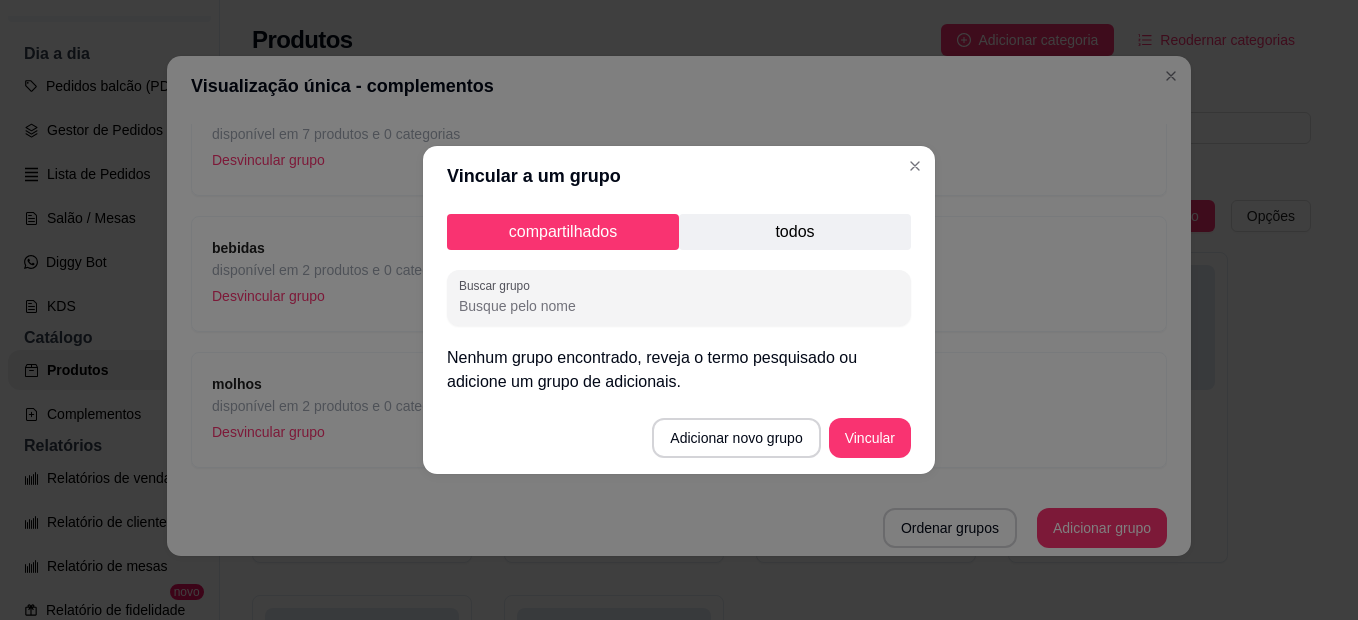 click on "todos" at bounding box center (795, 232) 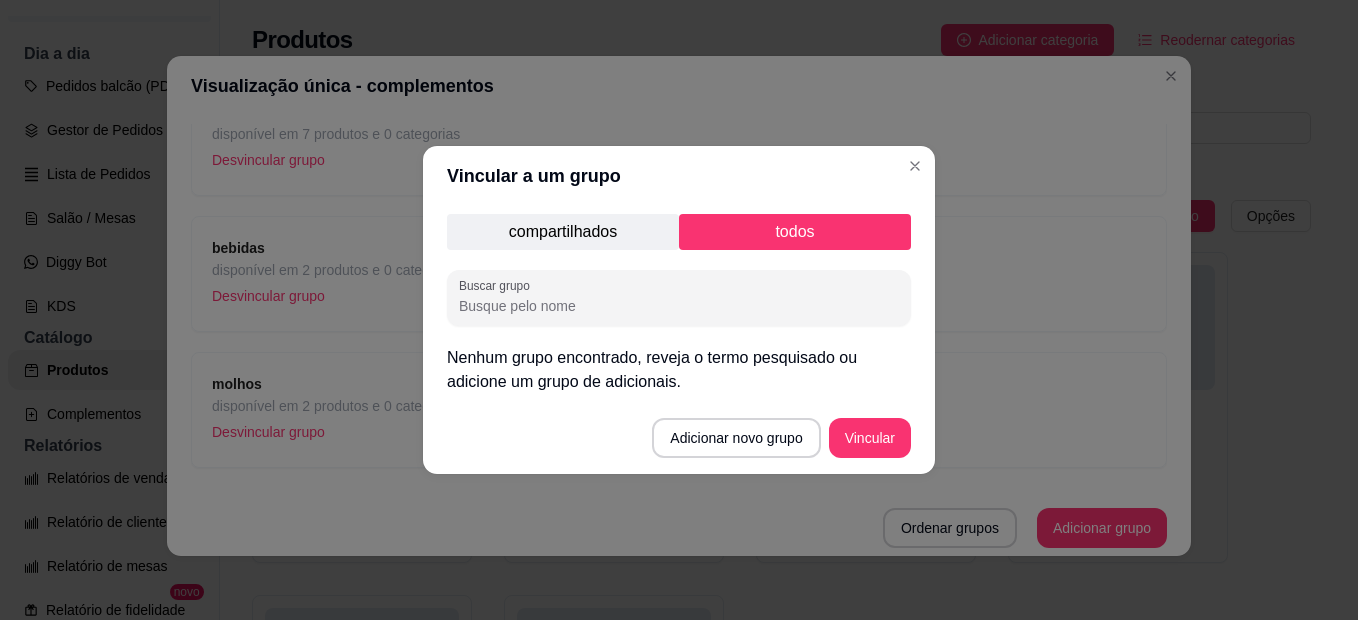 click on "todos" at bounding box center [795, 232] 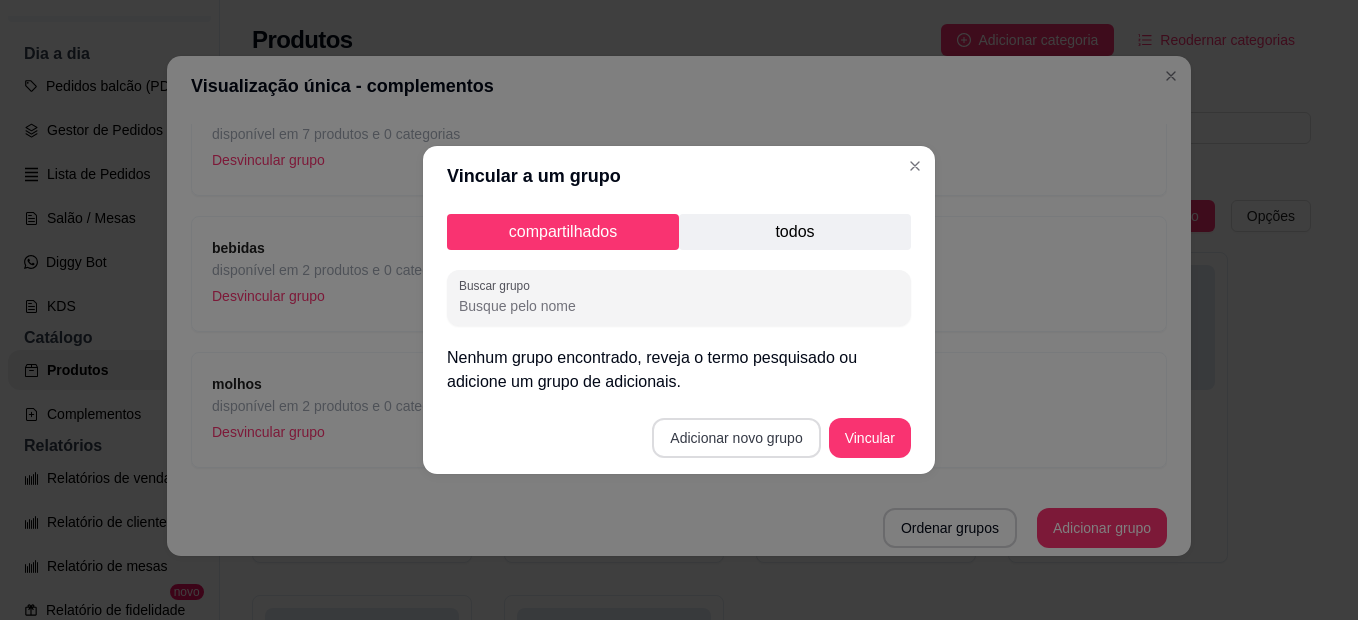 click on "Adicionar novo grupo" at bounding box center (736, 438) 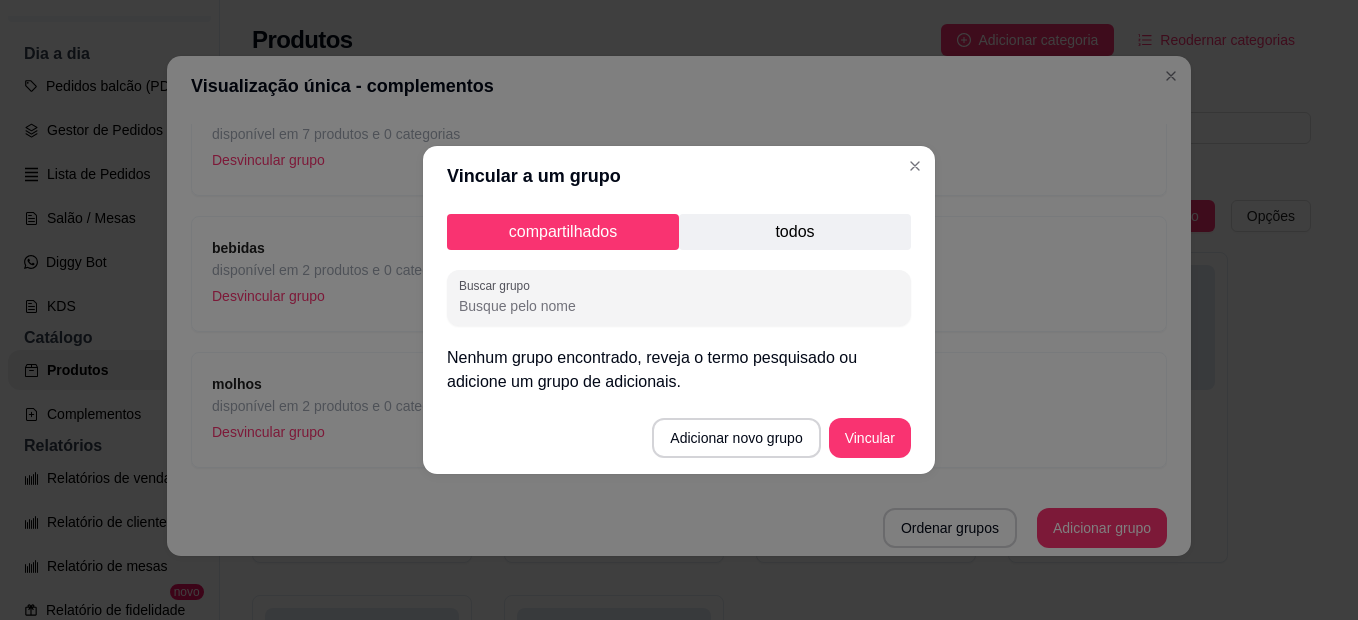 click on "todos" at bounding box center [795, 232] 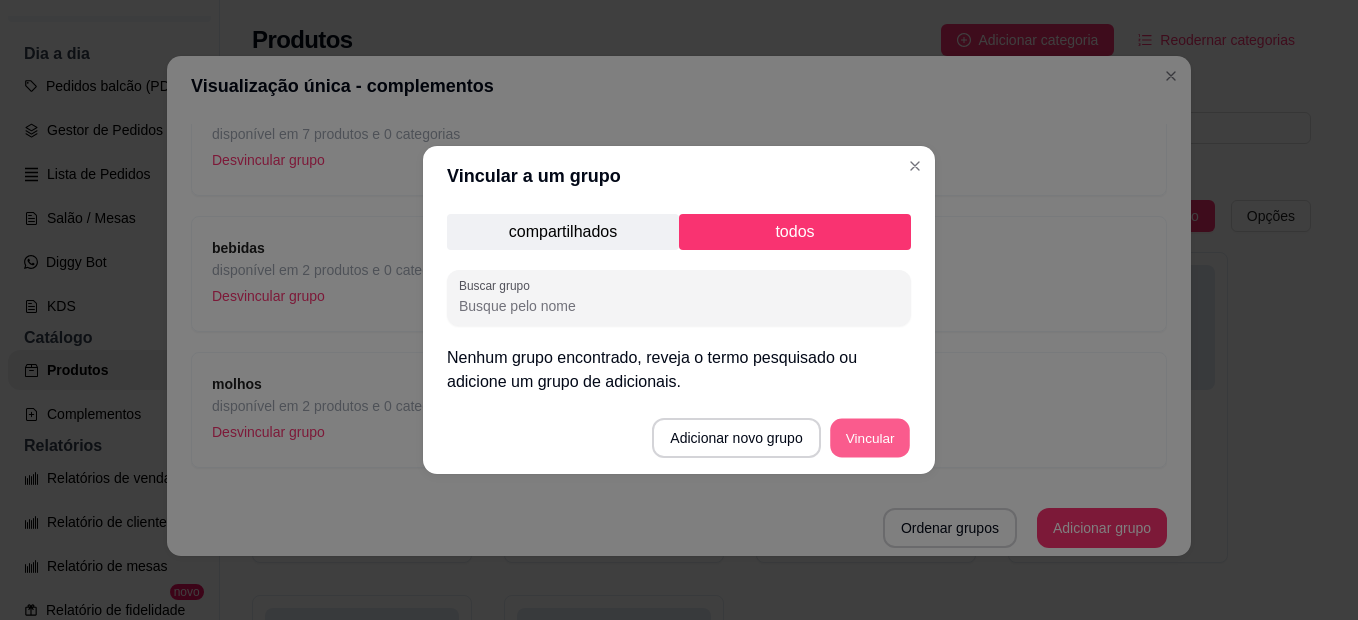click on "Vincular" at bounding box center (870, 438) 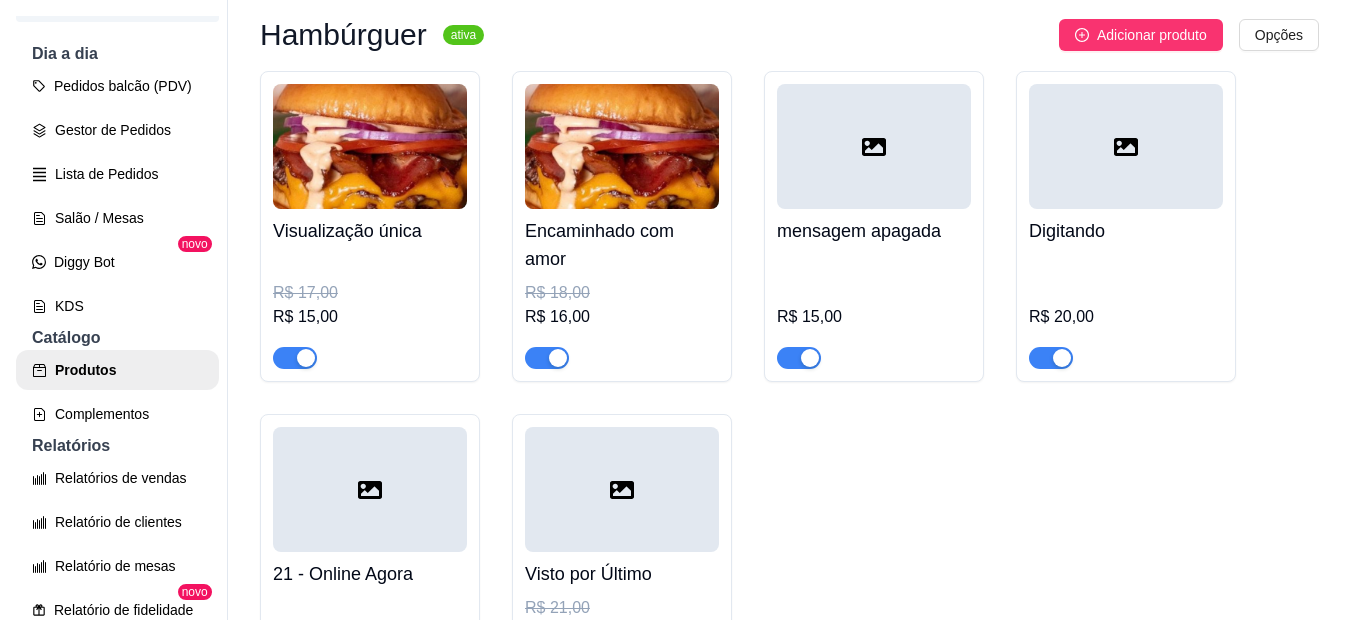 scroll, scrollTop: 200, scrollLeft: 0, axis: vertical 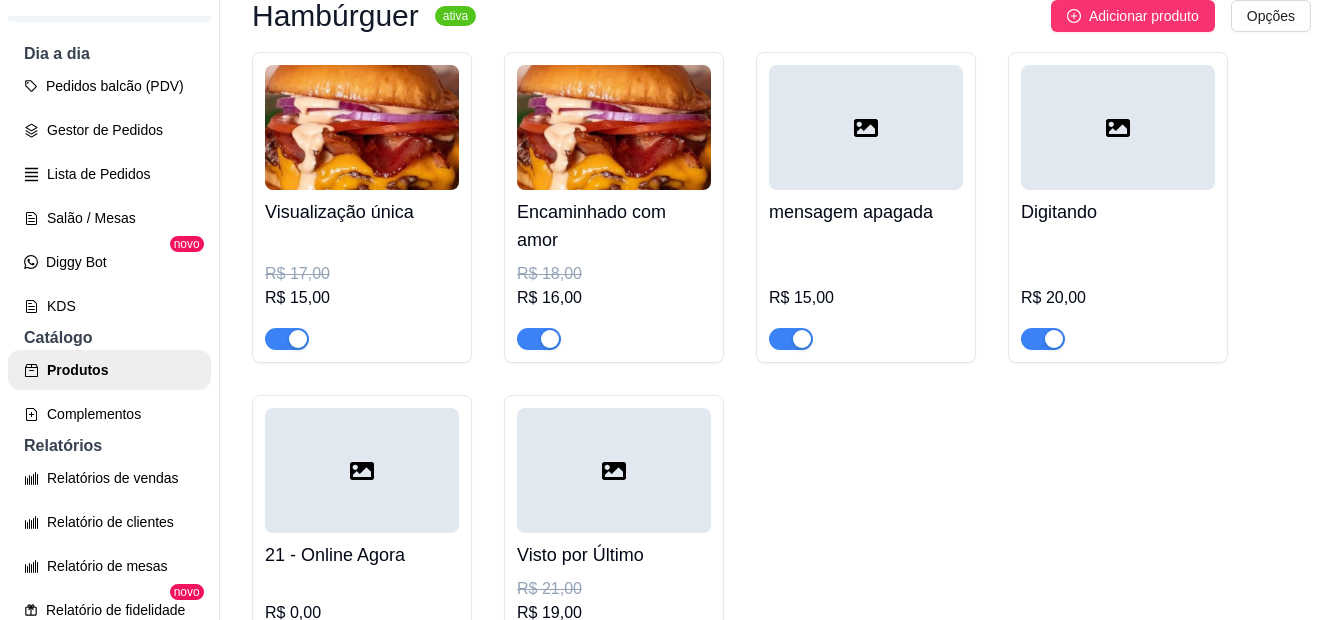 click at bounding box center [362, 127] 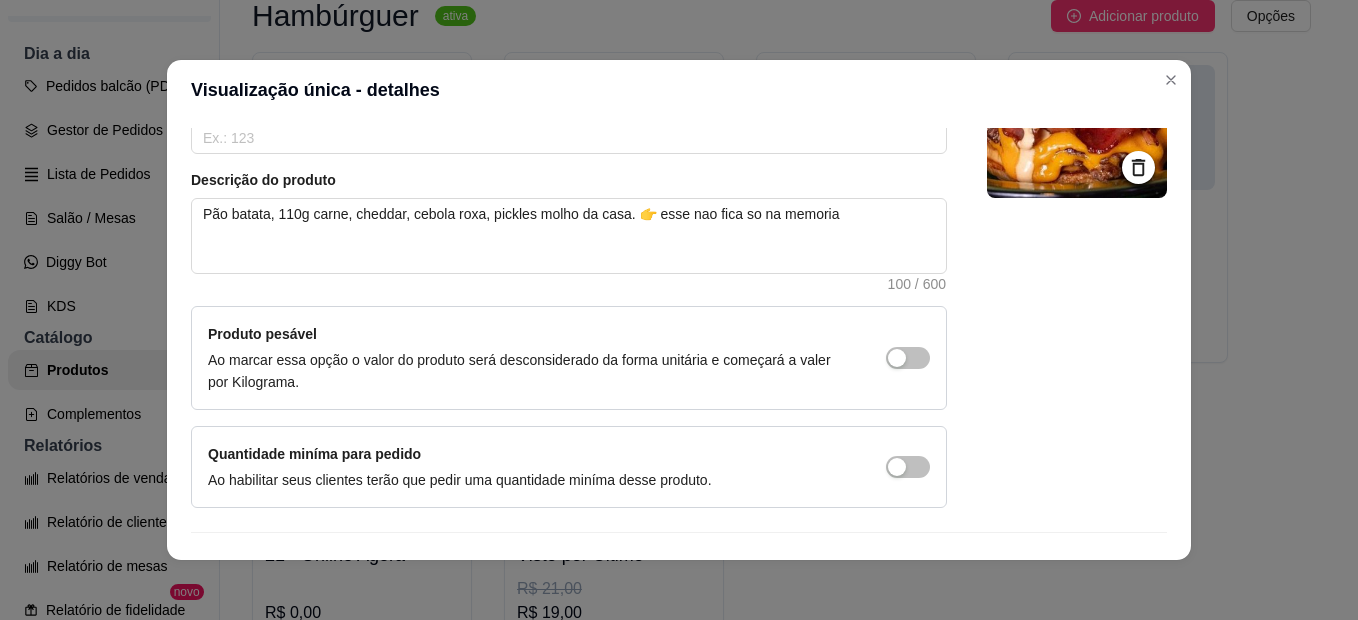 scroll, scrollTop: 228, scrollLeft: 0, axis: vertical 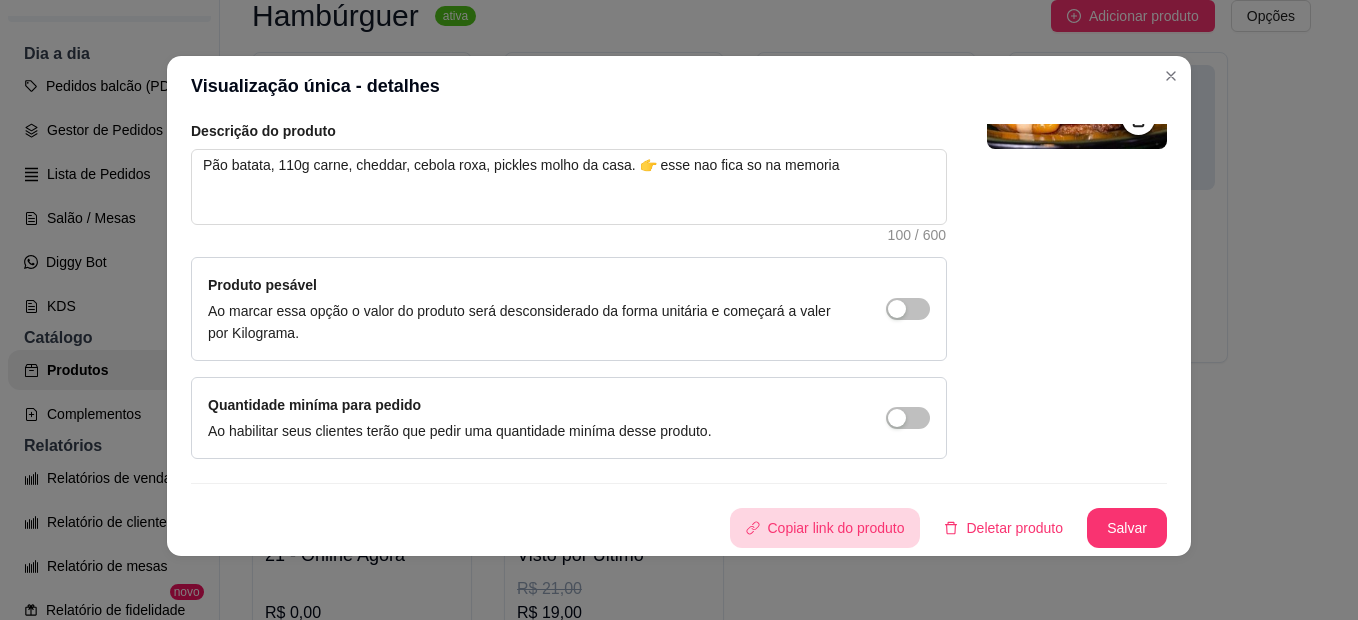 click on "Copiar link do produto" at bounding box center (825, 528) 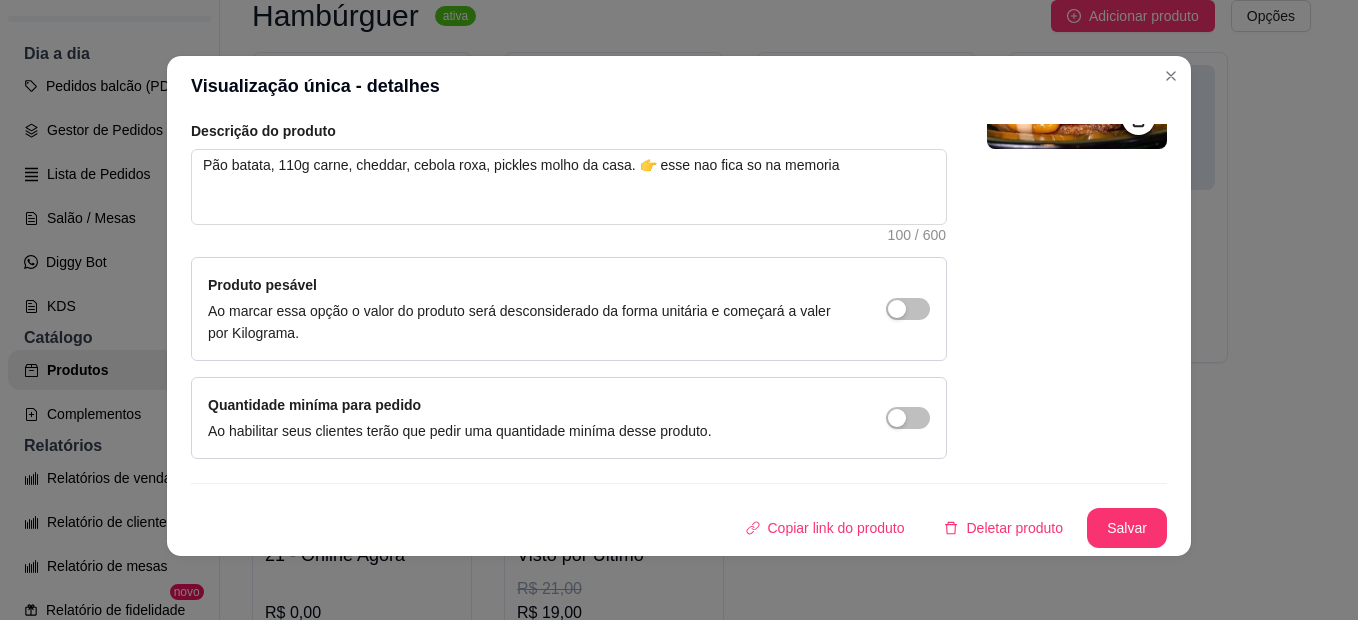 scroll, scrollTop: 0, scrollLeft: 0, axis: both 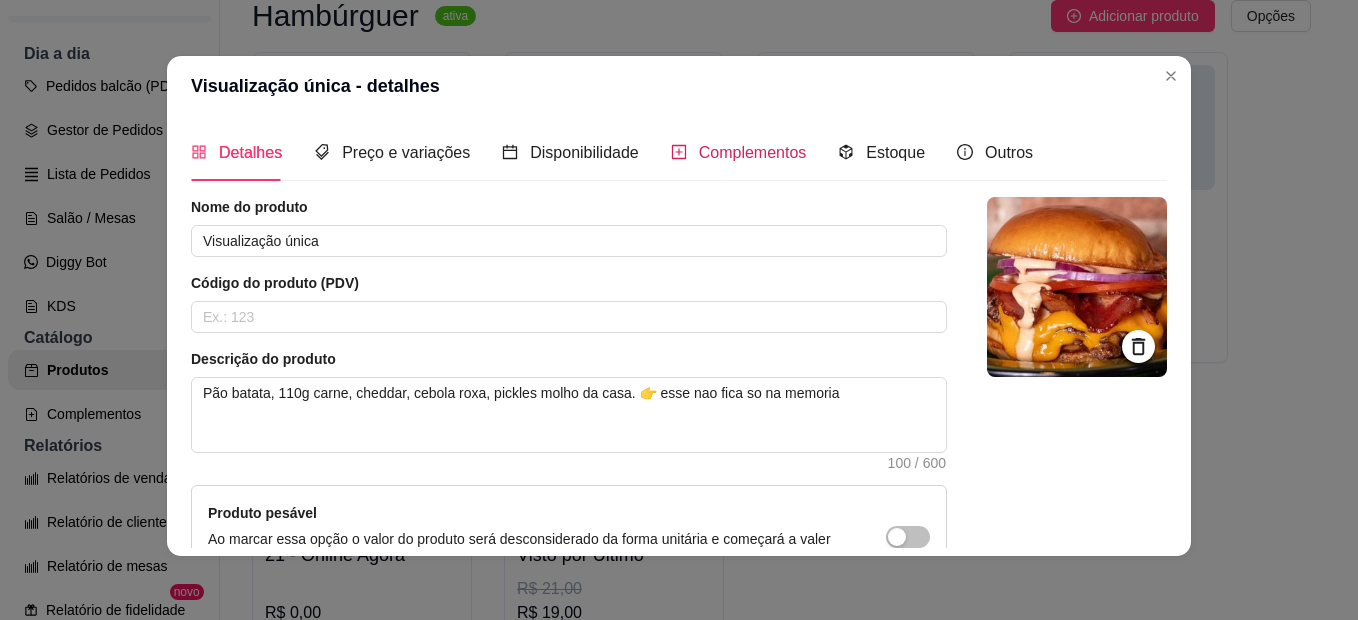 click on "Complementos" at bounding box center [753, 152] 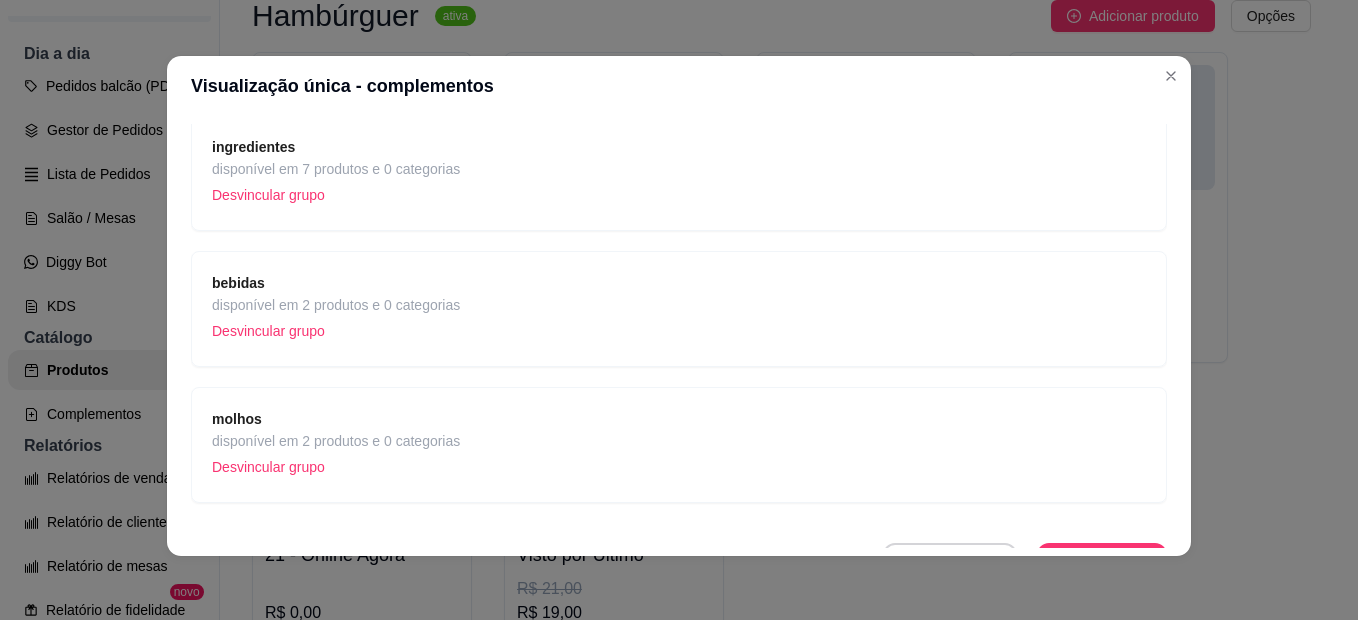 scroll, scrollTop: 79, scrollLeft: 0, axis: vertical 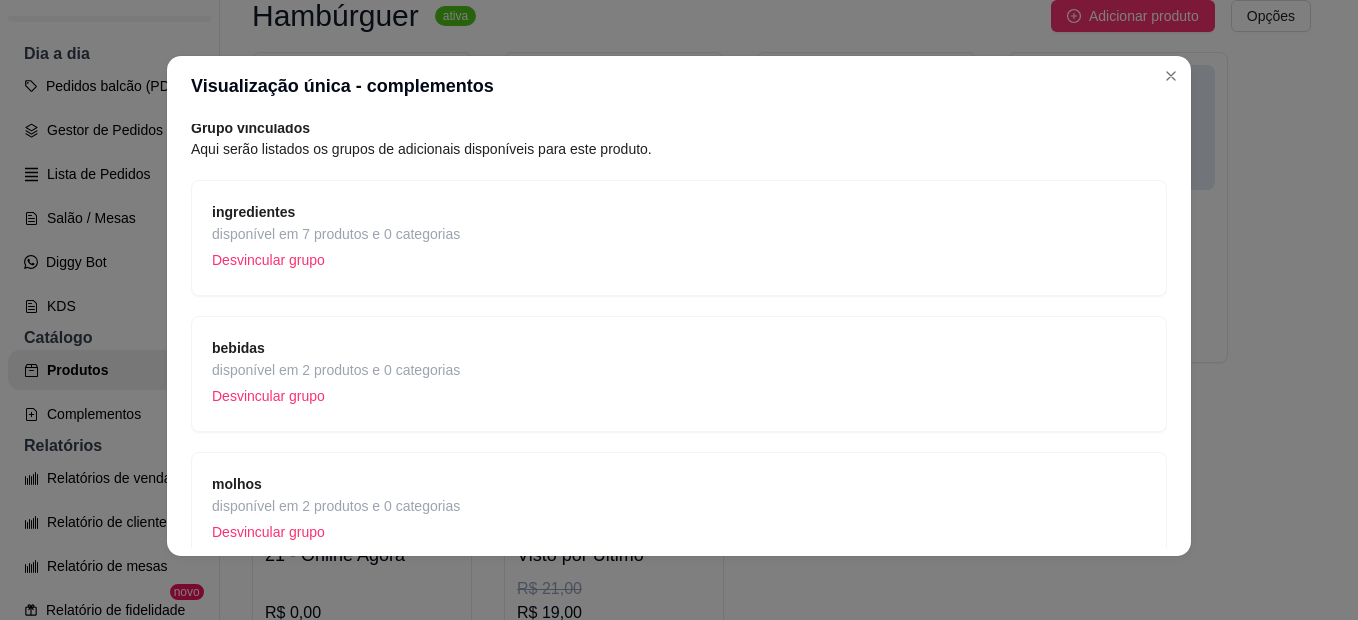click on "Desvincular grupo" at bounding box center (336, 260) 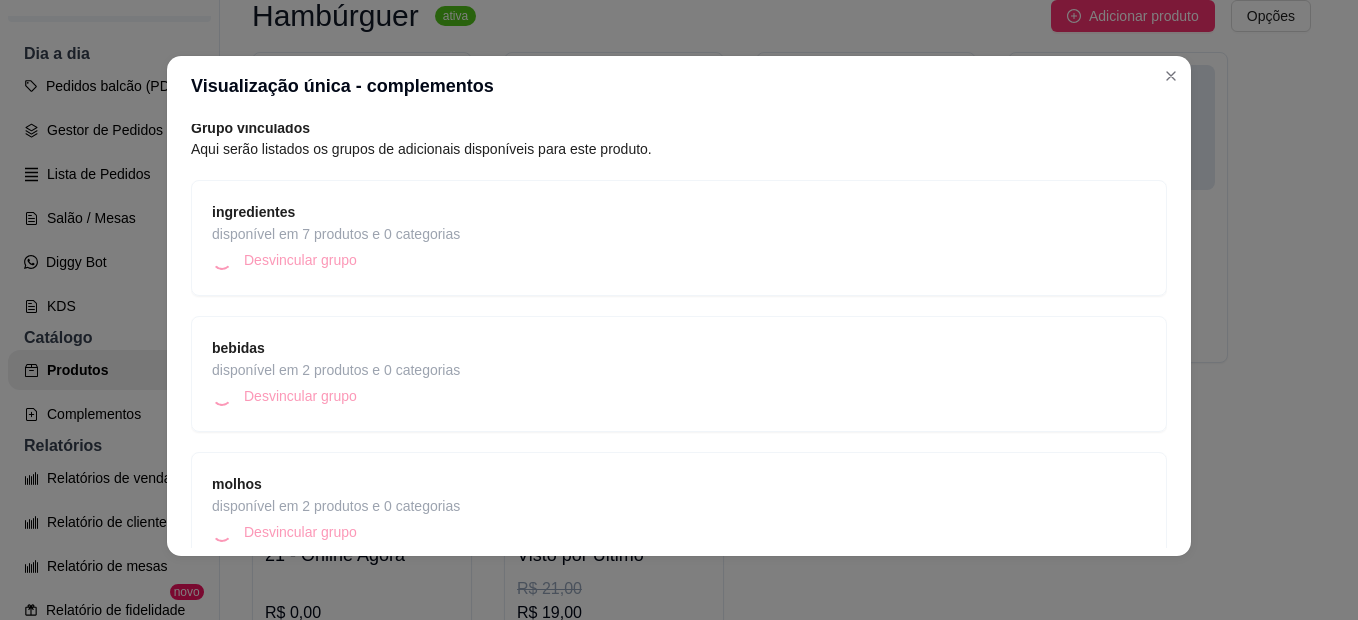 scroll, scrollTop: 0, scrollLeft: 0, axis: both 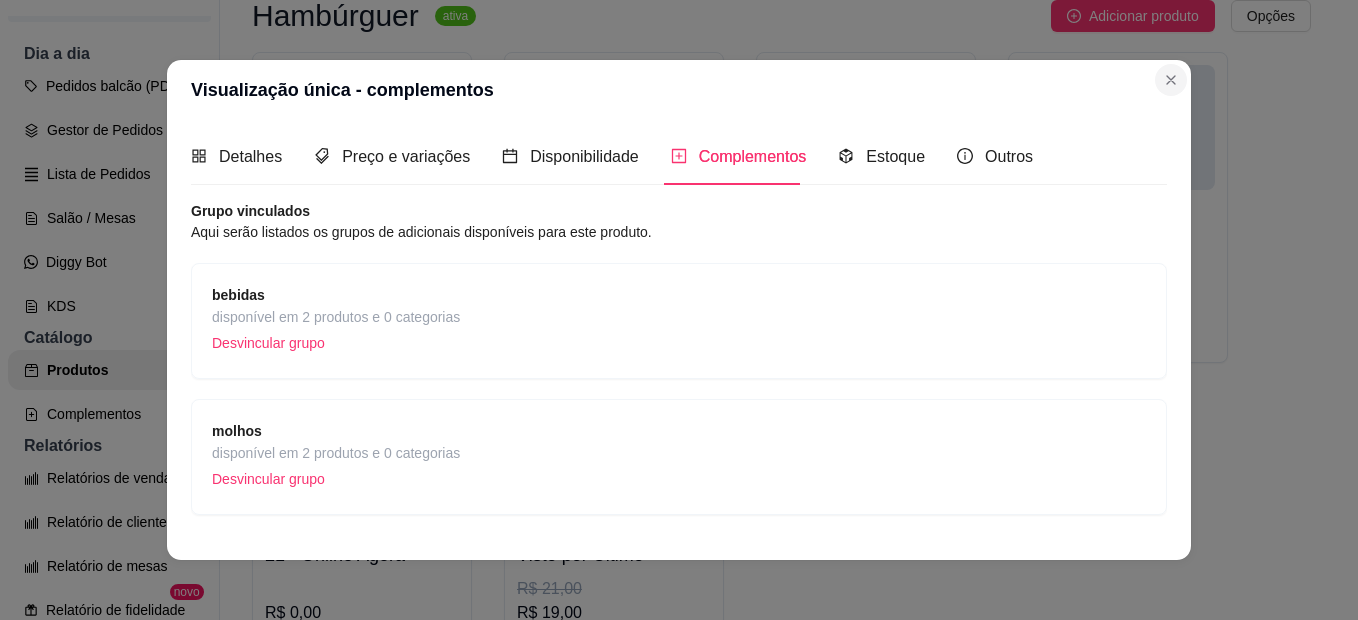 click at bounding box center (1118, 127) 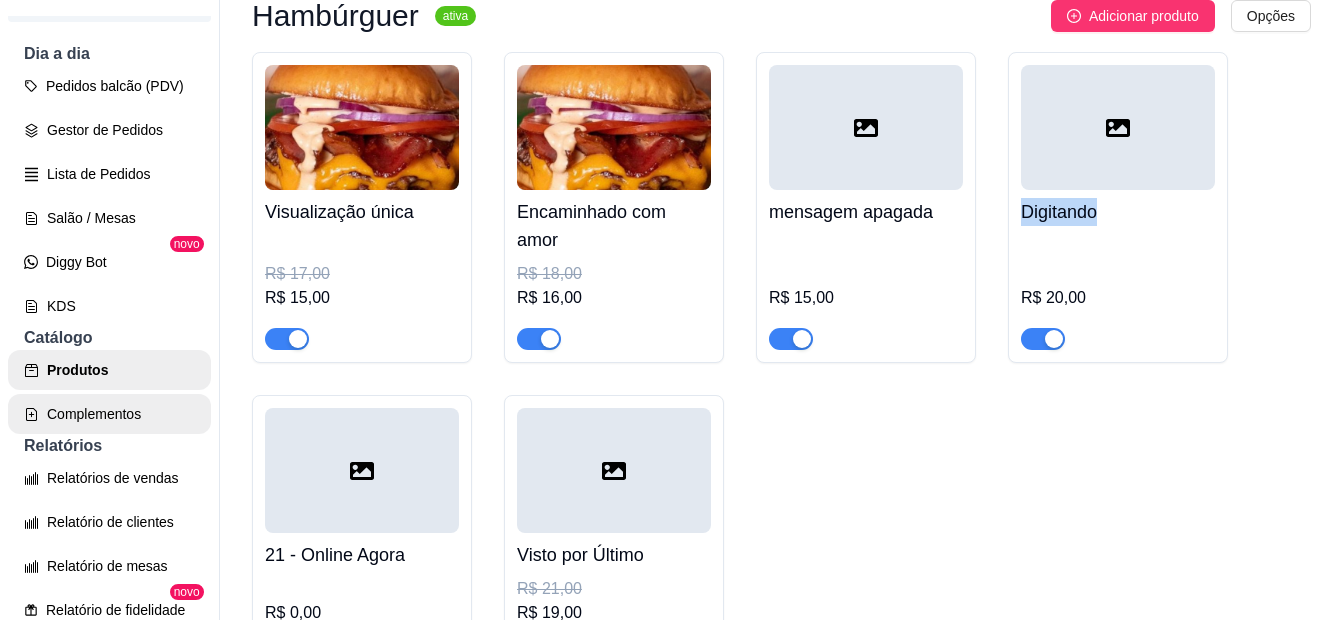click on "Complementos" at bounding box center [109, 414] 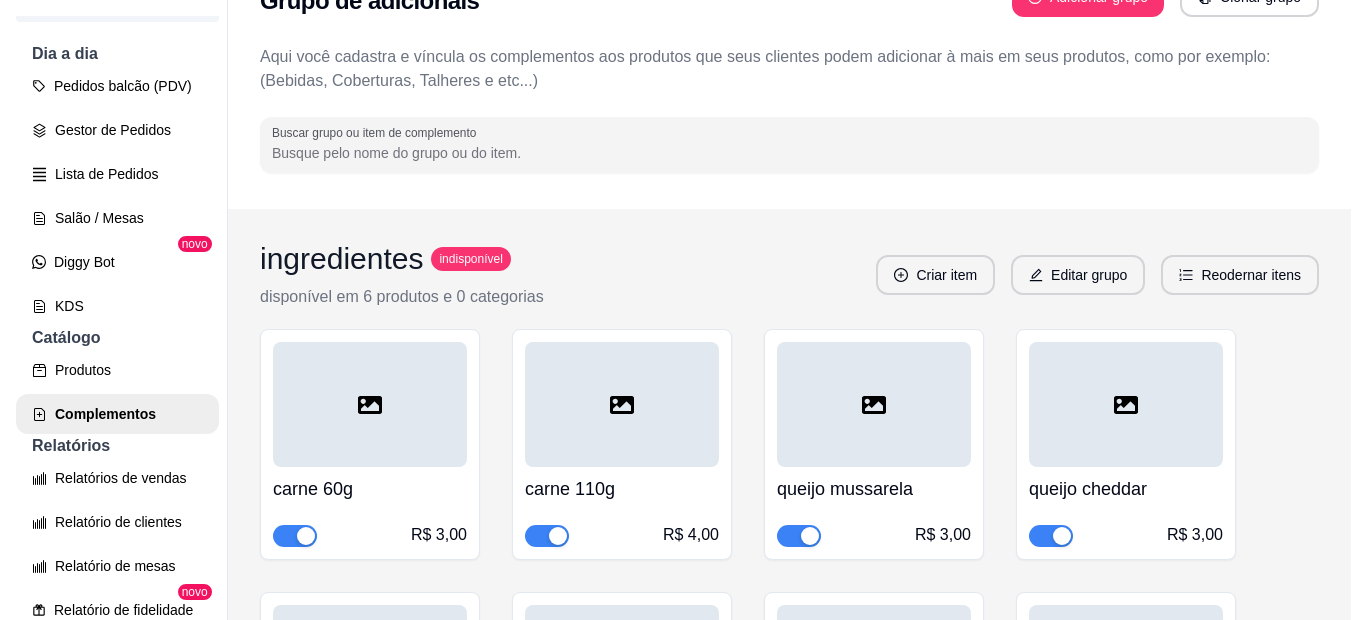 scroll, scrollTop: 100, scrollLeft: 0, axis: vertical 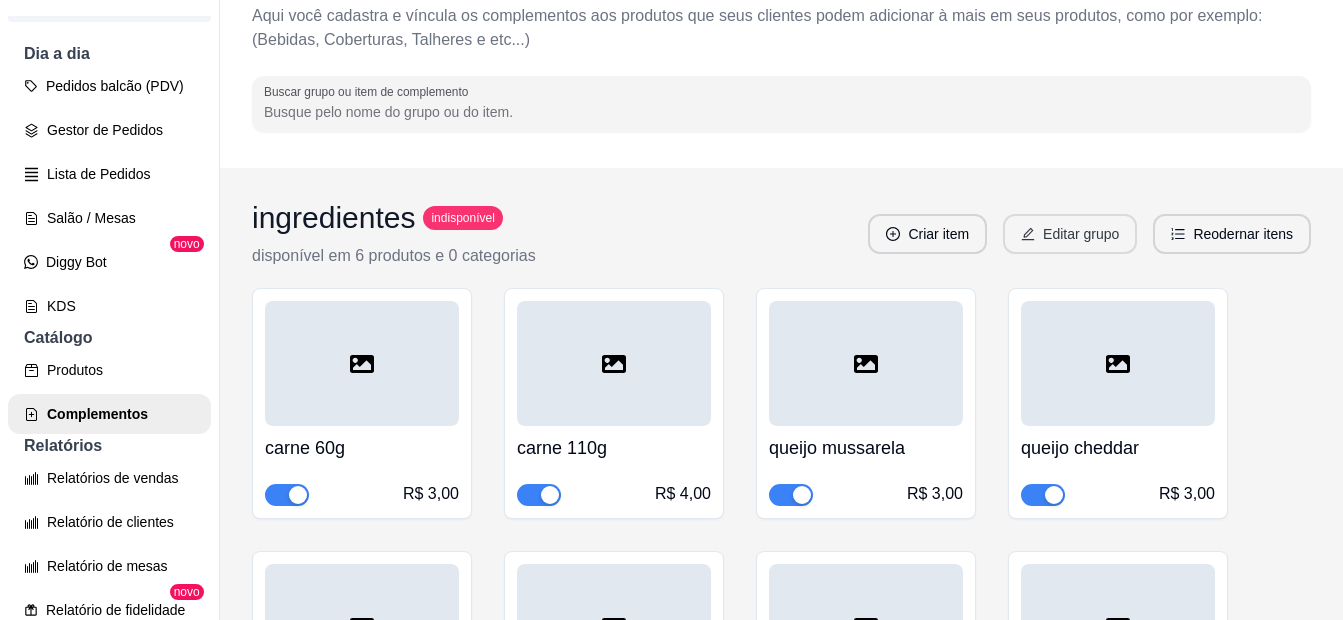 click on "Editar grupo" at bounding box center (1070, 234) 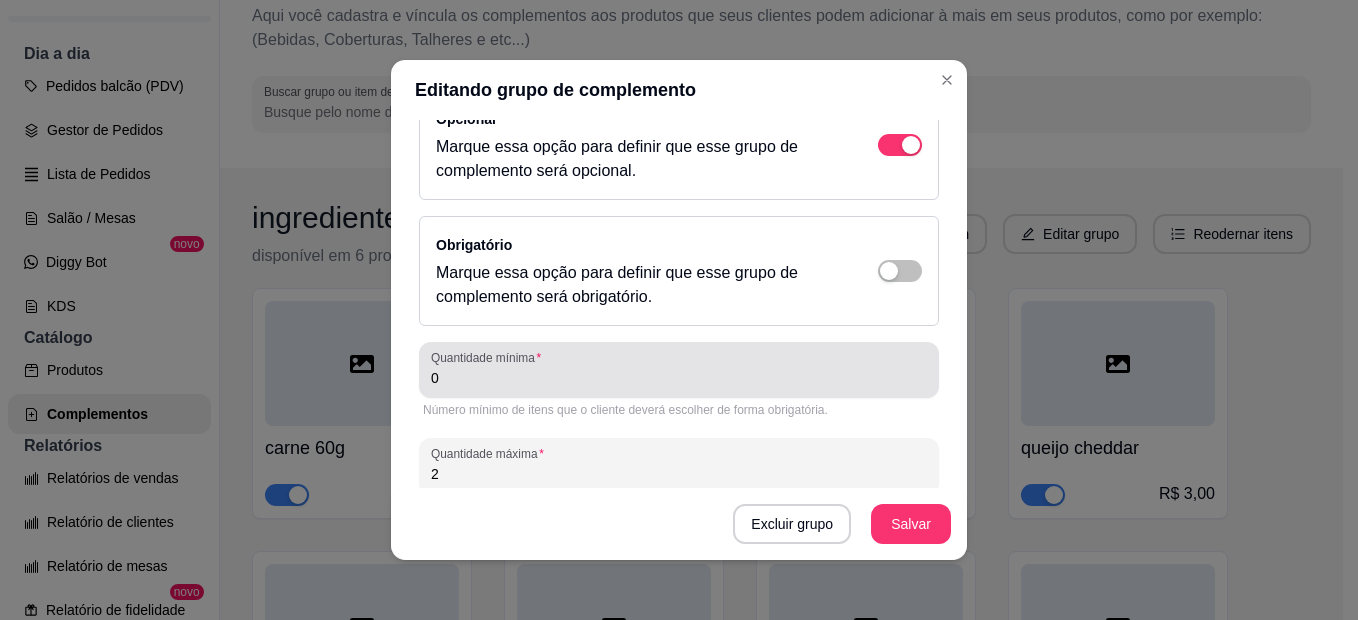 scroll, scrollTop: 342, scrollLeft: 0, axis: vertical 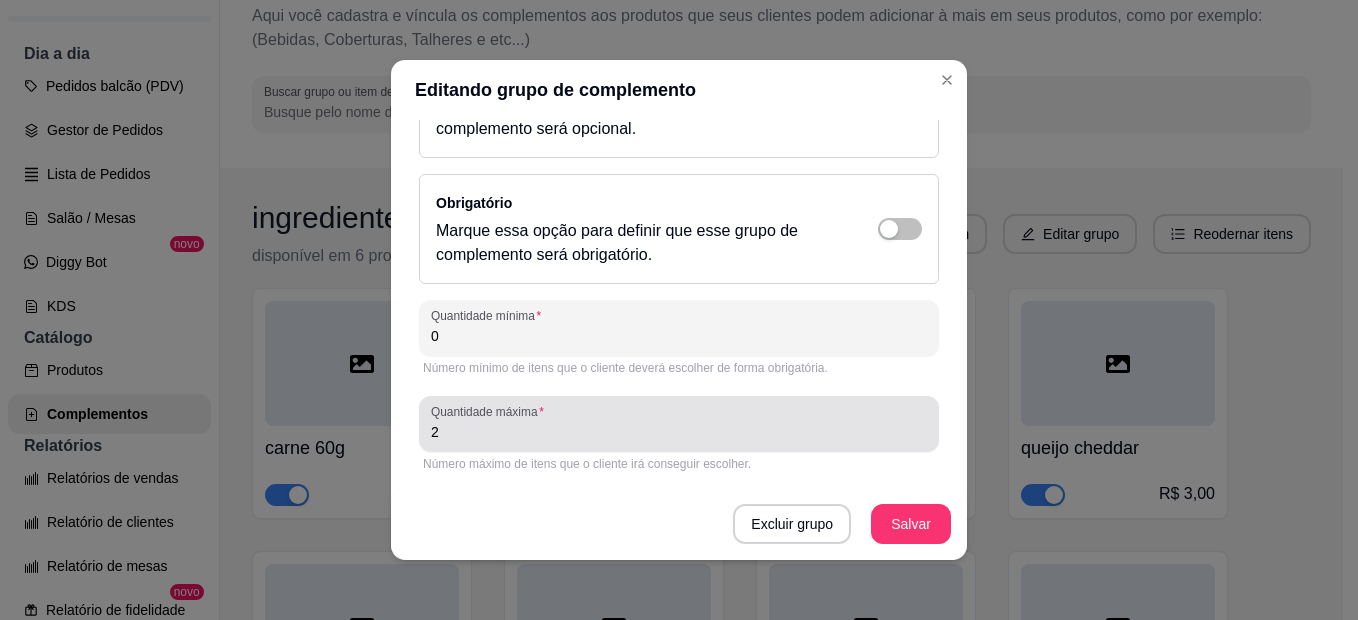 click on "Quantidade máxima 2" at bounding box center [679, 424] 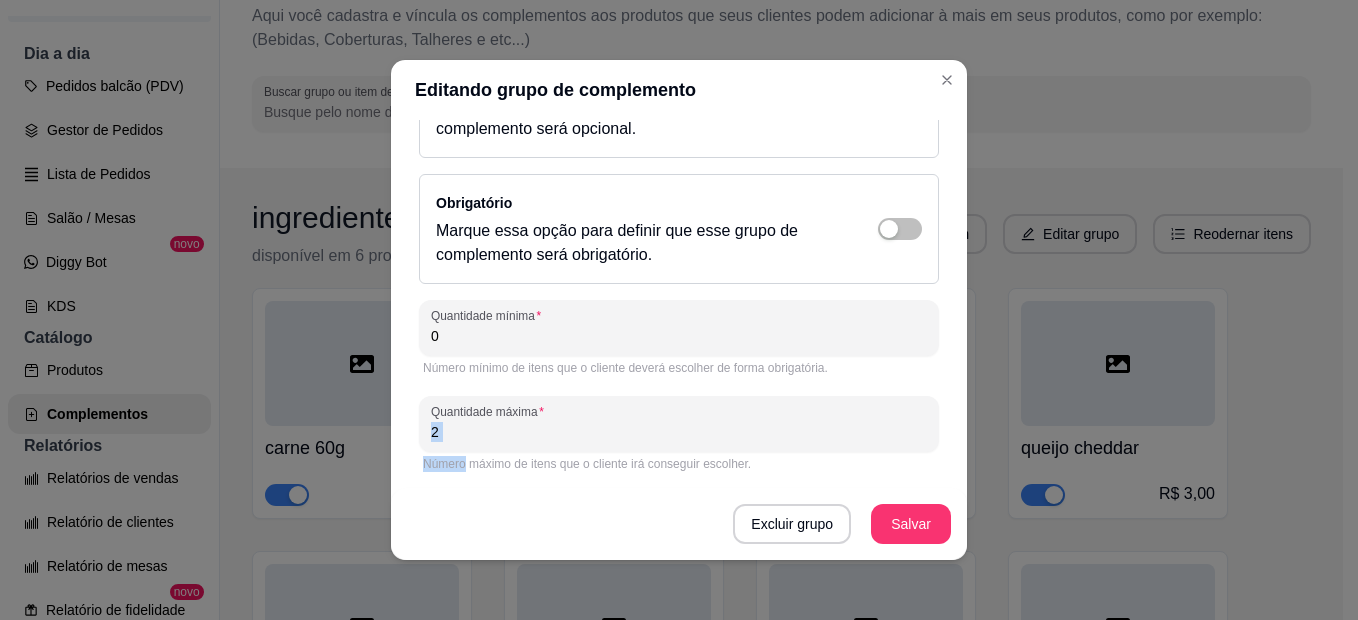 click on "Quantidade máxima 2" at bounding box center (679, 424) 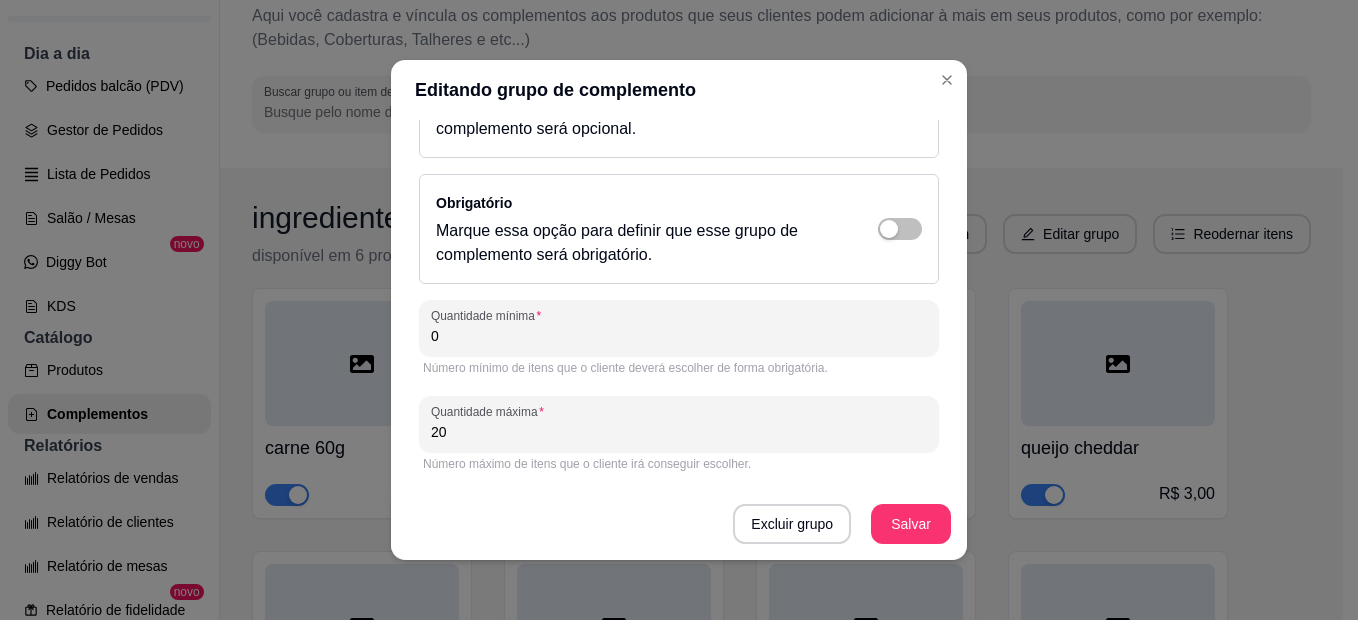 type on "2" 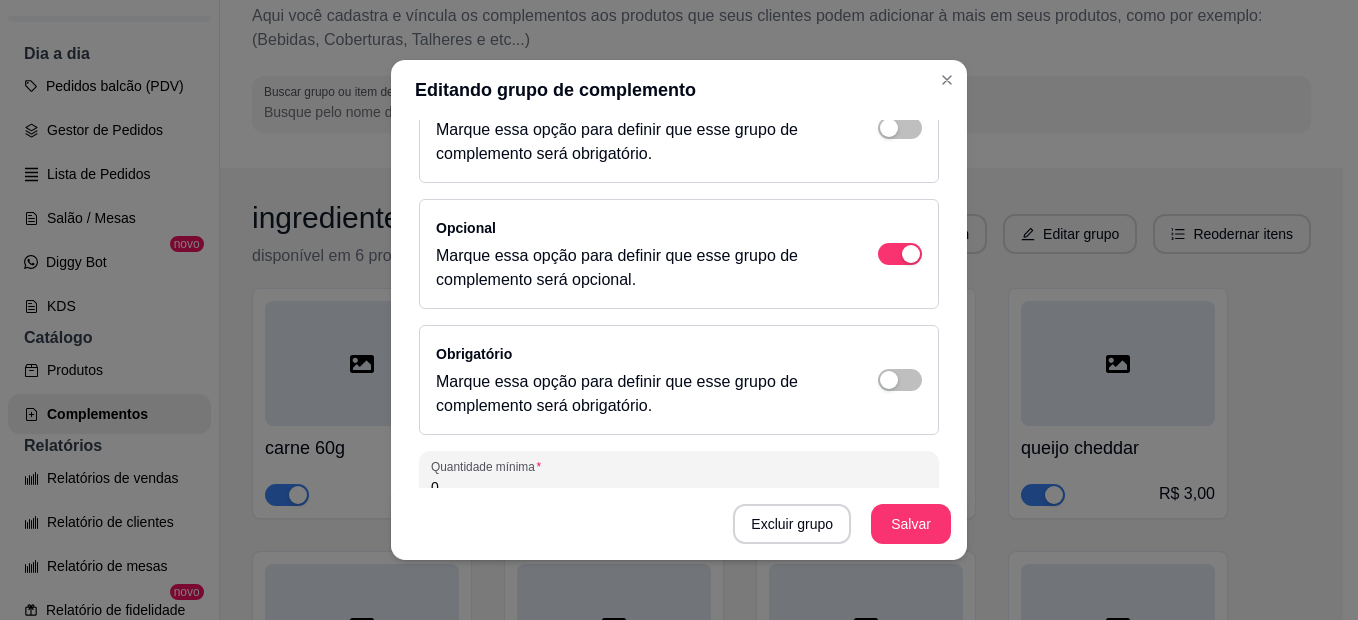 scroll, scrollTop: 142, scrollLeft: 0, axis: vertical 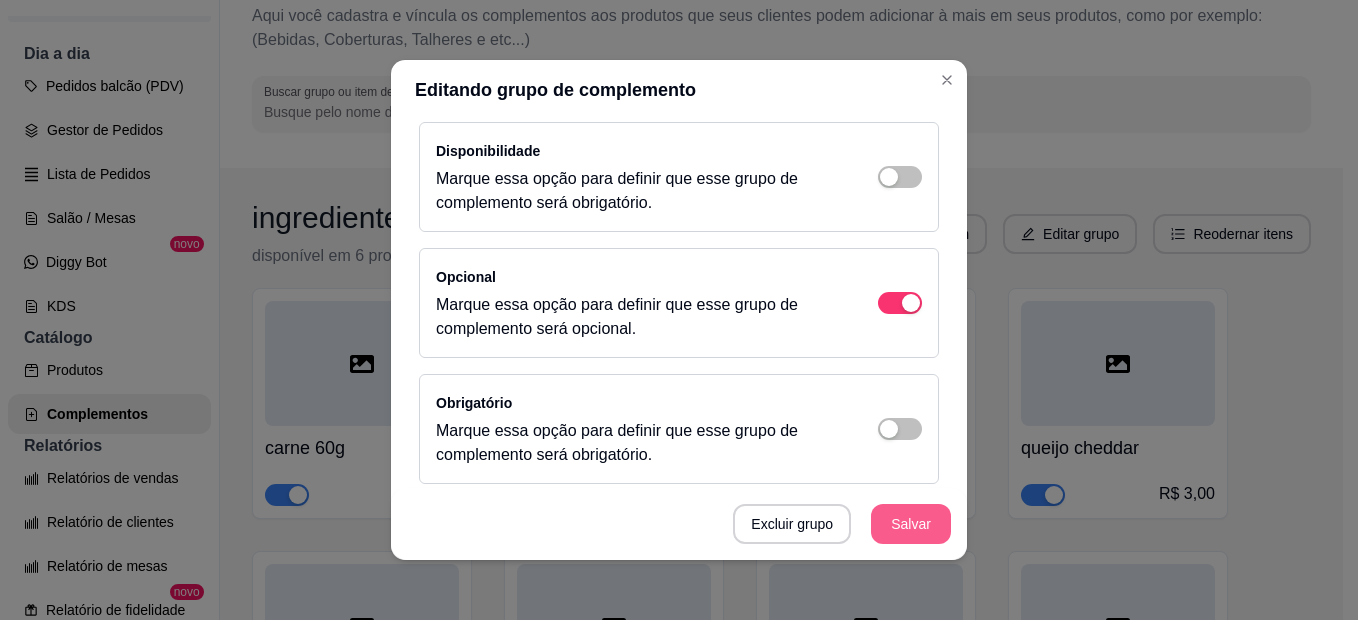 type on "0" 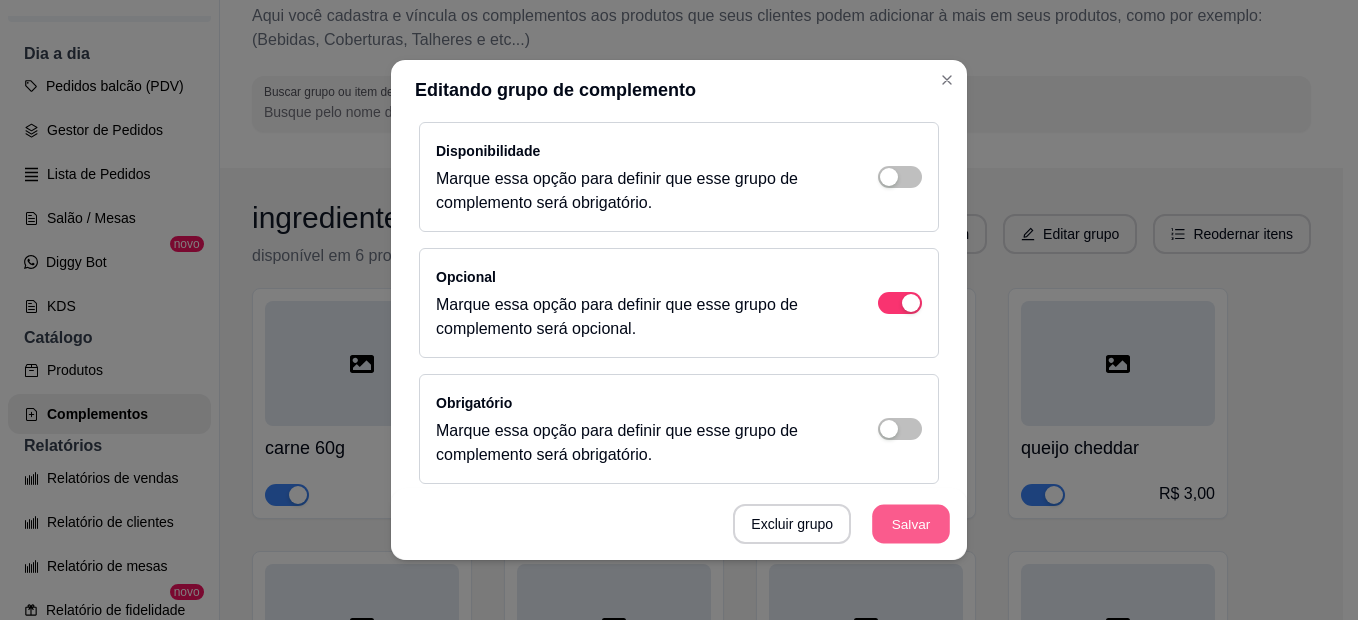 click on "Salvar" at bounding box center [911, 524] 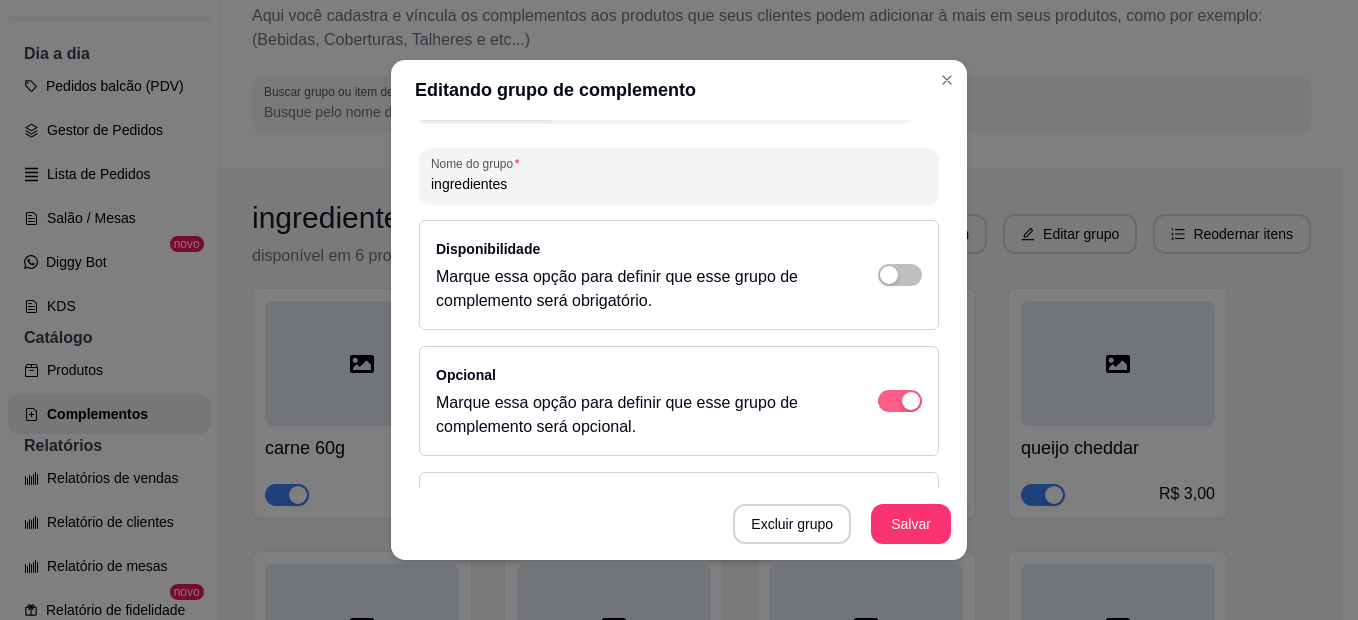 scroll, scrollTop: 0, scrollLeft: 0, axis: both 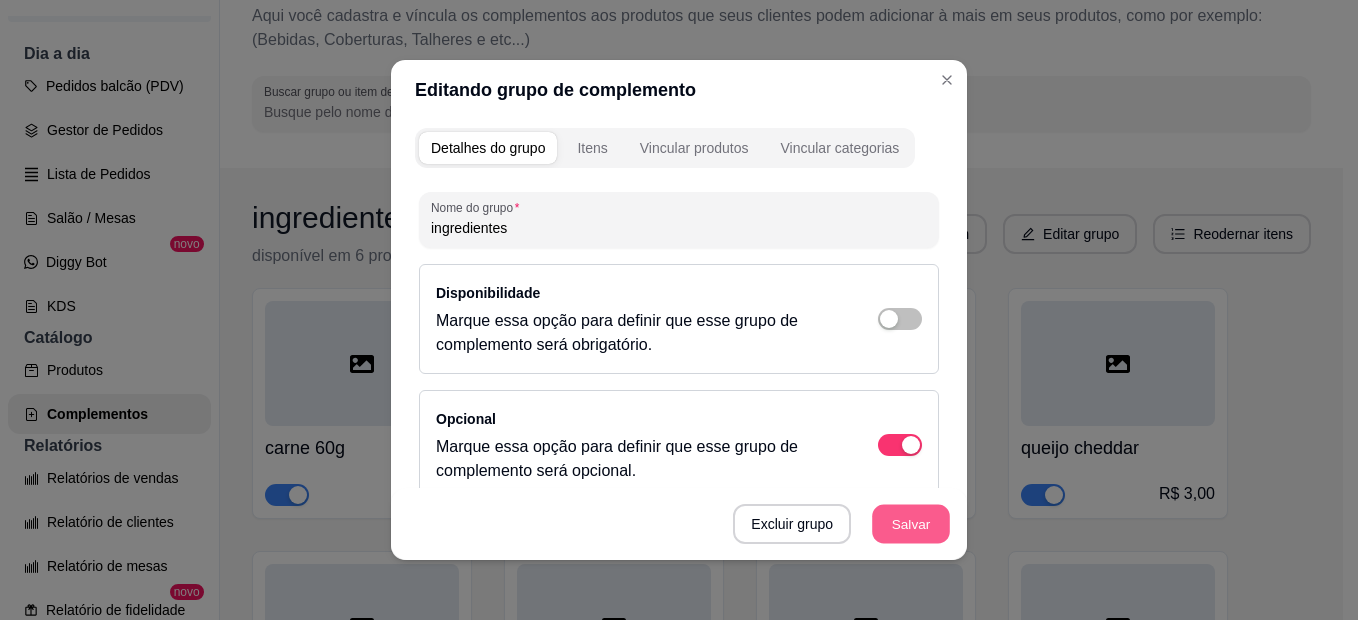 click on "Salvar" at bounding box center (911, 524) 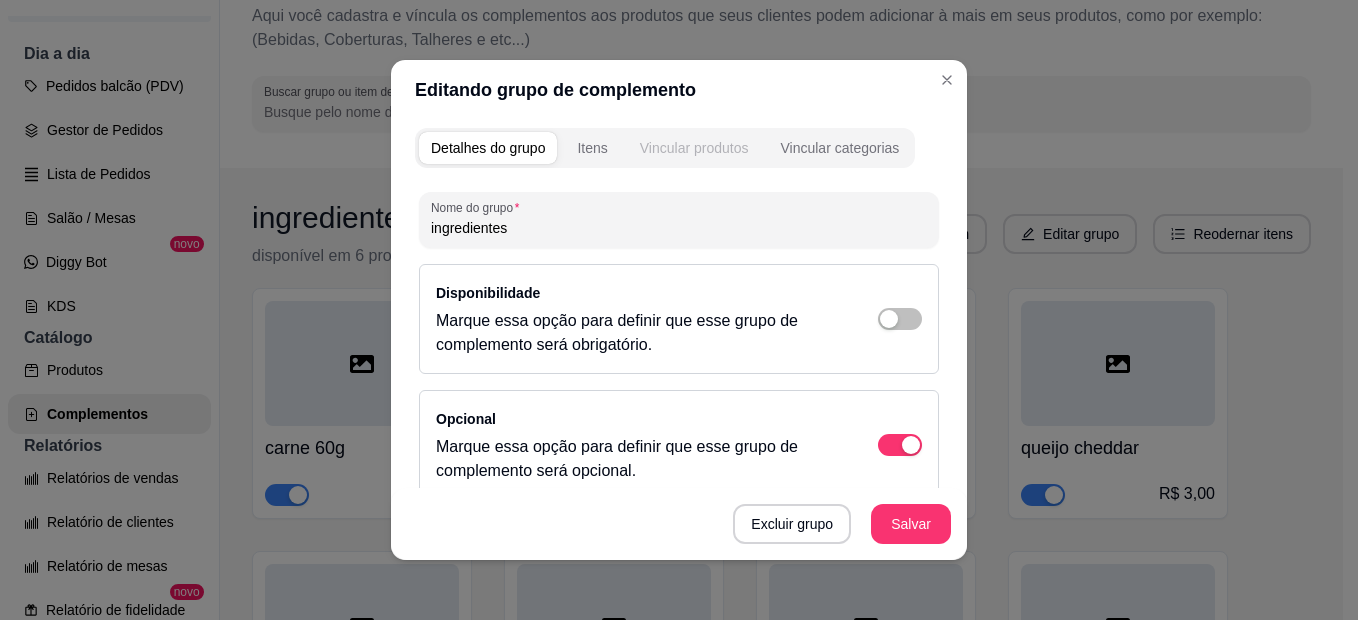 click on "Vincular produtos" at bounding box center (694, 148) 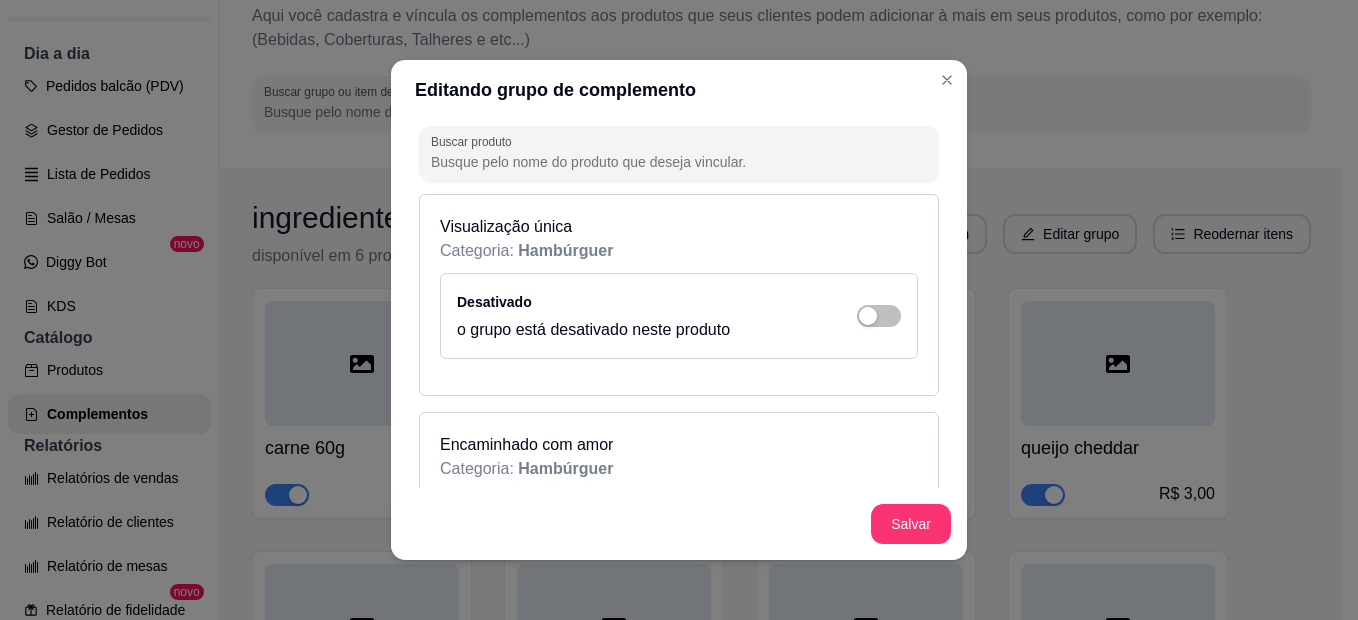 scroll, scrollTop: 100, scrollLeft: 0, axis: vertical 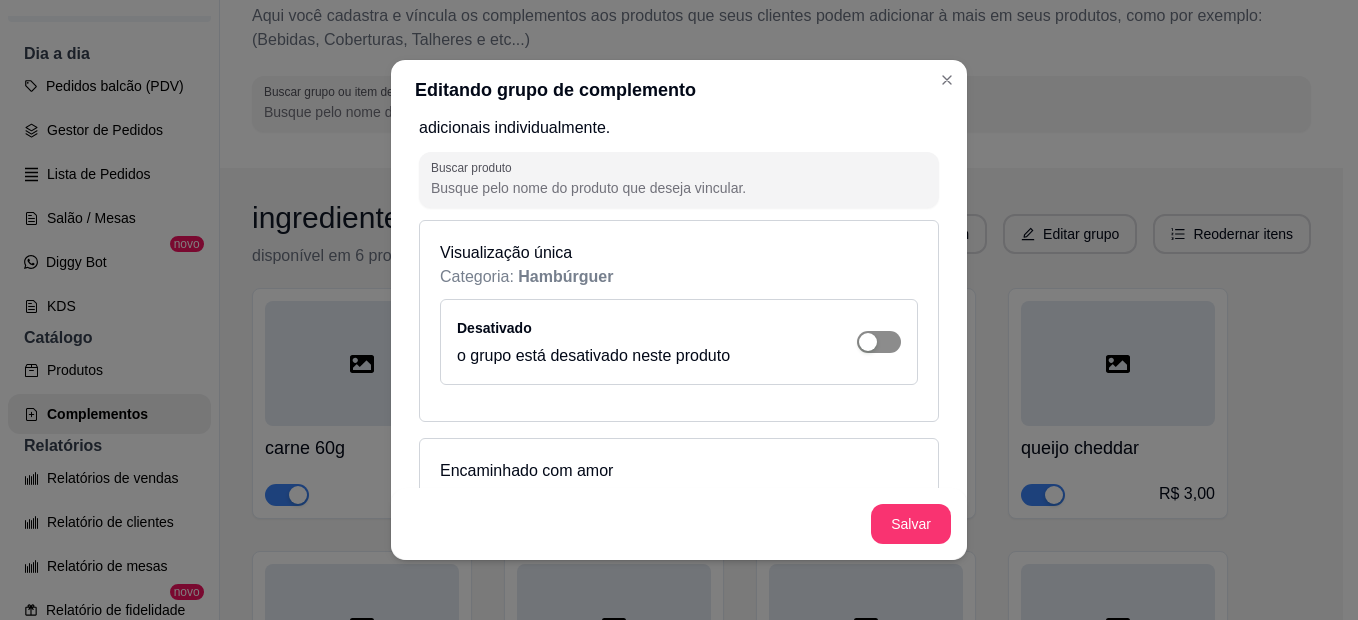 click at bounding box center (879, 342) 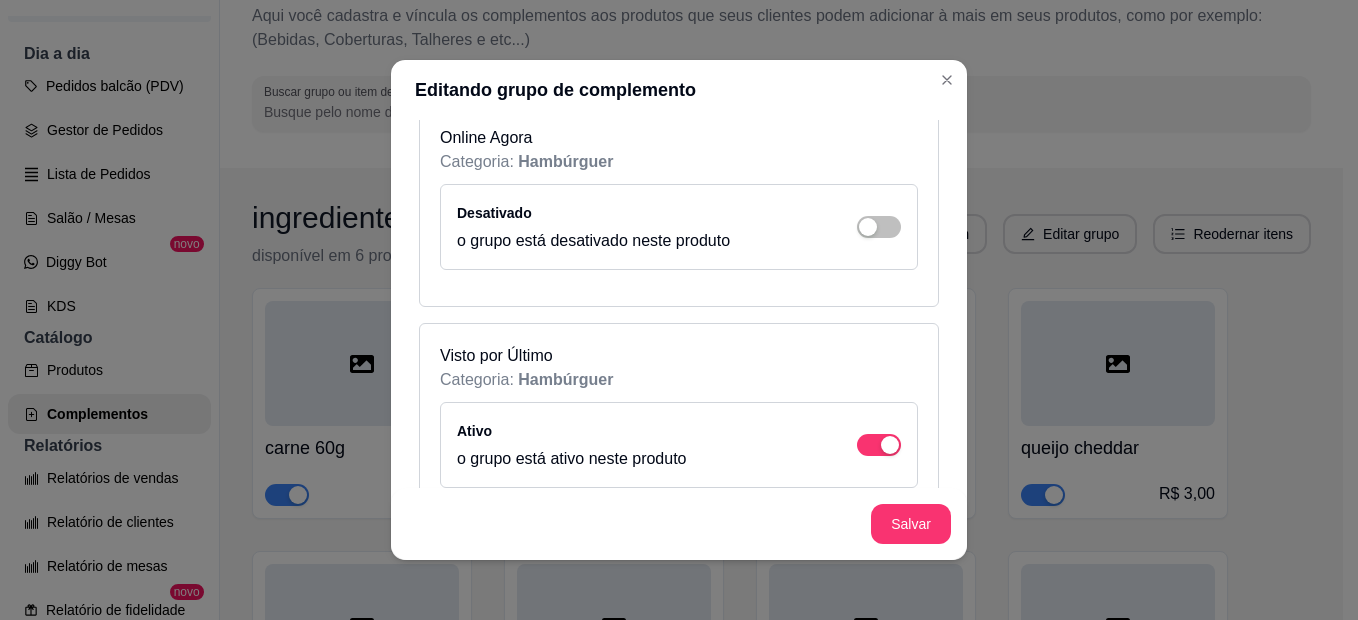 scroll, scrollTop: 1300, scrollLeft: 0, axis: vertical 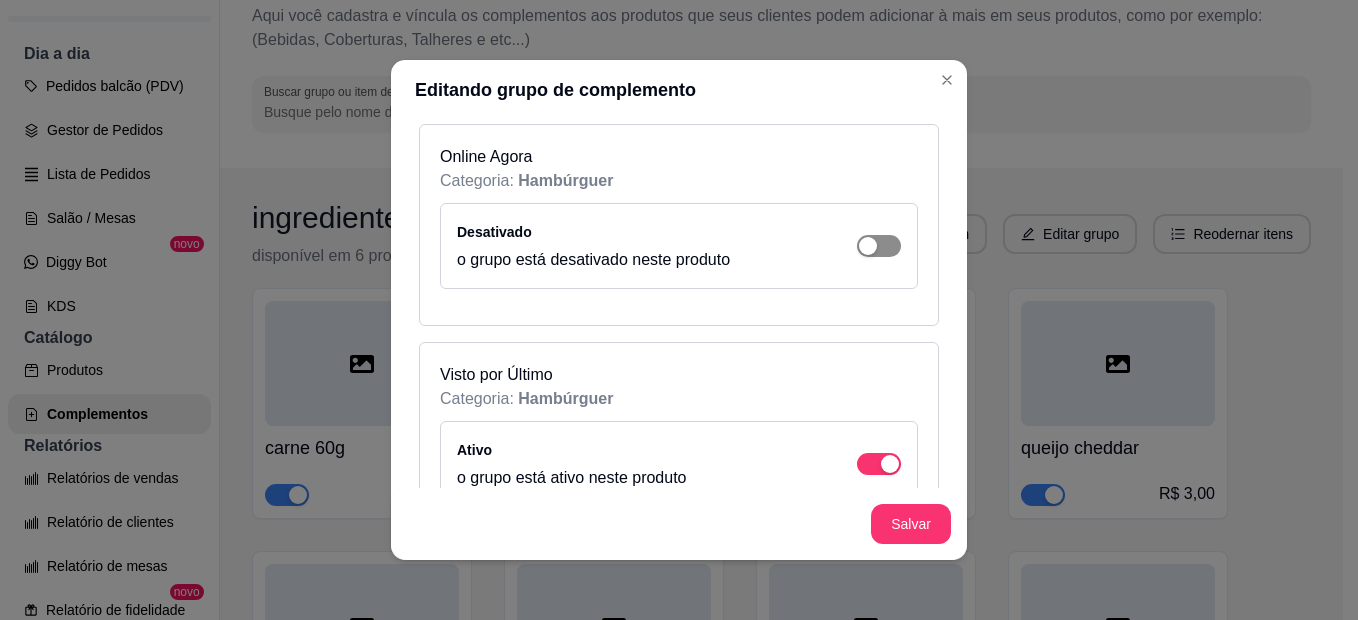 click at bounding box center [879, -858] 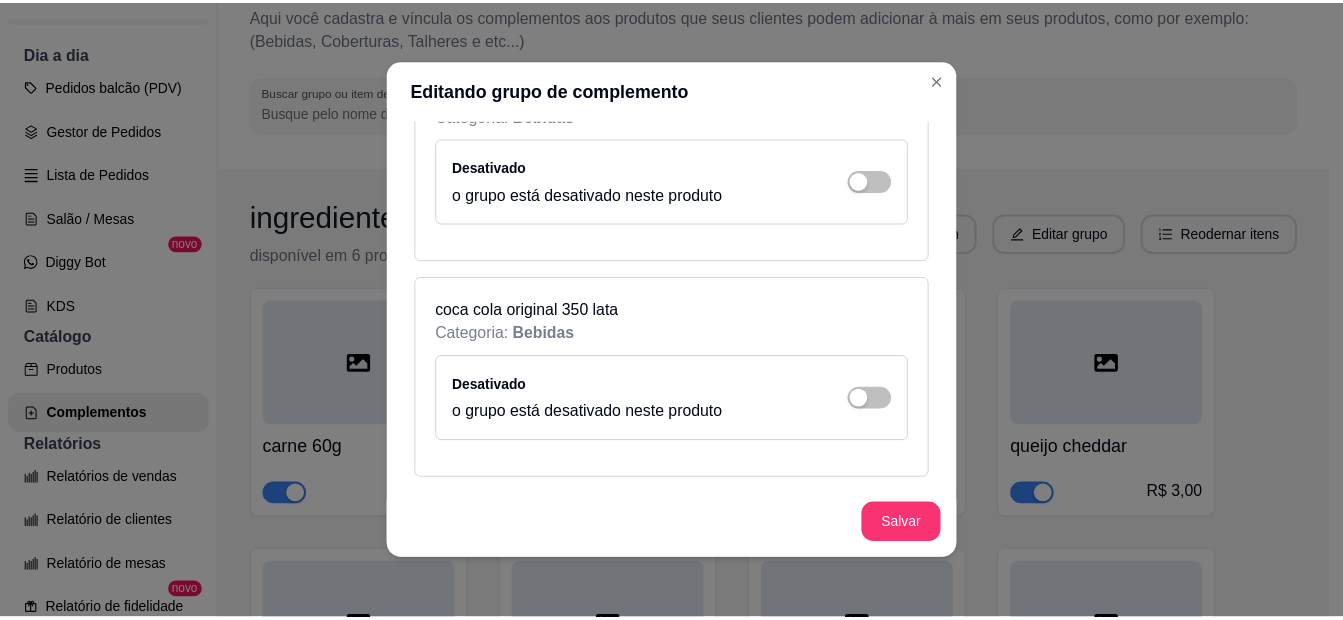 scroll, scrollTop: 2908, scrollLeft: 0, axis: vertical 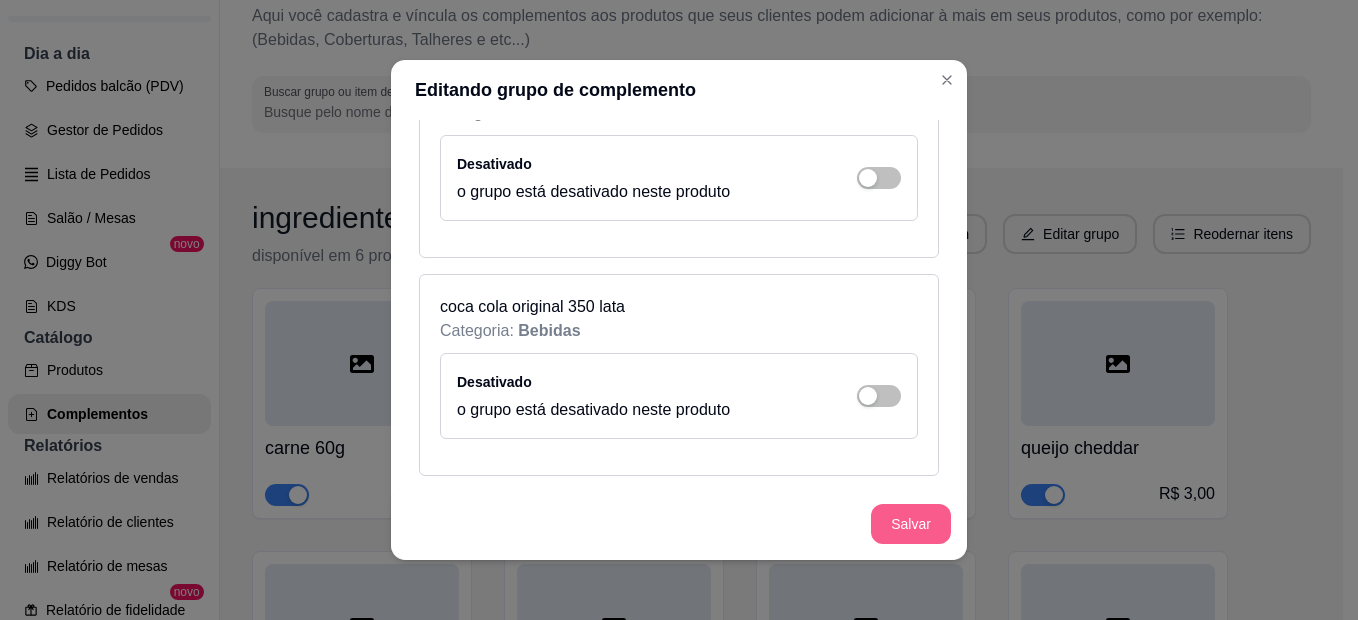 click on "Salvar" at bounding box center [911, 524] 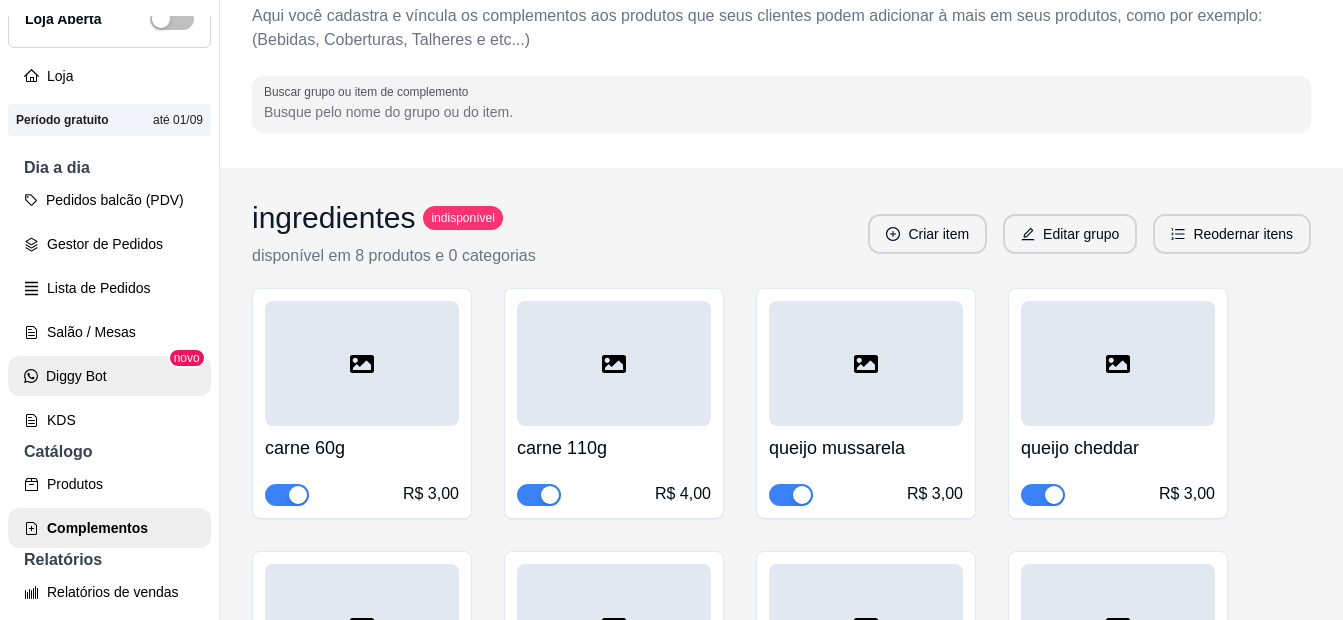 scroll, scrollTop: 200, scrollLeft: 0, axis: vertical 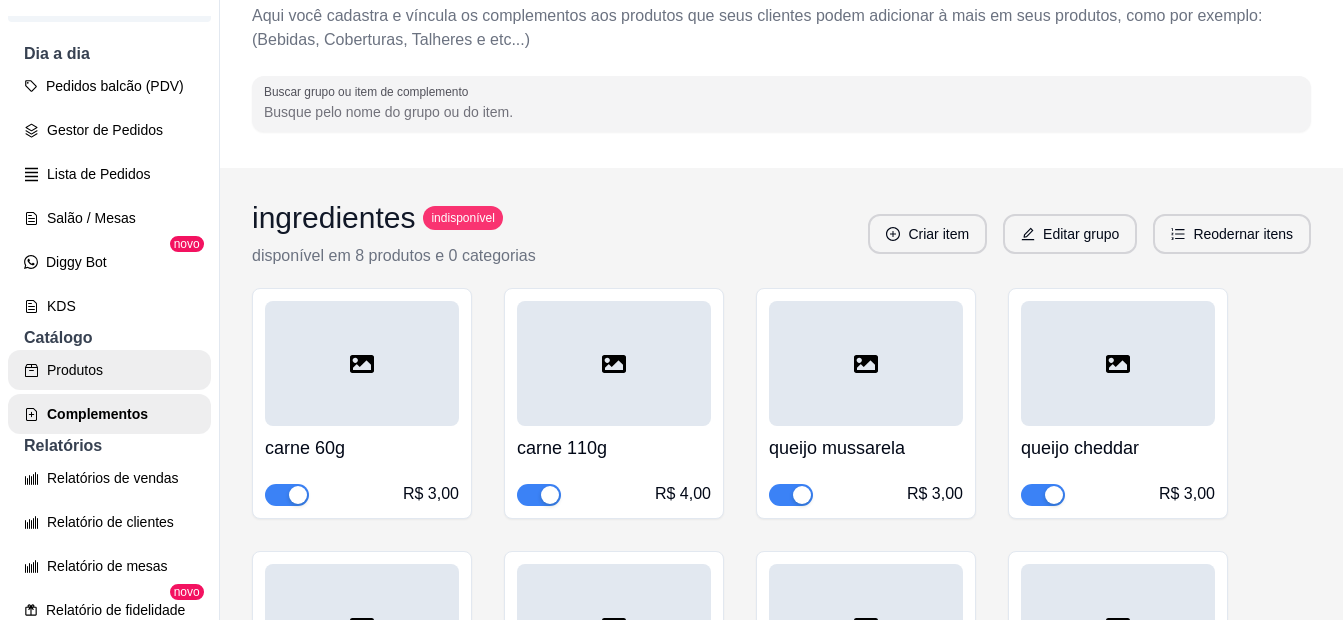 click on "Produtos" at bounding box center [109, 370] 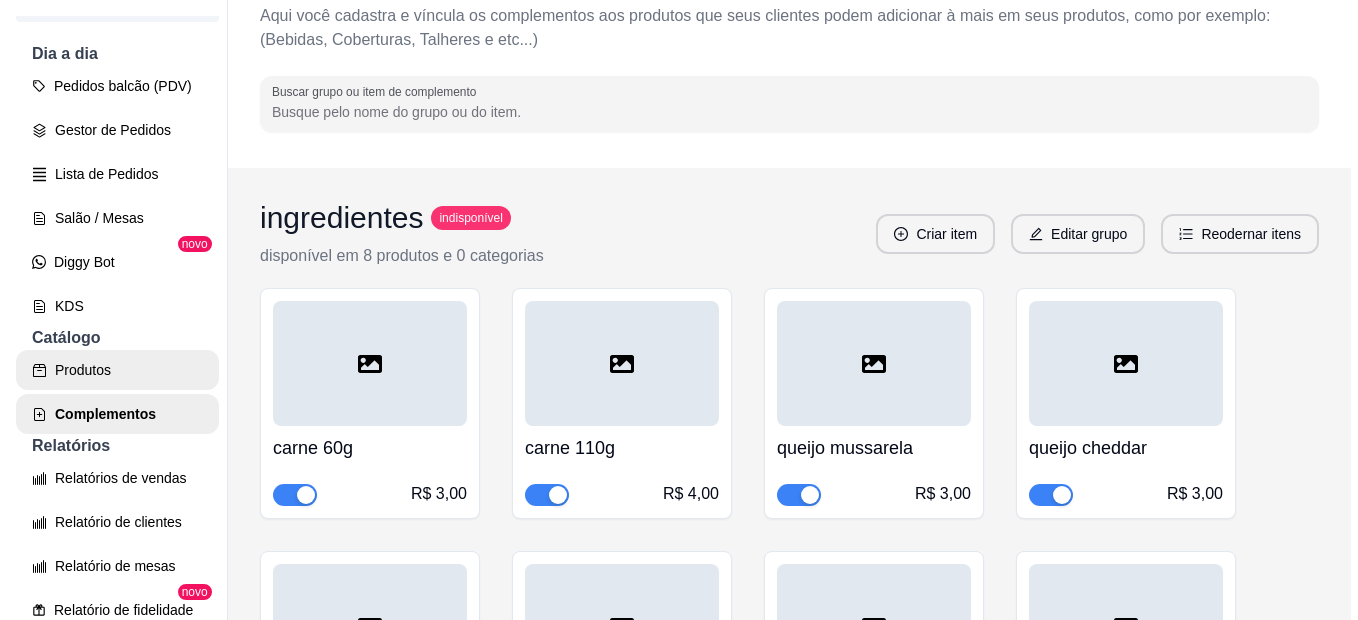scroll, scrollTop: 0, scrollLeft: 0, axis: both 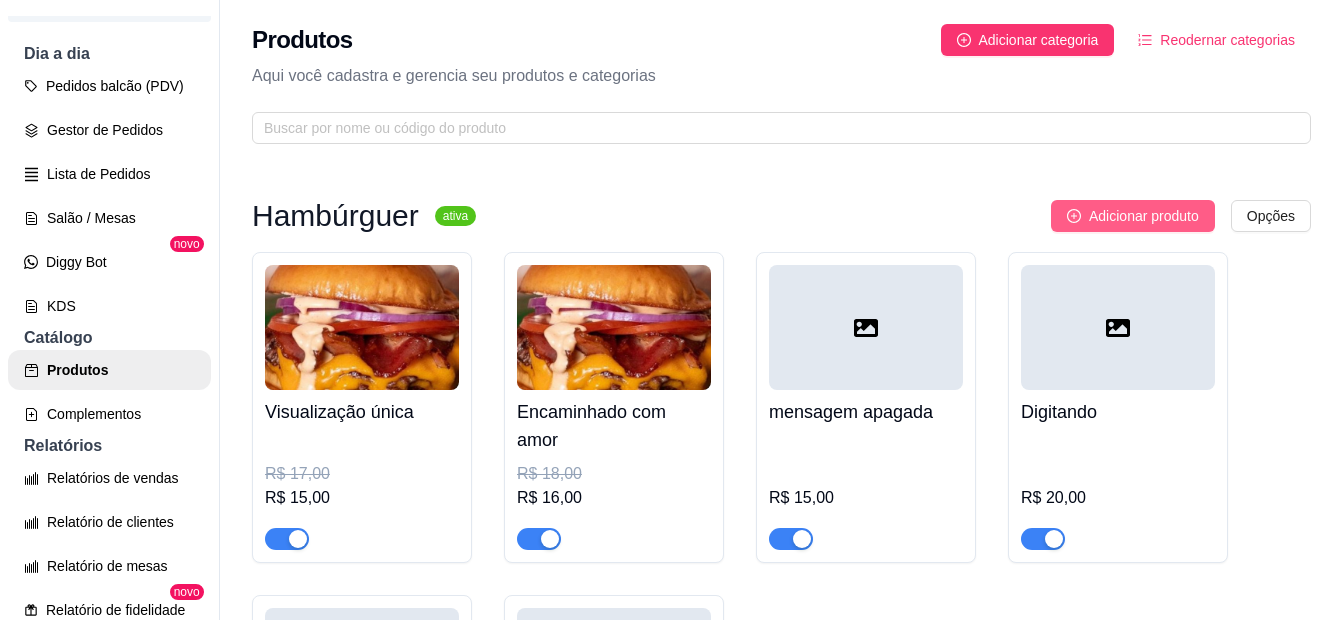 click on "Adicionar produto" at bounding box center [1144, 216] 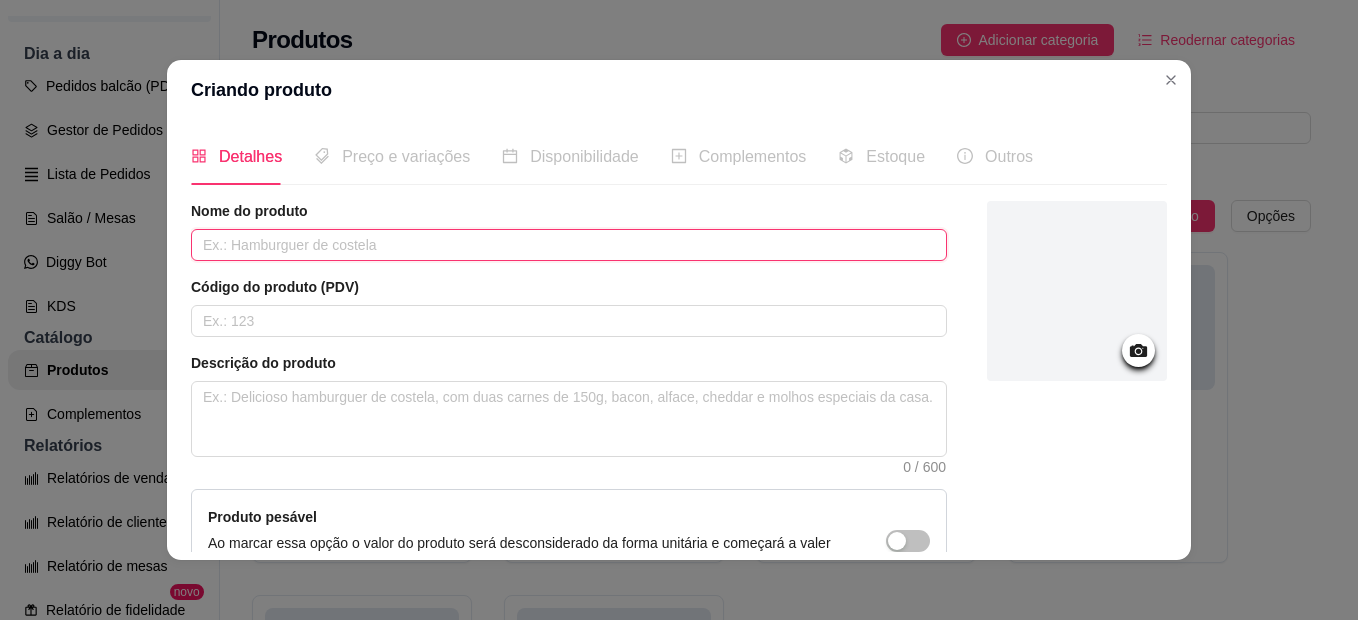 click at bounding box center [569, 245] 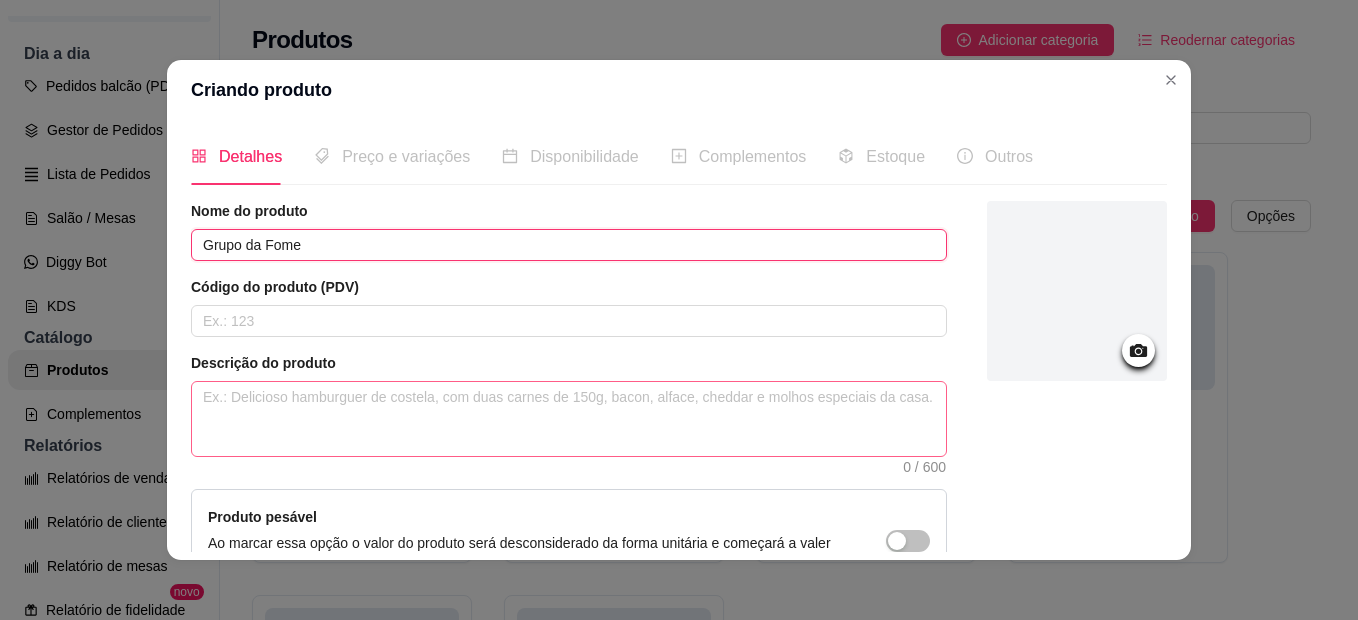 type on "Grupo da Fome" 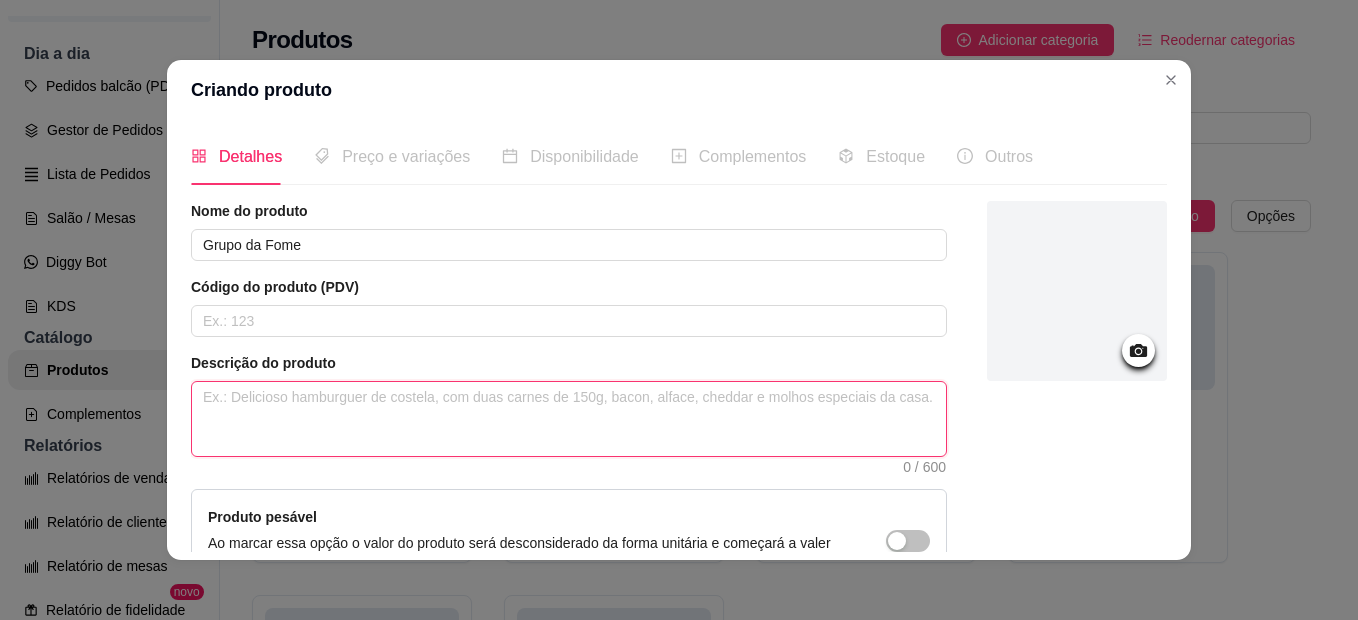 click at bounding box center [569, 419] 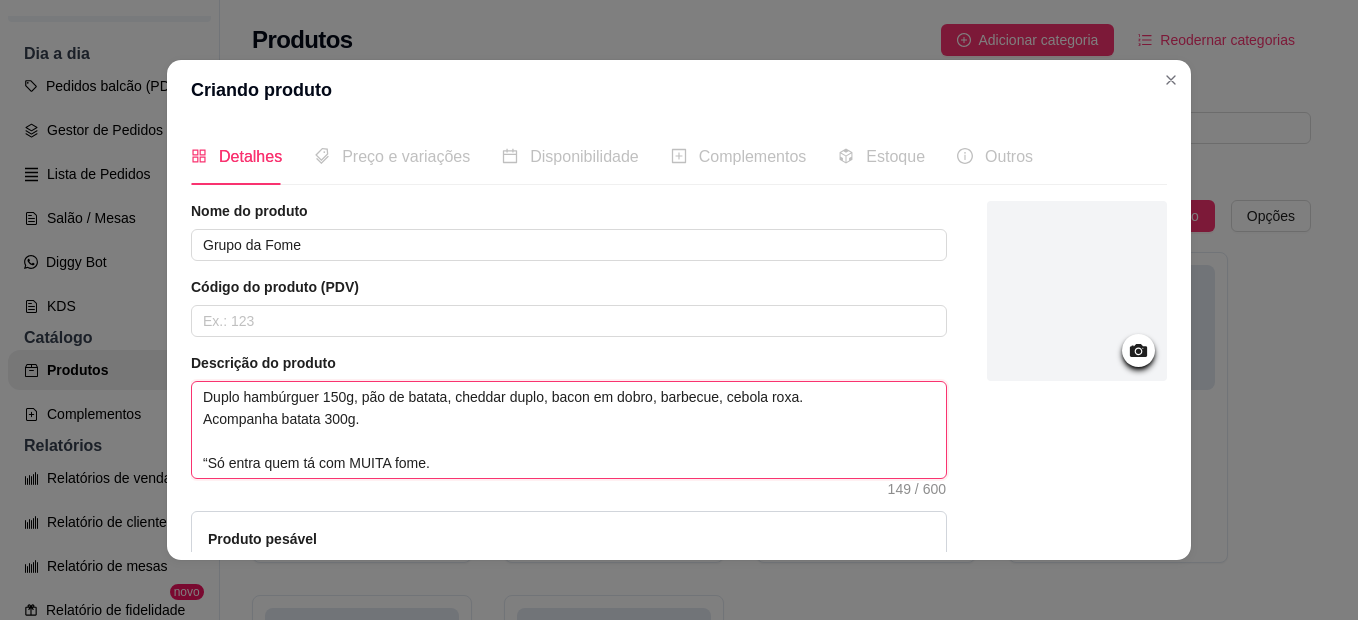 click on "Duplo hambúrguer 150g, pão de batata, cheddar duplo, bacon em dobro, barbecue, cebola roxa.
Acompanha batata 300g.
“Só entra quem tá com MUITA fome." at bounding box center [569, 430] 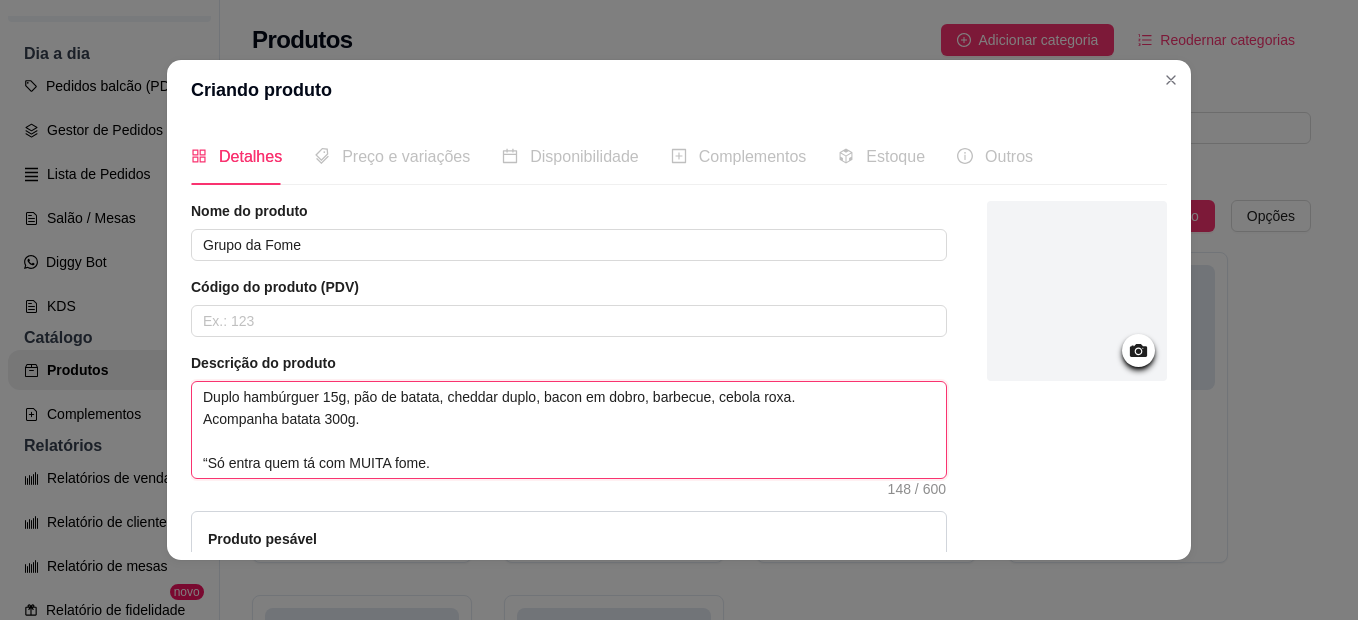 type 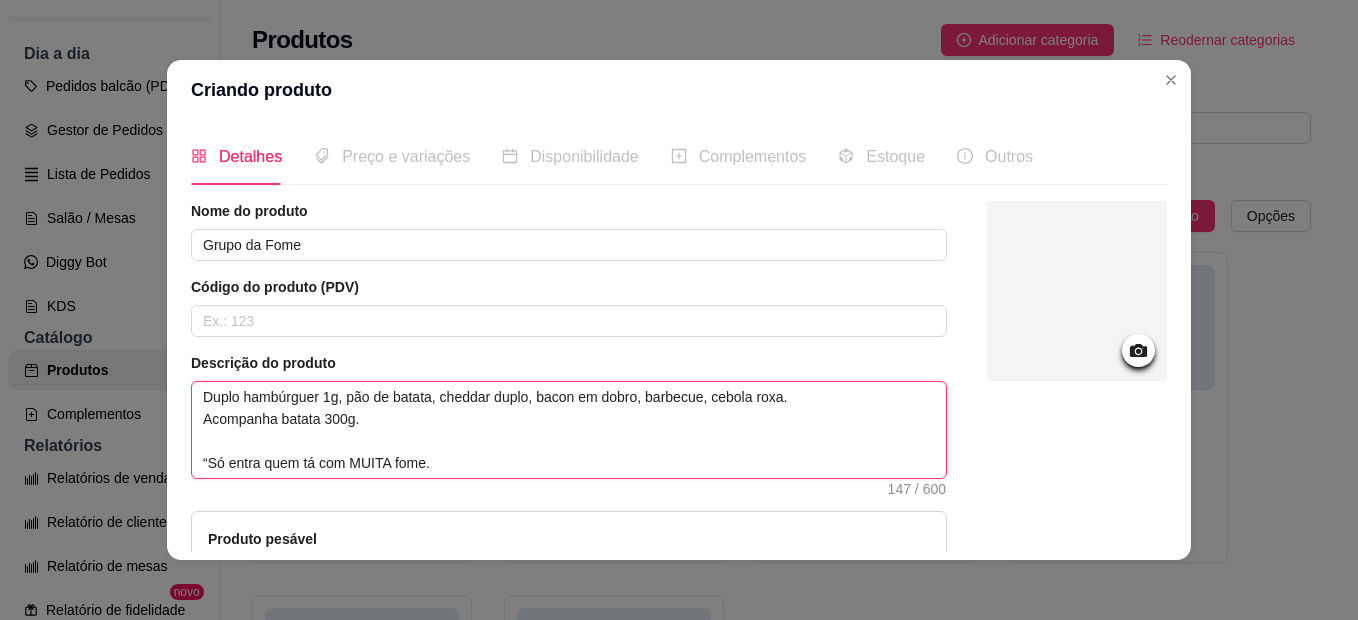 type 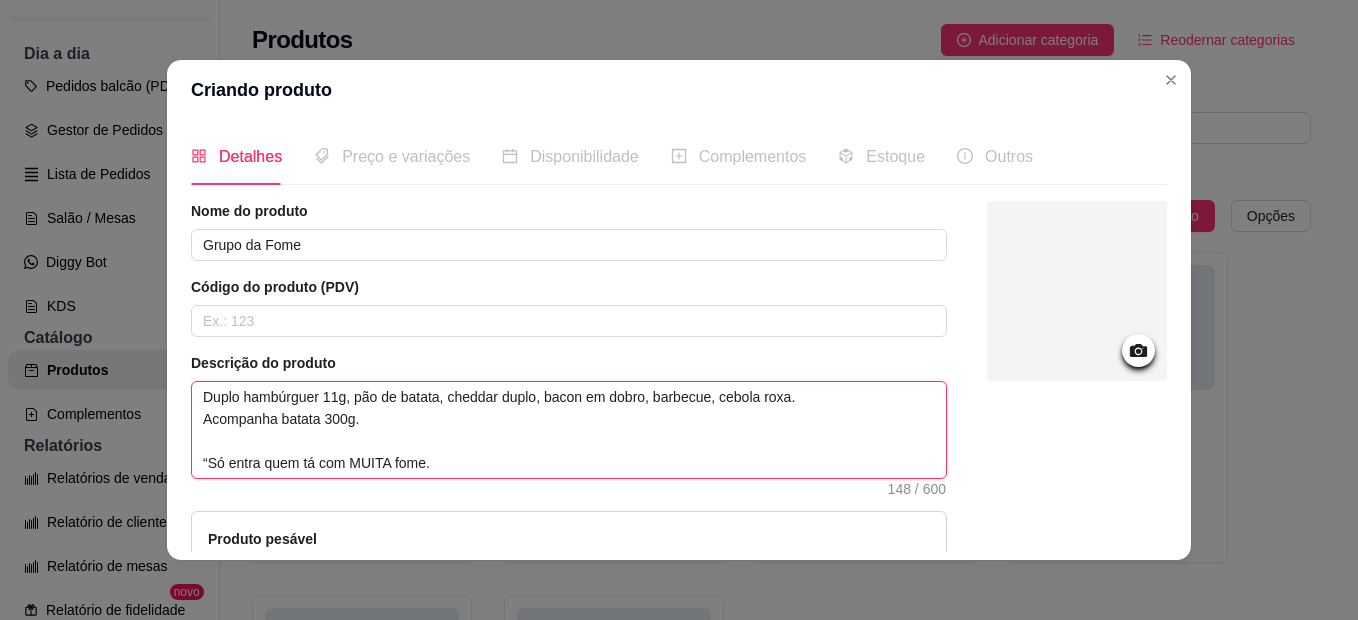 type 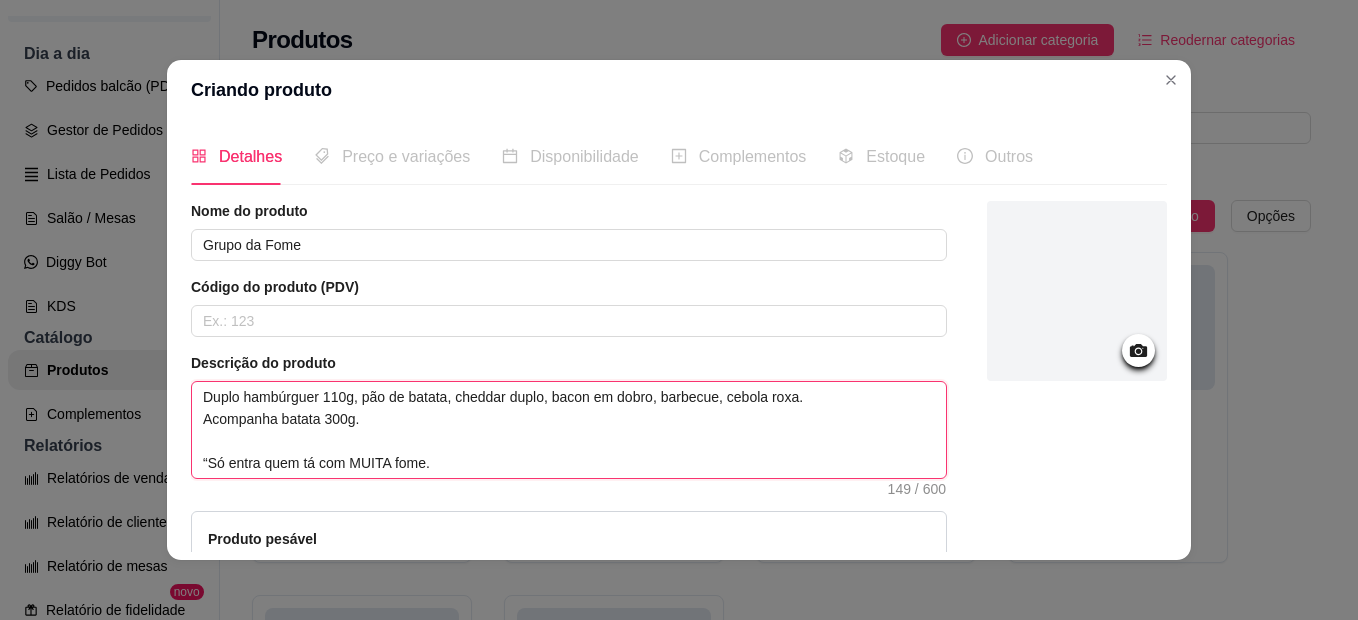 click on "Duplo hambúrguer 110g, pão de batata, cheddar duplo, bacon em dobro, barbecue, cebola roxa.
Acompanha batata 300g.
“Só entra quem tá com MUITA fome." at bounding box center (569, 430) 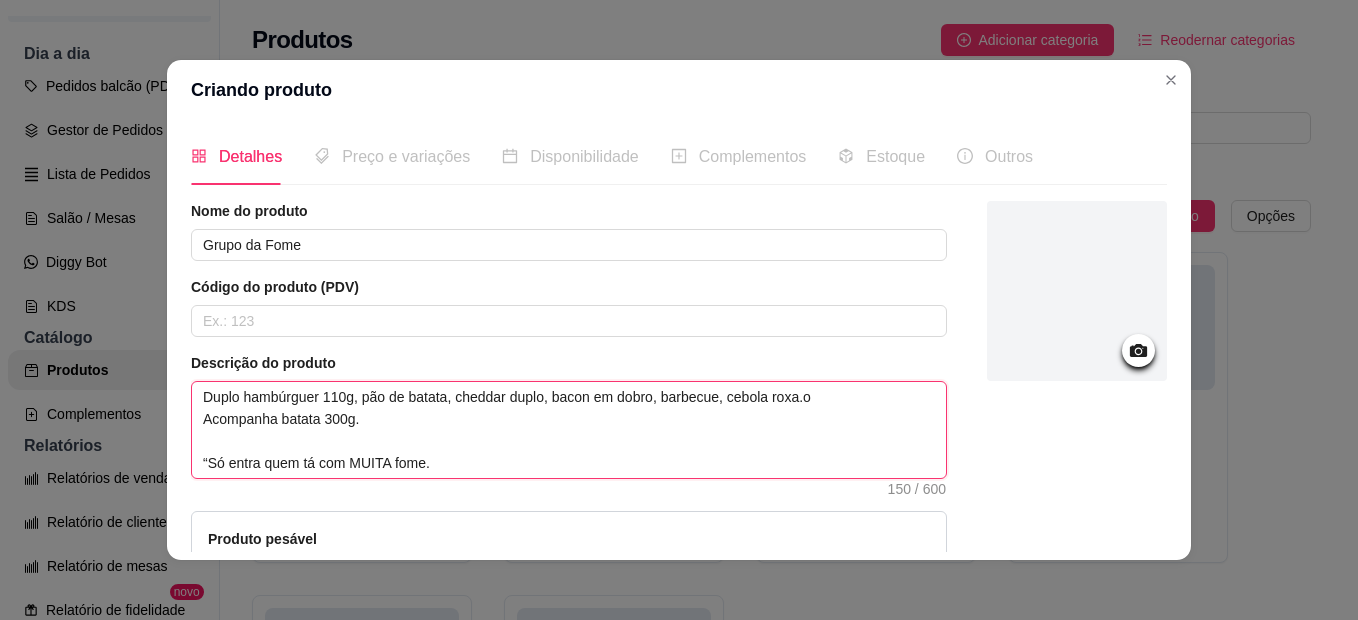 type on "Duplo hambúrguer 110g, pão de batata, cheddar duplo, bacon em dobro, barbecue, cebola roxa.ov
Acompanha batata 300g.
“Só entra quem tá com MUITA fome." 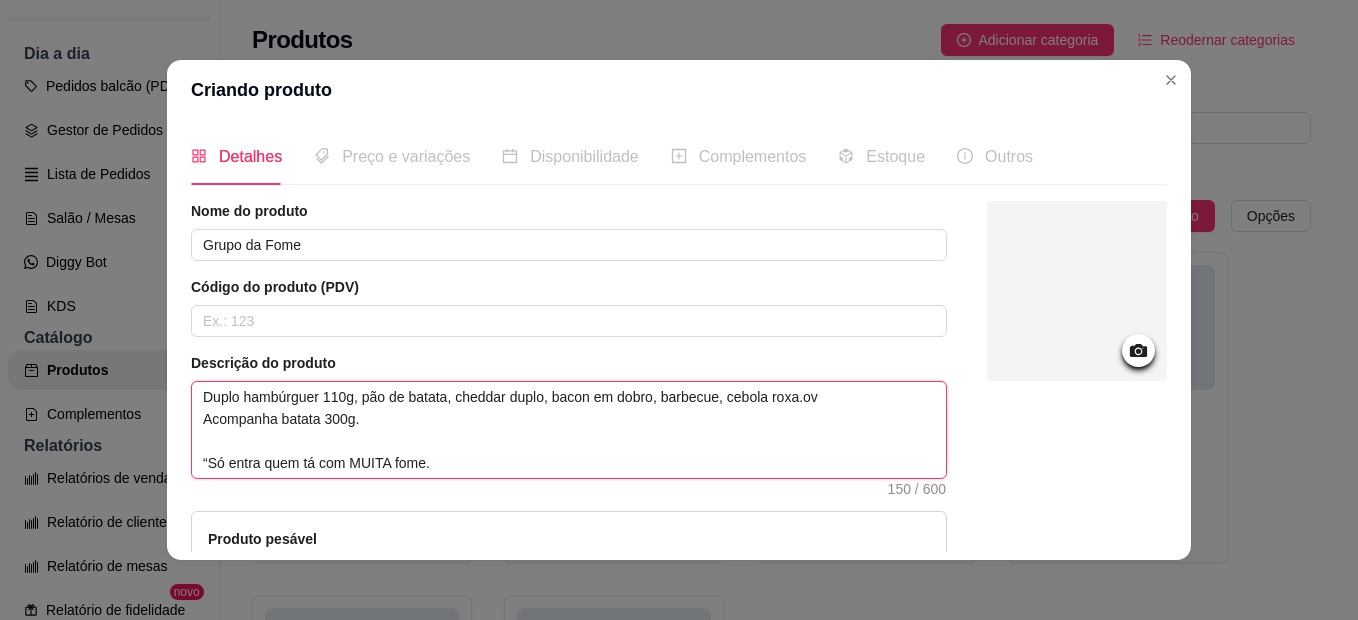 type 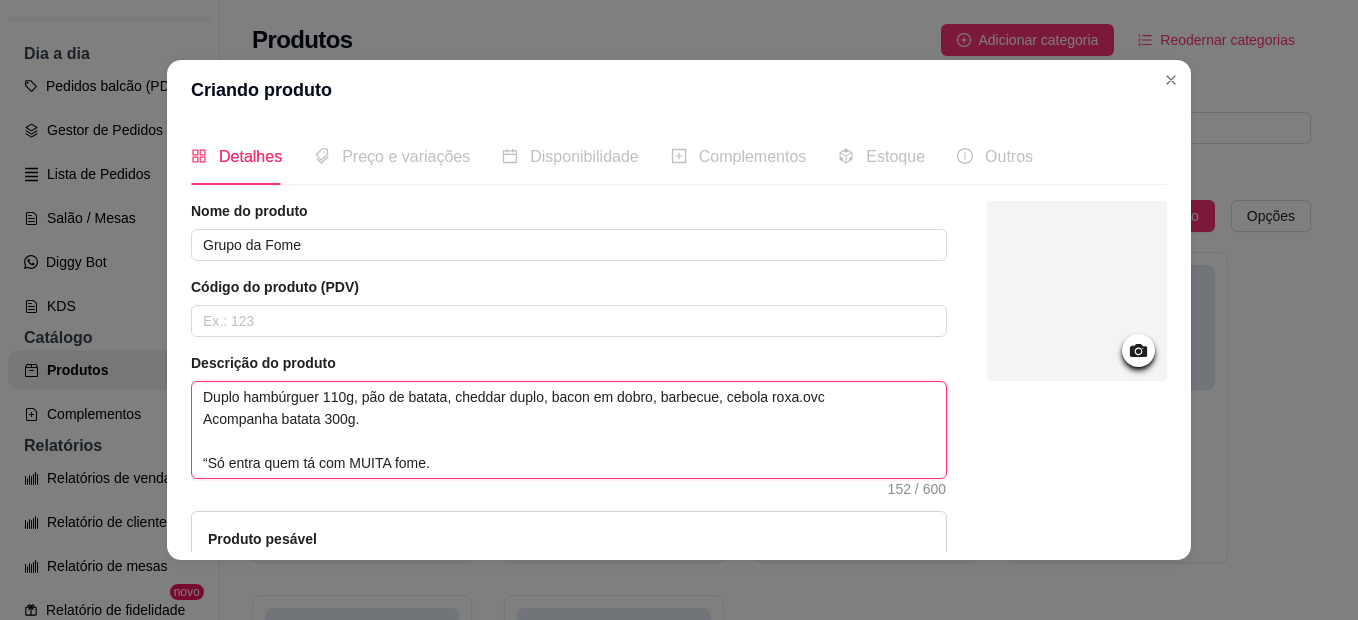 type 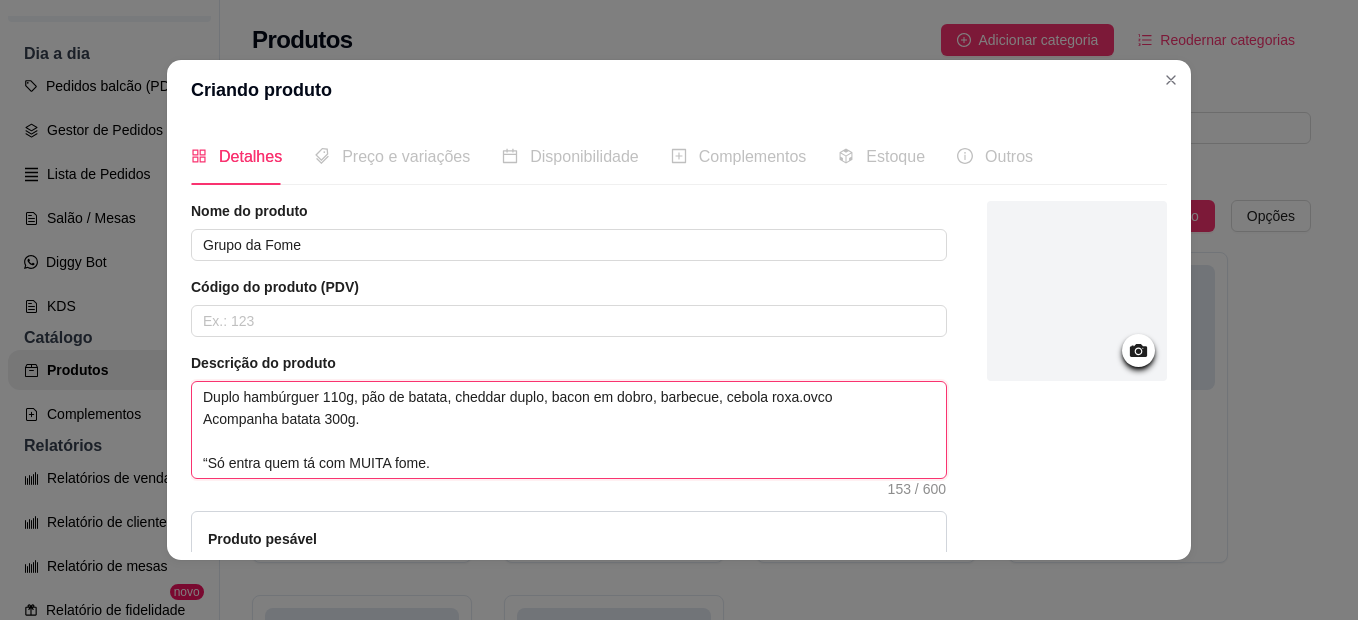 type 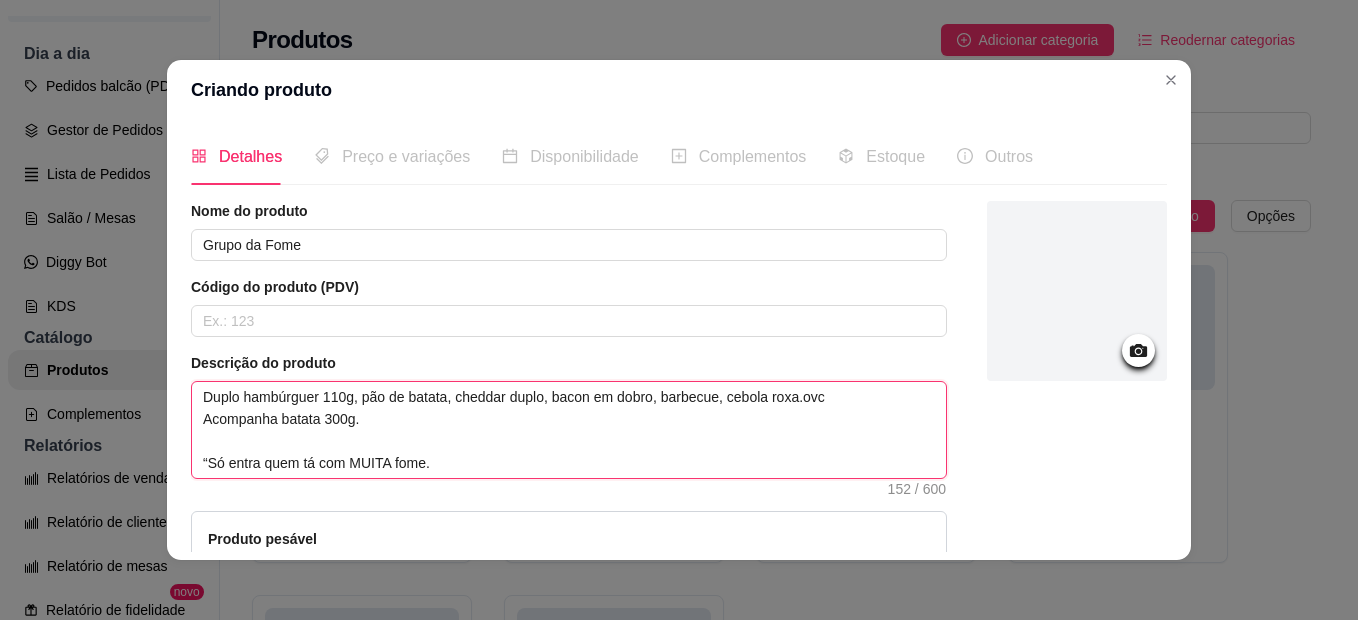type 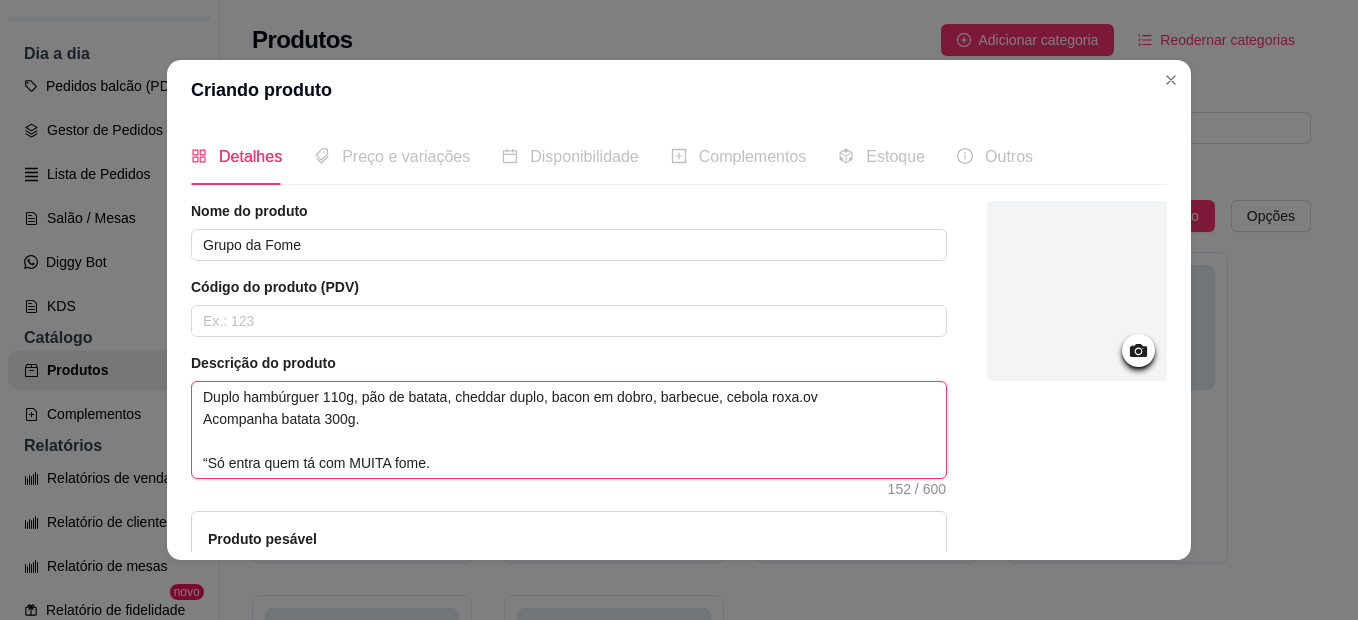 type 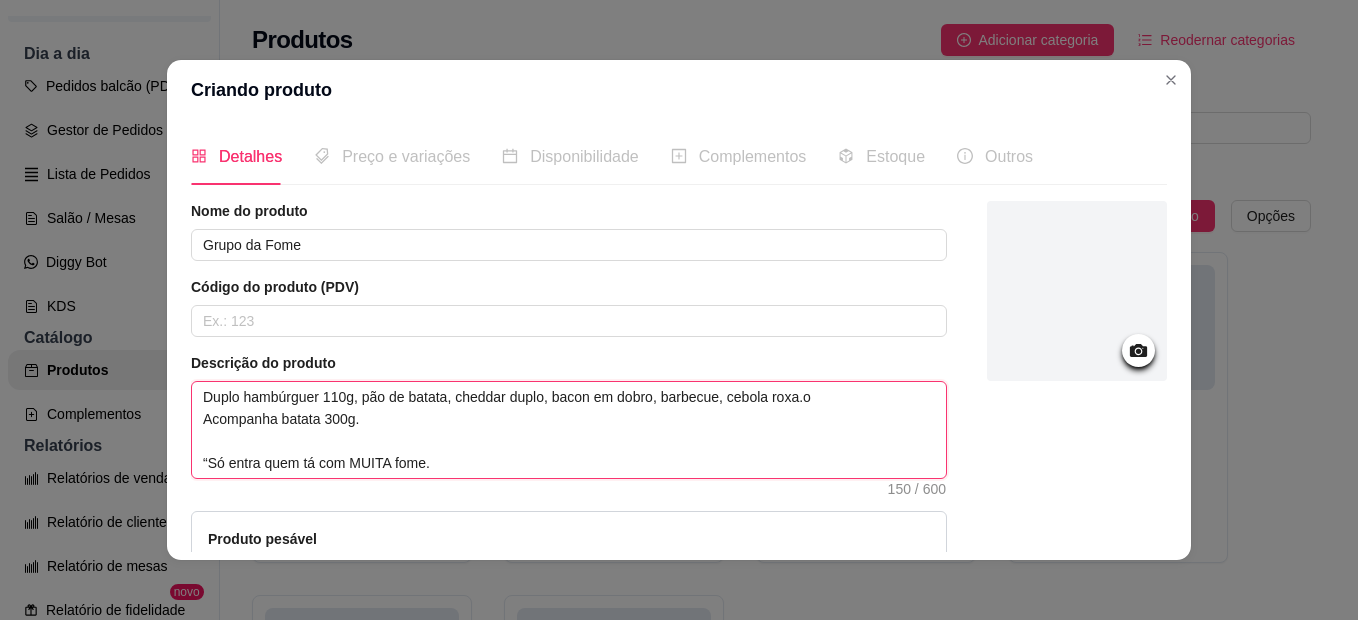 type 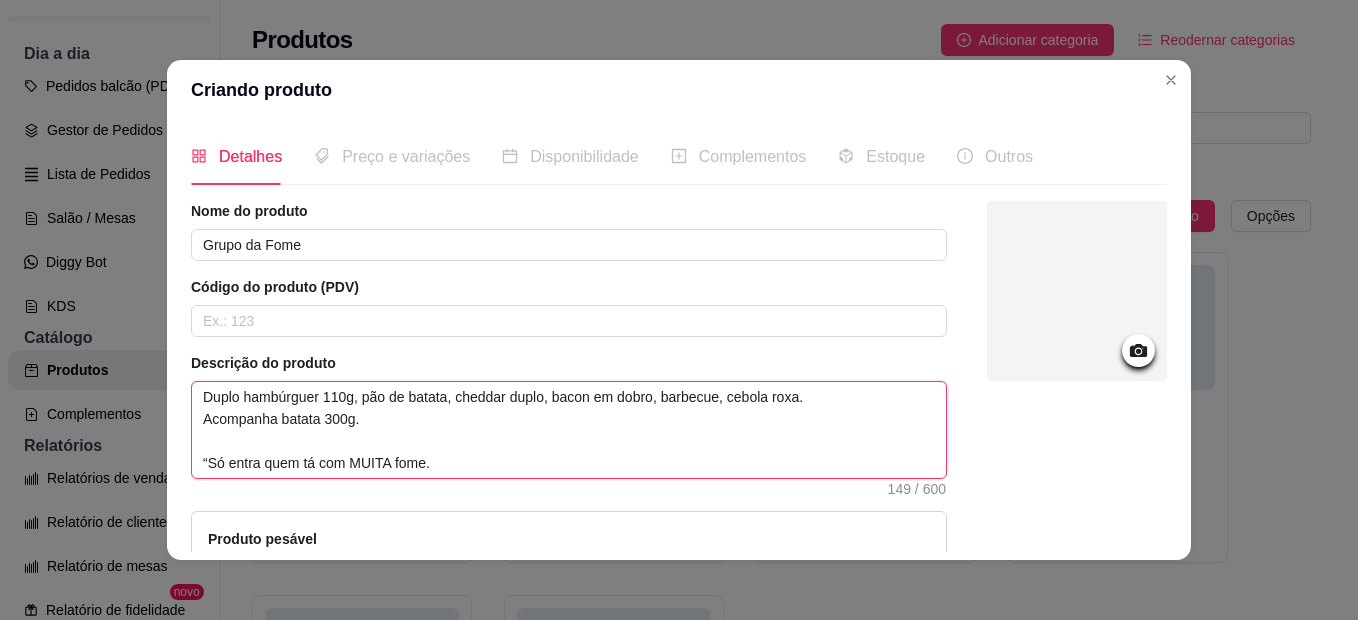 type 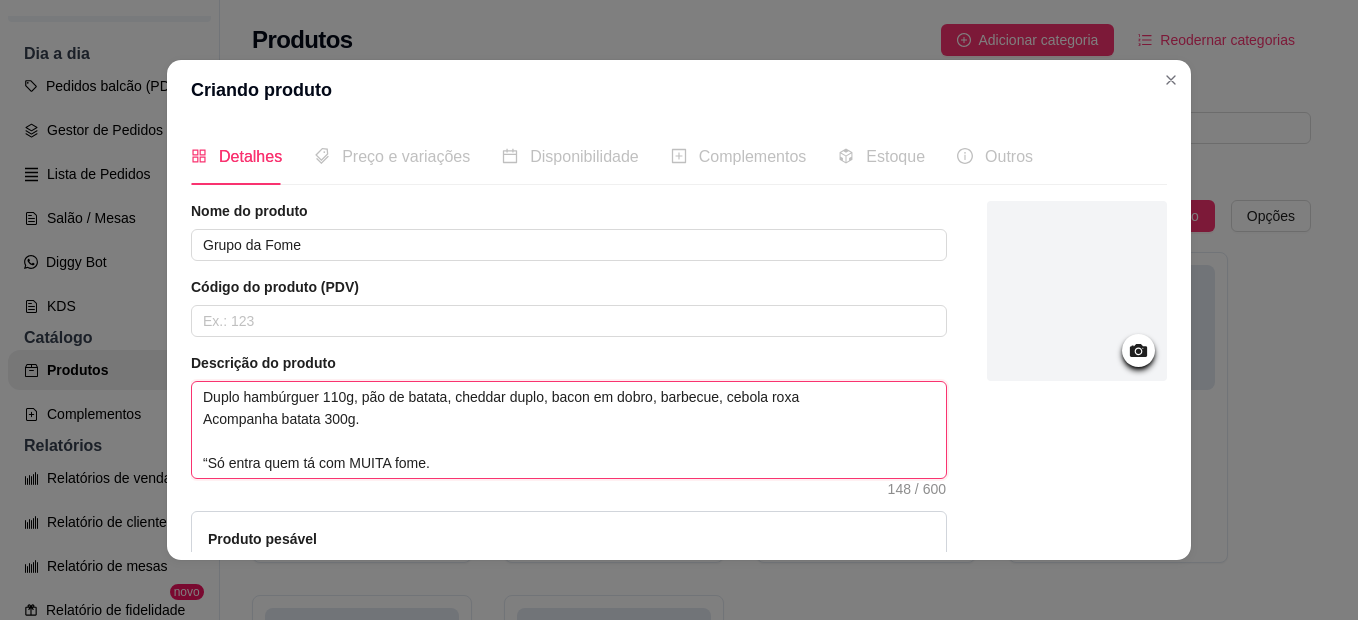 type 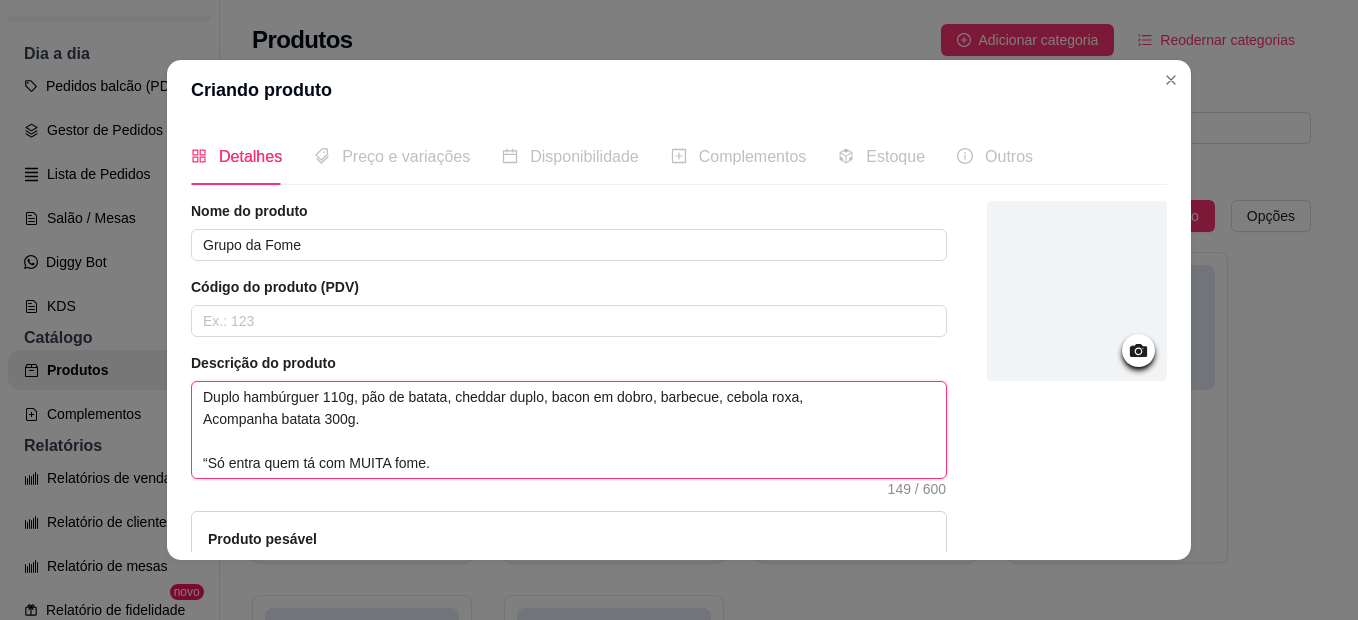 type 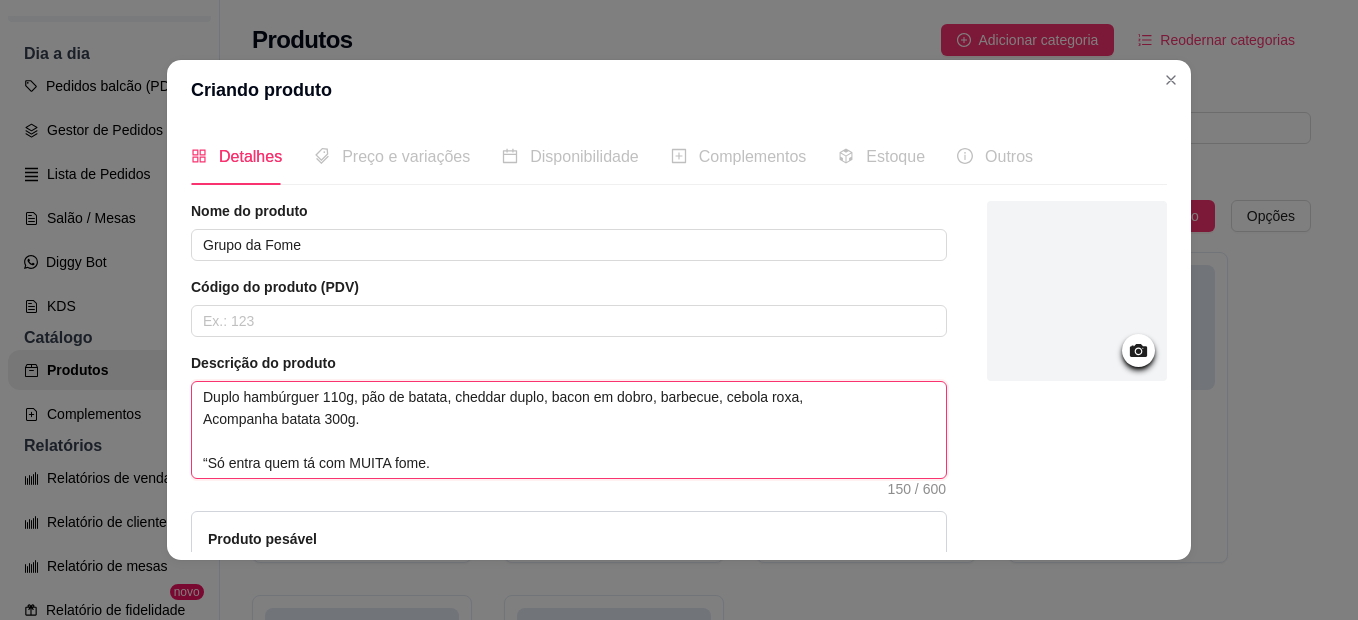 type 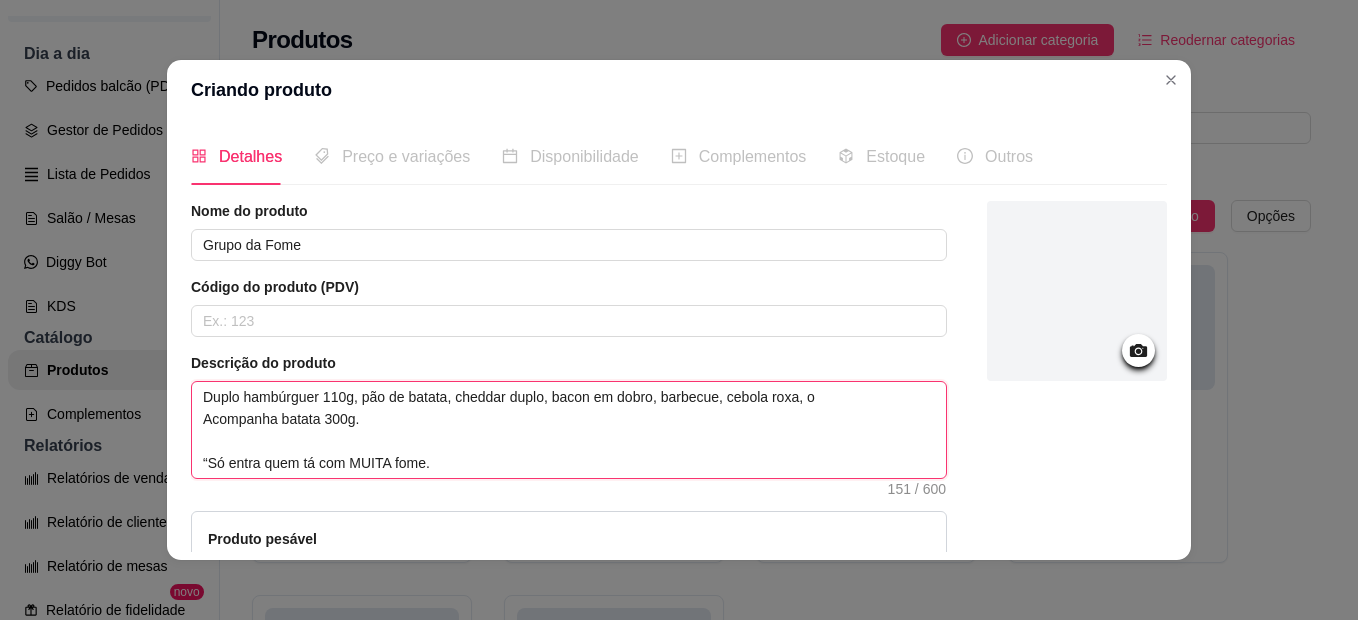 type 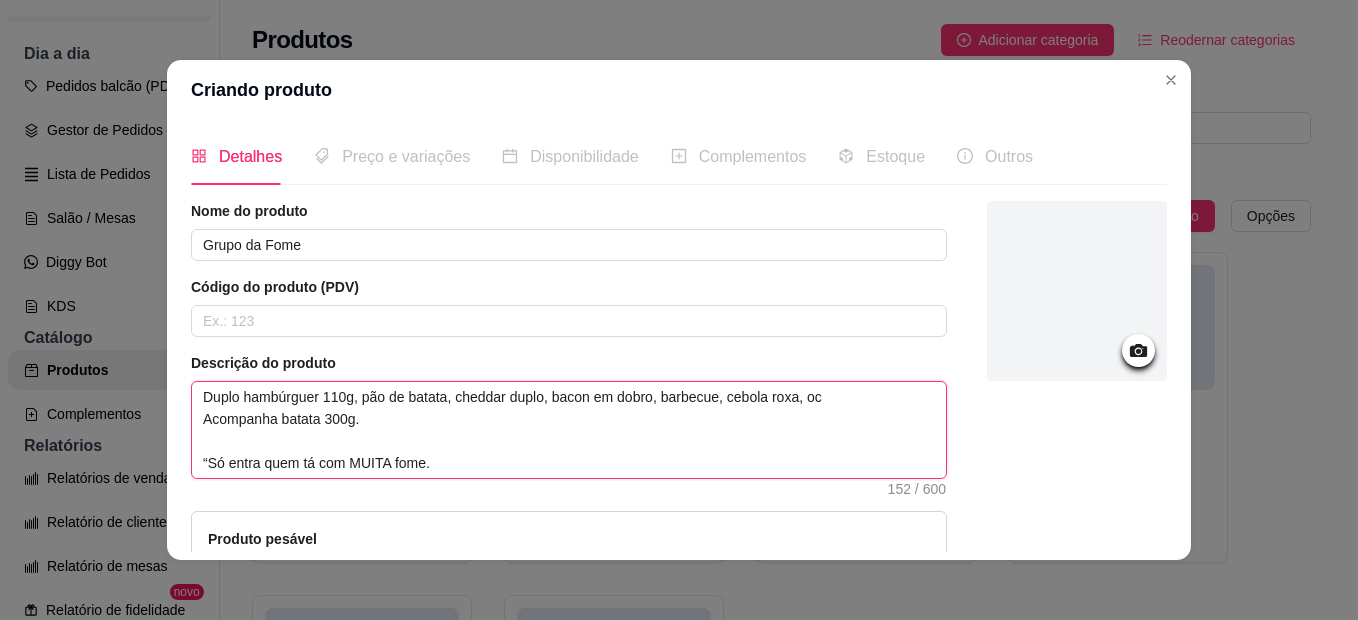 type 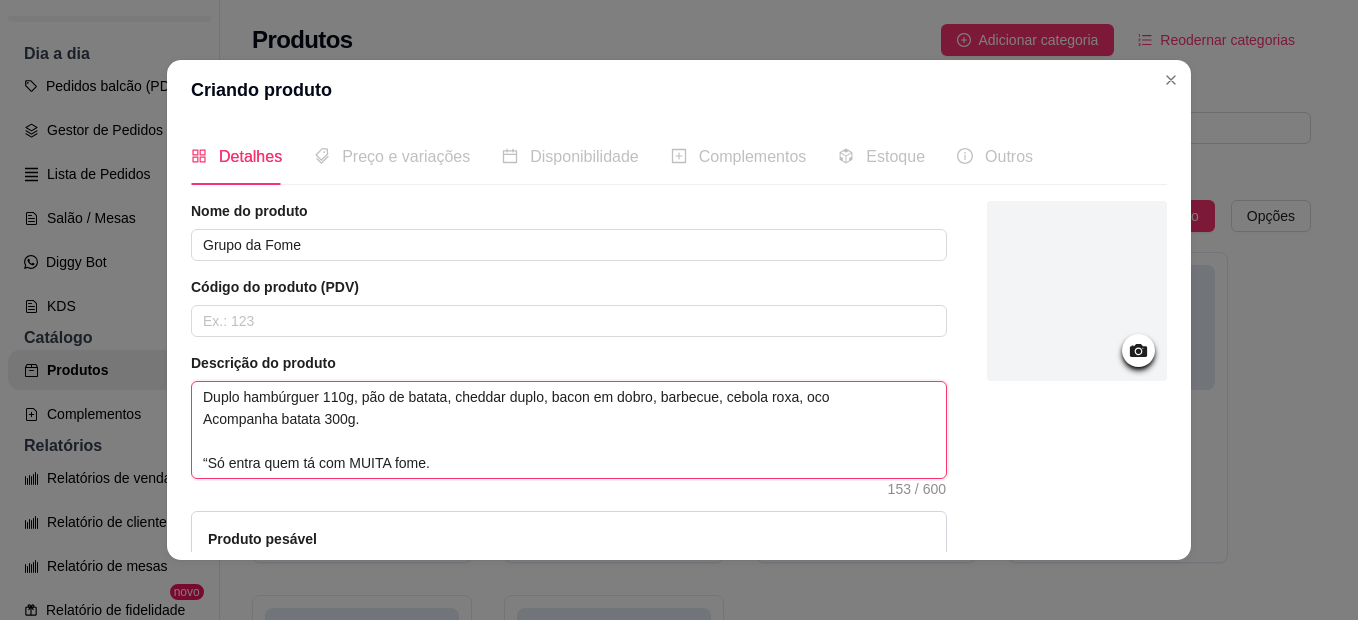 type 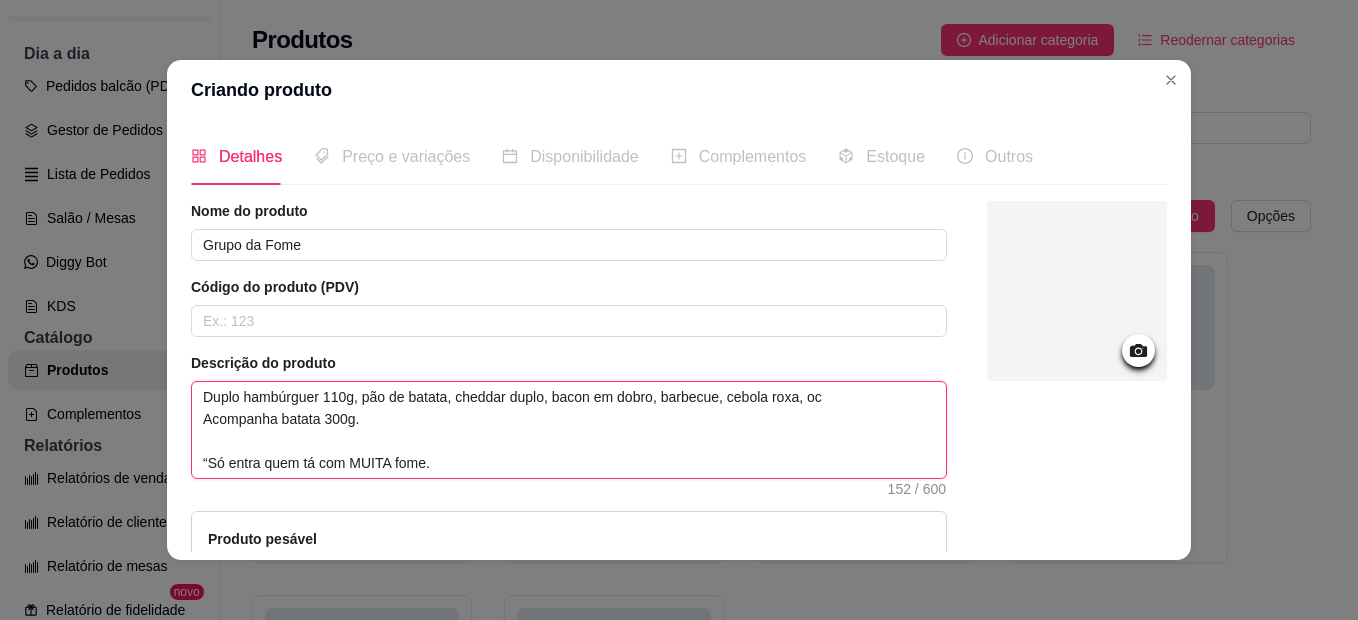 type 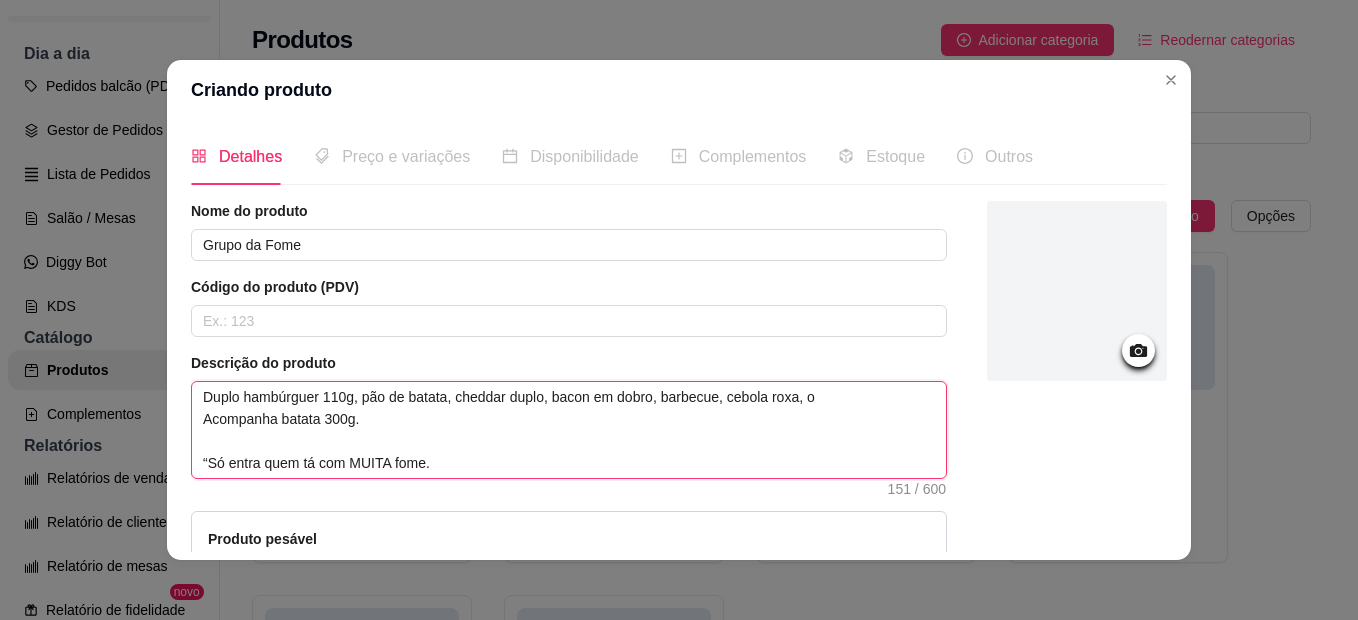 type 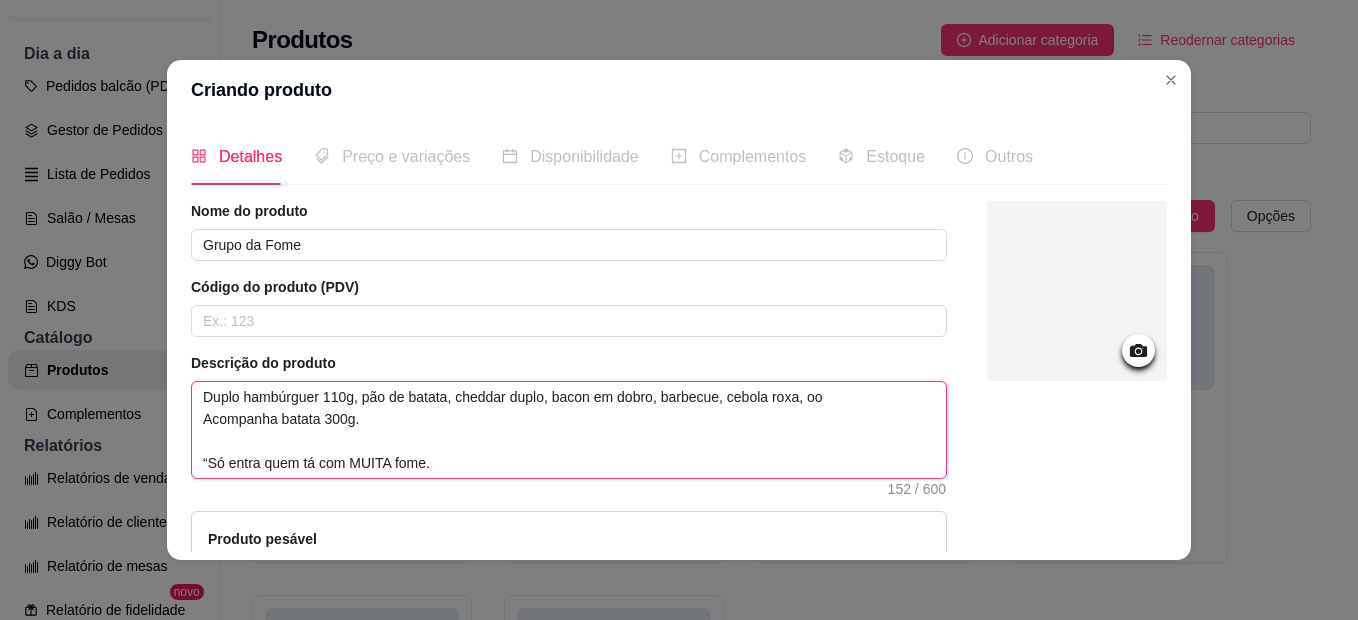 type 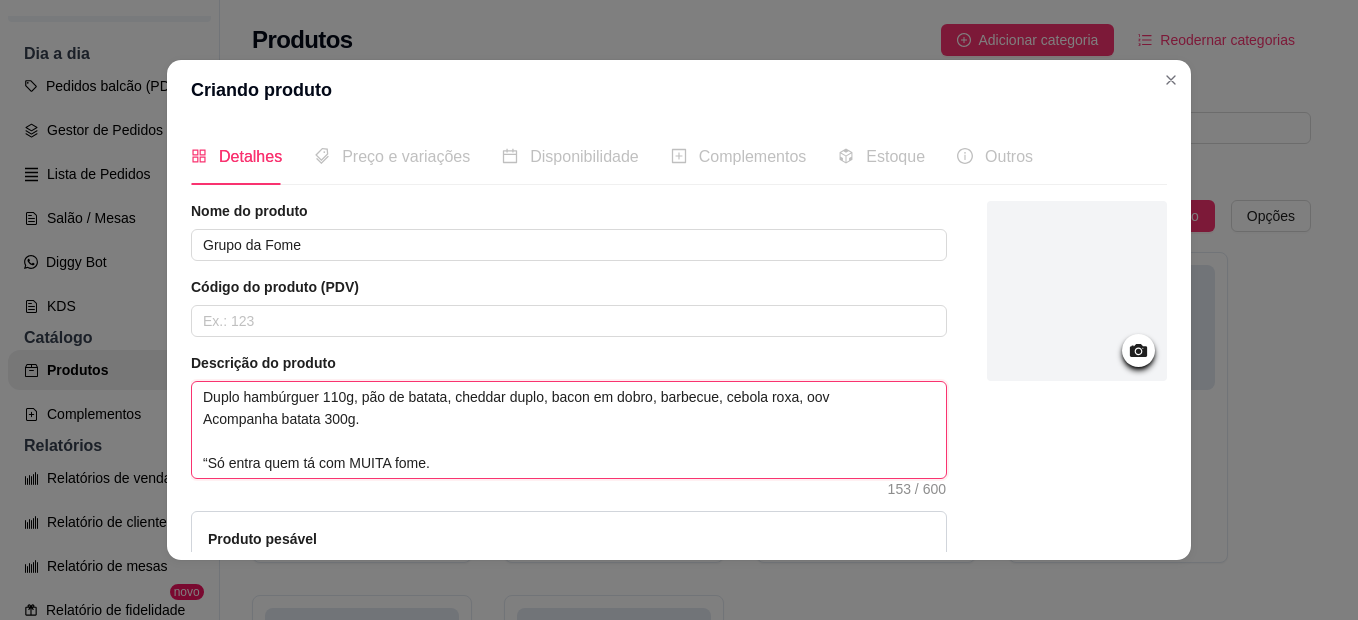 type 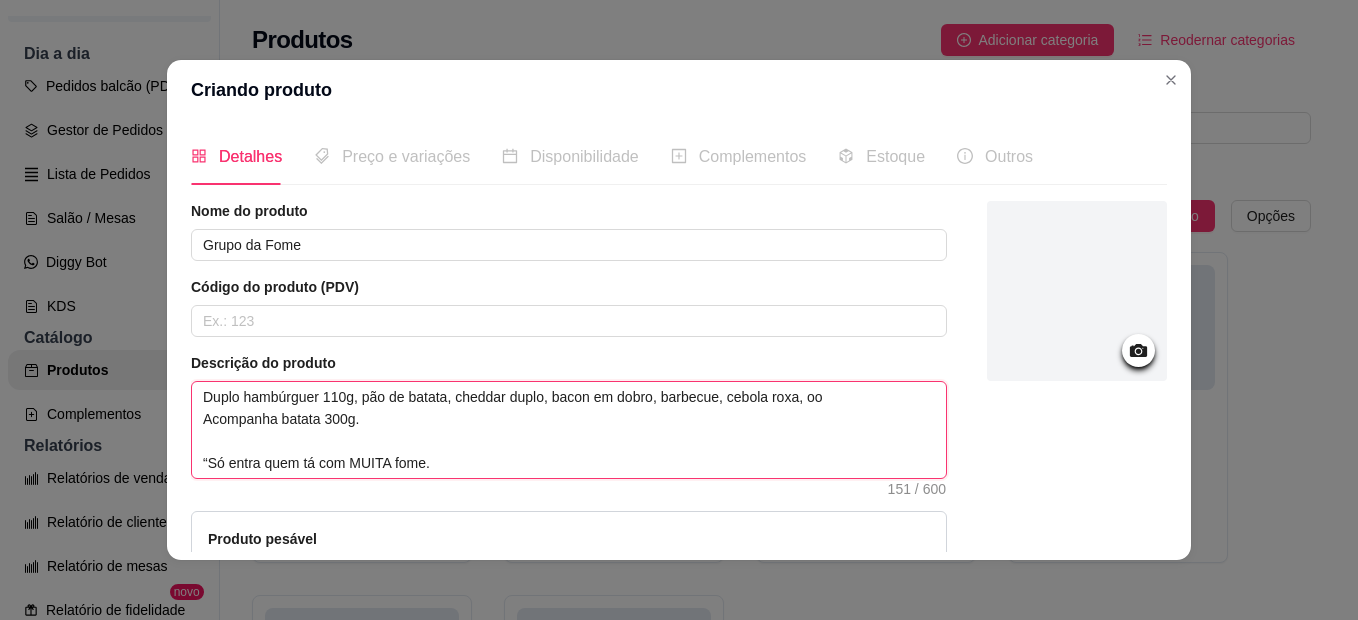 type 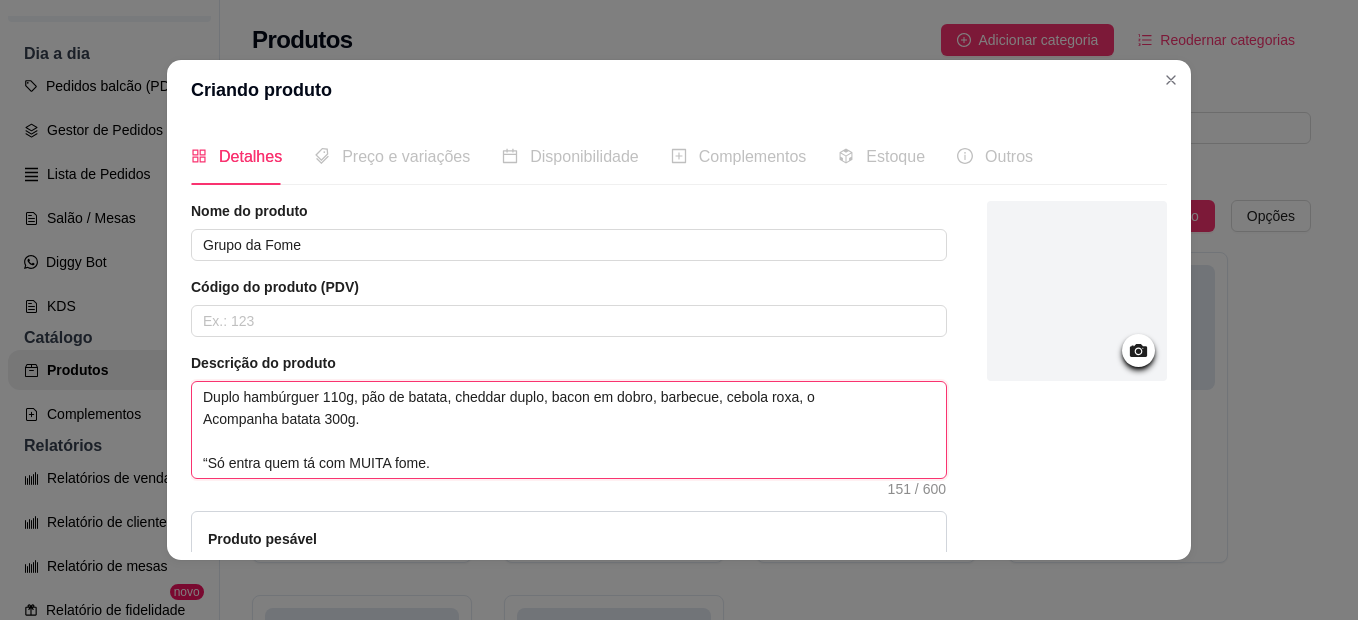 type 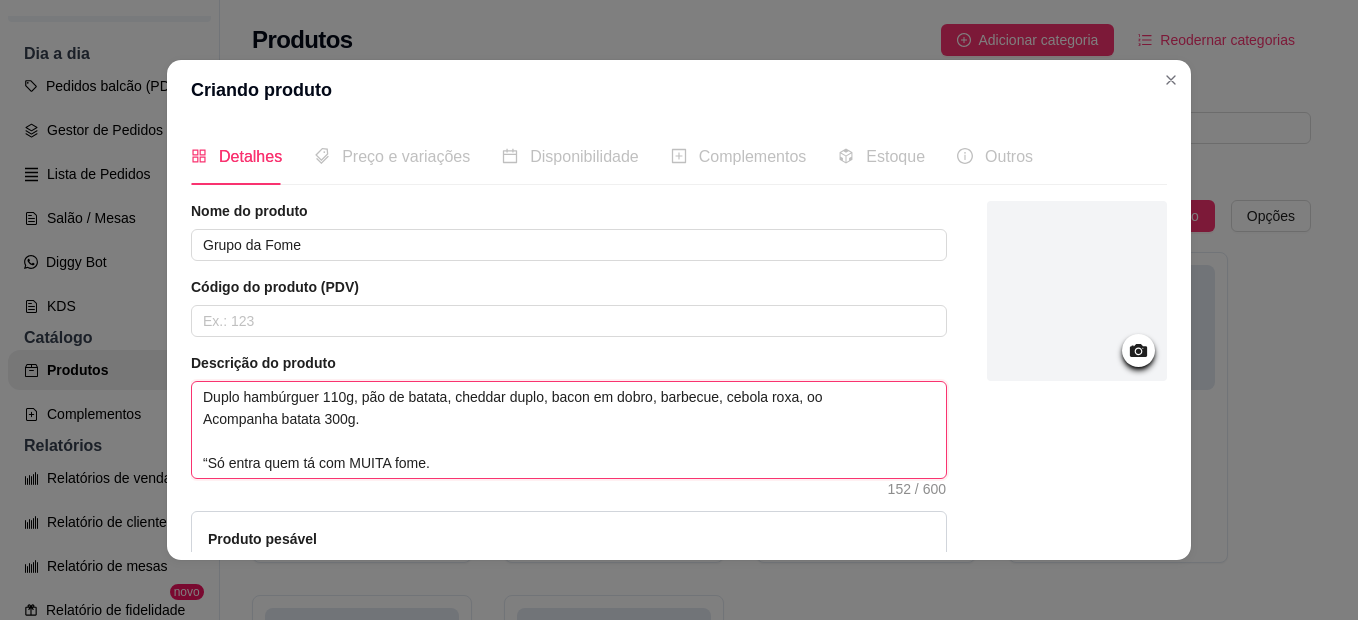 type 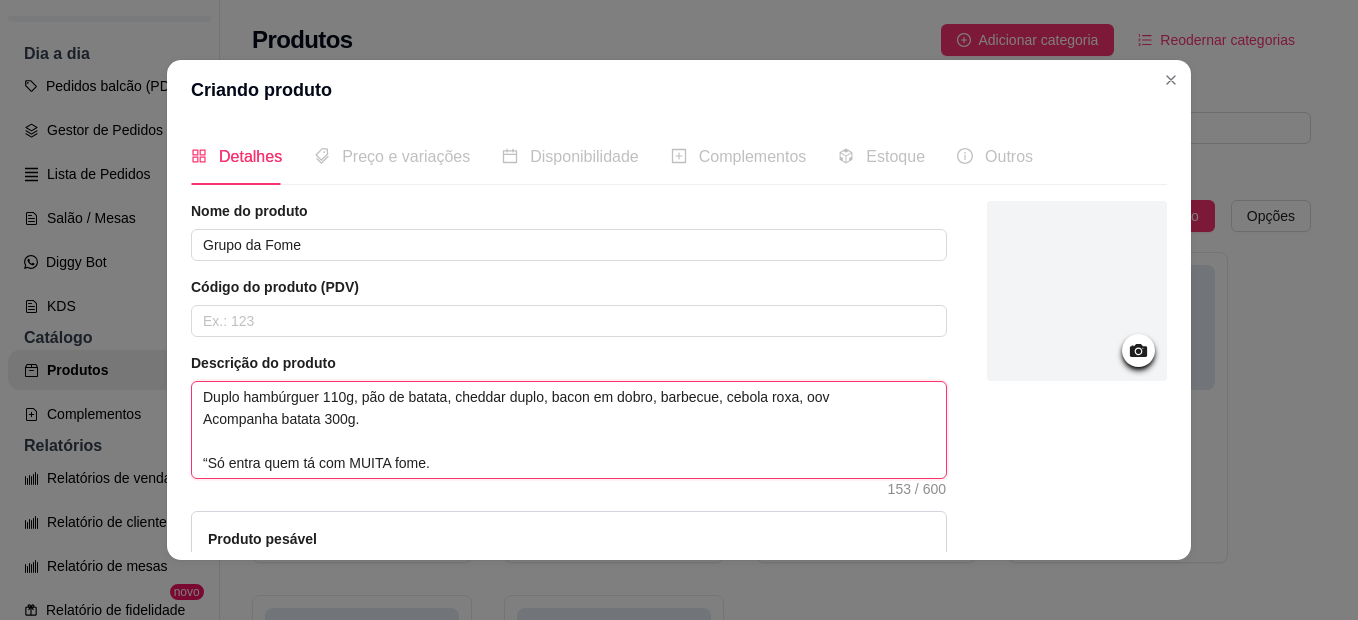 type 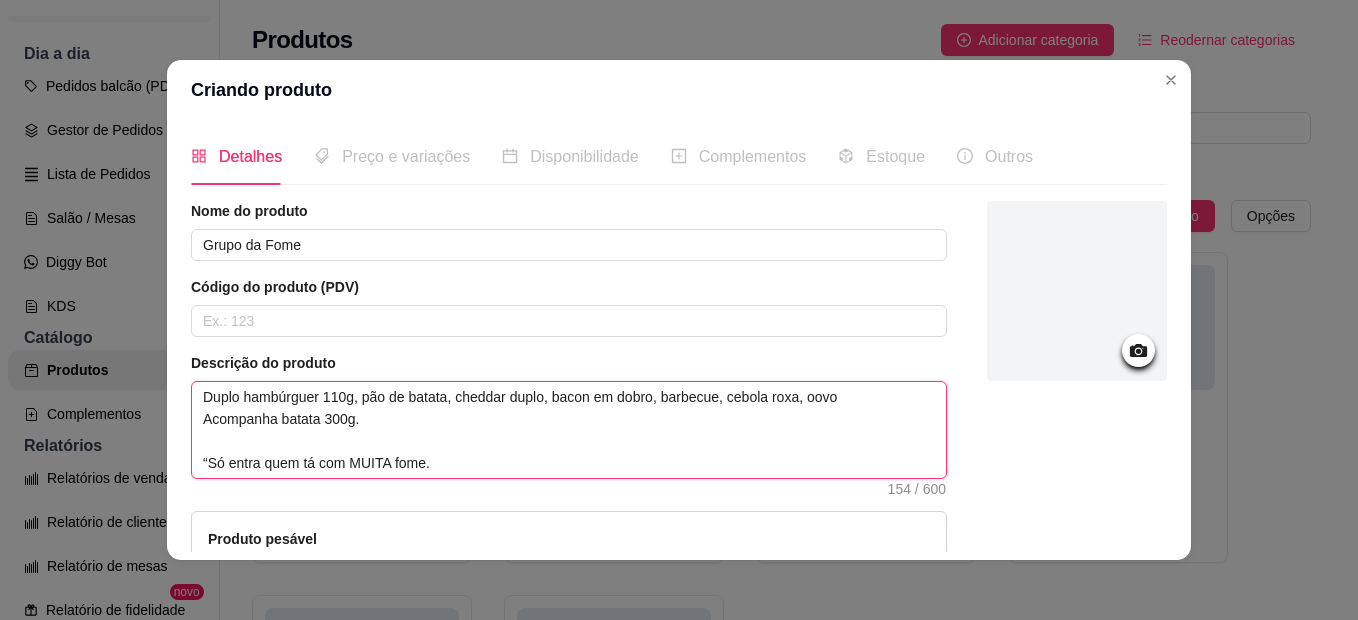 type 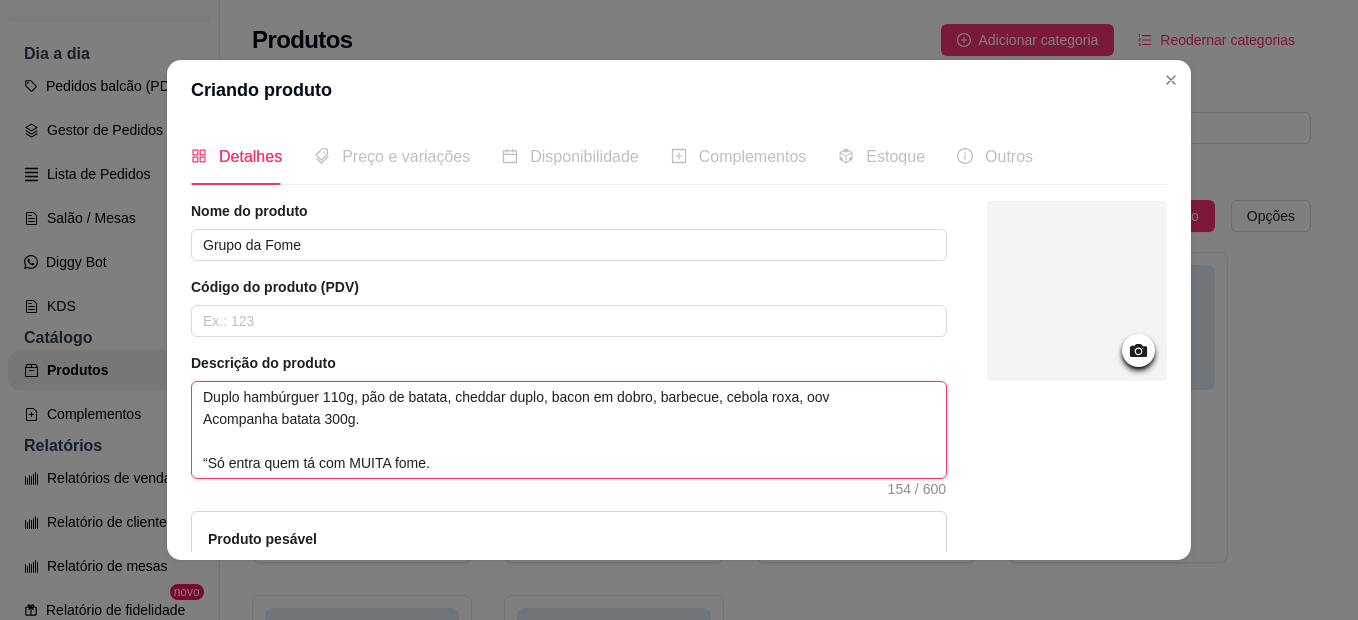 type 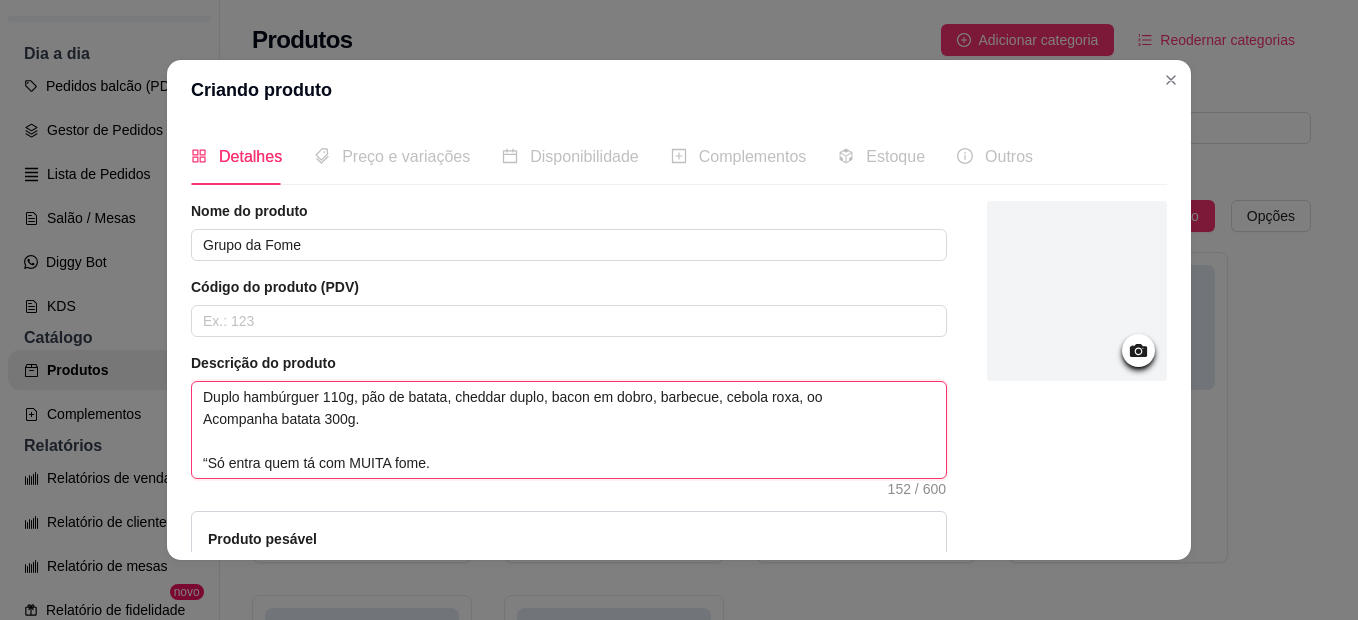 type 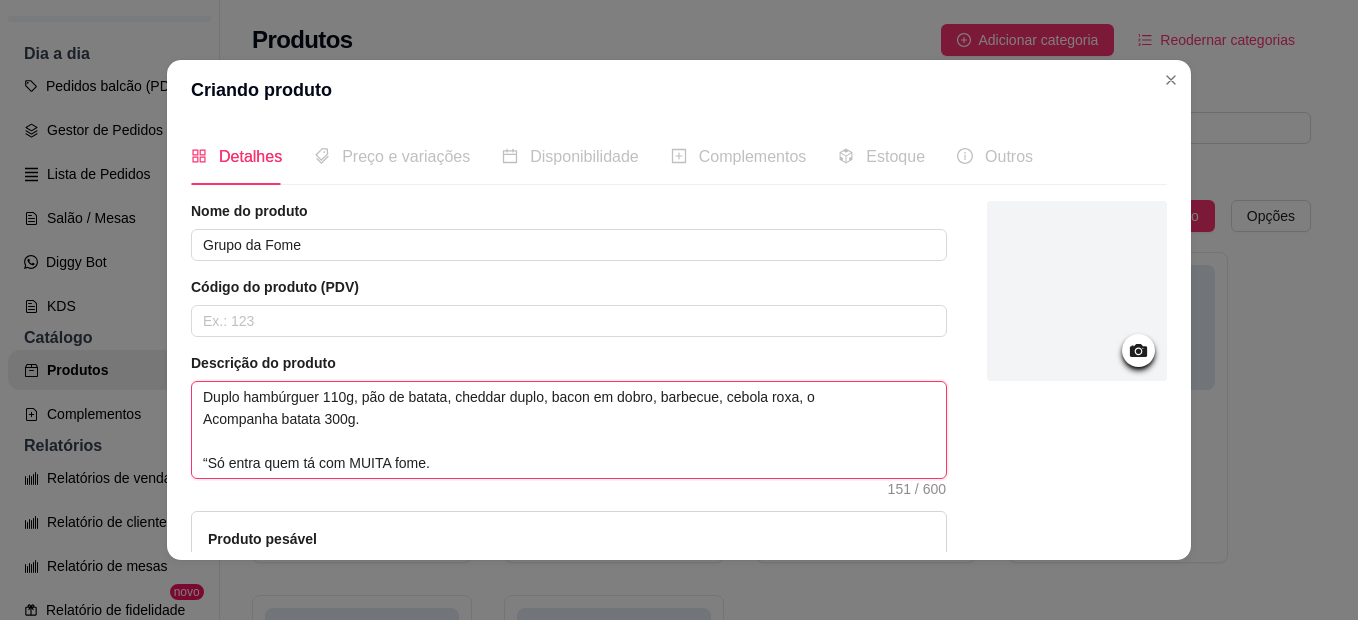 type 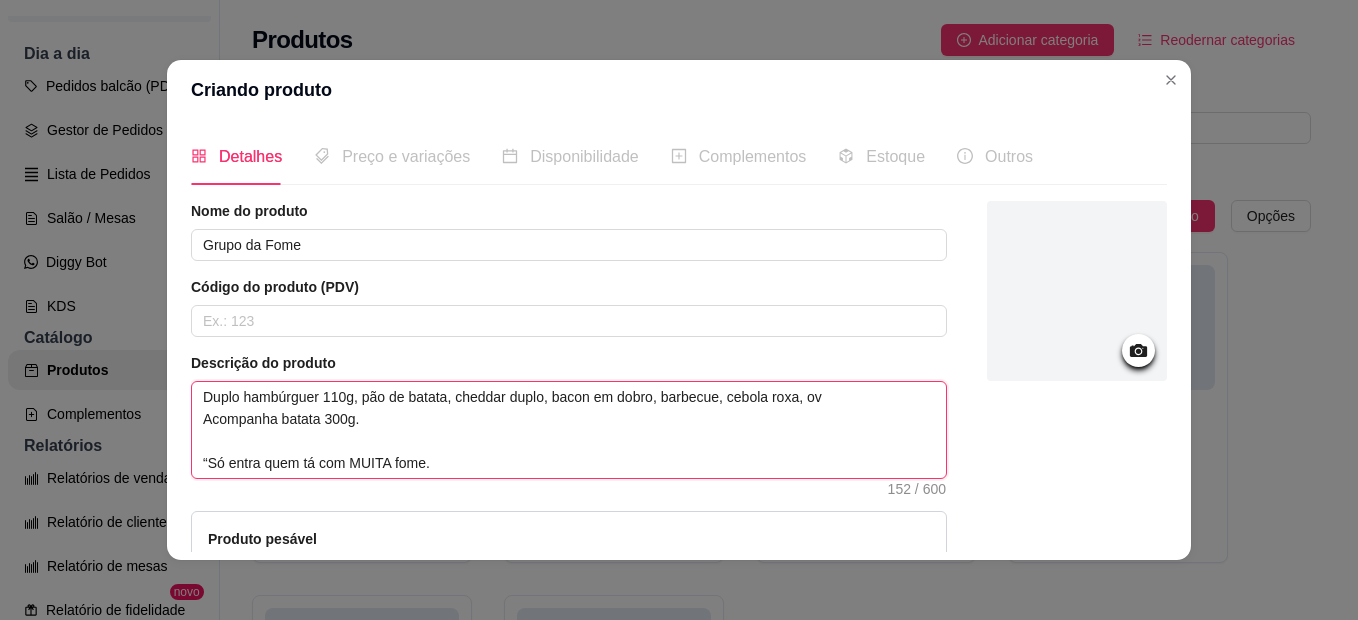 type 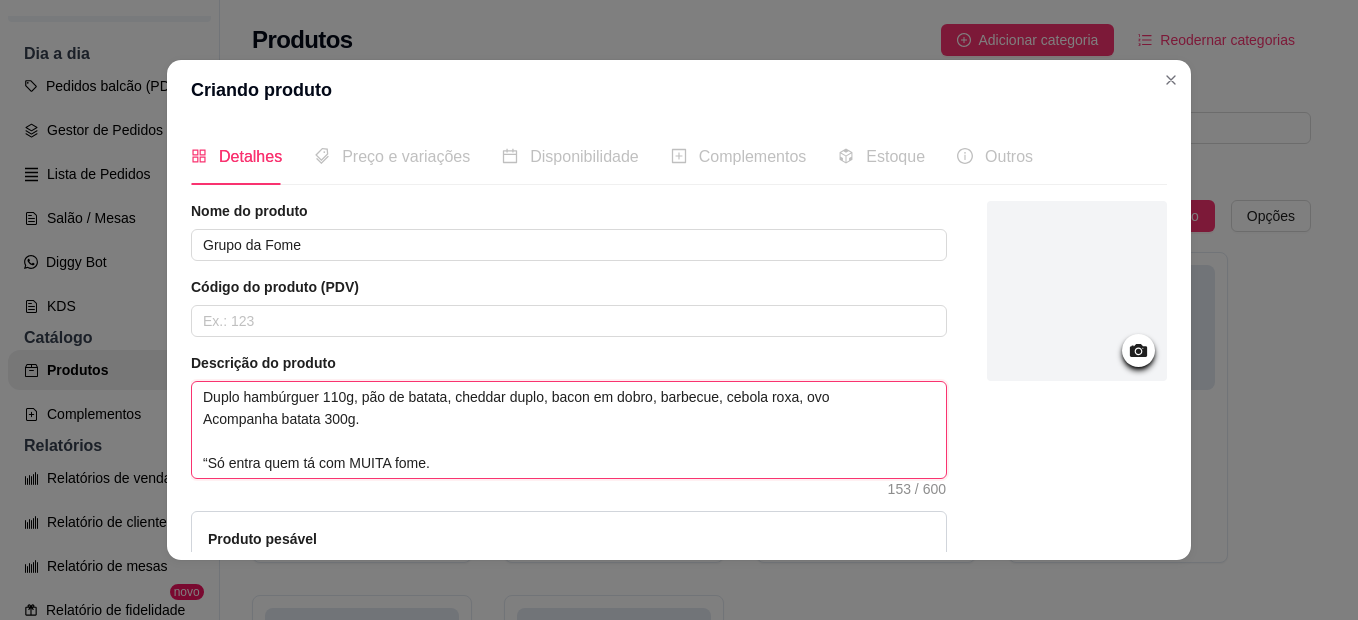 type on "Duplo hambúrguer 110g, pão de batata, cheddar duplo, bacon em dobro, barbecue, cebola roxa, ovo
Acompanha batata 300g.
“Só entra quem tá com MUITA fome." 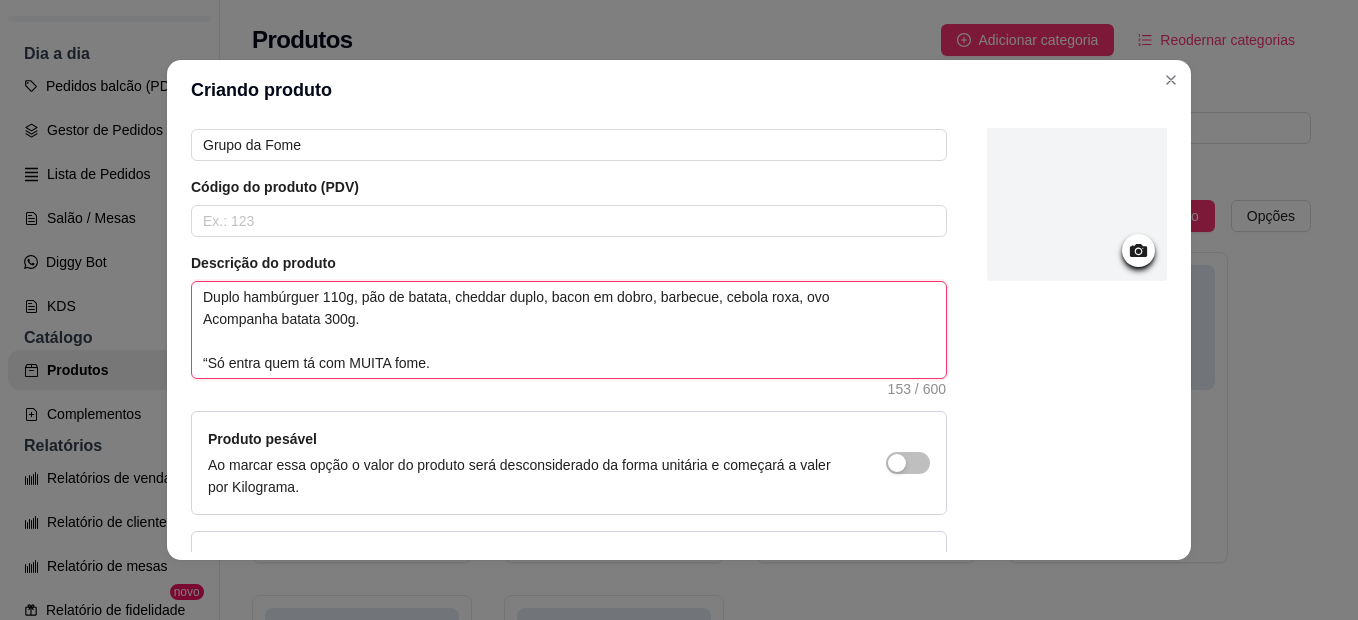 scroll, scrollTop: 250, scrollLeft: 0, axis: vertical 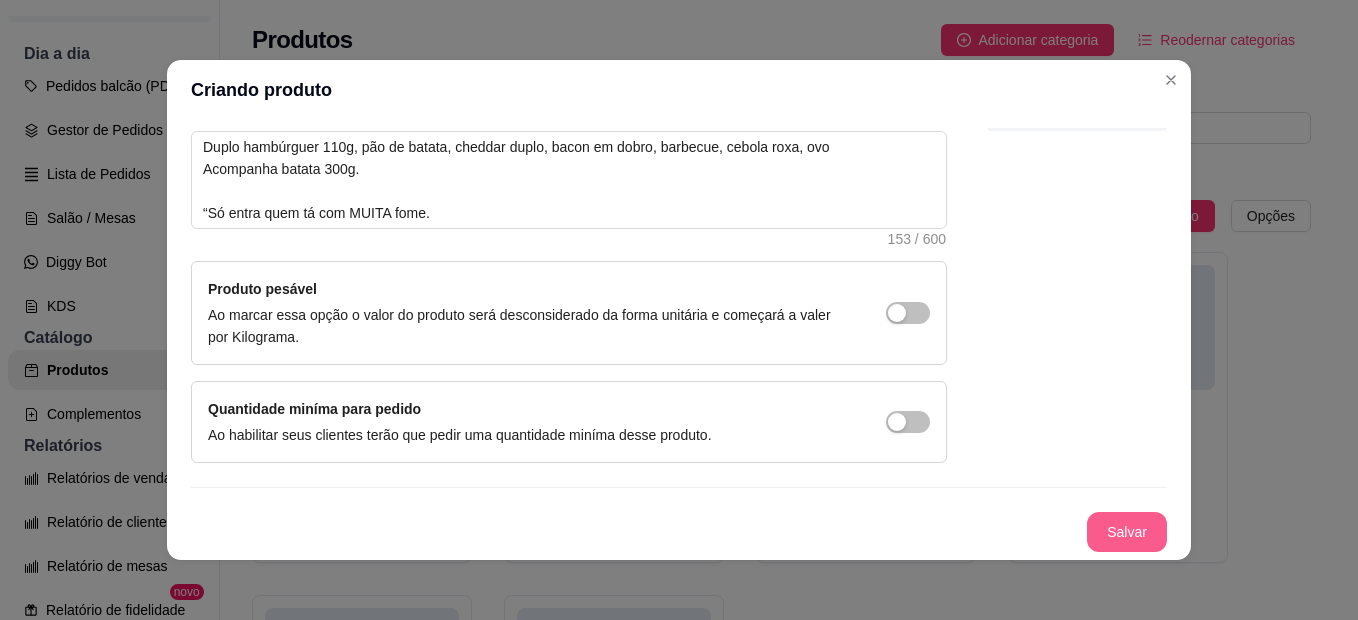 click on "Salvar" at bounding box center [1127, 532] 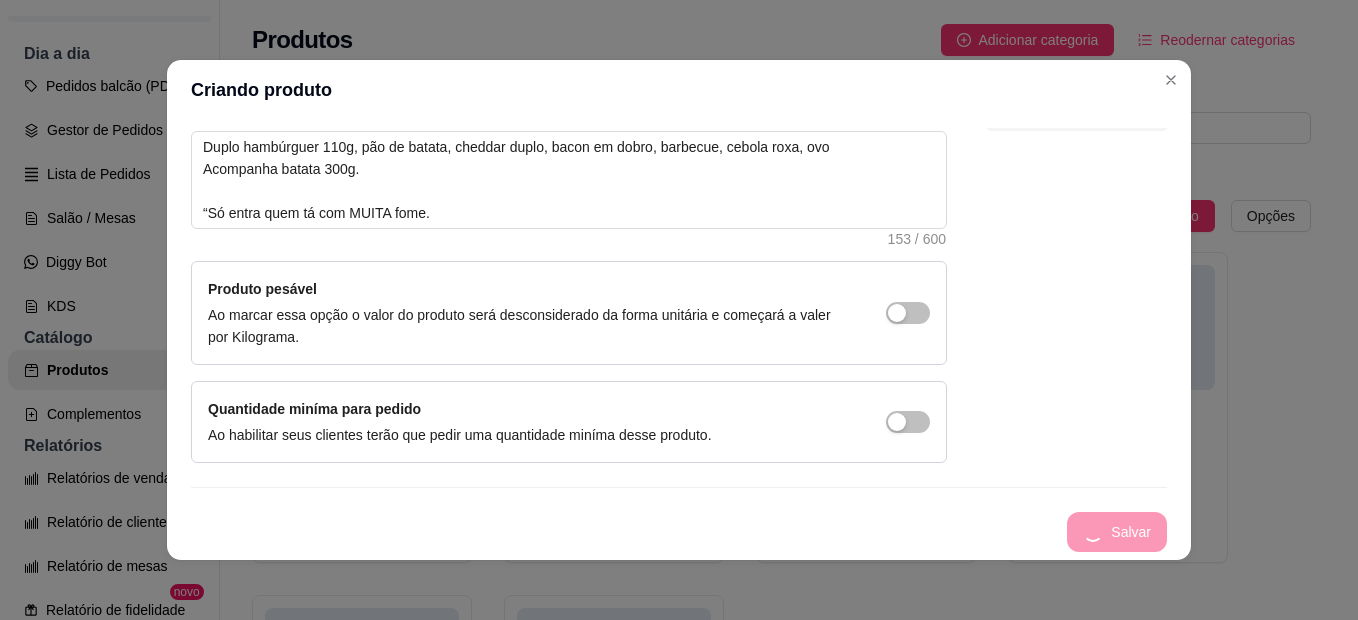 type 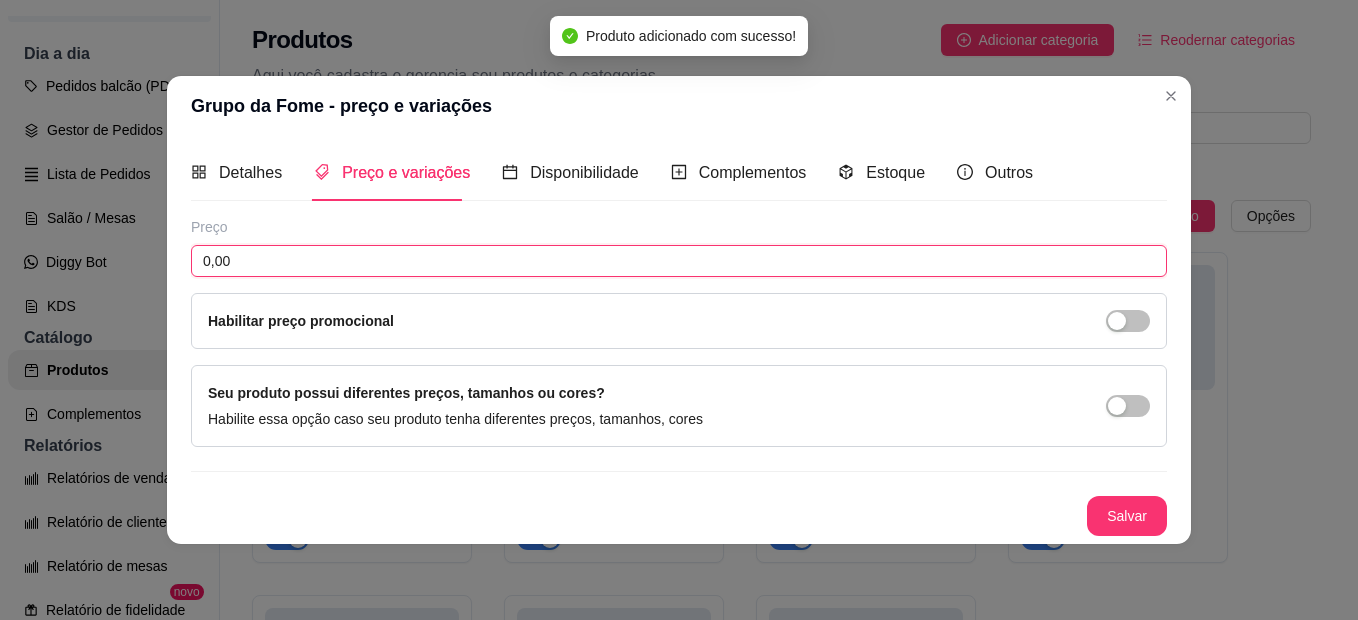 click on "0,00" at bounding box center (679, 261) 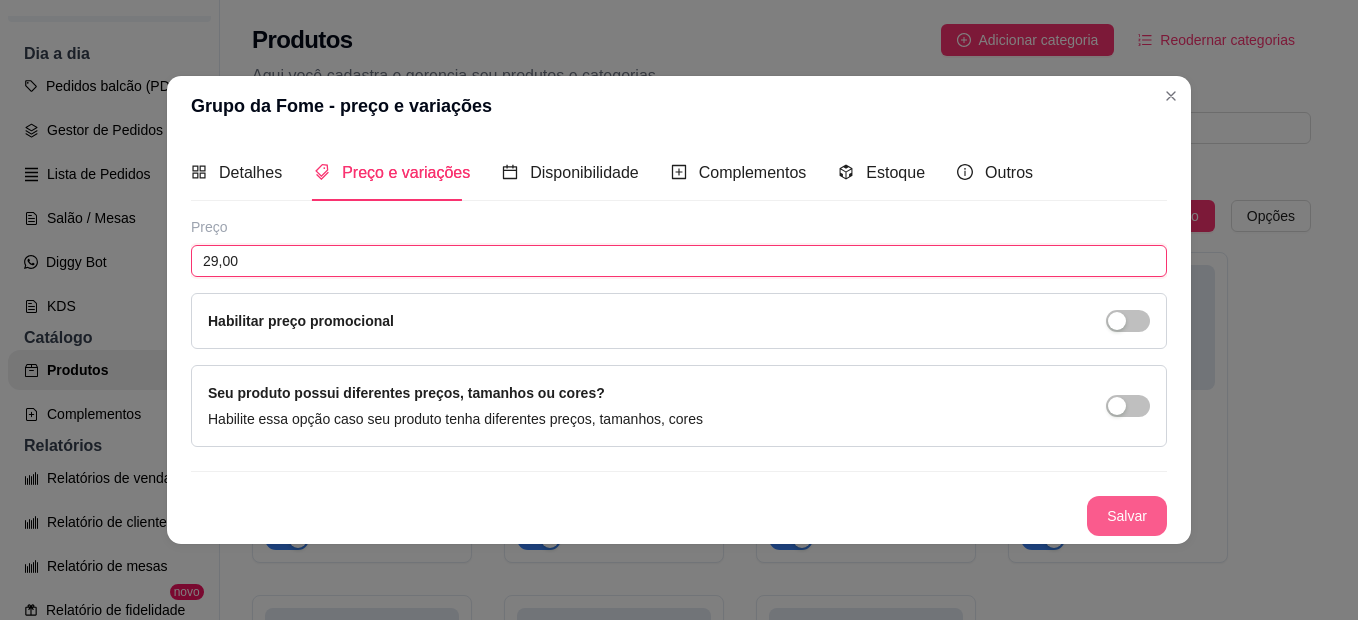 type on "29,00" 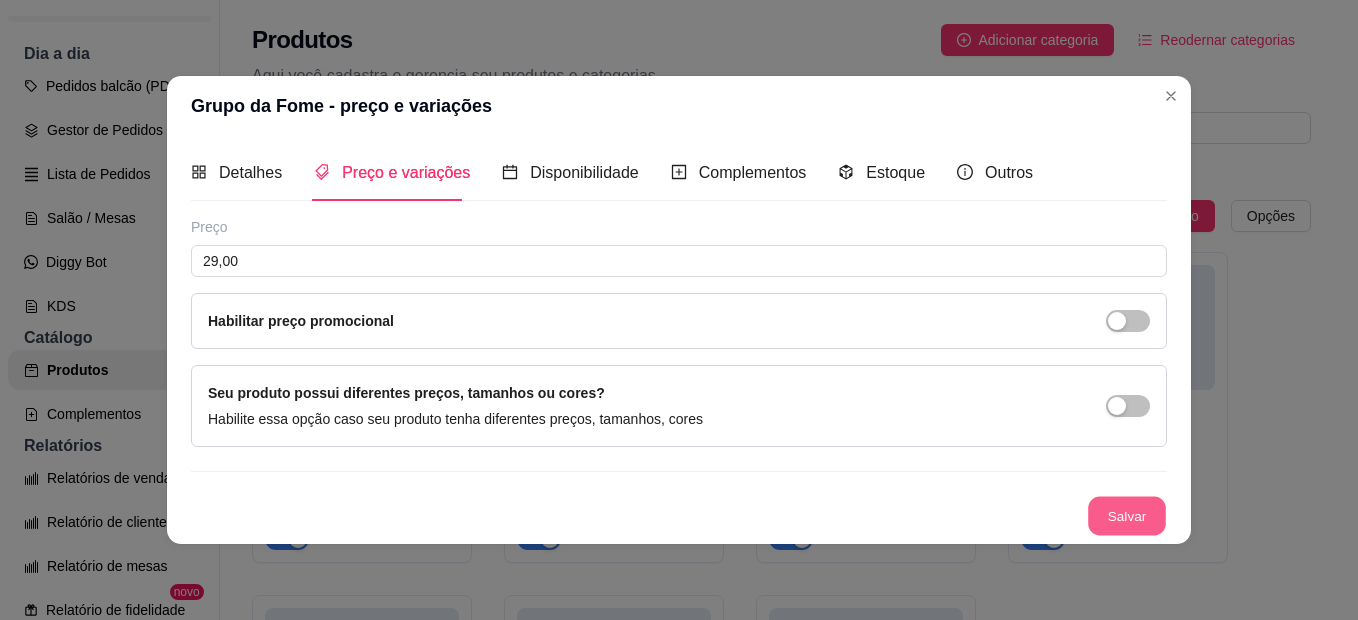 click on "Salvar" at bounding box center [1127, 516] 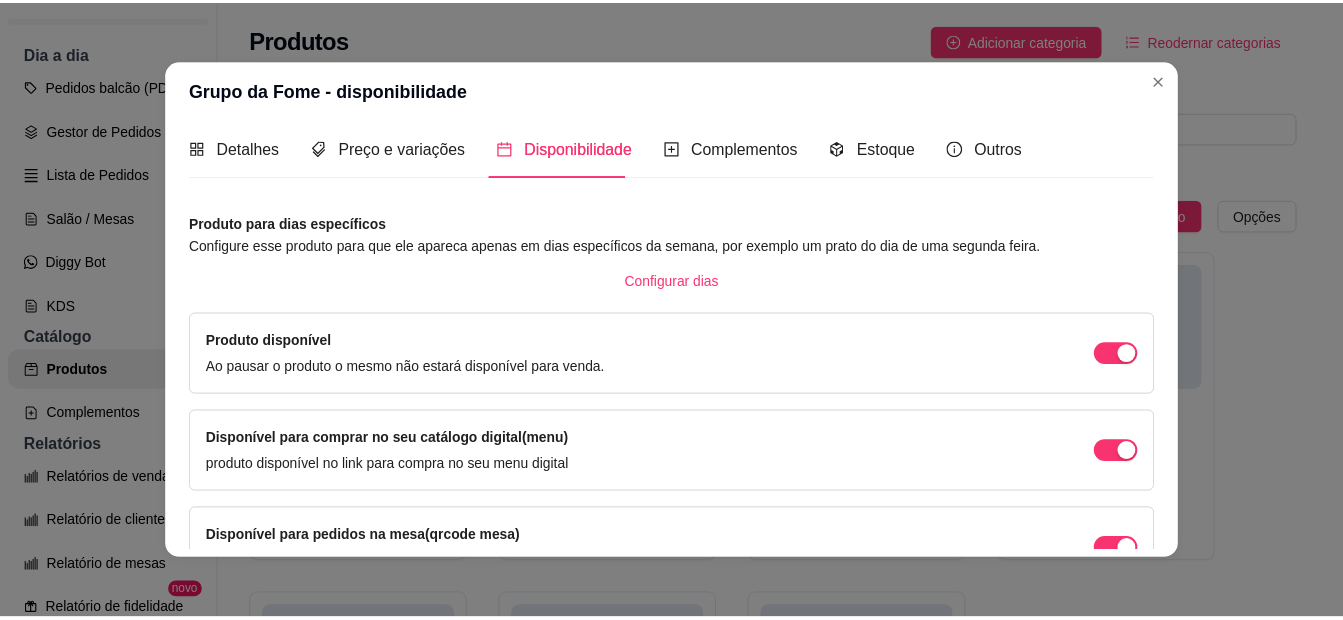scroll, scrollTop: 0, scrollLeft: 0, axis: both 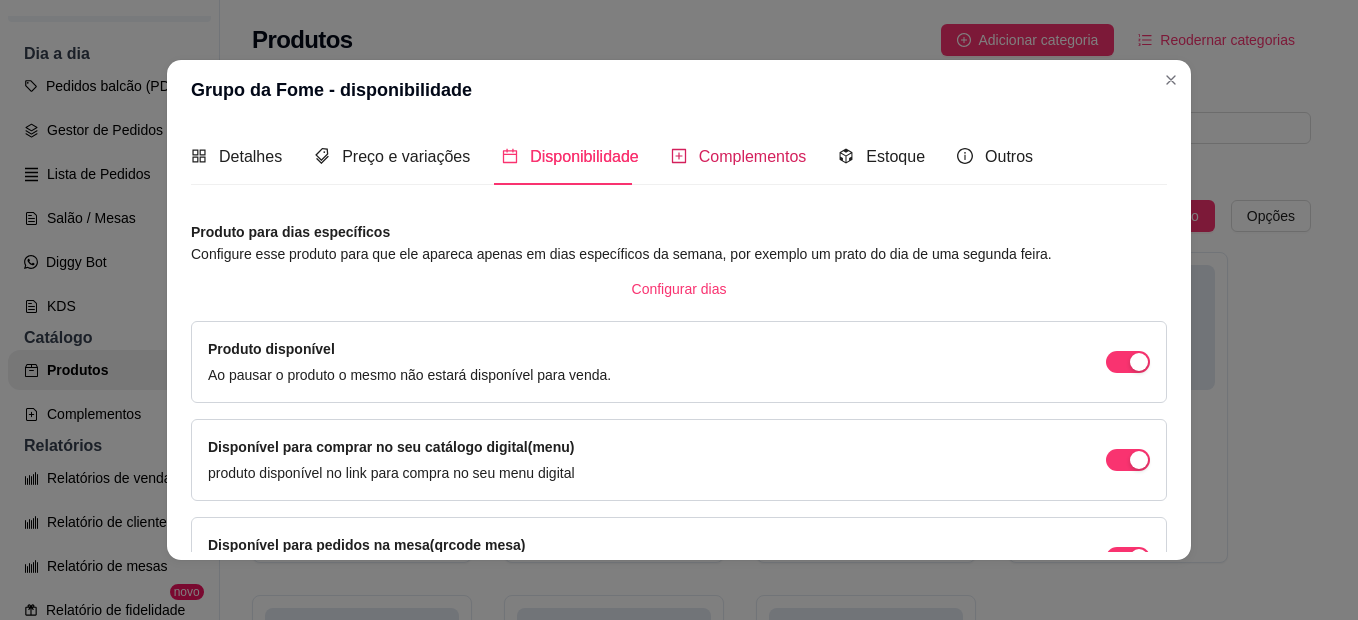 click on "Complementos" at bounding box center (753, 156) 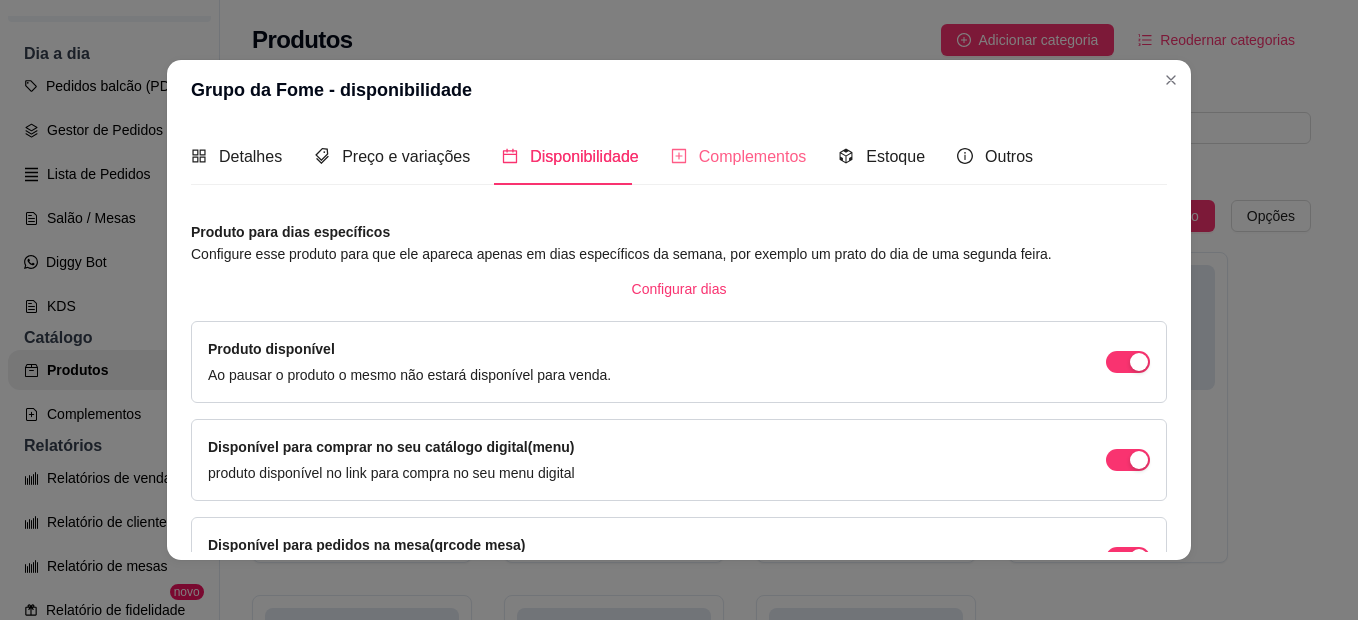 click on "Grupo da Fome - disponibilidade" at bounding box center [679, 90] 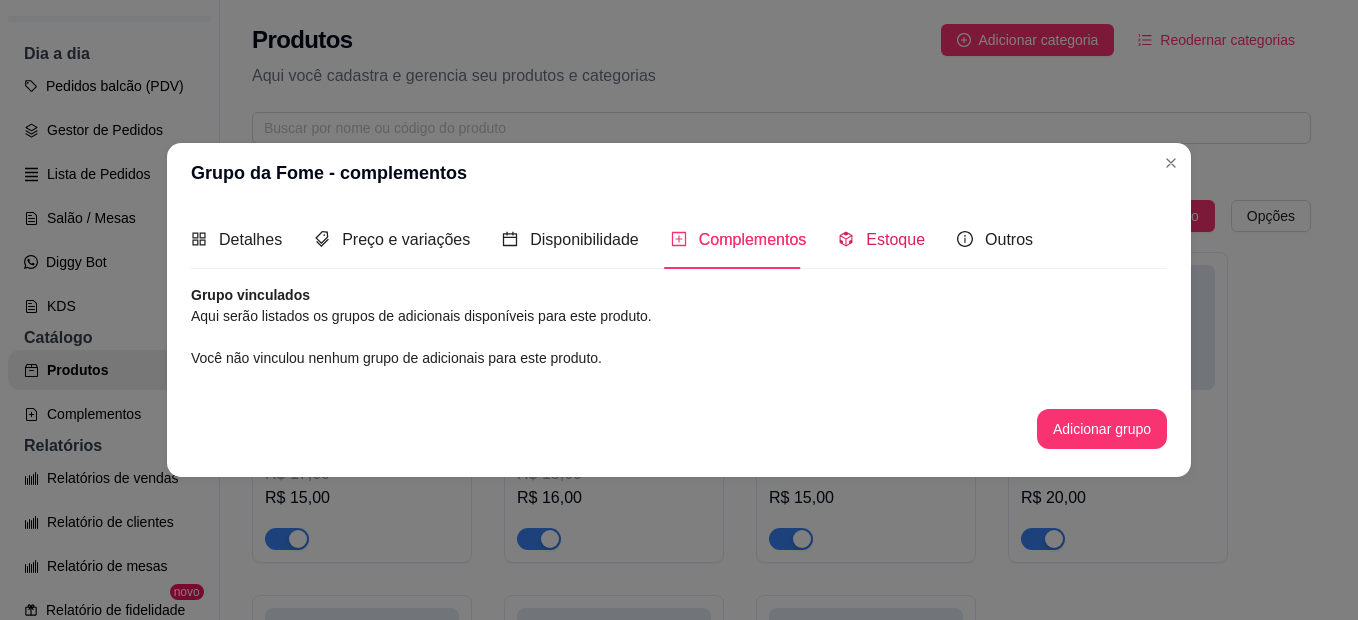 click on "Estoque" at bounding box center [881, 239] 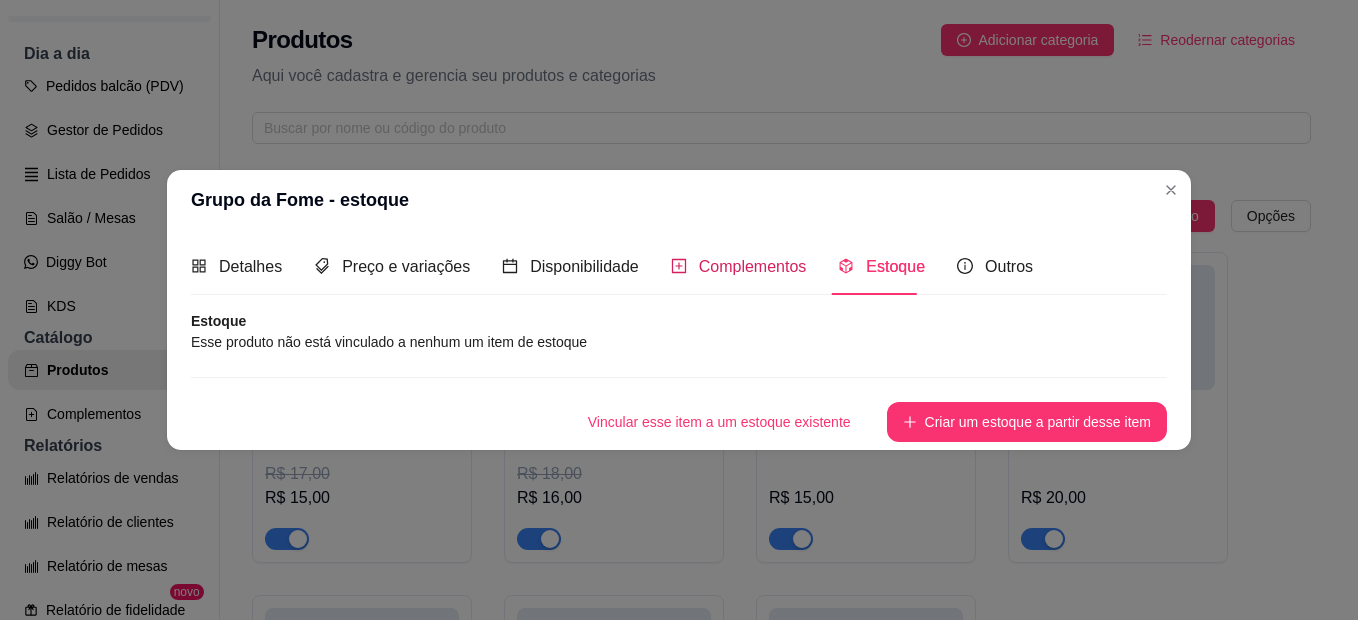 click on "Complementos" at bounding box center (753, 266) 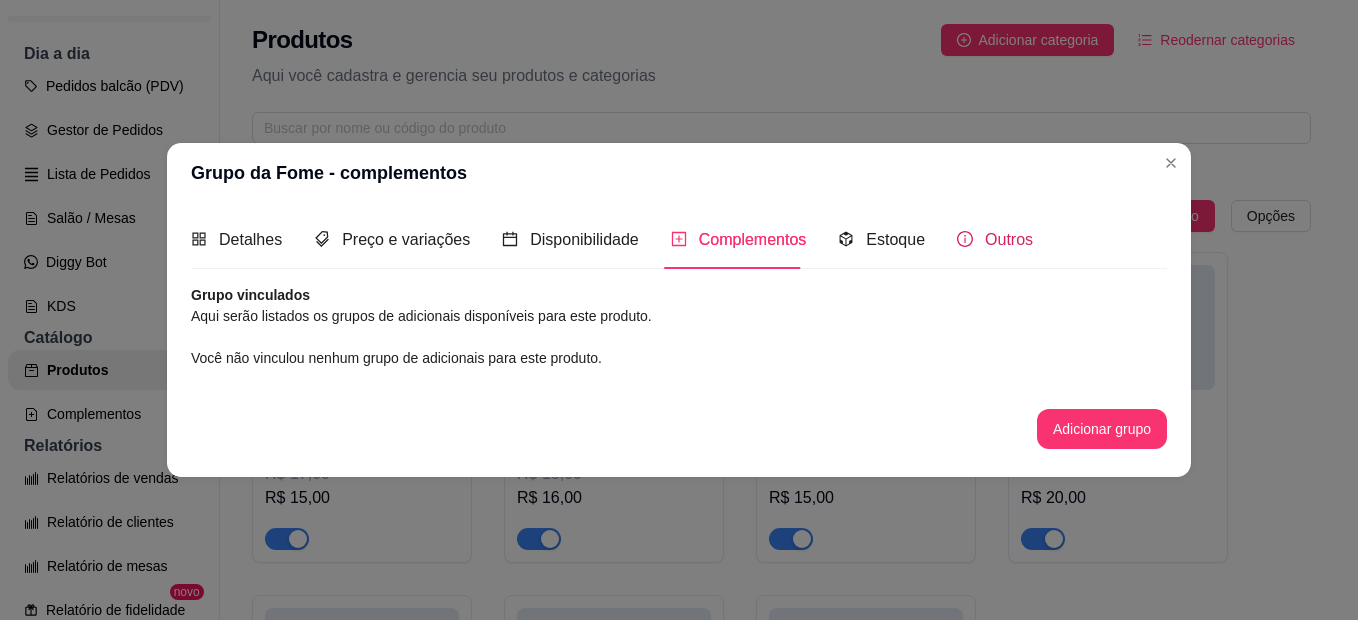 click on "Outros" at bounding box center (995, 239) 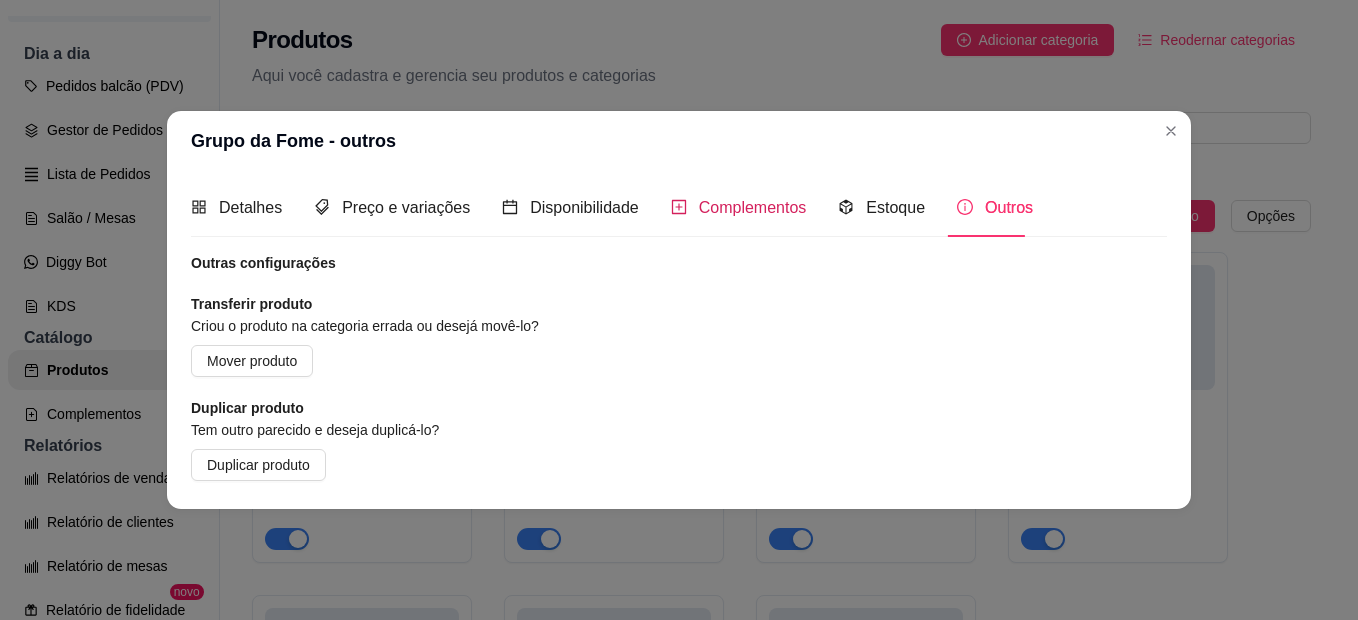 click on "Complementos" at bounding box center [753, 207] 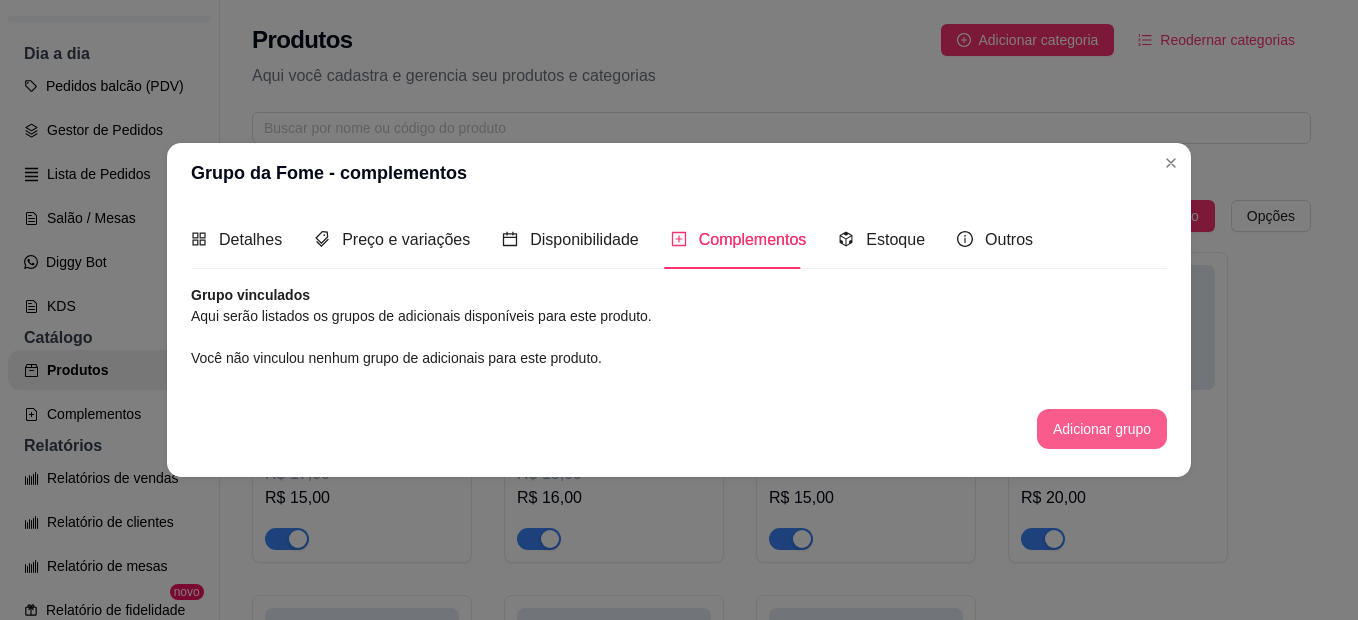 click on "Adicionar grupo" at bounding box center [1102, 429] 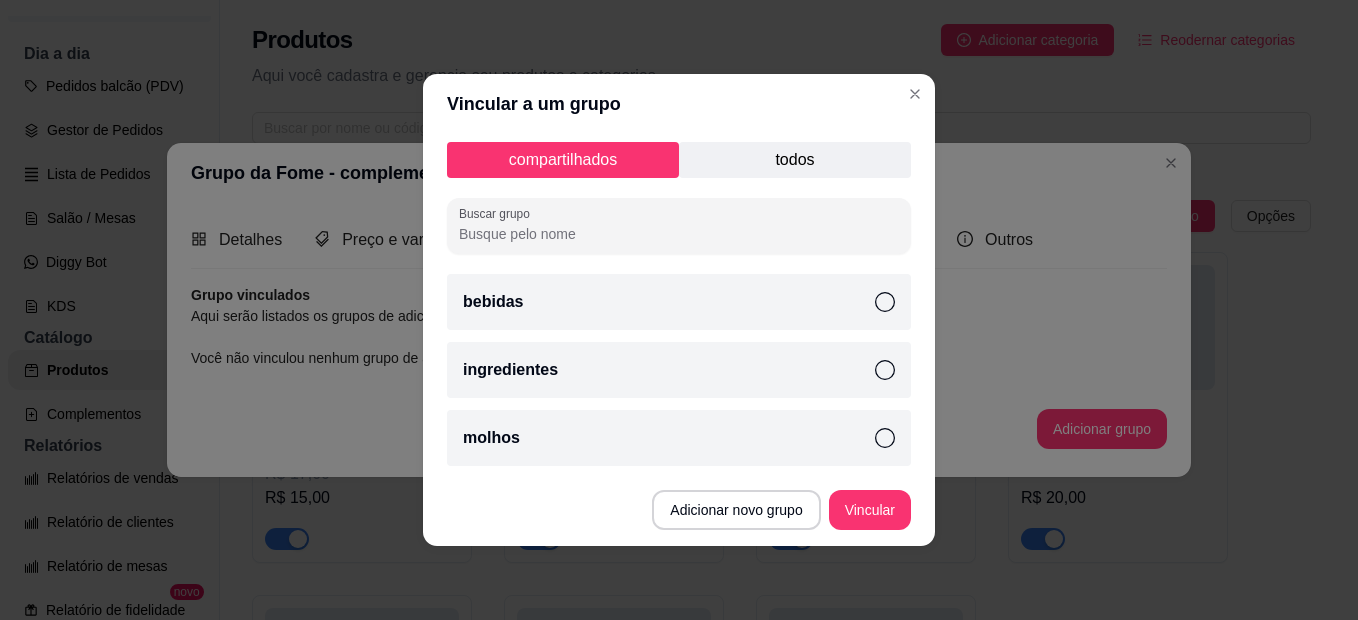 click on "bebidas" at bounding box center [679, 302] 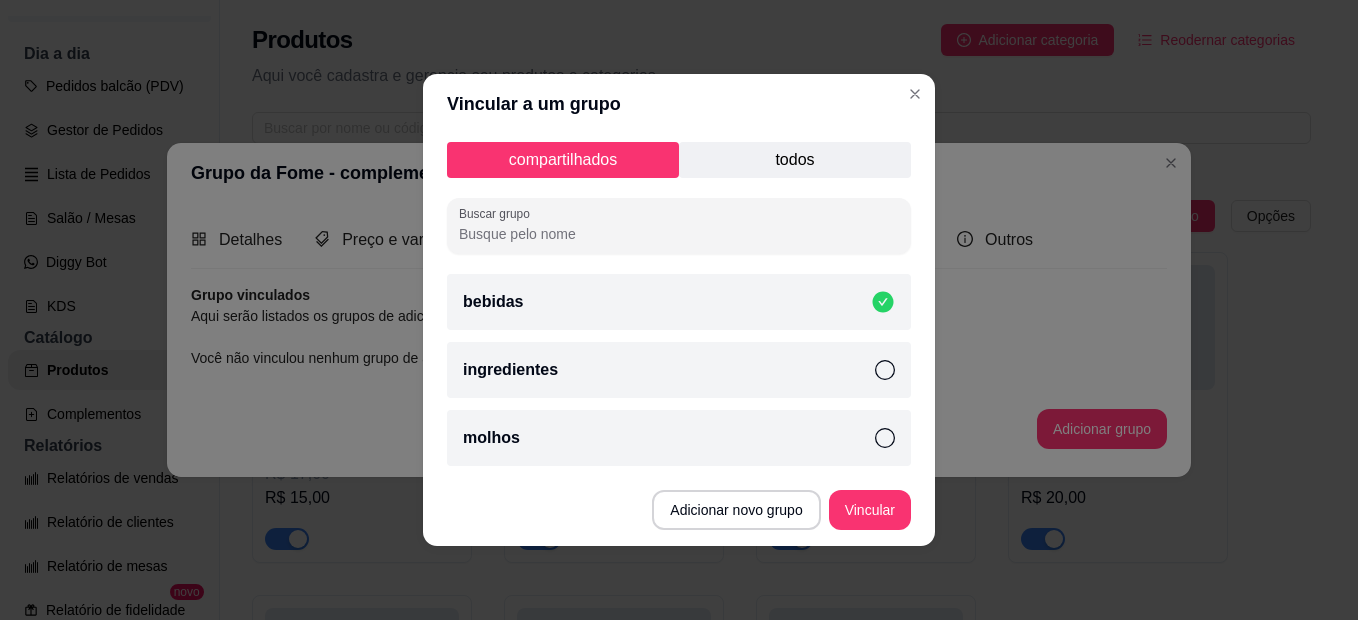 click on "bebidas" at bounding box center (679, 302) 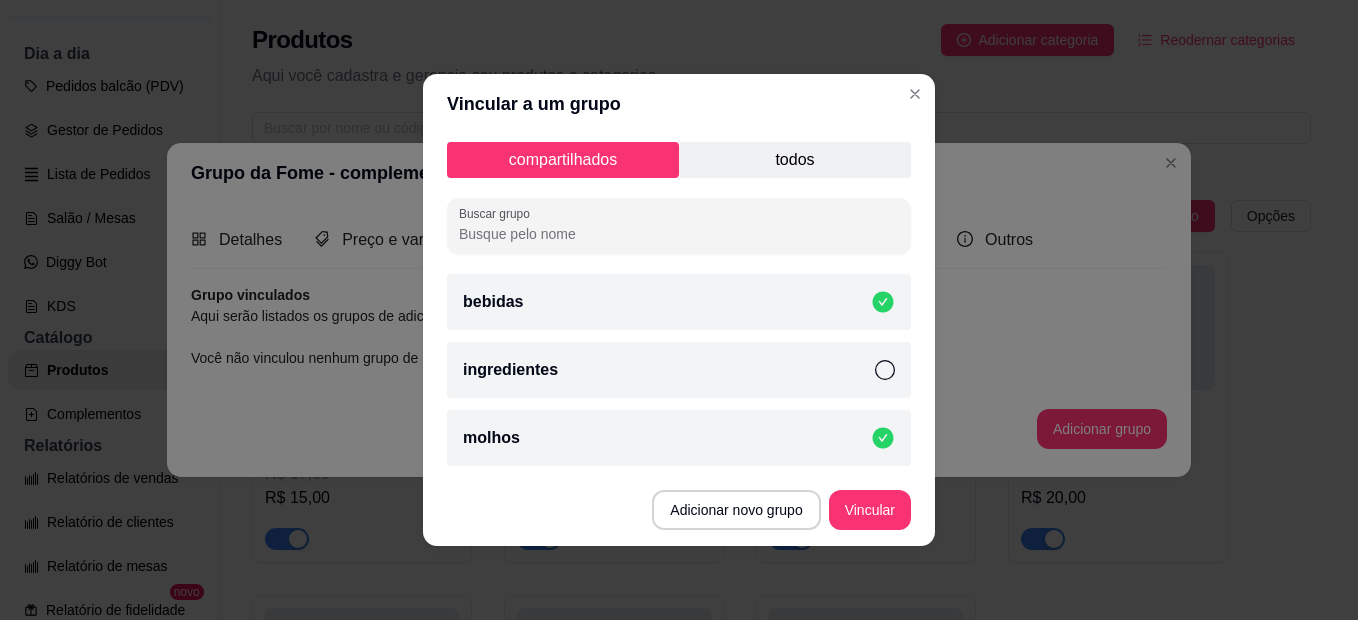 click on "molhos" at bounding box center [679, 438] 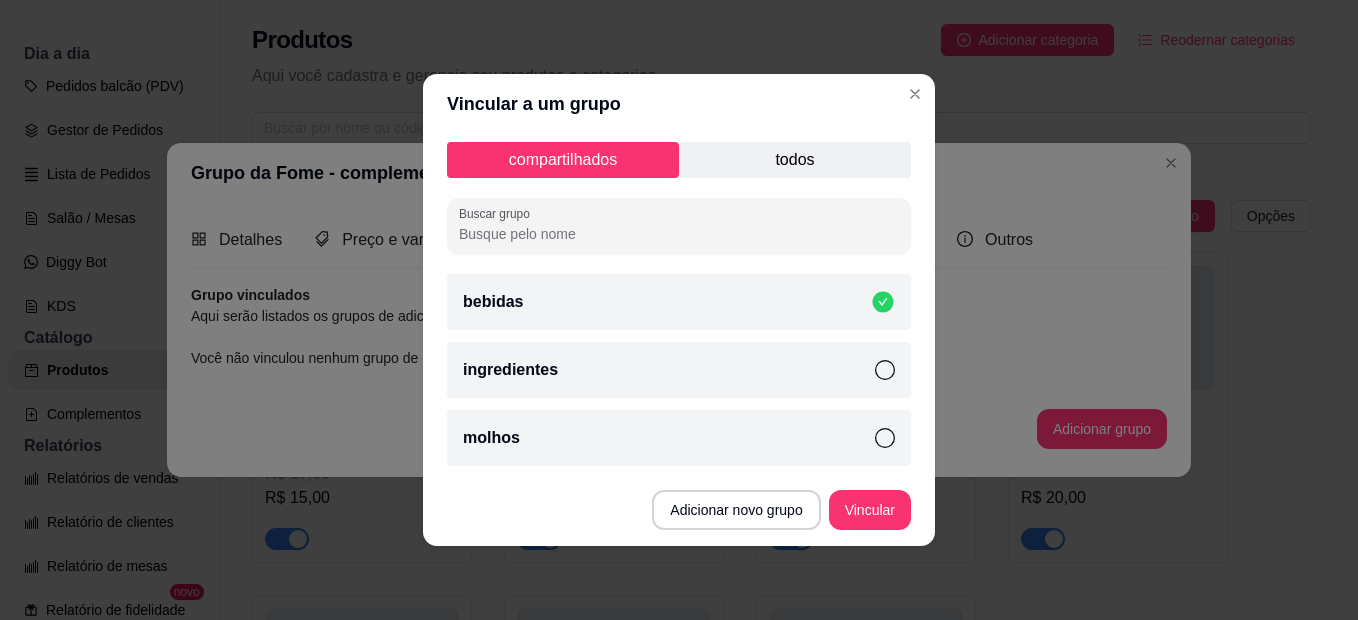 drag, startPoint x: 730, startPoint y: 439, endPoint x: 883, endPoint y: 438, distance: 153.00327 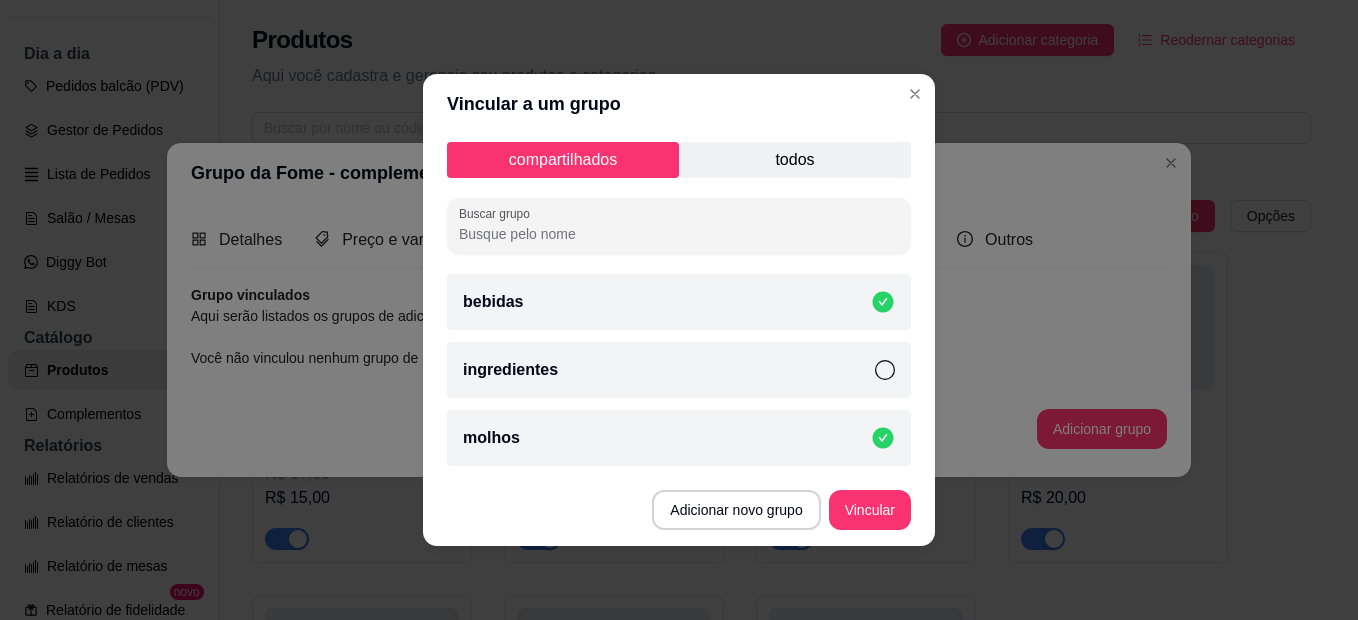 click 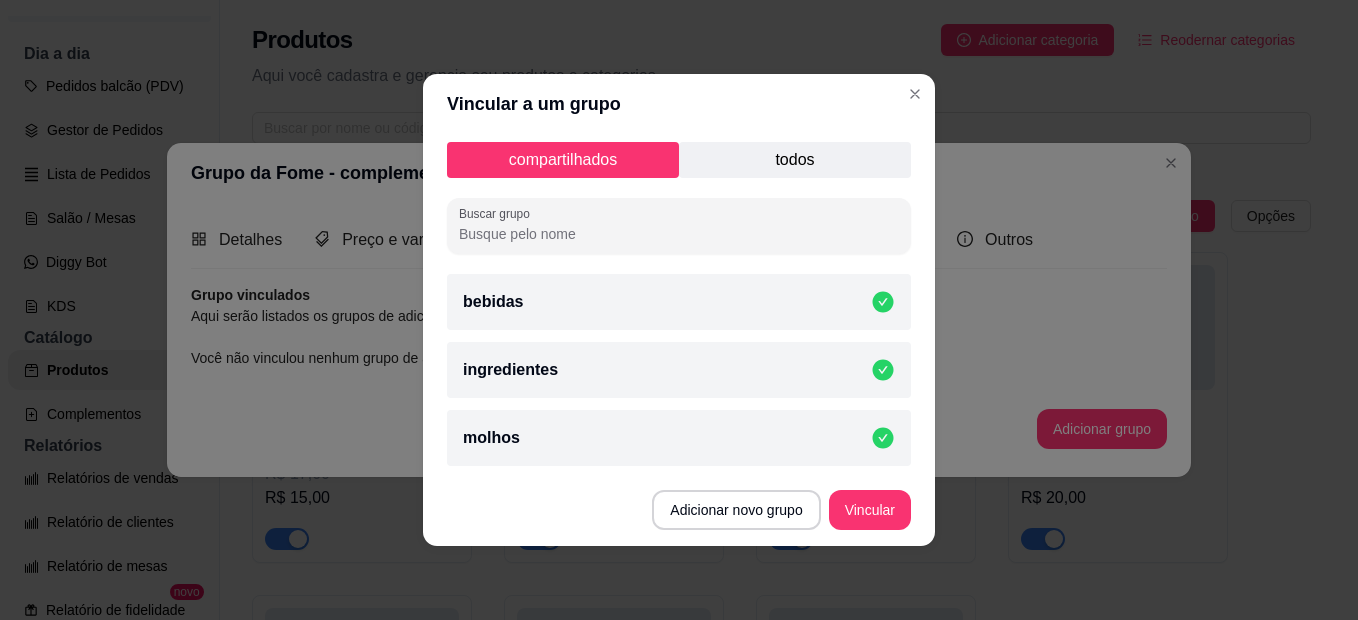 click 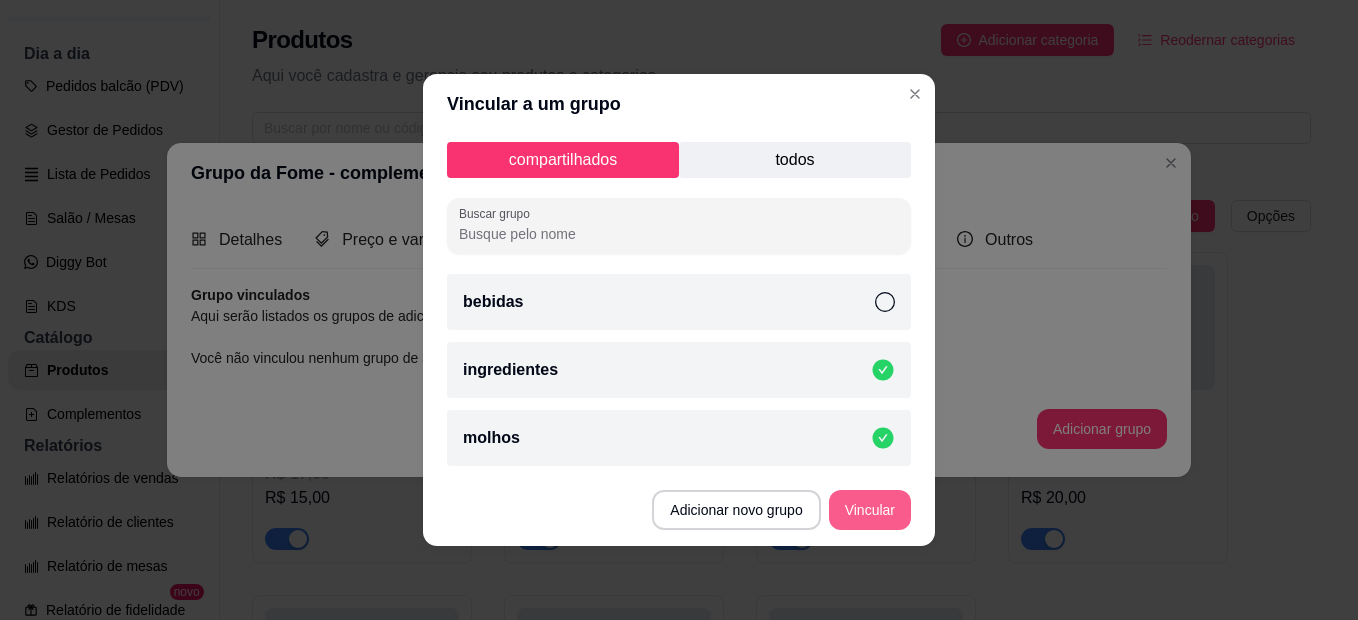 click on "Vincular" at bounding box center (870, 510) 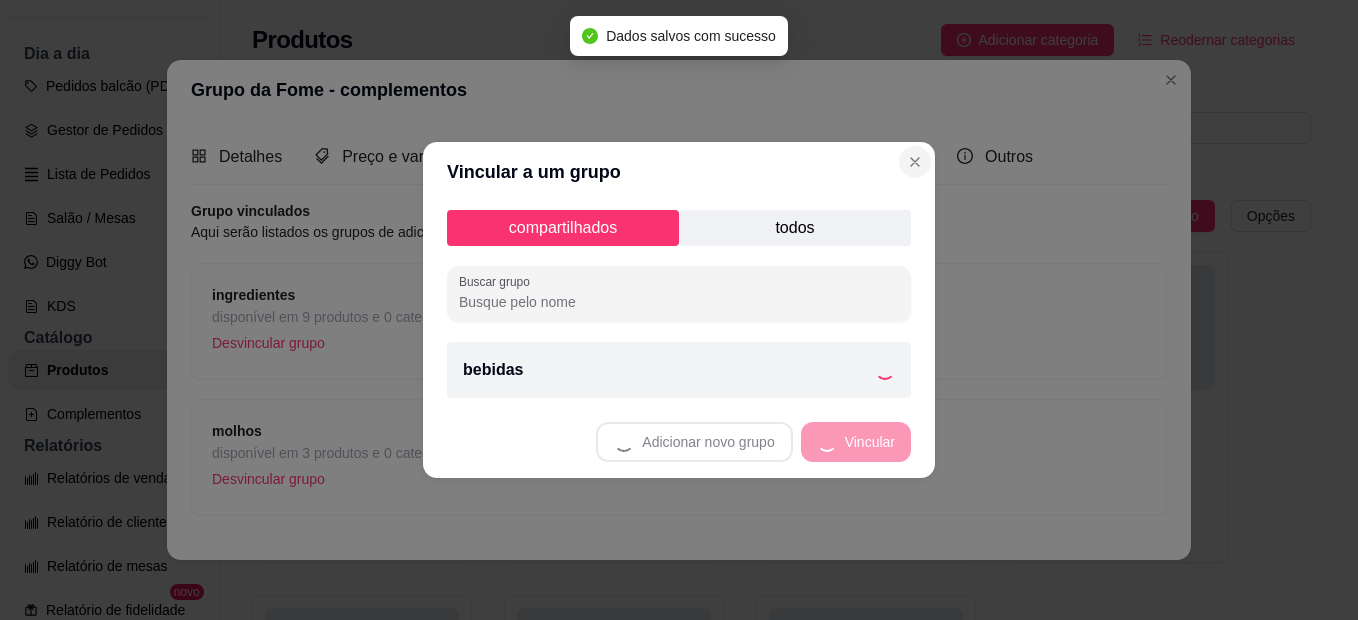 click on "Detalhes Preço e variações Disponibilidade Complementos Estoque Outros" at bounding box center (612, 156) 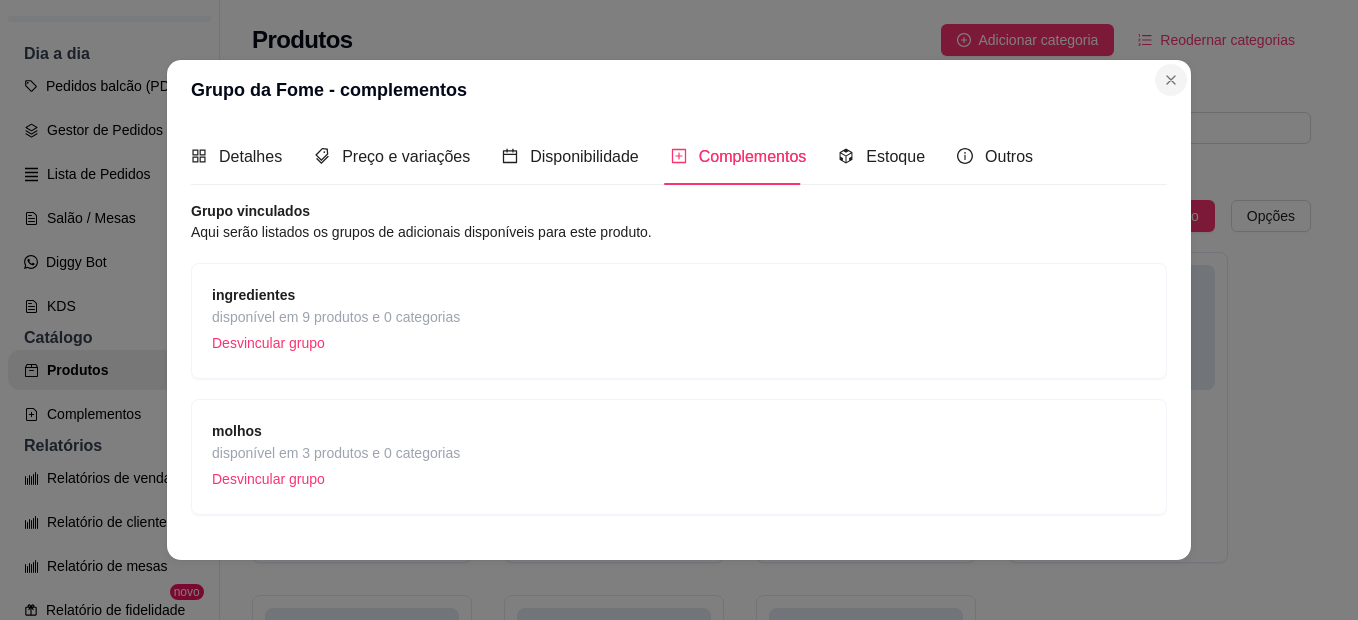 click on "Aqui você cadastra e gerencia seu produtos e categorias" at bounding box center (781, 76) 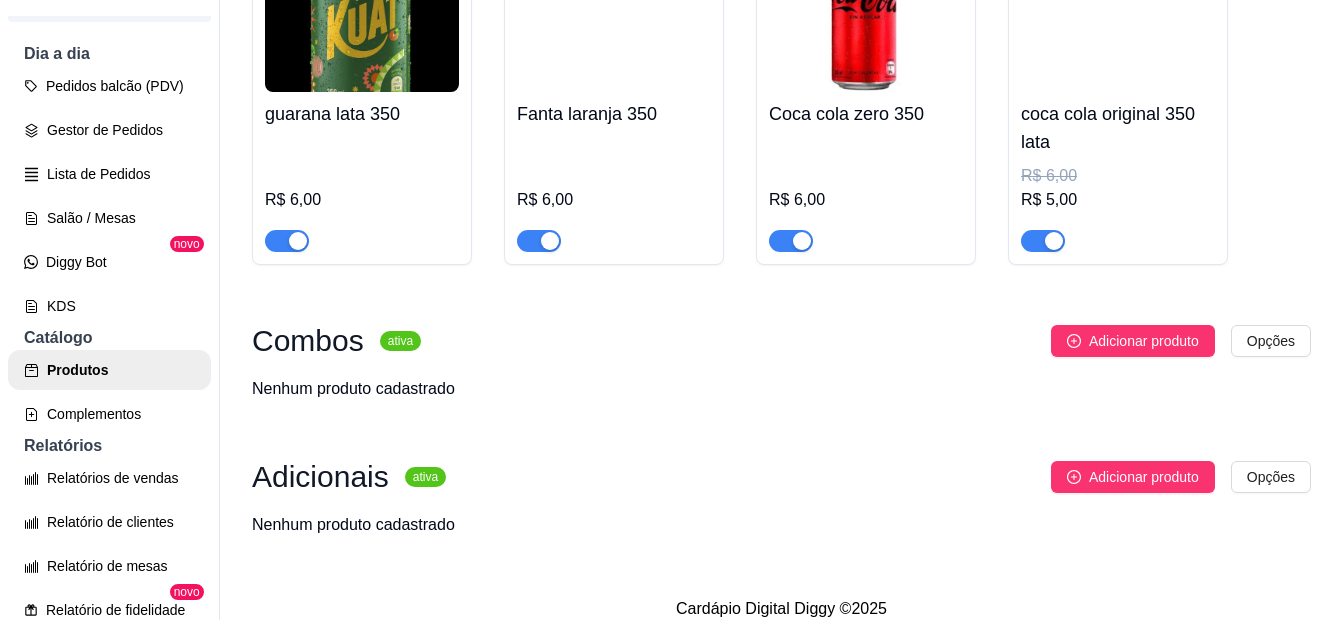 scroll, scrollTop: 1495, scrollLeft: 0, axis: vertical 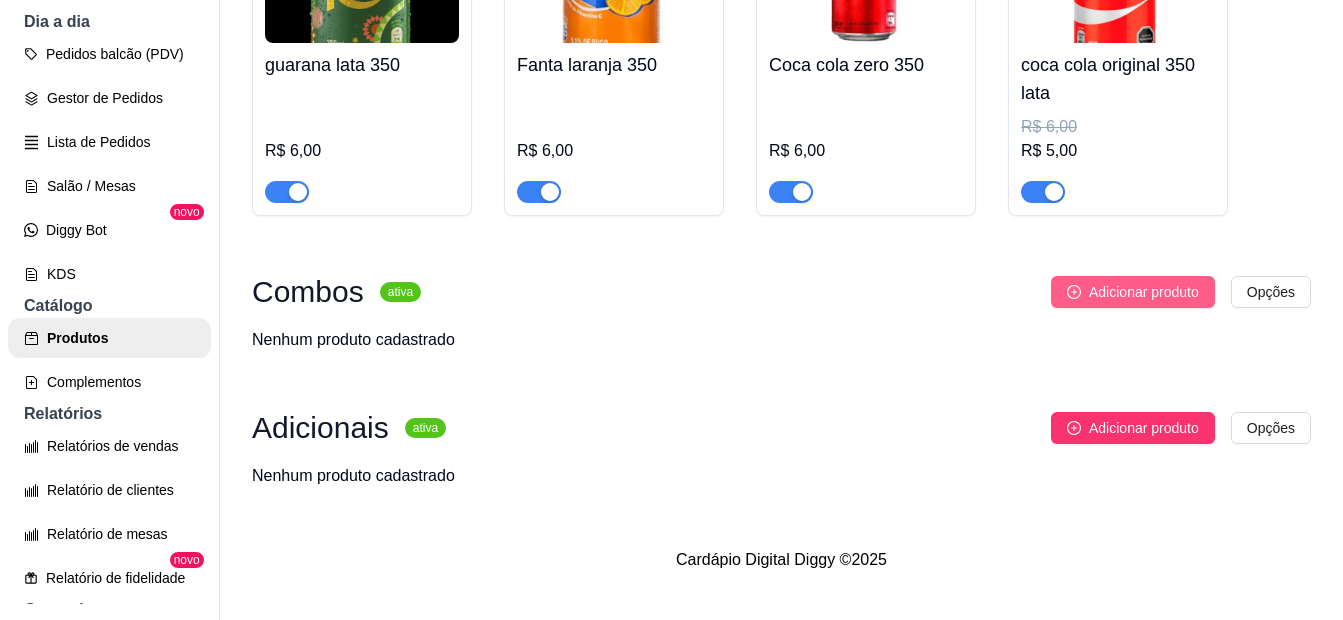 click on "Adicionar produto" at bounding box center [1133, 292] 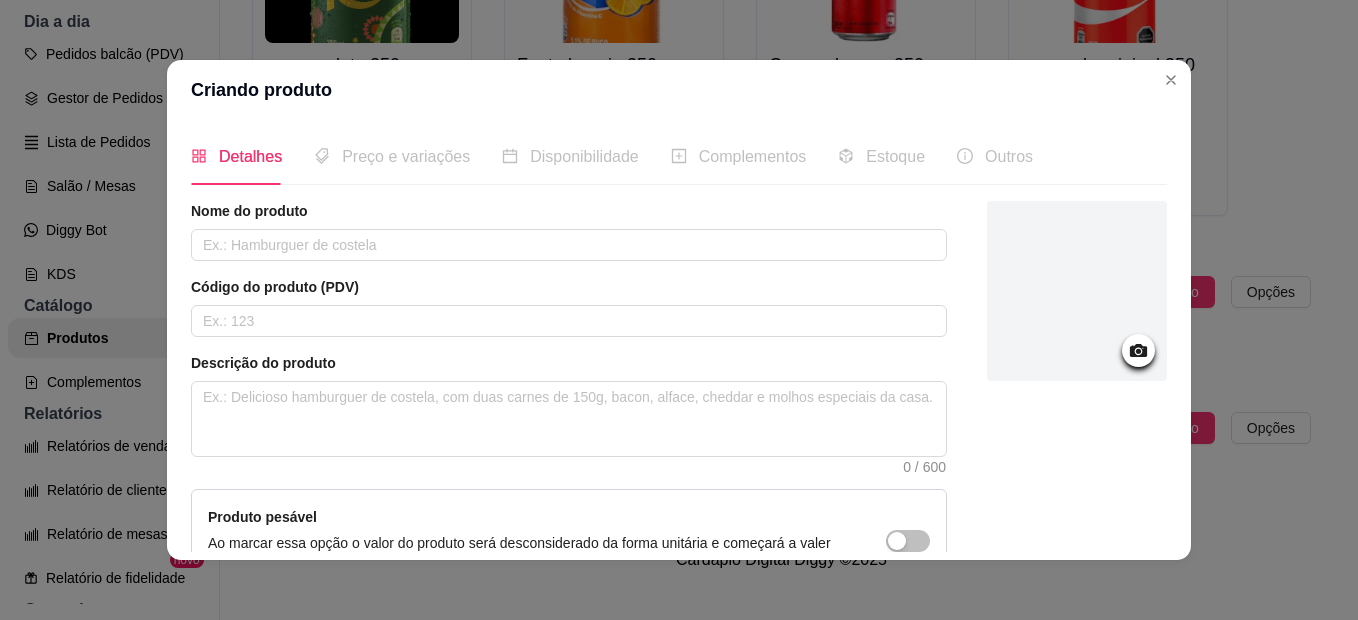 click on "Complementos" at bounding box center [753, 156] 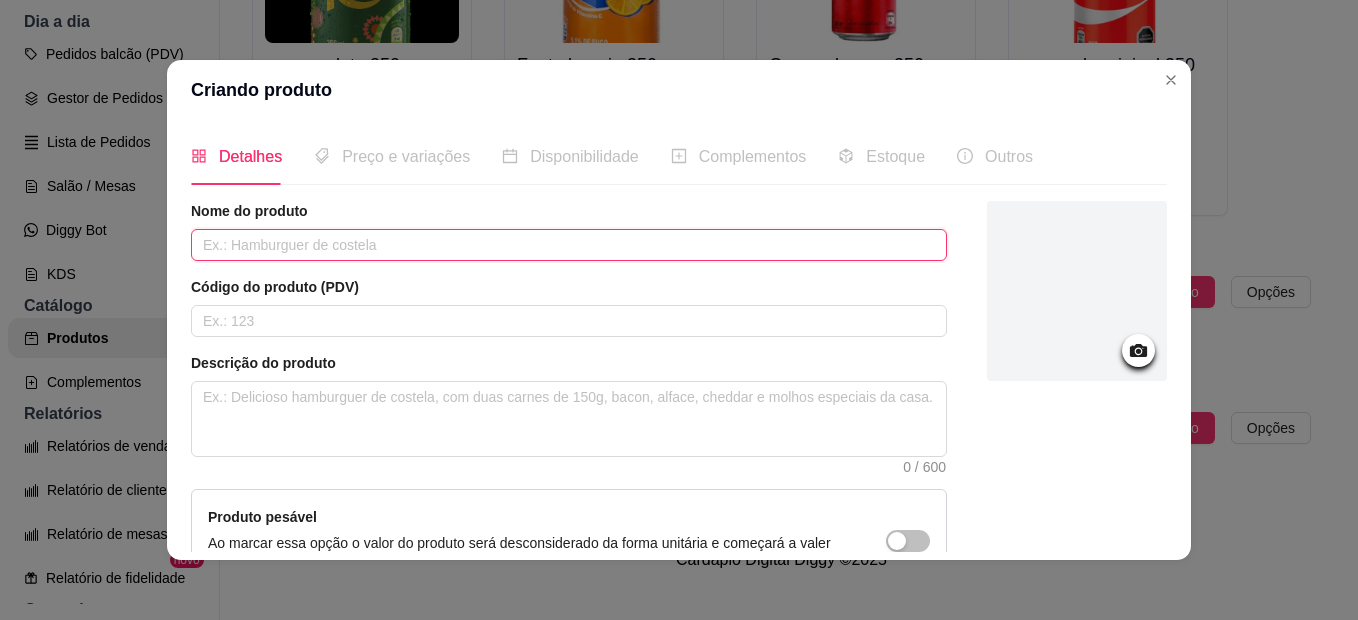 click at bounding box center [569, 245] 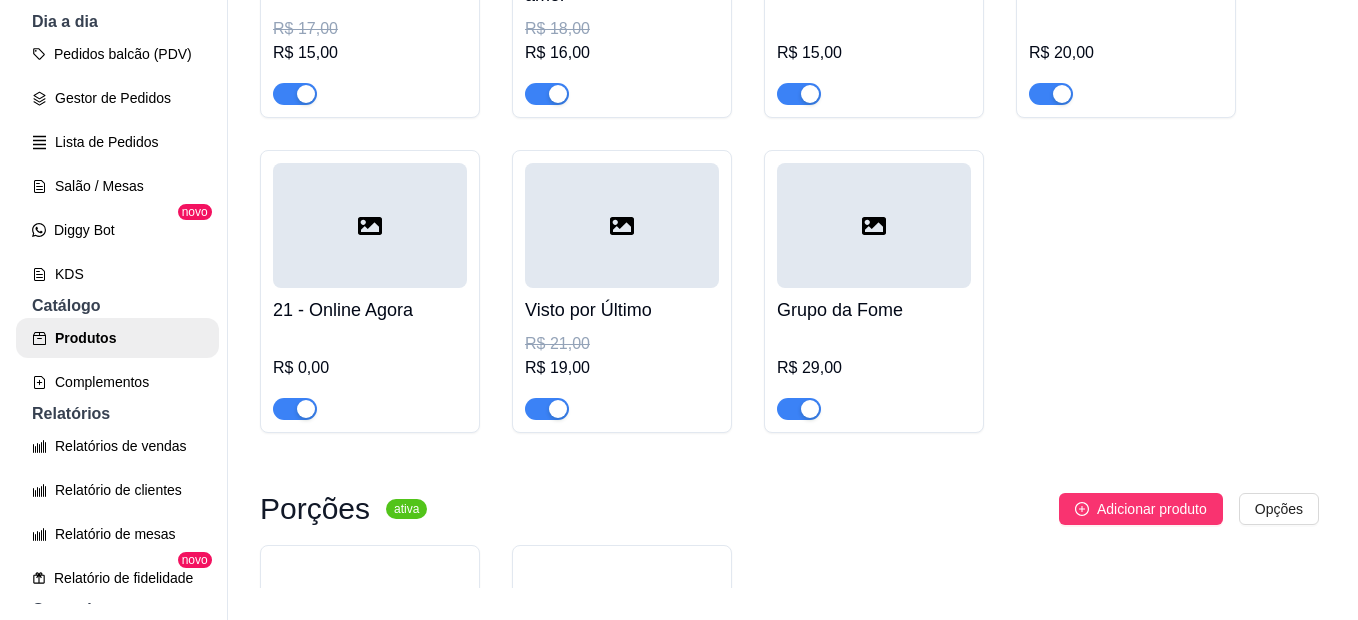 scroll, scrollTop: 395, scrollLeft: 0, axis: vertical 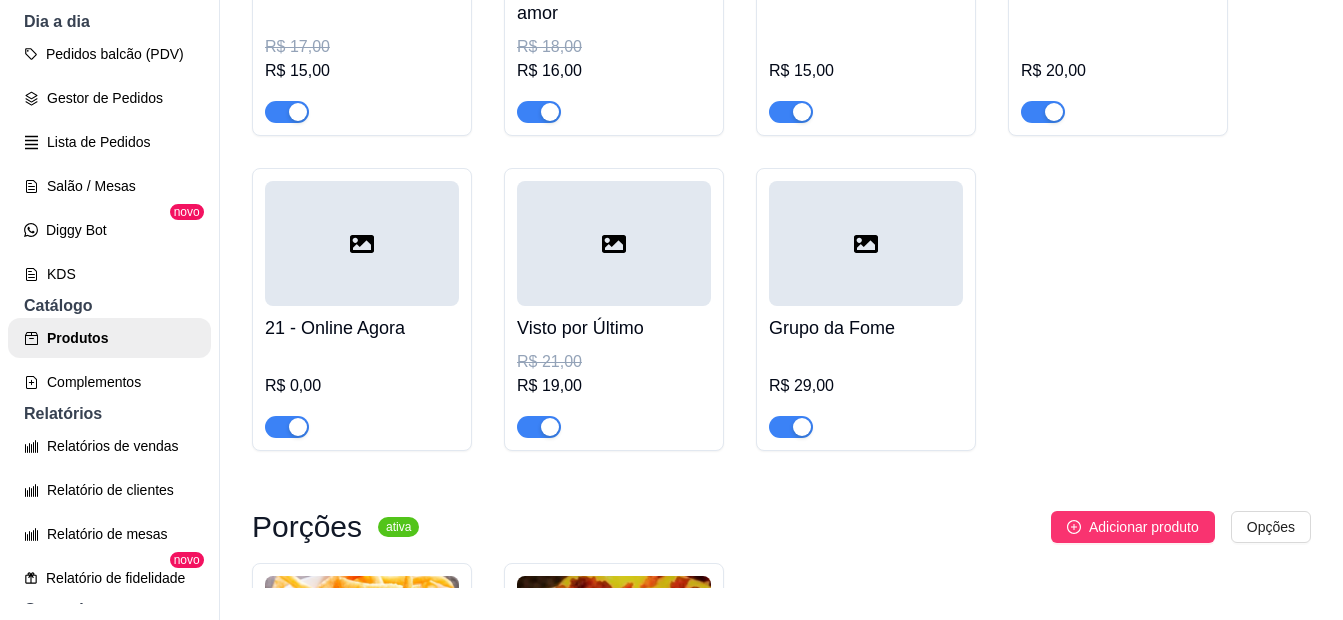 click on "R$ 0,00" at bounding box center (362, 394) 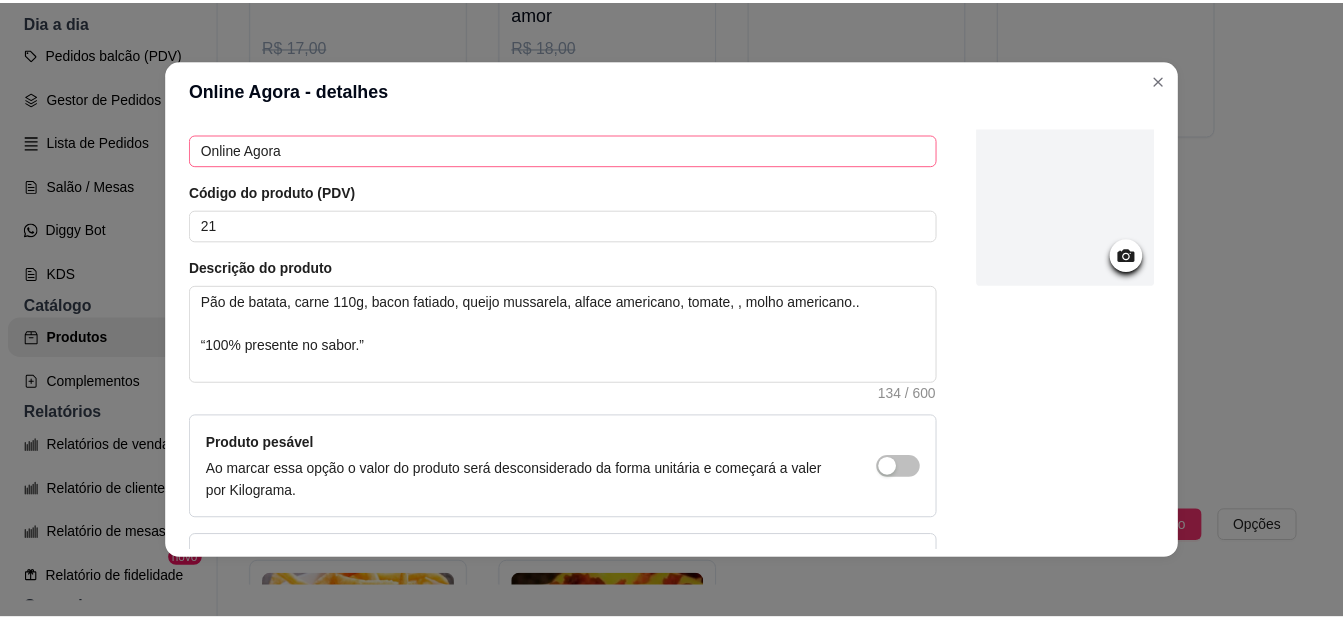 scroll, scrollTop: 0, scrollLeft: 0, axis: both 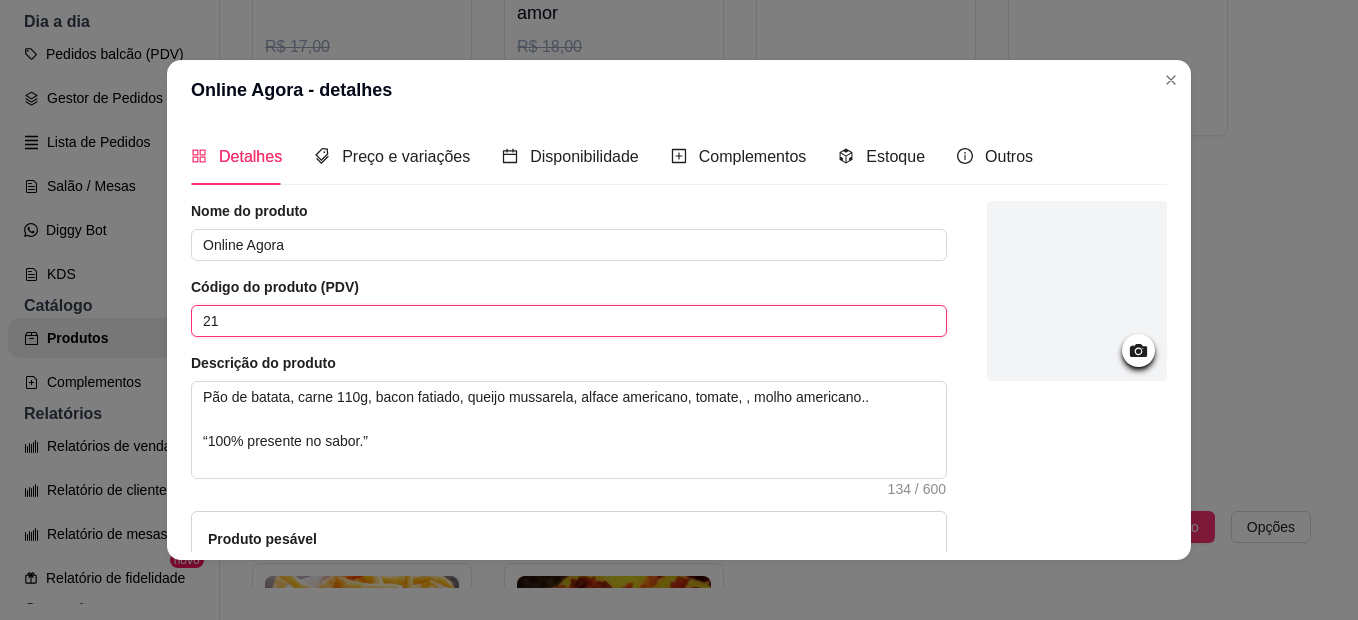 click on "21" at bounding box center (569, 321) 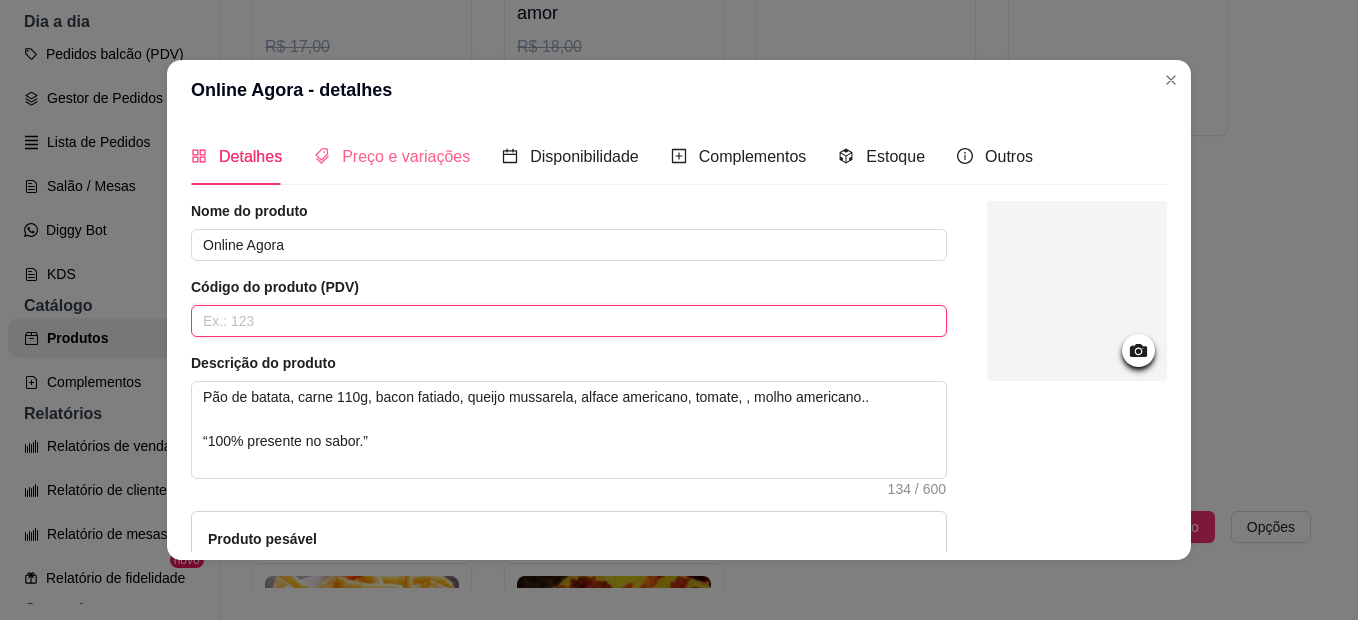 type 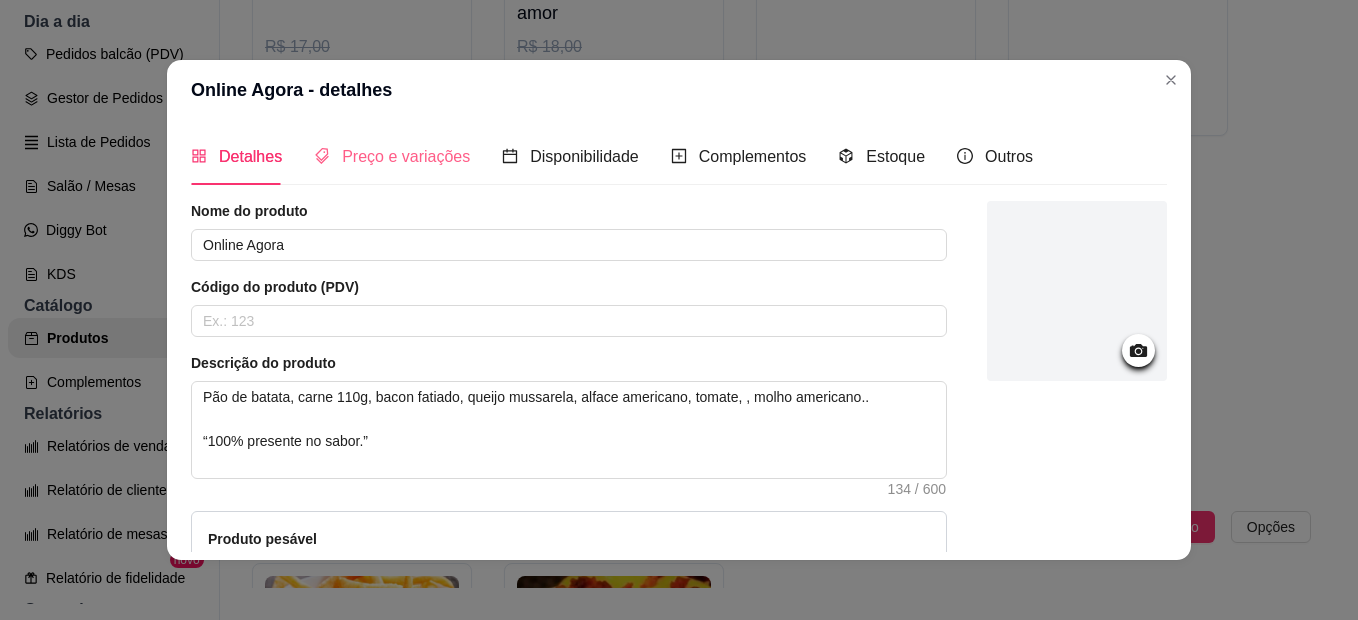 click on "Preço e variações" at bounding box center [392, 156] 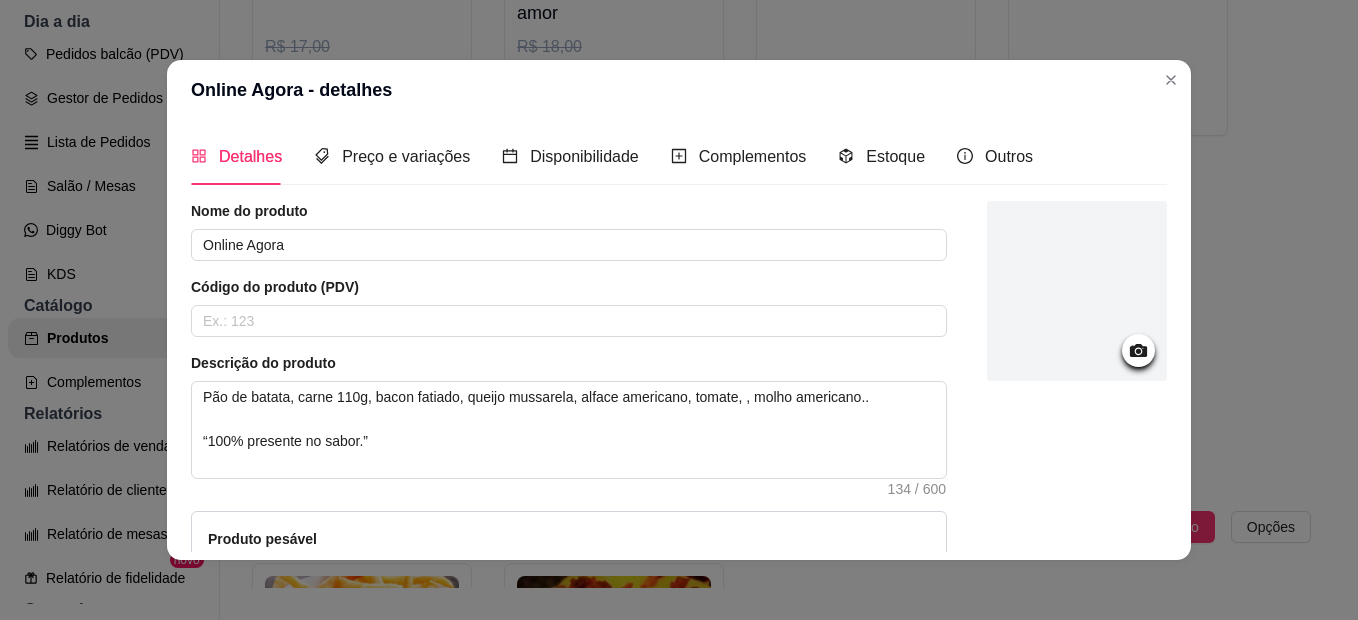 type 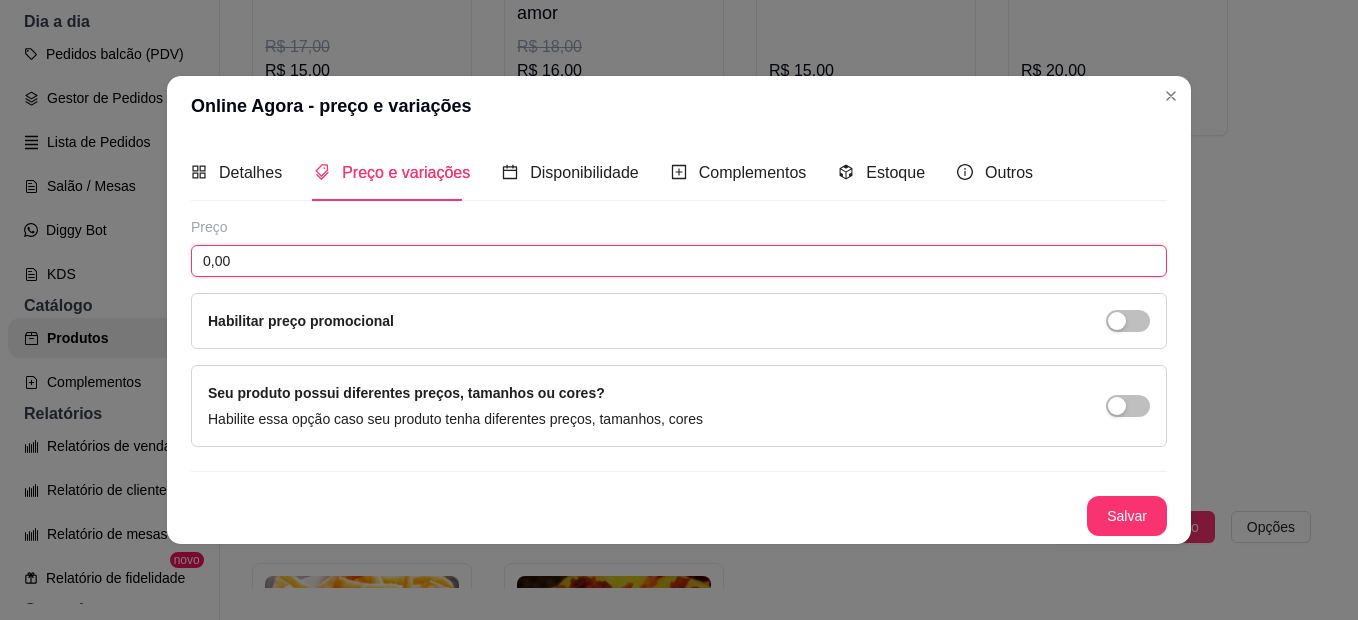 click on "0,00" at bounding box center (679, 261) 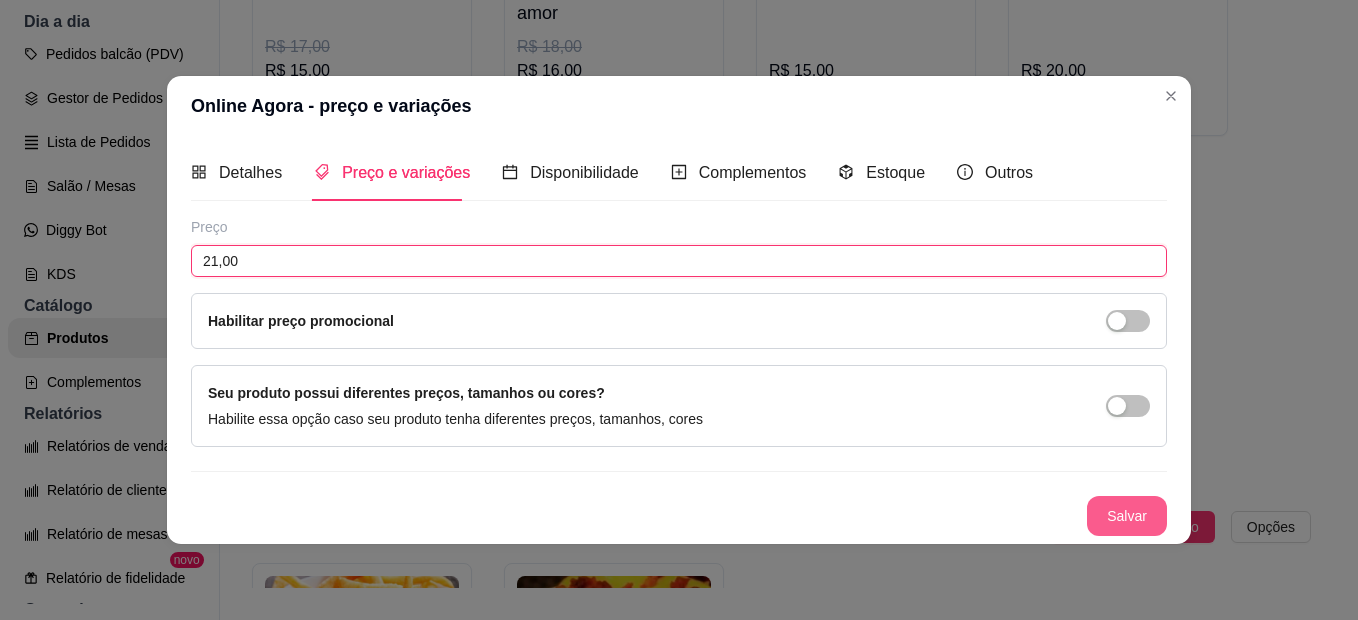type on "21,00" 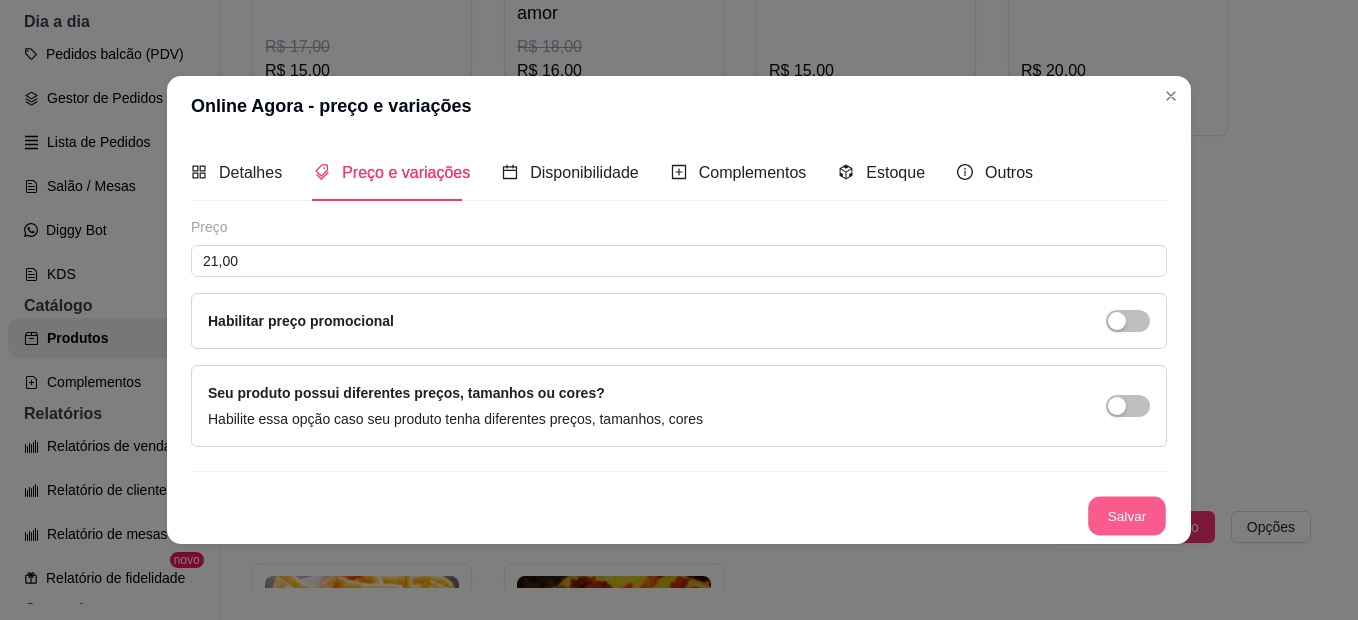 click on "Salvar" at bounding box center [1127, 516] 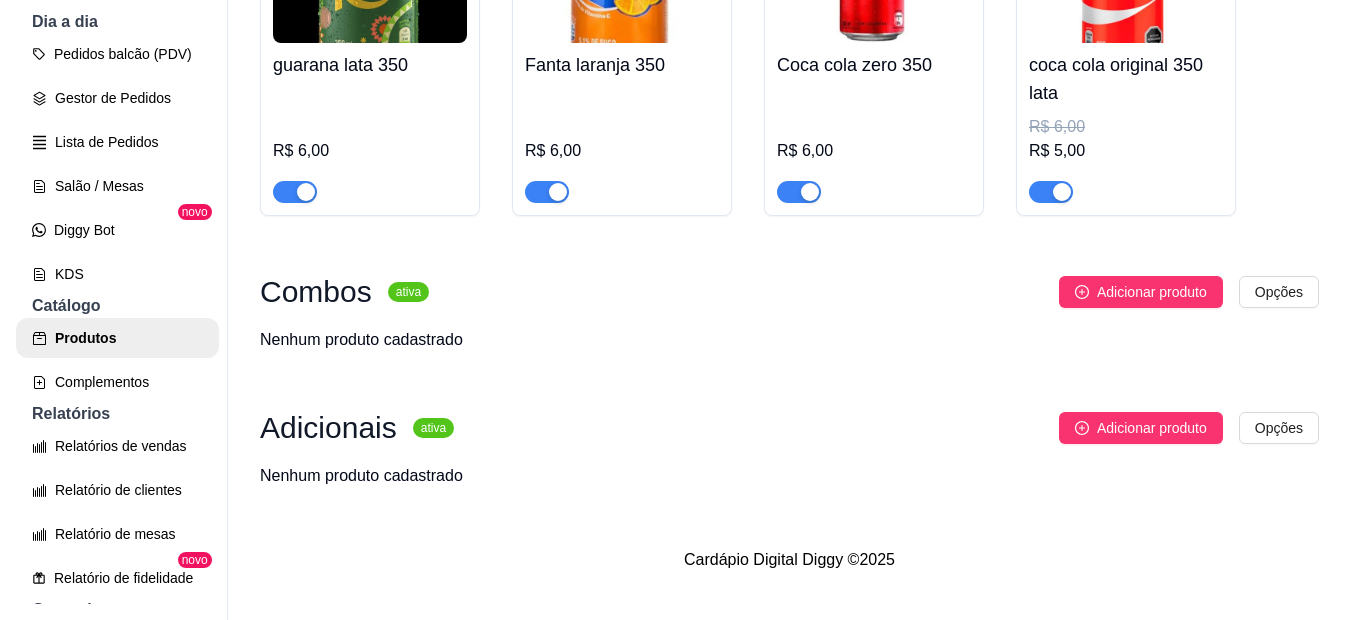 scroll, scrollTop: 1495, scrollLeft: 0, axis: vertical 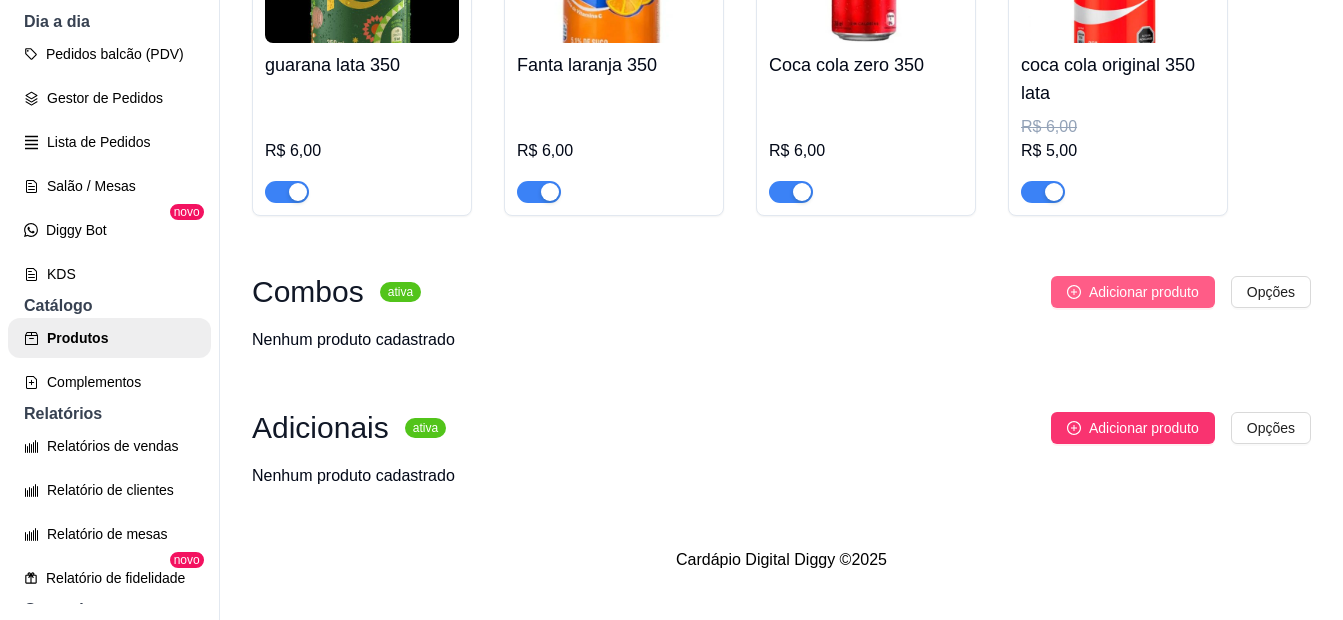 click on "Adicionar produto" at bounding box center [1144, 292] 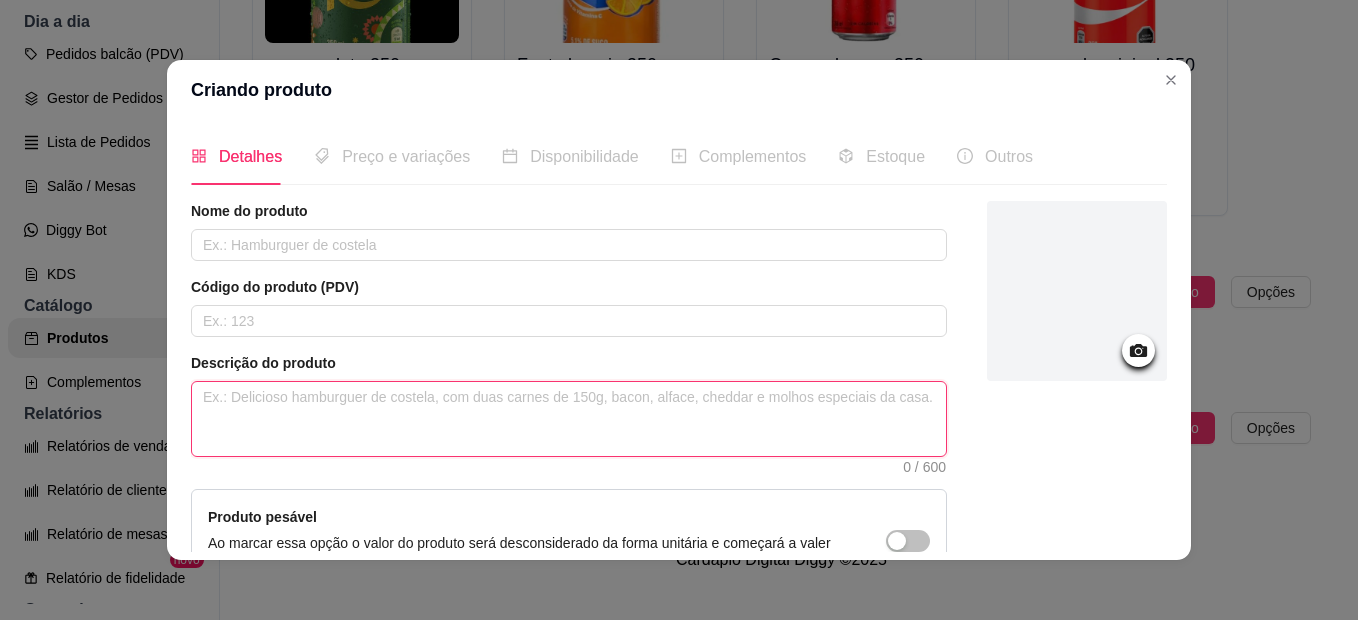 paste on "Combo Online Agora
Hambúrguer “Online Agora” + batata 300g + bebida
Descrição: “Fresco, feito na hora, sempre disponível.”" 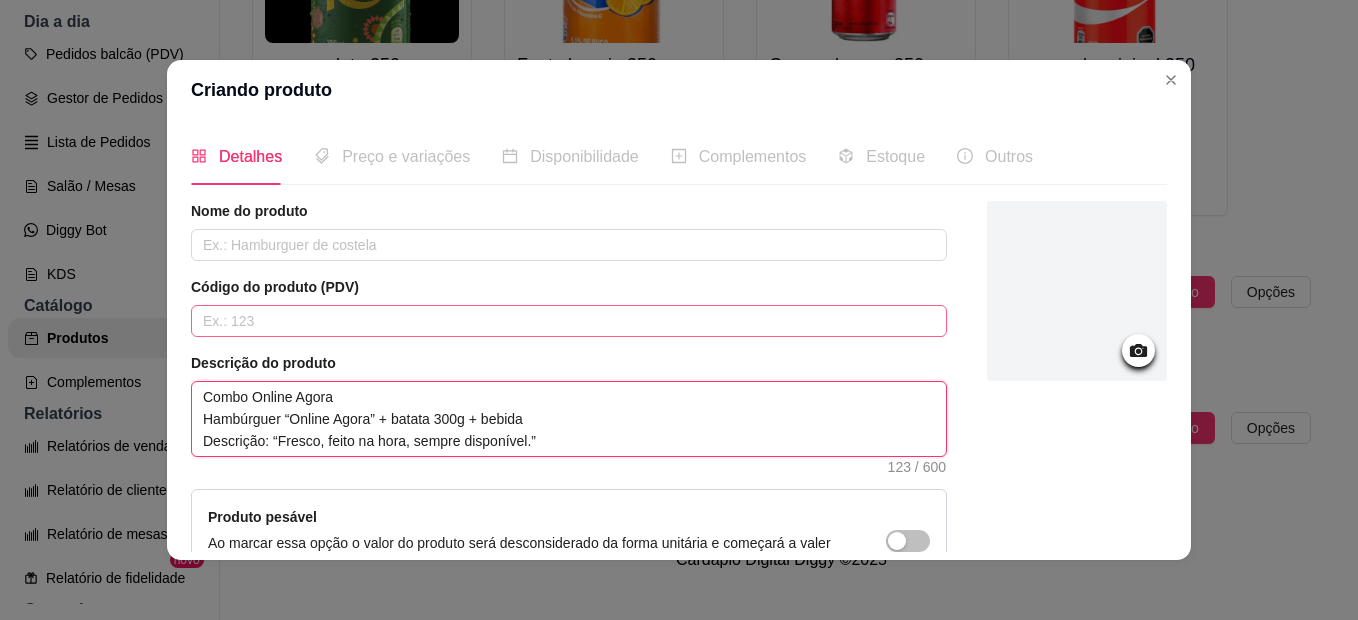 type on "Combo Online Agora
Hambúrguer “Online Agora” + batata 300g + bebida
Descrição: “Fresco, feito na hora, sempre disponível.”" 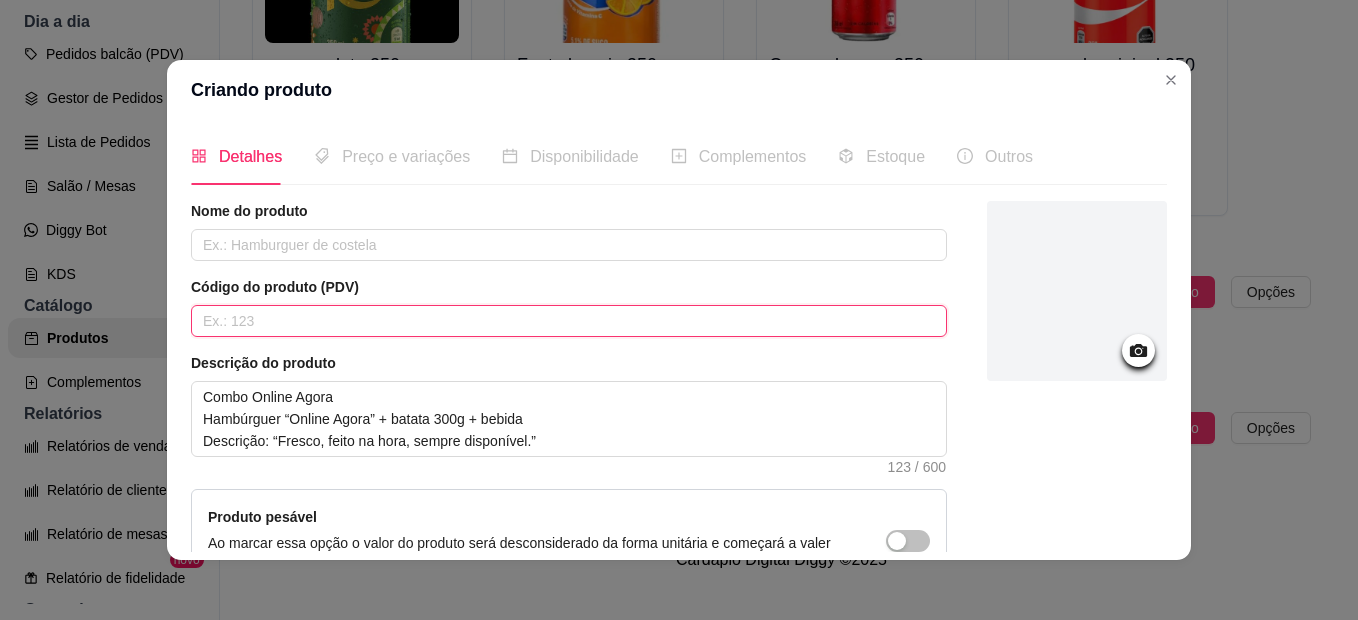 click at bounding box center (569, 321) 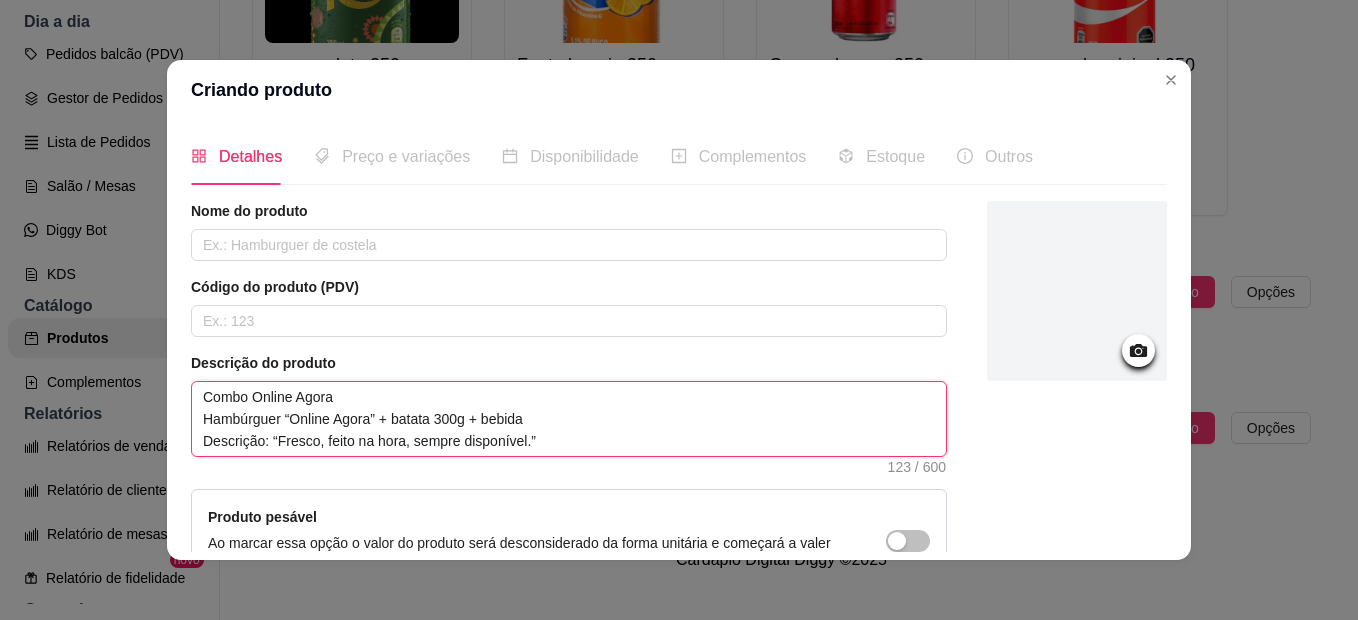 drag, startPoint x: 203, startPoint y: 399, endPoint x: 289, endPoint y: 395, distance: 86.09297 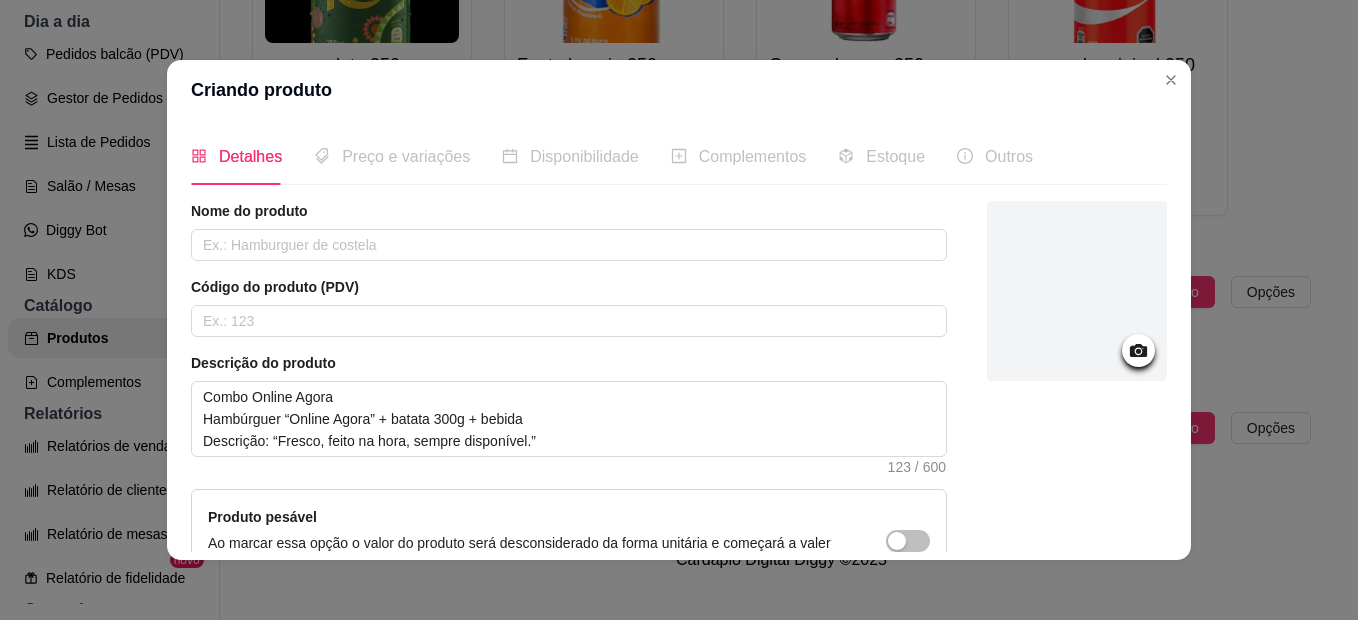 drag, startPoint x: 306, startPoint y: 394, endPoint x: 375, endPoint y: 125, distance: 277.70847 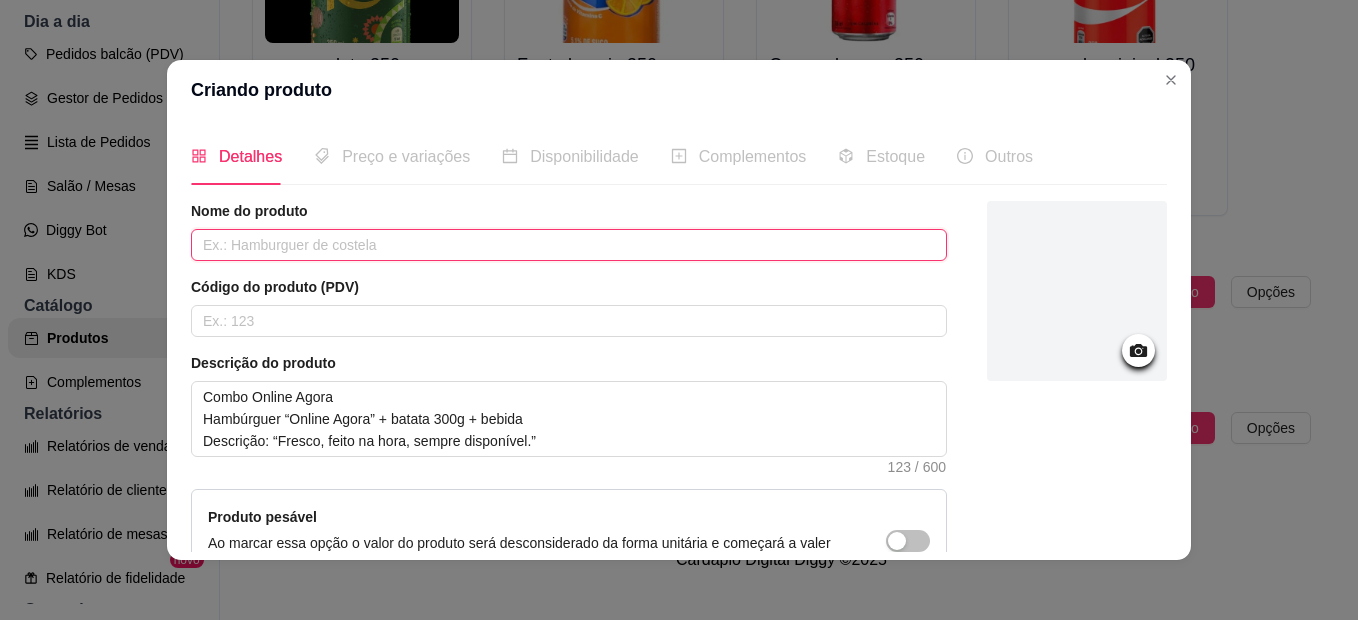 paste on "Combo Online Agora" 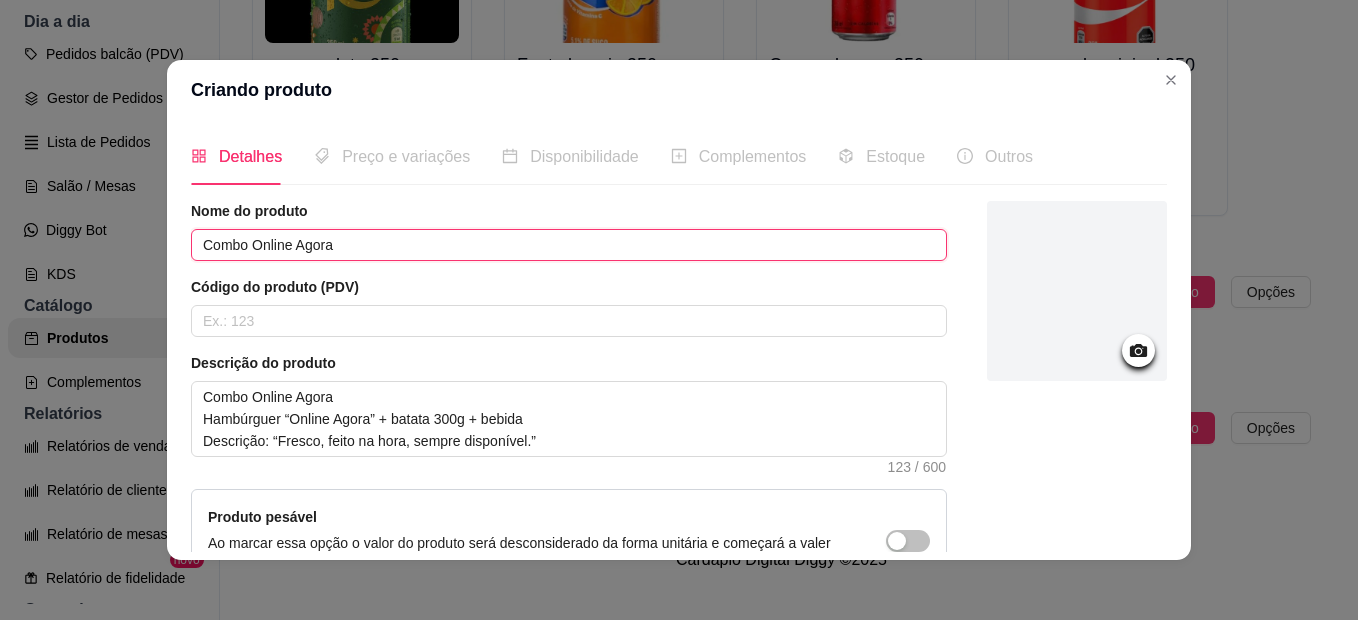 type on "Combo Online Agora" 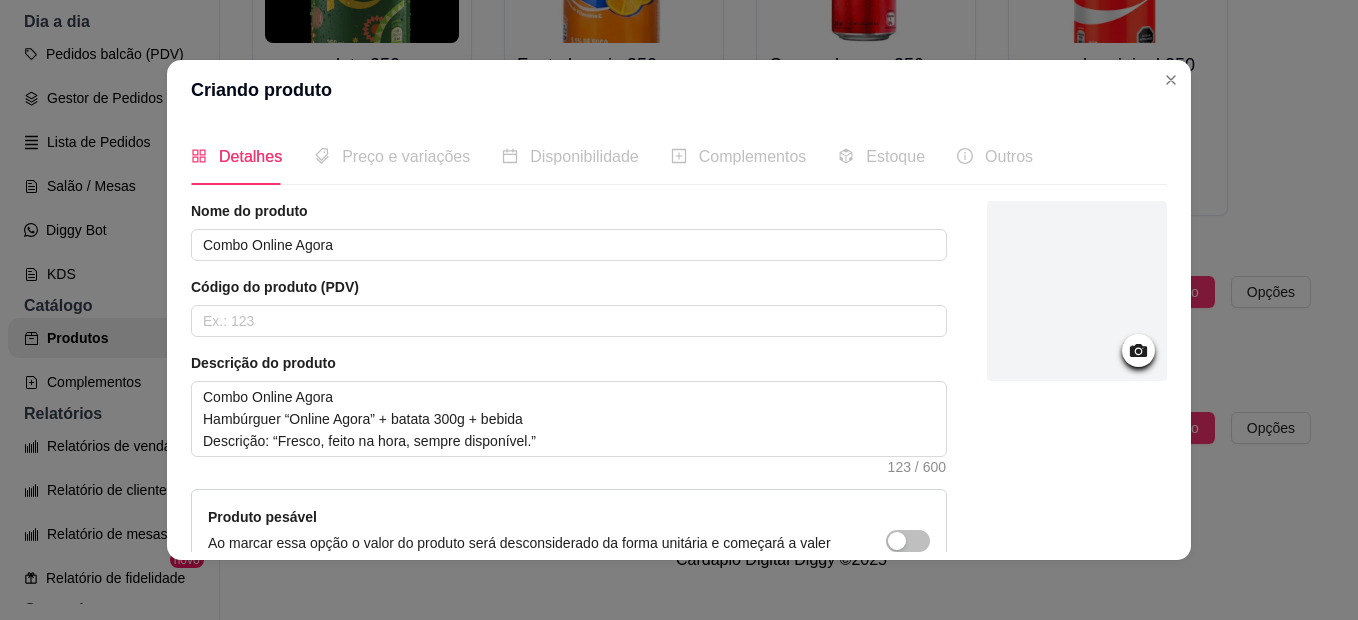 click on "Código do produto (PDV)" at bounding box center (569, 287) 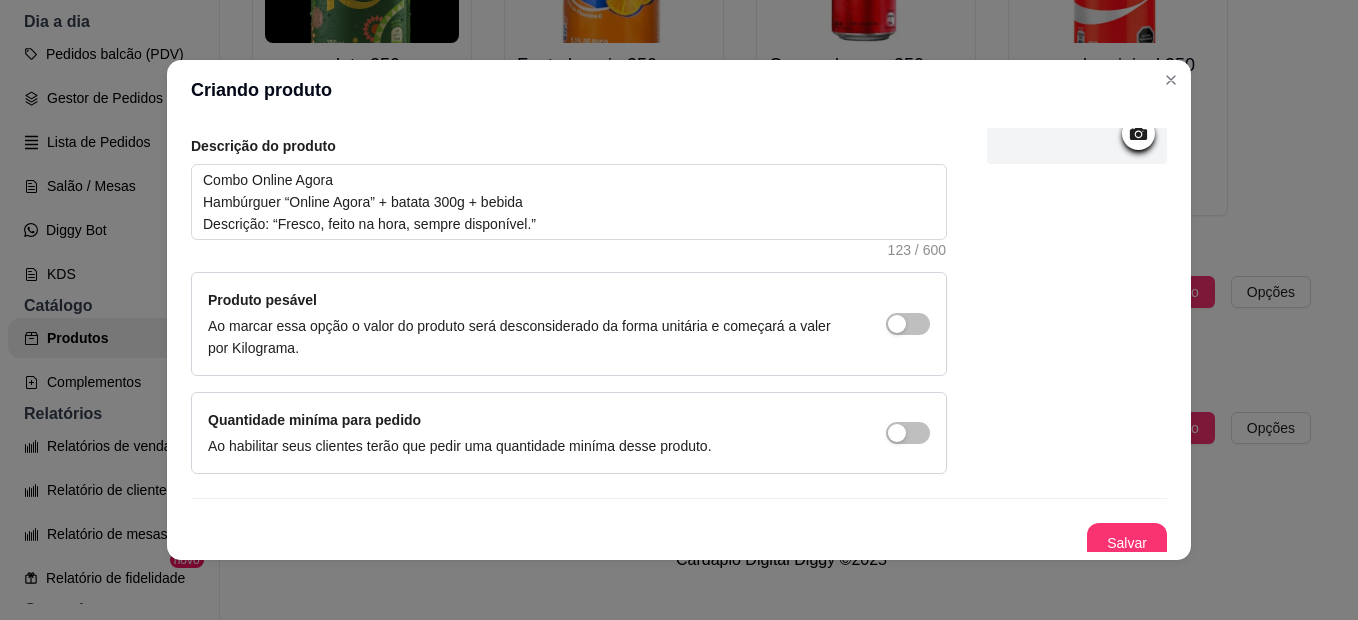 scroll, scrollTop: 228, scrollLeft: 0, axis: vertical 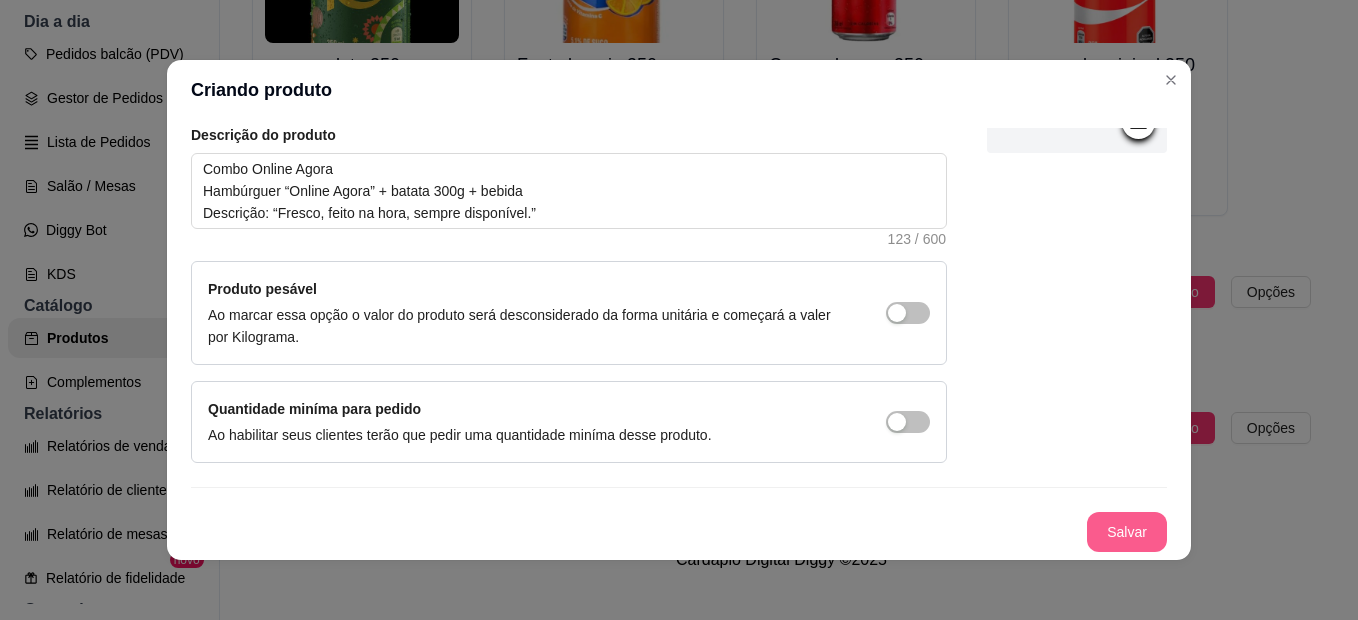click on "Salvar" at bounding box center [1127, 532] 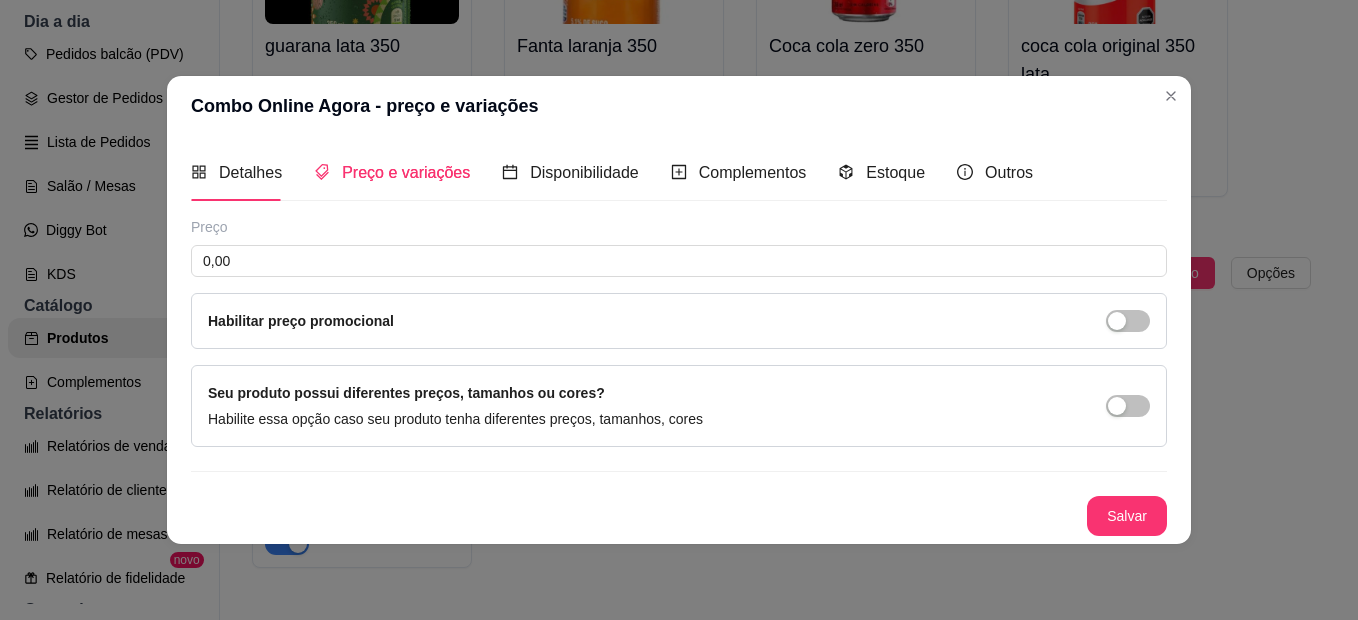 scroll, scrollTop: 0, scrollLeft: 0, axis: both 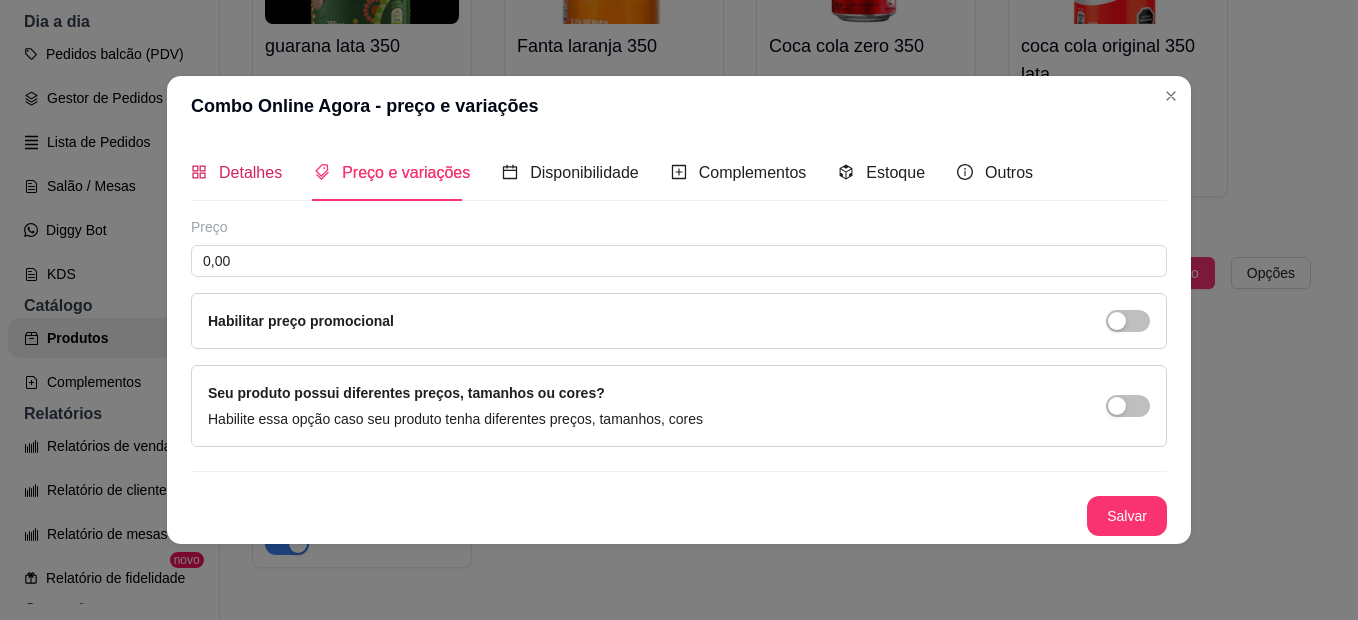 click on "Detalhes" at bounding box center (250, 172) 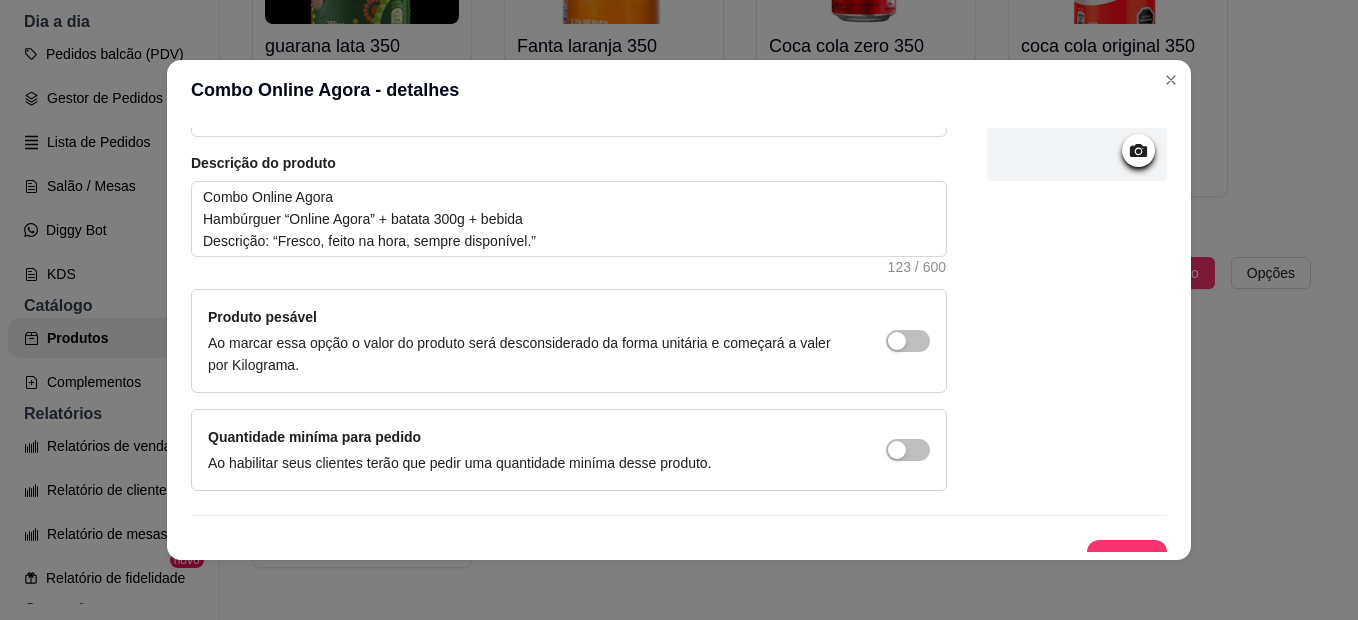 scroll, scrollTop: 100, scrollLeft: 0, axis: vertical 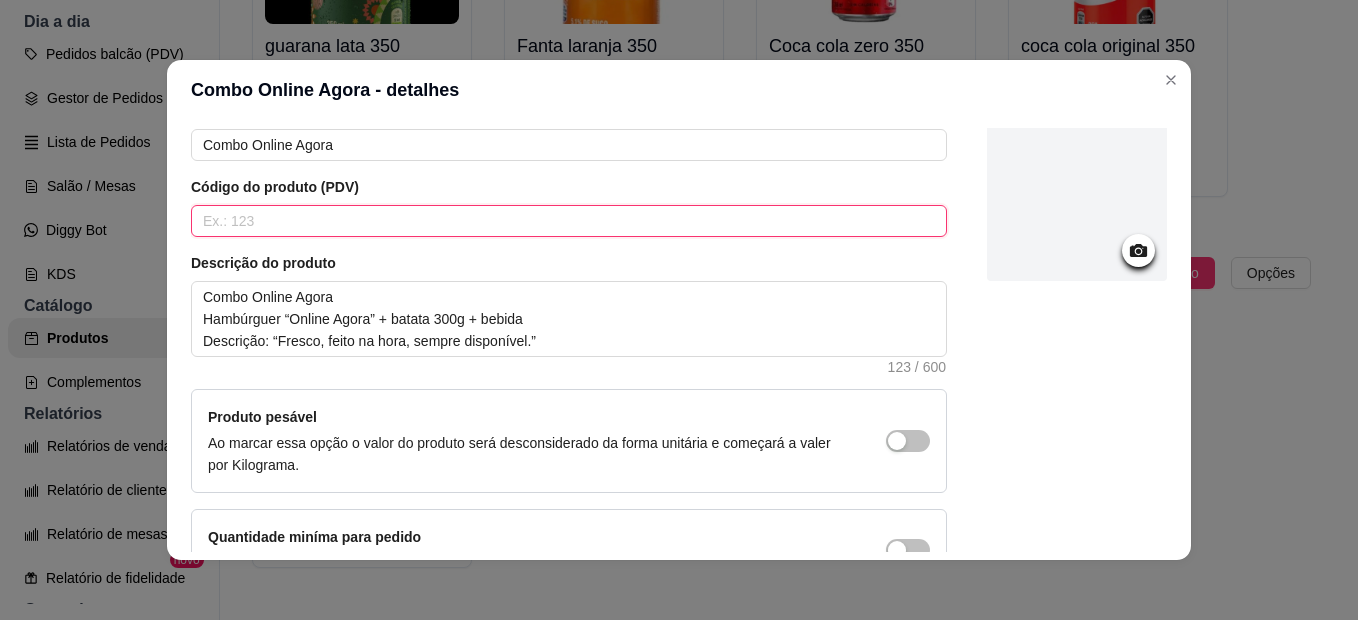 click at bounding box center (569, 221) 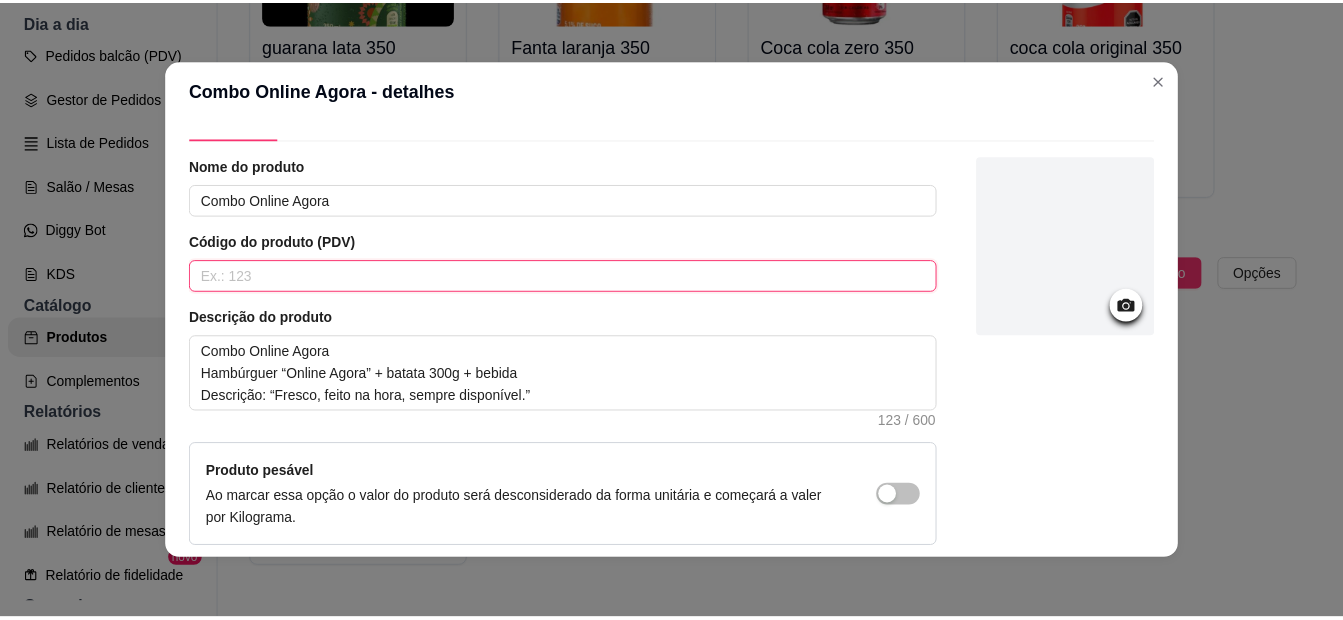 scroll, scrollTop: 0, scrollLeft: 0, axis: both 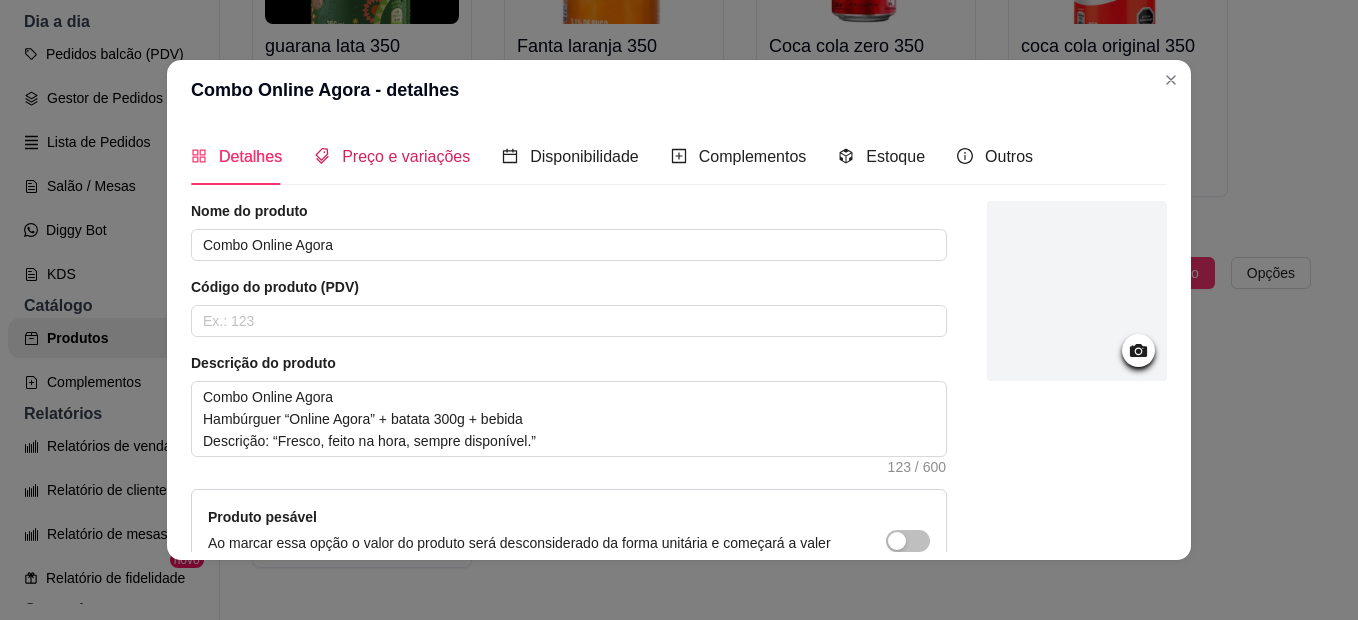 click on "Preço e variações" at bounding box center (406, 156) 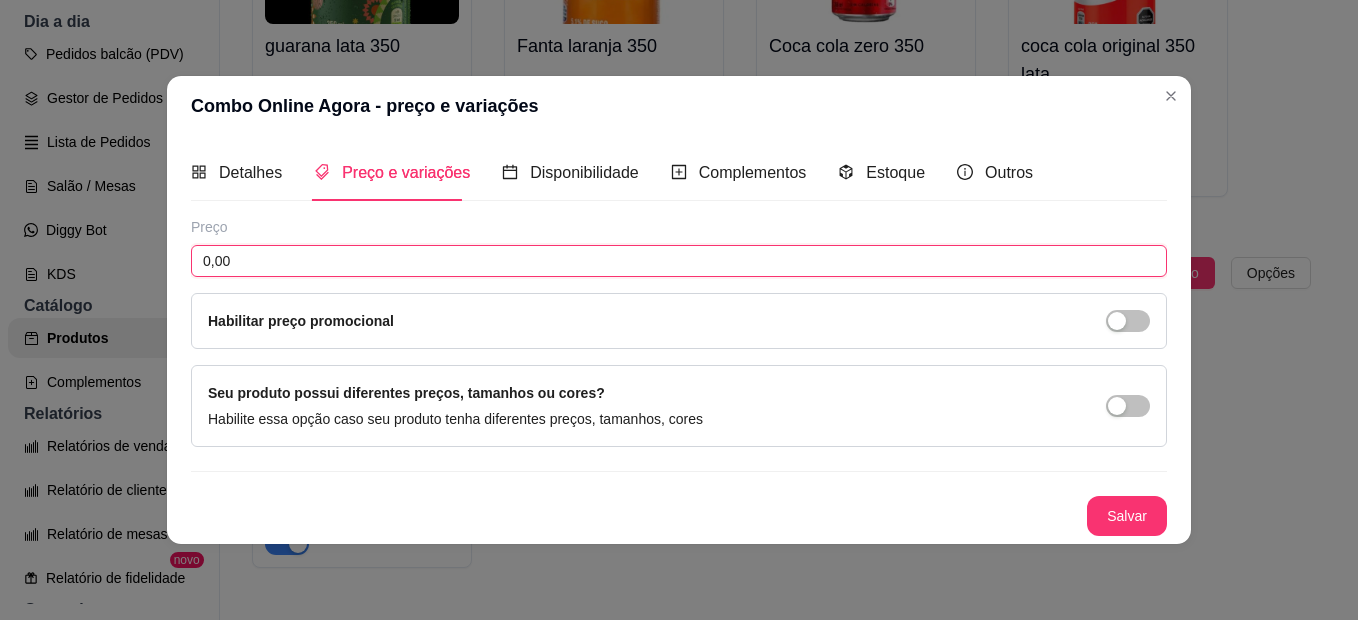 click on "0,00" at bounding box center [679, 261] 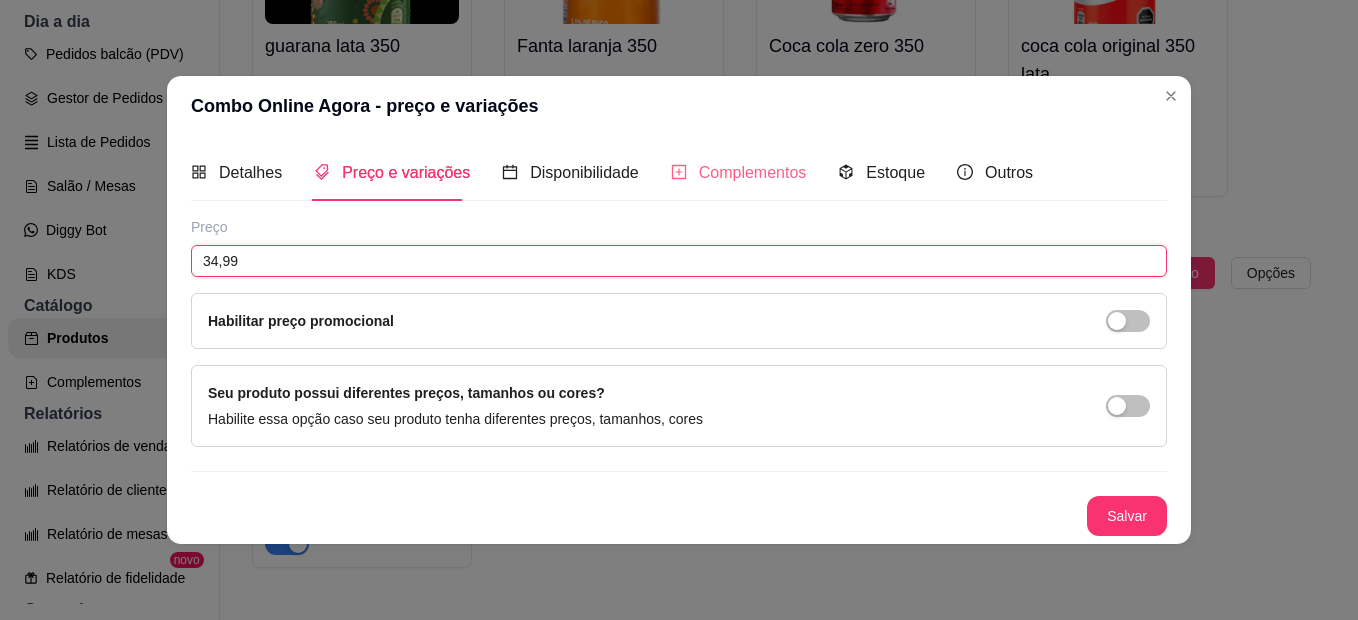 type on "34,99" 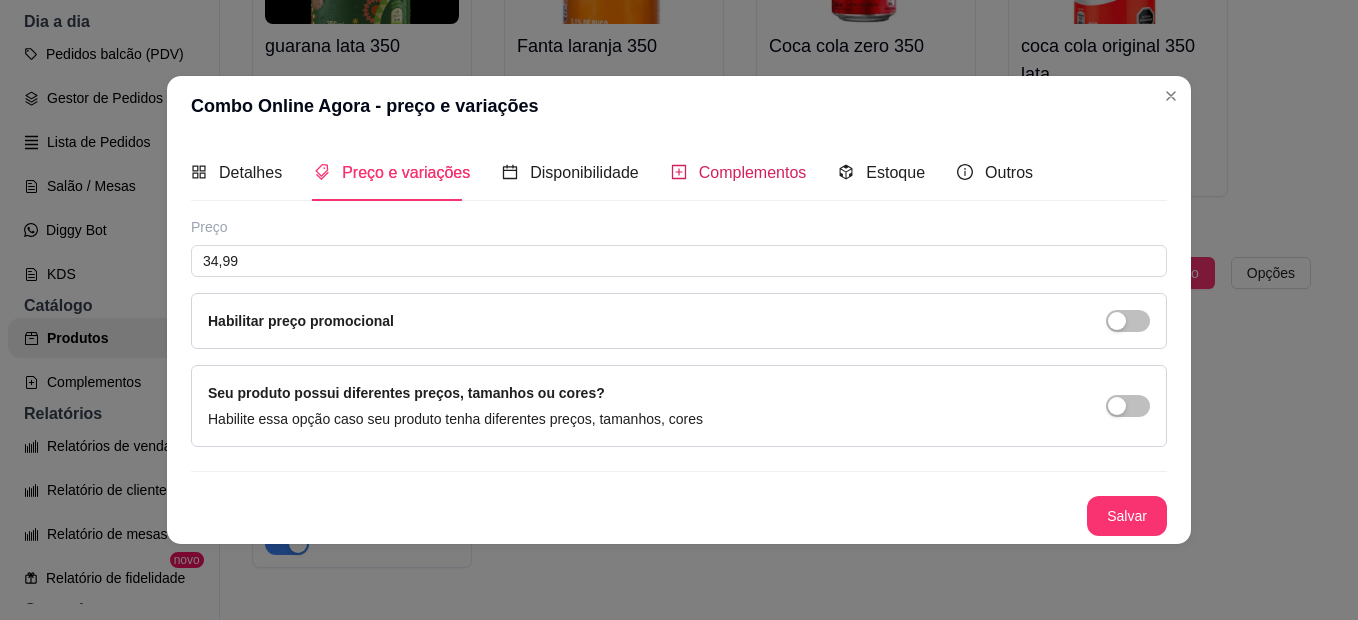 click on "Complementos" at bounding box center (753, 172) 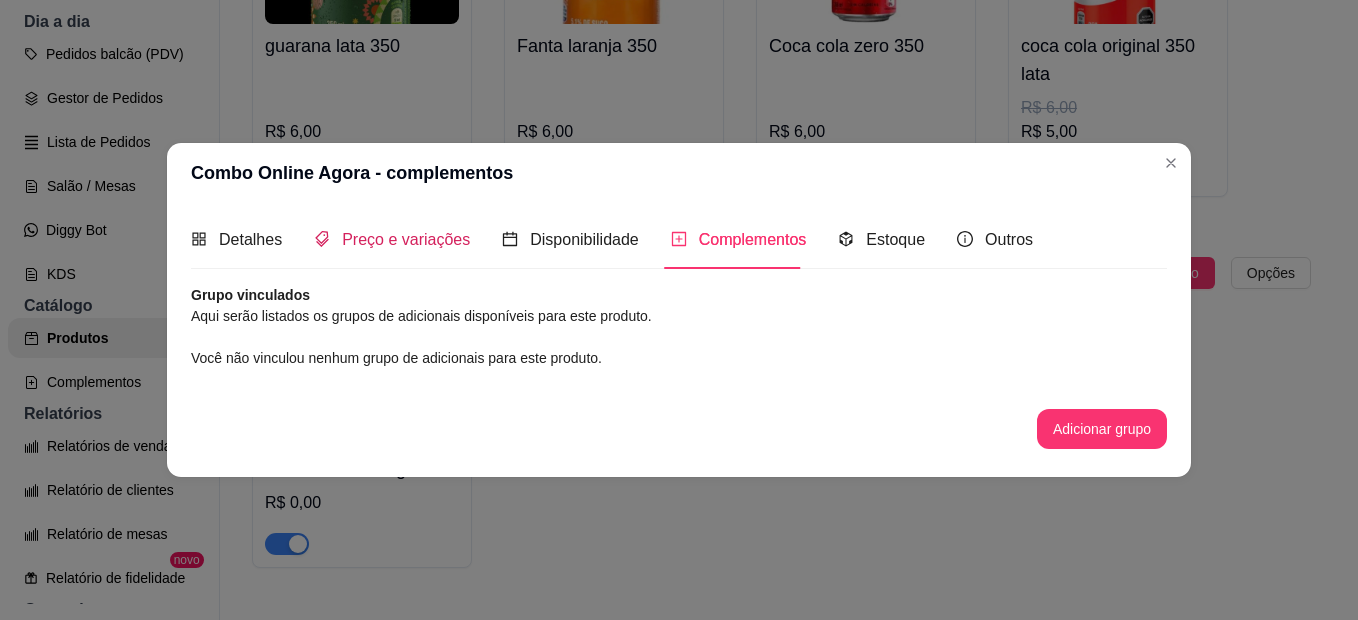 click on "Preço e variações" at bounding box center [406, 239] 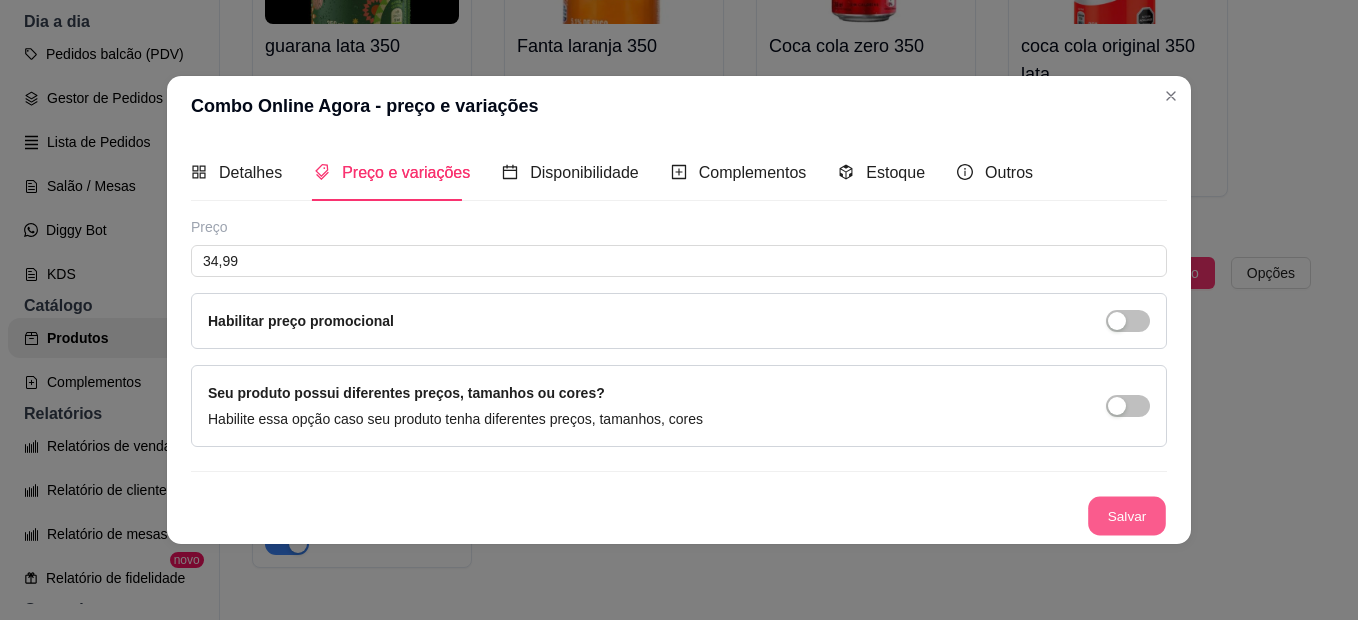 click on "Salvar" at bounding box center [1127, 516] 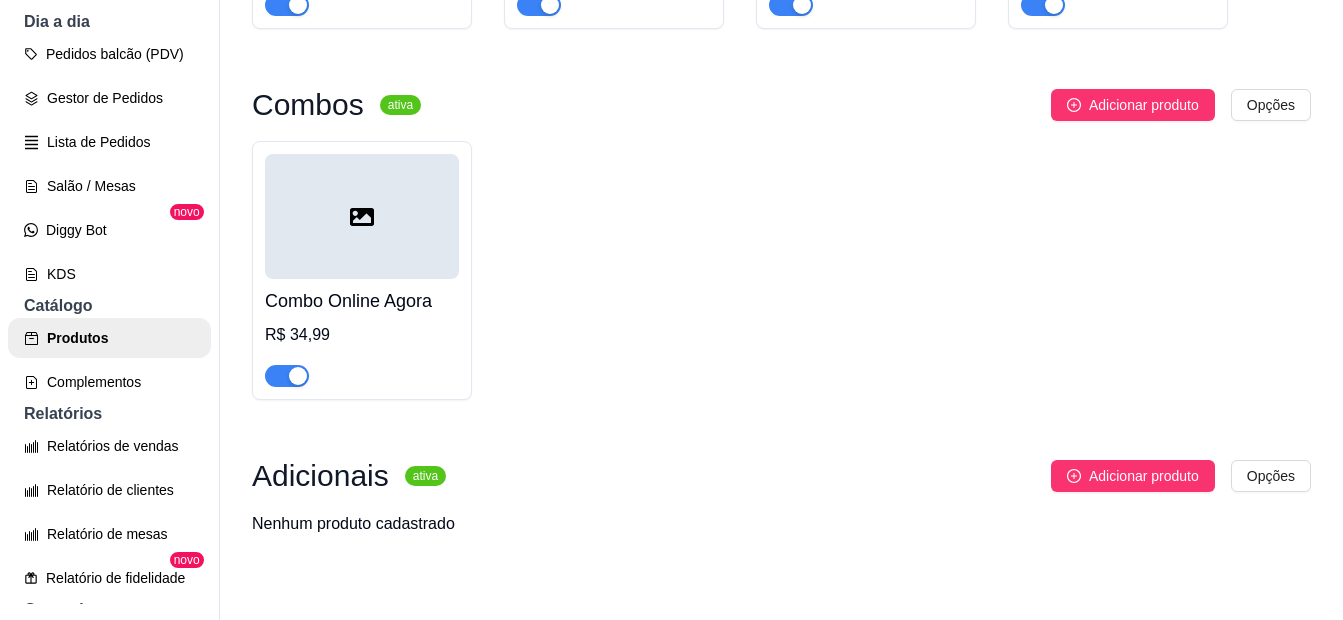 scroll, scrollTop: 1731, scrollLeft: 0, axis: vertical 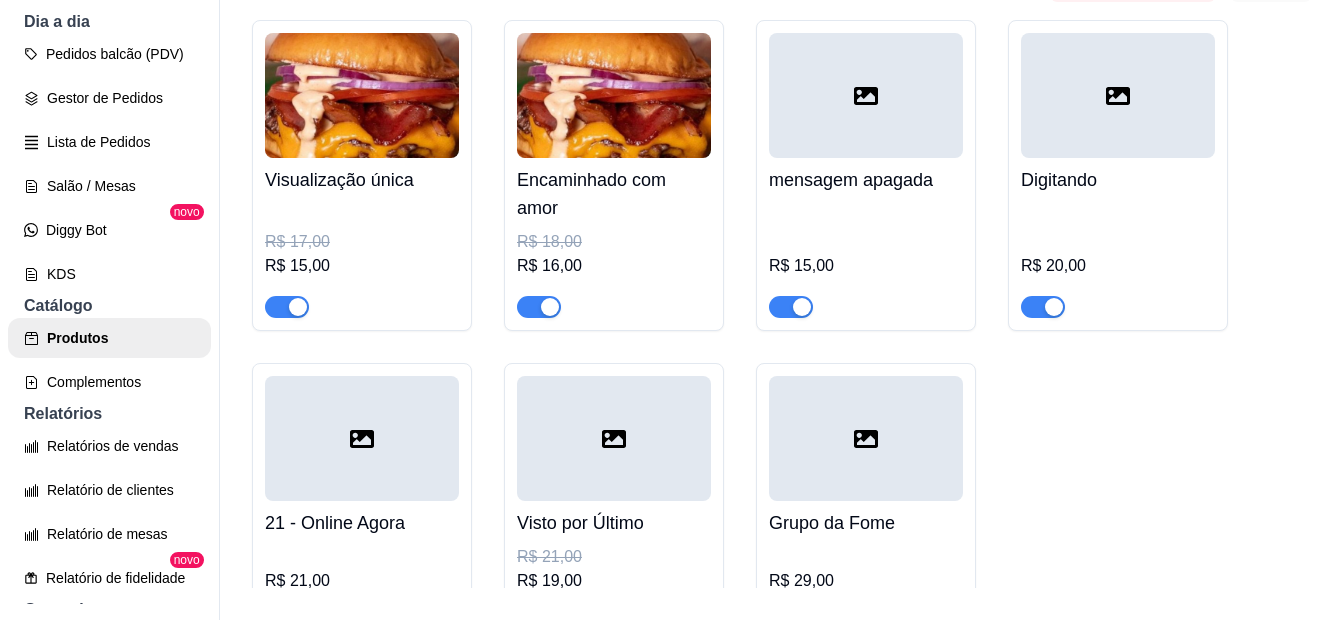 click on "mensagem apagada    R$ 15,00" at bounding box center [866, 238] 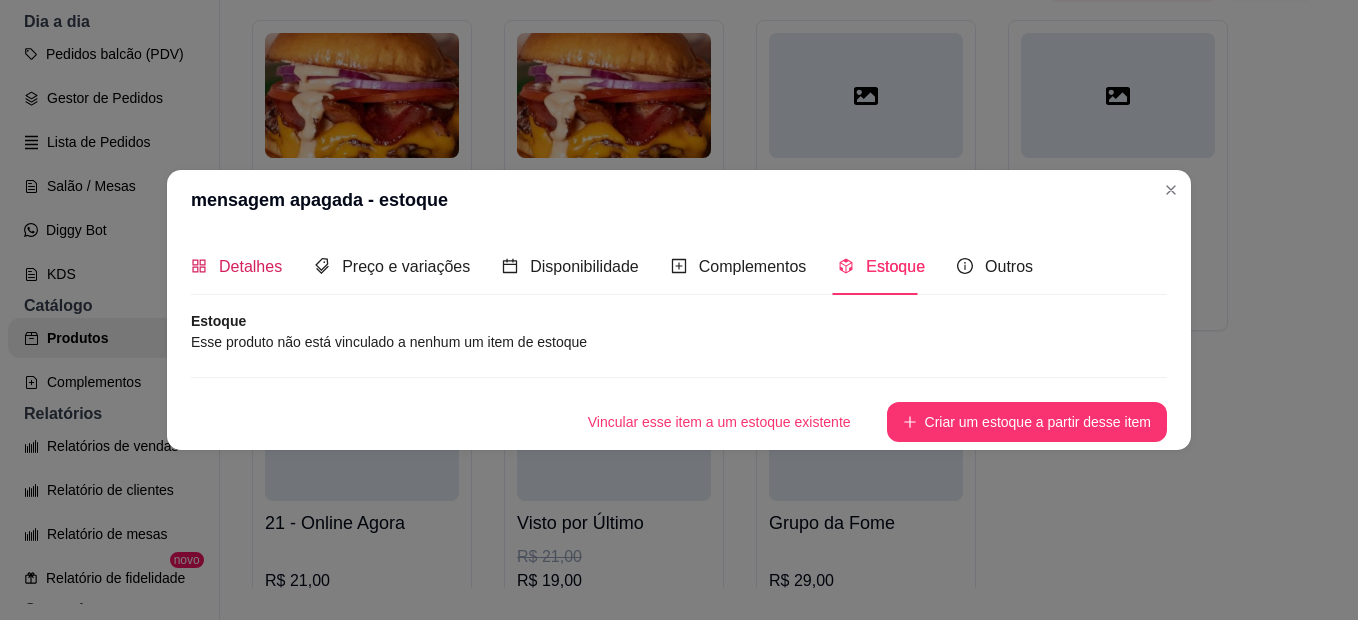 click on "Detalhes" at bounding box center (250, 266) 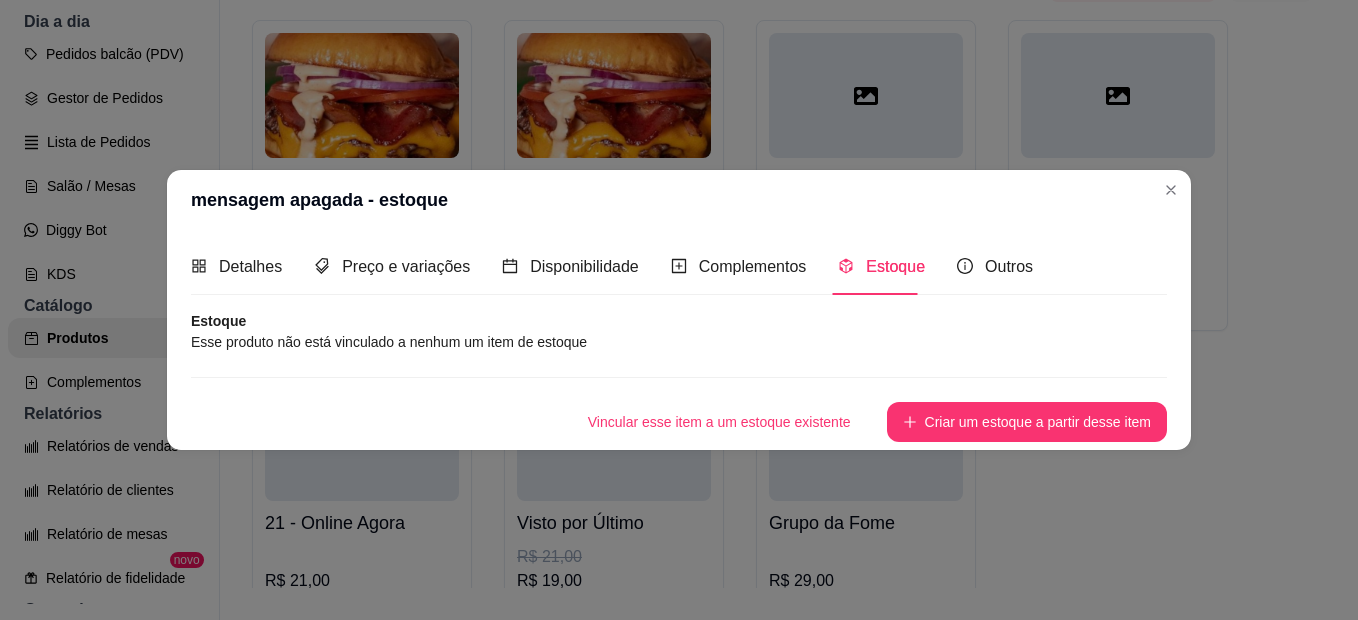 click on "Nome do produto mensagem apagada Código do produto (PDV) Descrição do produto pao brioche, smash de 60g, bacon fatiado, alface amricano, queijo cheddar, molho barbecue 89 / 600 Produto pesável Ao marcar essa opção o valor do produto será desconsiderado da forma unitária e começará a valer por Kilograma. Quantidade miníma para pedido Ao habilitar seus clientes terão que pedir uma quantidade miníma desse produto." at bounding box center (0, 0) 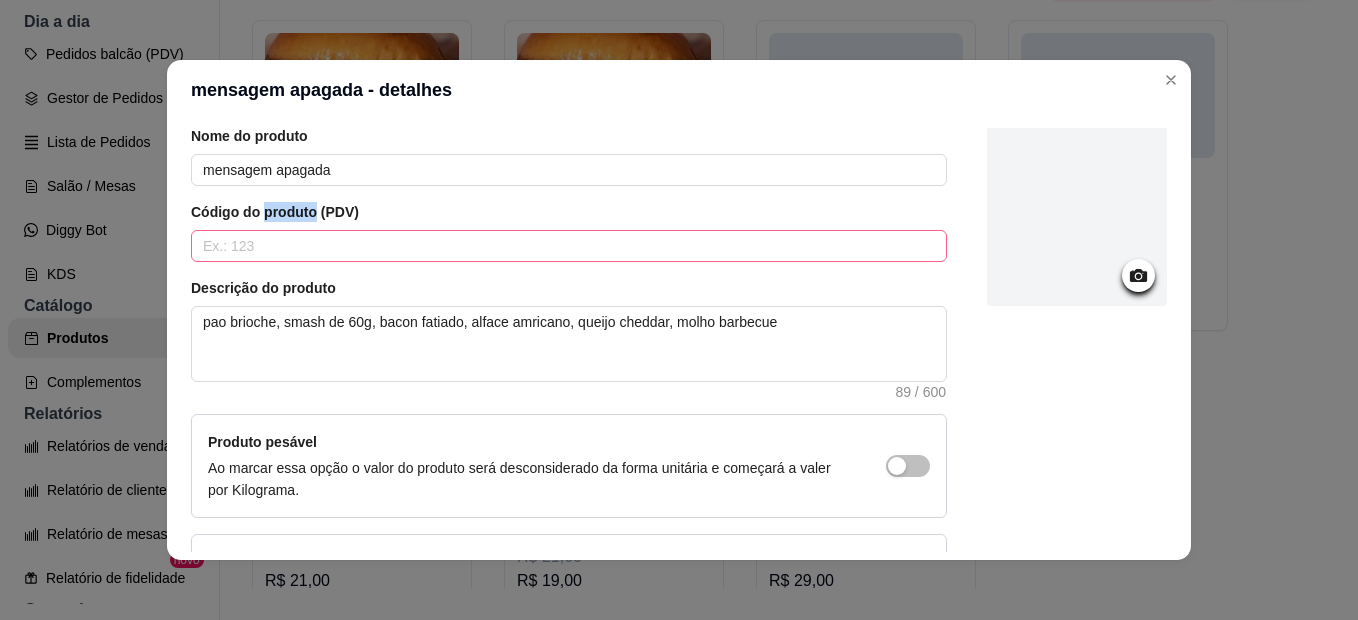 scroll, scrollTop: 100, scrollLeft: 0, axis: vertical 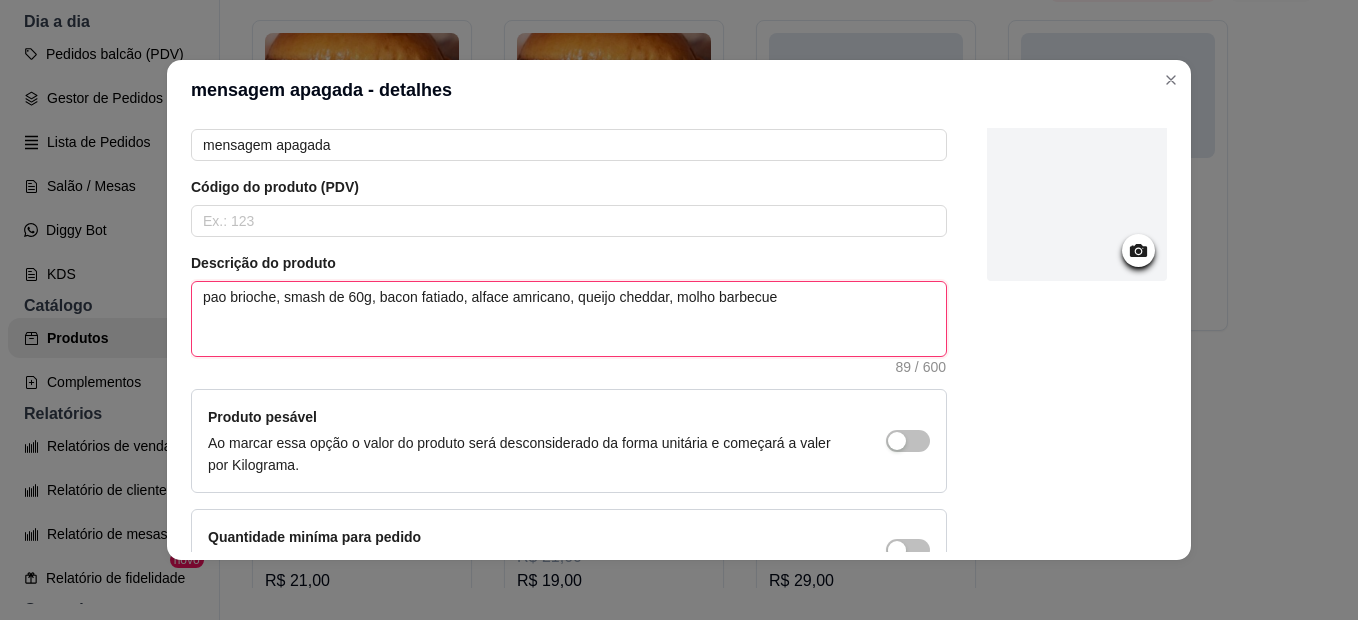 drag, startPoint x: 318, startPoint y: 297, endPoint x: 271, endPoint y: 297, distance: 47 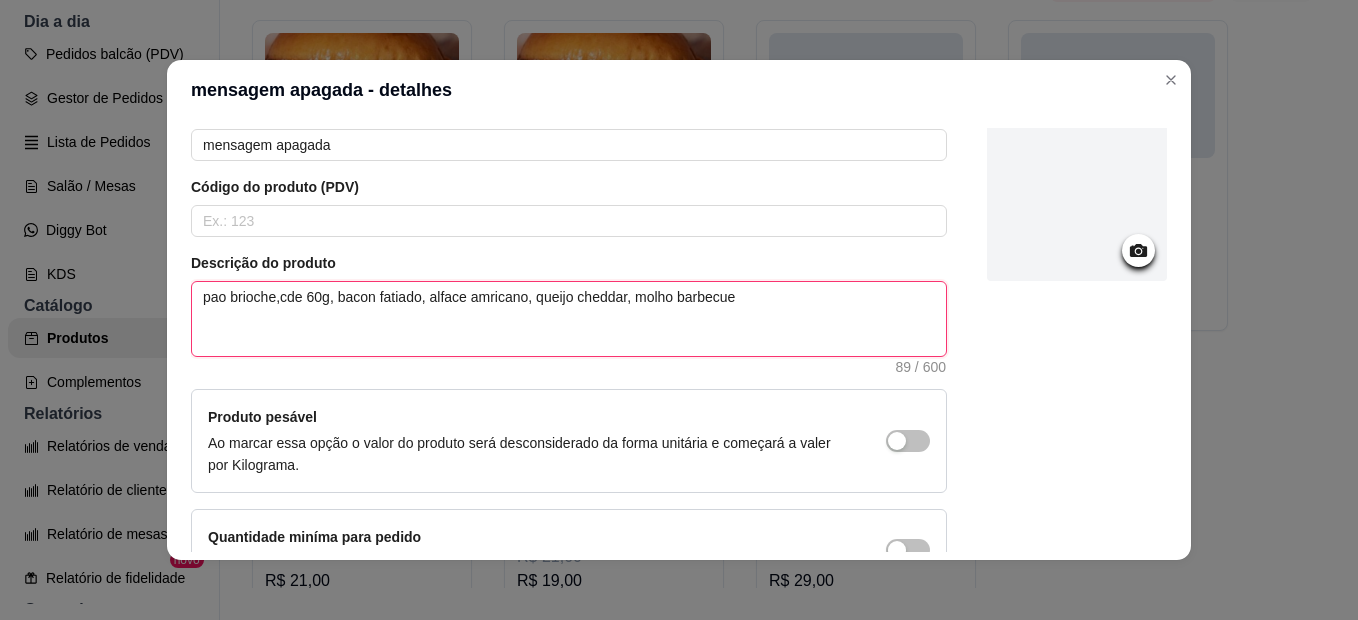type 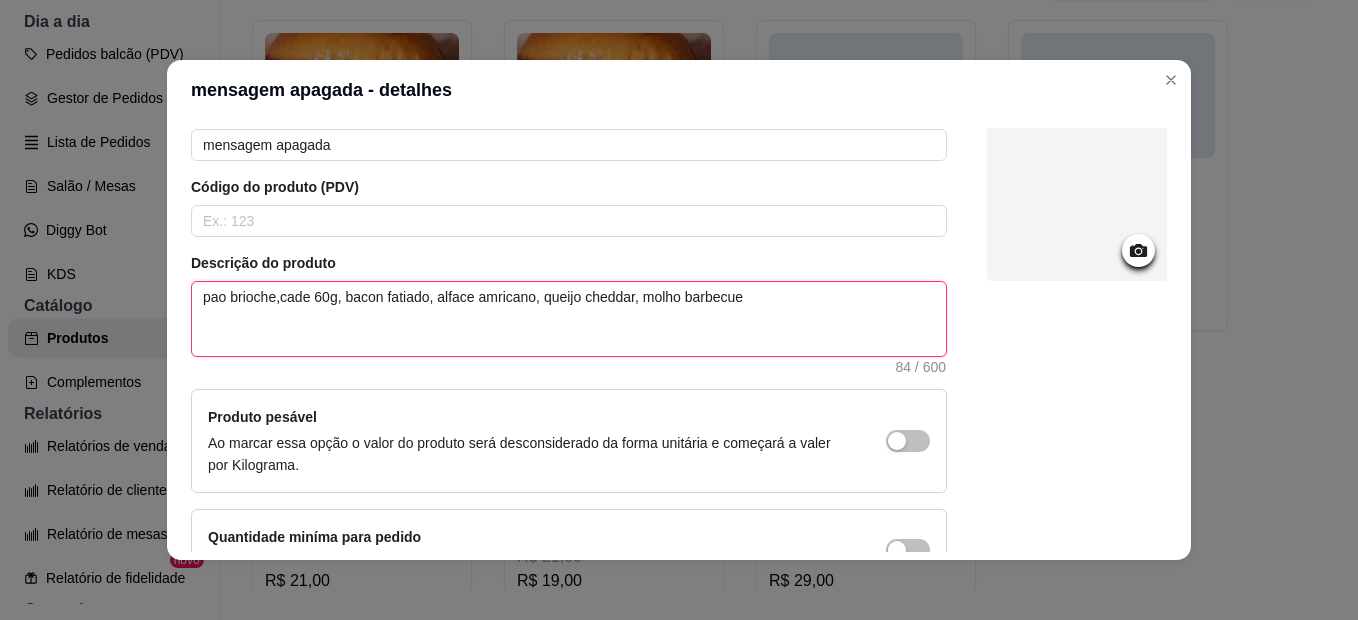 type 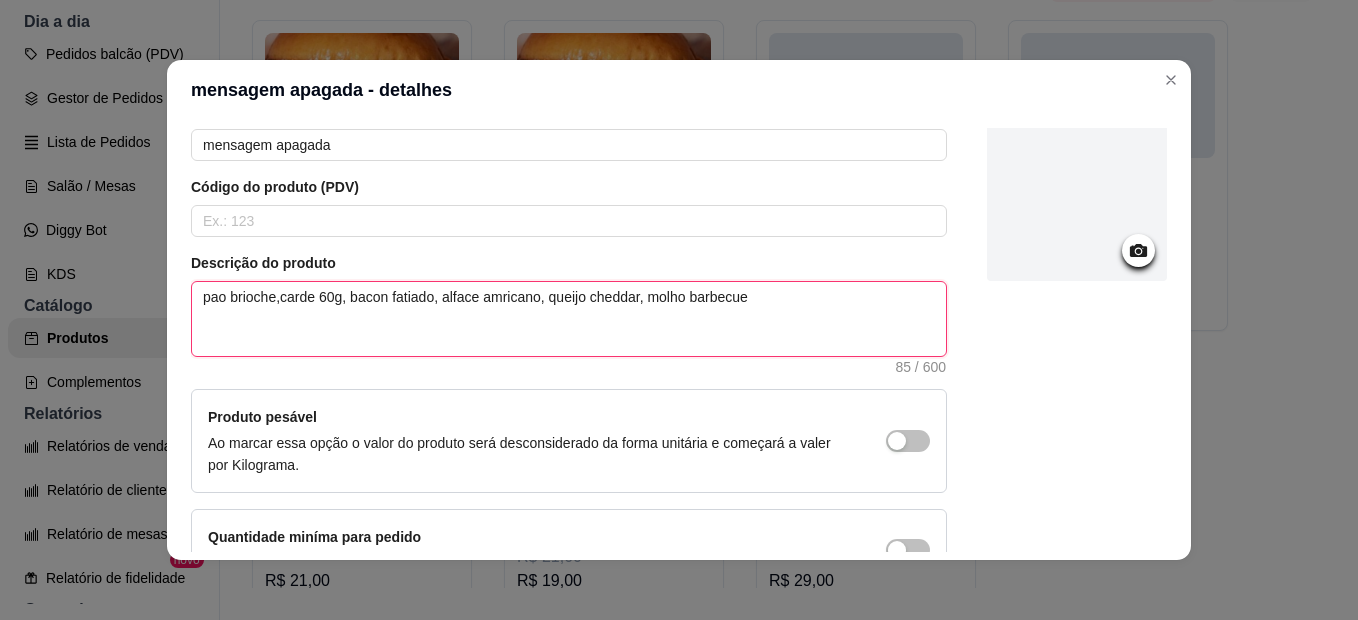 type 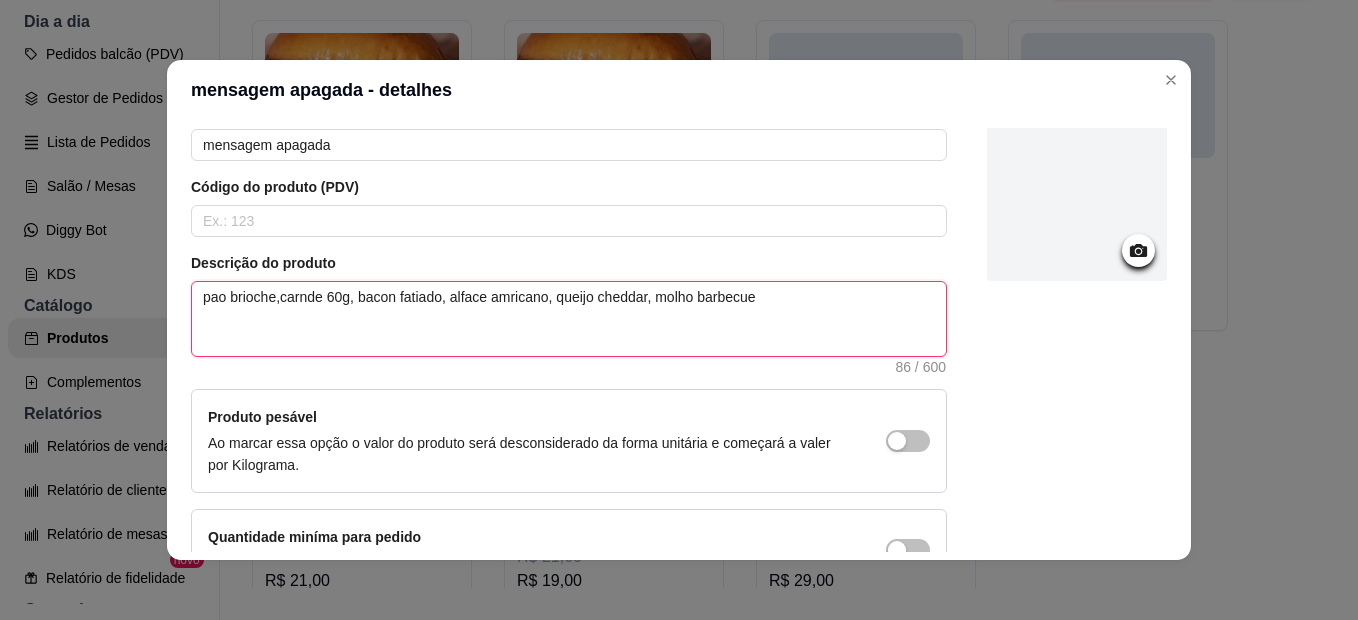 type 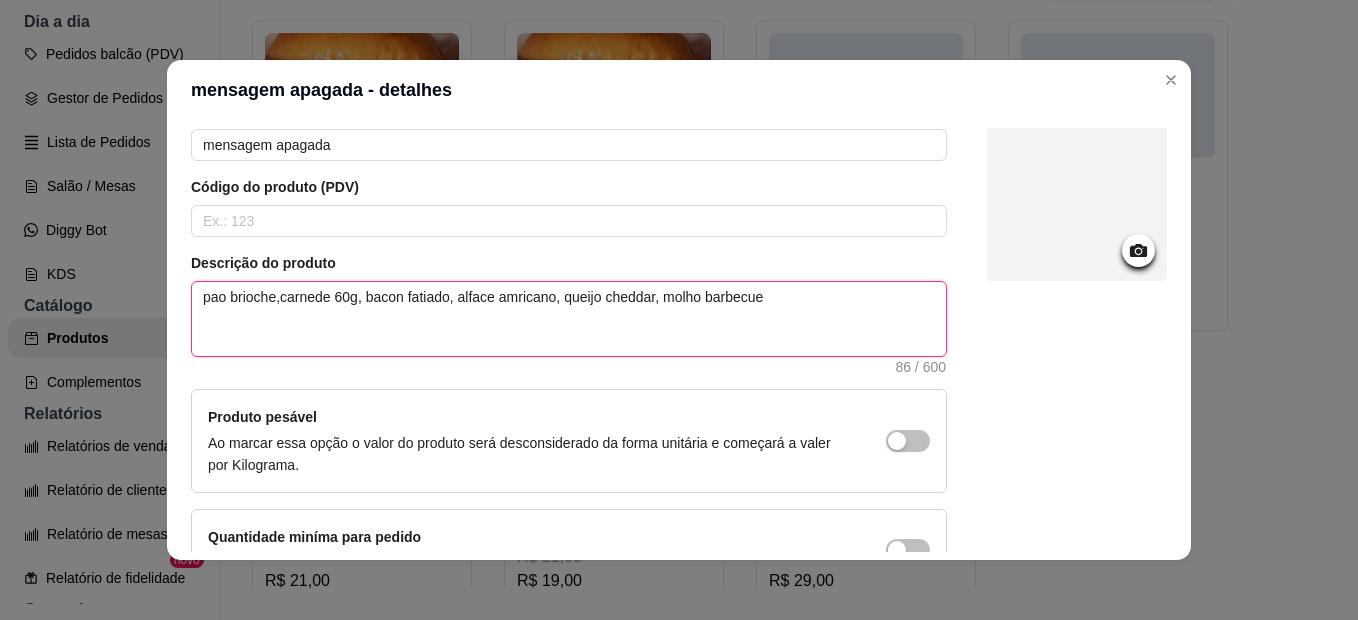 type 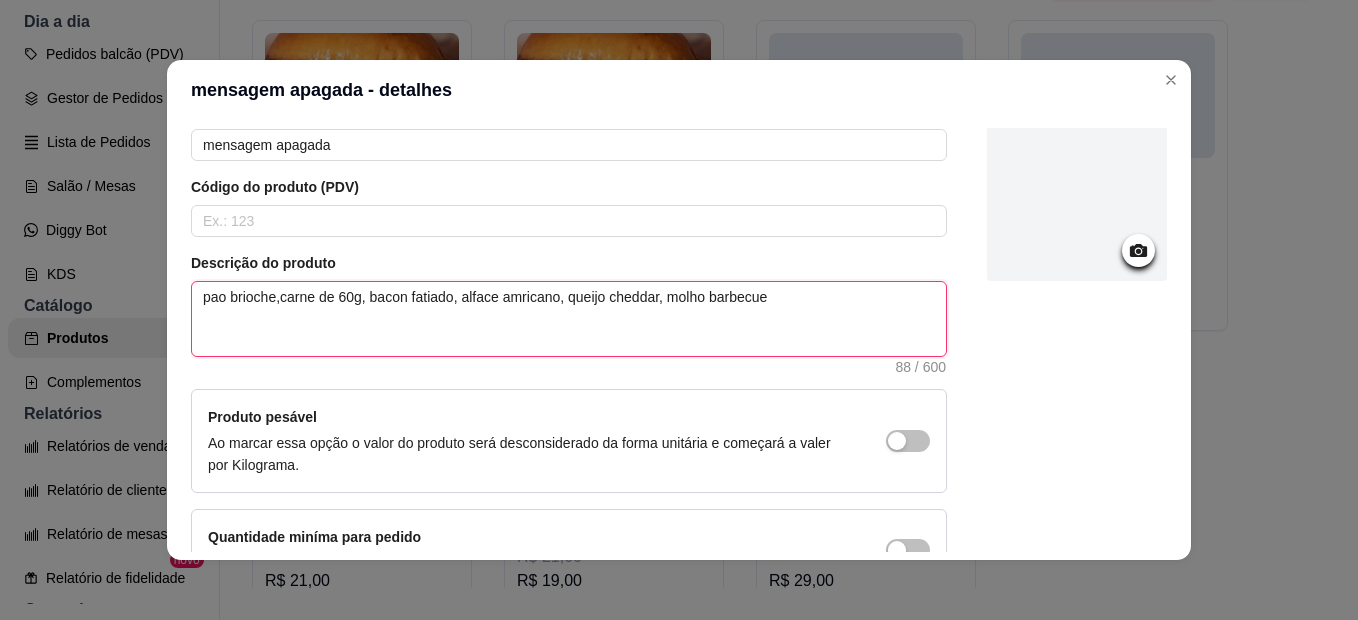 click on "pao brioche,carne de 60g, bacon fatiado, alface amricano, queijo cheddar, molho barbecue" at bounding box center (569, 319) 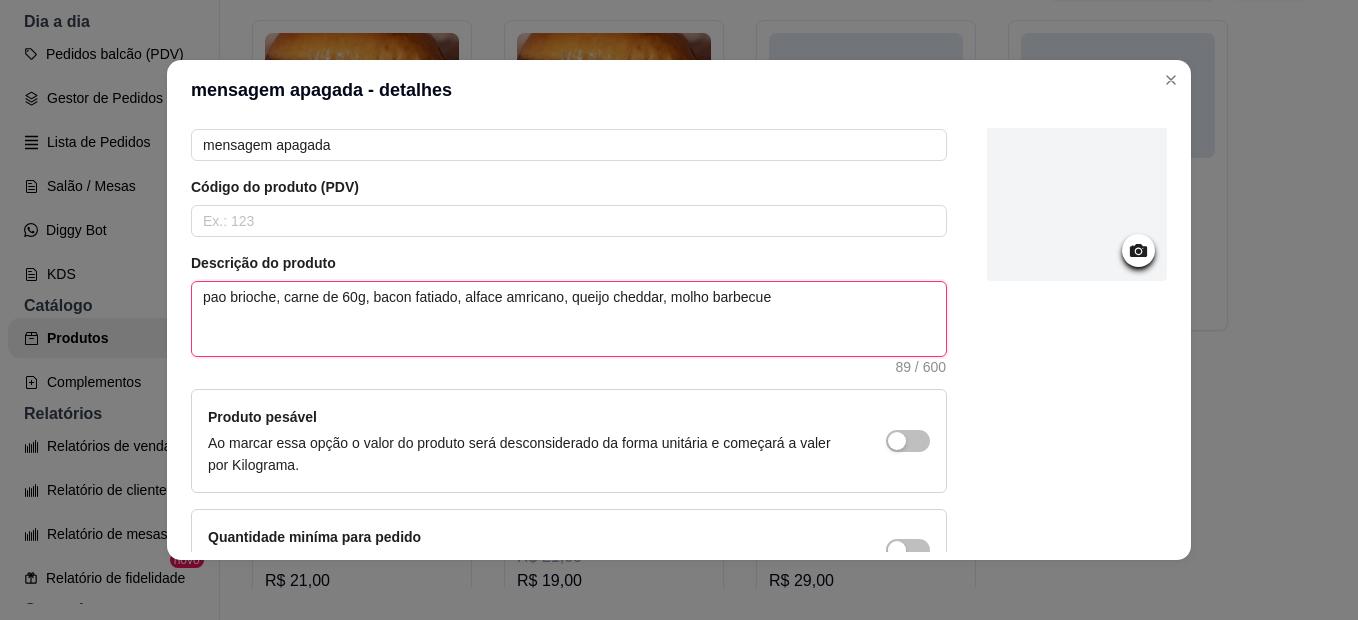 type 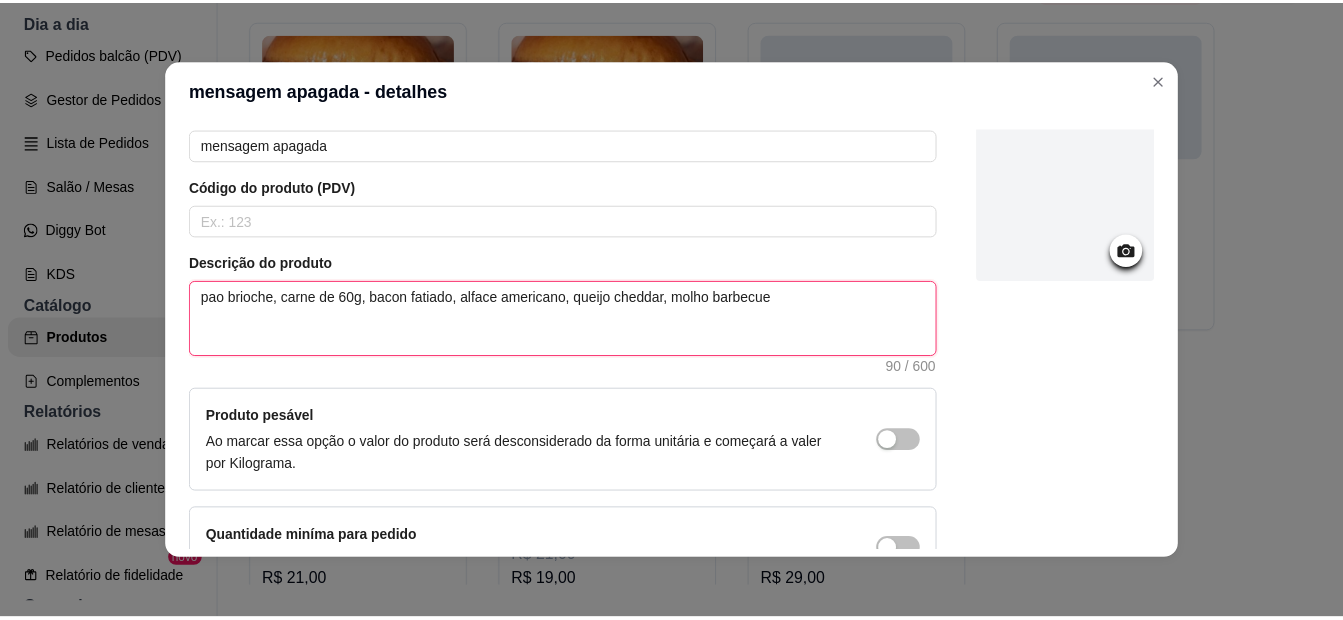scroll, scrollTop: 228, scrollLeft: 0, axis: vertical 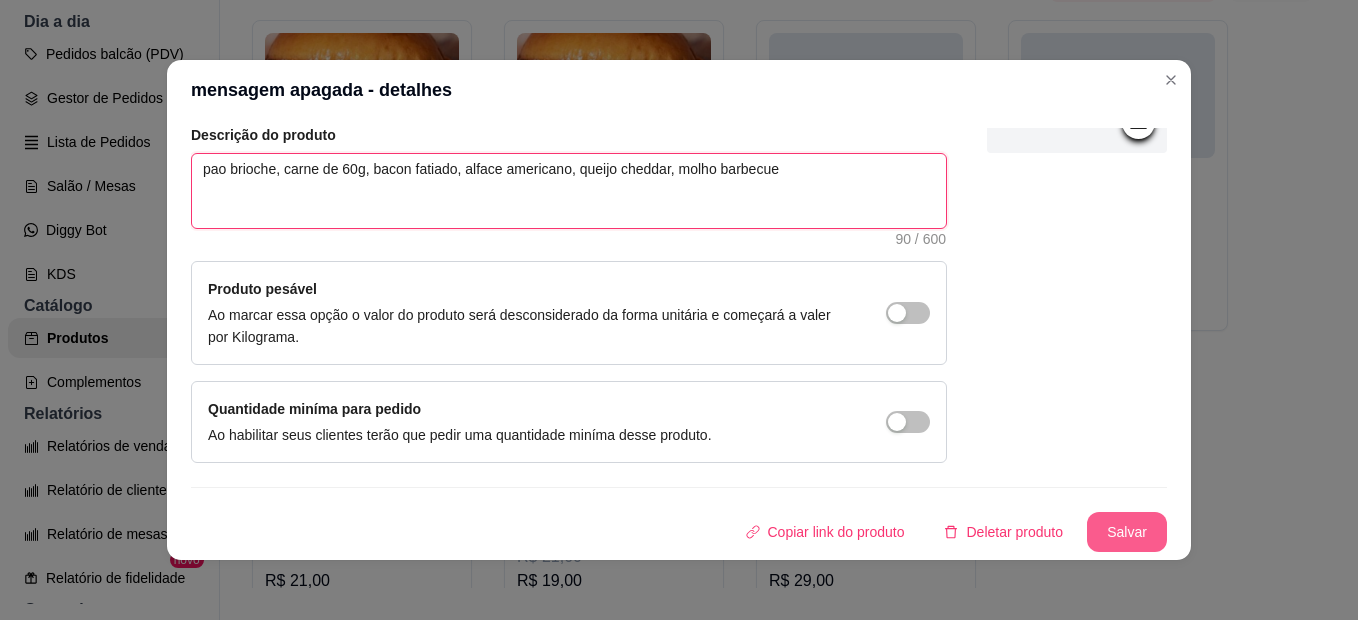 type on "pao brioche, carne de 60g, bacon fatiado, alface americano, queijo cheddar, molho barbecue" 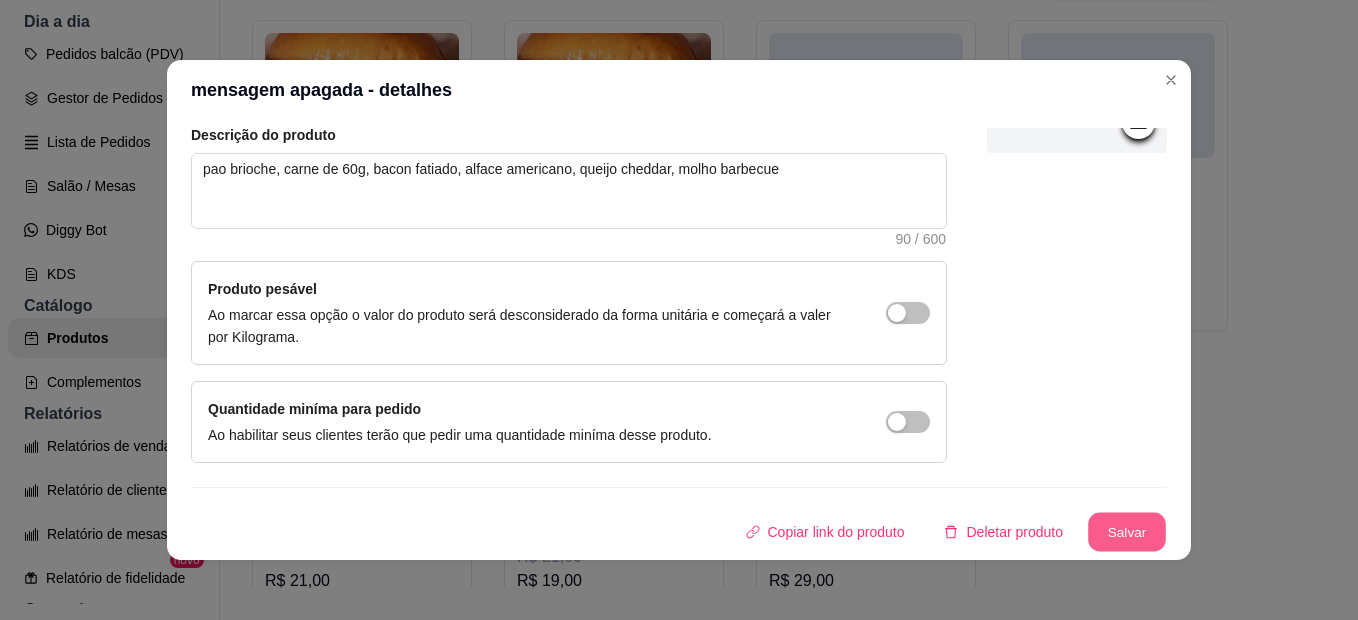 click on "Salvar" at bounding box center [1127, 532] 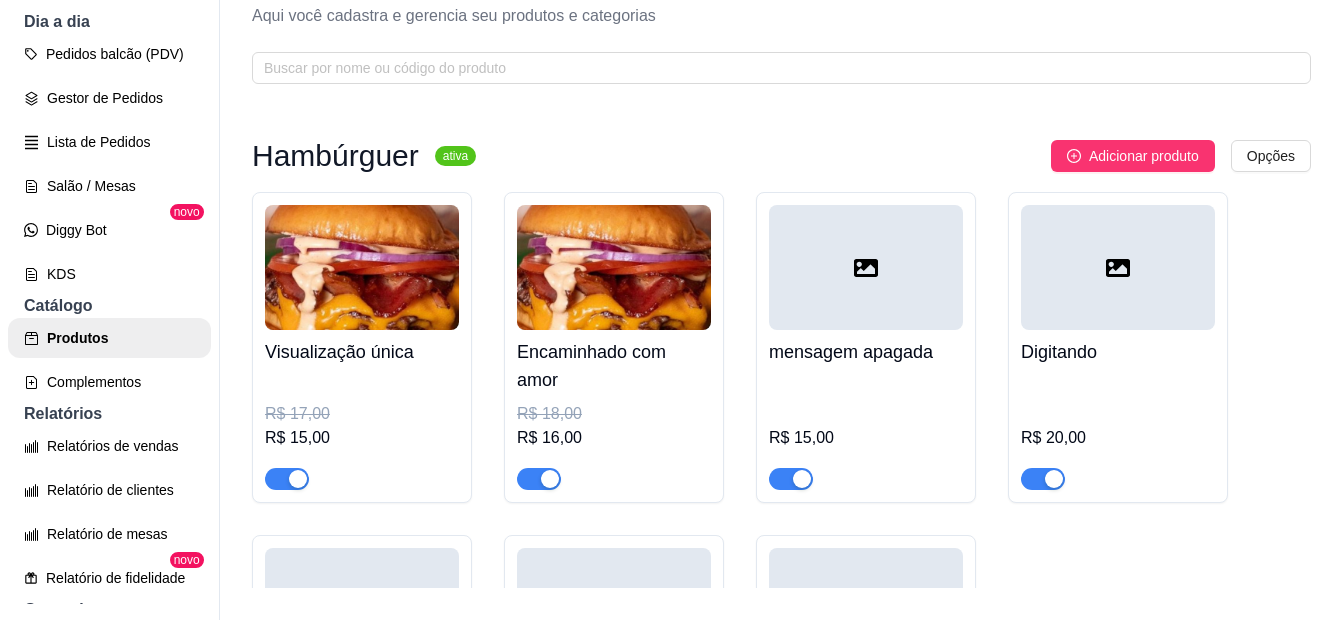 scroll, scrollTop: 0, scrollLeft: 0, axis: both 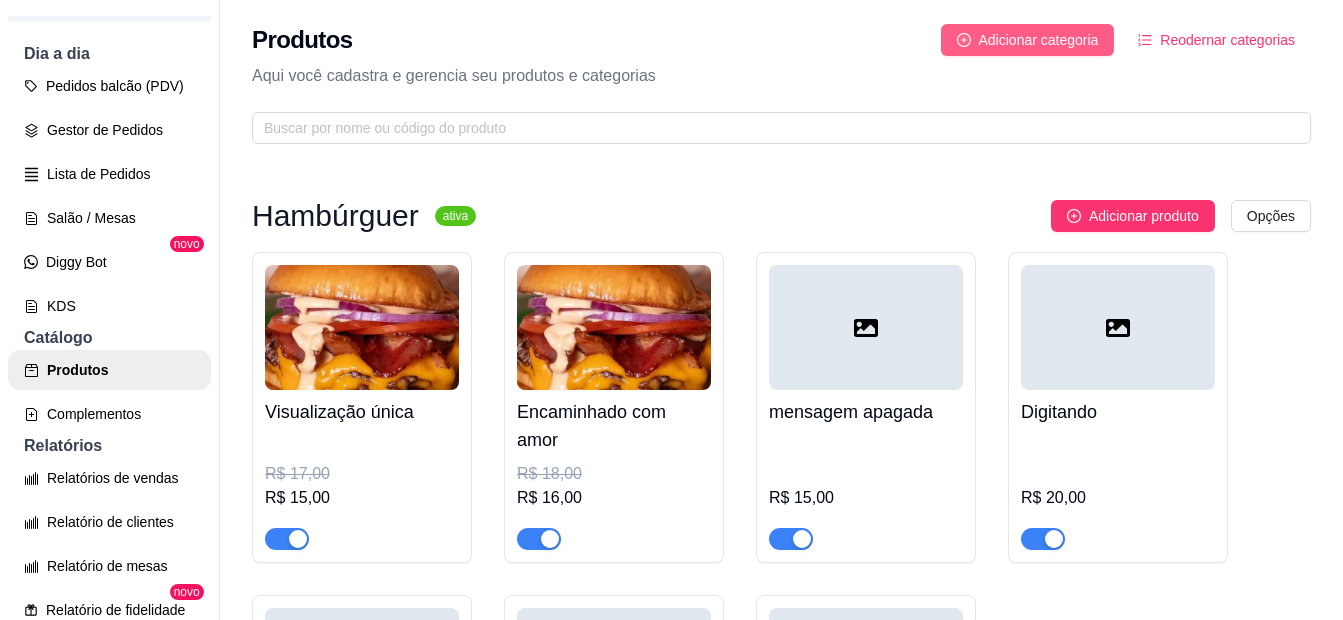 click on "Adicionar categoria" at bounding box center [1039, 40] 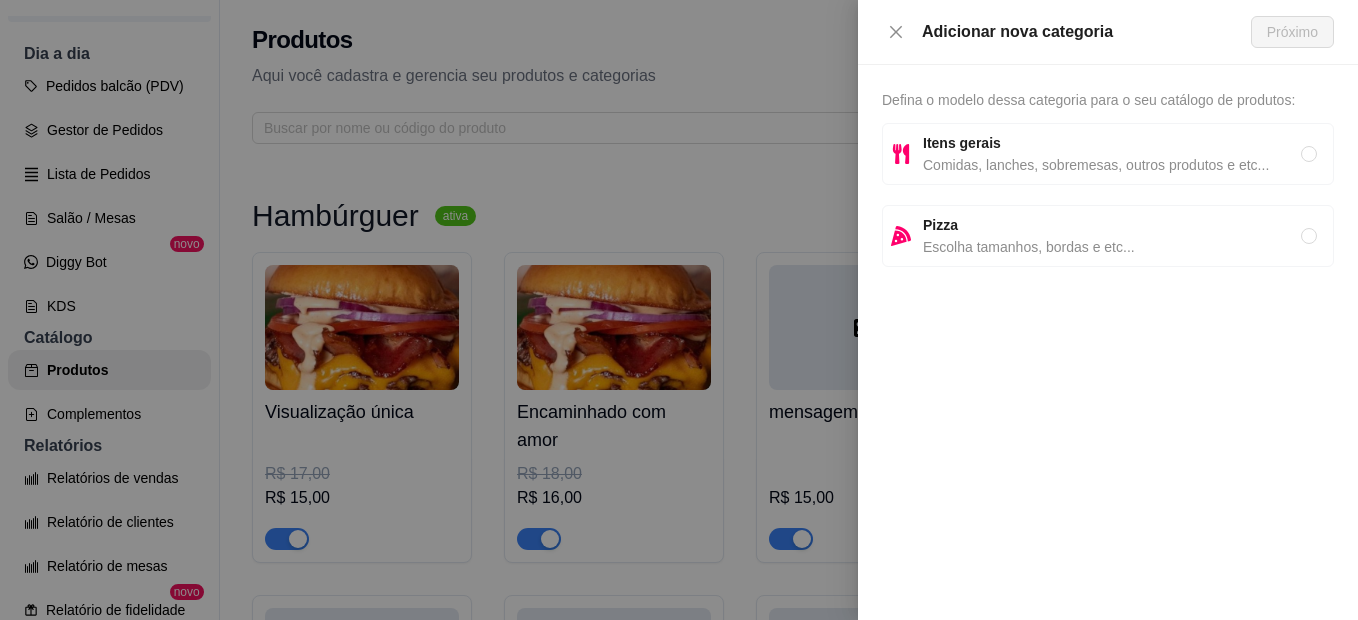 click on "Comidas, lanches, sobremesas, outros produtos e etc..." at bounding box center [1112, 165] 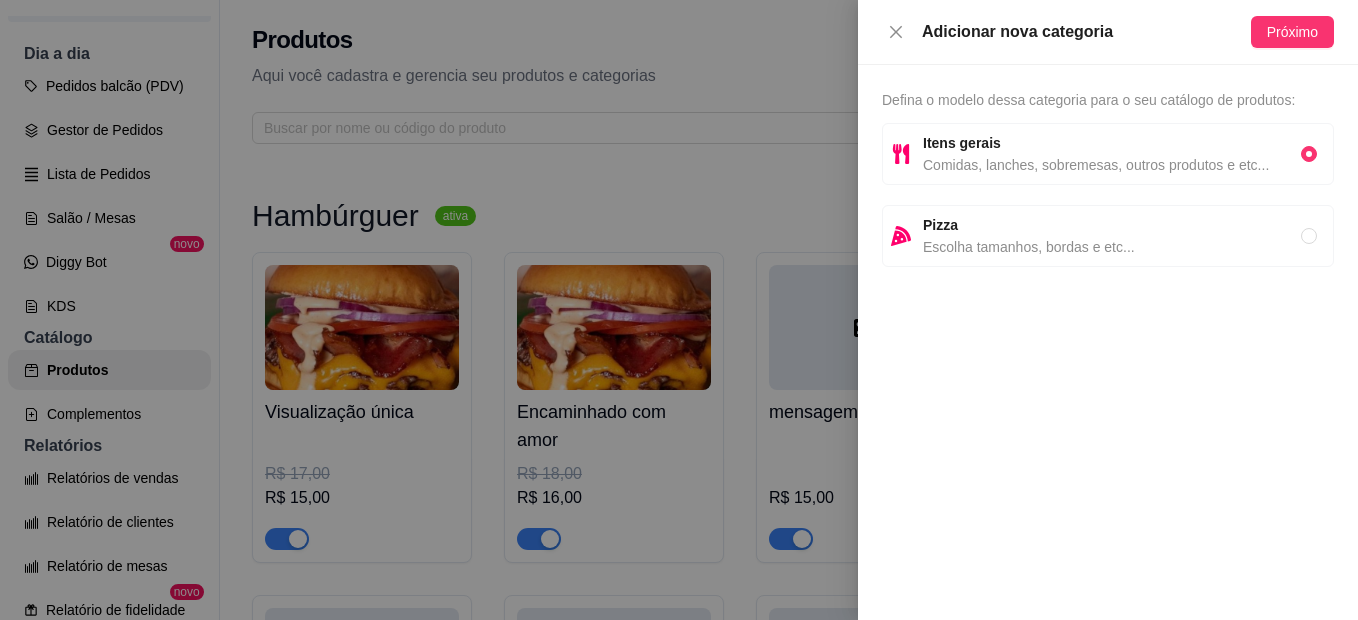click on "Comidas, lanches, sobremesas, outros produtos e etc..." at bounding box center [1112, 165] 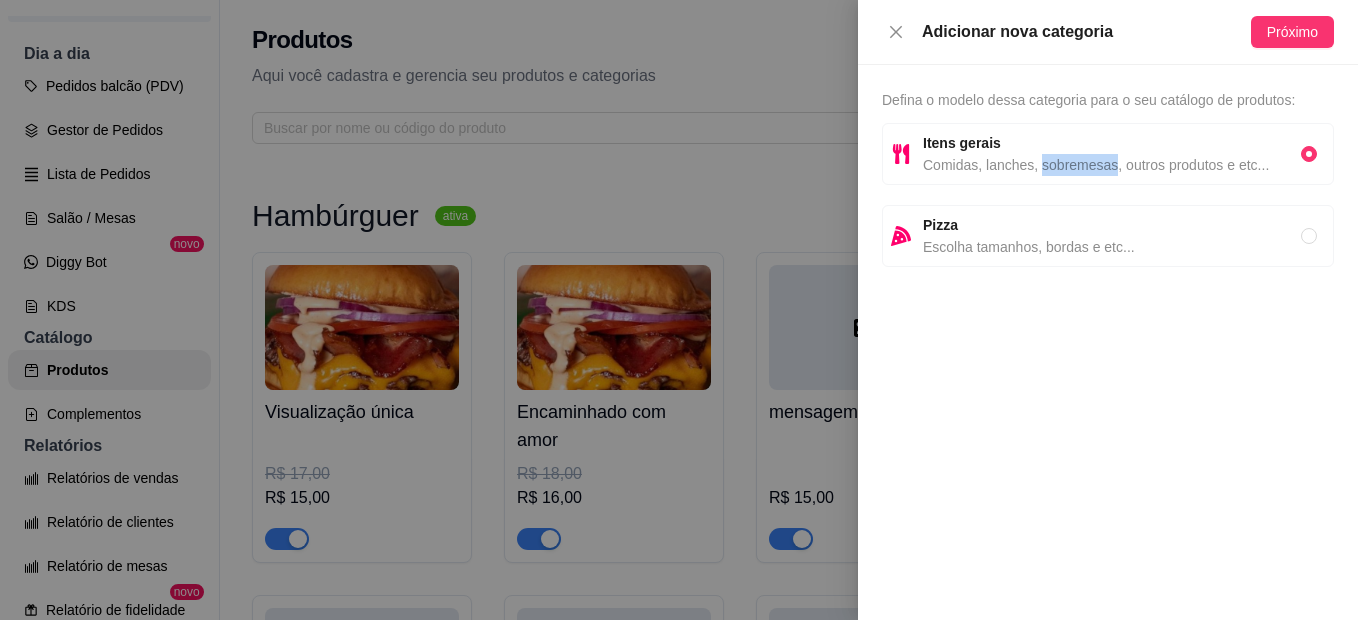 drag, startPoint x: 1093, startPoint y: 154, endPoint x: 1328, endPoint y: 41, distance: 260.7566 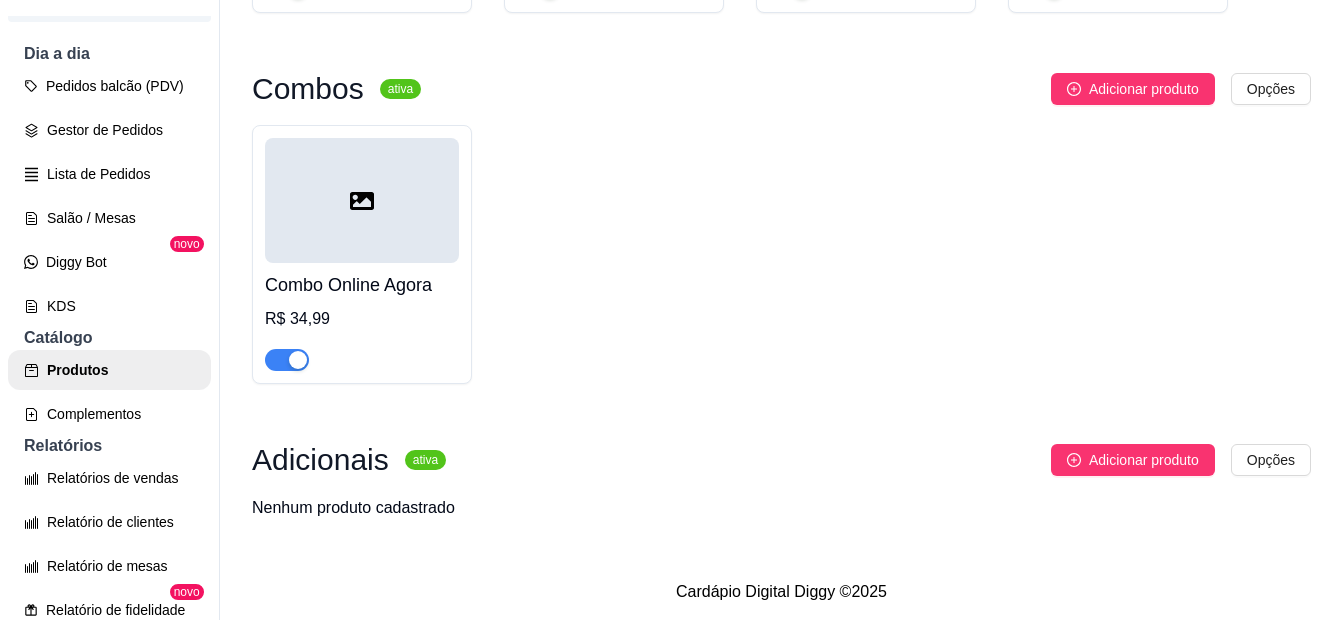 scroll, scrollTop: 1731, scrollLeft: 0, axis: vertical 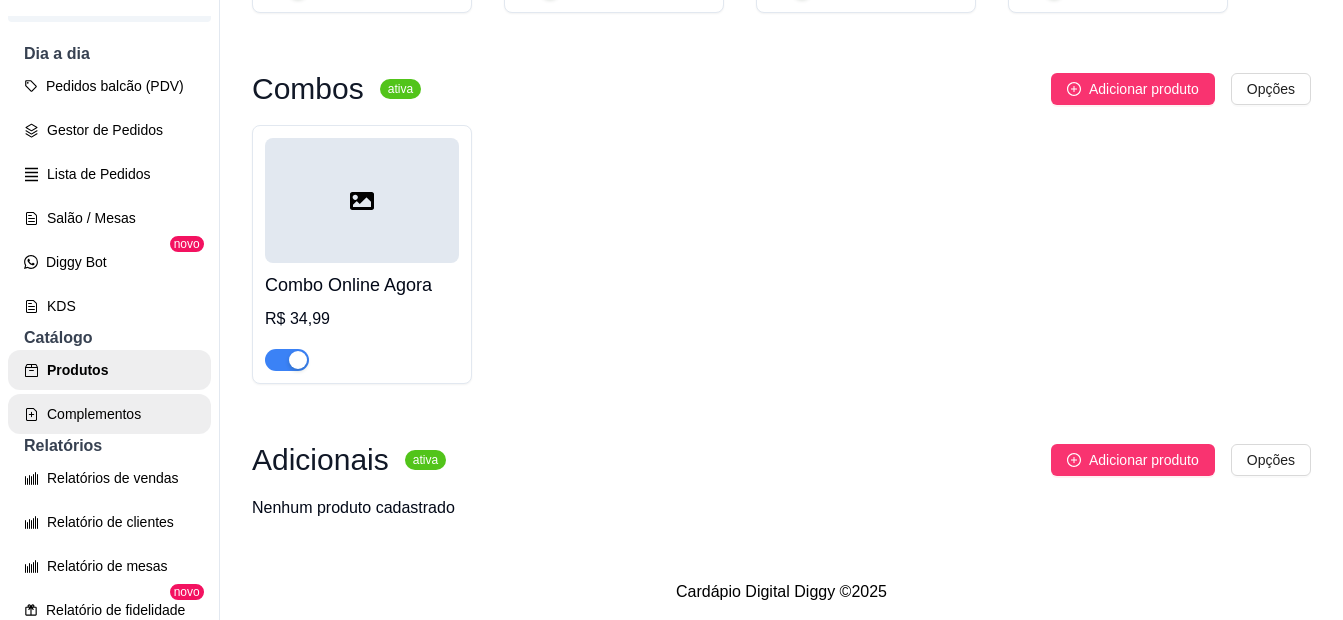click on "Complementos" at bounding box center (109, 414) 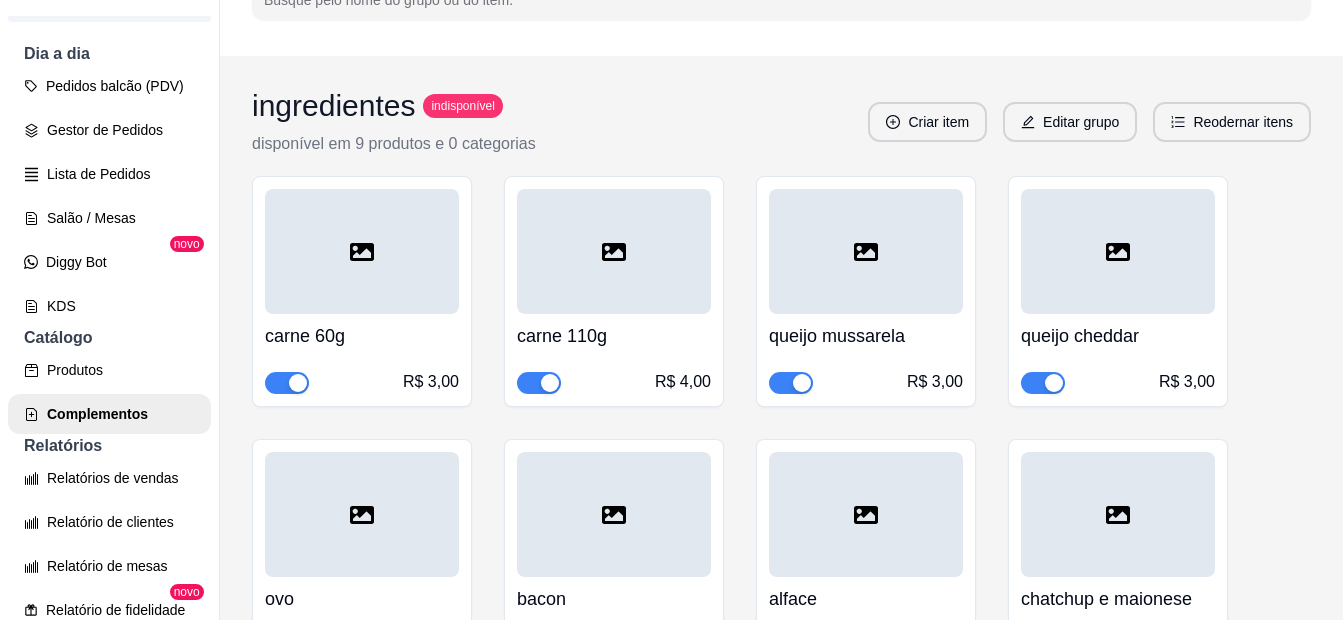 scroll, scrollTop: 123, scrollLeft: 0, axis: vertical 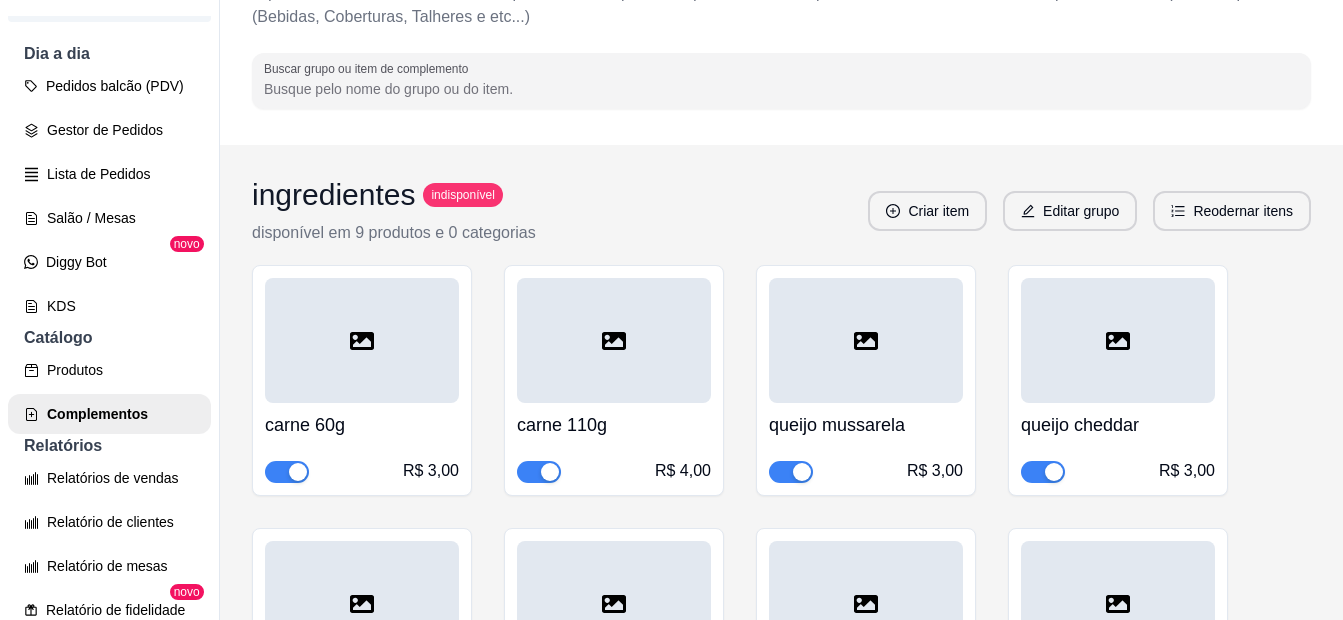 click on "indisponível" at bounding box center (462, 195) 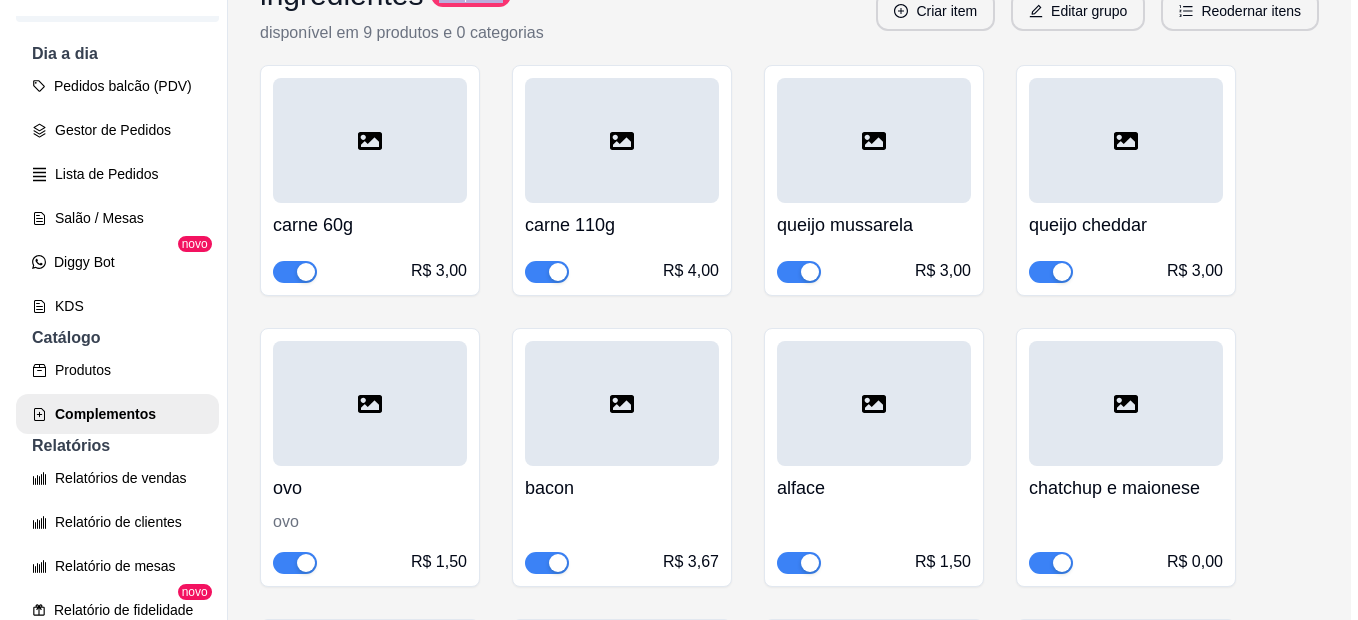 scroll, scrollTop: 123, scrollLeft: 0, axis: vertical 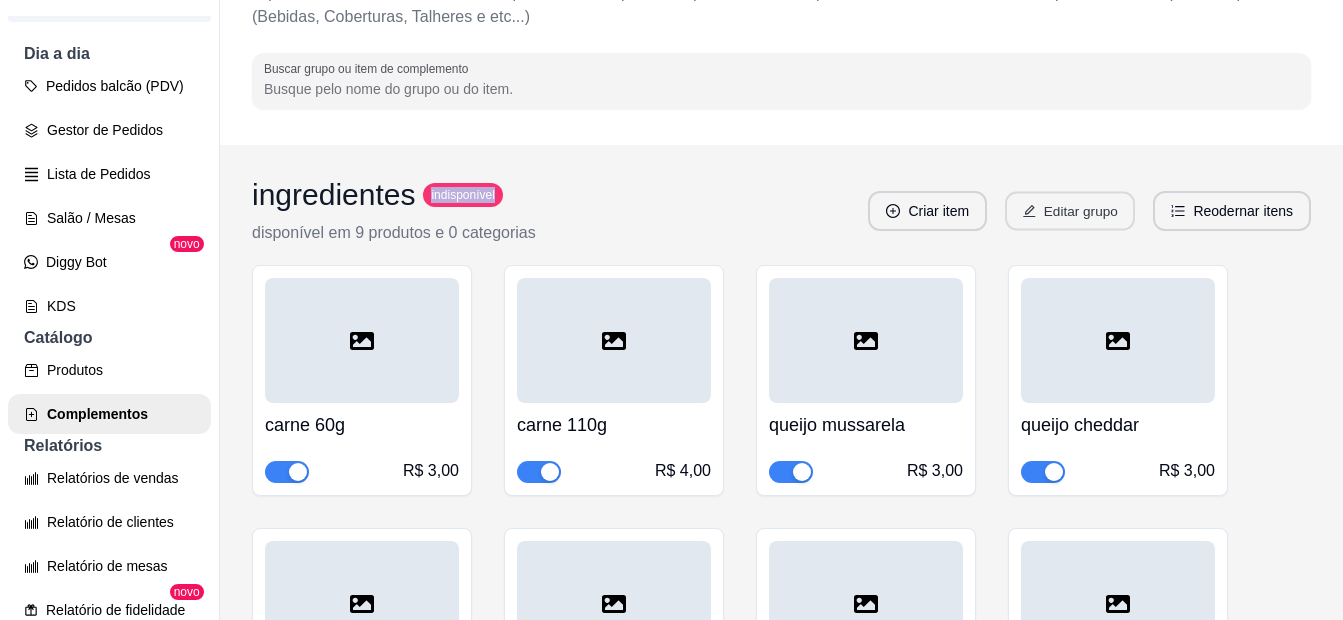 click on "Editar grupo" at bounding box center [1070, 211] 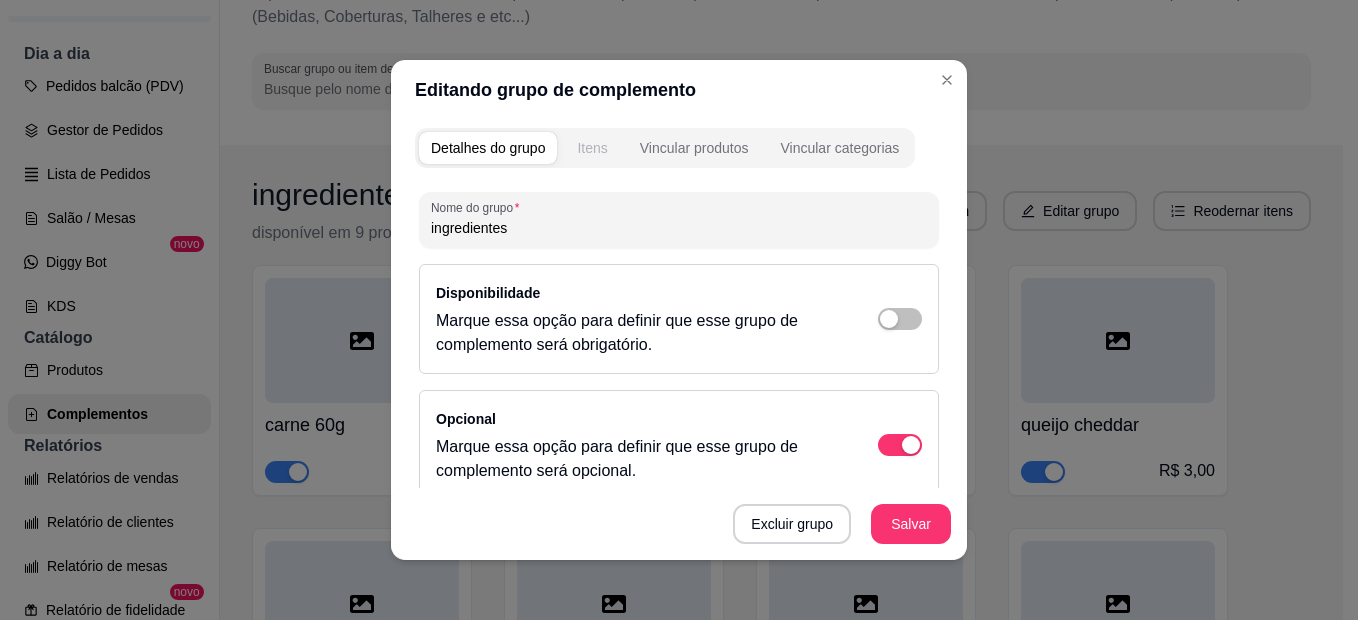 click on "Itens" at bounding box center (592, 148) 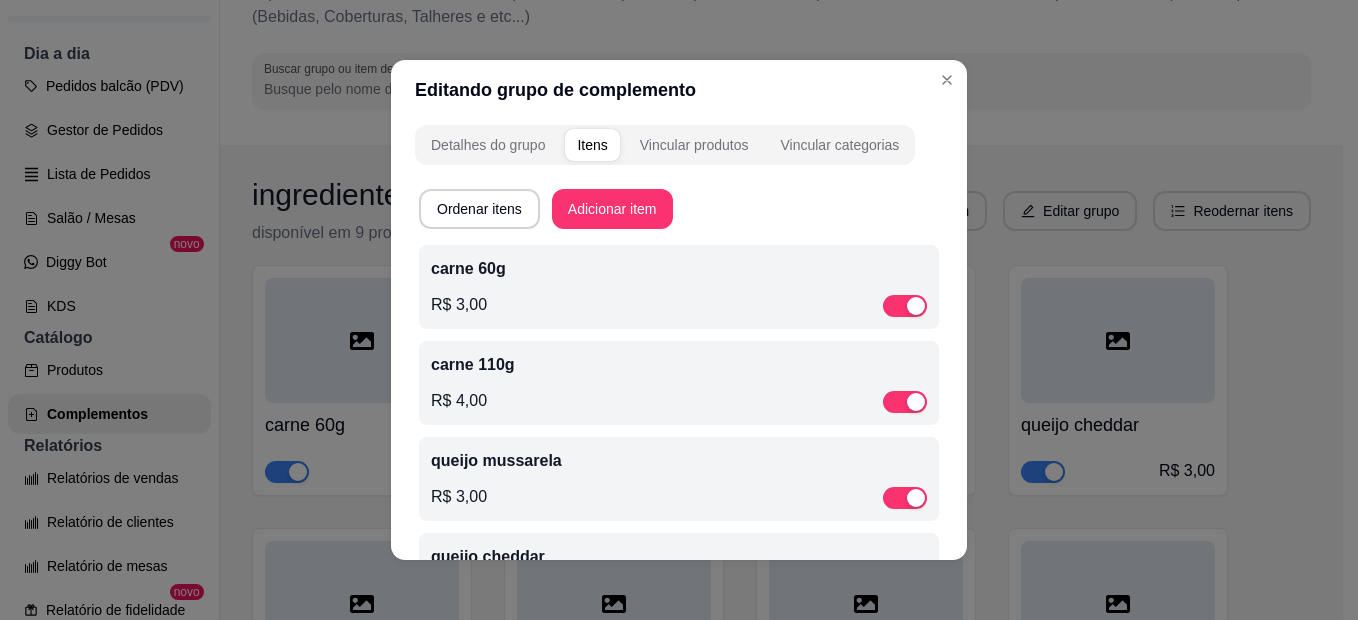 scroll, scrollTop: 0, scrollLeft: 0, axis: both 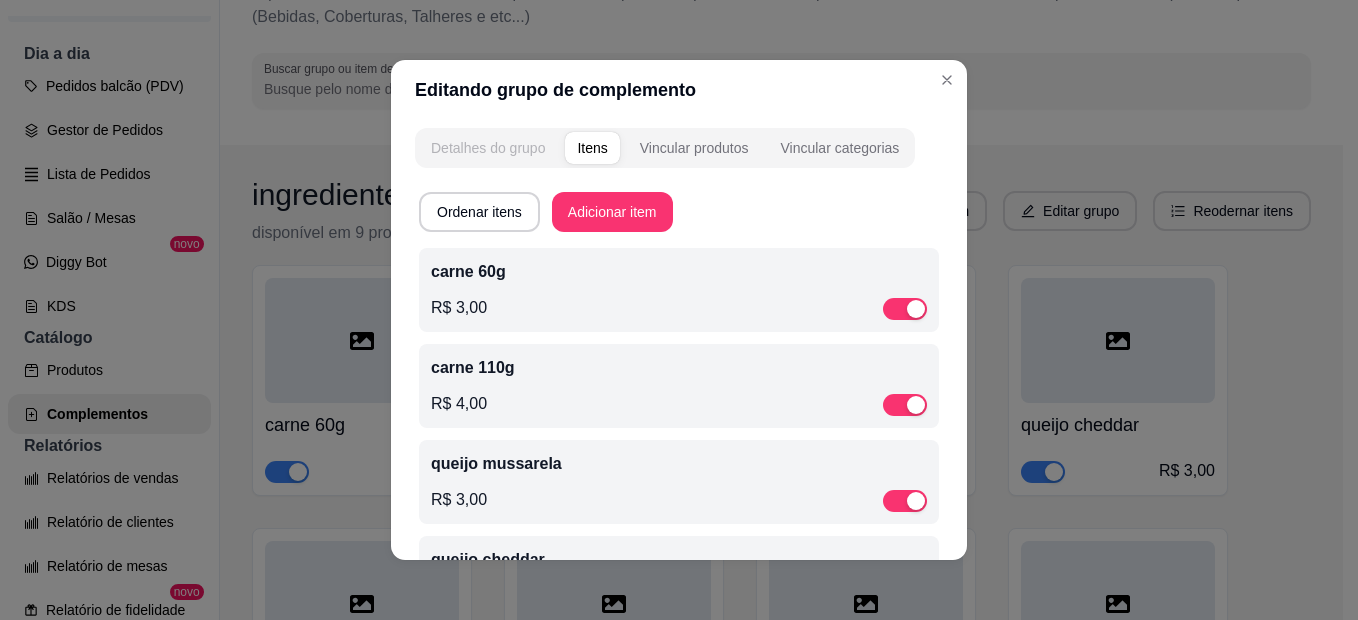 click on "Detalhes do grupo" at bounding box center (488, 148) 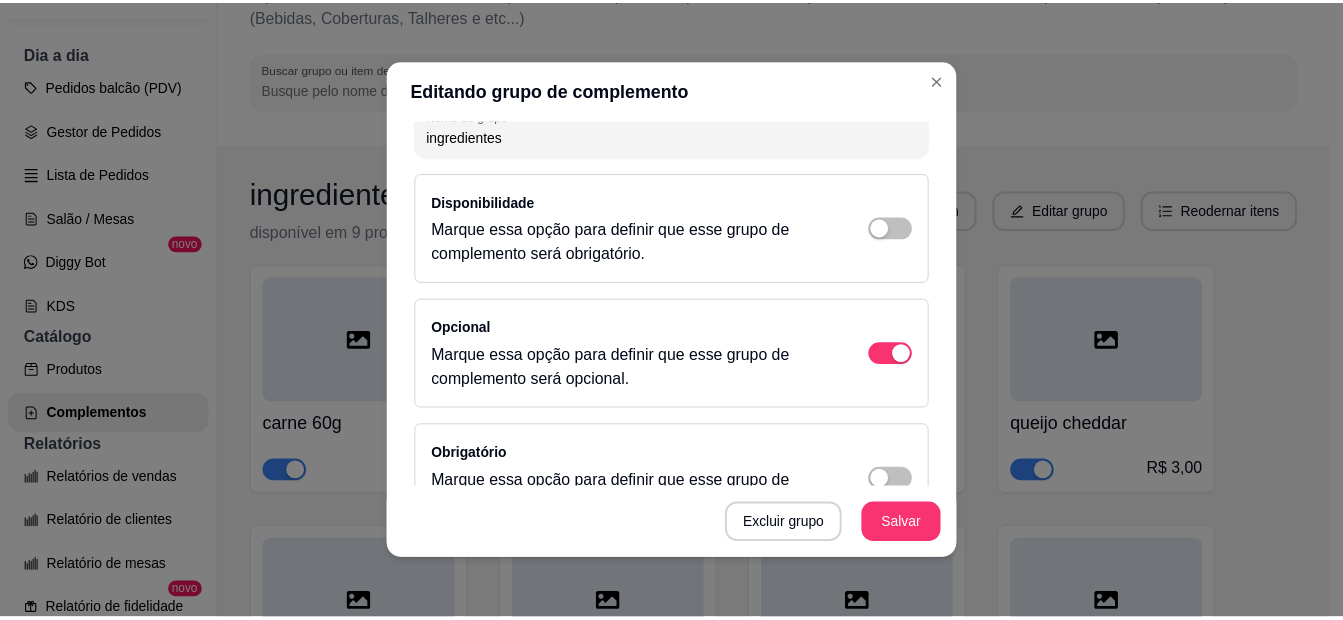 scroll, scrollTop: 0, scrollLeft: 0, axis: both 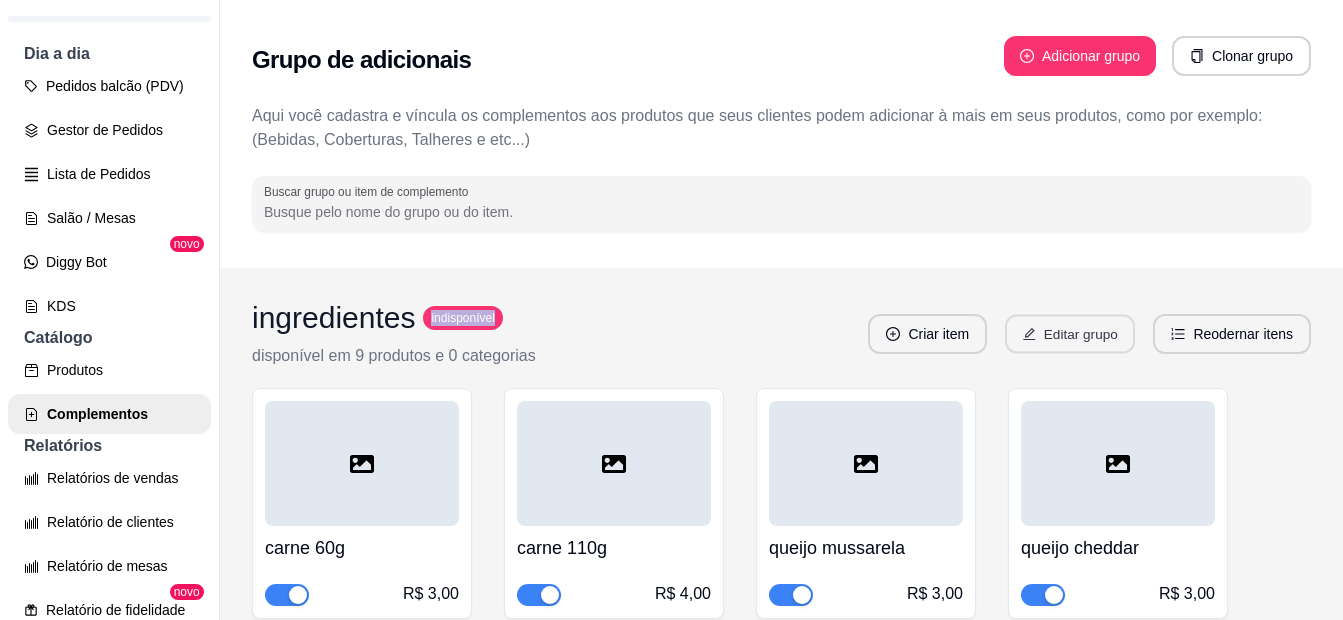 click on "Editar grupo" at bounding box center (1070, 334) 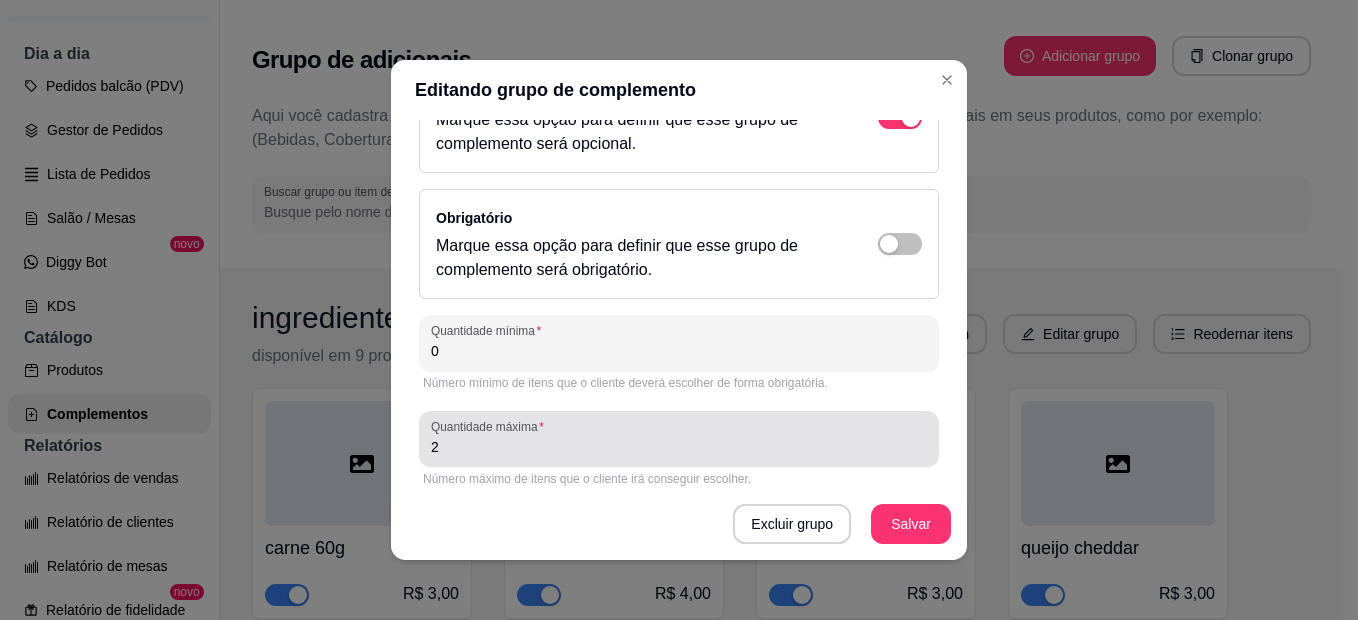 scroll, scrollTop: 342, scrollLeft: 0, axis: vertical 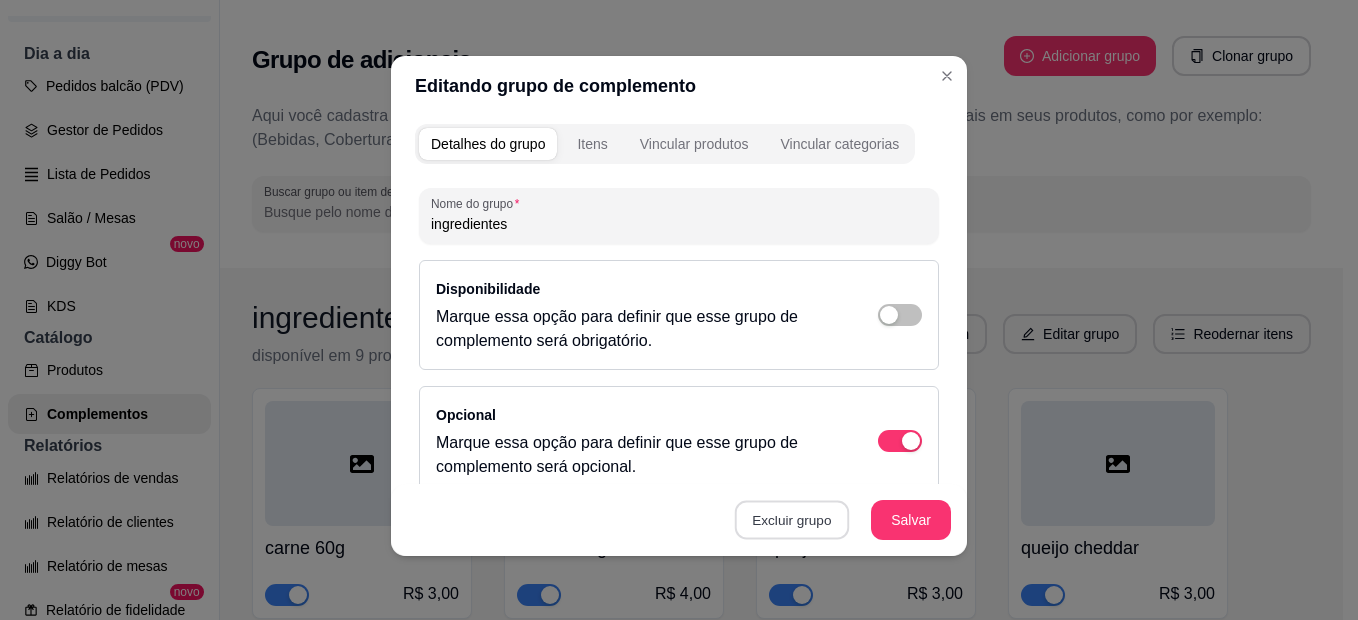 click on "Excluir grupo" at bounding box center (792, 520) 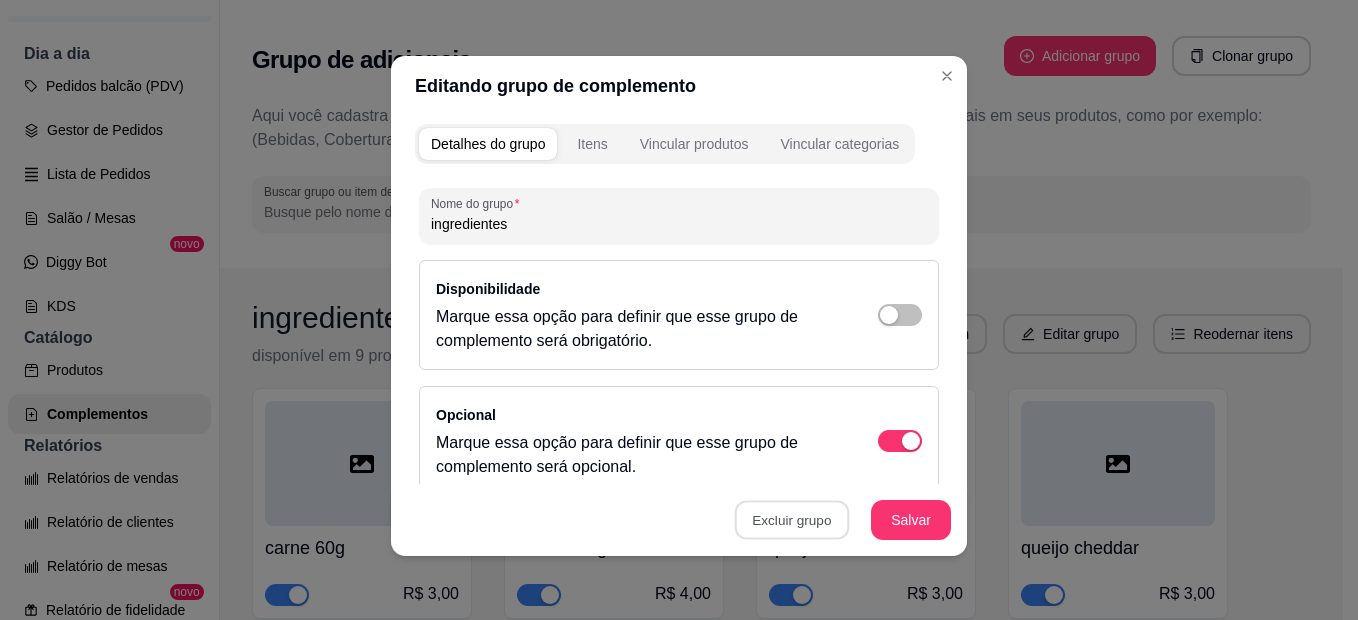 click on "Sim" at bounding box center (870, 474) 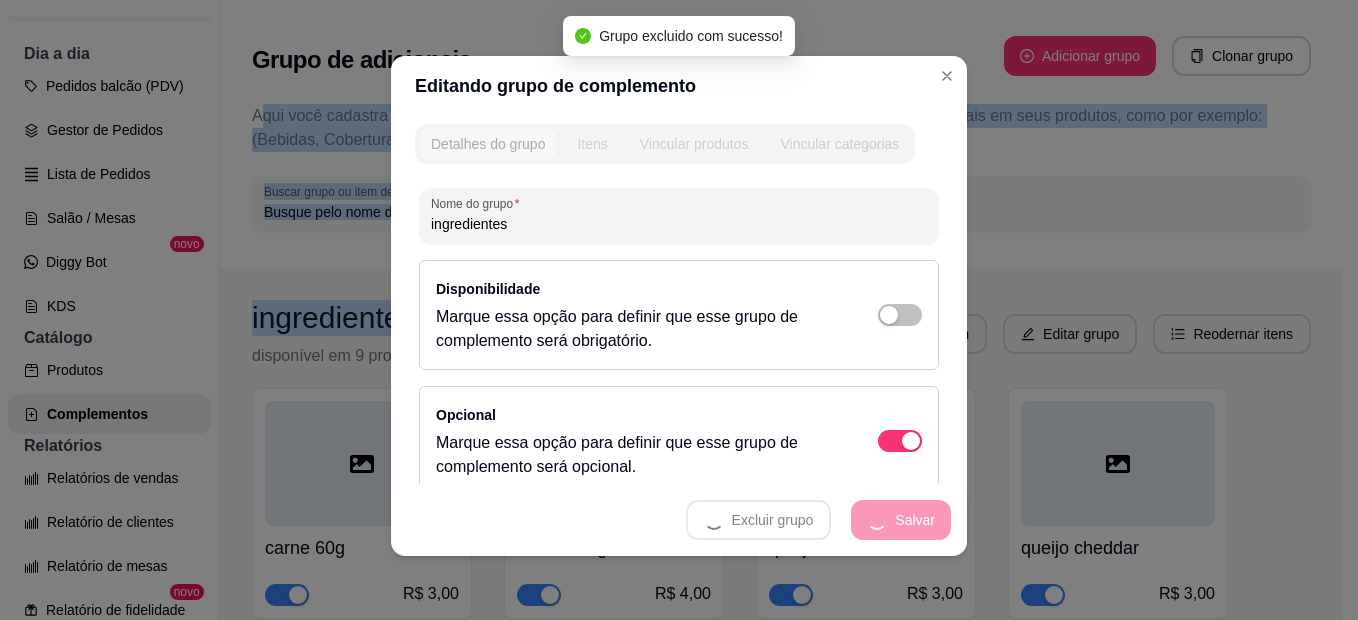 click on "Grupo de adicionais Adicionar grupo Clonar grupo" at bounding box center (781, 60) 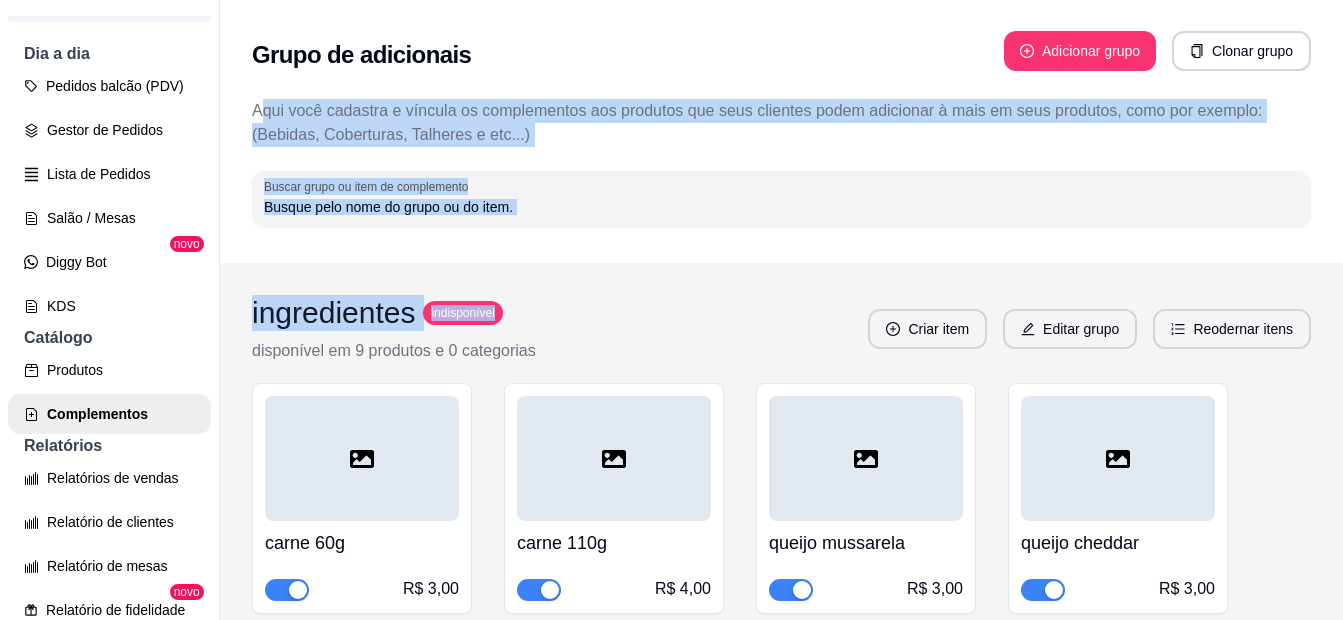 scroll, scrollTop: 0, scrollLeft: 0, axis: both 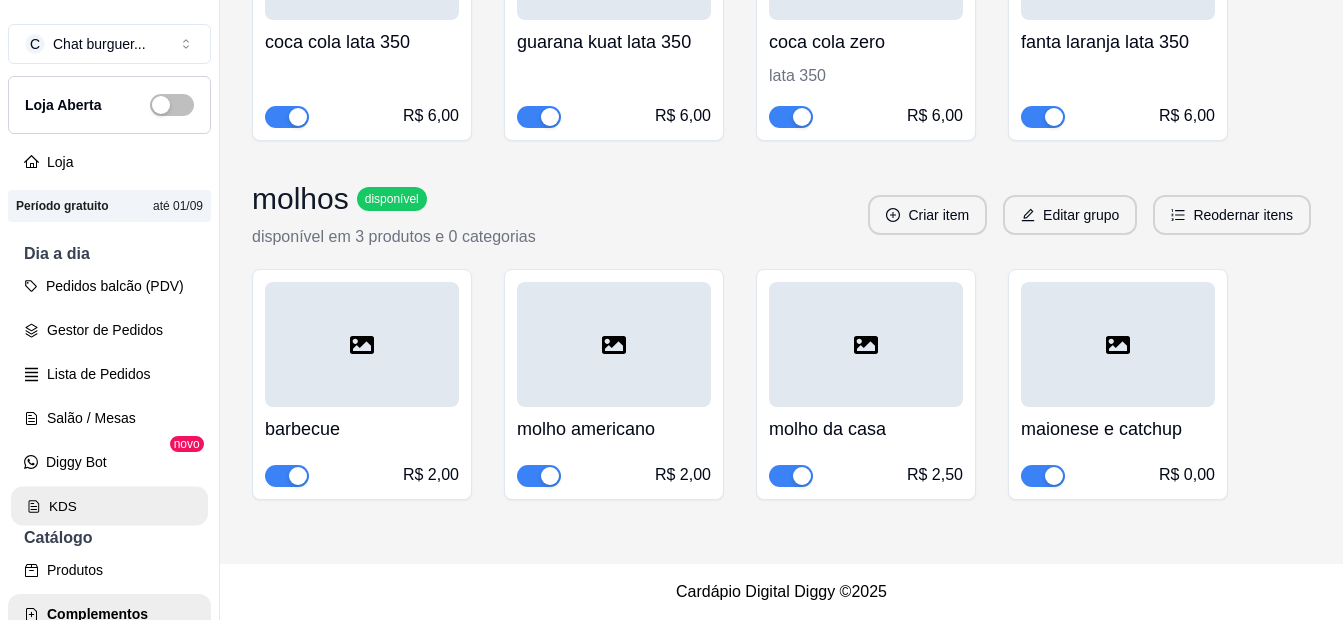 click on "KDS" at bounding box center (109, 506) 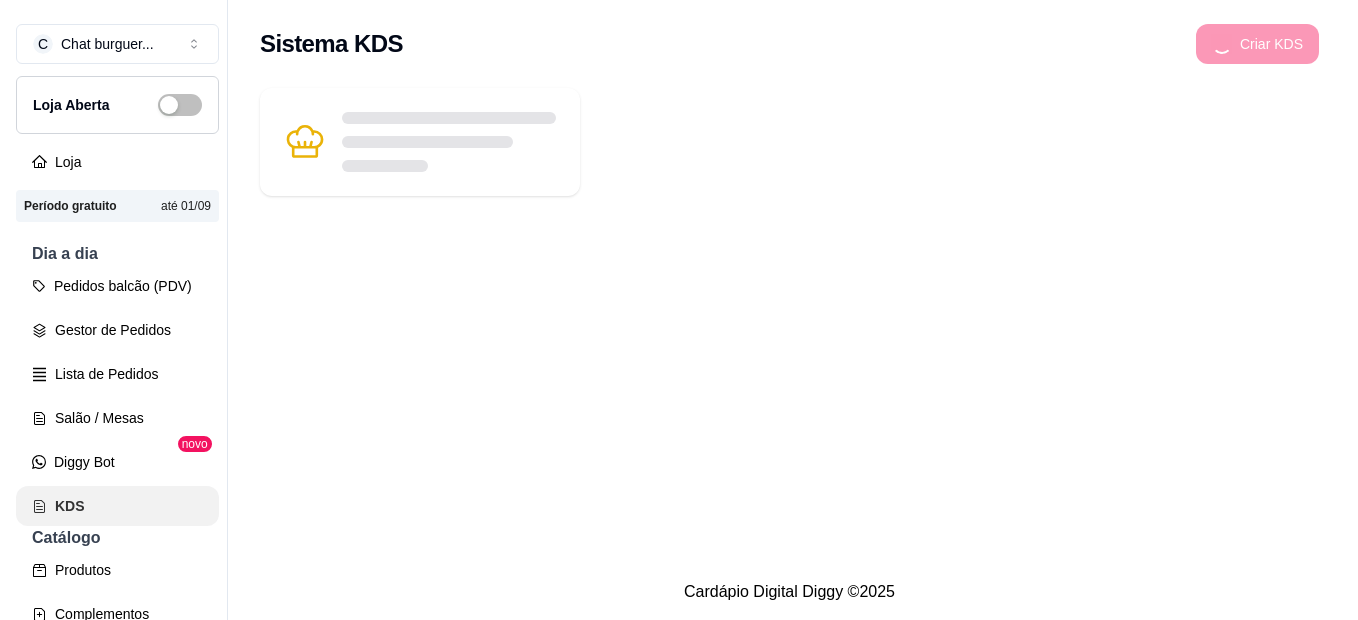 scroll, scrollTop: 0, scrollLeft: 0, axis: both 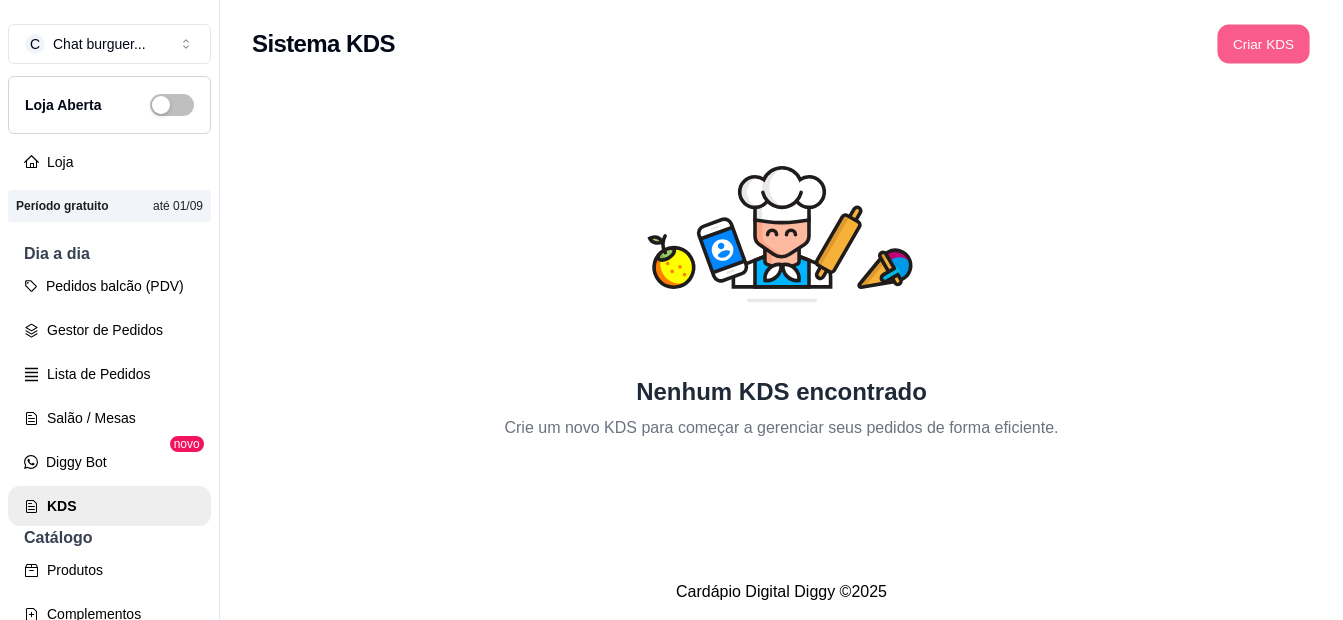 click on "Criar KDS" at bounding box center (1263, 44) 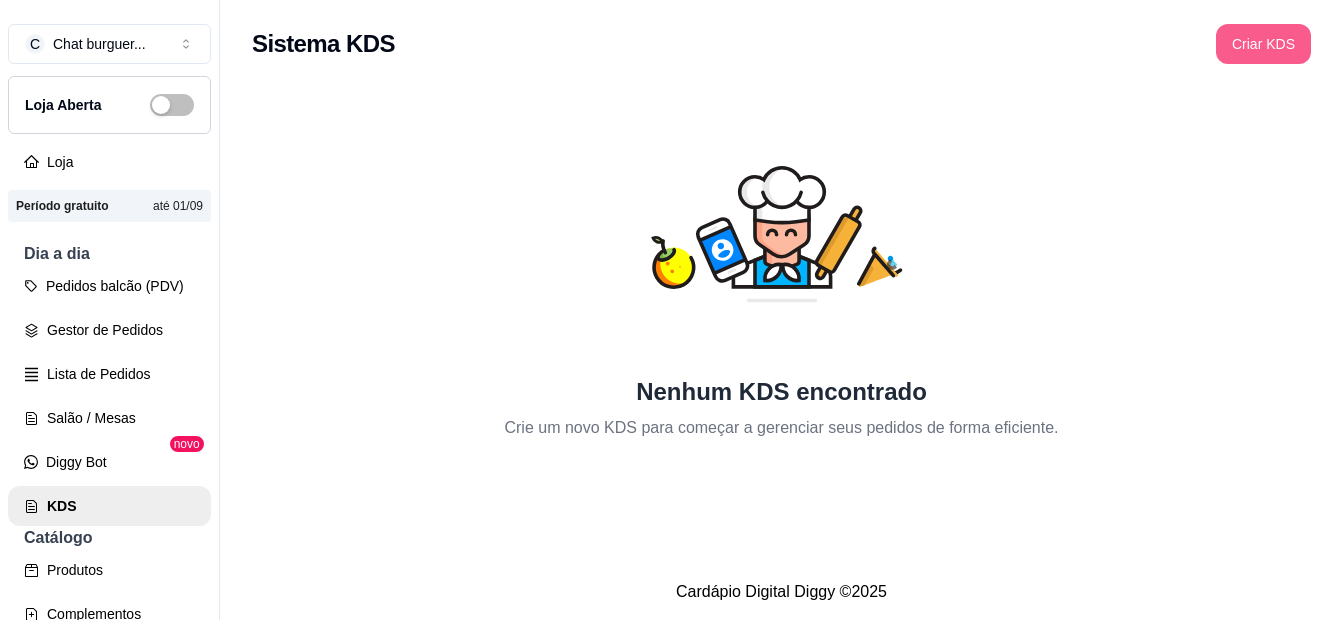 click on "Criar KDS" at bounding box center [1263, 44] 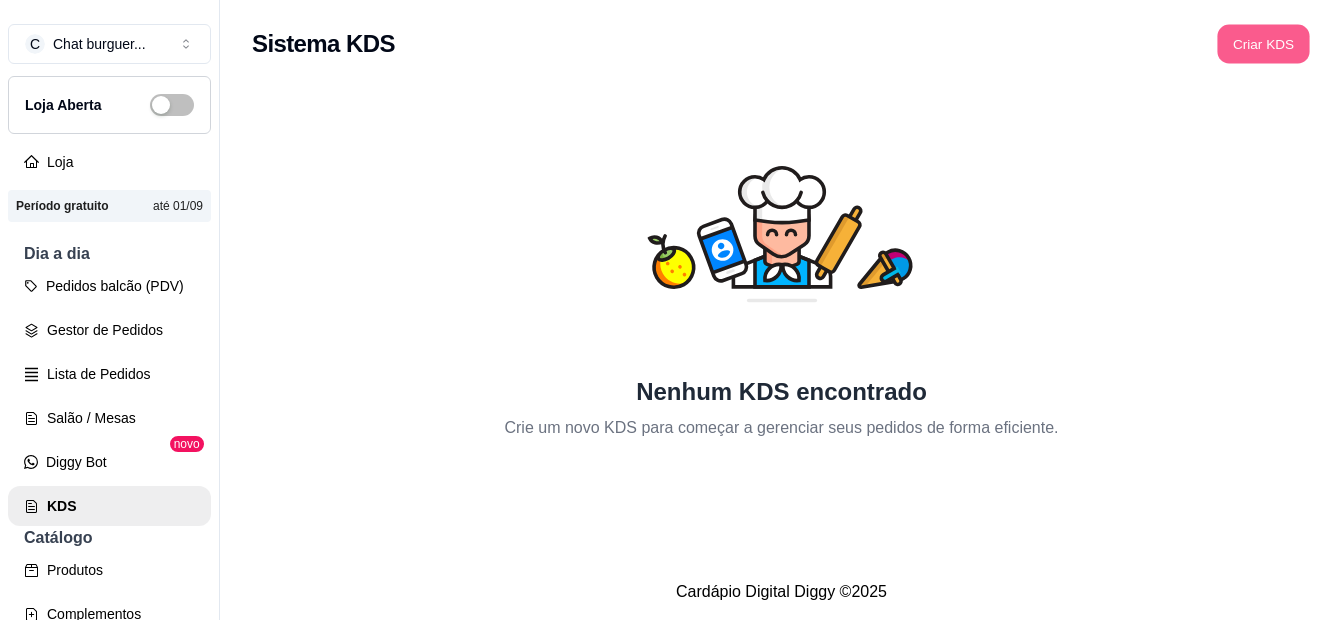 click on "Criar KDS" at bounding box center [1263, 44] 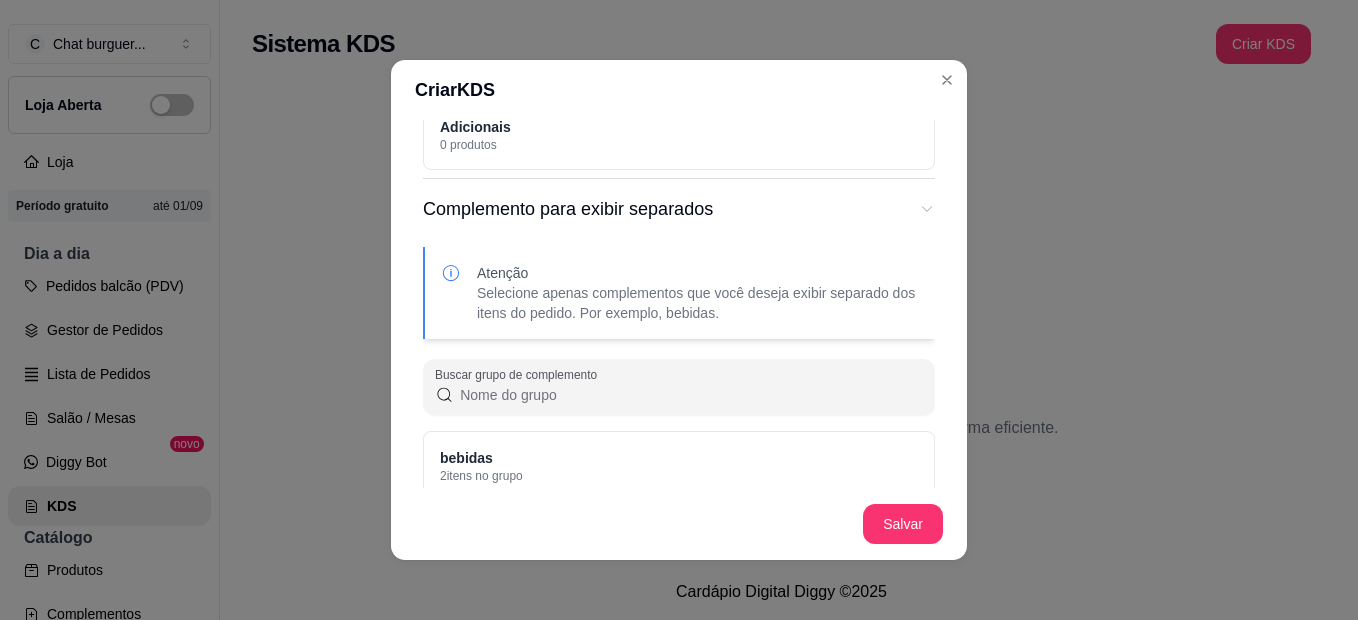 scroll, scrollTop: 885, scrollLeft: 0, axis: vertical 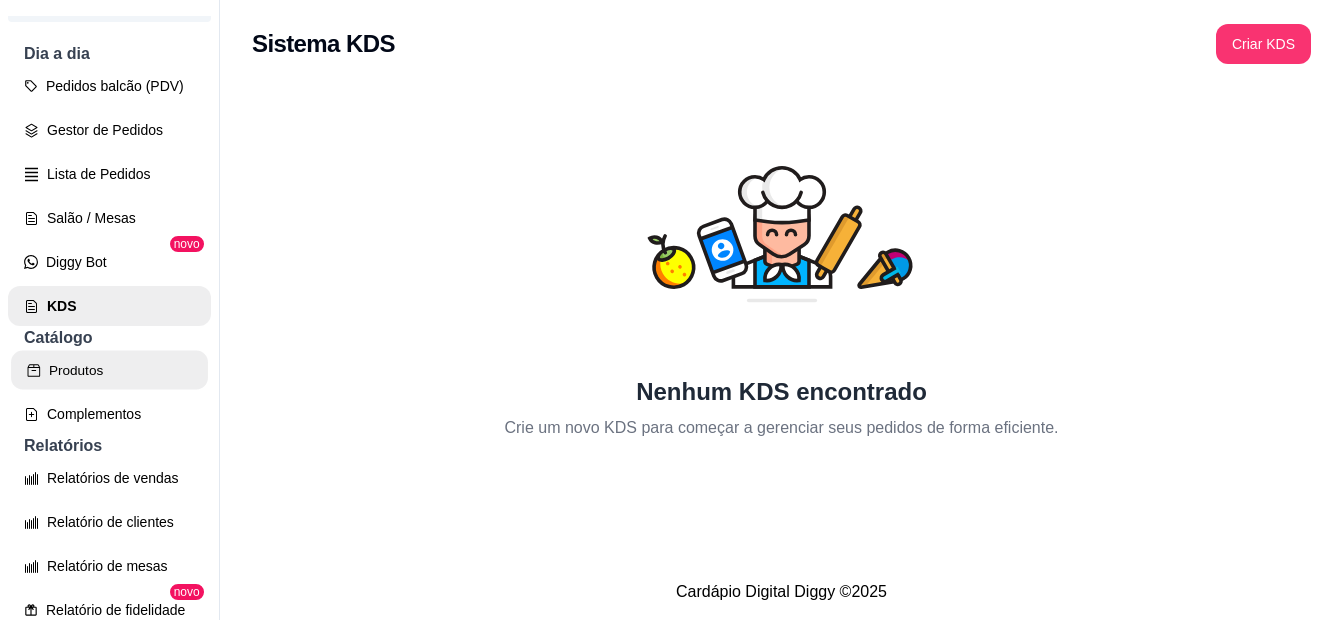 click on "Produtos" at bounding box center [109, 370] 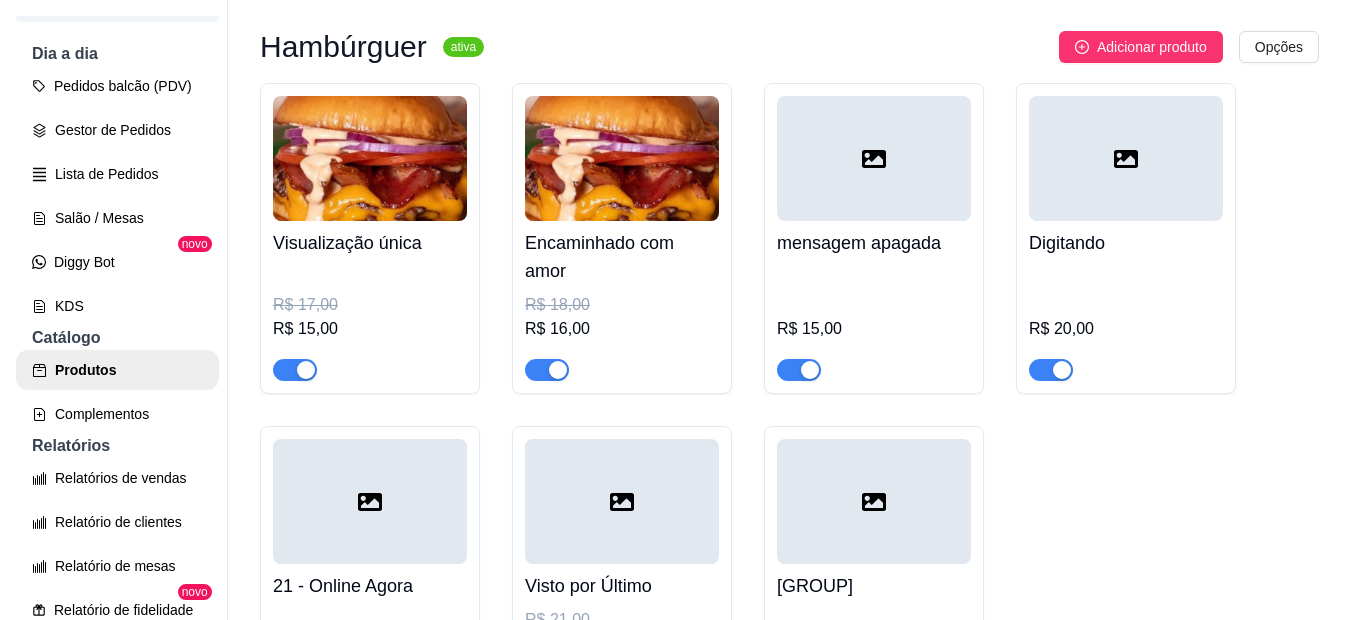scroll, scrollTop: 100, scrollLeft: 0, axis: vertical 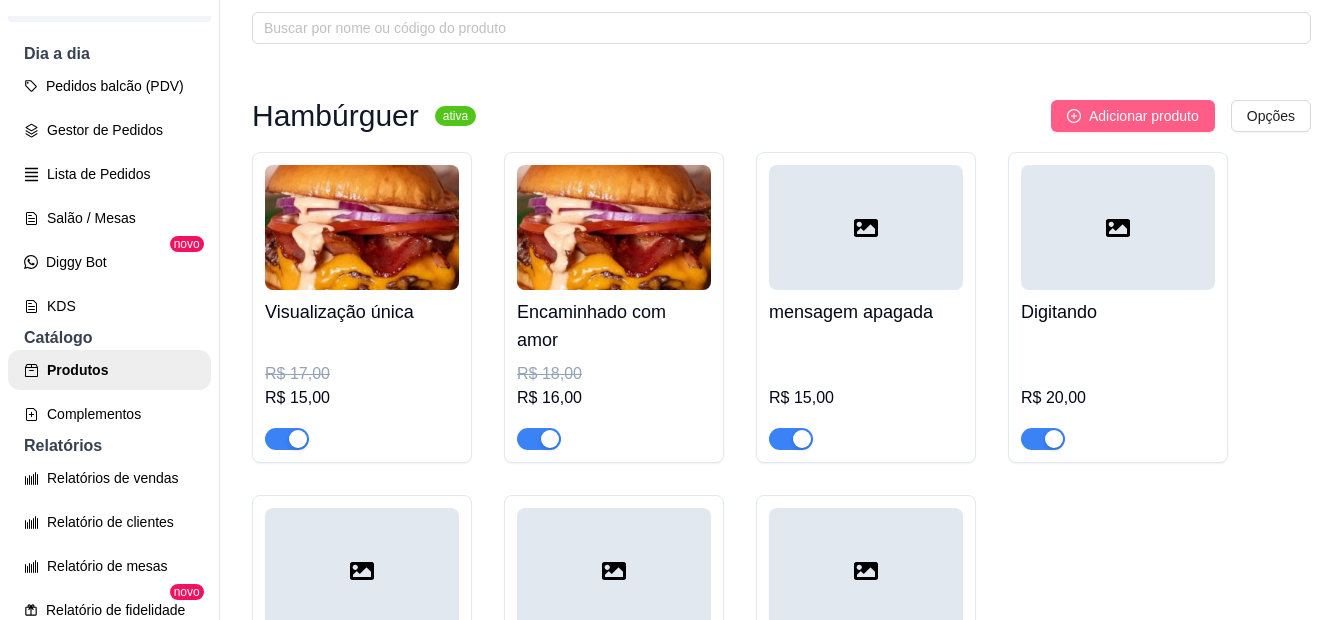 click on "Adicionar produto" at bounding box center (1144, 116) 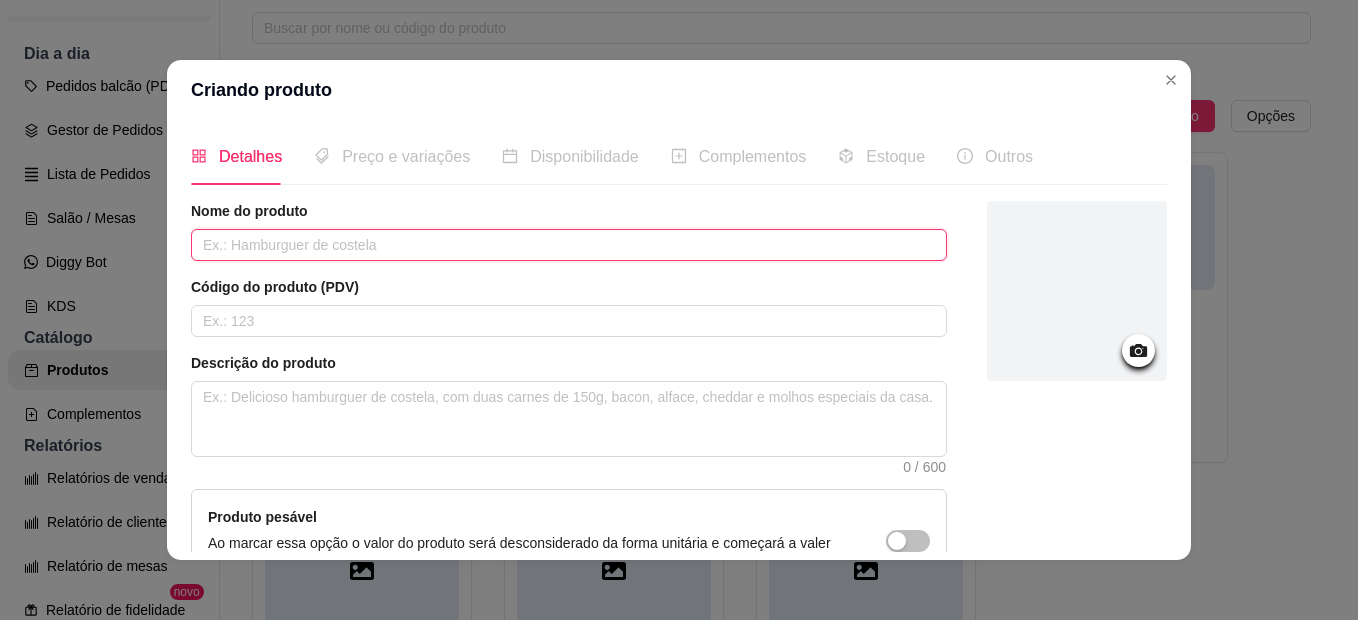 click at bounding box center [569, 245] 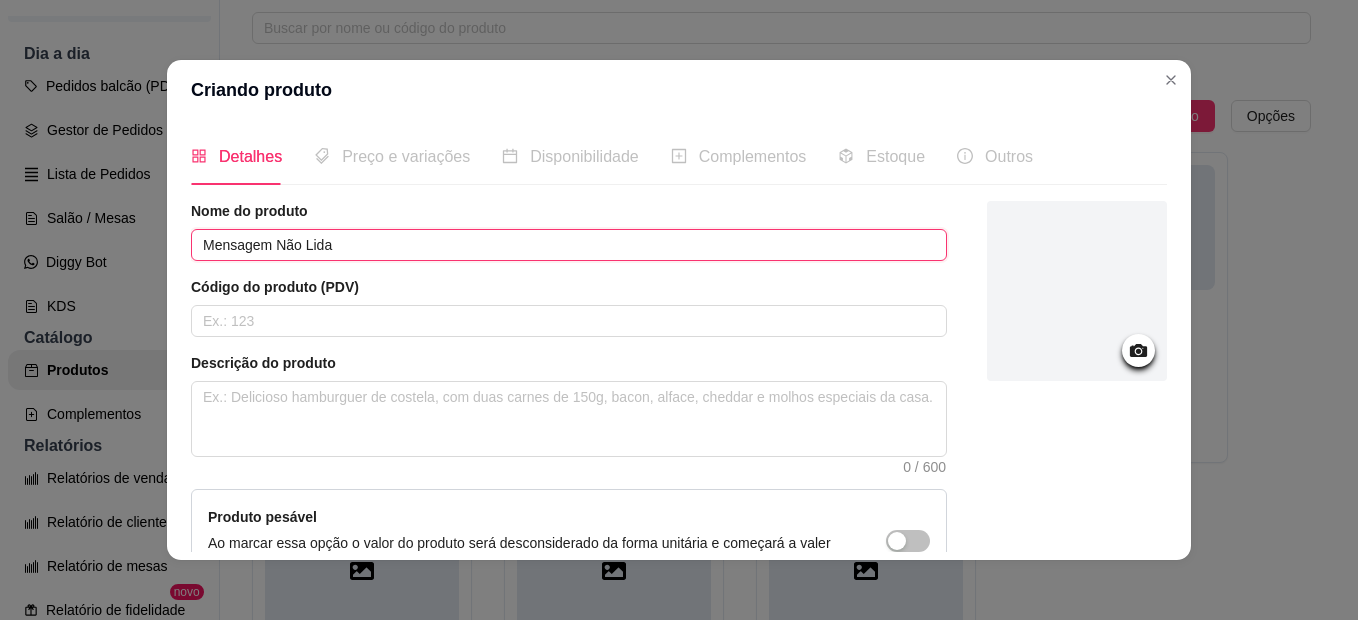 click on "Mensagem Não Lida" at bounding box center [569, 245] 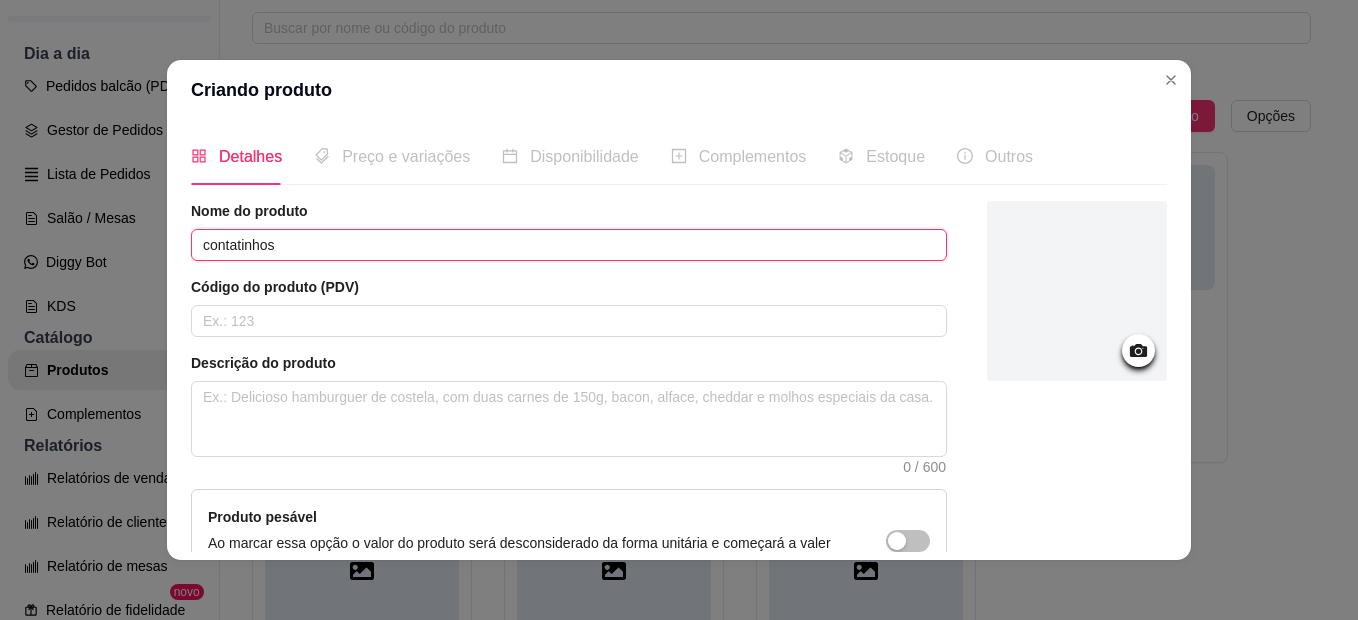 drag, startPoint x: 236, startPoint y: 253, endPoint x: 224, endPoint y: 247, distance: 13.416408 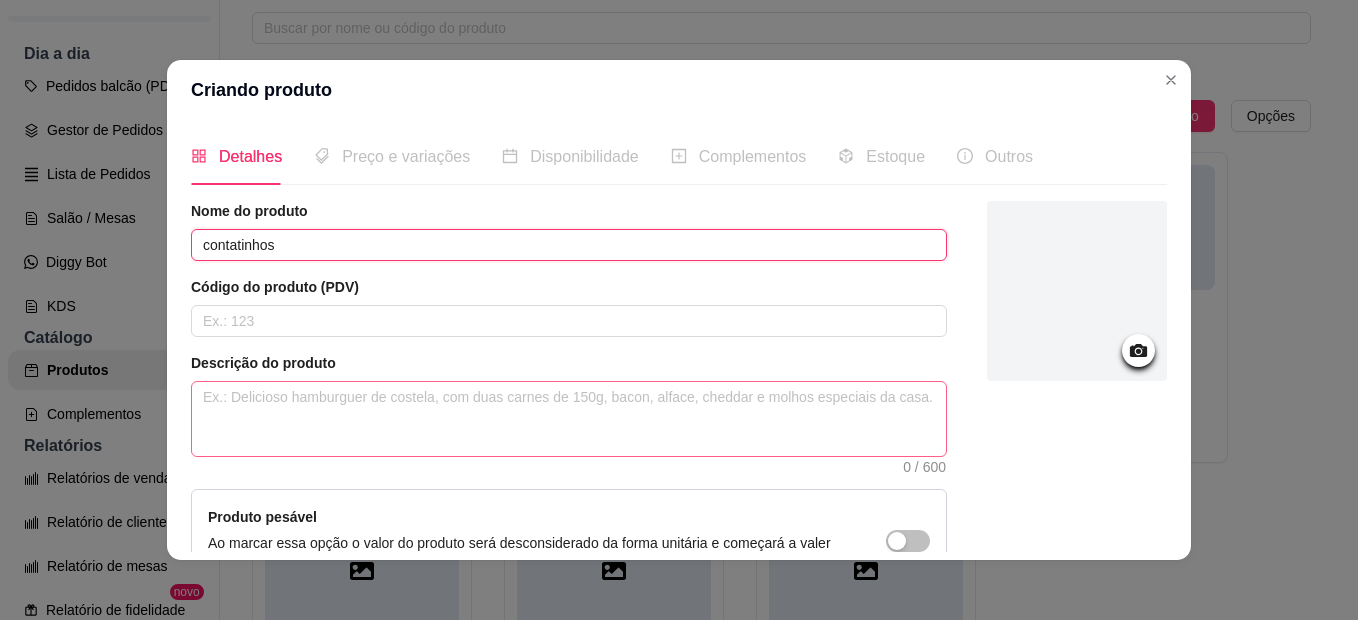 type on "contatinhos" 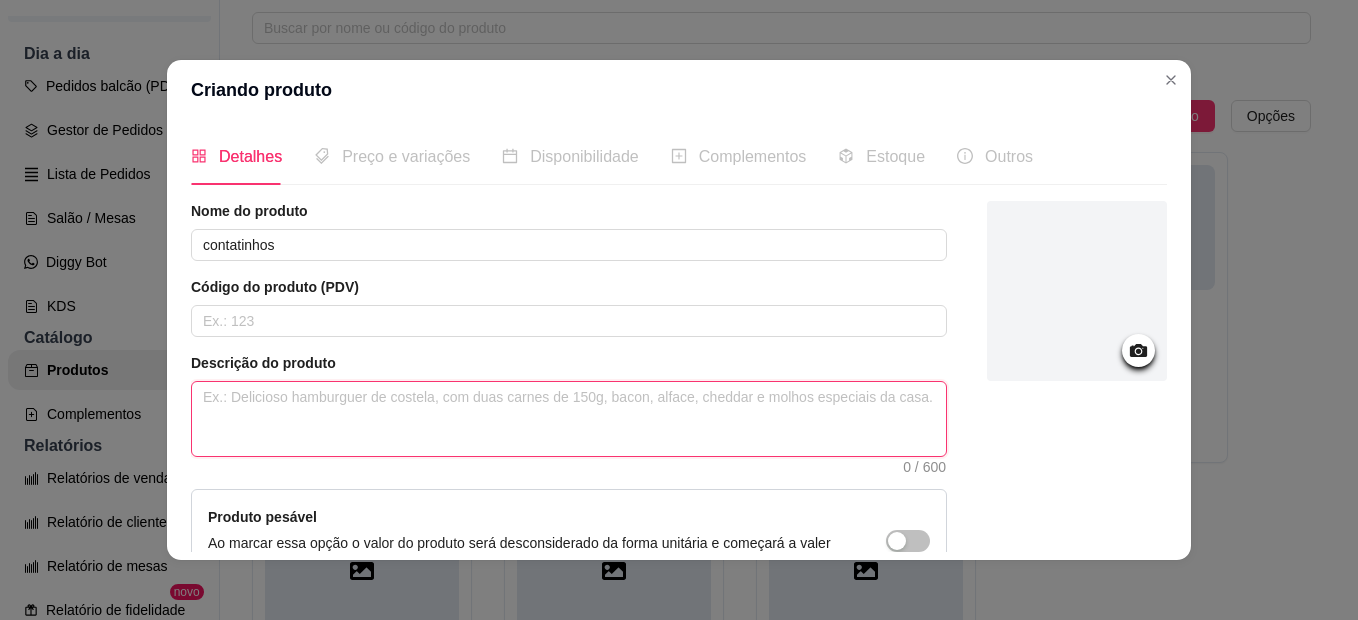 click at bounding box center [569, 419] 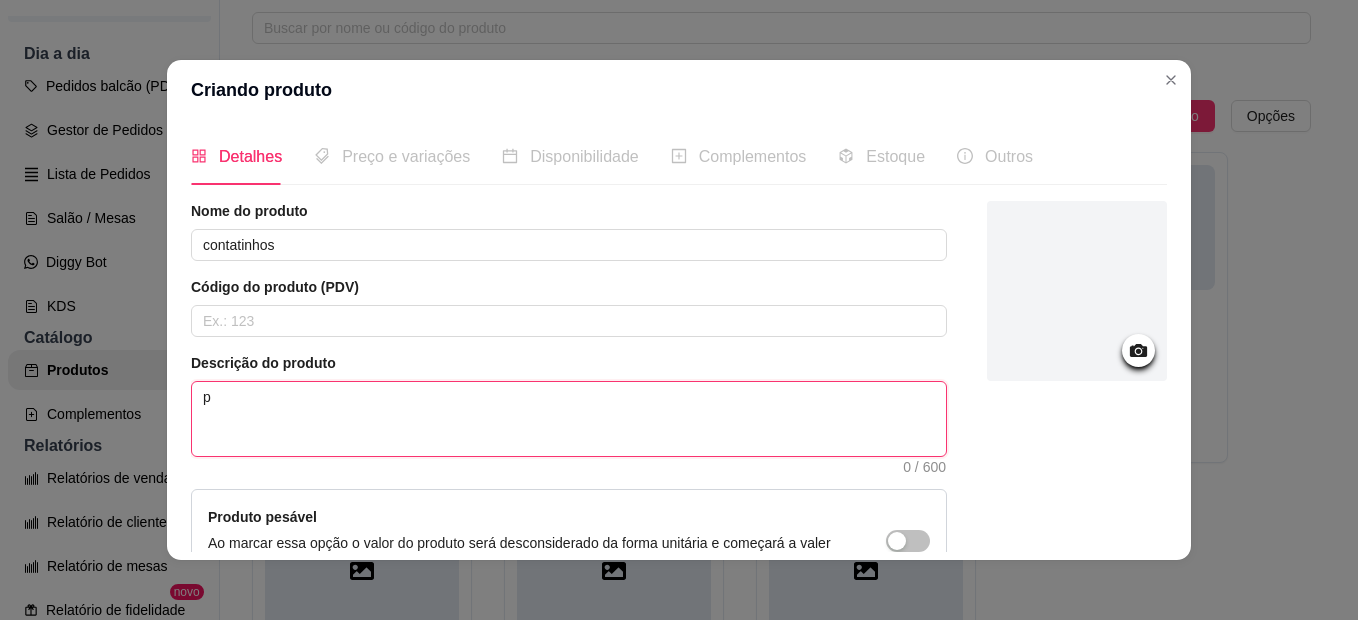 type on "po" 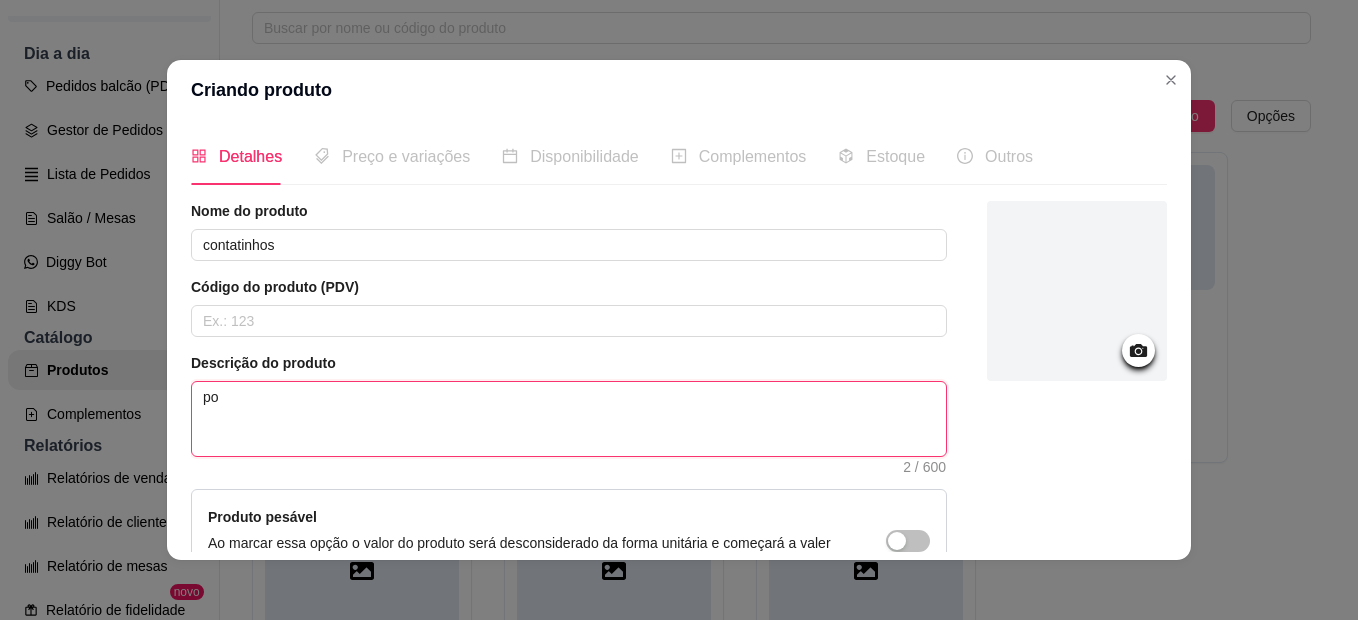 type on "poa" 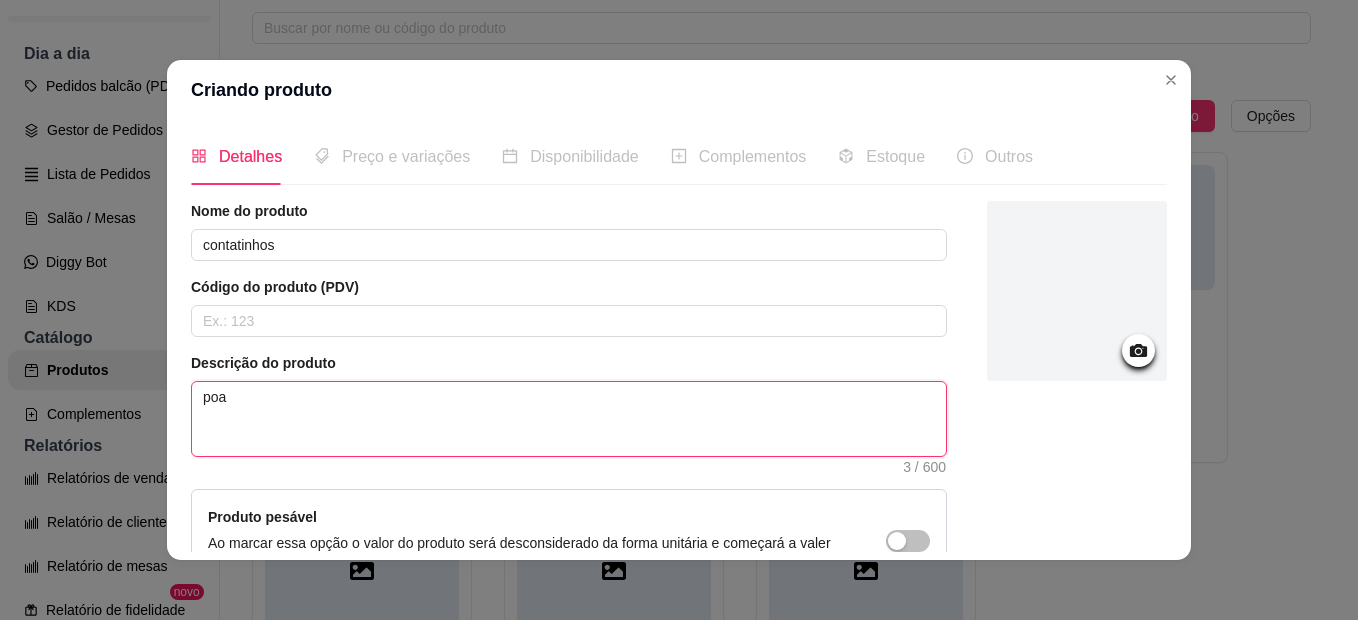 click on "poa" at bounding box center (569, 419) 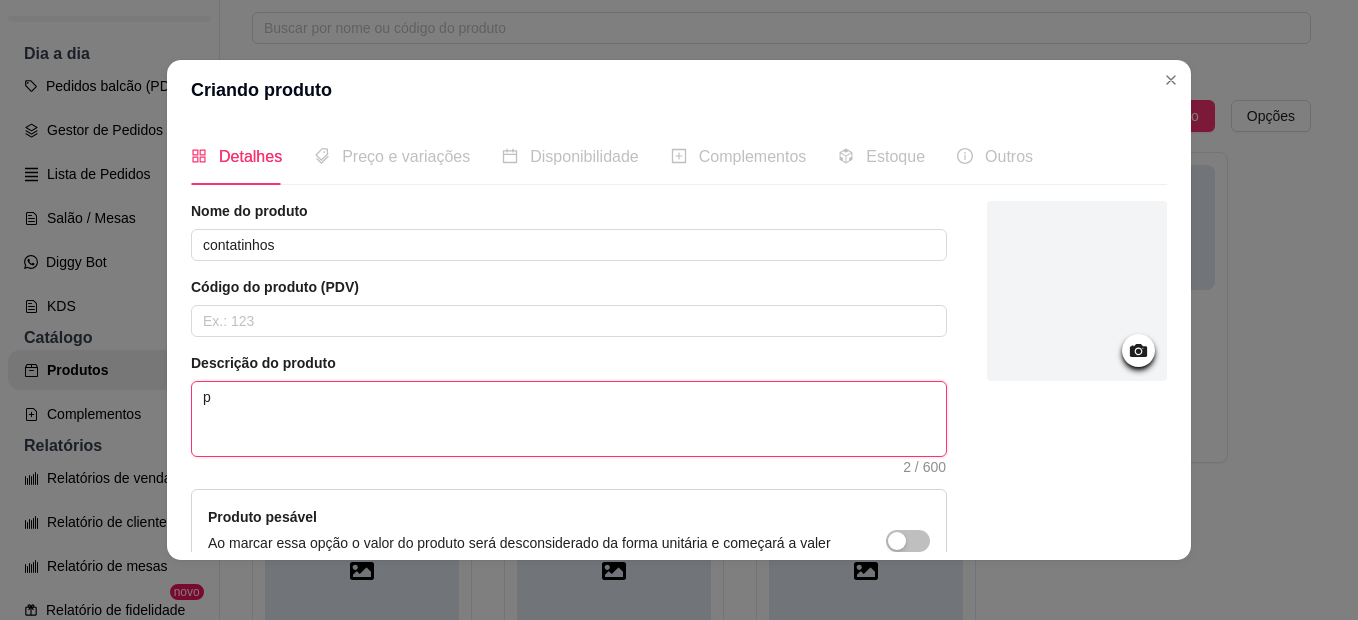 type on "pa" 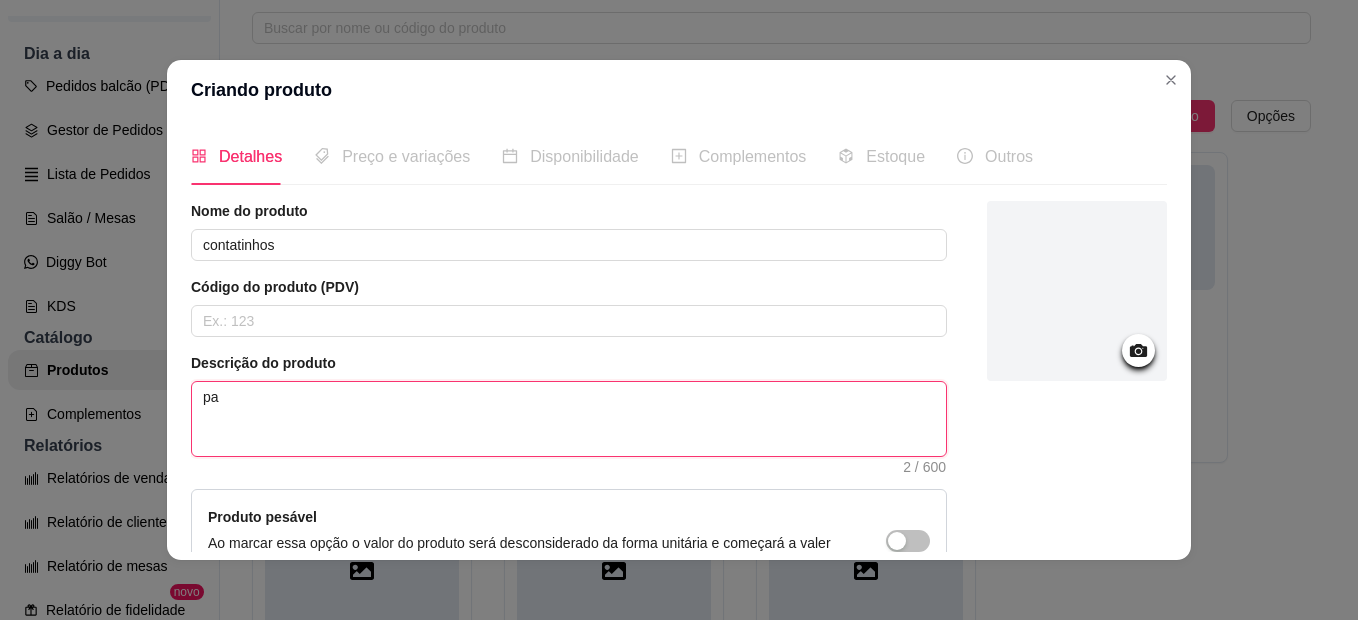 type on "pai" 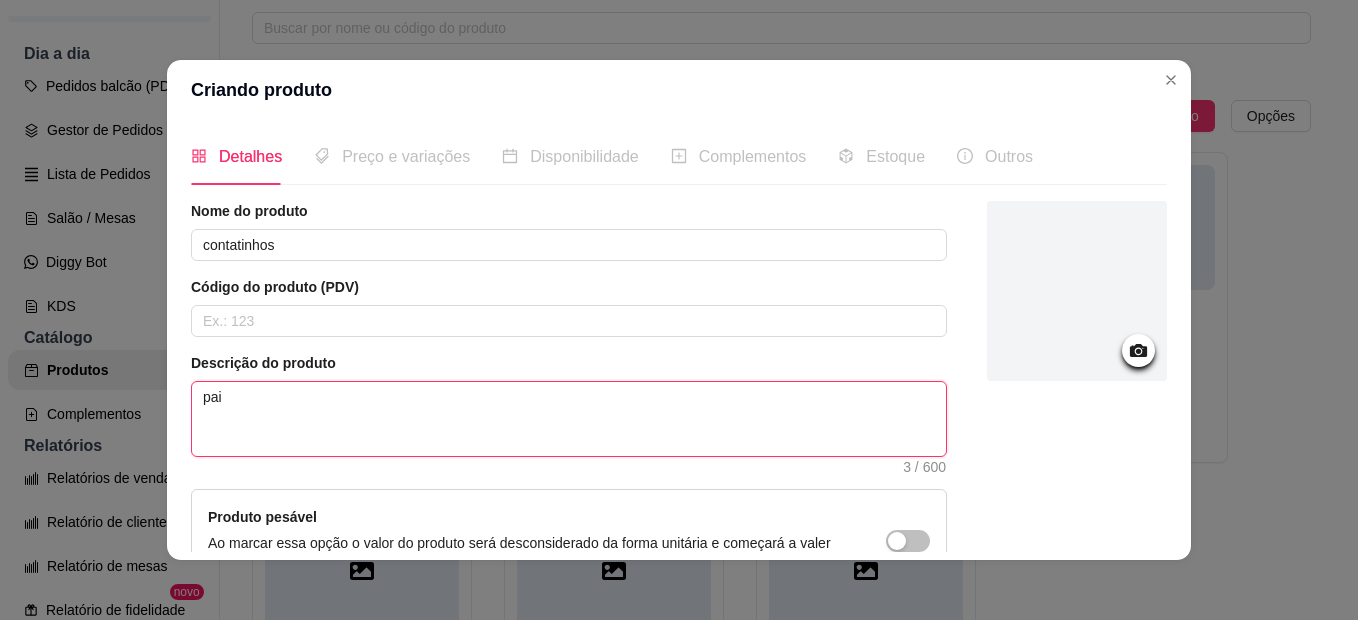 type on "pa" 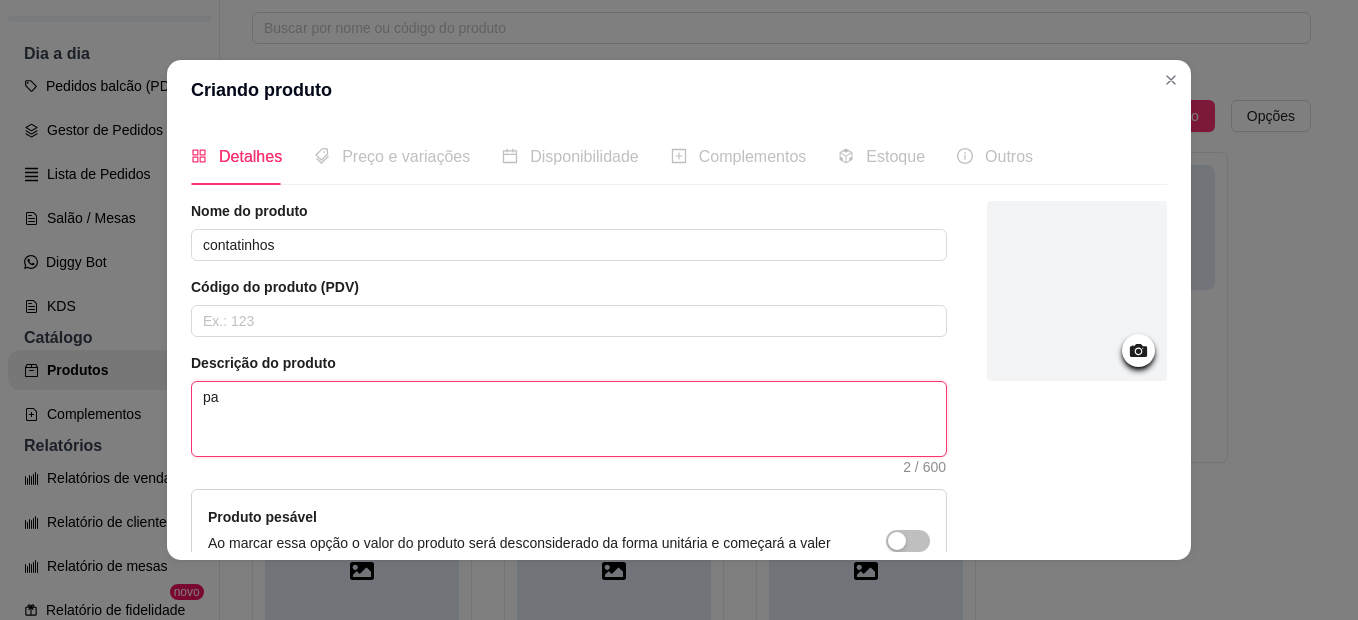 type on "pao" 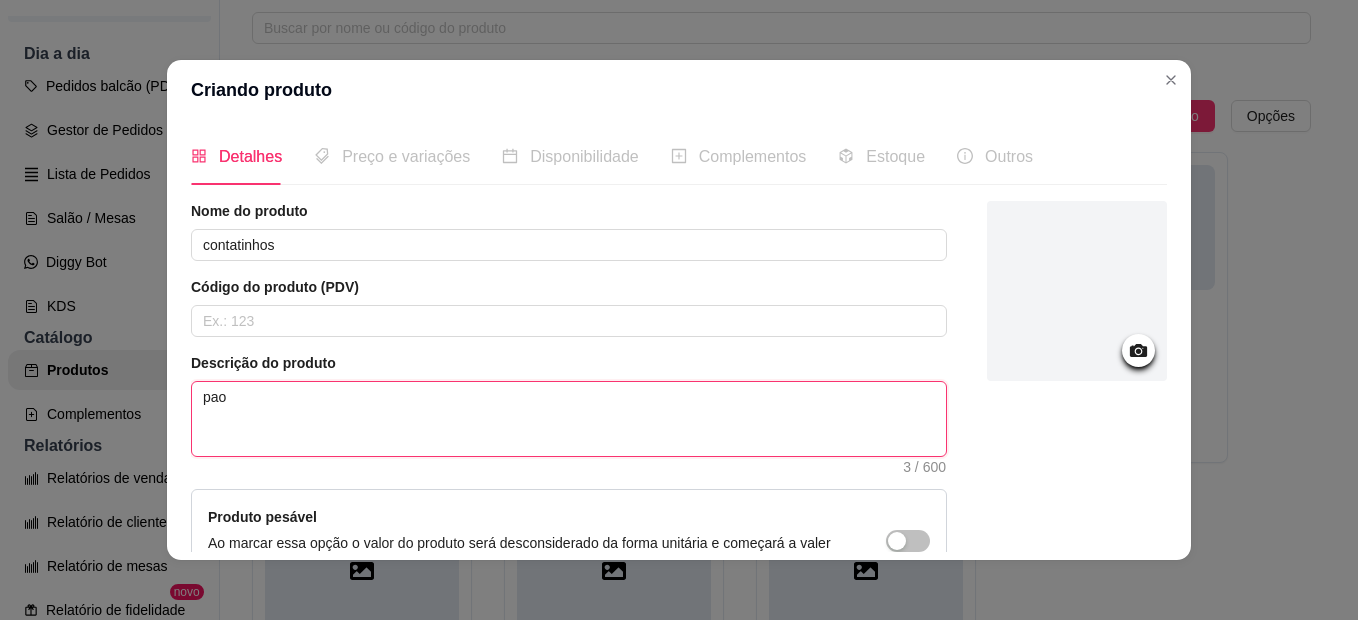 type on "pao" 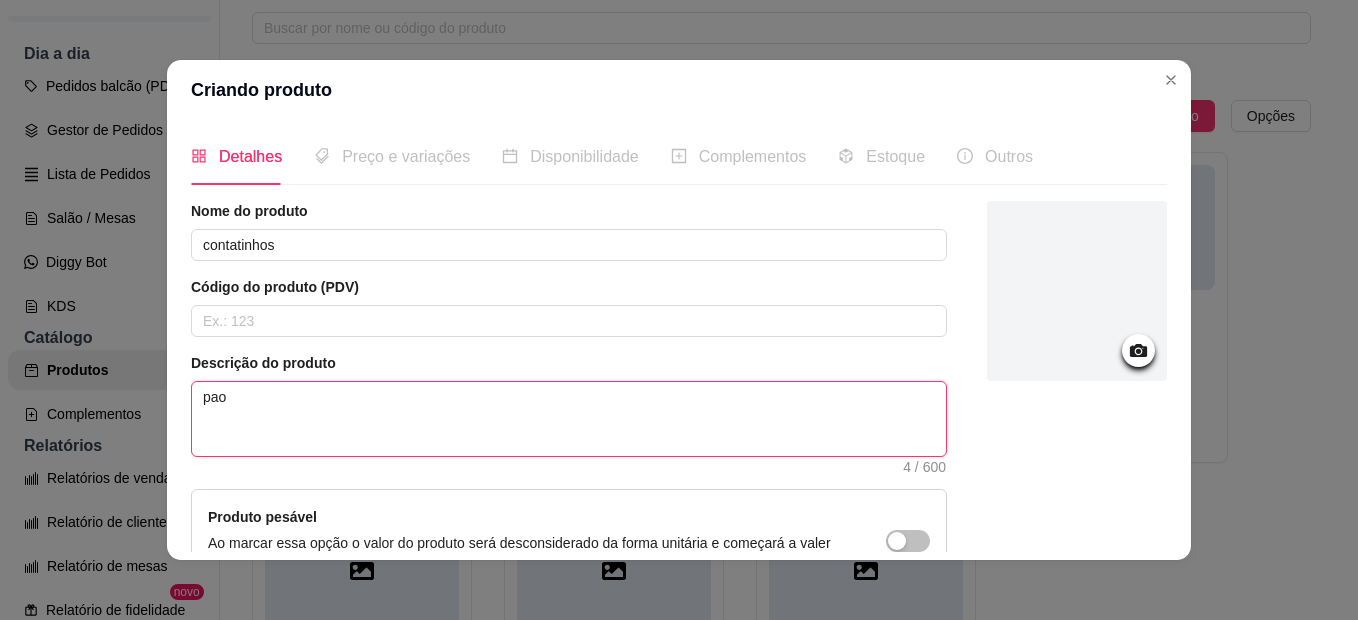 type on "pao b" 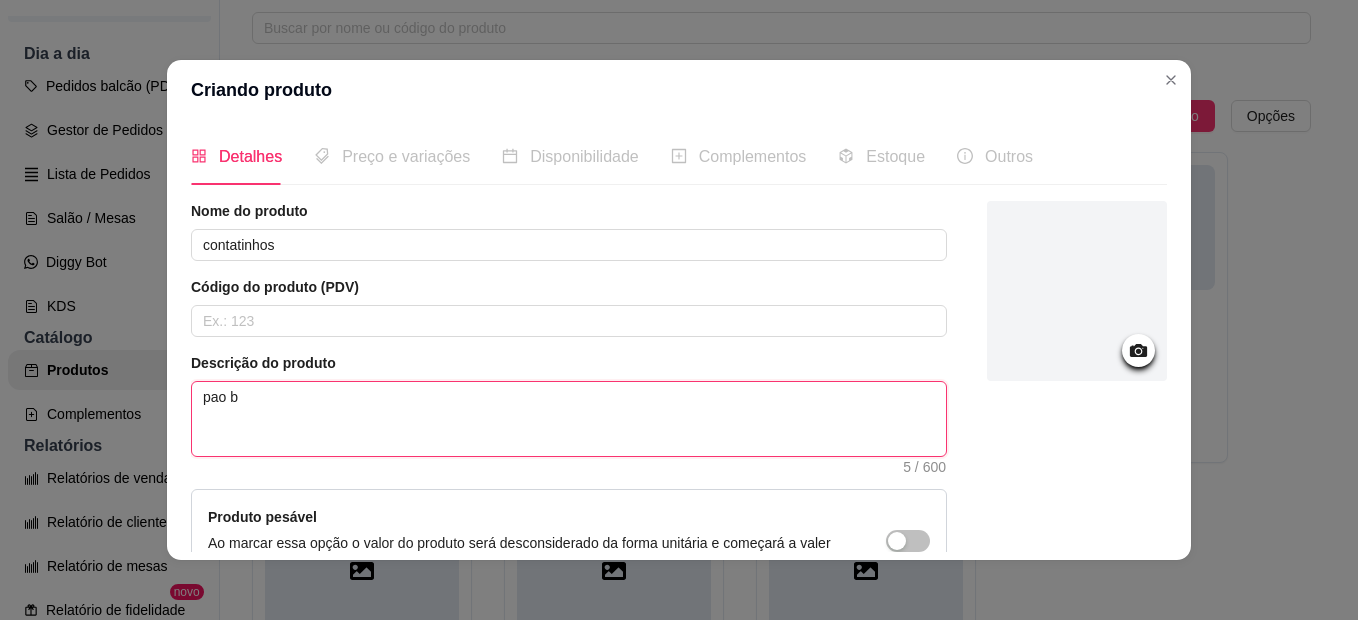 type on "pao br" 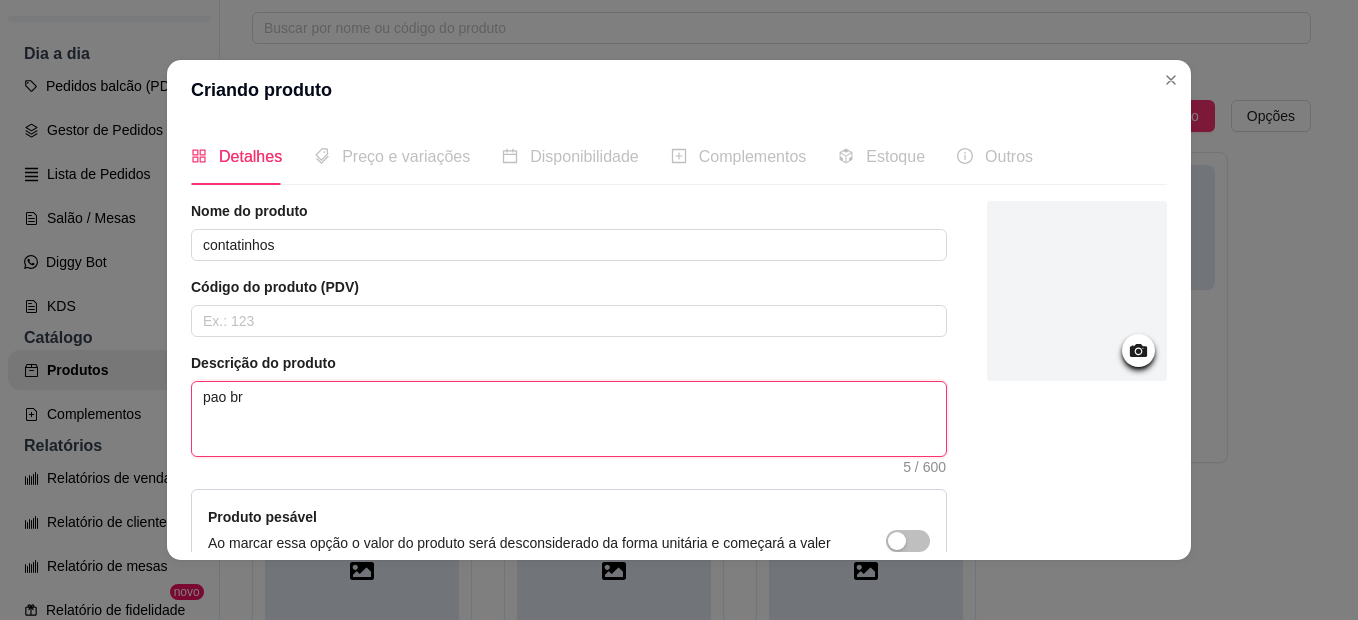 type on "pao bri" 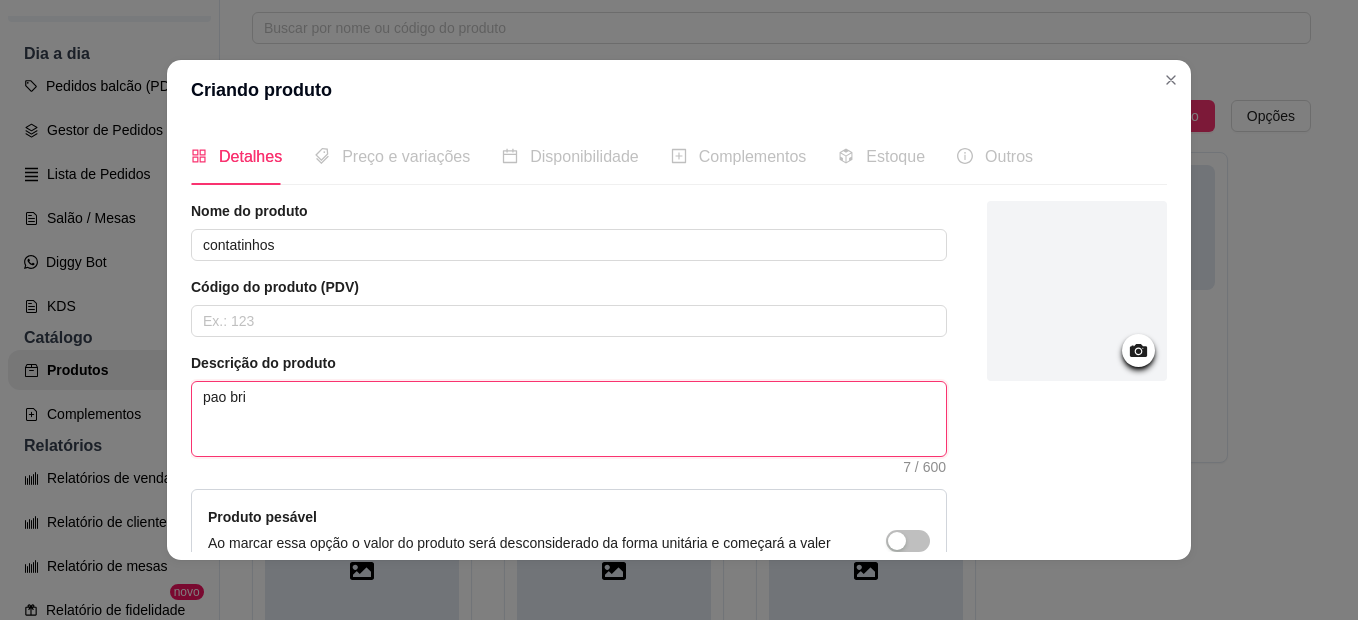type on "pao brio" 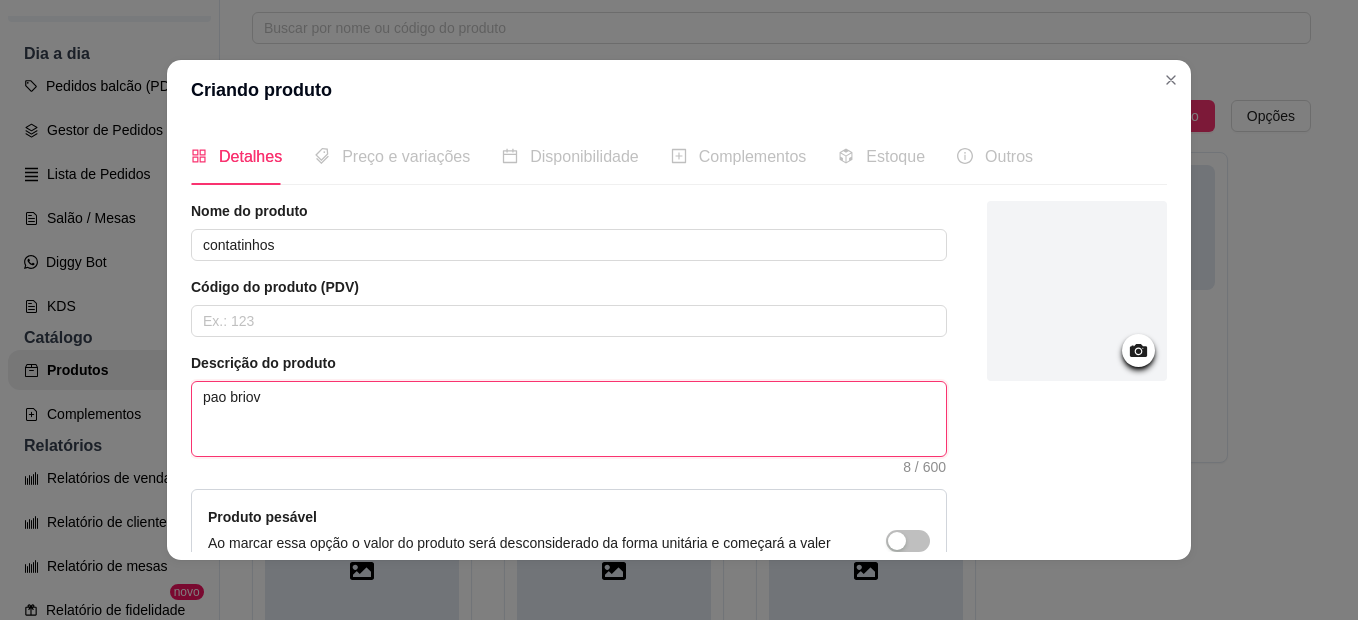 type on "pao briovc" 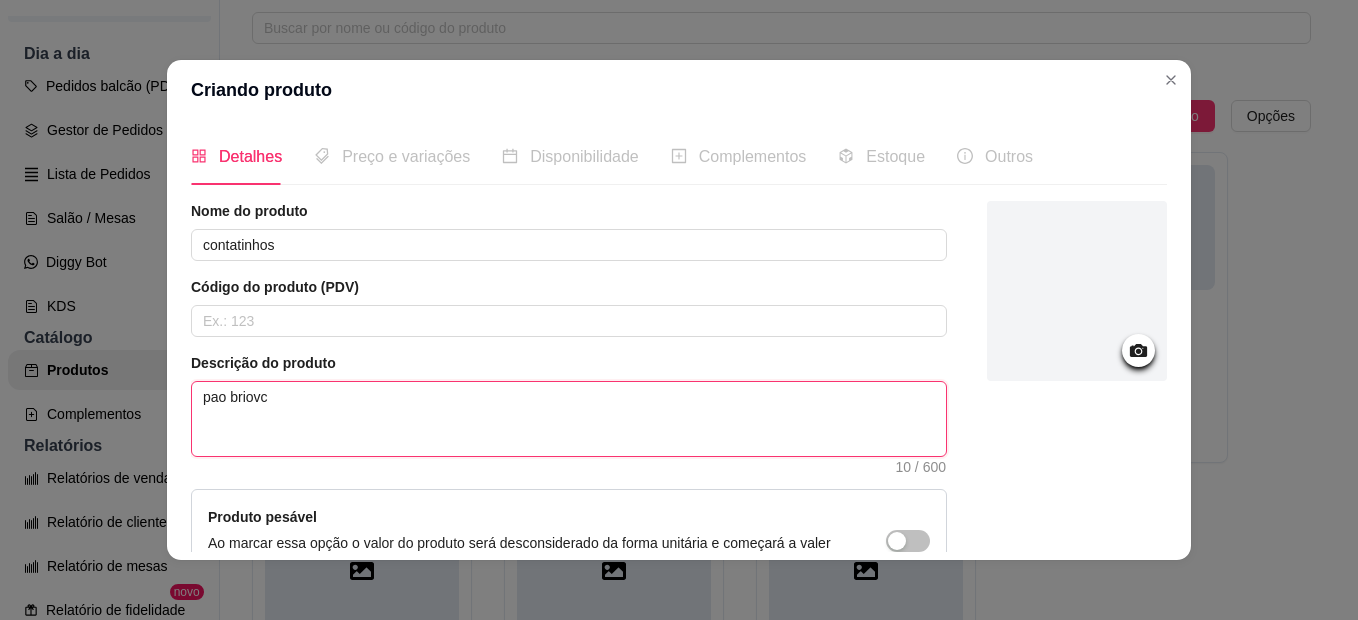 type on "pao briovch" 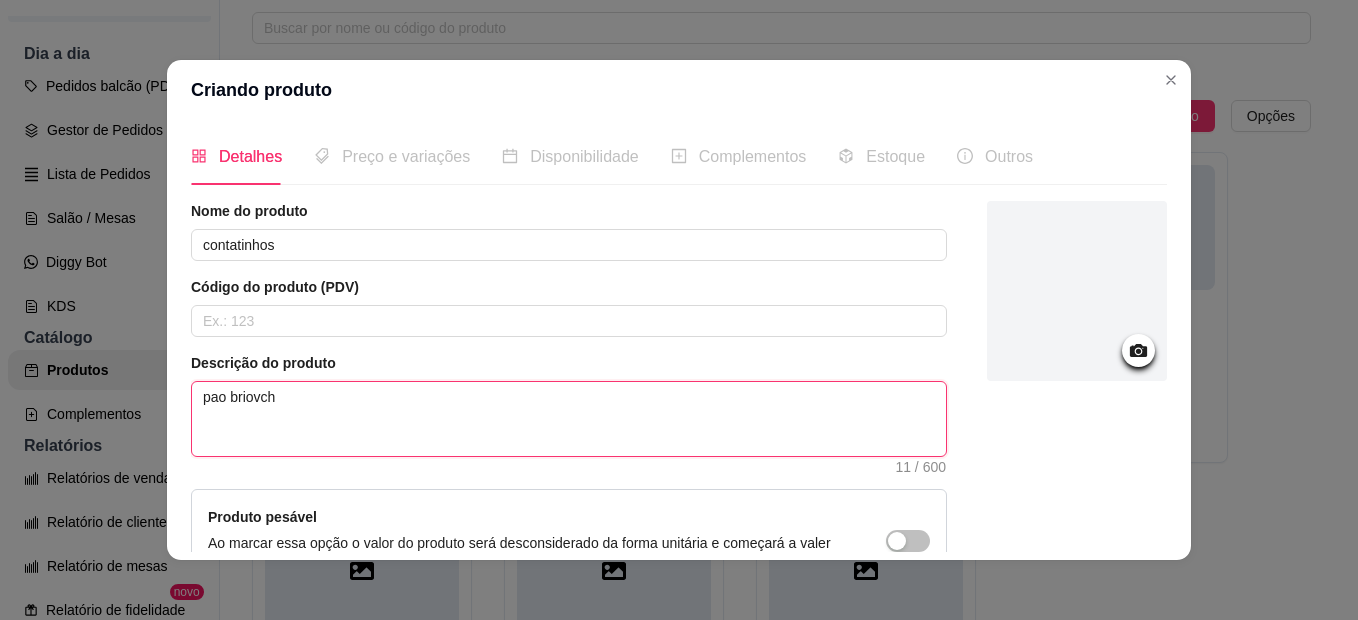 type on "pao briovche" 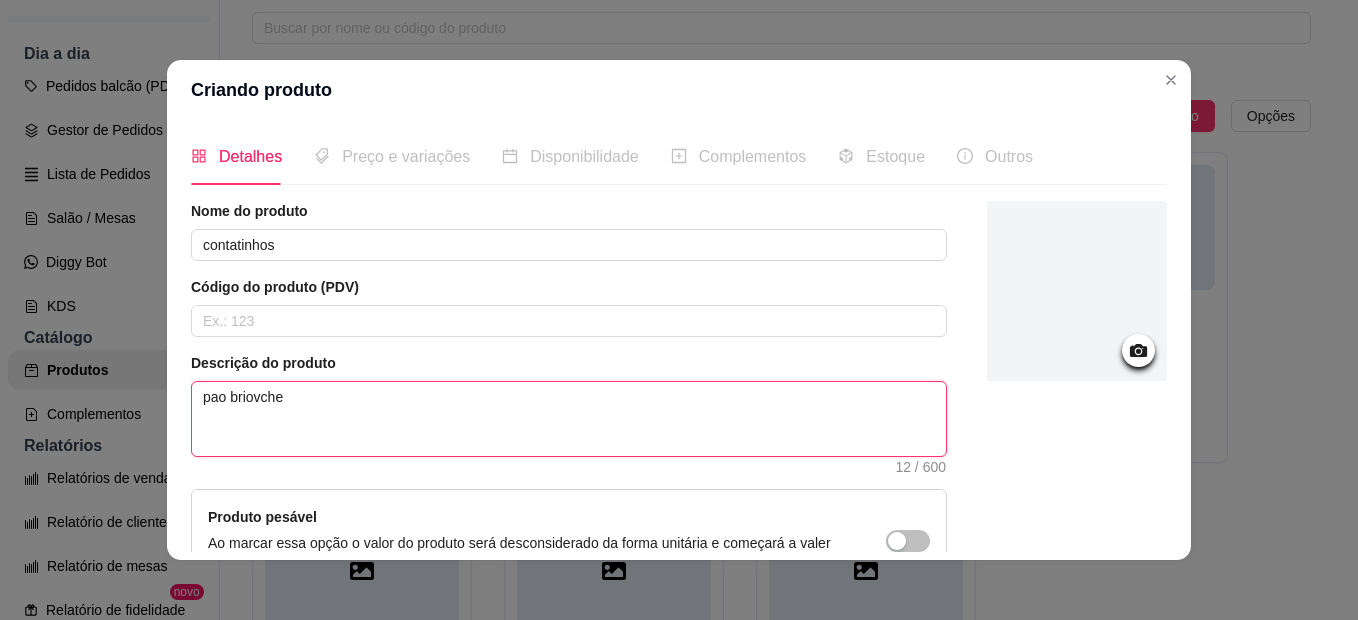 type on "pao briovch" 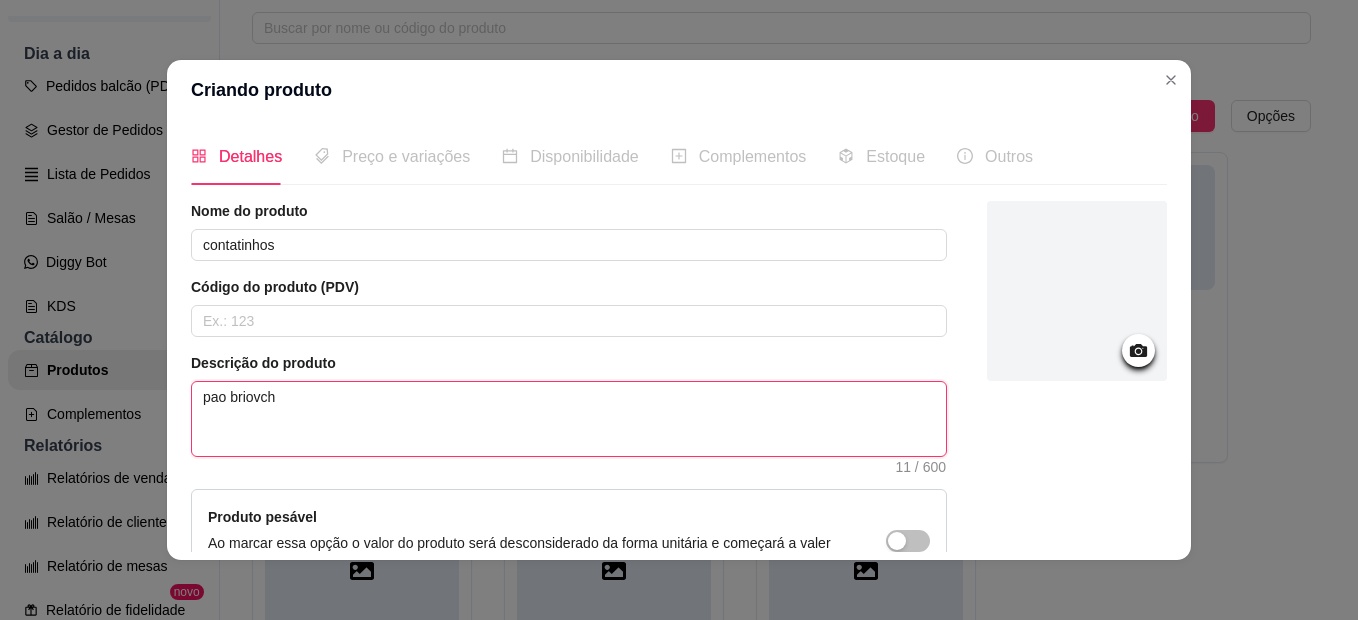 type on "pao briovc" 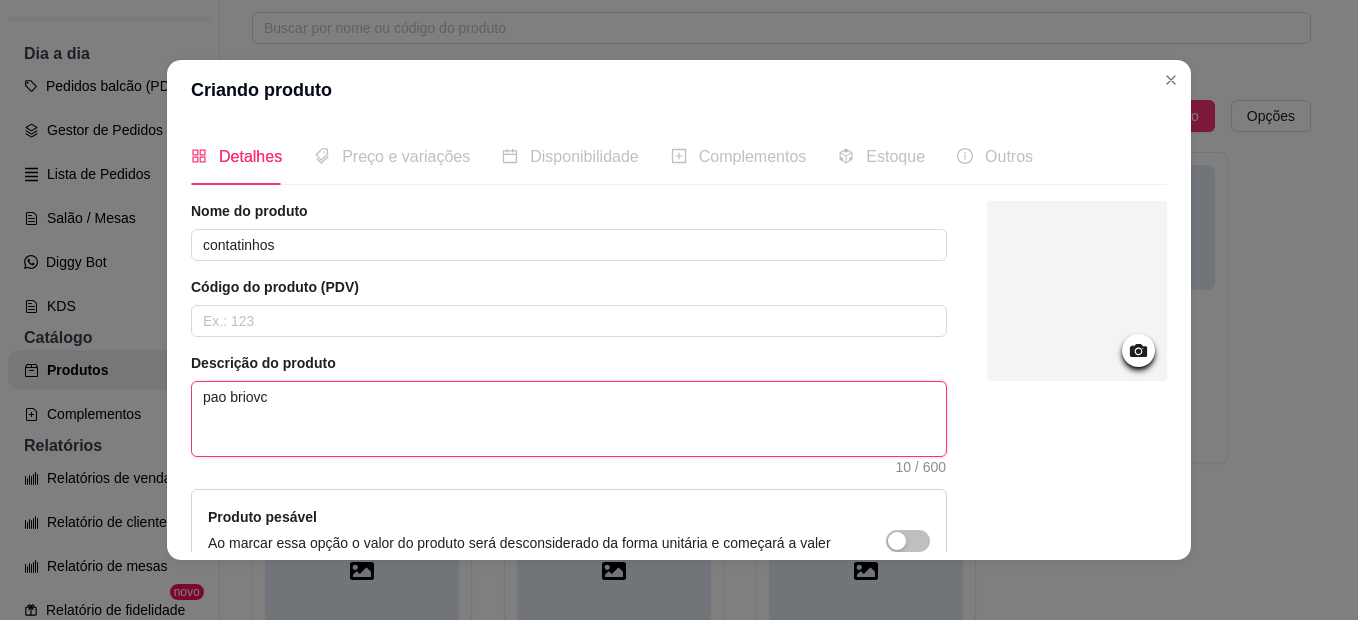 type on "pao briov" 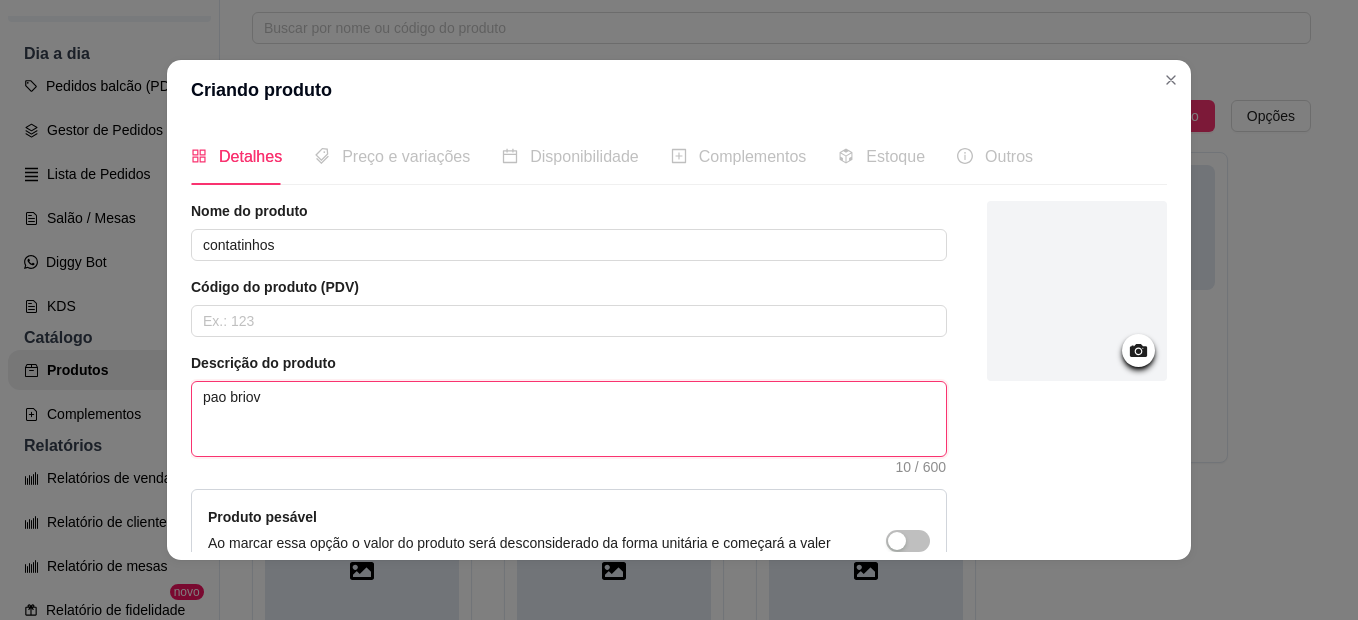 type on "pao brio" 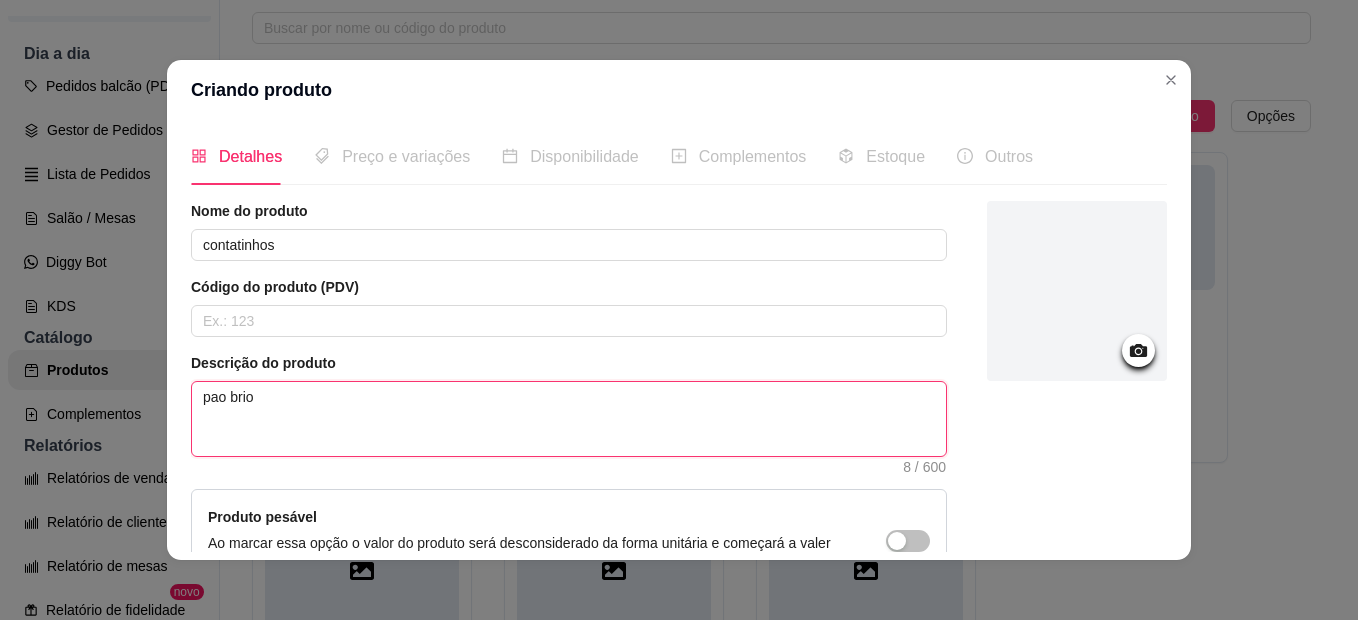 type on "pao brioc" 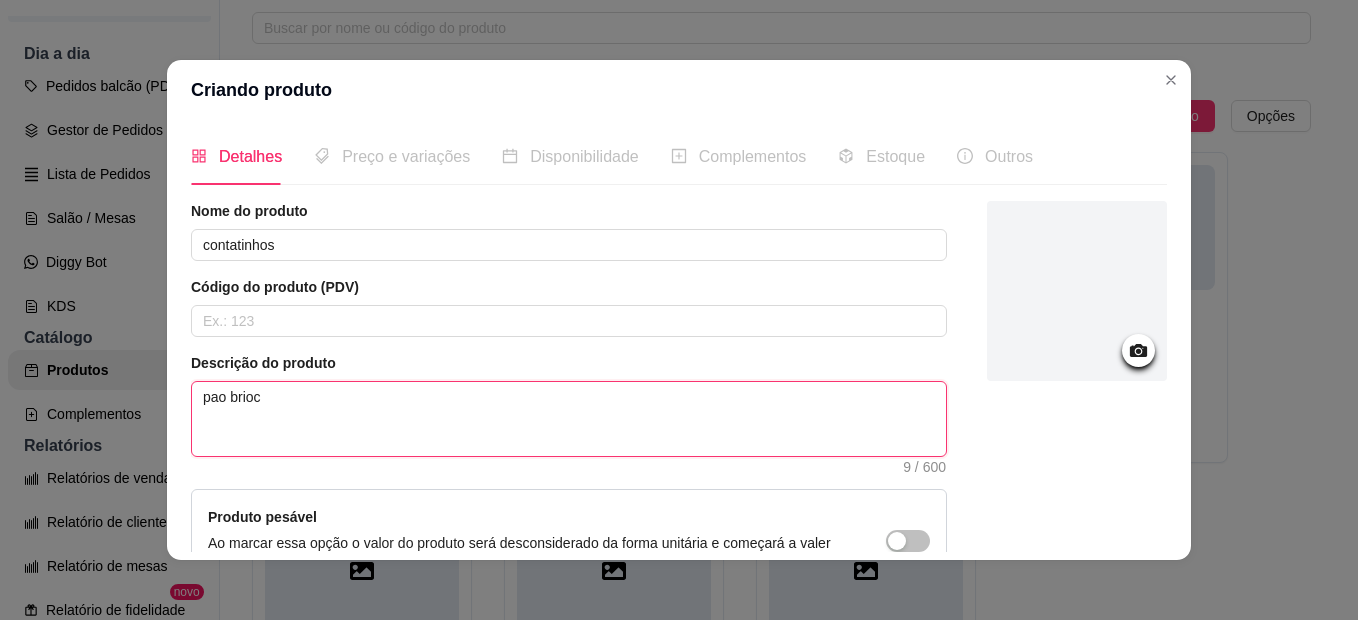 type on "pao brioch" 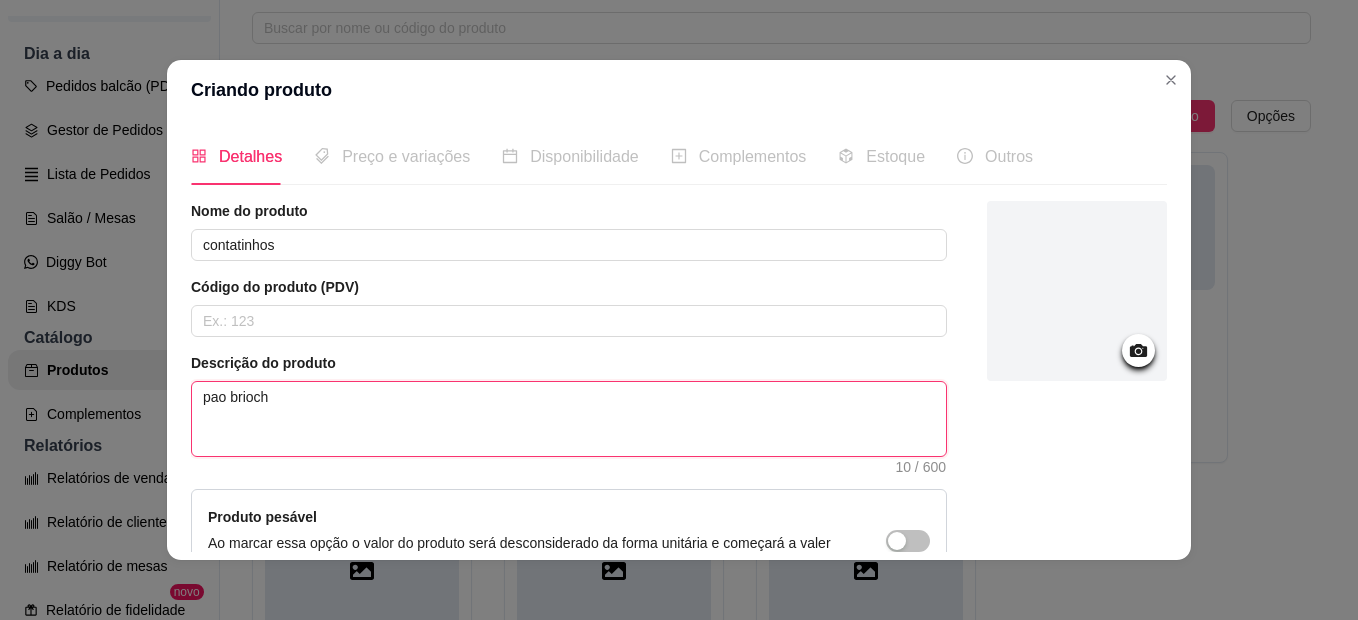 type on "pao brioche" 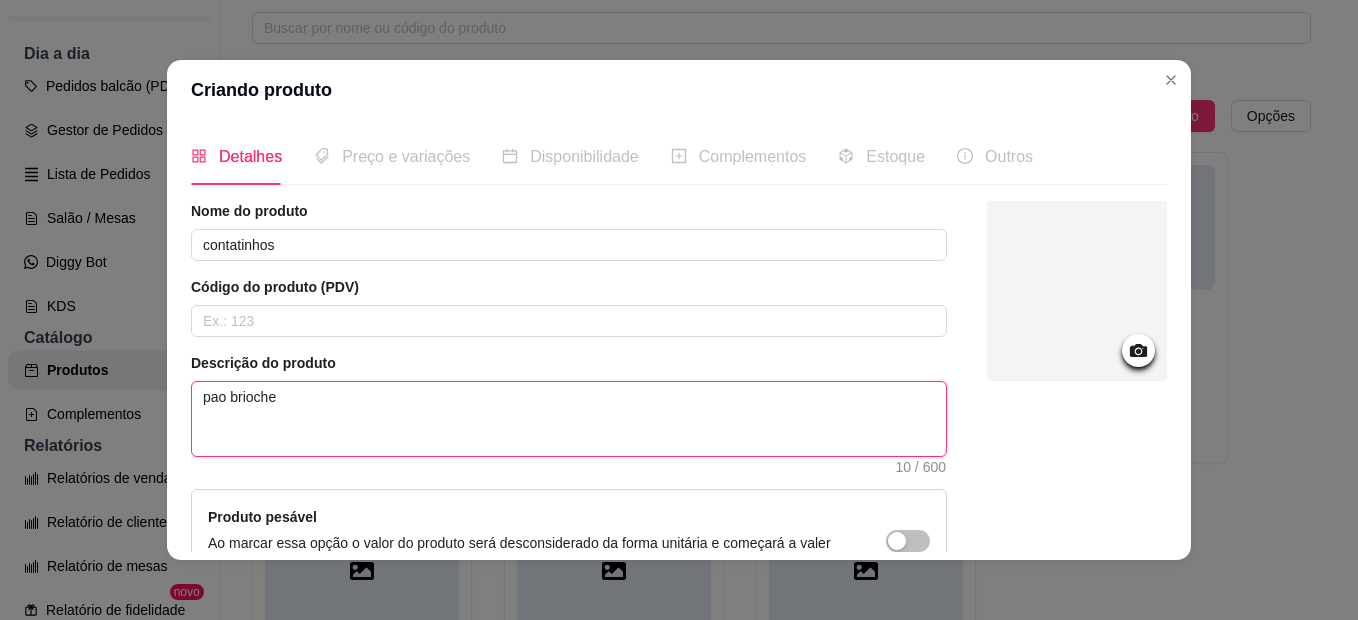 type on "pao brioche" 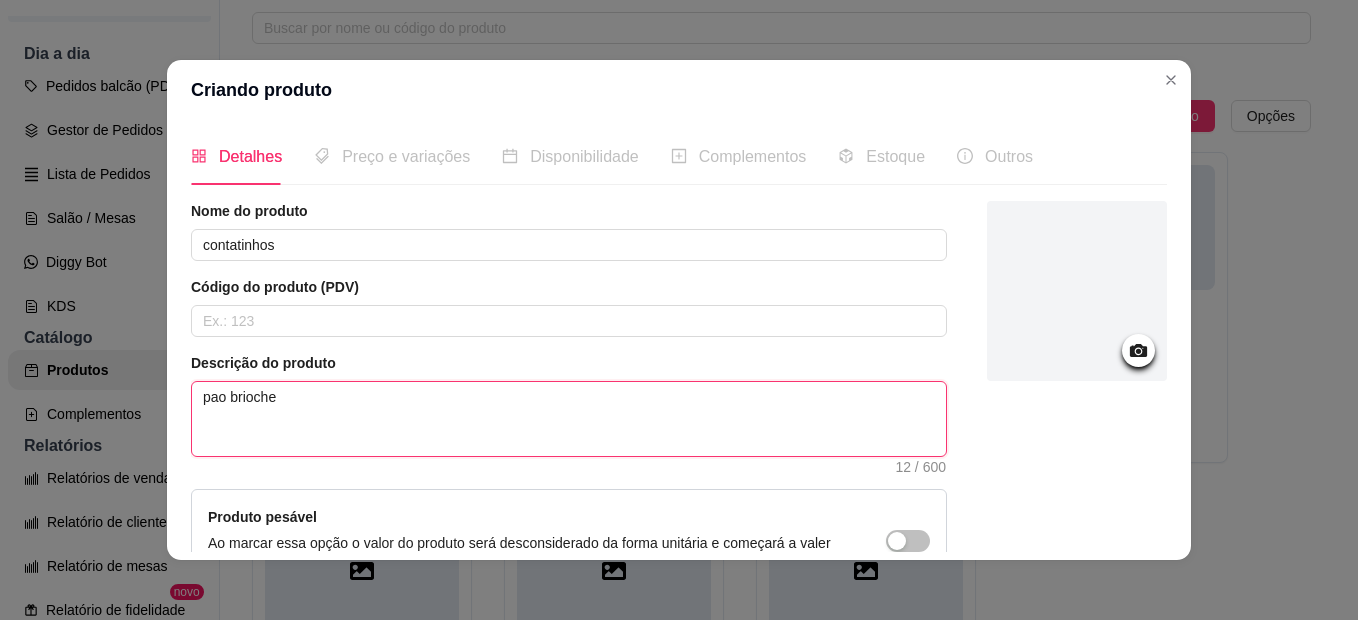 type on "pao brioche" 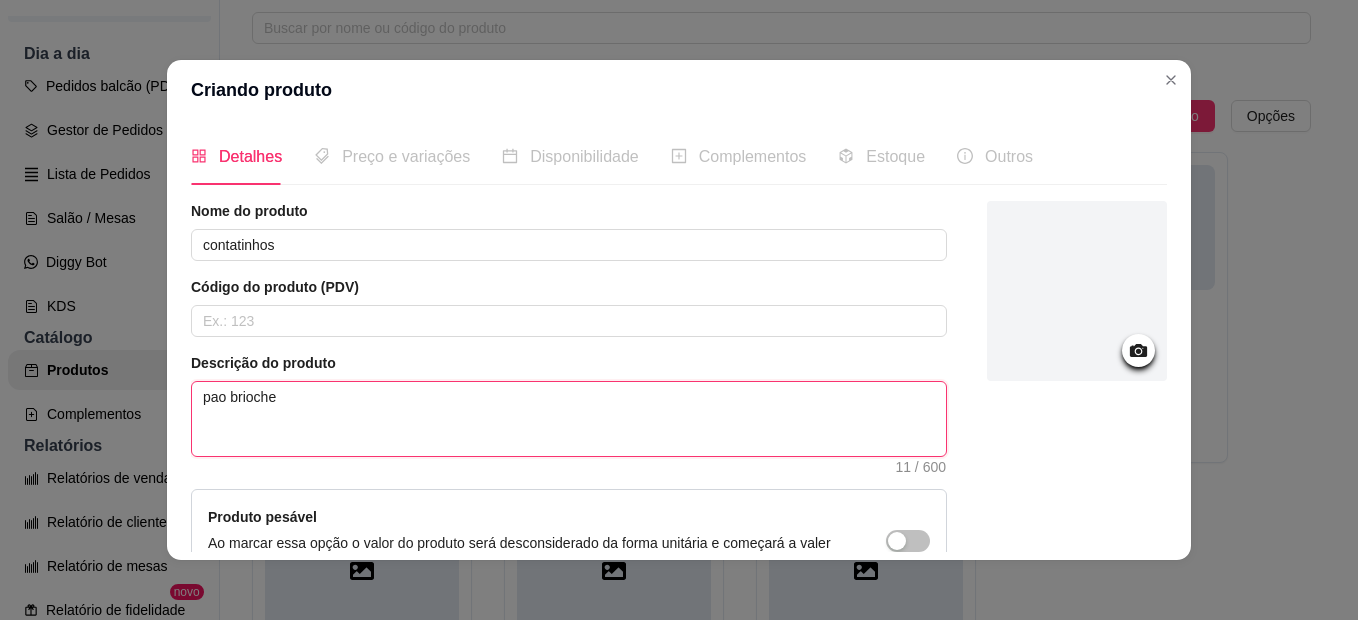 type on "pao brioche," 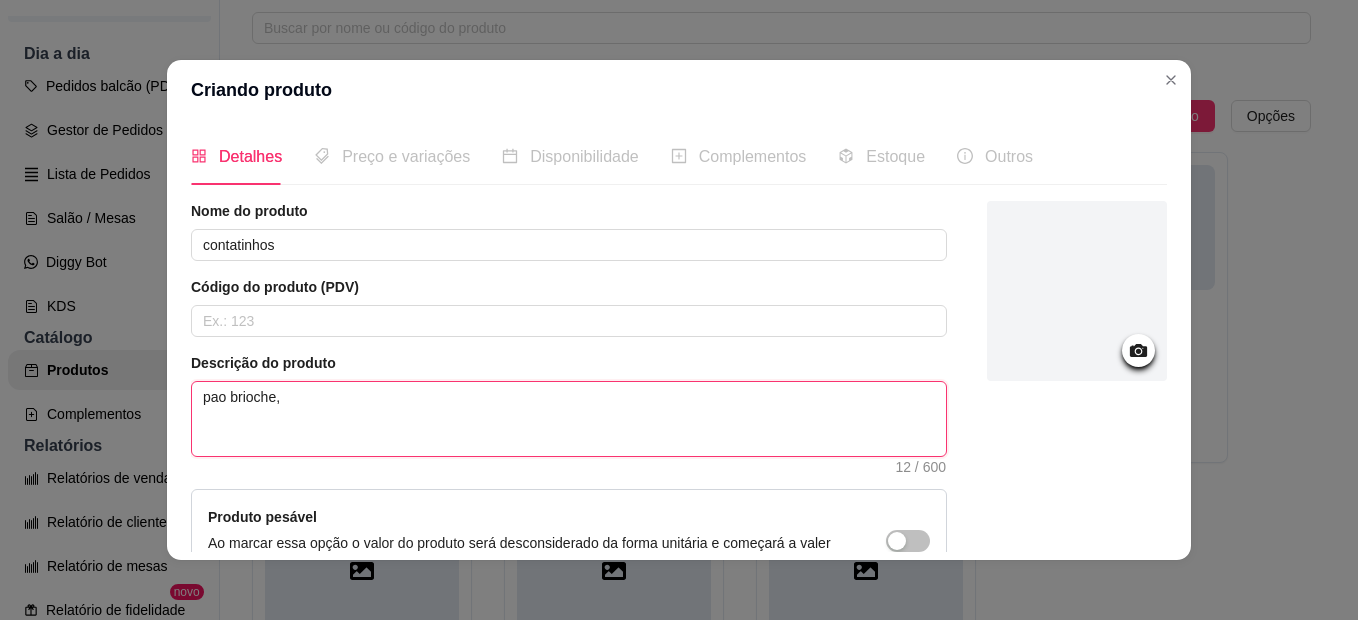 type on "pao brioche," 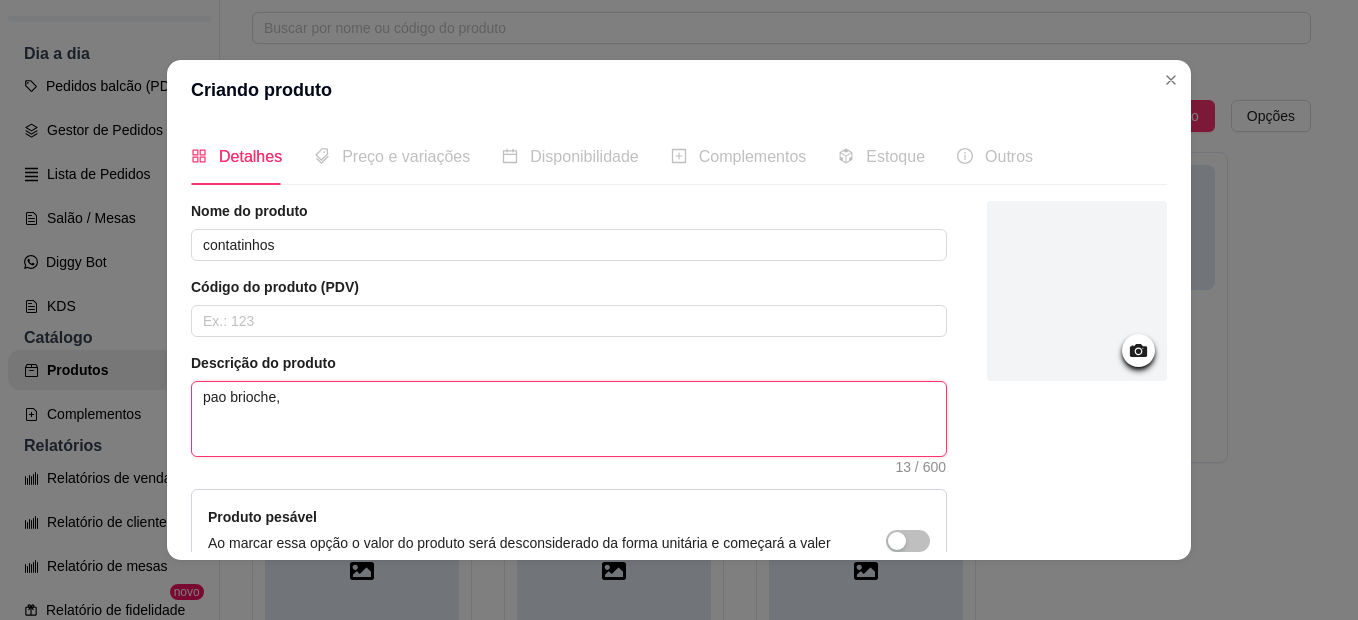 type on "pao brioche, t" 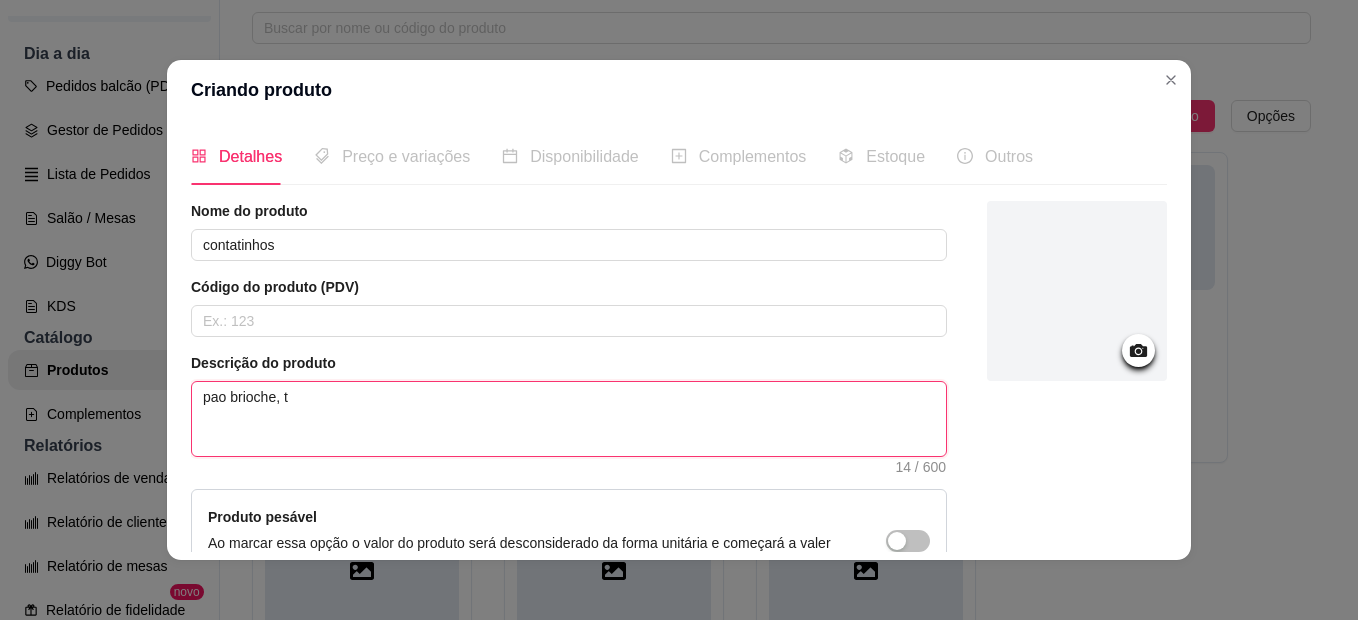type on "pao brioche, to" 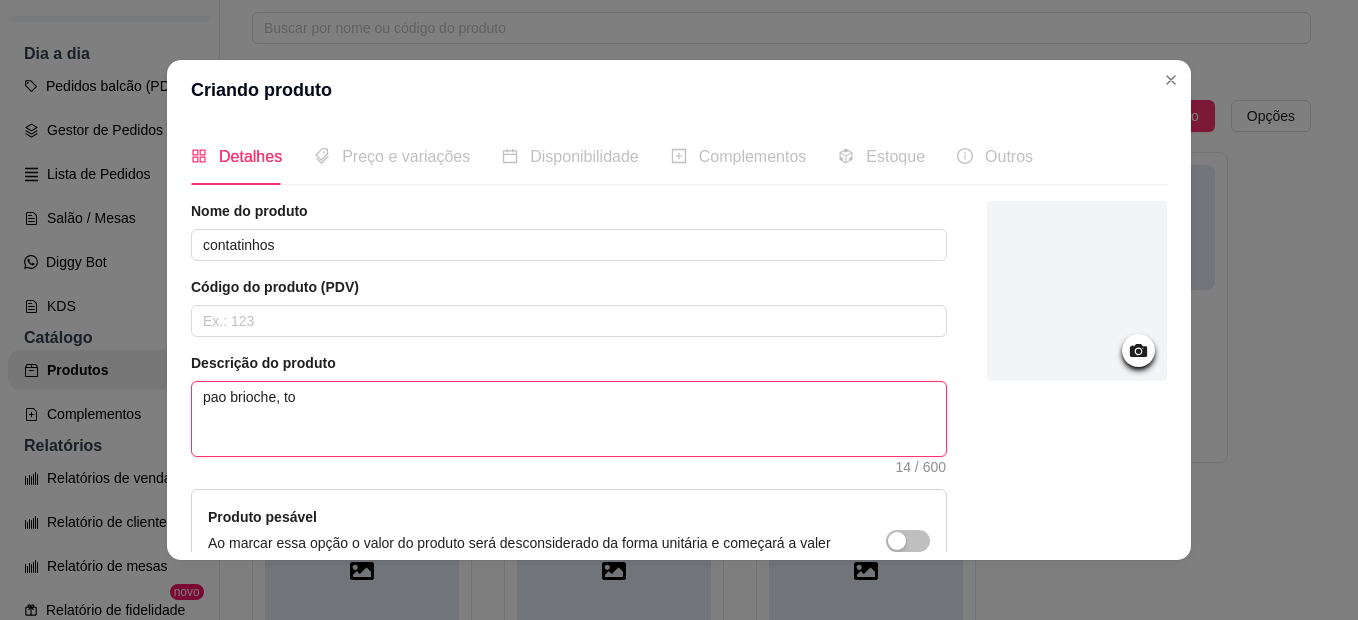 type 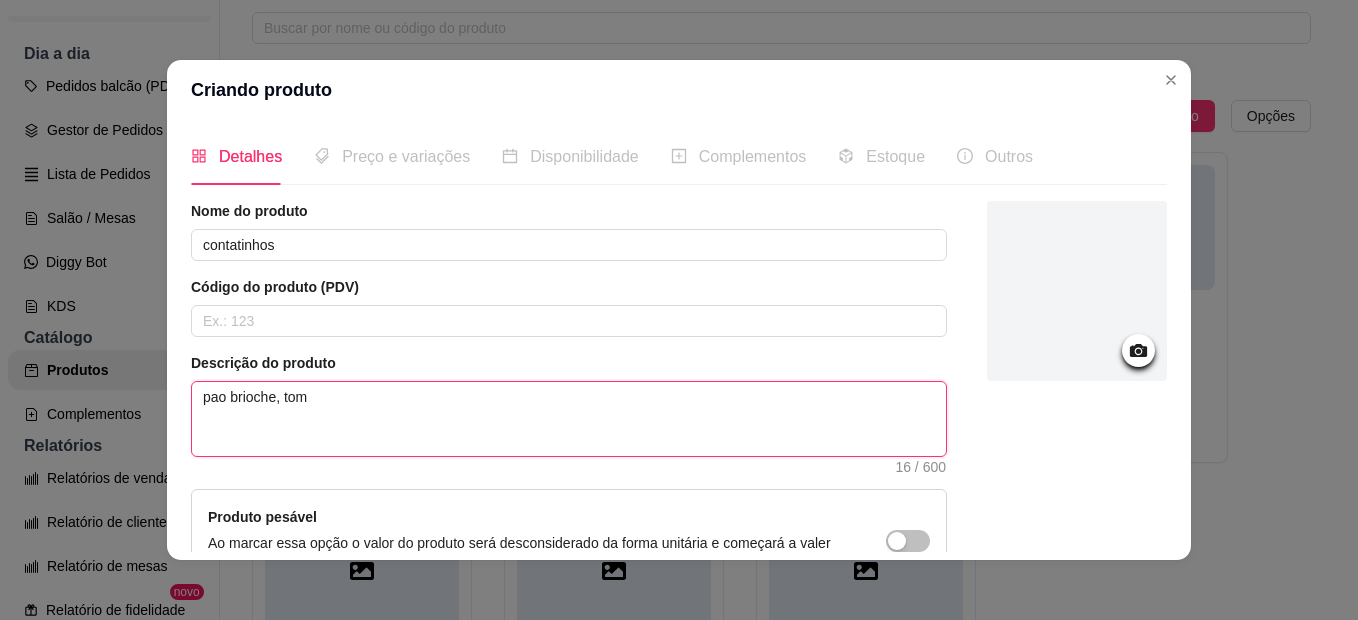 type on "pao brioche, toma" 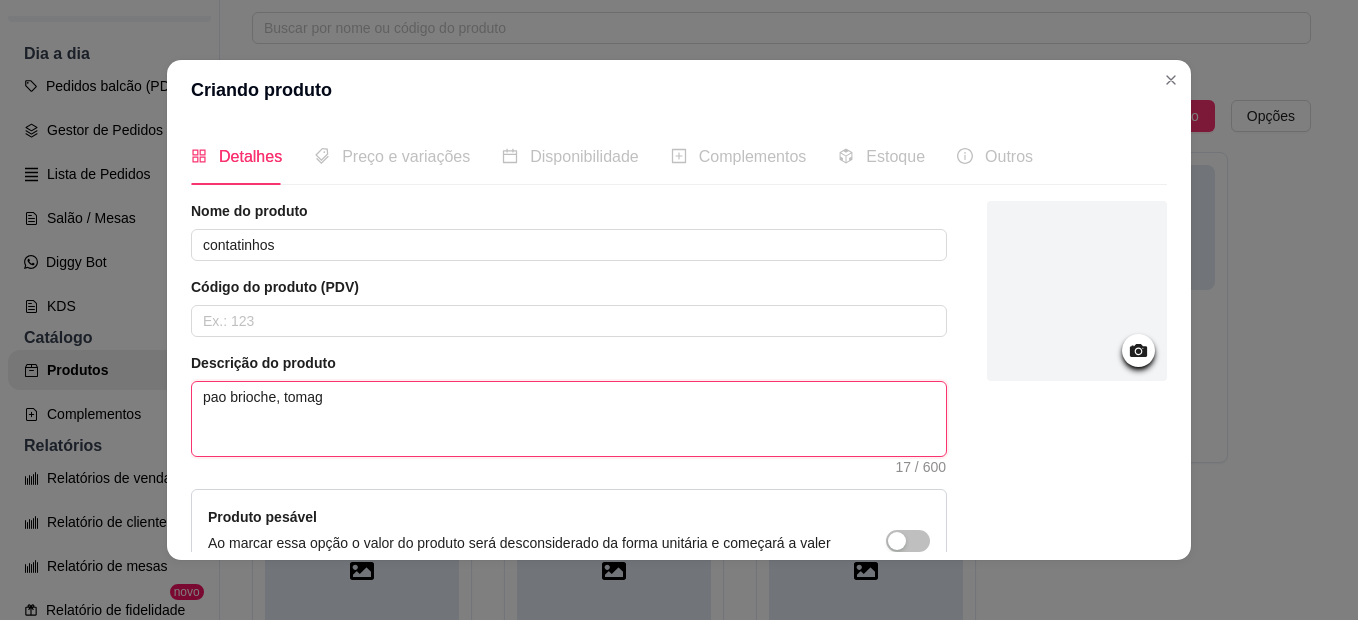 type on "pao brioche, tomagt" 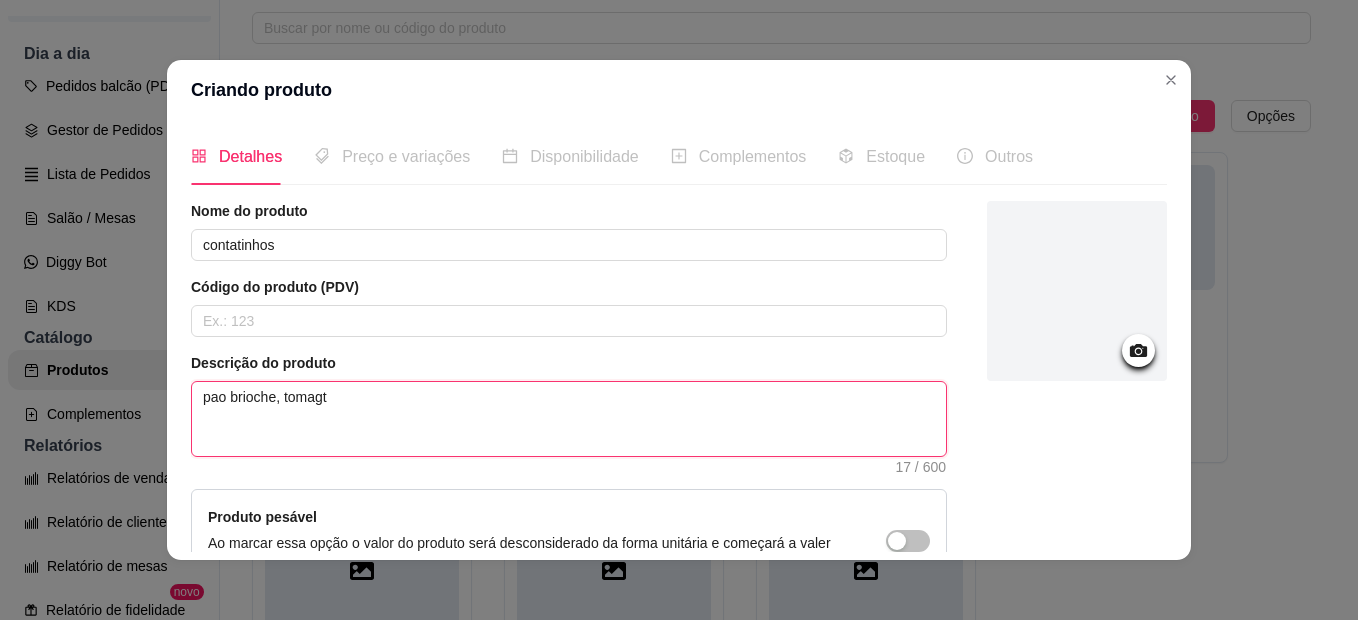 type on "pao brioche, tomagte" 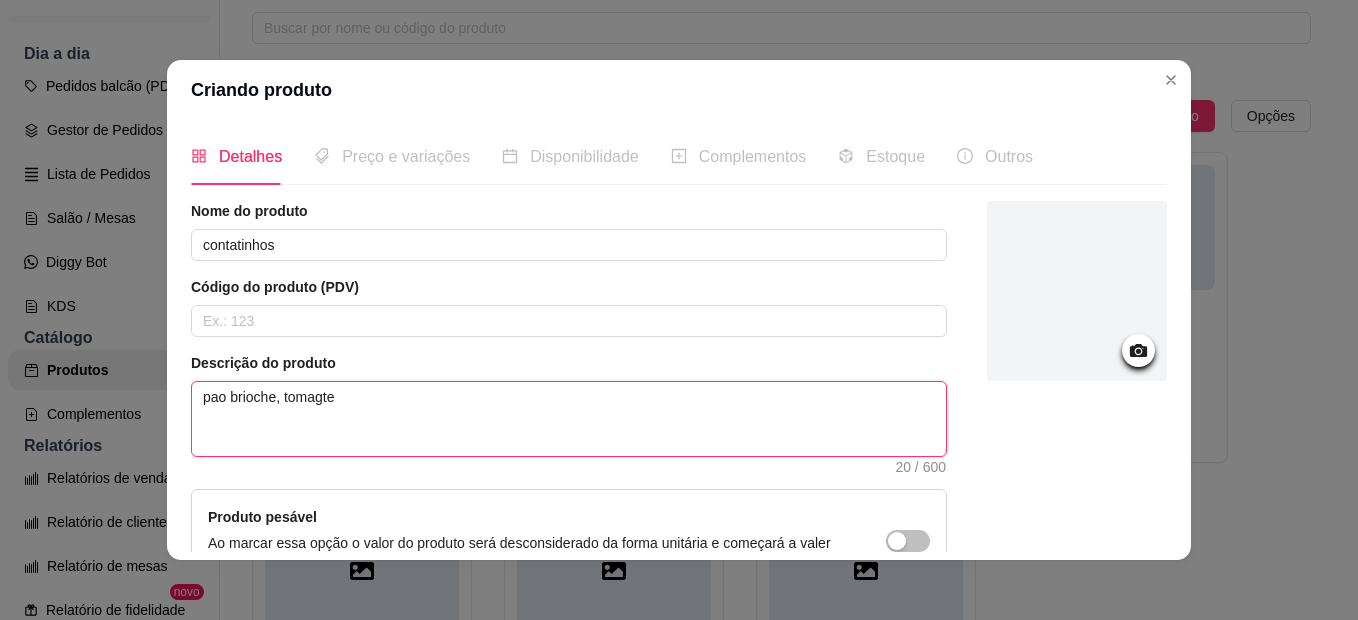 type on "pao brioche, tomagte" 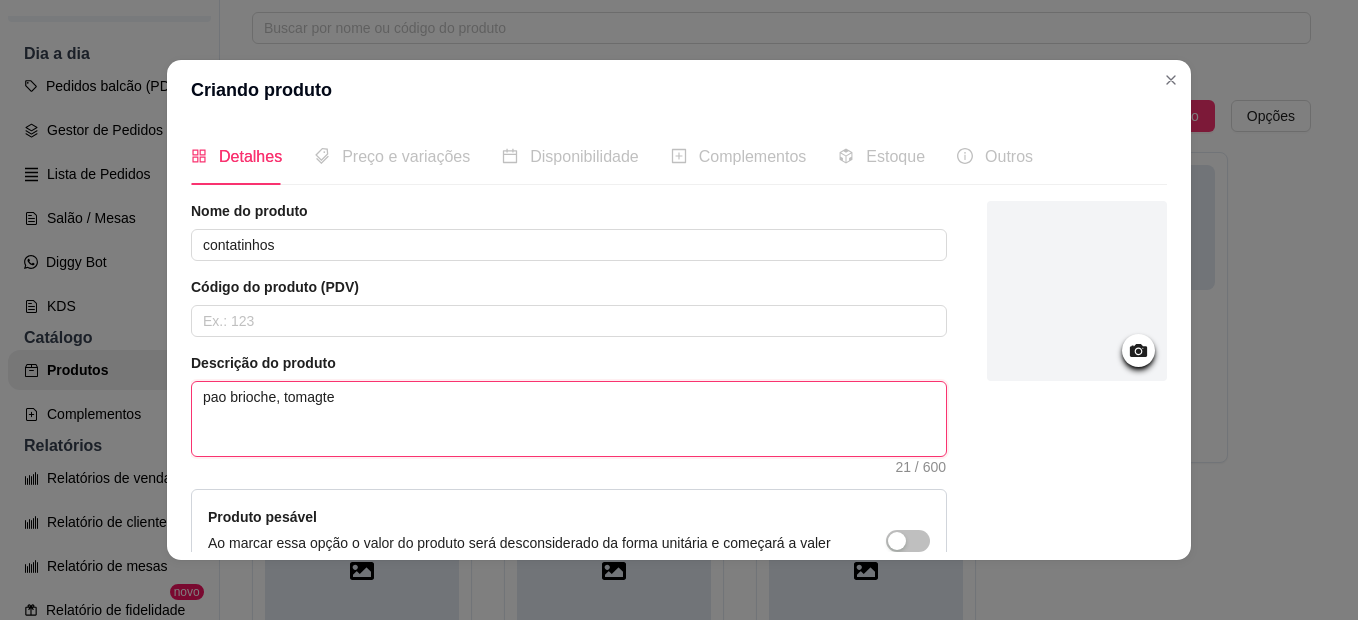 type on "pao brioche, tomagte" 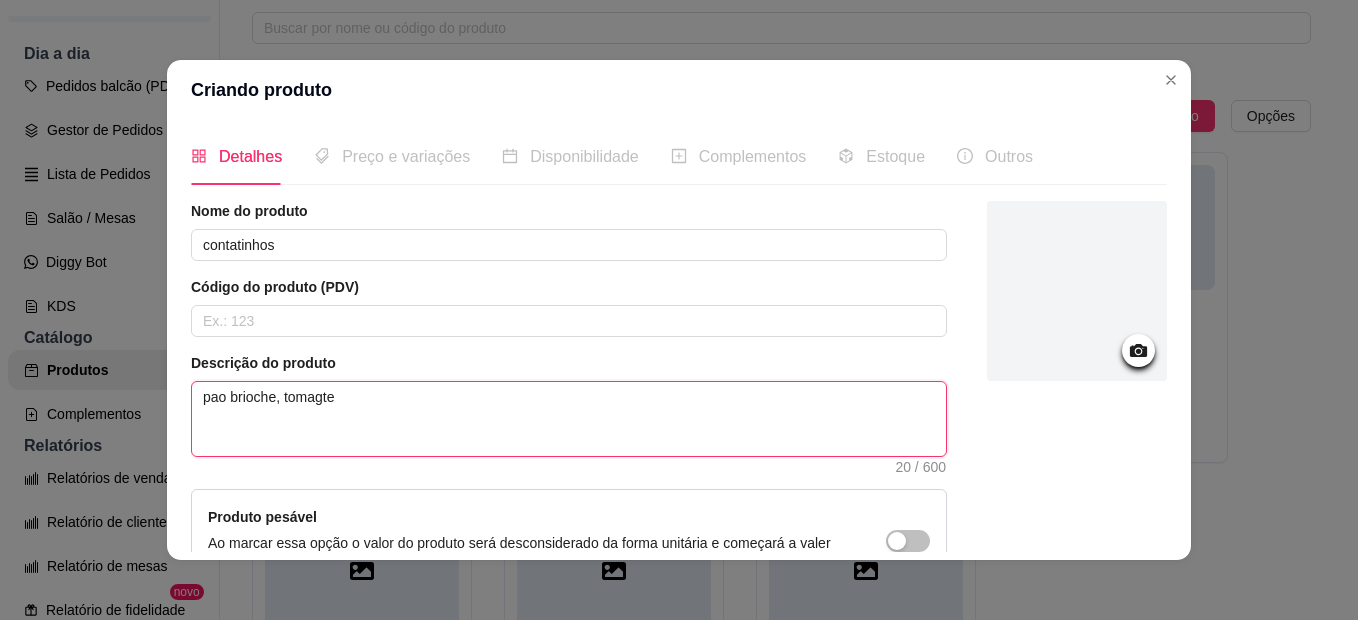 type on "pao brioche, tomagt" 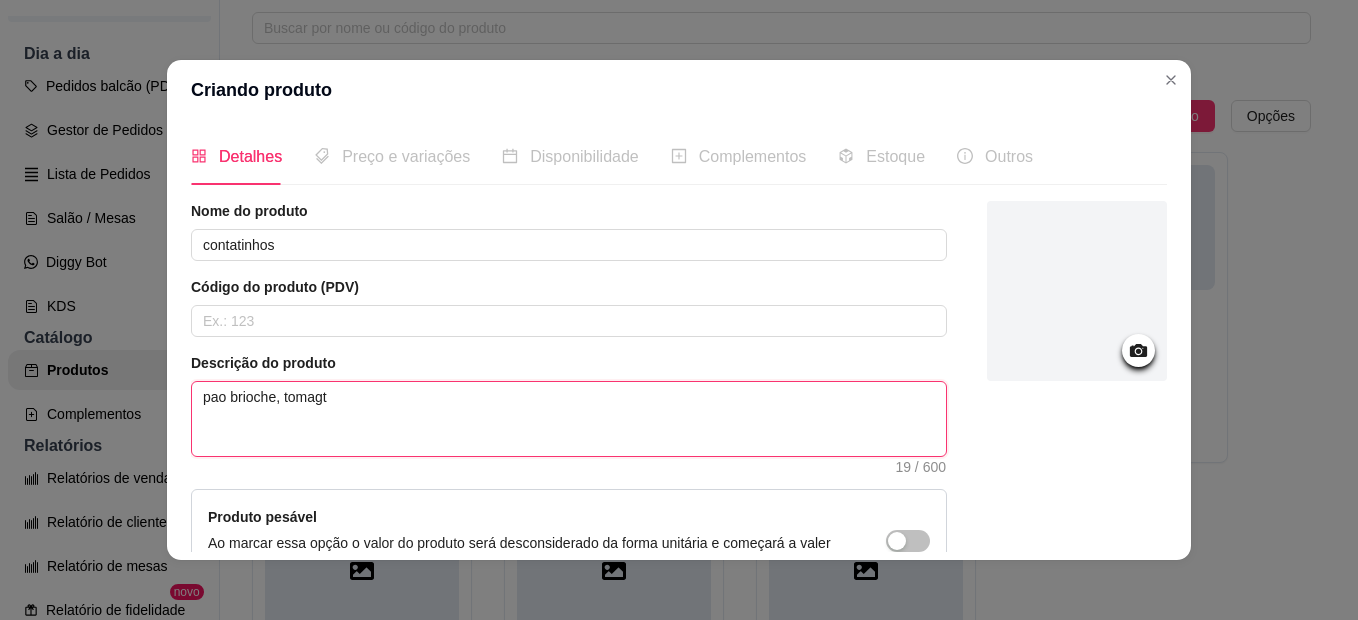 type on "pao brioche, tomag" 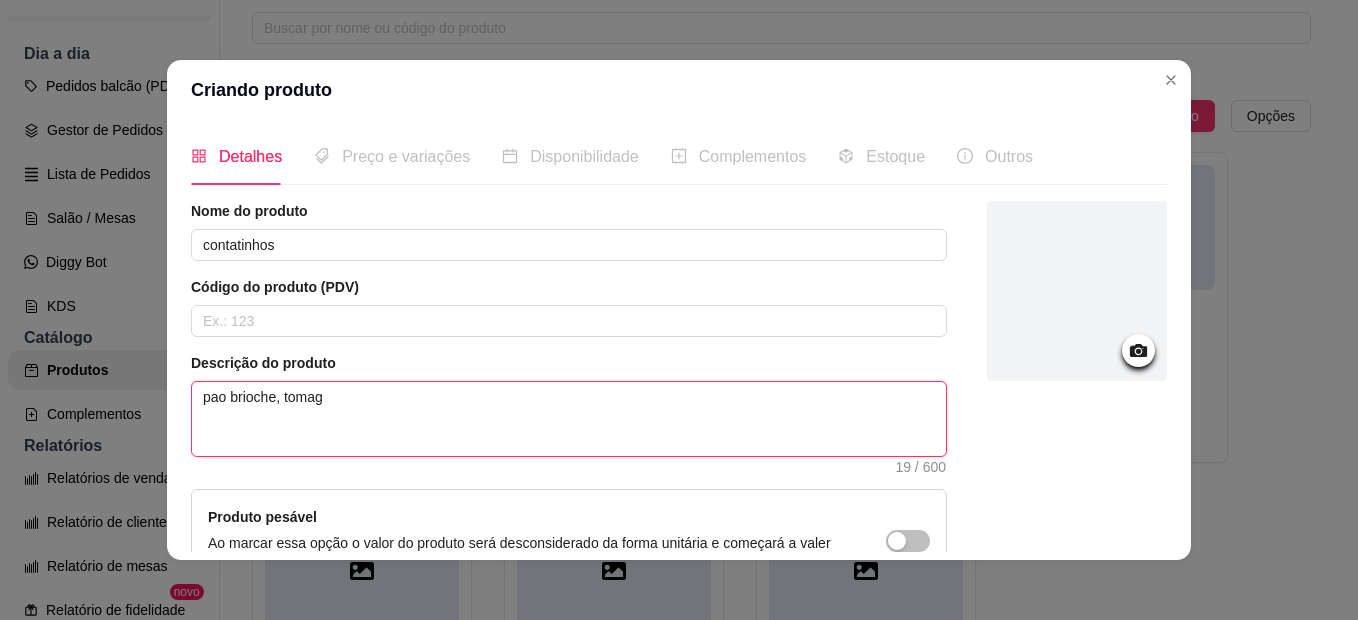 type on "pao brioche, toma" 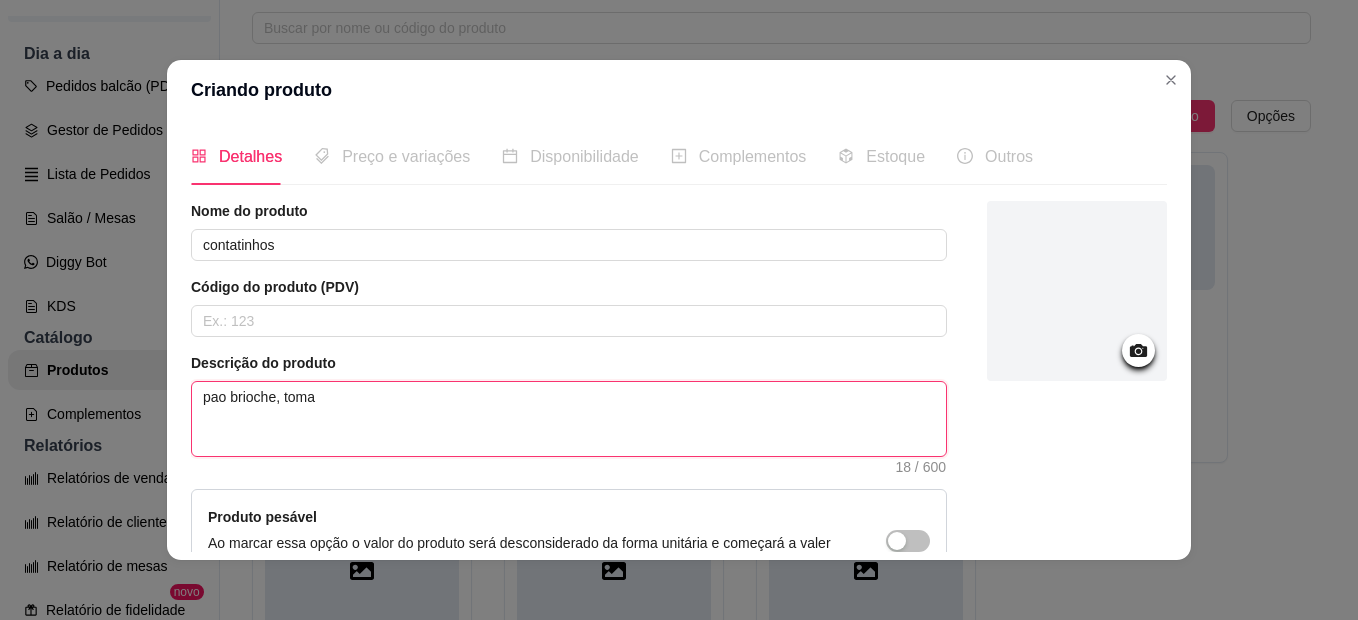 type on "pao brioche, tomat" 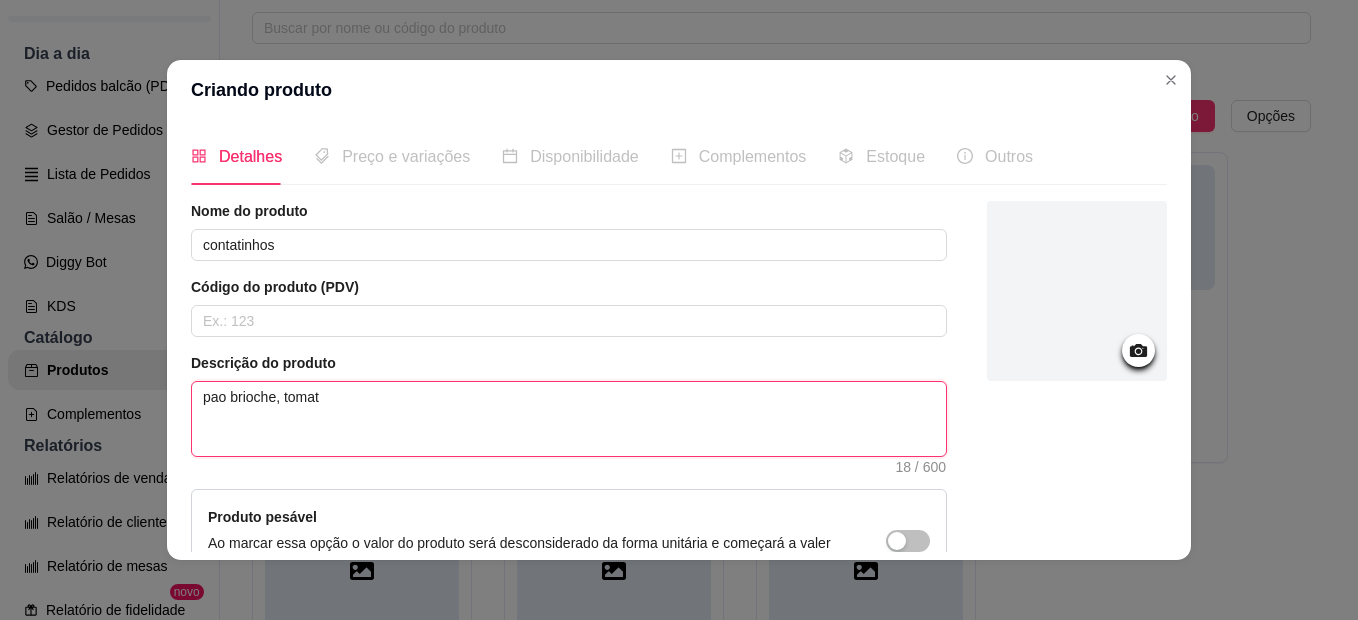 type on "pao brioche, tomate" 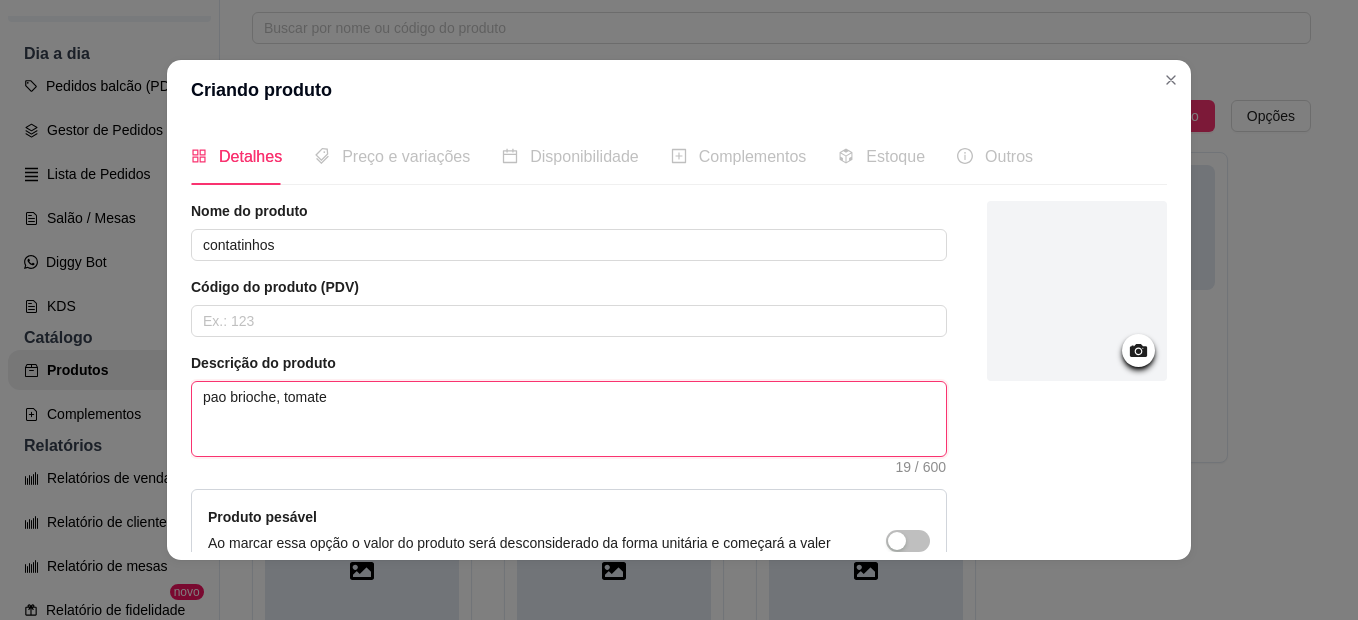 type on "pao brioche, tomat" 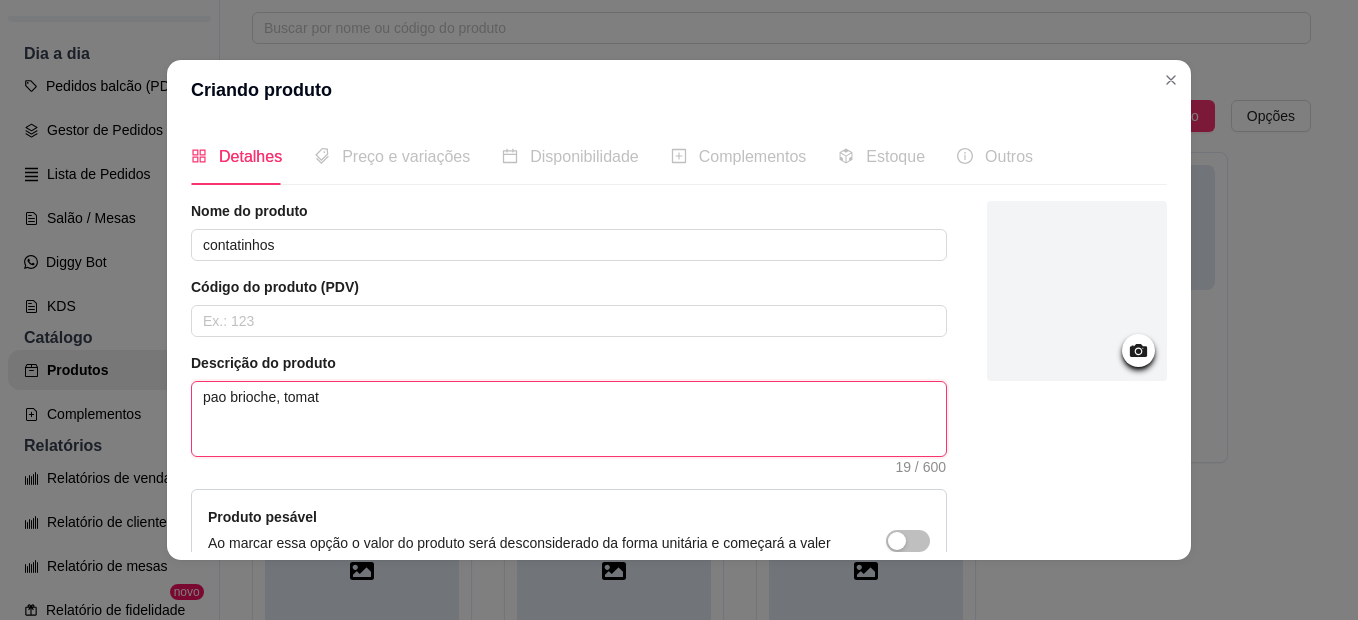 type 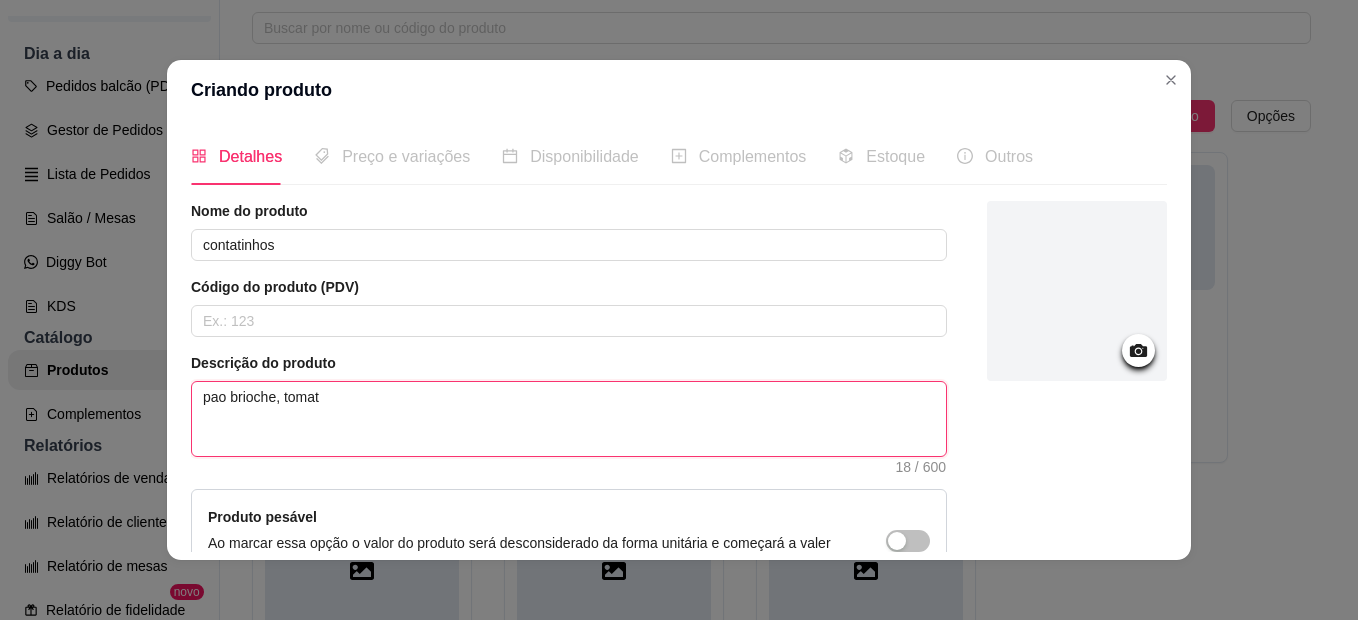 type on "pao brioche, toma" 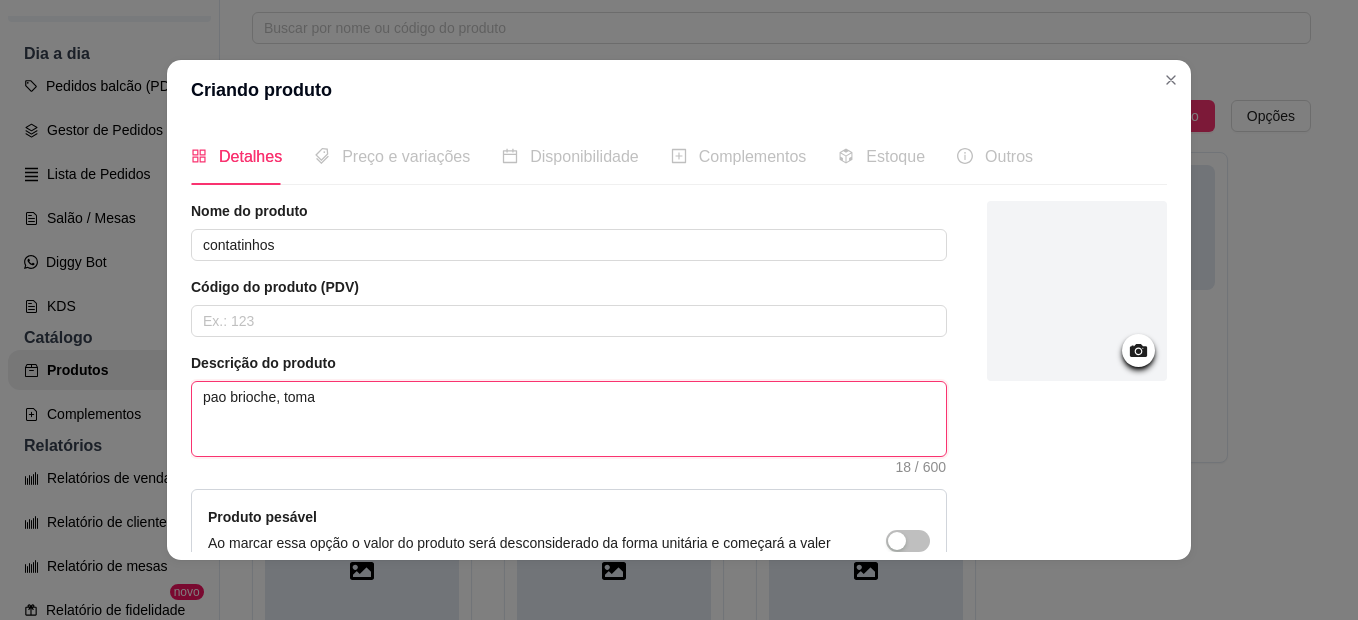 type on "pao brioche, tom" 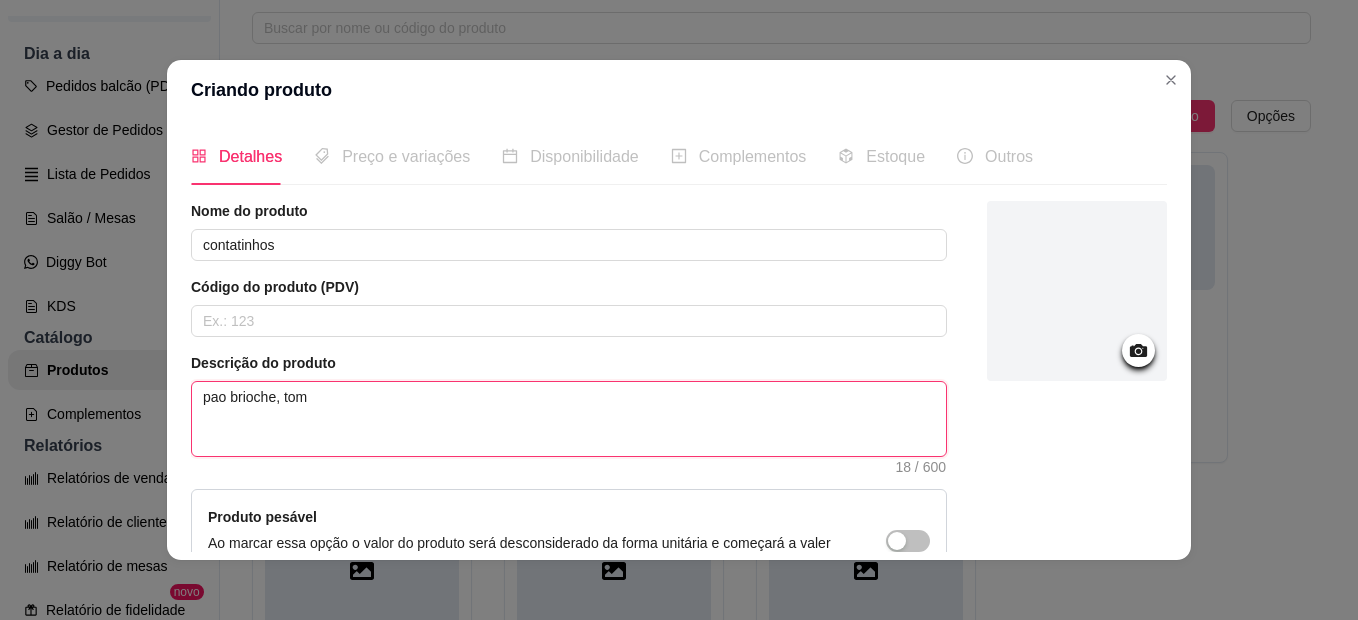 type on "pao brioche, to" 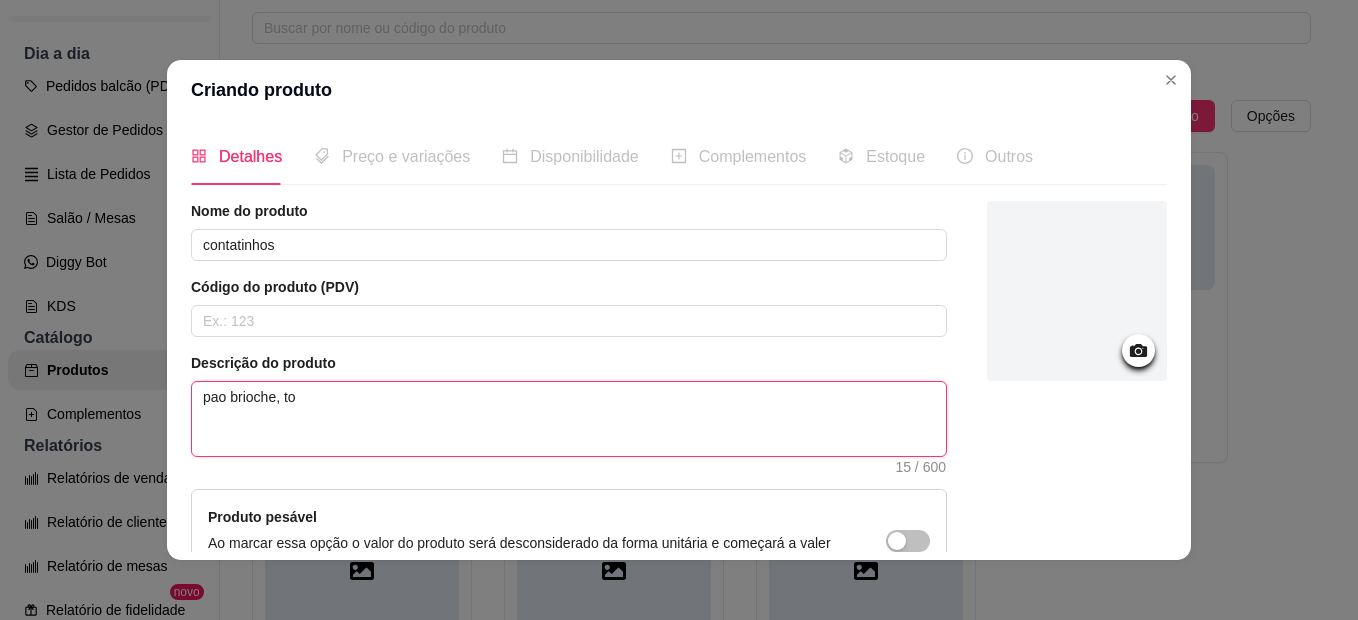 type on "pao brioche, t" 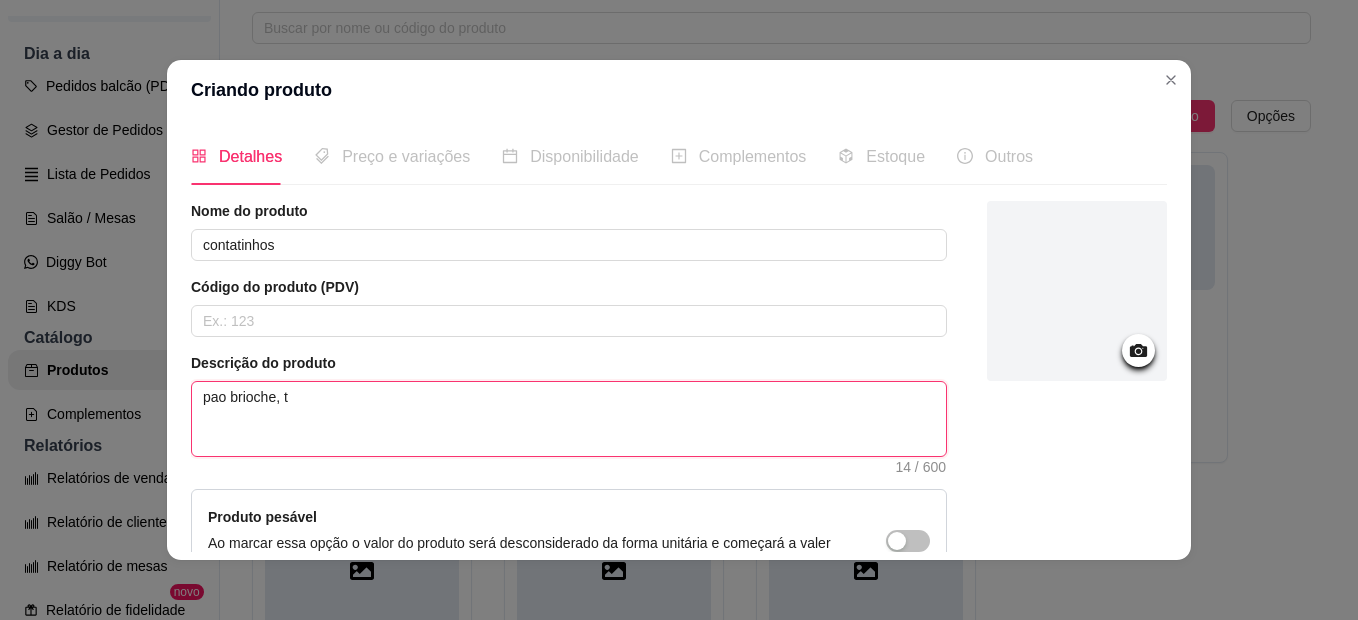 type on "pao brioche," 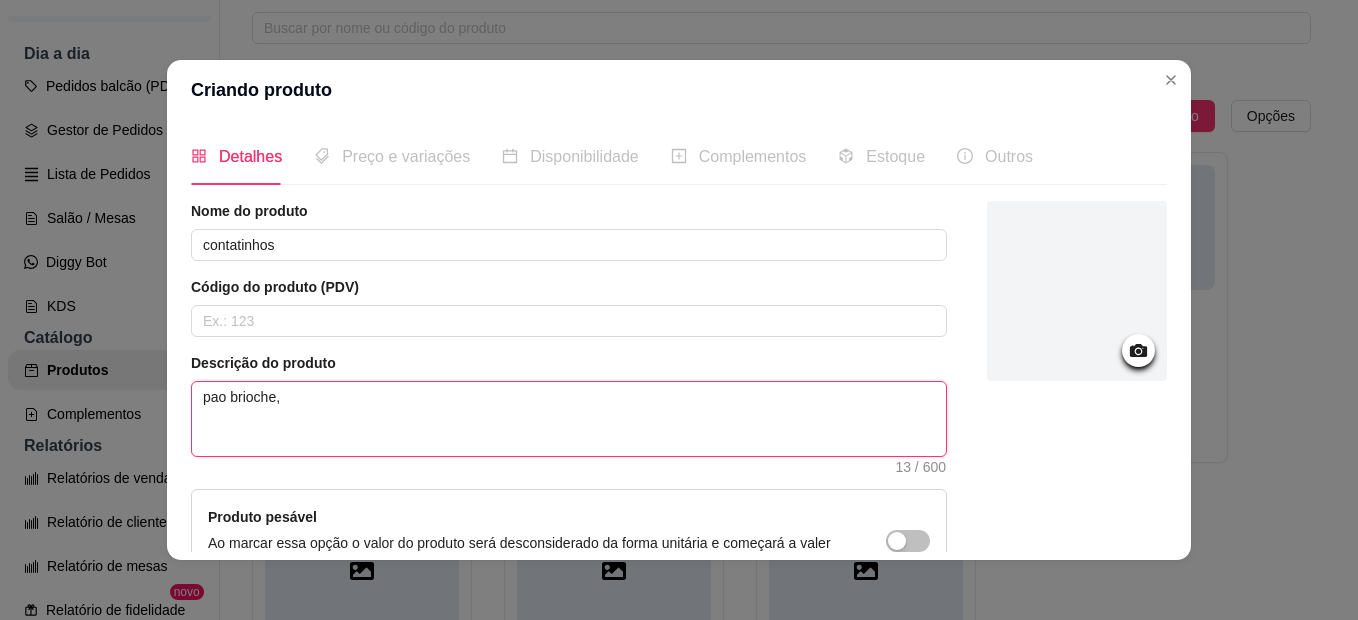 type on "pao brioche, c" 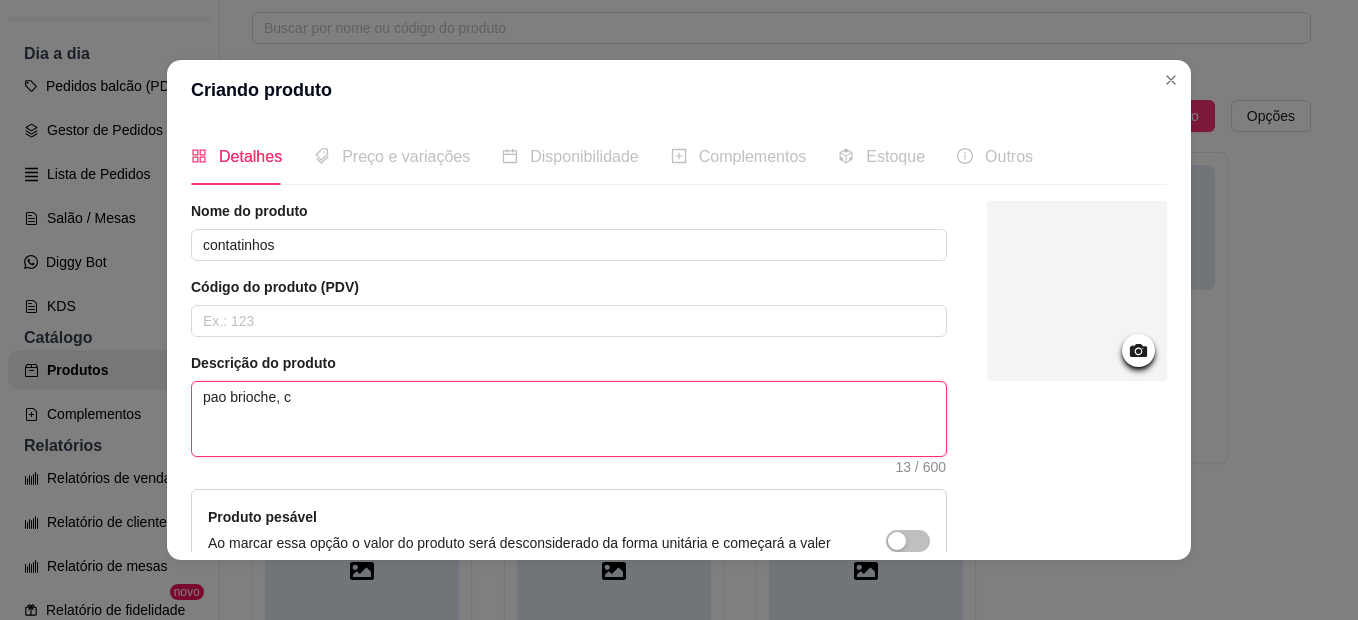 type on "pao brioche, ca" 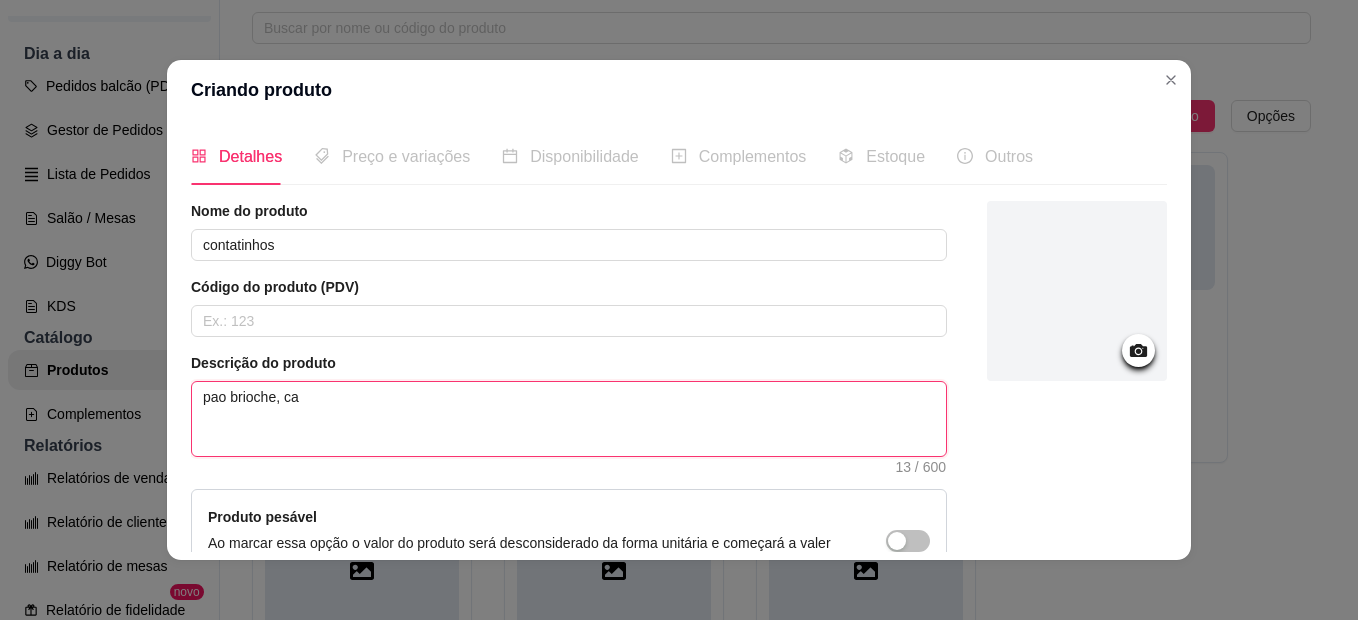 type on "pao brioche, car" 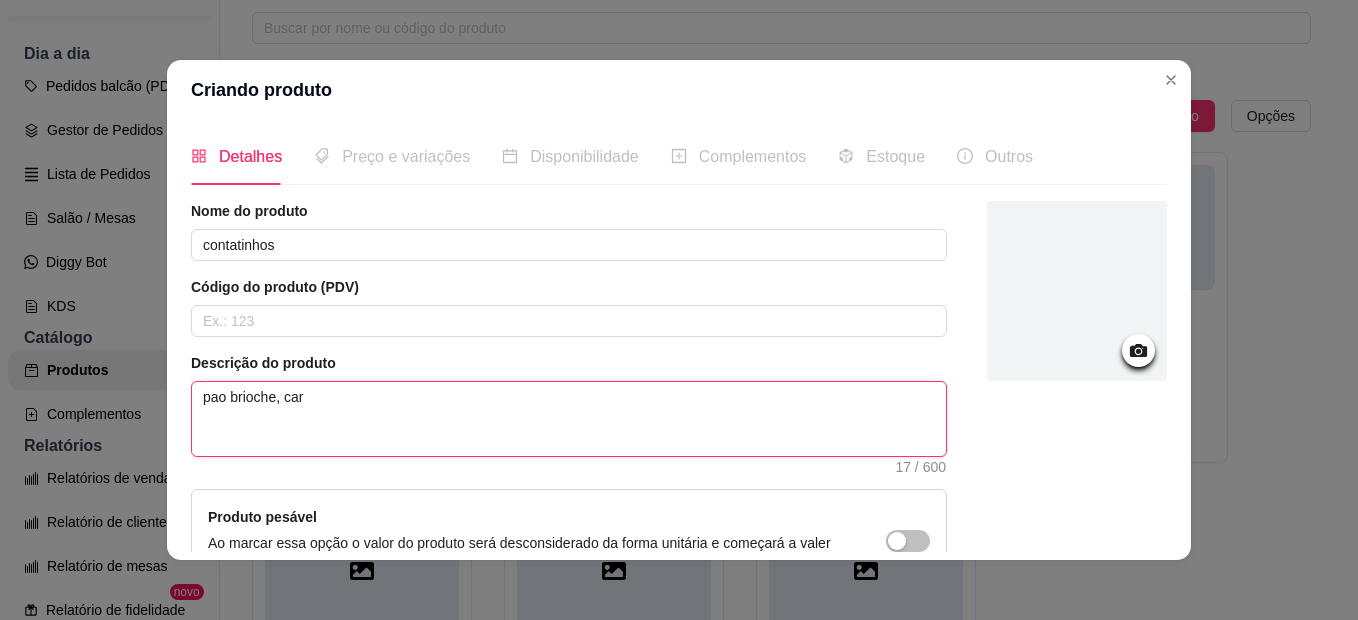 type on "pao brioche, carn" 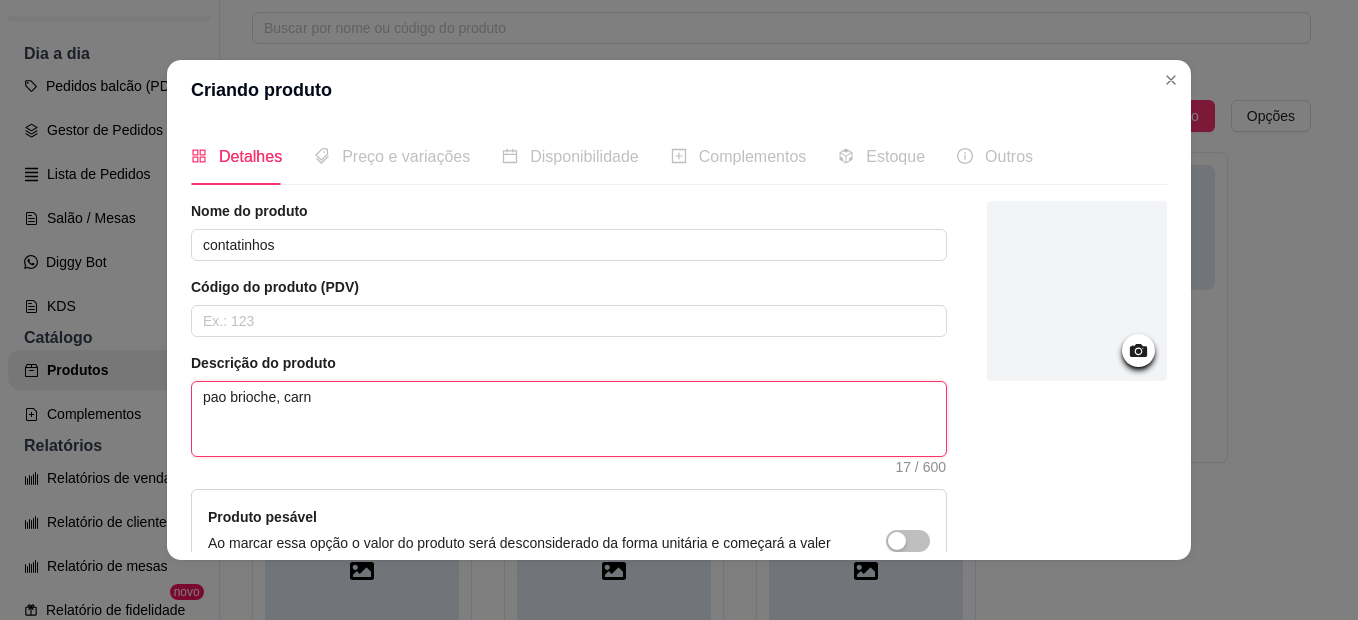 type on "pao brioche, carne" 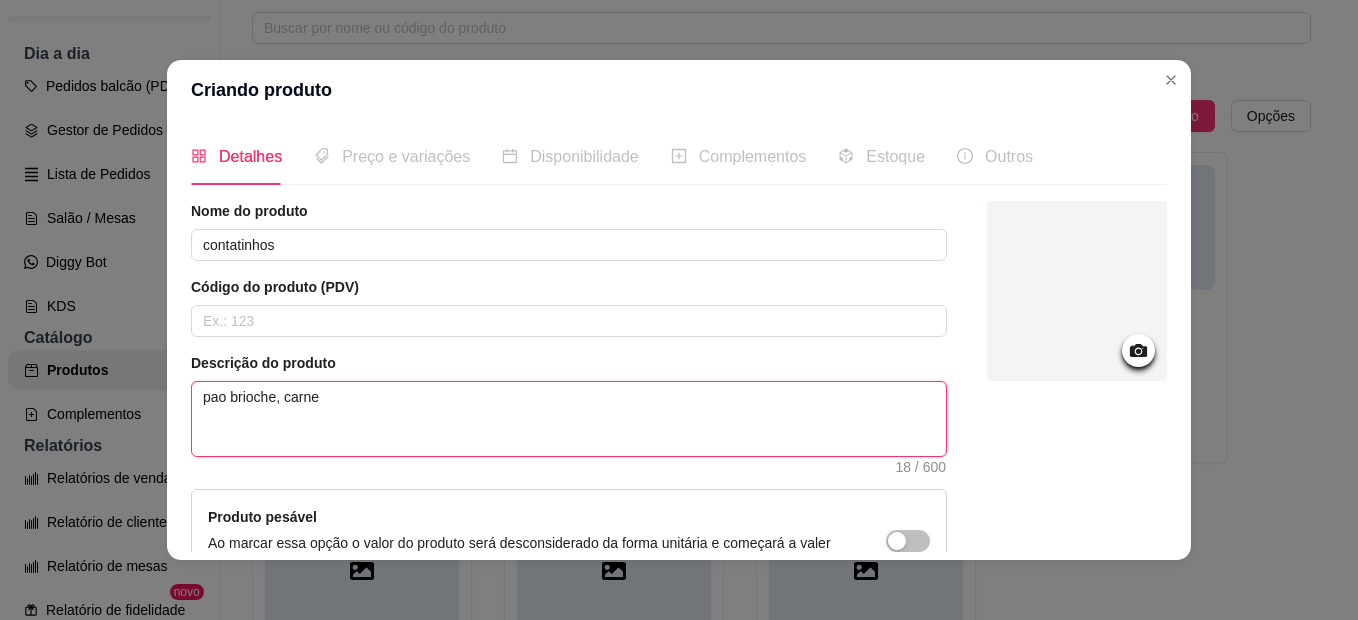 type on "pao brioche, carne" 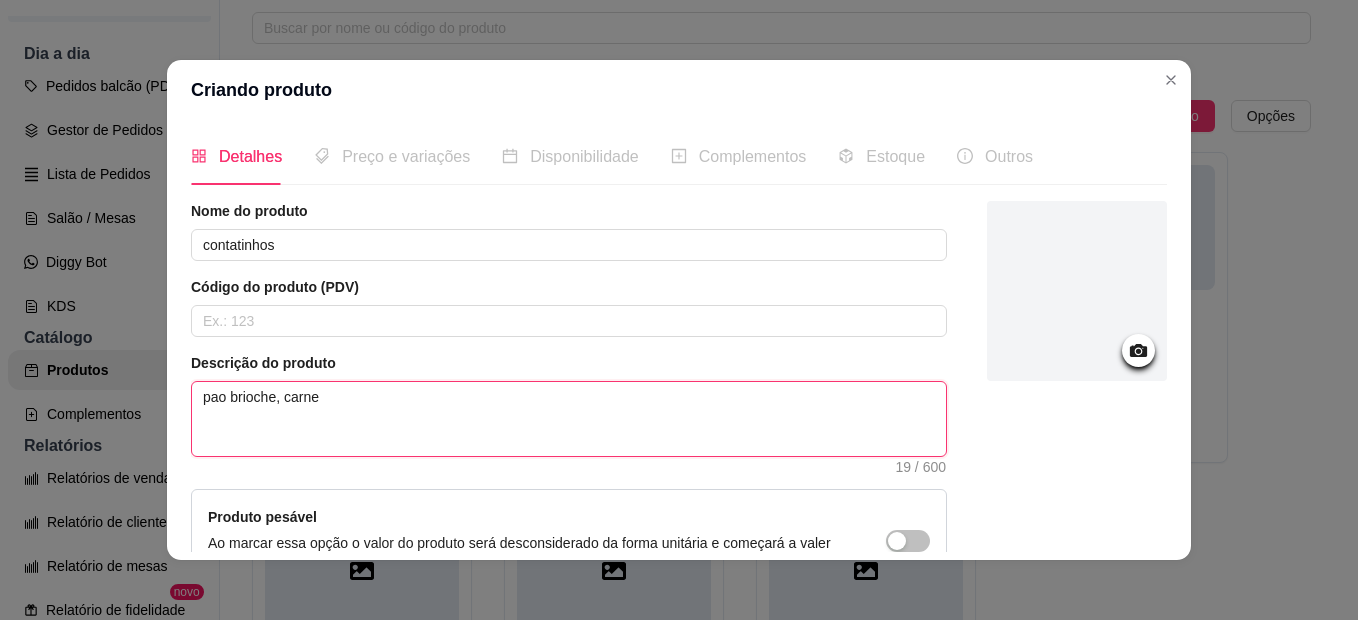 type on "pao brioche, carne 6" 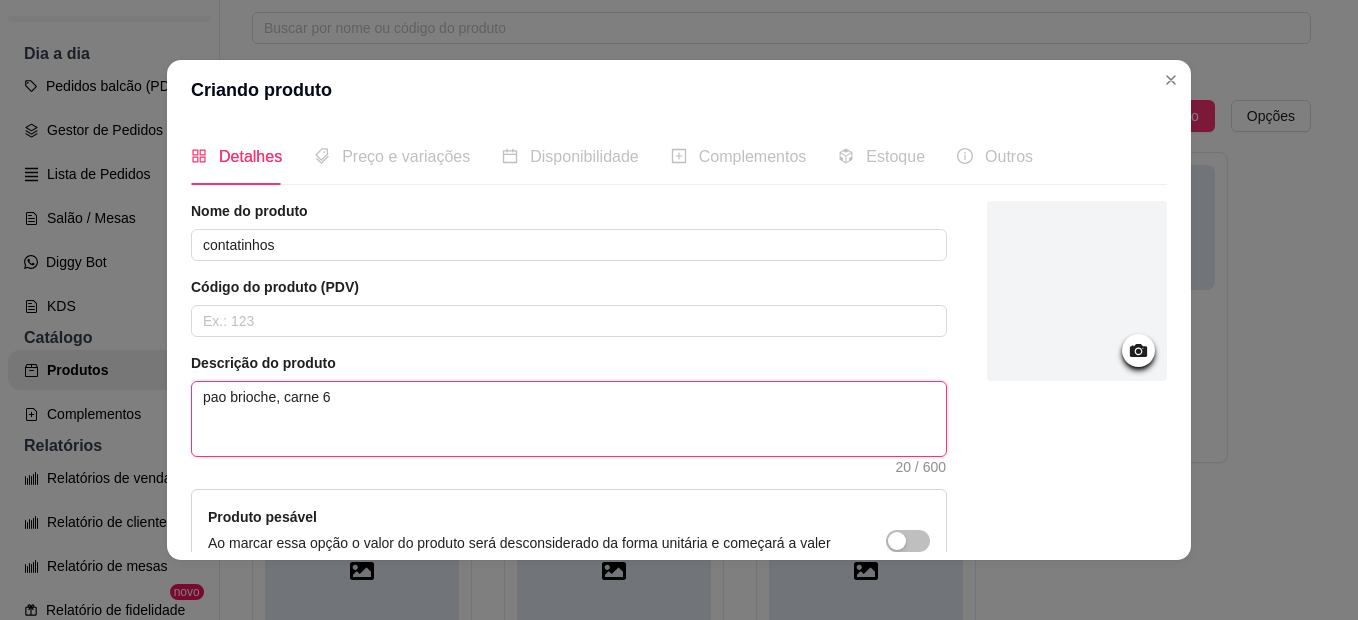 type on "pao brioche, carne 60" 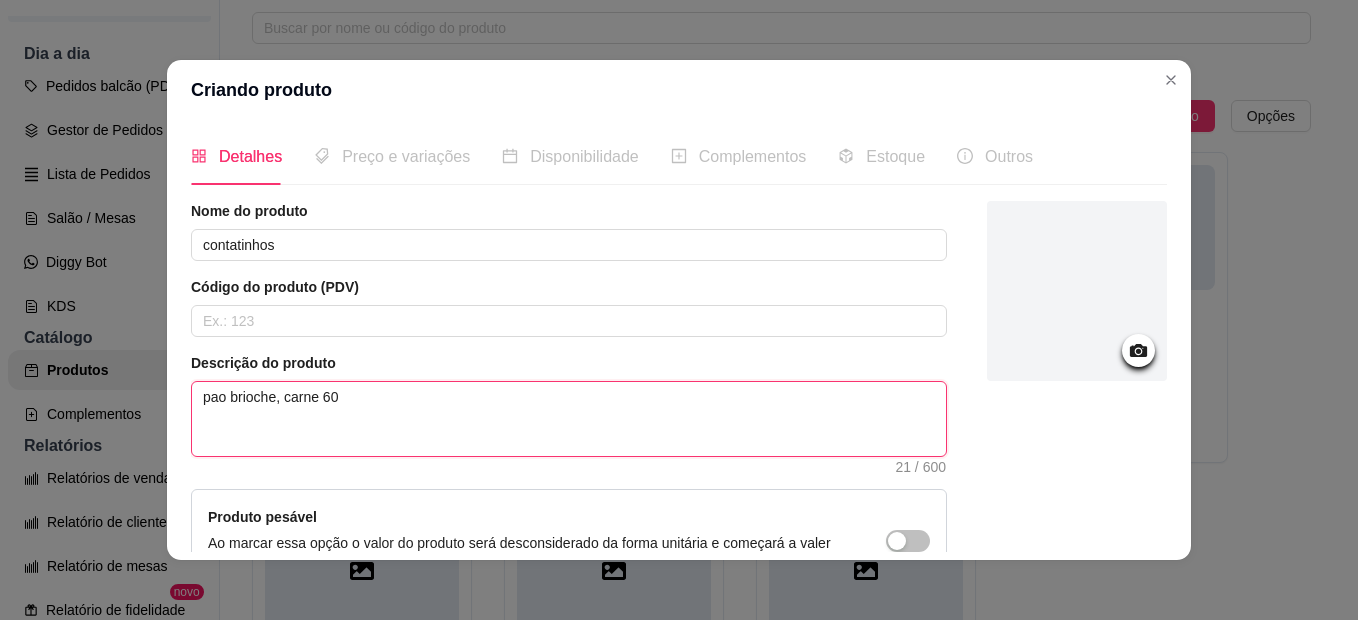 type on "pao brioche, carne 60g" 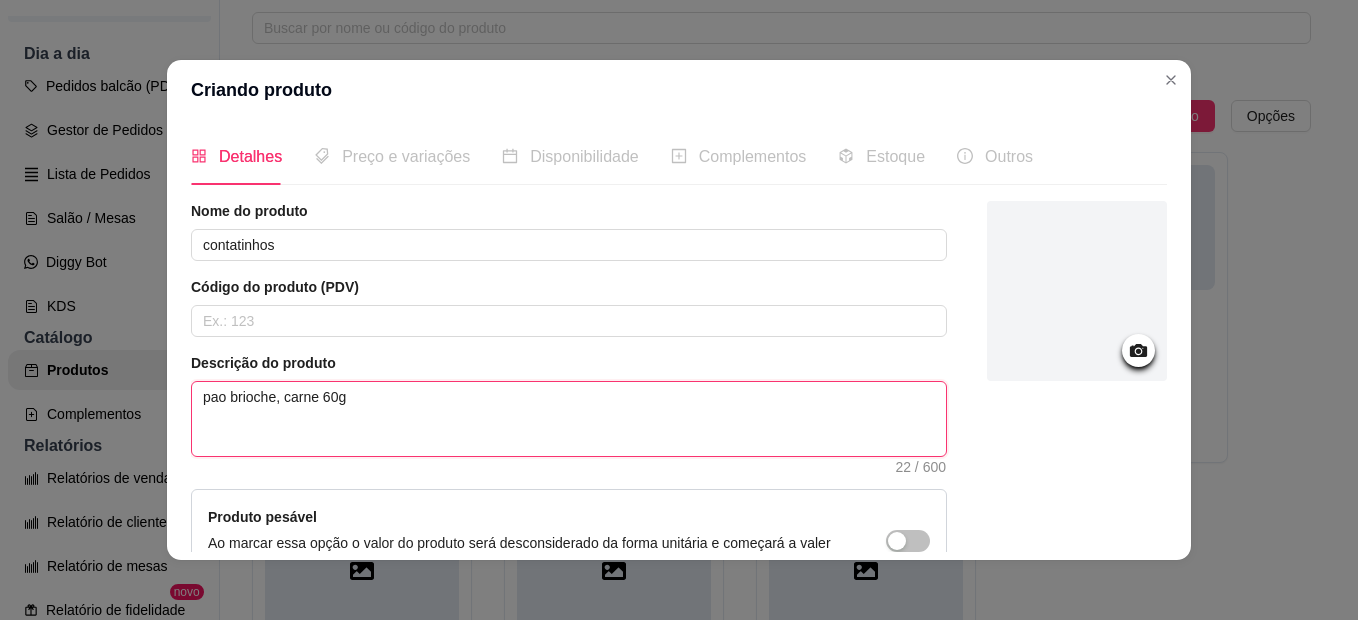 type on "pao brioche, carne 60g" 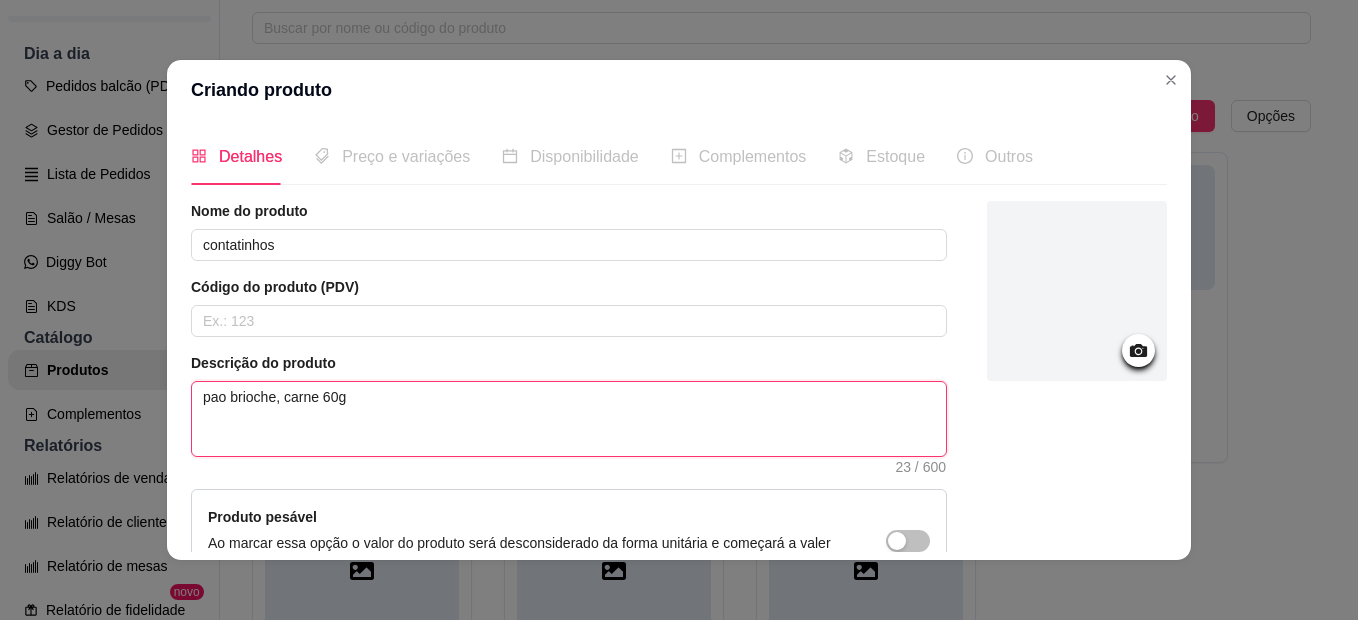 type on "pao brioche, carne 60g ," 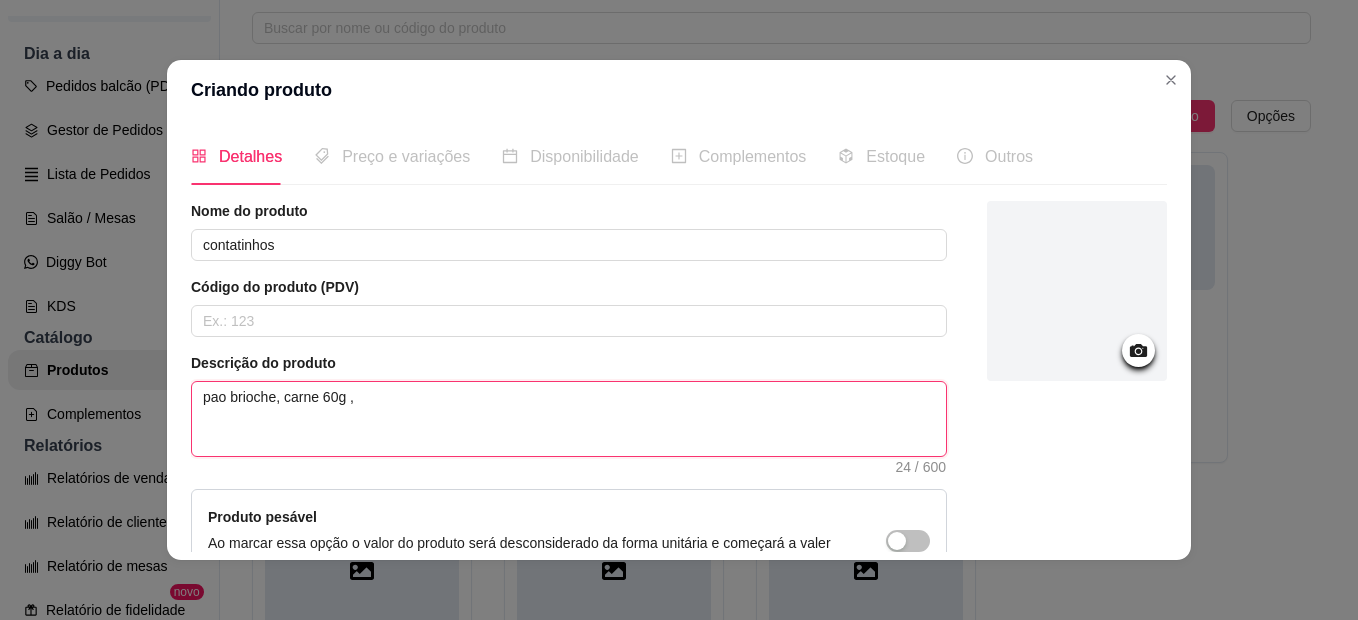 type on "pao brioche, carne 60g ," 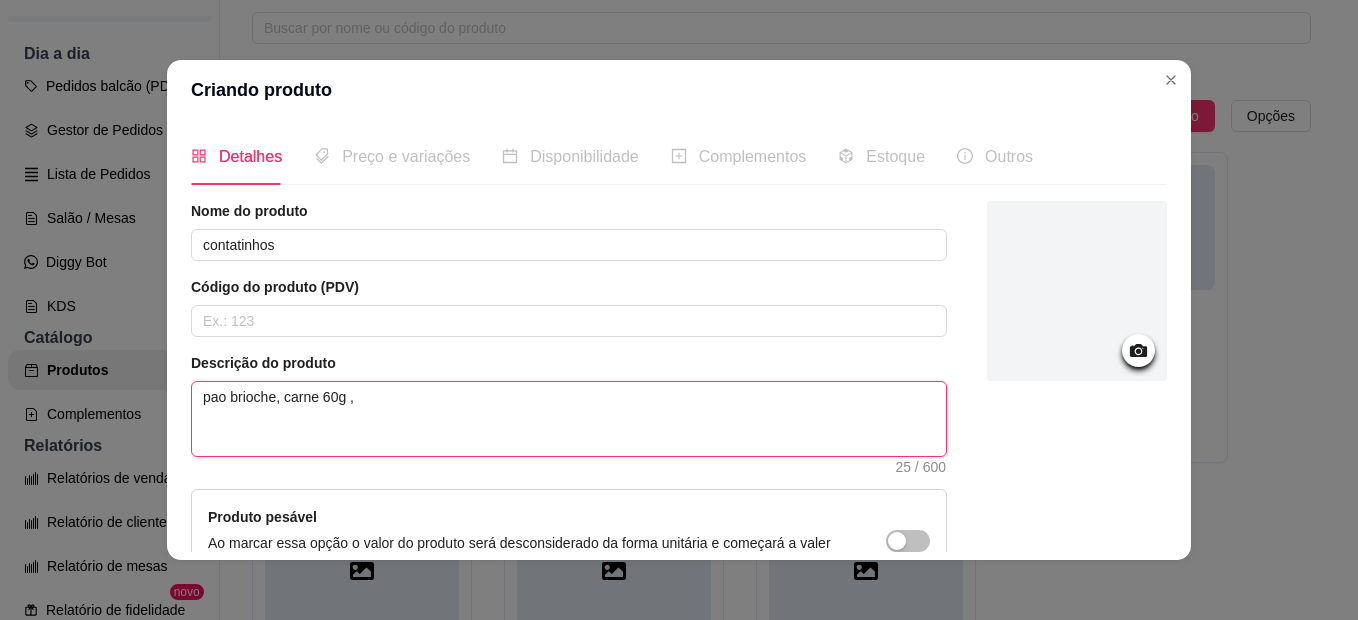 type on "pao brioche, carne 60g ," 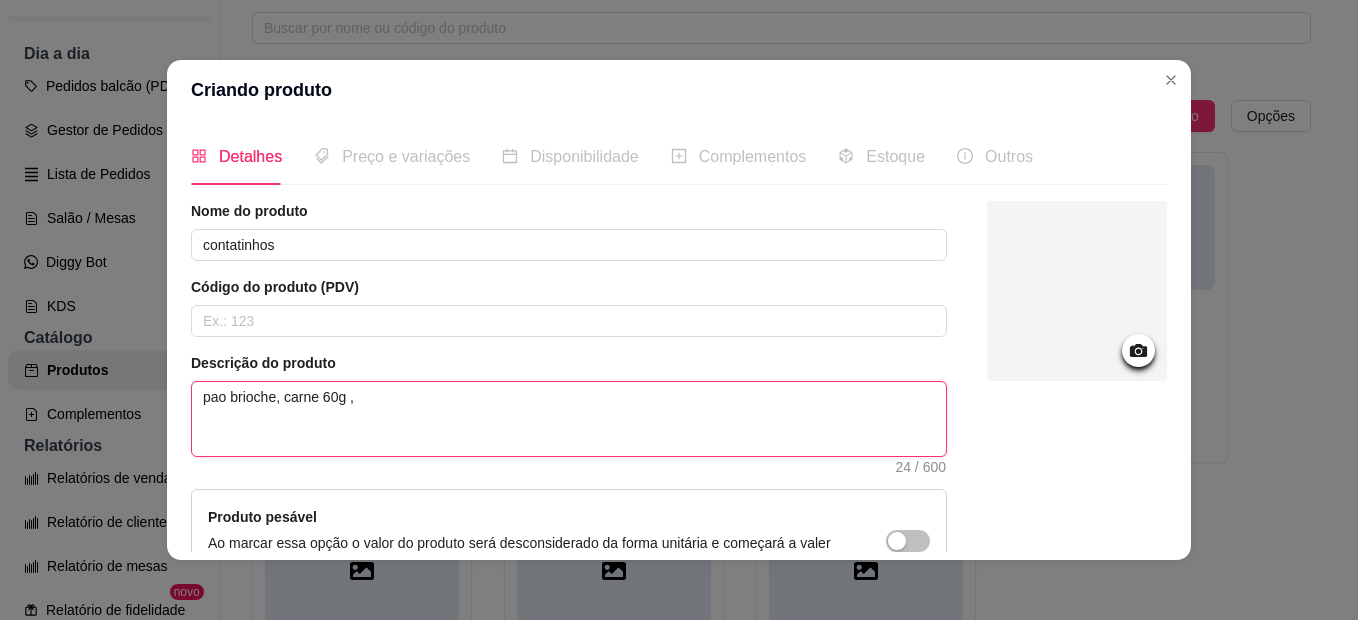 type on "pao brioche, carne 60g" 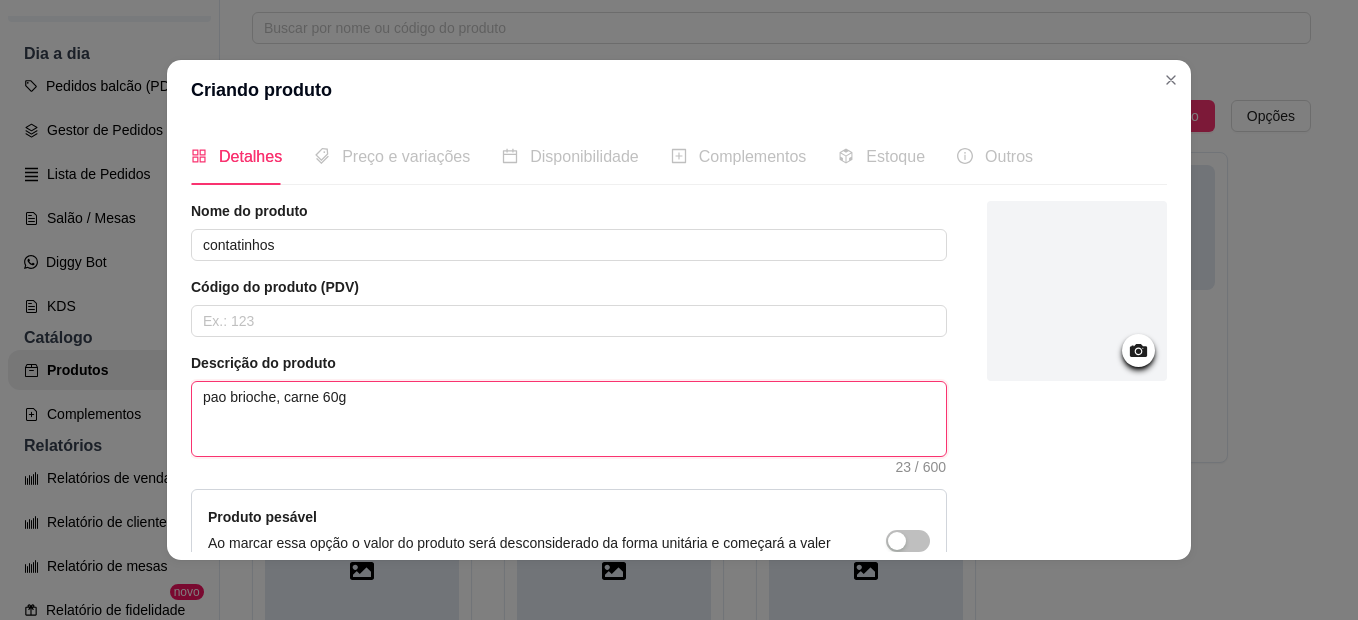 type on "pao brioche, carne 60g" 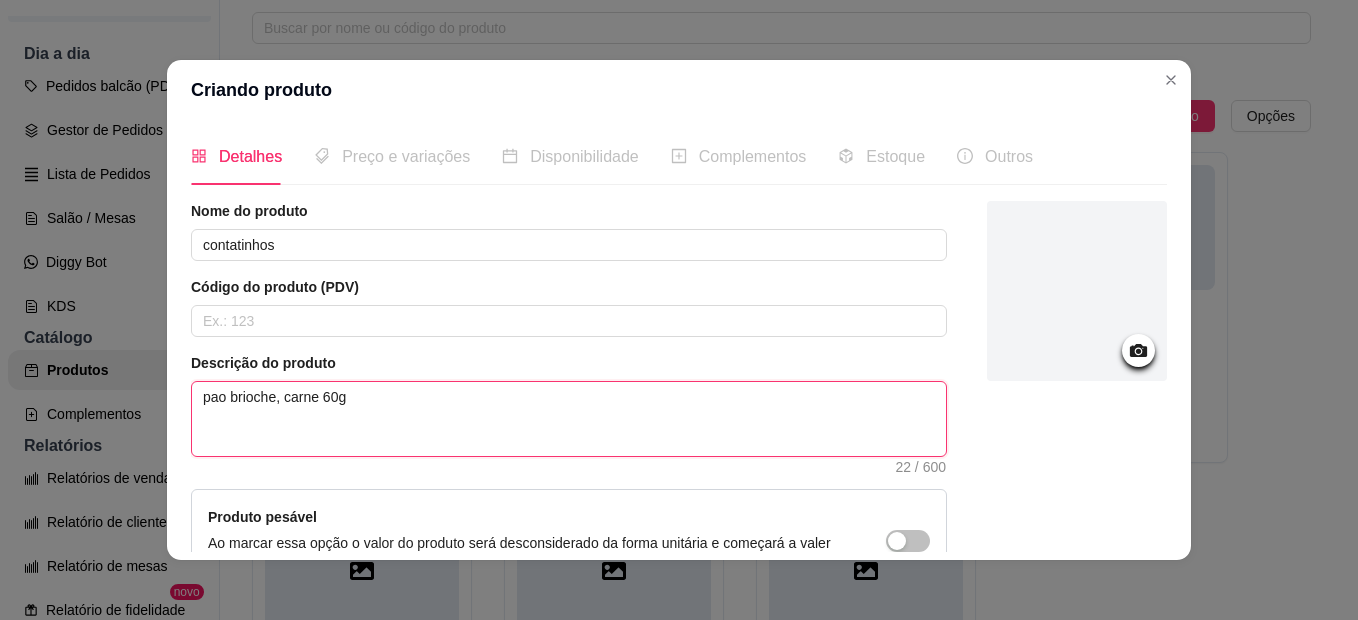 type on "pao brioche, carne 60g," 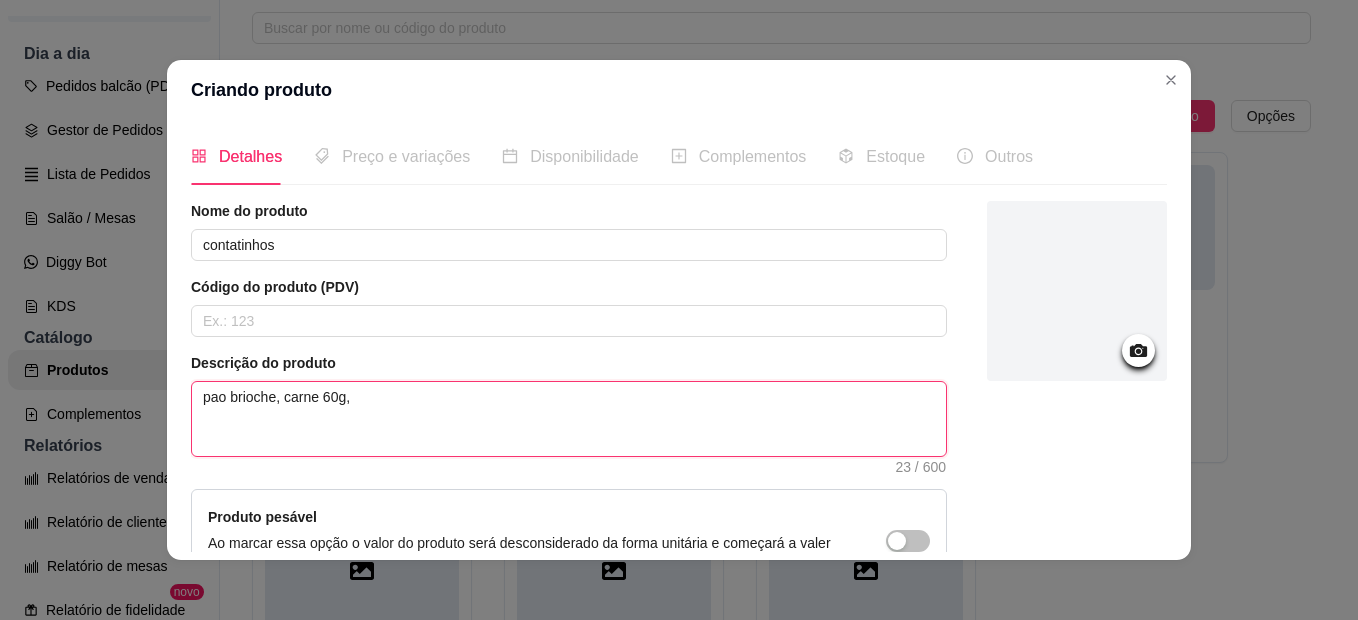 type on "pao brioche, carne 60g," 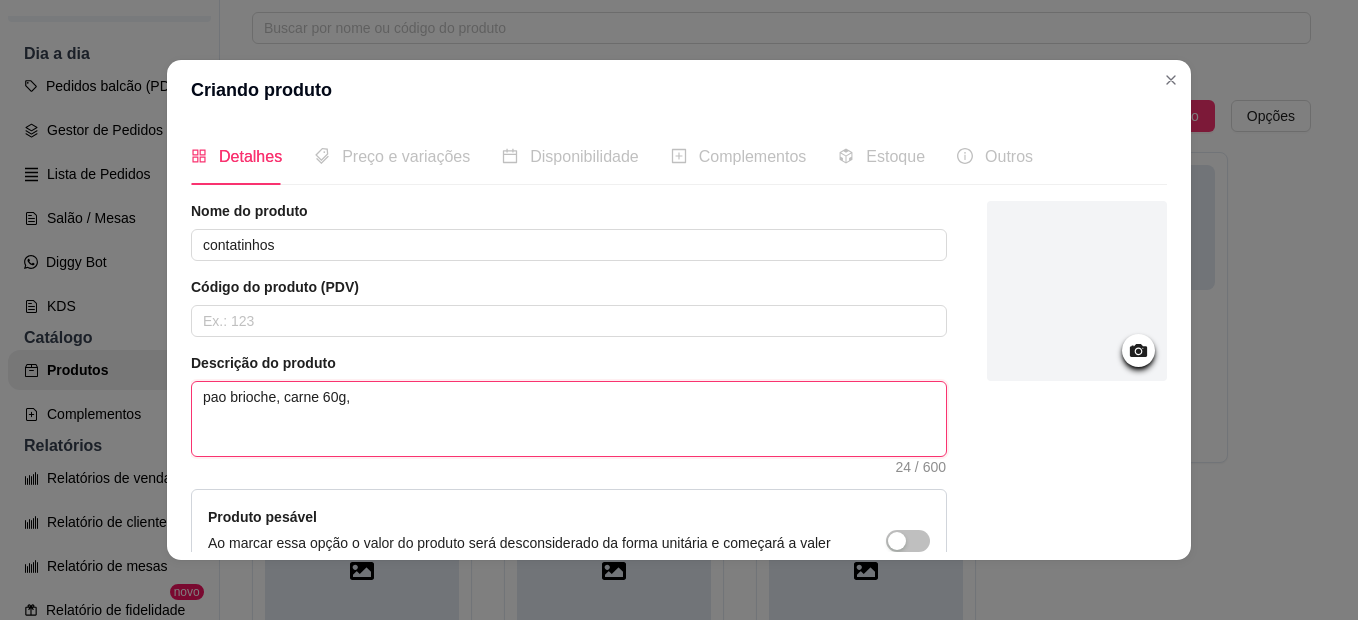 type on "pao brioche, carne 60g, t" 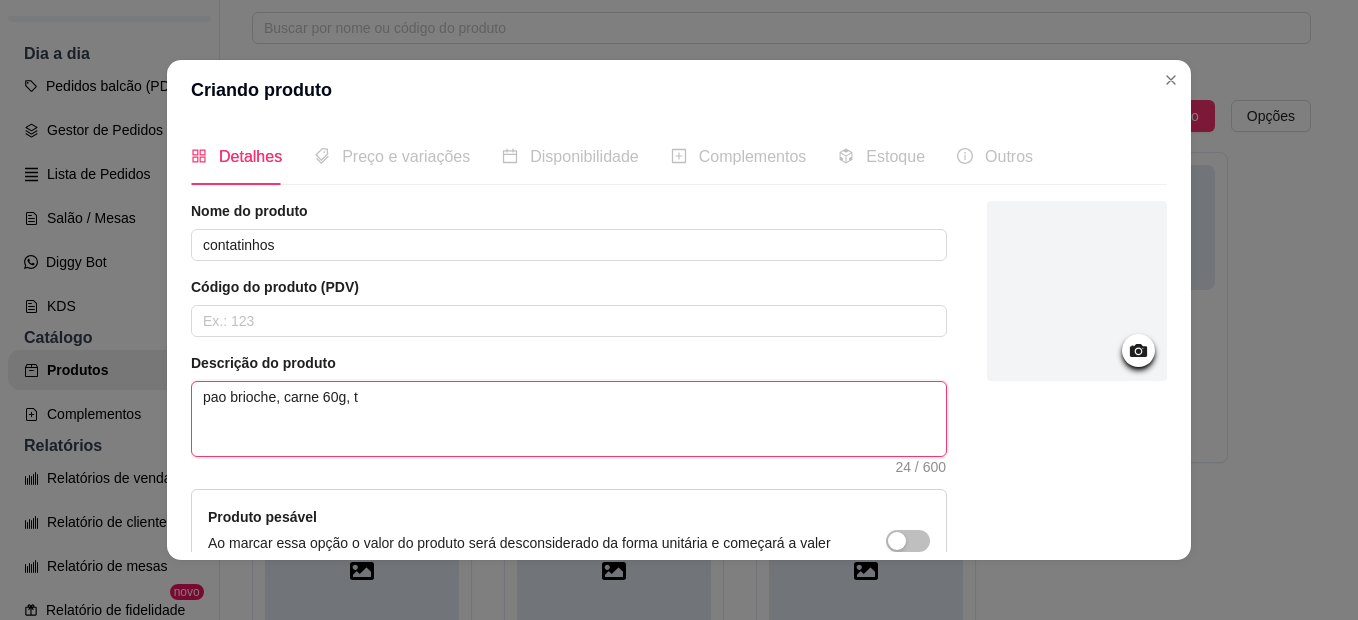 type on "pao brioche, carne 60g, to" 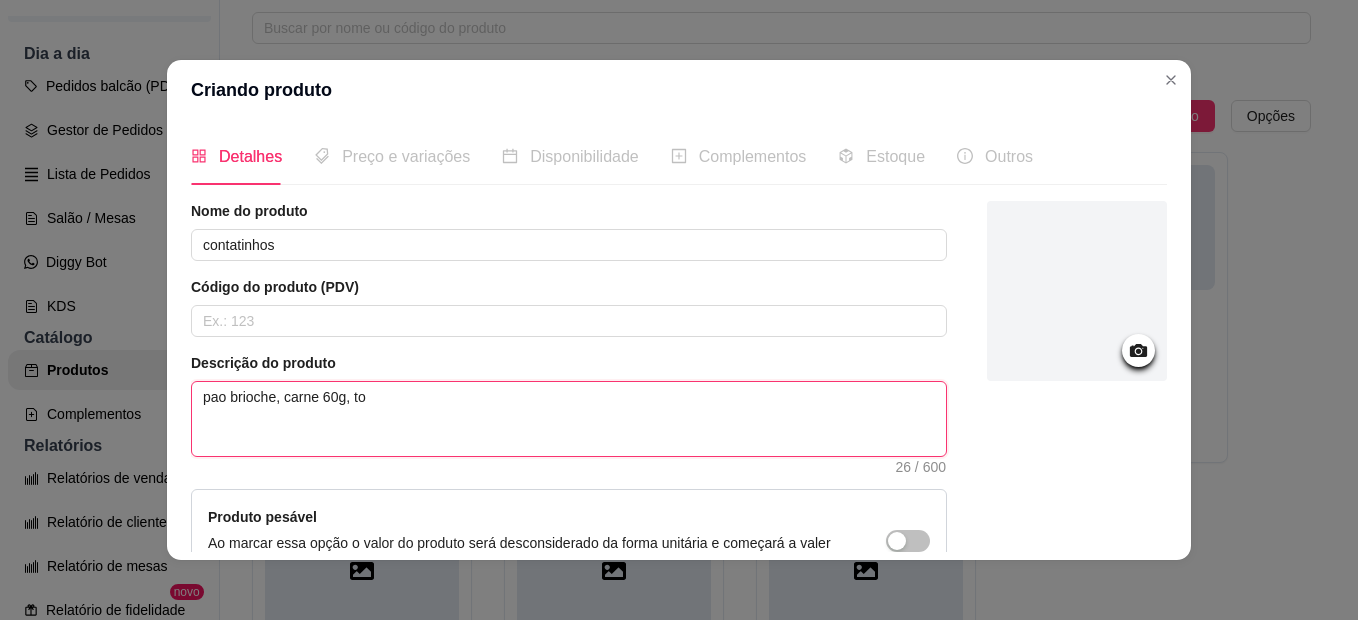 type on "pao brioche, carne 60g, tom" 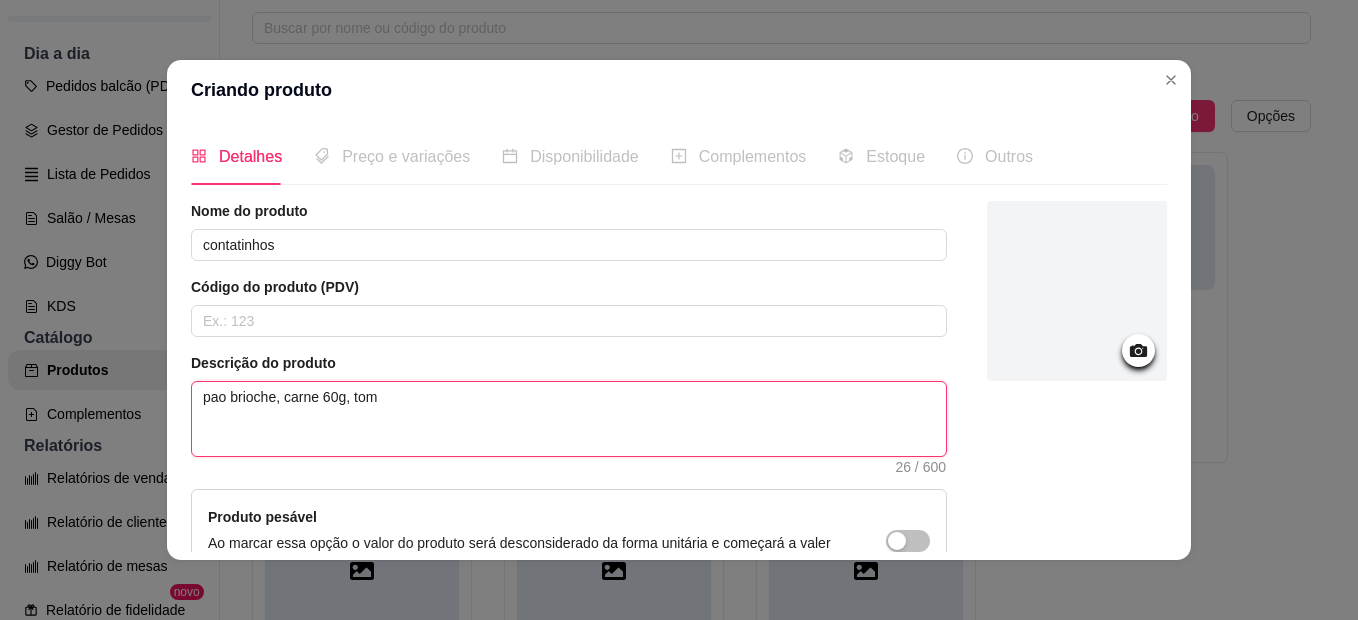 type on "pao brioche, carne 60g, toma" 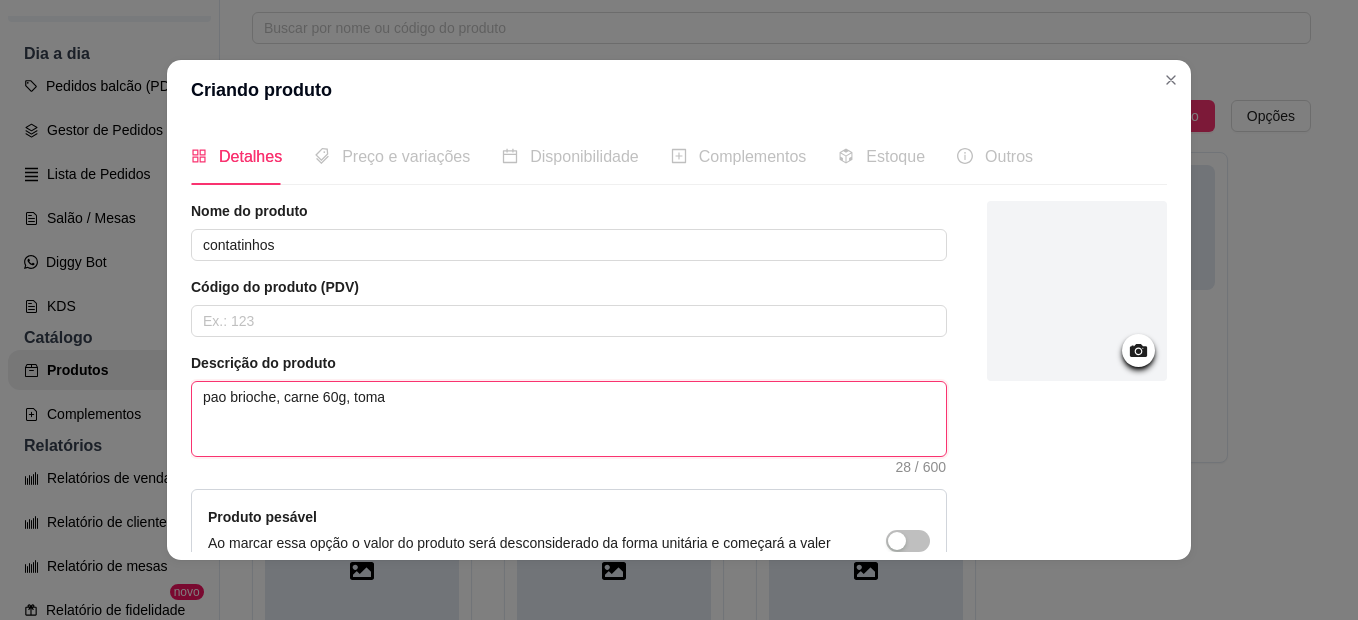 type on "pao brioche, carne 60g, tomat" 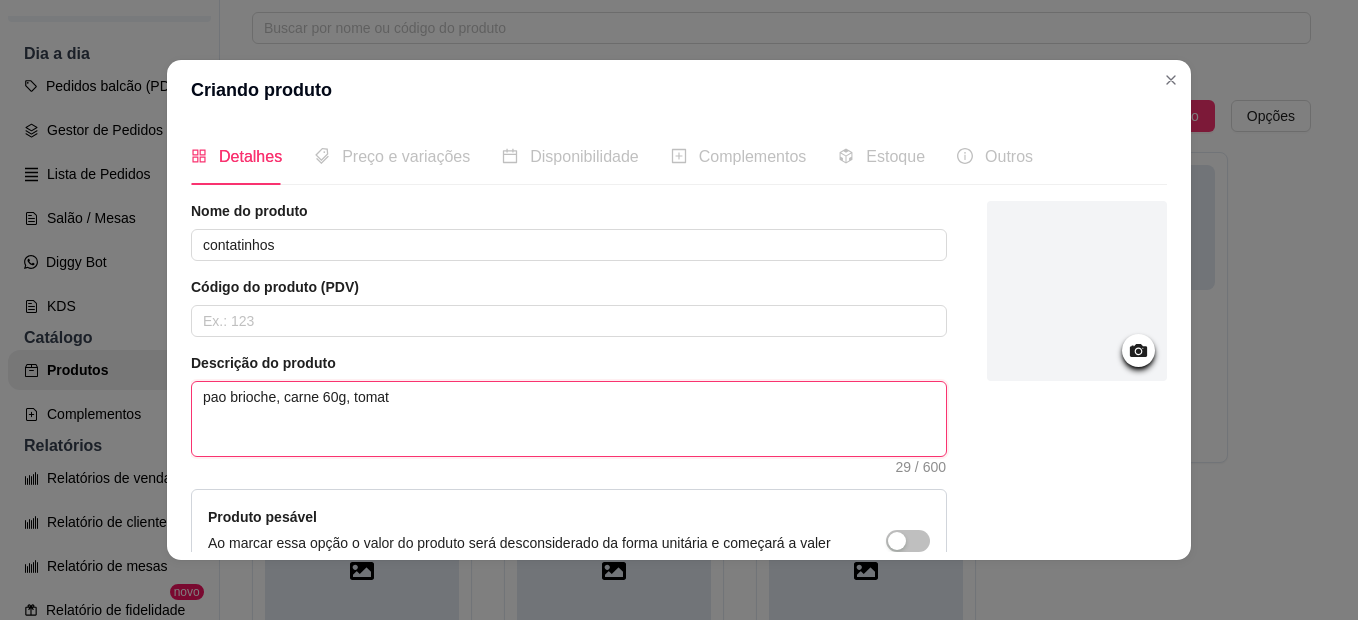 type on "pao brioche, carne 60g, tomate" 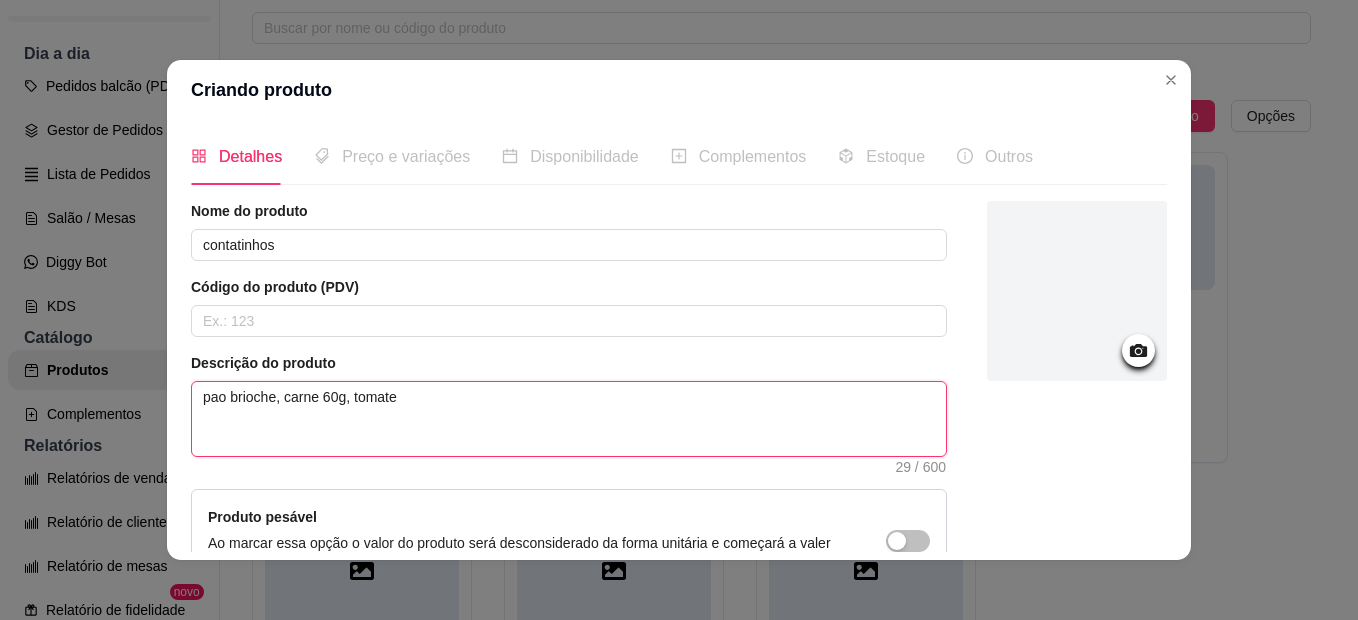 type on "pao brioche, carne 60g, tomate" 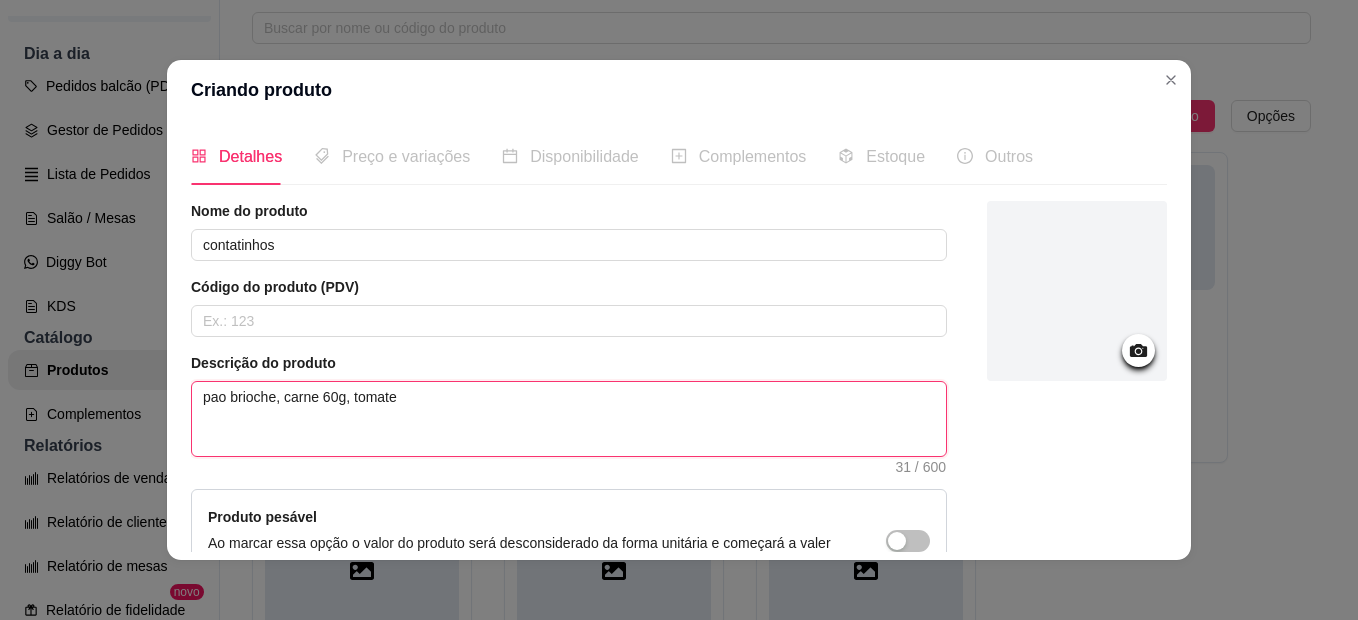 type on "pao brioche, carne 60g, tomate" 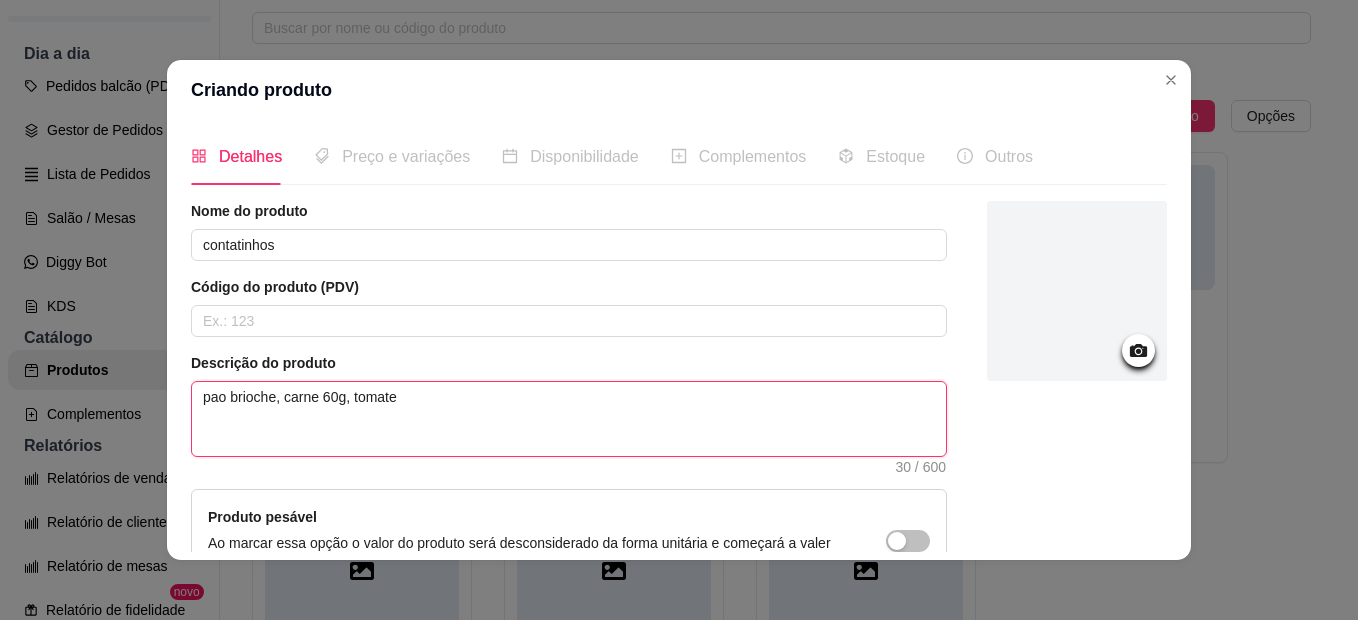 type on "pao brioche, carne 60g, tomate," 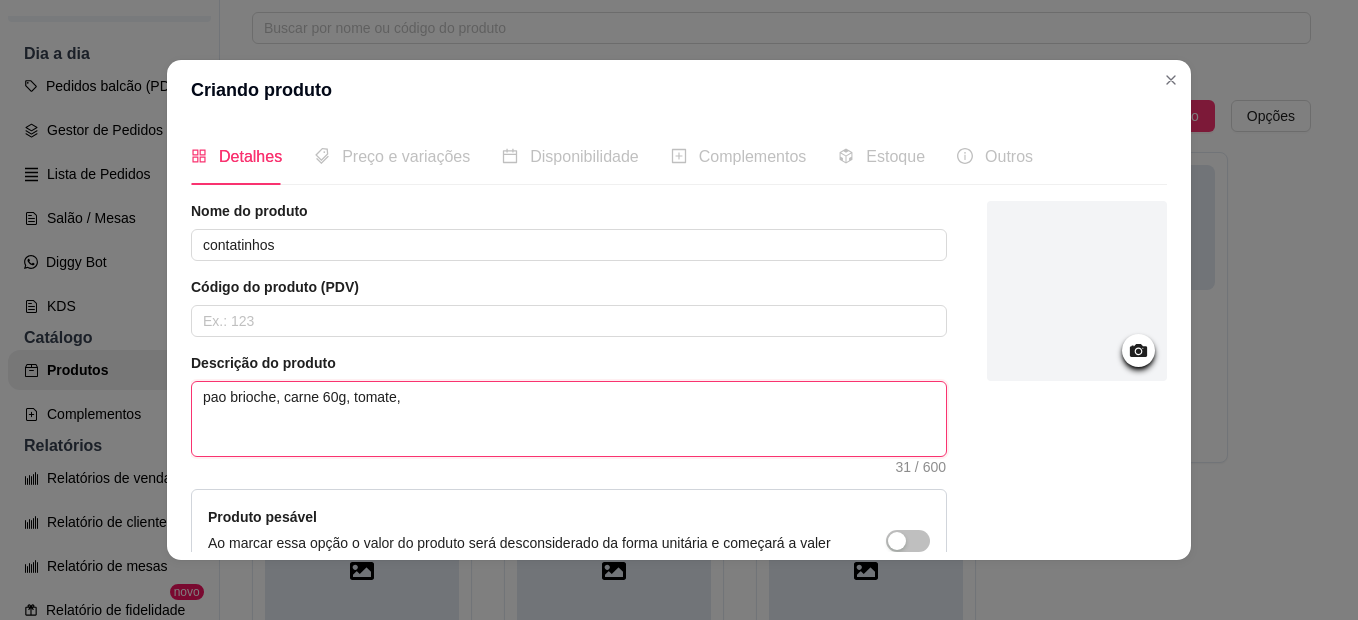 type on "pao brioche, carne 60g, tomate," 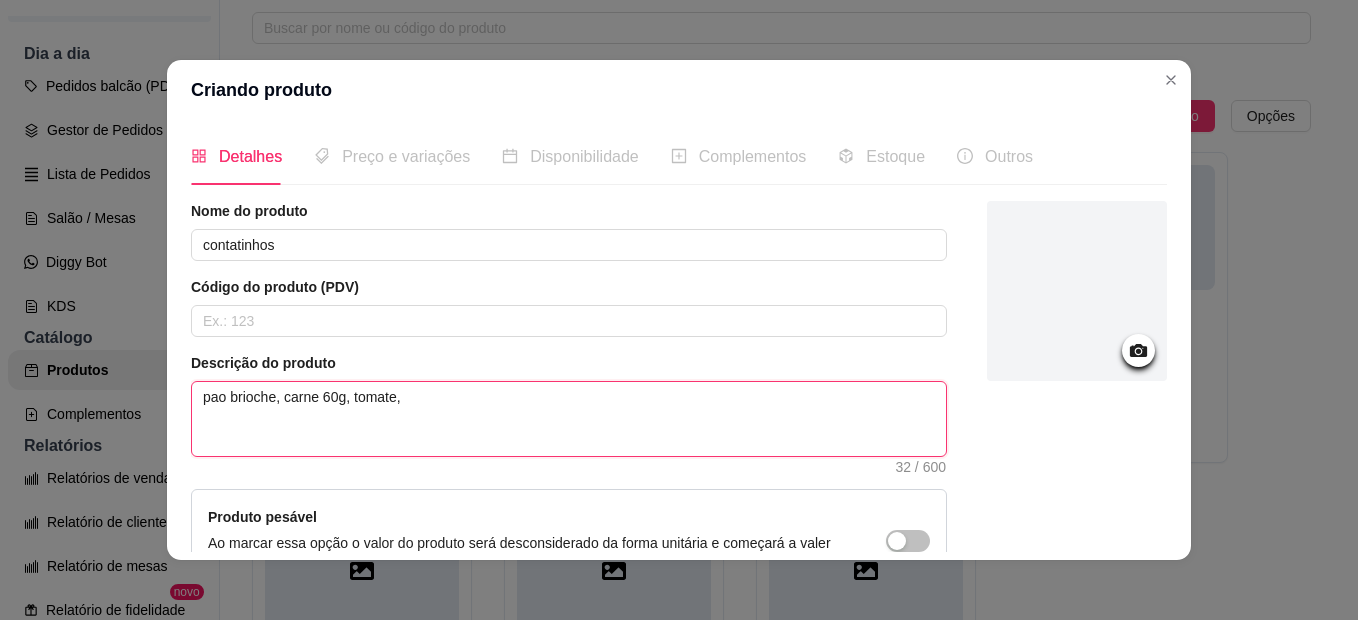 type on "pao brioche, carne 60g, tomate, o" 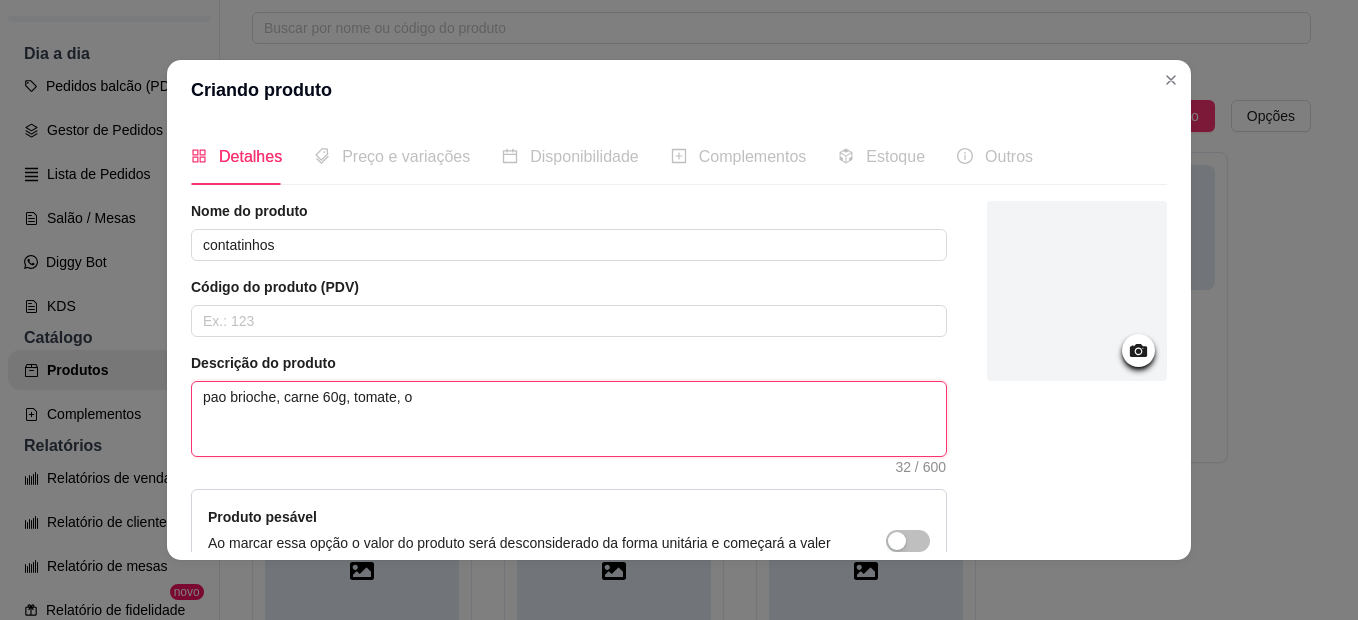 type 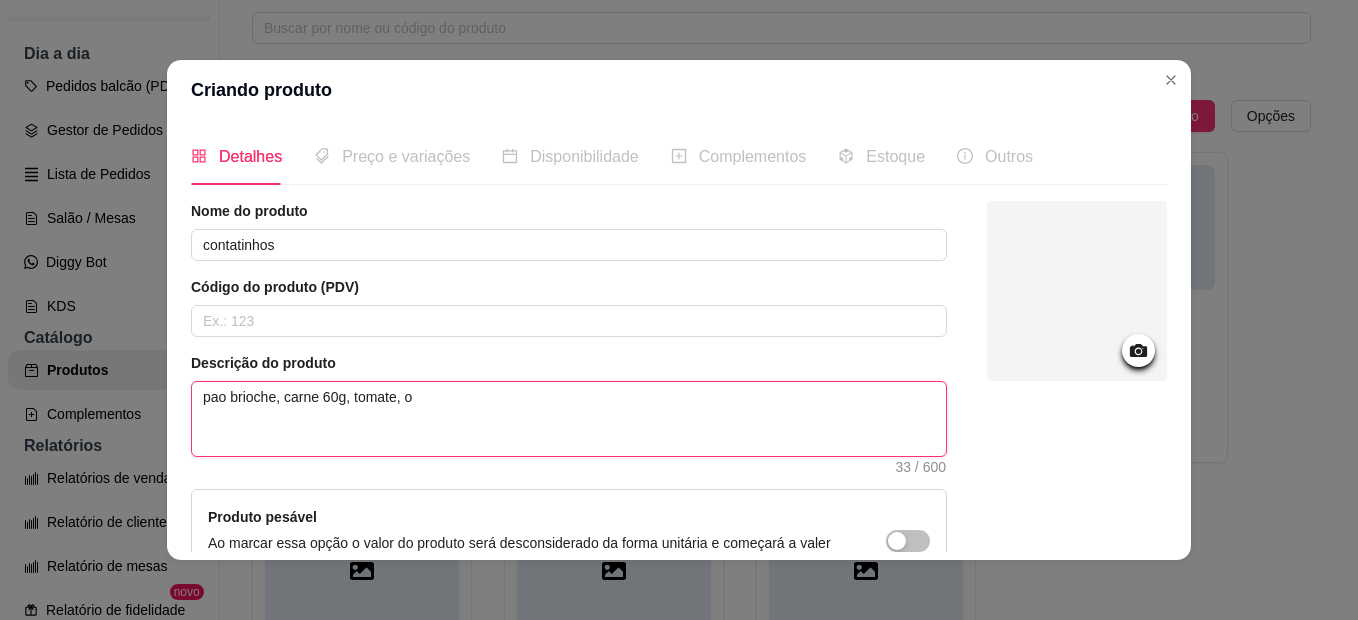 type on "pao brioche, carne 60g, tomate, ov" 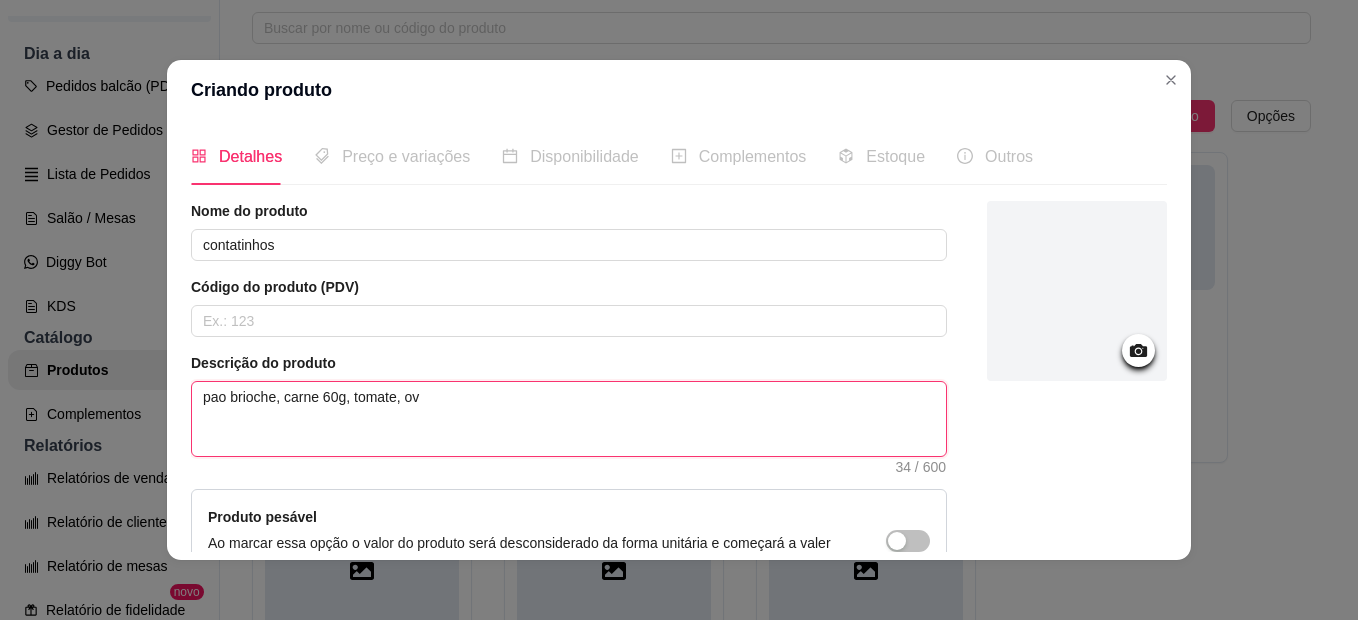 type on "pao brioche, carne 60g, tomate, ovo" 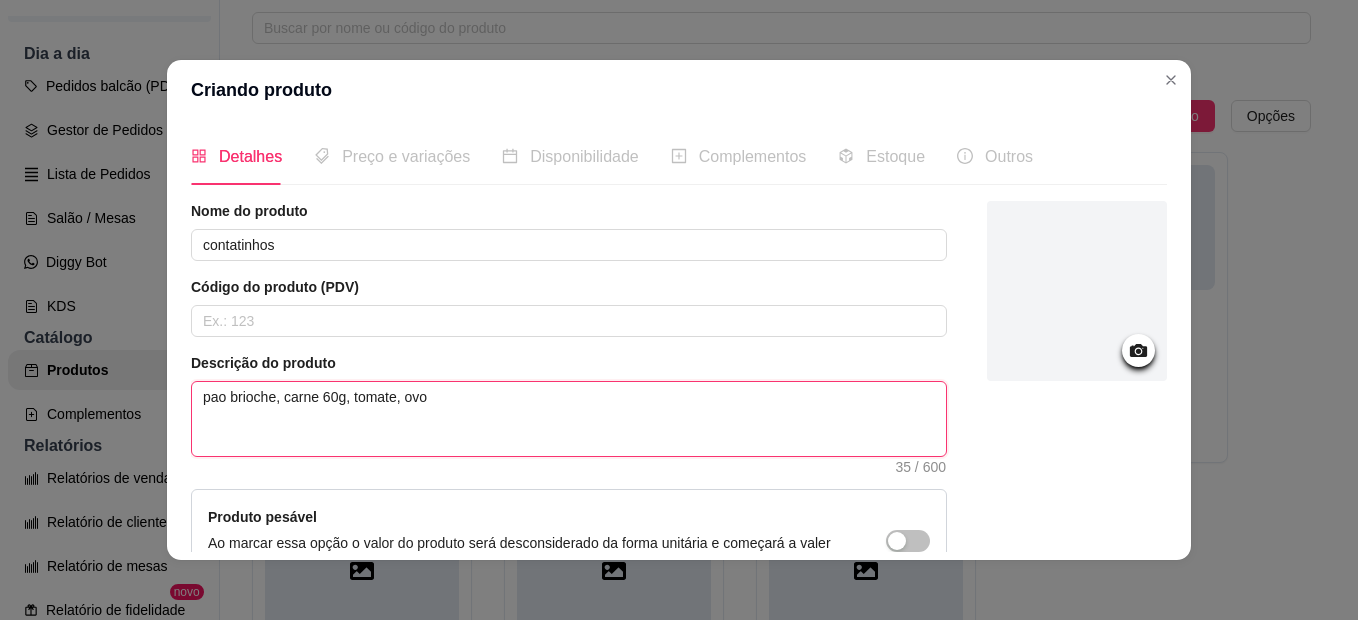type on "pao brioche, carne 60g, tomate, ovo," 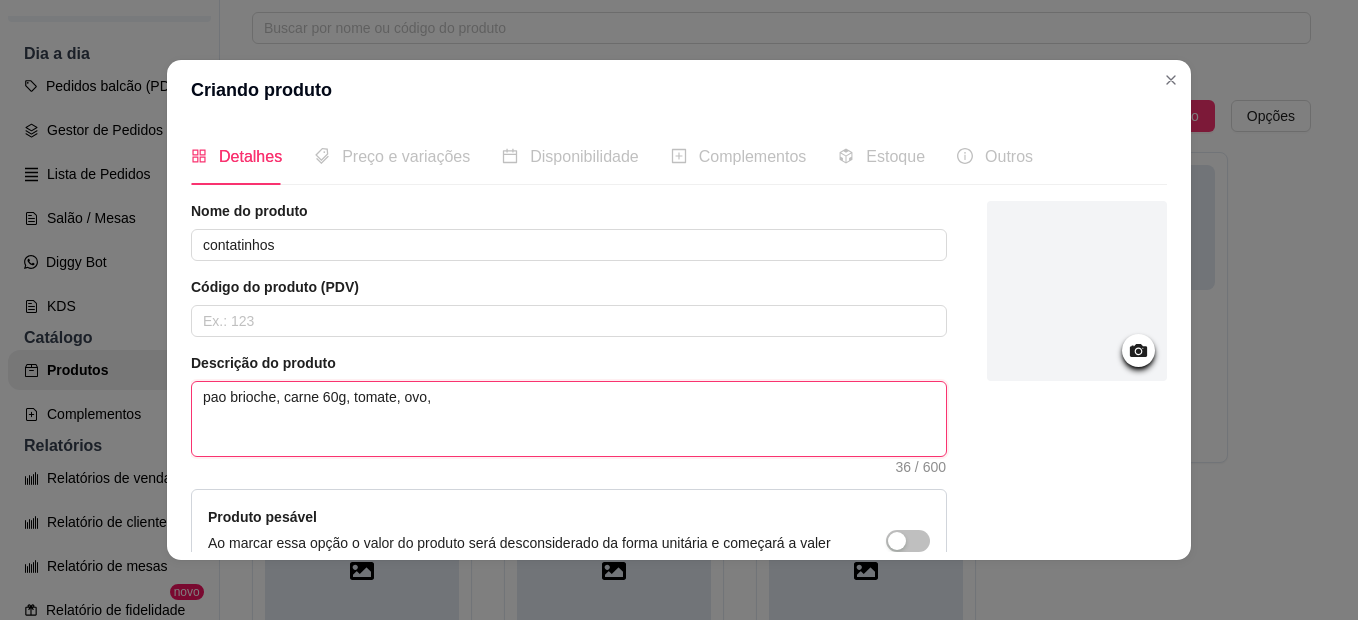 type on "pao brioche, carne 60g, tomate, ovo," 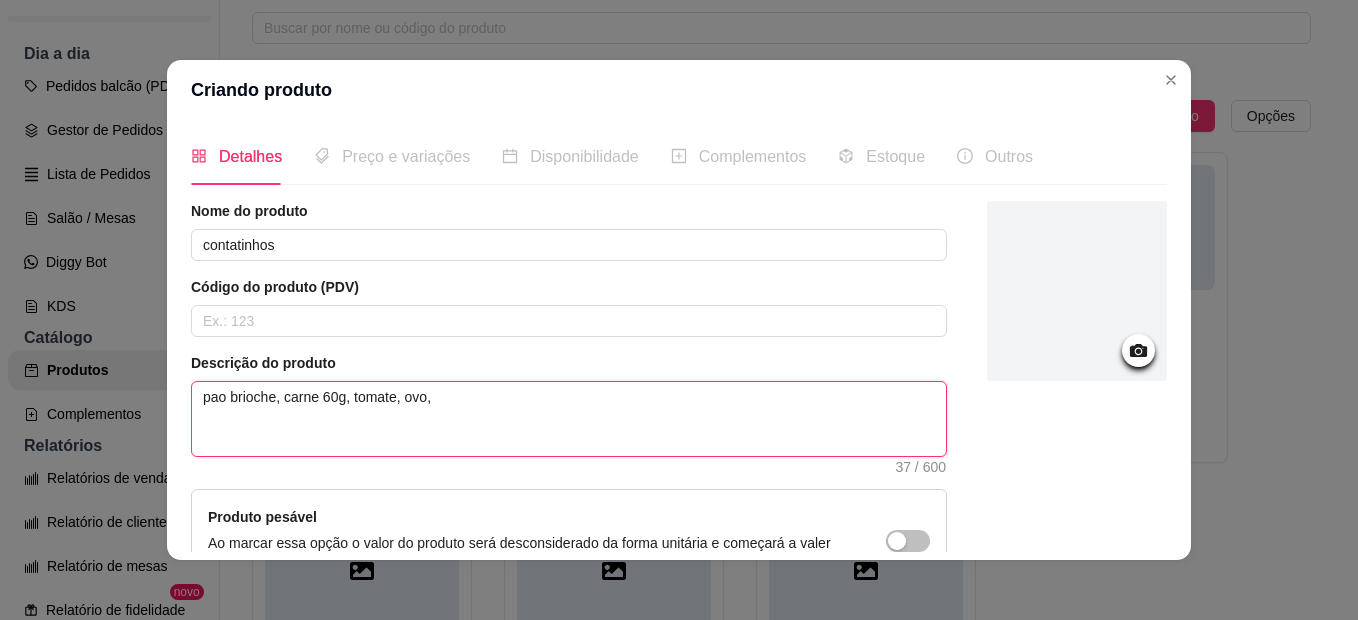 click on "pao brioche, carne 60g, tomate, ovo," at bounding box center [569, 419] 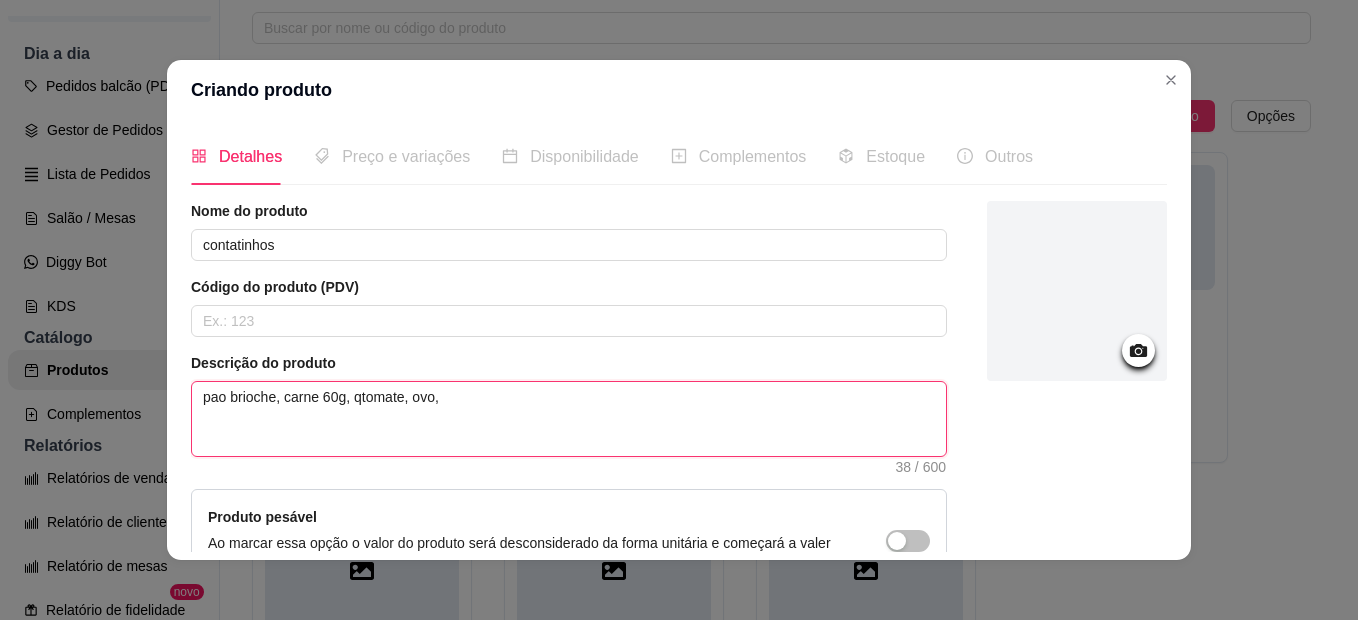 type on "pao brioche, carne 60g, qutomate, ovo," 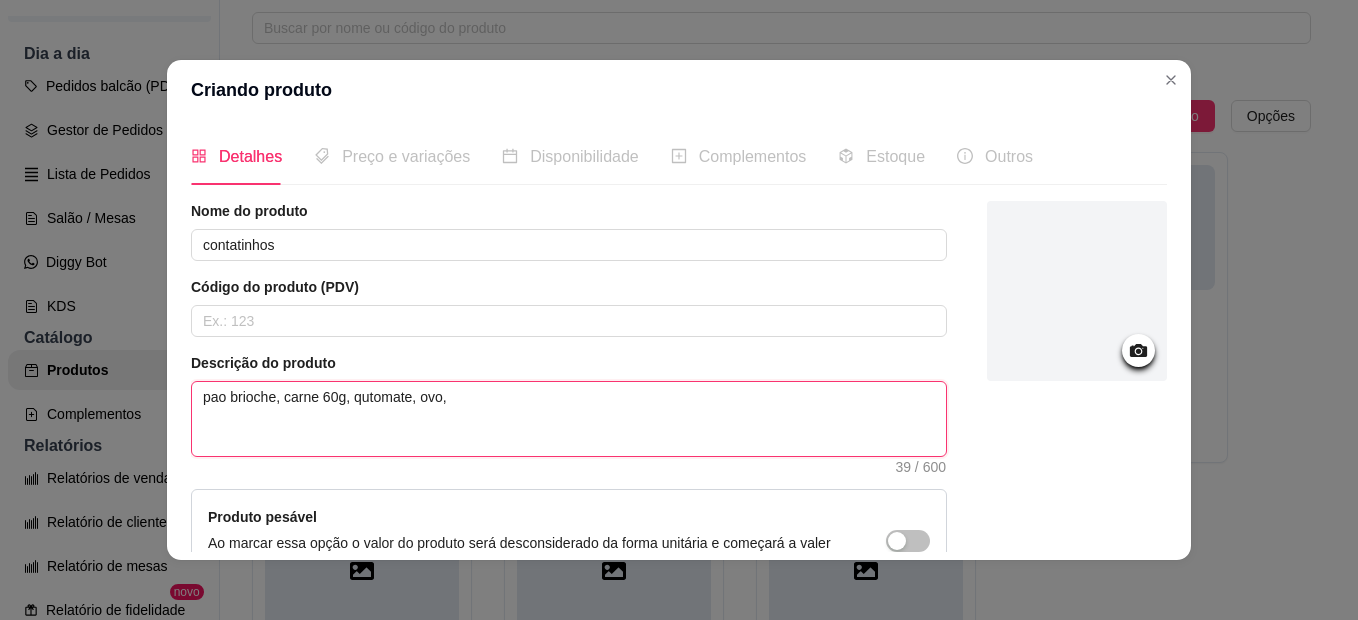 type on "pao brioche, carne 60g, quetomate, ovo," 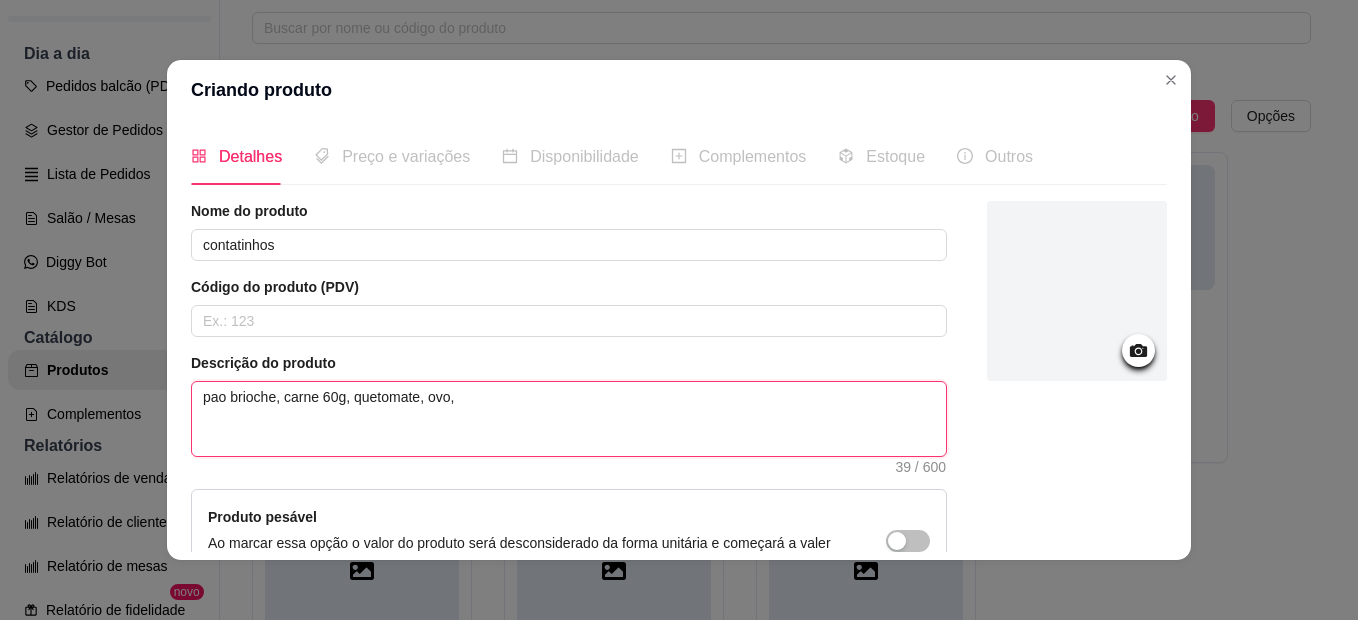 type on "pao brioche, carne 60g, quejtomate, ovo," 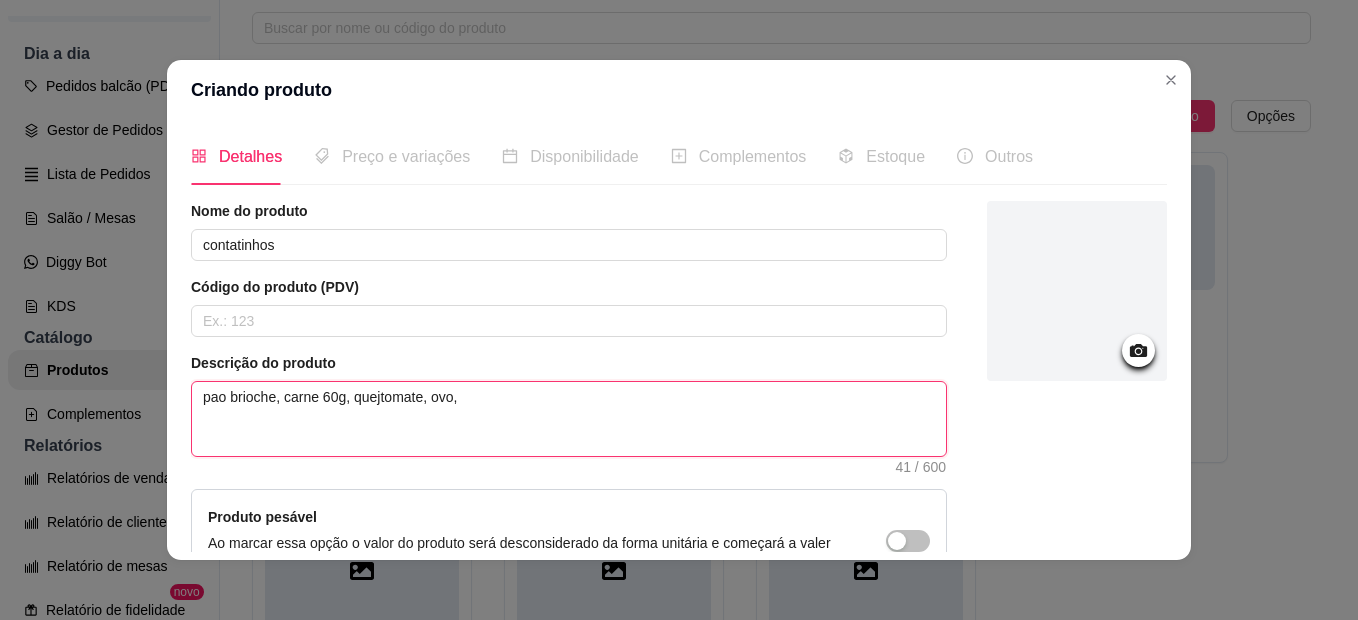 type on "pao brioche, carne 60g, quejitomate, ovo," 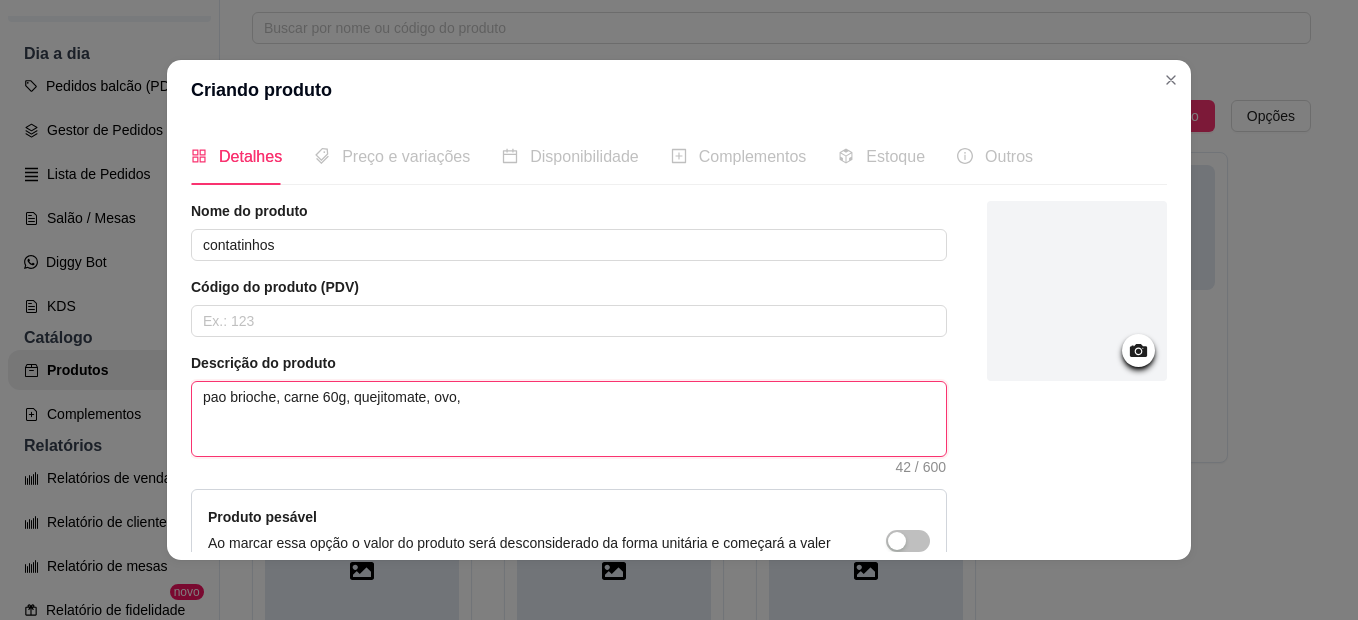 type on "pao brioche, carne 60g, quejtomate, ovo," 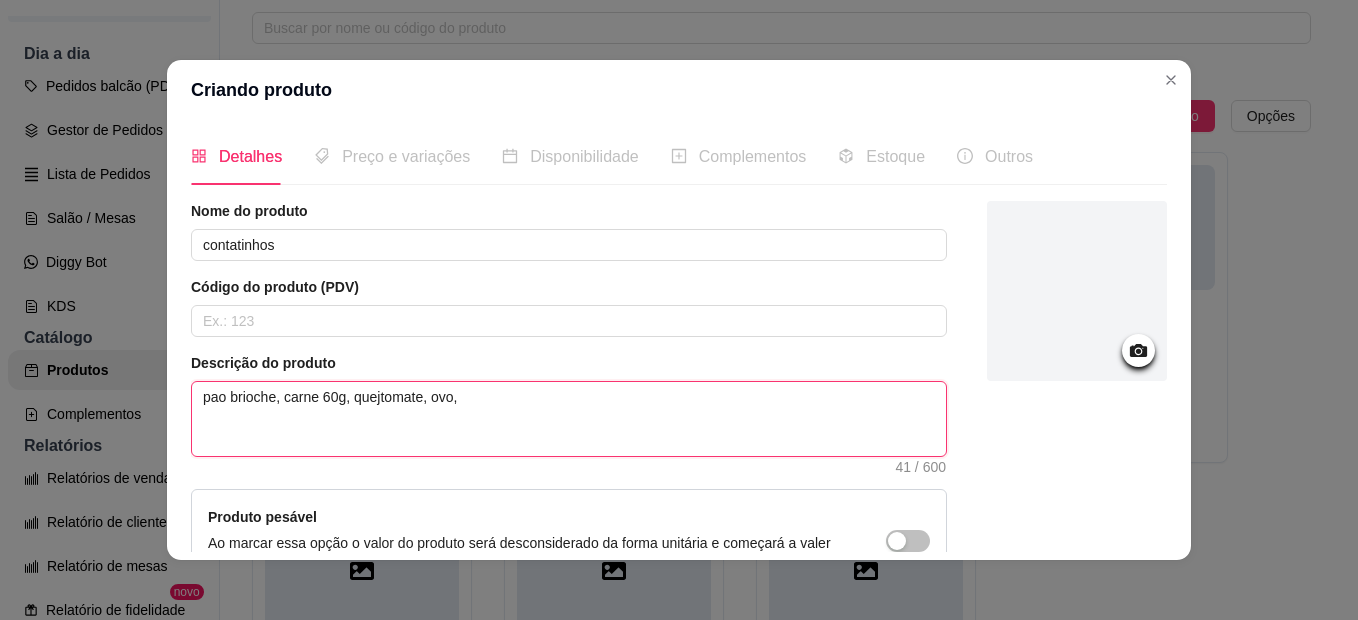 type on "pao brioche, carne 60g, quetomate, ovo," 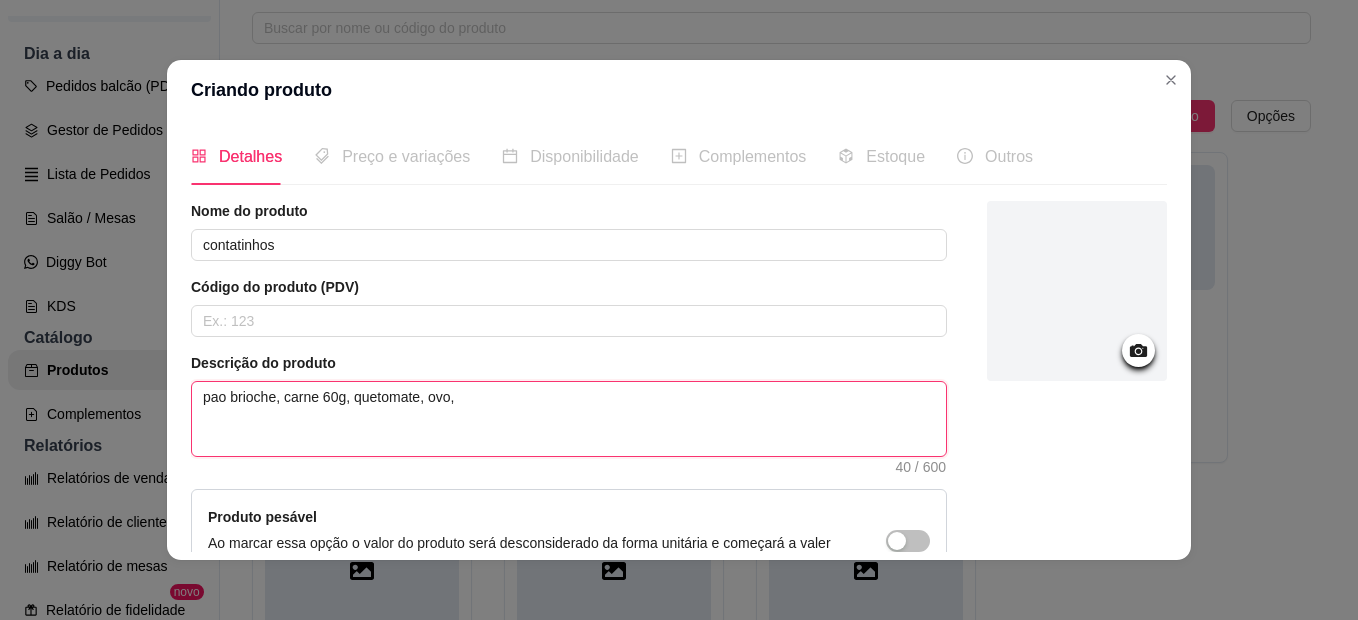 type on "pao brioche, carne 60g, queitomate, ovo," 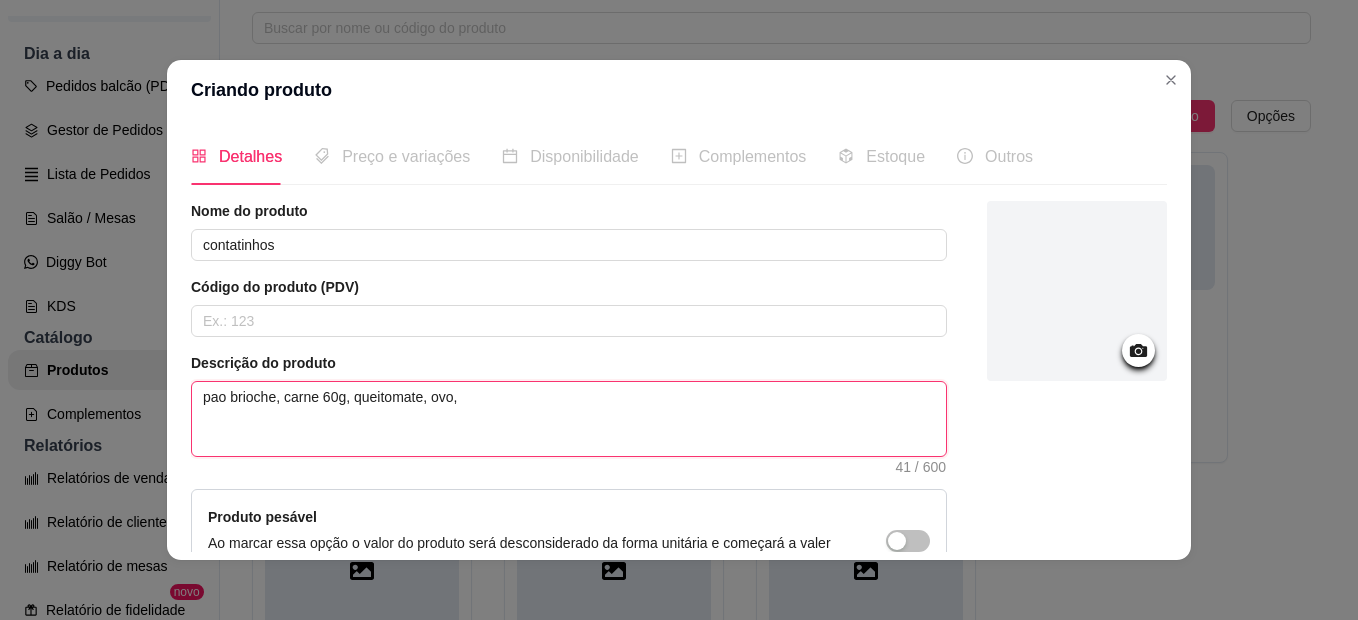 type on "pao brioche, carne 60g, queijtomate, ovo," 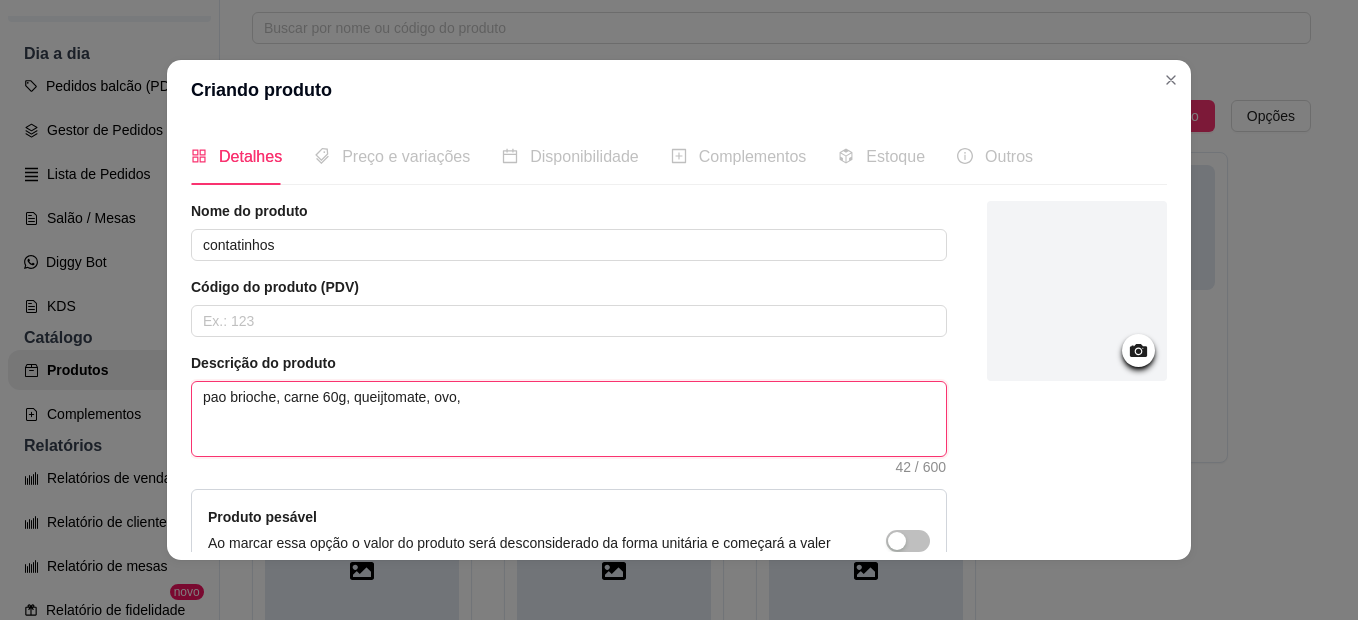 type on "pao brioche, carne 60g, queijotomate, ovo," 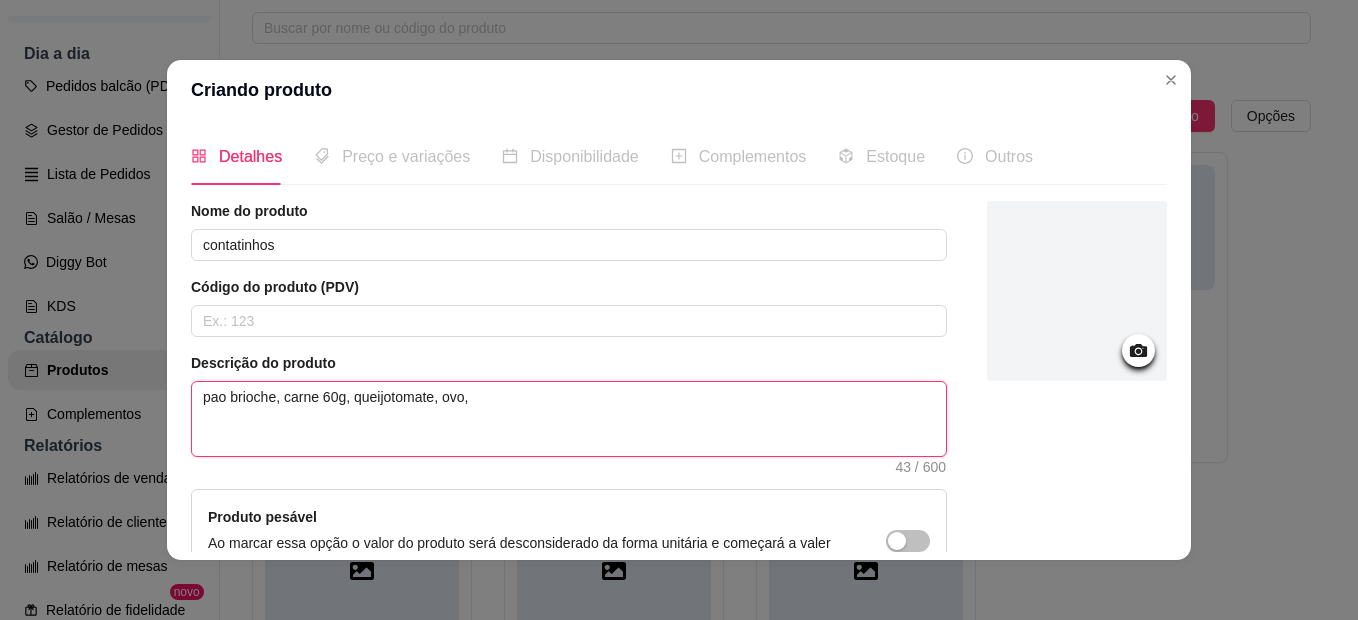 type on "pao brioche, carne 60g, queijo tomate, ovo," 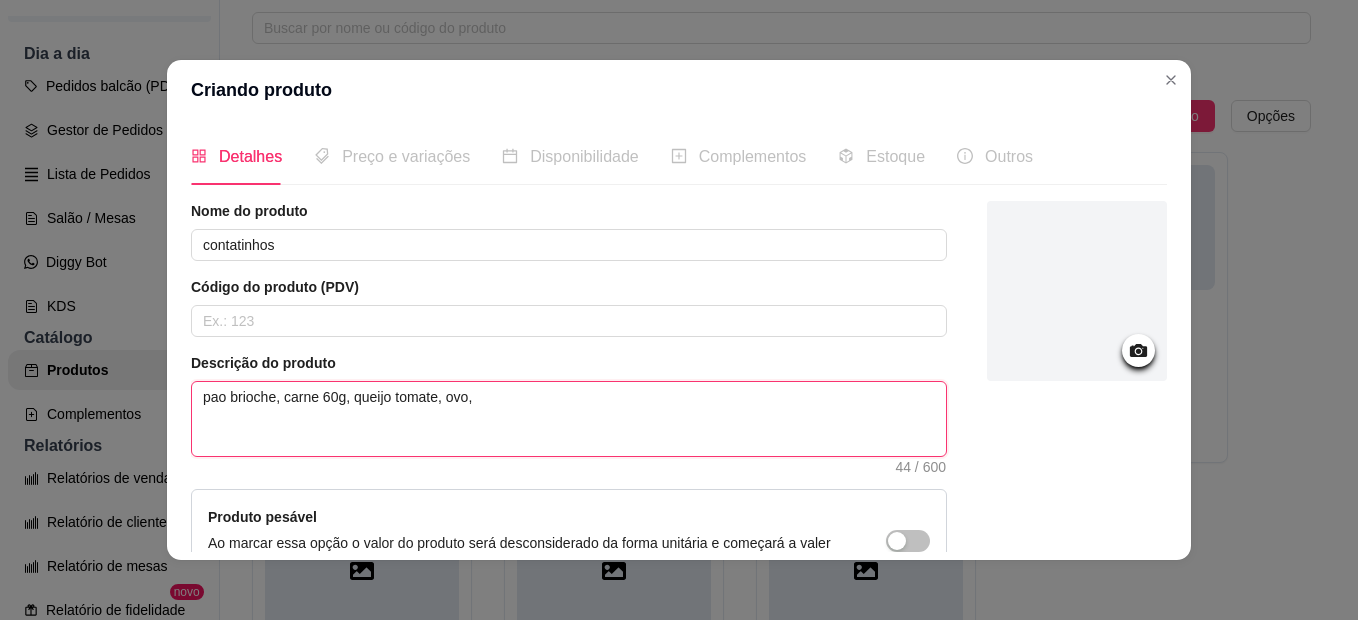 type on "pao brioche, carne 60g, queijo mtomate, ovo," 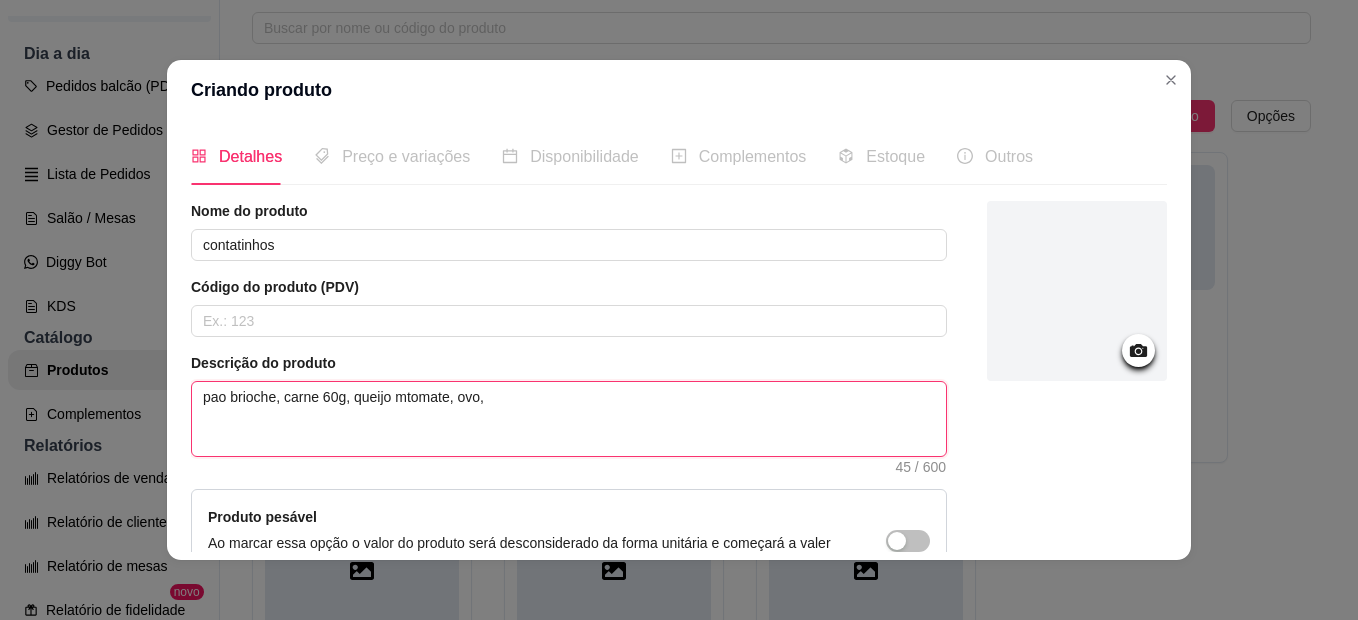 type on "pao brioche, carne 60g, queijo mutomate, ovo," 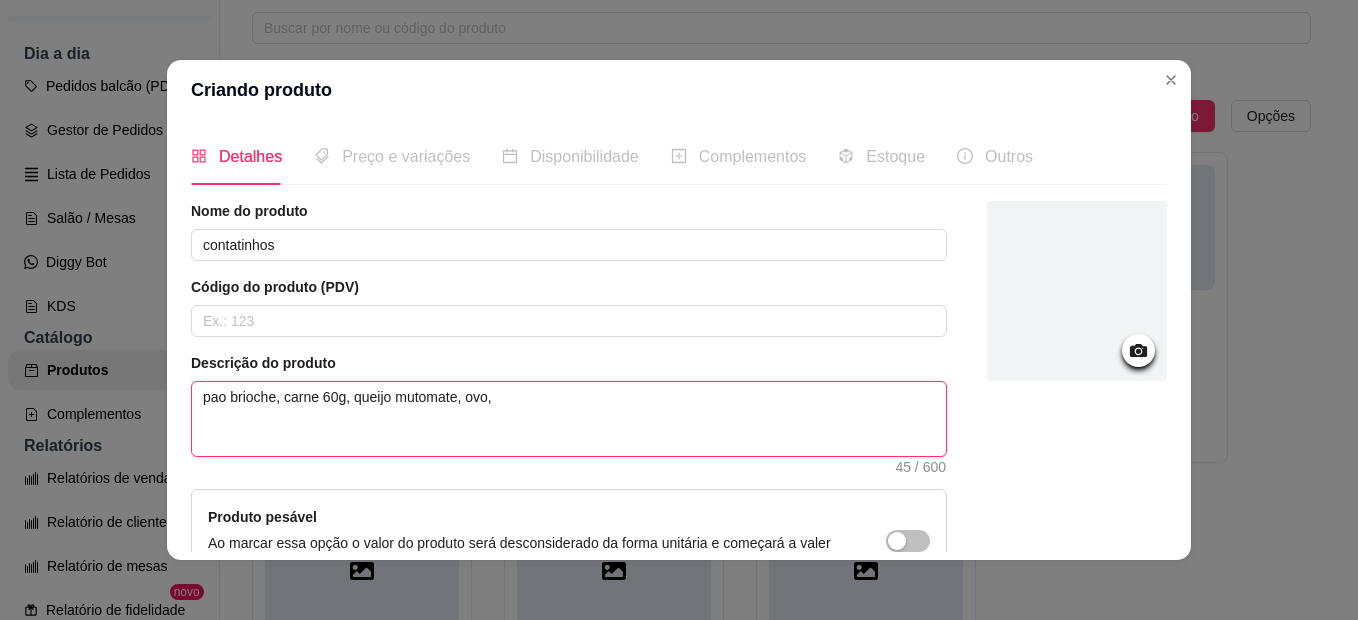 type on "pao brioche, carne 60g, queijo mustomate, ovo," 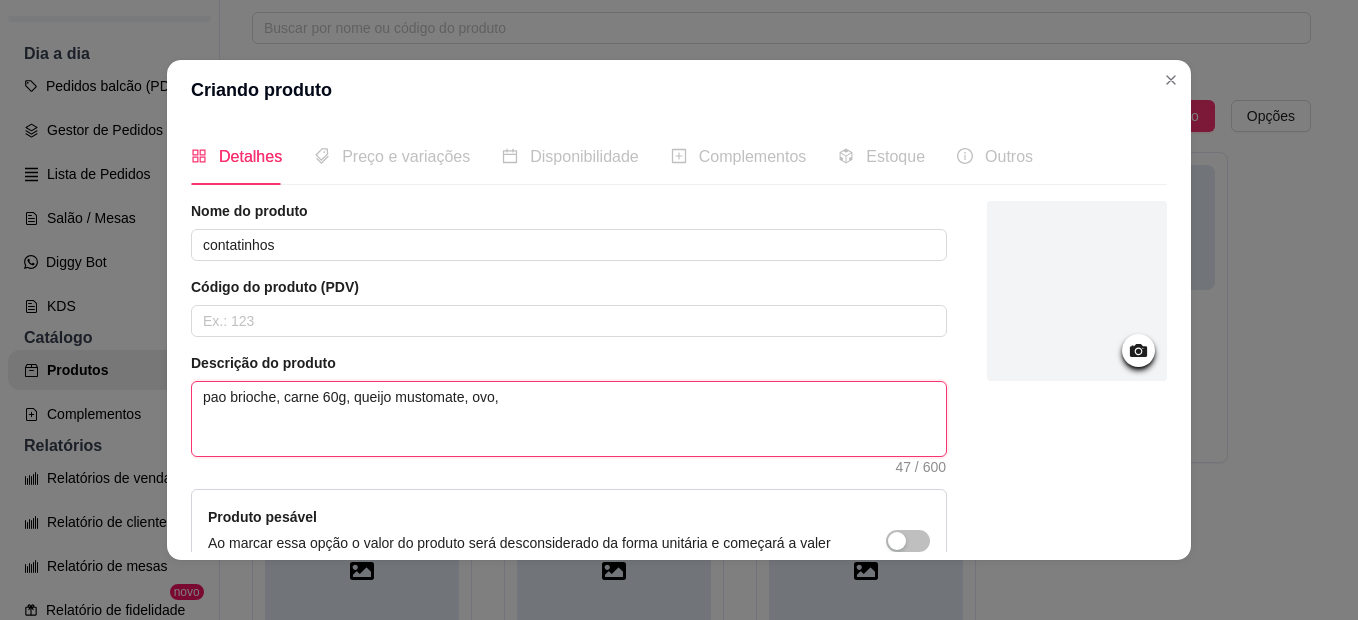 type on "pao brioche, carne 60g, queijo musstomate, ovo," 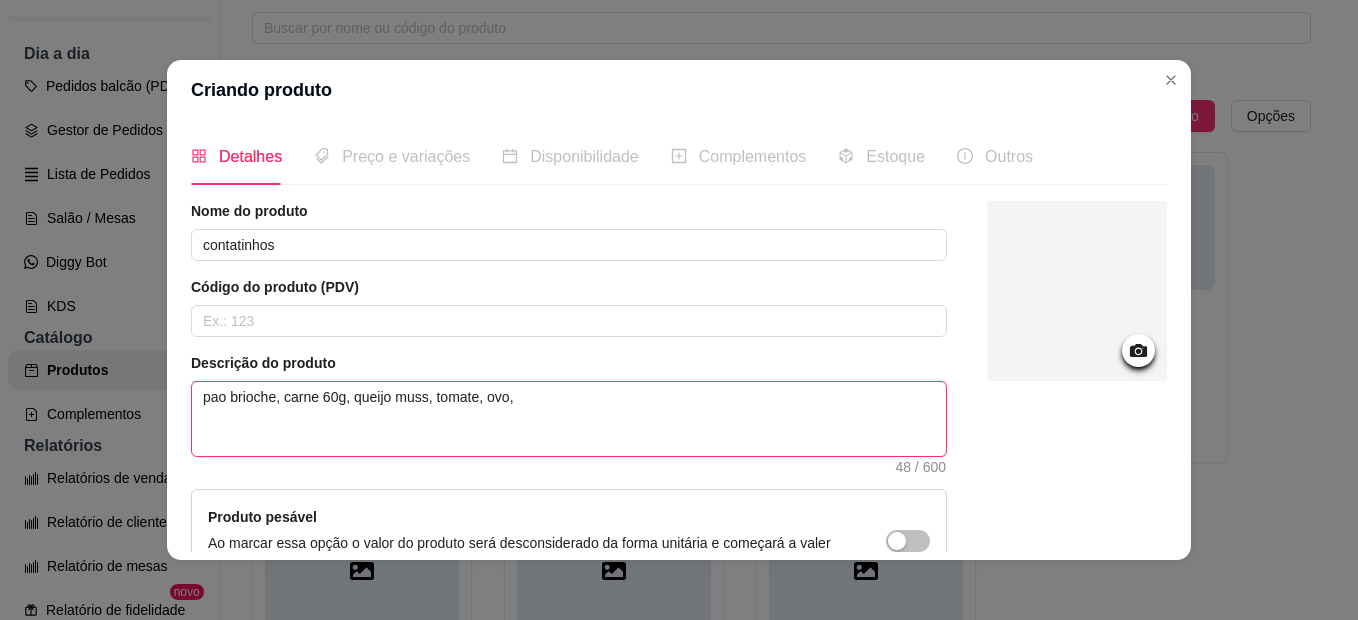 type on "pao brioche, carne 60g, queijo mussatomate, ovo," 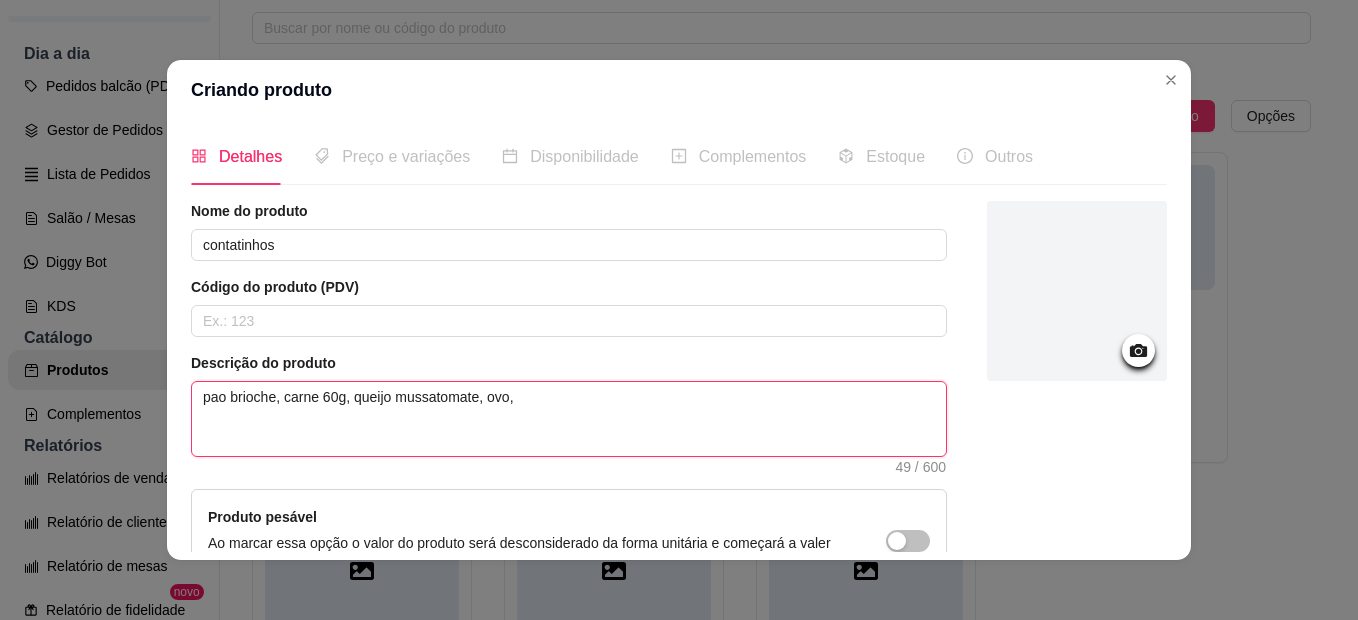 type on "pao brioche, carne 60g, queijo mussartomate, ovo," 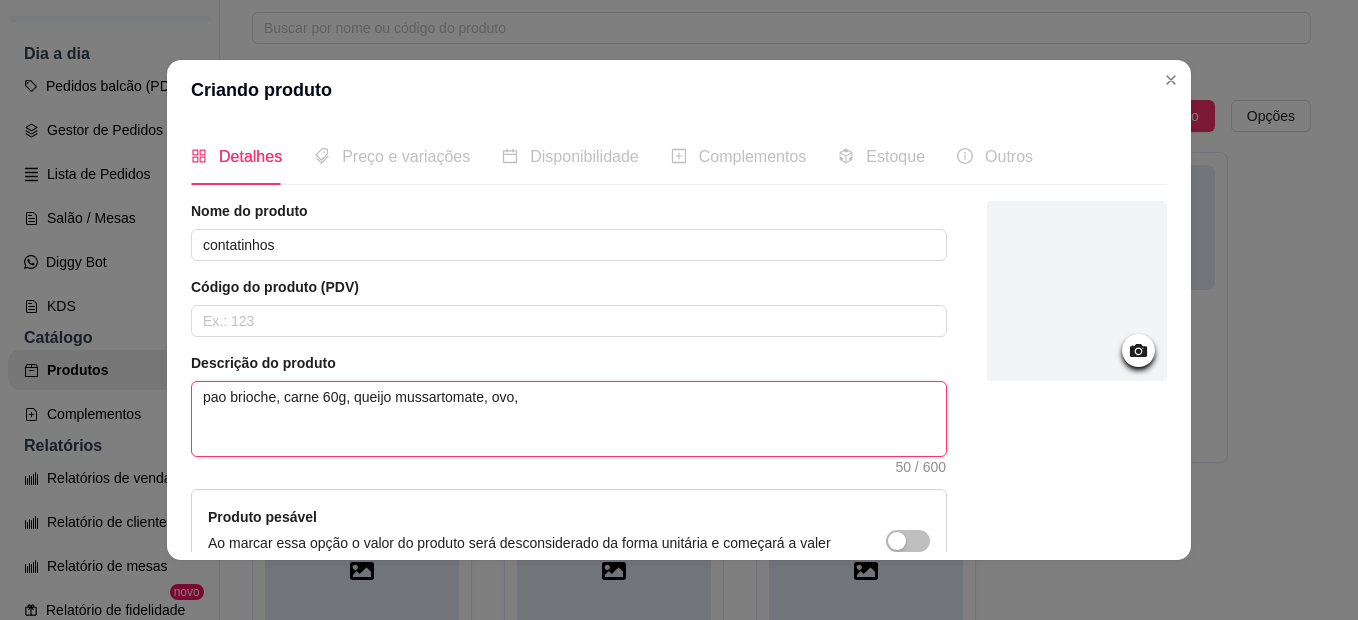 type on "pao brioche, carne 60g, queijo mussaretomate, ovo," 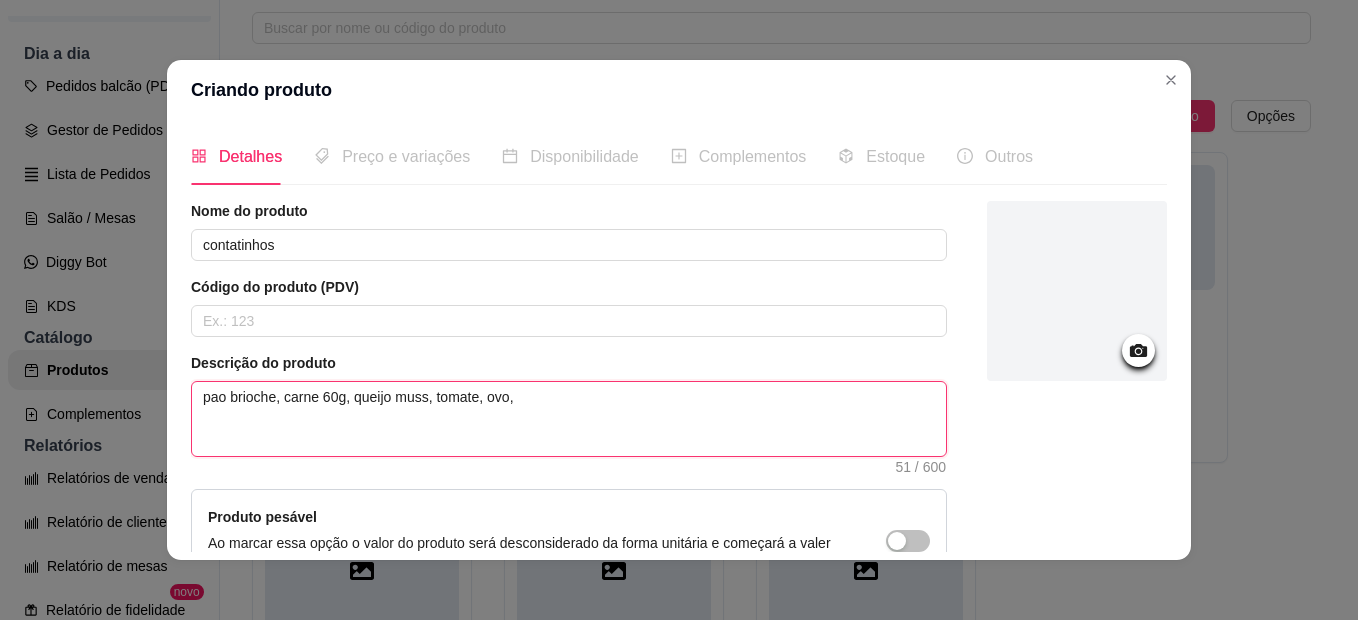 type on "pao brioche, carne 60g, queijo mussarektomate, ovo," 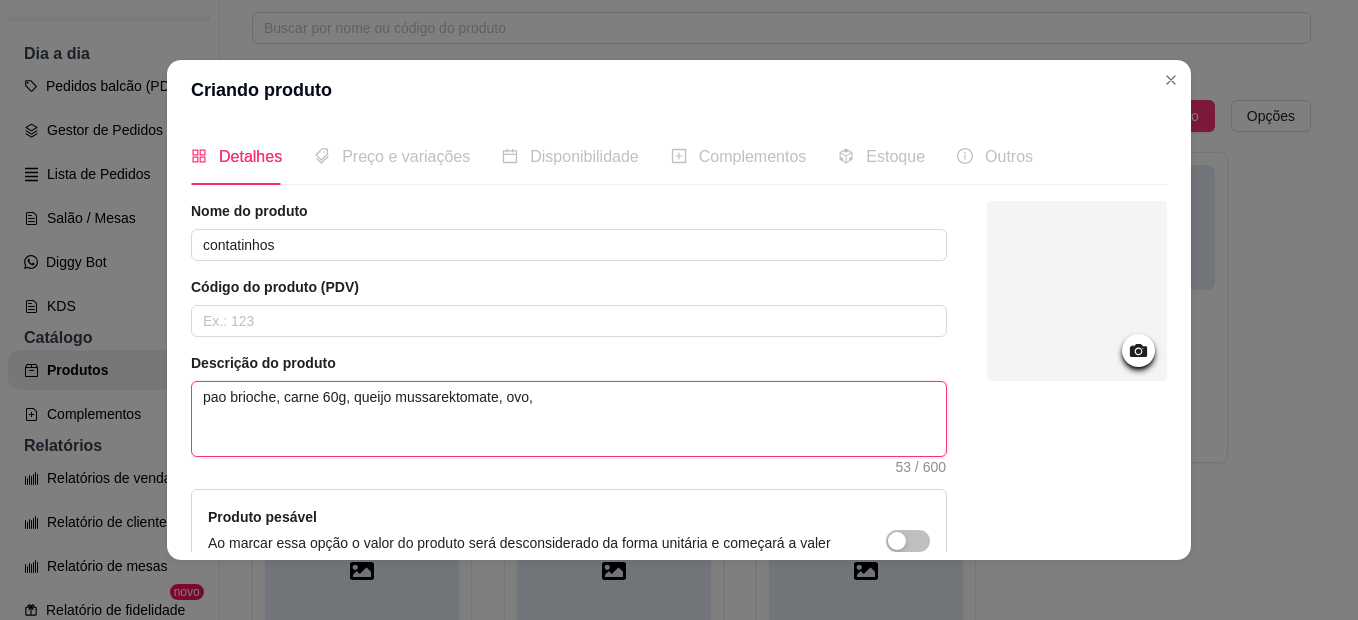 type on "pao brioche, carne 60g, queijo mussarekatomate, ovo," 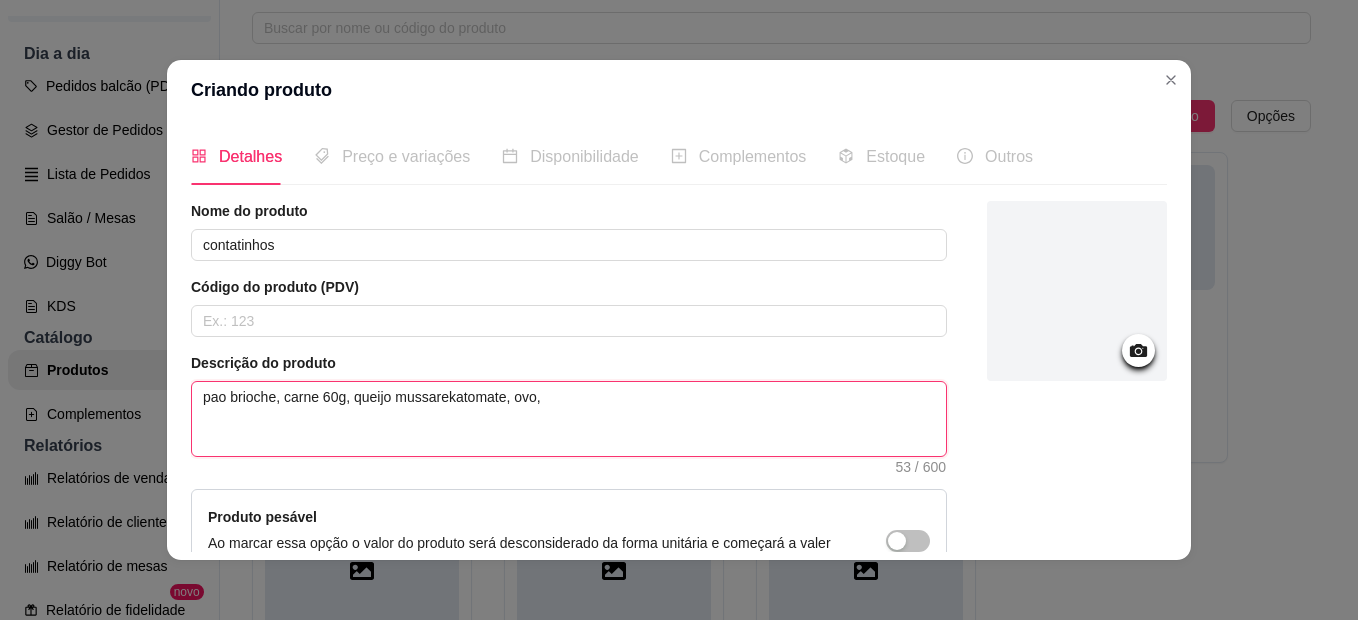 type on "pao brioche, carne 60g, queijo mussarektomate, ovo," 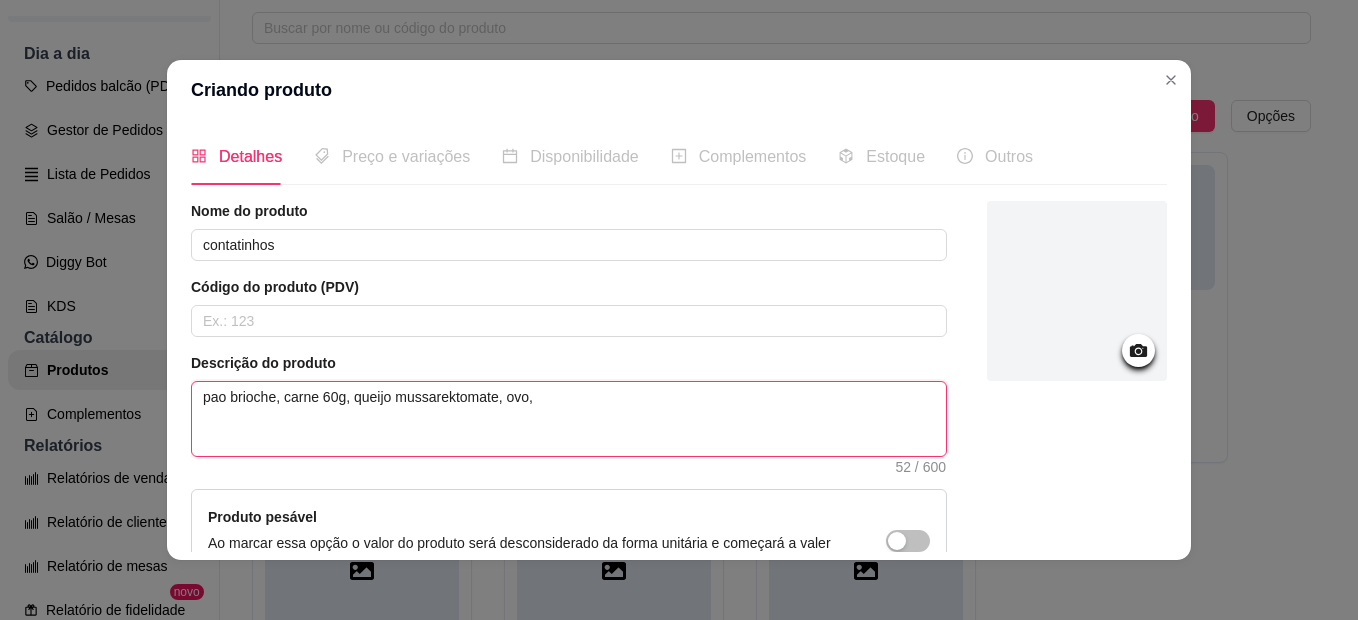 type on "pao brioche, carne 60g, queijo mussaretomate, ovo," 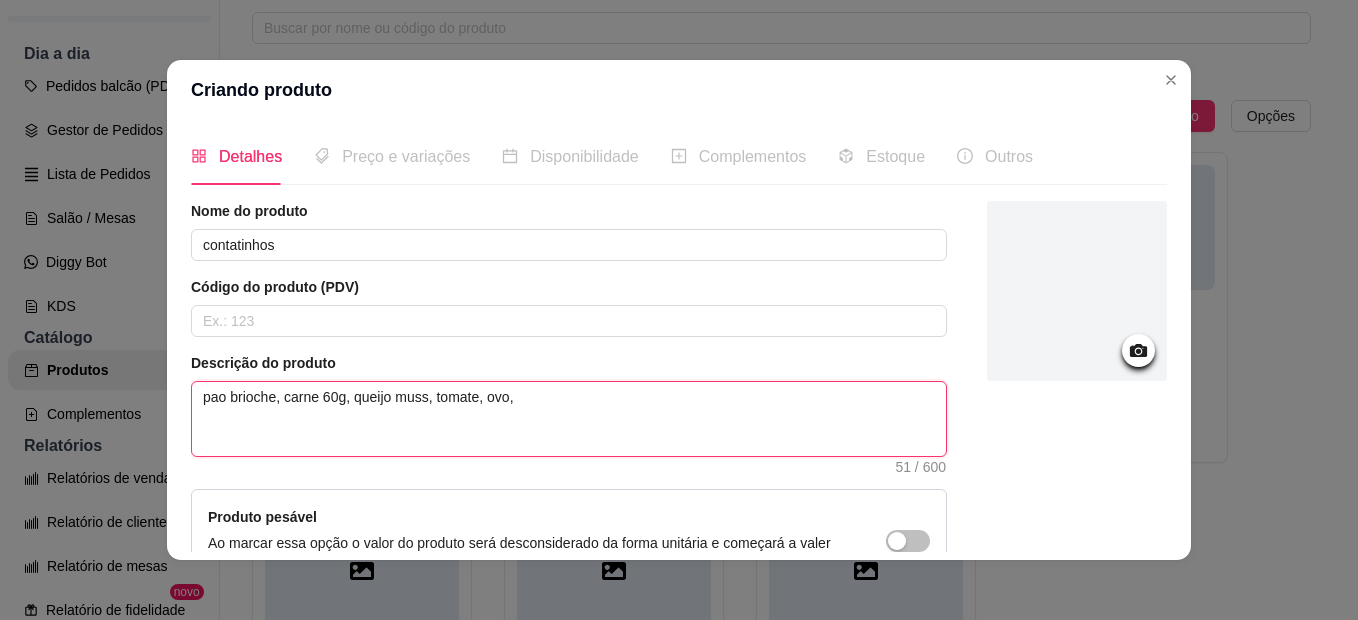 type on "pao brioche, carne 60g, queijo mussareltomate, ovo," 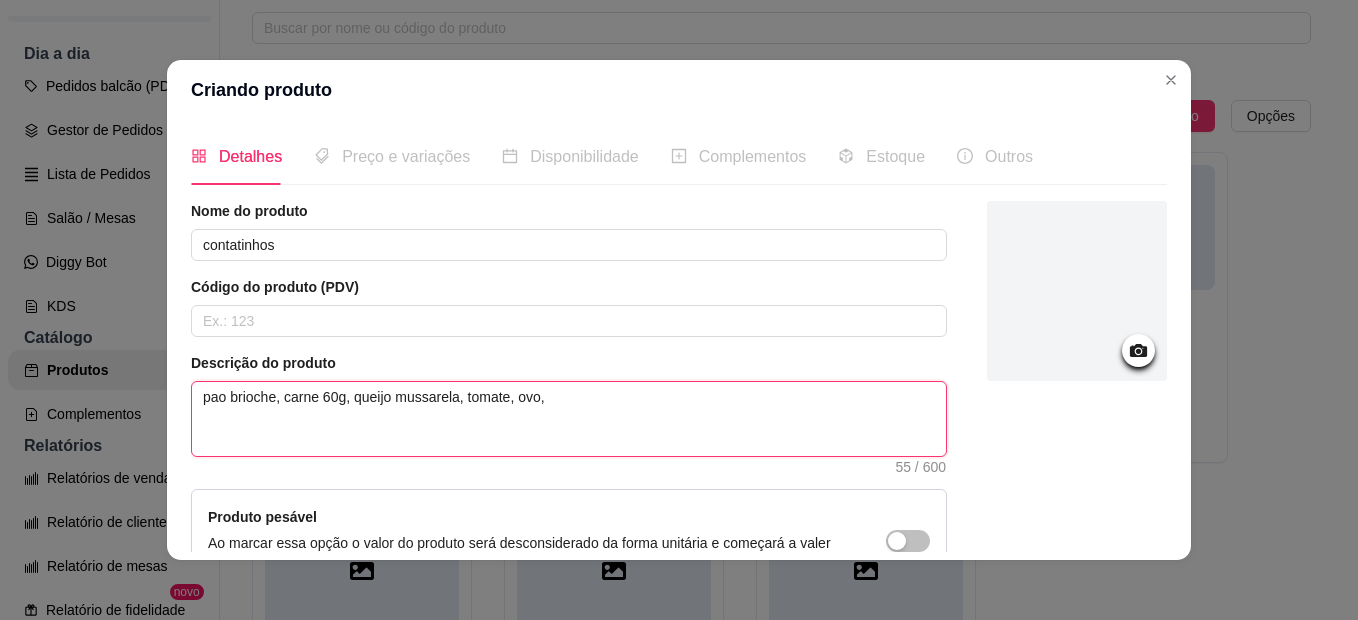 click on "pao brioche, carne 60g, queijo mussarela, tomate, ovo," at bounding box center [569, 419] 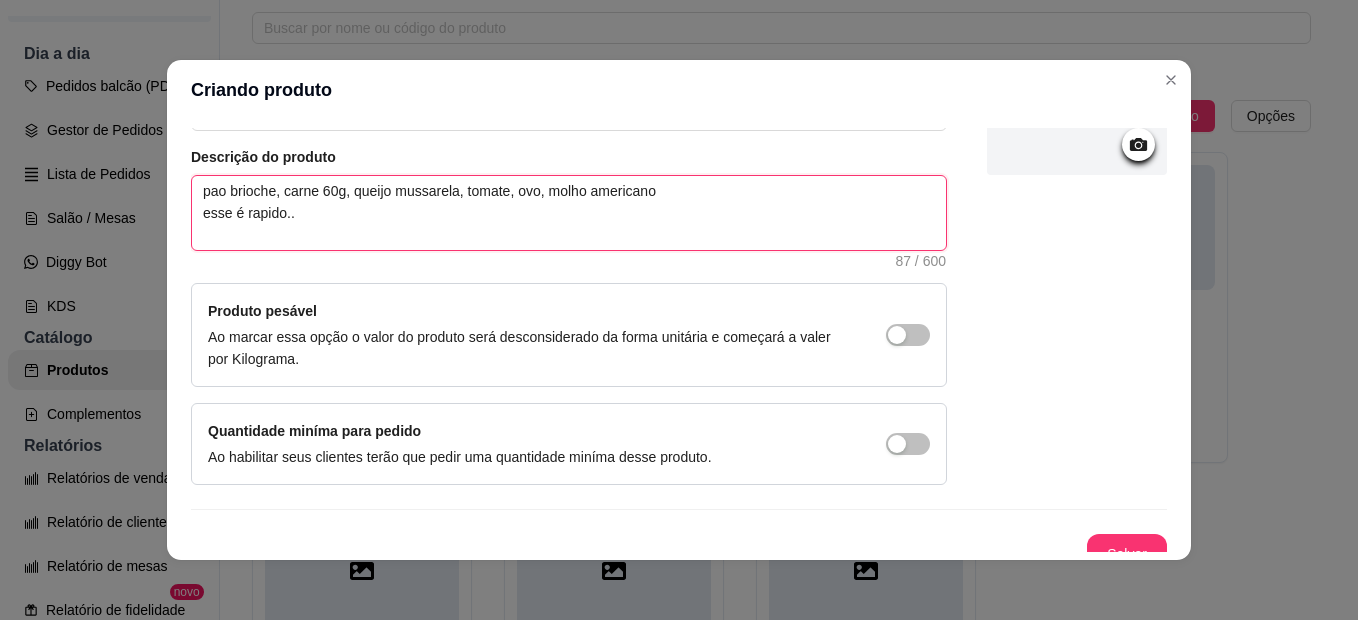 scroll, scrollTop: 228, scrollLeft: 0, axis: vertical 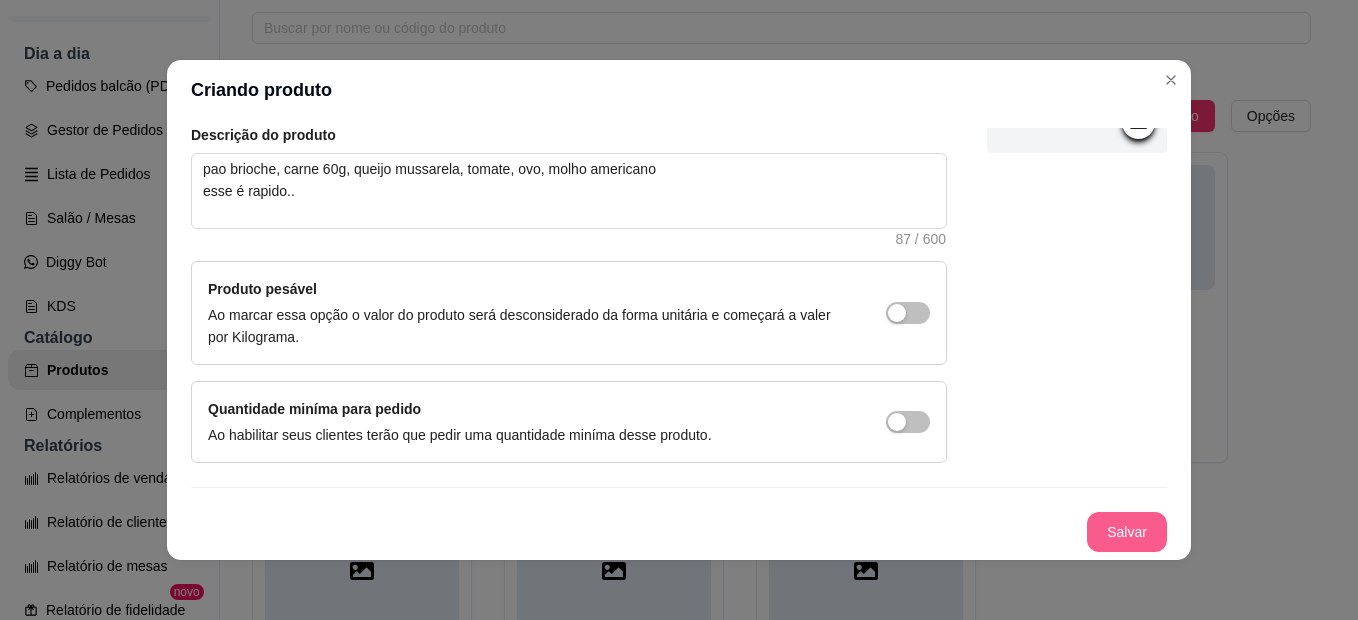 click on "Salvar" at bounding box center [1127, 532] 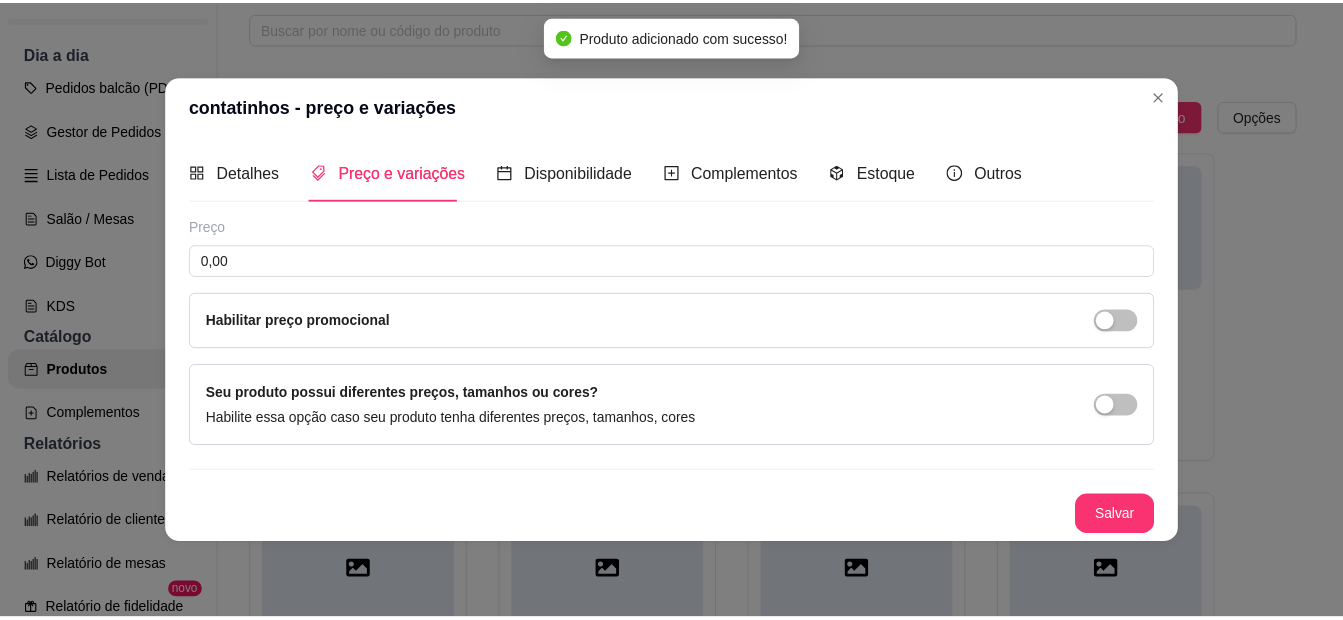 scroll, scrollTop: 0, scrollLeft: 0, axis: both 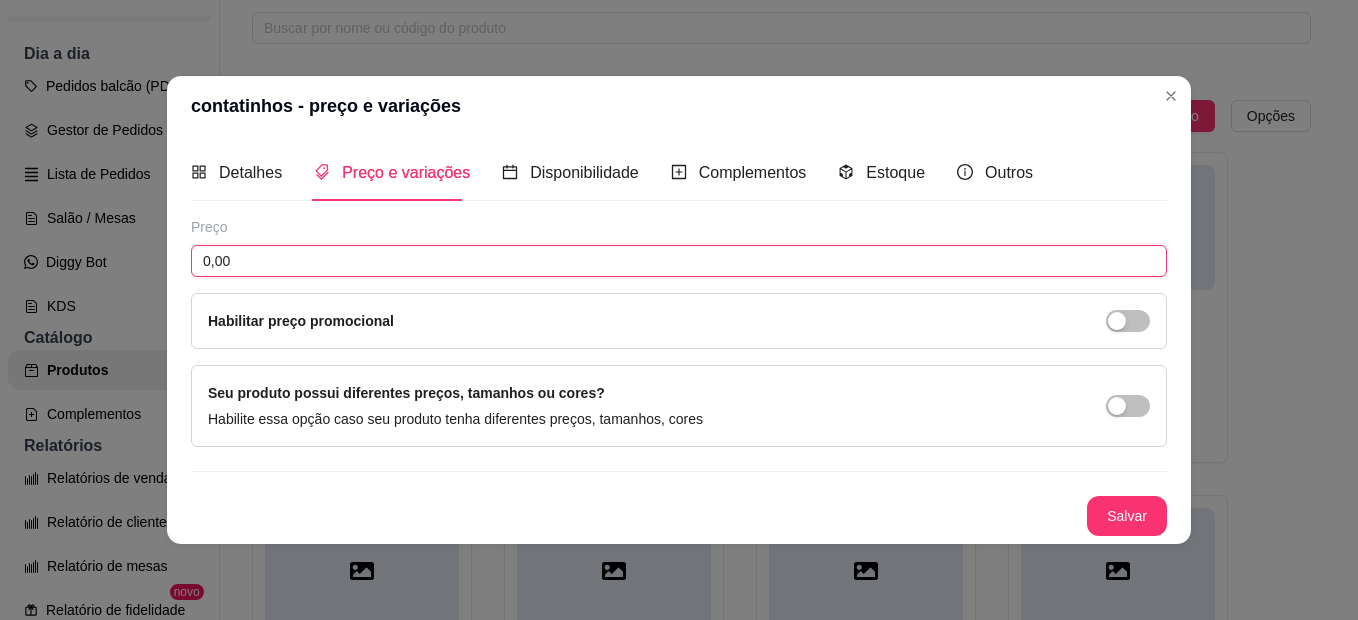 click on "0,00" at bounding box center (679, 261) 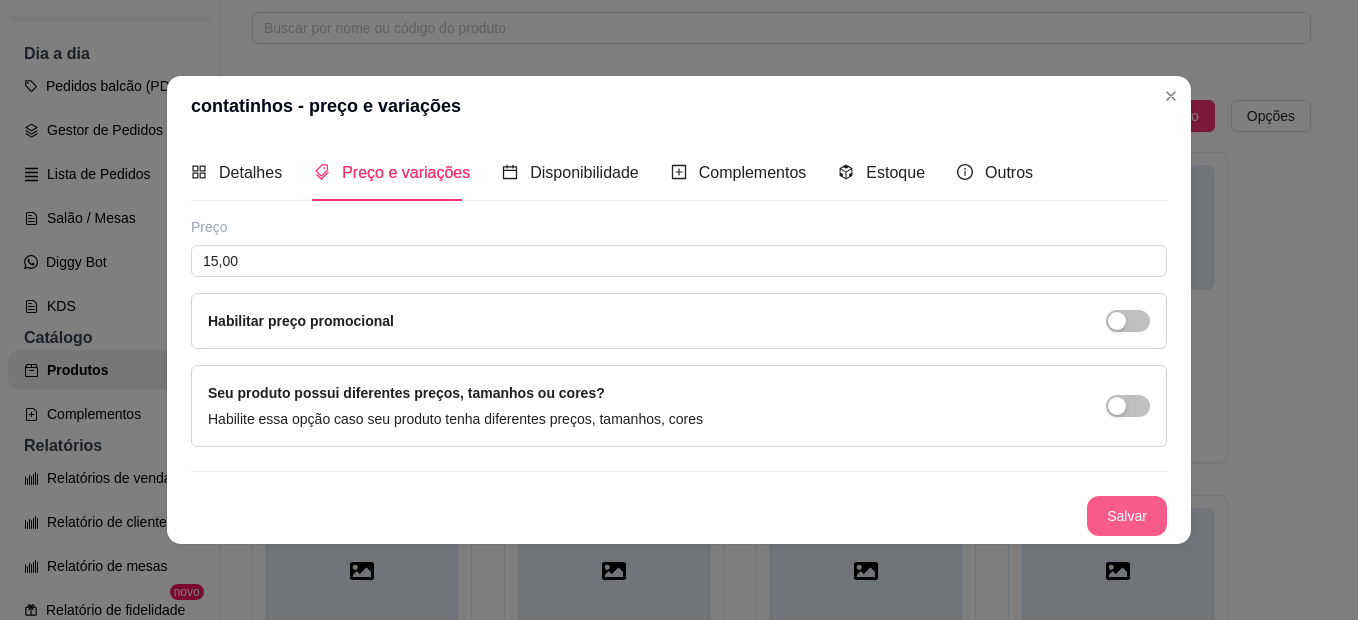 click on "Salvar" at bounding box center (1127, 516) 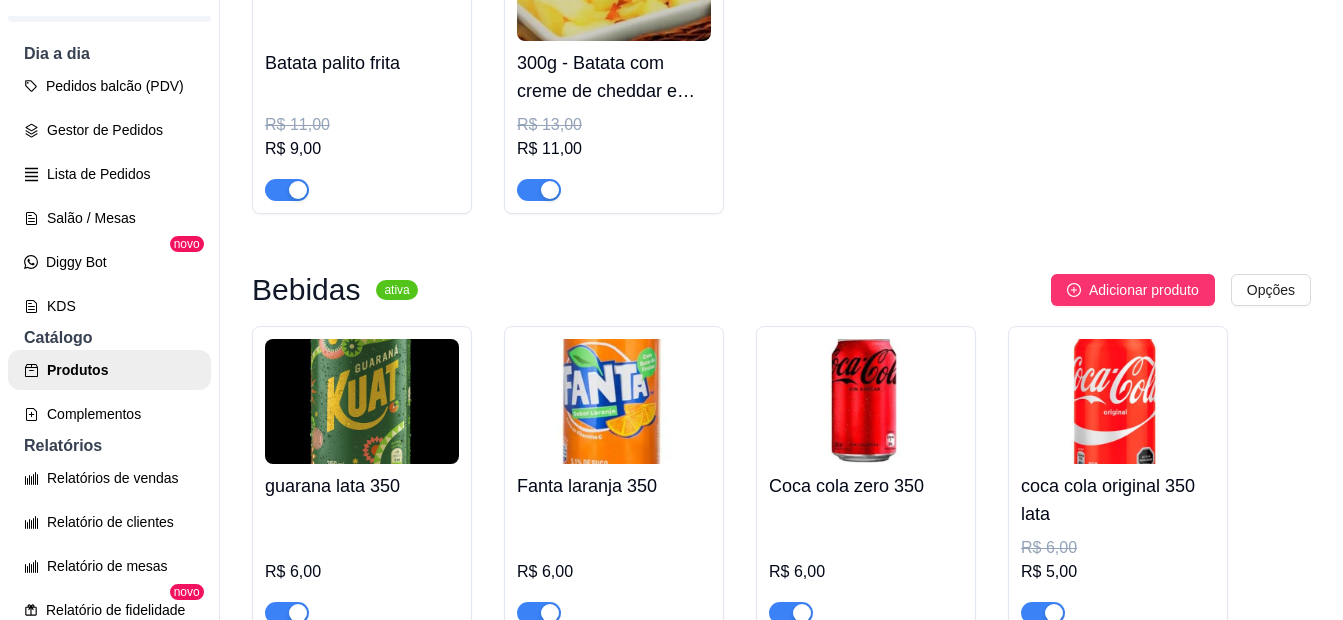 scroll, scrollTop: 1100, scrollLeft: 0, axis: vertical 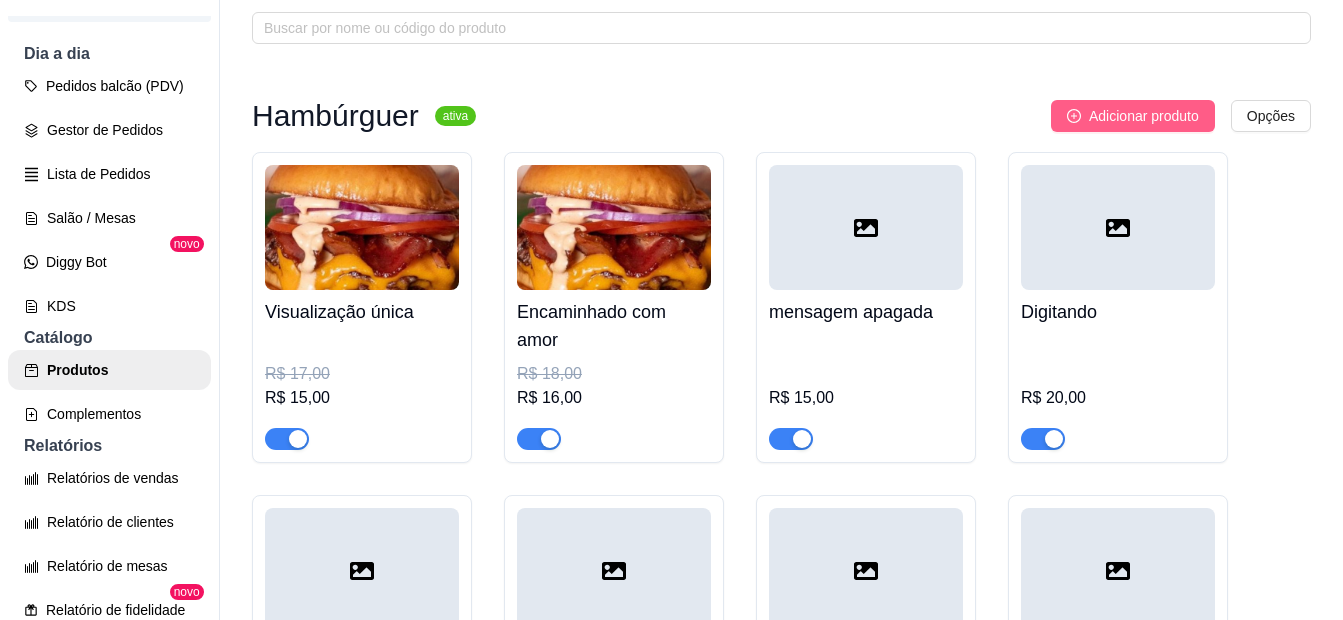 click on "Adicionar produto" at bounding box center [1144, 116] 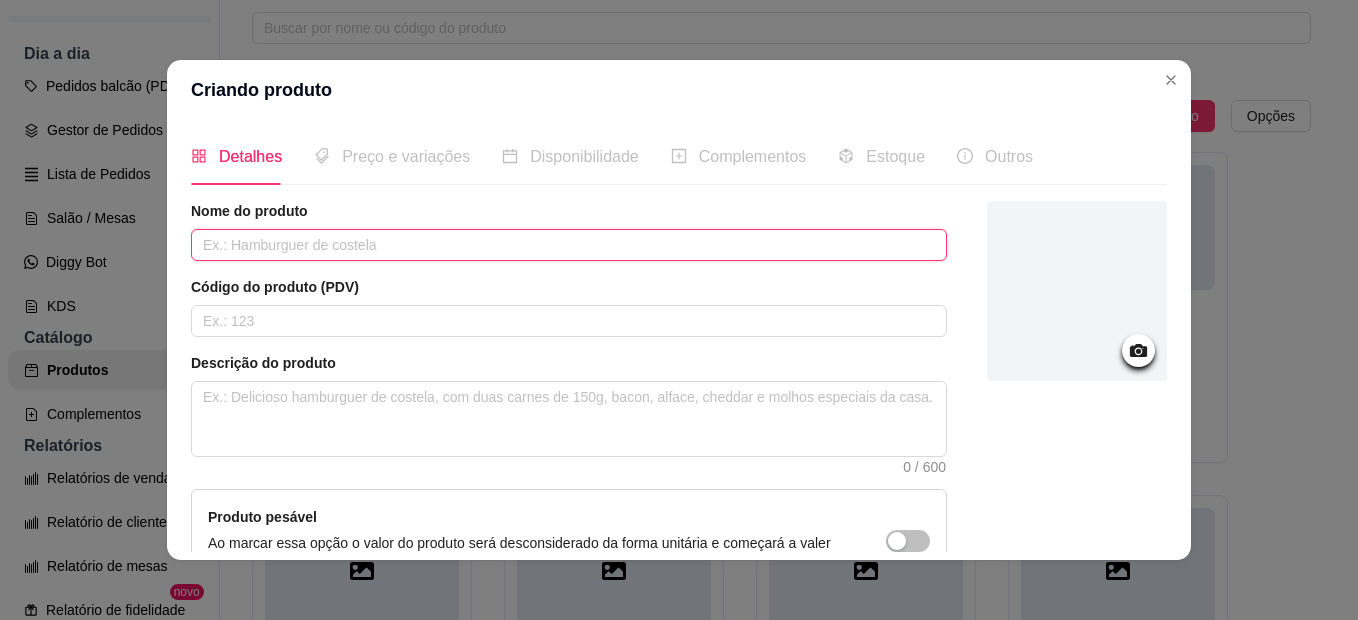 click at bounding box center [569, 245] 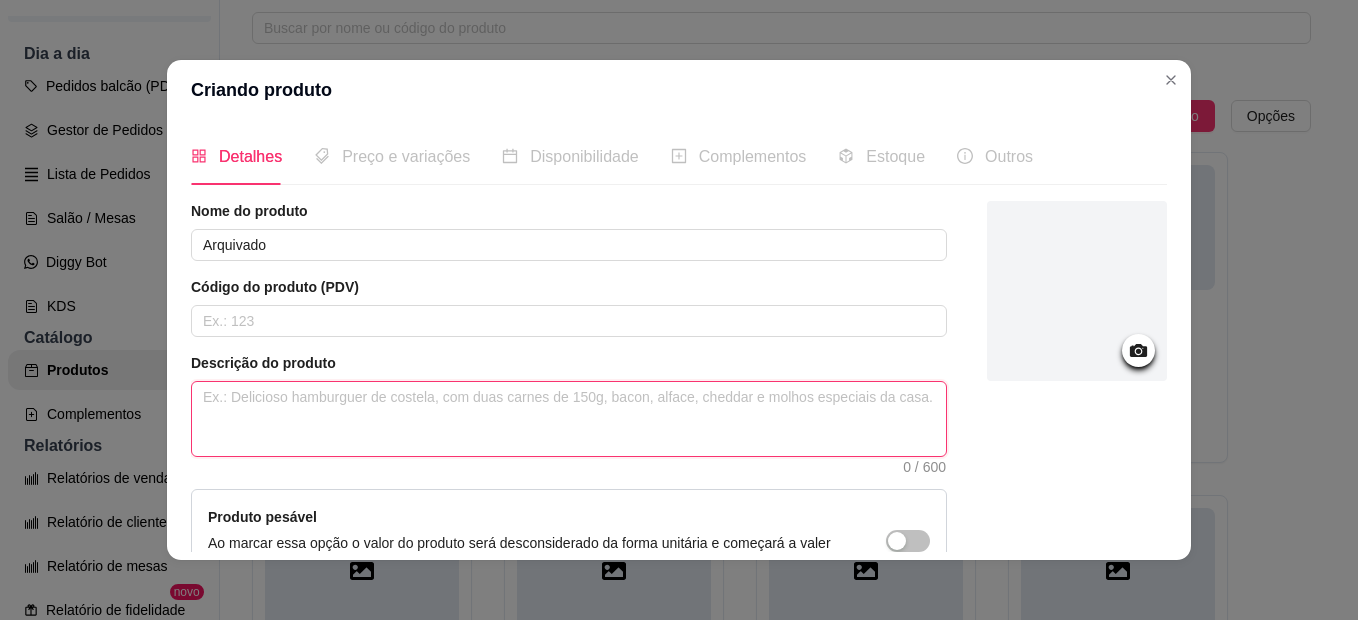 click at bounding box center [569, 419] 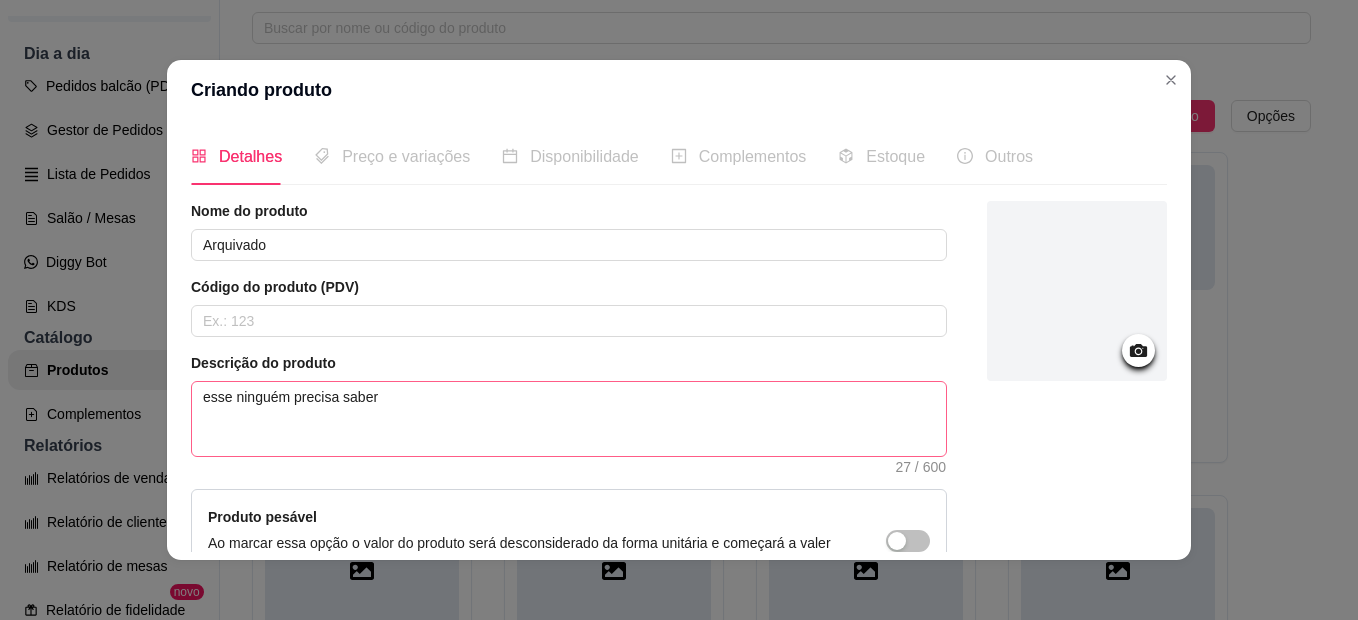 click on "Criando produto" at bounding box center [679, 90] 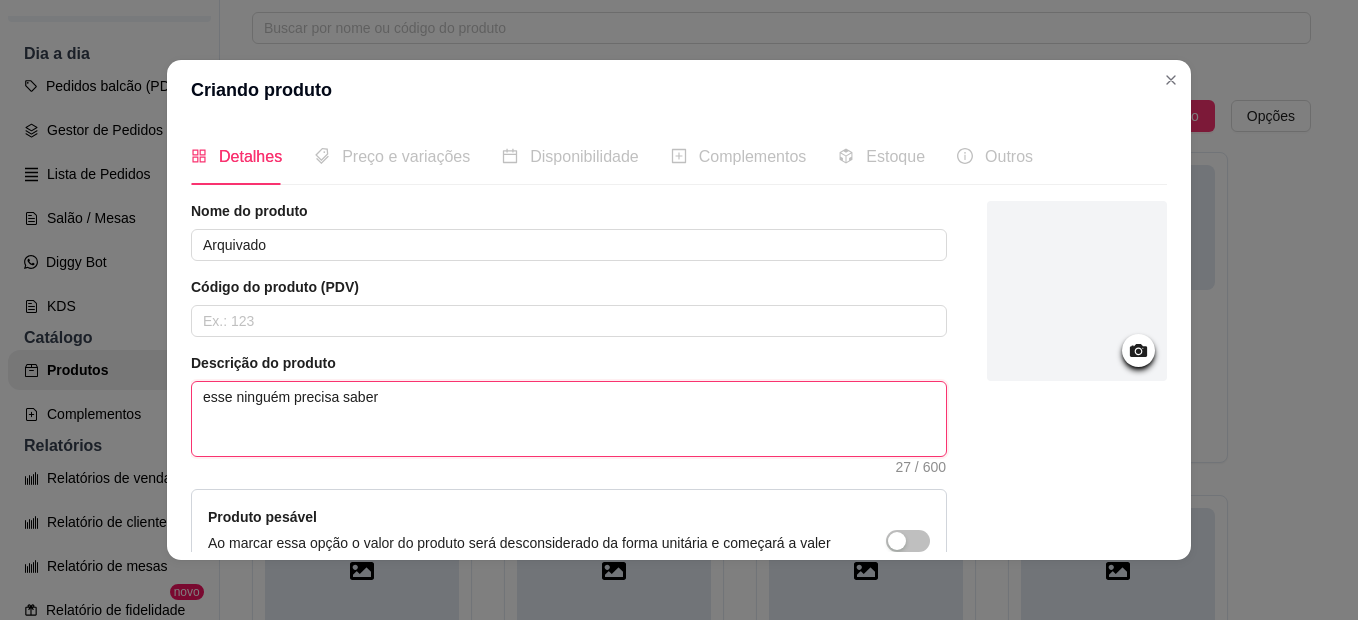 click on "esse ninguém precisa saber" at bounding box center [569, 419] 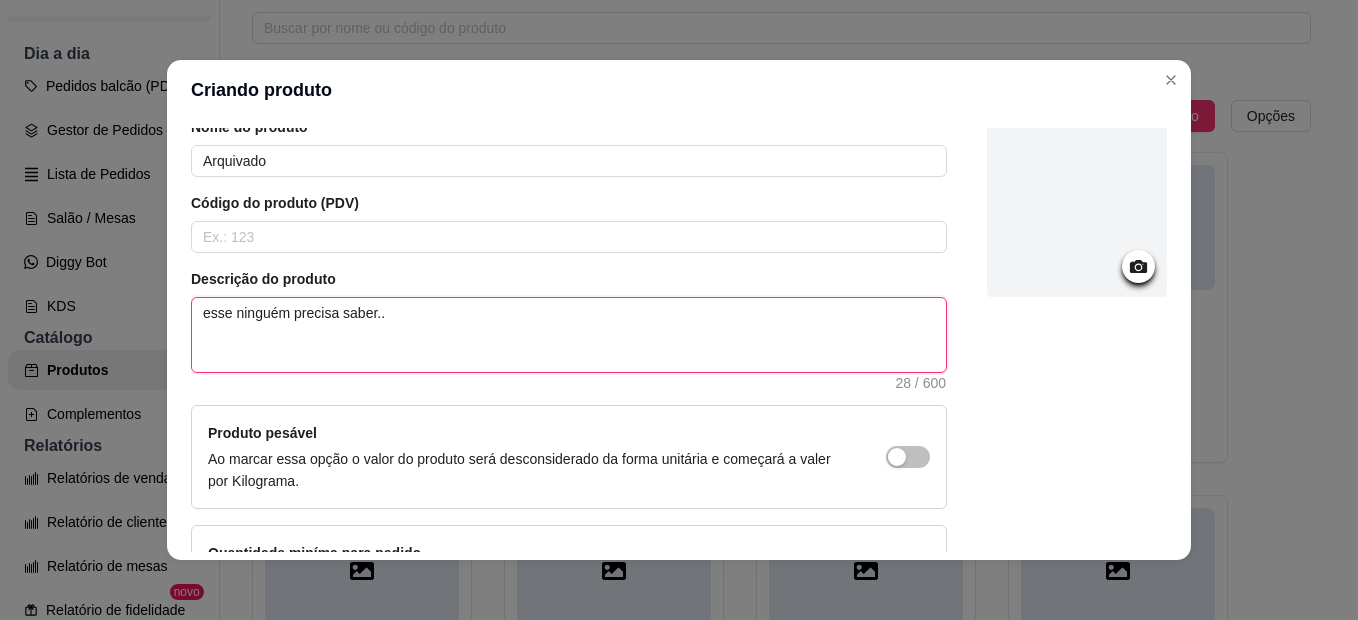 scroll, scrollTop: 228, scrollLeft: 0, axis: vertical 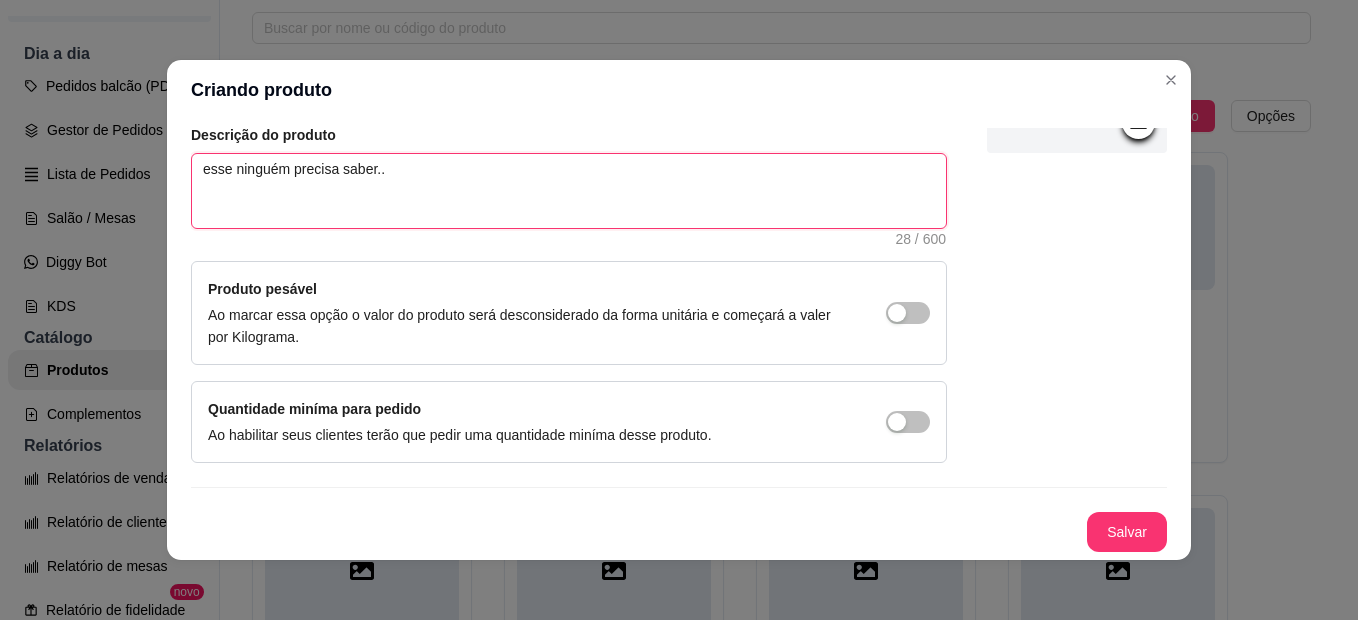 click on "esse ninguém precisa saber.." at bounding box center (569, 191) 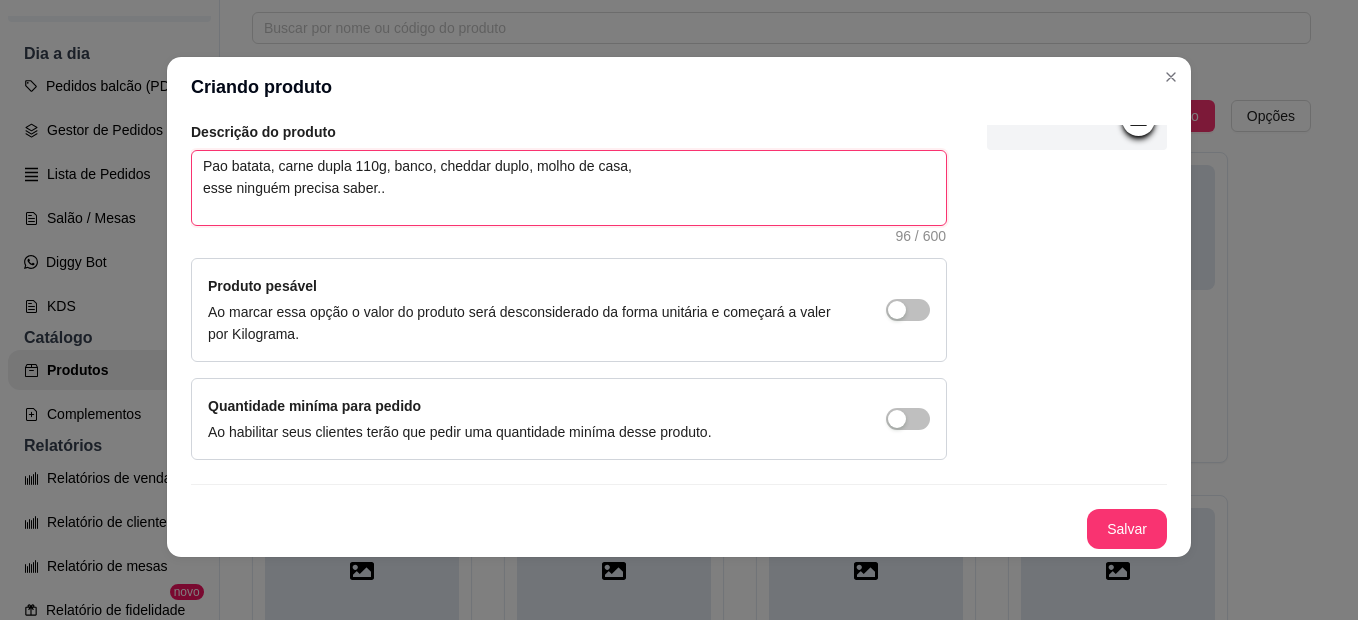 scroll, scrollTop: 4, scrollLeft: 0, axis: vertical 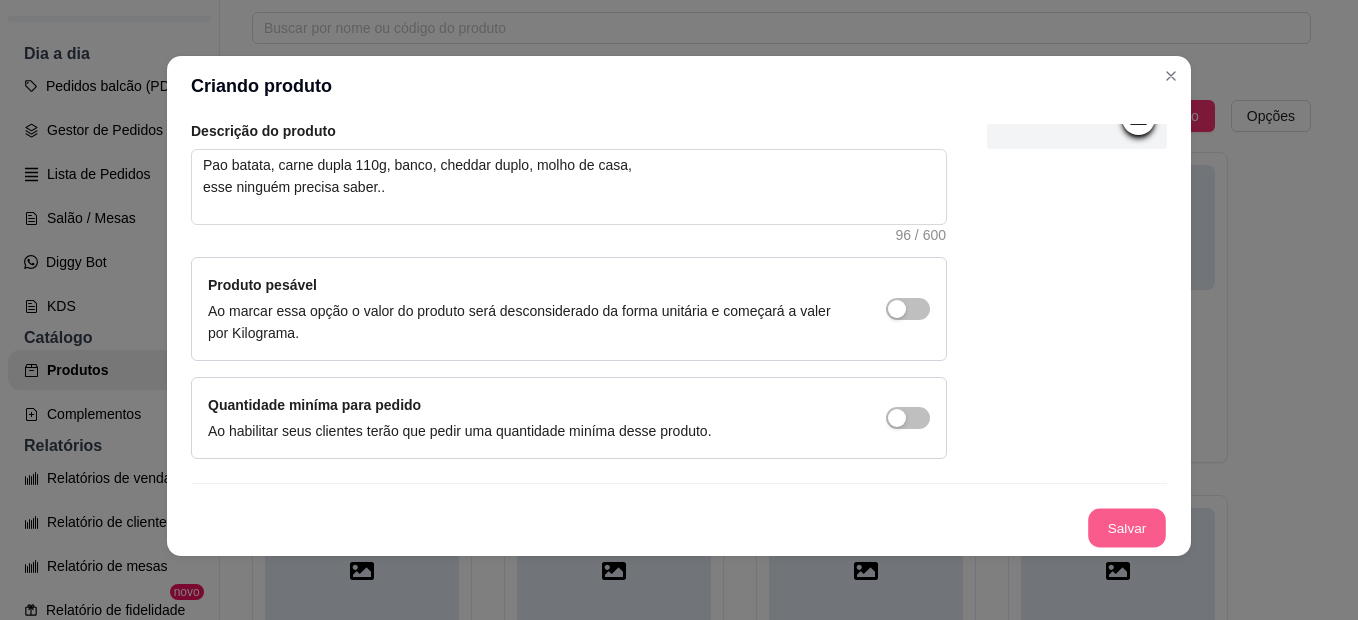 click on "Salvar" at bounding box center (1127, 528) 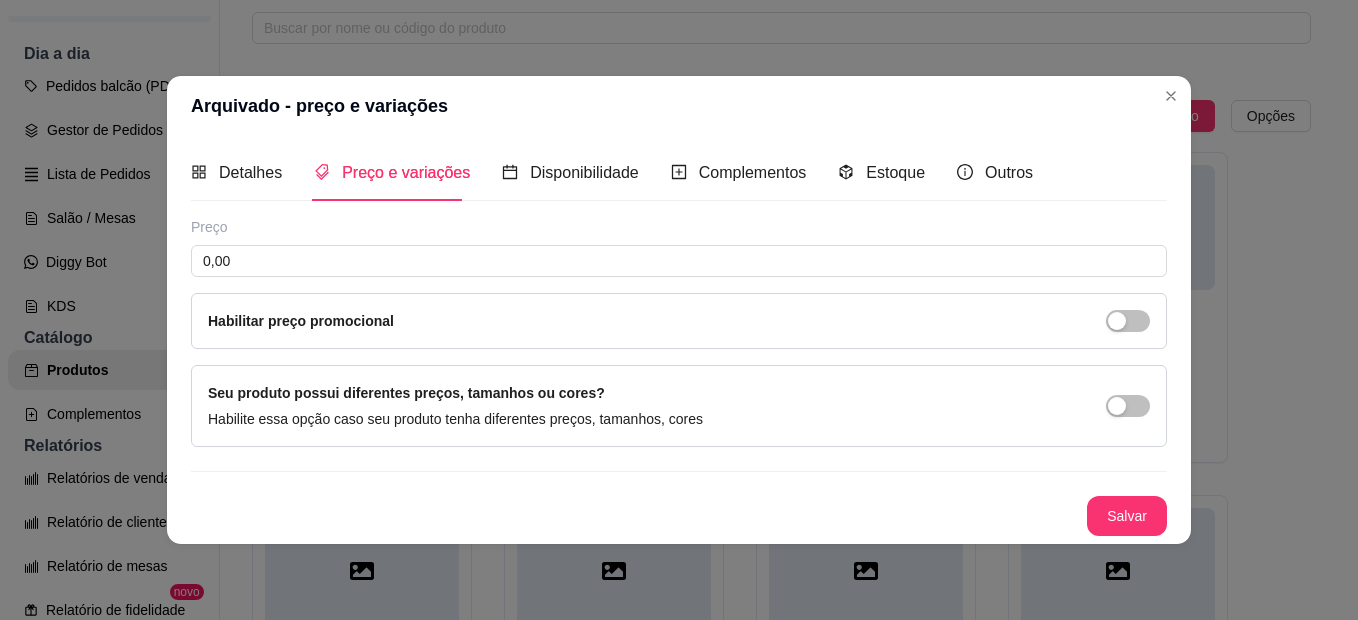 scroll, scrollTop: 0, scrollLeft: 0, axis: both 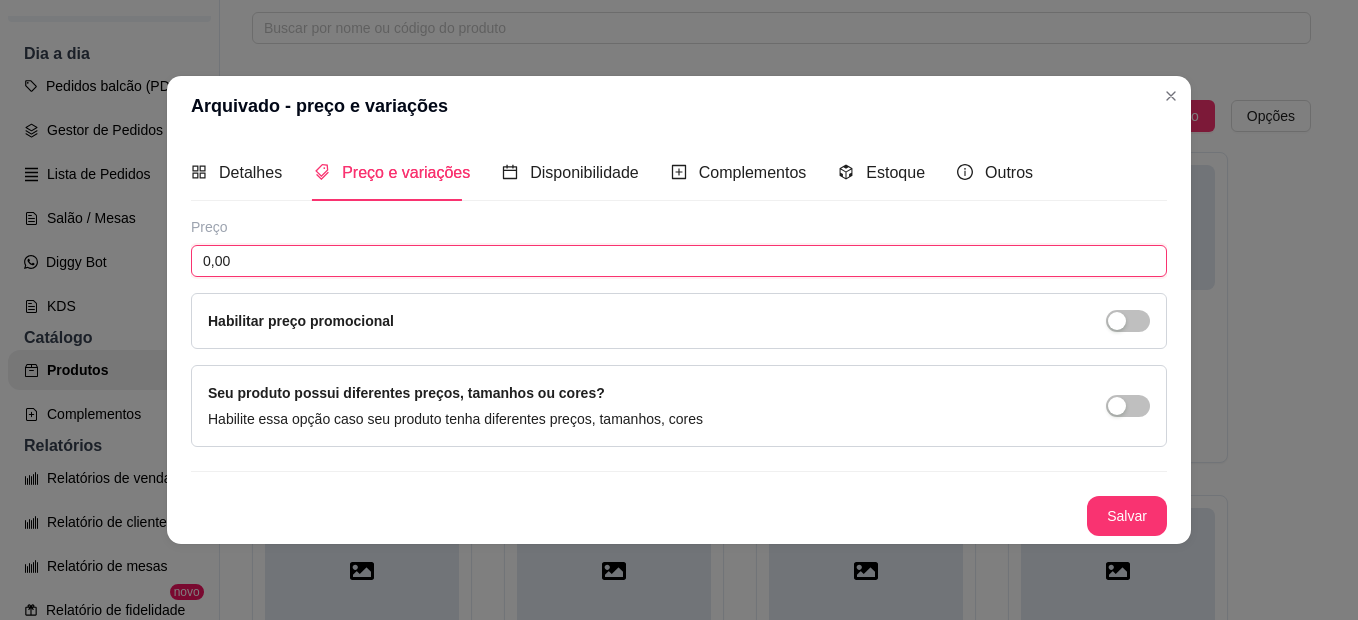 click on "0,00" at bounding box center (679, 261) 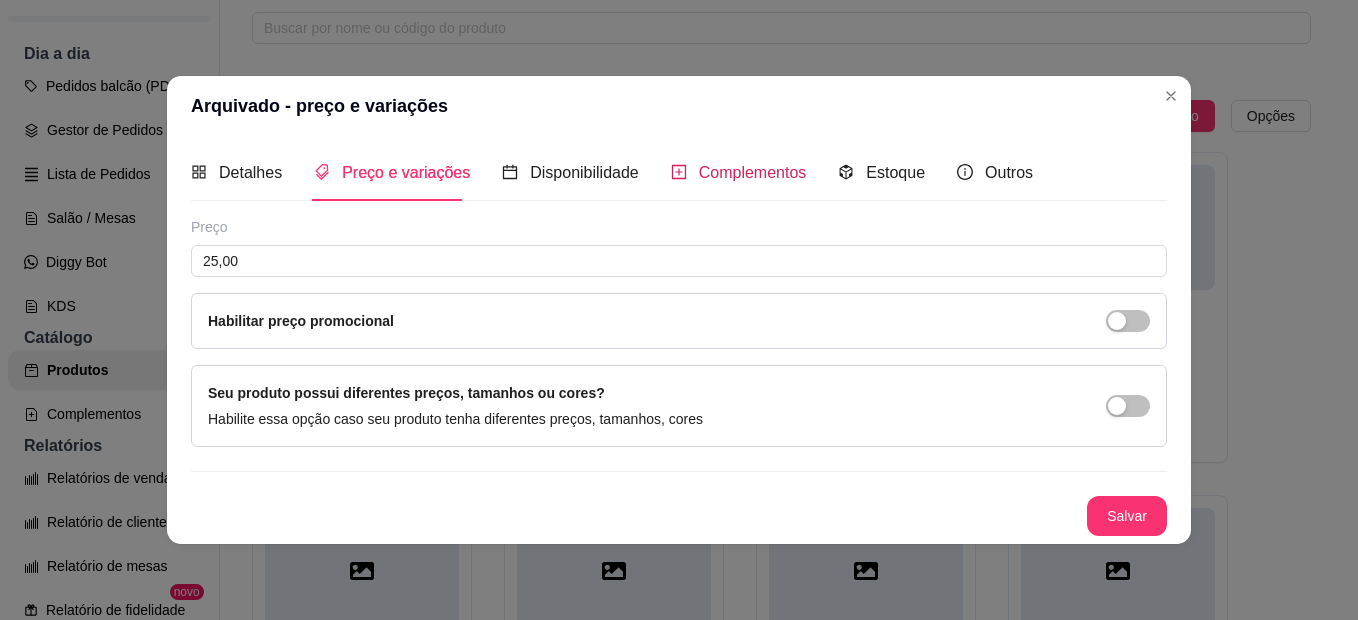 click on "Complementos" at bounding box center (739, 172) 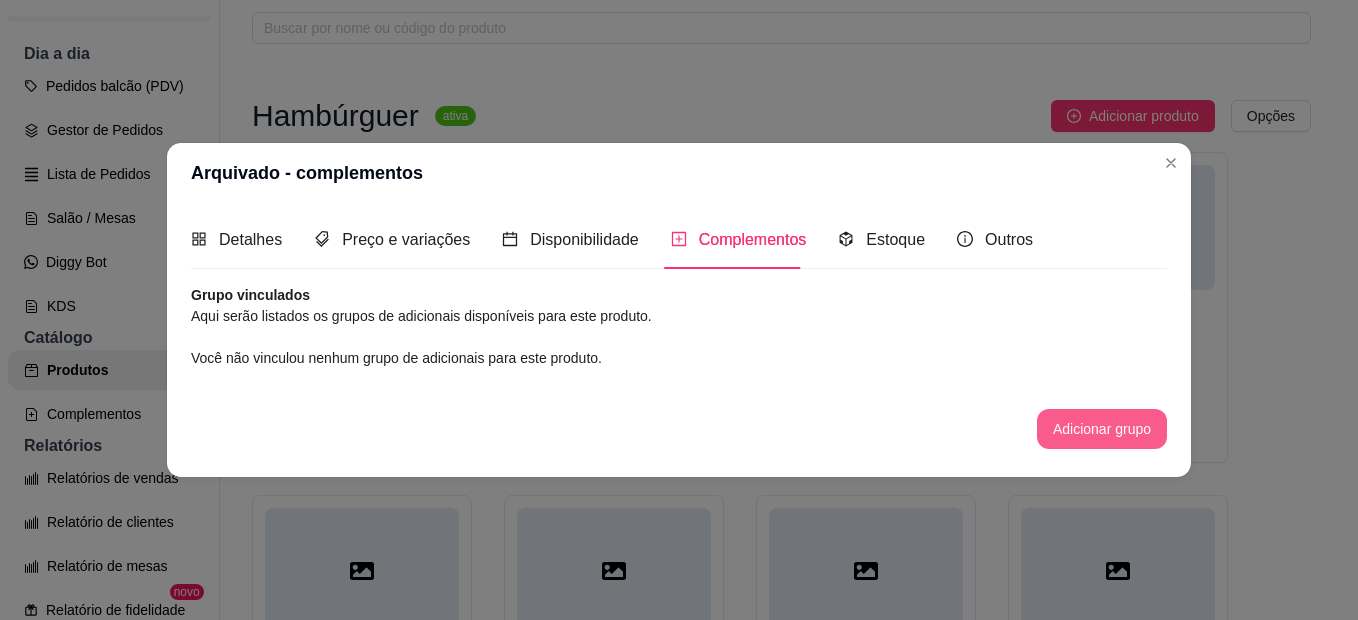 click on "Adicionar grupo" at bounding box center (1102, 429) 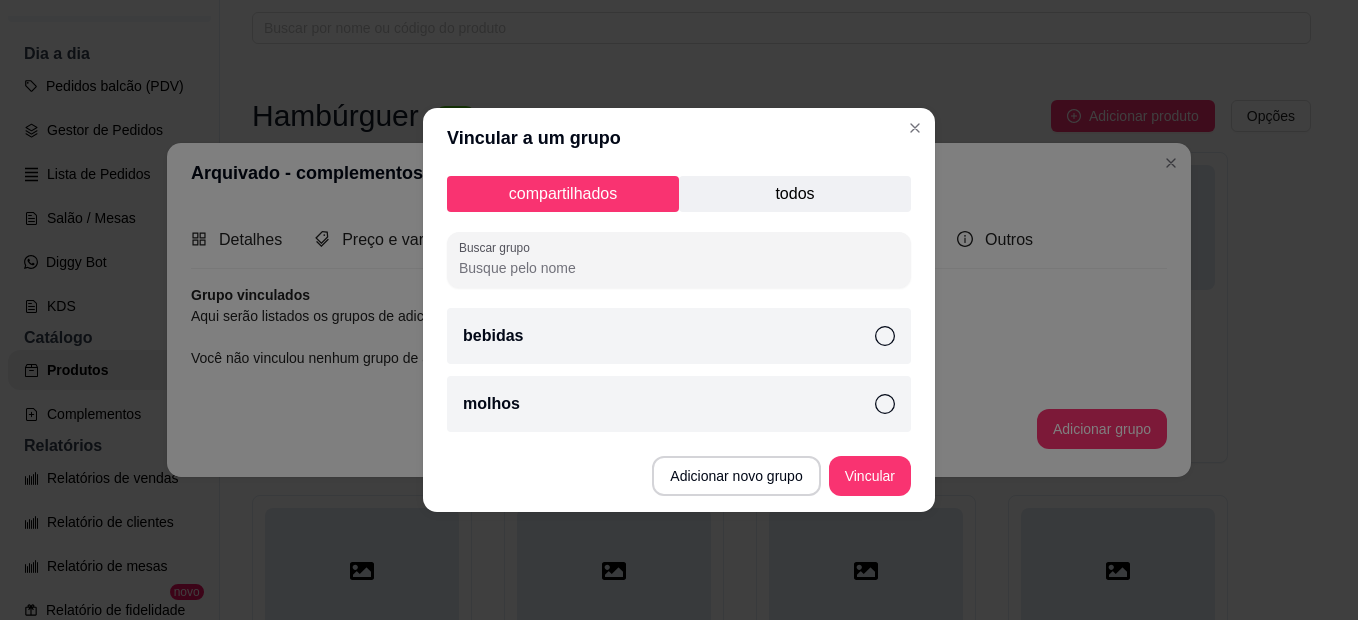 click 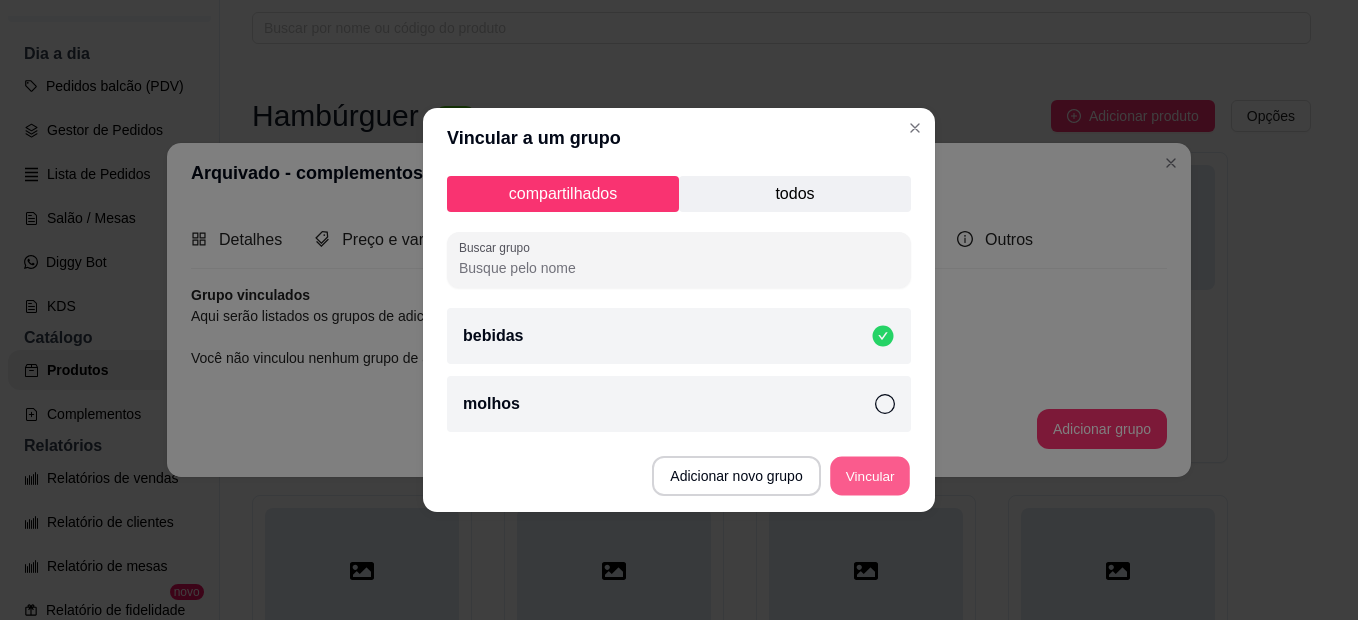 click on "Vincular" at bounding box center (870, 476) 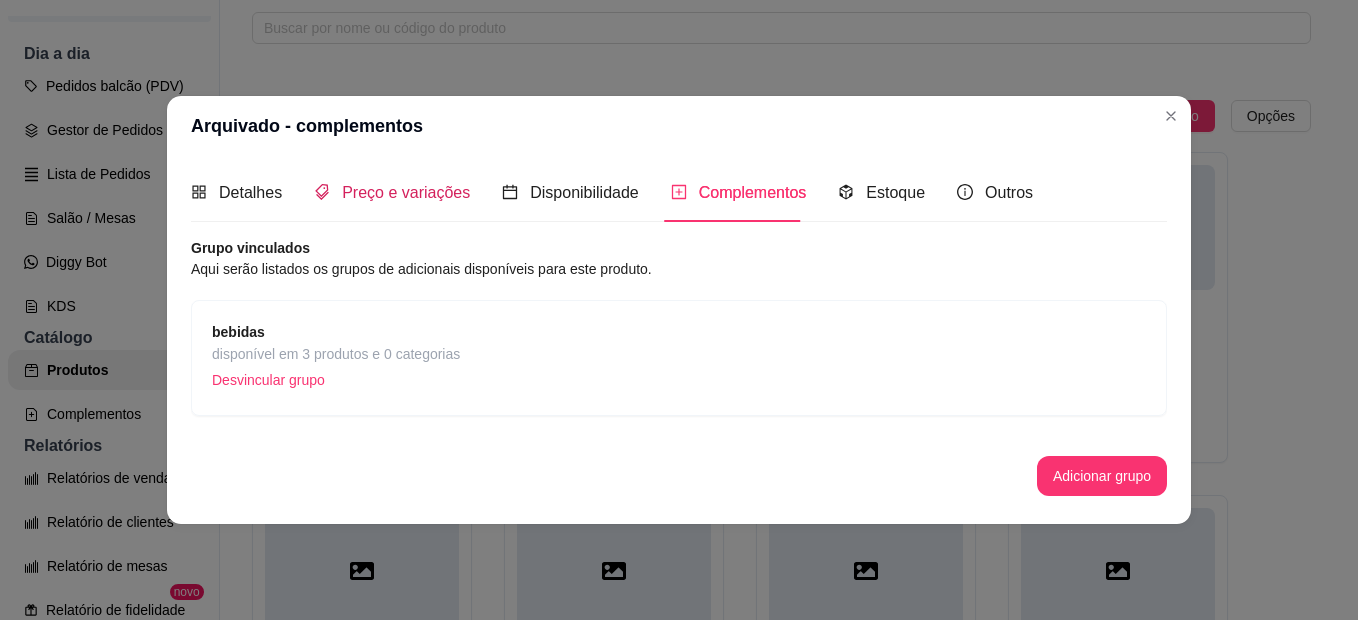 click on "Preço e variações" at bounding box center (406, 192) 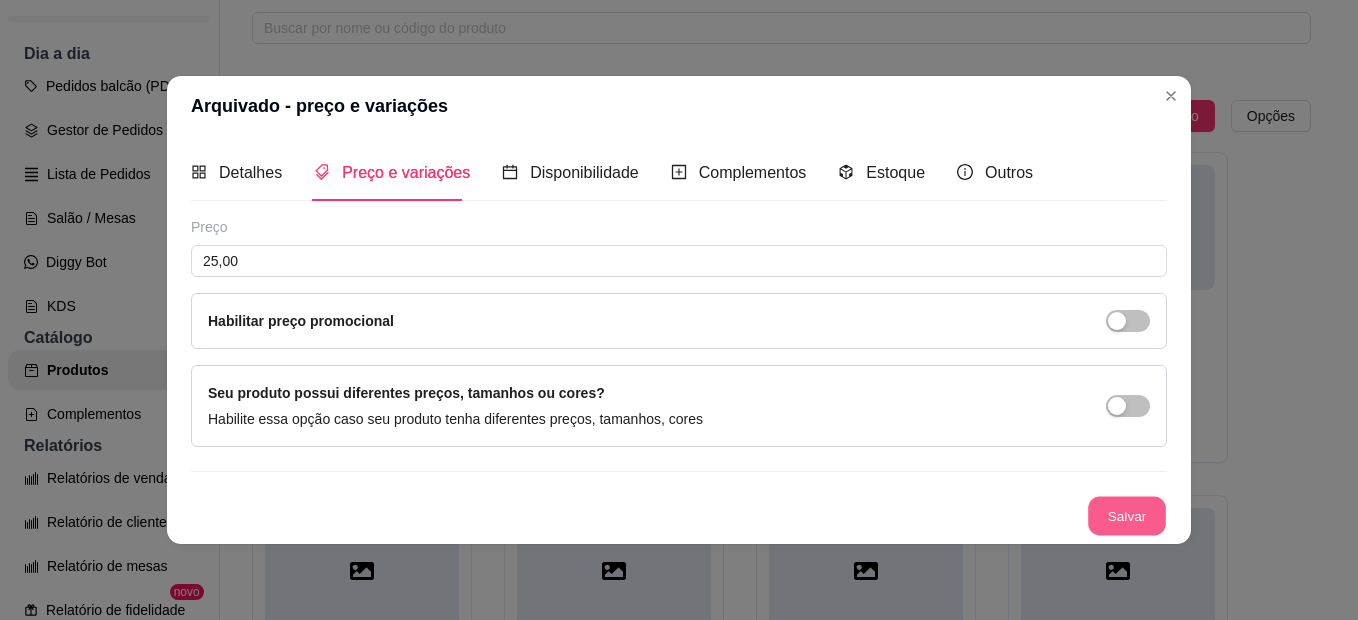 click on "Salvar" at bounding box center (1127, 516) 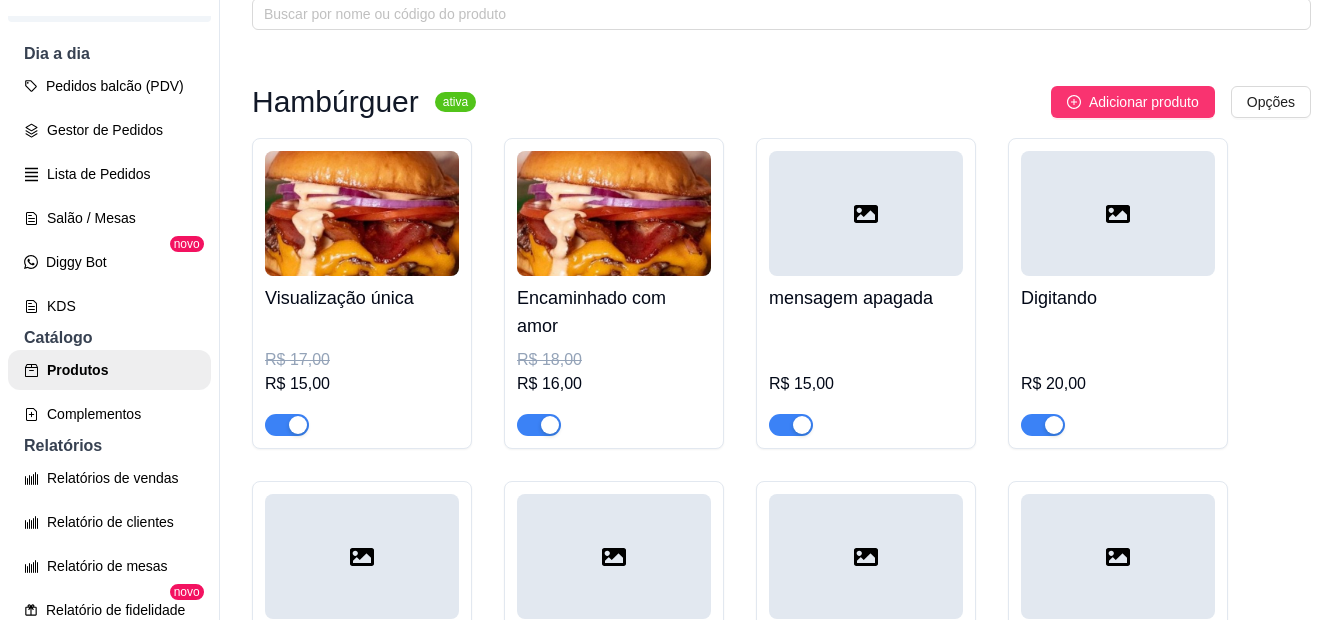 scroll, scrollTop: 0, scrollLeft: 0, axis: both 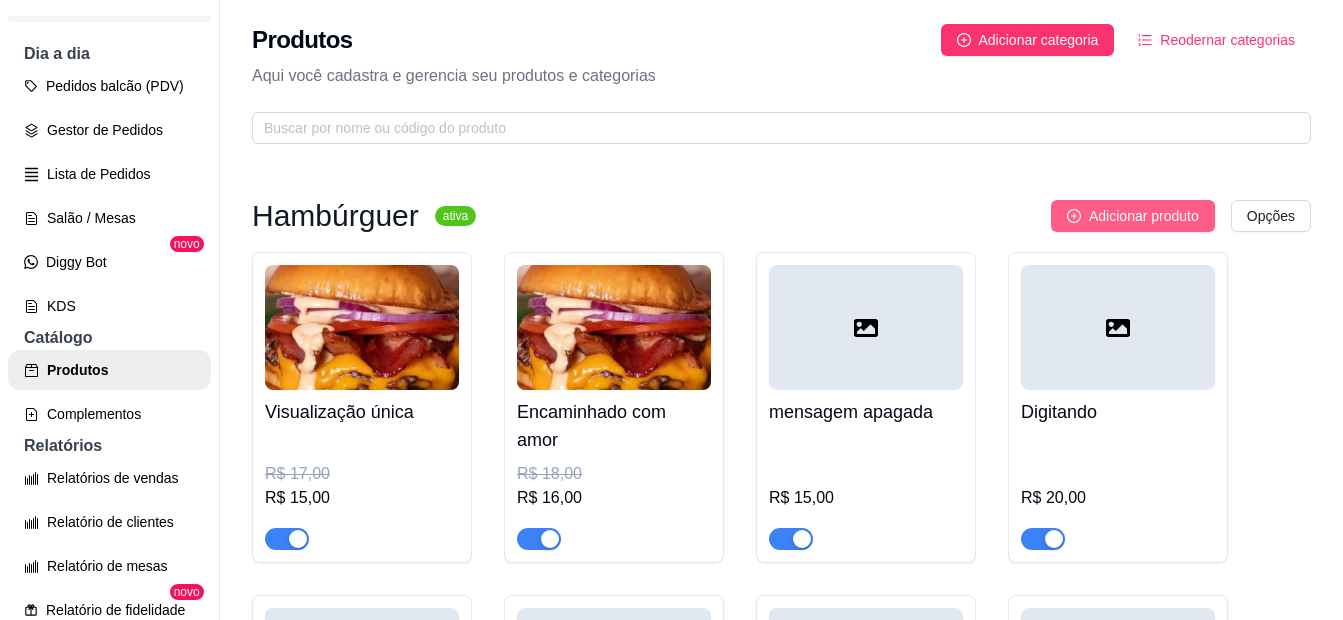 click on "Adicionar produto" at bounding box center (1133, 216) 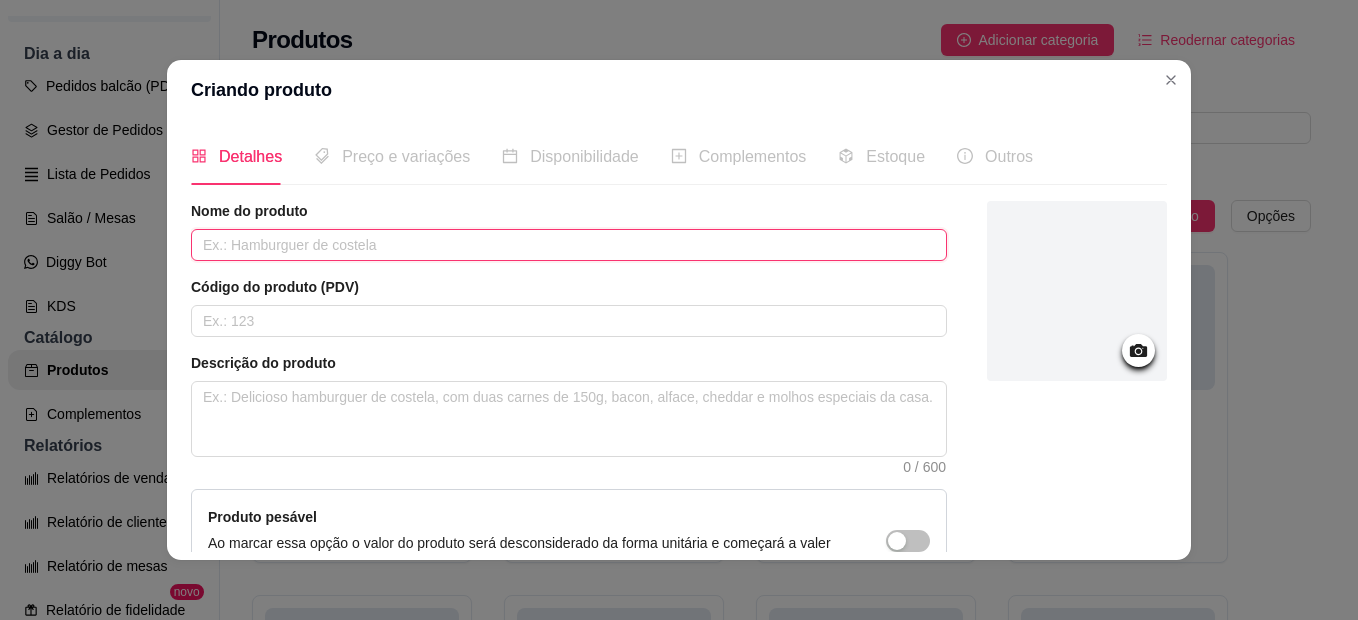 click at bounding box center (569, 245) 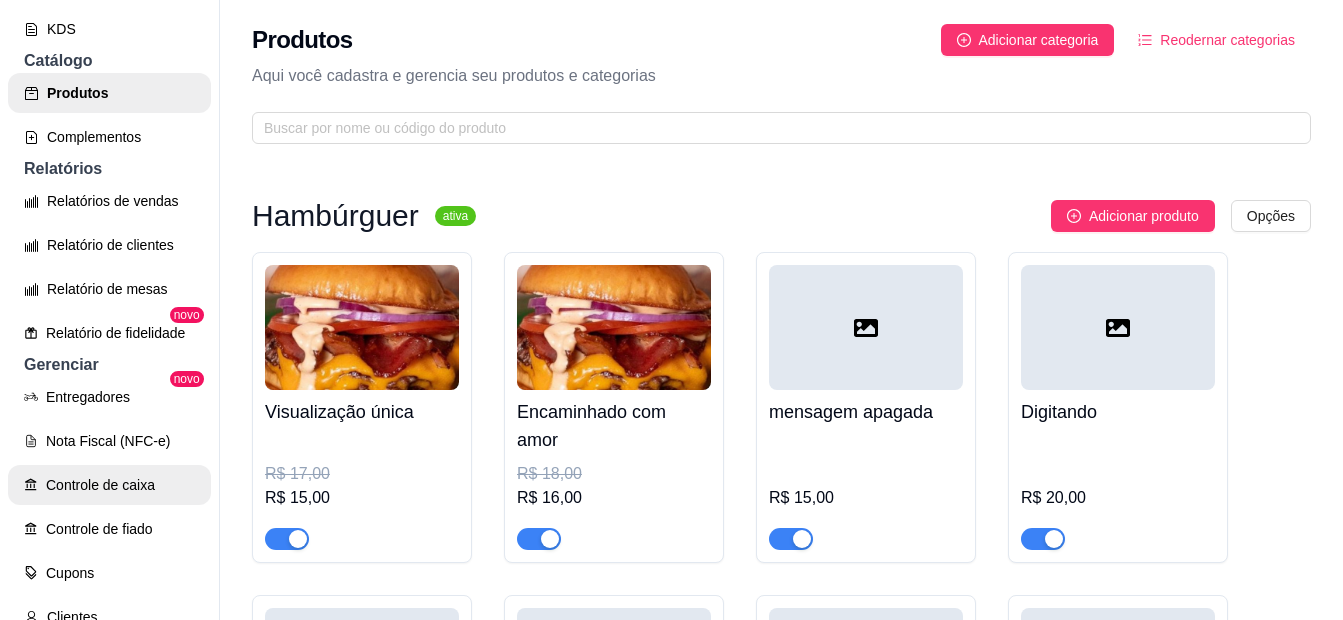 scroll, scrollTop: 500, scrollLeft: 0, axis: vertical 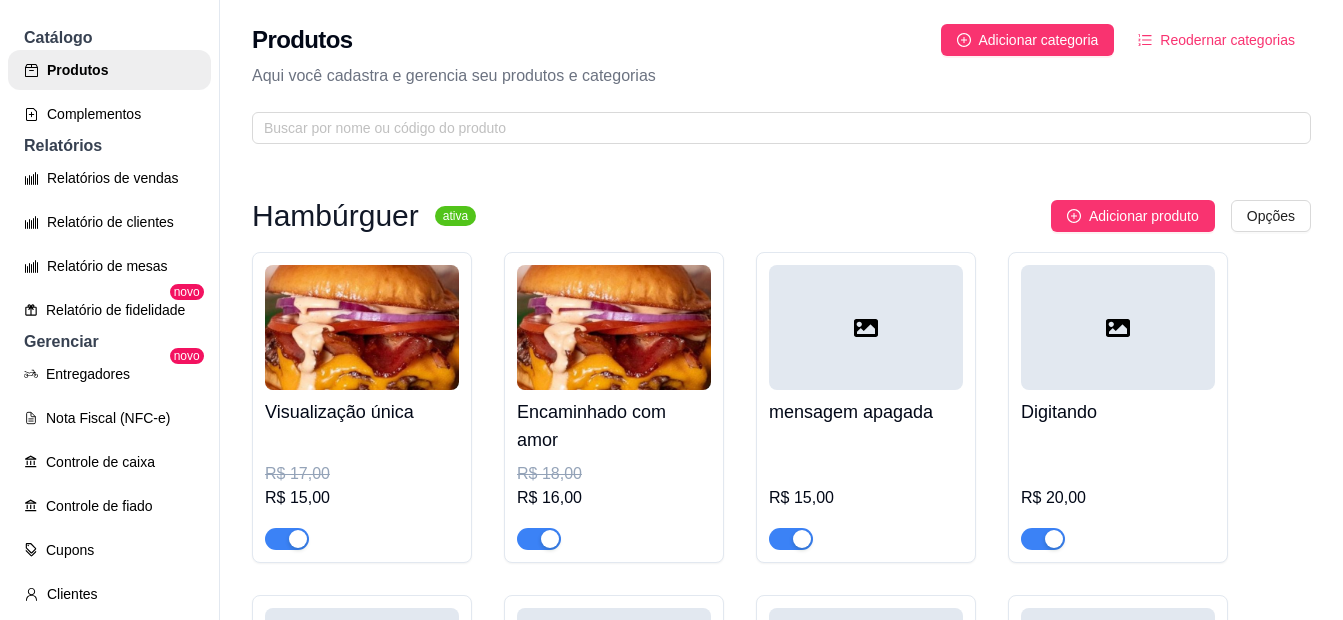 click on "Adicionar produto Opções" at bounding box center [901, 216] 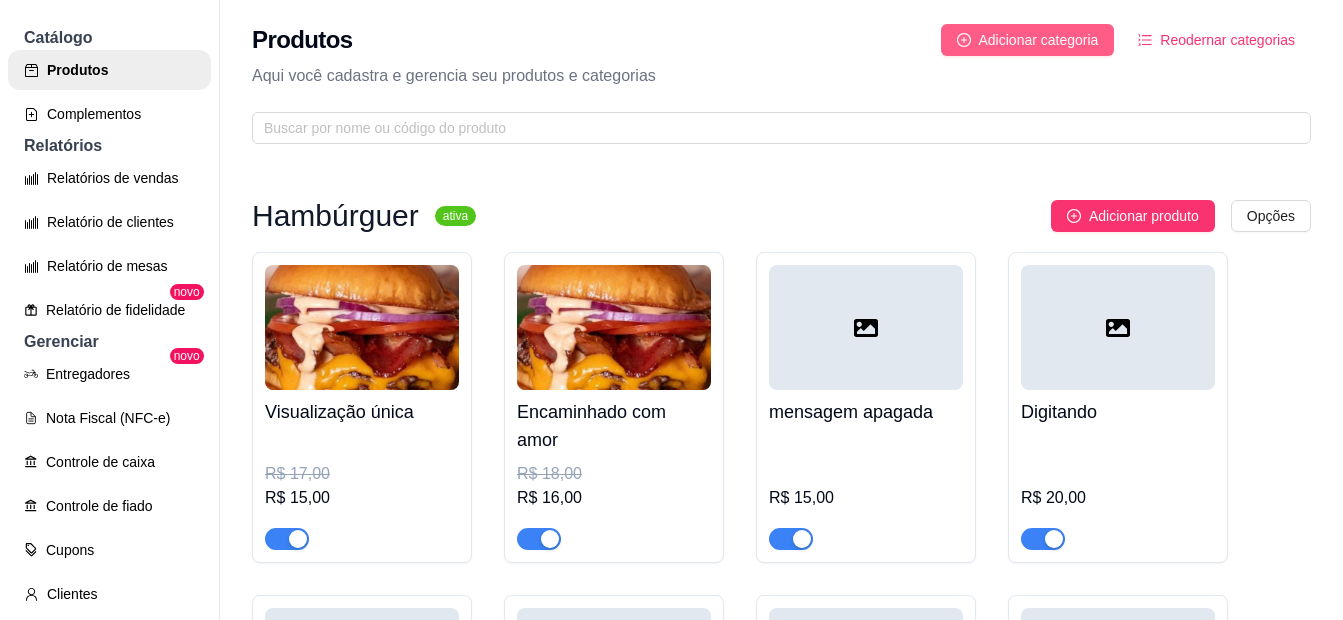 click on "Adicionar categoria" at bounding box center (1039, 40) 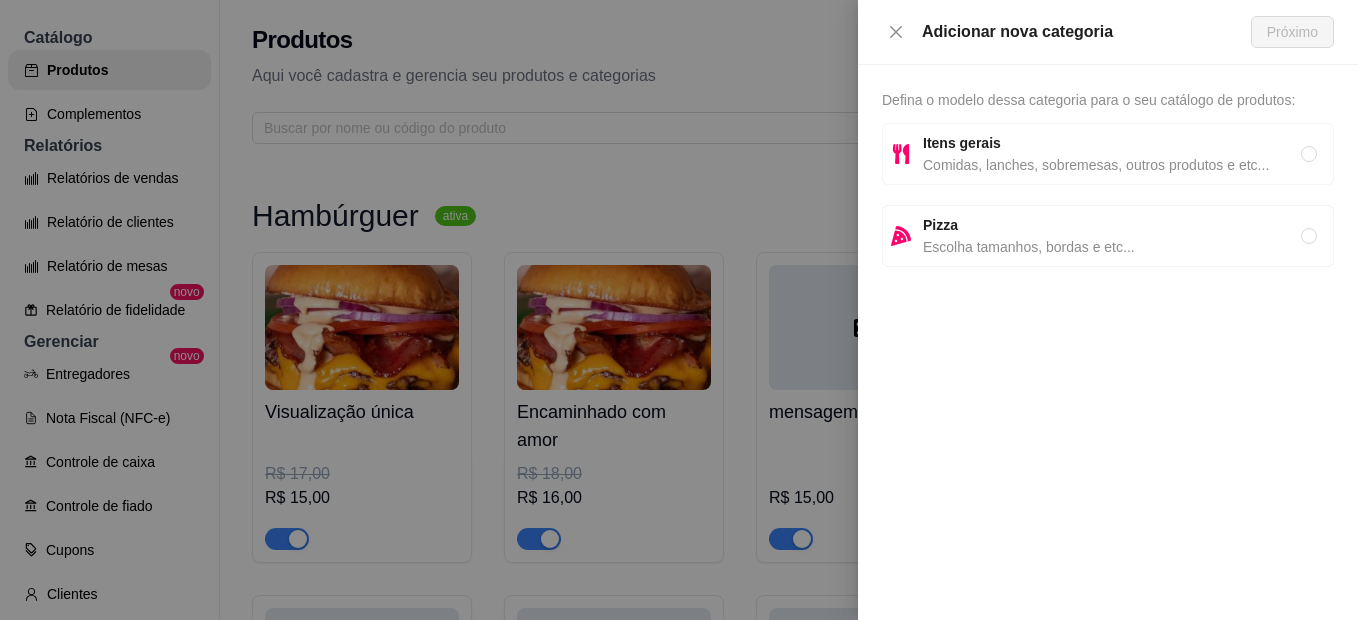 click on "Comidas, lanches, sobremesas, outros produtos e etc..." at bounding box center (1112, 165) 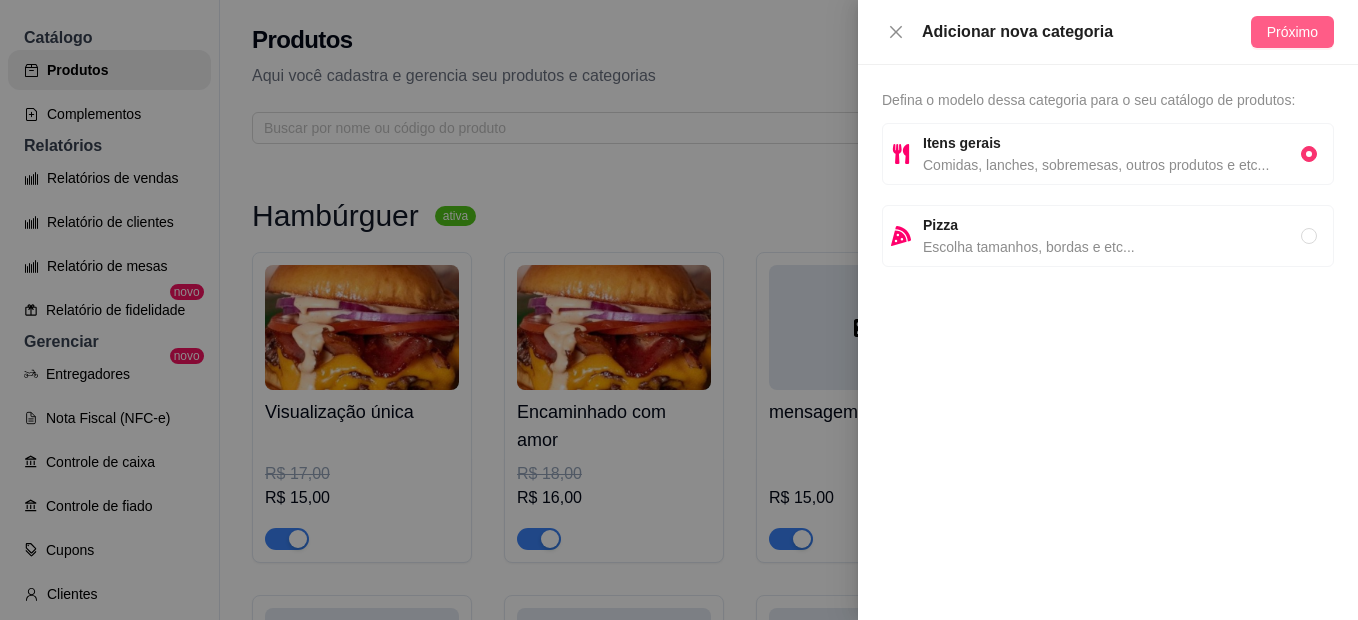 click on "Próximo" at bounding box center (1292, 32) 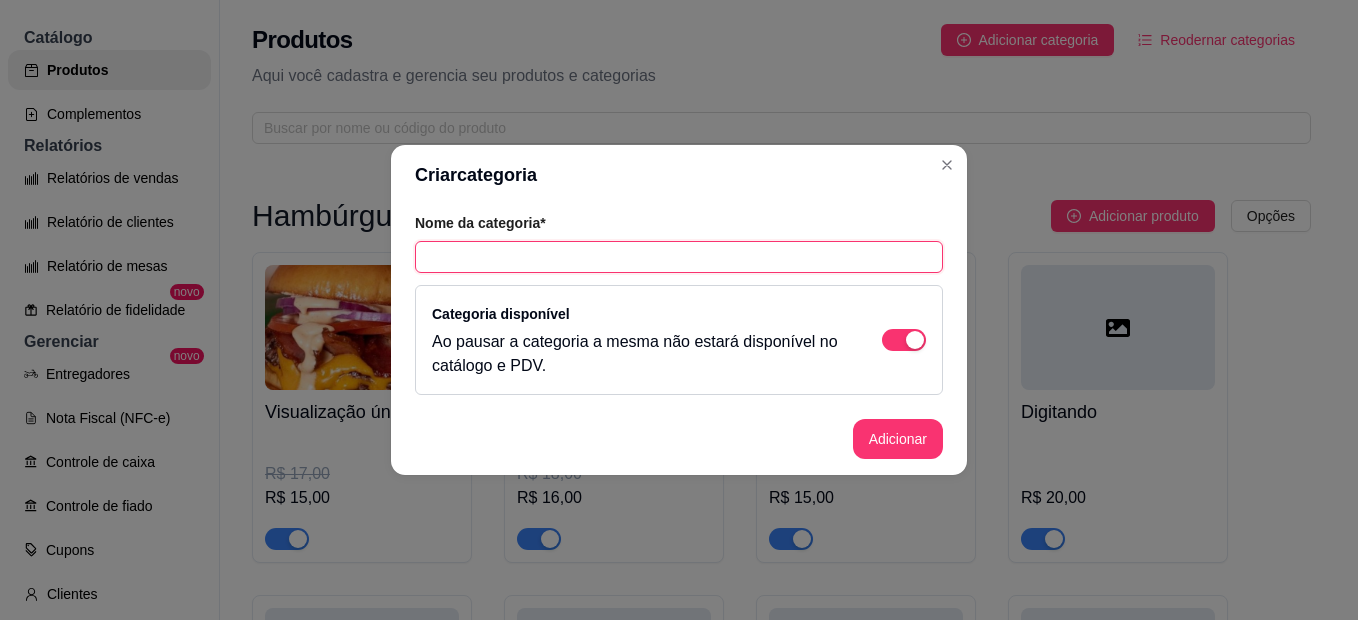 click at bounding box center (679, 257) 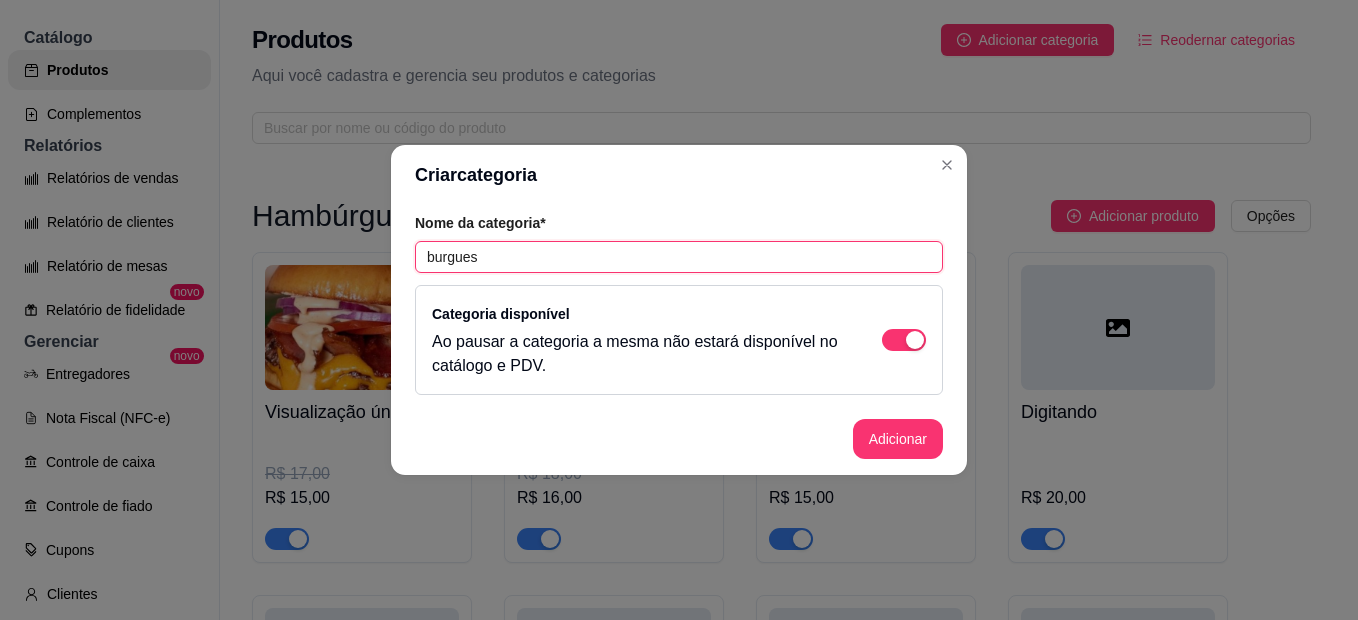 drag, startPoint x: 434, startPoint y: 254, endPoint x: 542, endPoint y: 251, distance: 108.04166 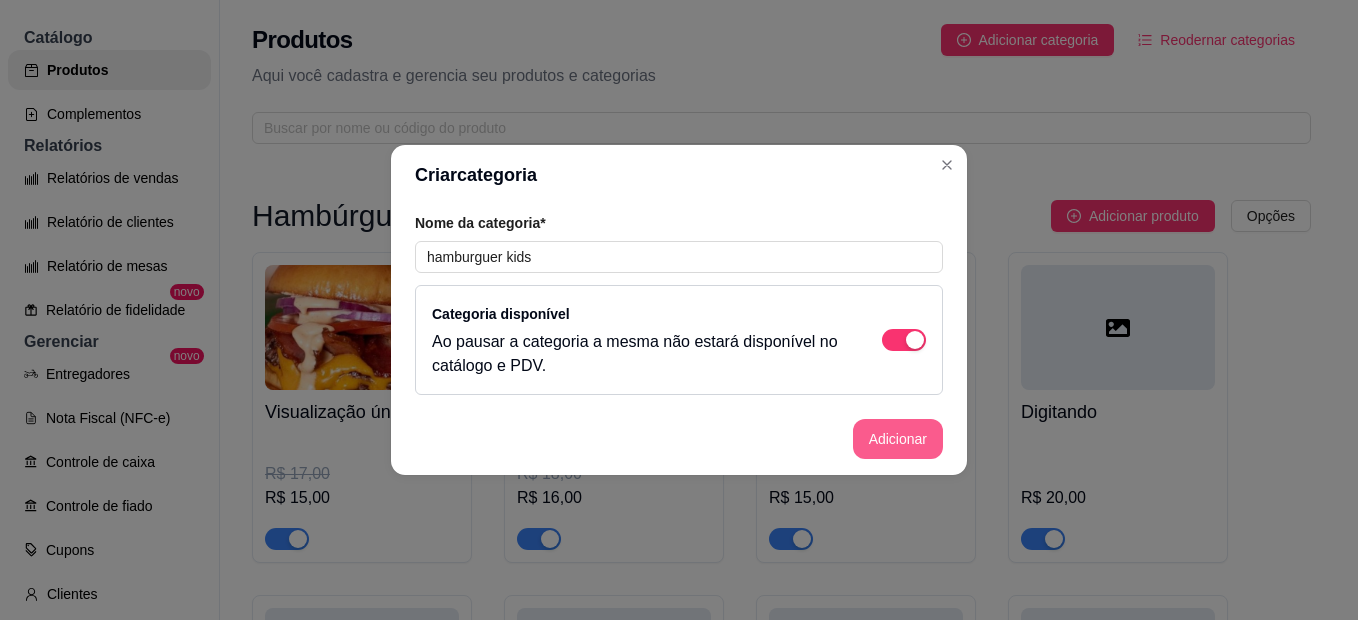 click on "Adicionar" at bounding box center (898, 439) 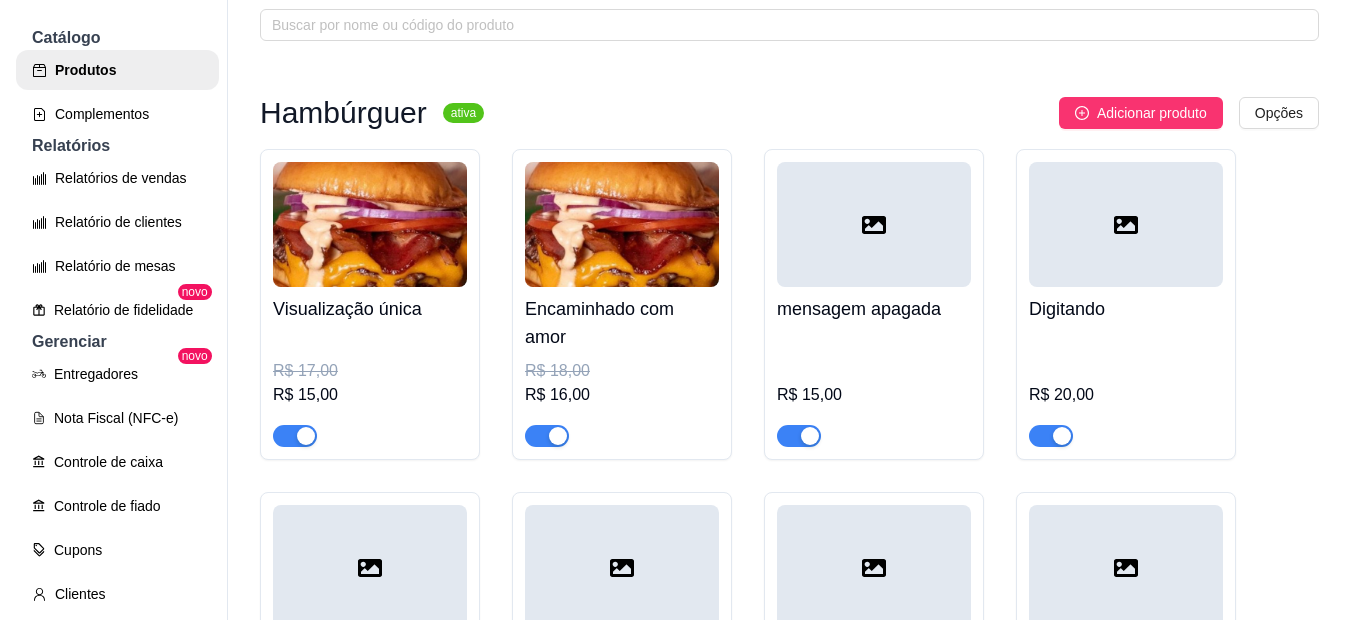 scroll, scrollTop: 200, scrollLeft: 0, axis: vertical 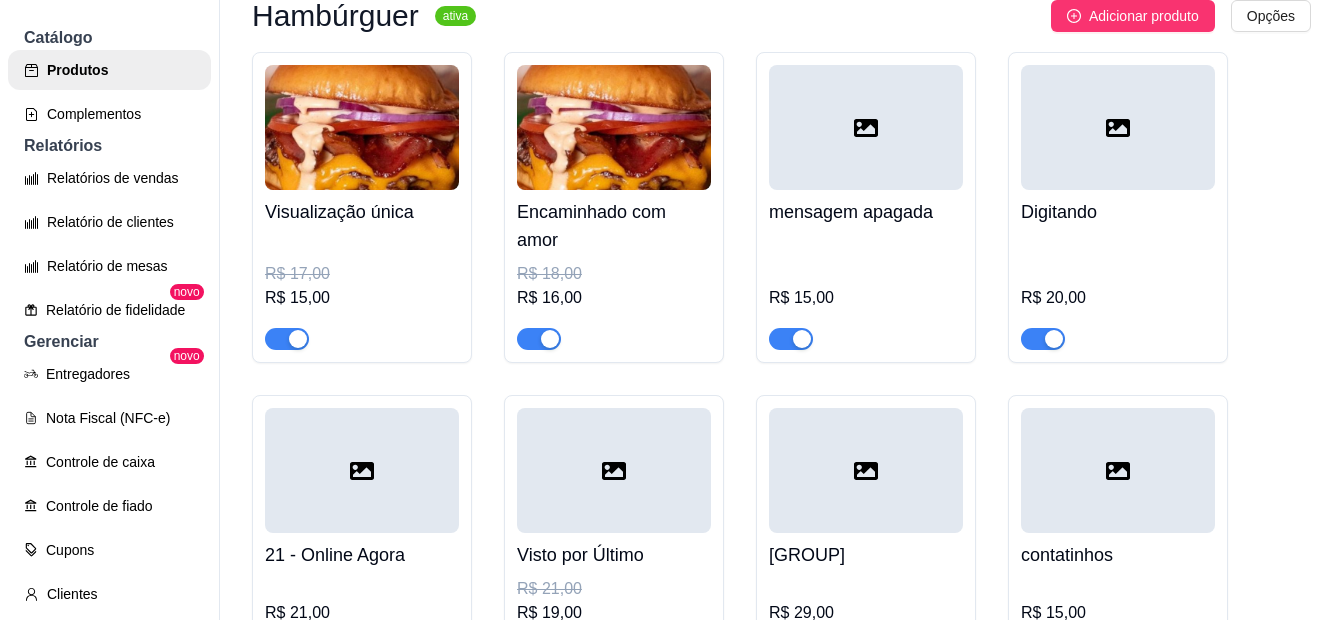 click at bounding box center (866, 127) 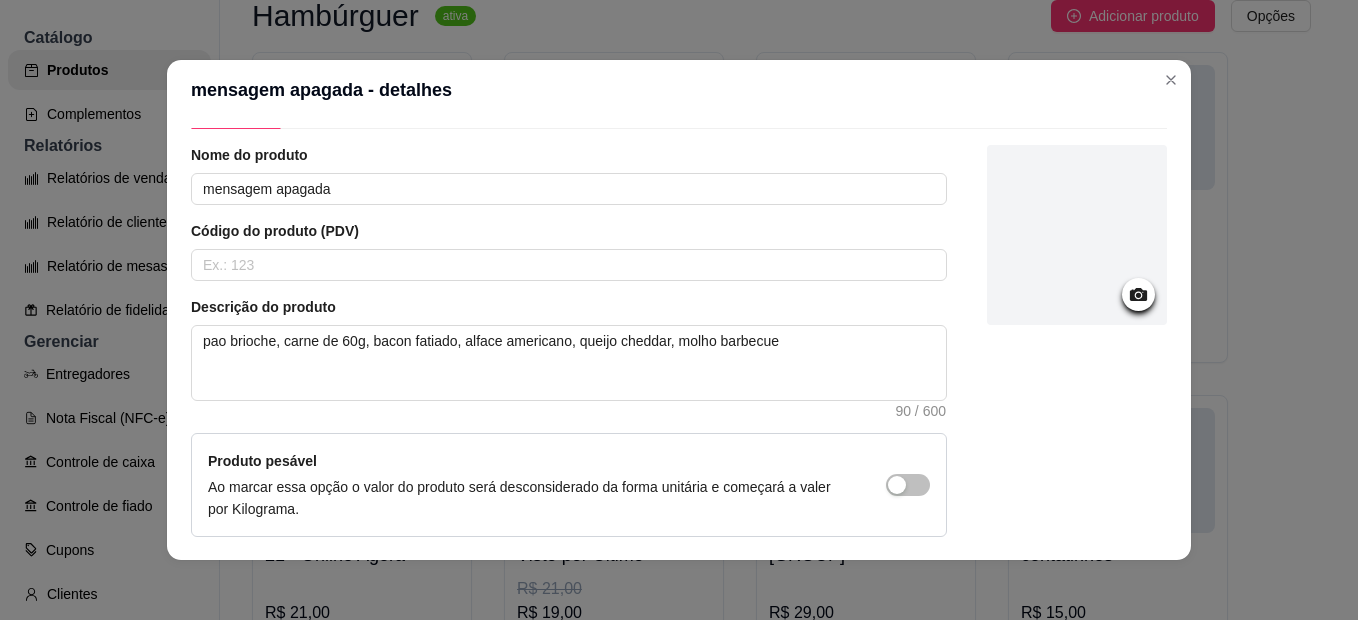 scroll, scrollTop: 100, scrollLeft: 0, axis: vertical 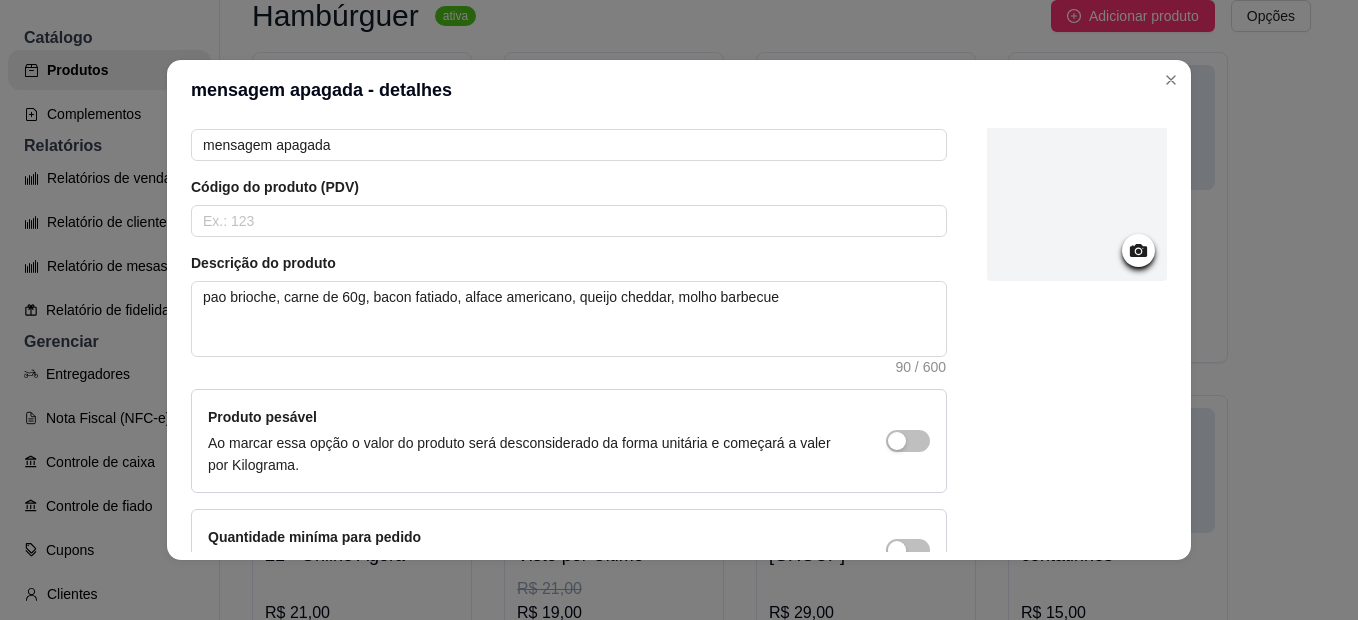 click 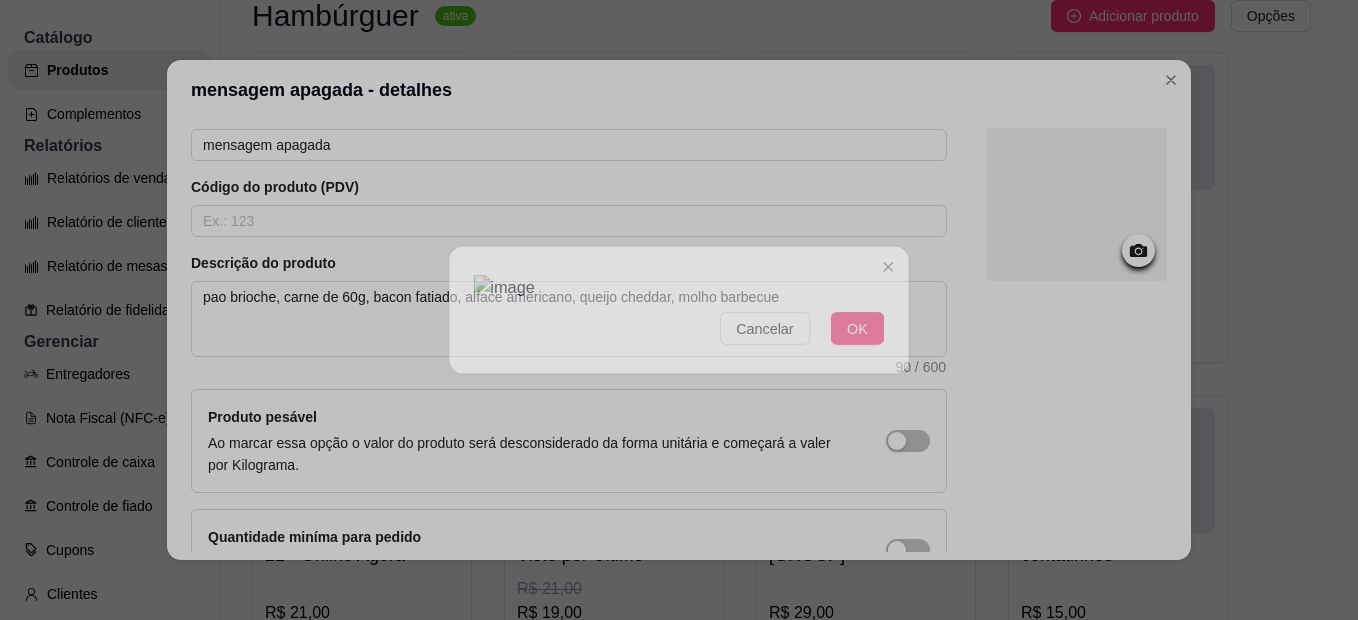 click at bounding box center [679, 287] 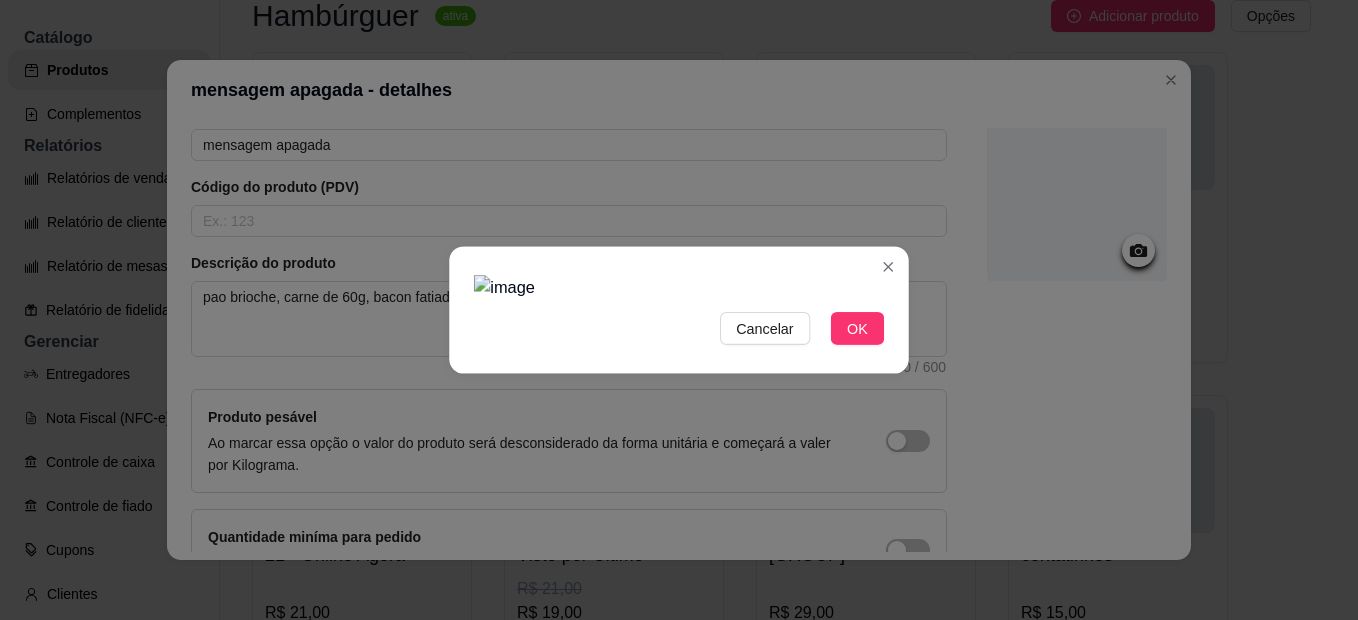 click at bounding box center (679, 287) 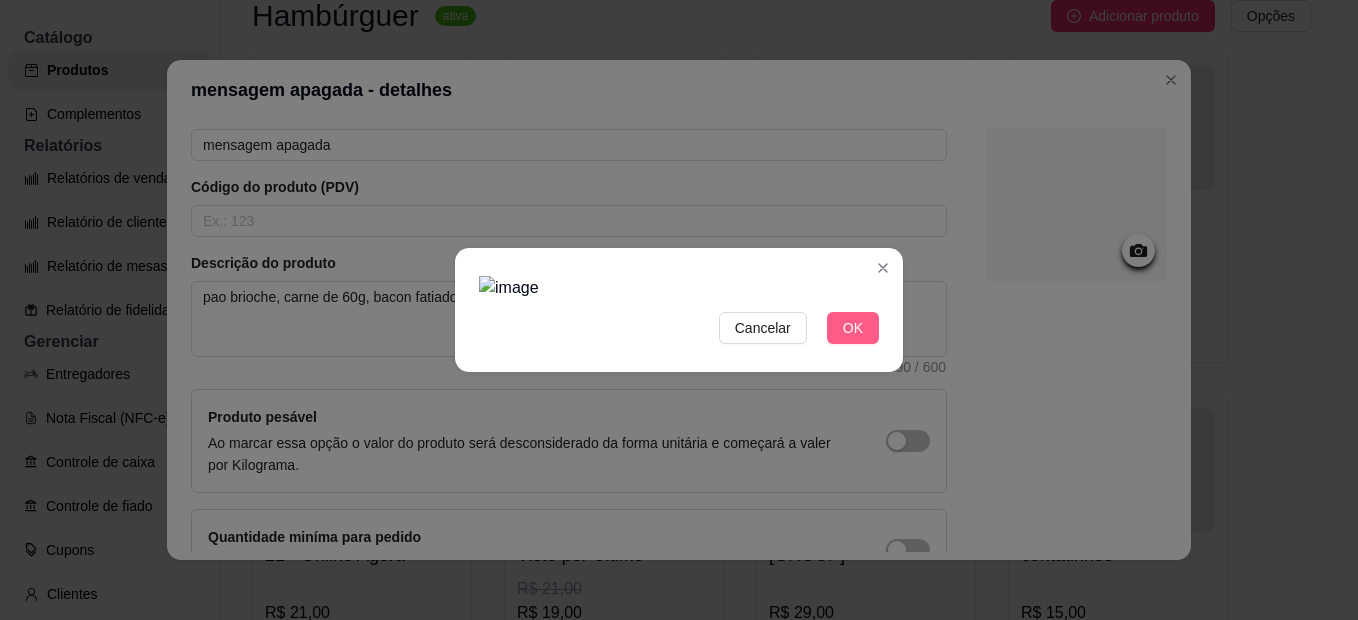 click on "OK" at bounding box center [853, 328] 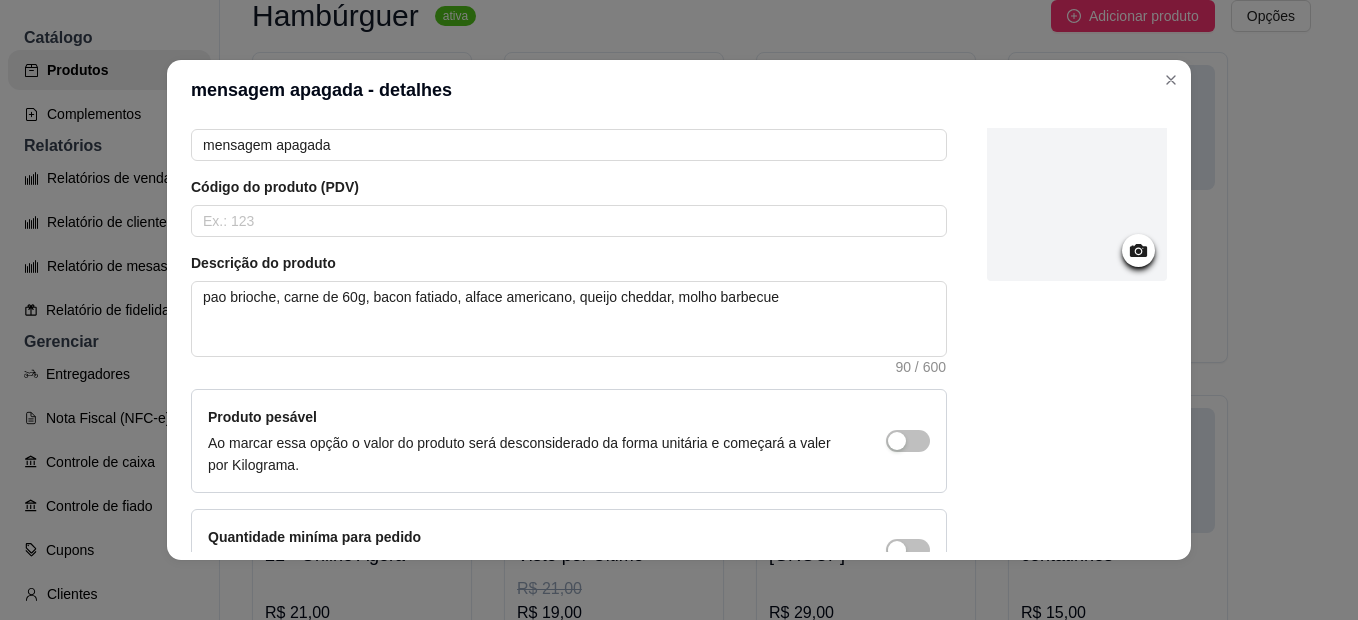 click 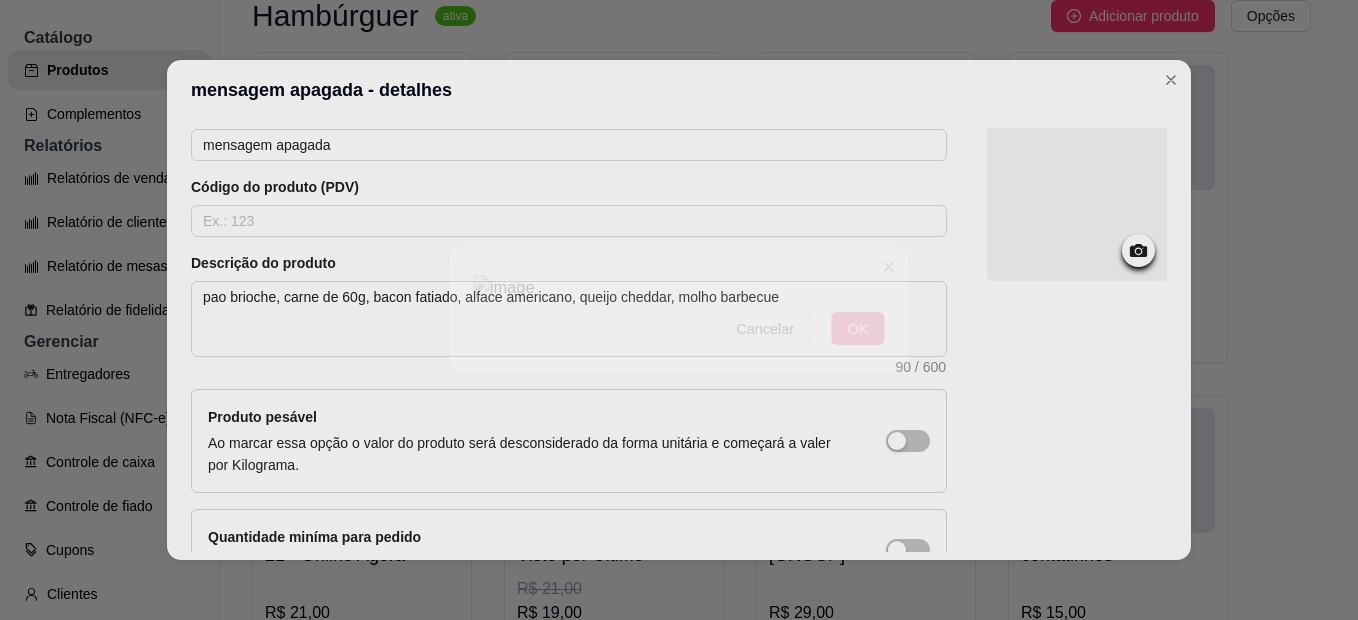 click at bounding box center (678, 287) 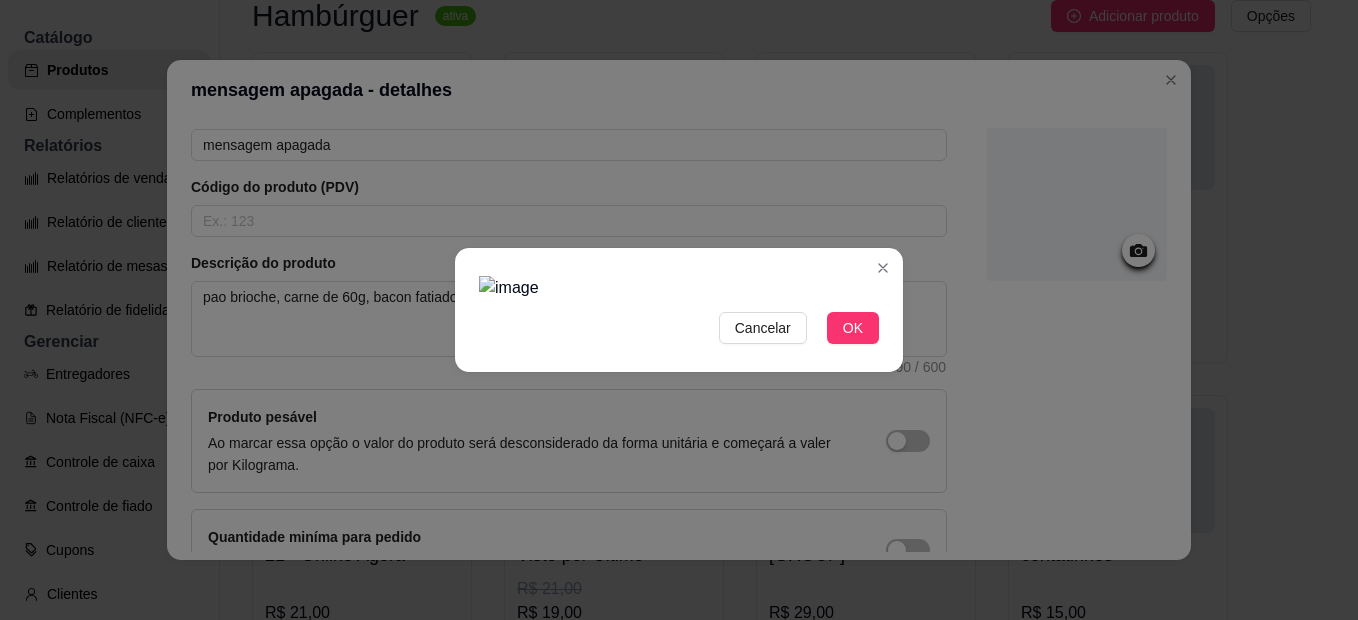 click at bounding box center [679, 288] 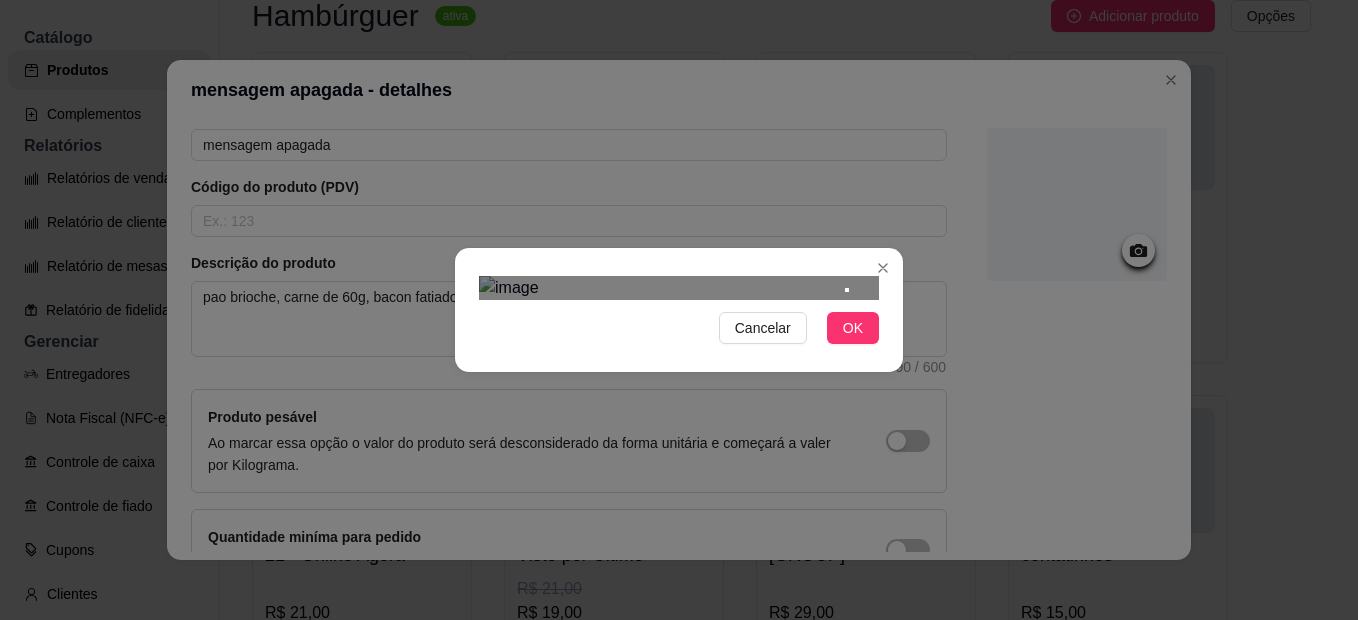click at bounding box center (679, 288) 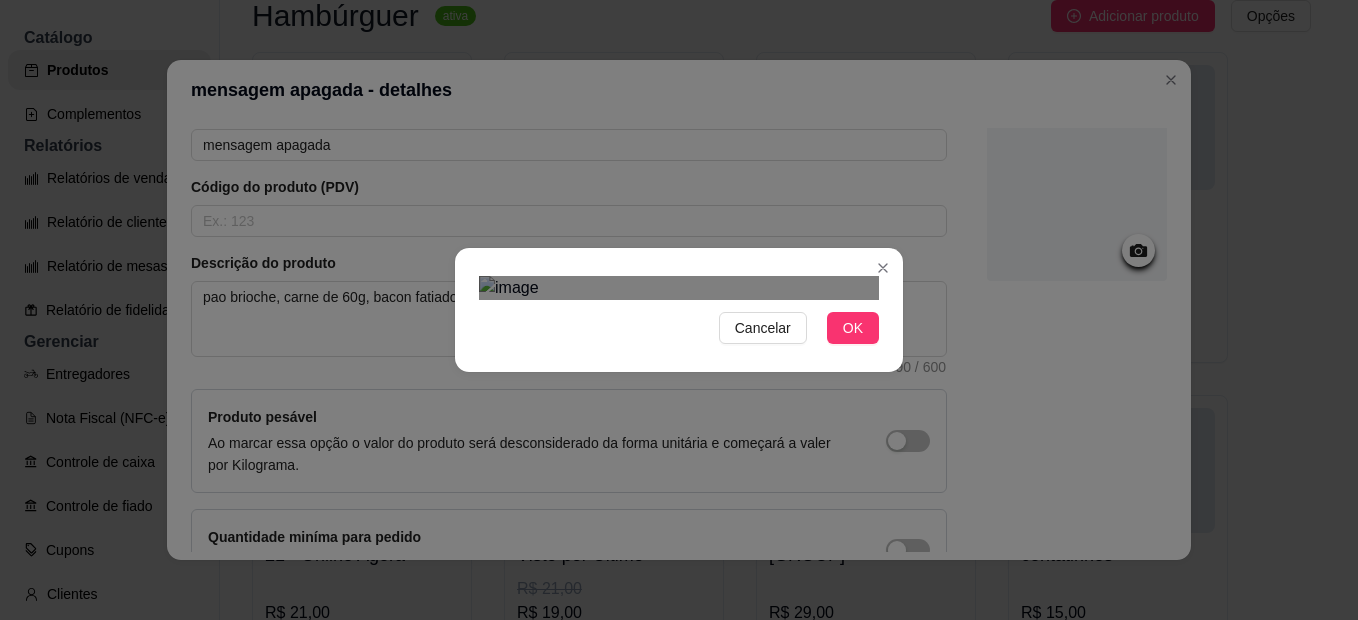 click at bounding box center [654, 417] 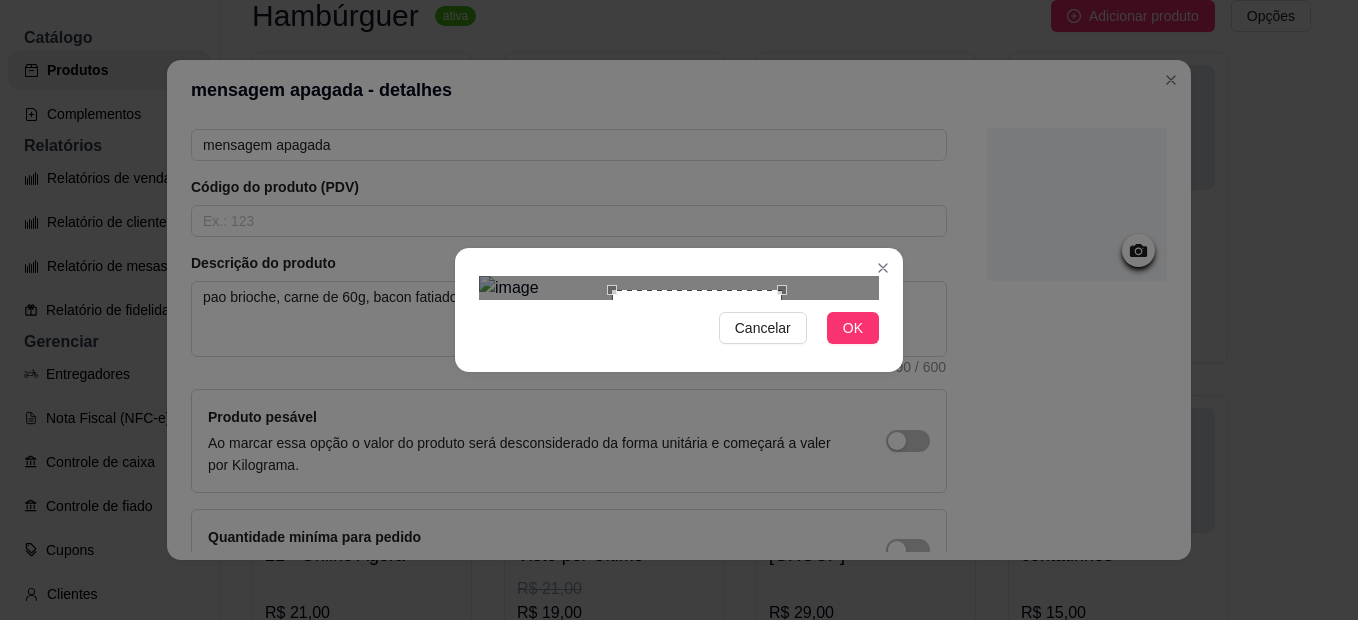 click at bounding box center (679, 288) 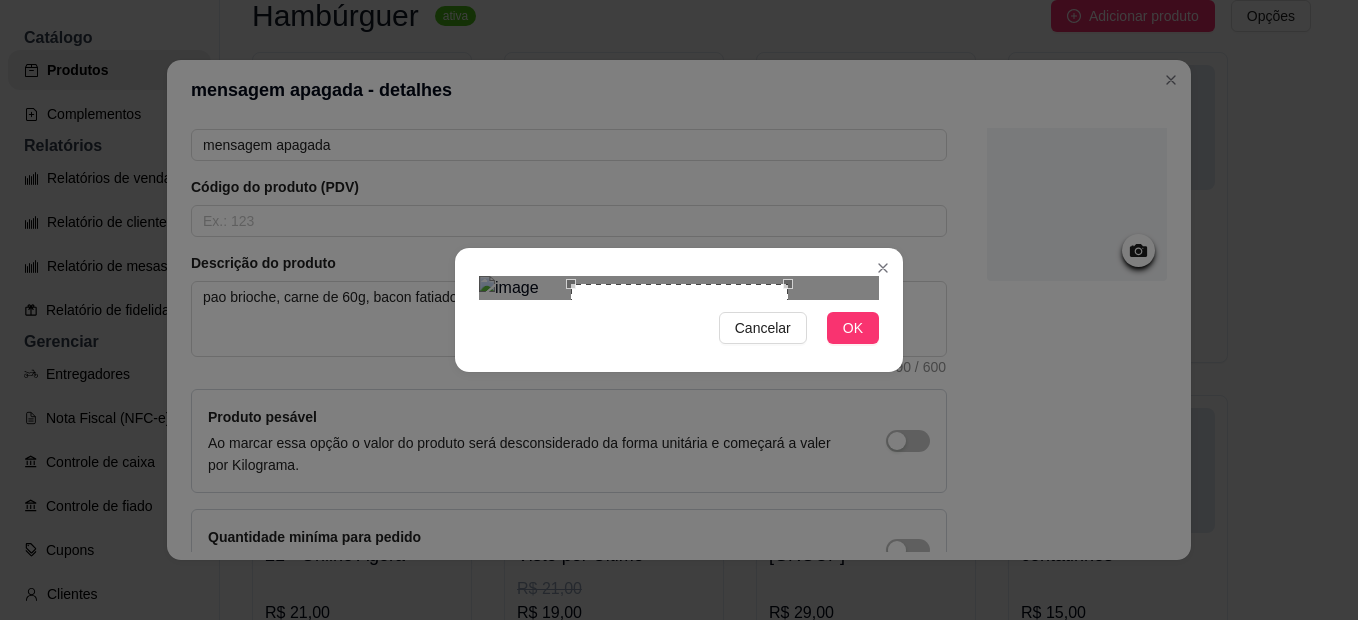 click on "Cancelar OK" at bounding box center [679, 310] 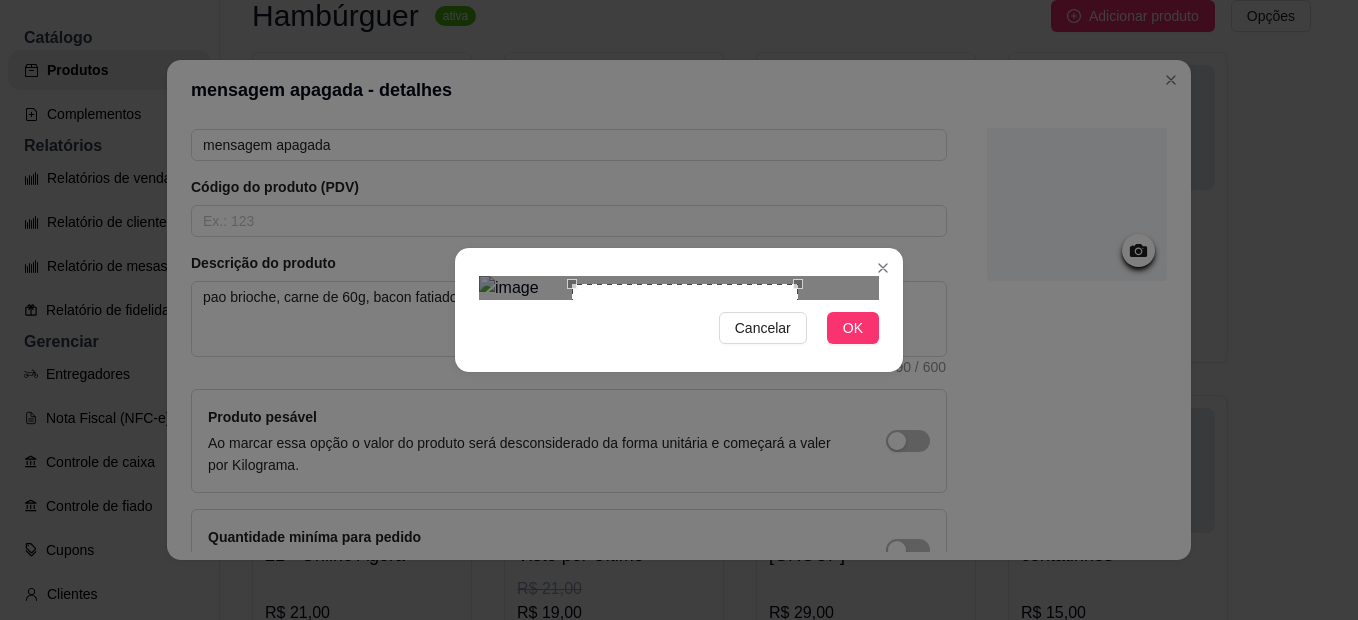 click on "Cancelar OK" at bounding box center (679, 310) 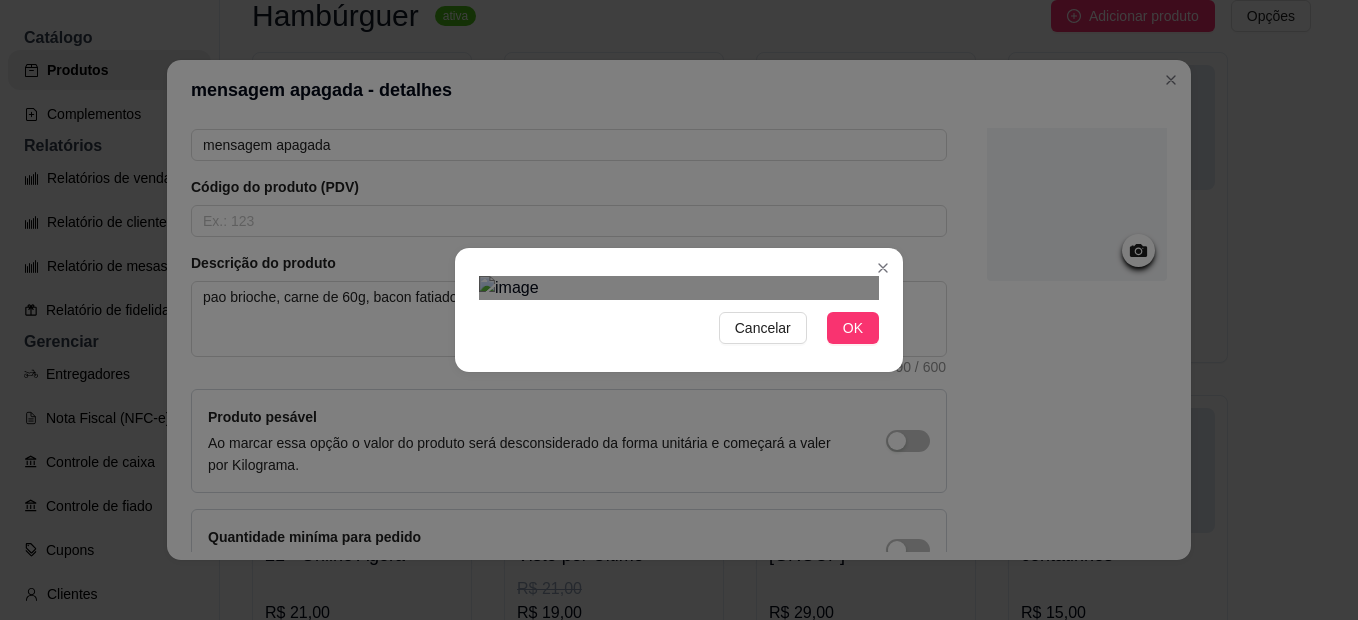 click at bounding box center (675, 428) 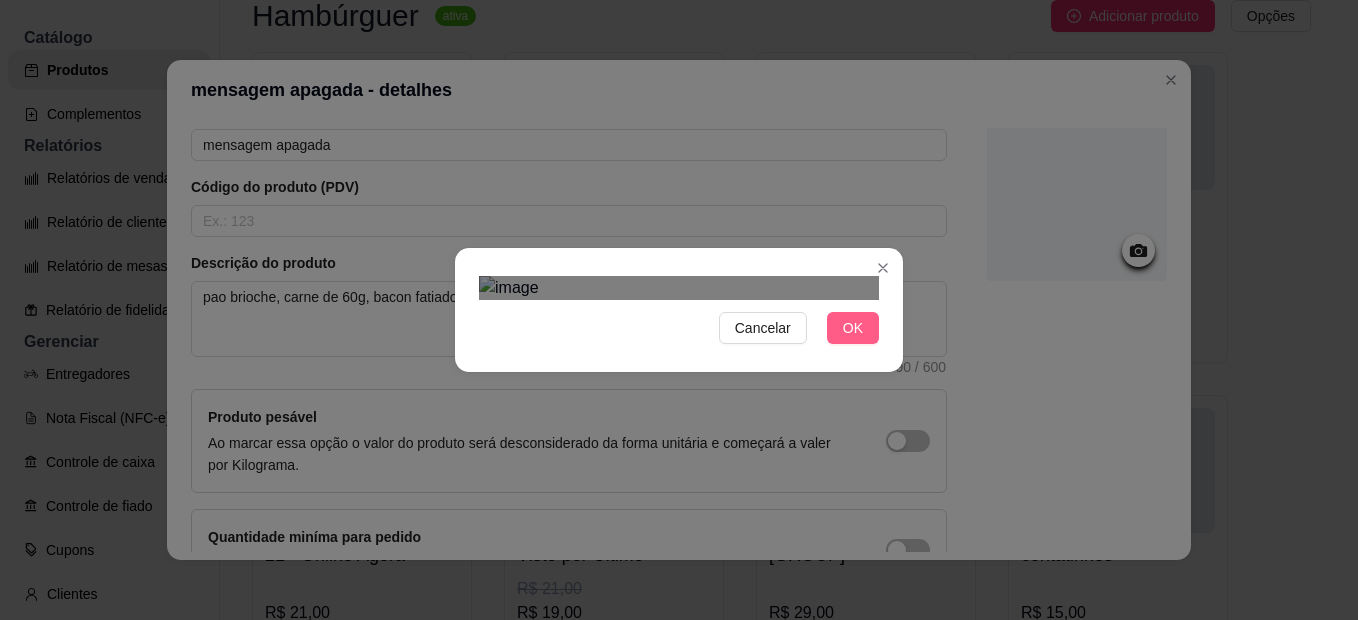 click on "OK" at bounding box center [853, 328] 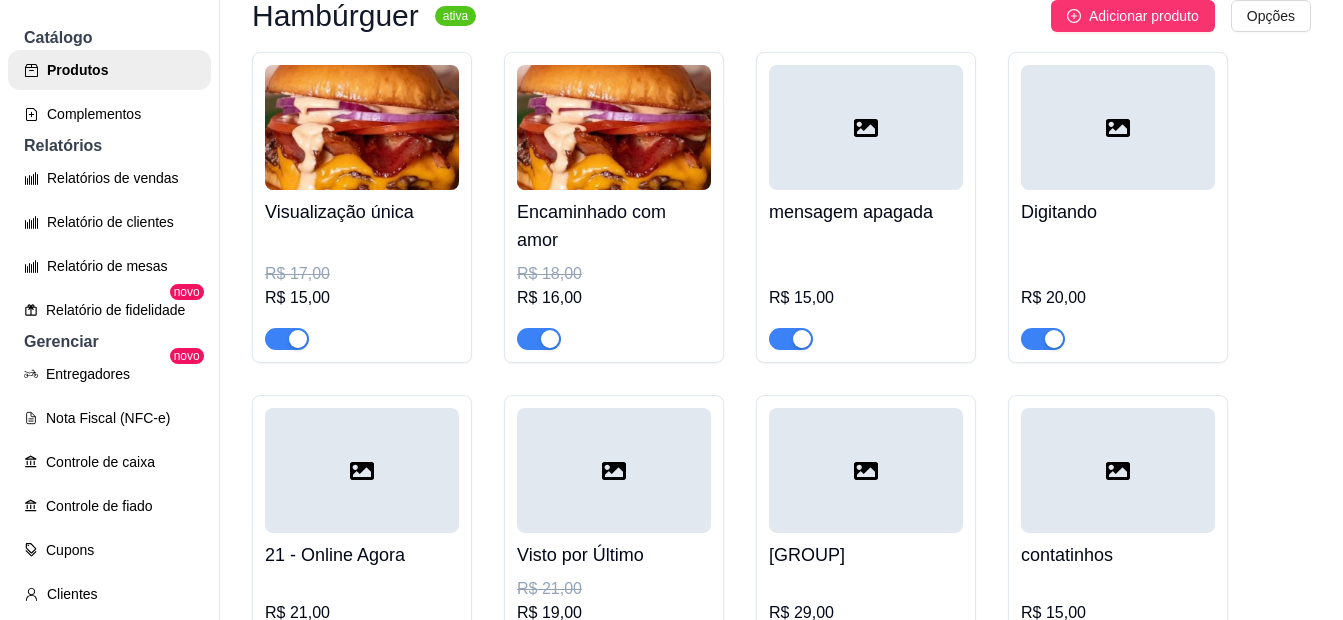 click on "R$ 20,00" at bounding box center [1118, 292] 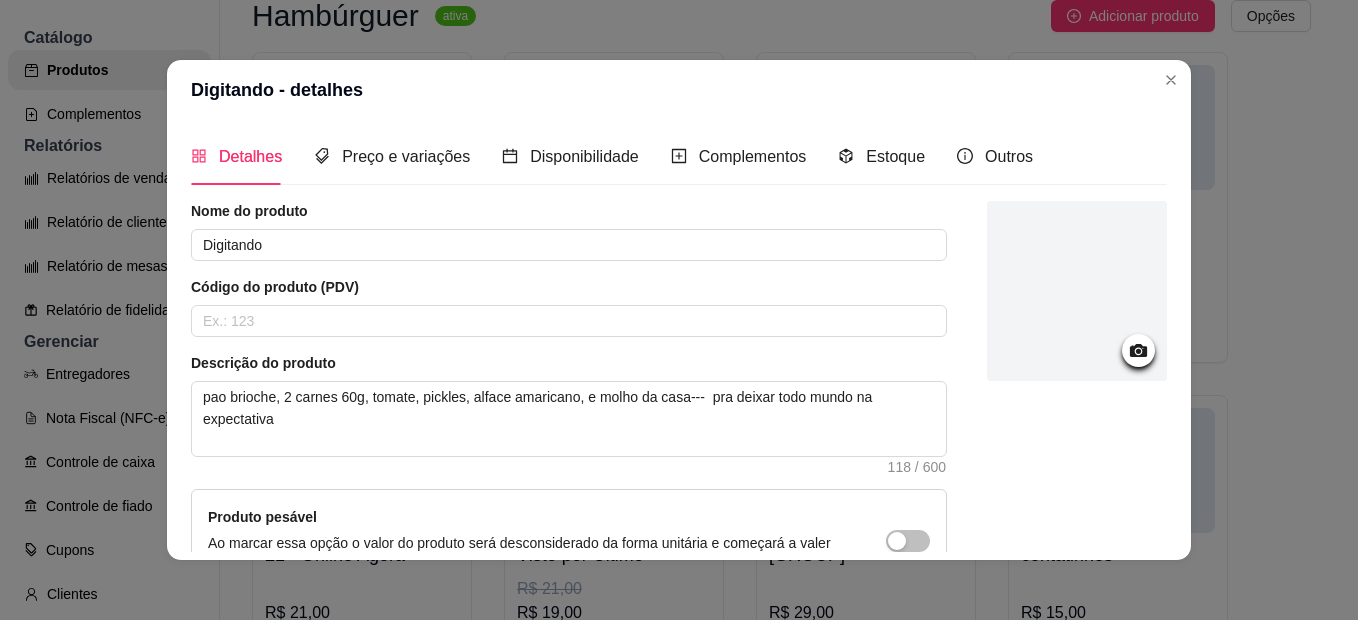 click 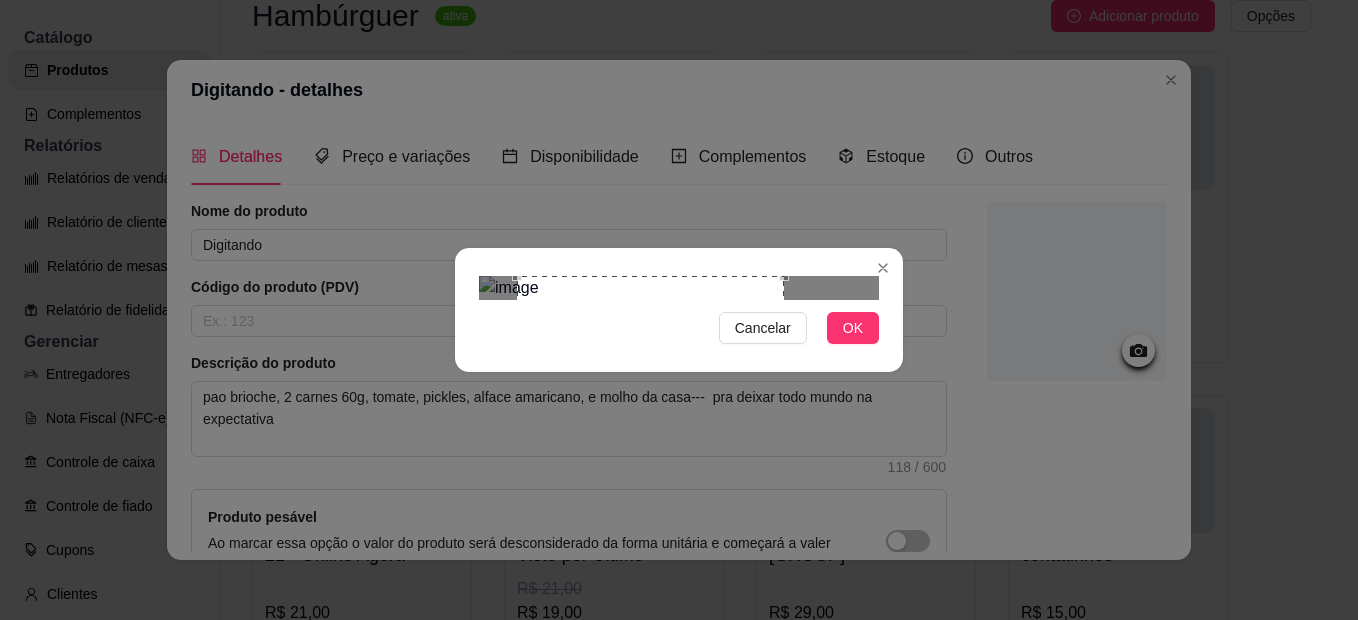 click at bounding box center (650, 409) 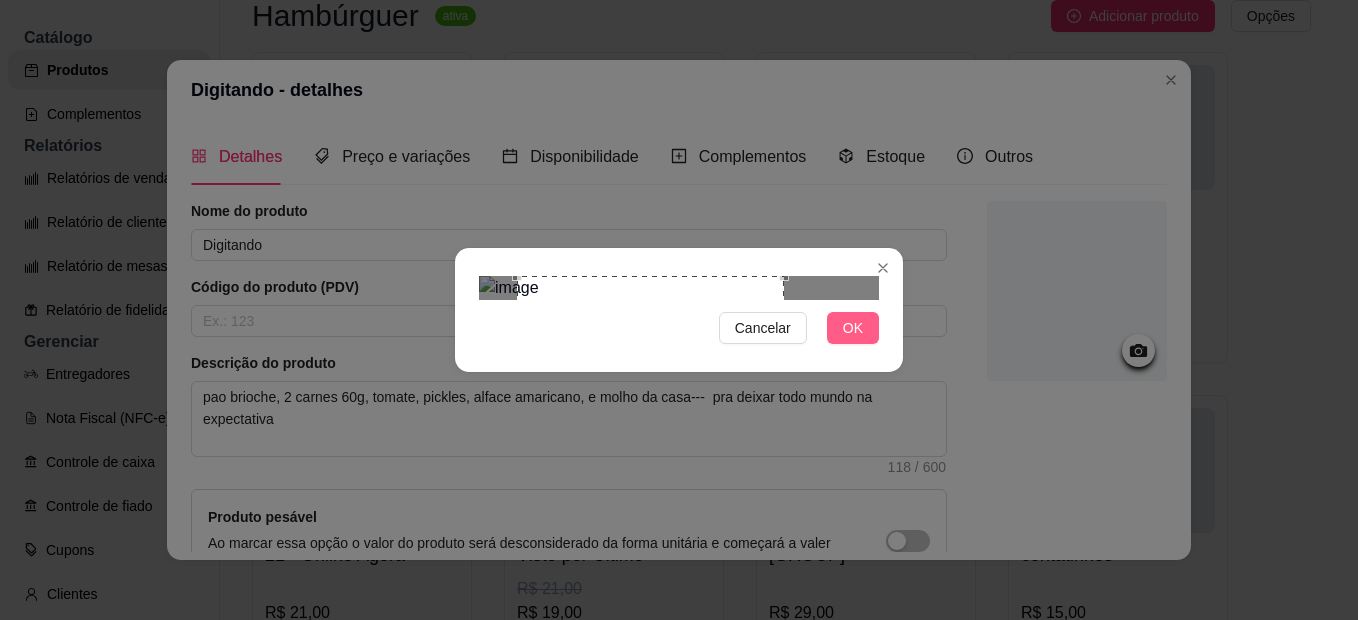 click on "OK" at bounding box center [853, 328] 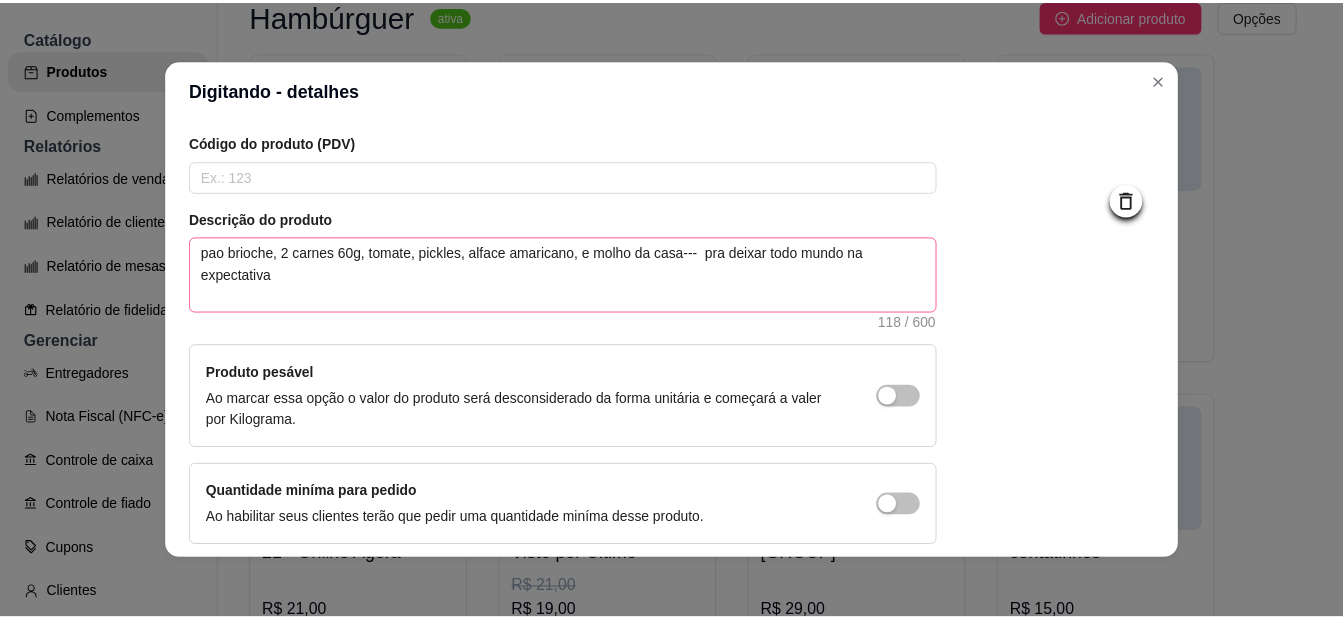 scroll, scrollTop: 228, scrollLeft: 0, axis: vertical 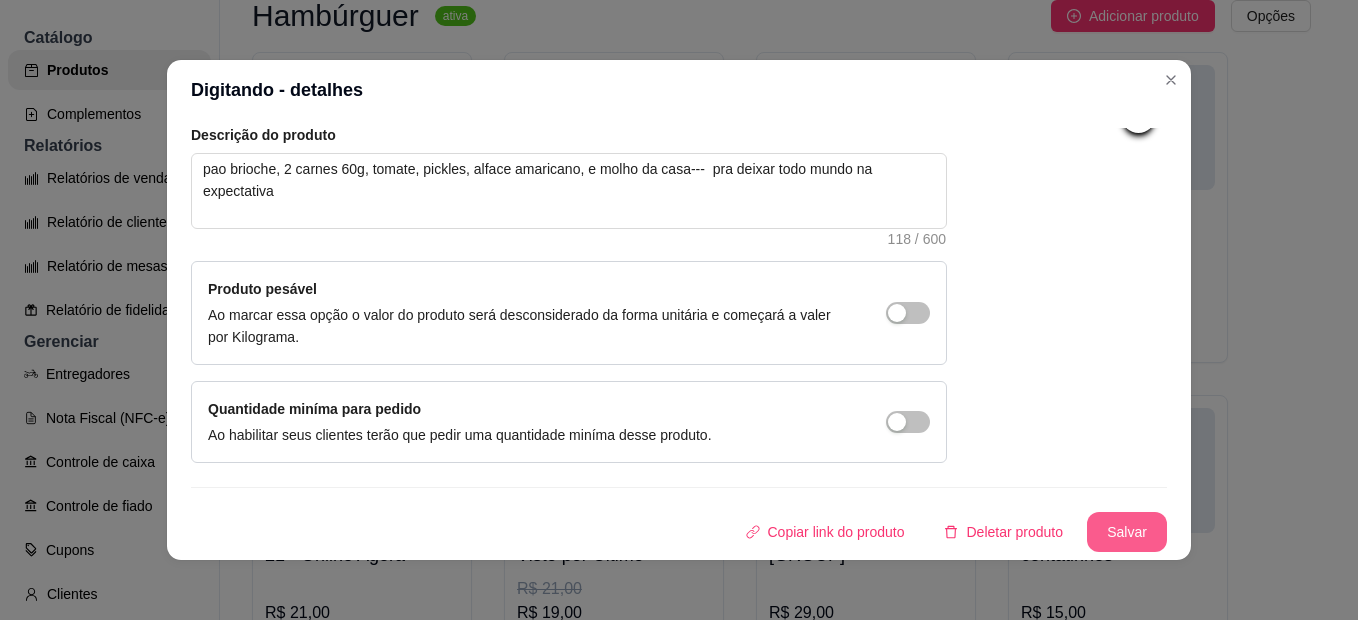 click on "Salvar" at bounding box center [1127, 532] 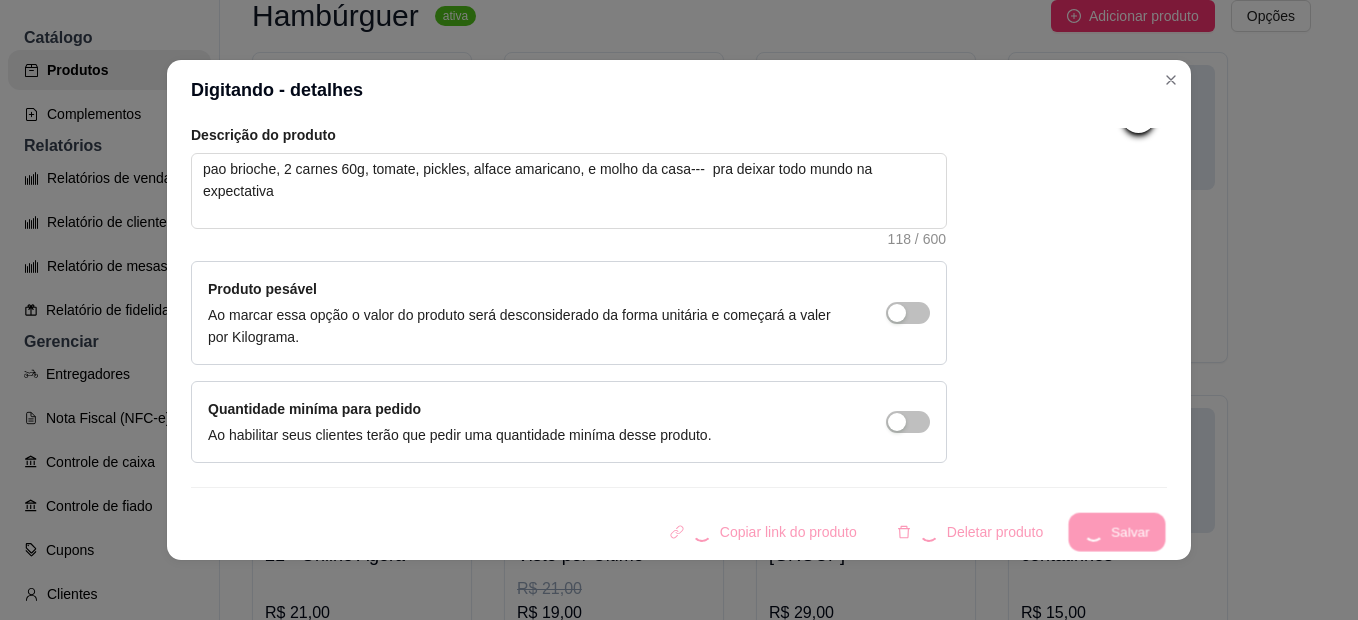 click on "Copiar link do produto Deletar produto Salvar" at bounding box center (679, 532) 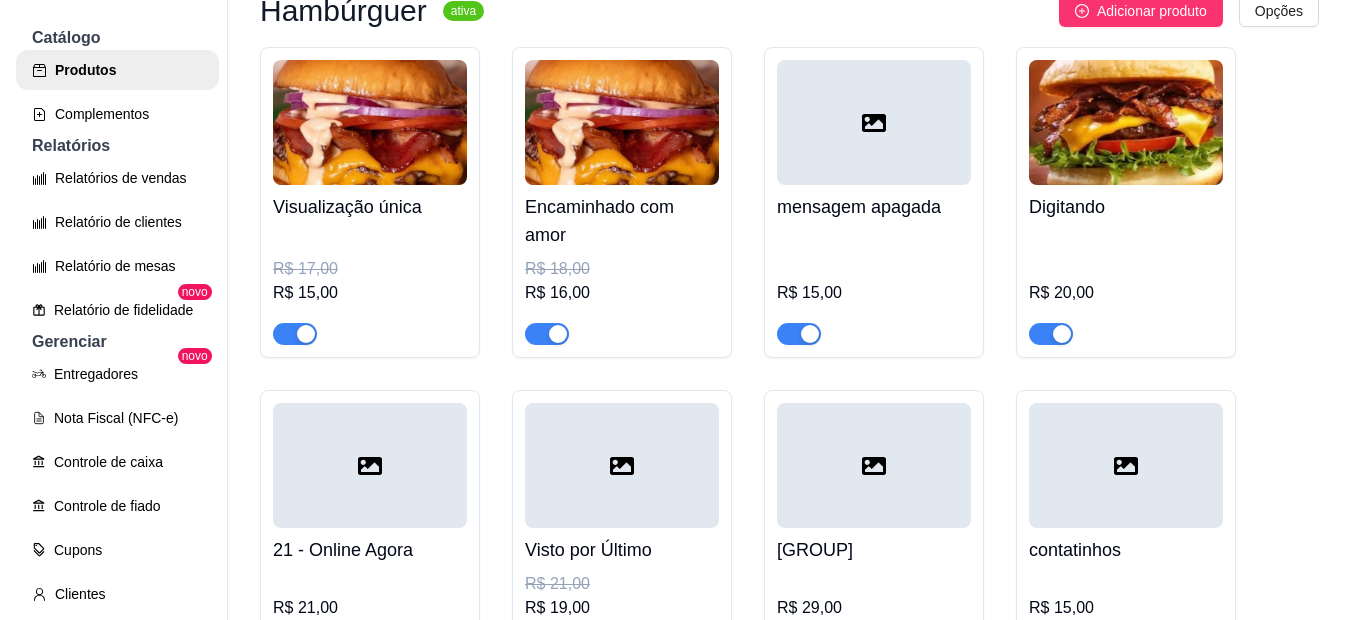 scroll, scrollTop: 200, scrollLeft: 0, axis: vertical 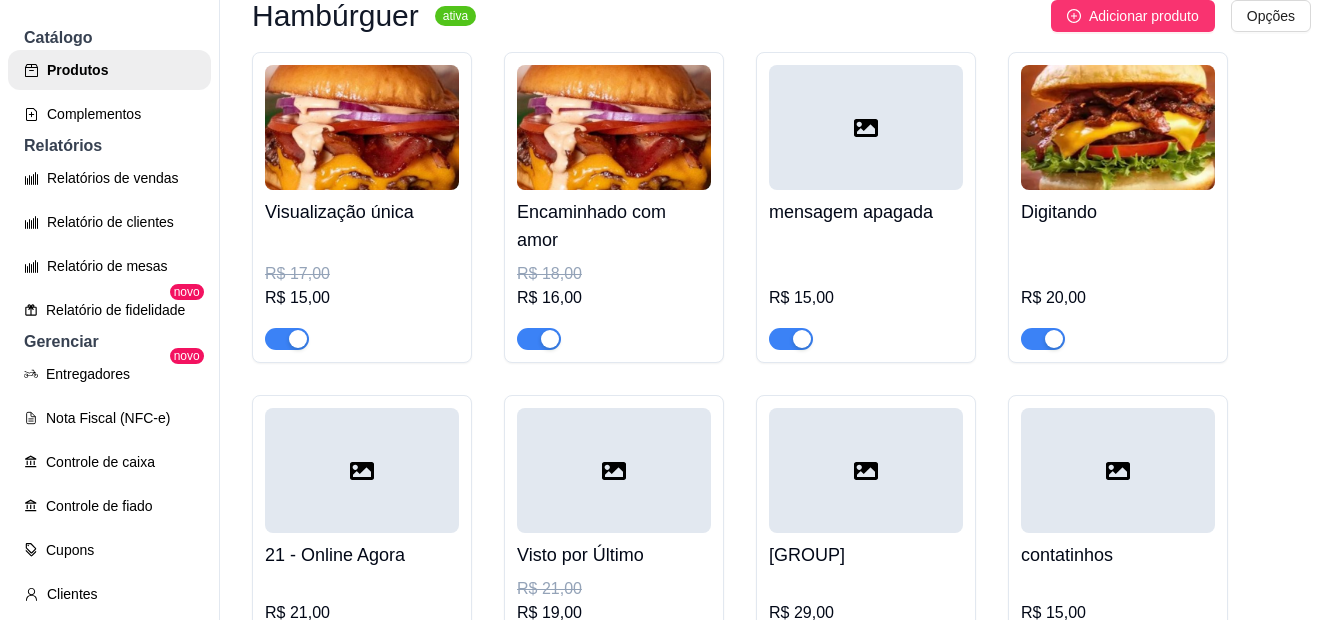 click on "mensagem apagada" at bounding box center (866, 212) 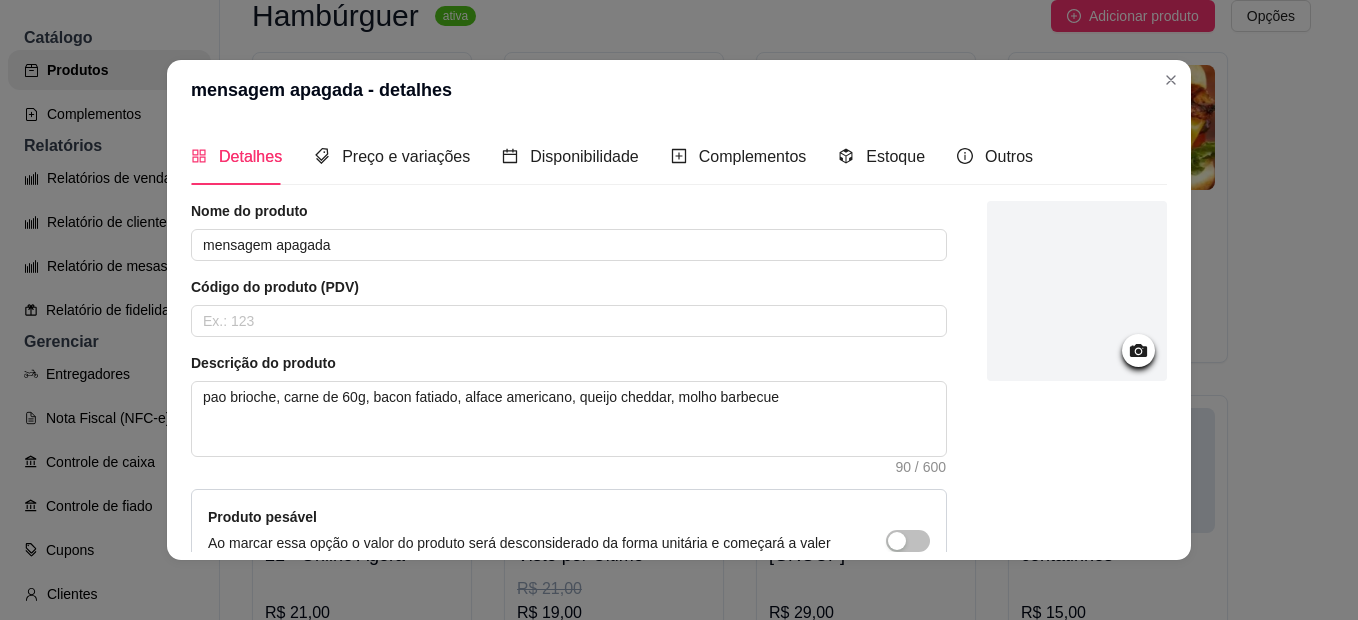 click 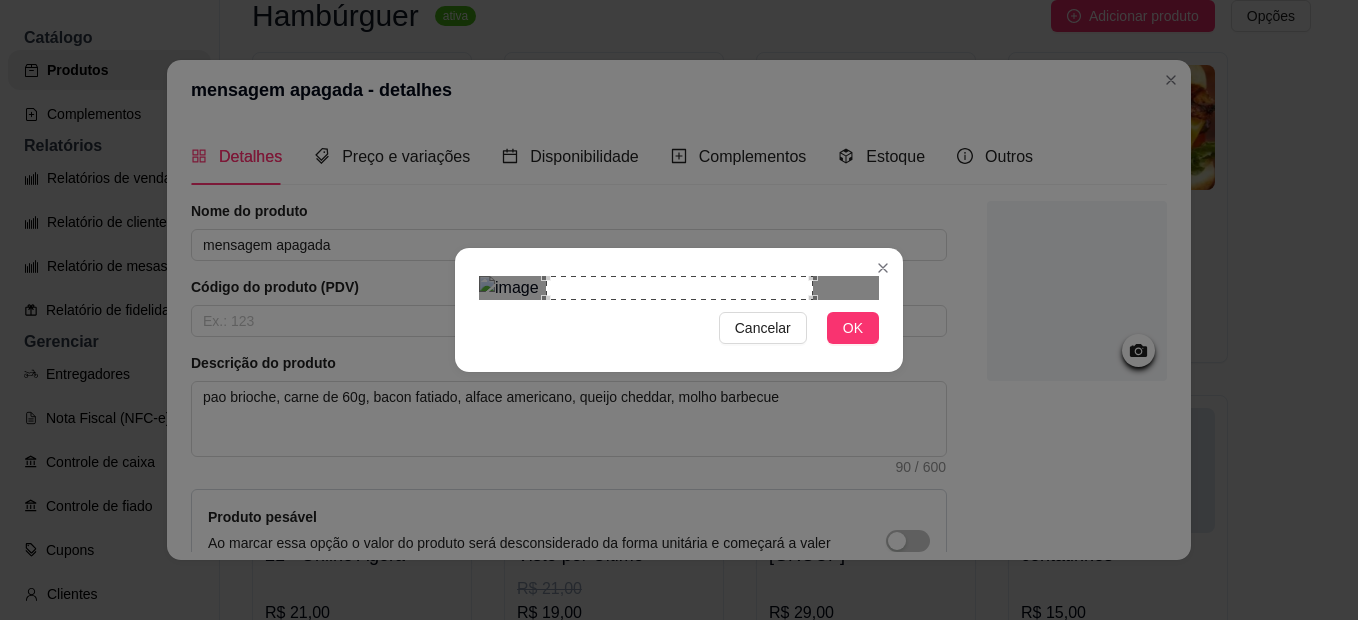 click at bounding box center (679, 288) 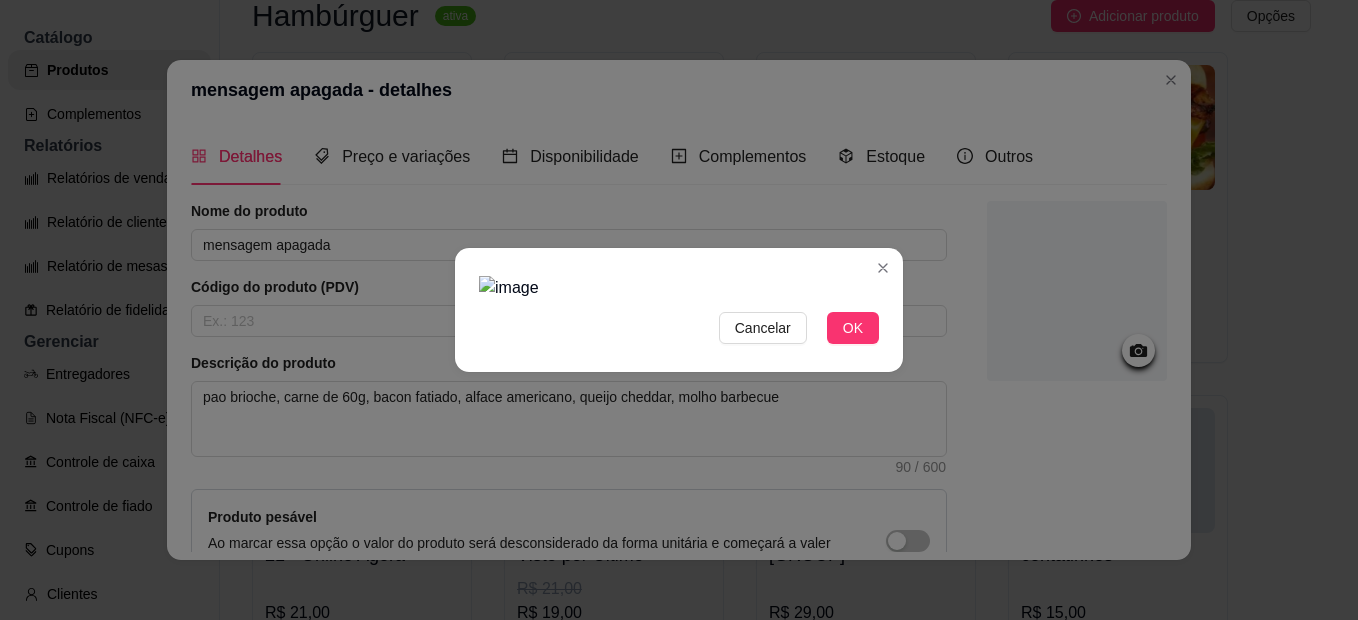 click at bounding box center (679, 288) 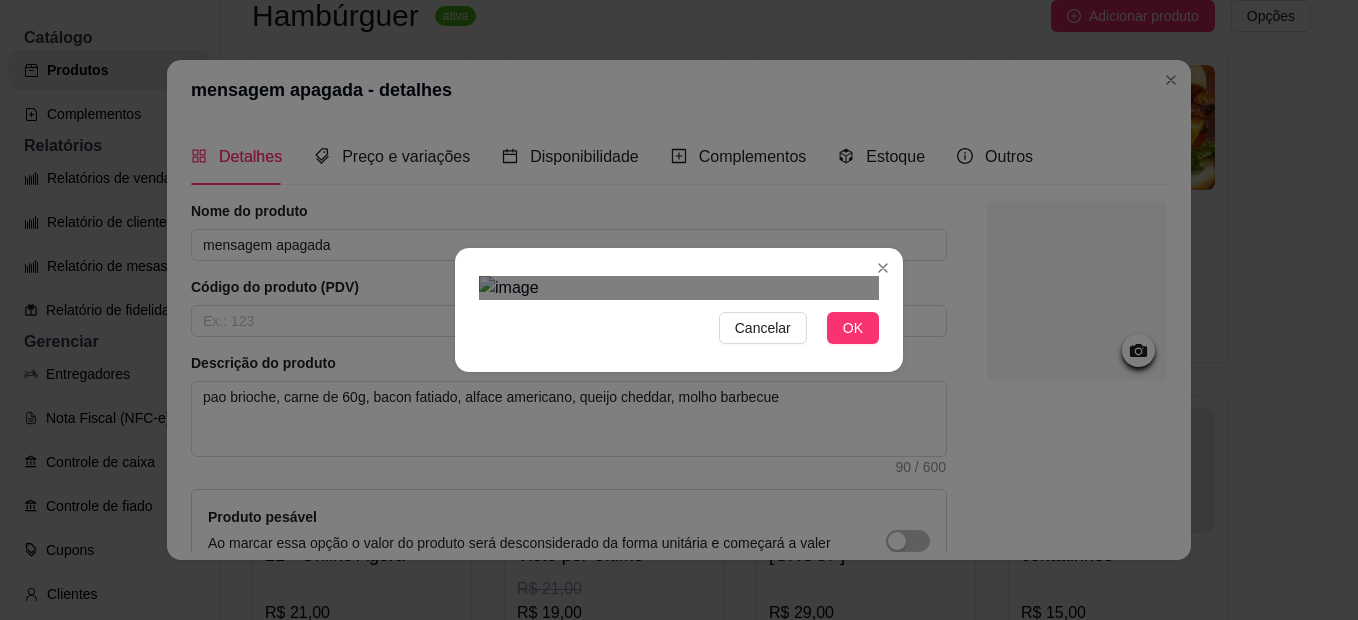 click at bounding box center (679, 288) 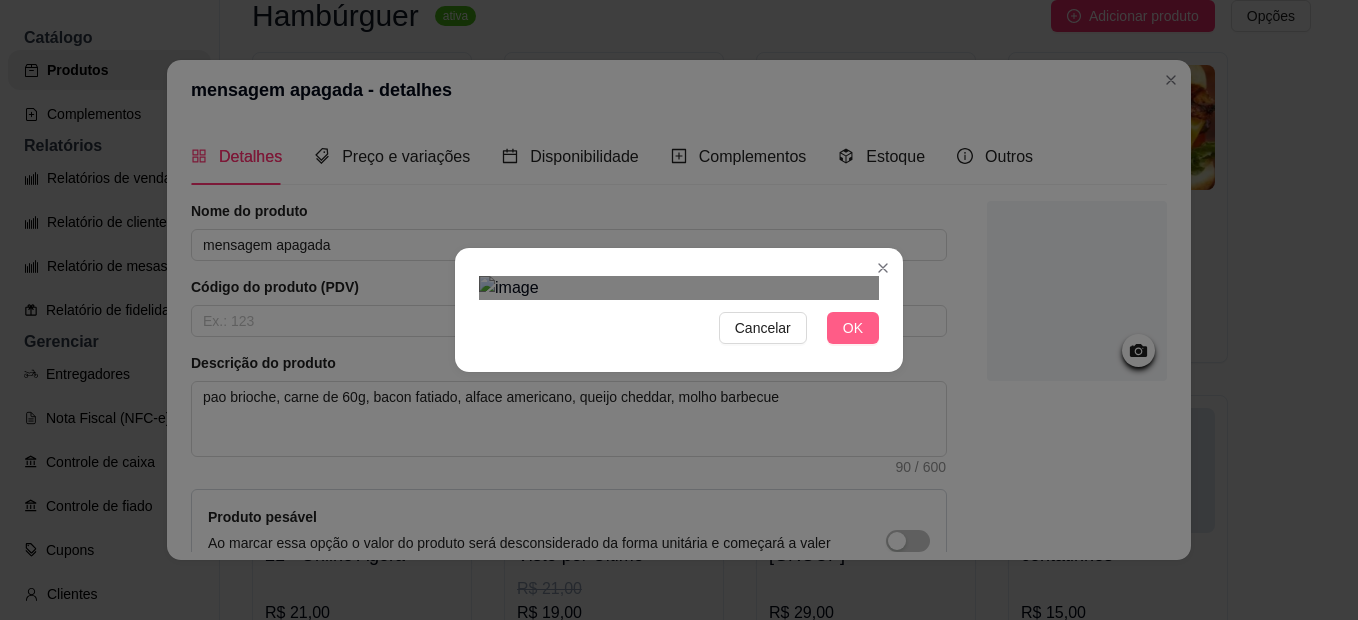 click on "OK" at bounding box center (853, 328) 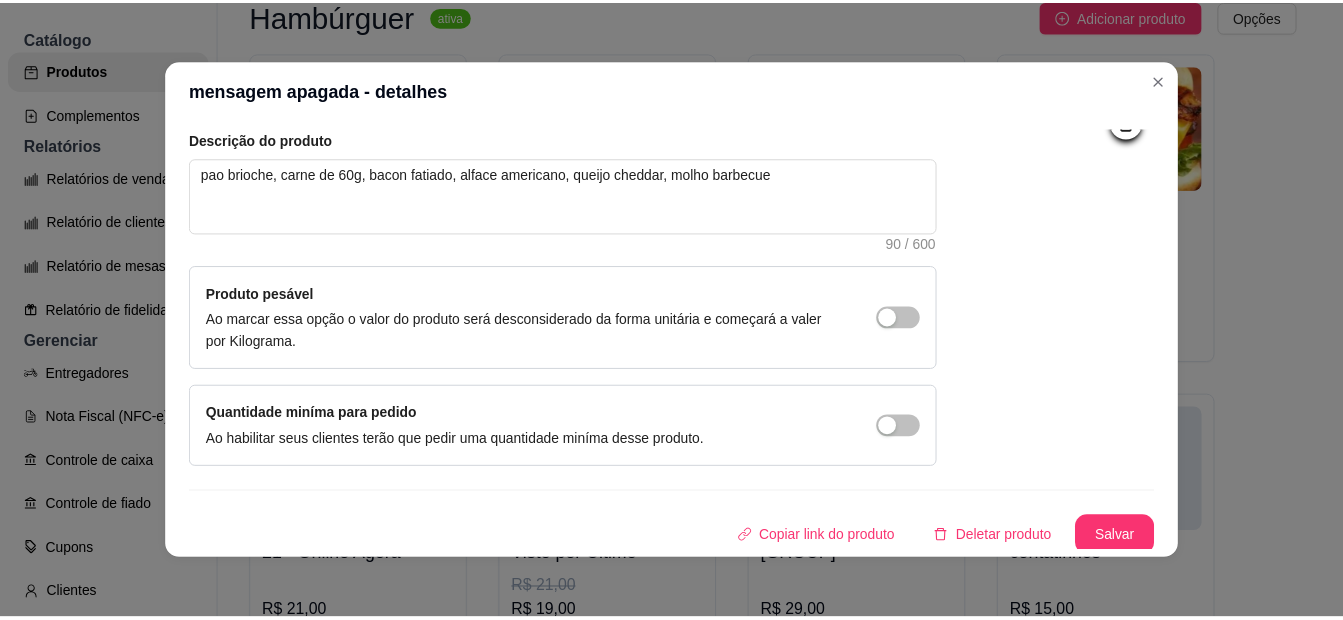 scroll, scrollTop: 228, scrollLeft: 0, axis: vertical 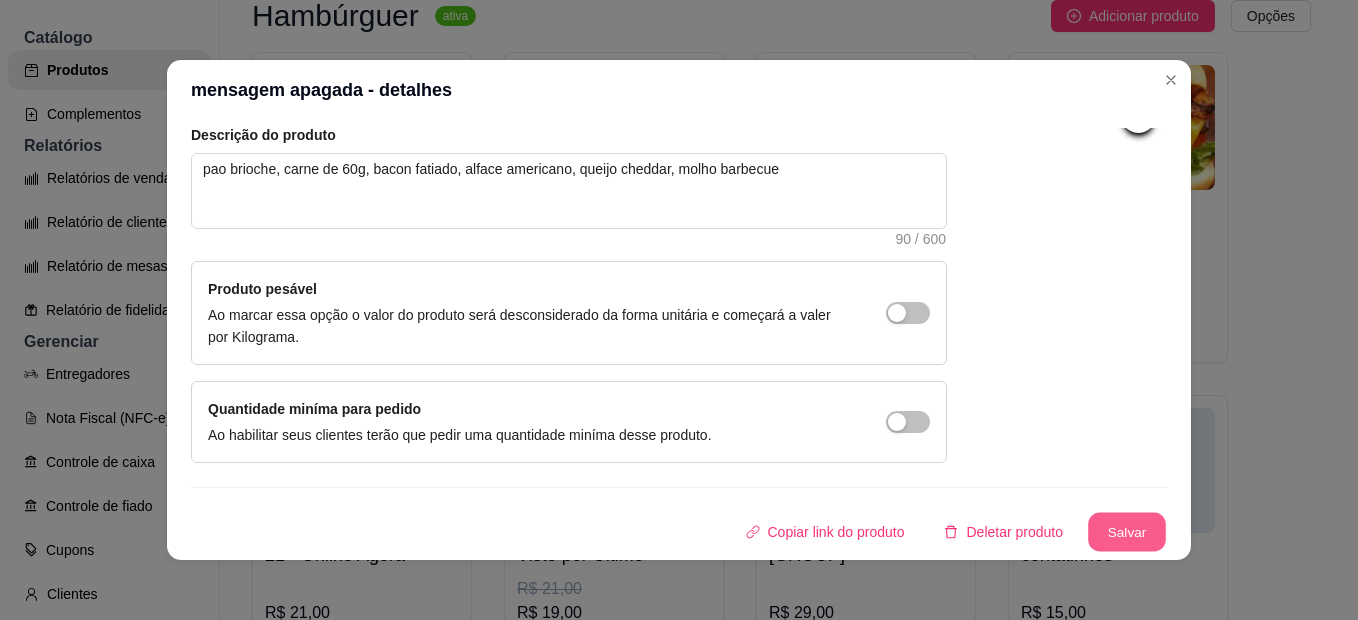 click on "Salvar" at bounding box center (1127, 532) 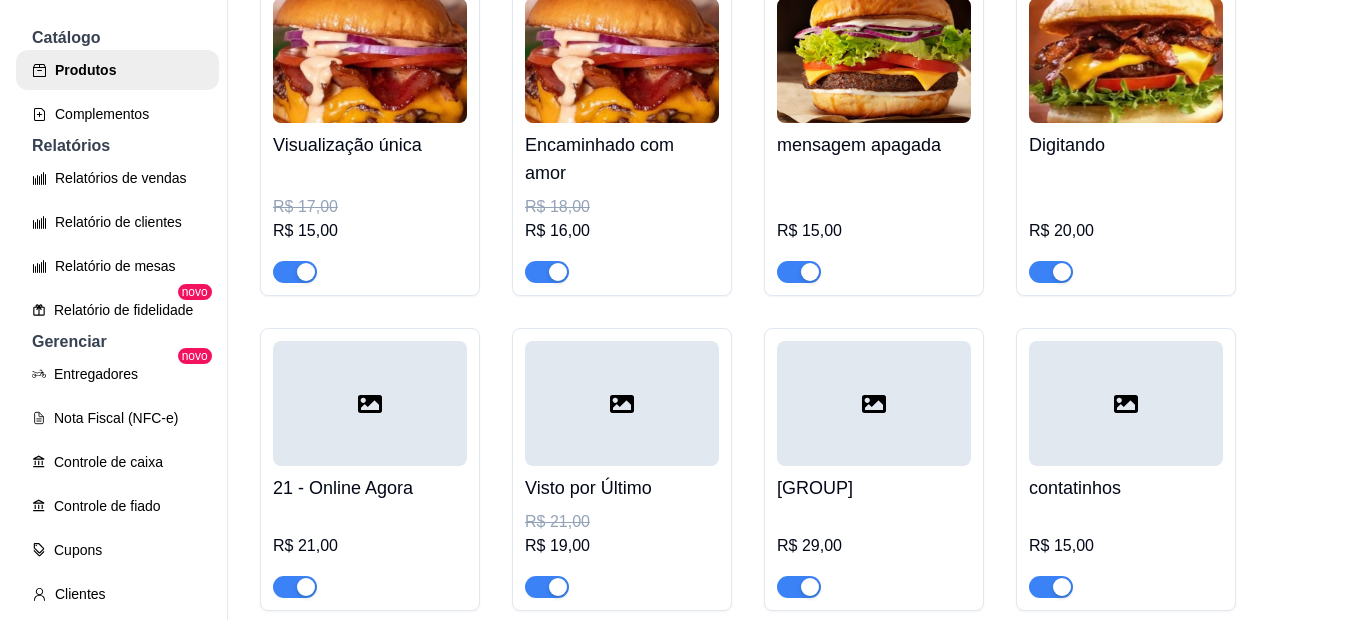 scroll, scrollTop: 300, scrollLeft: 0, axis: vertical 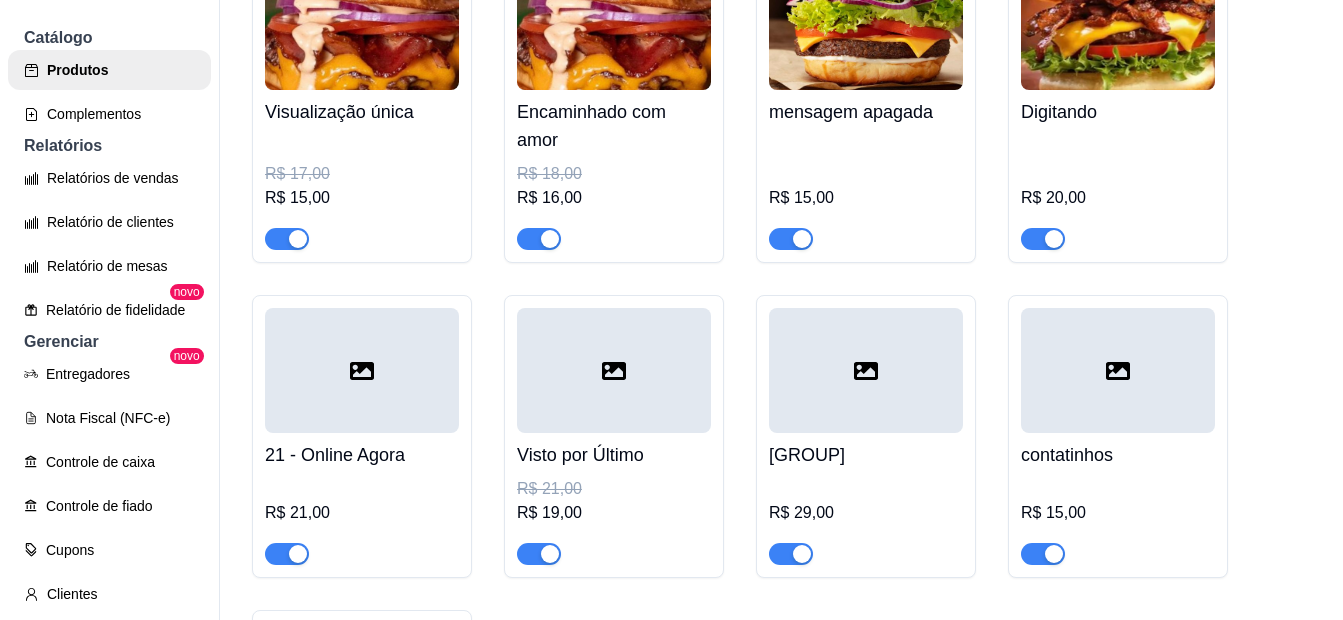 click at bounding box center (362, 370) 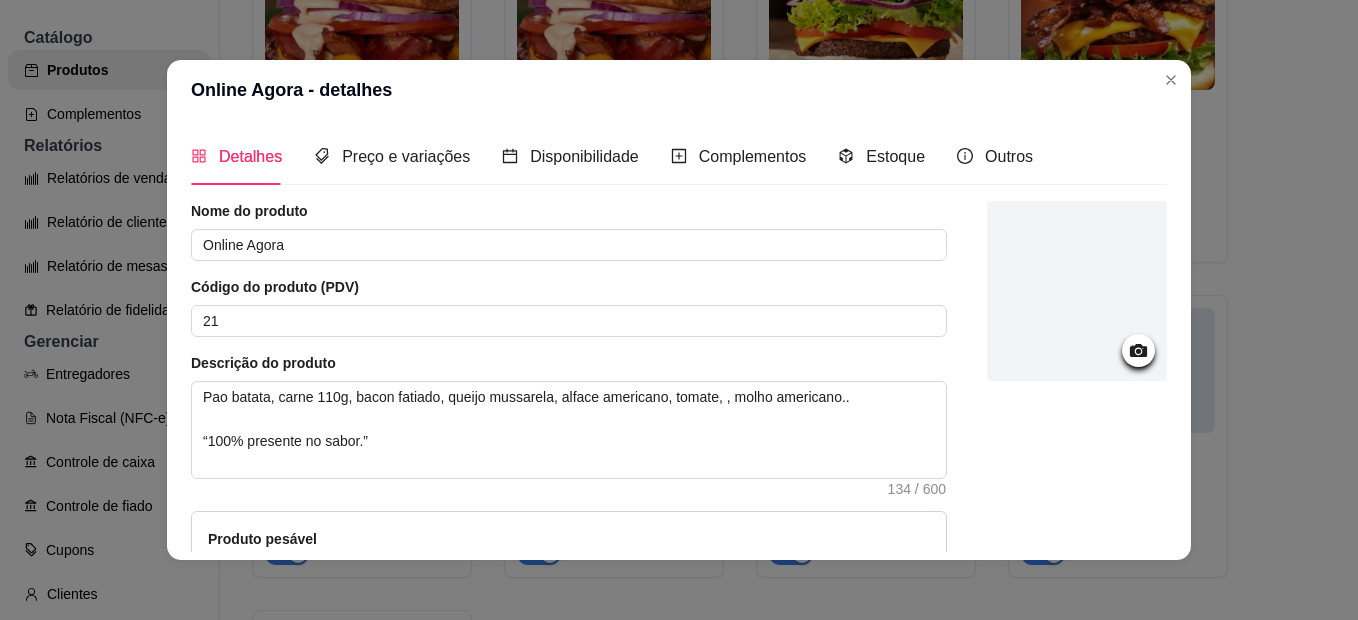 click 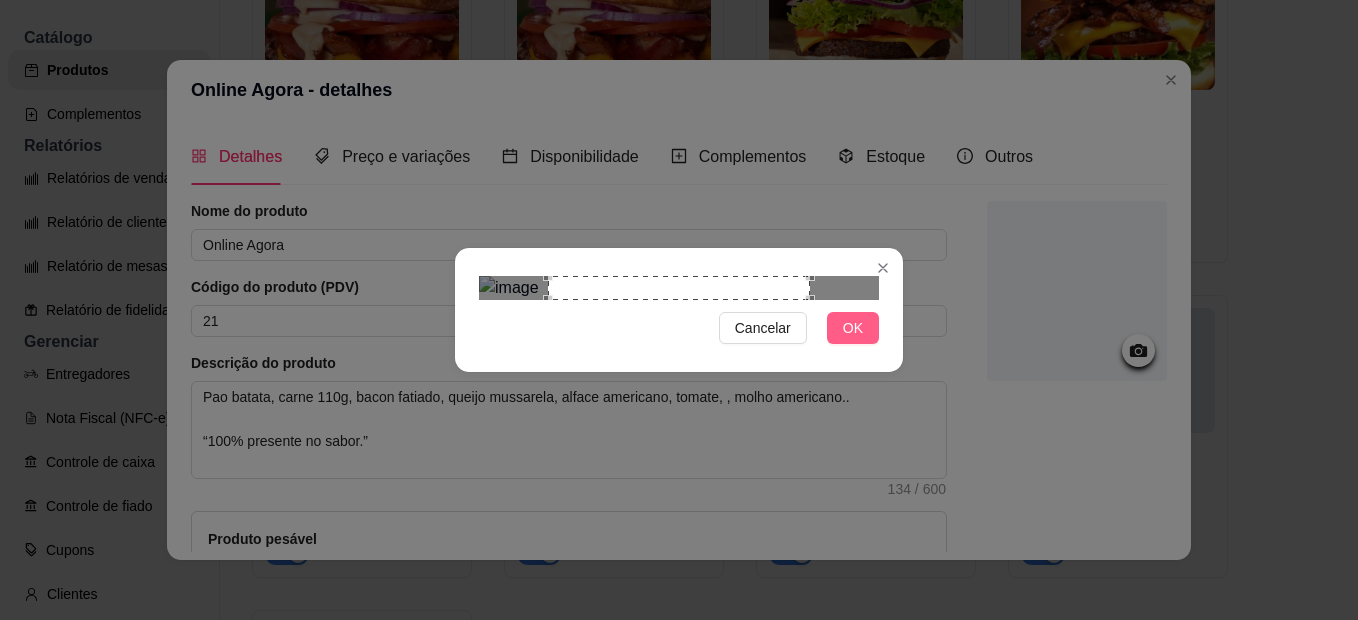 click on "OK" at bounding box center (853, 328) 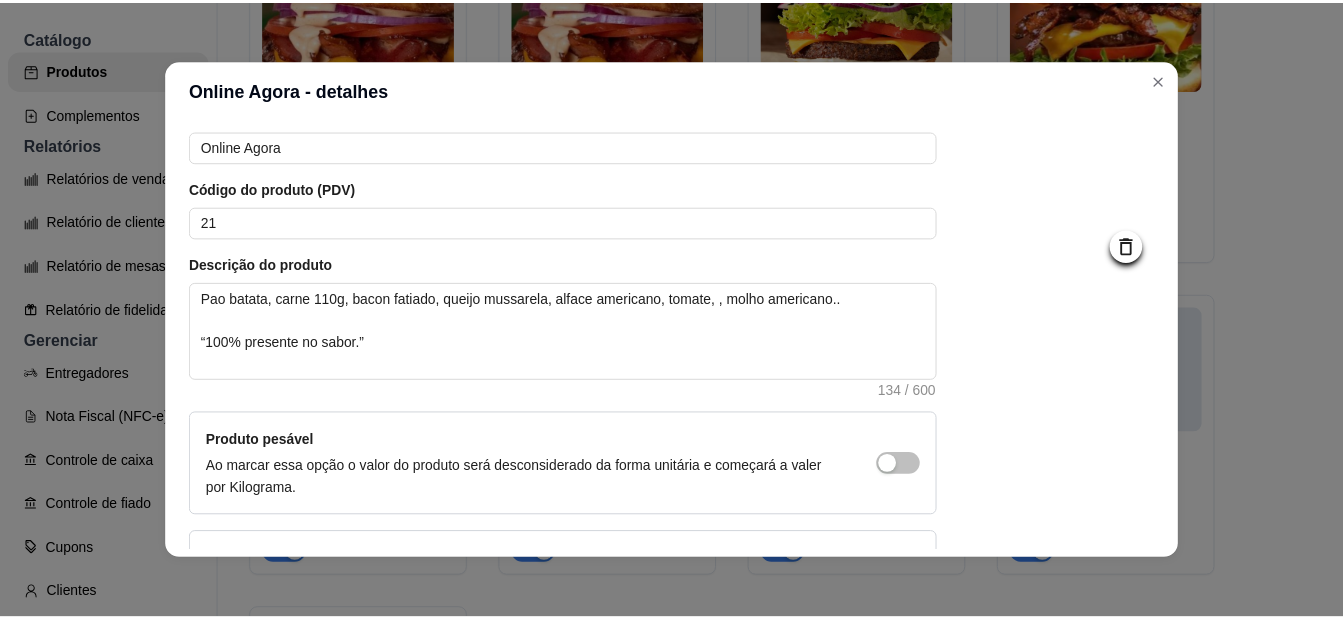 scroll, scrollTop: 250, scrollLeft: 0, axis: vertical 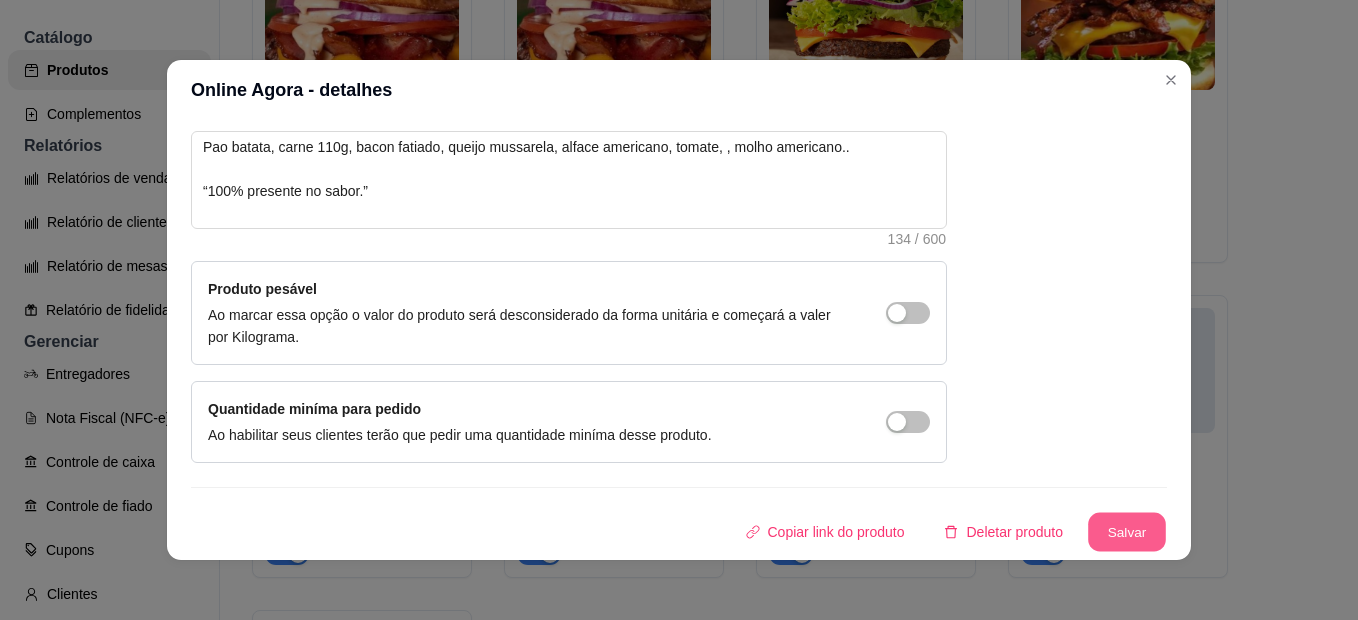 click on "Salvar" at bounding box center (1127, 532) 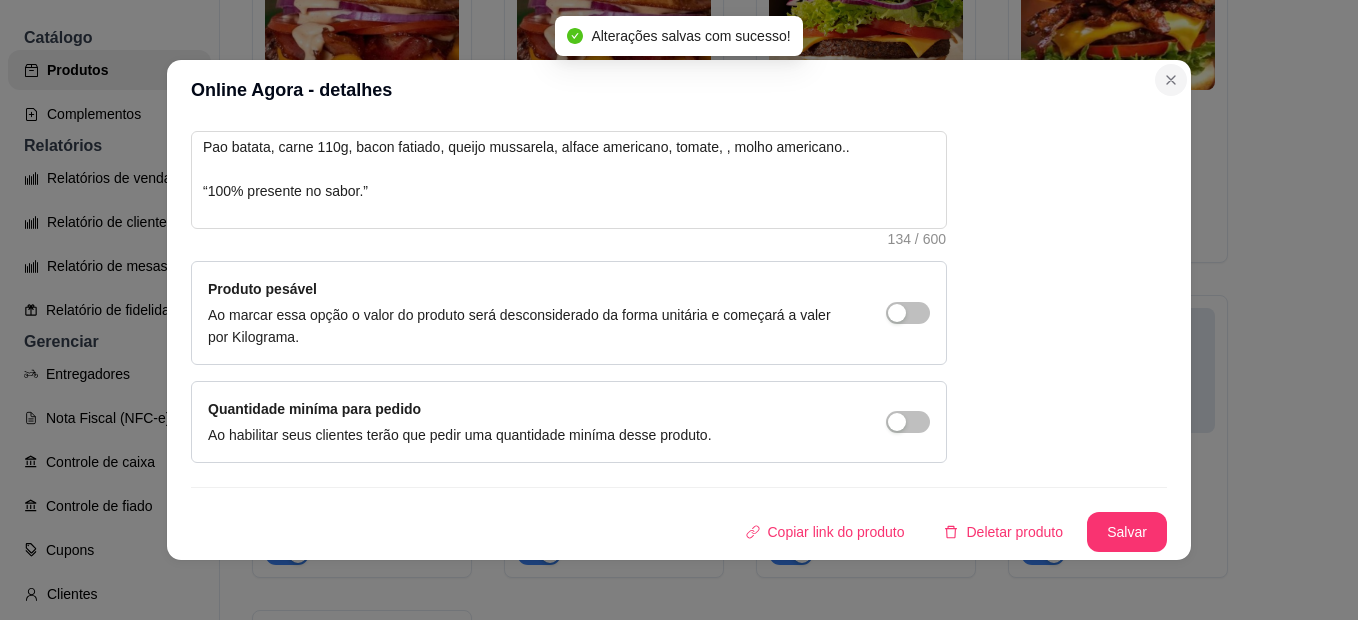 click at bounding box center (1118, 27) 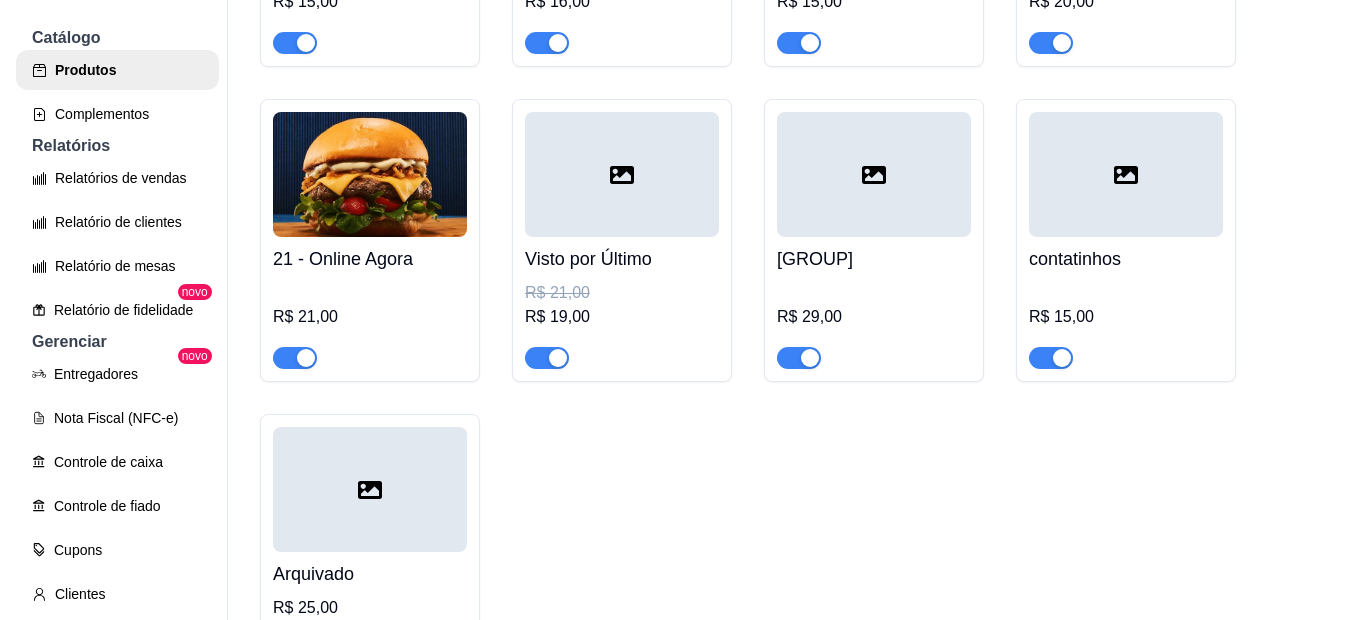 scroll, scrollTop: 500, scrollLeft: 0, axis: vertical 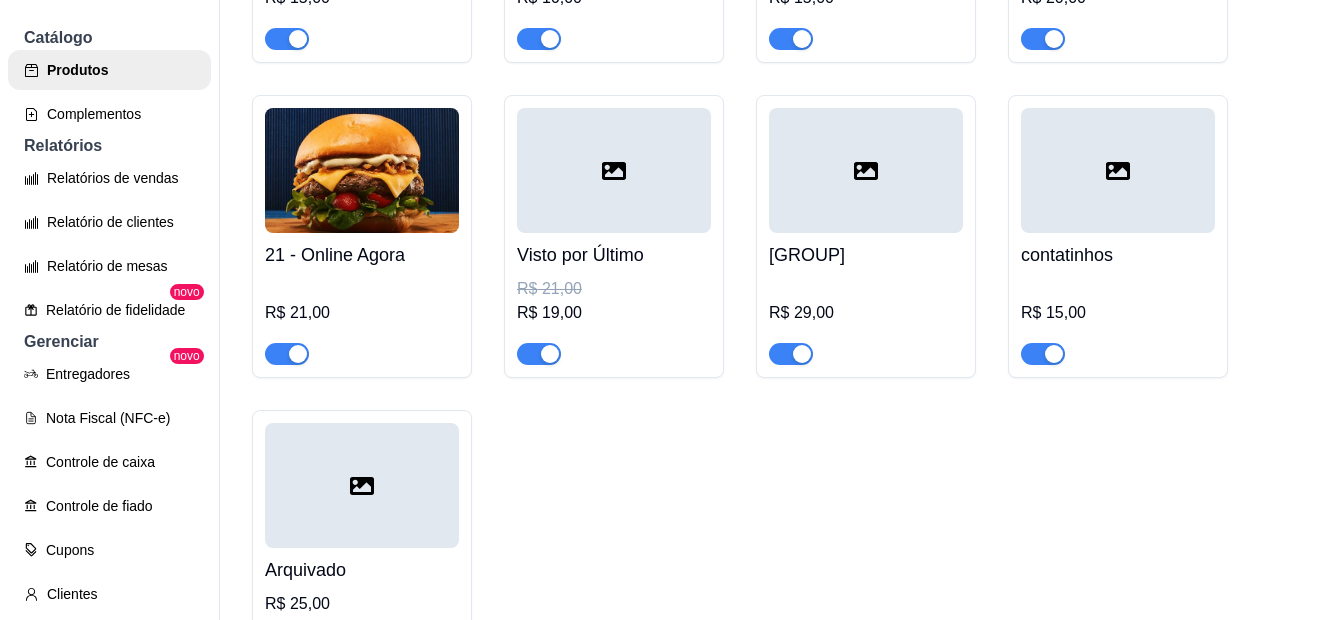 click at bounding box center (614, 170) 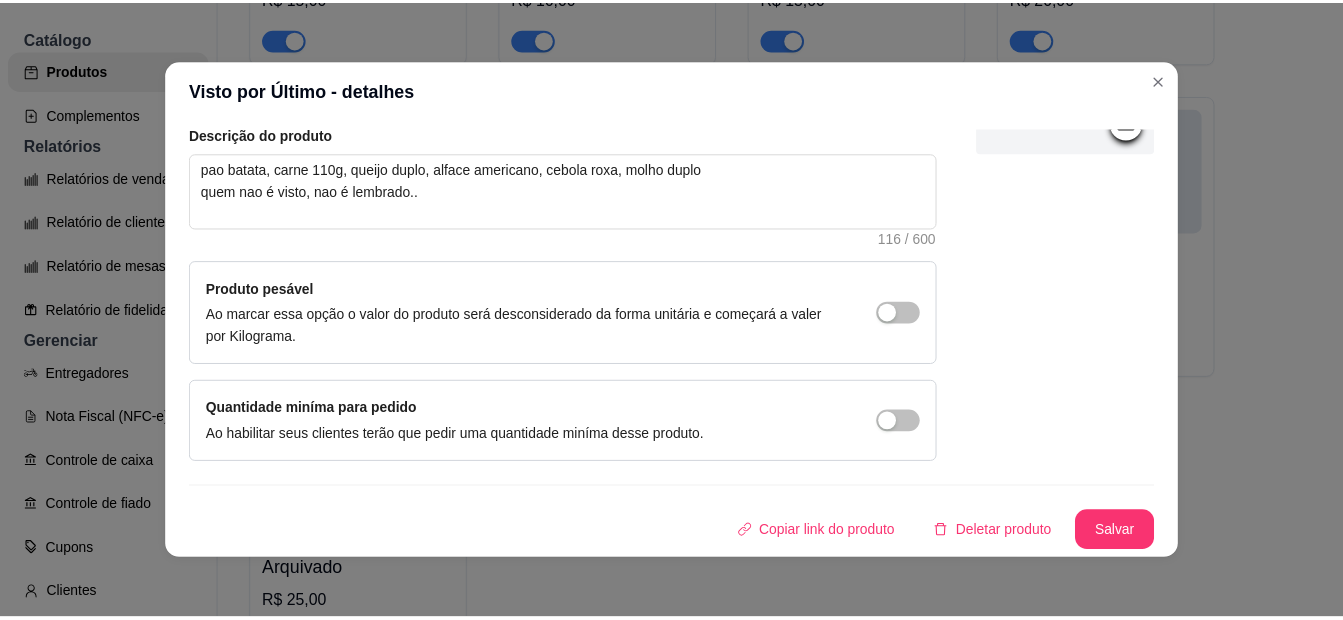 scroll, scrollTop: 128, scrollLeft: 0, axis: vertical 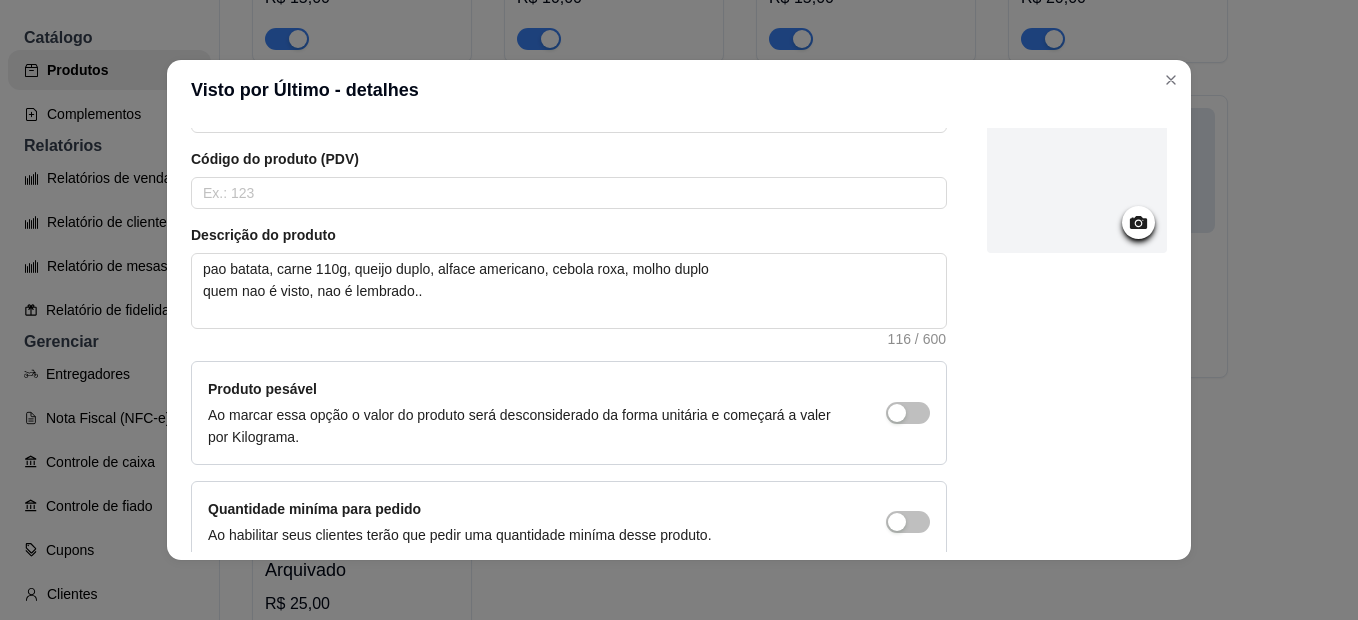 click 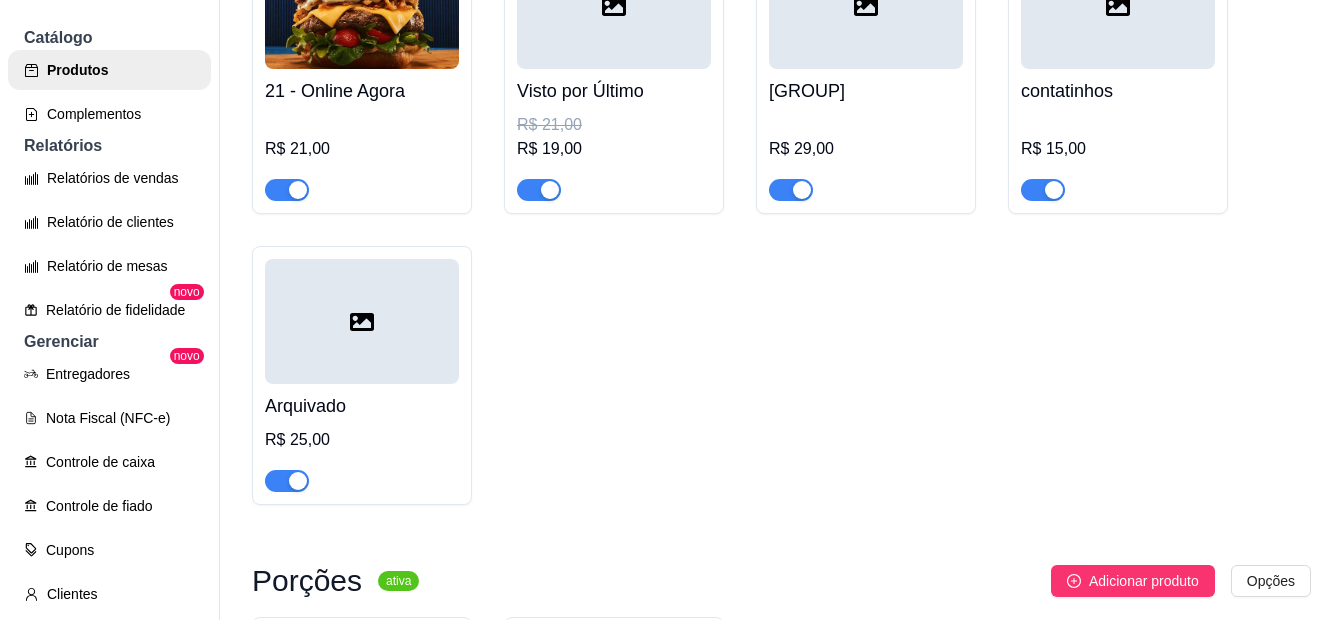scroll, scrollTop: 600, scrollLeft: 0, axis: vertical 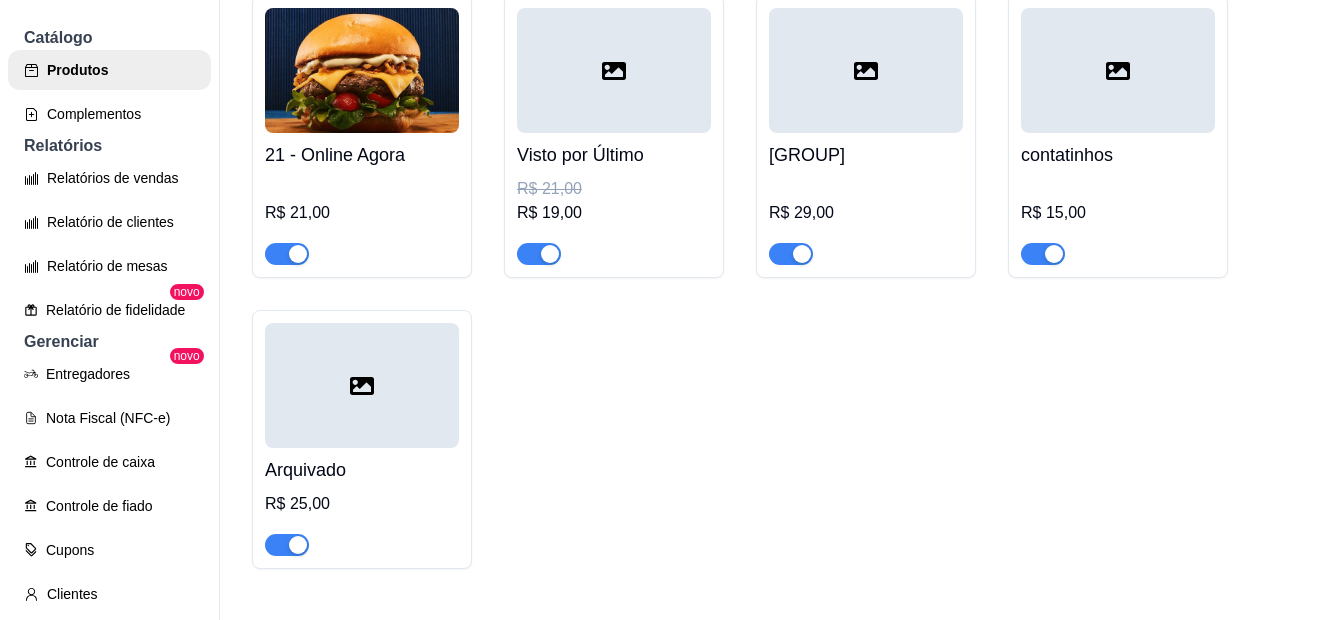 click 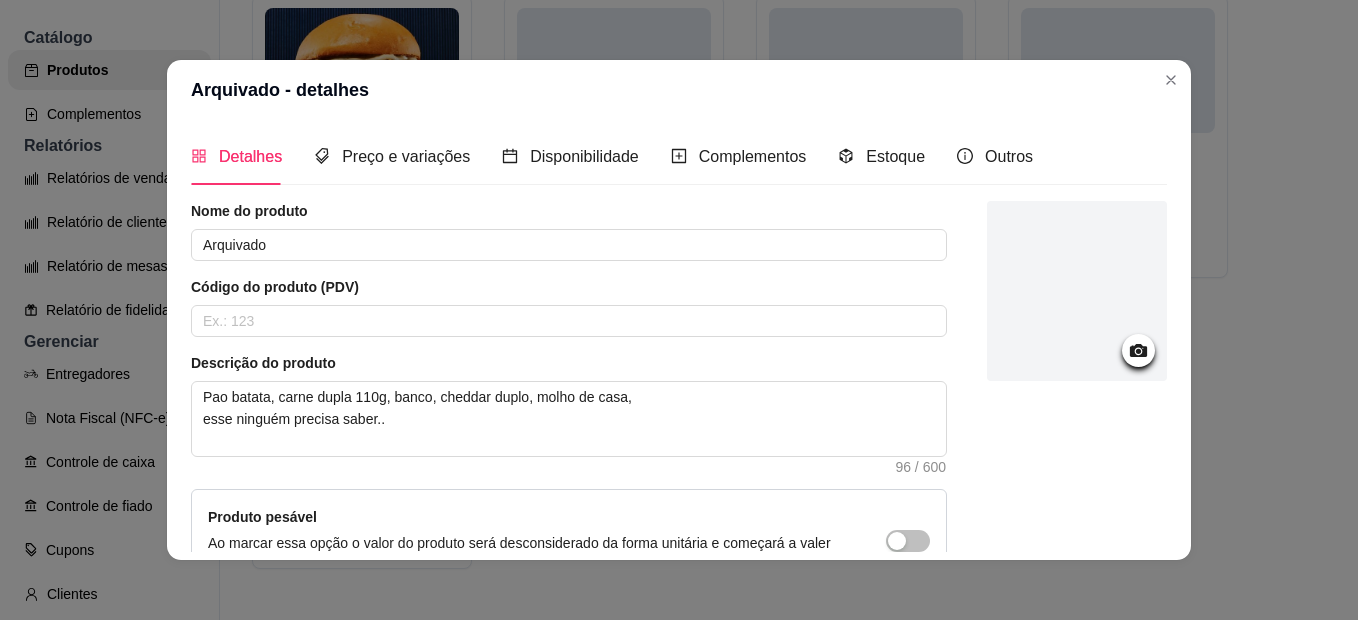 click 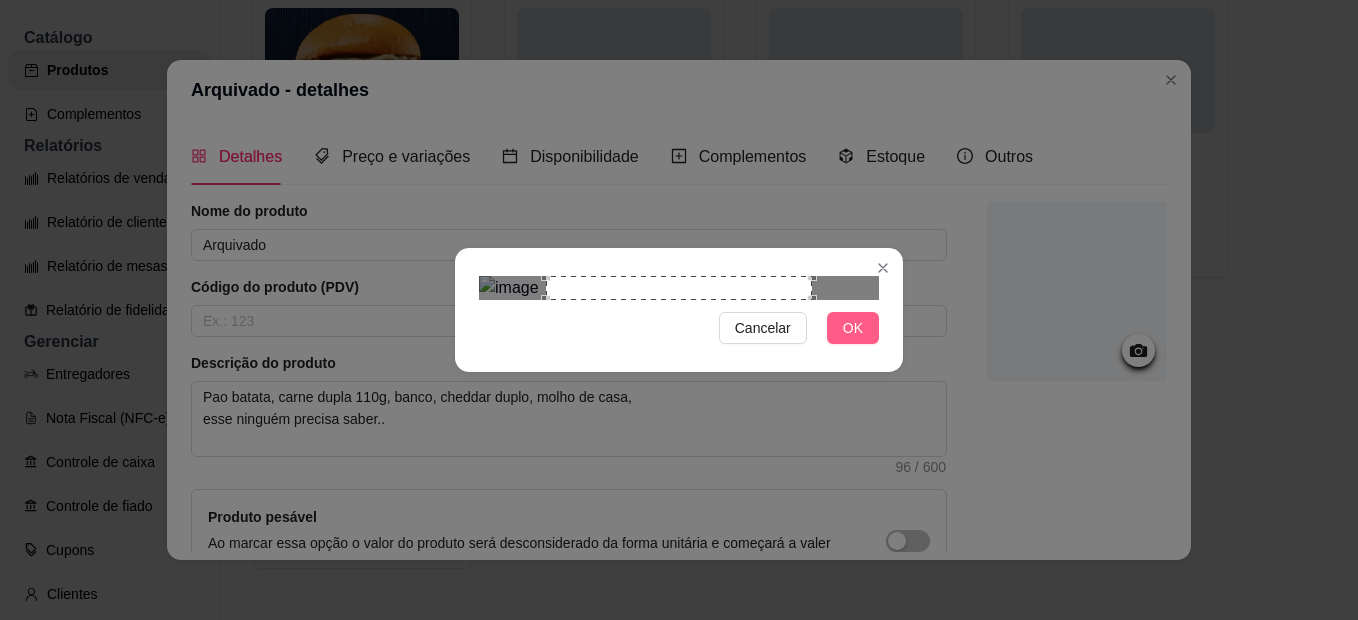 click on "OK" at bounding box center (853, 328) 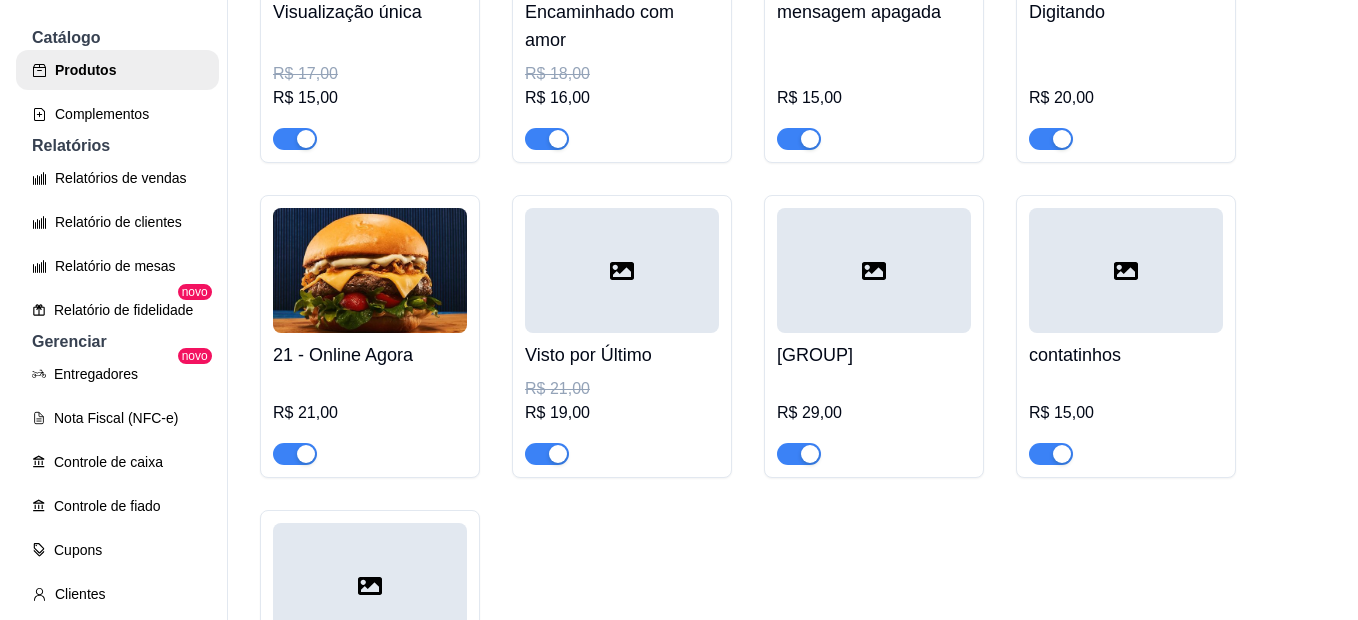 scroll, scrollTop: 300, scrollLeft: 0, axis: vertical 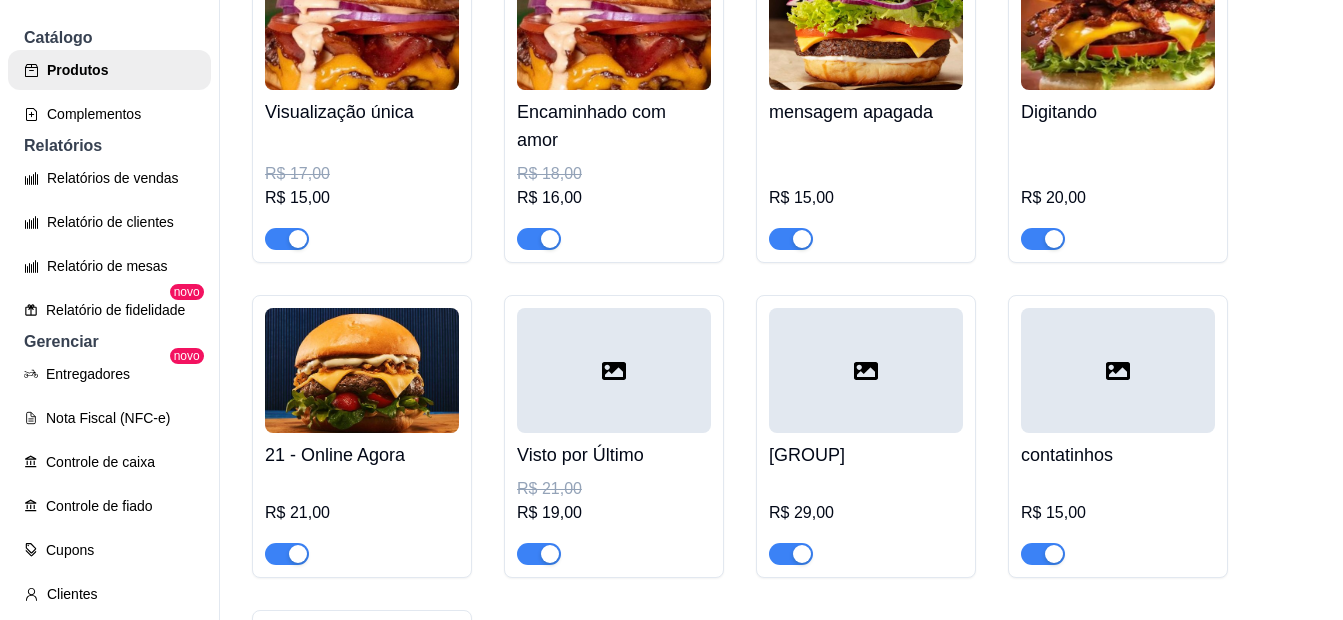 click at bounding box center [614, 370] 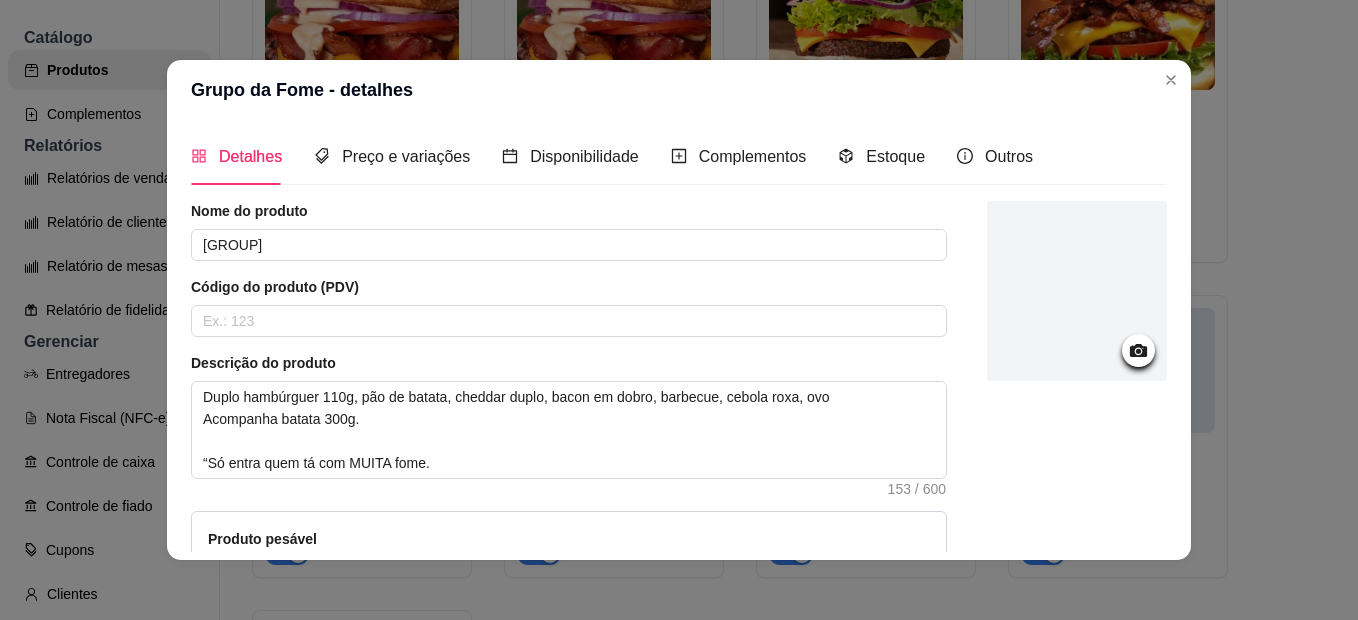 click 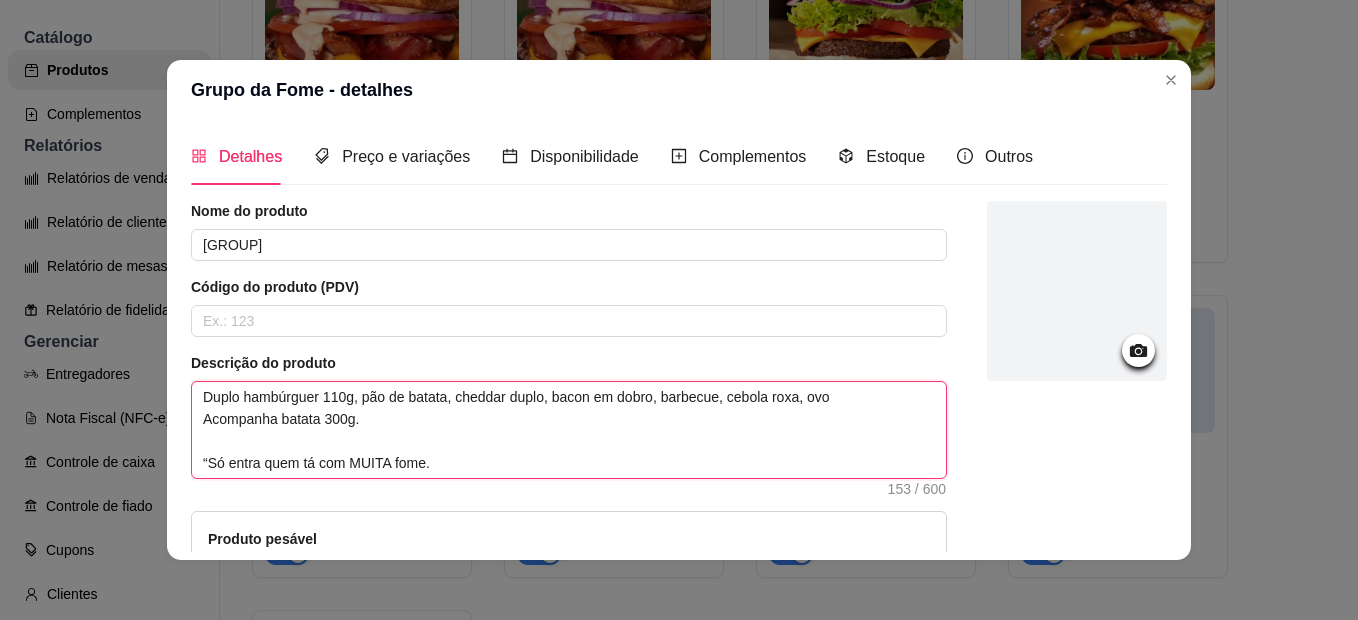 drag, startPoint x: 378, startPoint y: 419, endPoint x: 277, endPoint y: 418, distance: 101.00495 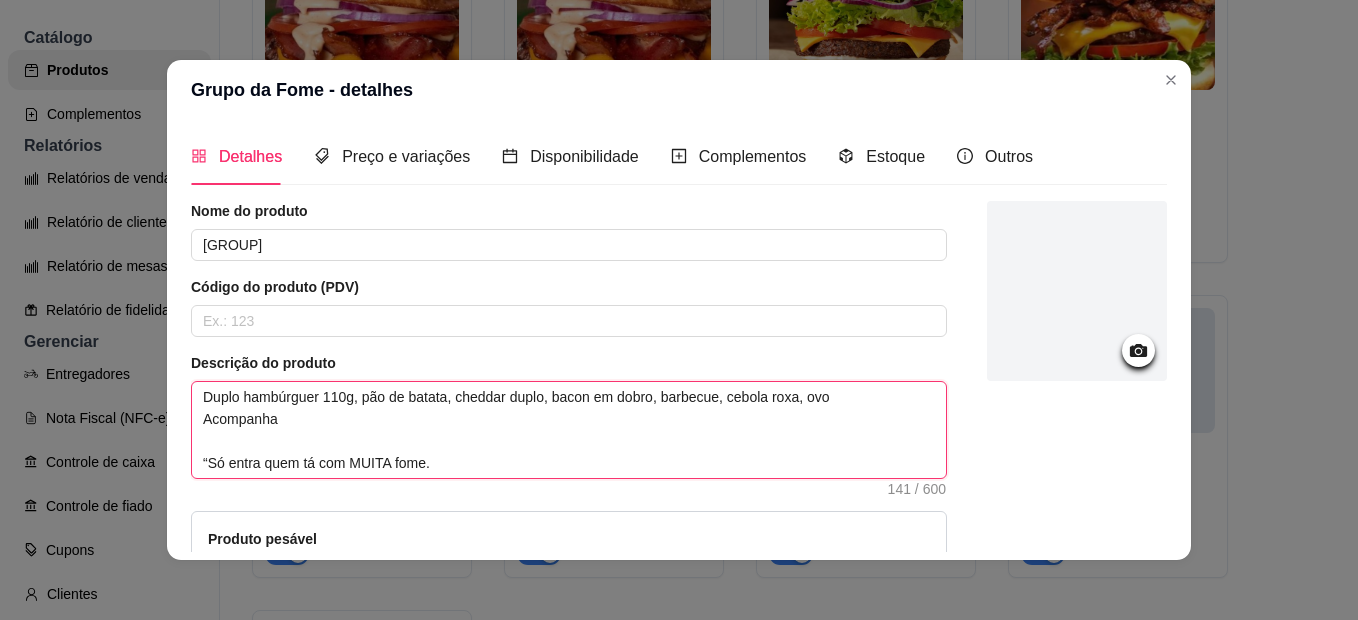 drag, startPoint x: 316, startPoint y: 415, endPoint x: 178, endPoint y: 425, distance: 138.36185 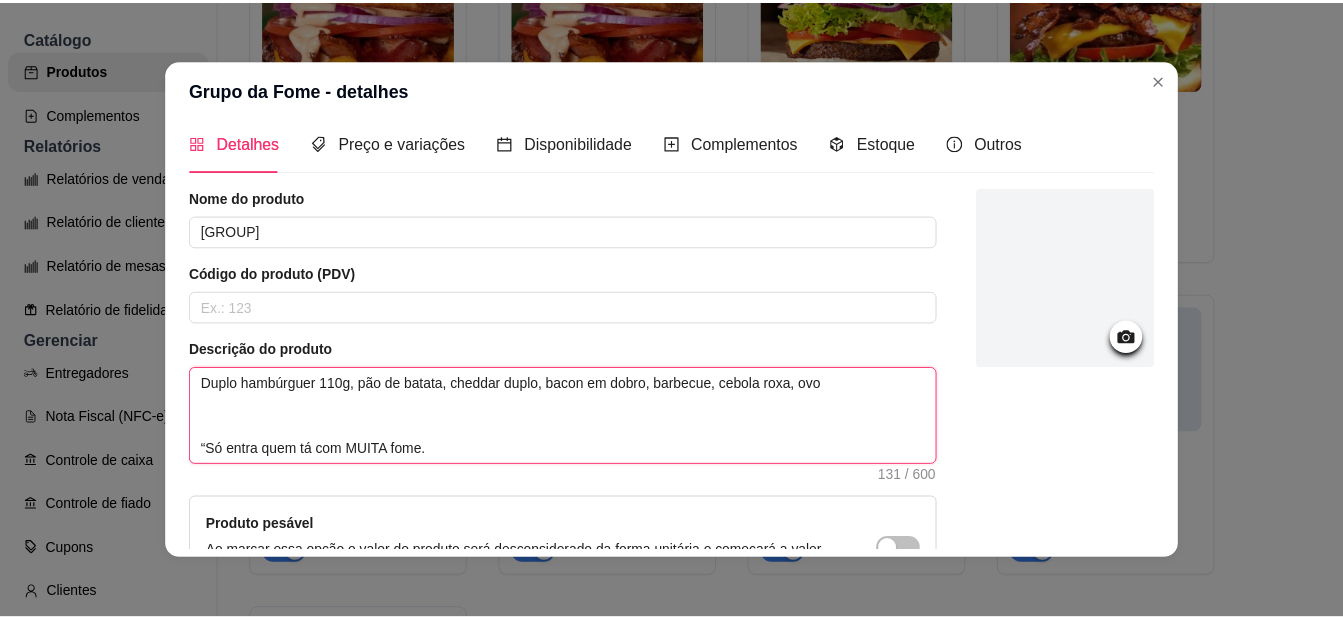 scroll, scrollTop: 0, scrollLeft: 0, axis: both 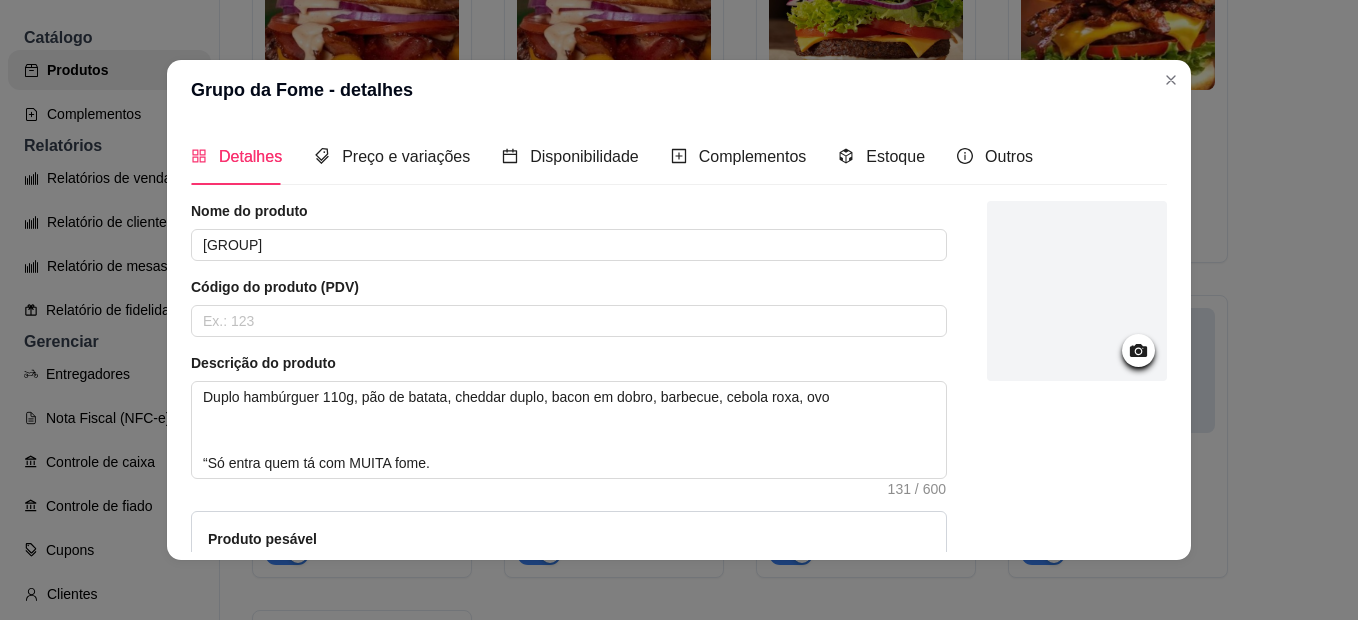 click 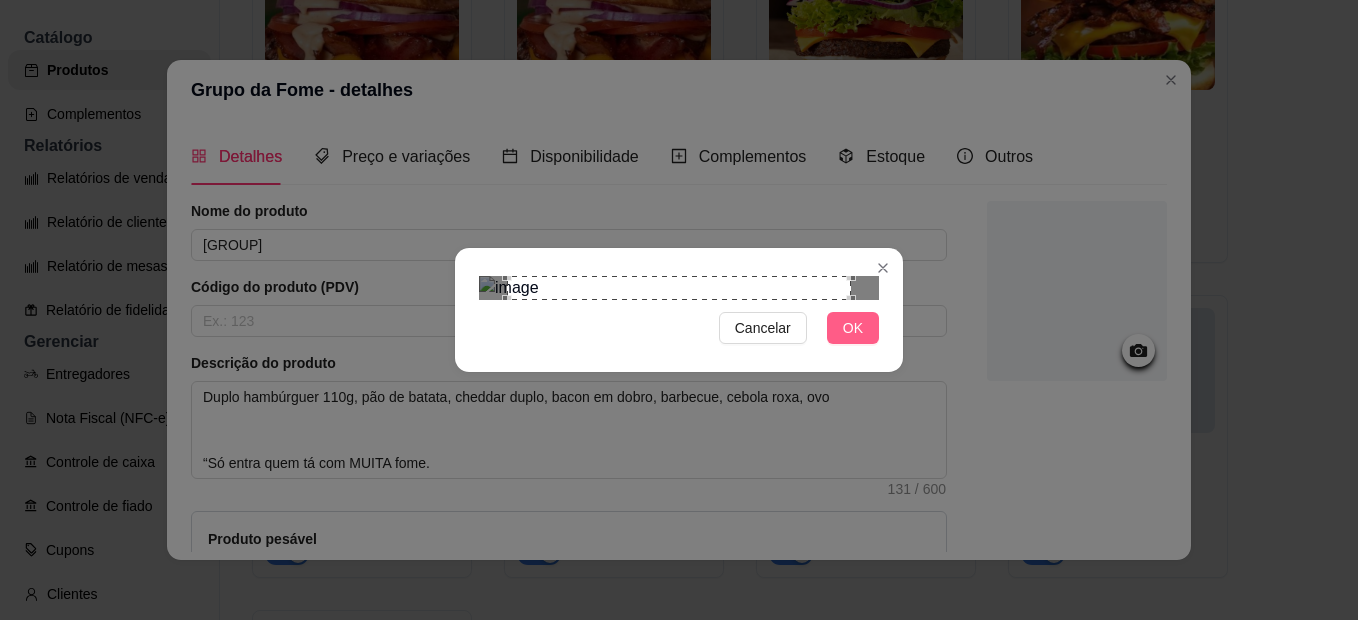 click on "OK" at bounding box center (853, 328) 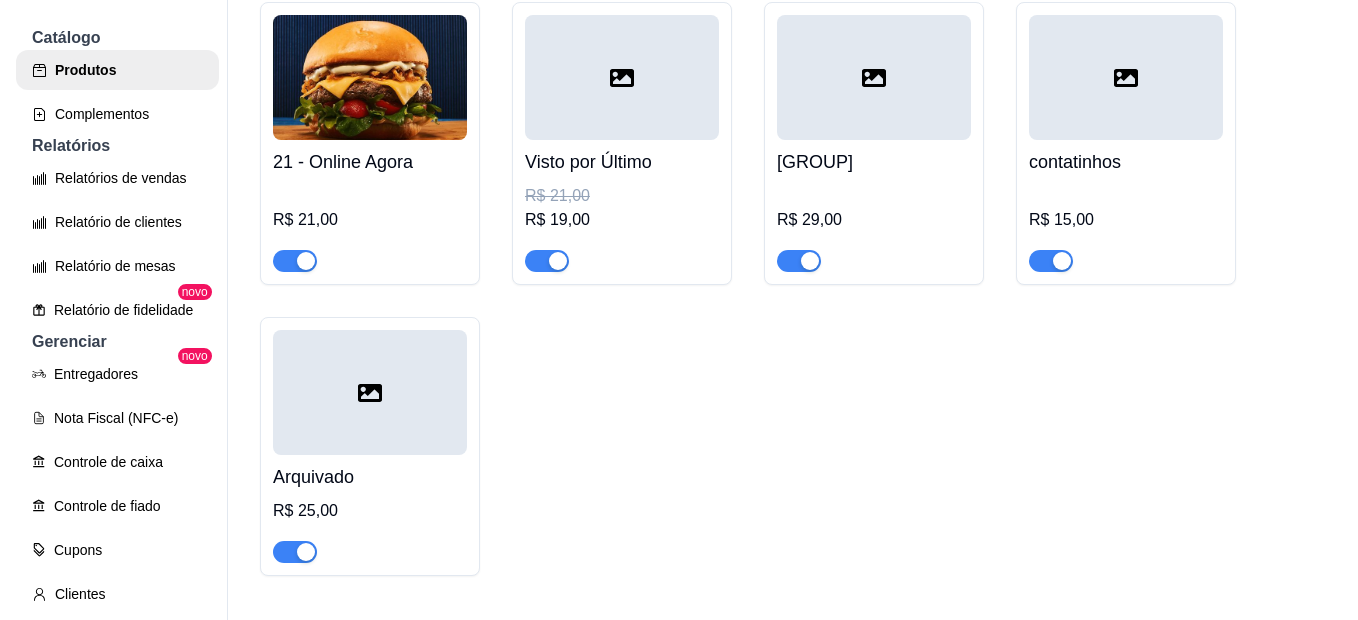 scroll, scrollTop: 600, scrollLeft: 0, axis: vertical 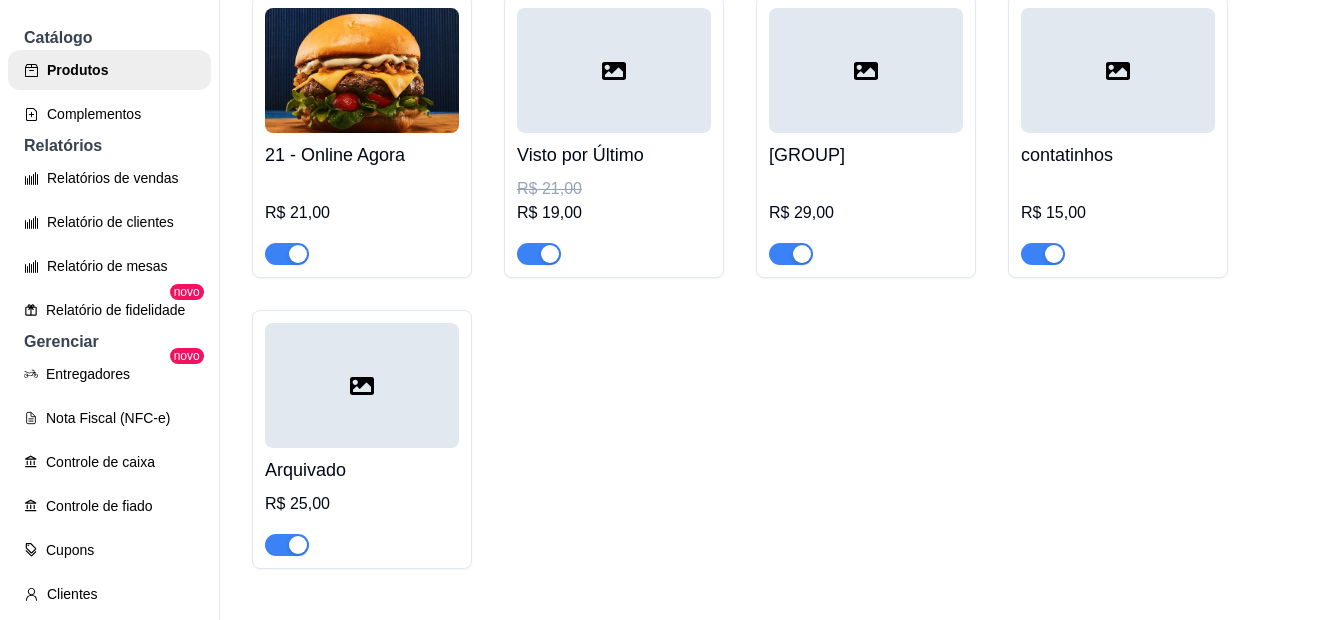 click on "contatinhos" at bounding box center (1118, 155) 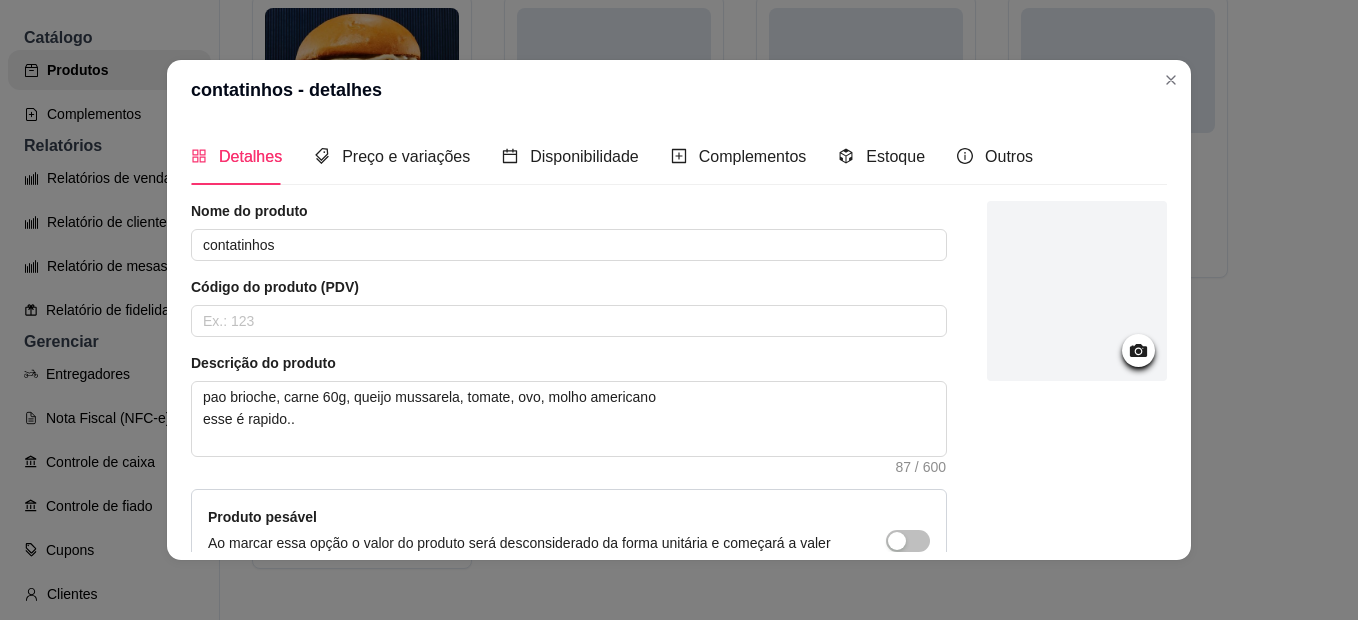 click 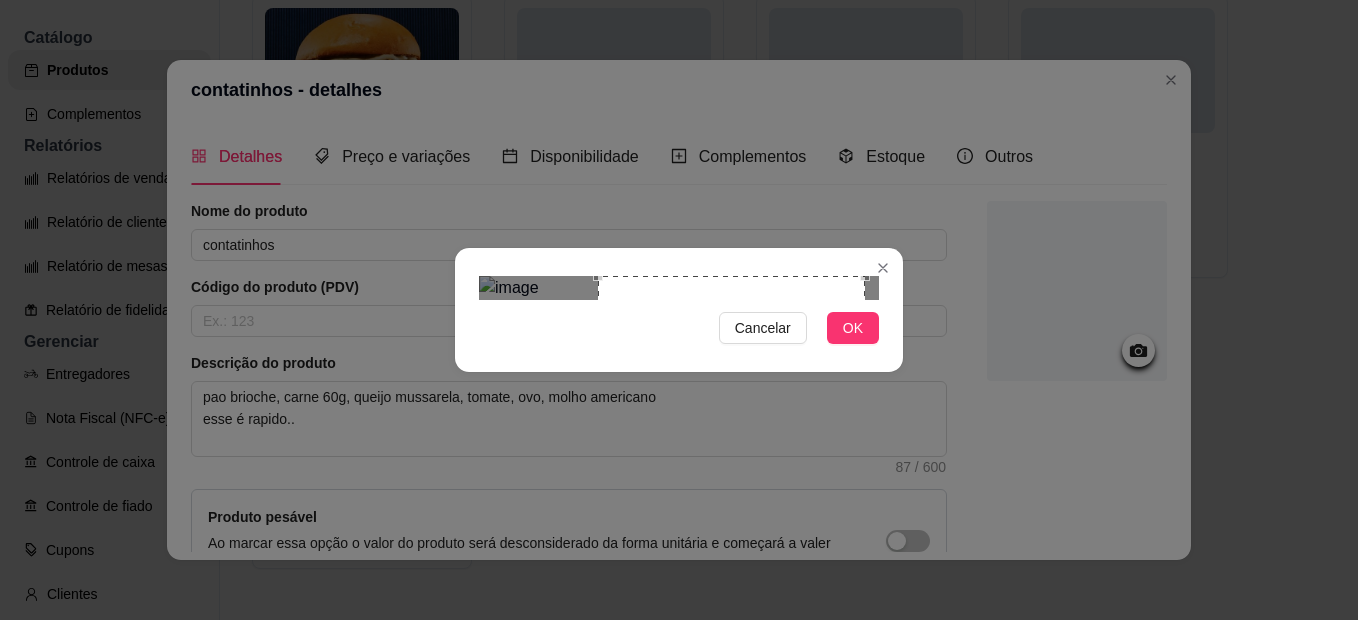 click at bounding box center (731, 409) 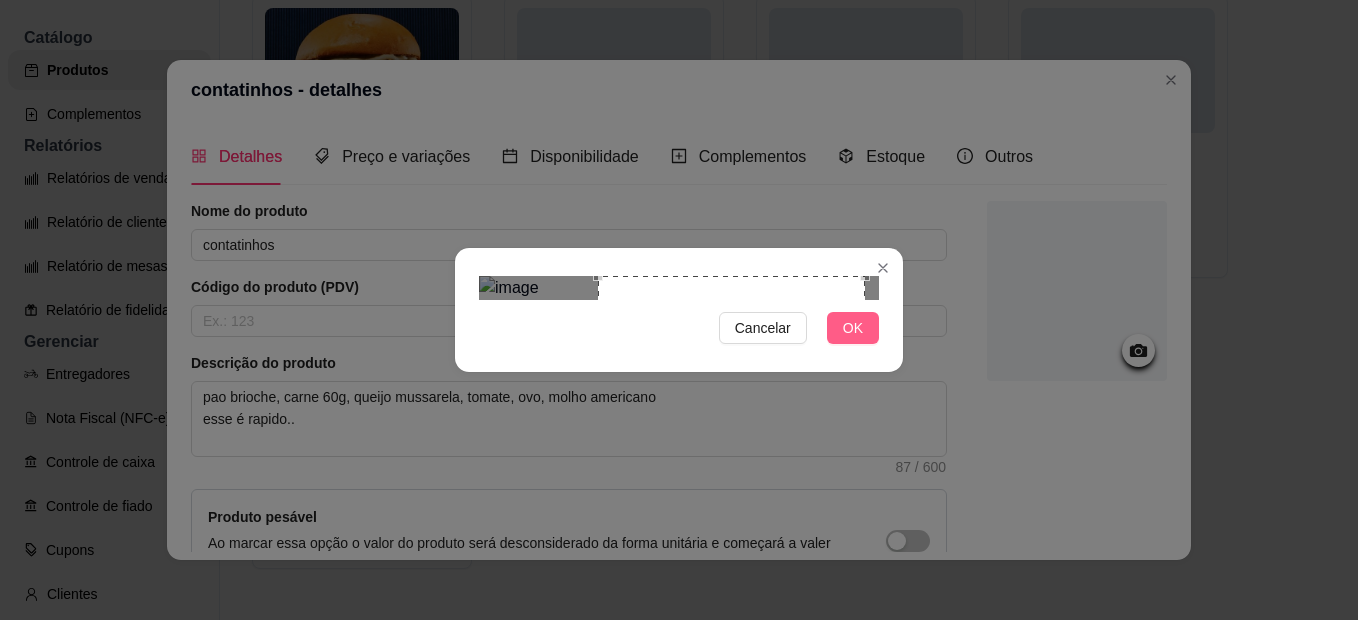 click on "OK" at bounding box center (853, 328) 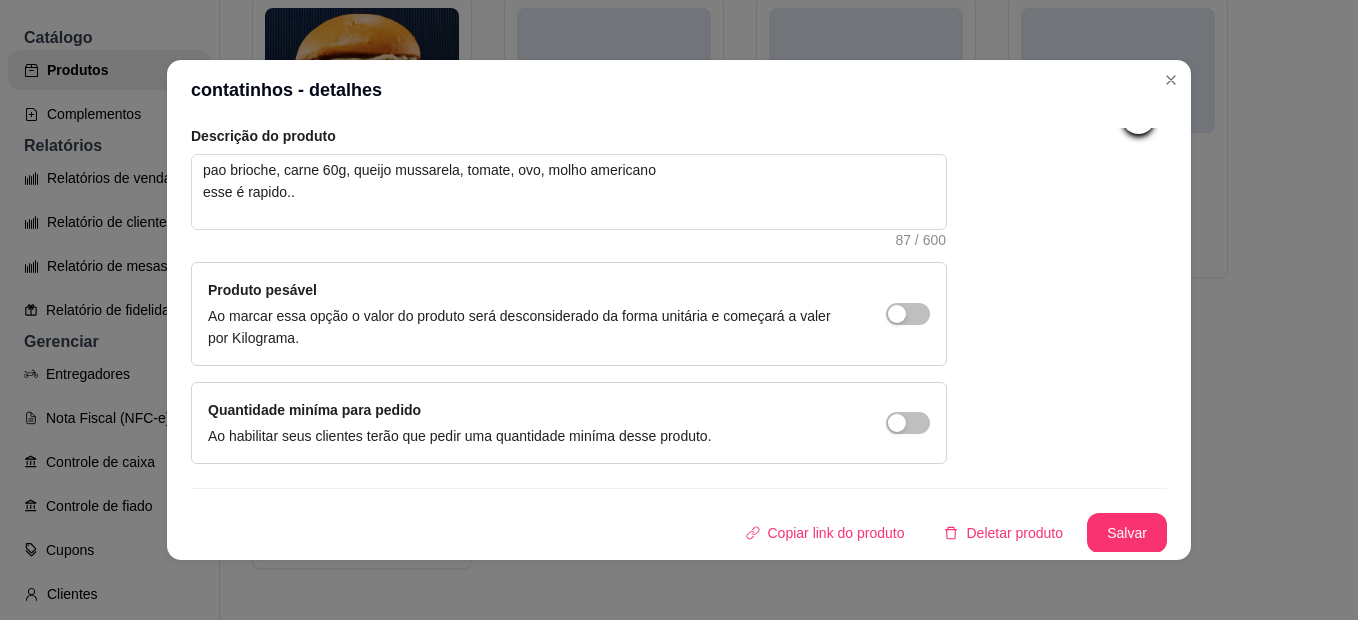 scroll, scrollTop: 228, scrollLeft: 0, axis: vertical 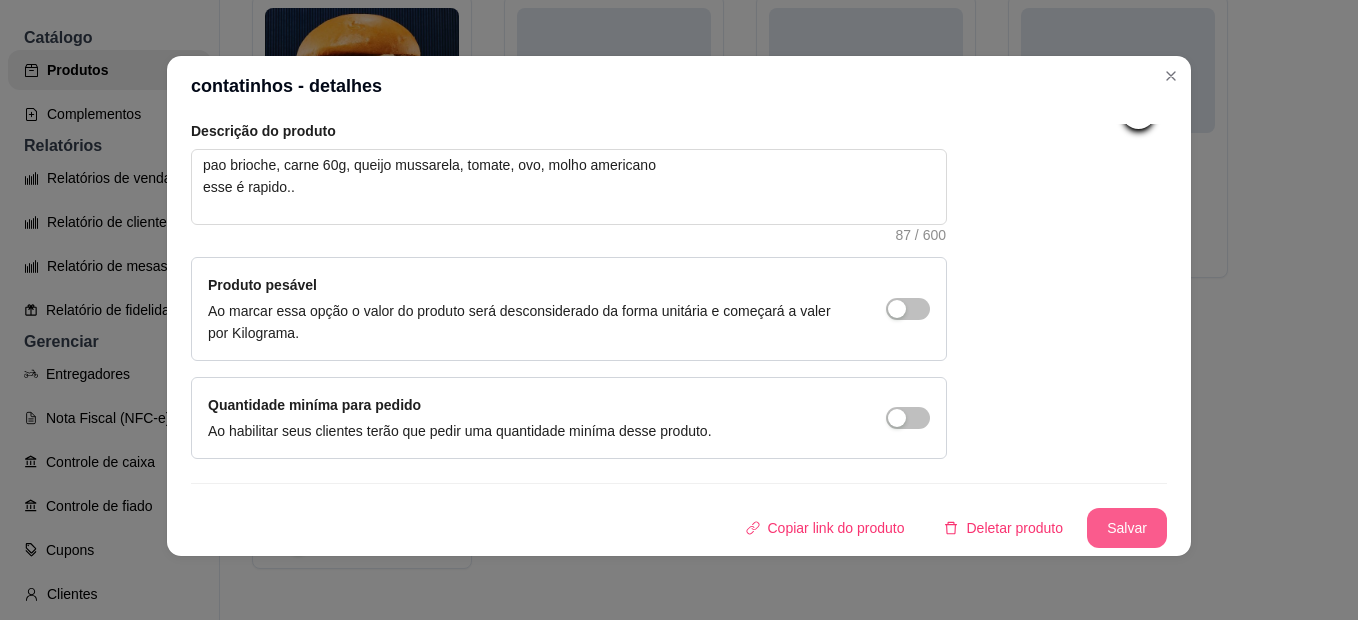 click on "Salvar" at bounding box center [1127, 528] 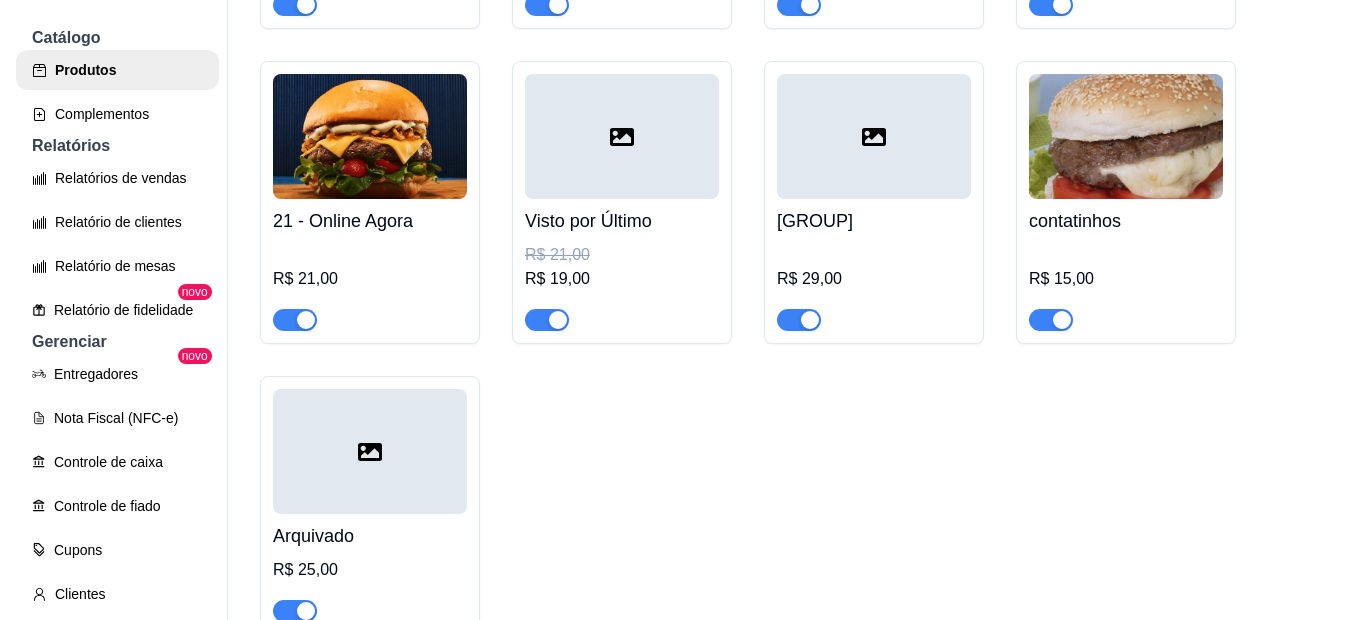 scroll, scrollTop: 500, scrollLeft: 0, axis: vertical 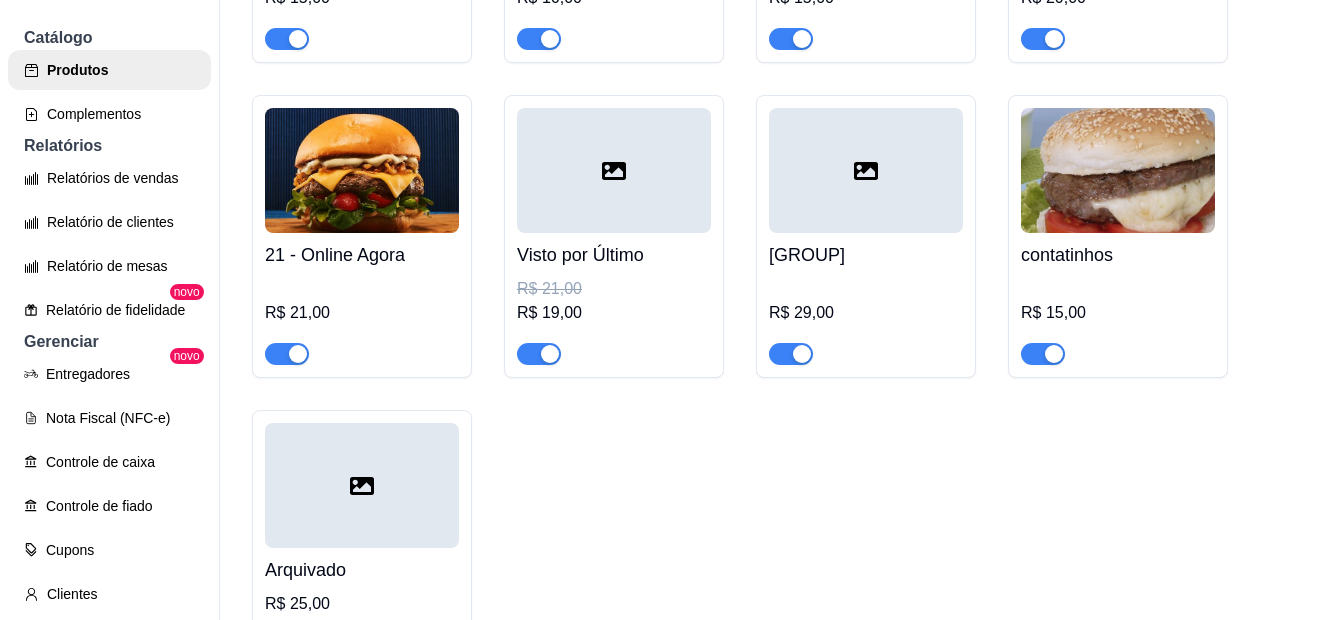 click on "R$ 21,00" at bounding box center [614, 289] 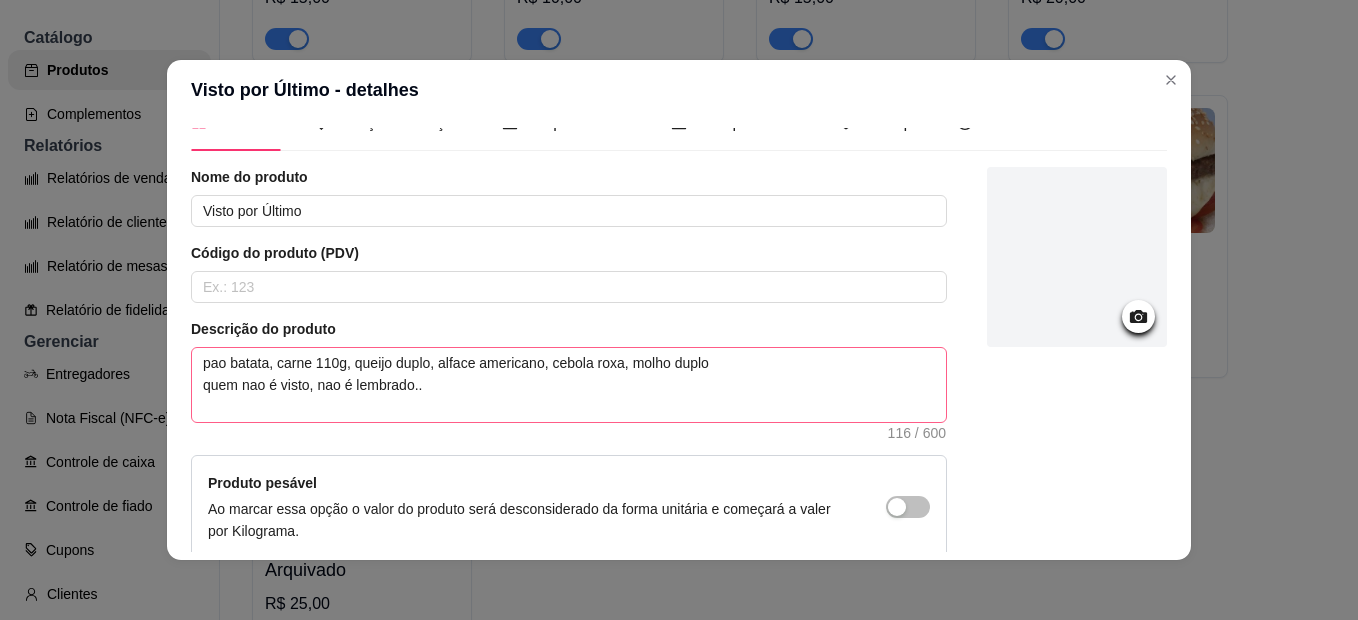 scroll, scrollTop: 0, scrollLeft: 0, axis: both 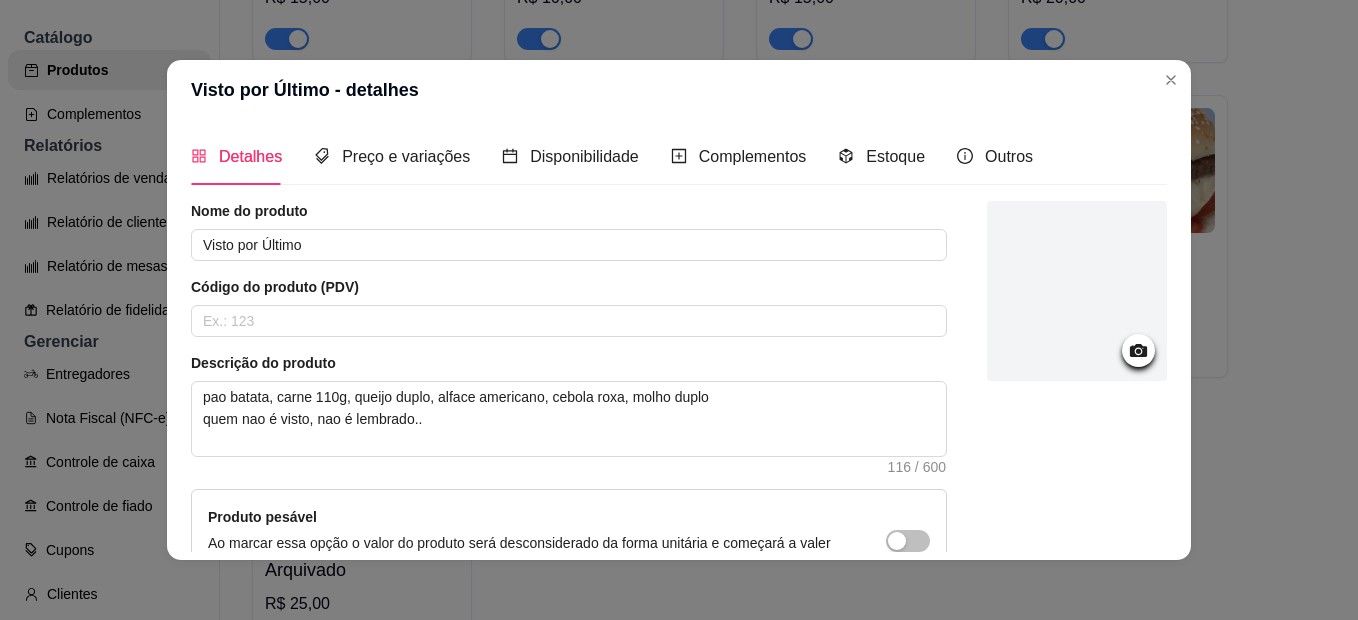 click 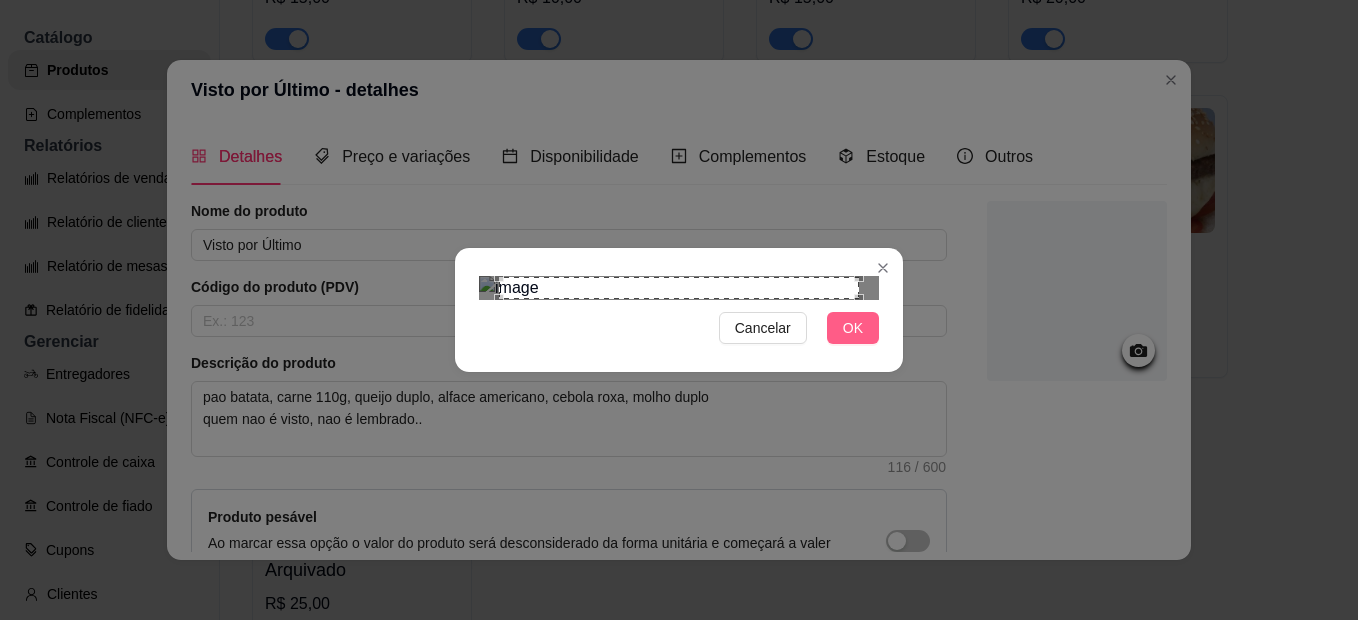 click on "OK" at bounding box center [853, 328] 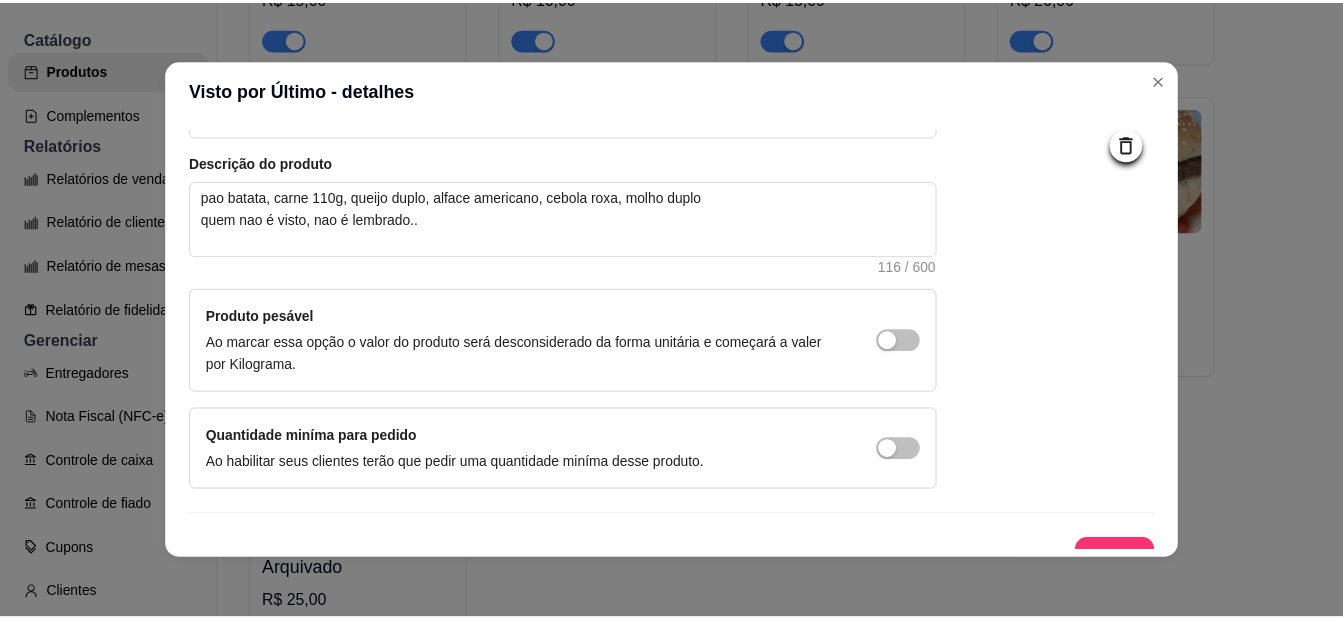 scroll, scrollTop: 228, scrollLeft: 0, axis: vertical 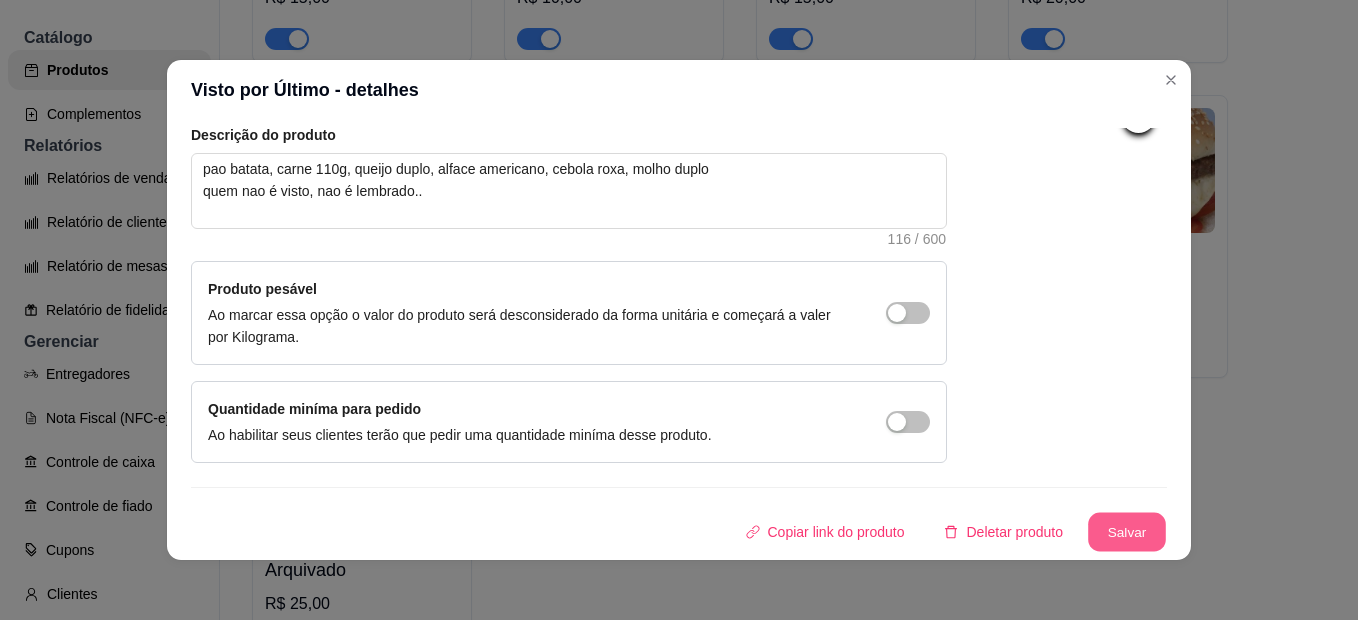 click on "Salvar" at bounding box center (1127, 532) 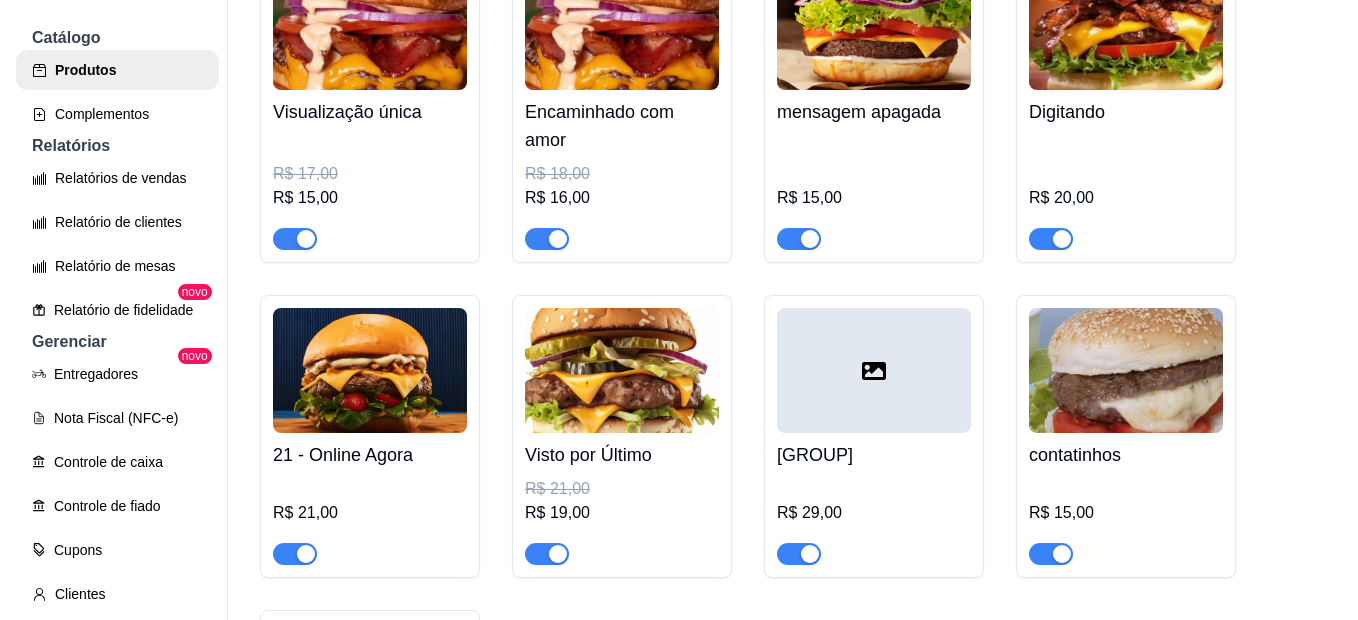 scroll, scrollTop: 200, scrollLeft: 0, axis: vertical 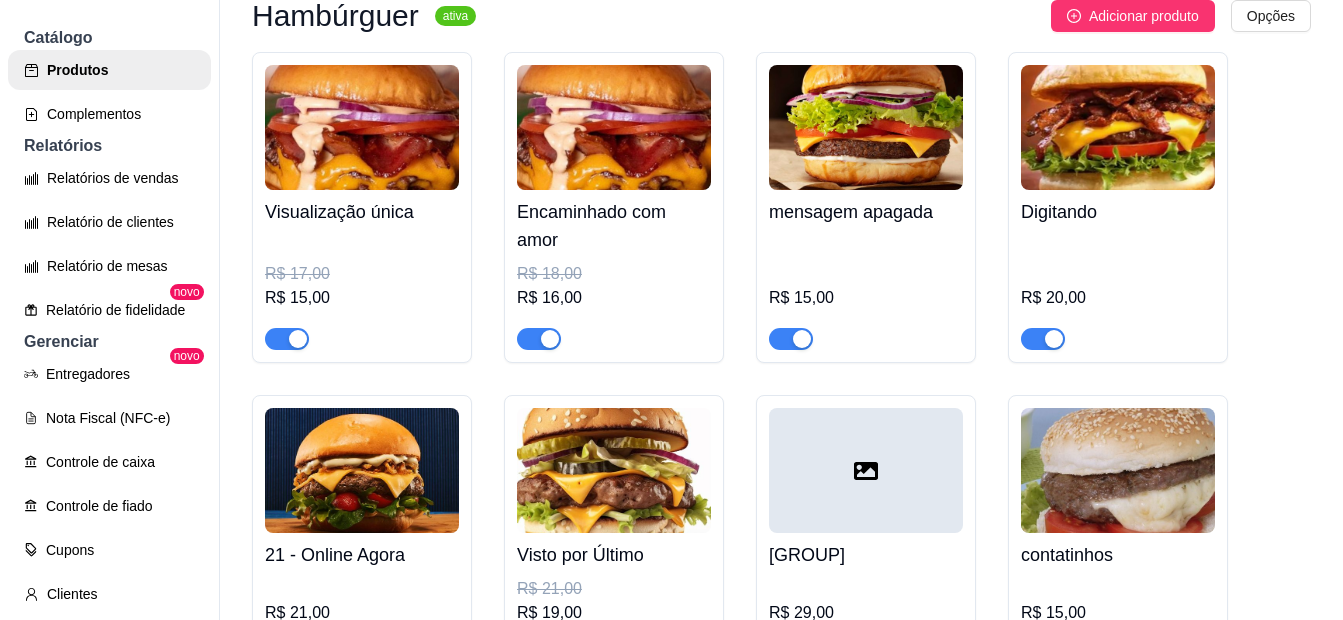 click at bounding box center (866, 470) 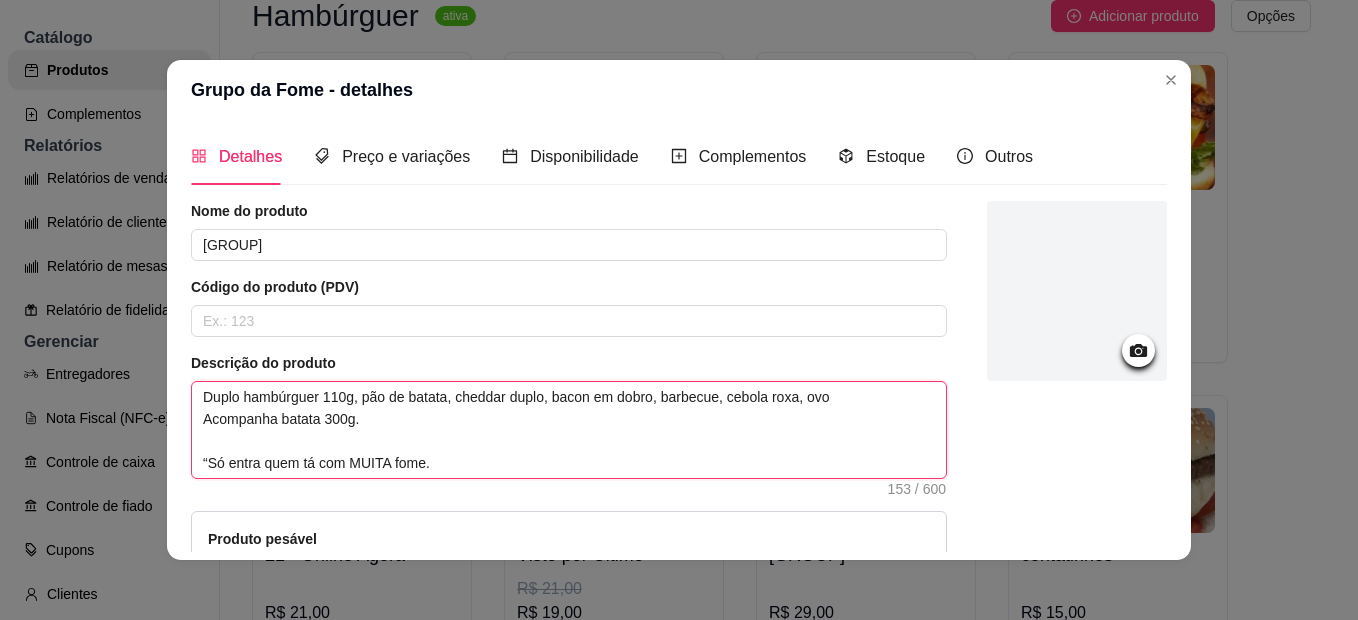 drag, startPoint x: 199, startPoint y: 401, endPoint x: 357, endPoint y: 430, distance: 160.63934 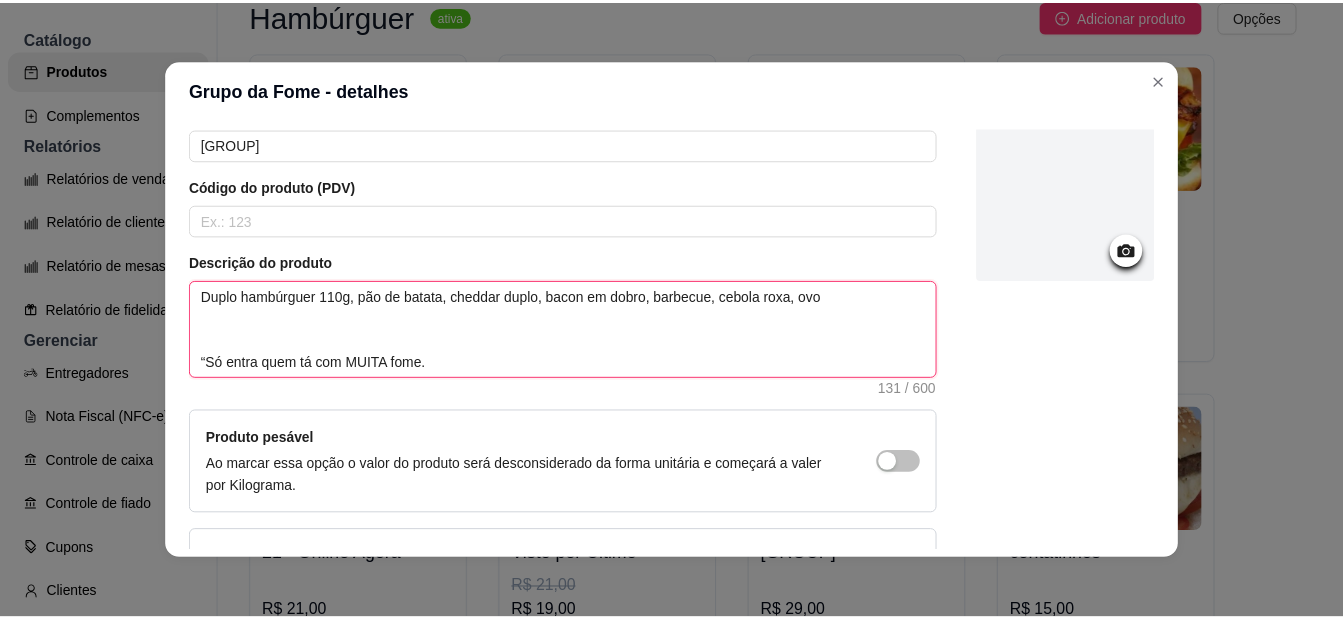 scroll, scrollTop: 200, scrollLeft: 0, axis: vertical 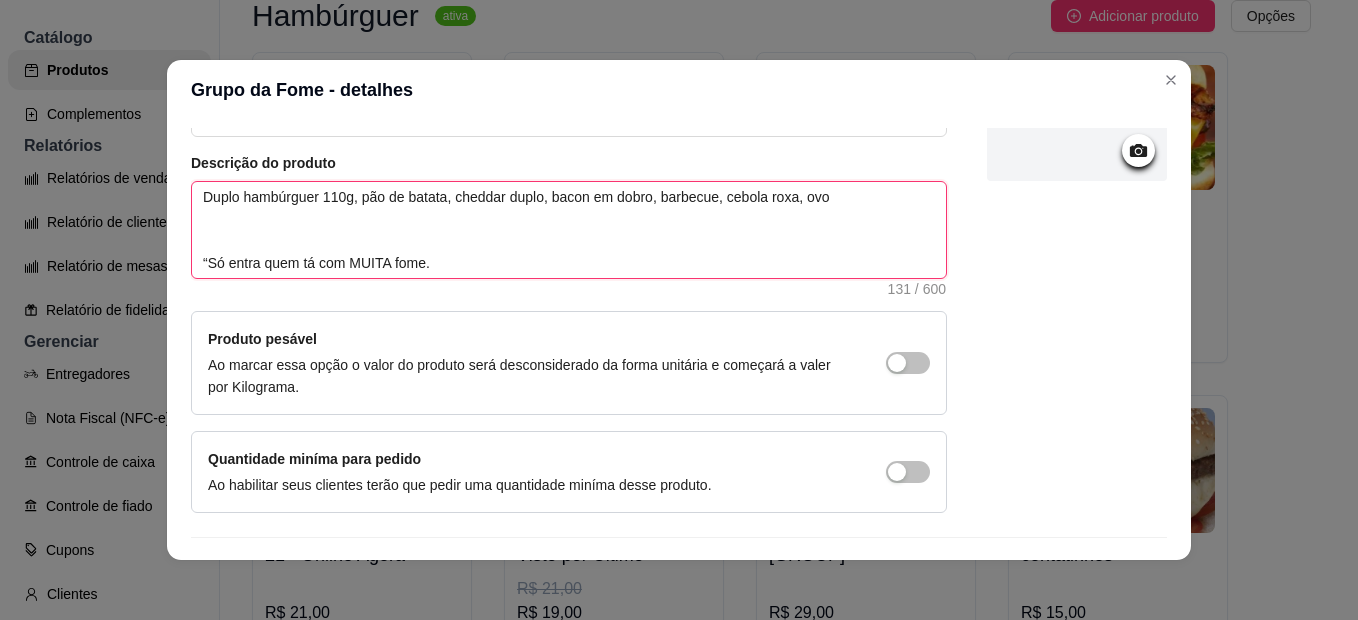drag, startPoint x: 198, startPoint y: 200, endPoint x: 279, endPoint y: 194, distance: 81.22192 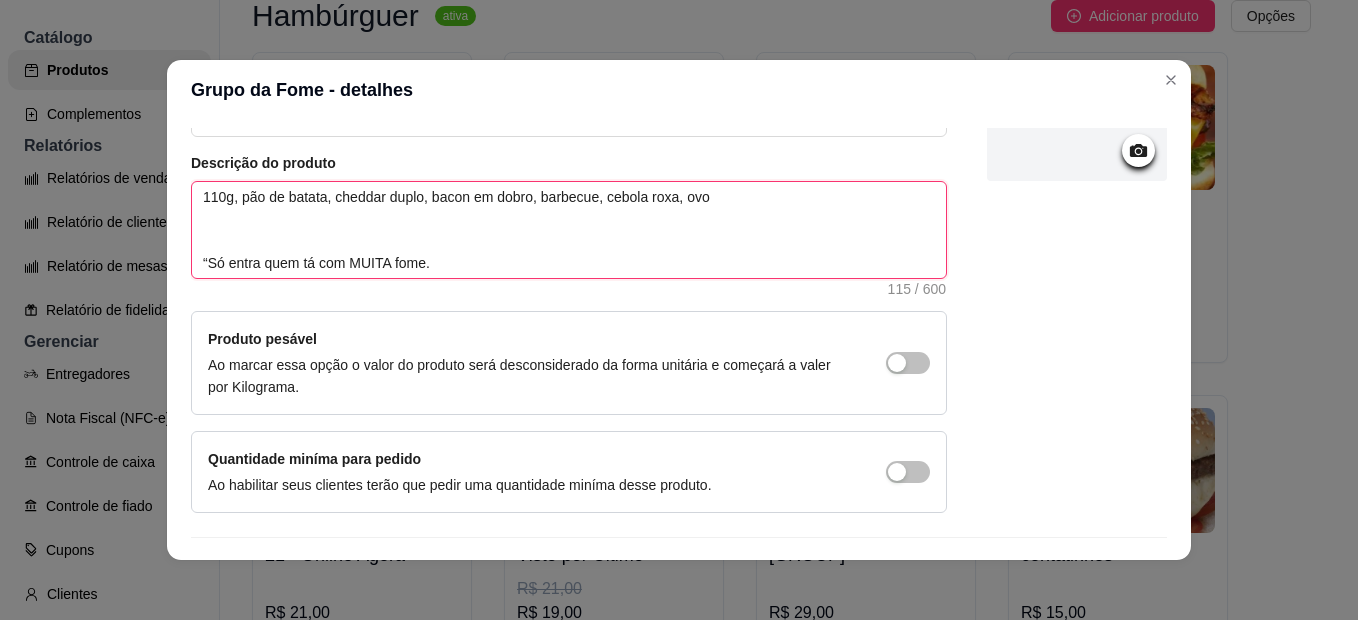 drag, startPoint x: 232, startPoint y: 199, endPoint x: 184, endPoint y: 196, distance: 48.09366 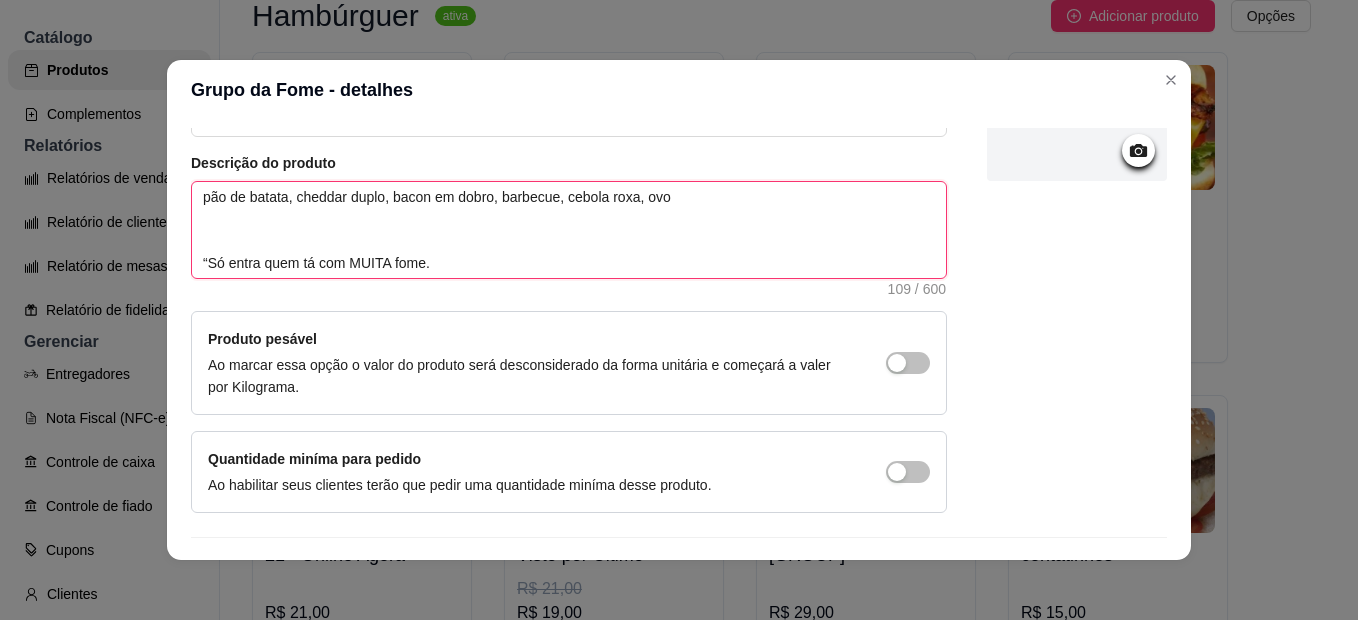 click on "pão de batata, cheddar duplo, bacon em dobro, barbecue, cebola roxa, ovo
“Só entra quem tá com MUITA fome." at bounding box center [569, 230] 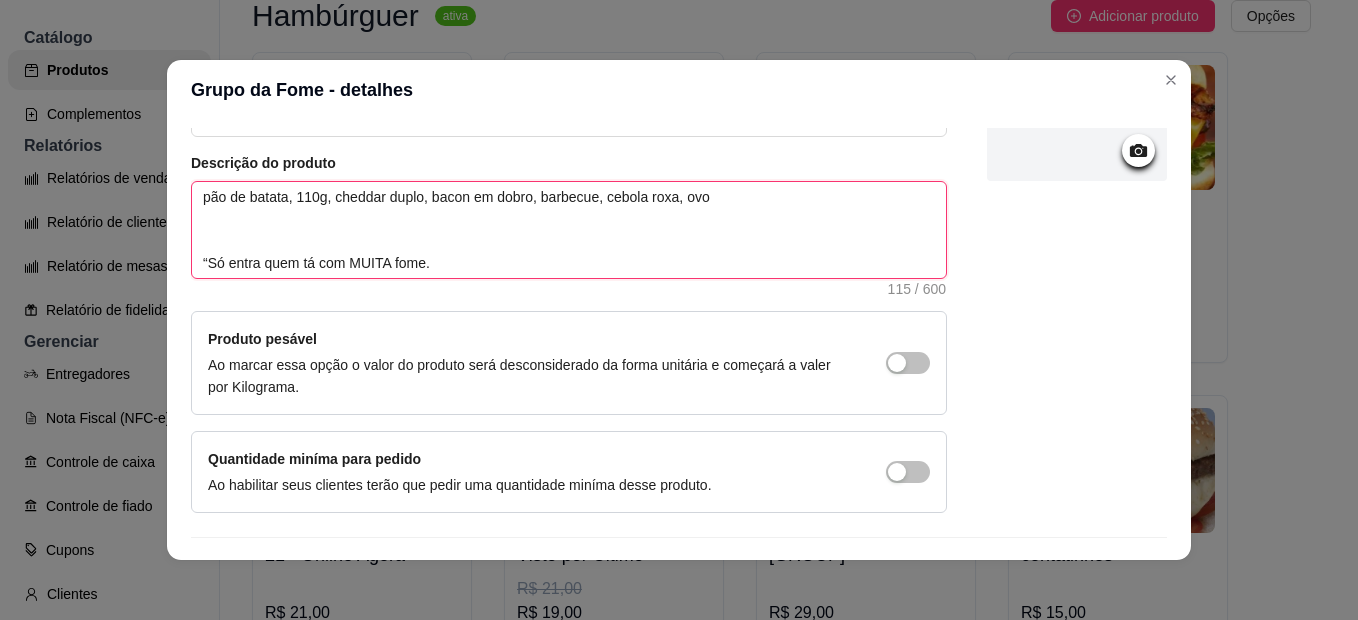 click on "pão de batata, 110g, cheddar duplo, bacon em dobro, barbecue, cebola roxa, ovo
“Só entra quem tá com MUITA fome." at bounding box center (569, 230) 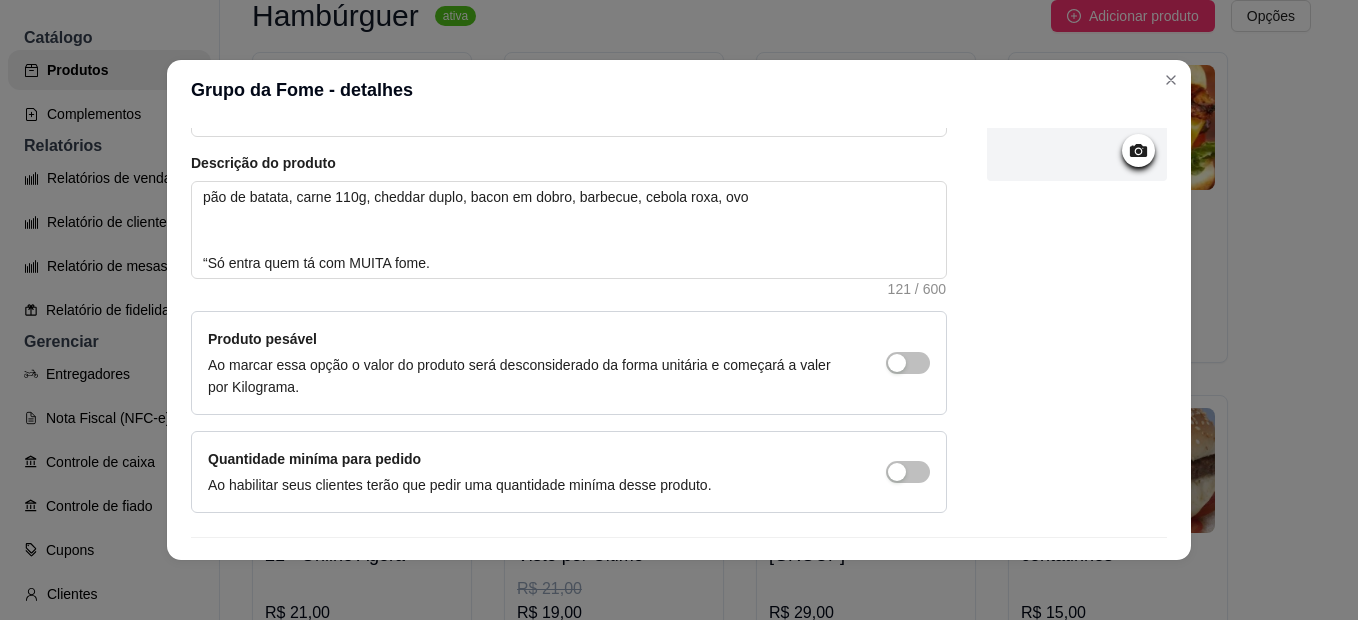 click 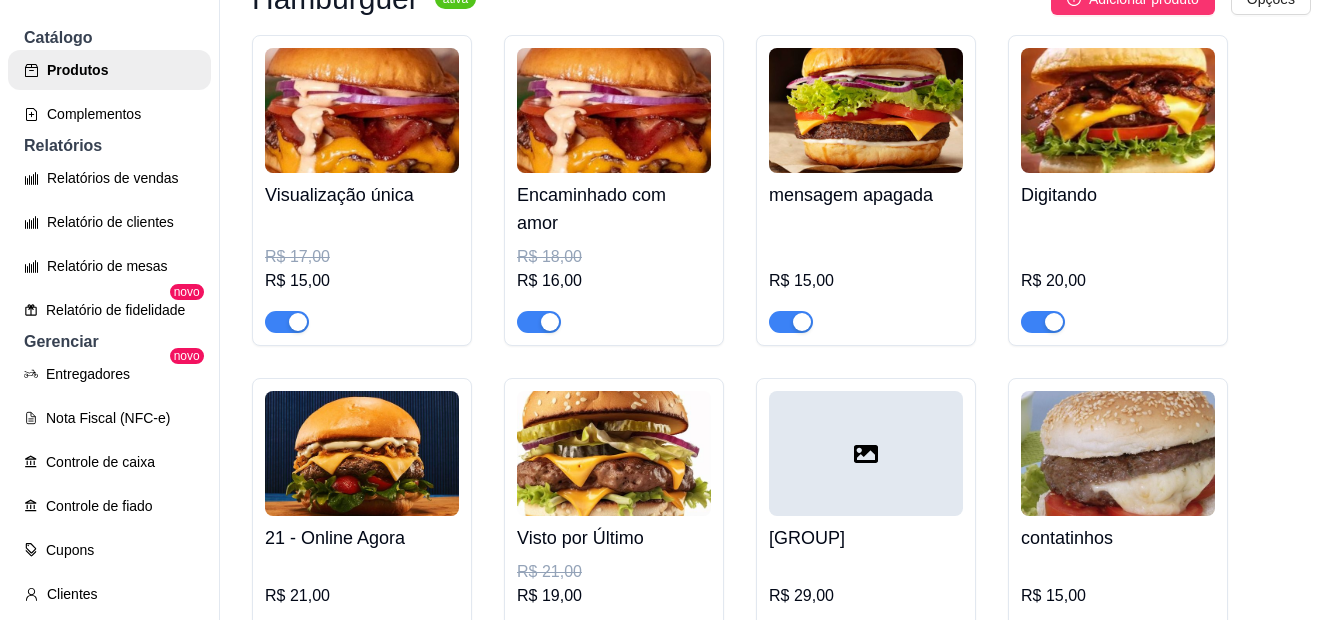 scroll, scrollTop: 200, scrollLeft: 0, axis: vertical 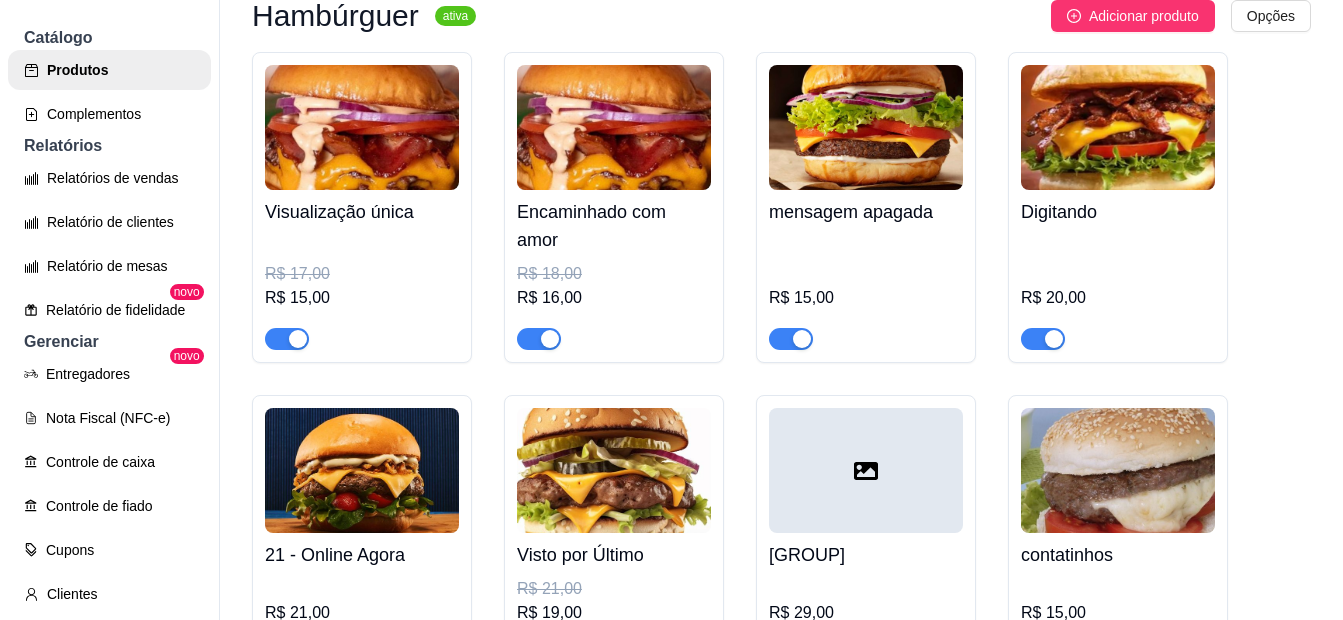 click at bounding box center [614, 470] 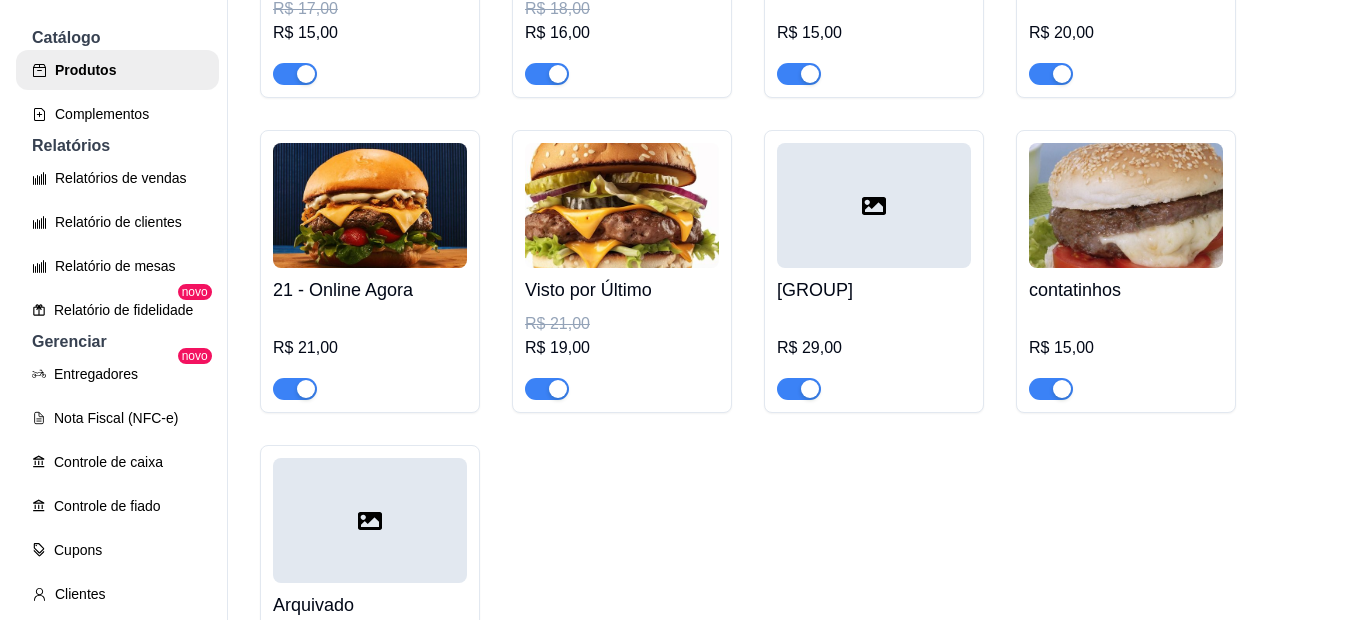 scroll, scrollTop: 500, scrollLeft: 0, axis: vertical 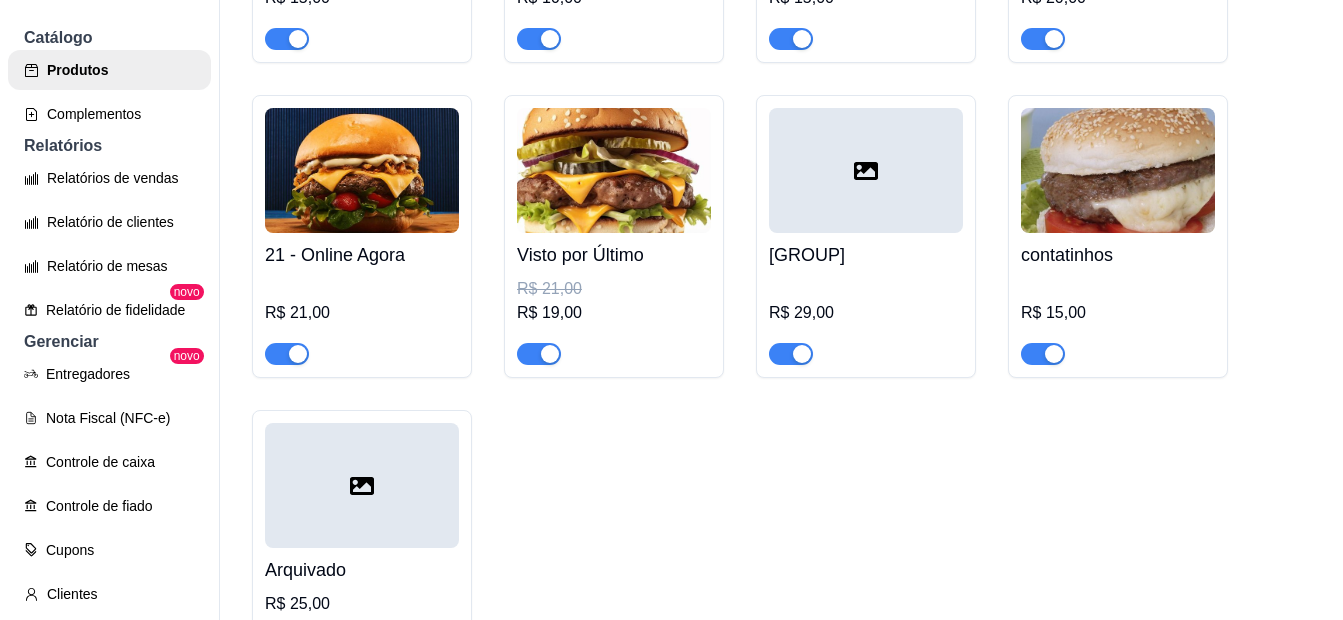 click 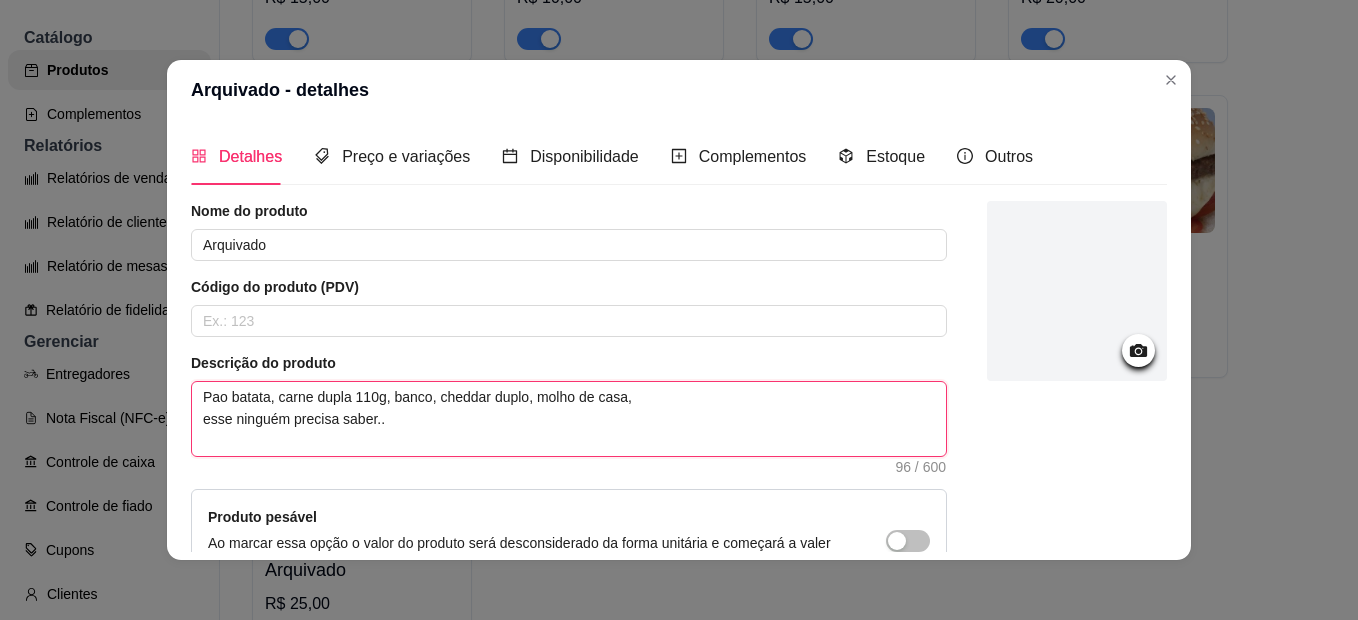 click on "Pao batata, carne dupla 110g, banco, cheddar duplo, molho de casa,
esse ninguém precisa saber.." at bounding box center [569, 419] 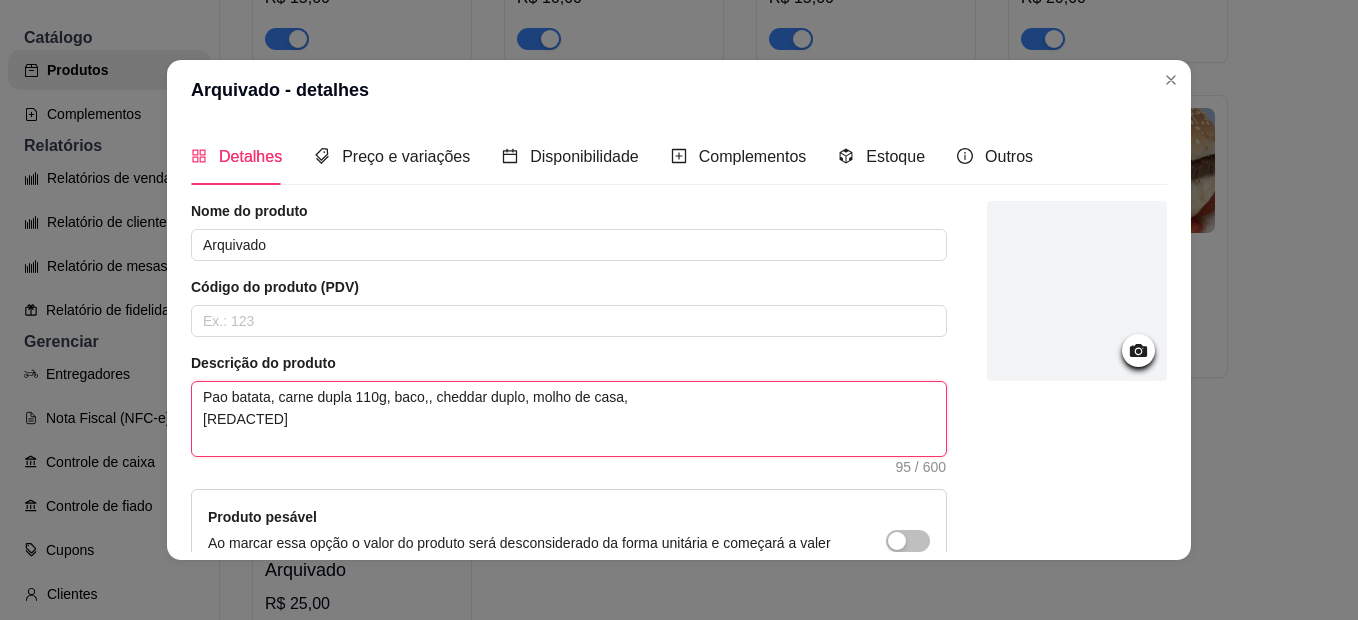 click on "Pao batata, carne dupla 110g, baco, cheddar duplo, molho de casa,
esse ninguém precisa saber.." at bounding box center (569, 419) 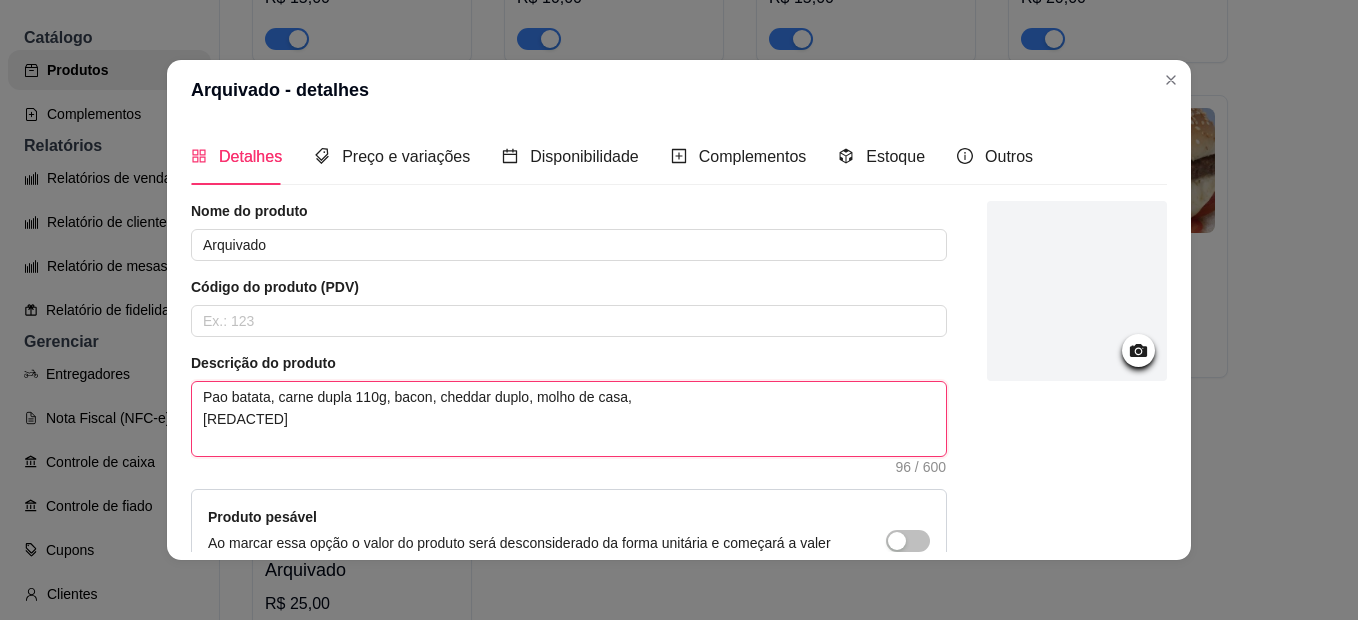 click on "Pao batata, carne dupla 110g, bacon, cheddar duplo, molho de casa,
esse ninguém precisa saber.." at bounding box center [569, 419] 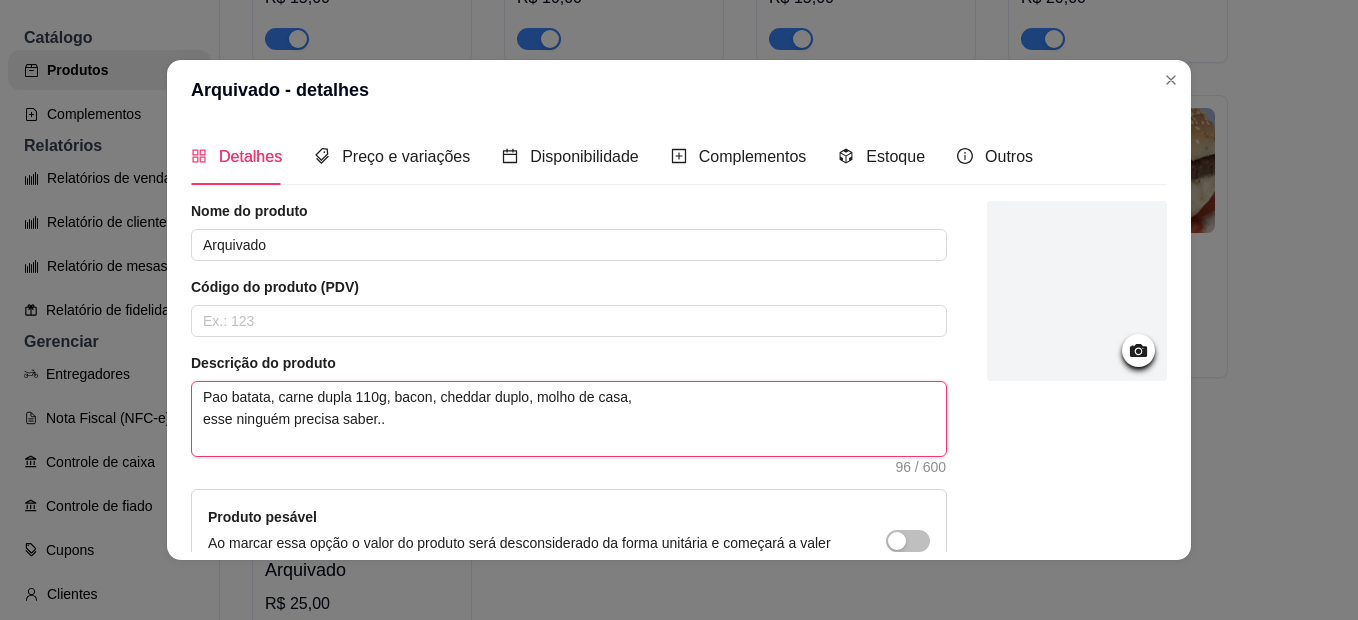 click on "Pao batata, carne dupla 110g, bacon, cheddar duplo, molho da casa,
esse ninguém precisa saber.." at bounding box center [569, 419] 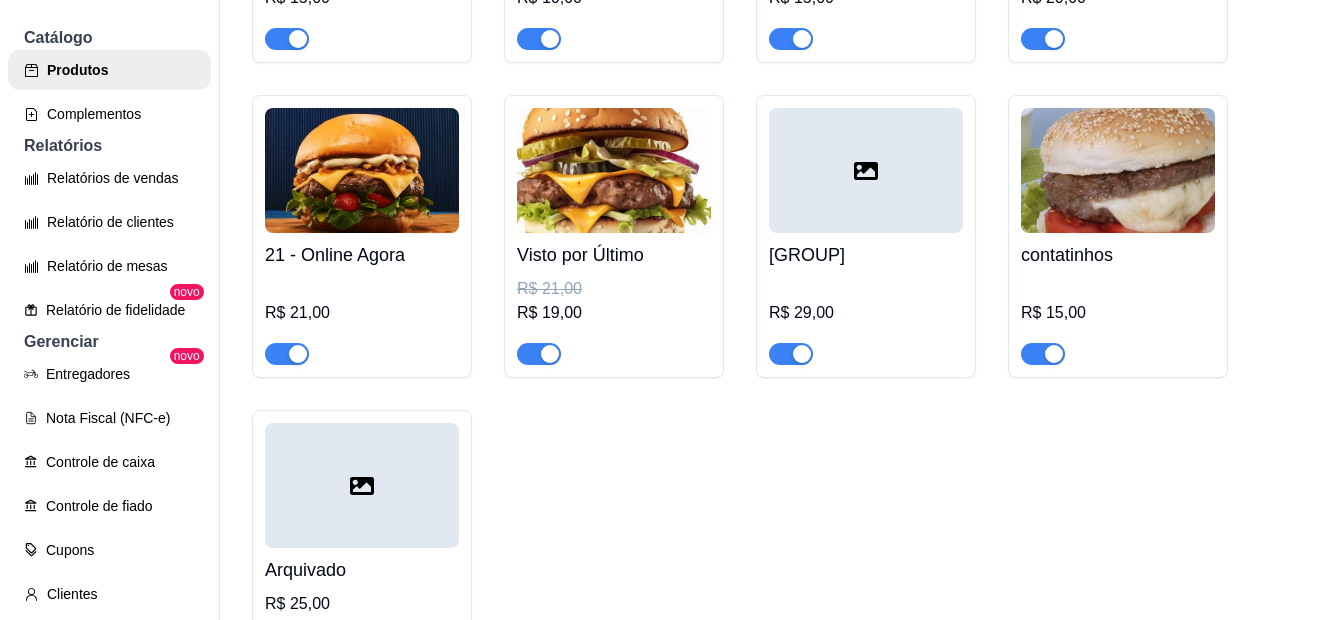 click at bounding box center (866, 170) 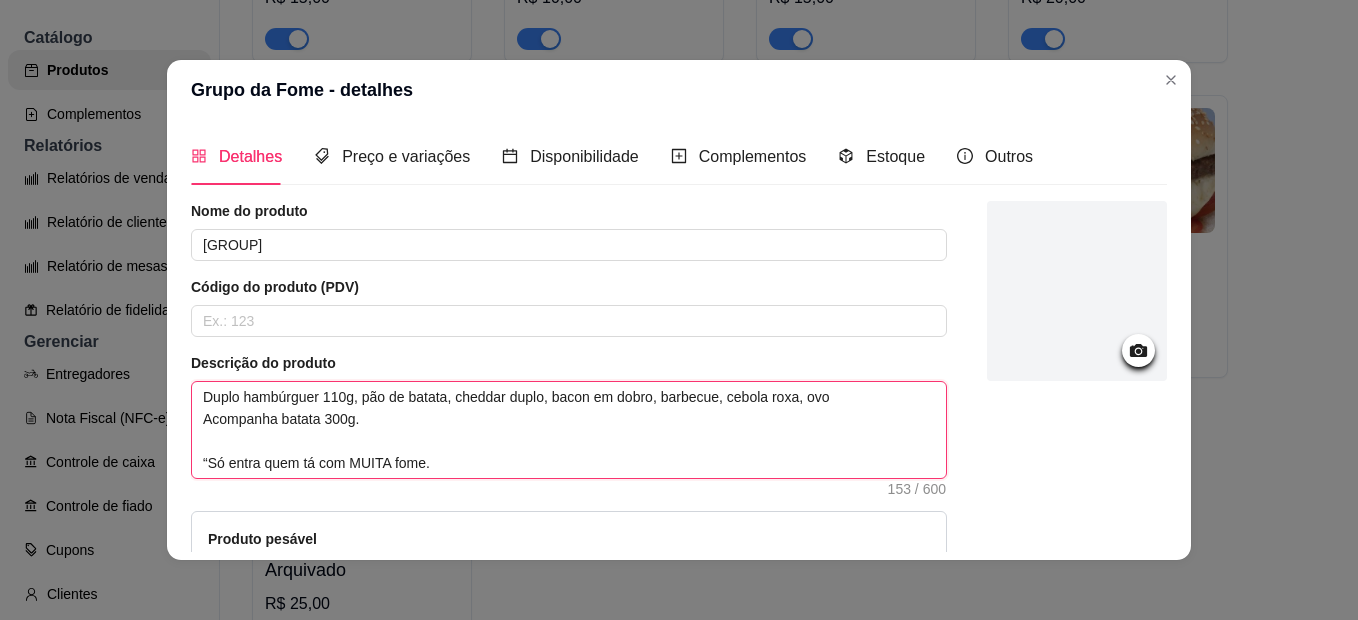 drag, startPoint x: 364, startPoint y: 431, endPoint x: 166, endPoint y: 429, distance: 198.0101 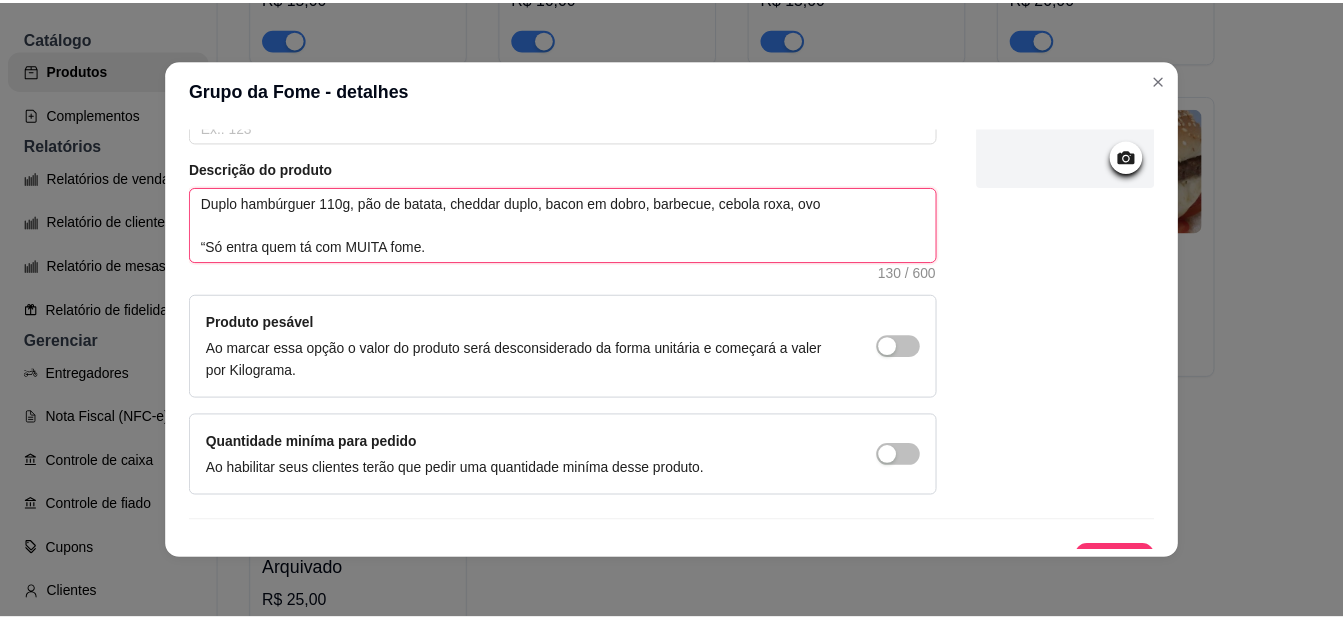 scroll, scrollTop: 228, scrollLeft: 0, axis: vertical 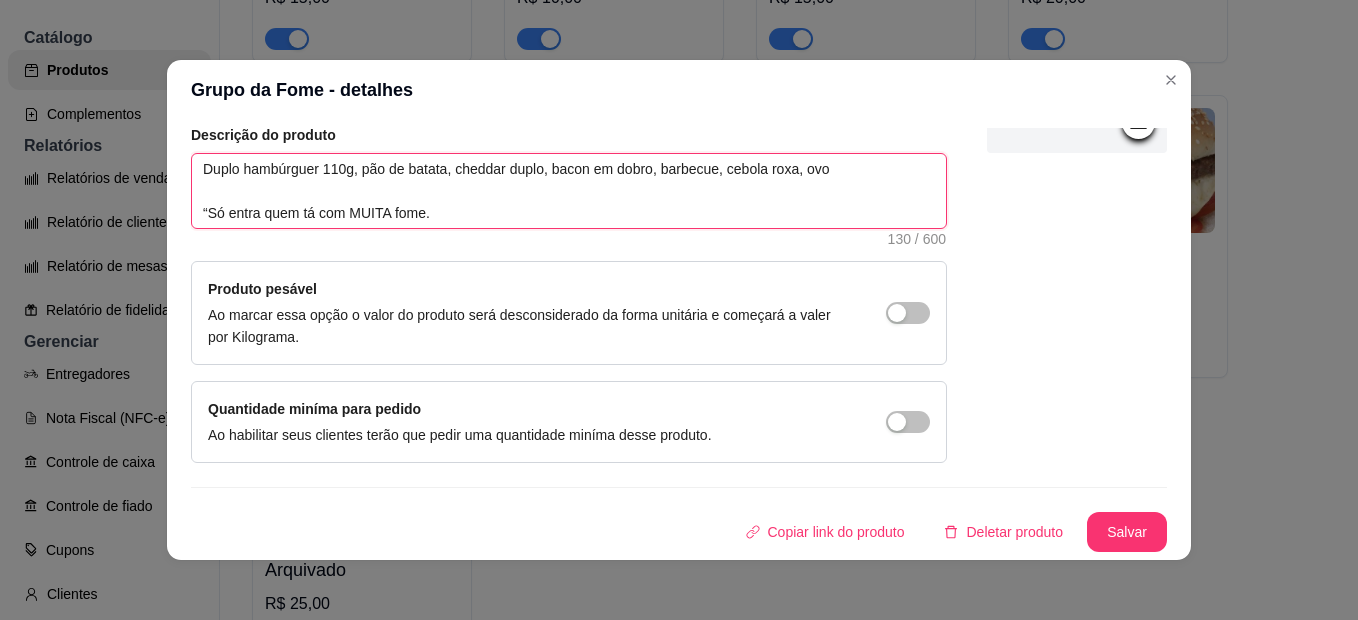 drag, startPoint x: 347, startPoint y: 176, endPoint x: 182, endPoint y: 174, distance: 165.01212 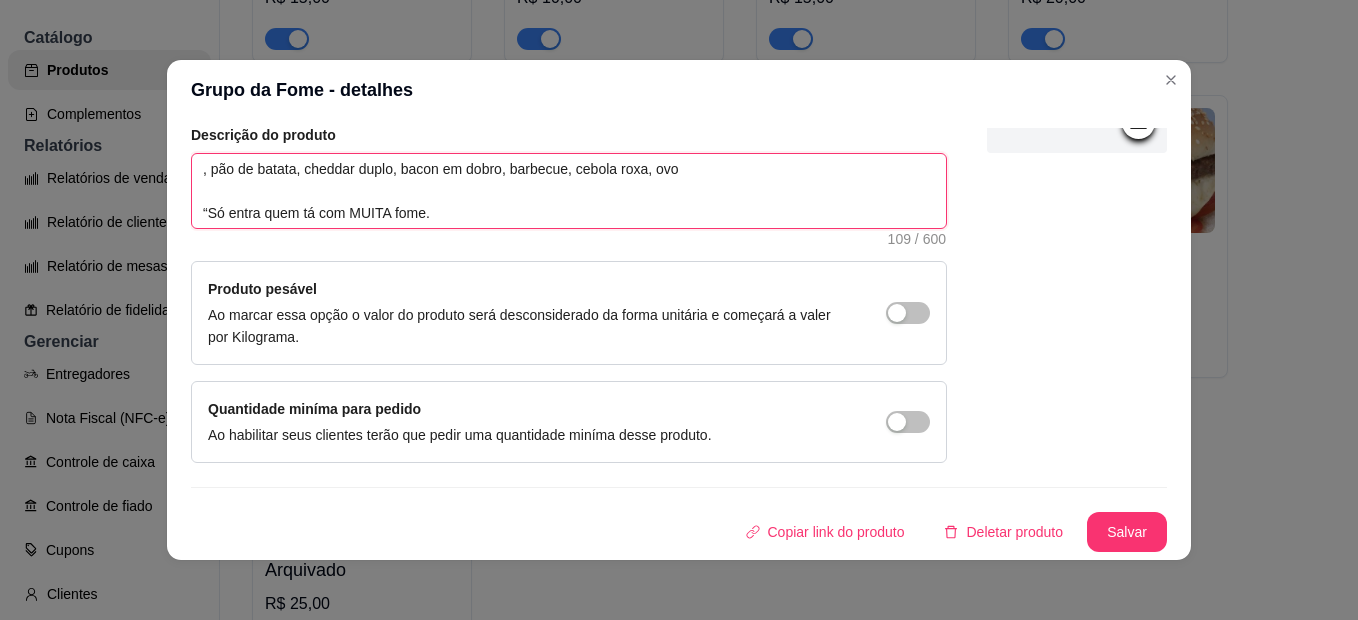 click on ", pão de batata, cheddar duplo, bacon em dobro, barbecue, cebola roxa, ovo
“Só entra quem tá com MUITA fome." at bounding box center [569, 191] 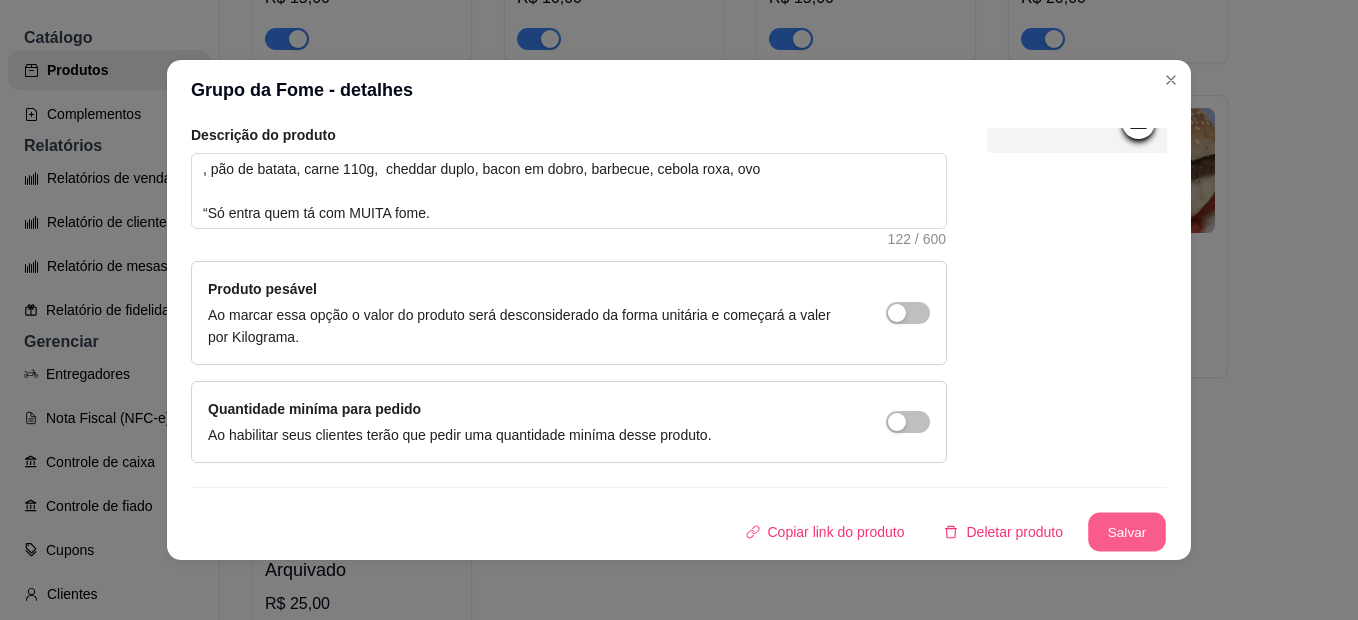 click on "Salvar" at bounding box center [1127, 532] 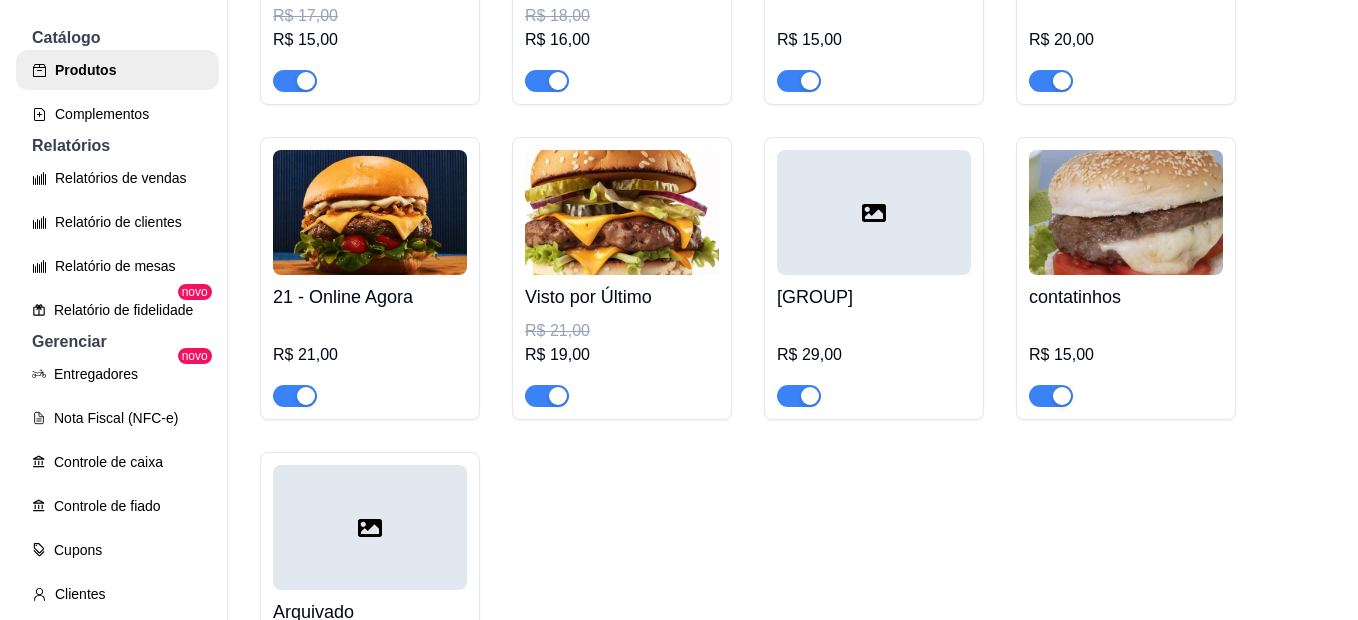 scroll, scrollTop: 500, scrollLeft: 0, axis: vertical 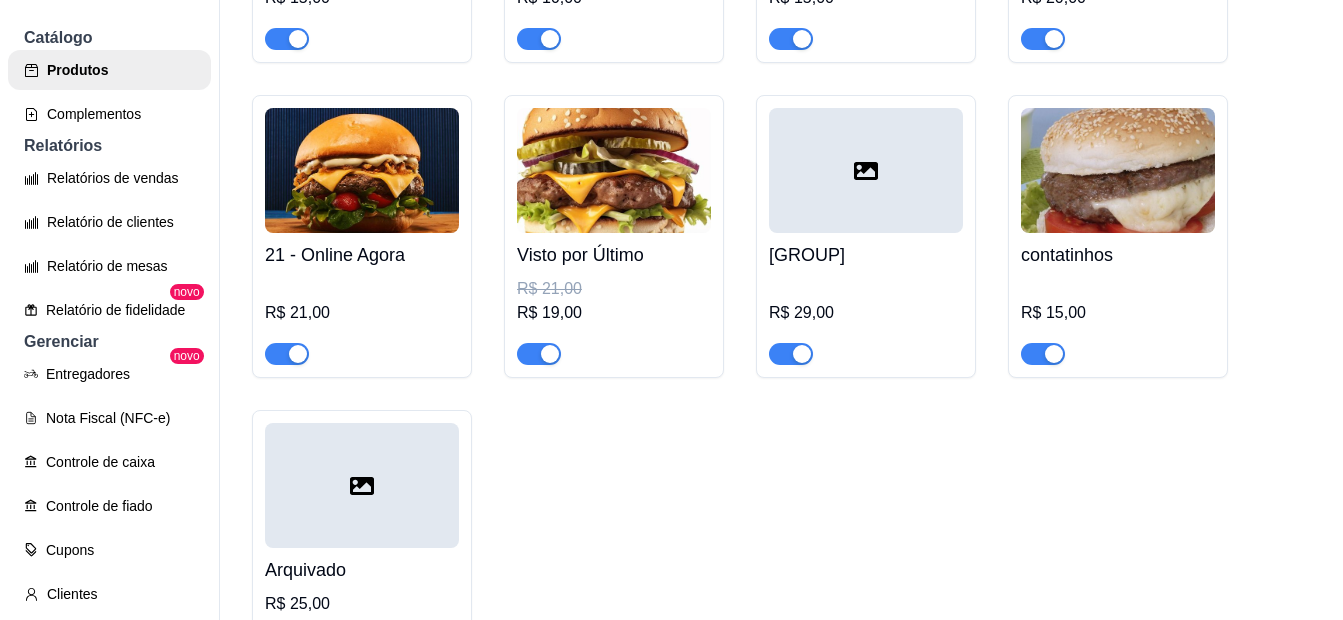 click at bounding box center (614, 170) 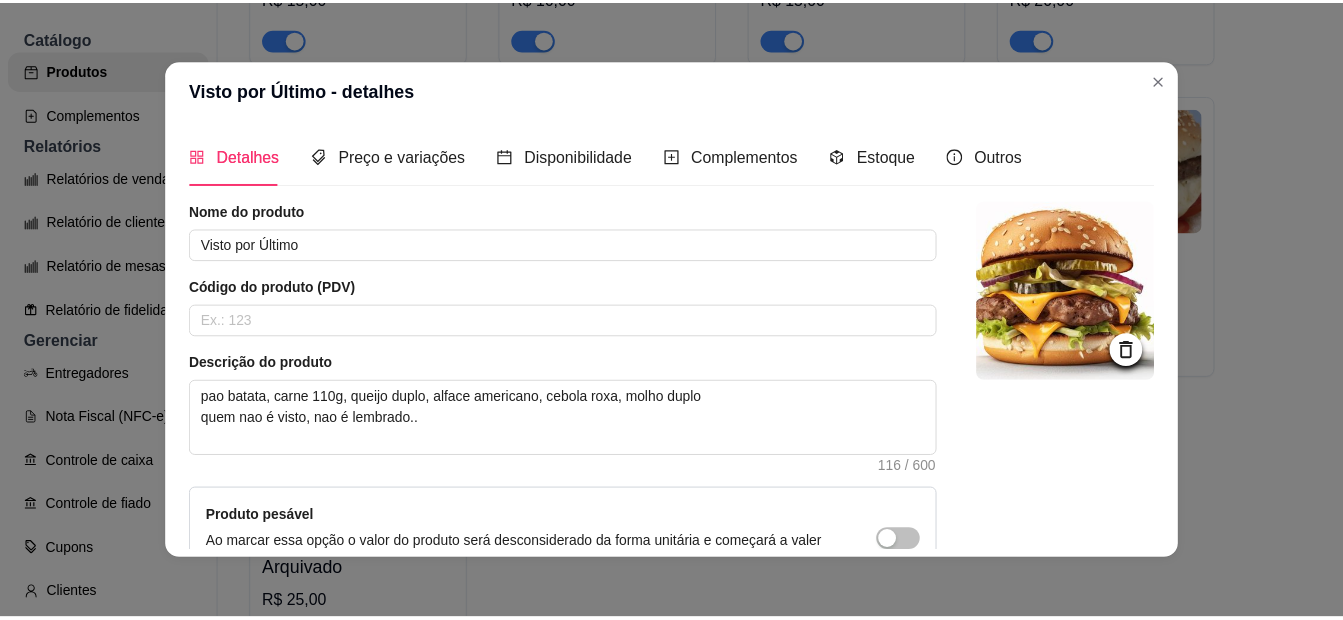 scroll, scrollTop: 100, scrollLeft: 0, axis: vertical 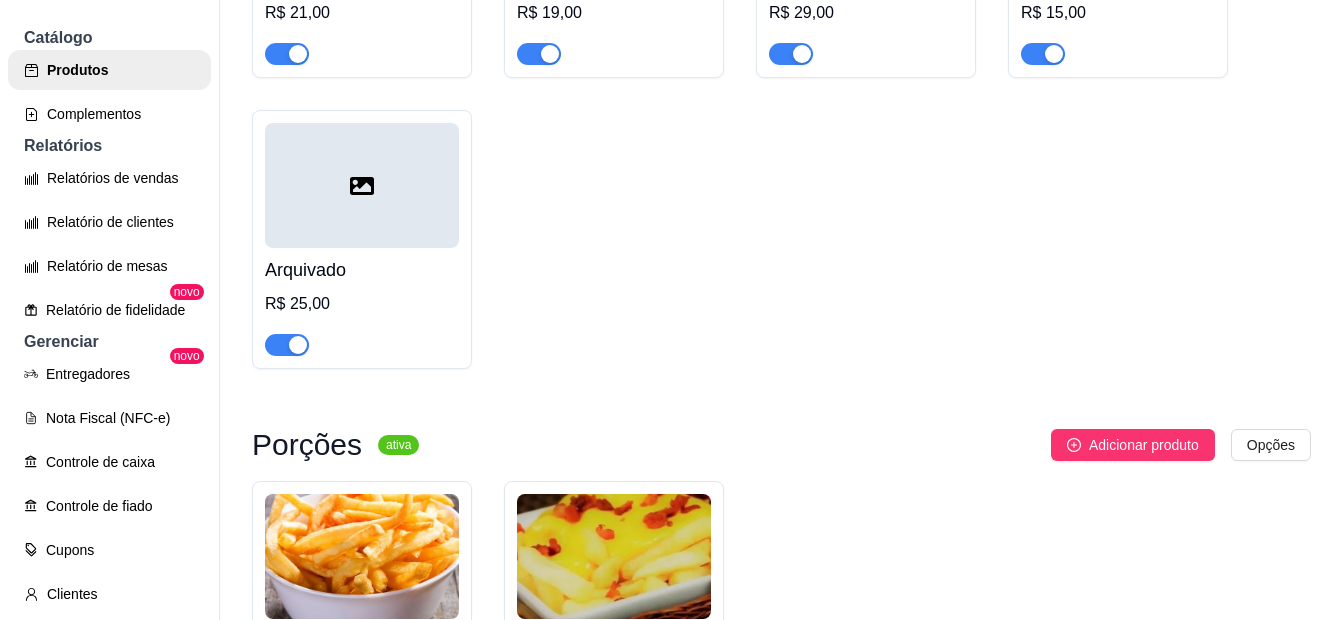 click on "Arquivado" at bounding box center [362, 270] 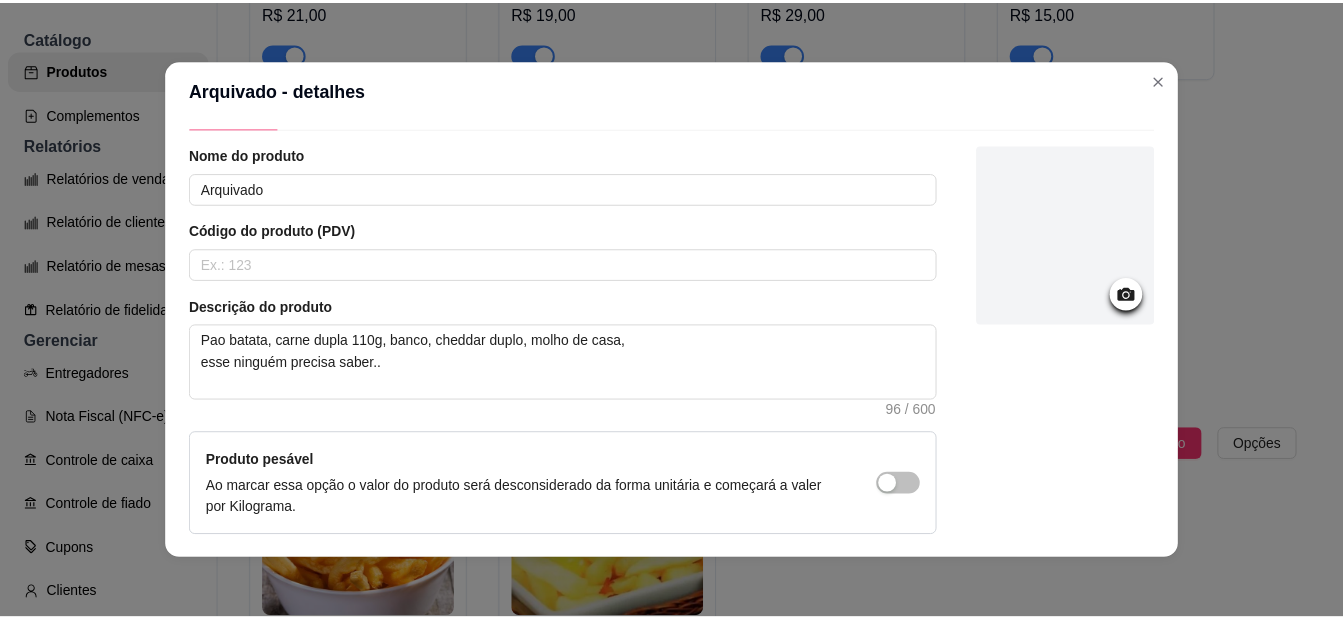 scroll, scrollTop: 100, scrollLeft: 0, axis: vertical 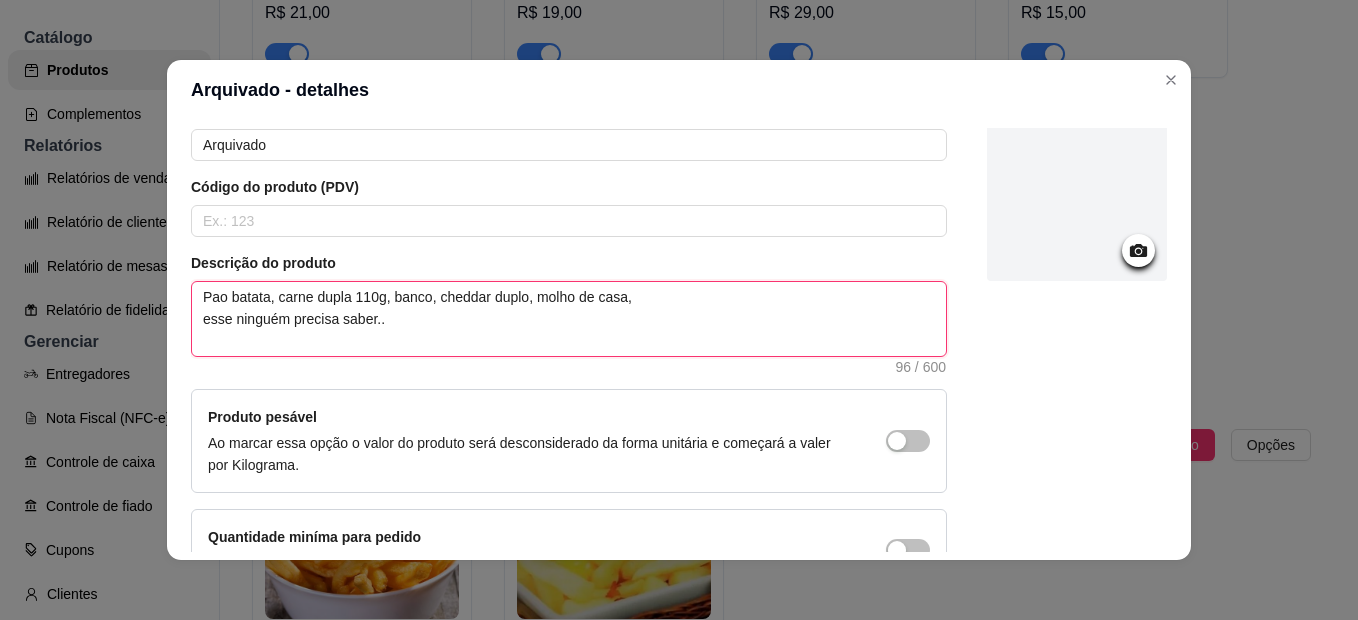 click on "Pao batata, carne dupla 110g, banco, cheddar duplo, molho de casa,
esse ninguém precisa saber.." at bounding box center (569, 319) 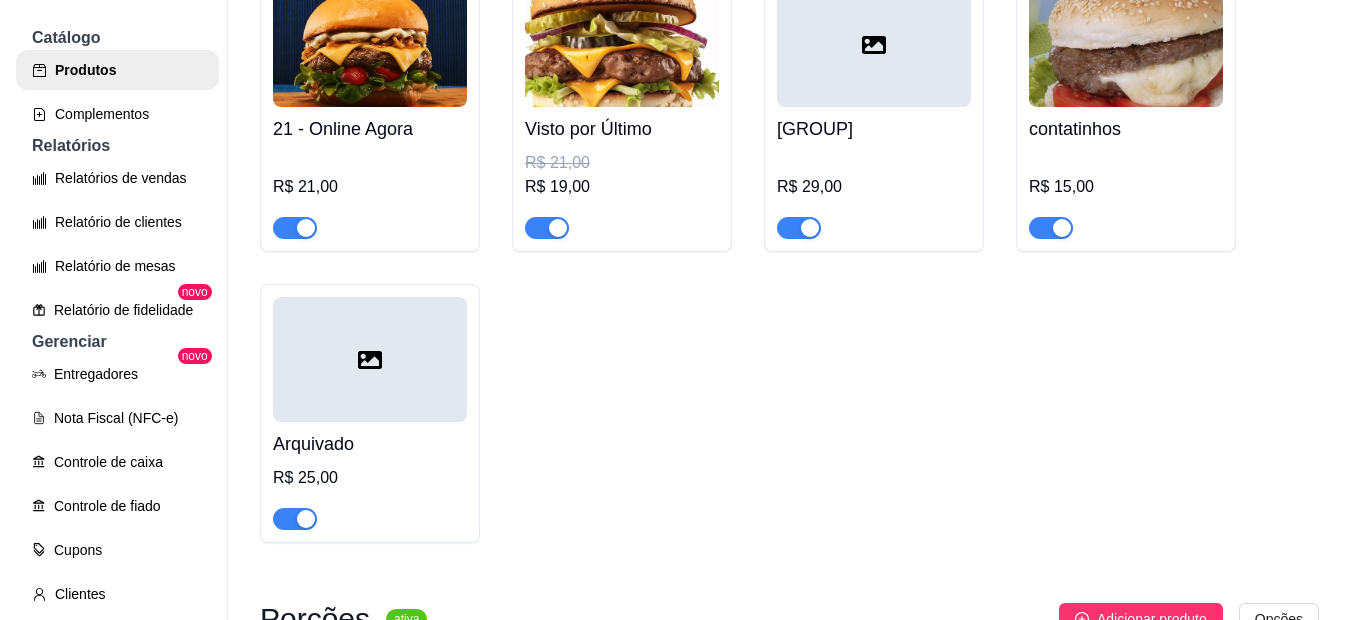 scroll, scrollTop: 600, scrollLeft: 0, axis: vertical 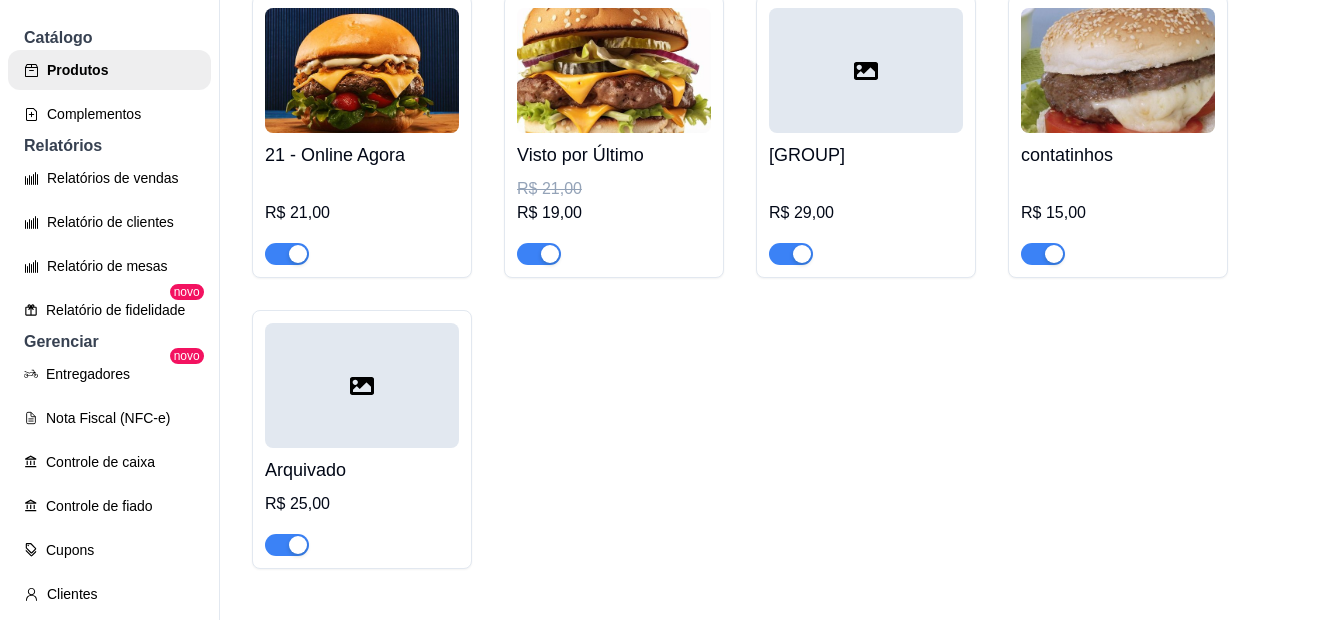 click on "R$ 15,00" at bounding box center (1118, 221) 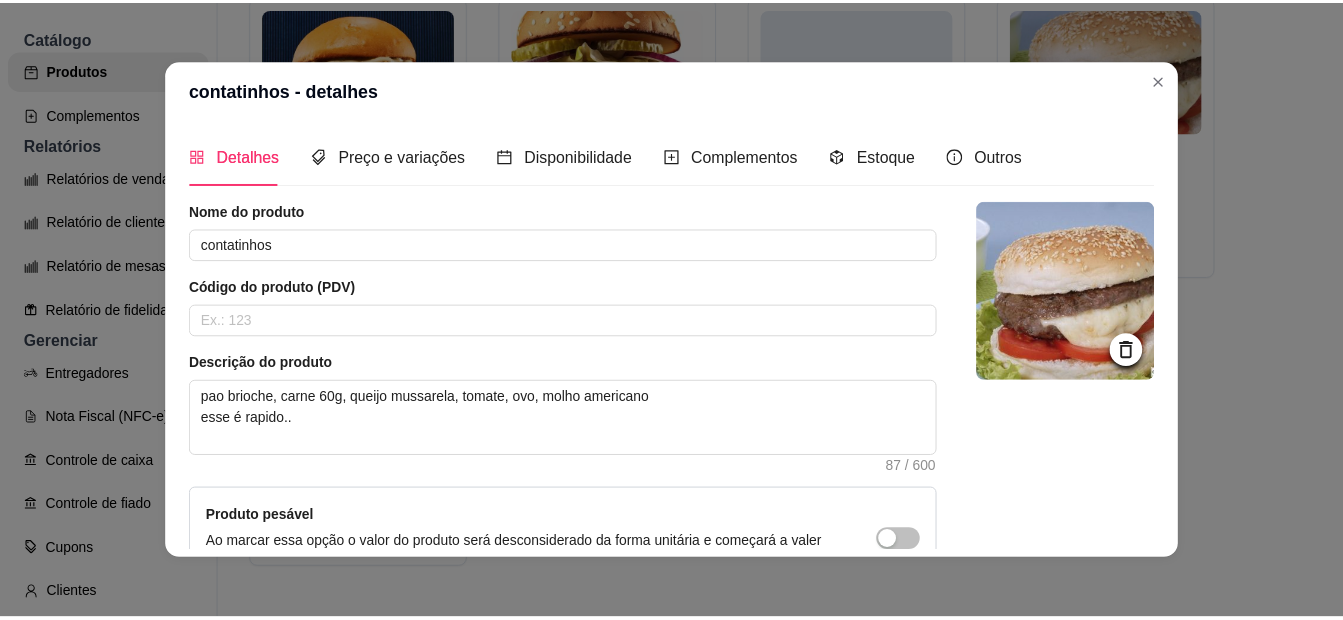 scroll, scrollTop: 100, scrollLeft: 0, axis: vertical 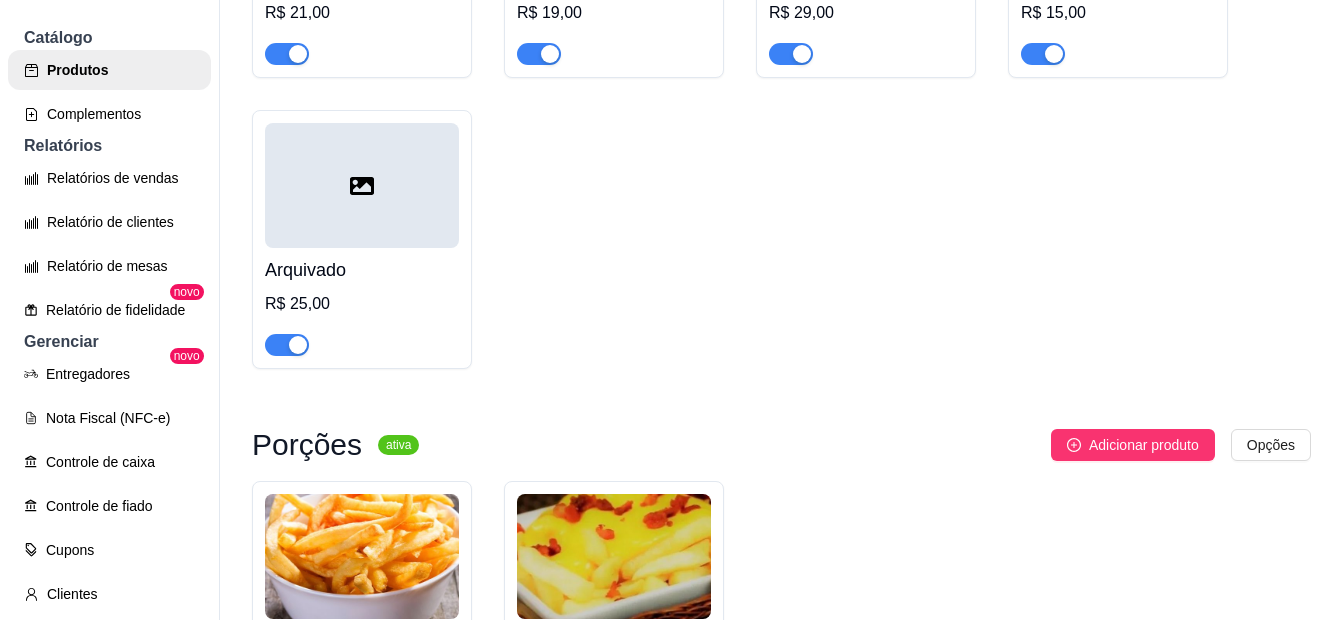 click at bounding box center [362, 185] 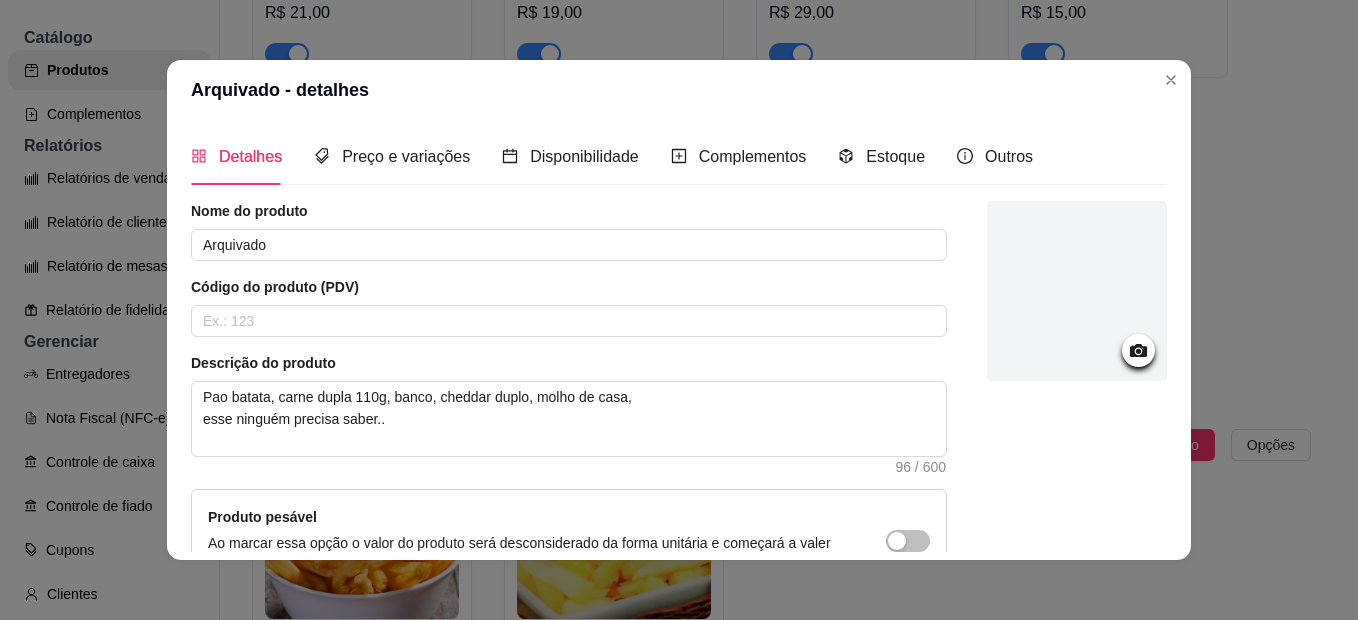 click 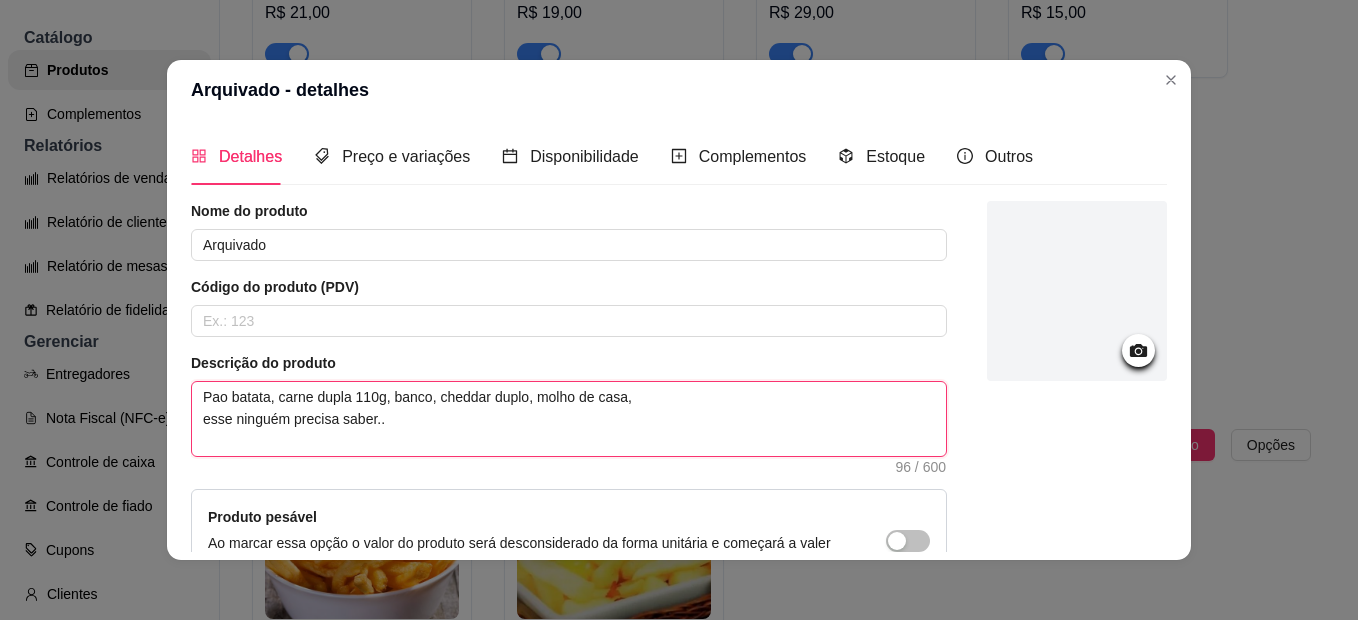 click on "Pao batata, carne dupla 110g, banco, cheddar duplo, molho de casa,
esse ninguém precisa saber.." at bounding box center (569, 419) 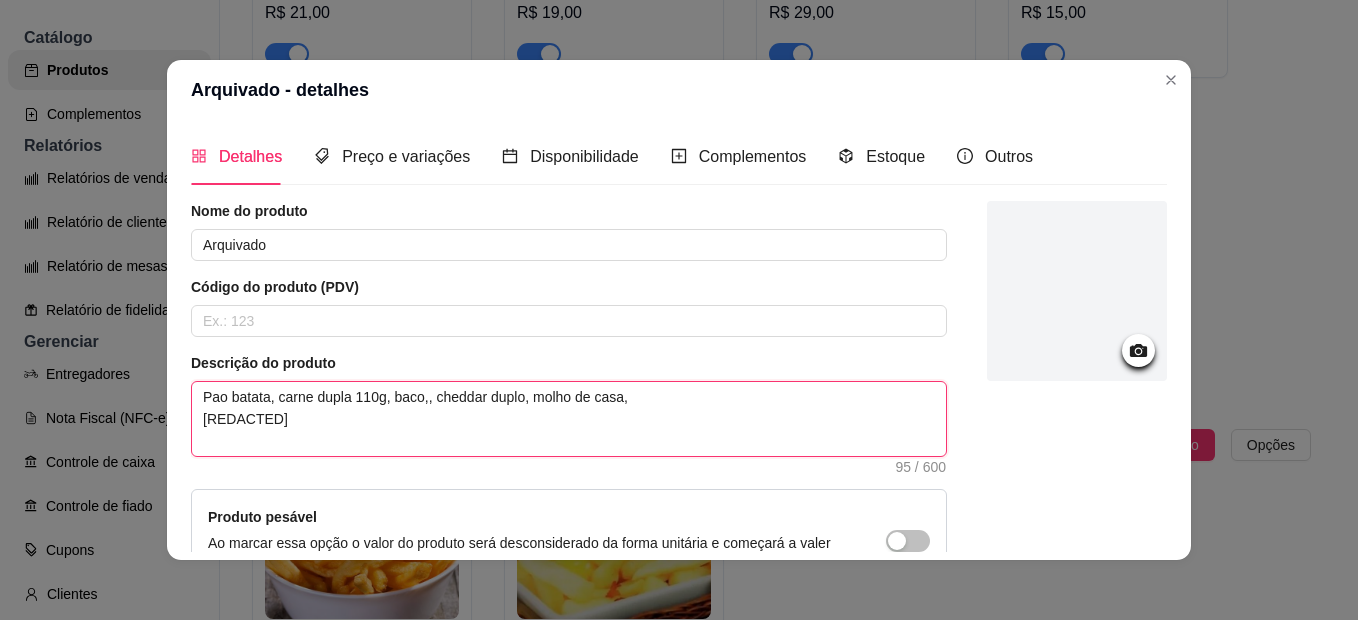 click on "Pao batata, carne dupla 110g, baco, cheddar duplo, molho de casa,
esse ninguém precisa saber.." at bounding box center (569, 419) 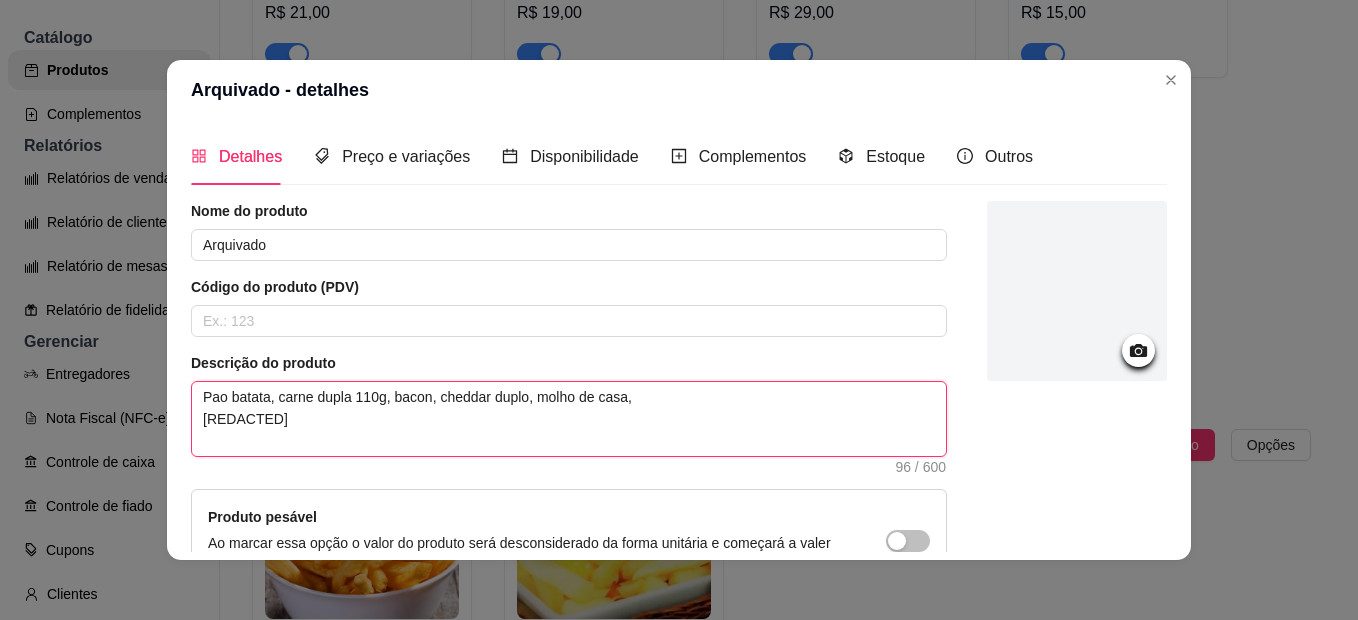 click on "Pao batata, carne dupla 110g, bacon, cheddar duplo, molho de casa,
esse ninguém precisa saber.." at bounding box center (569, 419) 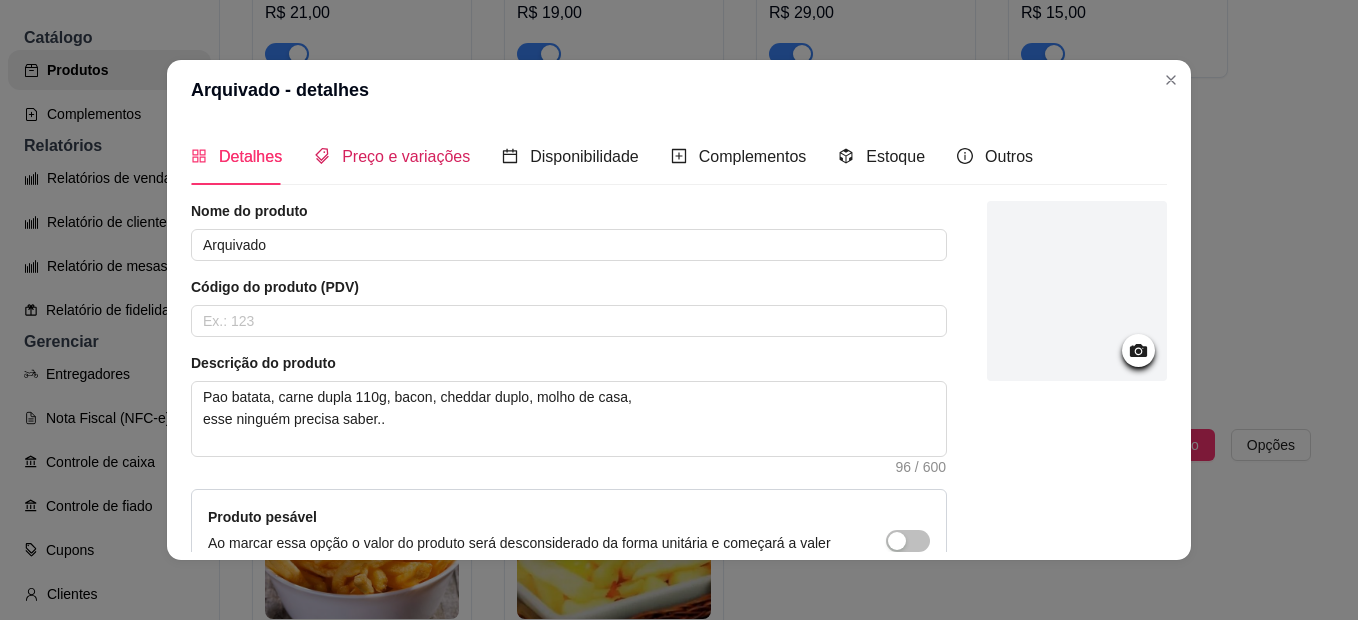 click on "Preço e variações" at bounding box center [406, 156] 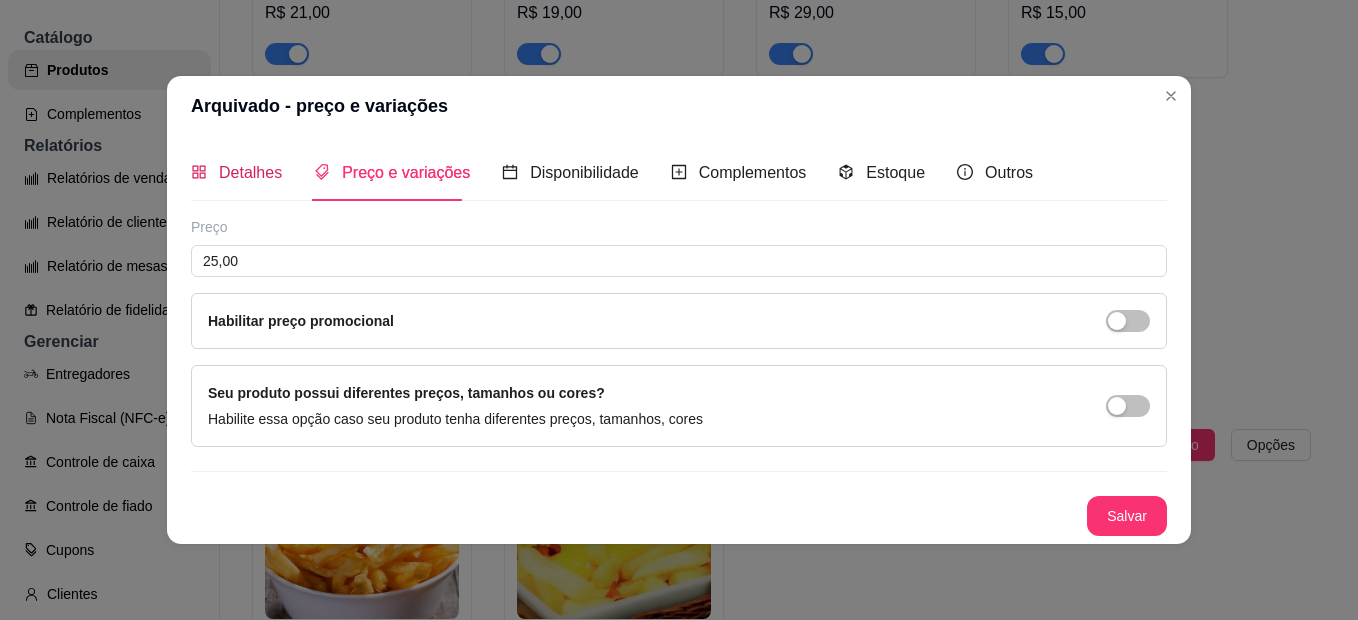click on "Detalhes" at bounding box center (250, 172) 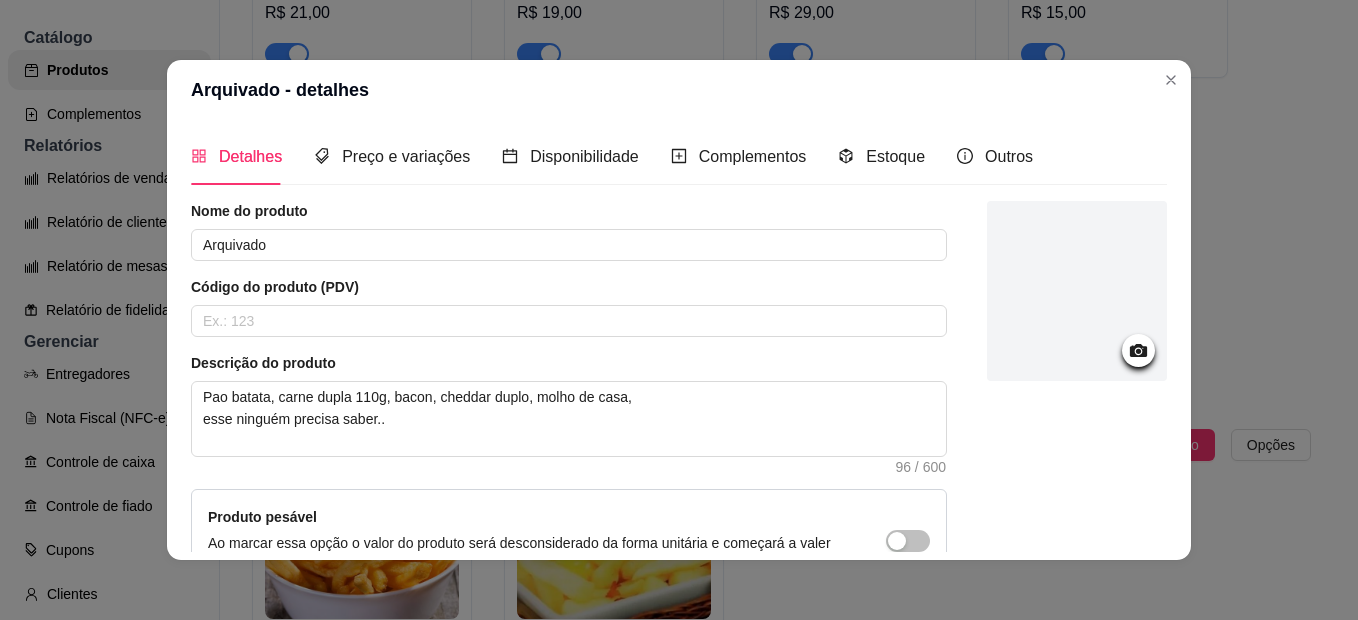 click at bounding box center [1138, 350] 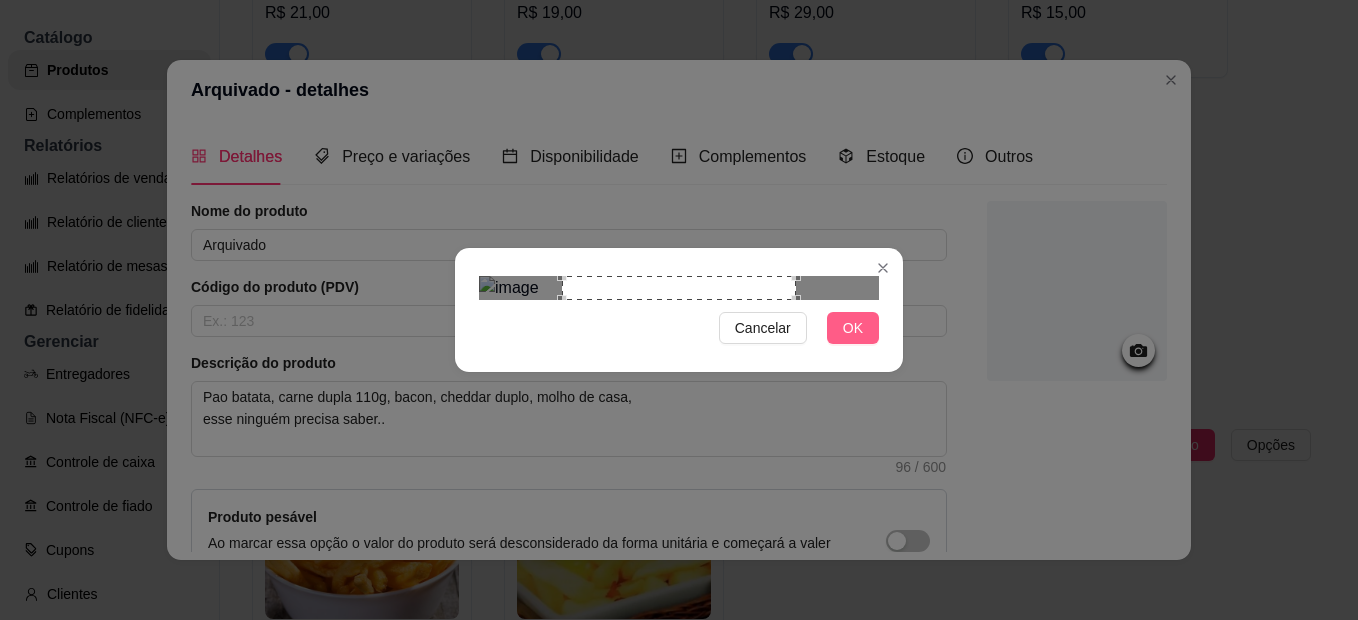 click on "OK" at bounding box center (853, 328) 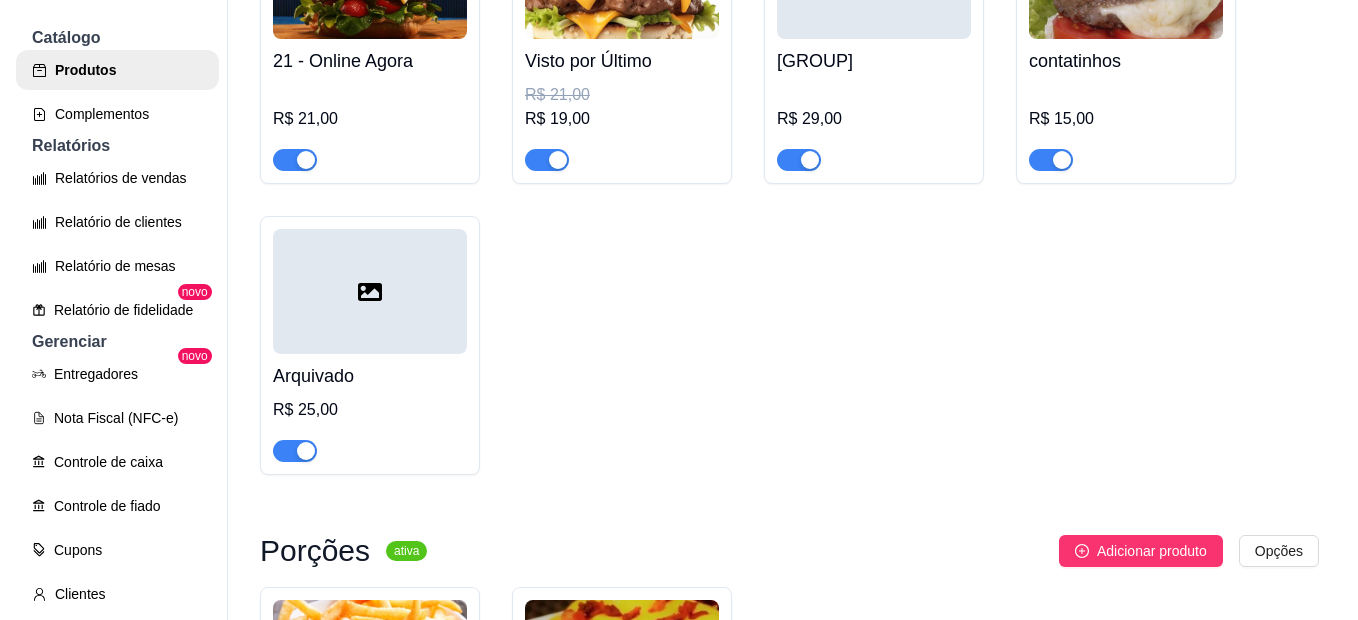 scroll, scrollTop: 600, scrollLeft: 0, axis: vertical 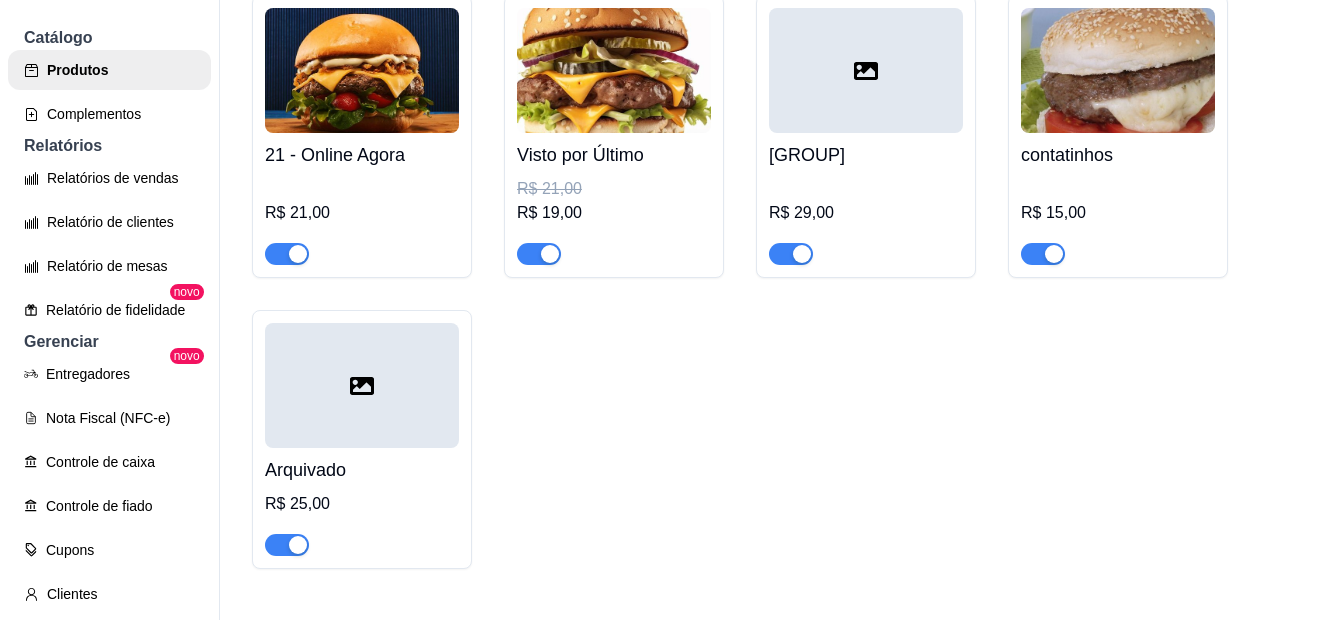 click 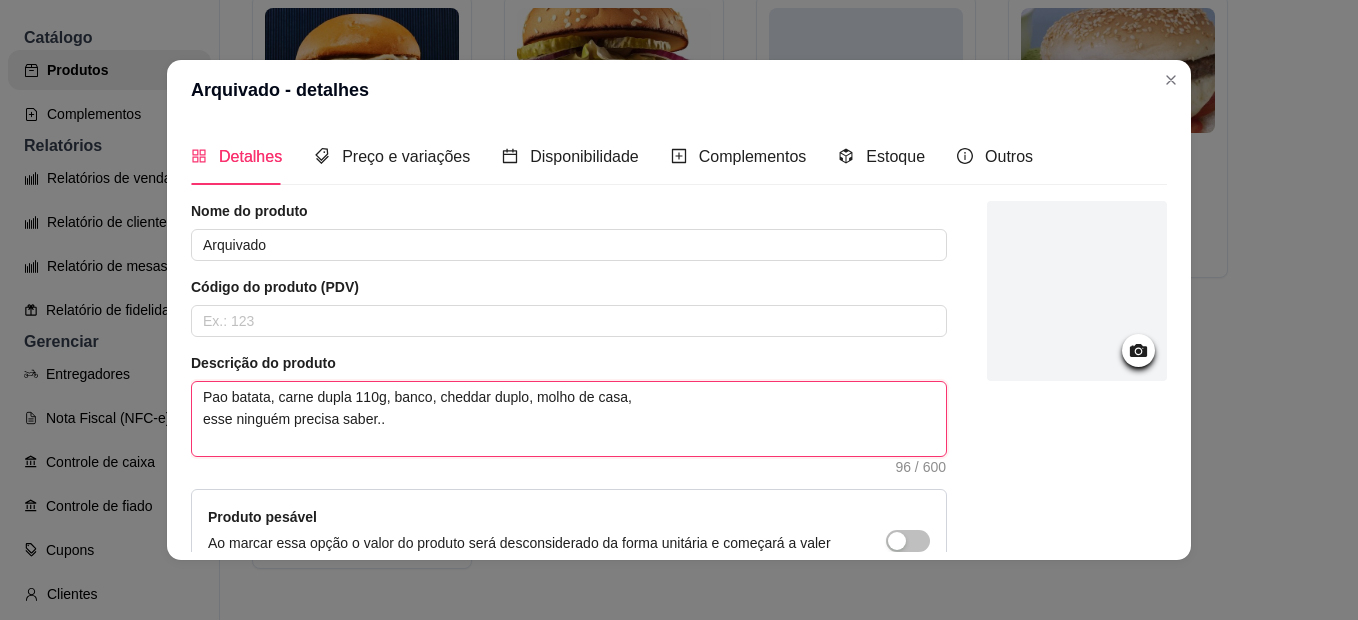 click on "Pao batata, carne dupla 110g, banco, cheddar duplo, molho de casa,
esse ninguém precisa saber.." at bounding box center (569, 419) 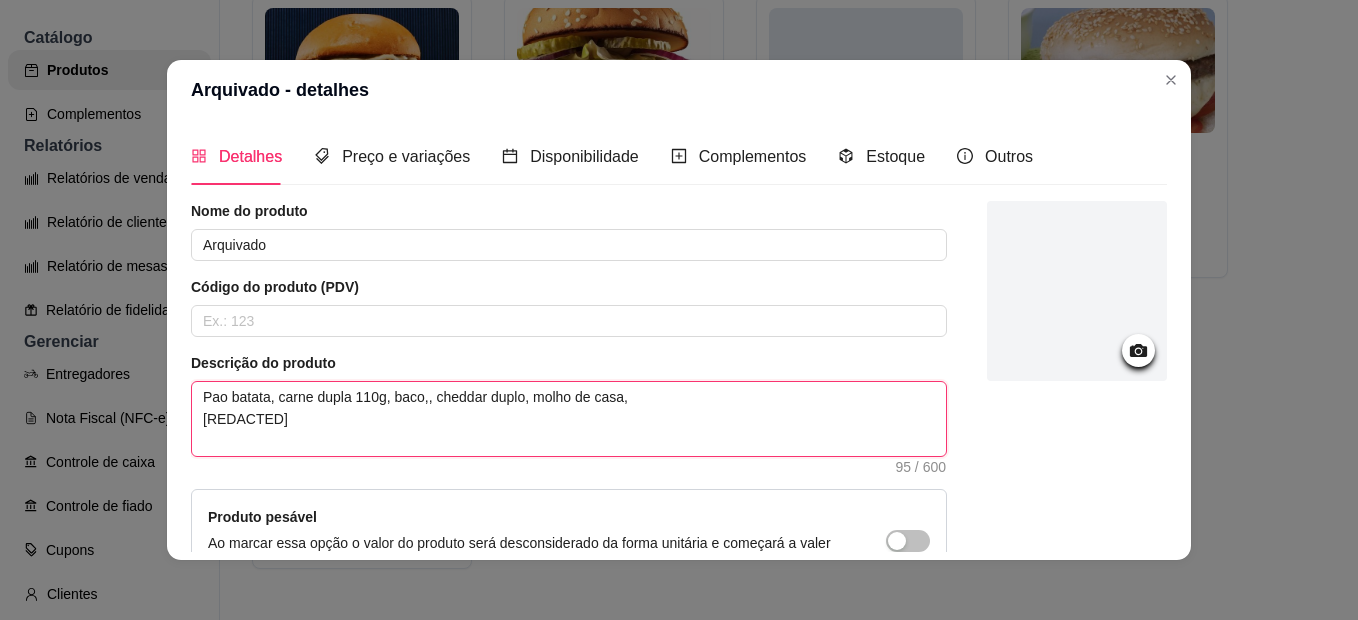 click on "Pao batata, carne dupla 110g, baco, cheddar duplo, molho de casa,
esse ninguém precisa saber.." at bounding box center [569, 419] 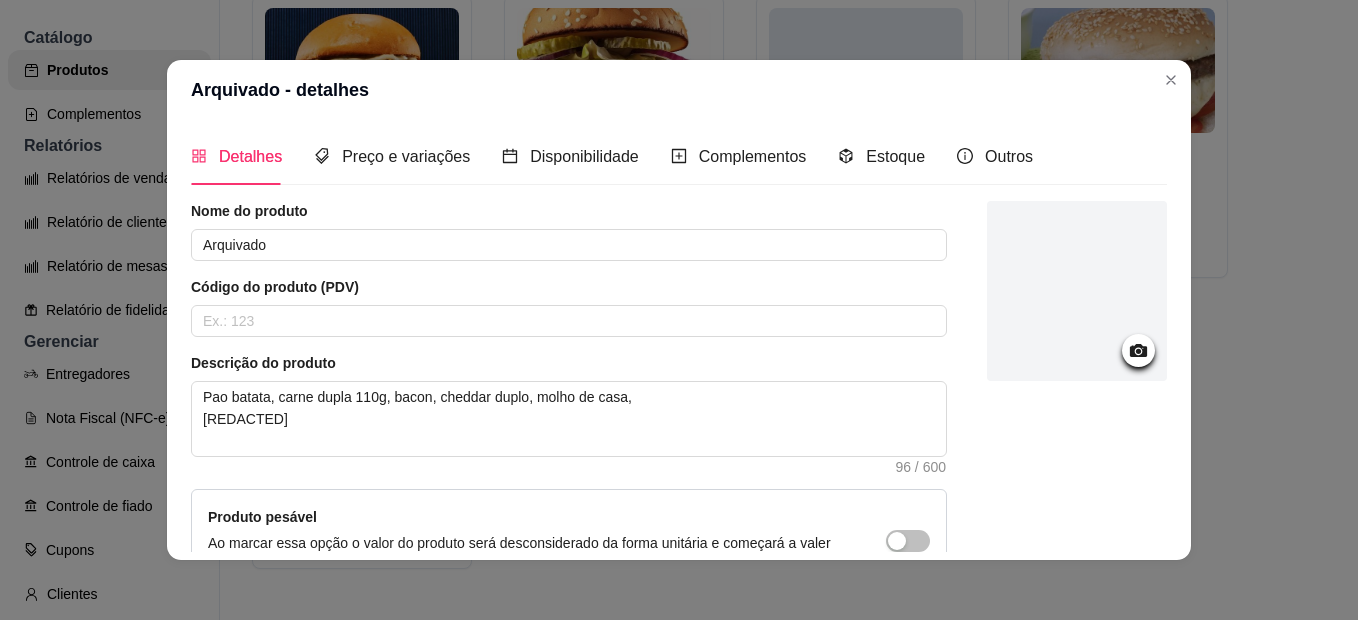 click 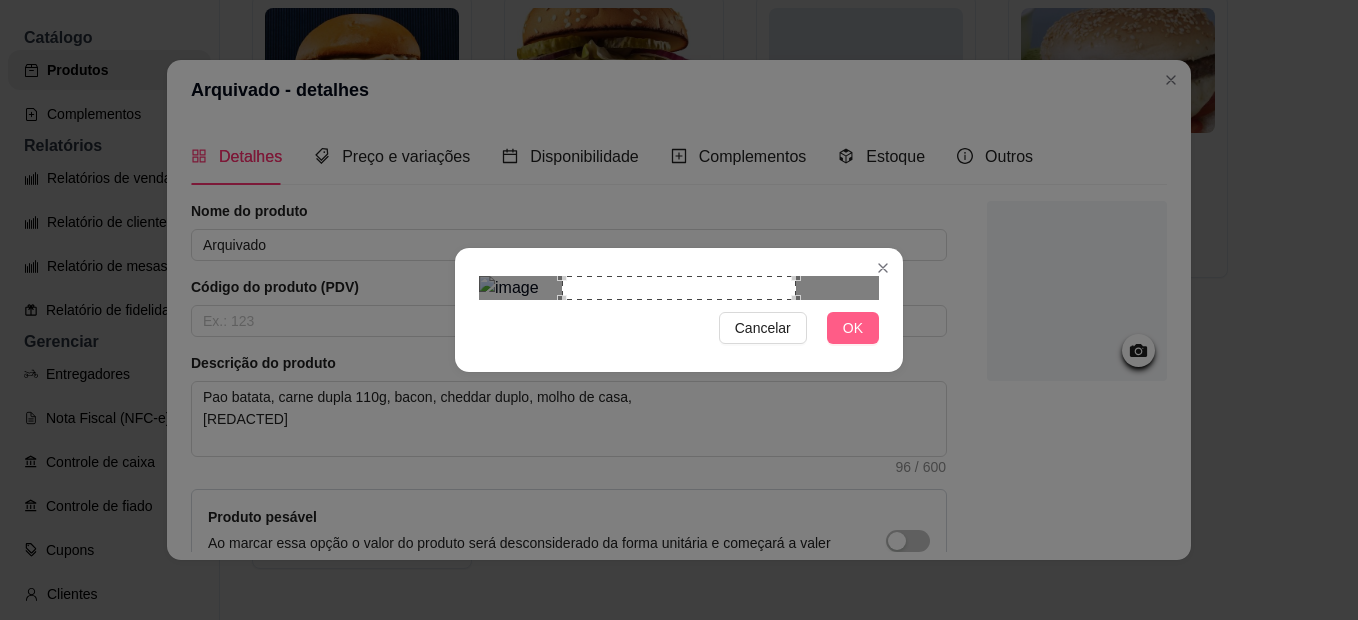 click on "OK" at bounding box center [853, 328] 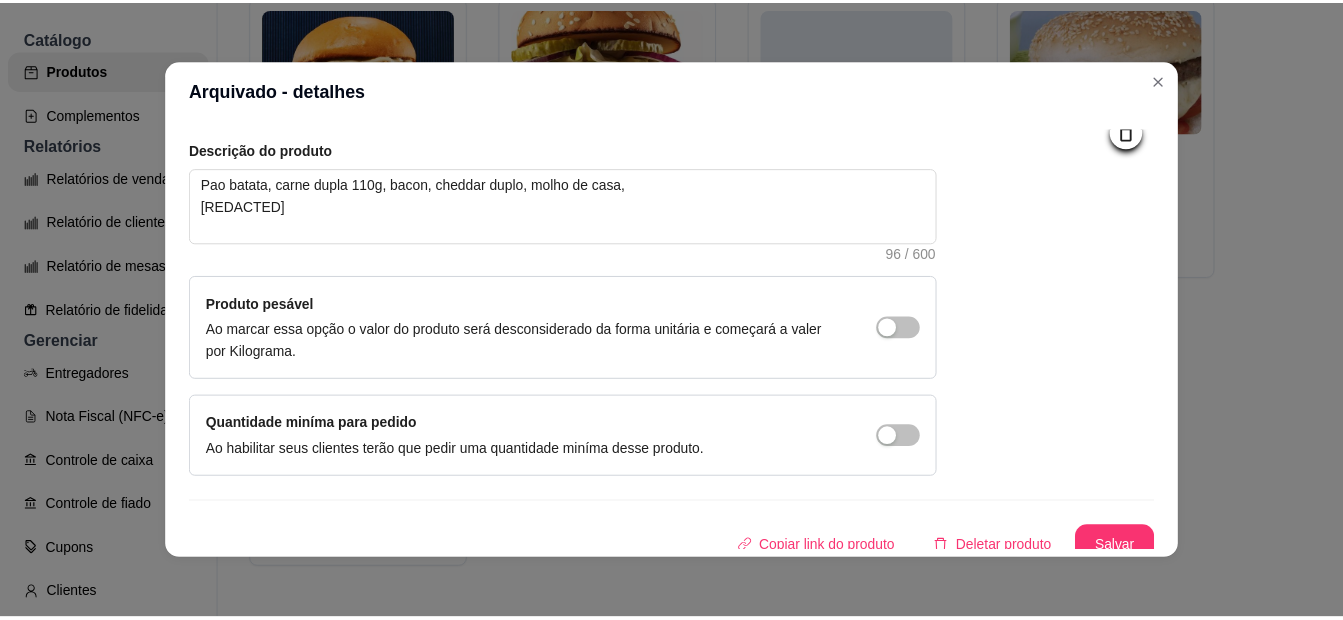 scroll, scrollTop: 228, scrollLeft: 0, axis: vertical 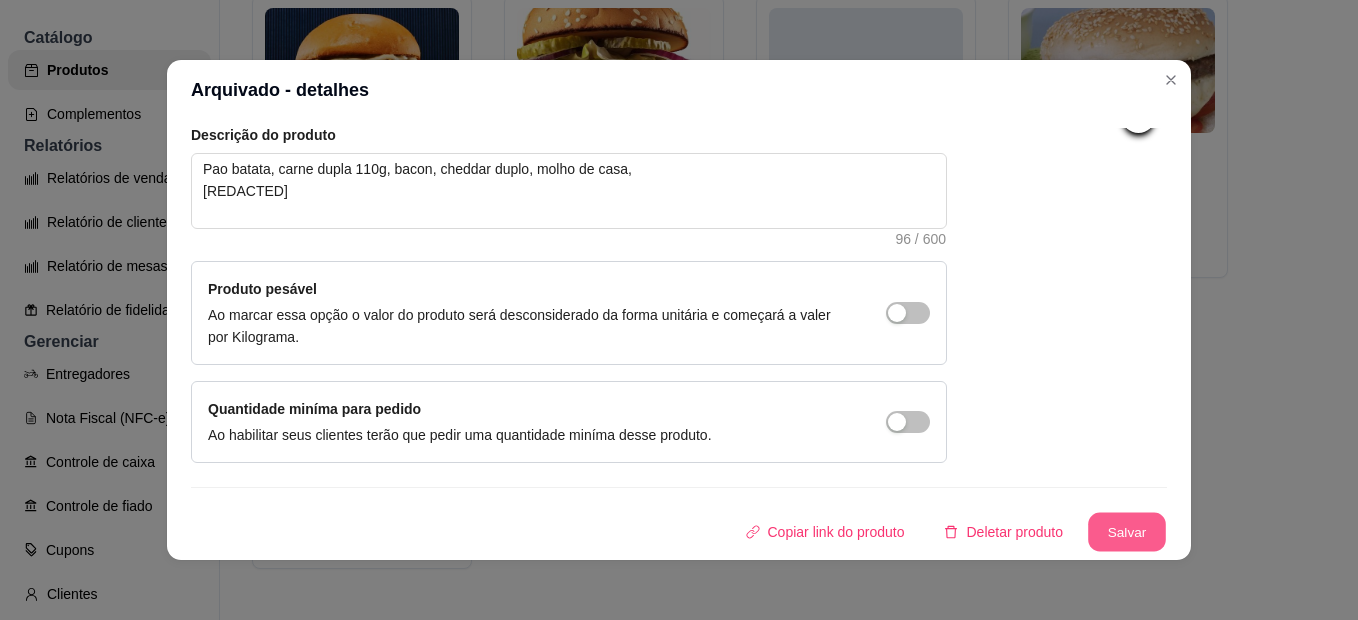 click on "Salvar" at bounding box center [1127, 532] 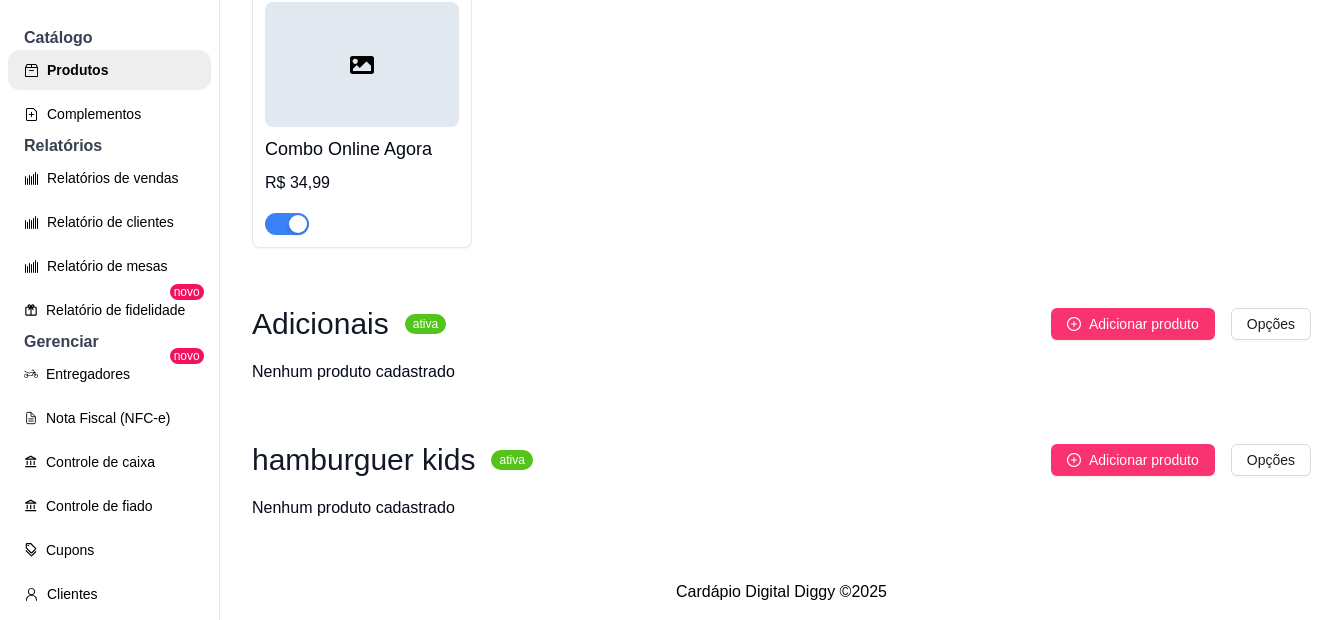 scroll, scrollTop: 2159, scrollLeft: 0, axis: vertical 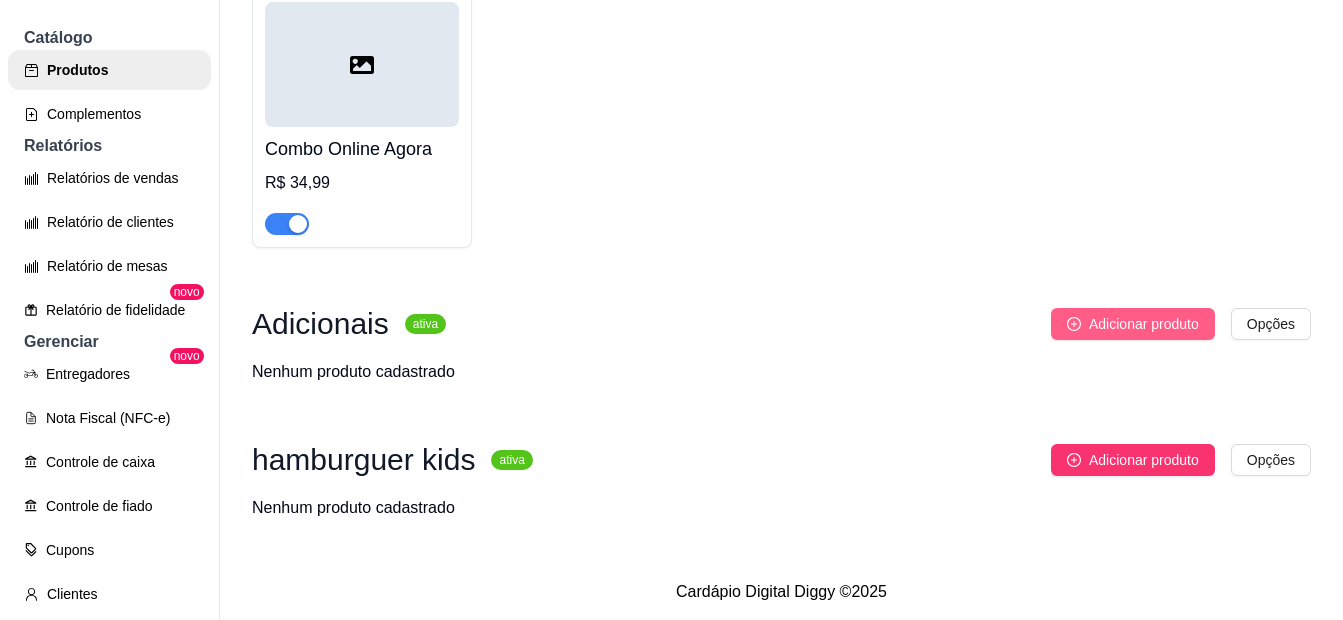 click on "Adicionar produto" at bounding box center (1144, 324) 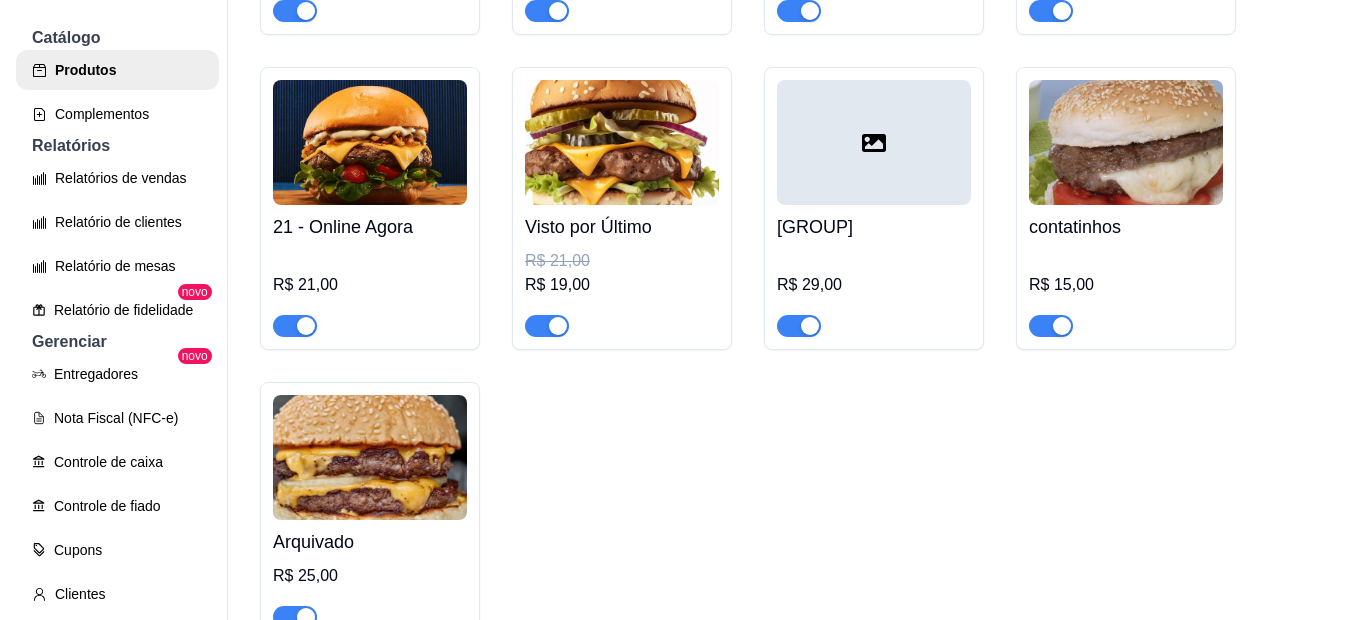 scroll, scrollTop: 500, scrollLeft: 0, axis: vertical 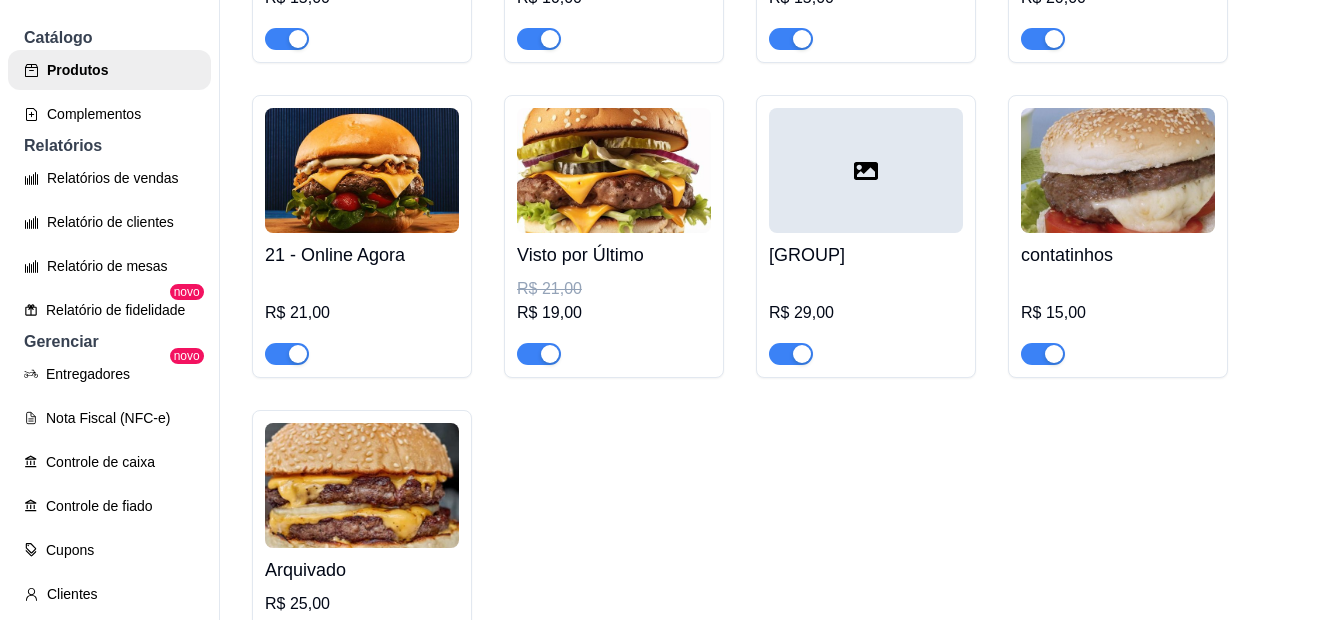 click at bounding box center (866, 170) 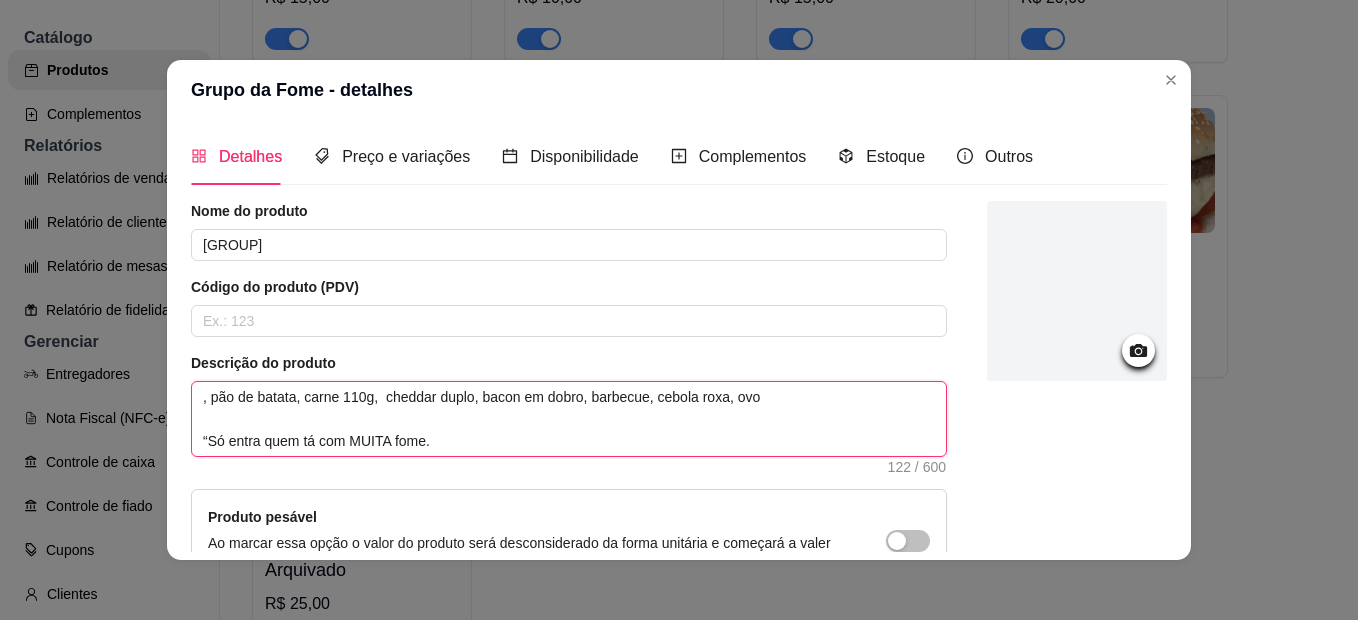 drag, startPoint x: 286, startPoint y: 397, endPoint x: 180, endPoint y: 395, distance: 106.01887 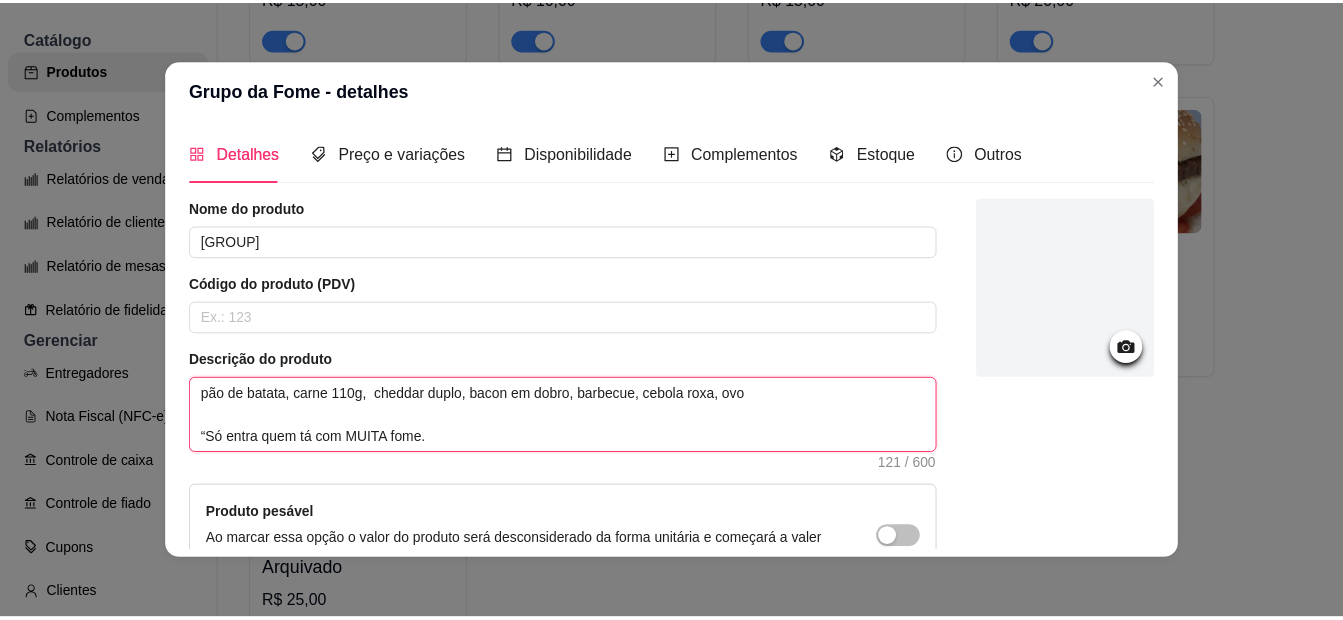 scroll, scrollTop: 0, scrollLeft: 0, axis: both 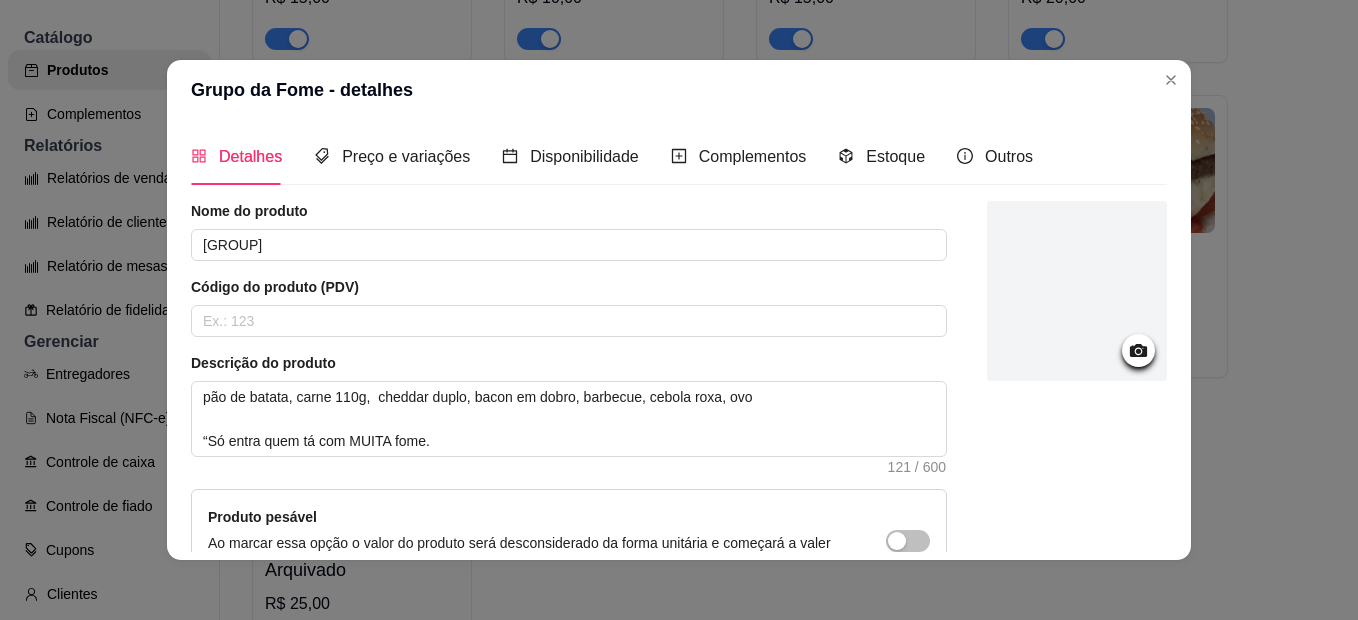 click 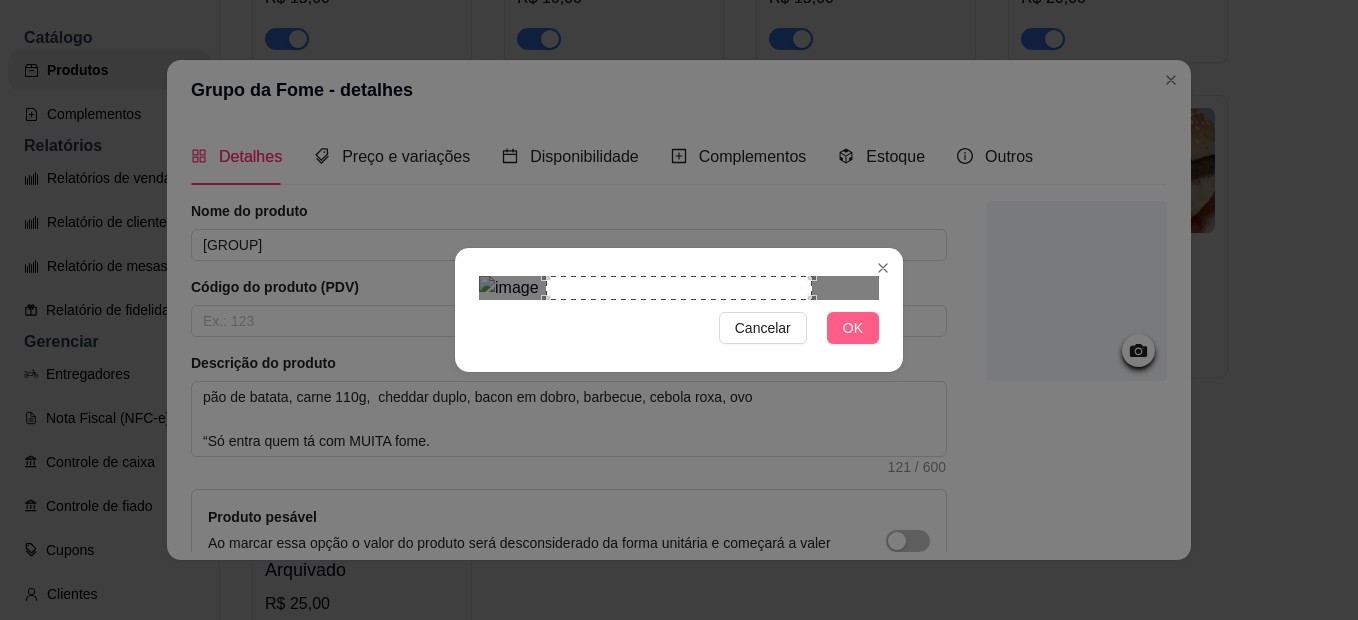 click on "OK" at bounding box center (853, 328) 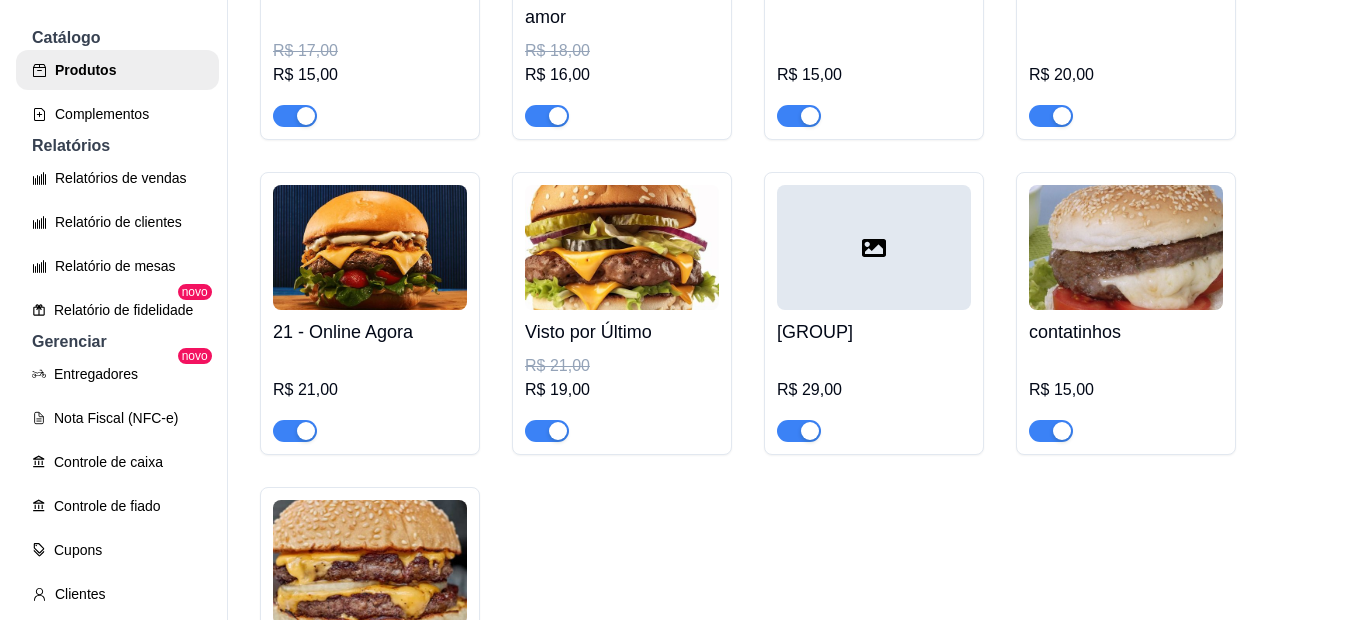 scroll, scrollTop: 400, scrollLeft: 0, axis: vertical 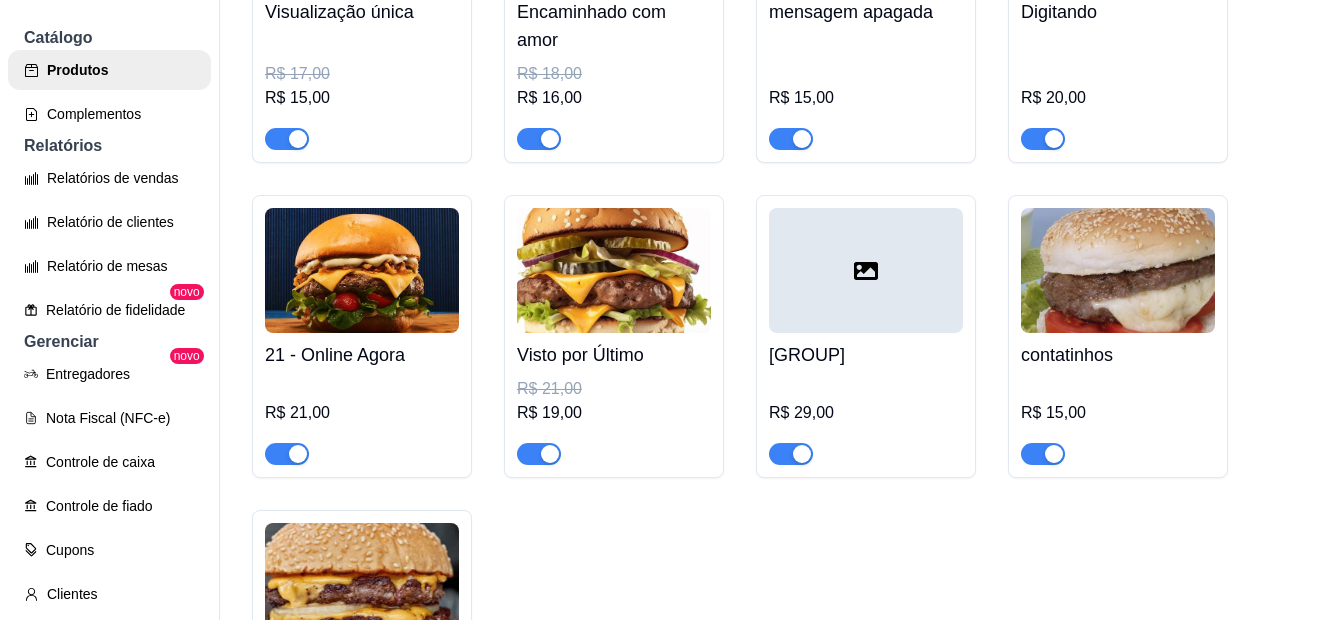 click at bounding box center (866, 270) 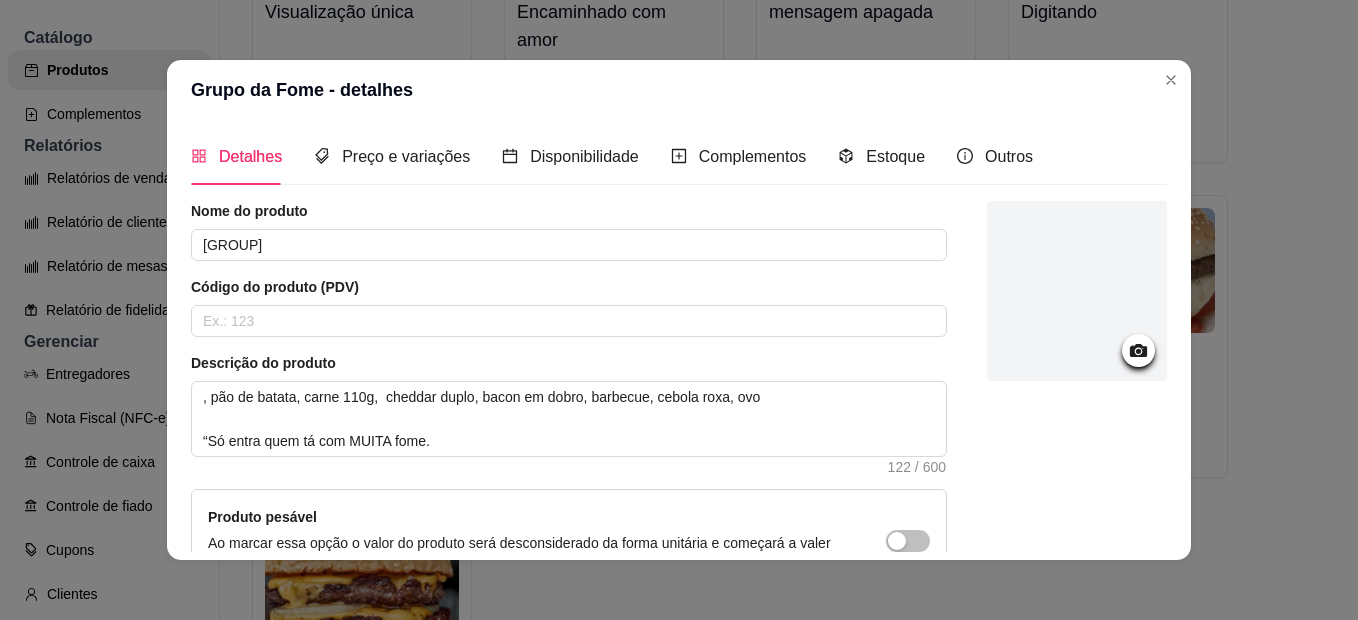 click 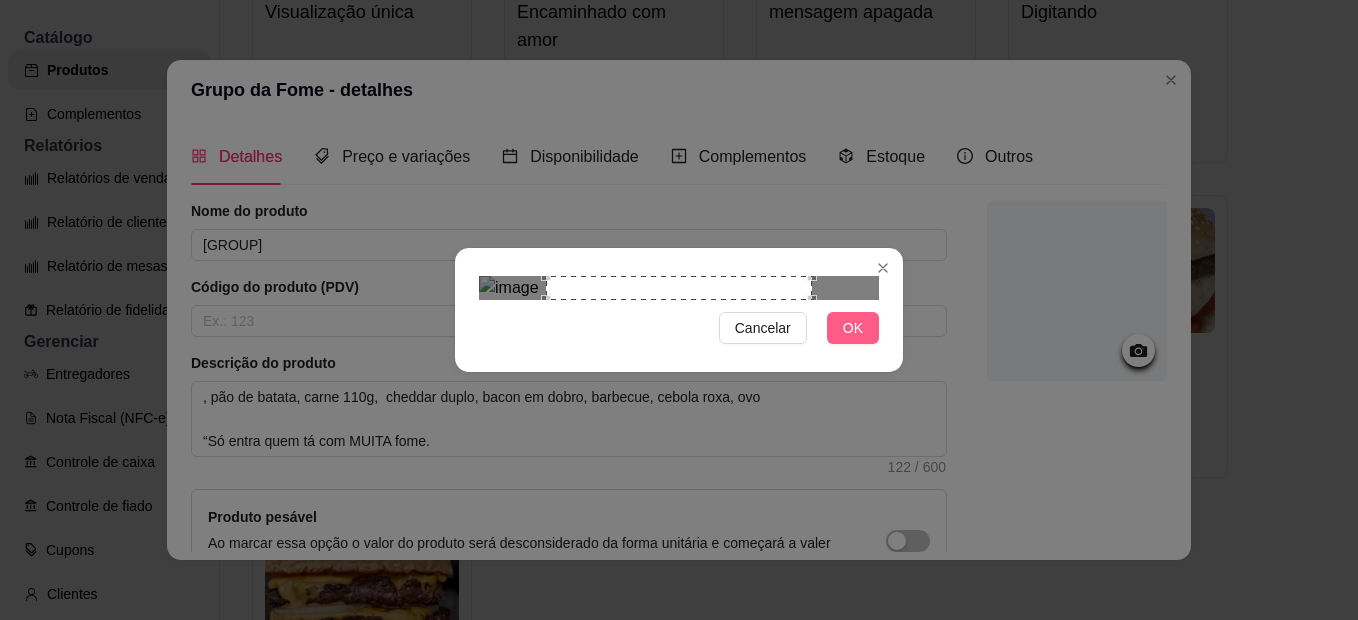 click on "OK" at bounding box center [853, 328] 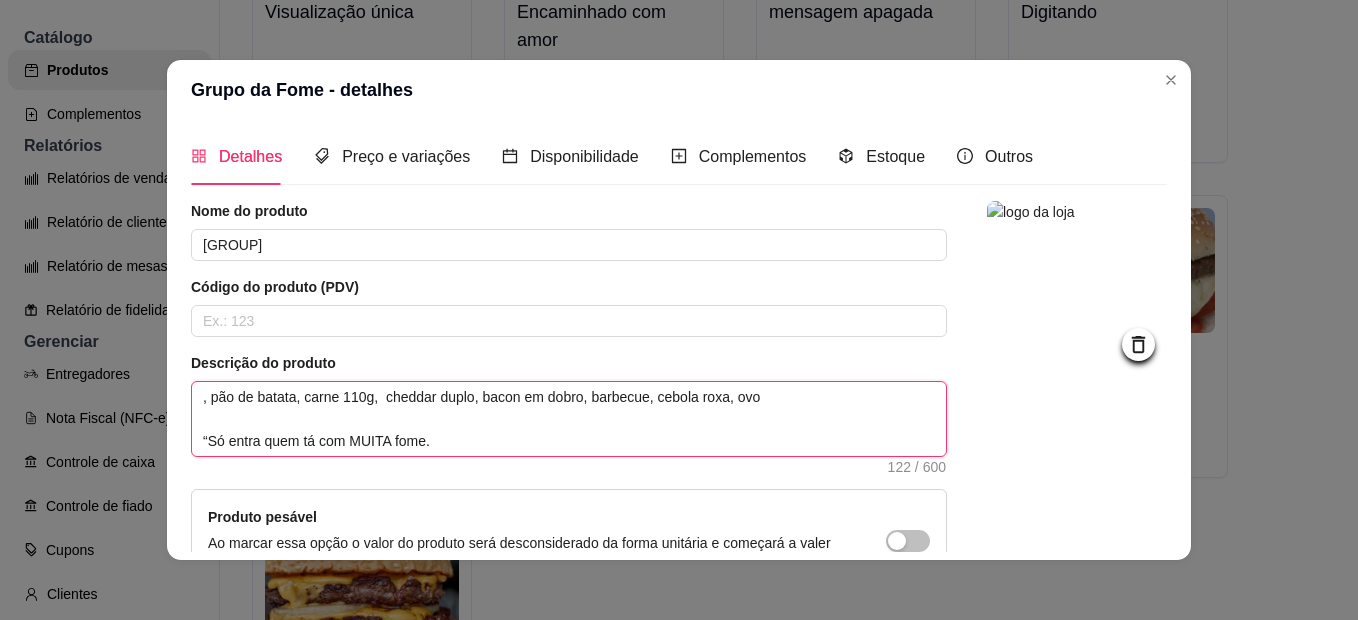 click on ", pão de batata, carne 110g,  cheddar duplo, bacon em dobro, barbecue, cebola roxa, ovo
“Só entra quem tá com MUITA fome." at bounding box center [569, 419] 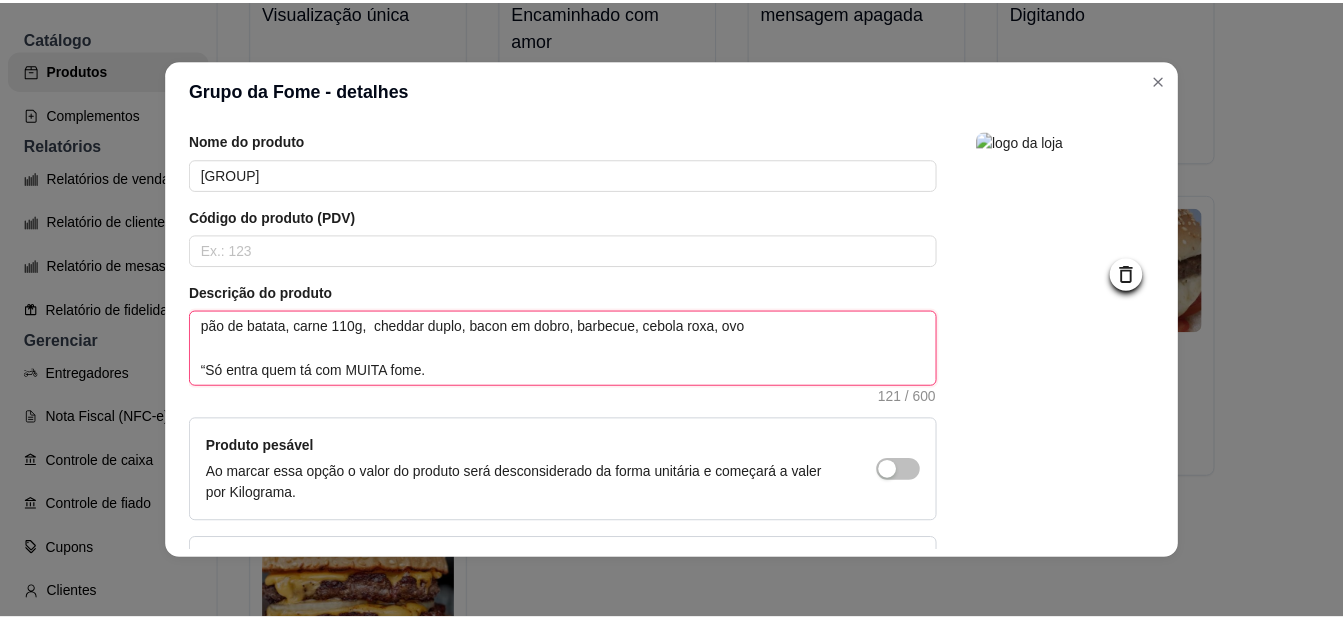 scroll, scrollTop: 228, scrollLeft: 0, axis: vertical 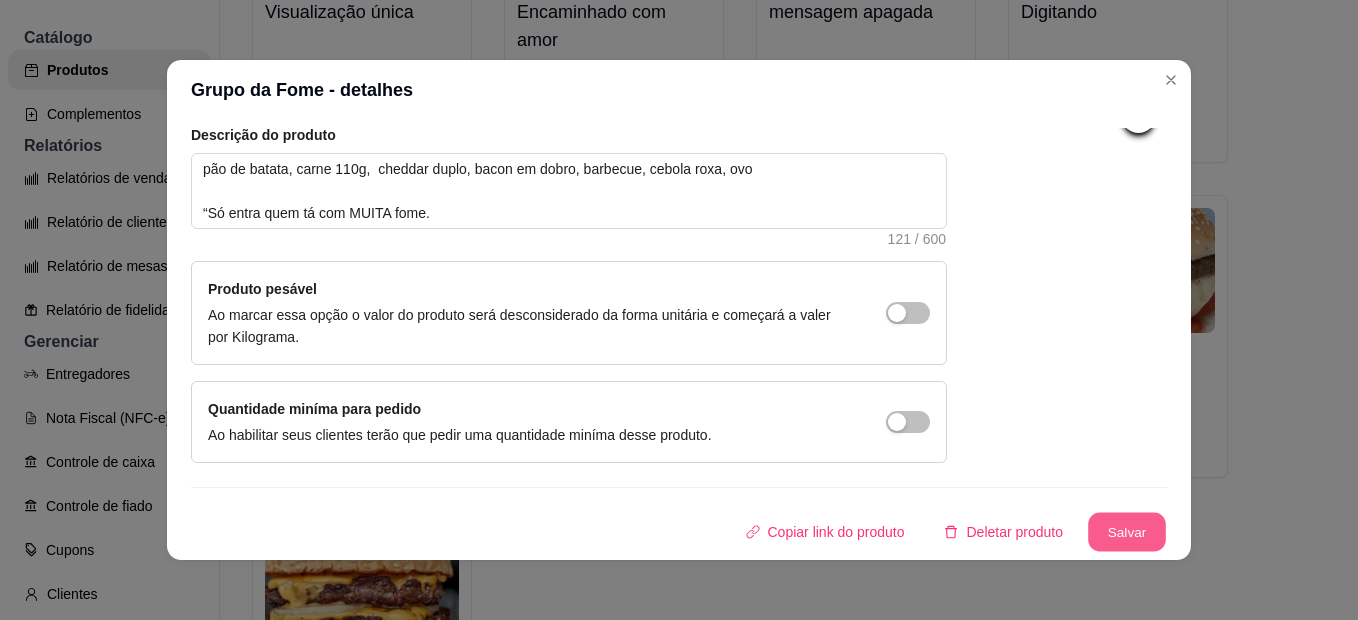 click on "Salvar" at bounding box center [1127, 532] 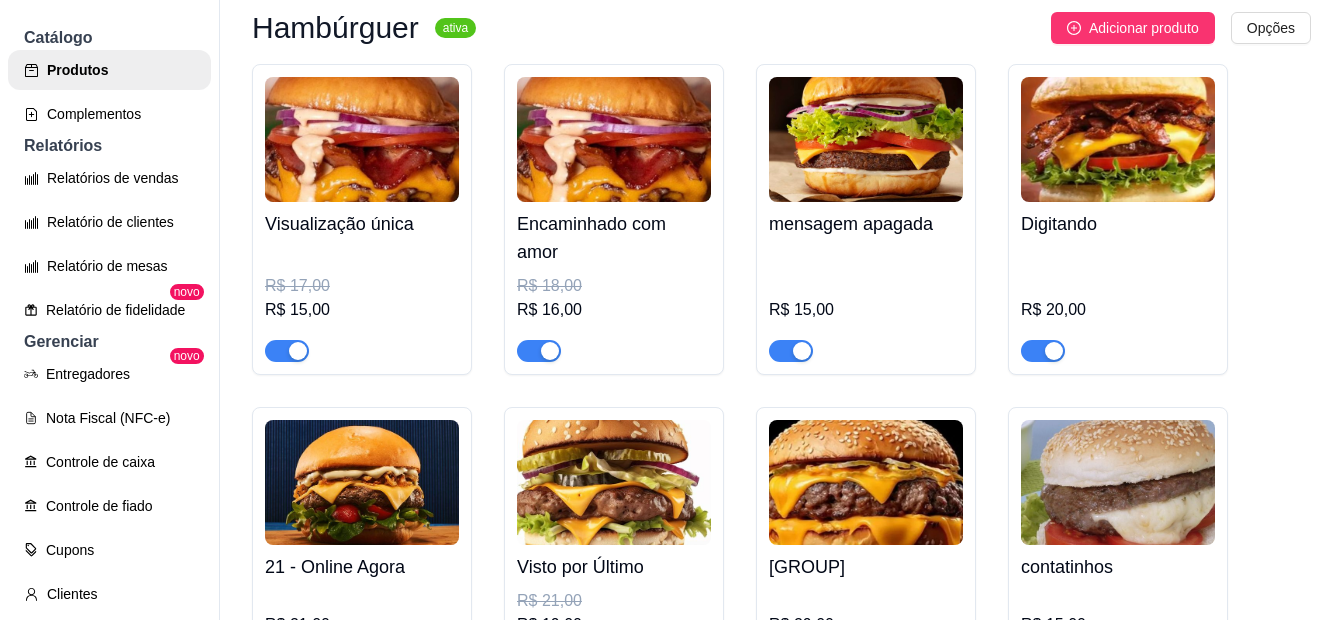 scroll, scrollTop: 159, scrollLeft: 0, axis: vertical 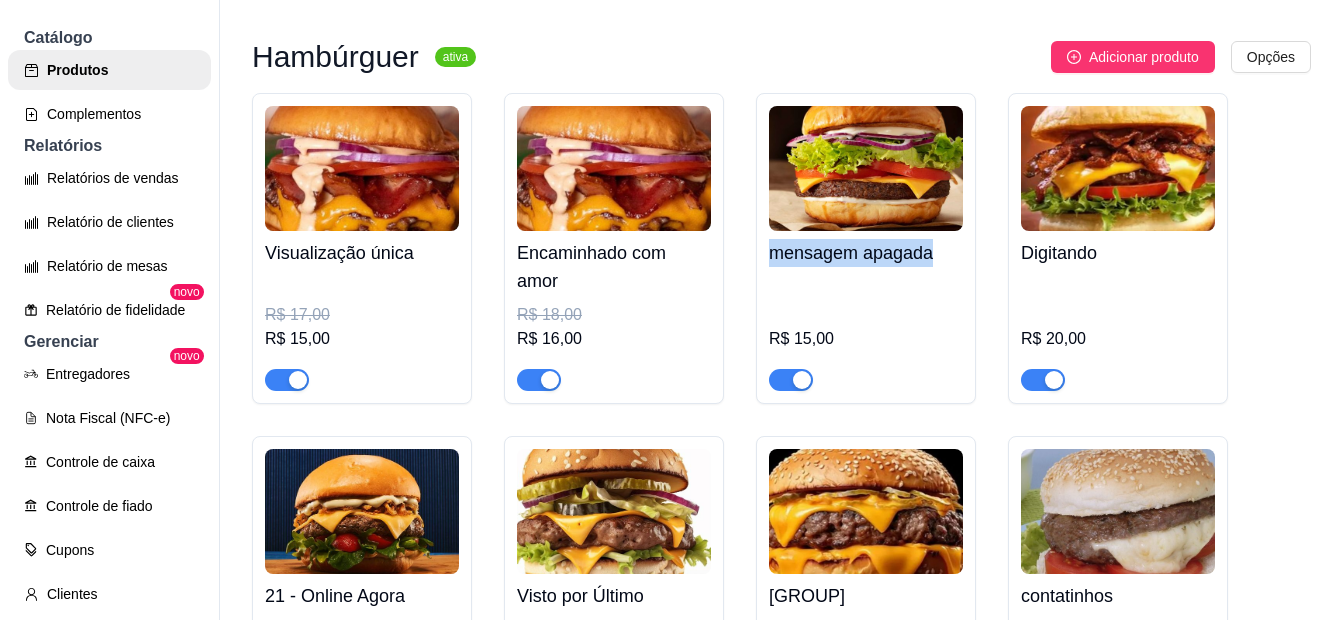 drag, startPoint x: 761, startPoint y: 258, endPoint x: 948, endPoint y: 258, distance: 187 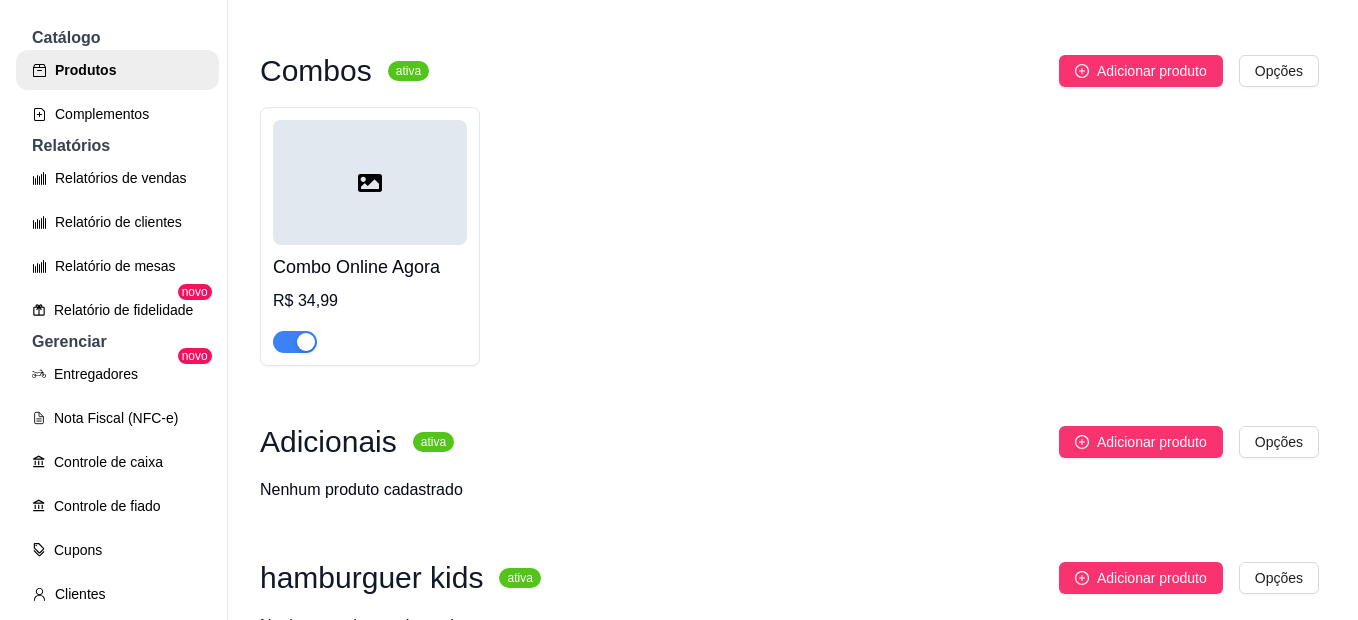 scroll, scrollTop: 2159, scrollLeft: 0, axis: vertical 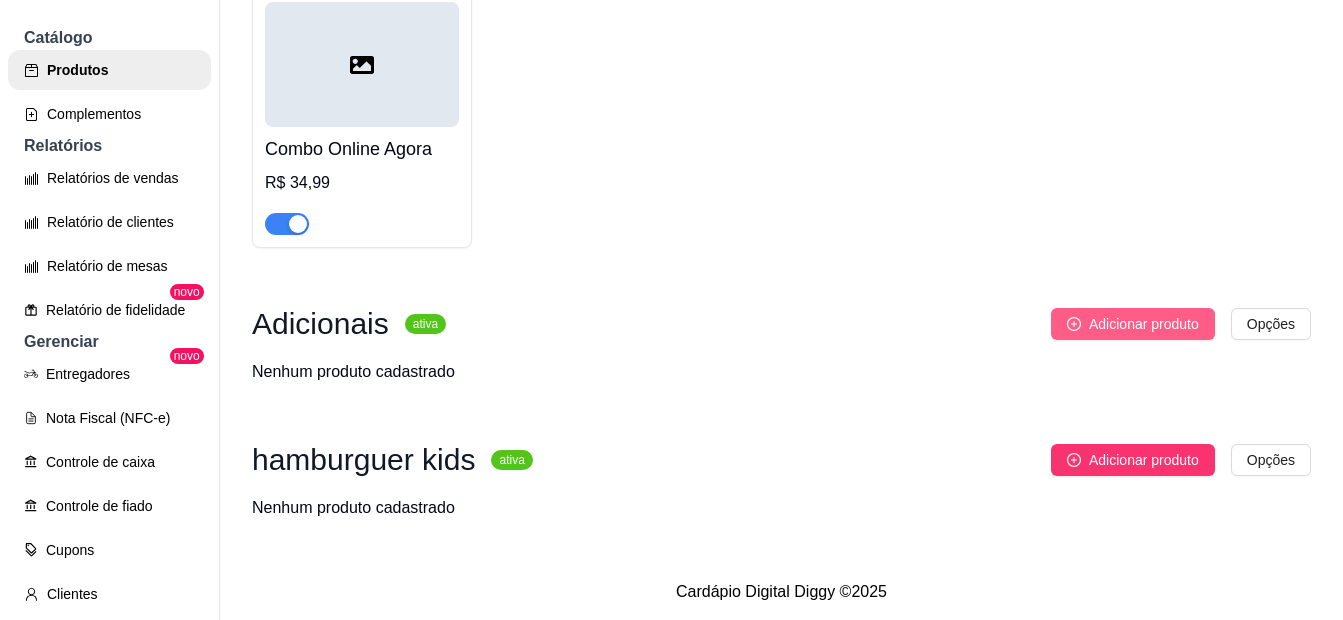 click on "Adicionar produto" at bounding box center (1144, 324) 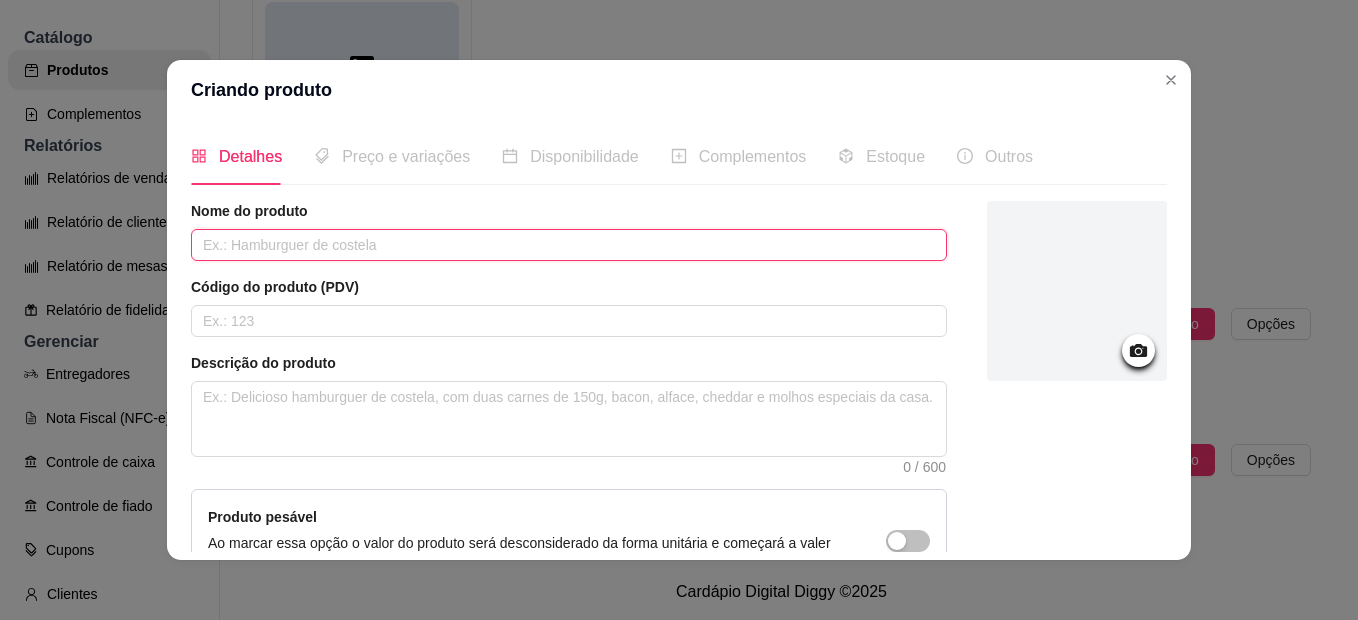 click at bounding box center [569, 245] 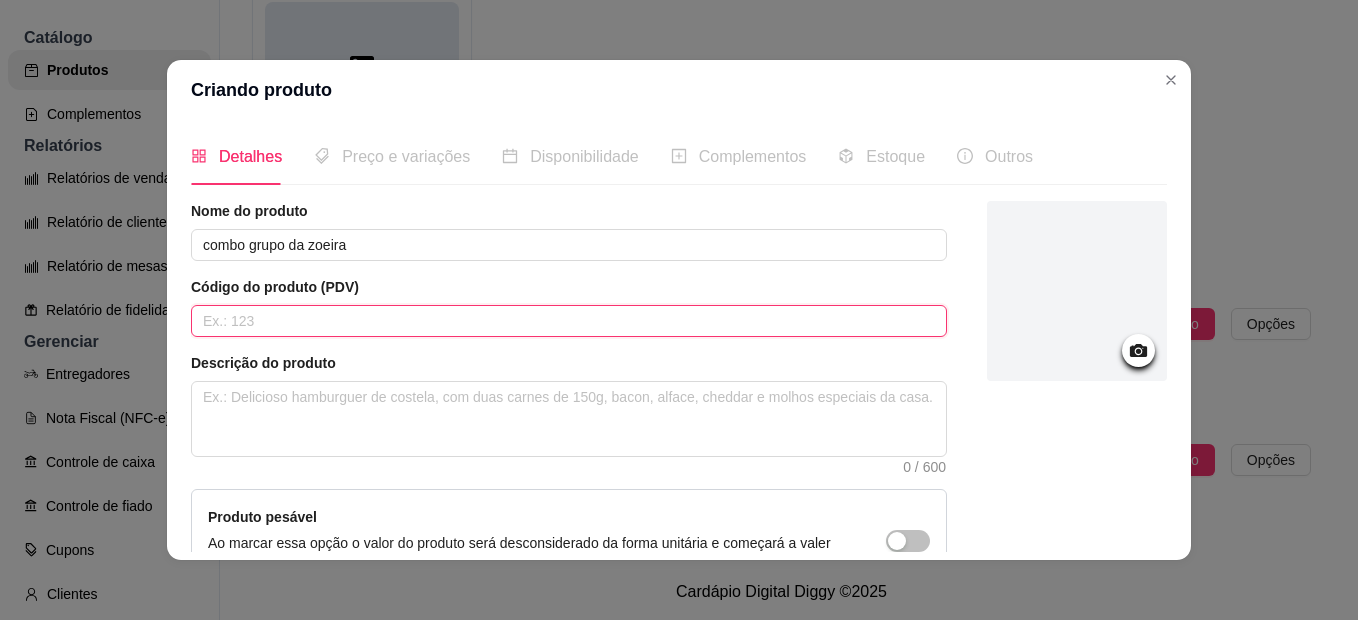 click at bounding box center [569, 321] 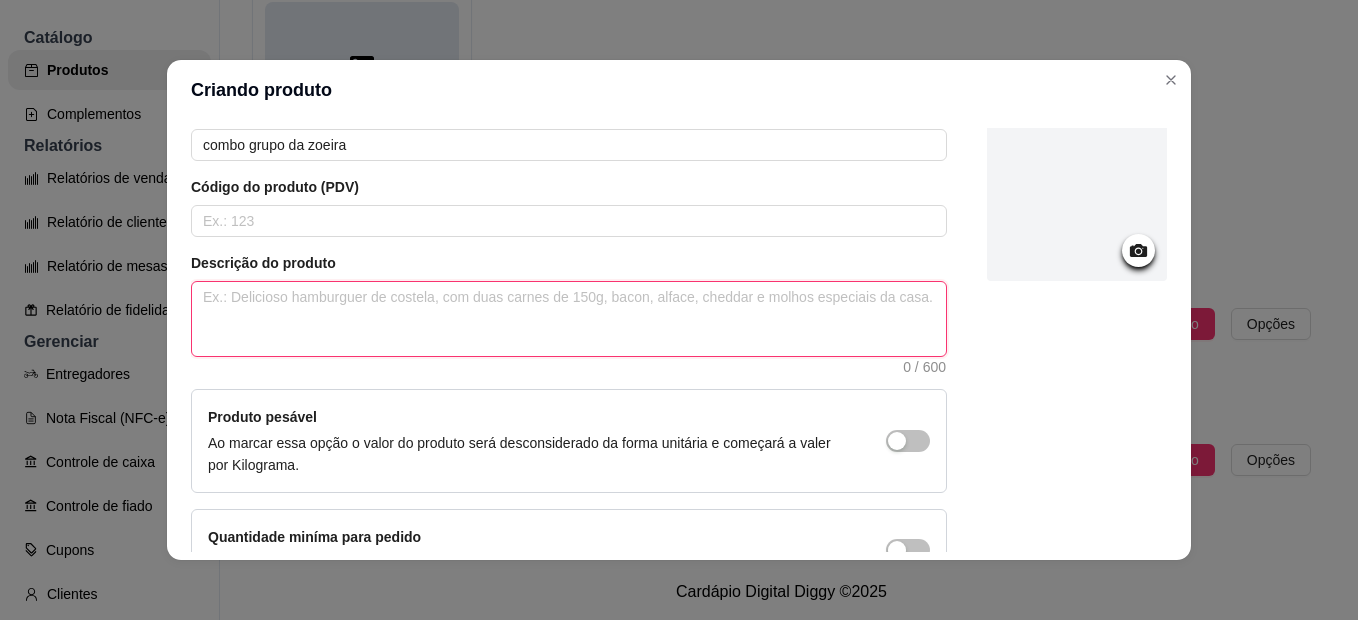 paste on "Hambúrguer “Toque do Zap” + batata 300g com cheddar e bacon + bebida" 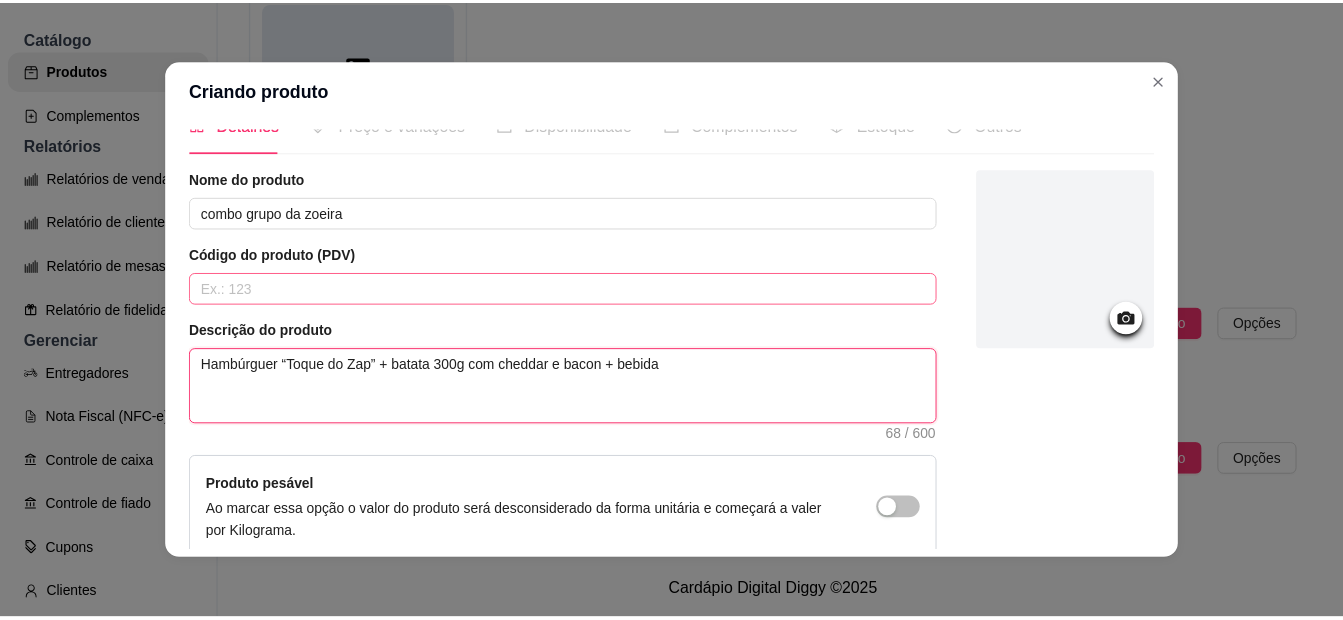 scroll, scrollTop: 0, scrollLeft: 0, axis: both 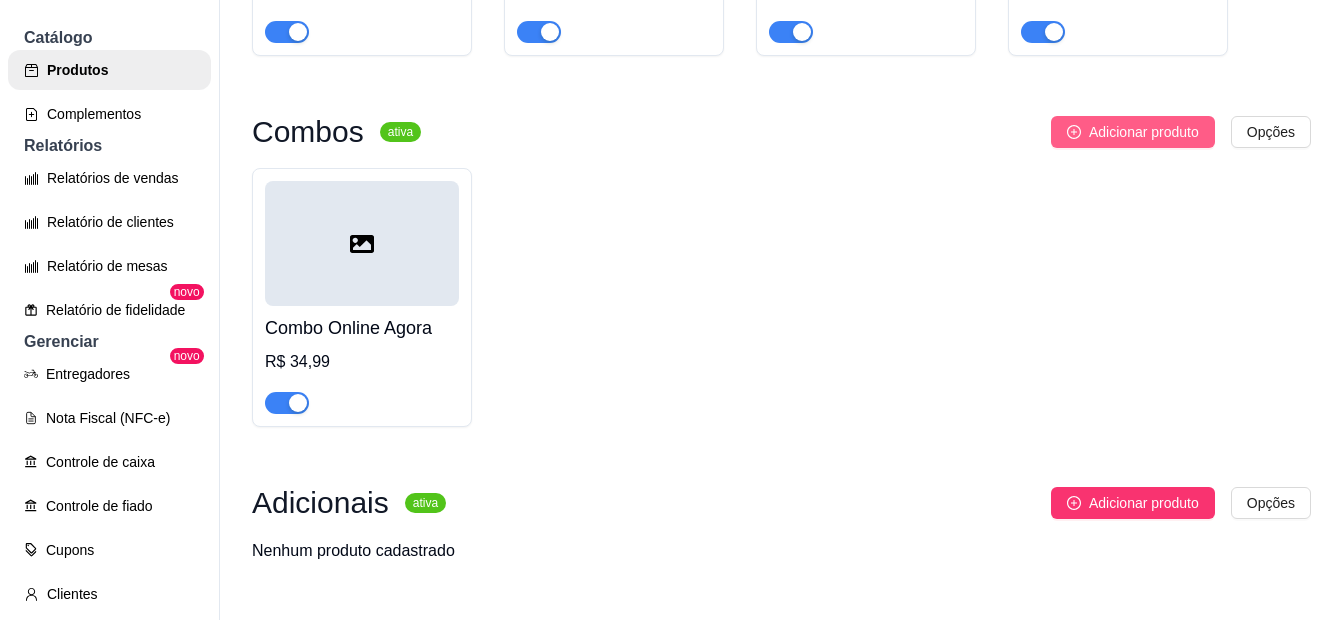 click on "Adicionar produto" at bounding box center [1144, 132] 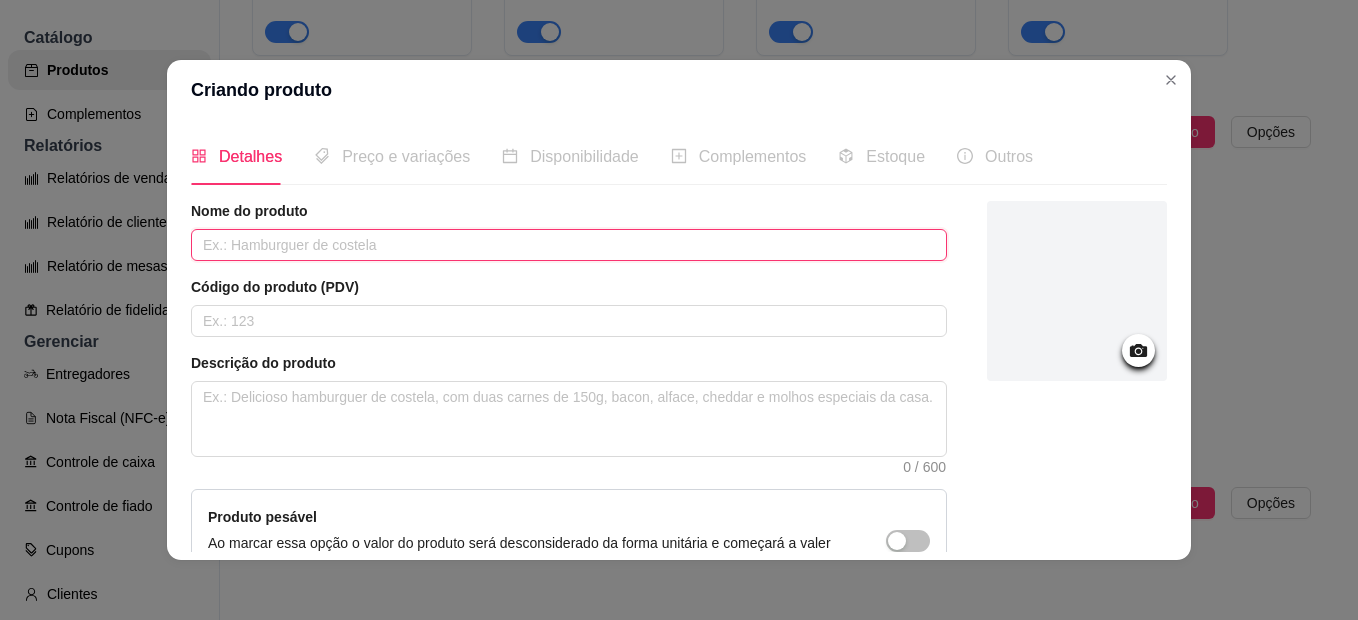 click at bounding box center [569, 245] 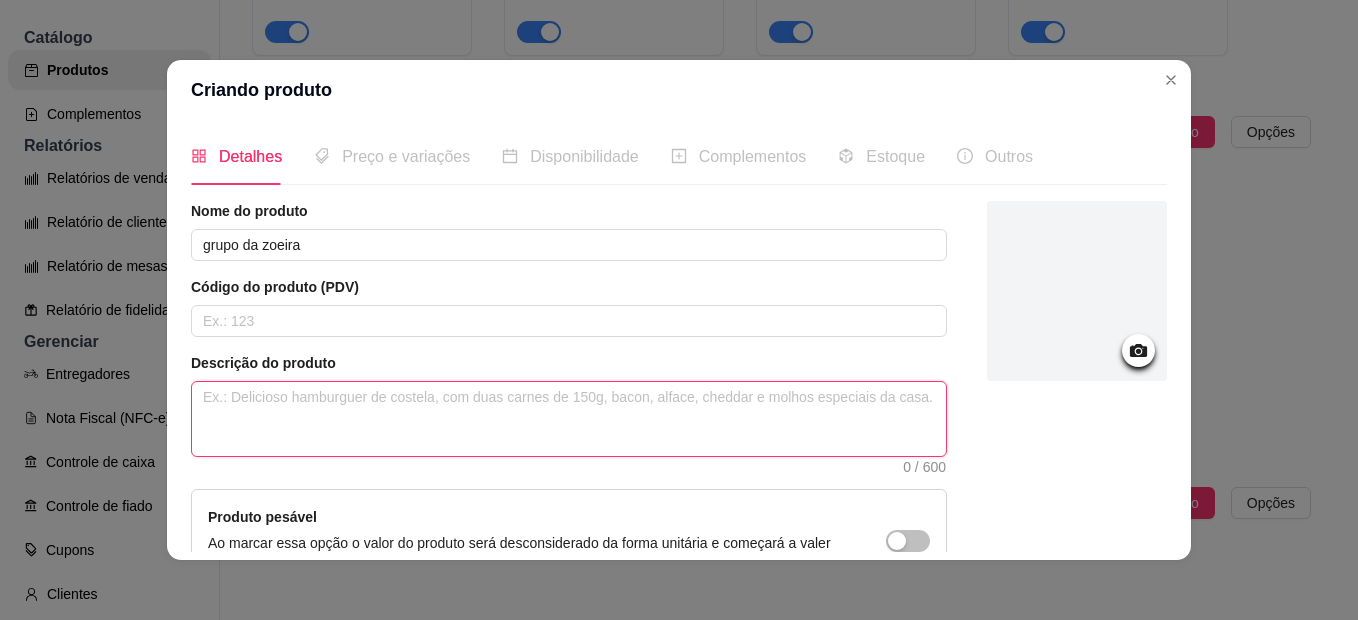 paste on "Hambúrguer “Toque do Zap” + batata 300g com cheddar e bacon + bebida" 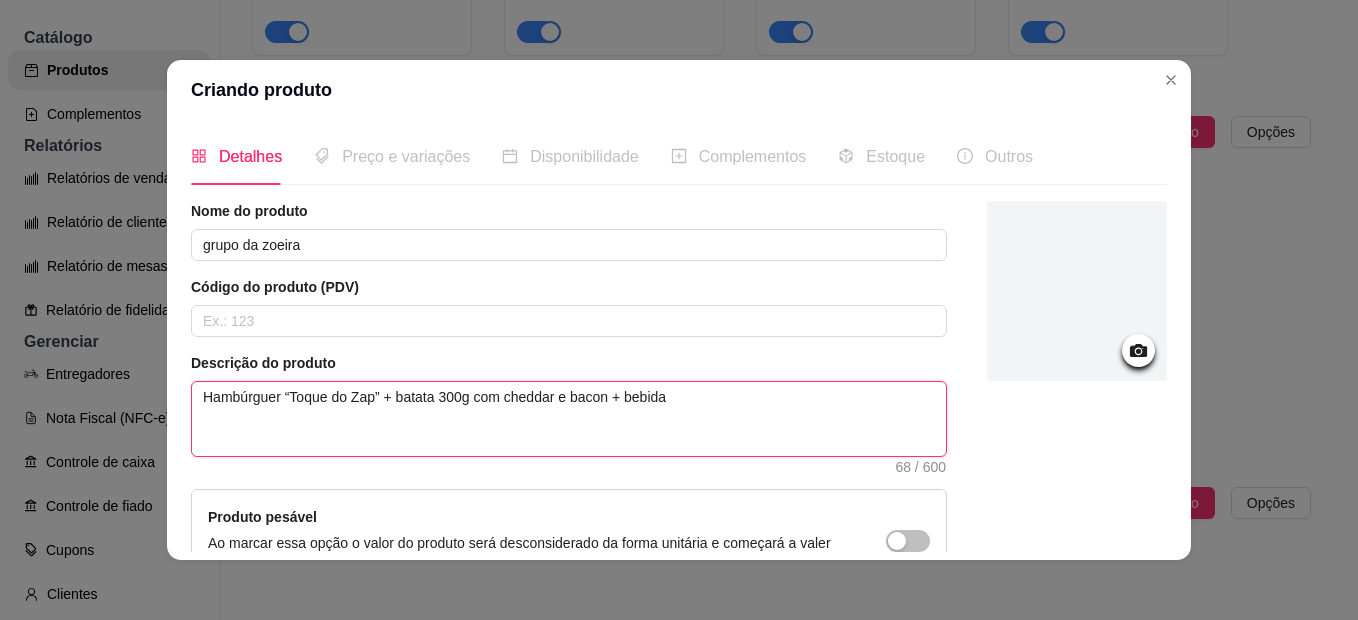 drag, startPoint x: 285, startPoint y: 399, endPoint x: 367, endPoint y: 395, distance: 82.0975 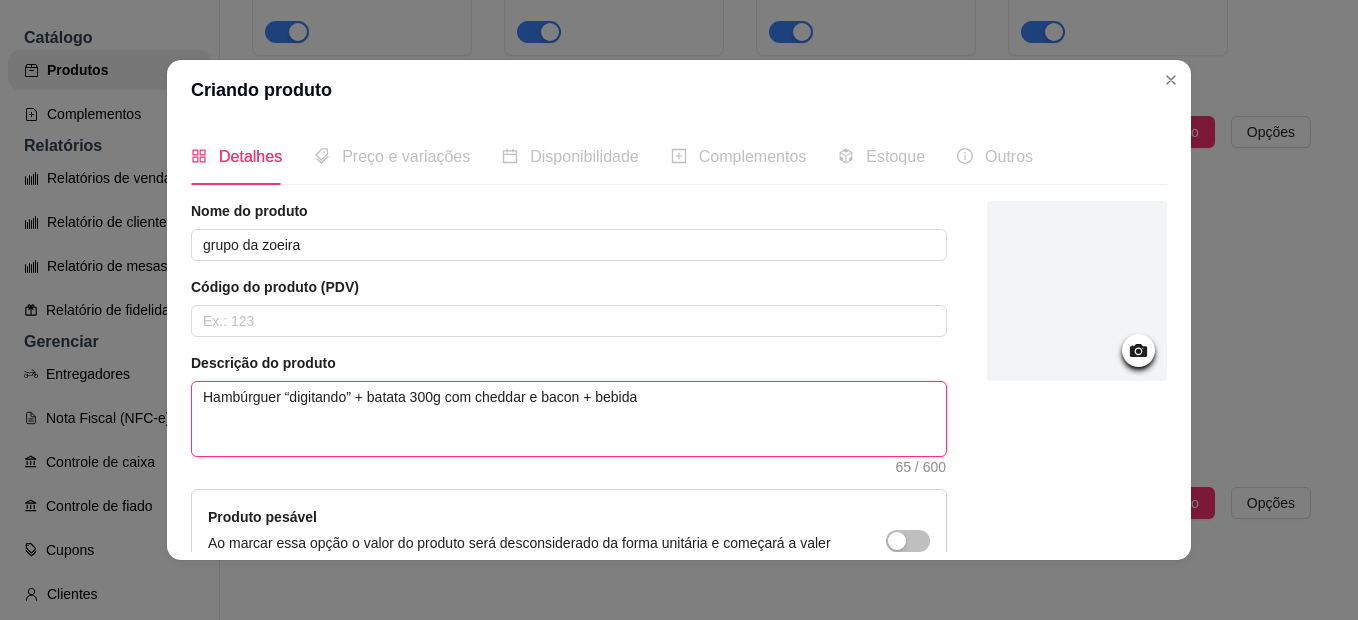 drag, startPoint x: 445, startPoint y: 399, endPoint x: 583, endPoint y: 392, distance: 138.17743 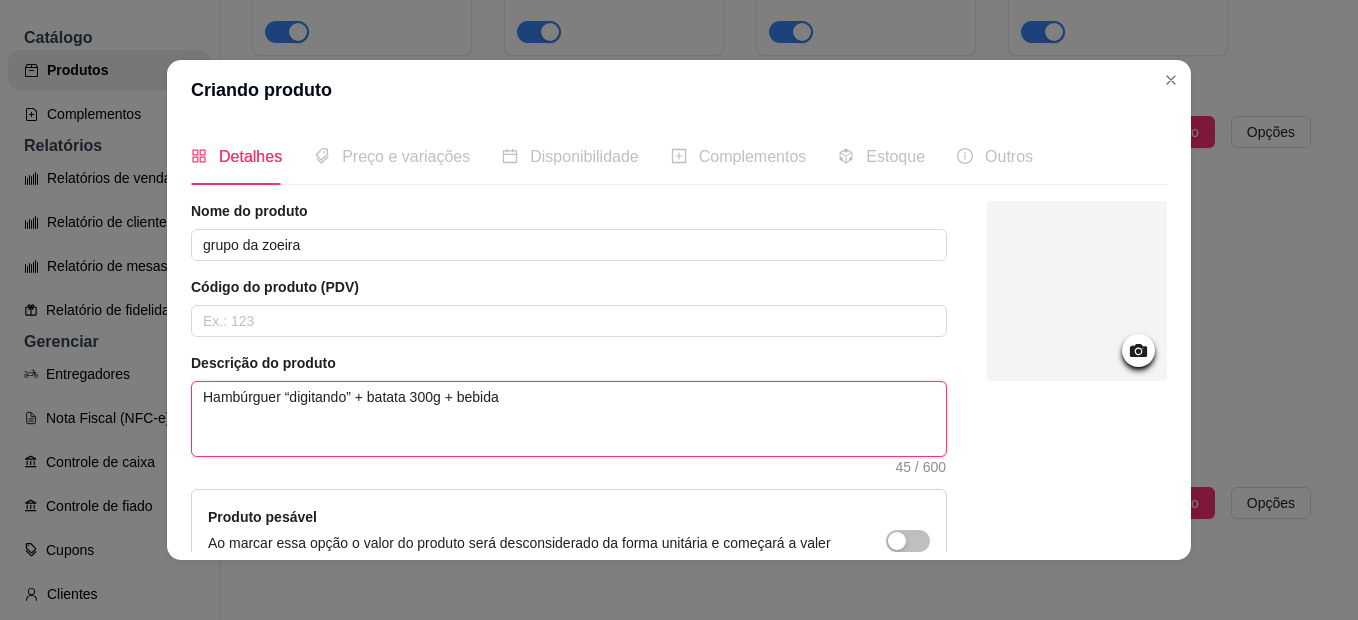 click on "Hambúrguer “digitando” + batata 300g + bebida" at bounding box center (569, 419) 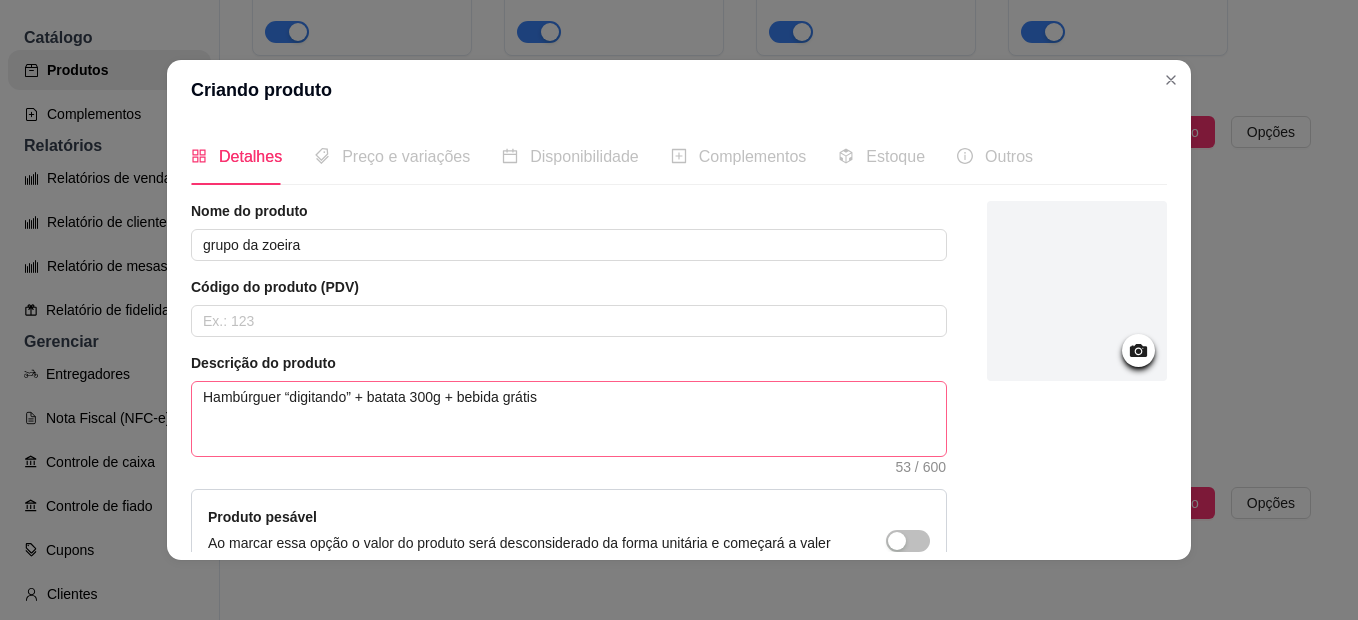 click on "Criando produto" at bounding box center (679, 90) 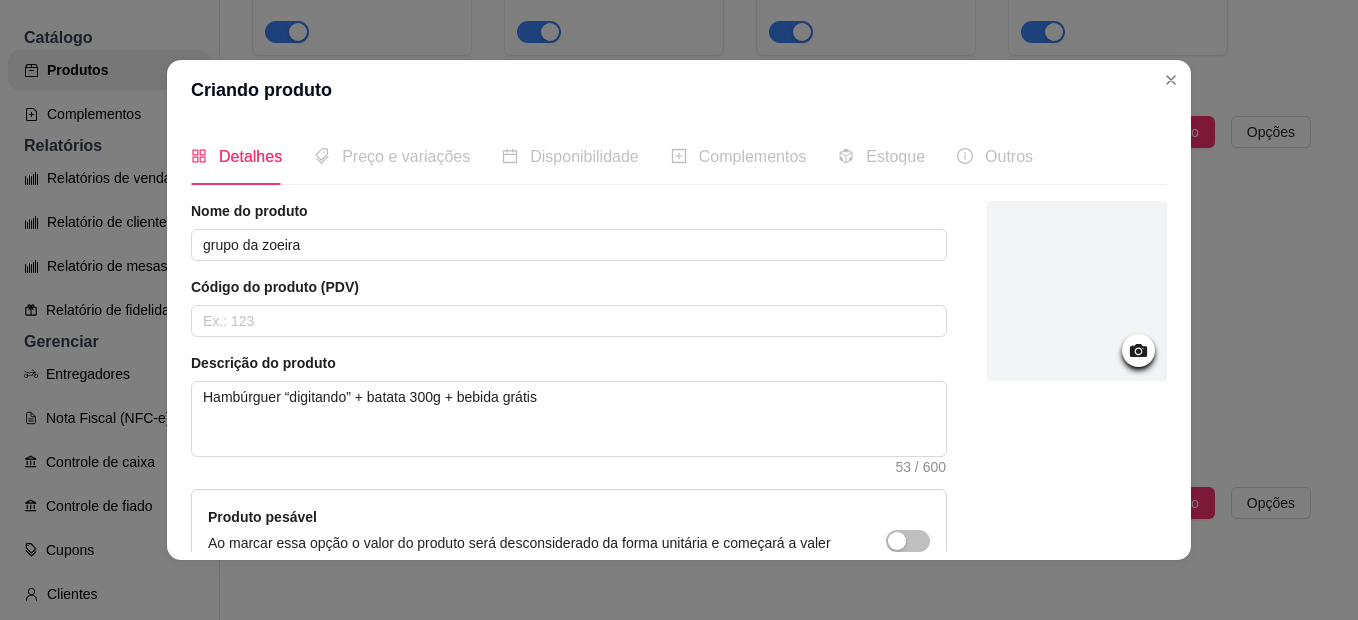 click on "Criando produto" at bounding box center [679, 90] 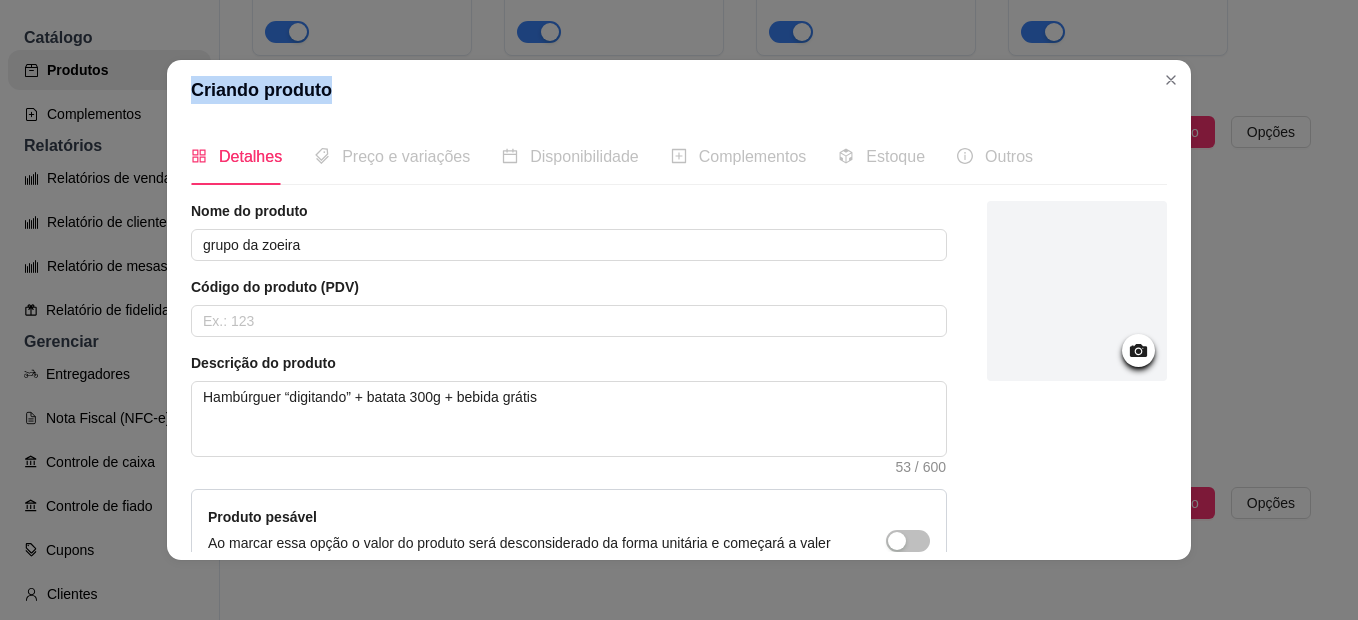 click on "Criando produto" at bounding box center (679, 90) 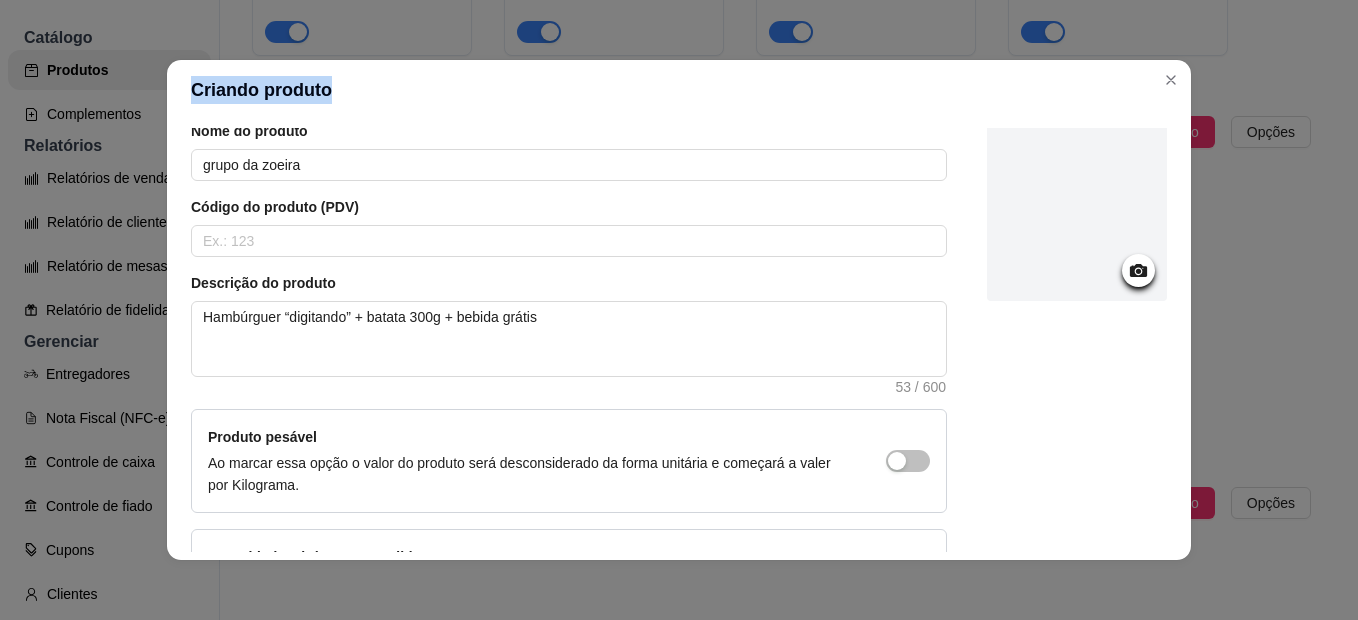 scroll, scrollTop: 228, scrollLeft: 0, axis: vertical 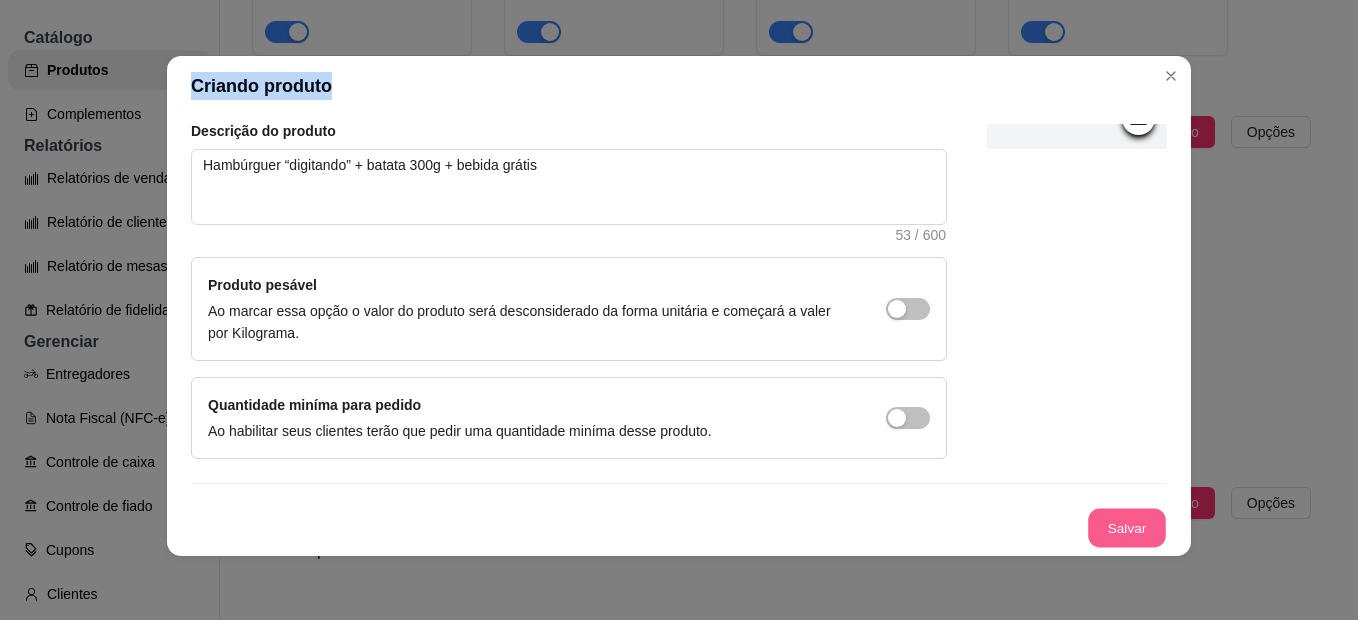 click on "Salvar" at bounding box center [1127, 528] 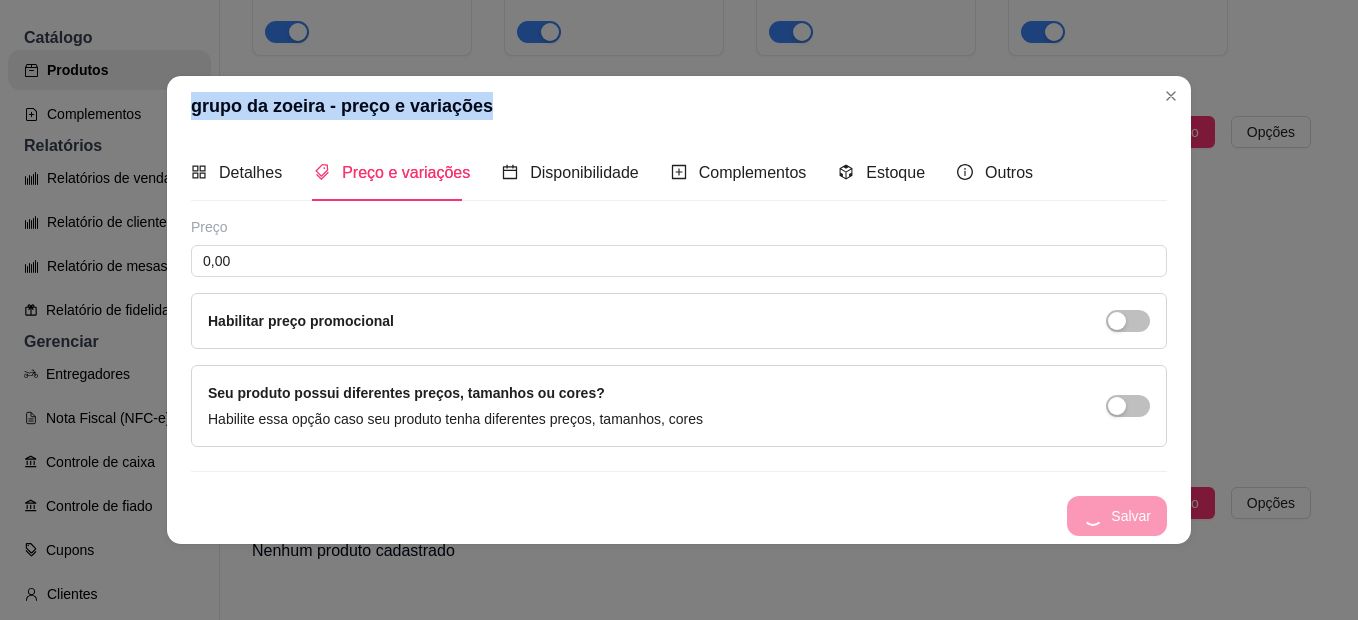 scroll, scrollTop: 0, scrollLeft: 0, axis: both 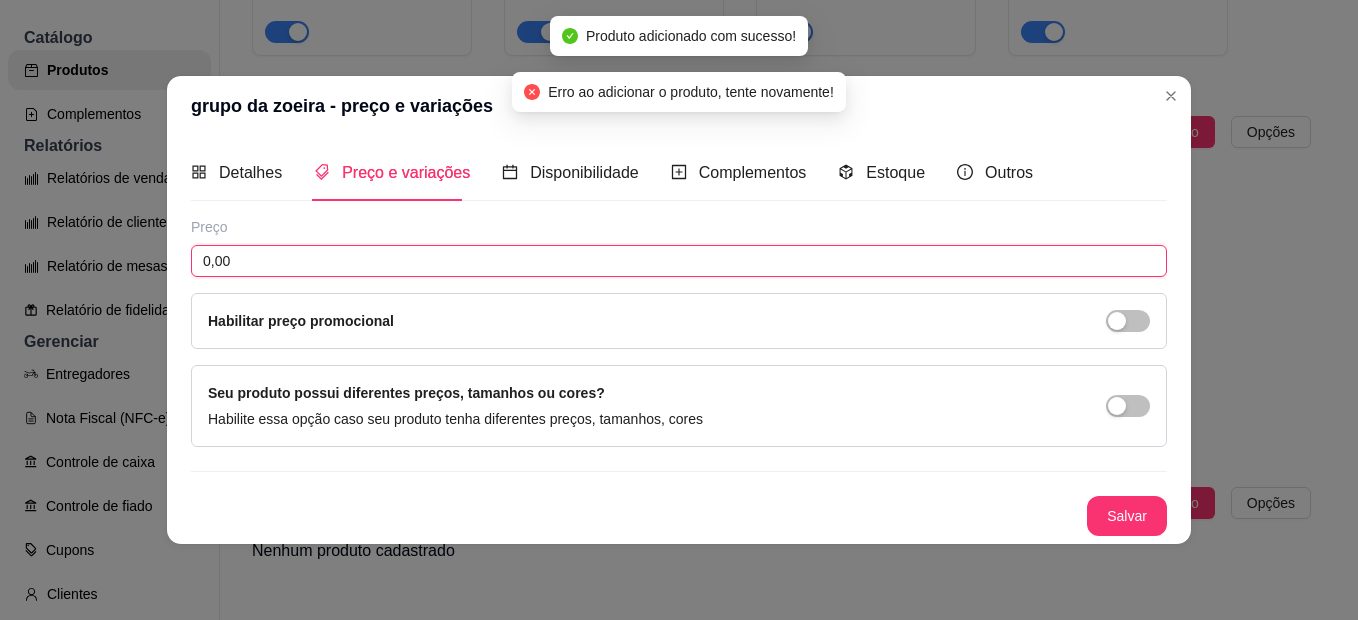 click on "0,00" at bounding box center [679, 261] 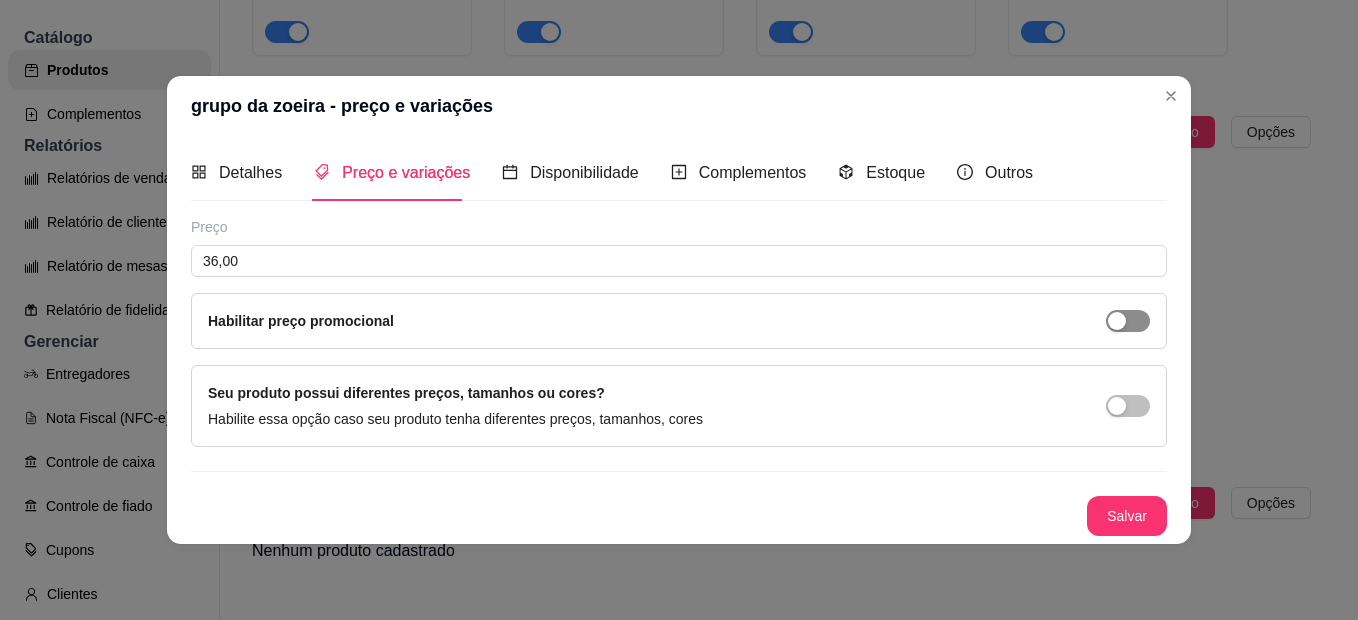 click at bounding box center [1128, 321] 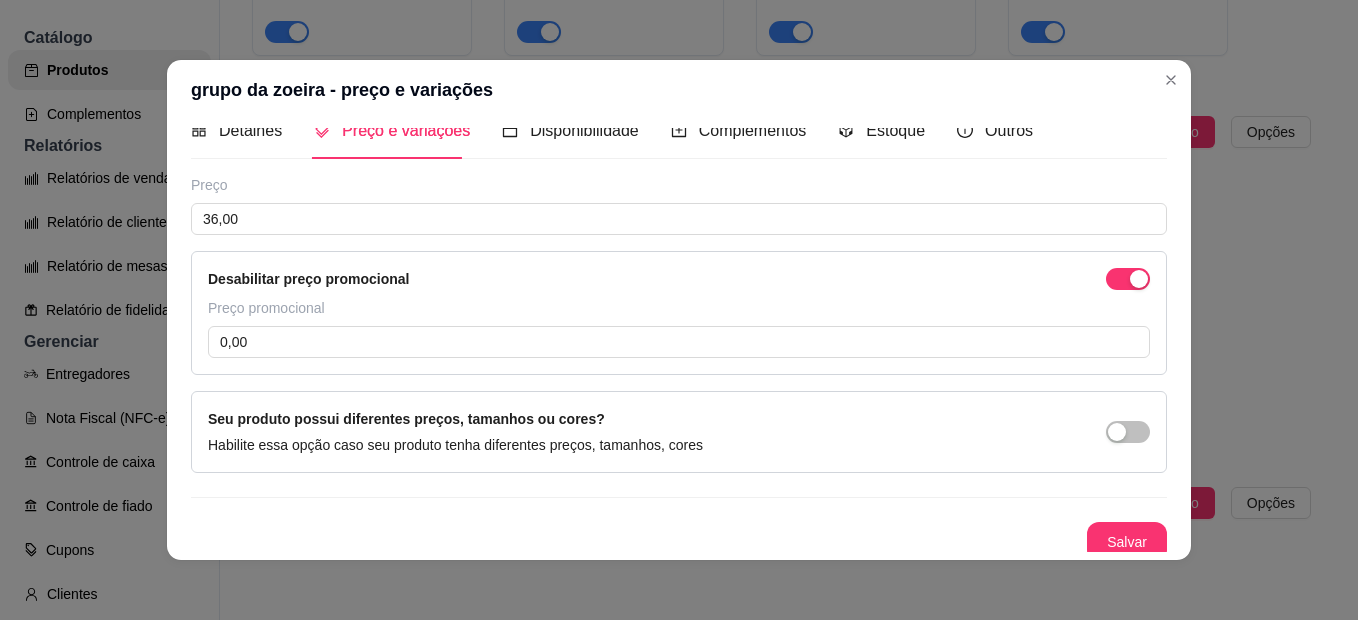 scroll, scrollTop: 36, scrollLeft: 0, axis: vertical 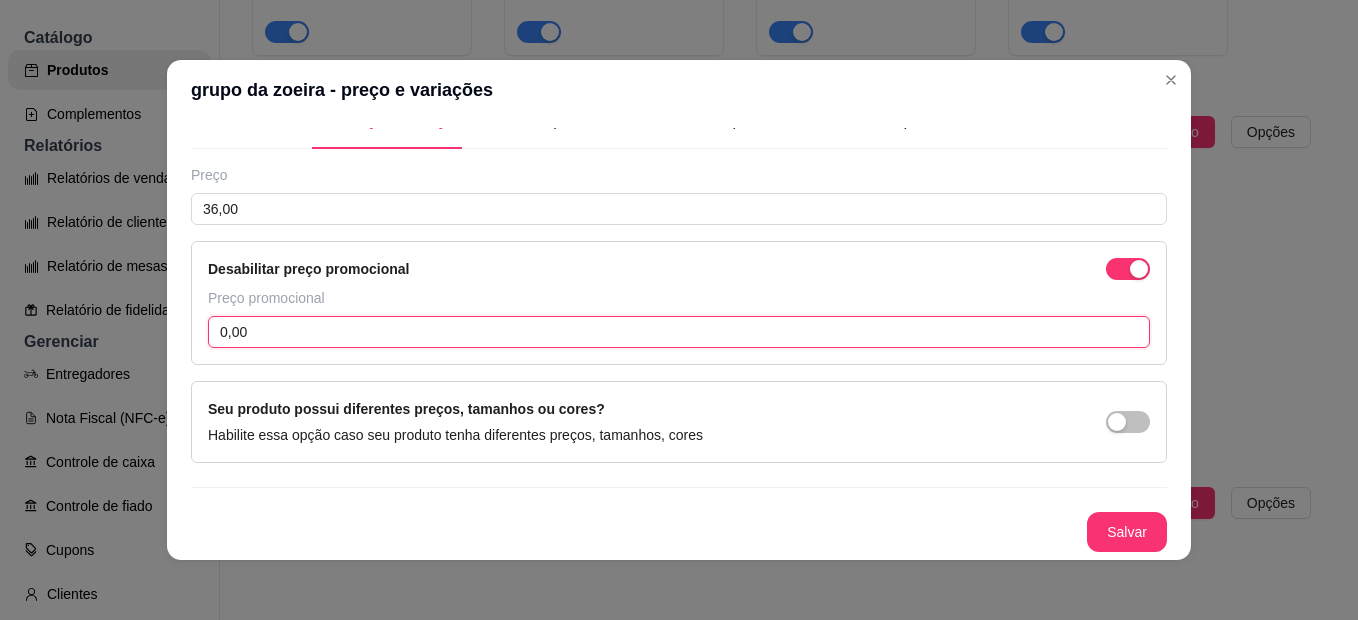 click on "0,00" at bounding box center [679, 332] 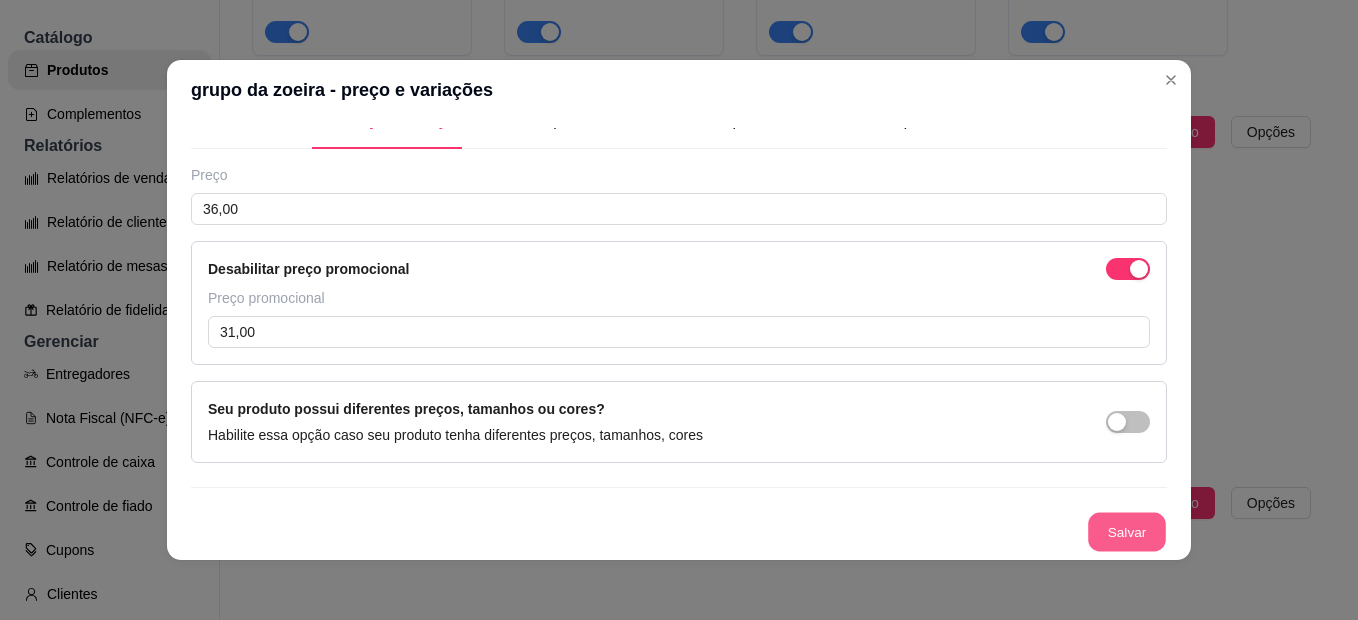 click on "Salvar" at bounding box center [1127, 532] 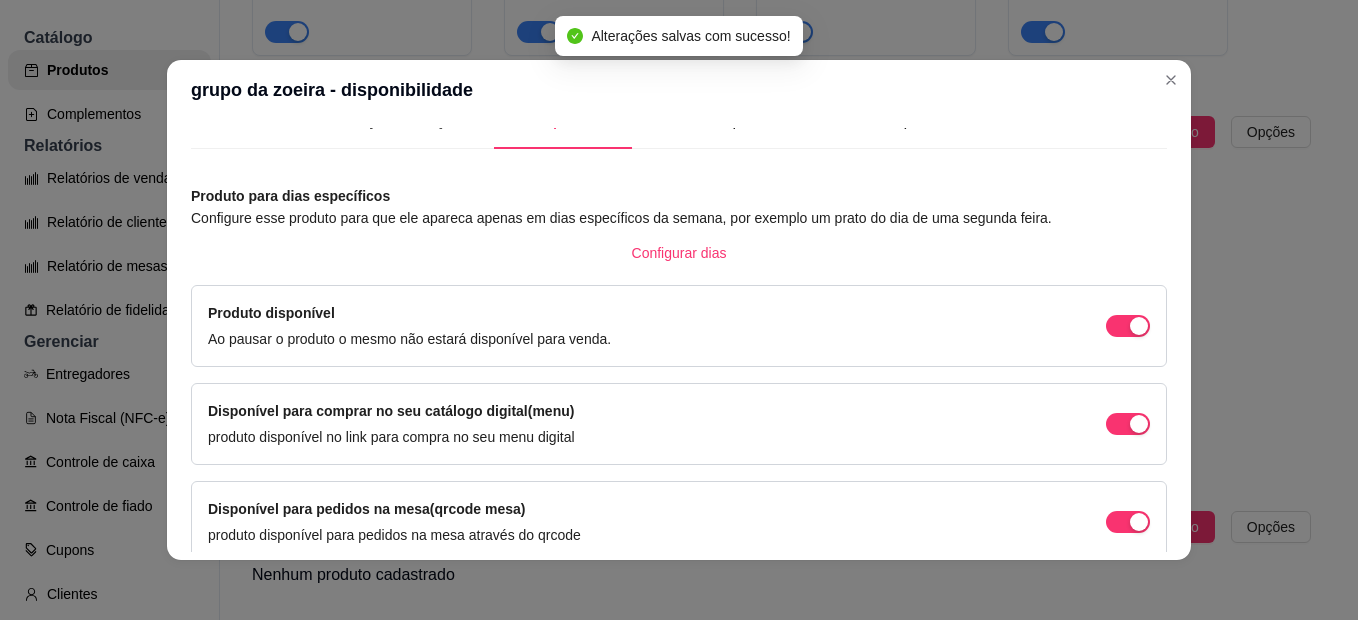 scroll, scrollTop: 226, scrollLeft: 0, axis: vertical 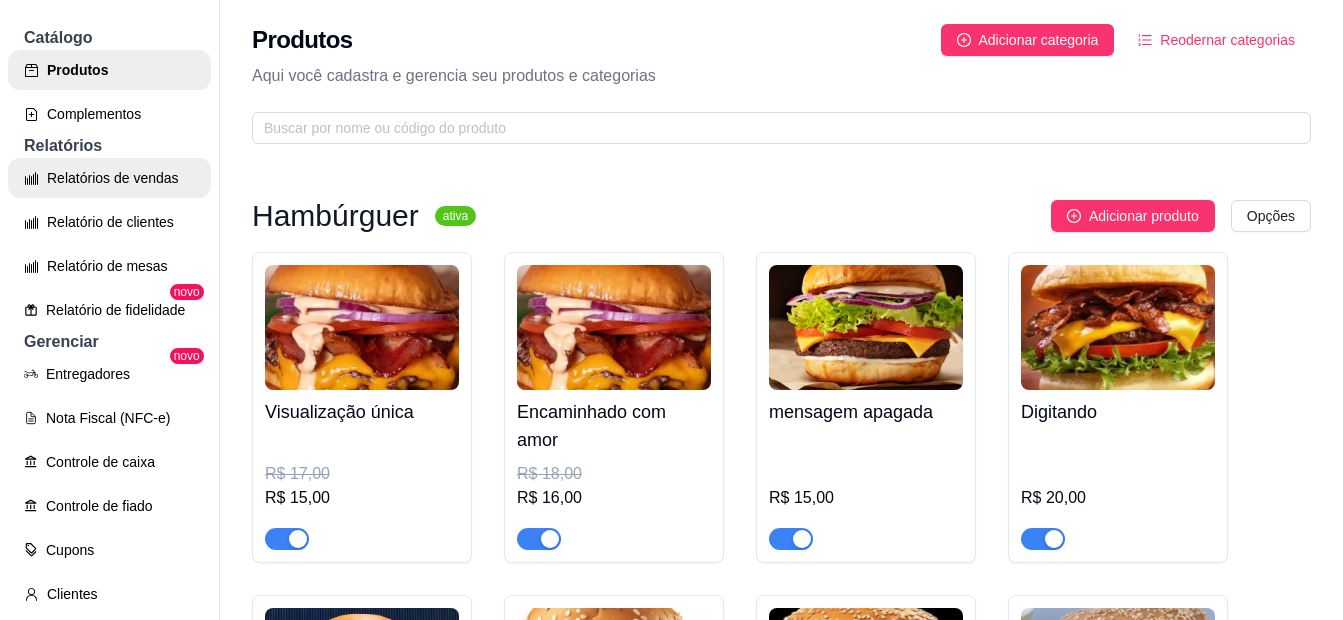 click on "Relatórios de vendas" at bounding box center [109, 178] 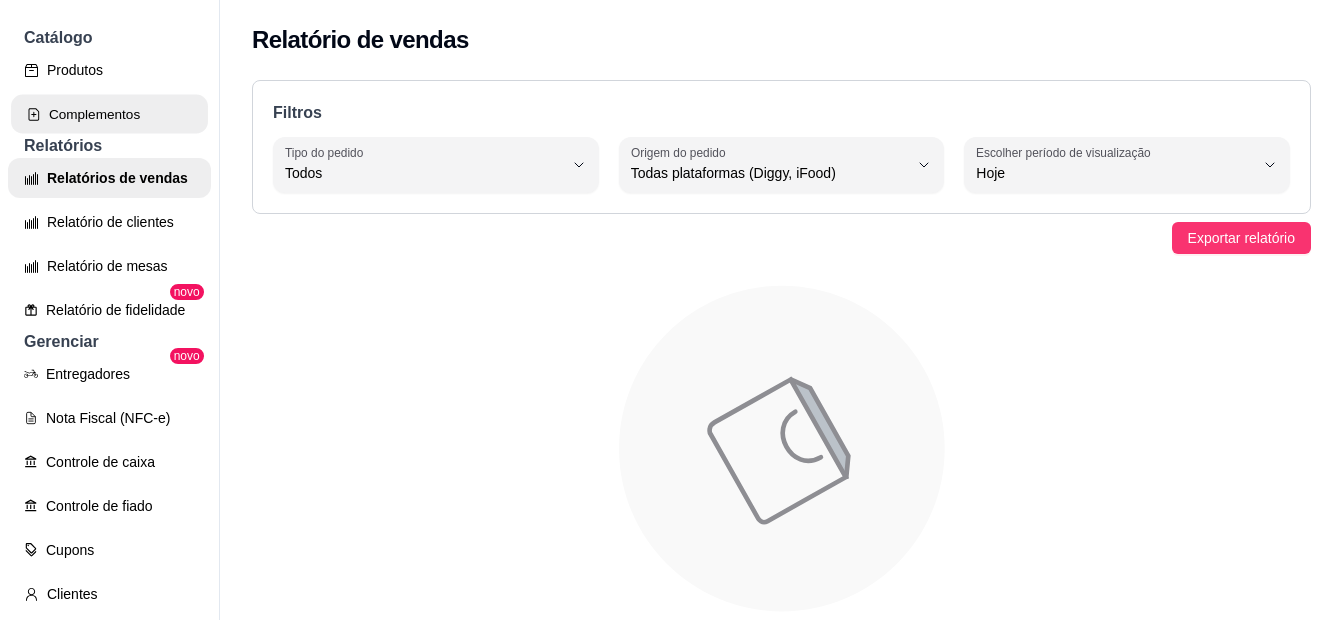 click on "Complementos" at bounding box center [109, 114] 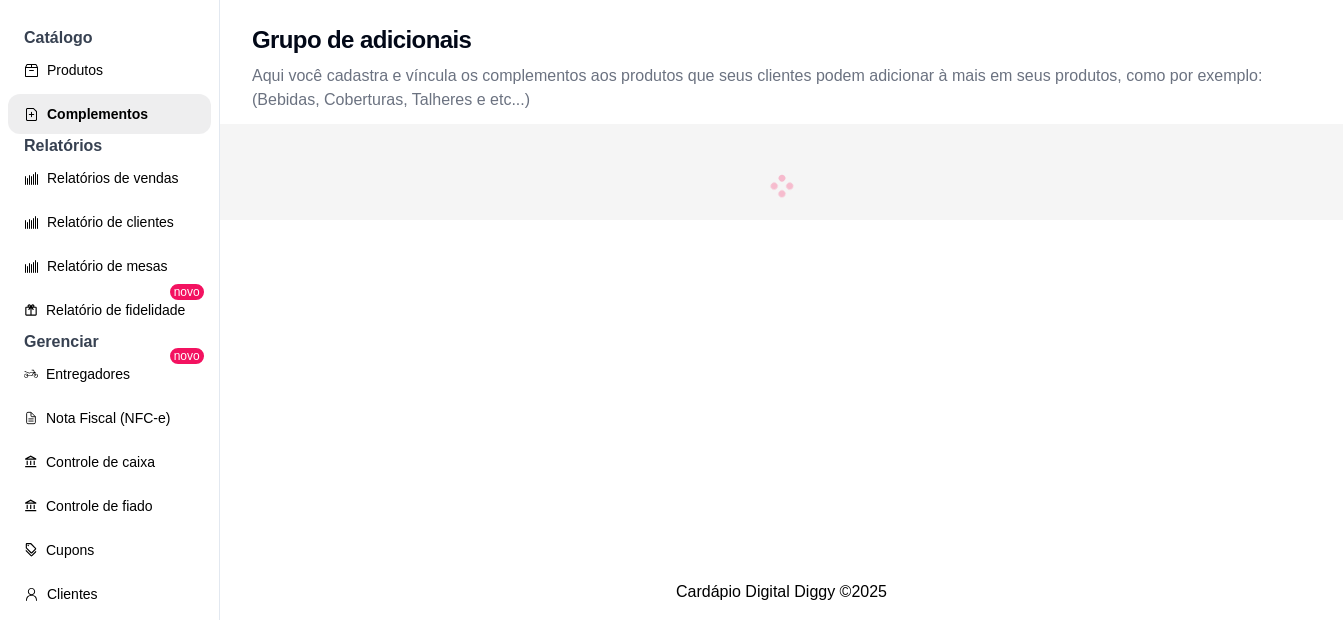 scroll, scrollTop: 300, scrollLeft: 0, axis: vertical 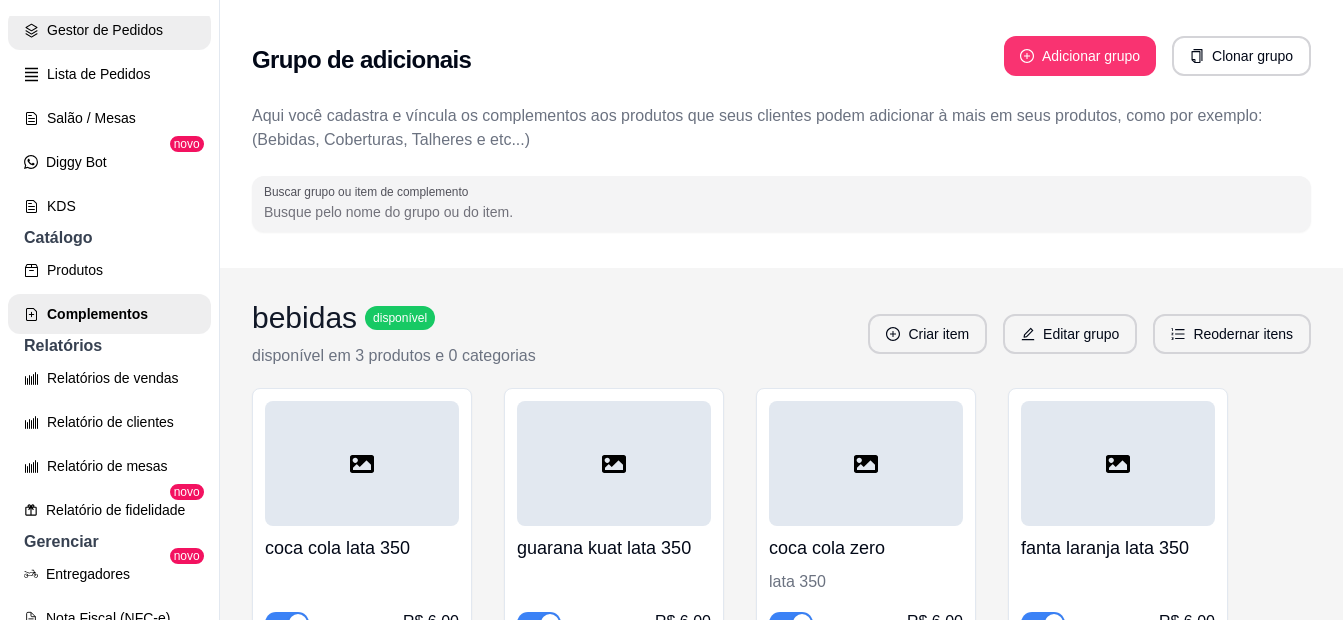 click on "Gestor de Pedidos" at bounding box center [109, 30] 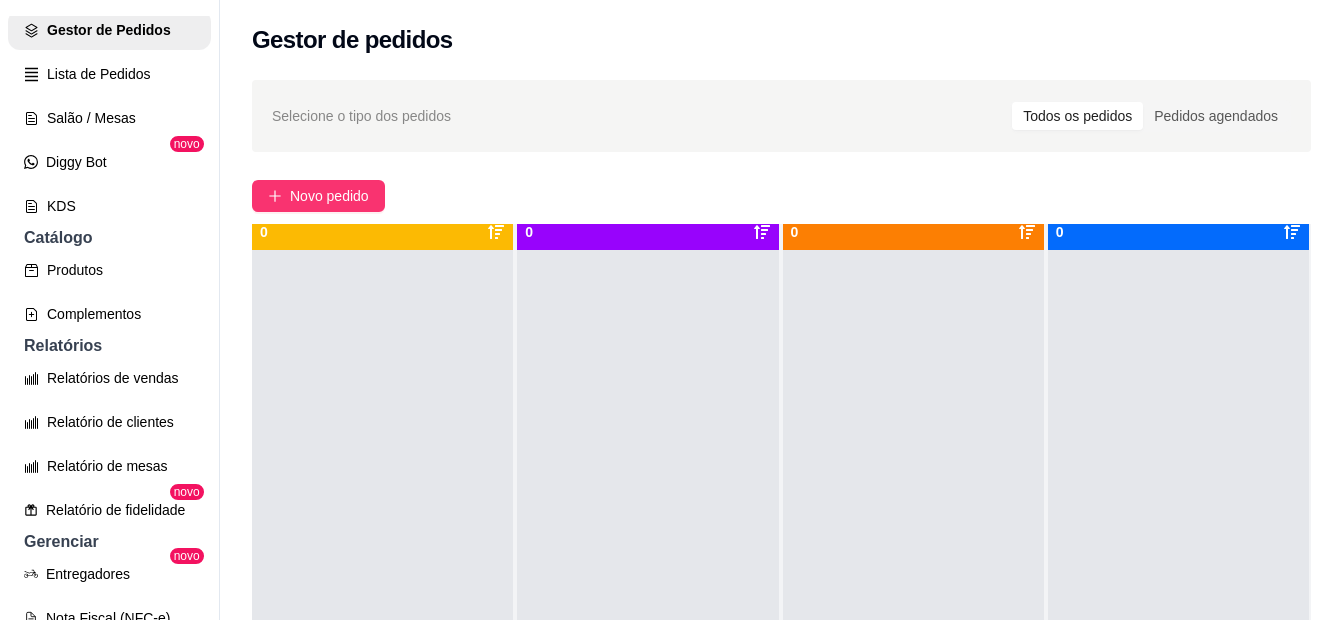 scroll, scrollTop: 56, scrollLeft: 0, axis: vertical 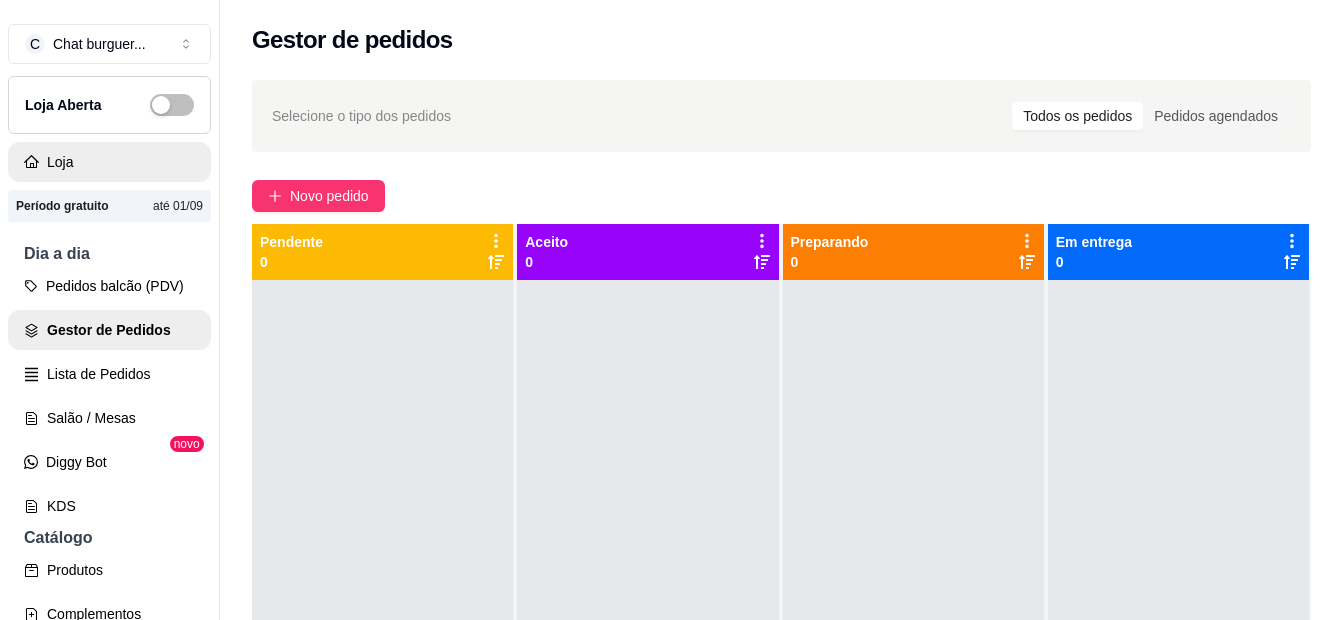click on "Loja" at bounding box center [109, 162] 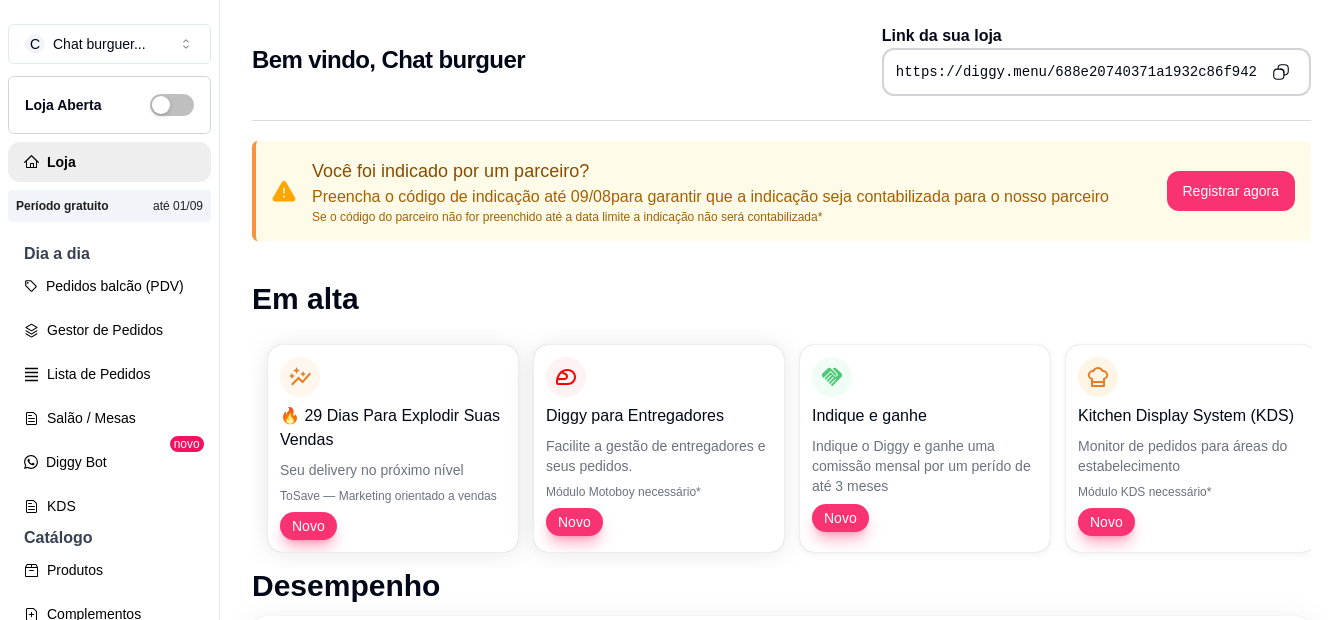 click at bounding box center [1280, 71] 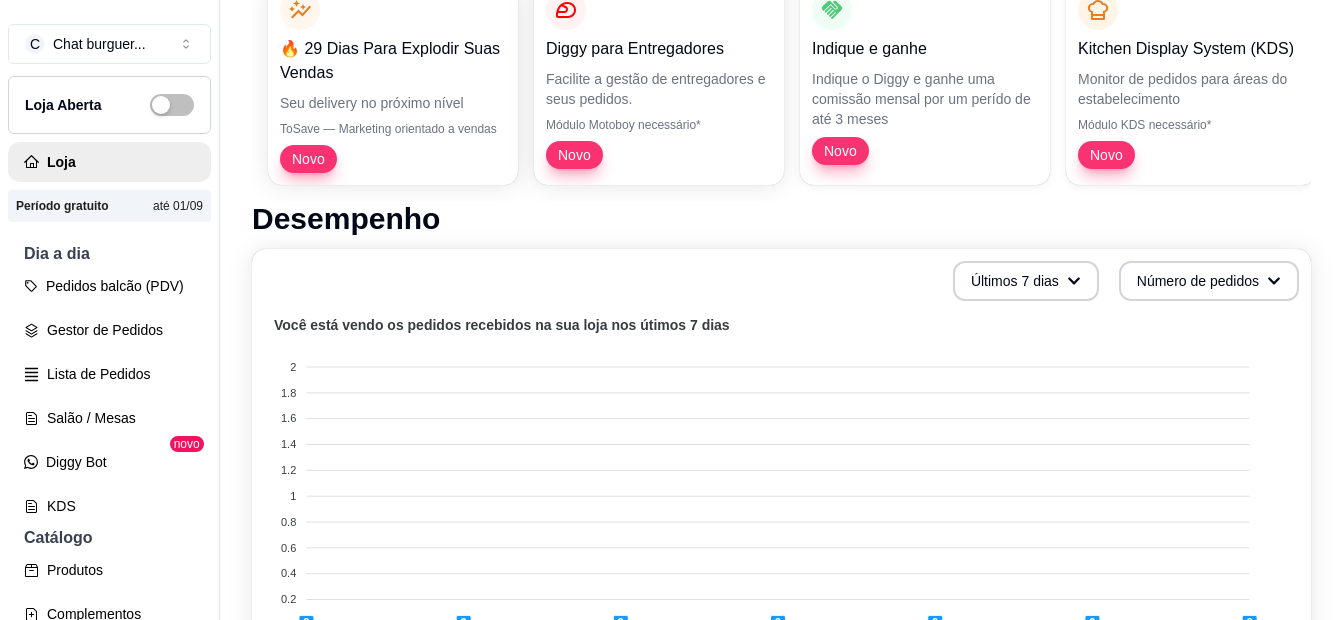 scroll, scrollTop: 400, scrollLeft: 0, axis: vertical 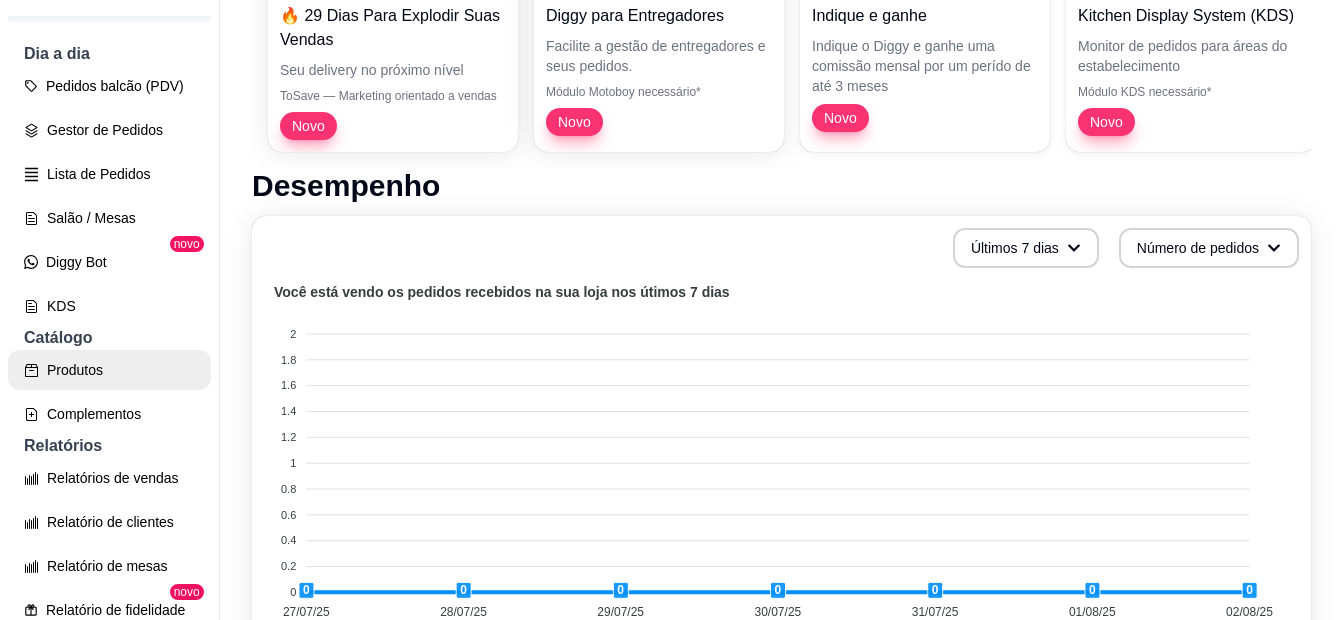 click on "Produtos" at bounding box center [109, 370] 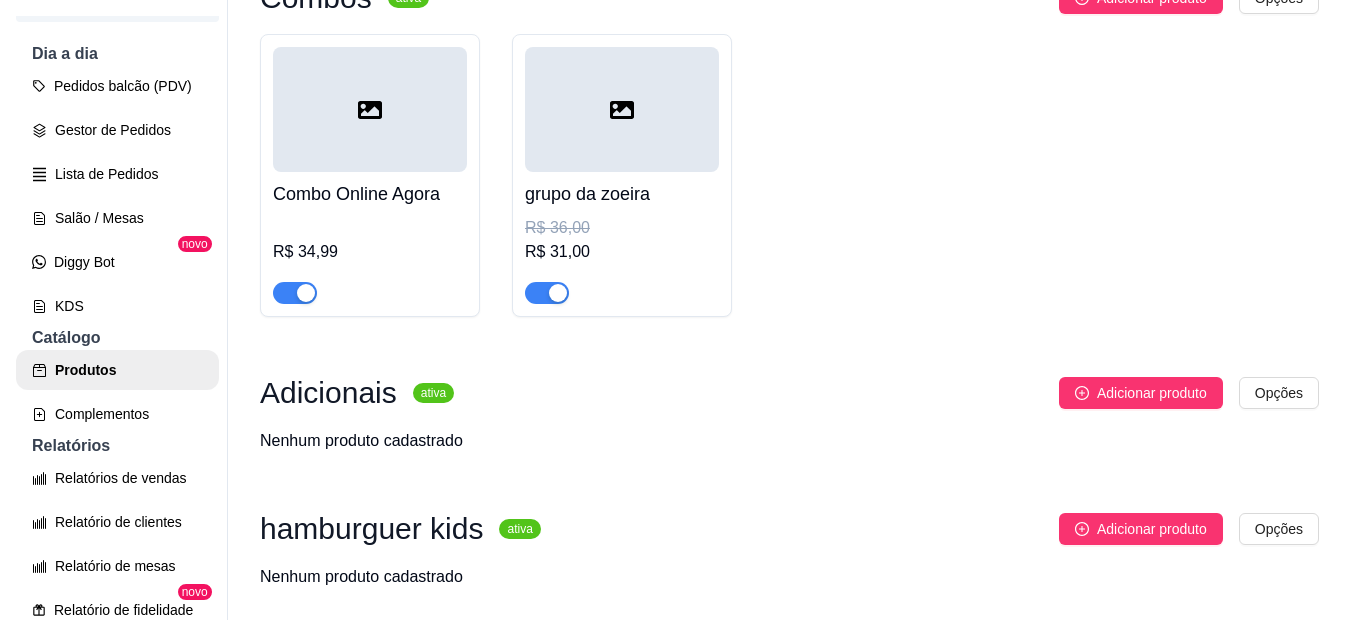 scroll, scrollTop: 2183, scrollLeft: 0, axis: vertical 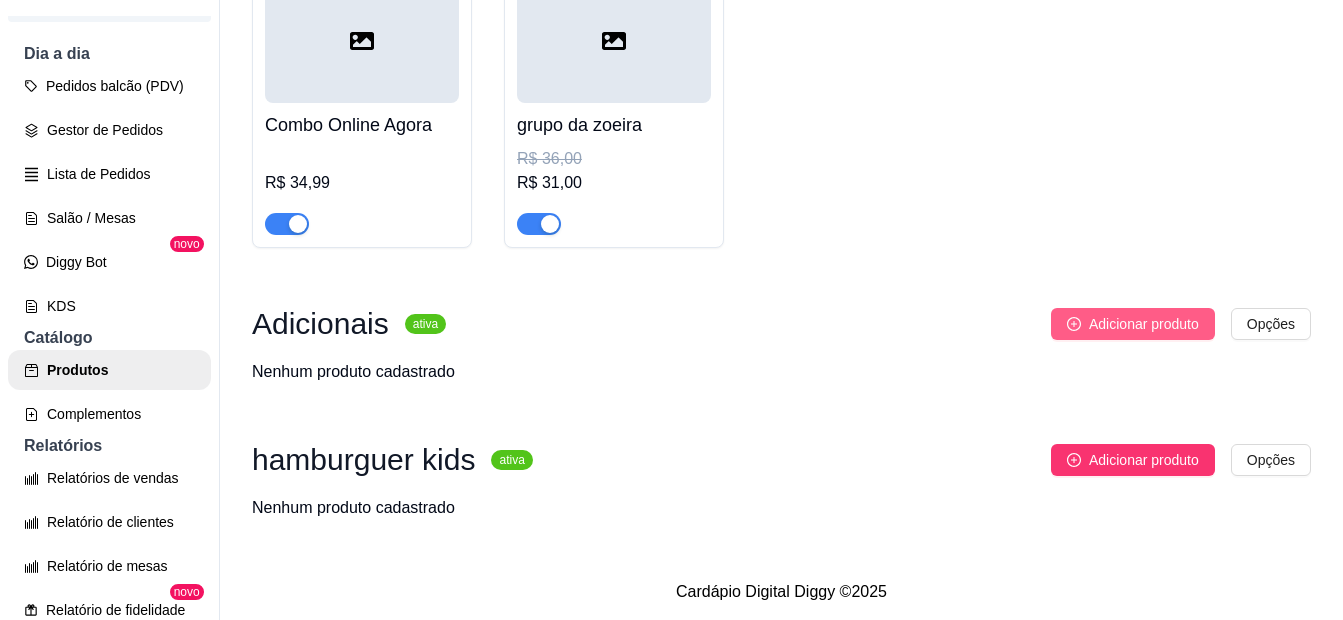 click on "Adicionar produto" at bounding box center [1144, 324] 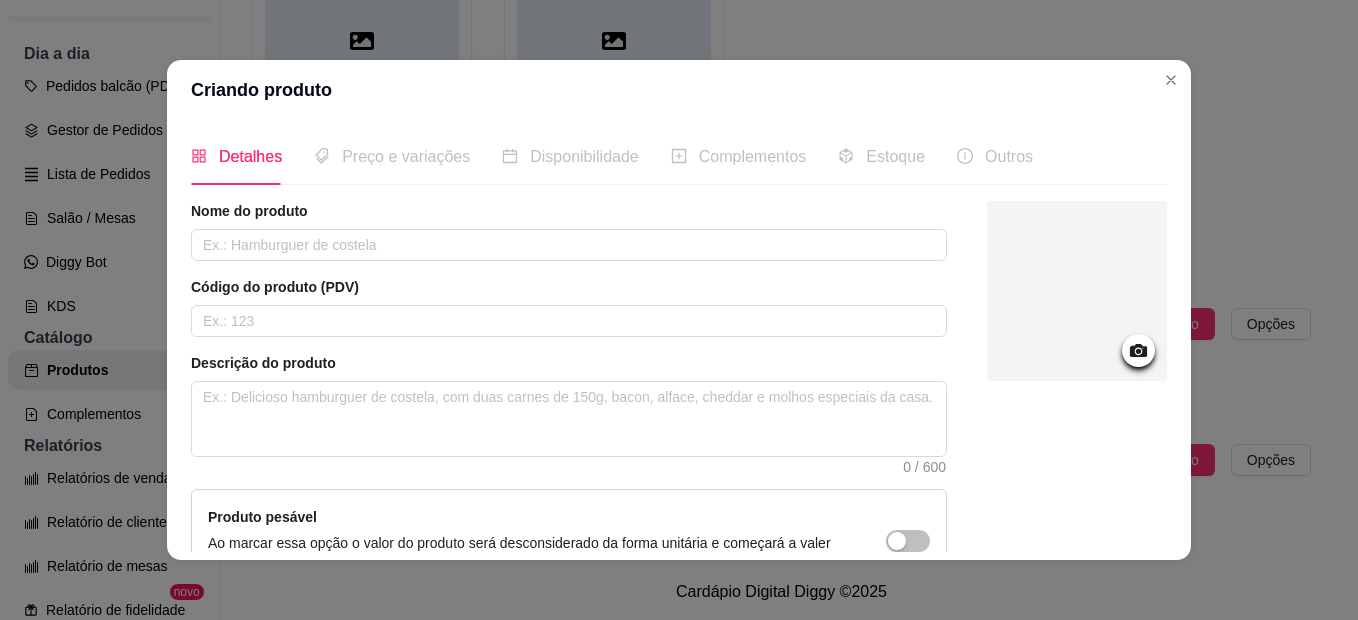 click on "Preço e variações" at bounding box center (392, 156) 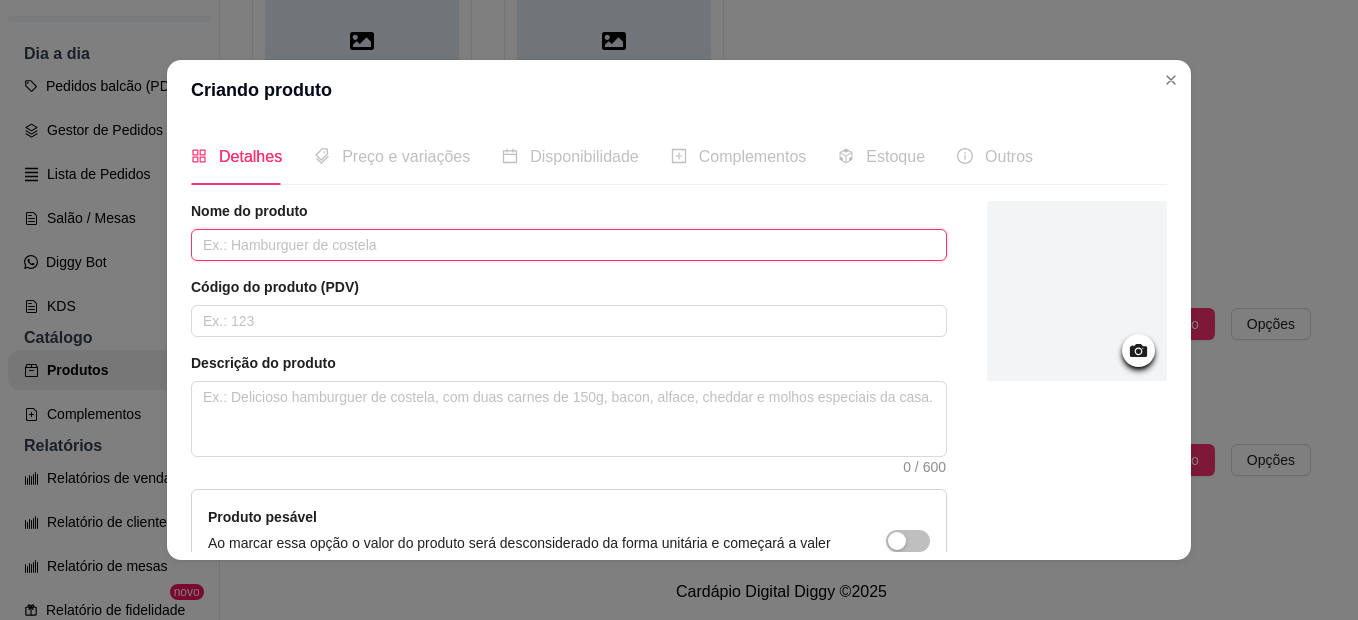 click at bounding box center [569, 245] 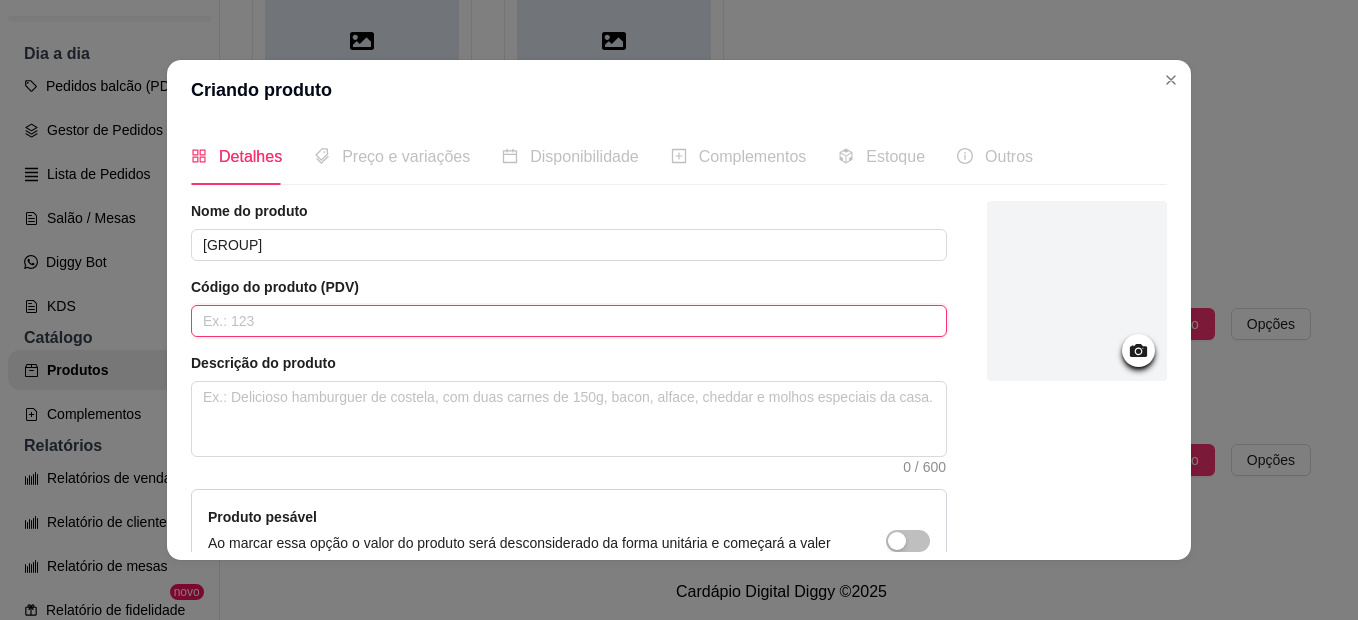 click at bounding box center [569, 321] 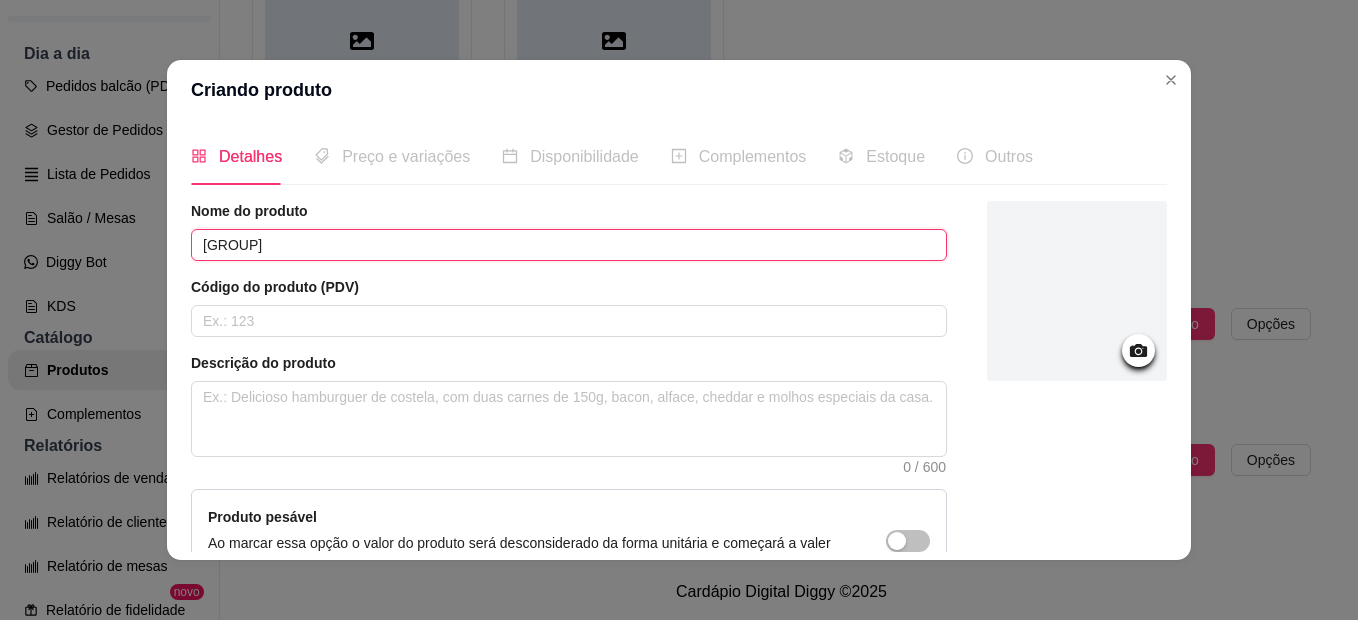 click on "grupdo da familia" at bounding box center [569, 245] 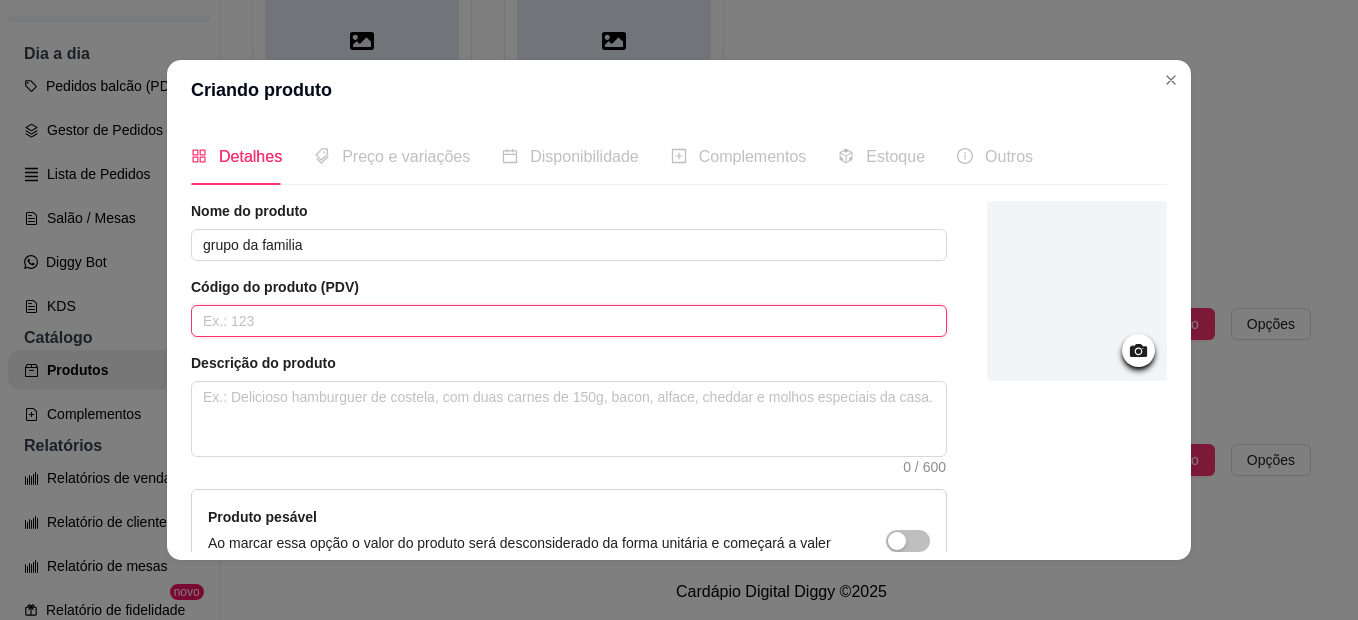 click at bounding box center (569, 321) 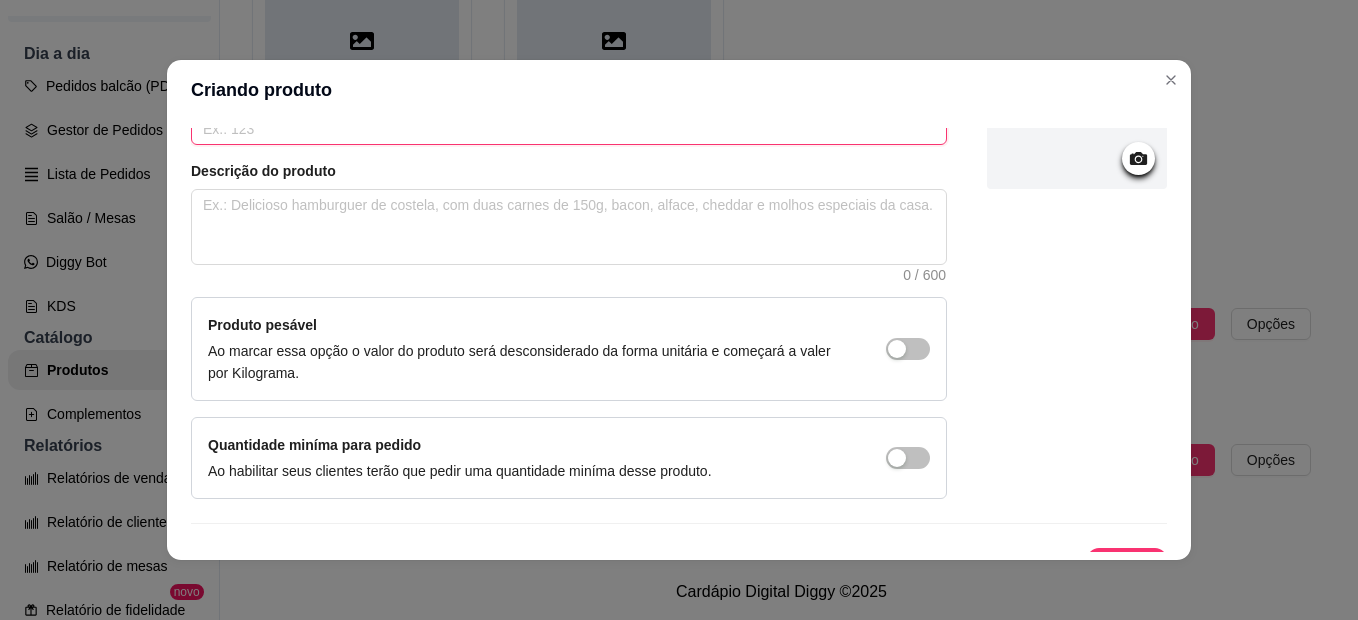 scroll, scrollTop: 200, scrollLeft: 0, axis: vertical 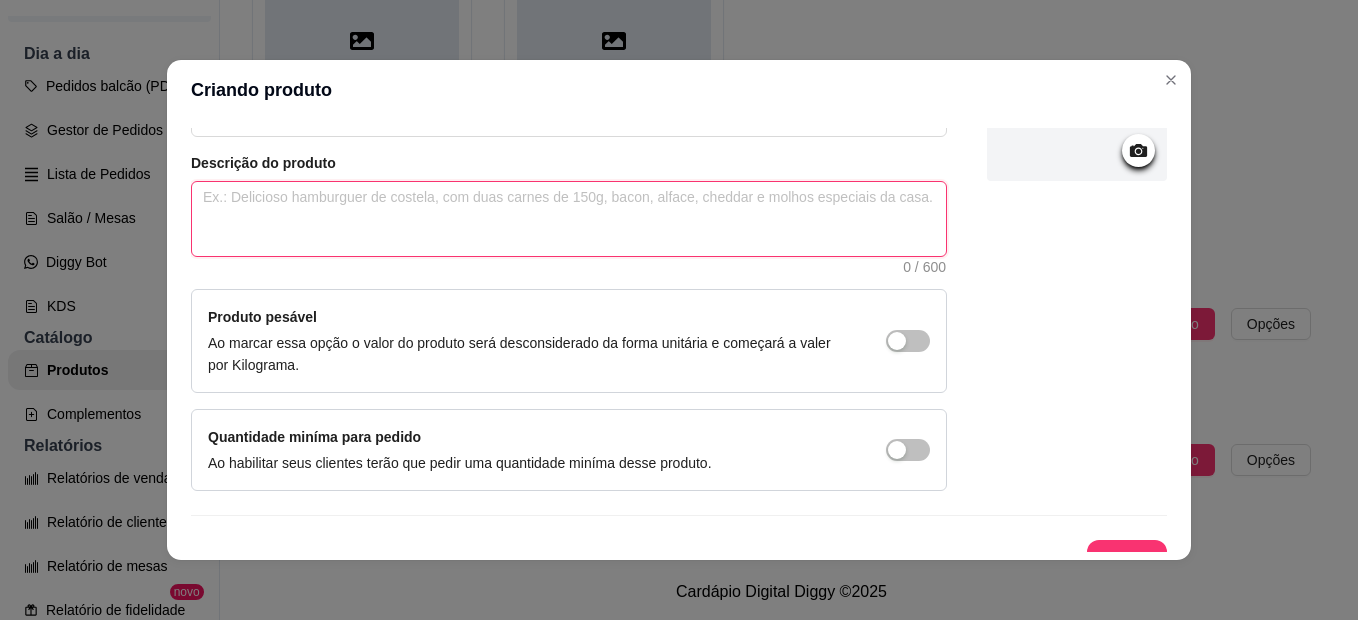 click at bounding box center [569, 219] 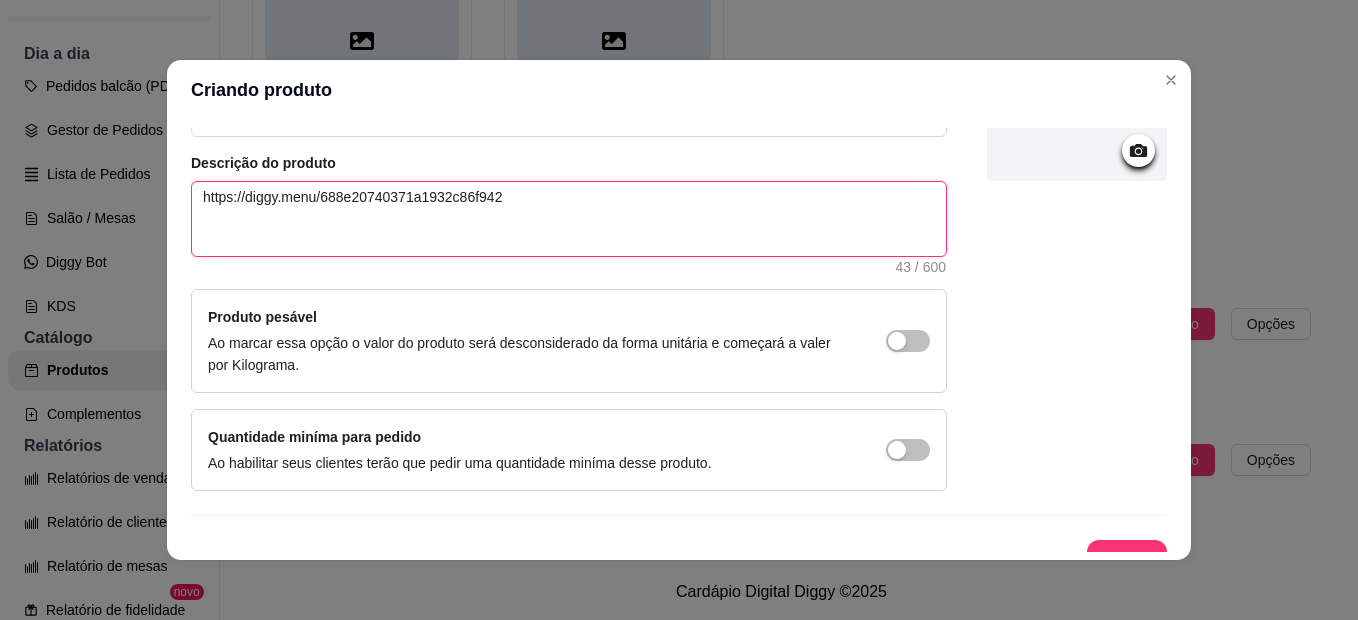 click on "https://diggy.menu/688e20740371a1932c86f942" at bounding box center (569, 219) 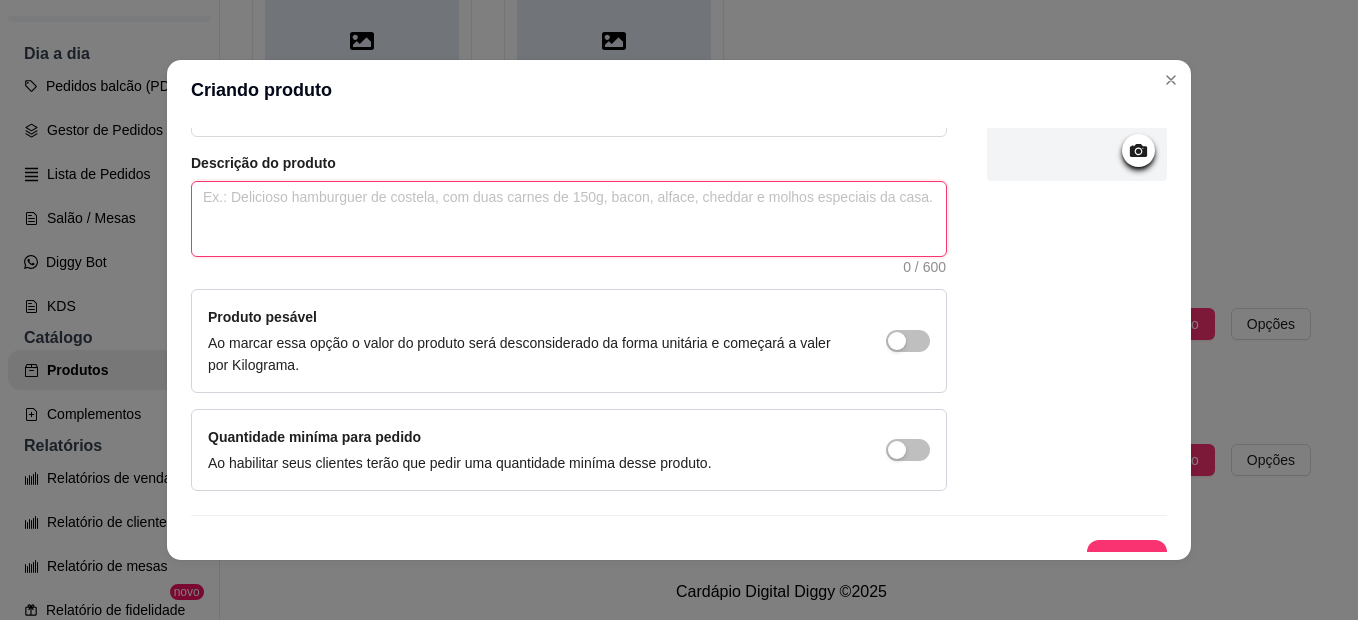 paste on "Hambúrguer “Online Agora” + batata 300g + bebida" 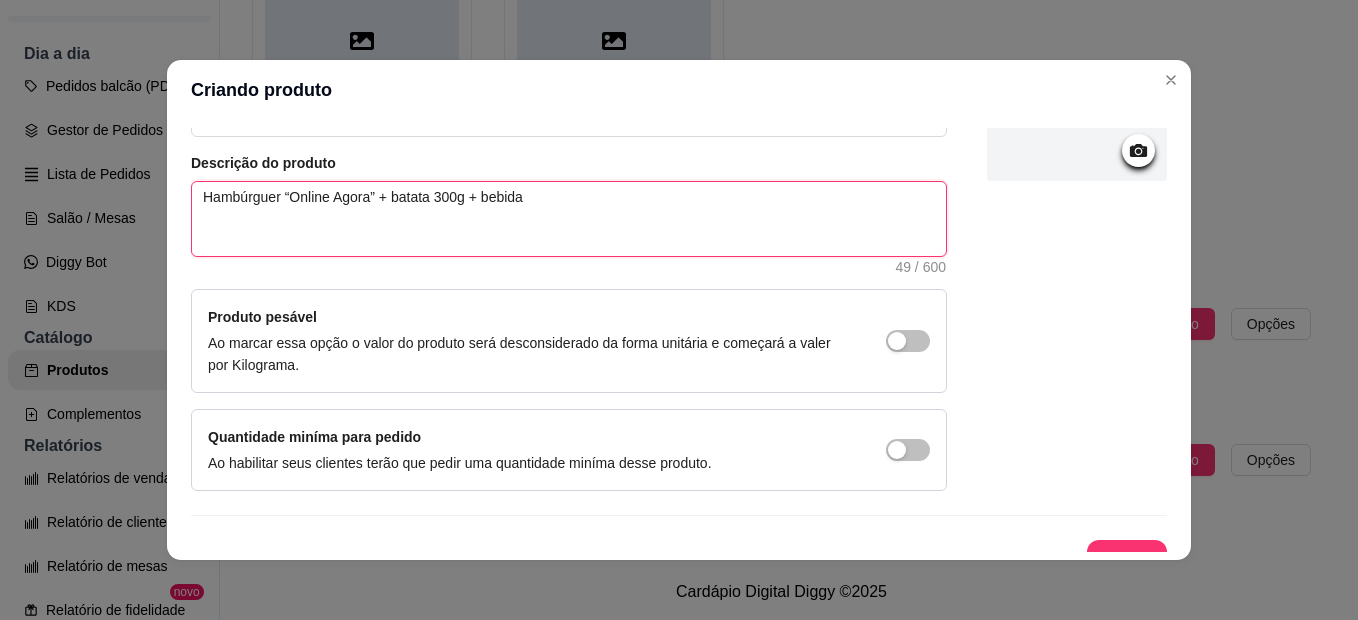 drag, startPoint x: 285, startPoint y: 199, endPoint x: 369, endPoint y: 199, distance: 84 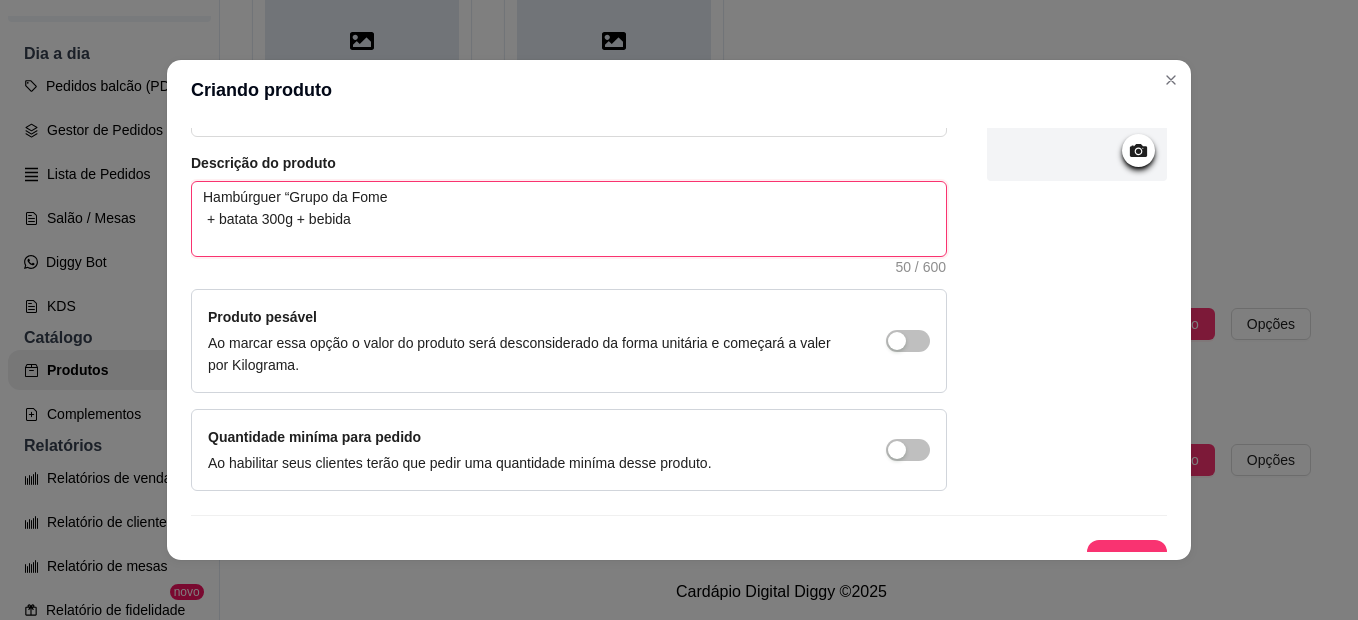 click on "Hambúrguer “Grupo da Fome
+ batata 300g + bebida" at bounding box center [569, 219] 